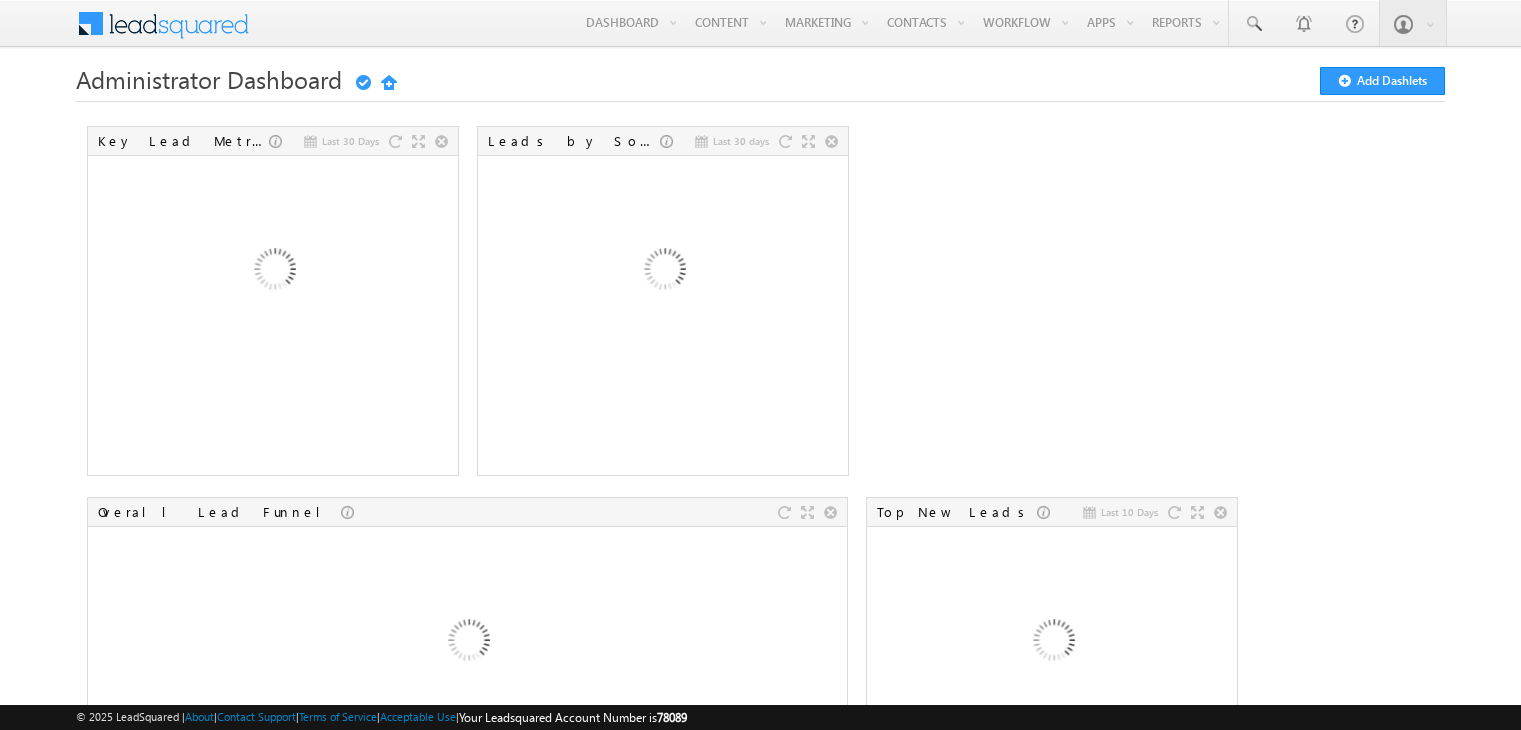 scroll, scrollTop: 0, scrollLeft: 0, axis: both 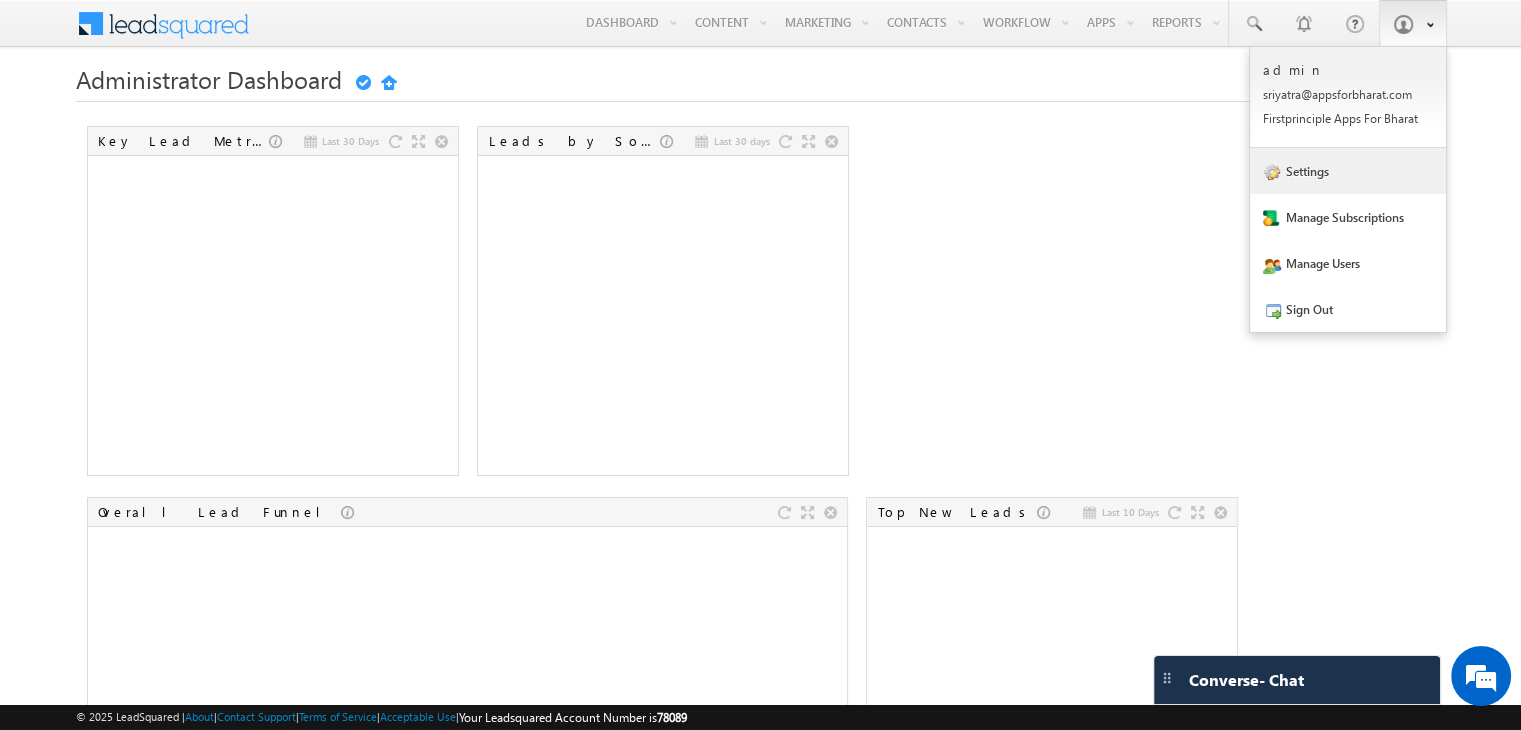 click on "Settings" at bounding box center [1348, 171] 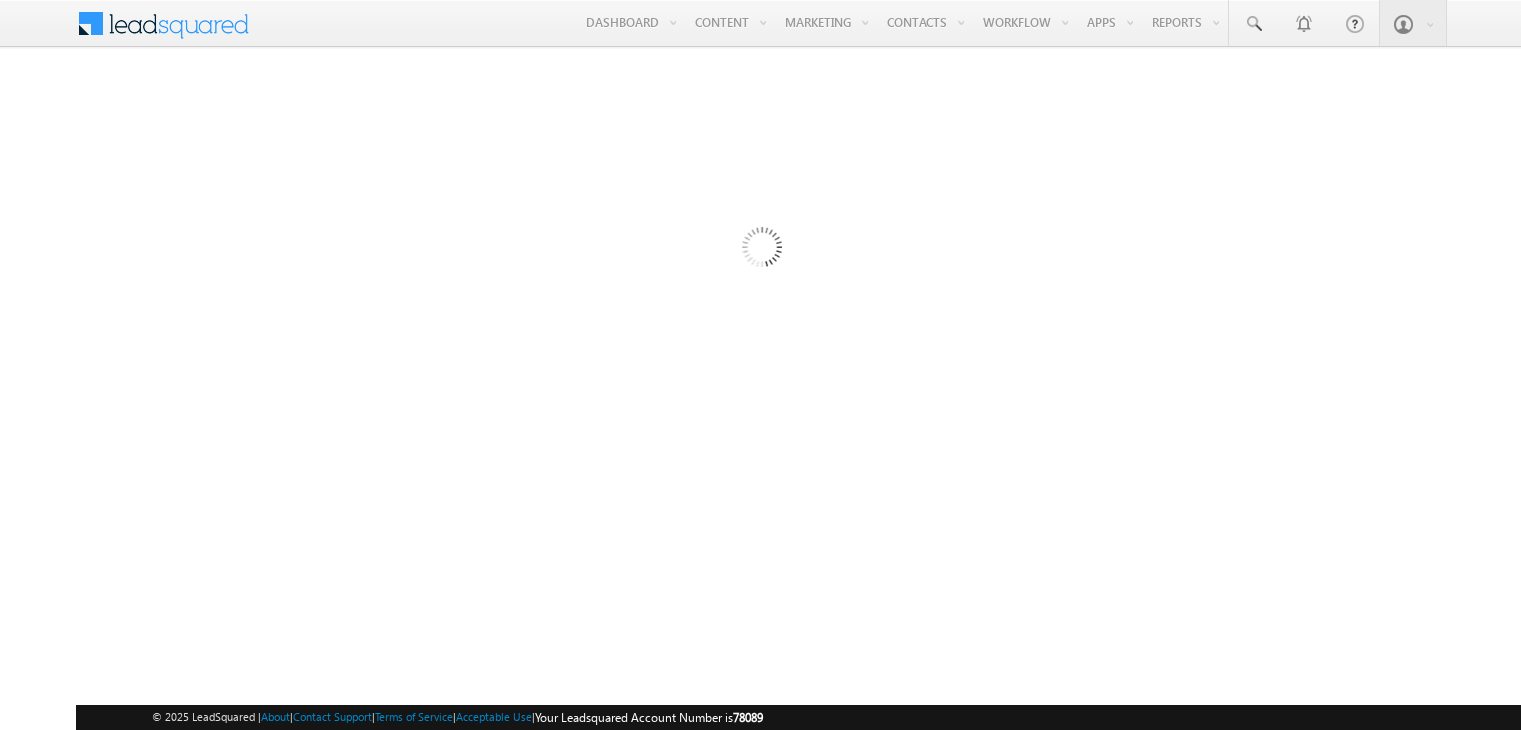 scroll, scrollTop: 0, scrollLeft: 0, axis: both 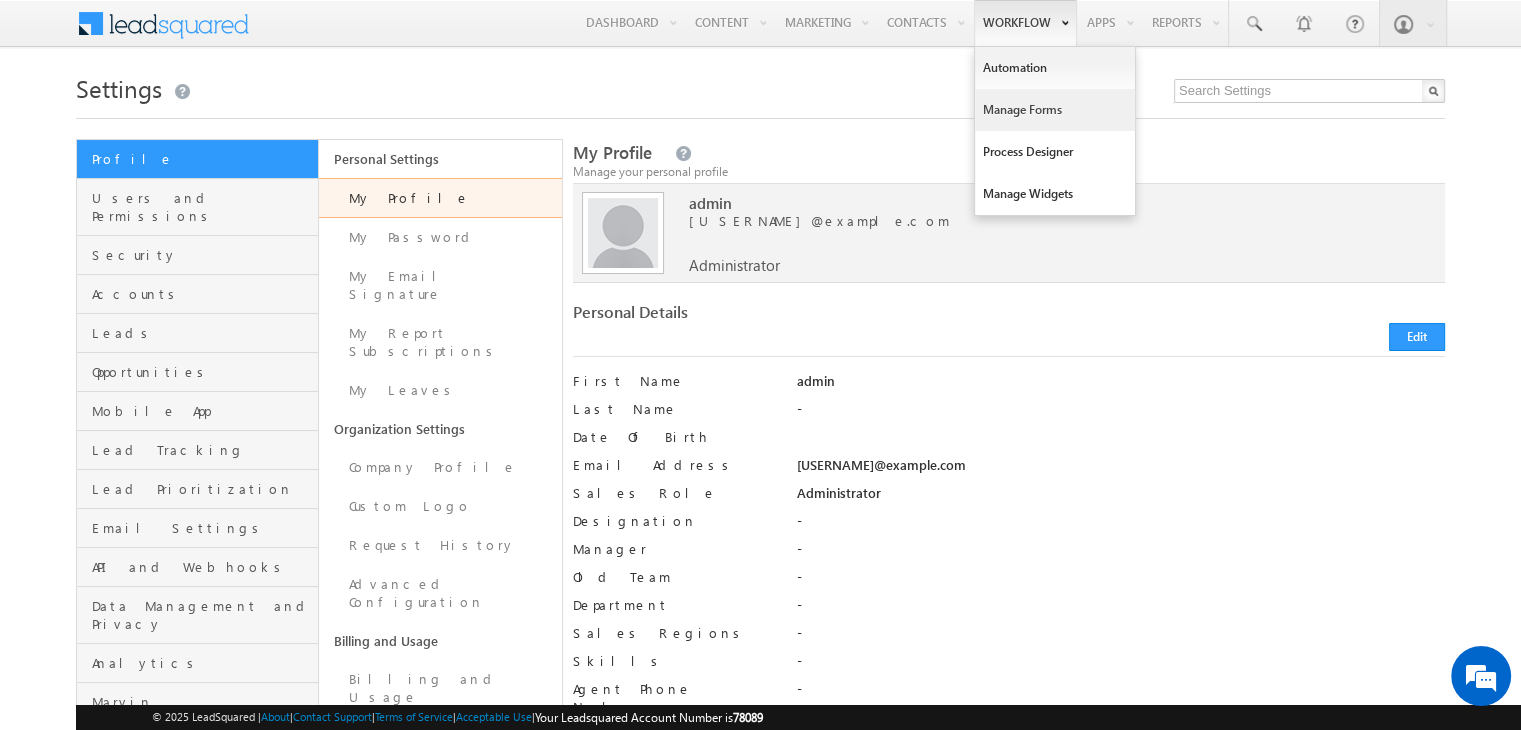 click on "Manage Forms" at bounding box center (1055, 110) 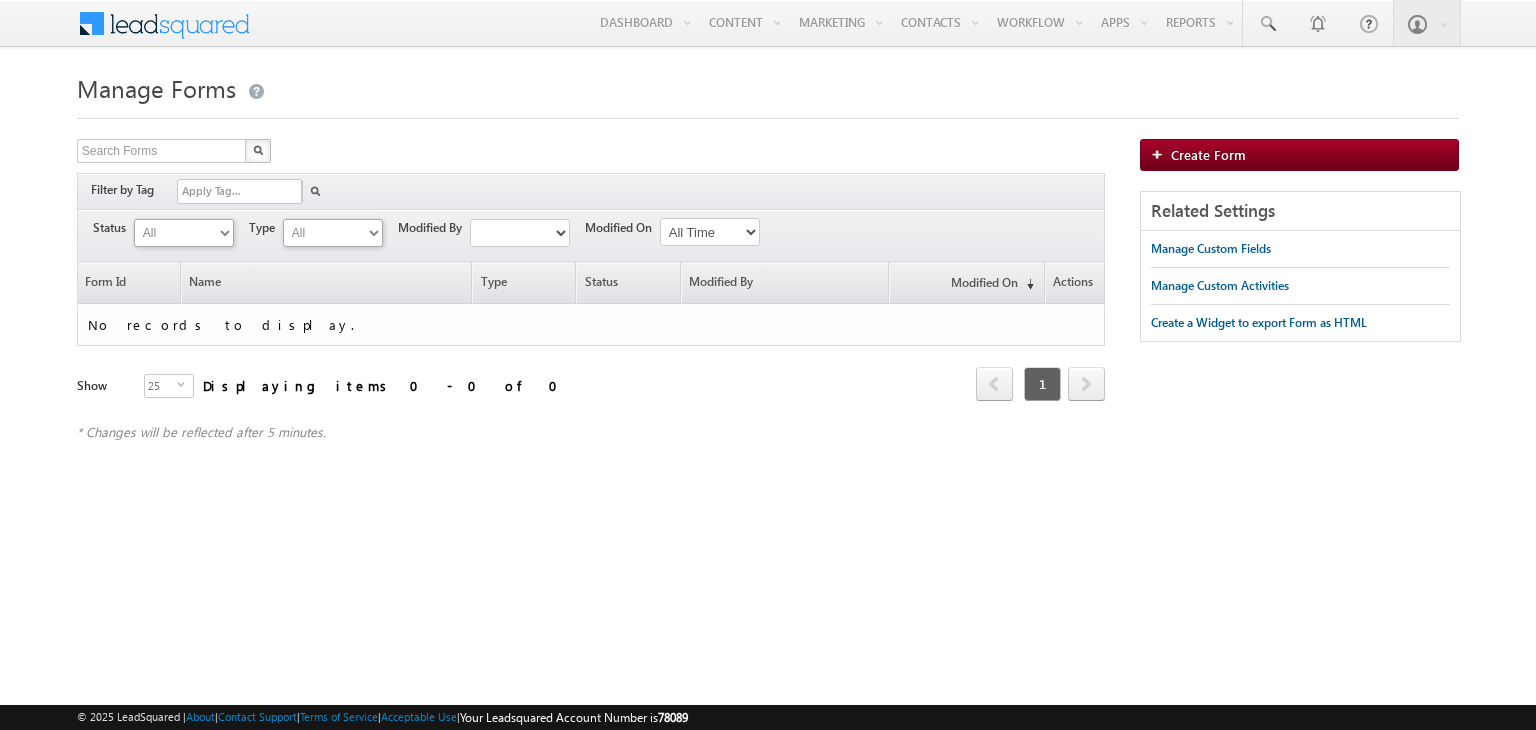 scroll, scrollTop: 0, scrollLeft: 0, axis: both 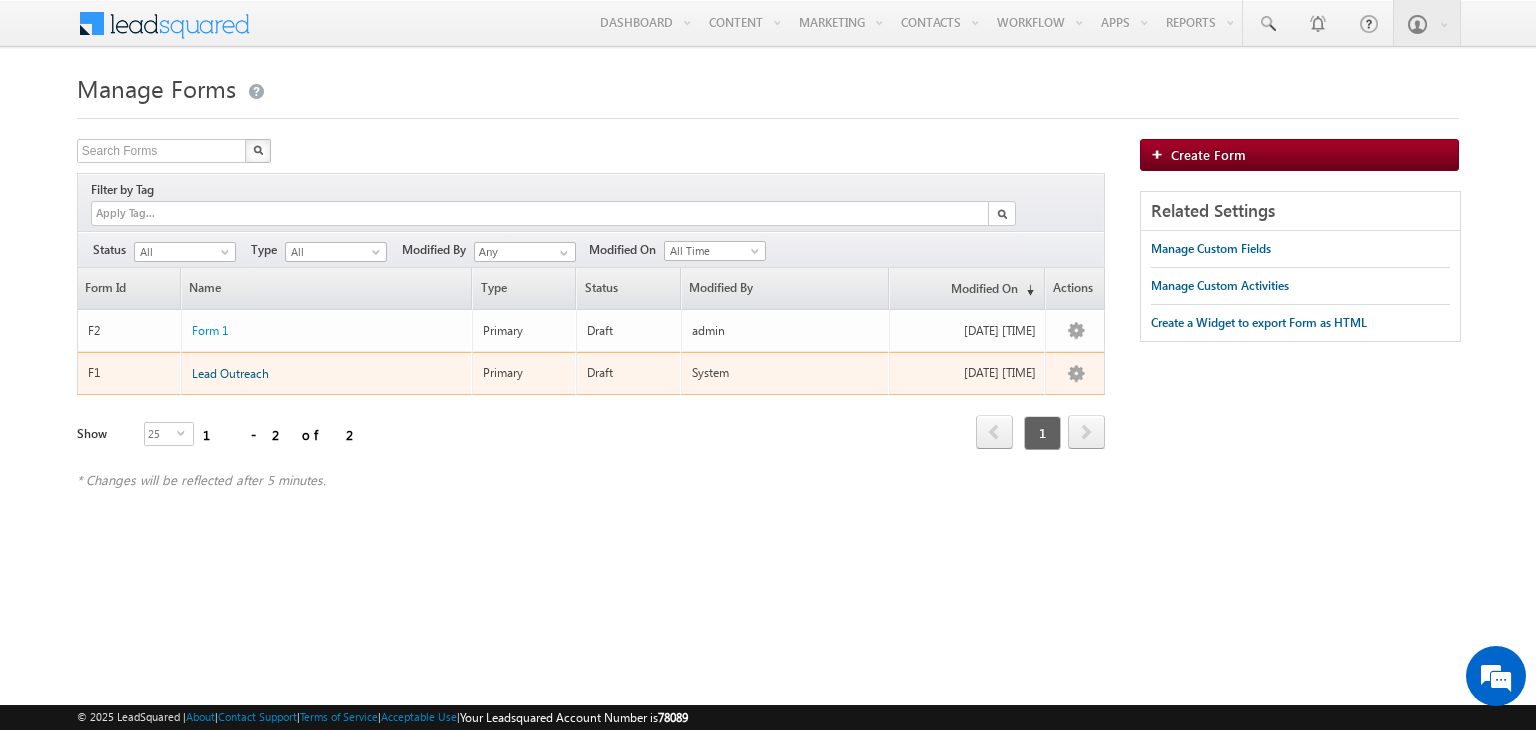 click on "Lead Outreach" at bounding box center (230, 373) 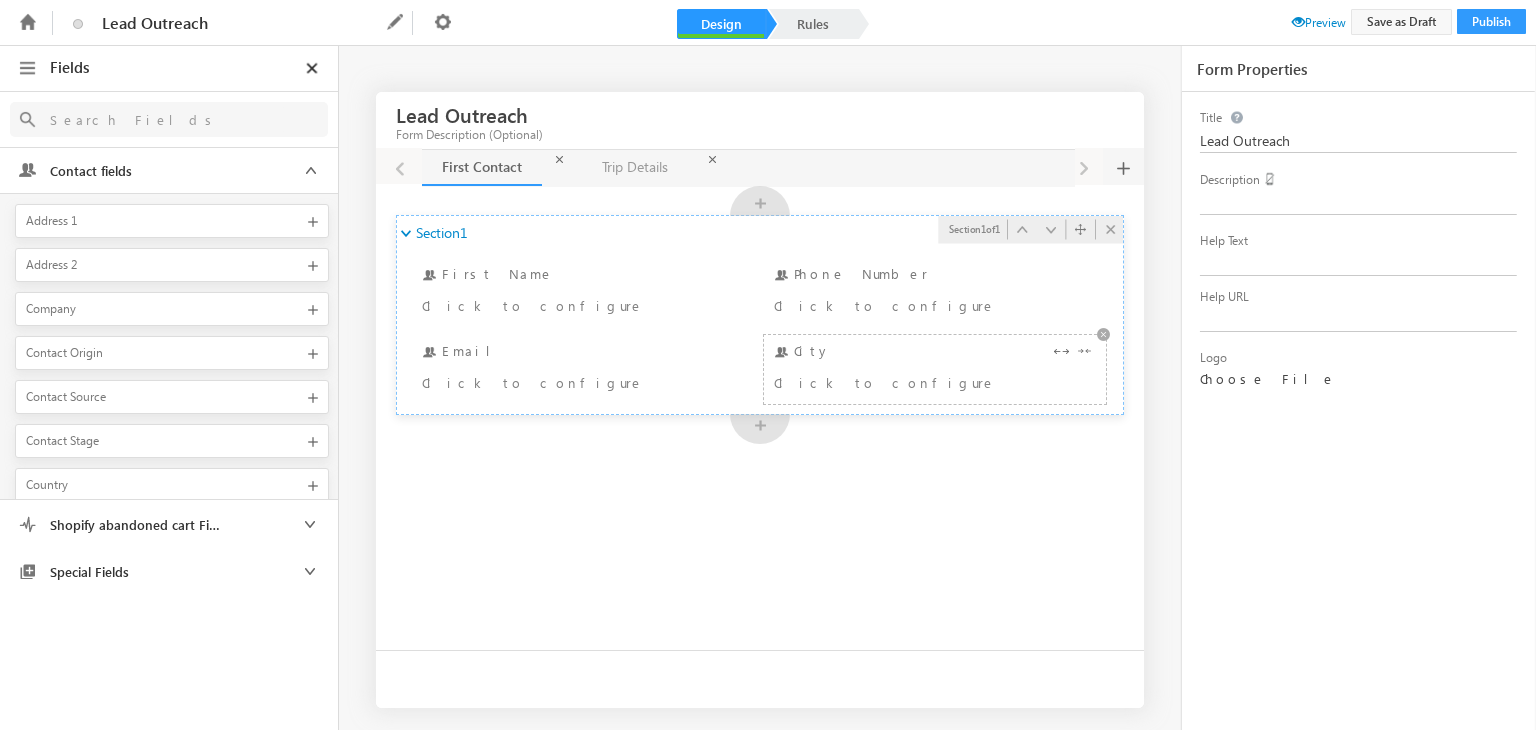 scroll, scrollTop: 0, scrollLeft: 0, axis: both 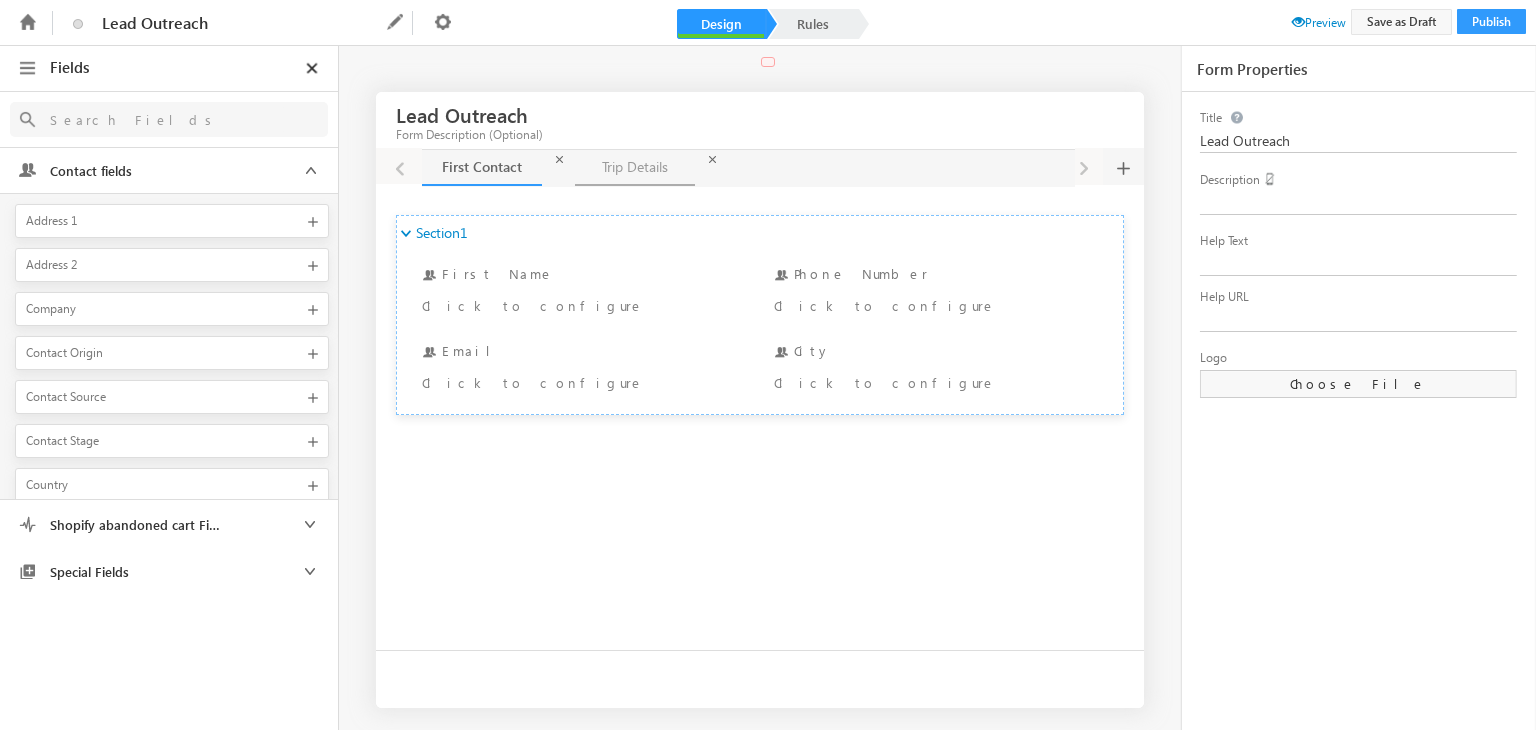 click on "Trip Details Trip Details" at bounding box center [635, 168] 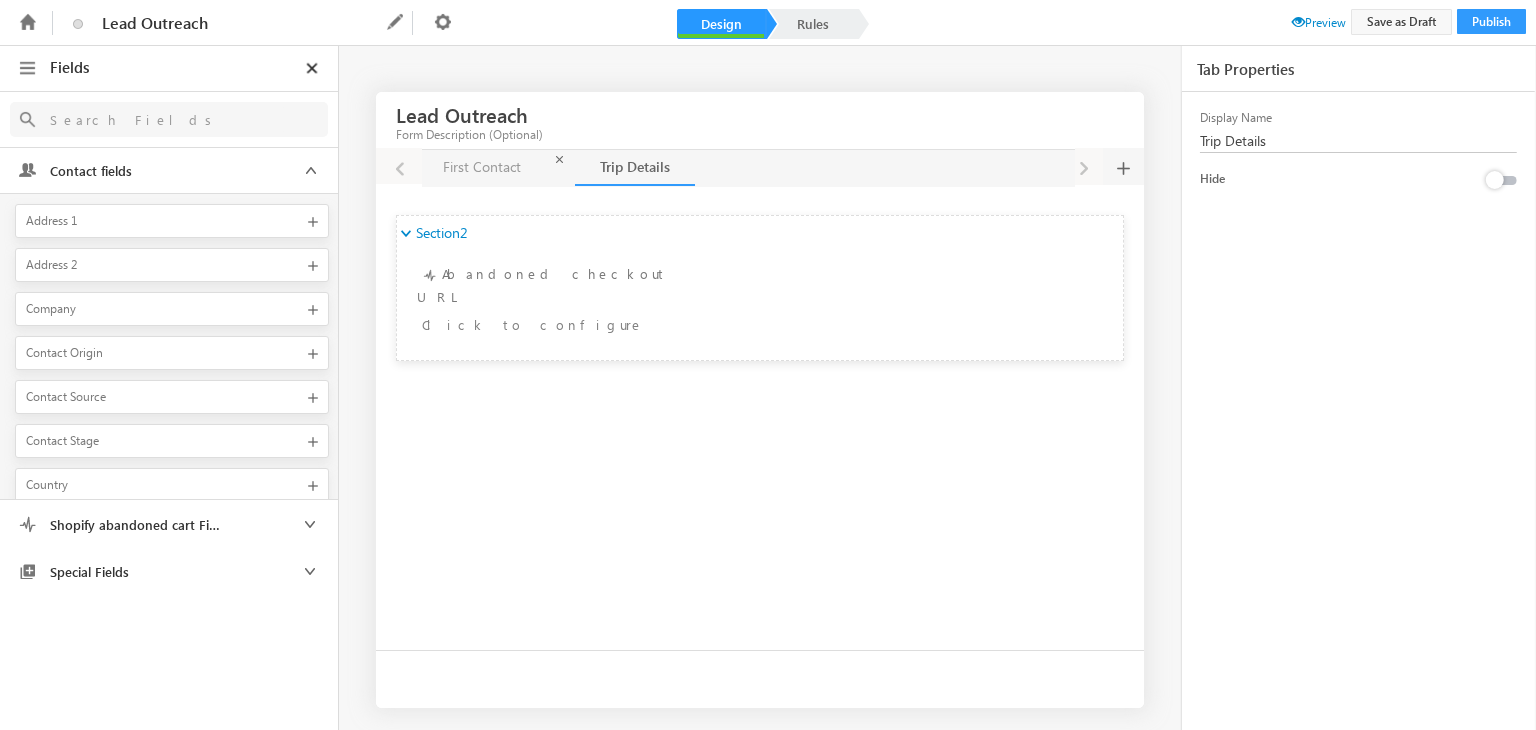 click at bounding box center (312, 68) 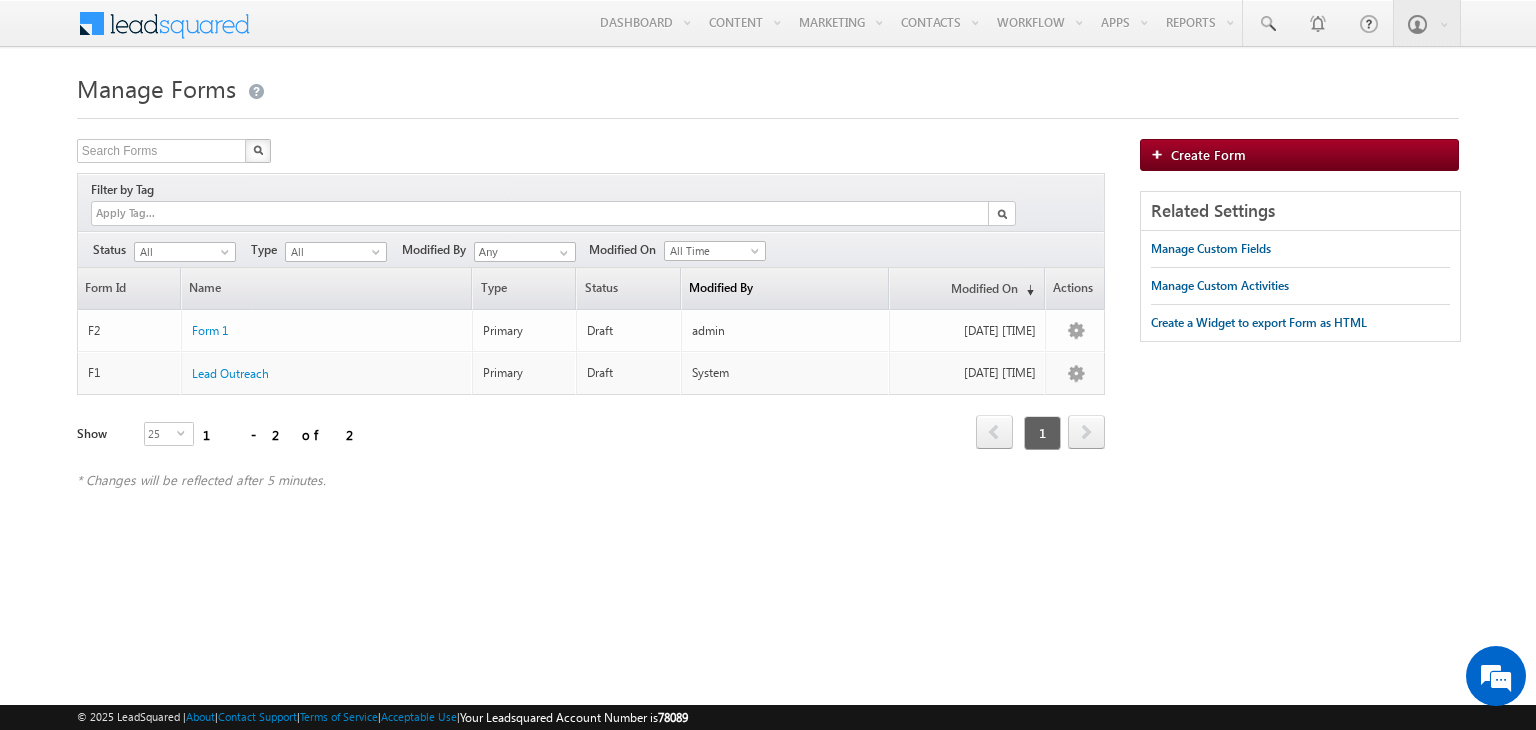 scroll, scrollTop: 0, scrollLeft: 0, axis: both 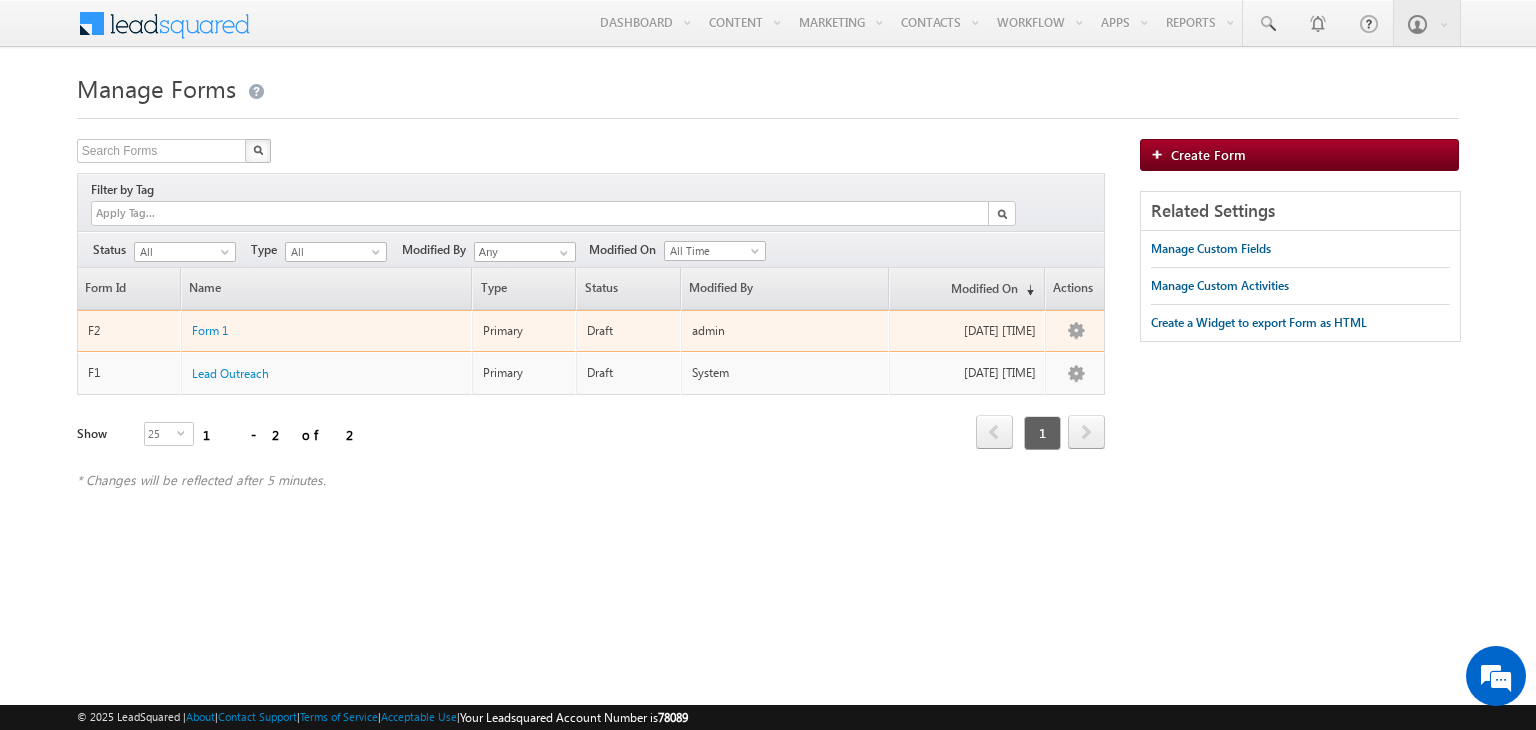 click on "Form 1" at bounding box center (328, 325) 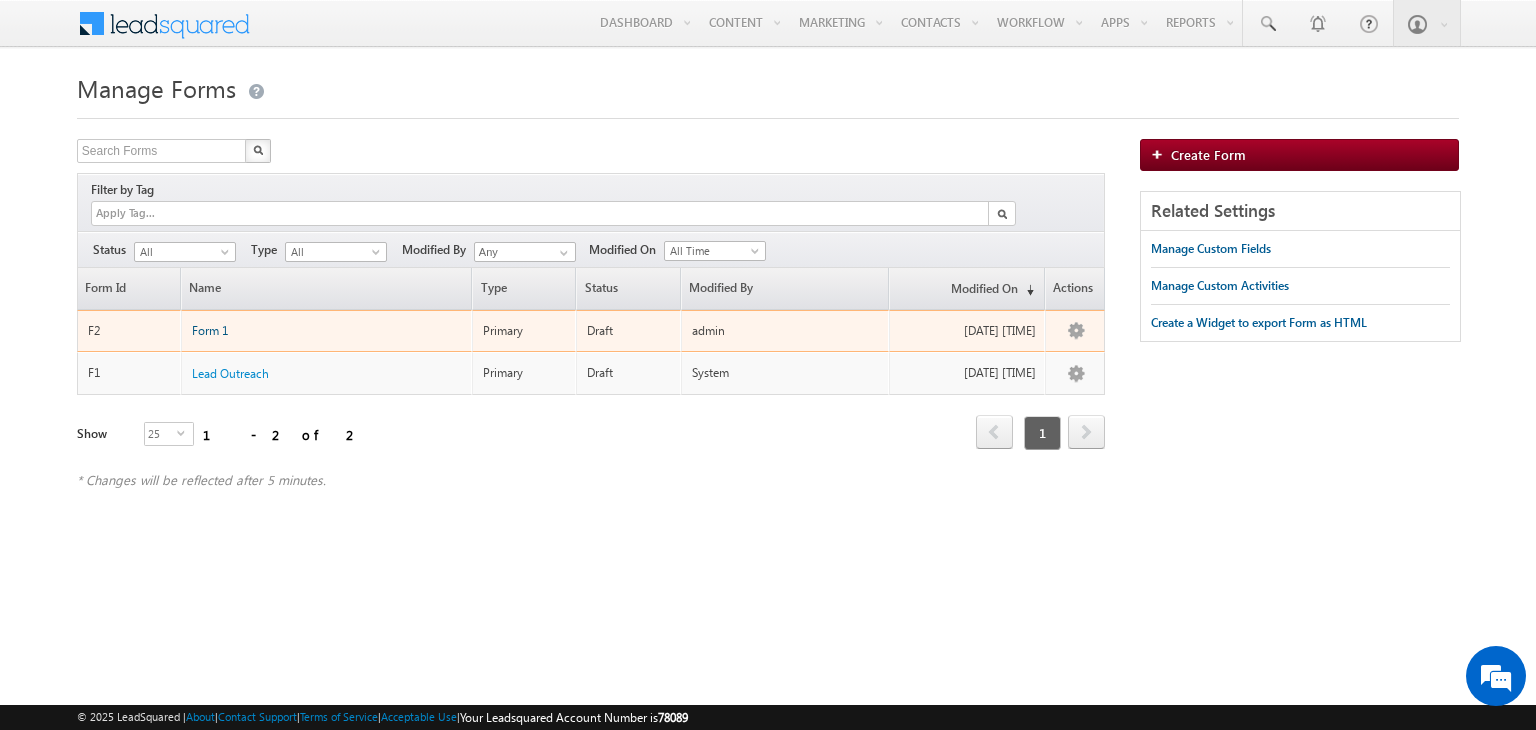 click on "Form 1" at bounding box center (210, 330) 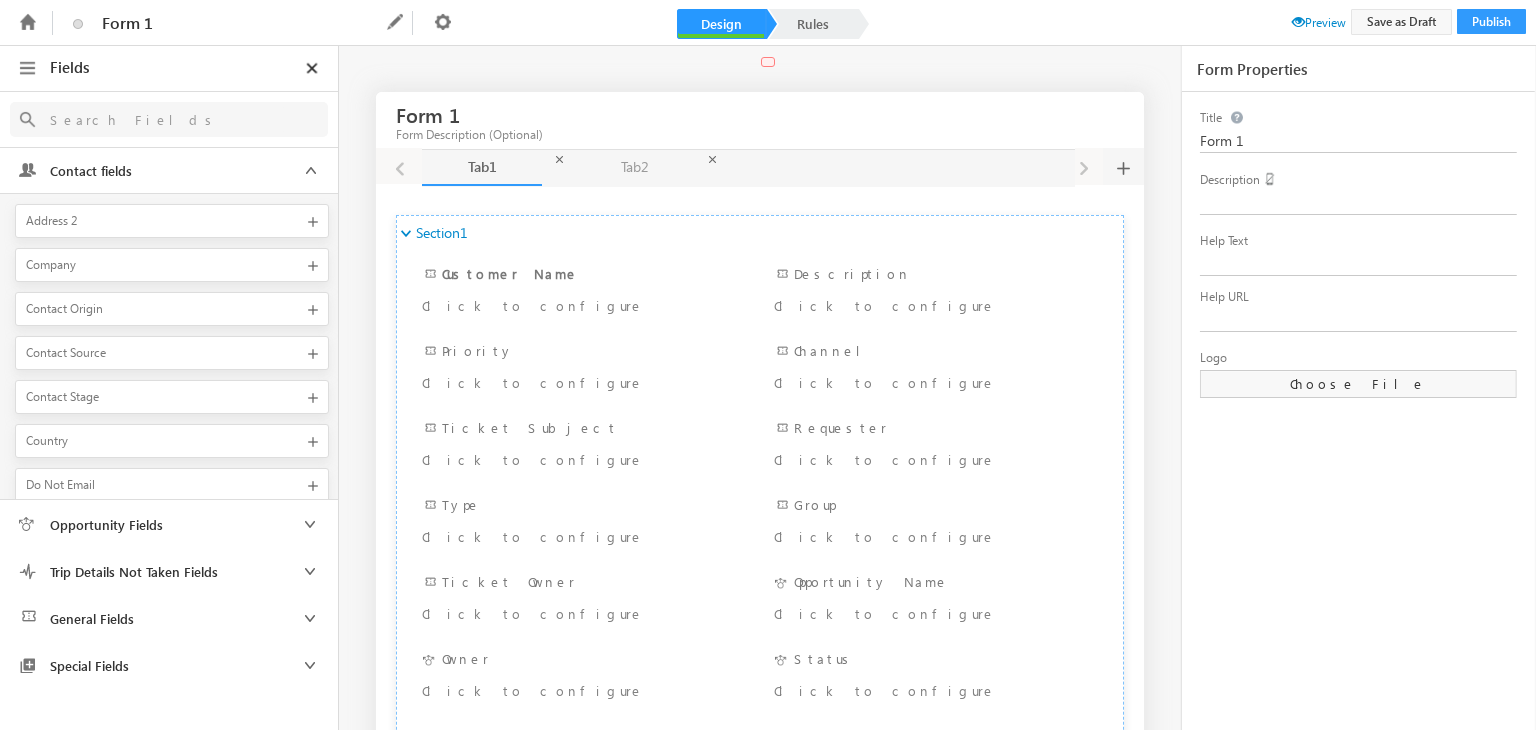 scroll, scrollTop: 0, scrollLeft: 0, axis: both 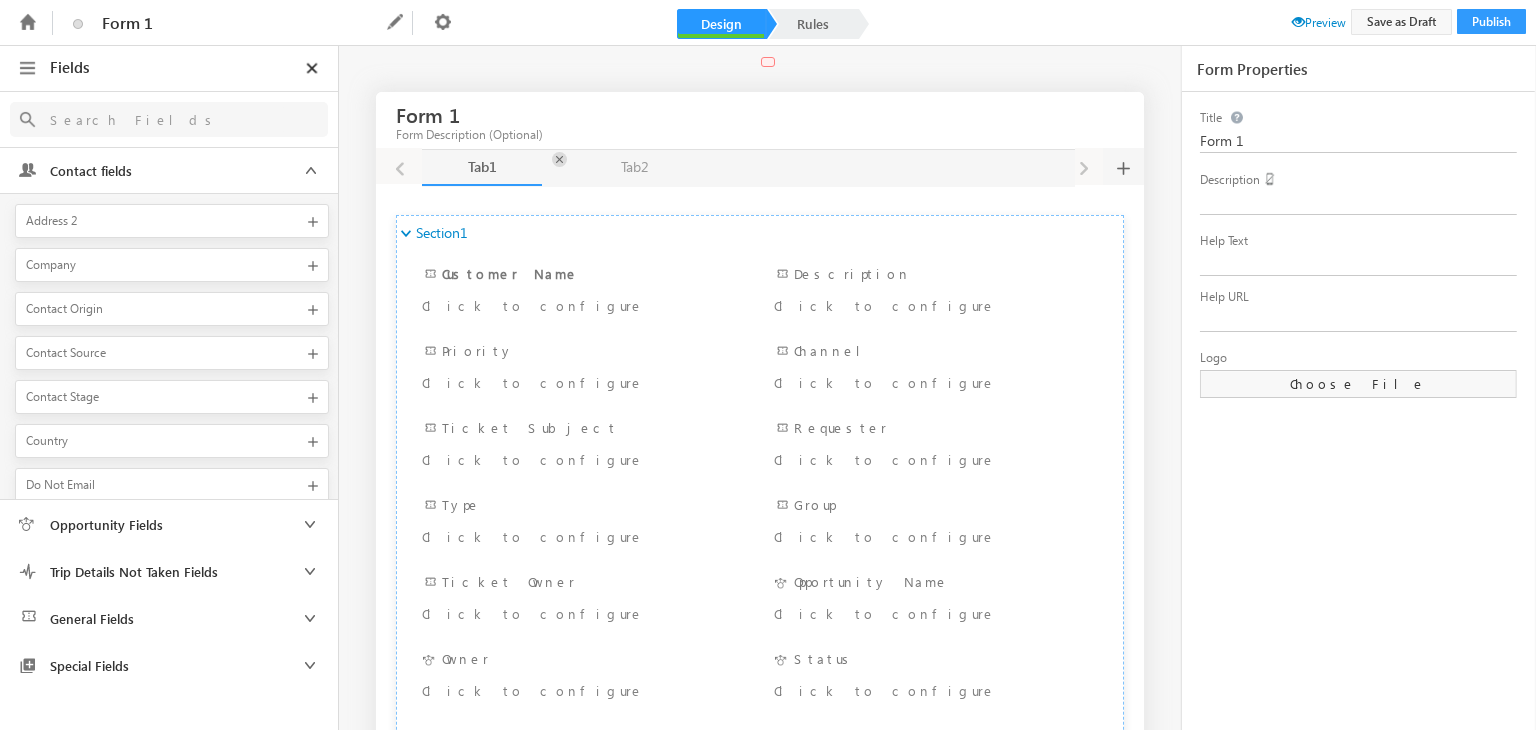 click at bounding box center (559, 159) 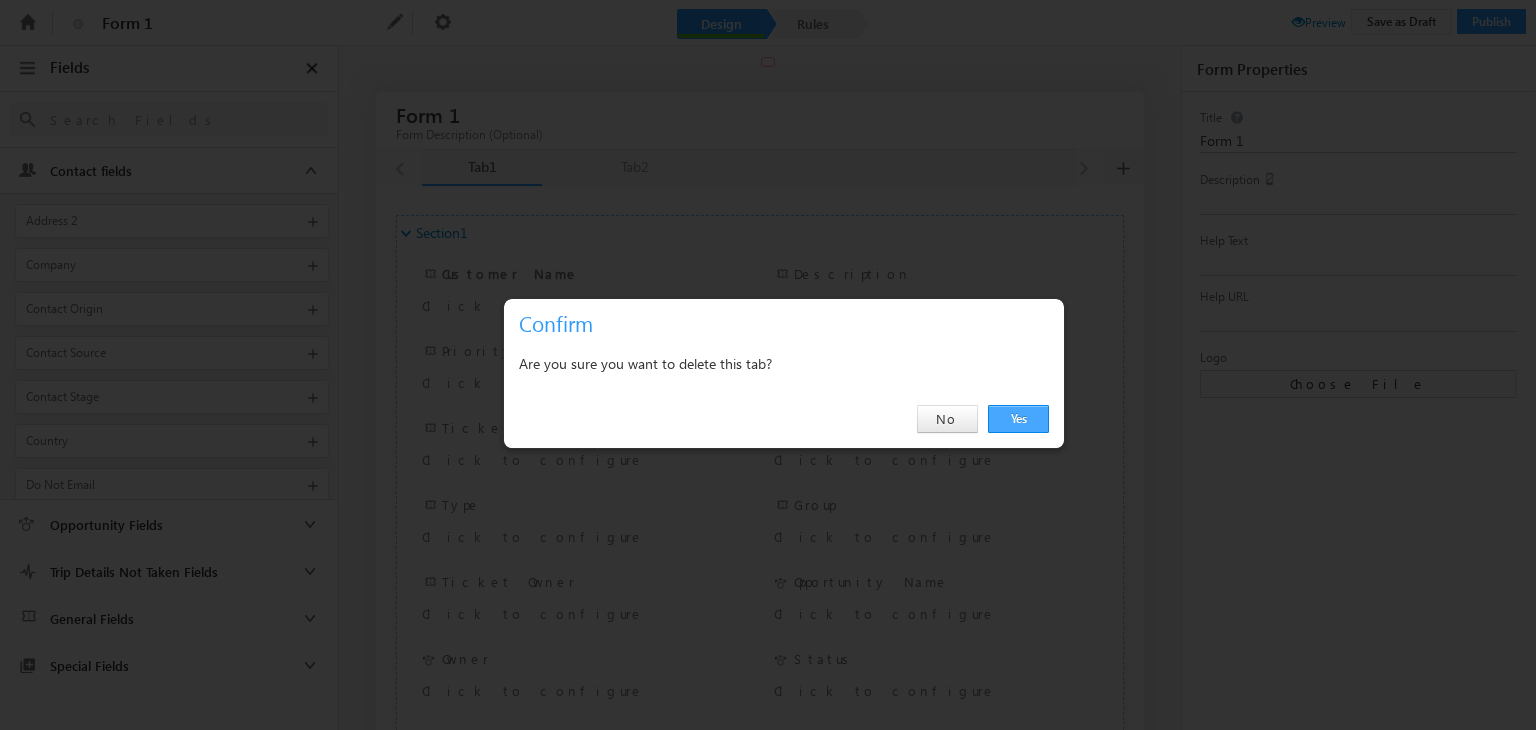 click on "Yes" at bounding box center [1018, 419] 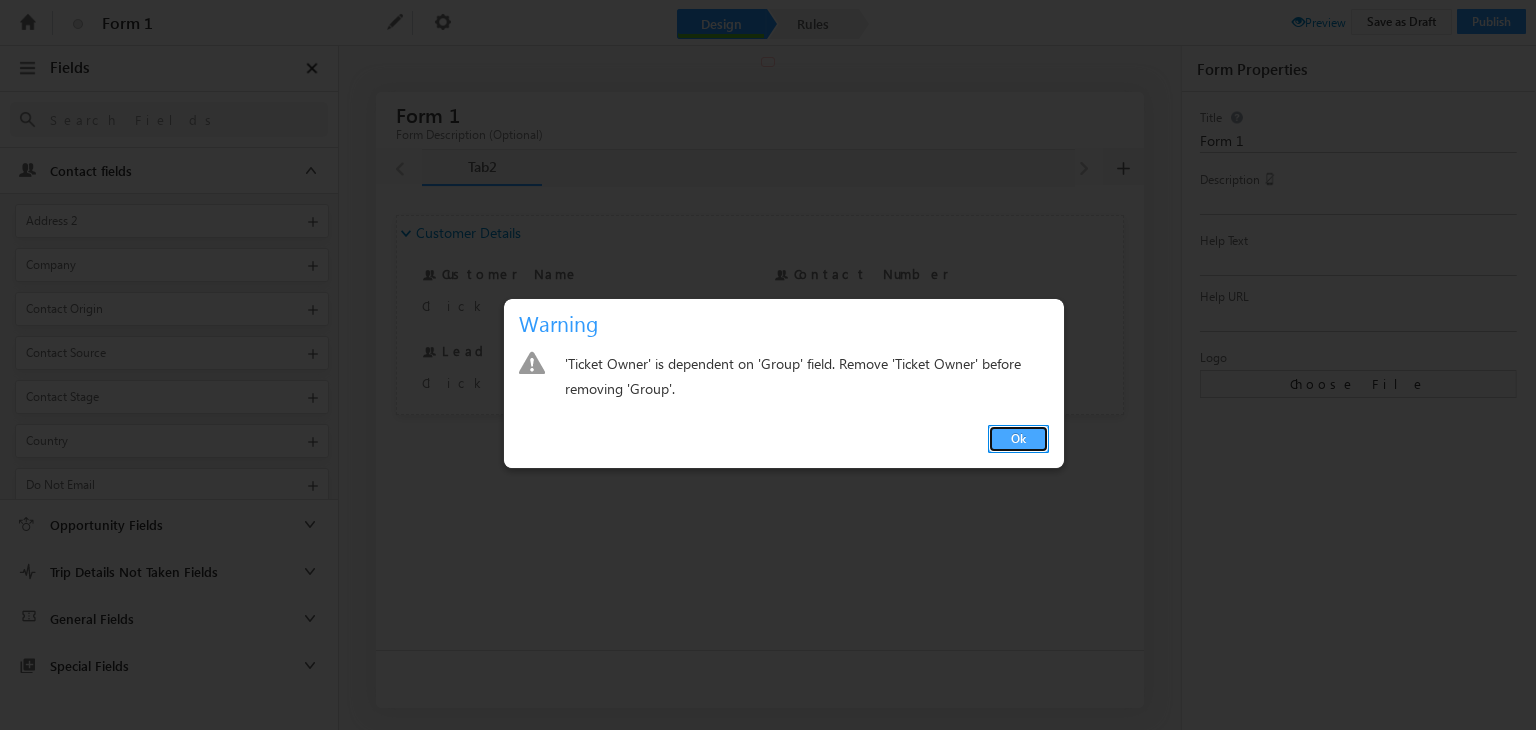 click on "Ok" at bounding box center (1018, 439) 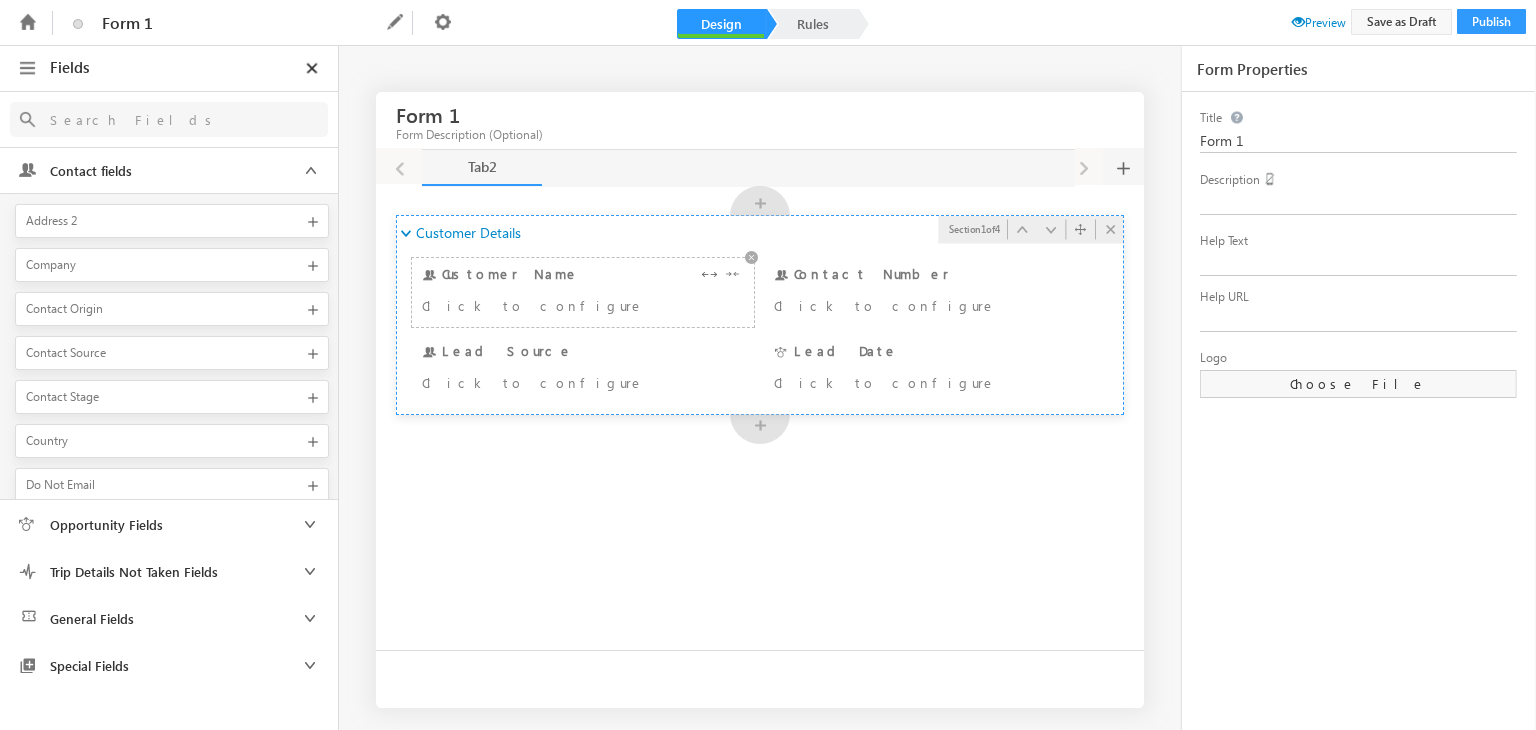 click on "Customer Name Click to configure" at bounding box center (583, 292) 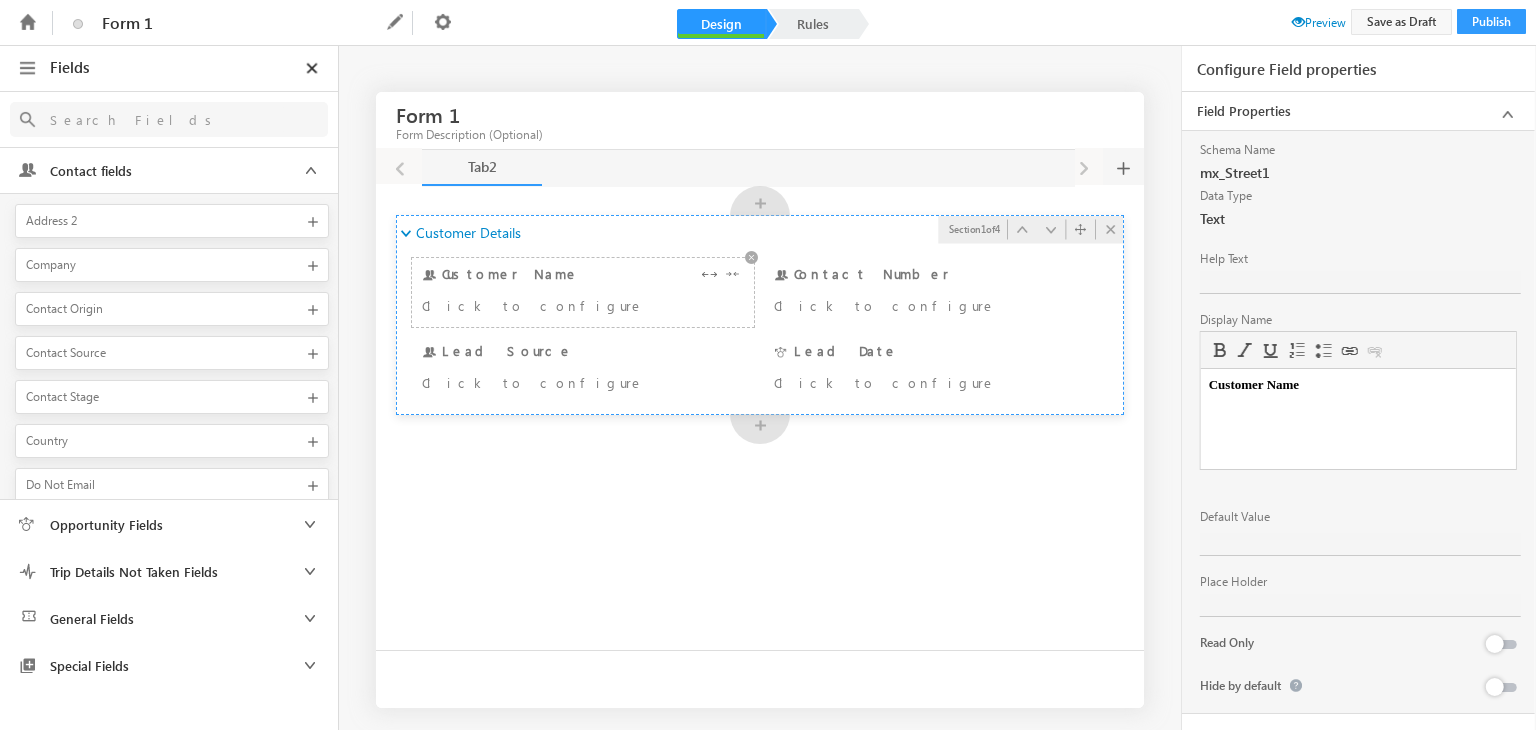 scroll, scrollTop: 0, scrollLeft: 0, axis: both 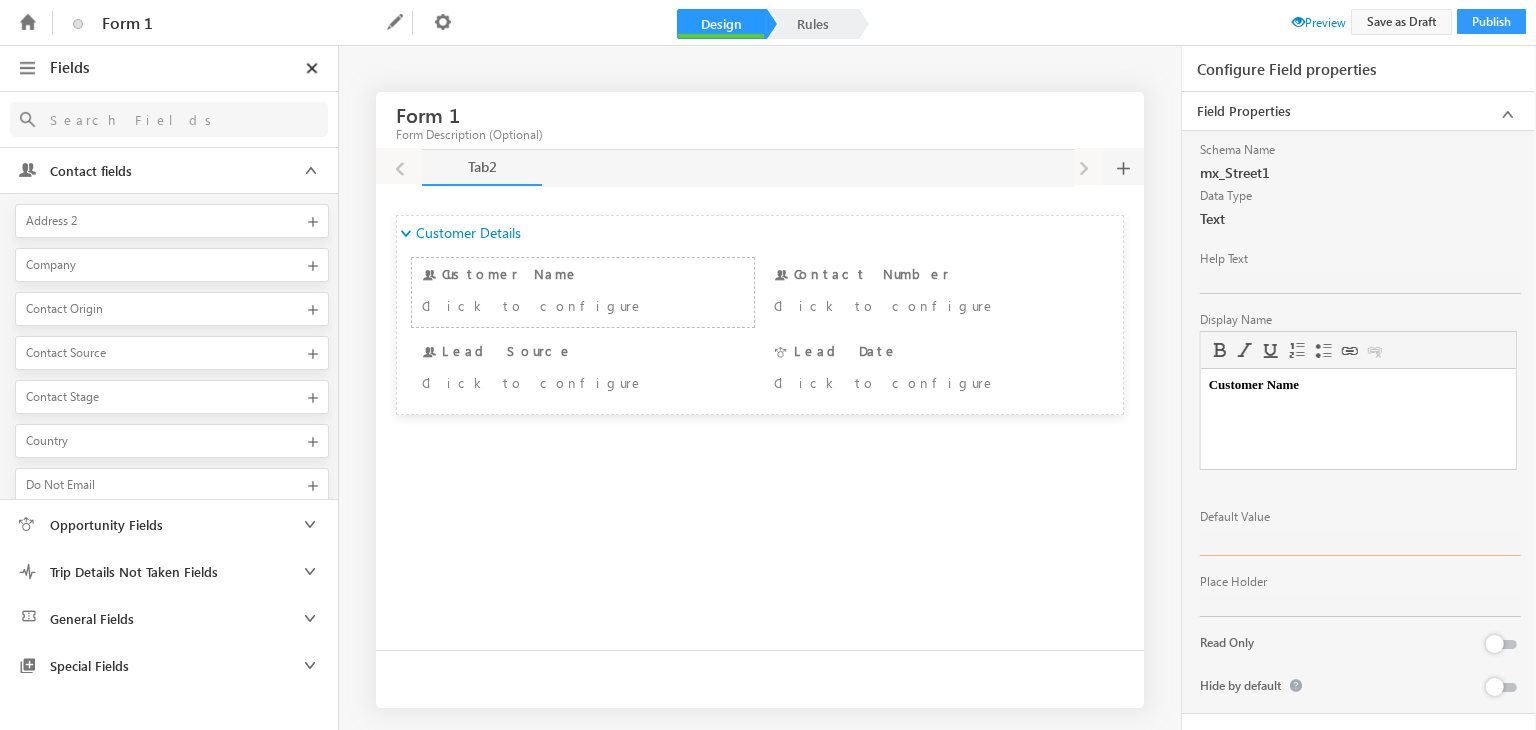 click at bounding box center [1360, 544] 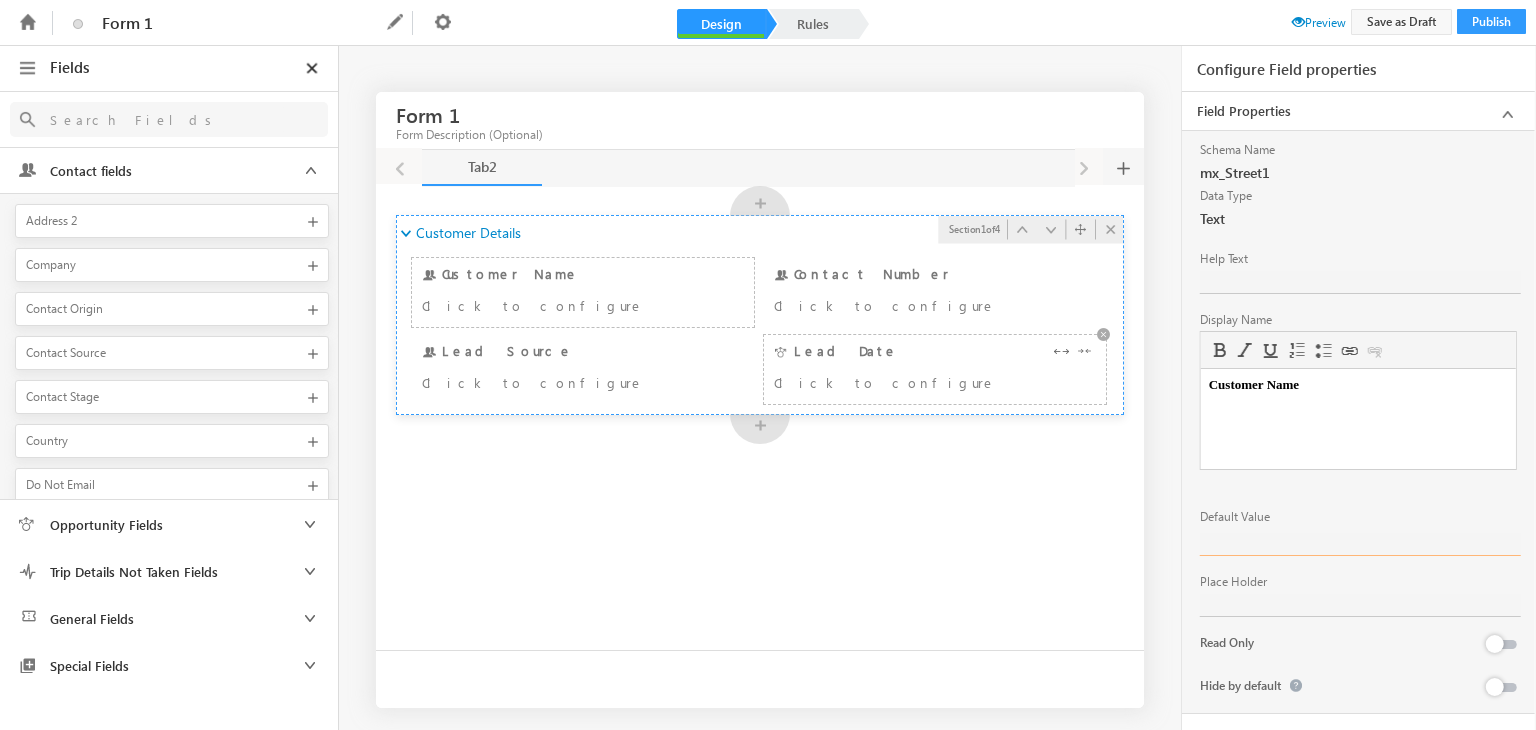 click on "Click to configure" at bounding box center (907, 382) 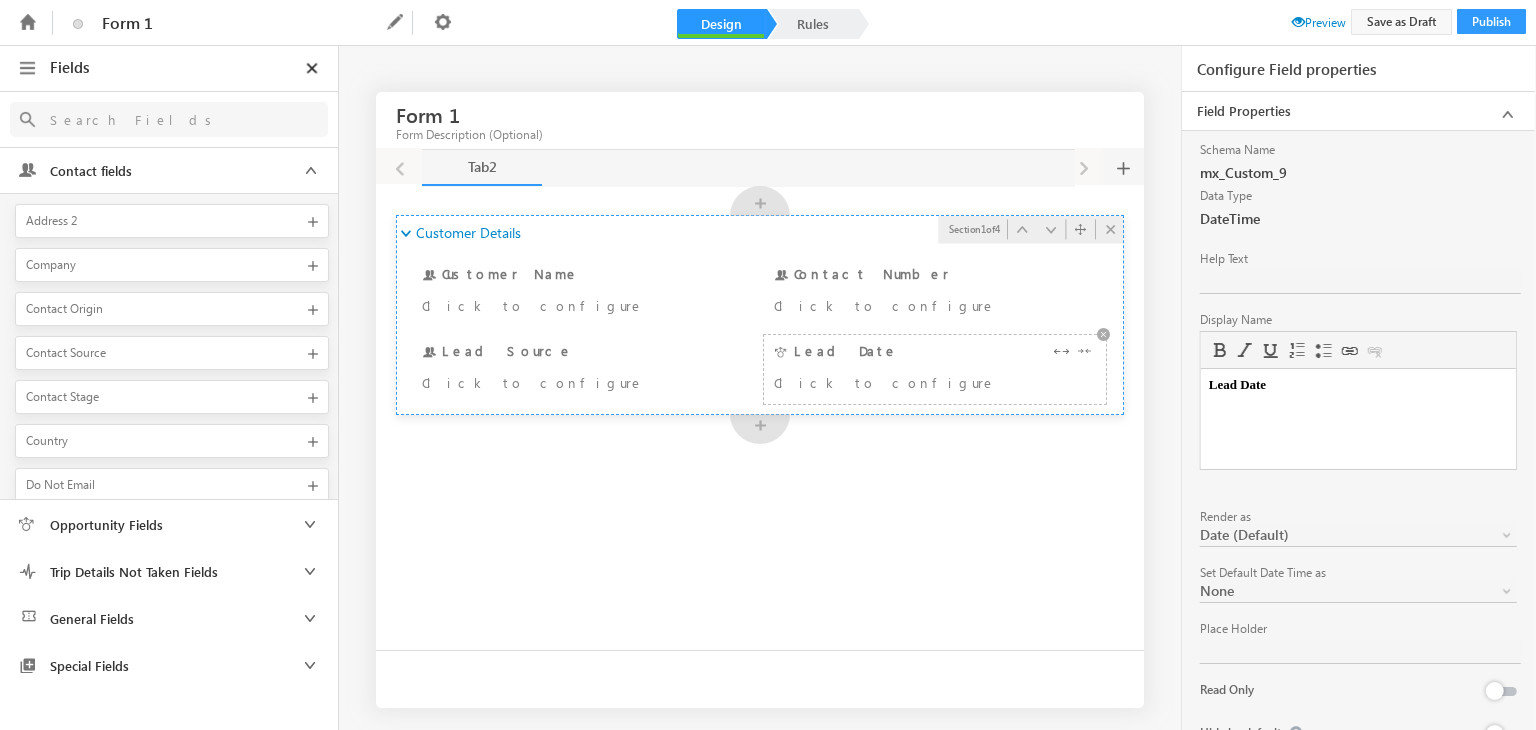 scroll, scrollTop: 0, scrollLeft: 0, axis: both 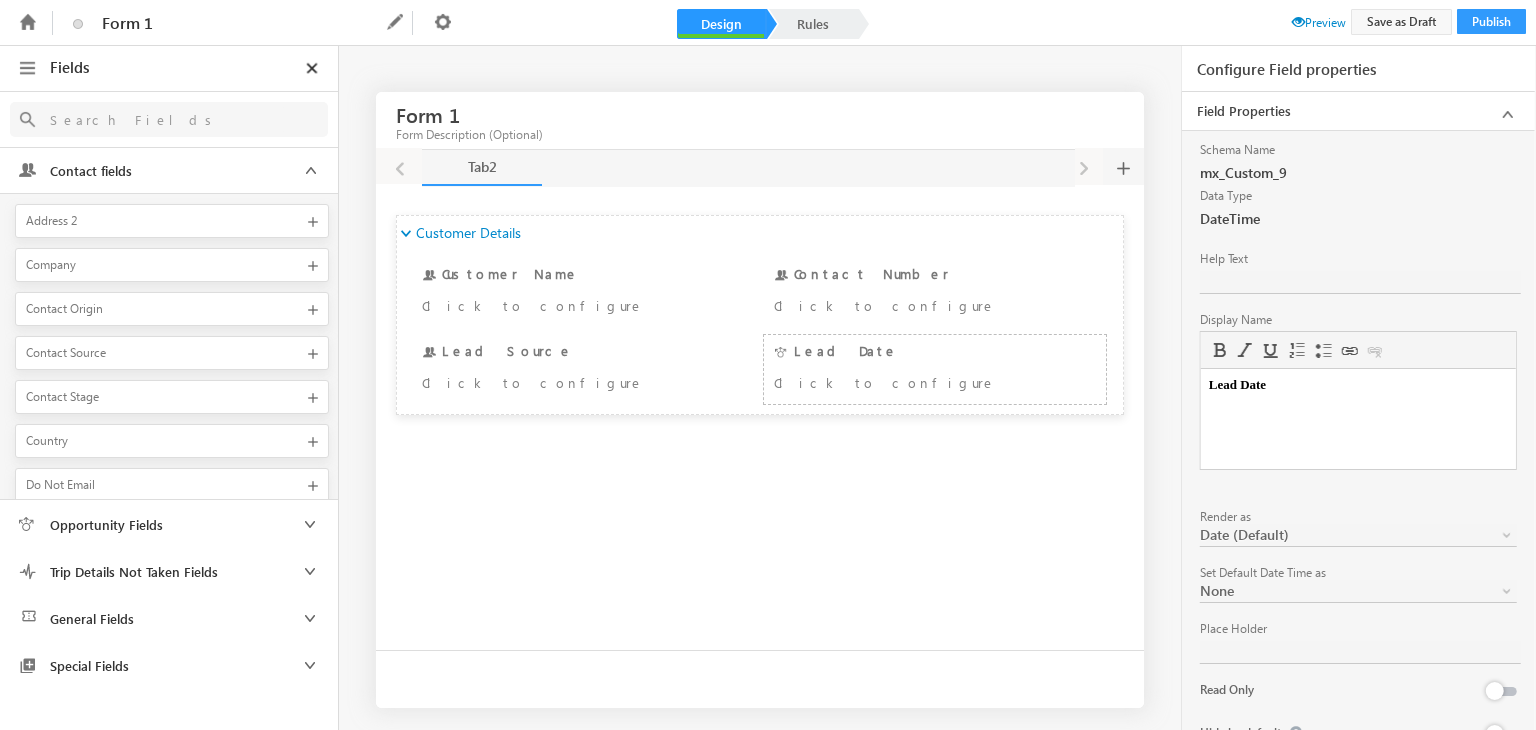 click on "Date (Default)" at bounding box center [1337, 535] 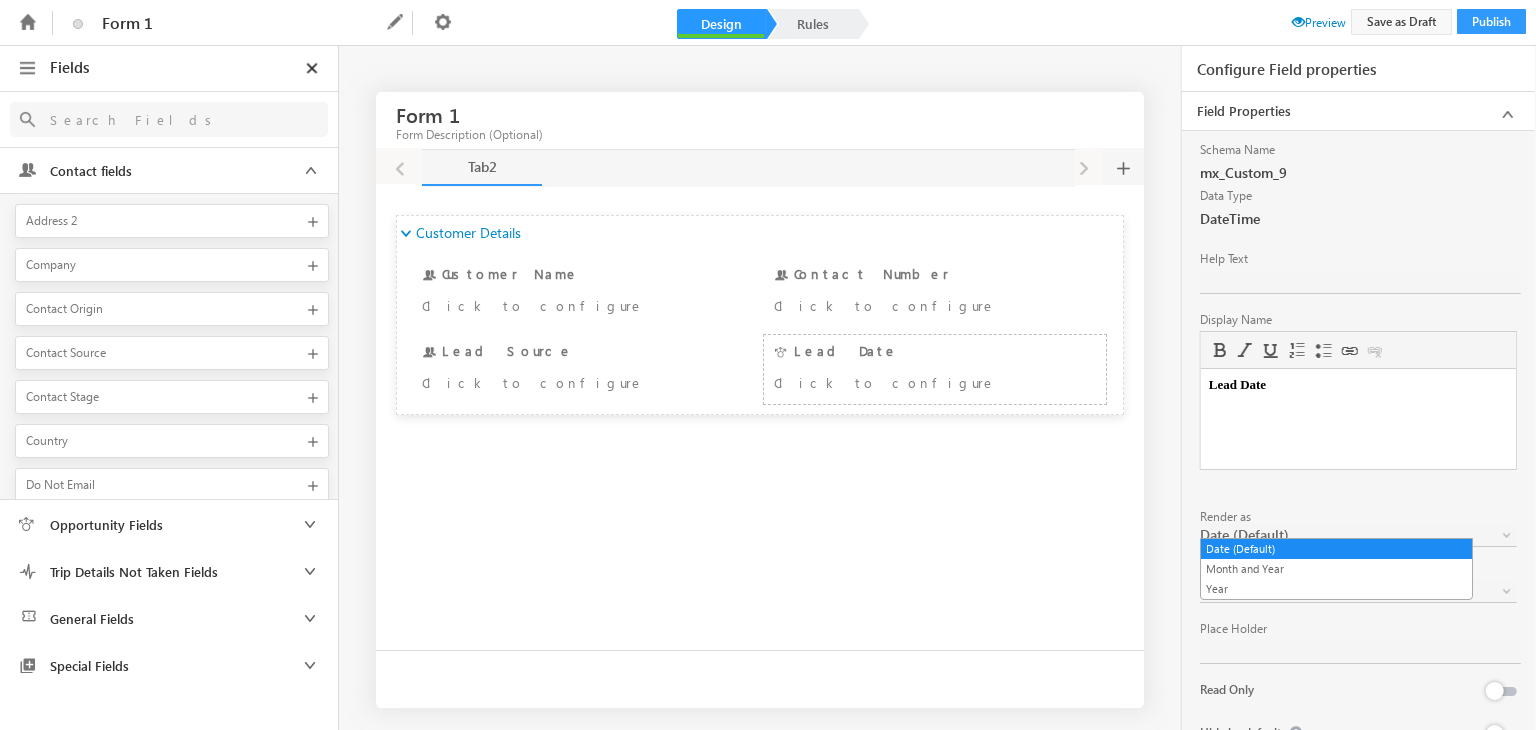 click on "Preview" at bounding box center (1319, 15) 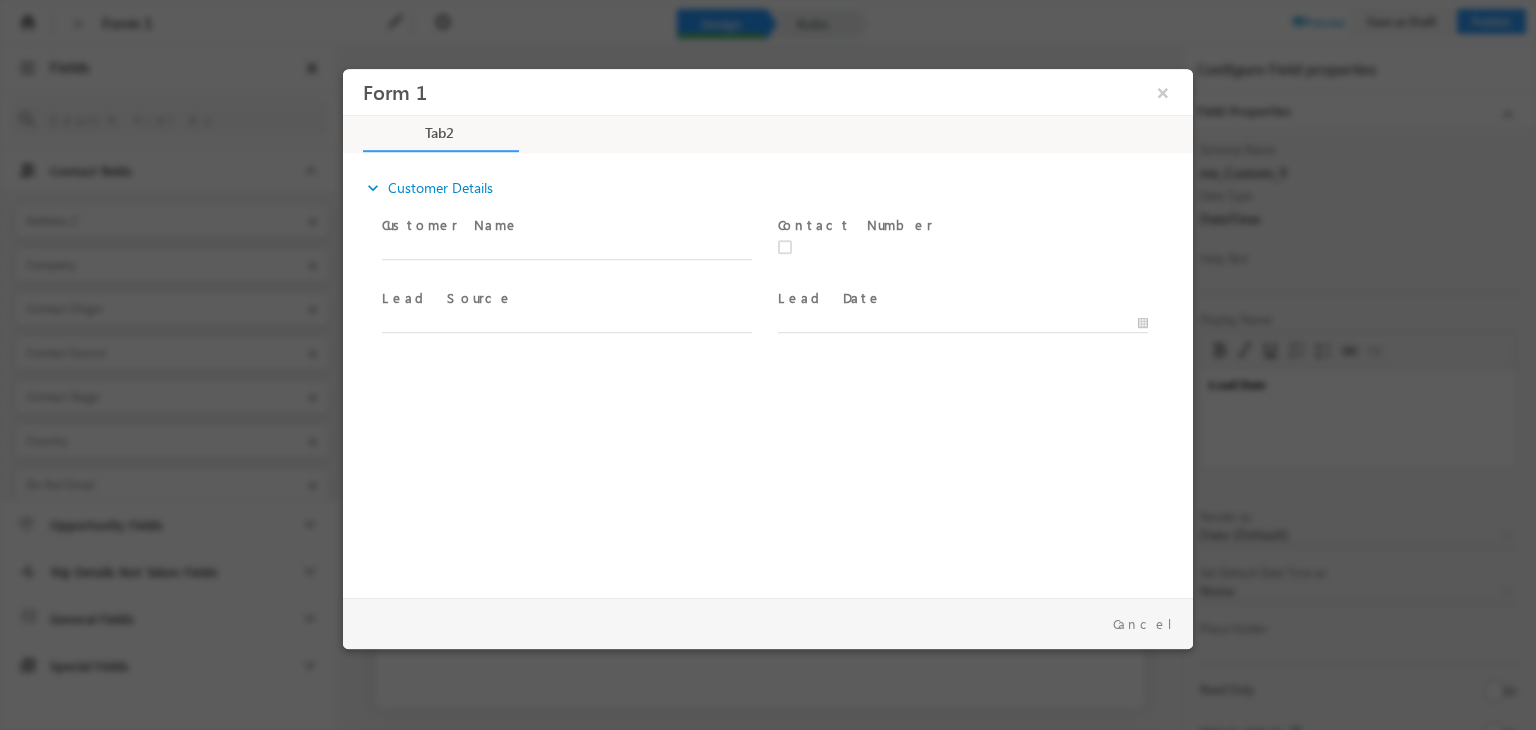 scroll, scrollTop: 0, scrollLeft: 0, axis: both 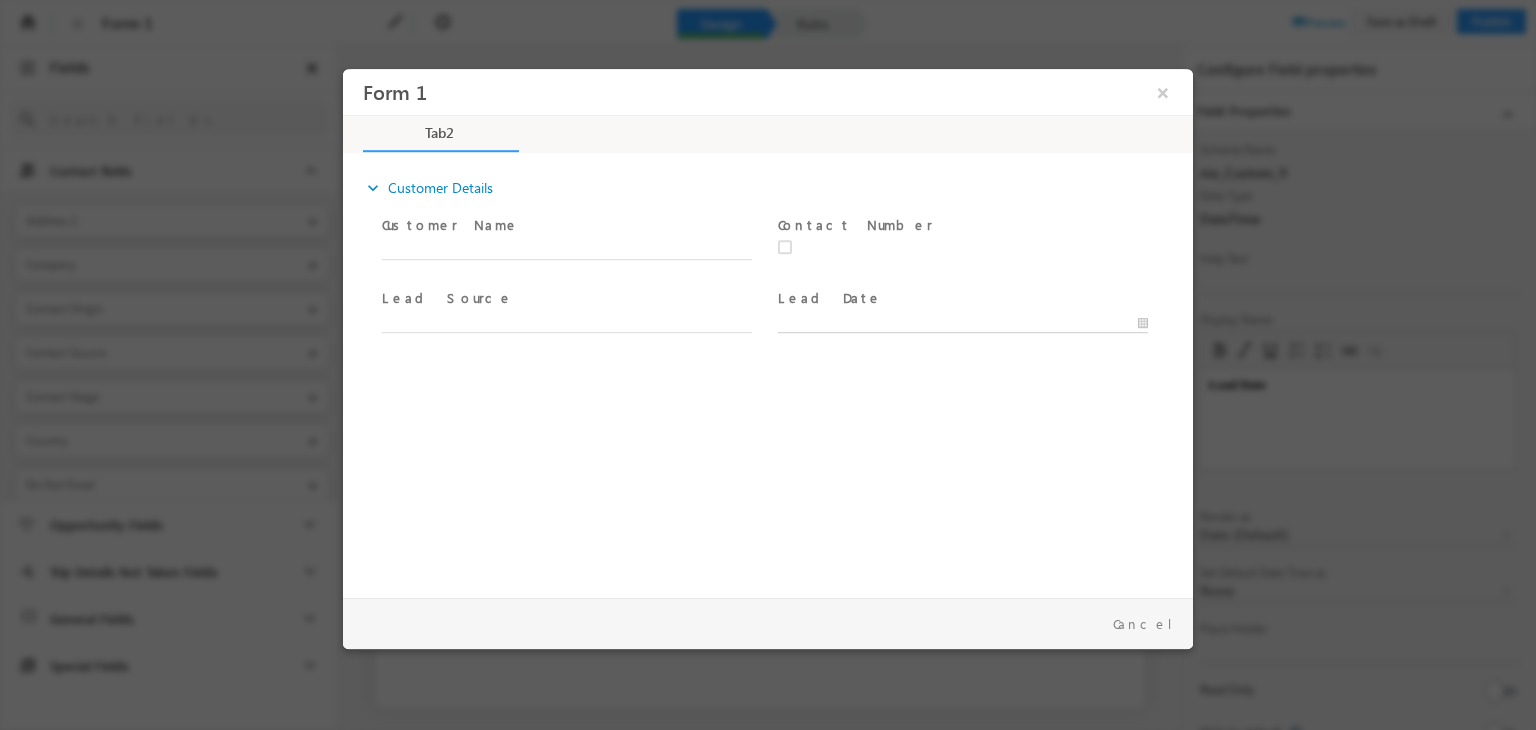 type on "18/07/2025 7:29 PM" 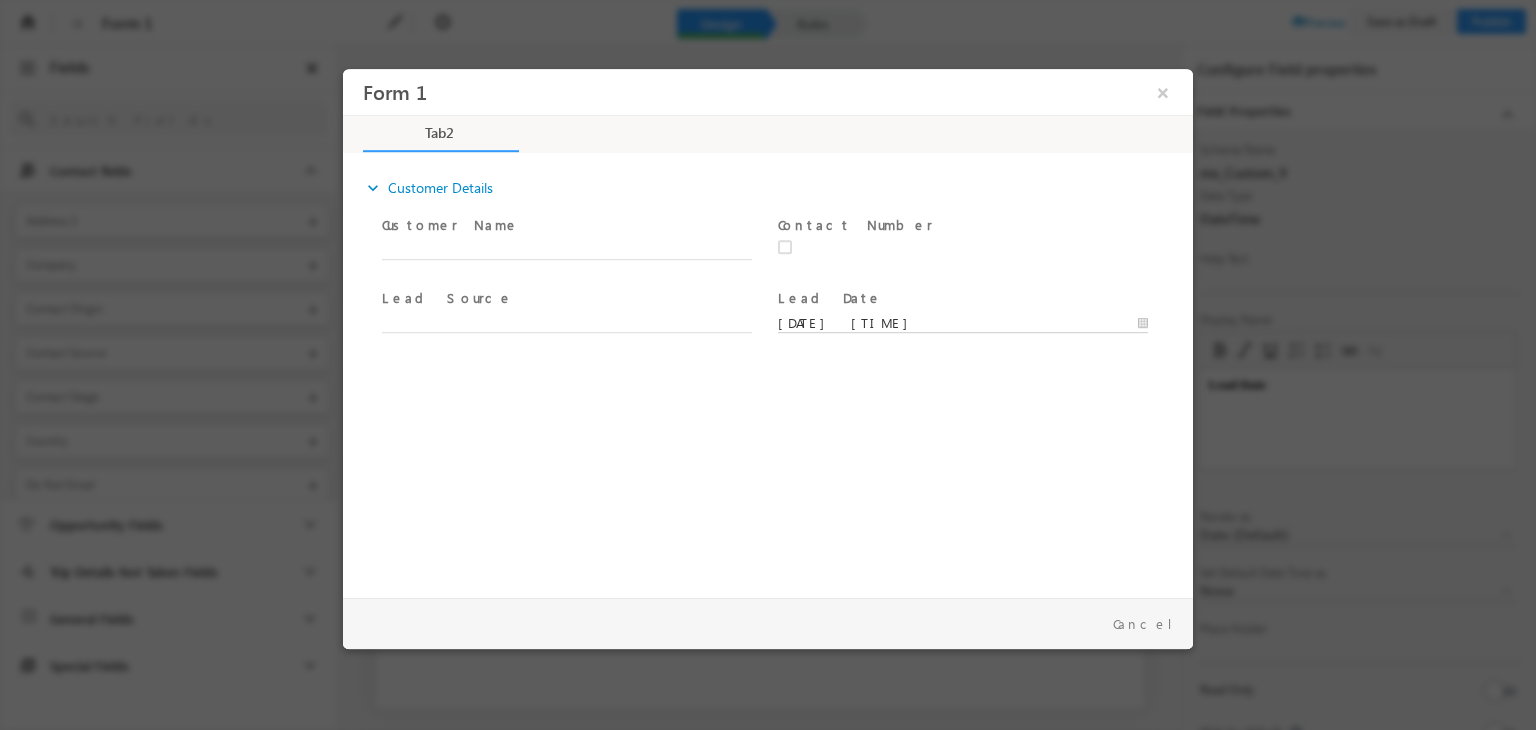 click on "18/07/2025 7:29 PM" at bounding box center (963, 324) 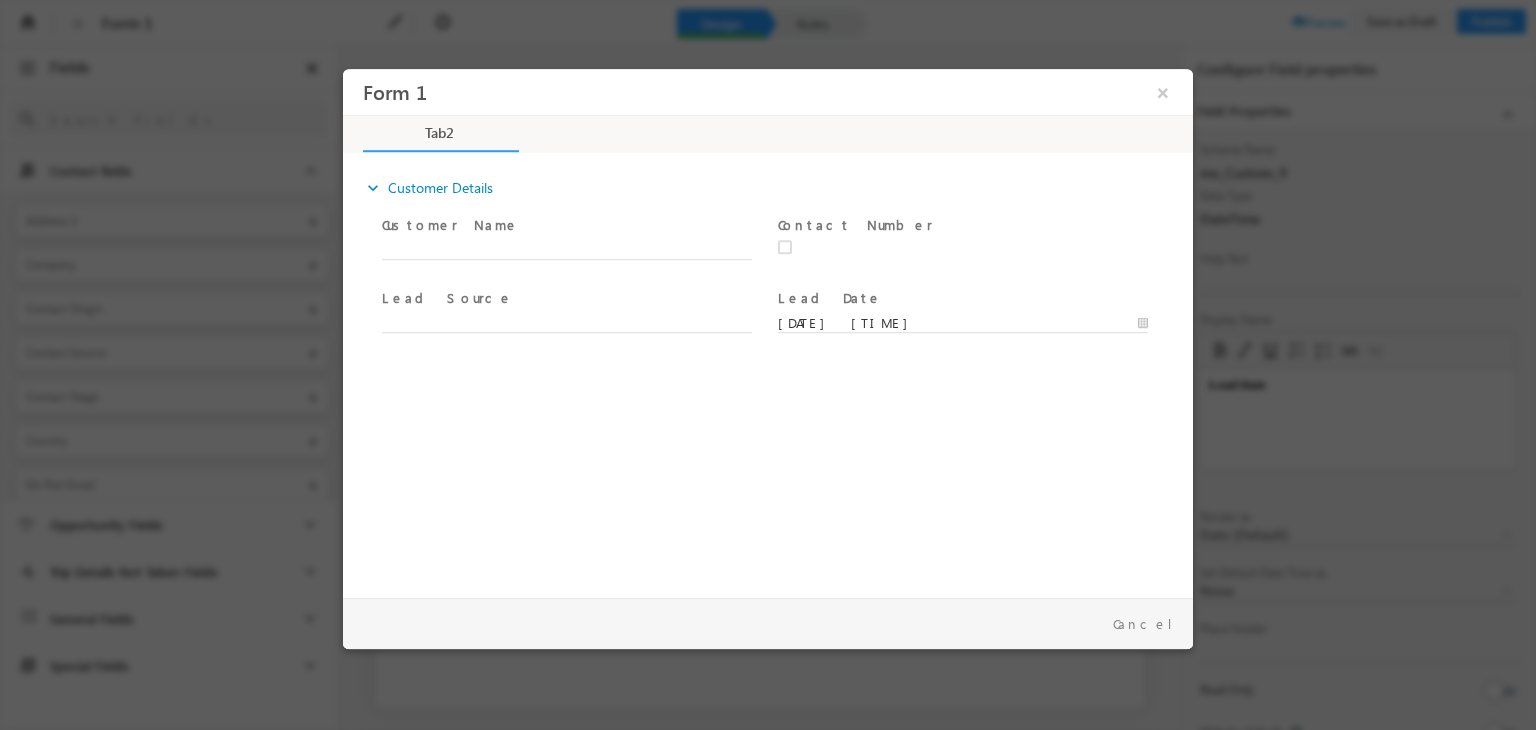 click on "expand_more Customer Details
Customer Name *
*" at bounding box center [773, 372] 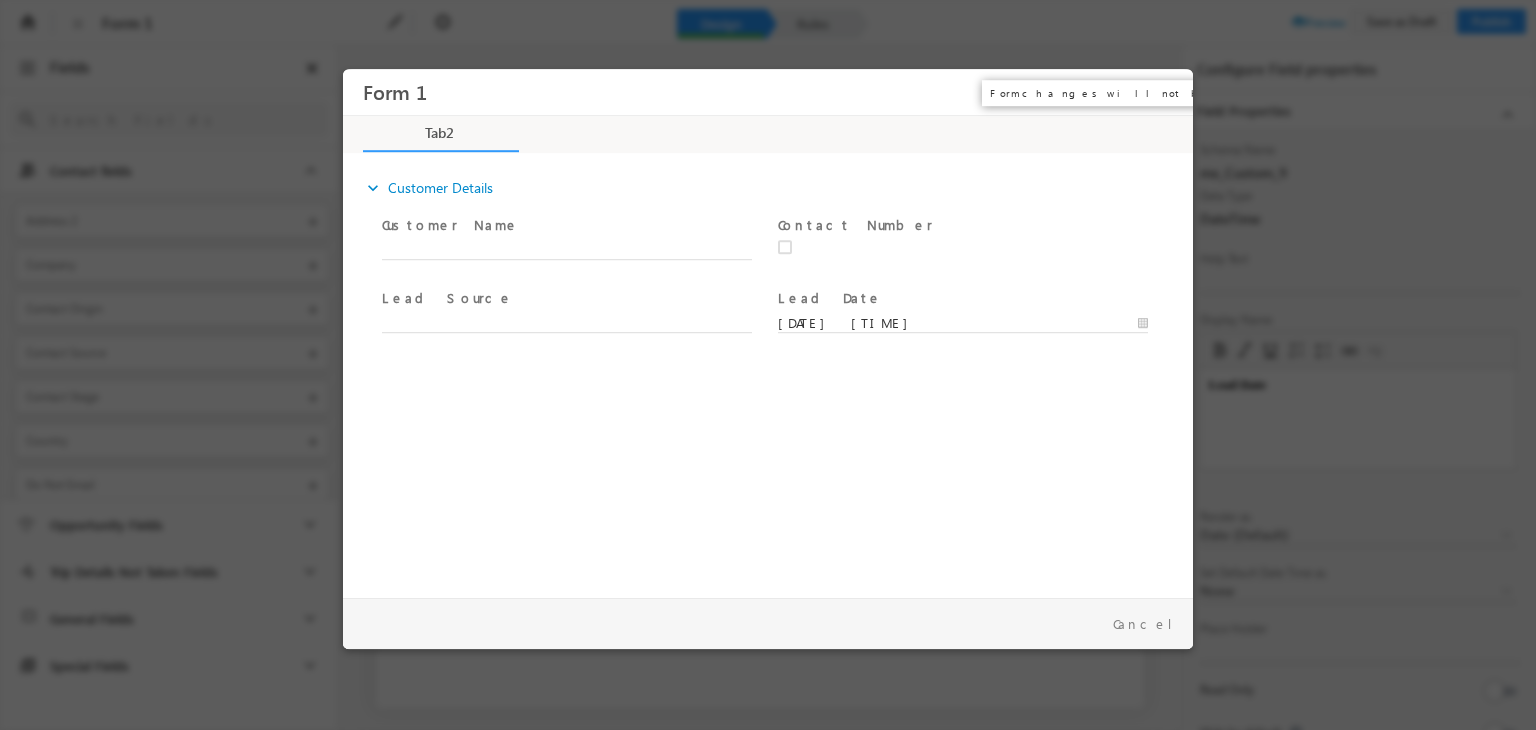 click on "×" at bounding box center (1163, 92) 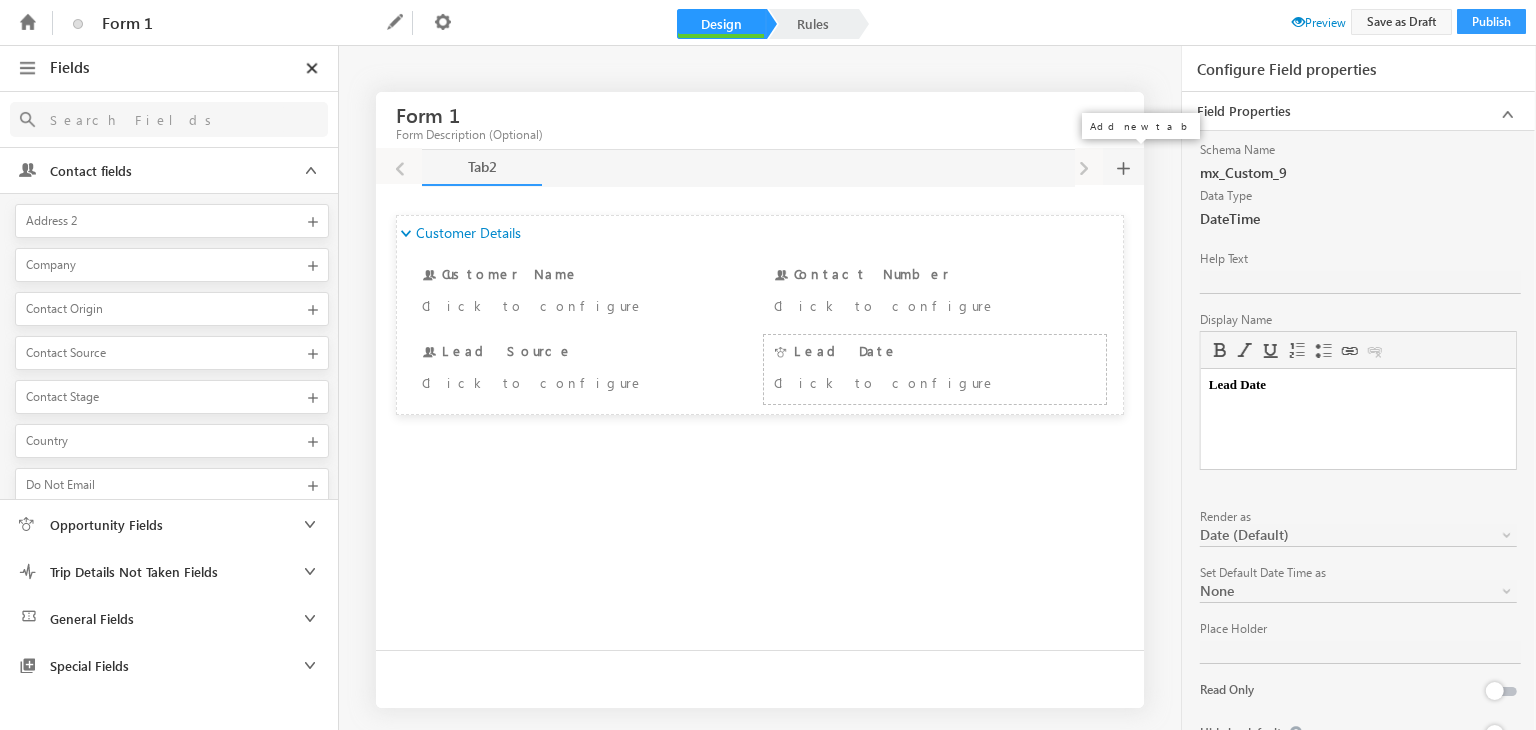 click at bounding box center [1123, 166] 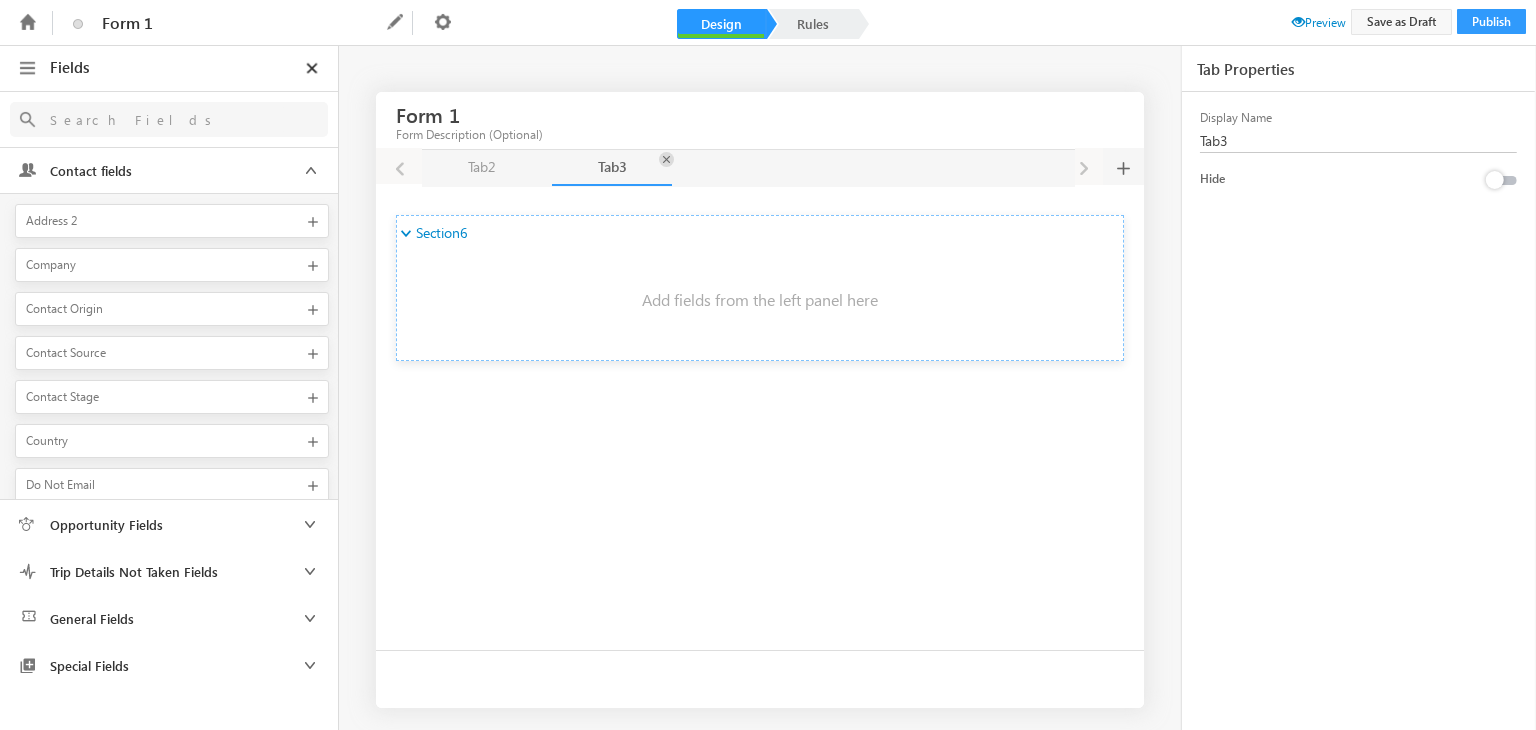 click at bounding box center [666, 159] 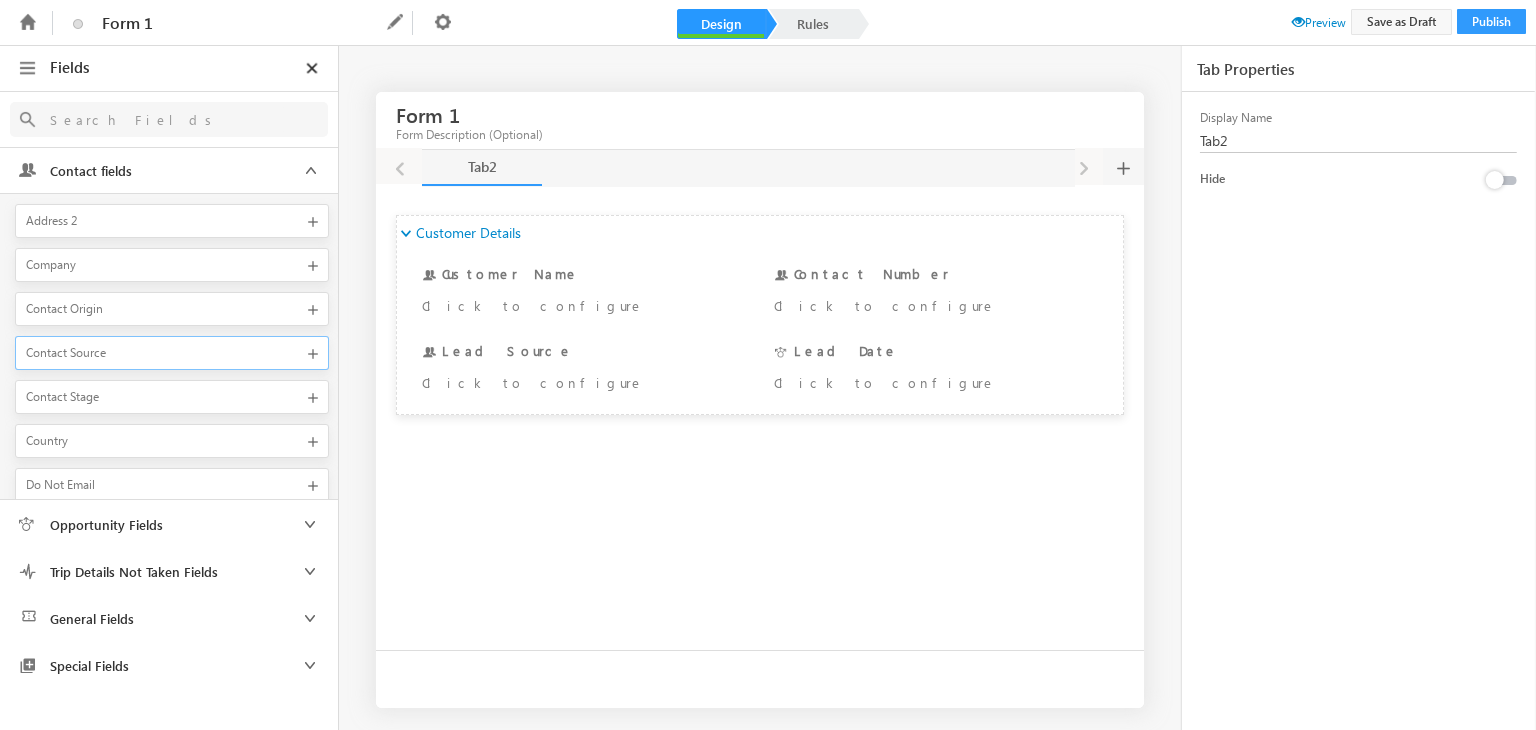 click on "Contact Source" at bounding box center [160, 353] 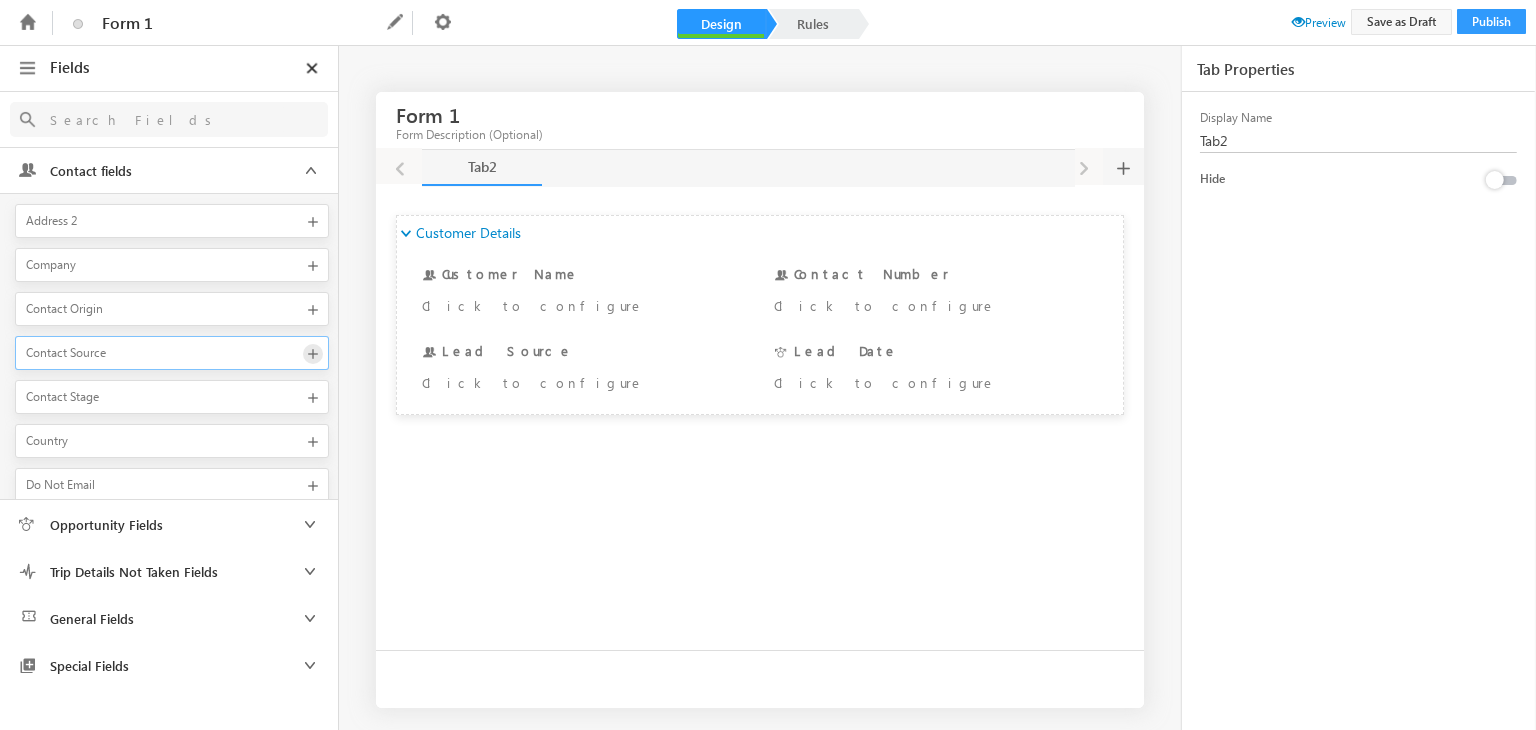 click at bounding box center (313, 354) 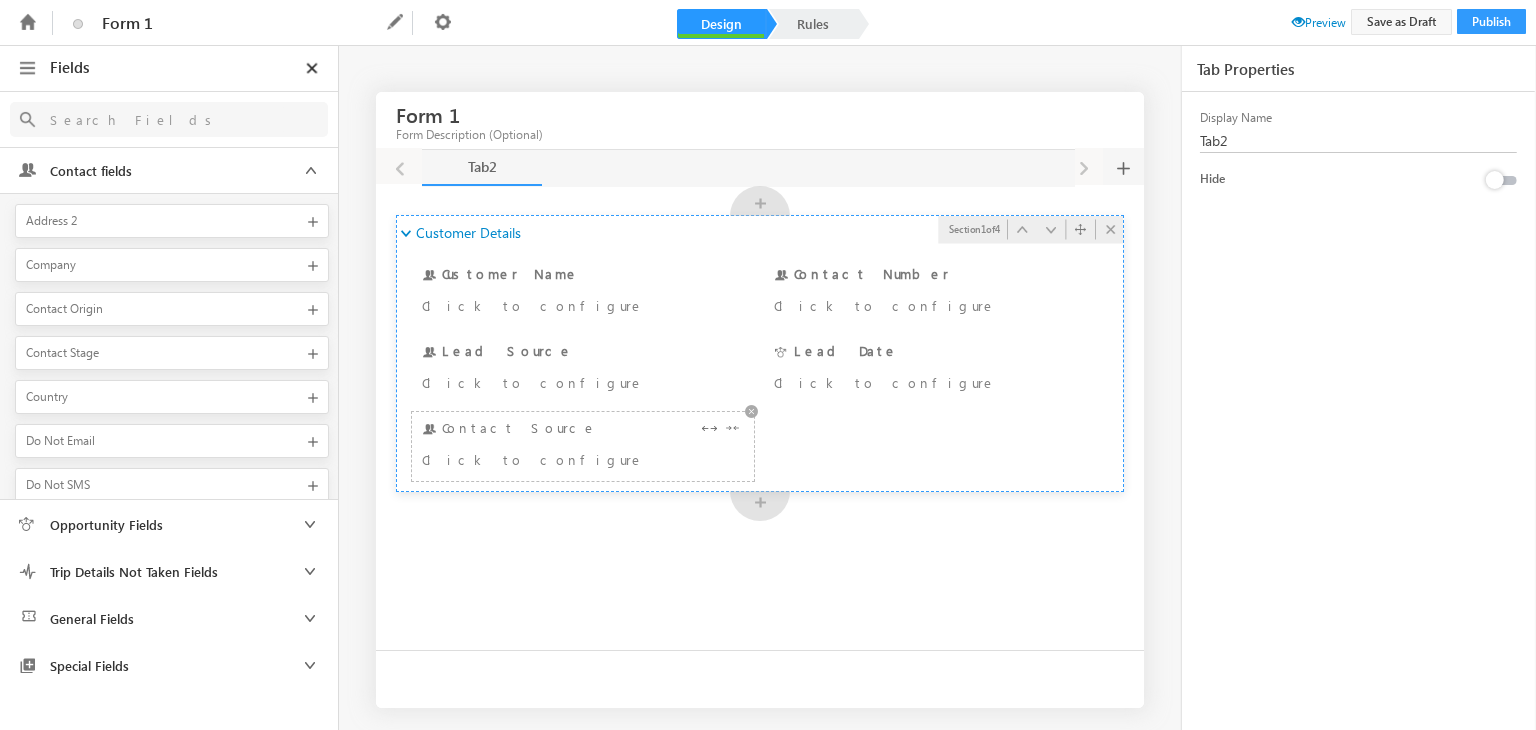 click on "Click to configure" at bounding box center (555, 459) 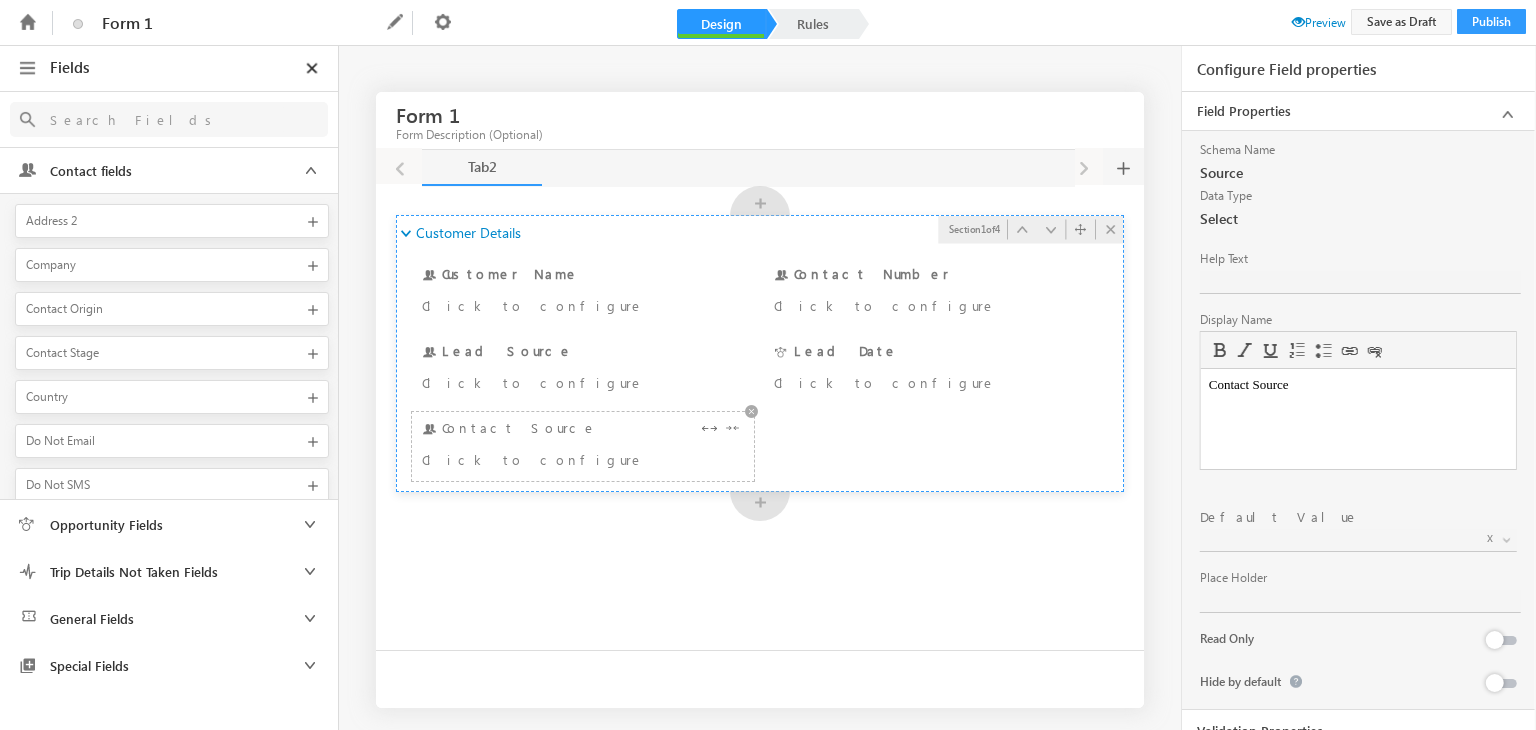 scroll, scrollTop: 0, scrollLeft: 0, axis: both 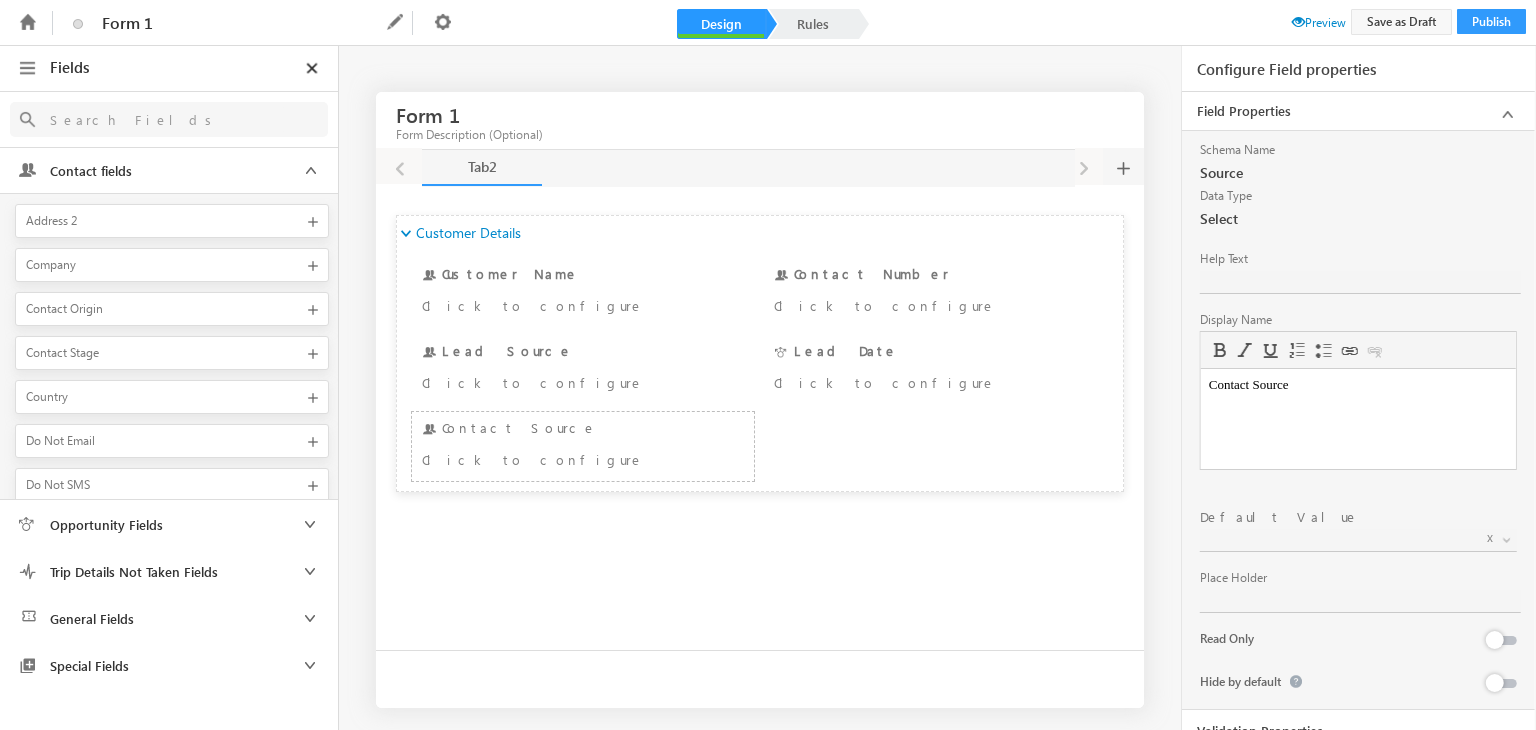 click on "Default Value x" at bounding box center [1358, 517] 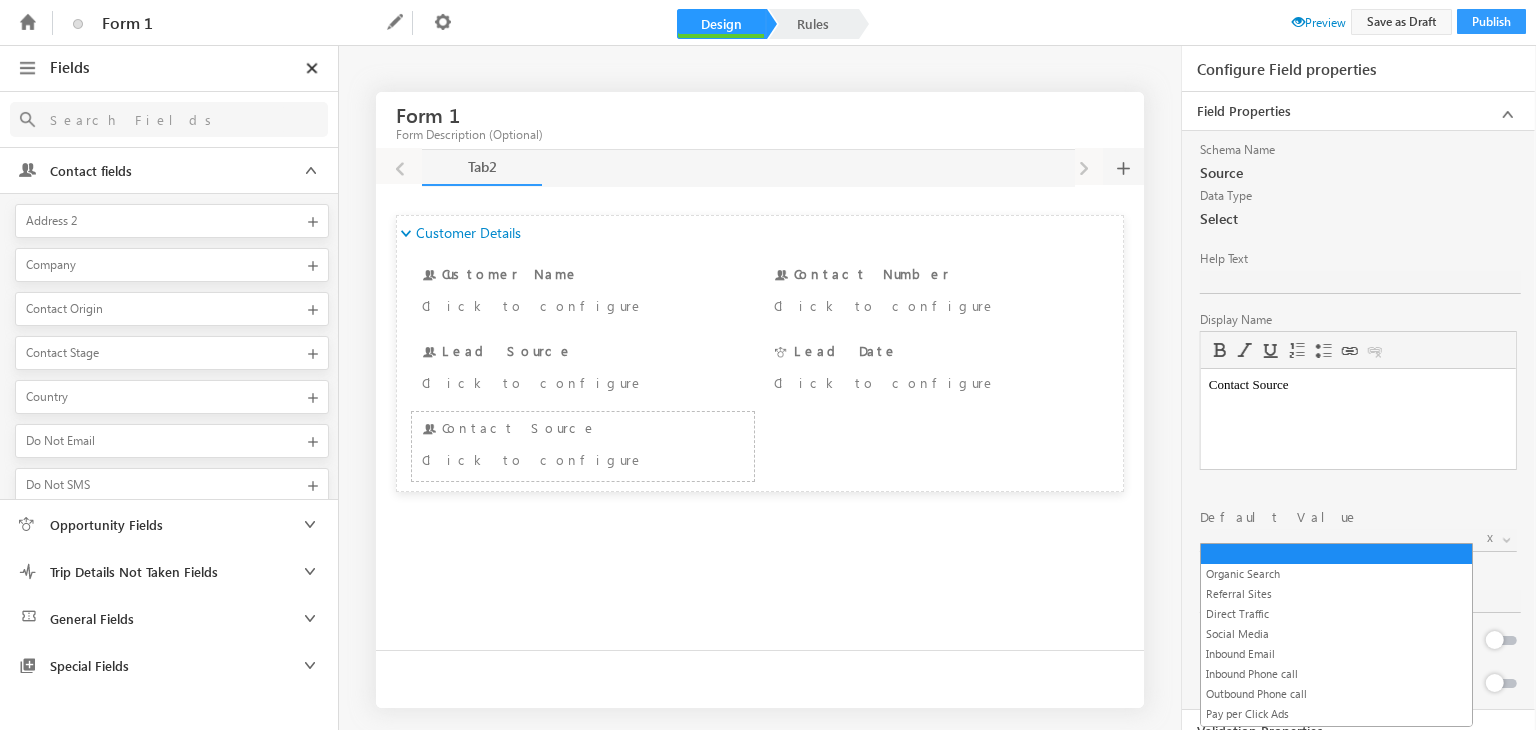 click at bounding box center (1509, 544) 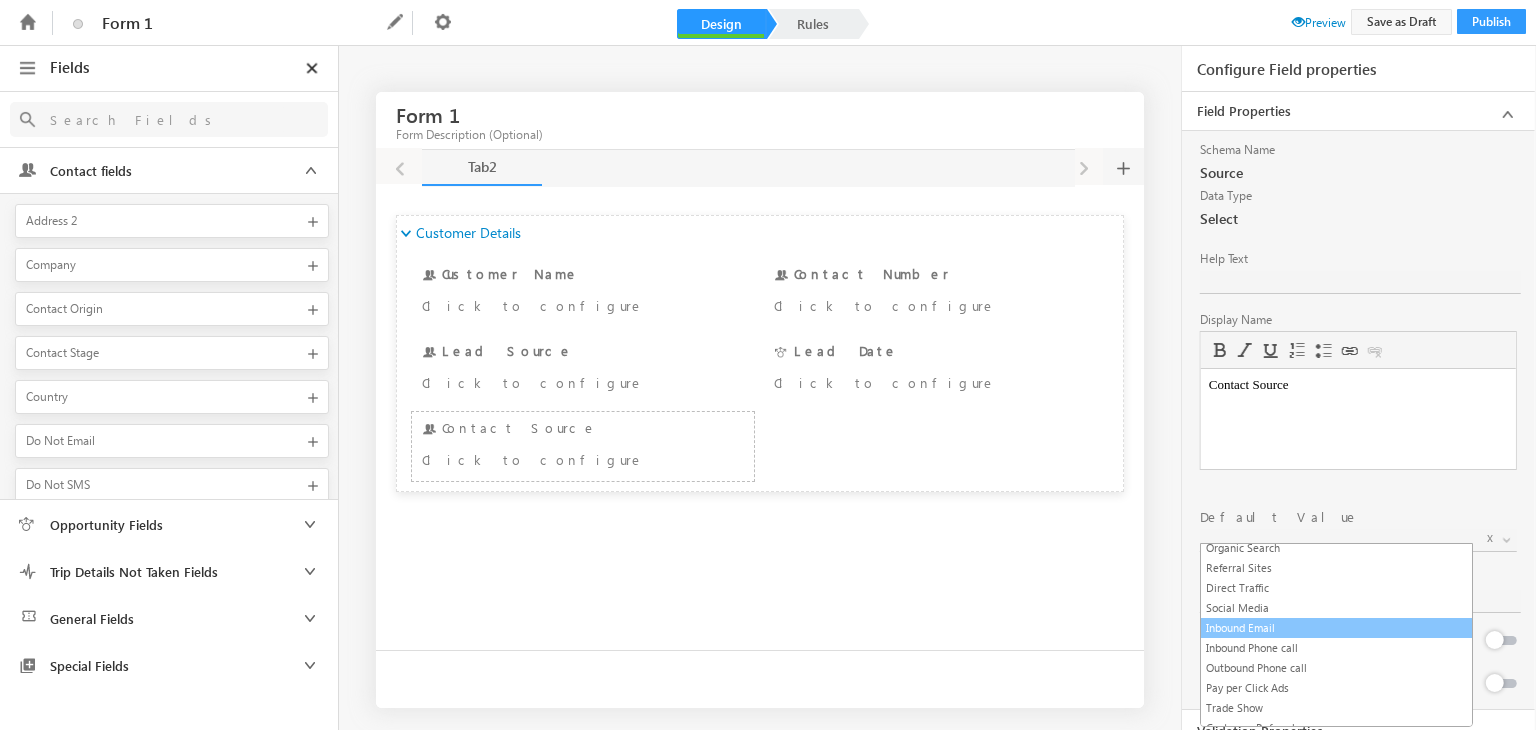 scroll, scrollTop: 0, scrollLeft: 0, axis: both 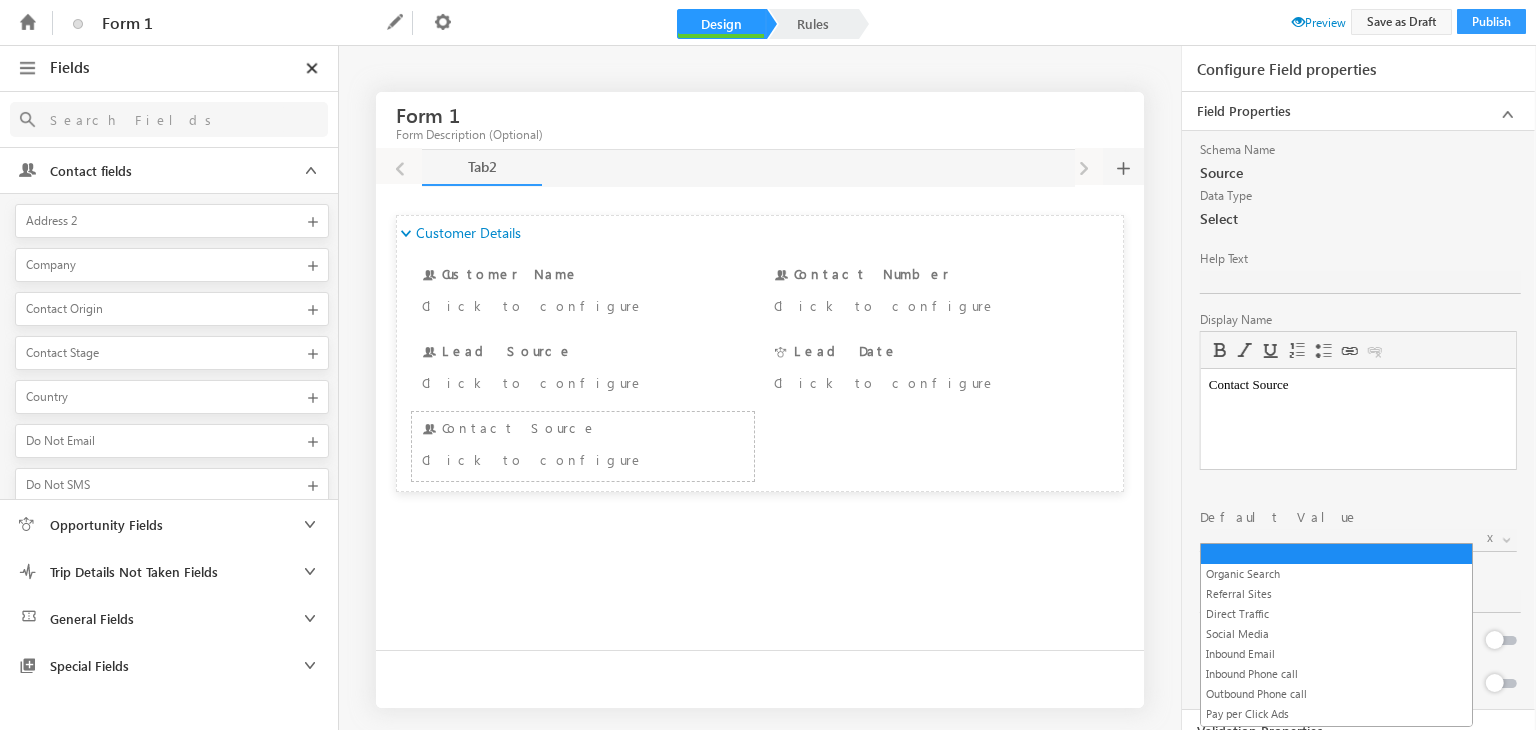 click on "Configure Field properties" at bounding box center (1342, 69) 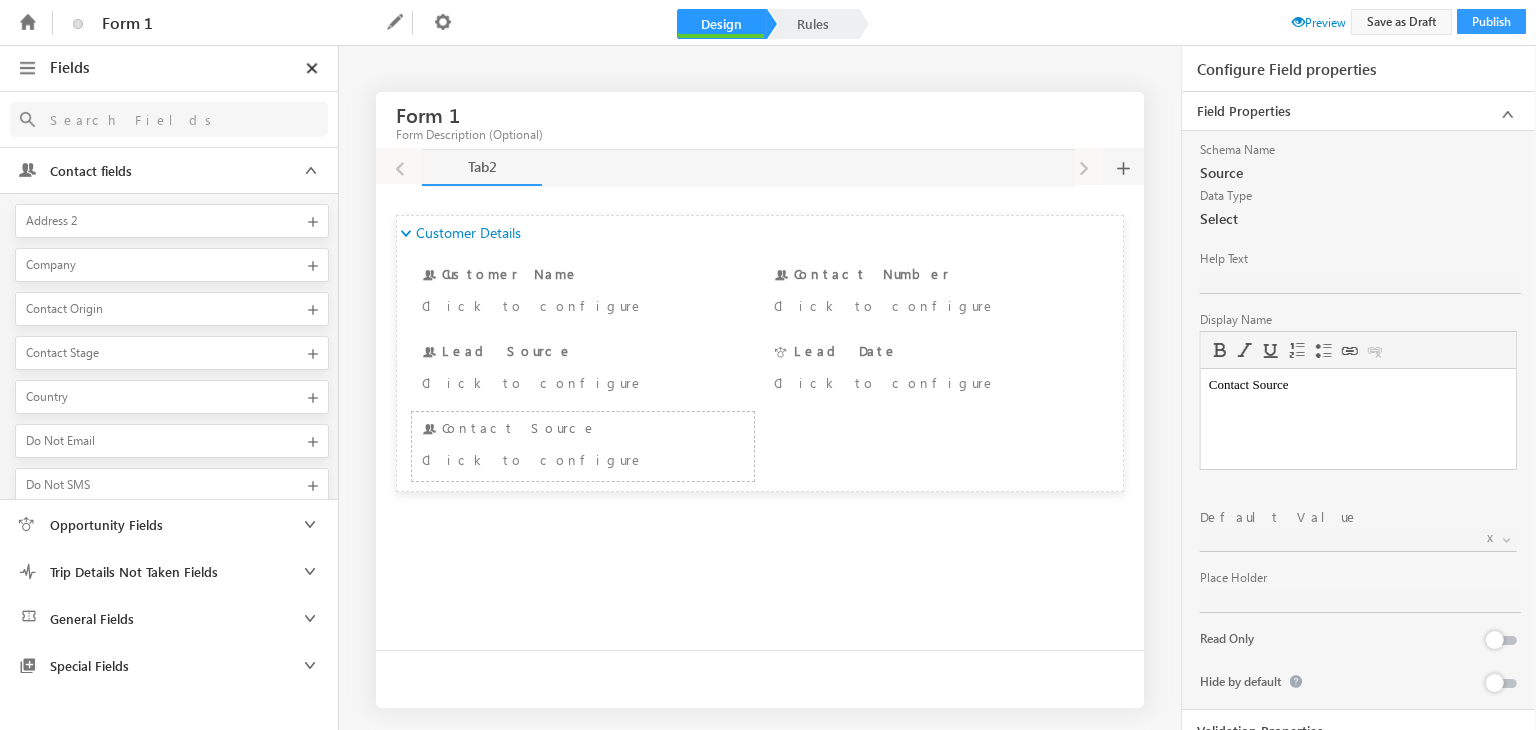 click on "Source" at bounding box center [1358, 173] 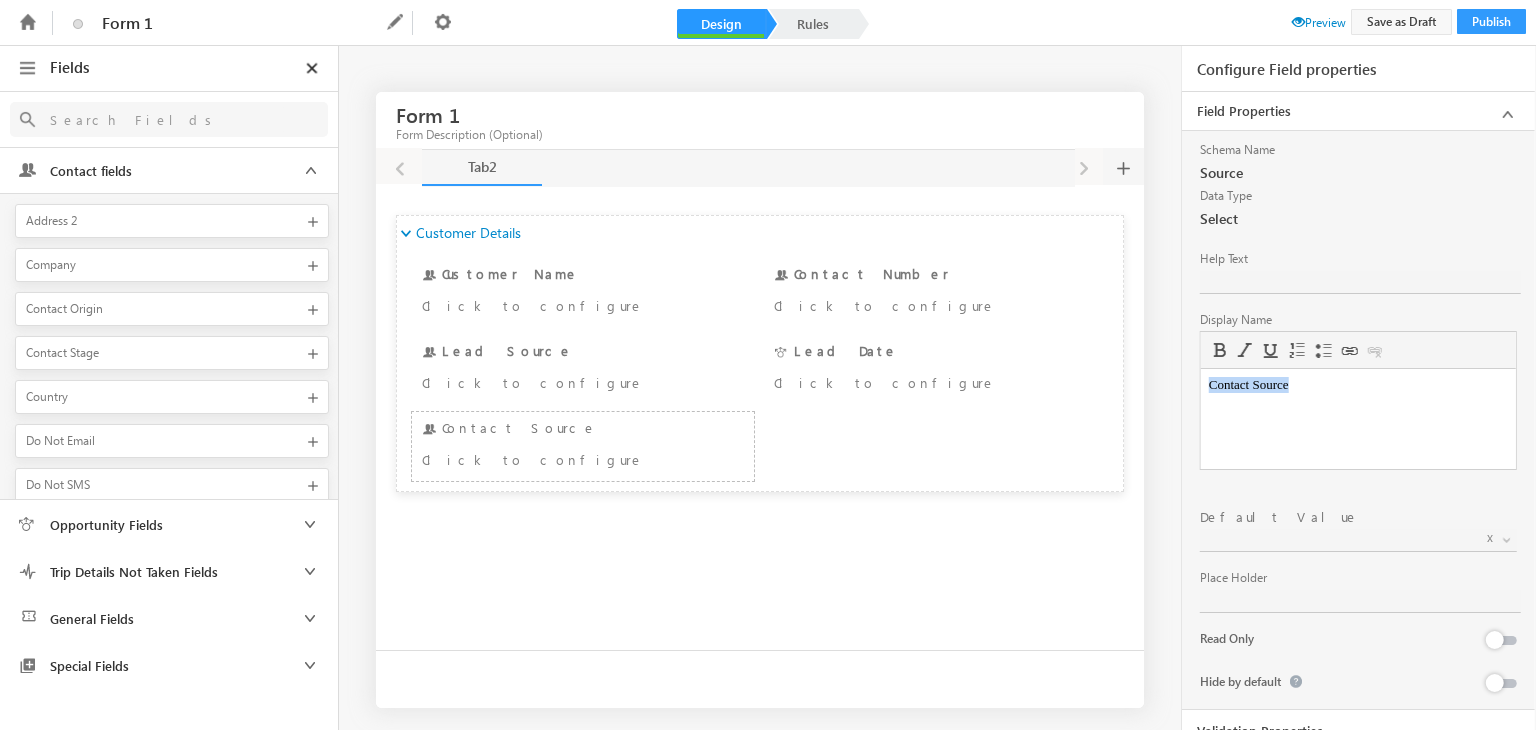 drag, startPoint x: 1305, startPoint y: 385, endPoint x: 1048, endPoint y: 430, distance: 260.90994 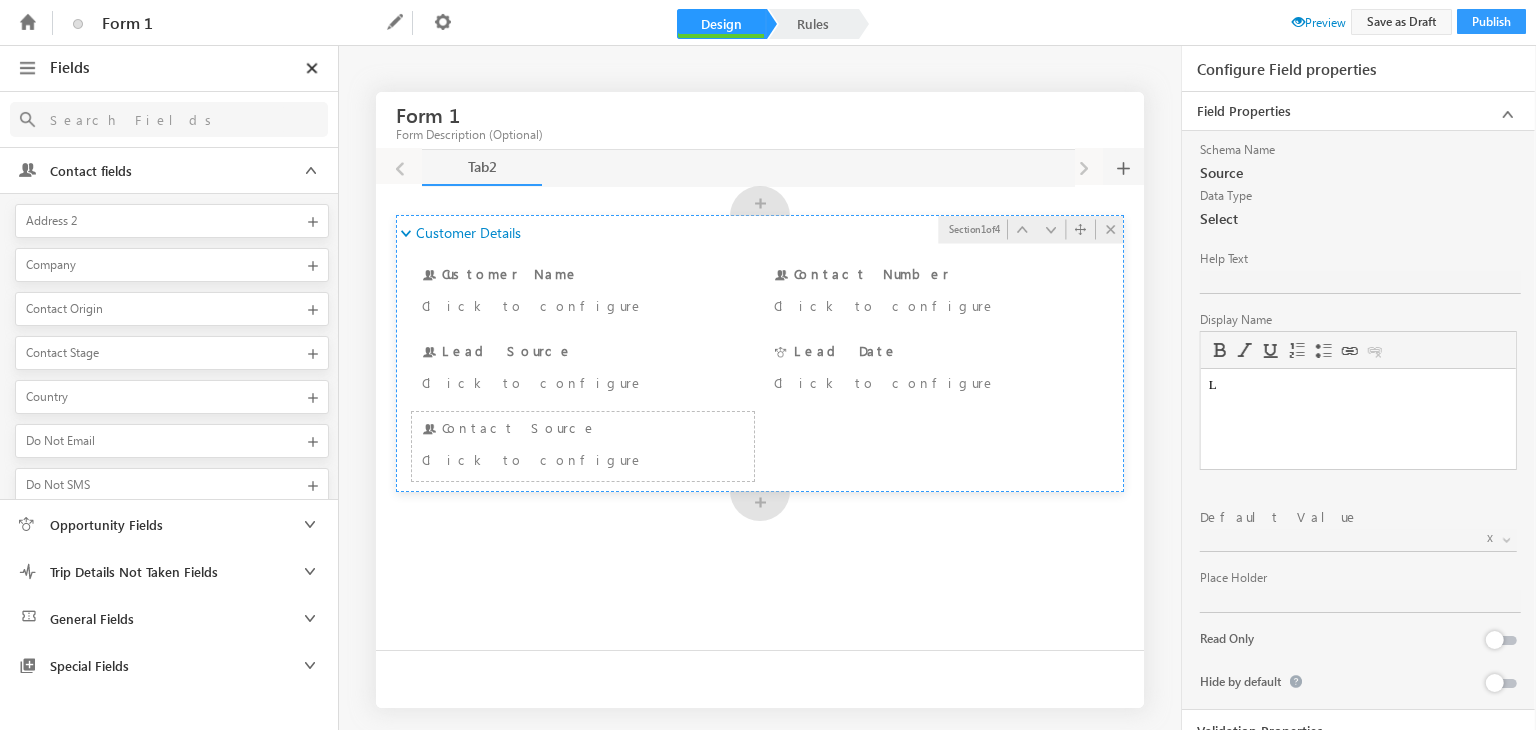 type 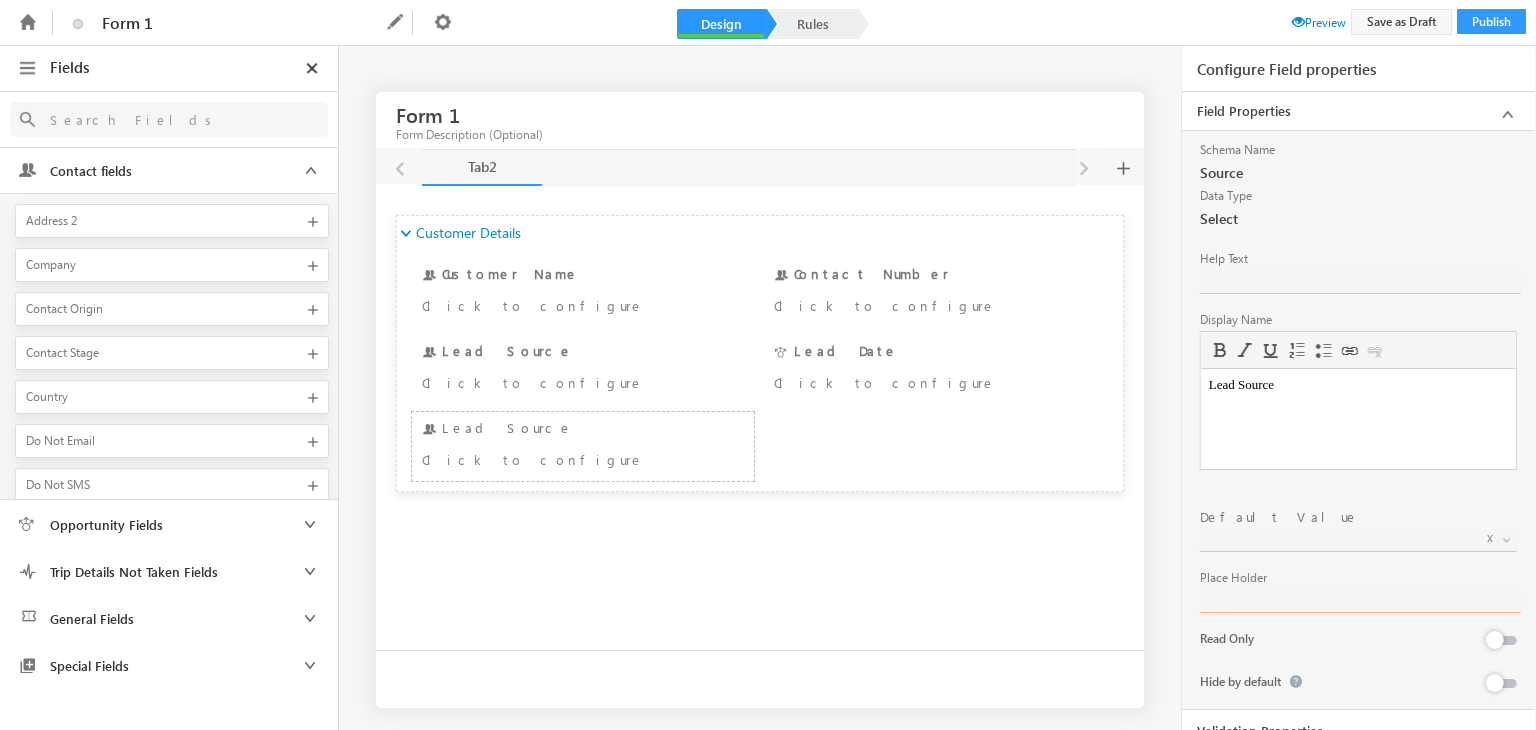 click at bounding box center (1360, 601) 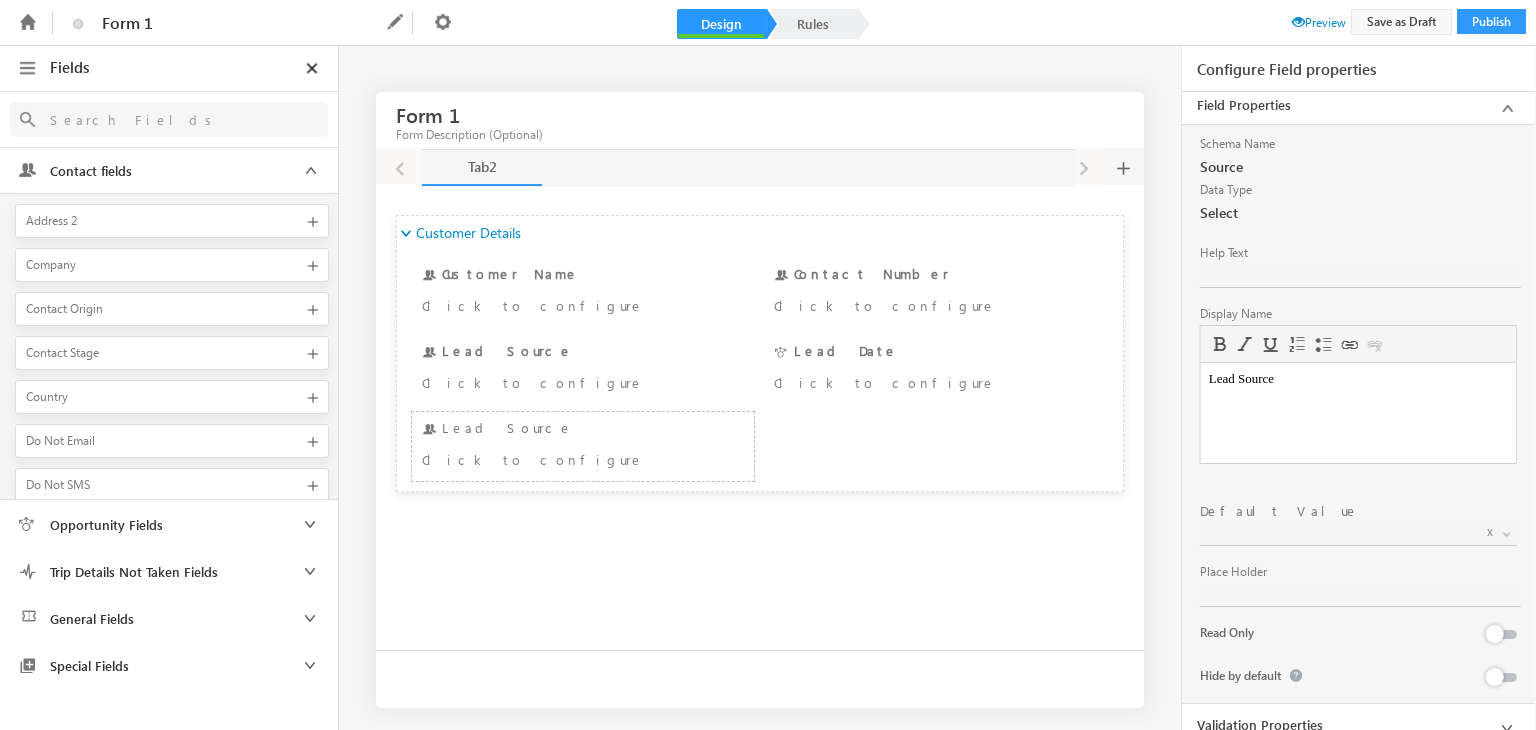 click at bounding box center (1337, 534) 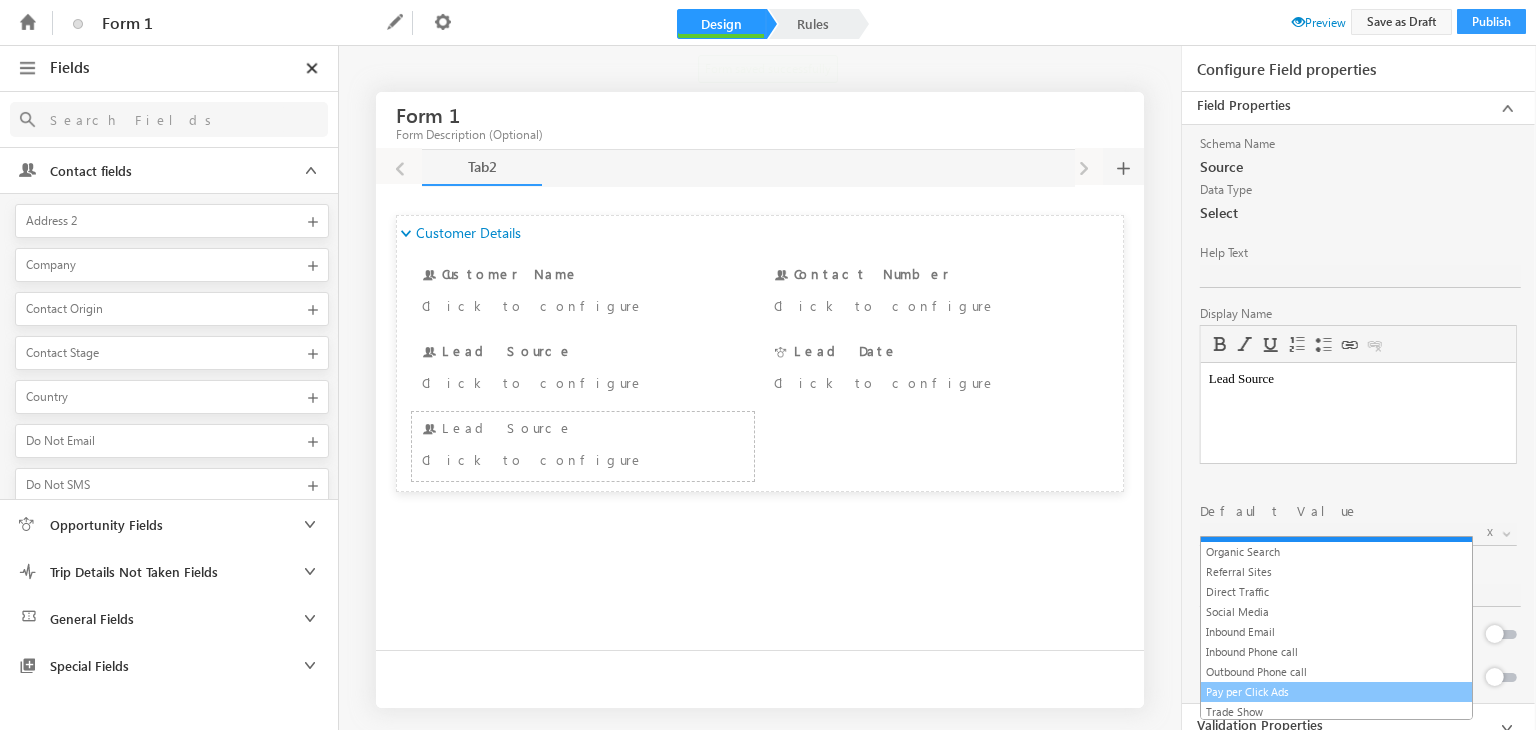 scroll, scrollTop: 0, scrollLeft: 0, axis: both 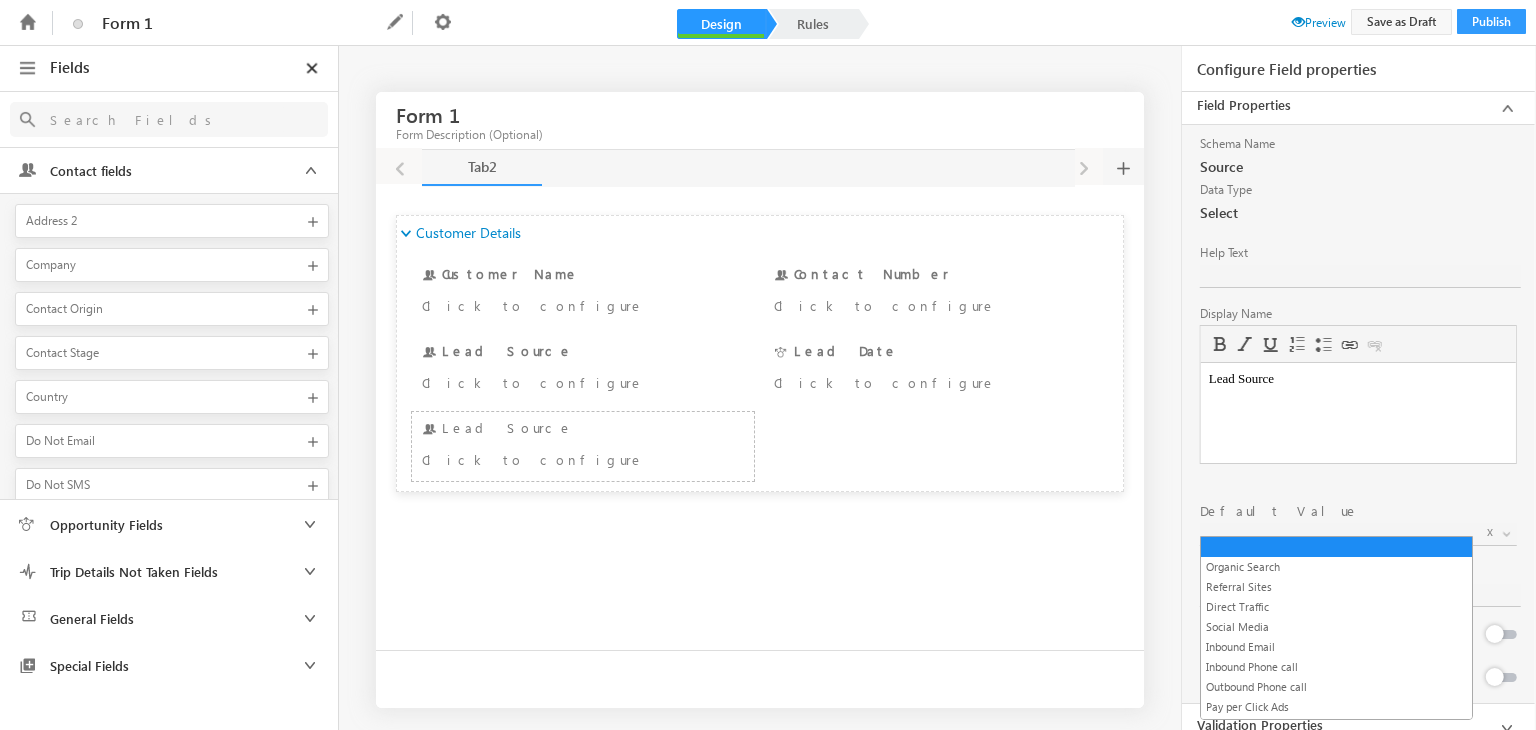 click on "Tab2 Tab2
Tab2 Customer Details Customer Details Section  1  of  4 Address 1 Customer Name Click to configure Do Not Call Contact Number Click to configure City Lead Source  Click to configure Actual Closure Date Lead Date Click to configure Contact Source Lead Source Click to configure + +" at bounding box center (760, 400) 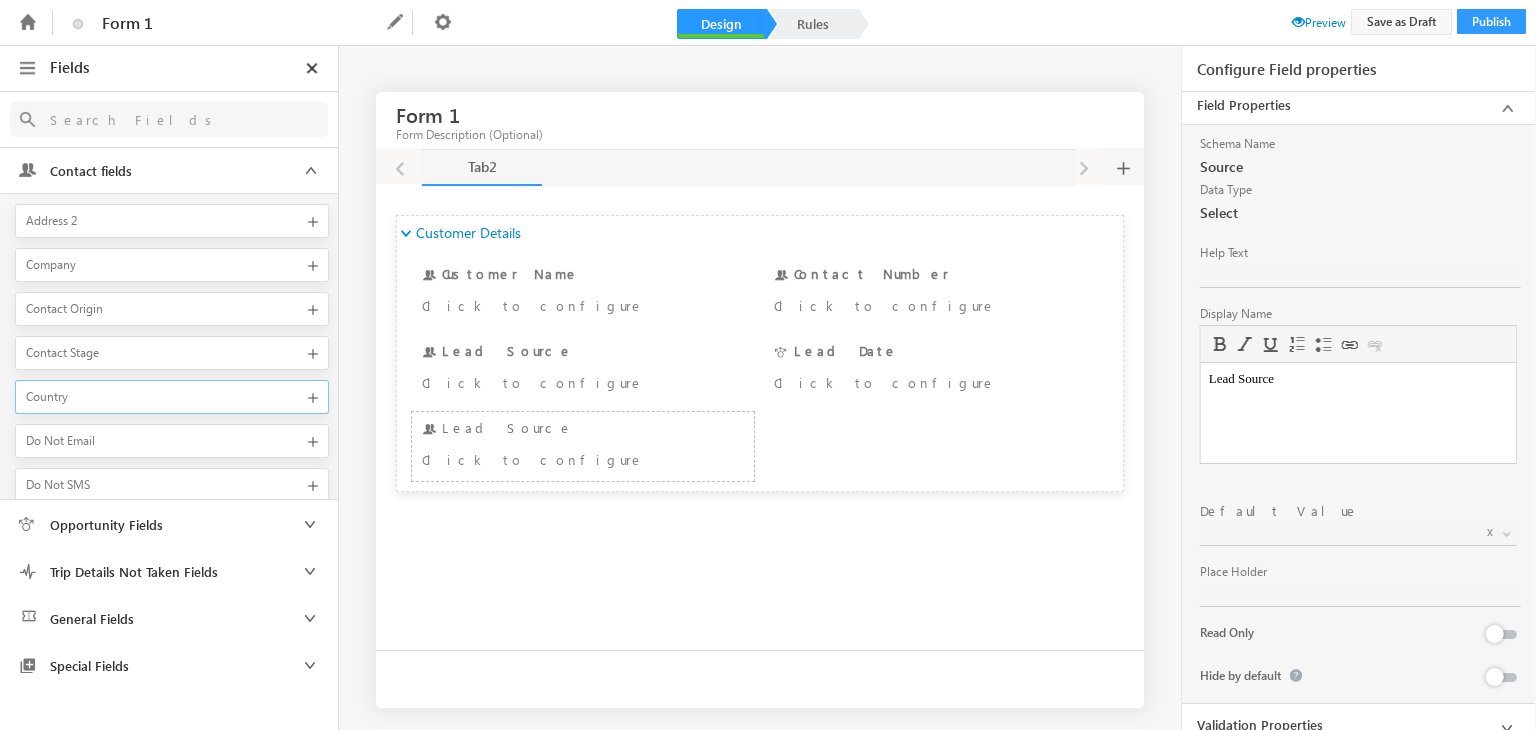 click on "Country" at bounding box center (160, 397) 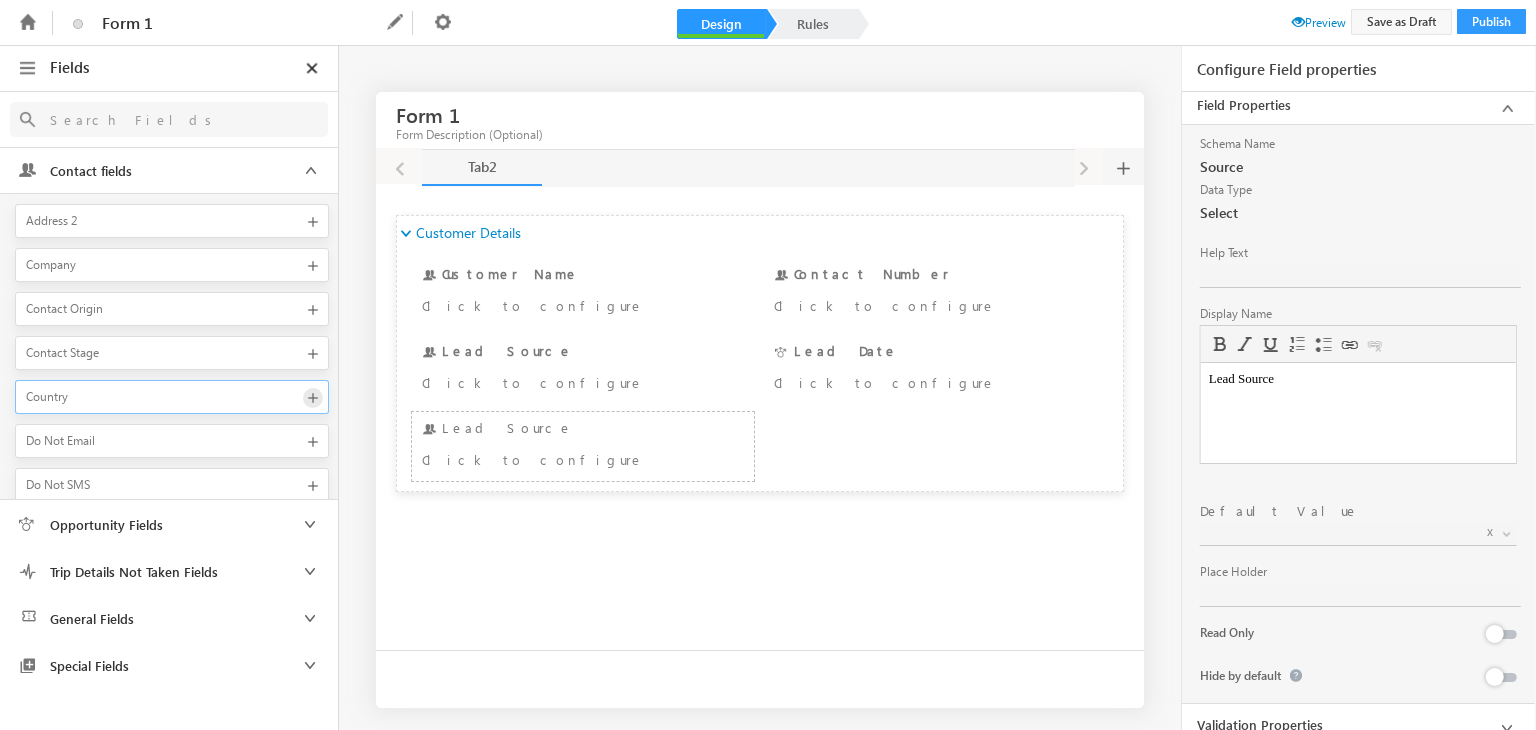 click at bounding box center (313, 398) 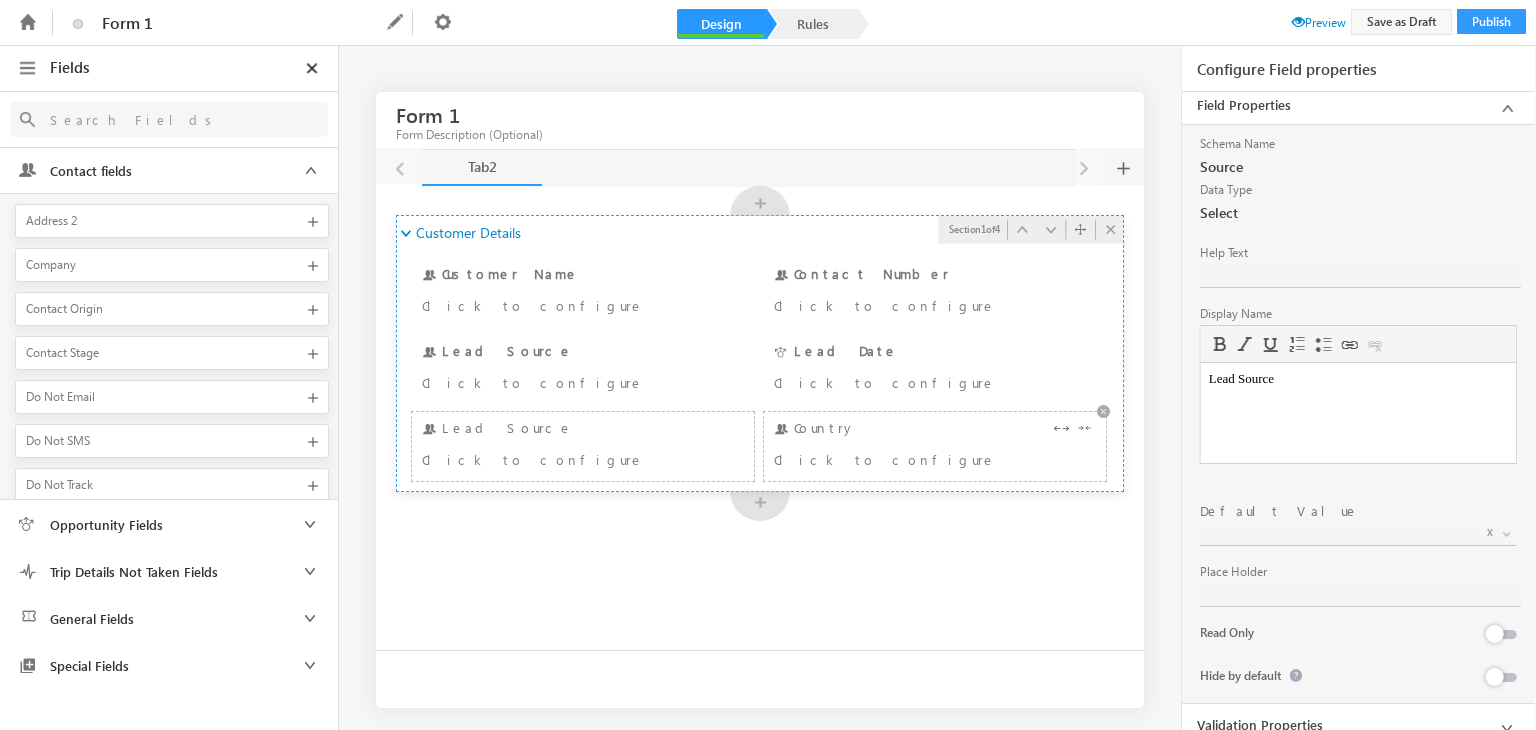 click on "Click to configure" at bounding box center (907, 459) 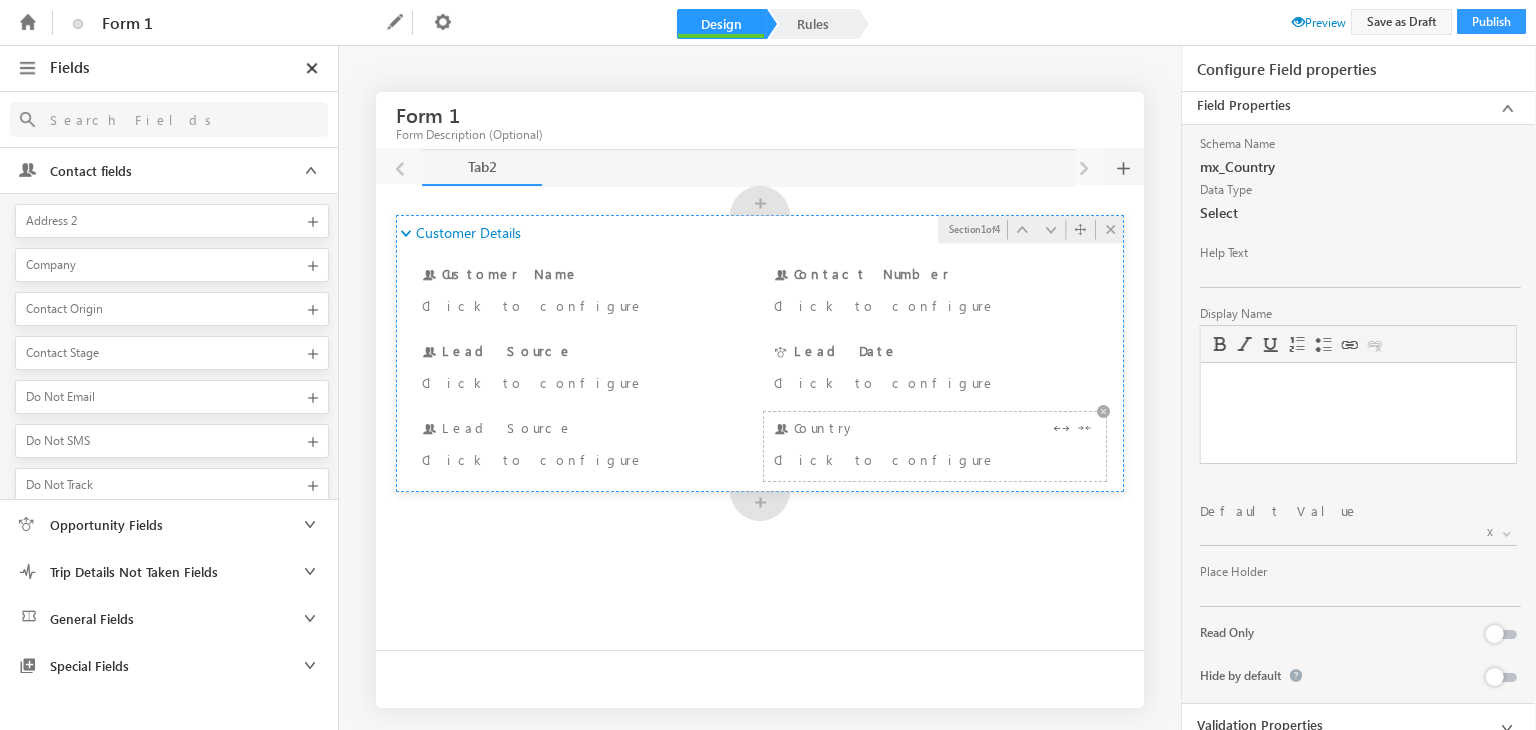 scroll, scrollTop: 0, scrollLeft: 0, axis: both 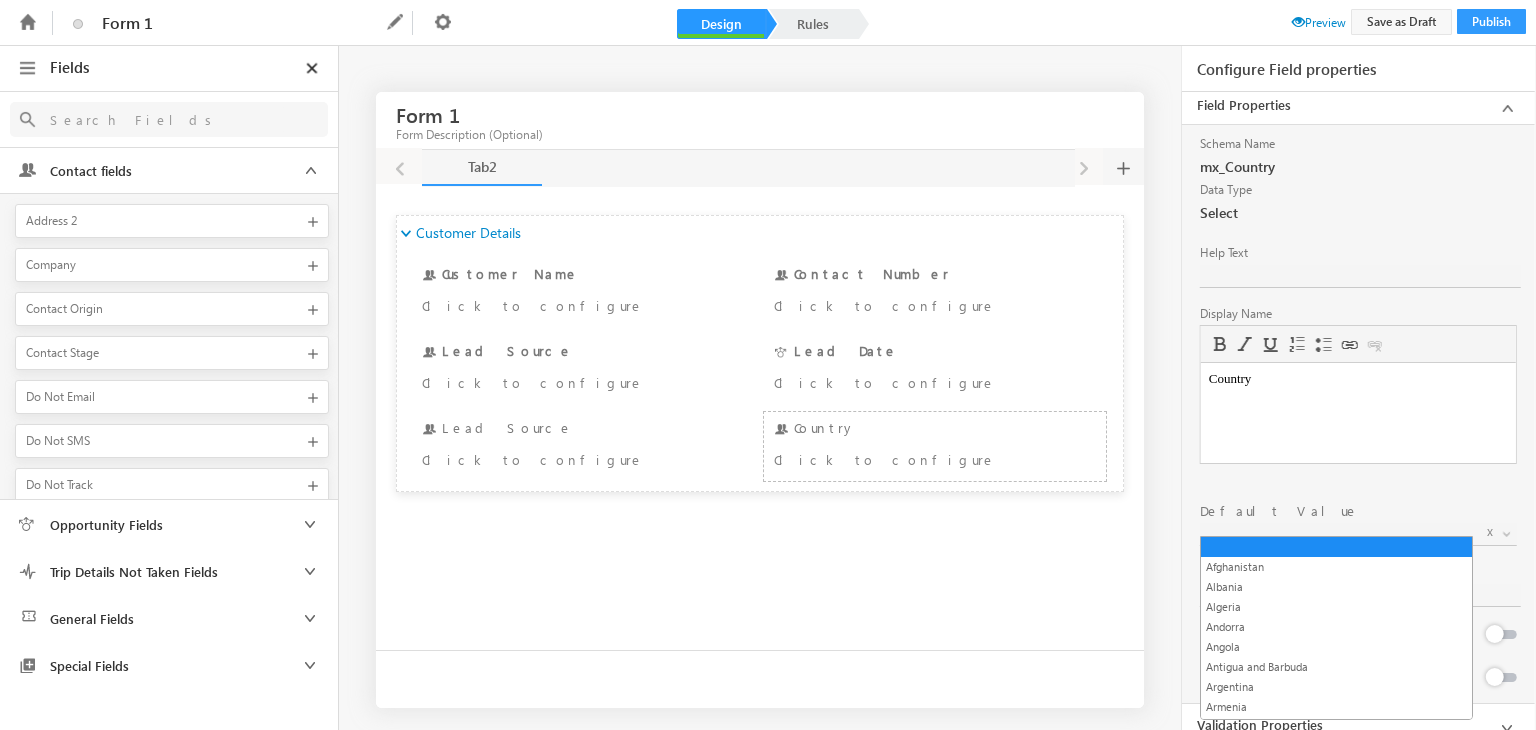 click at bounding box center (1337, 534) 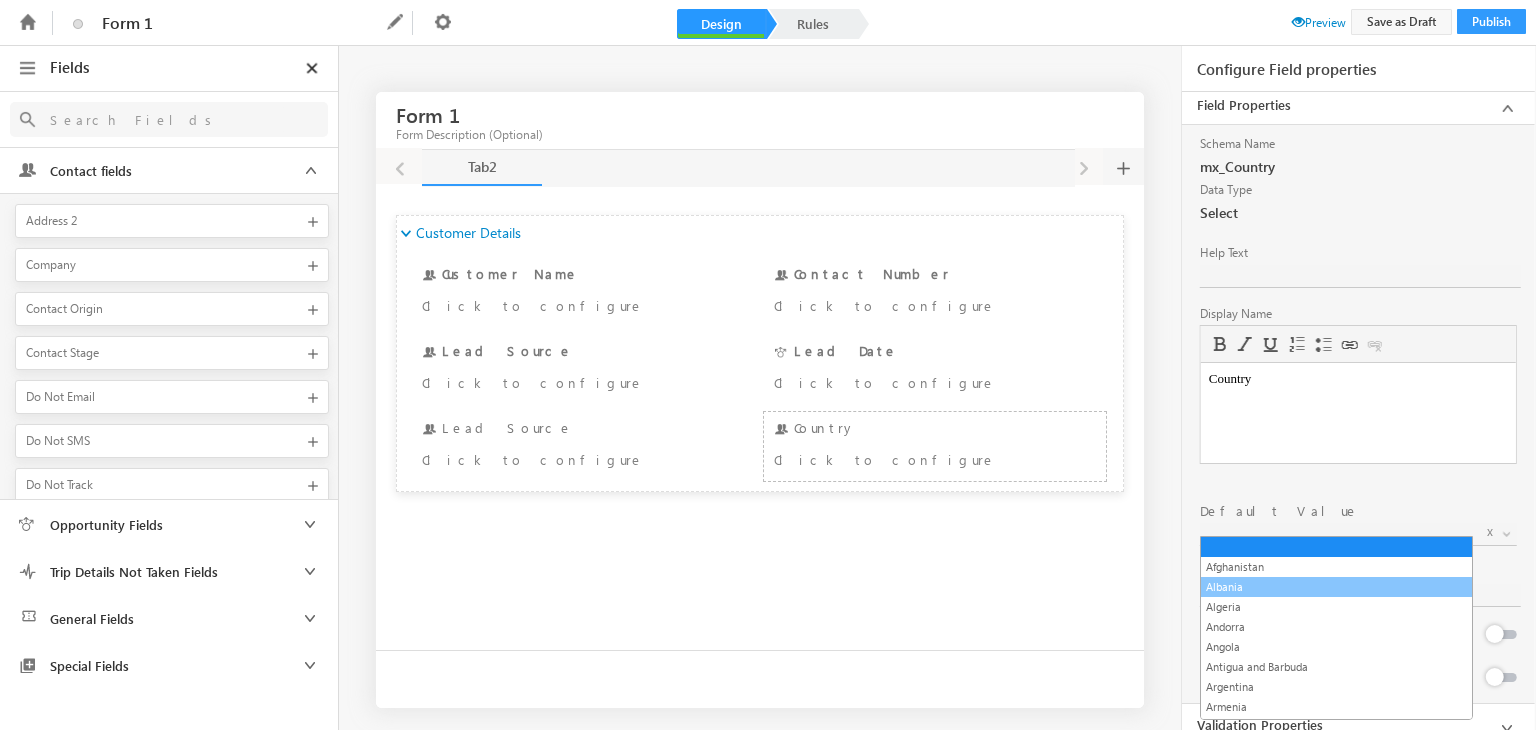 click on "Albania" at bounding box center [1336, 587] 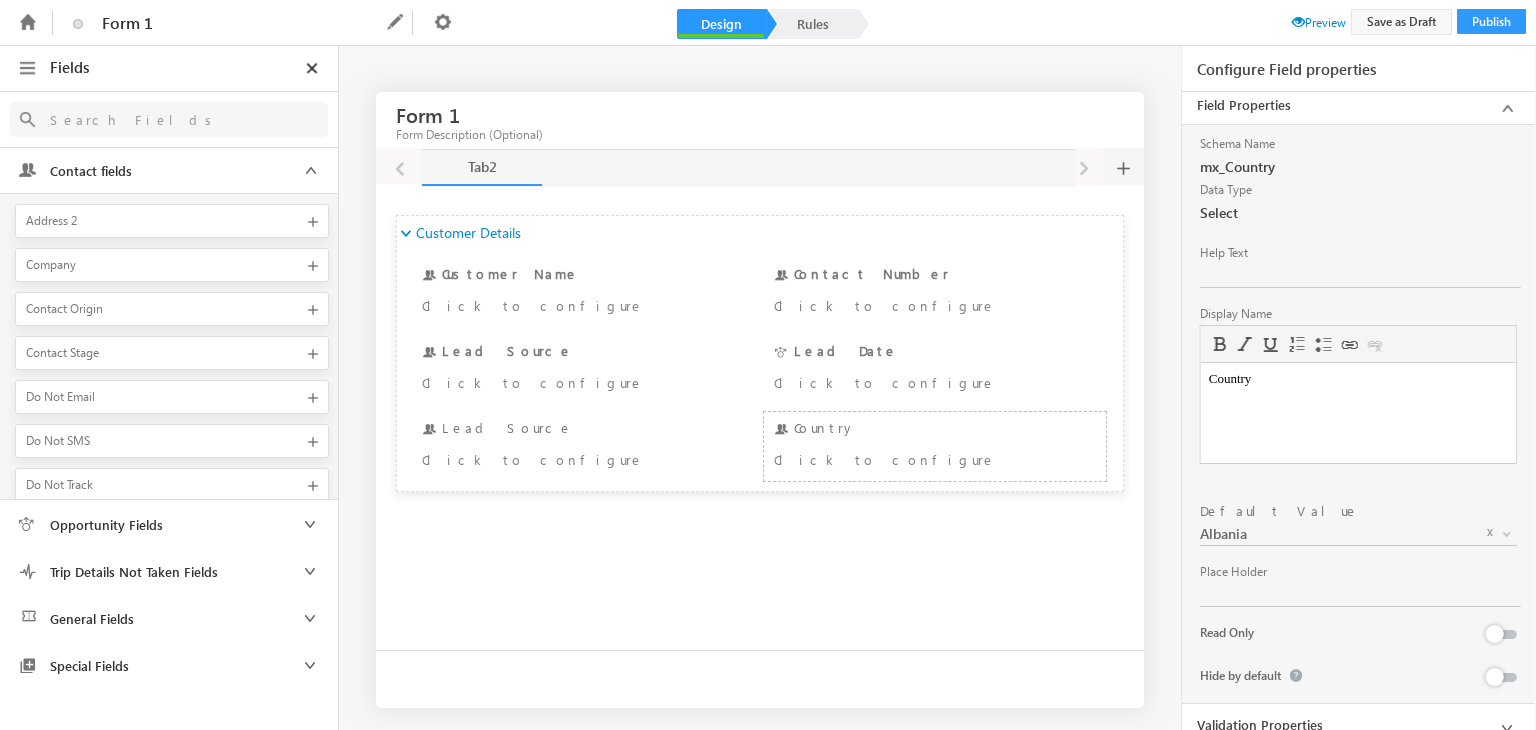 click on "Albania" at bounding box center [1337, 534] 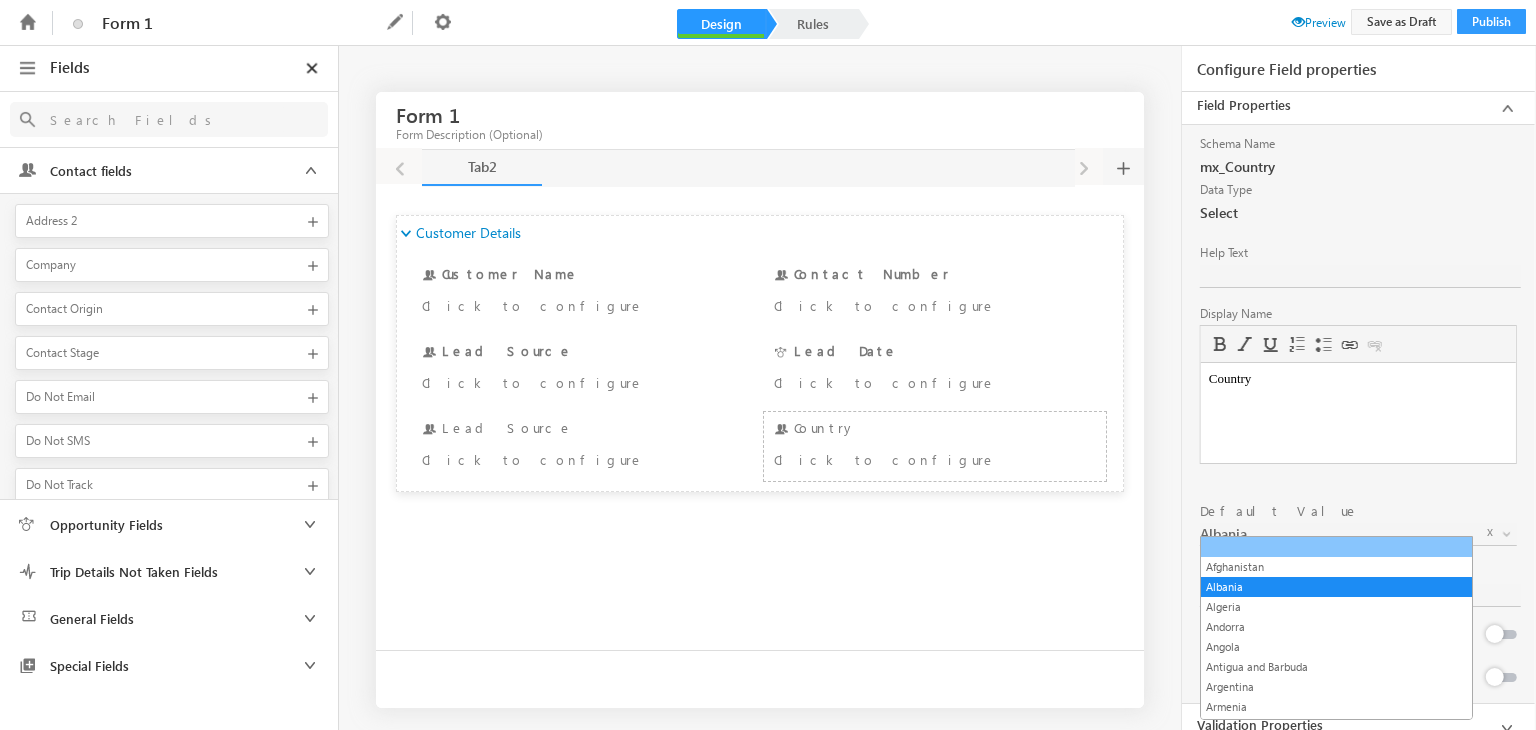 click at bounding box center [1336, 547] 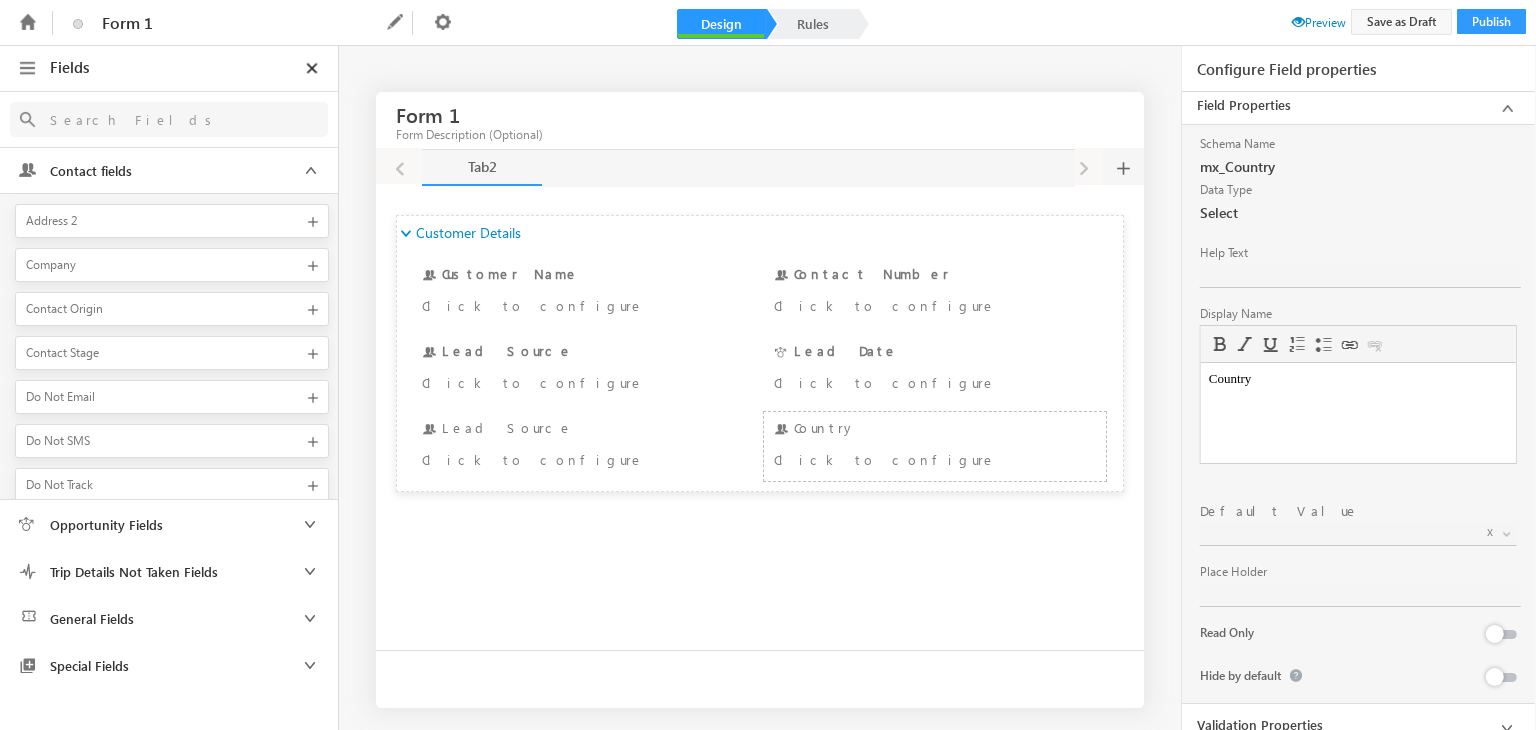 click at bounding box center [310, 524] 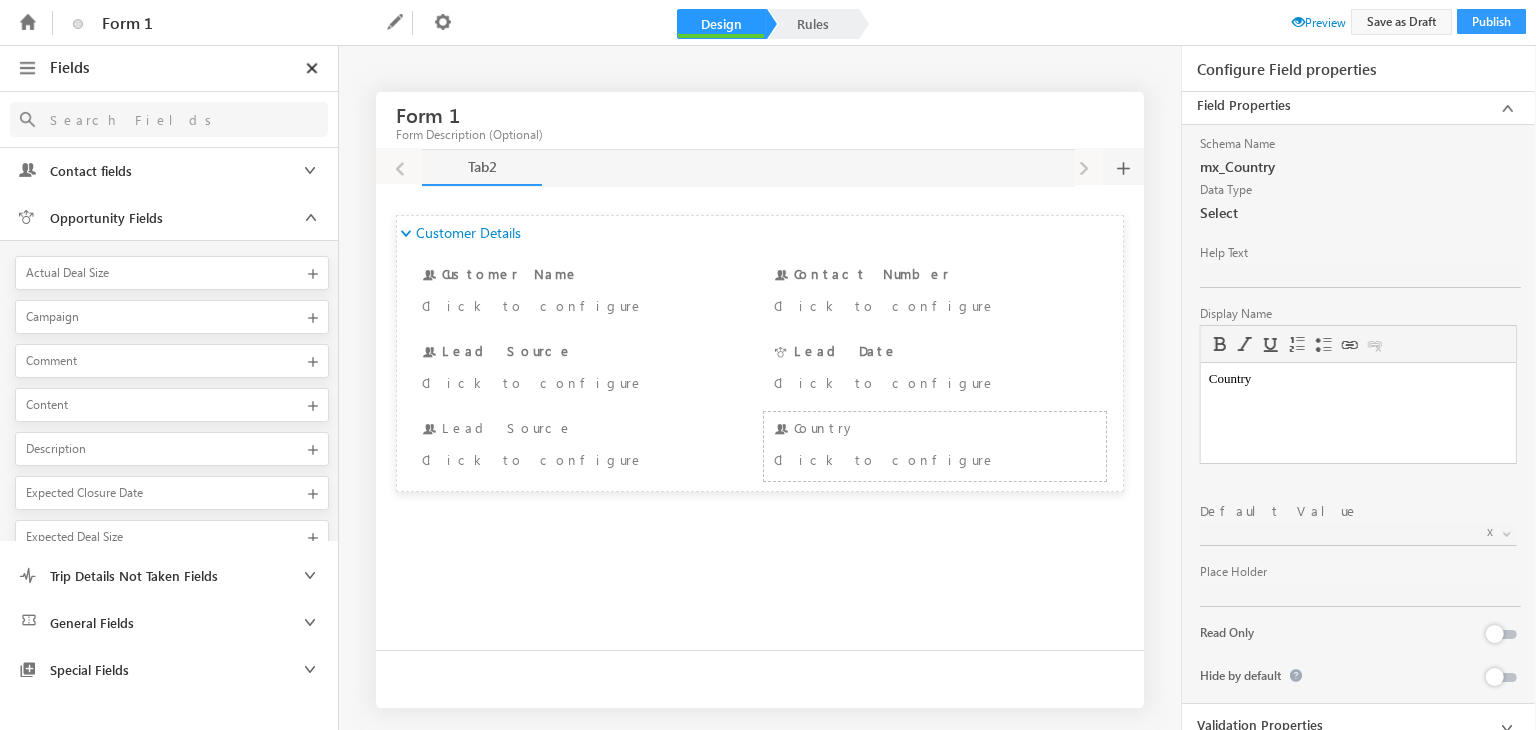 click at bounding box center [310, 170] 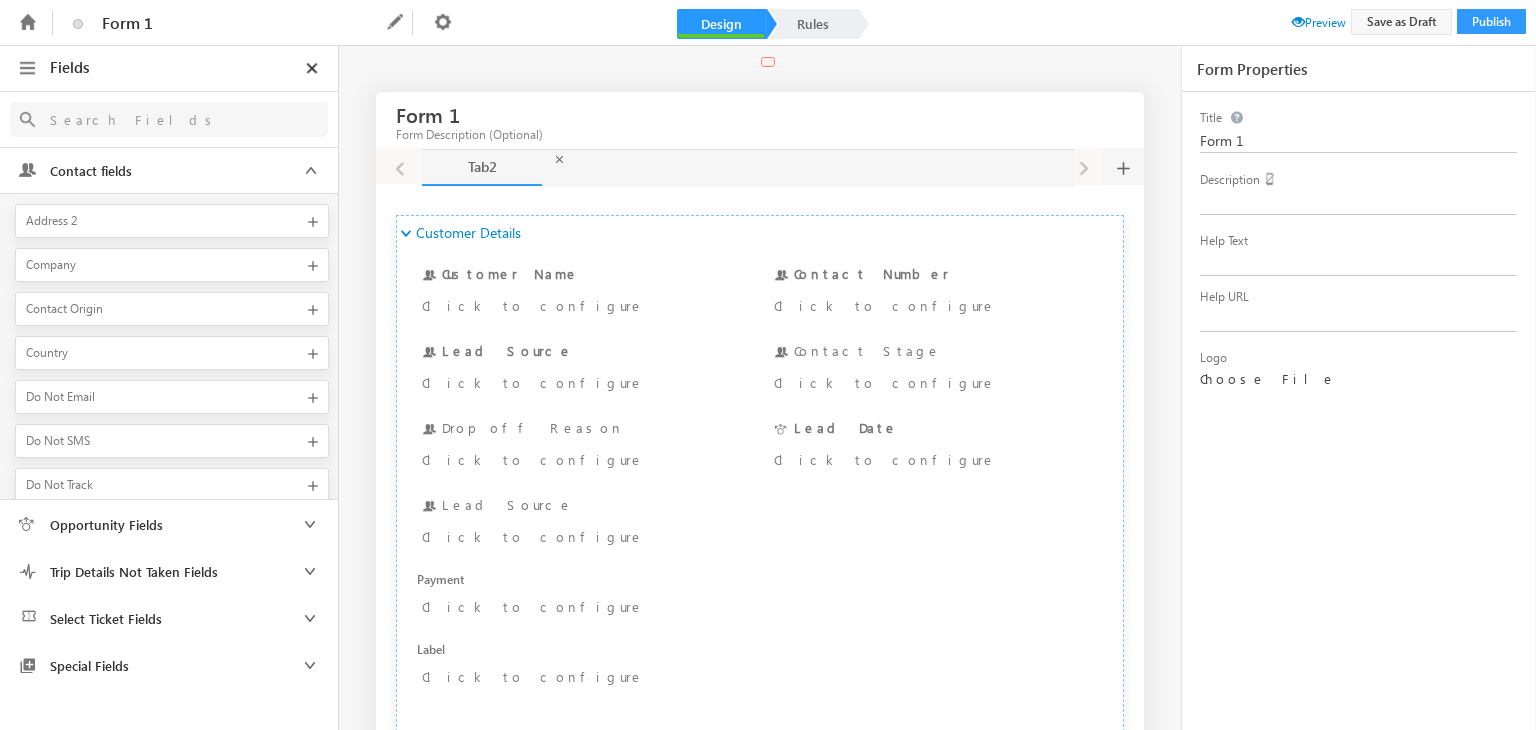 scroll, scrollTop: 0, scrollLeft: 0, axis: both 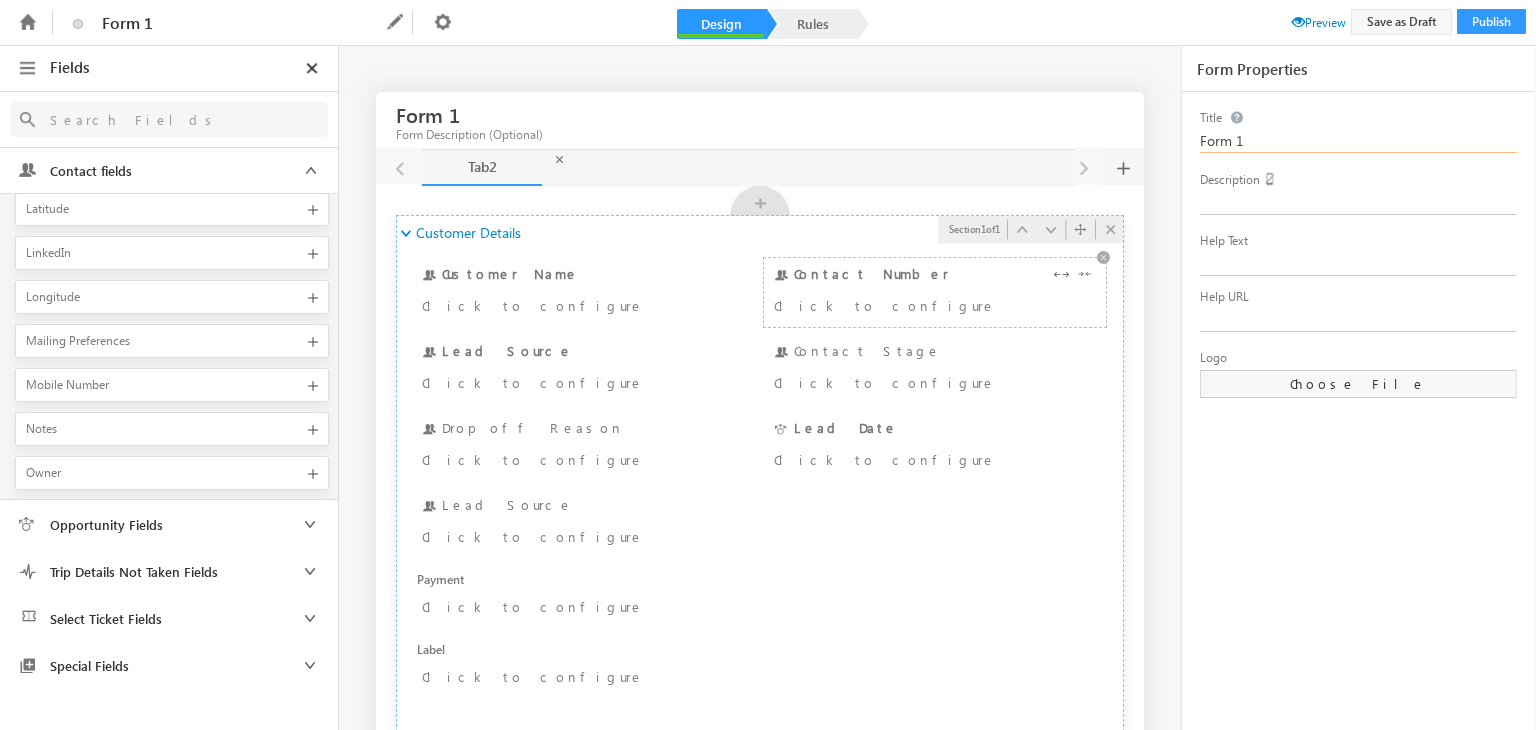 click on "Click to configure" at bounding box center (907, 305) 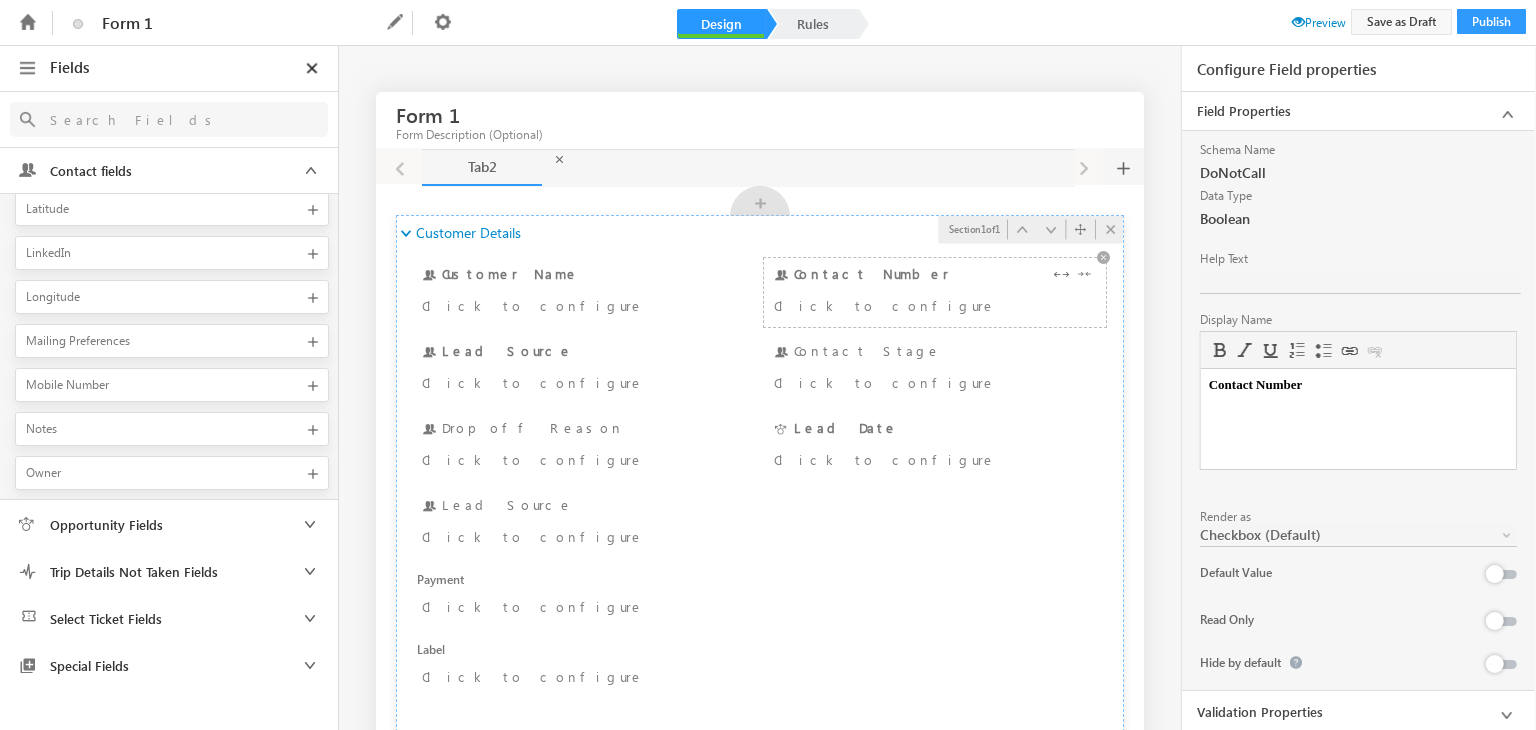 scroll, scrollTop: 0, scrollLeft: 0, axis: both 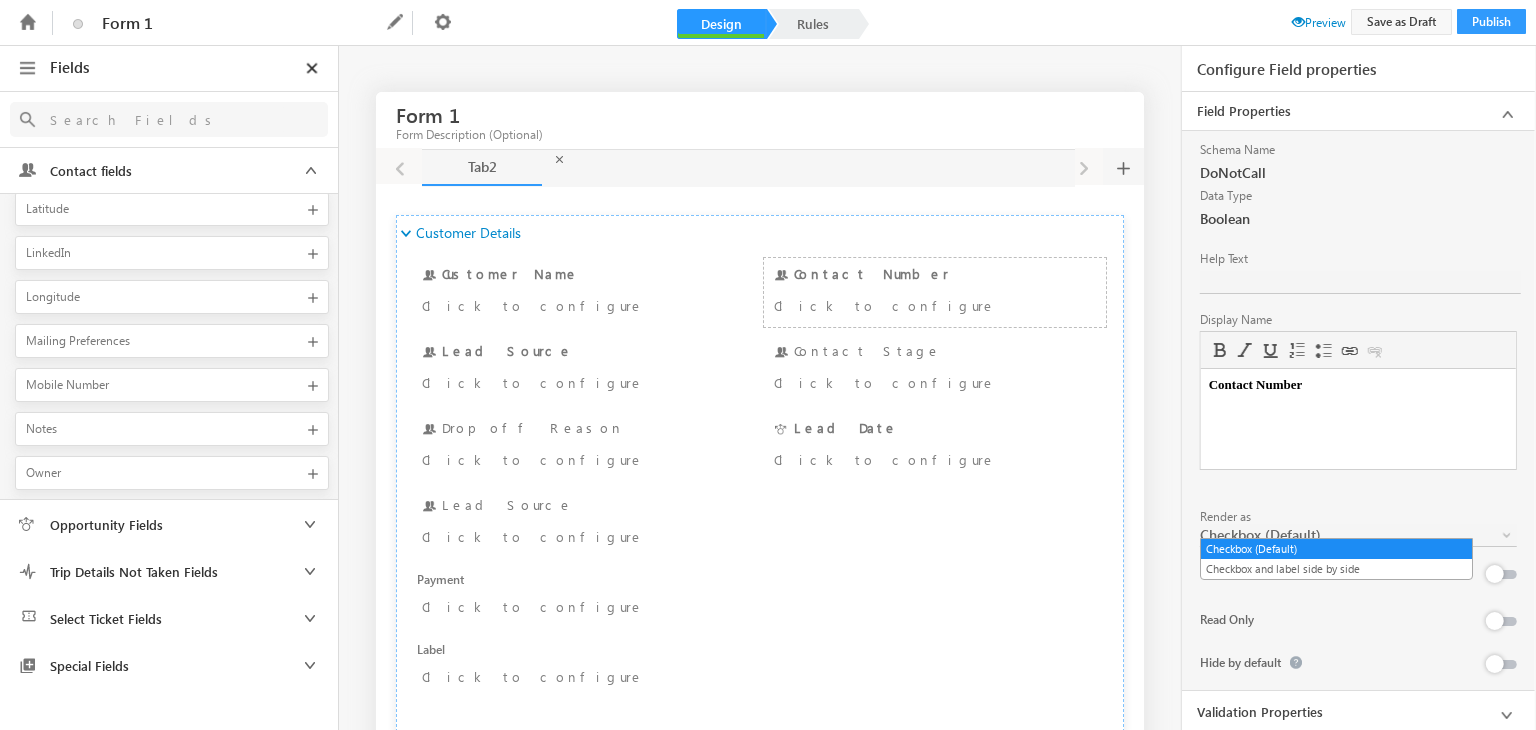 click on "Checkbox (Default)" at bounding box center [1337, 535] 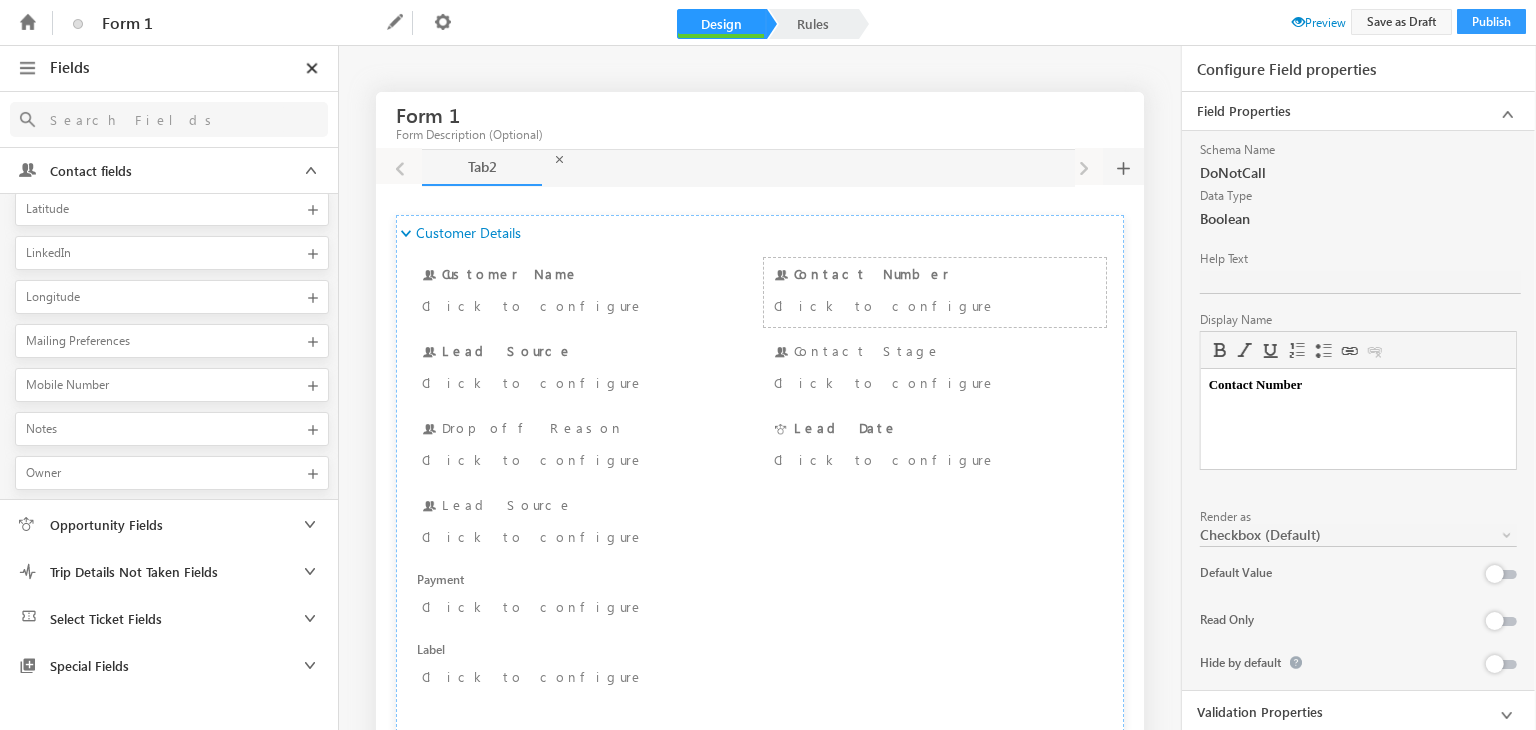 click on "Render as" at bounding box center [1358, 517] 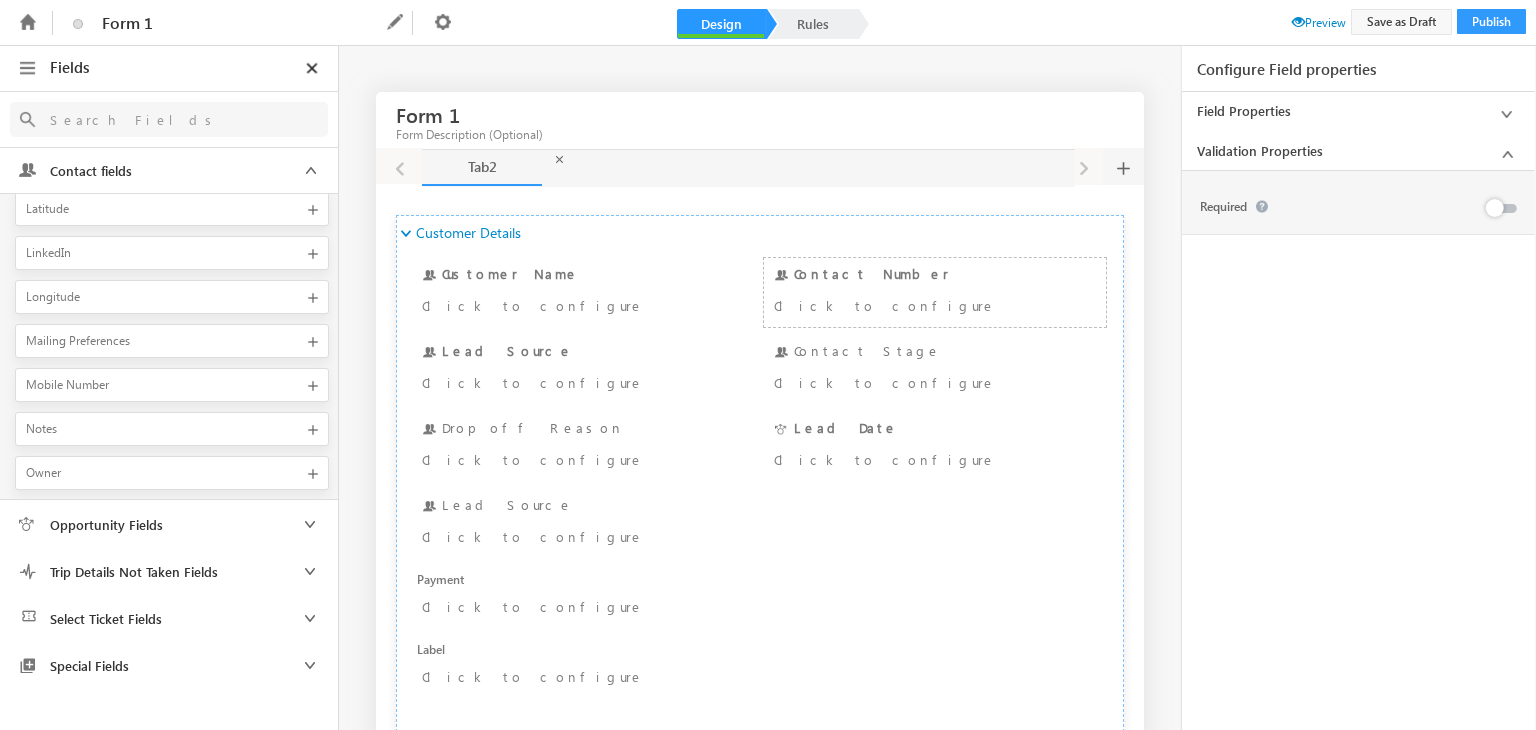 click at bounding box center (1502, 208) 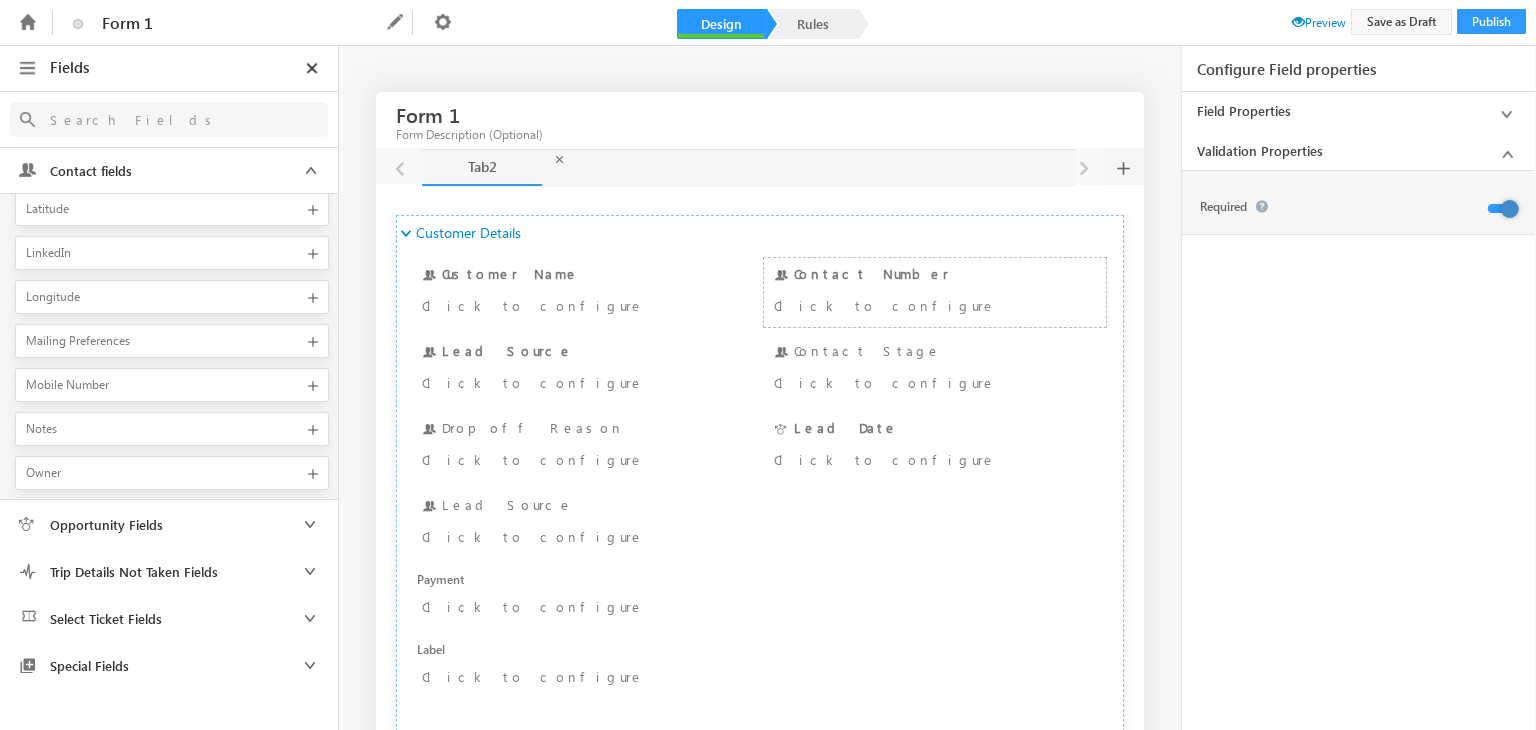 click at bounding box center [1507, 154] 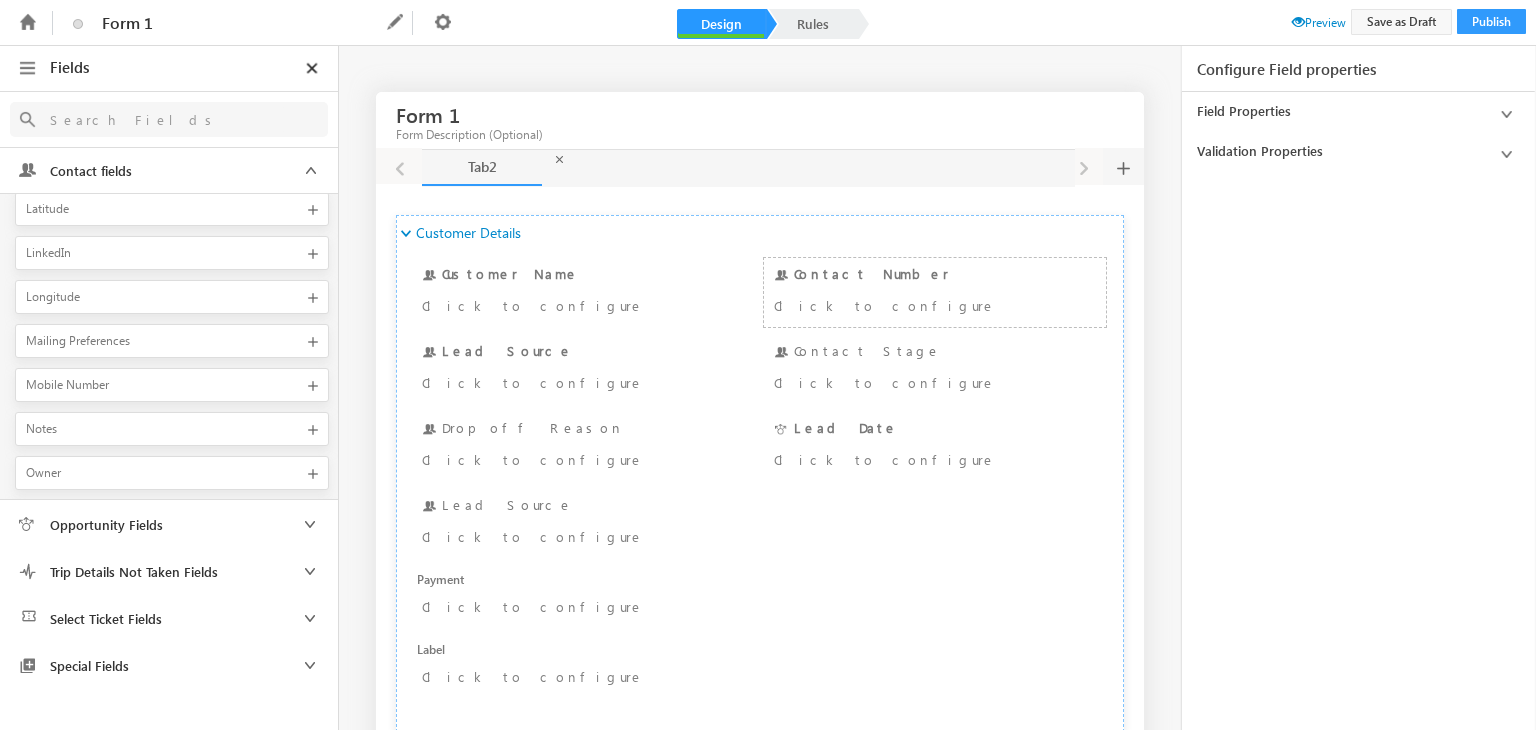 click at bounding box center (1507, 114) 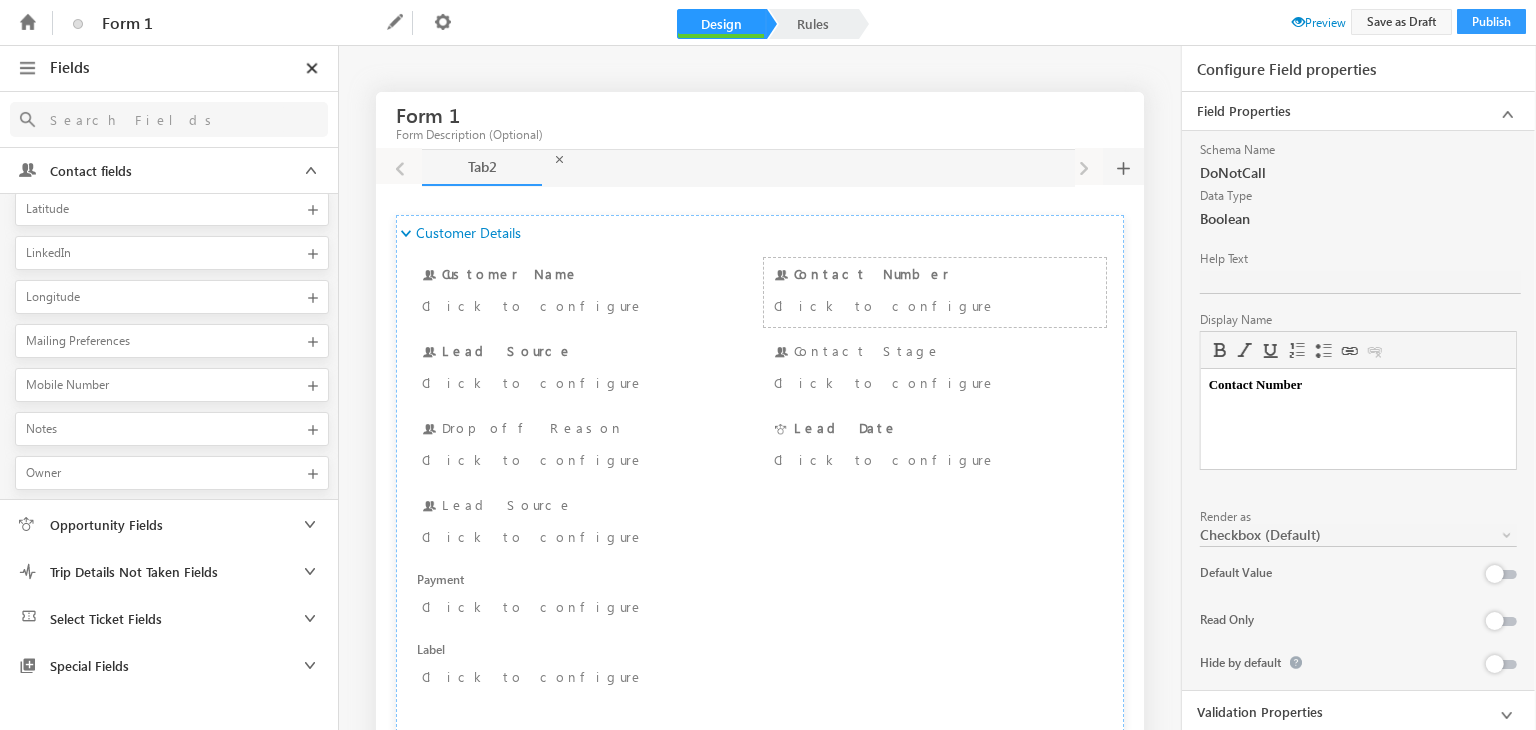 click on "DoNotCall" at bounding box center [1358, 173] 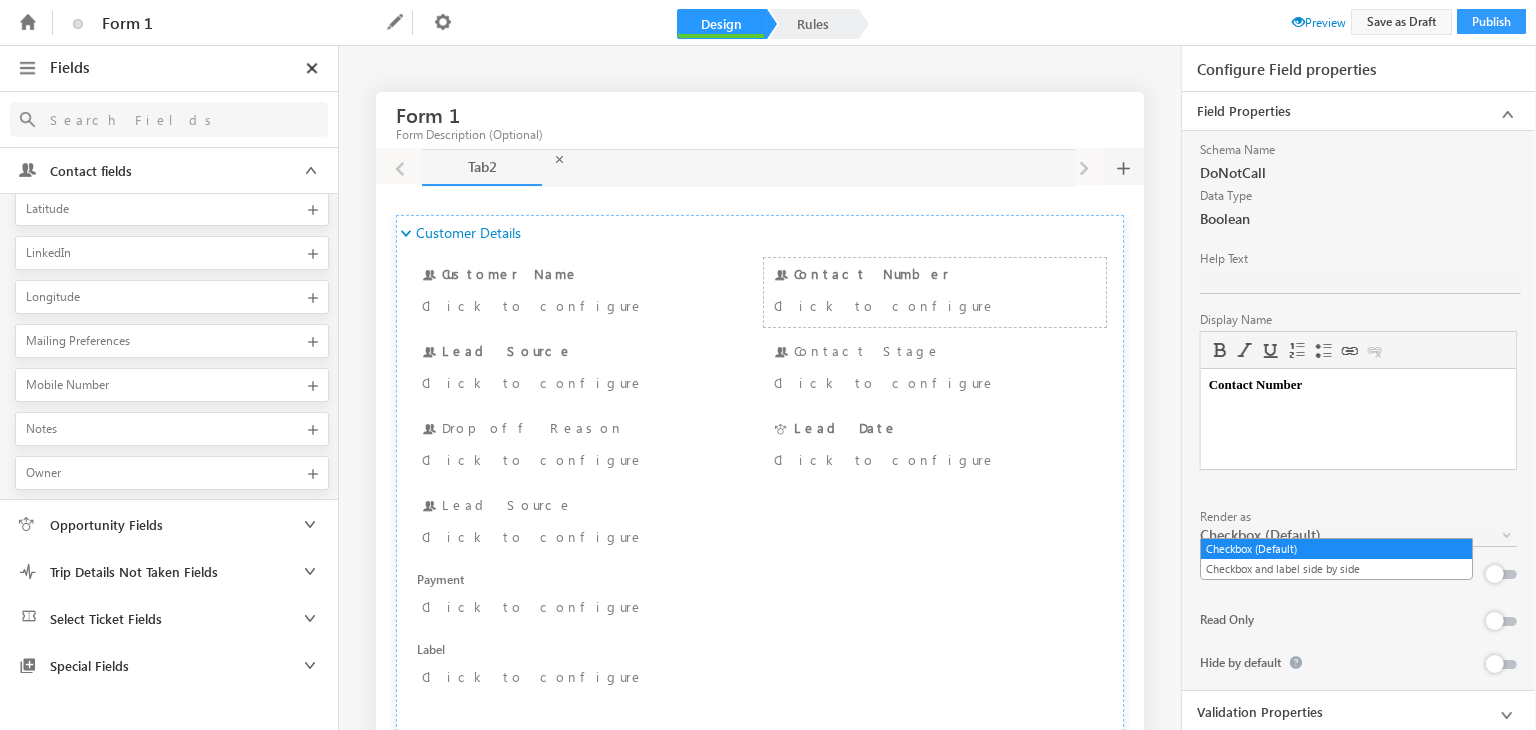 click on "Checkbox (Default)" at bounding box center [1337, 535] 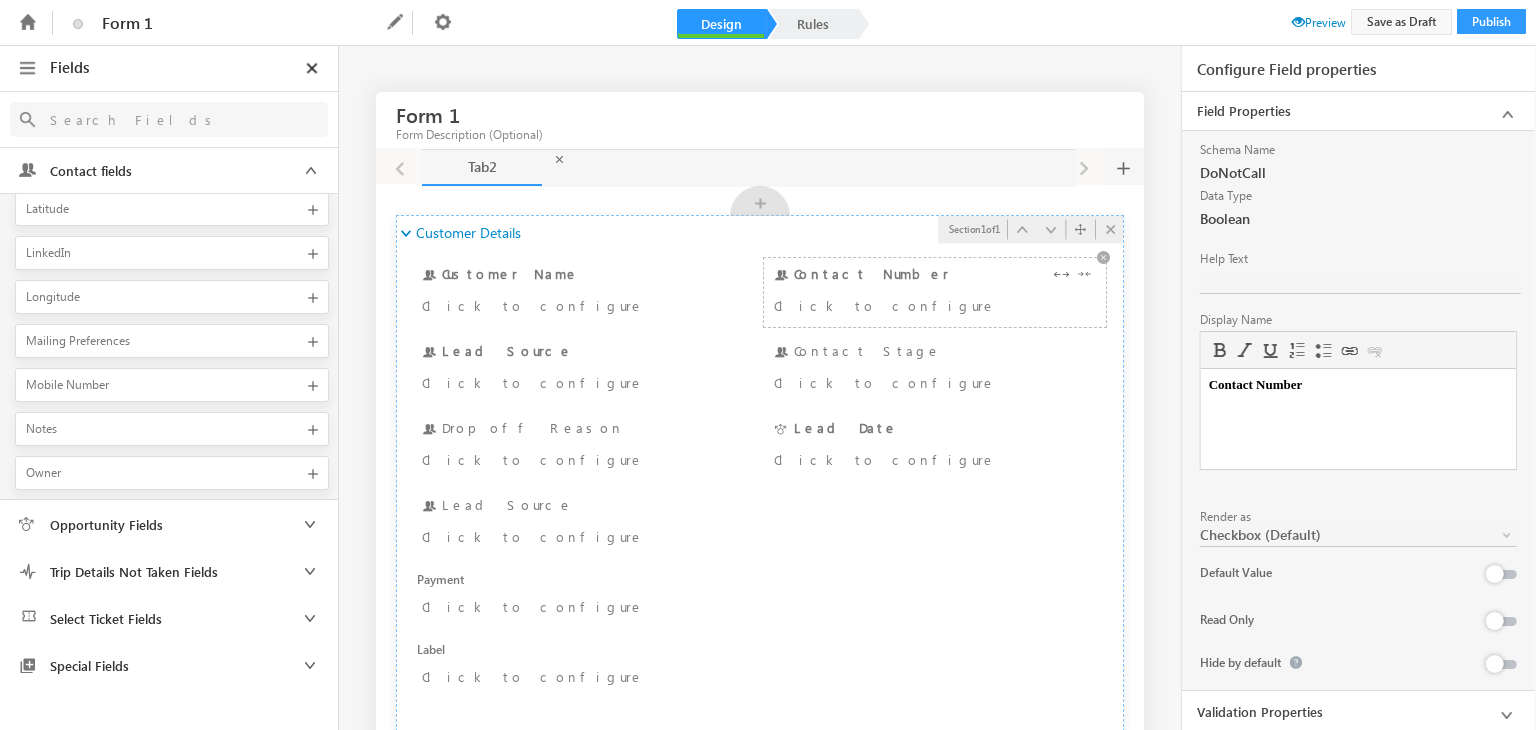 click on "Click to configure" at bounding box center [907, 305] 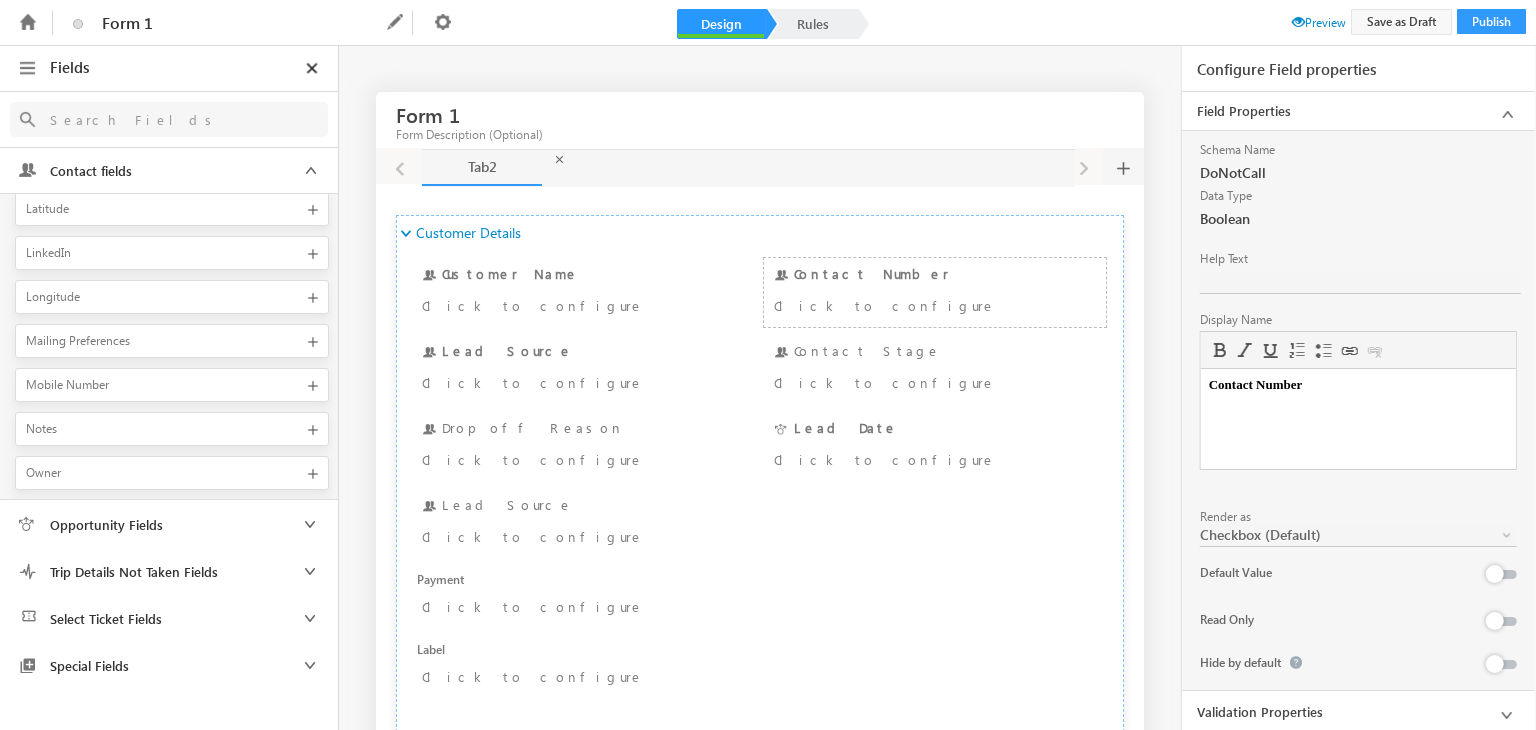 click at bounding box center [1298, 21] 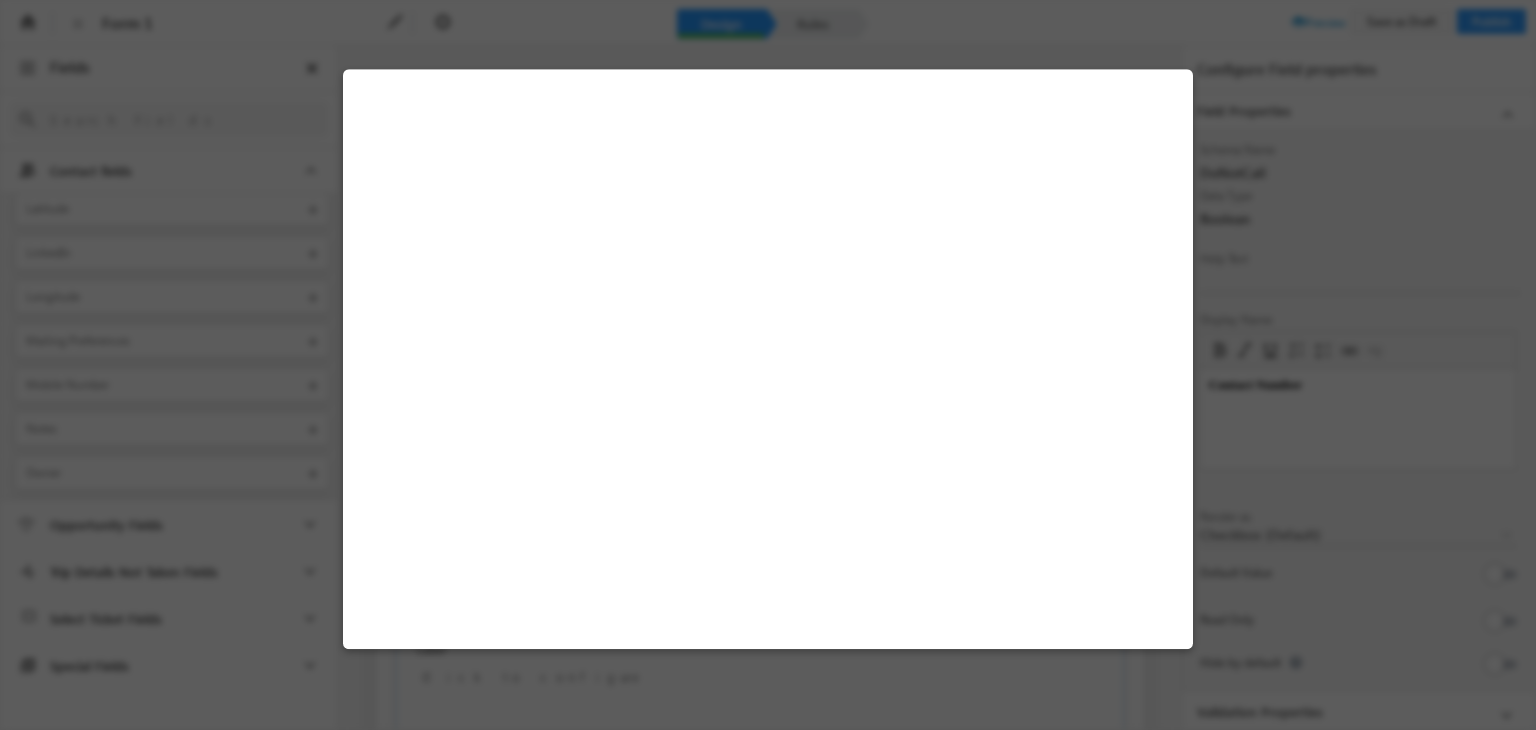 select on "Prospect" 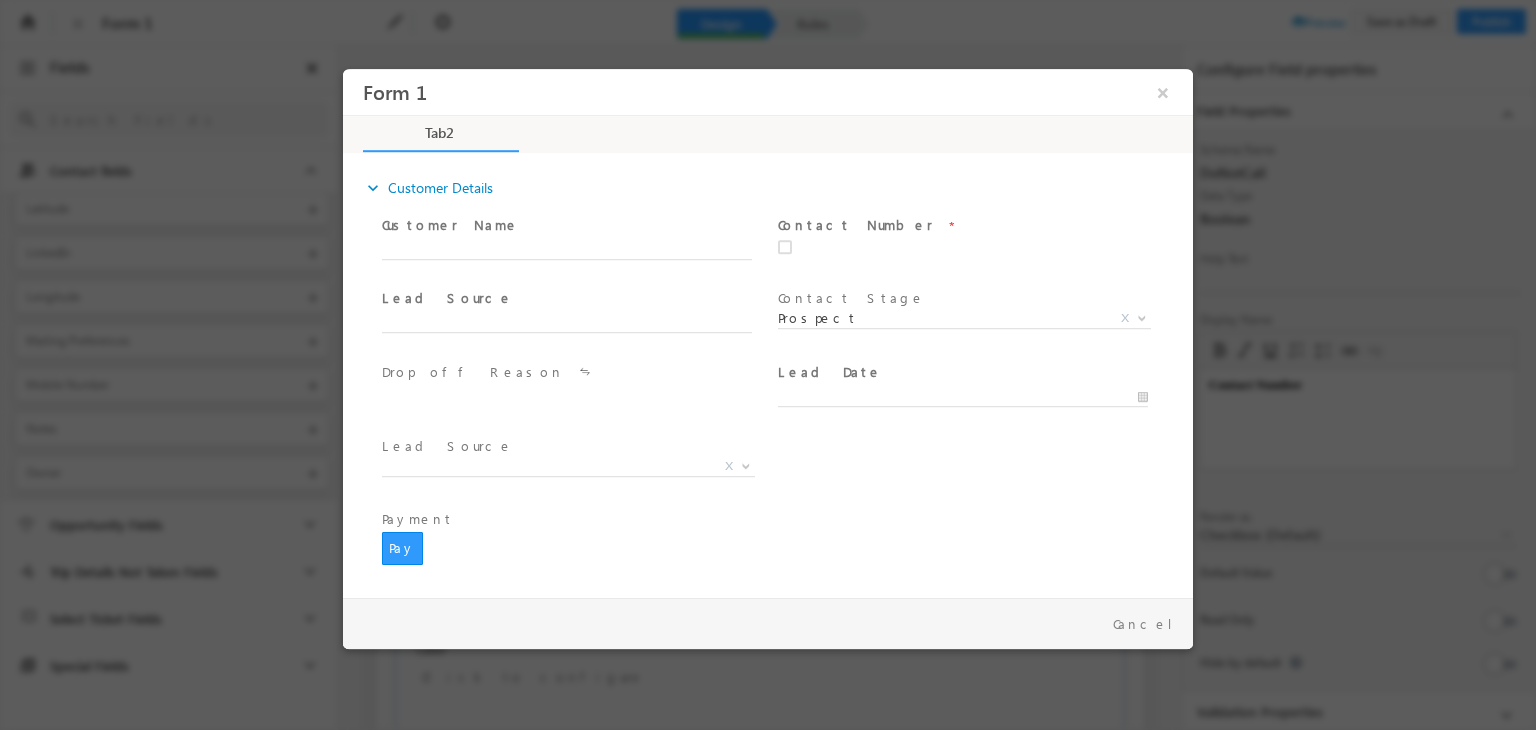 scroll, scrollTop: 0, scrollLeft: 0, axis: both 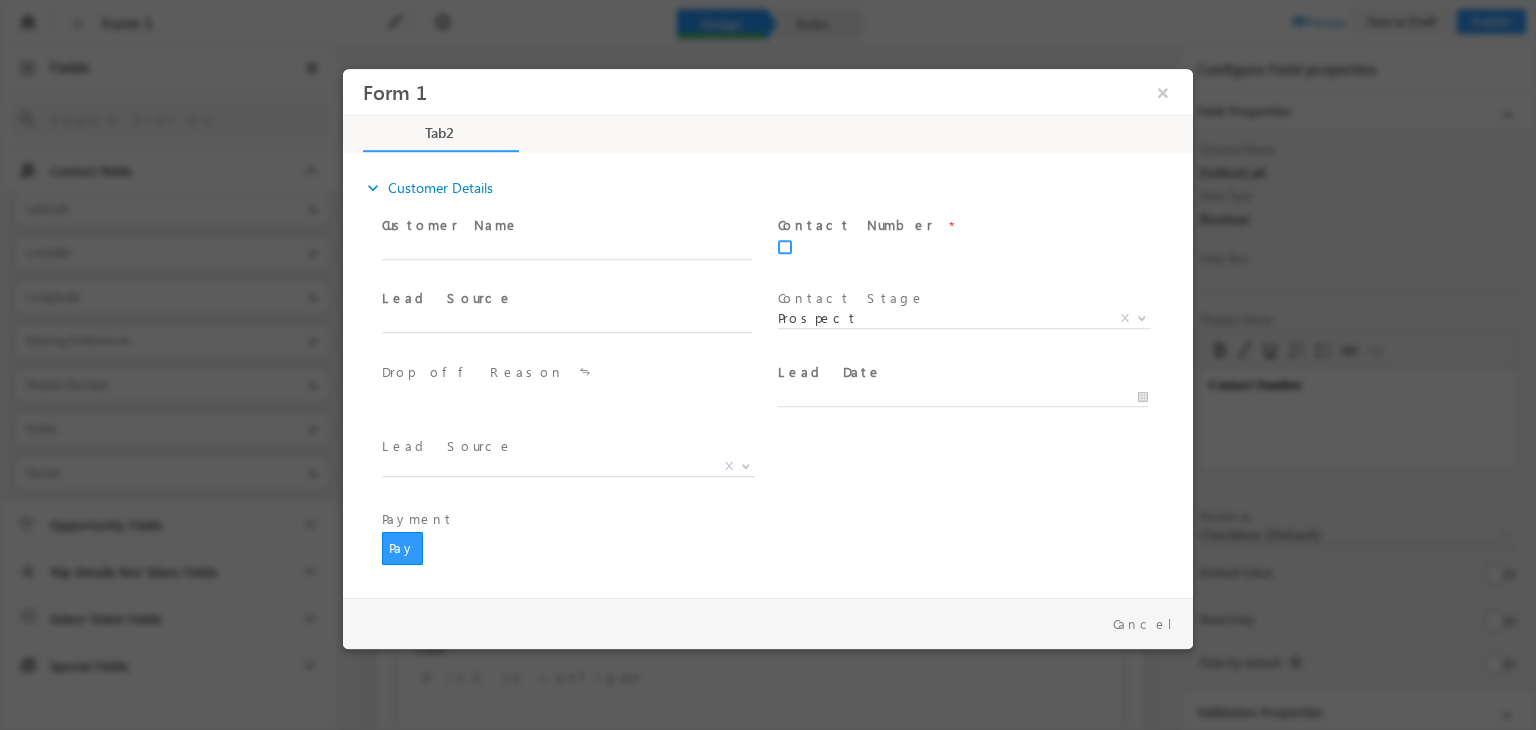 click at bounding box center [-9037, 248] 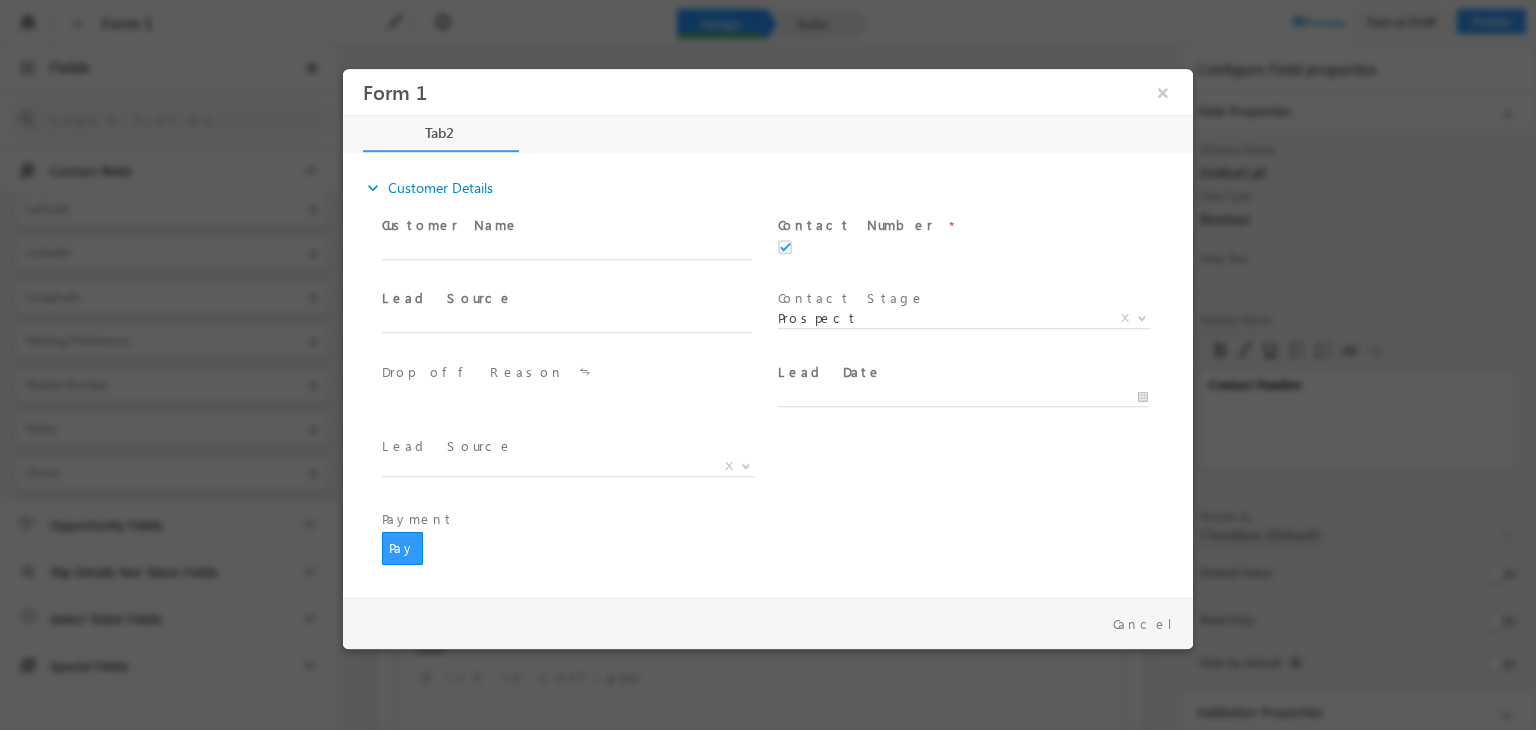 click at bounding box center (793, 247) 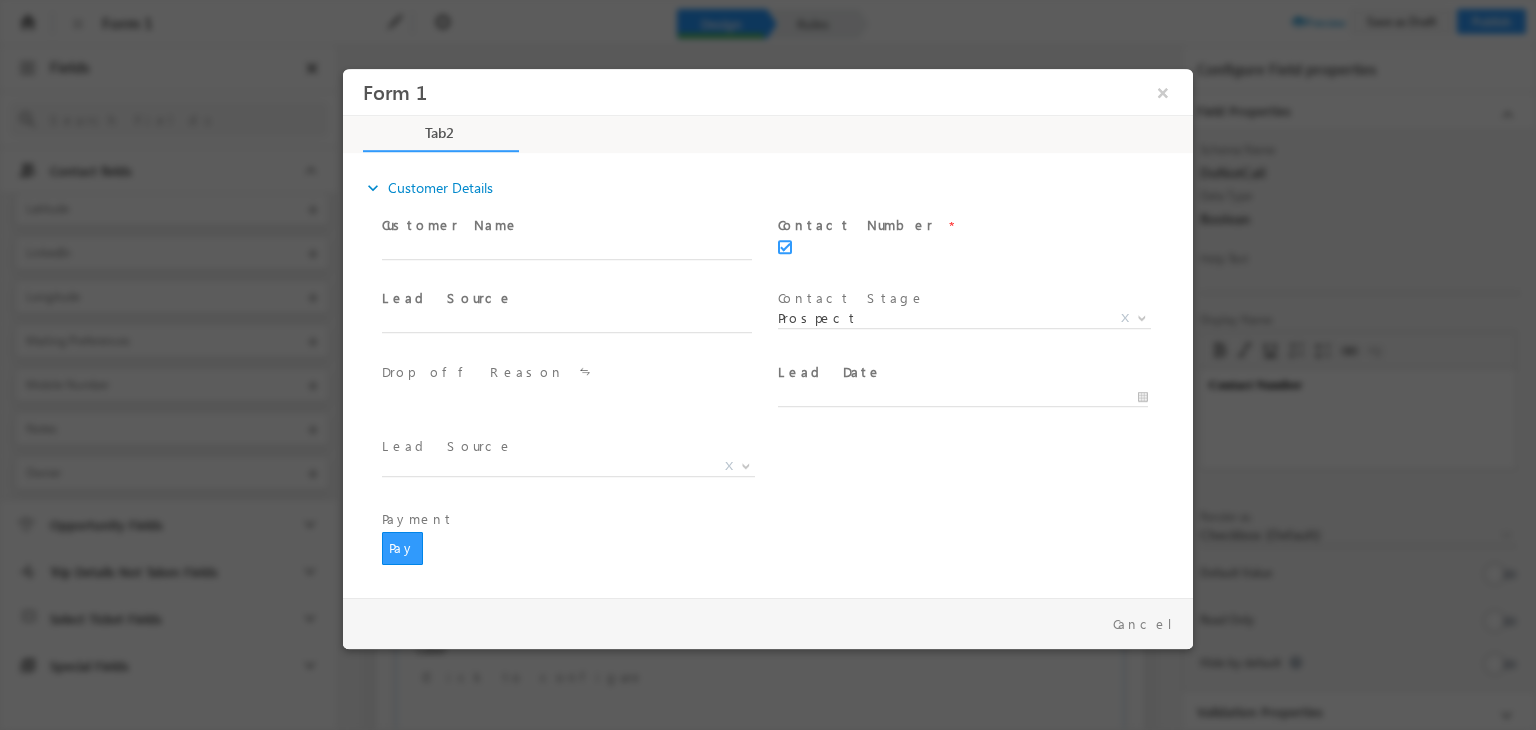 click at bounding box center (-9037, 248) 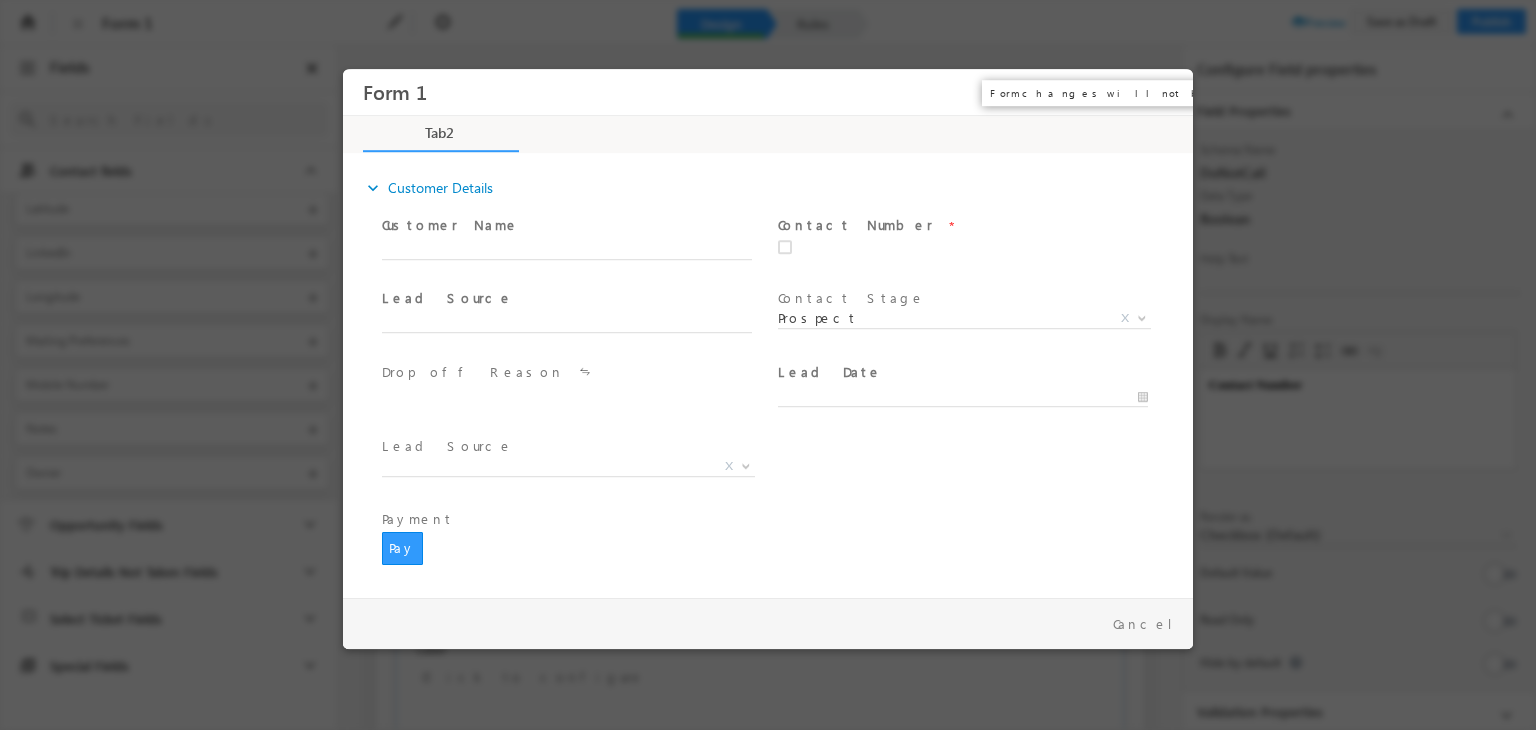 click on "×" at bounding box center (1163, 92) 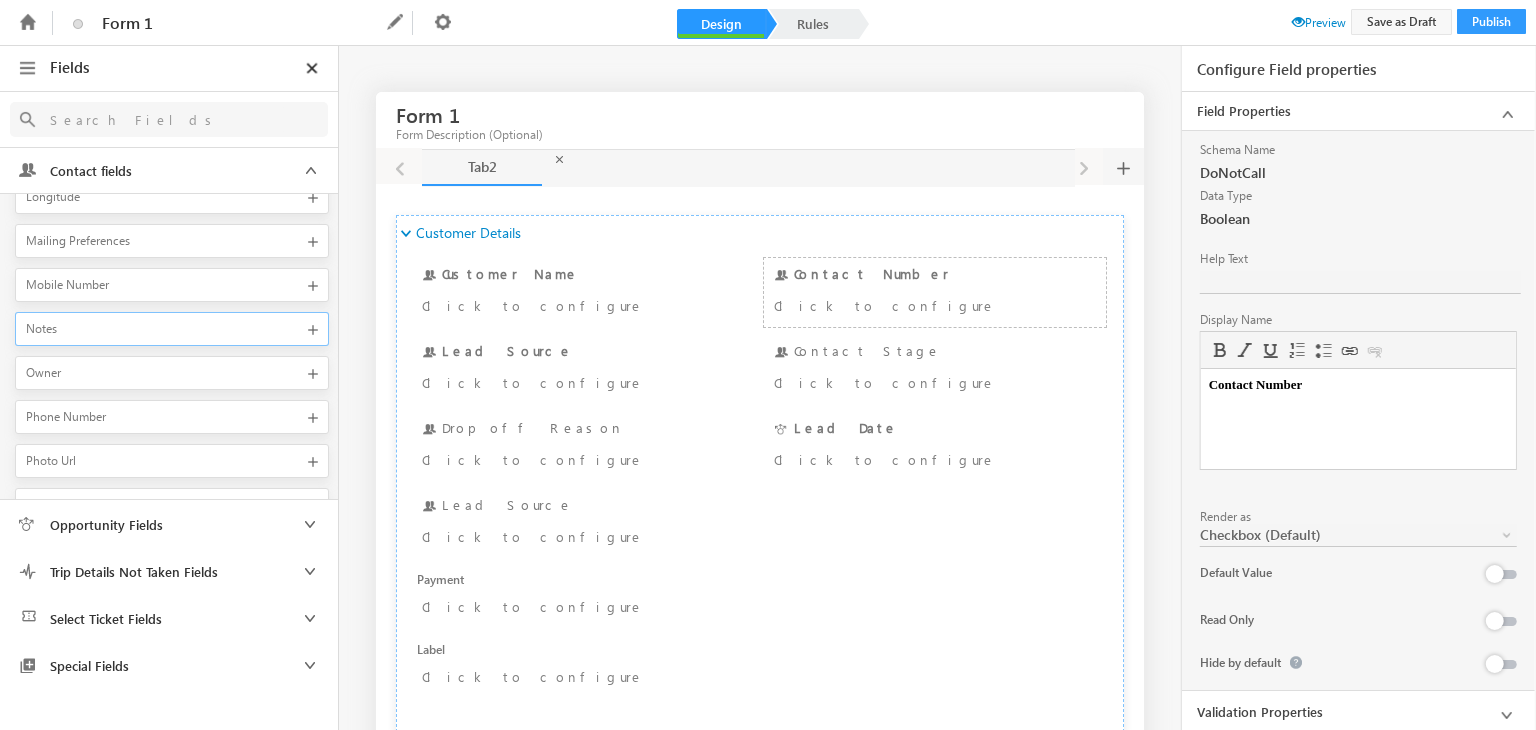scroll, scrollTop: 778, scrollLeft: 0, axis: vertical 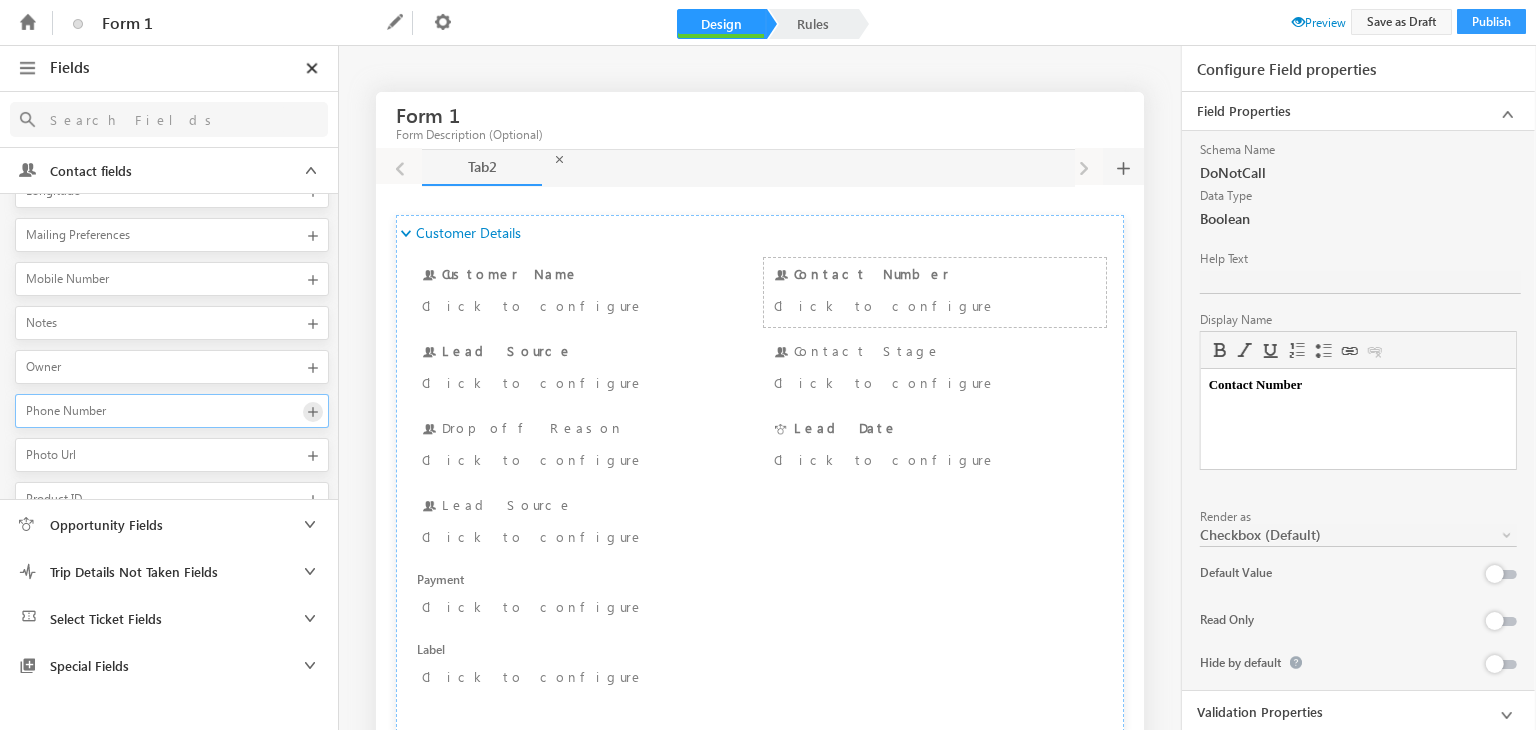 click at bounding box center [313, 412] 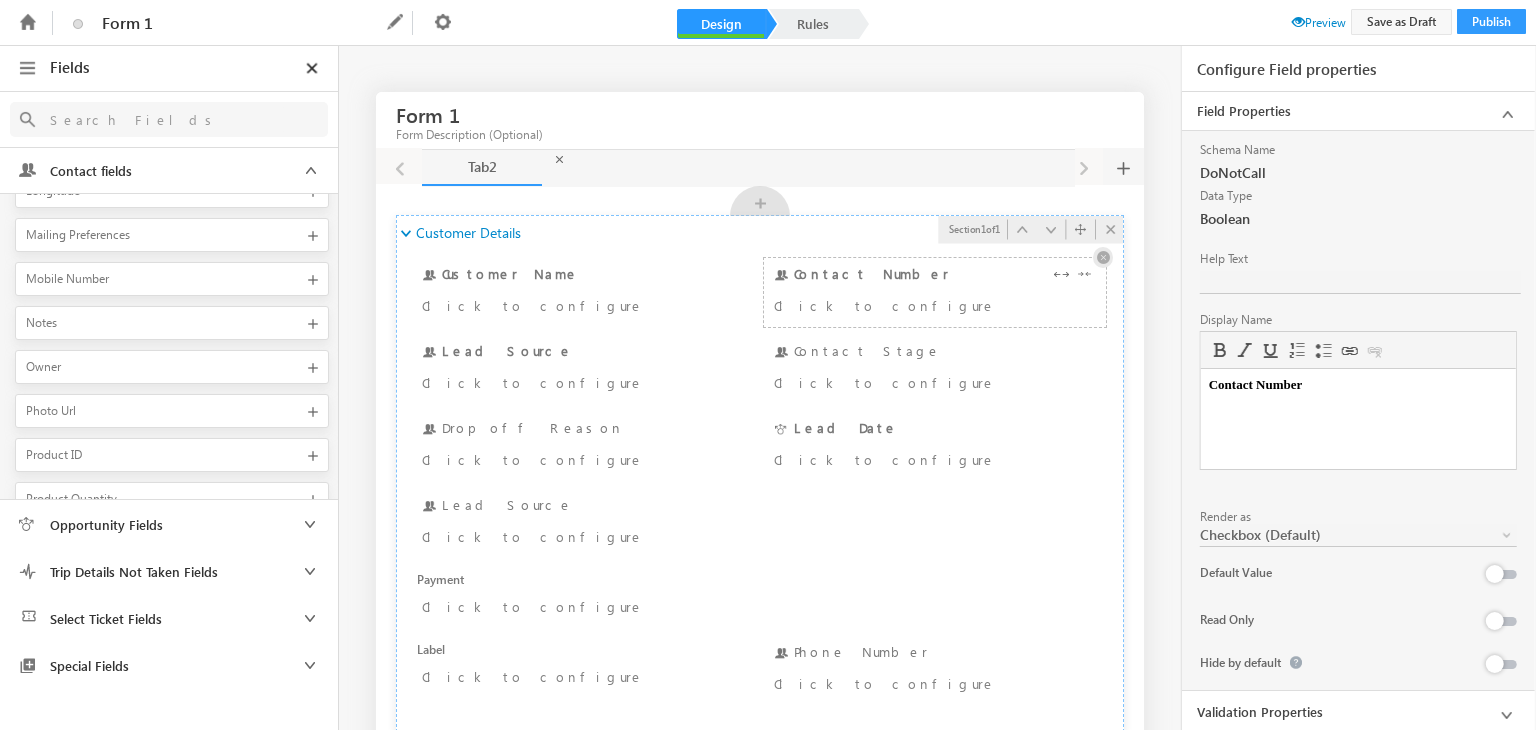 click at bounding box center [1103, 257] 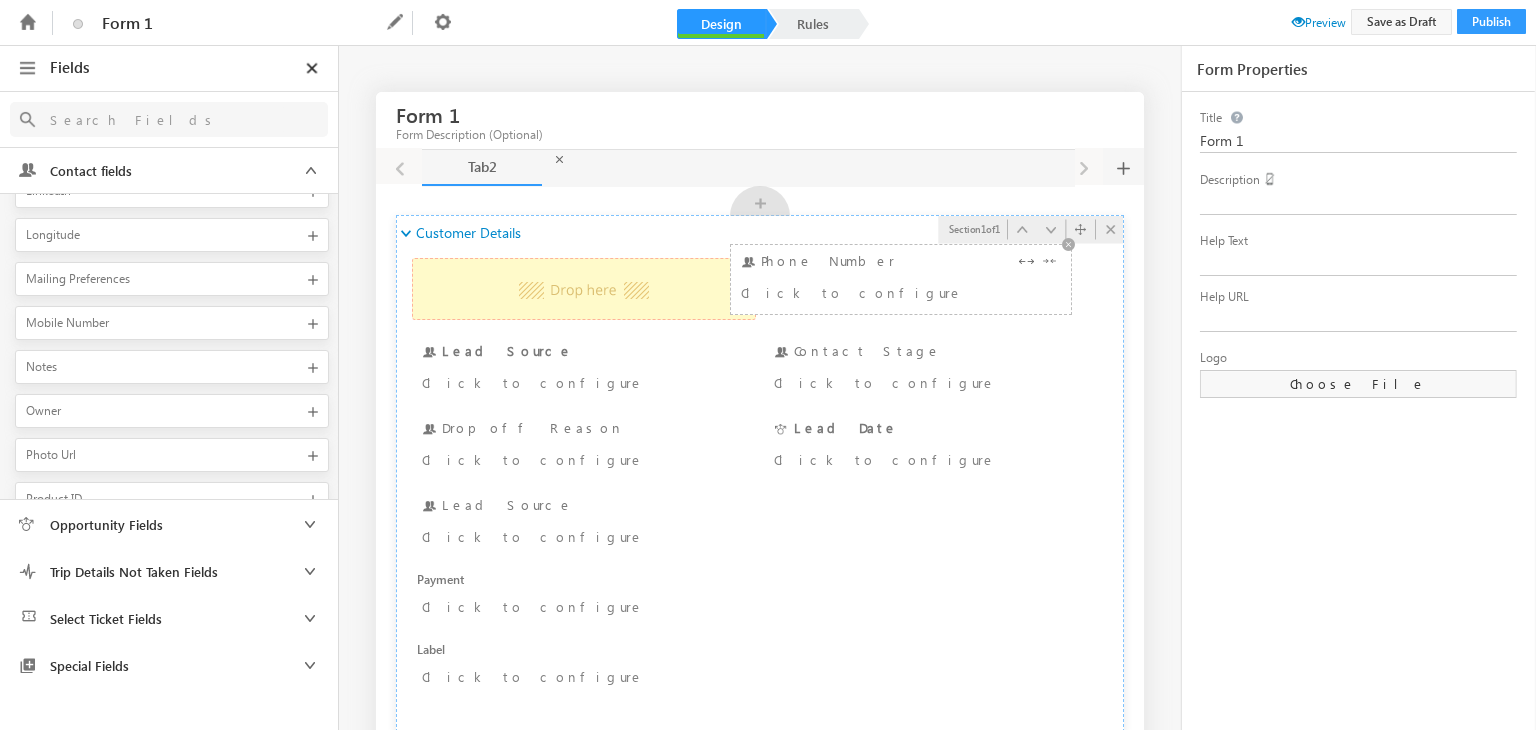 drag, startPoint x: 843, startPoint y: 577, endPoint x: 749, endPoint y: 263, distance: 327.76822 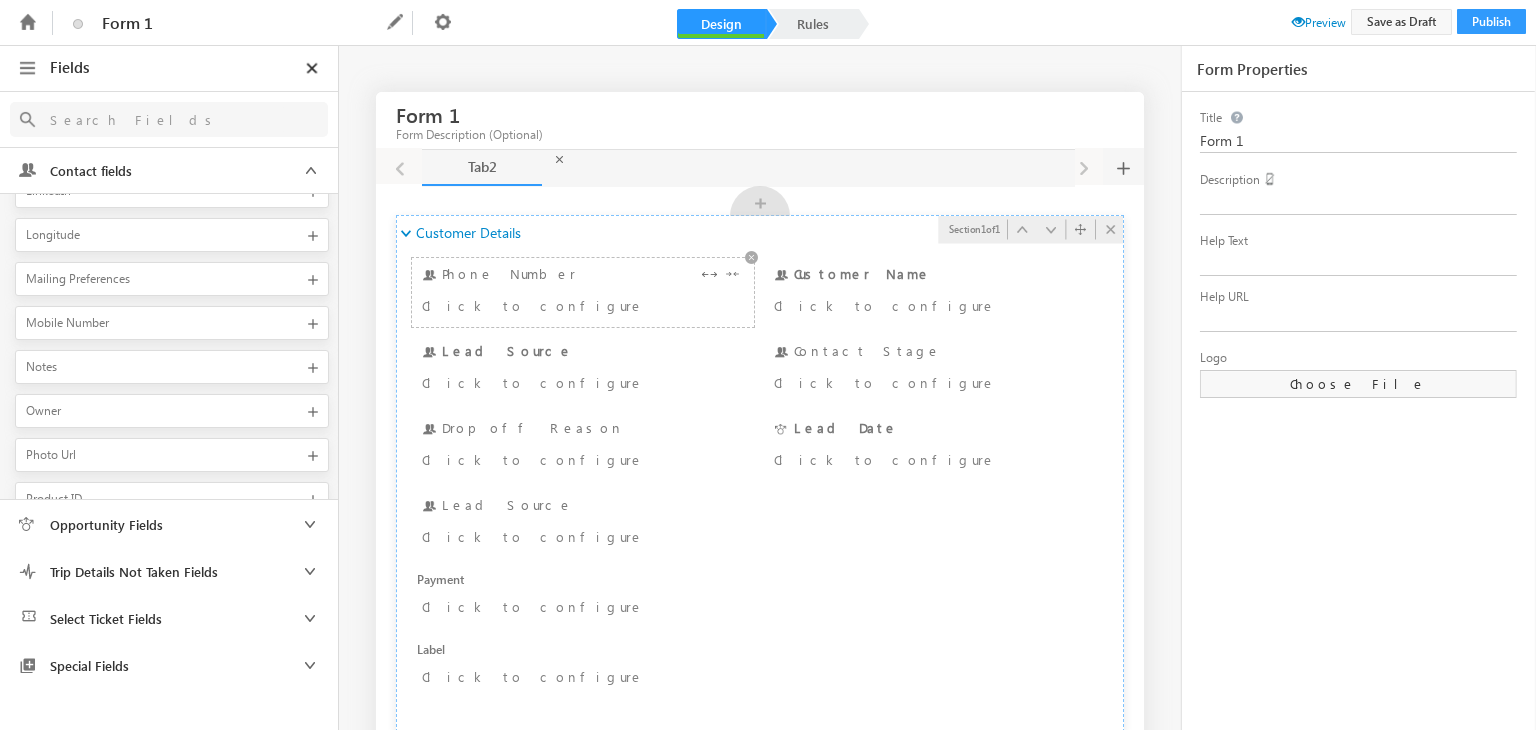 click on "Click to configure" at bounding box center [555, 305] 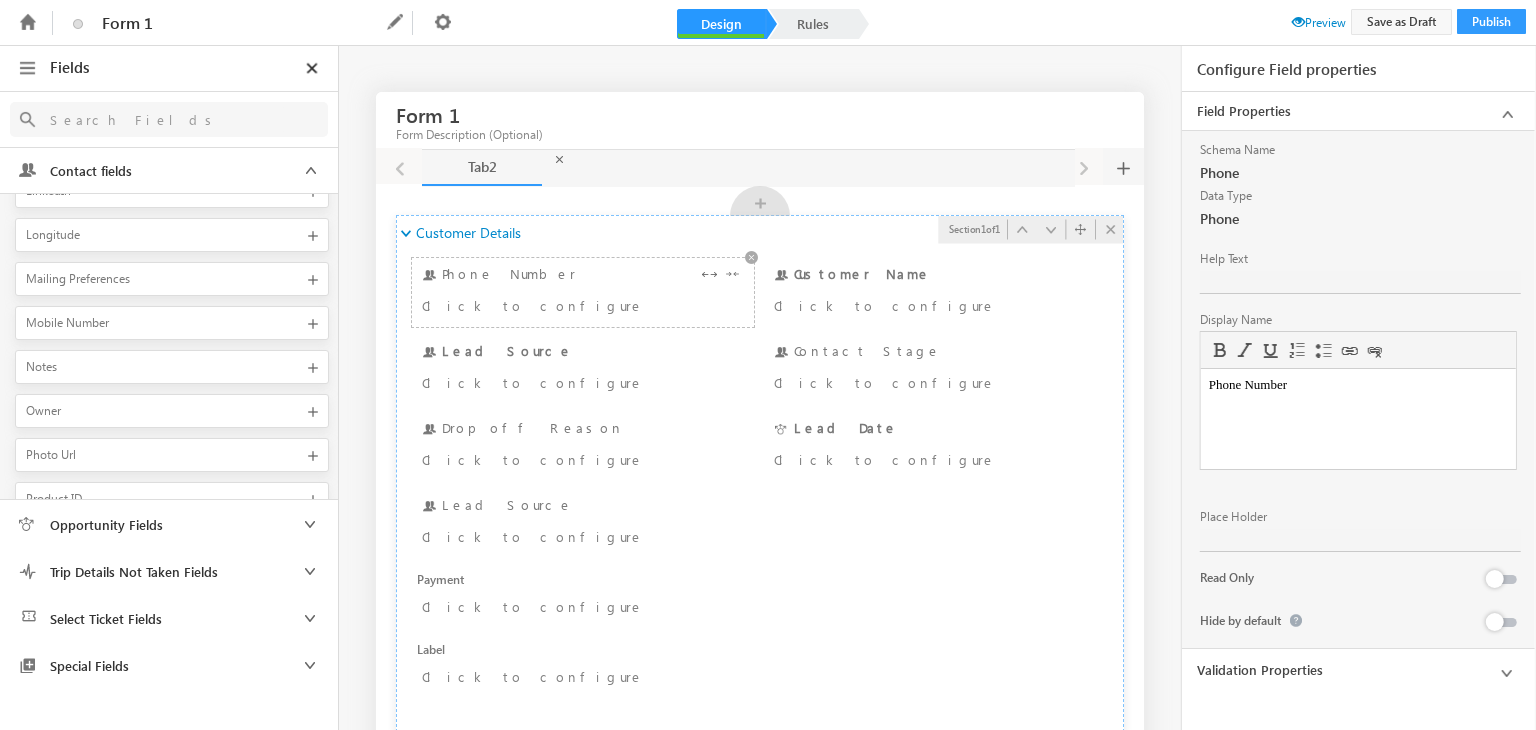 scroll, scrollTop: 0, scrollLeft: 0, axis: both 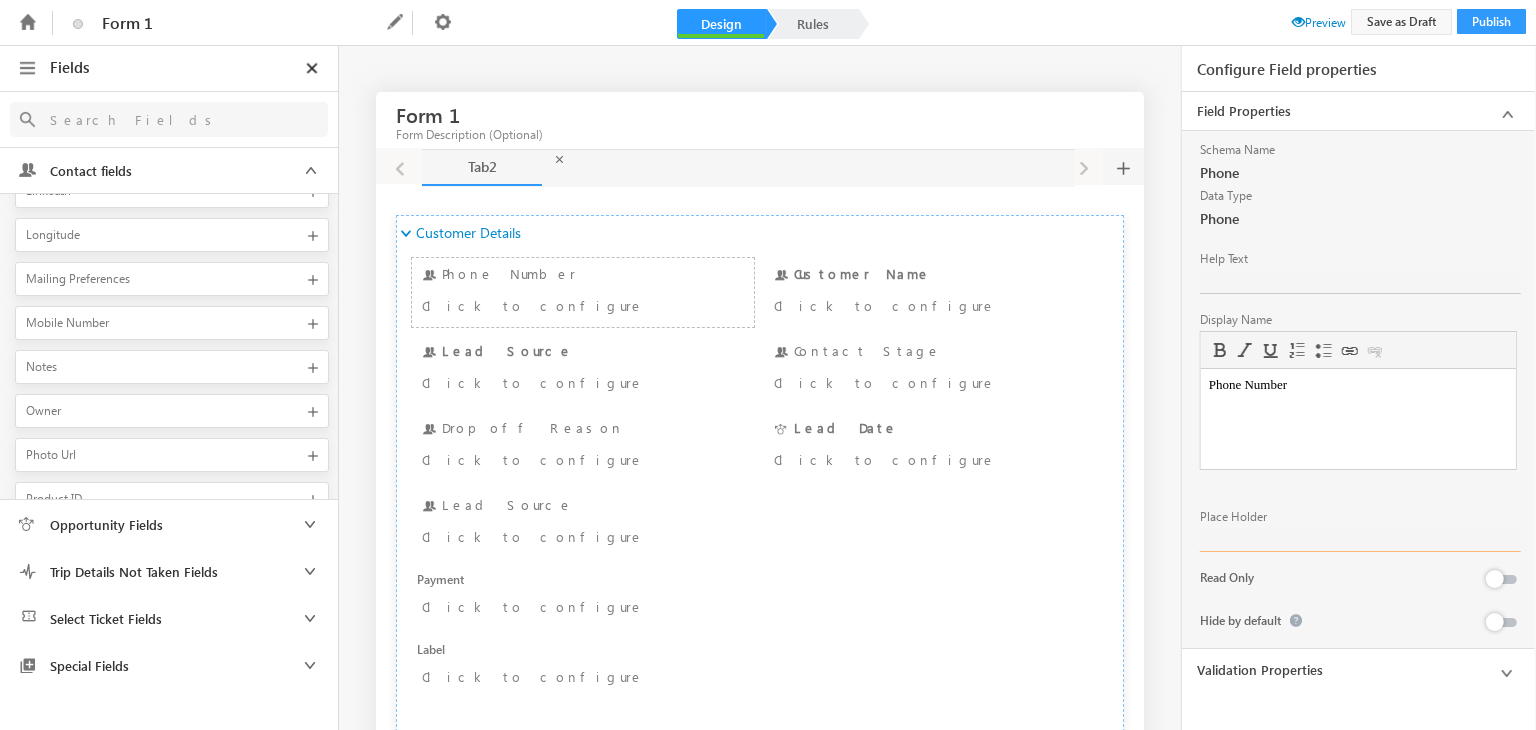 click at bounding box center (1360, 540) 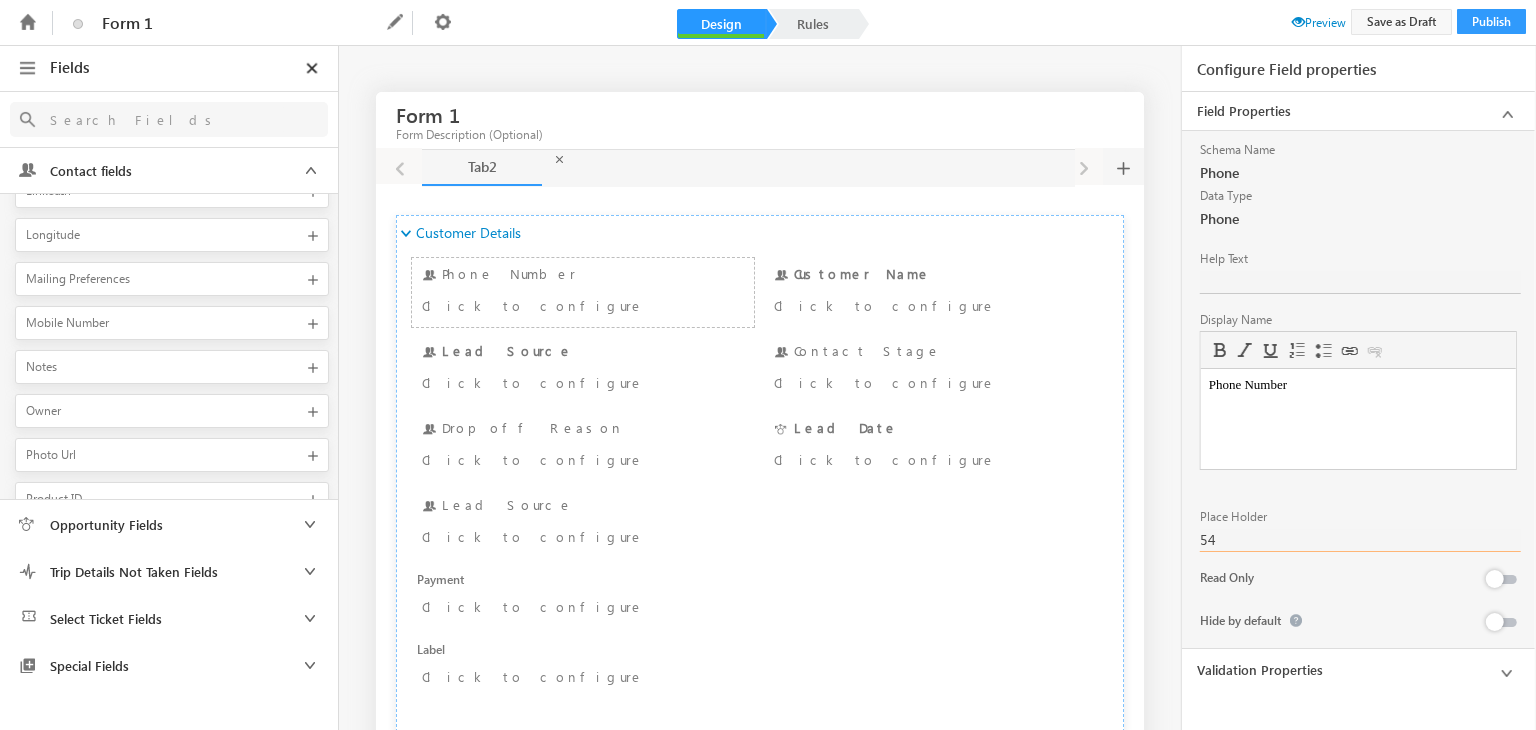 type on "5" 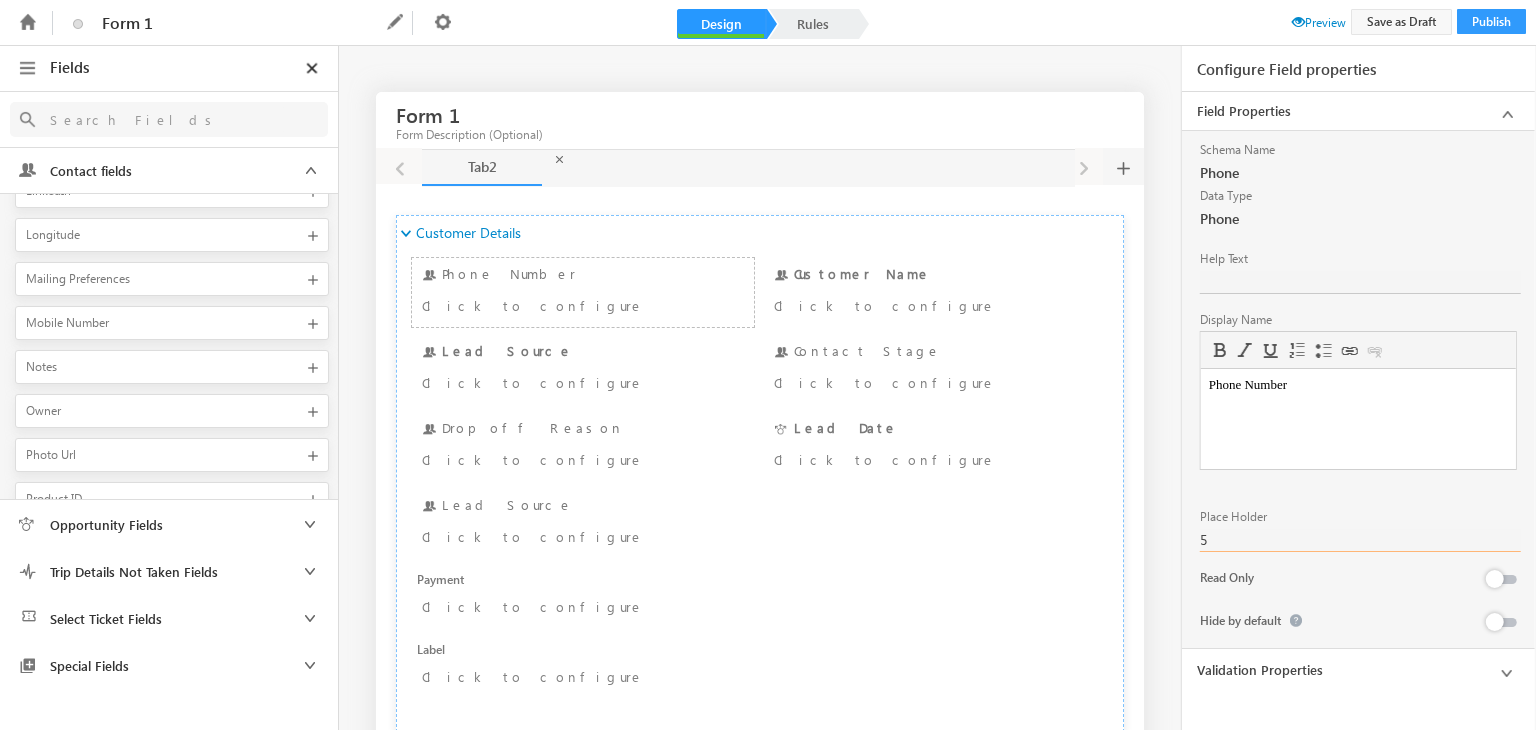 type 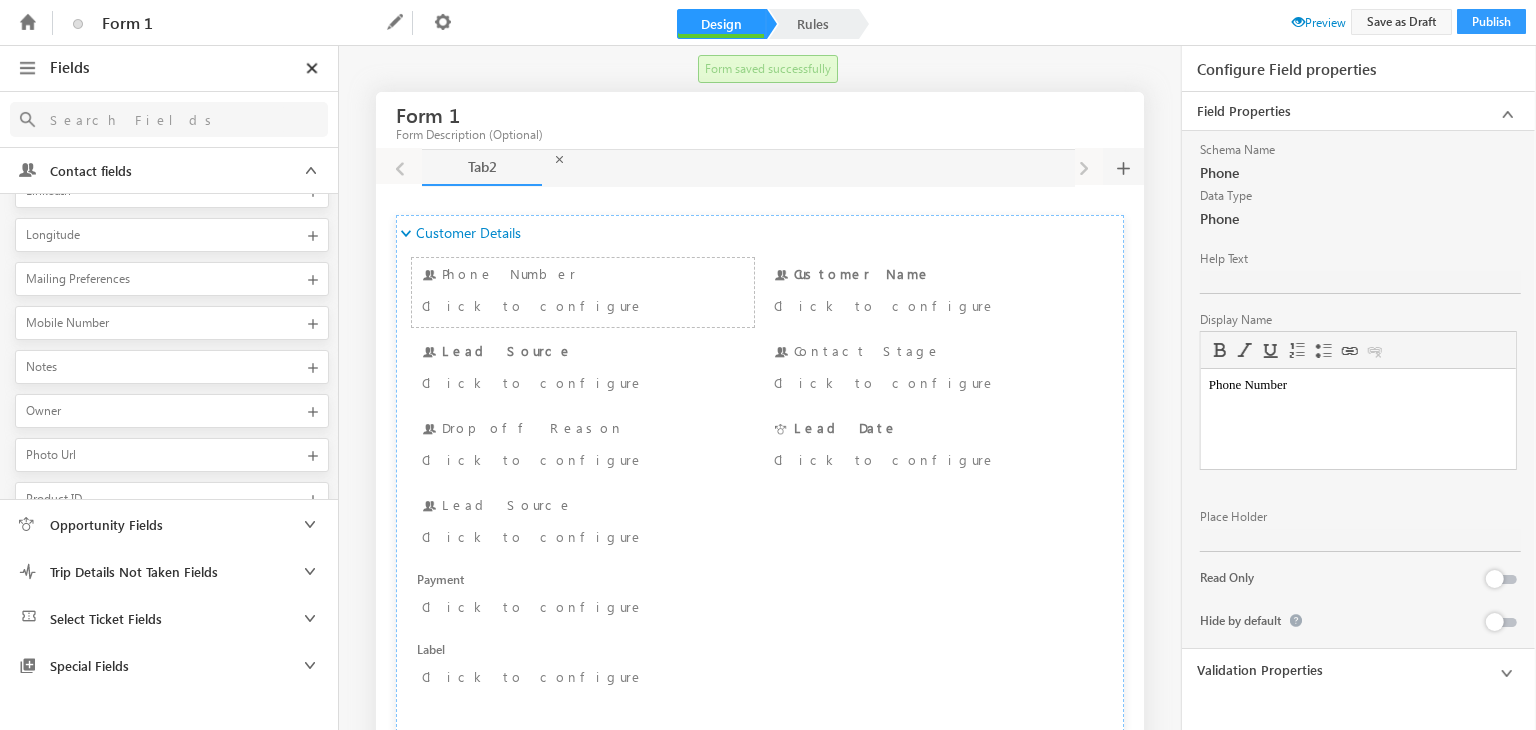 click on "Preview" at bounding box center (1319, 22) 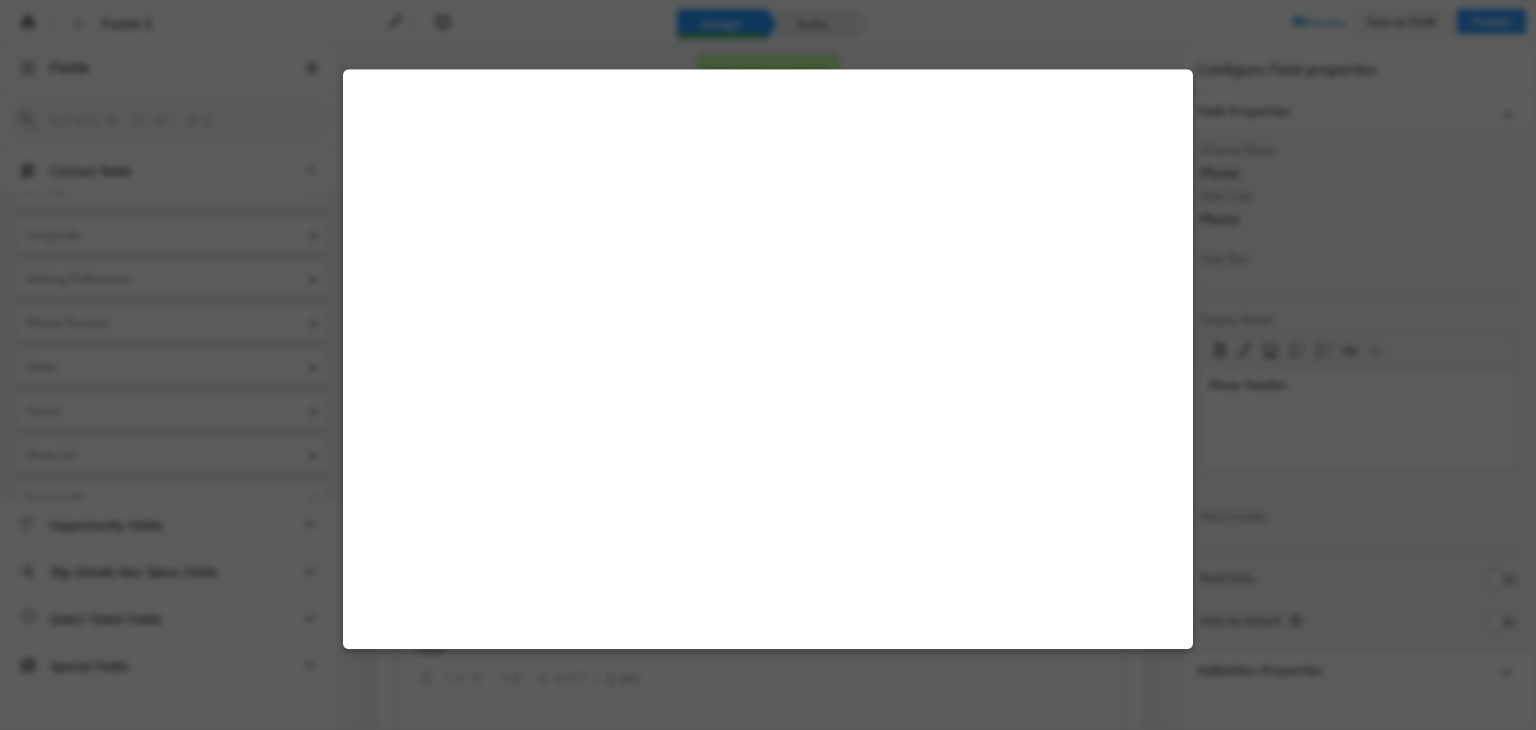 select on "Prospect" 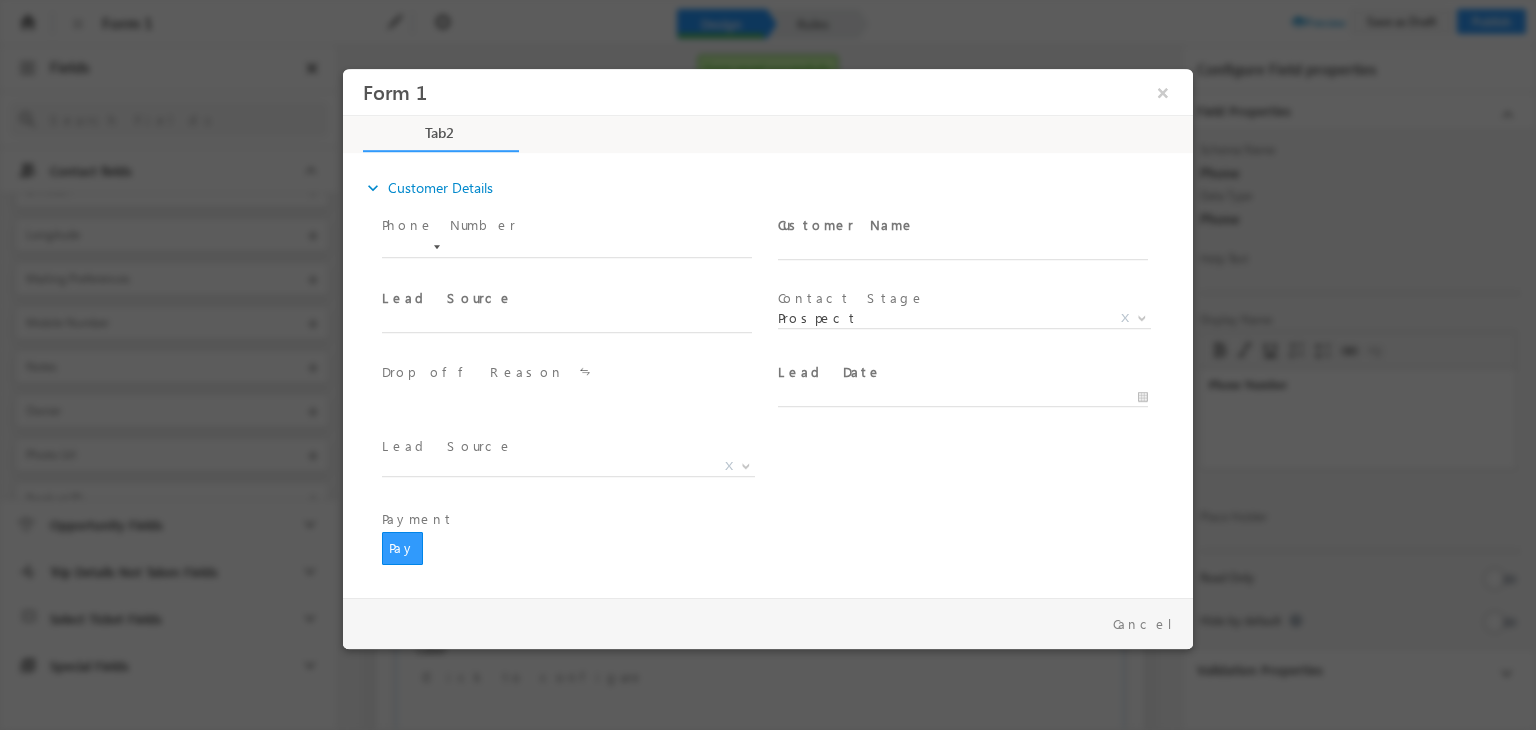 scroll, scrollTop: 0, scrollLeft: 0, axis: both 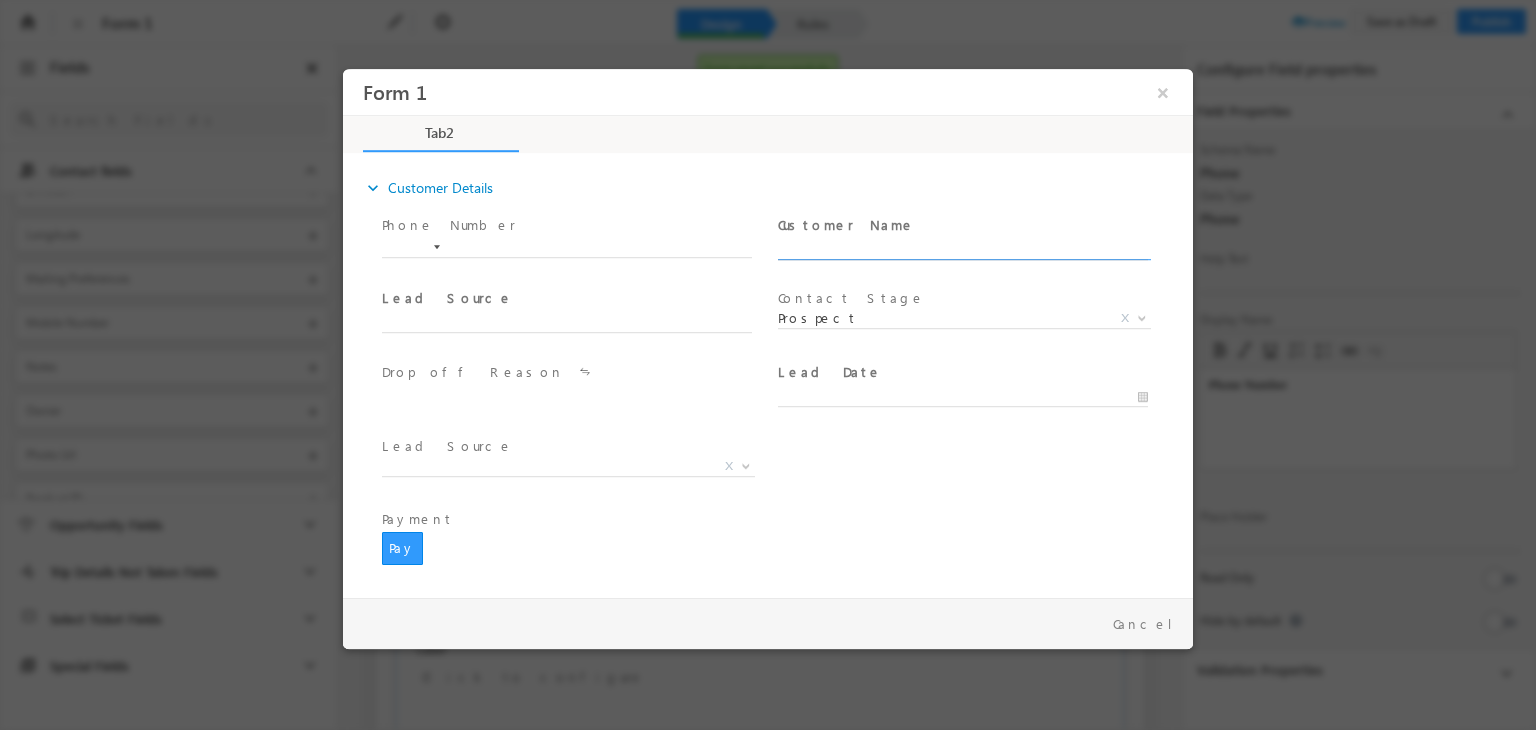 click at bounding box center (963, 250) 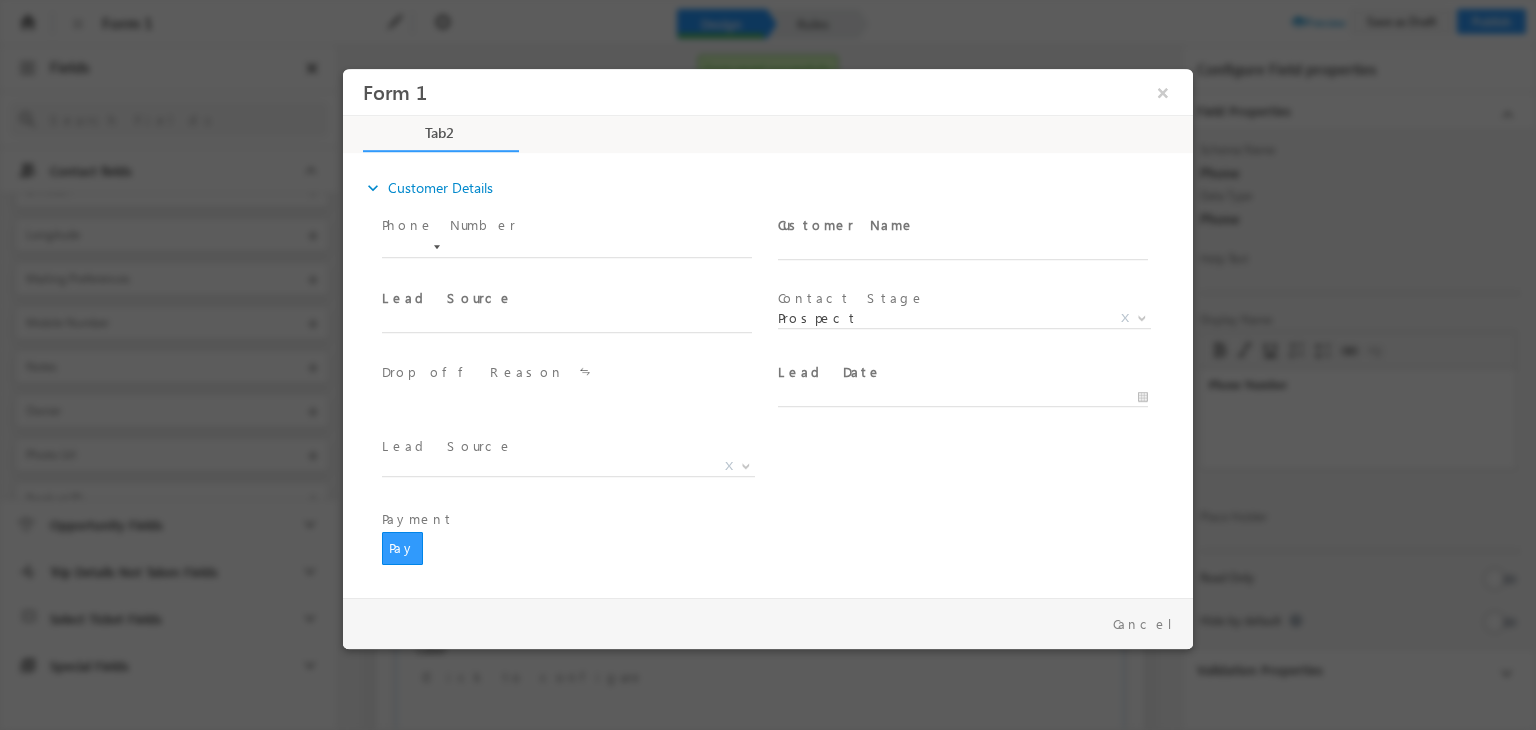 click at bounding box center [567, 248] 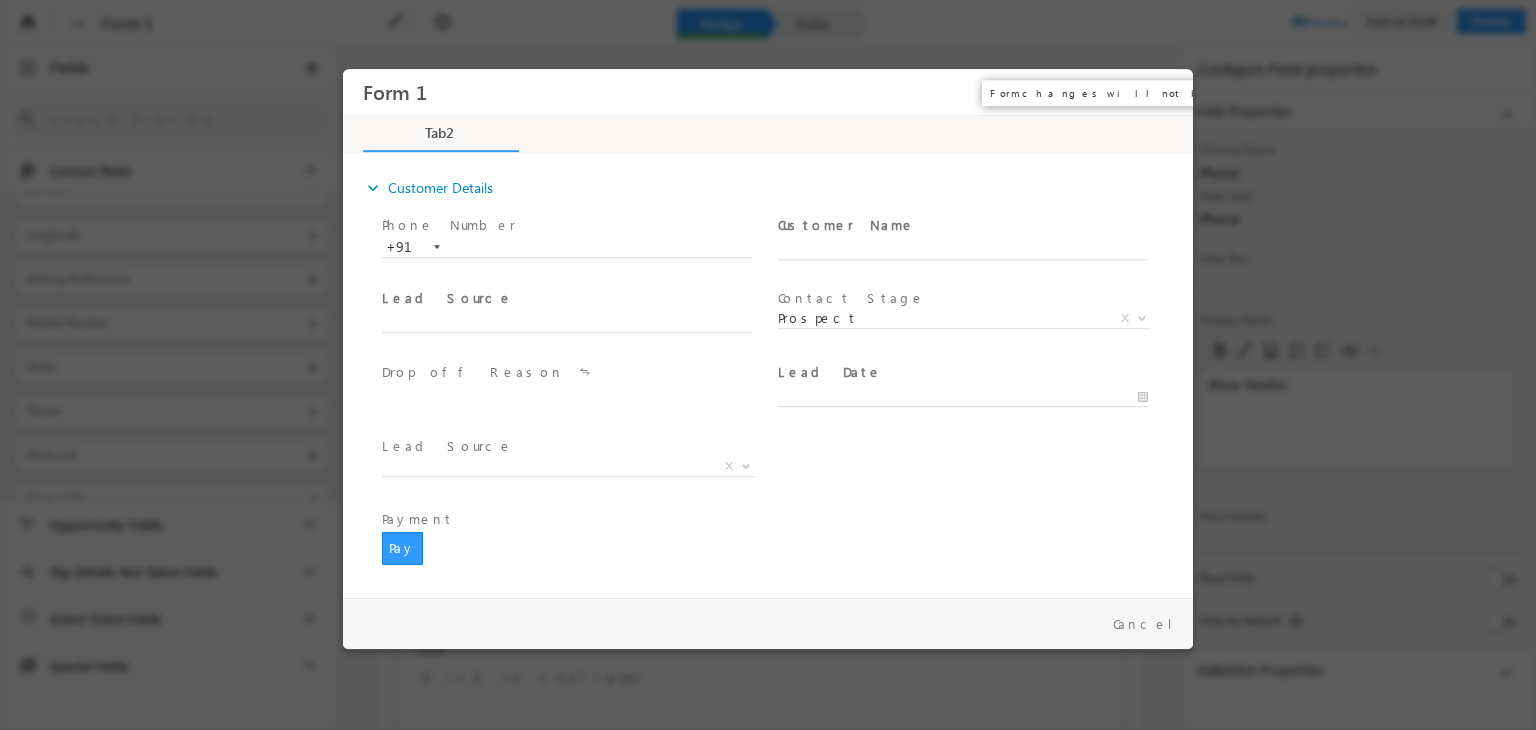 type on "+91" 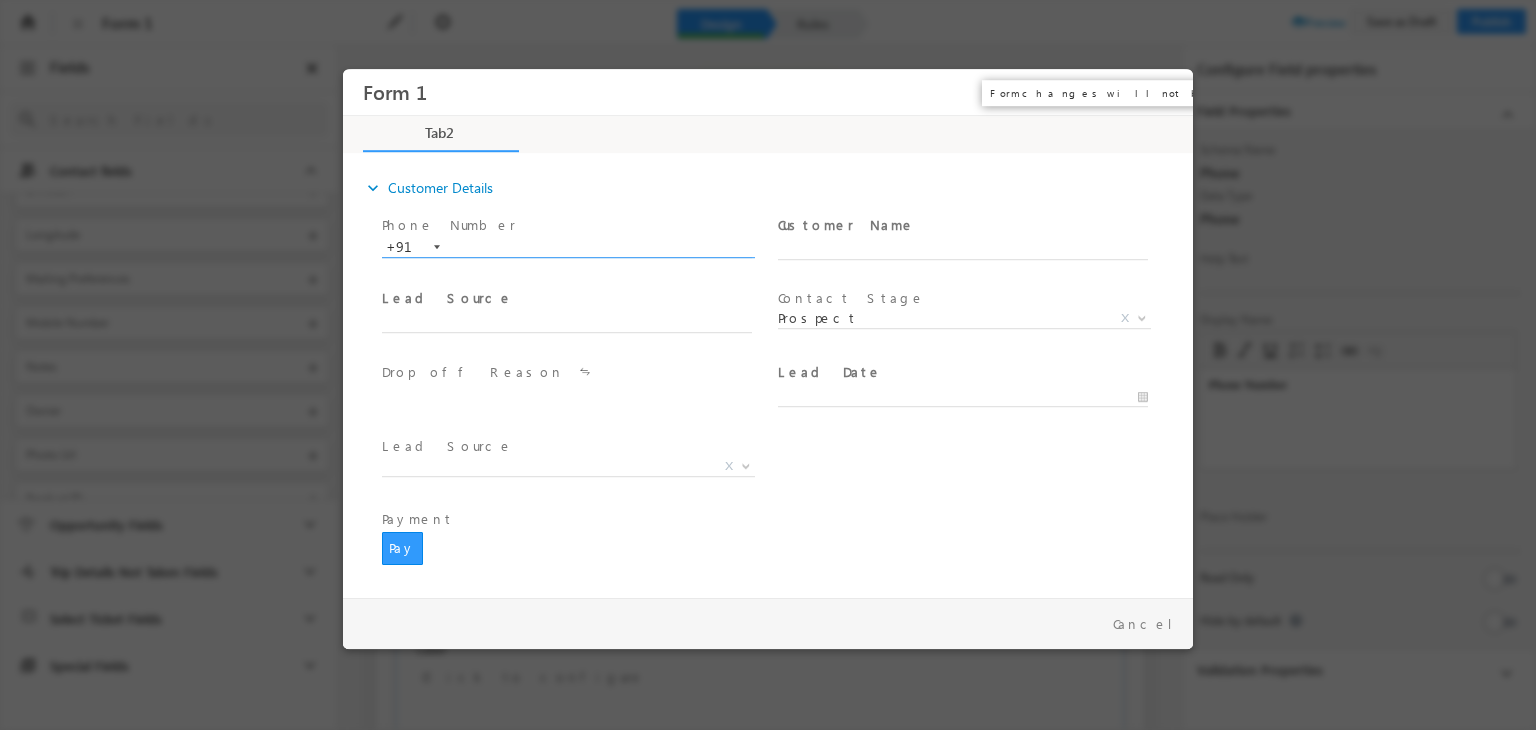 click on "×" at bounding box center [1163, 92] 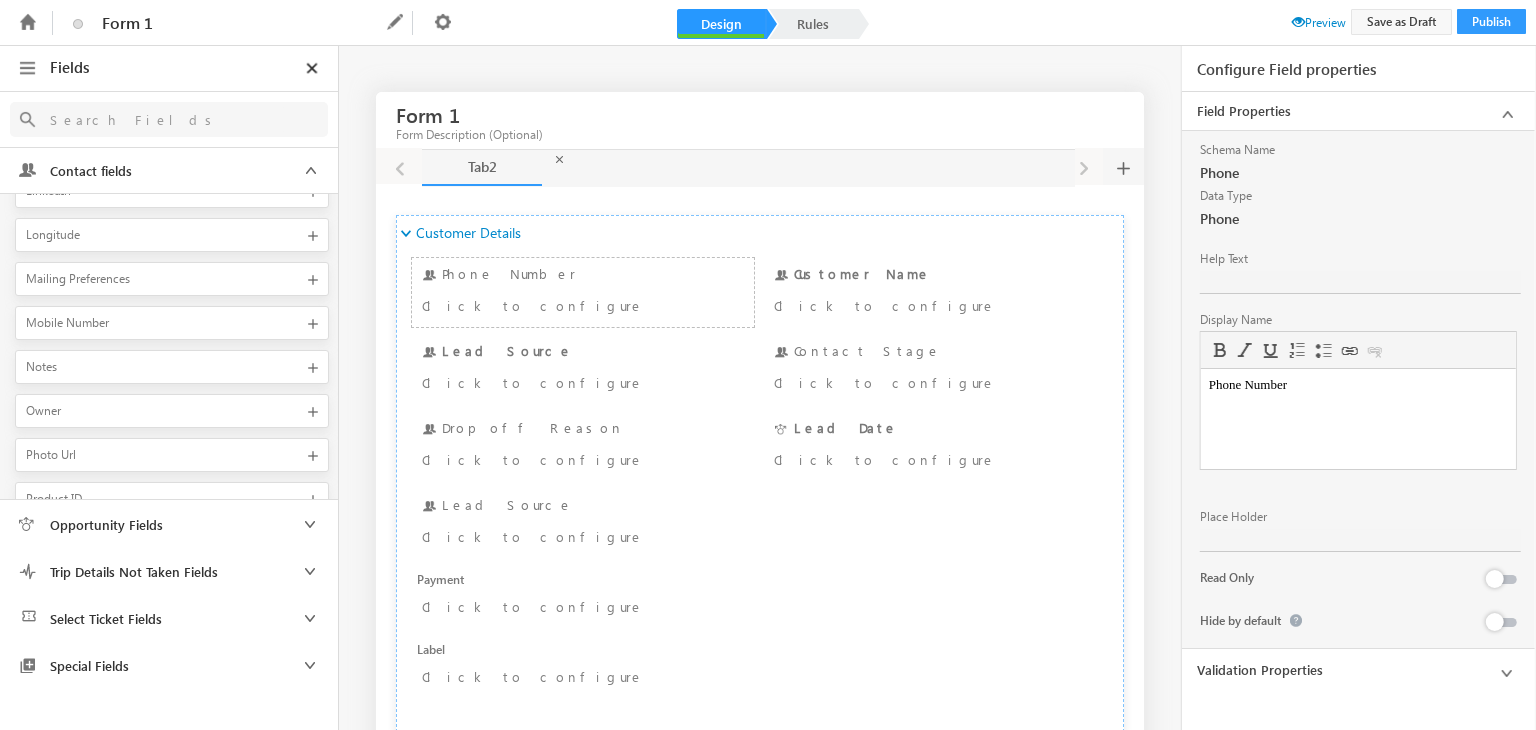 click on "Place Holder" at bounding box center (1358, 517) 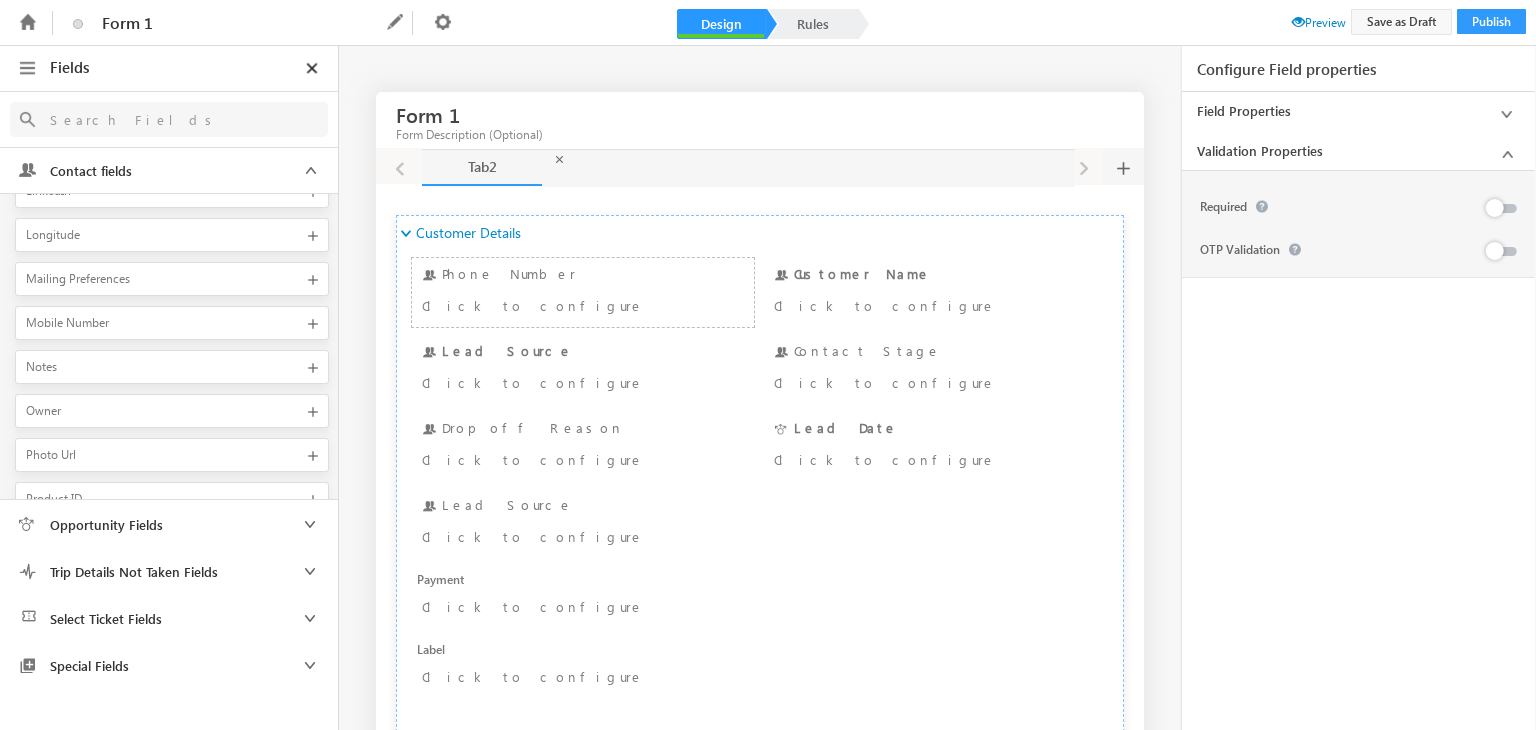 click at bounding box center [1507, 154] 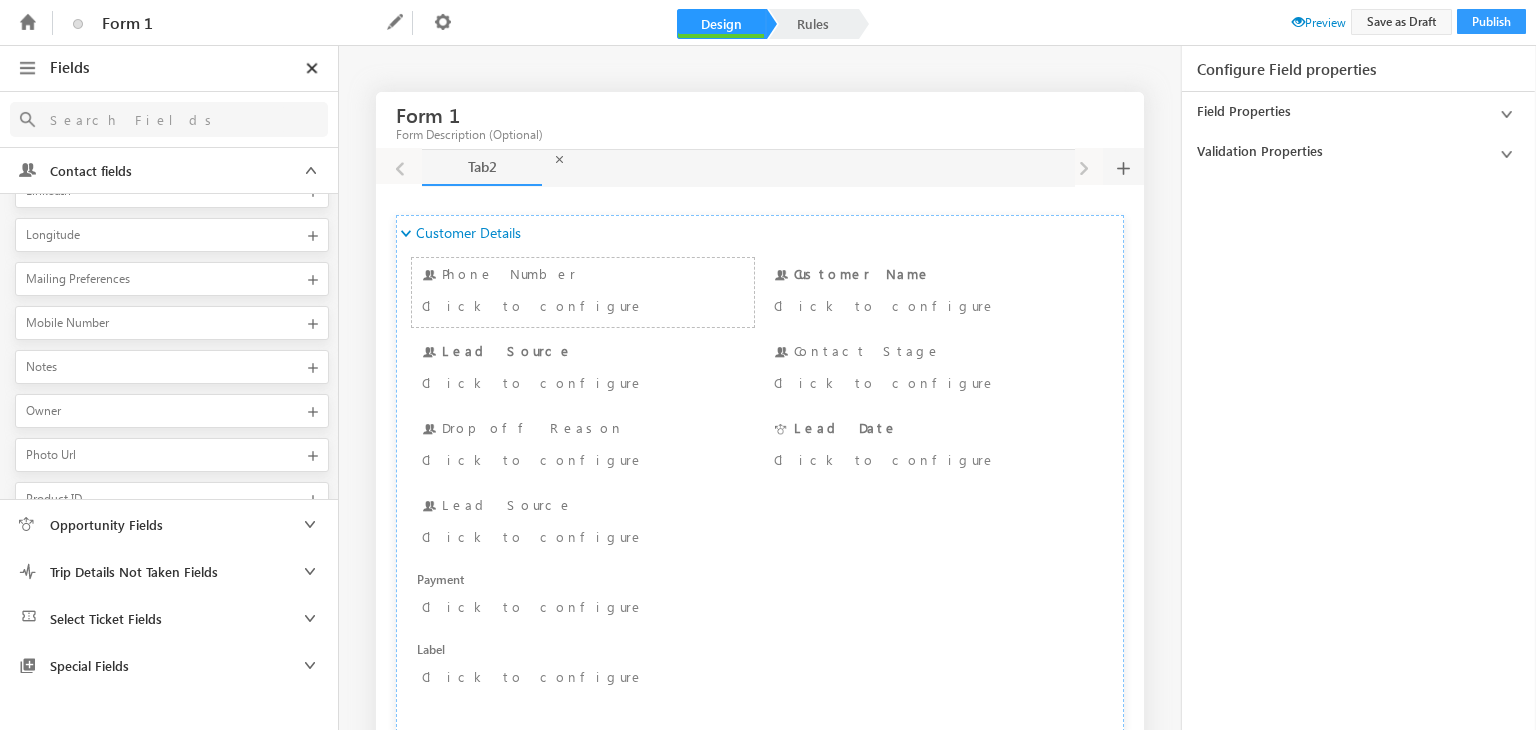 click at bounding box center (1507, 114) 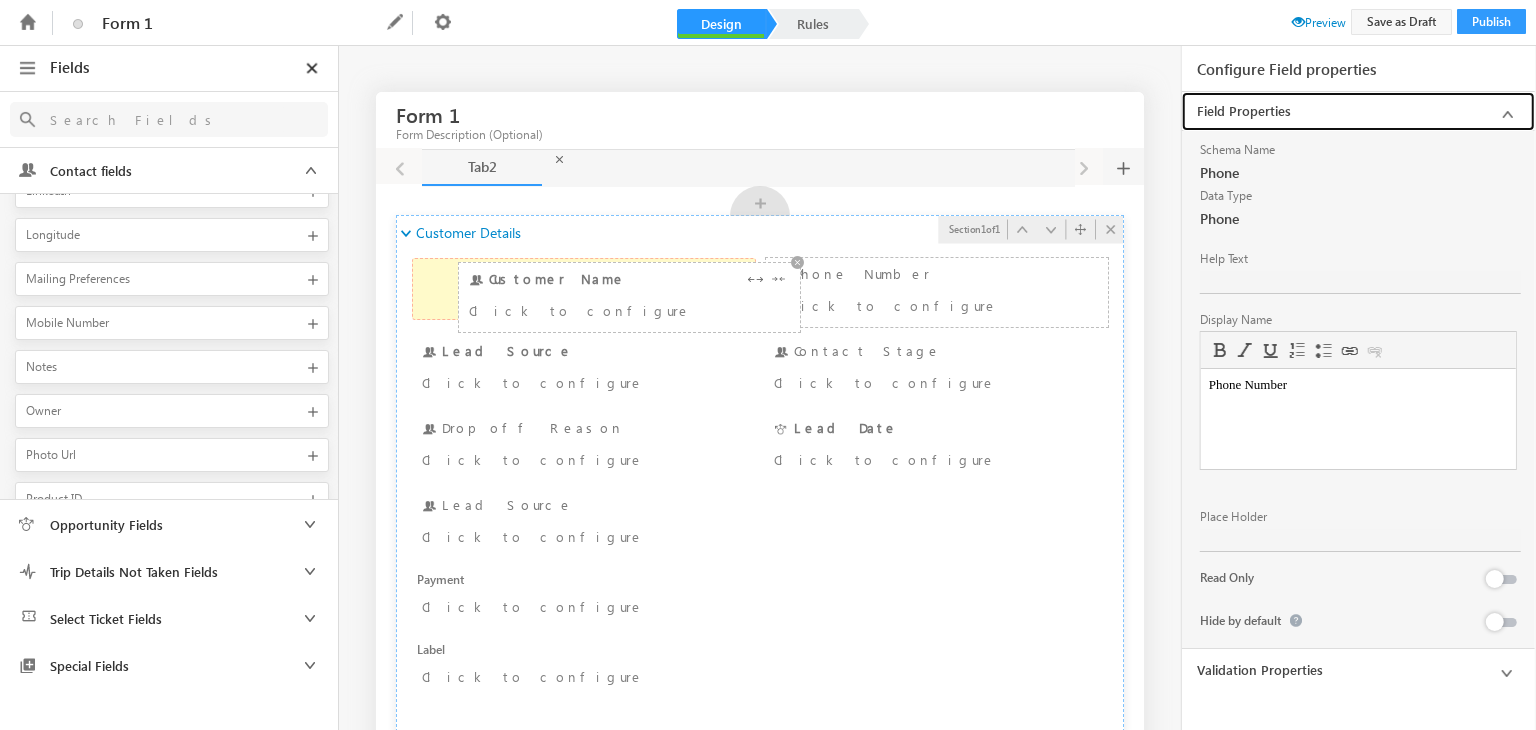 drag, startPoint x: 850, startPoint y: 288, endPoint x: 463, endPoint y: 292, distance: 387.02066 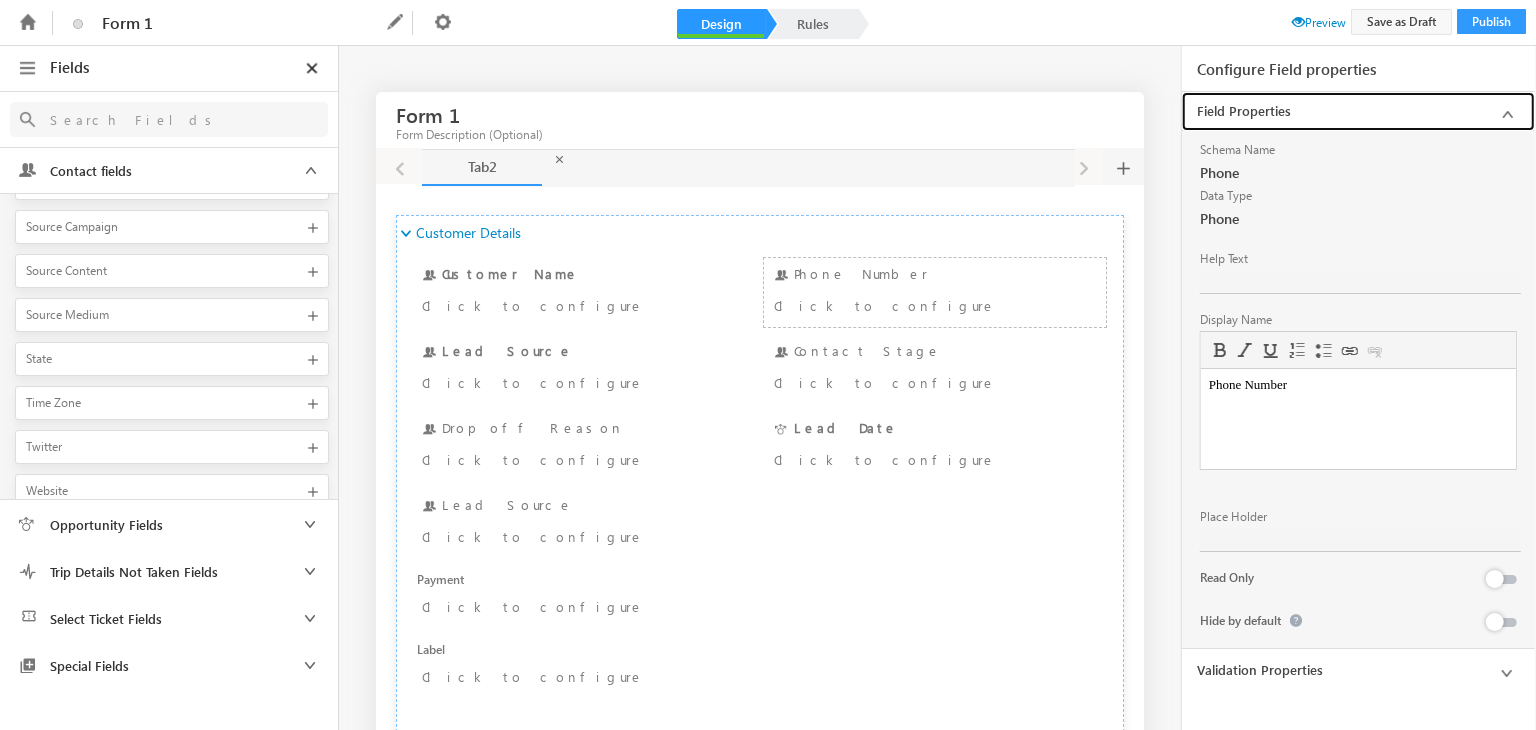 scroll, scrollTop: 1266, scrollLeft: 0, axis: vertical 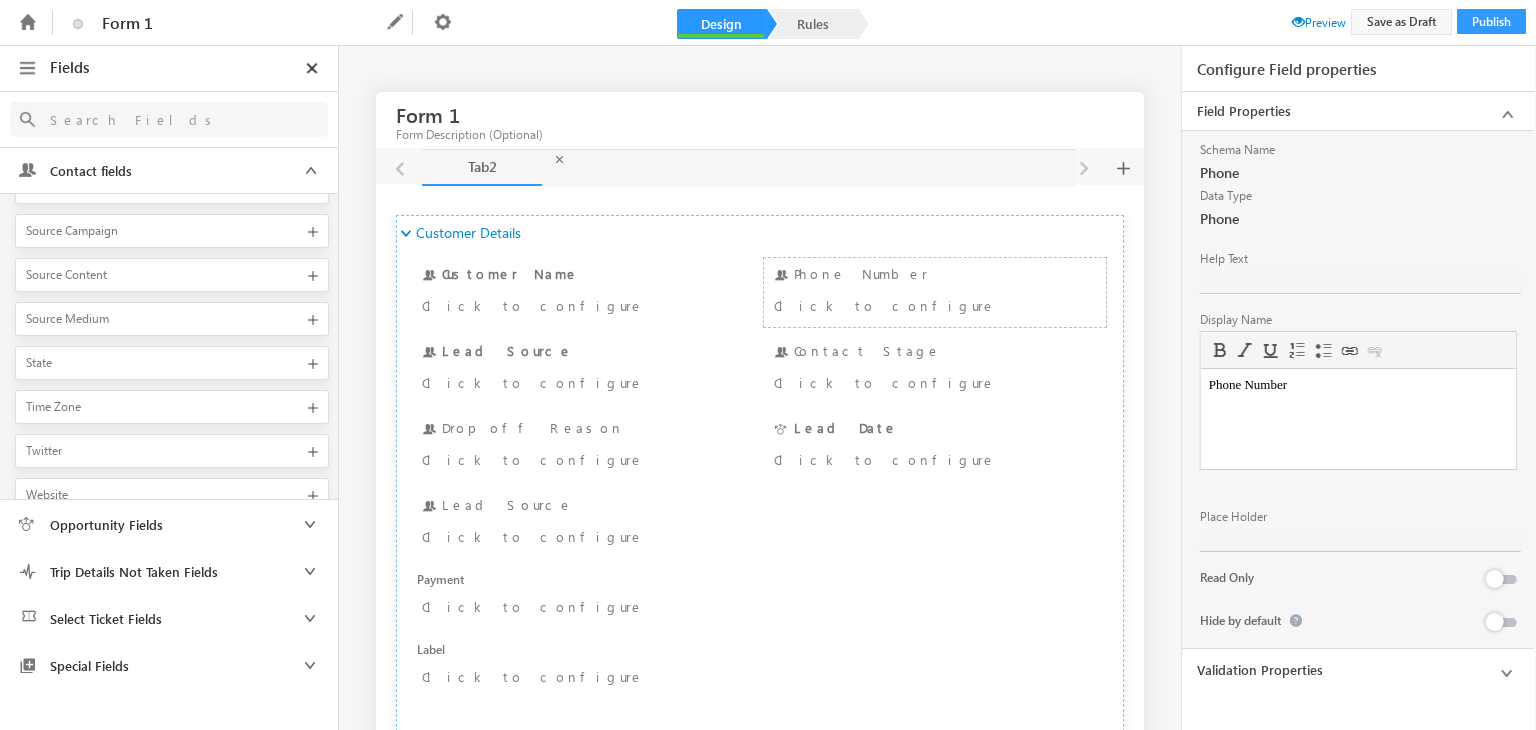 click at bounding box center [162, 119] 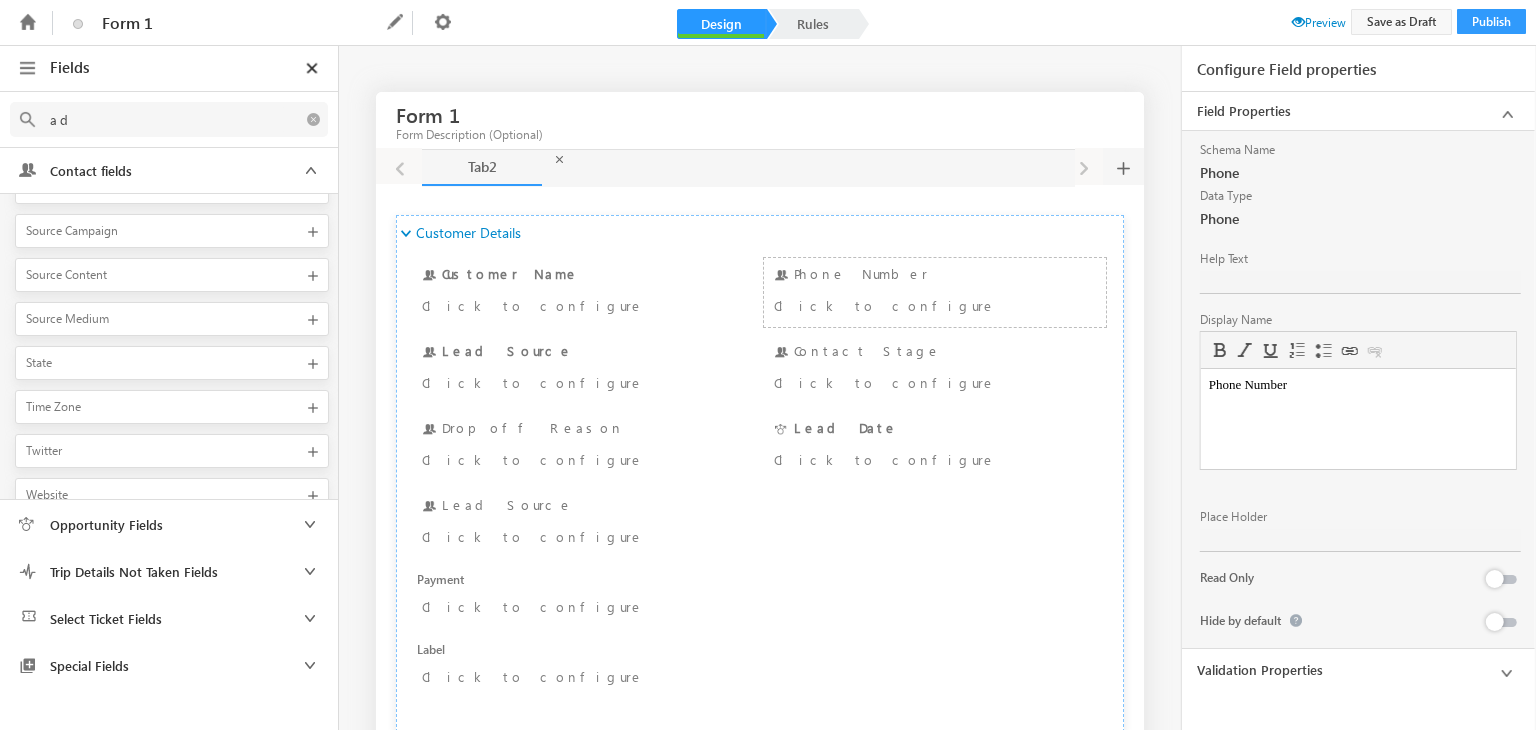 type on "a" 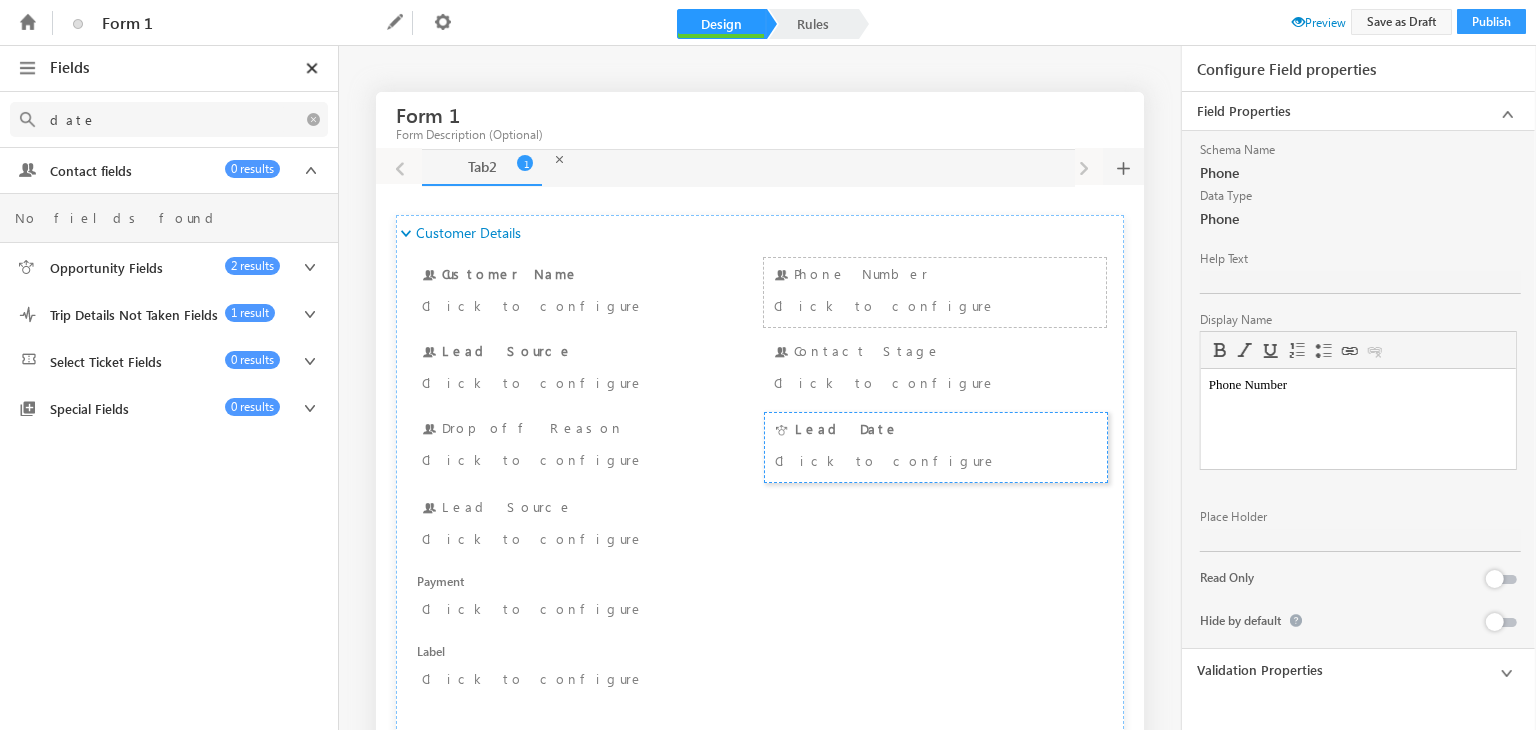 scroll, scrollTop: 0, scrollLeft: 0, axis: both 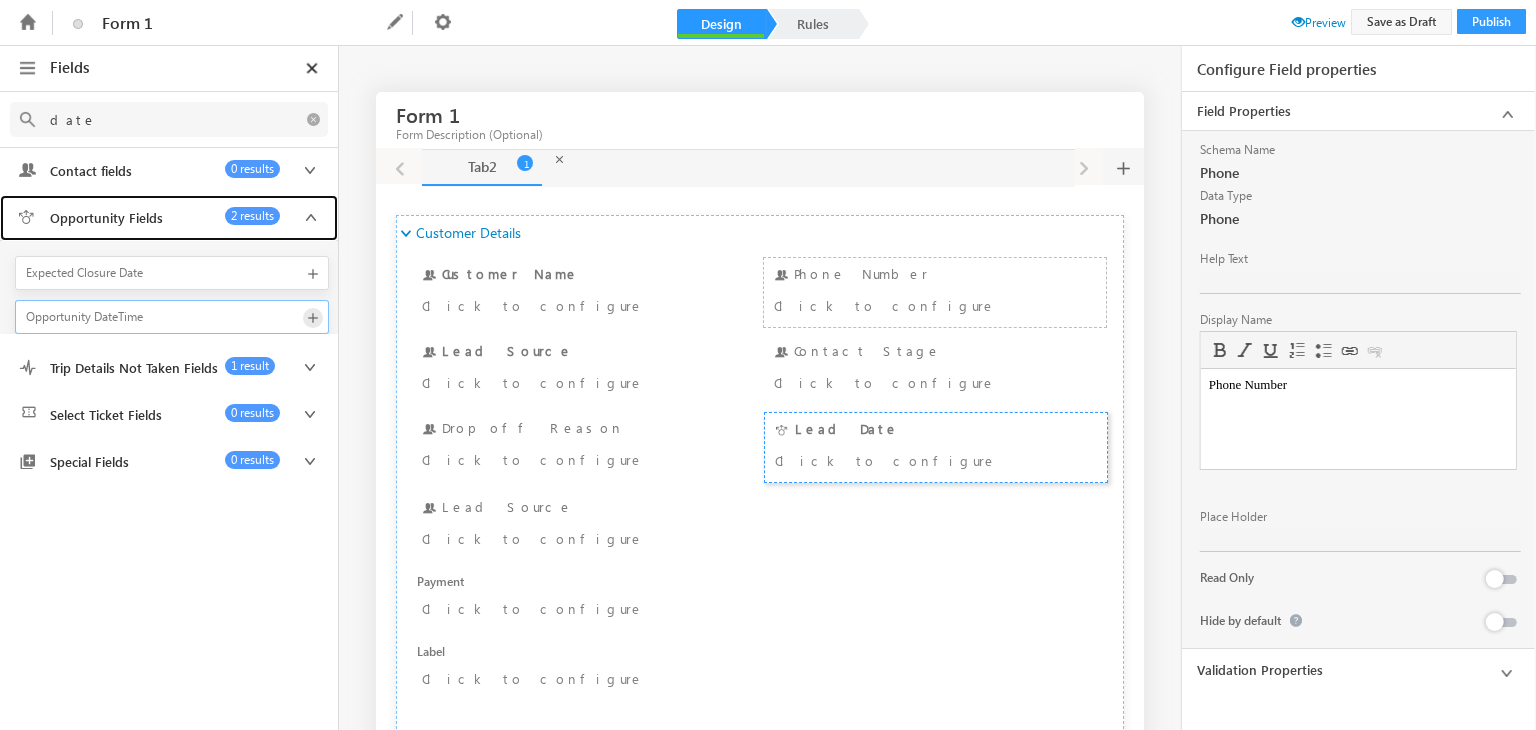 click at bounding box center [313, 318] 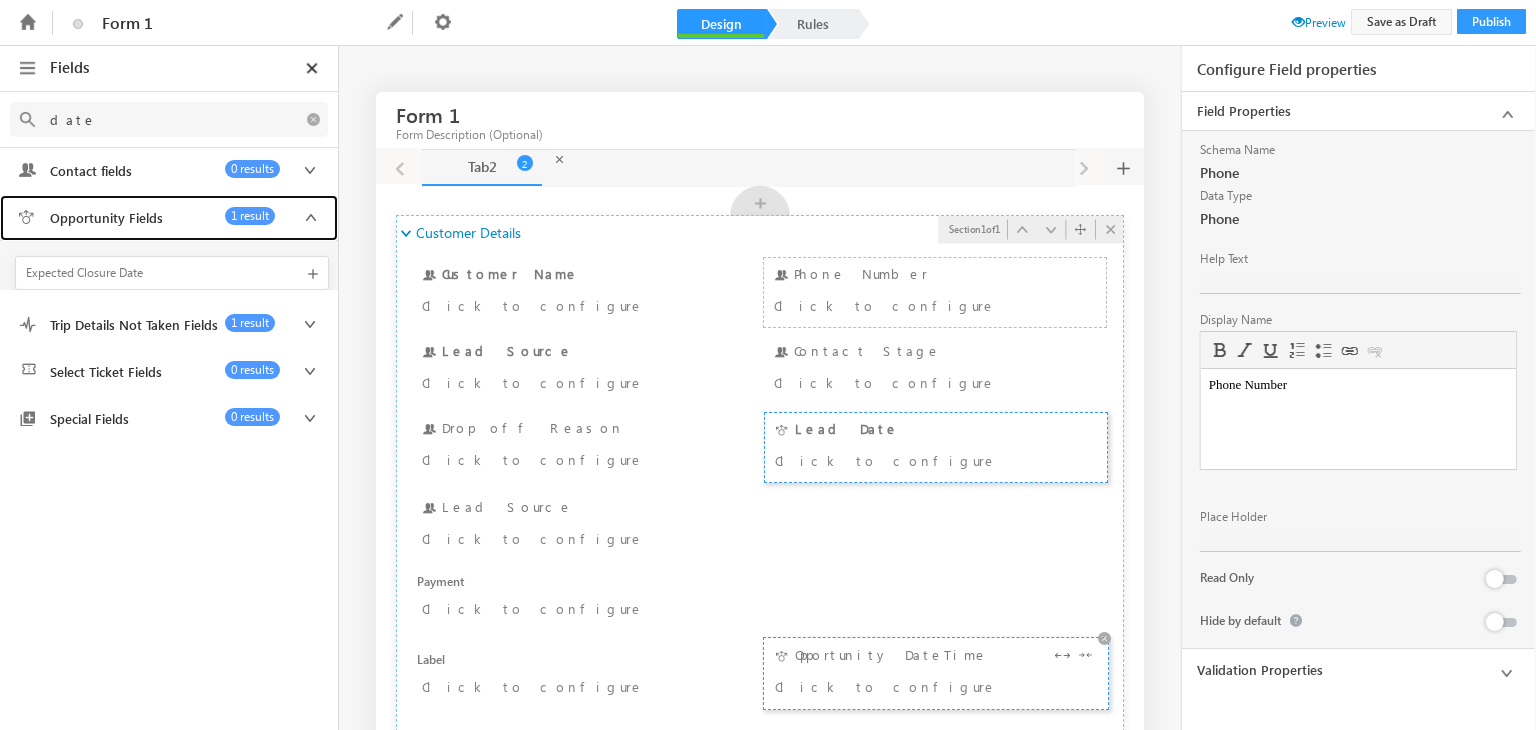 click on "Opportunity DateTime Click to configure" at bounding box center [936, 673] 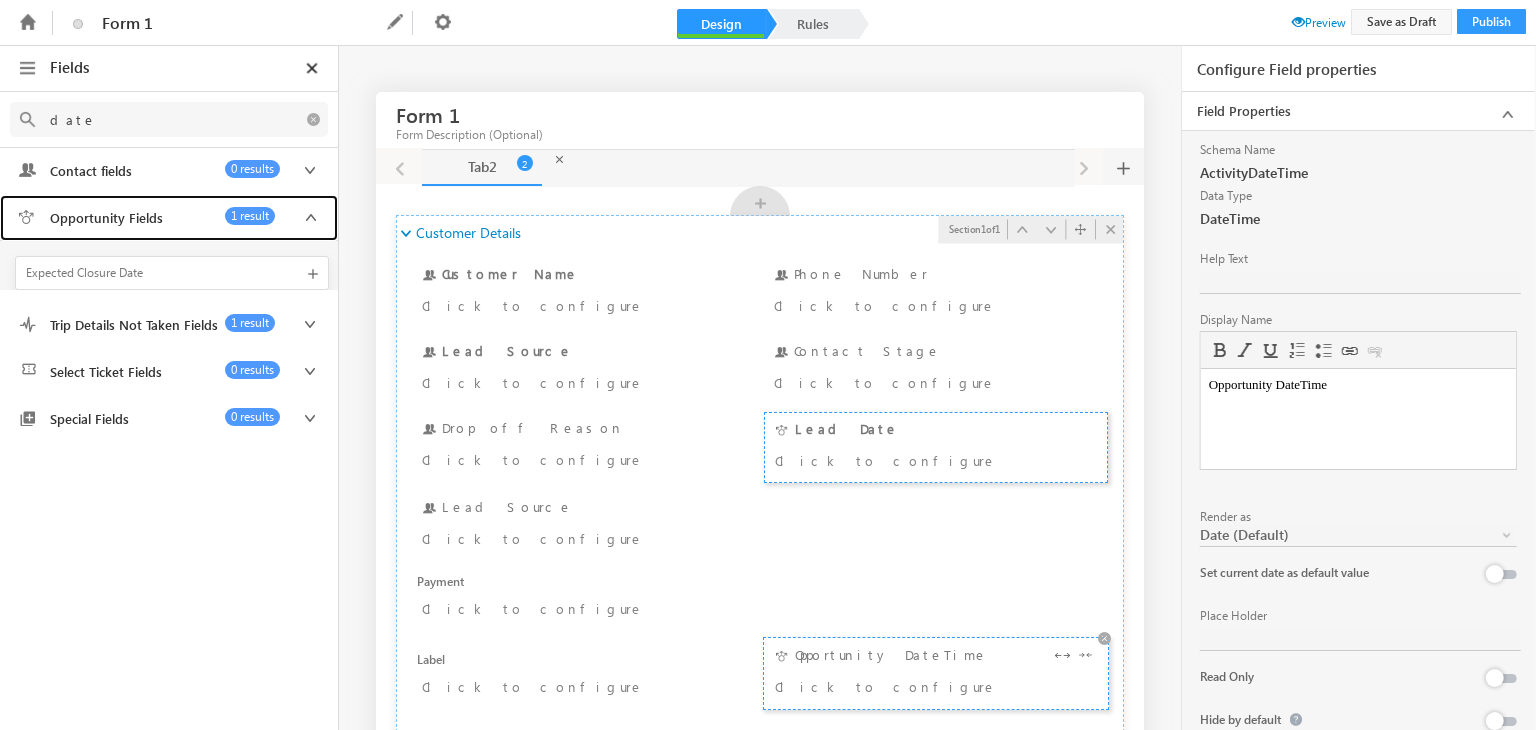 scroll, scrollTop: 0, scrollLeft: 0, axis: both 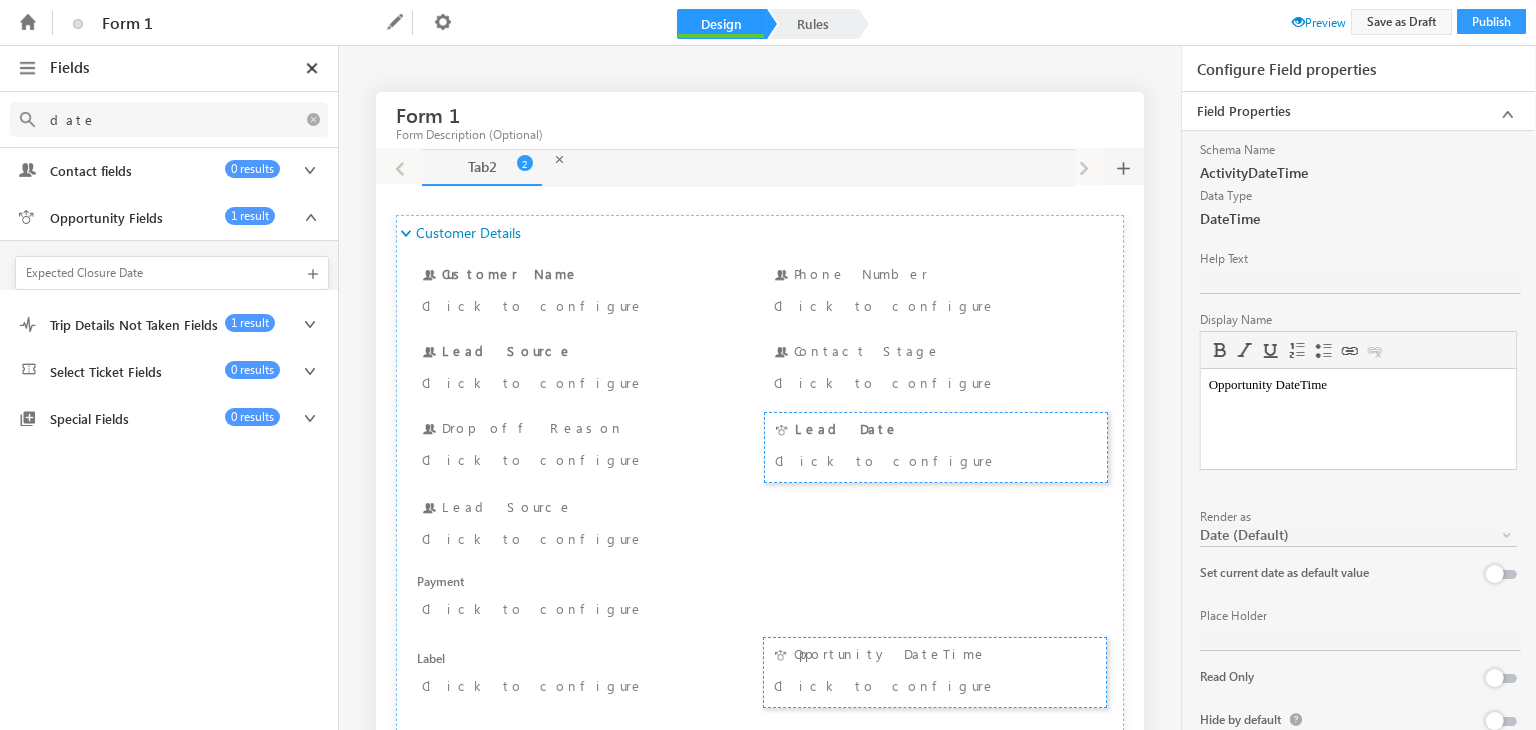 click on "Date (Default)" at bounding box center [1337, 535] 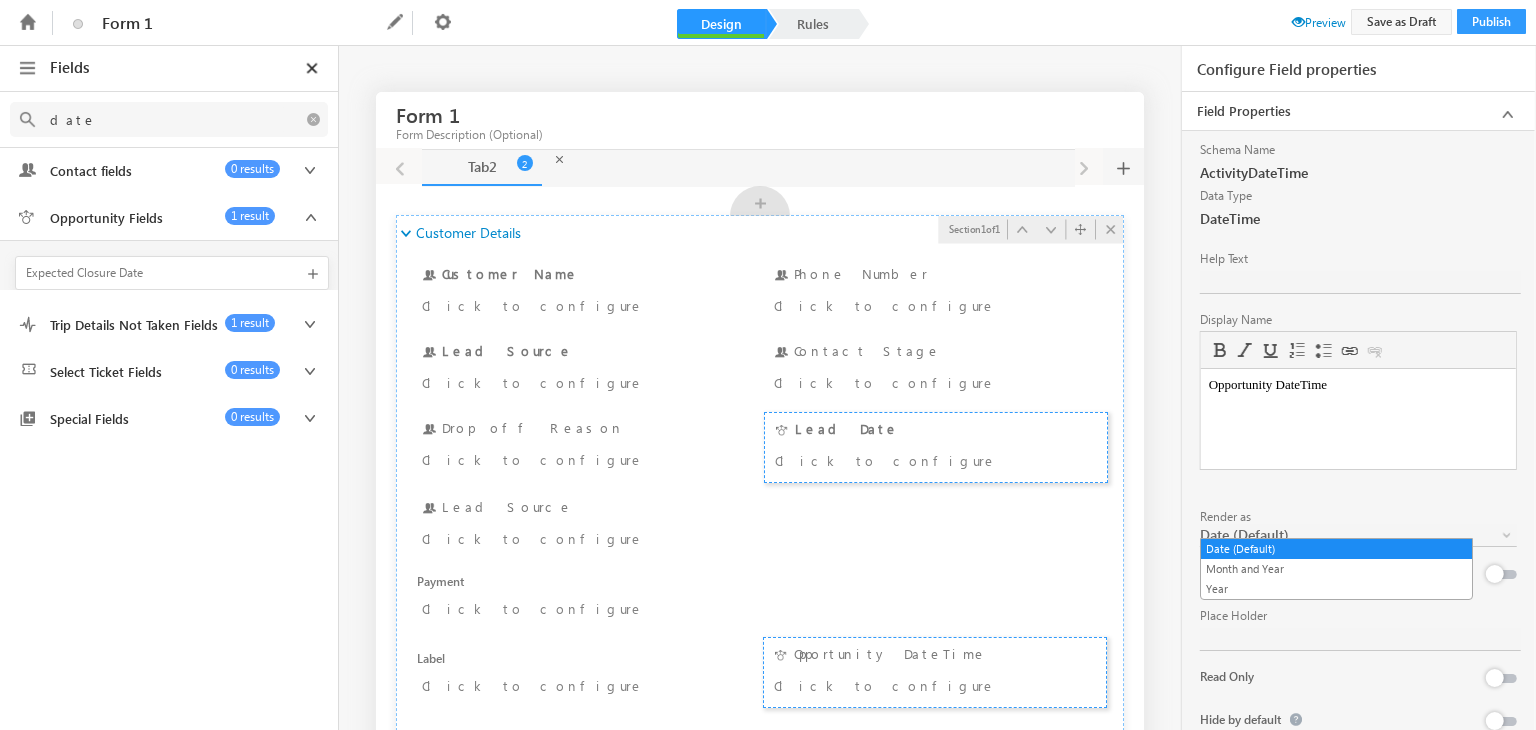 click on "Address 1 Customer Name Click to configure Phone Number Phone Number Click to configure City Lead Source  Click to configure Contact Stage Contact Stage Click to configure Drop off Reason Drop off Reason Click to configure Actual Closure Date Lead Date Click to configure Contact Source Lead Source Click to configure Payment Payment Click to configure Label Label Click to configure Opportunity DateTime Opportunity DateTime Click to configure" at bounding box center (760, 490) 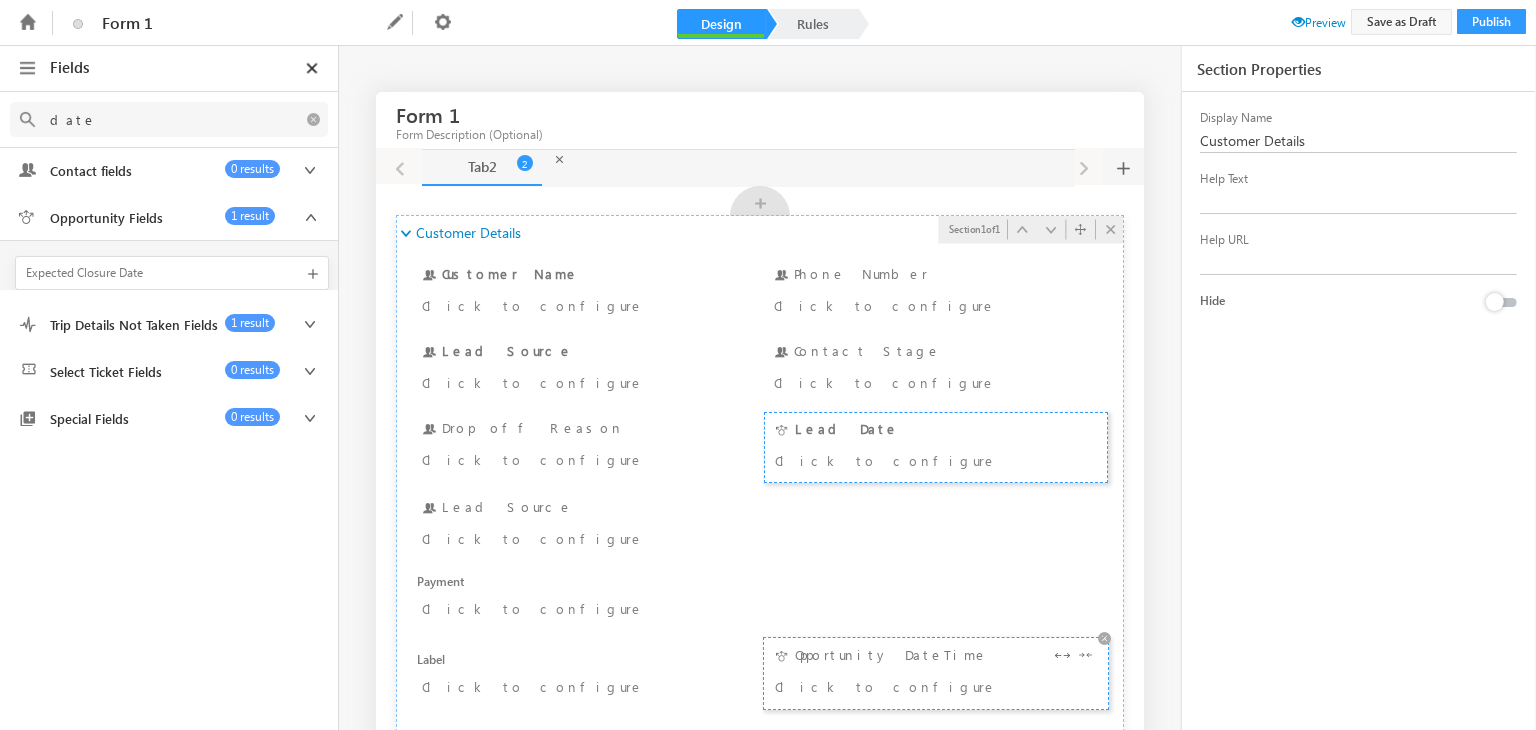 click on "Opportunity DateTime Click to configure" at bounding box center [936, 673] 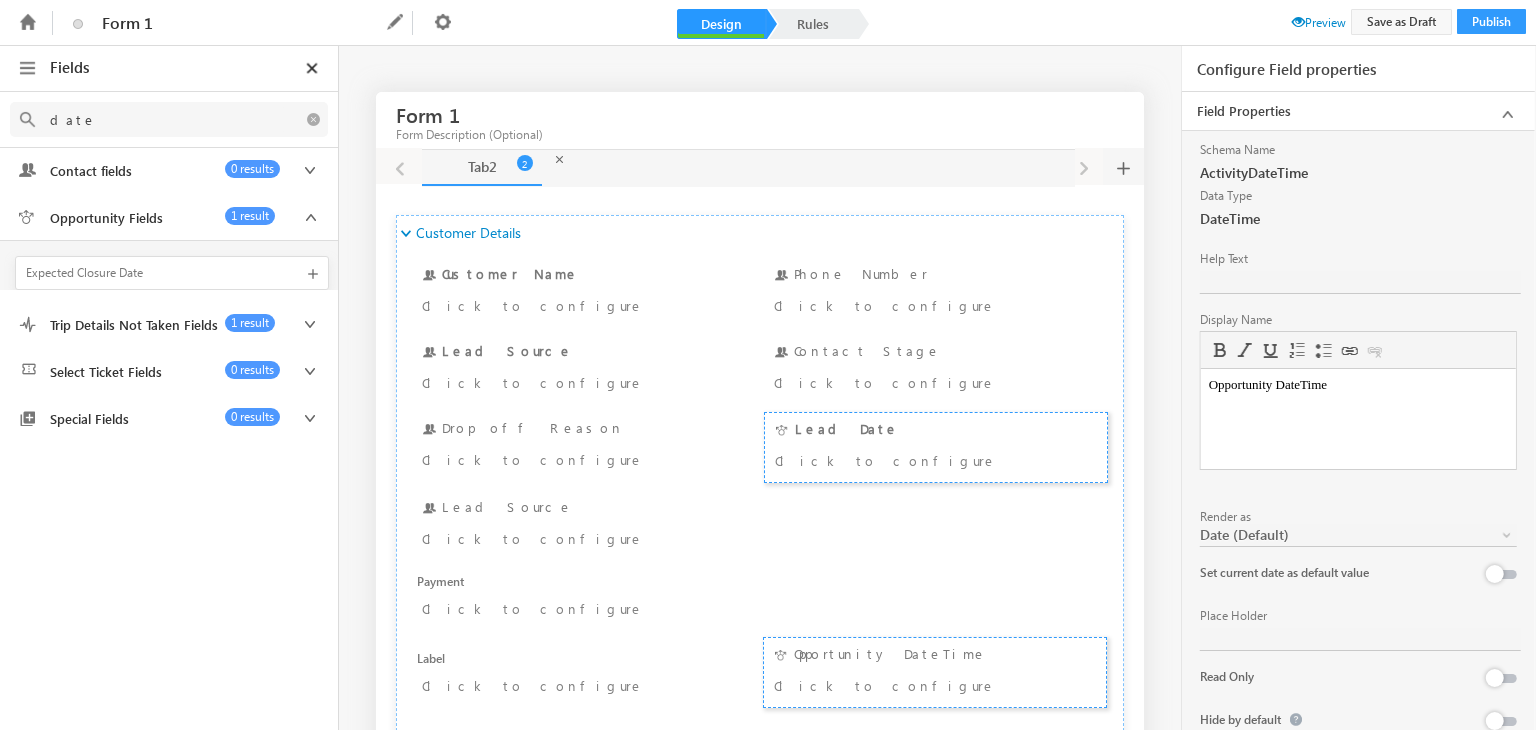 scroll, scrollTop: 0, scrollLeft: 0, axis: both 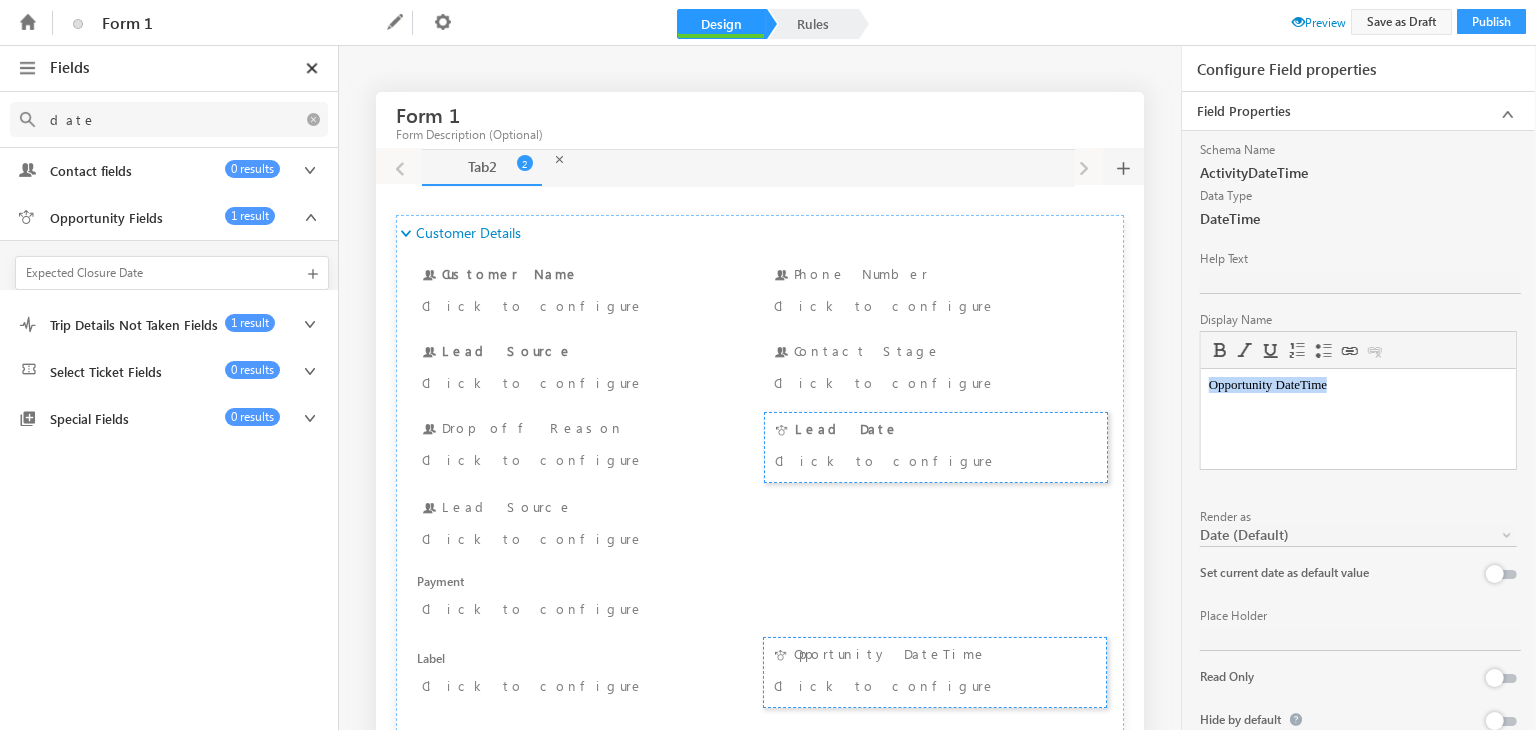 drag, startPoint x: 1370, startPoint y: 390, endPoint x: 1072, endPoint y: 422, distance: 299.7132 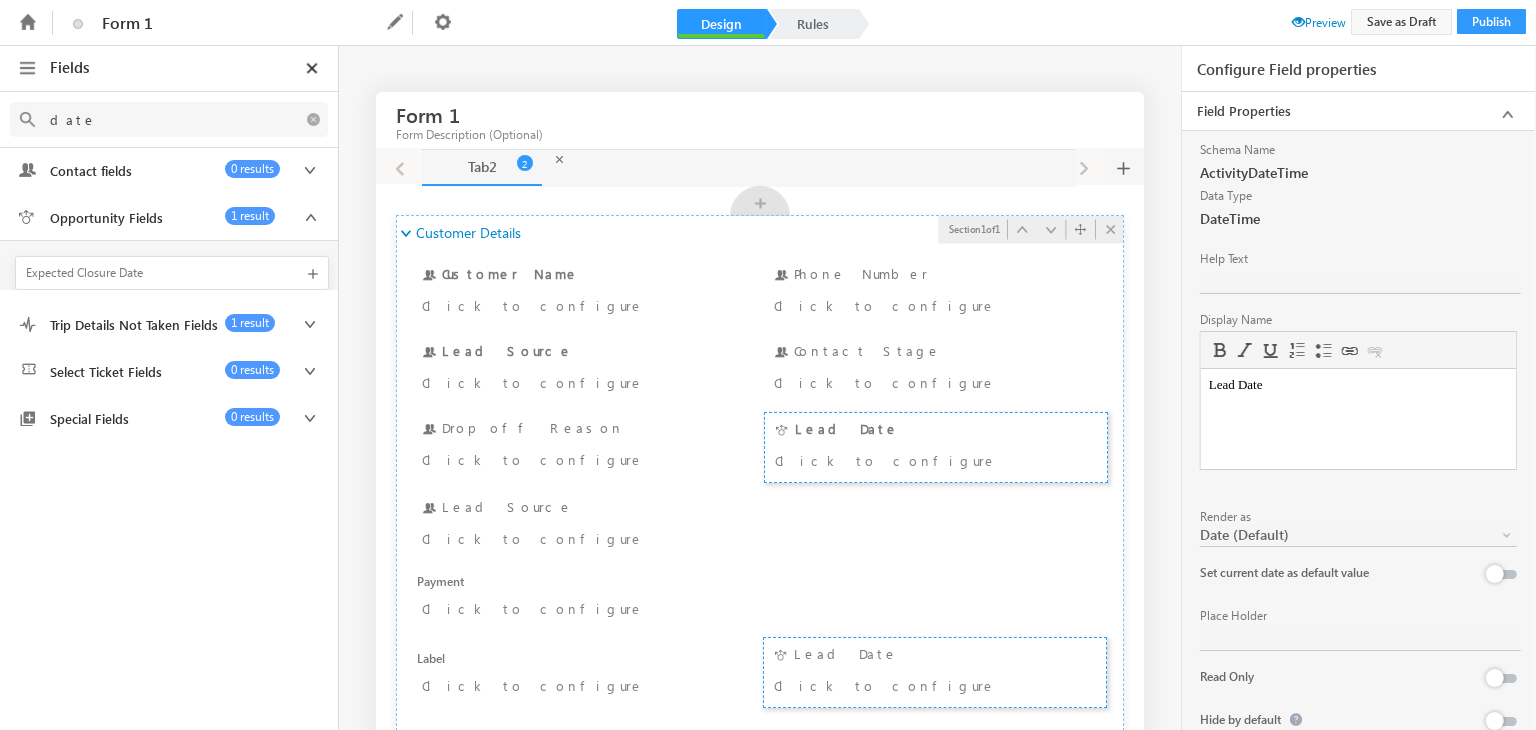 click on "Address 1 Customer Name Click to configure Phone Number Phone Number Click to configure City Lead Source  Click to configure Contact Stage Contact Stage Click to configure Drop off Reason Drop off Reason Click to configure Actual Closure Date Lead Date Click to configure Contact Source Lead Source Click to configure Payment Payment Click to configure Label Label Click to configure Opportunity DateTime Lead Date Click to configure" at bounding box center (760, 490) 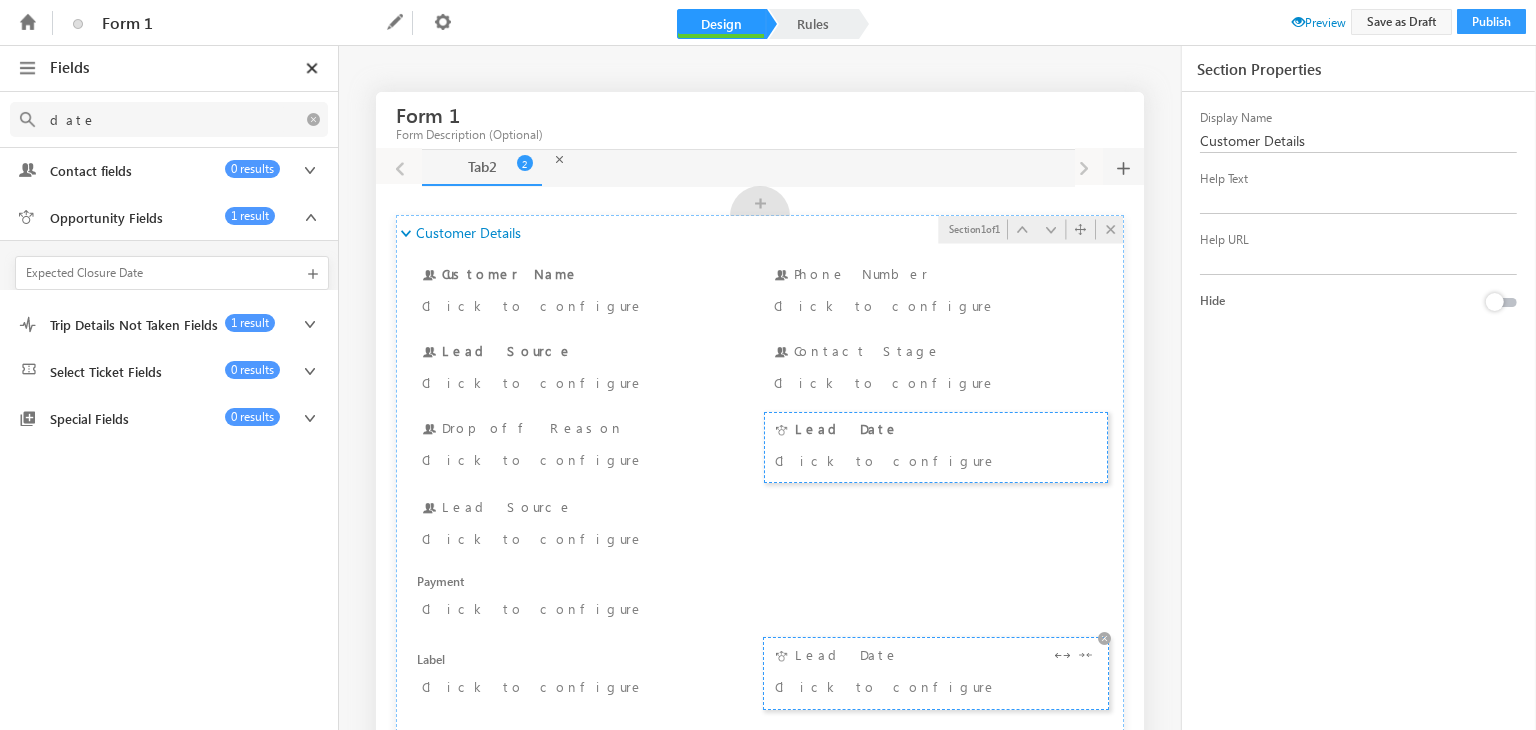click on "Click to configure" at bounding box center (908, 686) 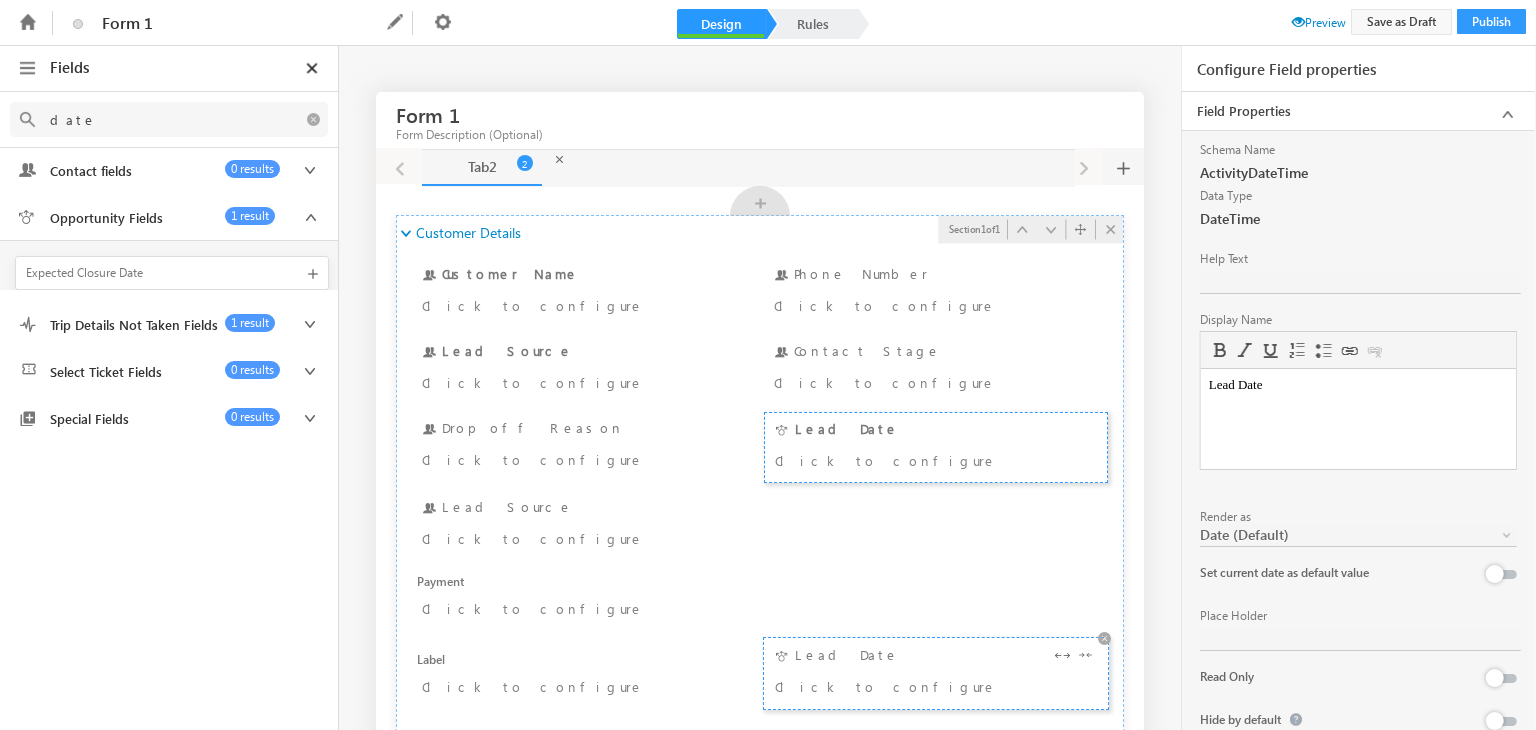 scroll, scrollTop: 0, scrollLeft: 0, axis: both 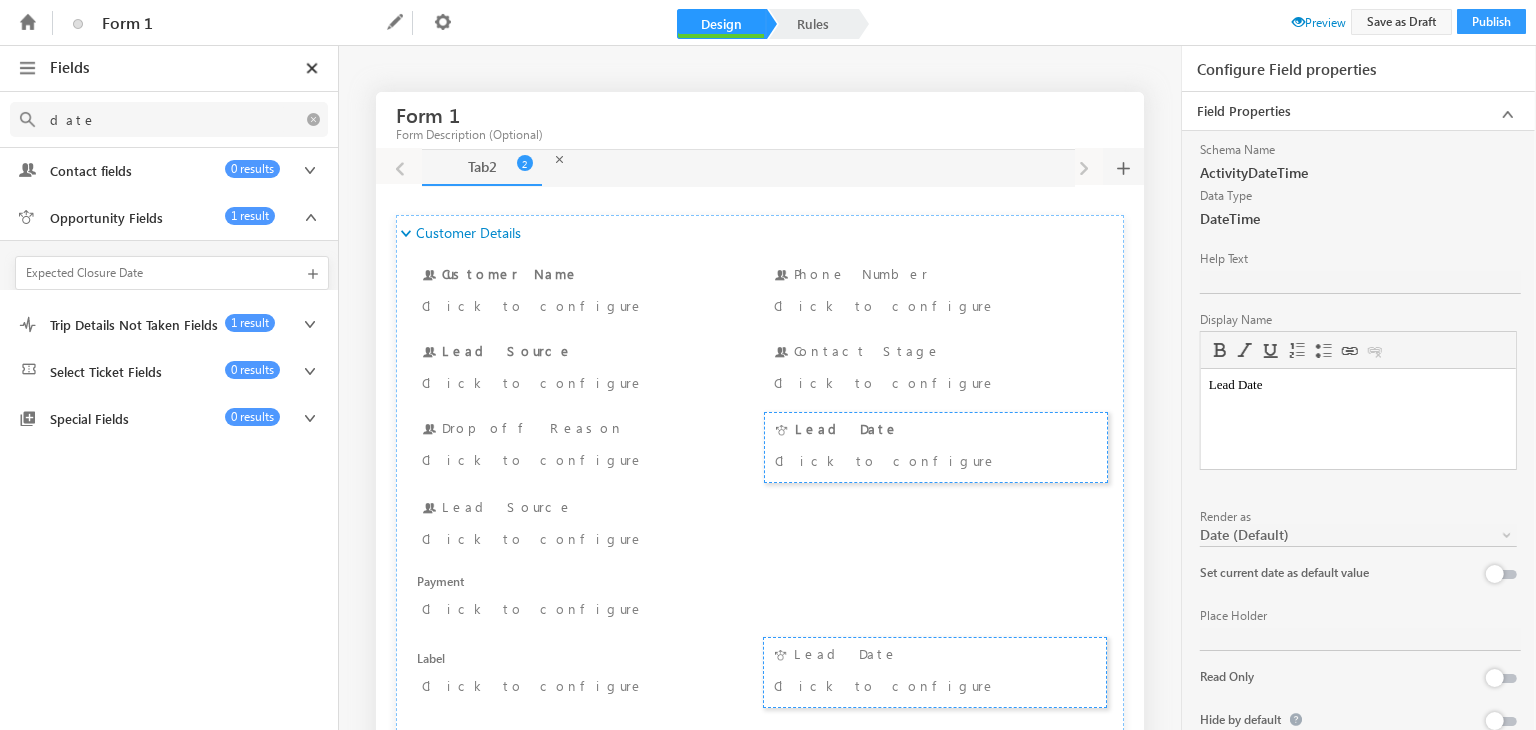 click on "Preview" at bounding box center (1319, 22) 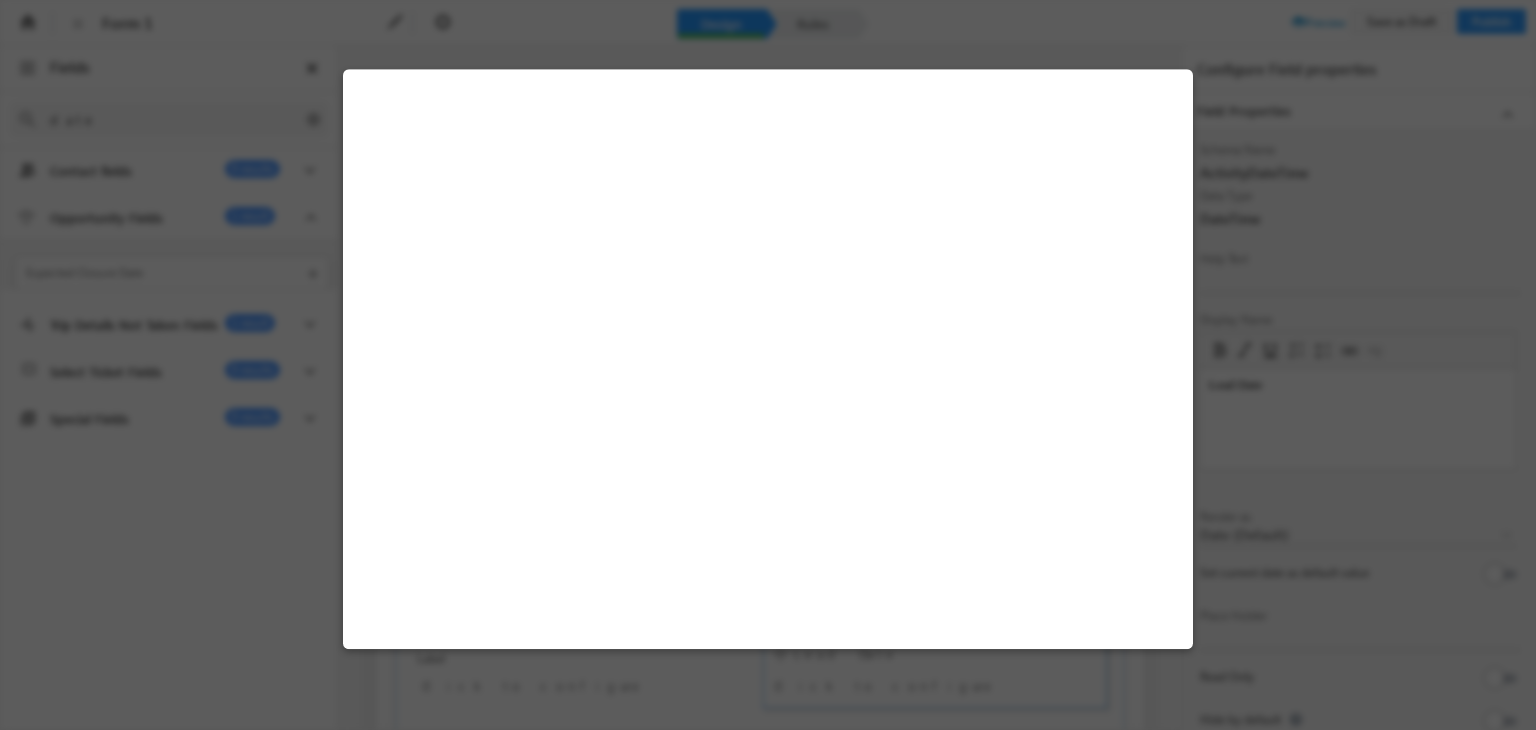 select on "Prospect" 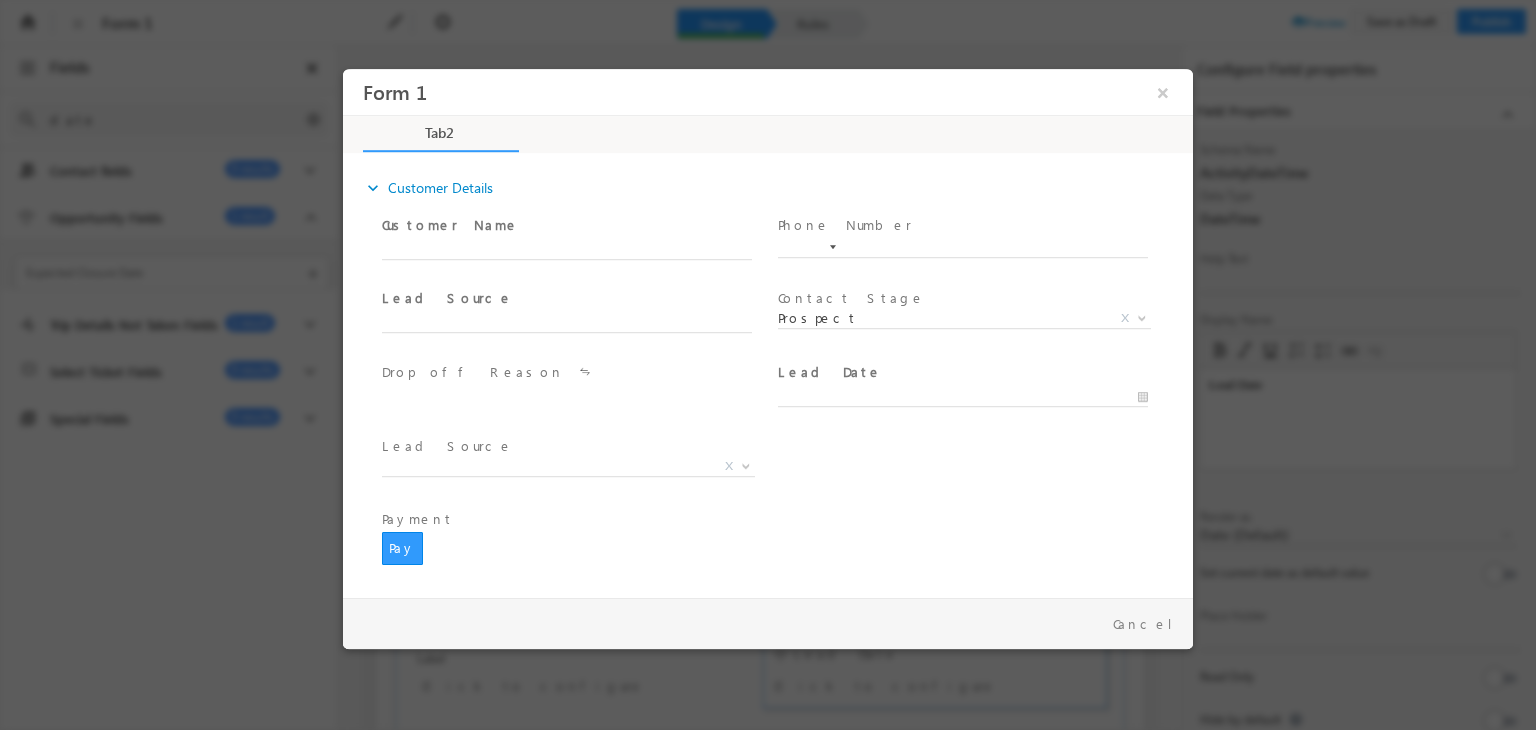 scroll, scrollTop: 0, scrollLeft: 0, axis: both 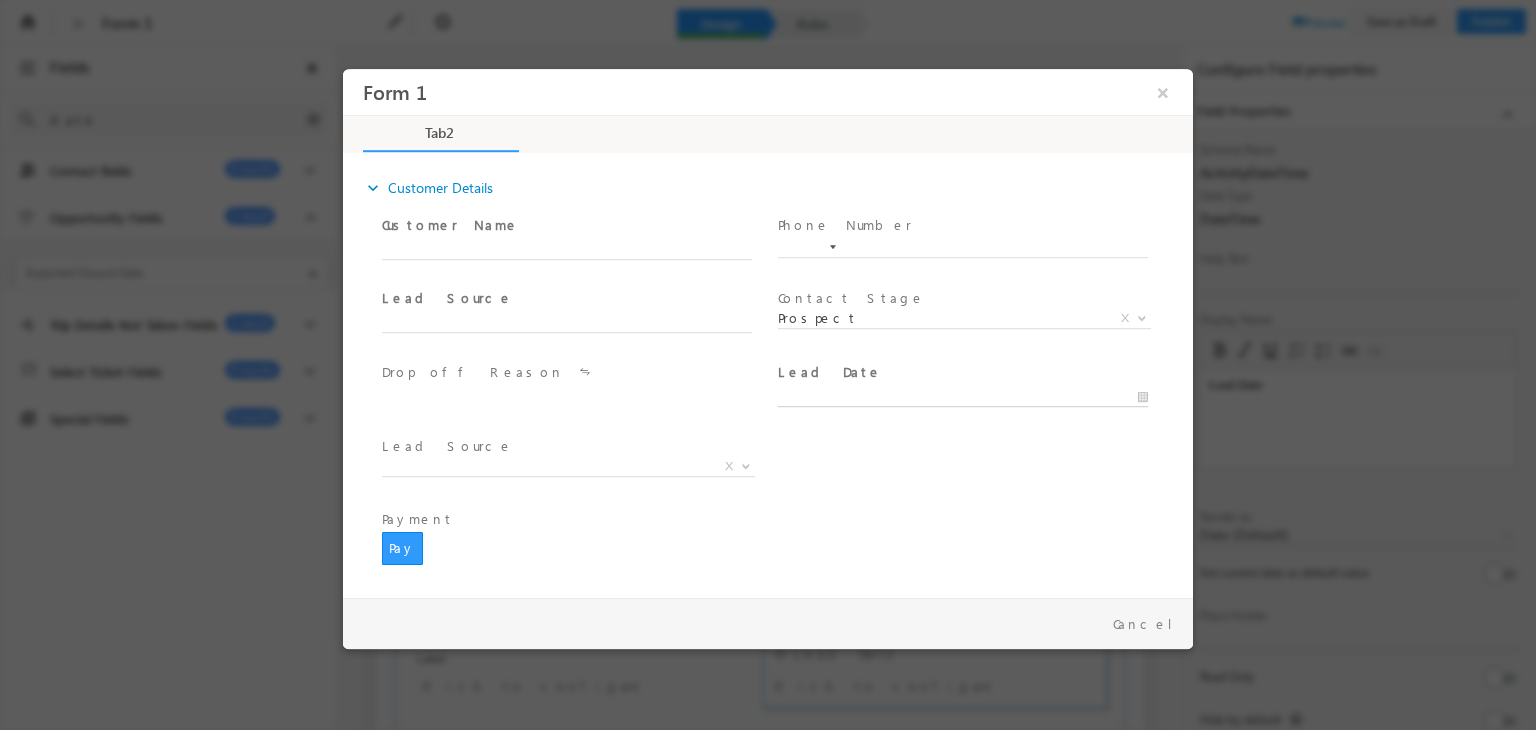 type on "18/07/2025 7:36 PM" 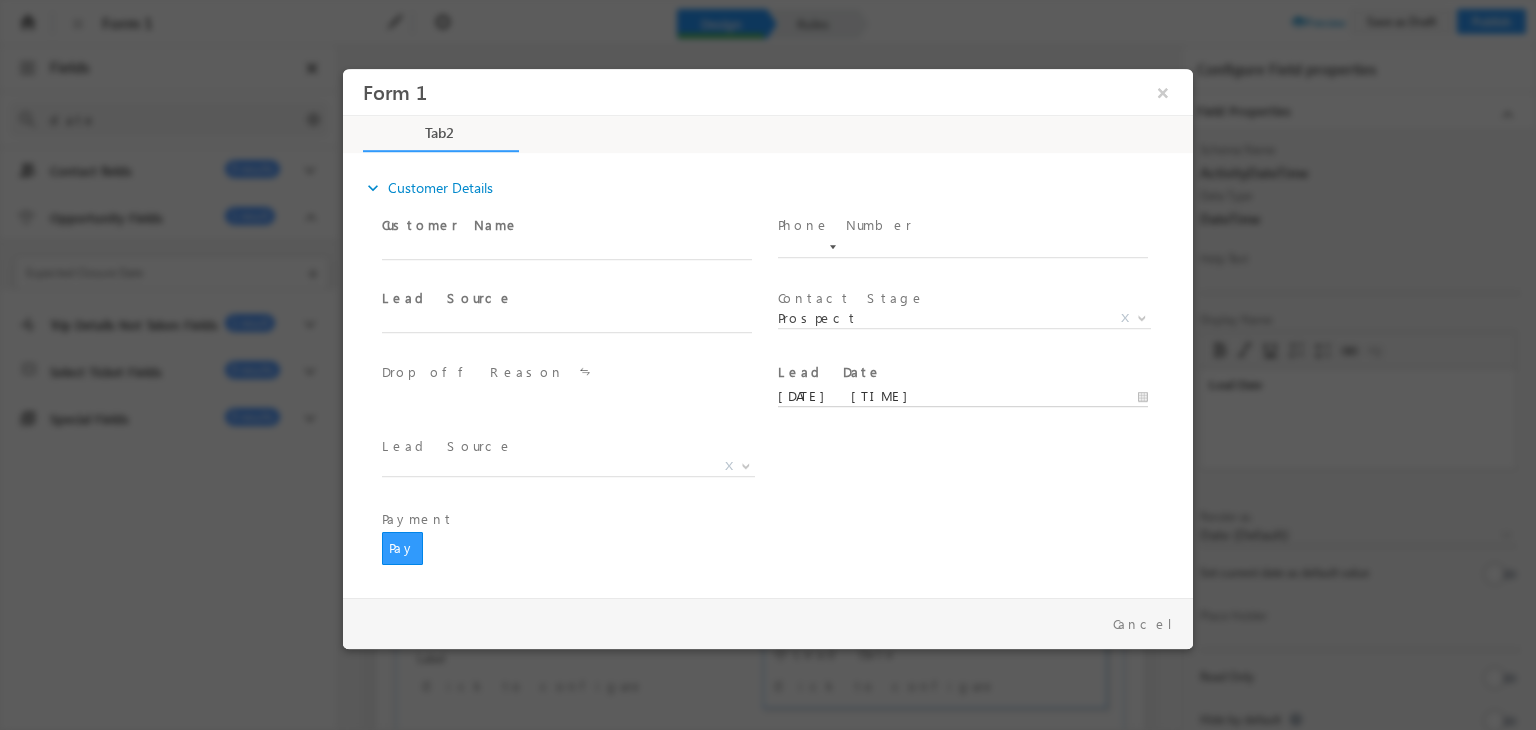 click on "18/07/2025 7:36 PM" at bounding box center [963, 397] 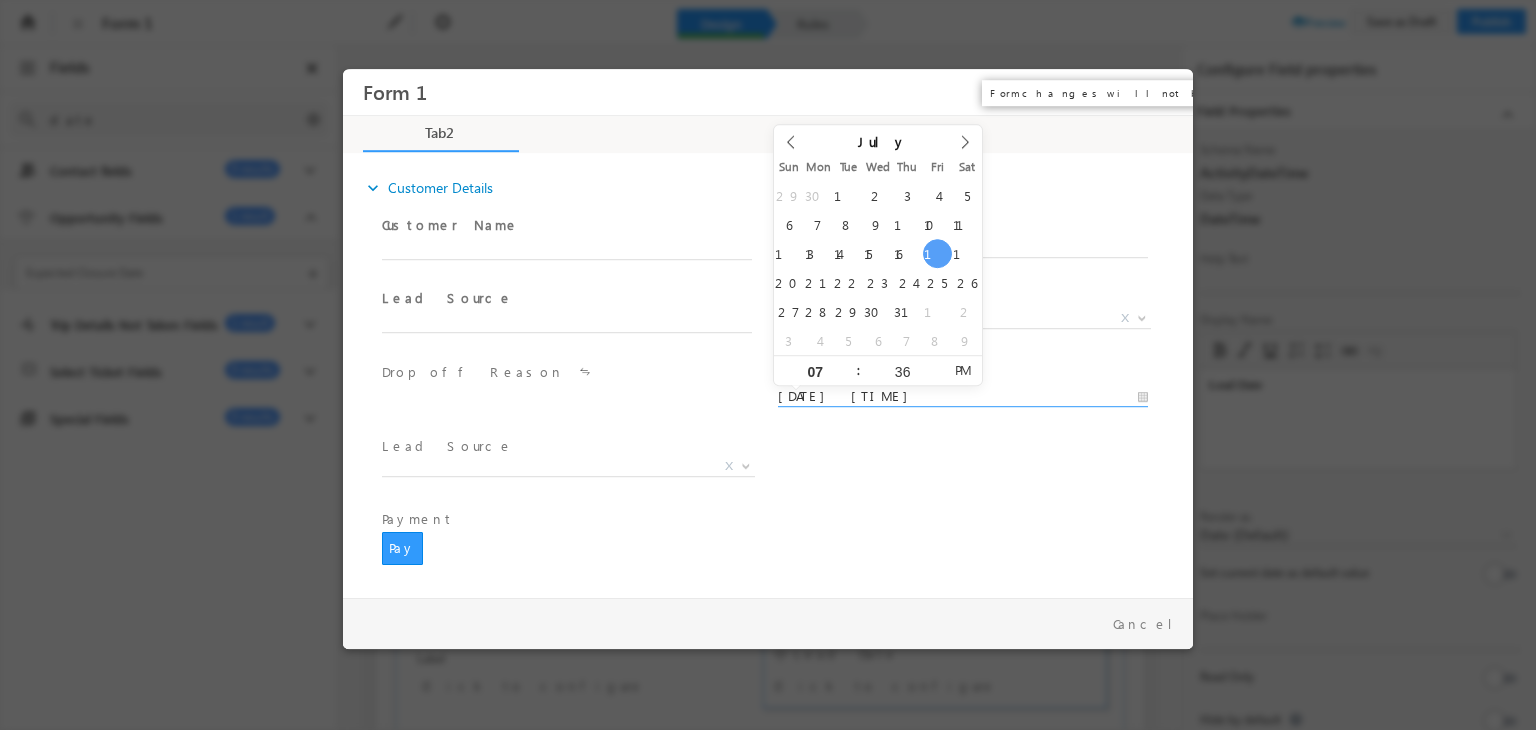 click on "×" at bounding box center (1163, 92) 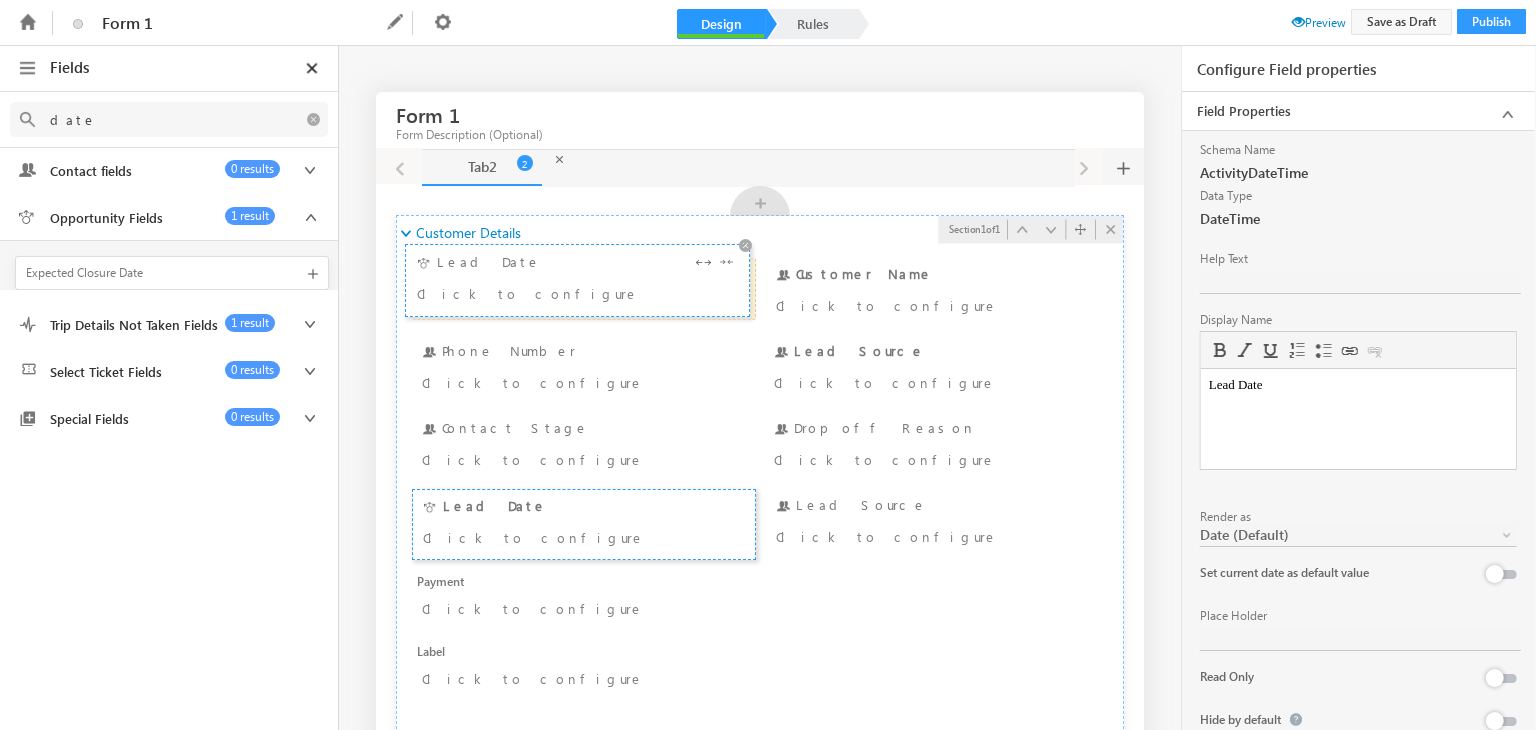 drag, startPoint x: 857, startPoint y: 658, endPoint x: 424, endPoint y: 269, distance: 582.07385 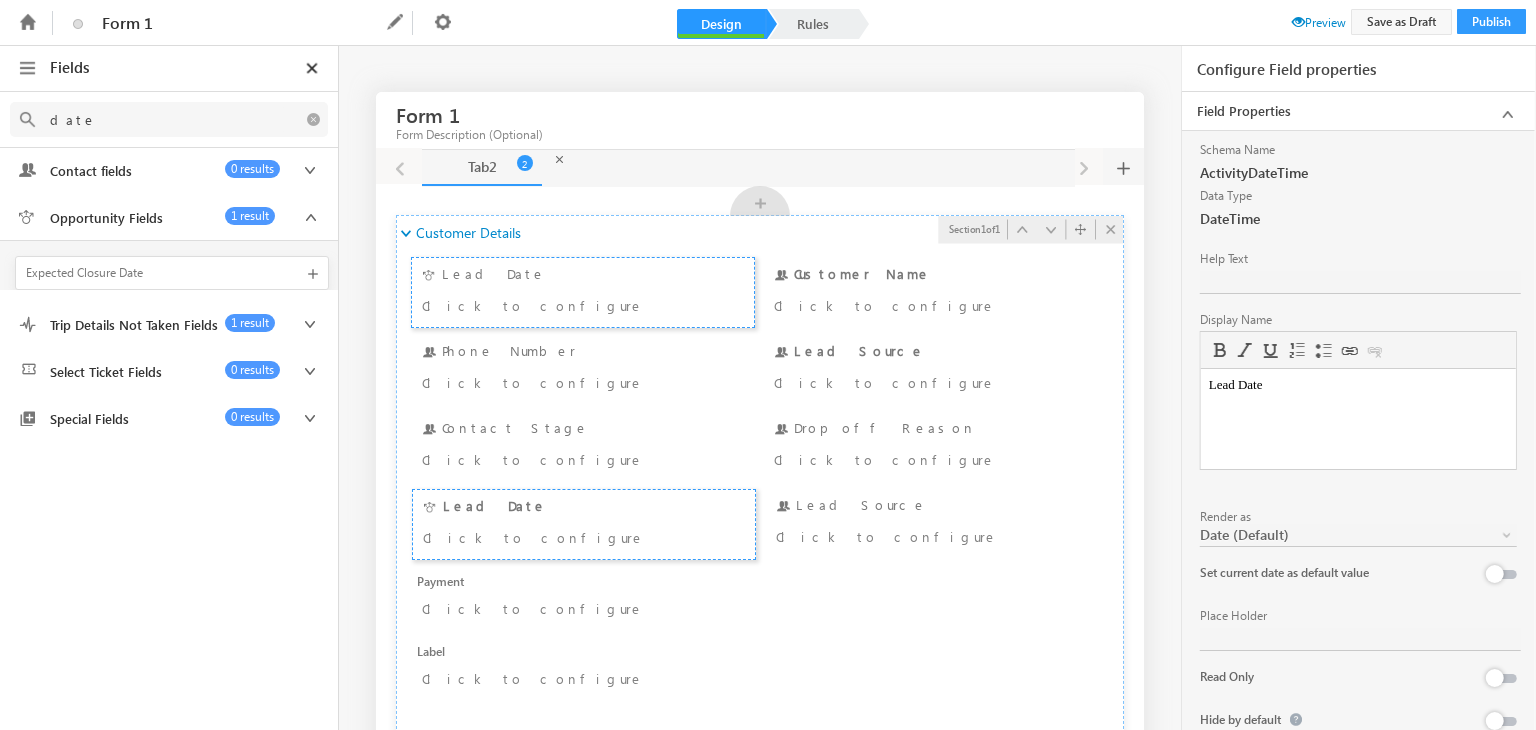 drag, startPoint x: 226, startPoint y: 125, endPoint x: 8, endPoint y: 140, distance: 218.51544 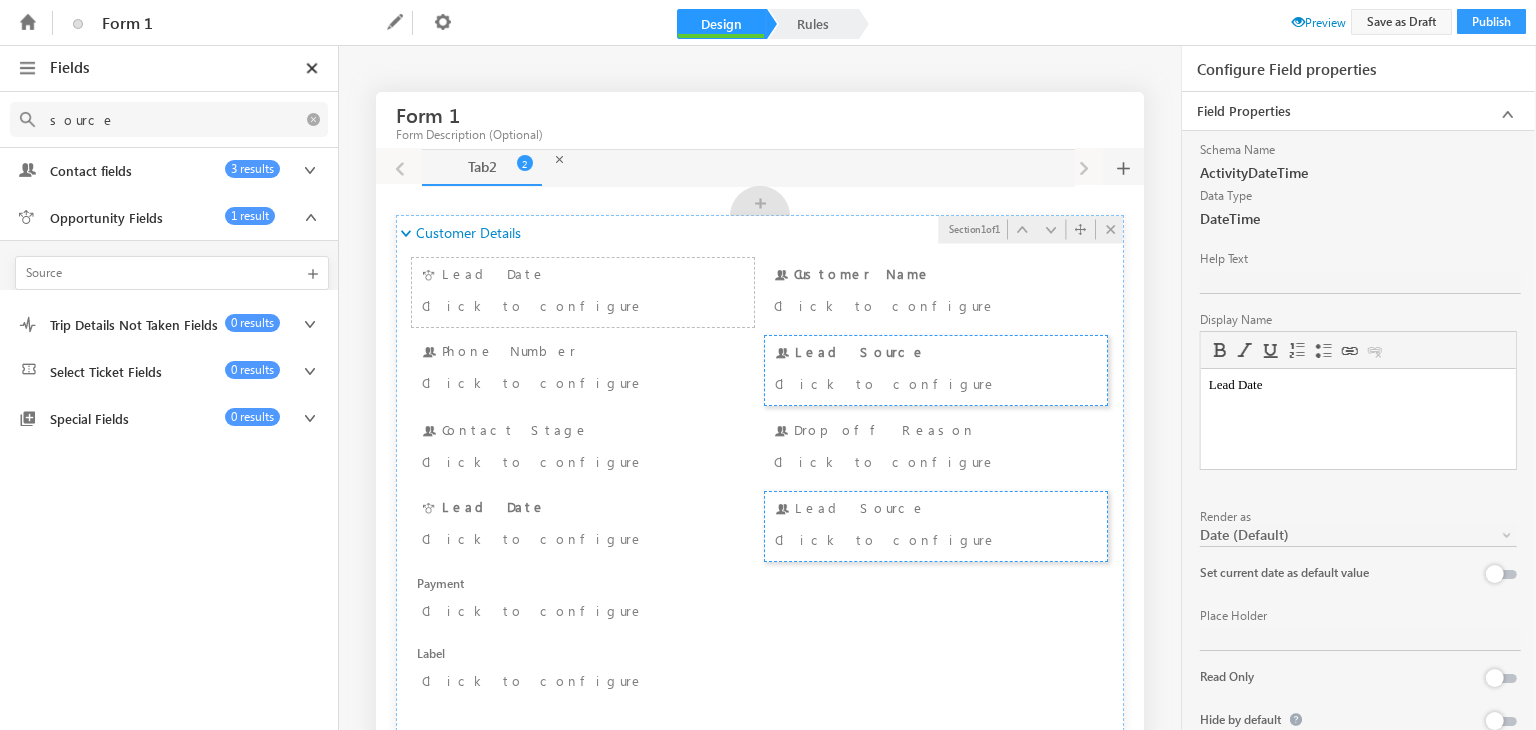 type on "source" 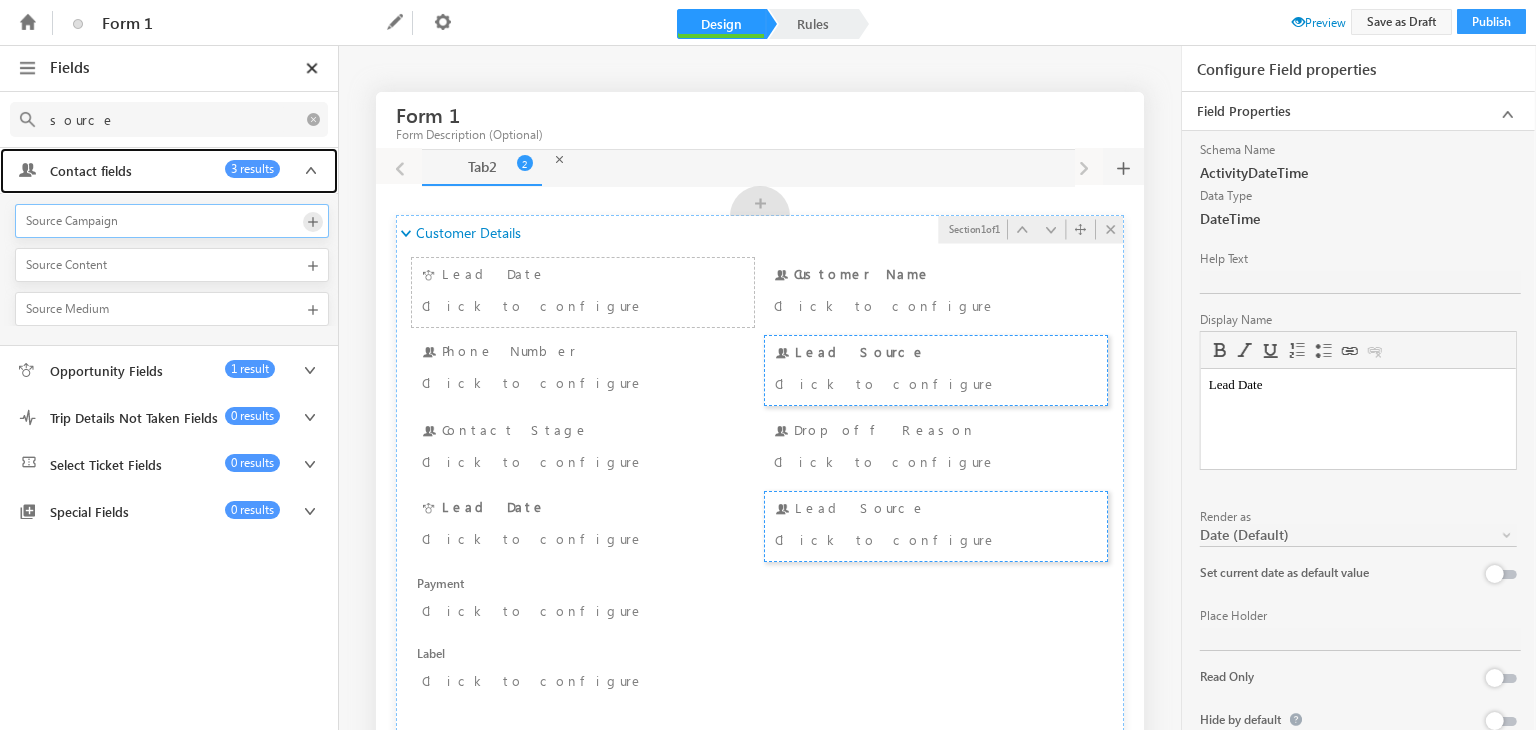 click at bounding box center [313, 222] 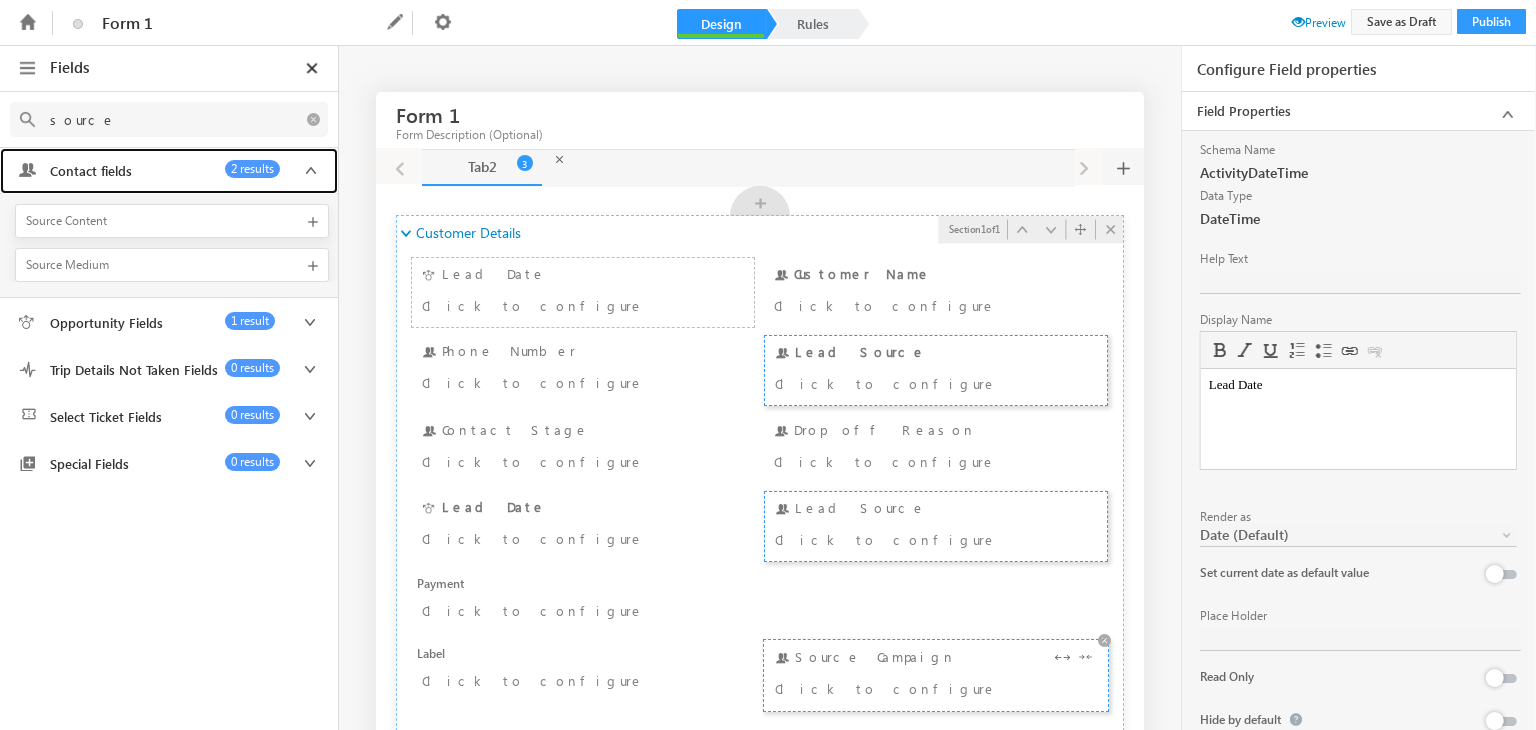click on "Click to configure" at bounding box center (908, 688) 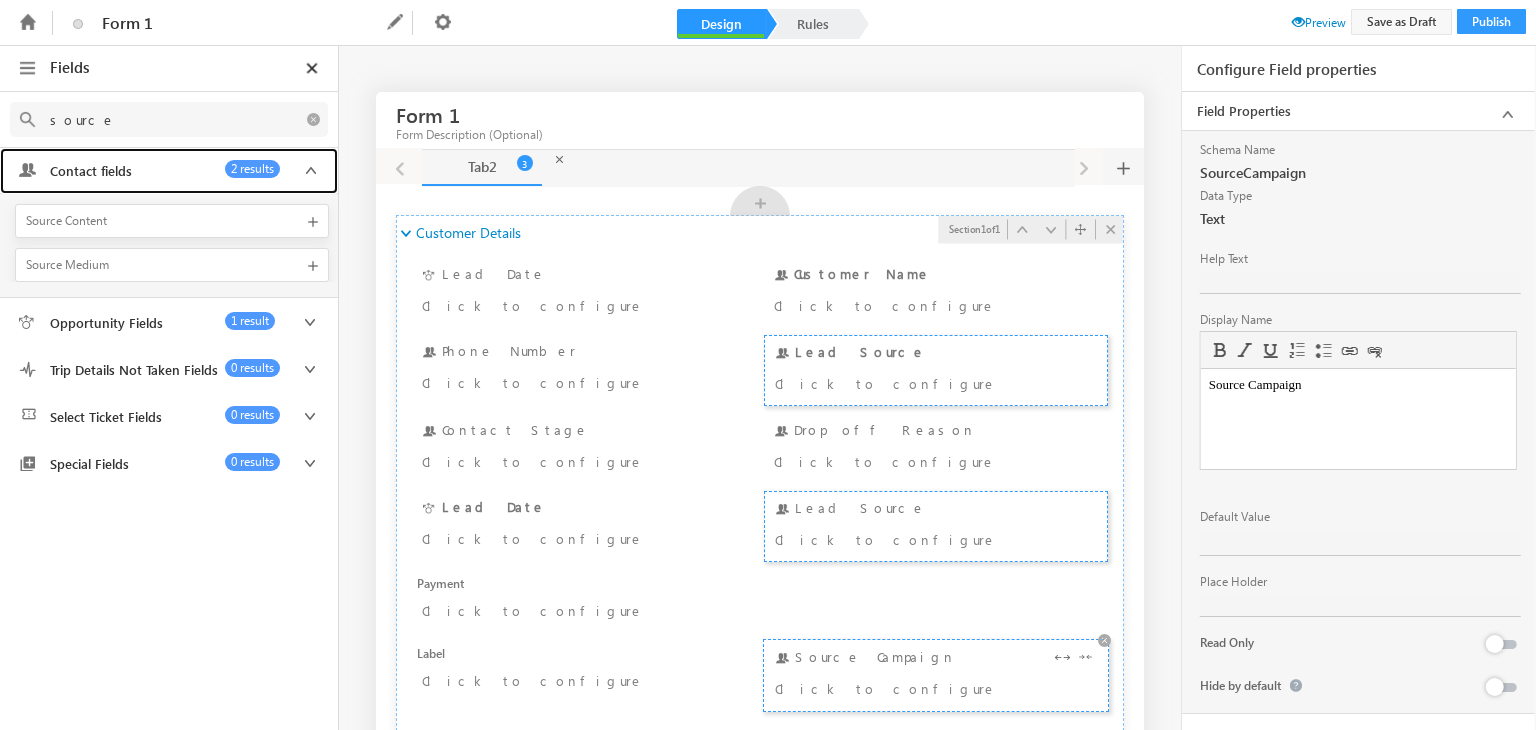 scroll, scrollTop: 0, scrollLeft: 0, axis: both 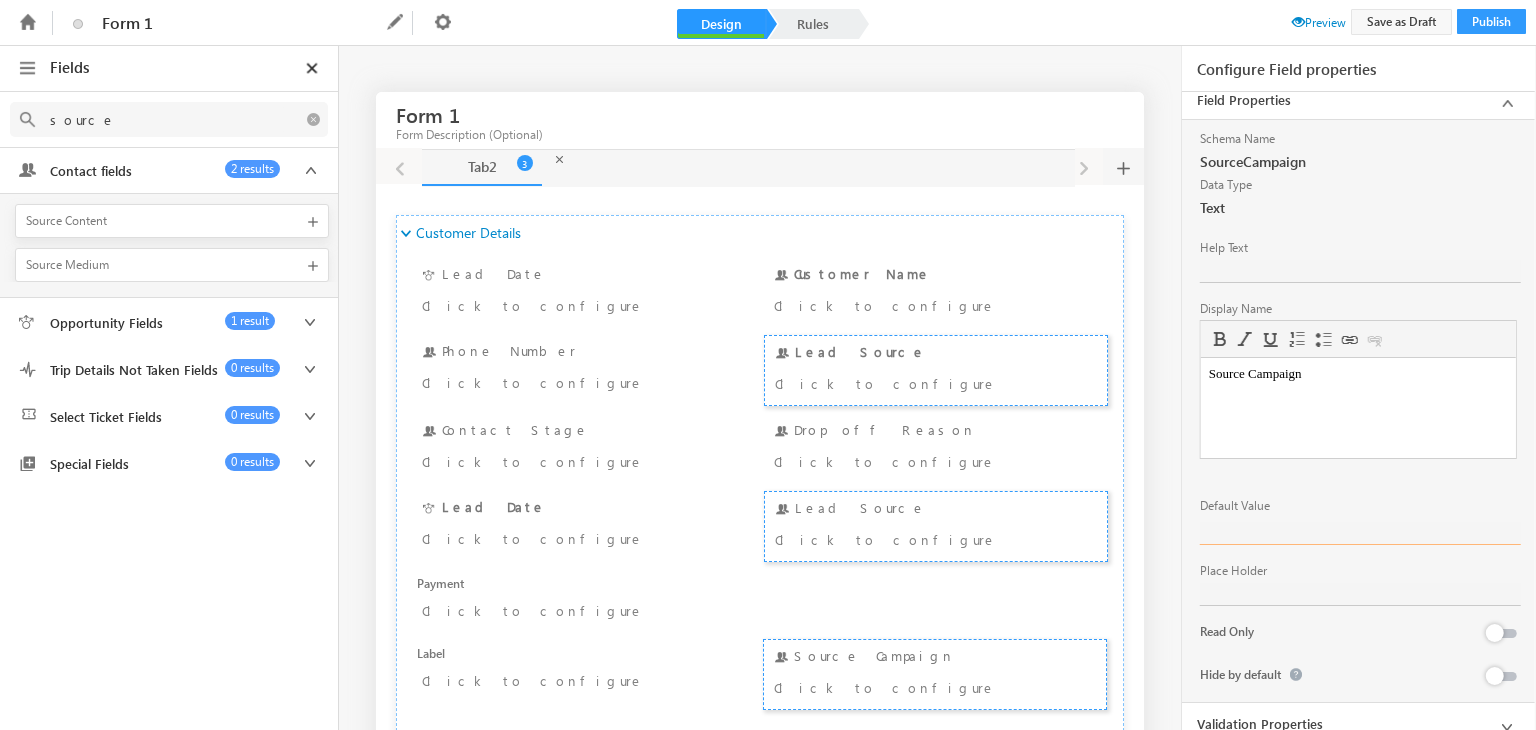 click at bounding box center (1360, 533) 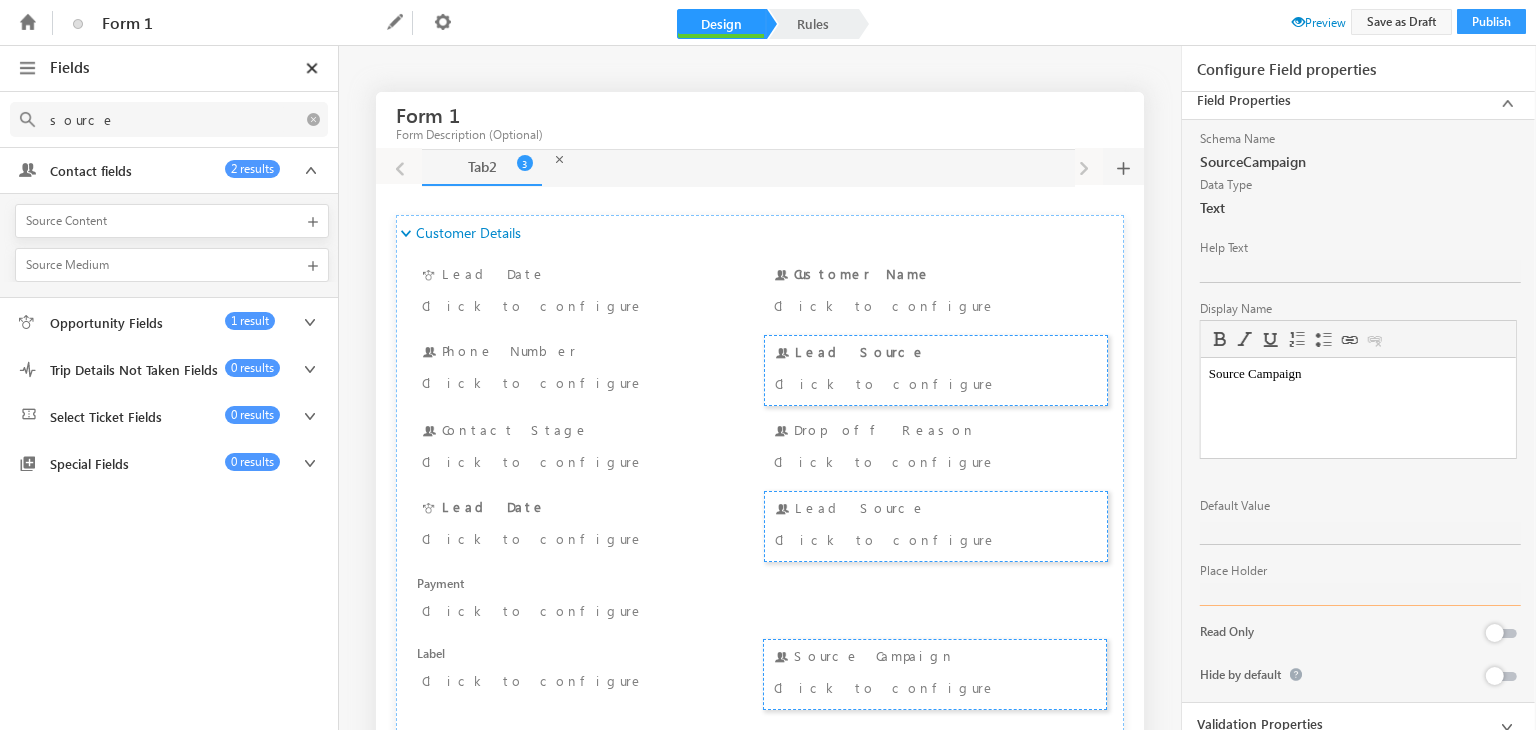 click at bounding box center (1360, 594) 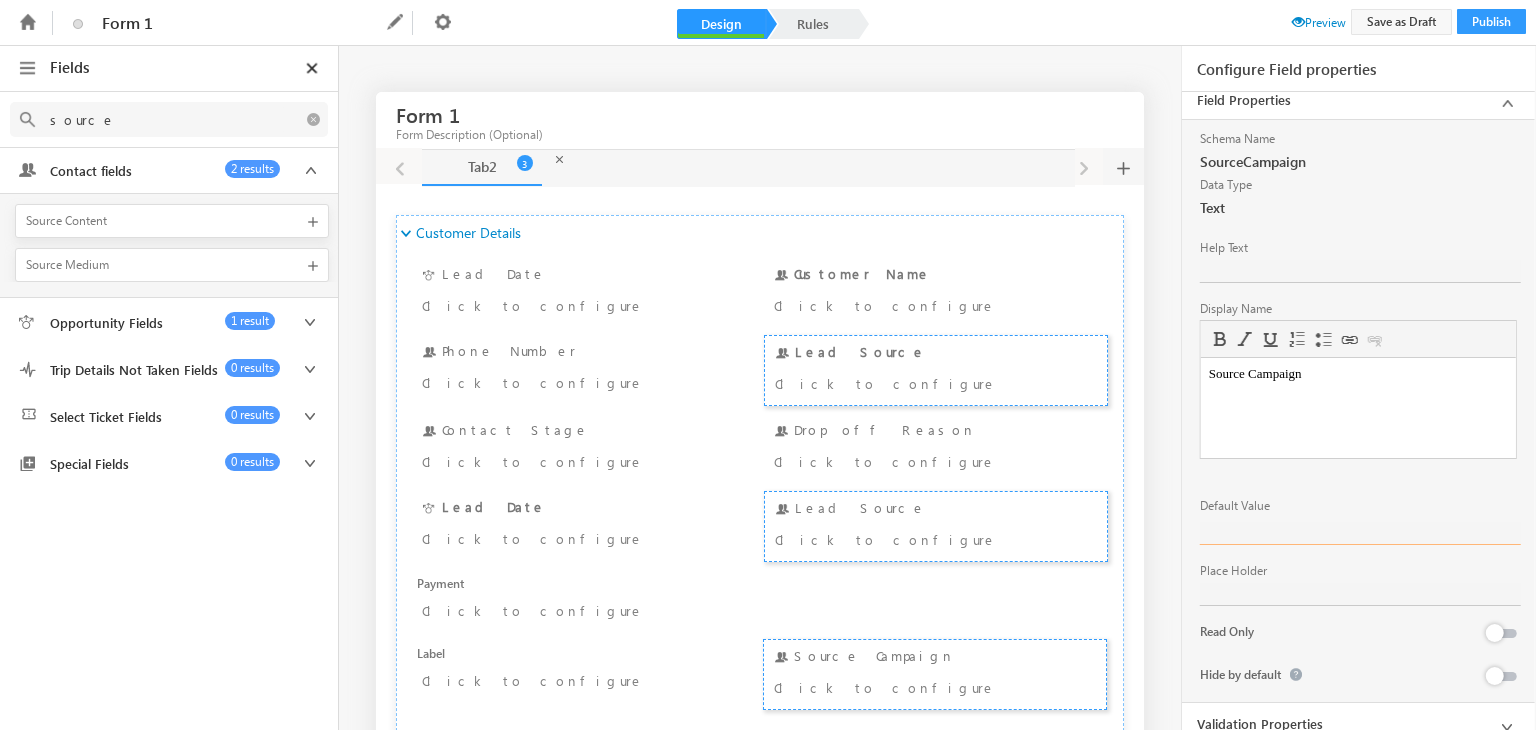 click at bounding box center [1360, 533] 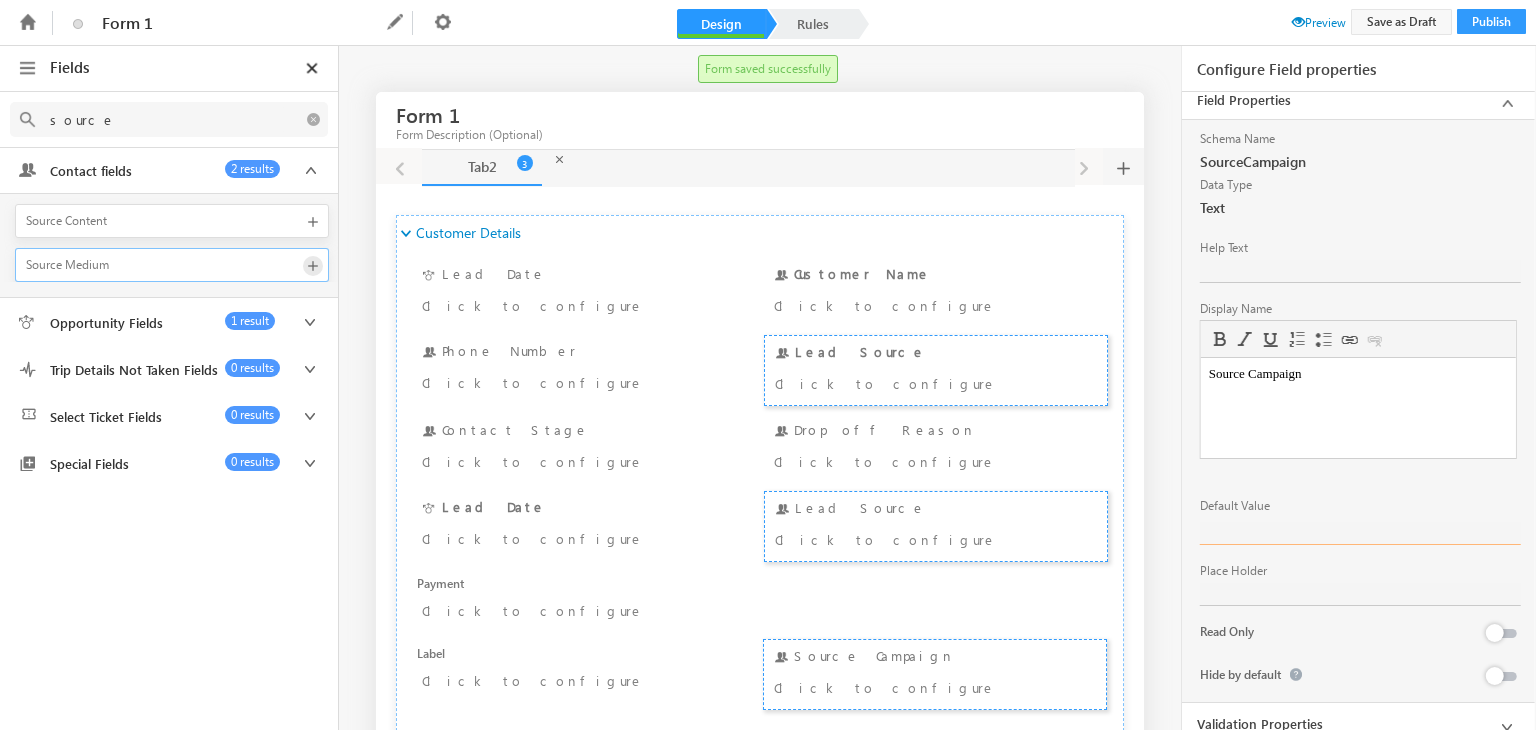 click at bounding box center [313, 266] 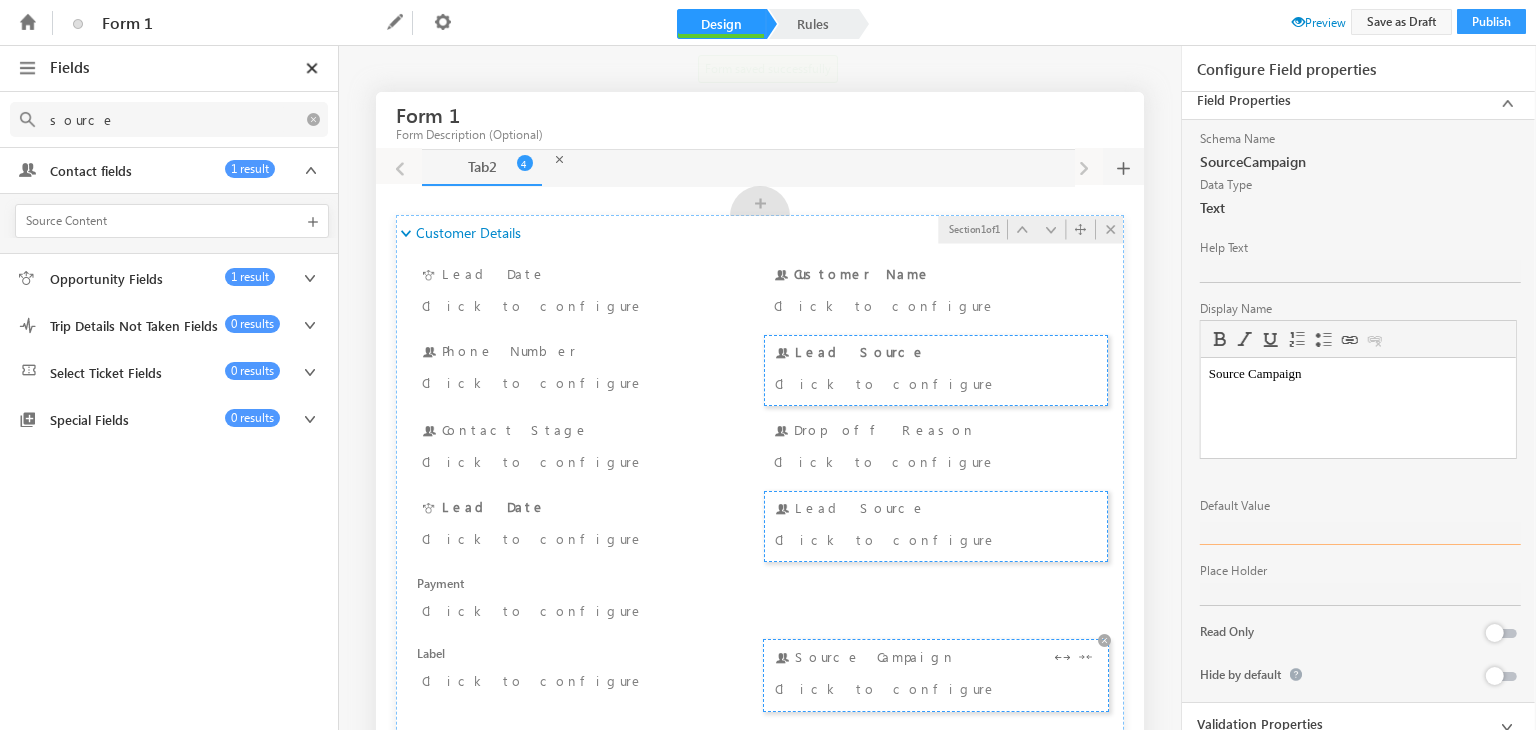 click on "Click to configure" at bounding box center [908, 688] 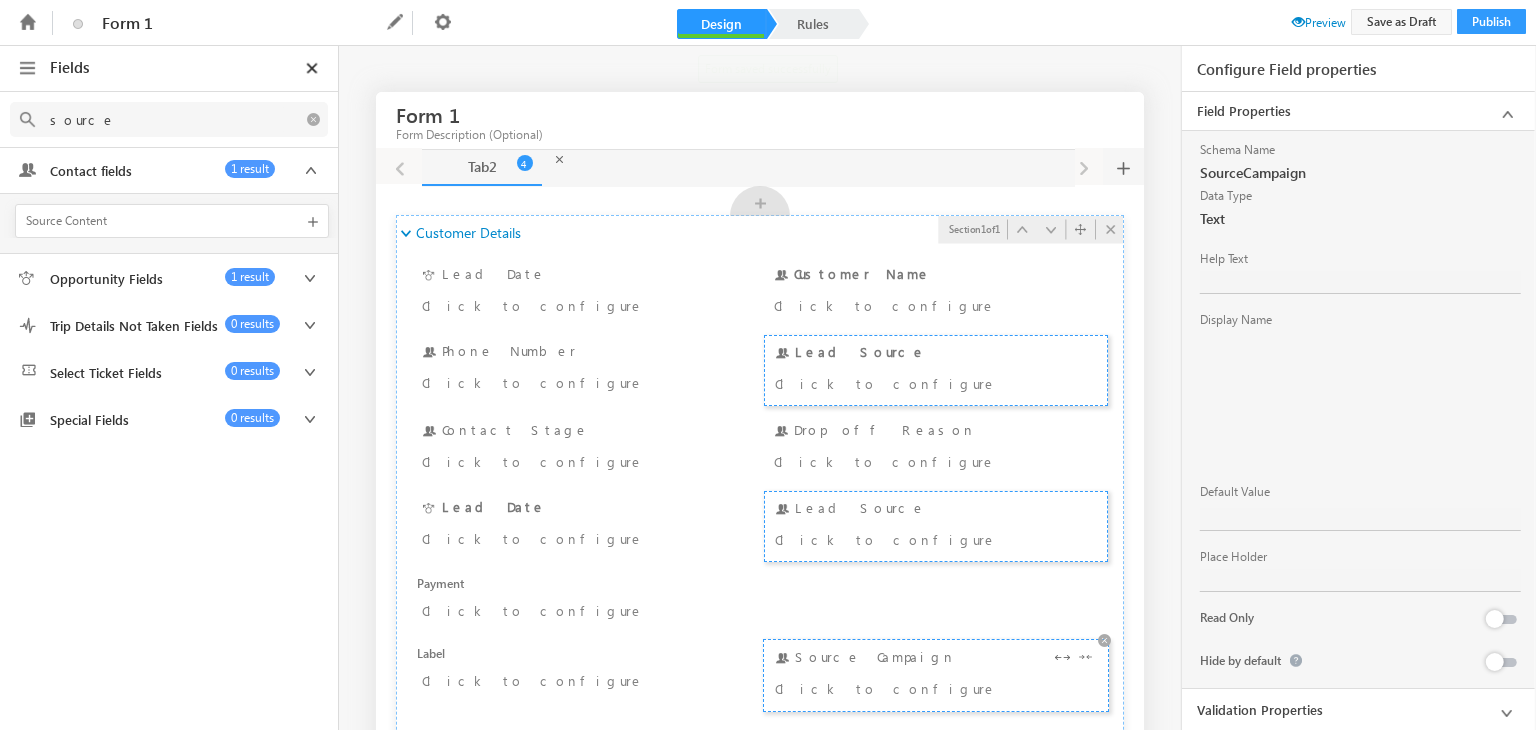 scroll, scrollTop: 0, scrollLeft: 0, axis: both 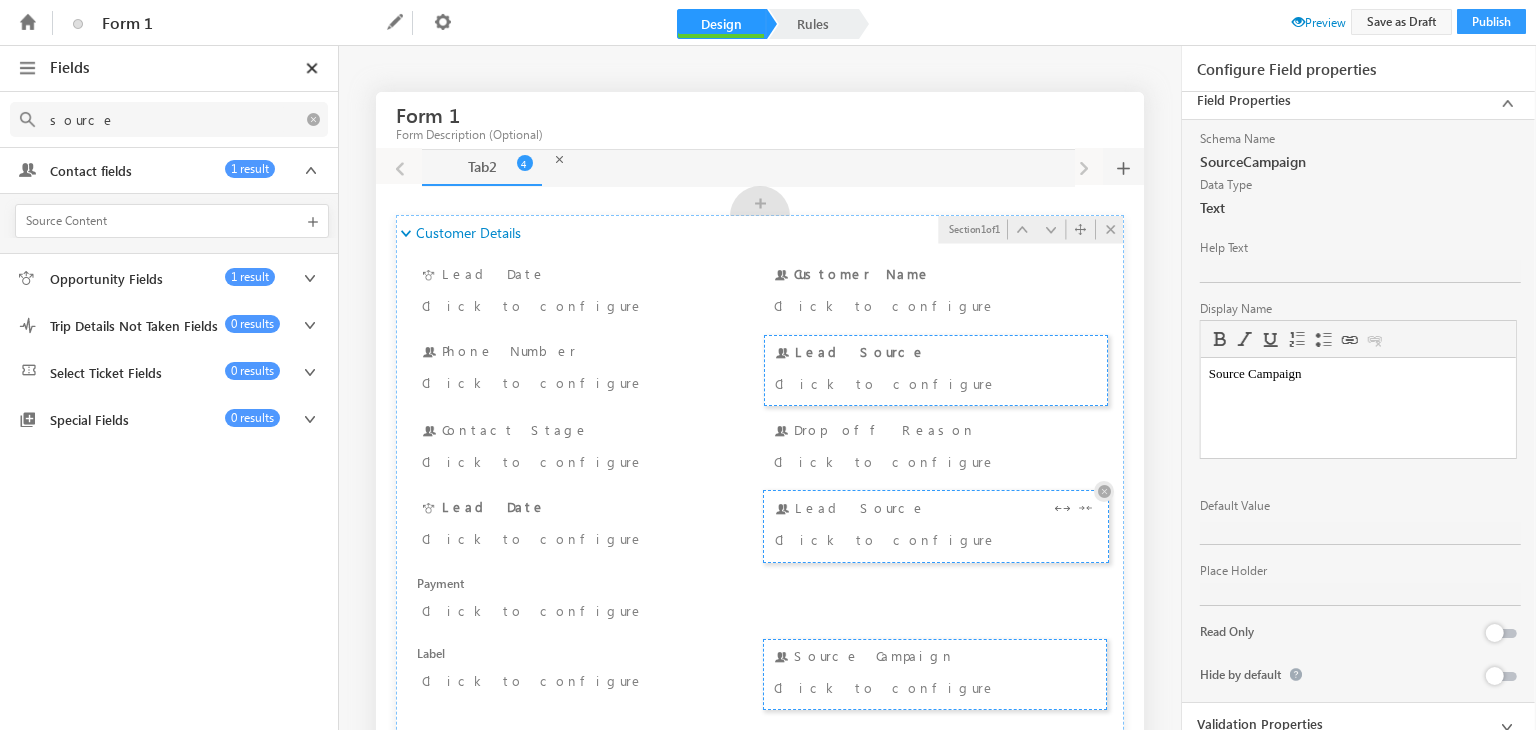 click at bounding box center [1104, 491] 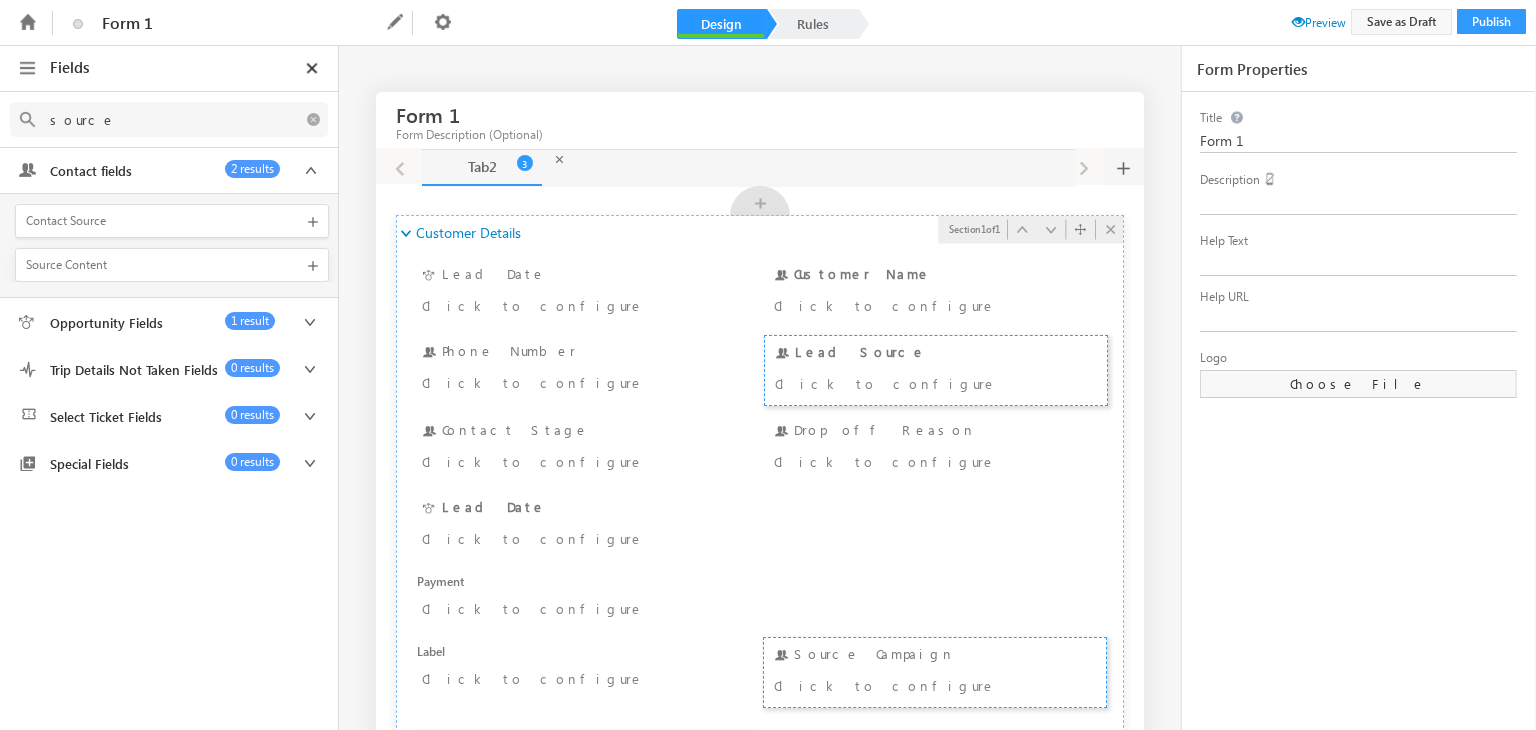 scroll, scrollTop: 0, scrollLeft: 0, axis: both 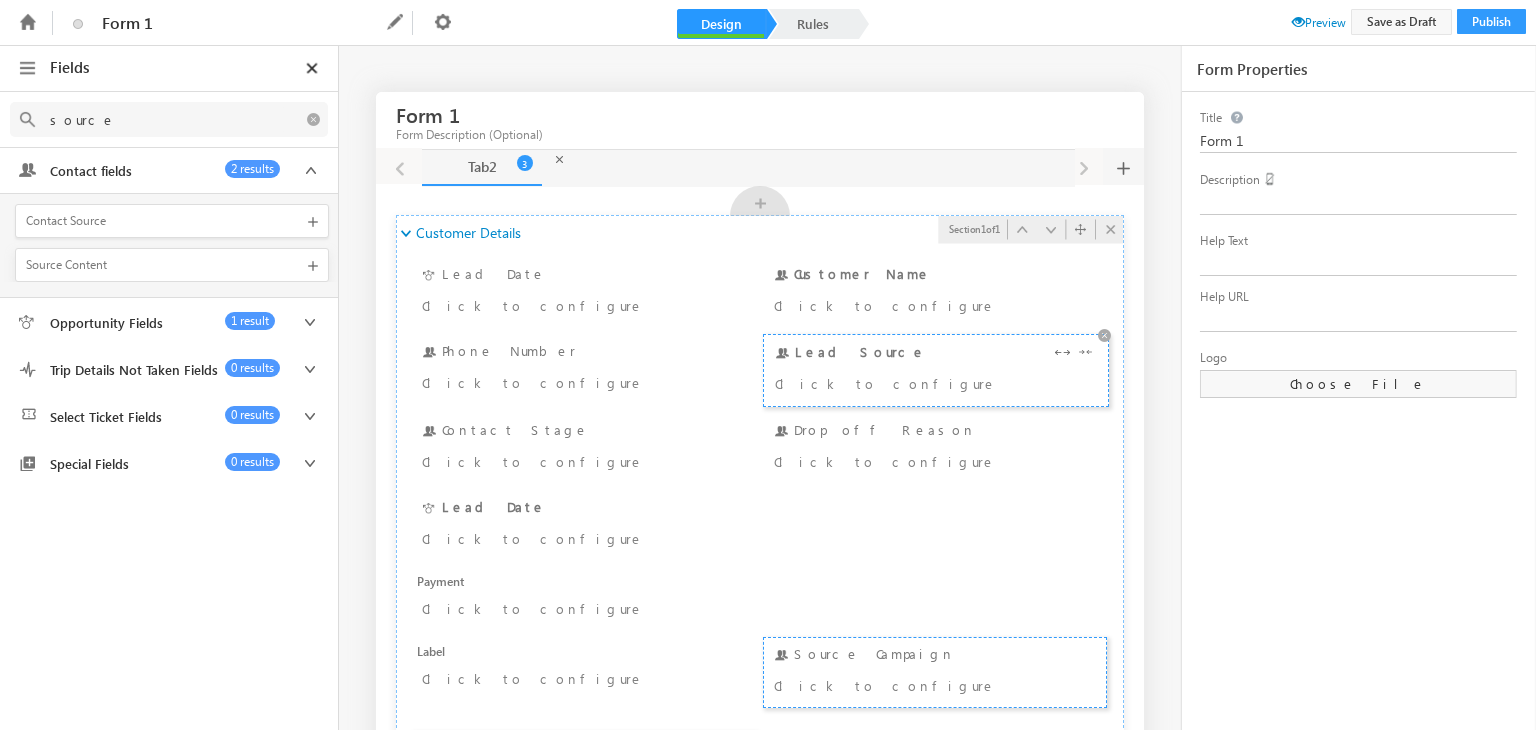 click on "Click to configure" at bounding box center (908, 383) 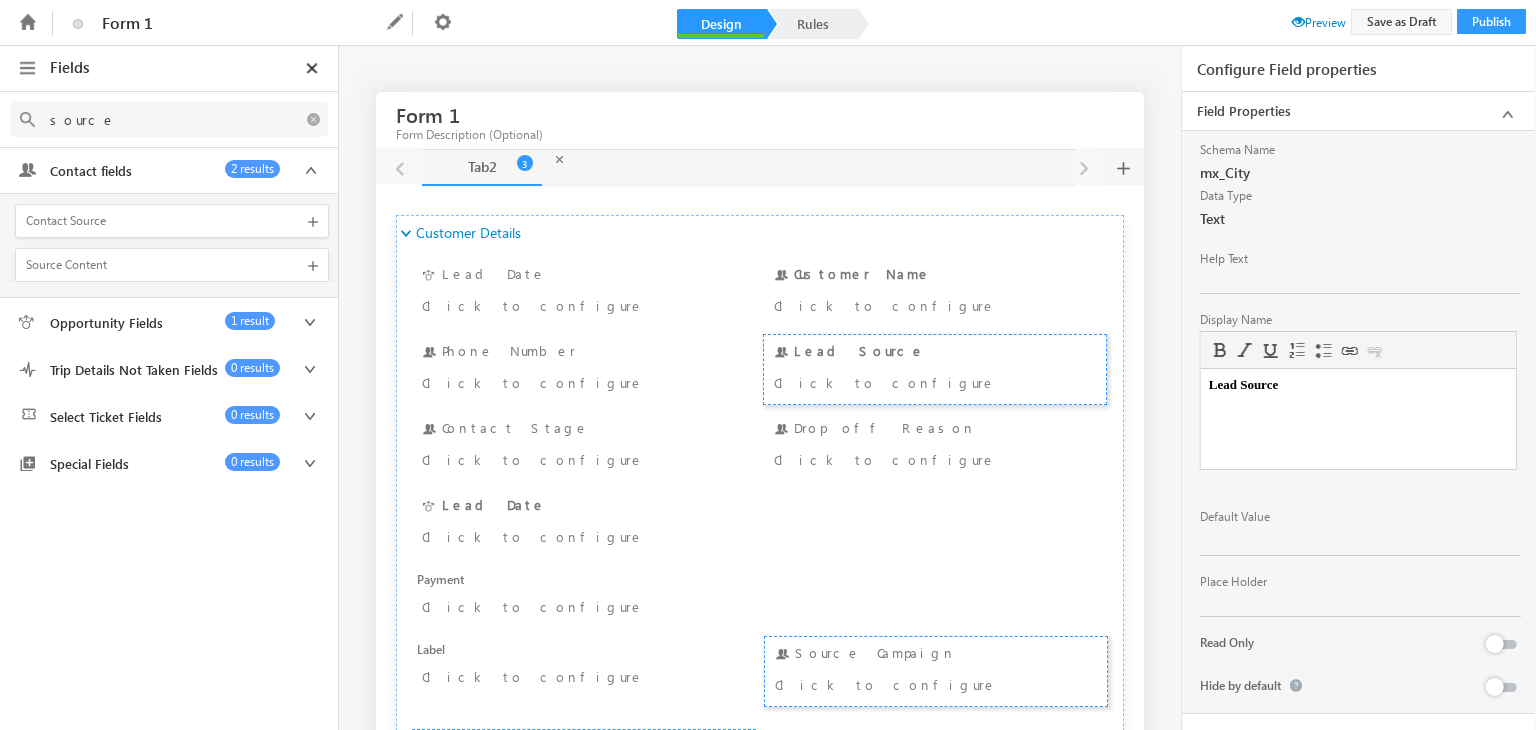 scroll, scrollTop: 0, scrollLeft: 0, axis: both 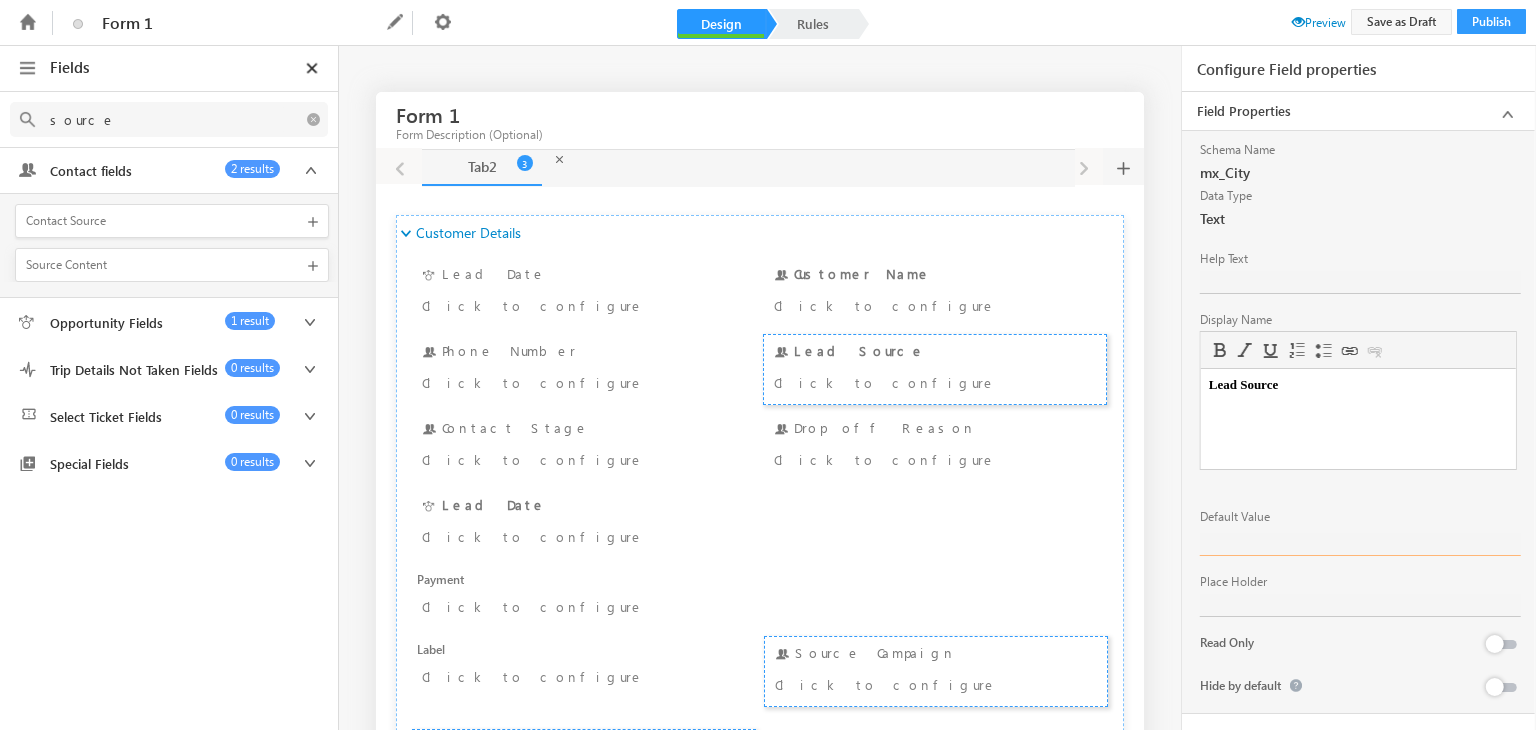 click at bounding box center (1360, 544) 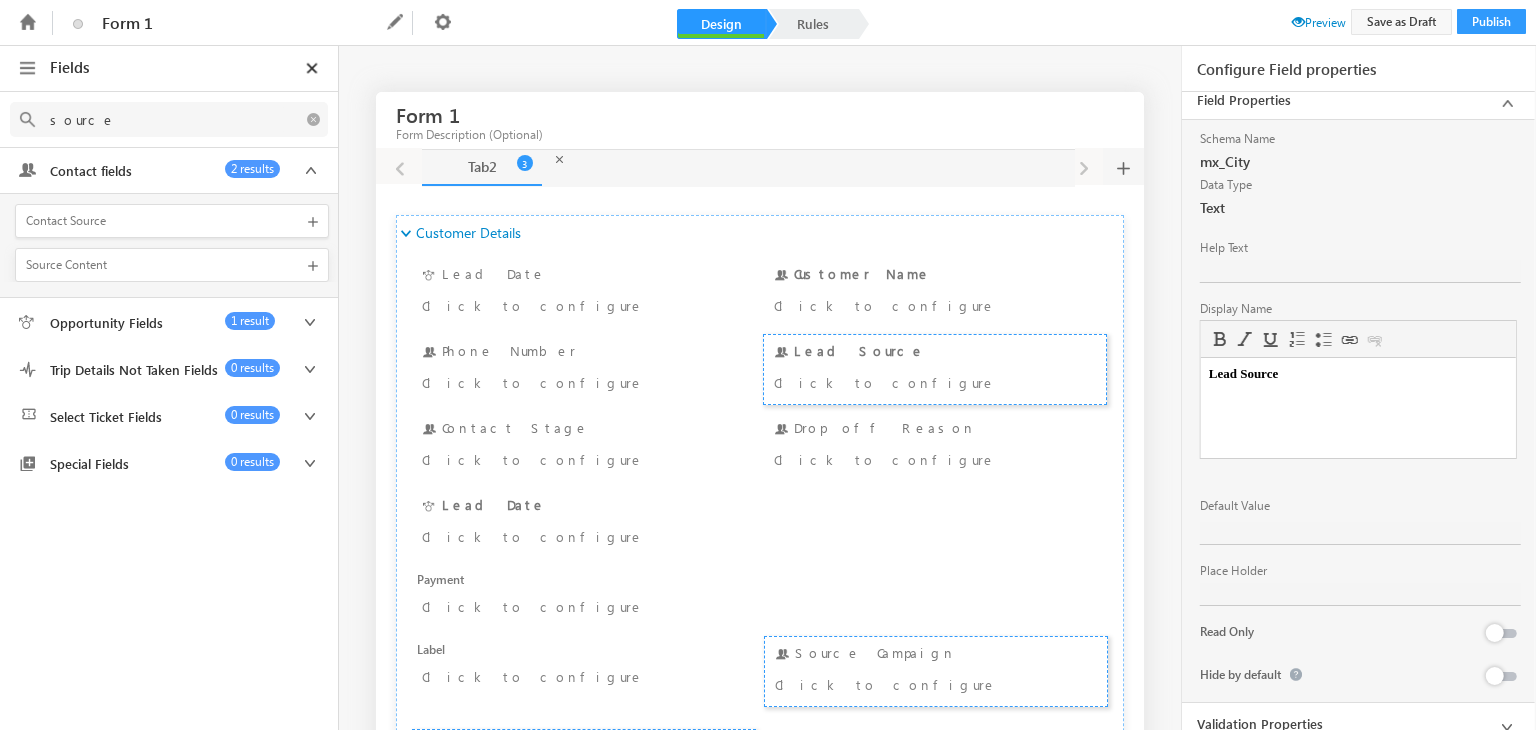 click on "Preview" at bounding box center (1319, 22) 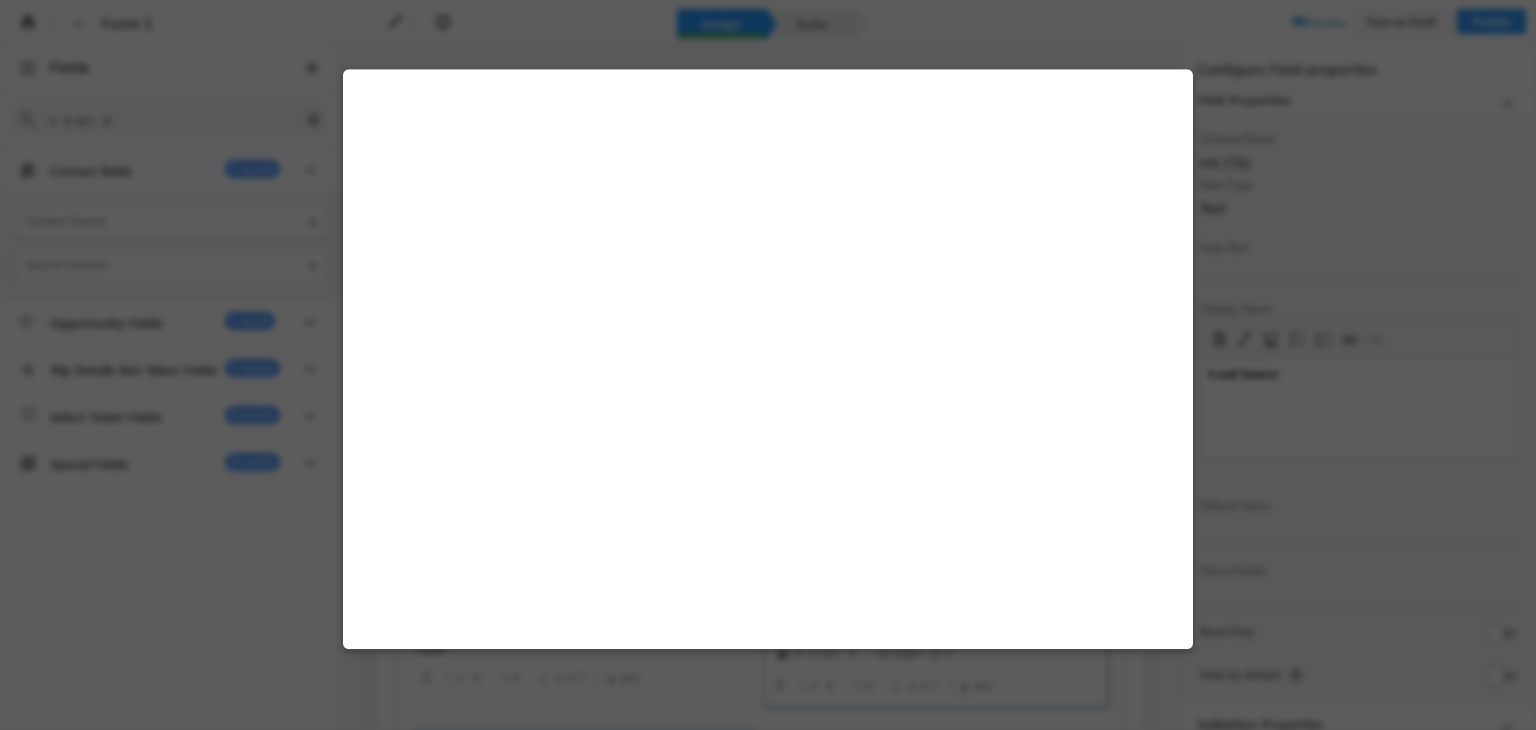 select on "Prospect" 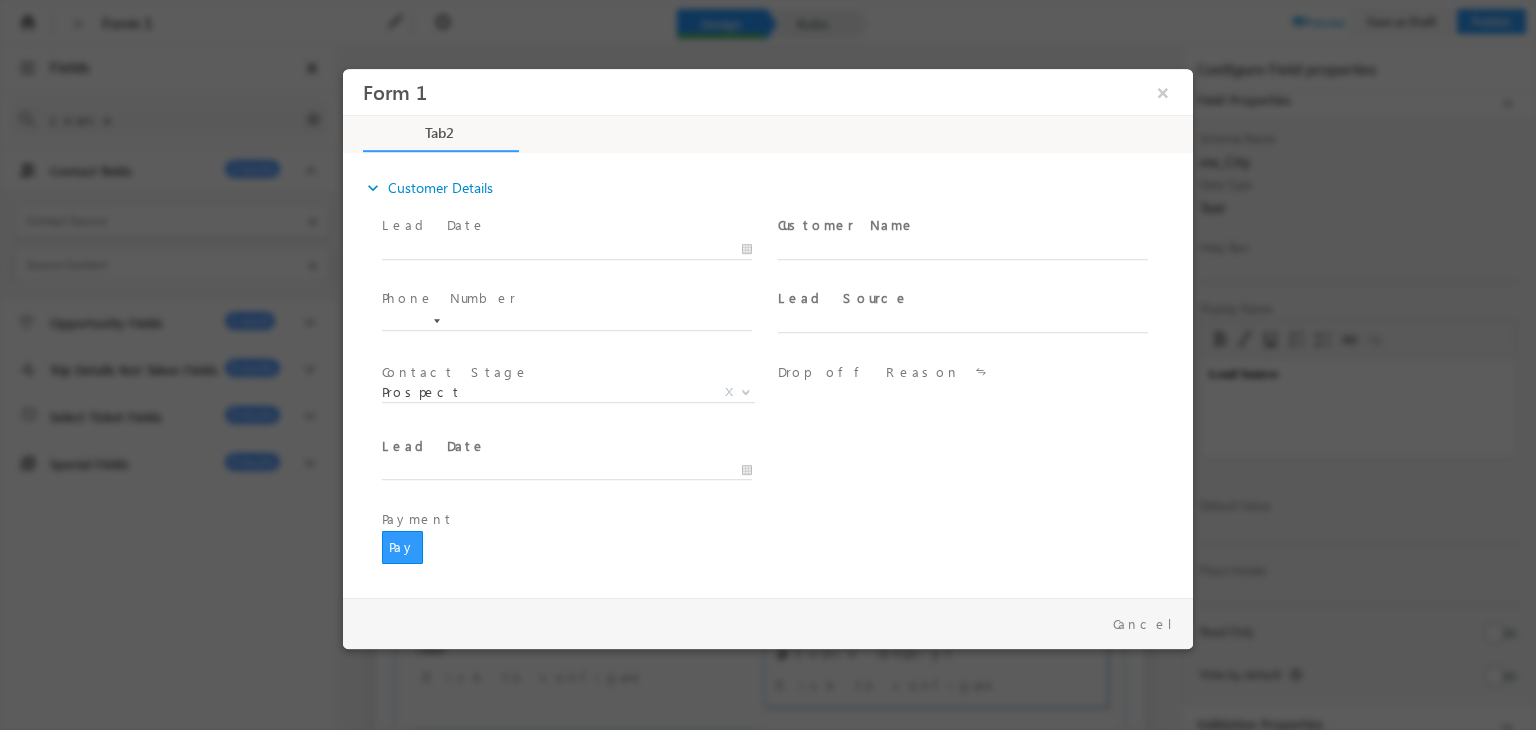 scroll, scrollTop: 0, scrollLeft: 0, axis: both 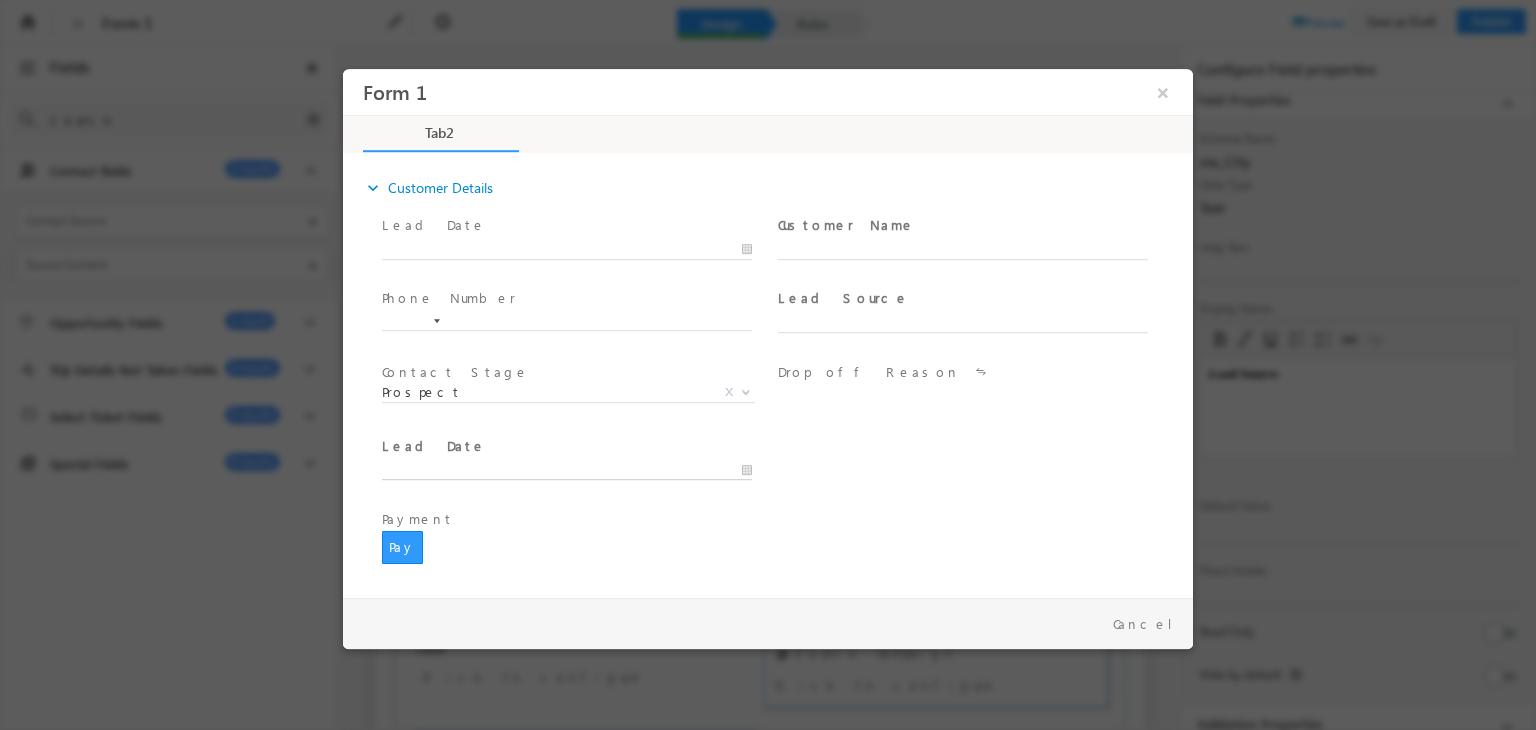 type on "18/07/2025 7:37 PM" 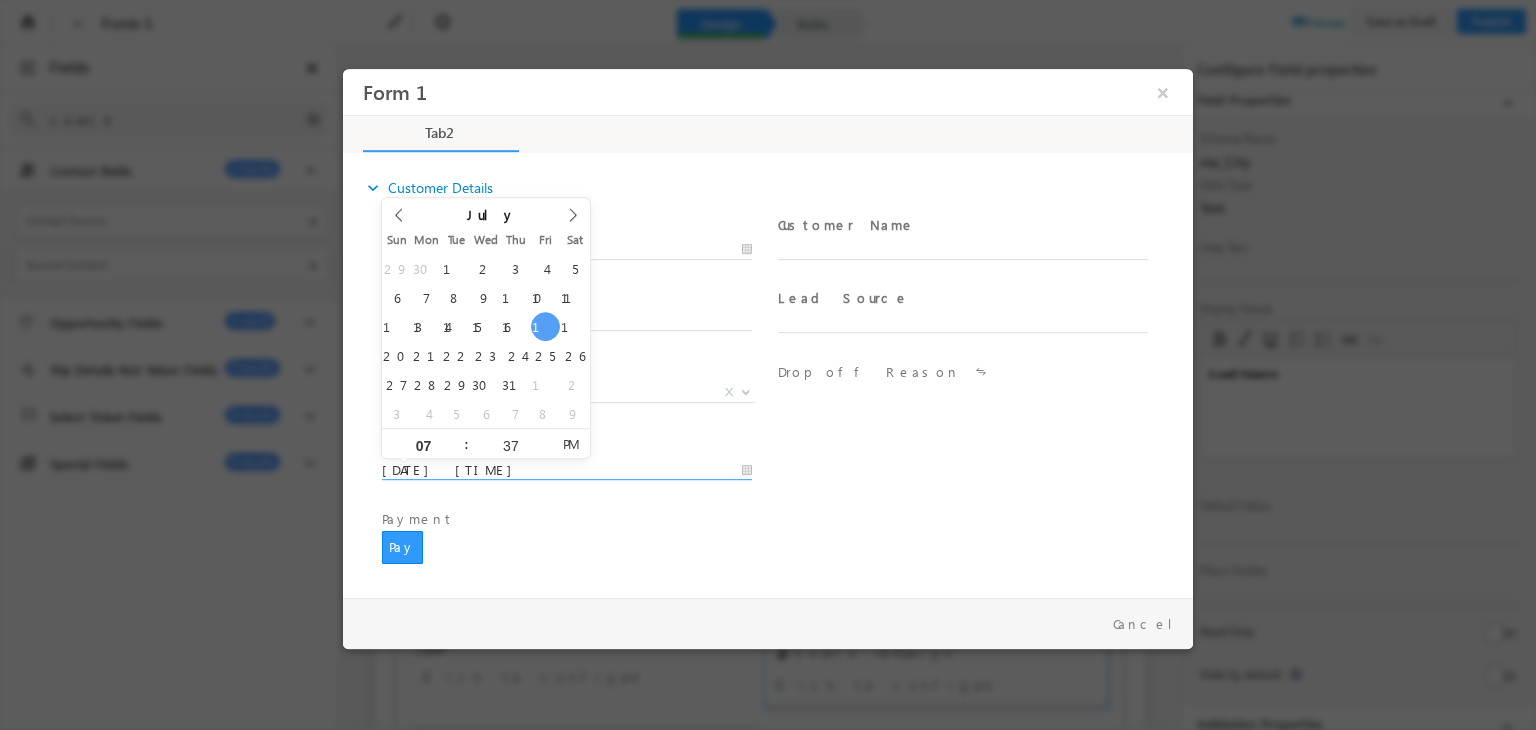 click on "18/07/2025 7:37 PM" at bounding box center (567, 471) 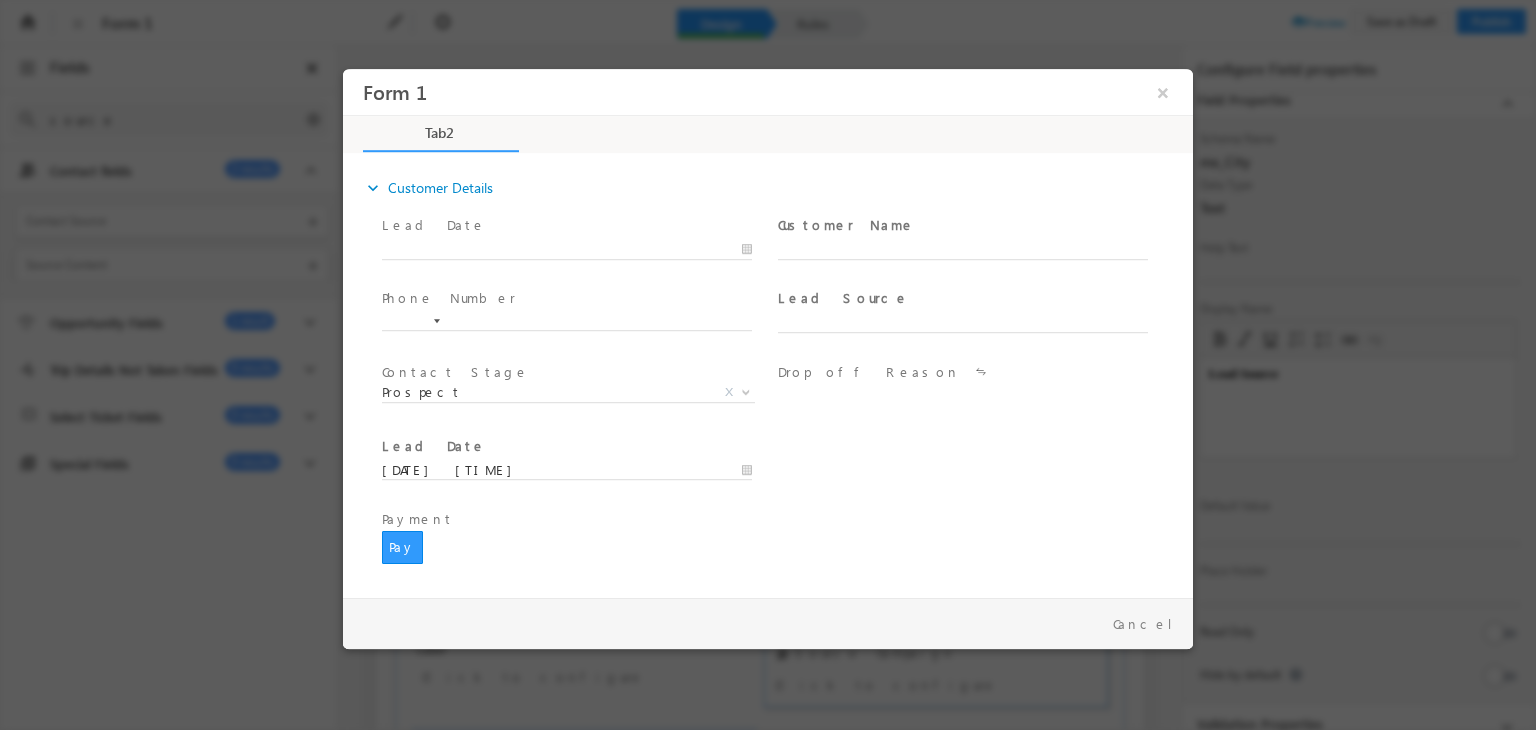 click on "Payment" at bounding box center (755, 520) 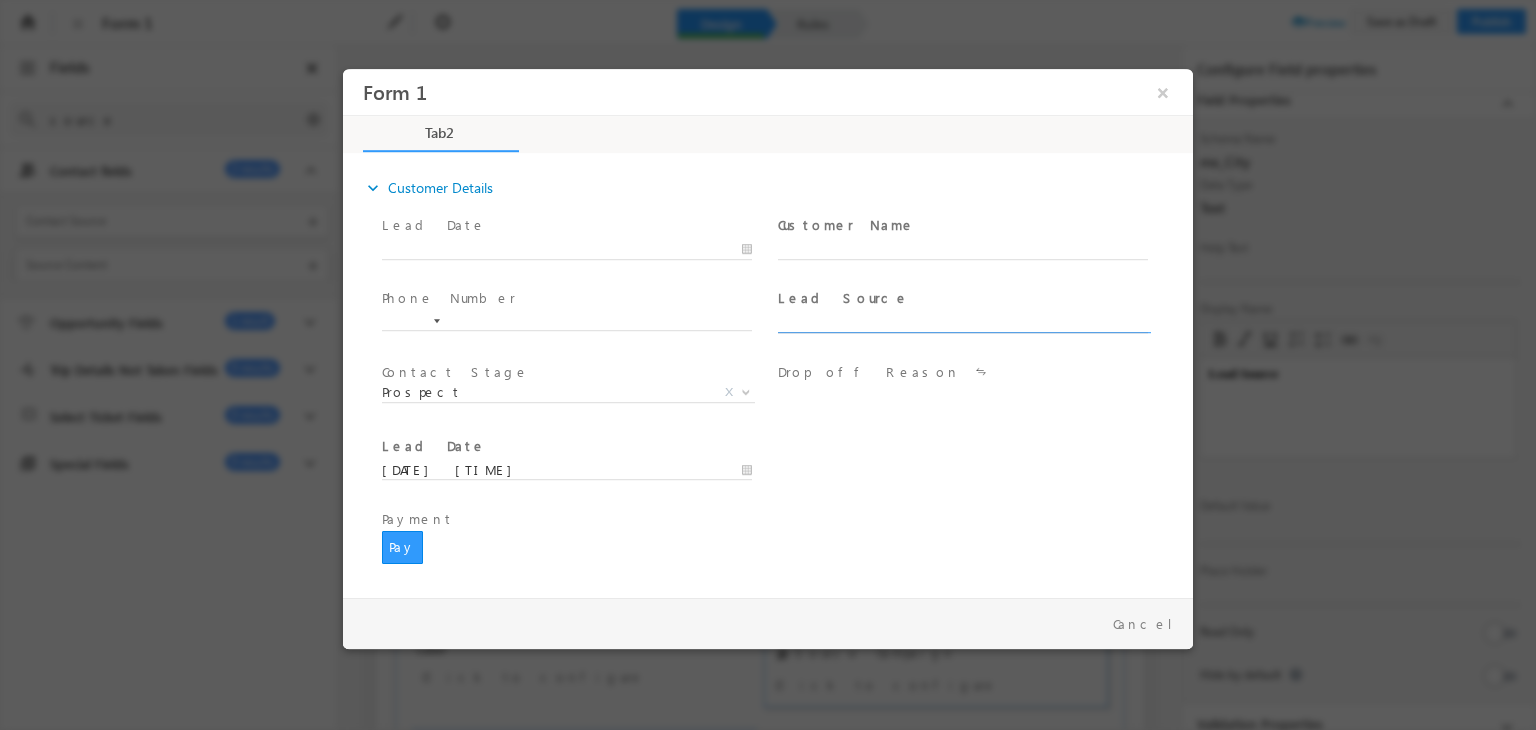 click at bounding box center (963, 324) 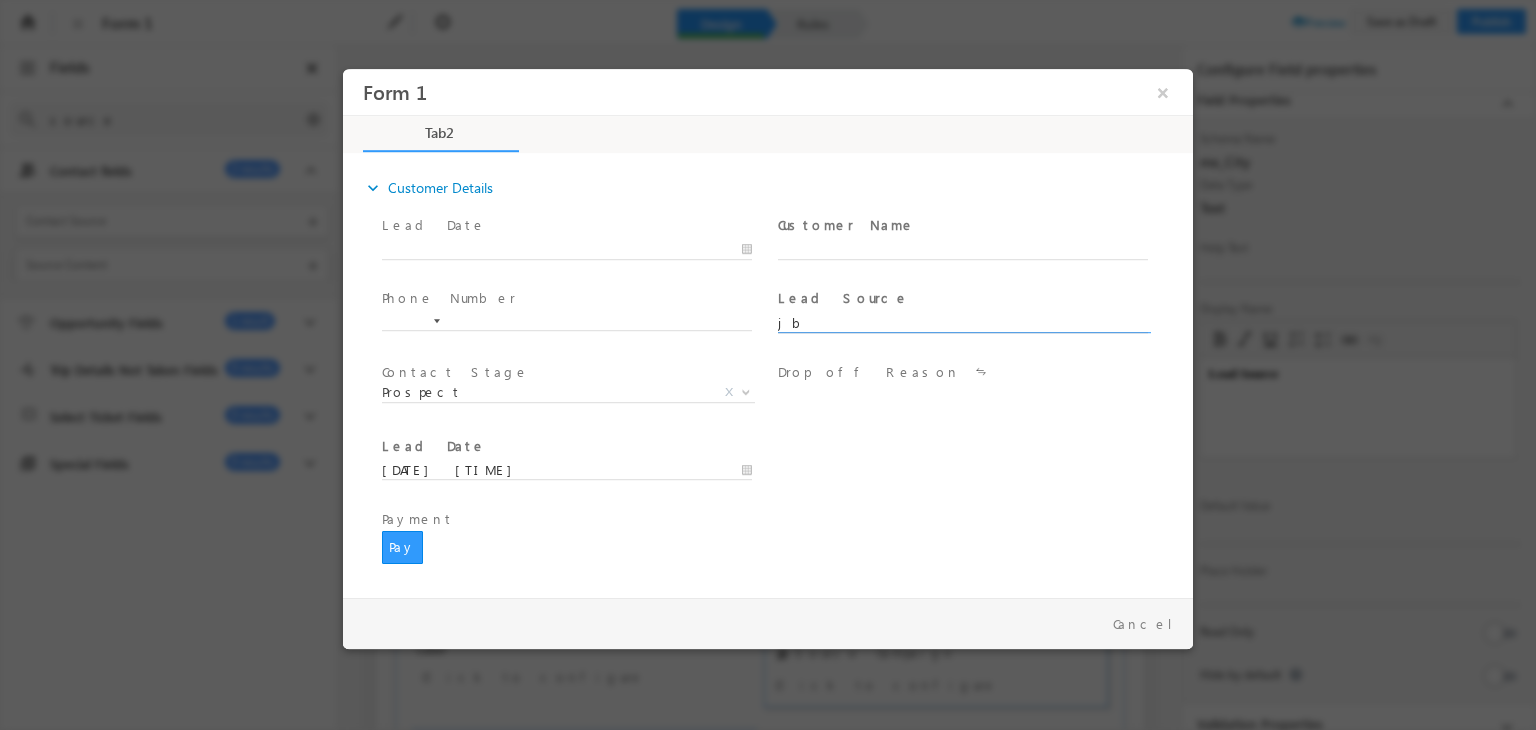 type on "j" 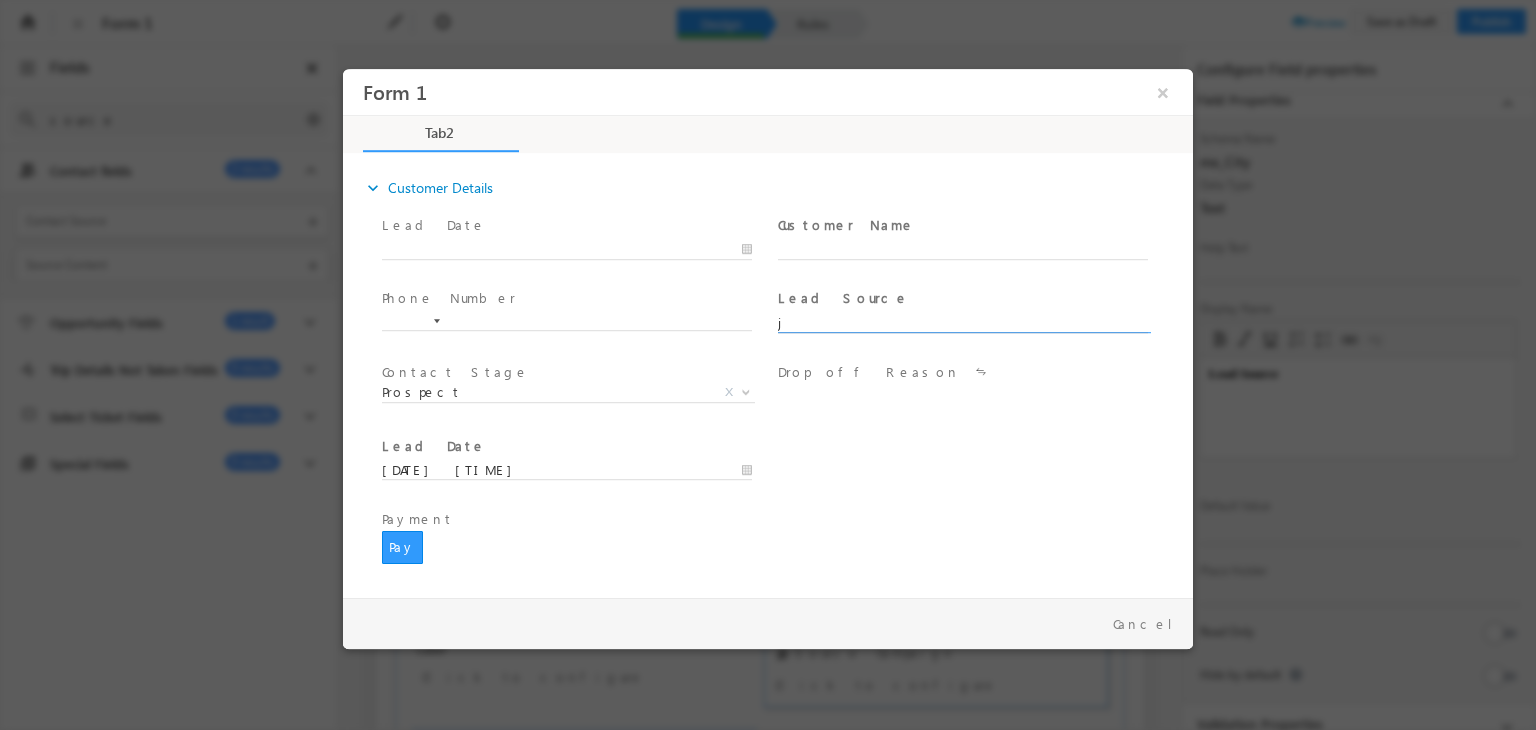 type 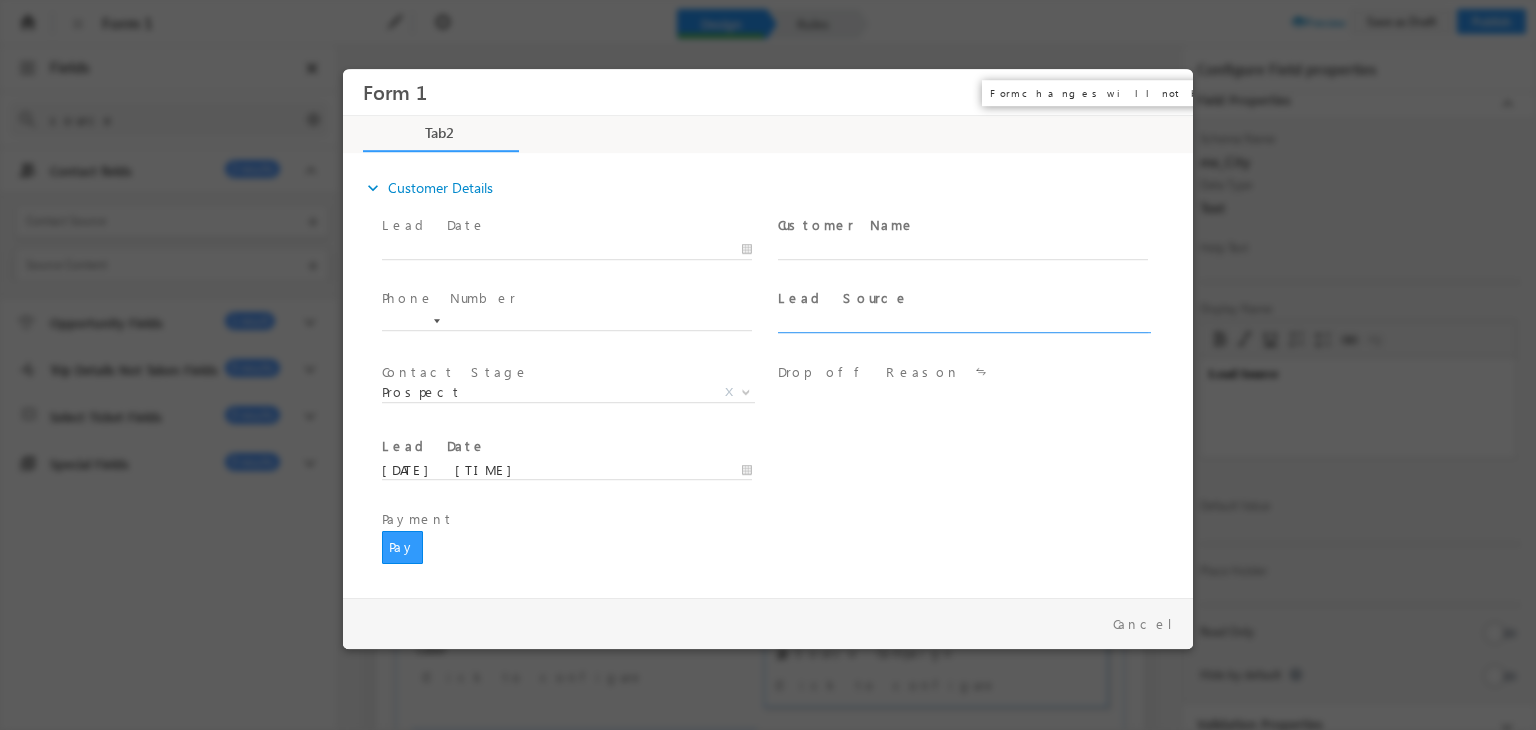 click on "×" at bounding box center [1163, 92] 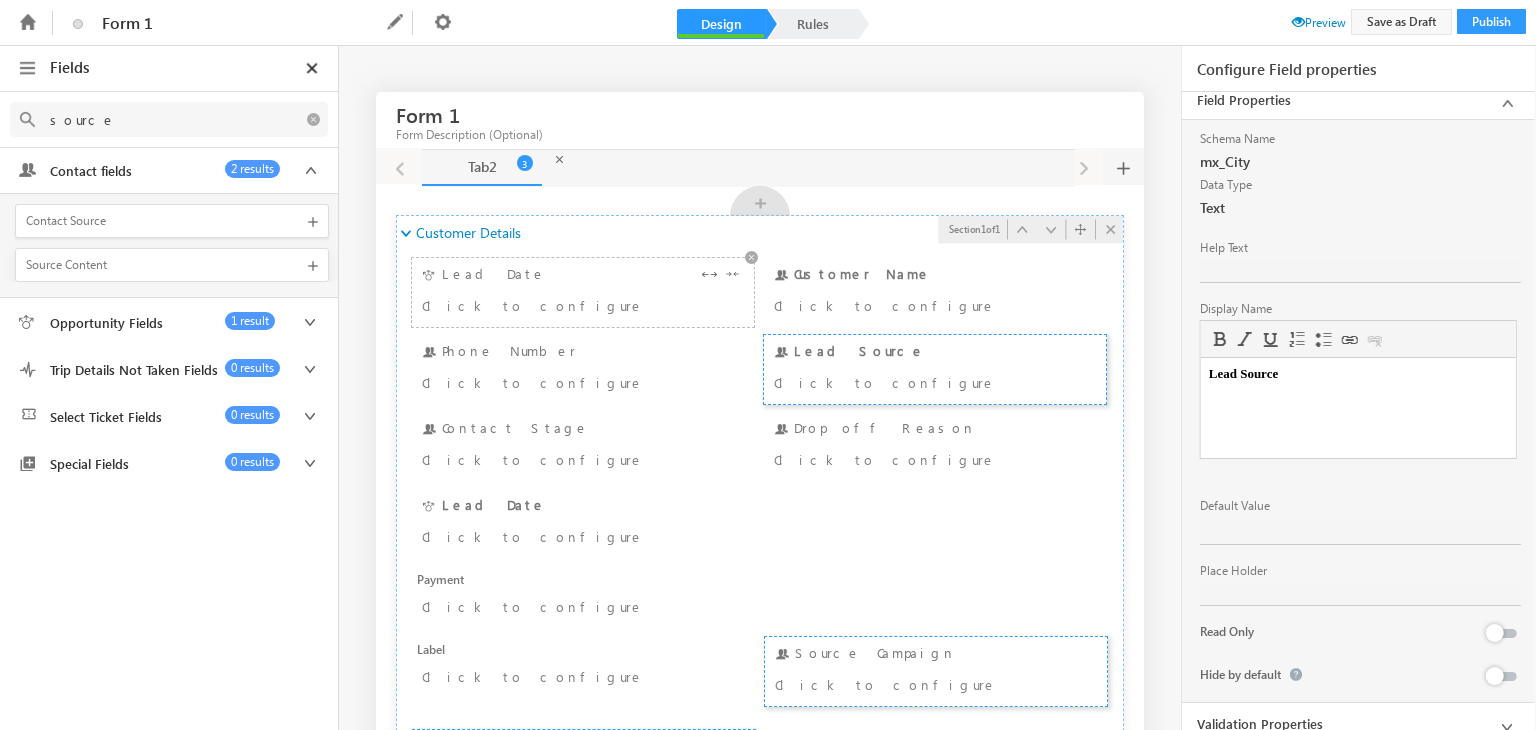 click on "Lead Date Click to configure" at bounding box center (583, 292) 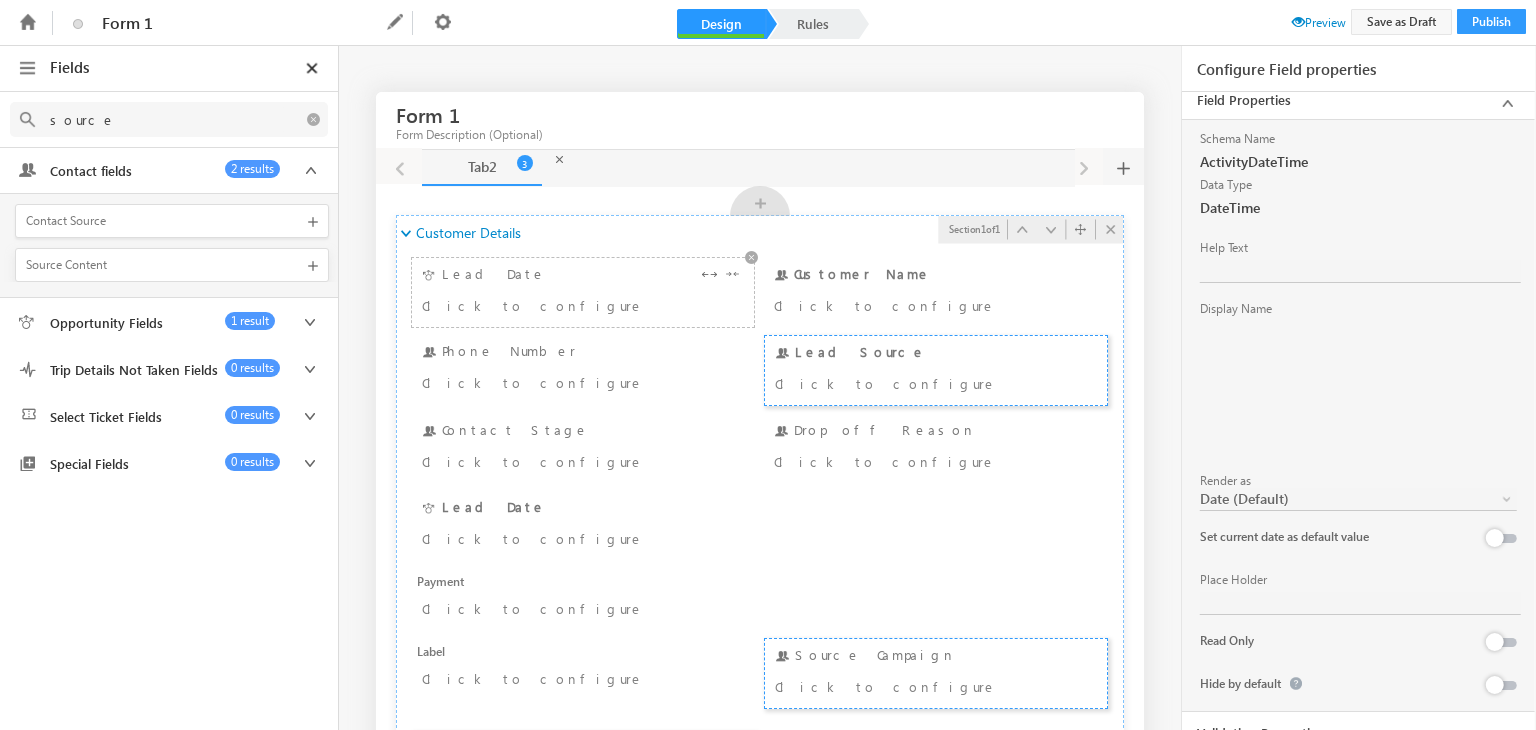 scroll, scrollTop: 0, scrollLeft: 0, axis: both 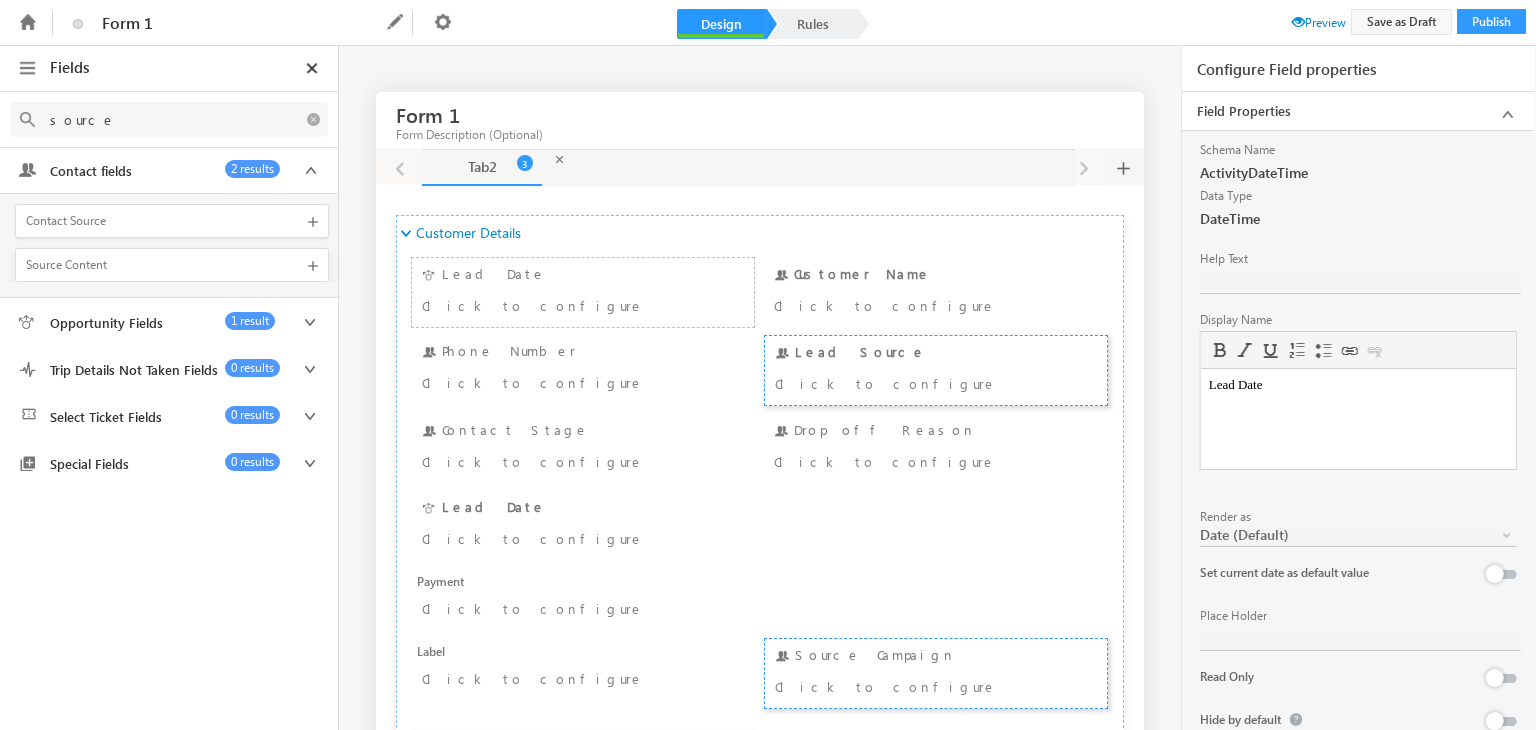 click on "Lead Date" at bounding box center (1357, 385) 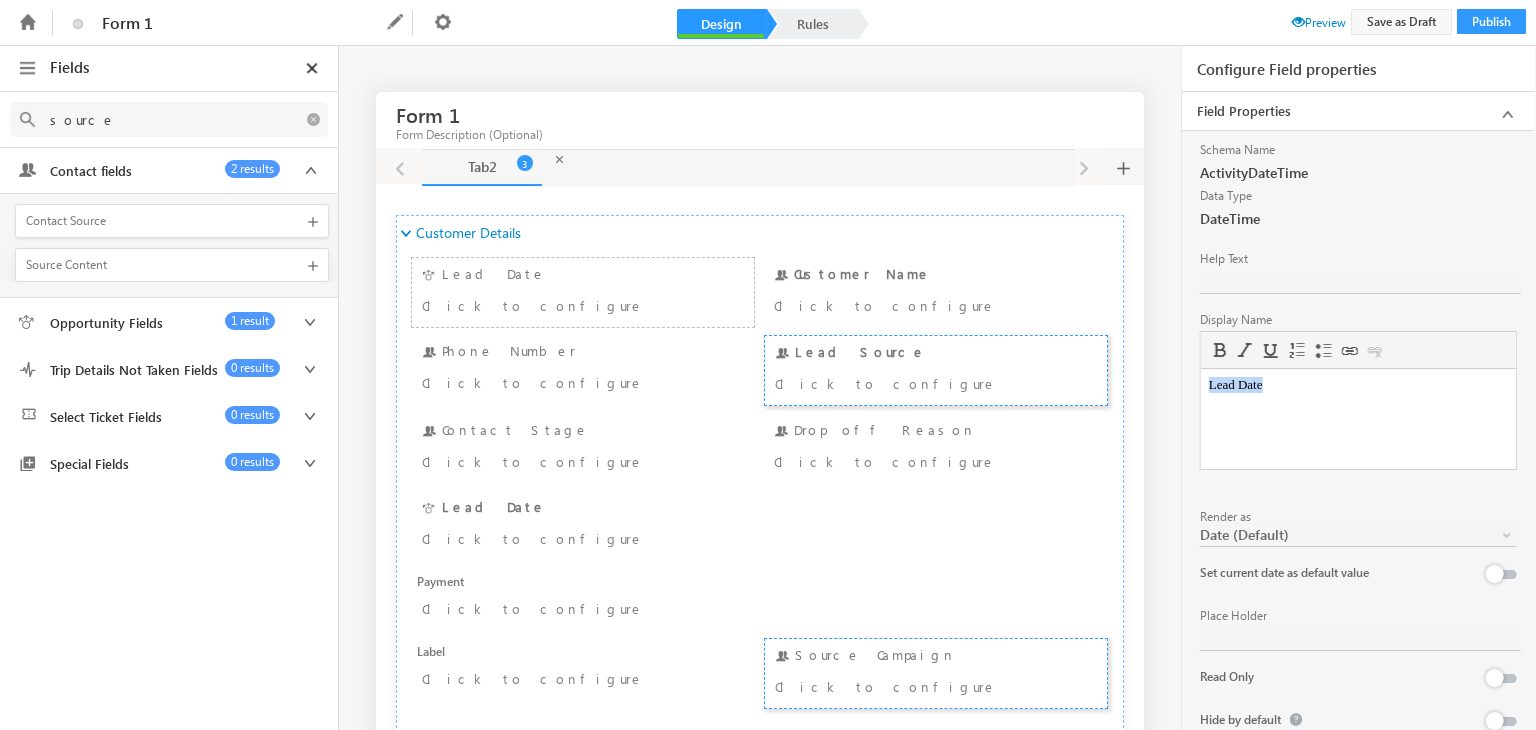 drag, startPoint x: 1264, startPoint y: 386, endPoint x: 1151, endPoint y: 382, distance: 113.07078 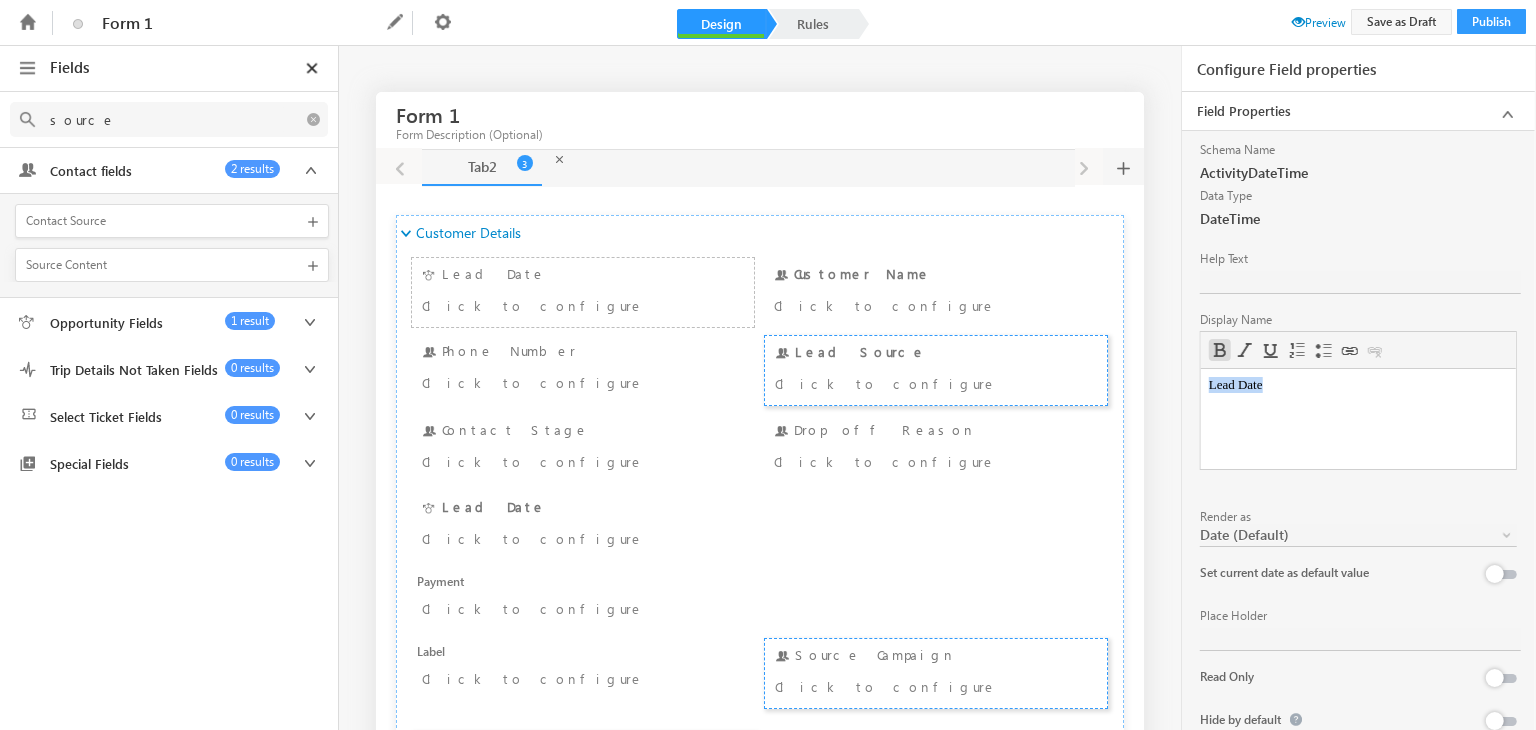 click at bounding box center (1220, 350) 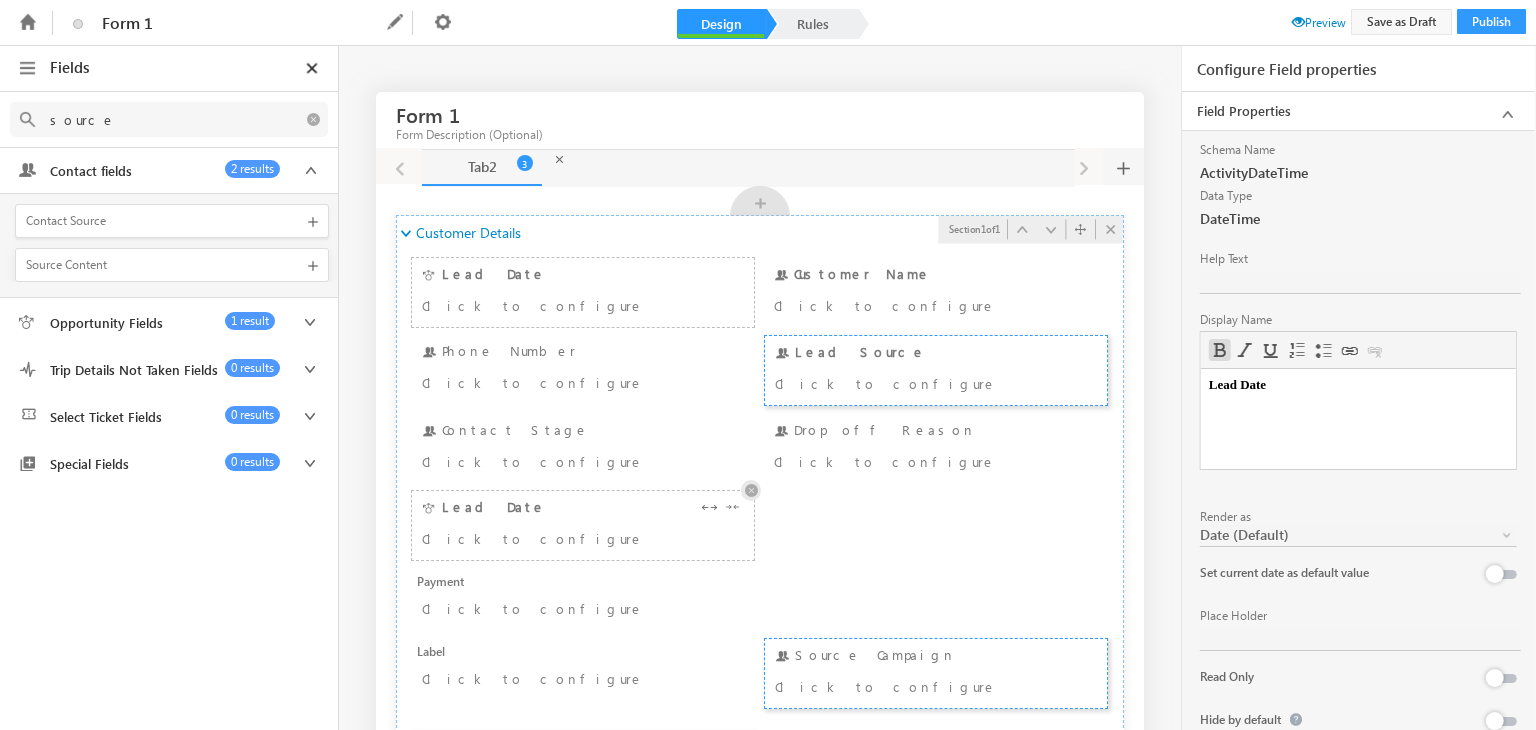 click at bounding box center (751, 490) 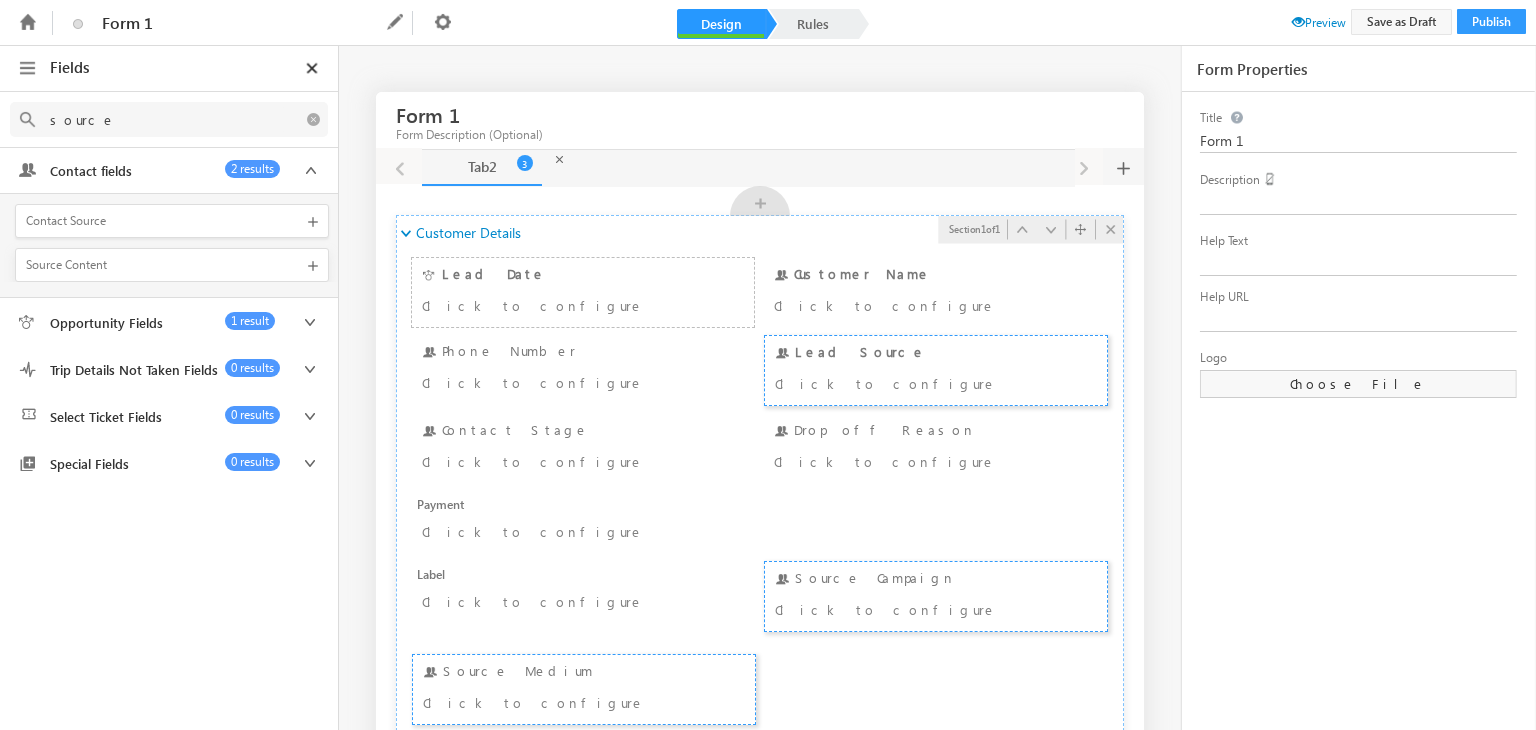 click at bounding box center [310, 322] 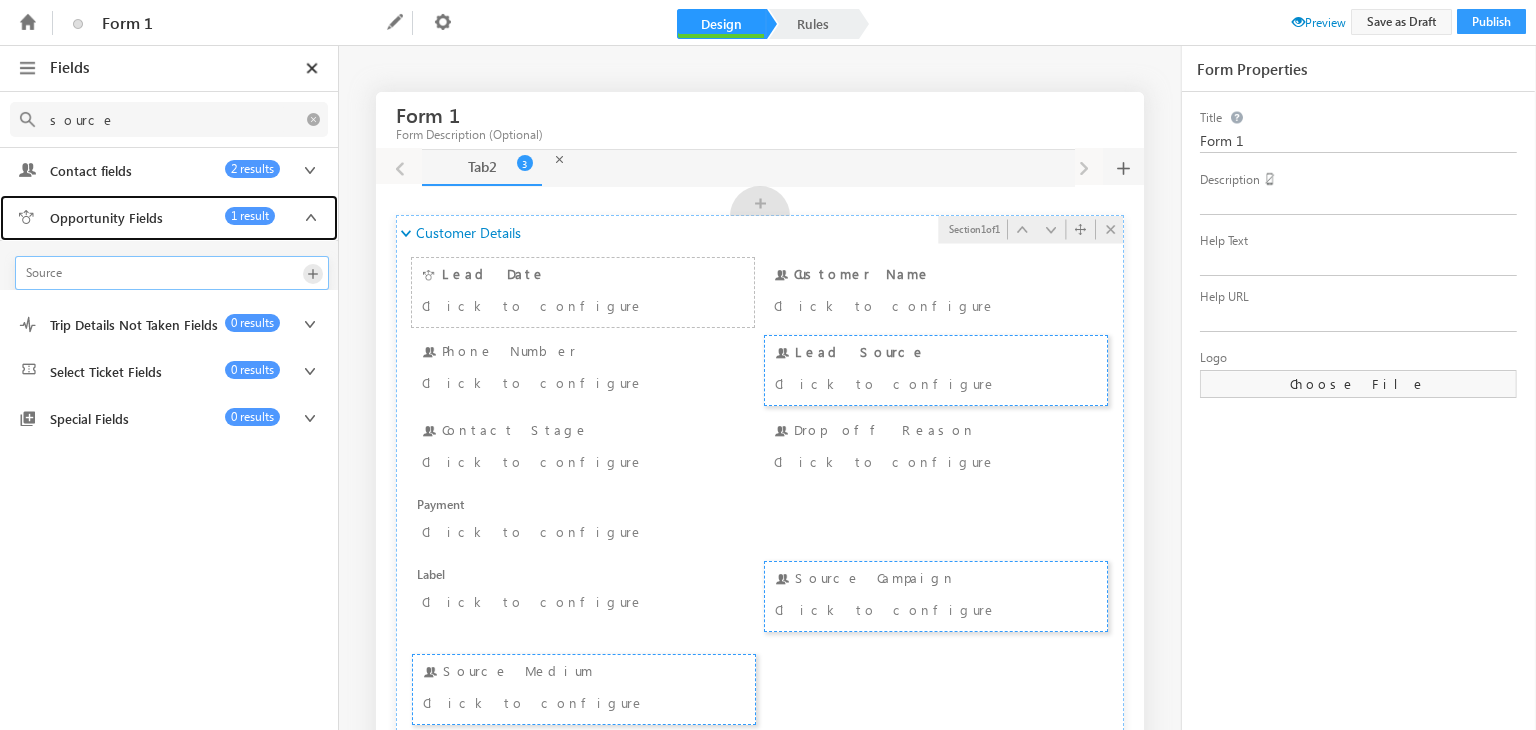 click at bounding box center (313, 274) 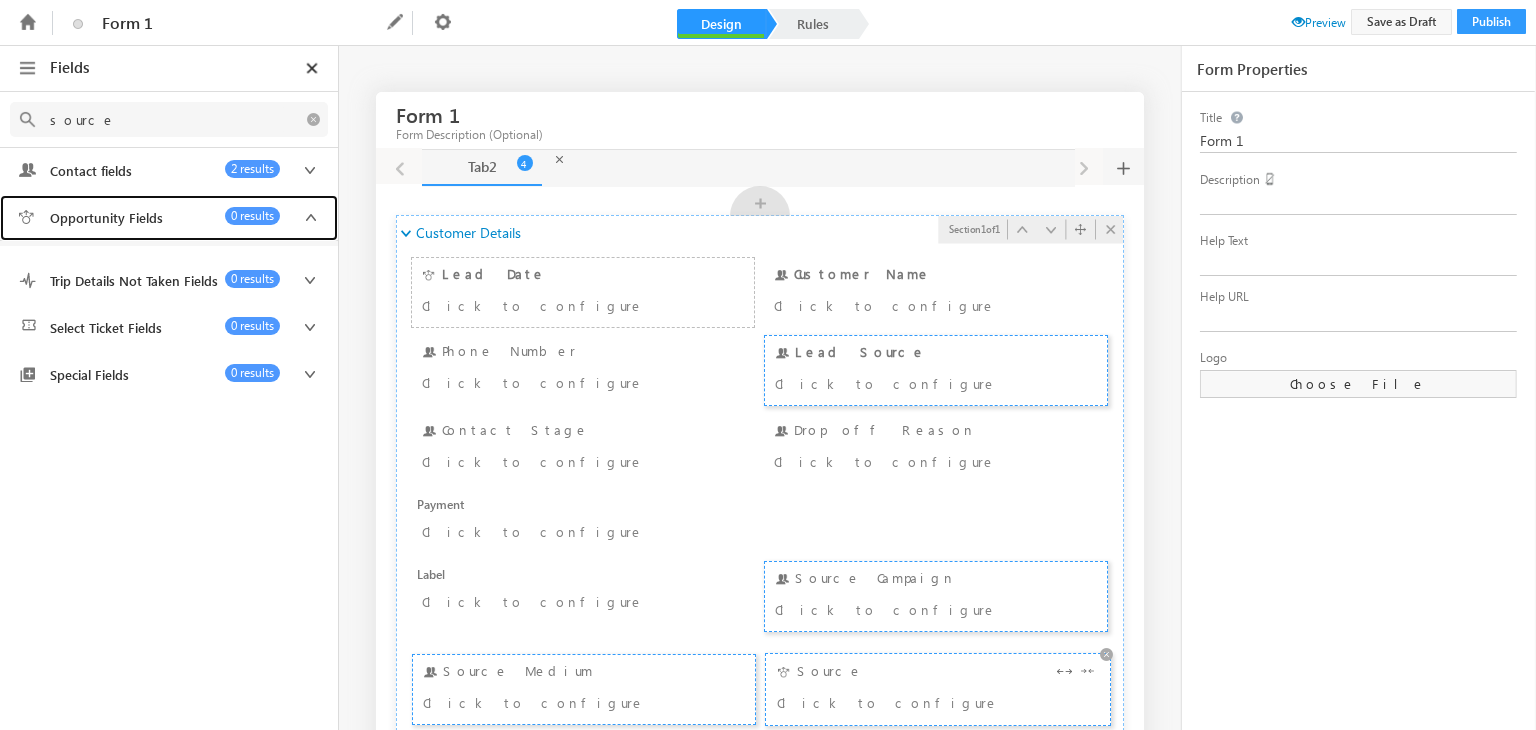 click on "Source Click to configure" at bounding box center (938, 689) 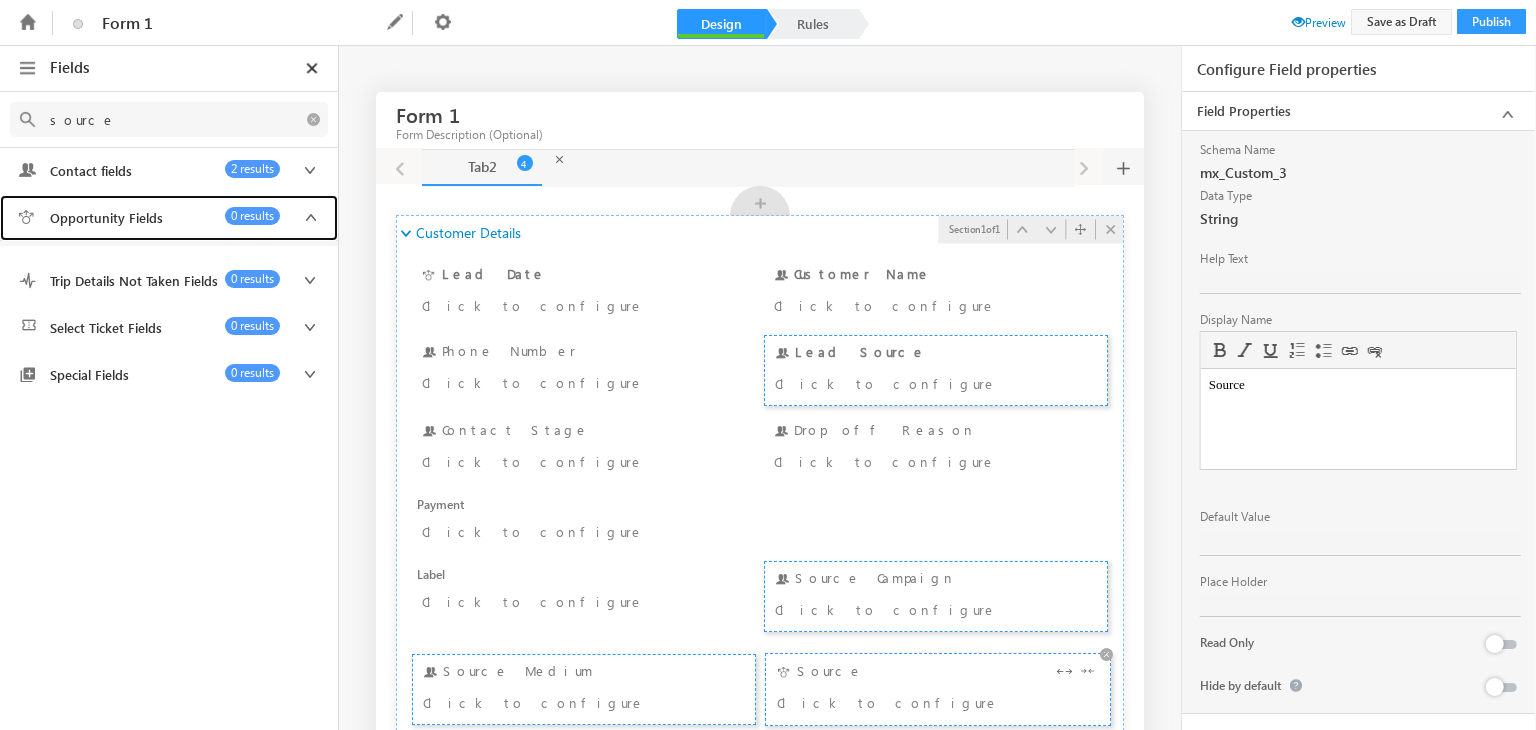 scroll, scrollTop: 0, scrollLeft: 0, axis: both 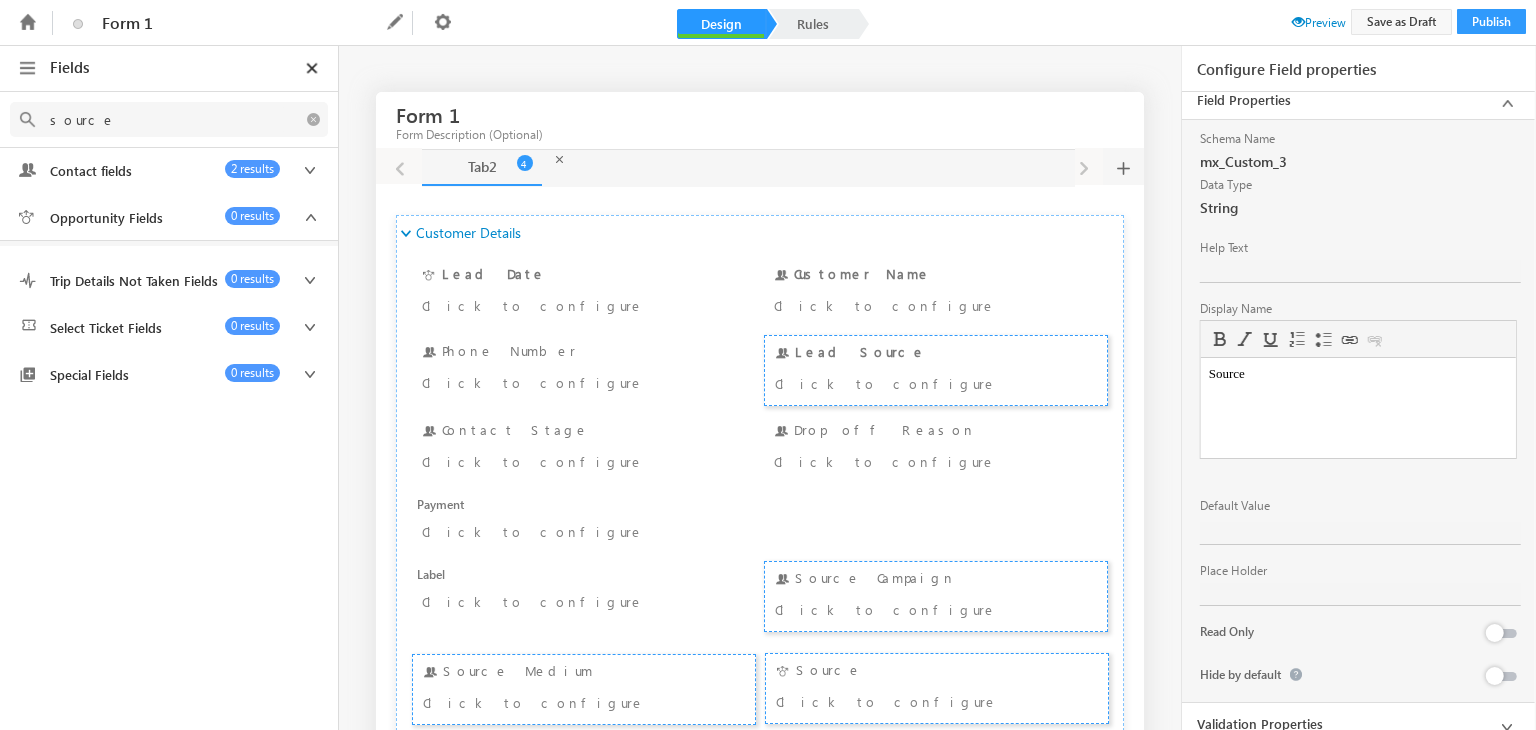 click on "Default Value" at bounding box center (1358, 506) 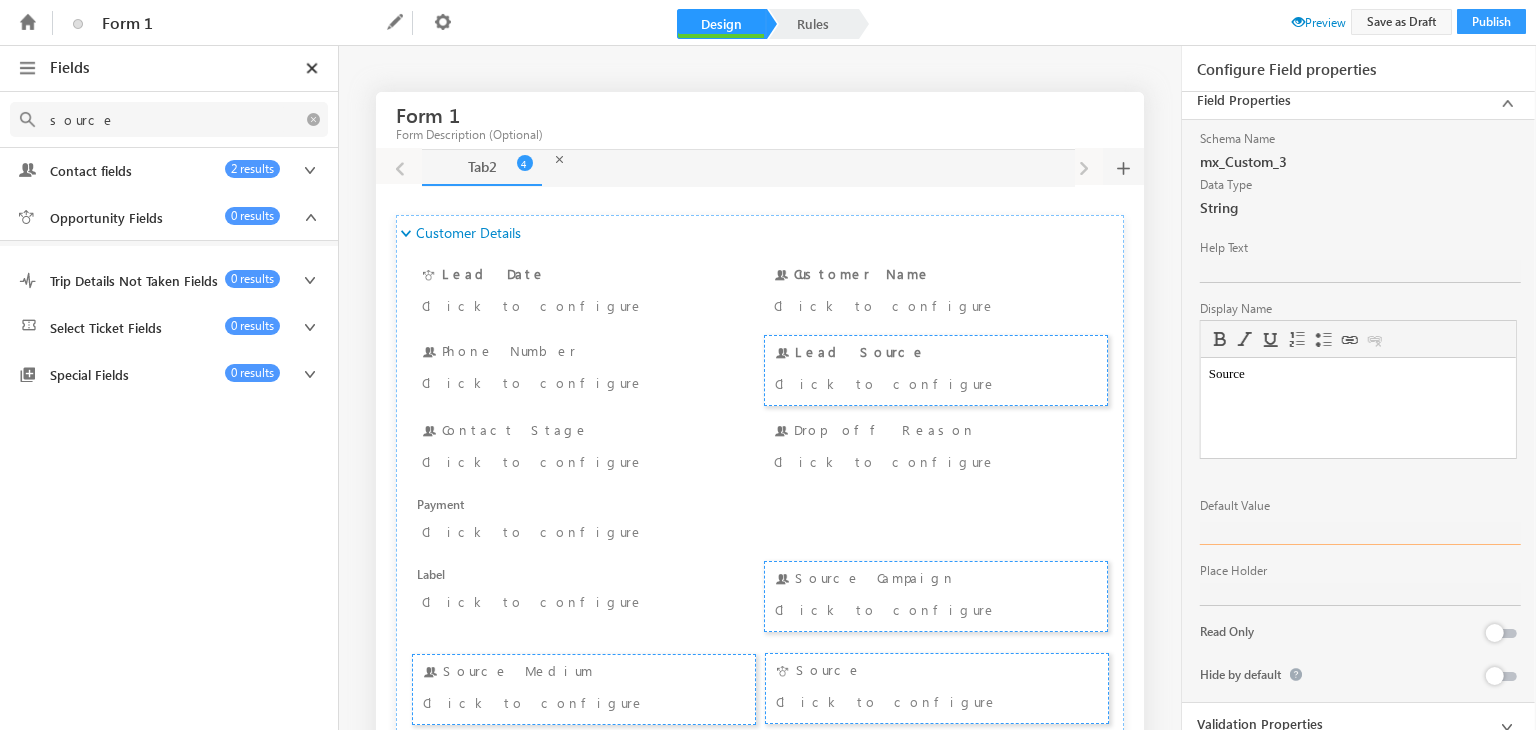 click at bounding box center [1360, 533] 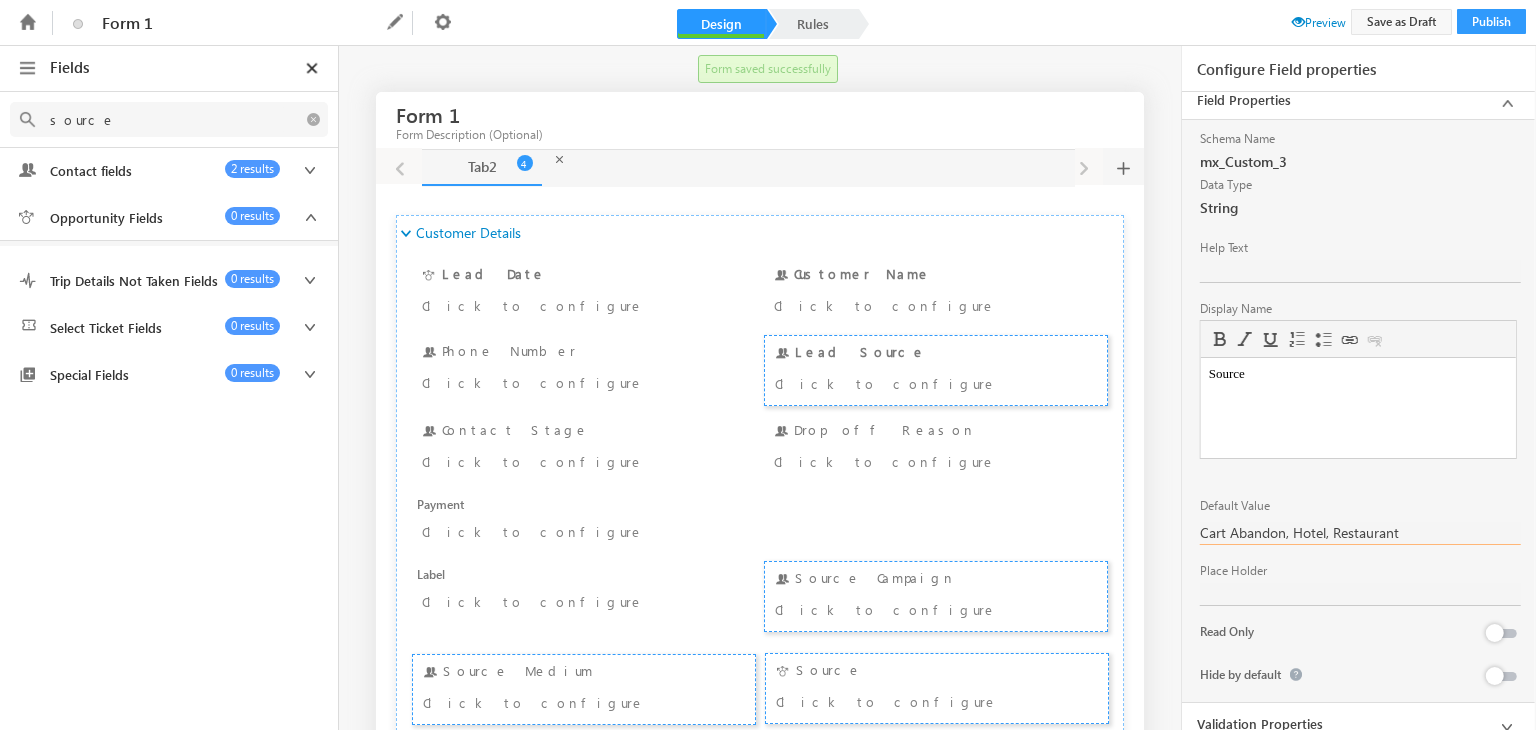type on "Cart Abandon, Hotel, Restaurant" 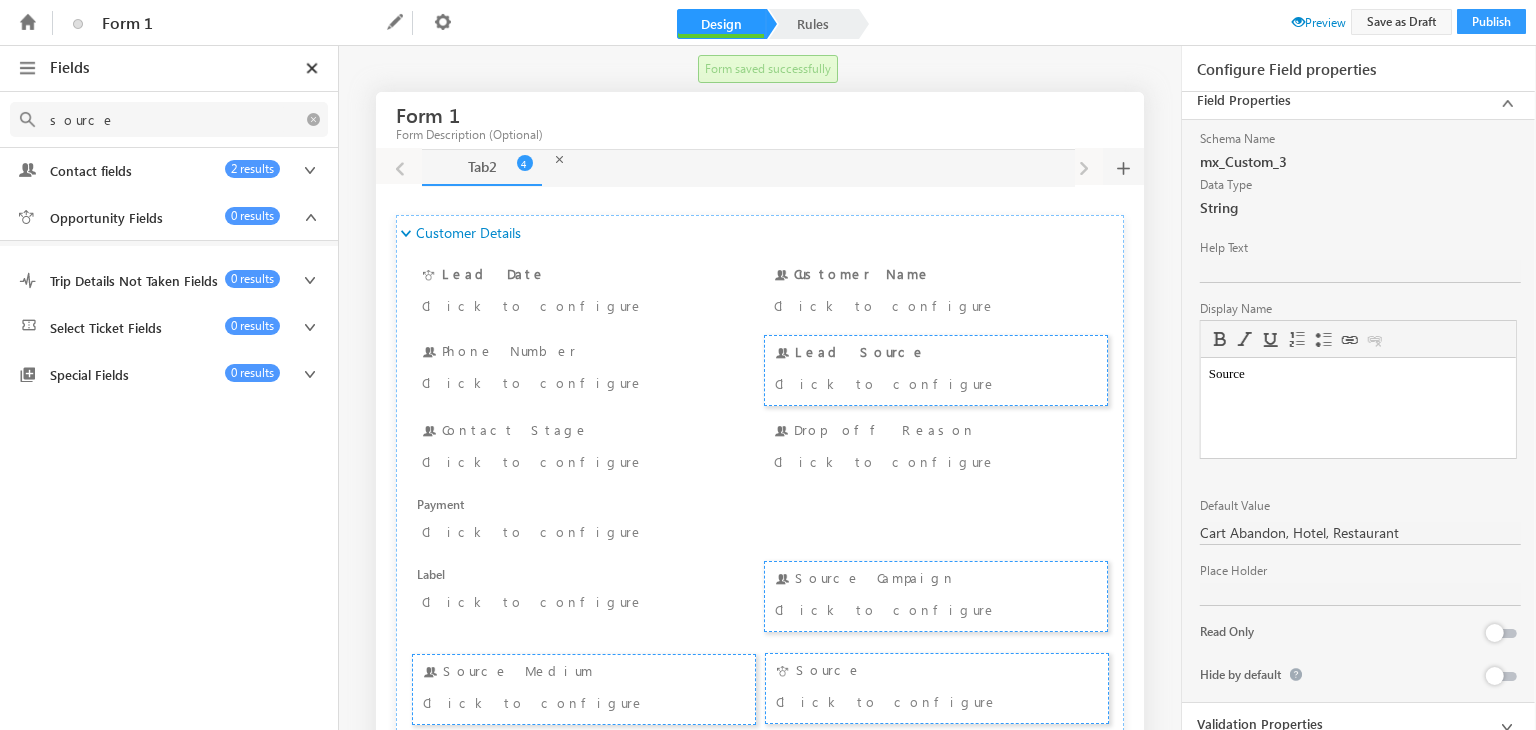 click on "Tab2 Customer Details Customer Details Section  1  of  1 Opportunity DateTime Lead Date Click to configure Address 1 Customer Name Click to configure Phone Number Phone Number Click to configure City Lead Source  Click to configure Contact Stage Contact Stage Click to configure Drop off Reason Drop off Reason Click to configure Payment Payment Click to configure Label Label Click to configure Source Campaign Source Campaign Click to configure Source Medium Source Medium Click to configure Source Source Click to configure + +" at bounding box center (765, 483) 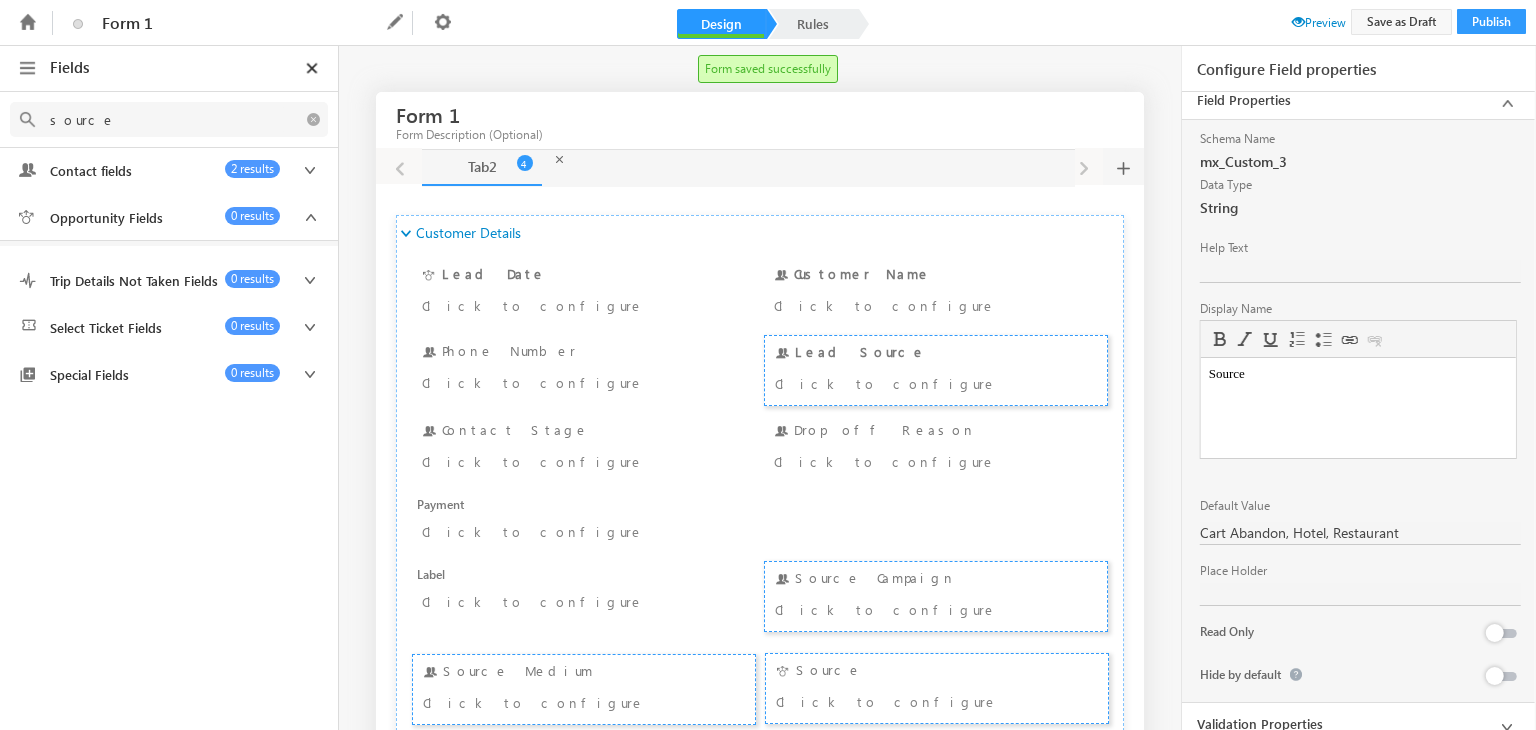 click on "Preview" at bounding box center [1319, 22] 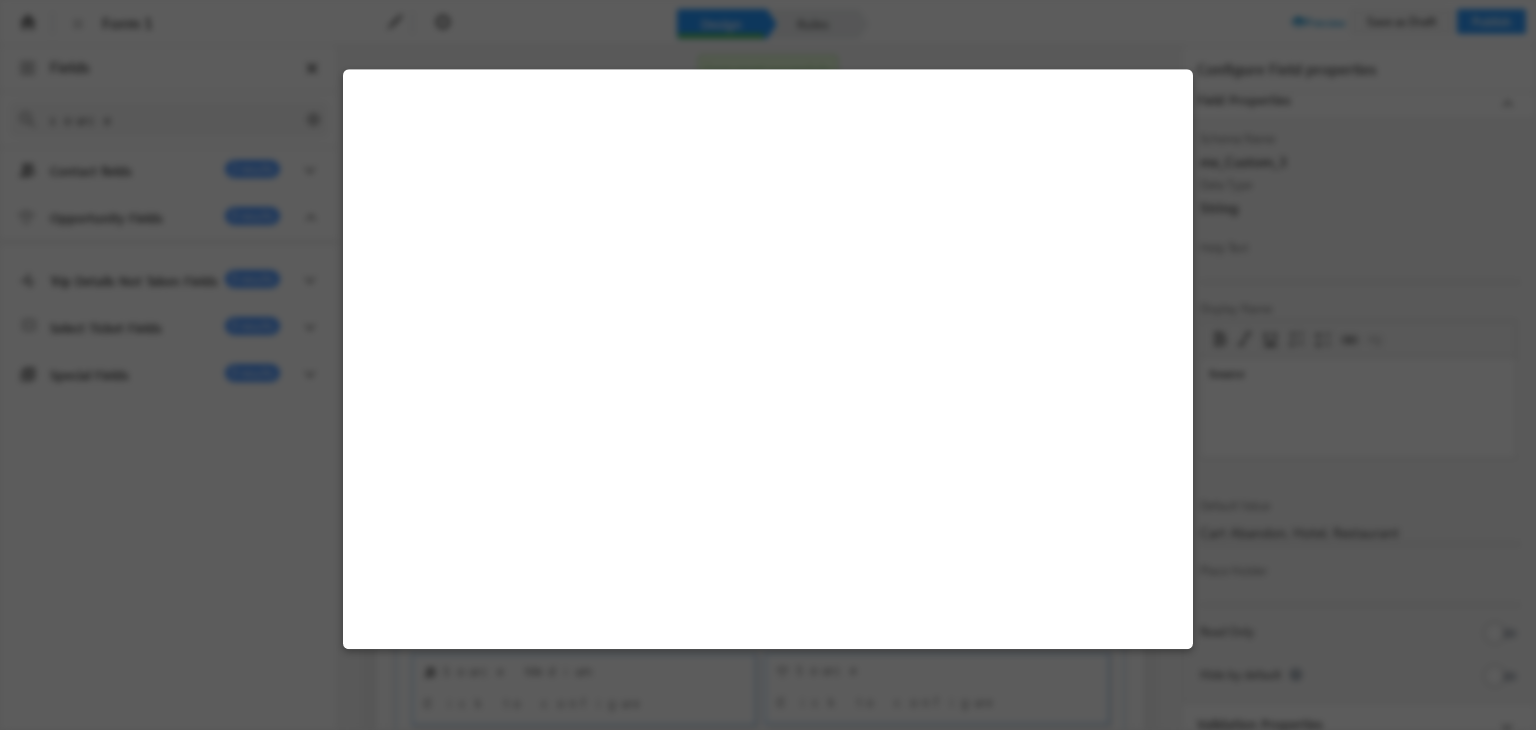 select on "Prospect" 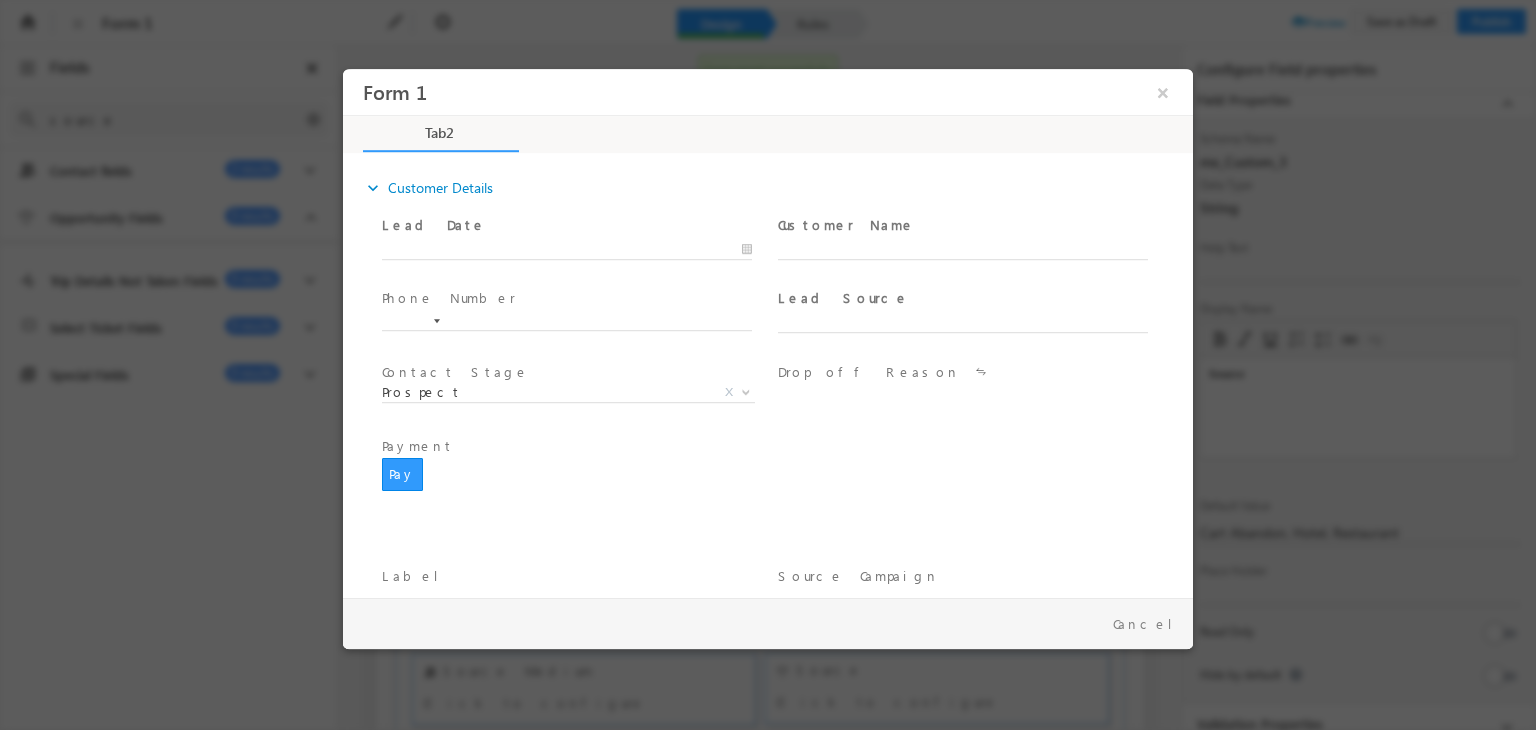 scroll, scrollTop: 0, scrollLeft: 0, axis: both 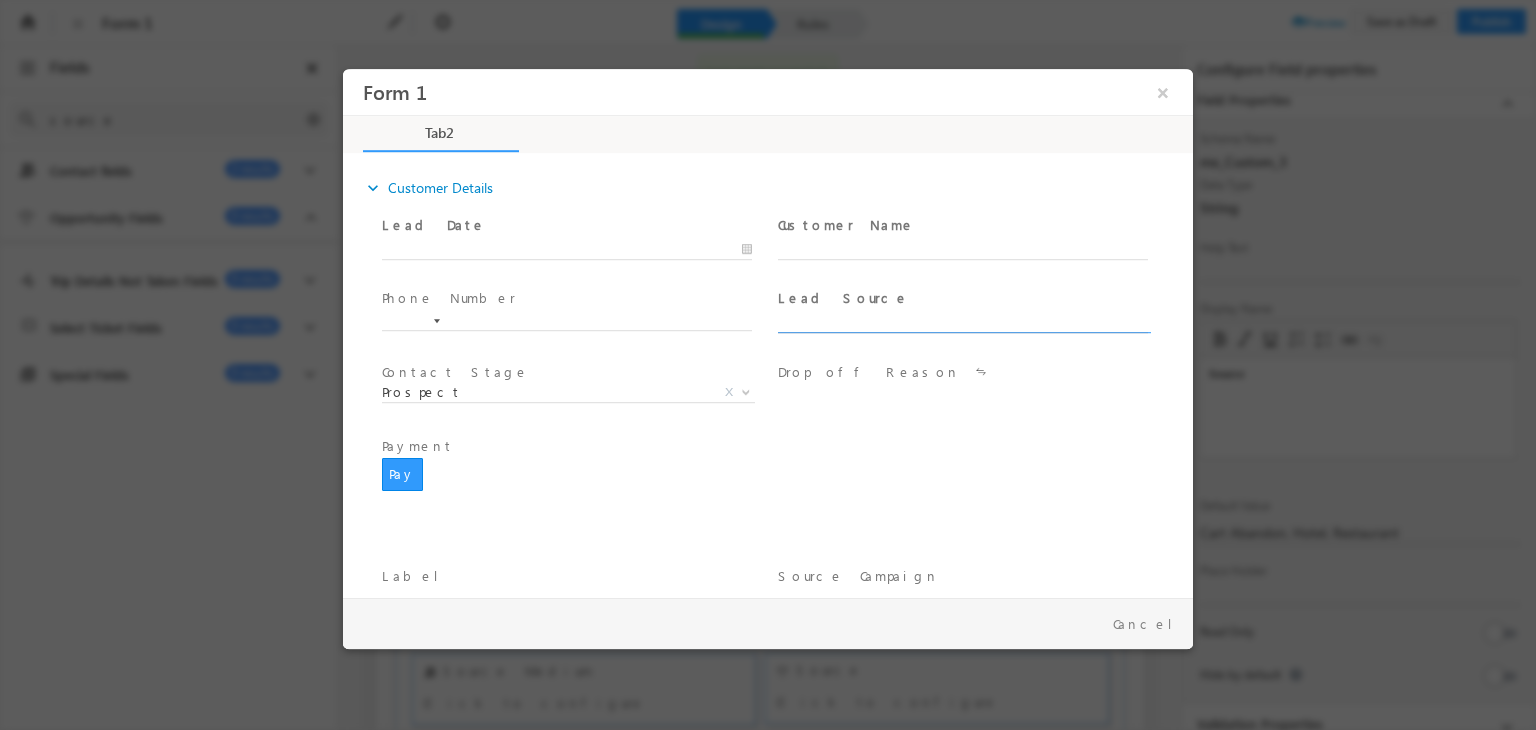 click at bounding box center [963, 324] 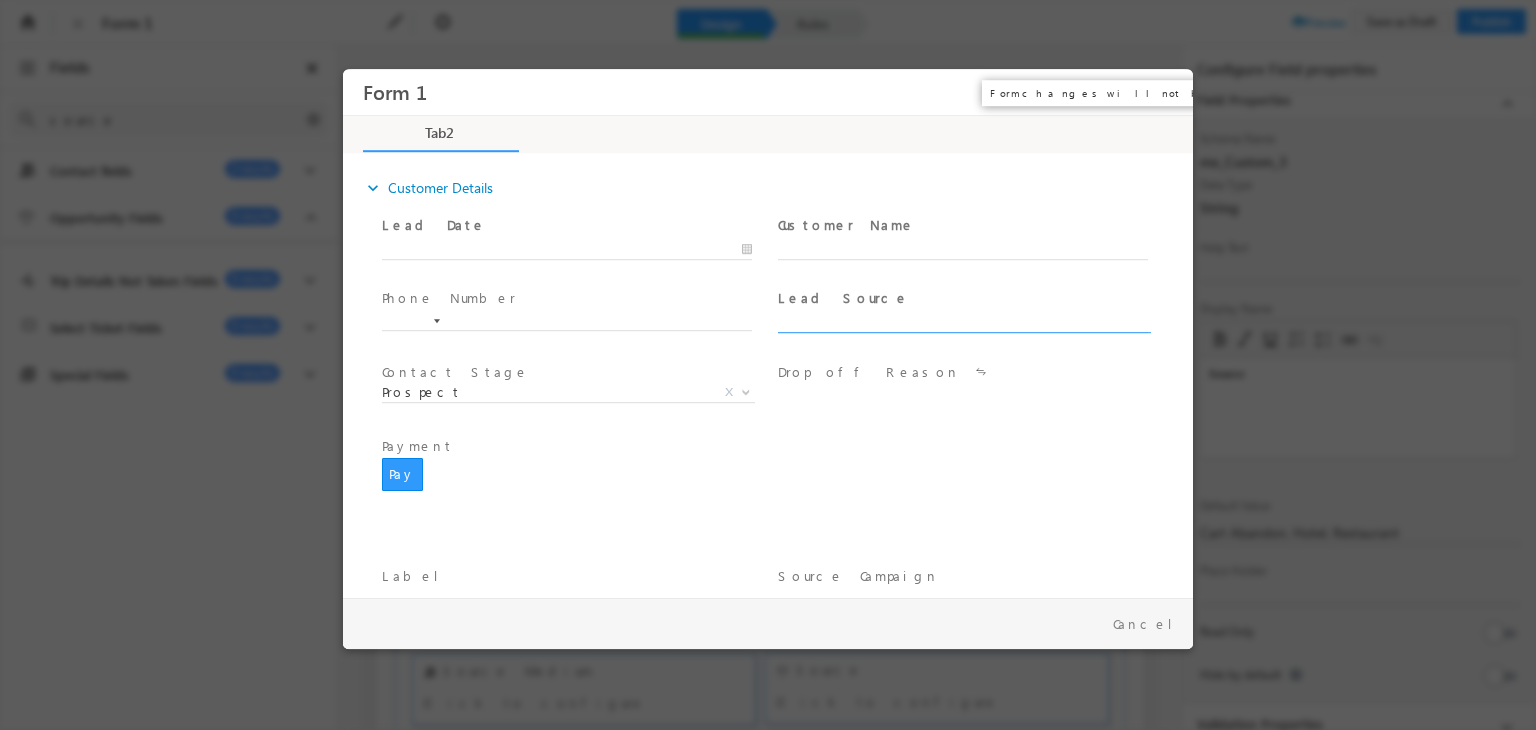 click on "×" at bounding box center [1163, 92] 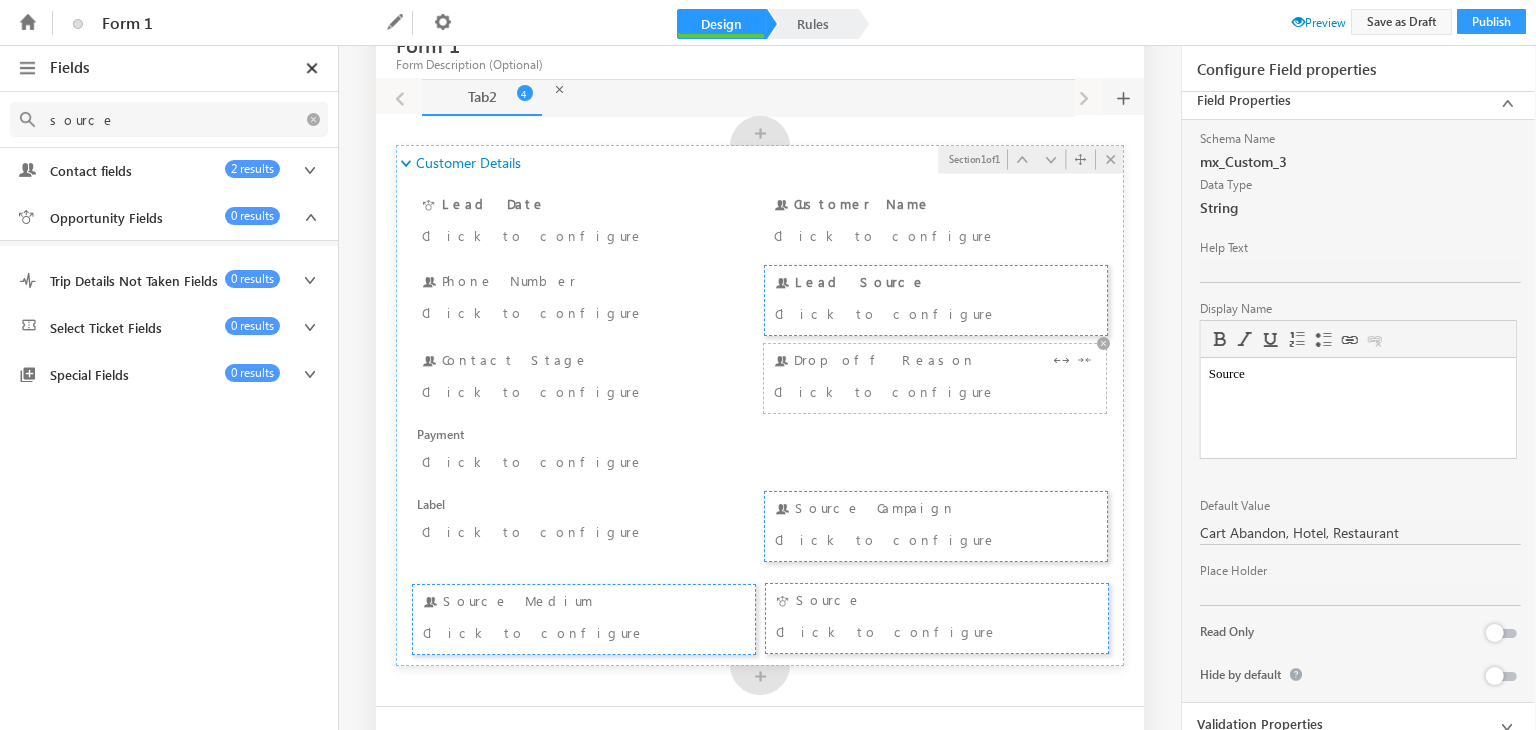scroll, scrollTop: 75, scrollLeft: 0, axis: vertical 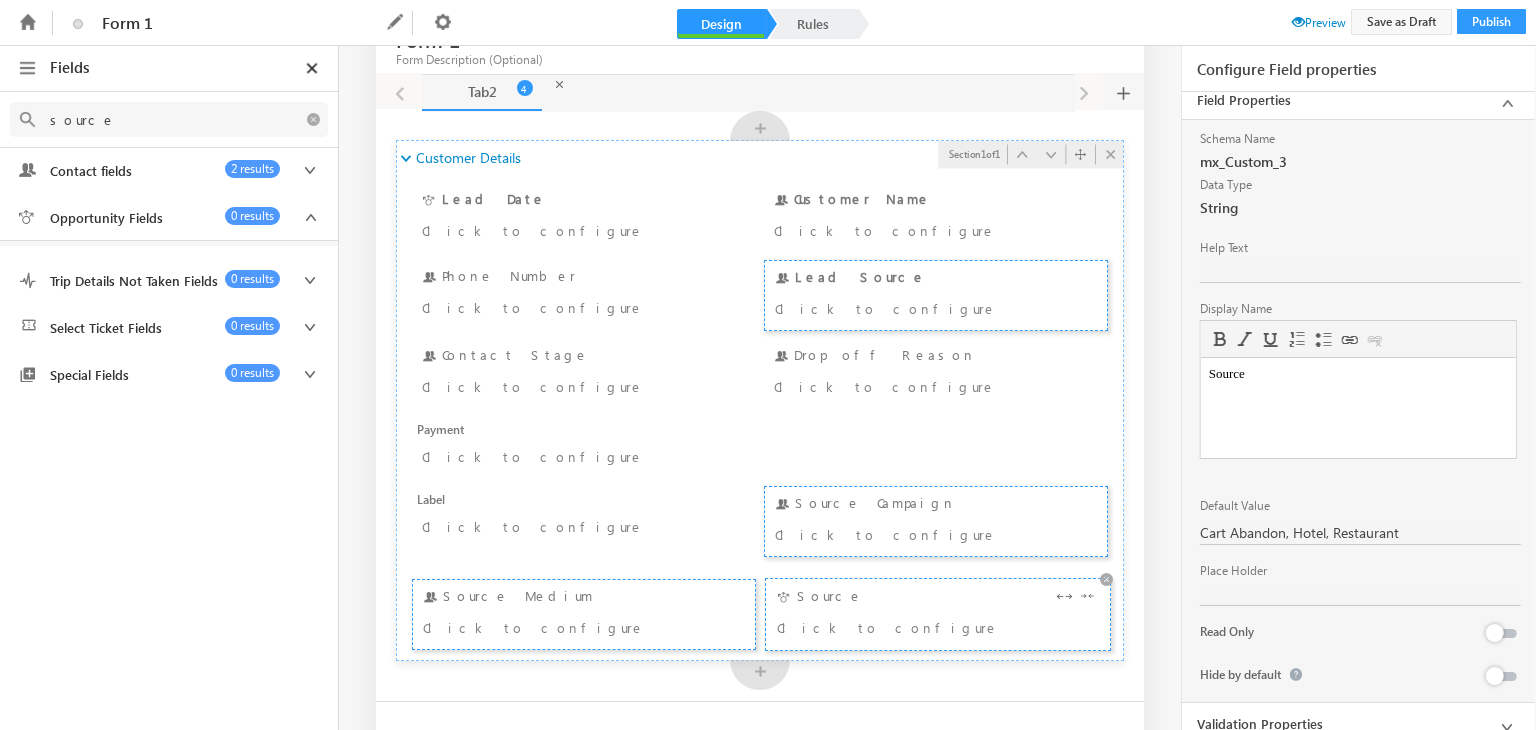 click on "Source Click to configure" at bounding box center [938, 614] 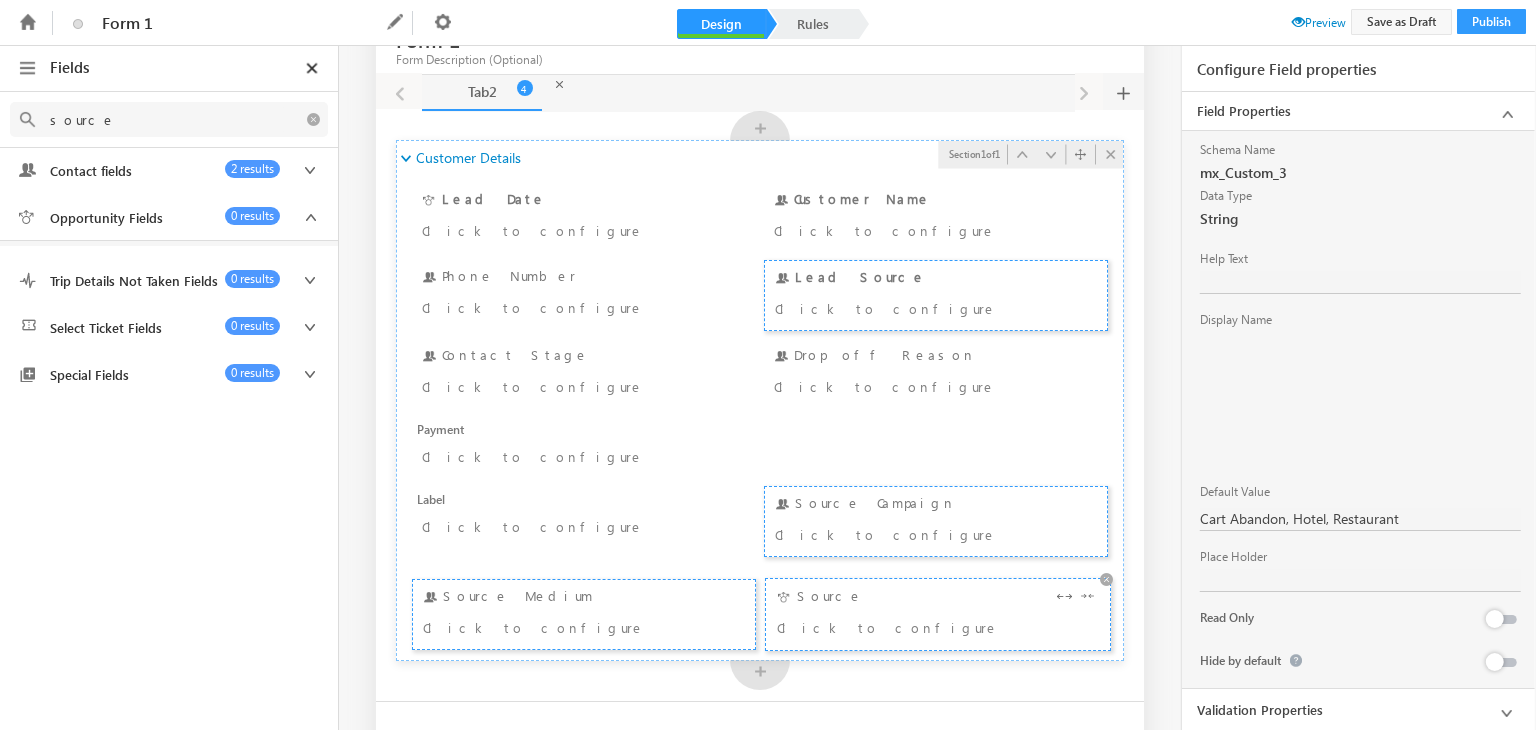scroll, scrollTop: 0, scrollLeft: 0, axis: both 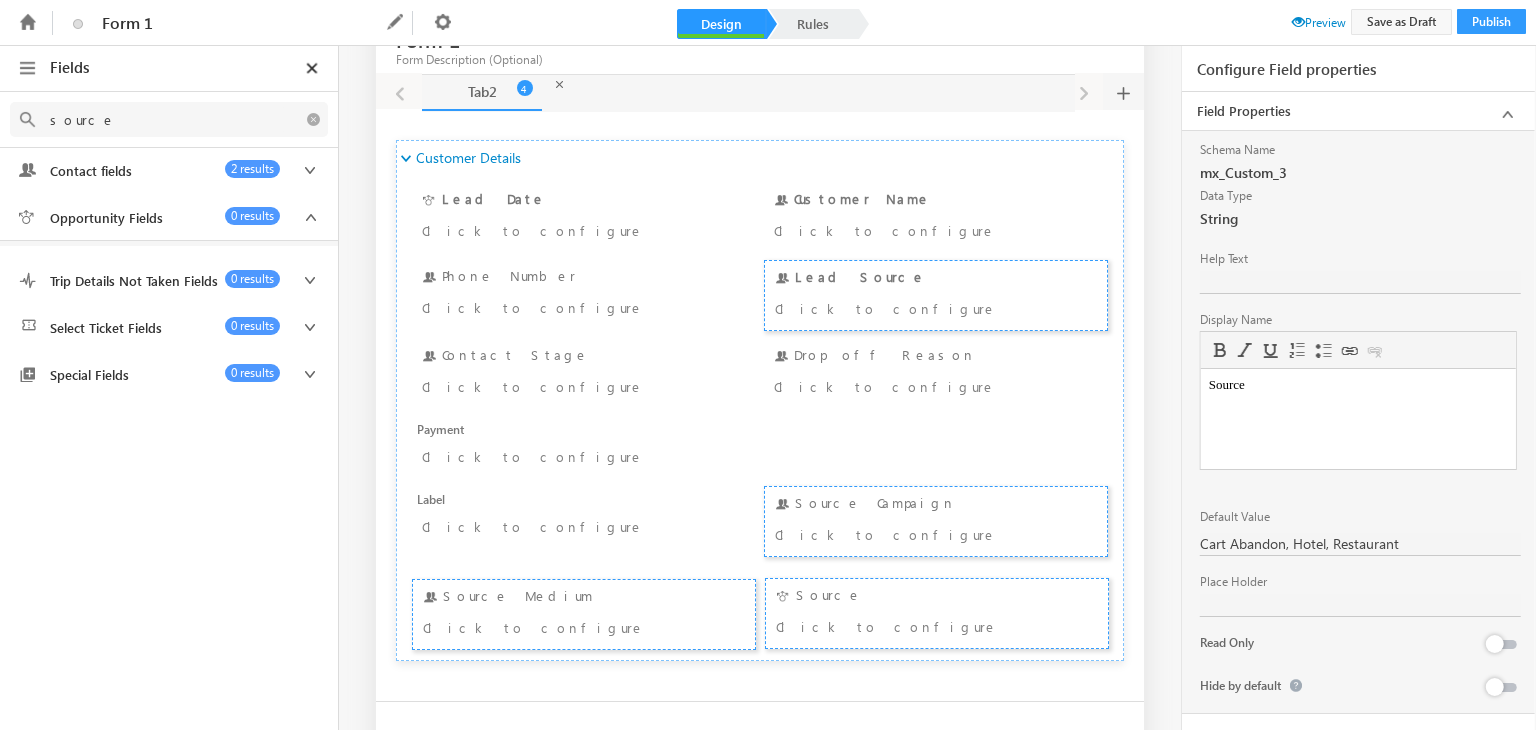 click on "Preview" at bounding box center (1319, 22) 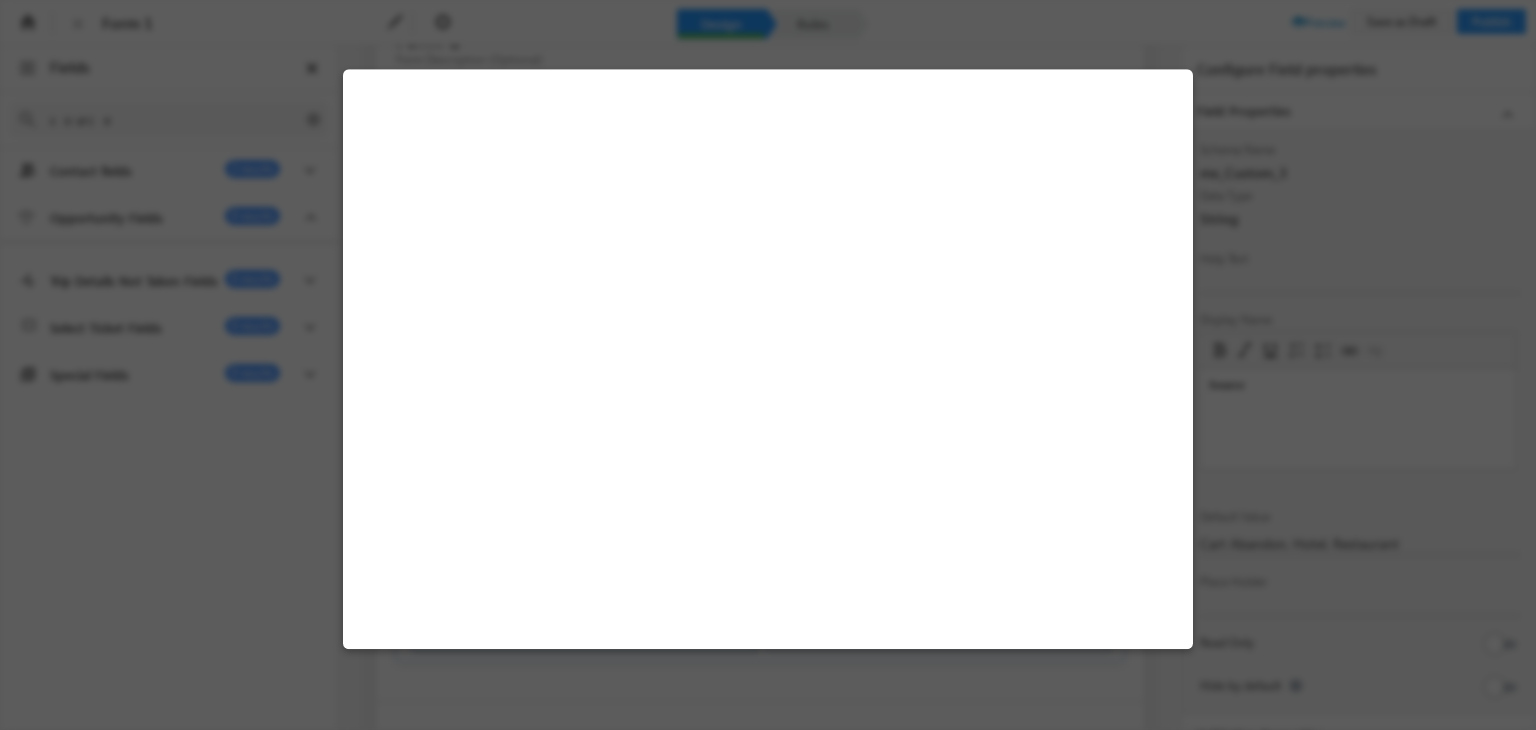 select on "Prospect" 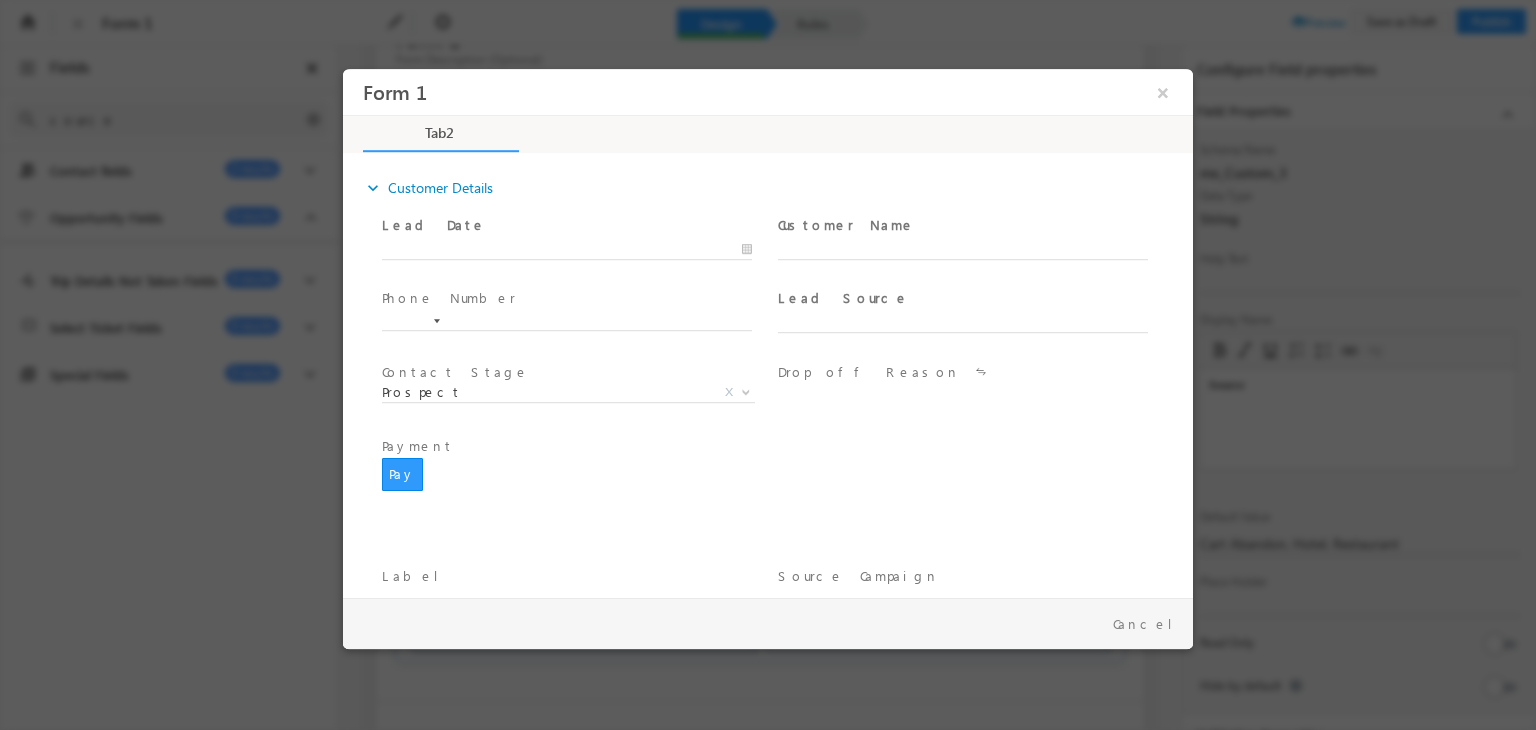 scroll, scrollTop: 0, scrollLeft: 0, axis: both 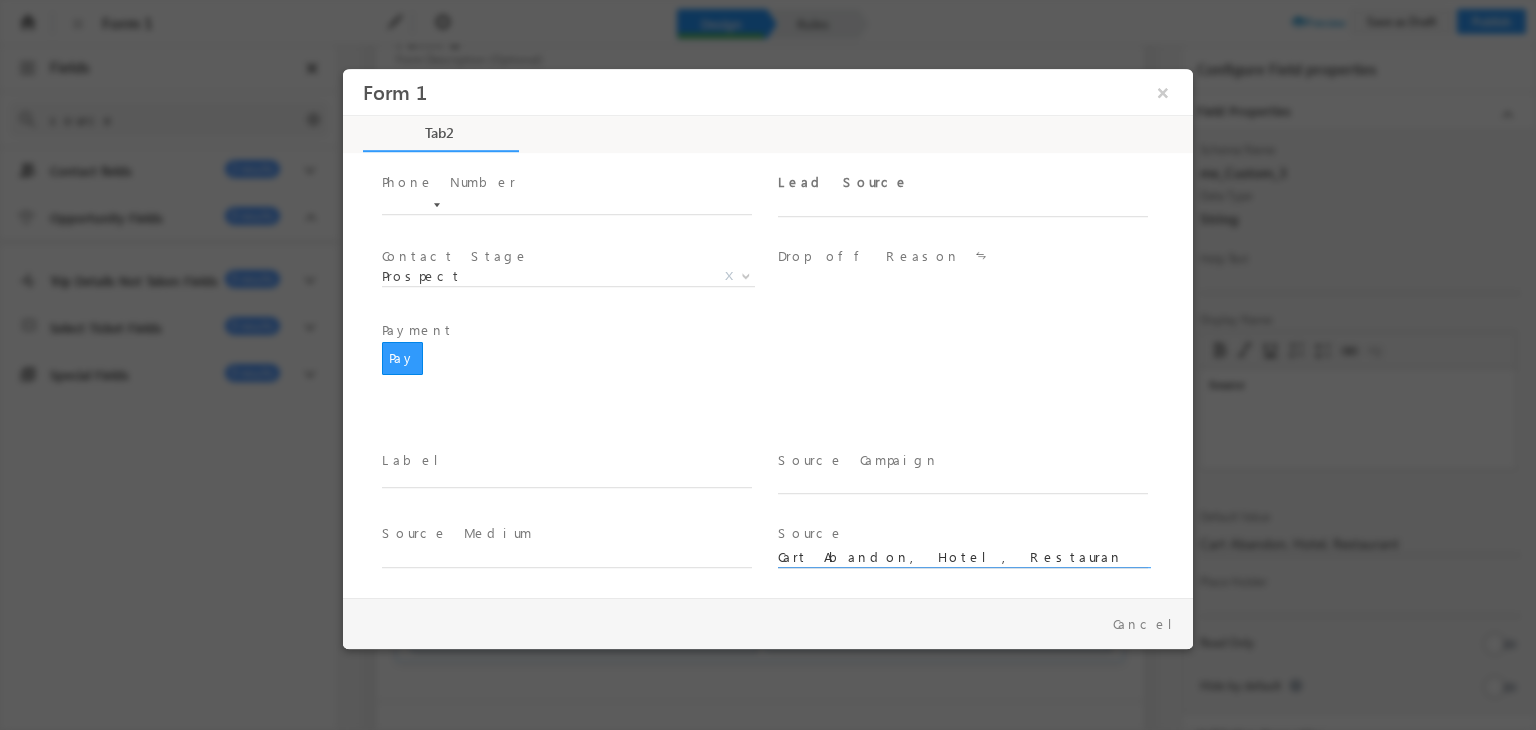 click on "Cart Abandon, Hotel, Restaurant" at bounding box center (963, 558) 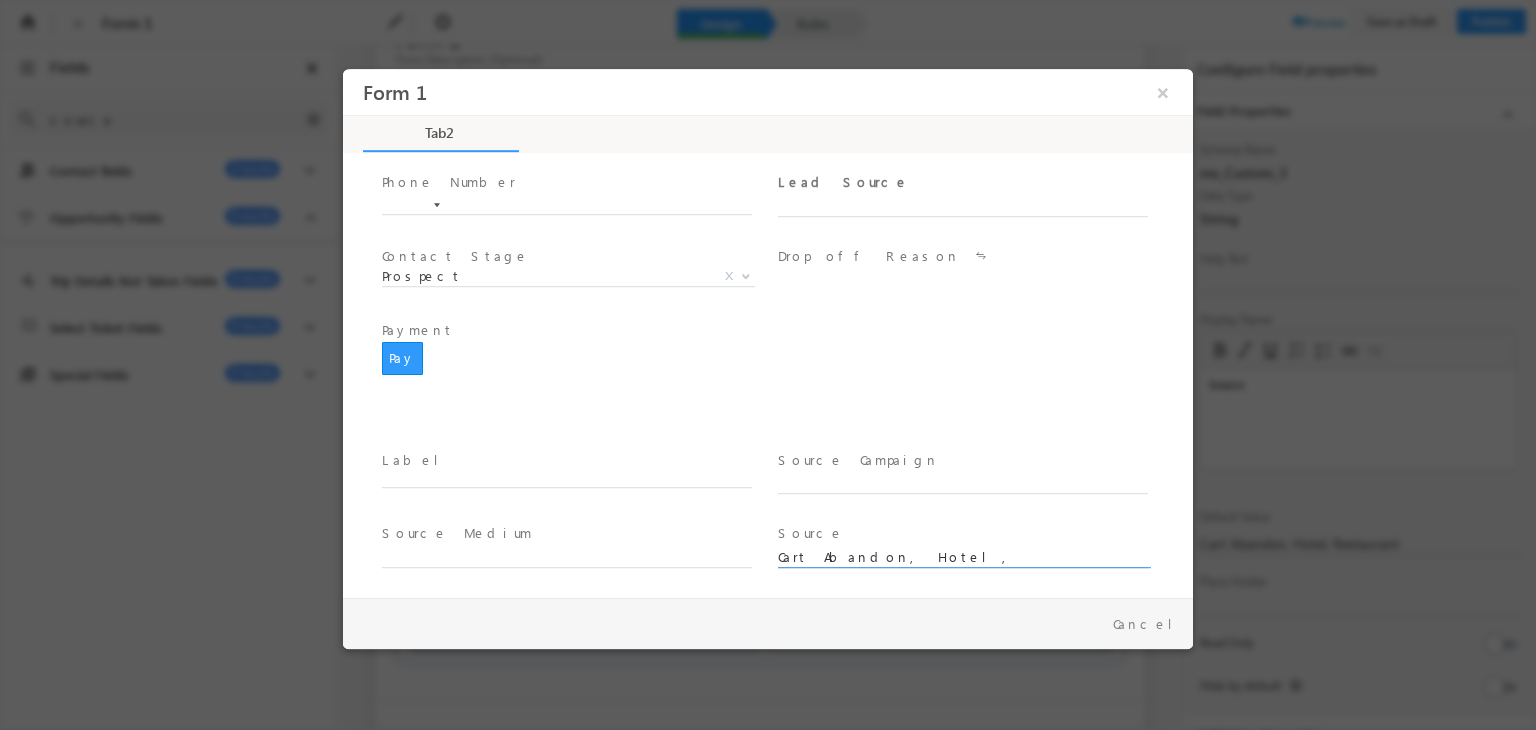 type on "Cart Abandon, Hotel" 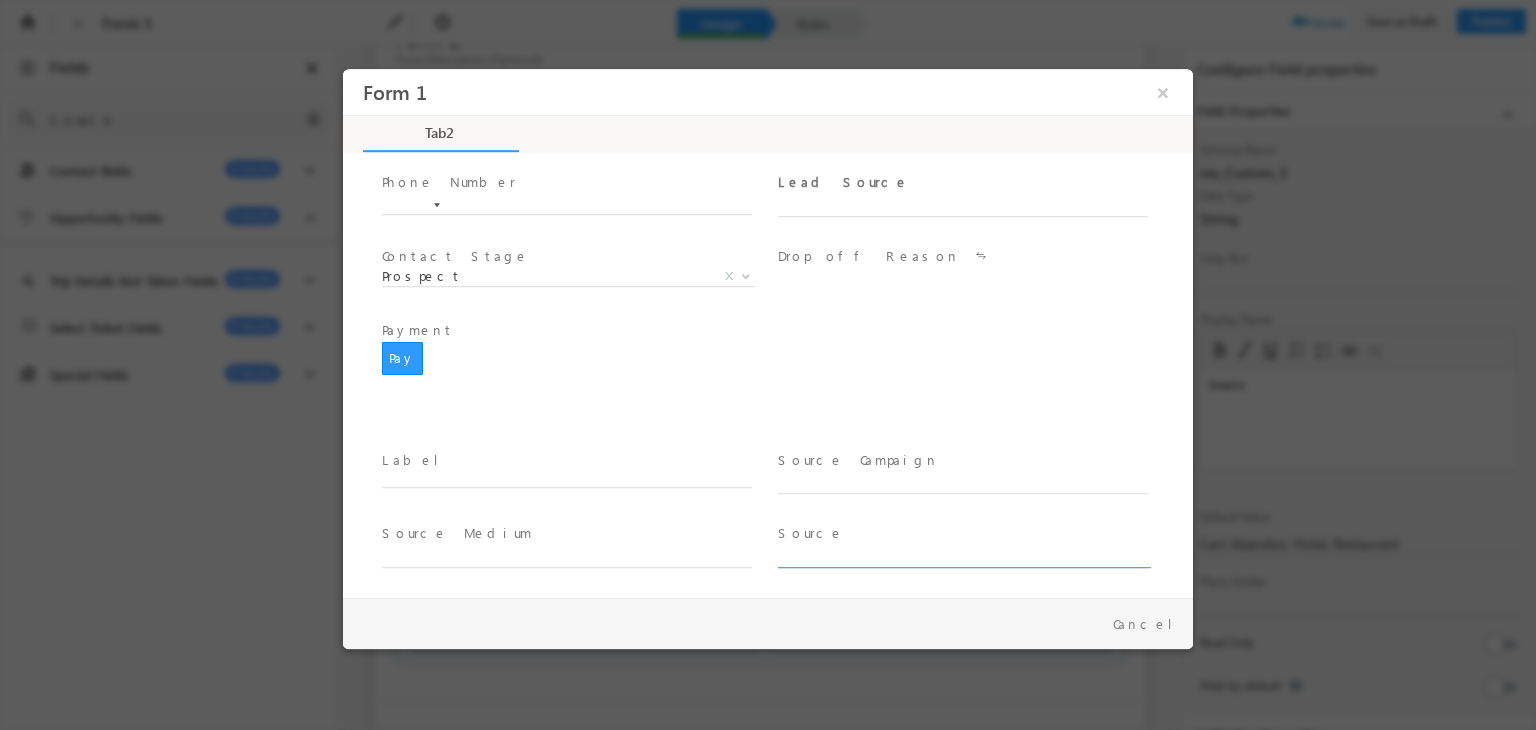 type 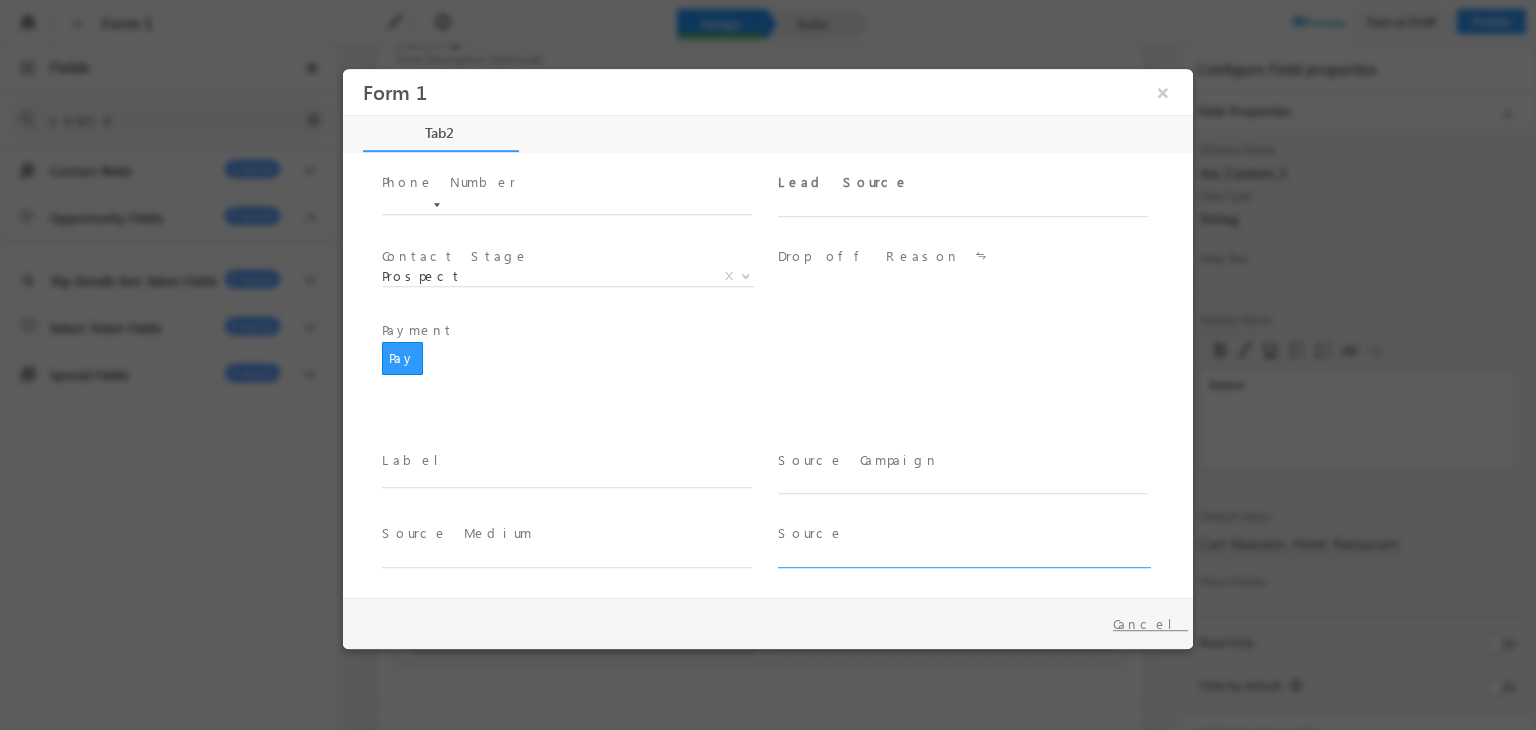 click on "Cancel" at bounding box center [1150, 624] 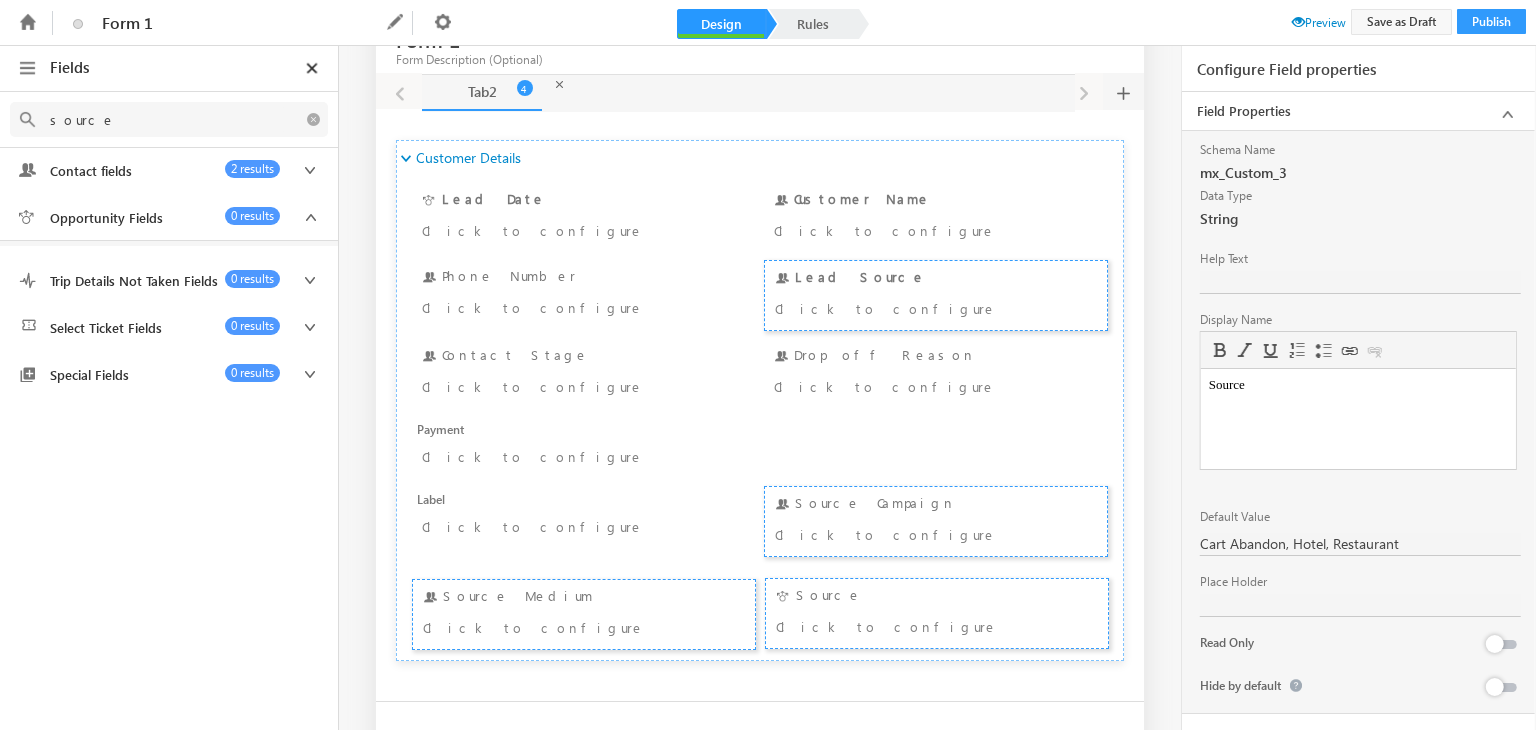 scroll, scrollTop: 11, scrollLeft: 0, axis: vertical 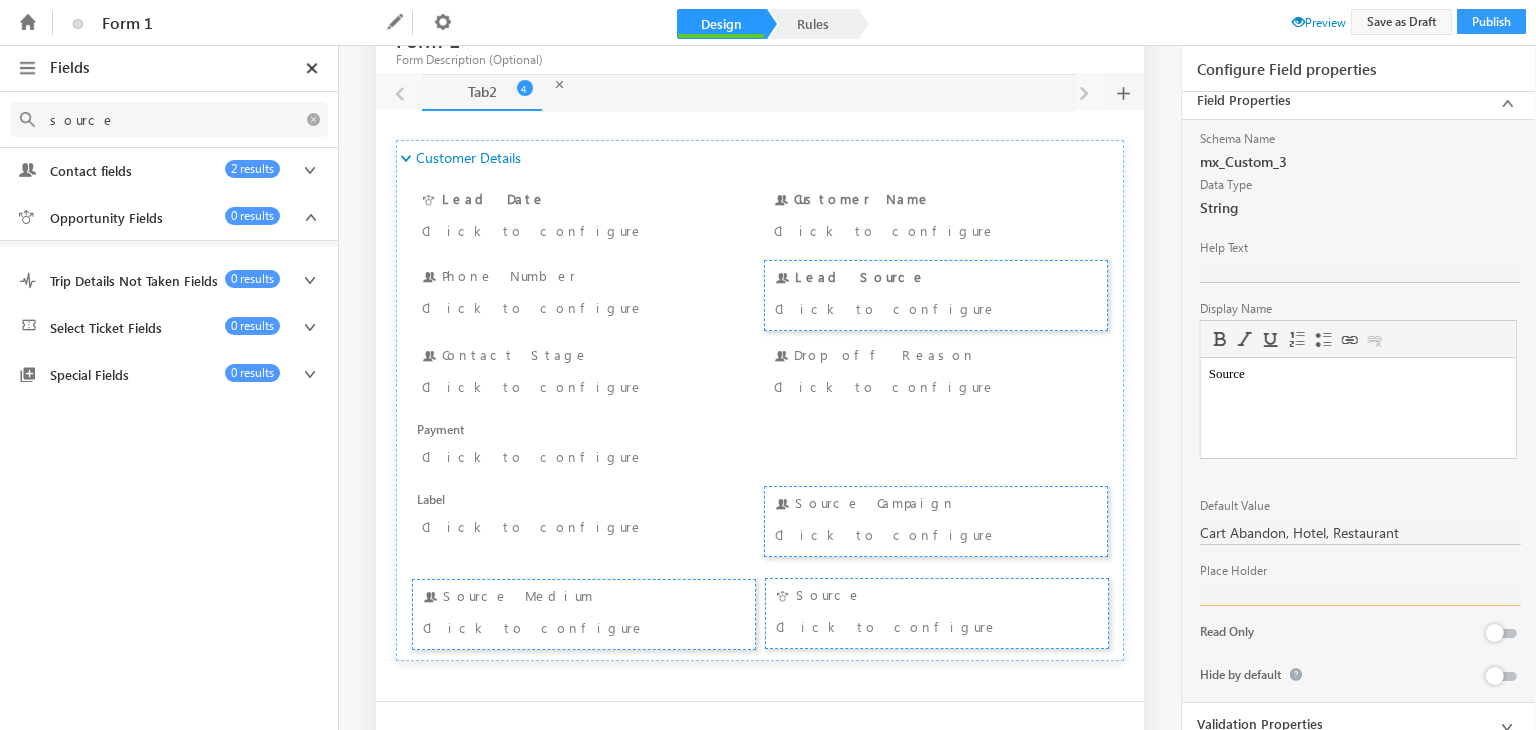 click at bounding box center (1360, 594) 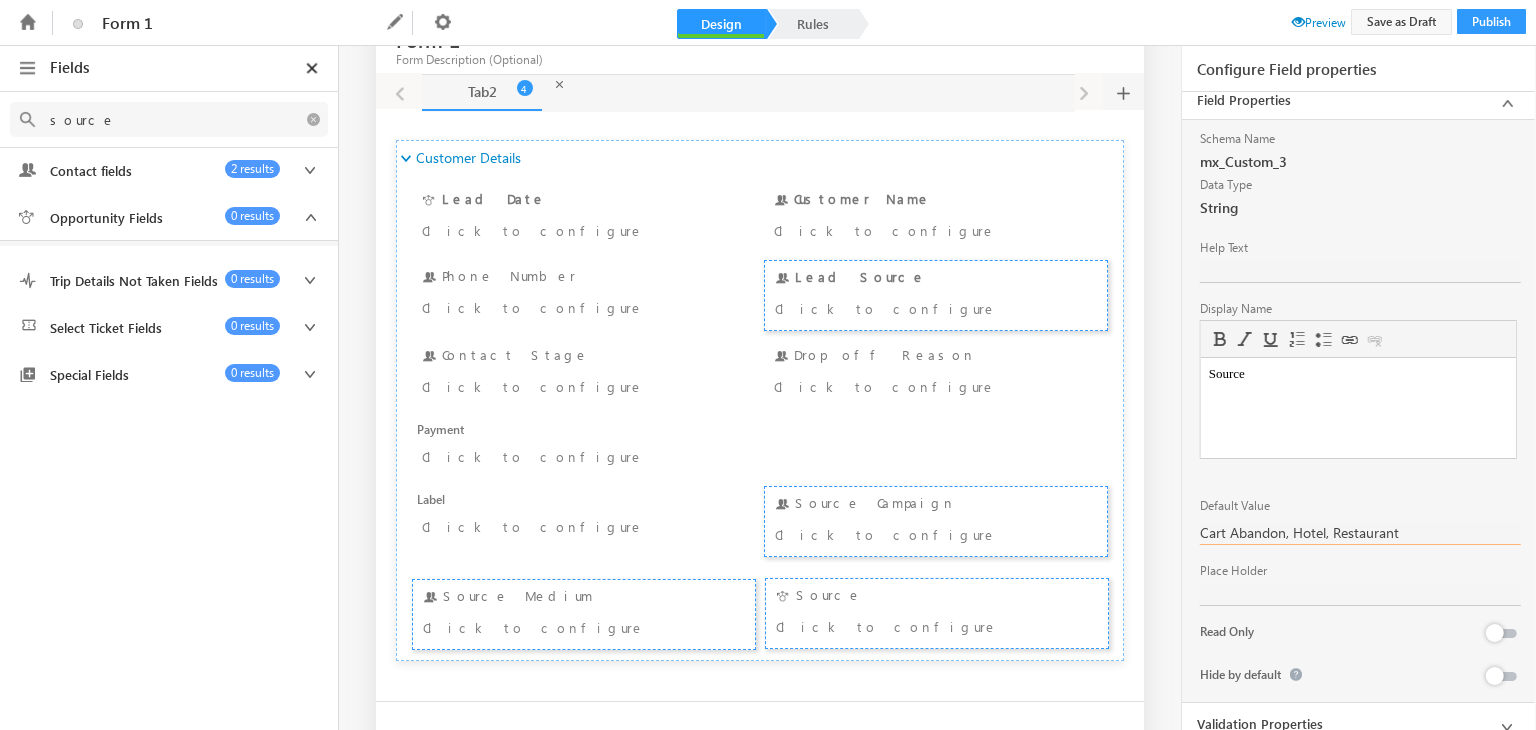 click on "Cart Abandon, Hotel, Restaurant" at bounding box center (1360, 533) 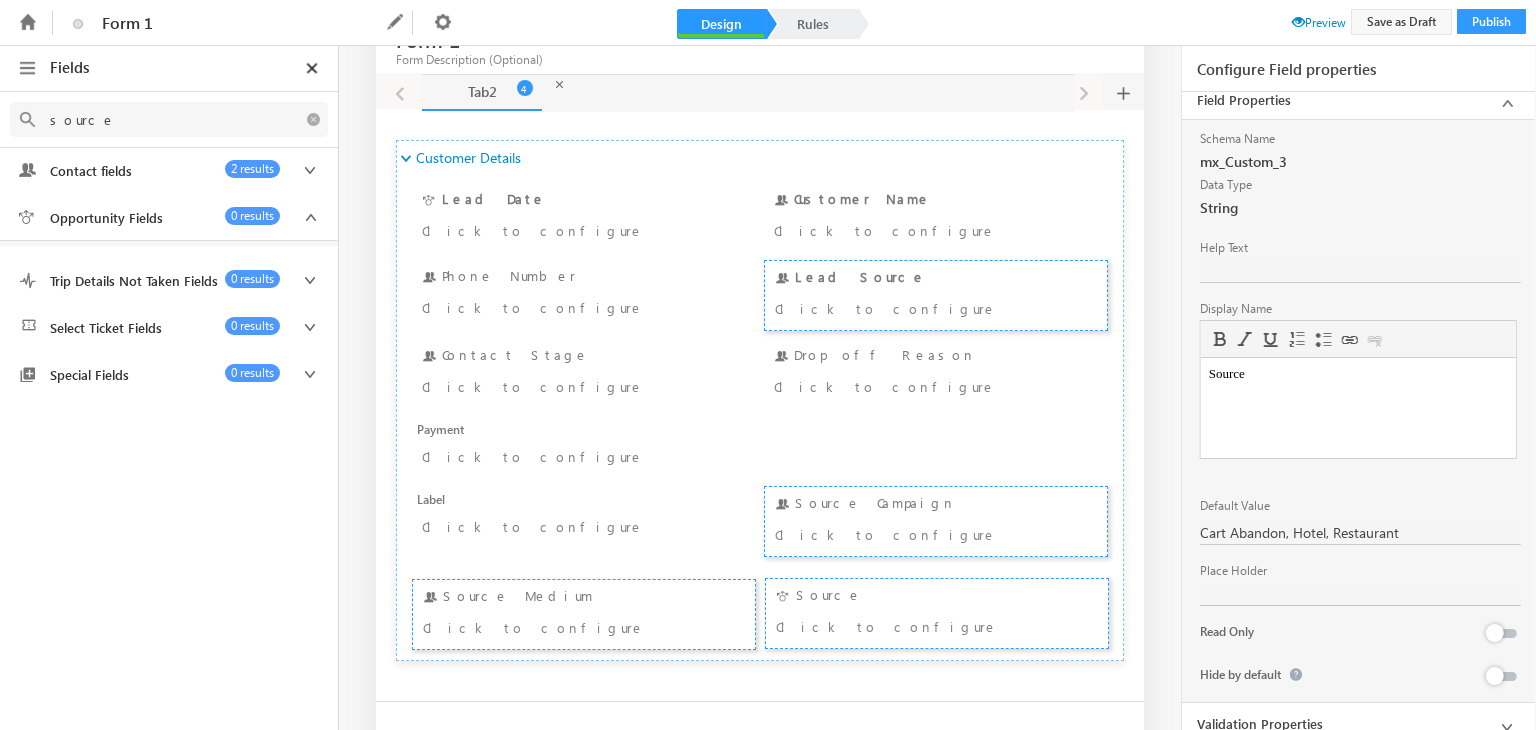 click at bounding box center [1360, 594] 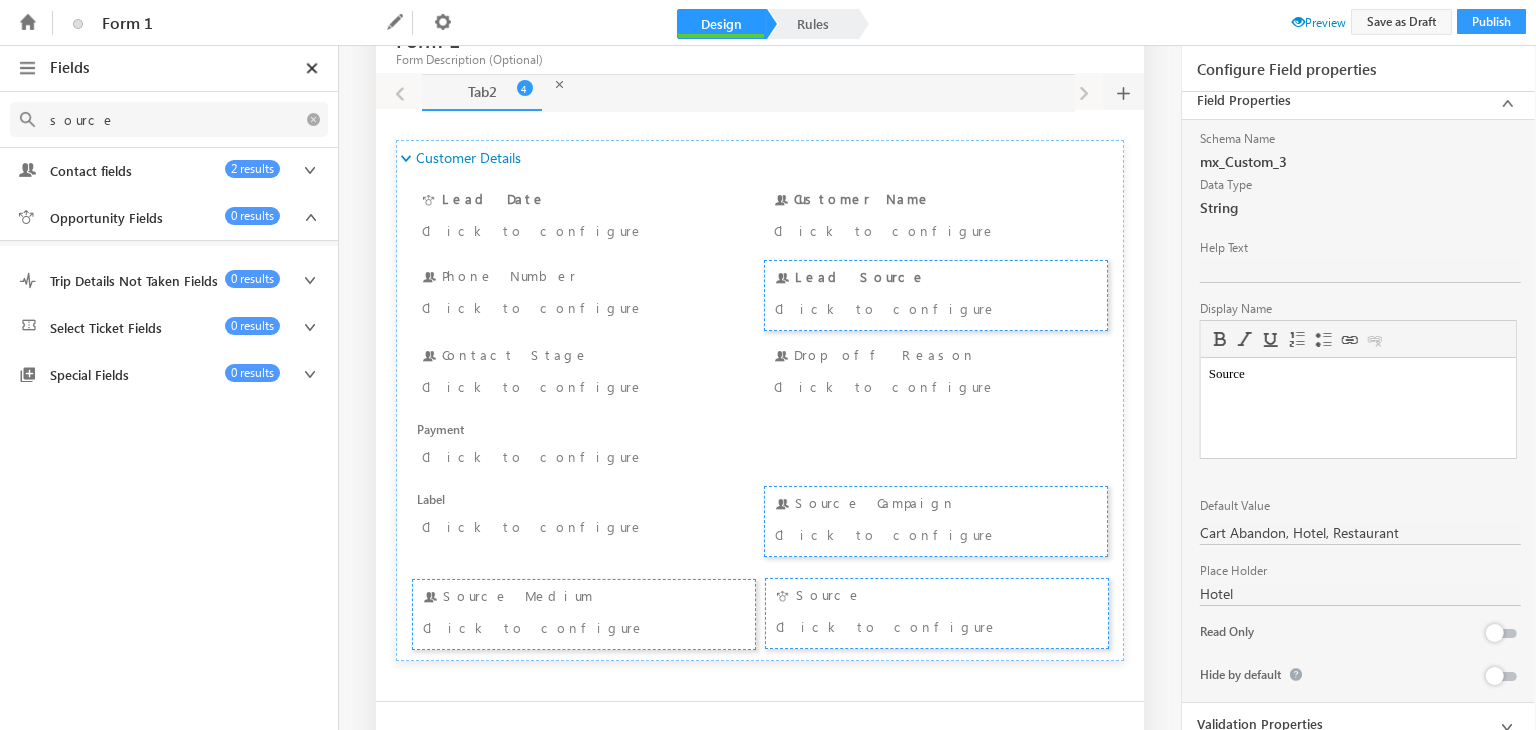 scroll, scrollTop: 0, scrollLeft: 0, axis: both 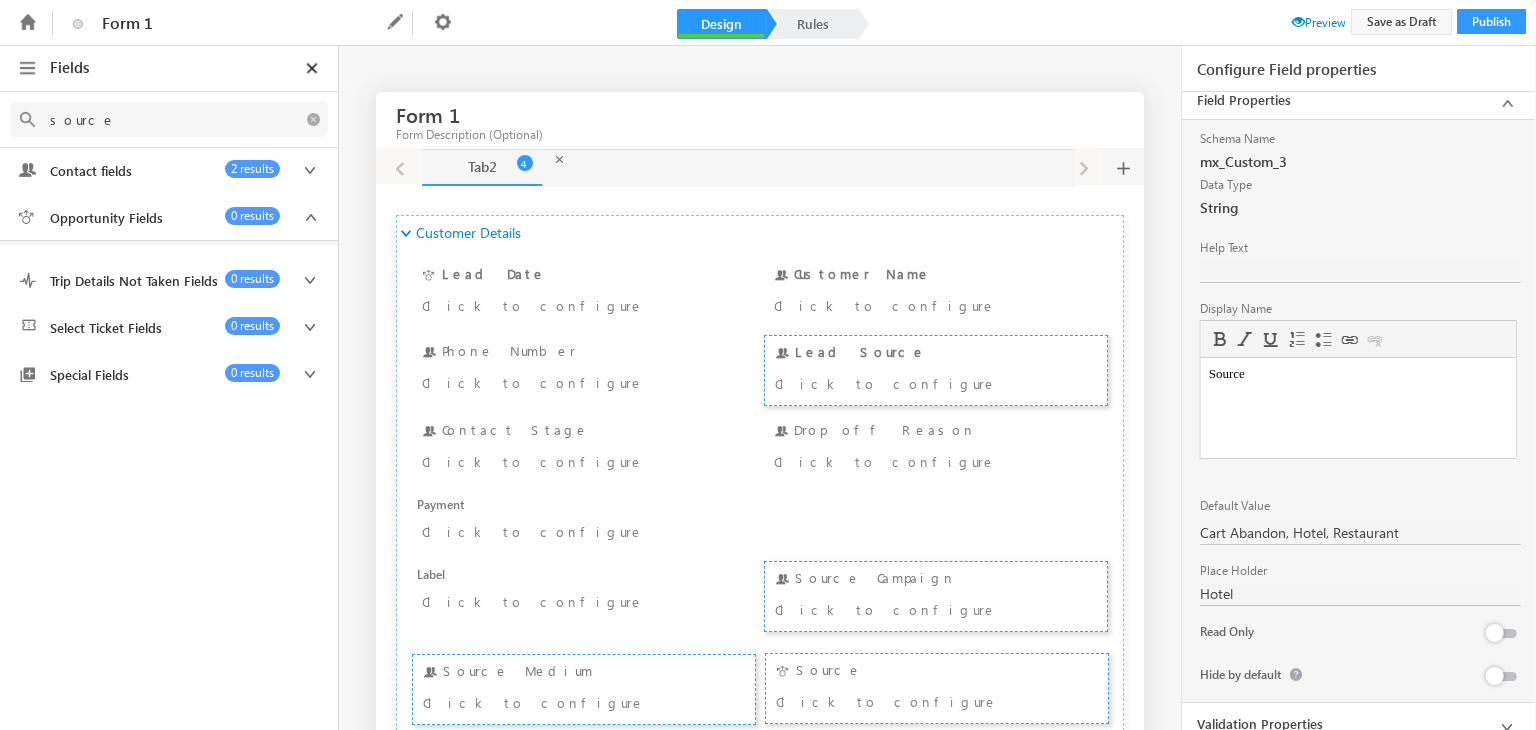 type on "Hotel" 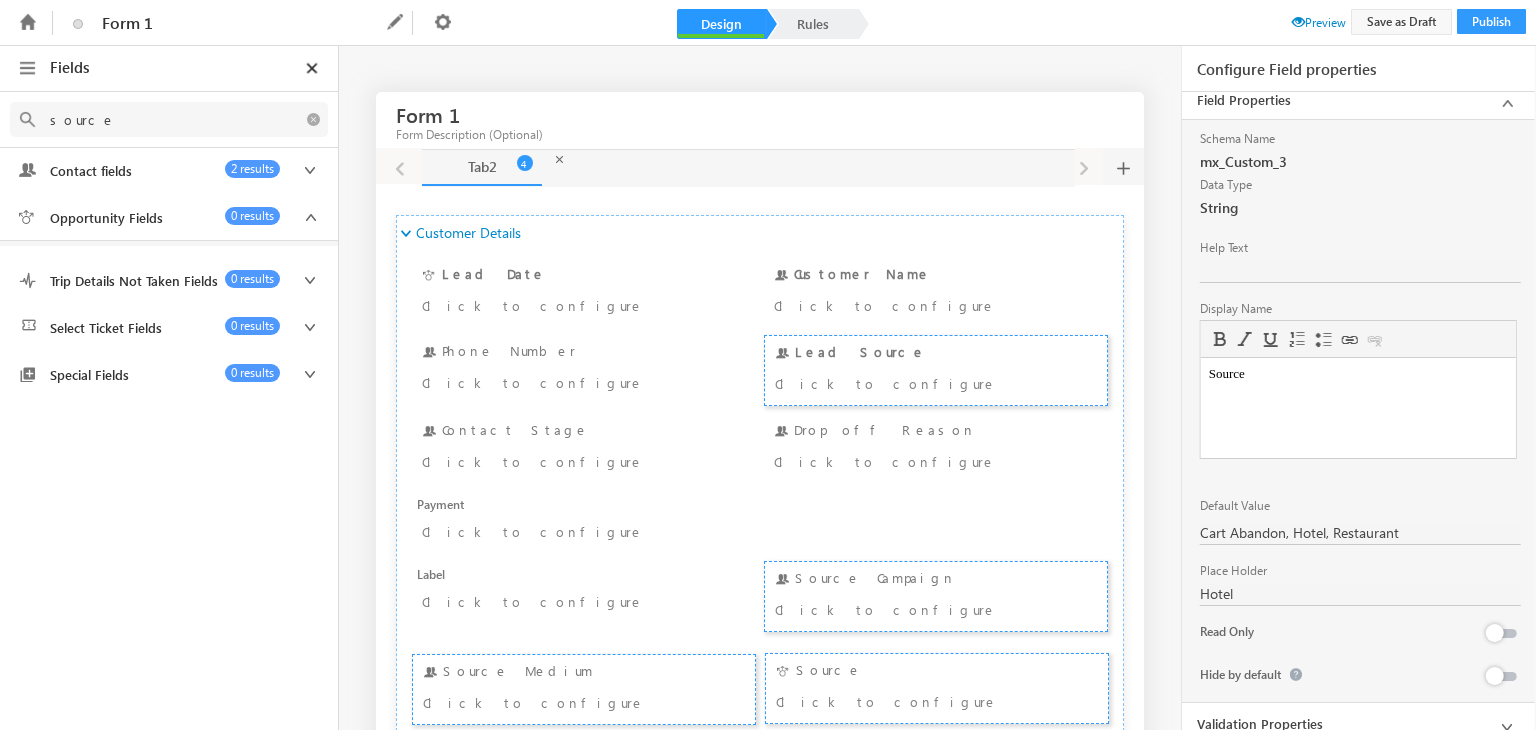 click on "Preview" at bounding box center [1319, 22] 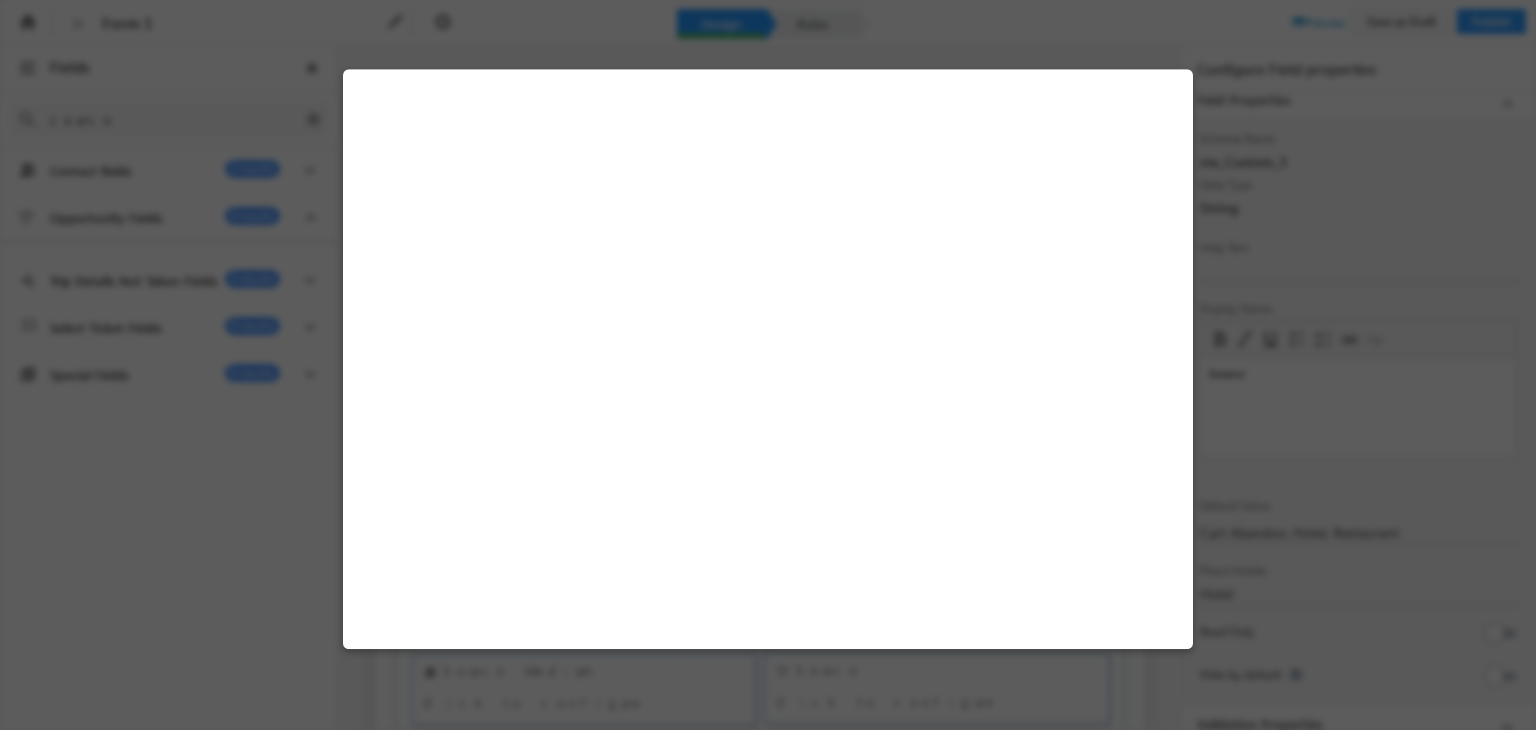 select on "Prospect" 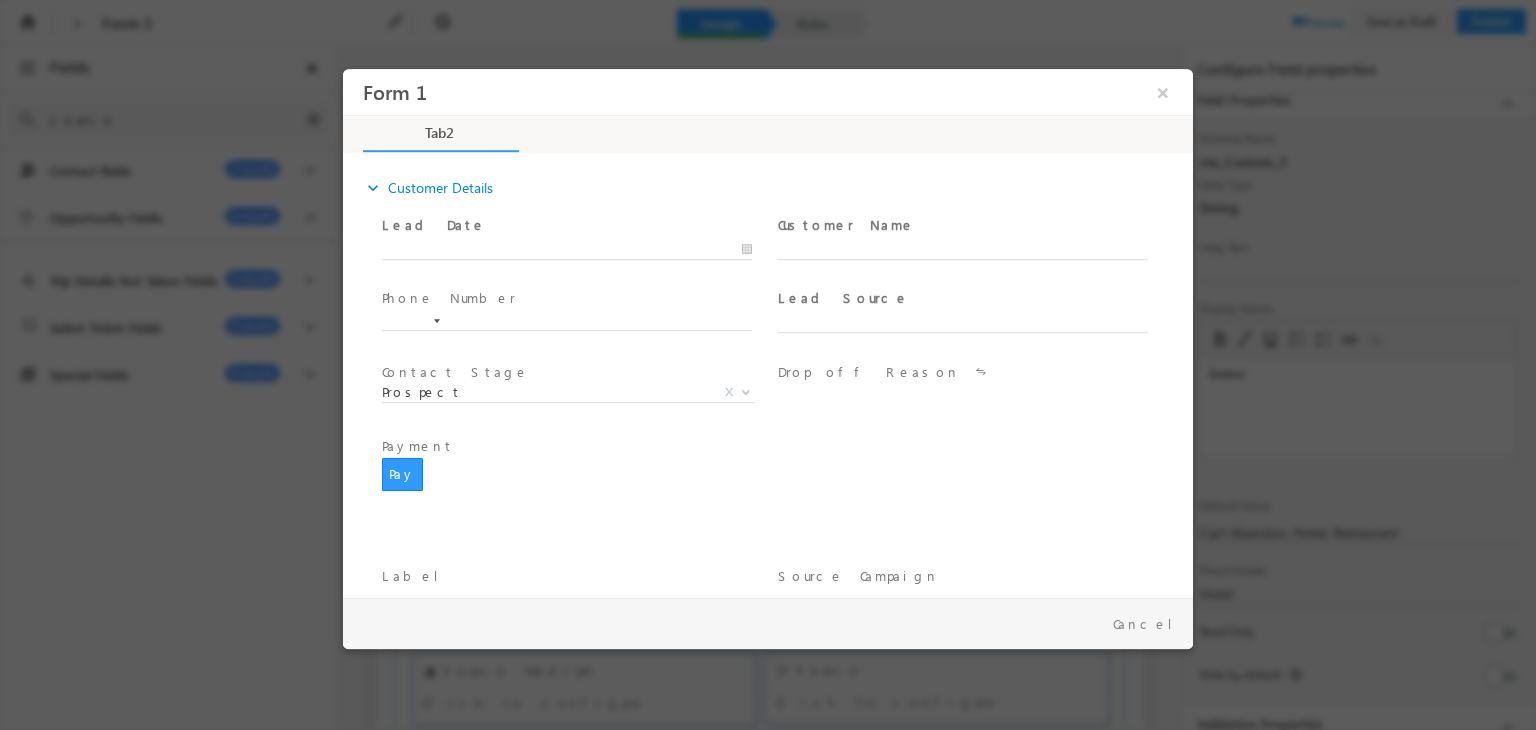 scroll, scrollTop: 0, scrollLeft: 0, axis: both 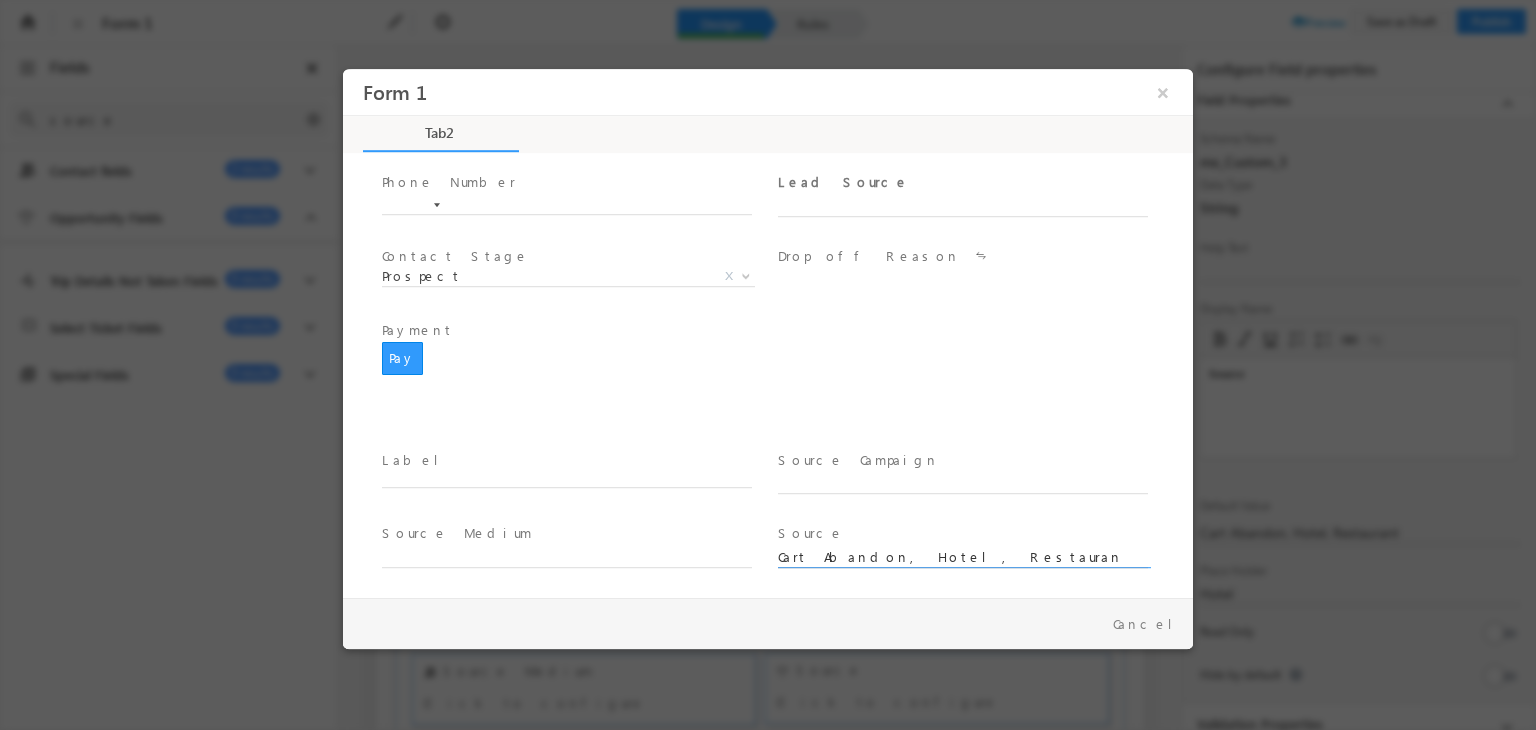 click on "Cart Abandon, Hotel, Restaurant" at bounding box center (963, 558) 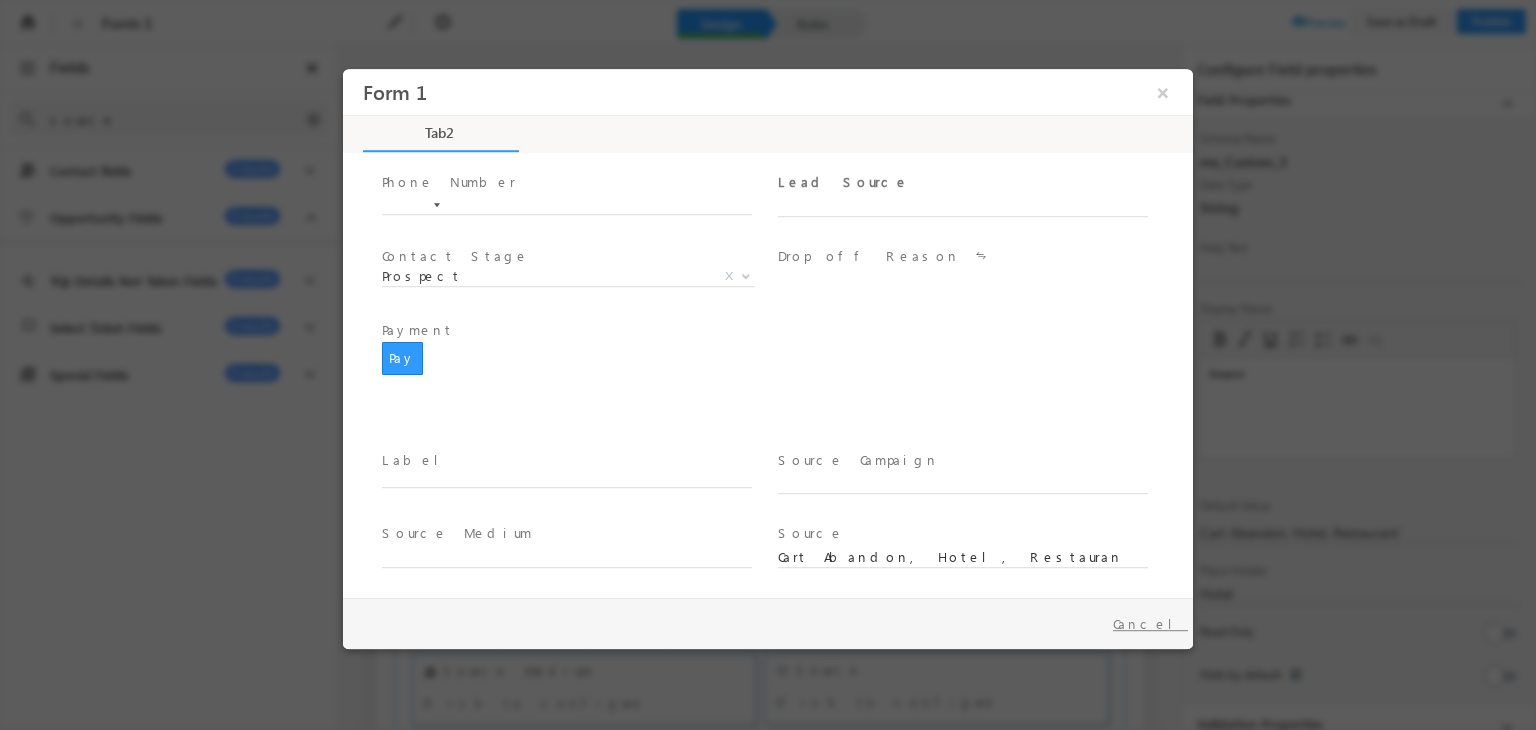 click on "Cancel" at bounding box center (1150, 624) 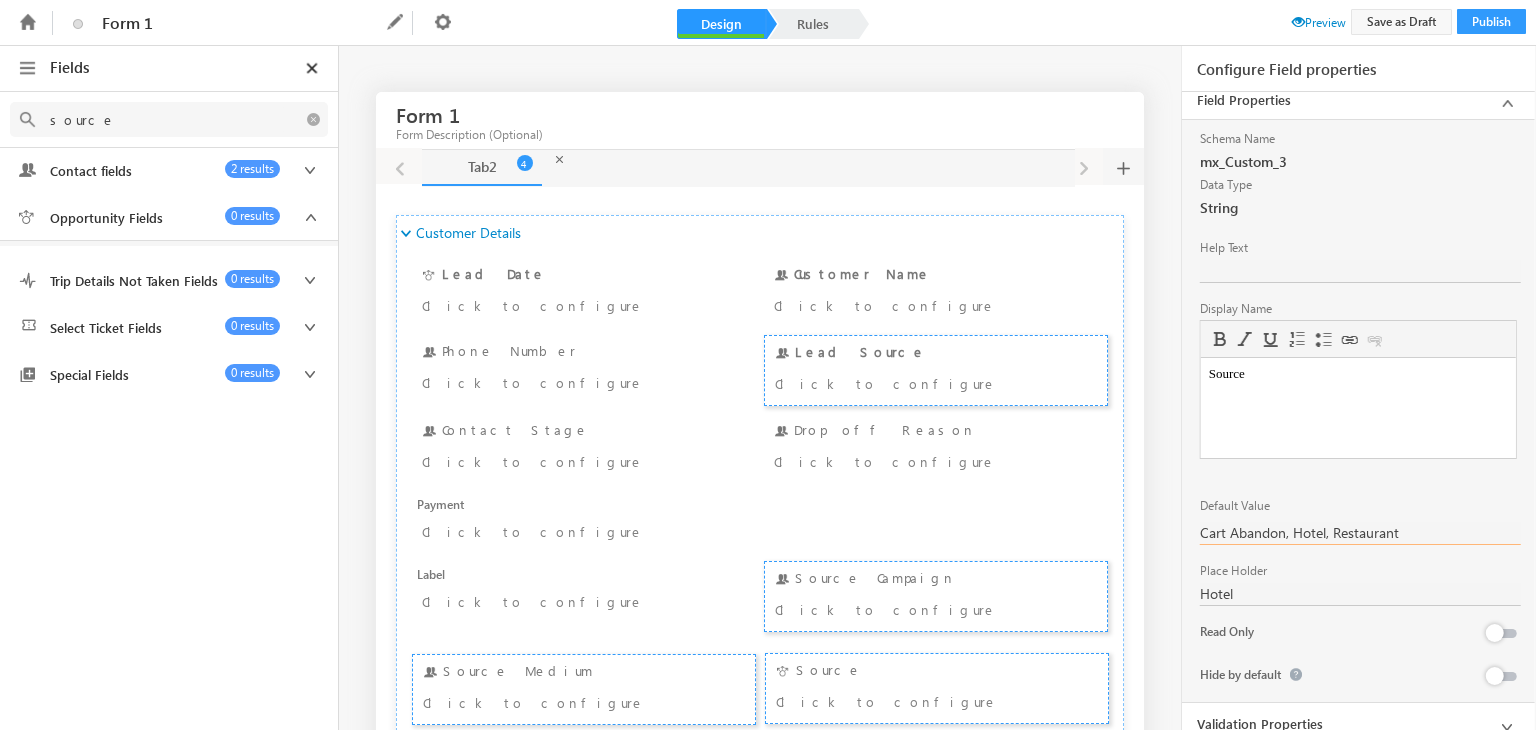 click on "Cart Abandon, Hotel, Restaurant" at bounding box center (1360, 533) 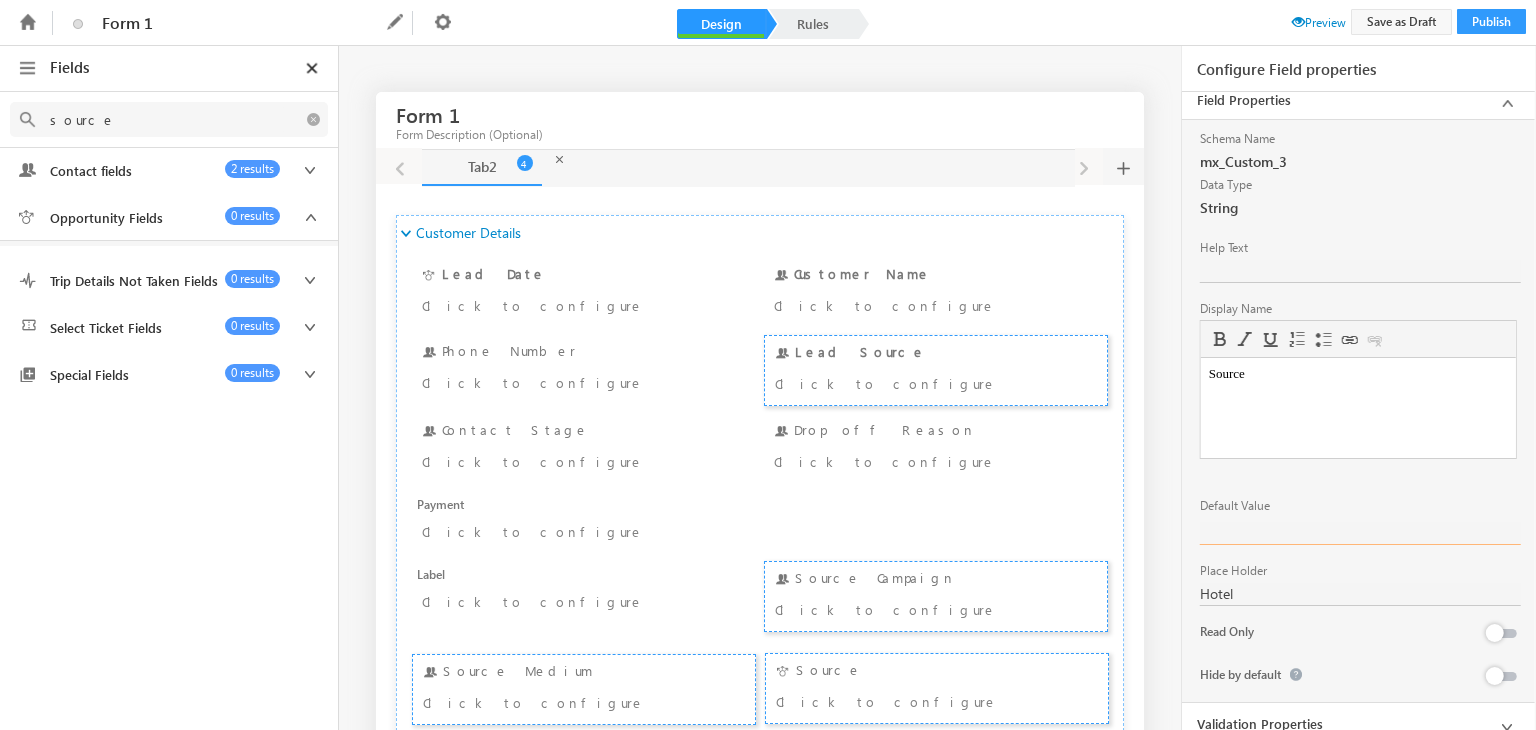 type on "Cart Abandon, Hotel, Restaurant" 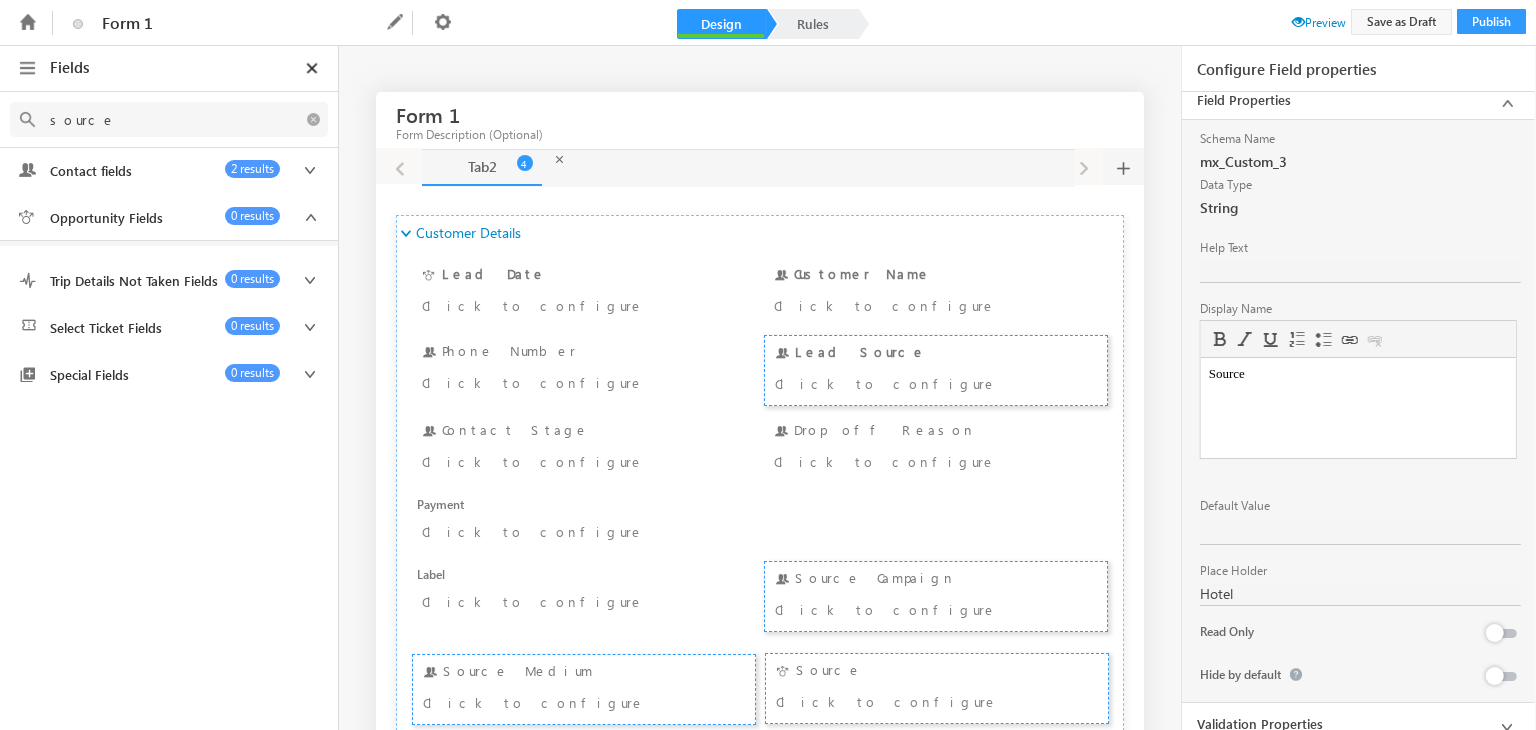 click on "Schema Name mx_Custom_3 Data Type String Help Text Display Name Source Rich Text Editor Editor toolbars Basic Styles   Bold   Italic   Underline Paragraph   Insert/Remove Numbered List   Insert/Remove Bulleted List link   Link   Unlink Press ALT 0 for help ◢ Elements path body   Contains restricted keywords Default Value Place Holder Hotel Read Only Hide by default" at bounding box center (1358, 411) 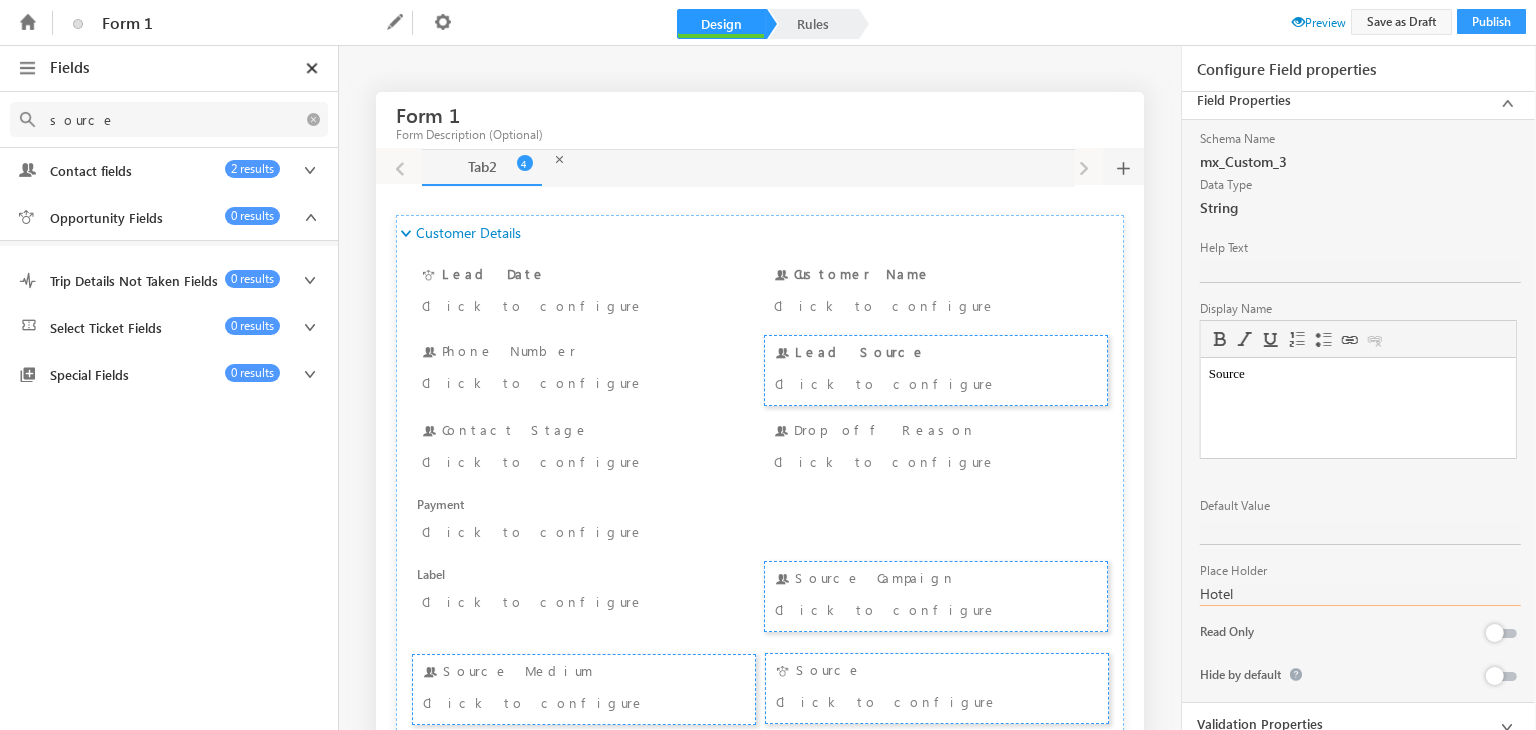 click on "Hotel" at bounding box center (1360, 594) 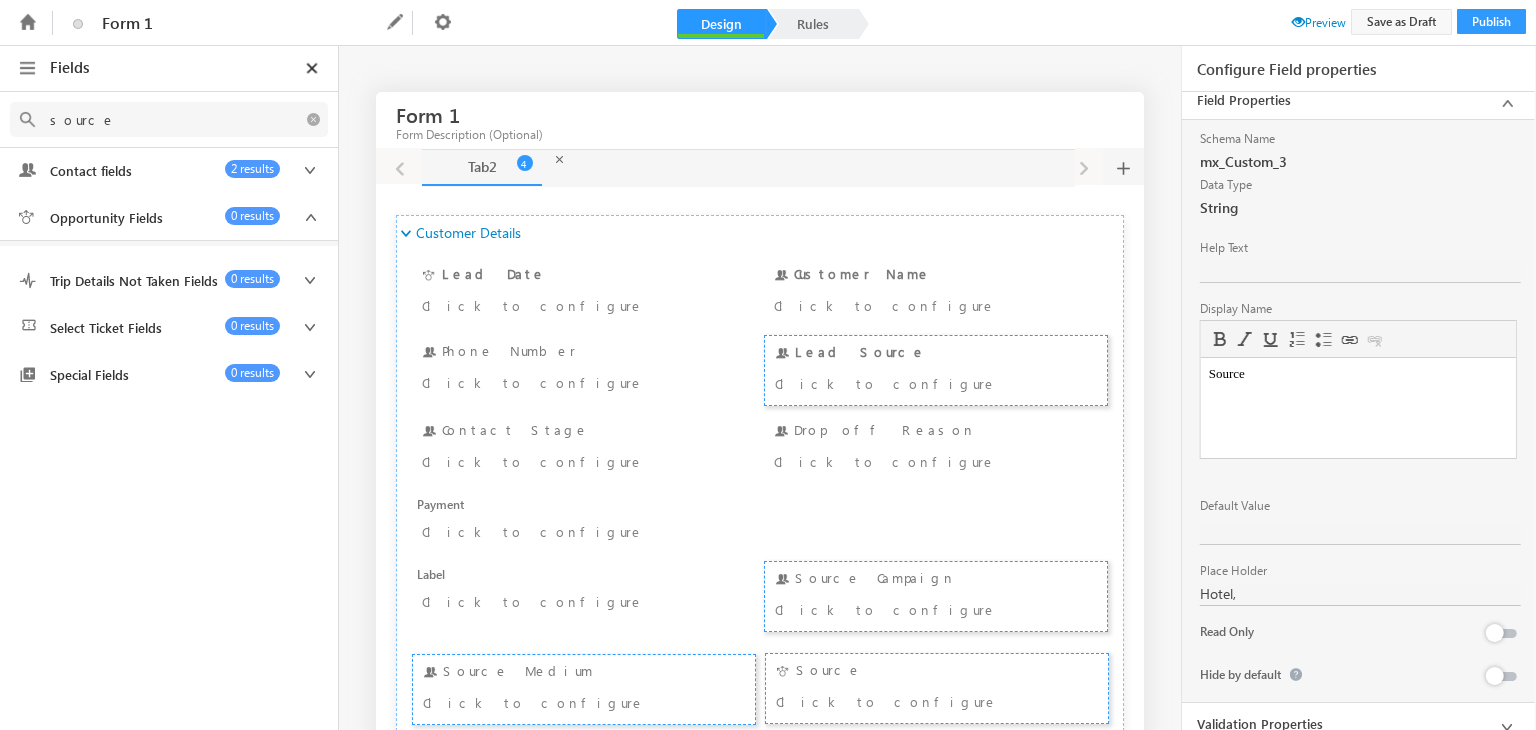 paste on "Cart Abandon, Hotel, Restaurant" 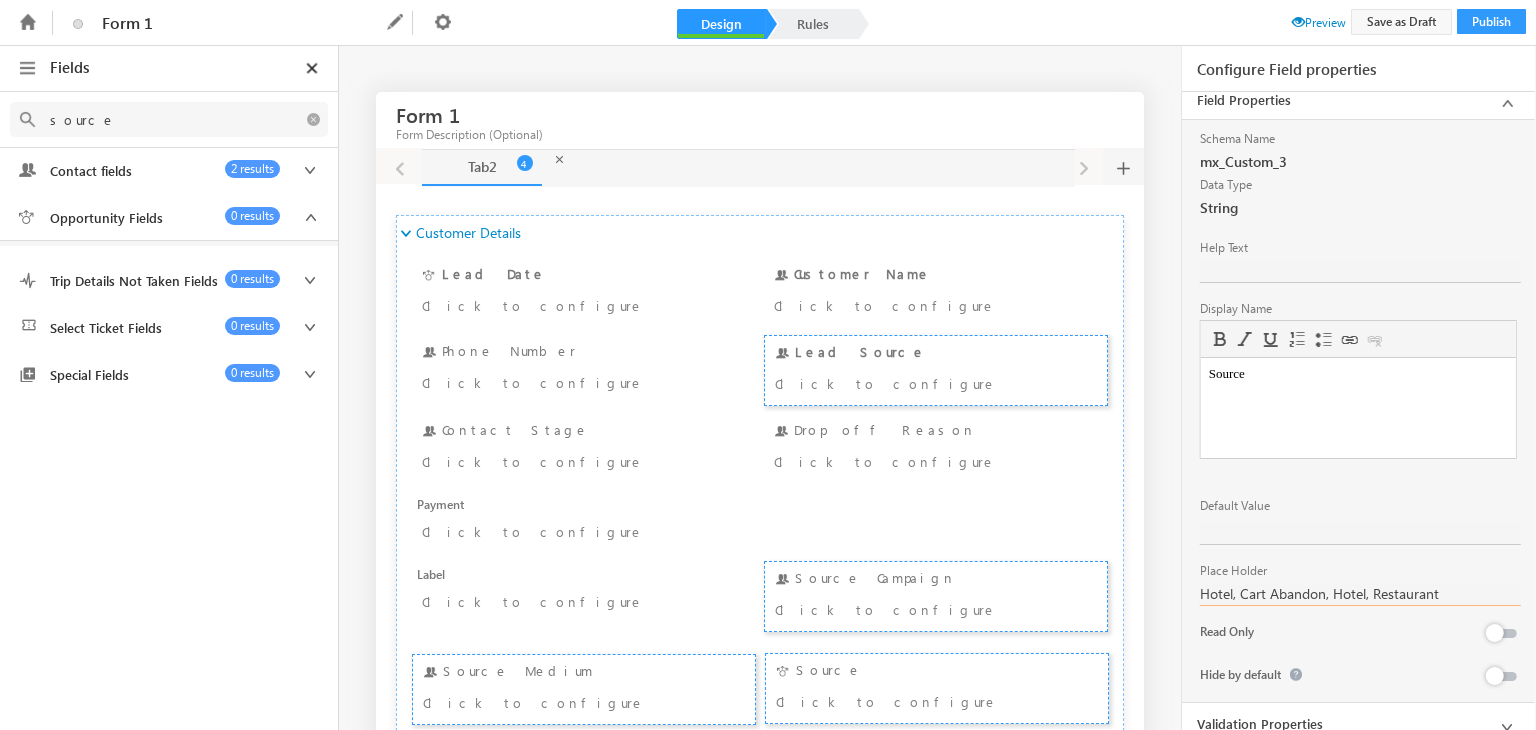 click on "Hotel, Cart Abandon, Hotel, Restaurant" at bounding box center (1360, 594) 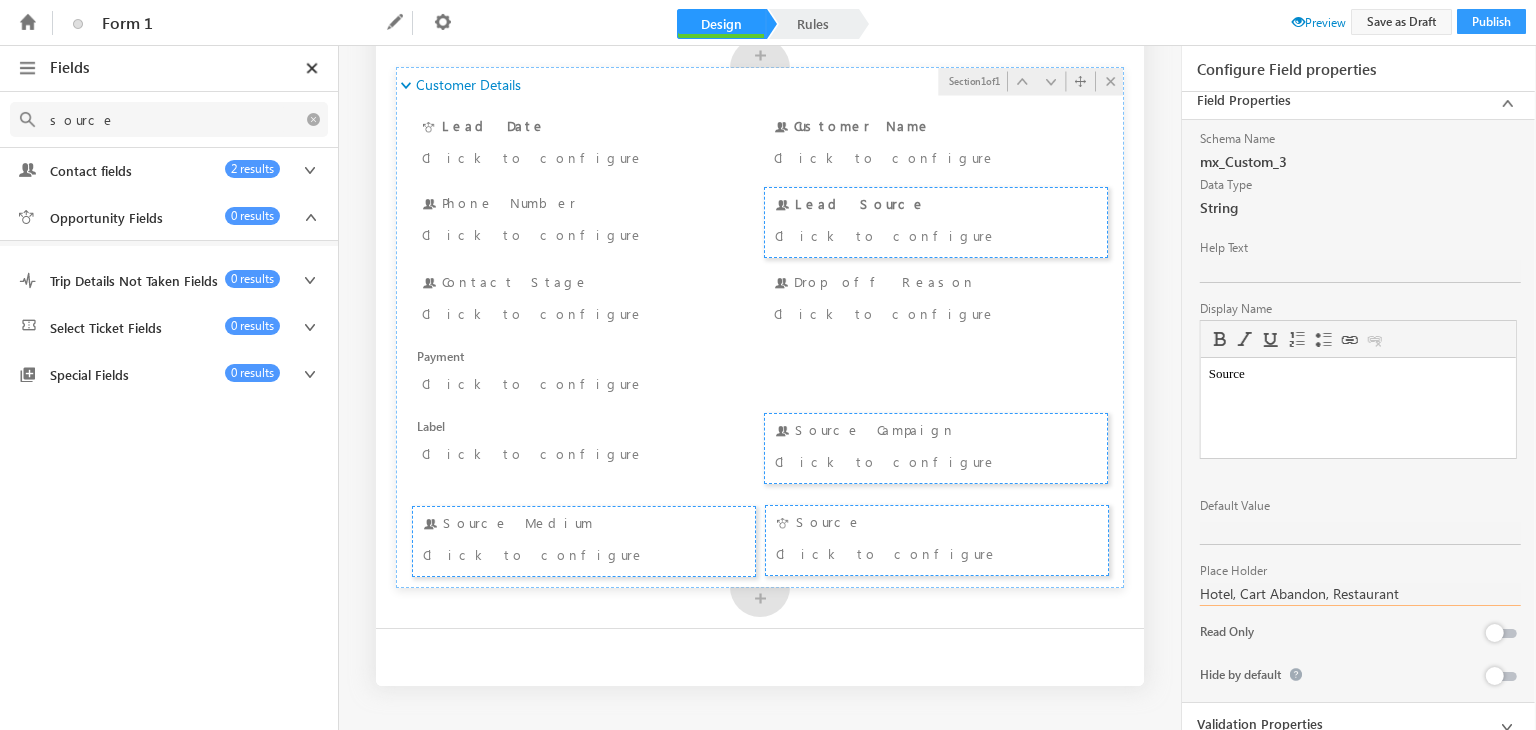 scroll, scrollTop: 0, scrollLeft: 0, axis: both 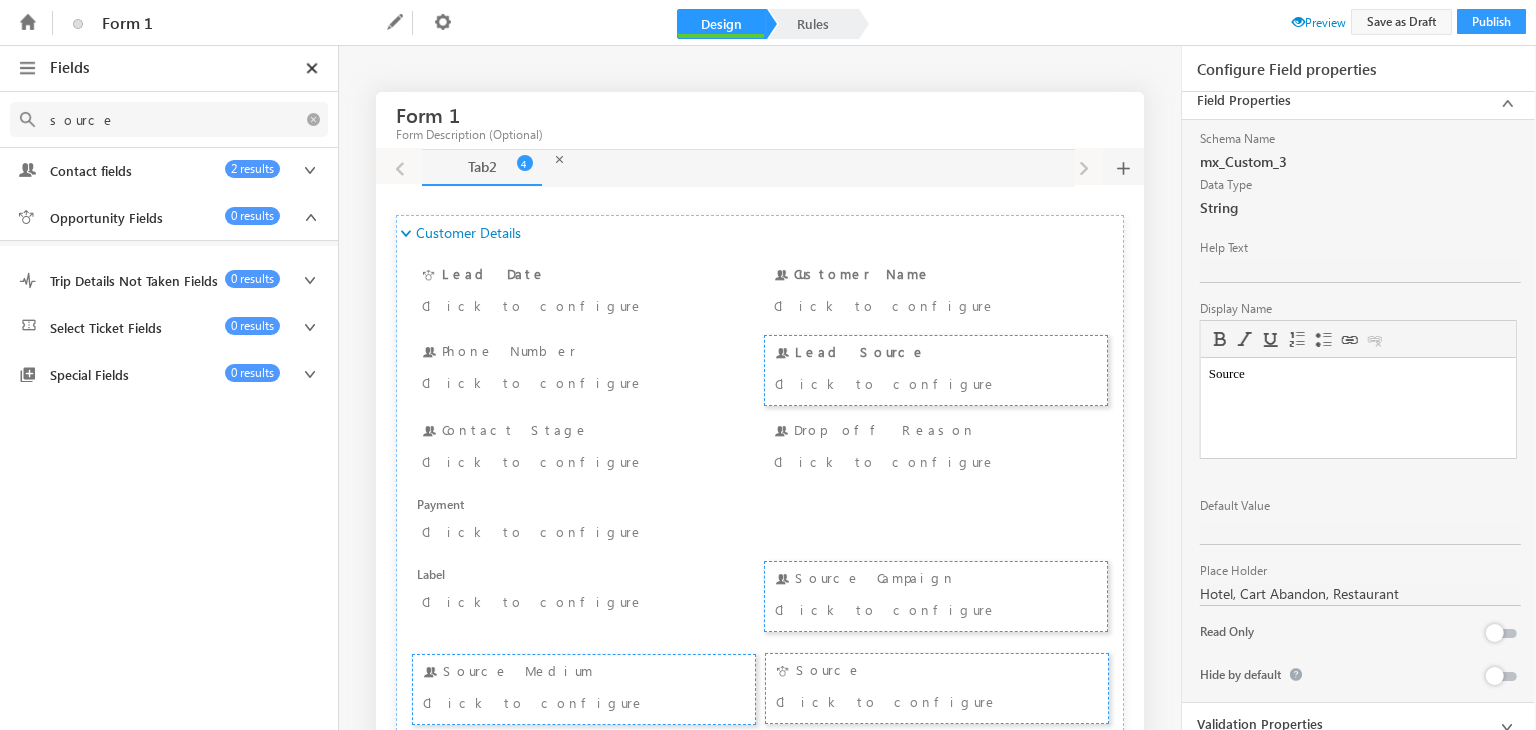 type on "Hotel, Cart Abandon, Restaurant" 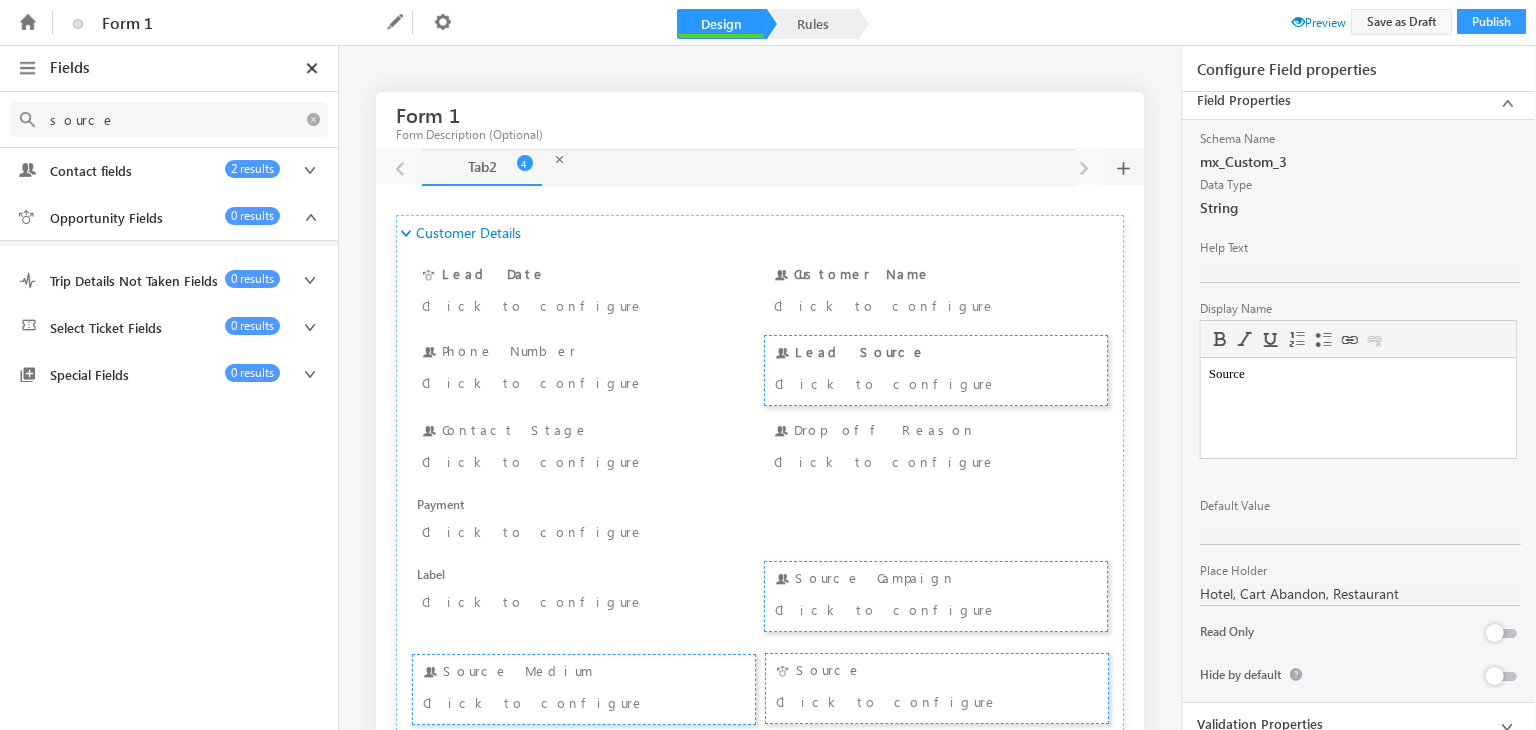 click on "Preview" at bounding box center (1319, 22) 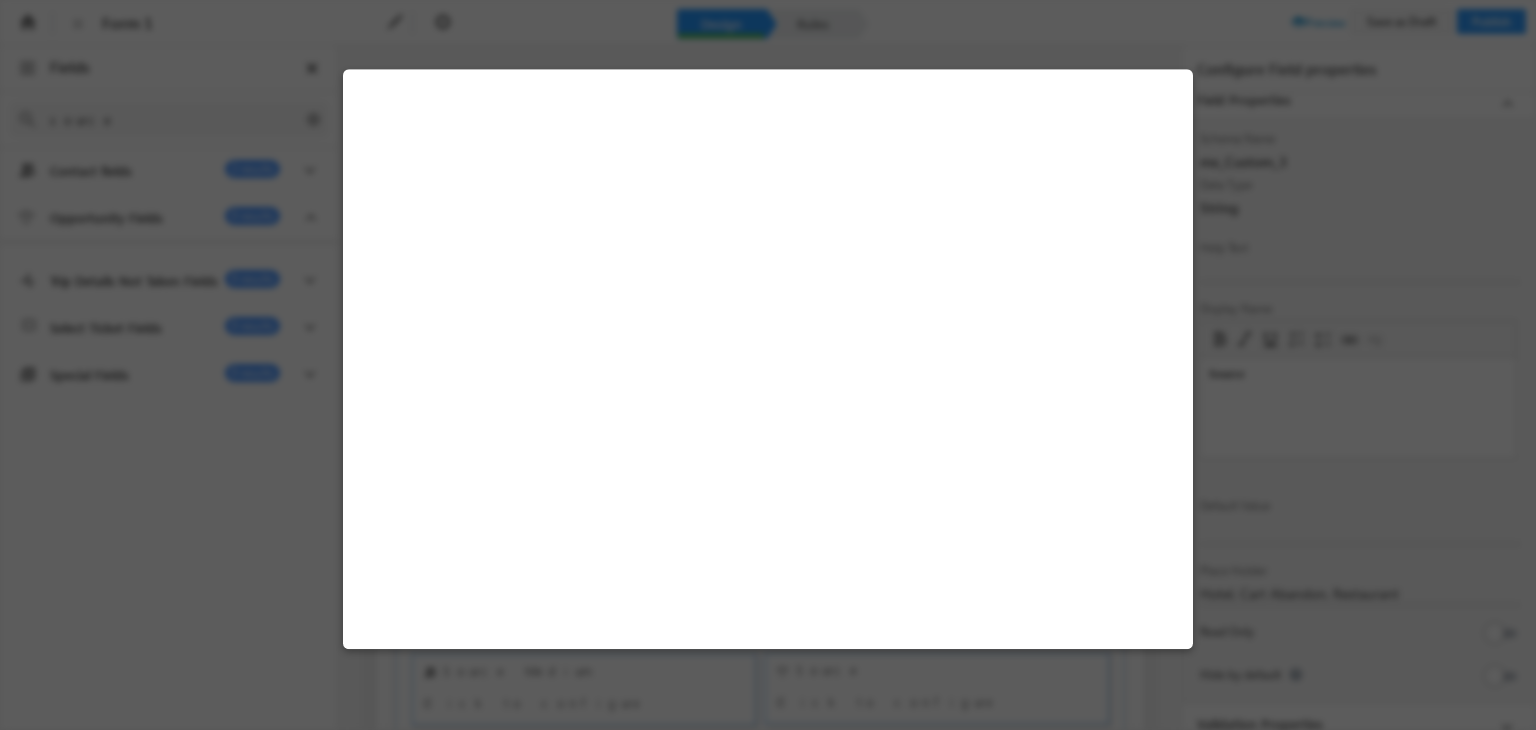 select on "Prospect" 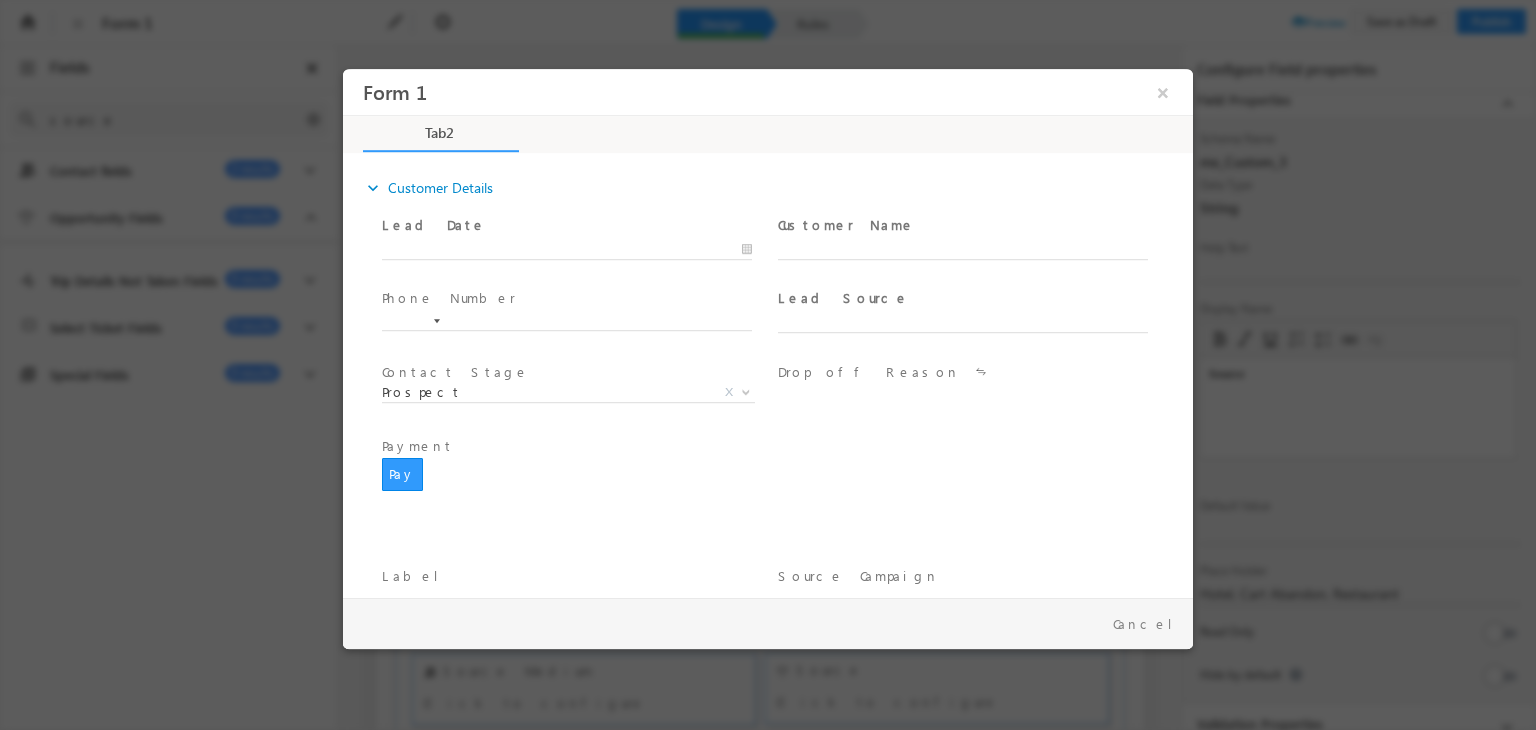 scroll, scrollTop: 0, scrollLeft: 0, axis: both 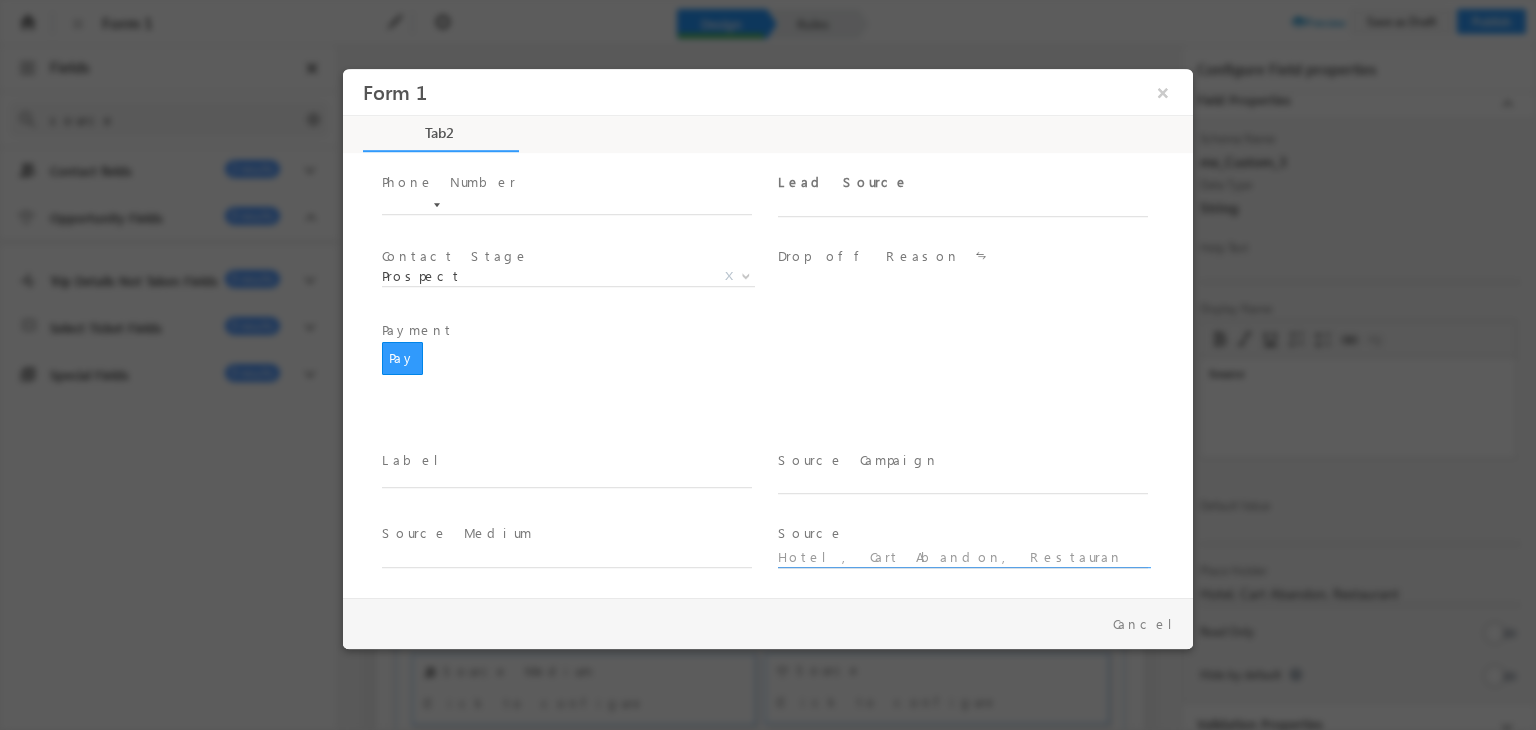 click at bounding box center (963, 558) 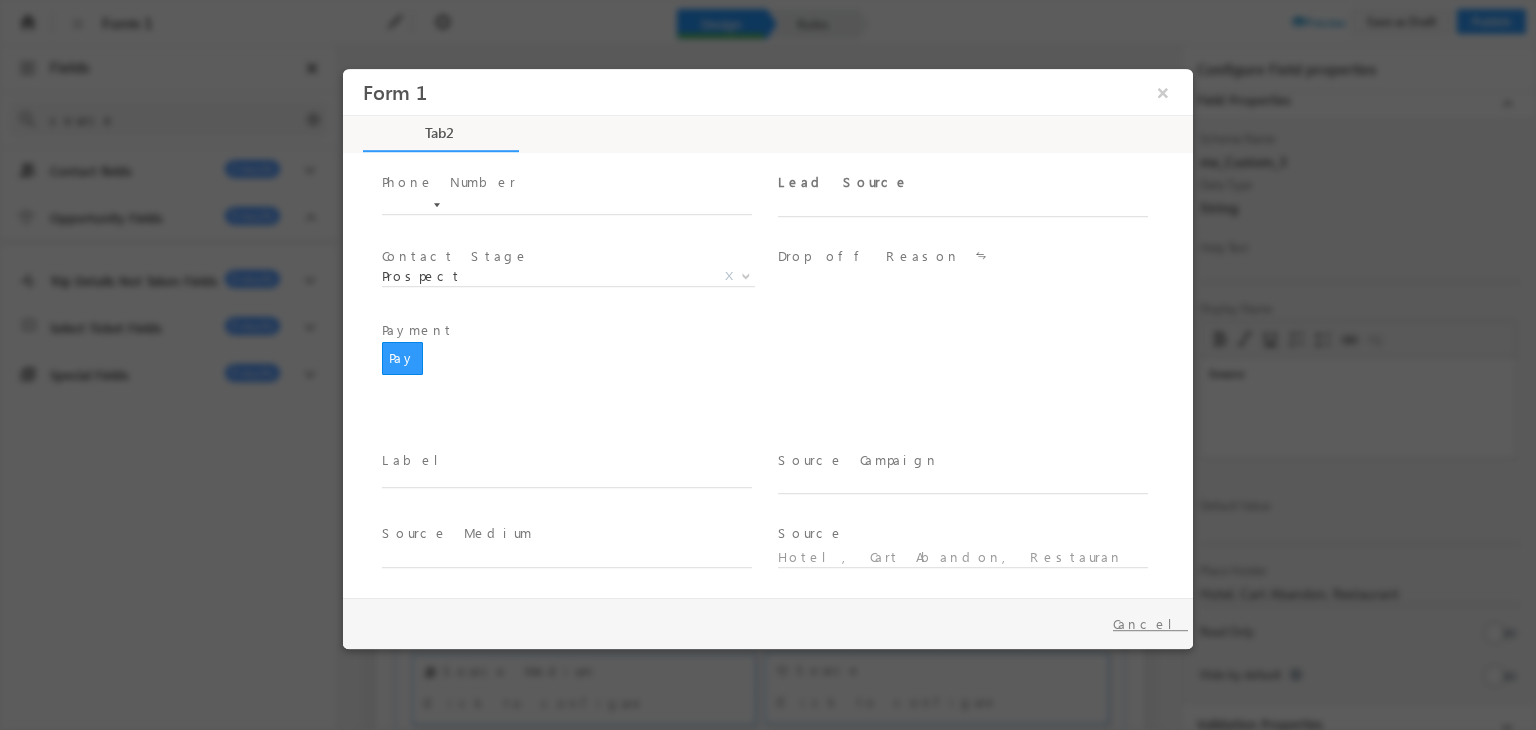 click on "Cancel" at bounding box center [1150, 624] 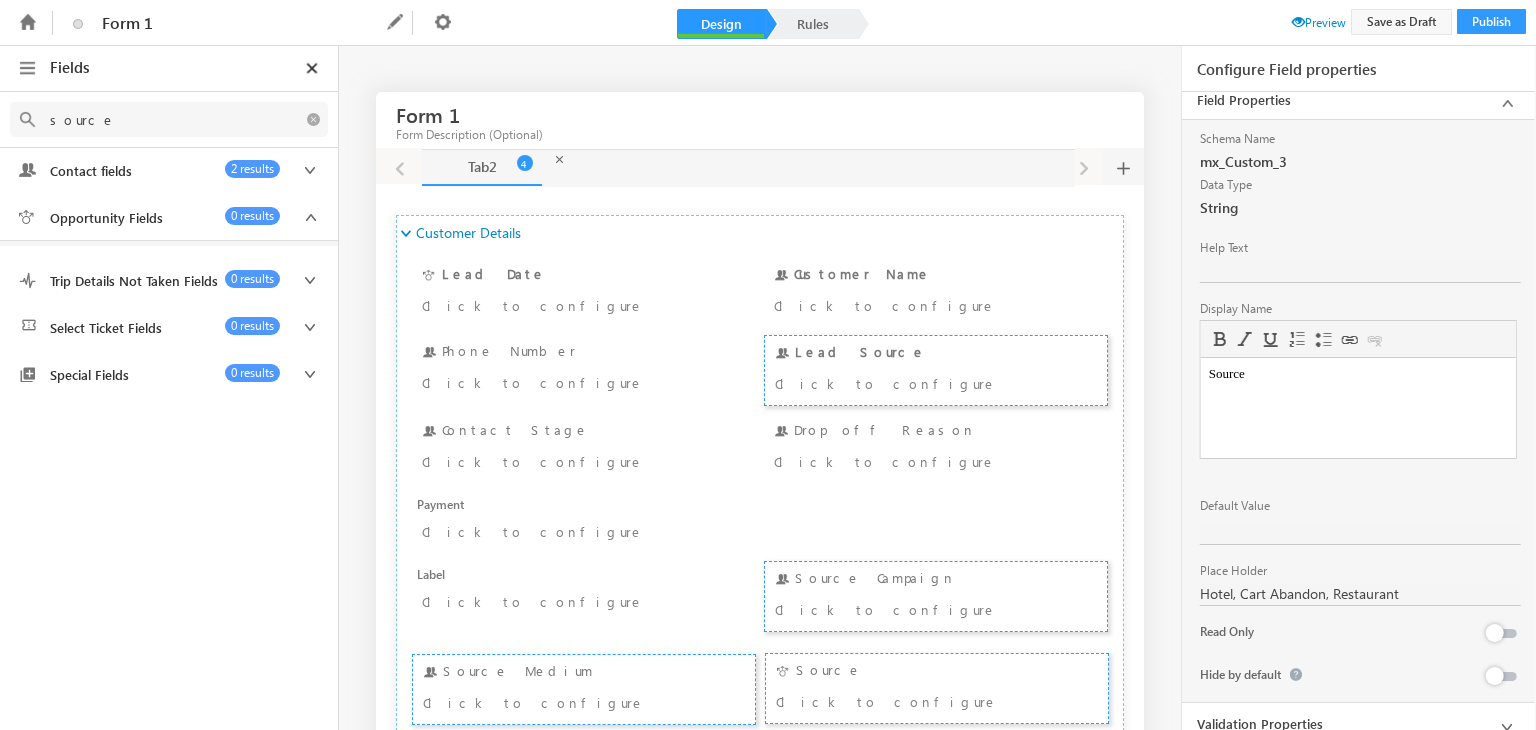 click on "Contact fields   2 results" at bounding box center (169, 170) 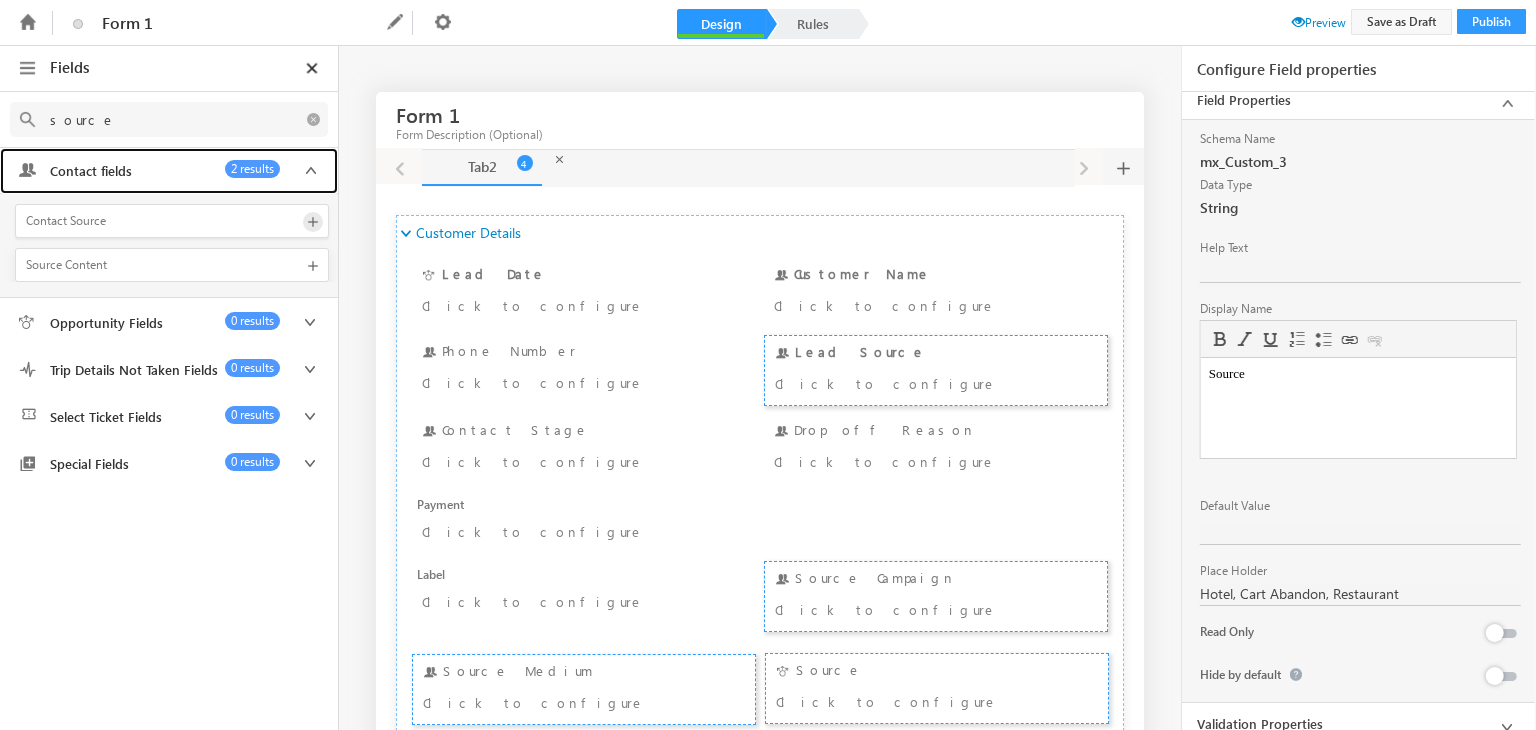 click at bounding box center [313, 222] 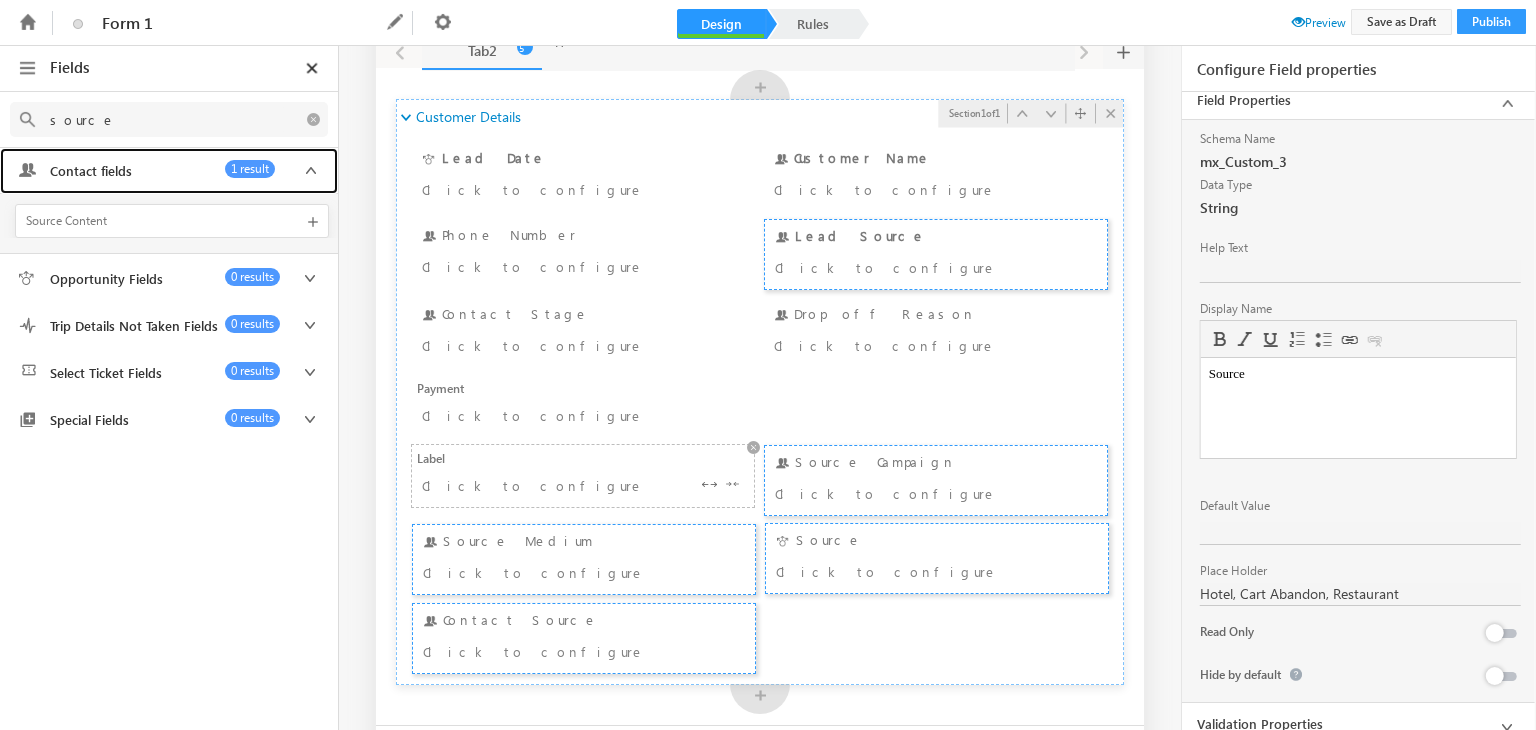scroll, scrollTop: 224, scrollLeft: 0, axis: vertical 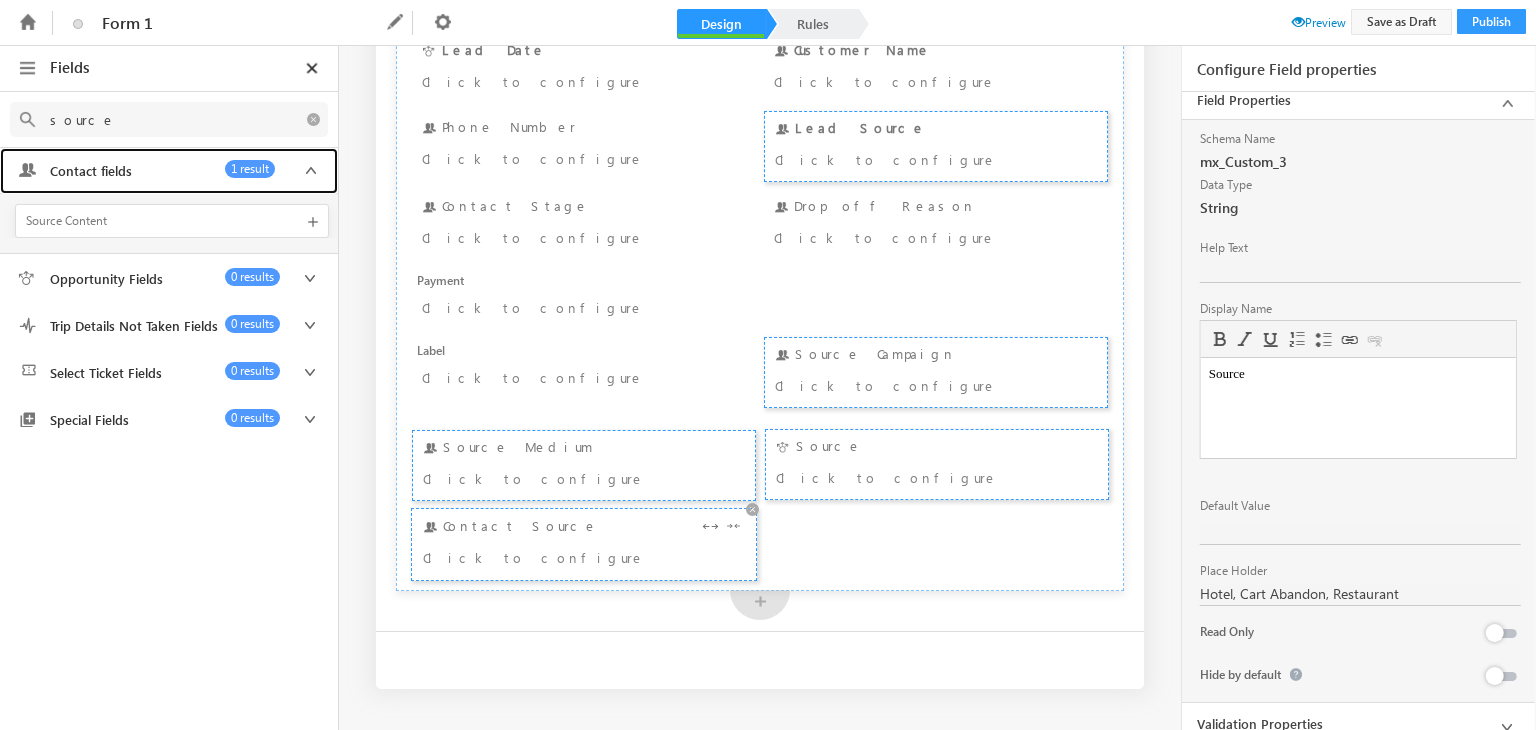 click on "Click to configure" at bounding box center [556, 557] 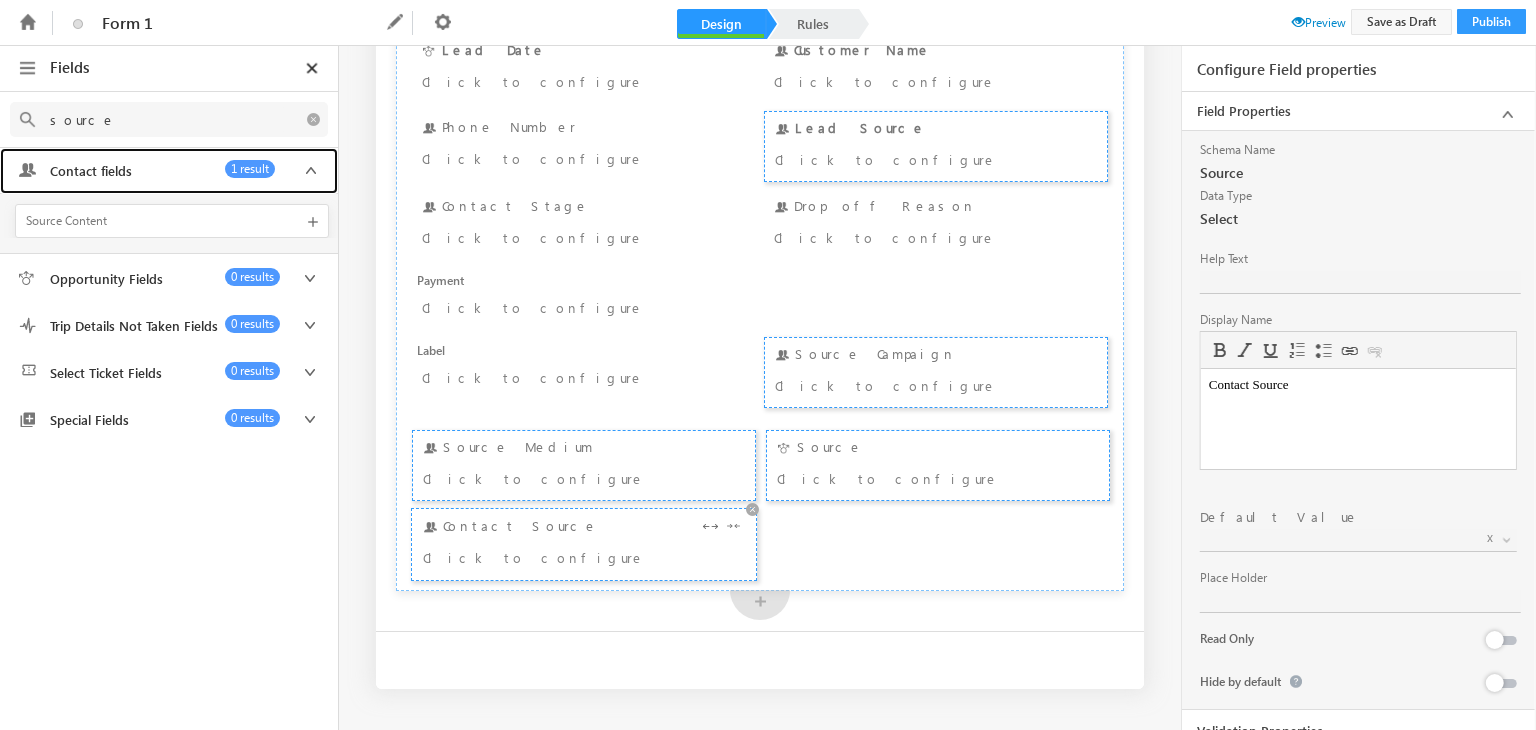 scroll, scrollTop: 0, scrollLeft: 0, axis: both 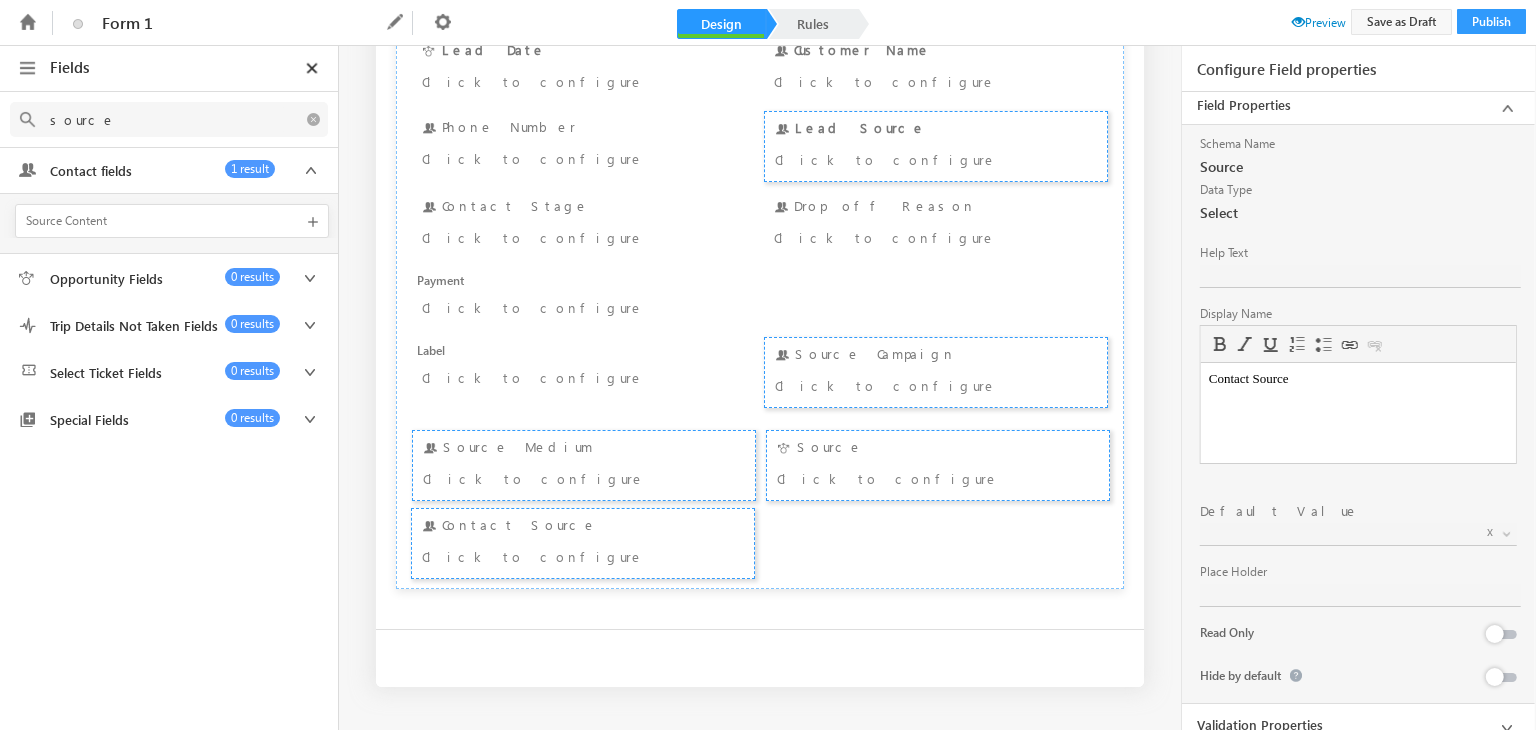 click at bounding box center (1337, 534) 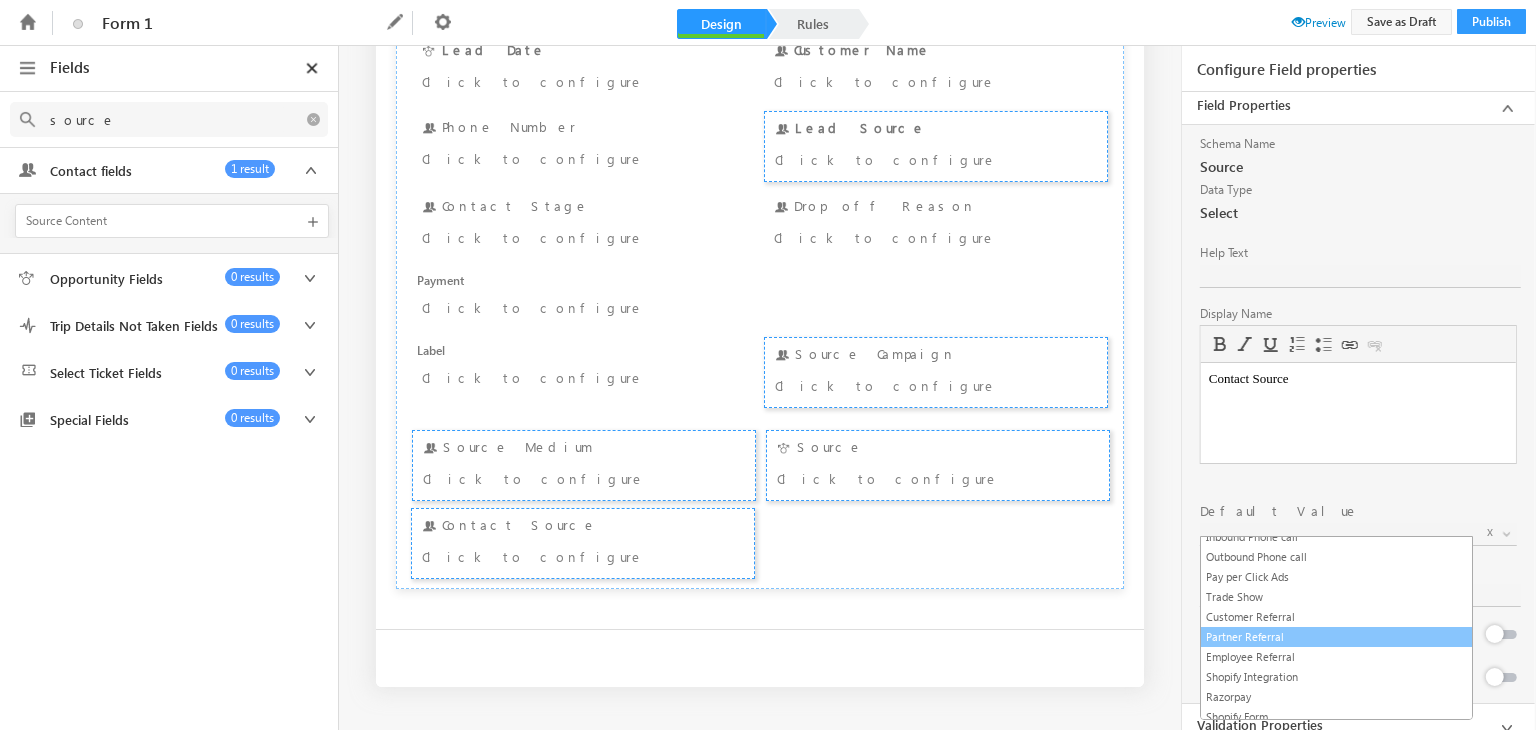 scroll, scrollTop: 131, scrollLeft: 0, axis: vertical 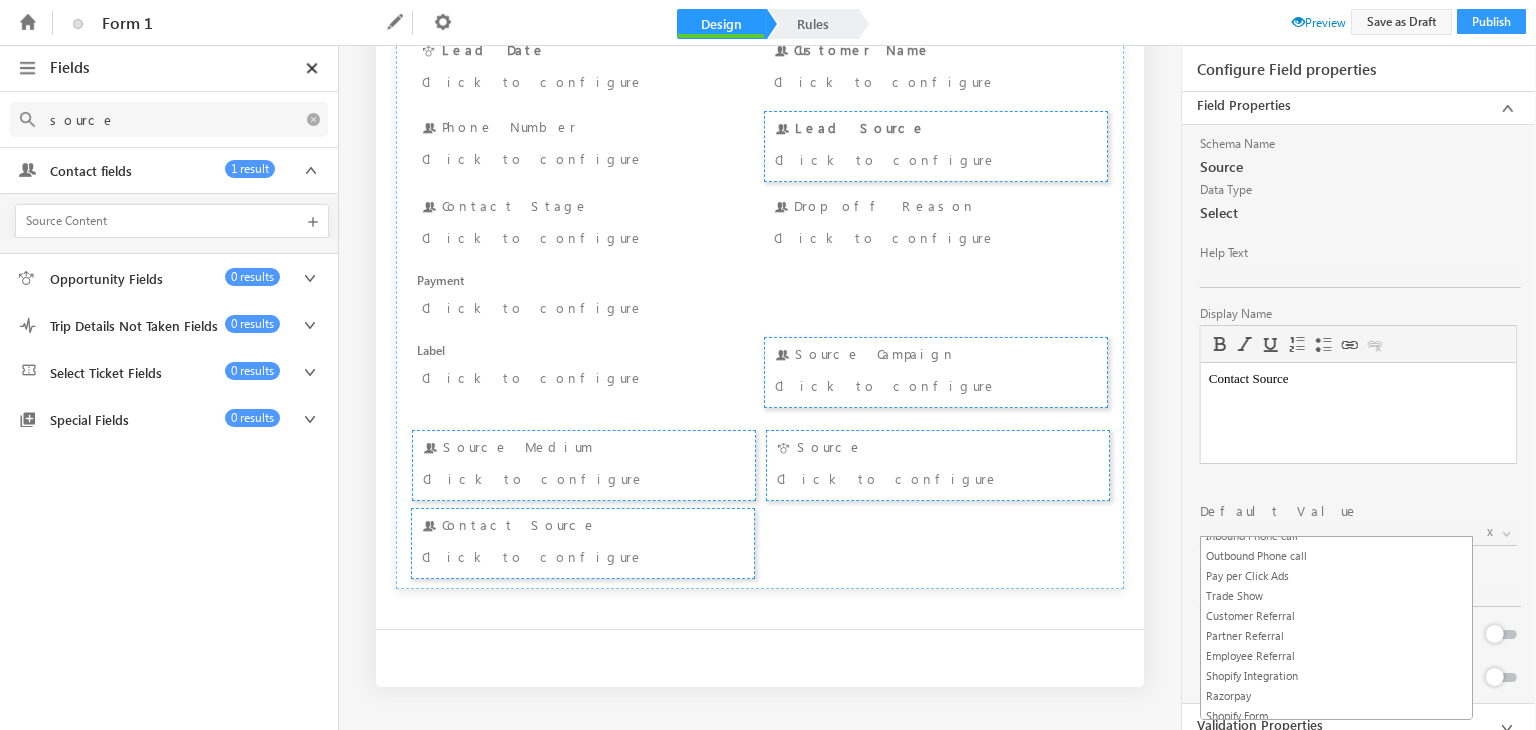 click on "Schema Name Source Data Type Select Help Text Display Name Contact Source Rich Text Editor Editor toolbars Basic Styles   Bold   Italic   Underline Paragraph   Insert/Remove Numbered List   Insert/Remove Bulleted List link   Link   Unlink Press ALT 0 for help ◢ Elements path body   Contains restricted keywords Default Value x Organic Search Referral Sites Direct Traffic Social Media Inbound Email Inbound Phone call Outbound Phone call Pay per Click Ads Trade Show Customer Referral Partner Referral Employee Referral Shopify Integration Razorpay Shopify Form   Place Holder Read Only Hide by default" at bounding box center (1358, 414) 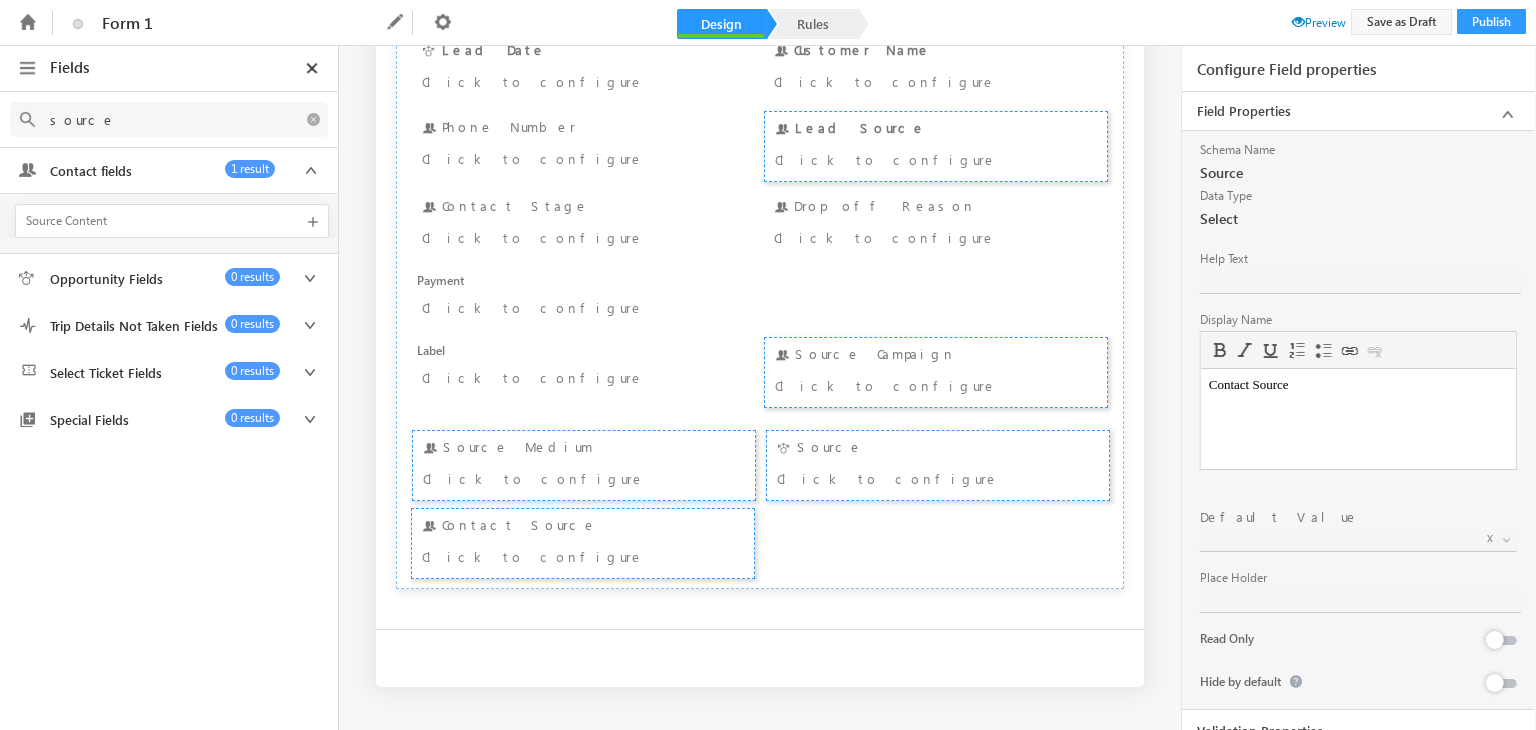 scroll, scrollTop: 6, scrollLeft: 0, axis: vertical 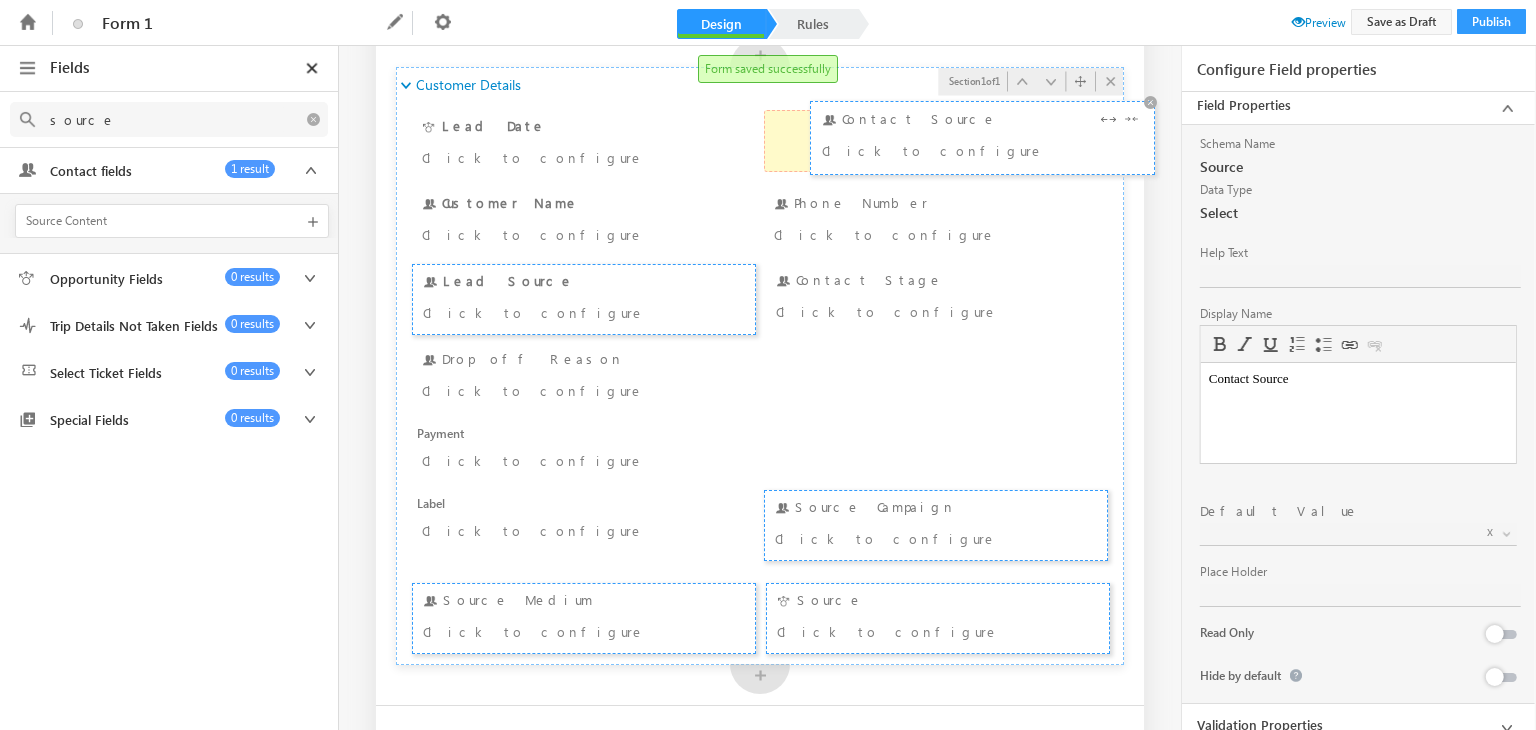 drag, startPoint x: 661, startPoint y: 533, endPoint x: 807, endPoint y: 125, distance: 433.3359 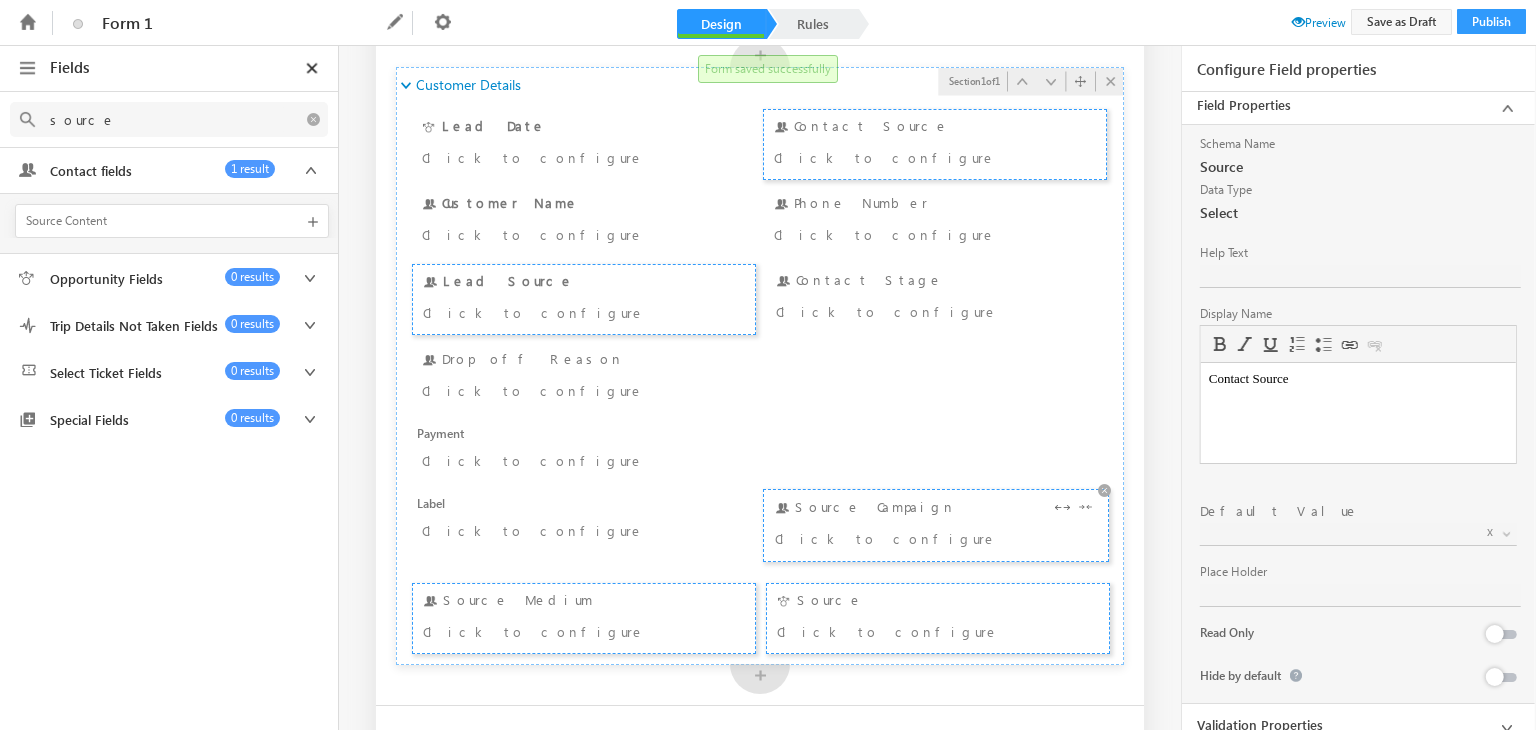click on "Source Campaign Click to configure" at bounding box center (936, 525) 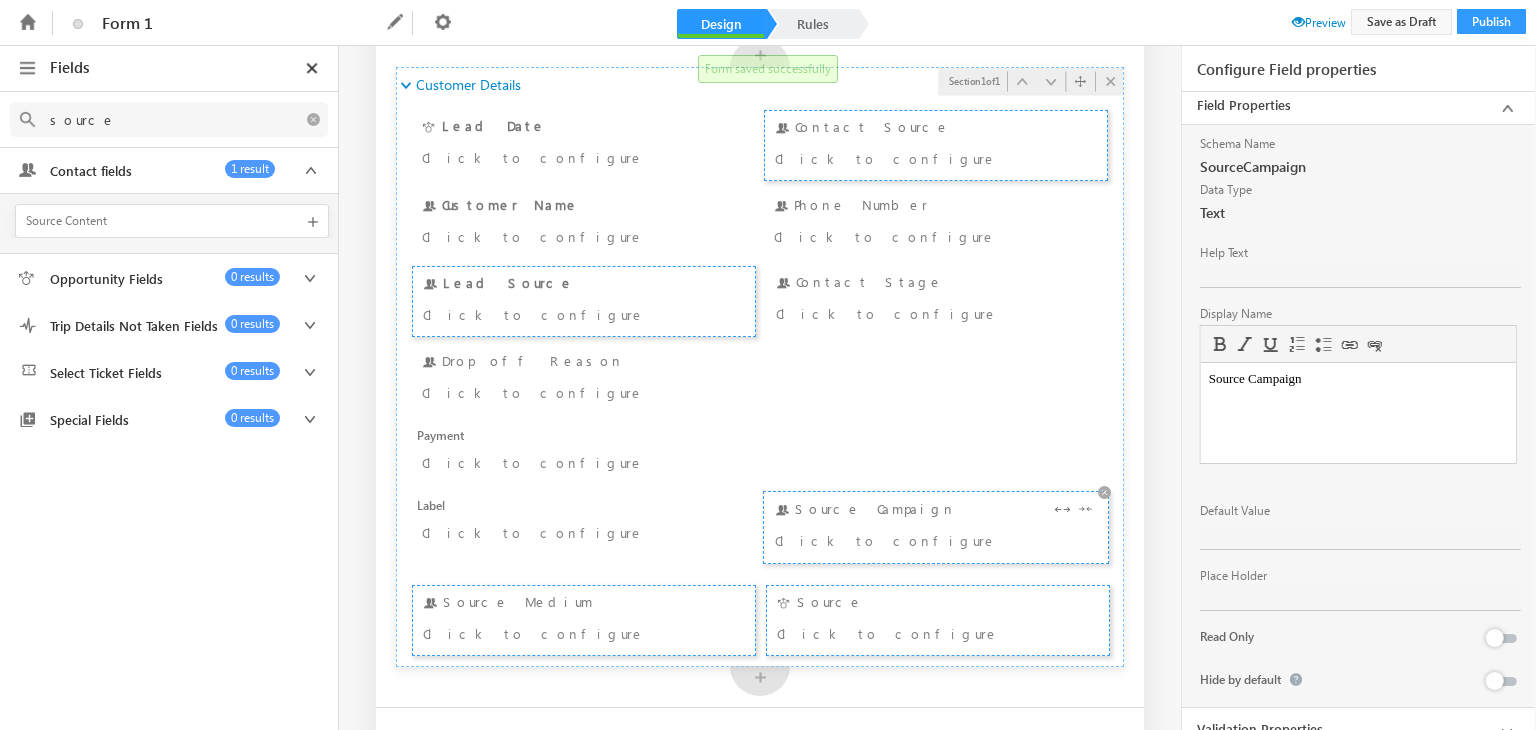 scroll, scrollTop: 0, scrollLeft: 0, axis: both 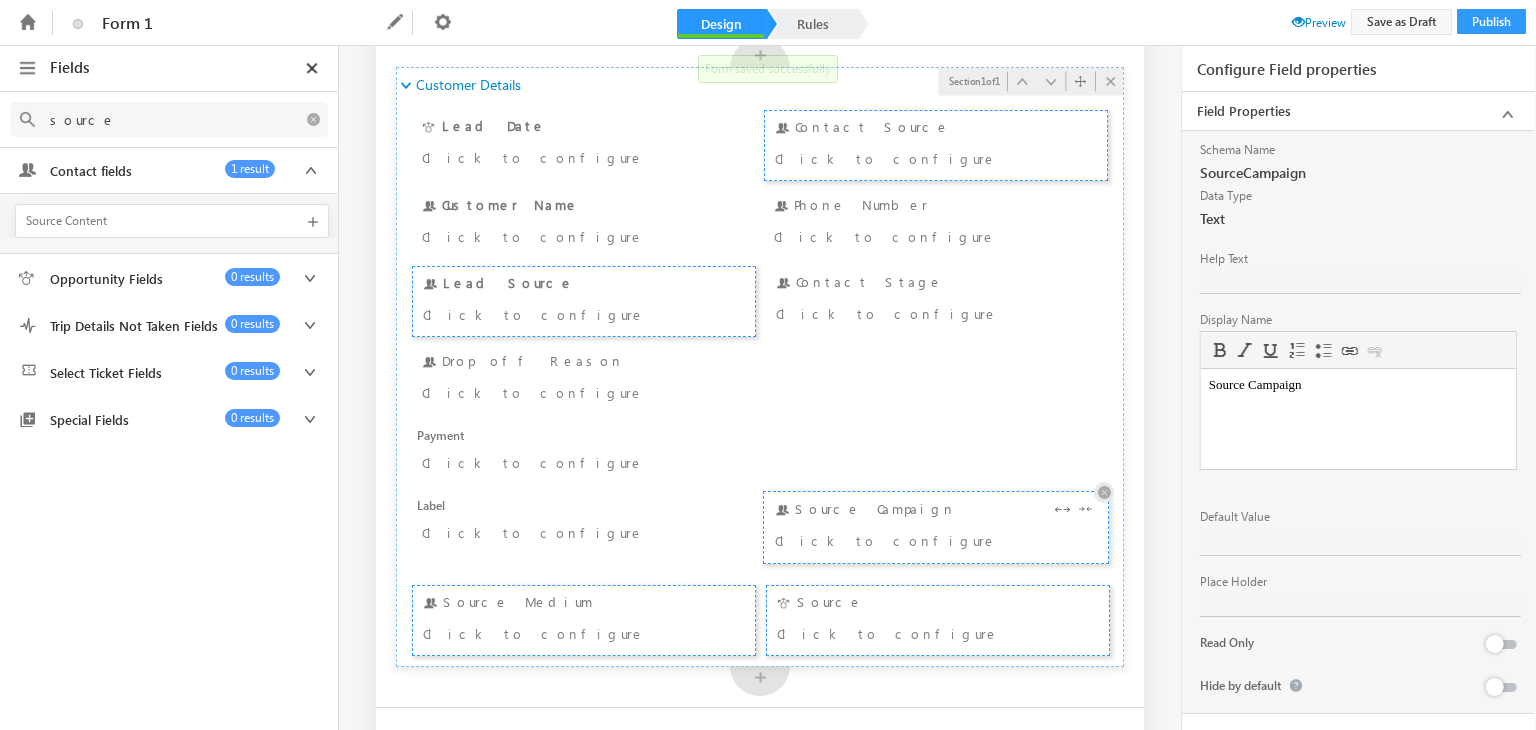 click at bounding box center [1104, 492] 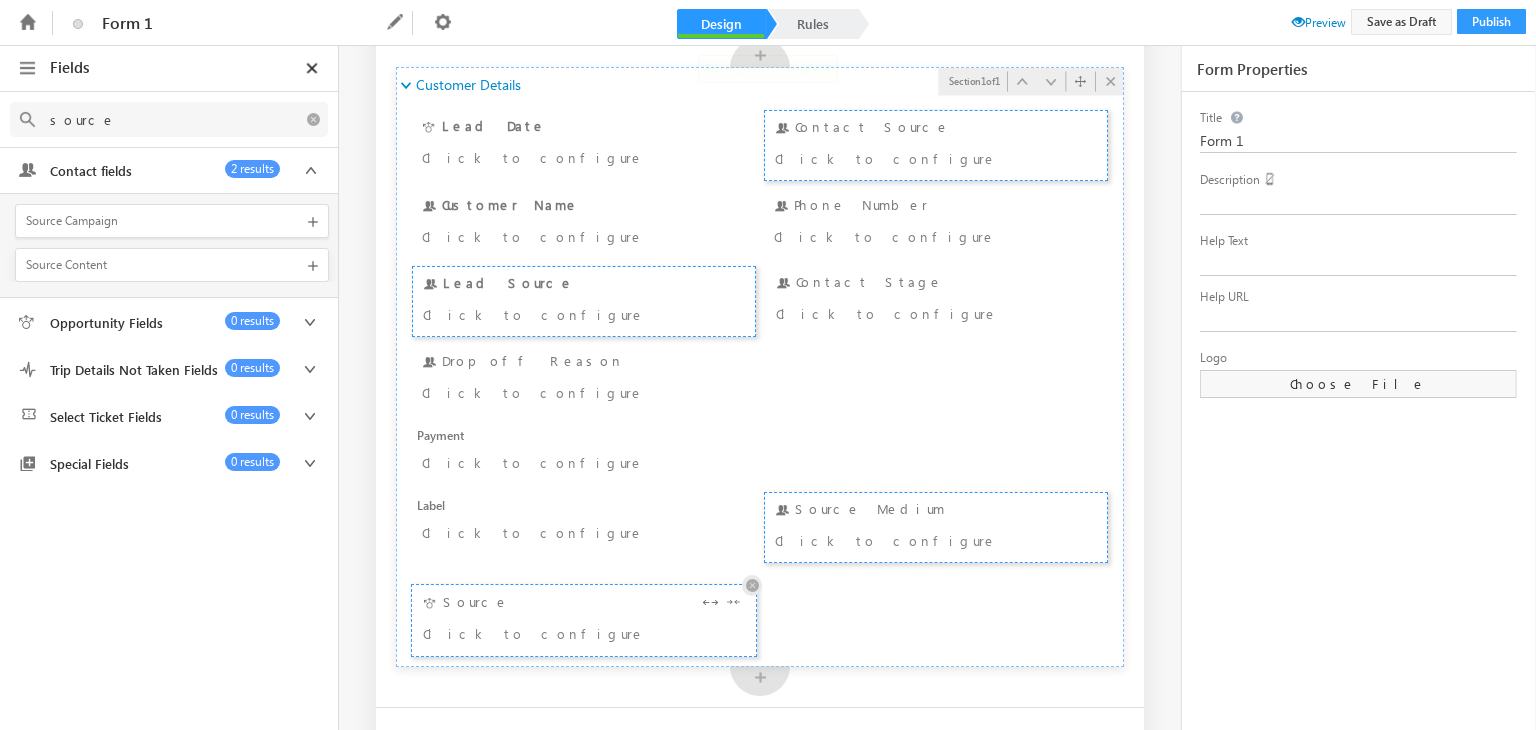 click at bounding box center (752, 585) 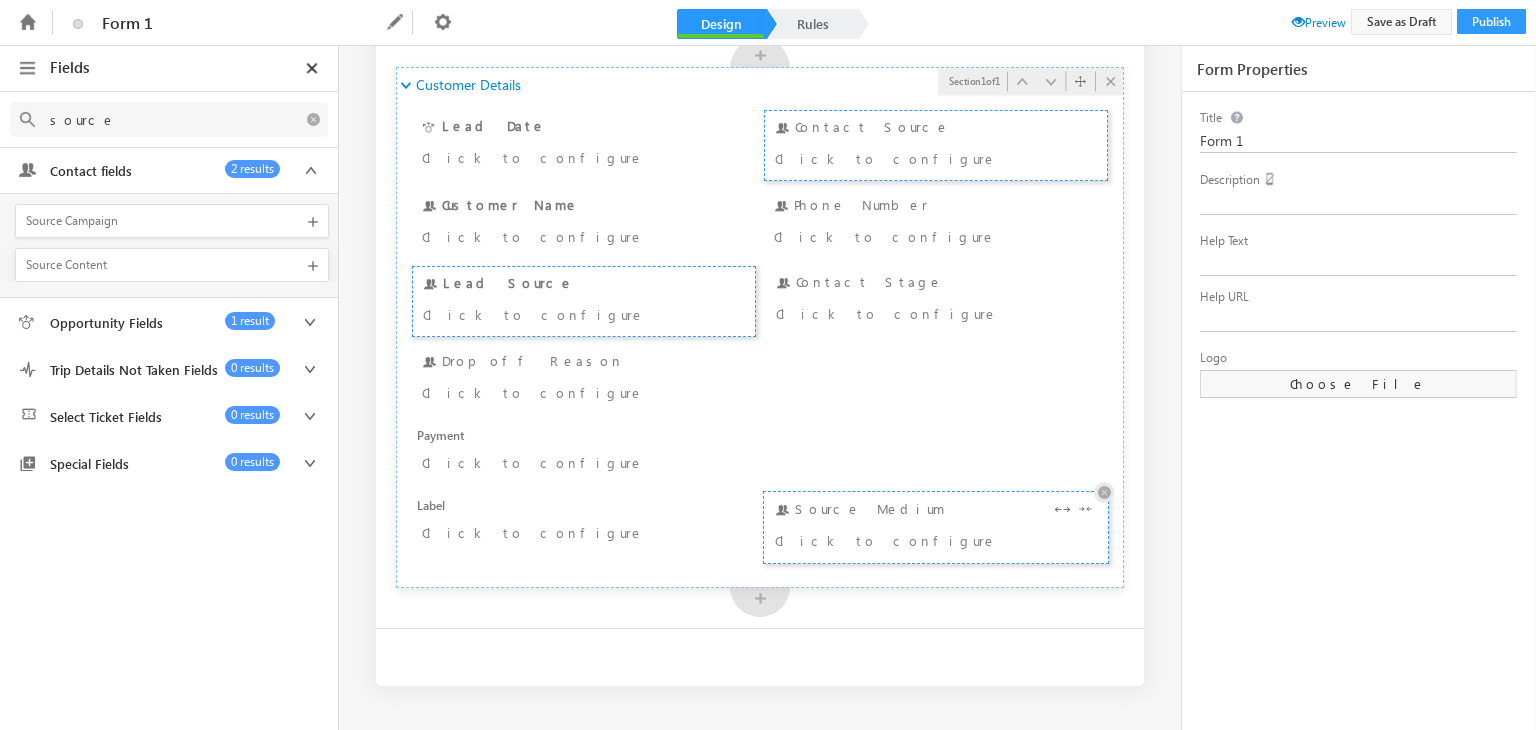 click at bounding box center [1104, 492] 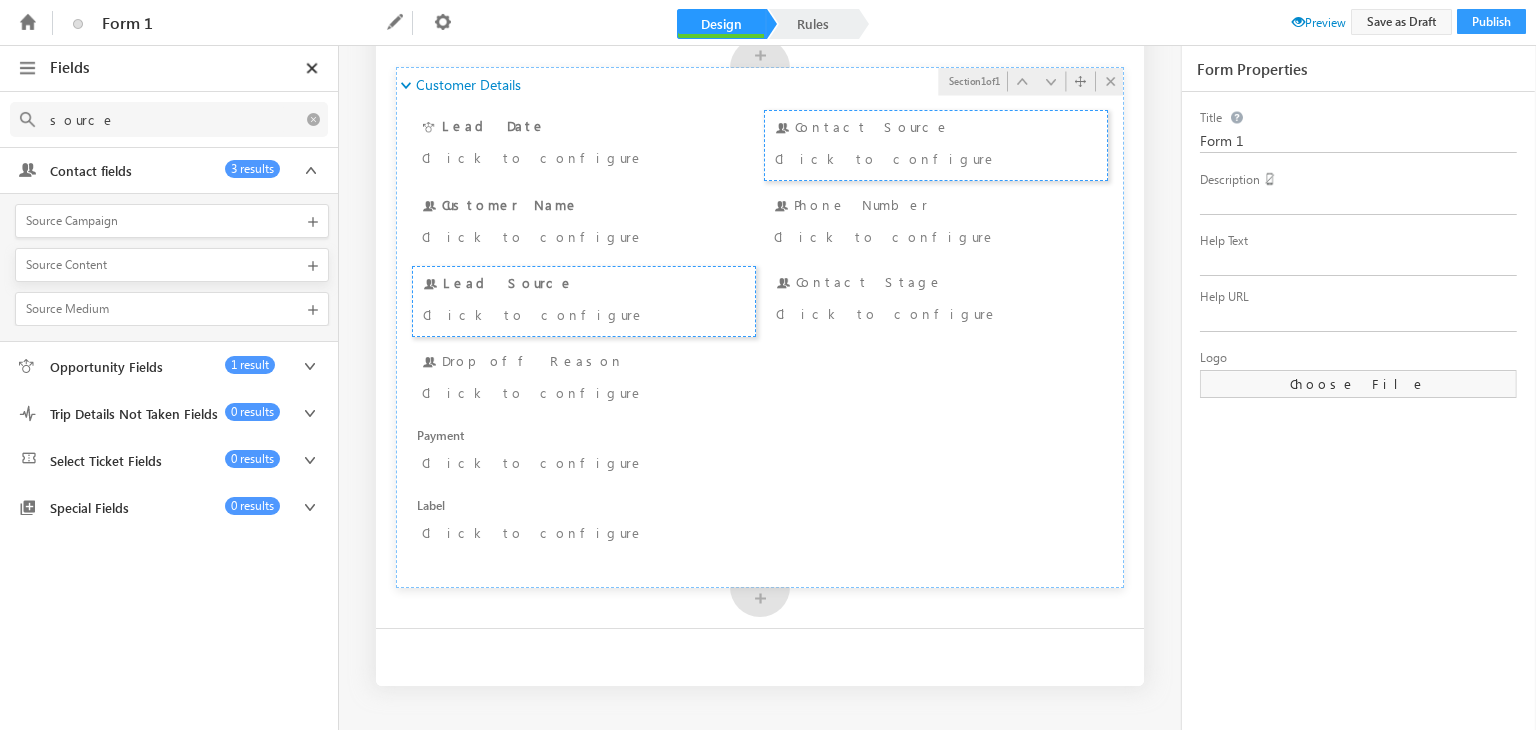 scroll, scrollTop: 148, scrollLeft: 0, axis: vertical 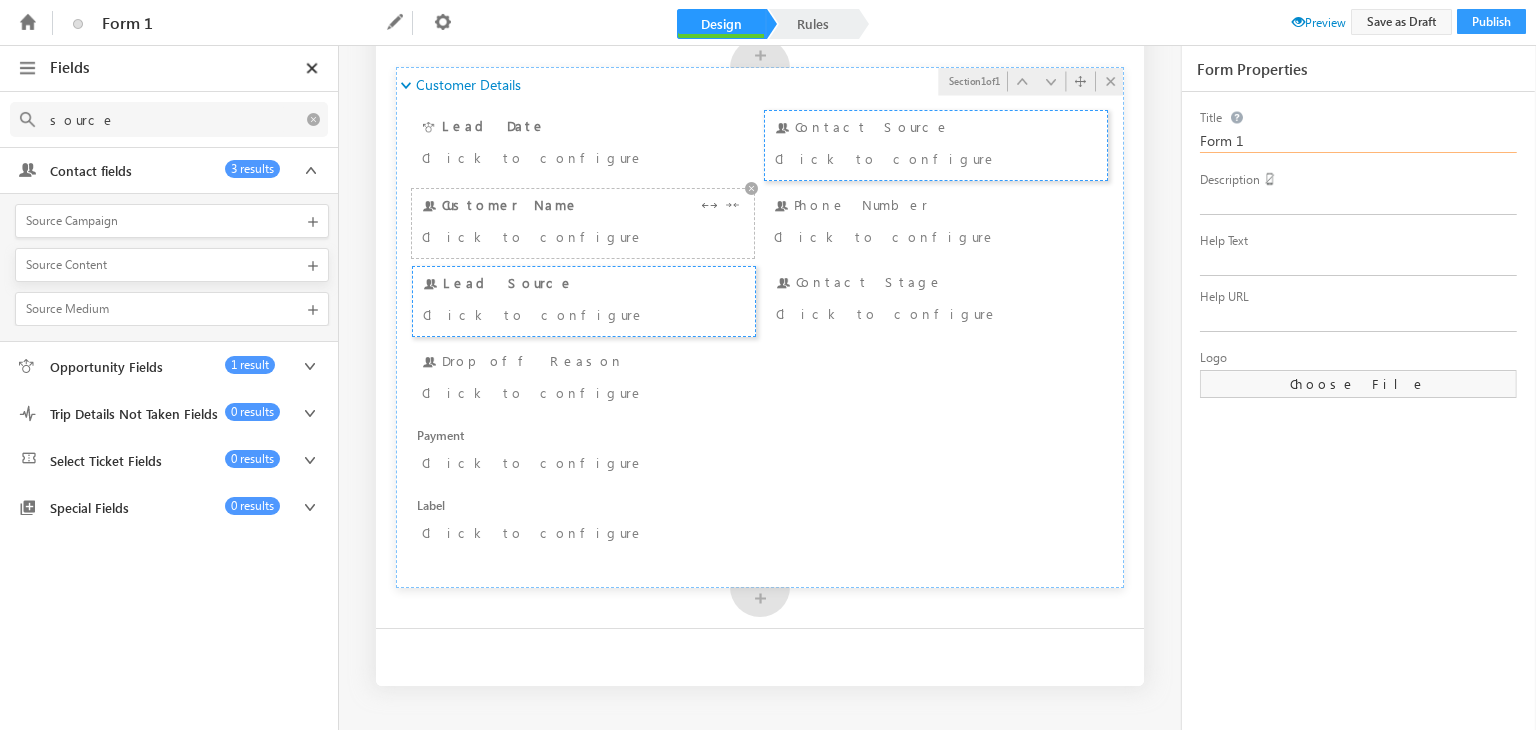 click on "Click to configure" at bounding box center (555, 236) 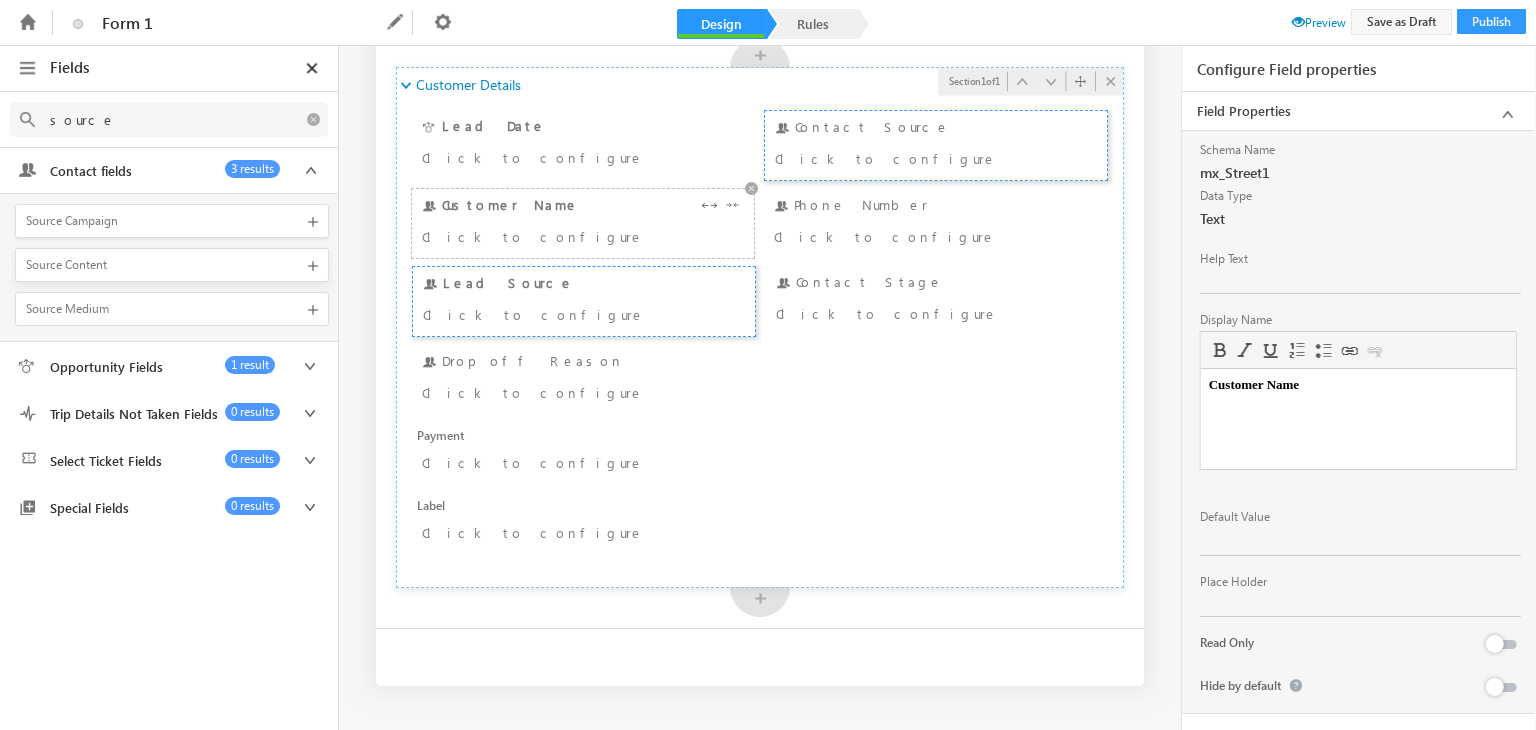 scroll, scrollTop: 0, scrollLeft: 0, axis: both 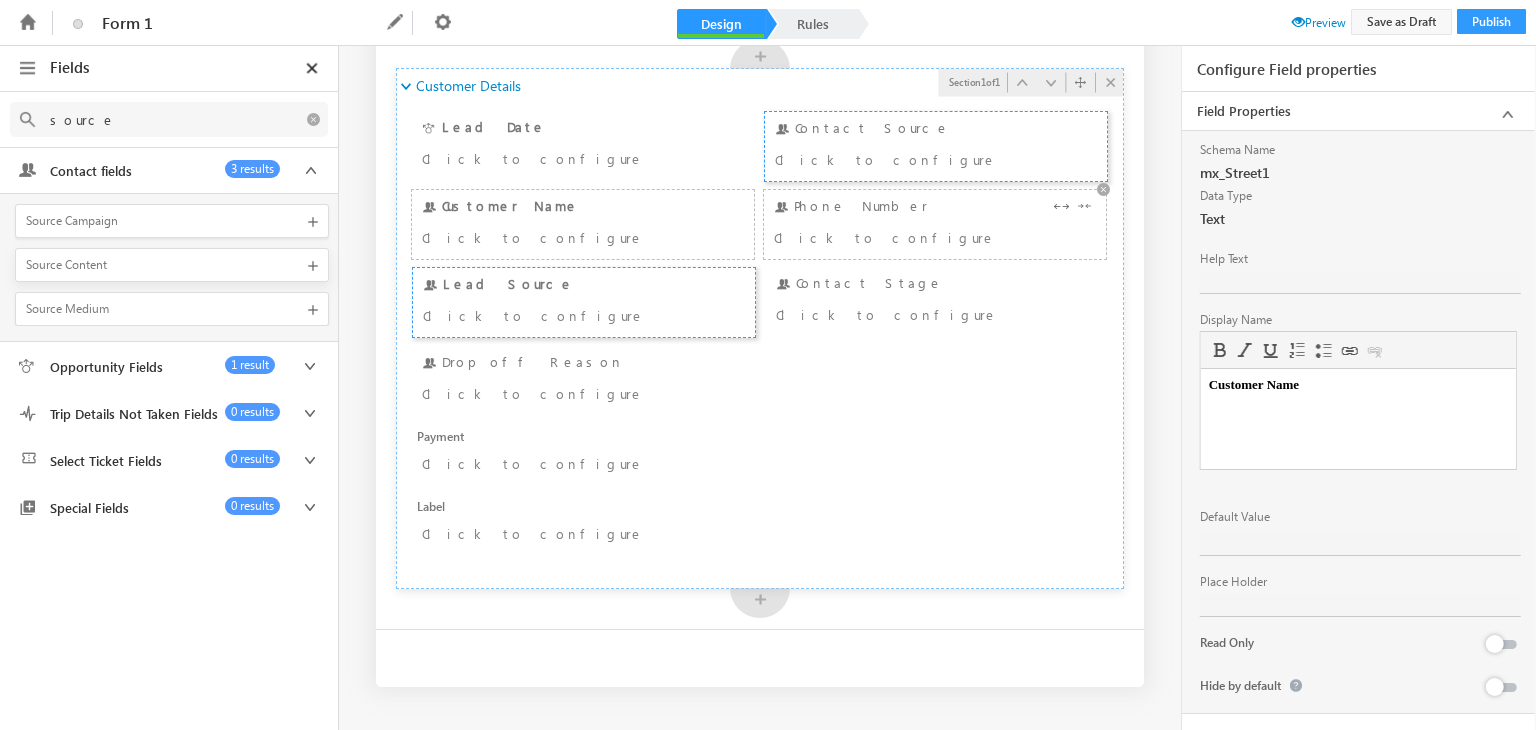 click on "Click to configure" at bounding box center (907, 237) 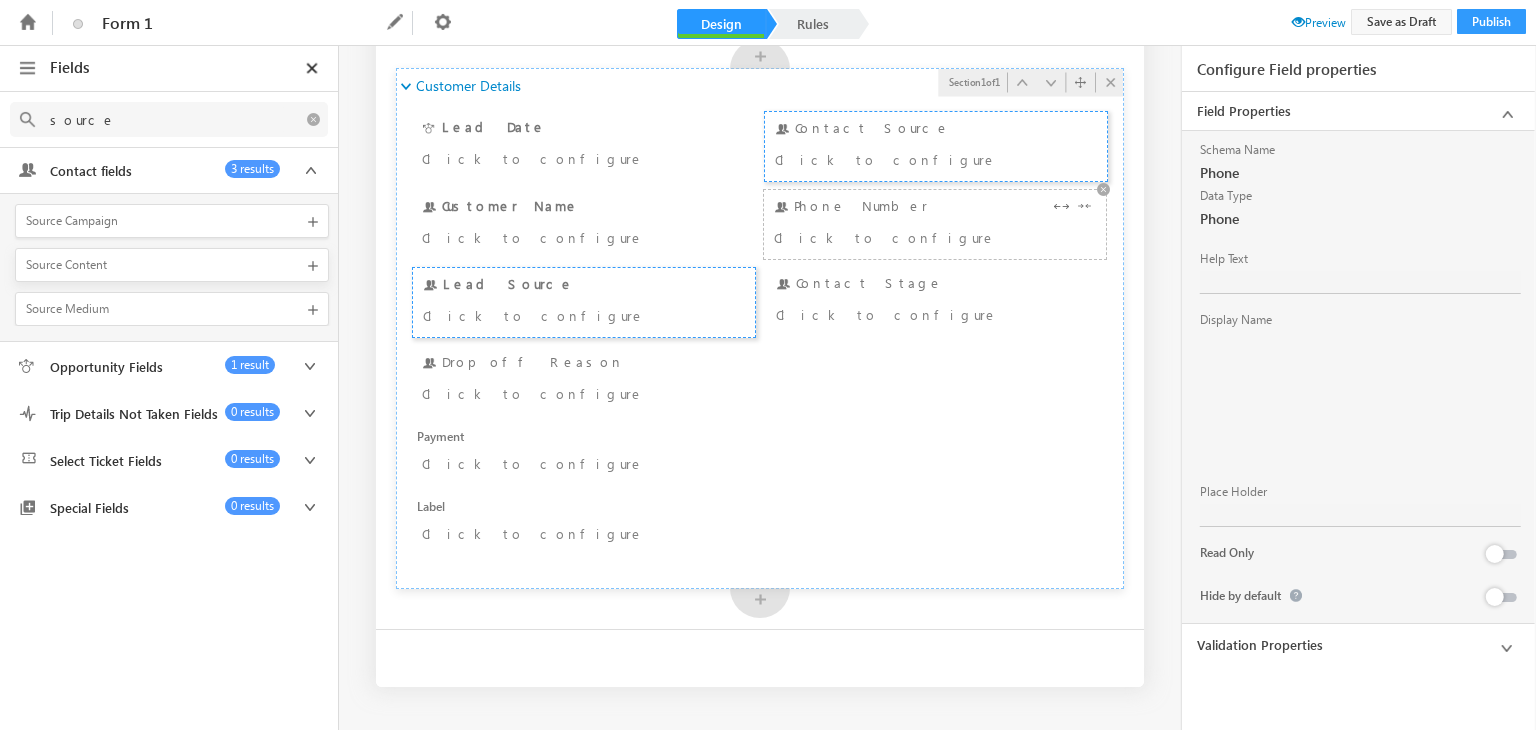 scroll, scrollTop: 148, scrollLeft: 0, axis: vertical 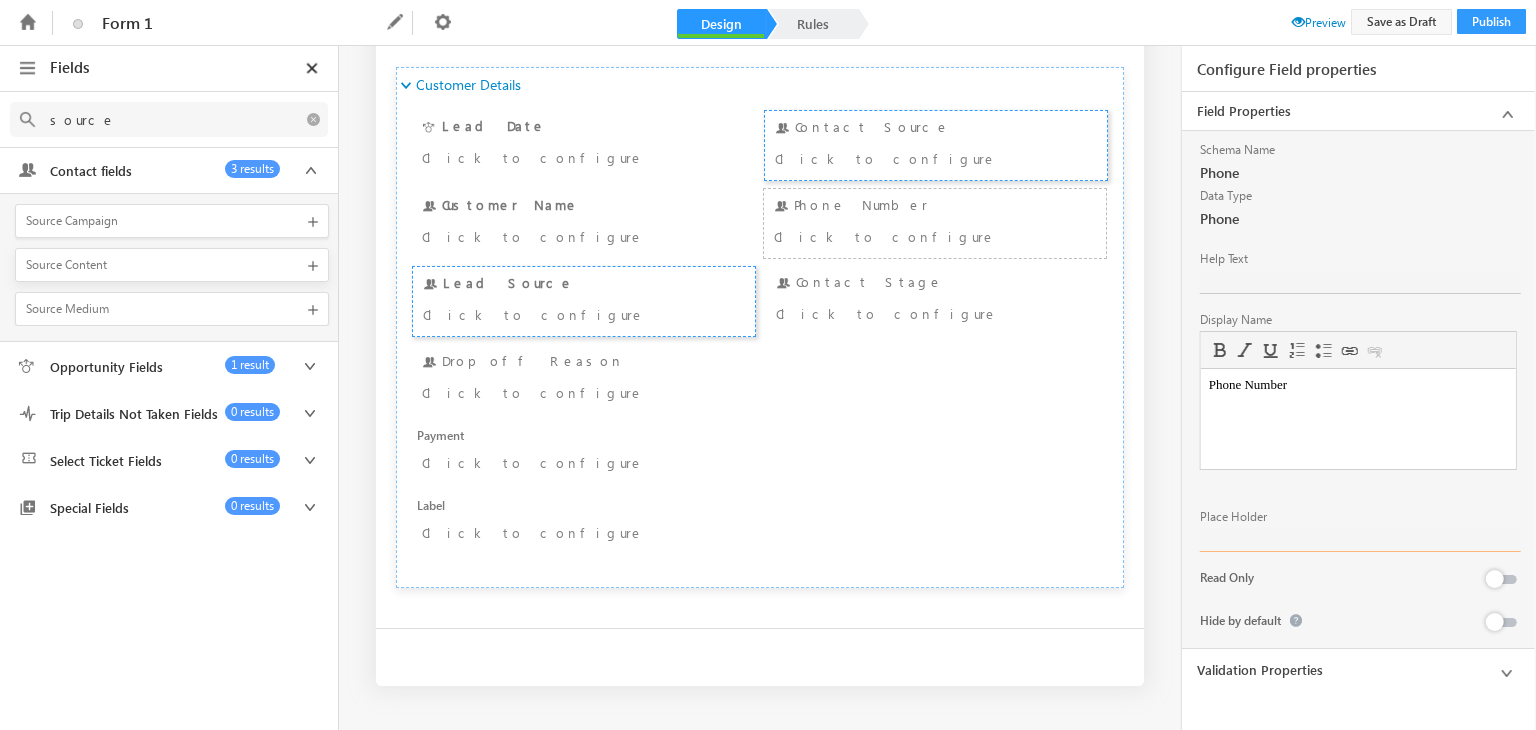 click at bounding box center [1360, 540] 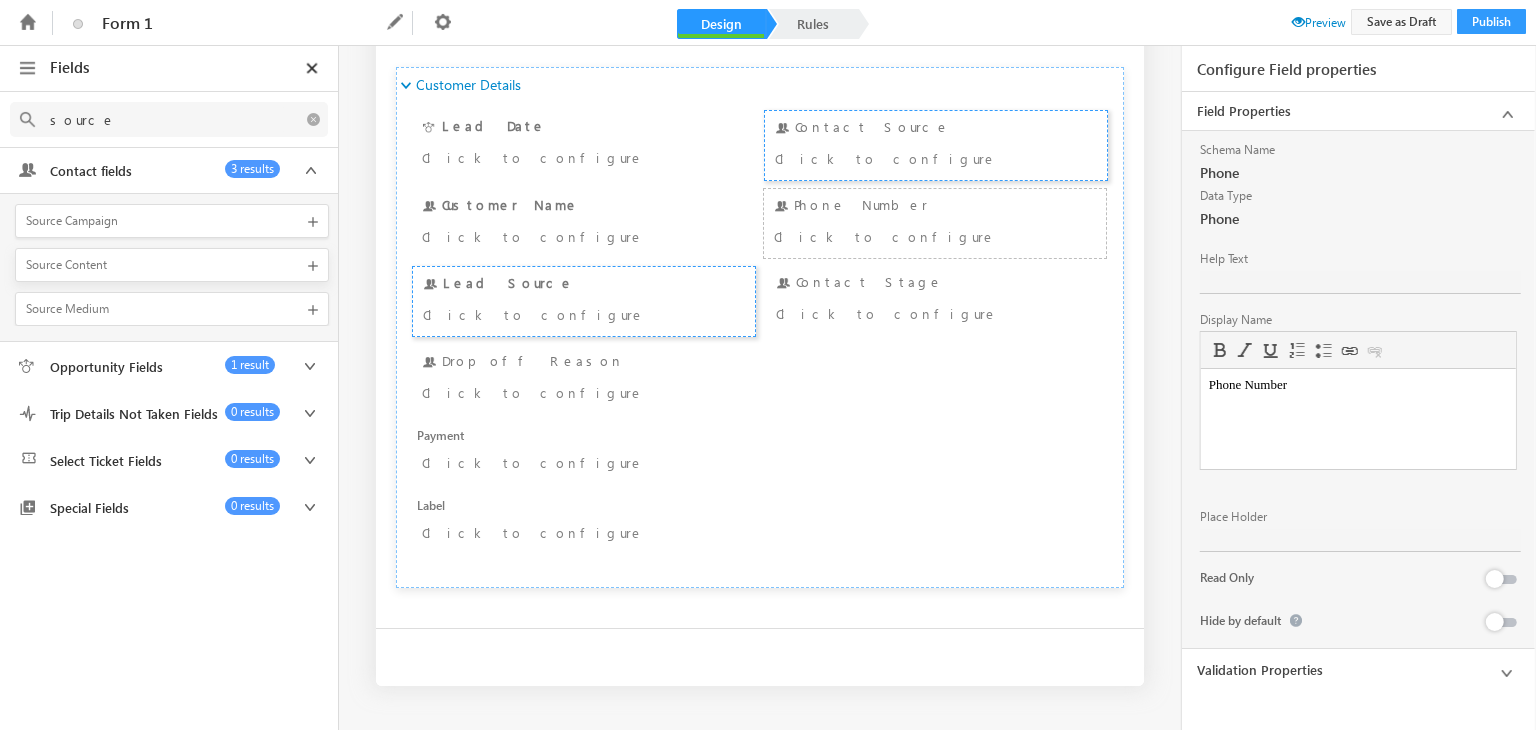 click on "source" at bounding box center [162, 119] 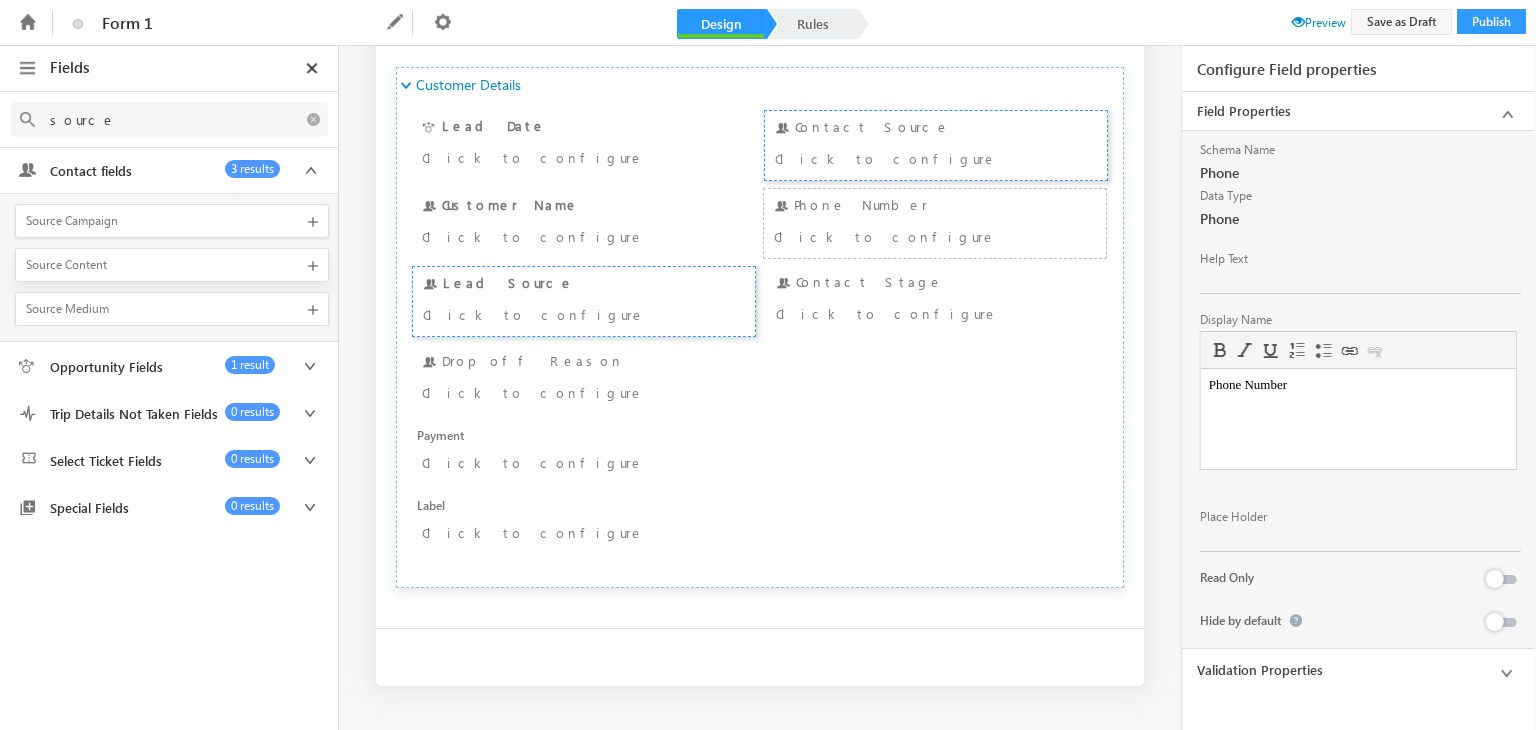 click on "source" at bounding box center [162, 119] 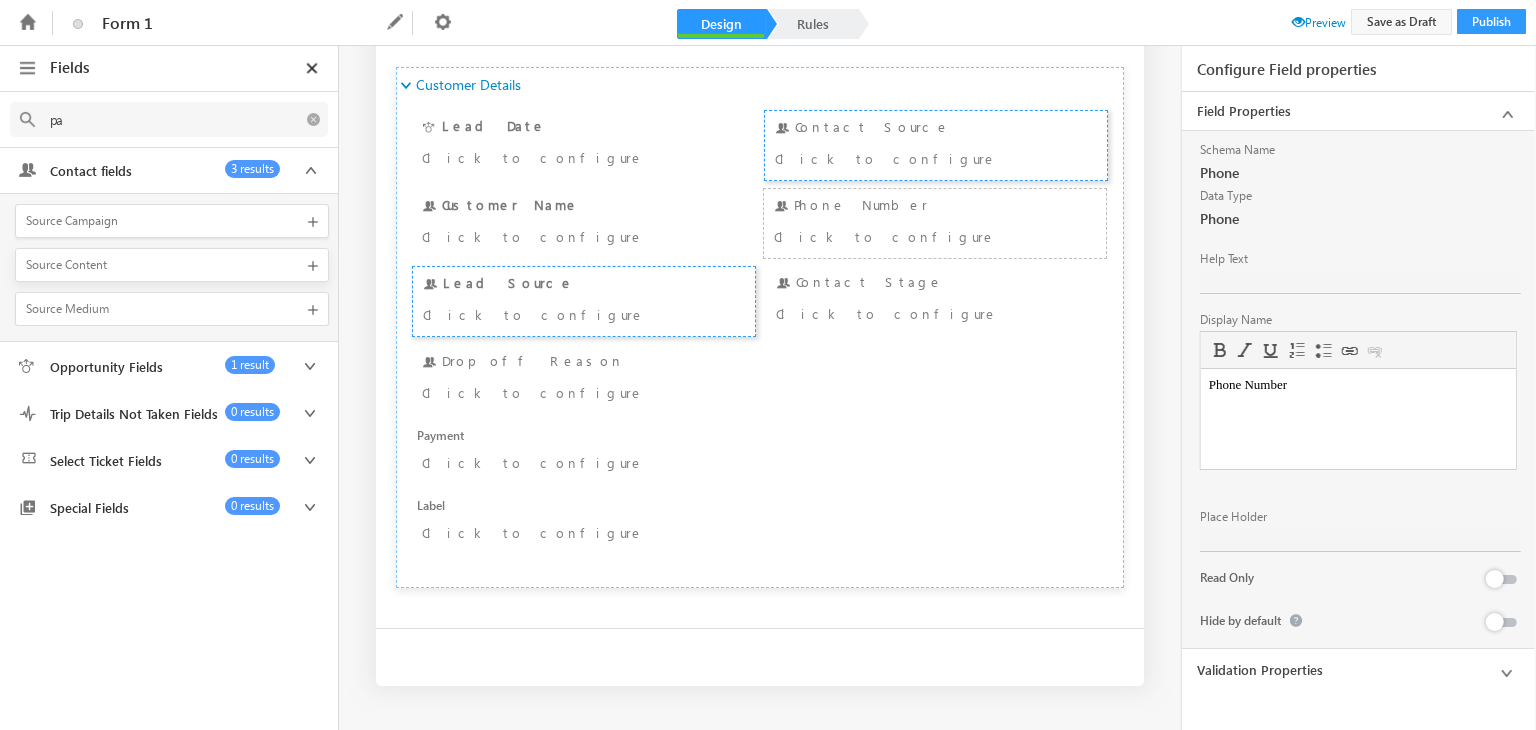 scroll, scrollTop: 144, scrollLeft: 0, axis: vertical 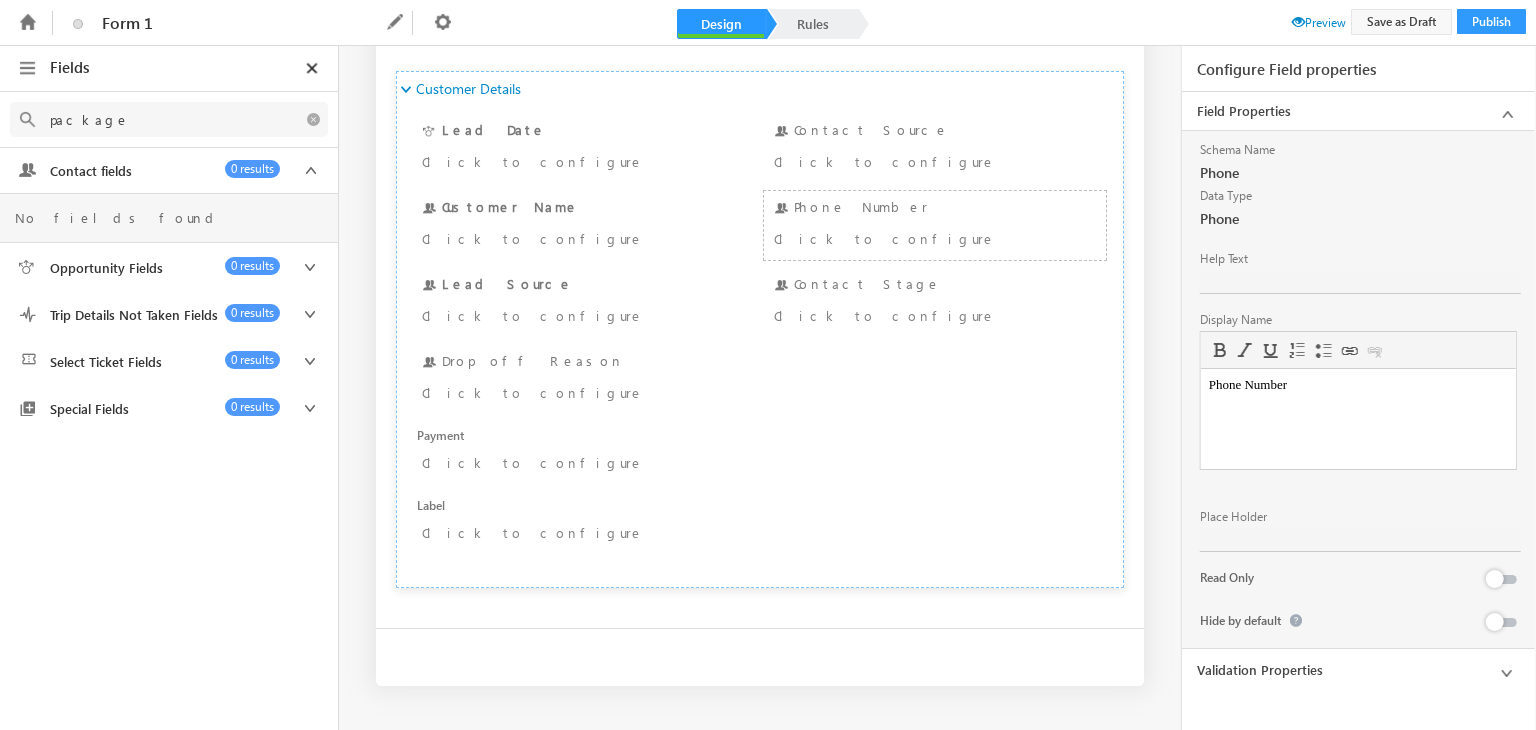 type on "package" 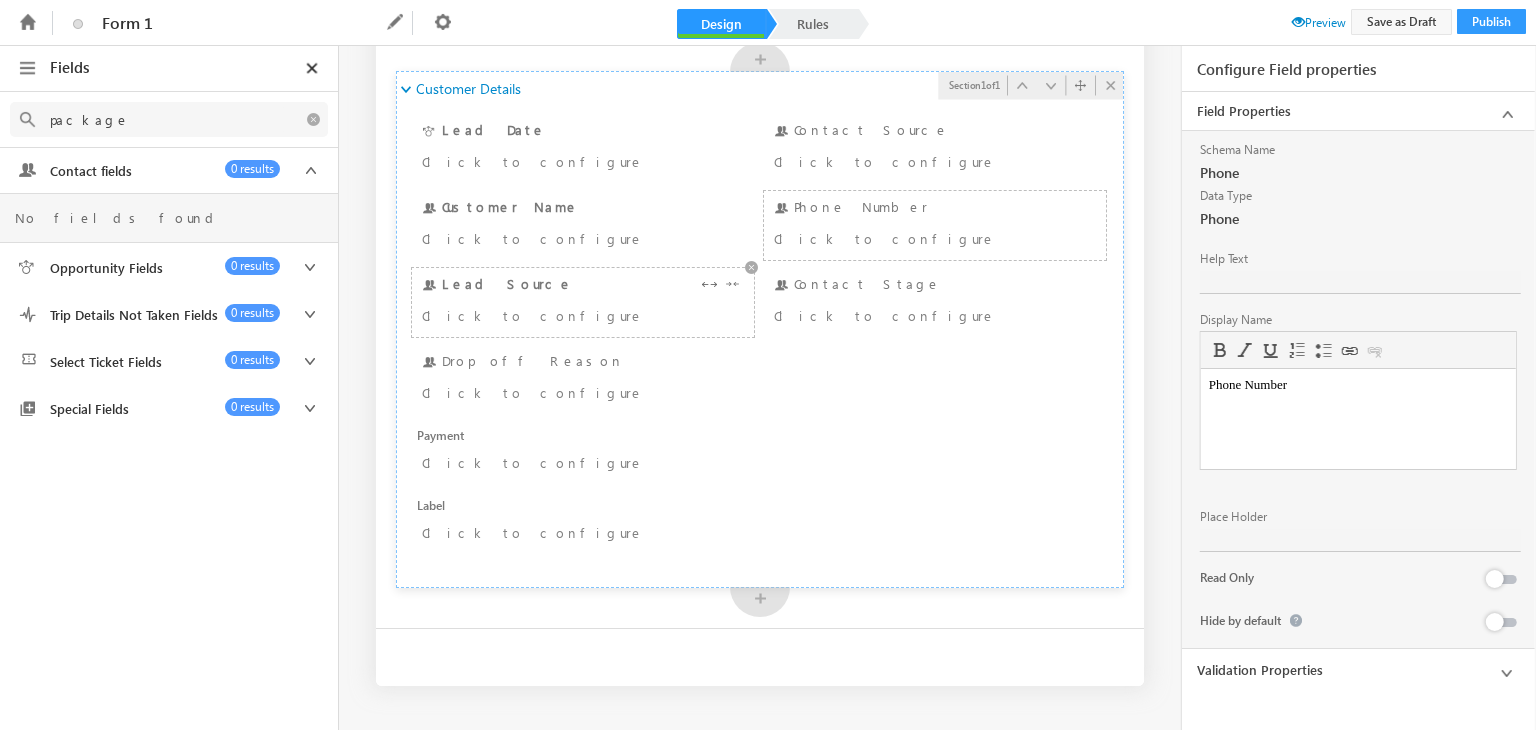 scroll, scrollTop: 144, scrollLeft: 0, axis: vertical 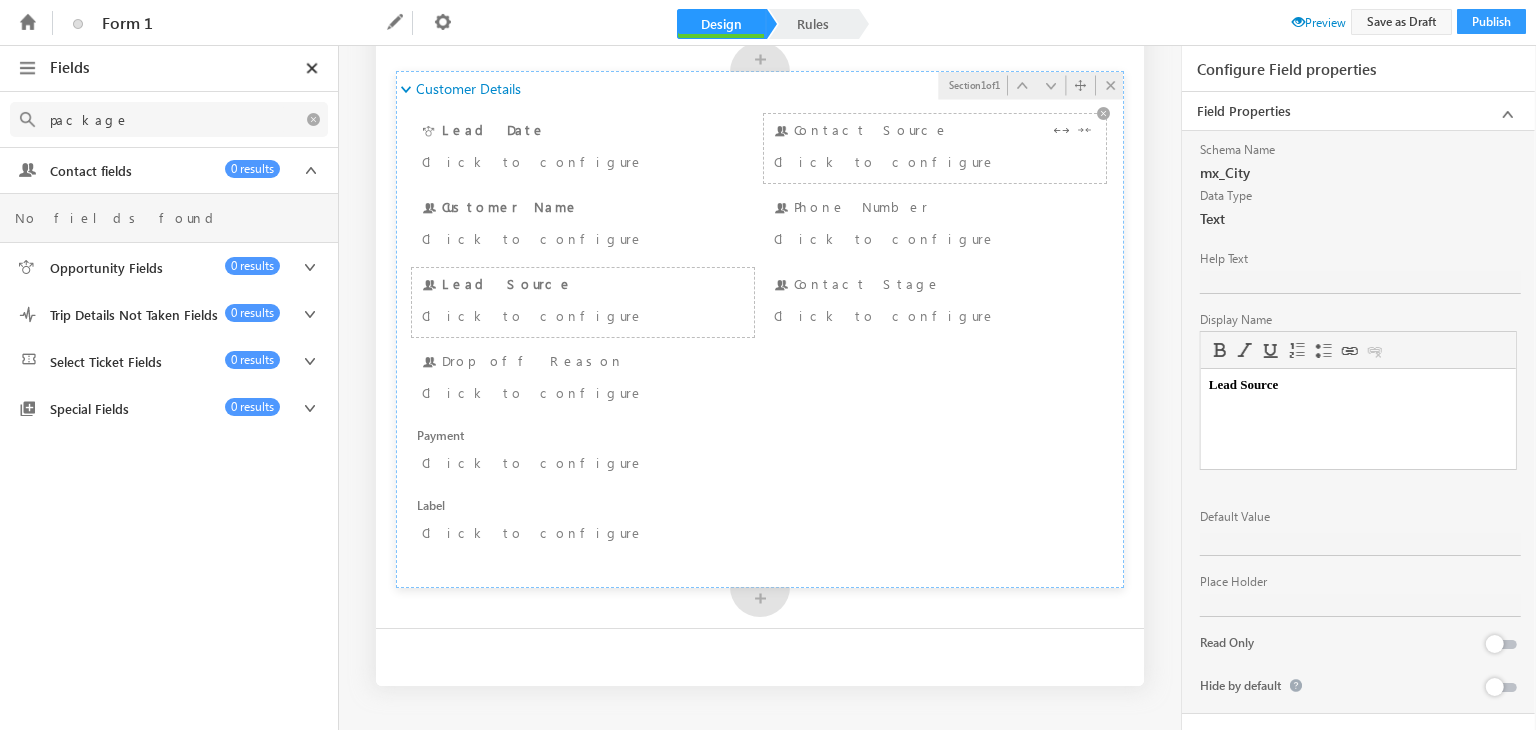 click on "Click to configure" at bounding box center (907, 161) 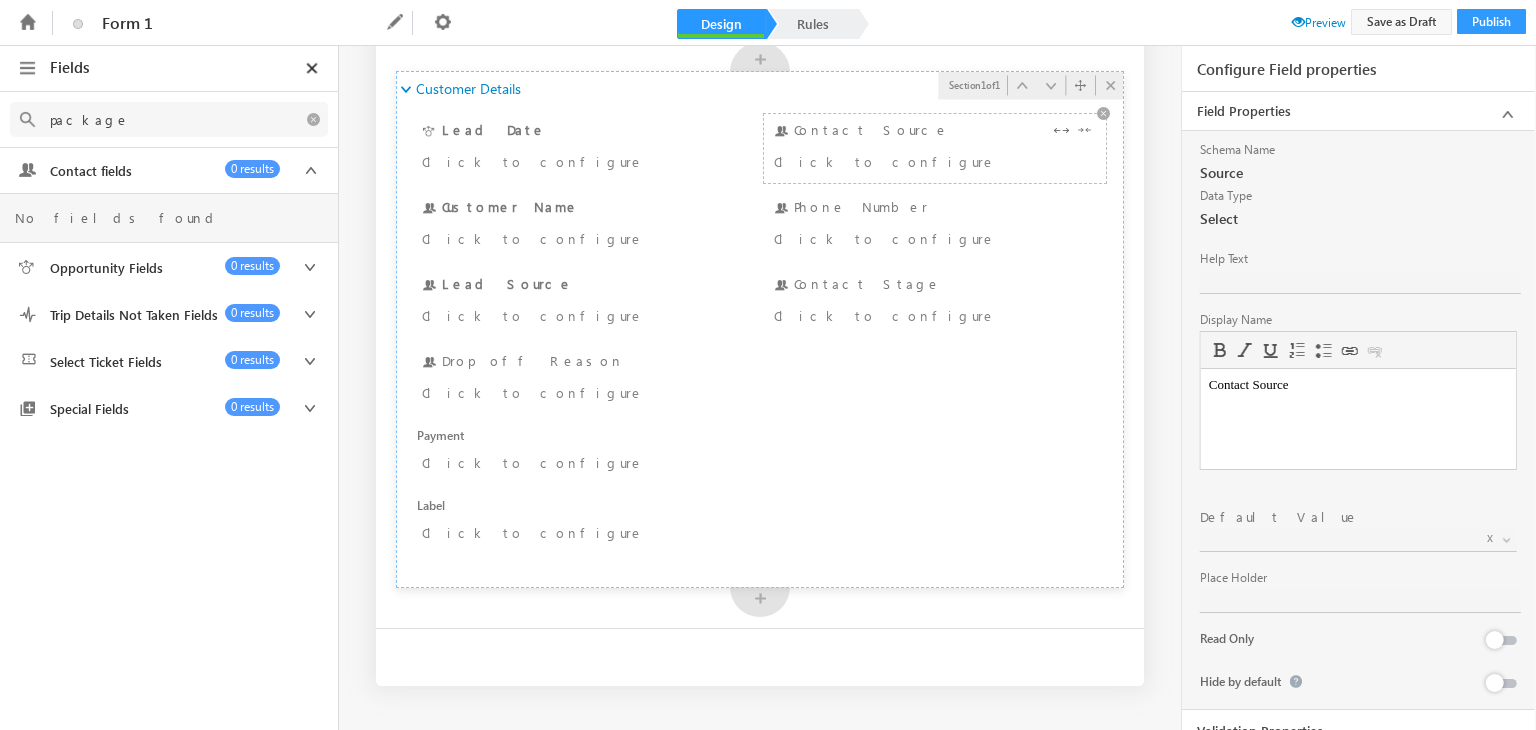 scroll, scrollTop: 0, scrollLeft: 0, axis: both 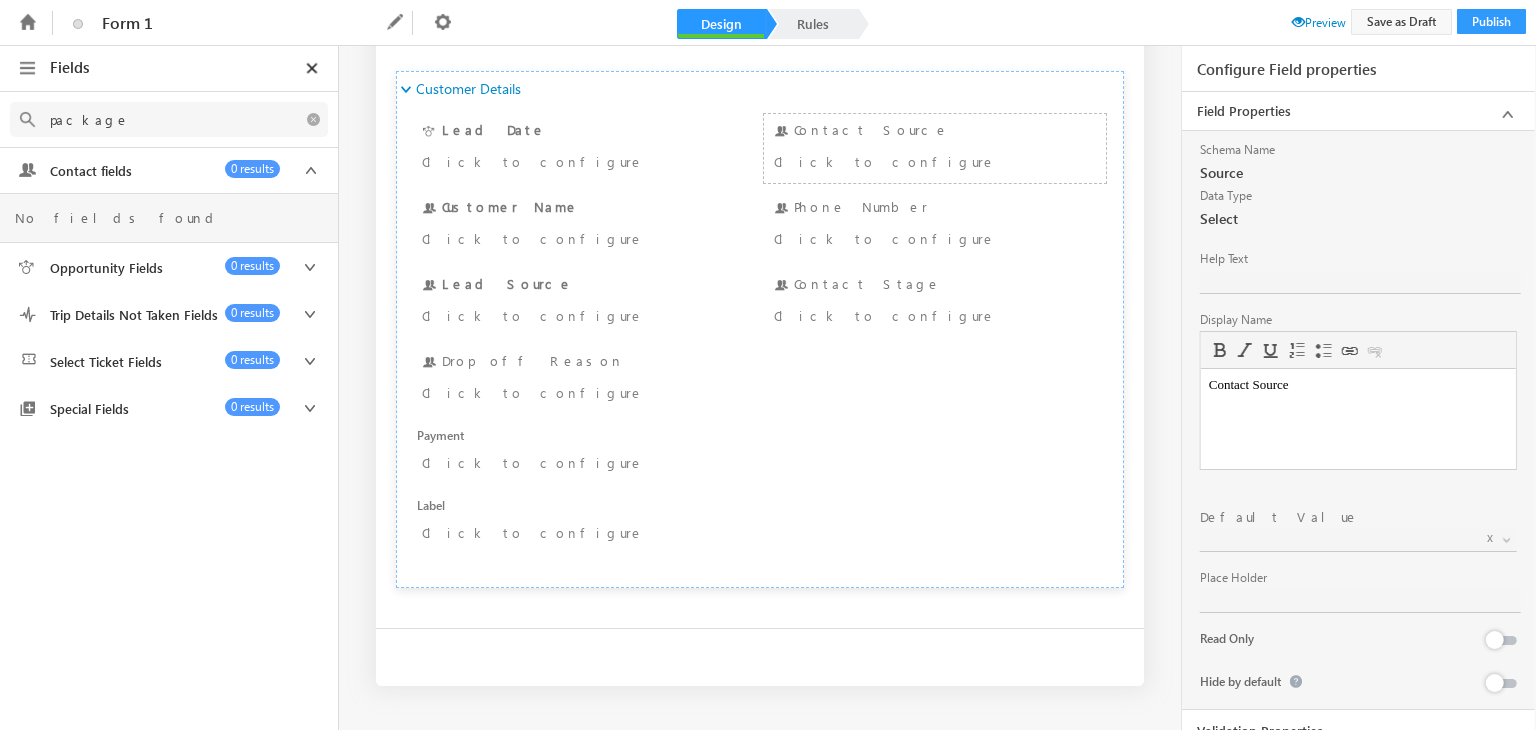 click on "Contact Source" at bounding box center [1357, 385] 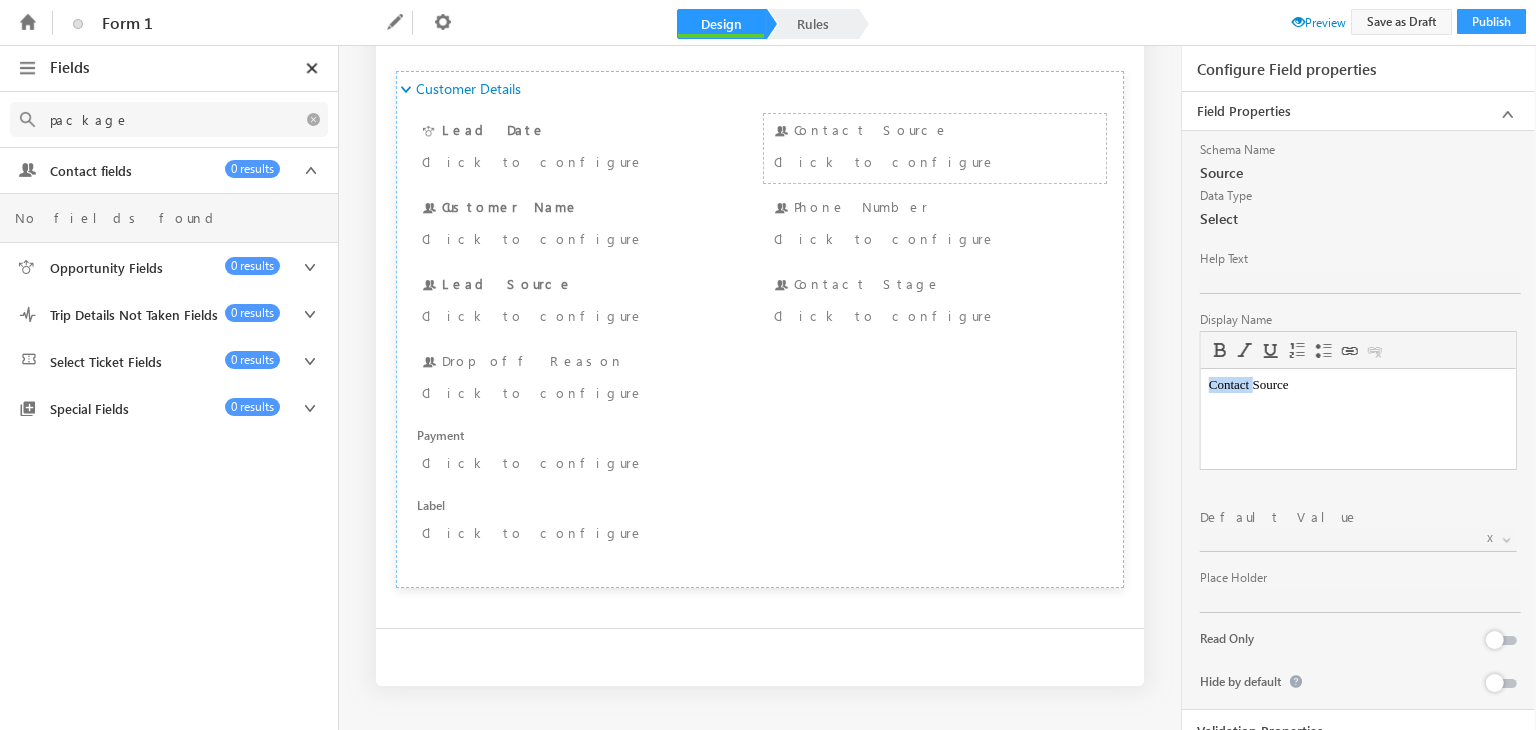 click on "Contact Source" at bounding box center (1357, 385) 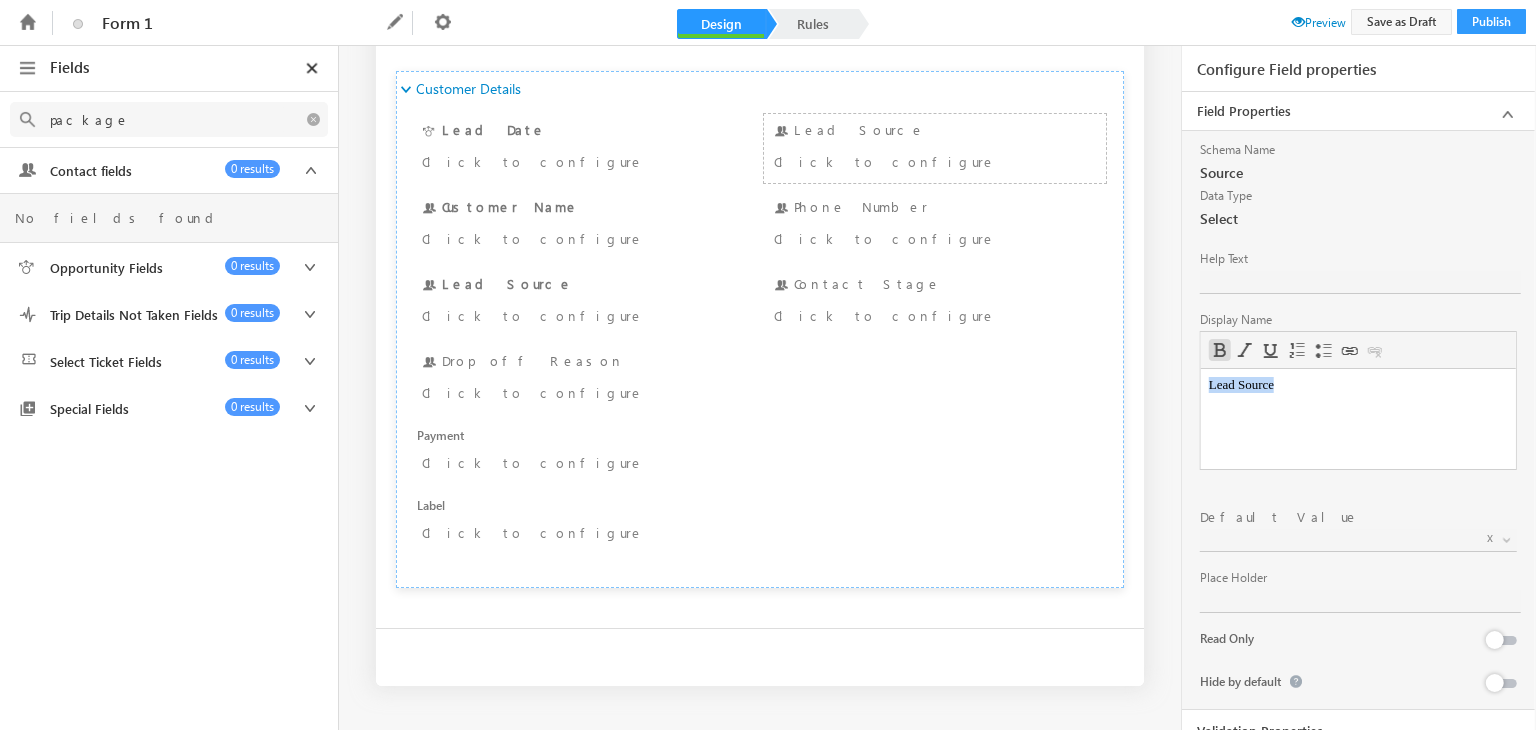 click at bounding box center [1220, 350] 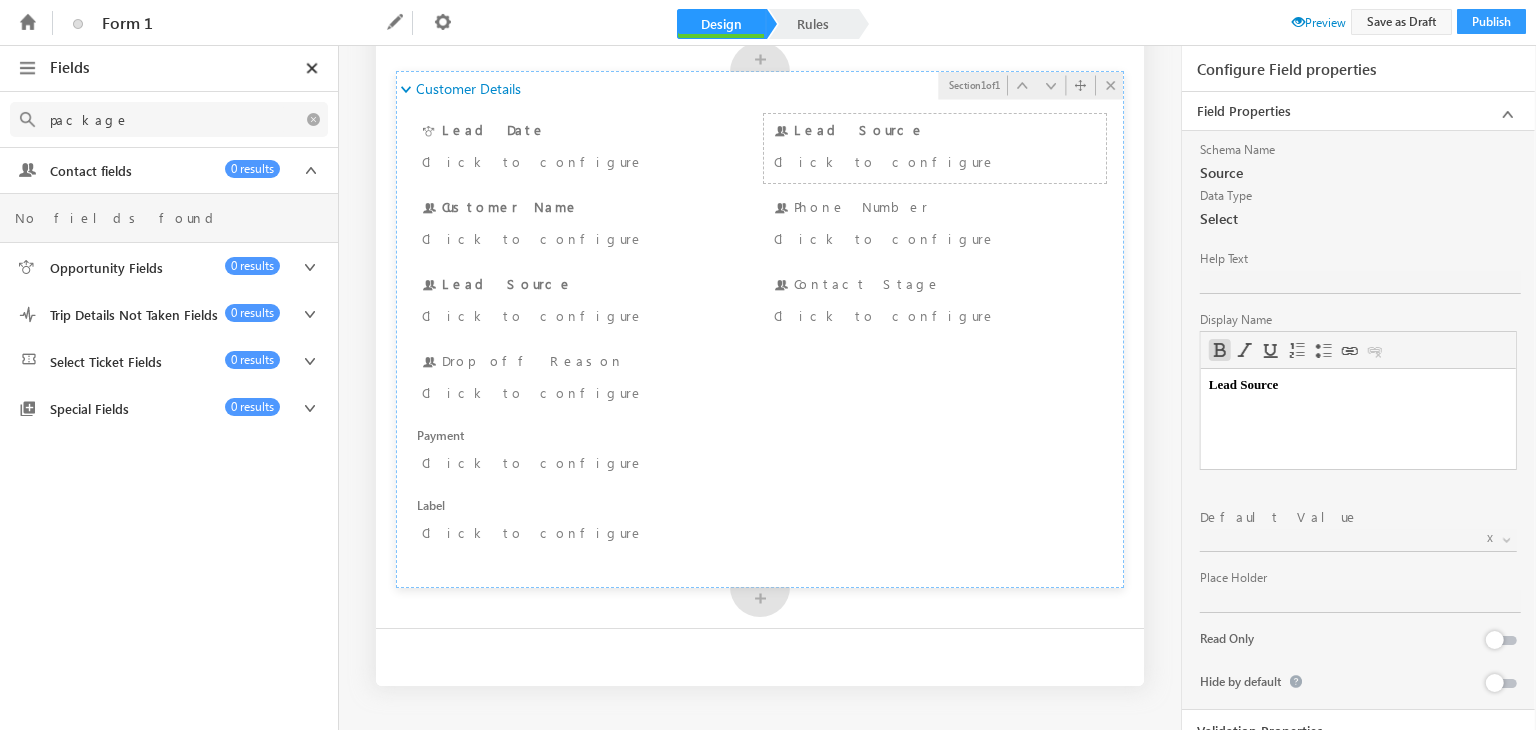scroll, scrollTop: 144, scrollLeft: 0, axis: vertical 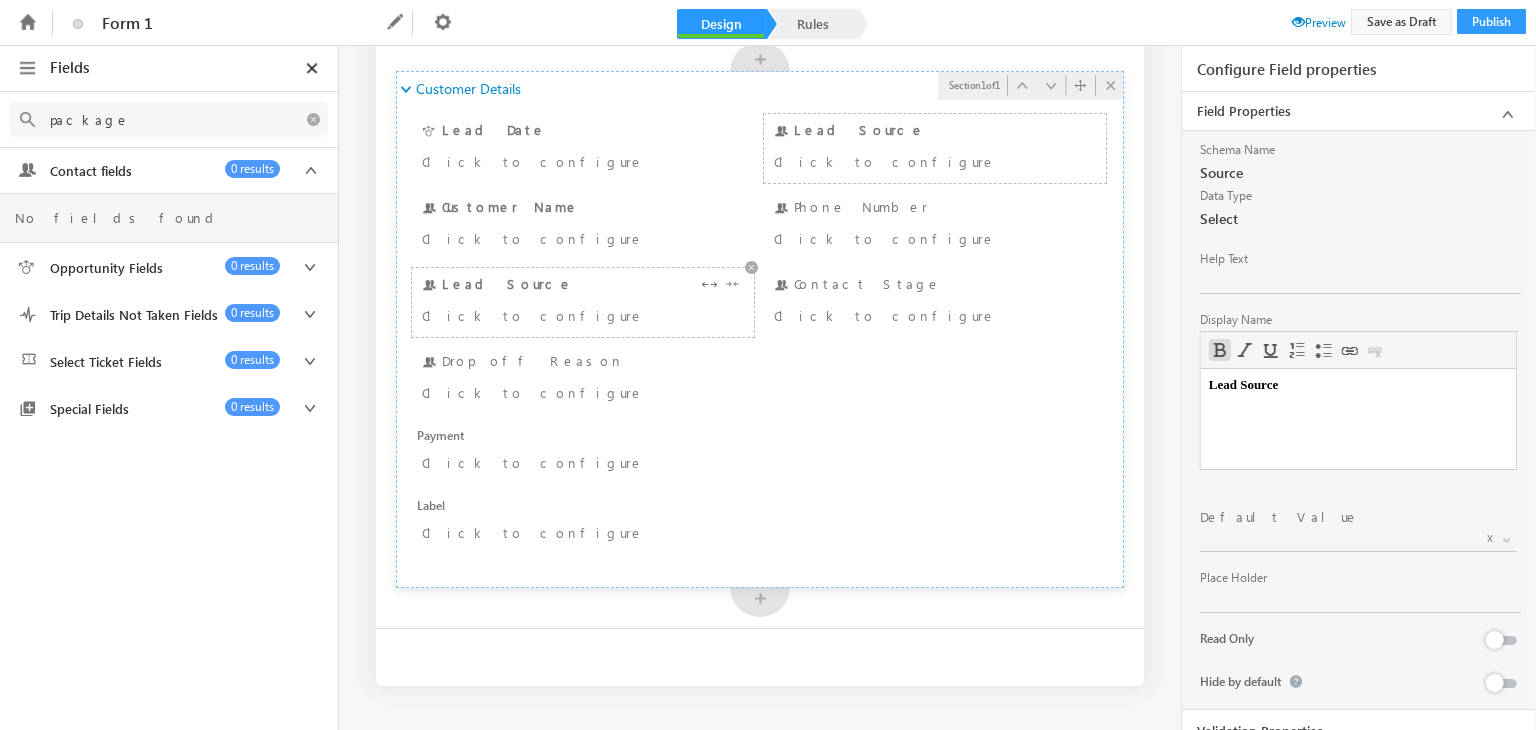 click on "Lead Source  Click to configure" at bounding box center [583, 302] 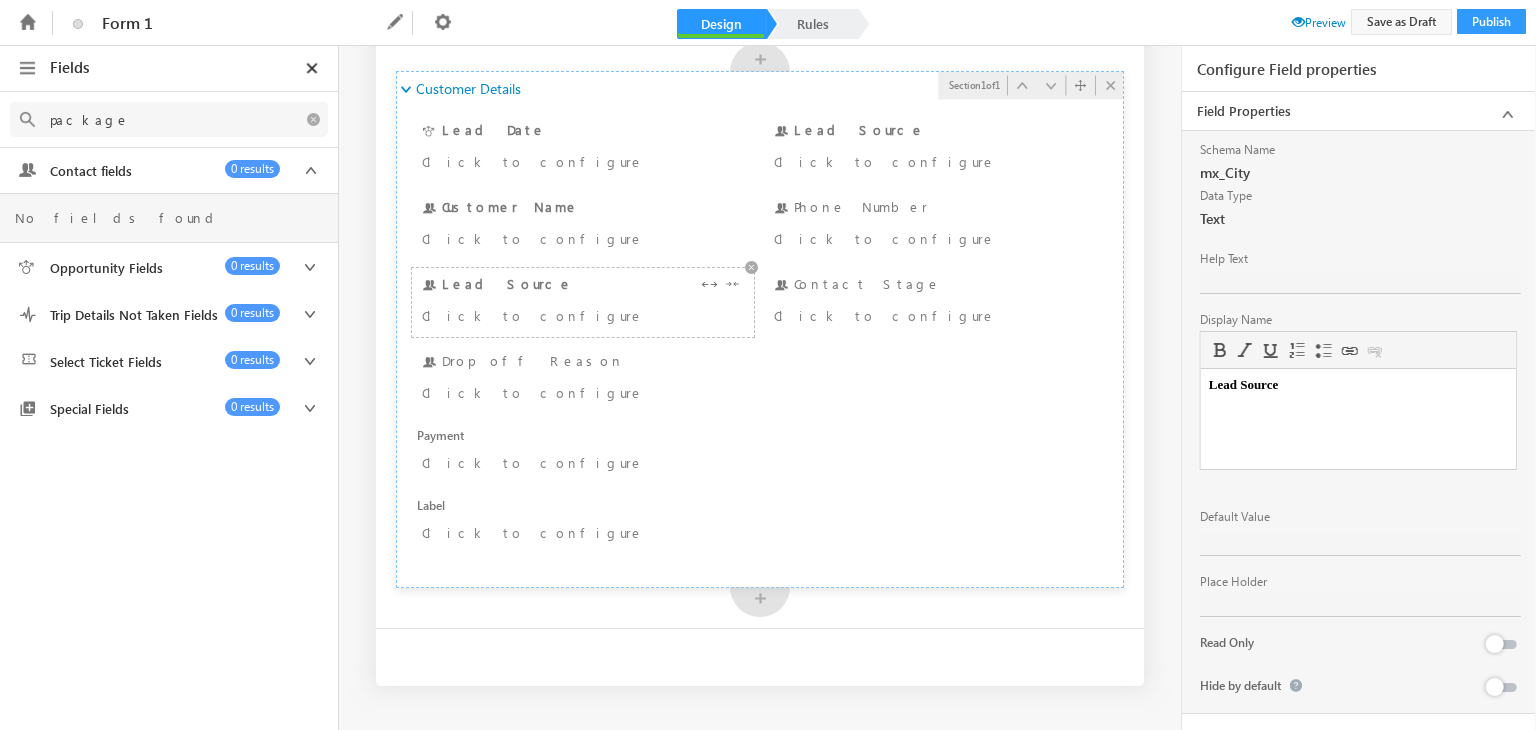 scroll, scrollTop: 0, scrollLeft: 0, axis: both 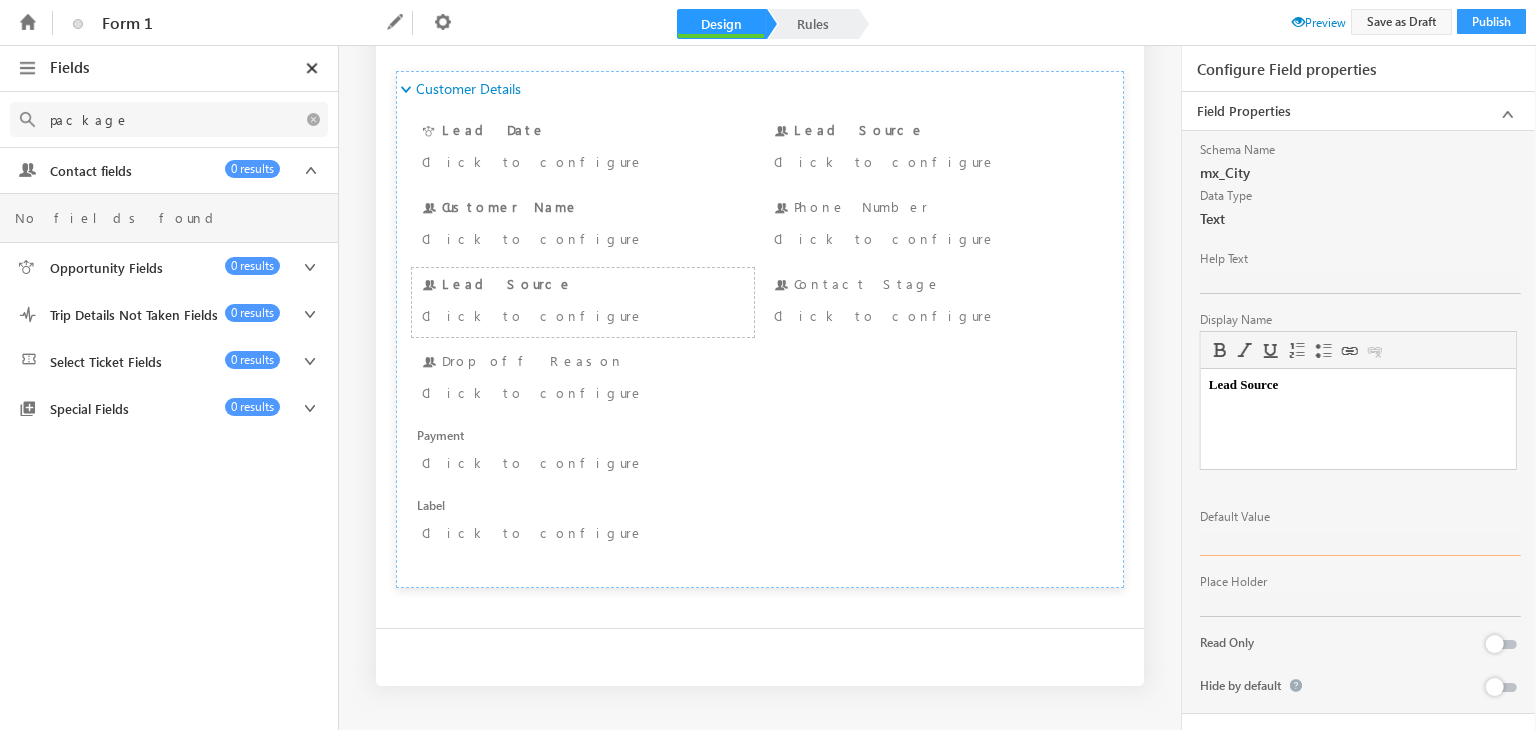 click at bounding box center (1360, 544) 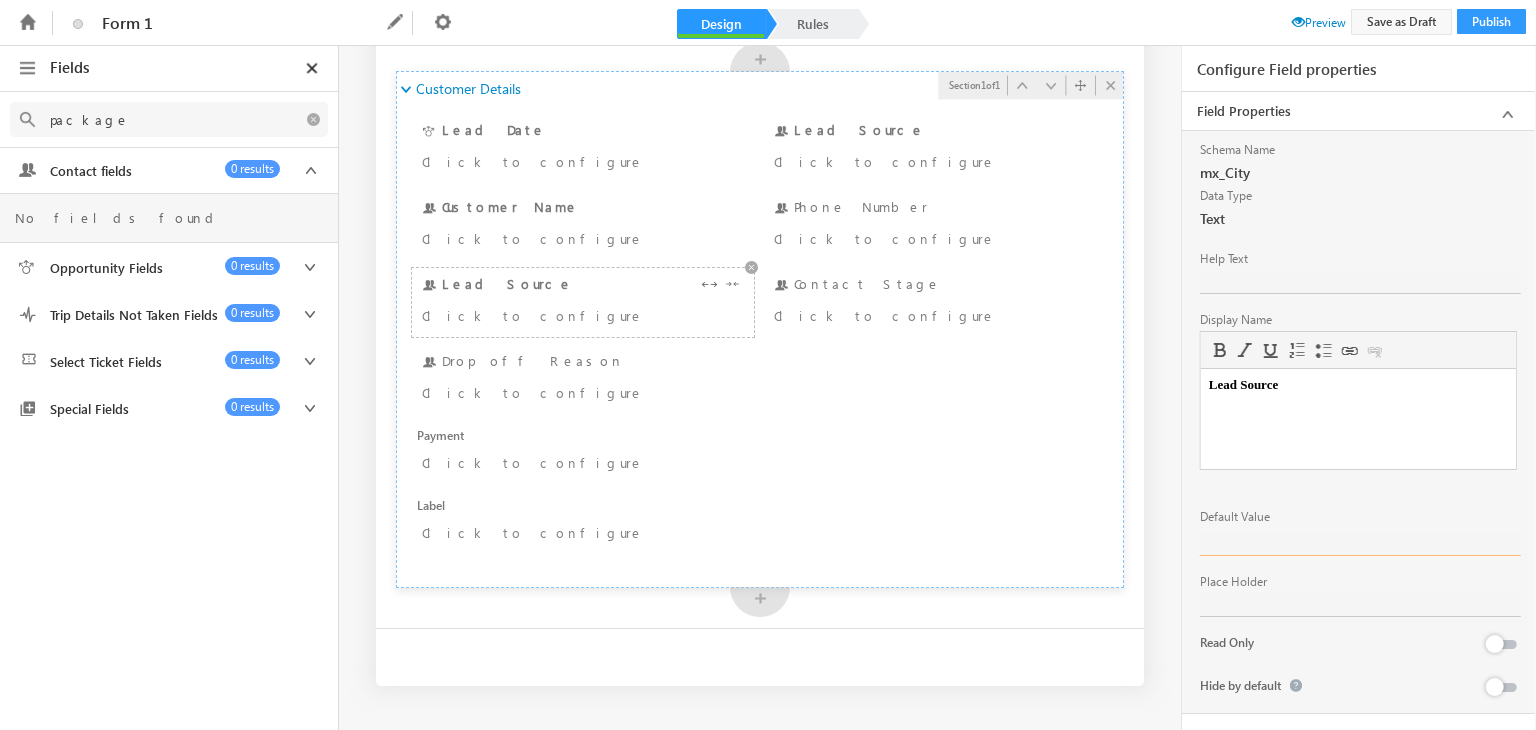 scroll, scrollTop: 144, scrollLeft: 0, axis: vertical 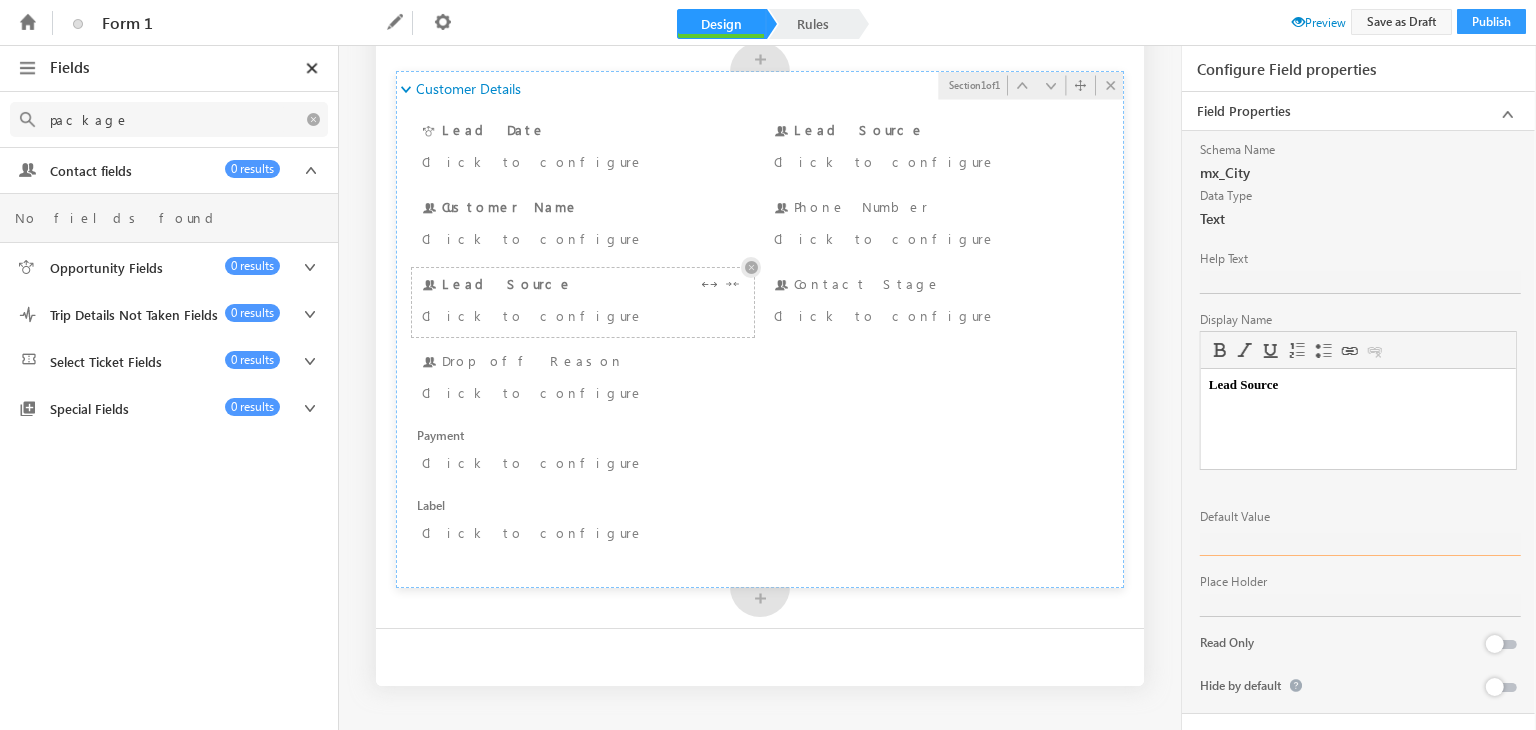 click at bounding box center [751, 267] 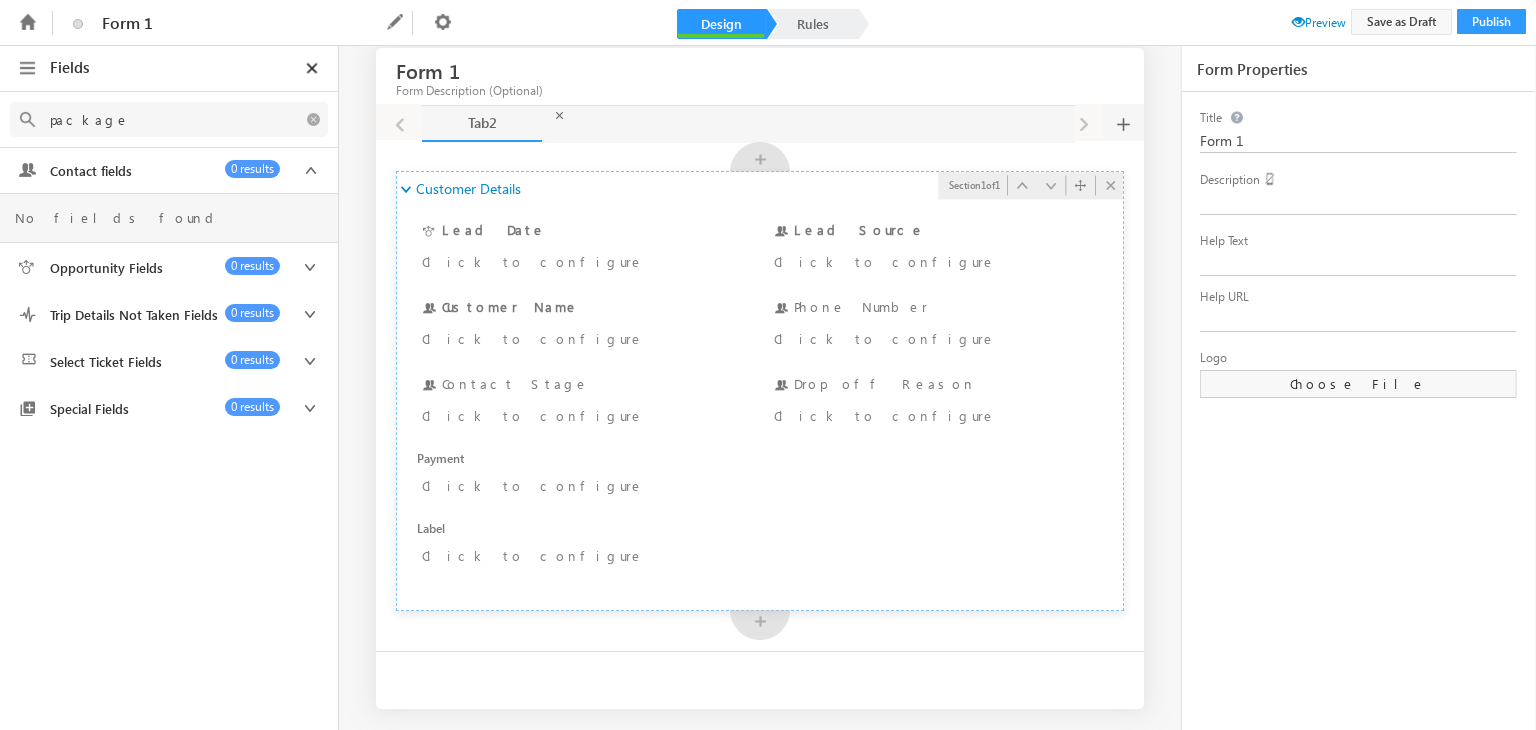 scroll, scrollTop: 67, scrollLeft: 0, axis: vertical 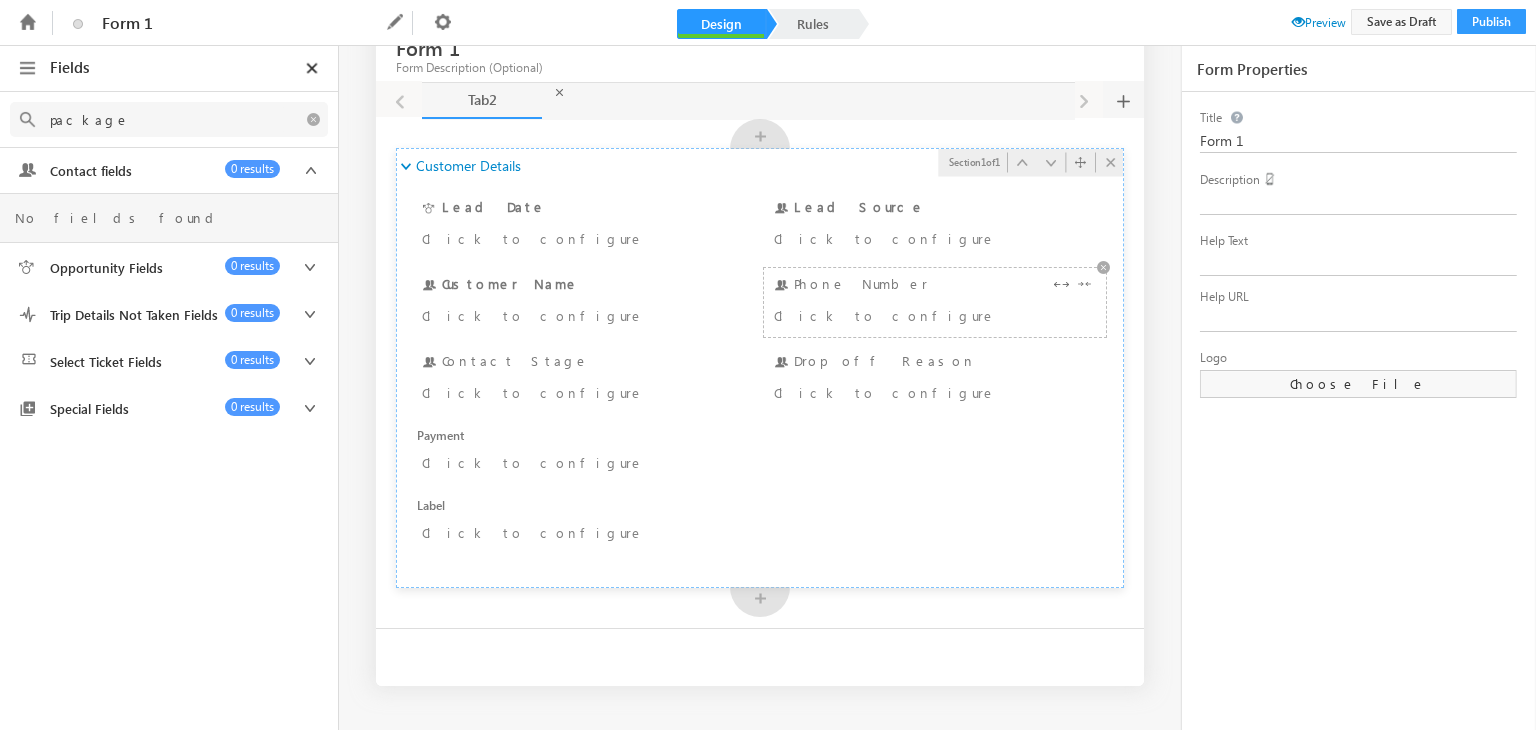 click on "Click to configure" at bounding box center (907, 315) 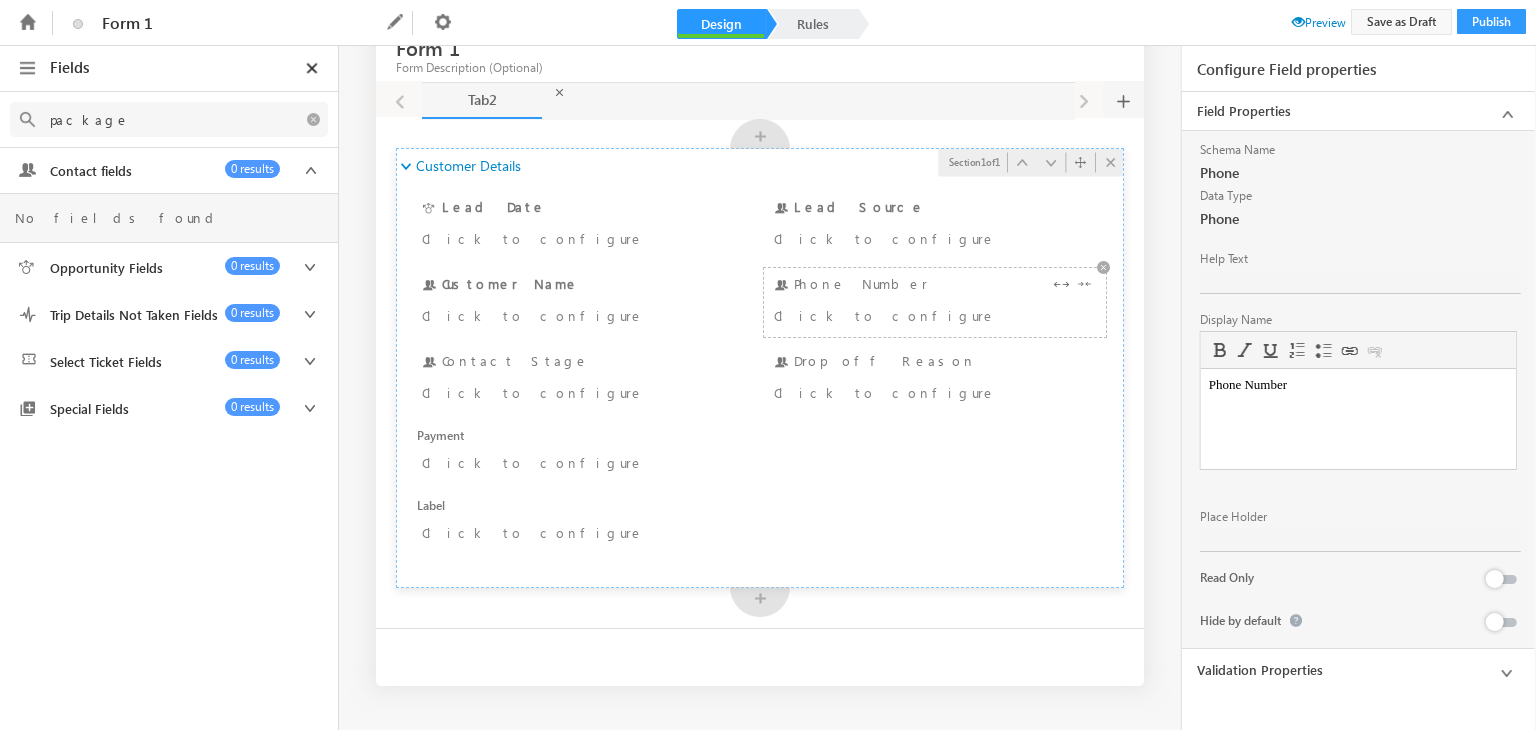 scroll, scrollTop: 0, scrollLeft: 0, axis: both 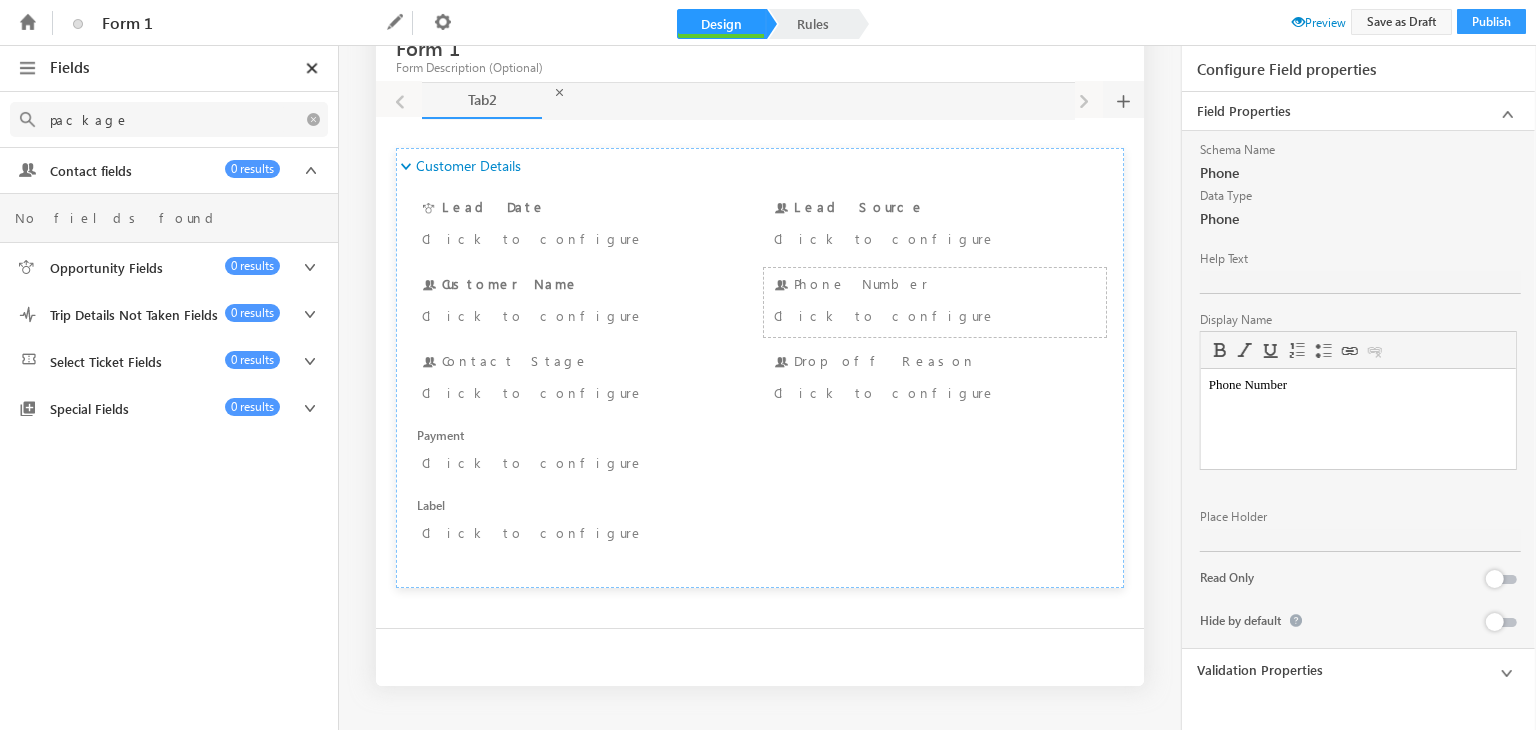click on "Phone Number" at bounding box center [1357, 385] 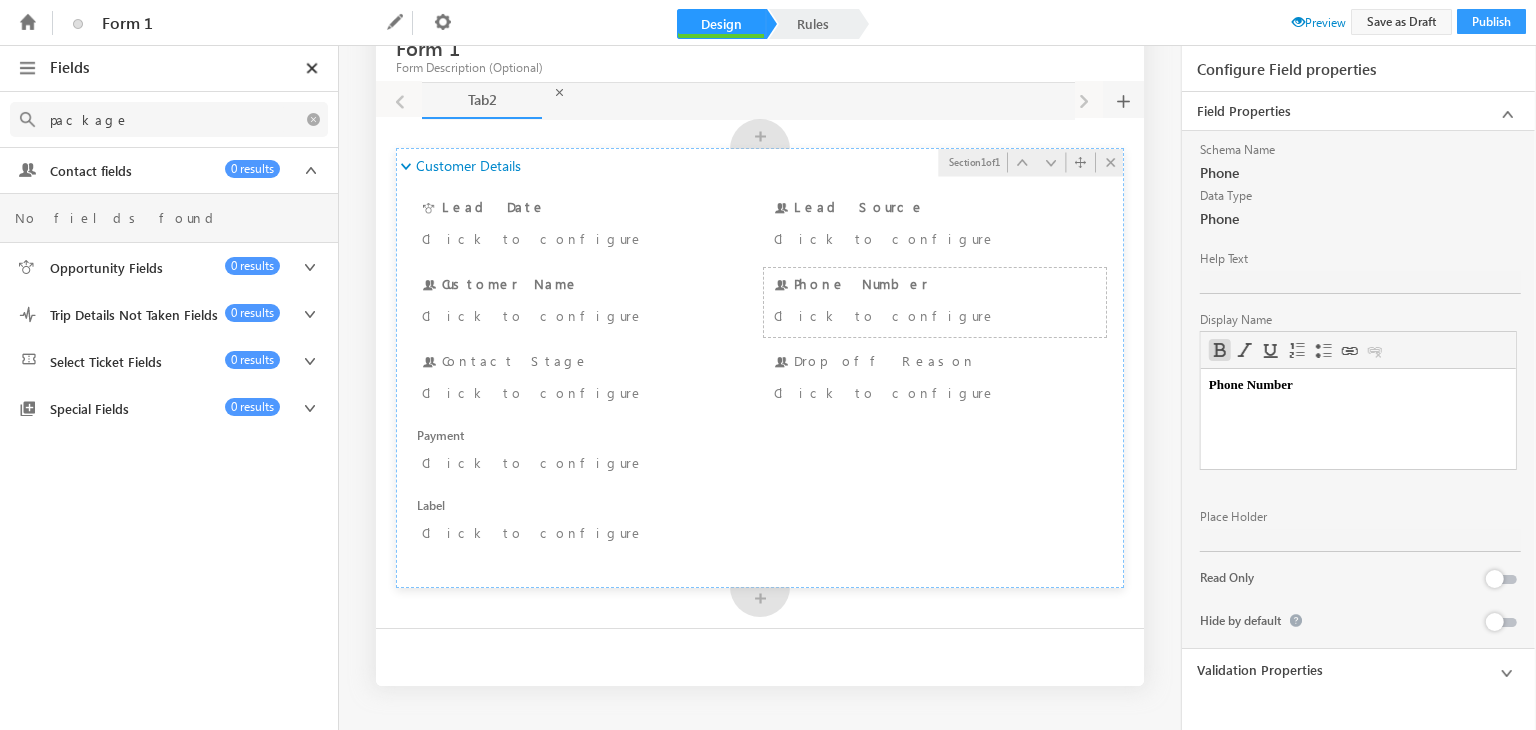 click on "Opportunity DateTime Lead Date Click to configure Contact Source Lead Source Click to configure Address 1 Customer Name Click to configure Phone Number Phone Number Click to configure Contact Stage Contact Stage Click to configure Drop off Reason Drop off Reason Click to configure Payment Payment Click to configure Label Label Click to configure" at bounding box center [760, 380] 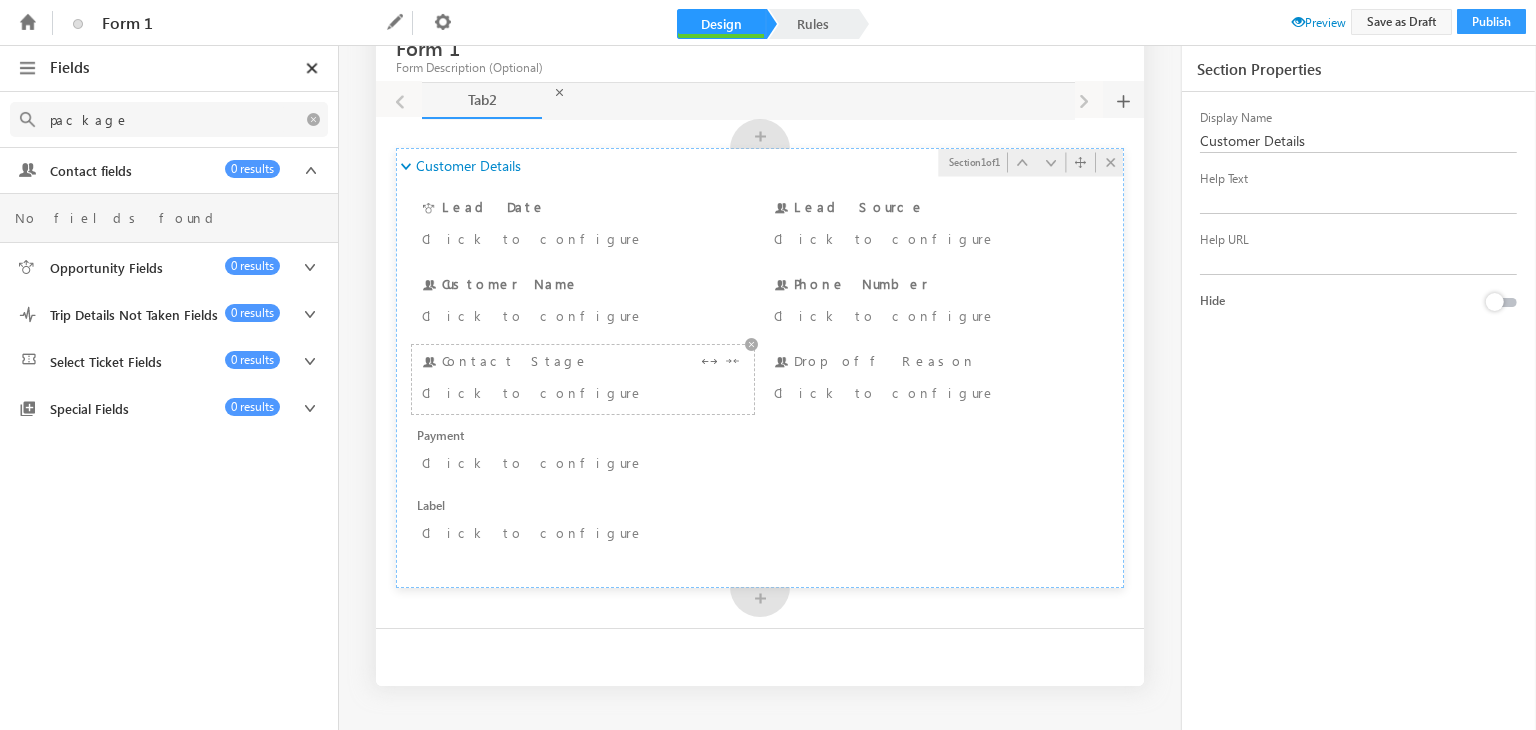 click on "Click to configure" at bounding box center (555, 392) 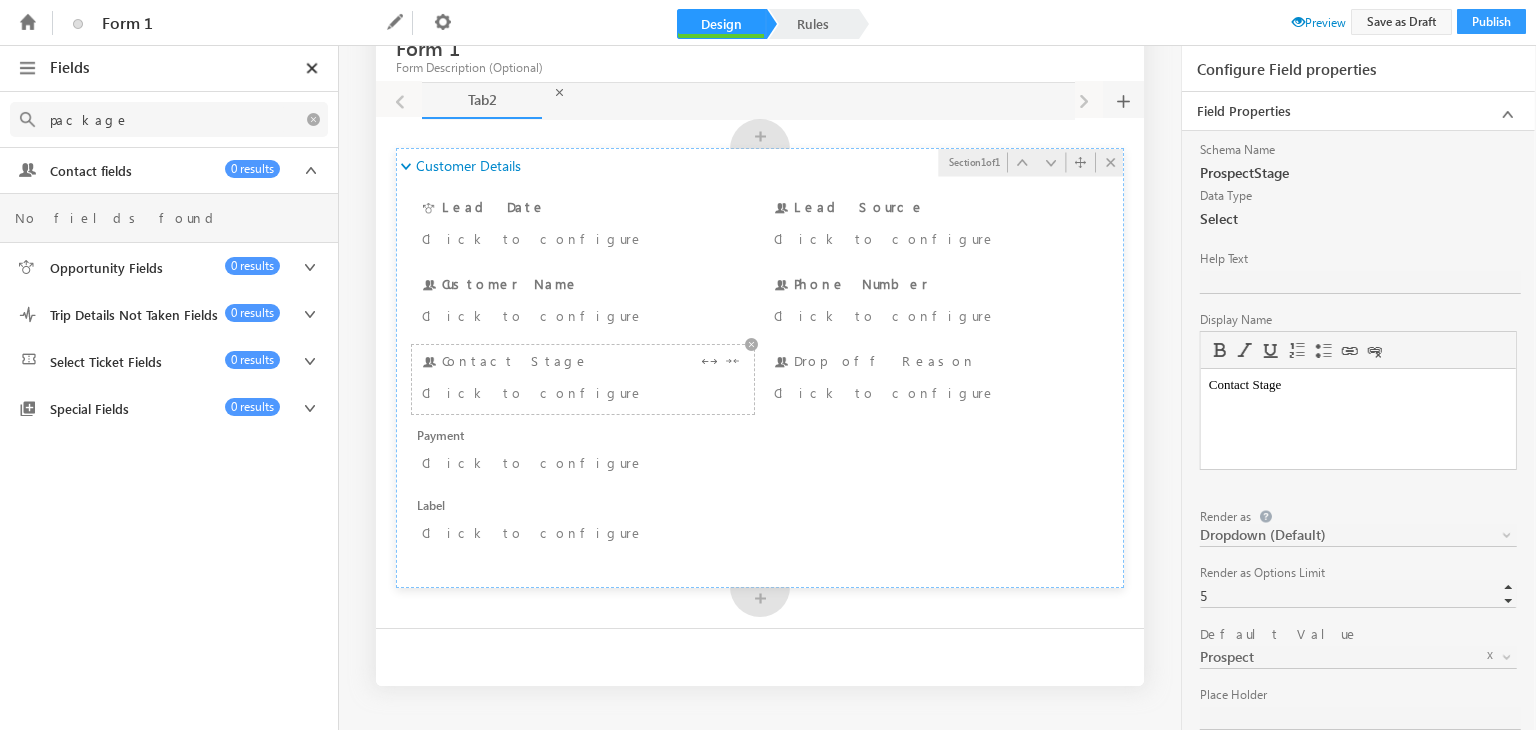 scroll, scrollTop: 0, scrollLeft: 0, axis: both 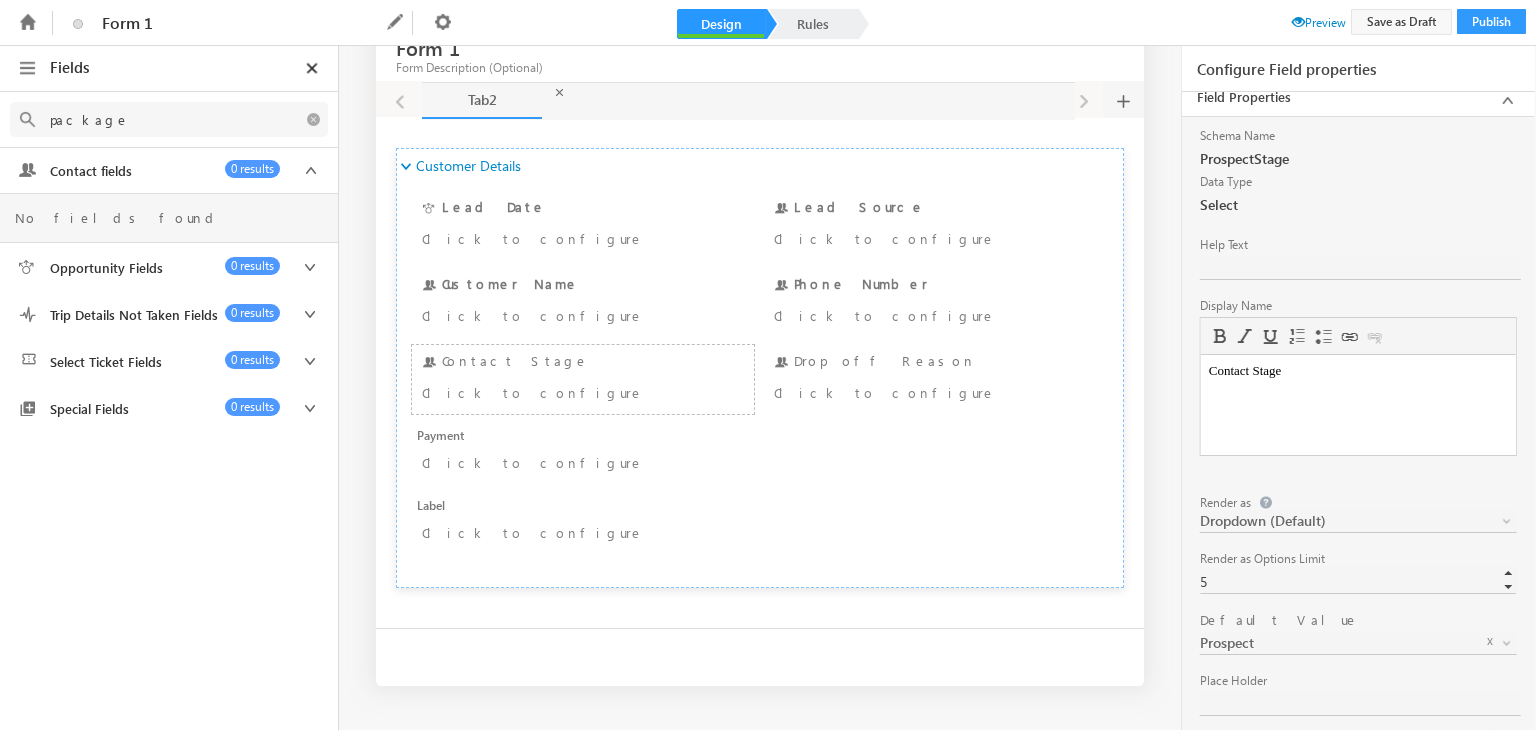 click on "Dropdown (Default)" at bounding box center [1337, 521] 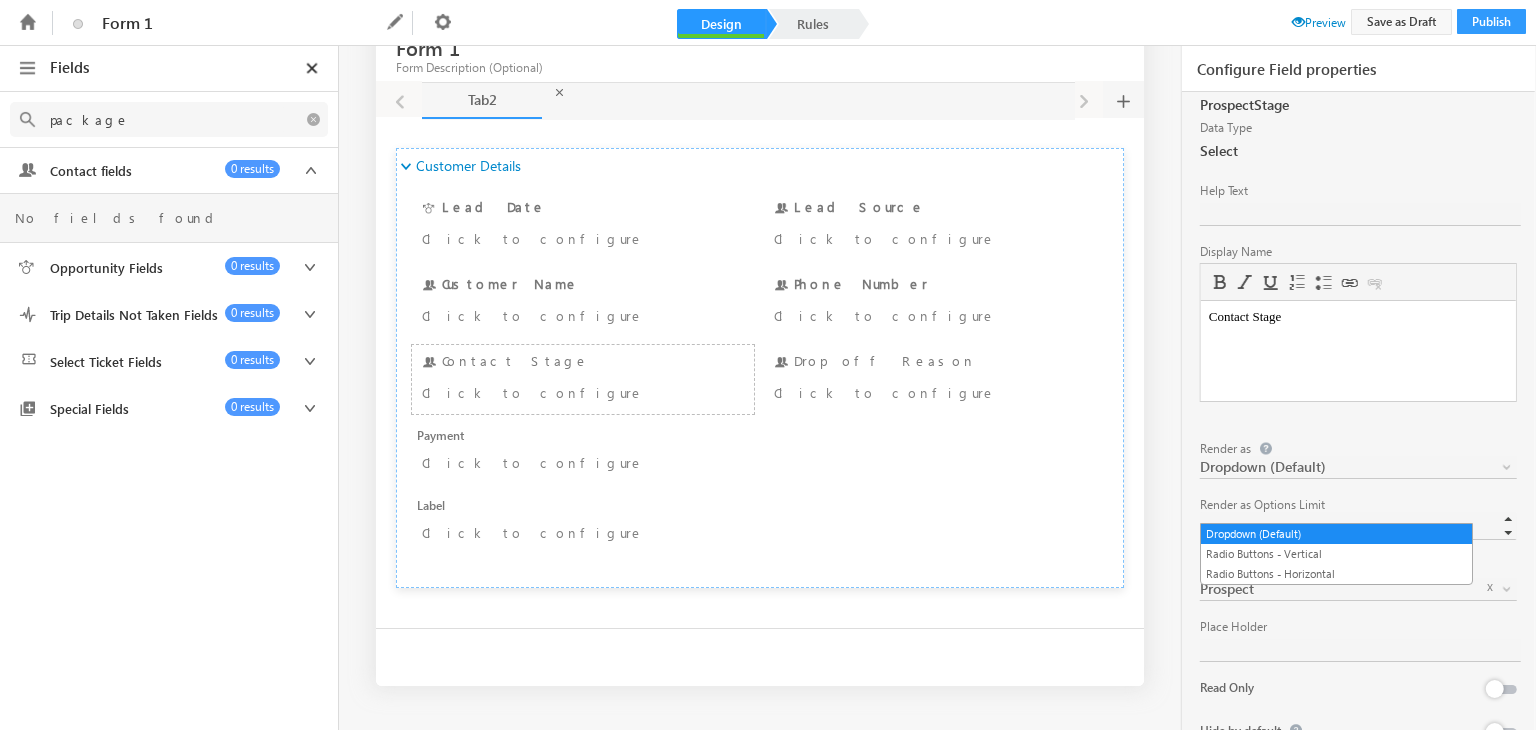 scroll, scrollTop: 68, scrollLeft: 0, axis: vertical 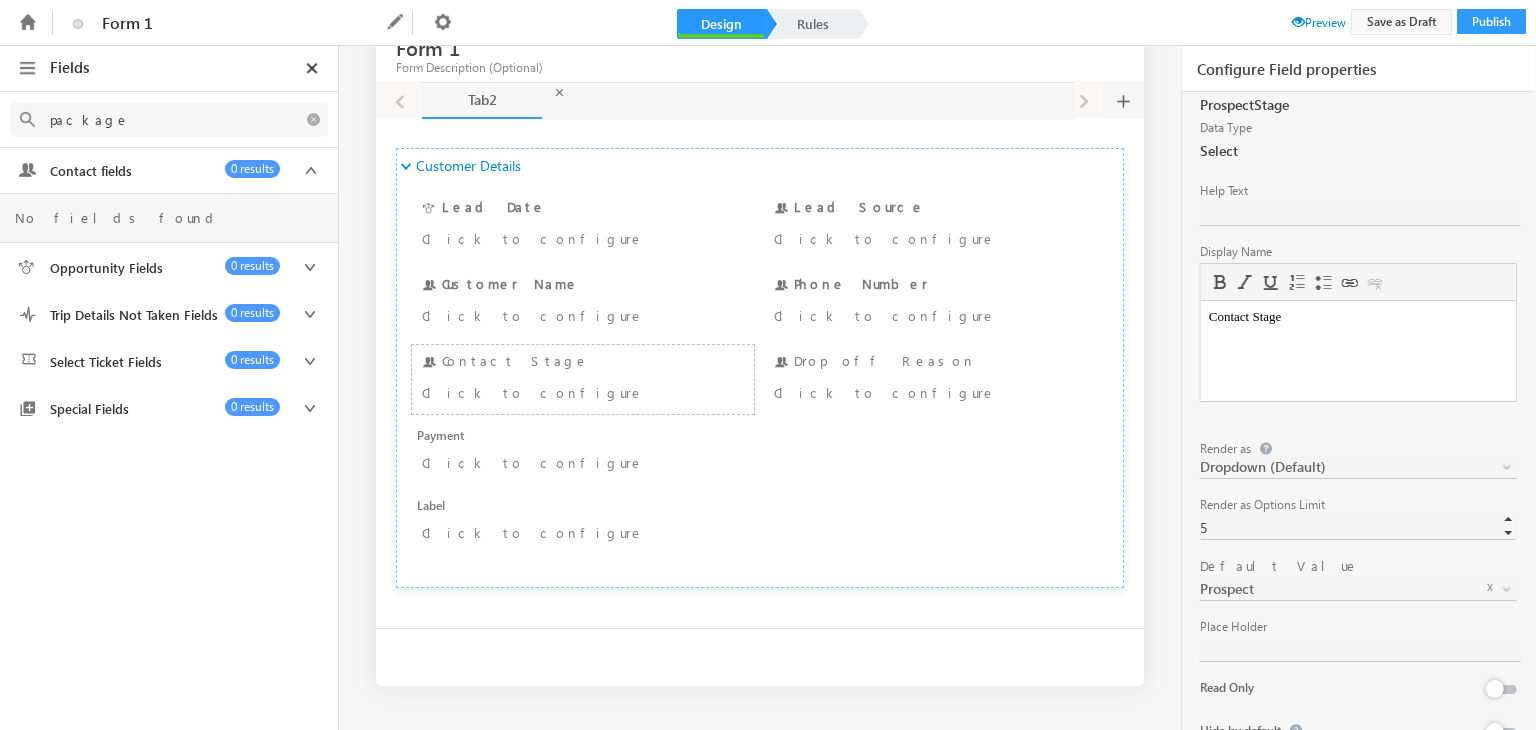 click on "Display Name Contact Stage Rich Text Editor Editor toolbars Basic Styles   Bold   Italic   Underline Paragraph   Insert/Remove Numbered List   Insert/Remove Bulleted List link   Link   Unlink Press ALT 0 for help ◢ Elements path body   Contains restricted keywords" at bounding box center (1358, 339) 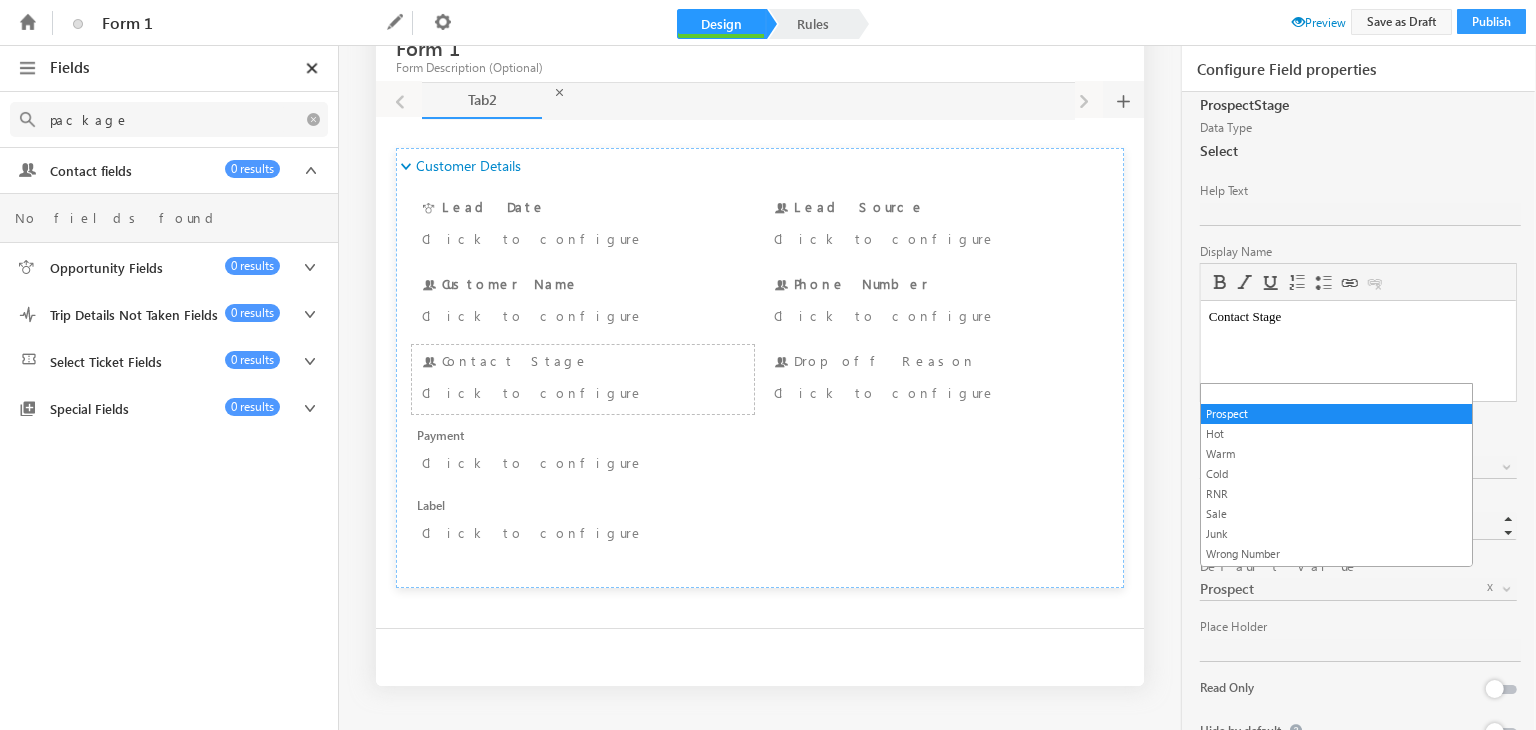 click on "Prospect" at bounding box center [1337, 589] 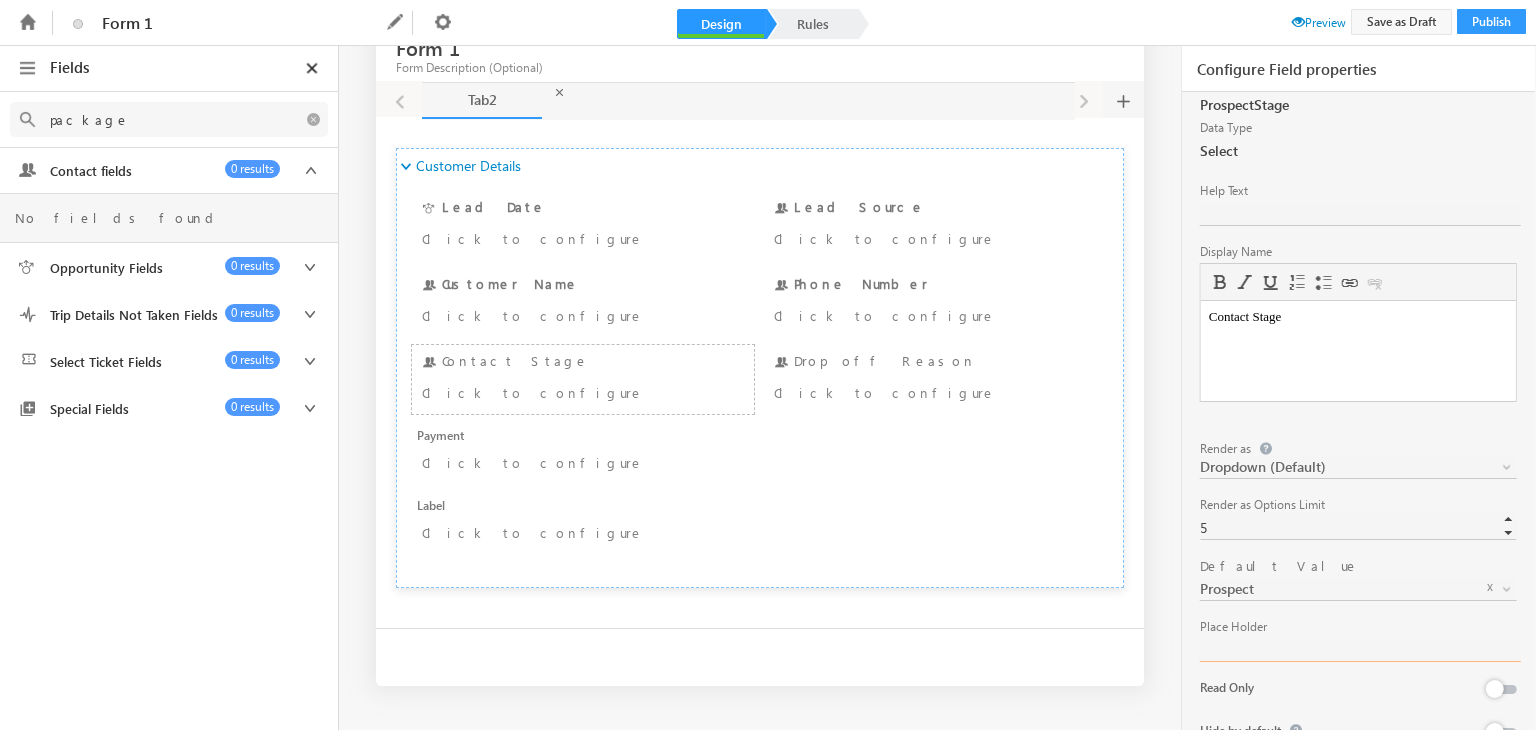 click at bounding box center [1360, 650] 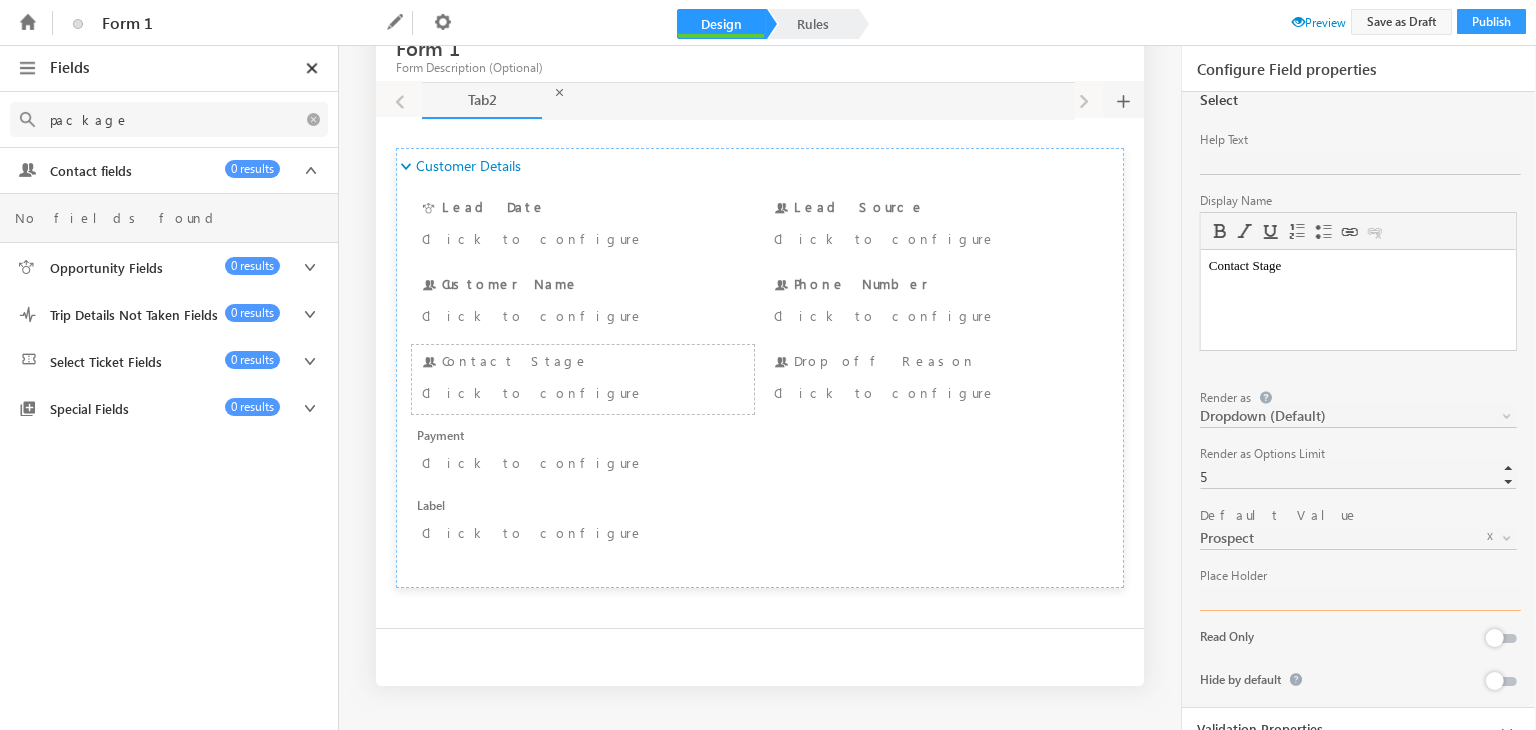 scroll, scrollTop: 120, scrollLeft: 0, axis: vertical 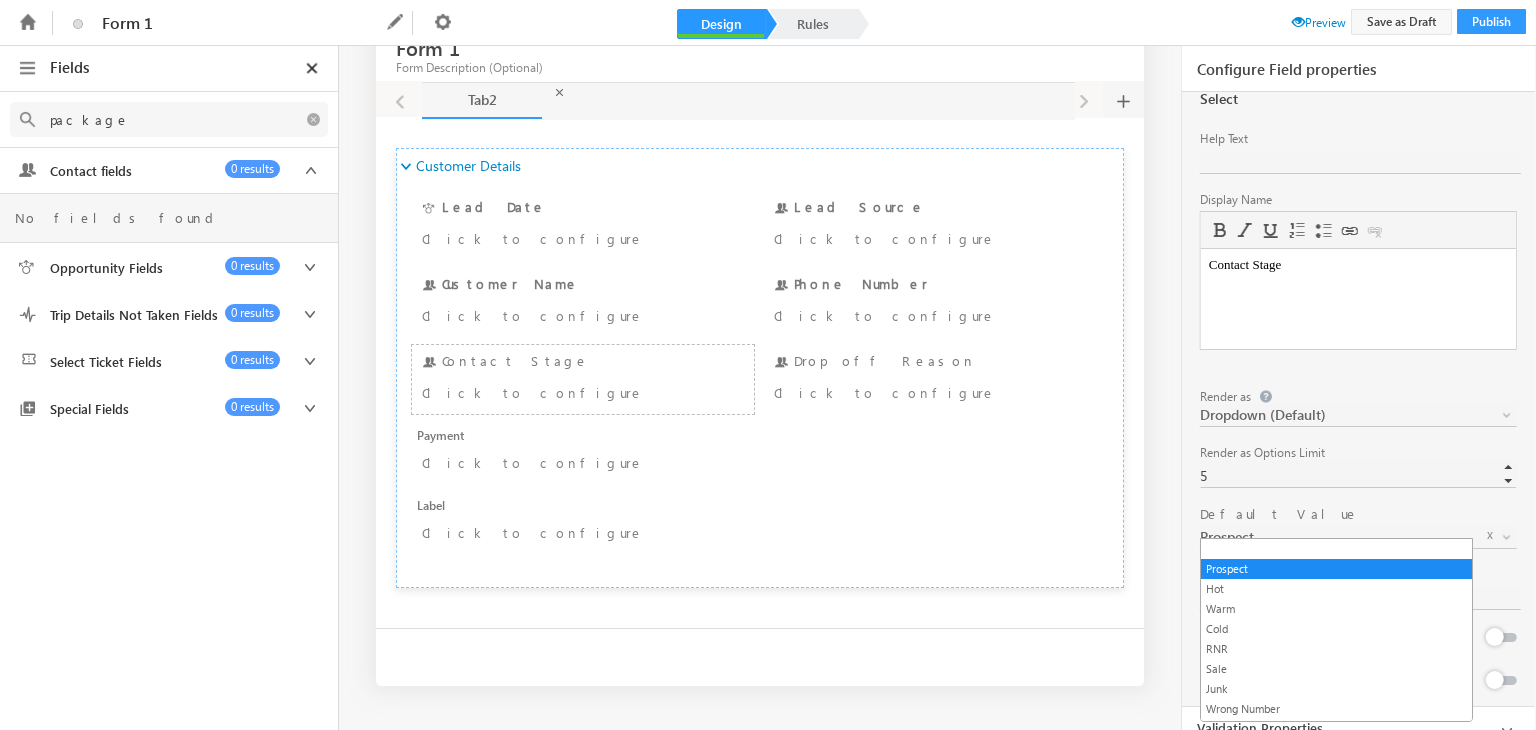 click on "Prospect" at bounding box center [1337, 537] 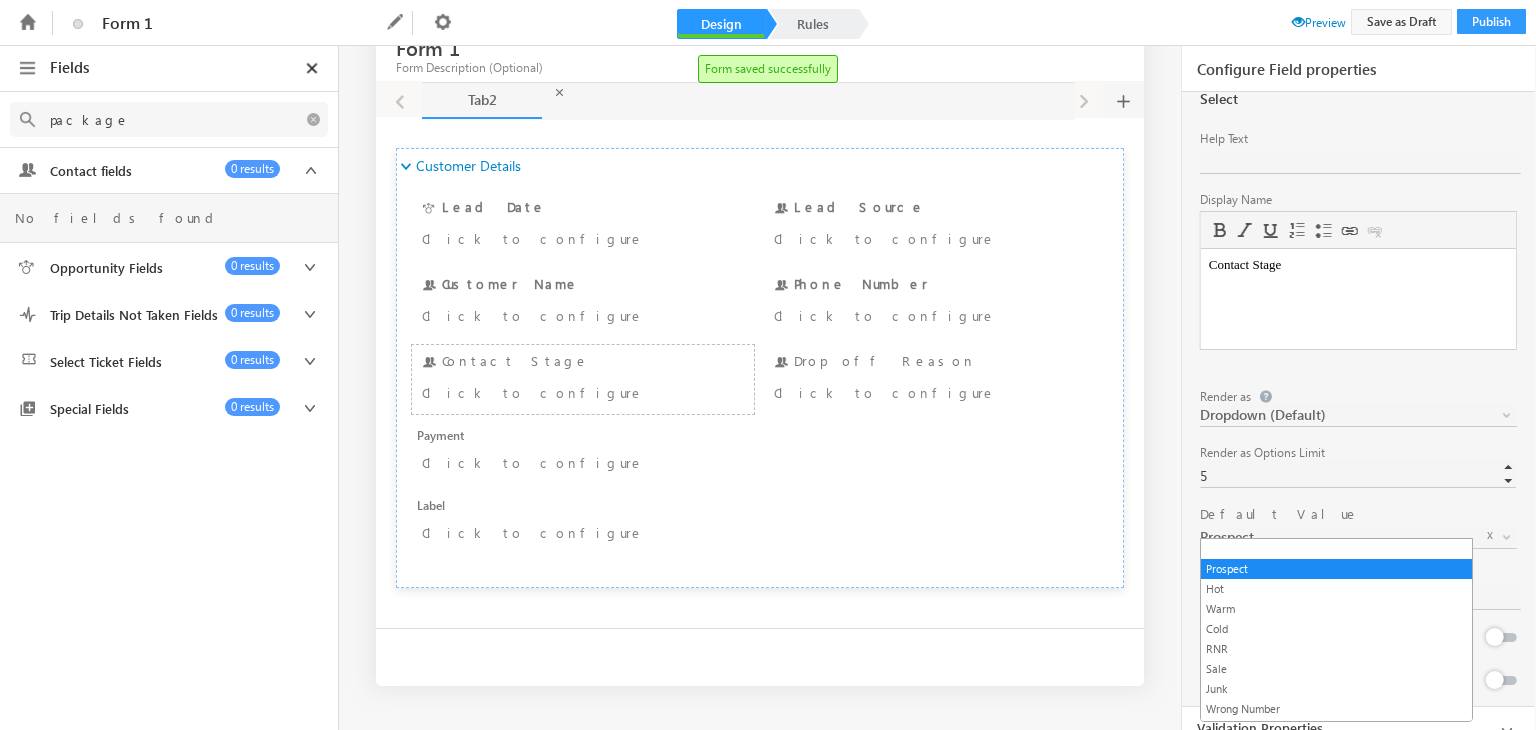click on "Tab2 Customer Details Customer Details Section  1  of  1 Opportunity DateTime Lead Date Click to configure Contact Source Lead Source Click to configure Address 1 Customer Name Click to configure Phone Number Phone Number Click to configure Contact Stage Contact Stage Click to configure Drop off Reason Drop off Reason Click to configure Payment Payment Click to configure Label Label Click to configure + +" at bounding box center [765, 375] 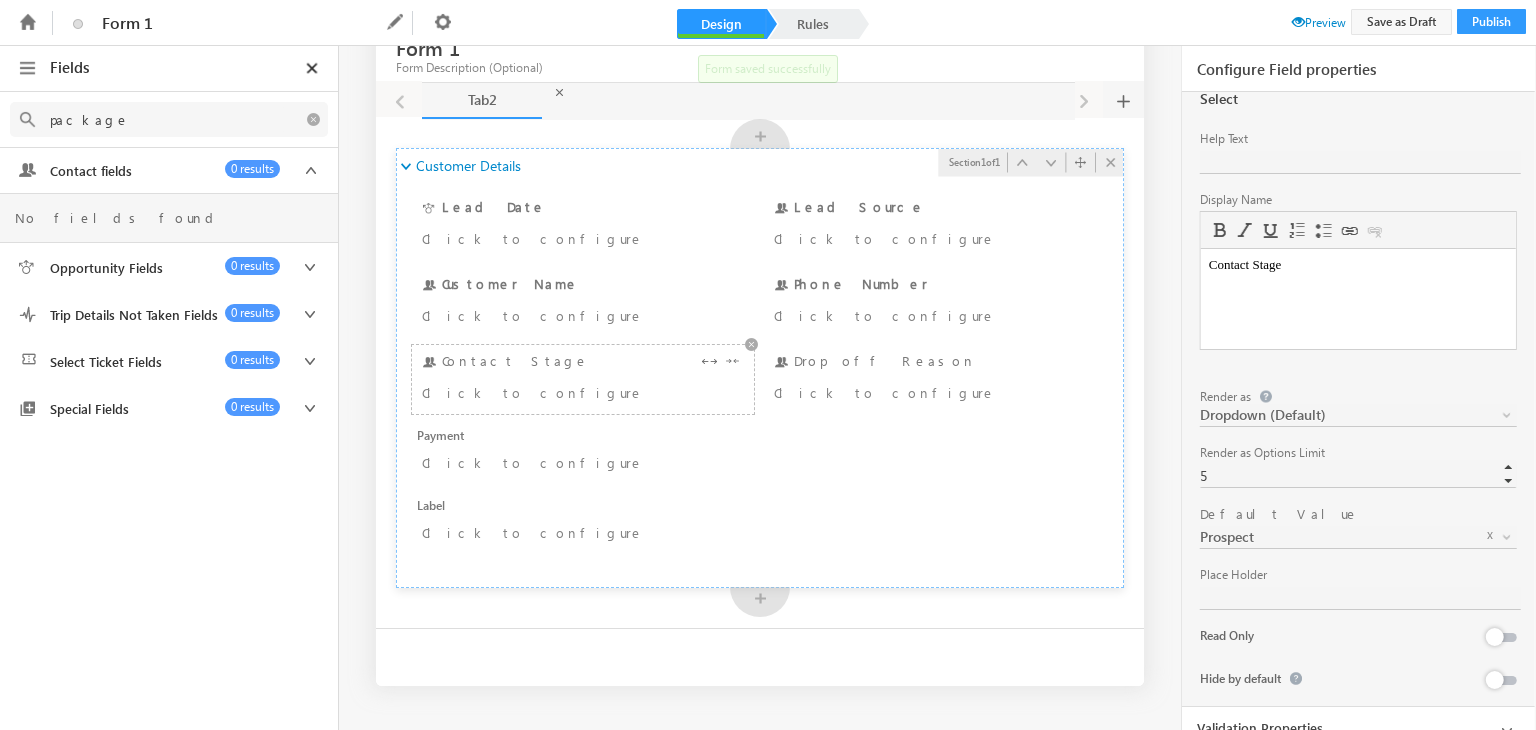 click on "Contact Stage Click to configure" at bounding box center (583, 379) 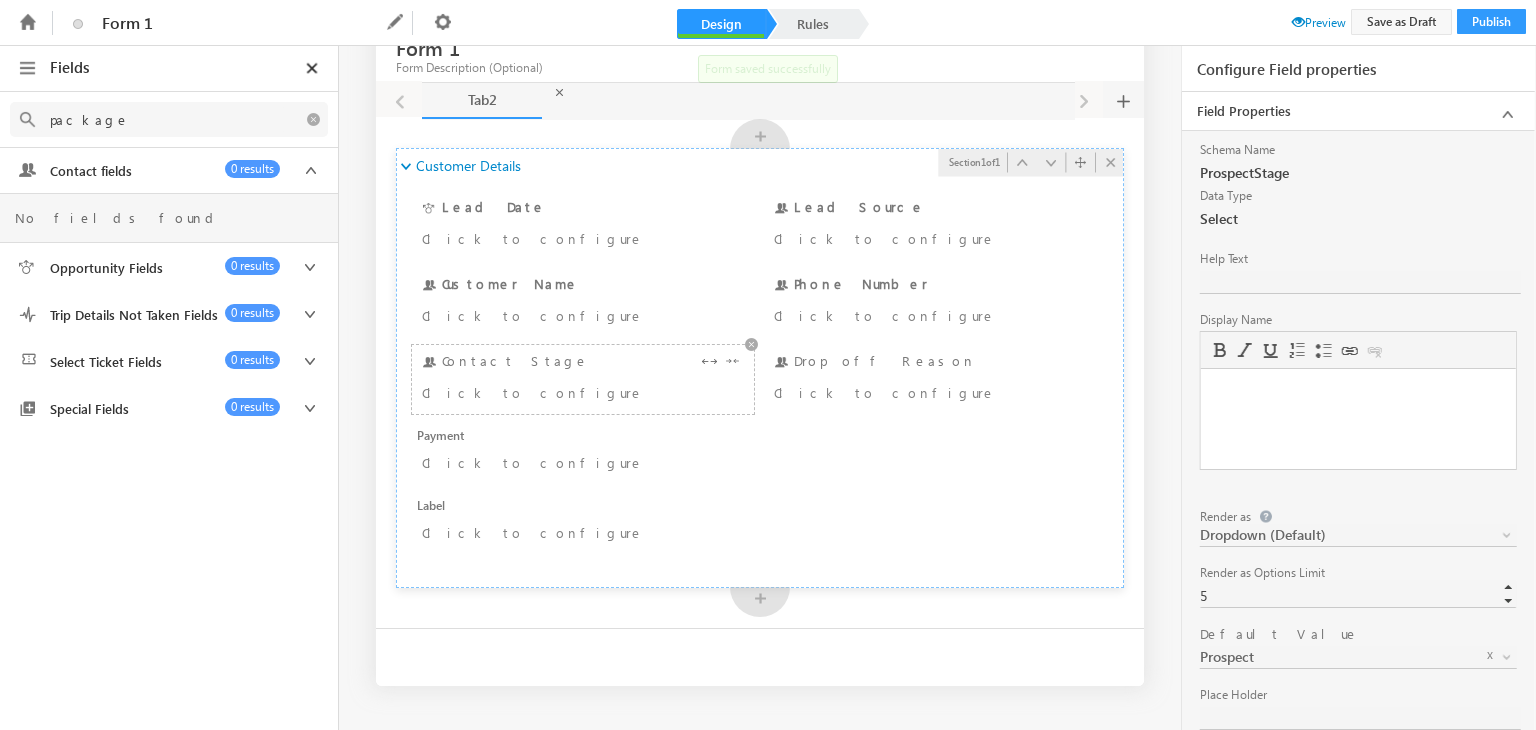 click on "Contact Stage Click to configure" at bounding box center [583, 379] 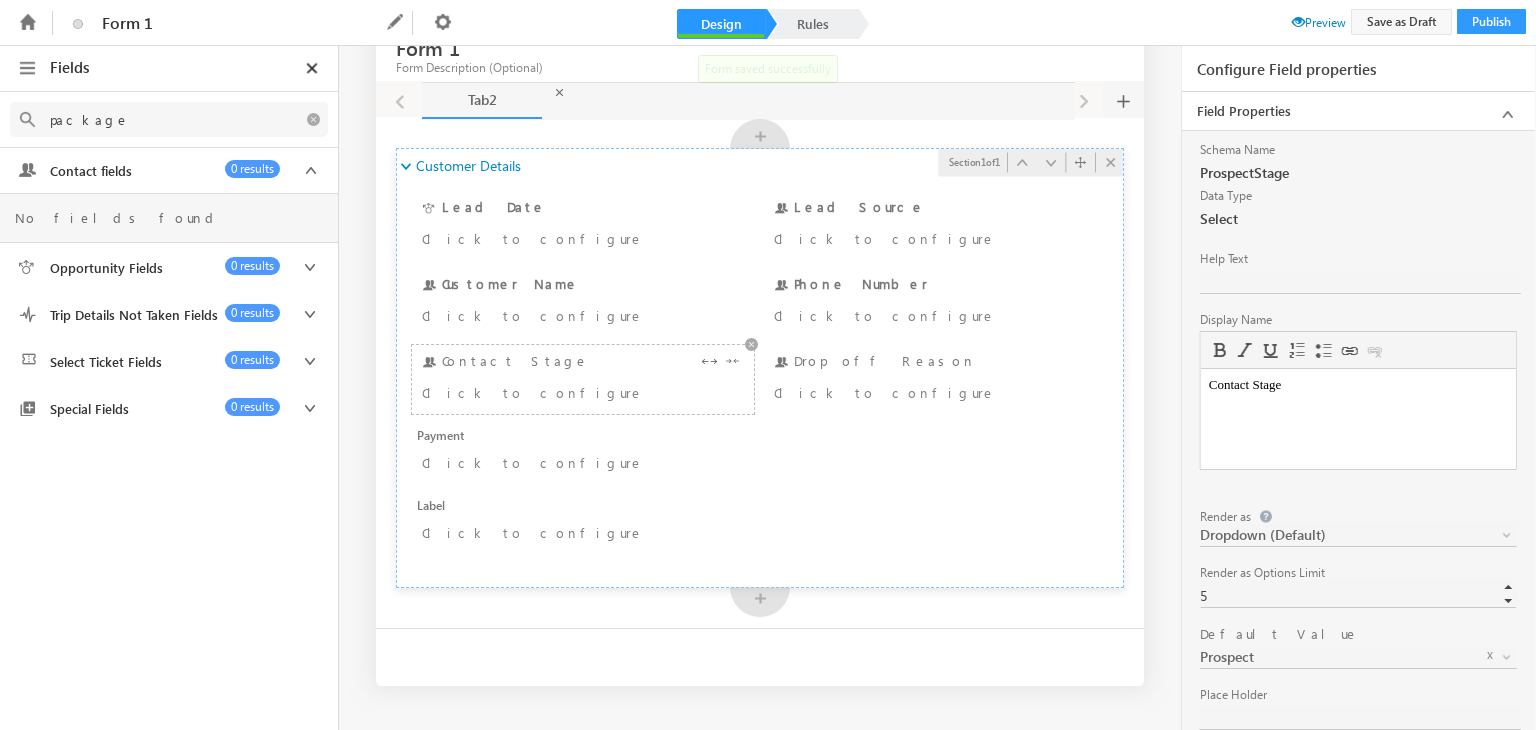 scroll, scrollTop: 0, scrollLeft: 0, axis: both 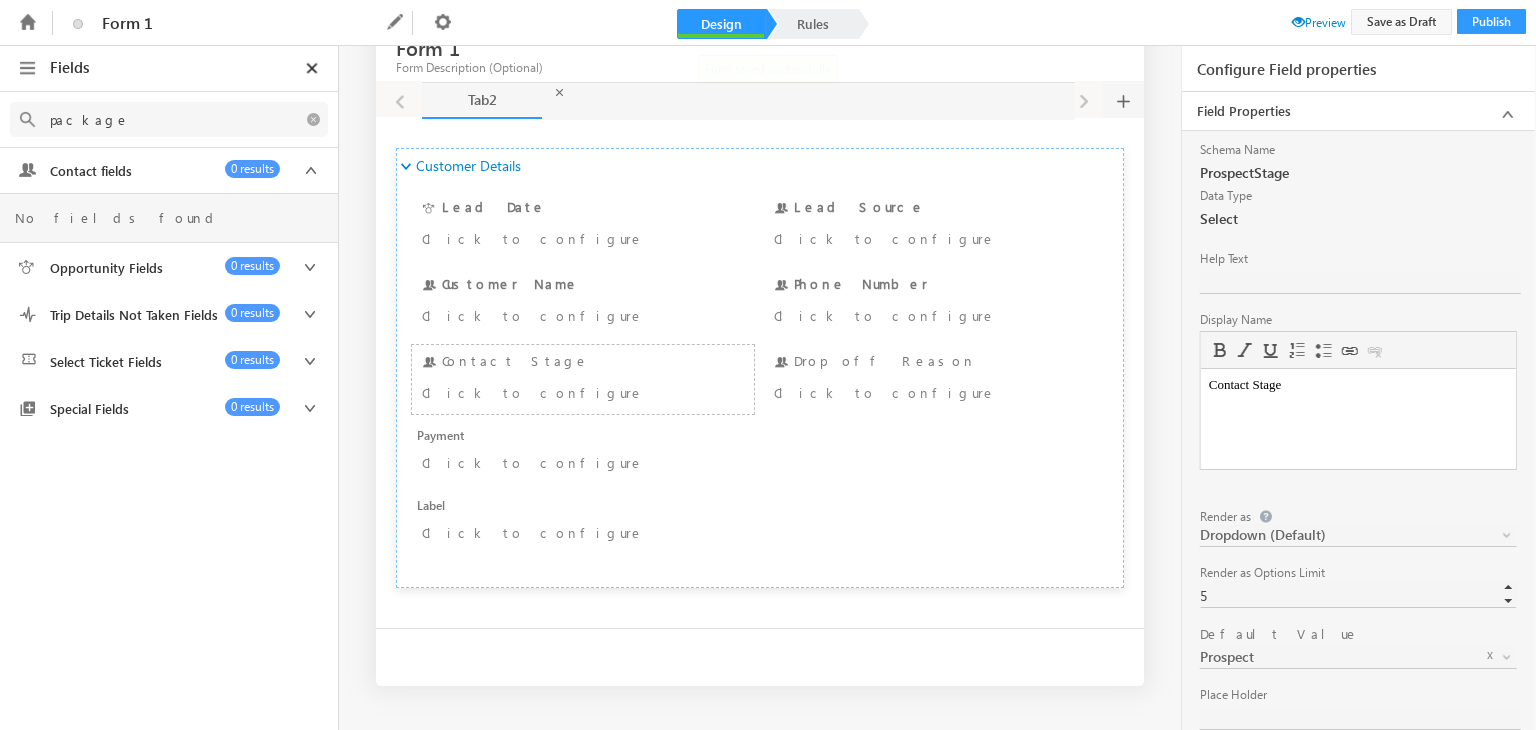 click on "Contact Stage" at bounding box center [1357, 385] 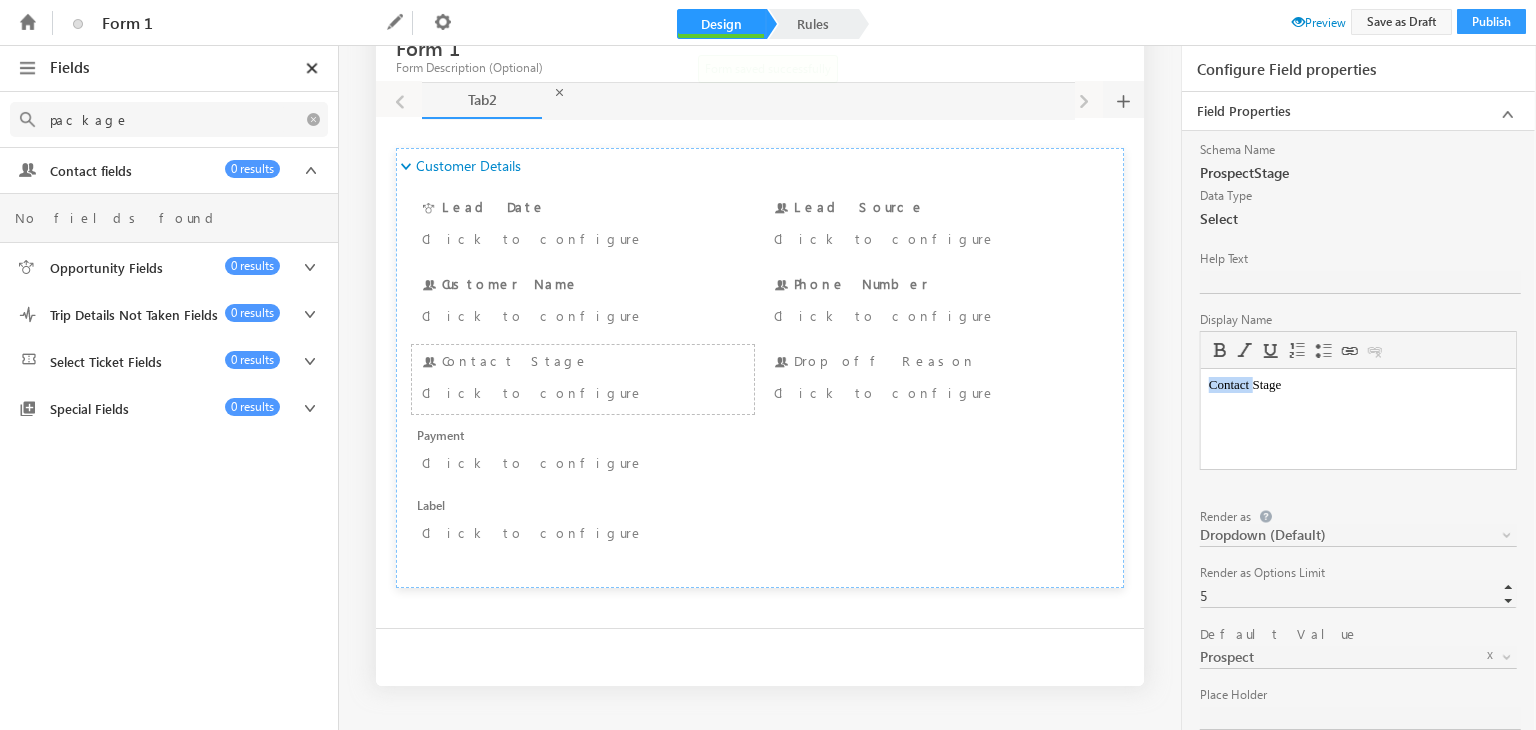 click on "Contact Stage" at bounding box center [1357, 385] 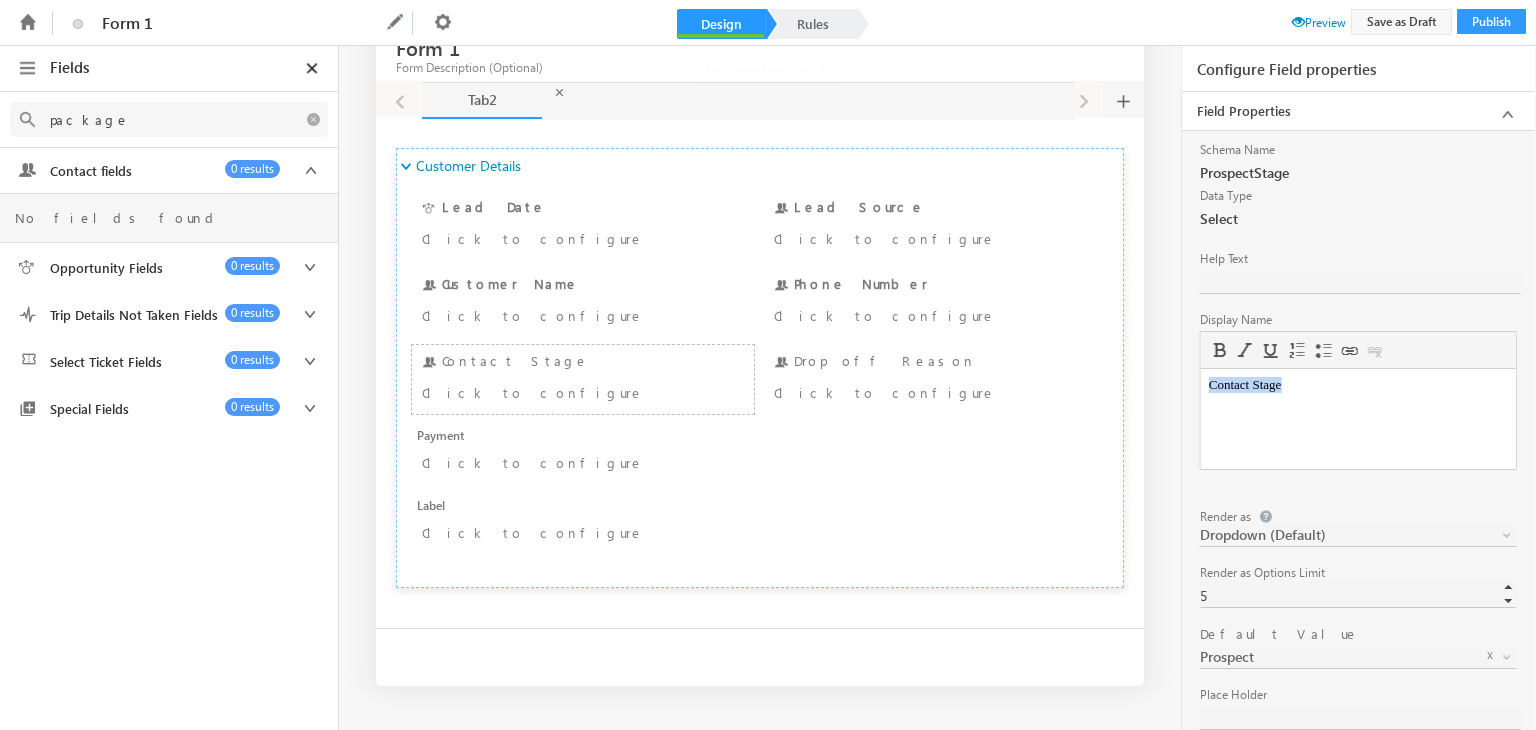 click on "Contact Stage" at bounding box center [1357, 385] 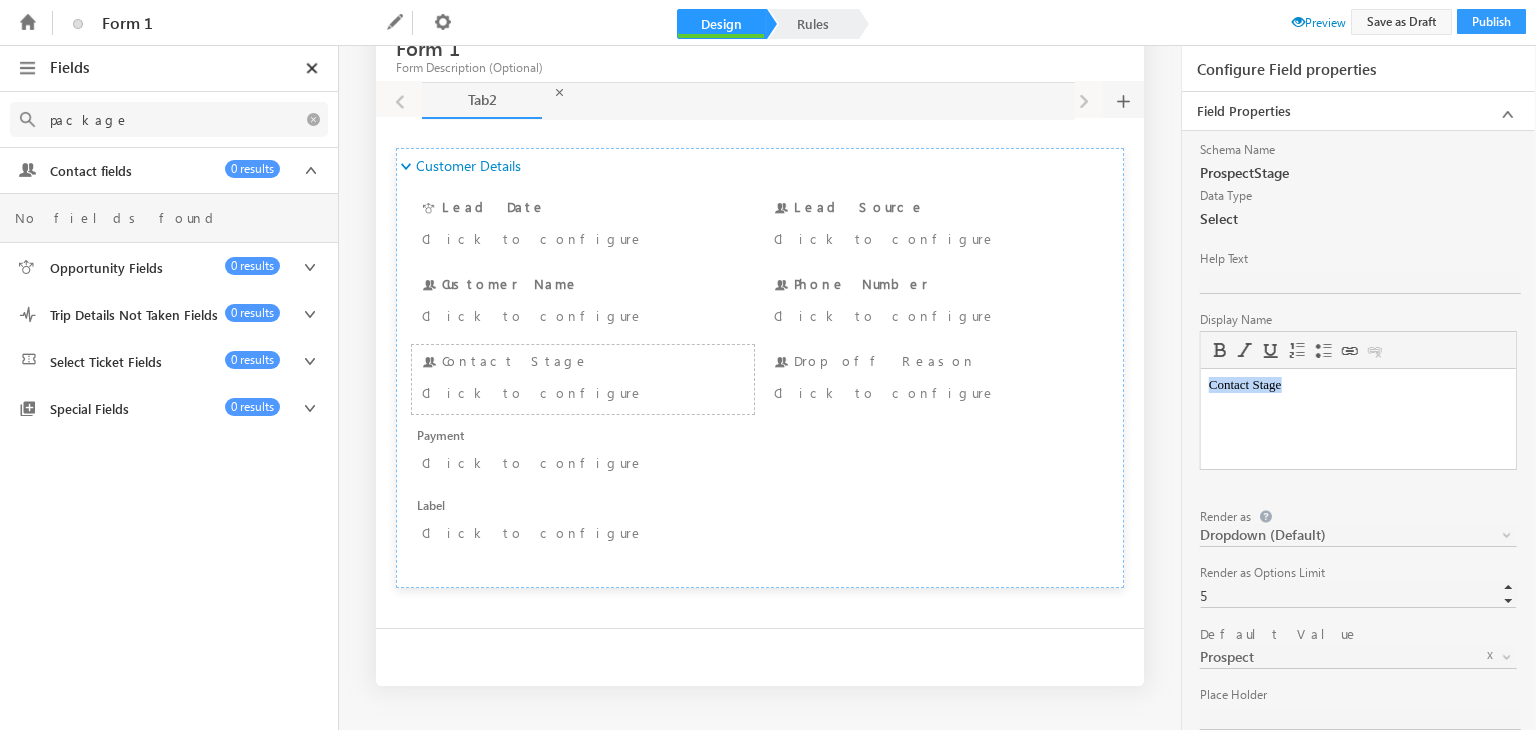 type 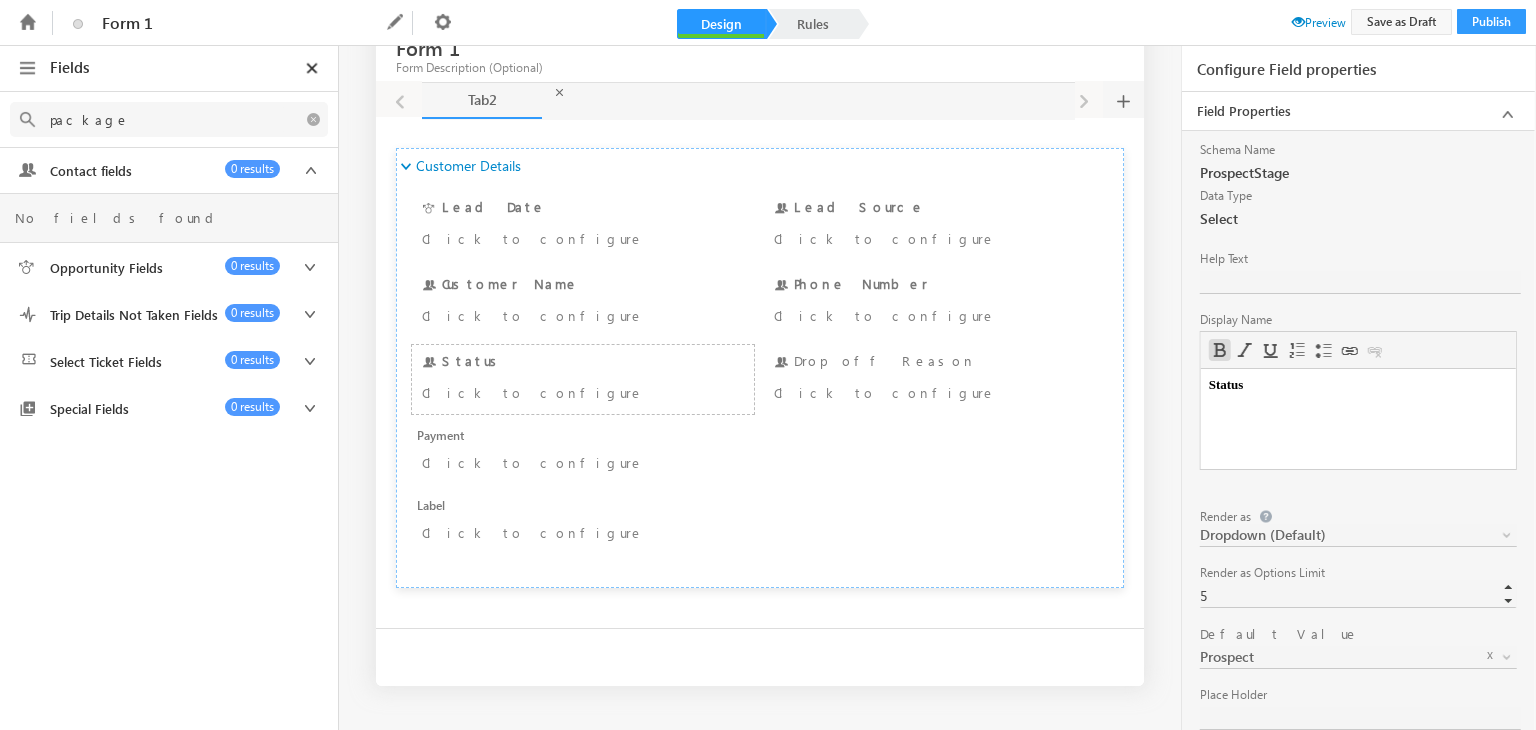 click on "Form 1
Form Description (Optional)
Tab2 Tab2 2
Tab2 Customer Details Customer Details Section  1  of  1 Opportunity DateTime Lead Date Click to configure Contact Source Lead Source Click to configure Address 1 Customer Name Click to configure Phone Number Phone Number Click to configure Contact Stage Status Click to configure Drop off Reason Payment +" at bounding box center (768, 355) 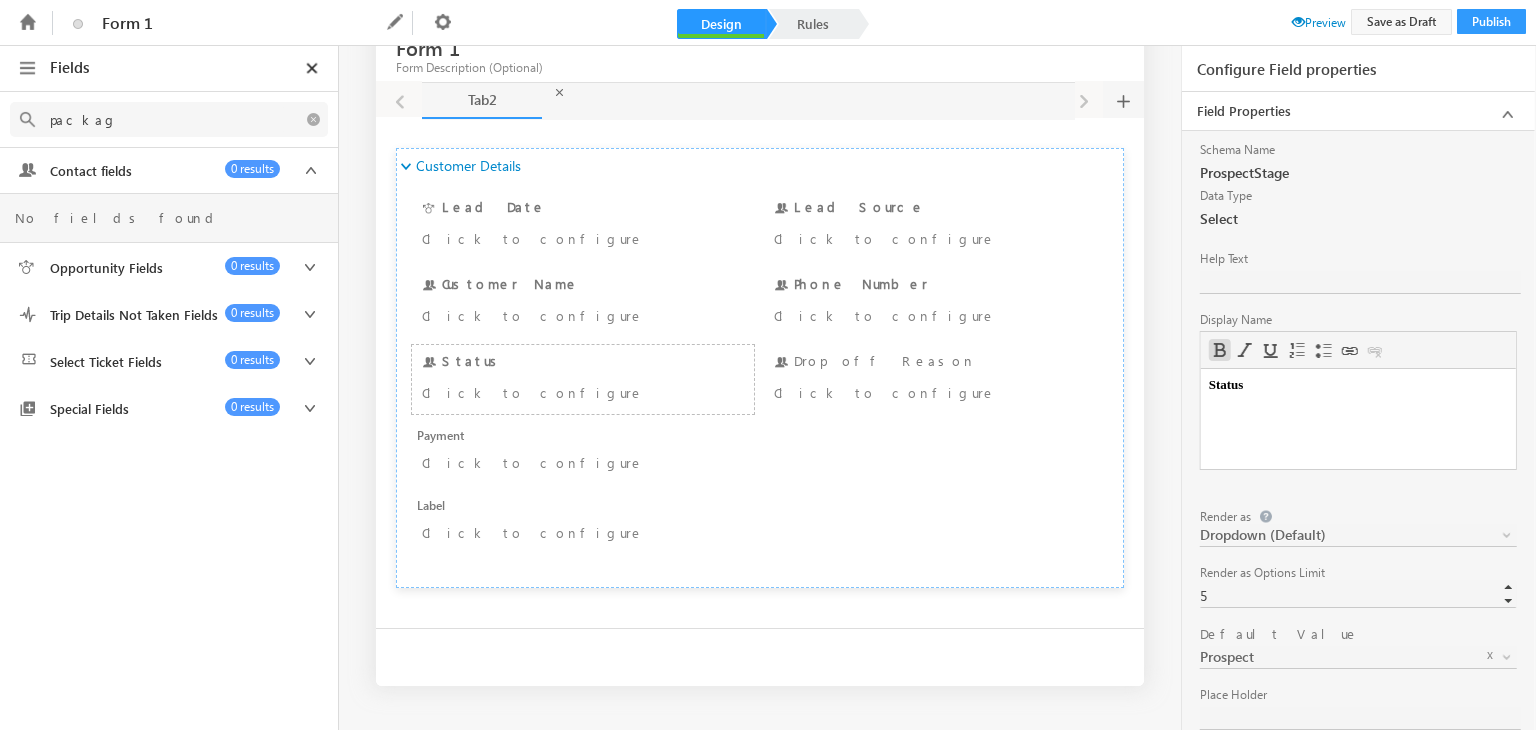 click on "Status" at bounding box center [1357, 385] 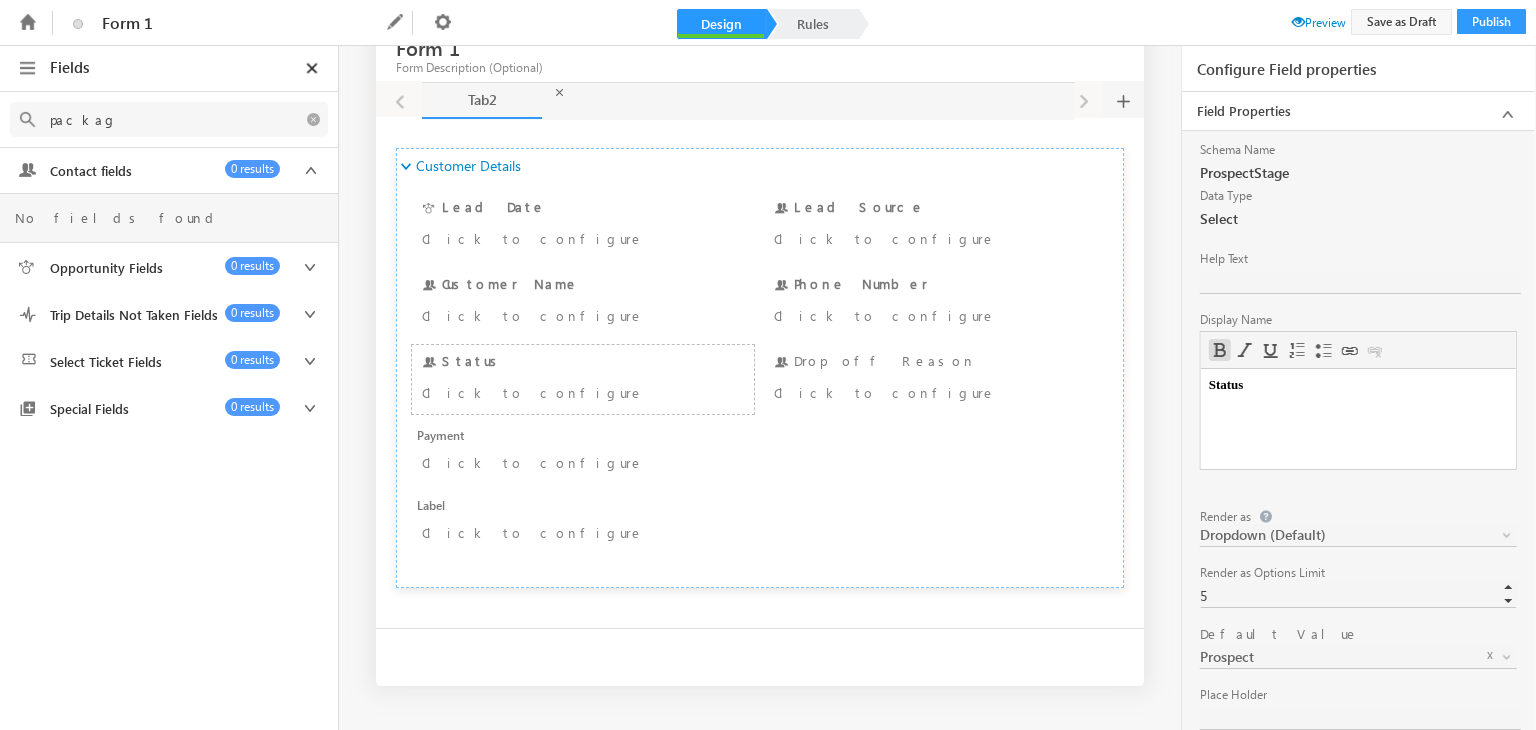 click on "Form 1
Form Description (Optional)
Tab2 Tab2 2
Tab2 Customer Details Customer Details Section  1  of  1 Opportunity DateTime Lead Date Click to configure Contact Source Lead Source Click to configure Address 1 Customer Name Click to configure Phone Number Phone Number Click to configure Contact Stage Status Click to configure Drop off Reason Payment +" at bounding box center (768, 355) 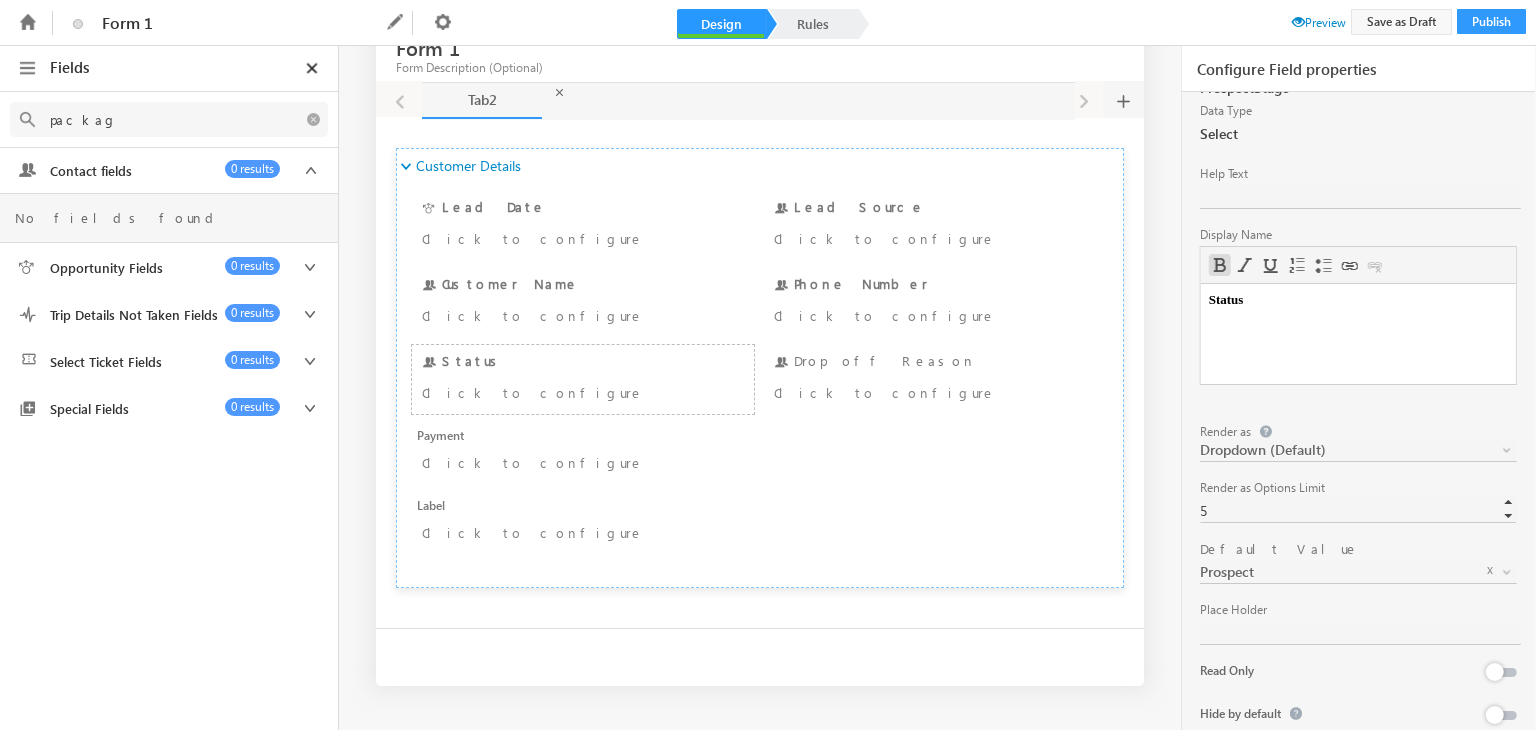 scroll, scrollTop: 90, scrollLeft: 0, axis: vertical 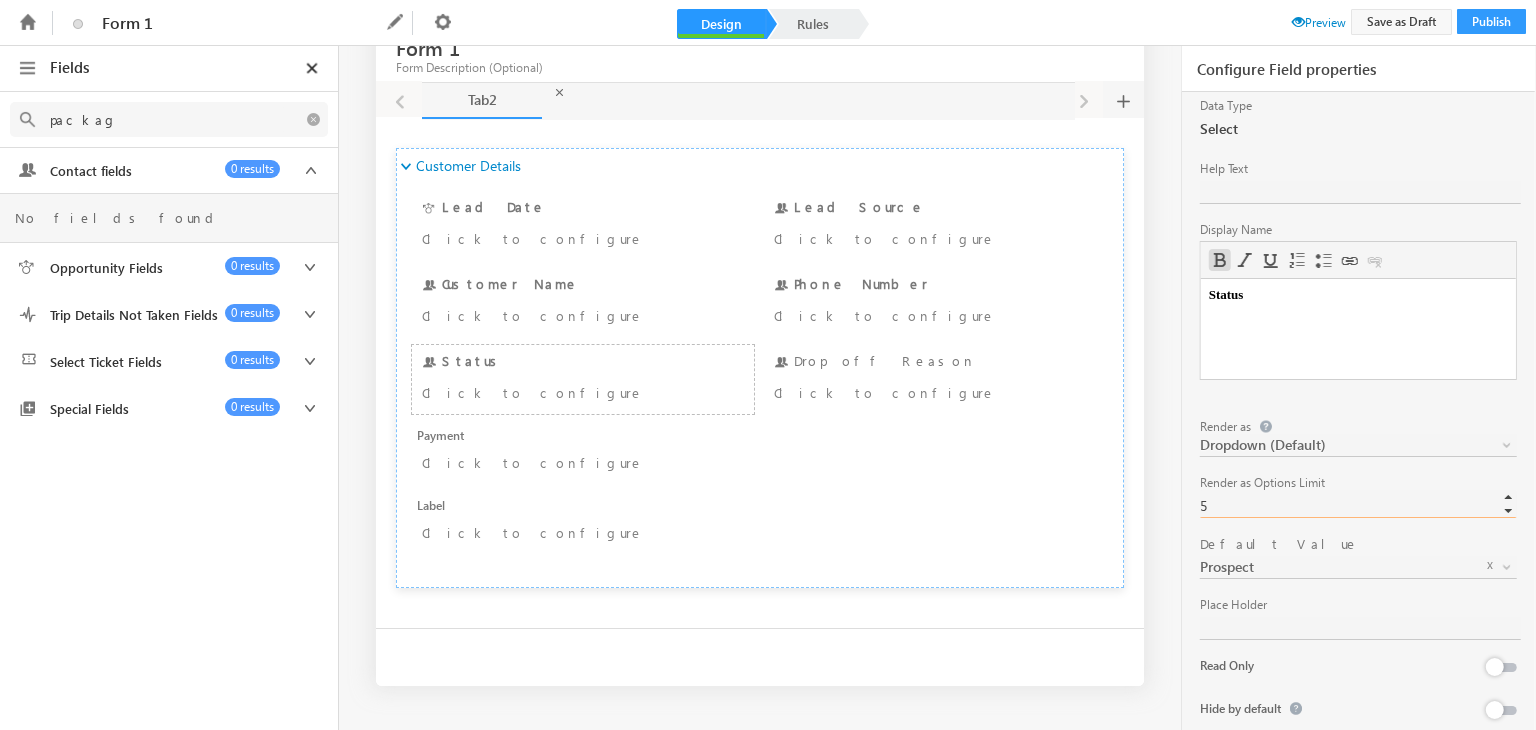 click on "5" at bounding box center [1360, 506] 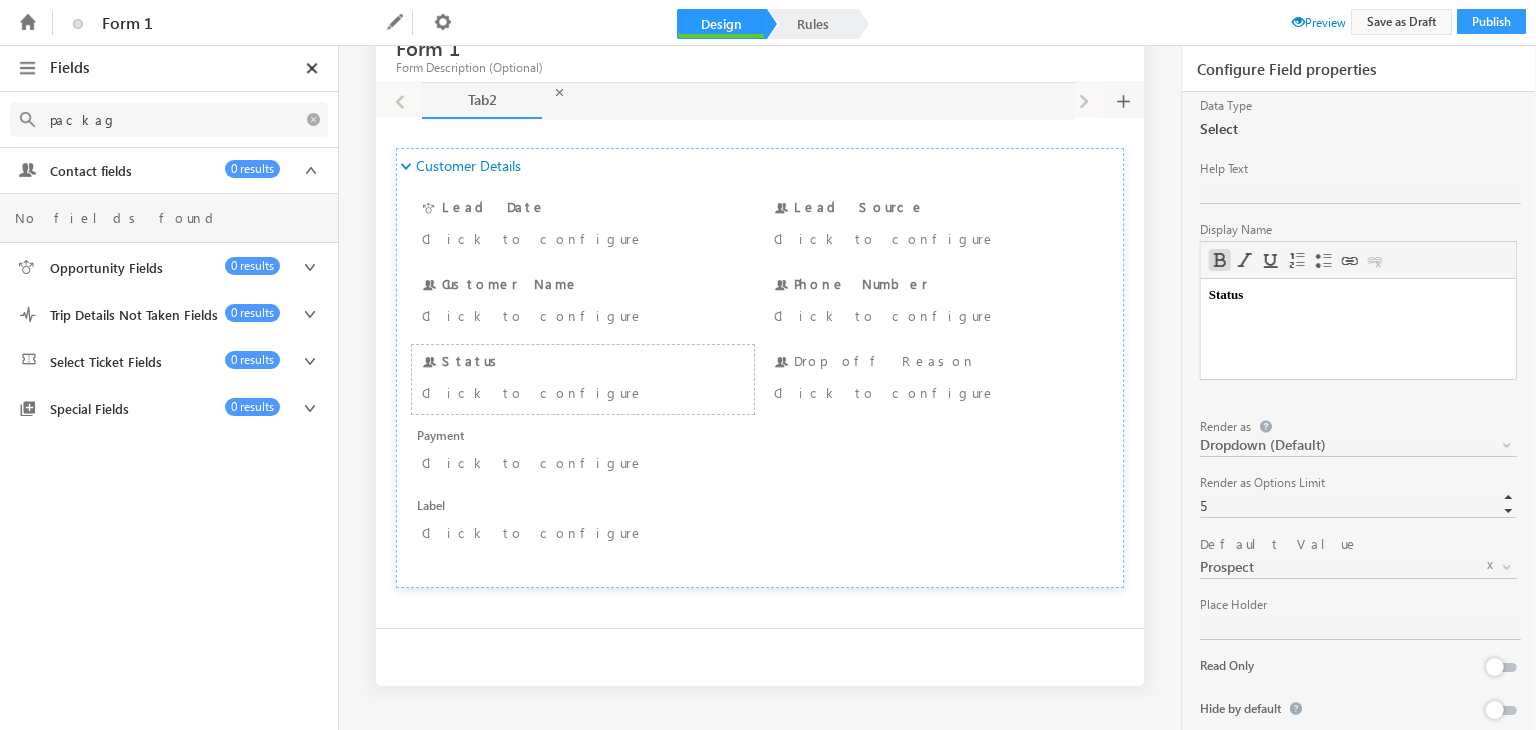click on "Prospect" at bounding box center (1337, 567) 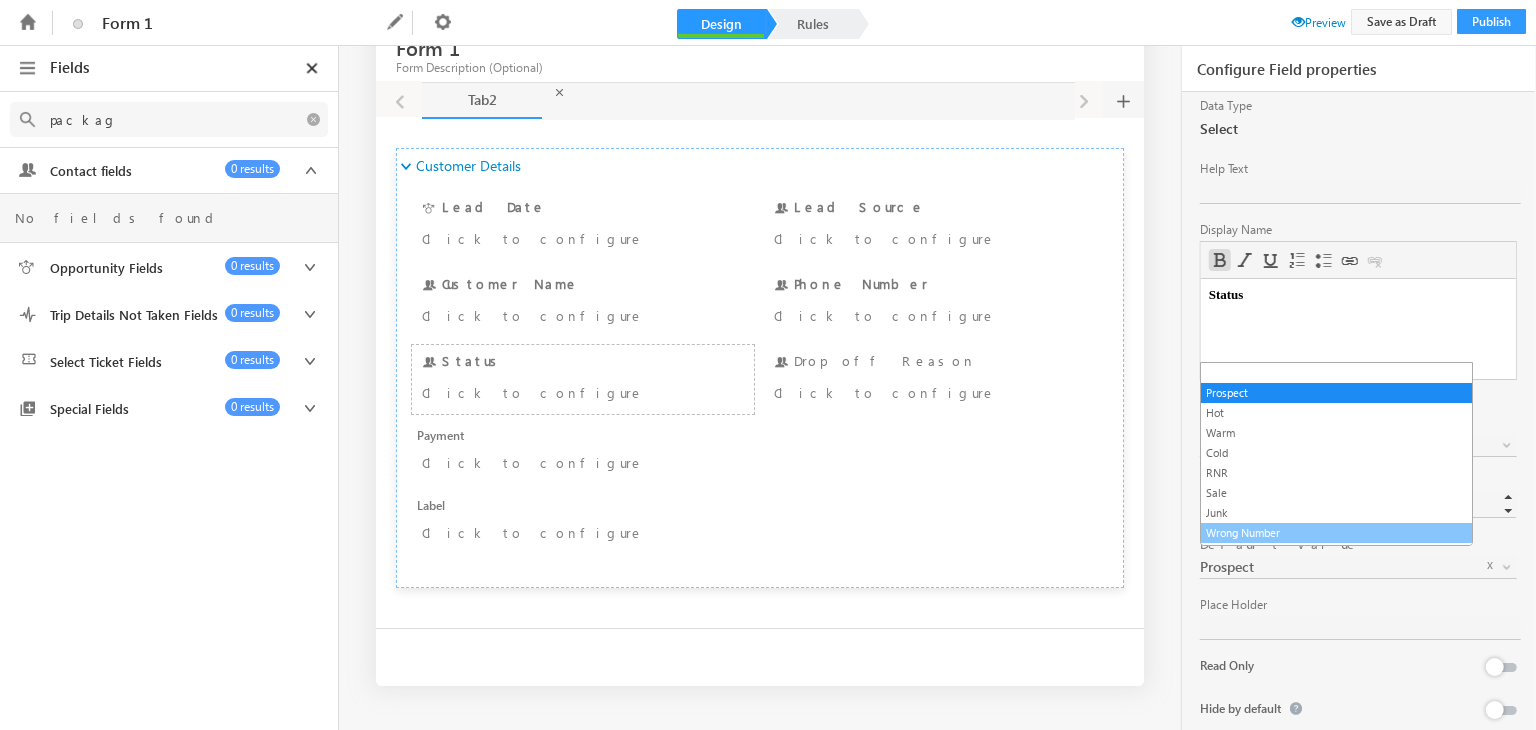 scroll, scrollTop: 33, scrollLeft: 0, axis: vertical 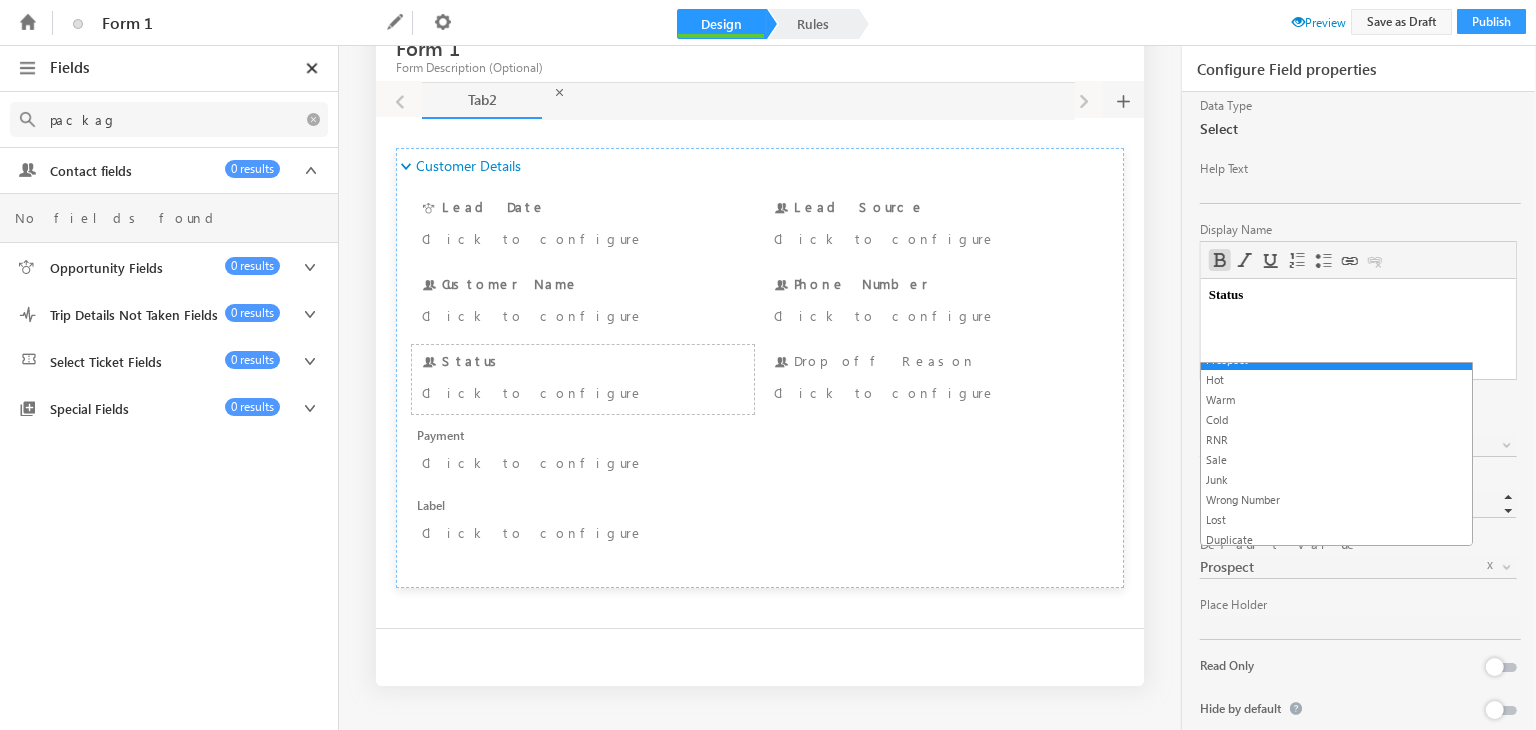 click on "Form 1
Form Description (Optional)
Tab2 Tab2 2
Tab2 Customer Details Customer Details Section  1  of  1 Opportunity DateTime Lead Date Click to configure Contact Source Lead Source Click to configure Address 1 Customer Name Click to configure Phone Number Phone Number Click to configure Contact Stage Status Click to configure Drop off Reason Payment +" at bounding box center (768, 355) 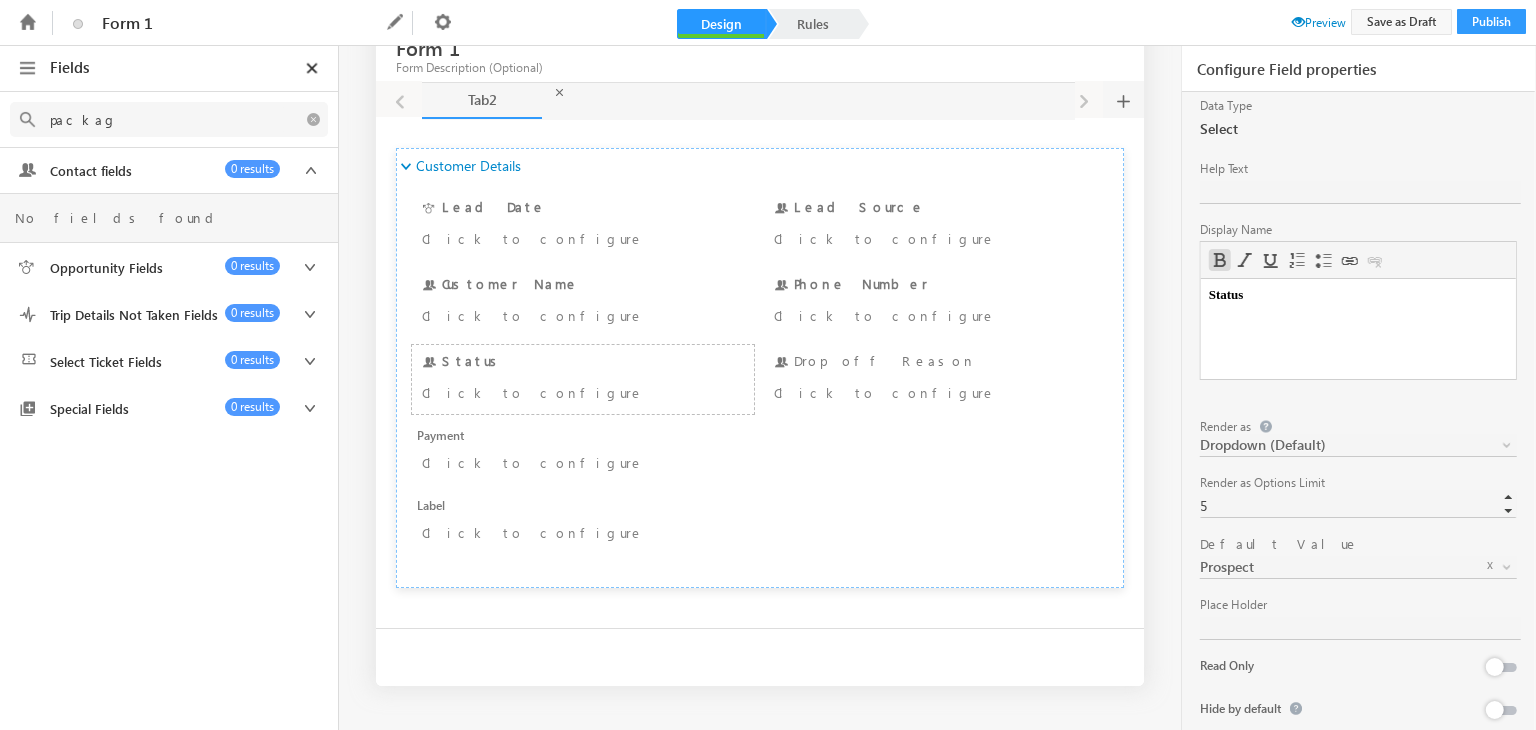 drag, startPoint x: 130, startPoint y: 113, endPoint x: 0, endPoint y: 149, distance: 134.89255 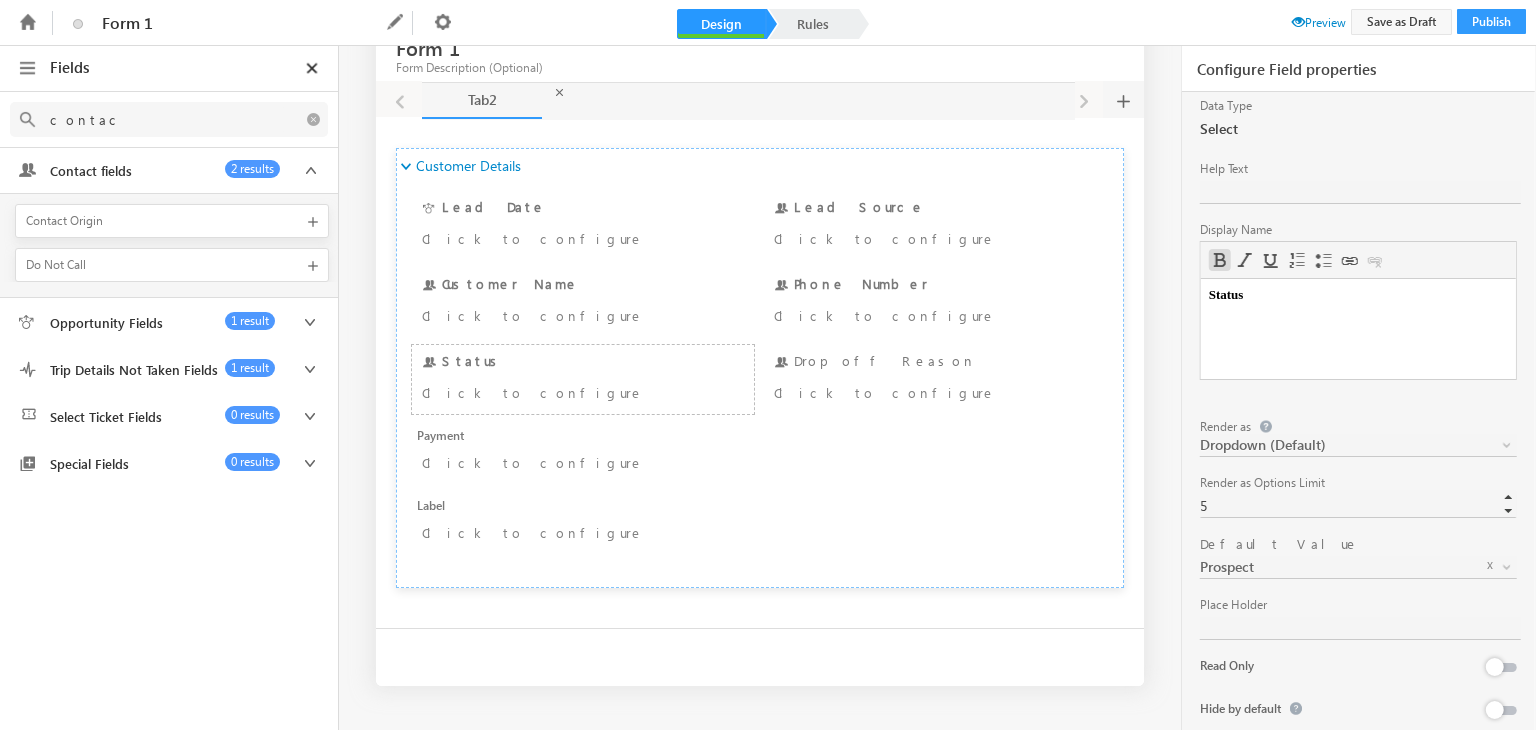 click on "Contact fields" at bounding box center [131, 171] 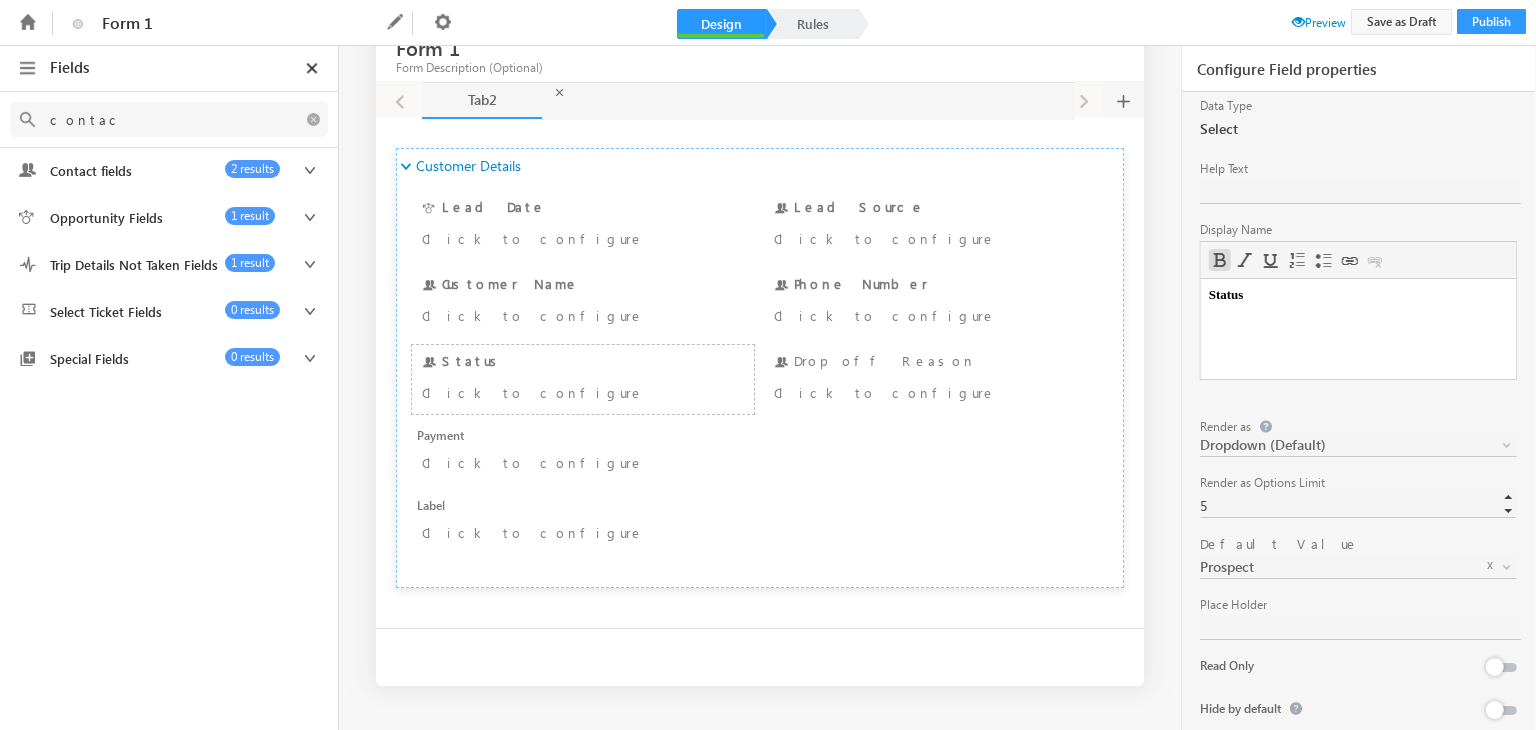 click on "Contact fields" at bounding box center (131, 171) 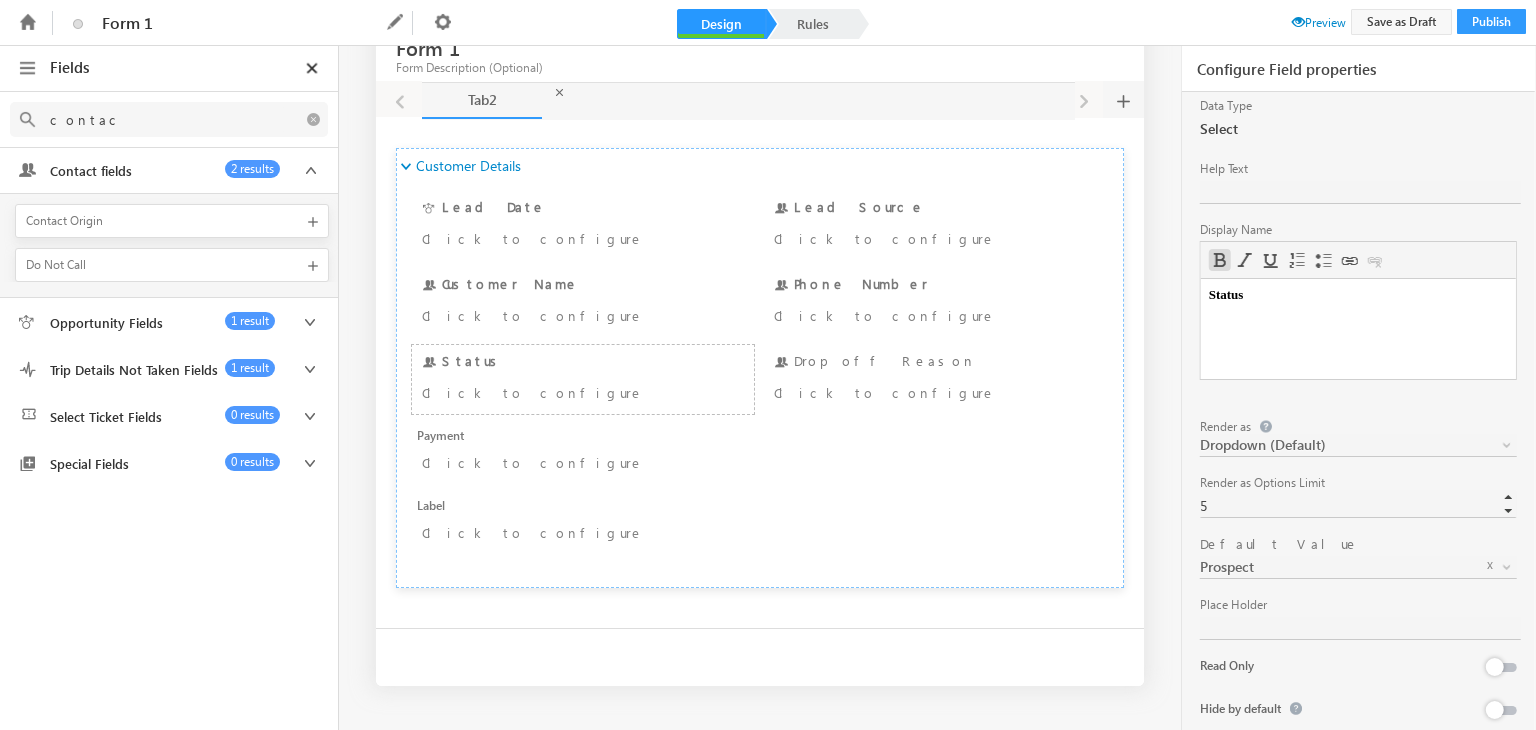 click on "Status" at bounding box center [1357, 295] 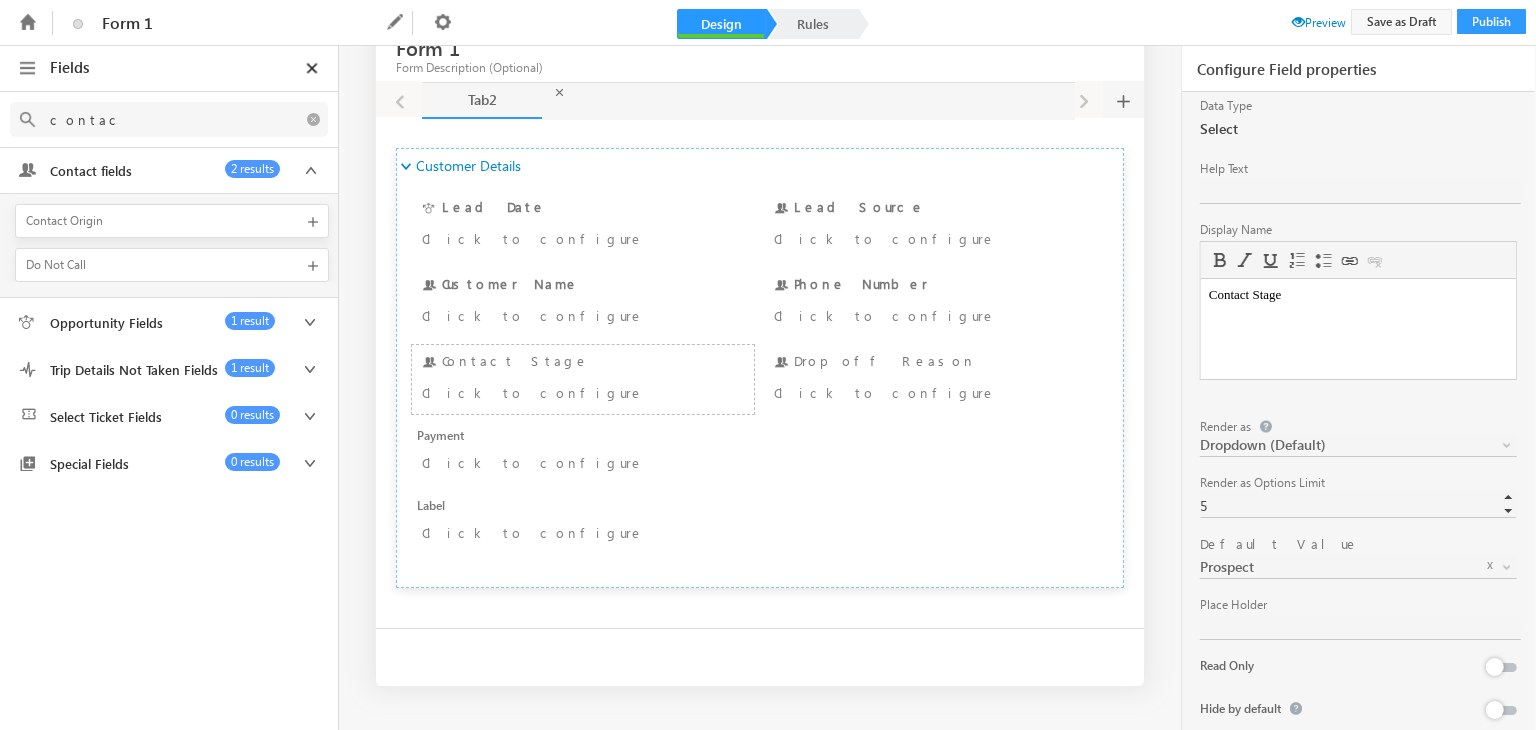 click on "contac" at bounding box center [162, 119] 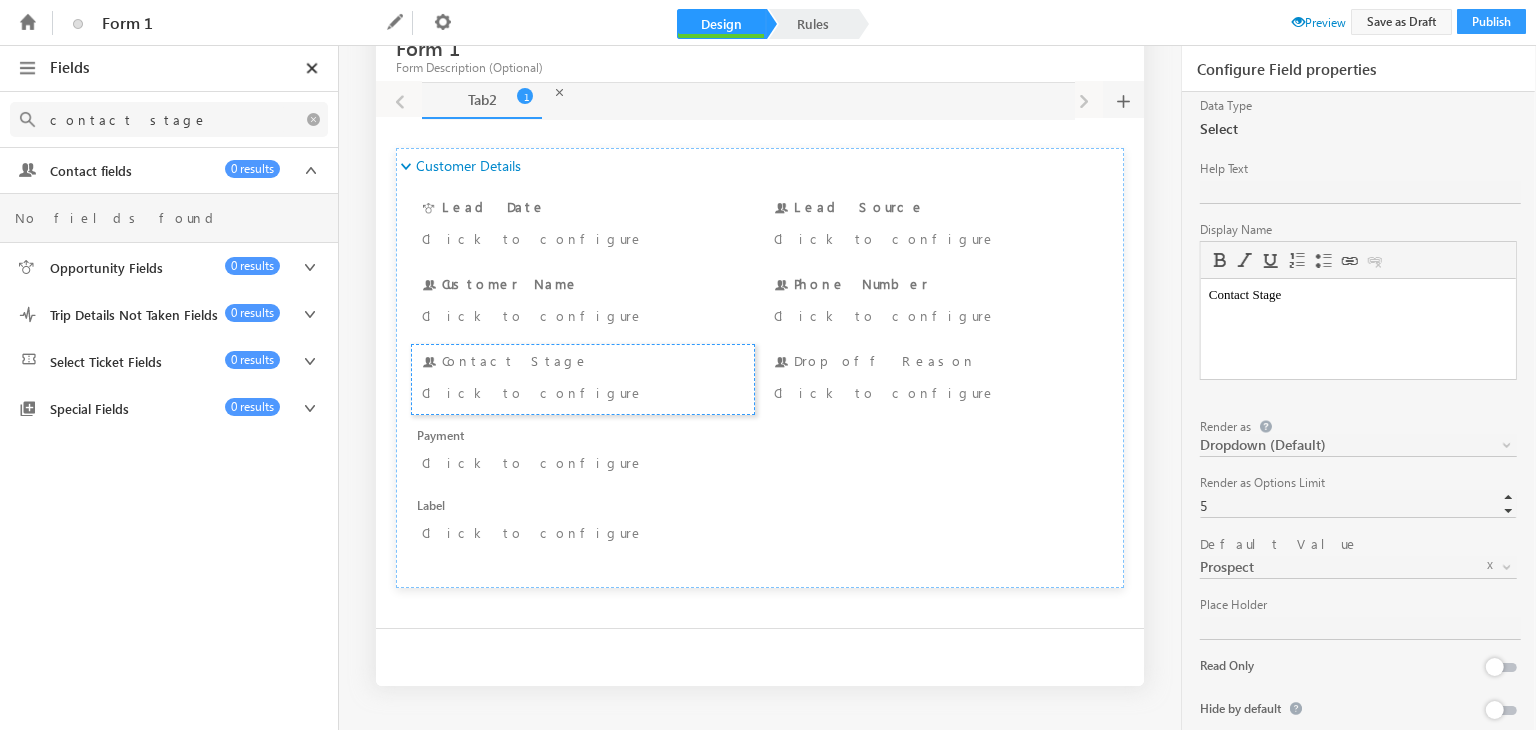 click on "contact stage" at bounding box center [162, 119] 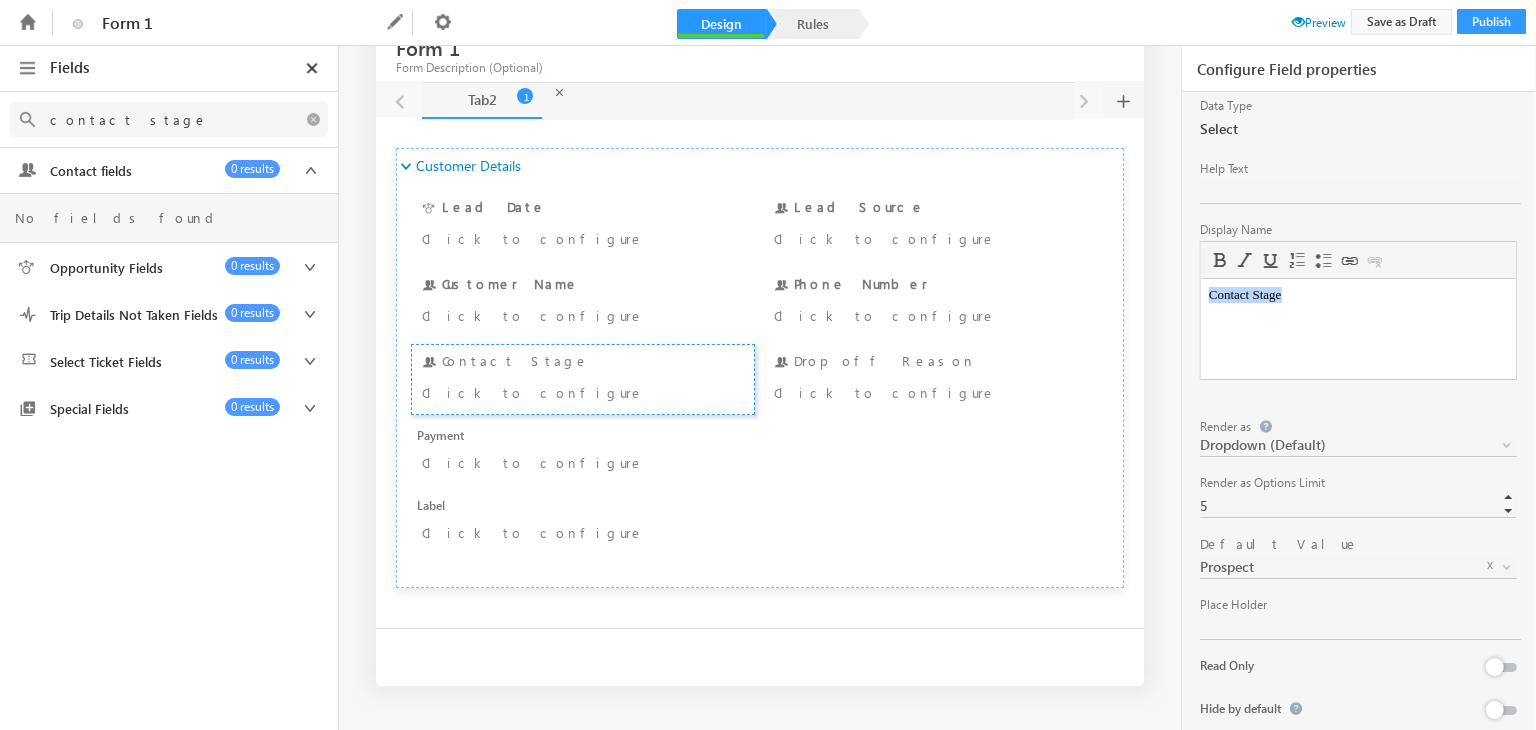 click on "Contact Stage" at bounding box center [1357, 295] 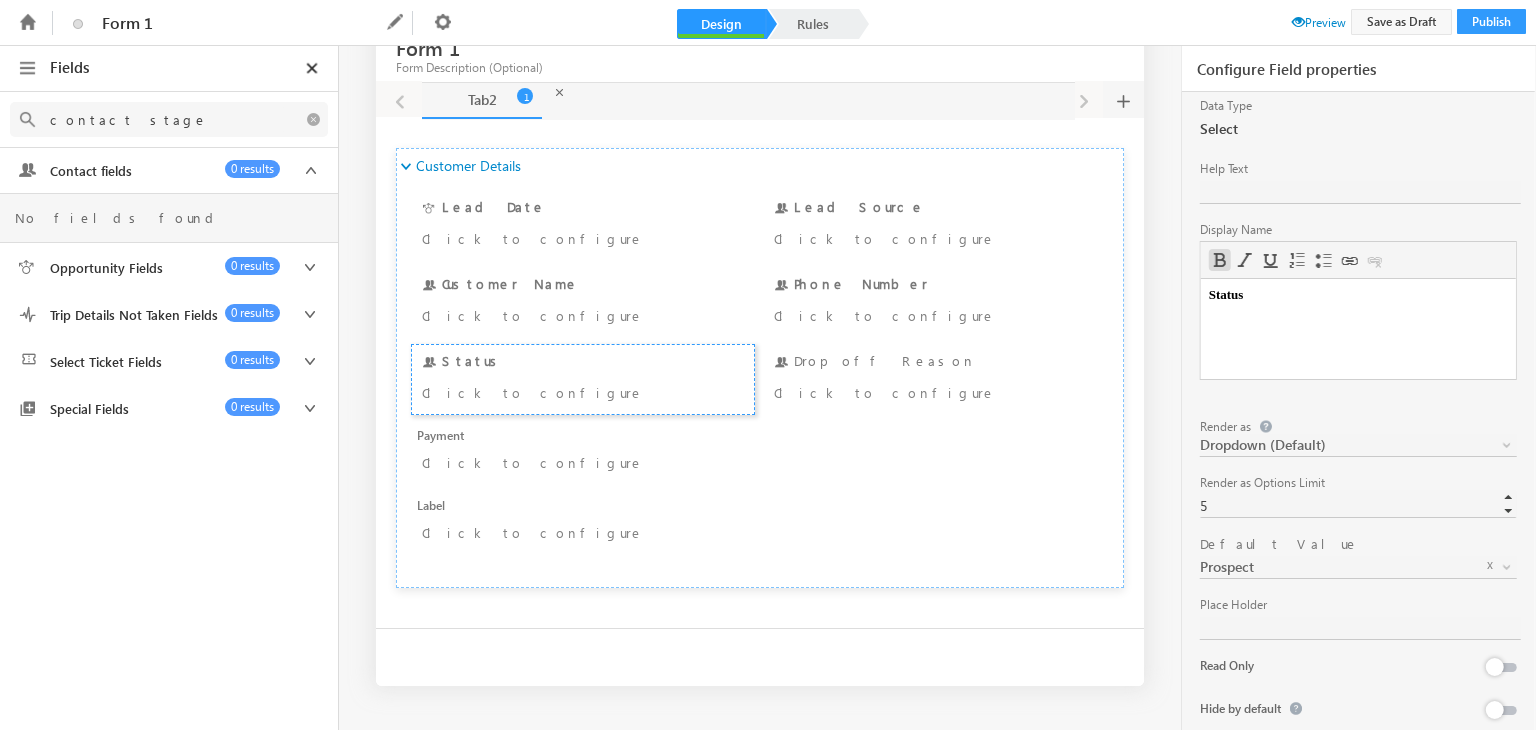 click on "contact stage" at bounding box center (169, 119) 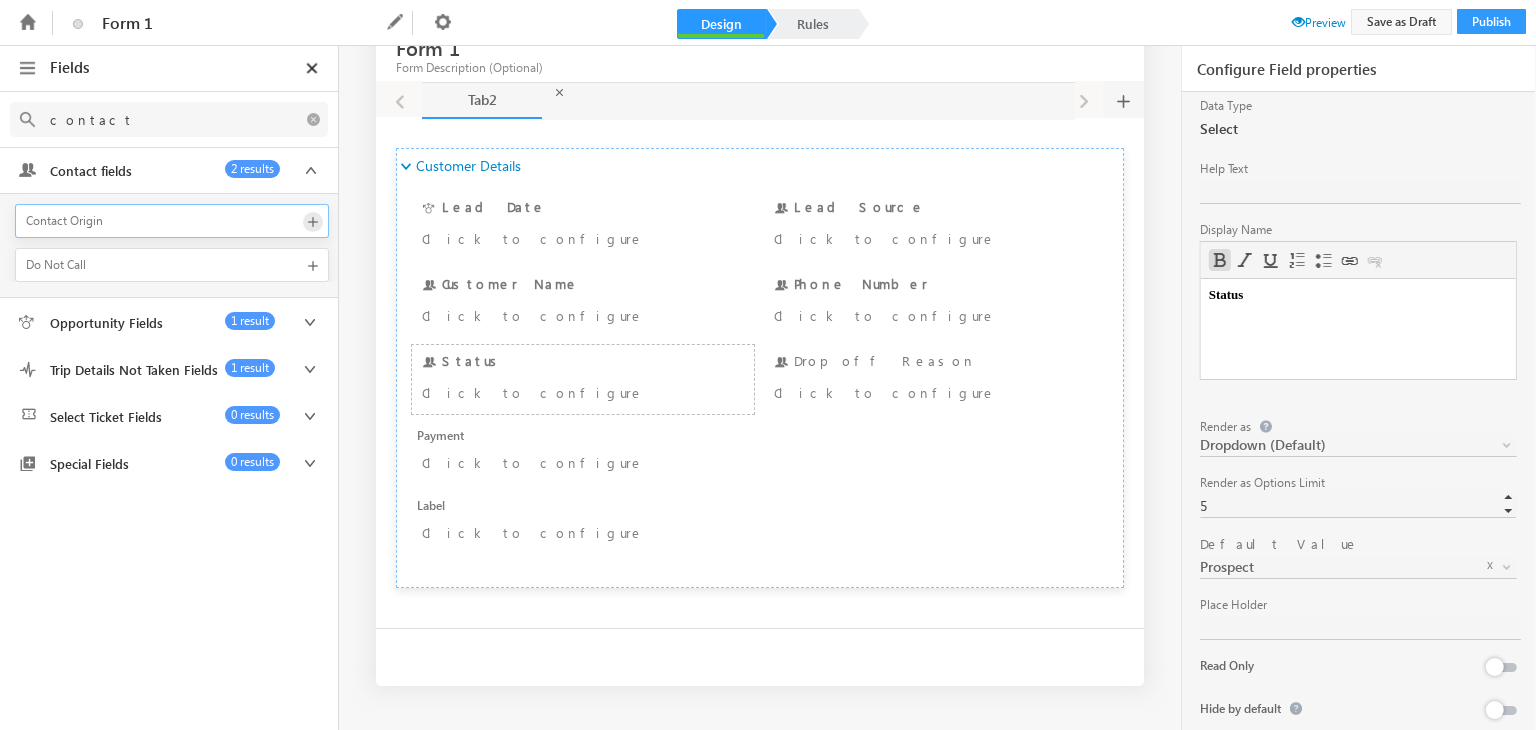 click at bounding box center (313, 222) 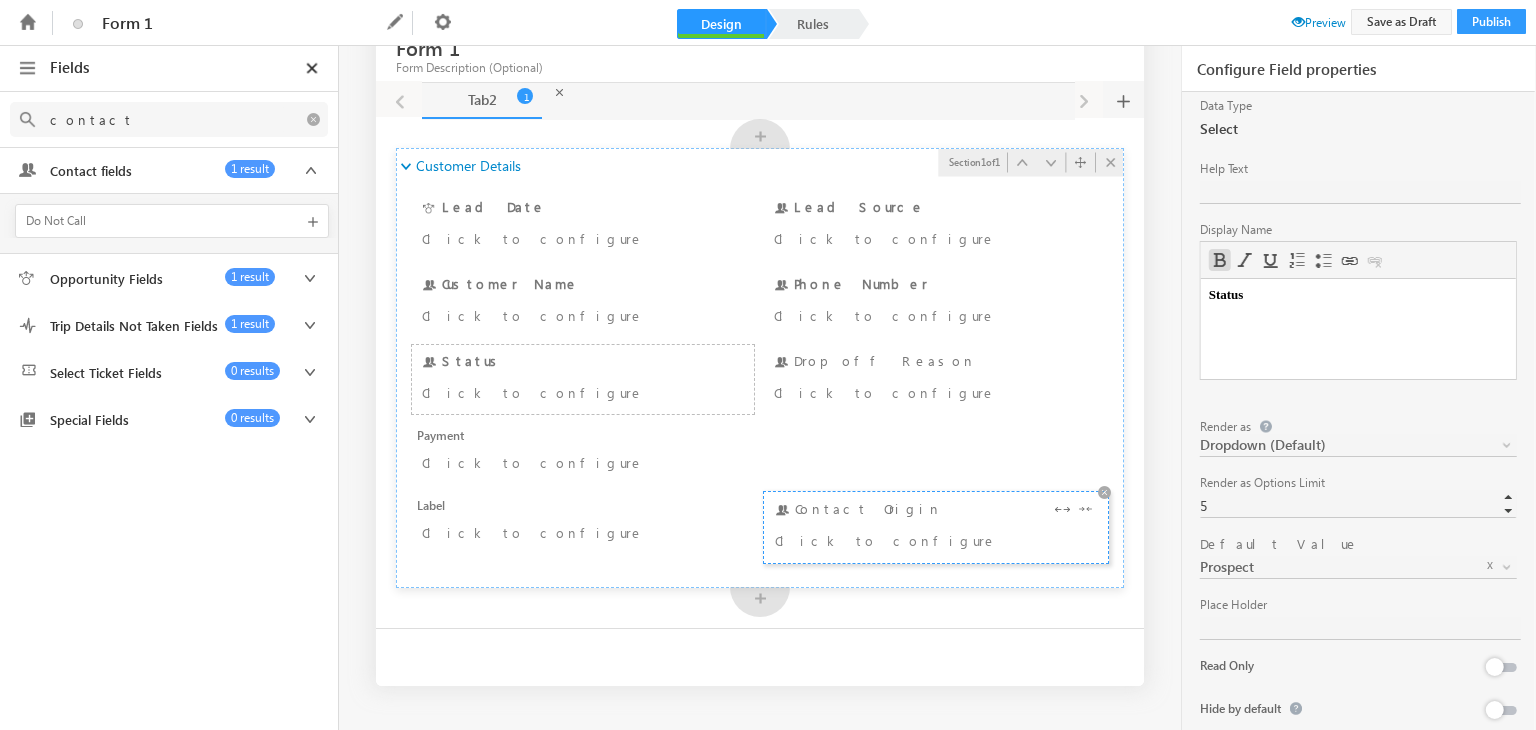 click on "Click to configure" at bounding box center [908, 540] 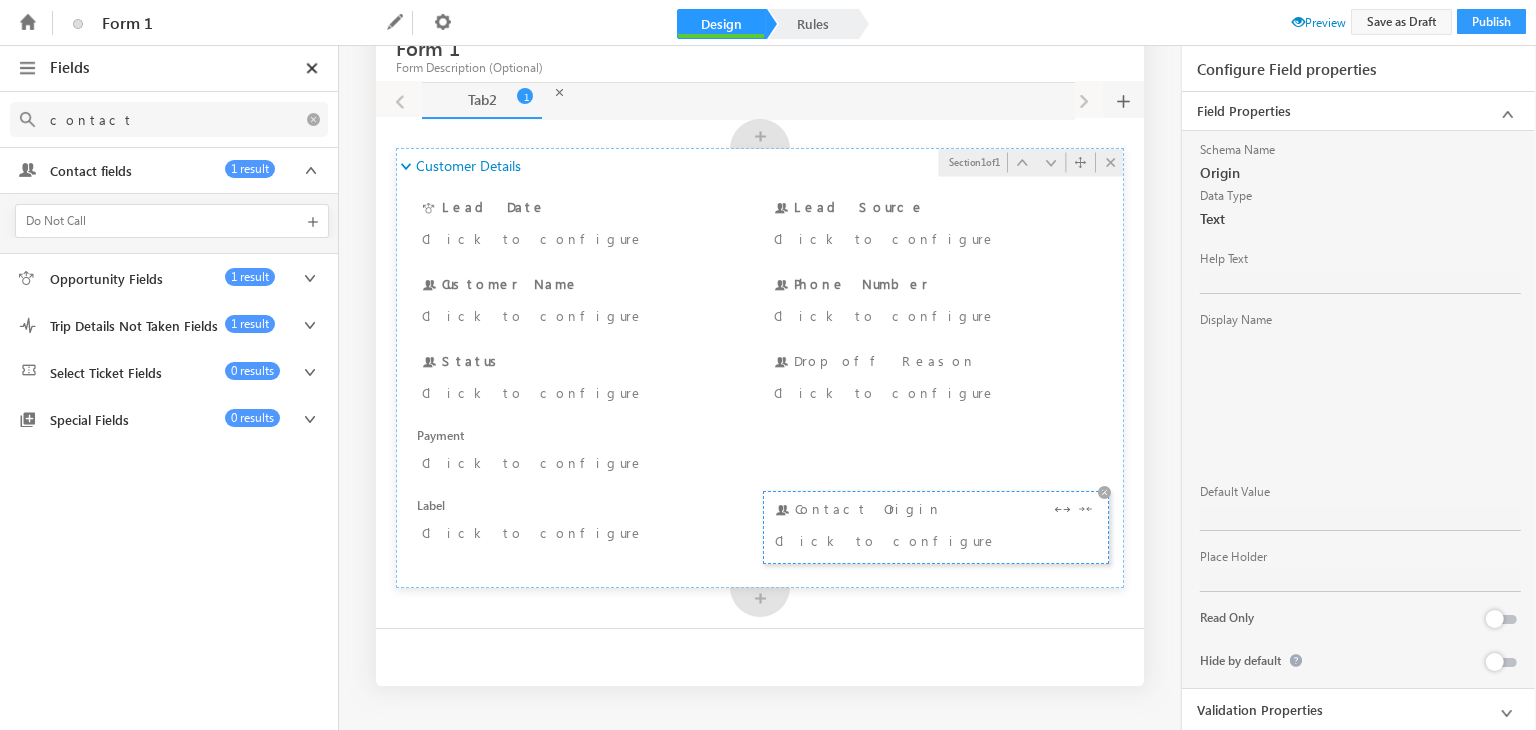 scroll, scrollTop: 0, scrollLeft: 0, axis: both 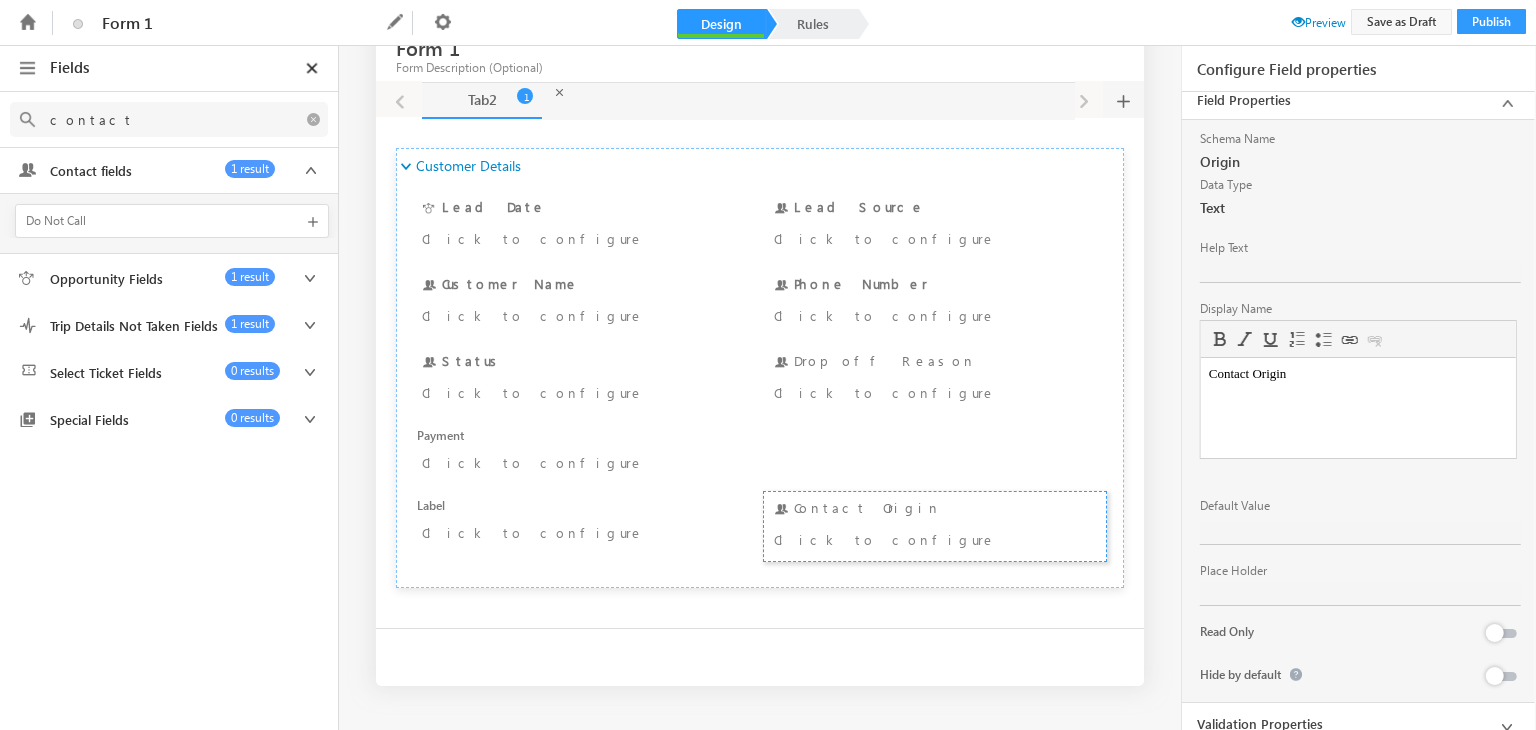 type on "contact" 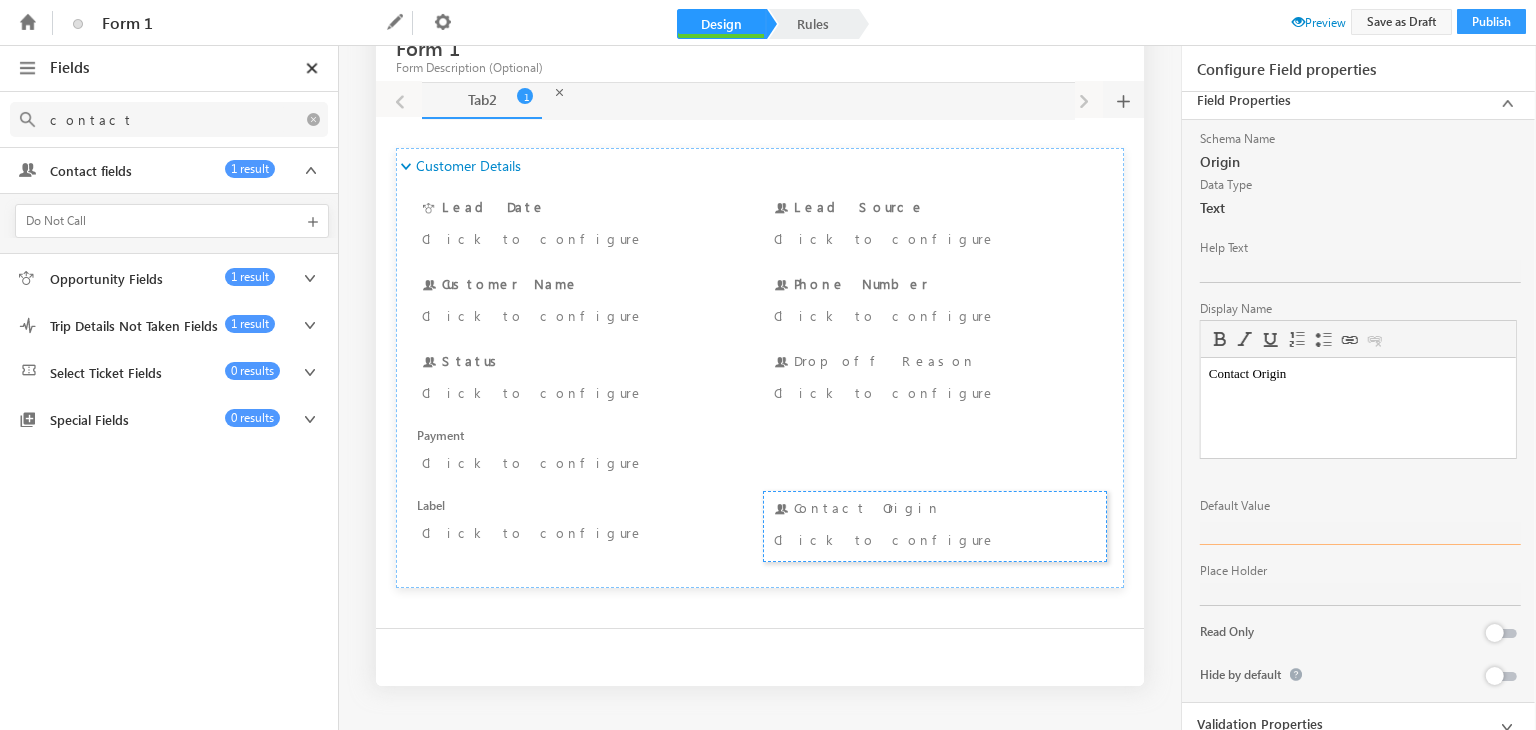 click at bounding box center [1360, 533] 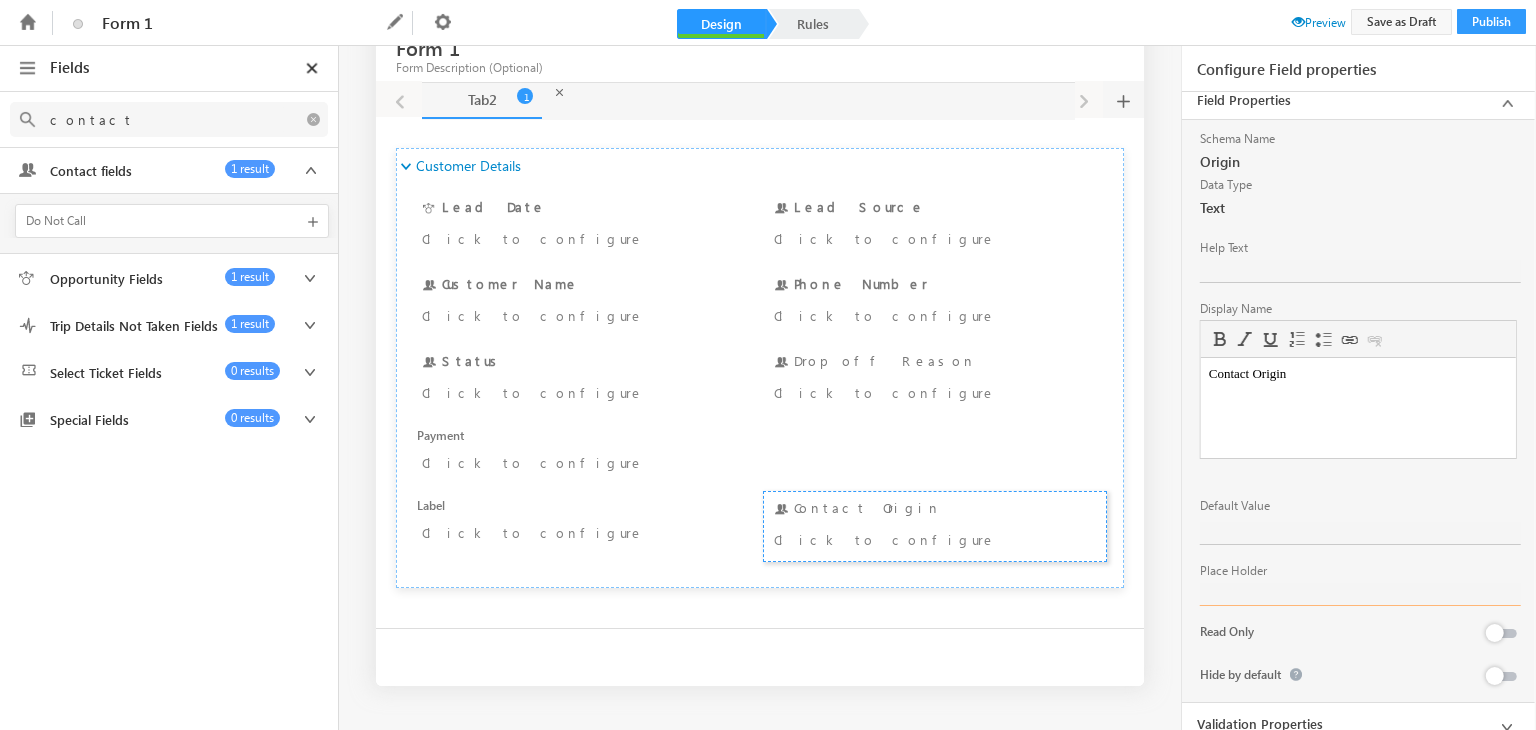 click at bounding box center (1360, 594) 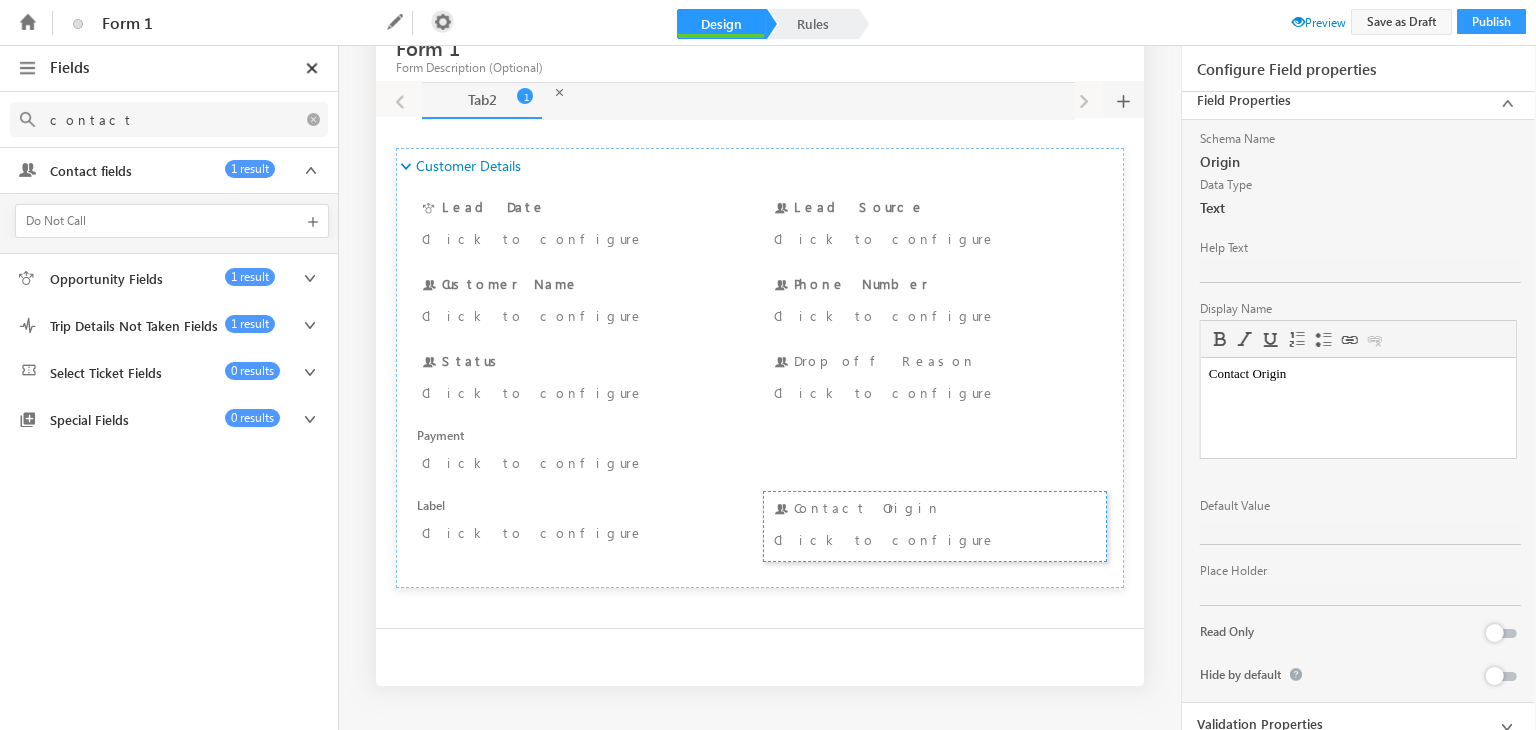 click at bounding box center [442, 21] 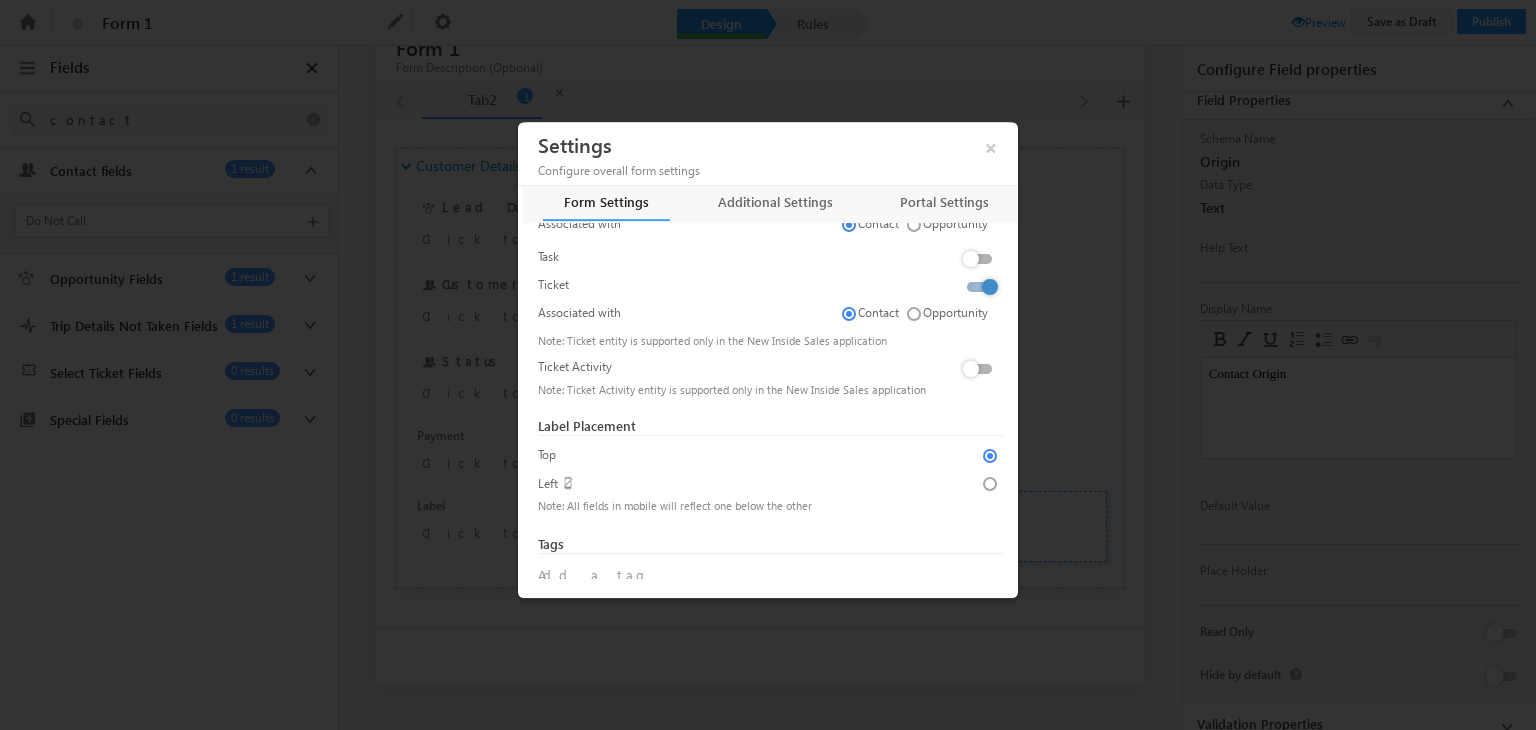scroll, scrollTop: 195, scrollLeft: 0, axis: vertical 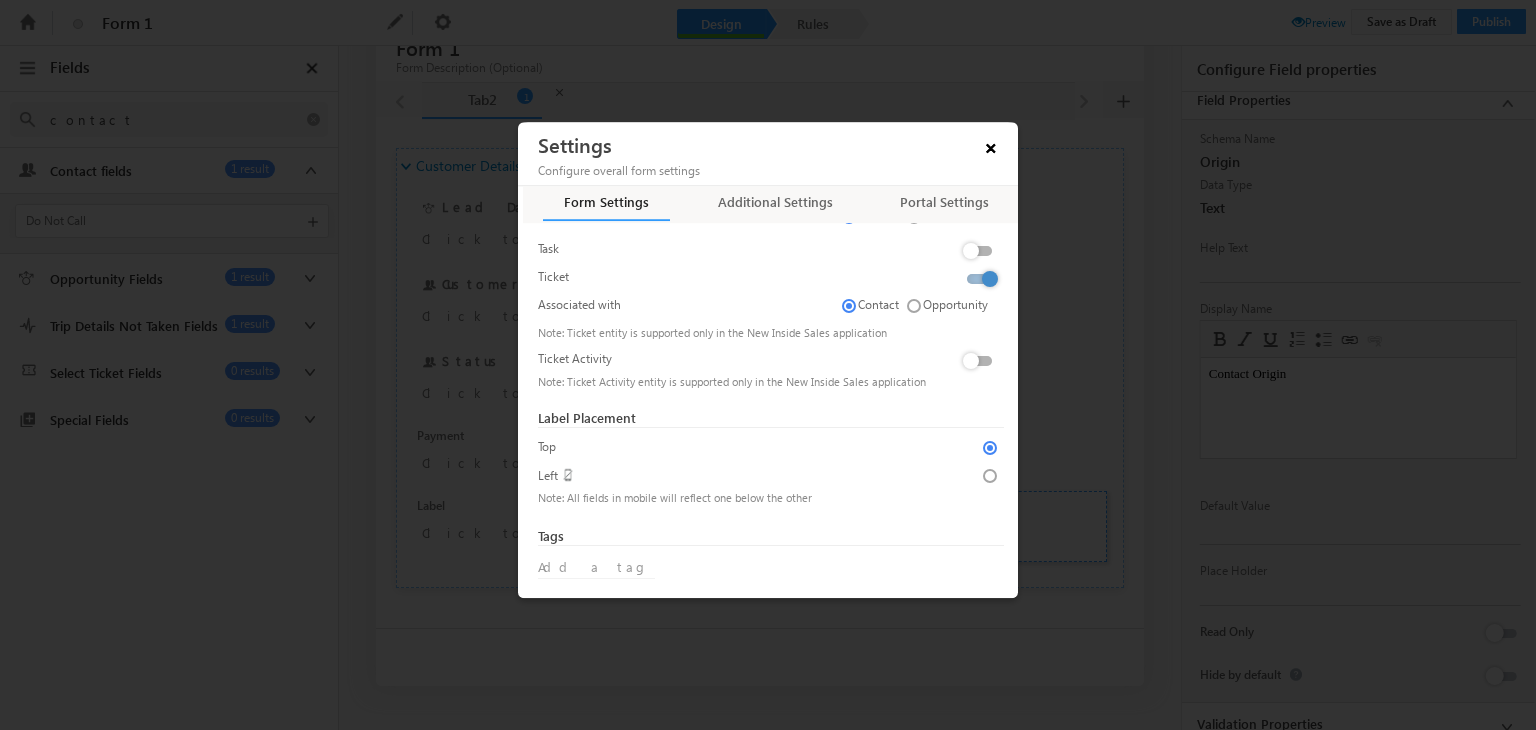 click on "×" at bounding box center [991, 144] 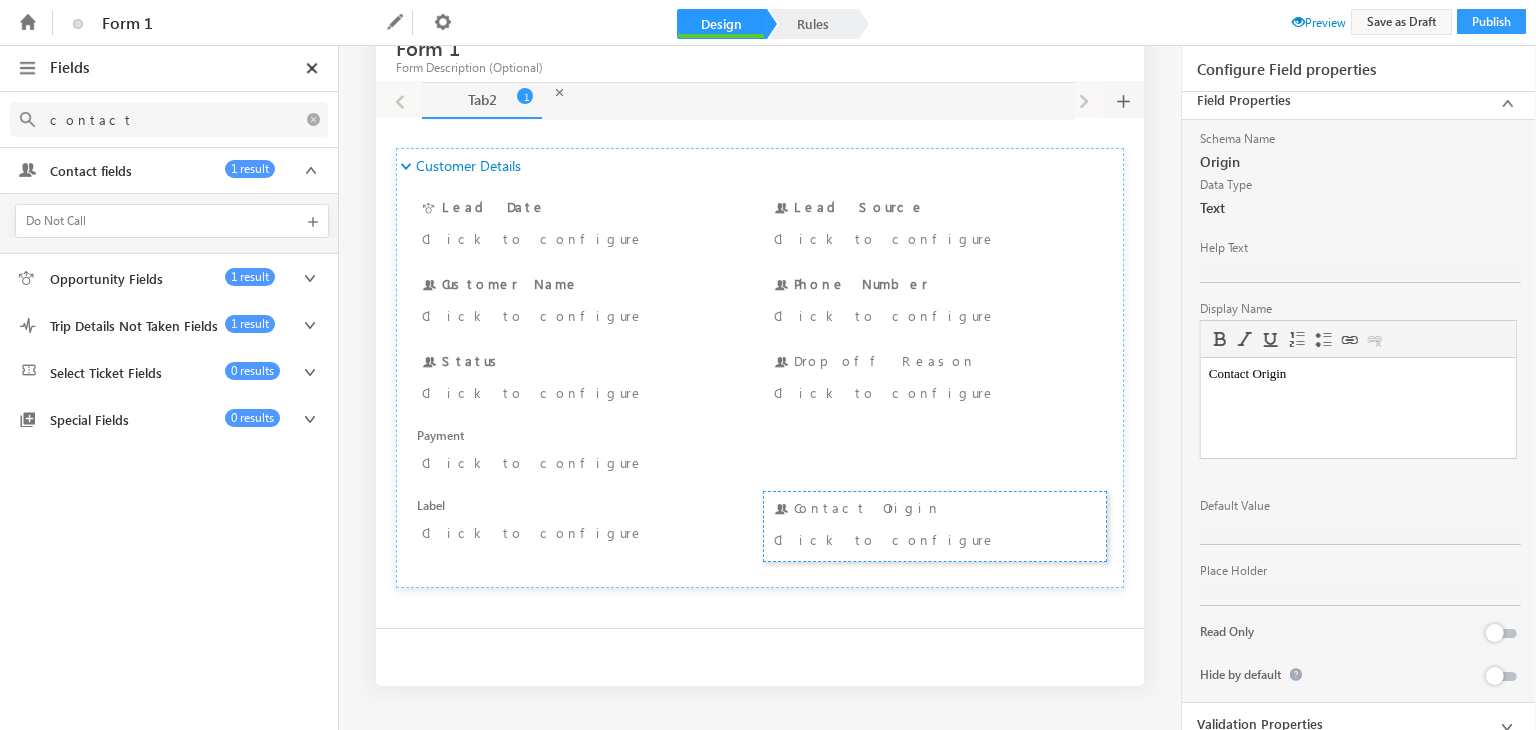 drag, startPoint x: 219, startPoint y: 109, endPoint x: 0, endPoint y: 142, distance: 221.47235 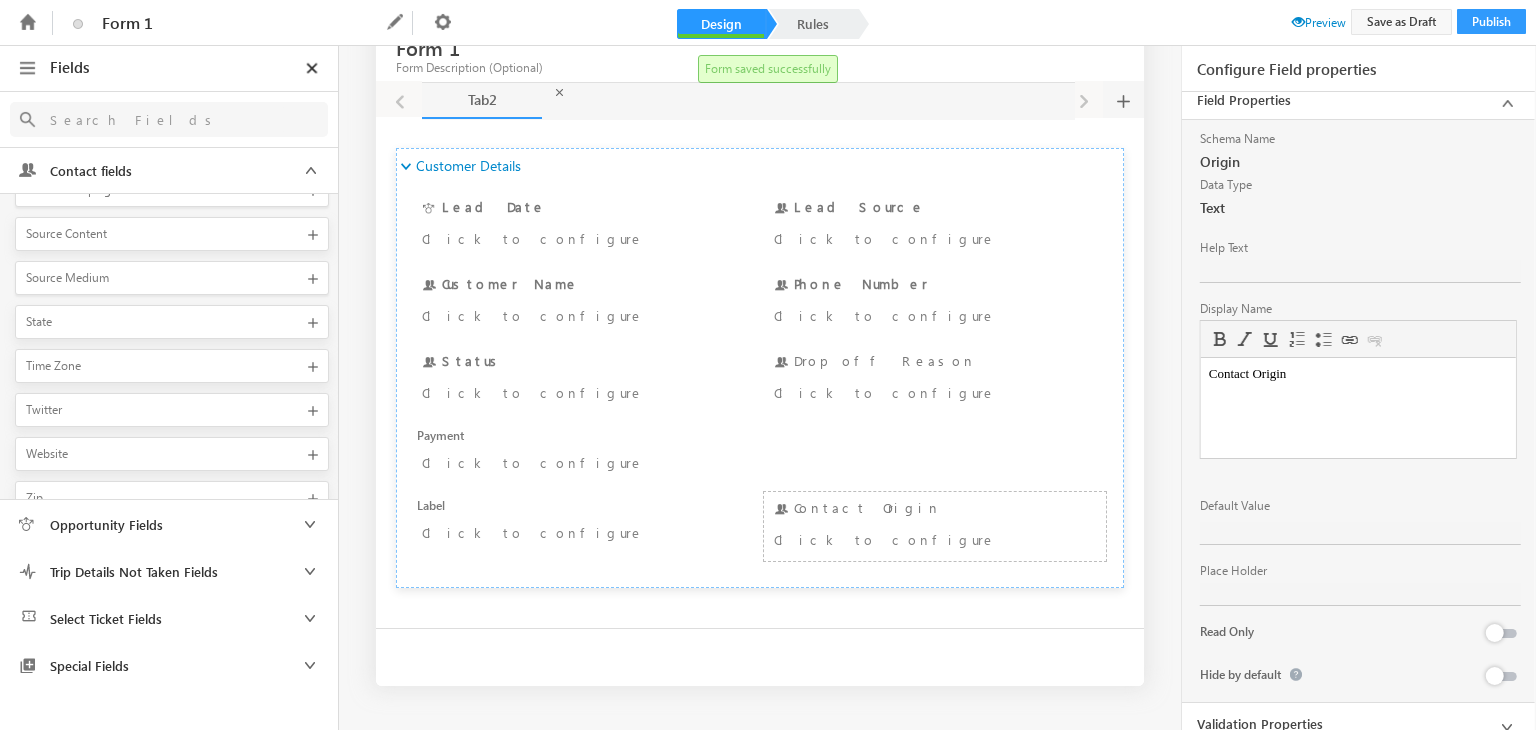scroll, scrollTop: 1308, scrollLeft: 0, axis: vertical 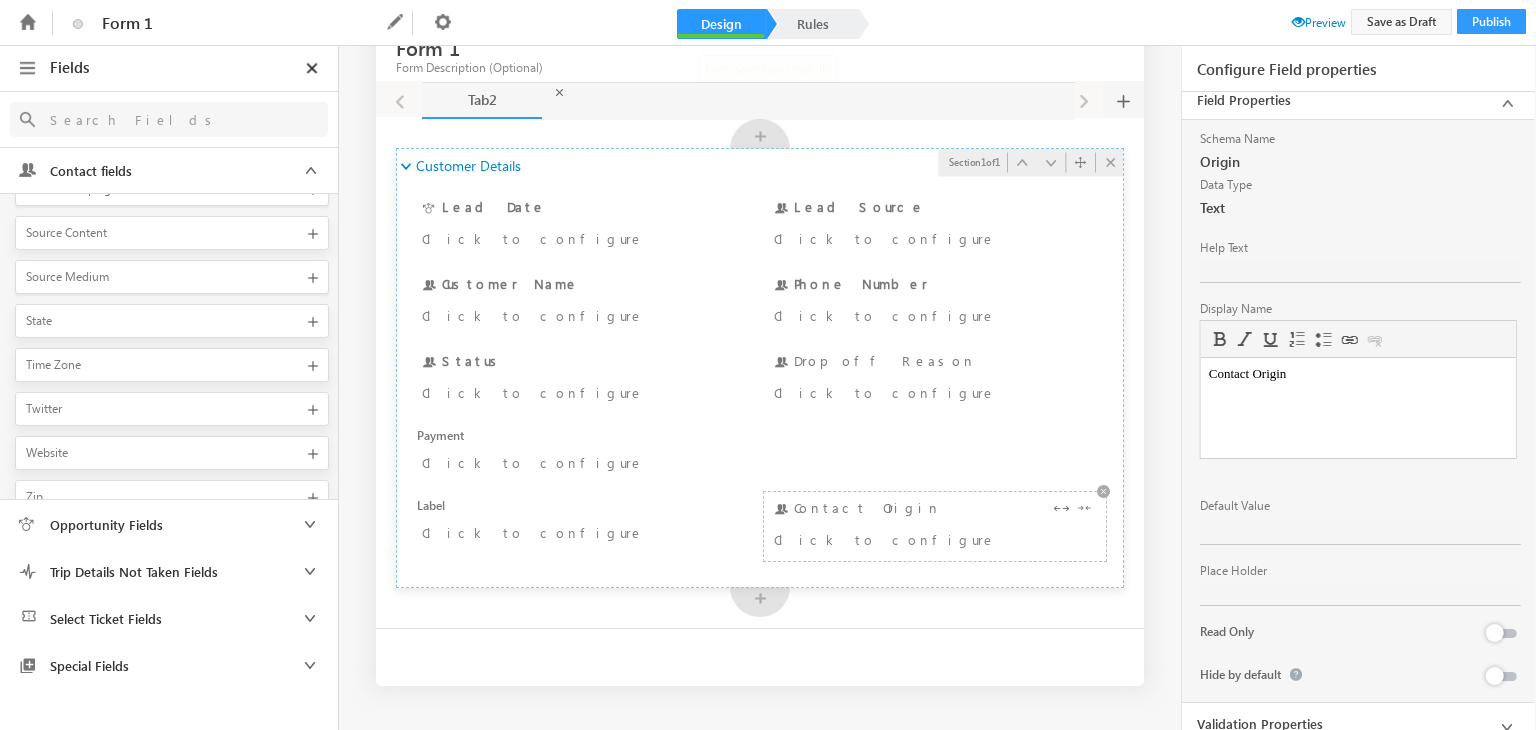 click on "Click to configure" at bounding box center [907, 539] 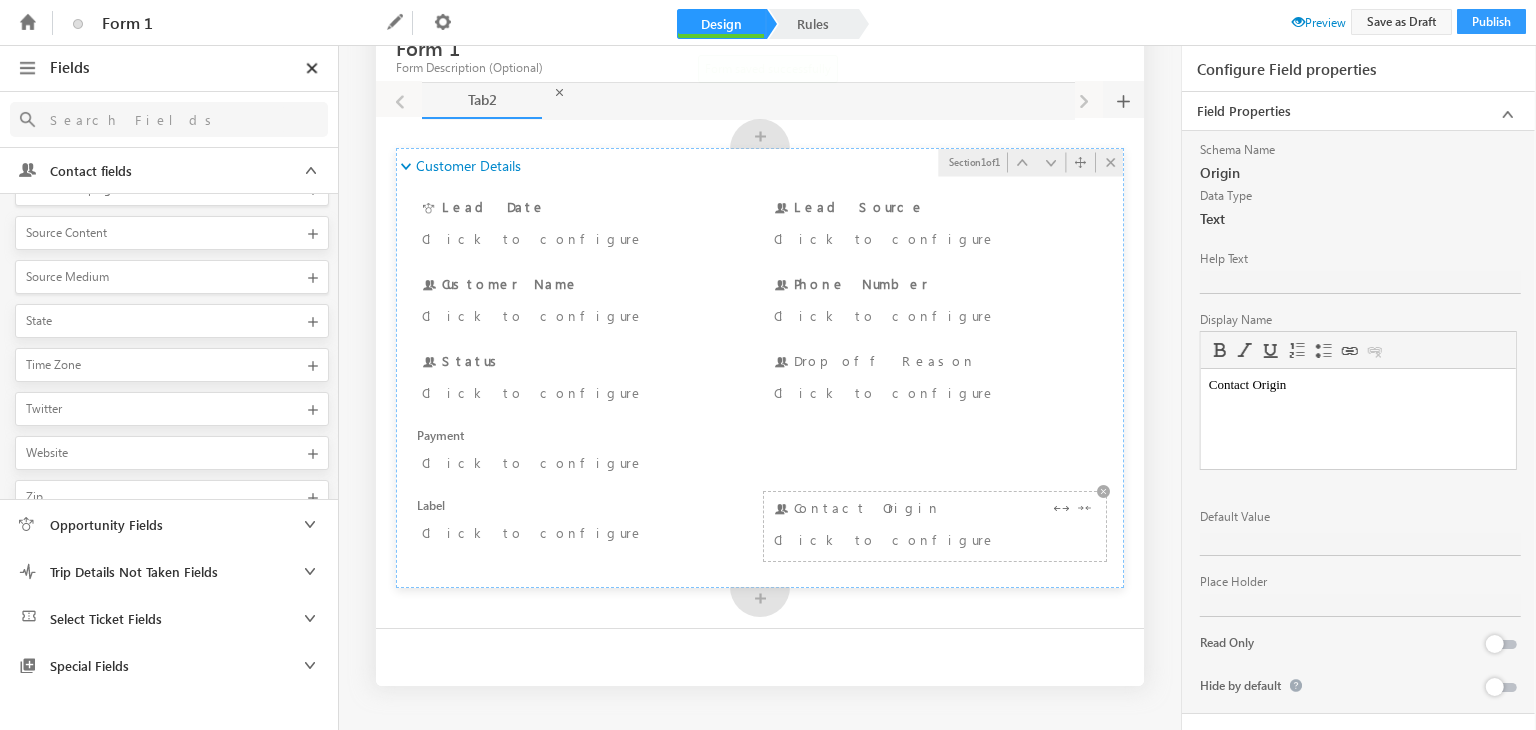 scroll, scrollTop: 0, scrollLeft: 0, axis: both 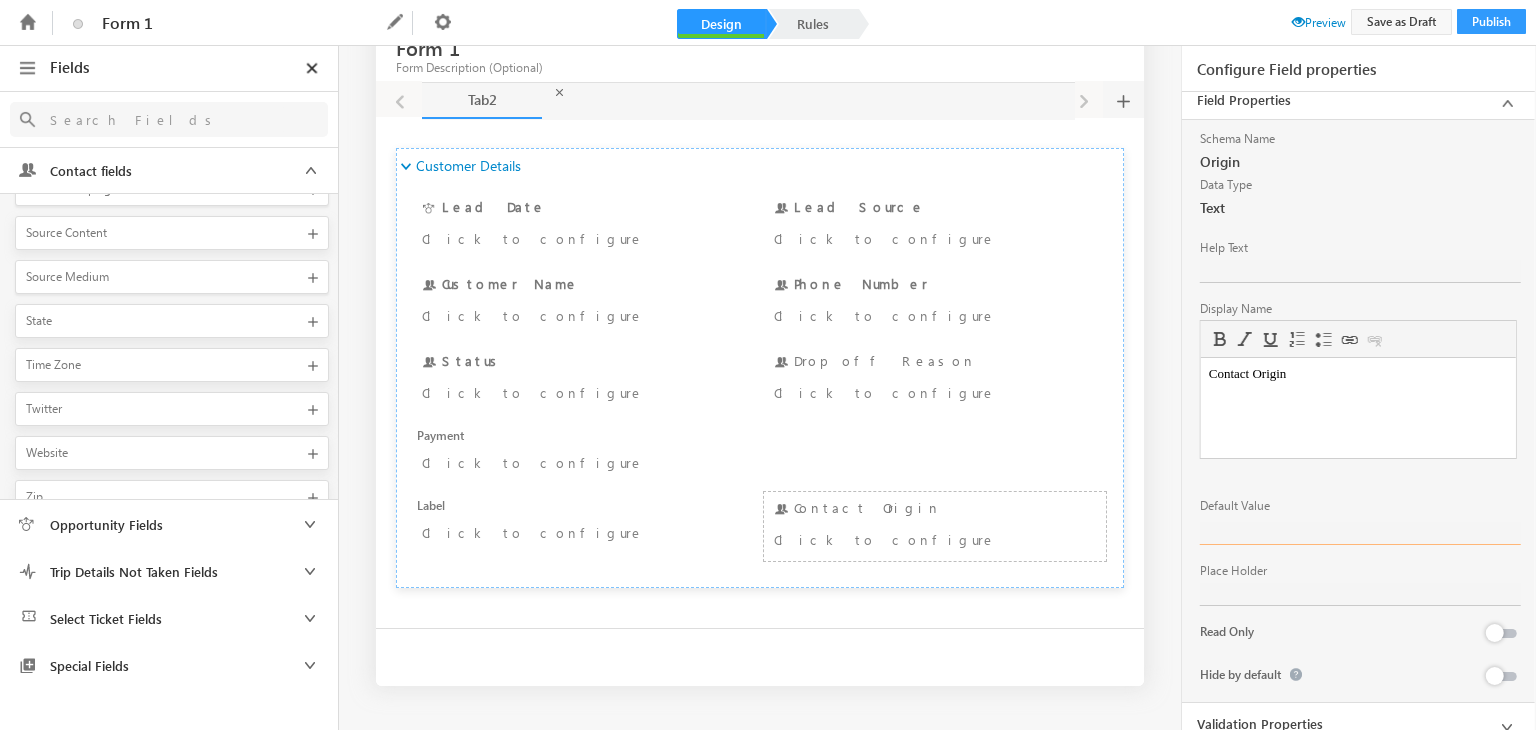 click at bounding box center (1360, 533) 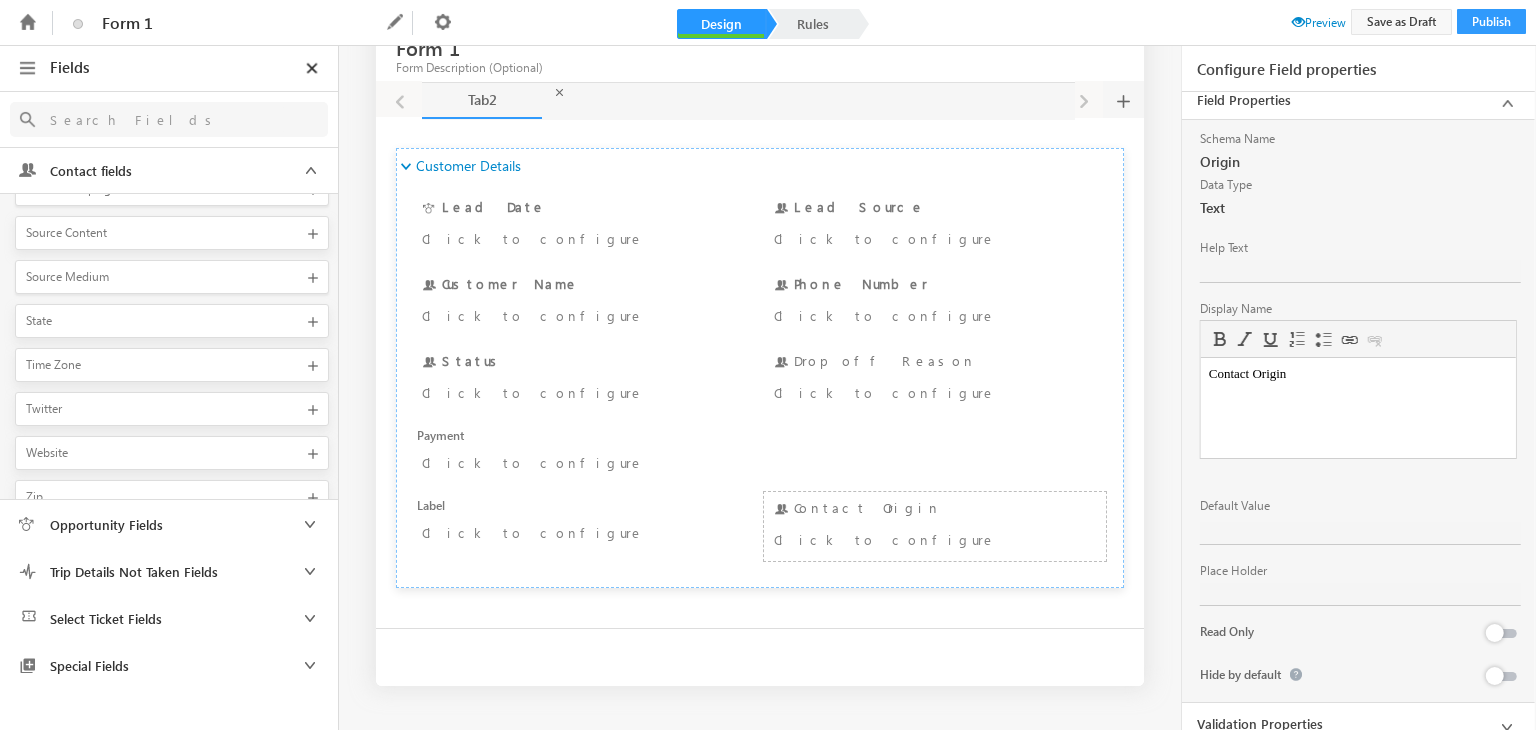 click on "Schema Name Origin Data Type Text Help Text Display Name Contact Origin Rich Text Editor Editor toolbars Basic Styles   Bold   Italic   Underline Paragraph   Insert/Remove Numbered List   Insert/Remove Bulleted List link   Link   Unlink Press ALT 0 for help ◢ Elements path body   Contains restricted keywords Default Value Place Holder Read Only Hide by default" at bounding box center (1358, 411) 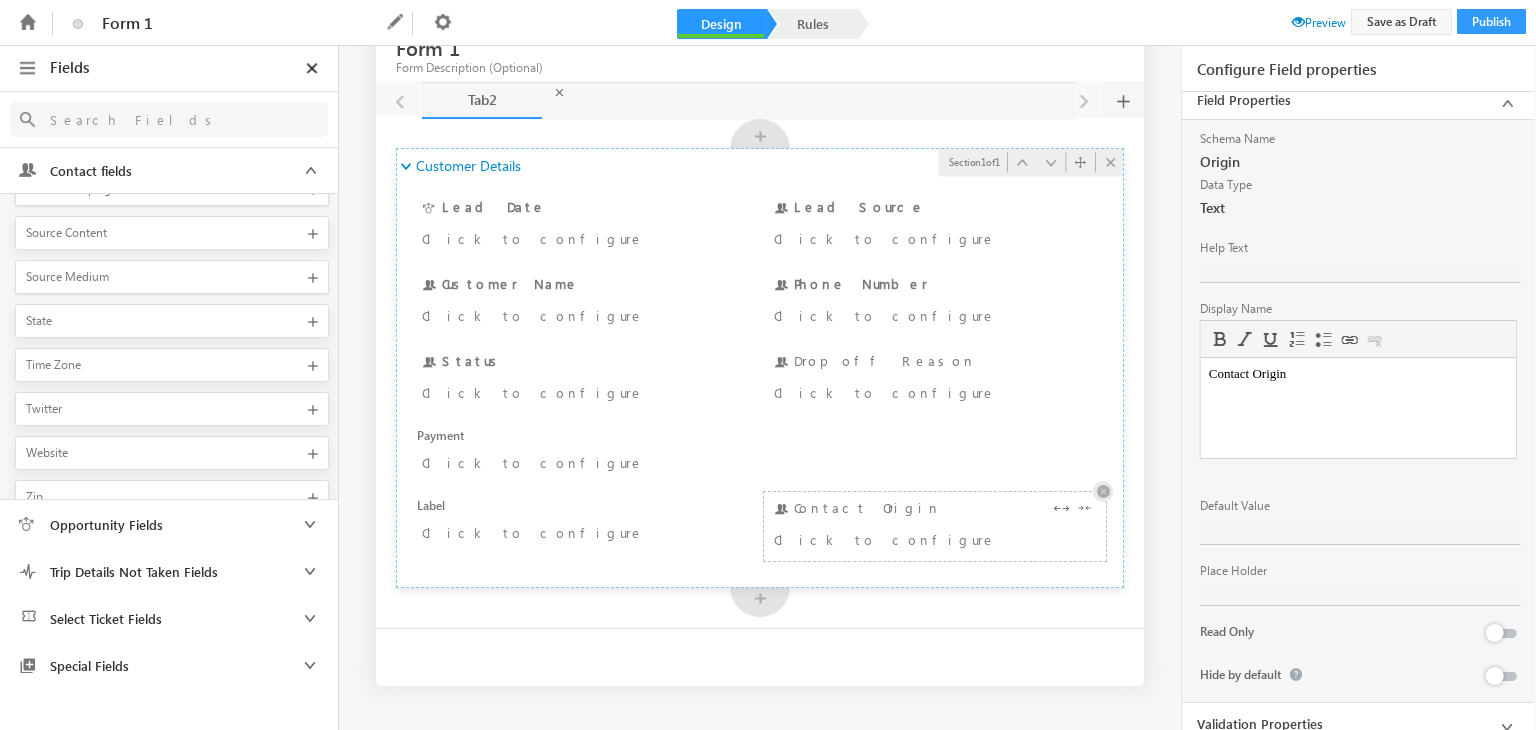 click at bounding box center (1103, 491) 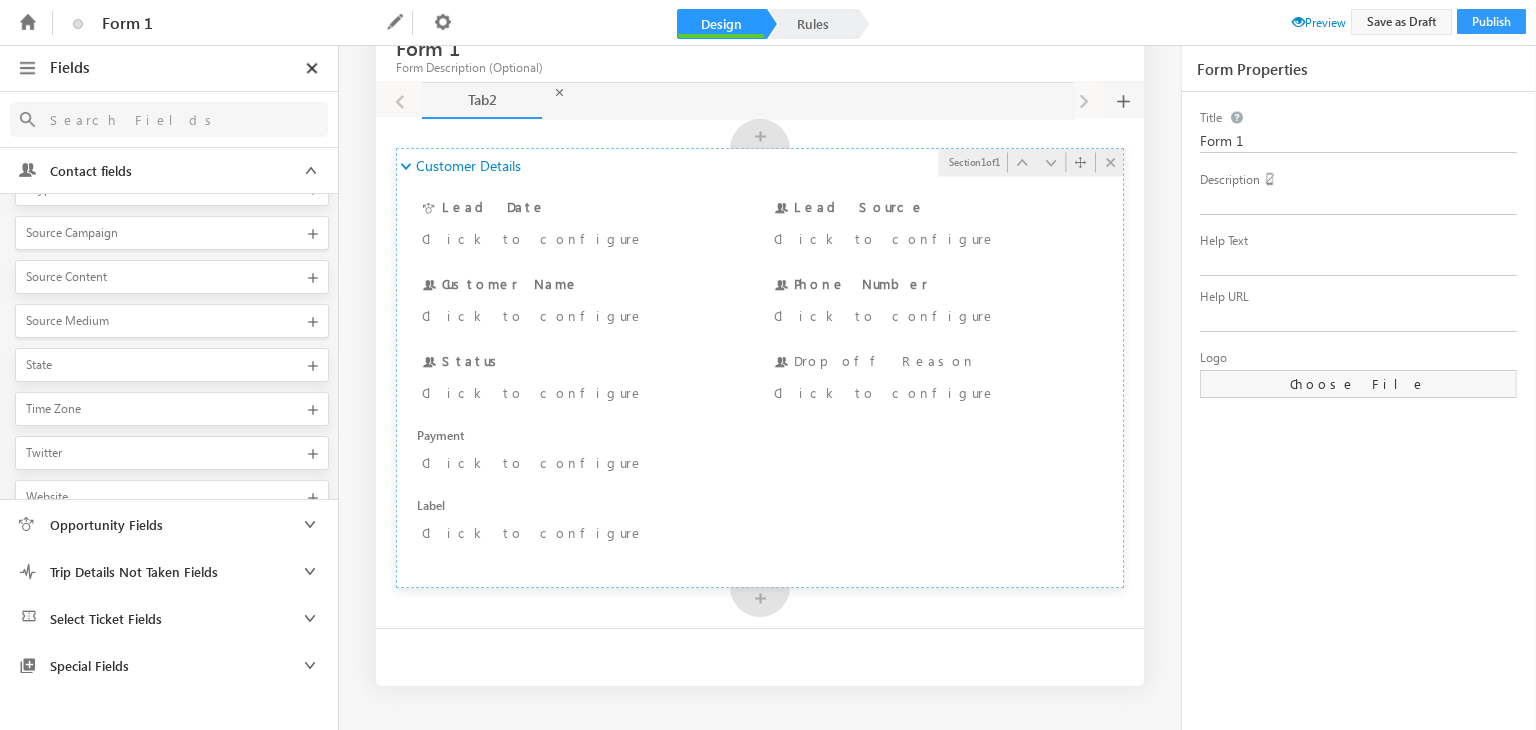 scroll, scrollTop: 0, scrollLeft: 0, axis: both 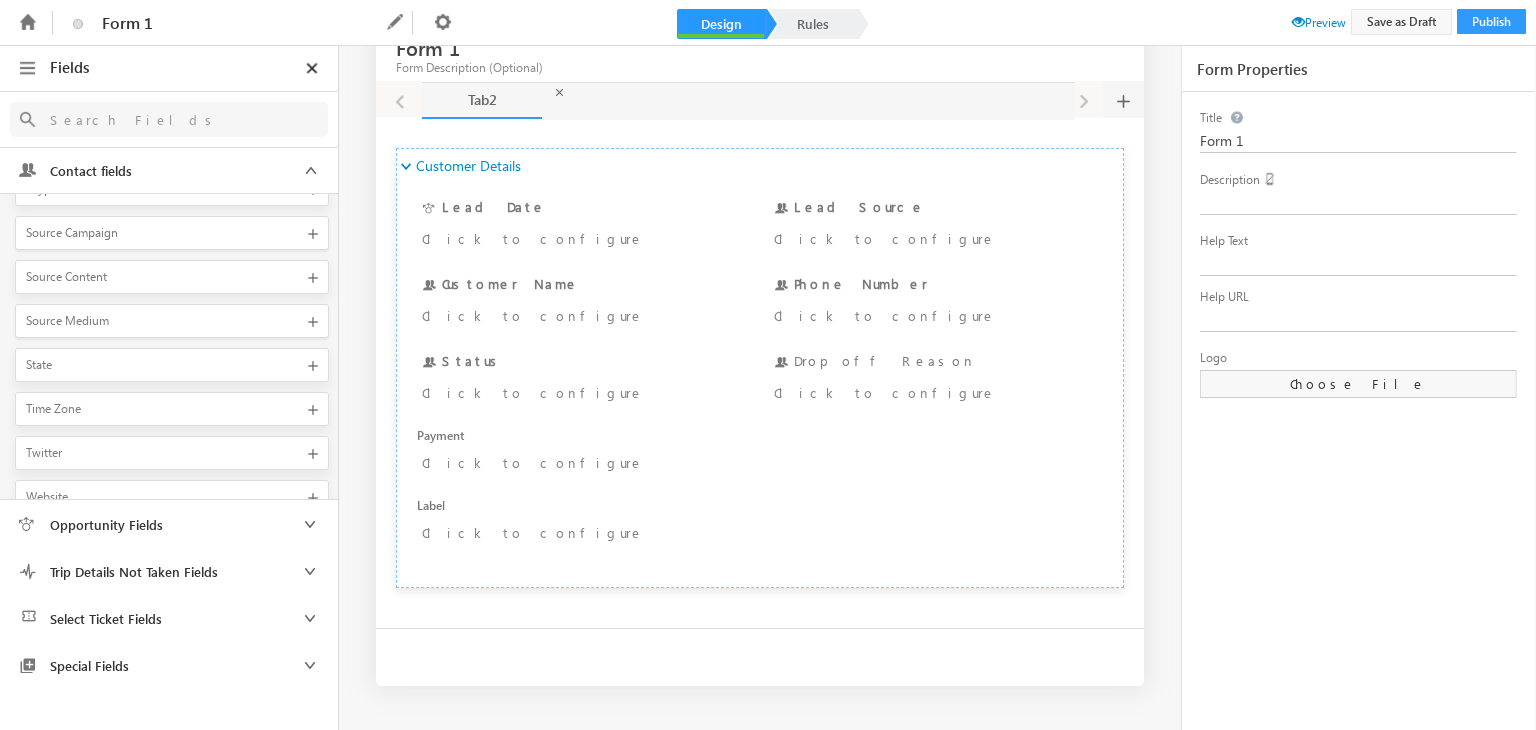 click at bounding box center (162, 119) 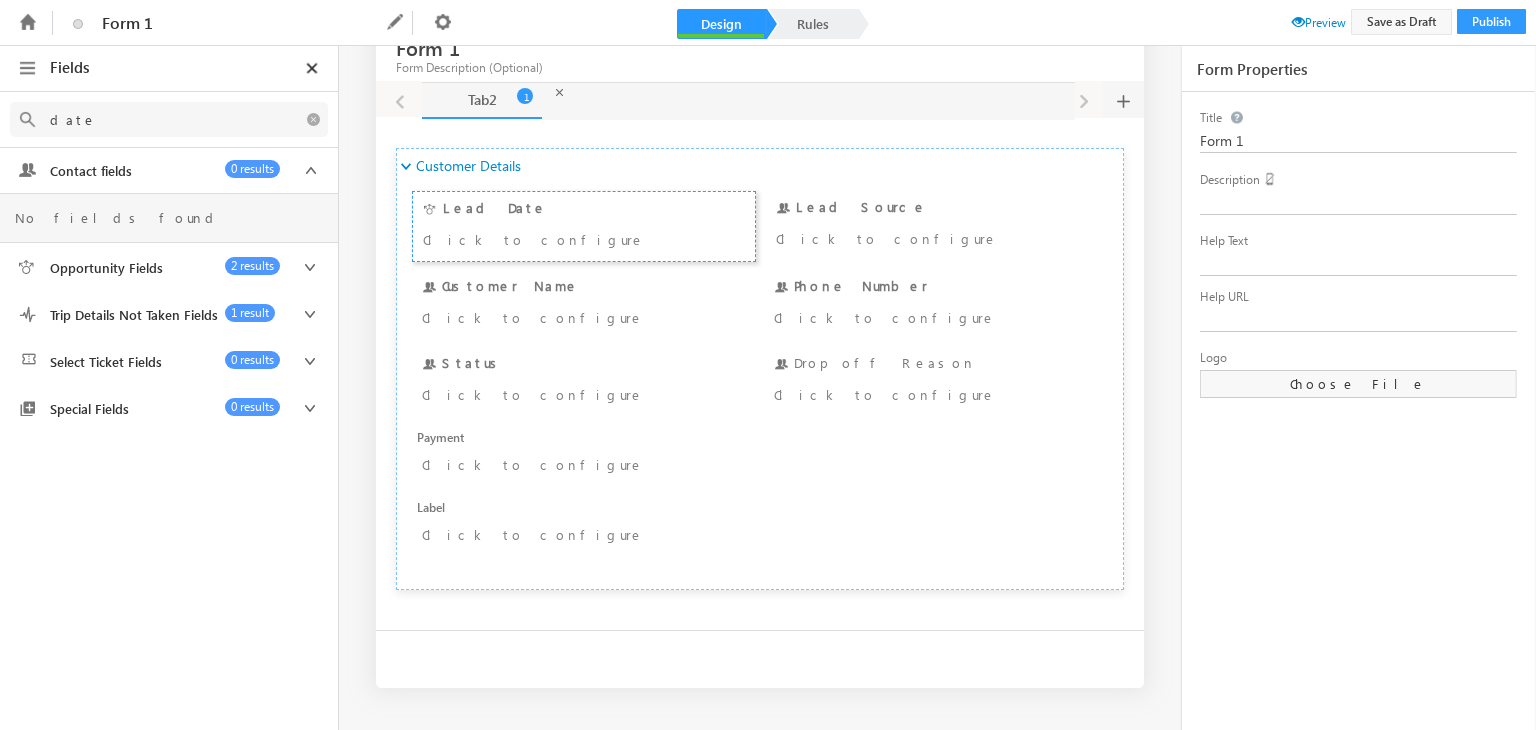 scroll, scrollTop: 0, scrollLeft: 0, axis: both 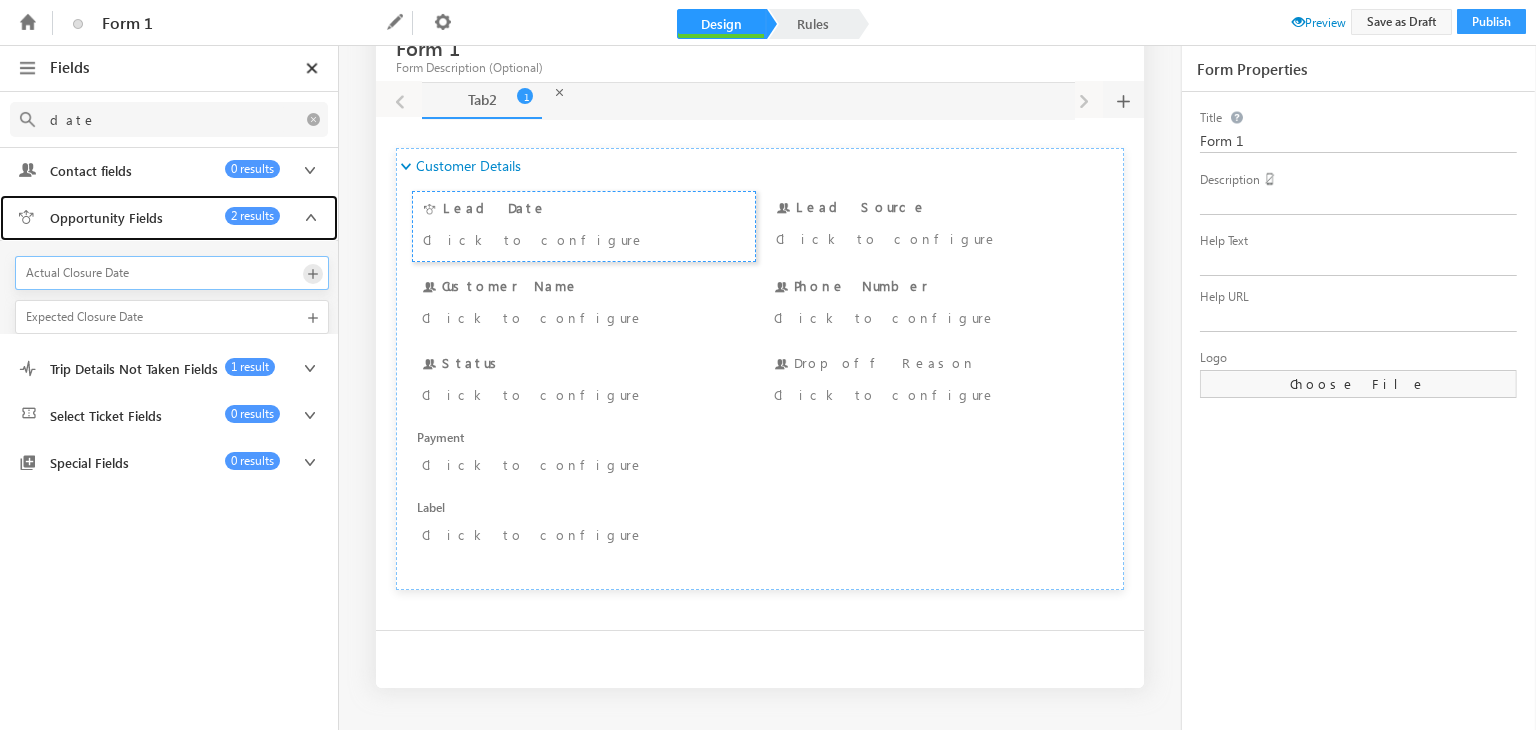 click at bounding box center (313, 274) 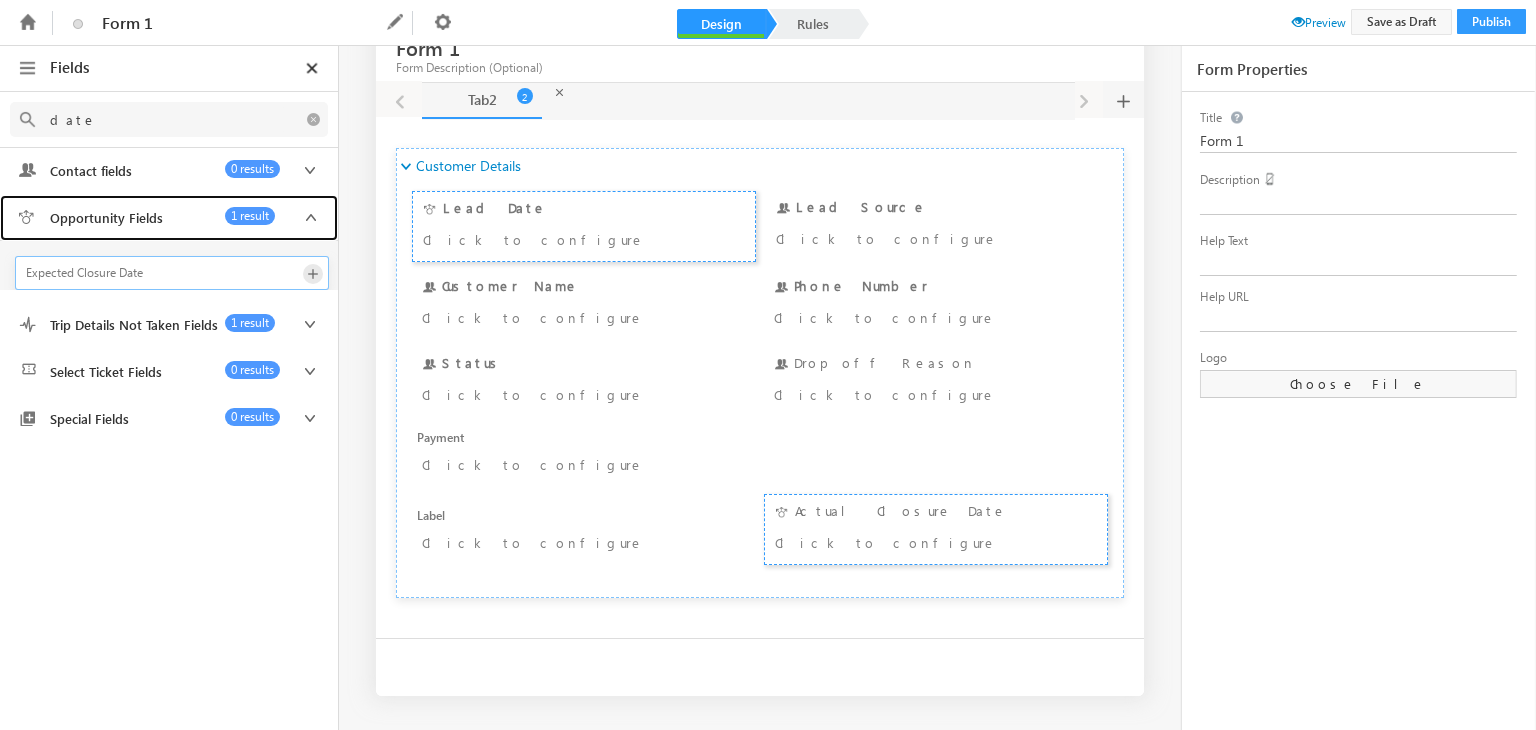 click at bounding box center (313, 274) 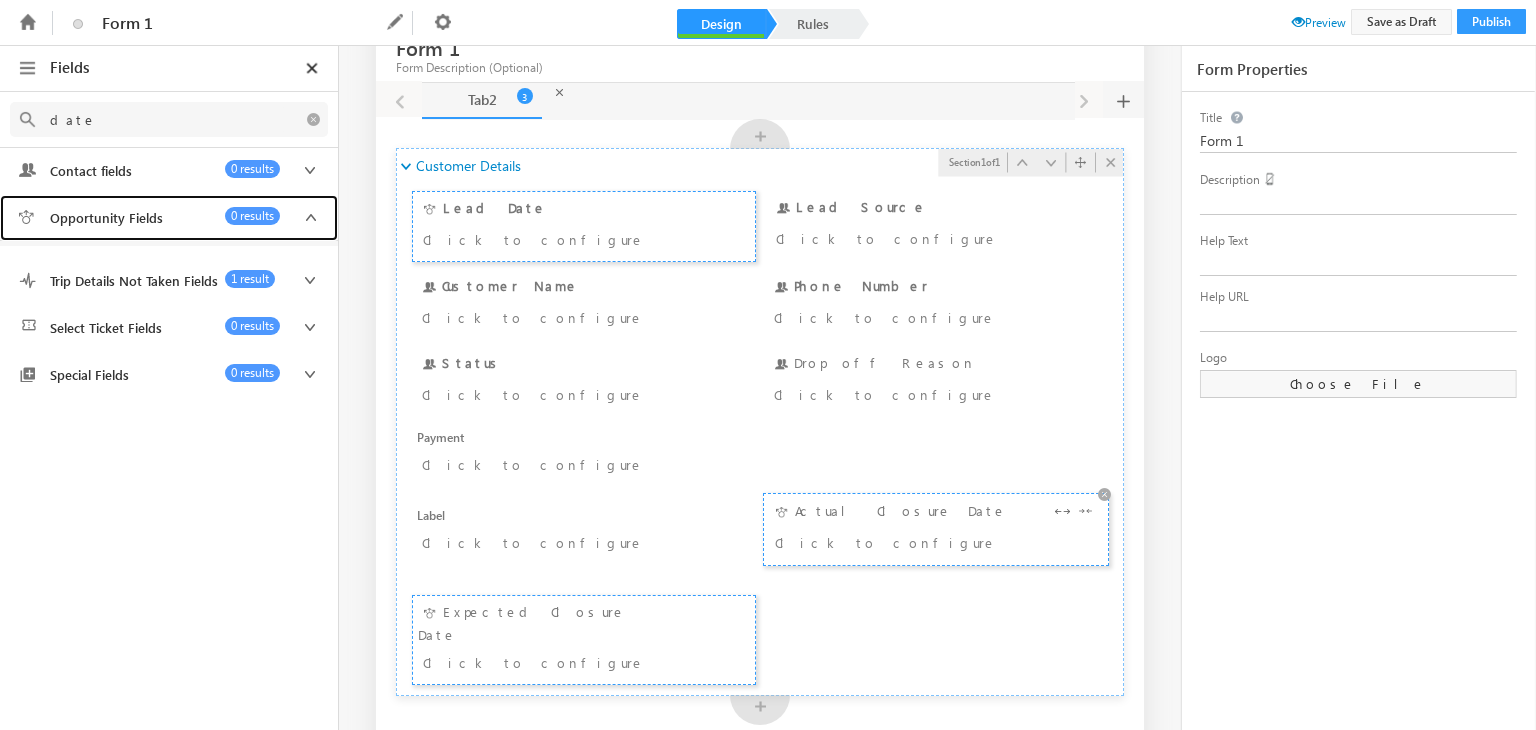 click on "Actual Closure Date Click to configure" at bounding box center [936, 529] 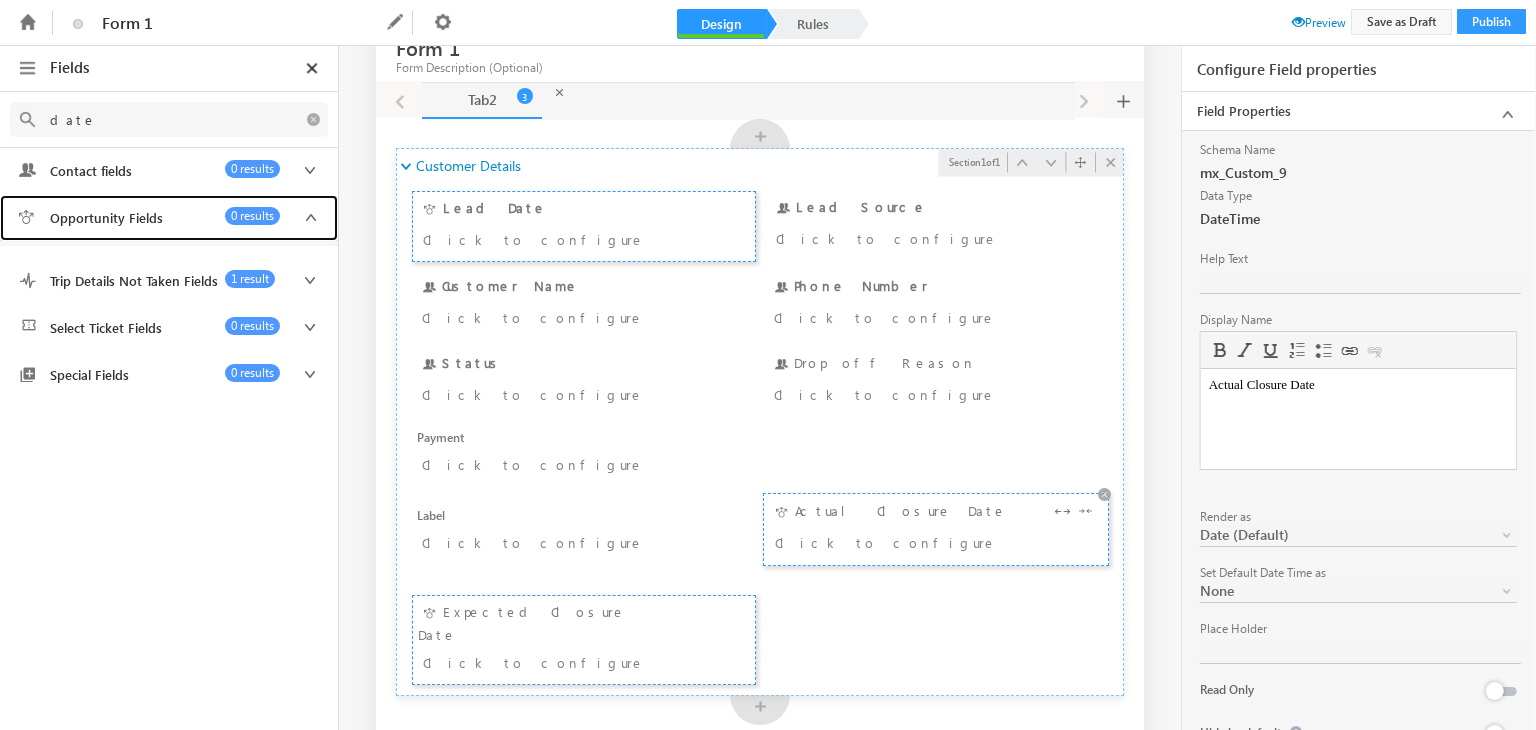scroll, scrollTop: 0, scrollLeft: 0, axis: both 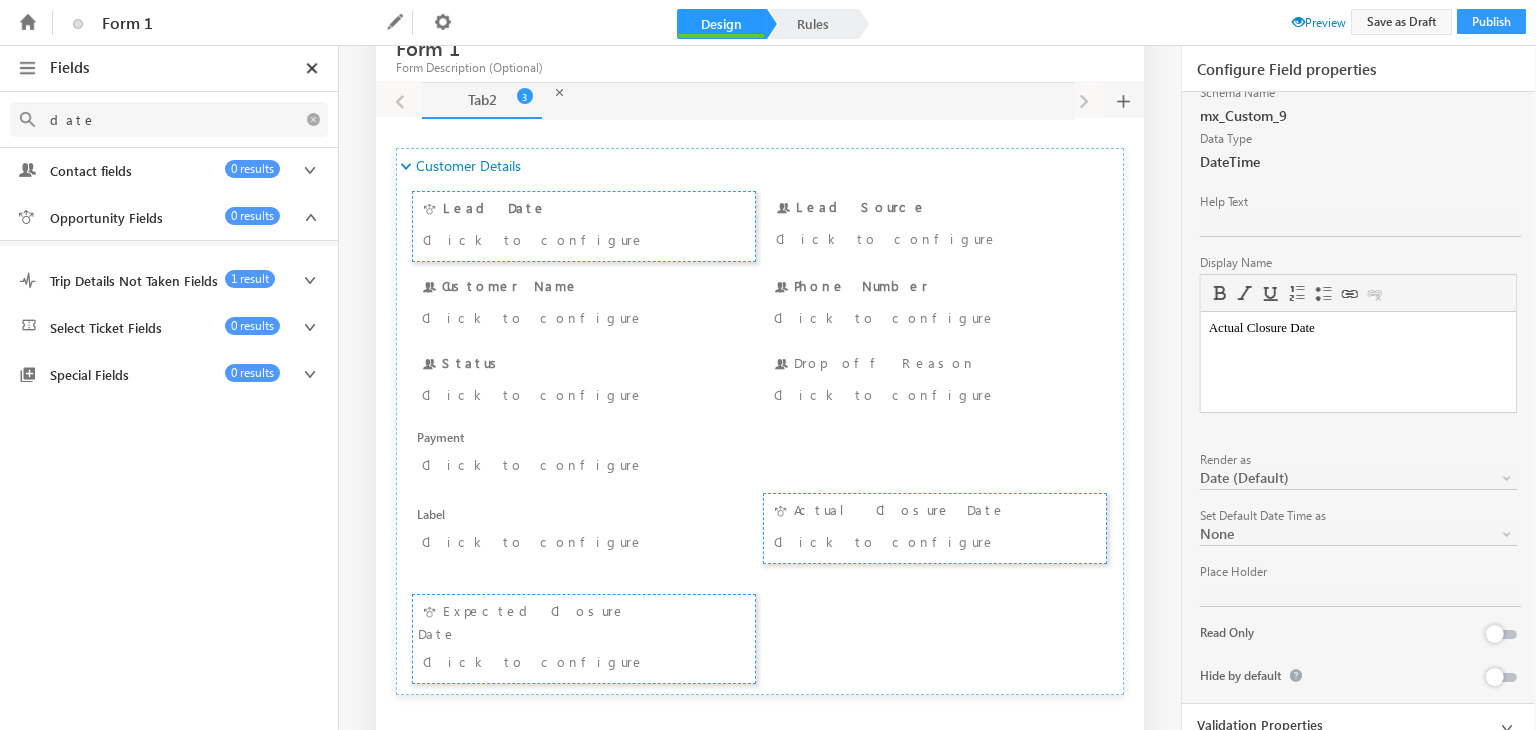click on "None" at bounding box center [1337, 534] 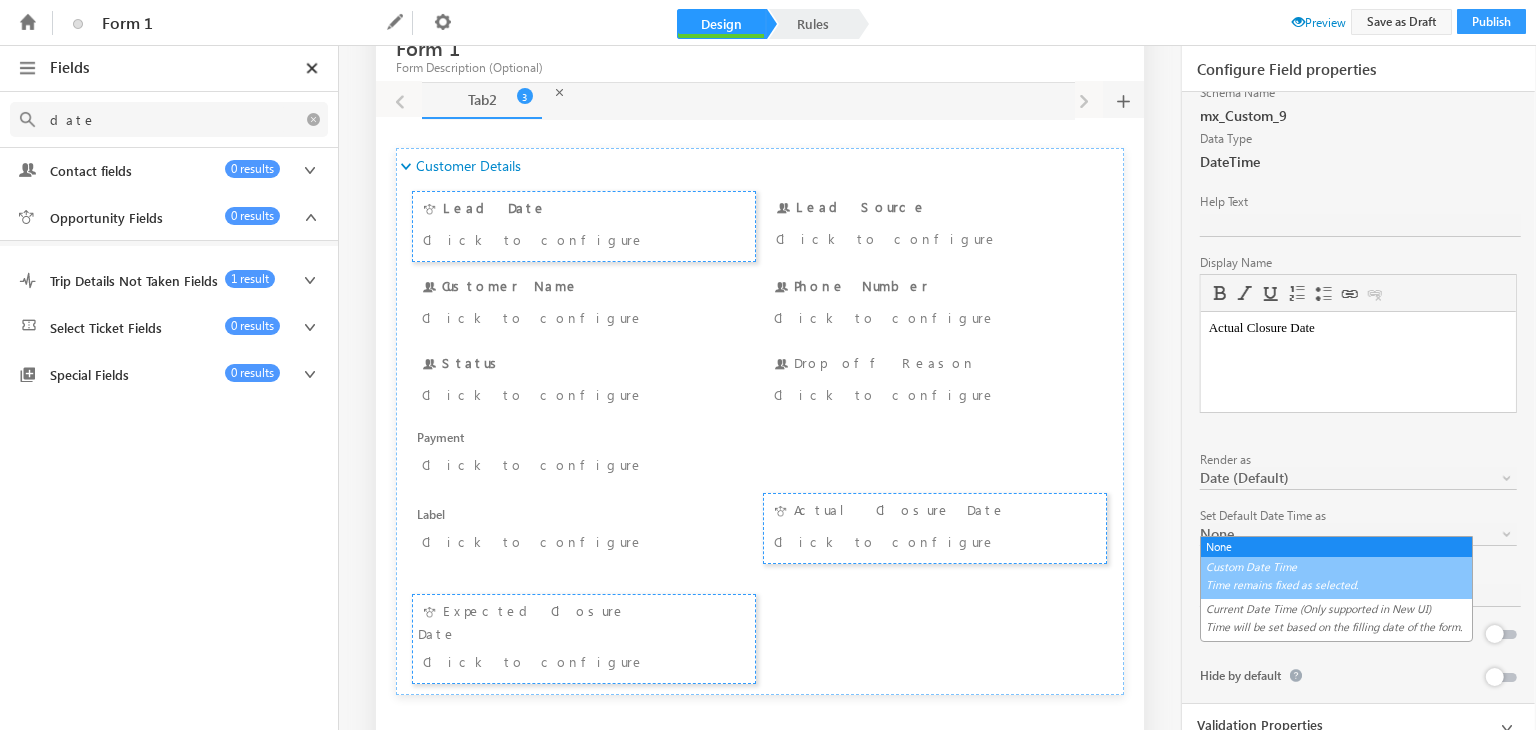 click on "Custom Date Time
Time remains fixed as selected." at bounding box center [1336, 576] 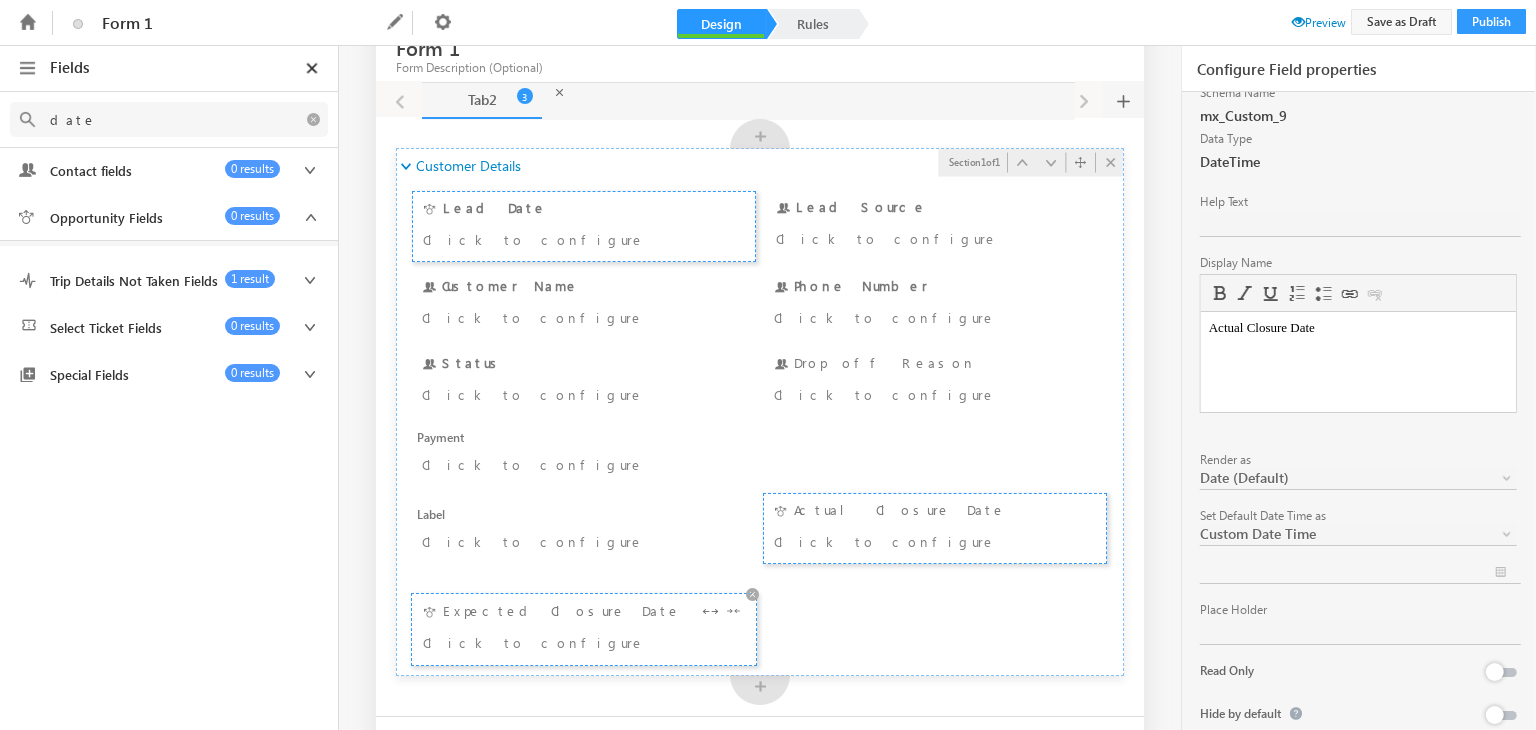 click on "Expected Closure Date Click to configure" at bounding box center [584, 629] 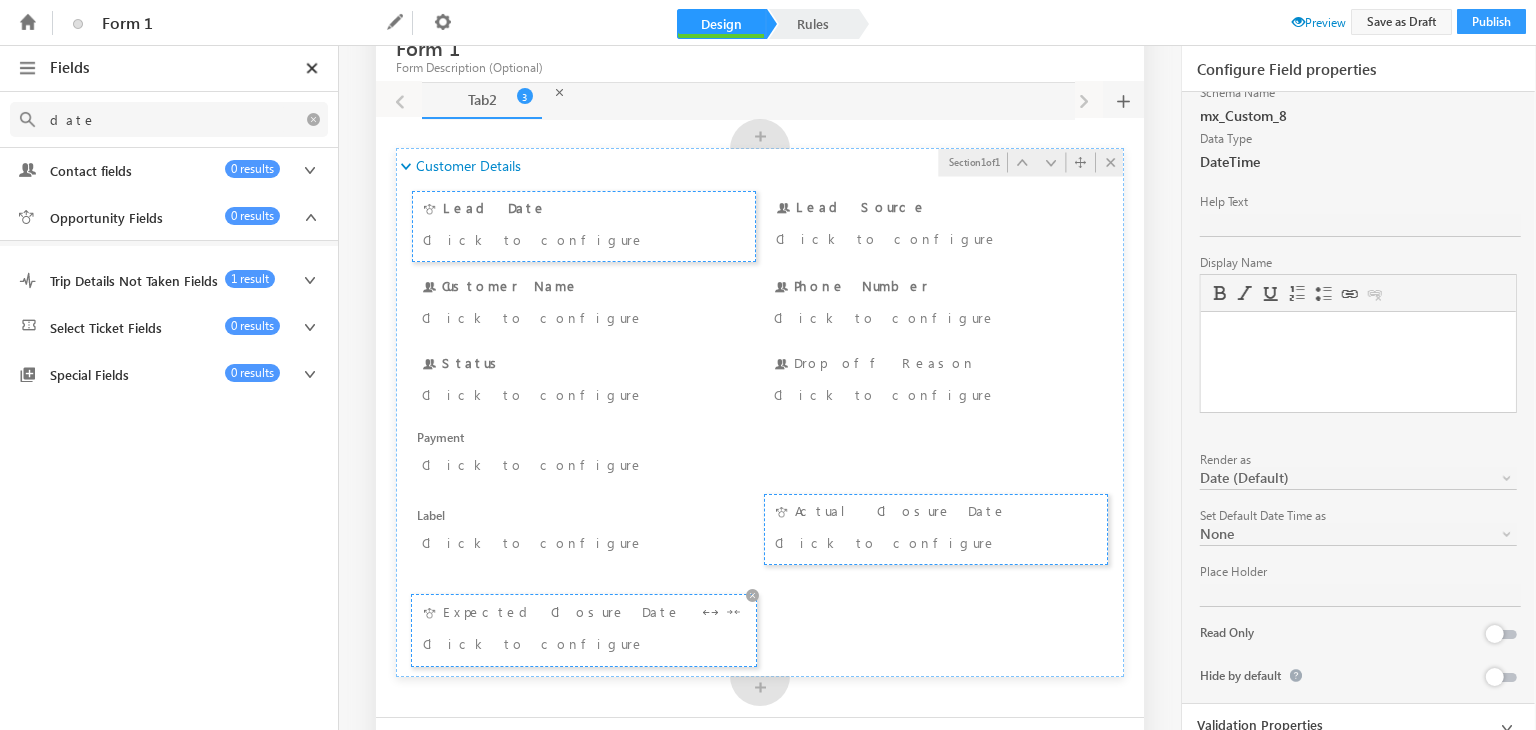 scroll, scrollTop: 0, scrollLeft: 0, axis: both 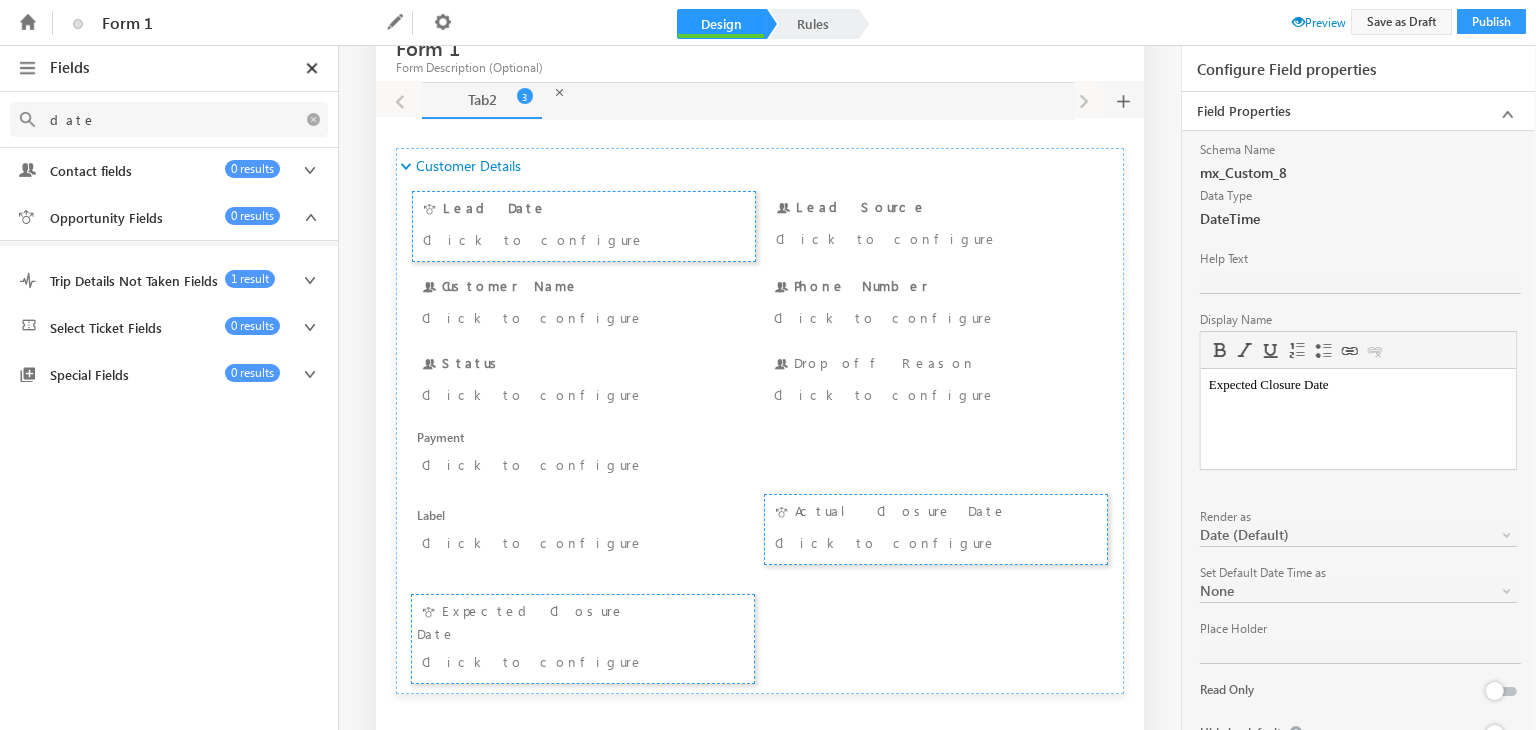 click on "Date (Default)" at bounding box center [1337, 535] 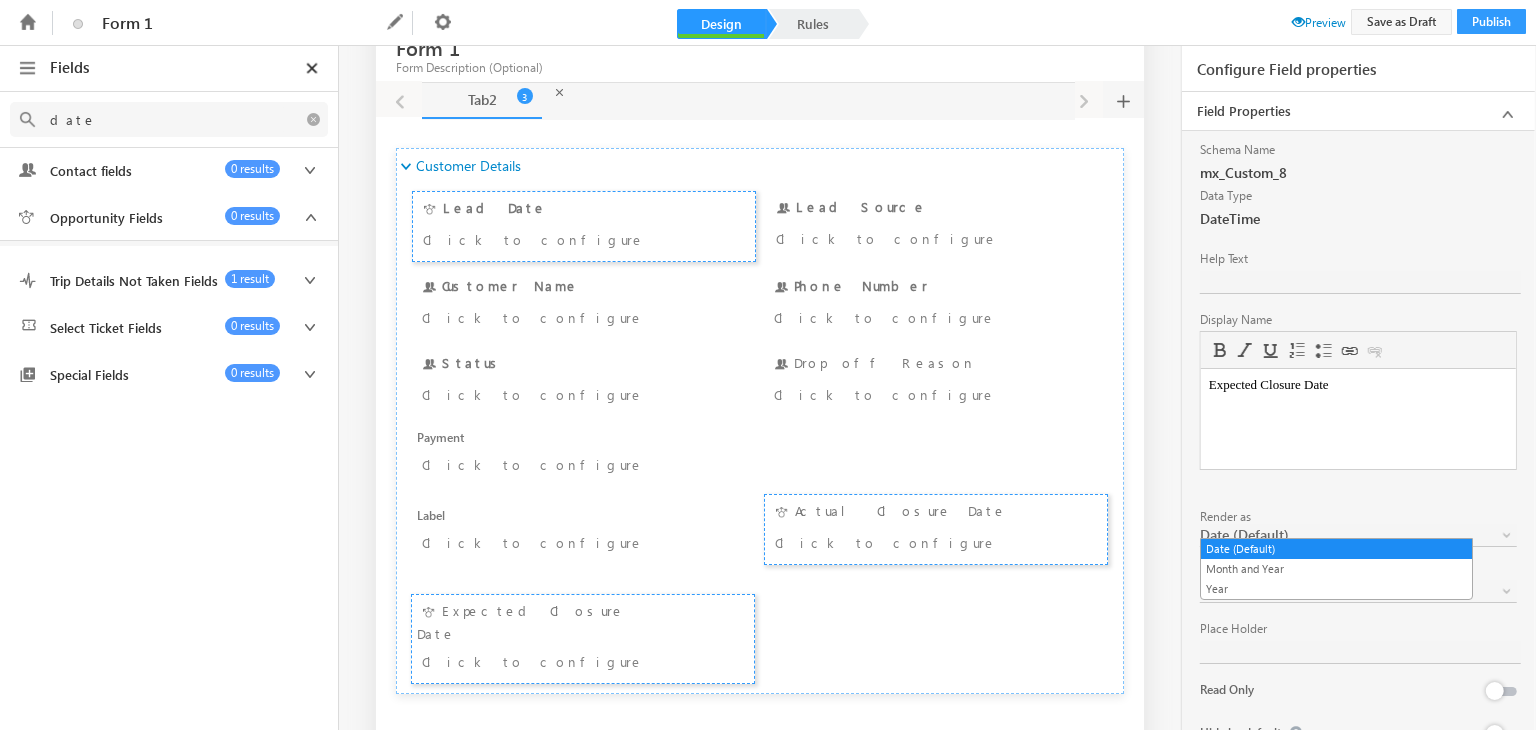 click on "Date (Default)" at bounding box center (1337, 535) 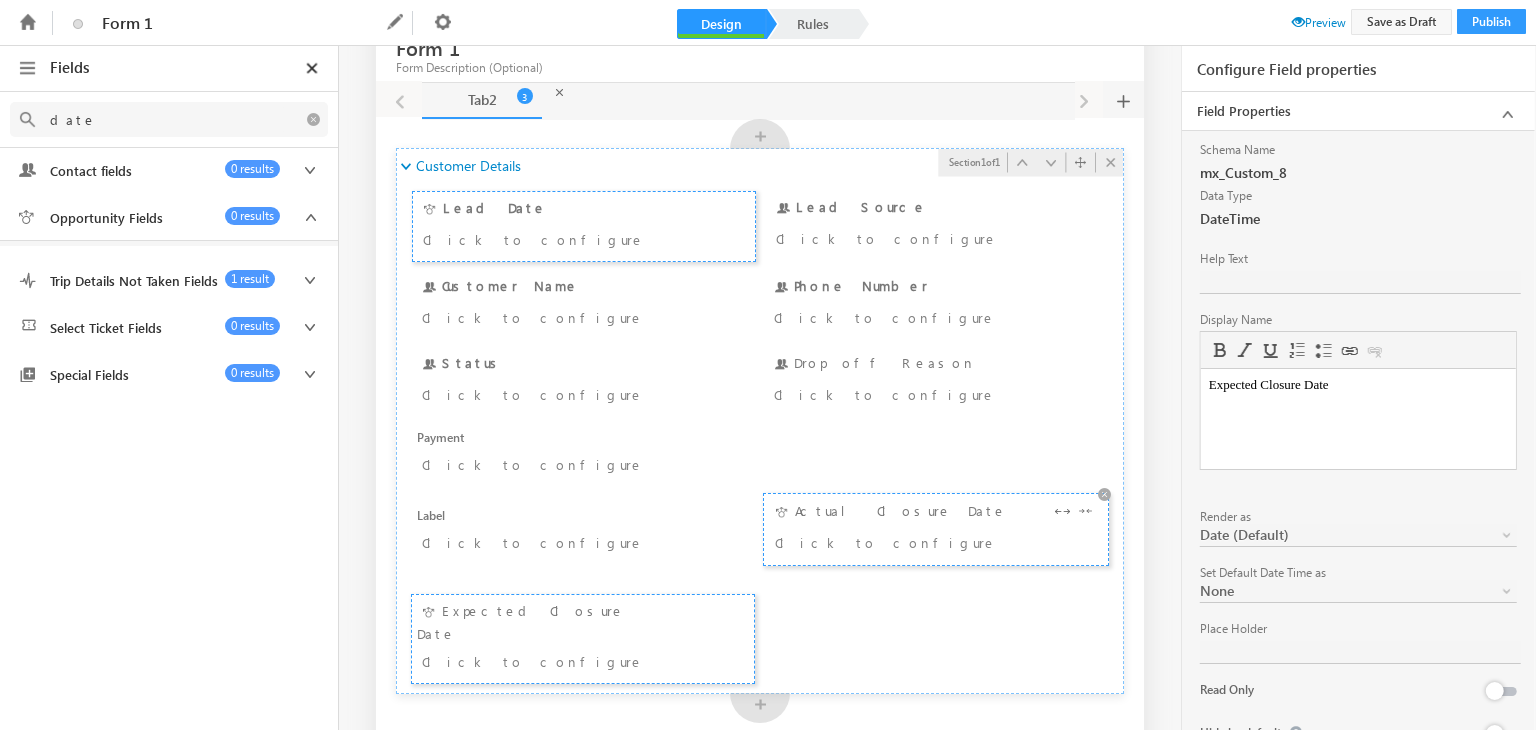 click on "Click to configure" at bounding box center (908, 542) 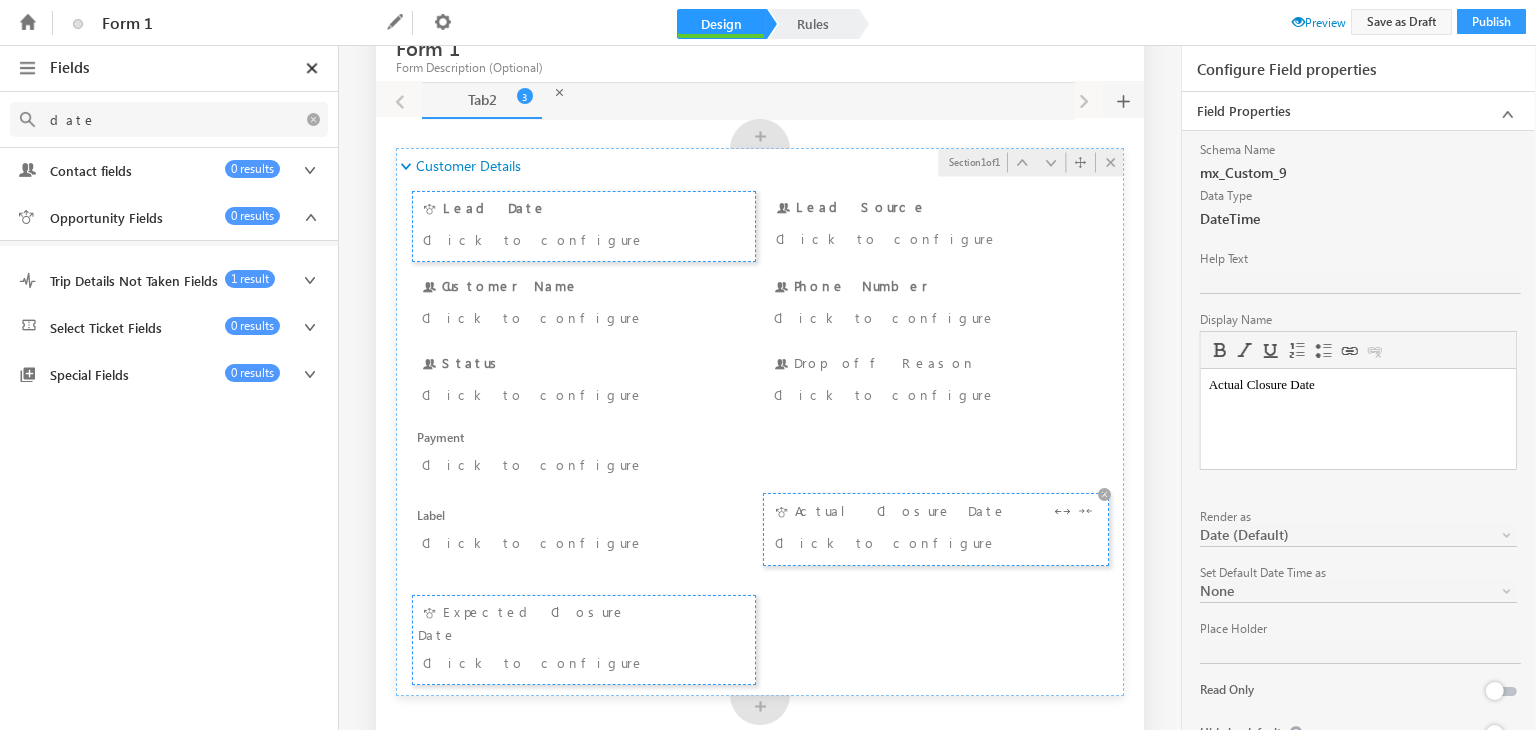 scroll, scrollTop: 0, scrollLeft: 0, axis: both 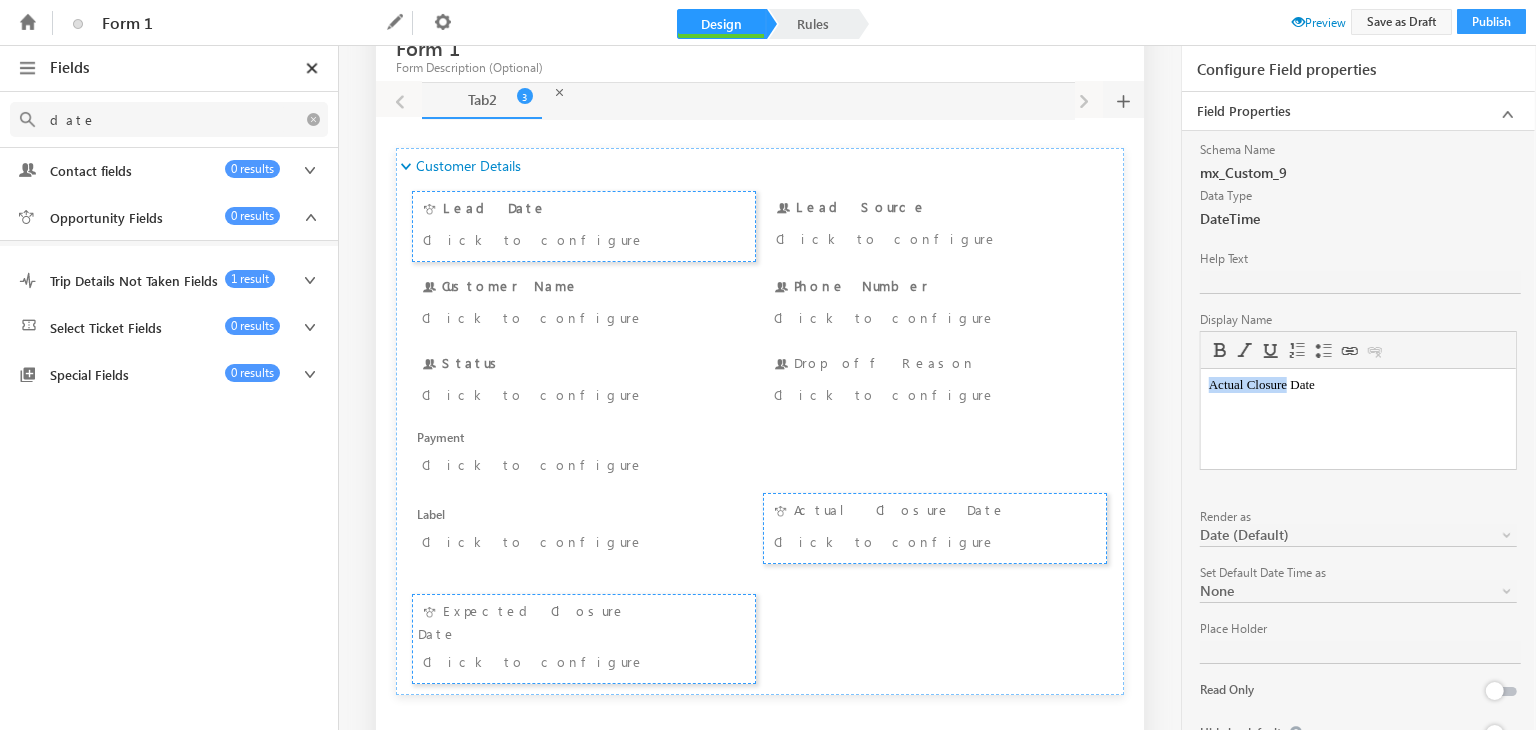 drag, startPoint x: 1291, startPoint y: 389, endPoint x: 1028, endPoint y: 422, distance: 265.06226 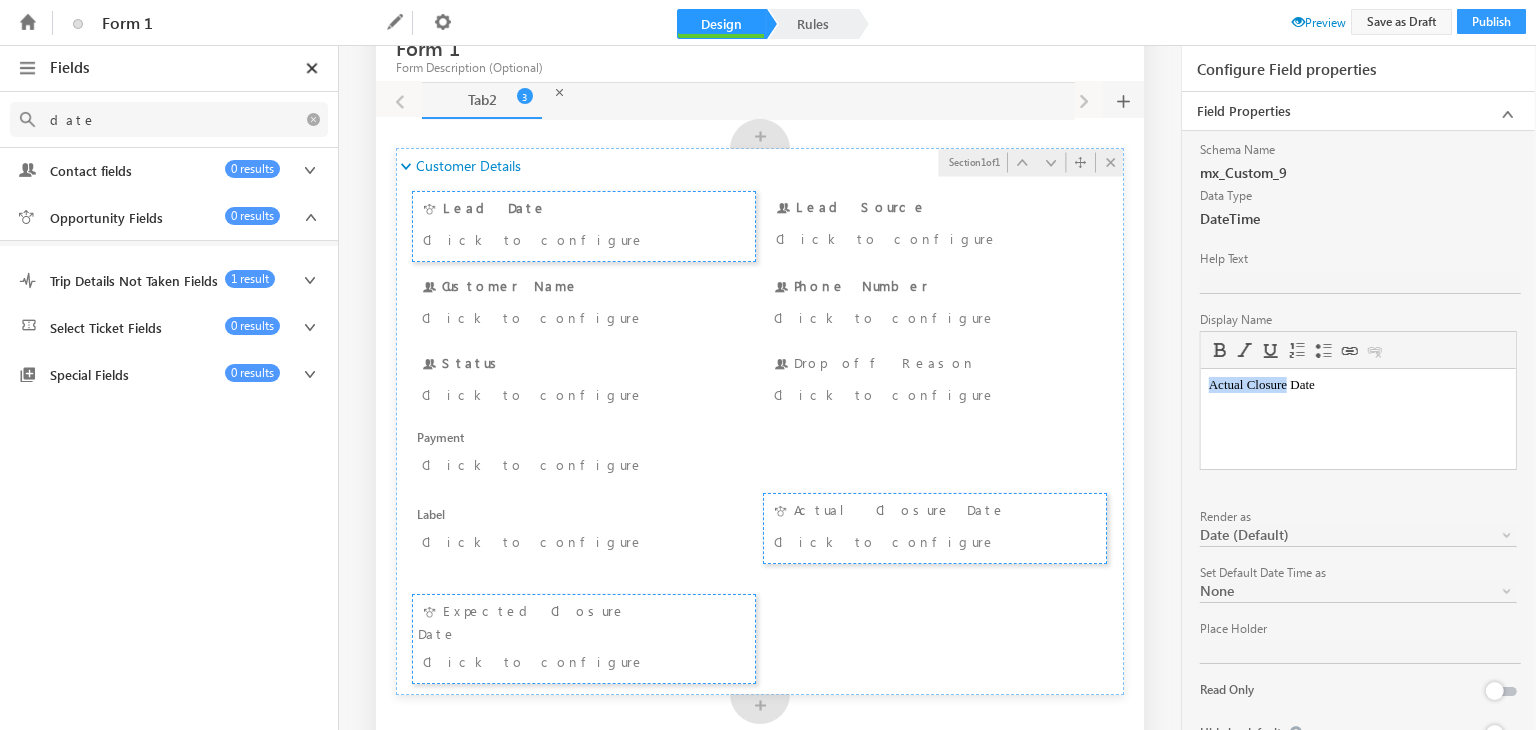 type 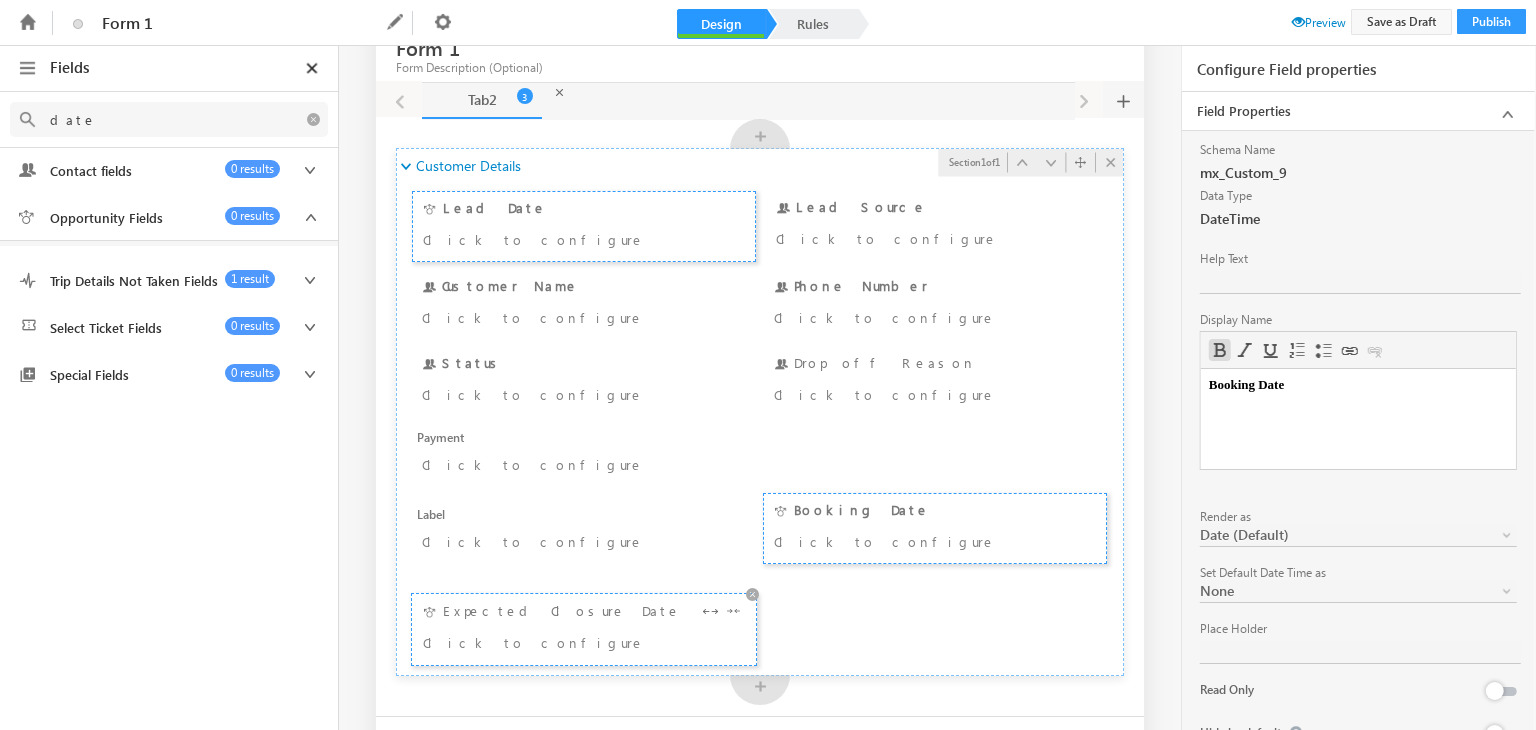 click on "Expected Closure Date Click to configure" at bounding box center [584, 629] 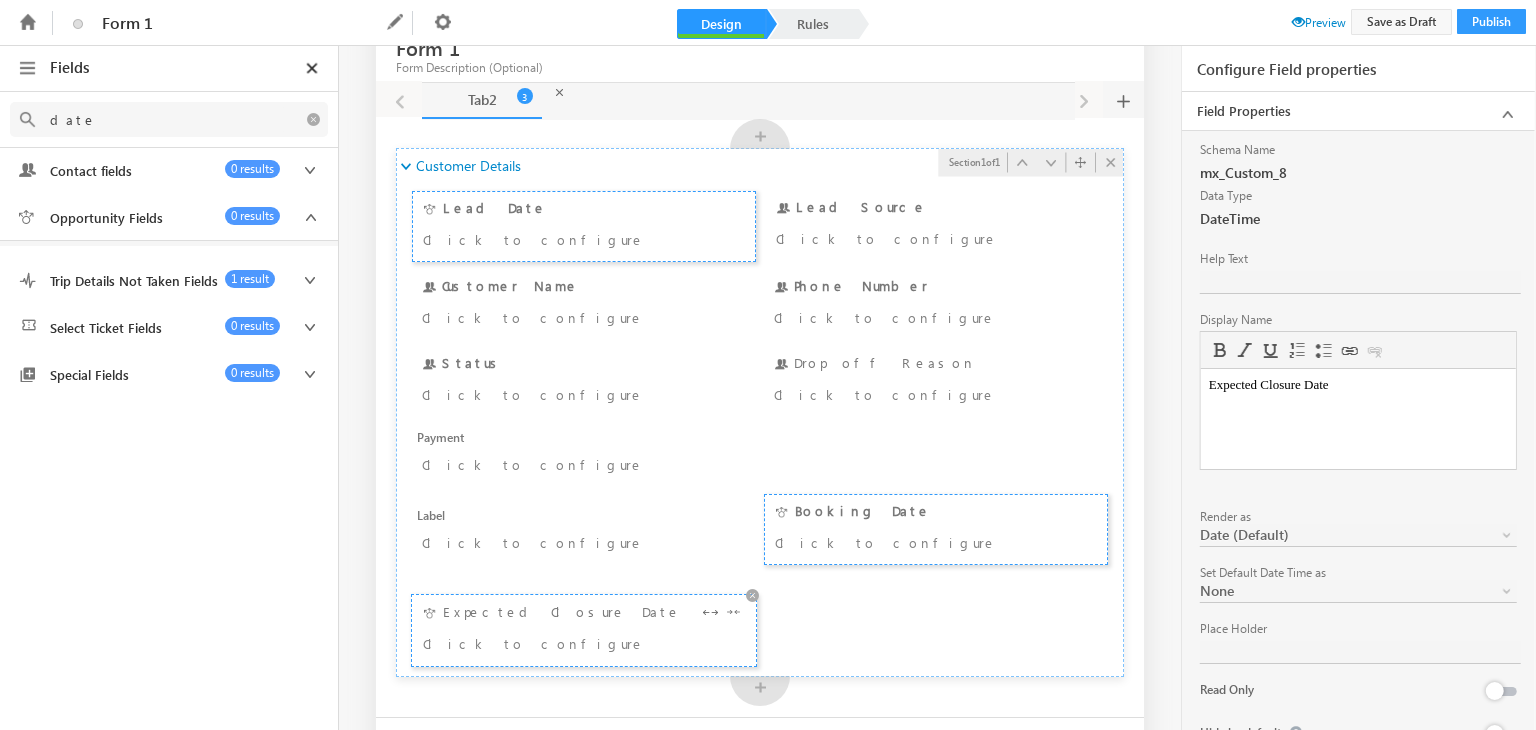 scroll, scrollTop: 0, scrollLeft: 0, axis: both 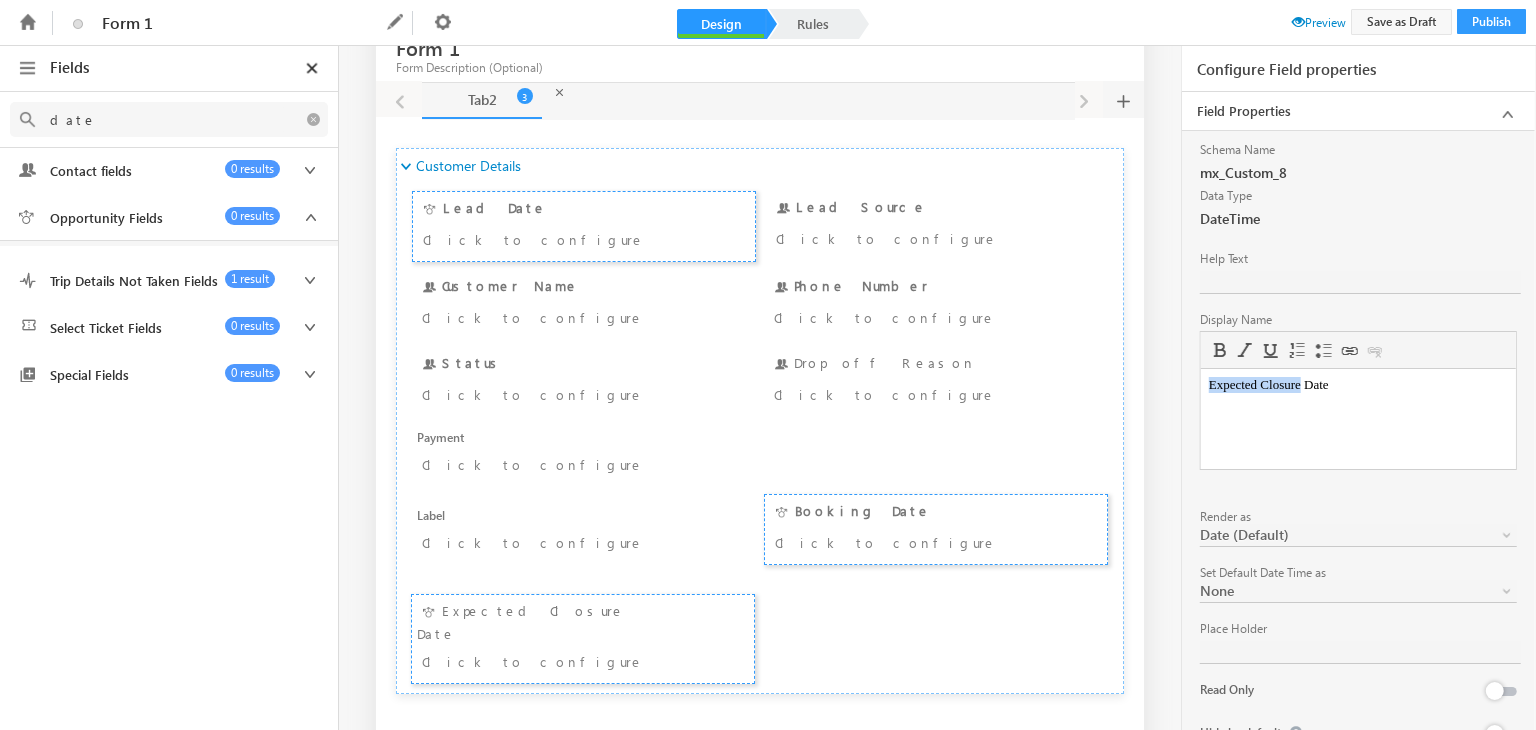 drag, startPoint x: 1307, startPoint y: 390, endPoint x: 1158, endPoint y: 386, distance: 149.05368 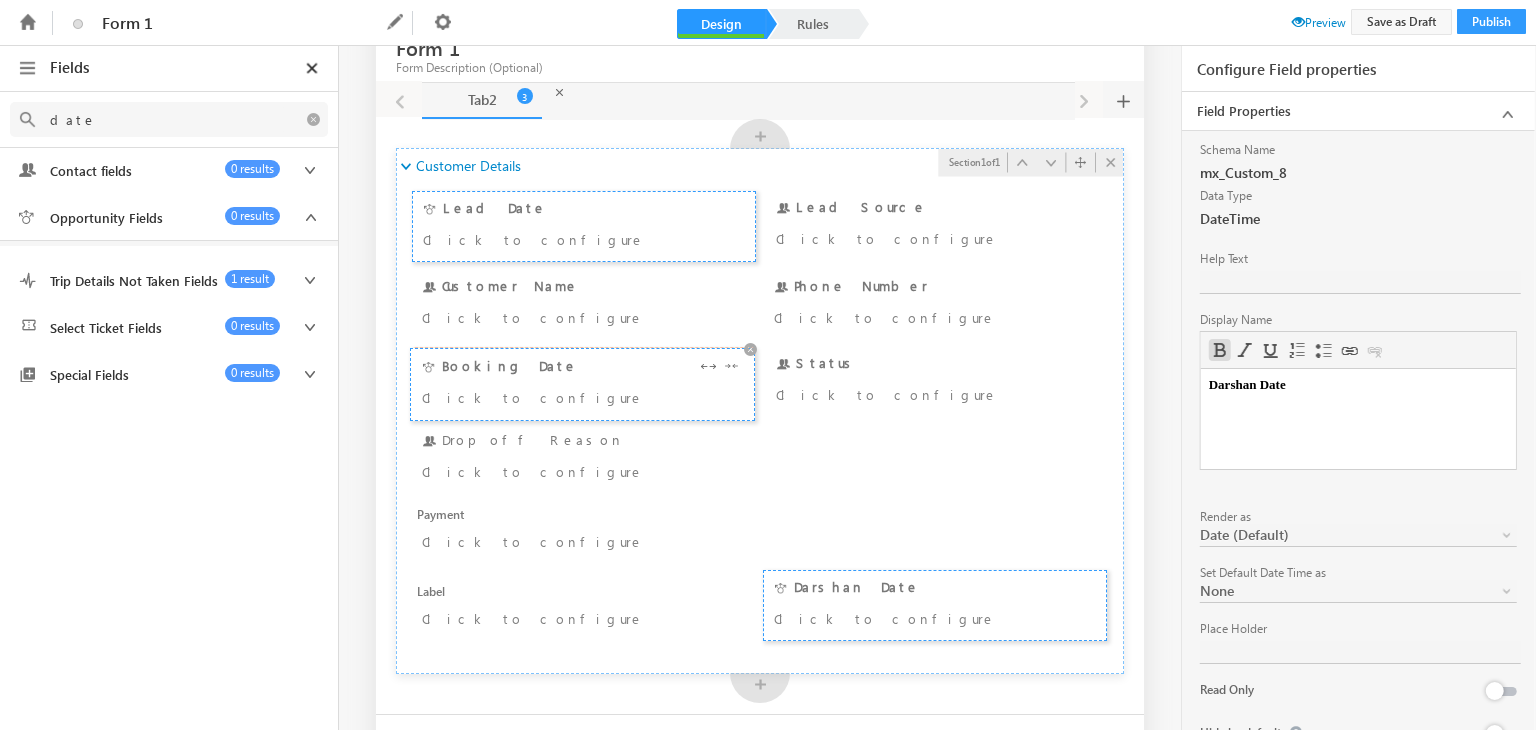 drag, startPoint x: 952, startPoint y: 528, endPoint x: 428, endPoint y: 385, distance: 543.16205 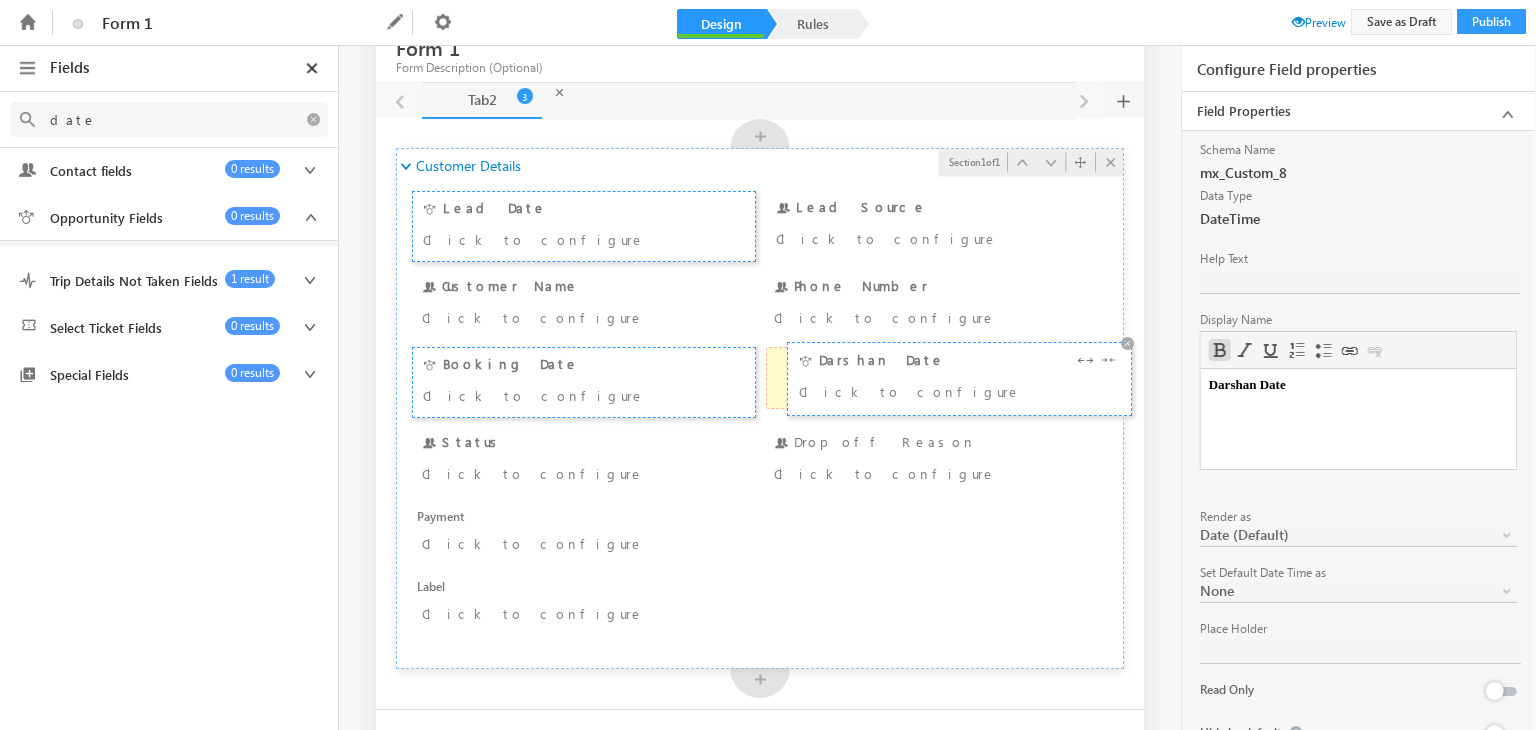 drag, startPoint x: 826, startPoint y: 602, endPoint x: 803, endPoint y: 373, distance: 230.15213 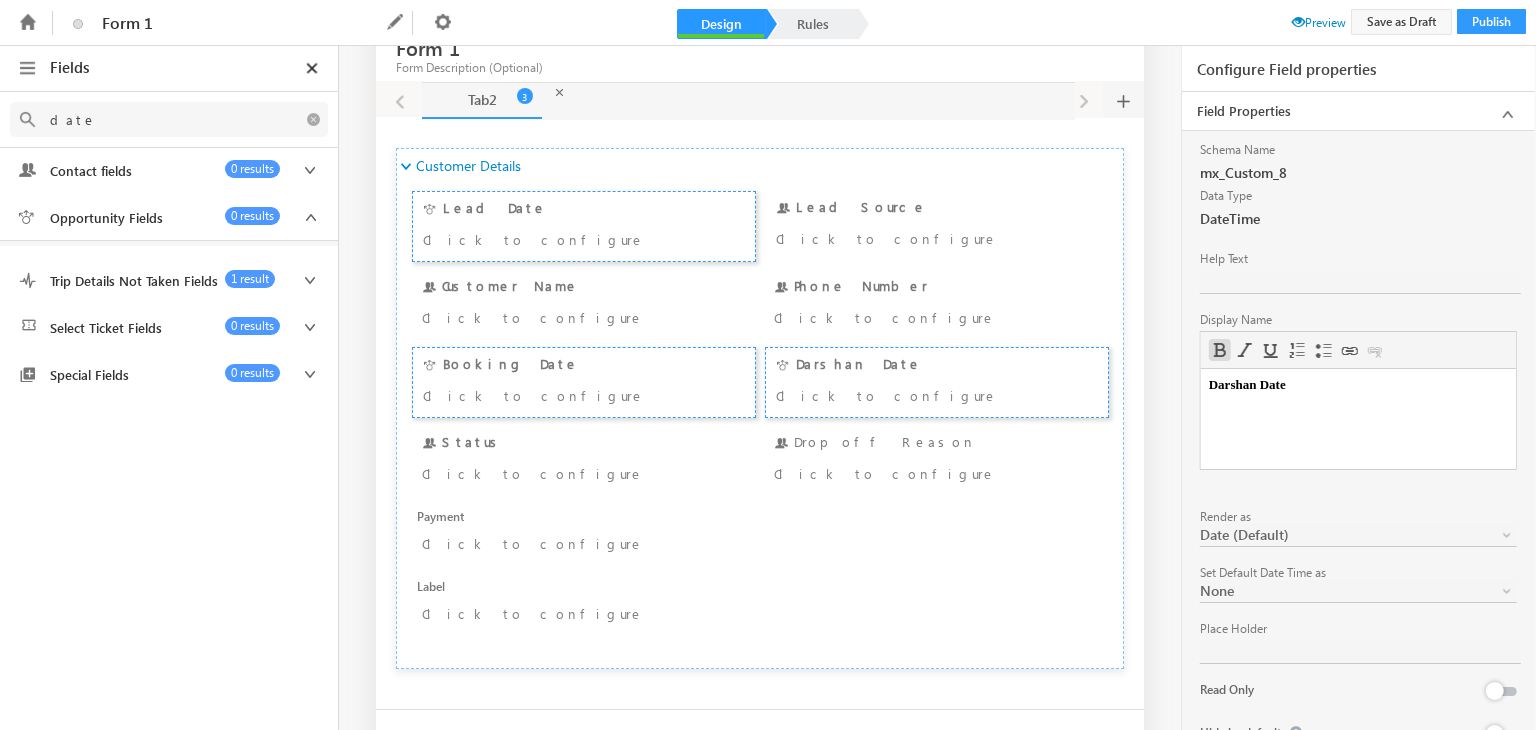 click on "date" at bounding box center (162, 119) 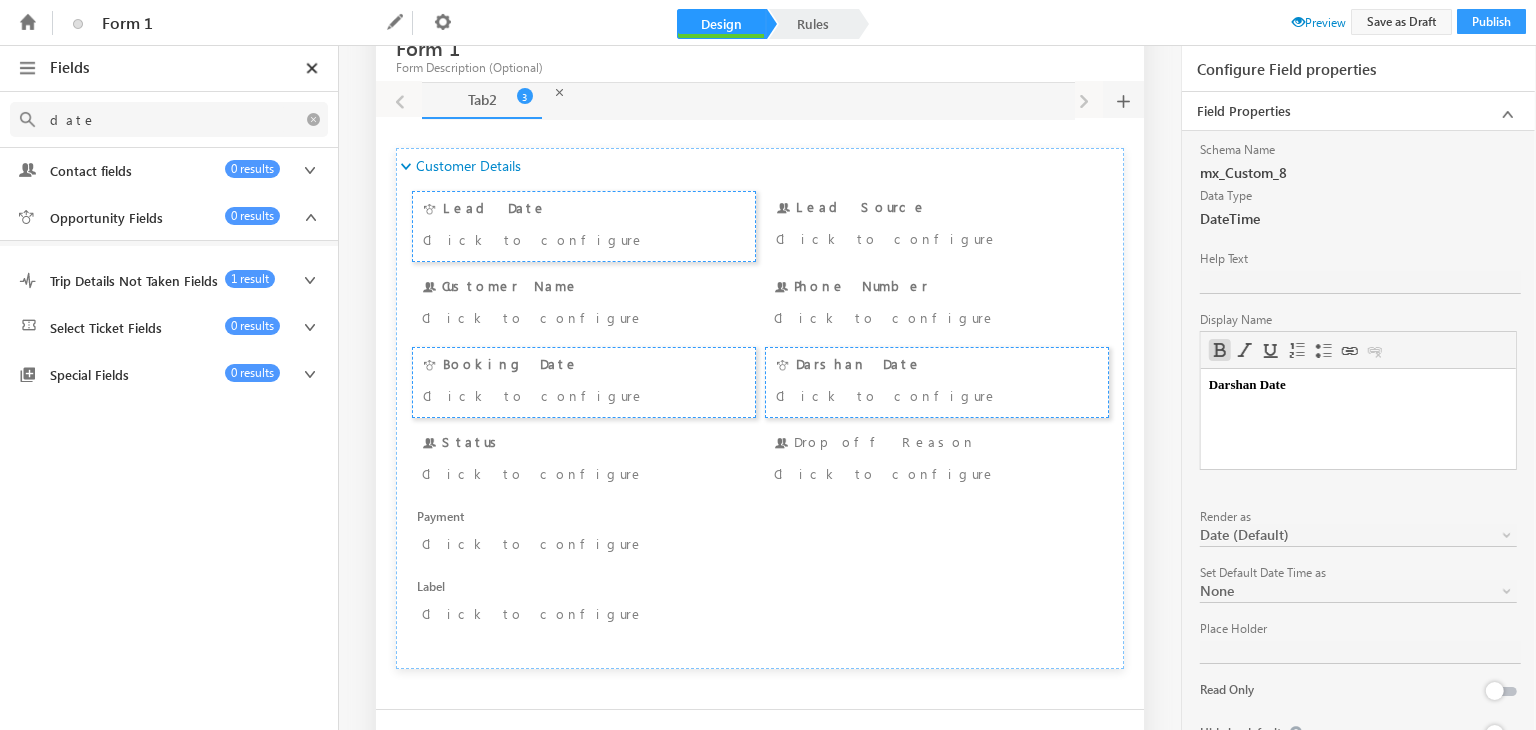 click on "date" at bounding box center [162, 119] 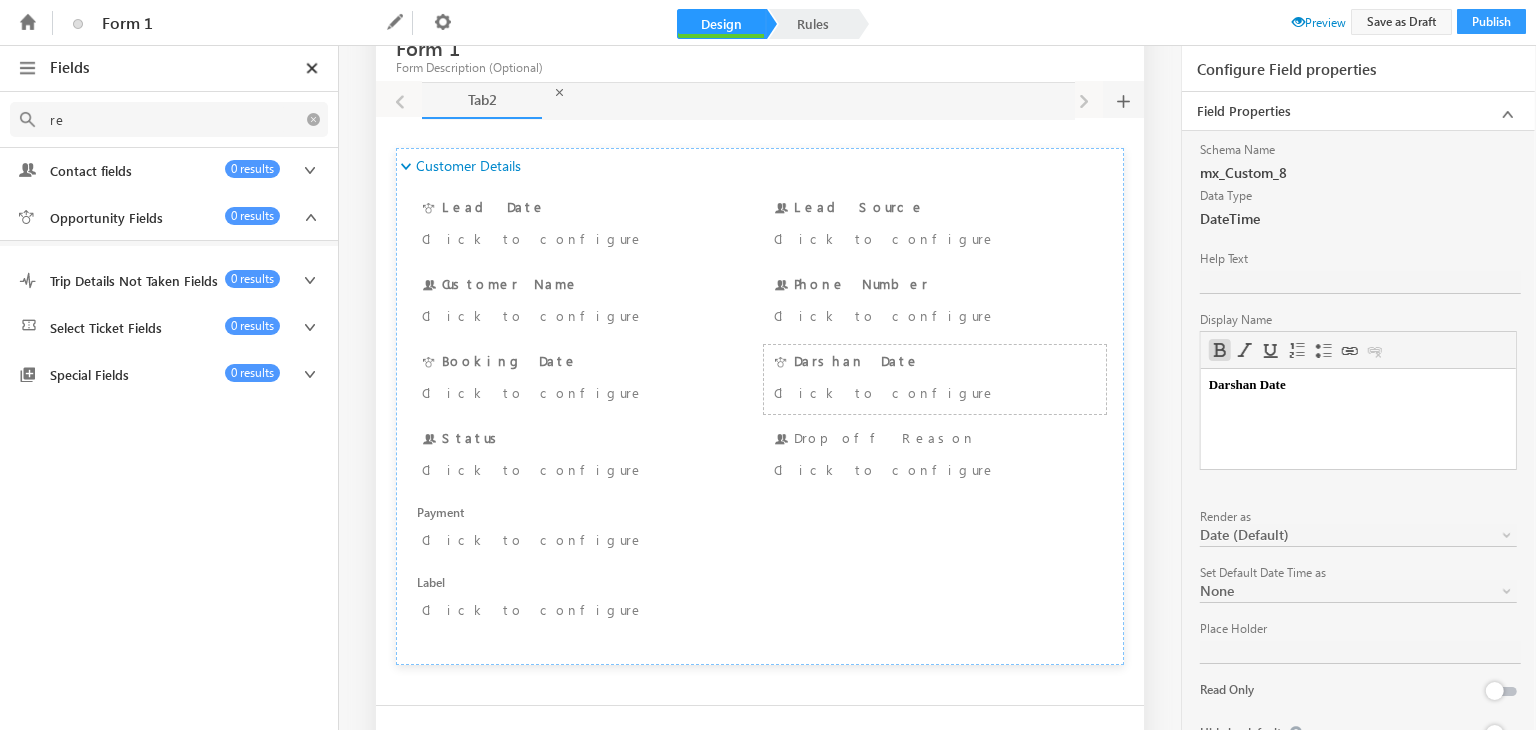 type on "r" 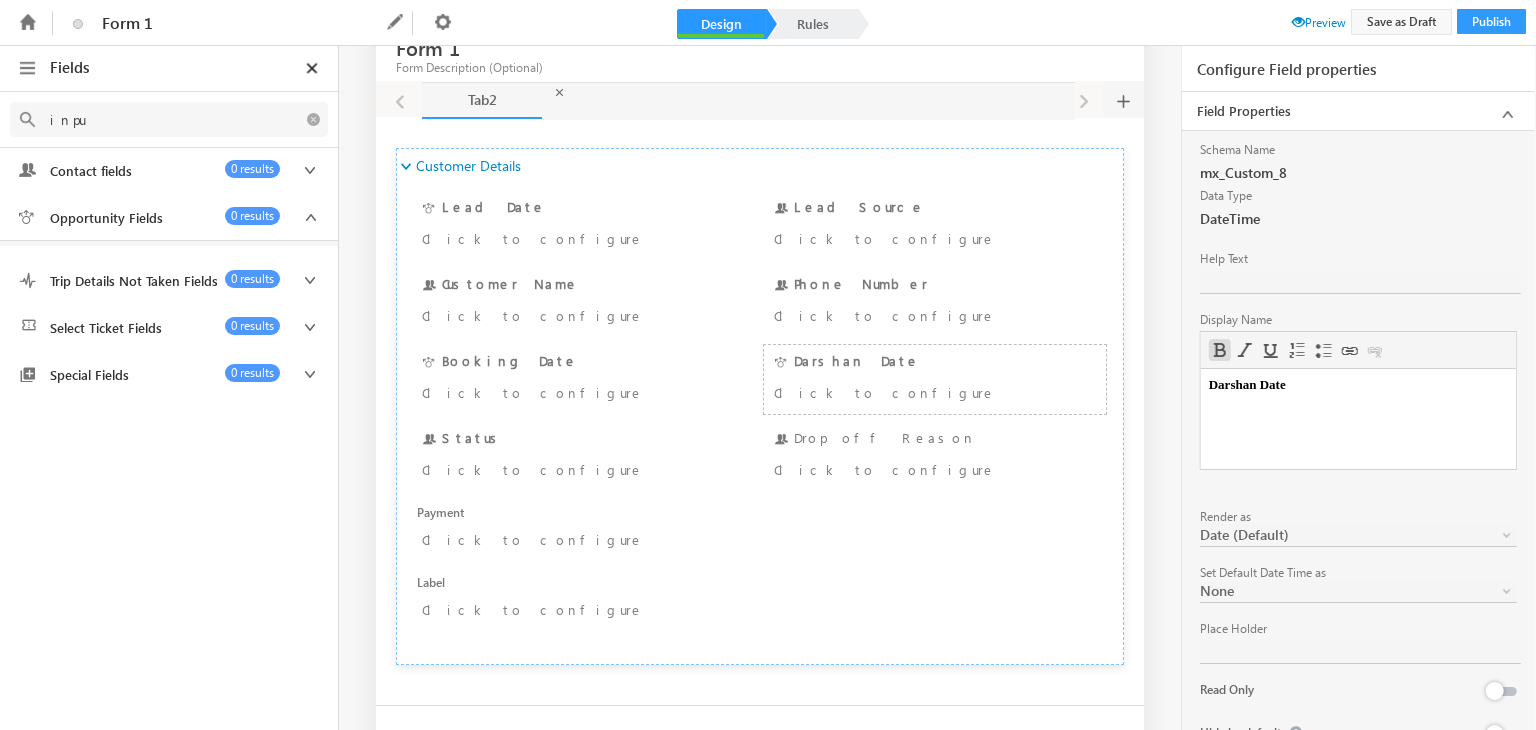 type on "input" 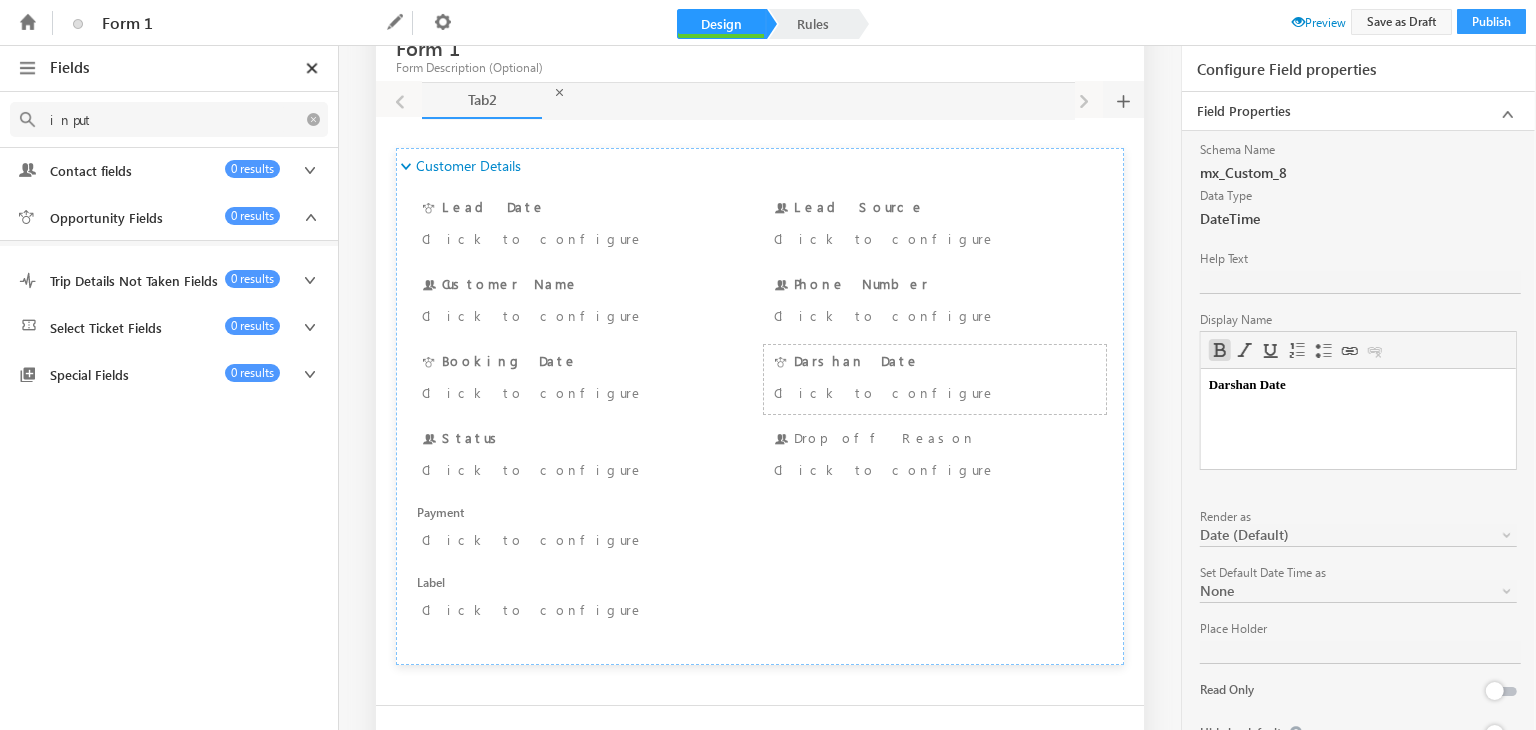 click on "input" at bounding box center [162, 119] 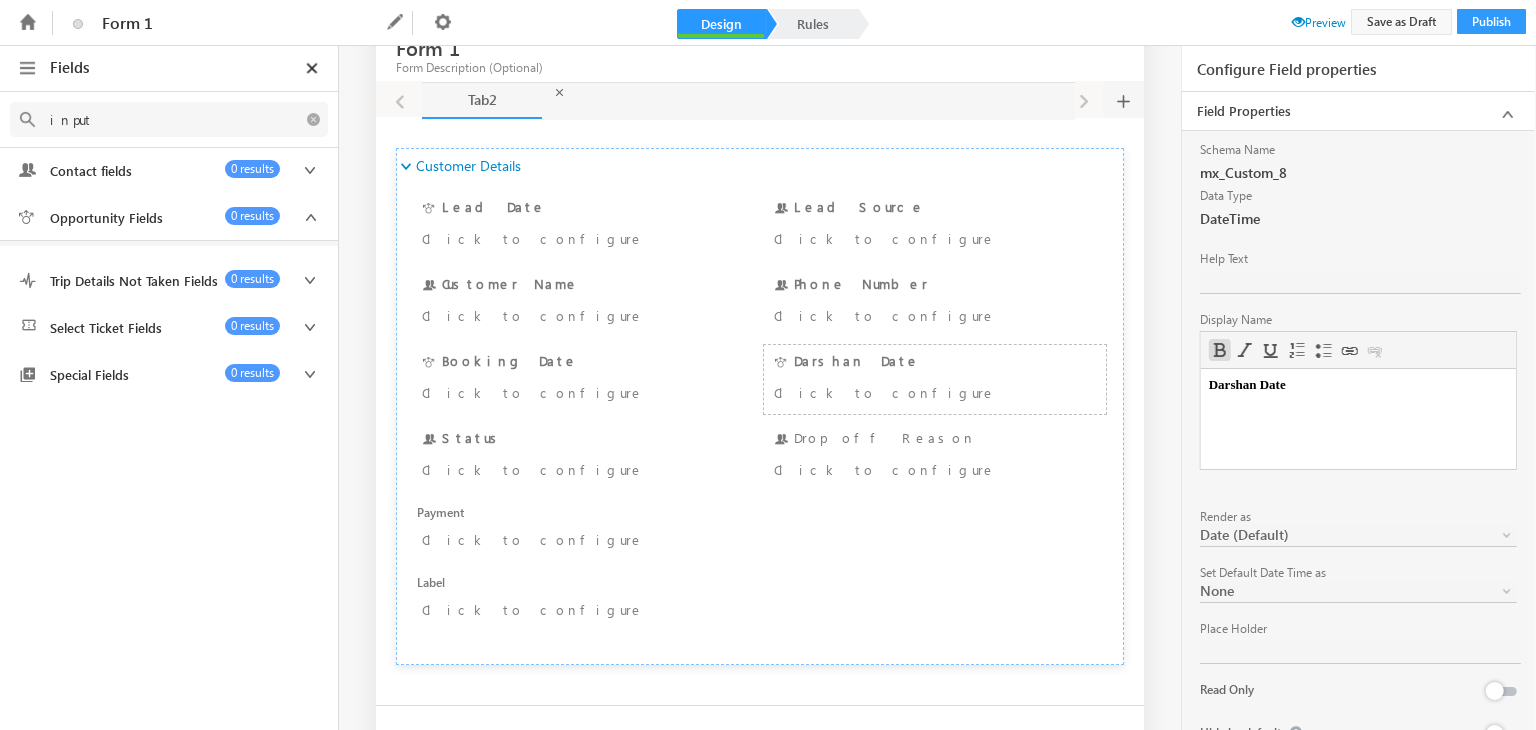 click on "input" at bounding box center (162, 119) 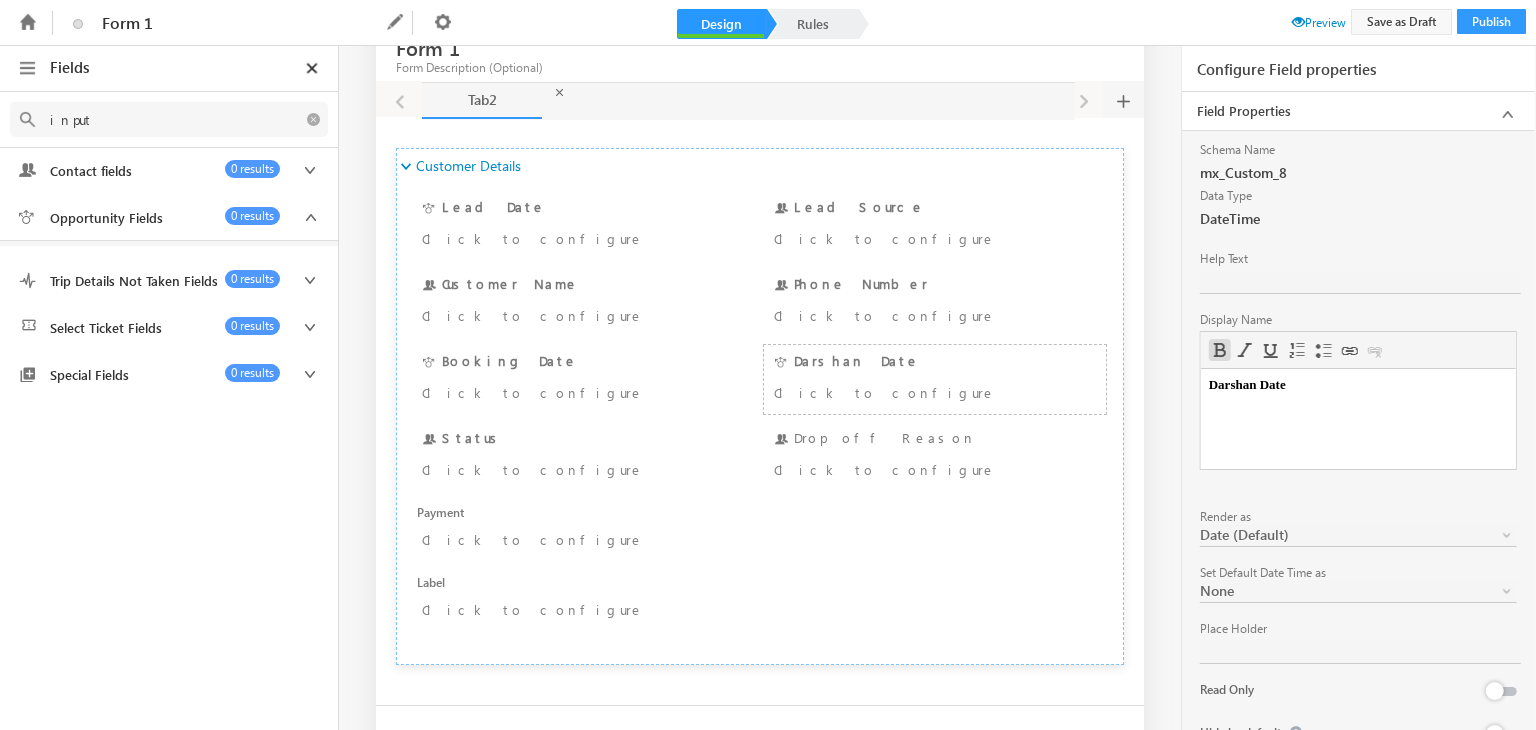 click on "input" at bounding box center [162, 119] 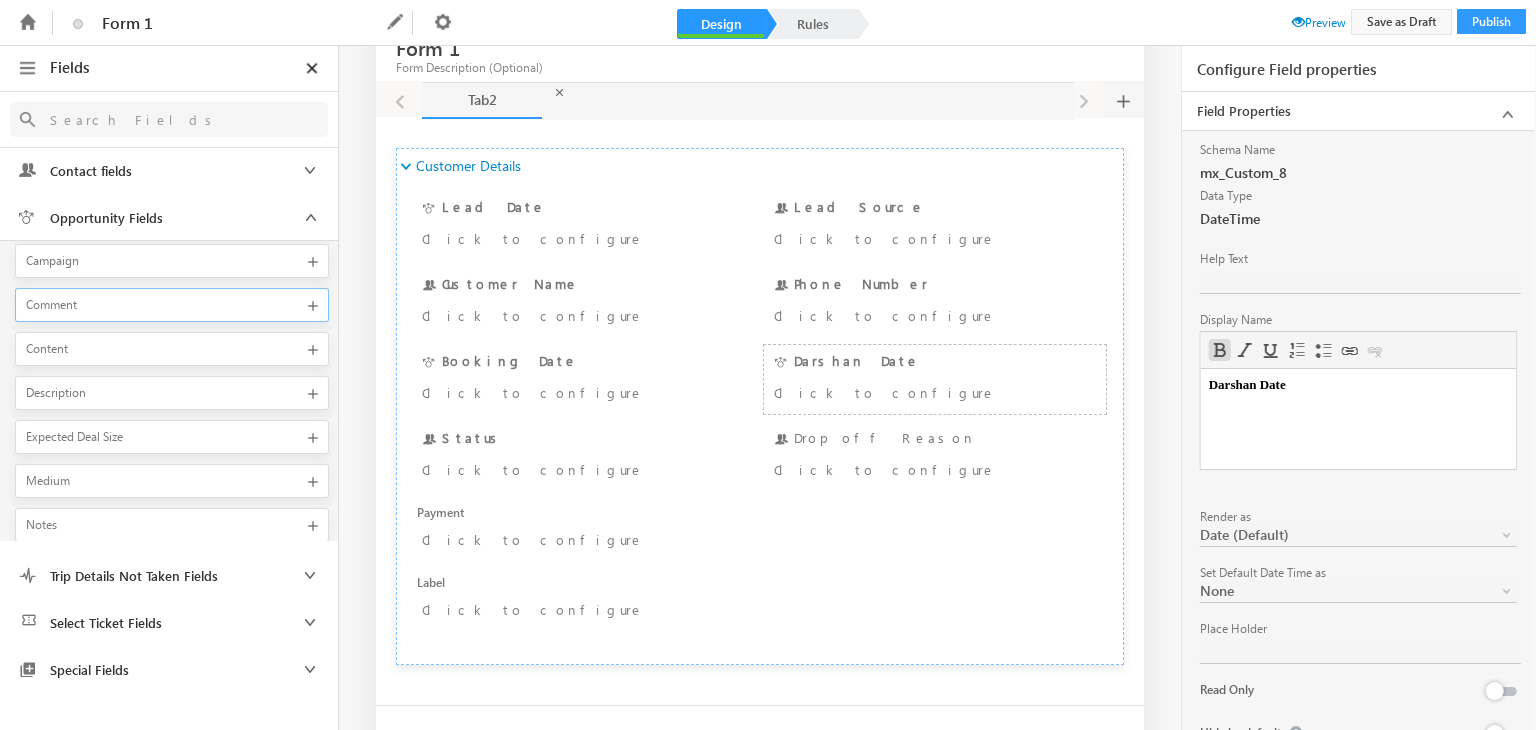 scroll, scrollTop: 58, scrollLeft: 0, axis: vertical 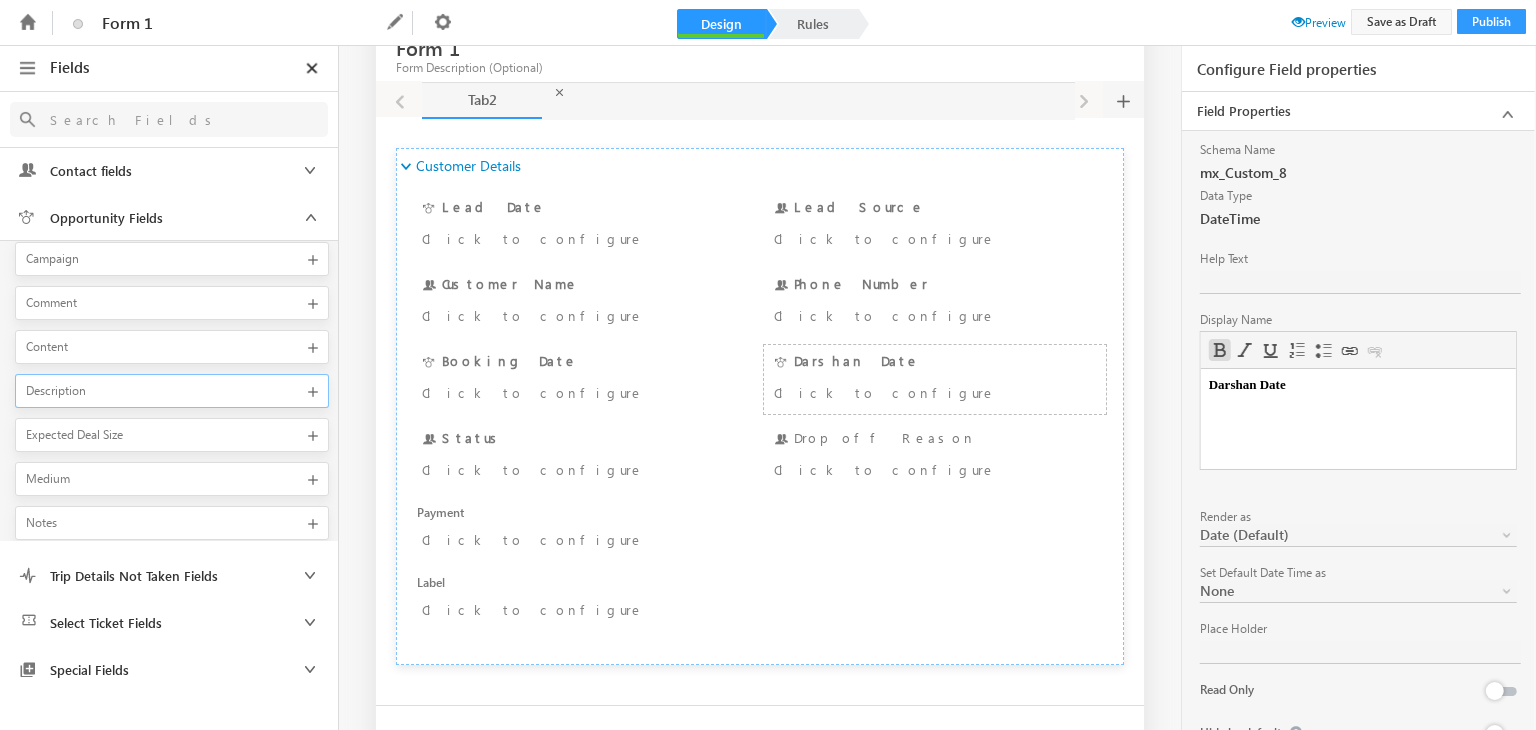 click on "Description" at bounding box center (160, 391) 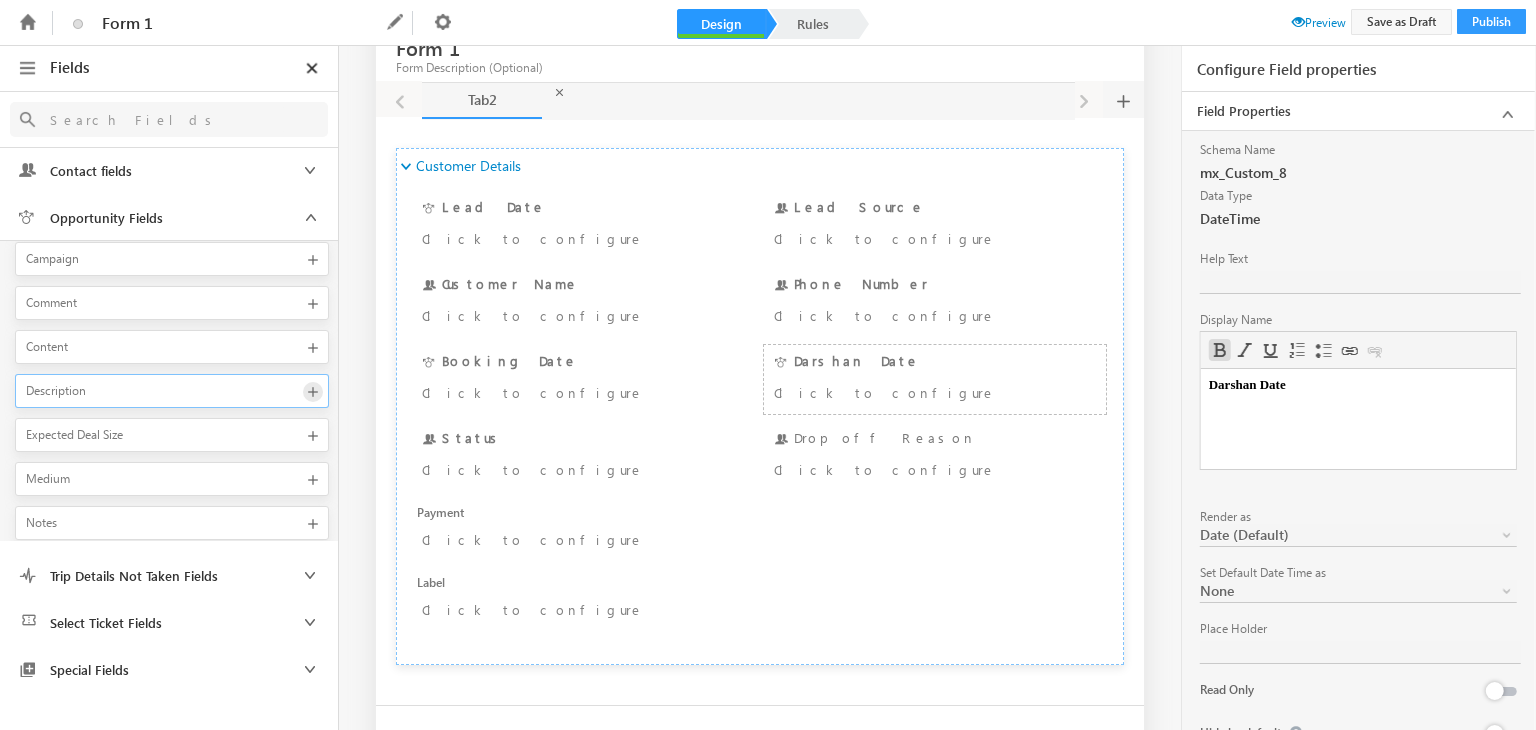 click at bounding box center (313, 392) 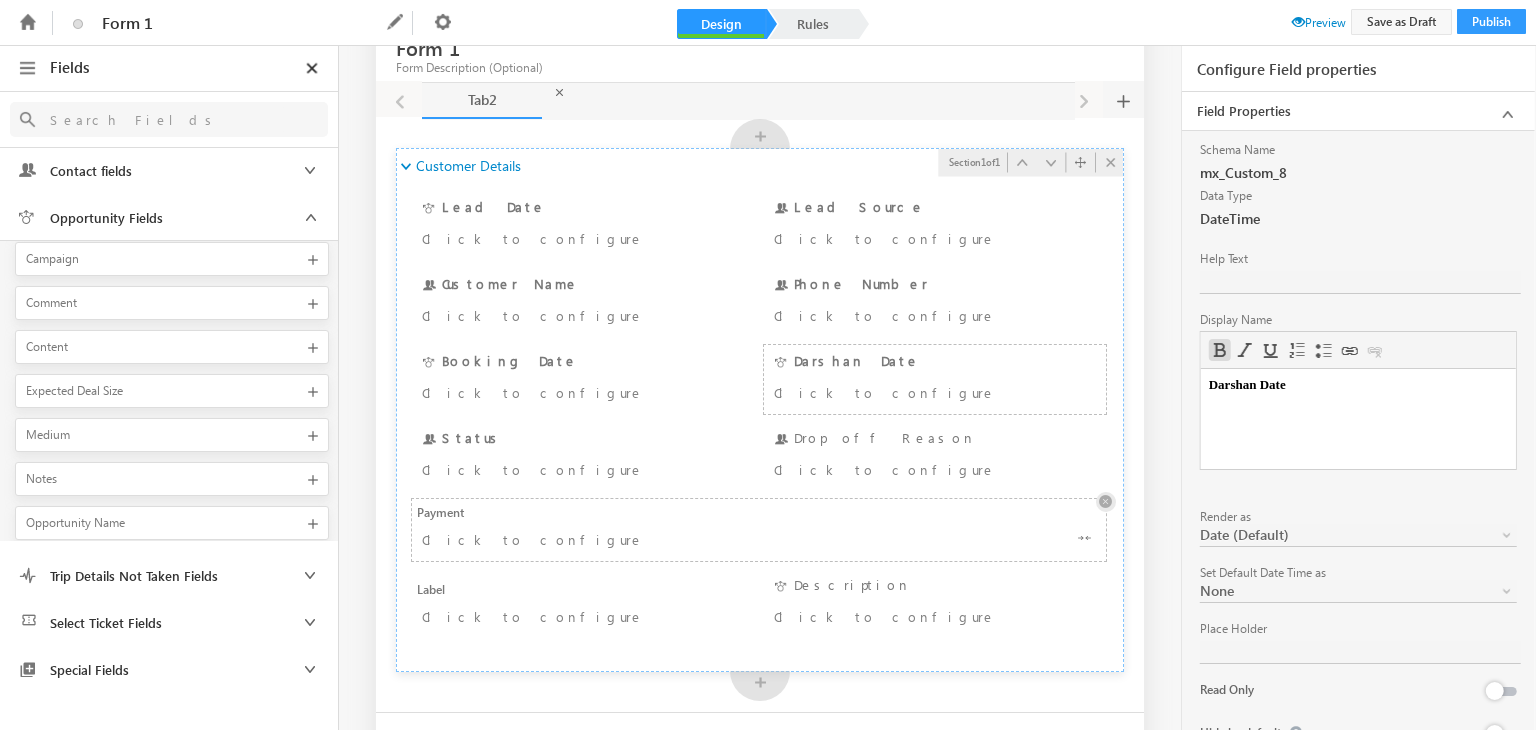 click at bounding box center [1106, 502] 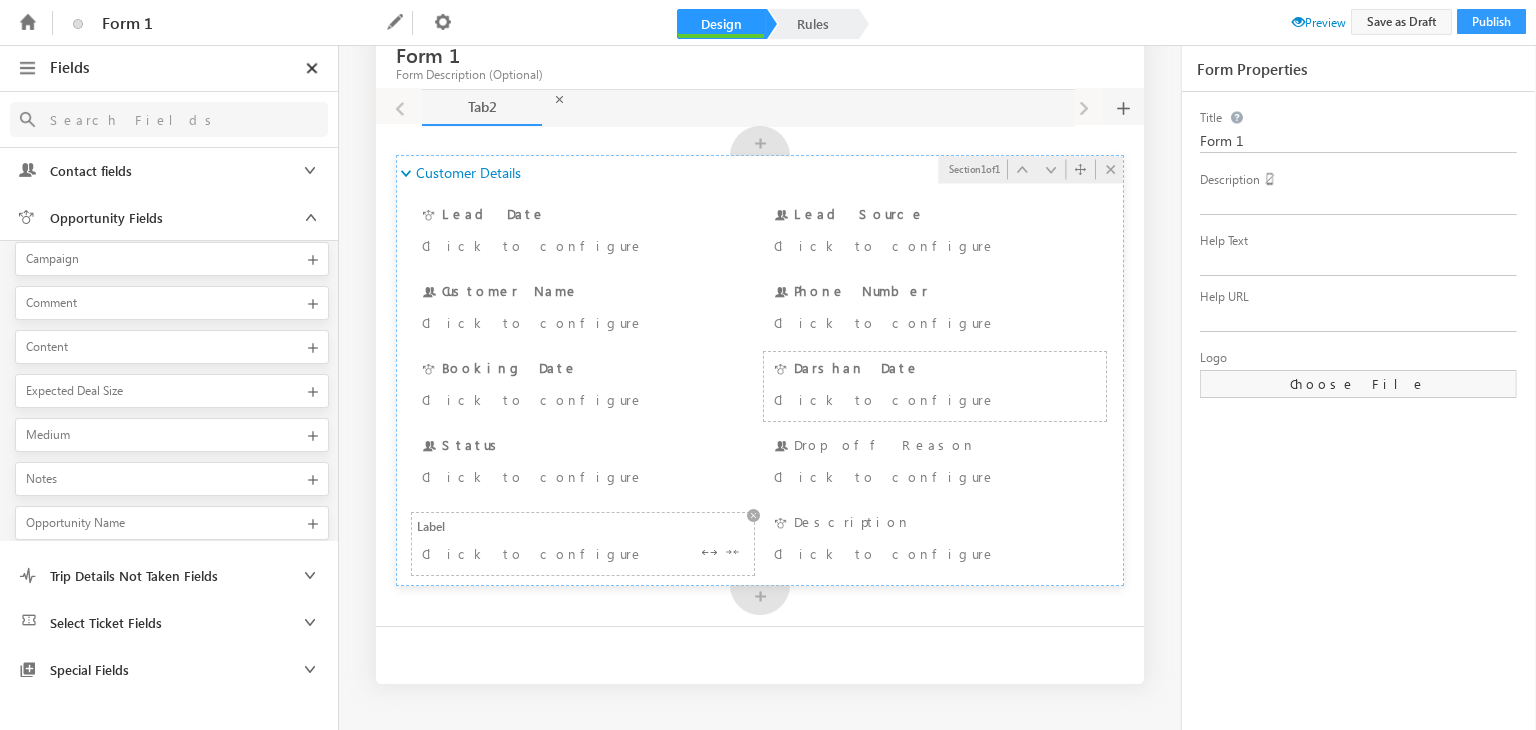 scroll, scrollTop: 58, scrollLeft: 0, axis: vertical 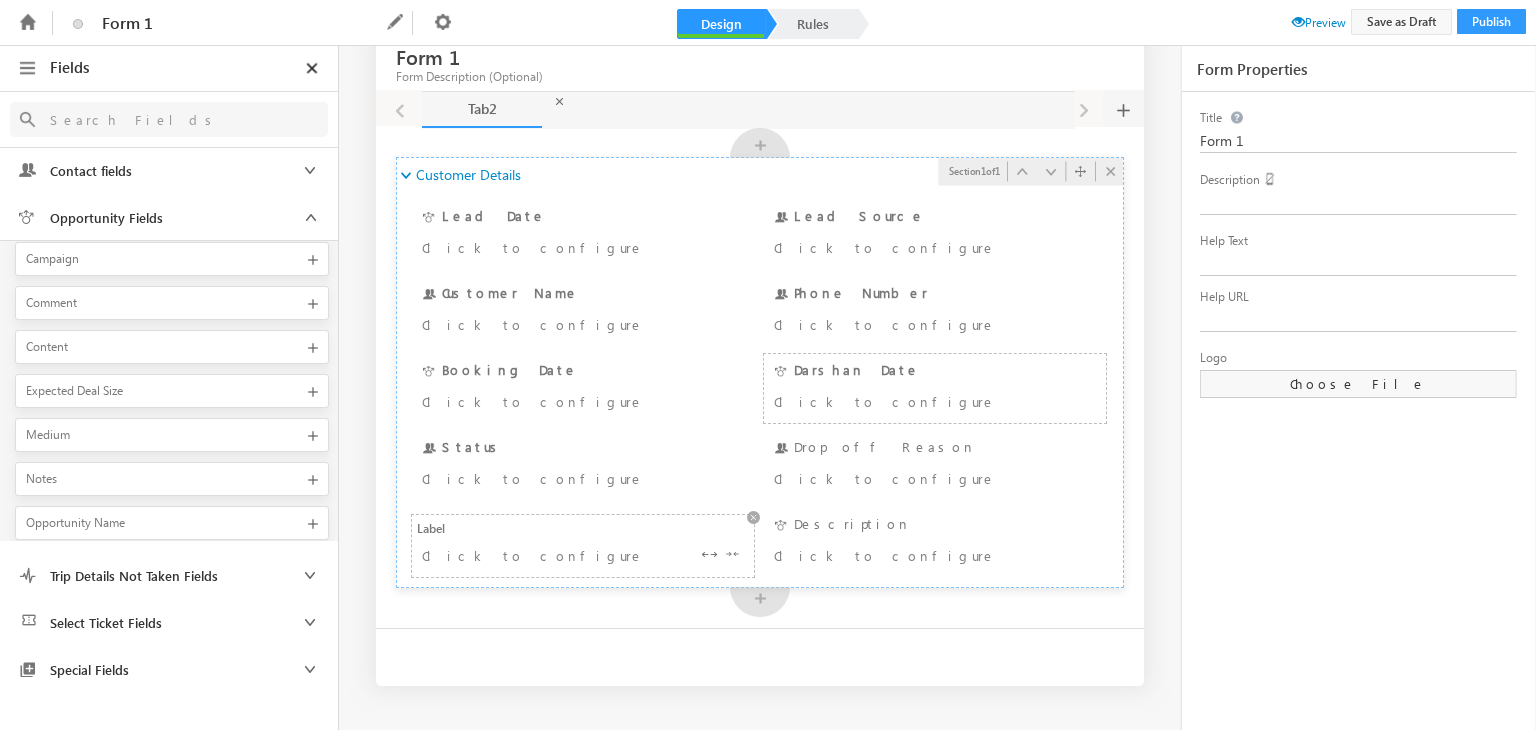 click on "Label Click to configure" at bounding box center [583, 546] 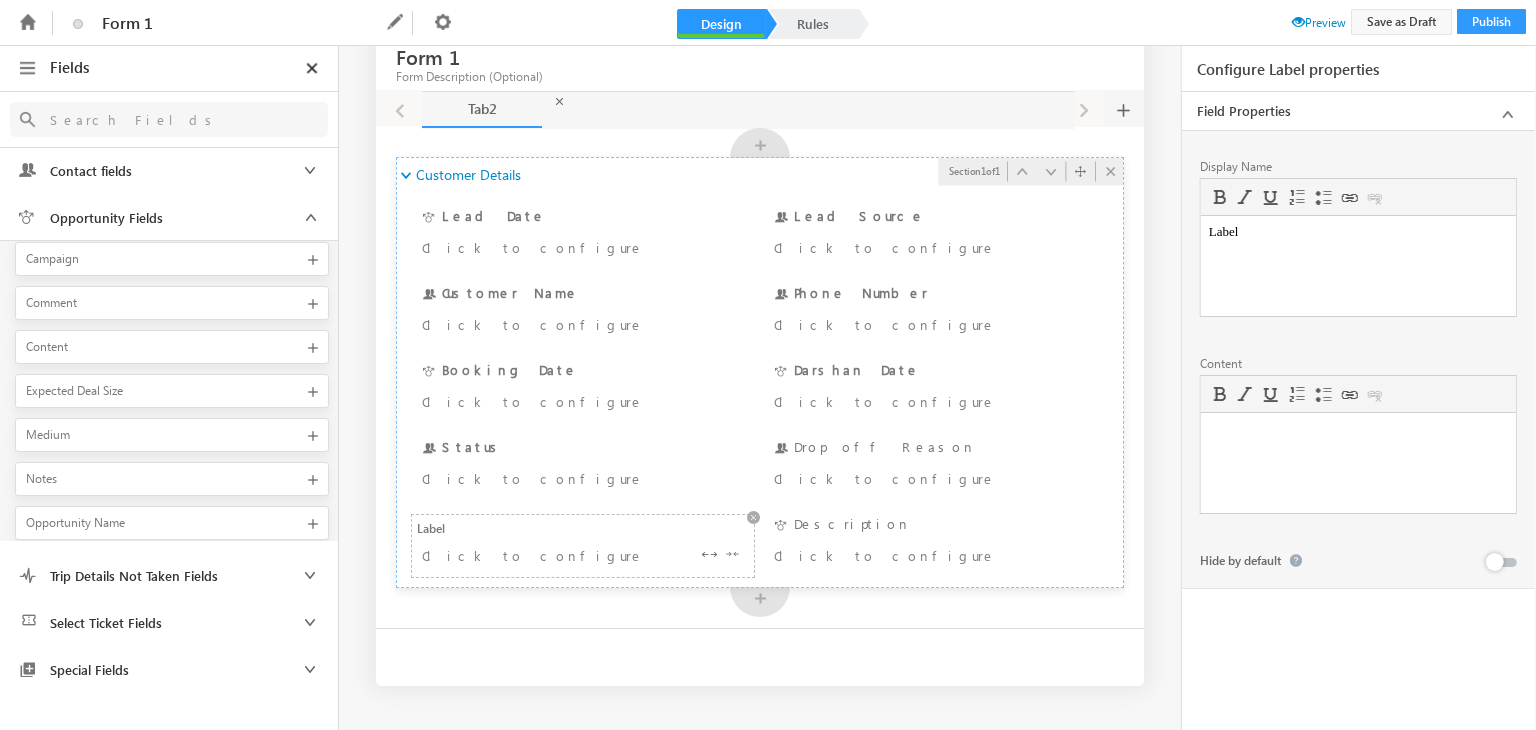 scroll, scrollTop: 0, scrollLeft: 0, axis: both 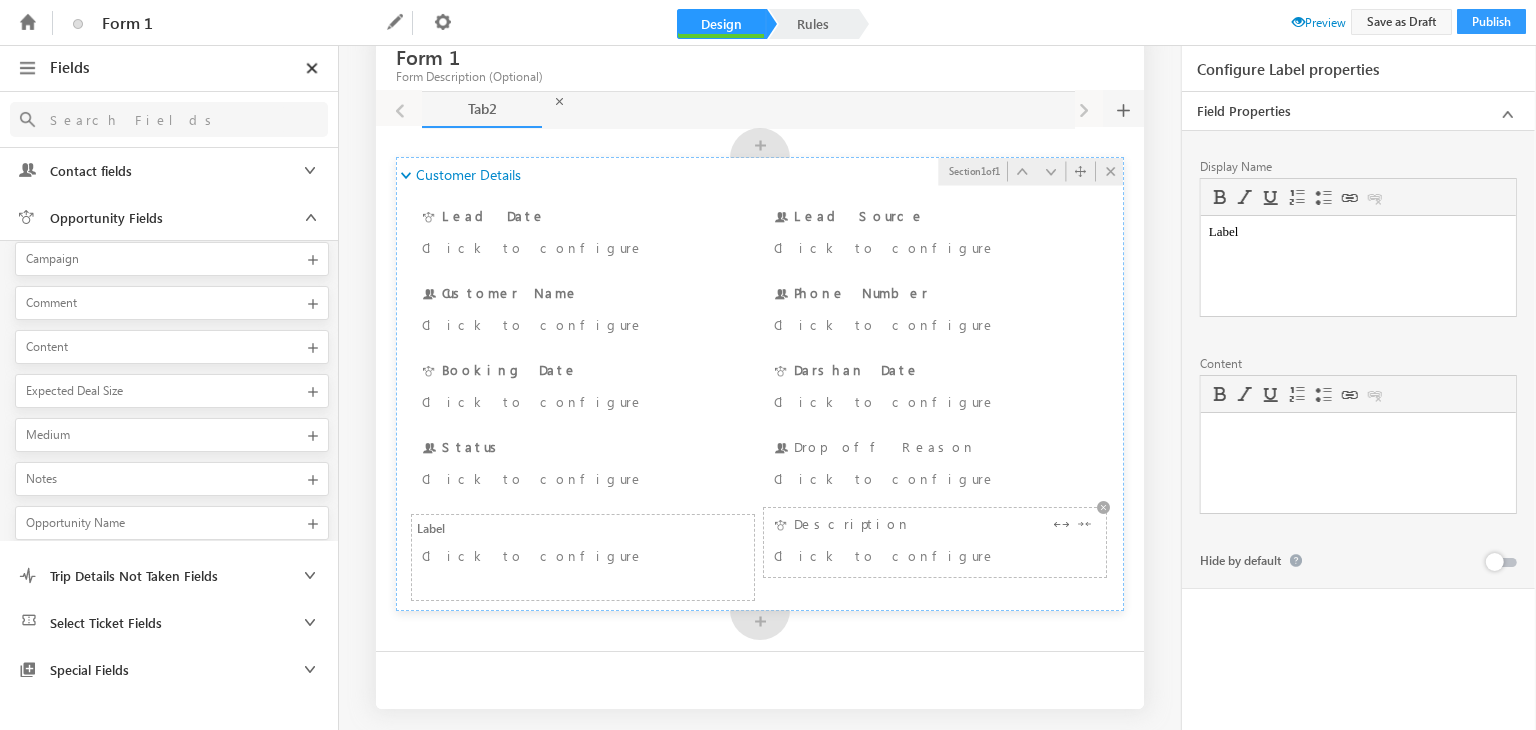 click on "Click to configure" at bounding box center (907, 555) 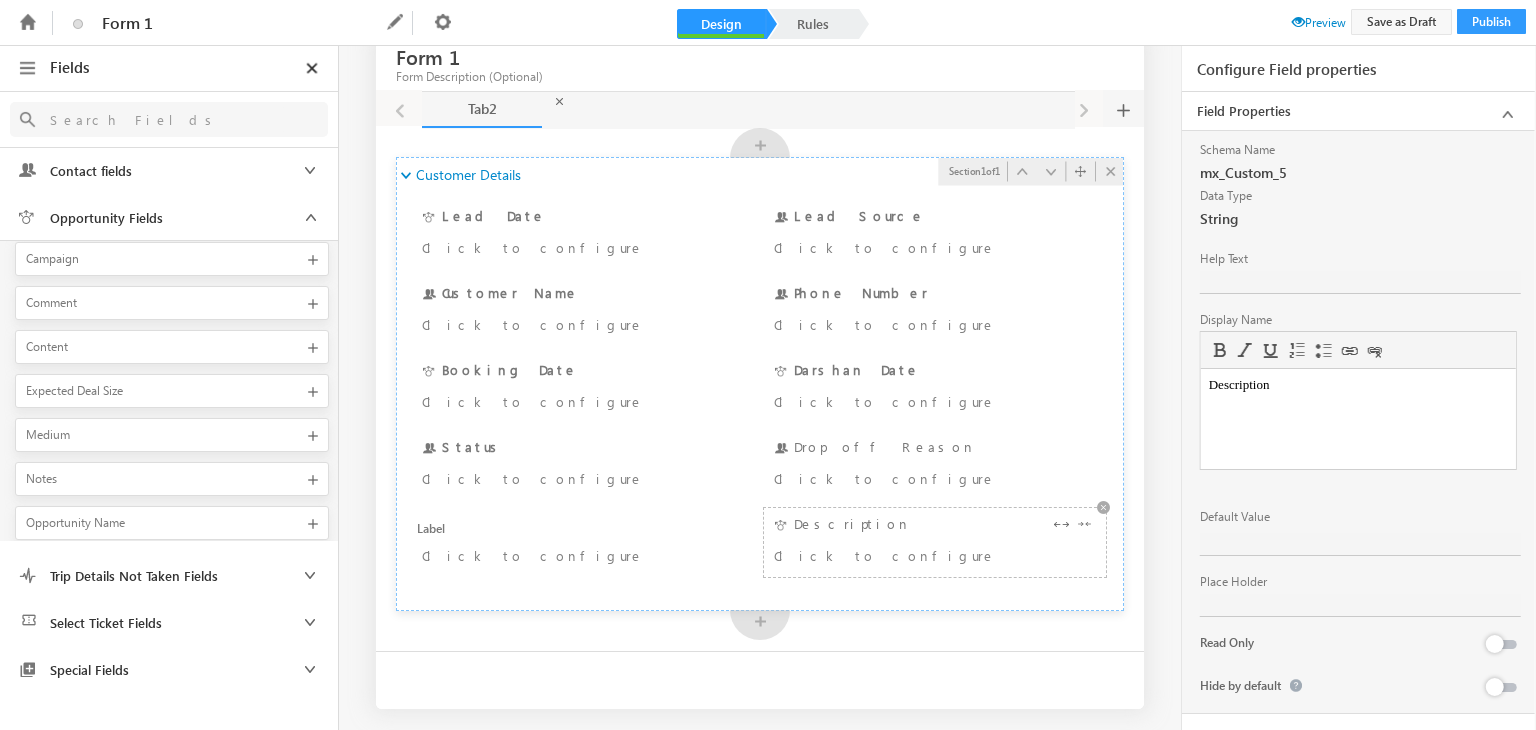 scroll, scrollTop: 0, scrollLeft: 0, axis: both 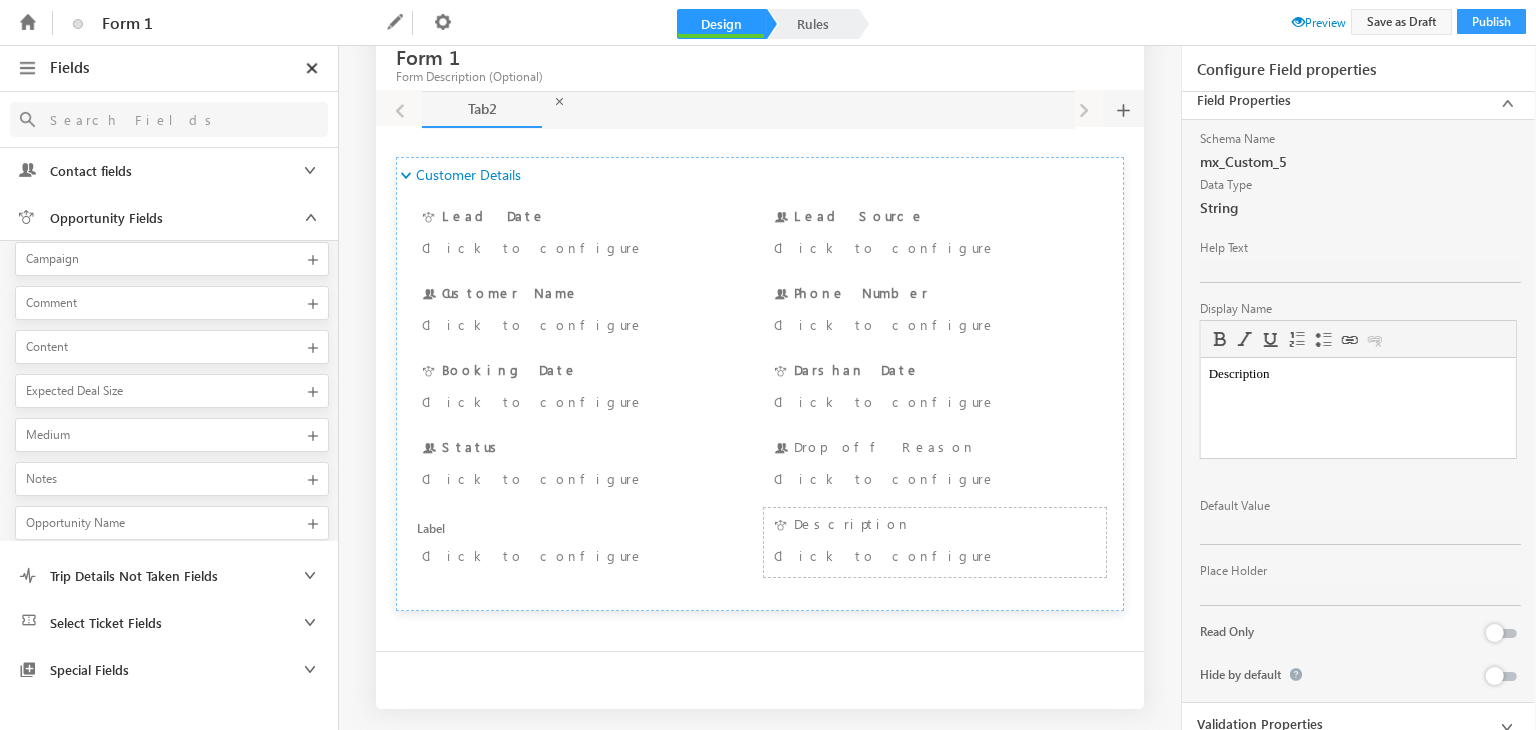 click at bounding box center (1358, 531) 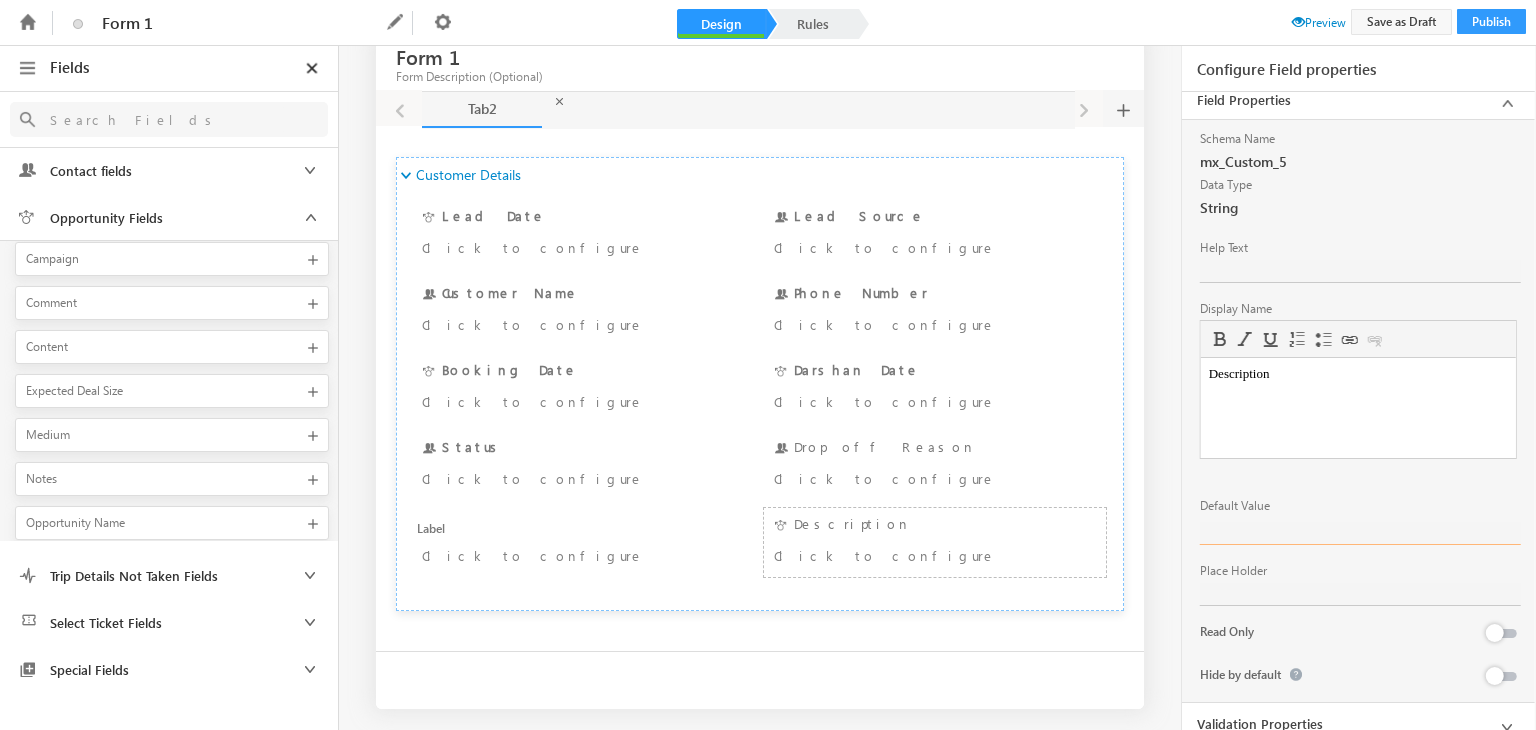 click at bounding box center (1360, 533) 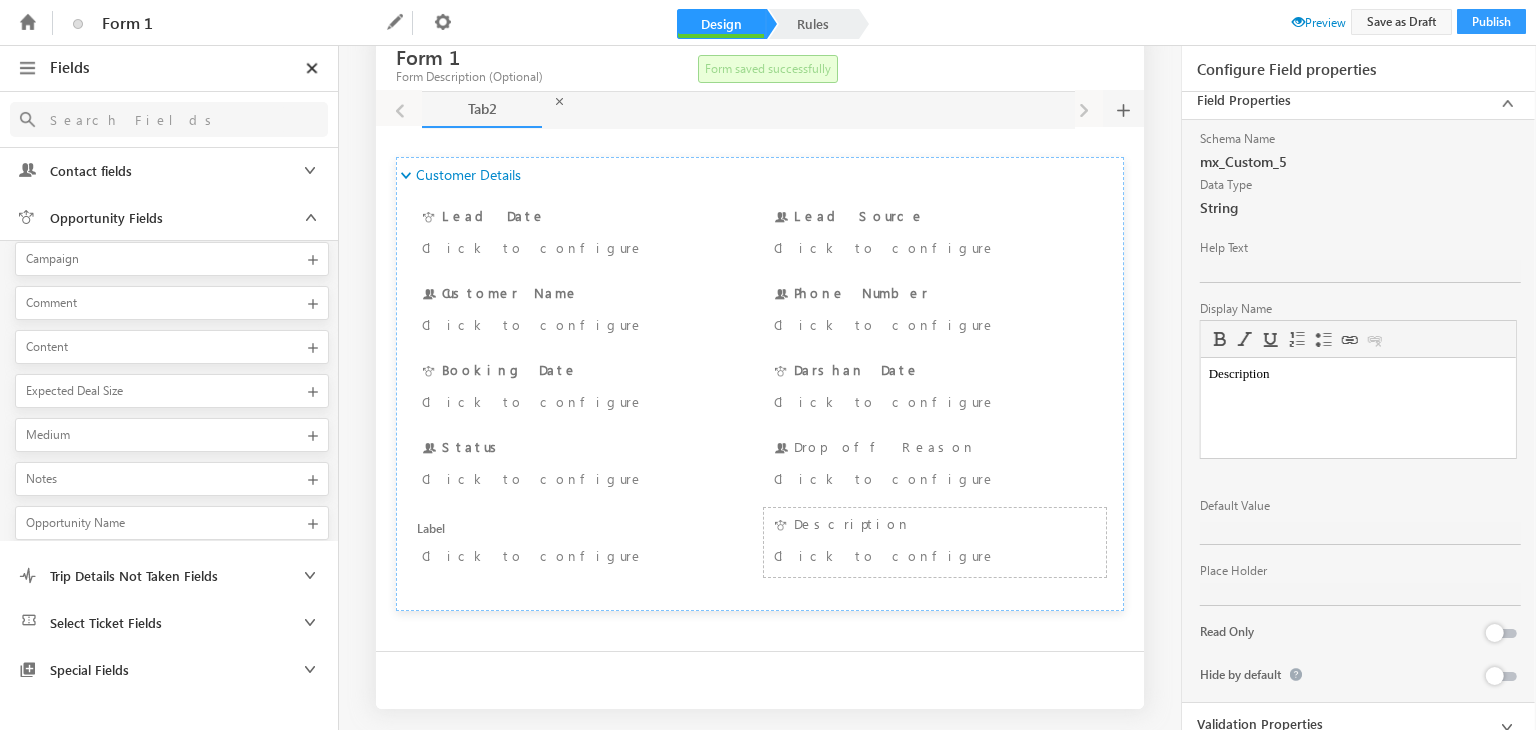 click on "Description" at bounding box center [1357, 374] 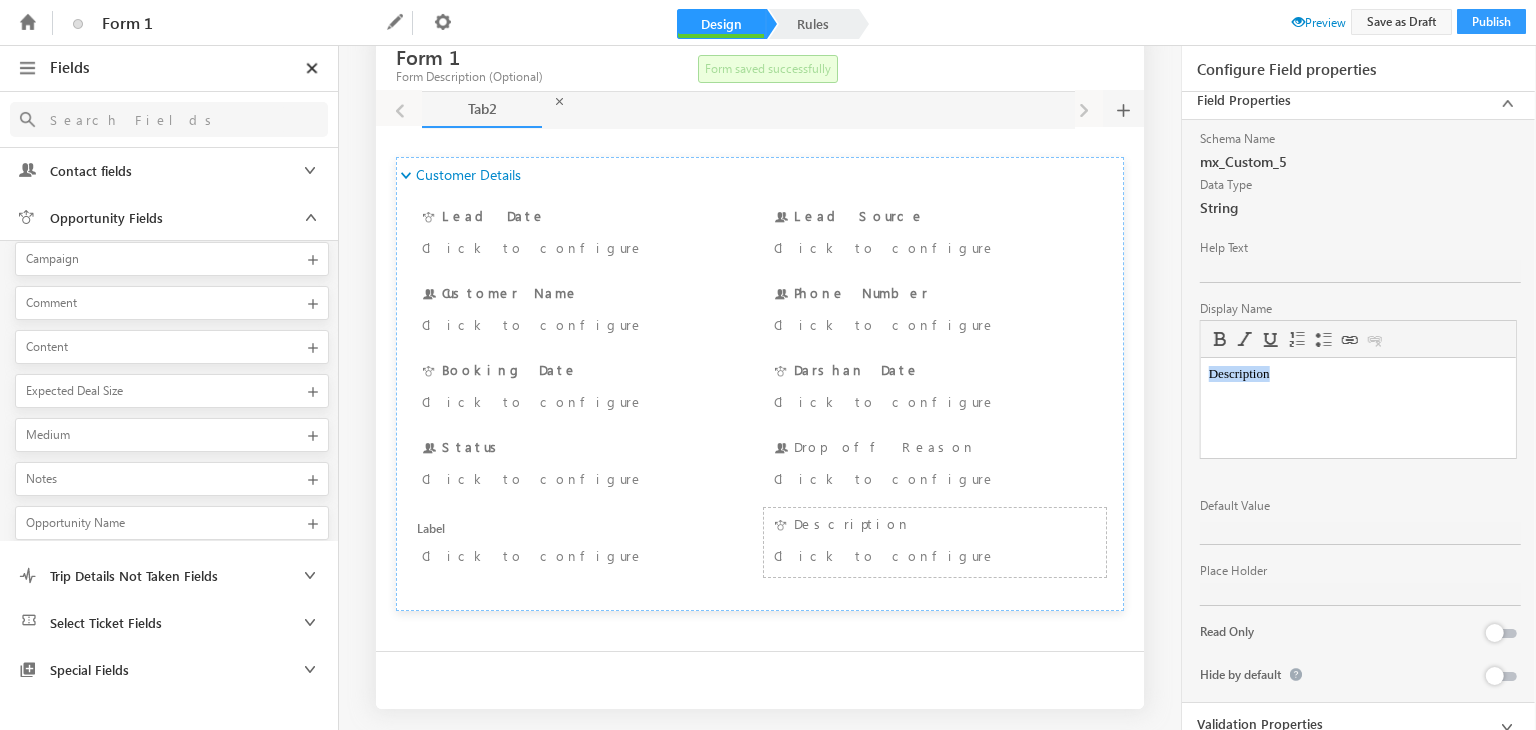 click on "Description" at bounding box center (1357, 374) 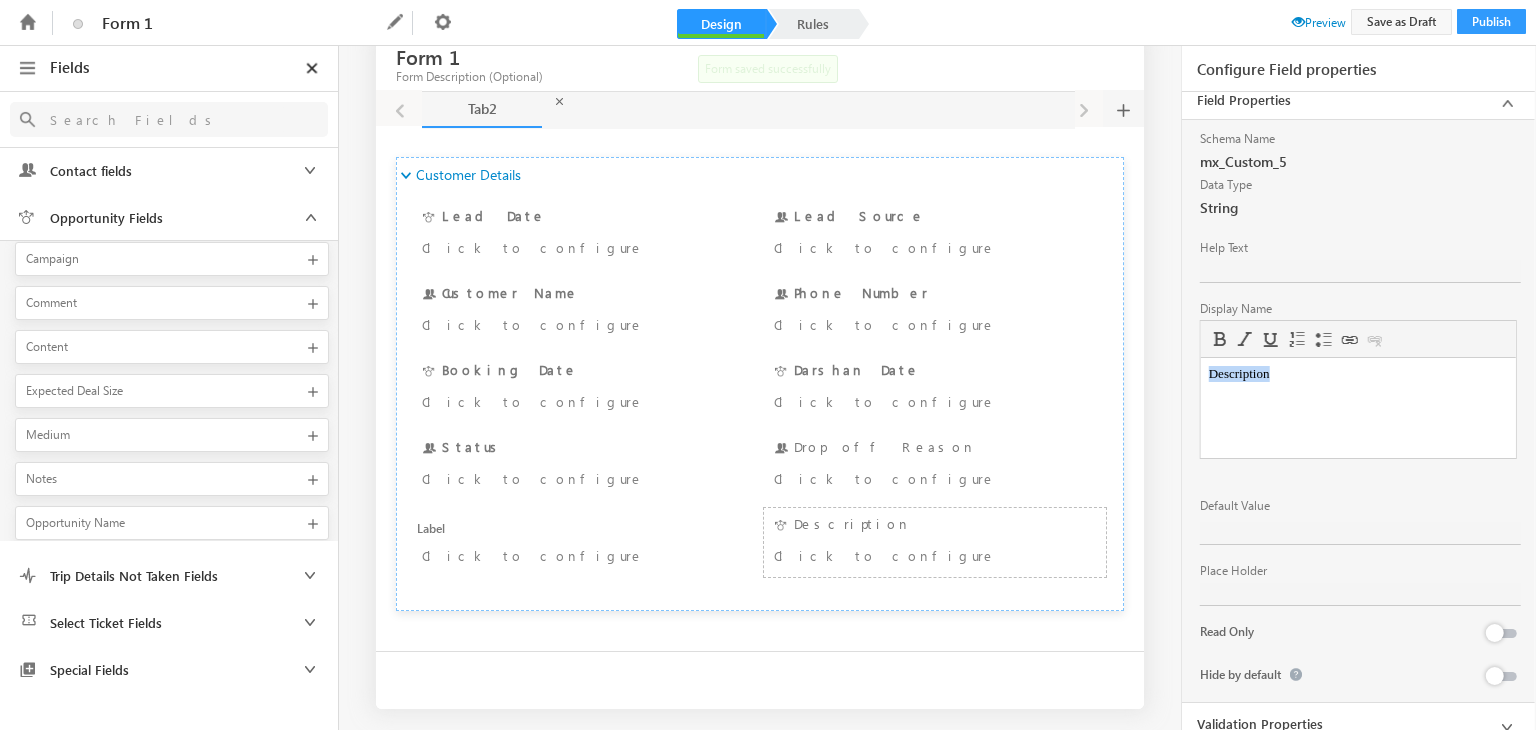 paste 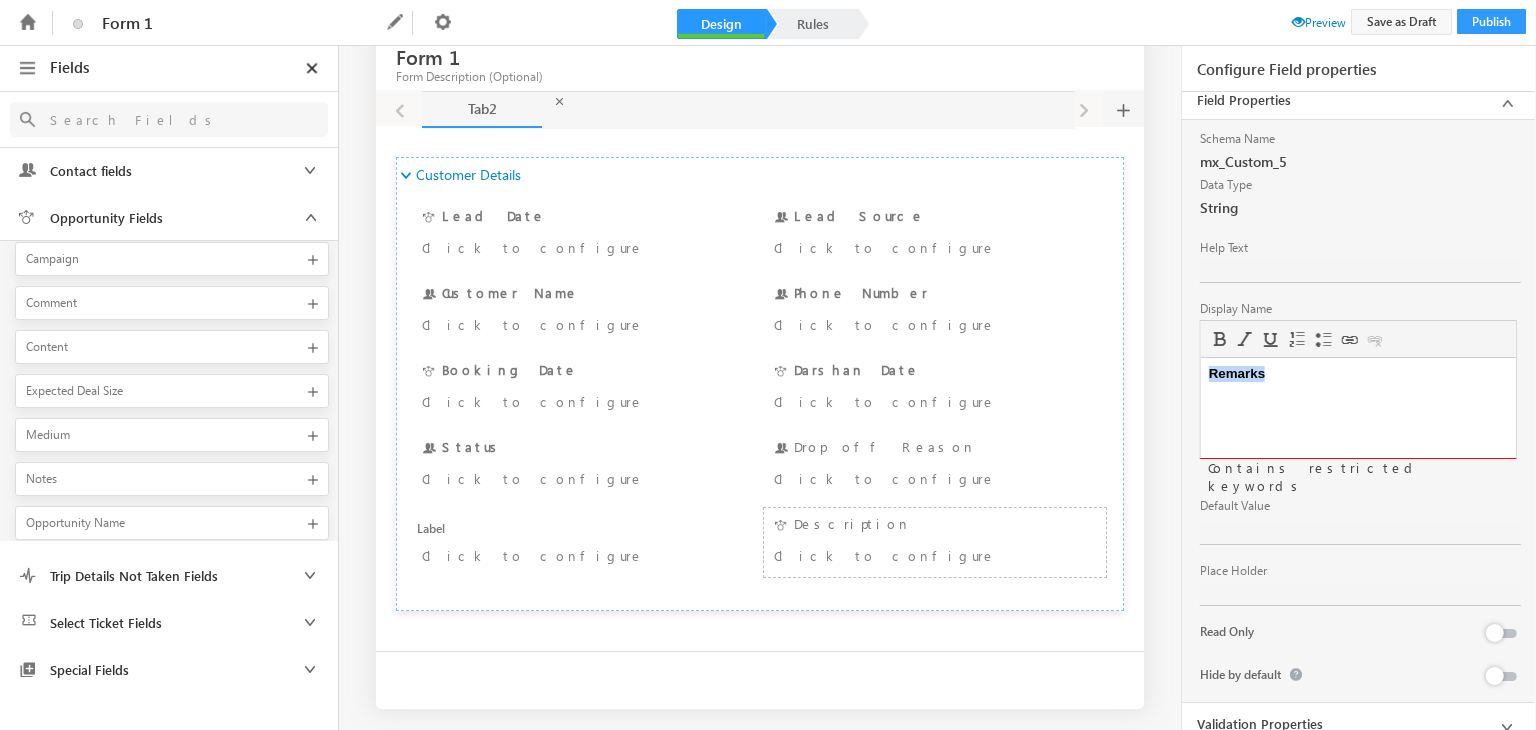 drag, startPoint x: 1272, startPoint y: 375, endPoint x: 1100, endPoint y: 393, distance: 172.9393 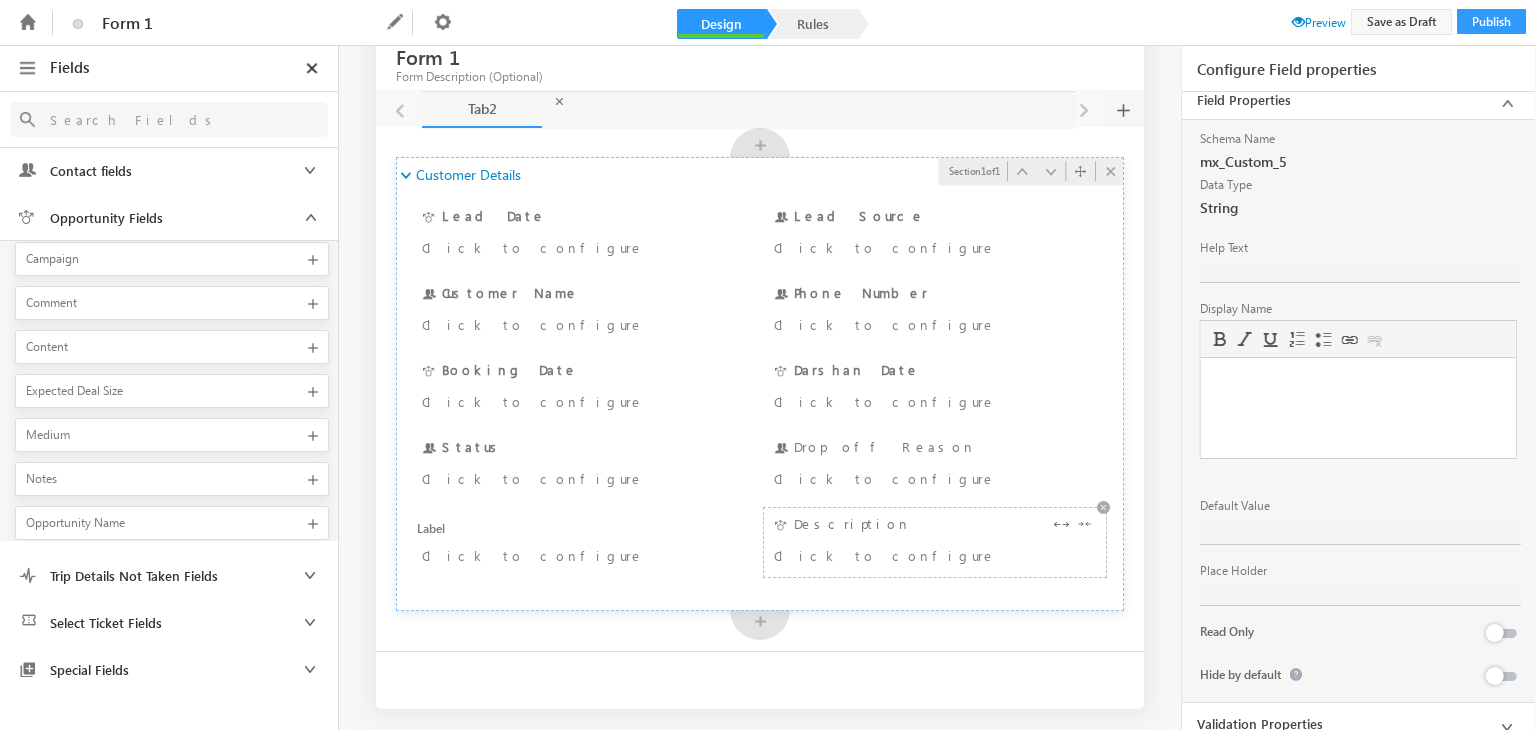 click on "Click to configure" at bounding box center (907, 555) 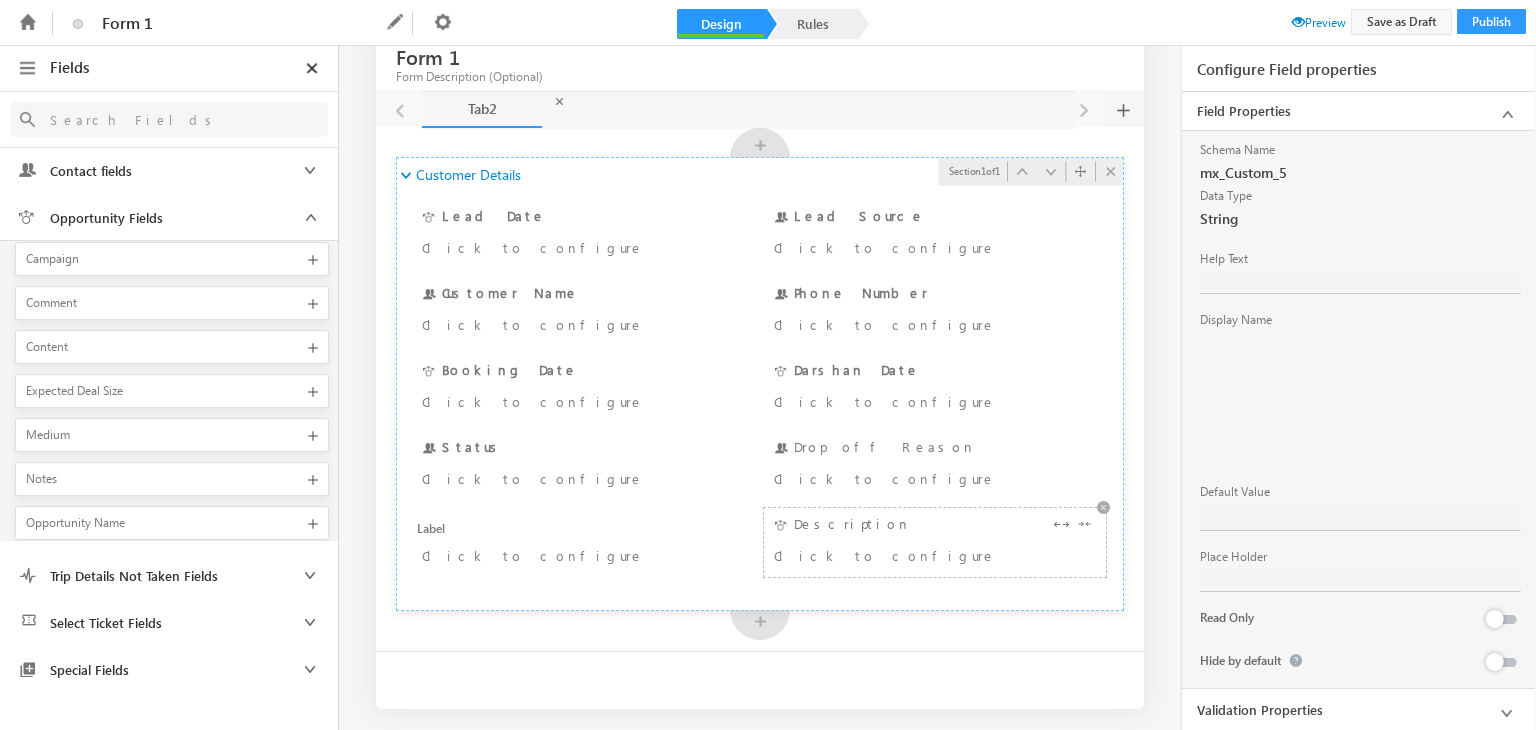 scroll, scrollTop: 0, scrollLeft: 0, axis: both 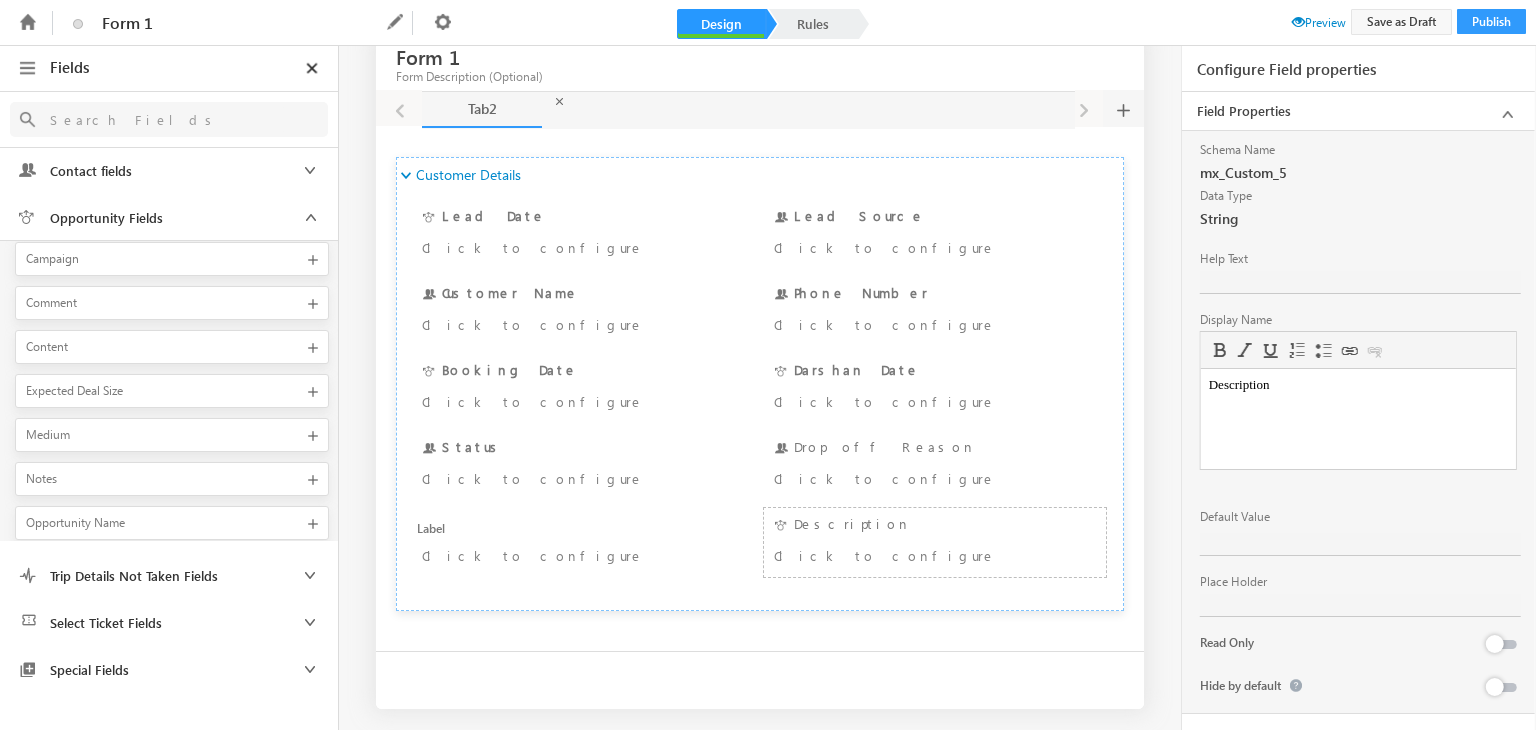 click on "Description" at bounding box center [1357, 385] 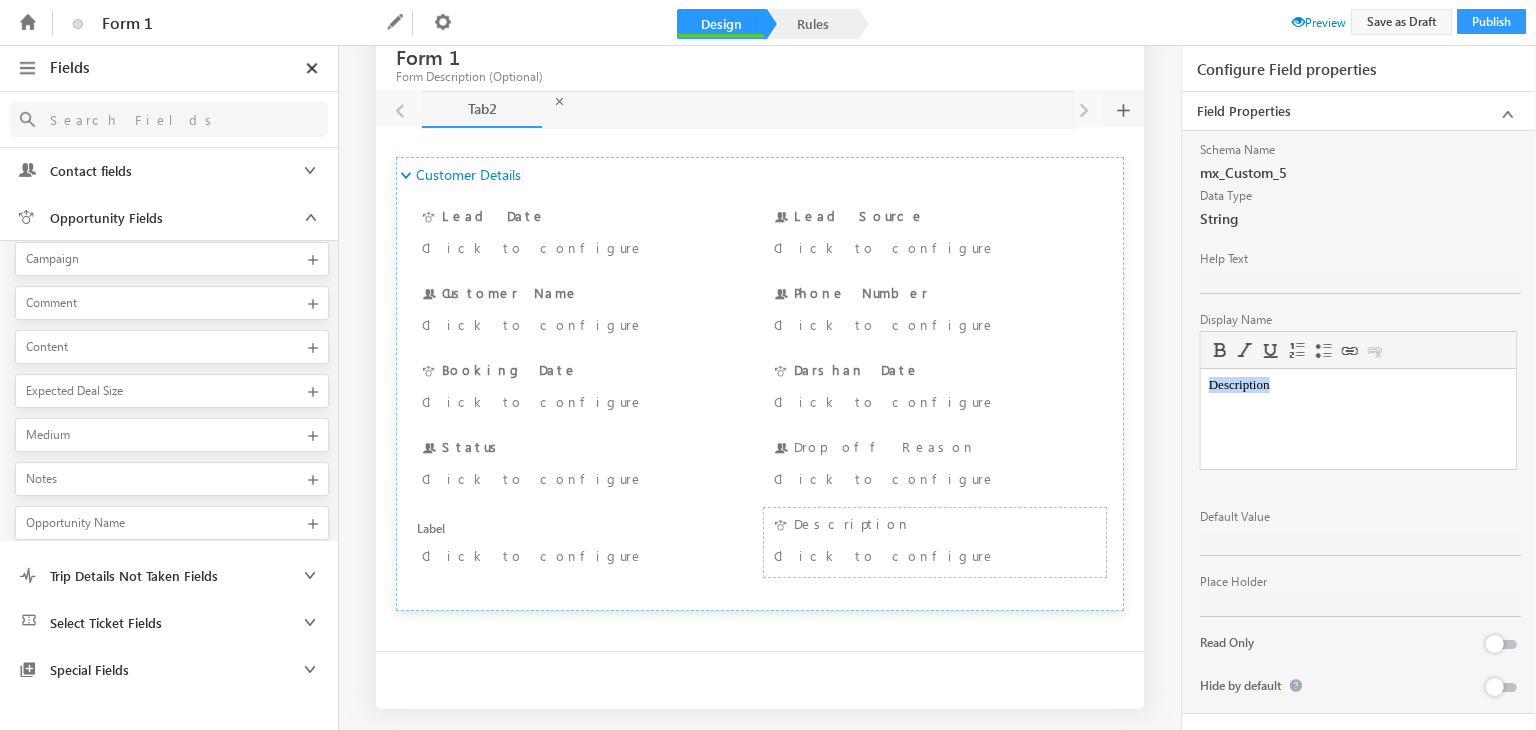 click on "Description" at bounding box center [1357, 385] 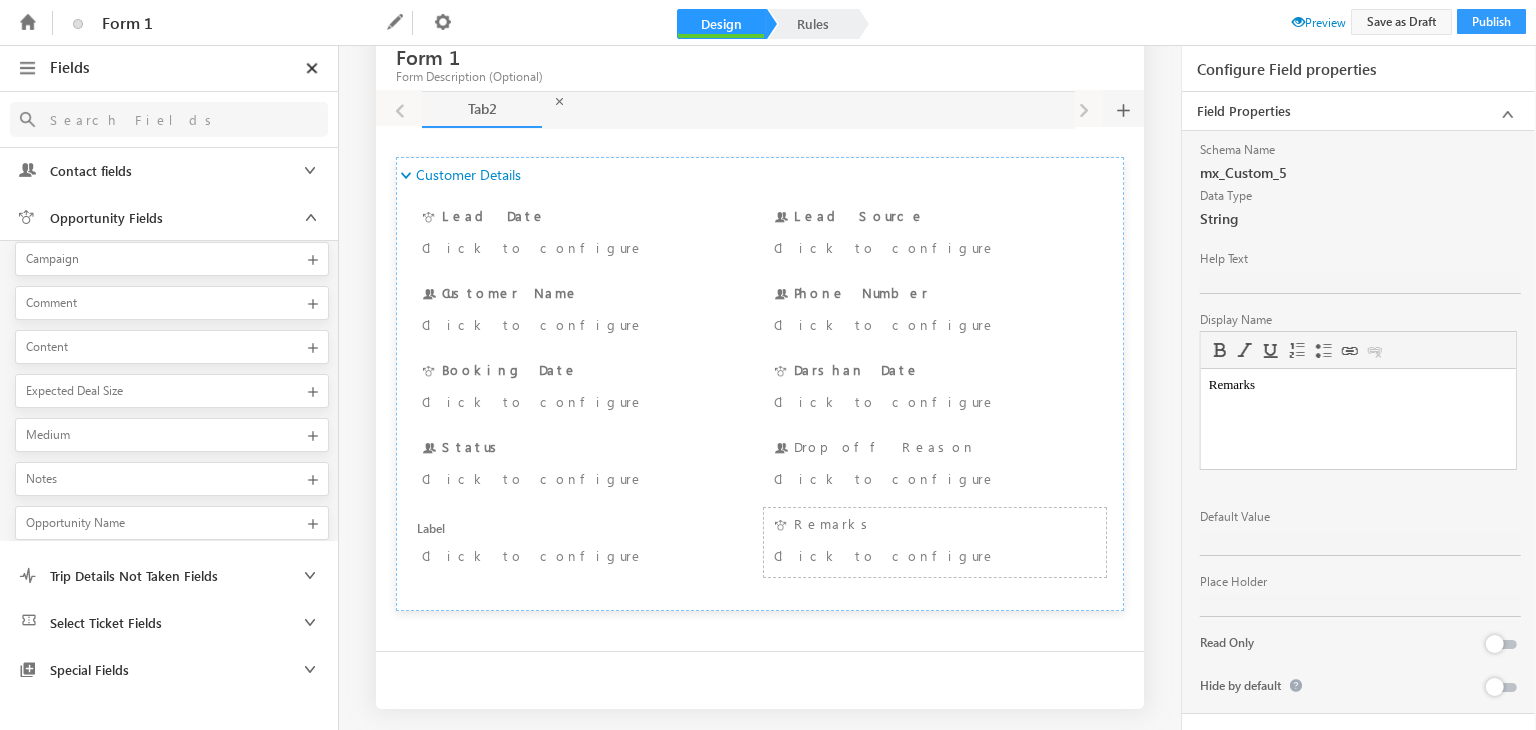 click on "Remarks" at bounding box center [1357, 385] 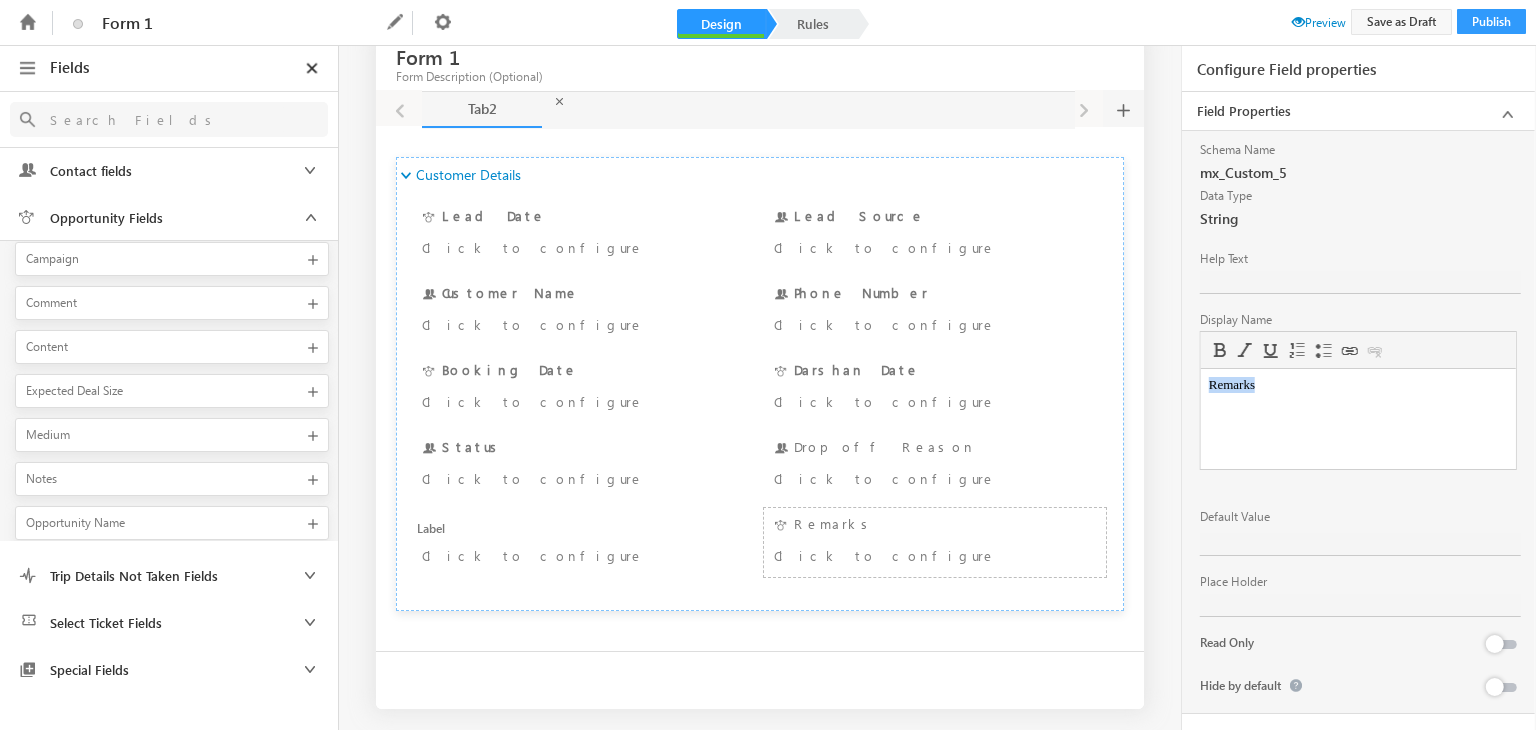 click on "Remarks" at bounding box center [1357, 385] 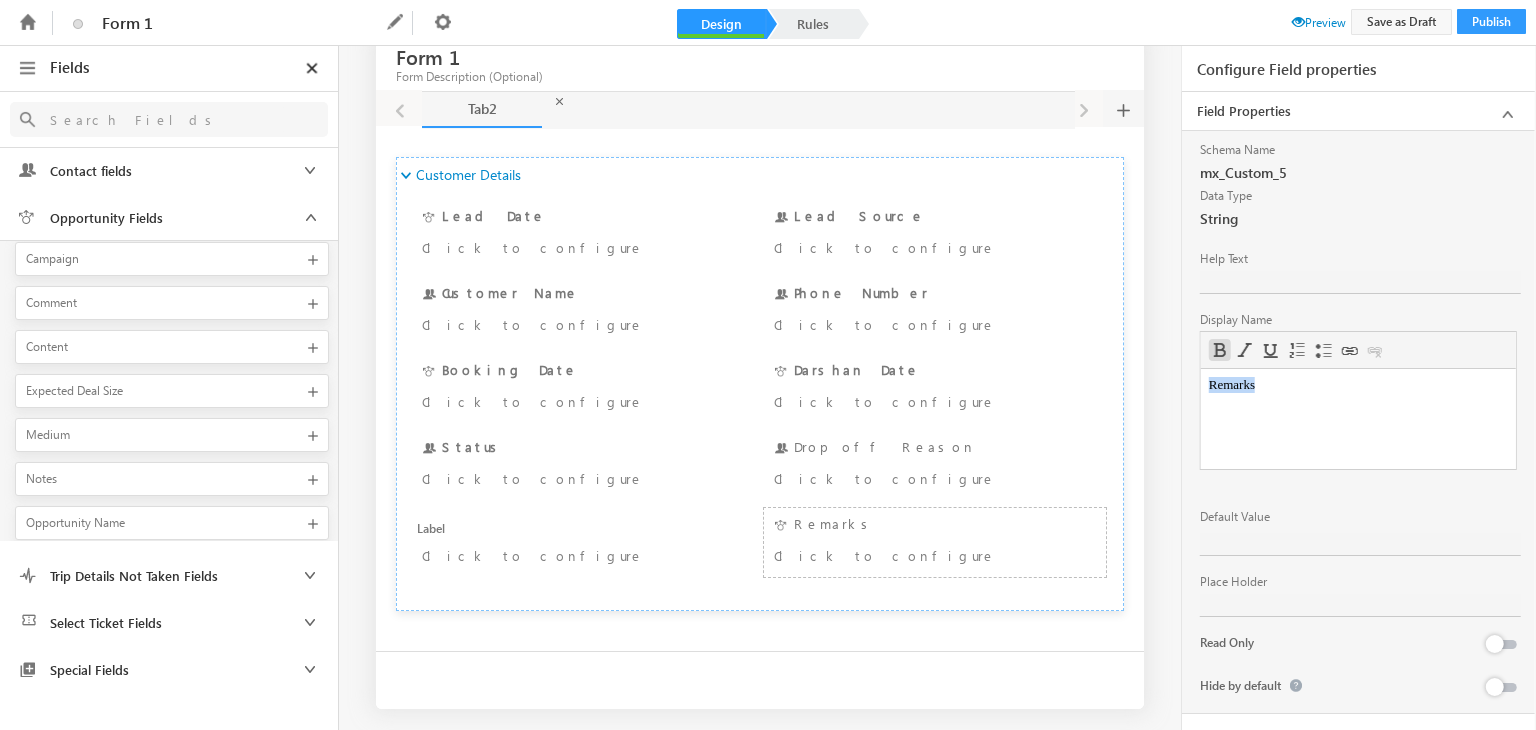 click at bounding box center [1220, 350] 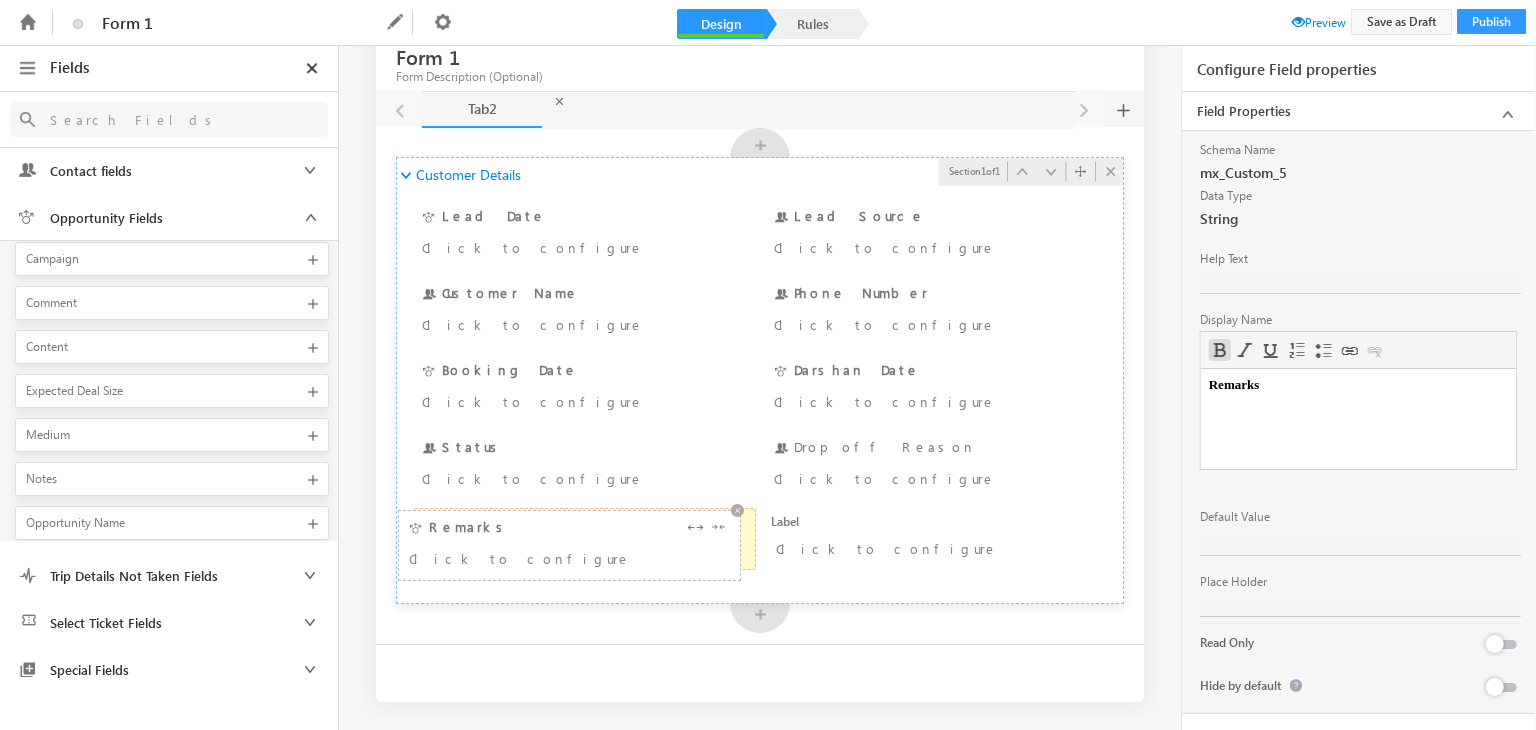 drag, startPoint x: 900, startPoint y: 530, endPoint x: 418, endPoint y: 533, distance: 482.00934 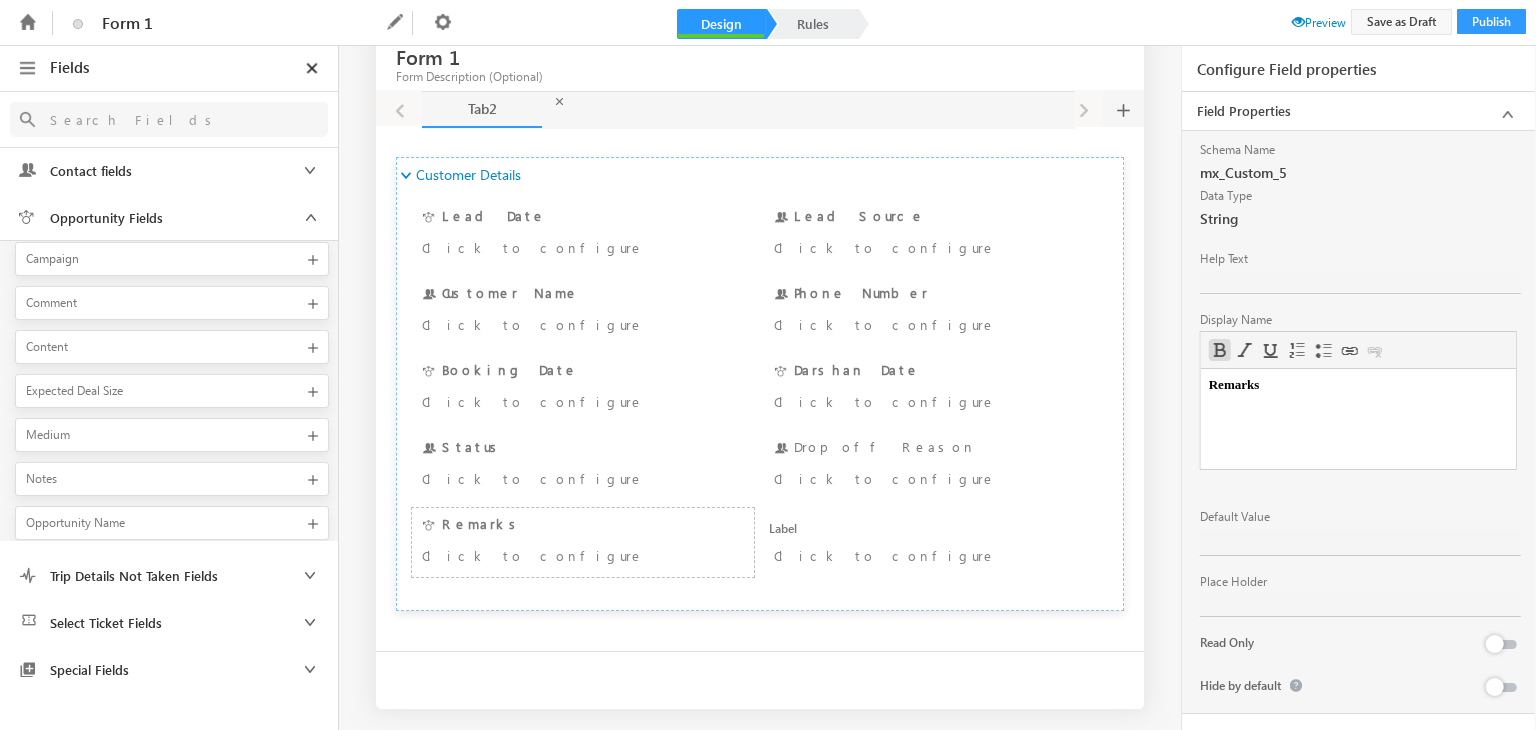 click on "Preview" at bounding box center [1319, 22] 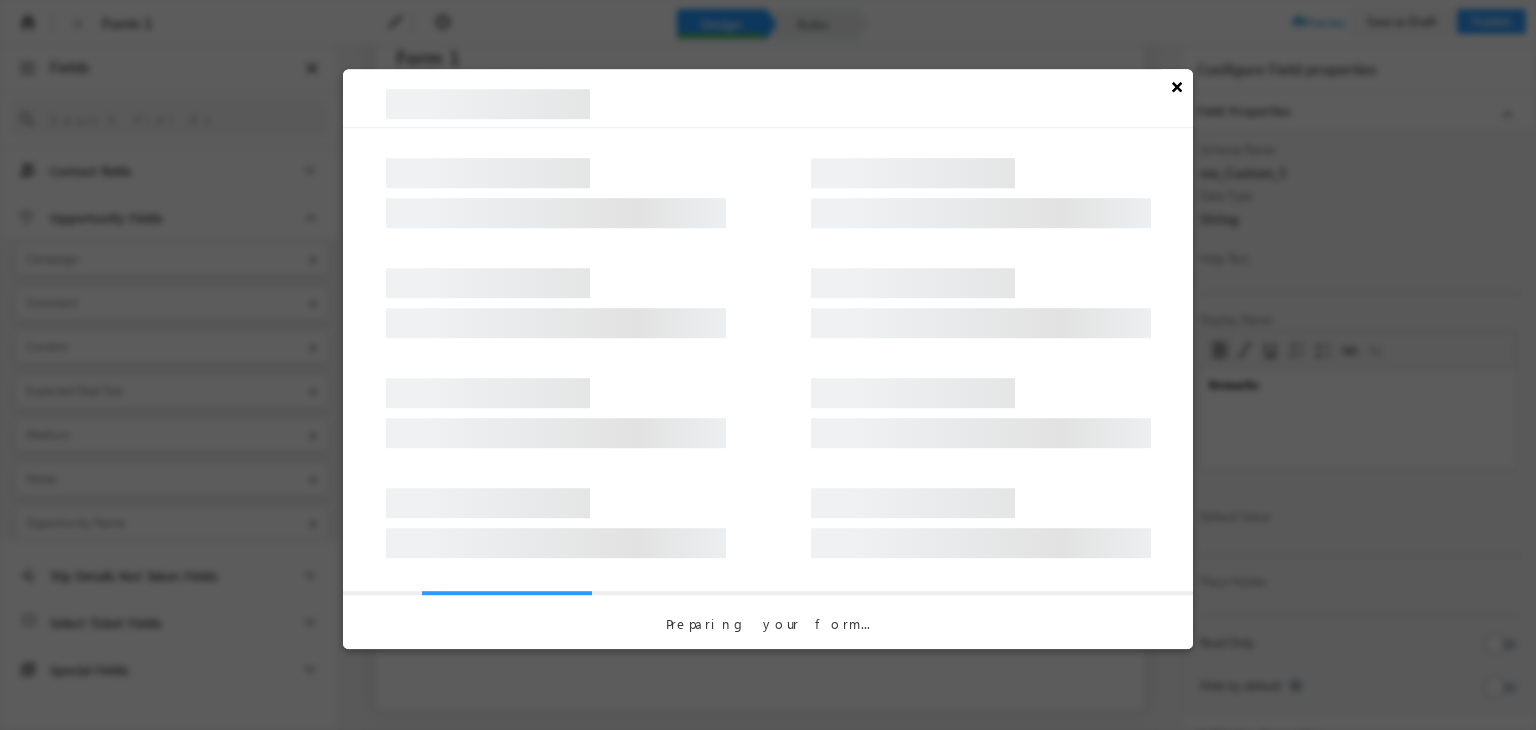 click on "×" at bounding box center [1177, 86] 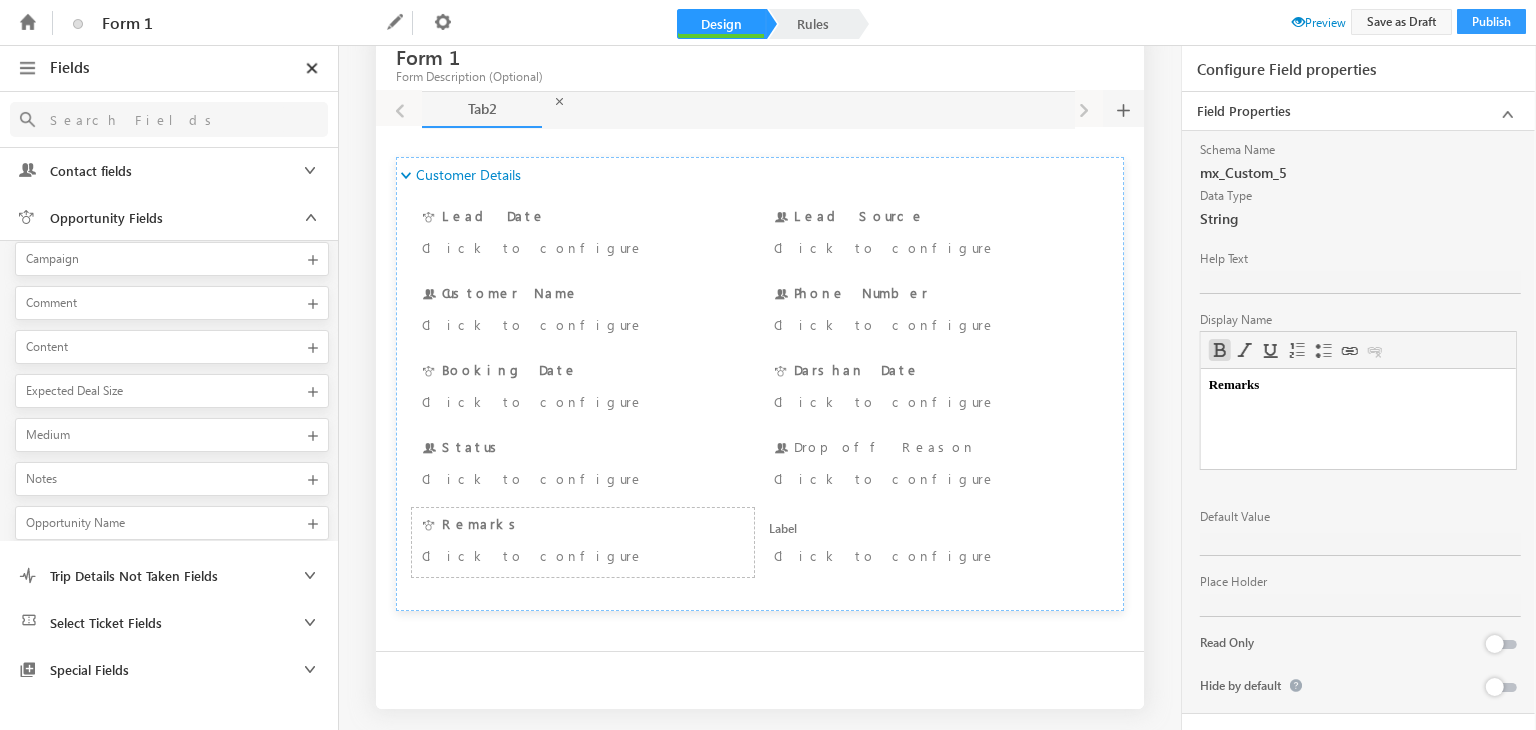 click on "Preview" at bounding box center (1319, 22) 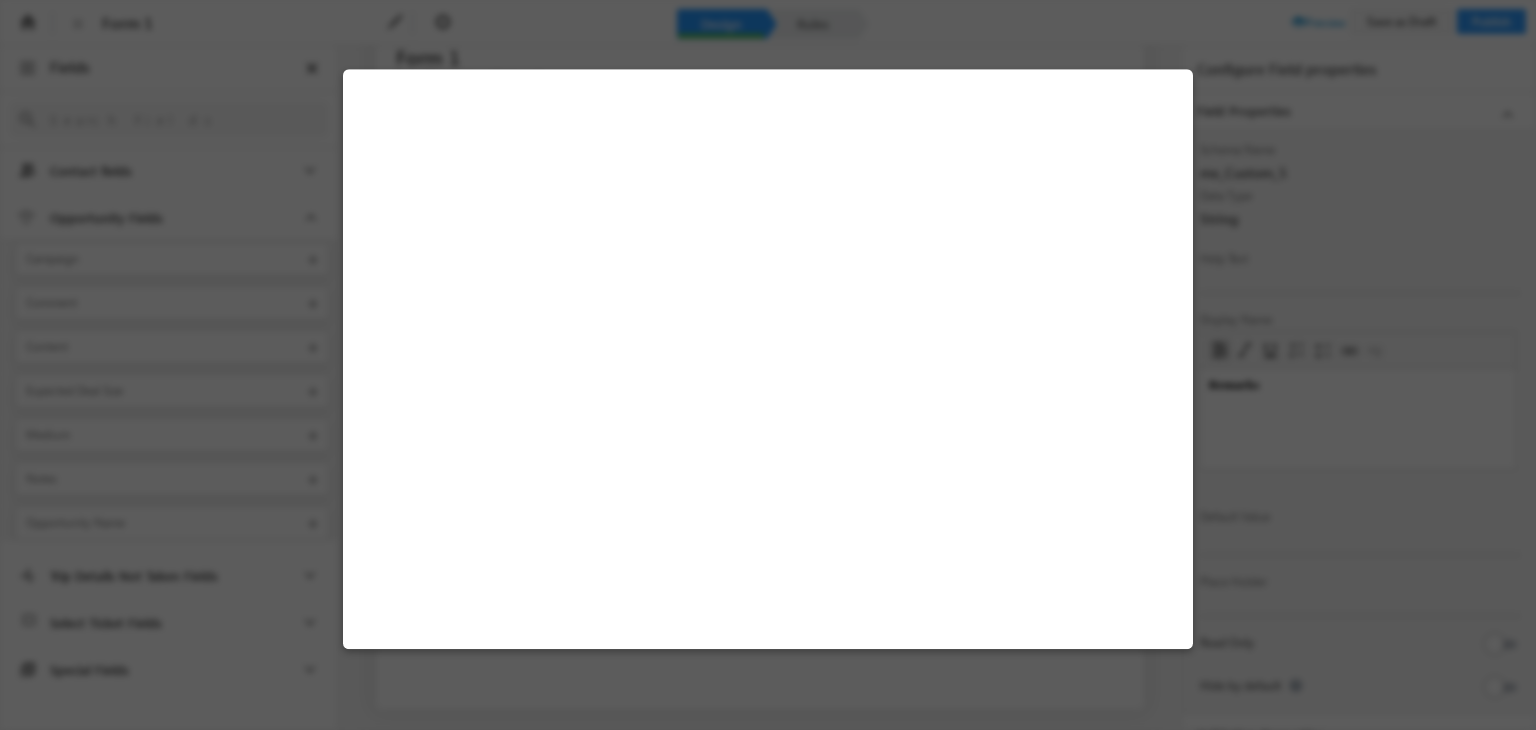 select on "Prospect" 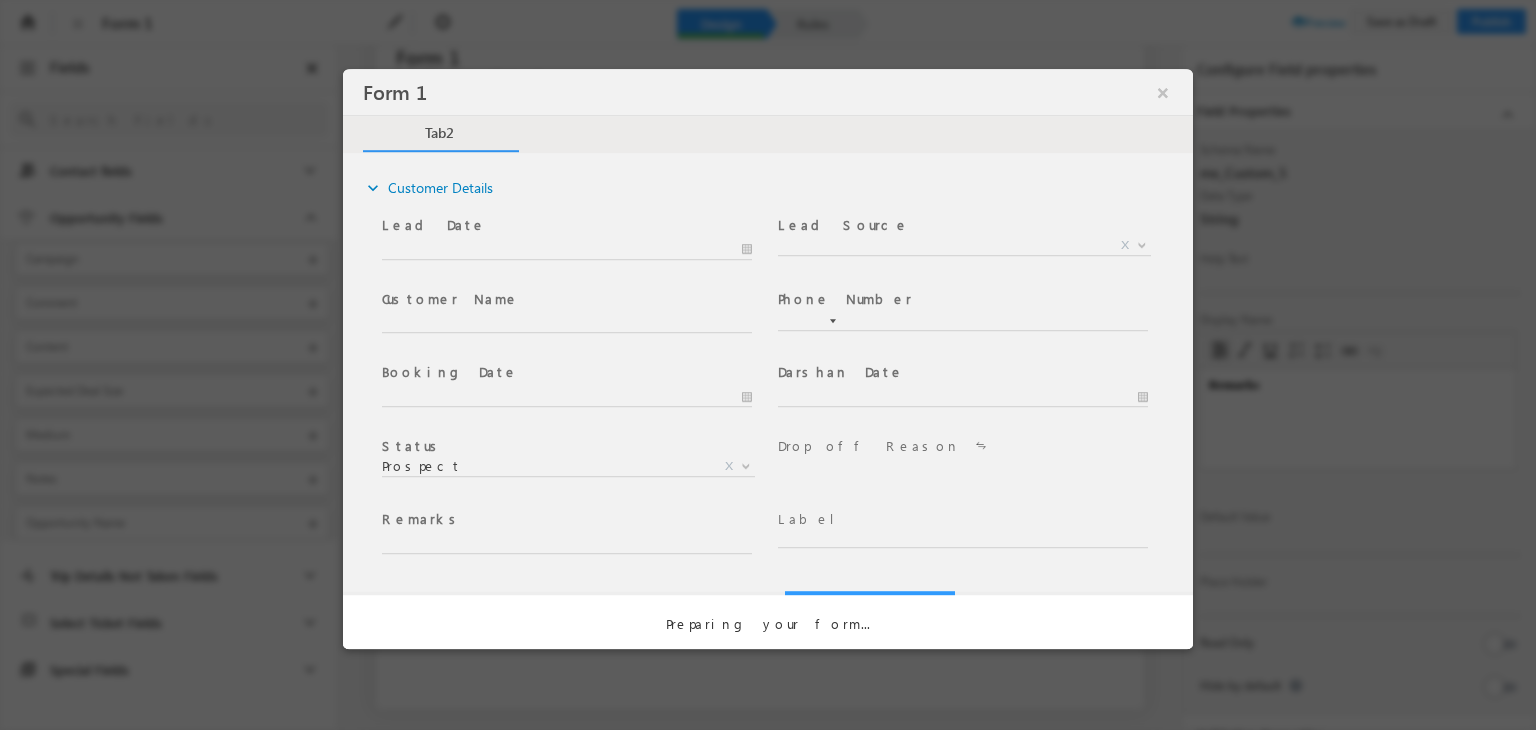 scroll, scrollTop: 0, scrollLeft: 0, axis: both 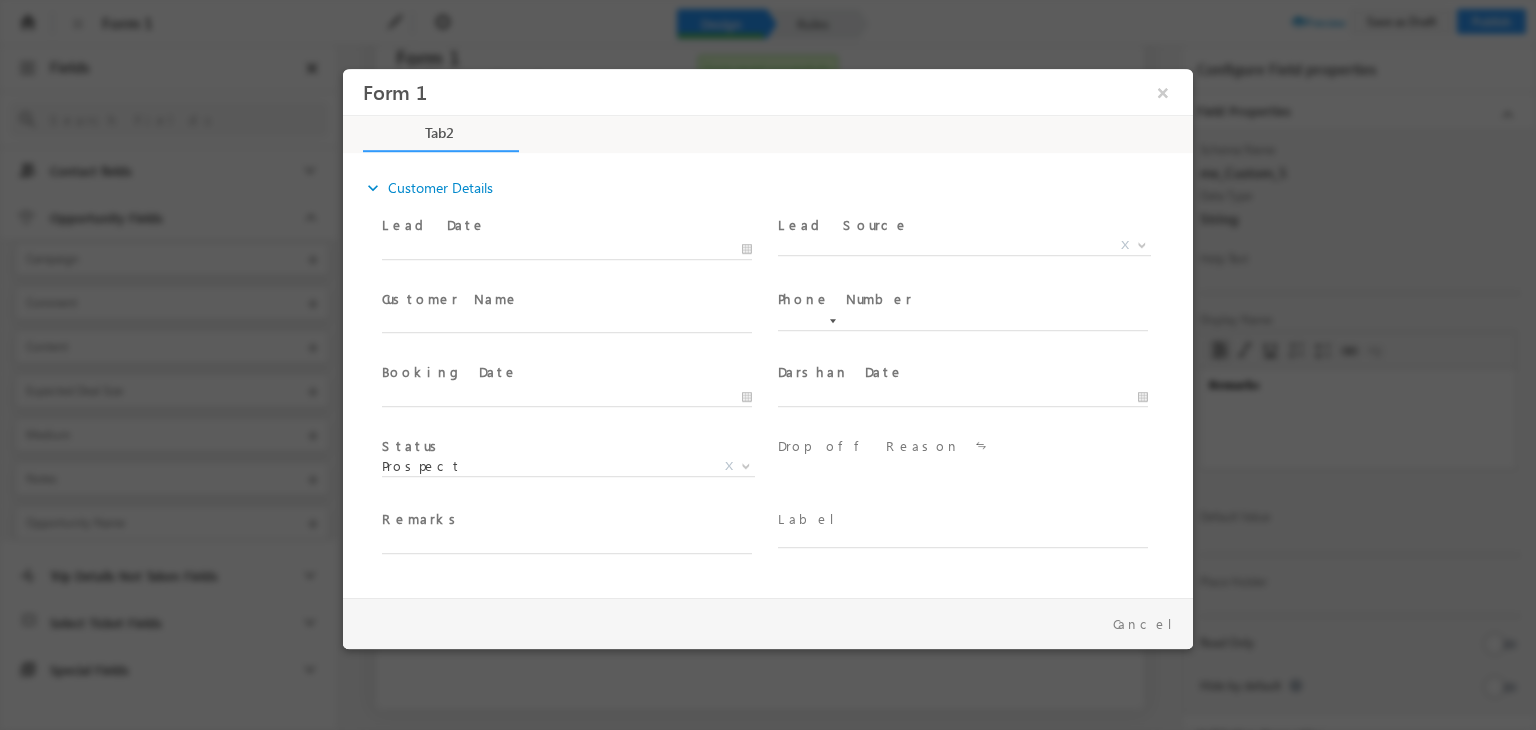 click at bounding box center [576, 545] 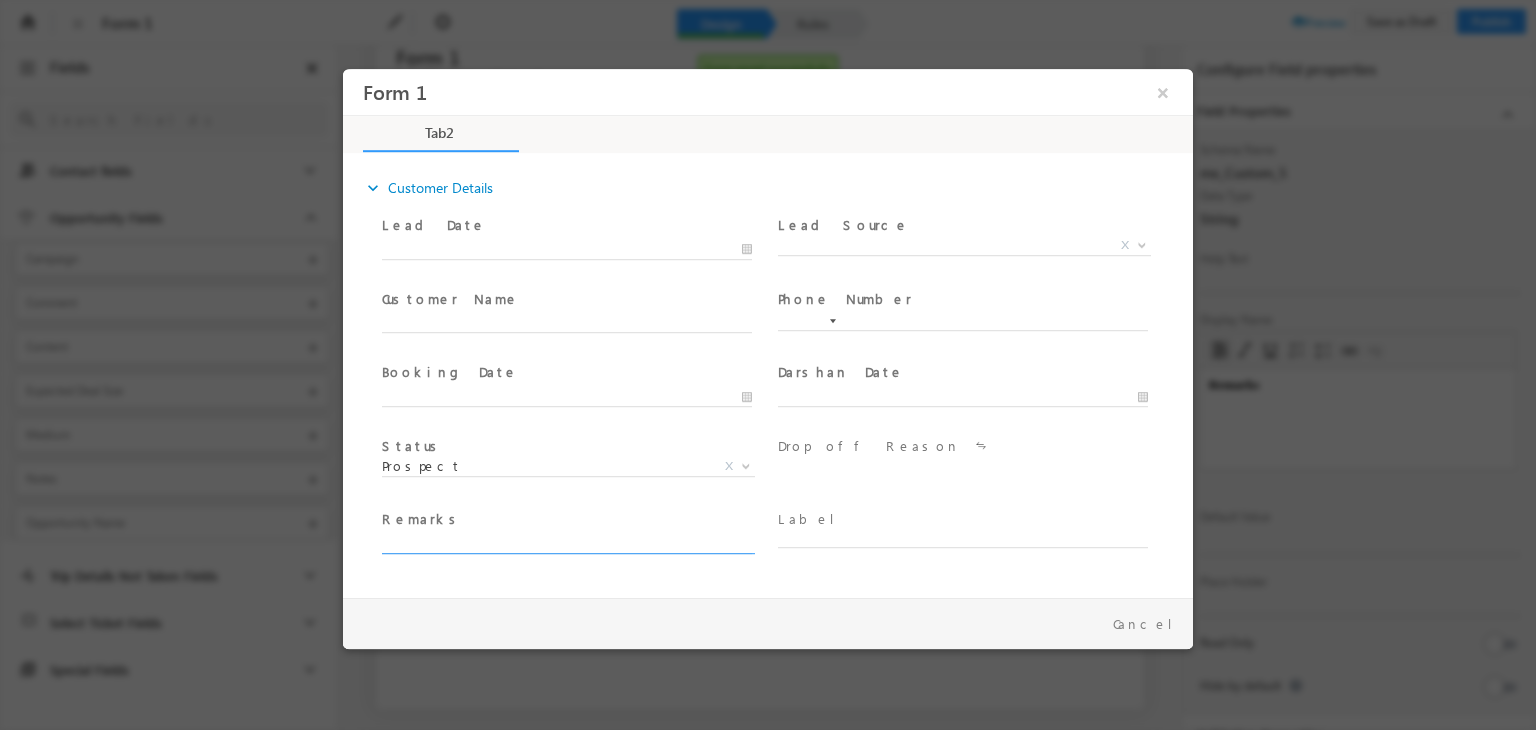 click at bounding box center [576, 545] 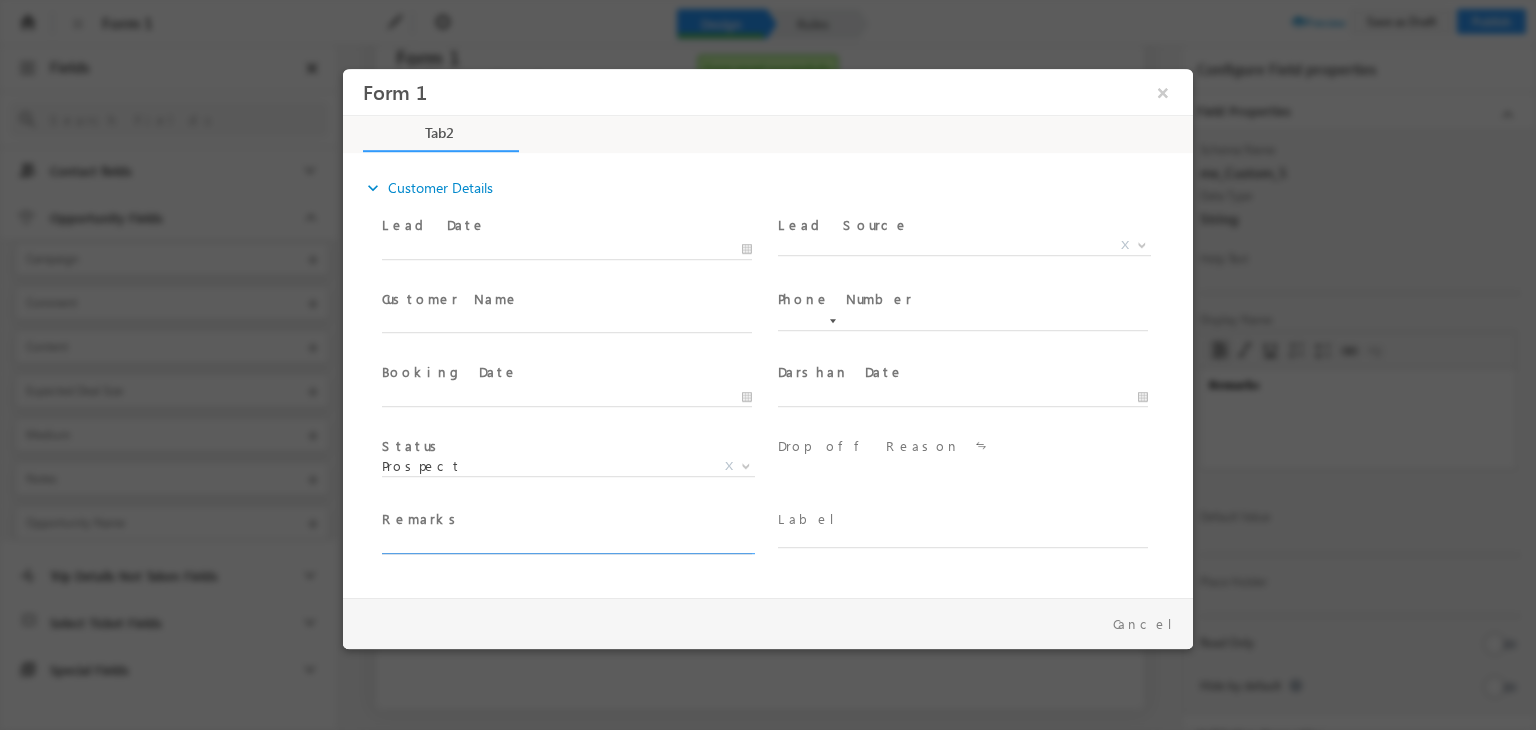 click at bounding box center [567, 545] 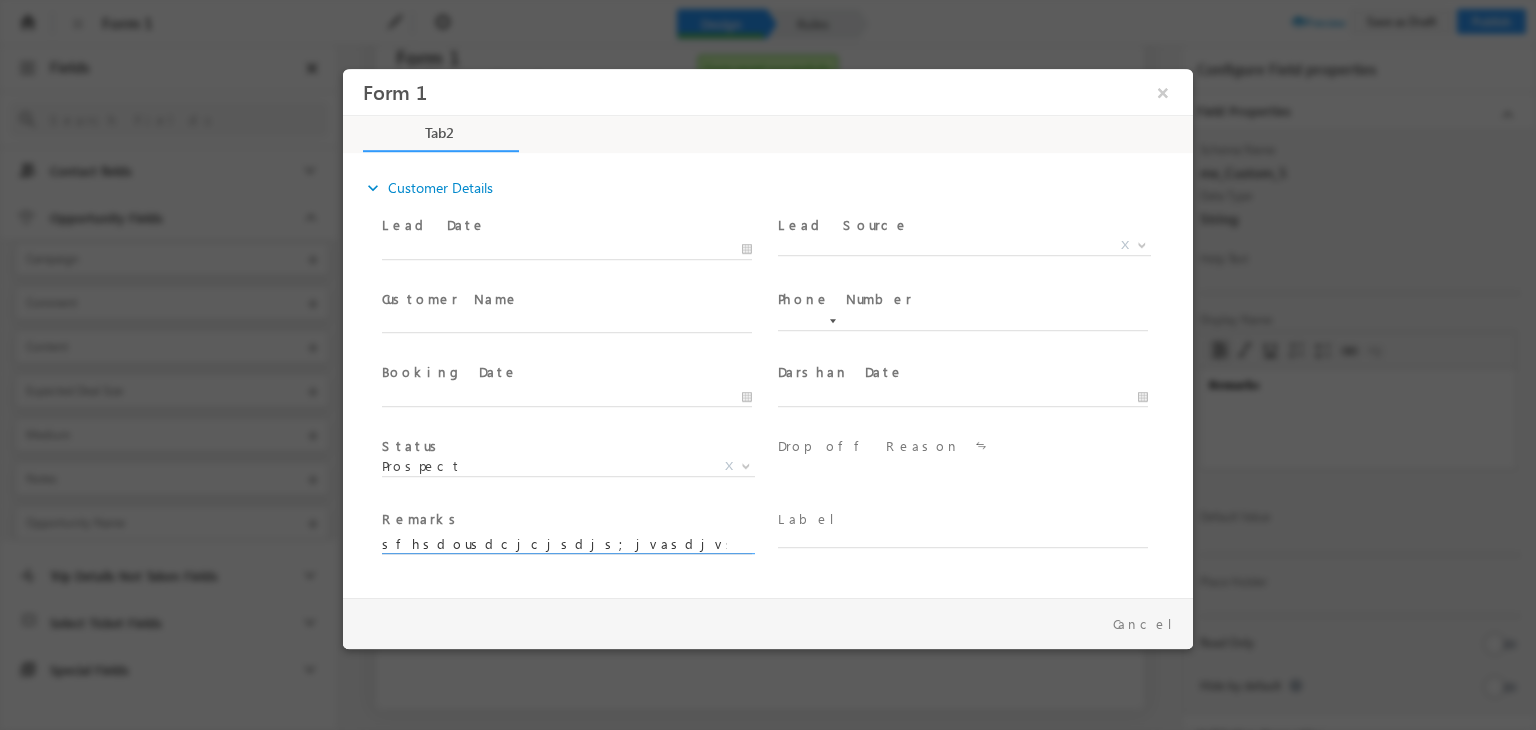 type on "sfhsdousdcjcjsdjs;jvasdjvsh" 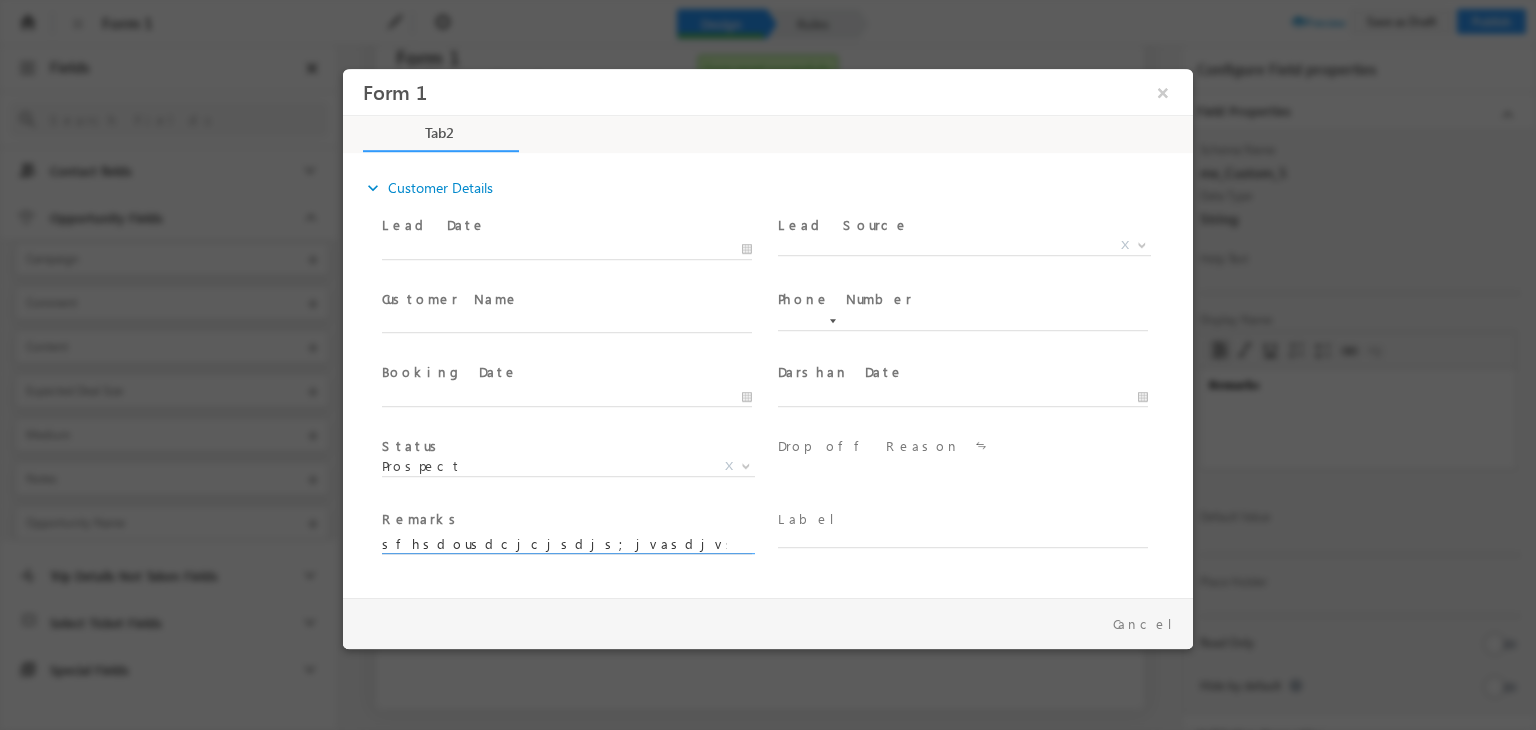 type 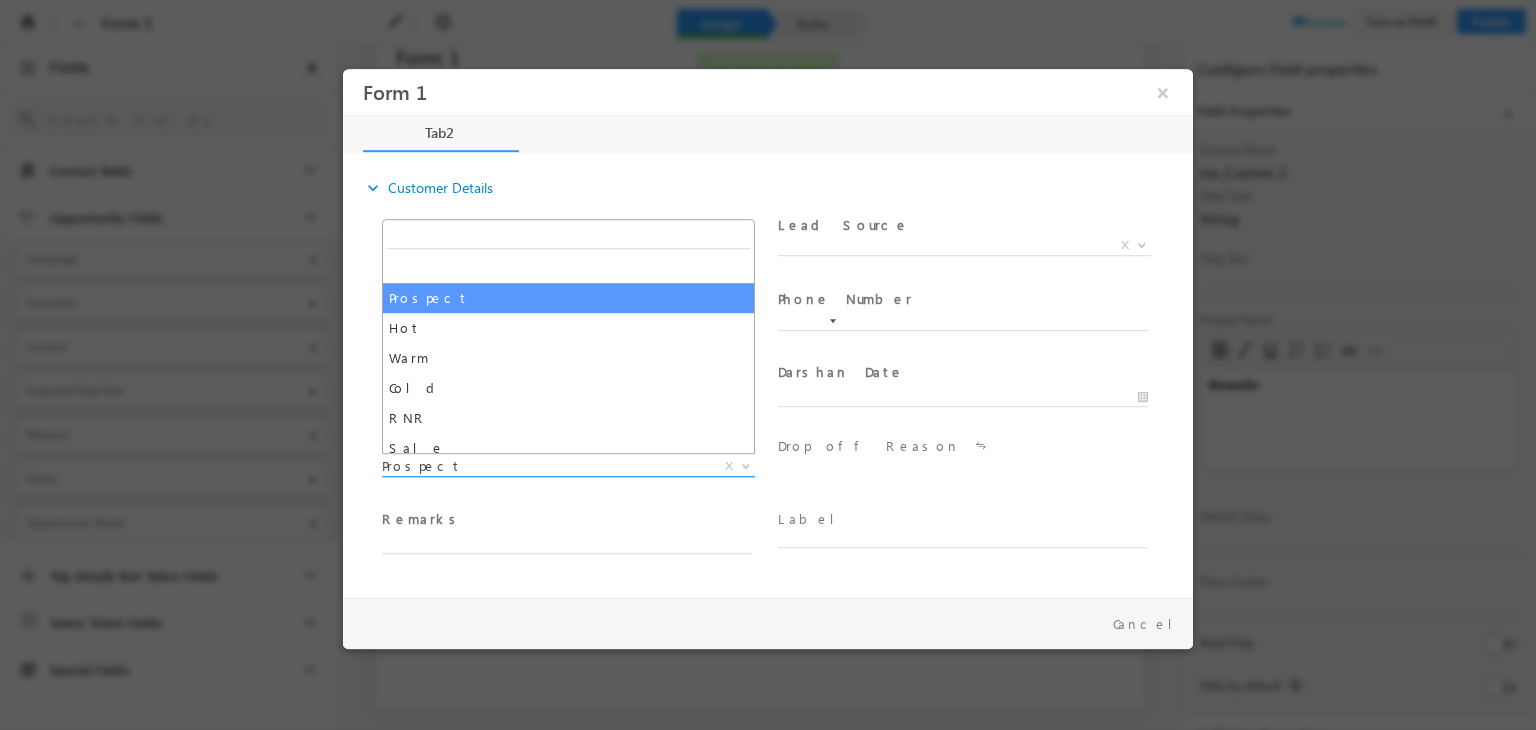 click on "Prospect" at bounding box center (544, 466) 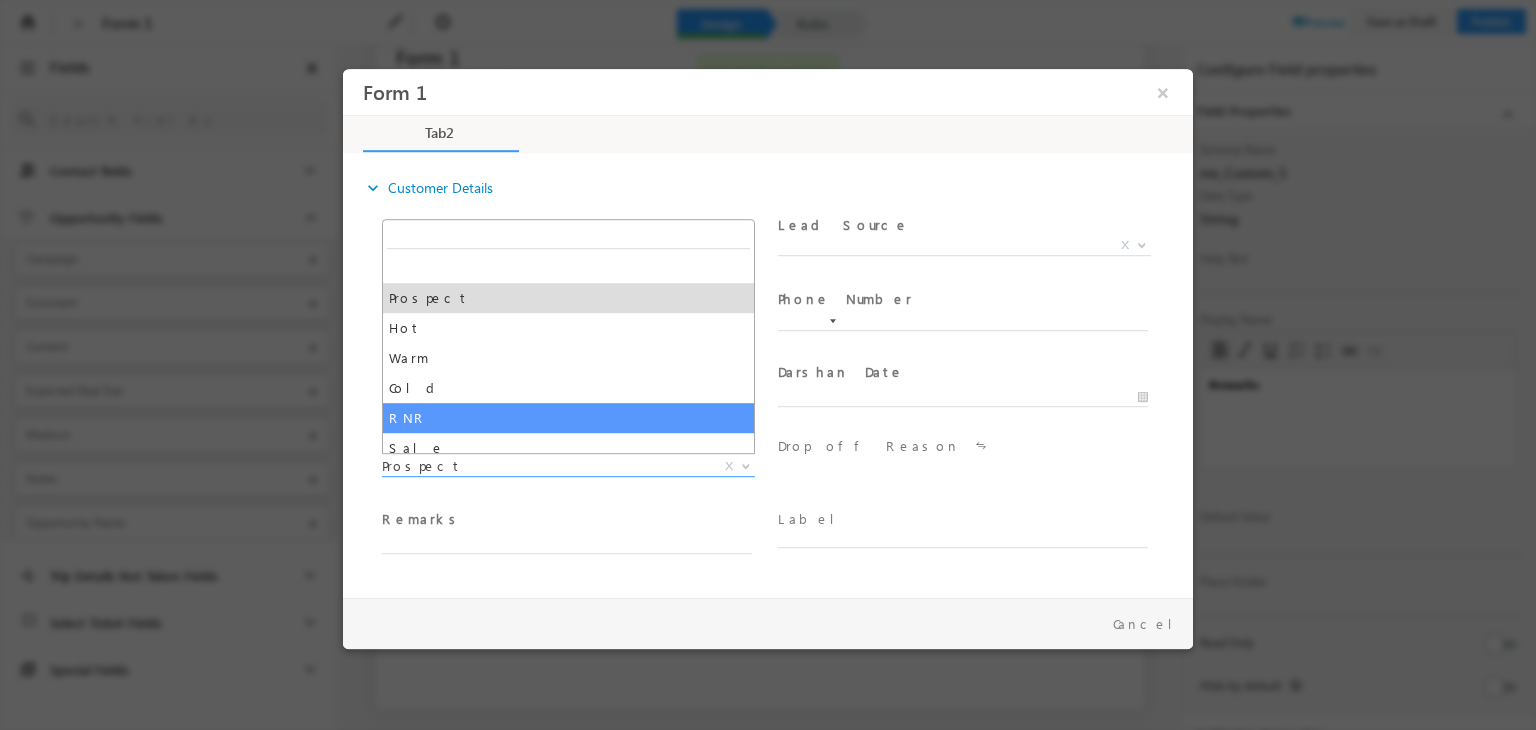 scroll, scrollTop: 130, scrollLeft: 0, axis: vertical 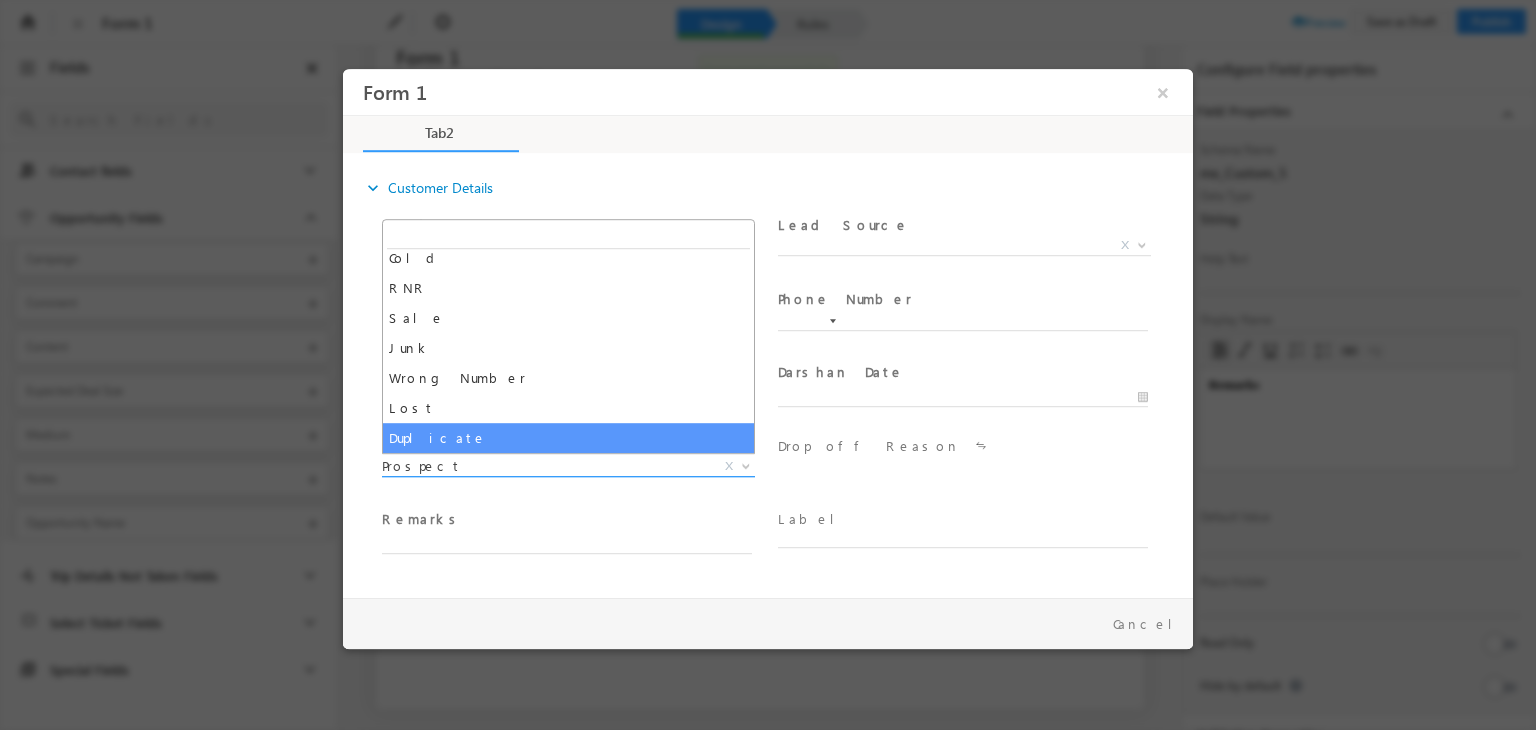 click on "Prospect X" at bounding box center (568, 471) 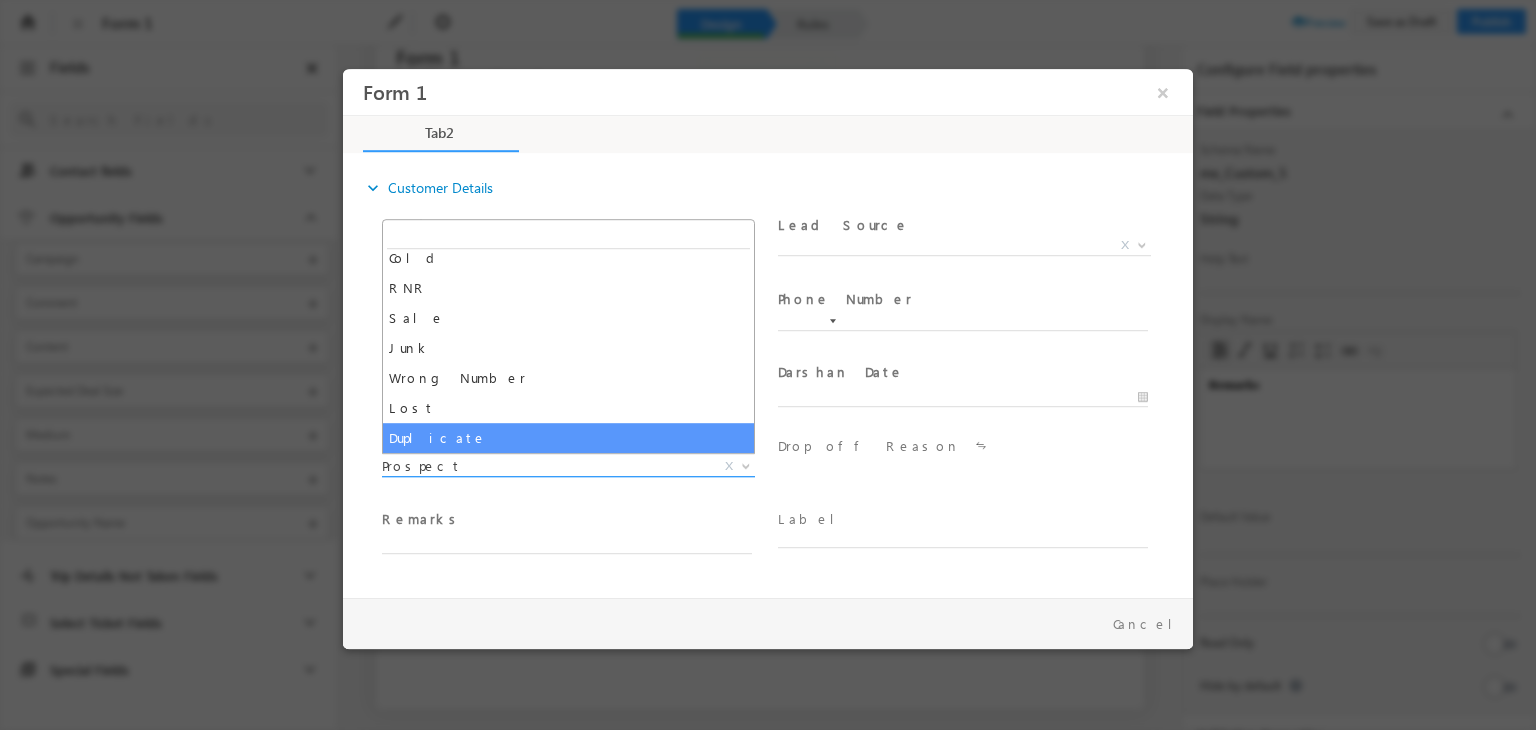 select 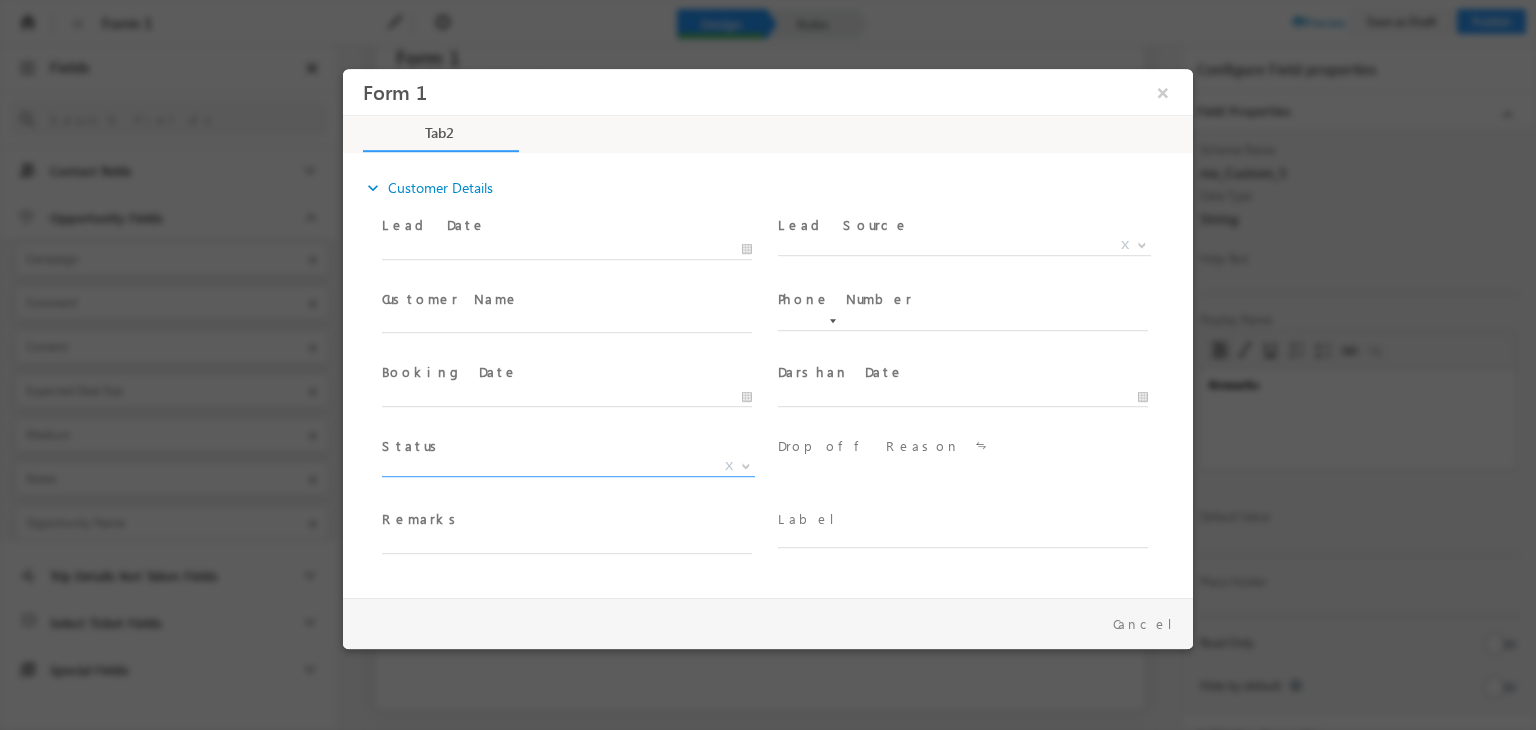 click at bounding box center [972, 396] 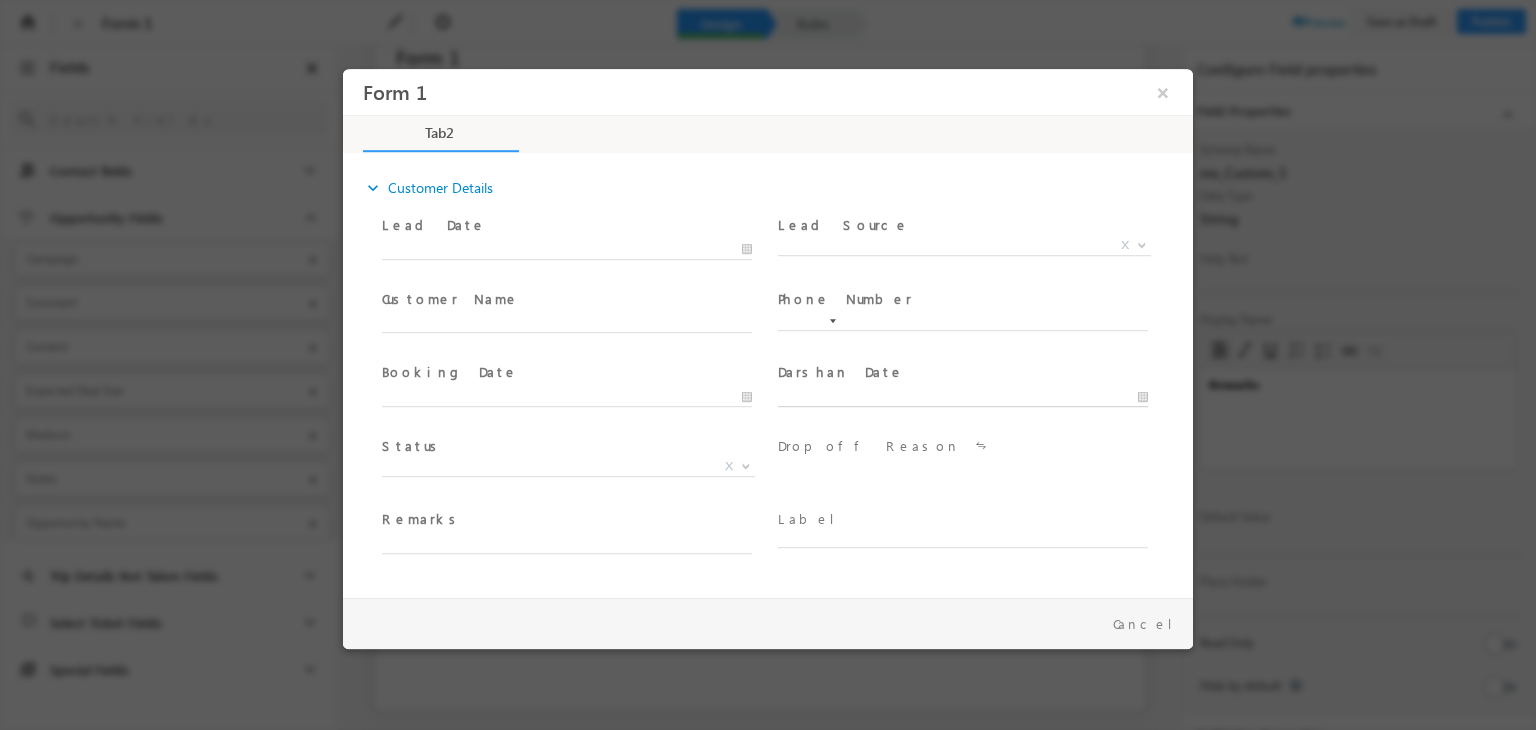 type on "18/07/2025 7:49 PM" 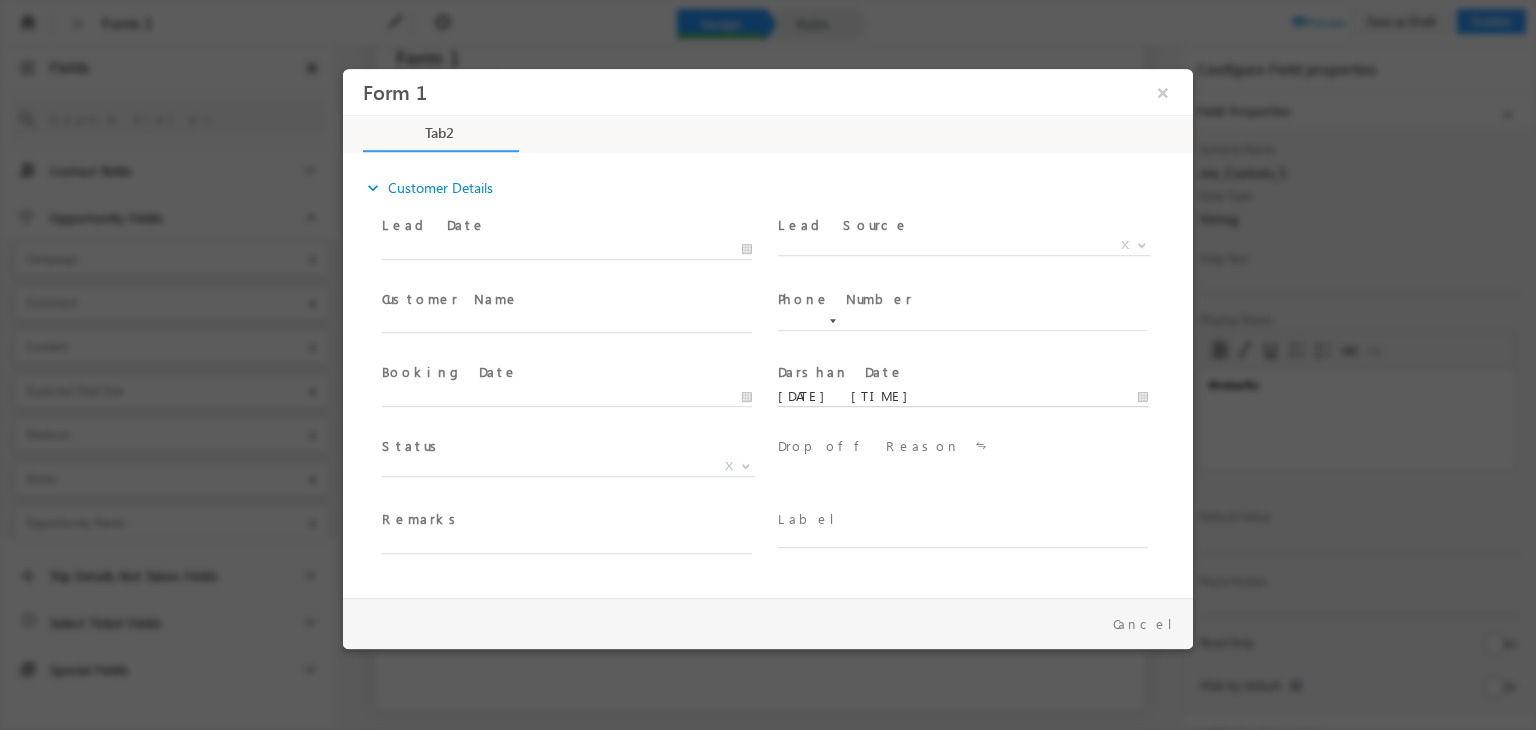 click on "18/07/2025 7:49 PM" at bounding box center [963, 397] 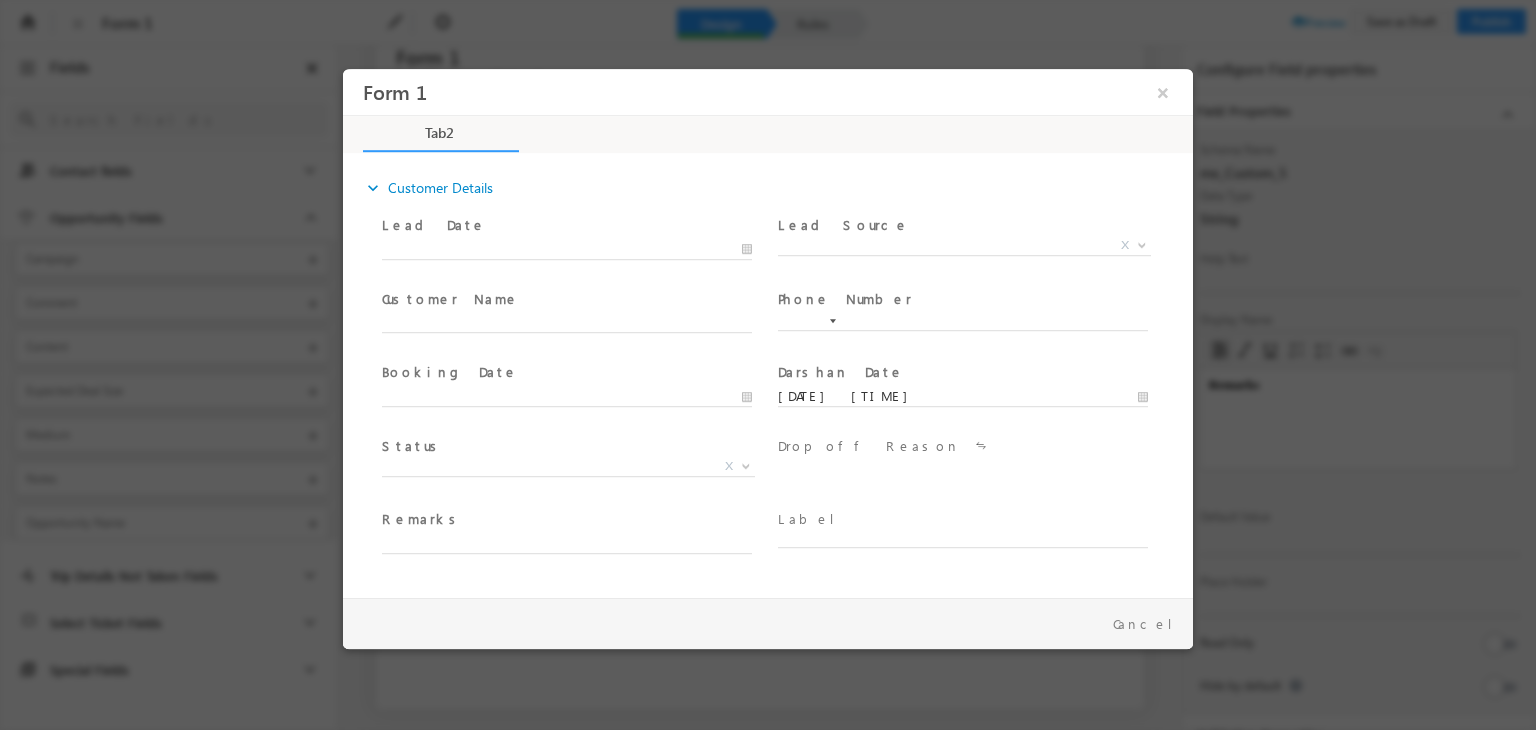 click at bounding box center (576, 396) 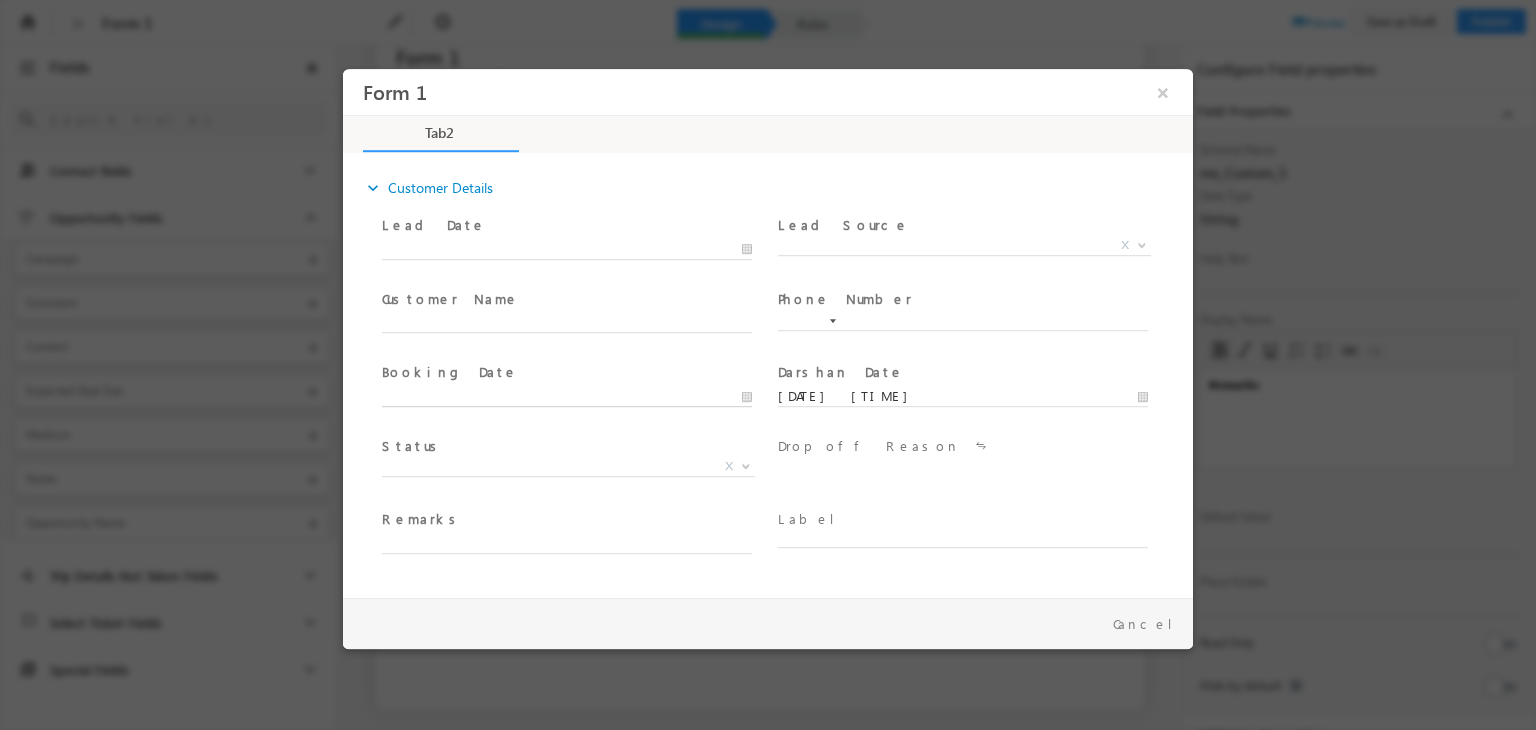 type on "18/07/2025 7:49 PM" 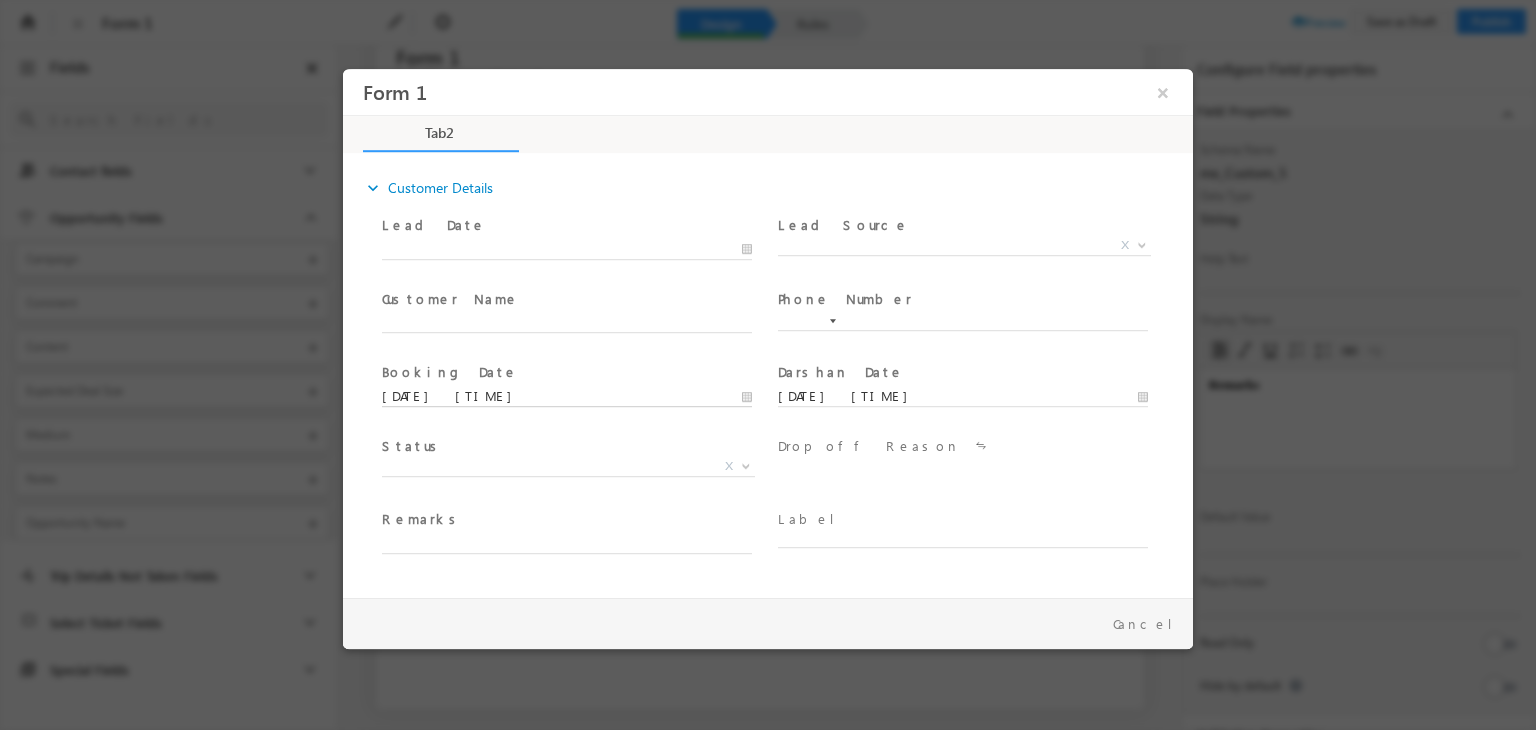 click on "18/07/2025 7:49 PM" at bounding box center (567, 397) 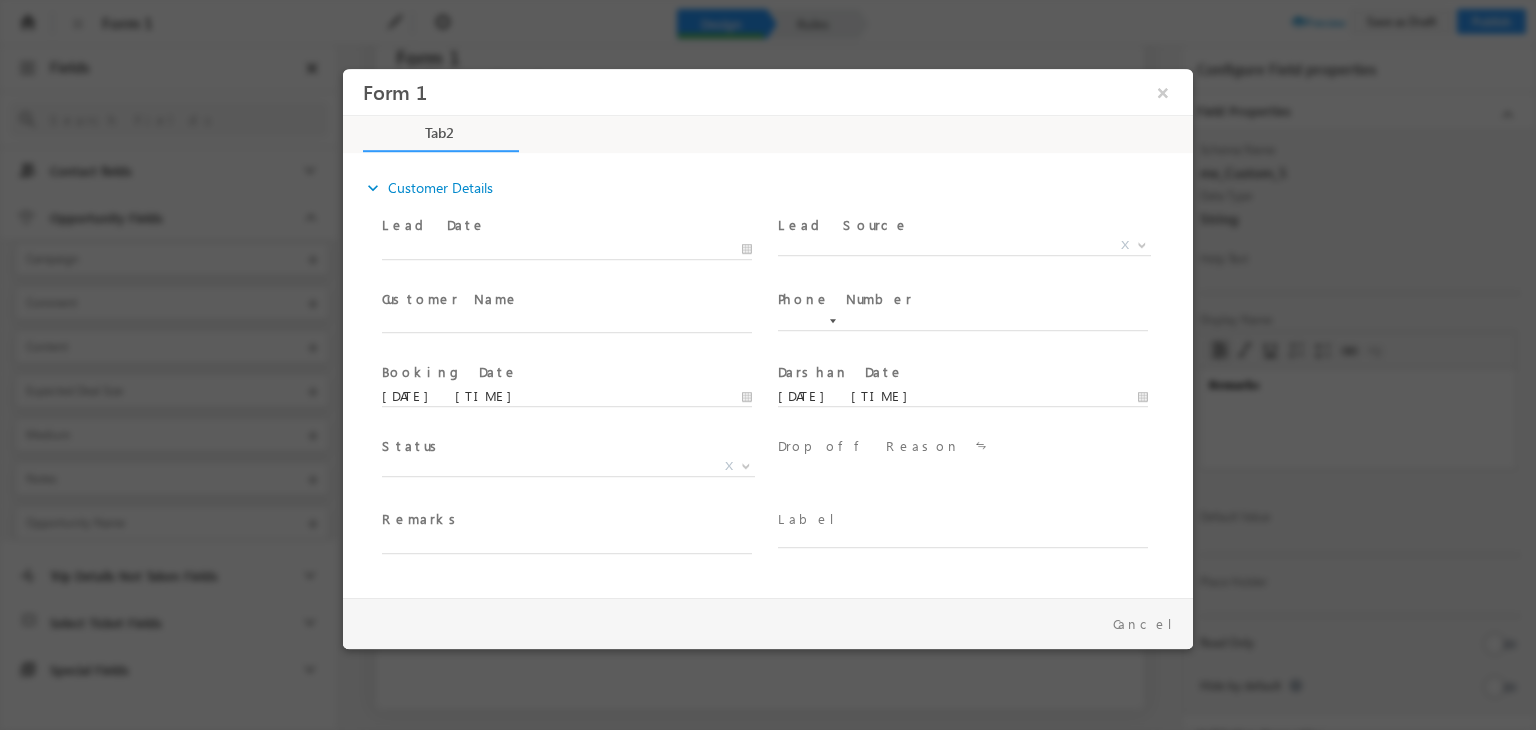 click at bounding box center (963, 322) 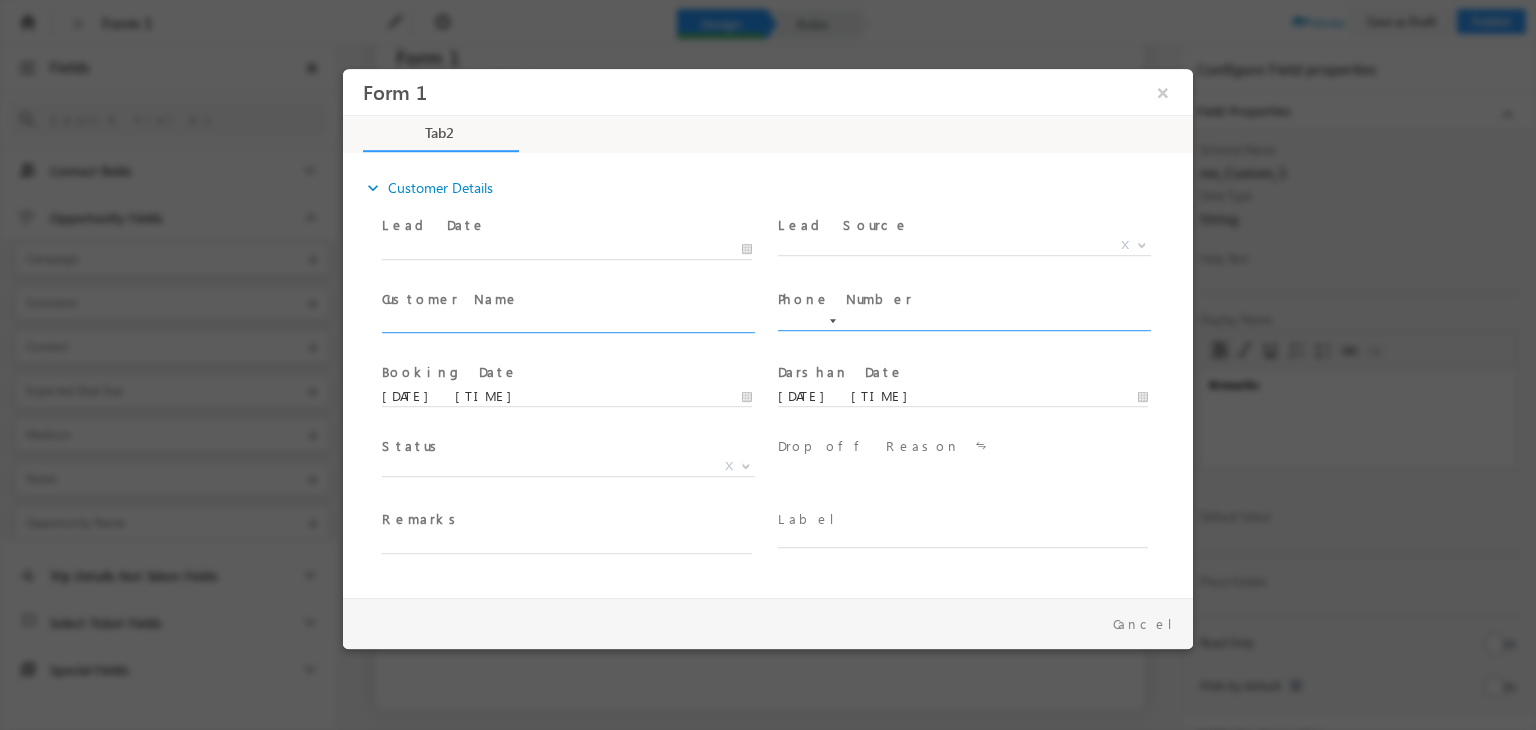 click at bounding box center [567, 324] 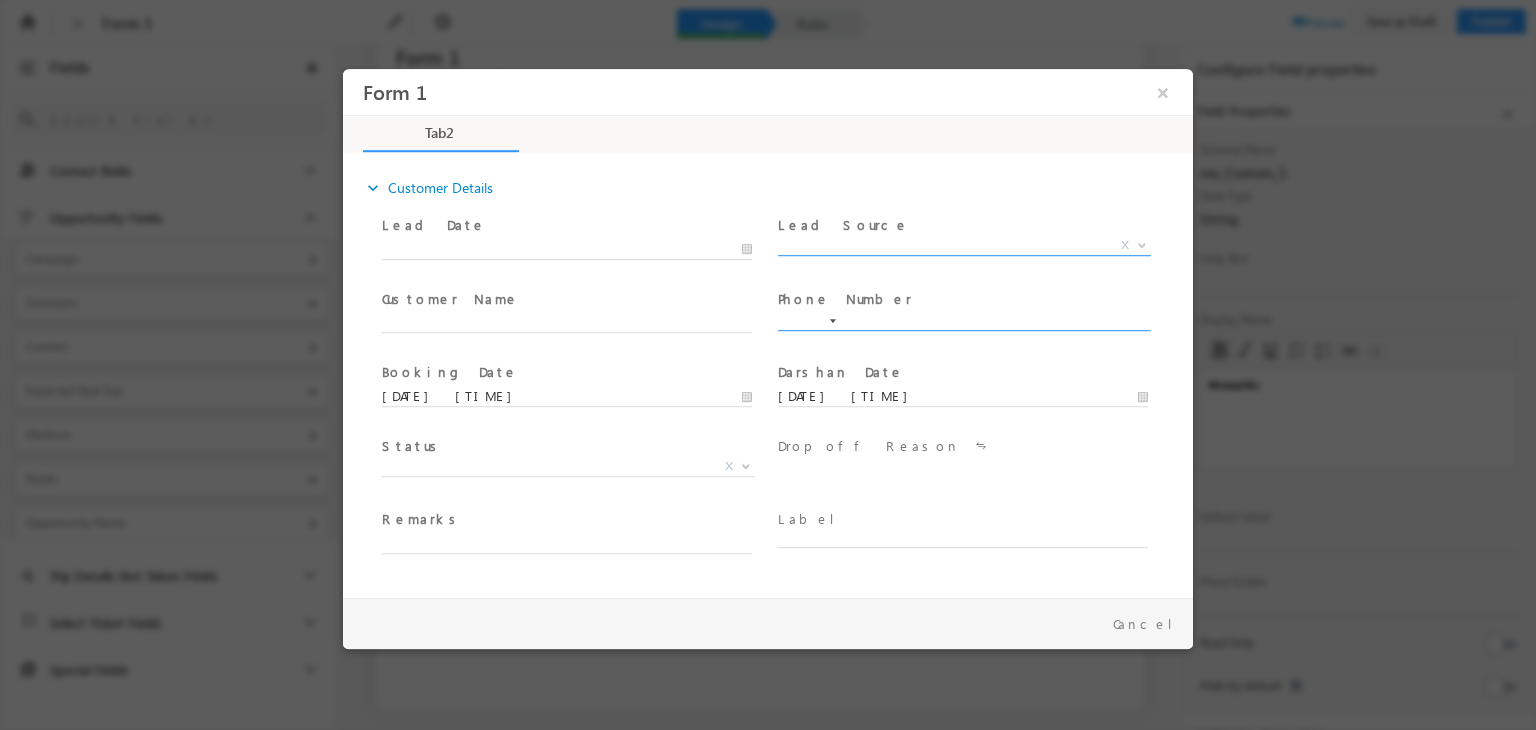 click on "X" at bounding box center (964, 246) 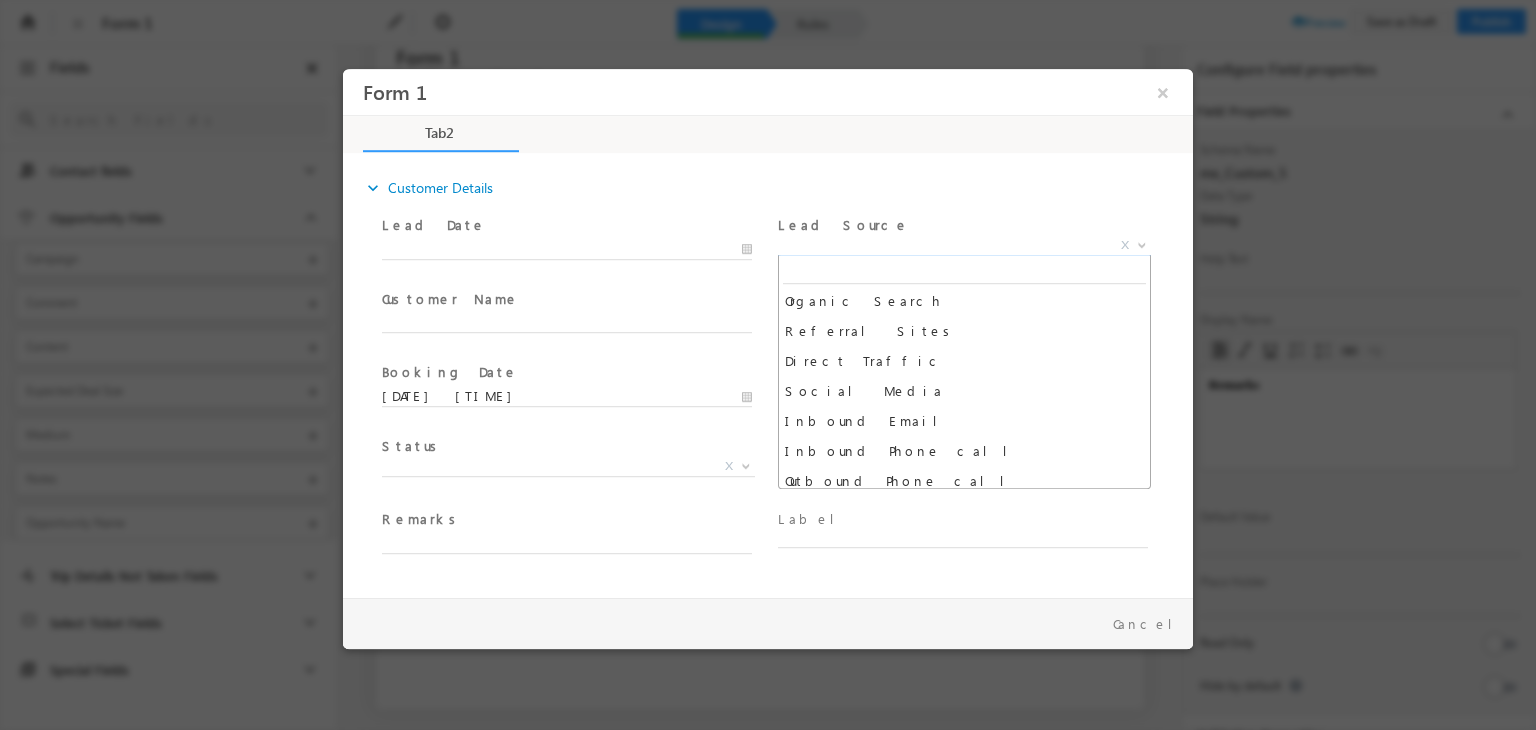 scroll, scrollTop: 0, scrollLeft: 0, axis: both 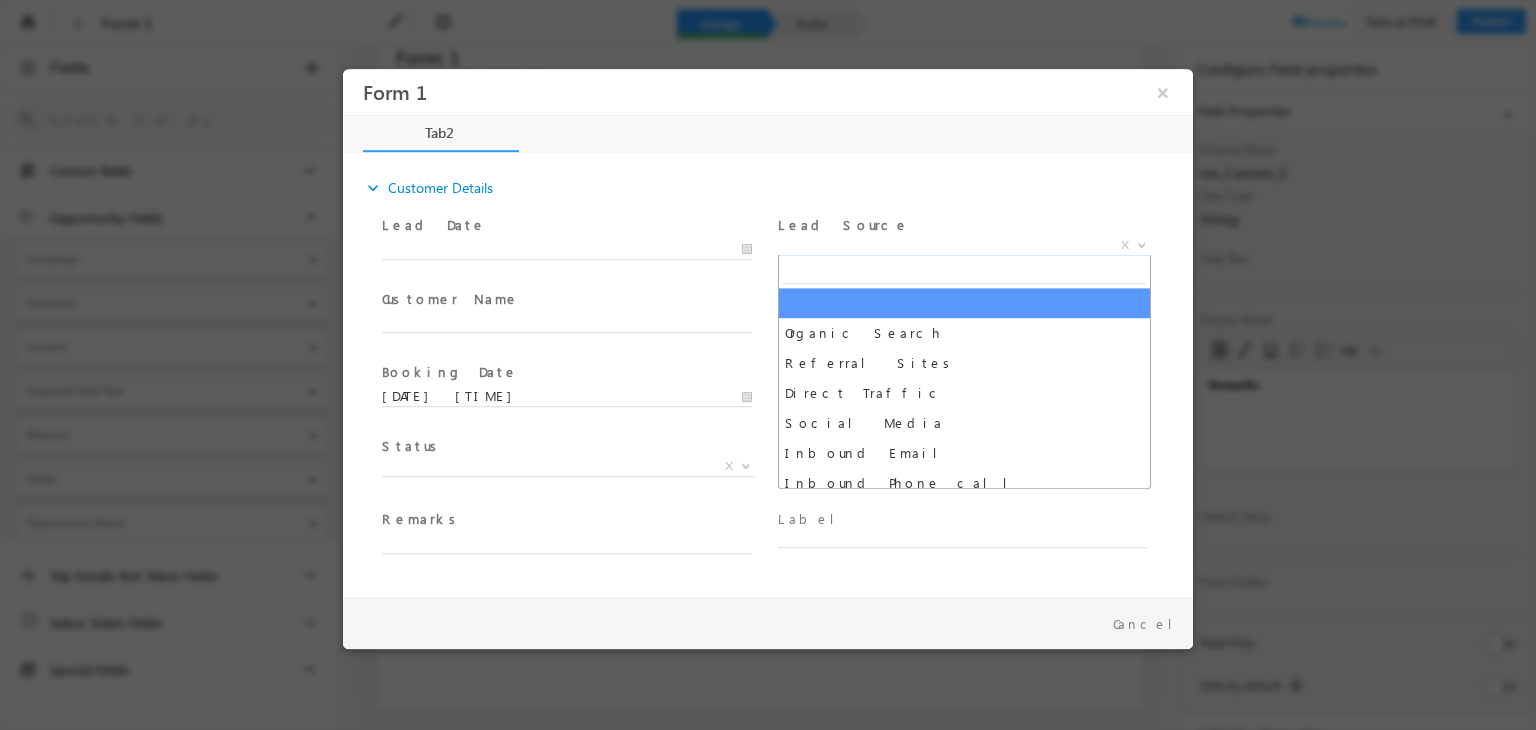 click on "Lead Source
*" at bounding box center (962, 226) 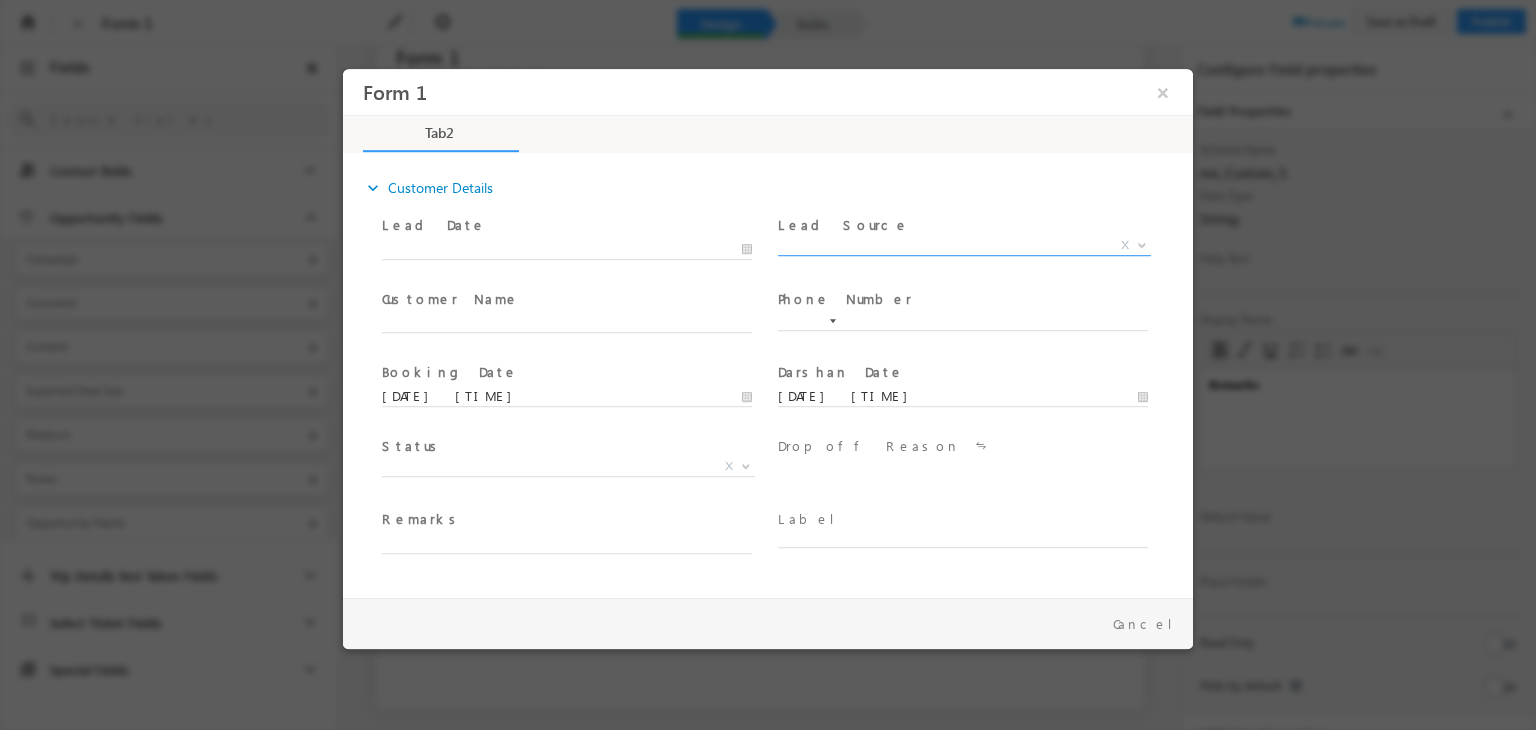 click on "X" at bounding box center [964, 246] 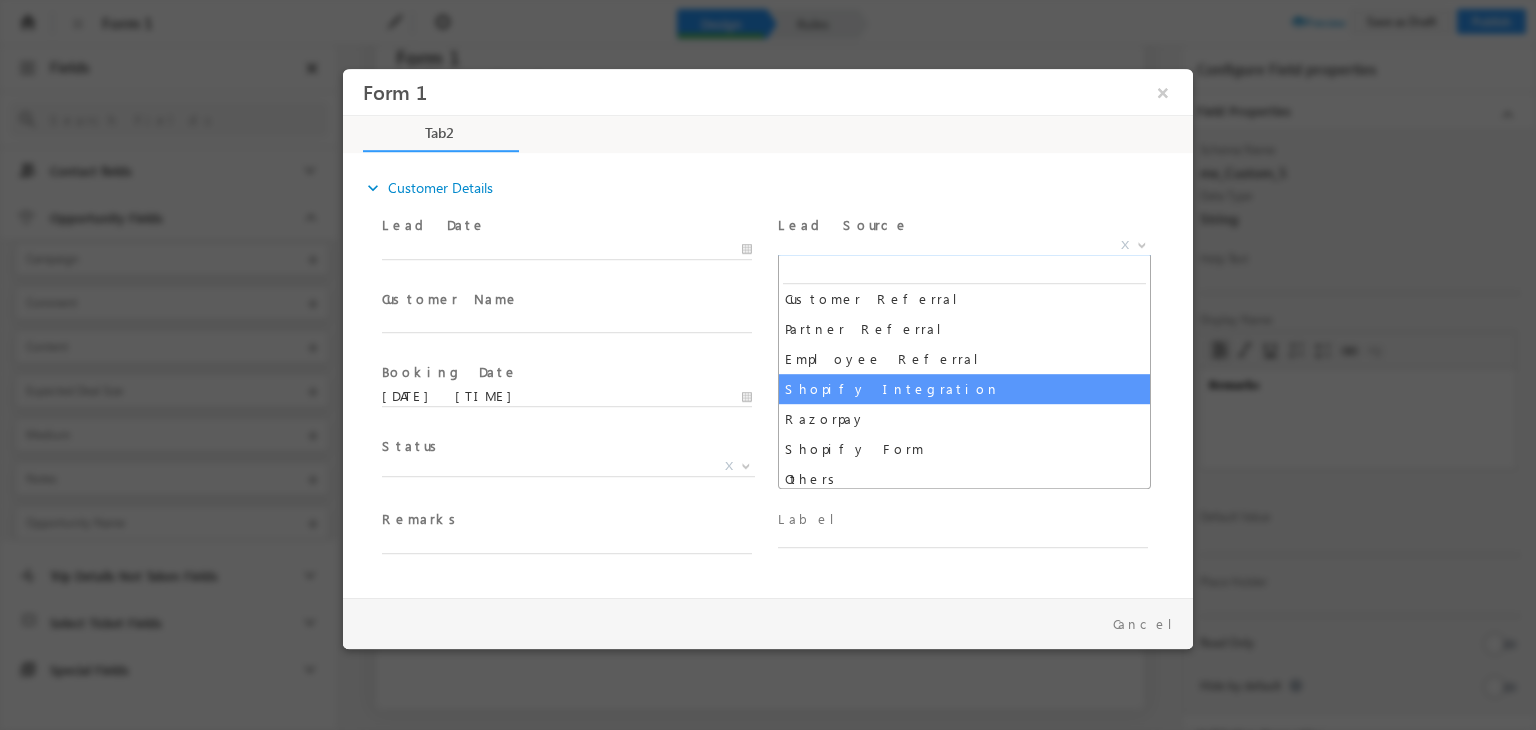 scroll, scrollTop: 309, scrollLeft: 0, axis: vertical 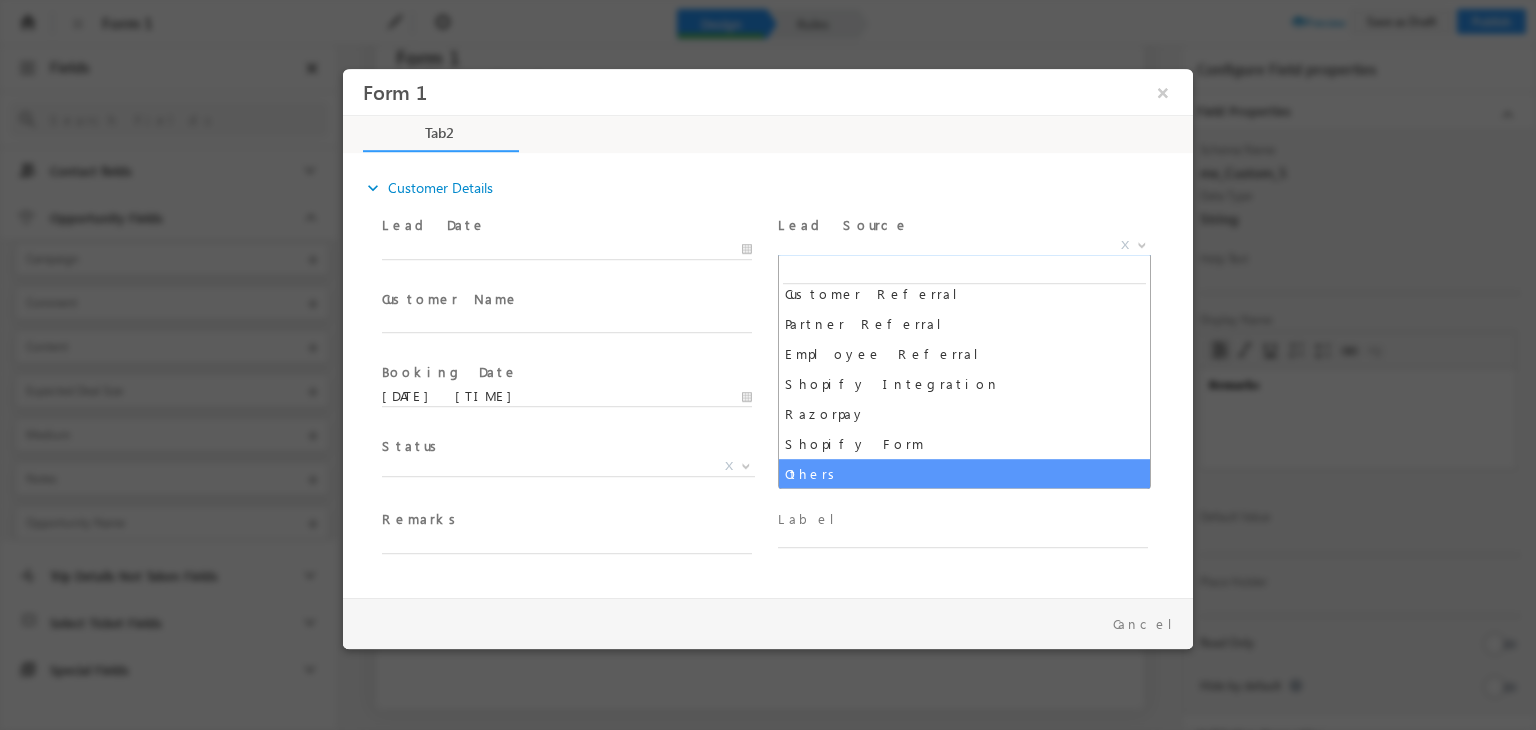 select on "MXOthers" 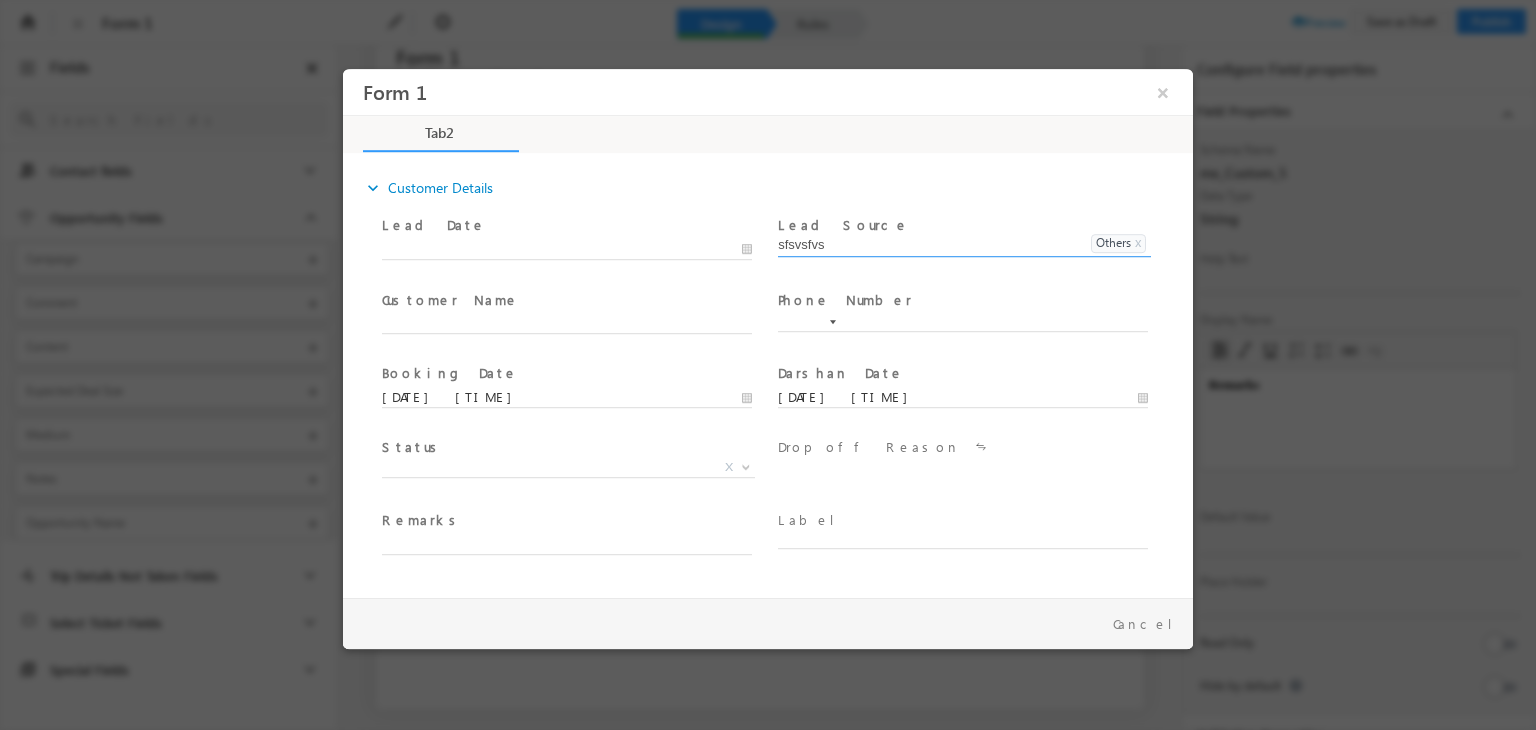 type on "sfsvsfvsv" 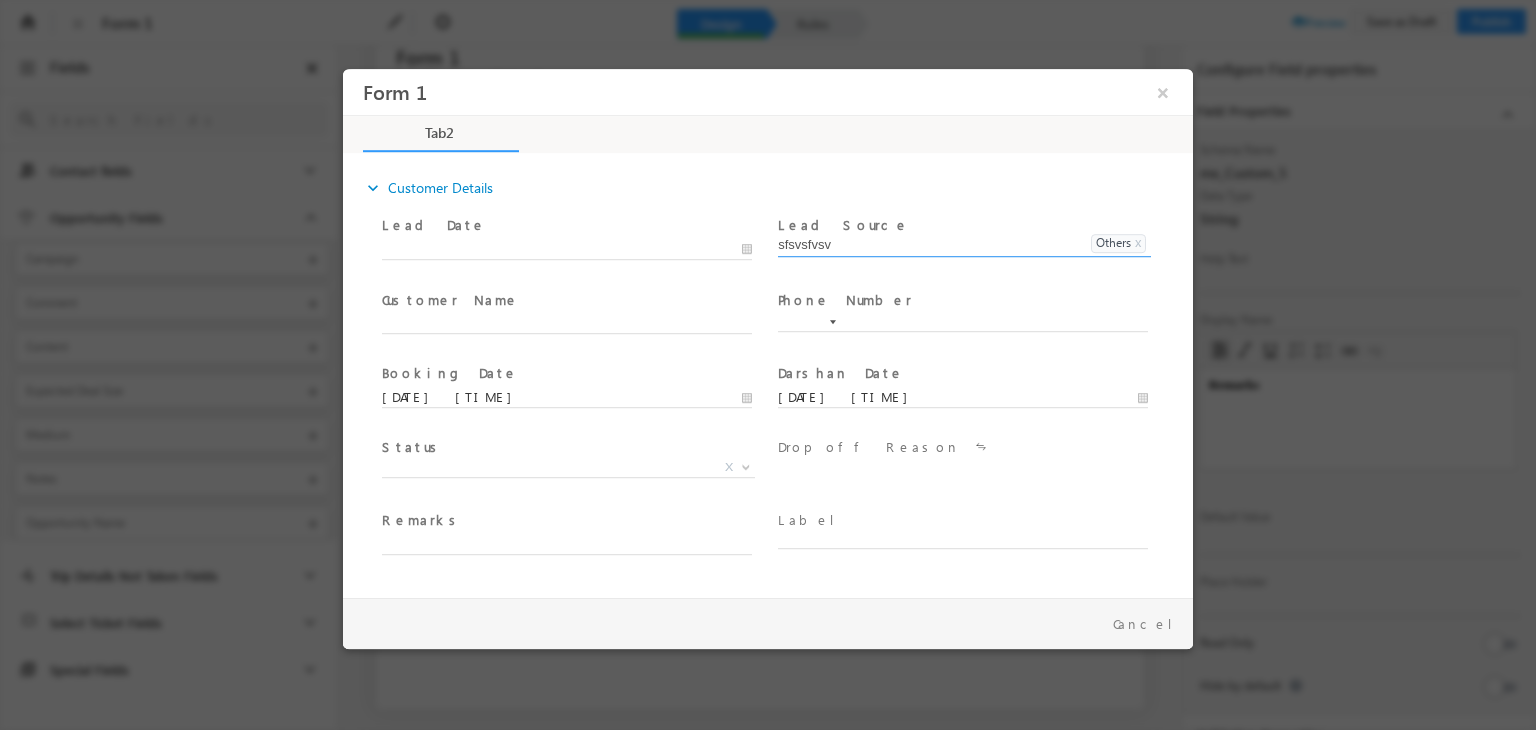 type 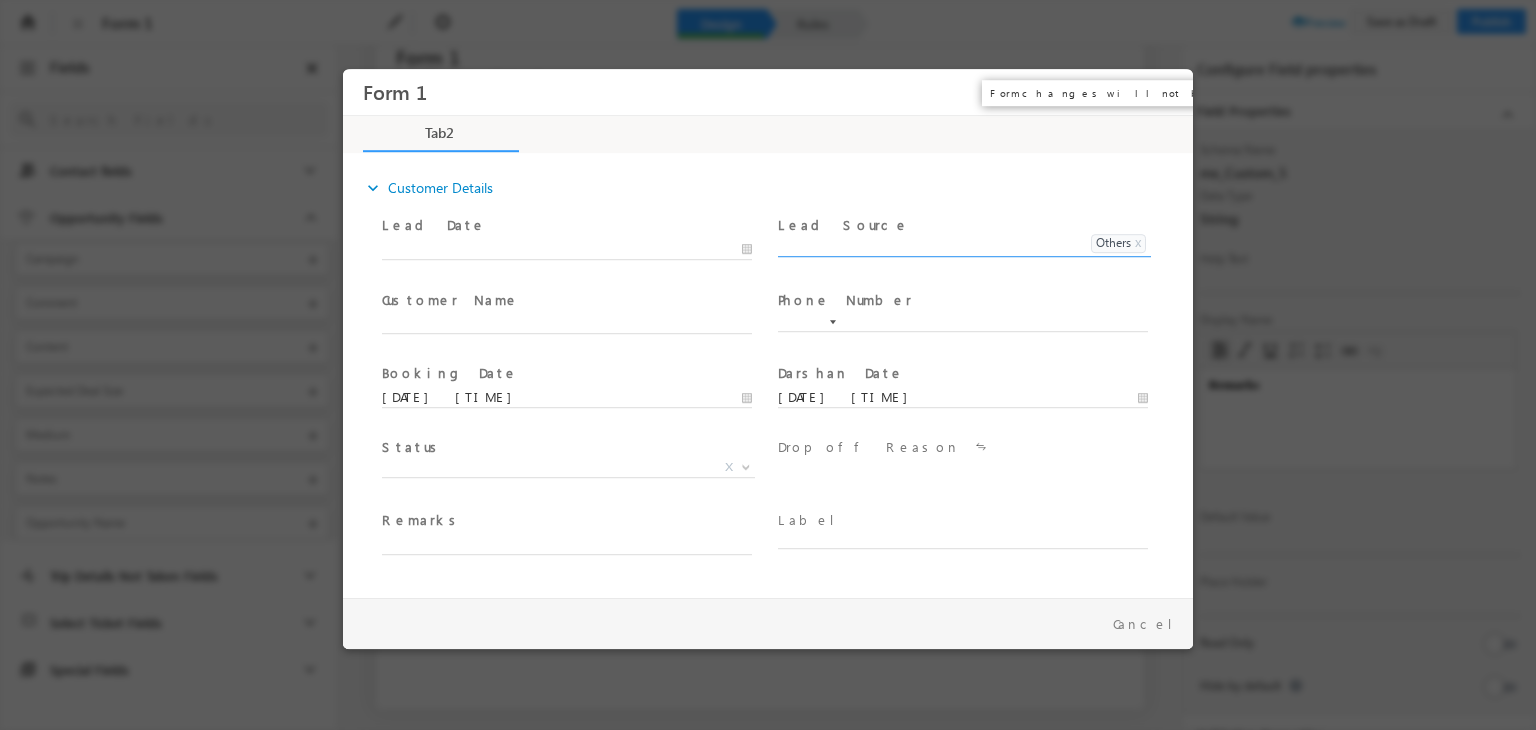 click on "×" at bounding box center (1163, 92) 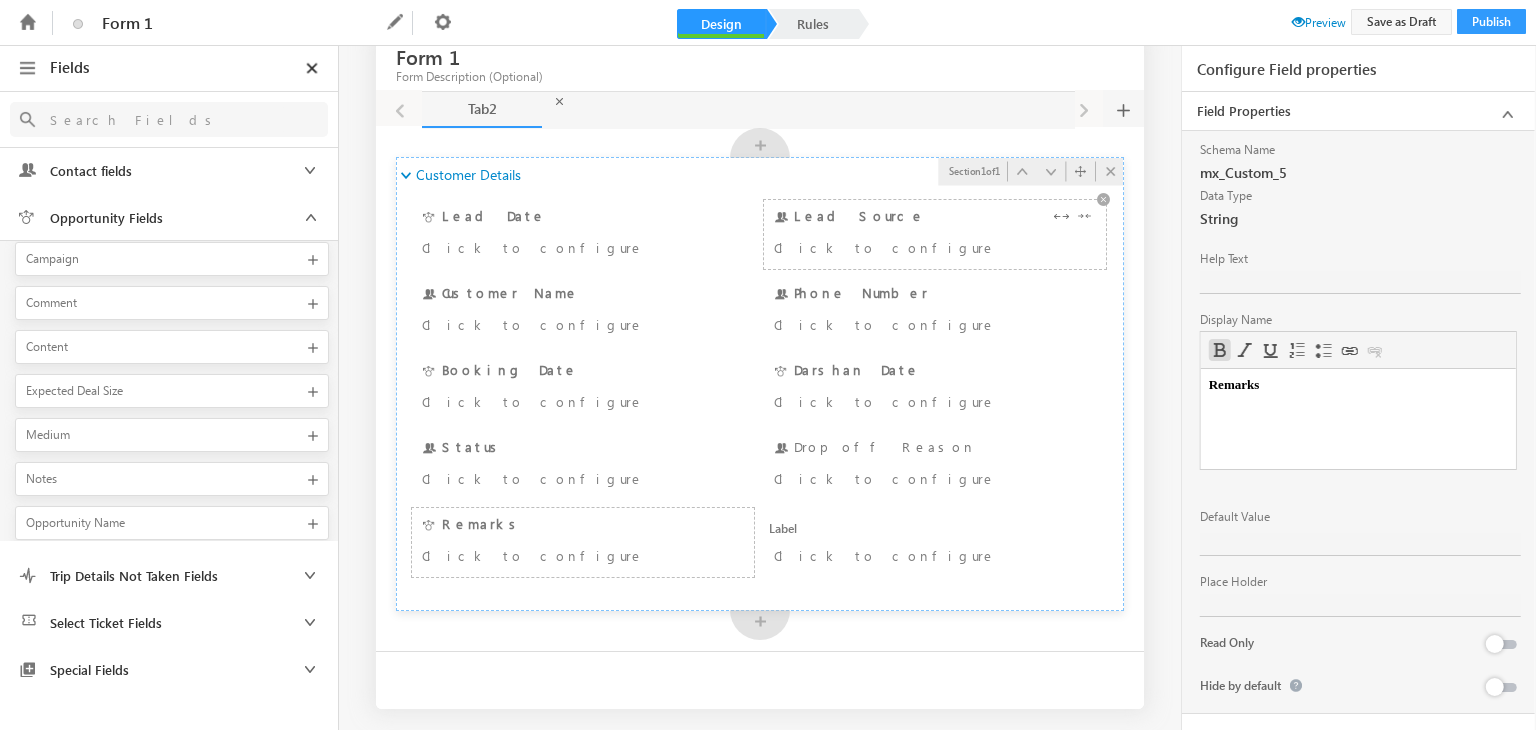 click on "Click to configure" at bounding box center [907, 247] 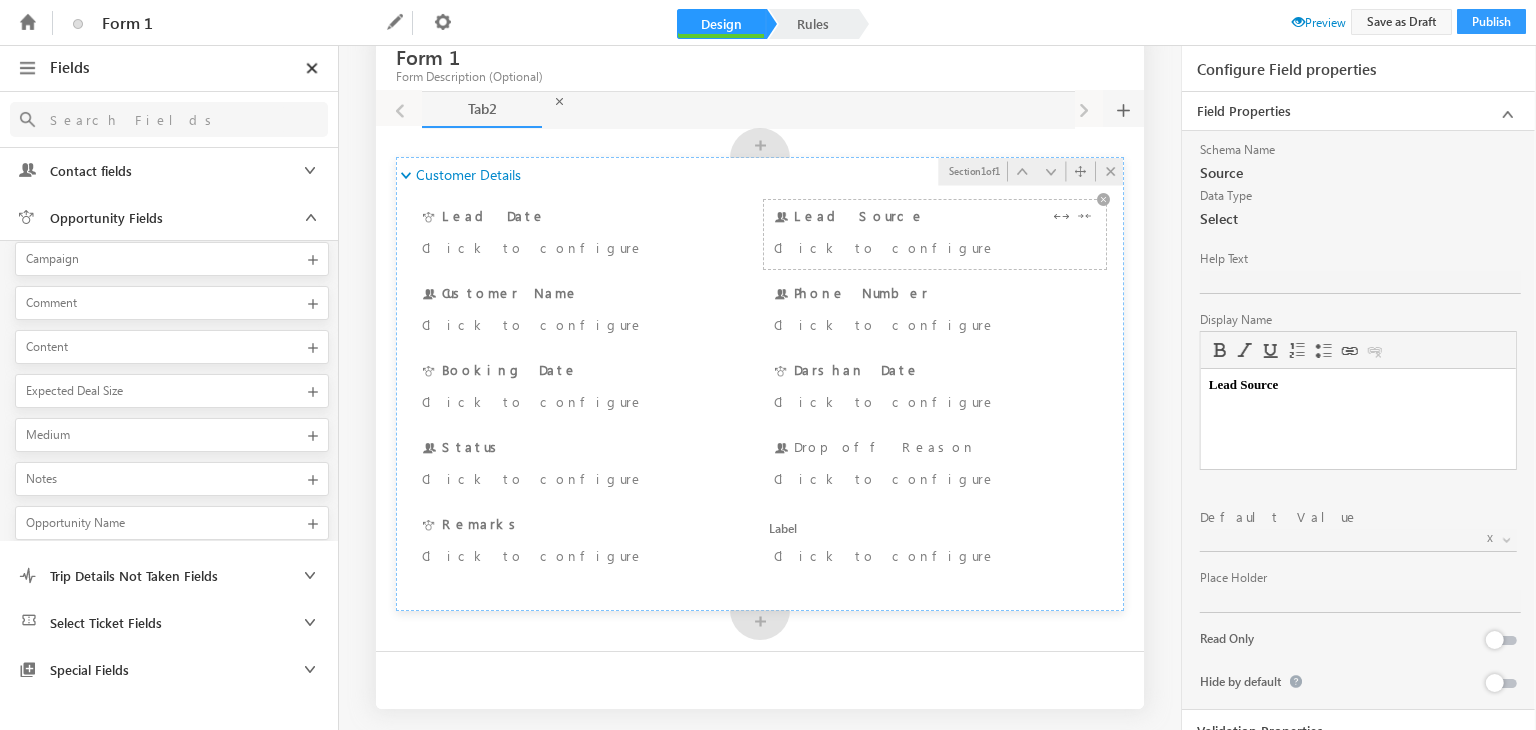 scroll, scrollTop: 0, scrollLeft: 0, axis: both 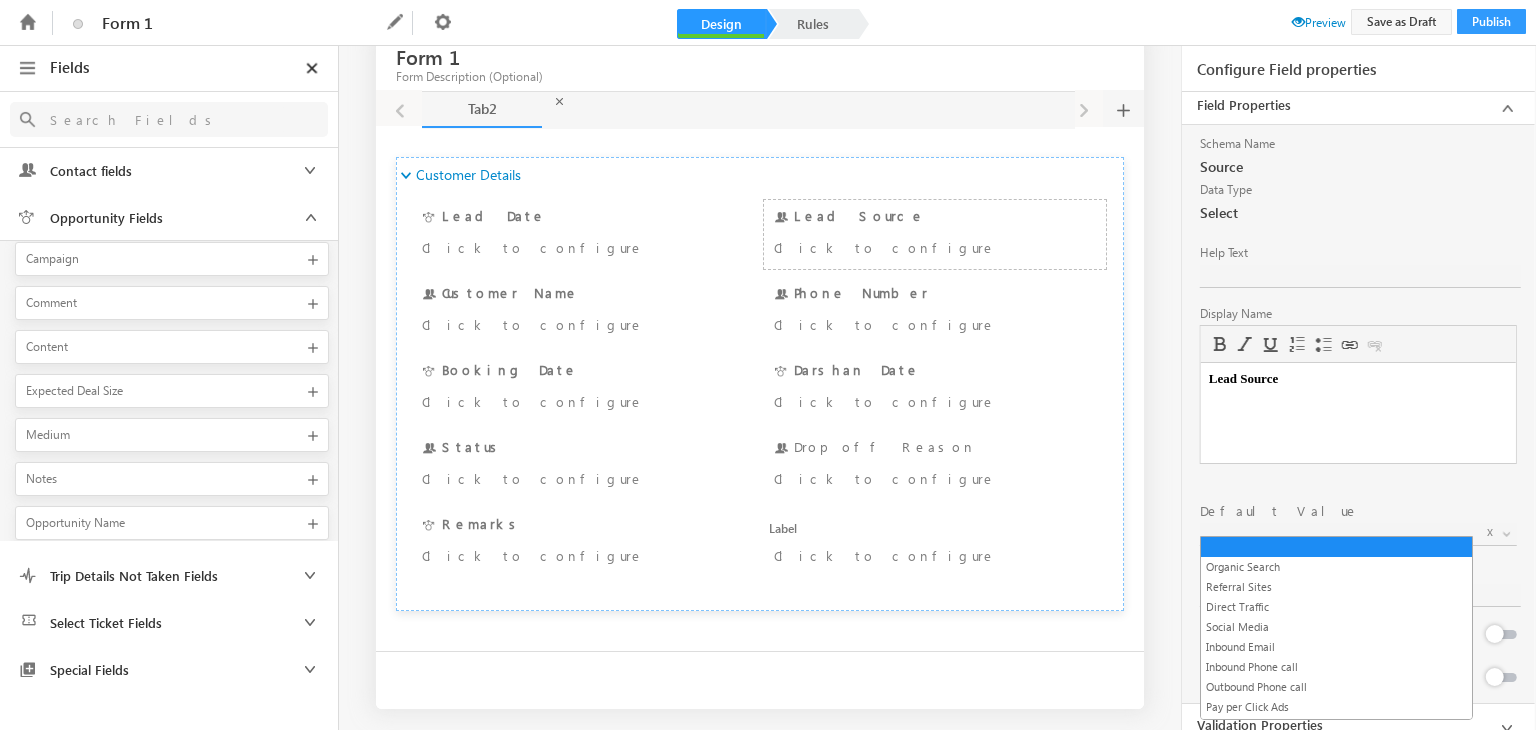 click at bounding box center [1337, 534] 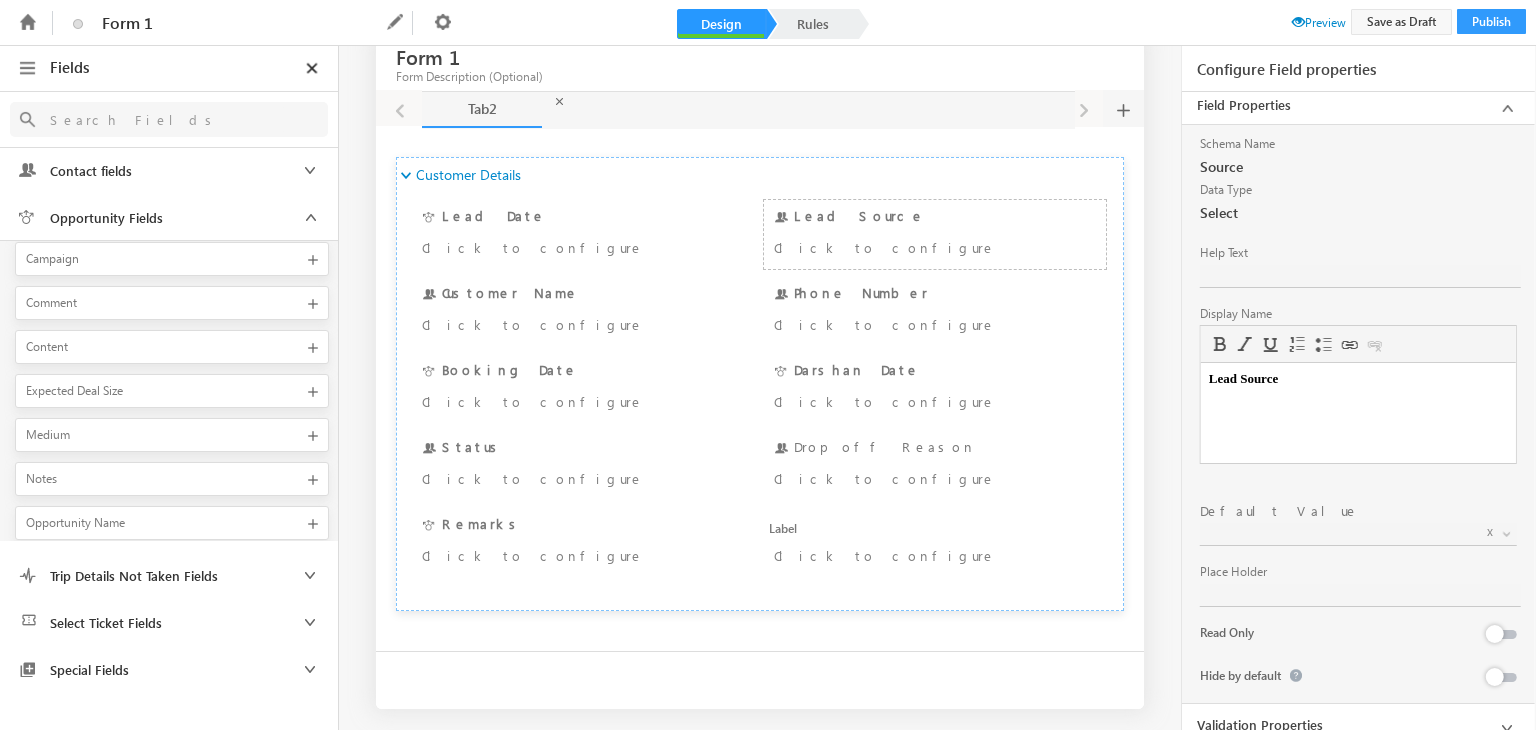 click at bounding box center [169, 119] 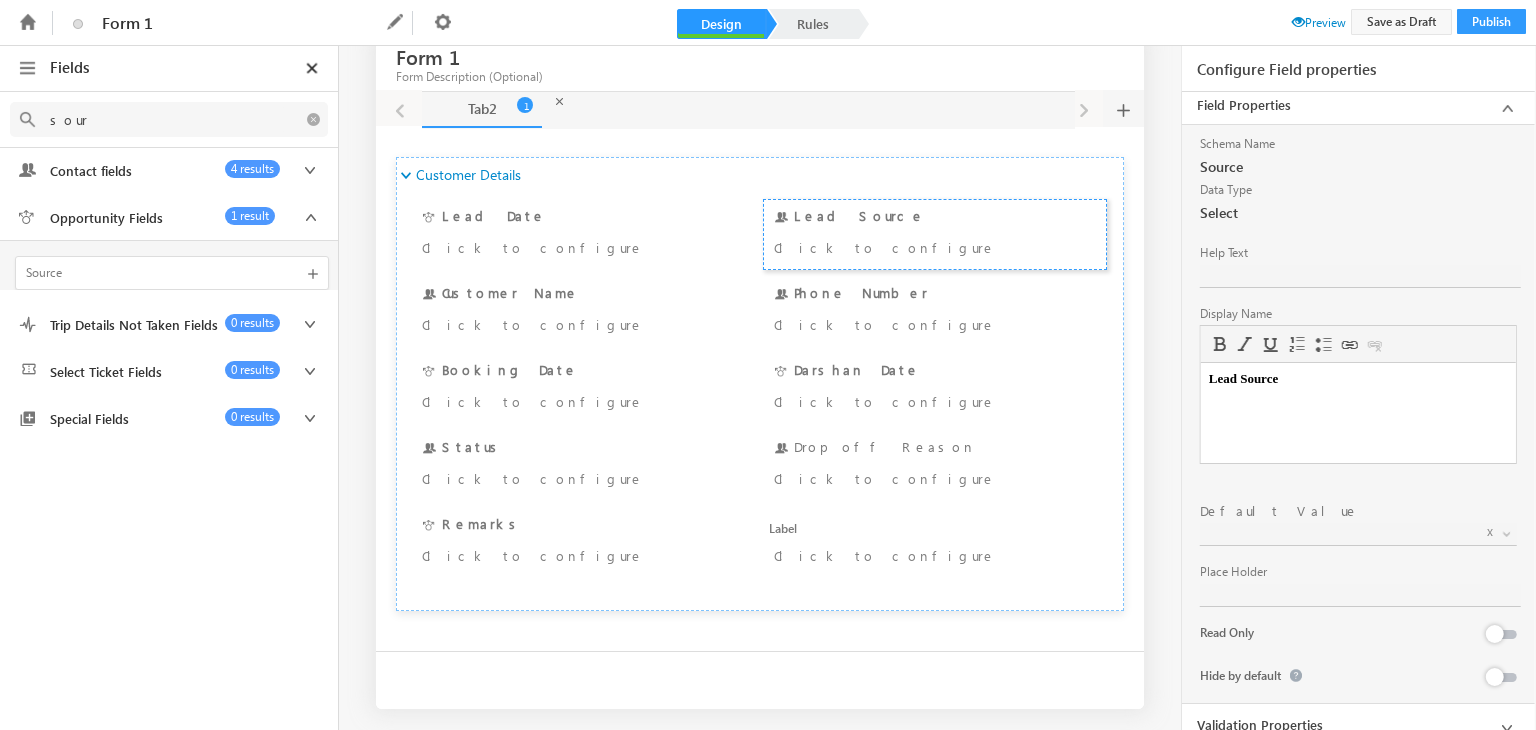scroll, scrollTop: 0, scrollLeft: 0, axis: both 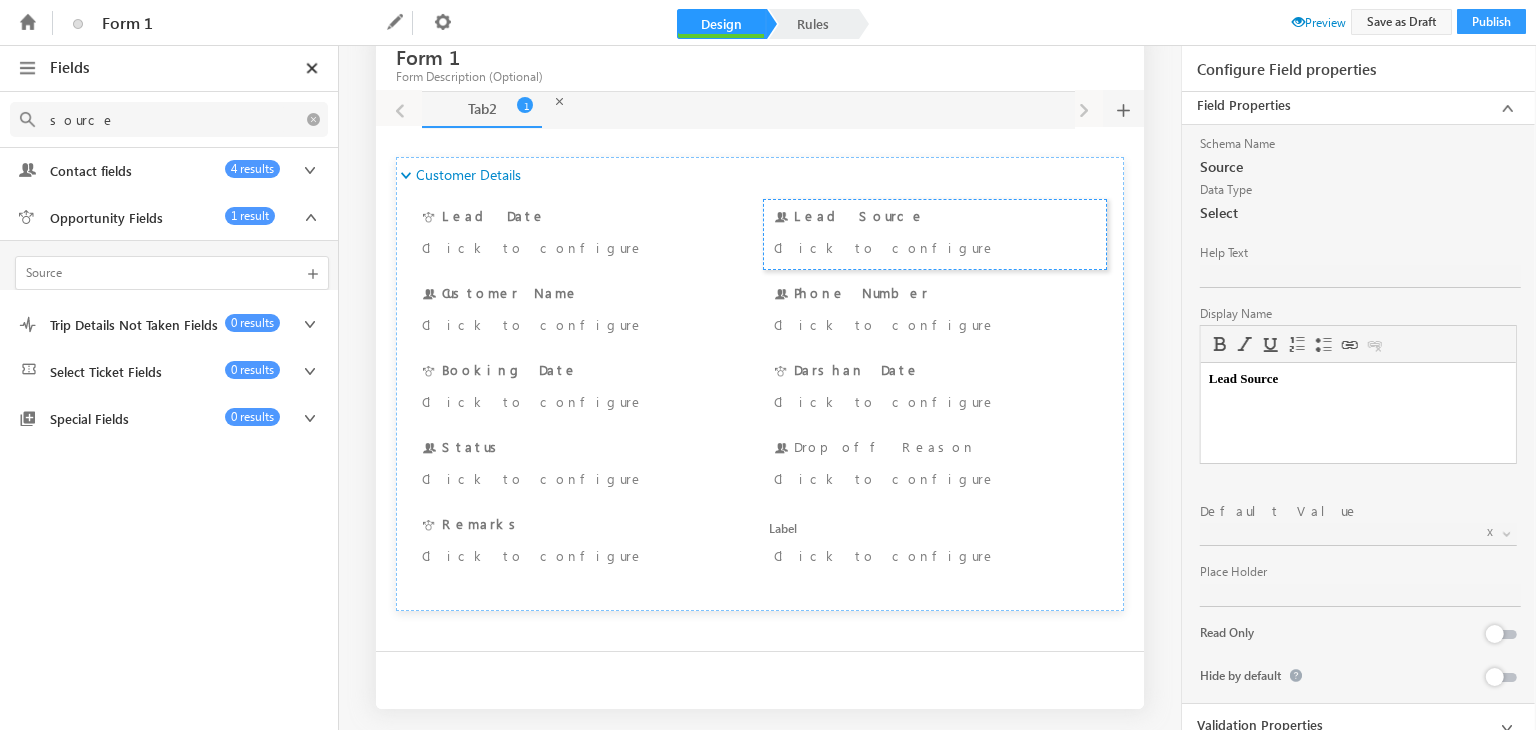 type on "source" 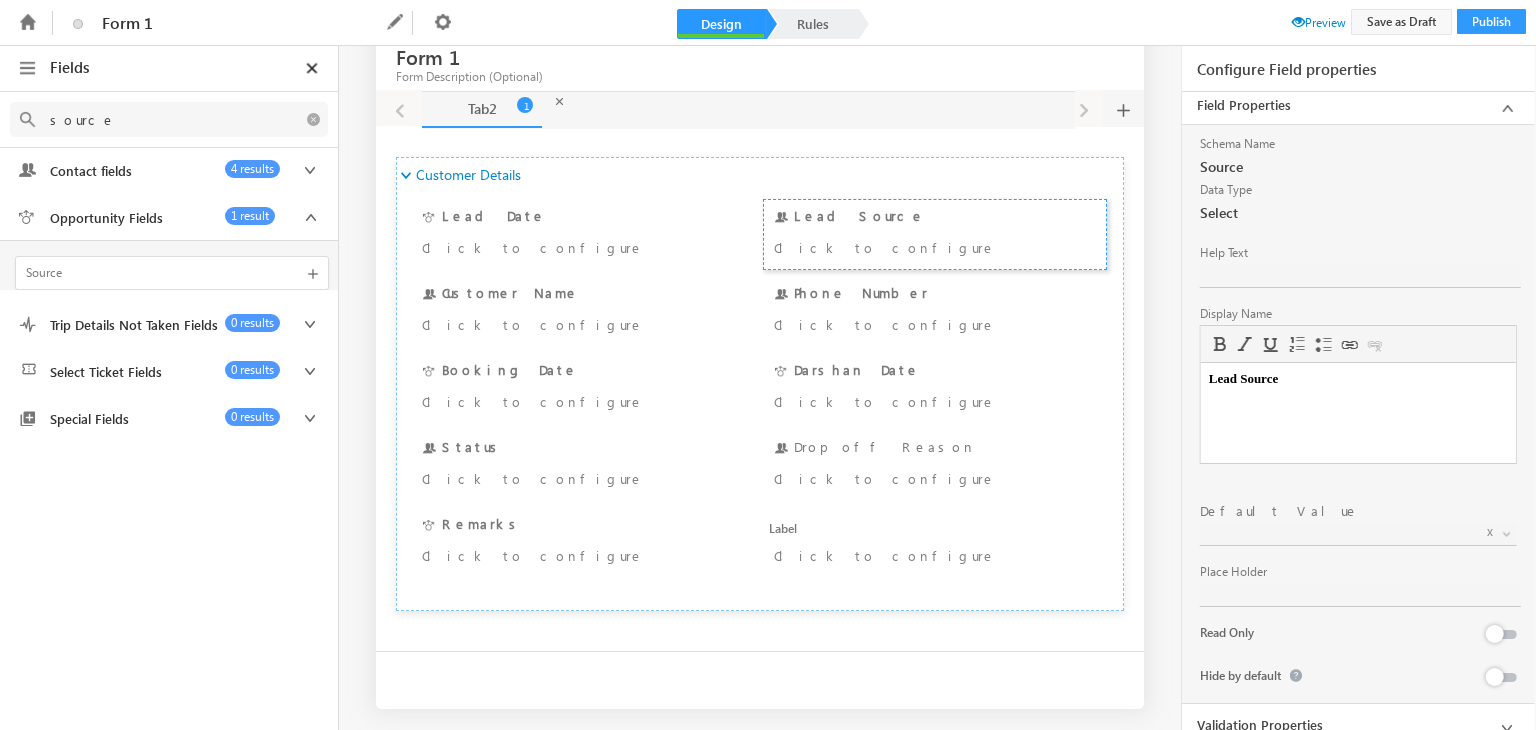 click on "Contact fields" at bounding box center [131, 171] 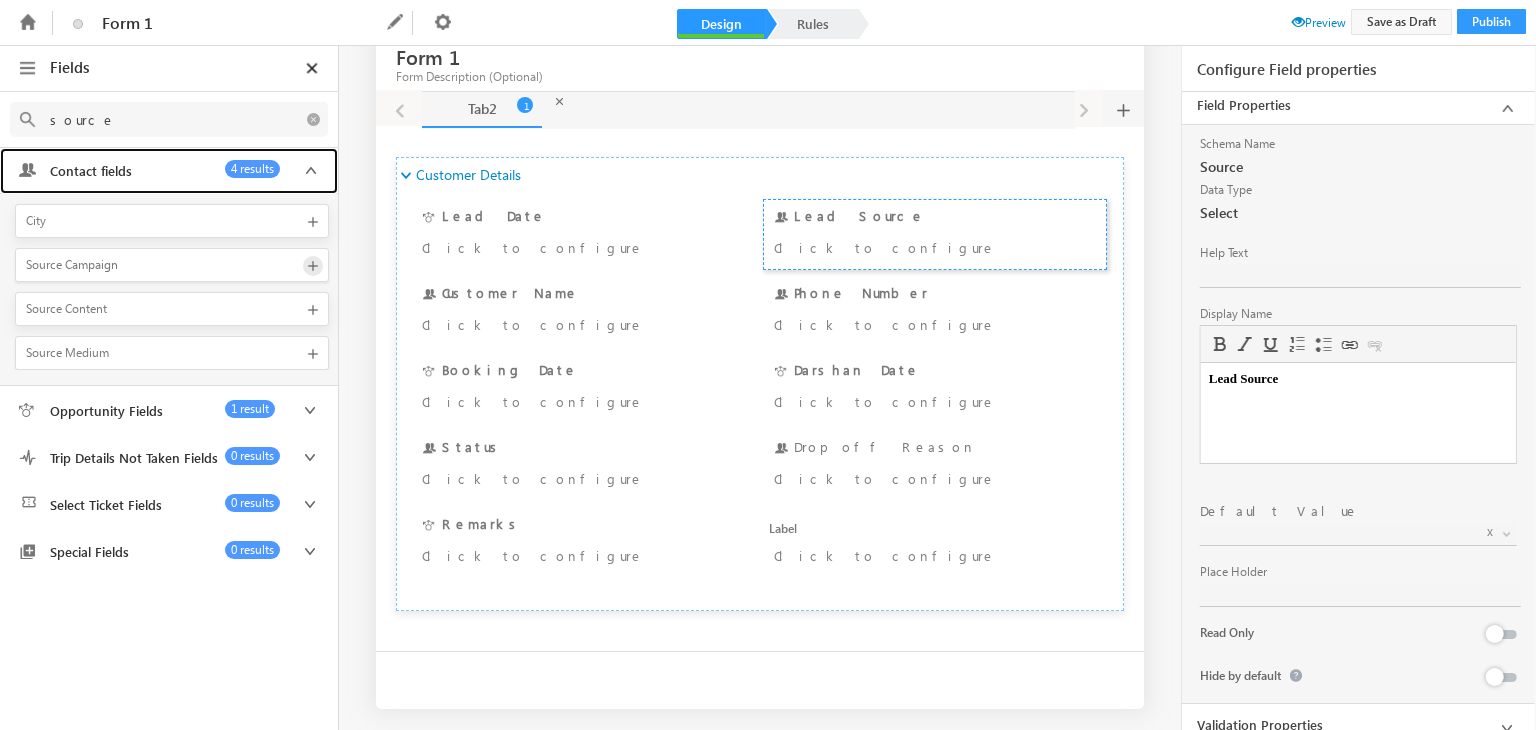 click at bounding box center [313, 266] 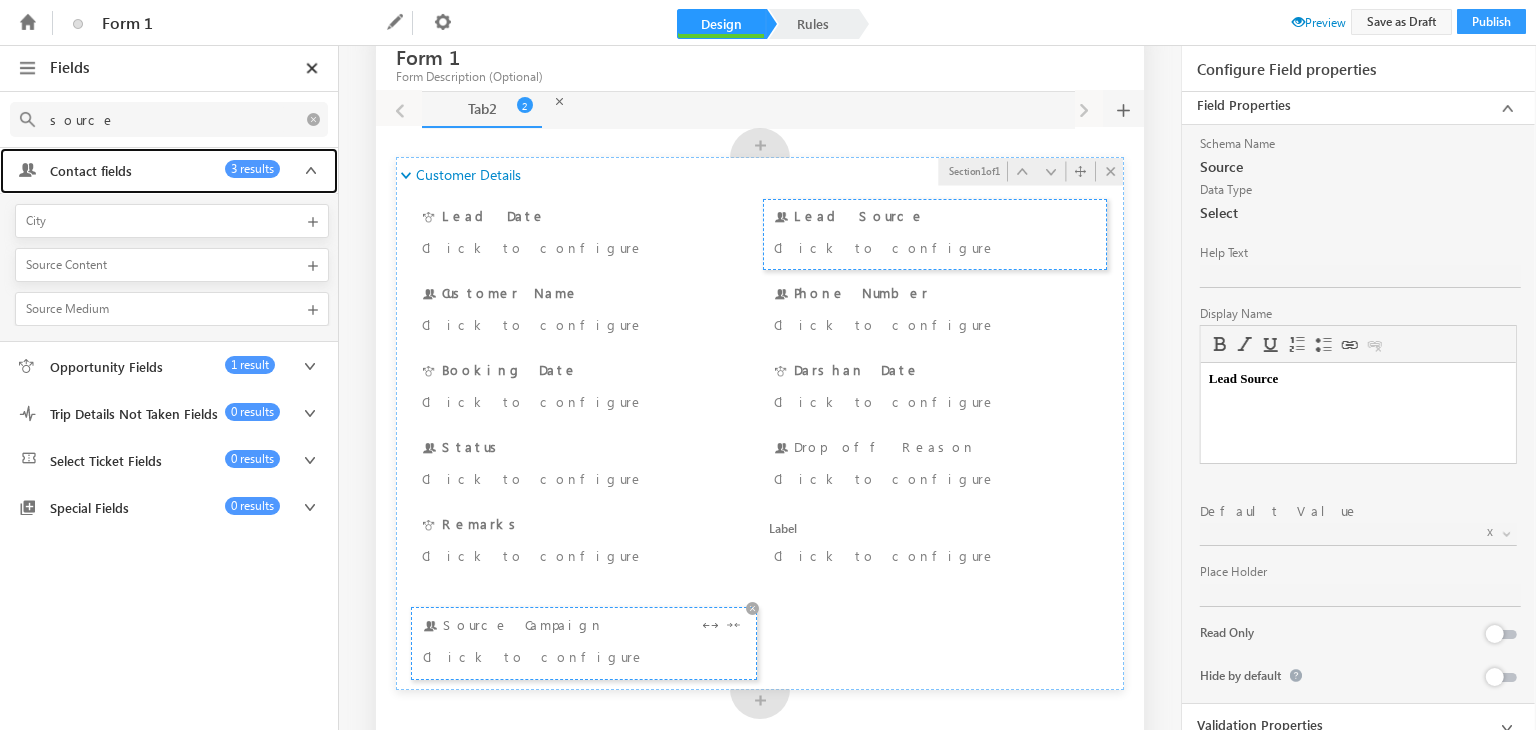 click on "Click to configure" at bounding box center (556, 656) 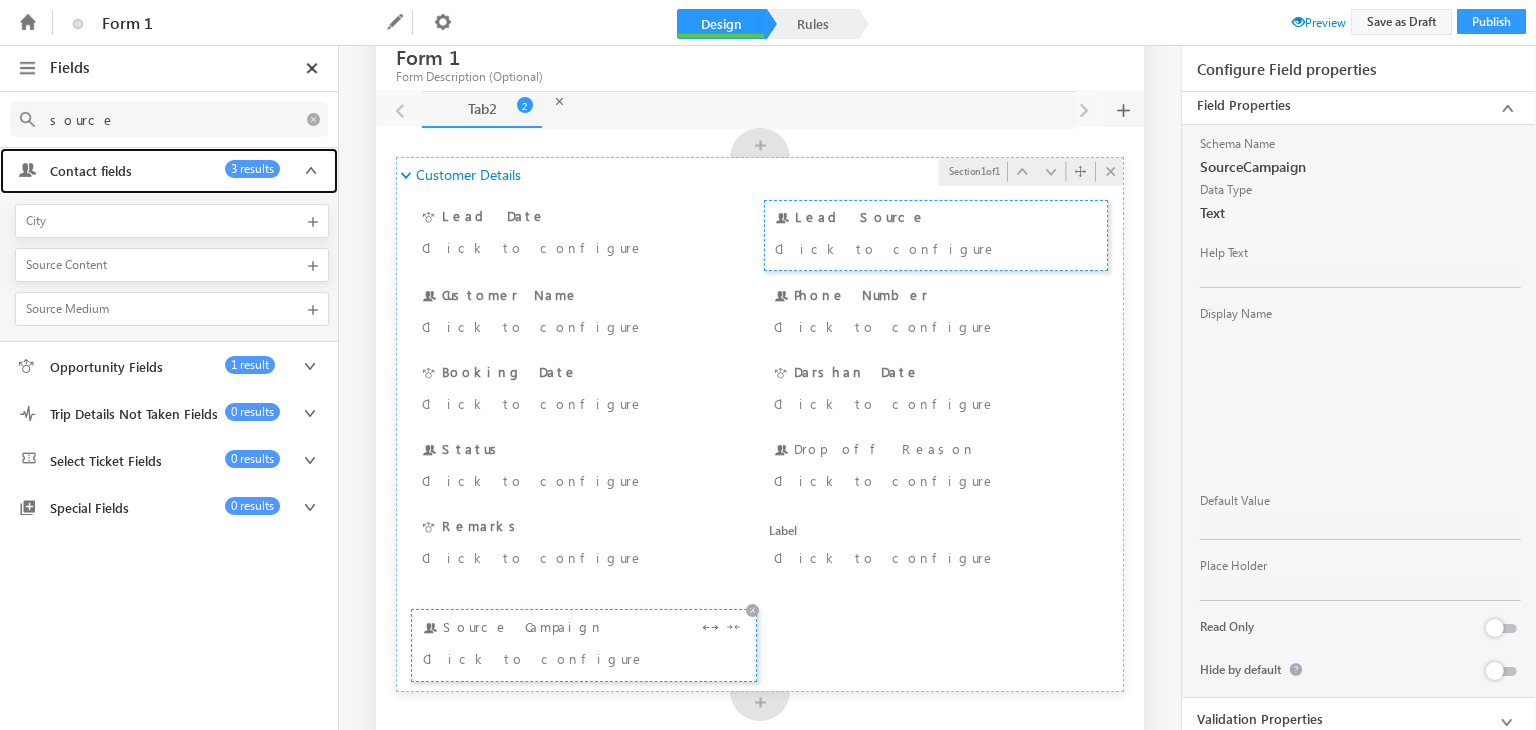 scroll, scrollTop: 0, scrollLeft: 0, axis: both 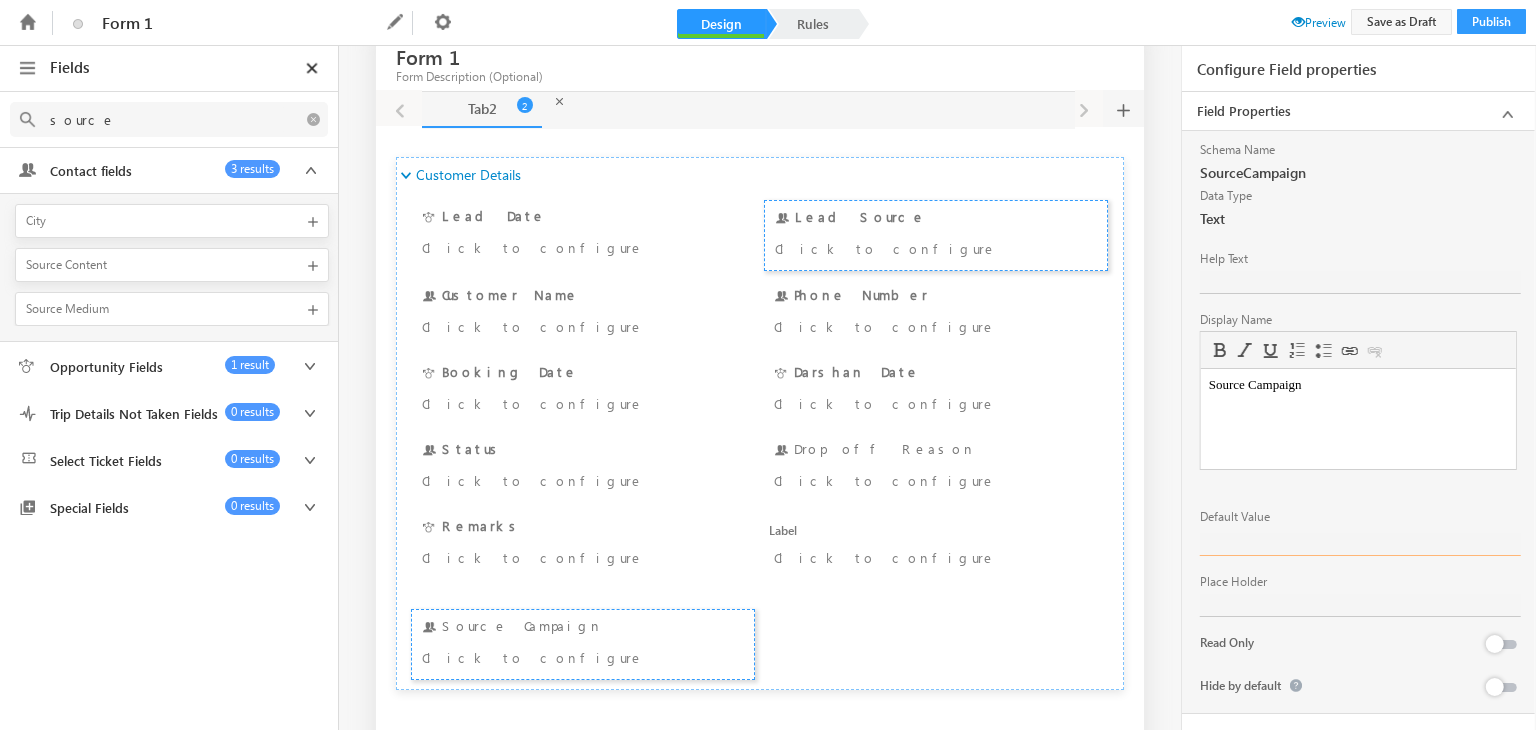 click at bounding box center (1360, 544) 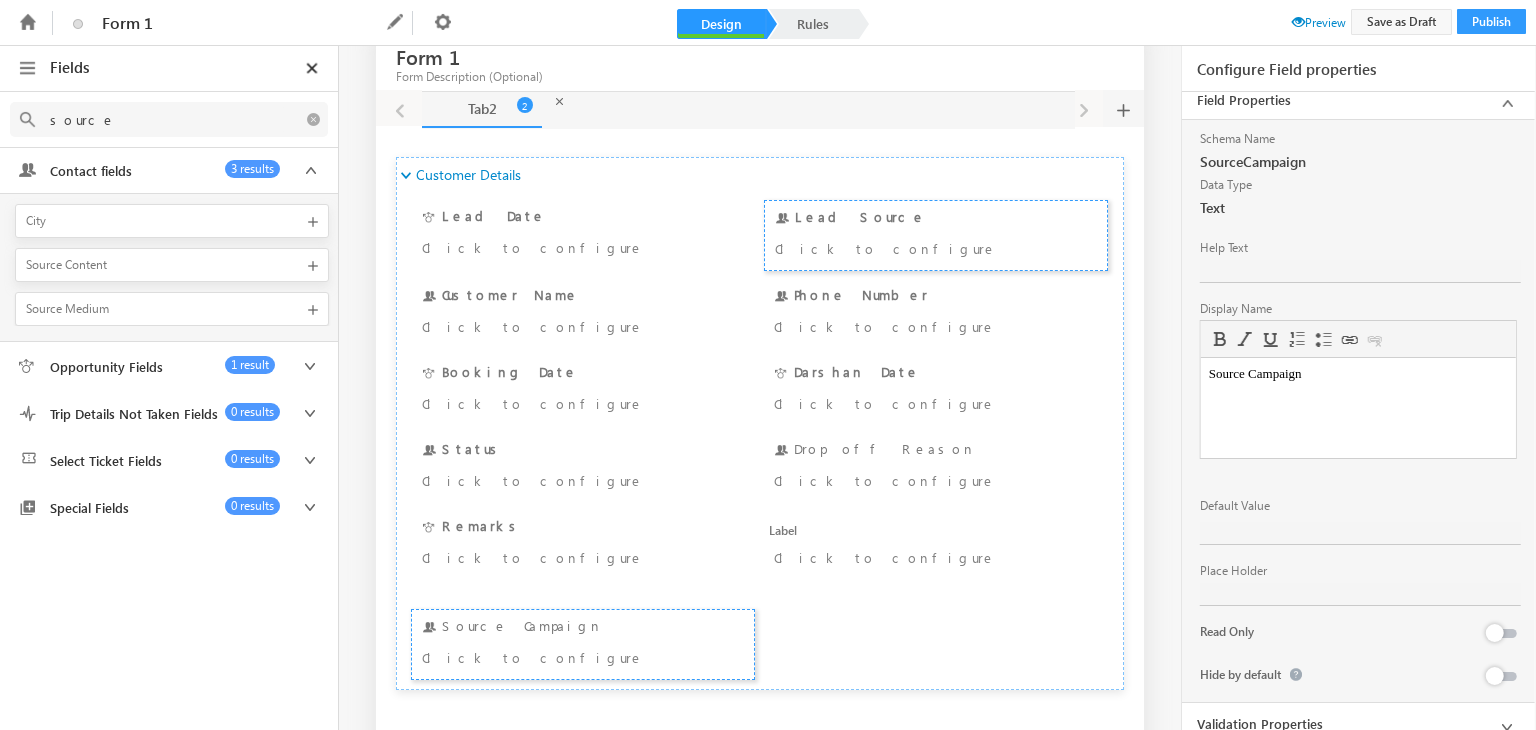 click on "Schema Name SourceCampaign Data Type Text Help Text Display Name Source Campaign Rich Text Editor Editor toolbars Basic Styles   Bold   Italic   Underline Paragraph   Insert/Remove Numbered List   Insert/Remove Bulleted List link   Link   Unlink Press ALT 0 for help ◢ Elements path body   Contains restricted keywords Default Value Place Holder Read Only Hide by default" at bounding box center [1358, 411] 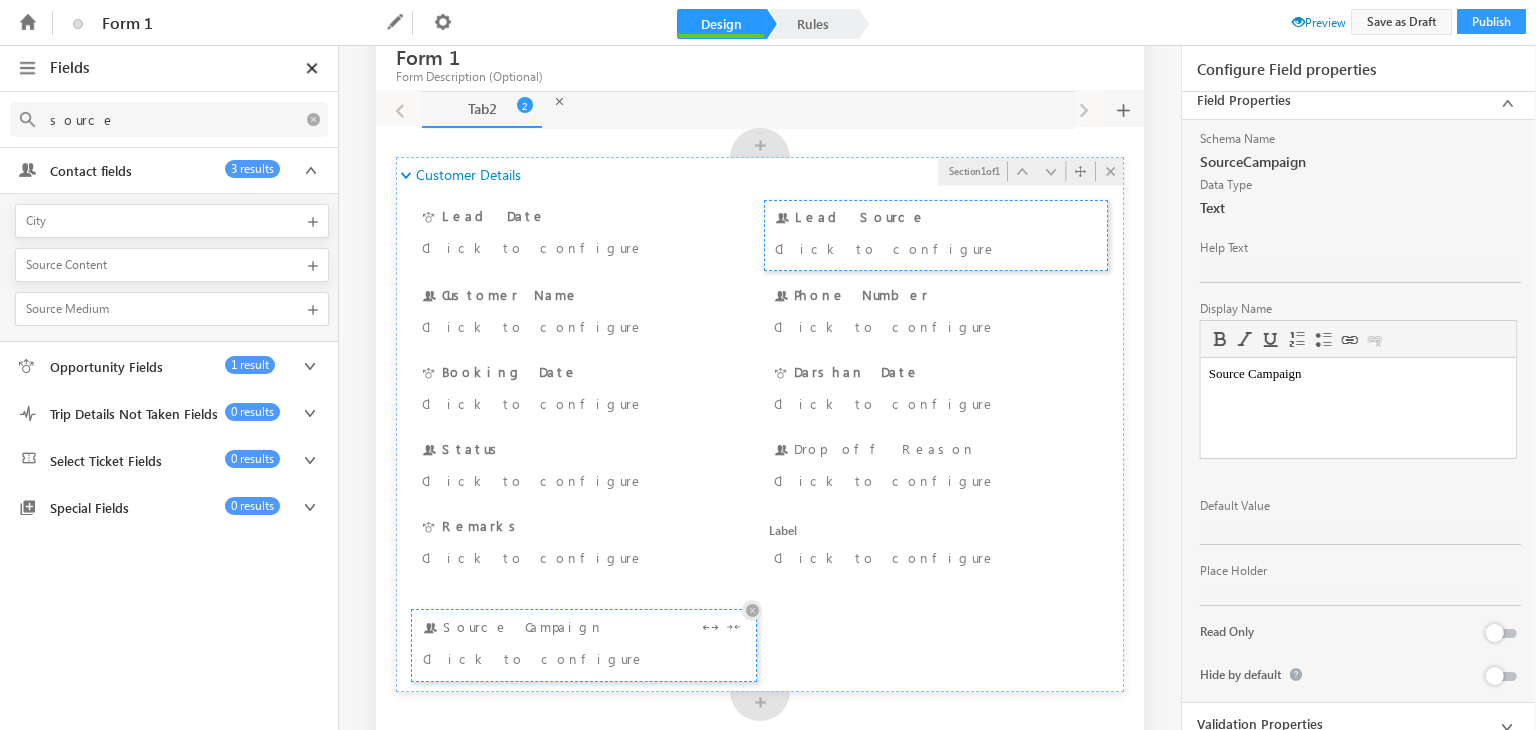 click at bounding box center [752, 610] 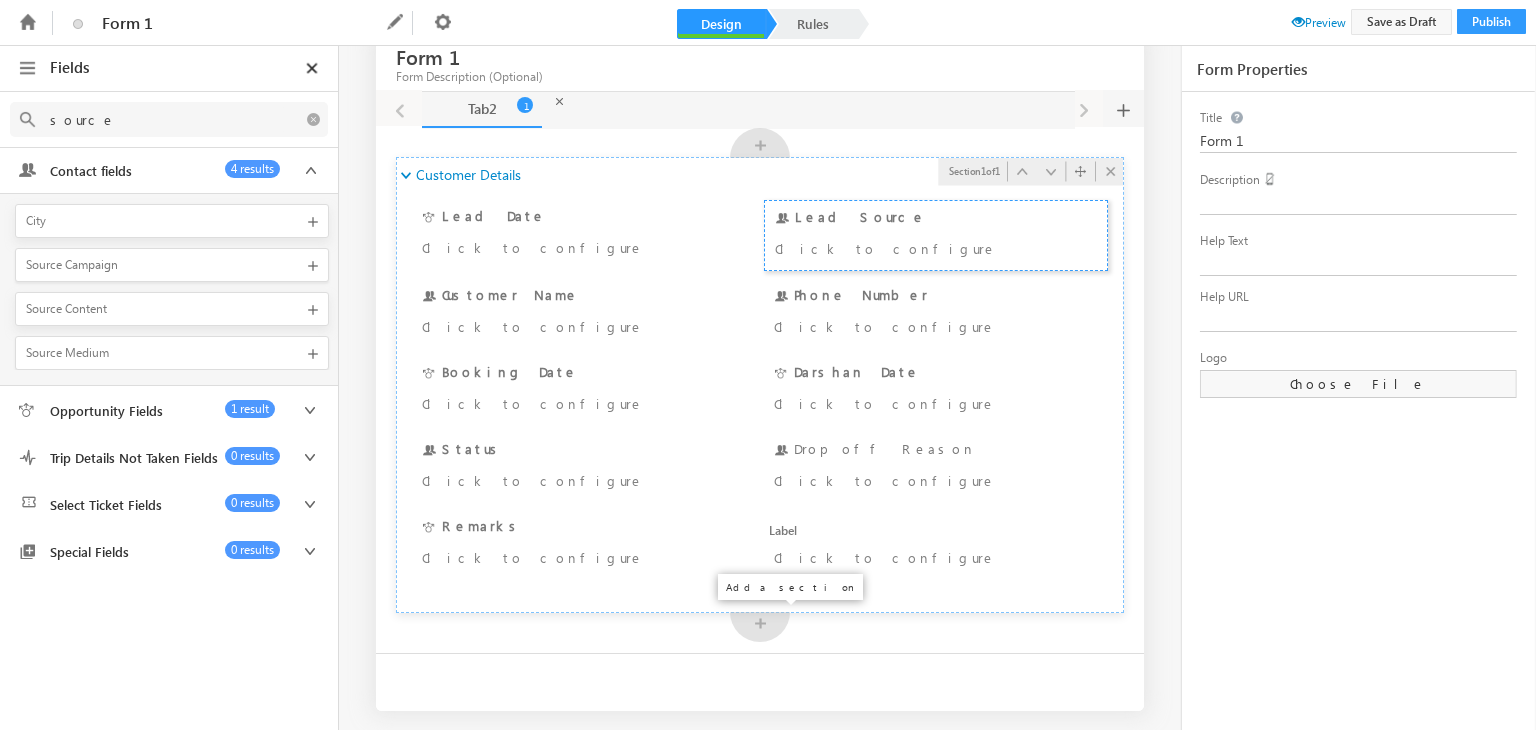 scroll, scrollTop: 0, scrollLeft: 0, axis: both 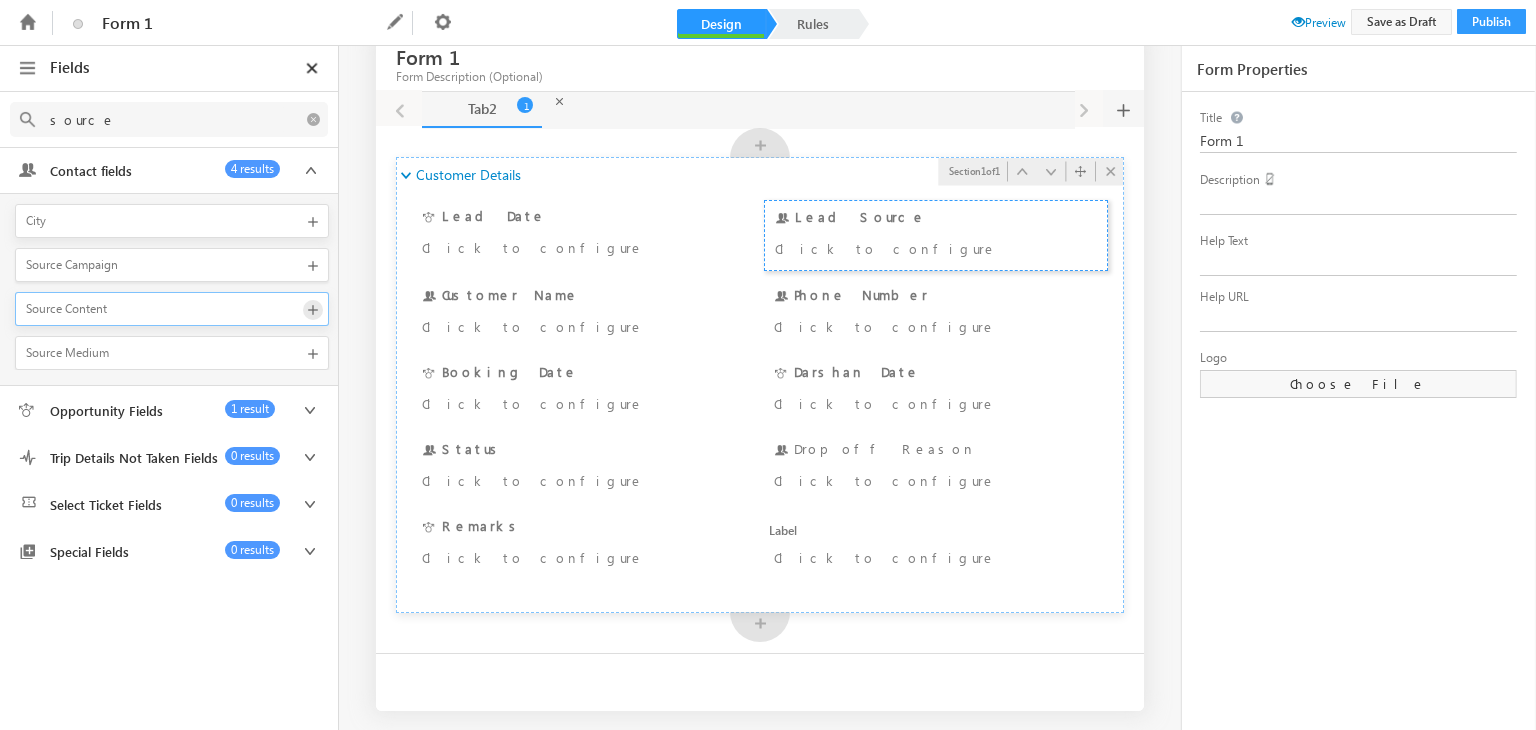 click at bounding box center (313, 310) 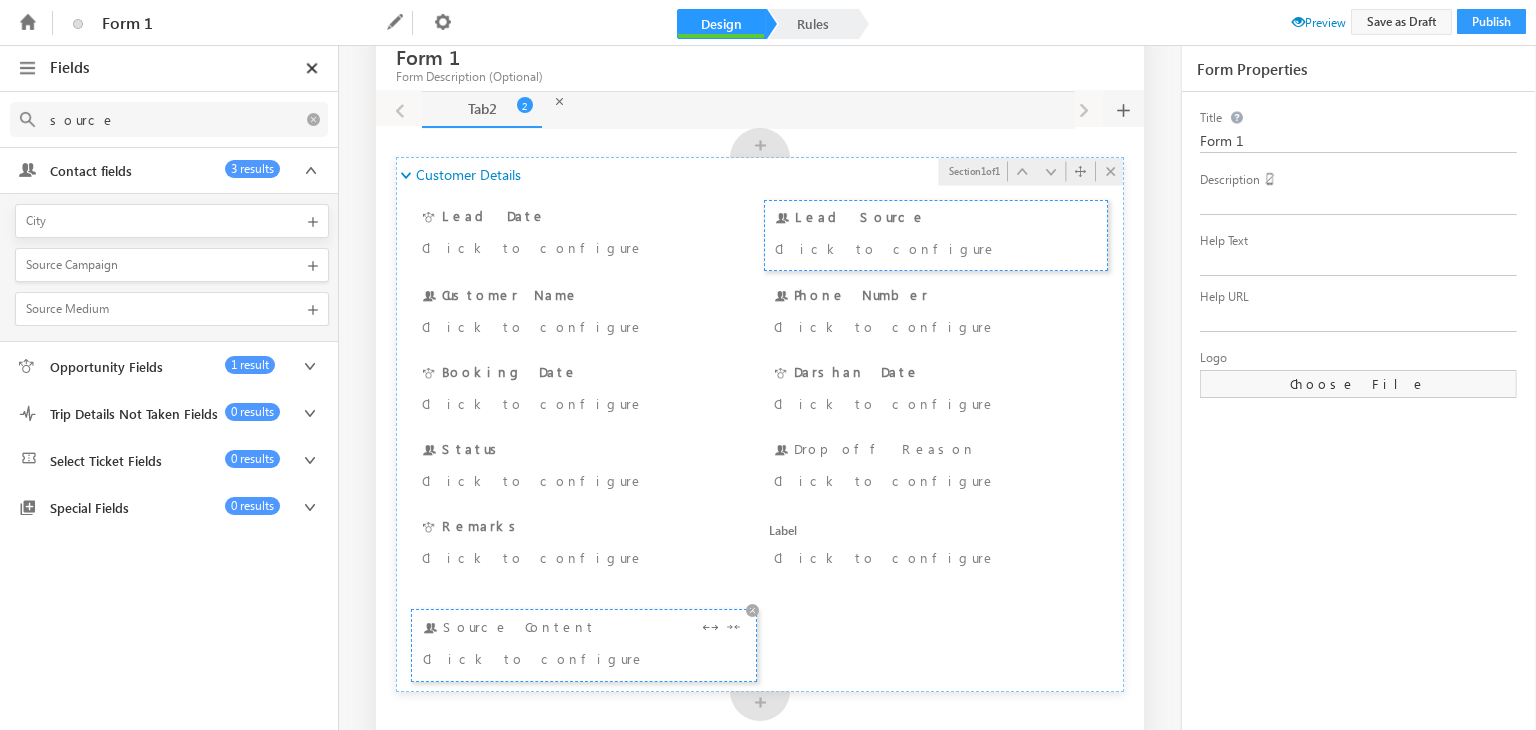 click on "Click to configure" at bounding box center (556, 658) 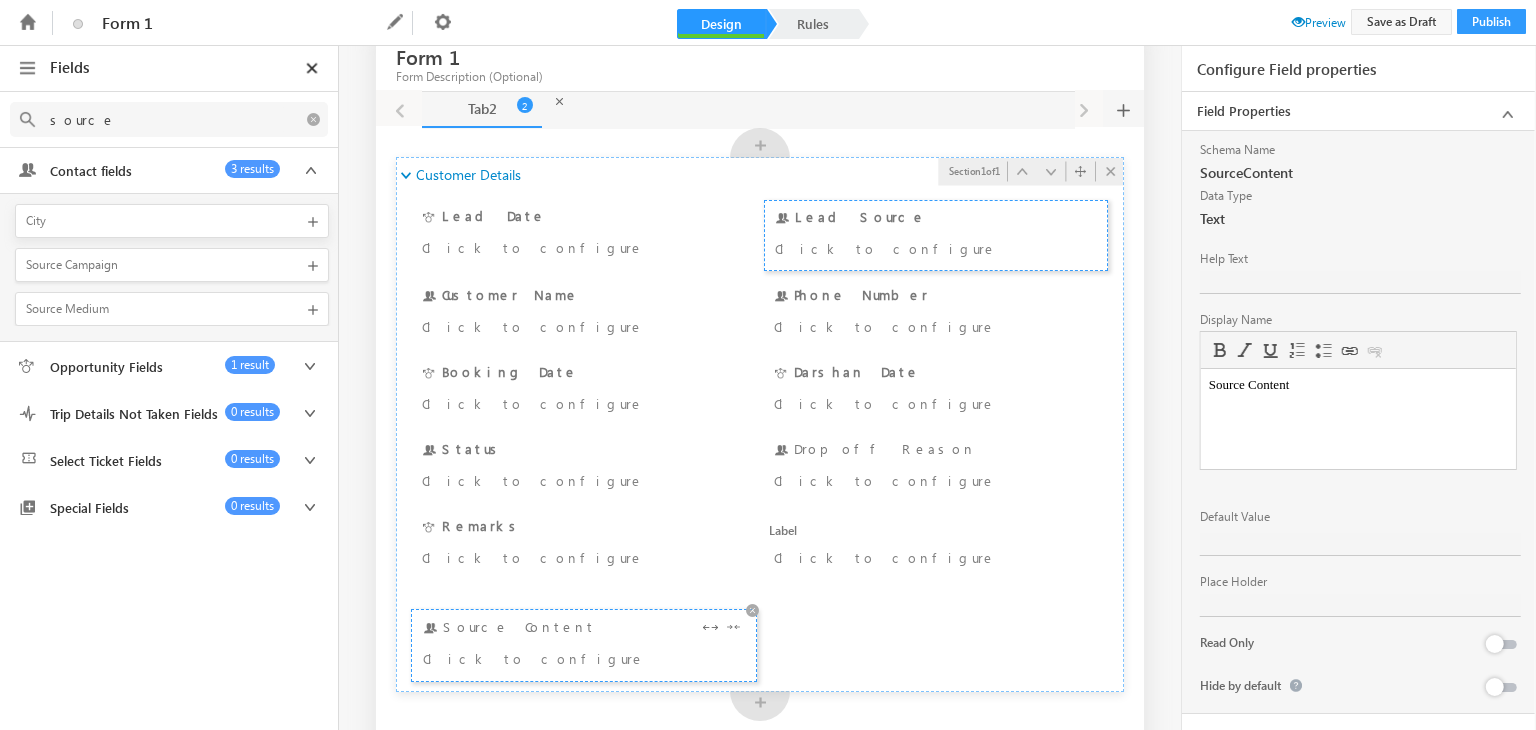 scroll, scrollTop: 0, scrollLeft: 0, axis: both 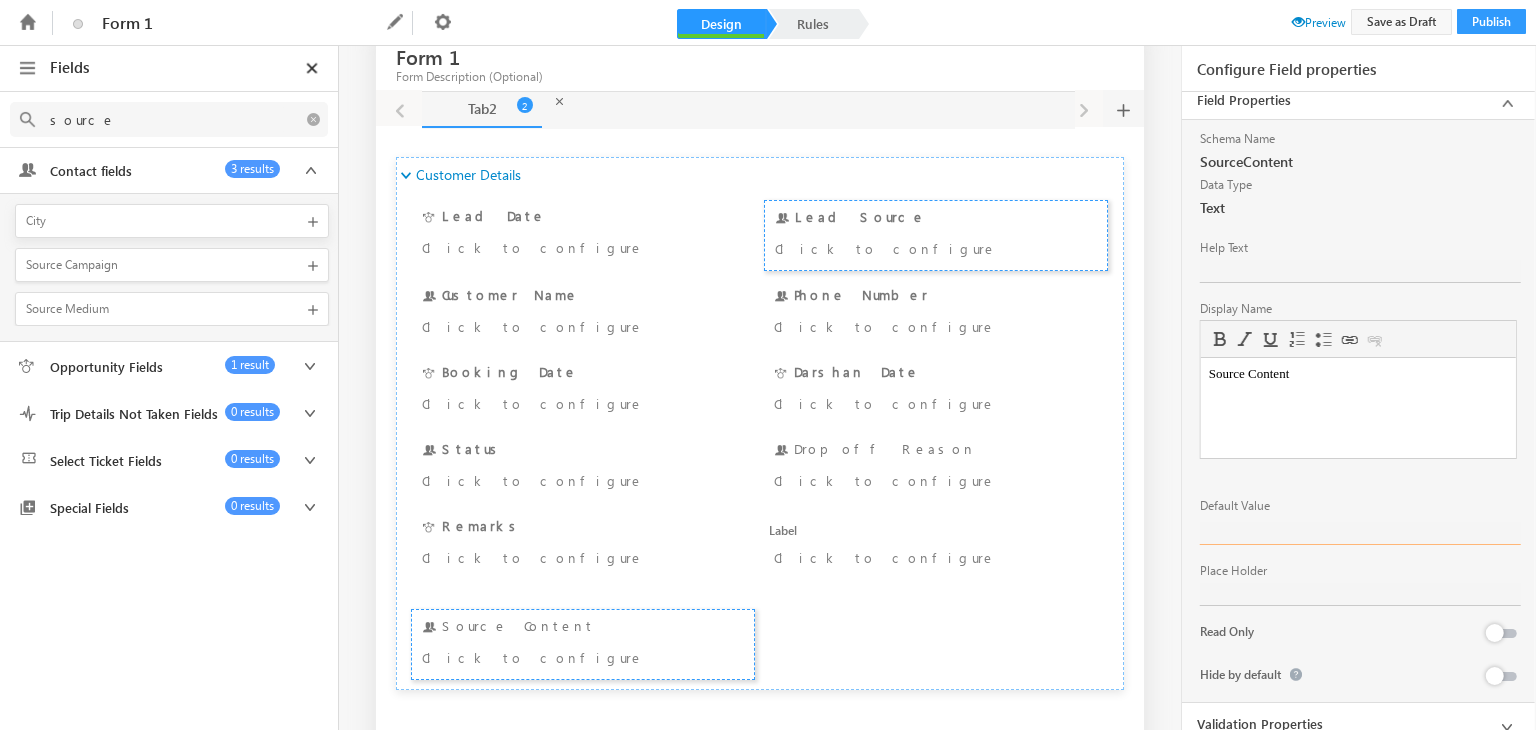 click at bounding box center (1360, 533) 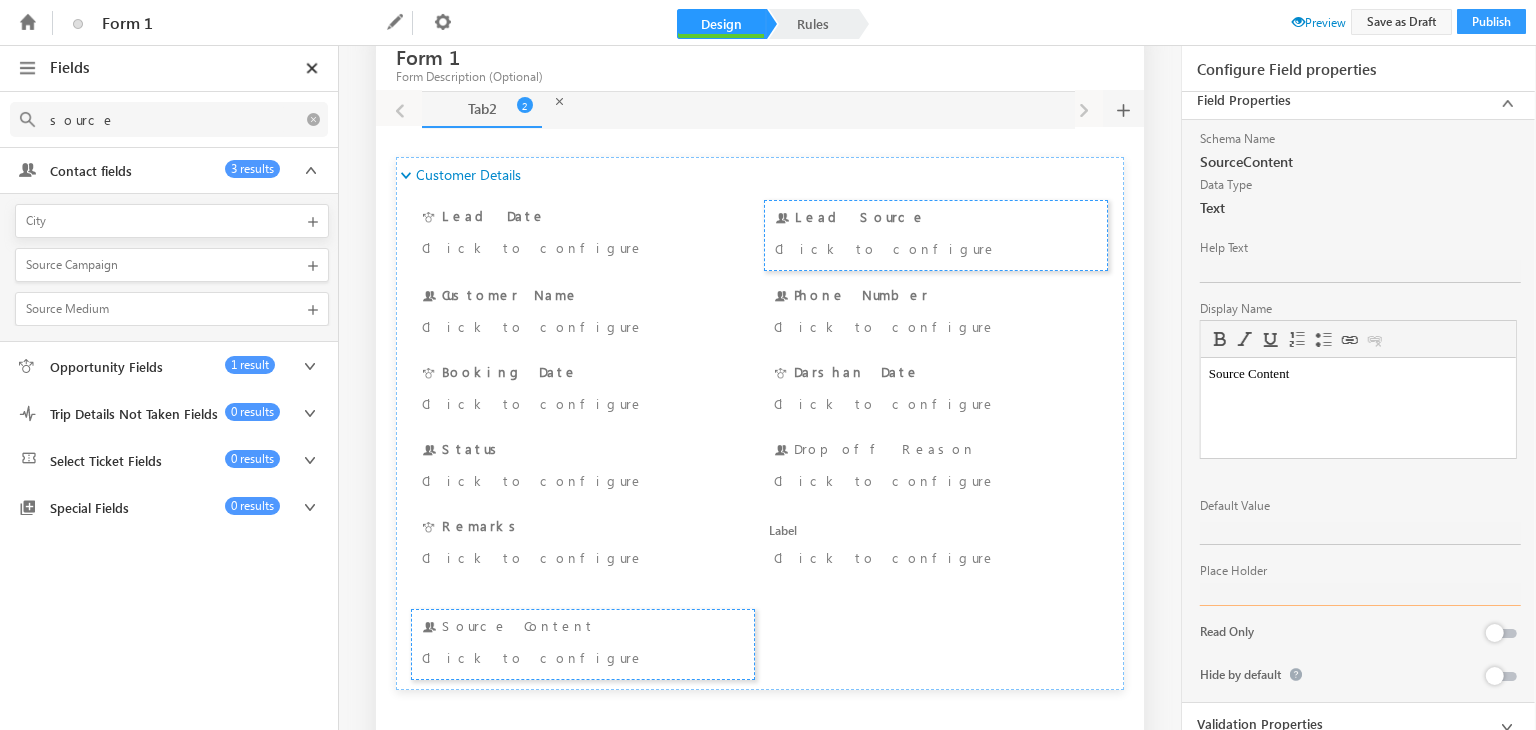 click at bounding box center [1360, 594] 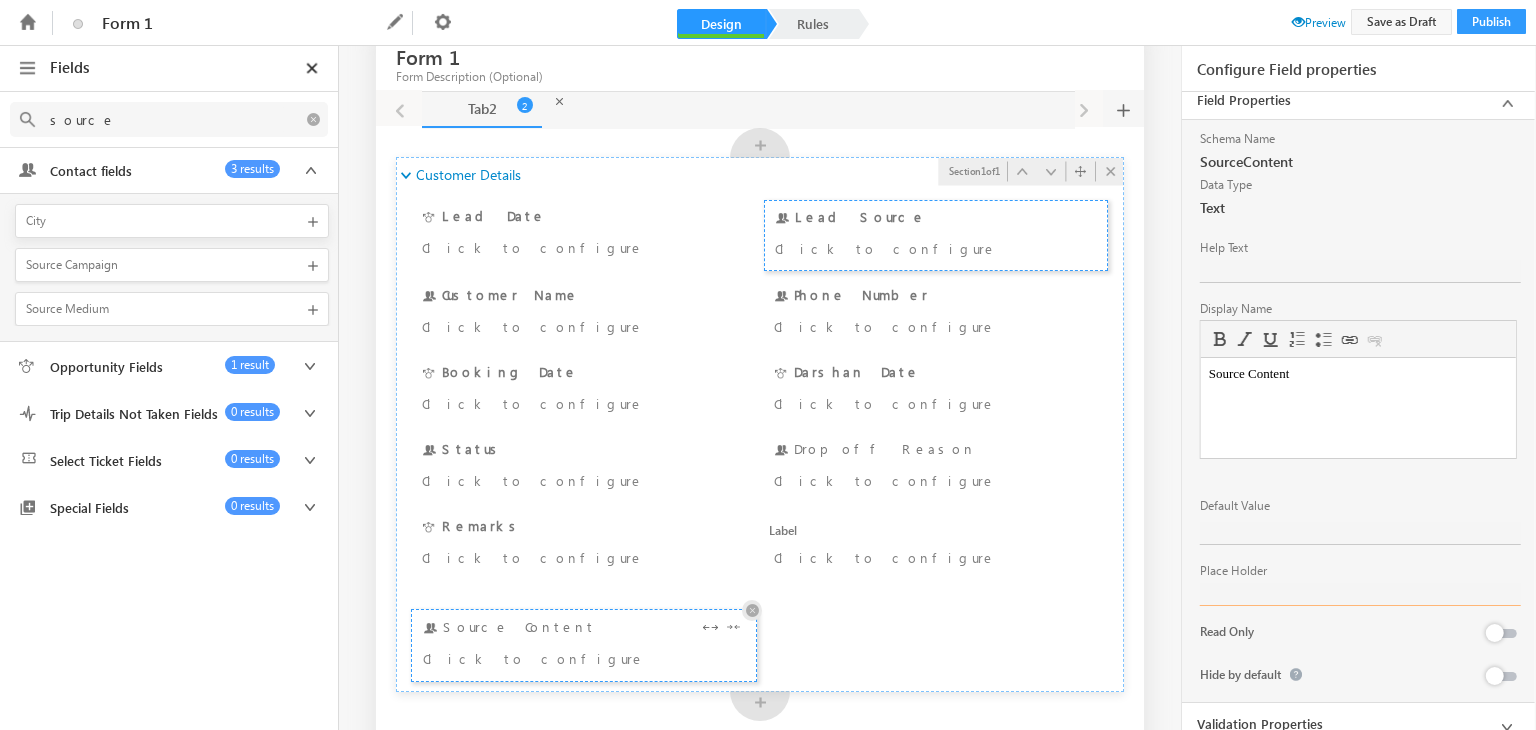 click at bounding box center [752, 610] 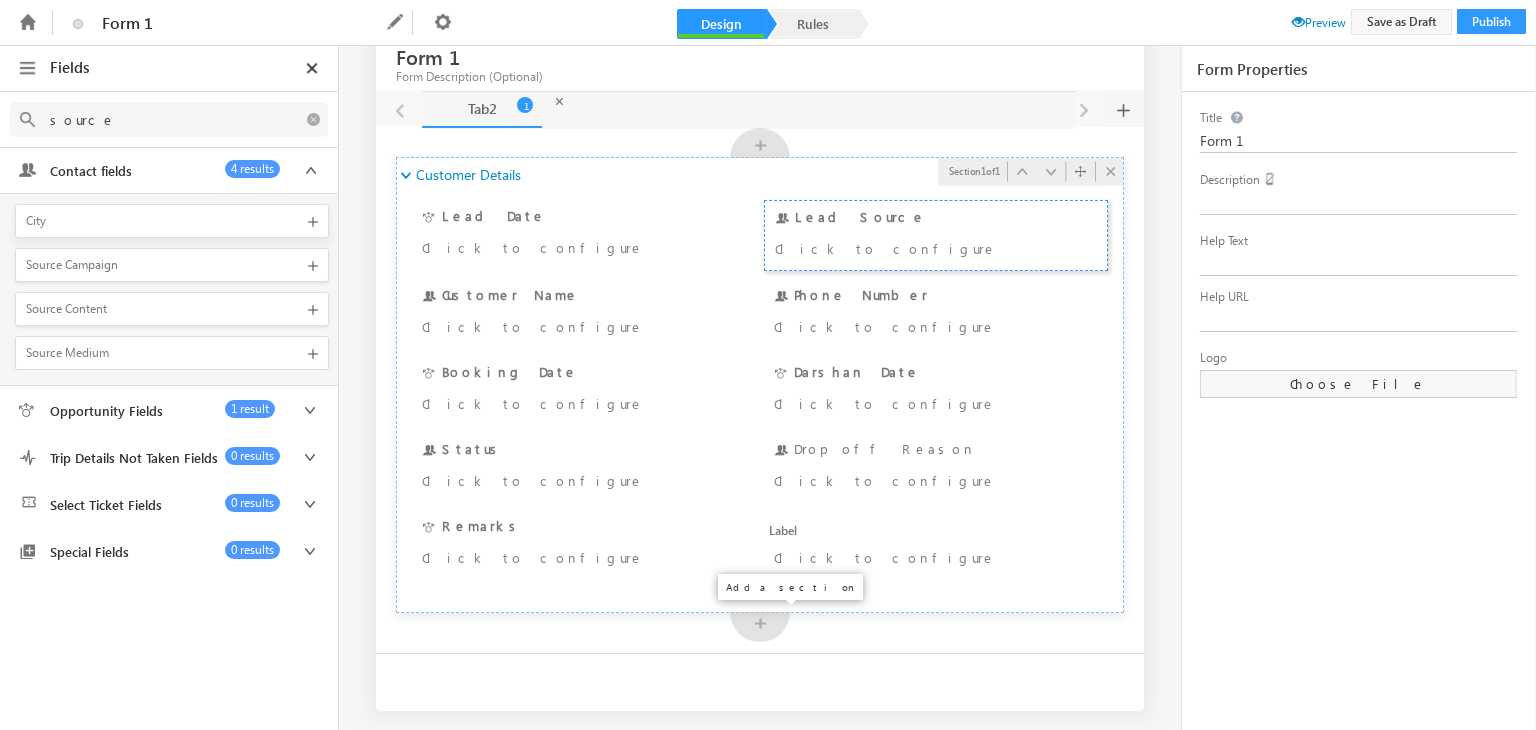 scroll, scrollTop: 0, scrollLeft: 0, axis: both 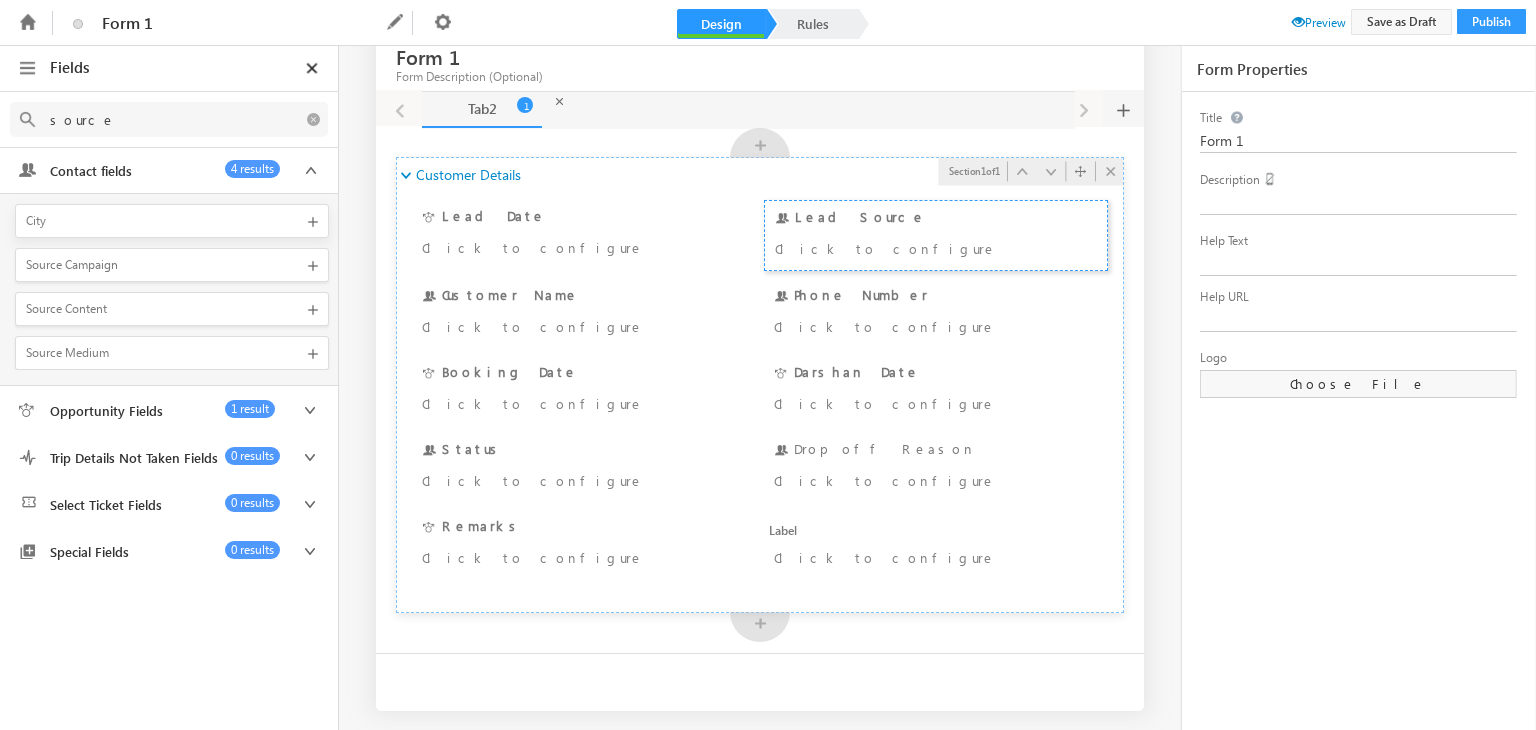 click on "Source Medium" at bounding box center [160, 353] 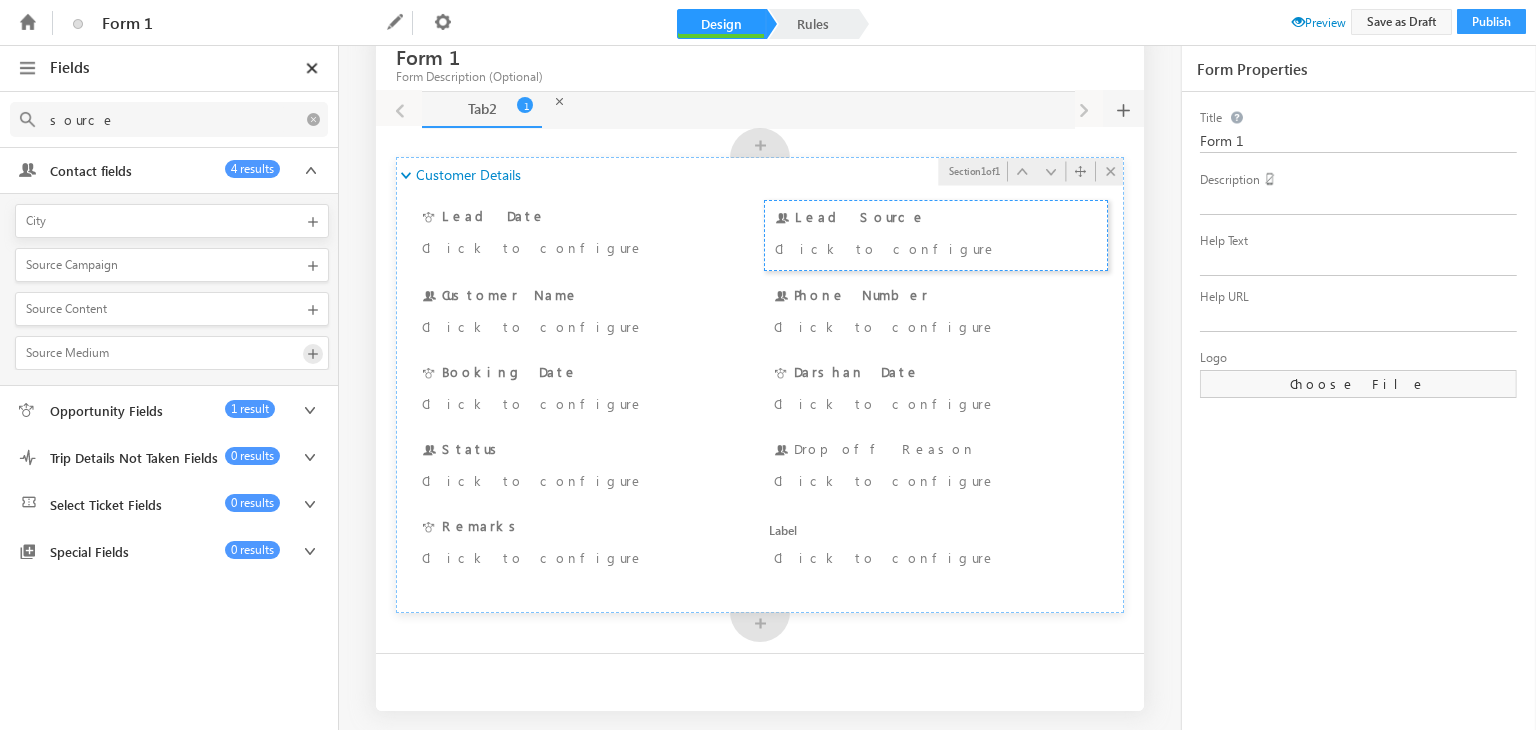 click at bounding box center (313, 354) 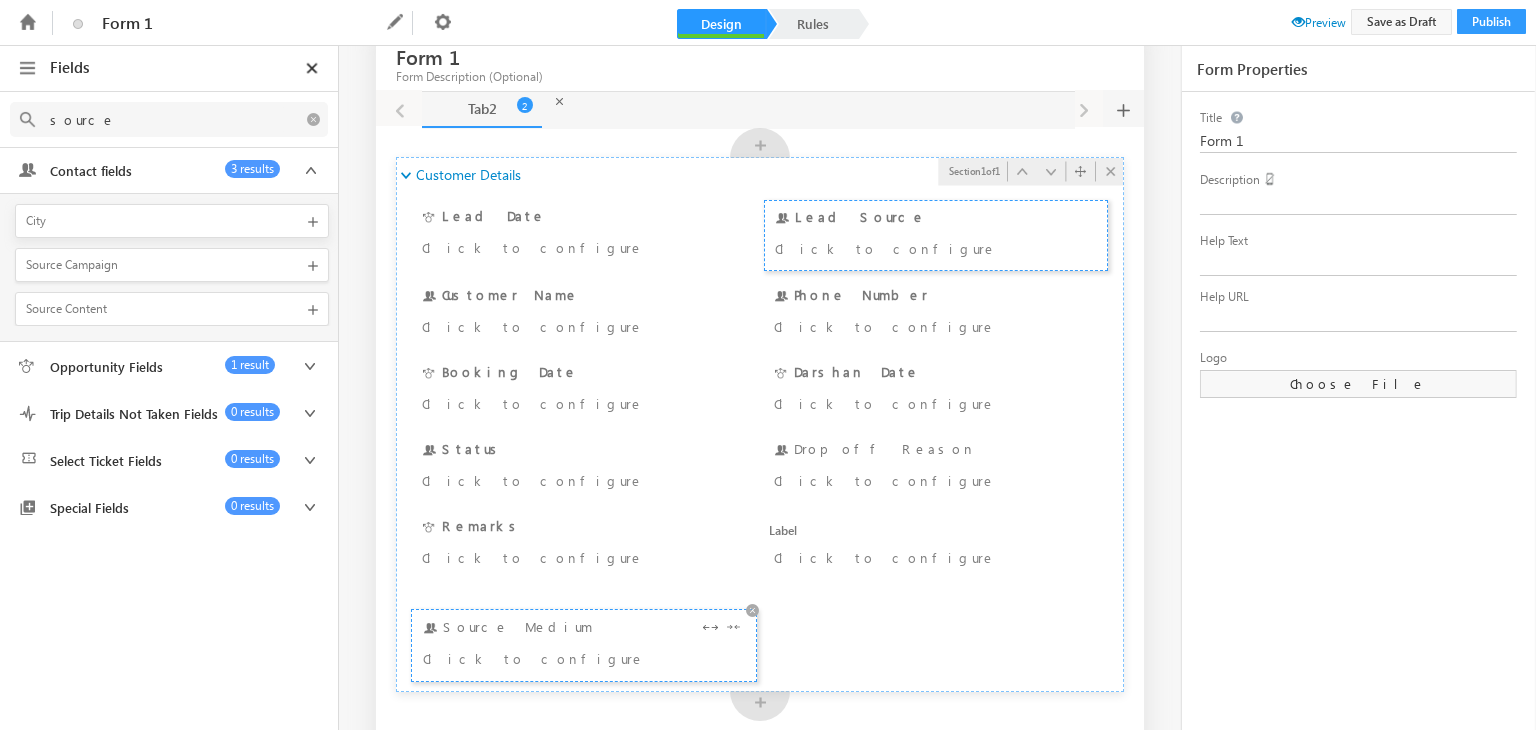 click on "Source Medium Click to configure" at bounding box center [584, 645] 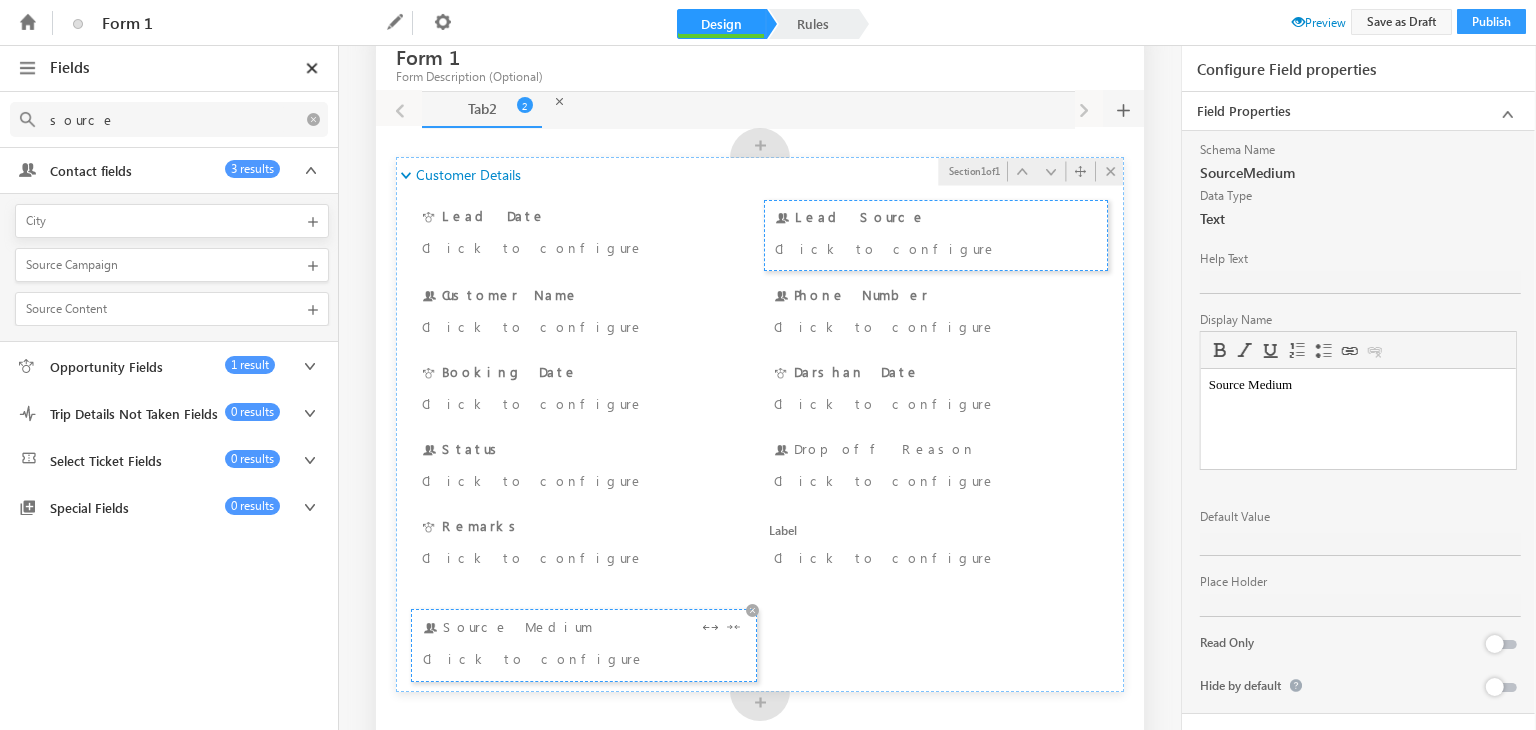scroll, scrollTop: 0, scrollLeft: 0, axis: both 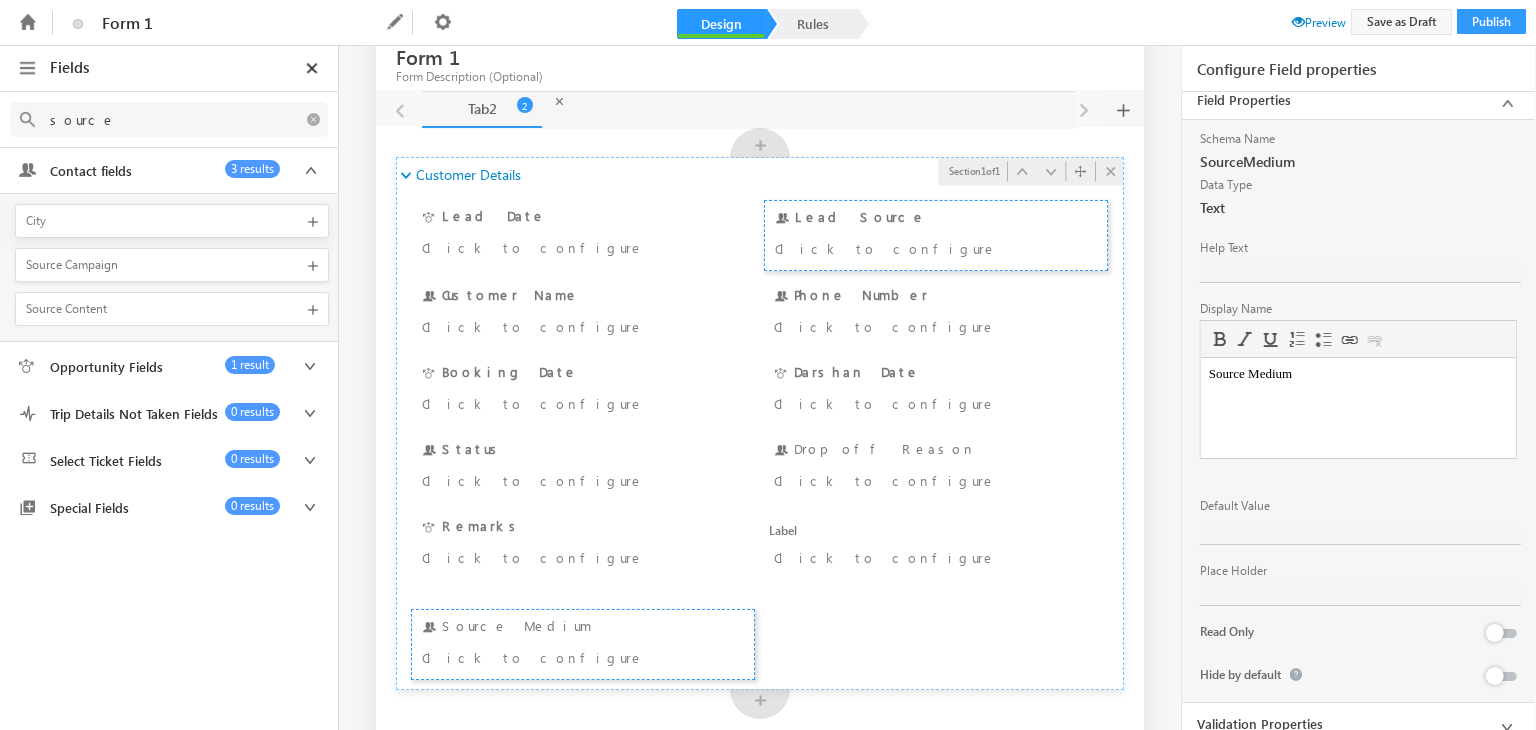 click on "Opportunity DateTime Lead Date Click to configure Contact Source Lead Source Click to configure Address 1 Customer Name Click to configure Phone Number Phone Number Click to configure Actual Closure Date Booking Date Click to configure Expected Closure Date Darshan Date Click to configure Contact Stage Status Click to configure Drop off Reason Drop off Reason Click to configure Description Remarks Click to configure Label Label Click to configure Source Medium Source Medium Click to configure" at bounding box center (760, 435) 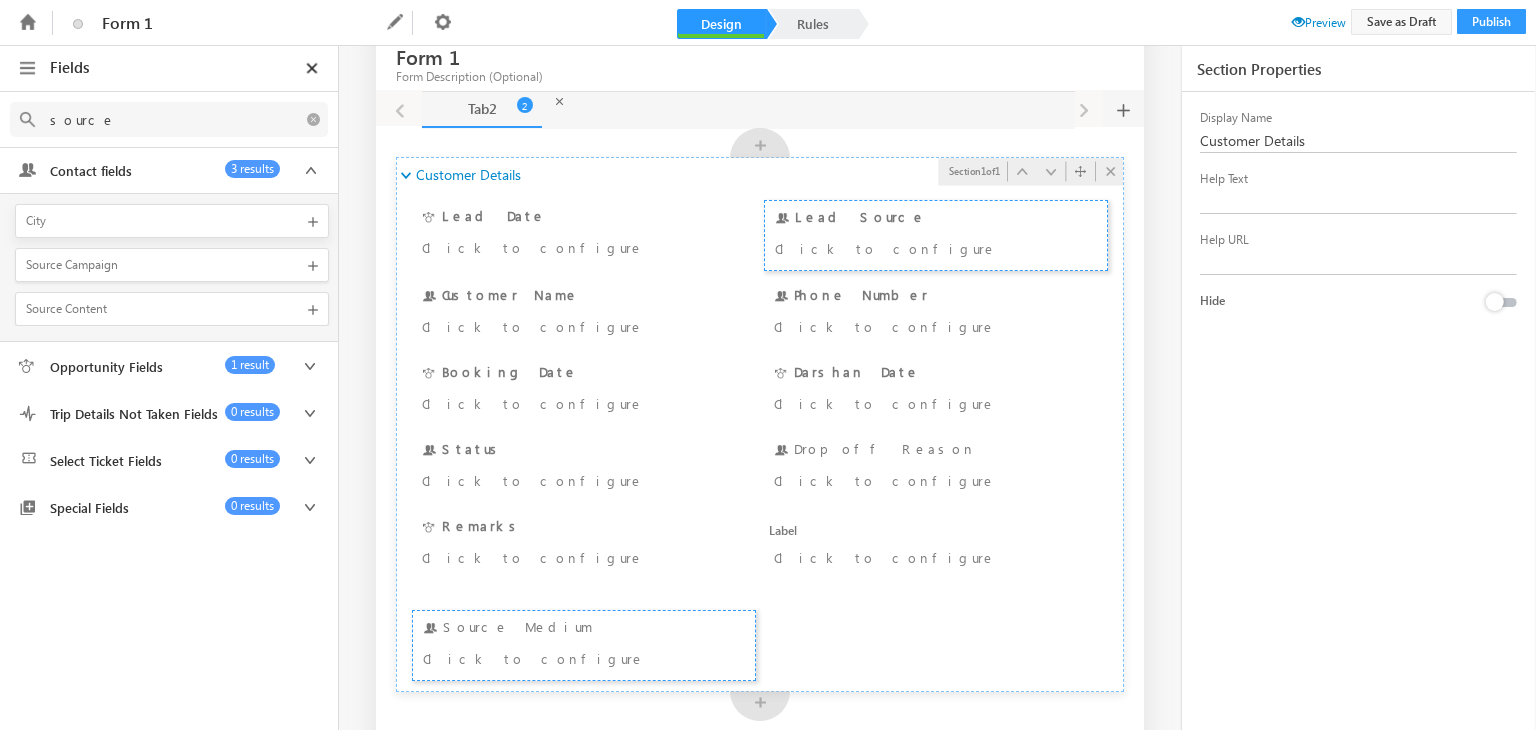 scroll, scrollTop: 0, scrollLeft: 0, axis: both 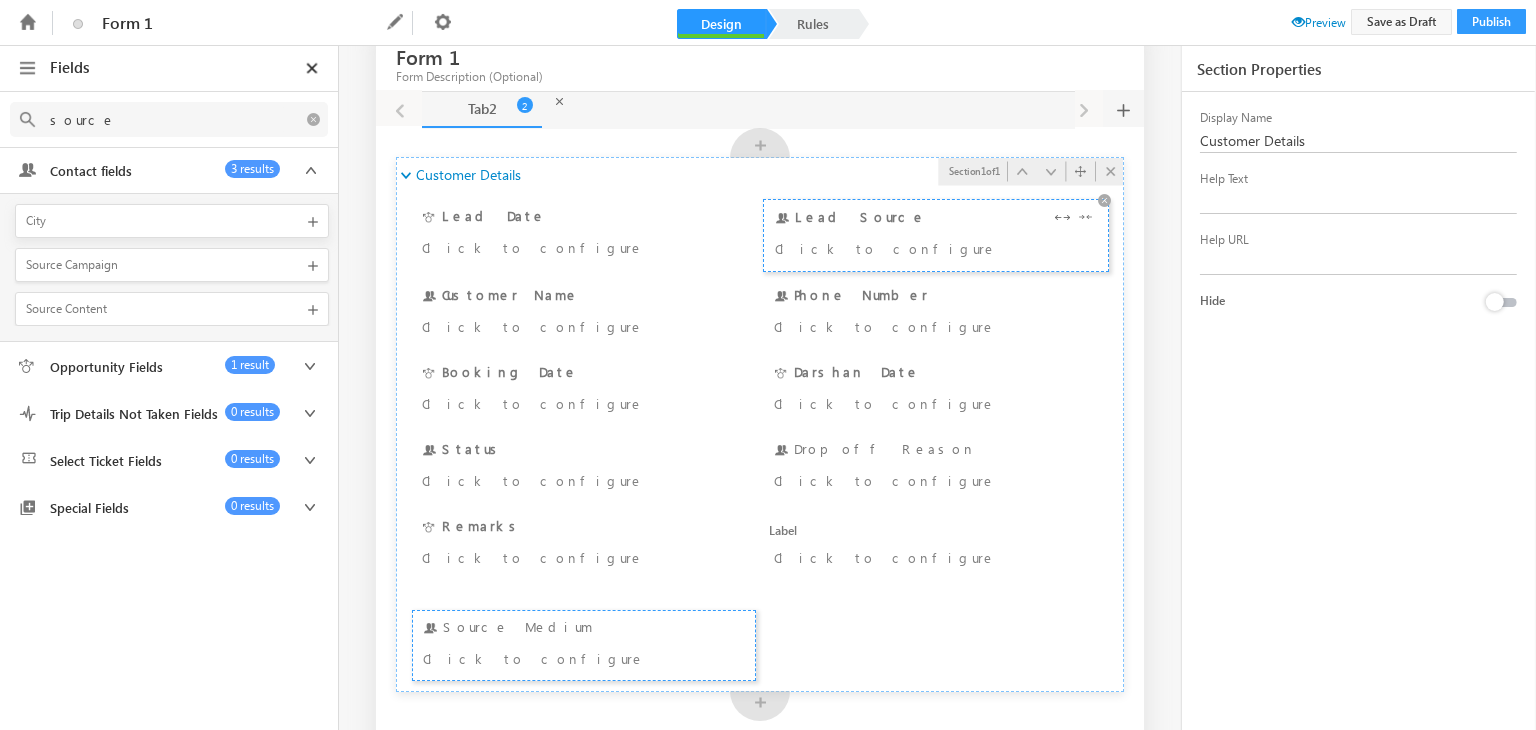 drag, startPoint x: 1384, startPoint y: 138, endPoint x: 1017, endPoint y: 220, distance: 376.0492 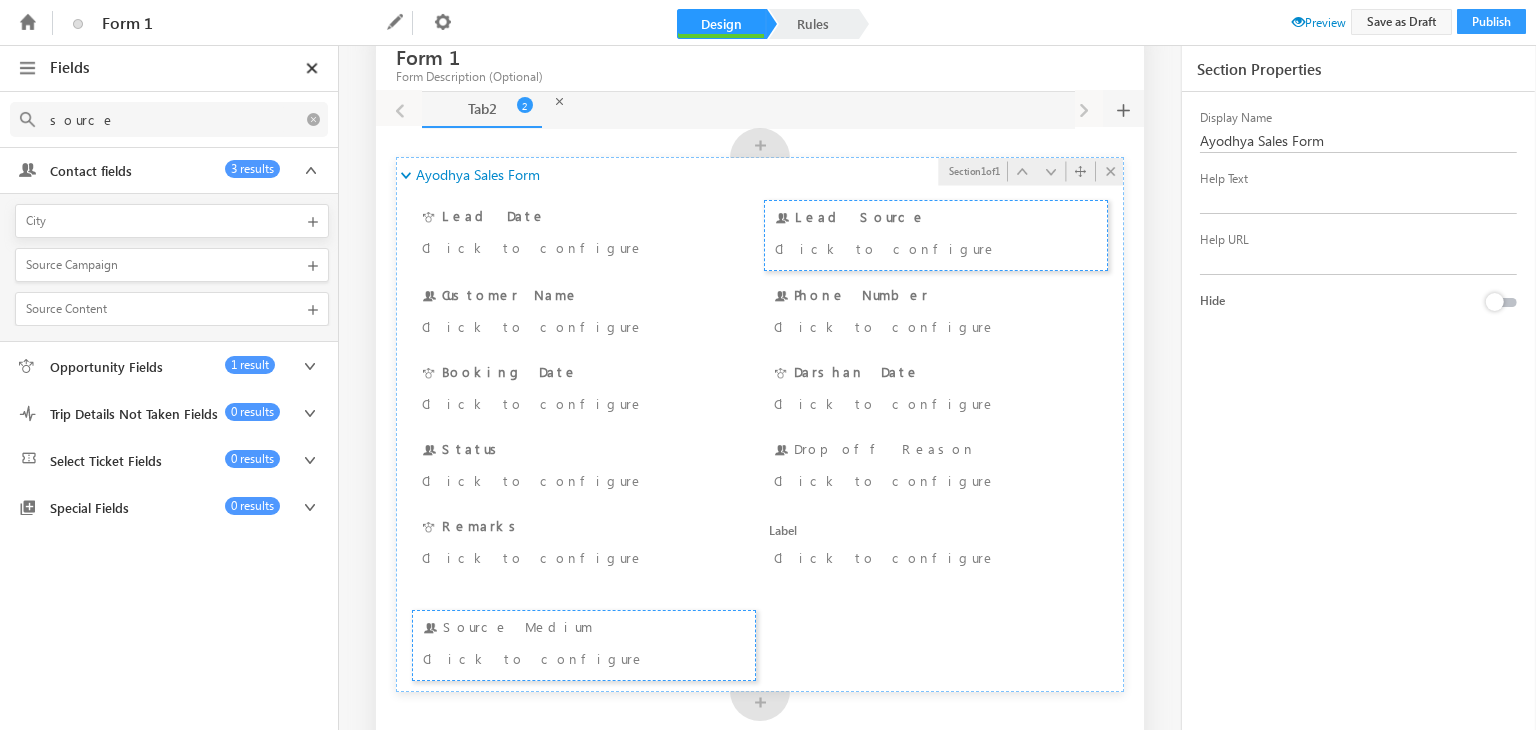 type on "Ayodhya Sales Form" 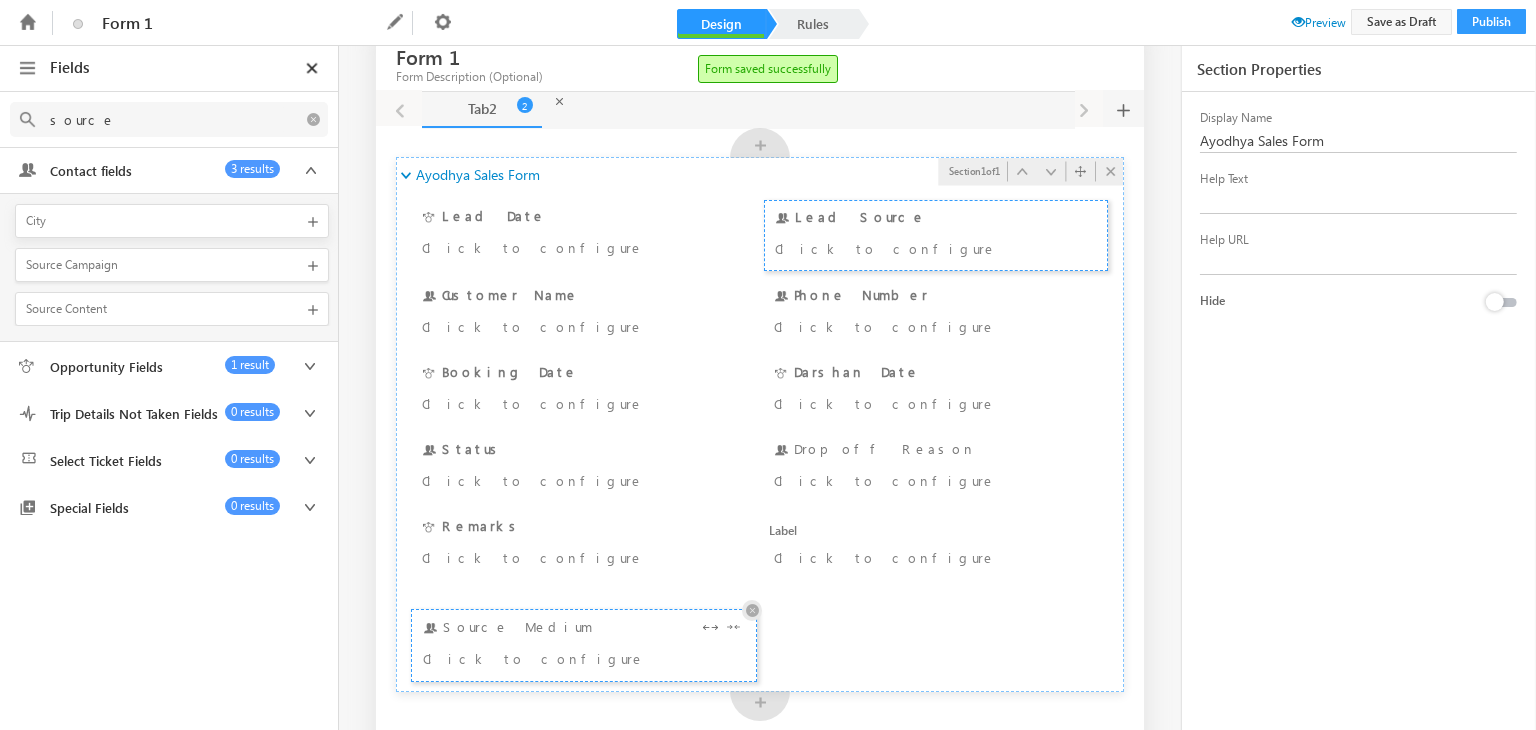 click at bounding box center [752, 610] 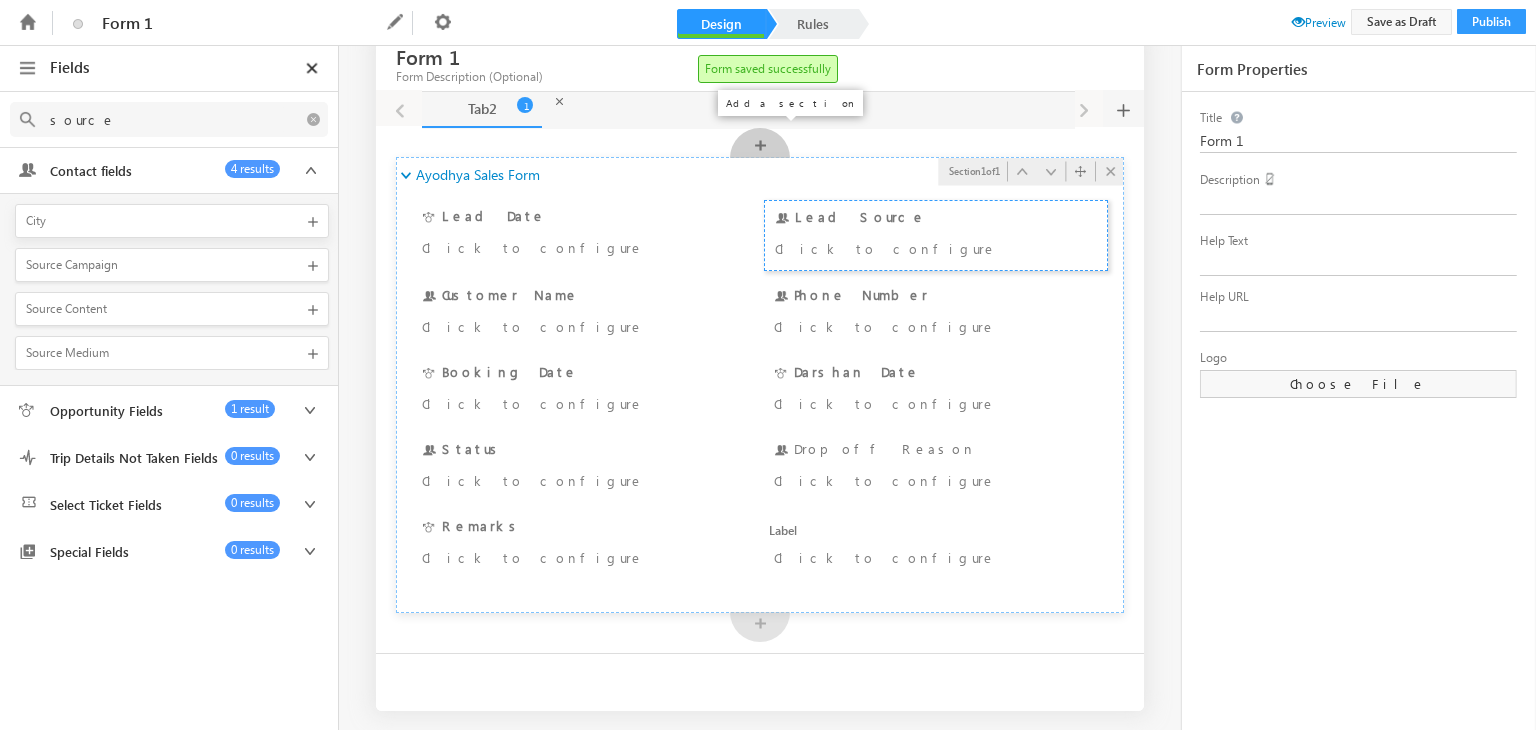 click on "+" at bounding box center (760, 149) 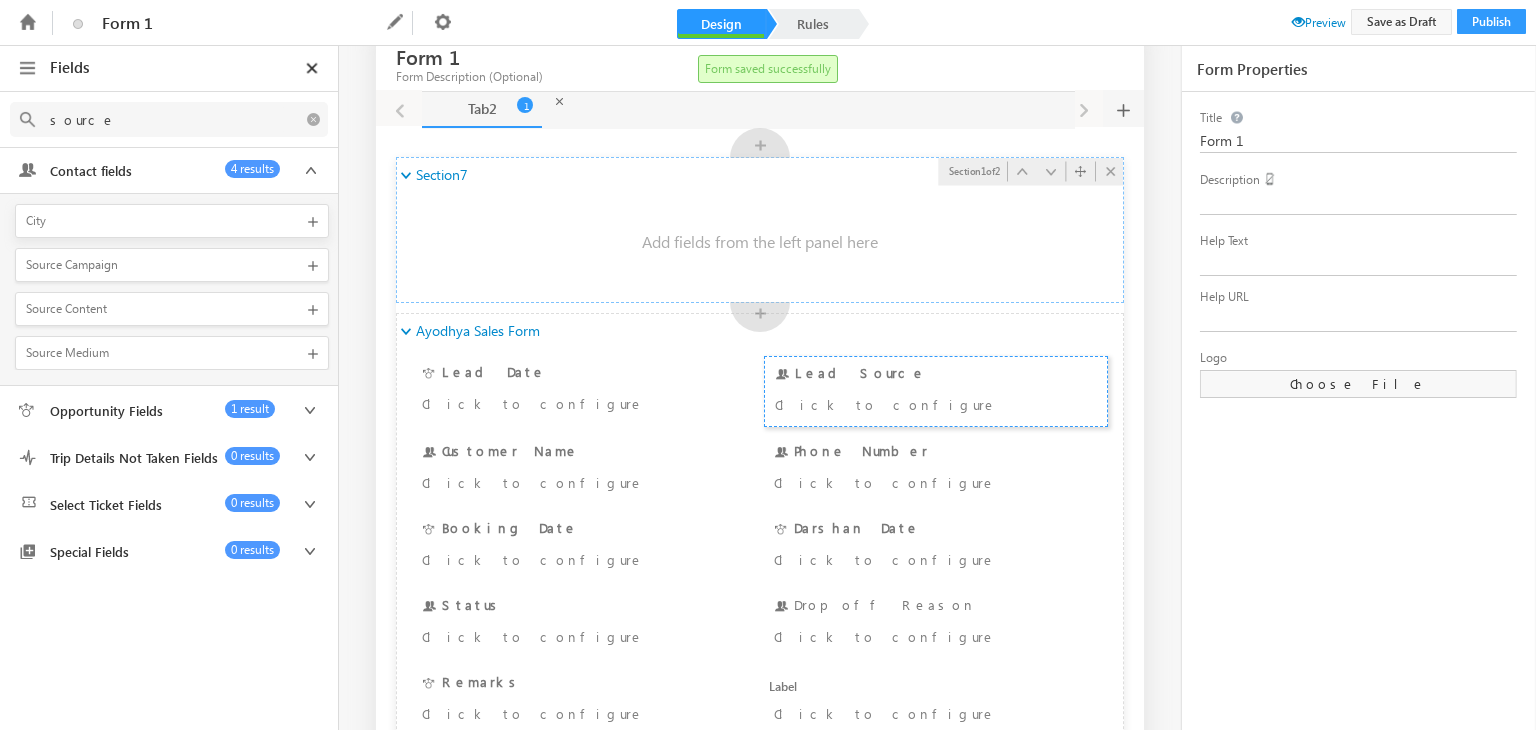 click at bounding box center (760, 242) 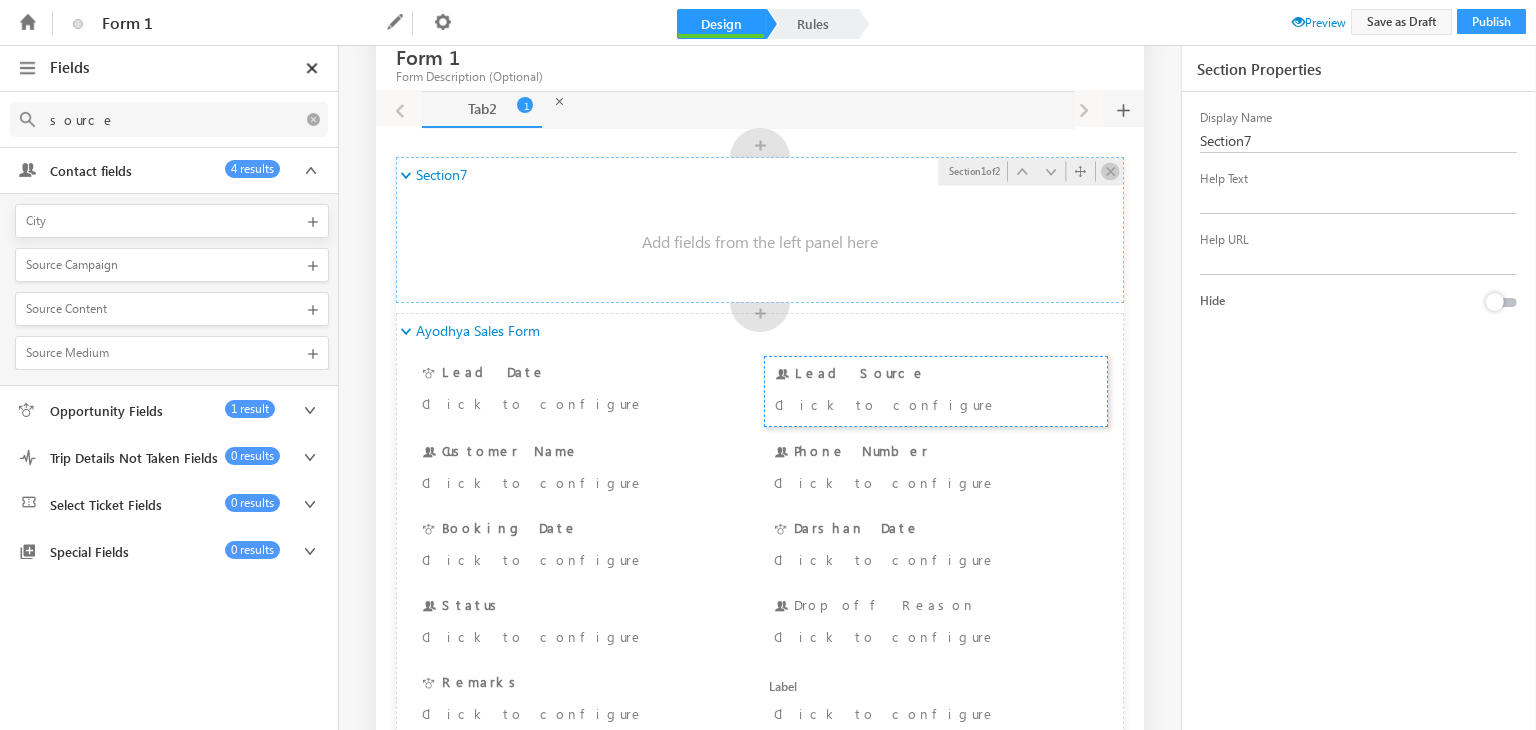 click at bounding box center (1110, 172) 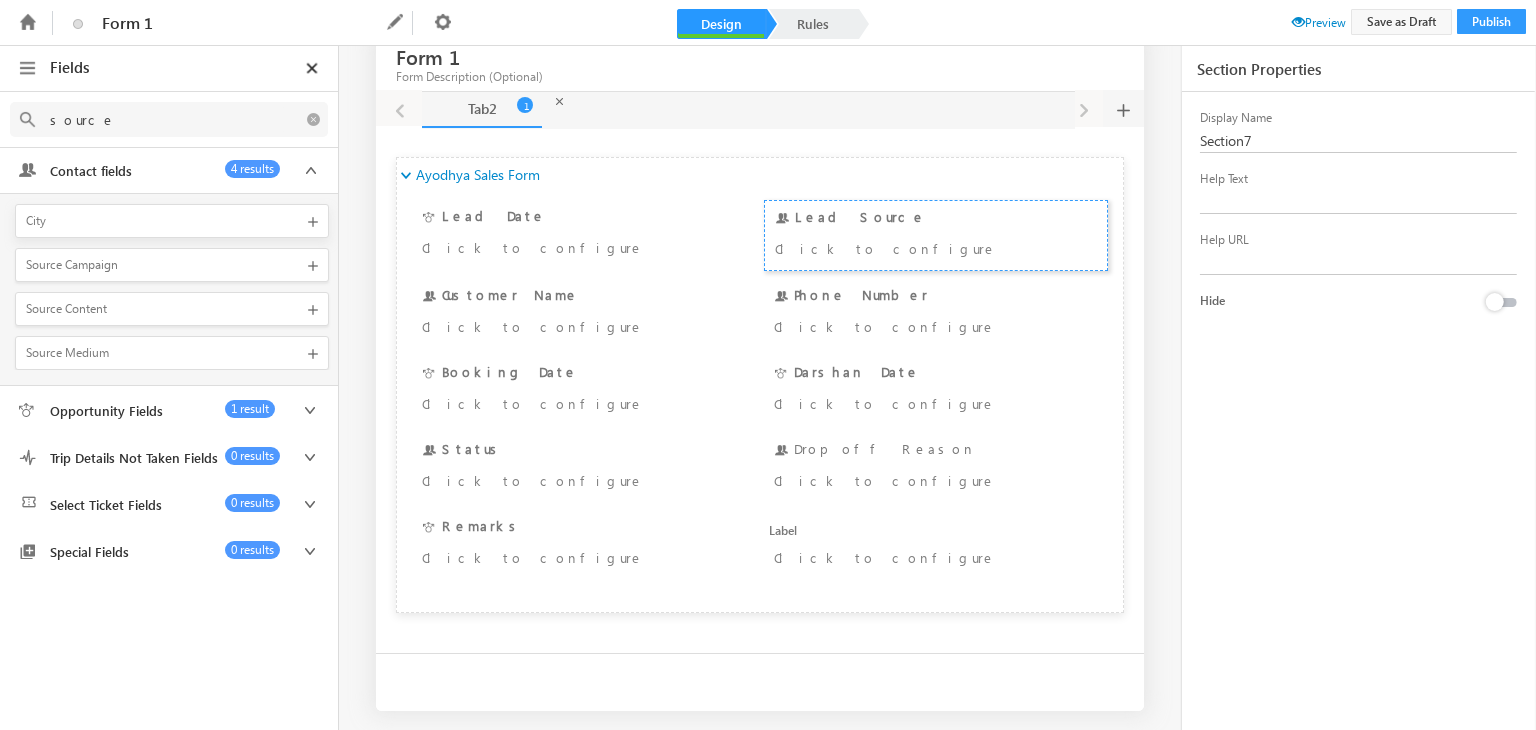 click on "1 result" at bounding box center [250, 409] 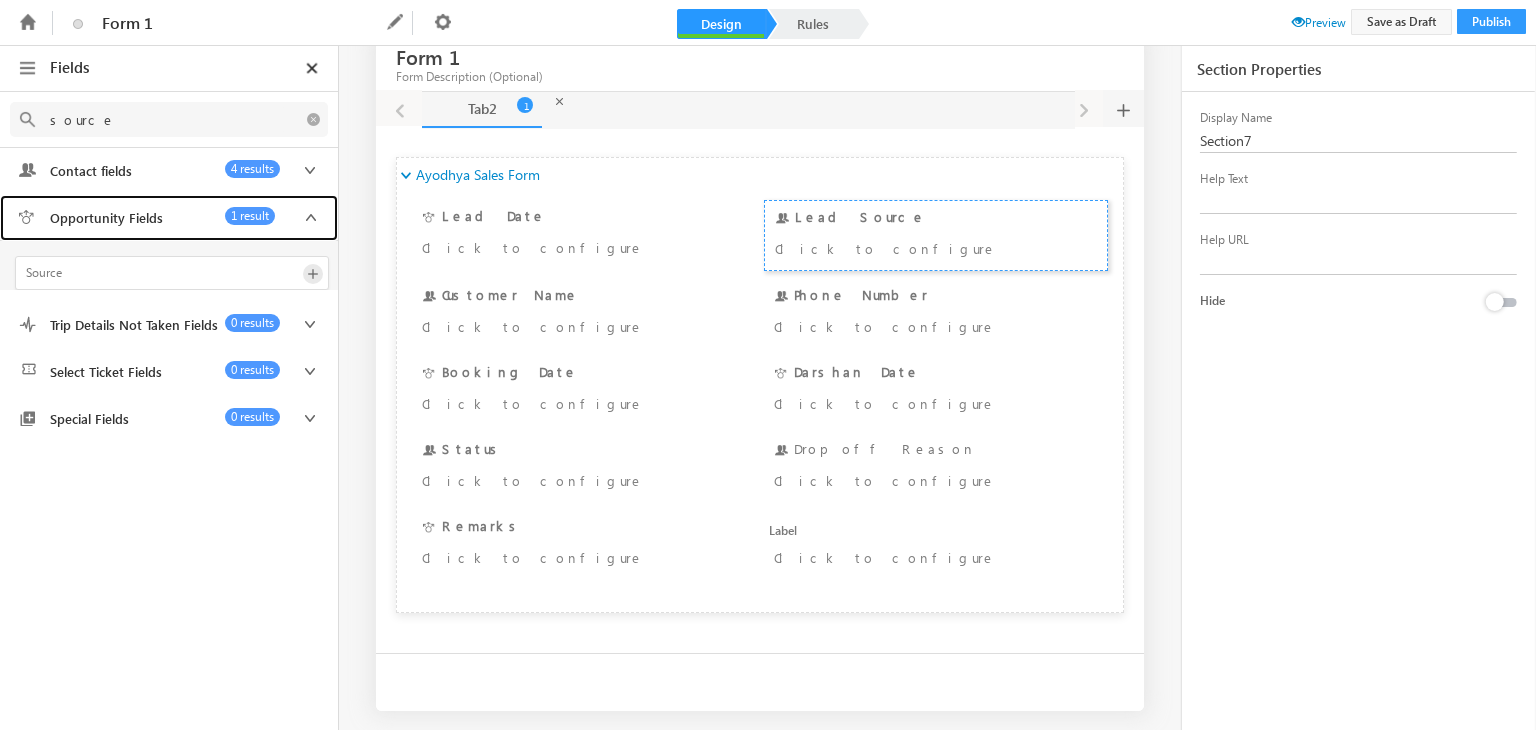 click at bounding box center [313, 274] 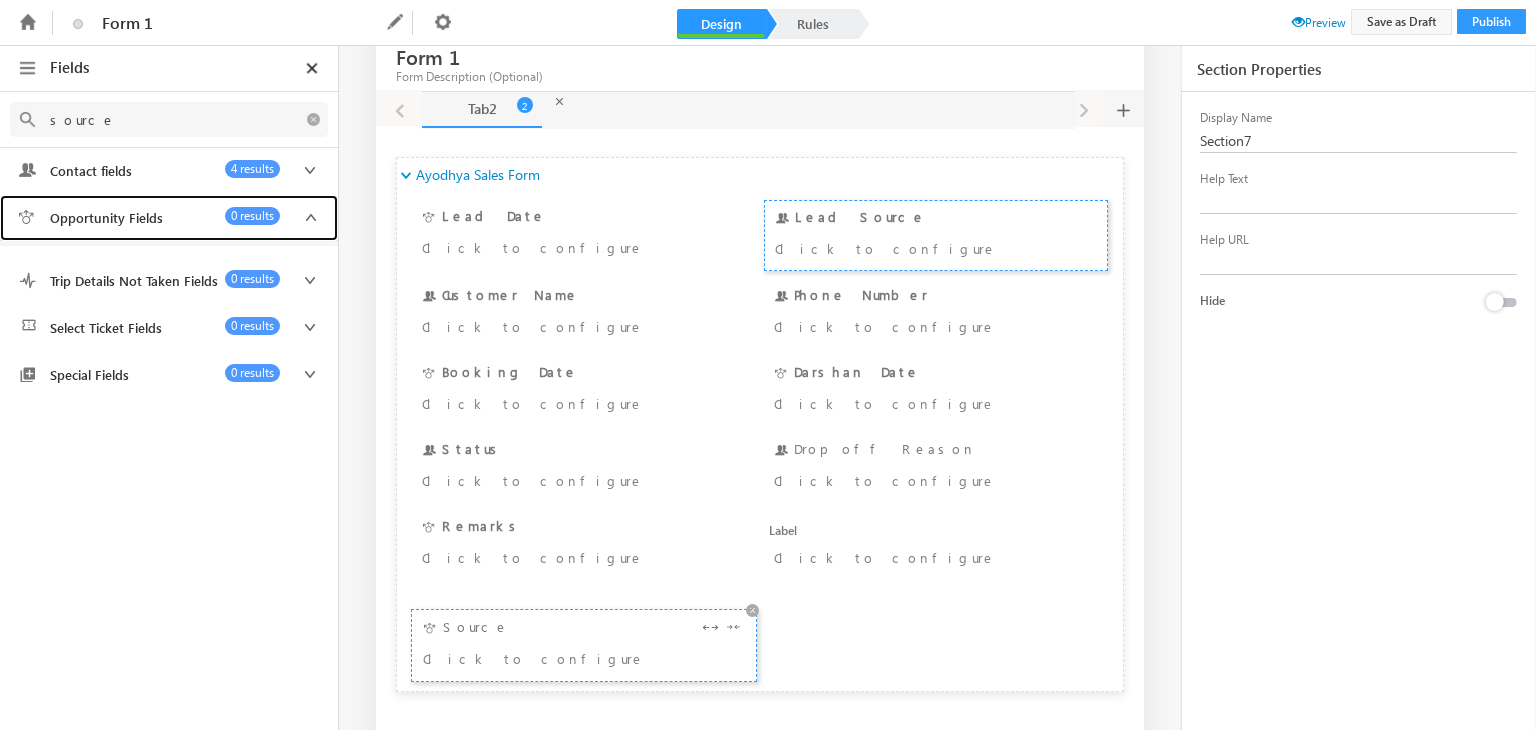 click on "Click to configure" at bounding box center [556, 658] 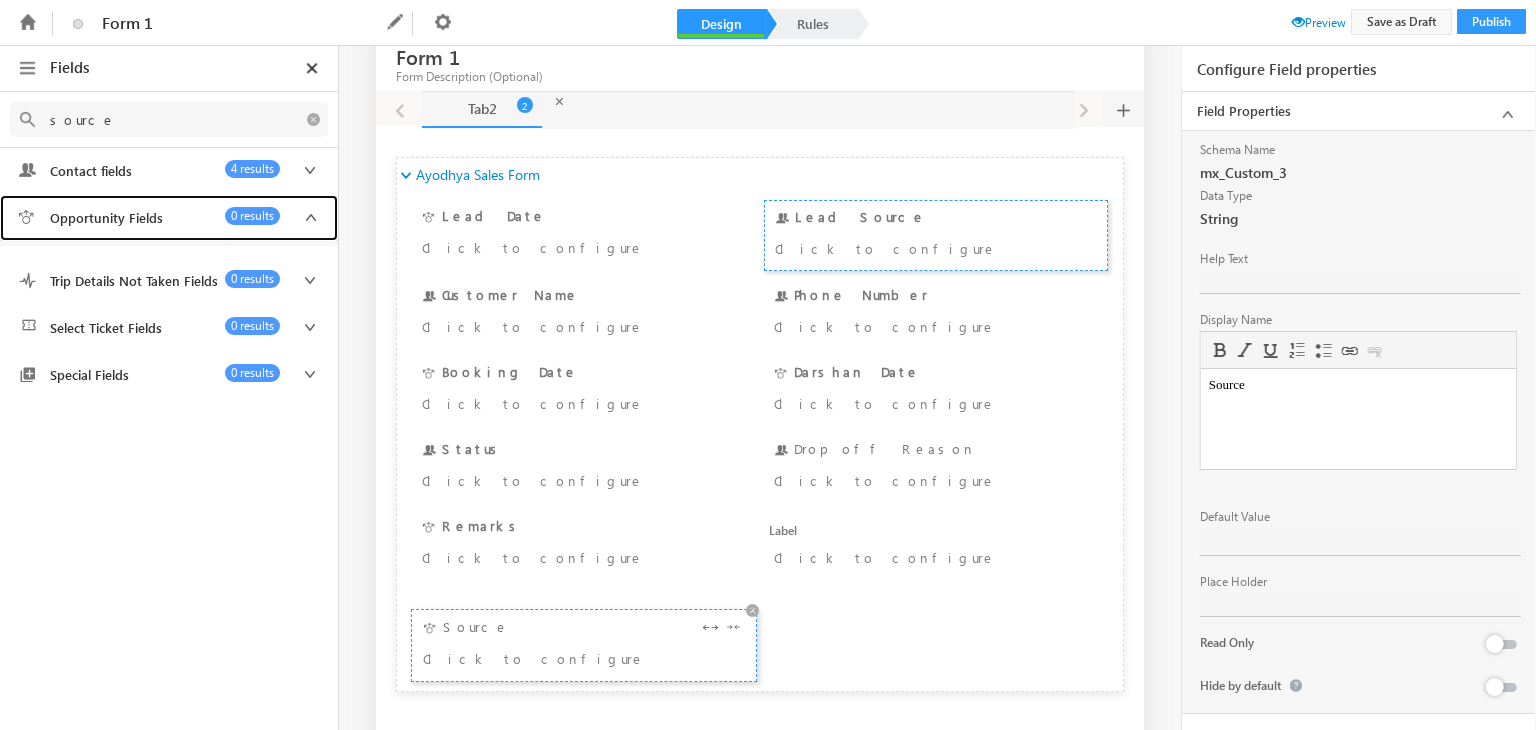 scroll, scrollTop: 0, scrollLeft: 0, axis: both 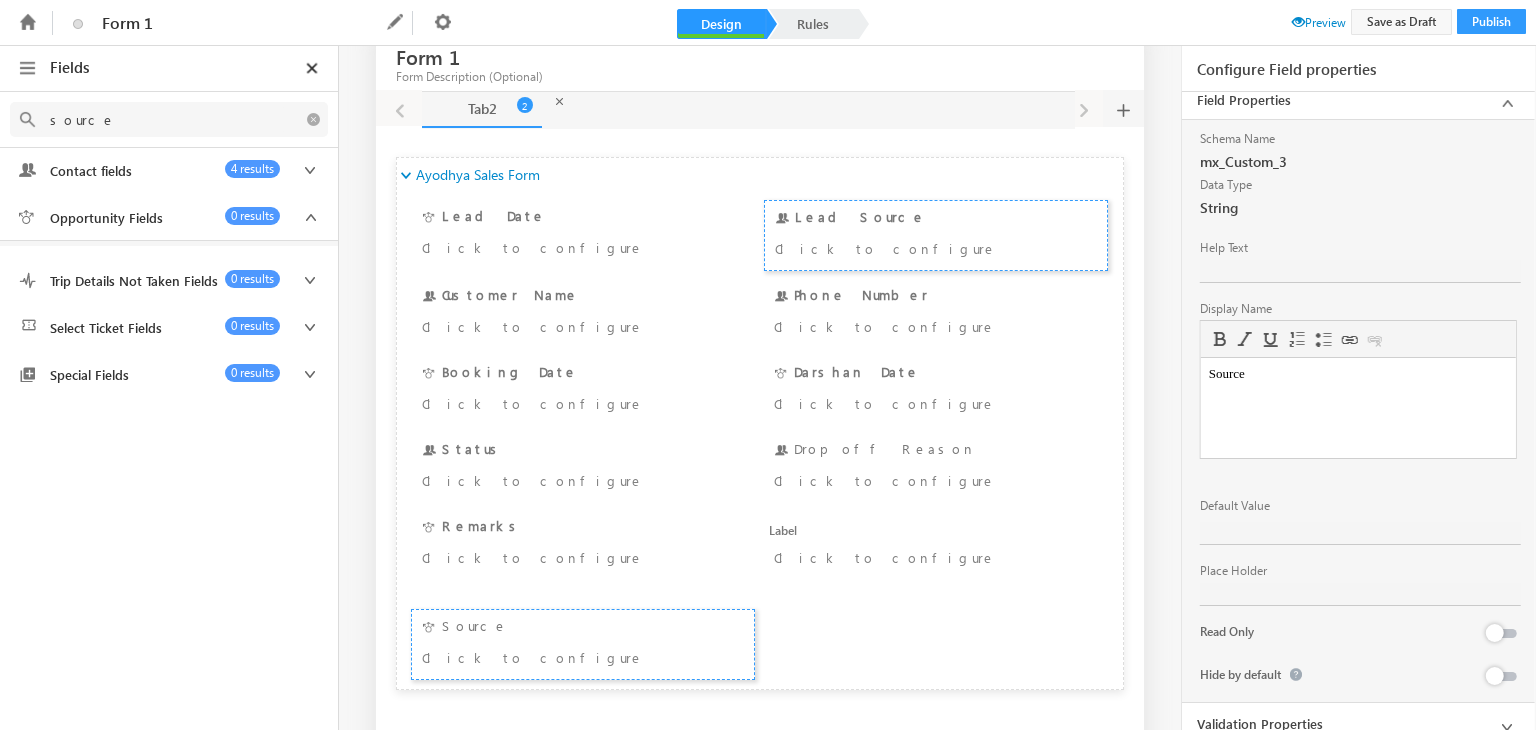 click on "Source" at bounding box center [1357, 374] 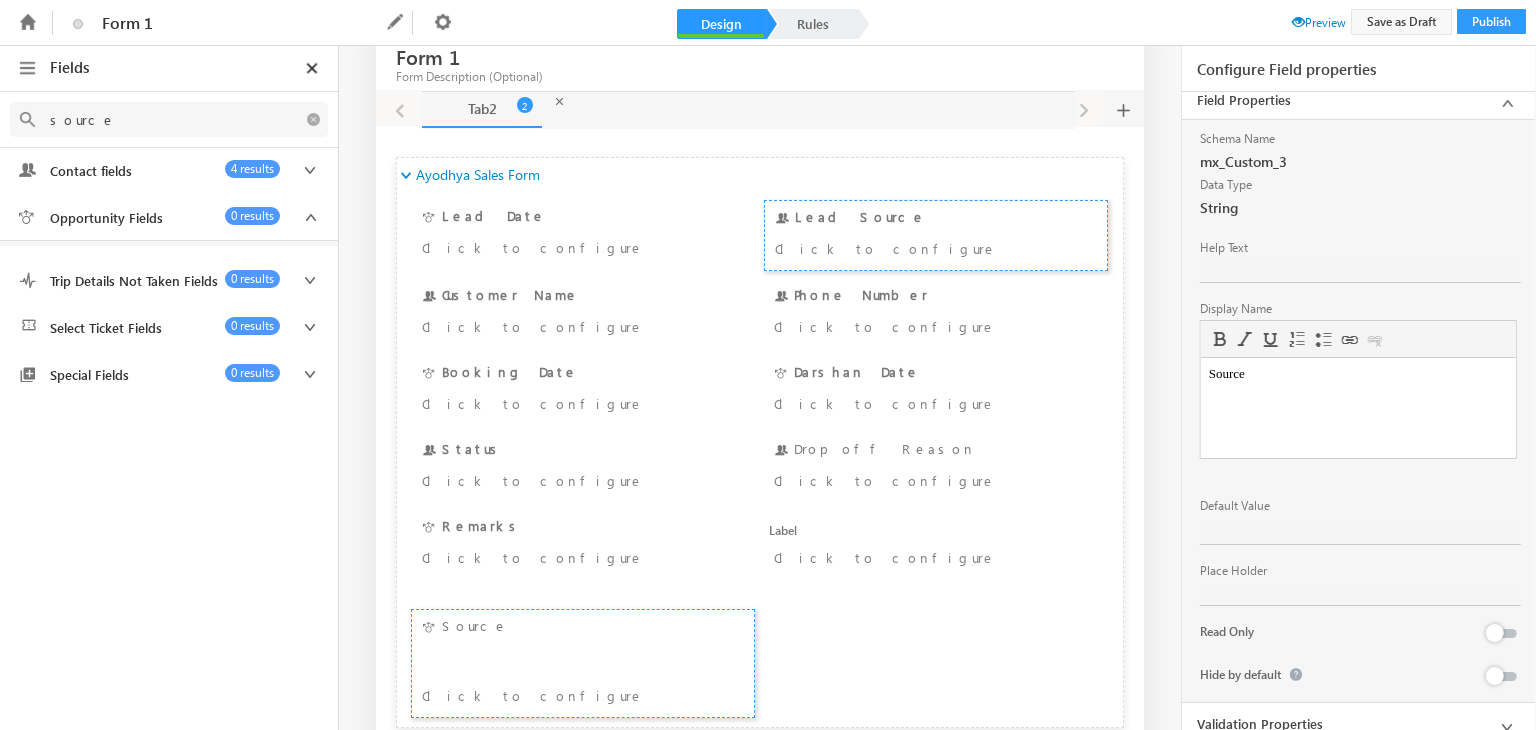 type 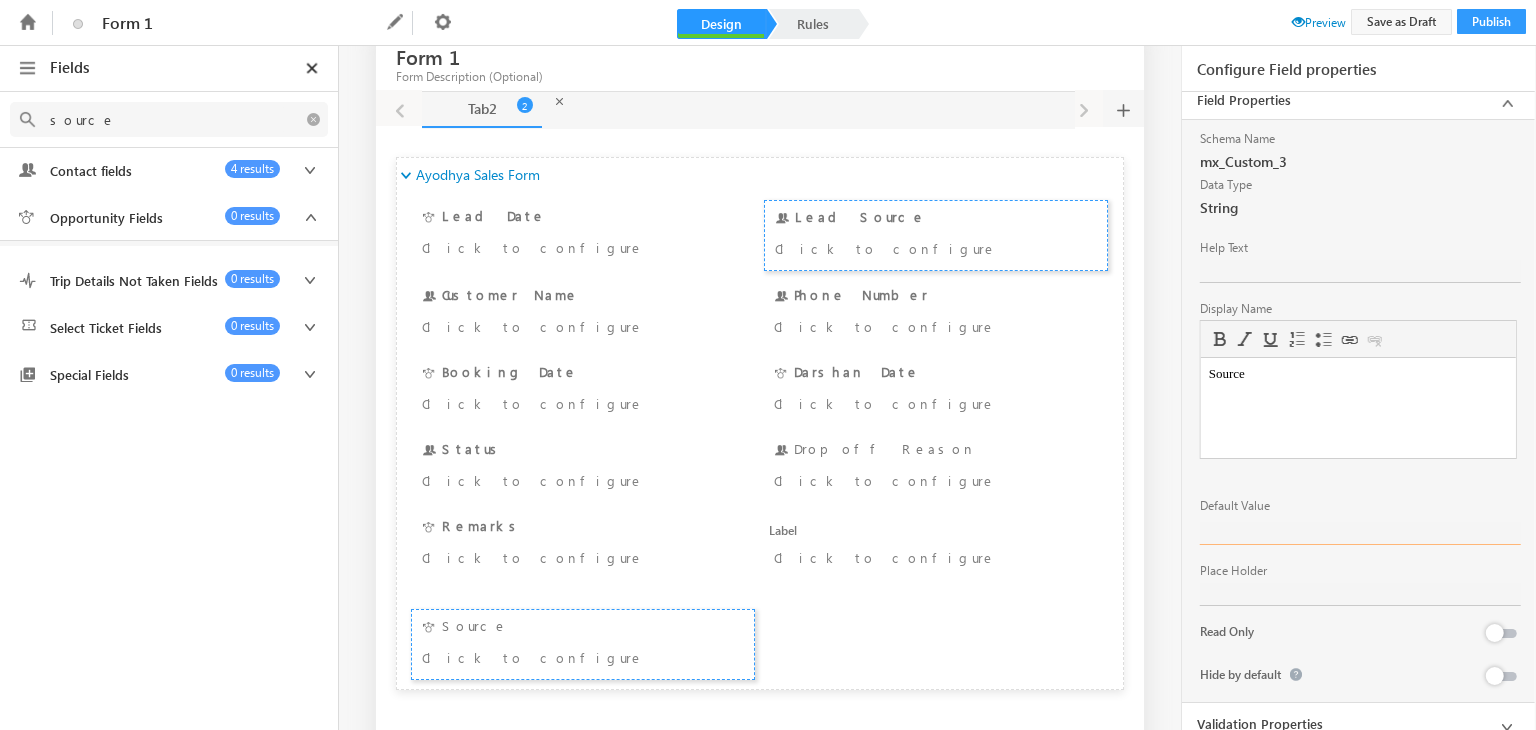 click at bounding box center (1360, 533) 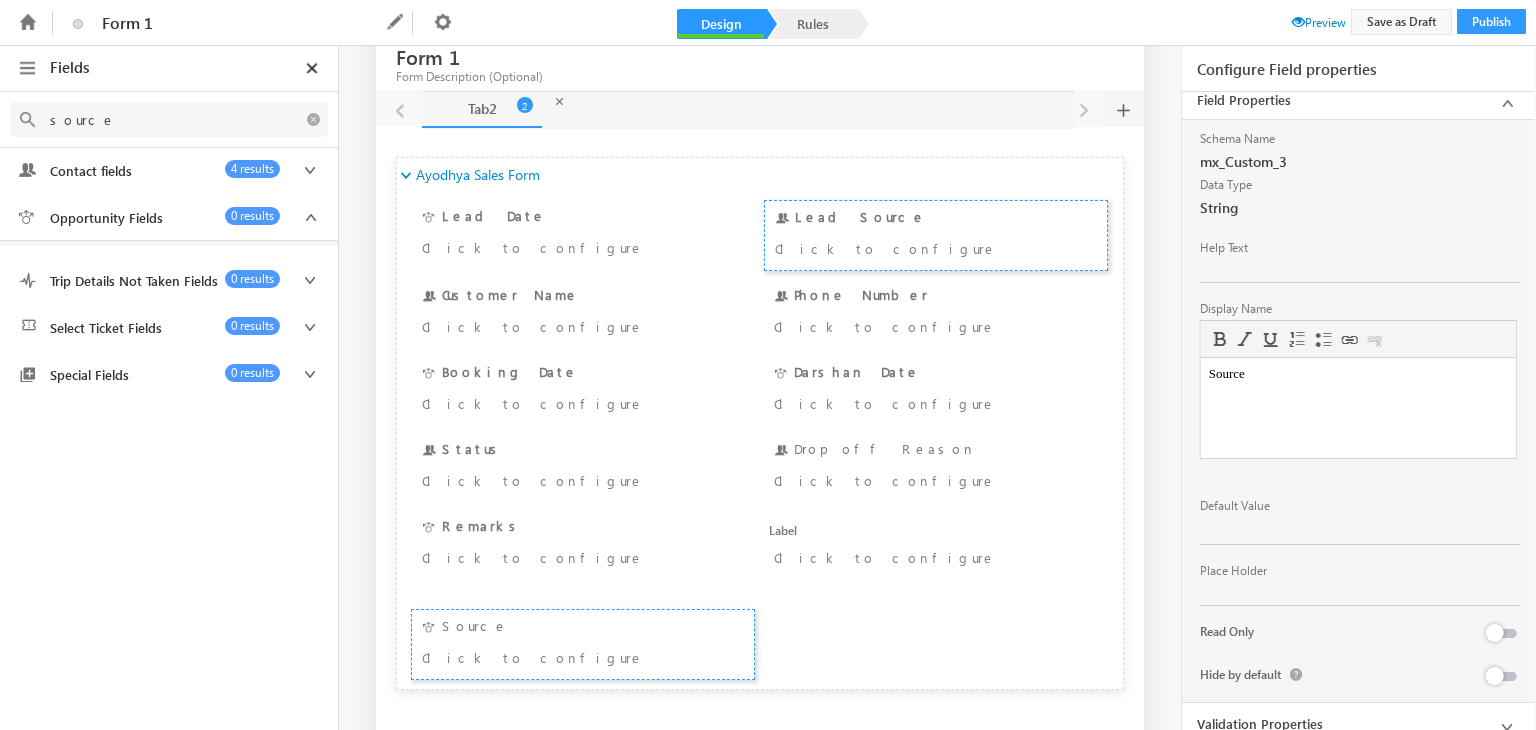 click on "Place Holder" at bounding box center [1358, 571] 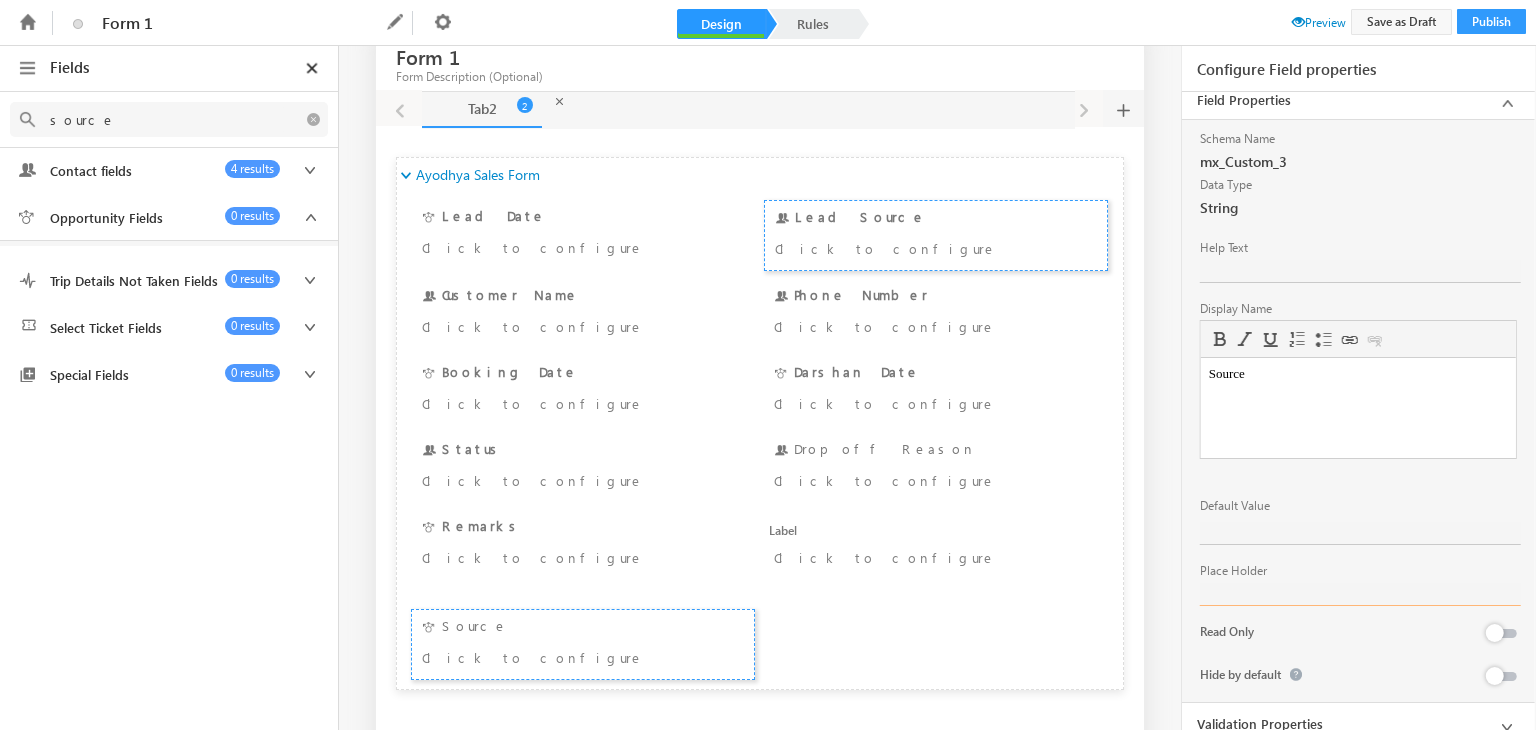 click at bounding box center (1360, 594) 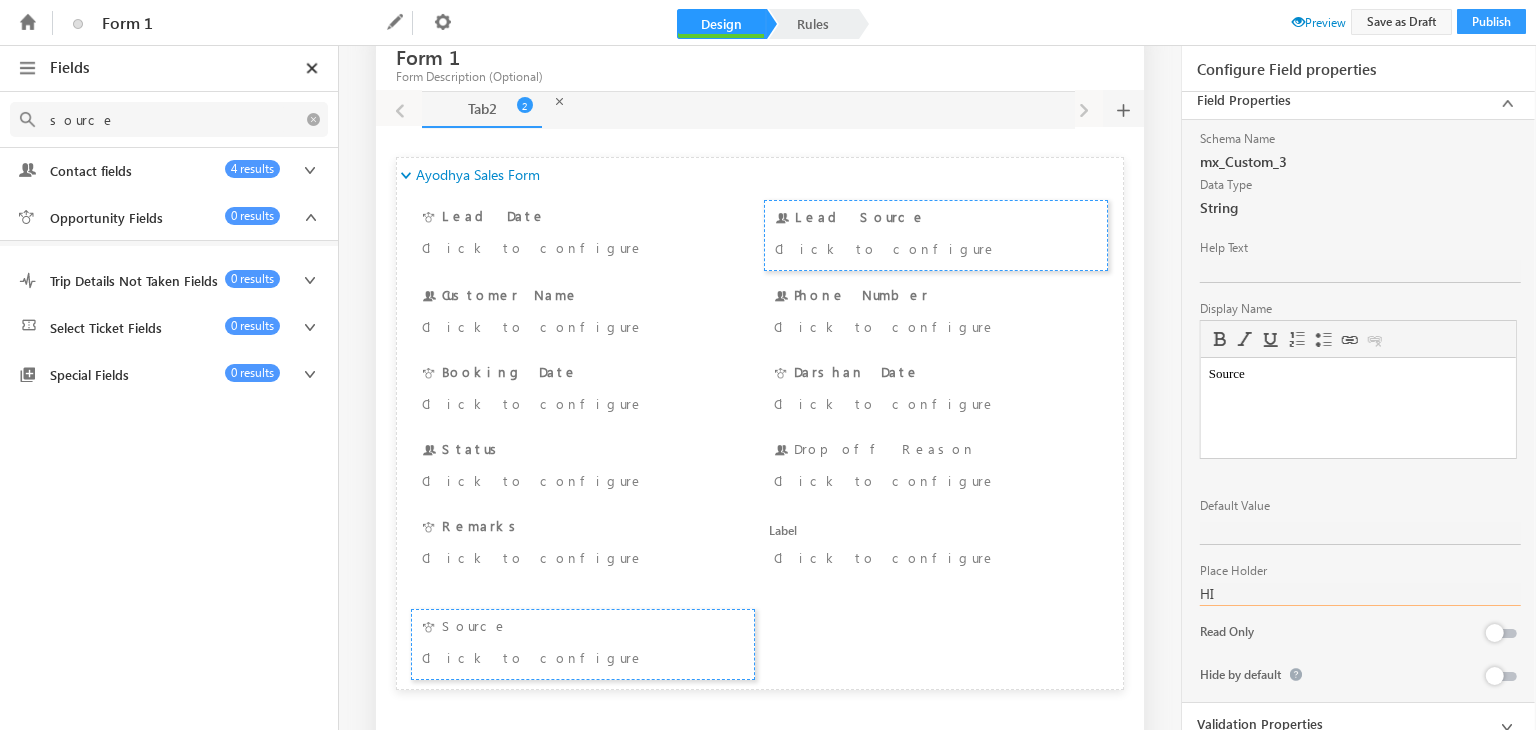 type on "H" 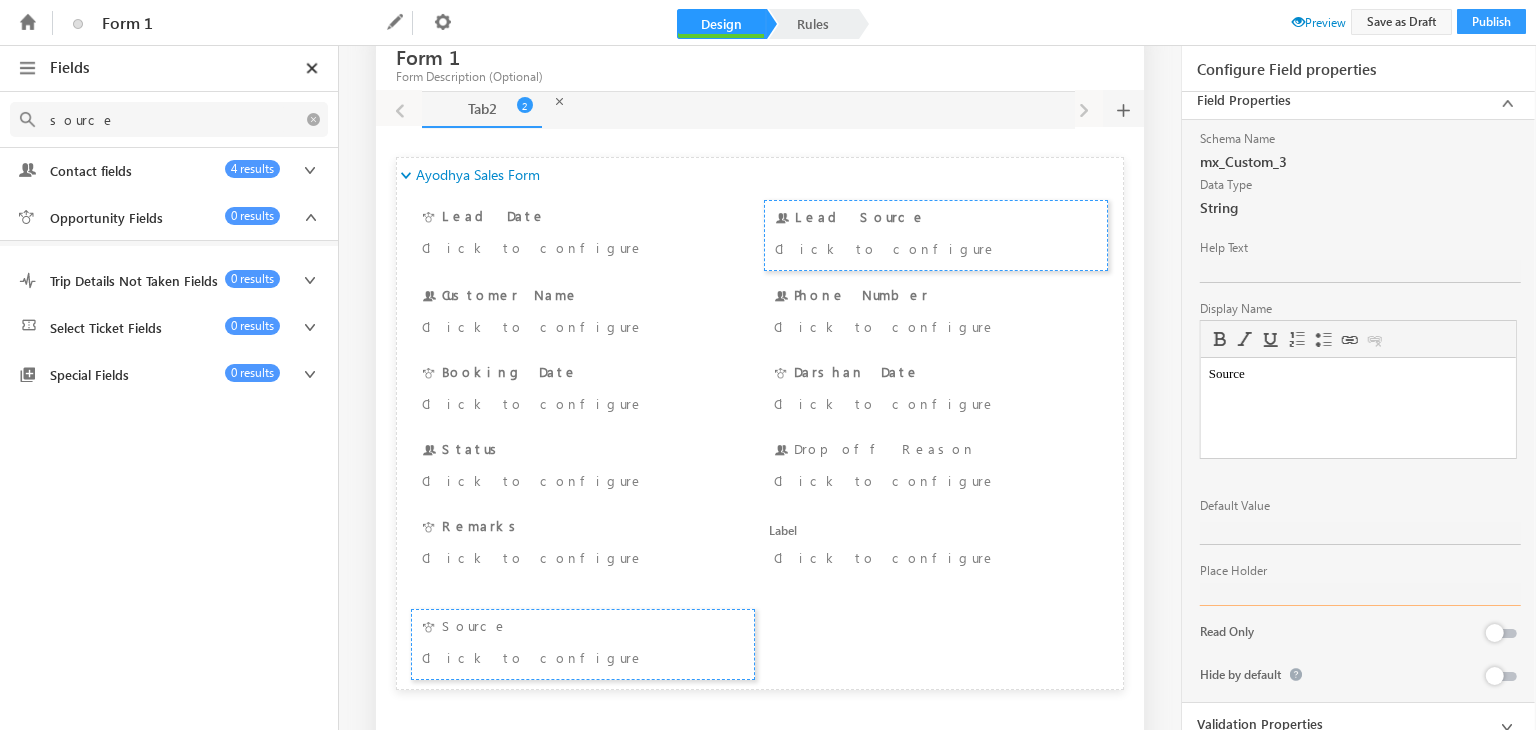 scroll, scrollTop: 0, scrollLeft: 0, axis: both 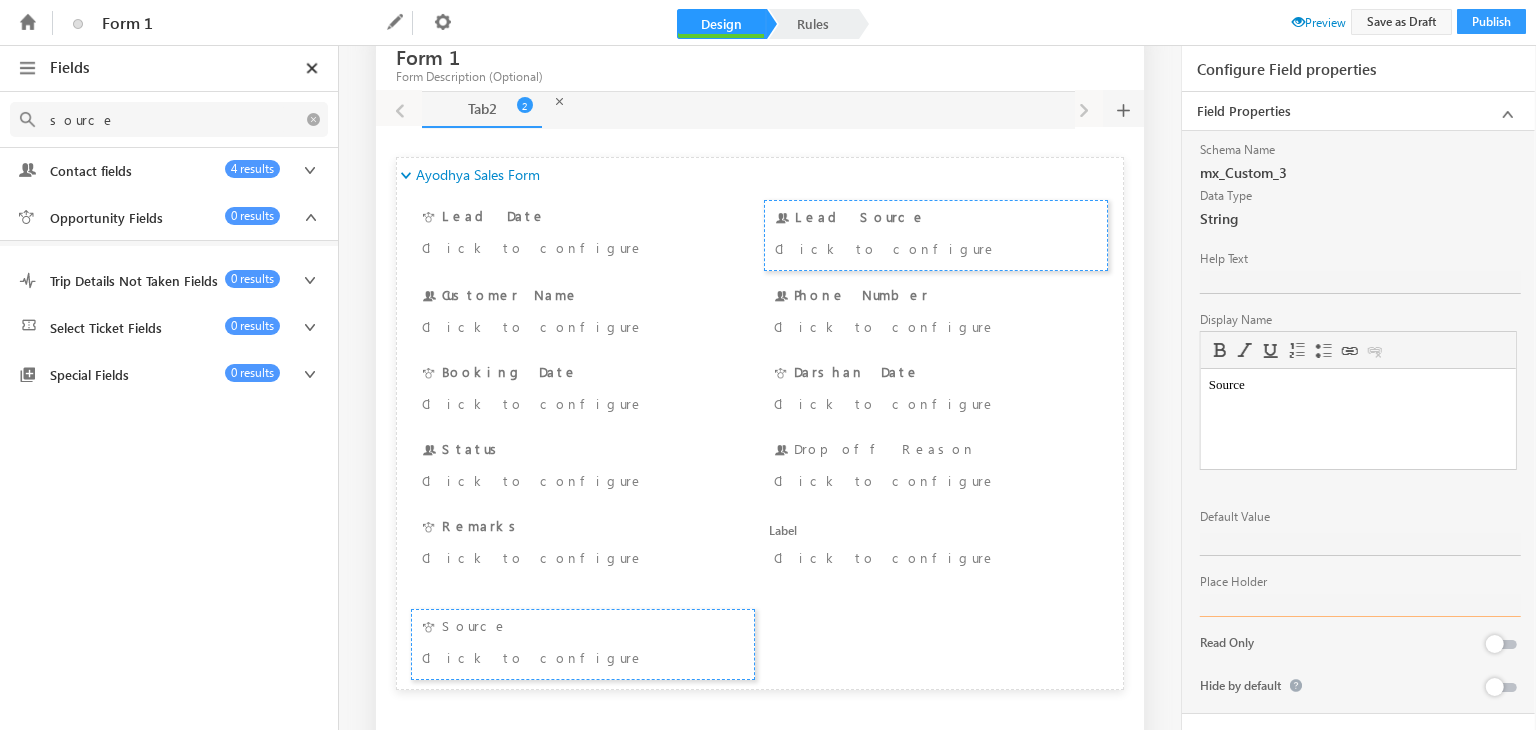 type 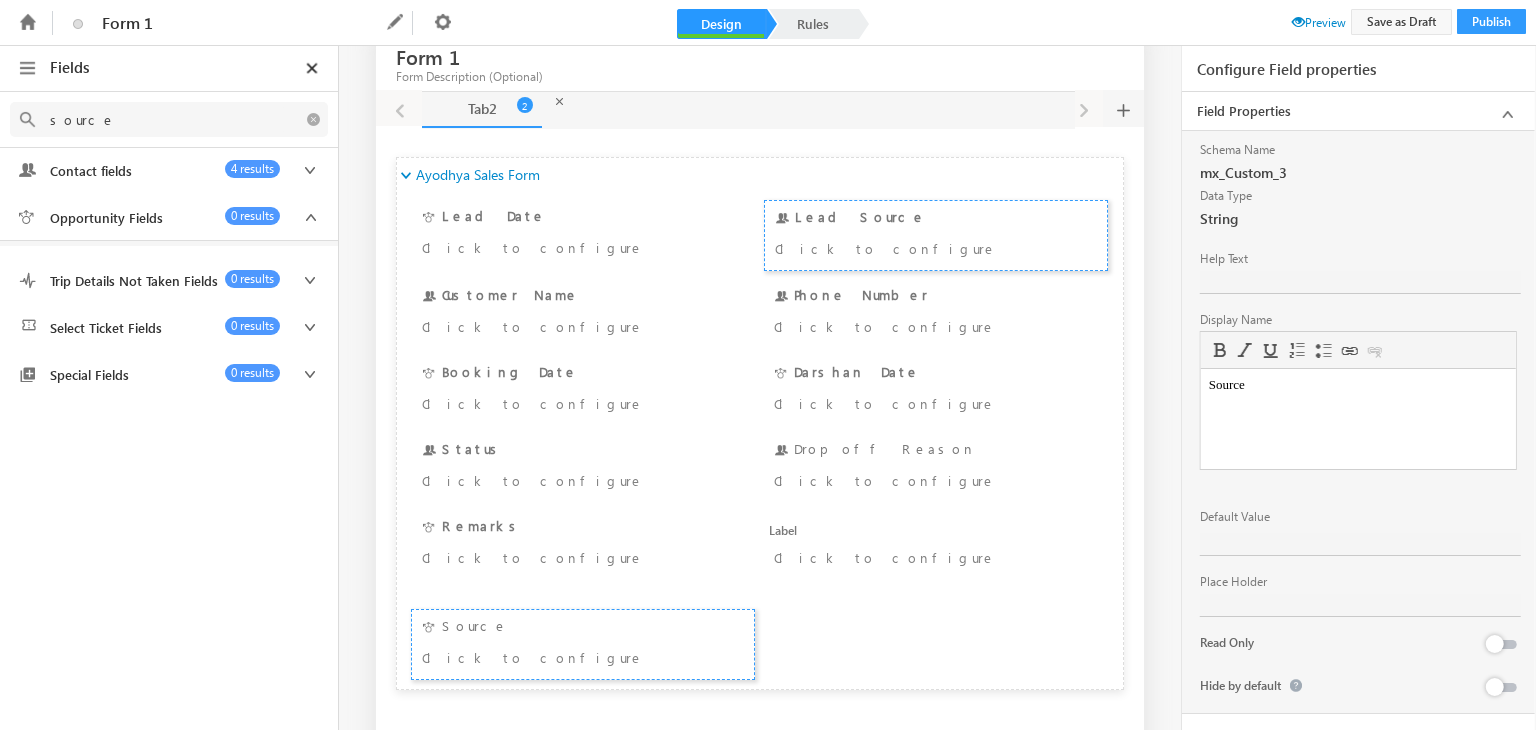 click on "Field Properties" at bounding box center [1358, 111] 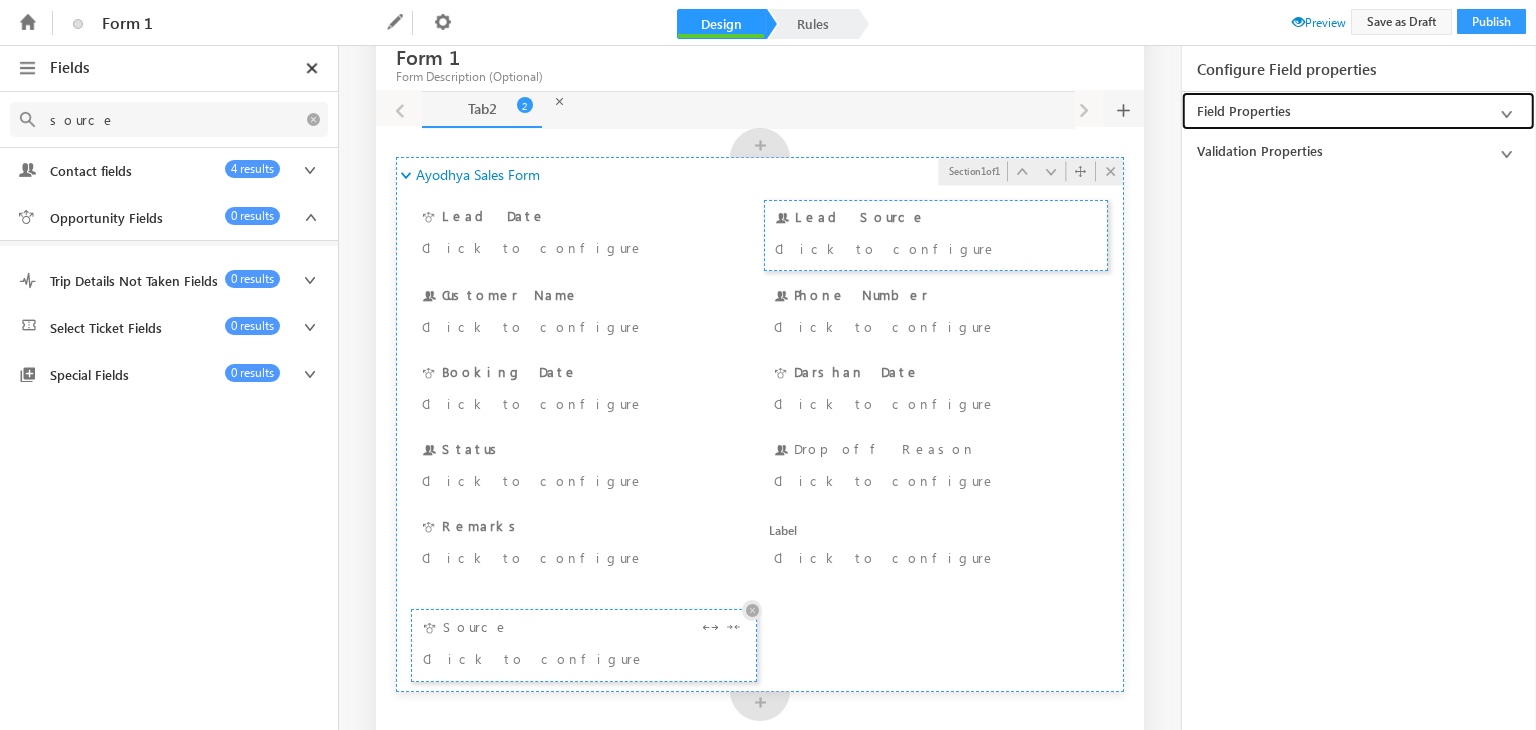 click at bounding box center [752, 610] 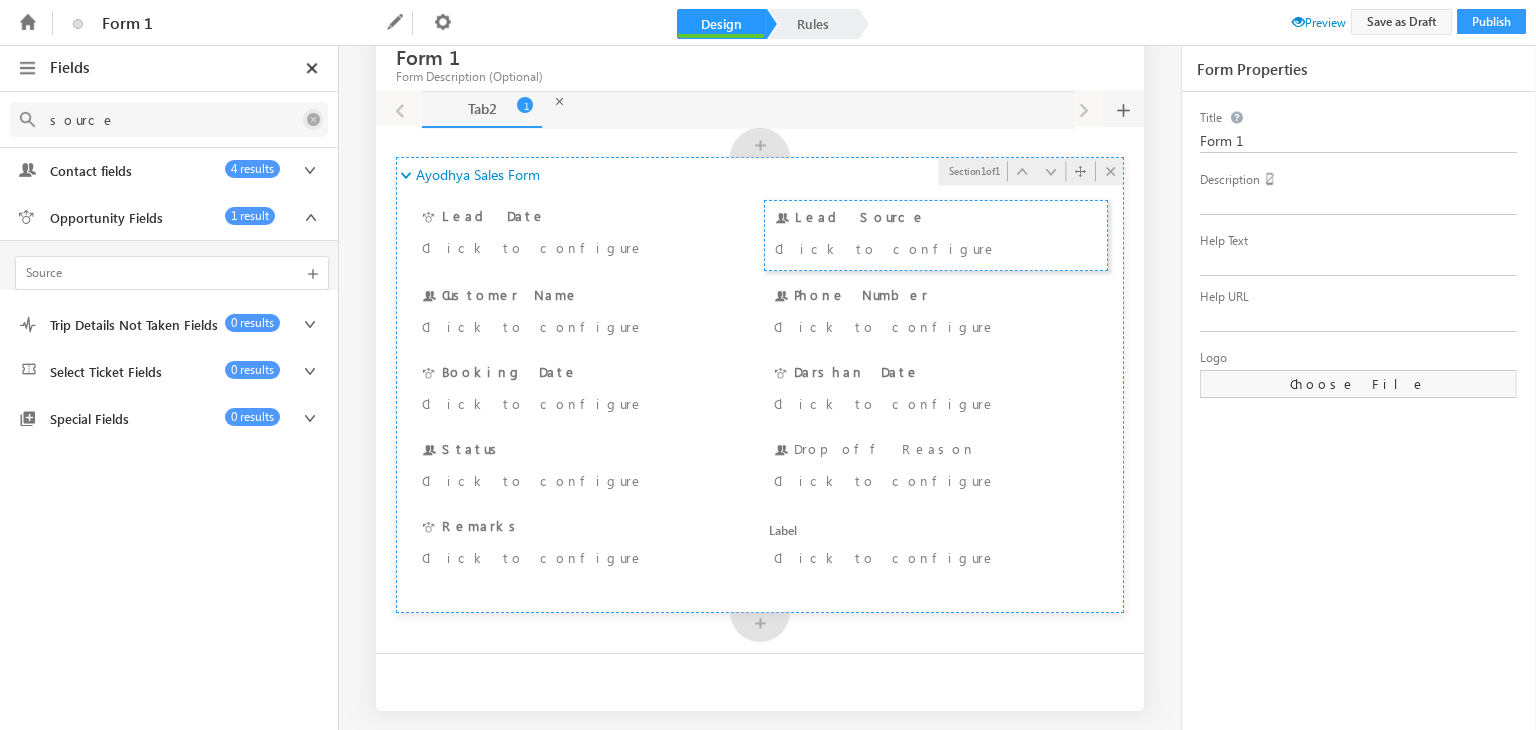 click at bounding box center (313, 119) 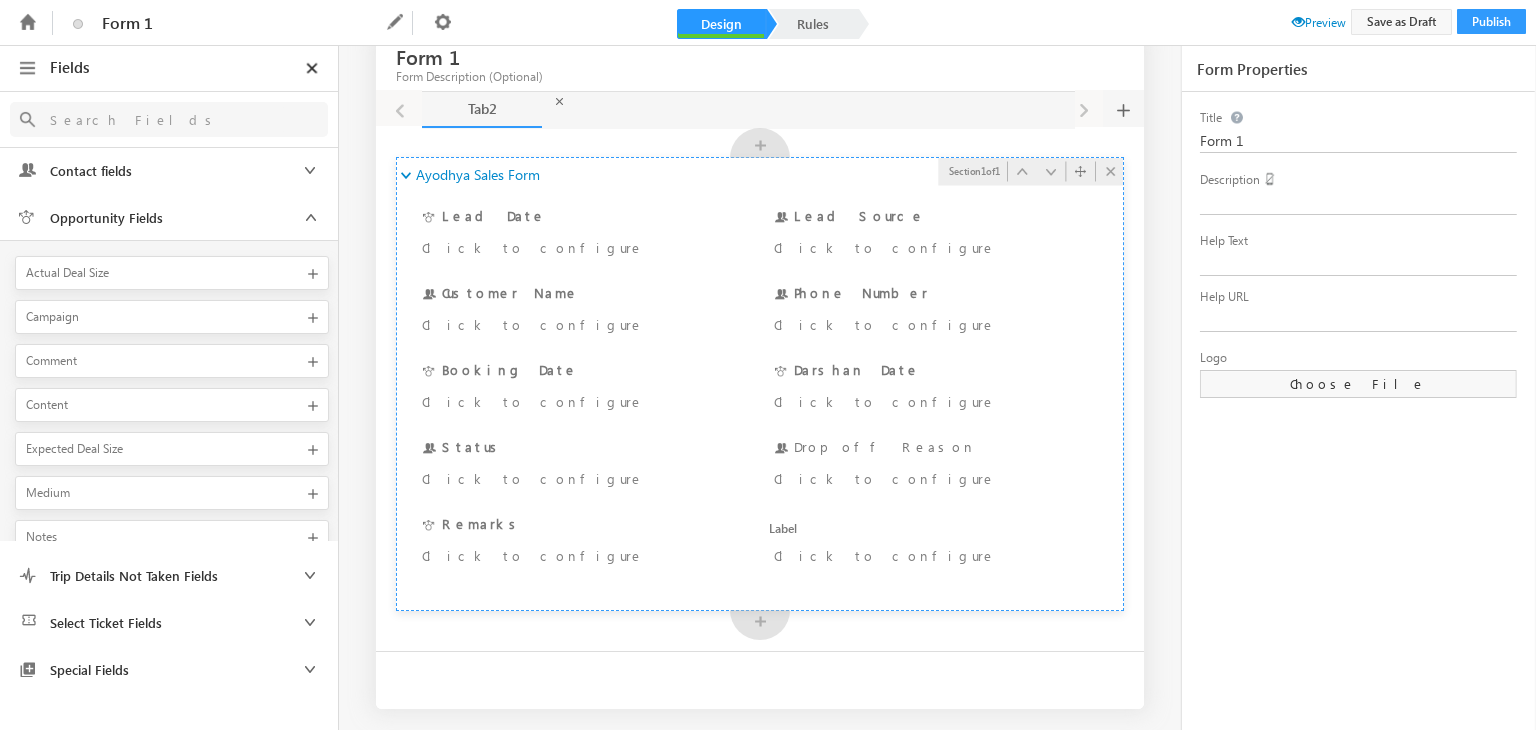 click at bounding box center (310, 217) 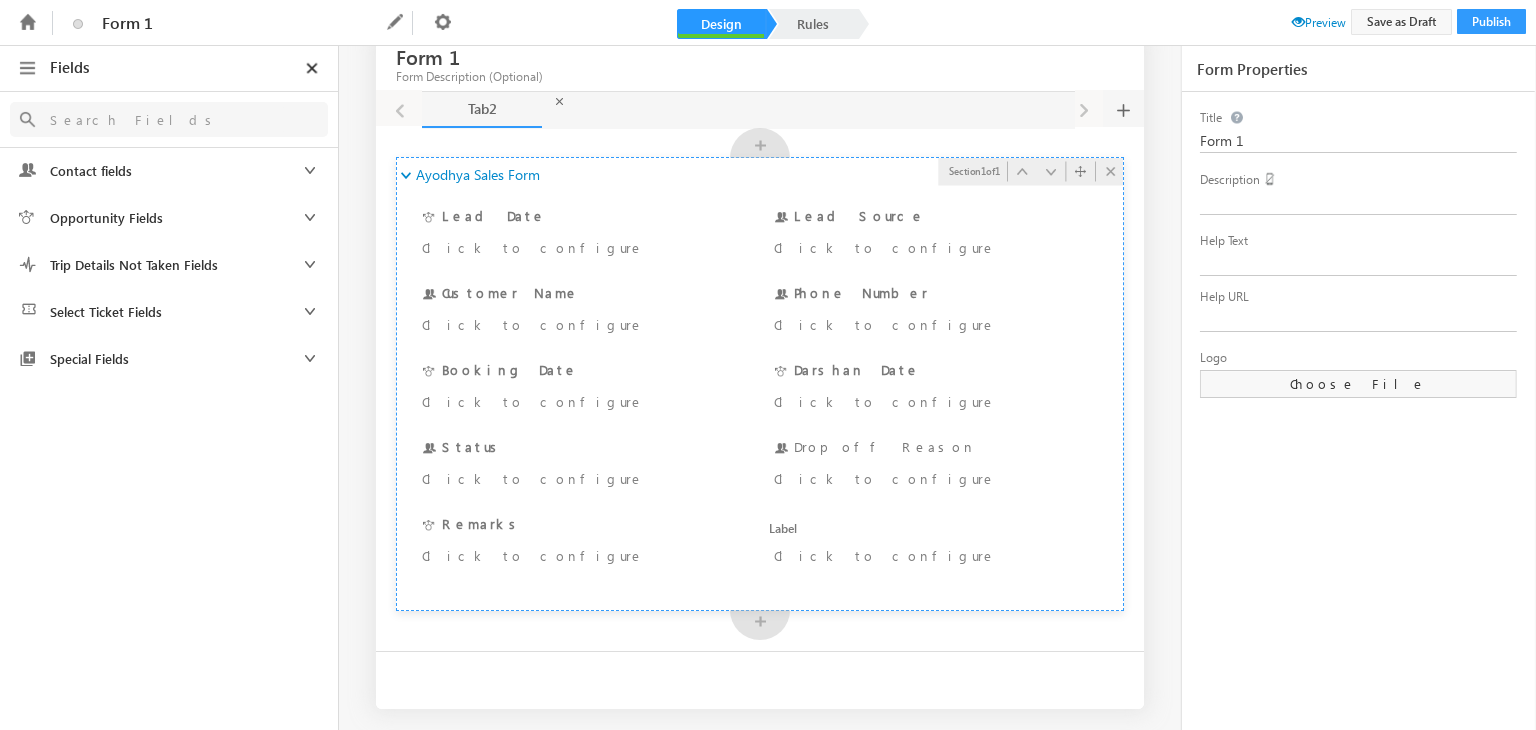 click on "Trip Details Not Taken Fields    0 results" at bounding box center (169, 264) 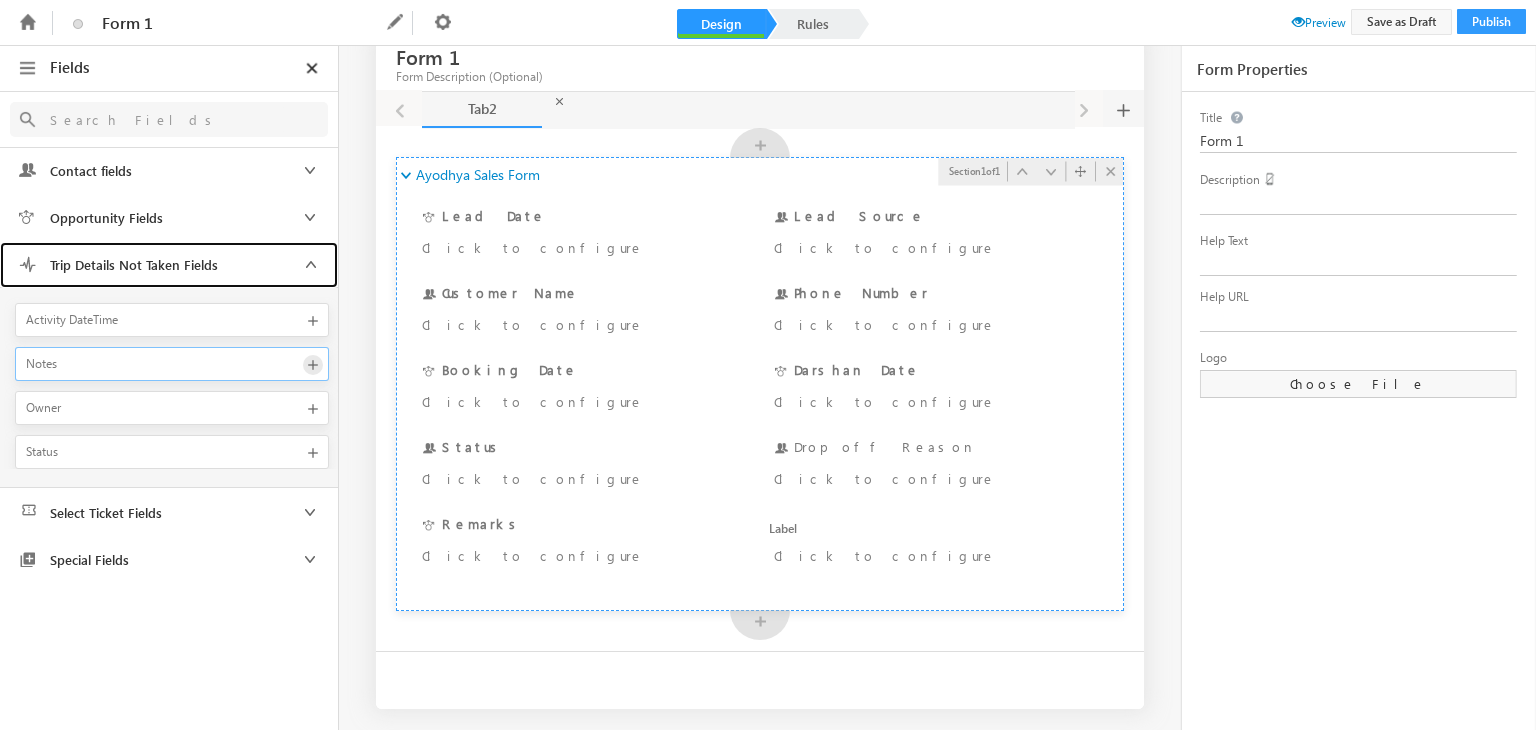 click at bounding box center [313, 365] 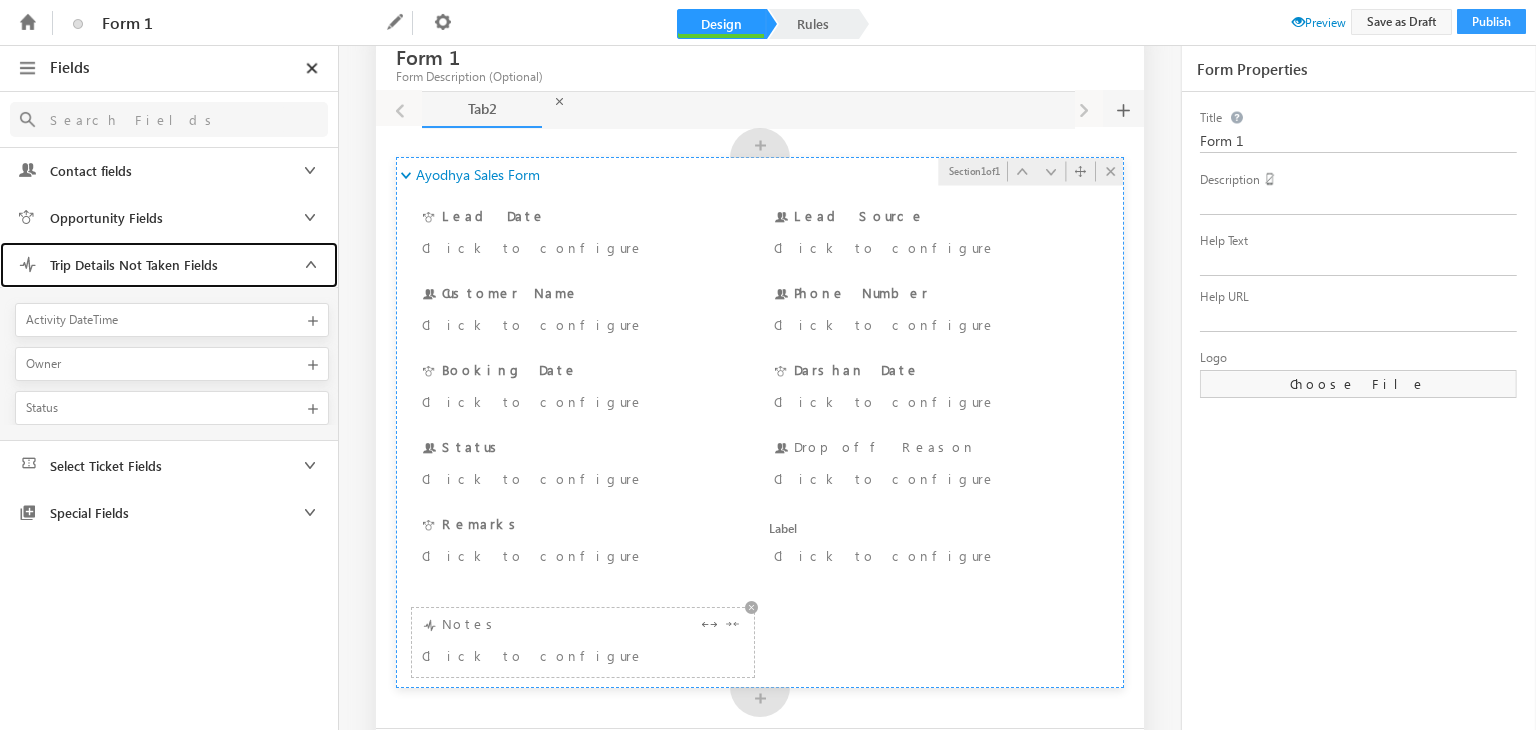 click on "Notes Click to configure" at bounding box center (583, 642) 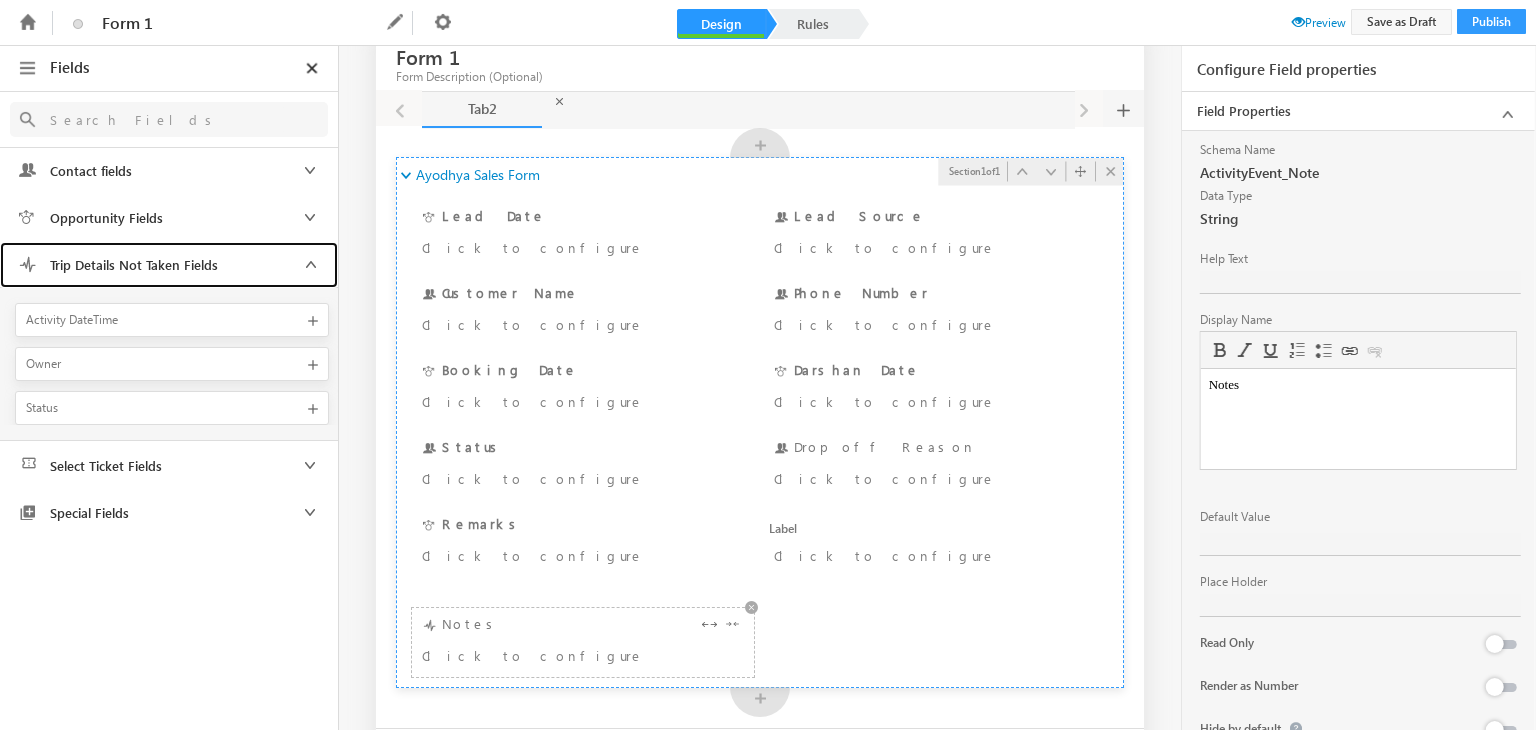 scroll, scrollTop: 0, scrollLeft: 0, axis: both 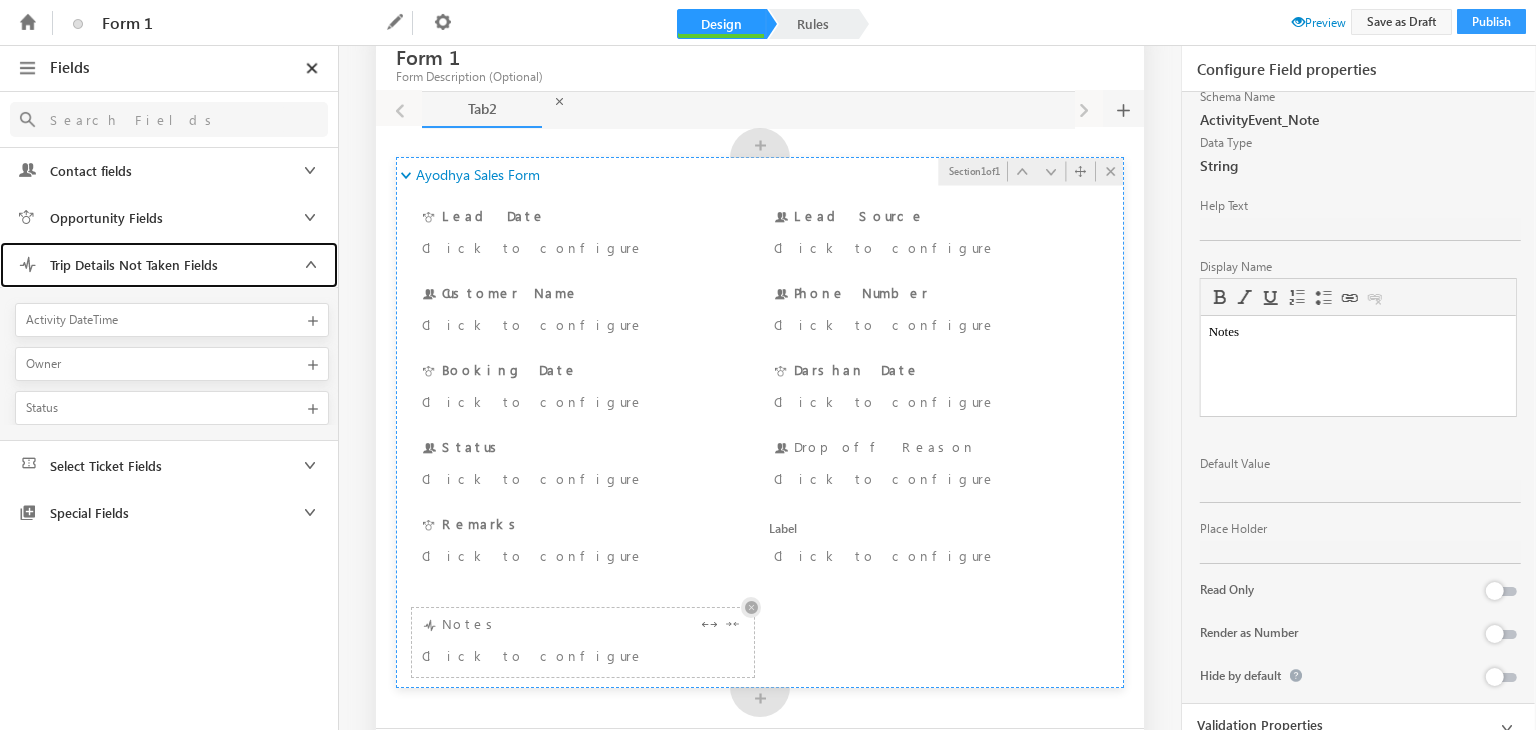 click at bounding box center [751, 607] 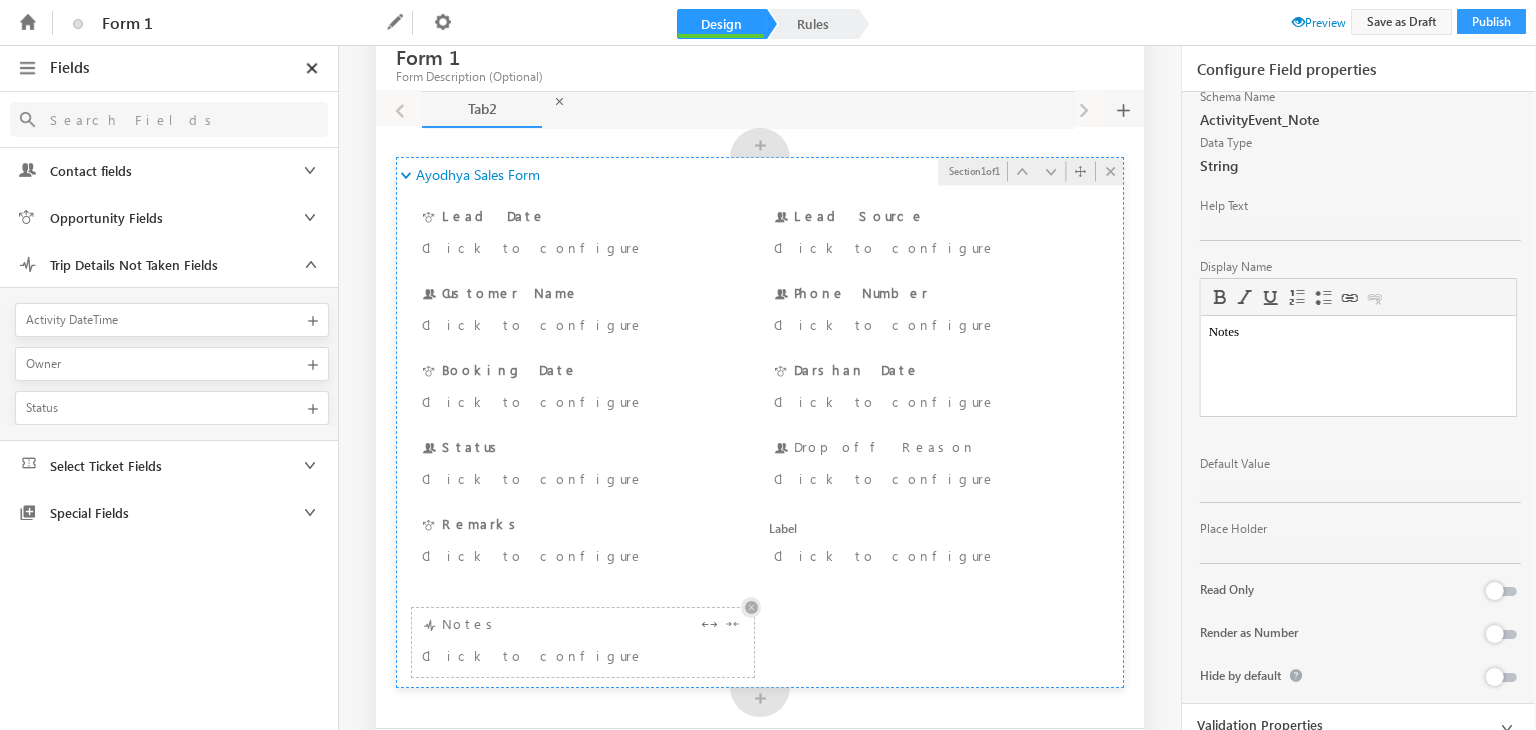 scroll, scrollTop: 0, scrollLeft: 0, axis: both 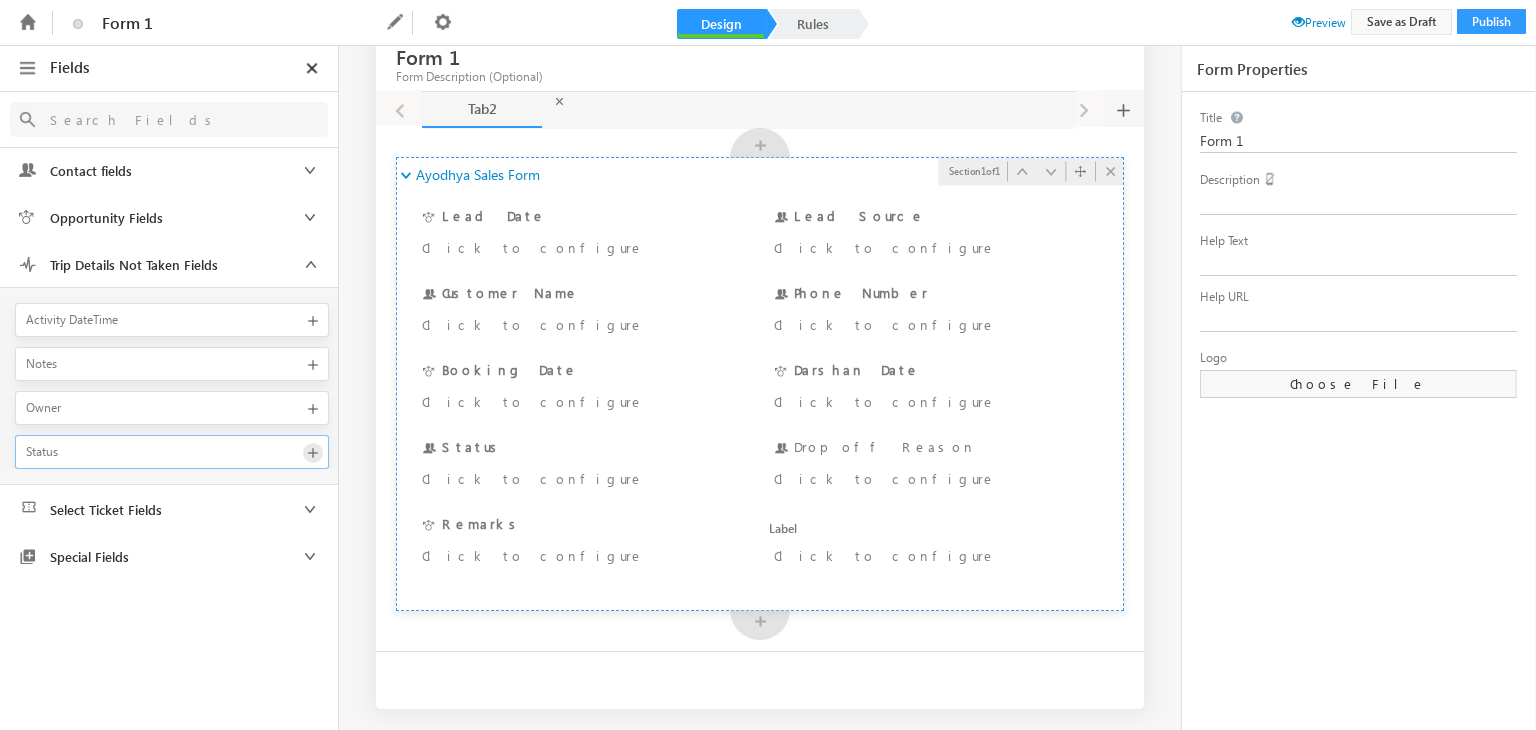 click at bounding box center (313, 453) 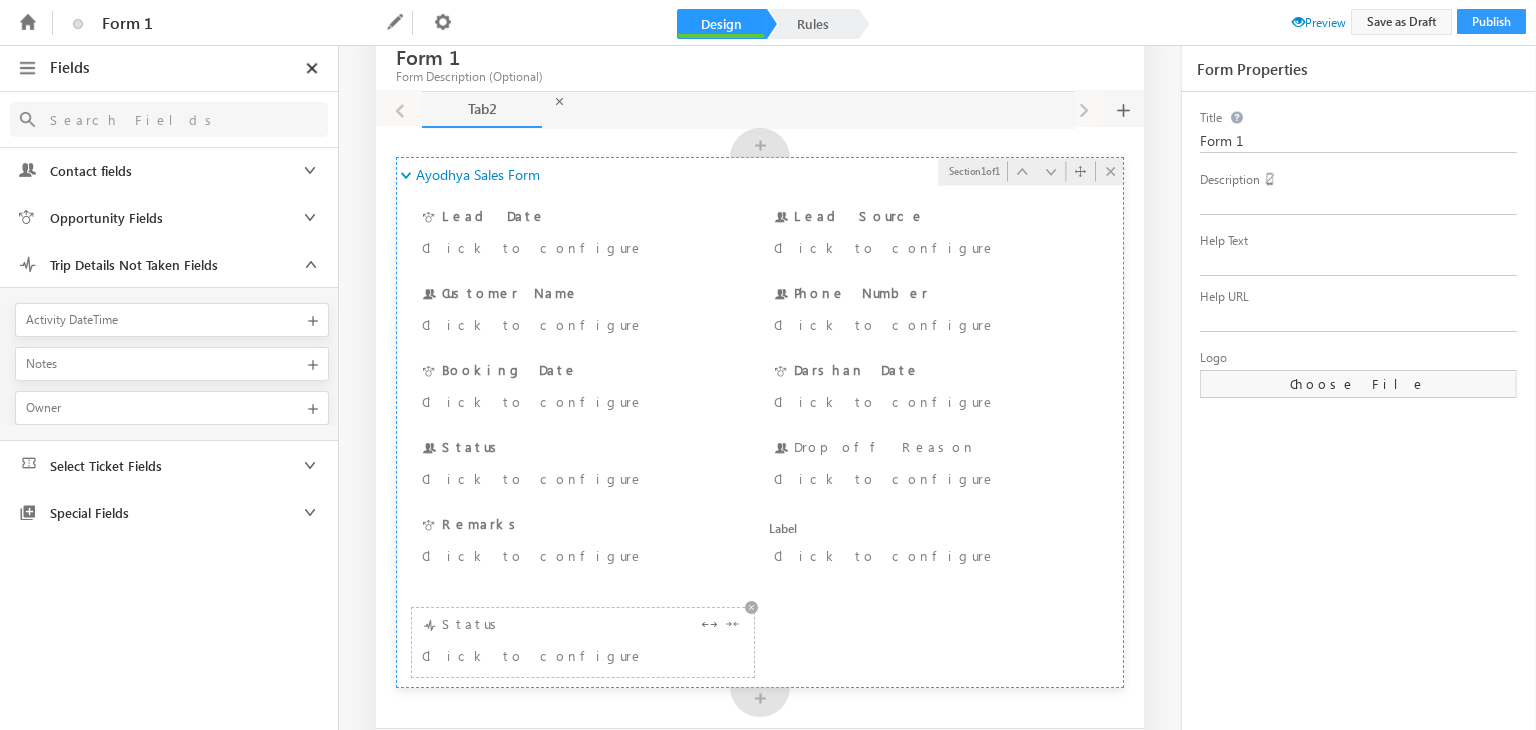 click on "Click to configure" at bounding box center (555, 655) 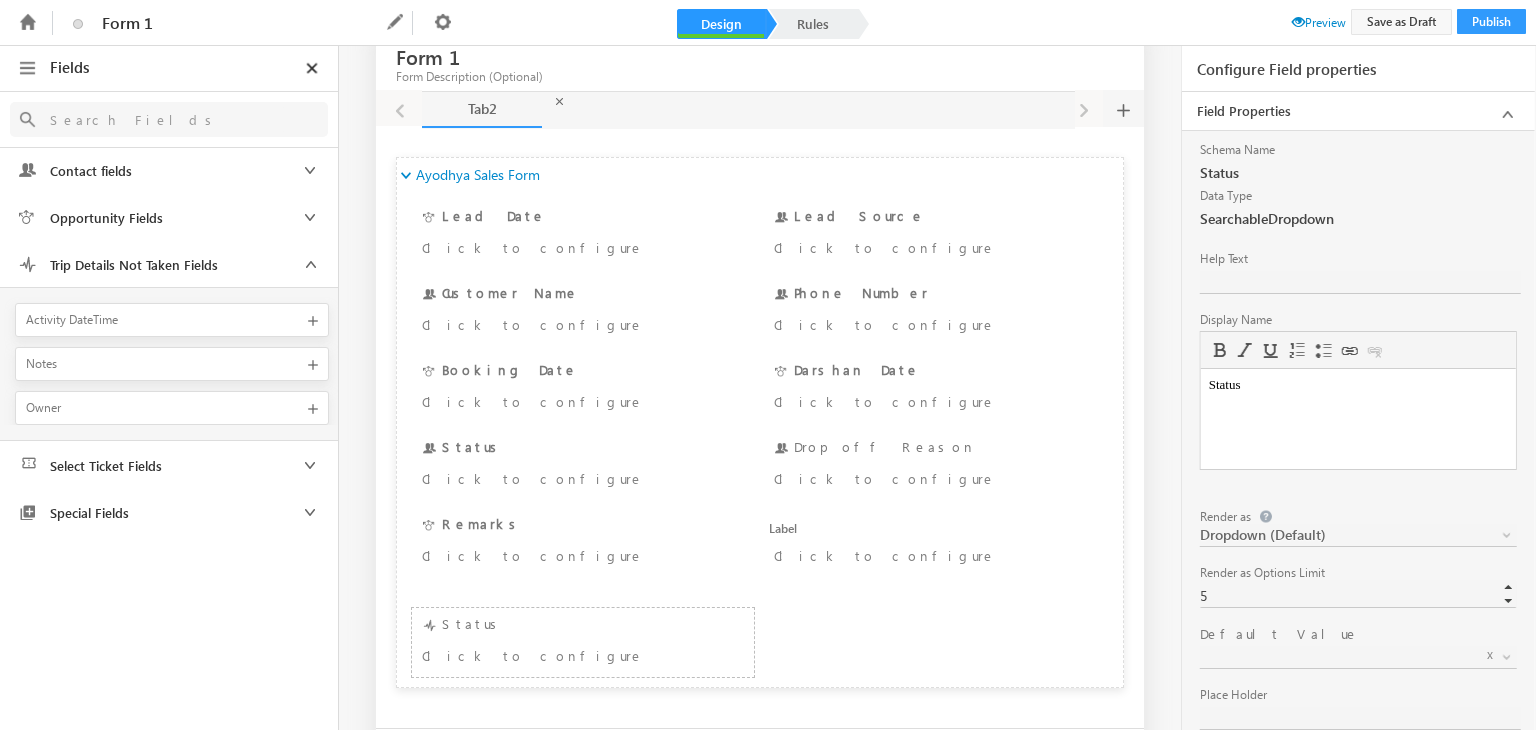 scroll, scrollTop: 0, scrollLeft: 0, axis: both 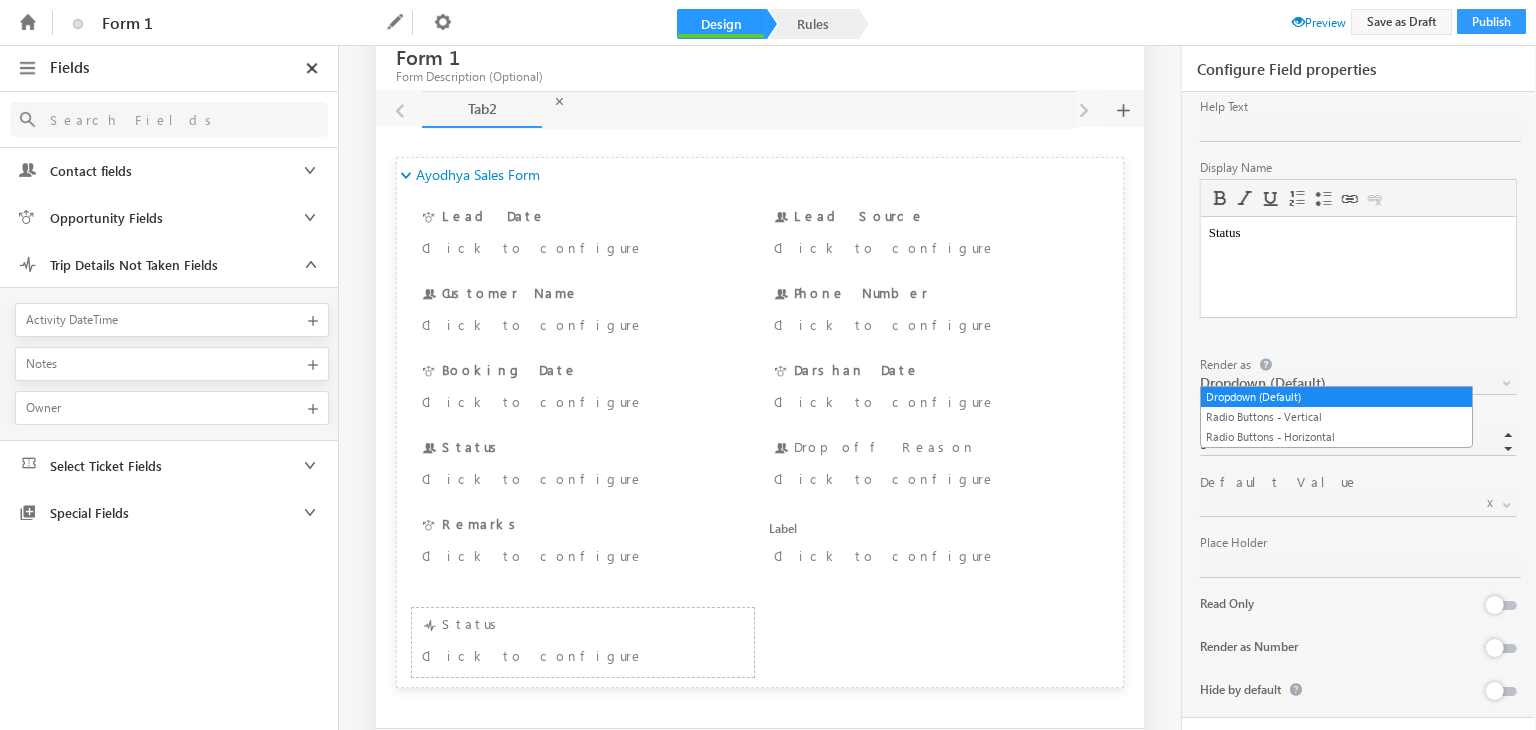 click on "Dropdown (Default)" at bounding box center [1337, 383] 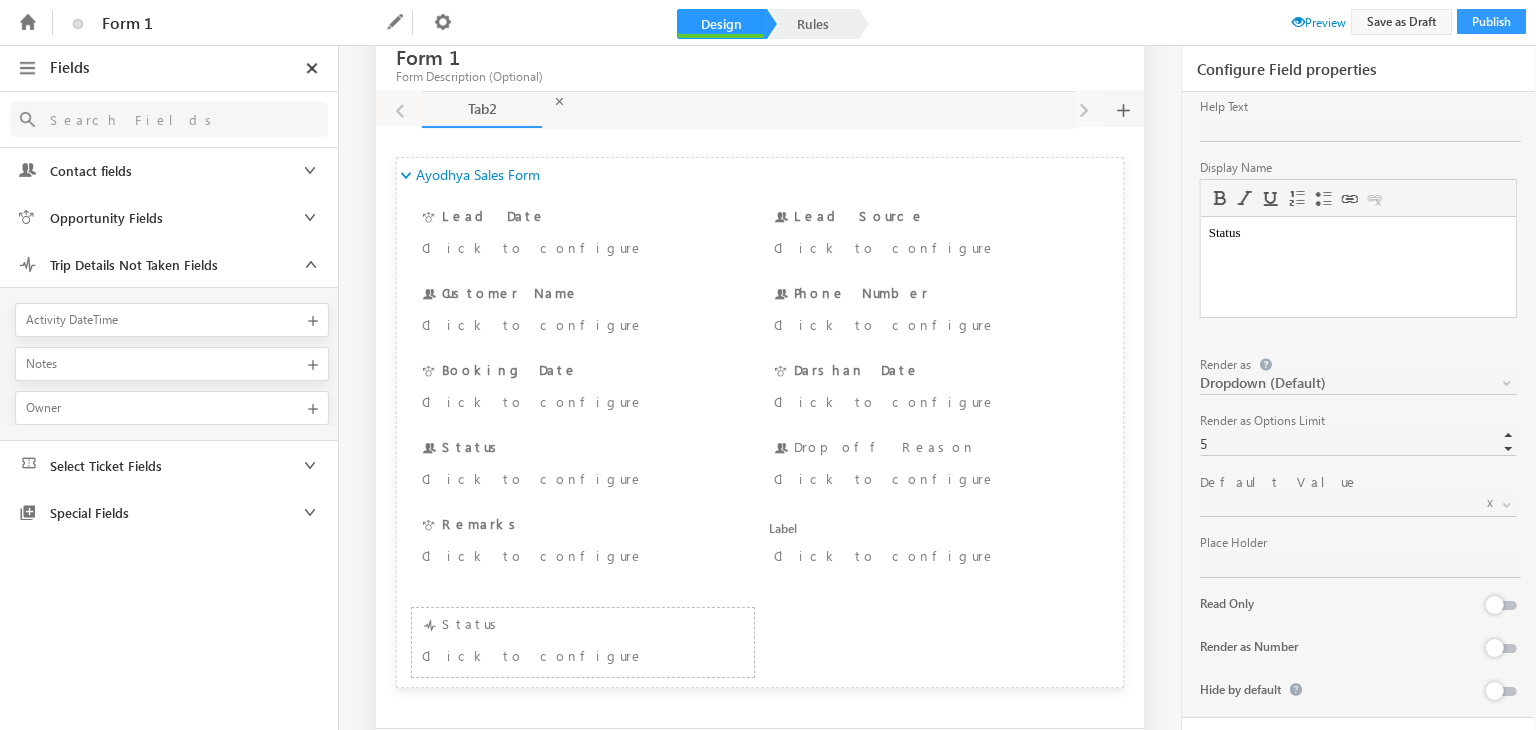 click on "Dropdown (Default)" at bounding box center [1337, 383] 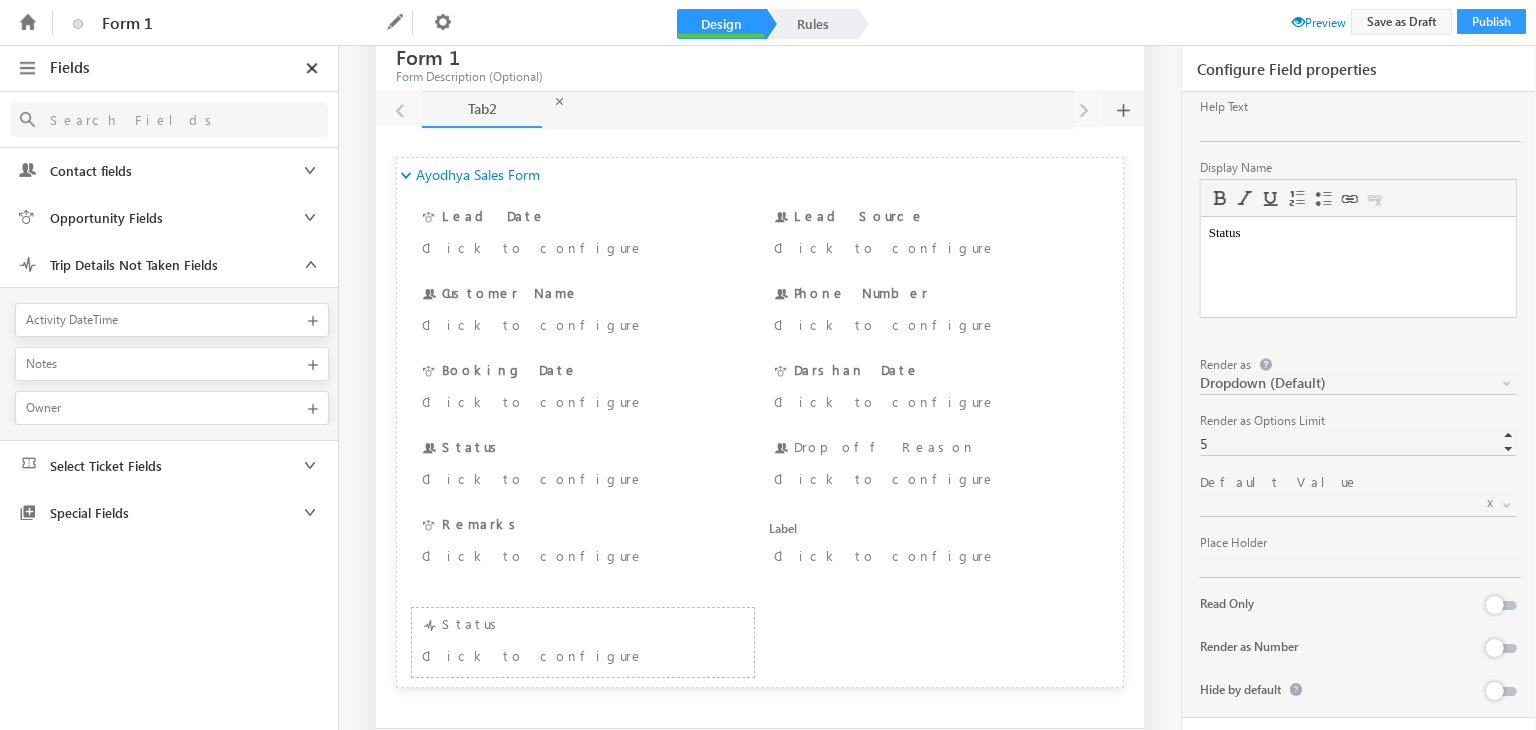 click at bounding box center [1360, 566] 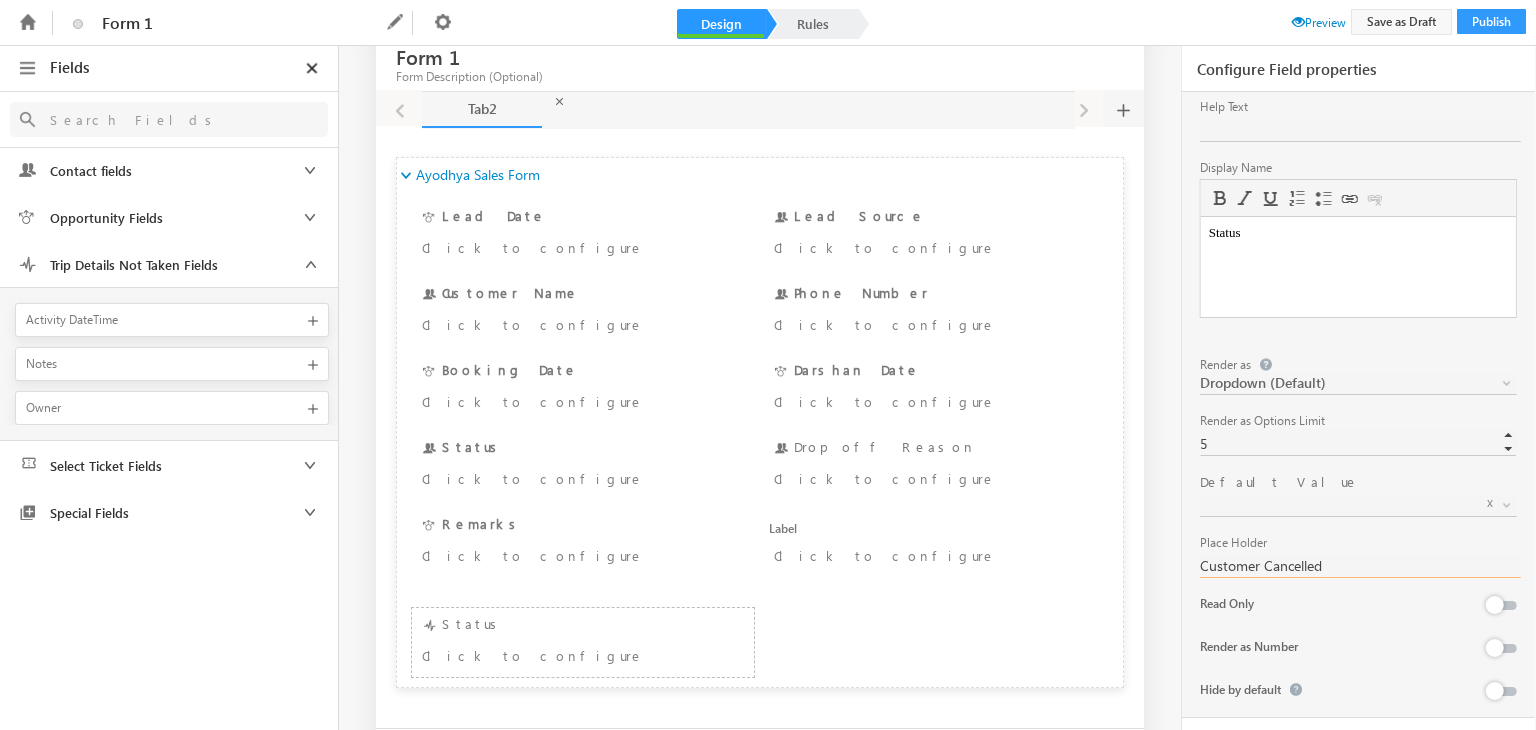 type on "Customer Cancelled" 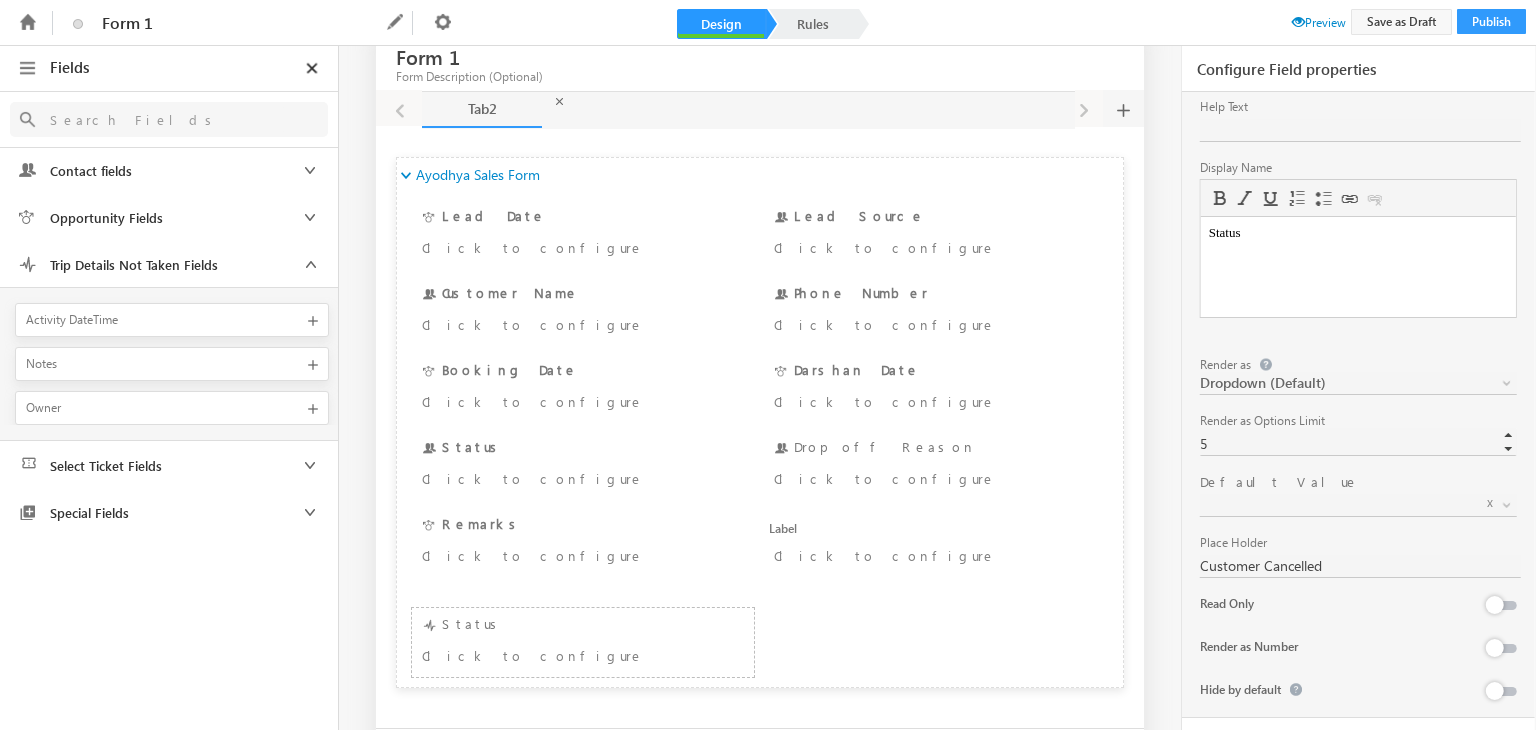 click at bounding box center (1337, 505) 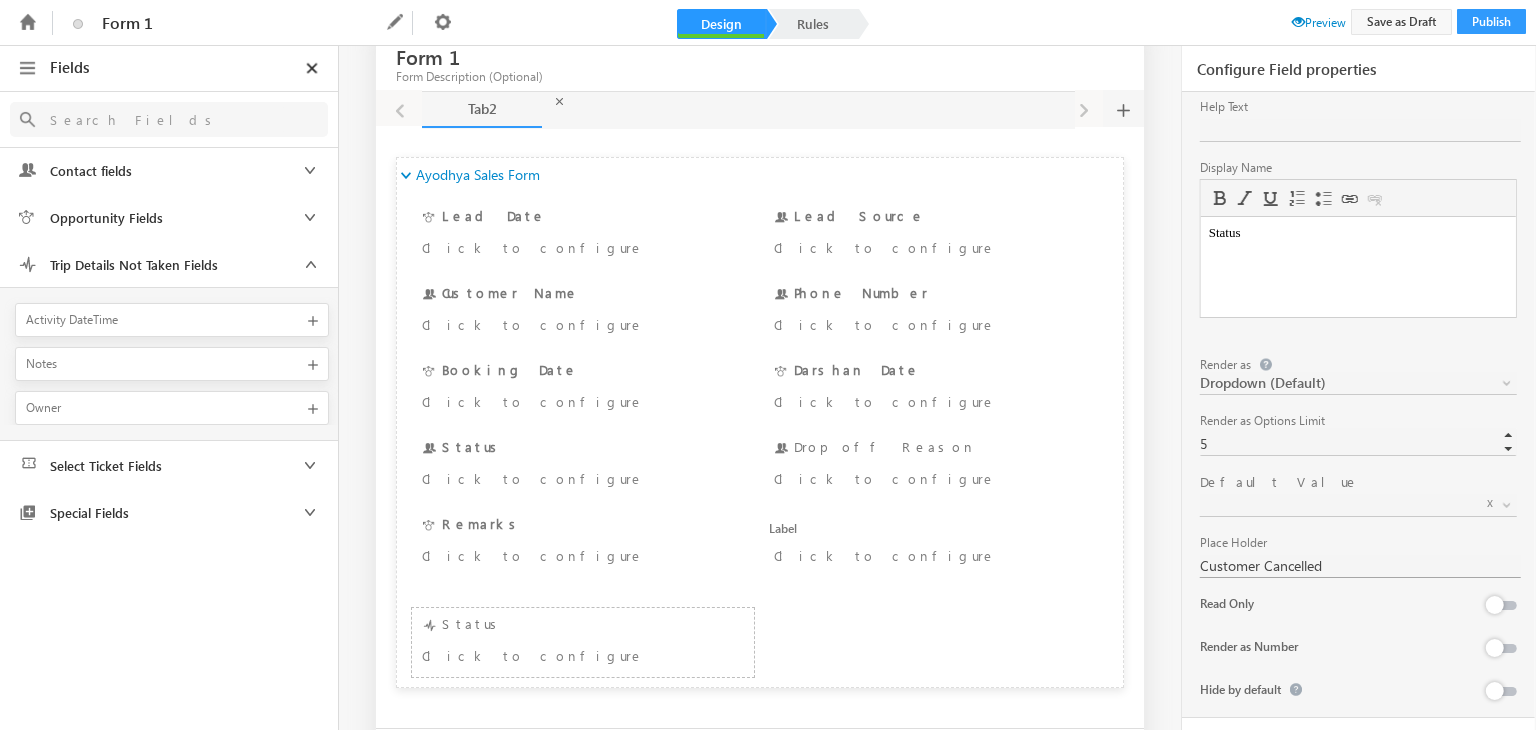 scroll, scrollTop: 166, scrollLeft: 0, axis: vertical 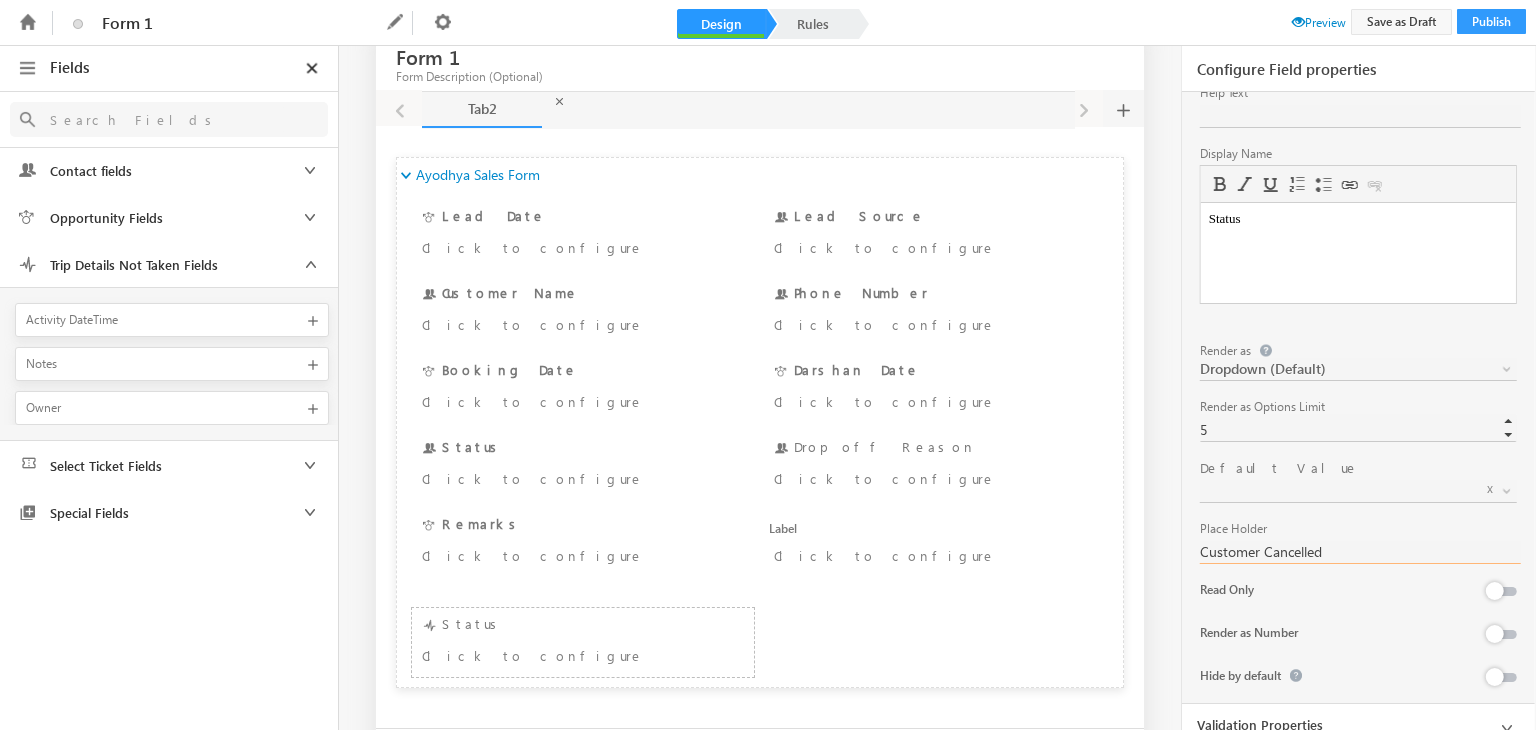 click on "Customer Cancelled" at bounding box center (1360, 552) 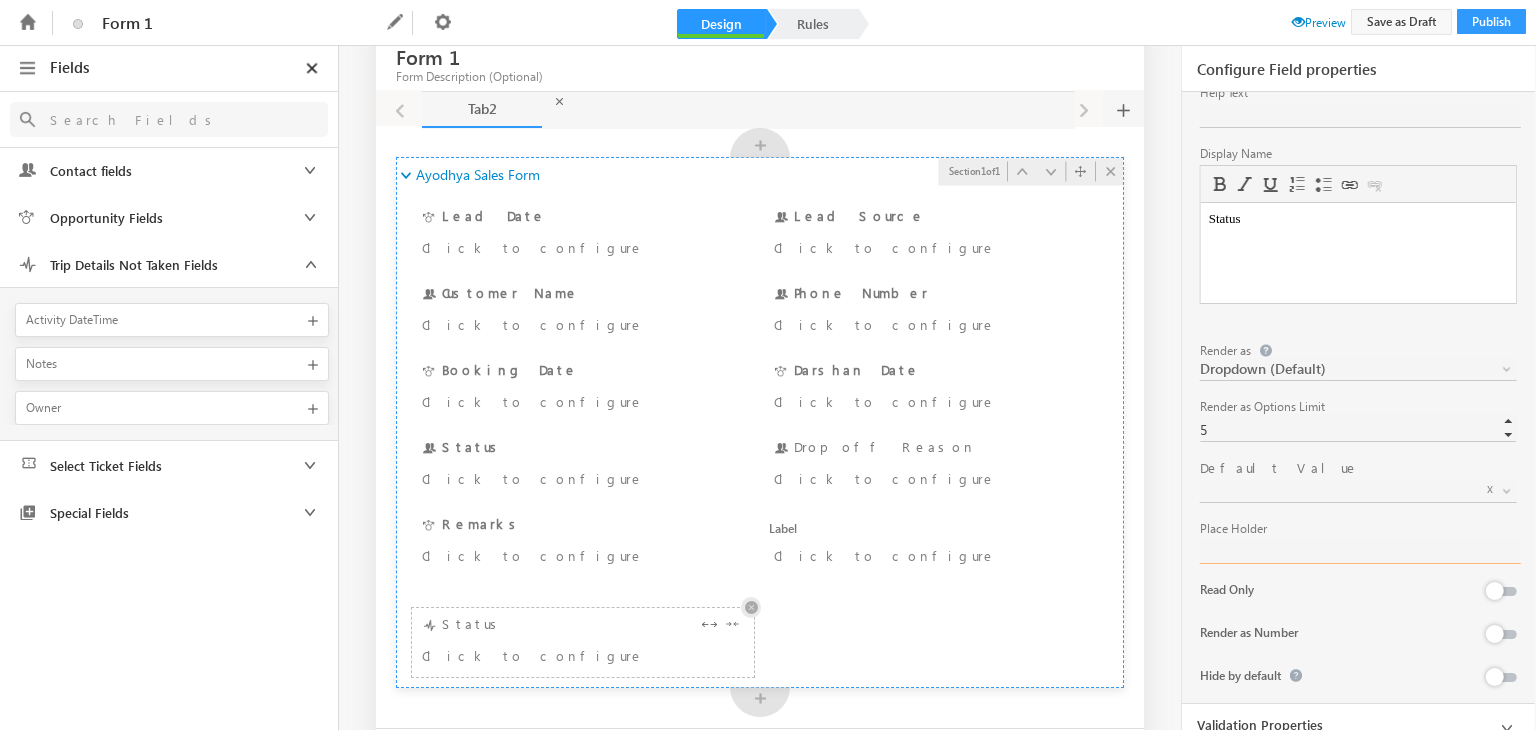 click at bounding box center (751, 607) 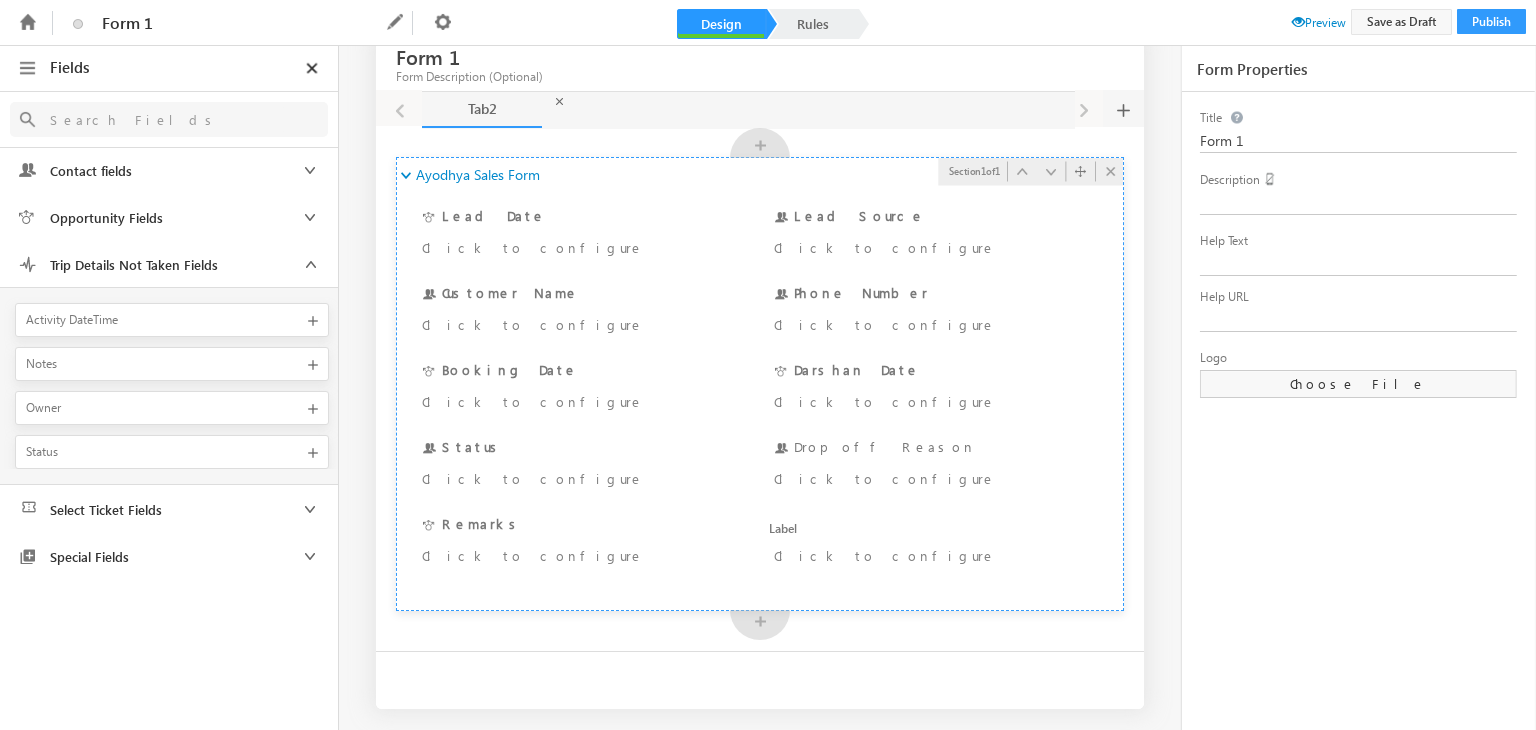 scroll, scrollTop: 0, scrollLeft: 0, axis: both 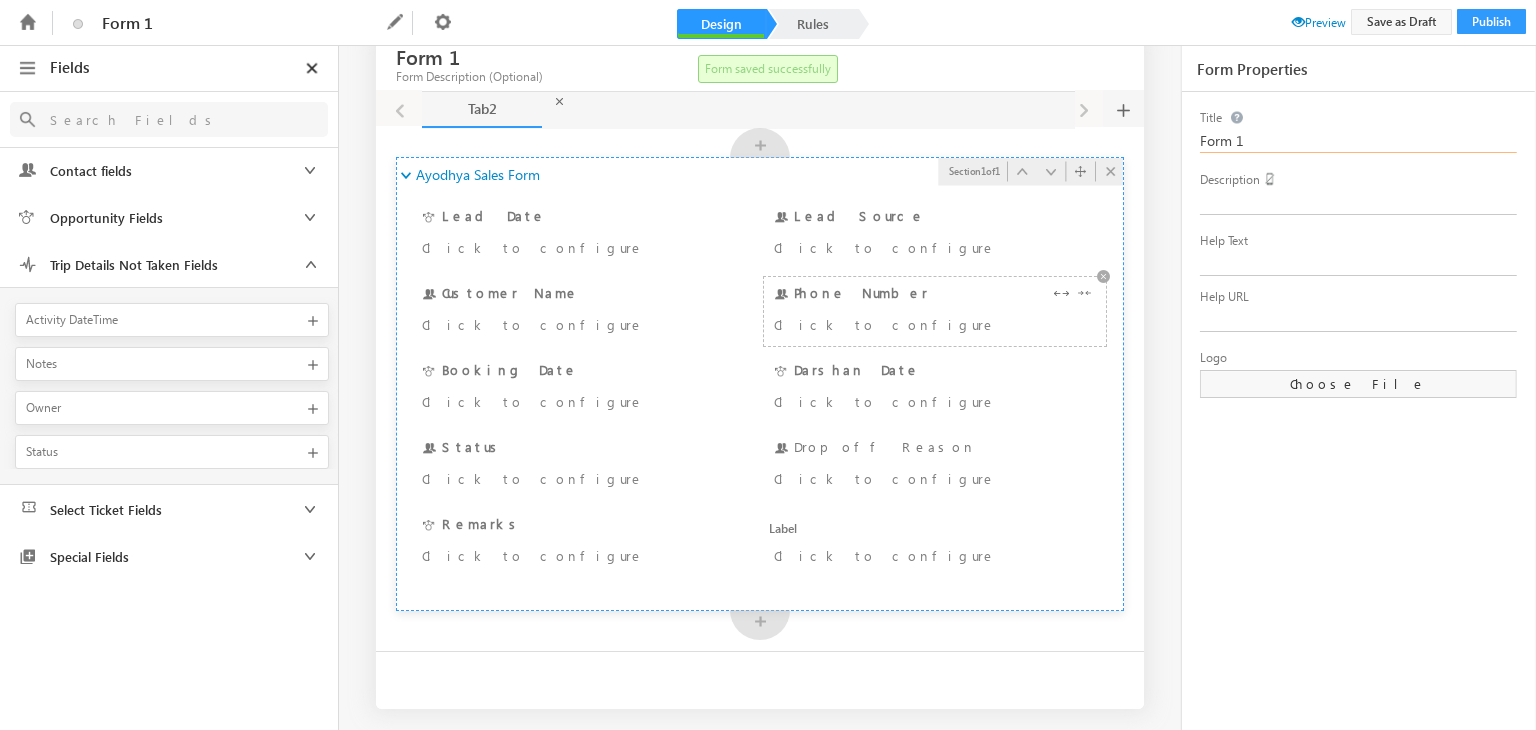 click on "Click to configure" at bounding box center (907, 324) 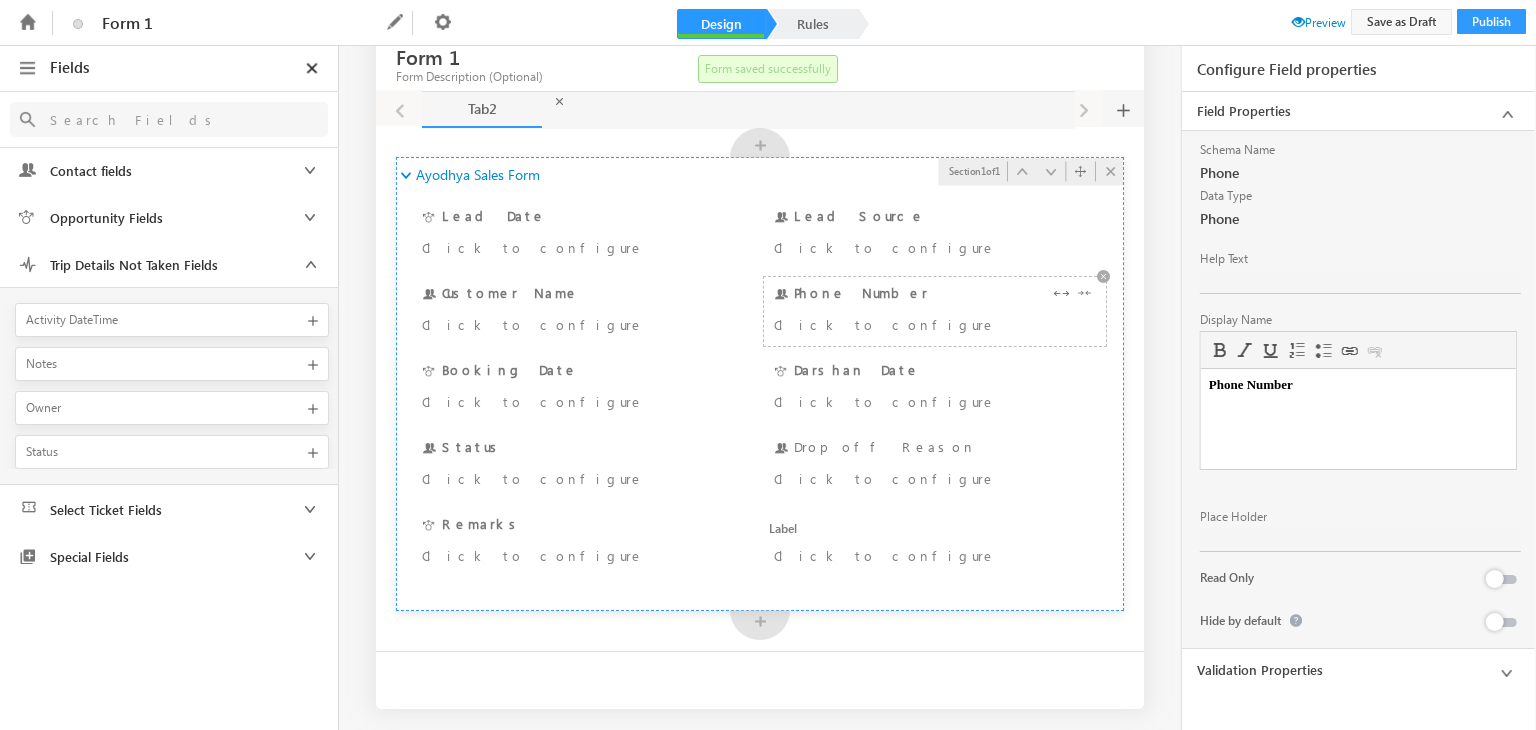 scroll, scrollTop: 0, scrollLeft: 0, axis: both 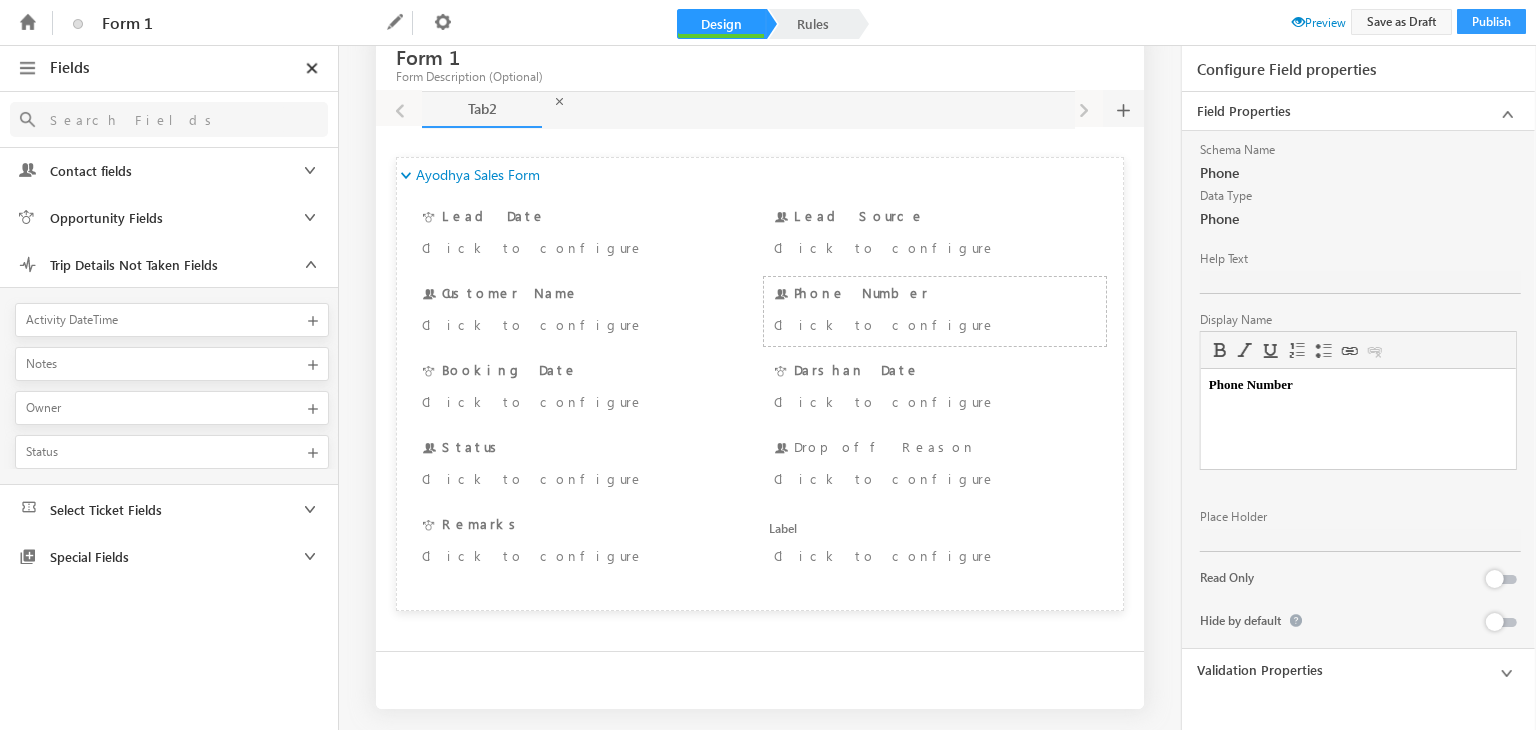 click at bounding box center (162, 119) 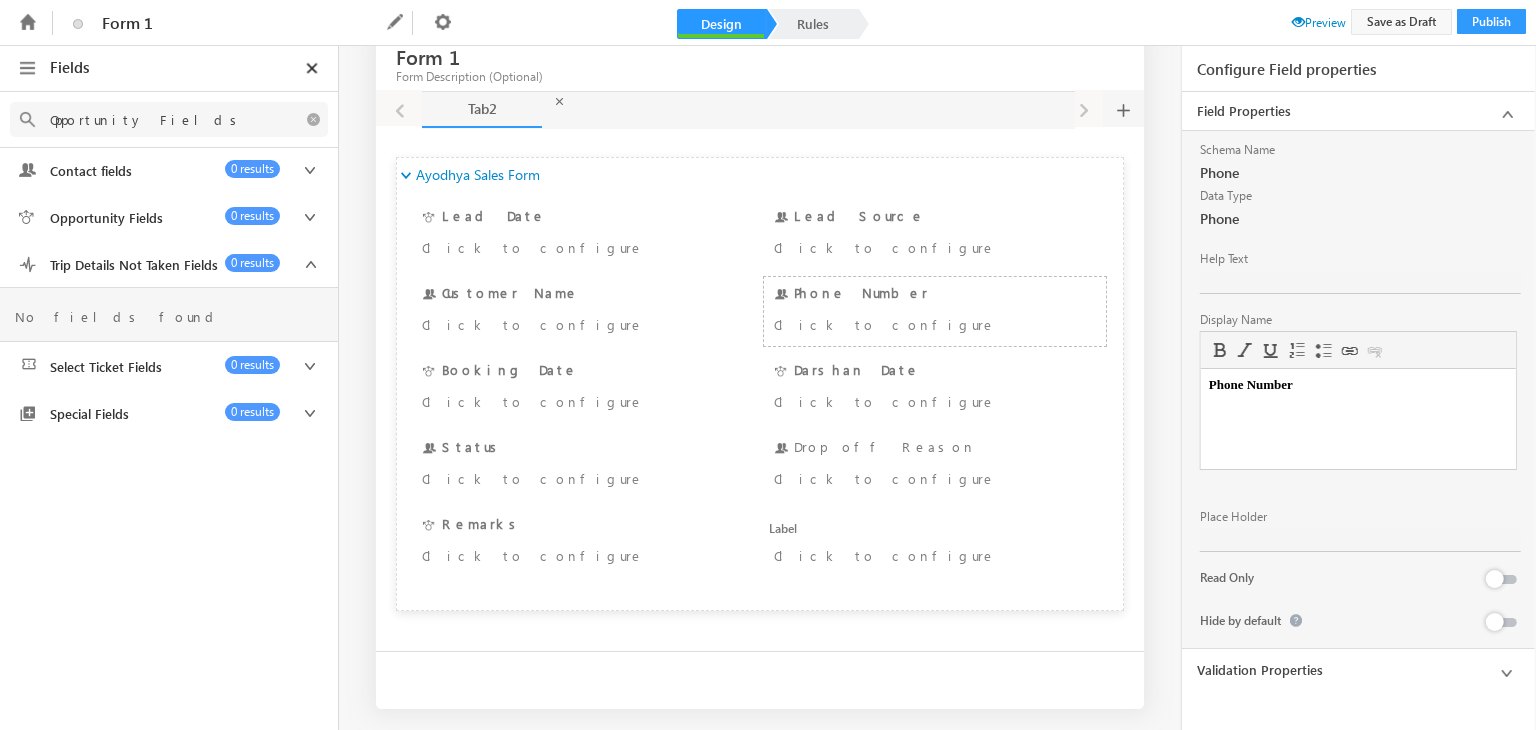 click on "Opportunity Fields" at bounding box center [162, 119] 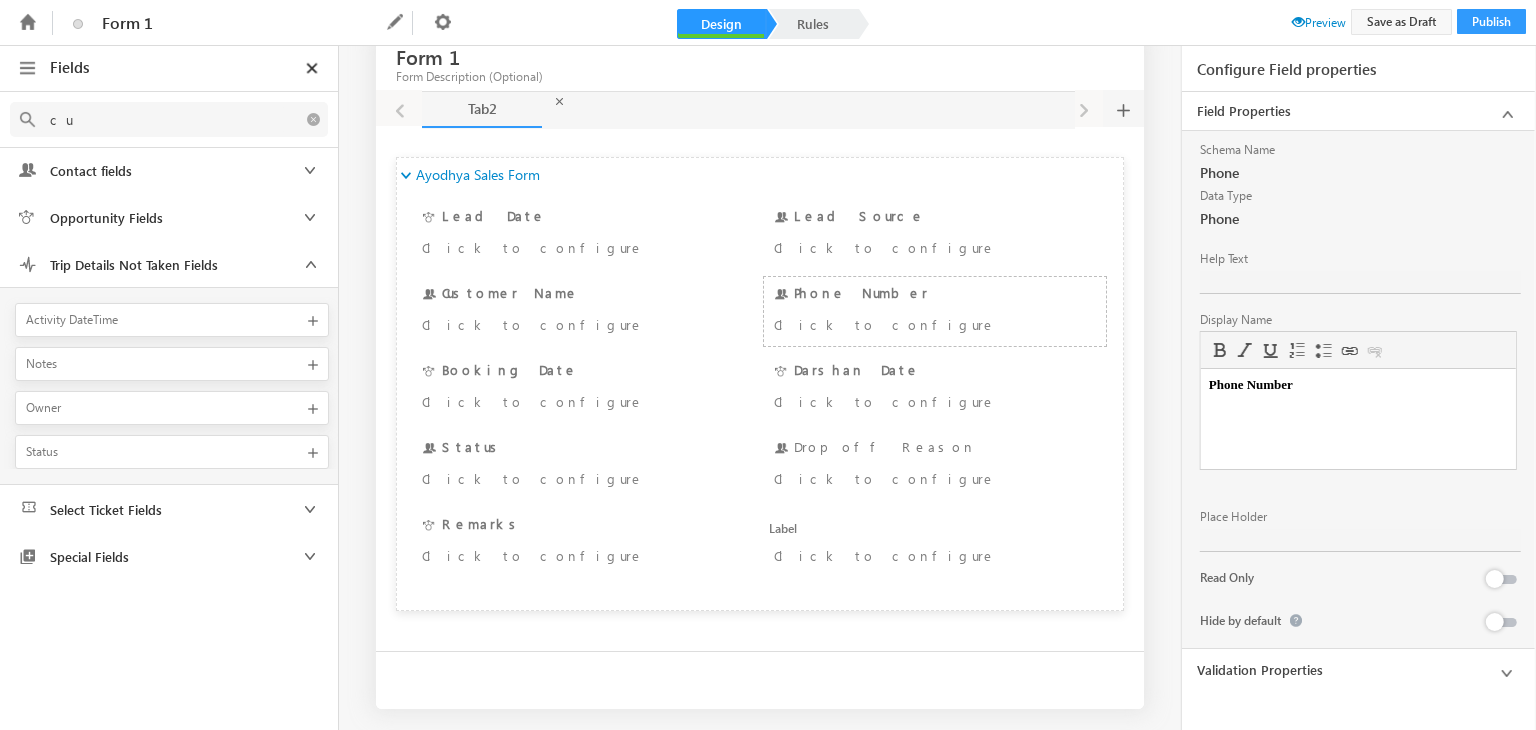 type on "c" 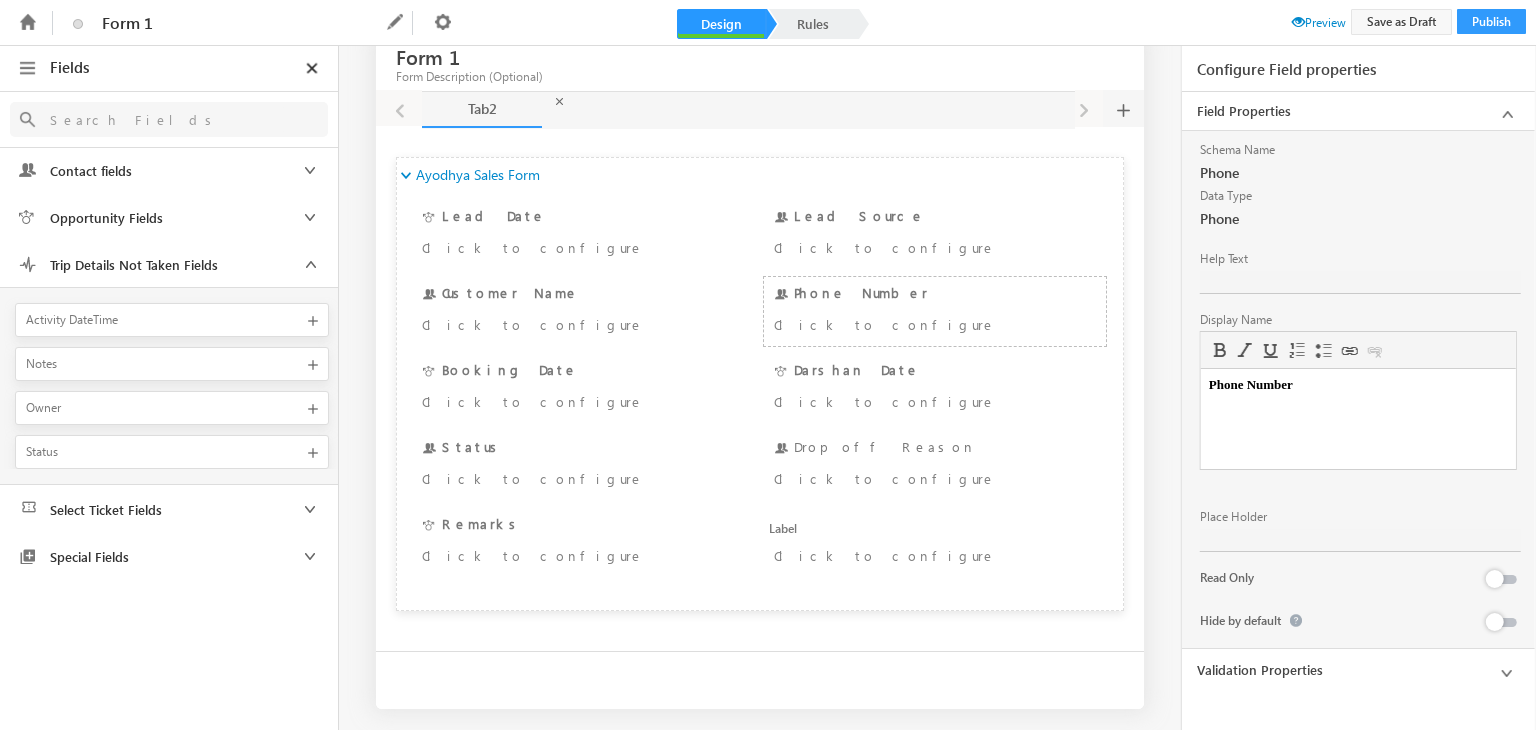 type 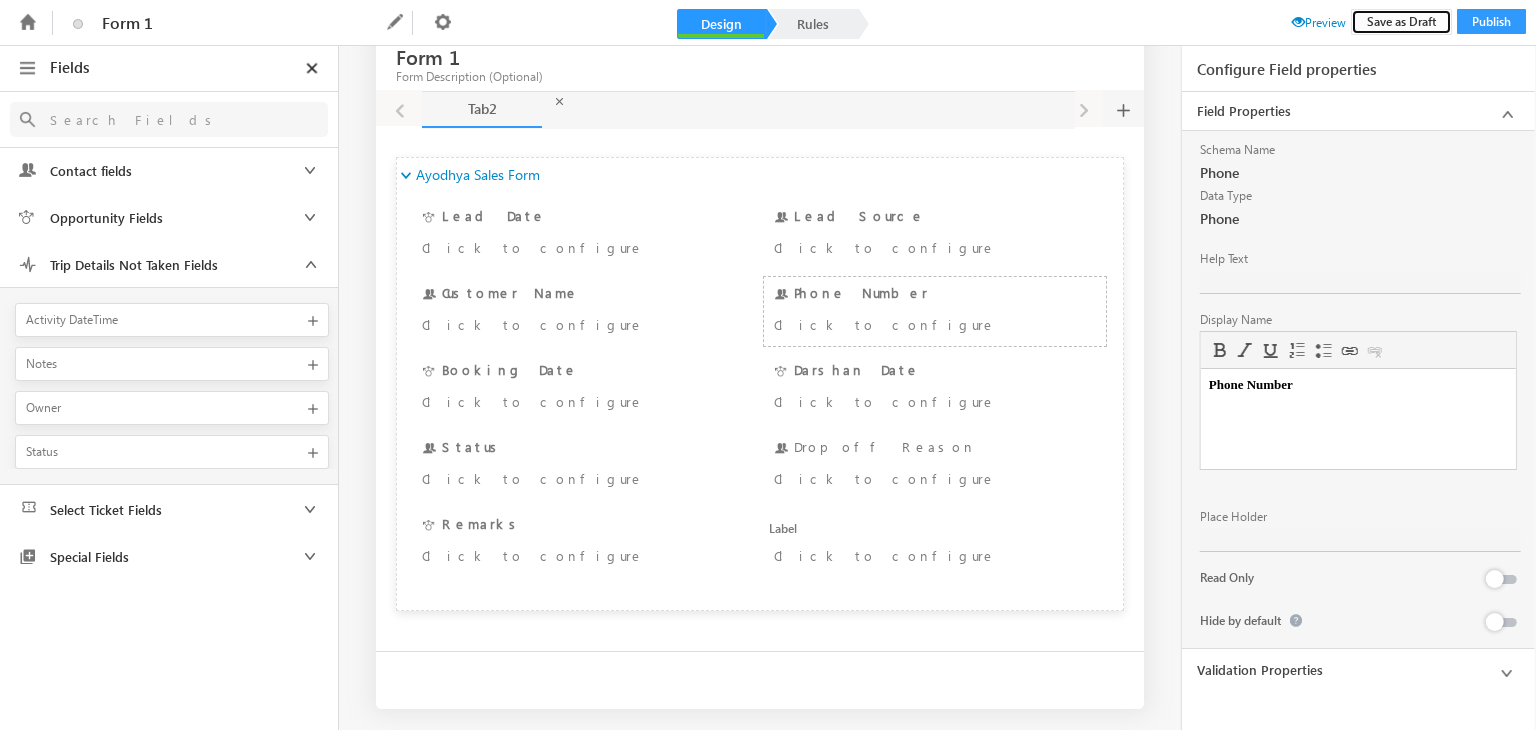 click on "Save as Draft" at bounding box center [1401, 22] 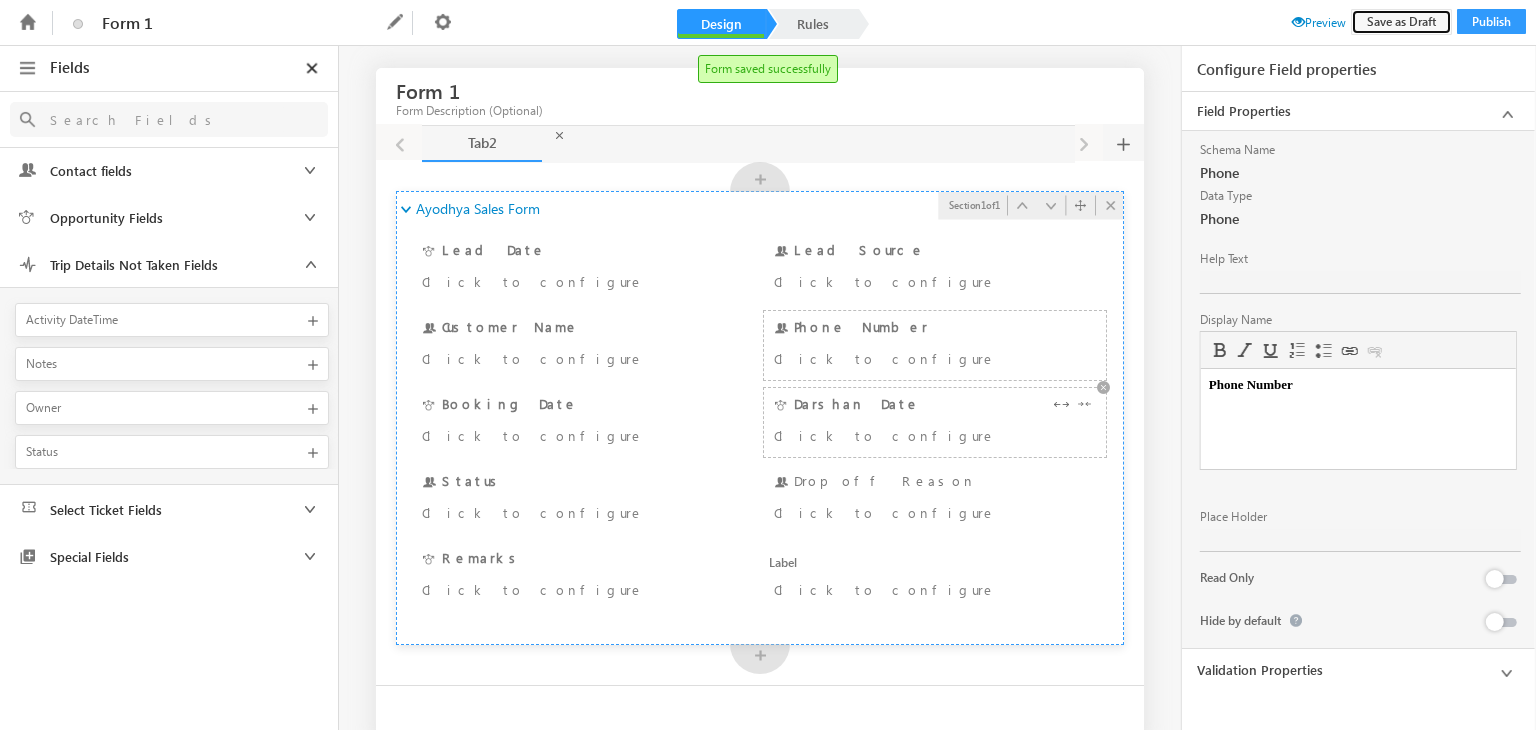 scroll, scrollTop: 0, scrollLeft: 0, axis: both 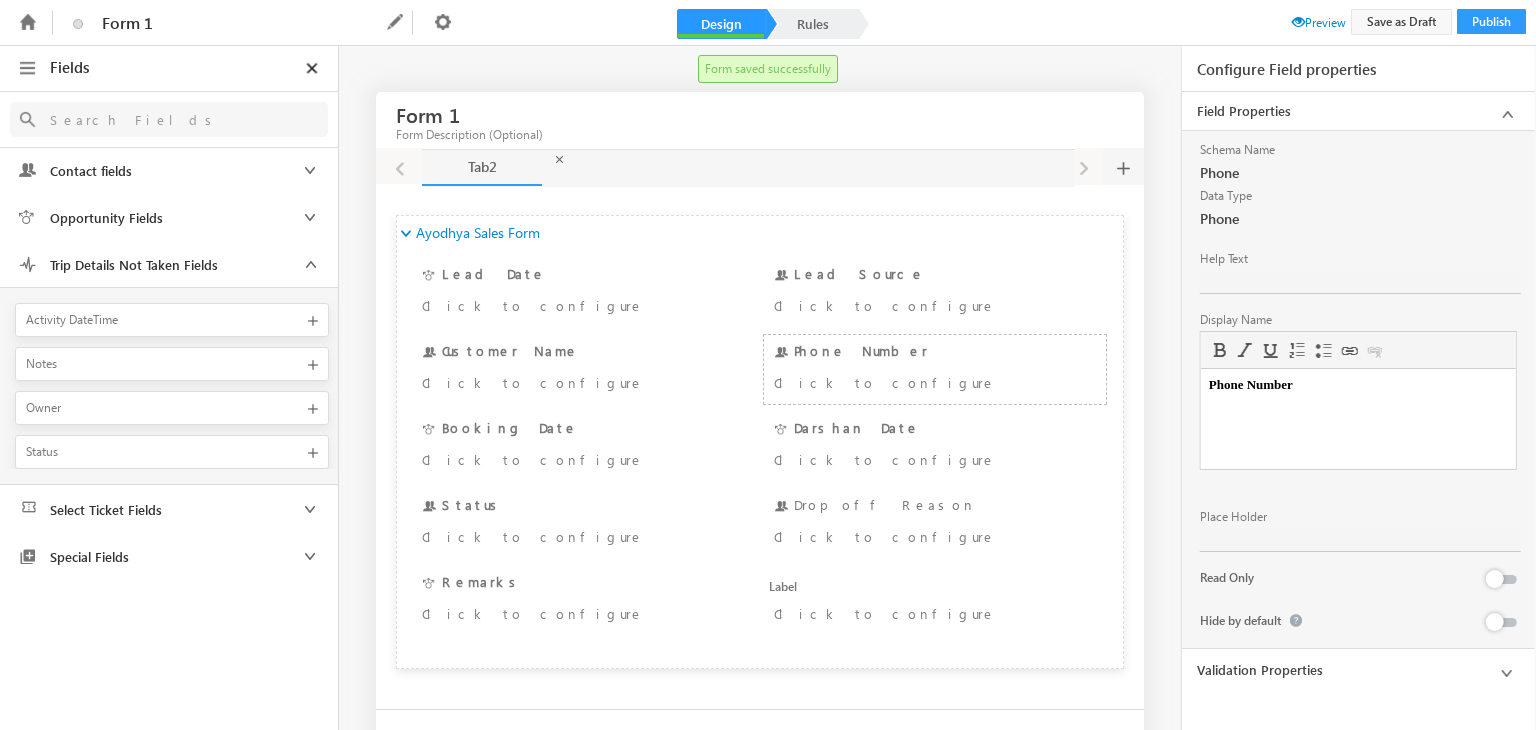 click on "Form 1" at bounding box center (428, 114) 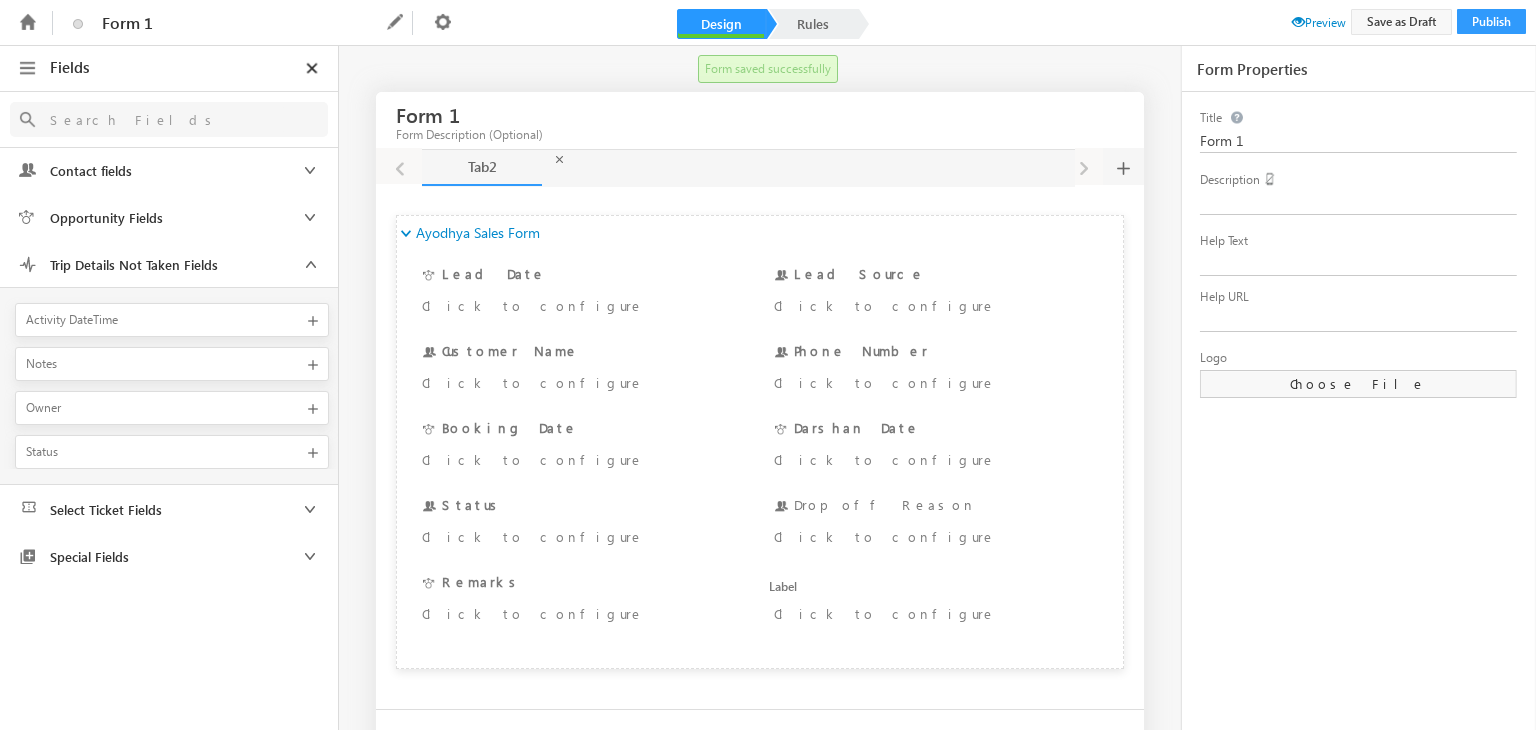 click on "Form 1" at bounding box center [428, 114] 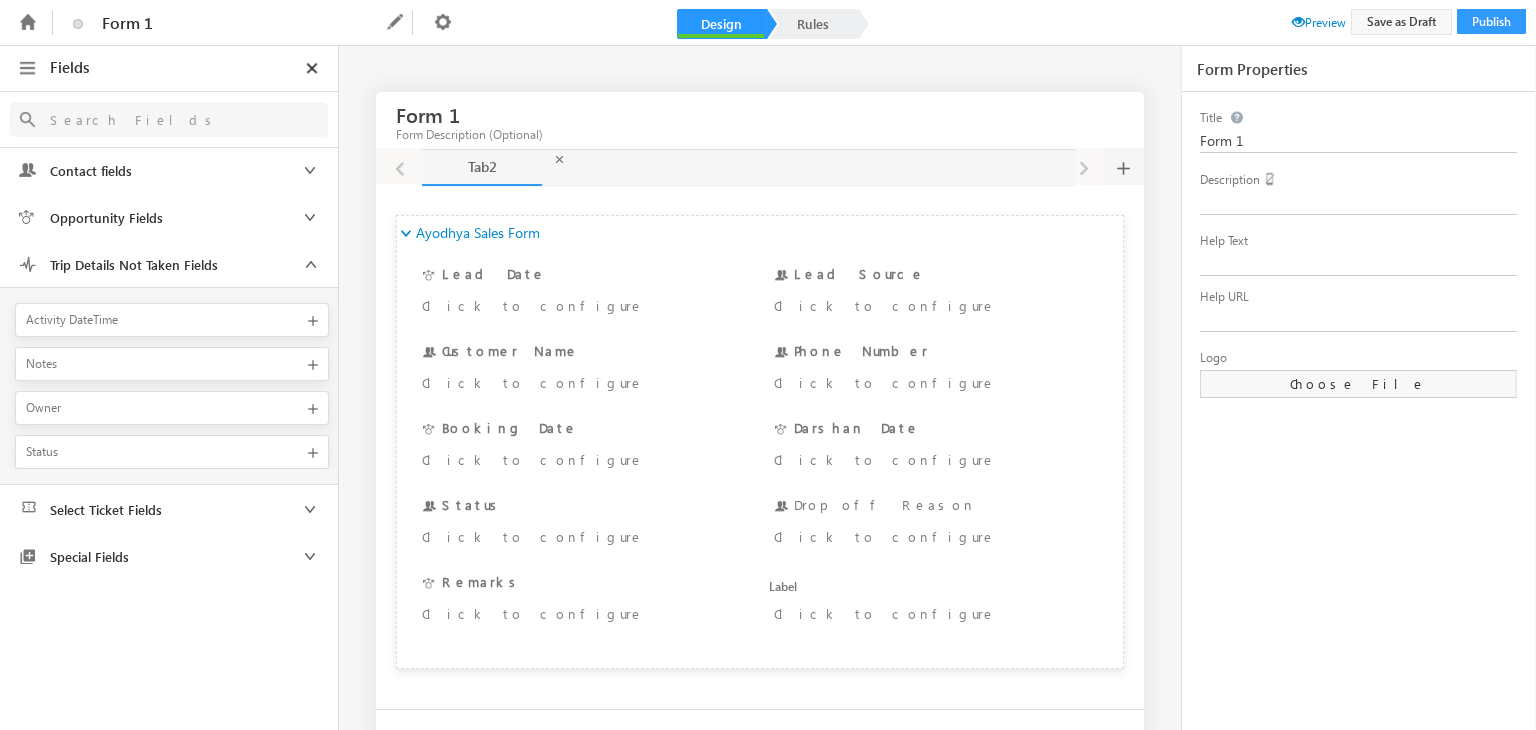 click at bounding box center (27, 21) 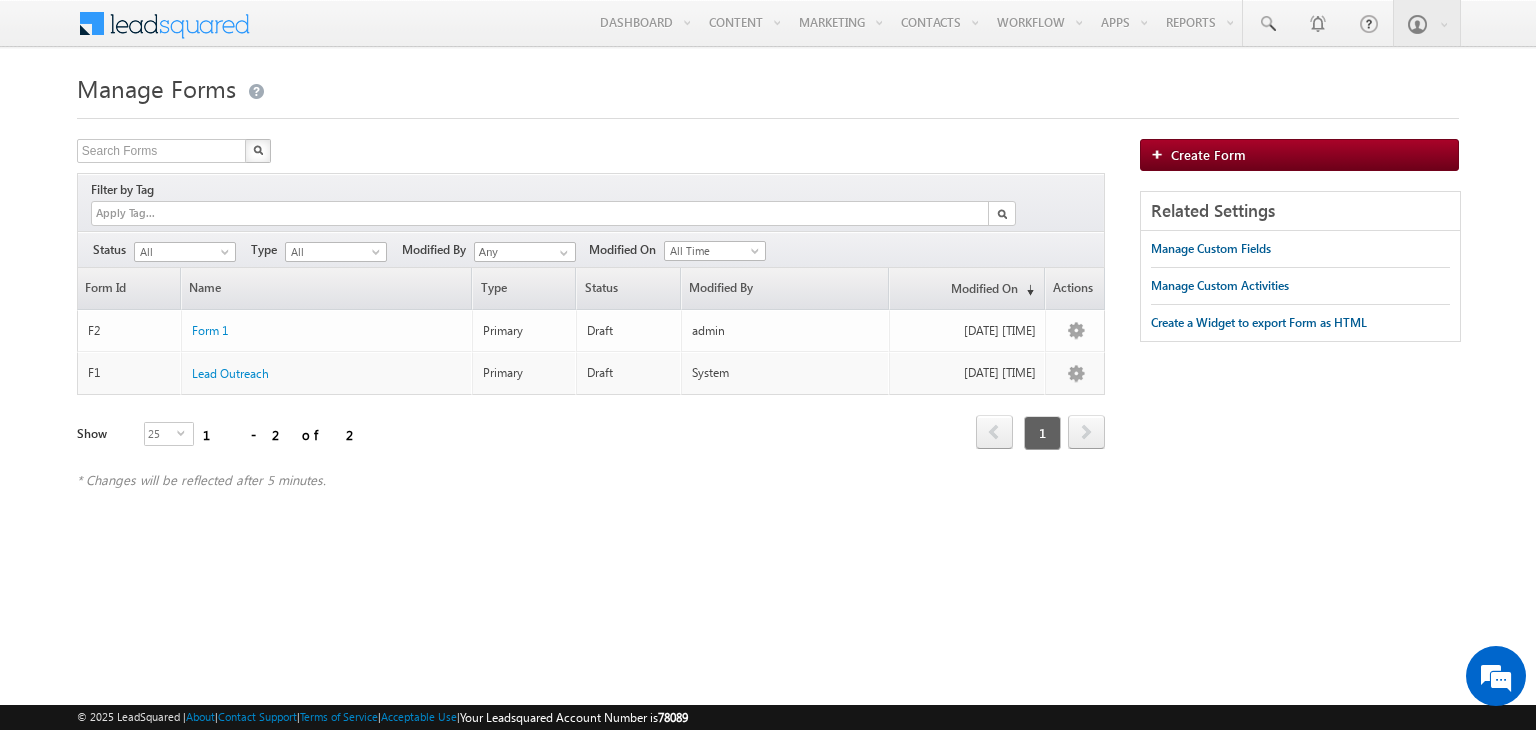 scroll, scrollTop: 0, scrollLeft: 0, axis: both 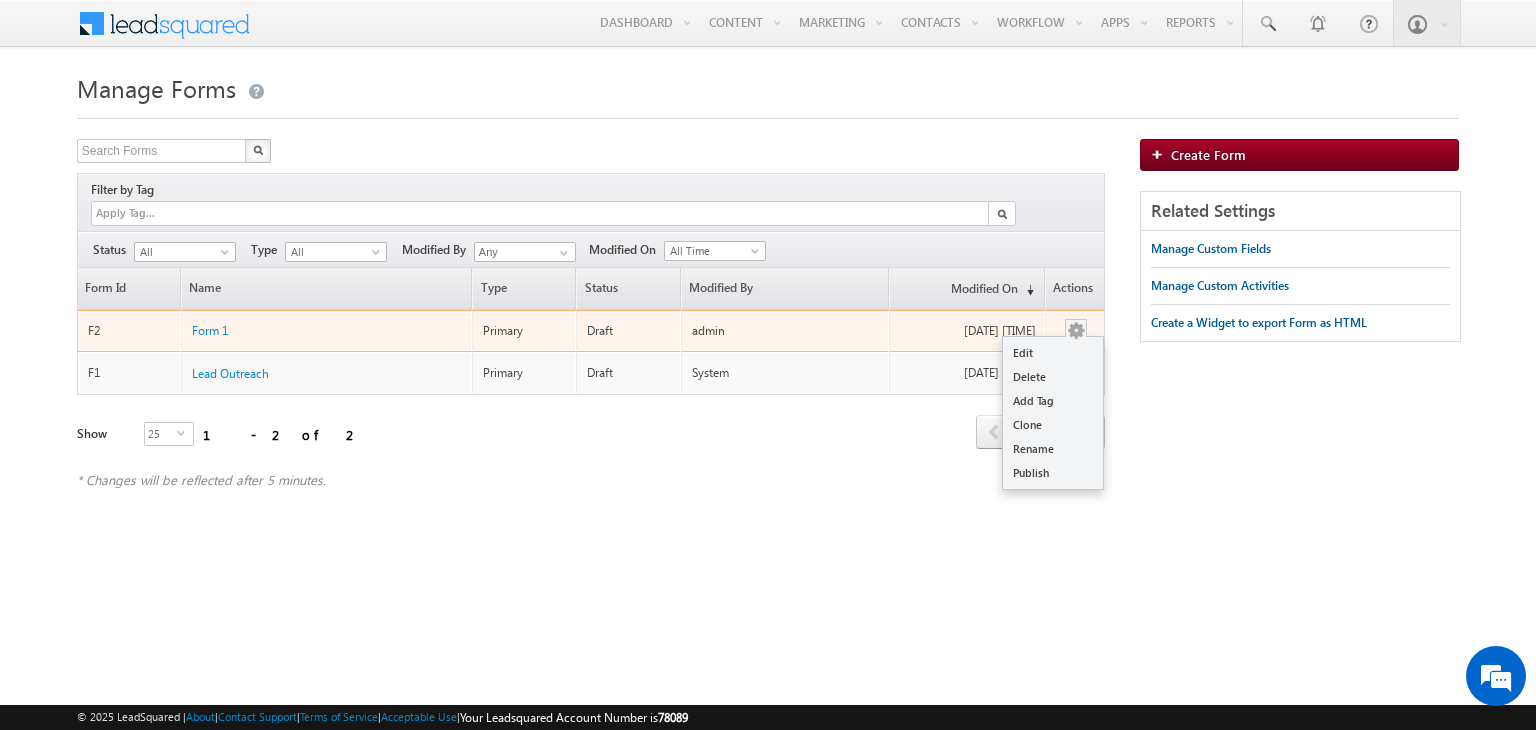 click at bounding box center [1076, 331] 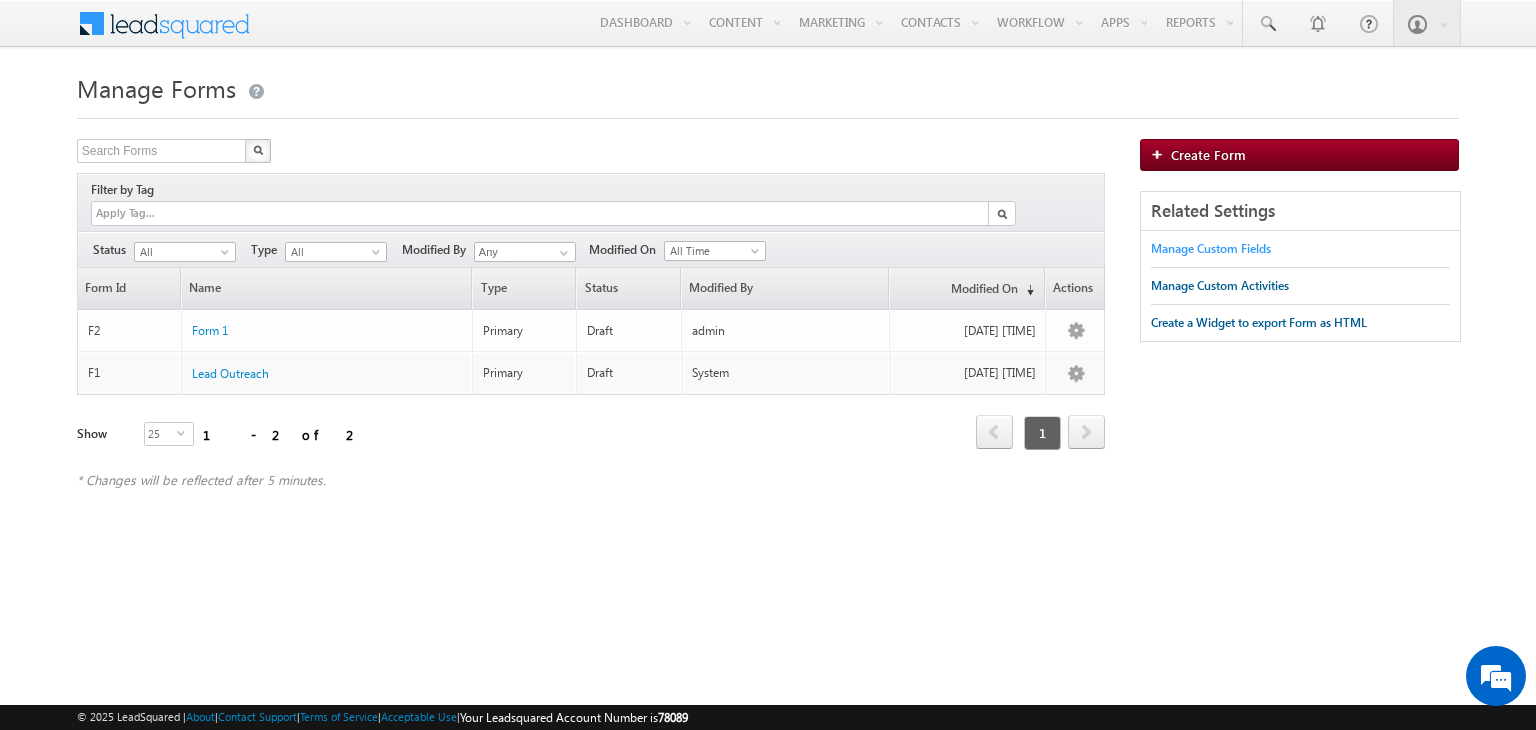 click on "Manage Custom Fields" at bounding box center (1211, 249) 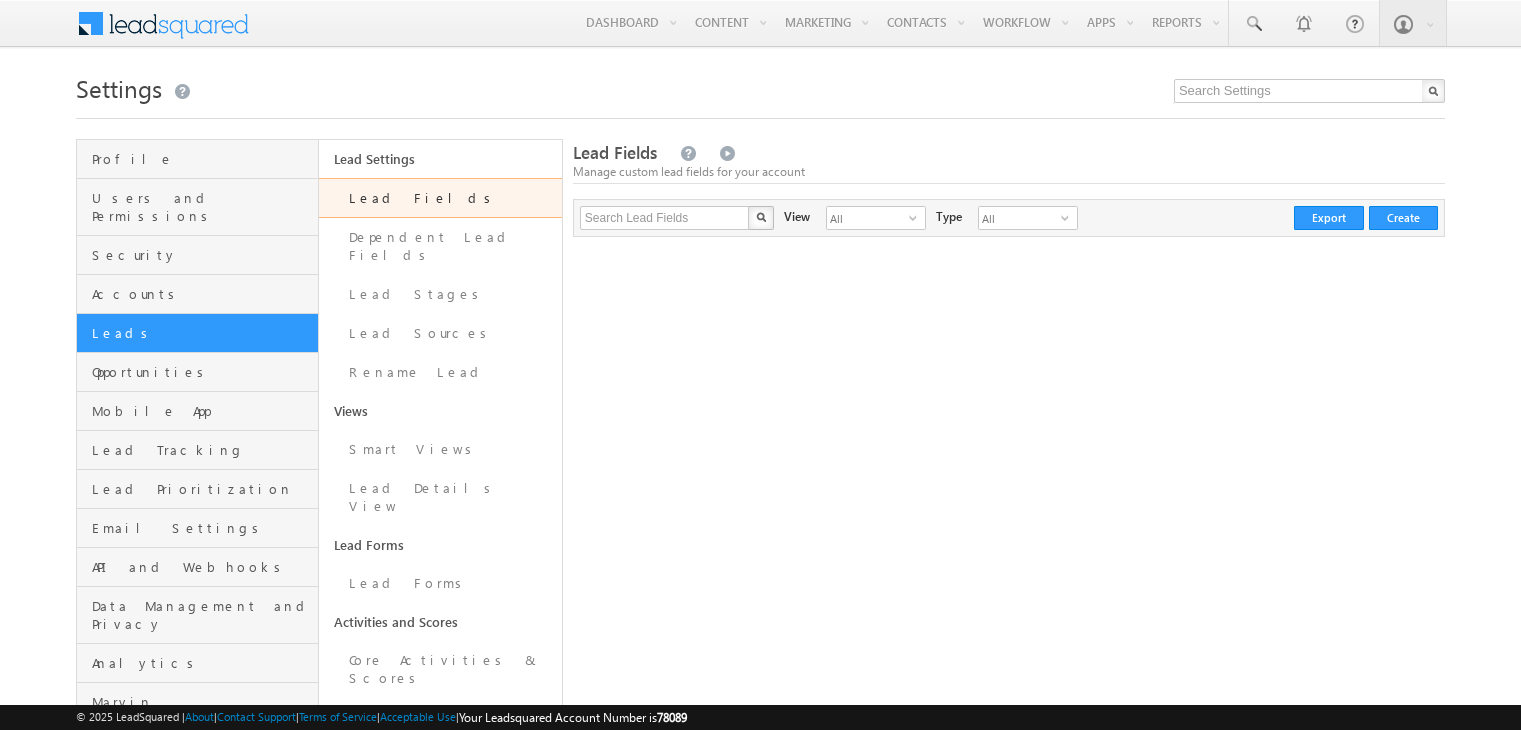 scroll, scrollTop: 0, scrollLeft: 0, axis: both 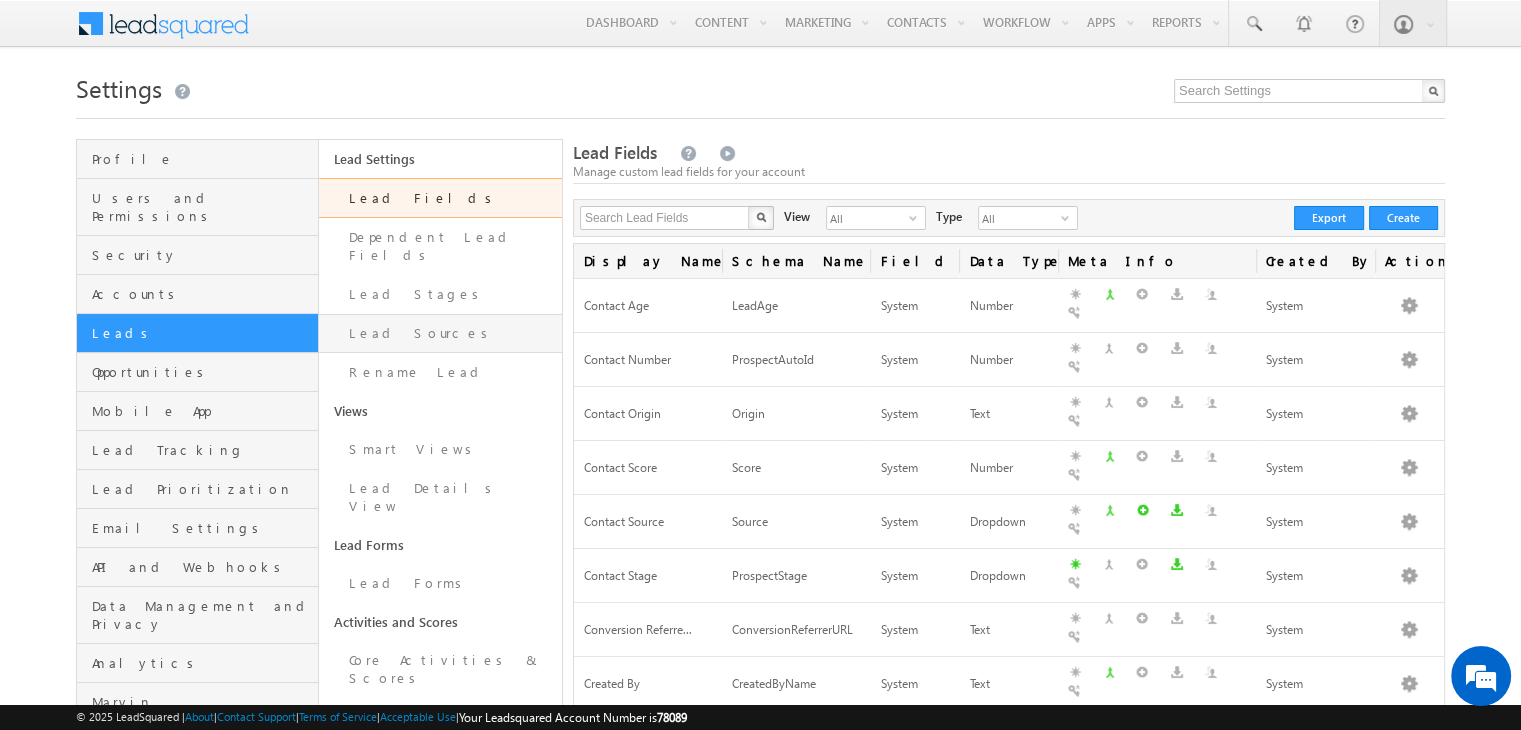 click on "Lead Sources" at bounding box center (440, 333) 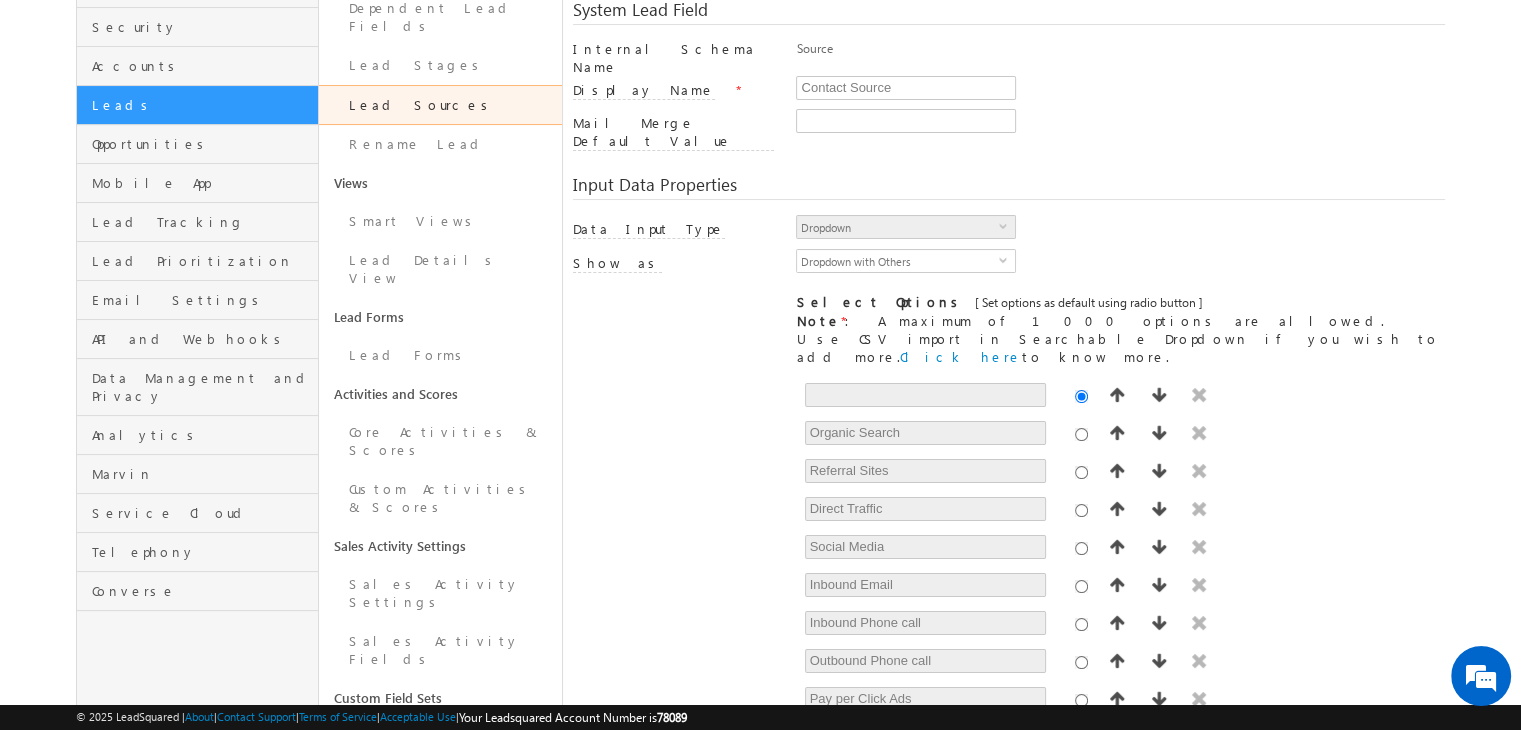 scroll, scrollTop: 232, scrollLeft: 0, axis: vertical 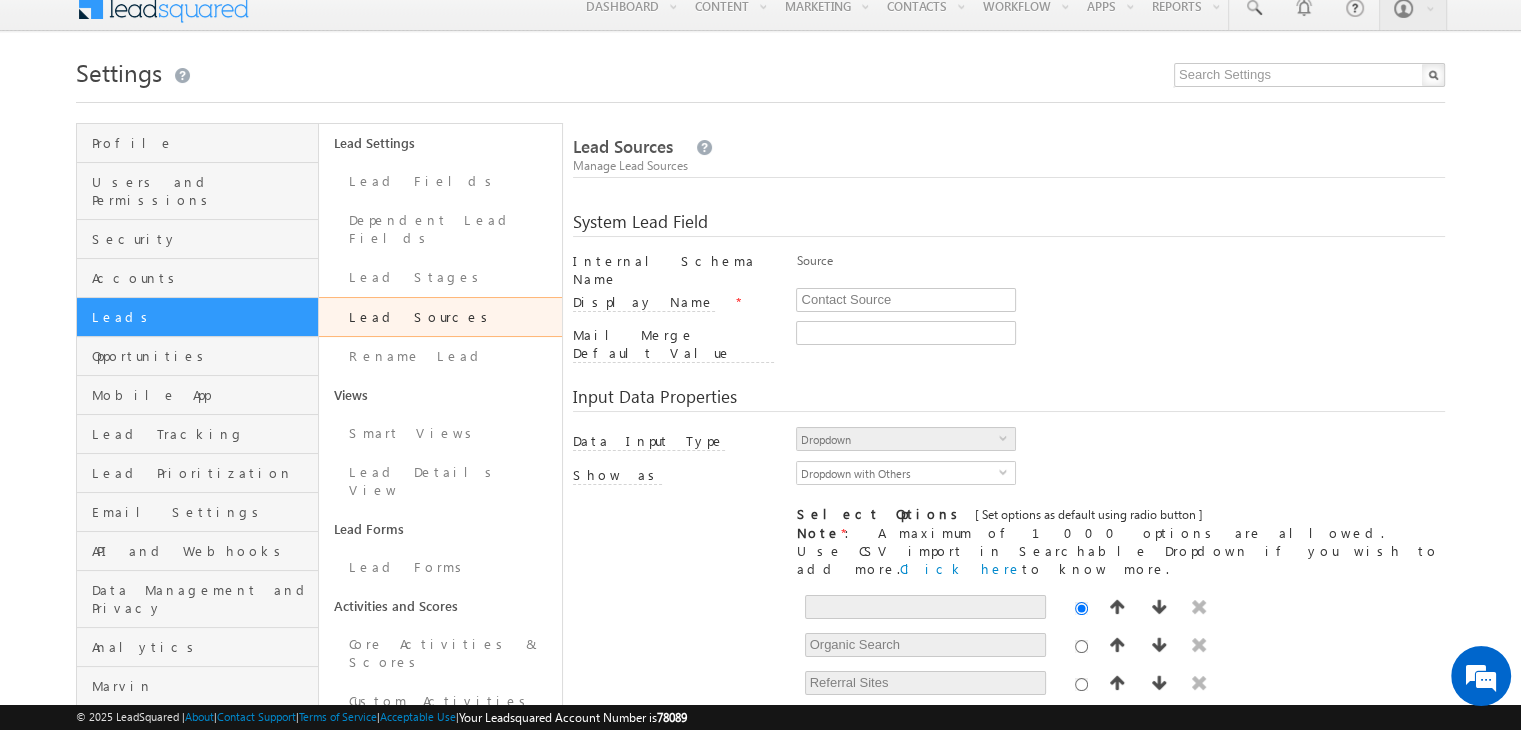 click on "Note" at bounding box center [818, 532] 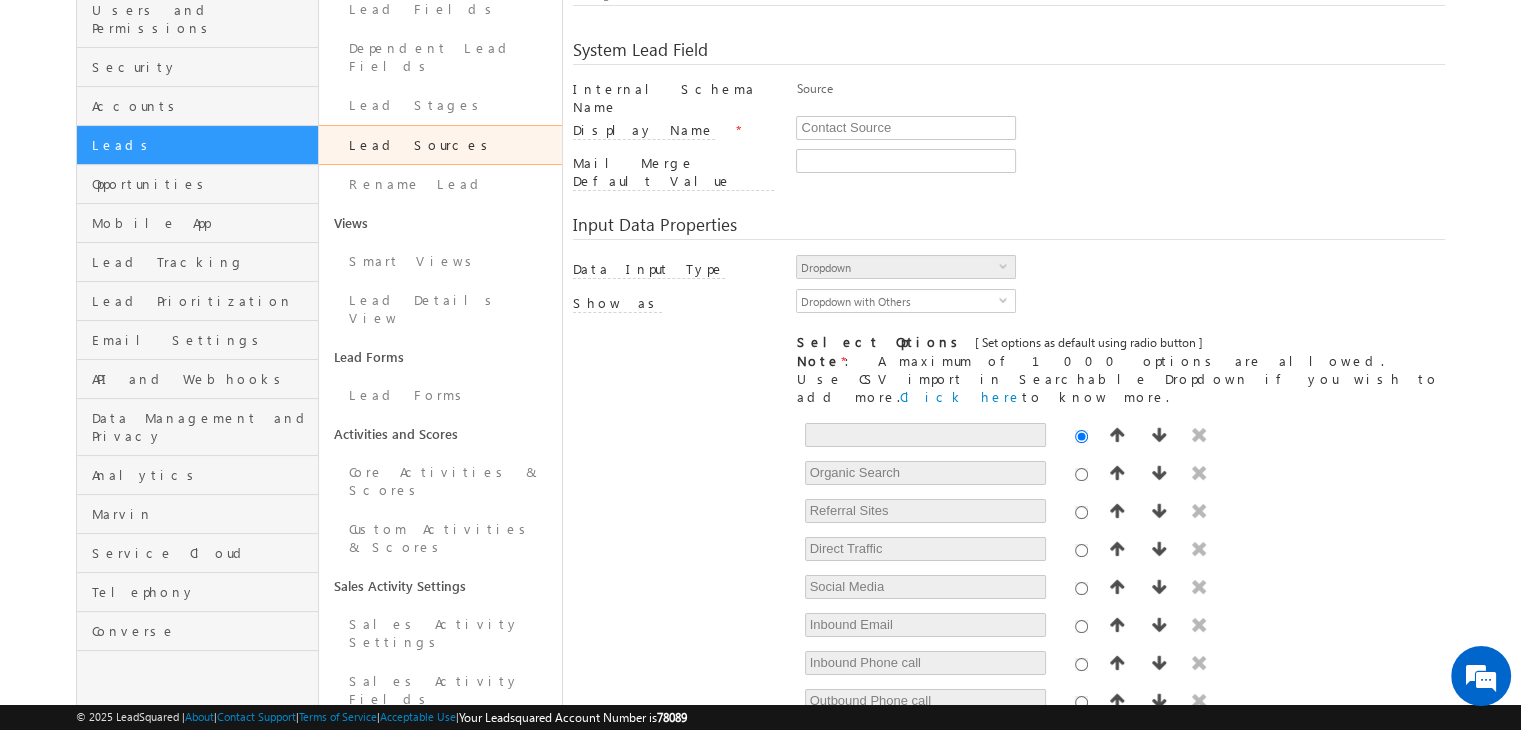 scroll, scrollTop: 195, scrollLeft: 0, axis: vertical 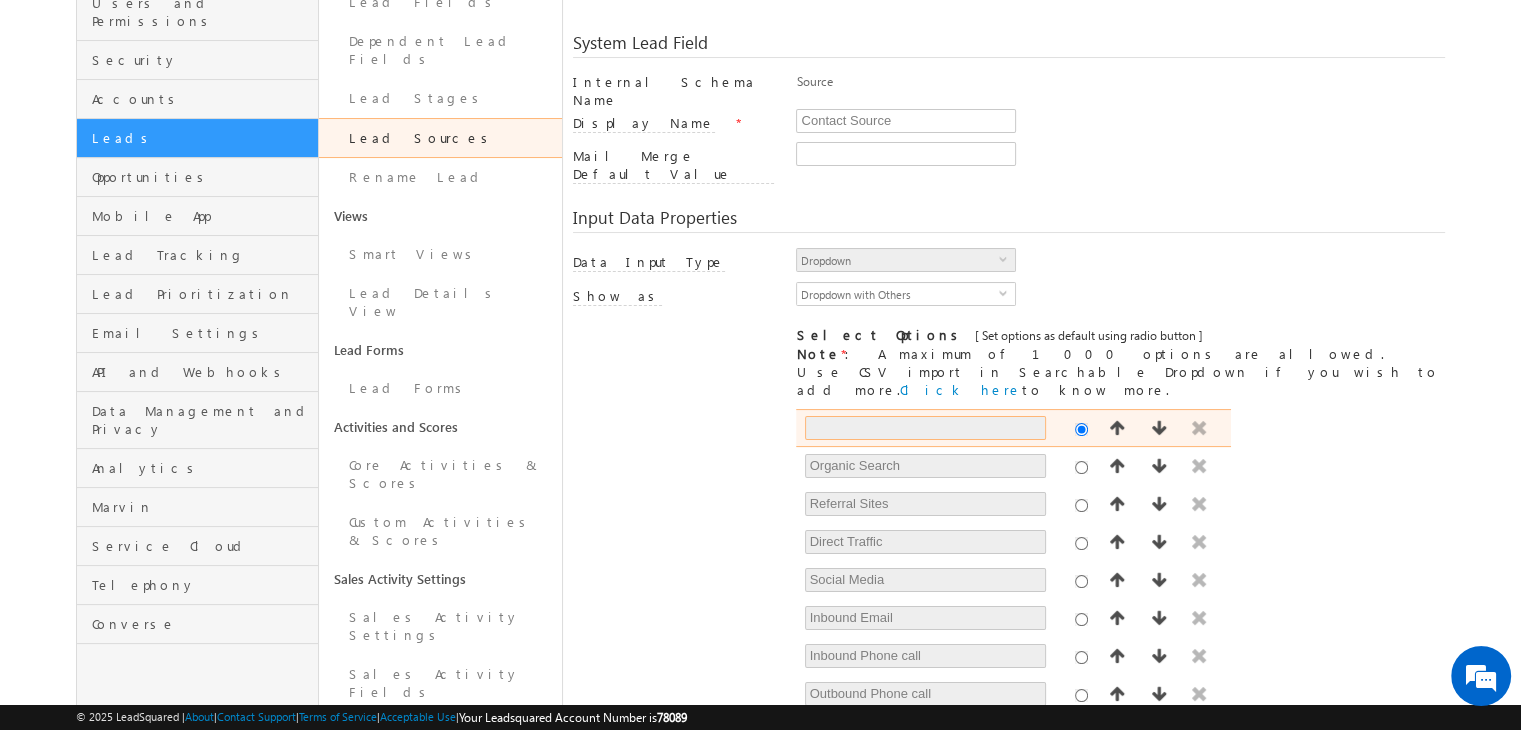 click at bounding box center [925, 428] 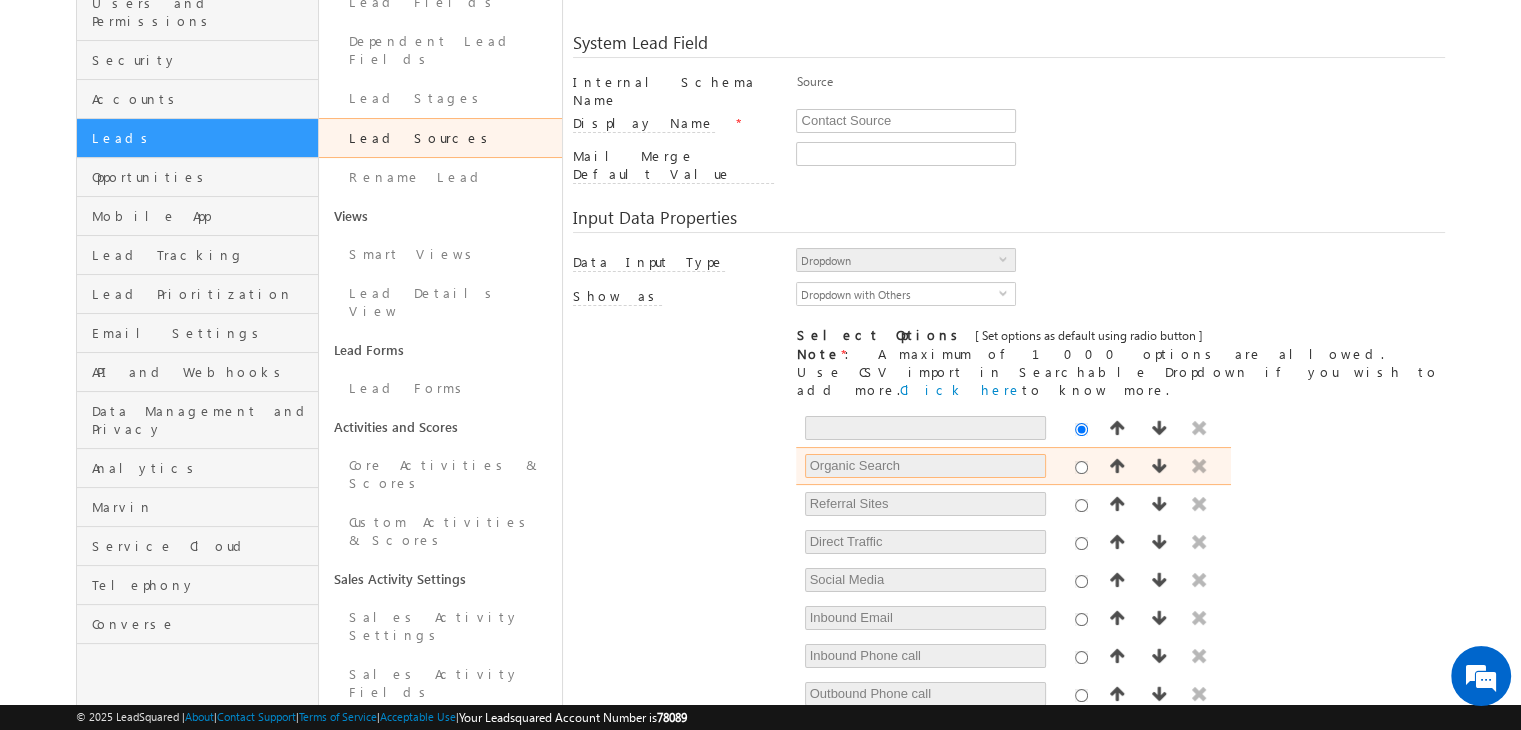 click on "Organic Search" at bounding box center (925, 466) 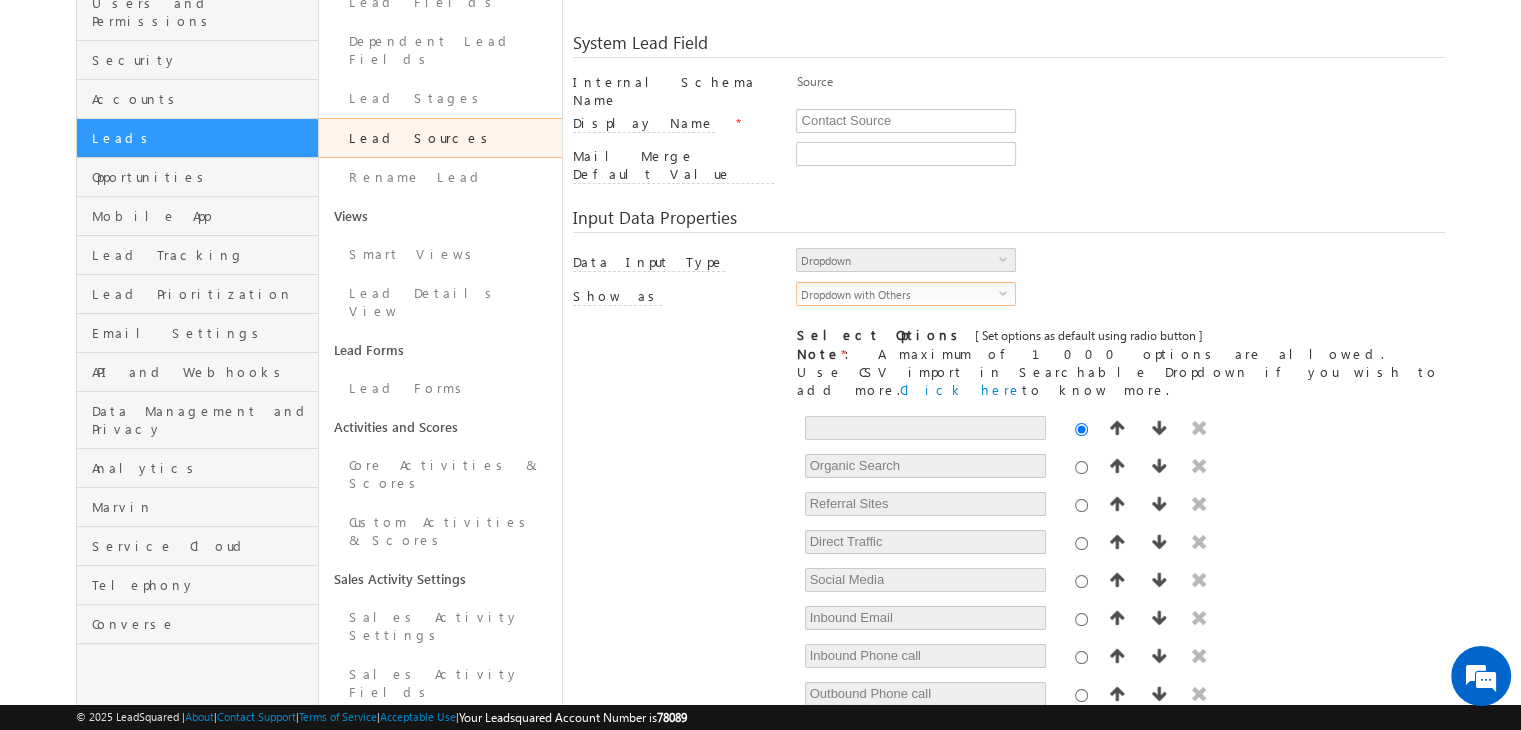click on "Dropdown with Others" at bounding box center [898, 294] 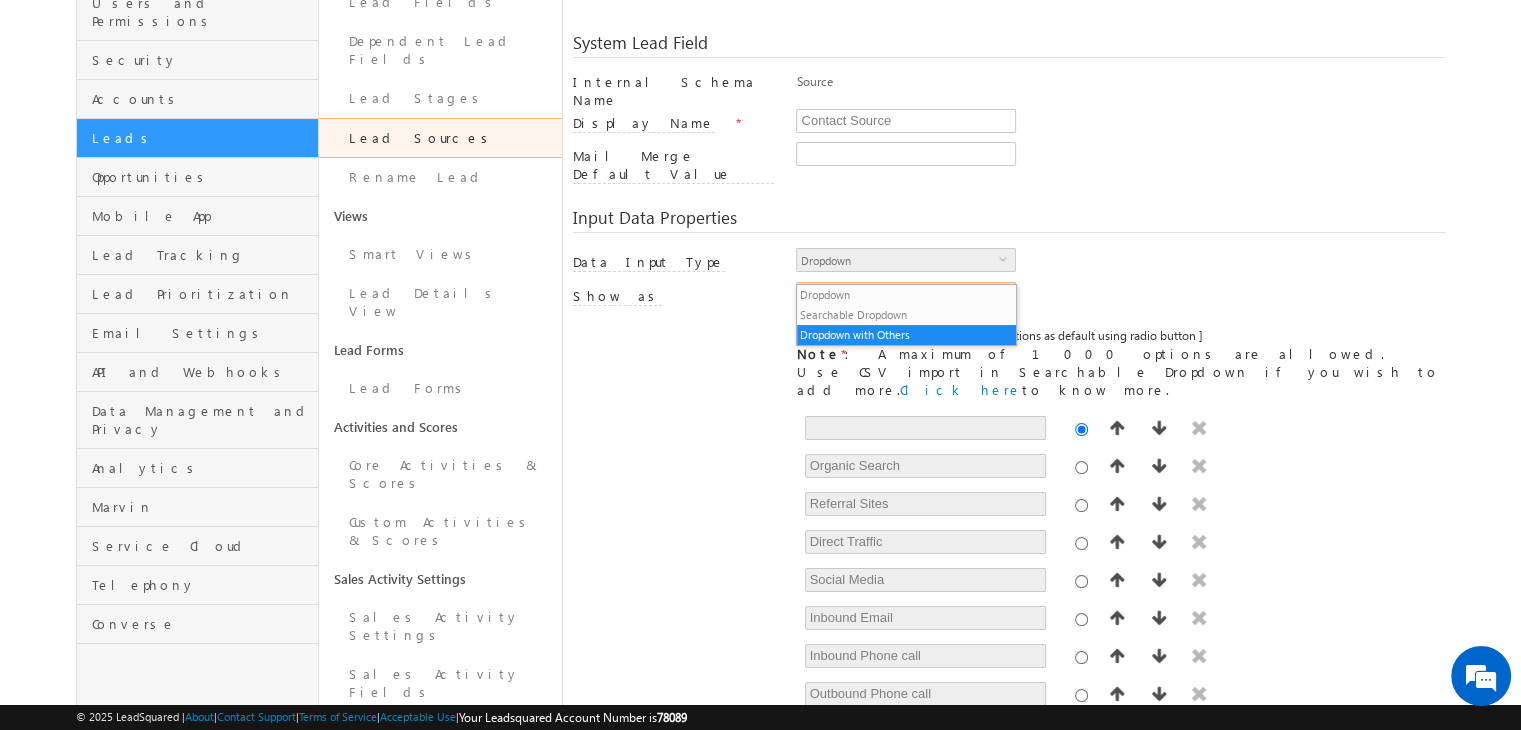 click at bounding box center (673, 423) 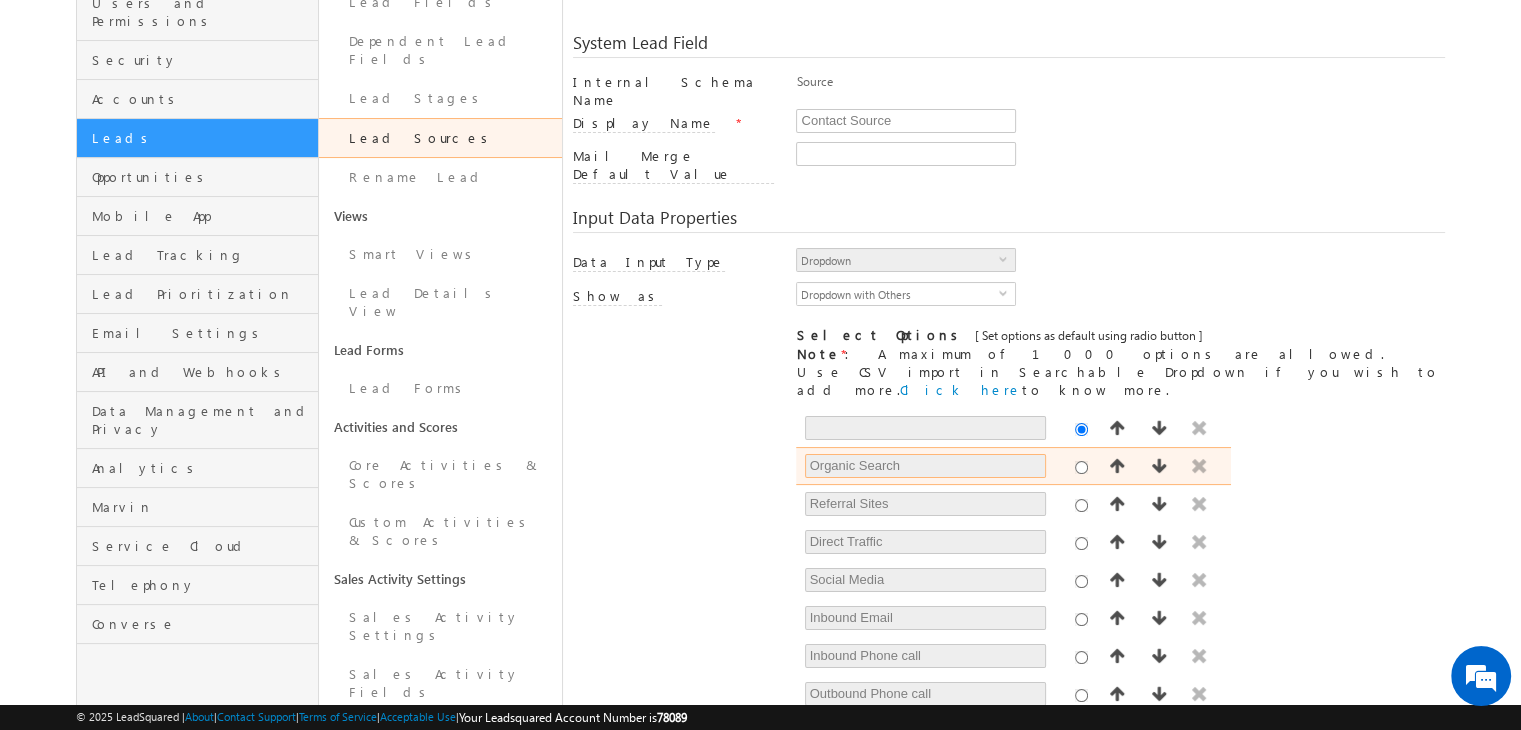 click on "Organic Search" at bounding box center [925, 466] 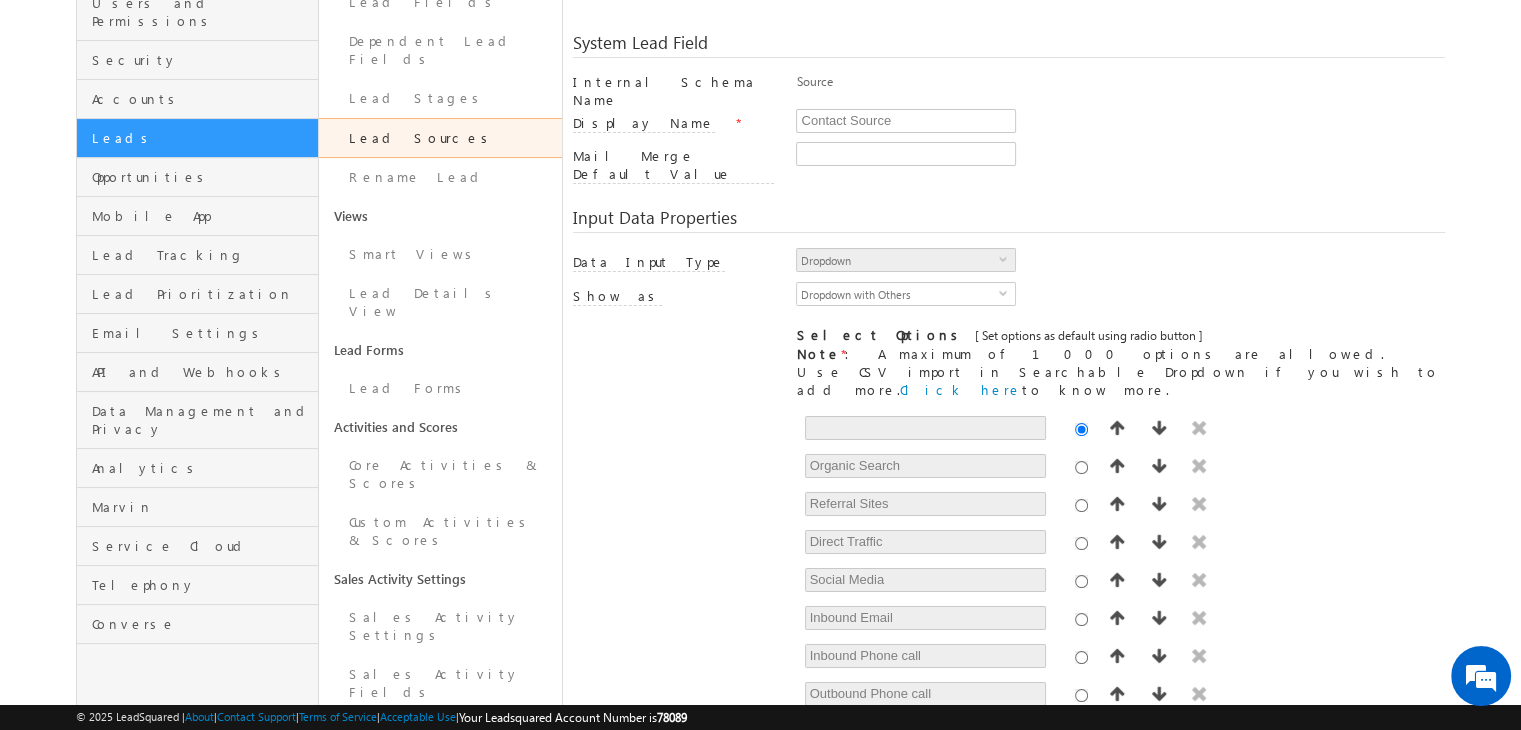 click on "[ Provide atleast one option to proceed further.
]
Show Value as Text         Get Options     Set Options                             Organic Search                         Referral Sites                         Direct Traffic                         Social Media                         Inbound Email                         Inbound Phone call                         Outbound Phone call                         Pay per Click Ads                         Trade Show                         Customer Referral                         Partner Referral                         Employee Referral                         Shopify Integration" at bounding box center [1009, 627] 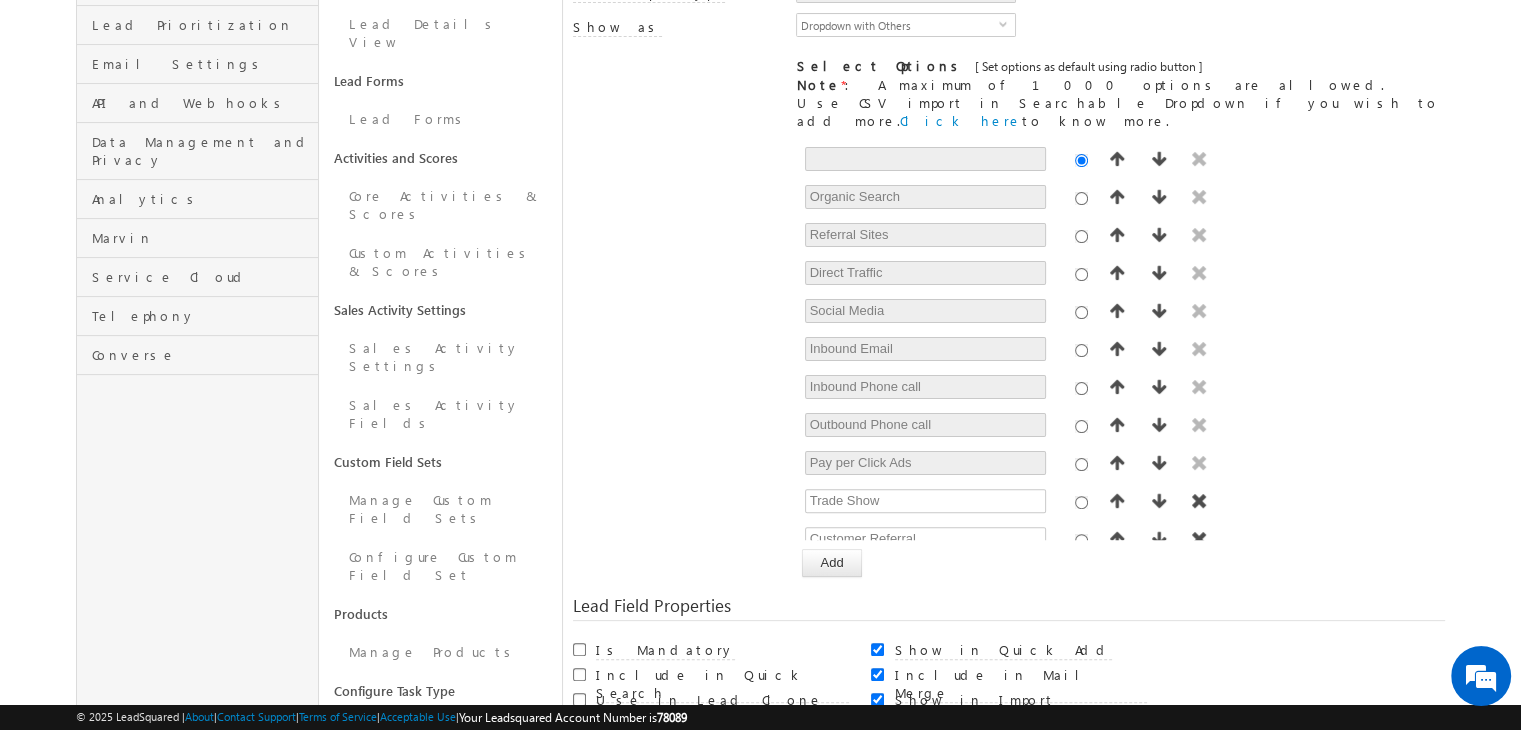 scroll, scrollTop: 472, scrollLeft: 0, axis: vertical 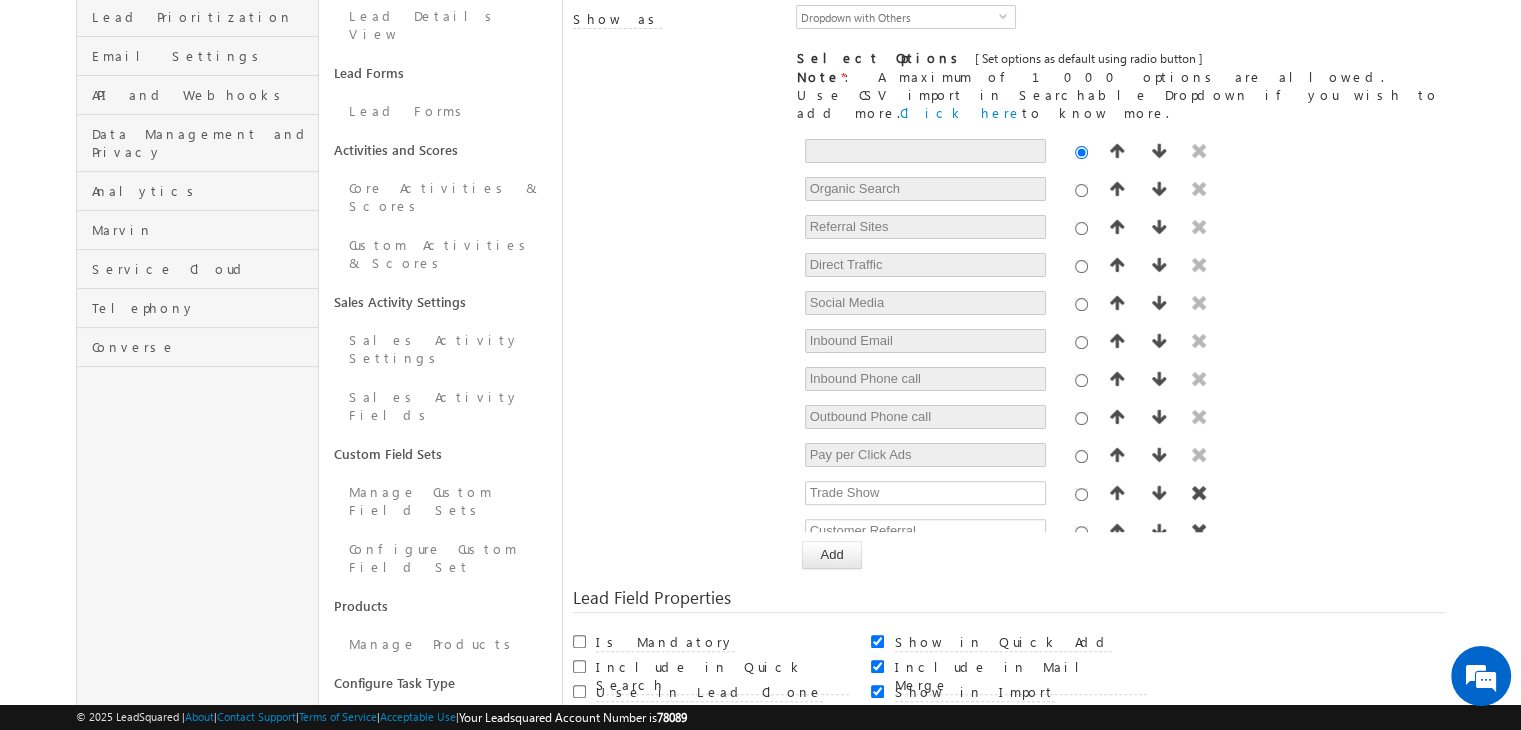 drag, startPoint x: 767, startPoint y: 444, endPoint x: 753, endPoint y: 489, distance: 47.127487 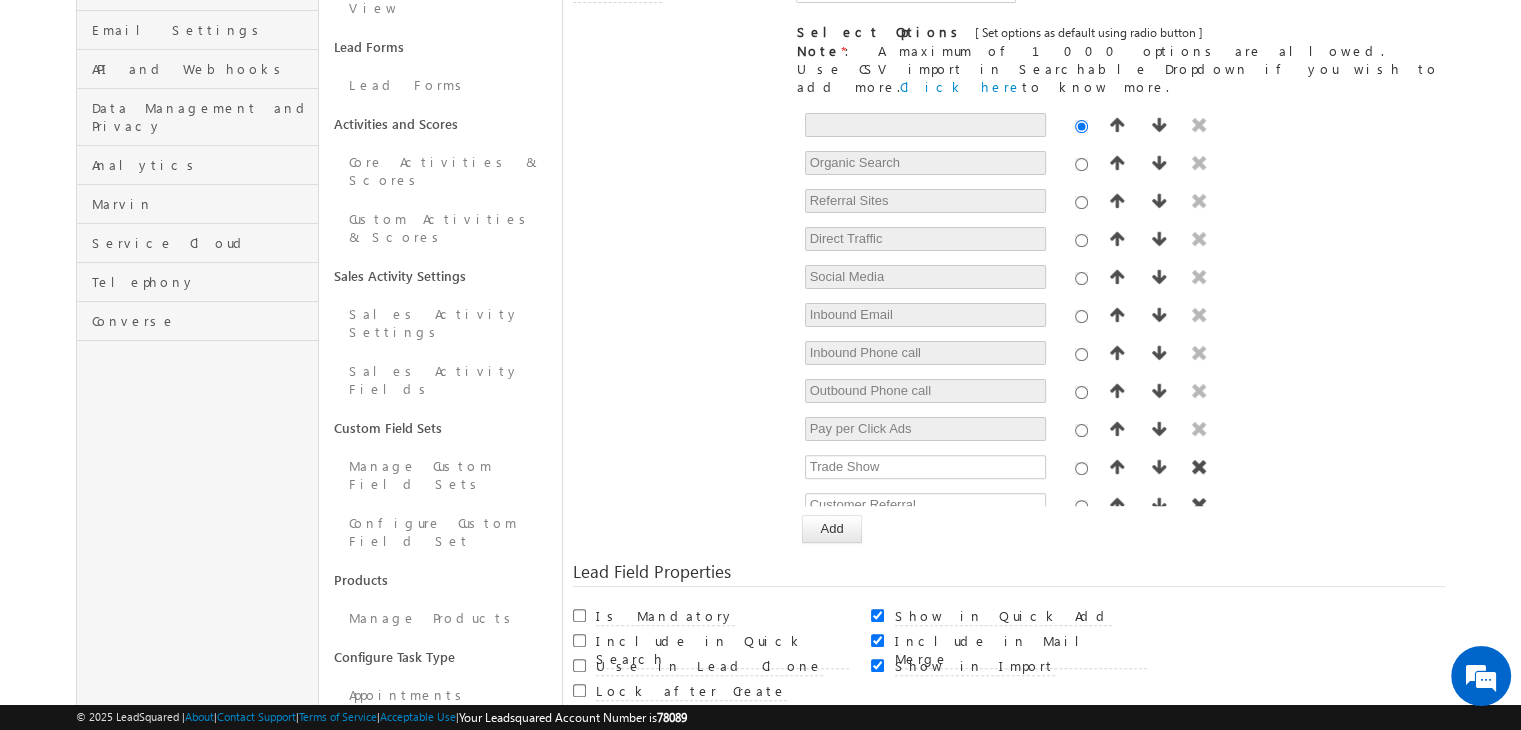 scroll, scrollTop: 494, scrollLeft: 0, axis: vertical 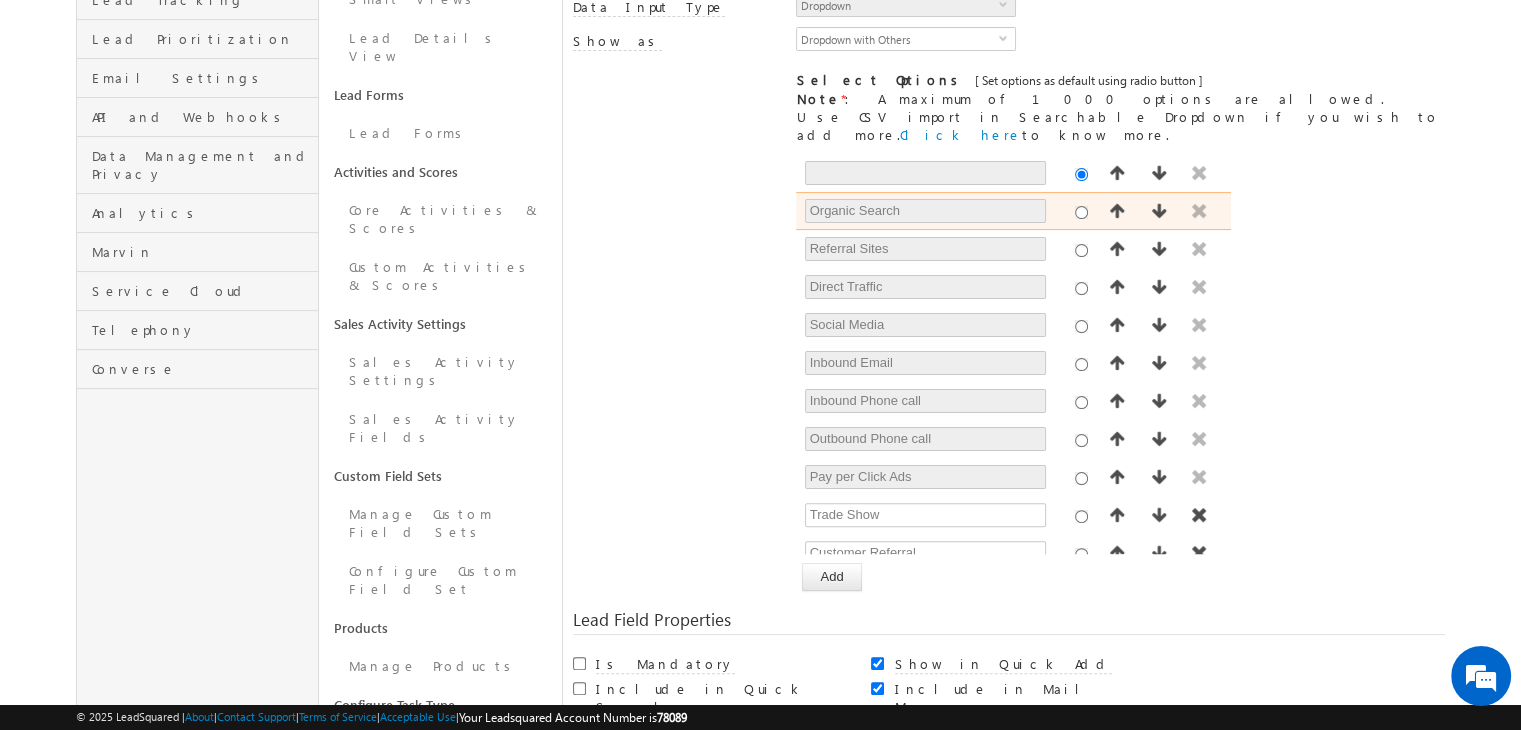 click at bounding box center (1199, 211) 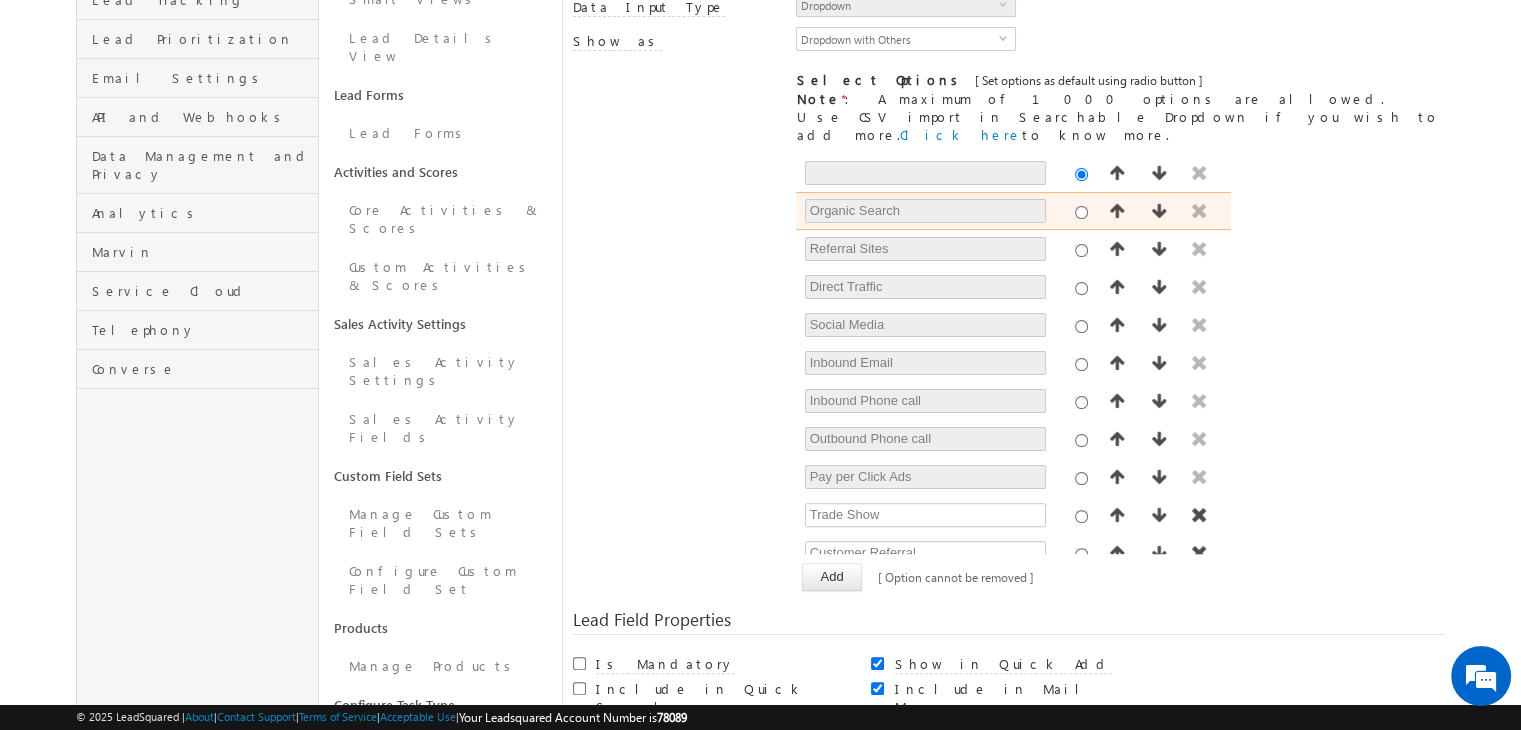 click at bounding box center (1199, 211) 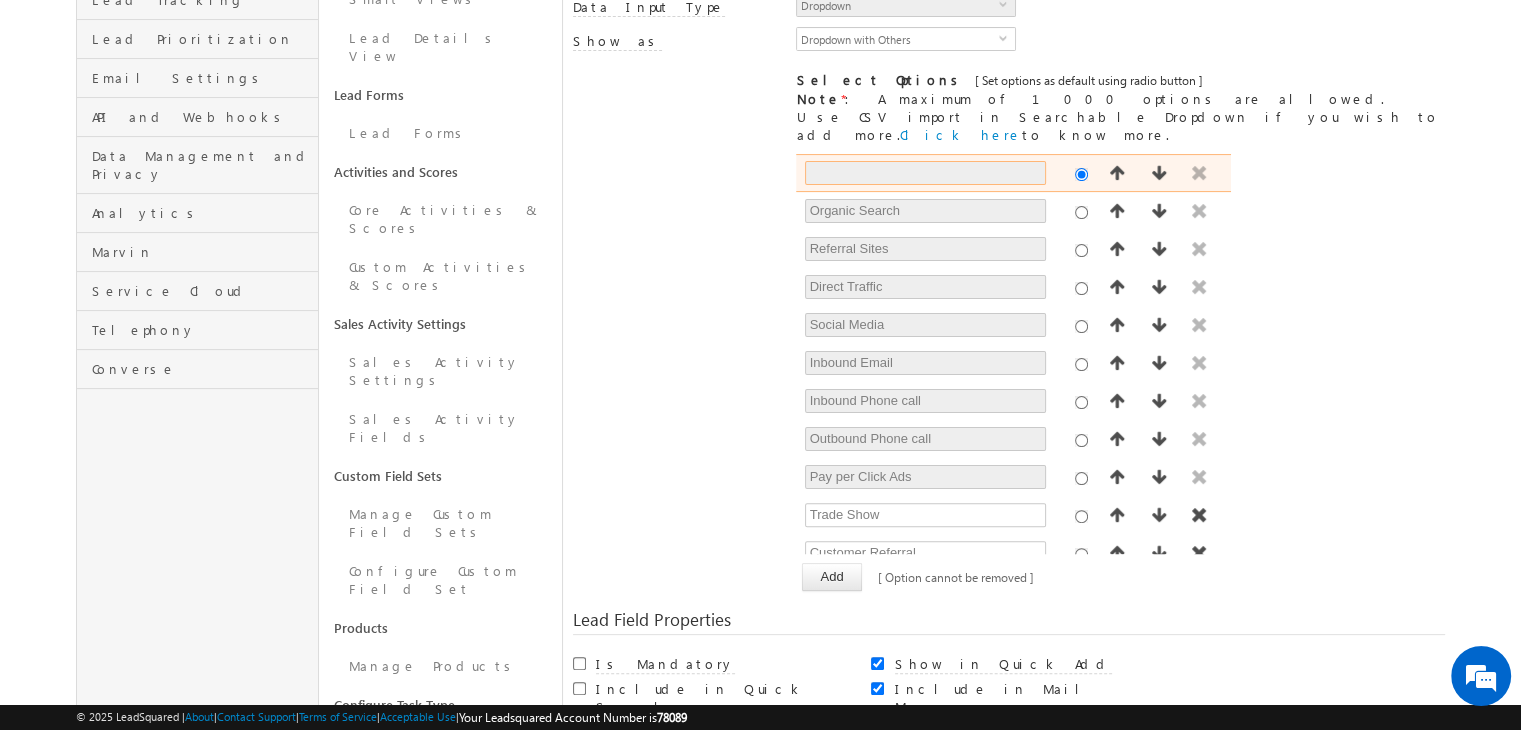 click at bounding box center (925, 173) 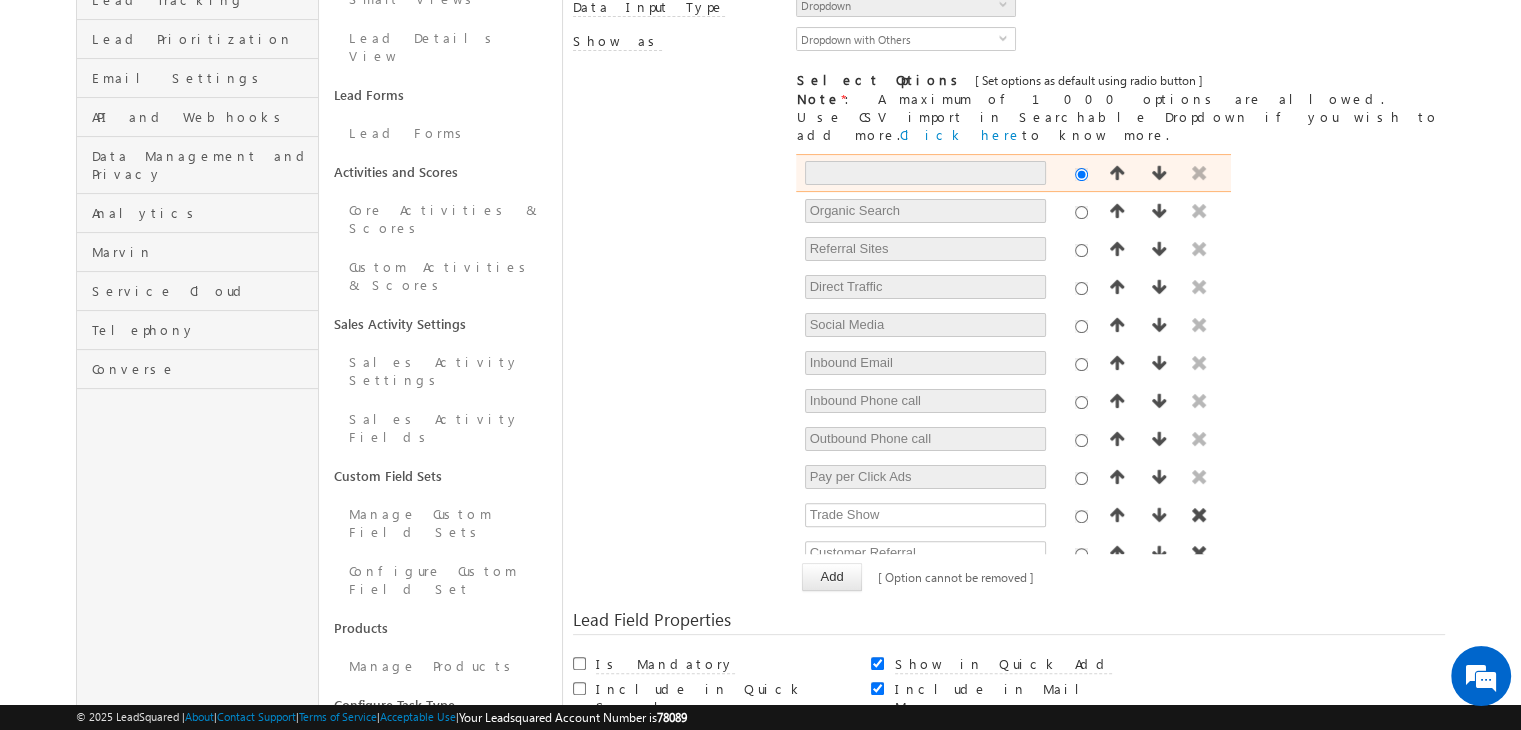 click at bounding box center (1199, 173) 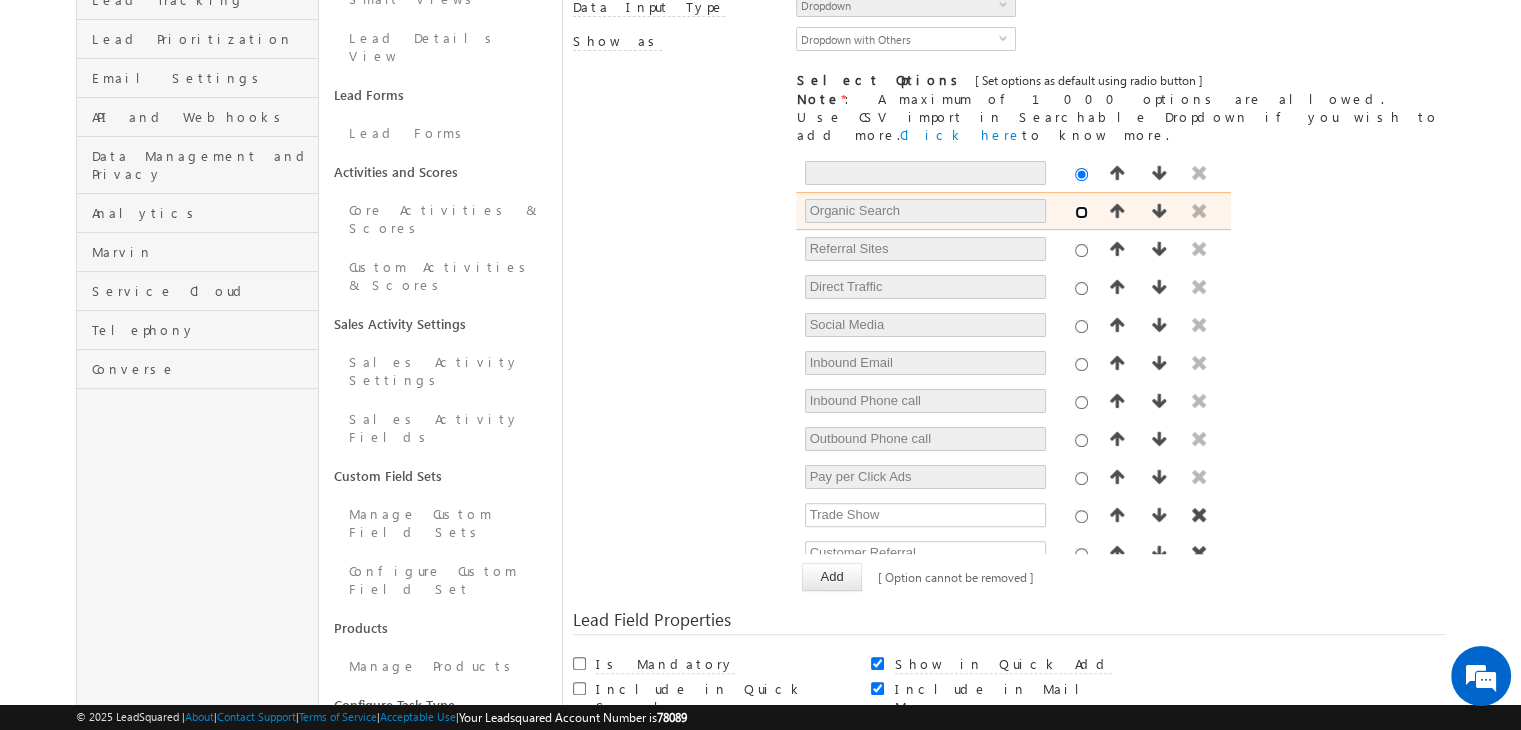 click at bounding box center [1081, 212] 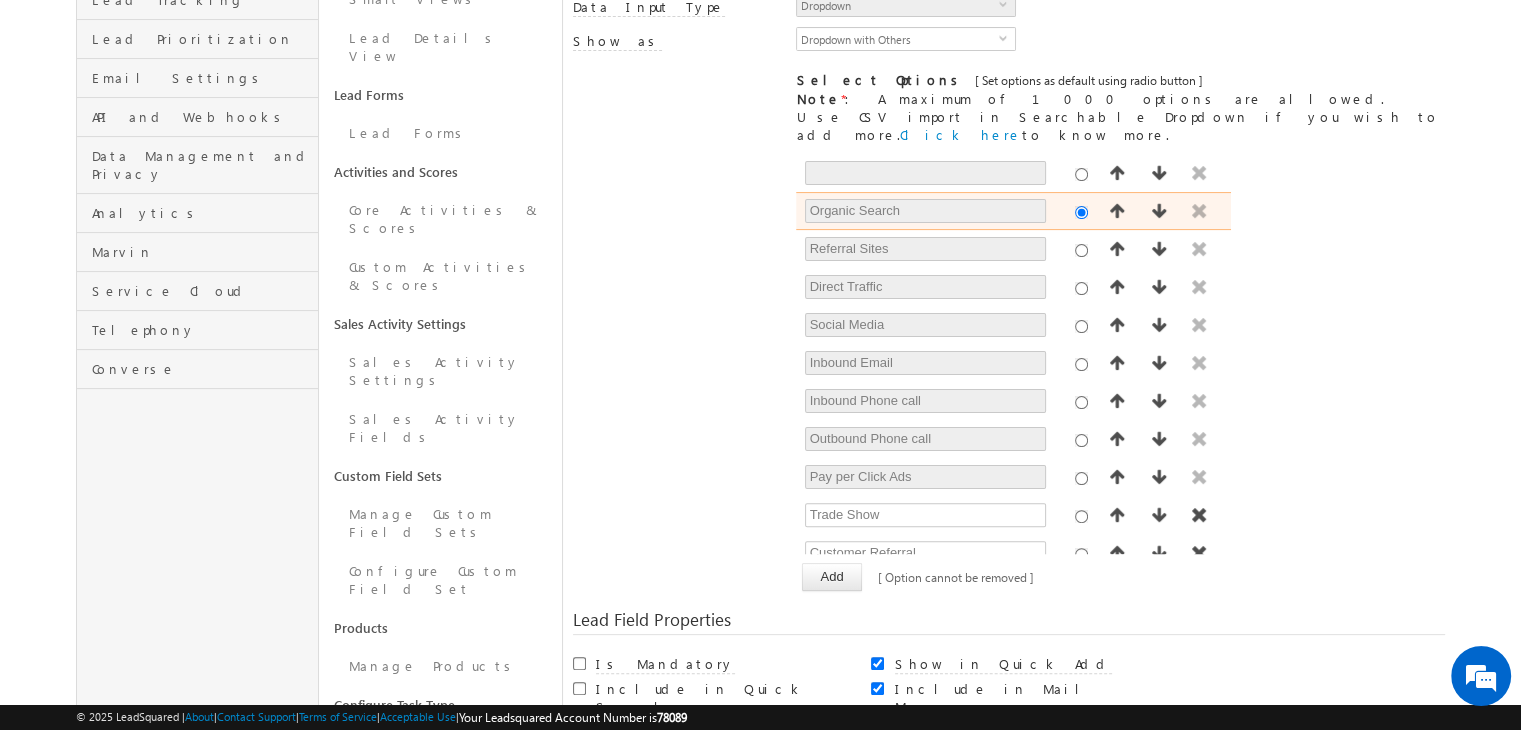 click at bounding box center [1199, 211] 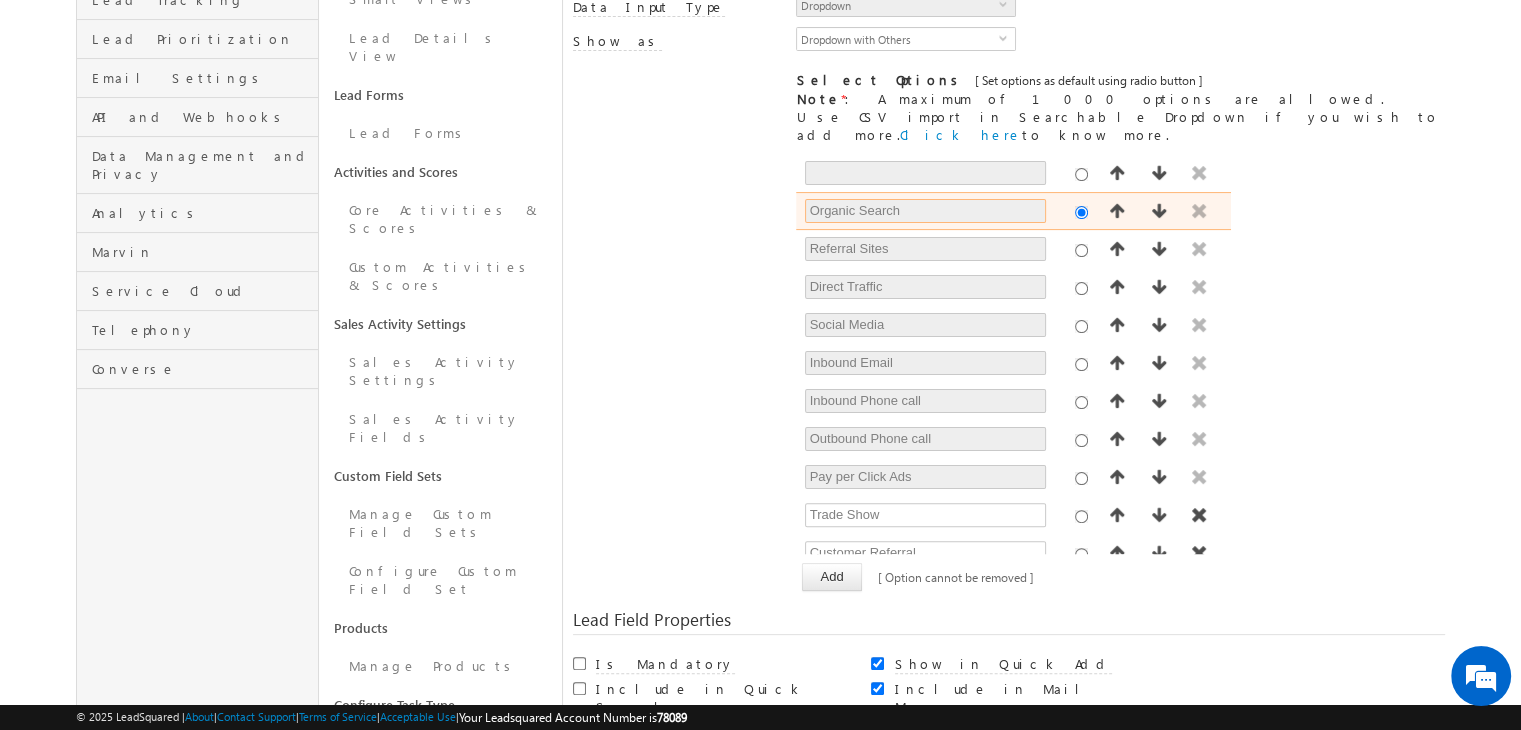 click on "Organic Search" at bounding box center (925, 211) 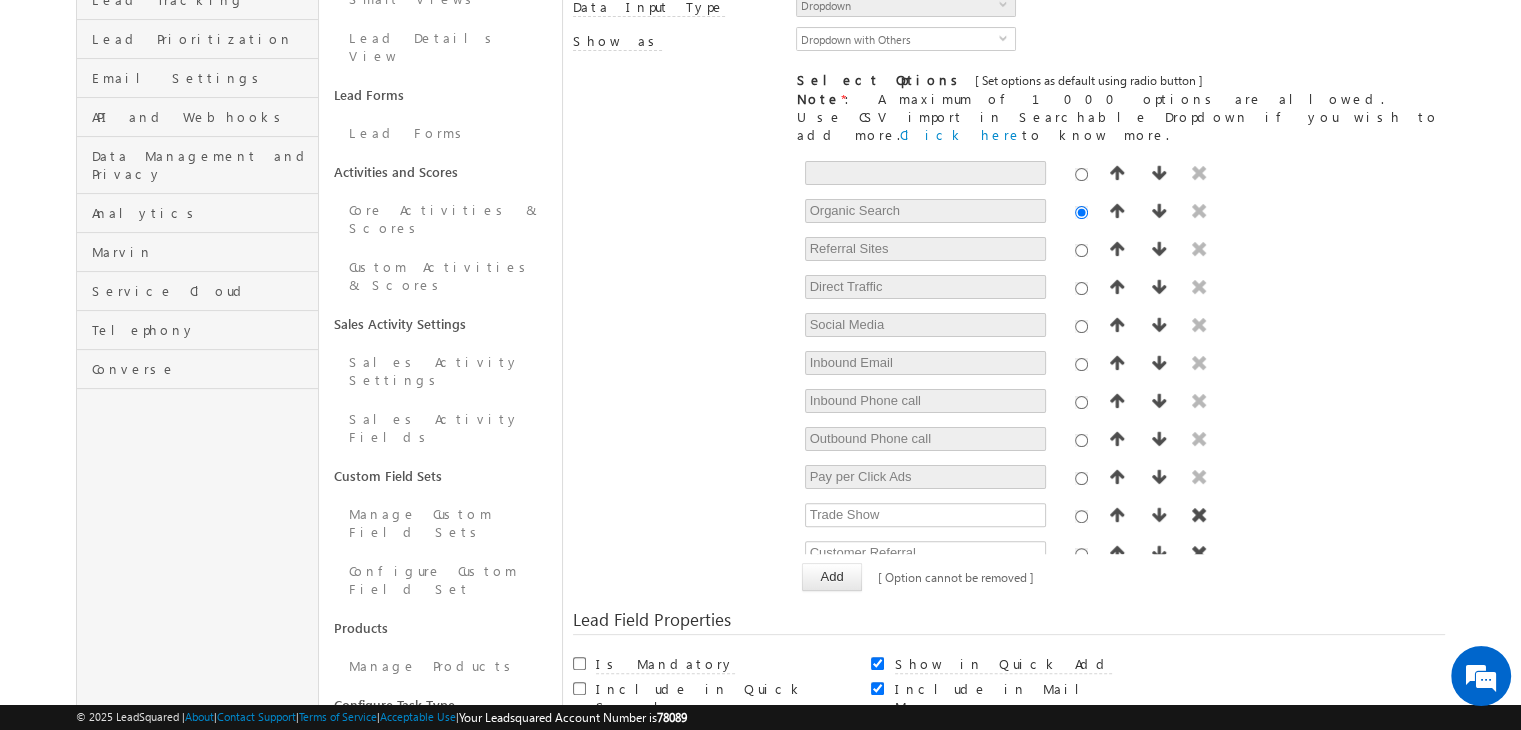 click on "[ Provide atleast one option to proceed further.
]
Show Value as Text         Get Options     Set Options                             Organic Search                         Referral Sites                         Direct Traffic                         Social Media                         Inbound Email                         Inbound Phone call                         Outbound Phone call                         Pay per Click Ads                         Trade Show                         Customer Referral                         Partner Referral                         Employee Referral                         Shopify Integration" at bounding box center (1009, 372) 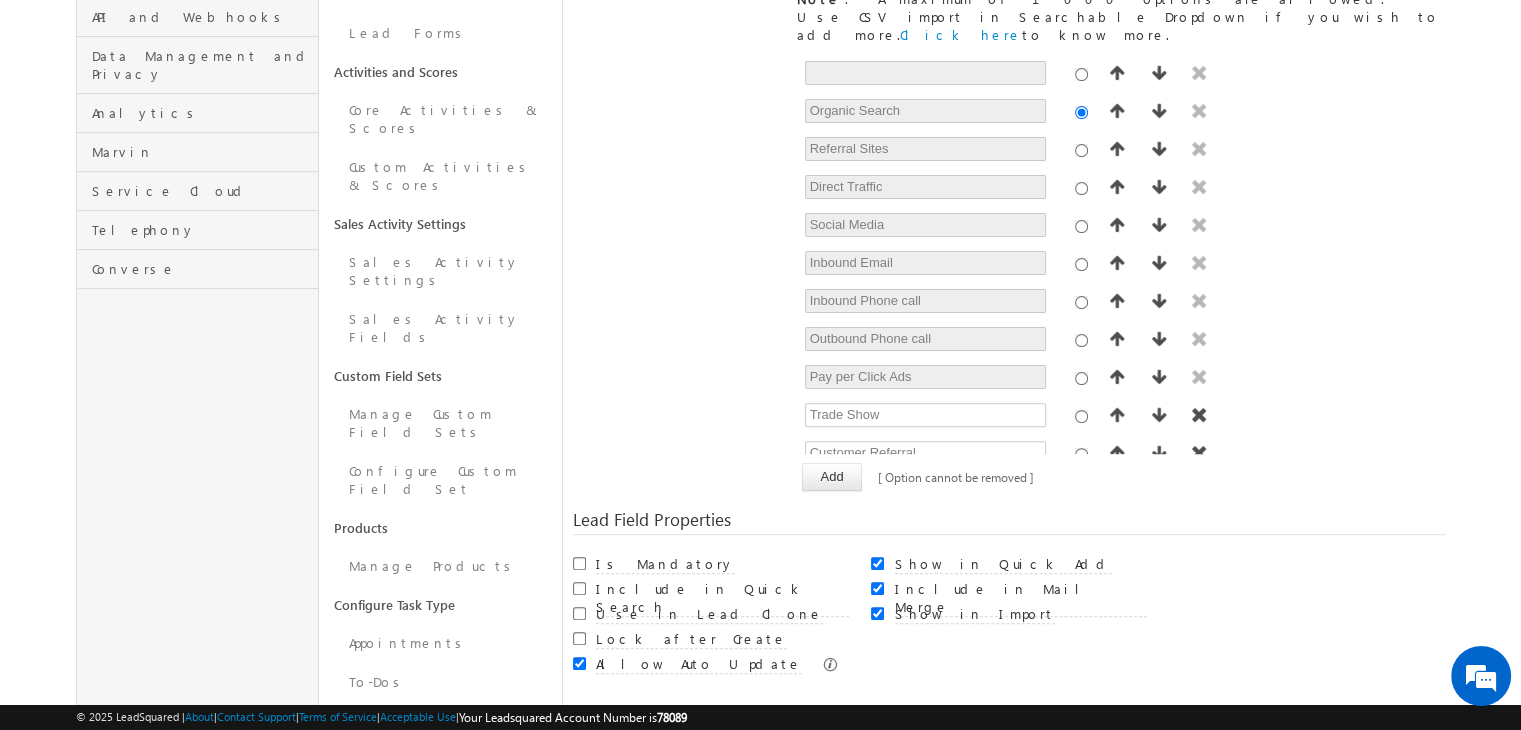 scroll, scrollTop: 550, scrollLeft: 0, axis: vertical 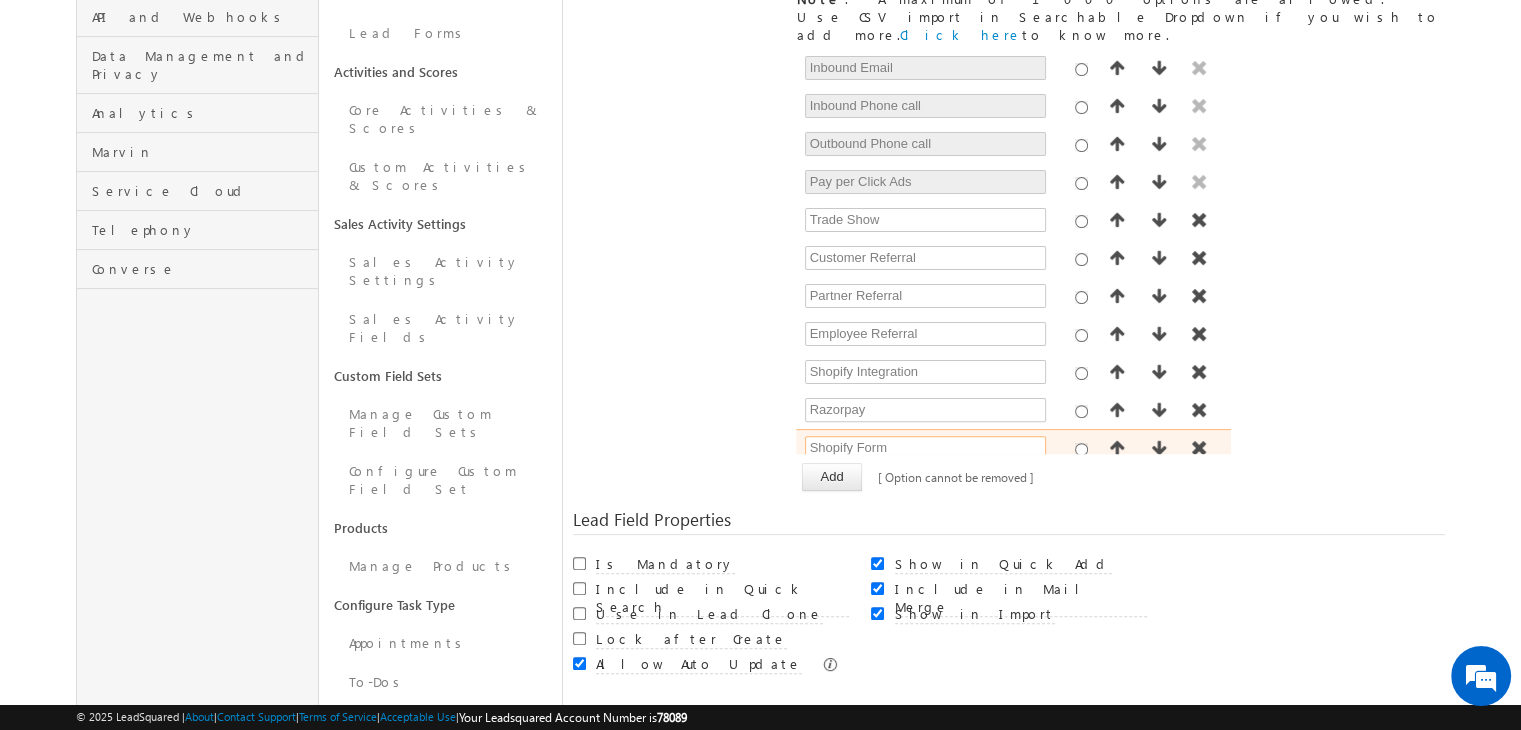 click on "Shopify Form" at bounding box center [925, 448] 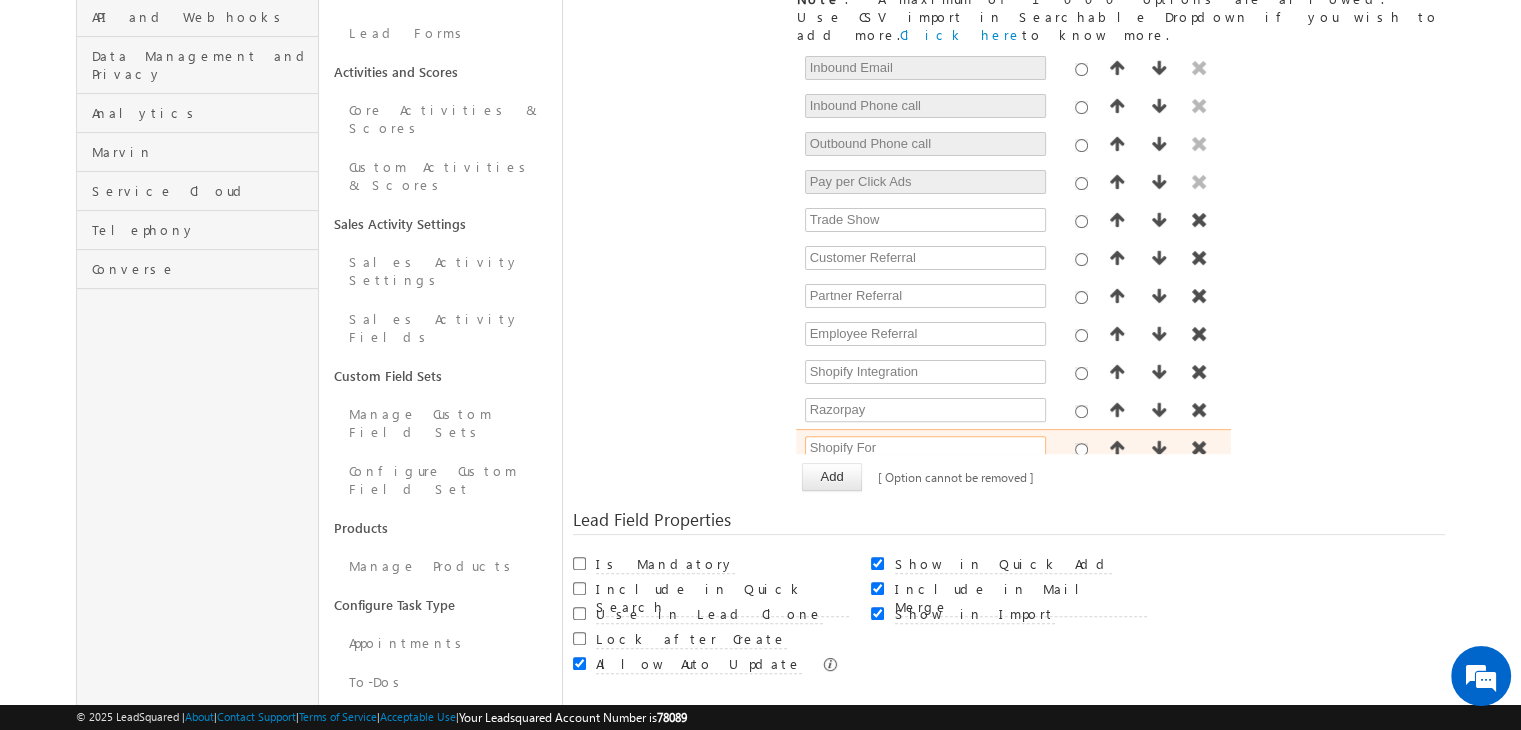 type on "Shopify Form" 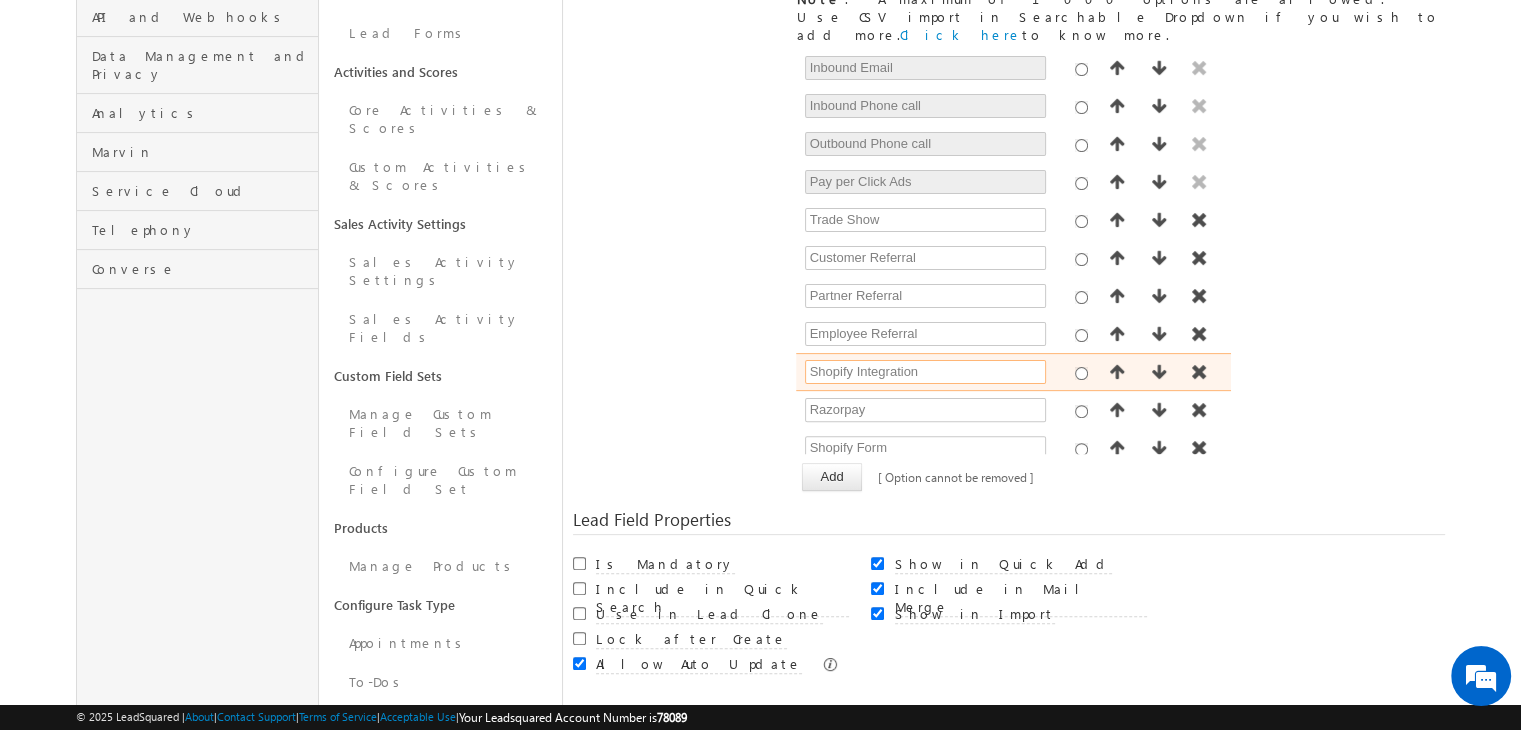 click on "Shopify Integration" at bounding box center (925, 372) 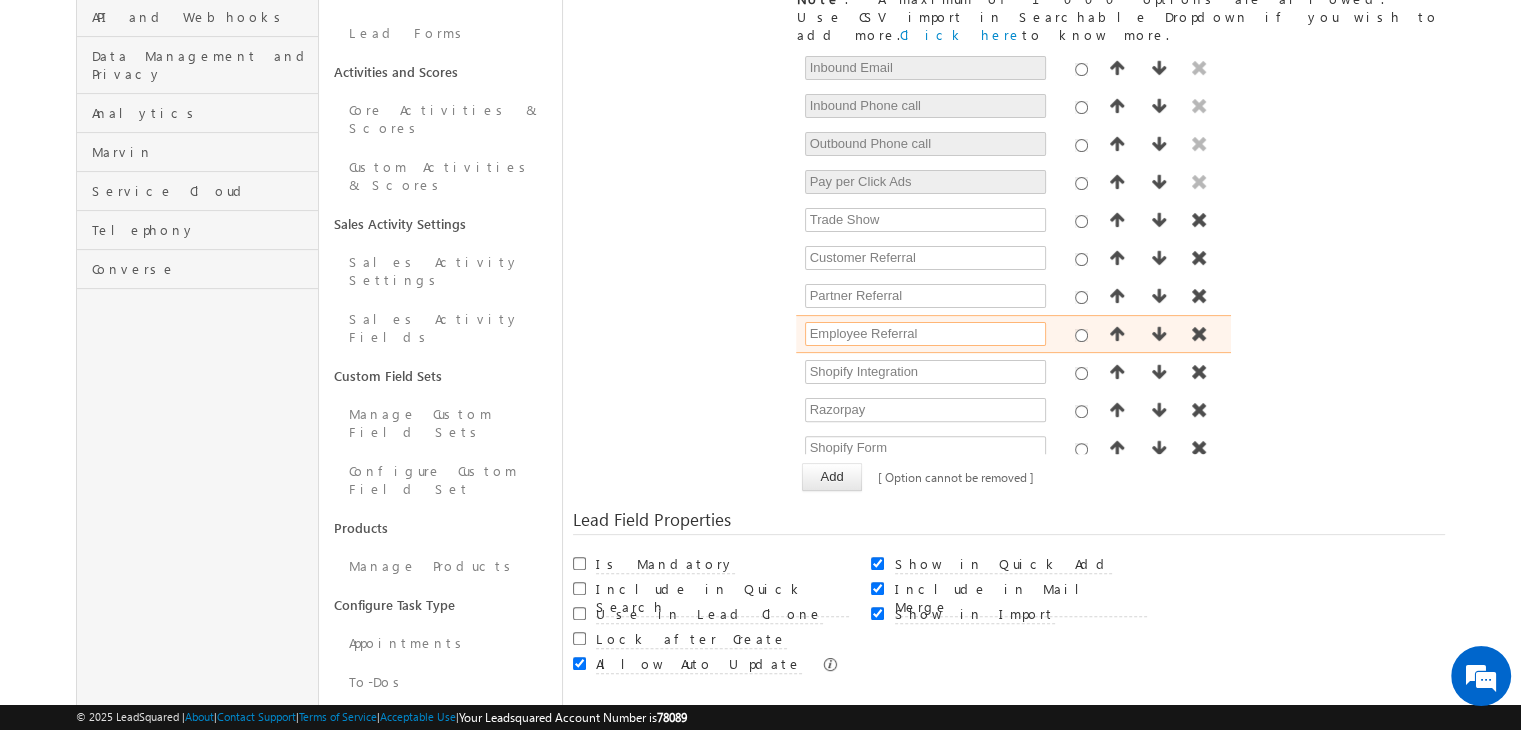 click on "Employee Referral" at bounding box center [925, 334] 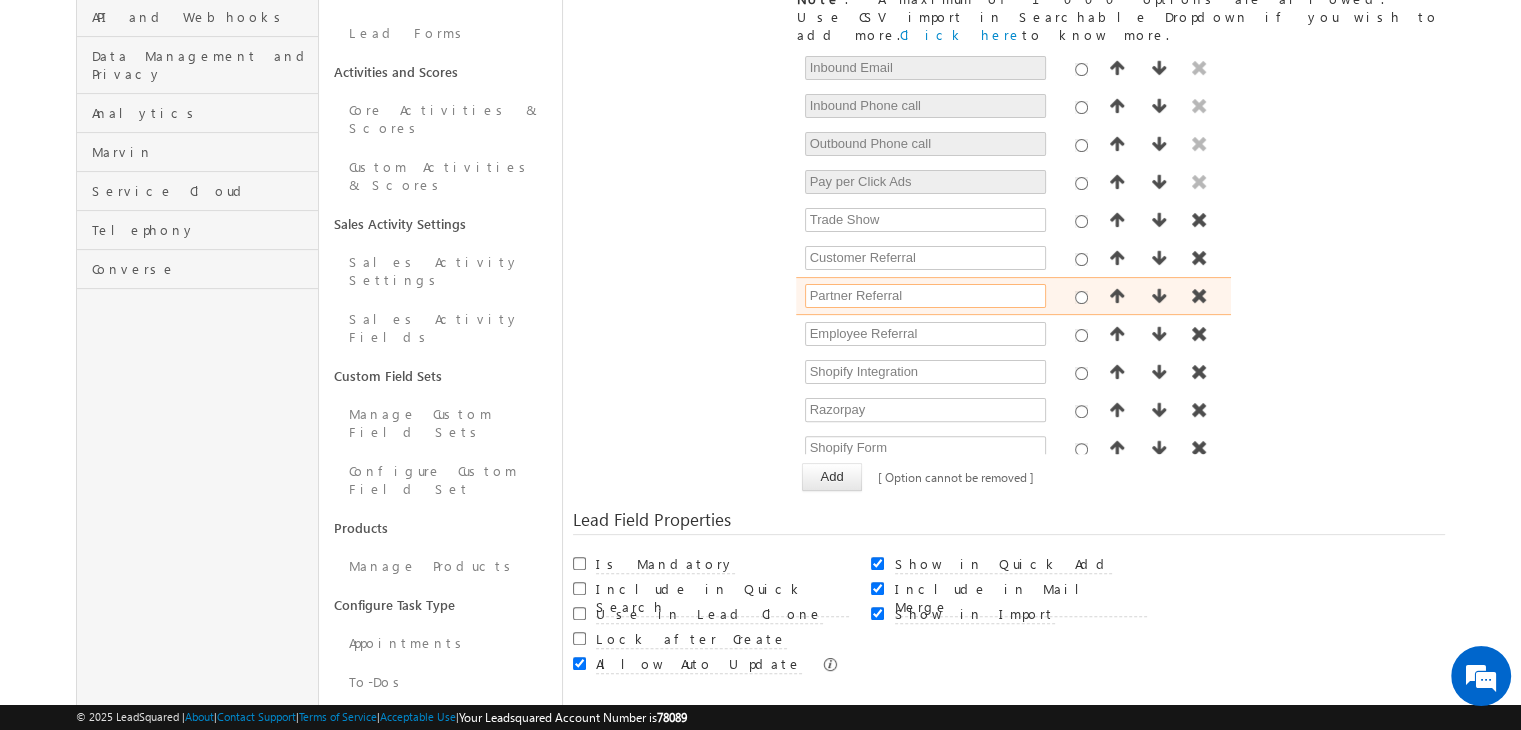 click on "Partner Referral" at bounding box center (925, 296) 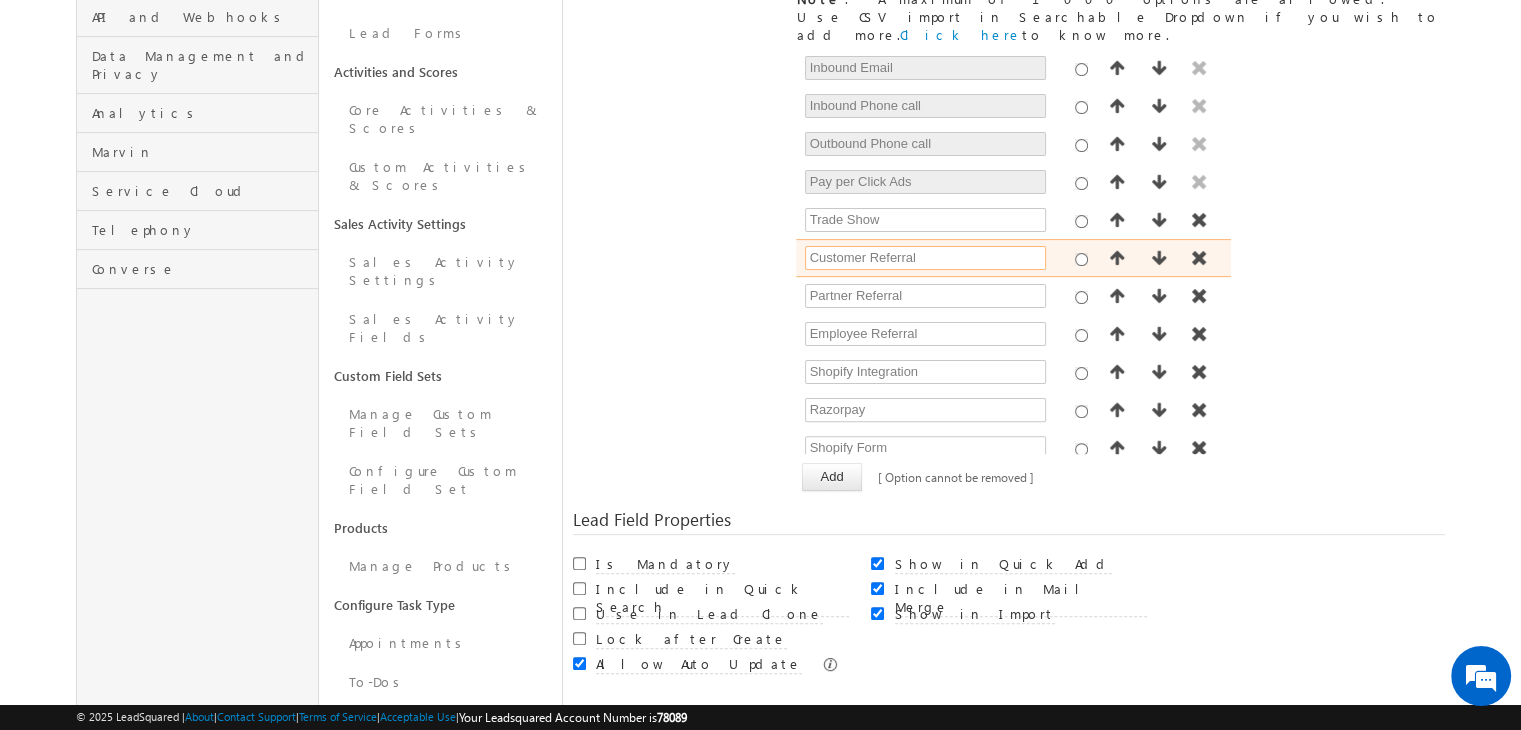 click on "Customer Referral" at bounding box center [925, 258] 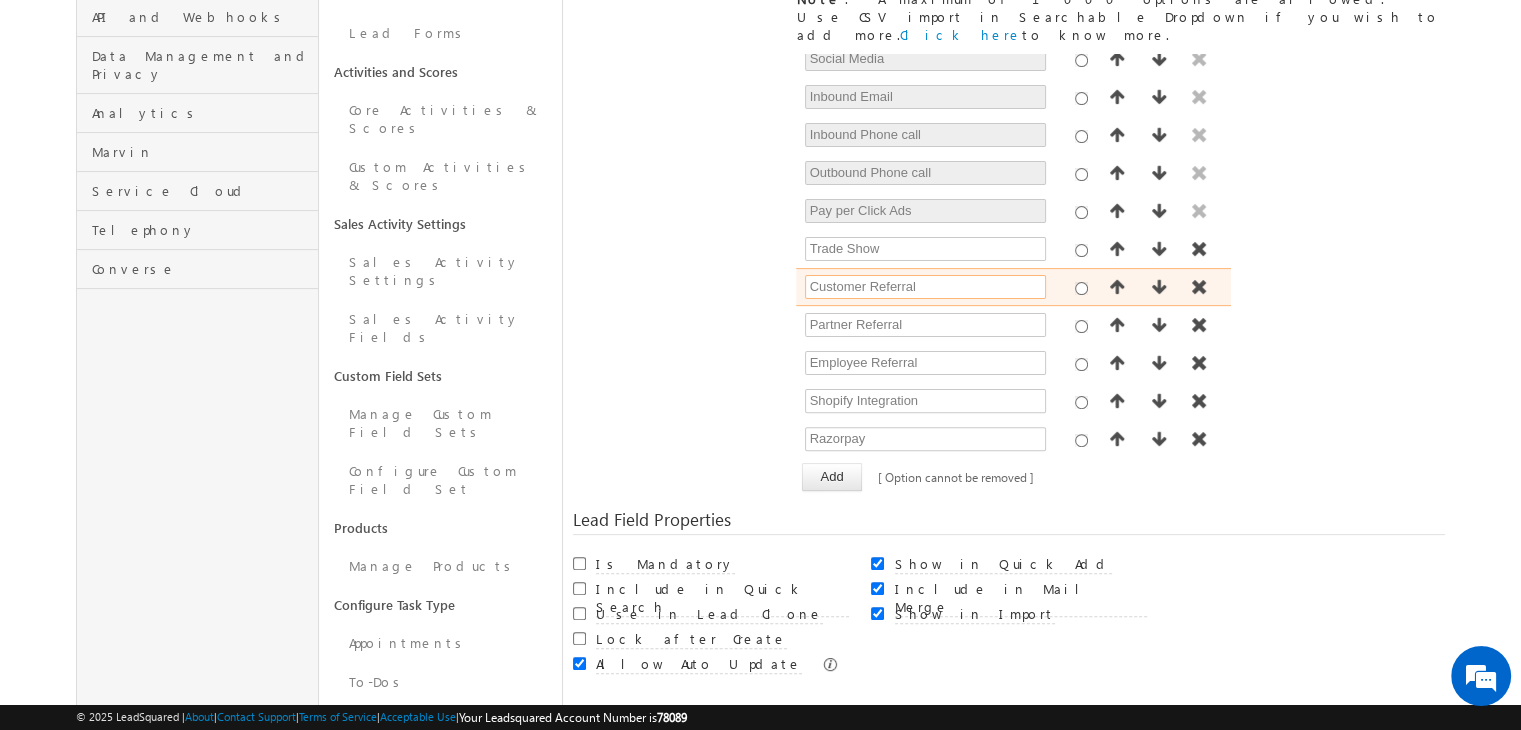 scroll, scrollTop: 162, scrollLeft: 0, axis: vertical 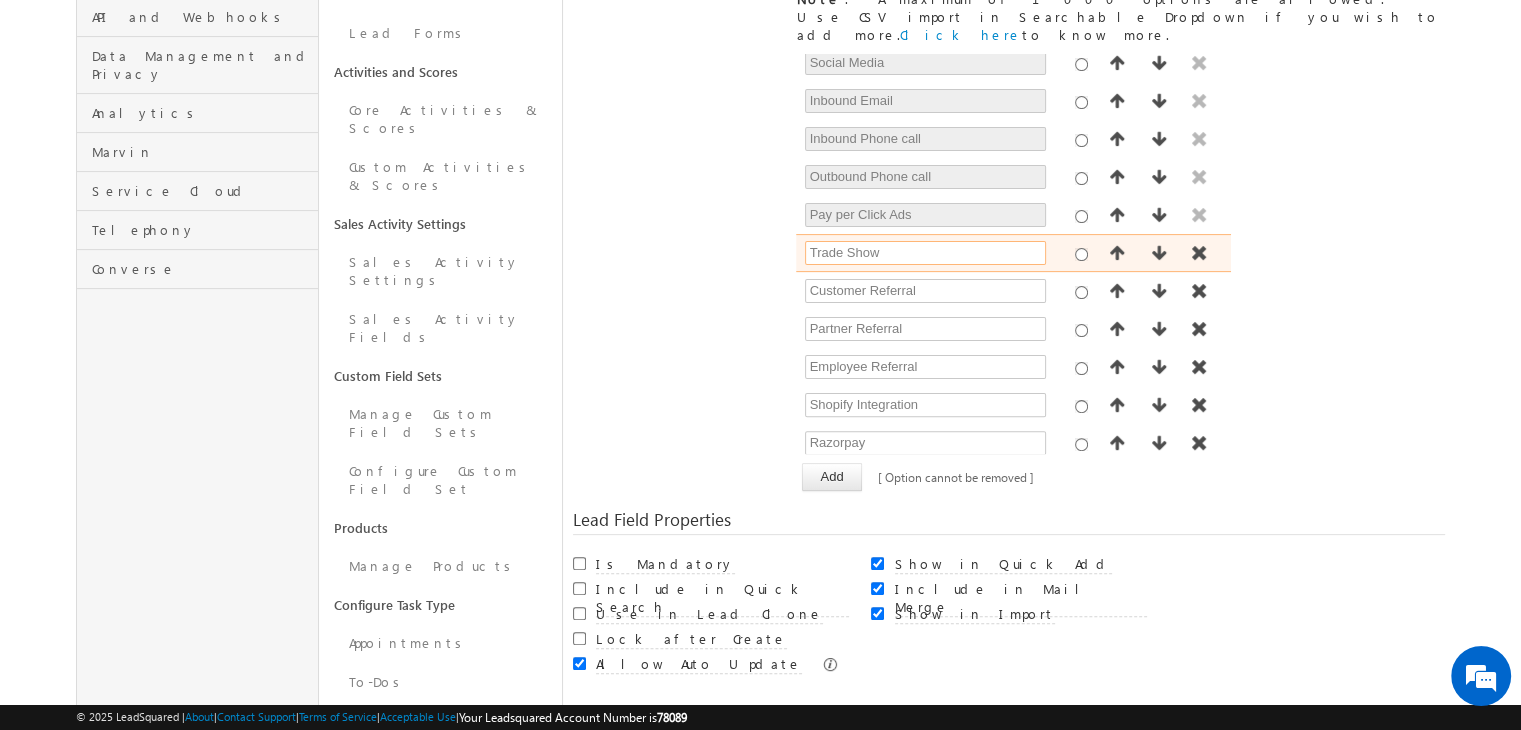 click on "Trade Show" at bounding box center (925, 253) 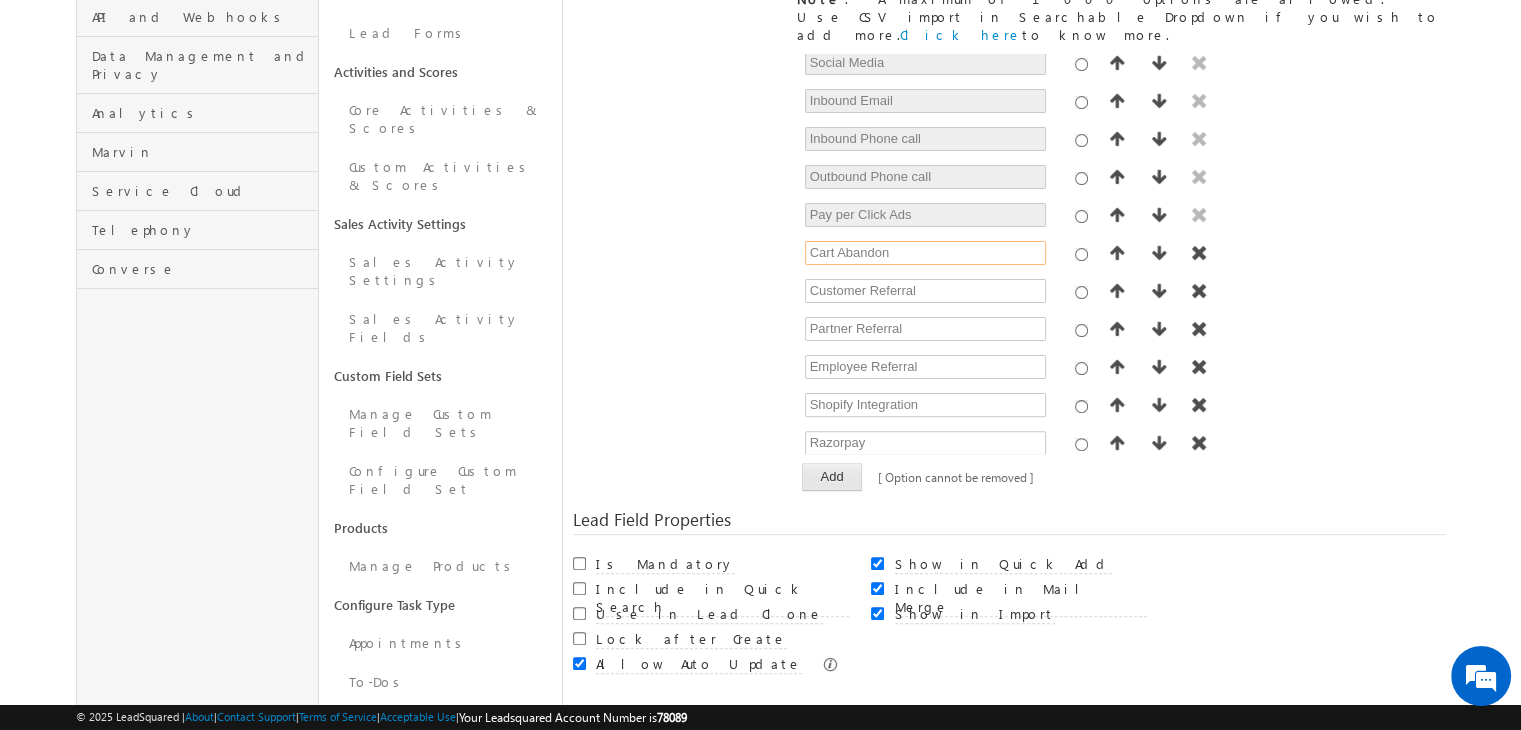 type on "Cart Abandon" 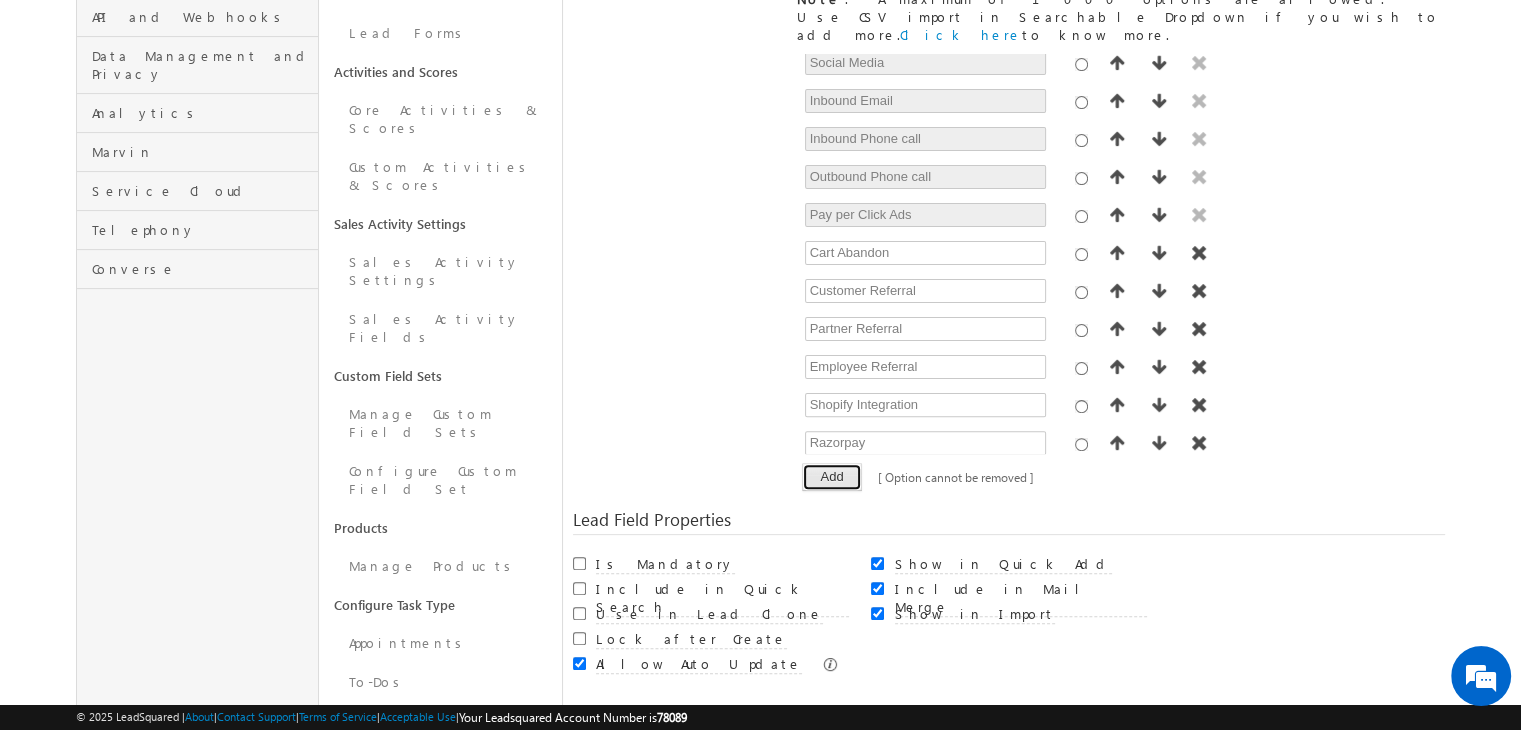 click on "Add" at bounding box center [831, 477] 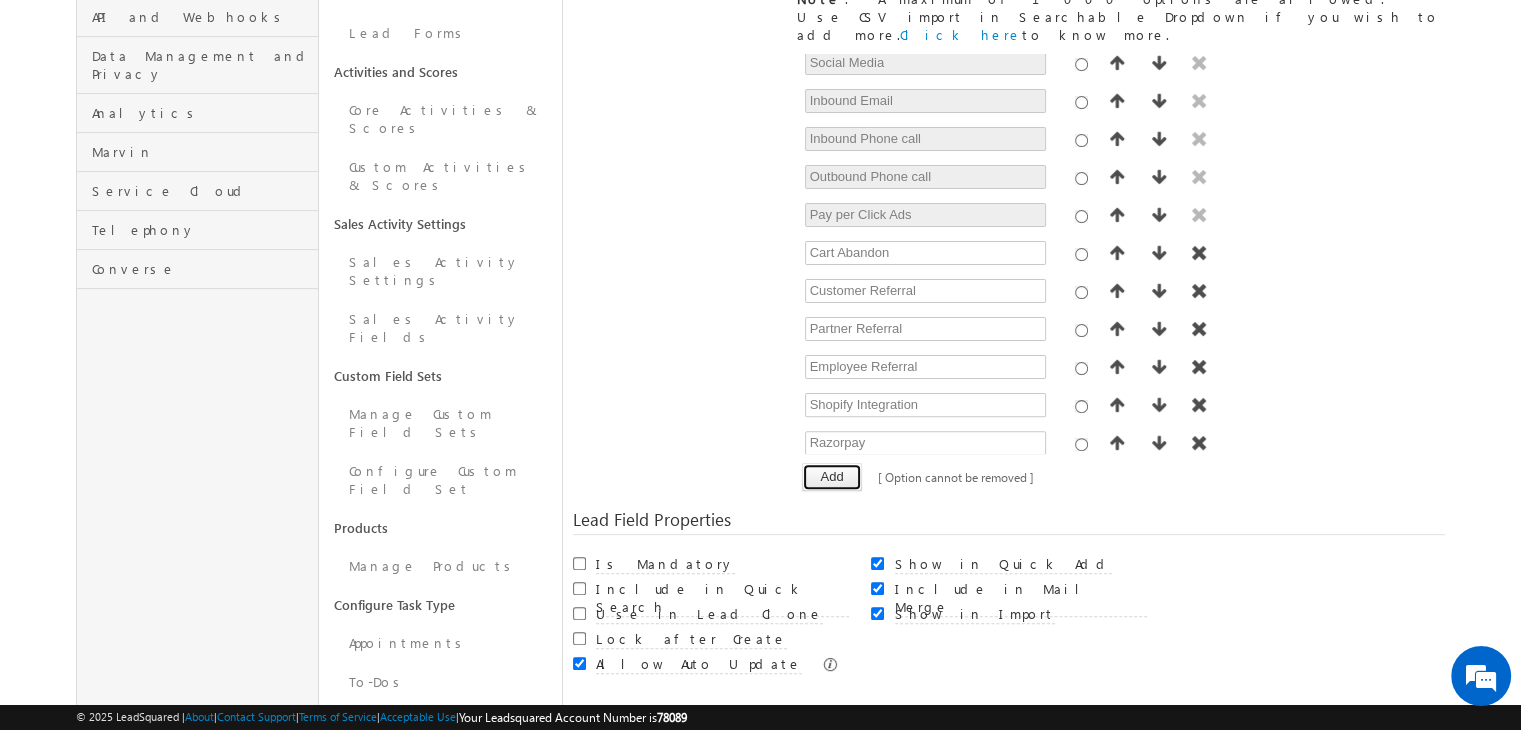 scroll, scrollTop: 232, scrollLeft: 0, axis: vertical 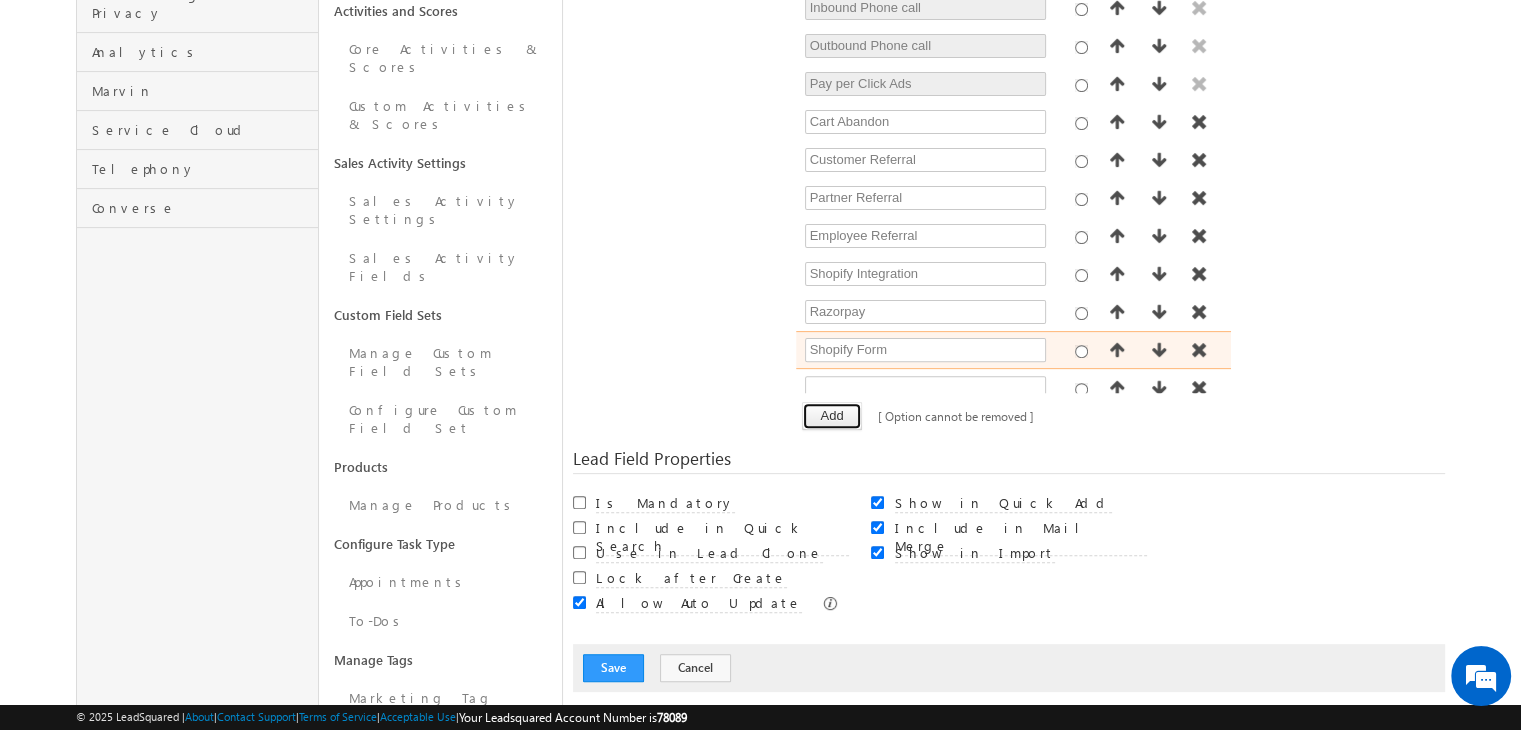 type 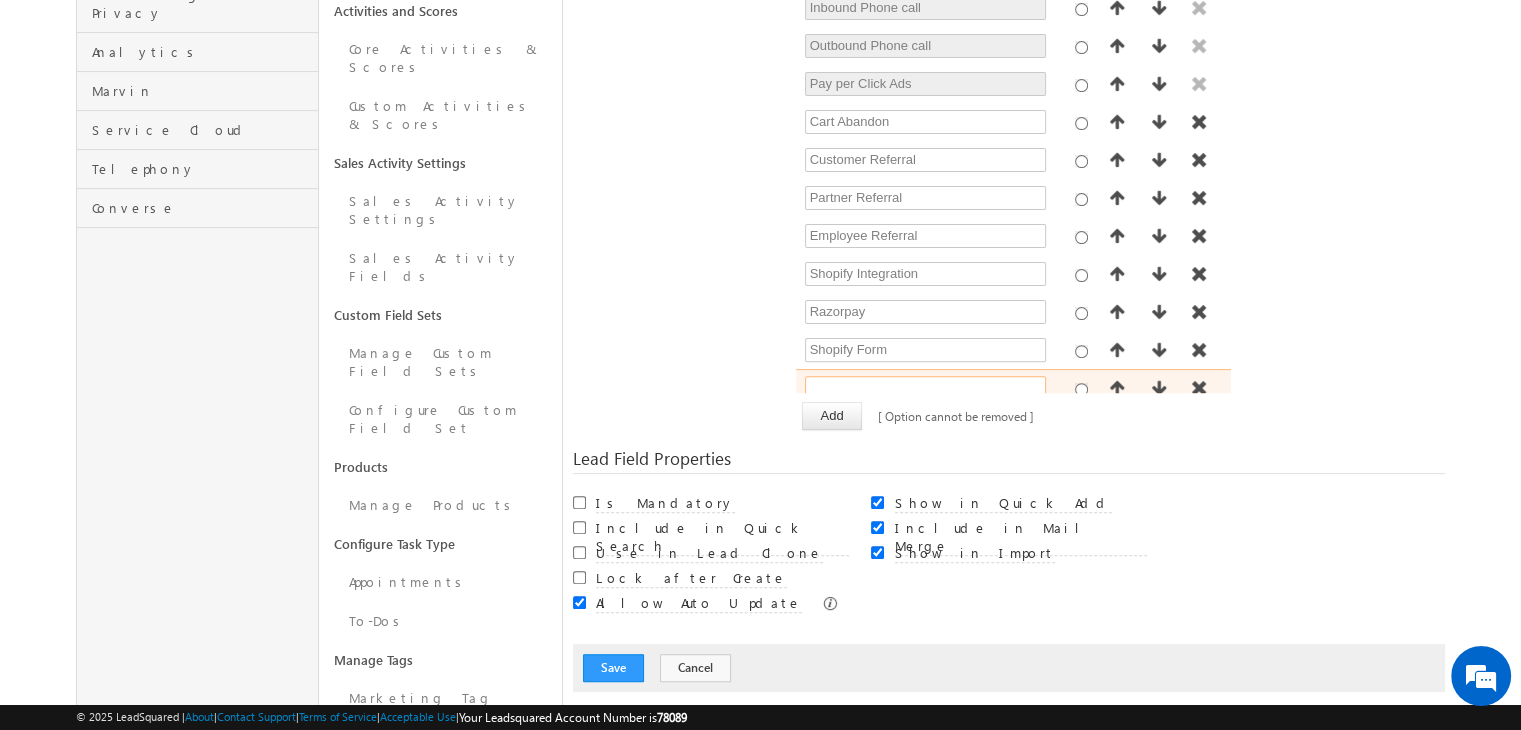 click at bounding box center [925, 388] 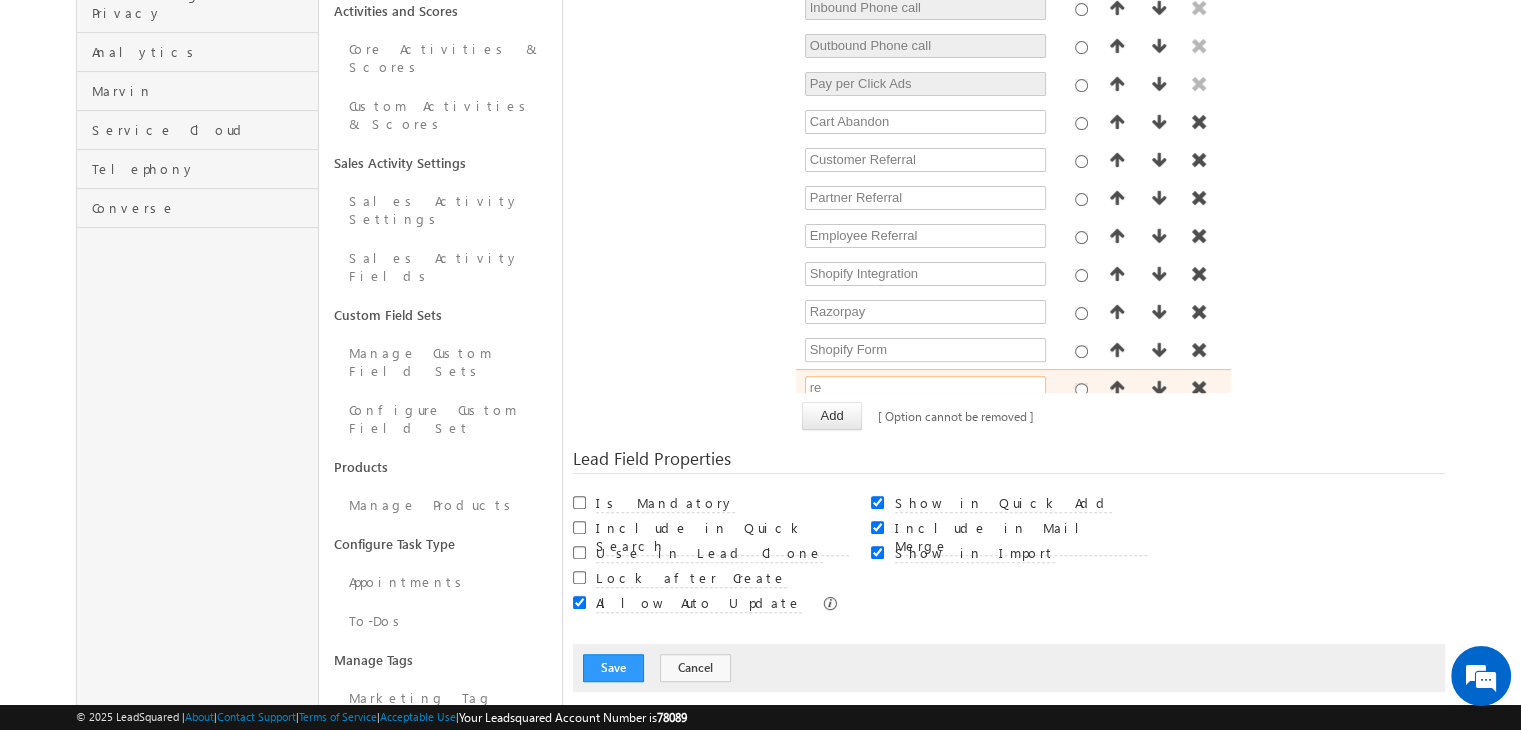 type on "r" 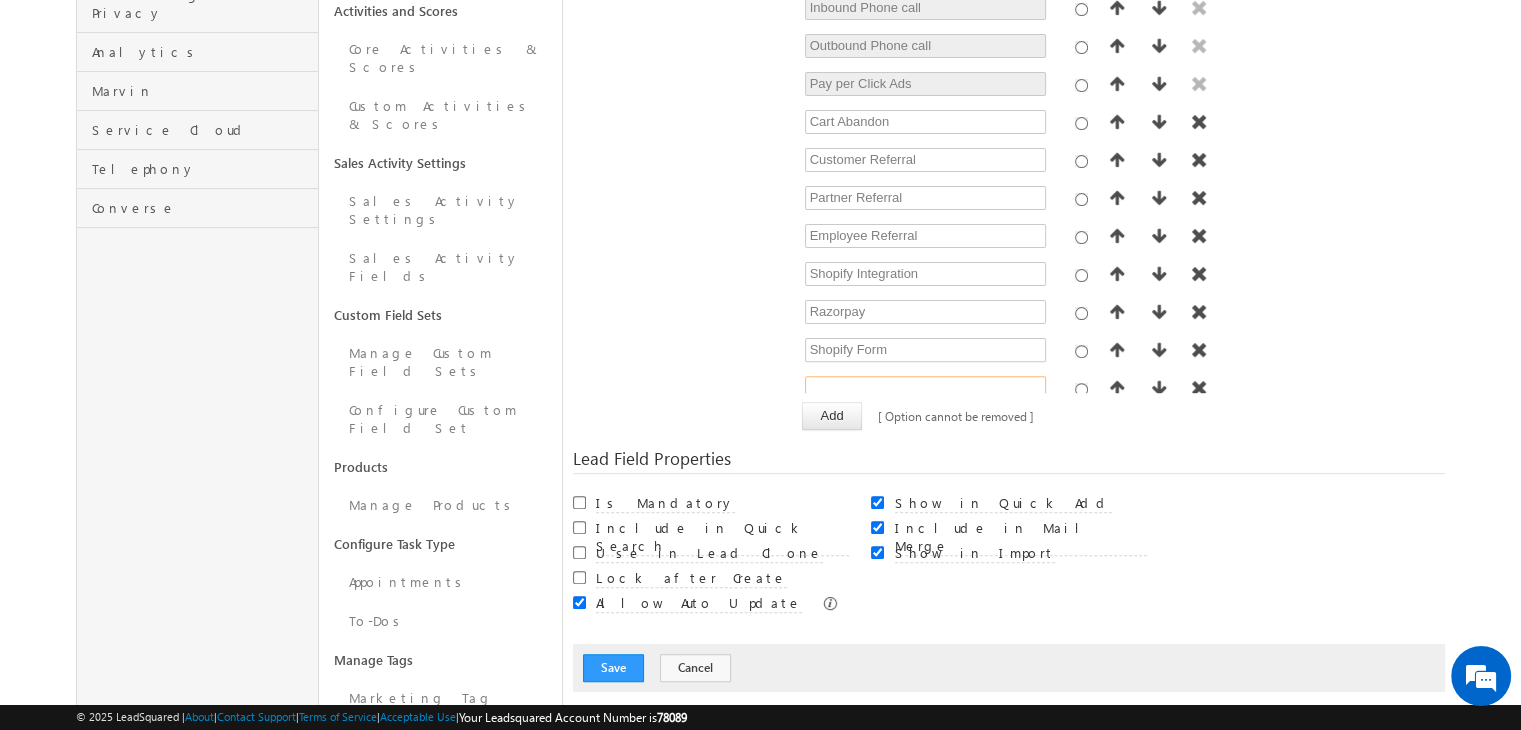 paste on "Restaurant" 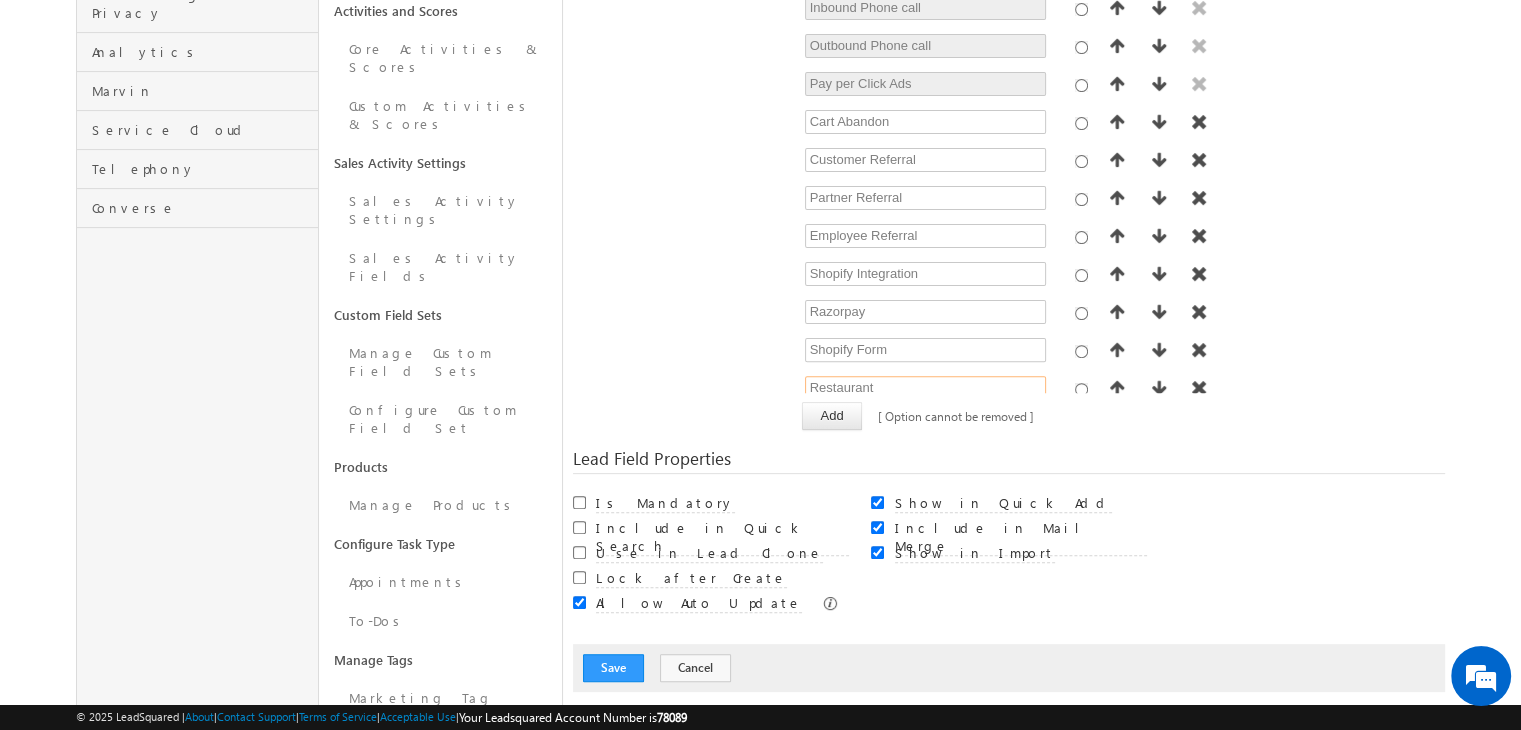 type on "Restaurant" 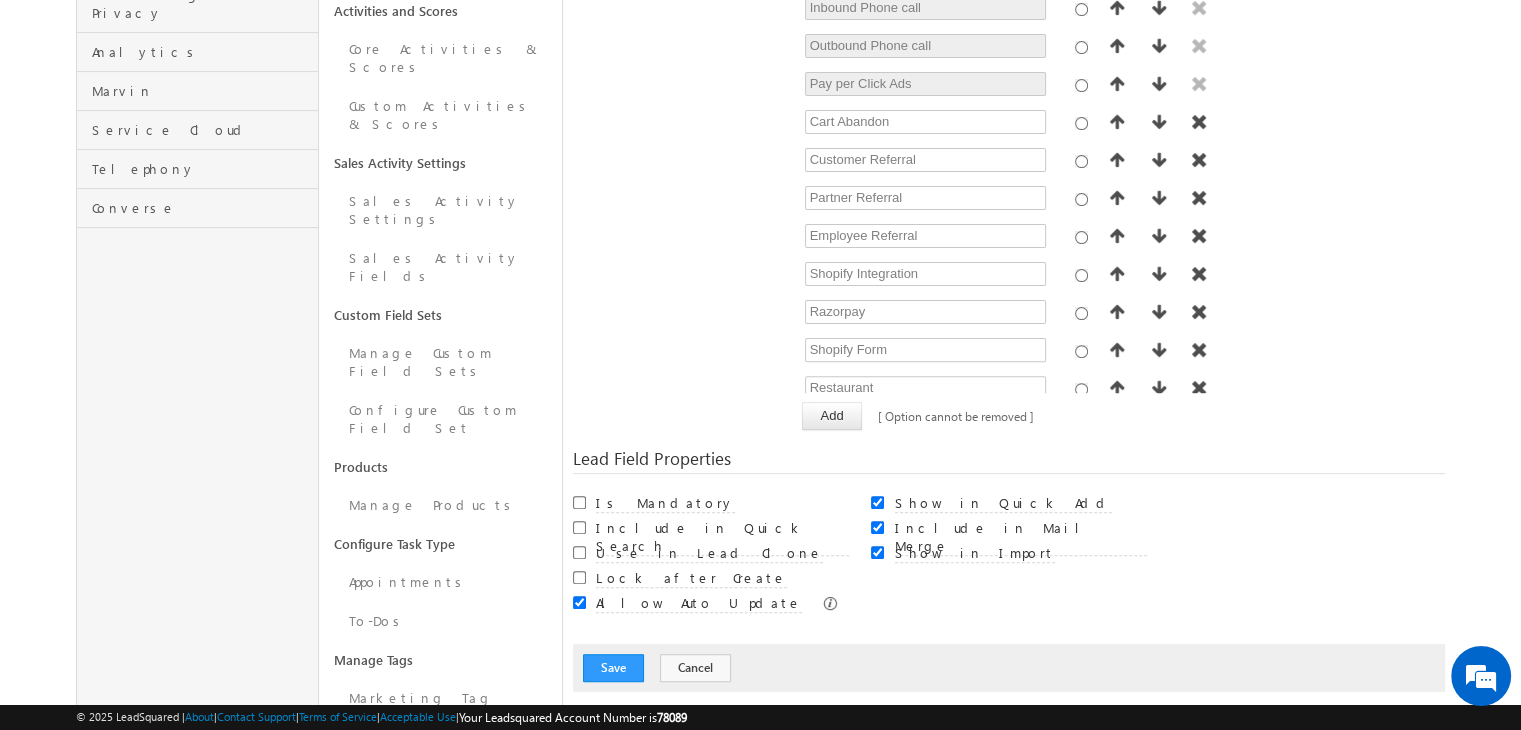 click on "System
Lead Field
Internal Schema Name
Source
Display Name
*
Contact Source
Mail Merge Default Value
Entity
* Prospect select" at bounding box center [1009, 145] 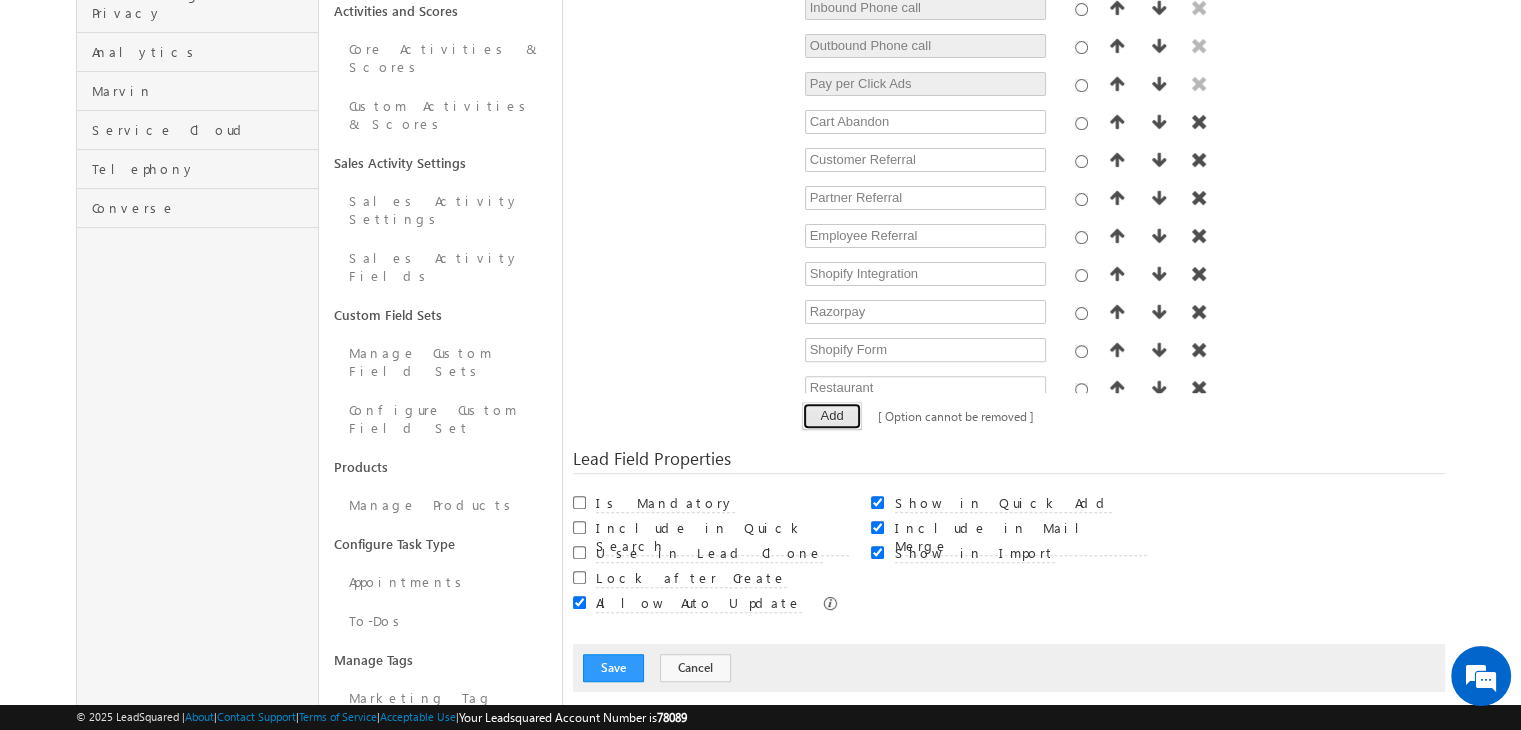 click on "Add" at bounding box center [831, 416] 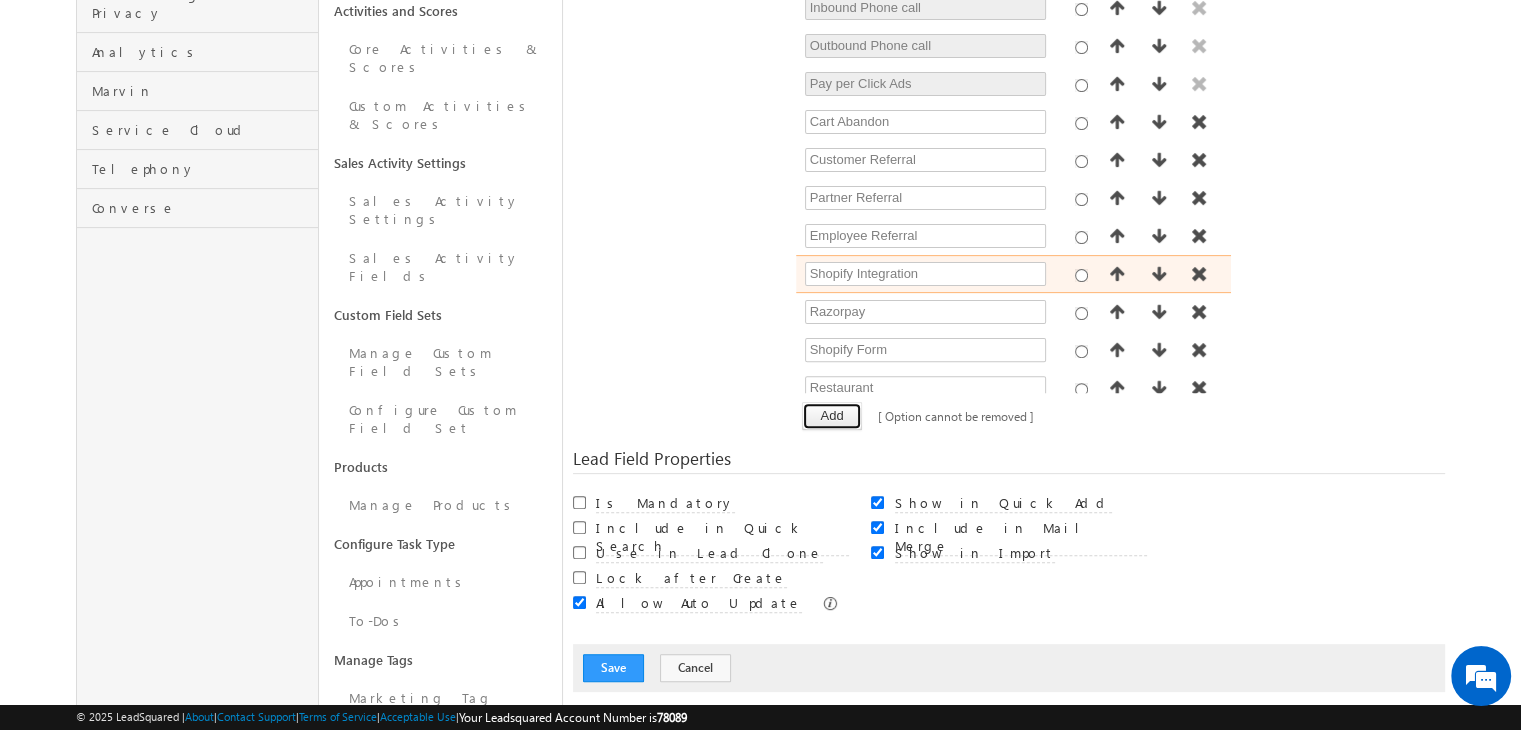 scroll, scrollTop: 269, scrollLeft: 0, axis: vertical 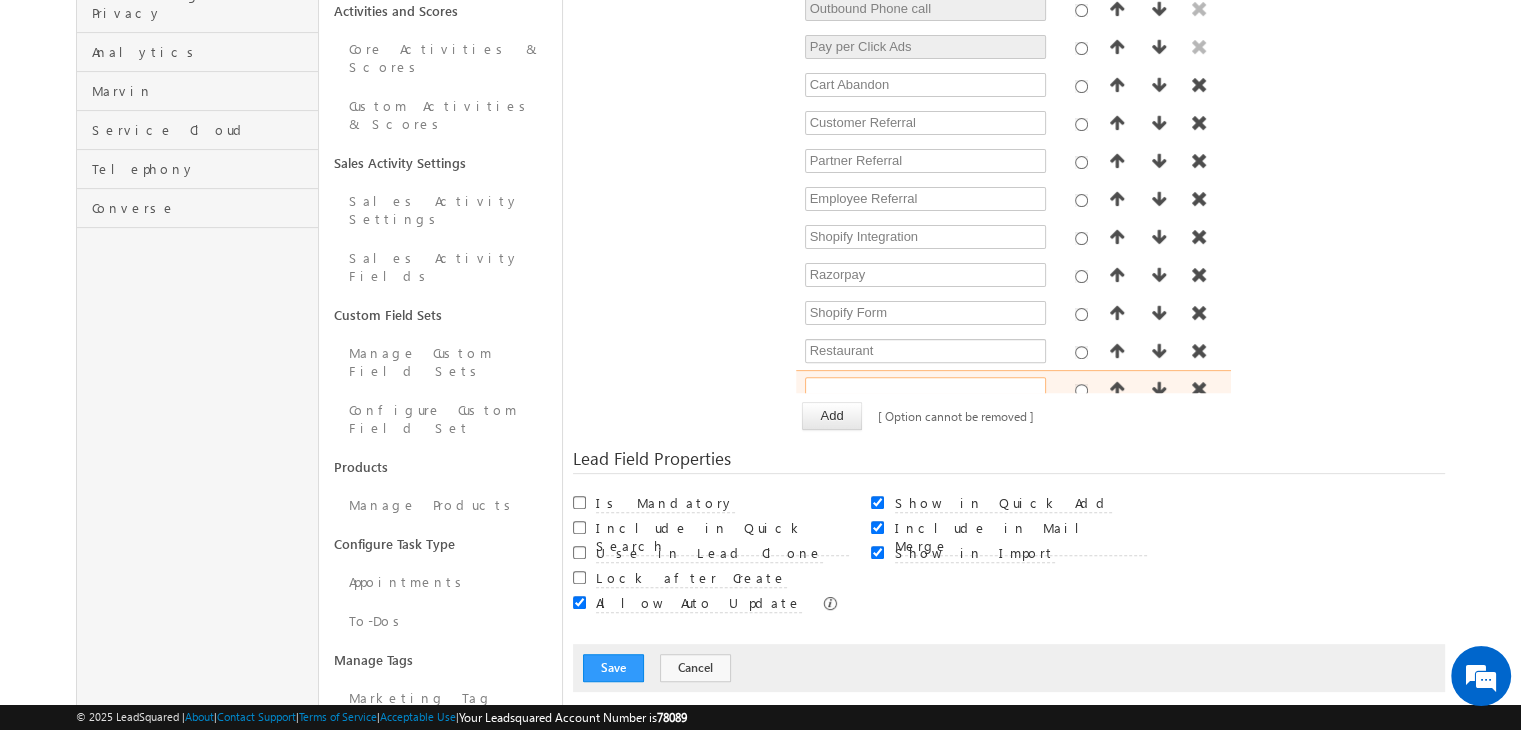 click at bounding box center [925, 389] 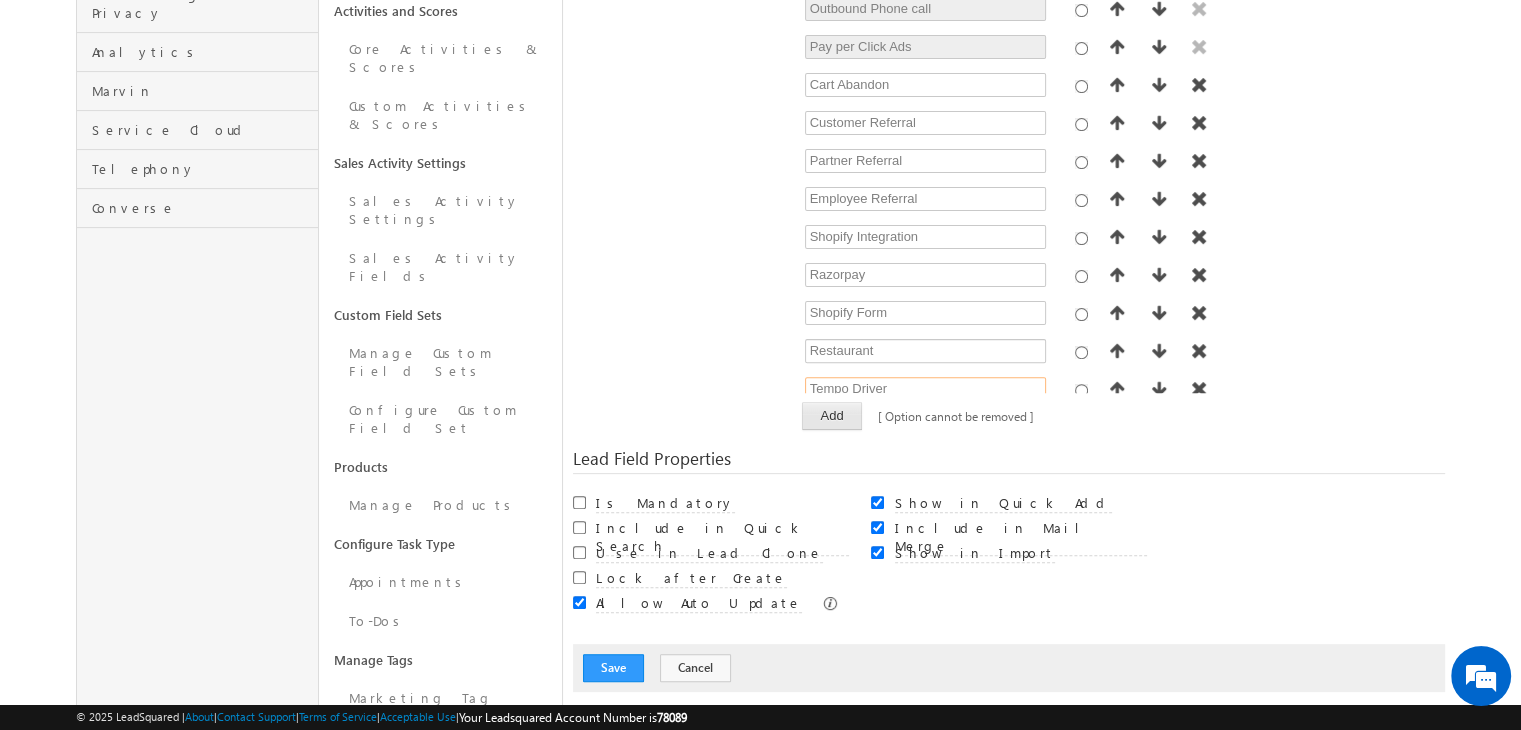 type on "Tempo Driver" 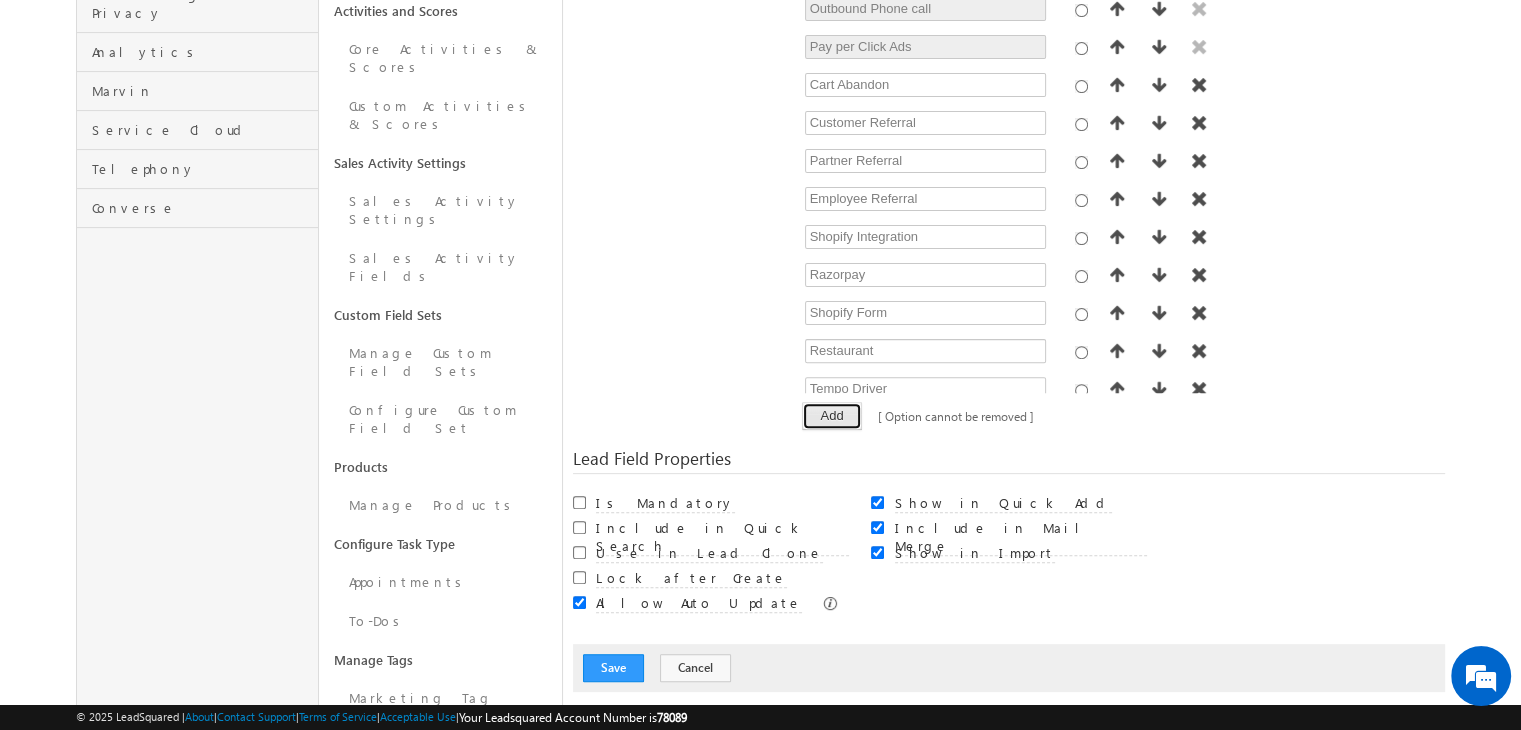 click on "Add" at bounding box center (831, 416) 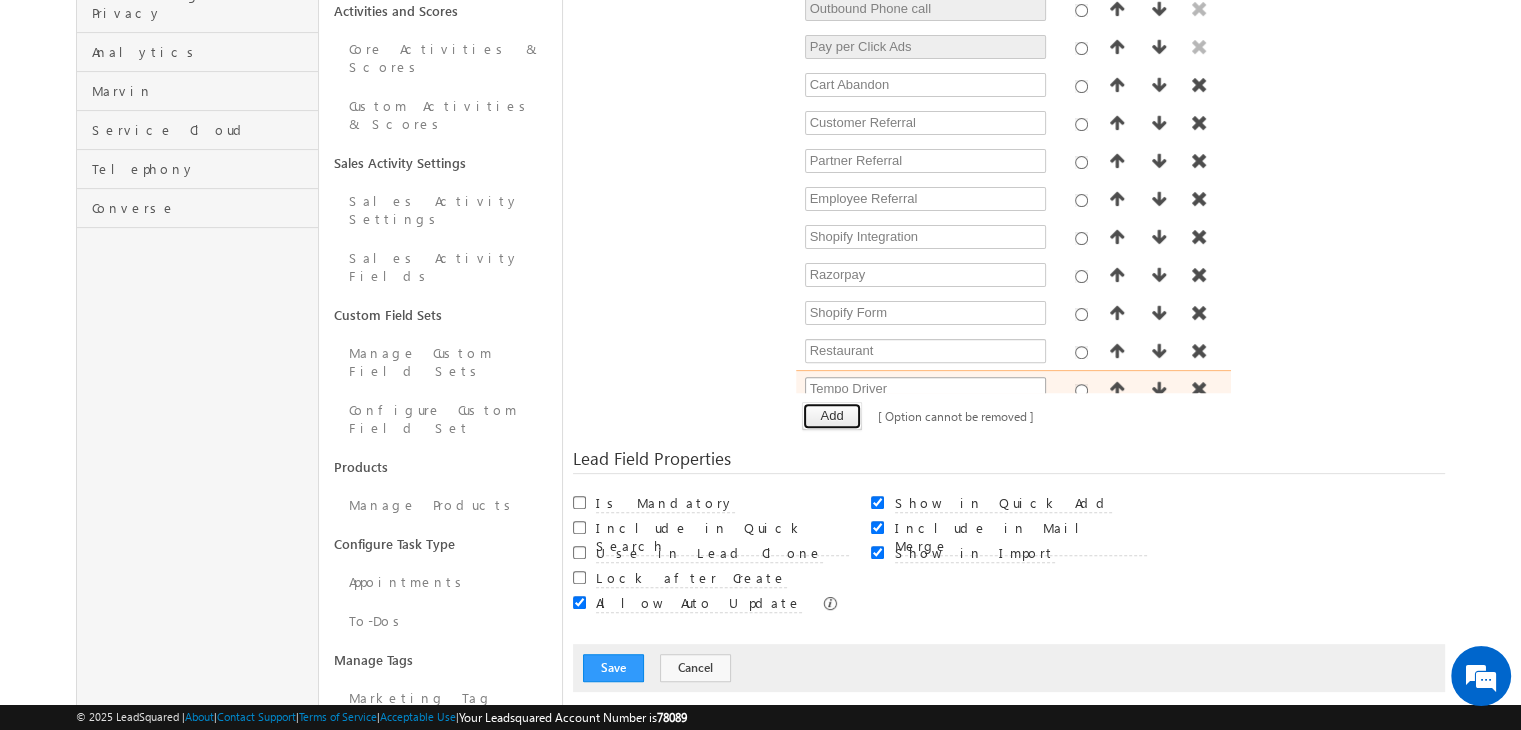 scroll, scrollTop: 307, scrollLeft: 0, axis: vertical 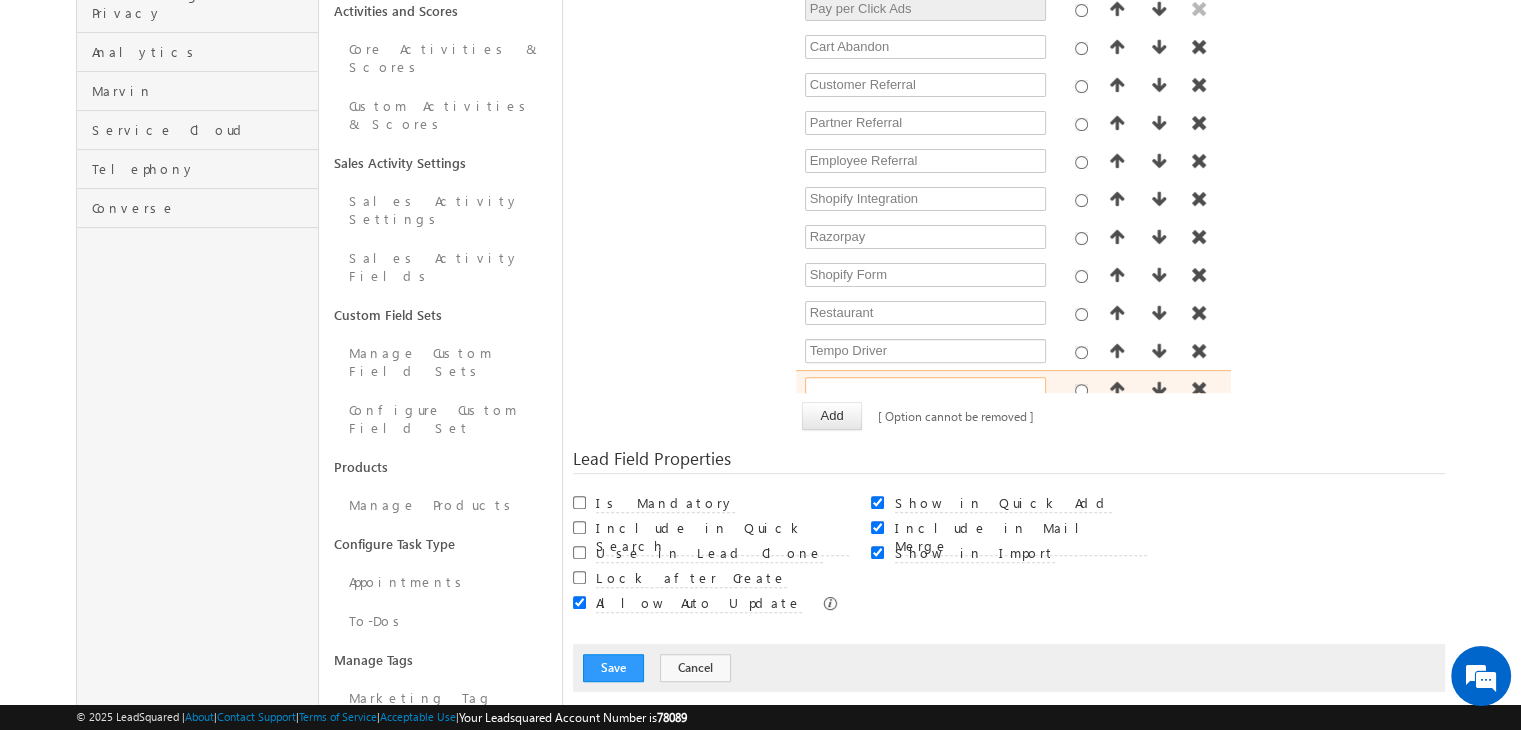 click at bounding box center [925, 389] 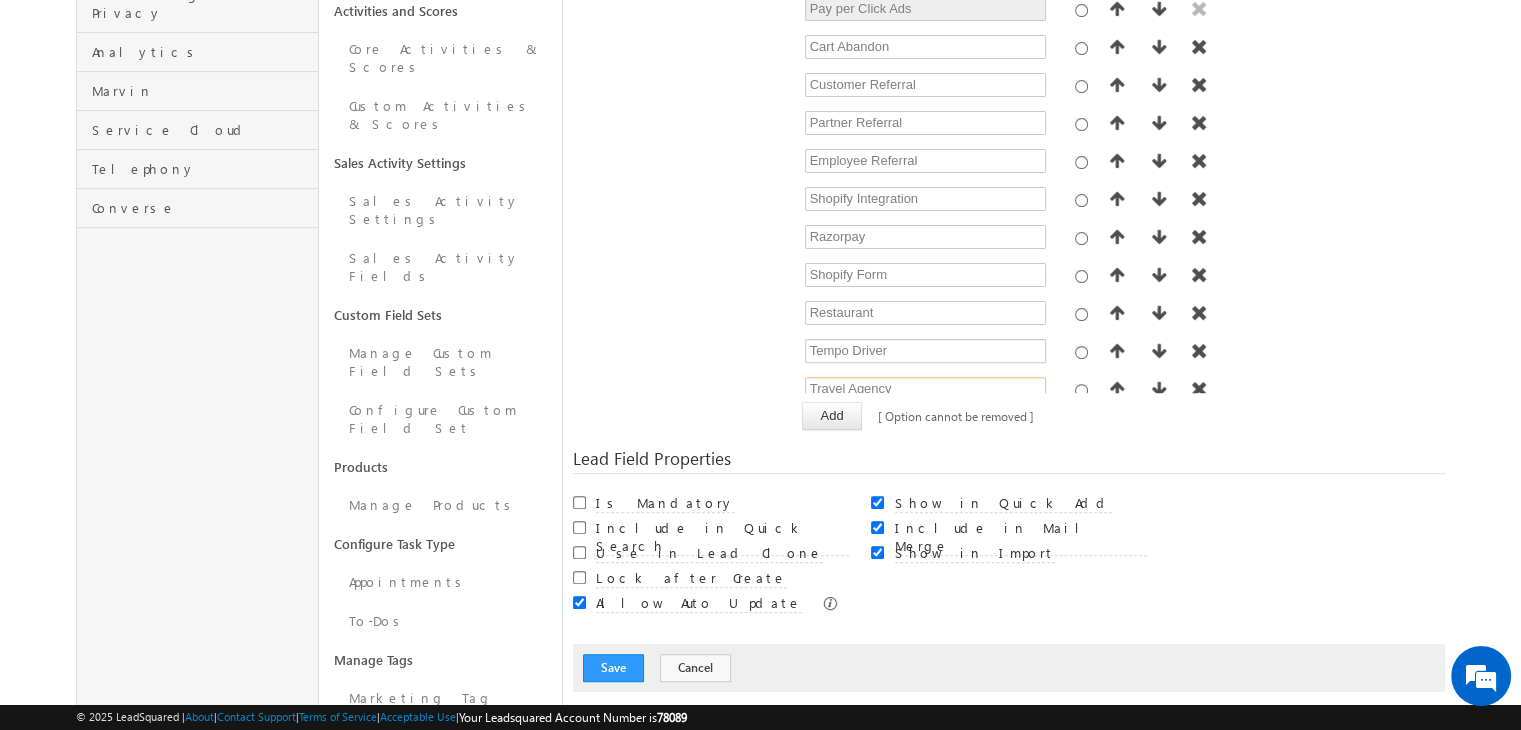 type on "Travel Agency" 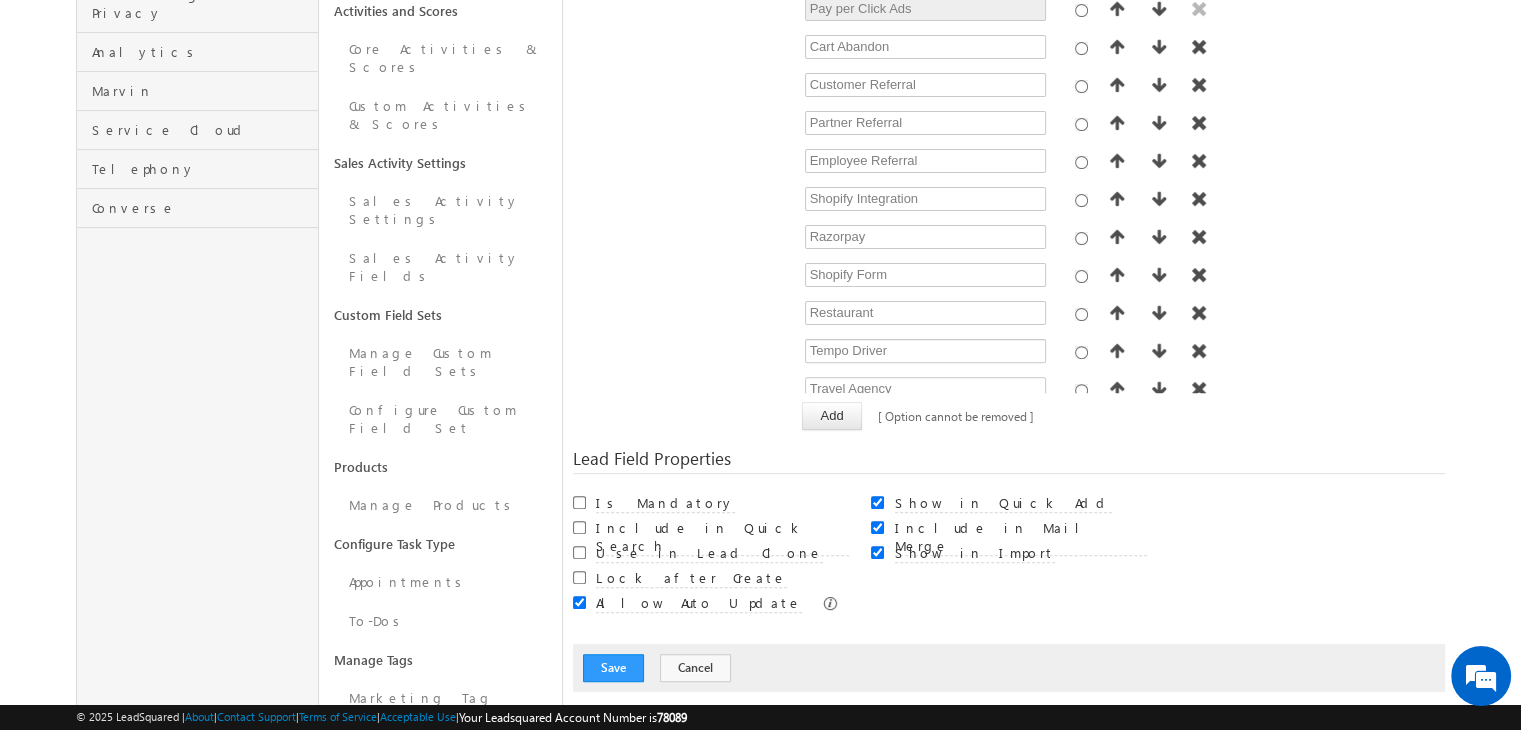 click on "Organic Search                         Referral Sites                         Direct Traffic                         Social Media                         Inbound Email                         Inbound Phone call                         Outbound Phone call                         Pay per Click Ads                         Cart Abandon                         Customer Referral                         Partner Referral                         Employee Referral                         Shopify Integration                         Razorpay                         Shopify Form                         Restaurant                         Tempo Driver                         Travel Agency" at bounding box center [1120, 197] 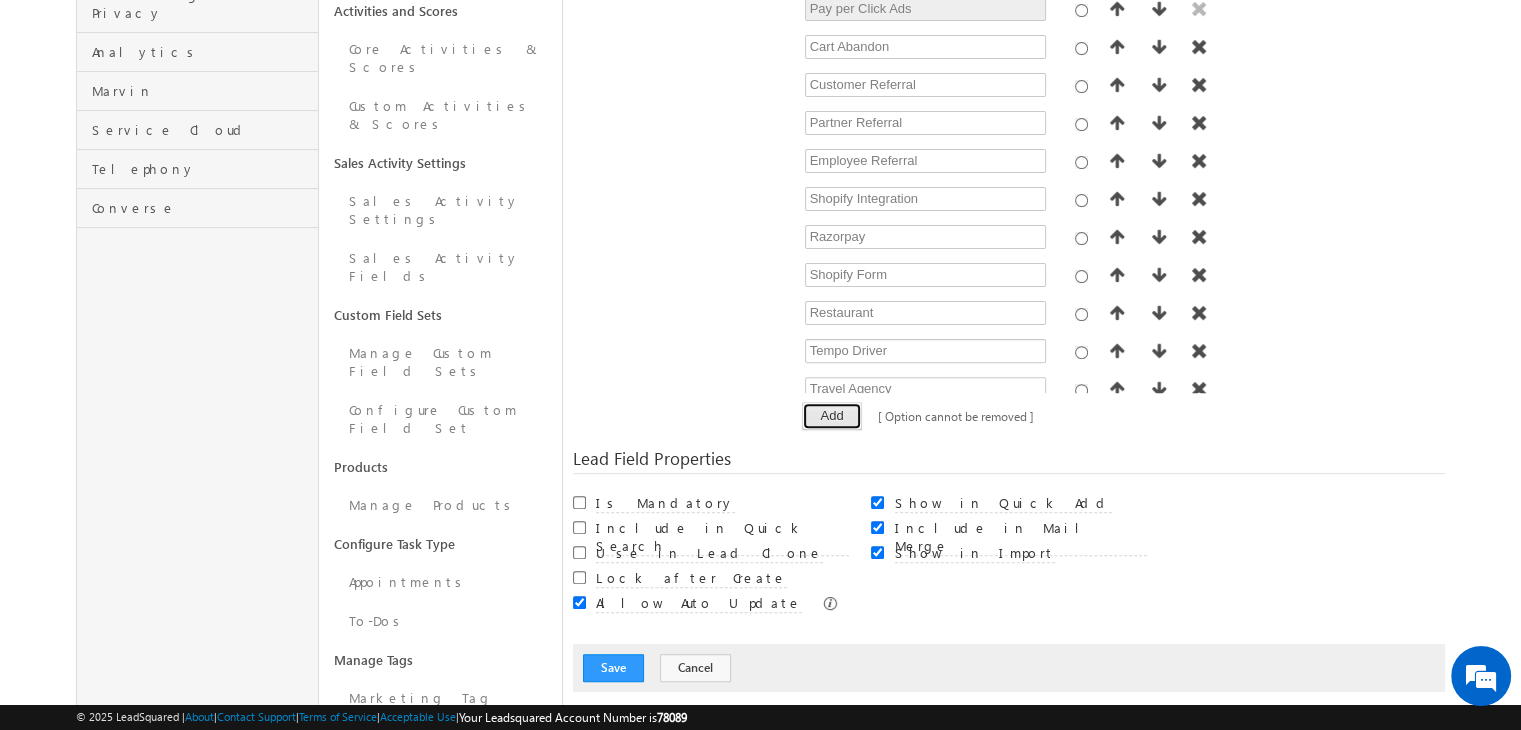 click on "Add" at bounding box center (831, 416) 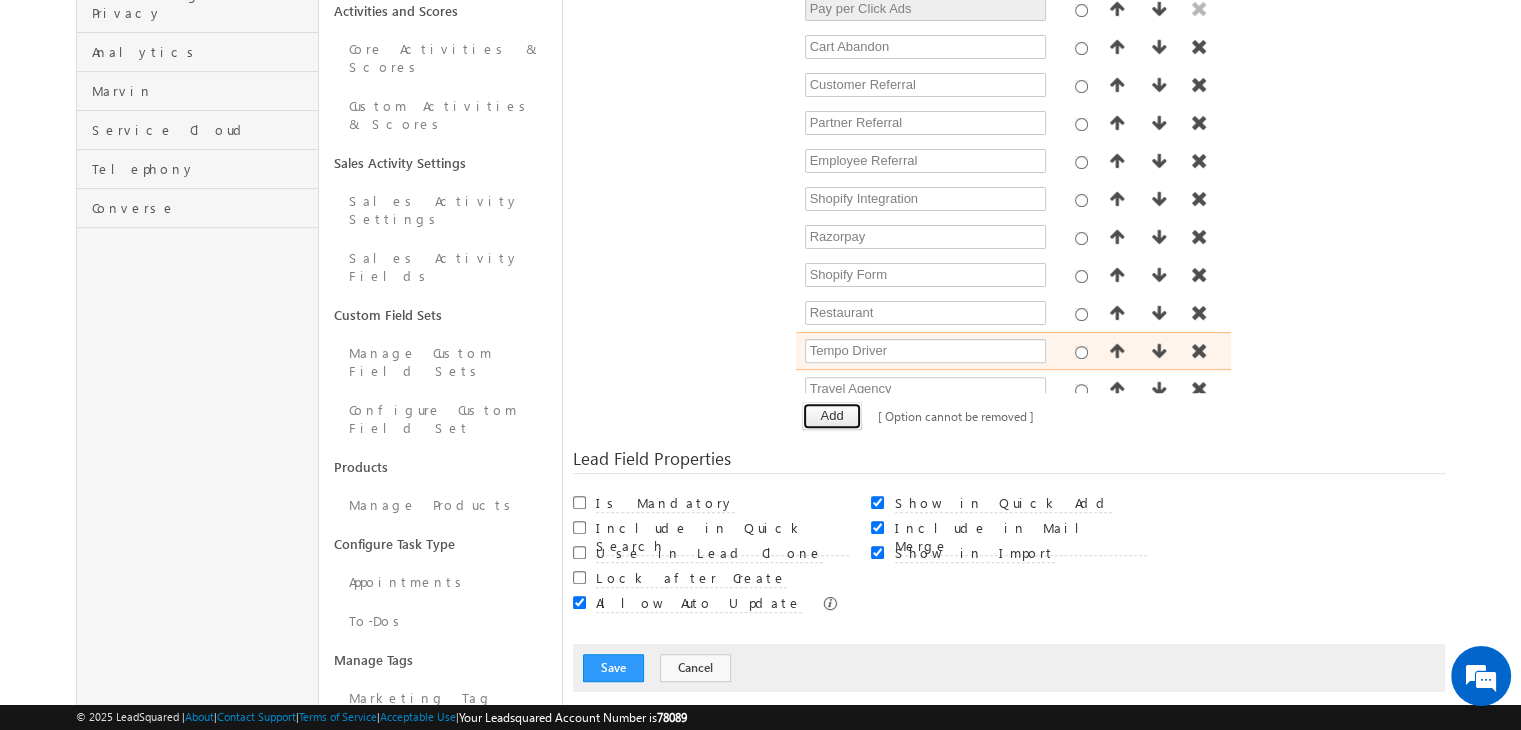 scroll, scrollTop: 344, scrollLeft: 0, axis: vertical 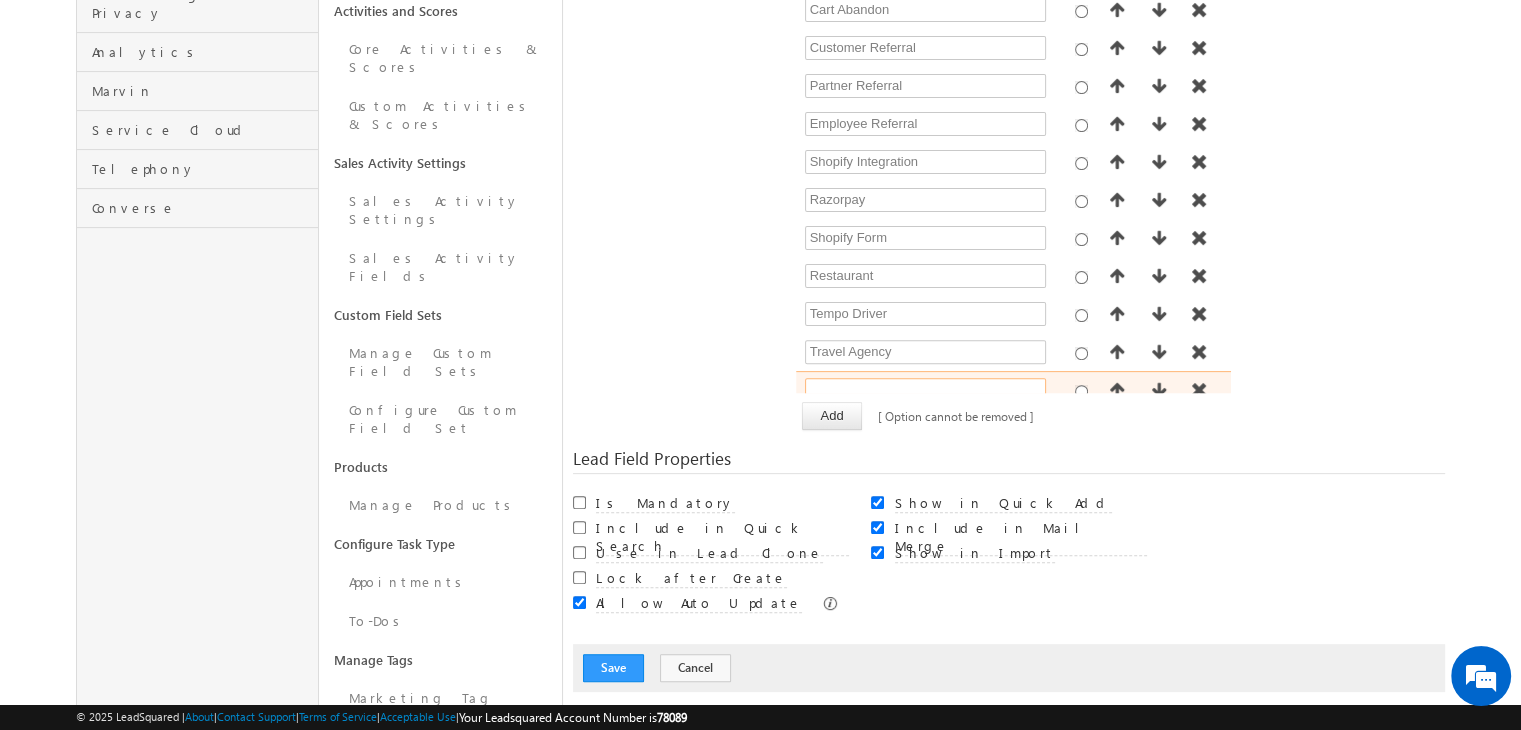 click at bounding box center (925, 390) 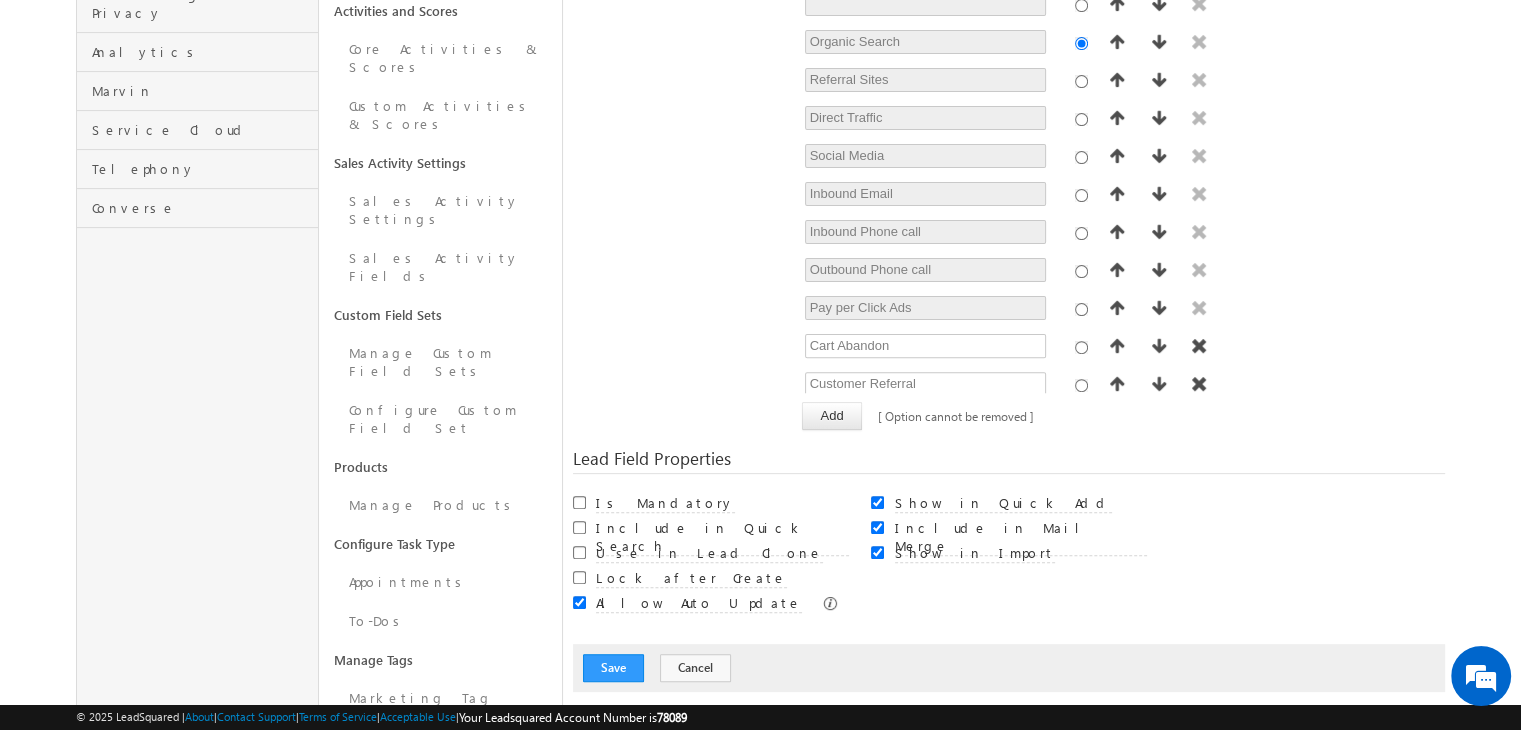 scroll, scrollTop: 0, scrollLeft: 0, axis: both 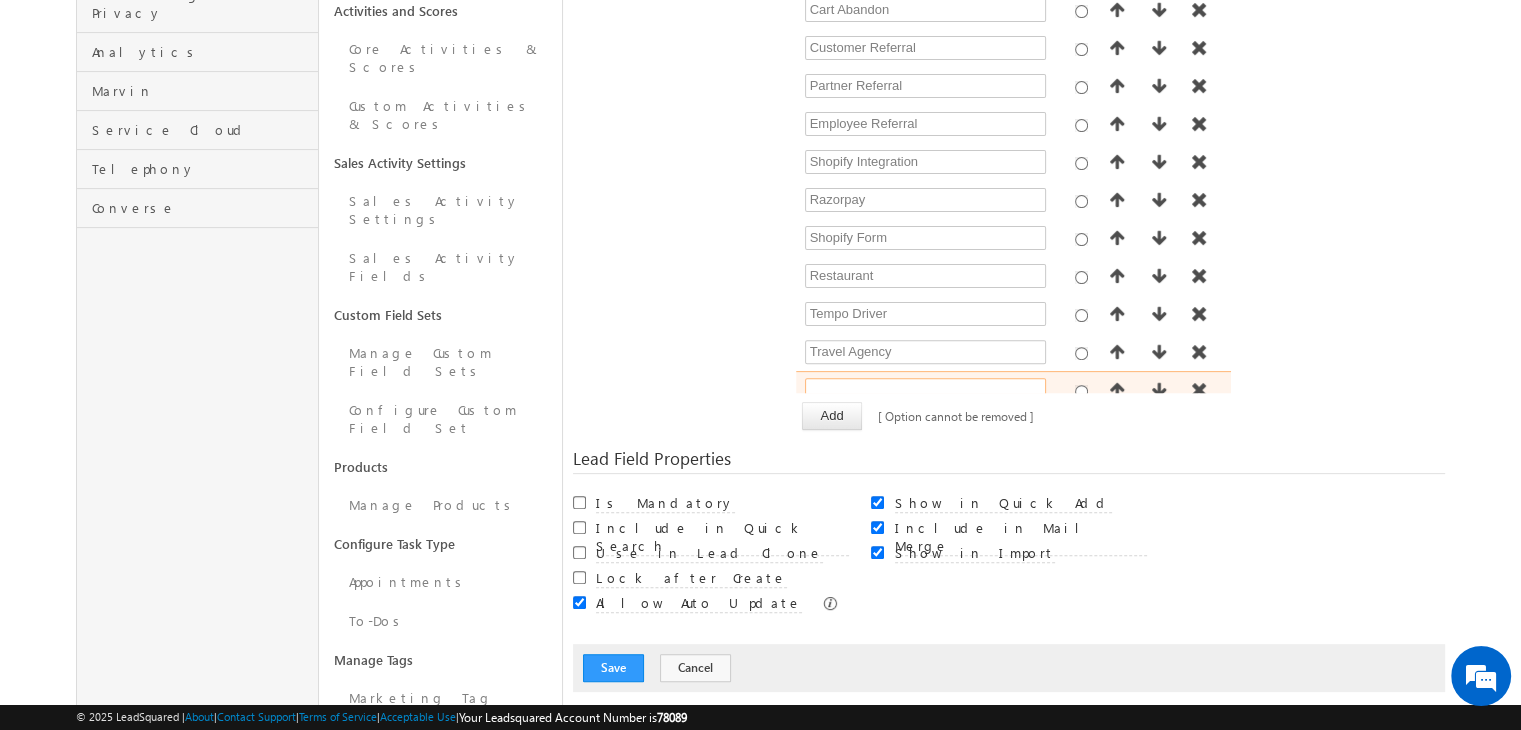 paste on "Tour Operator" 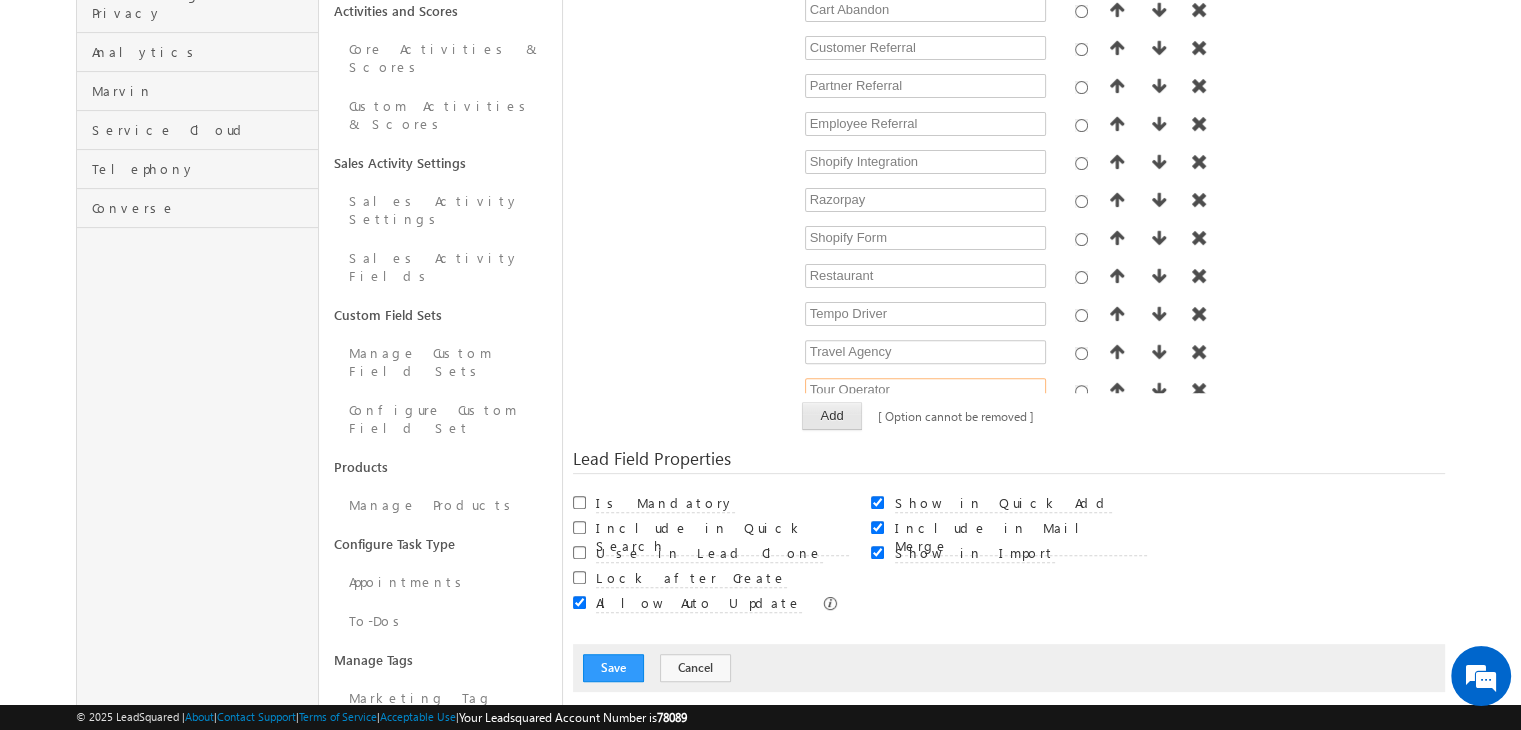 type on "Tour Operator" 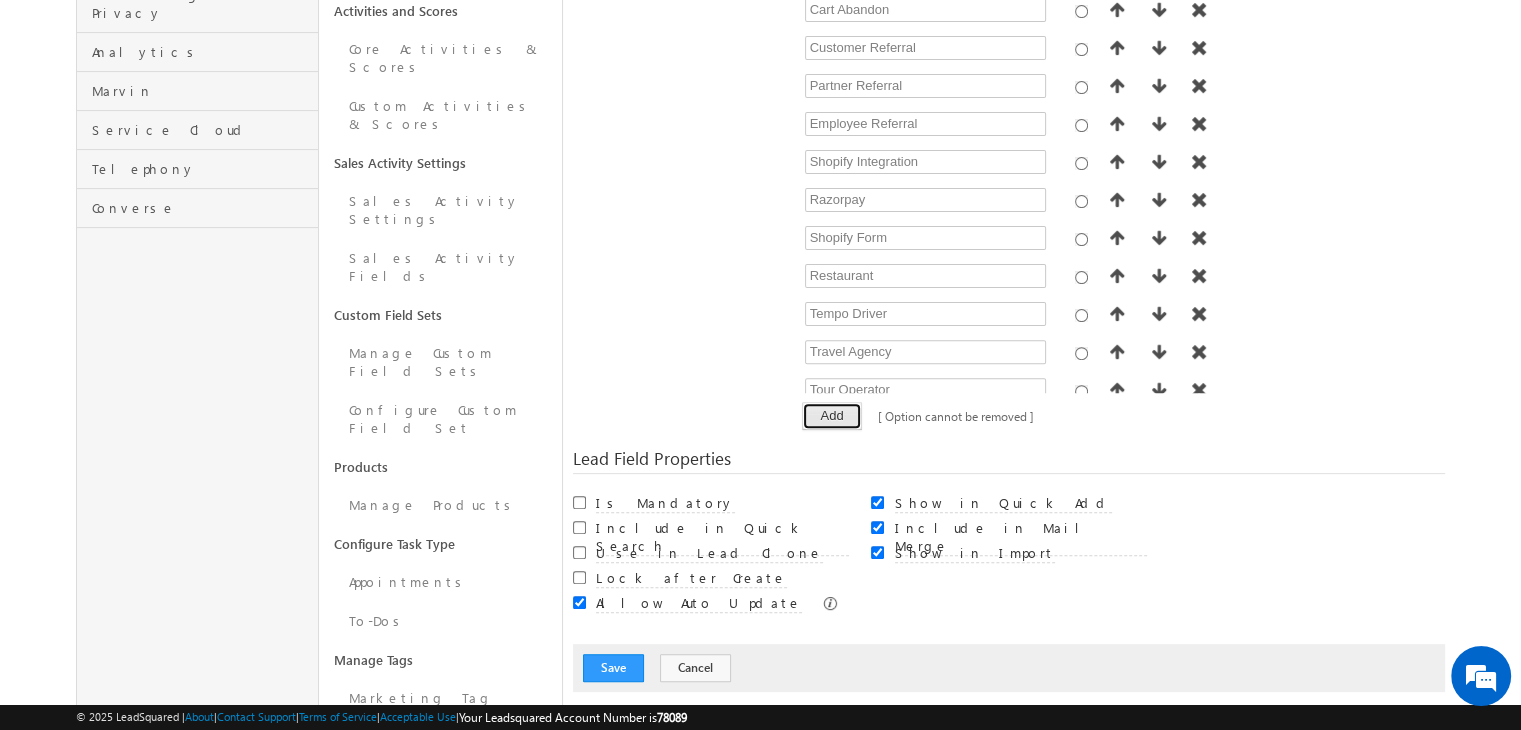 click on "Add" at bounding box center (831, 416) 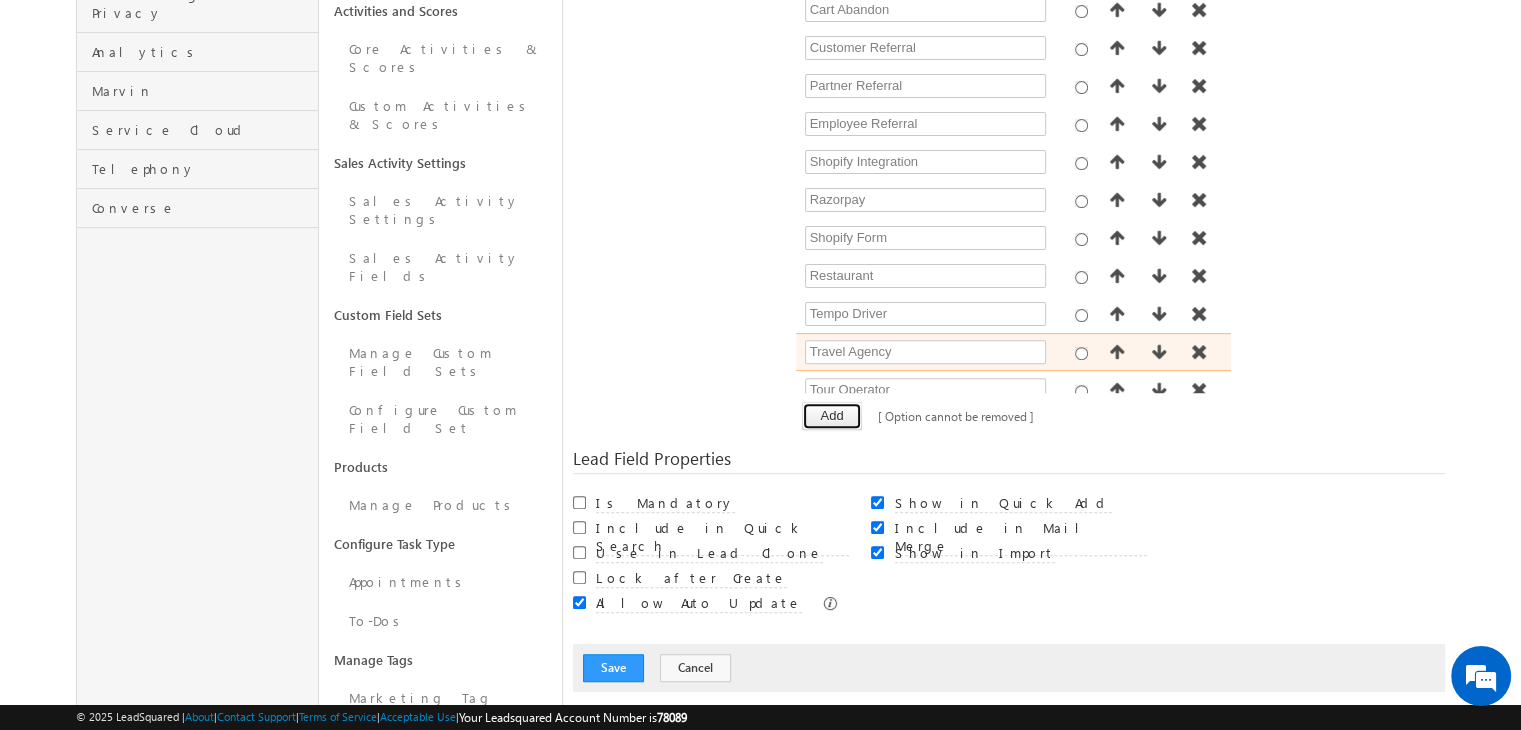 scroll, scrollTop: 381, scrollLeft: 0, axis: vertical 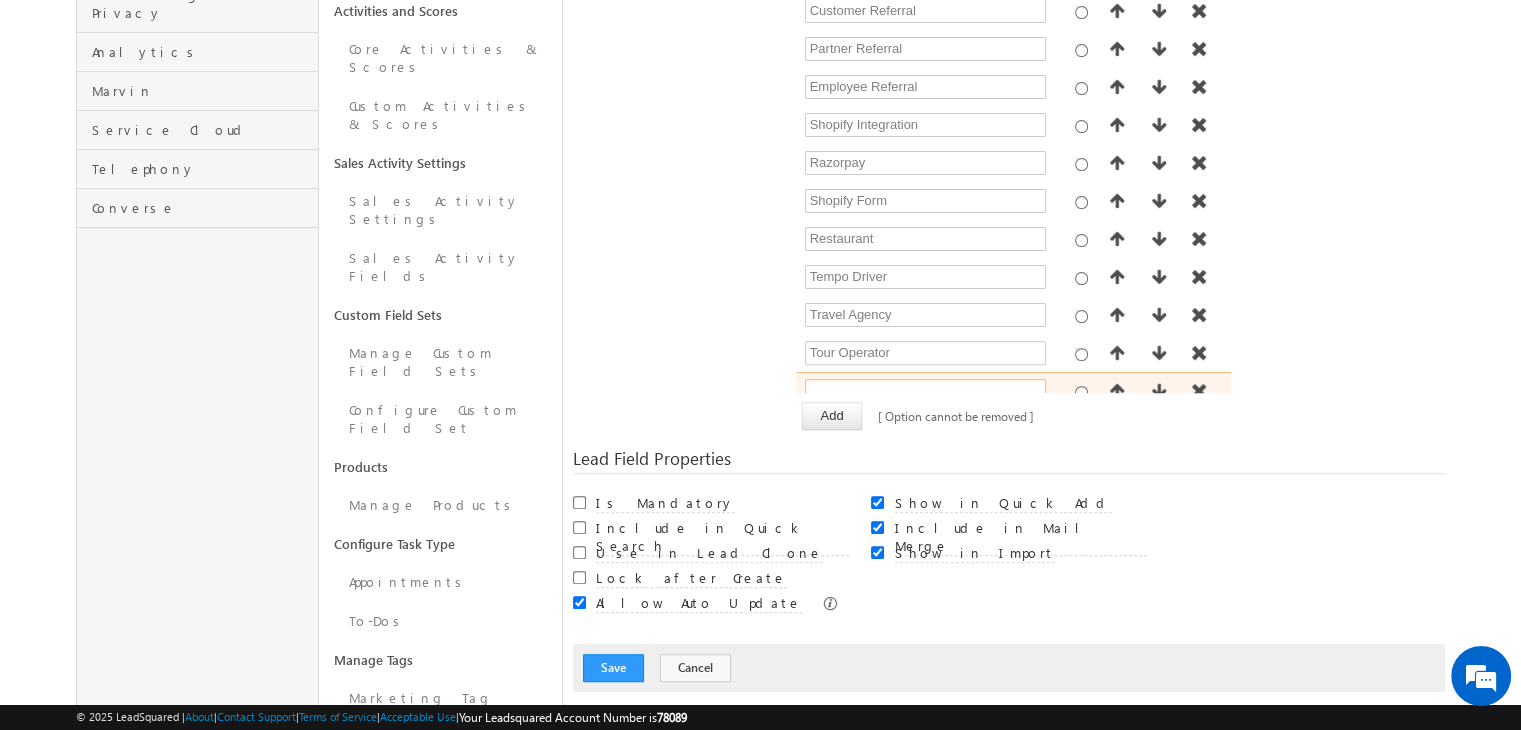 click at bounding box center (925, 391) 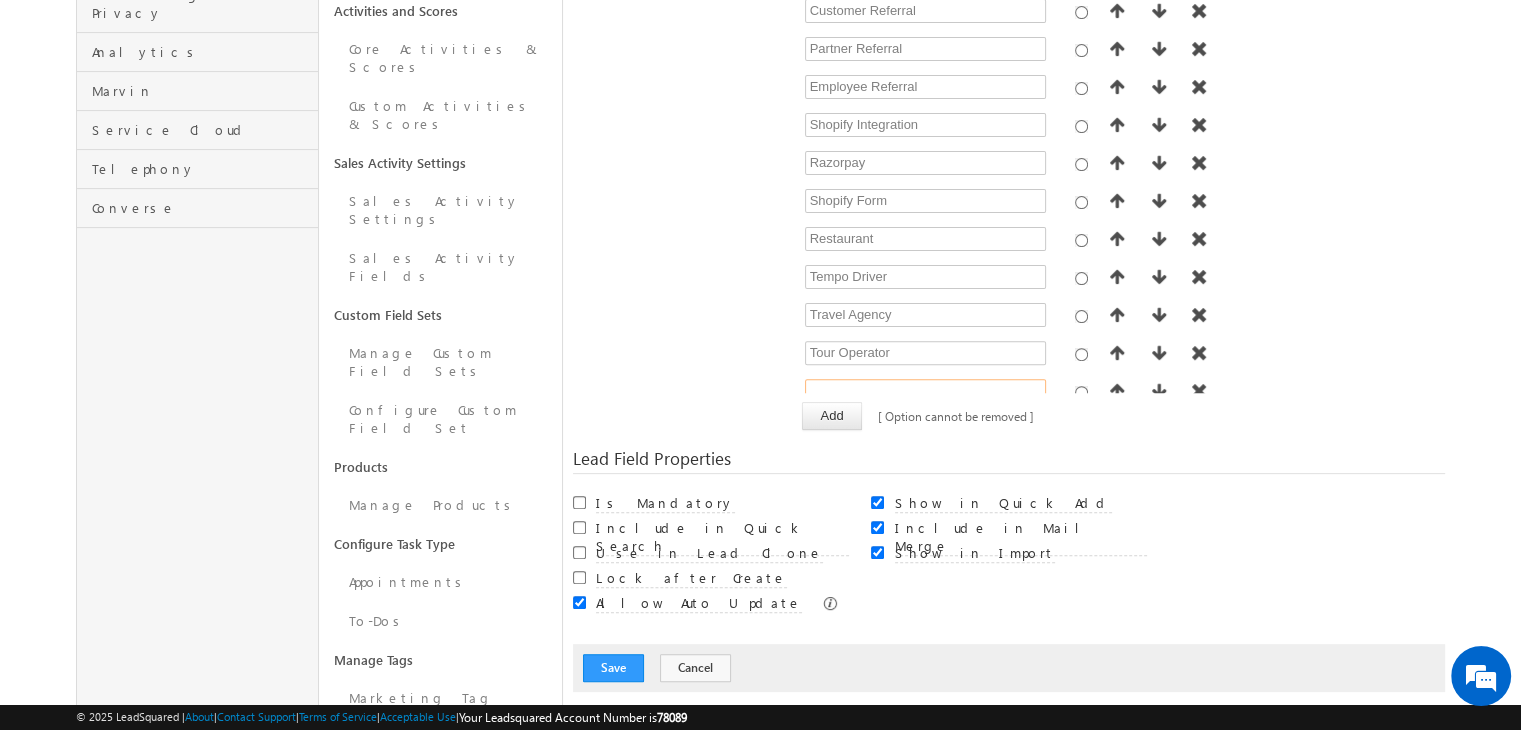 paste on "Online - Direct call" 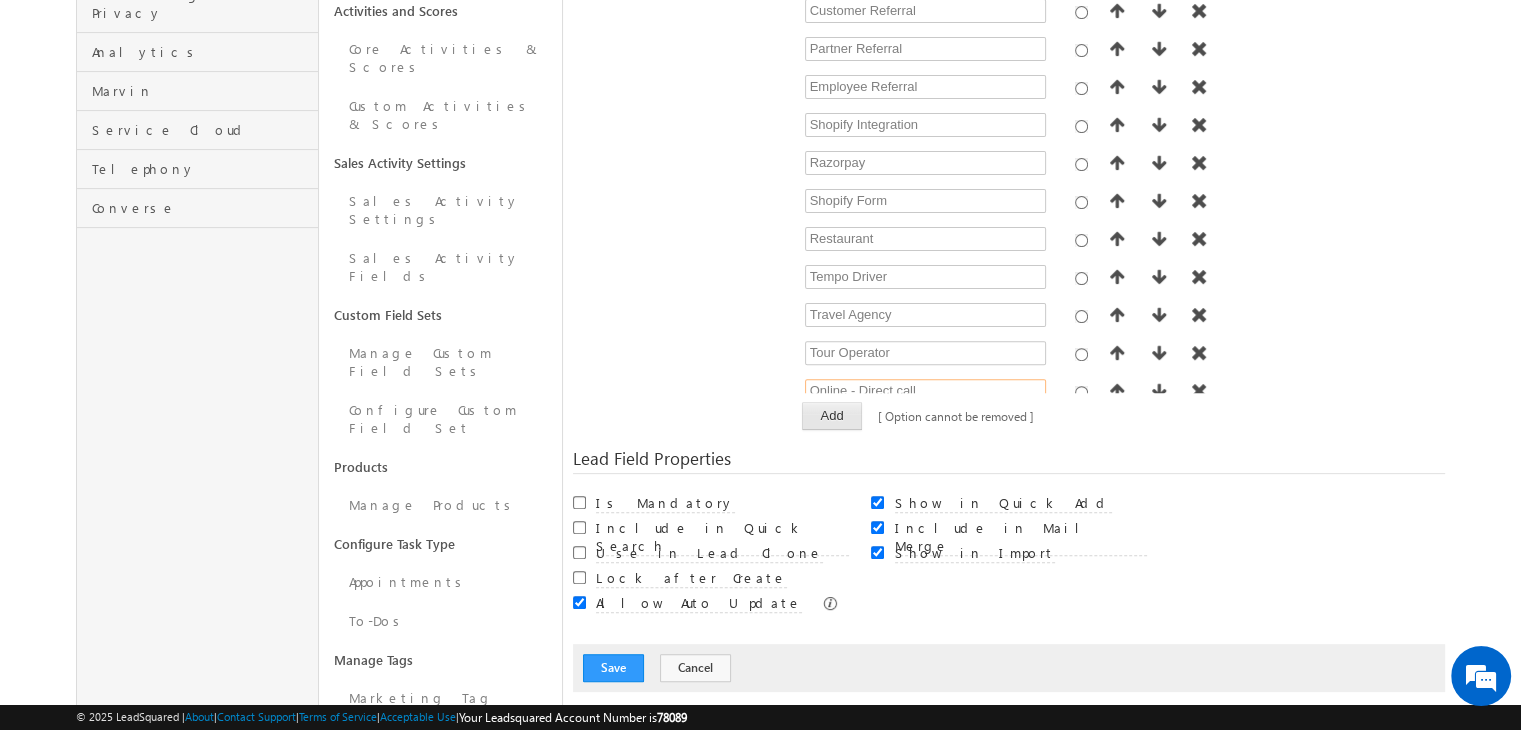 type on "Online - Direct call" 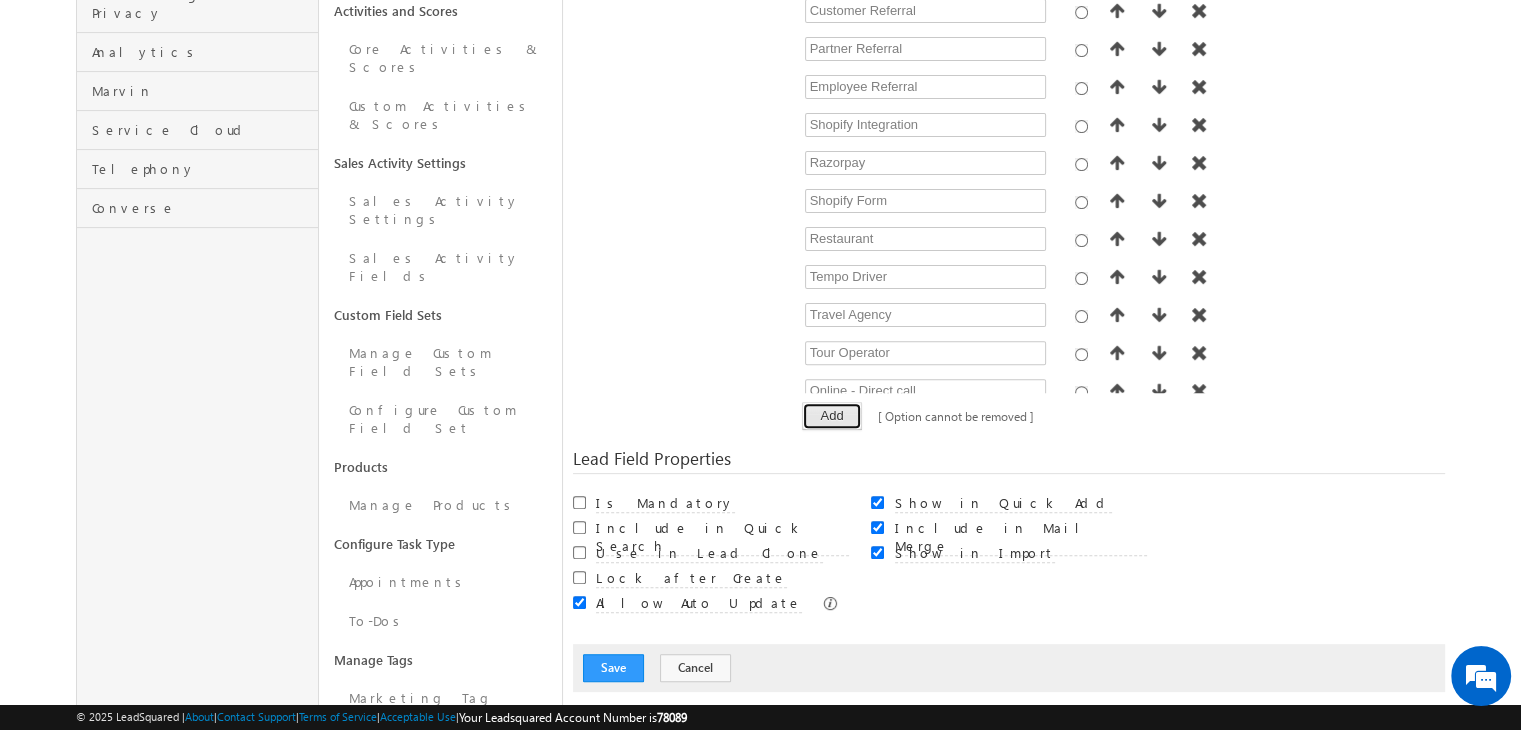click on "Add" at bounding box center (831, 416) 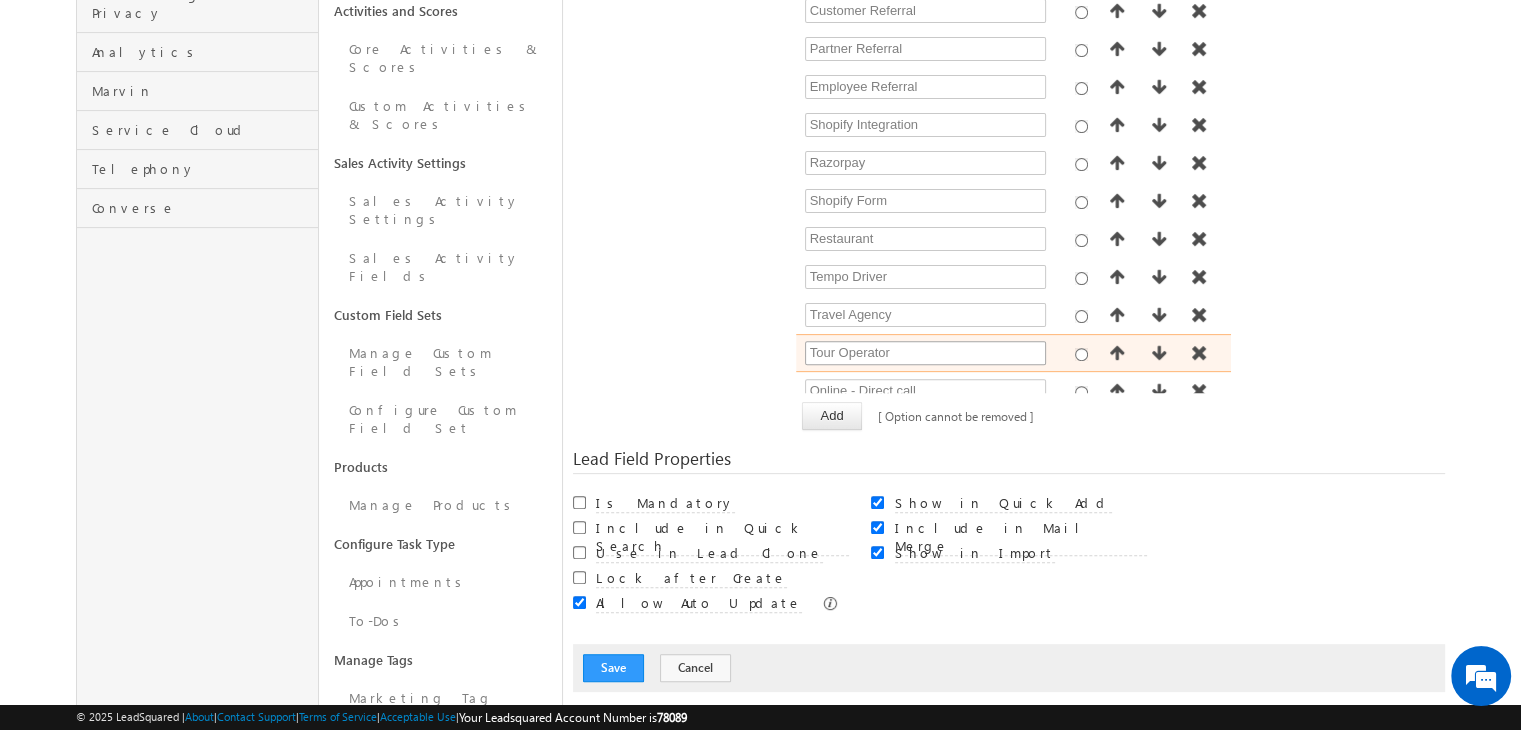 scroll, scrollTop: 418, scrollLeft: 0, axis: vertical 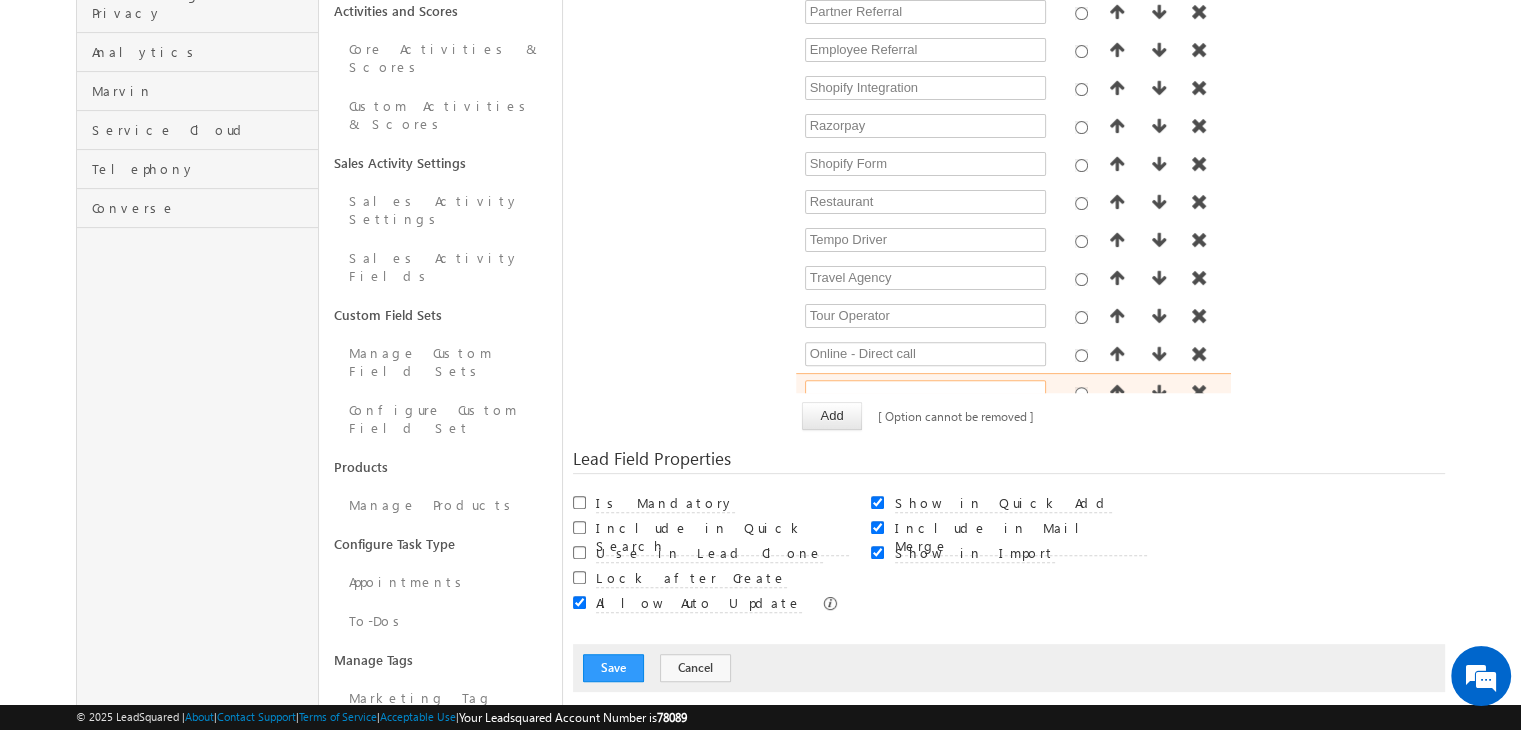 click at bounding box center (925, 392) 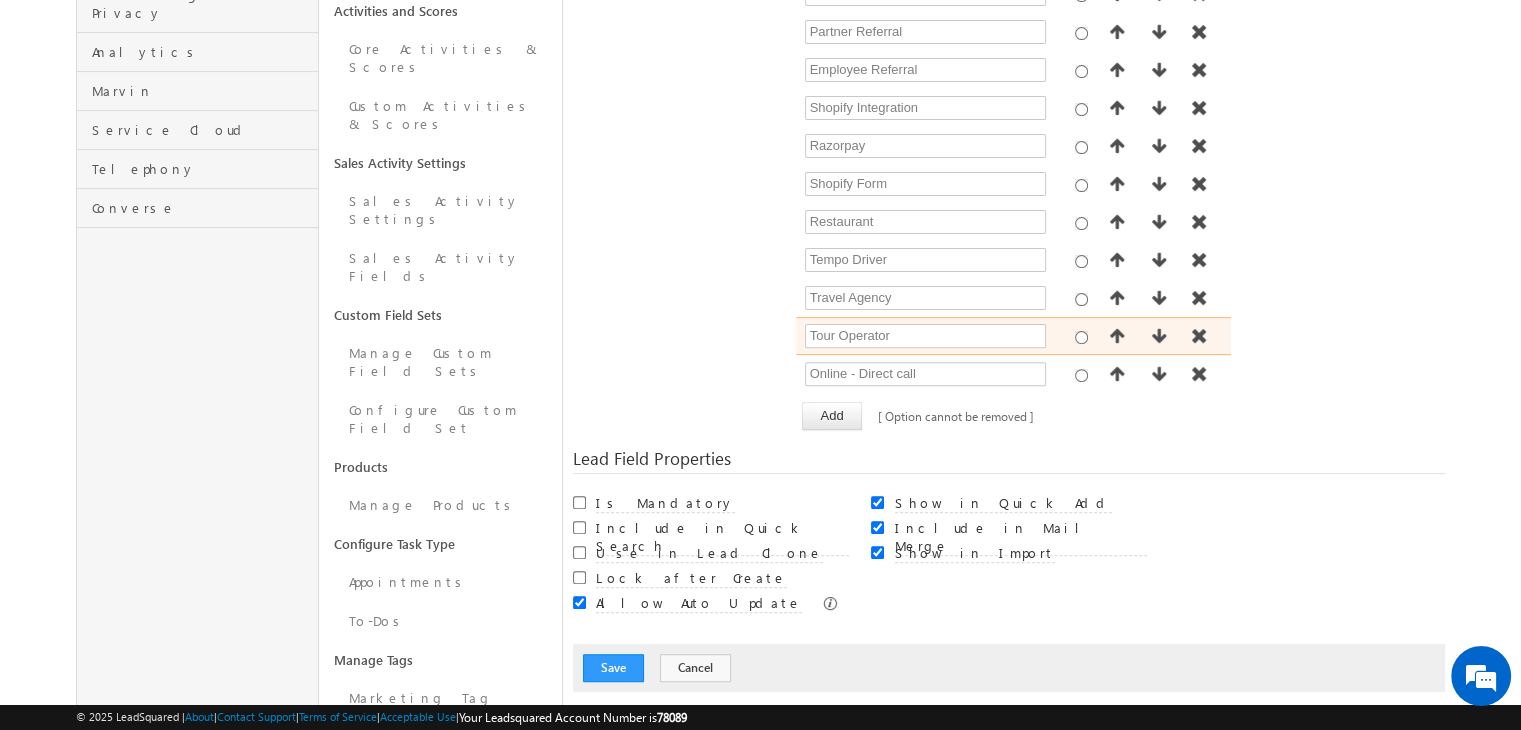 scroll, scrollTop: 418, scrollLeft: 0, axis: vertical 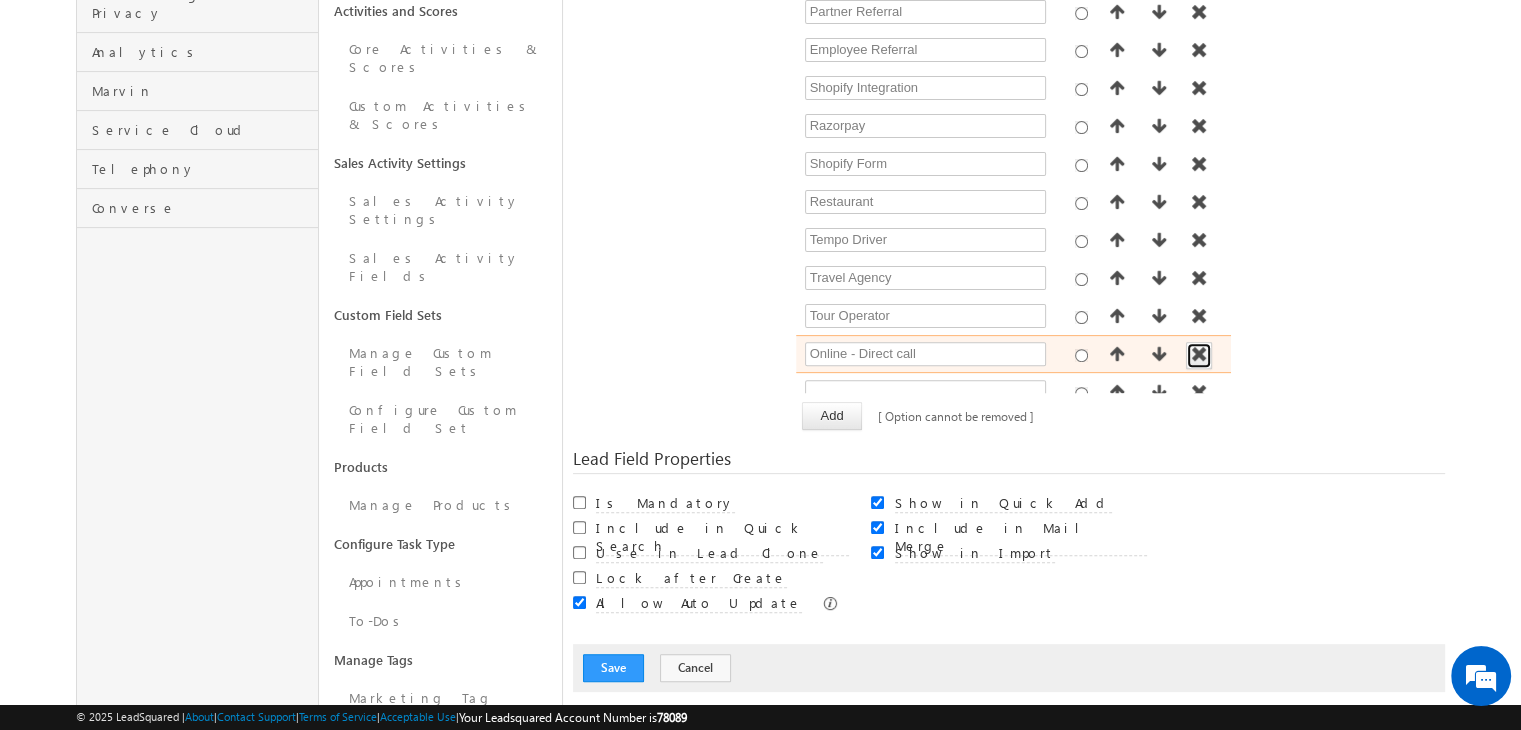 click at bounding box center (1199, 354) 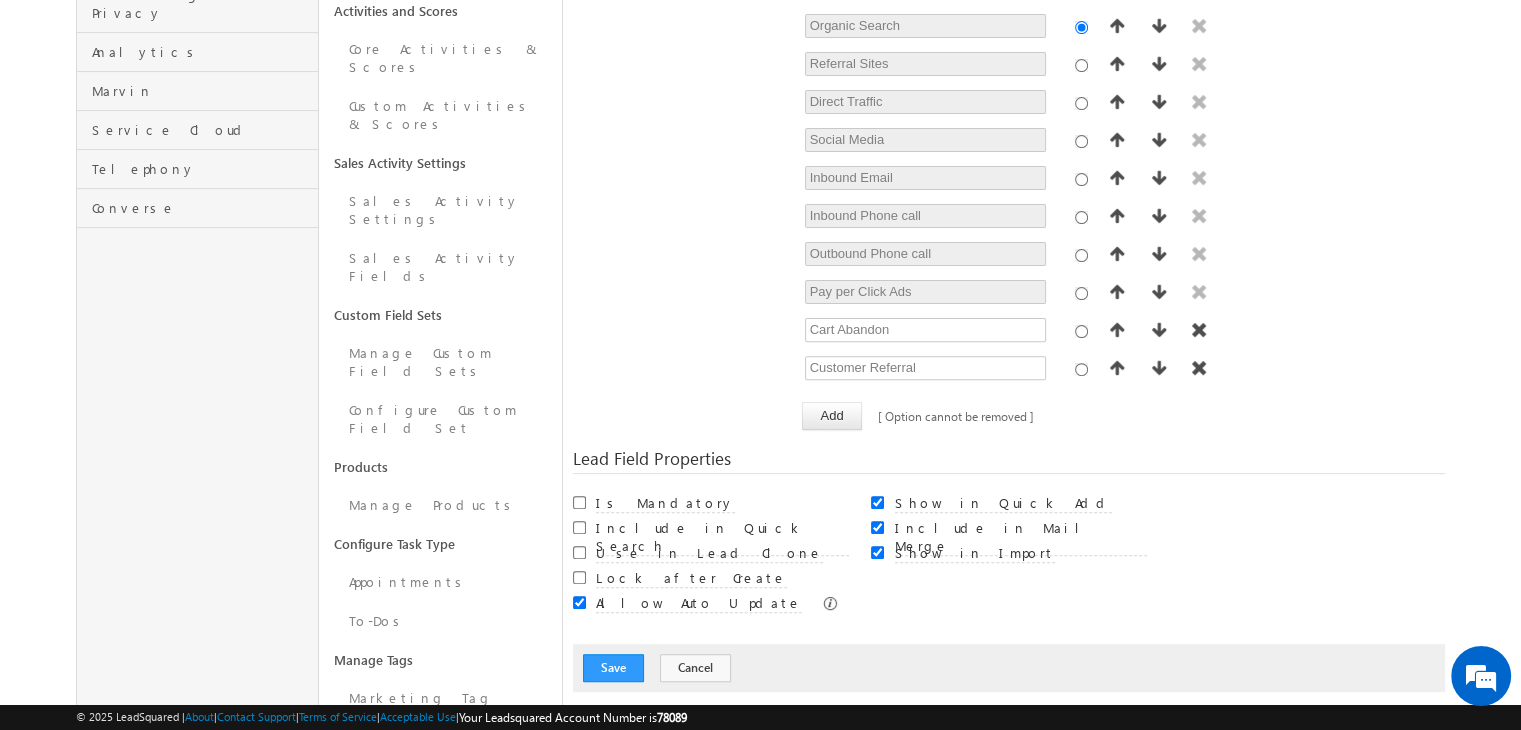 scroll, scrollTop: 0, scrollLeft: 0, axis: both 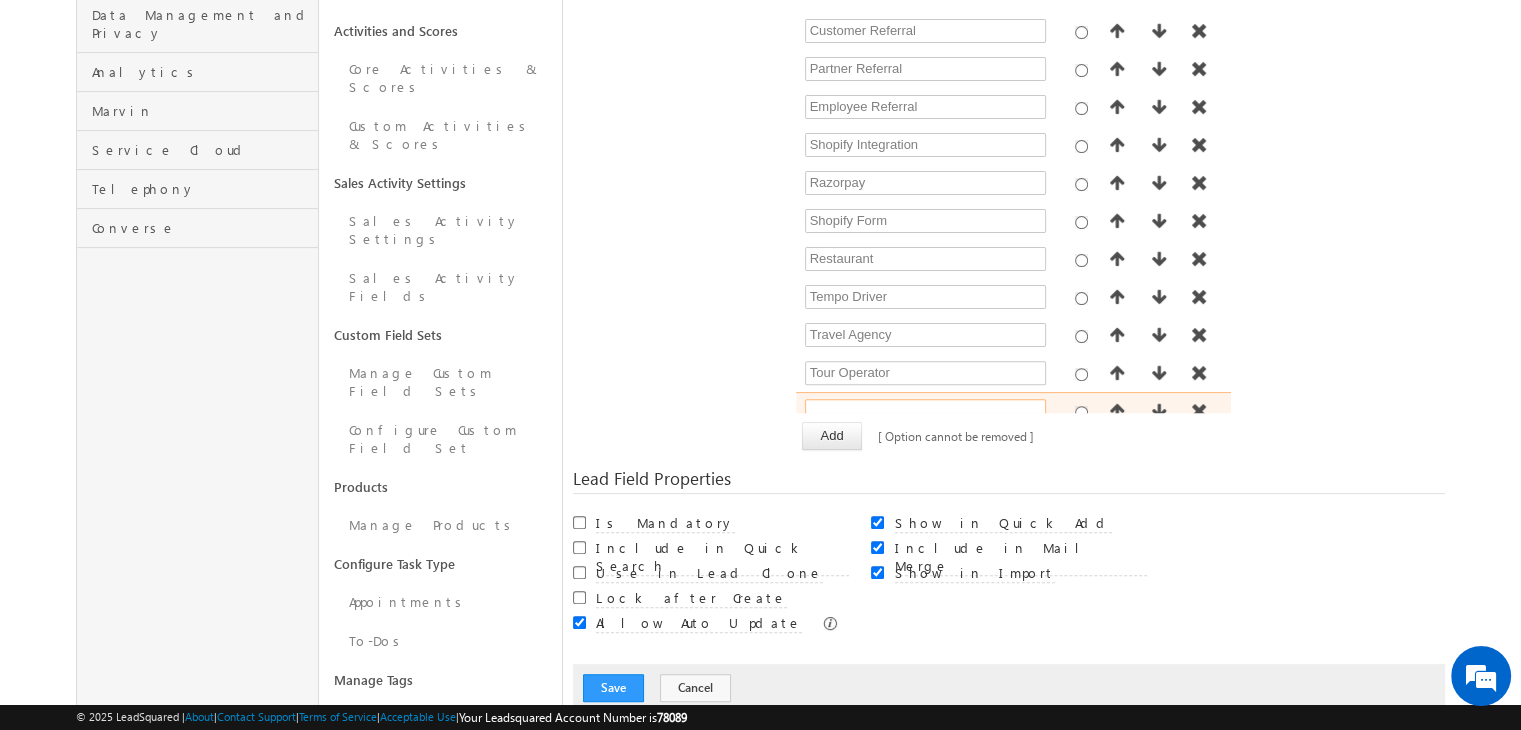 click at bounding box center (925, 411) 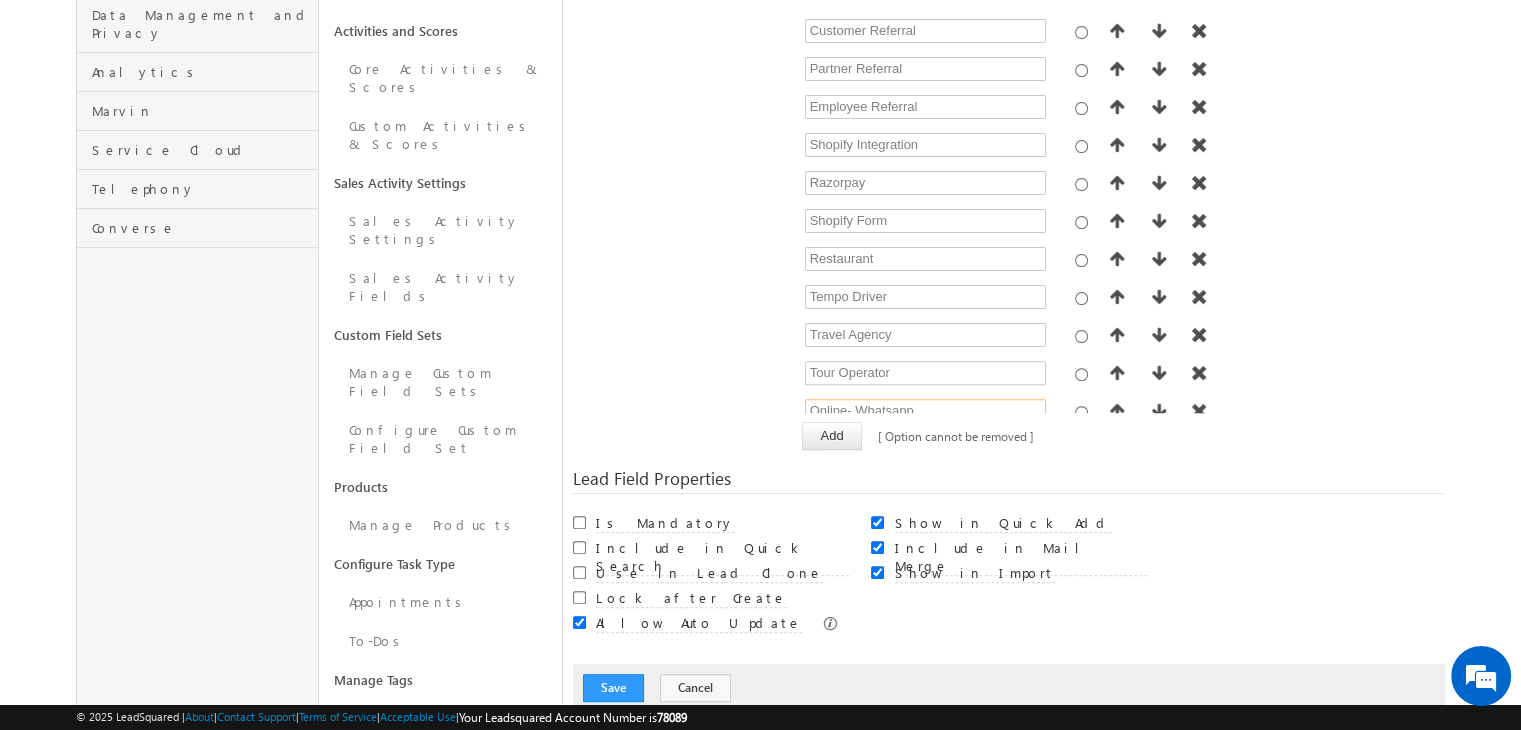 type on "Online- Whatsapp" 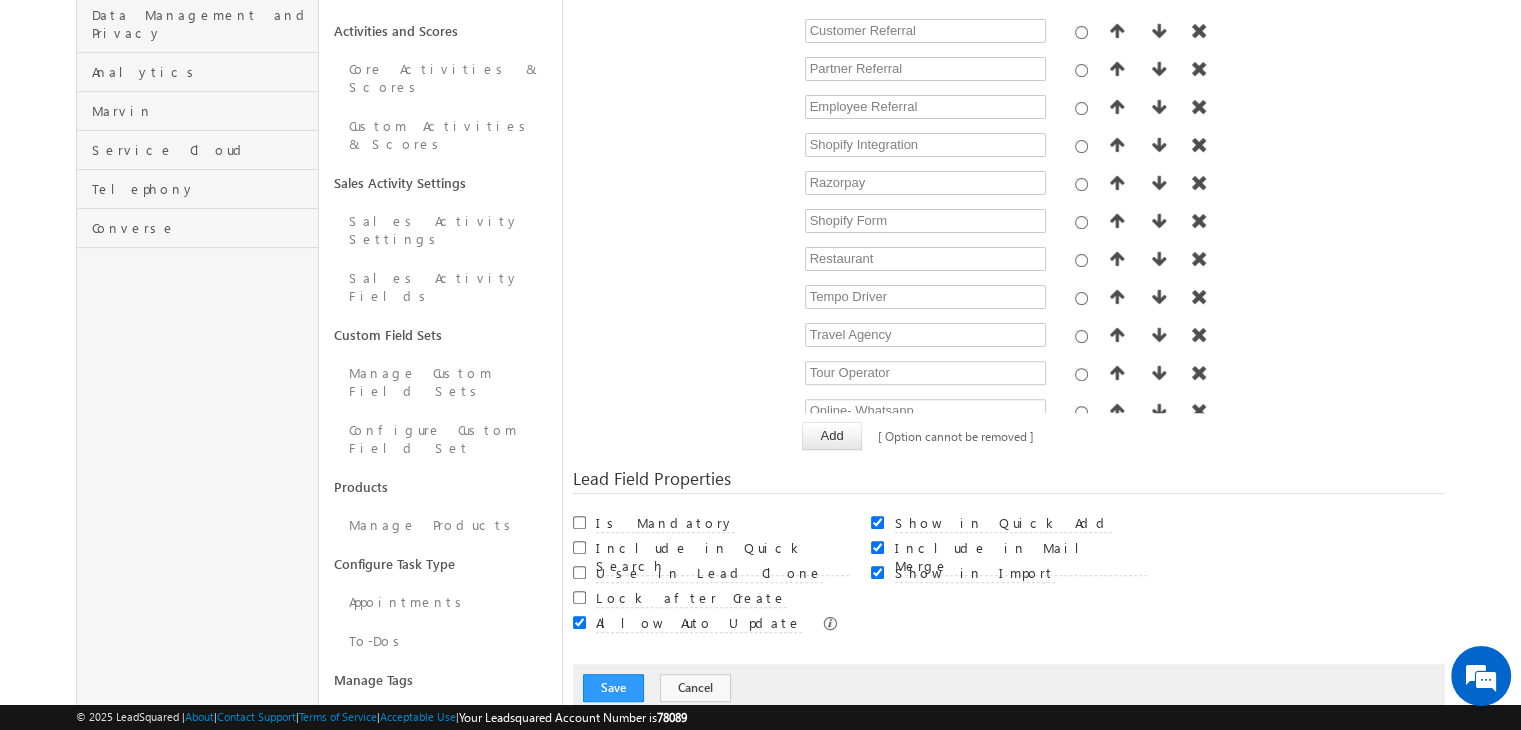 click on "[ Provide atleast one option to proceed further.
]
Show Value as Text         Get Options     Set Options                             Organic Search                         Referral Sites                         Direct Traffic                         Social Media                         Inbound Email                         Inbound Phone call                         Outbound Phone call                         Pay per Click Ads                         Cart Abandon                         Customer Referral                         Partner Referral                         Employee Referral                         Shopify Integration" at bounding box center (1009, 231) 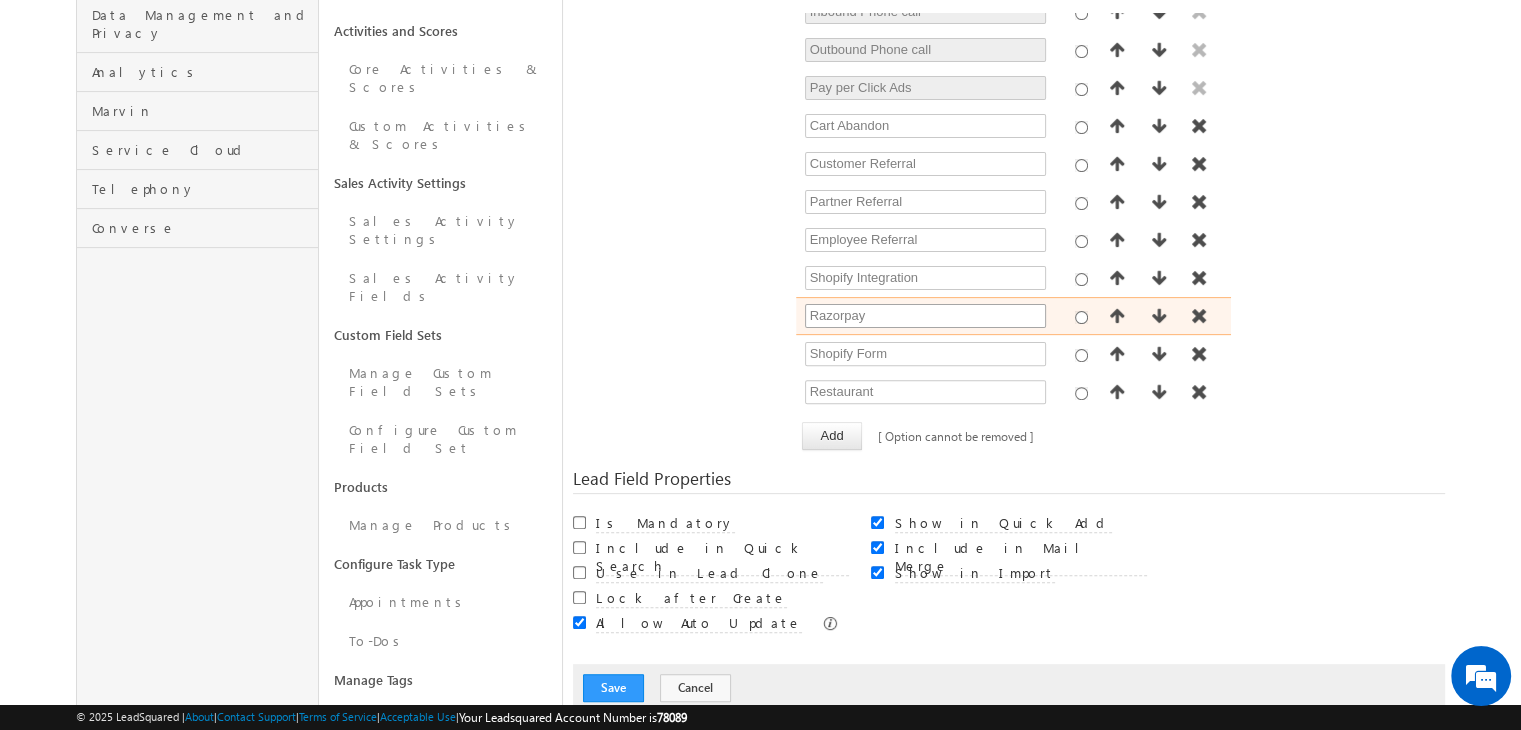 scroll, scrollTop: 381, scrollLeft: 0, axis: vertical 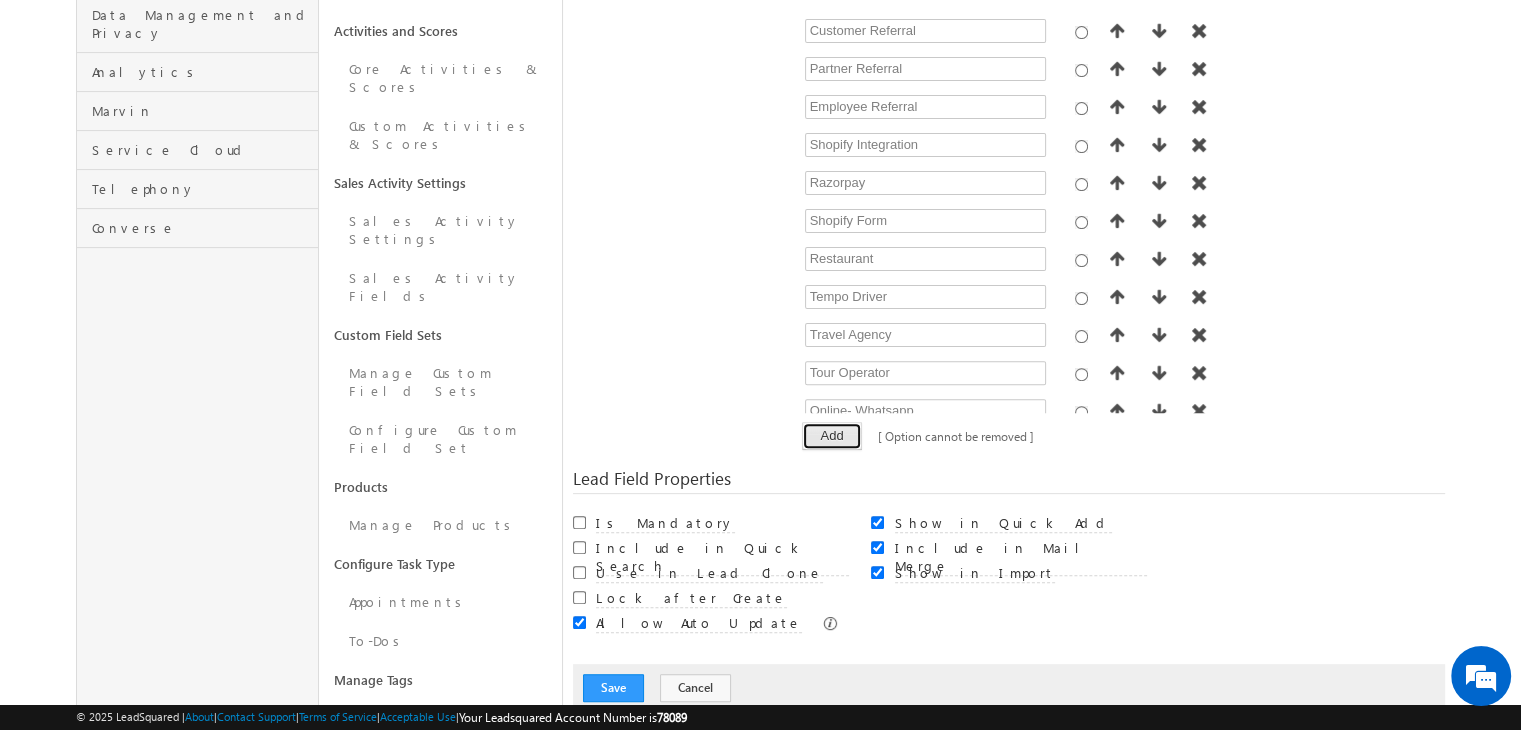 drag, startPoint x: 841, startPoint y: 402, endPoint x: 804, endPoint y: 385, distance: 40.718548 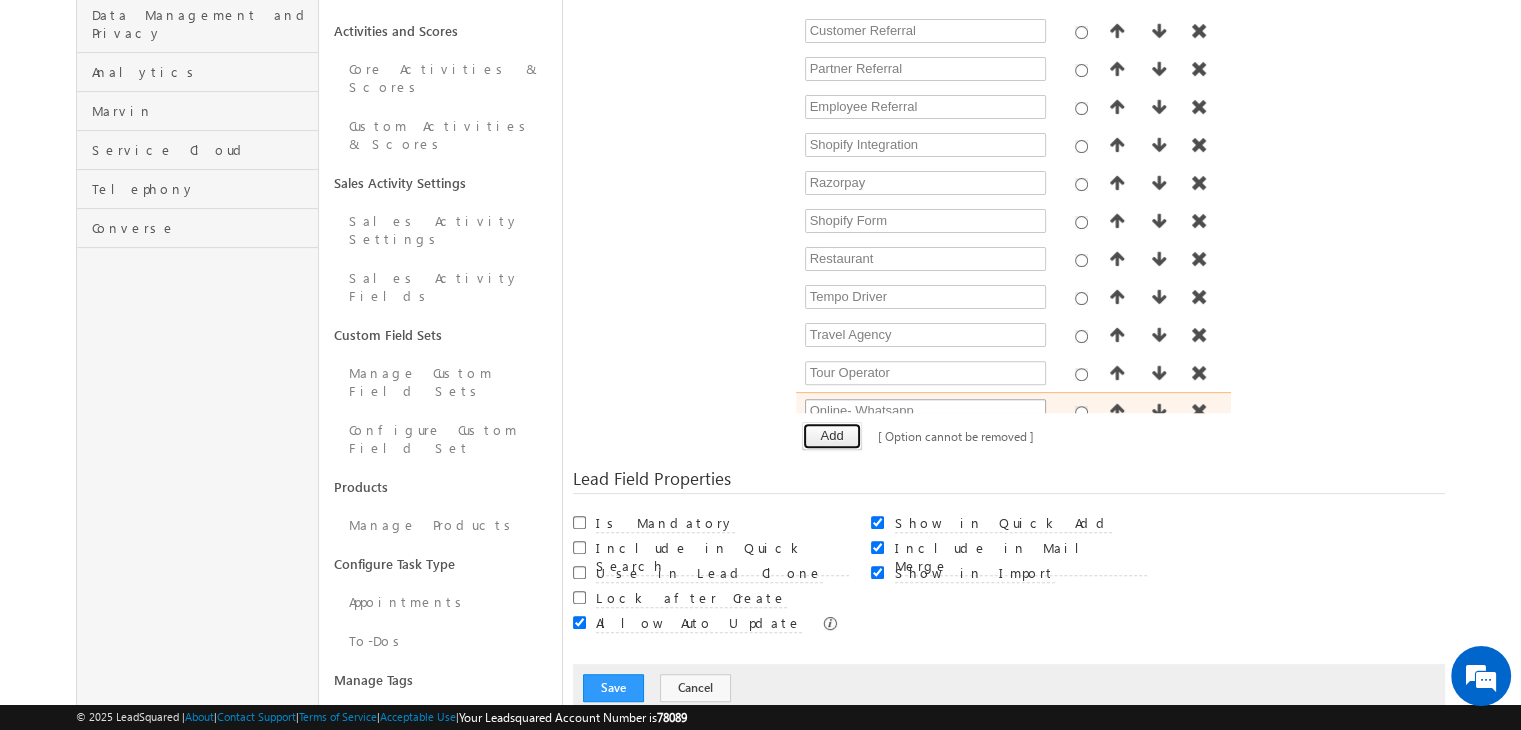 scroll, scrollTop: 456, scrollLeft: 0, axis: vertical 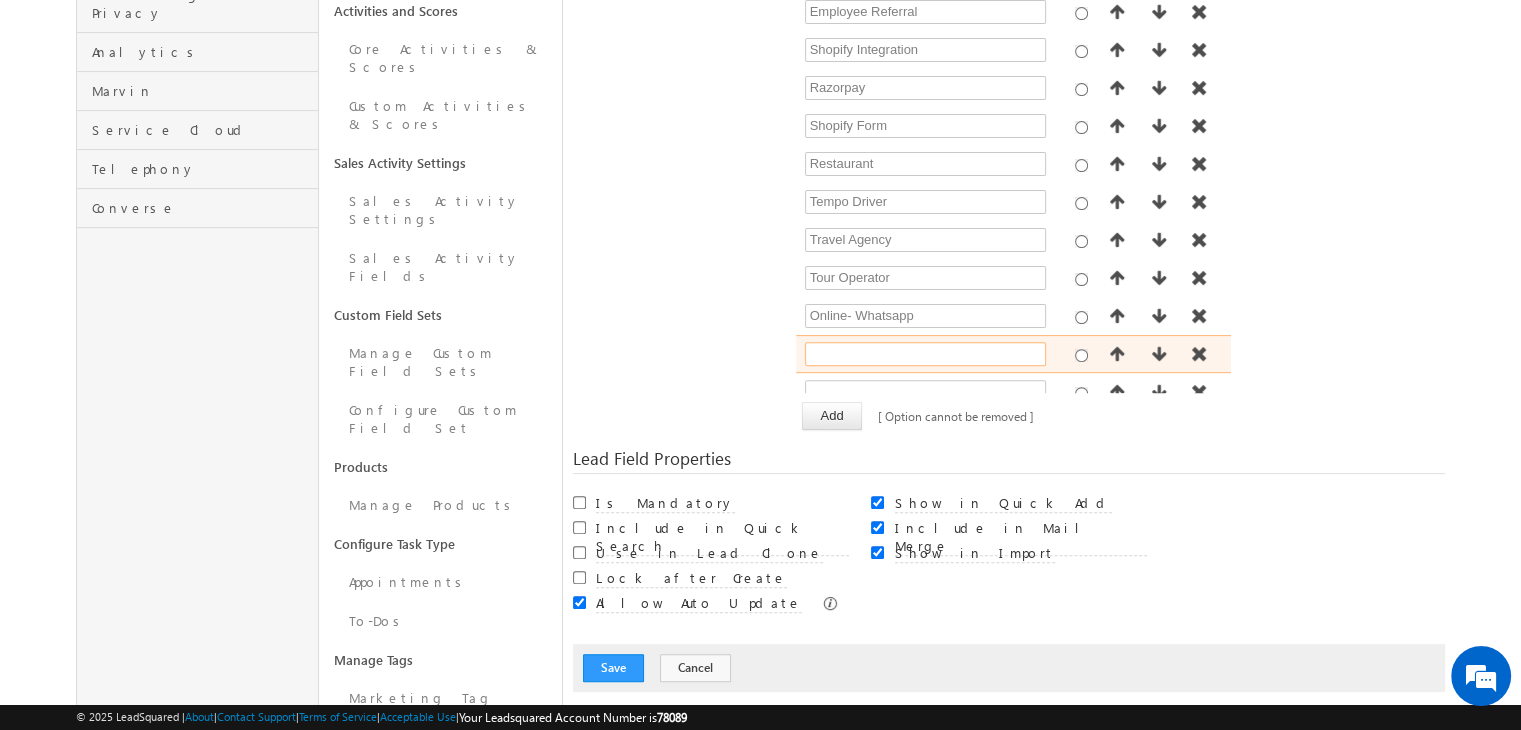 click at bounding box center [925, 354] 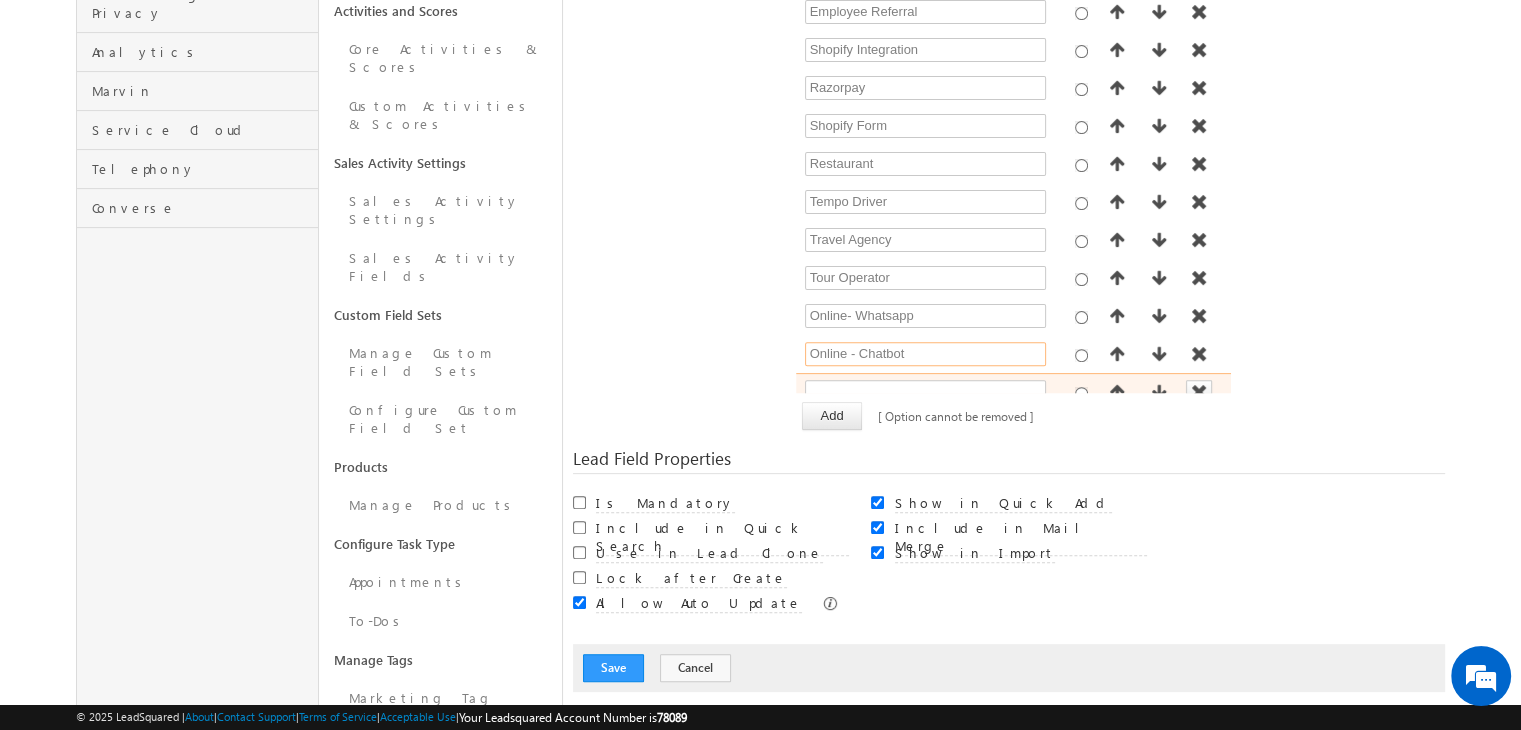 type on "Online - Chatbot" 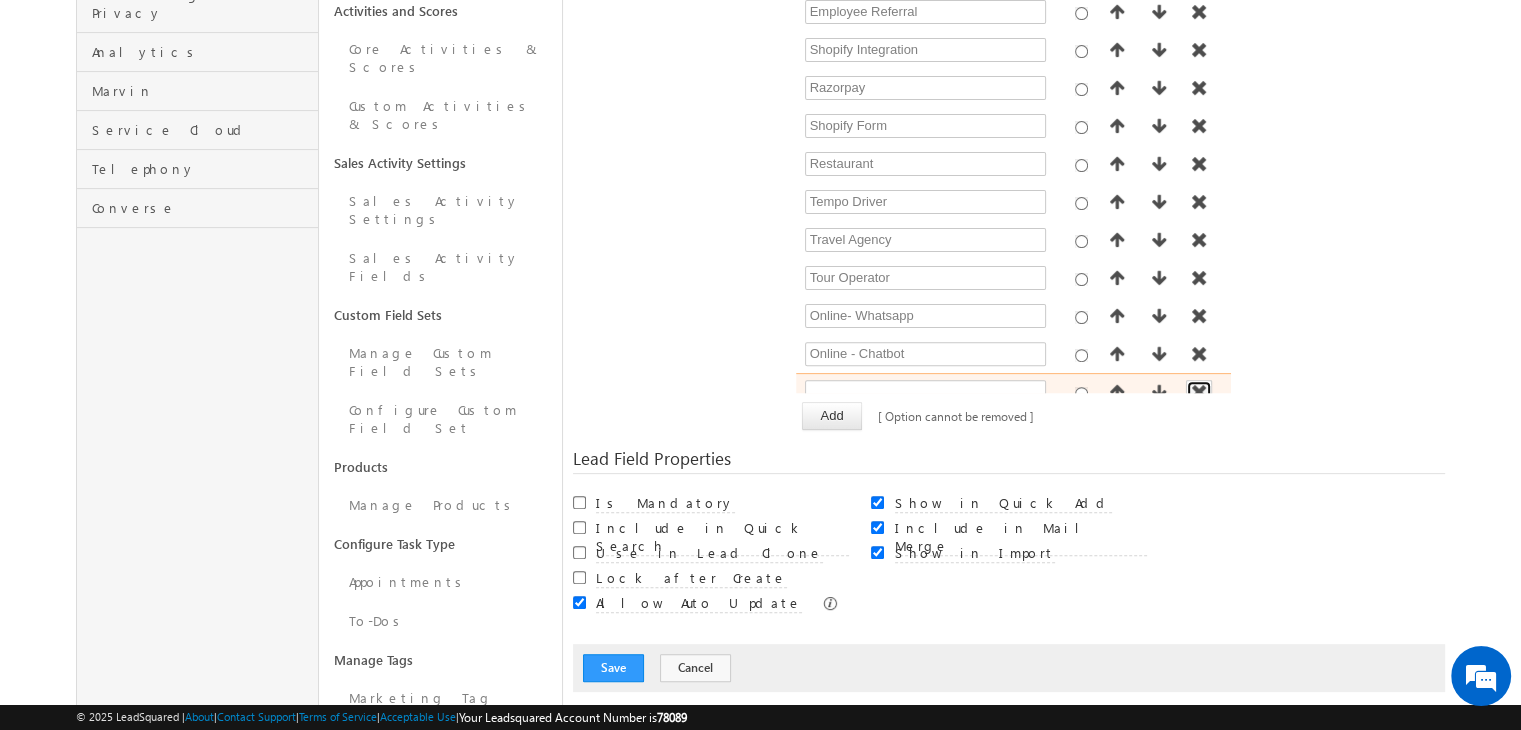 click at bounding box center (1199, 393) 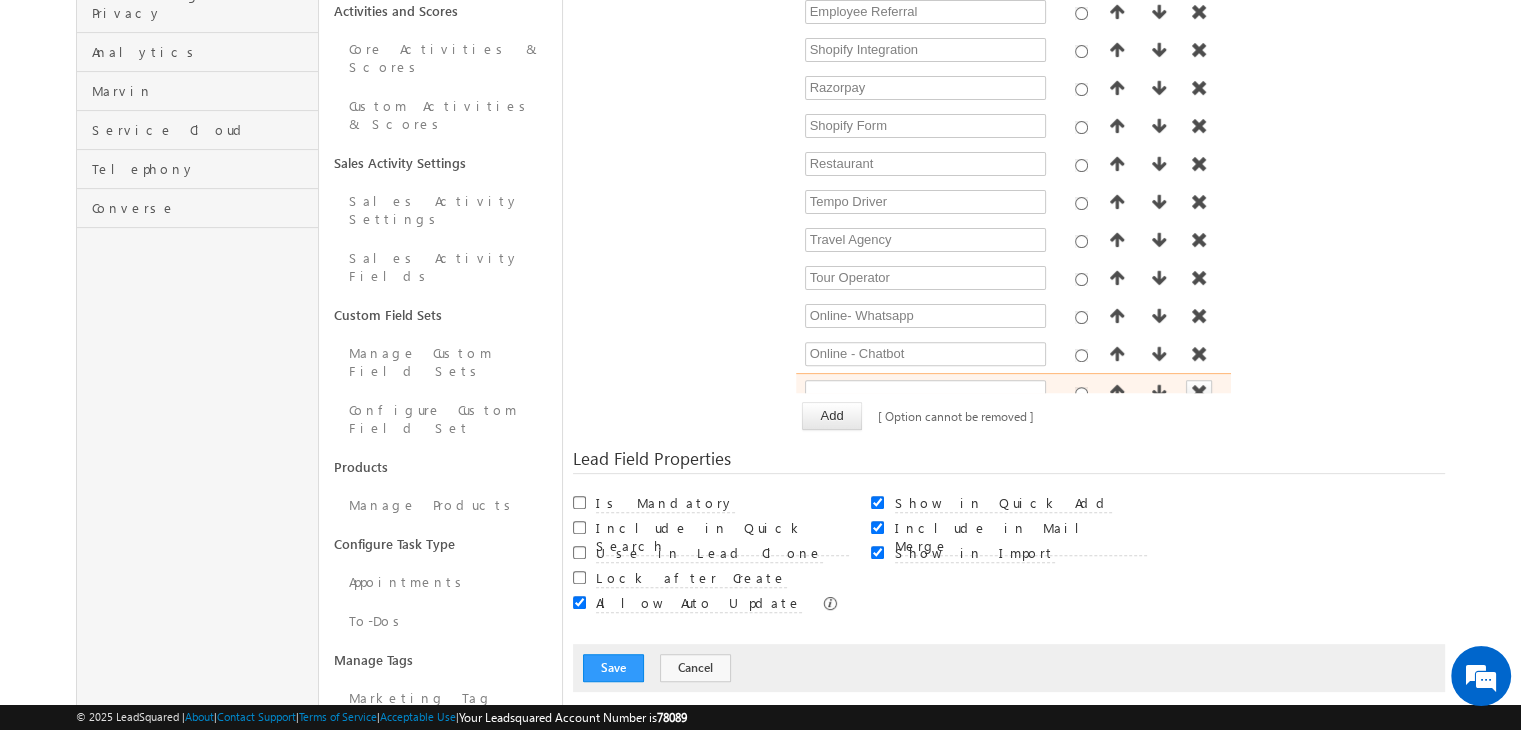 scroll, scrollTop: 418, scrollLeft: 0, axis: vertical 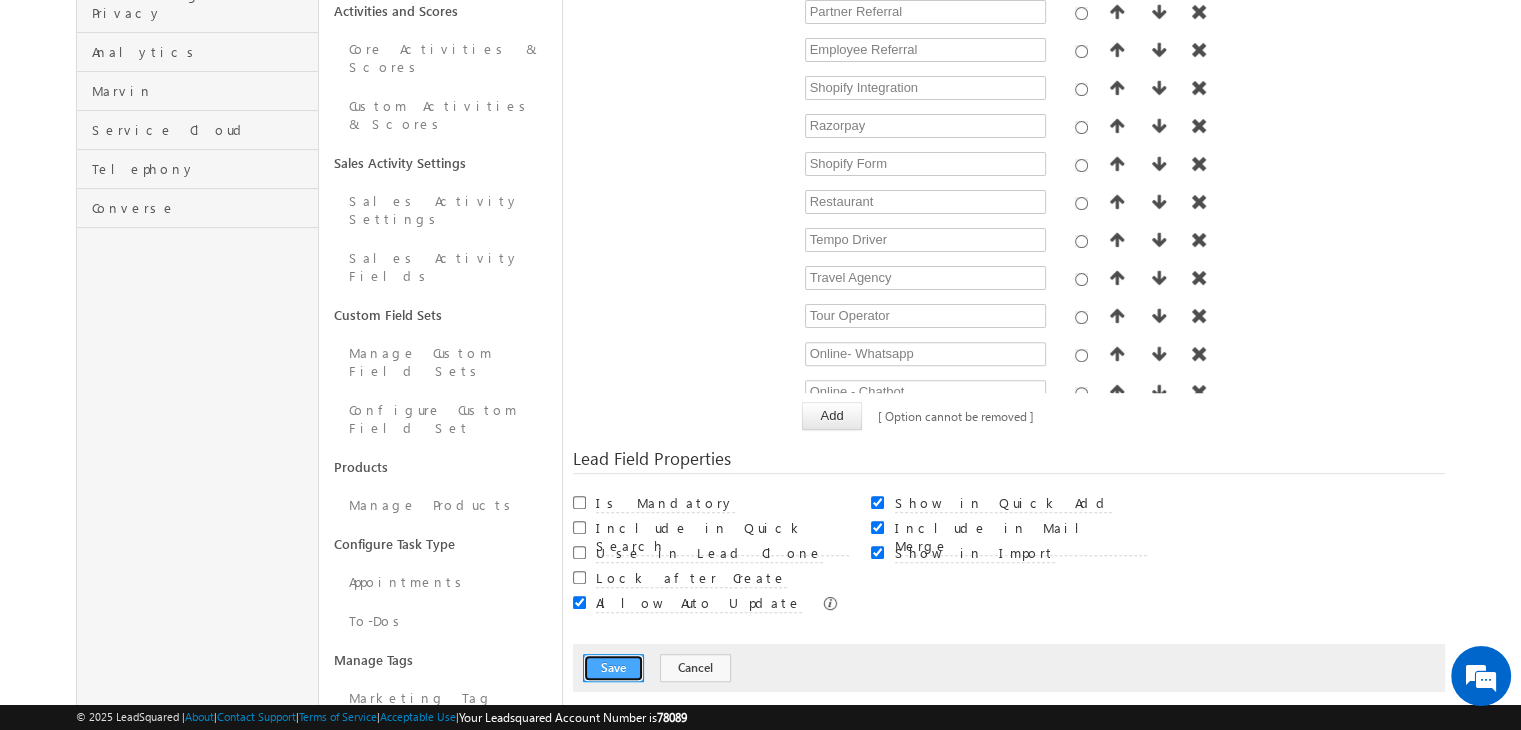 click on "Save" at bounding box center [613, 668] 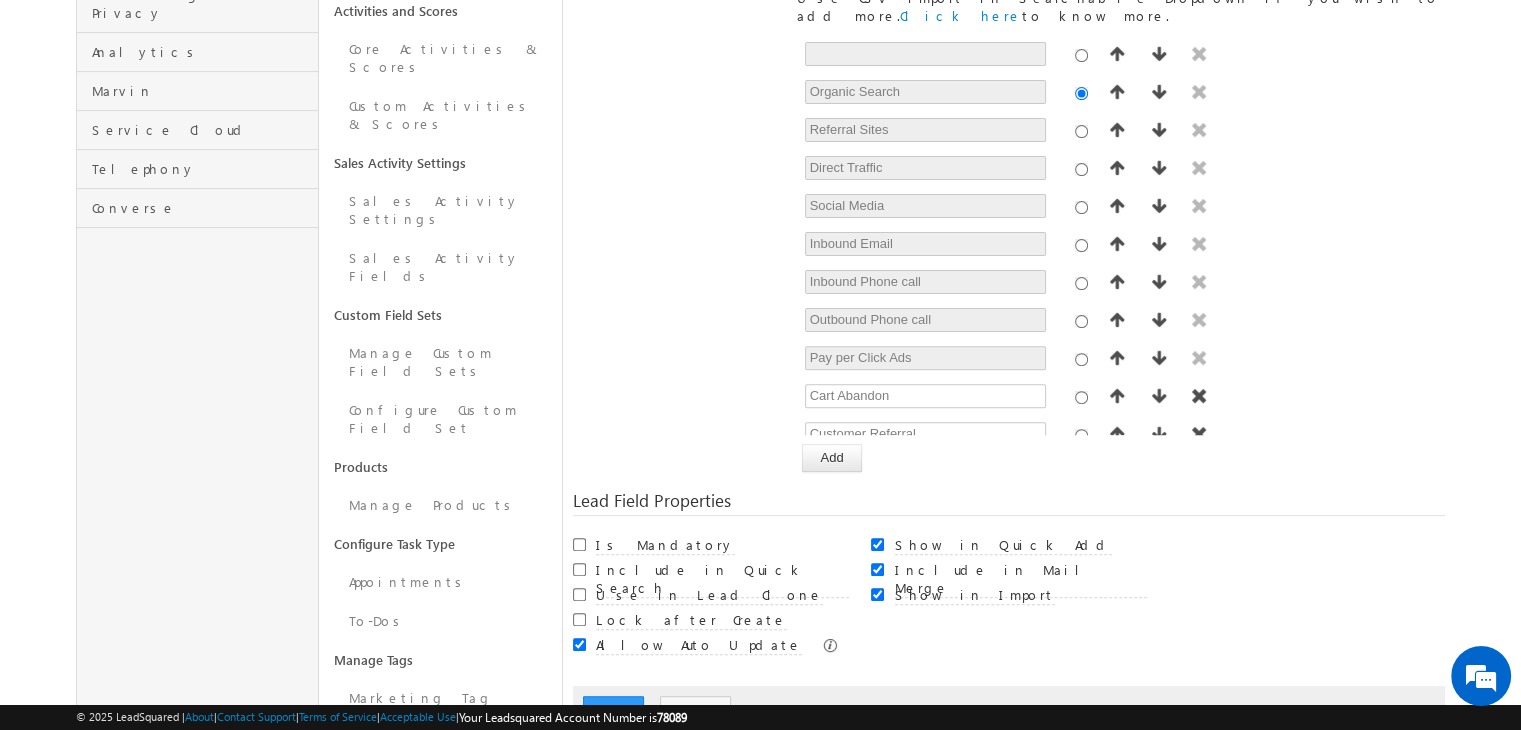 scroll, scrollTop: 149, scrollLeft: 0, axis: vertical 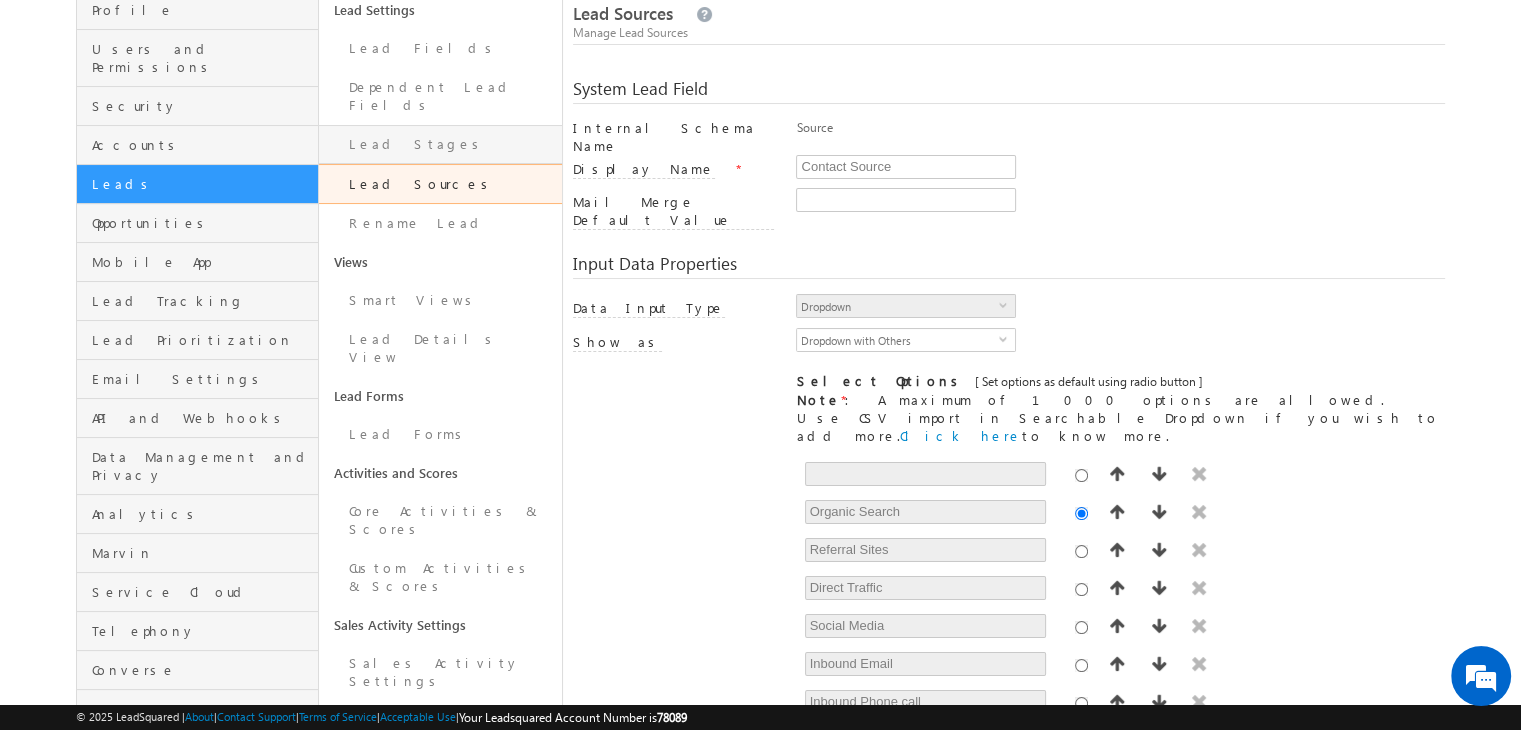 click on "Lead Stages" at bounding box center (440, 144) 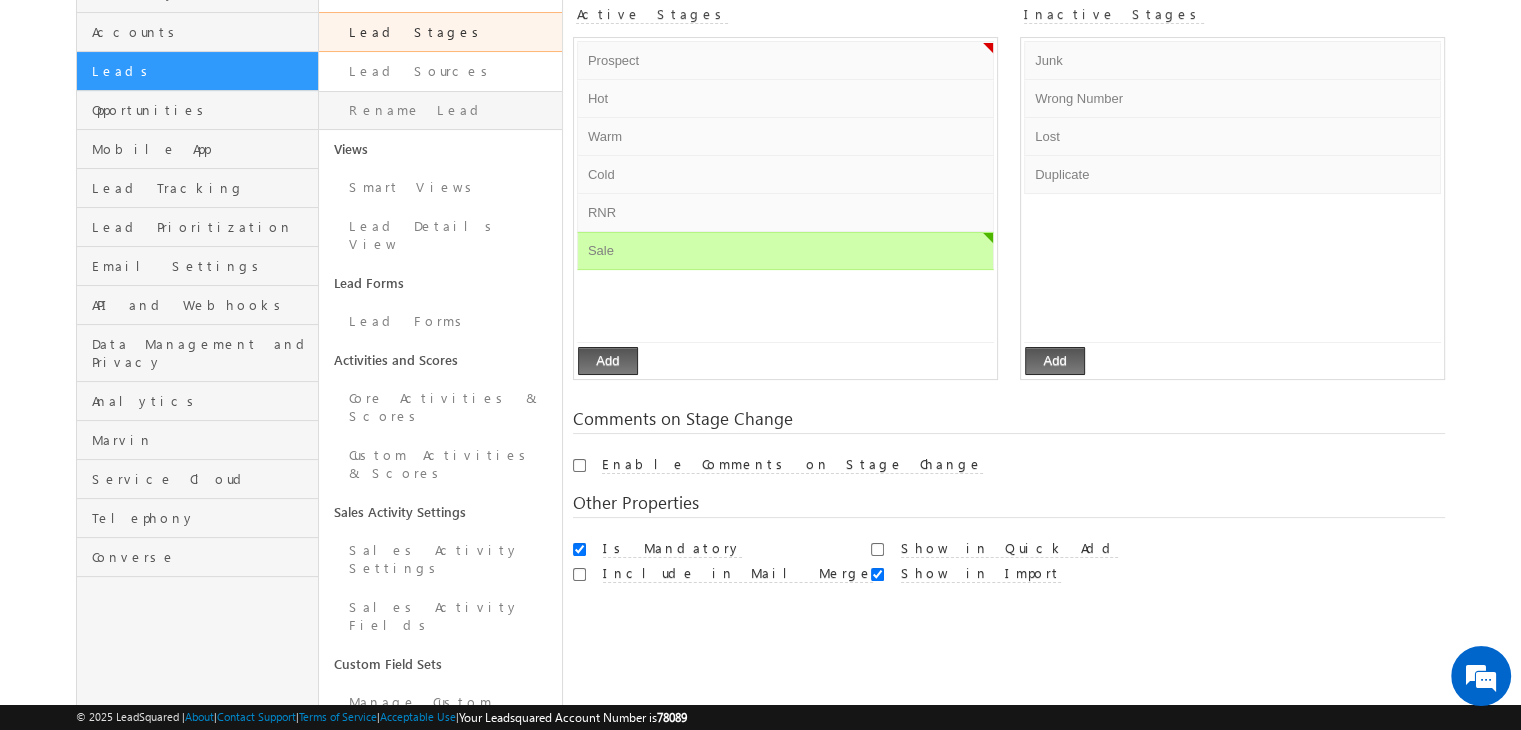 scroll, scrollTop: 311, scrollLeft: 0, axis: vertical 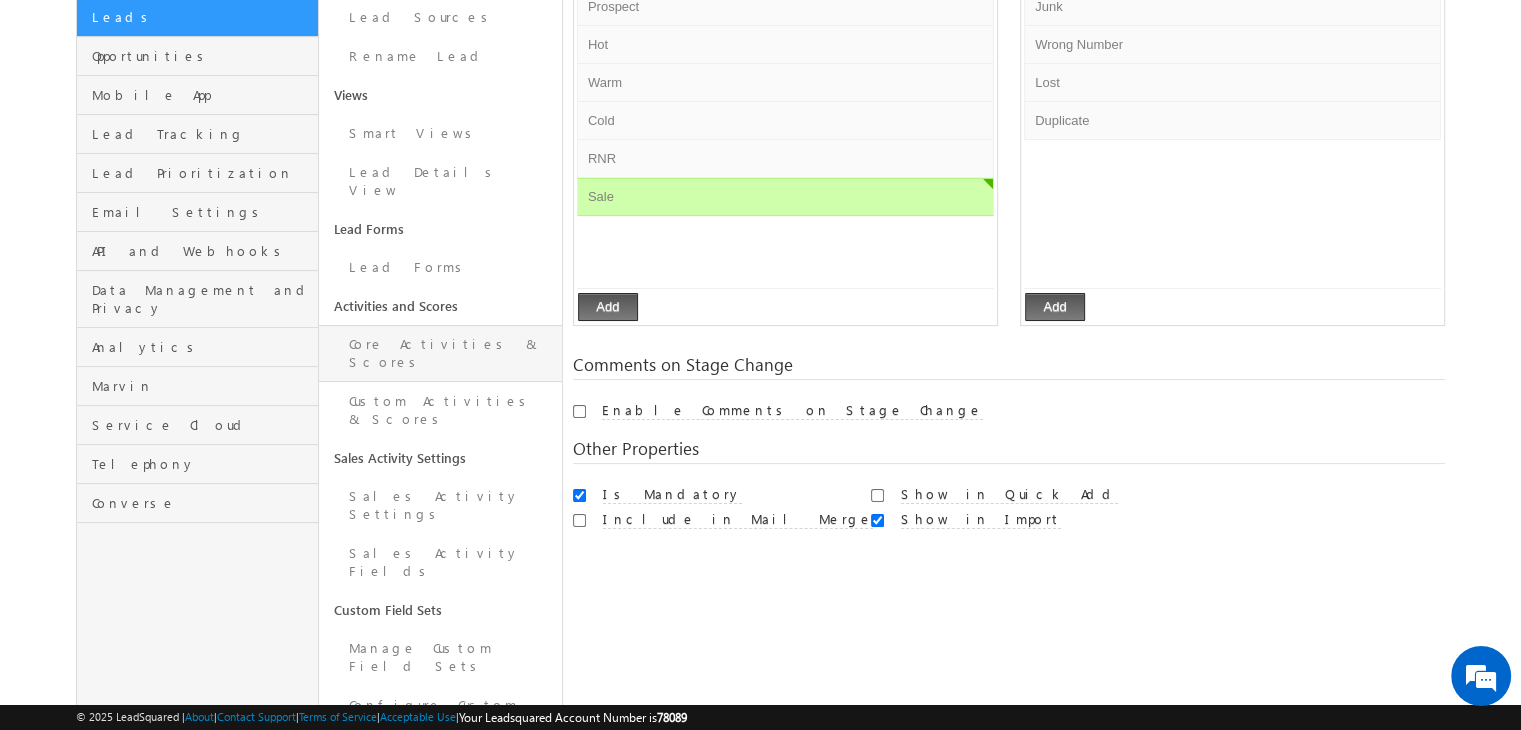 click on "Core Activities & Scores" at bounding box center [440, 353] 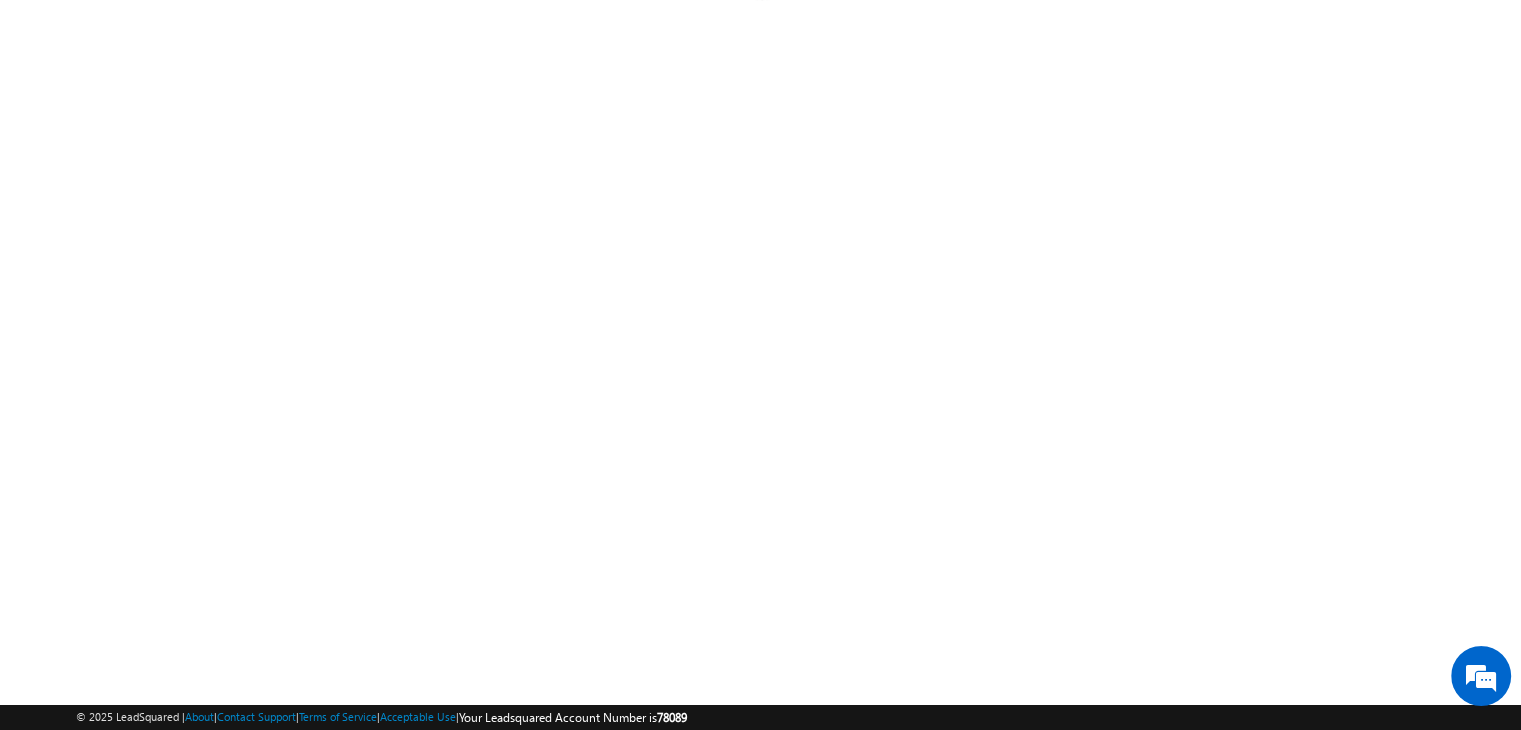 scroll, scrollTop: 267, scrollLeft: 0, axis: vertical 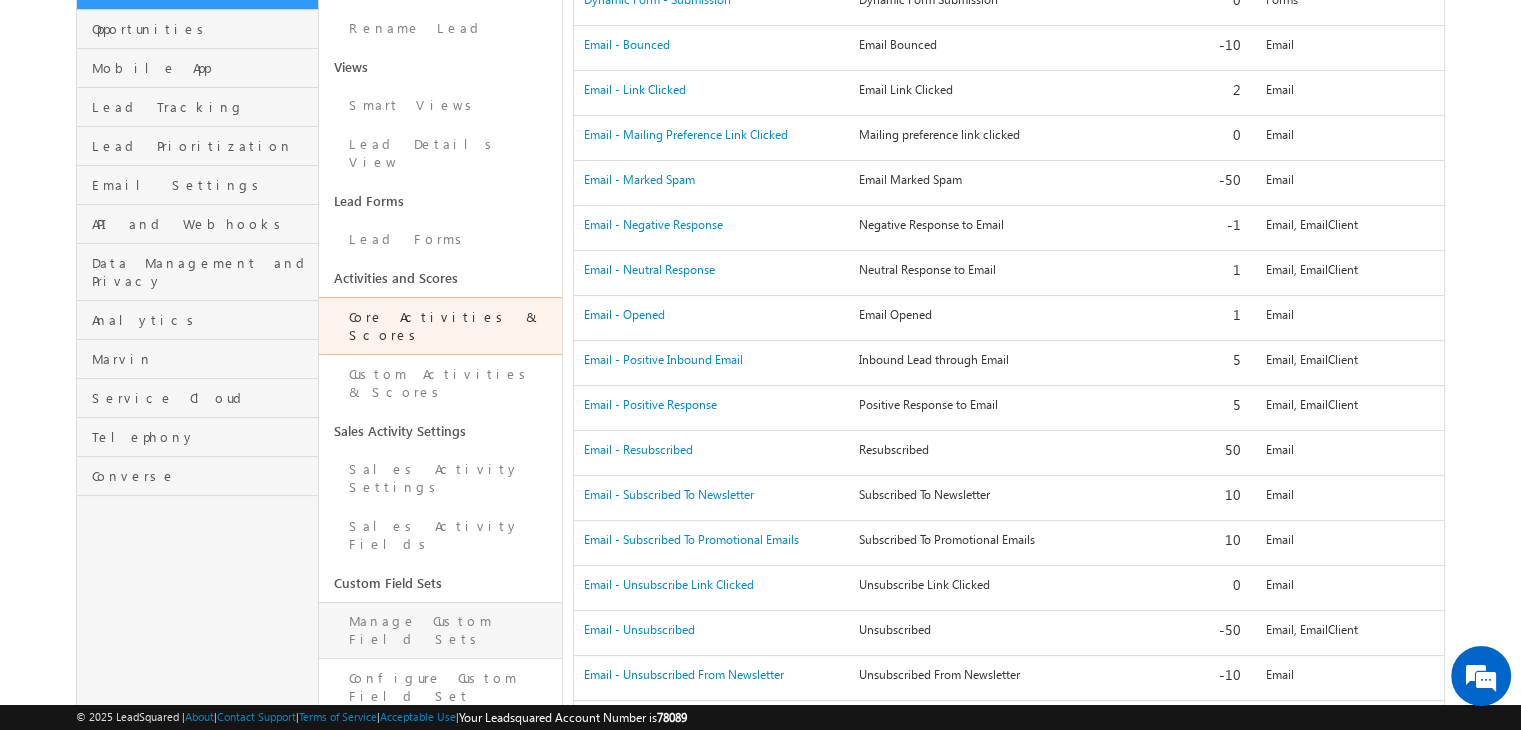 click on "Manage Custom Field Sets" at bounding box center (440, 630) 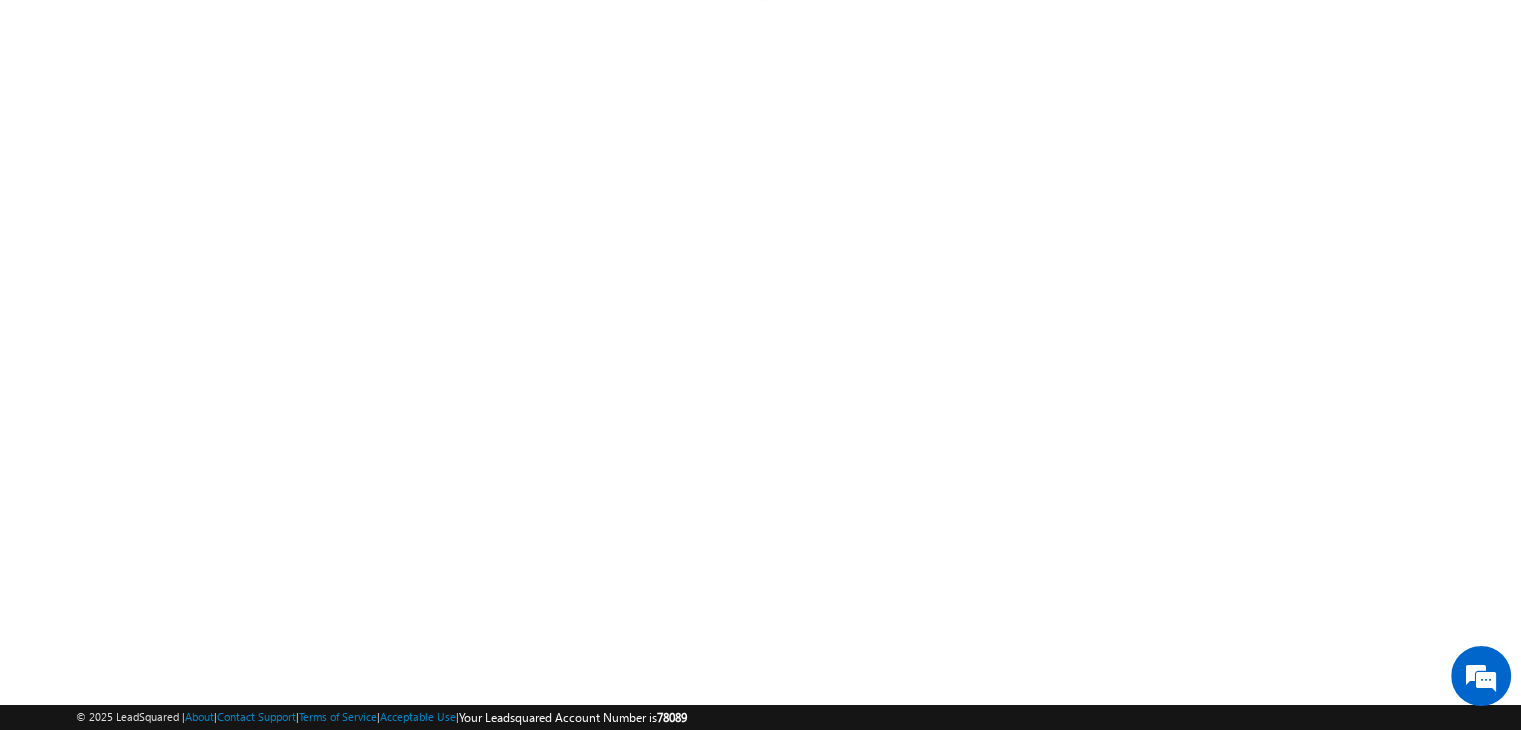 scroll, scrollTop: 267, scrollLeft: 0, axis: vertical 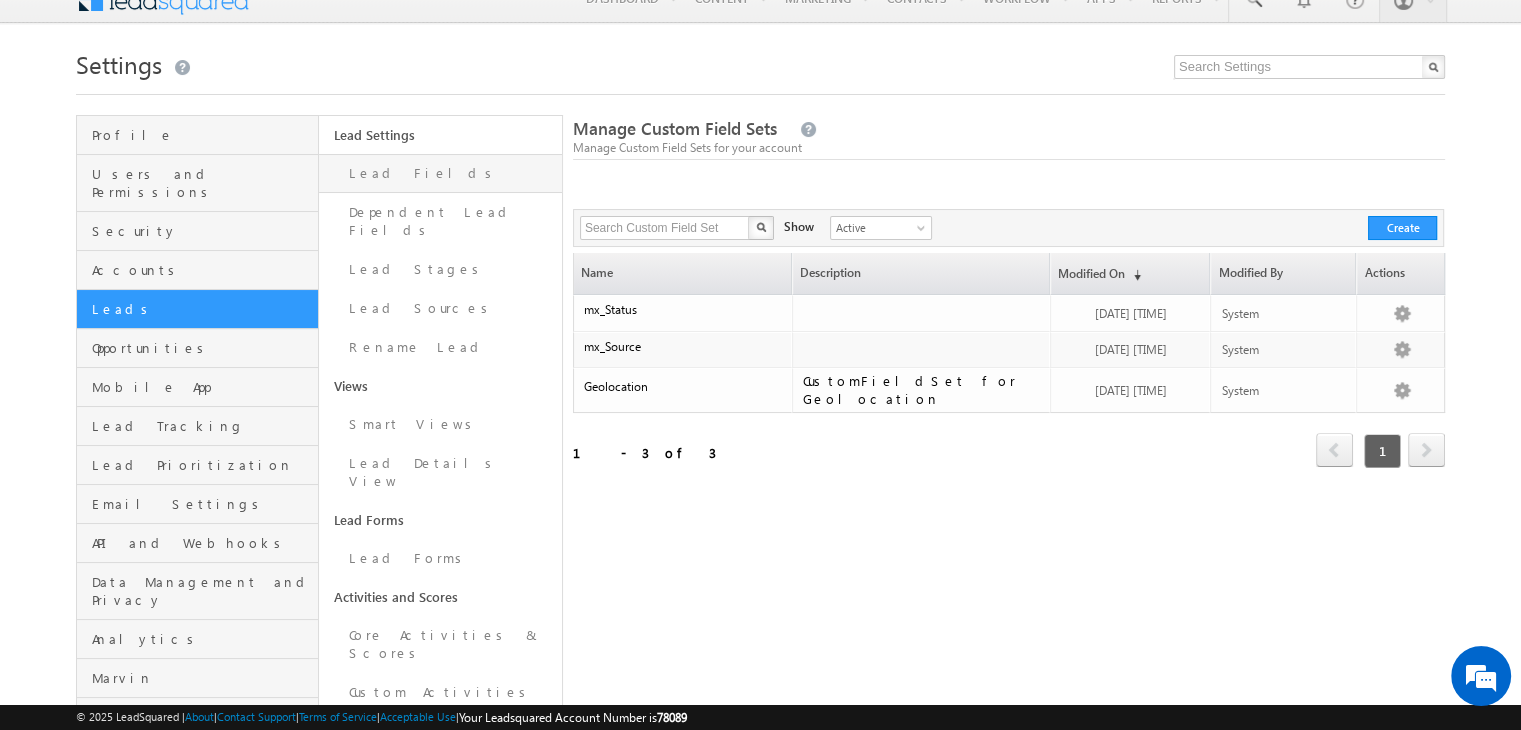 click on "Lead Fields" at bounding box center [440, 173] 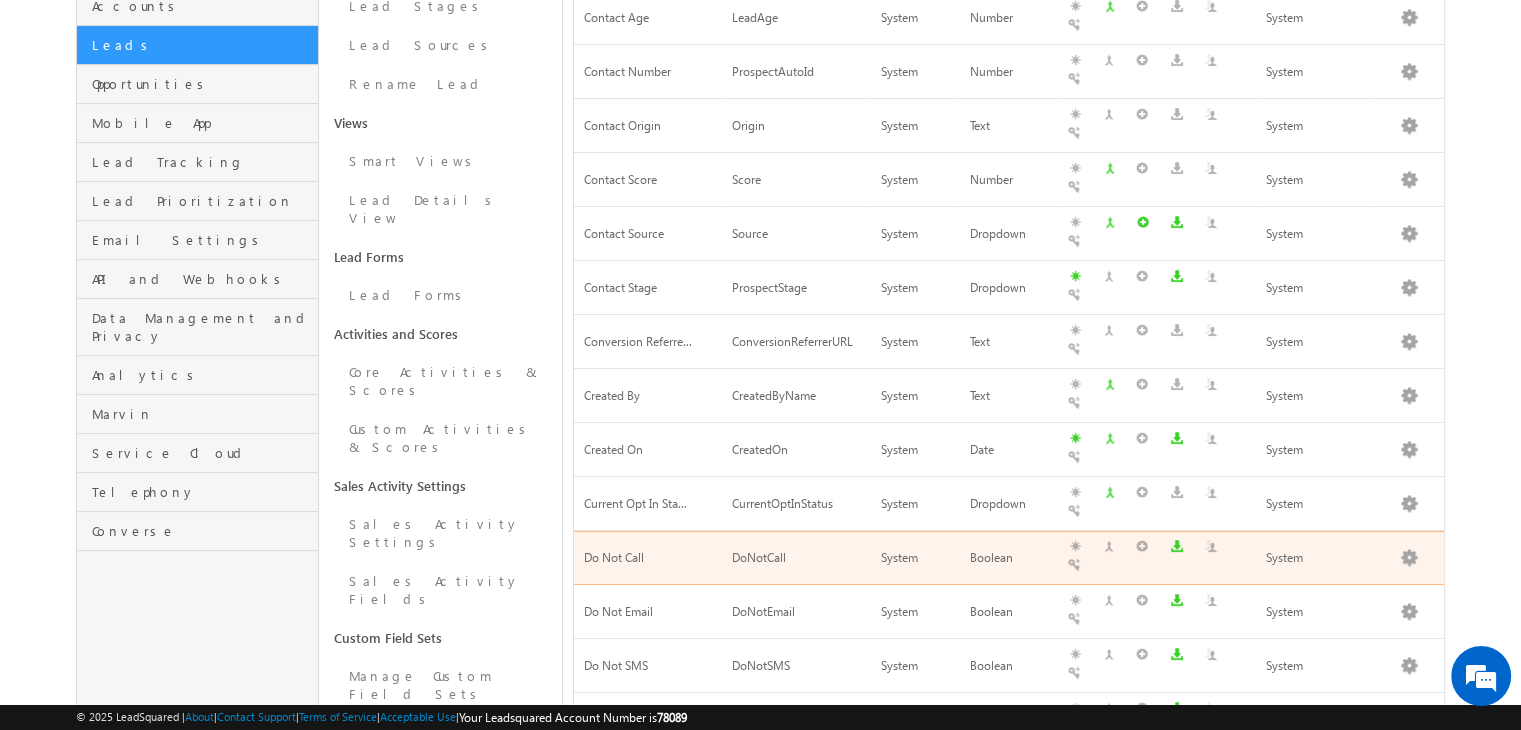 scroll, scrollTop: 351, scrollLeft: 0, axis: vertical 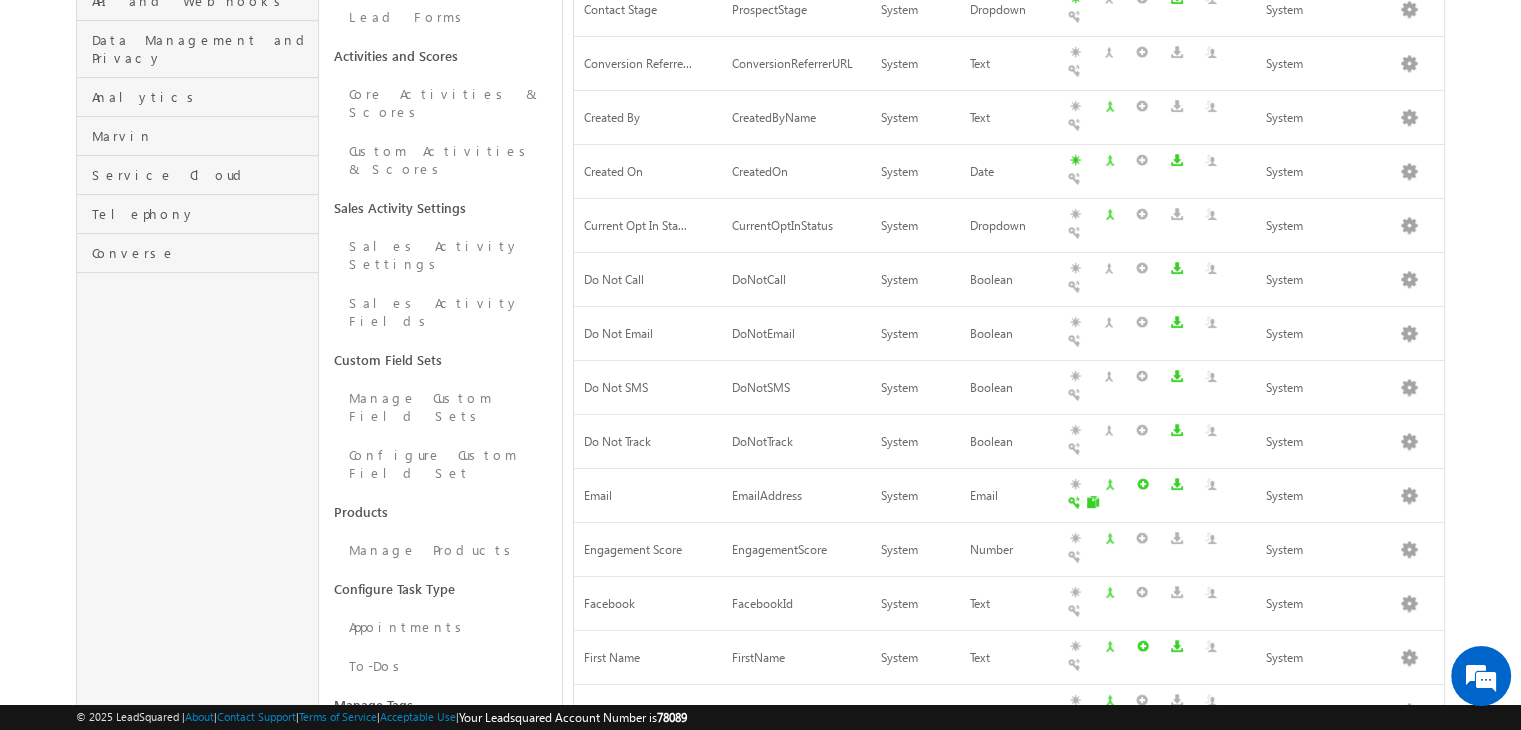 click on "2" at bounding box center (1335, 1092) 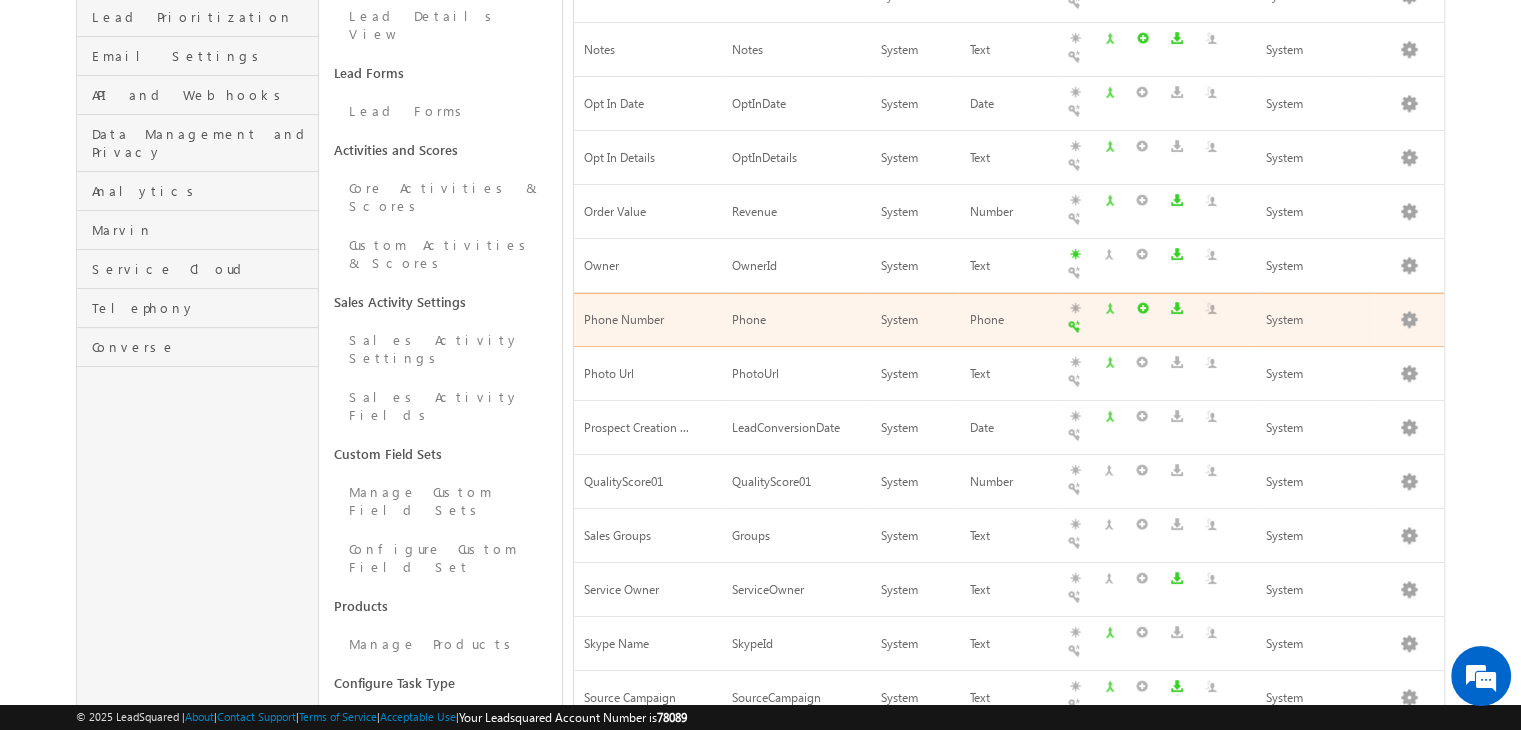 scroll, scrollTop: 640, scrollLeft: 0, axis: vertical 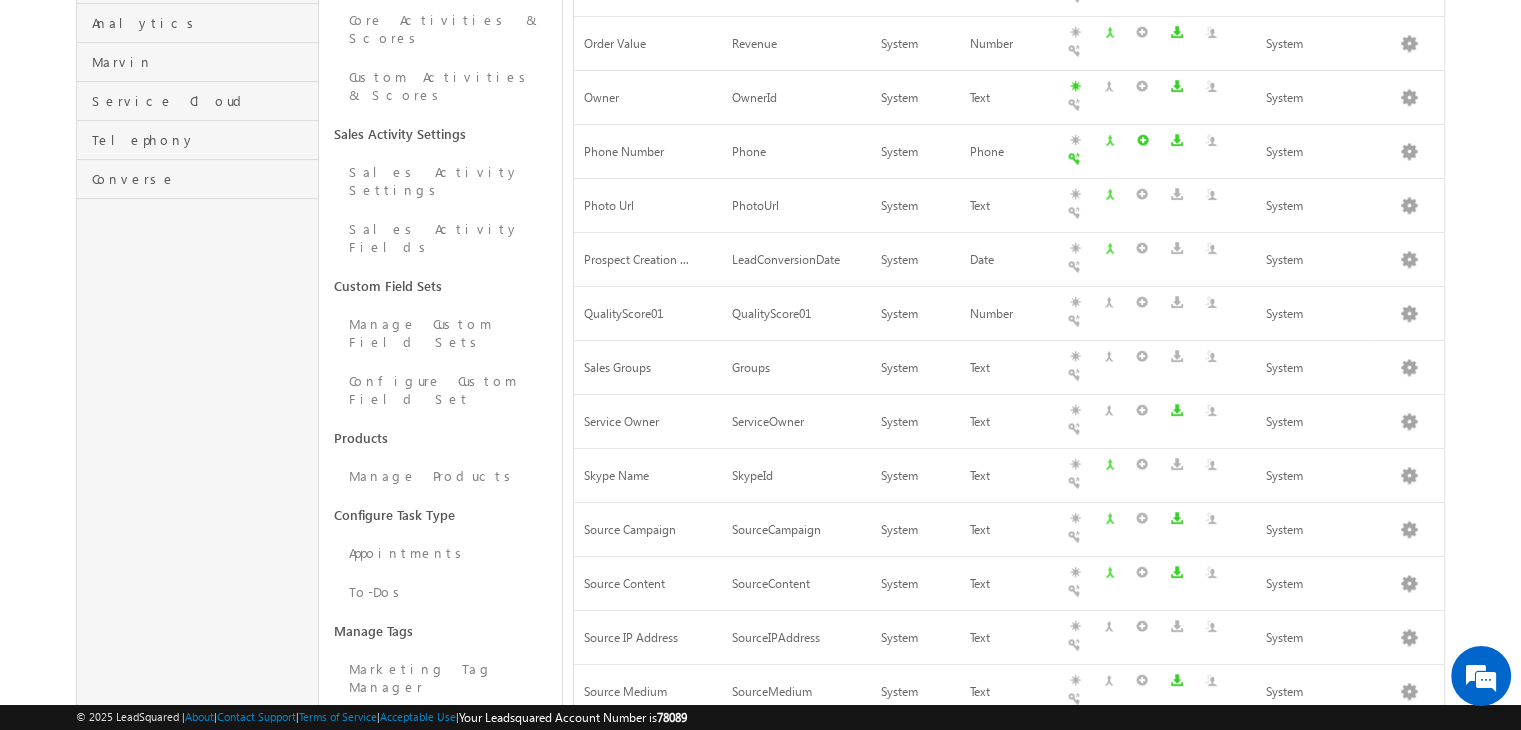 click on "3" at bounding box center (1376, 1018) 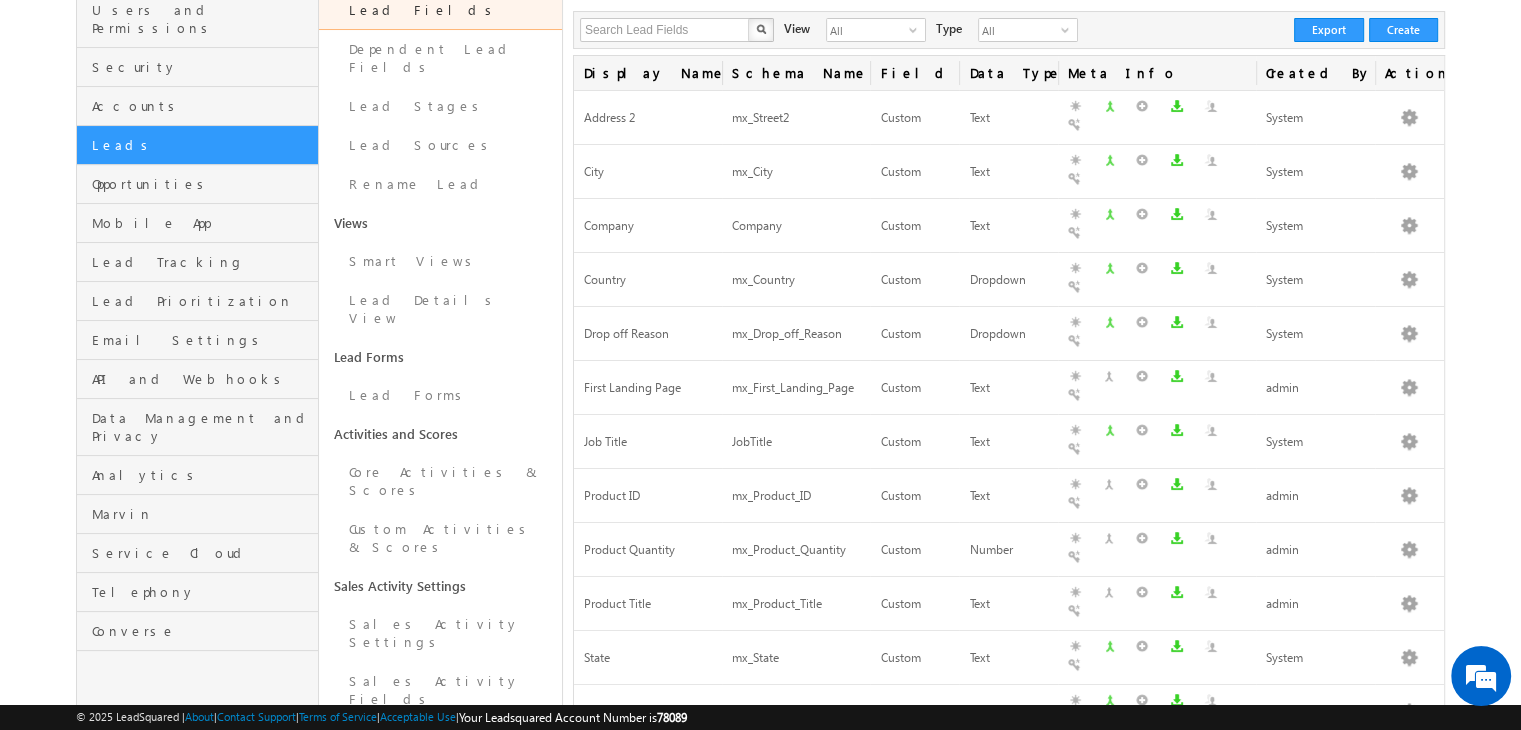 scroll, scrollTop: 186, scrollLeft: 0, axis: vertical 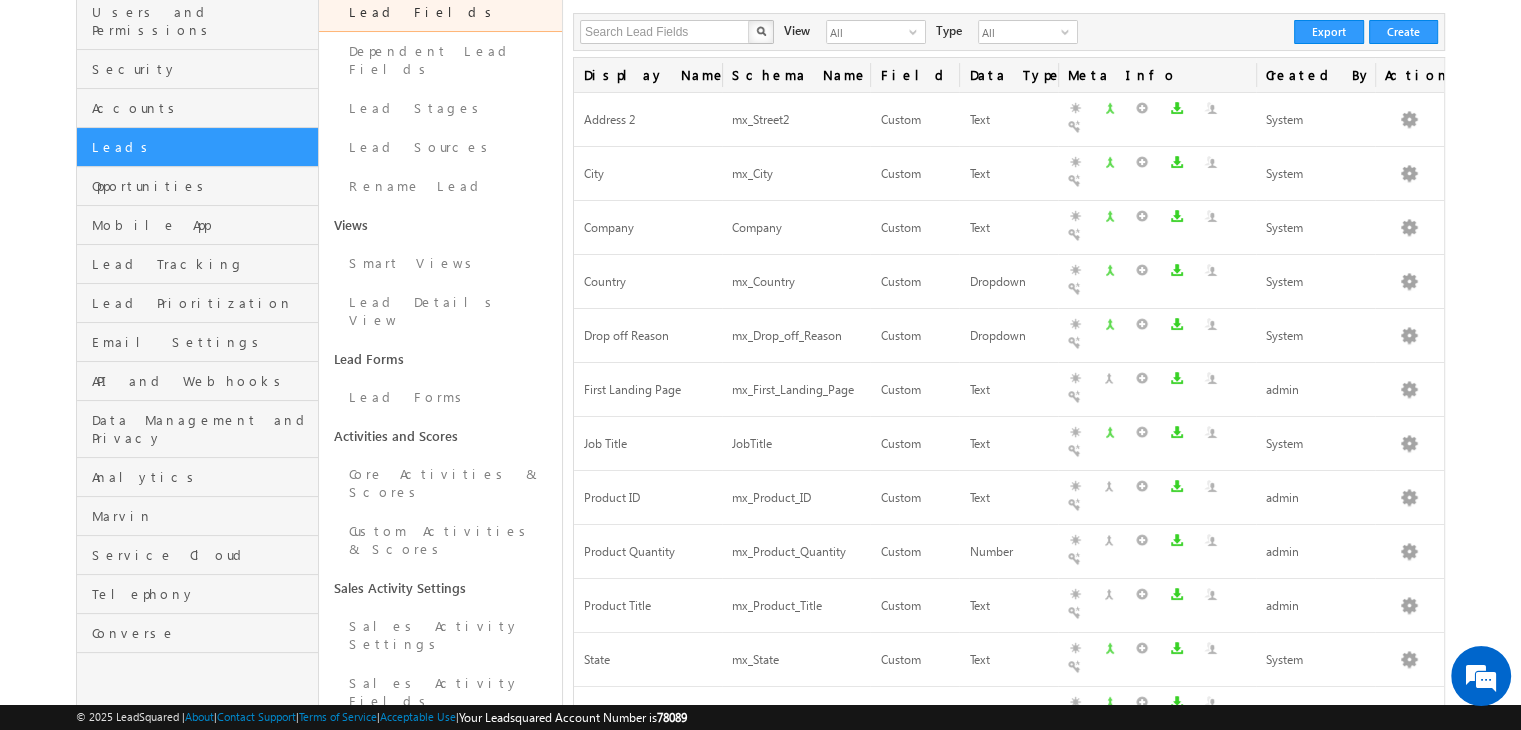 click on "2" at bounding box center (1335, 770) 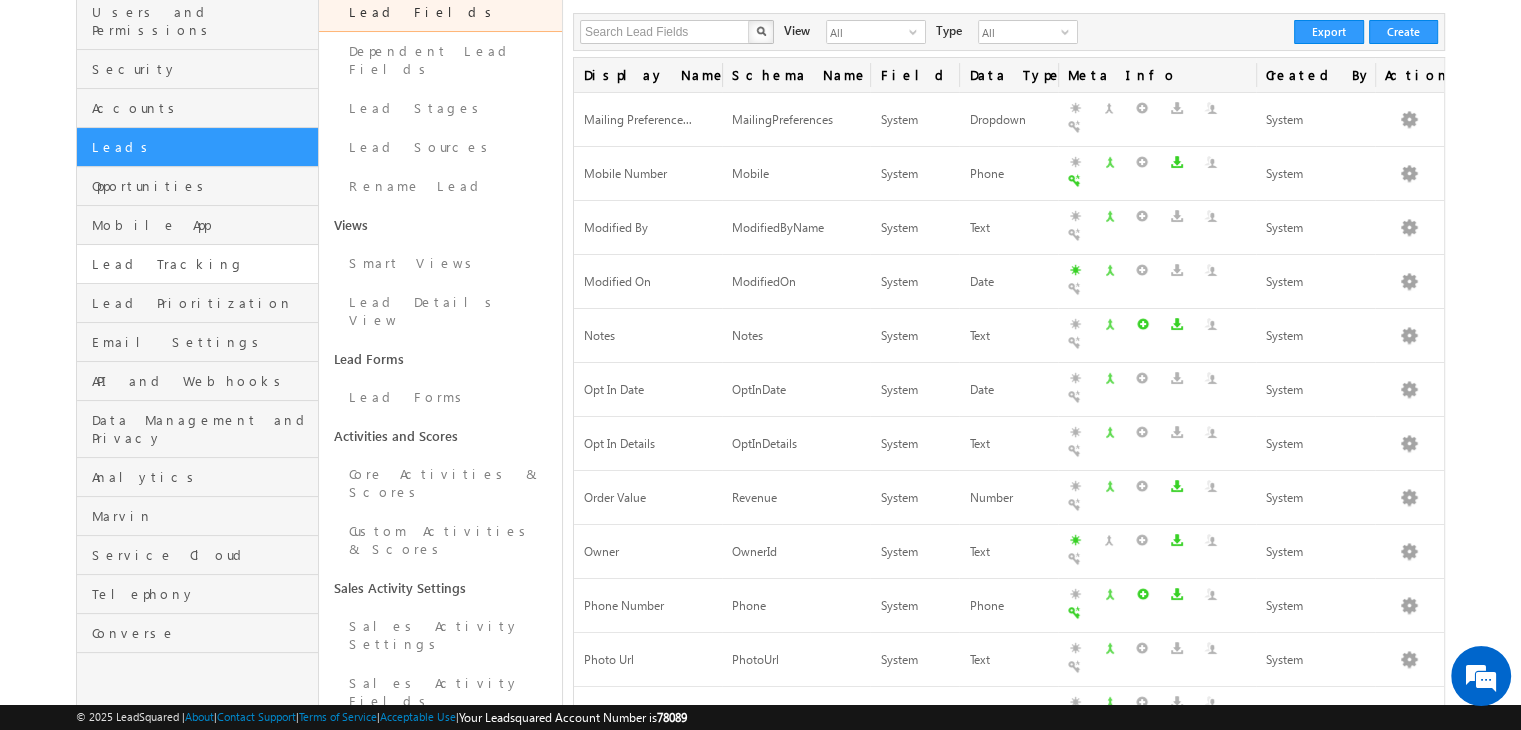 click on "Lead Tracking" at bounding box center [197, 264] 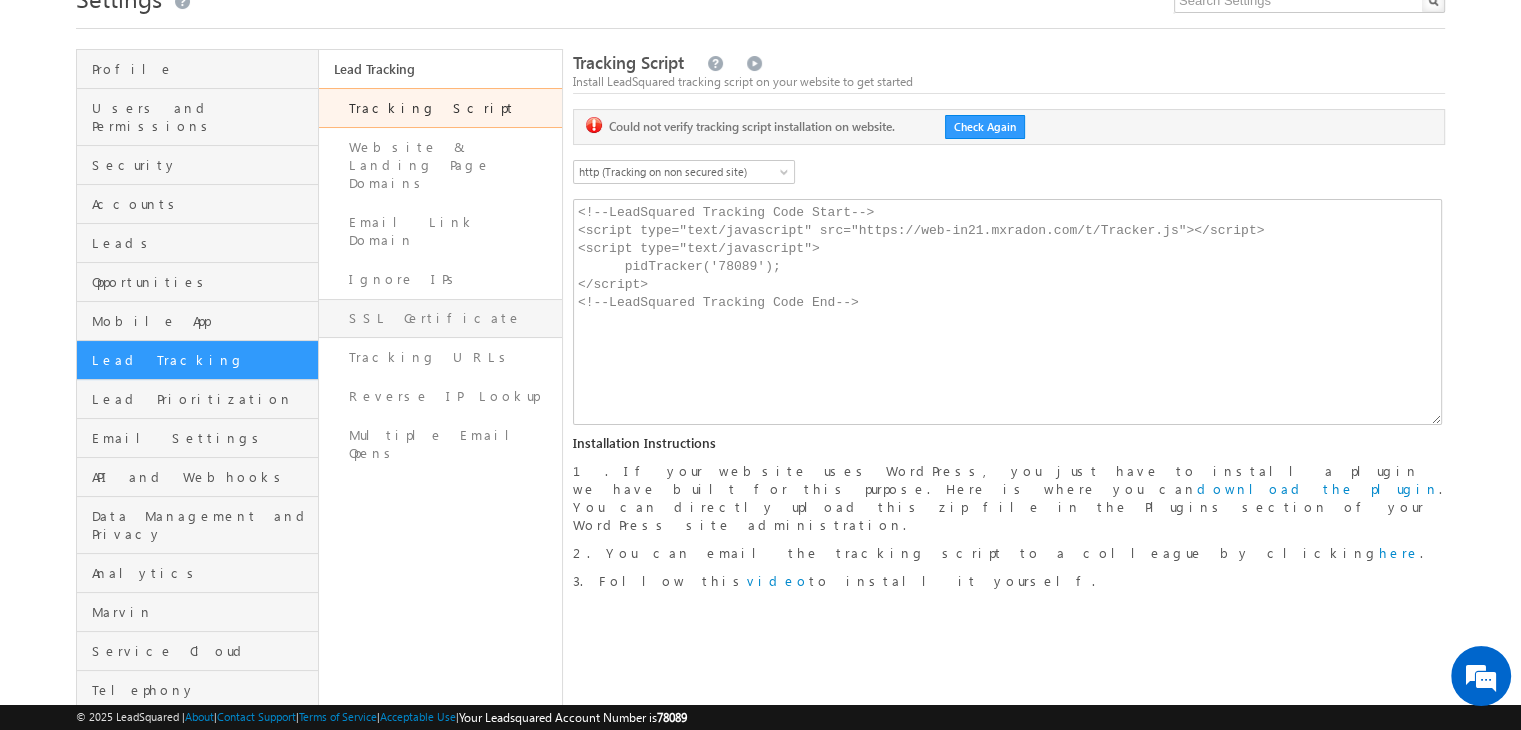 scroll, scrollTop: 100, scrollLeft: 0, axis: vertical 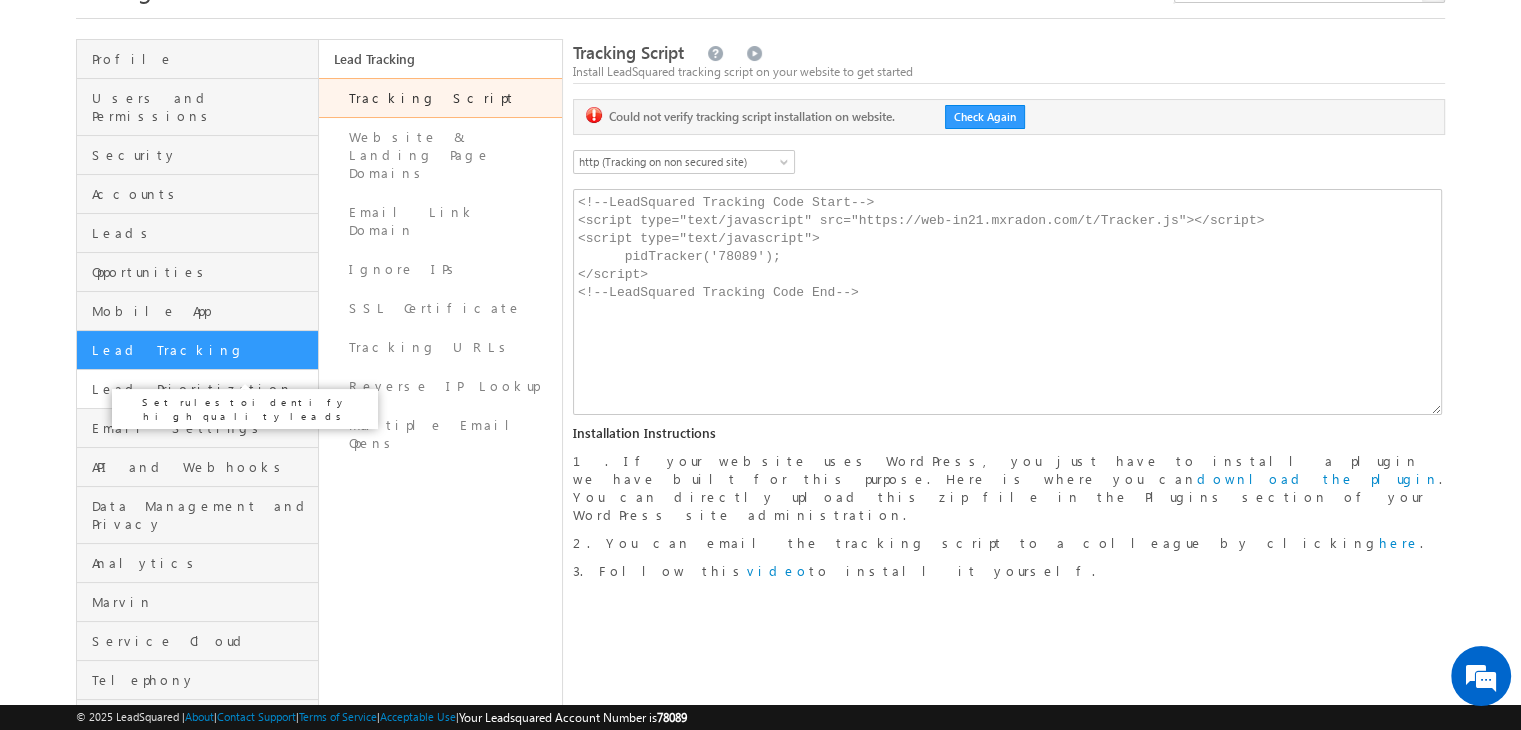 click on "Lead Prioritization" at bounding box center (202, 389) 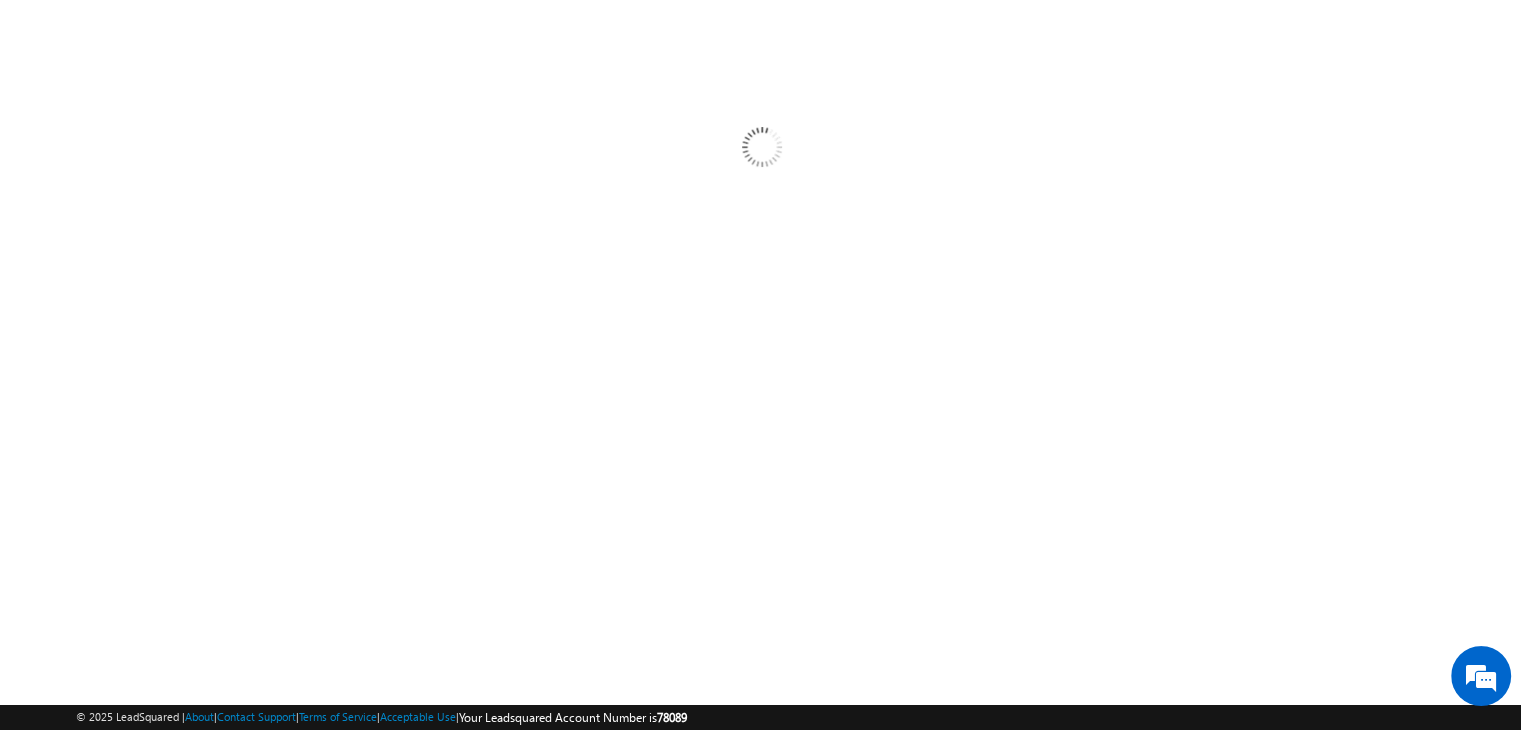 scroll, scrollTop: 0, scrollLeft: 0, axis: both 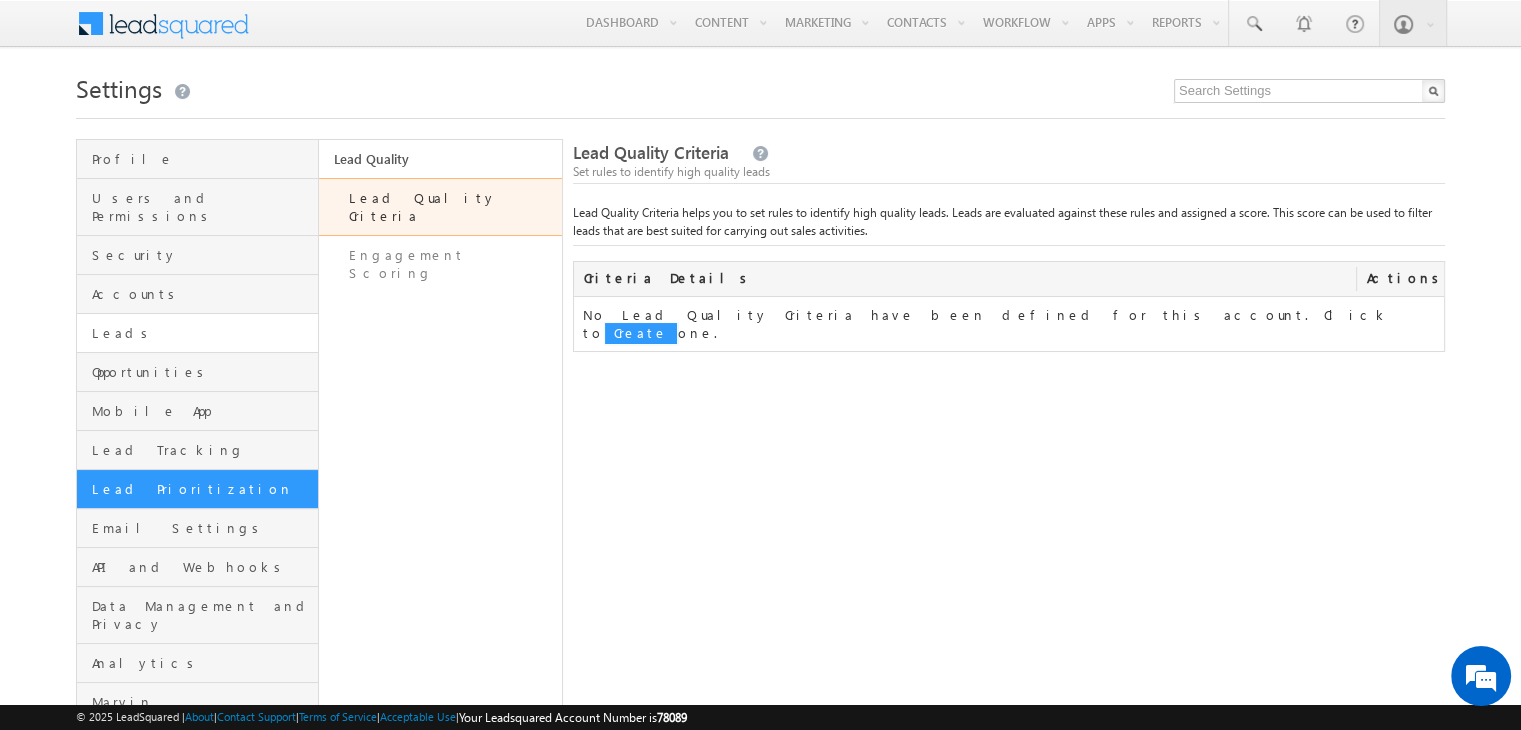 click on "Leads" at bounding box center (202, 333) 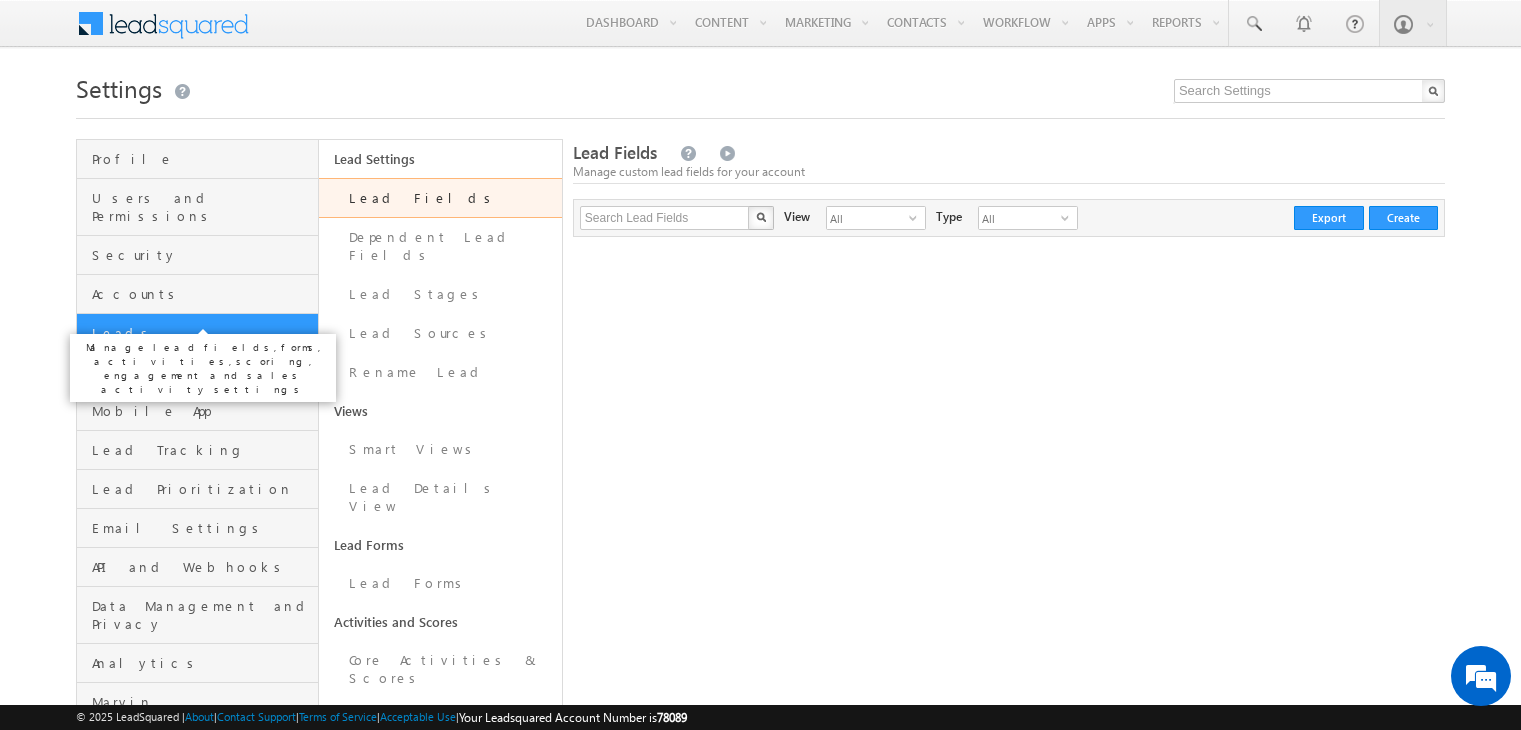 scroll, scrollTop: 0, scrollLeft: 0, axis: both 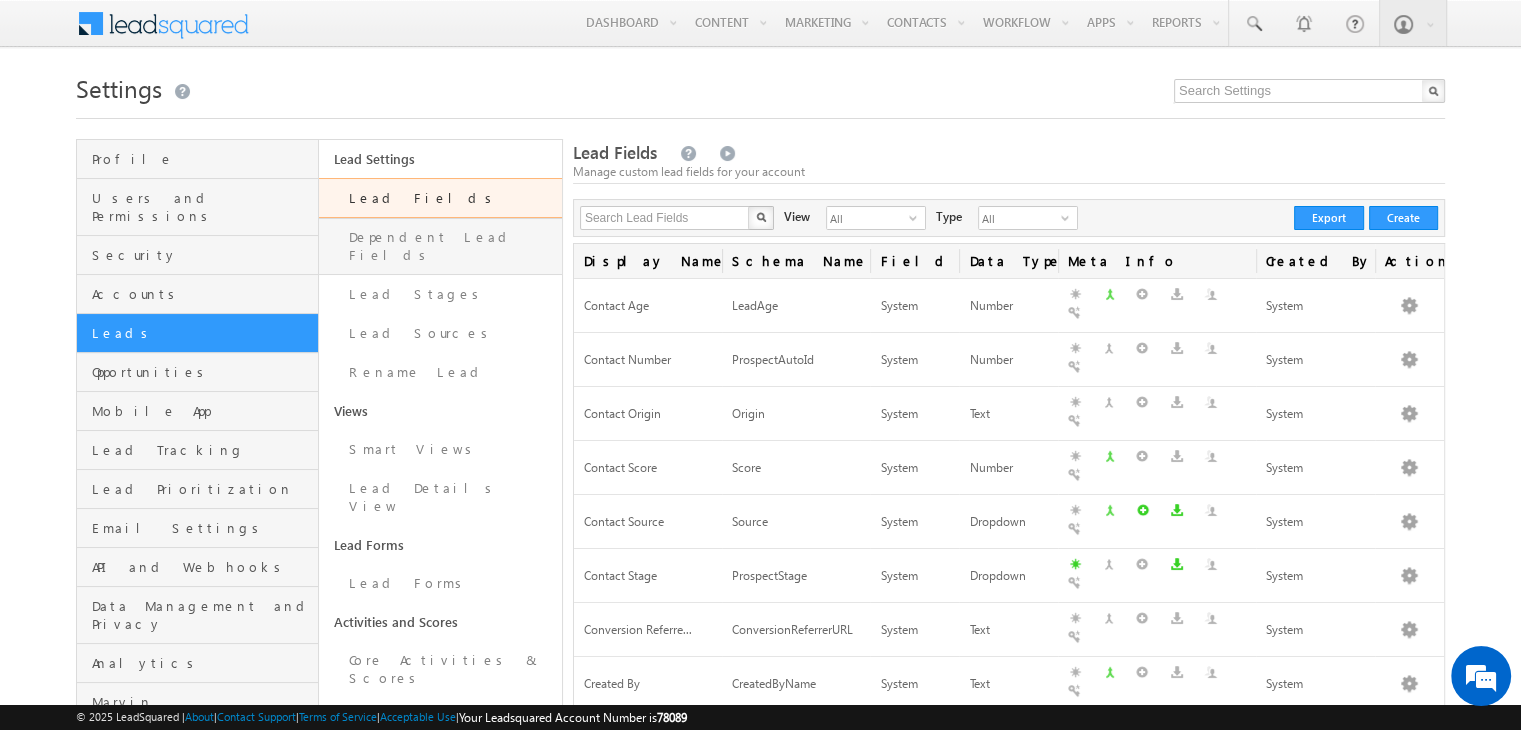 click on "Dependent Lead Fields" at bounding box center (440, 246) 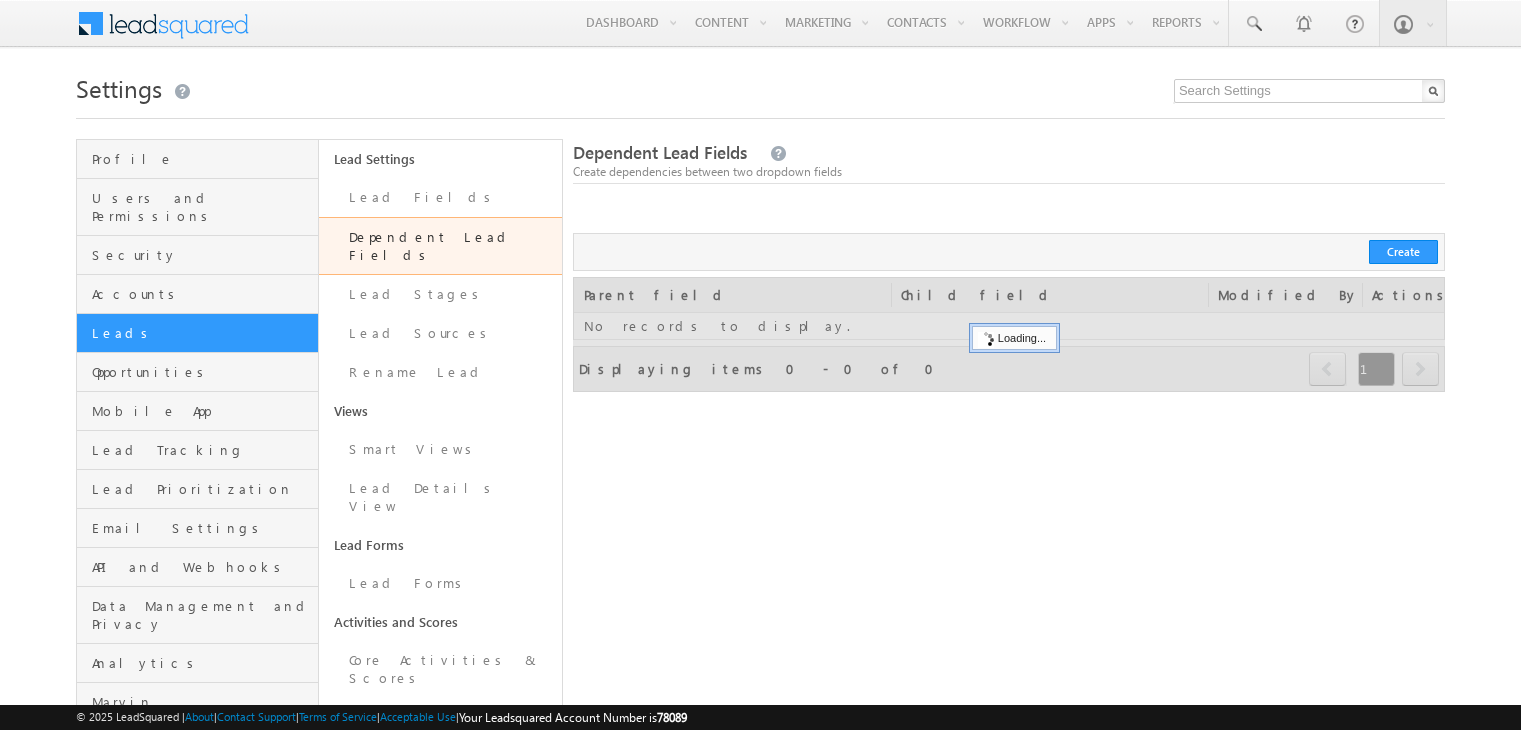 scroll, scrollTop: 0, scrollLeft: 0, axis: both 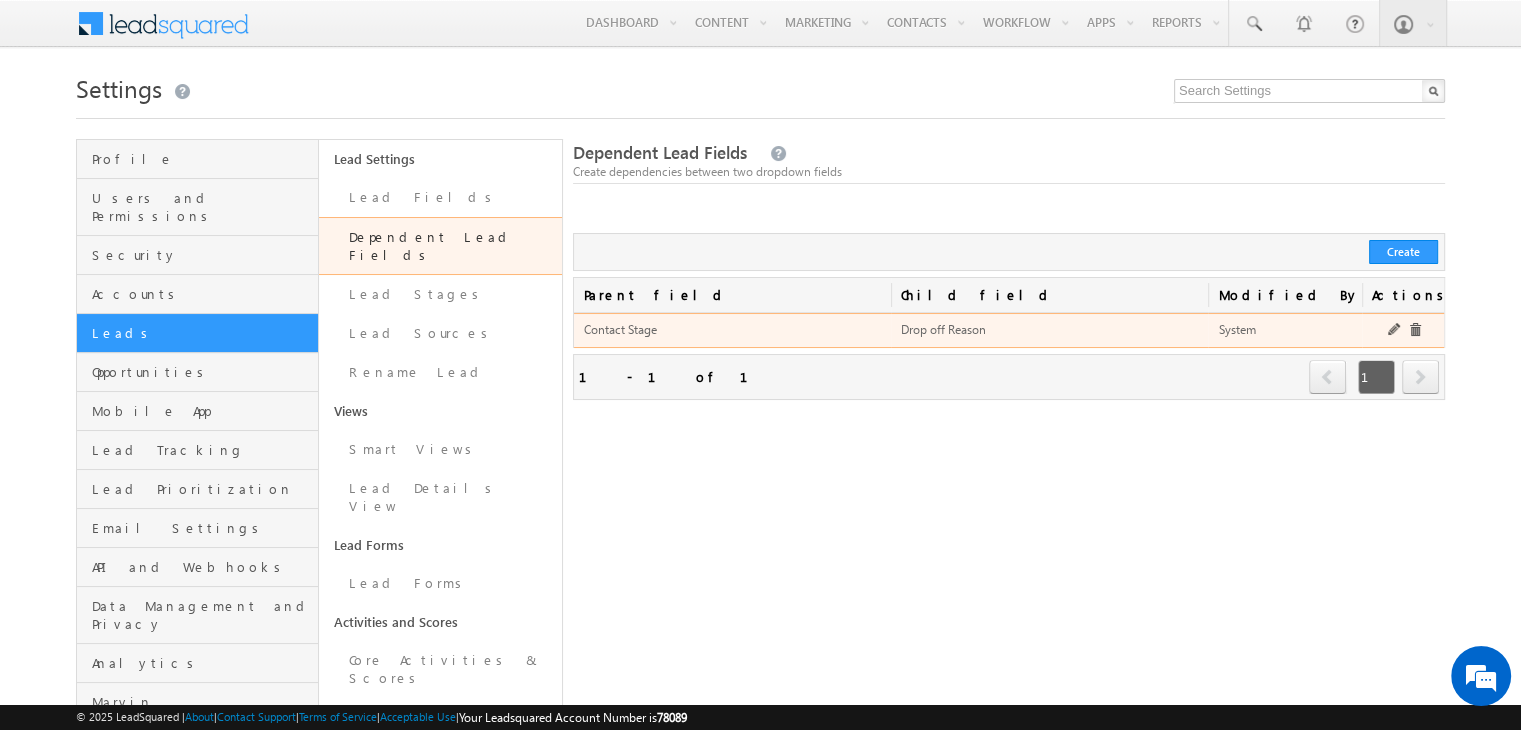 click on "Drop off Reason" at bounding box center [943, 329] 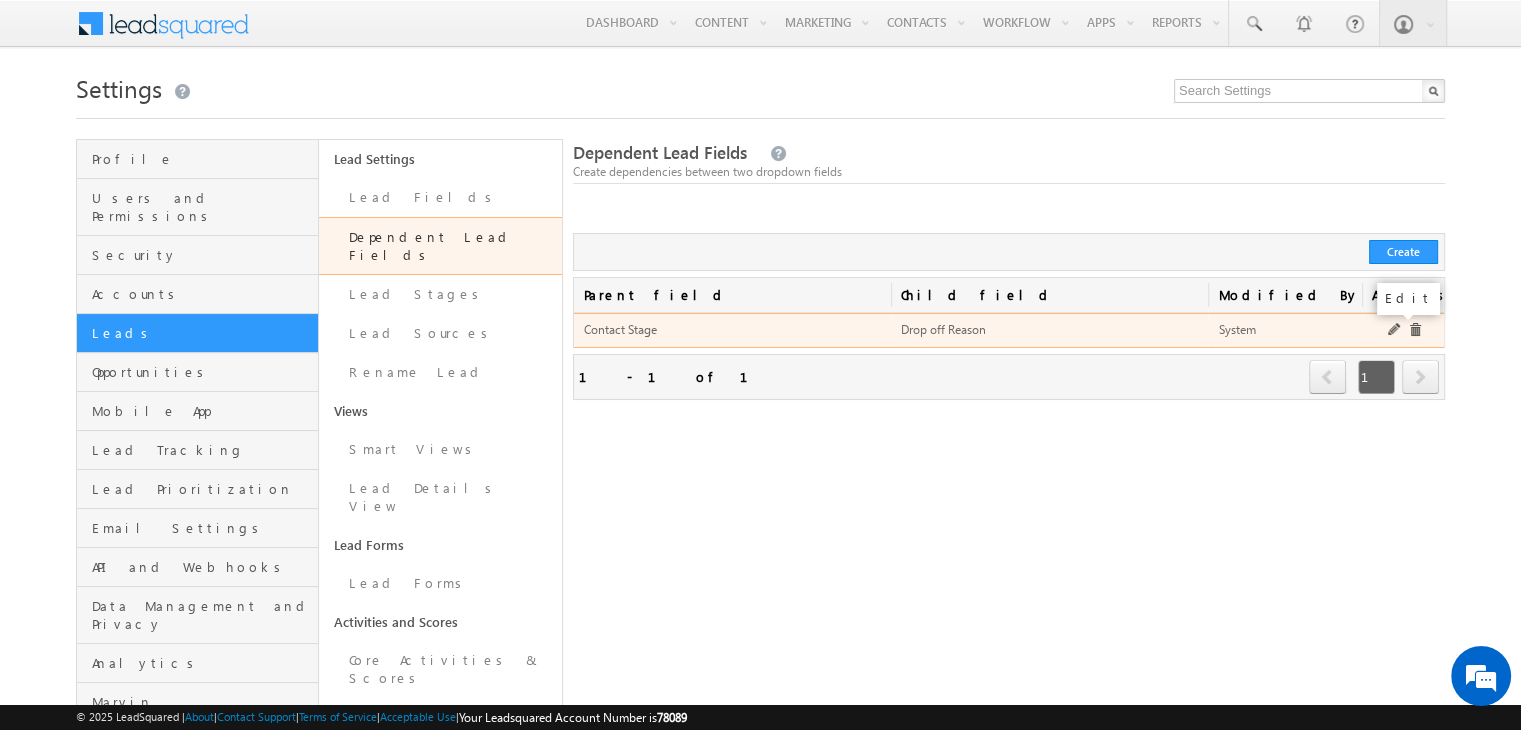 click at bounding box center (1395, 330) 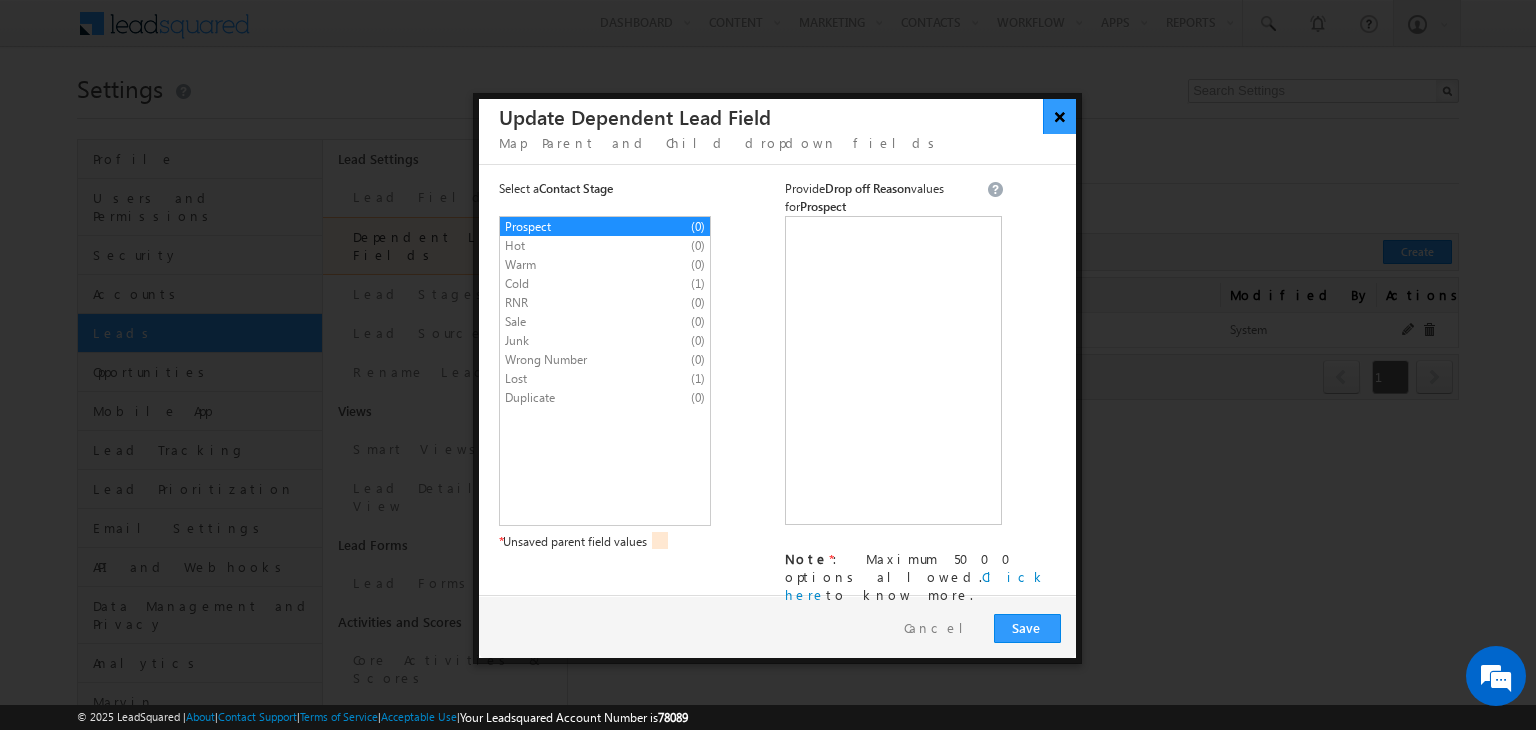 click on "×" at bounding box center (1059, 116) 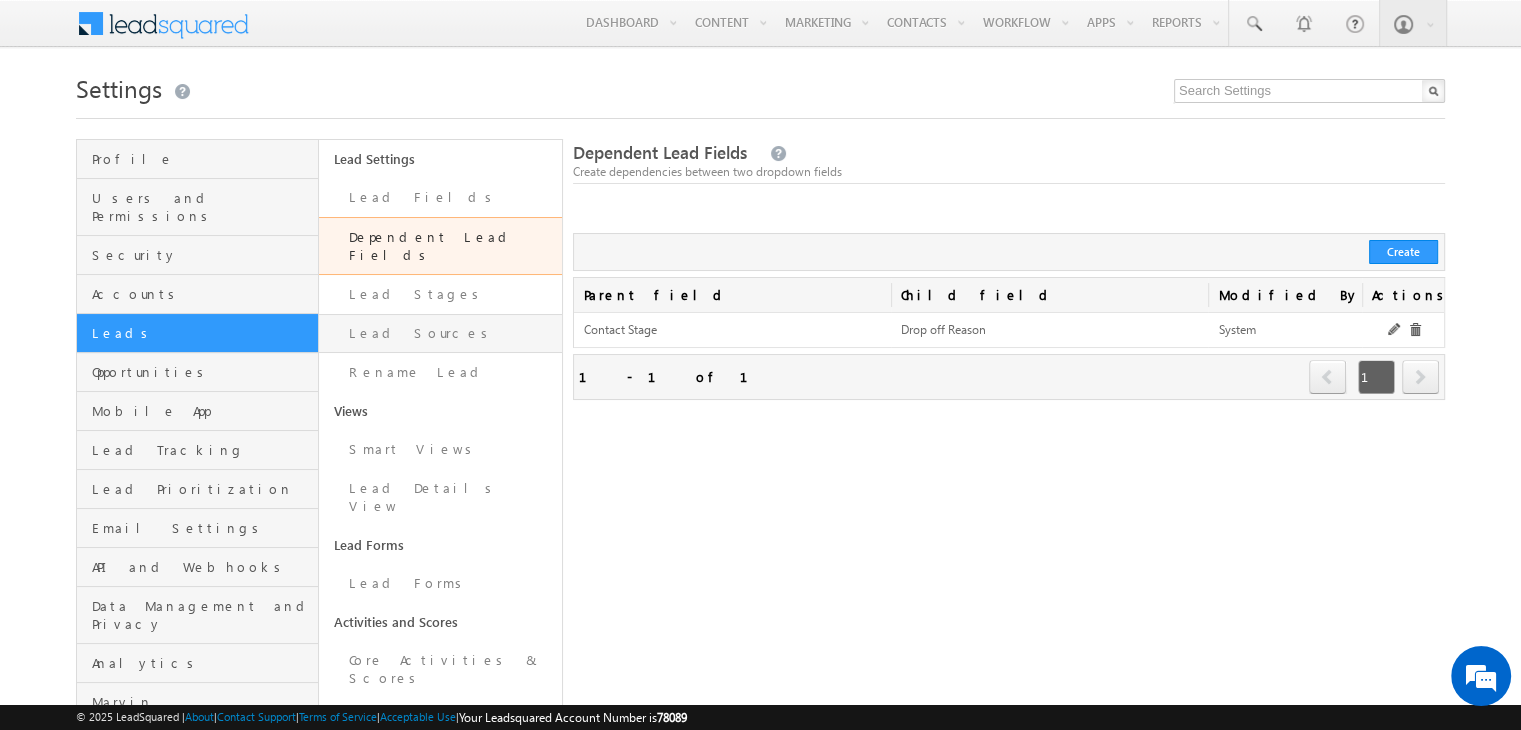 click on "Lead Sources" at bounding box center [440, 333] 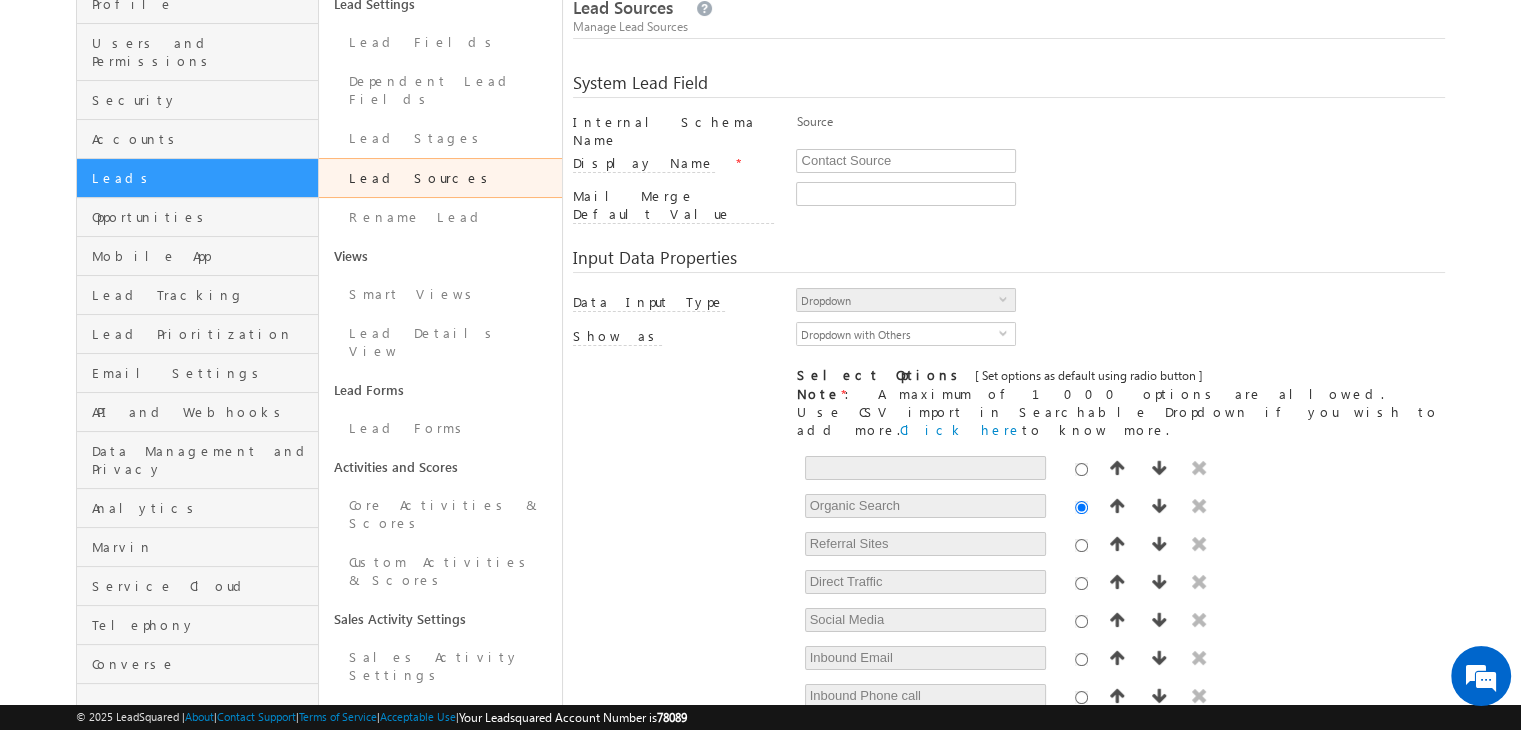 scroll, scrollTop: 156, scrollLeft: 0, axis: vertical 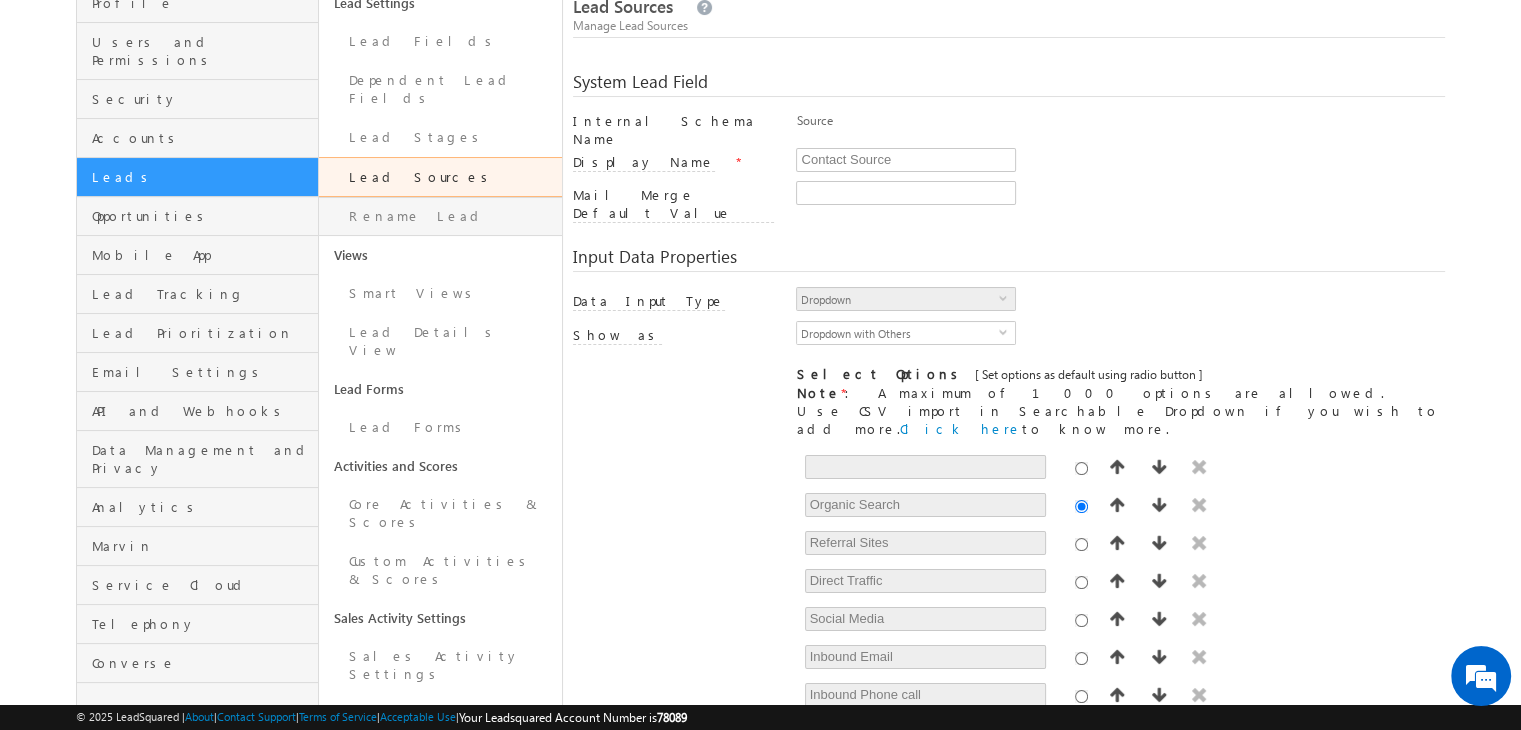 click on "Rename Lead" at bounding box center [440, 216] 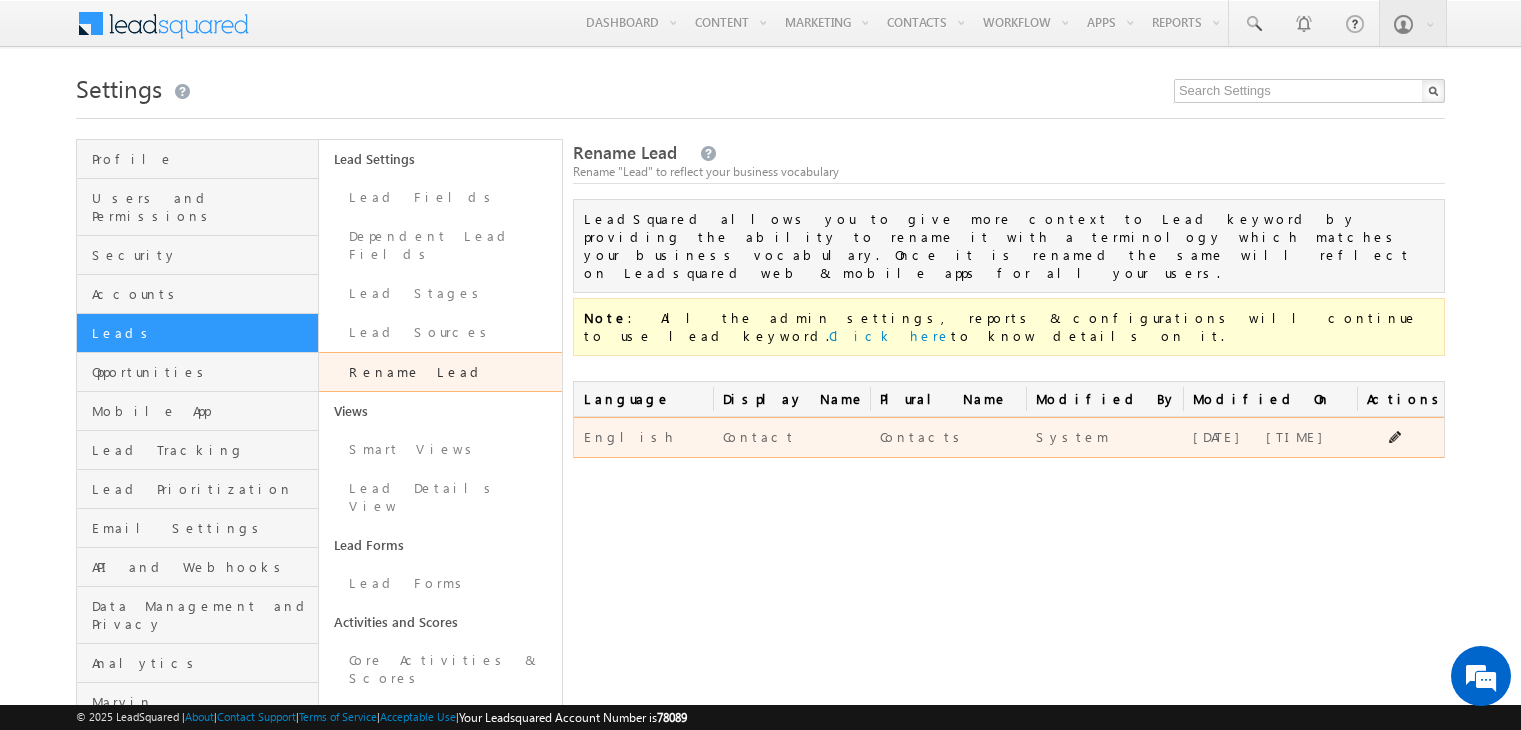 scroll, scrollTop: 0, scrollLeft: 0, axis: both 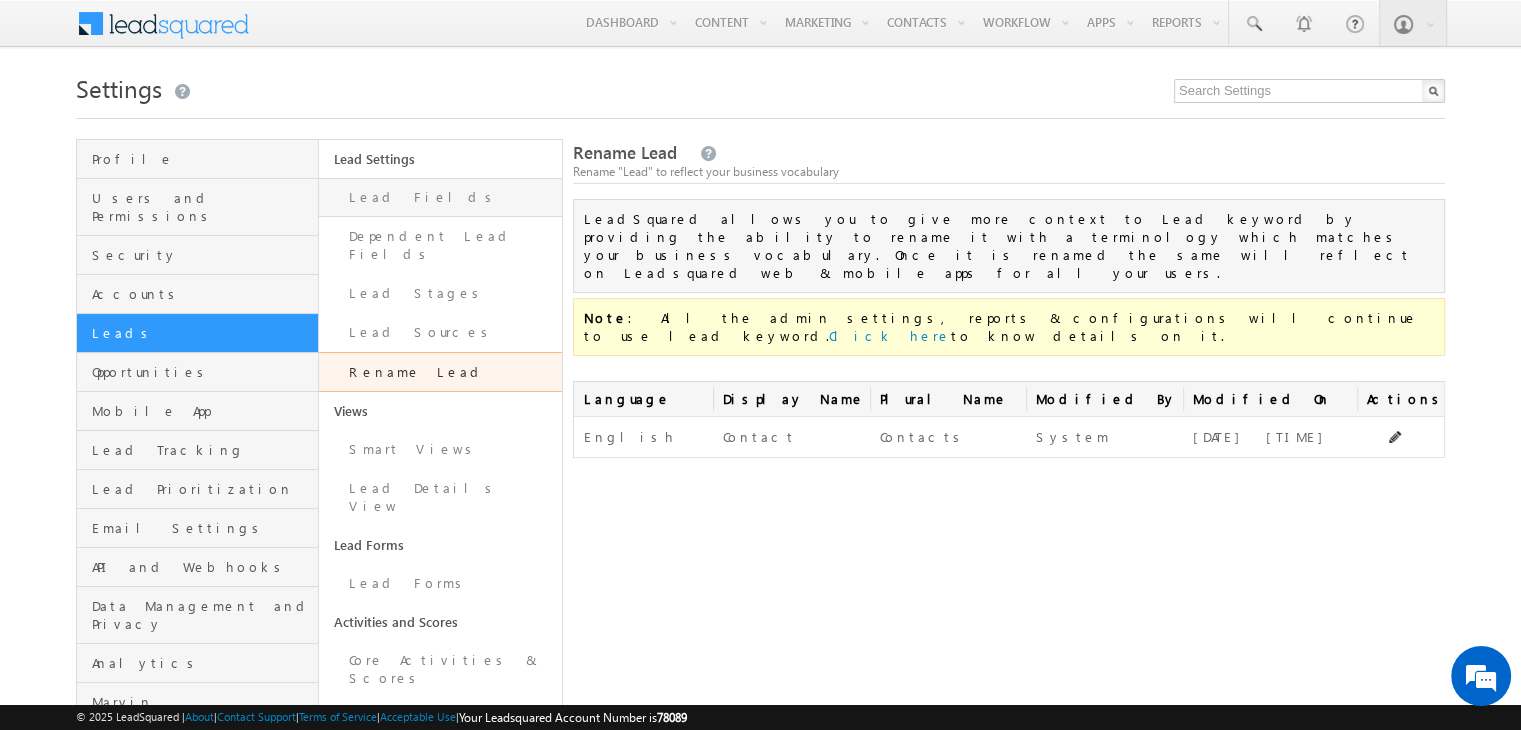 click on "Lead Fields" at bounding box center [440, 197] 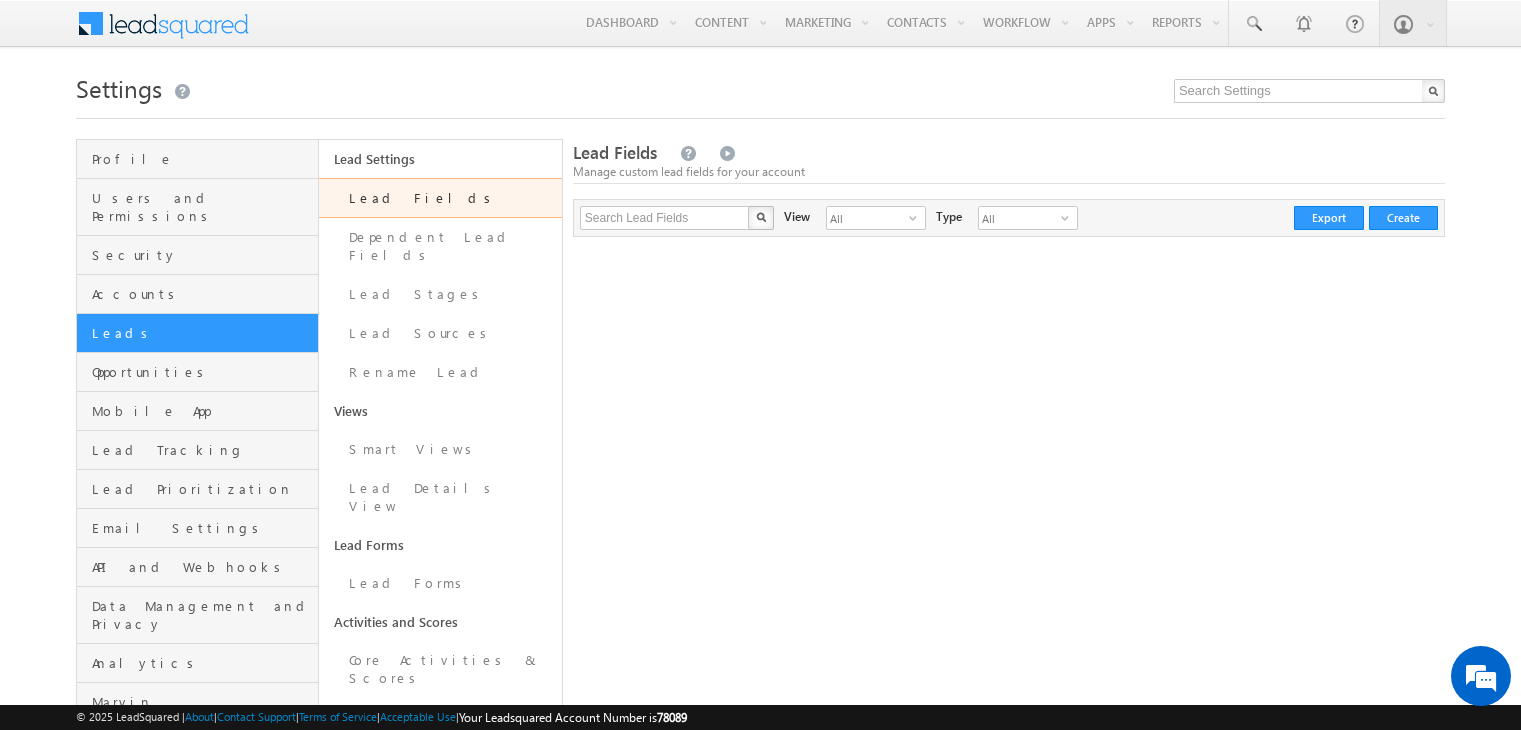 scroll, scrollTop: 0, scrollLeft: 0, axis: both 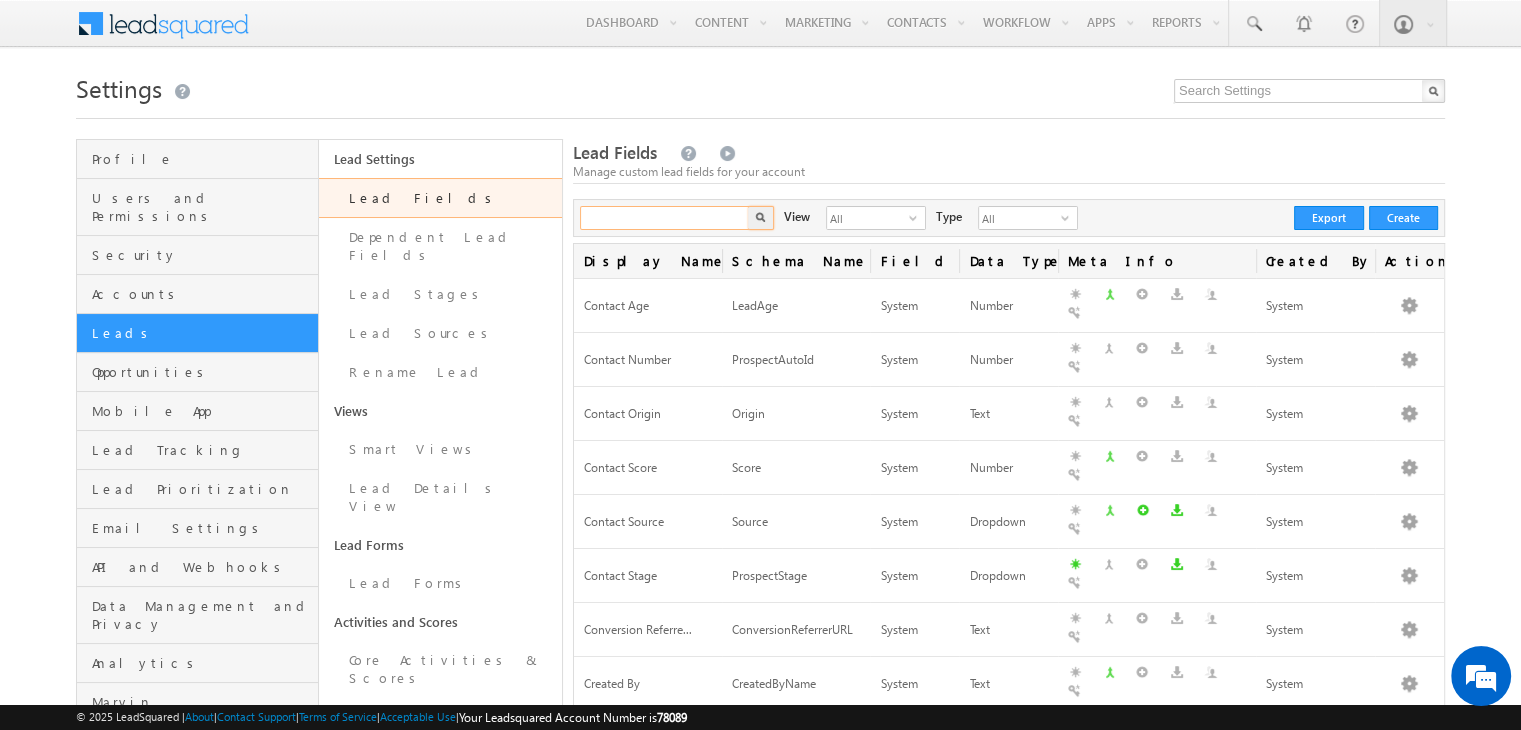 click at bounding box center [665, 218] 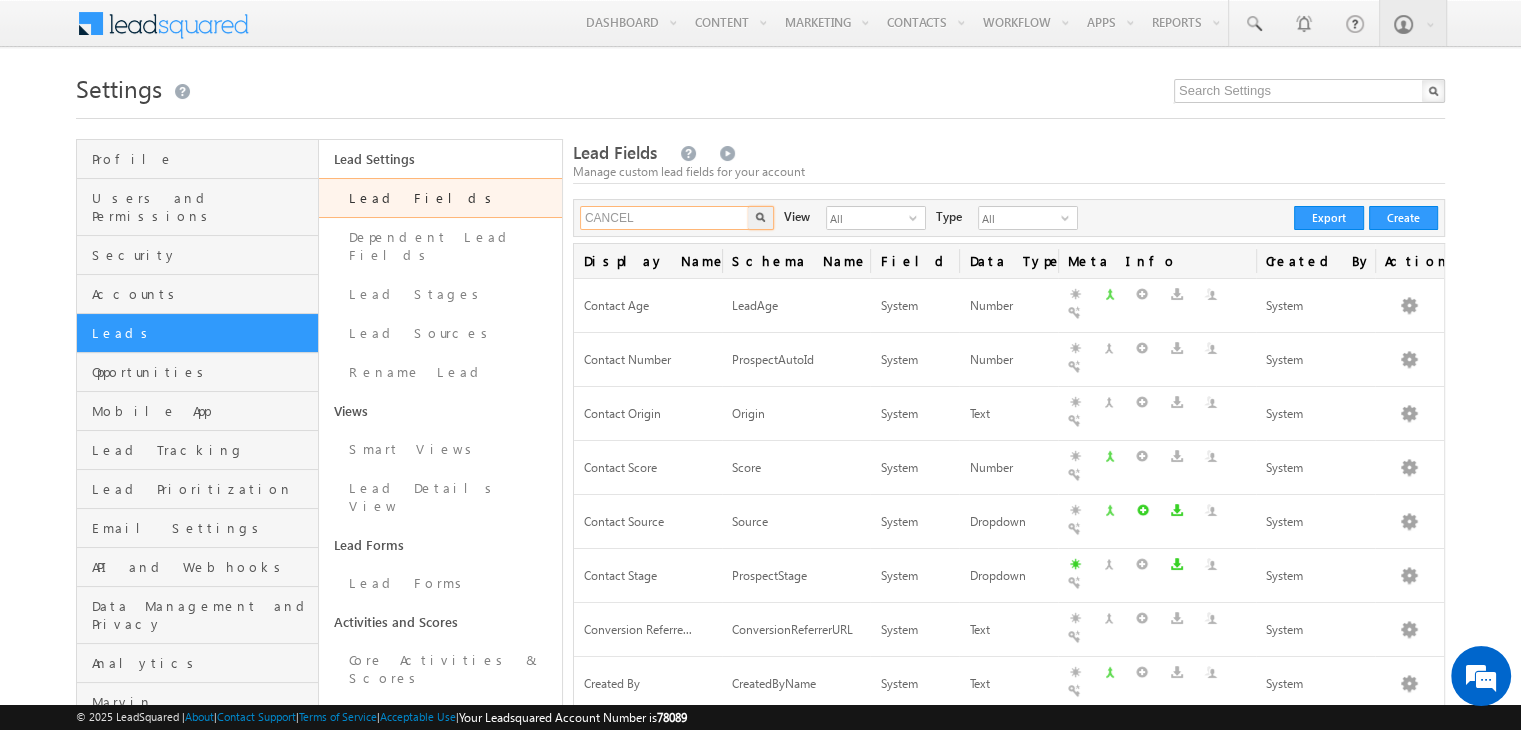 type on "CANCEL" 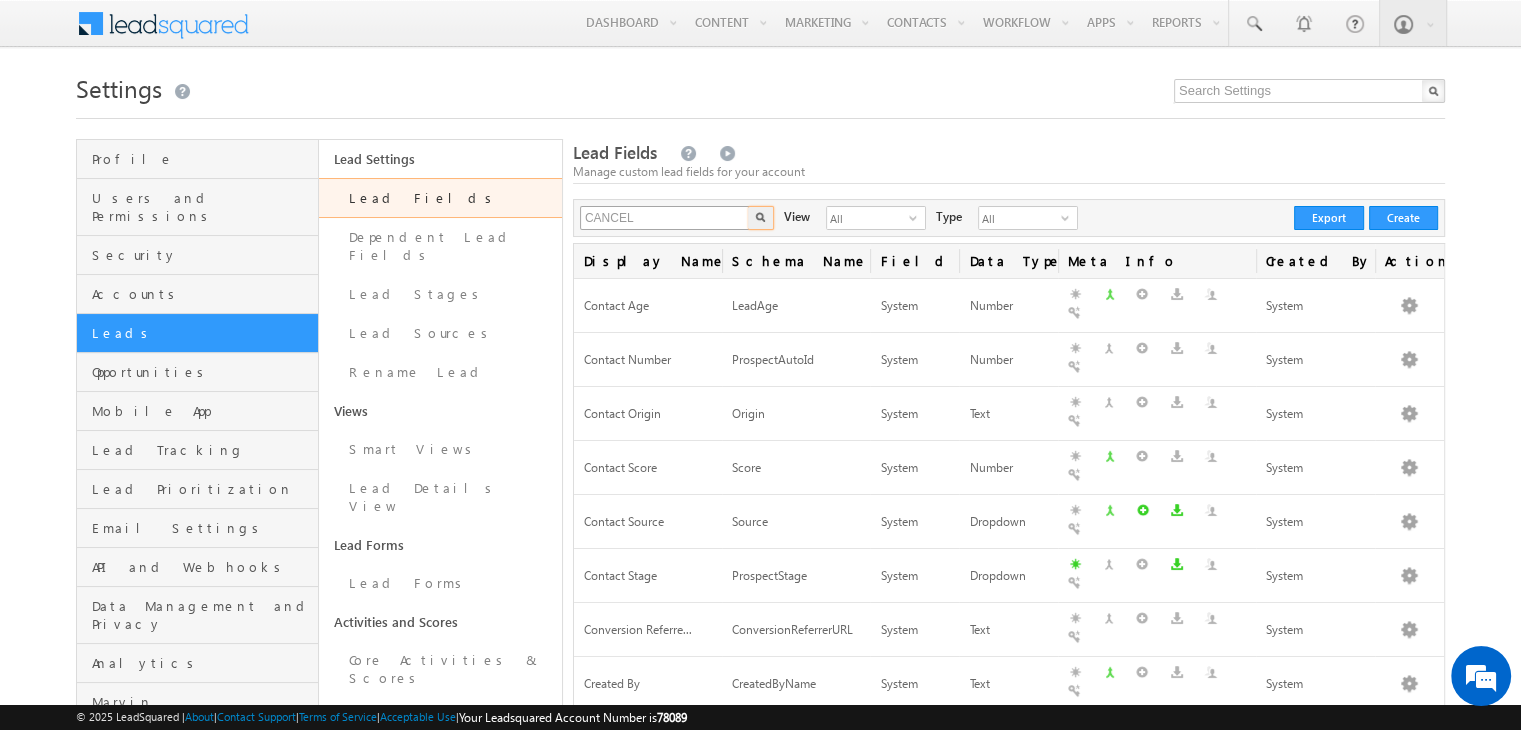 click at bounding box center (761, 218) 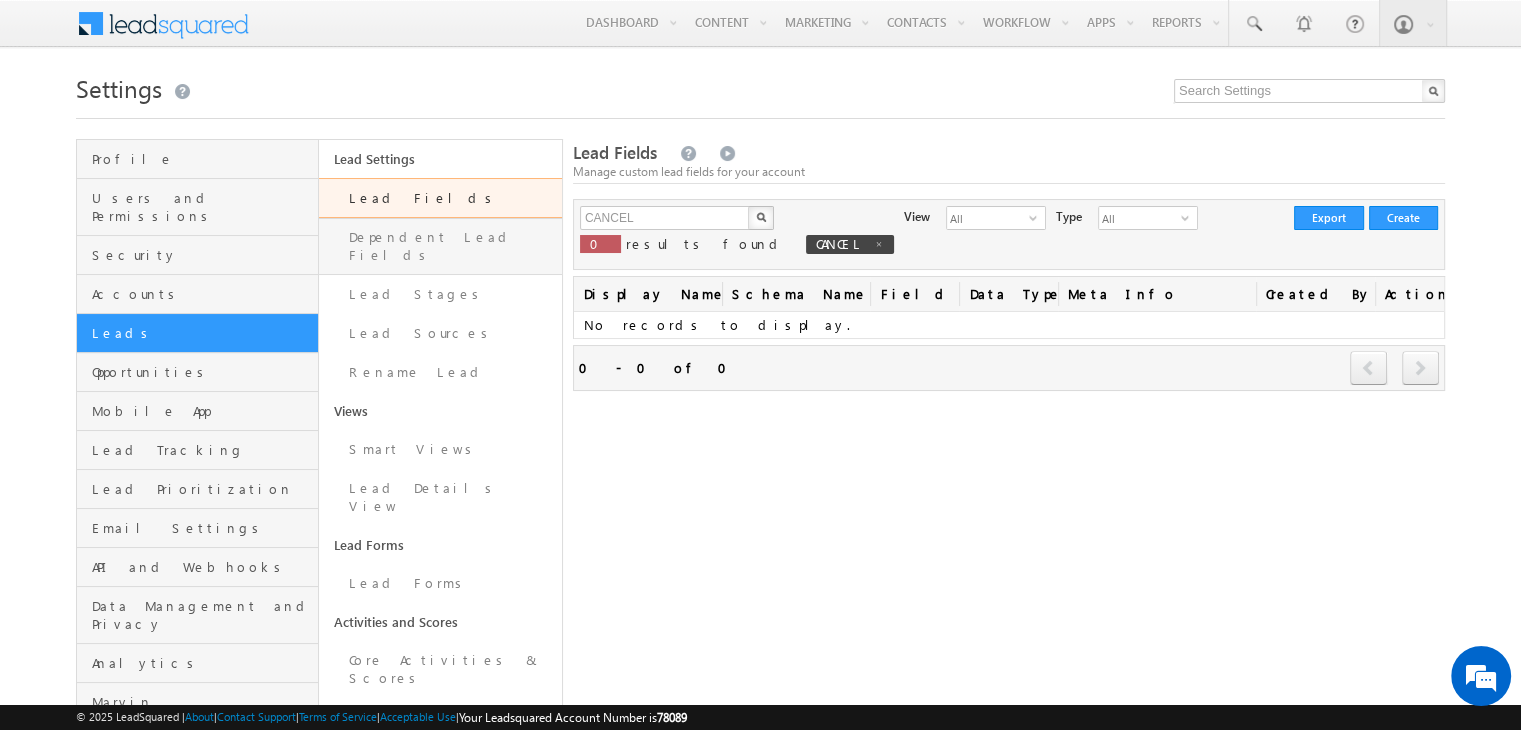click on "Dependent Lead Fields" at bounding box center (440, 246) 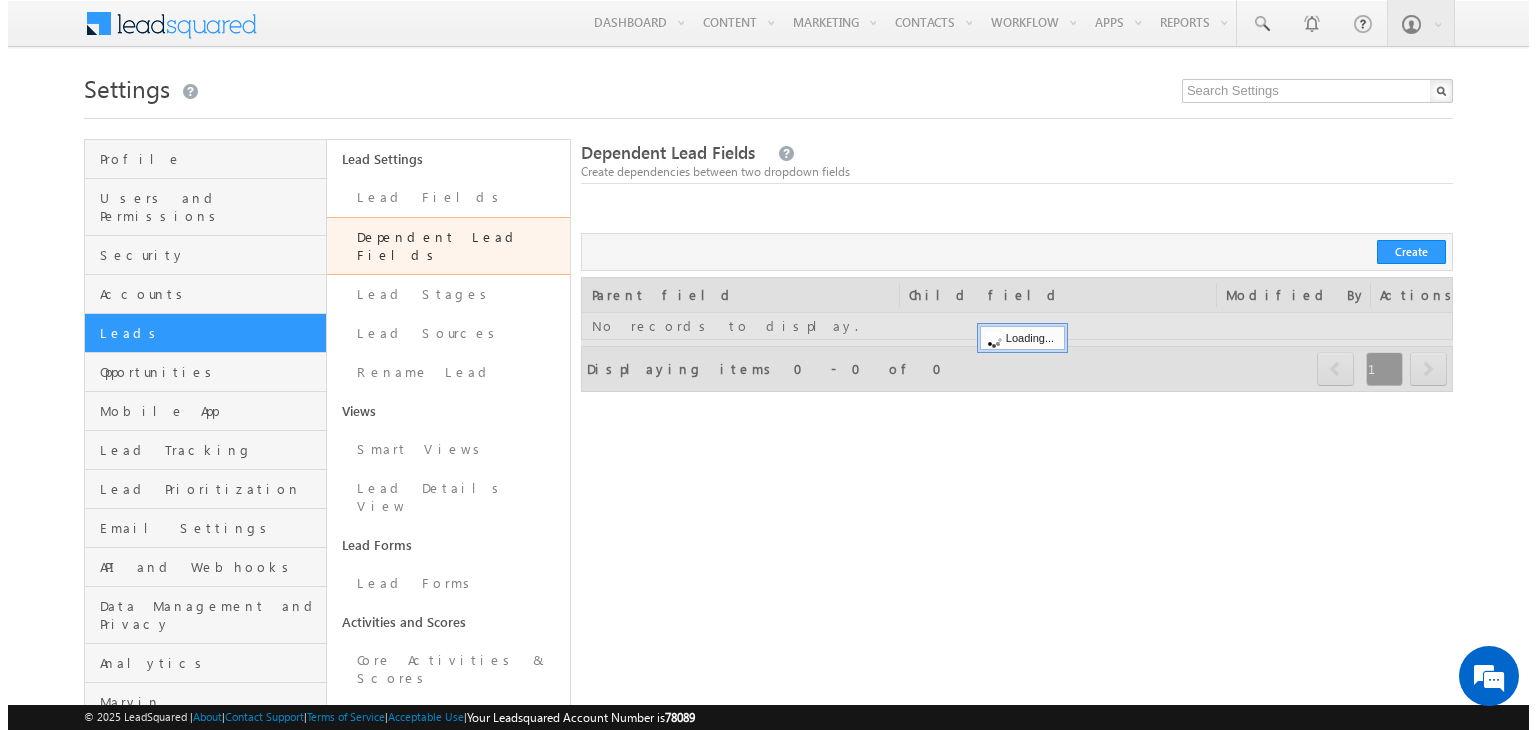 scroll, scrollTop: 0, scrollLeft: 0, axis: both 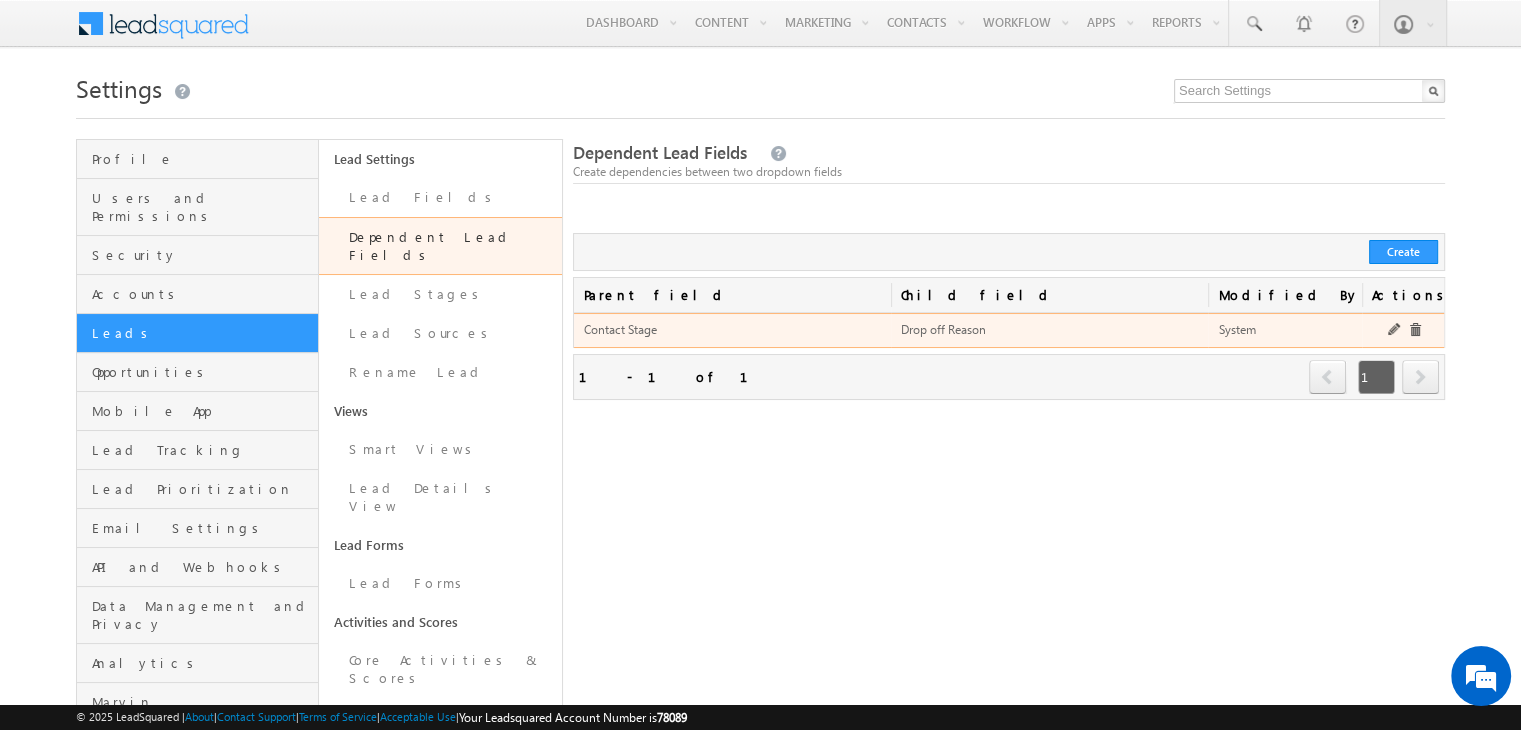 click on "Contact Stage" at bounding box center (732, 330) 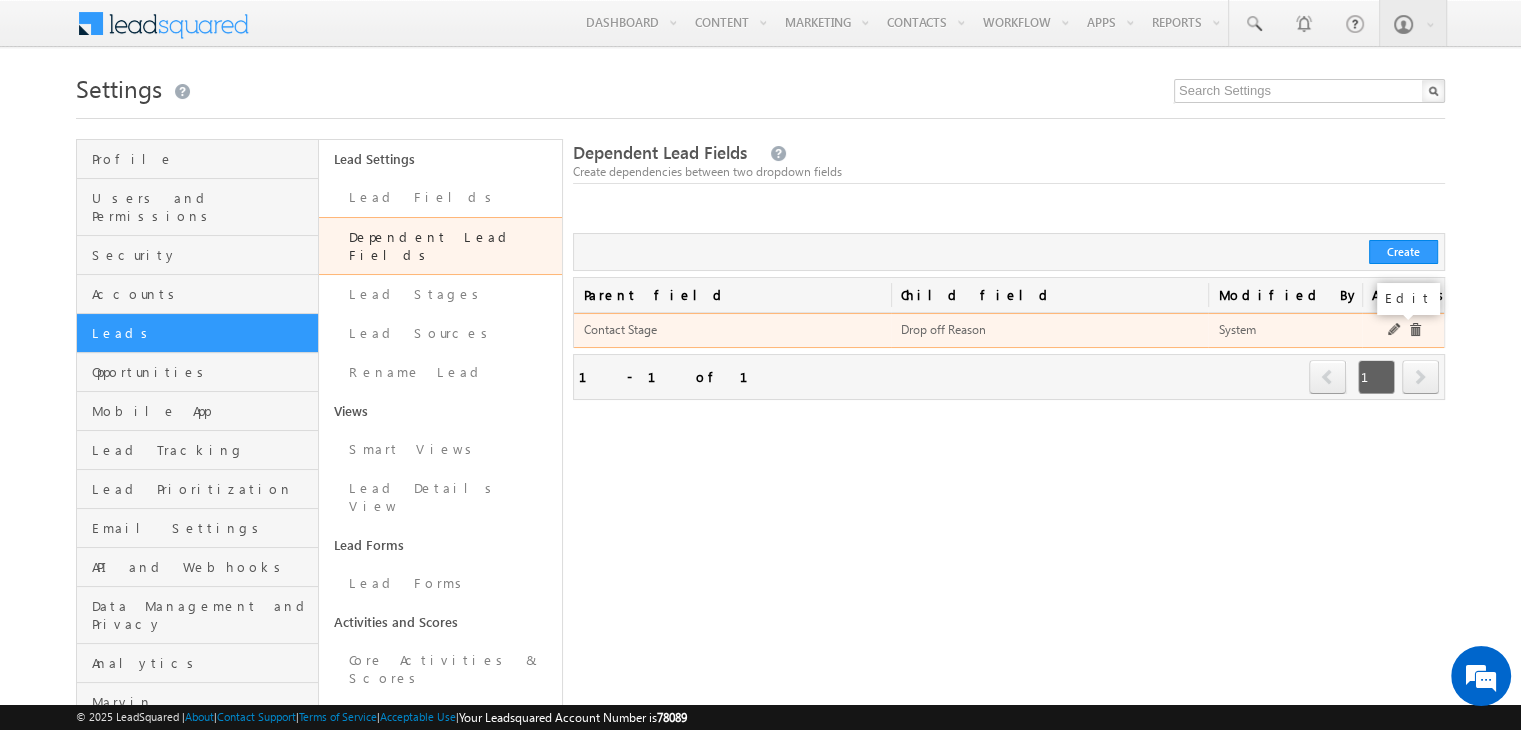click at bounding box center (1403, 327) 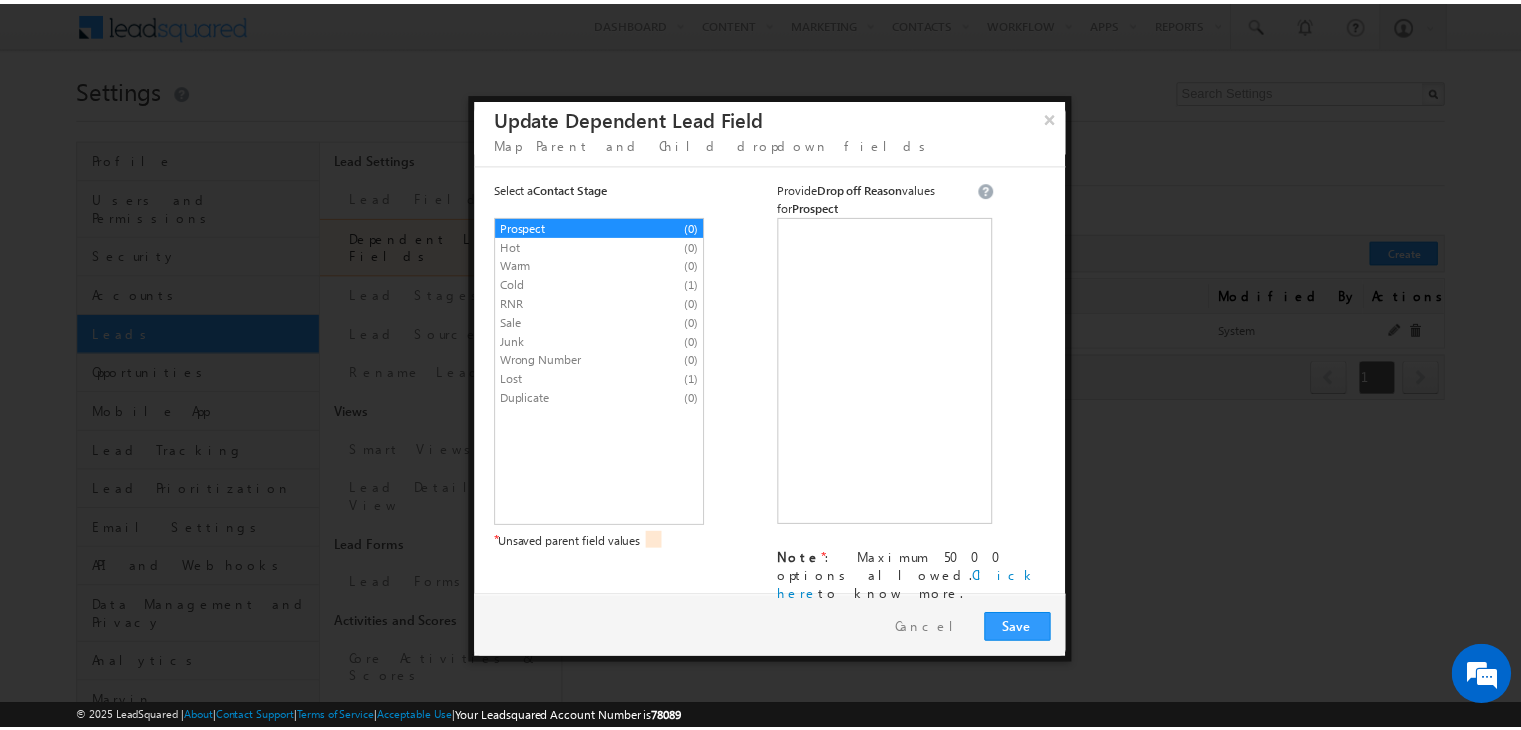scroll, scrollTop: 0, scrollLeft: 0, axis: both 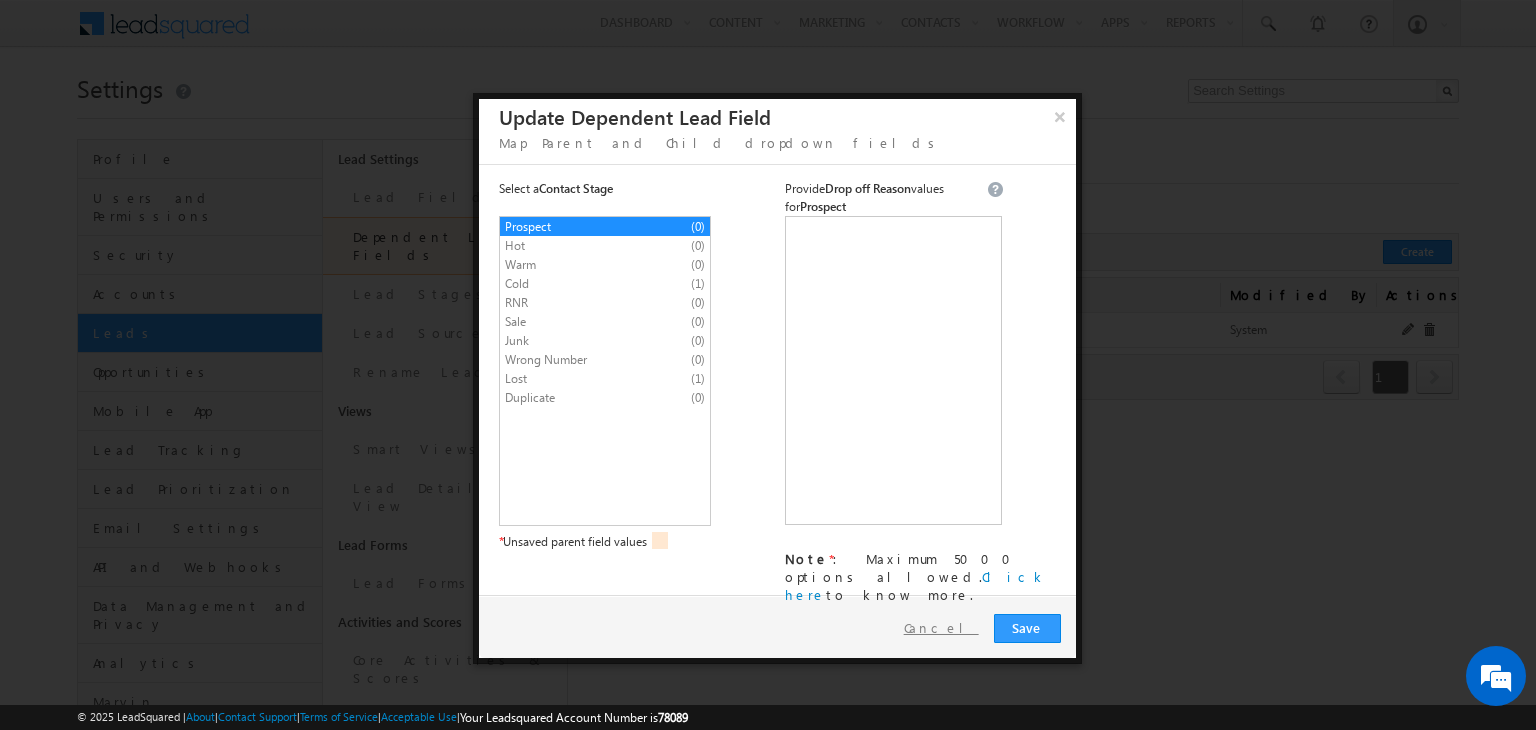 click on "Cancel" at bounding box center (941, 627) 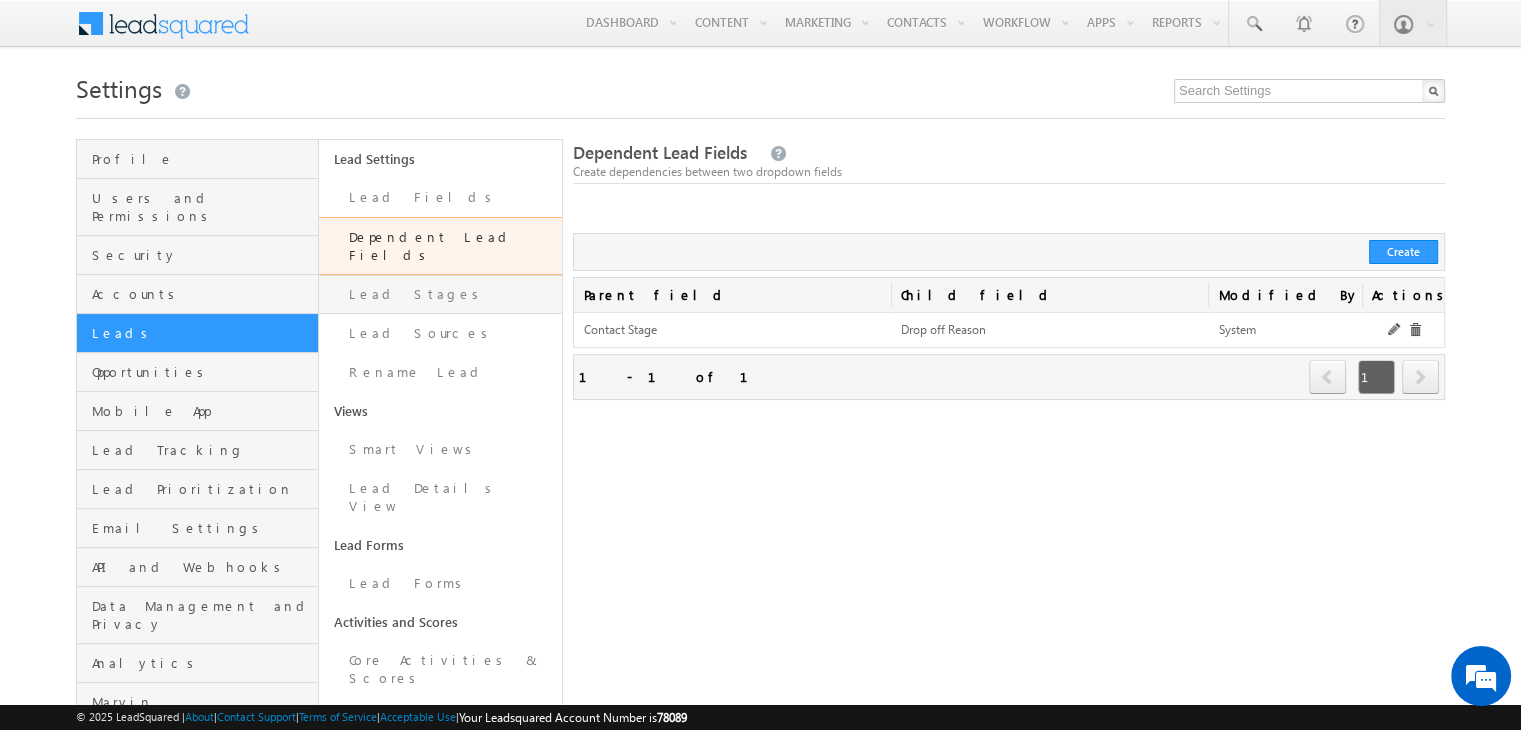 click on "Lead Stages" at bounding box center [440, 294] 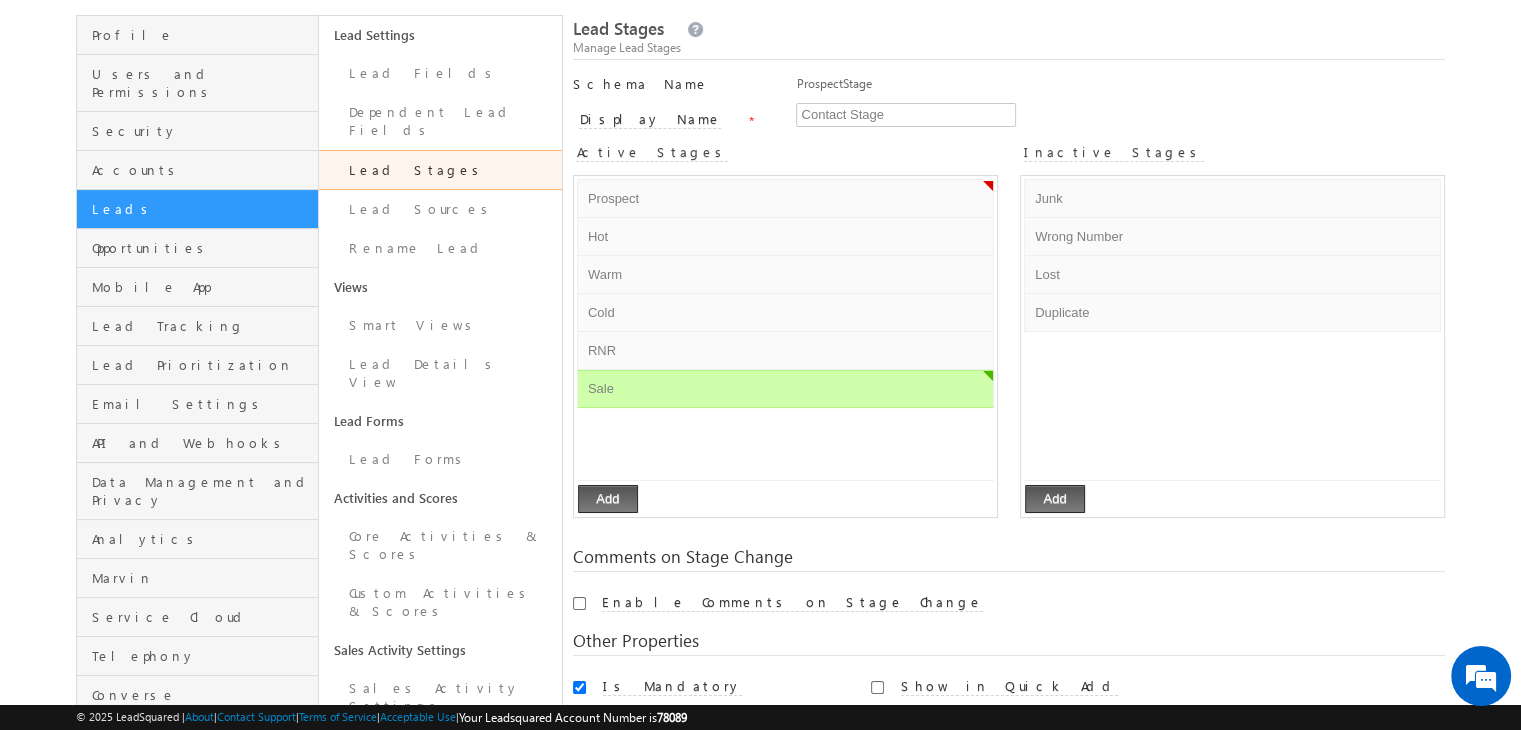 scroll, scrollTop: 126, scrollLeft: 0, axis: vertical 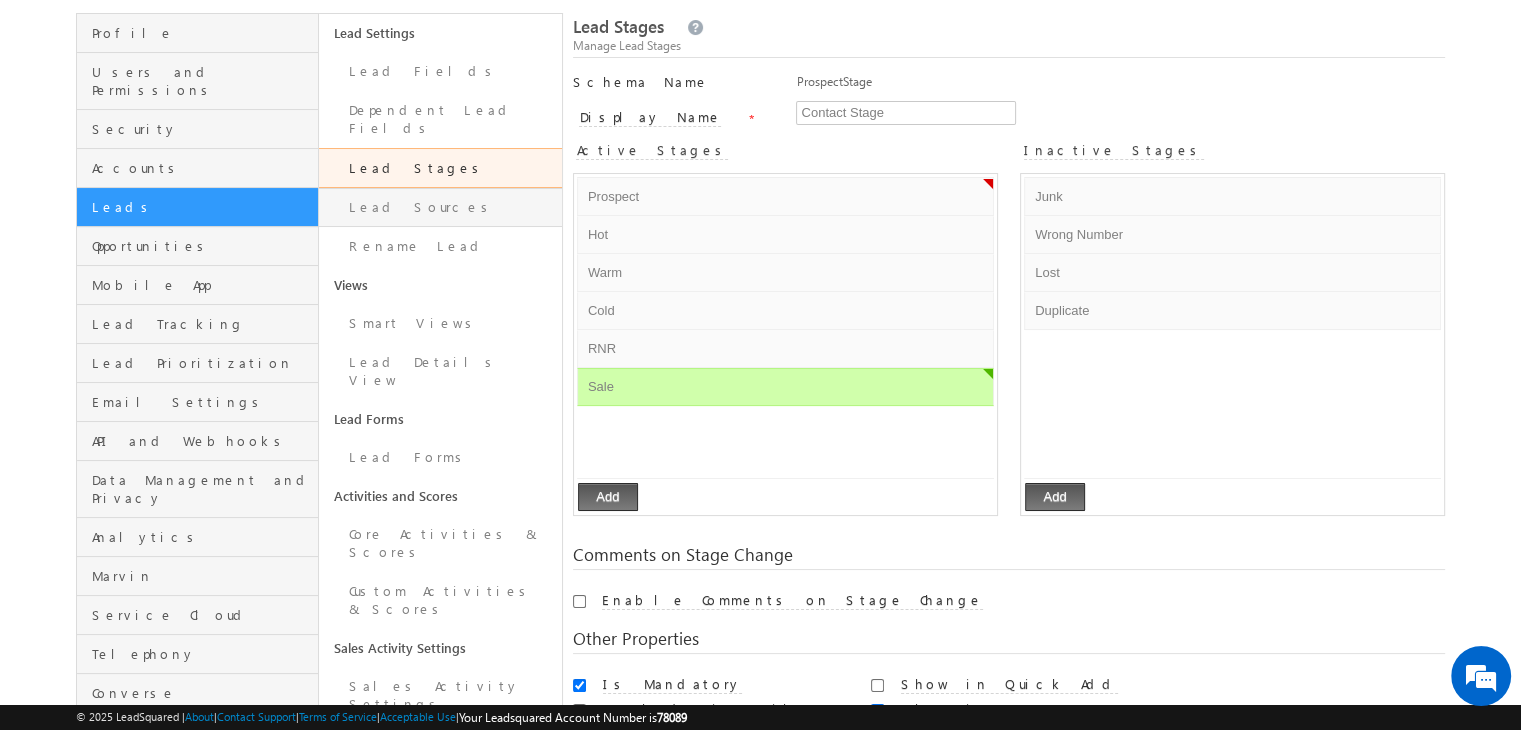 click on "Lead Sources" at bounding box center (440, 207) 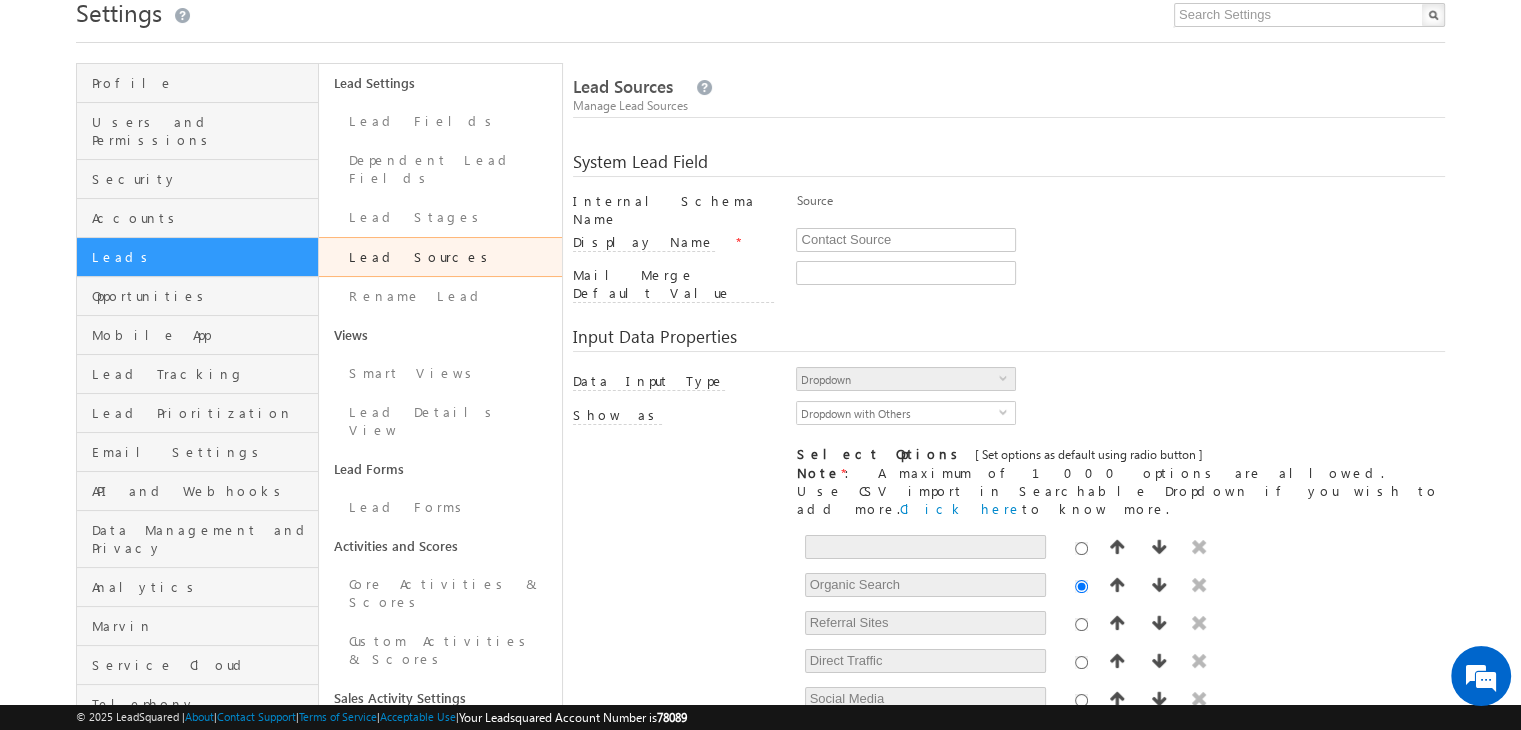 scroll, scrollTop: 67, scrollLeft: 0, axis: vertical 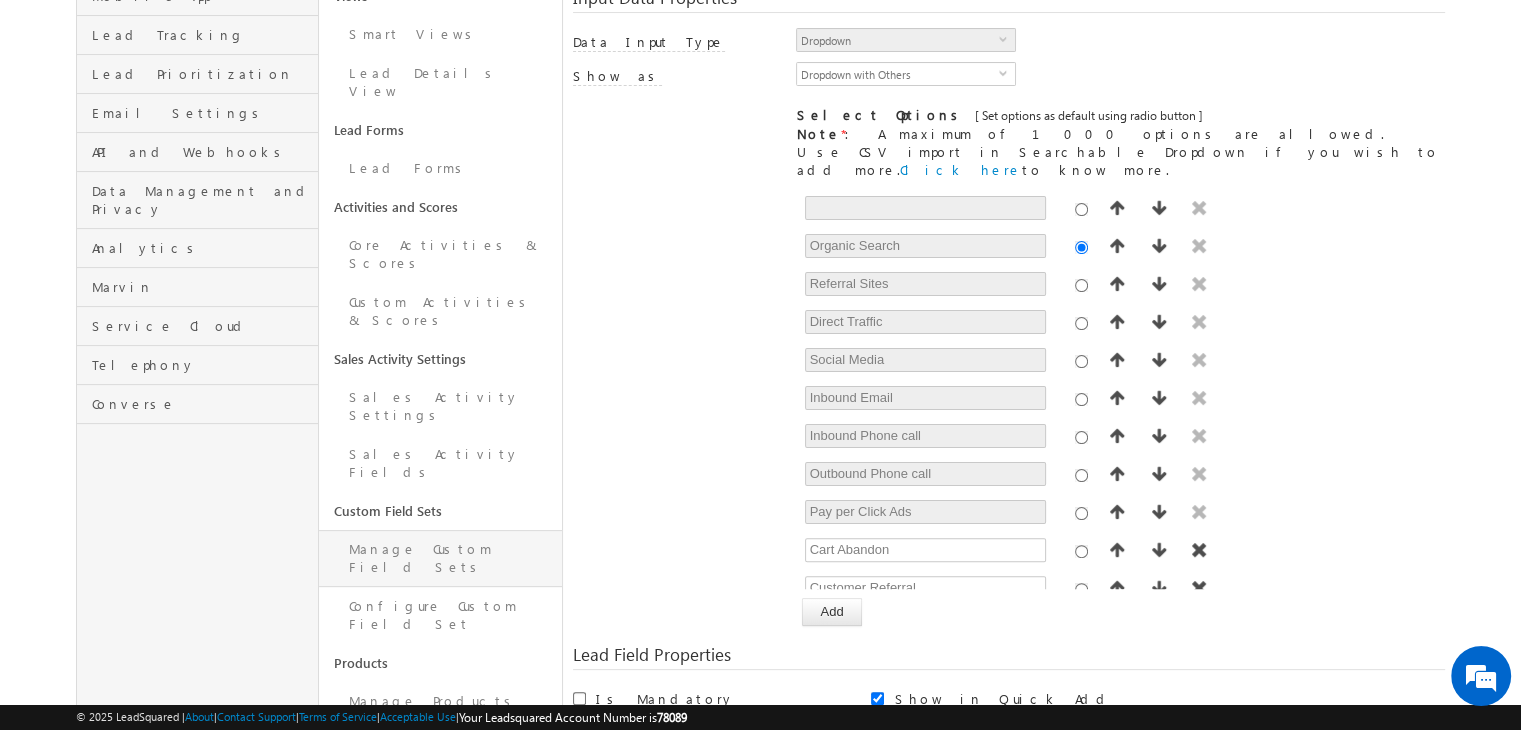 click on "Manage Custom Field Sets" at bounding box center [440, 558] 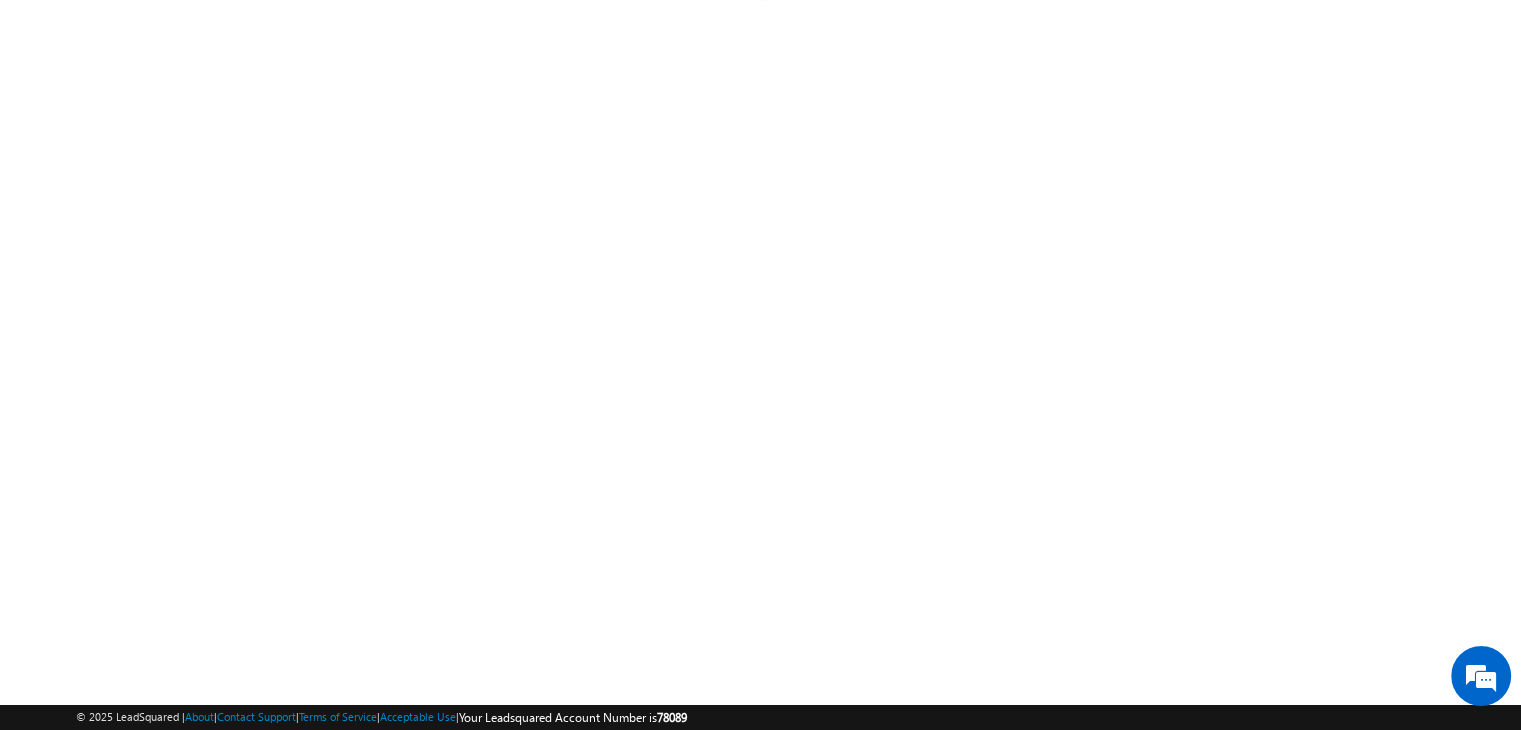 scroll, scrollTop: 267, scrollLeft: 0, axis: vertical 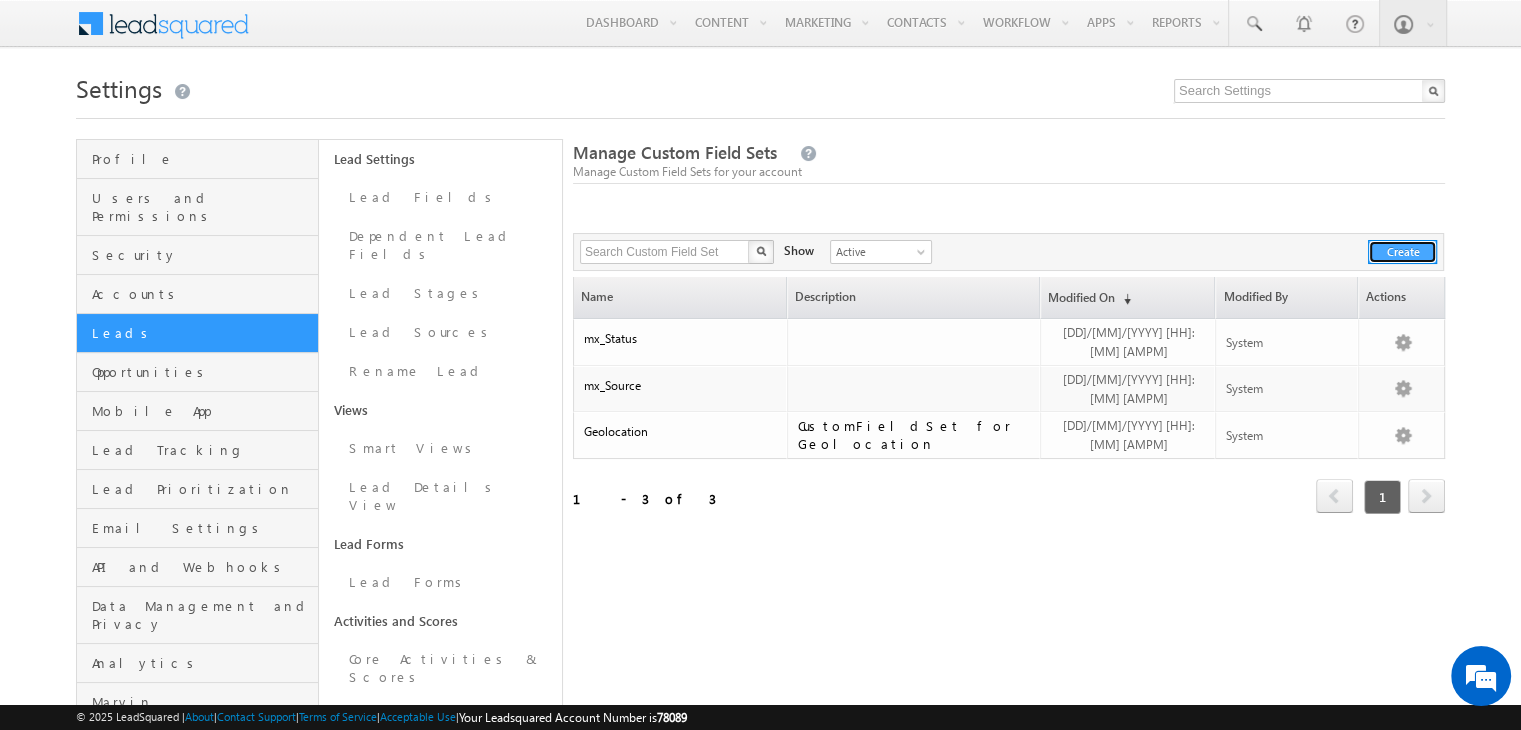 click on "Create" at bounding box center (1402, 252) 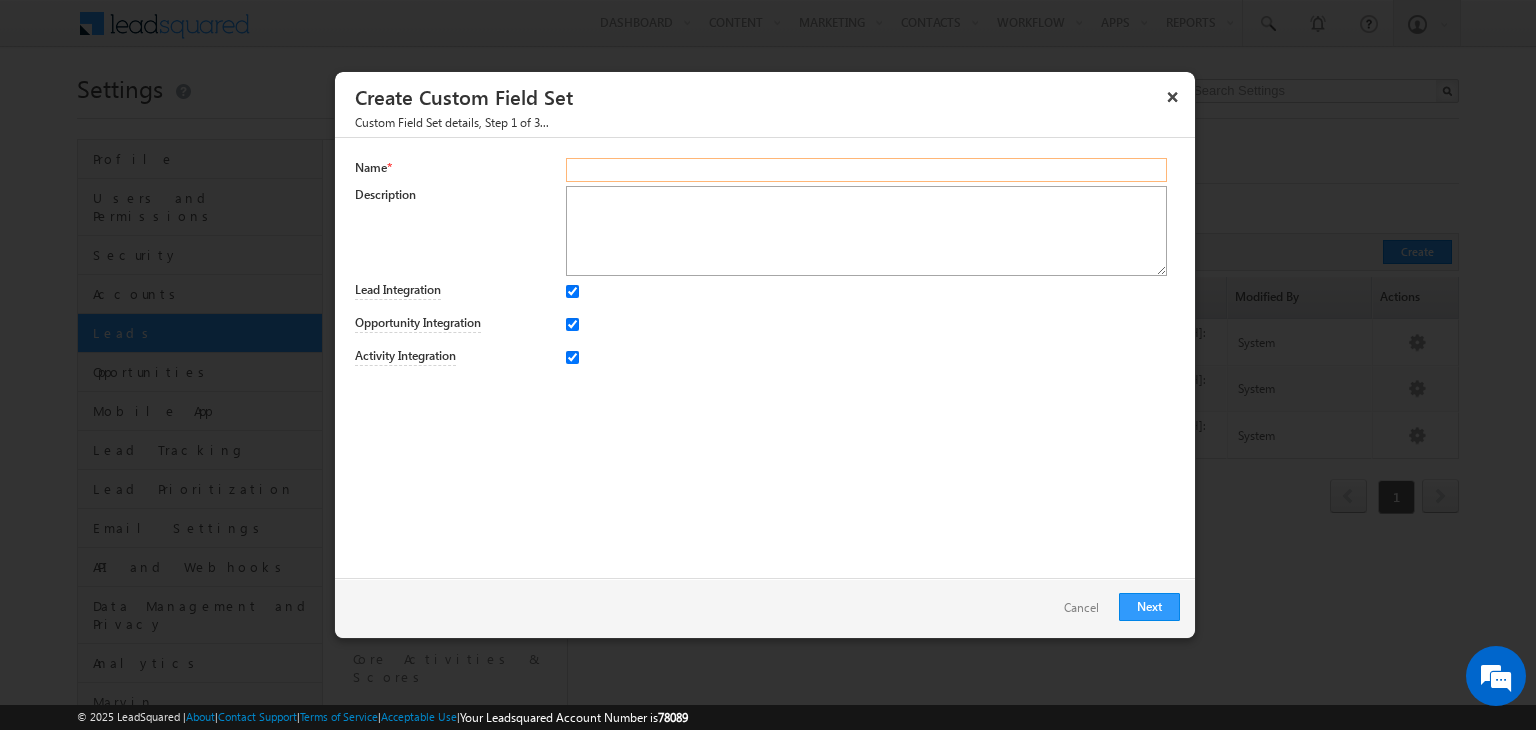 scroll, scrollTop: 0, scrollLeft: 0, axis: both 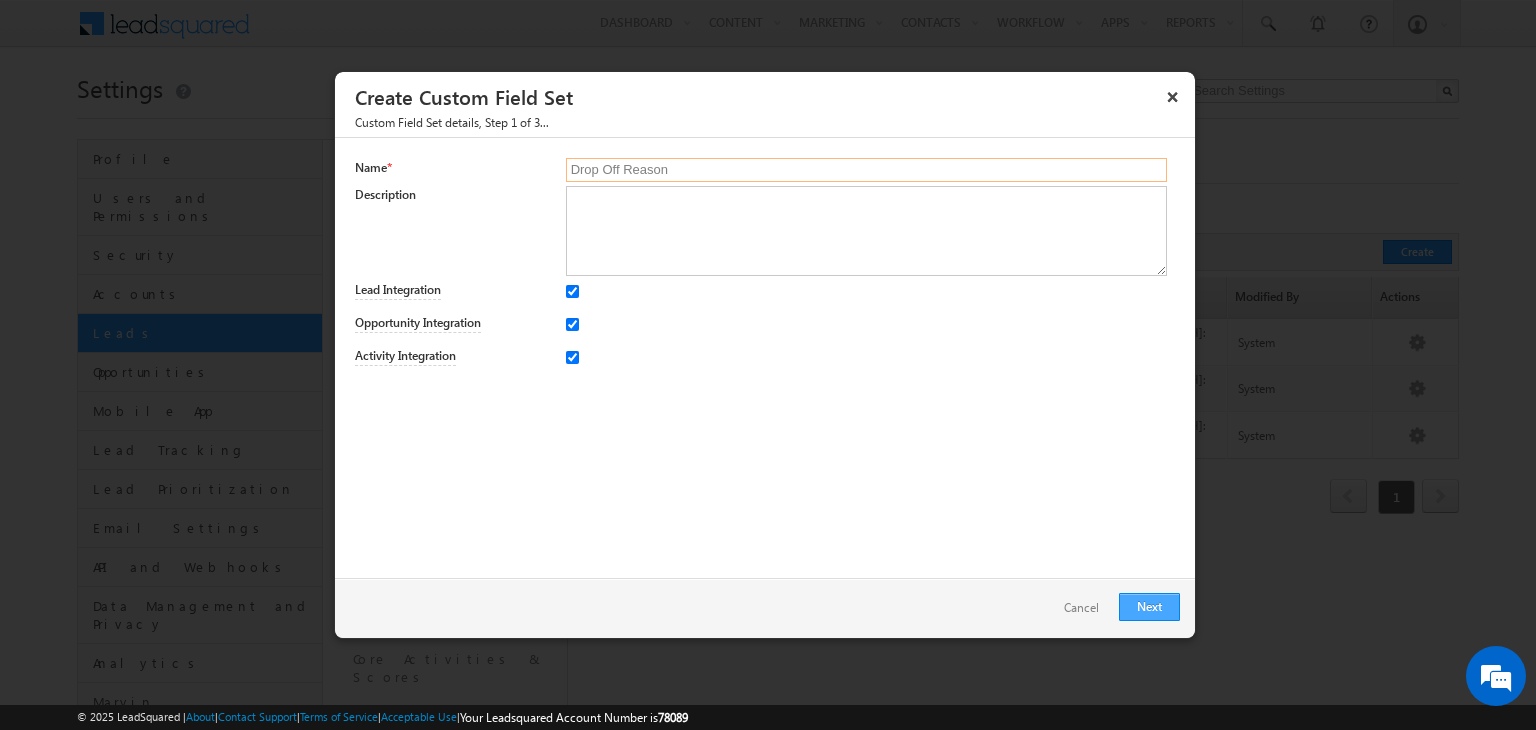 type on "Drop Off Reason" 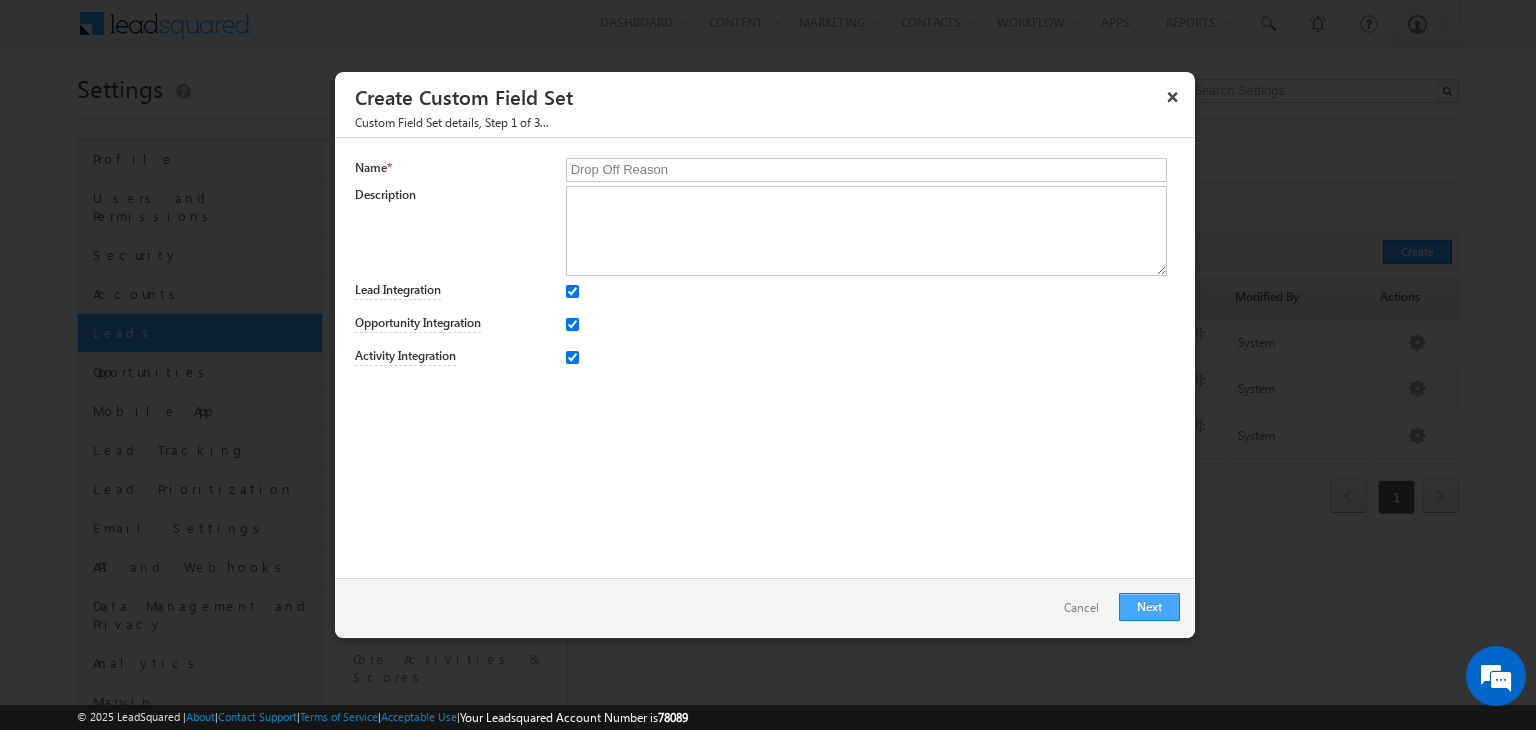 click on "Next" at bounding box center (1149, 607) 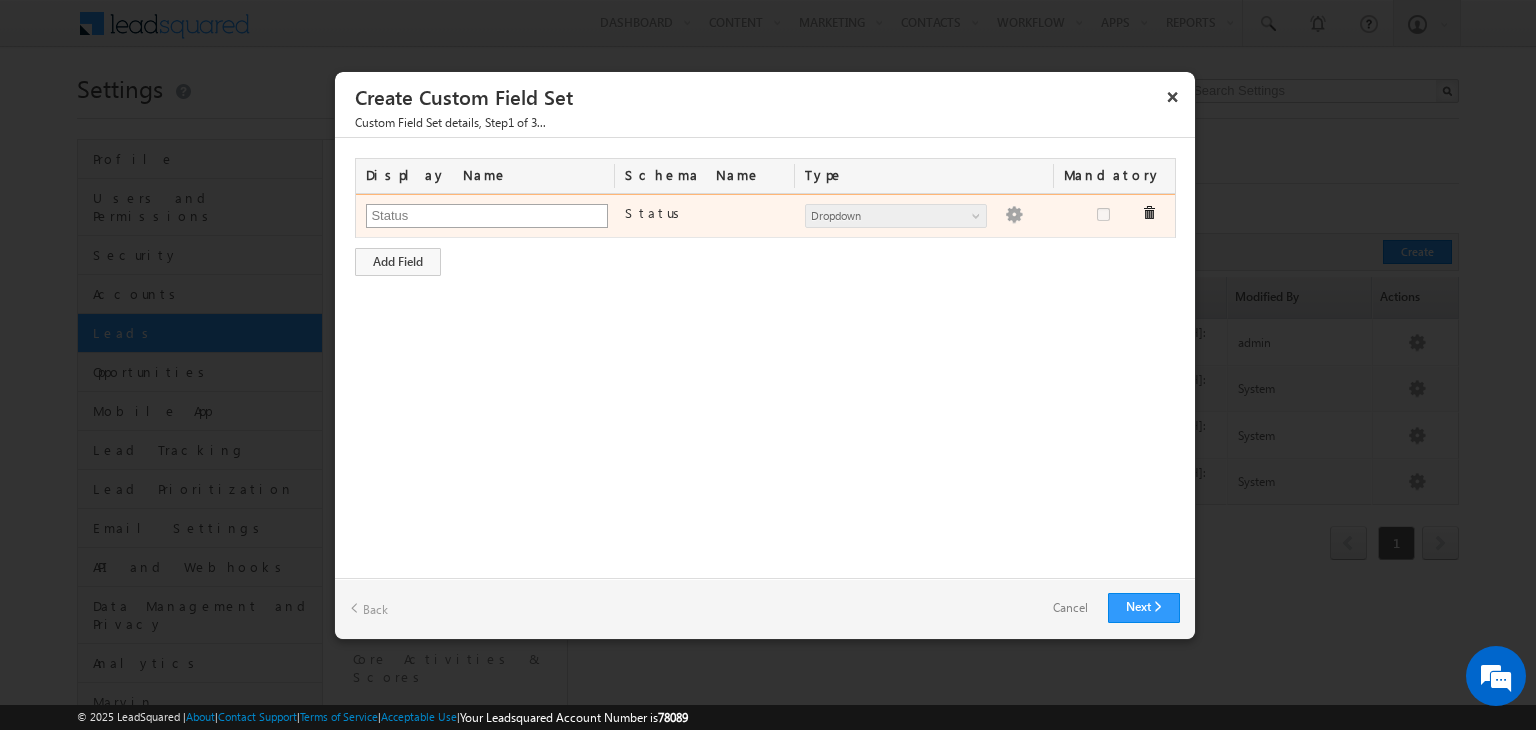 click on "Status" at bounding box center [487, 216] 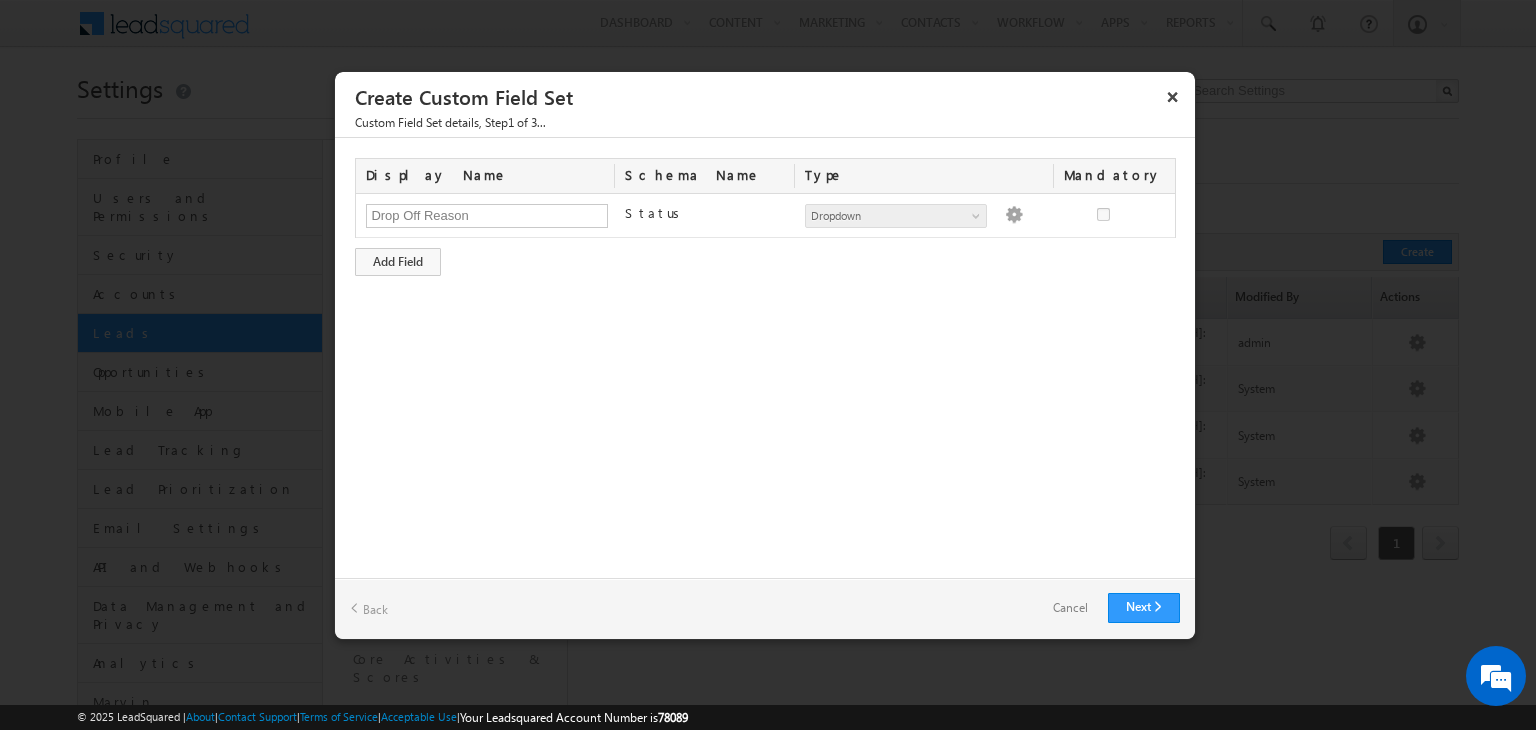type on "Drop Off Reason" 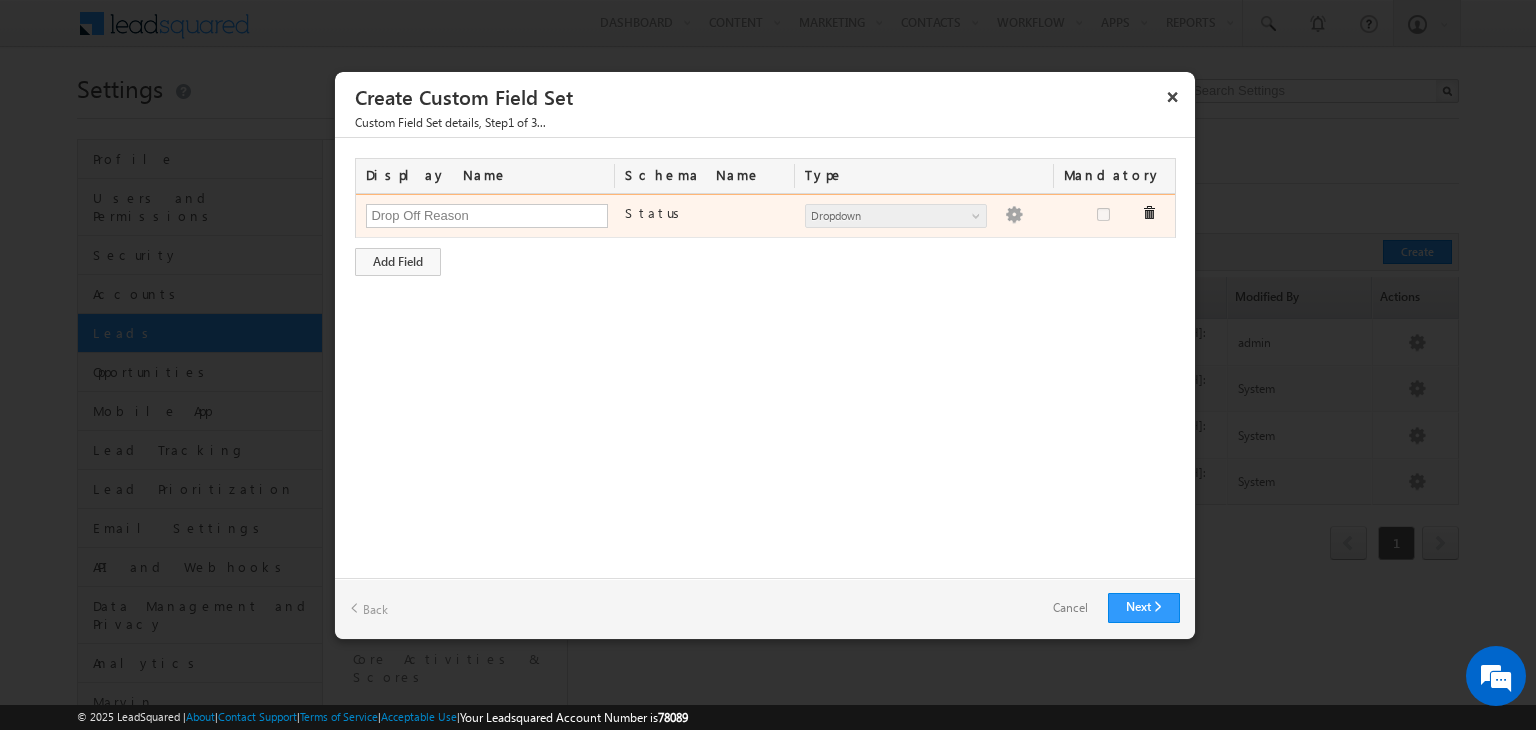 click on "Dropdown" at bounding box center [887, 216] 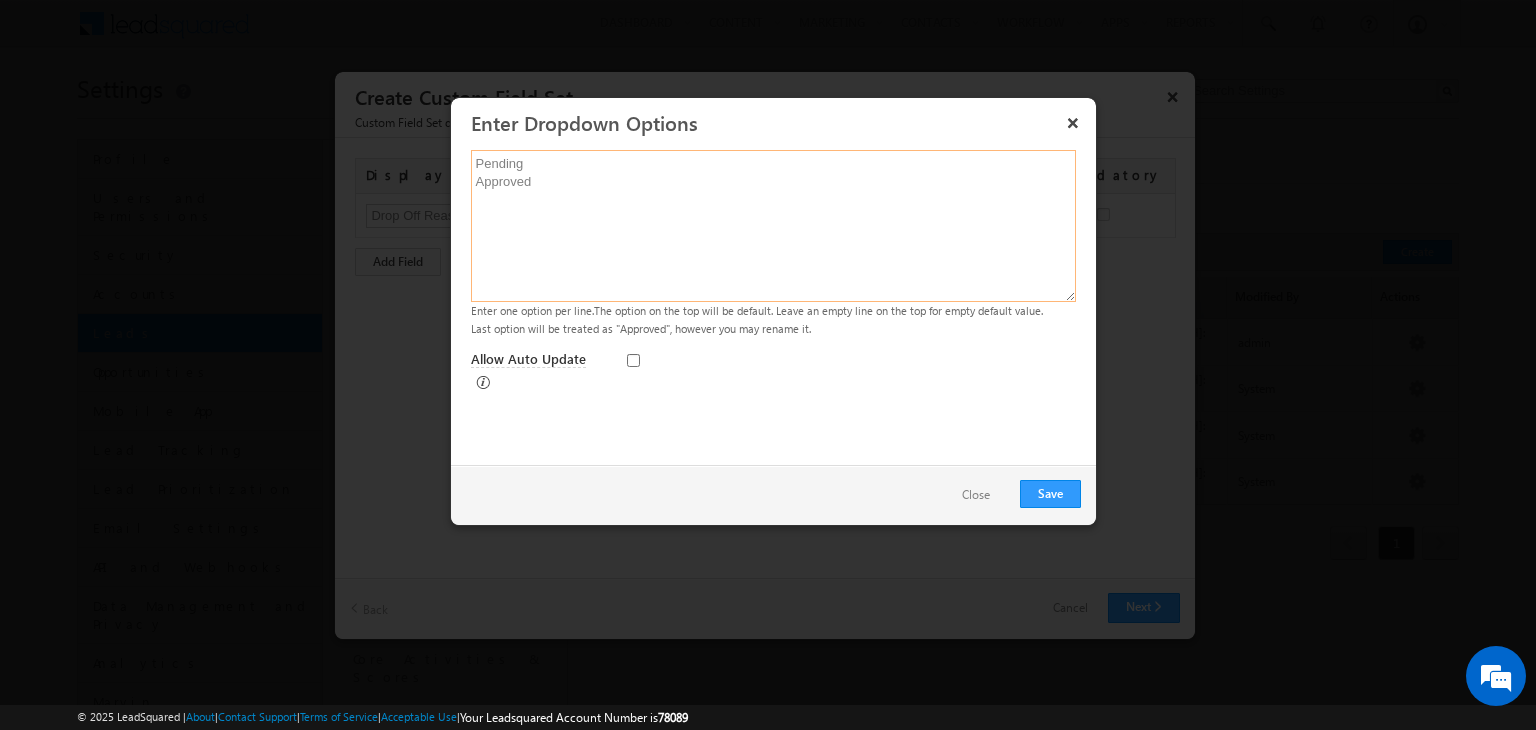 click on "Pending
Approved" at bounding box center (773, 226) 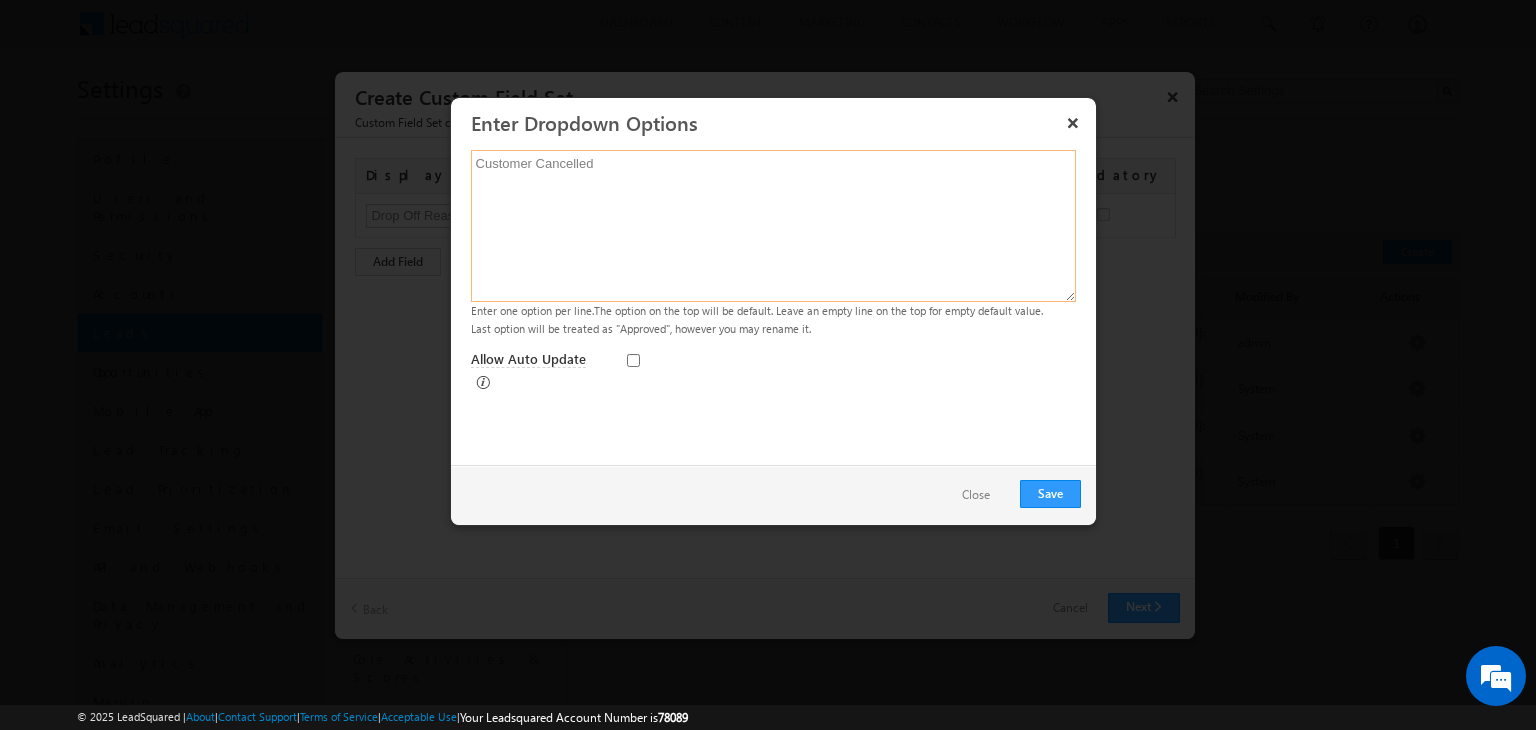paste on "SKU Mismatch" 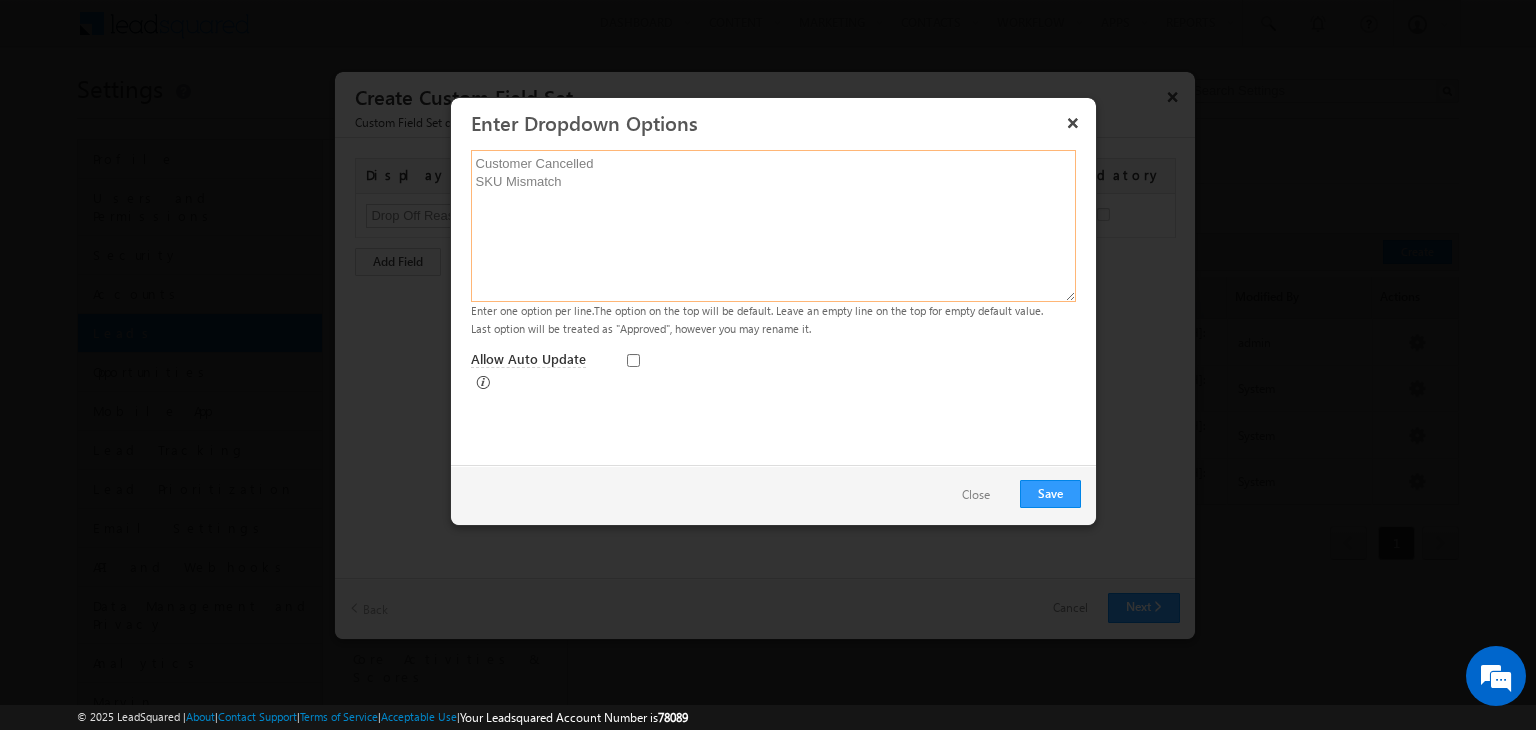 paste on "Location Mismatch" 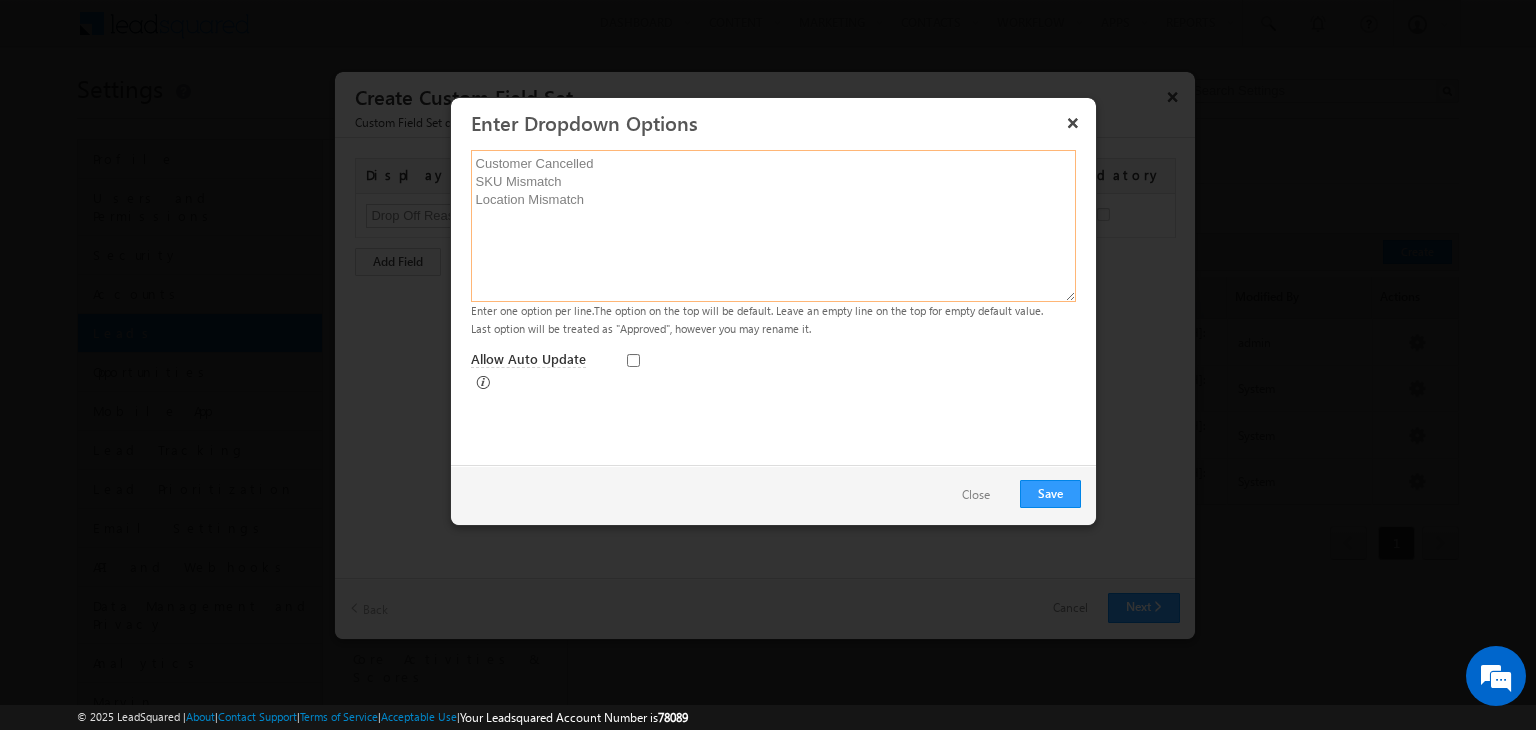 type on "Customer Cancelled
SKU Mismatch
Location Mismatch" 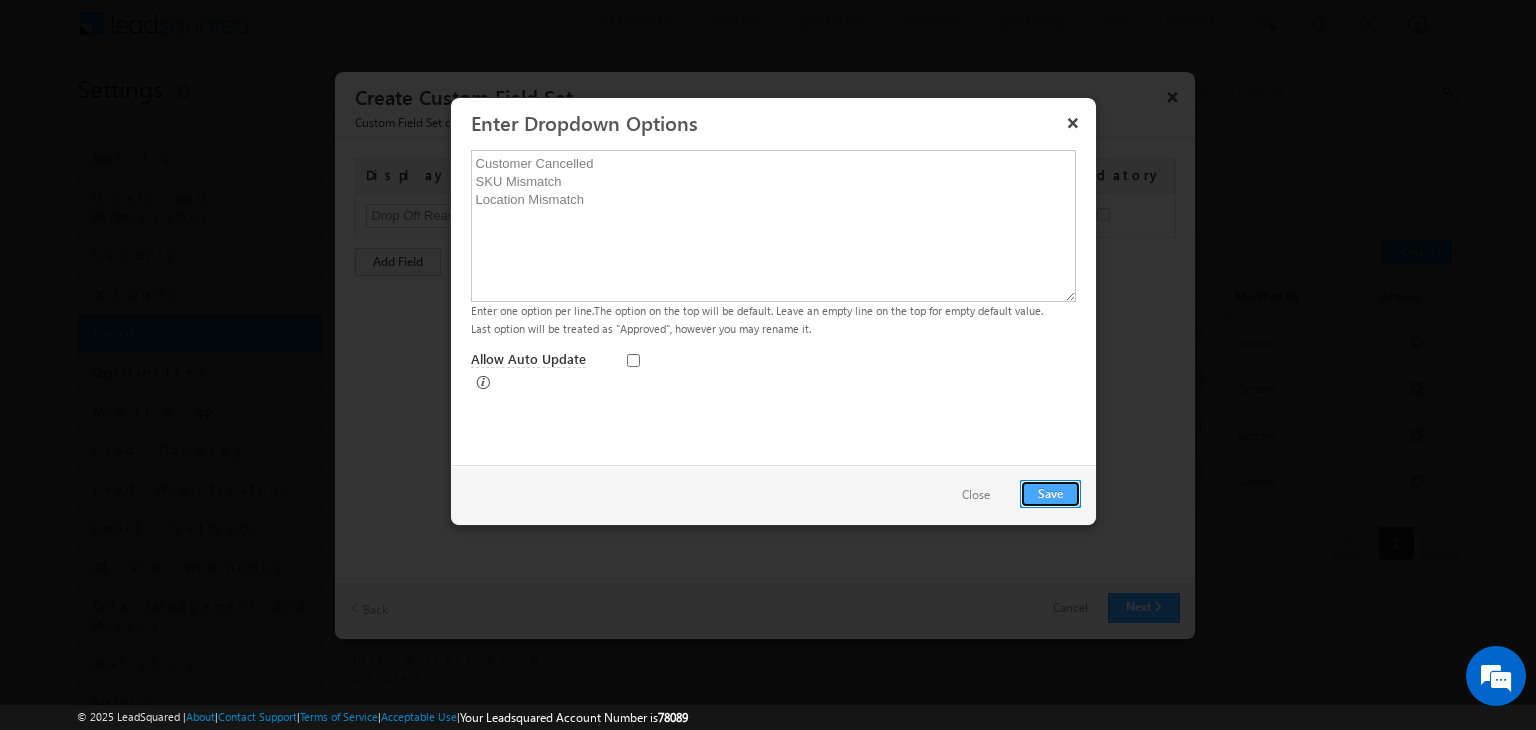 click on "Save" at bounding box center [1050, 494] 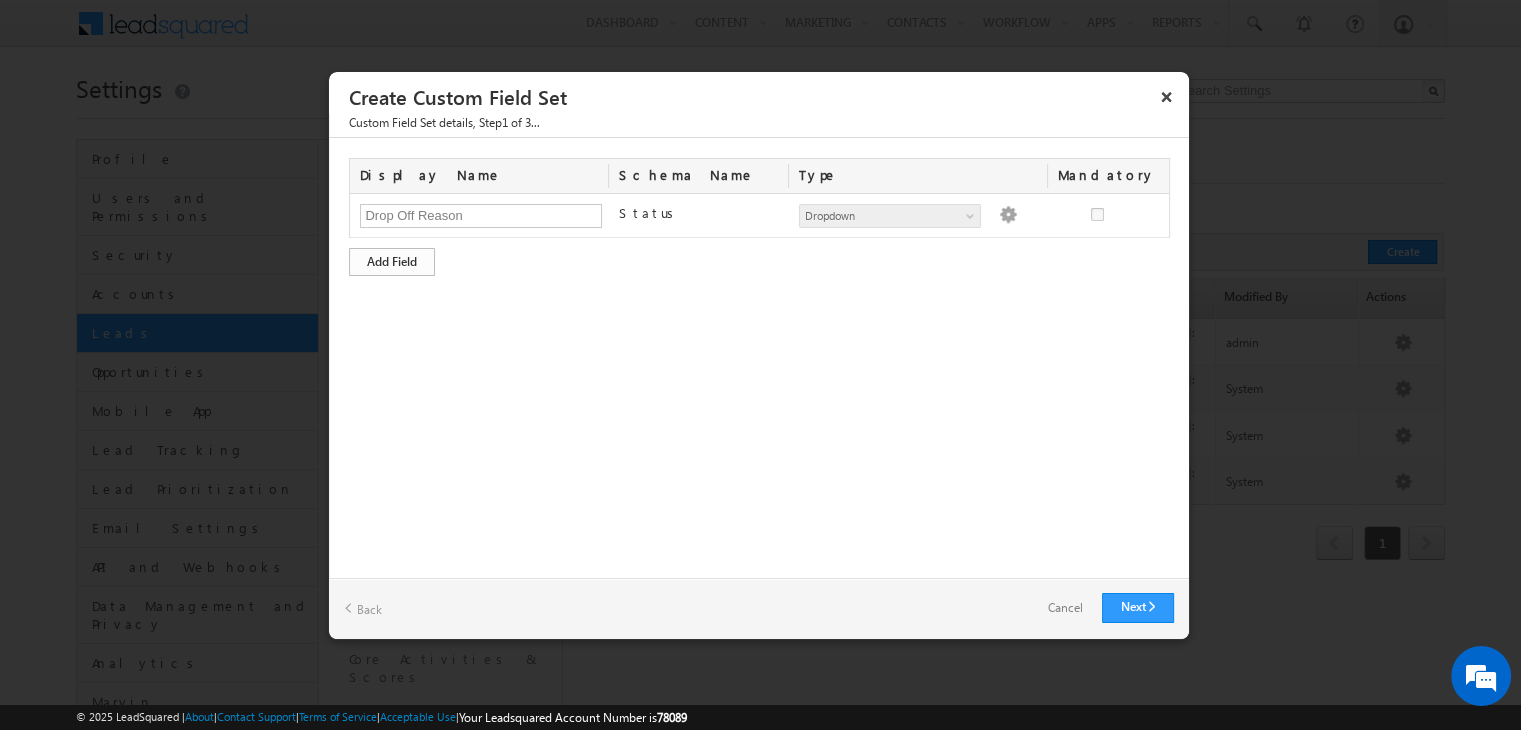 click on "Add Field" at bounding box center [392, 262] 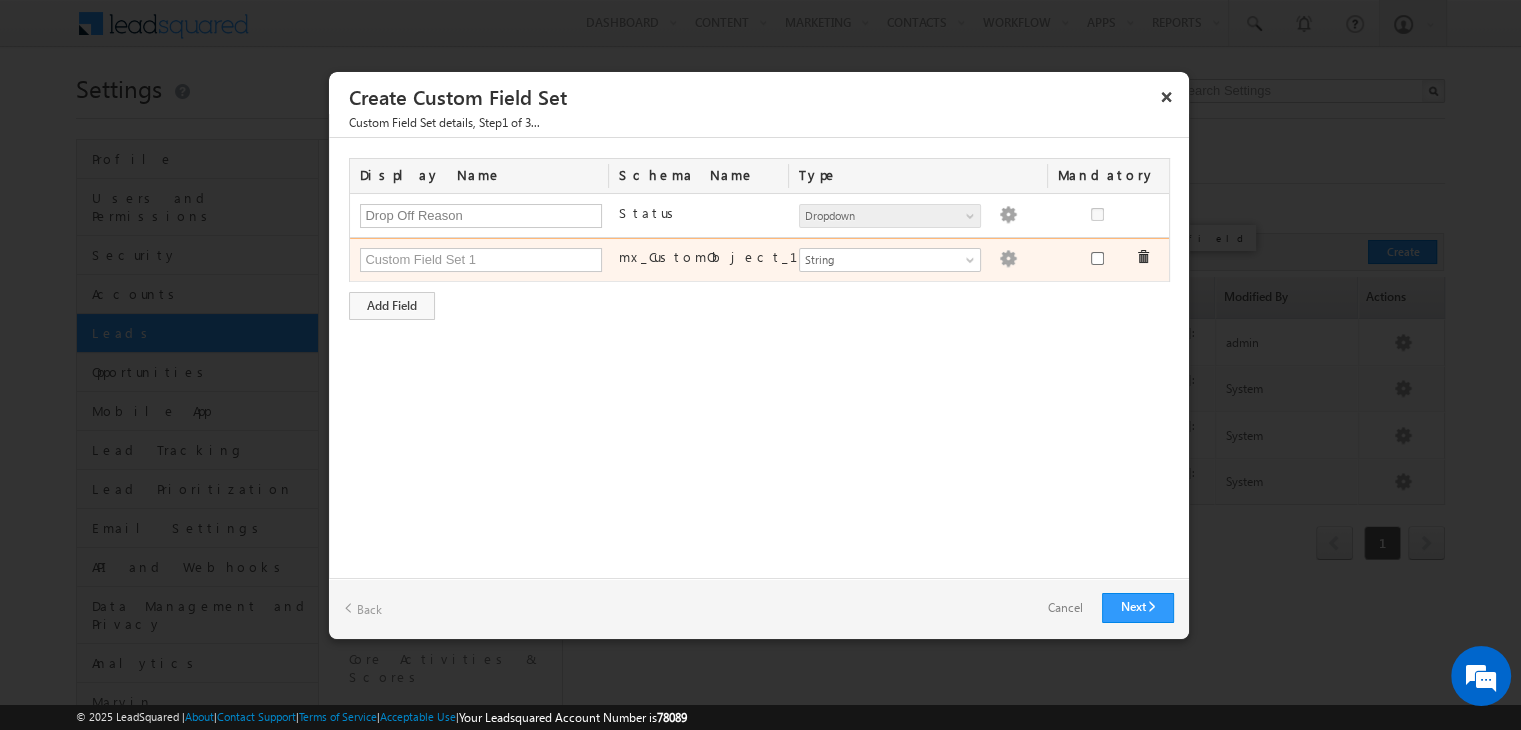 click at bounding box center [1143, 257] 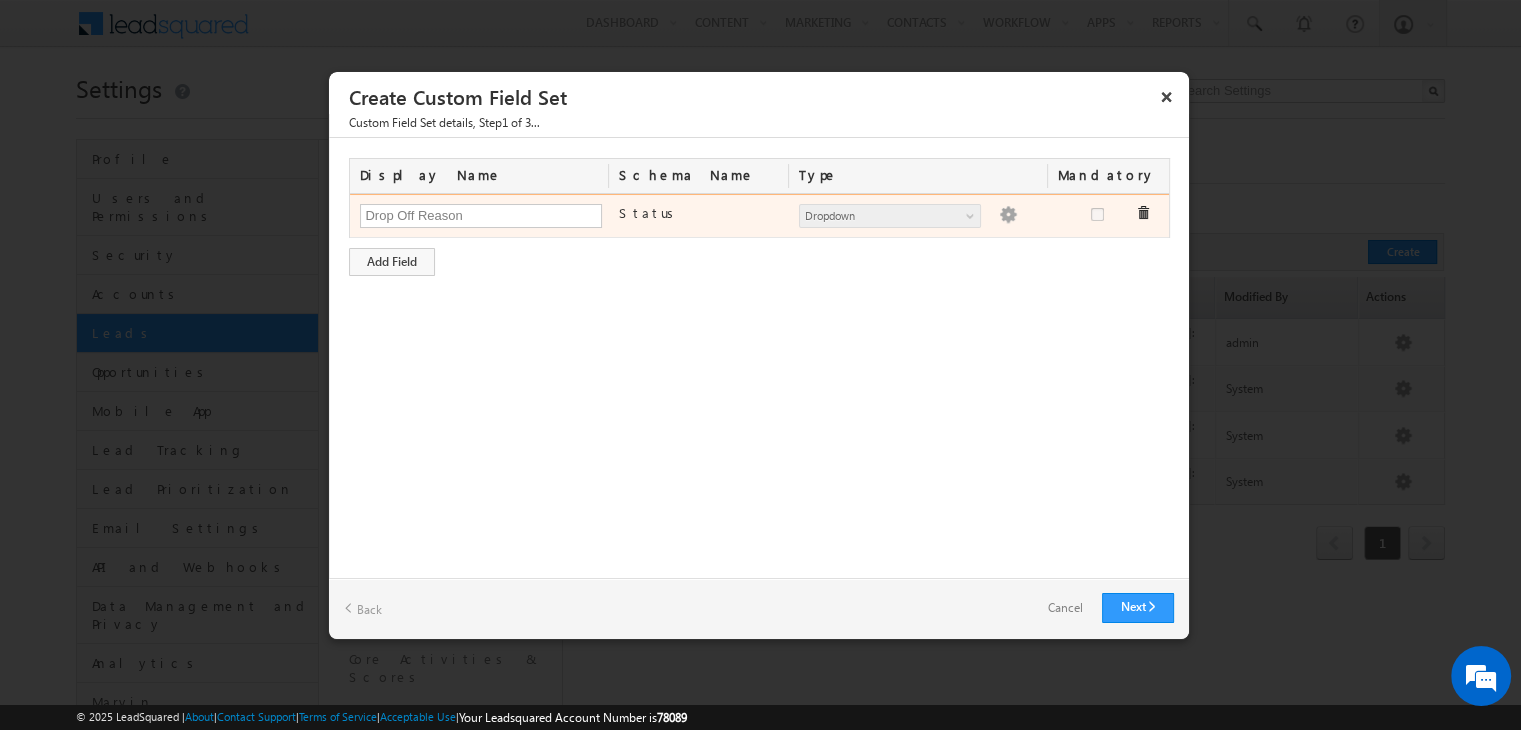 click at bounding box center (1008, 215) 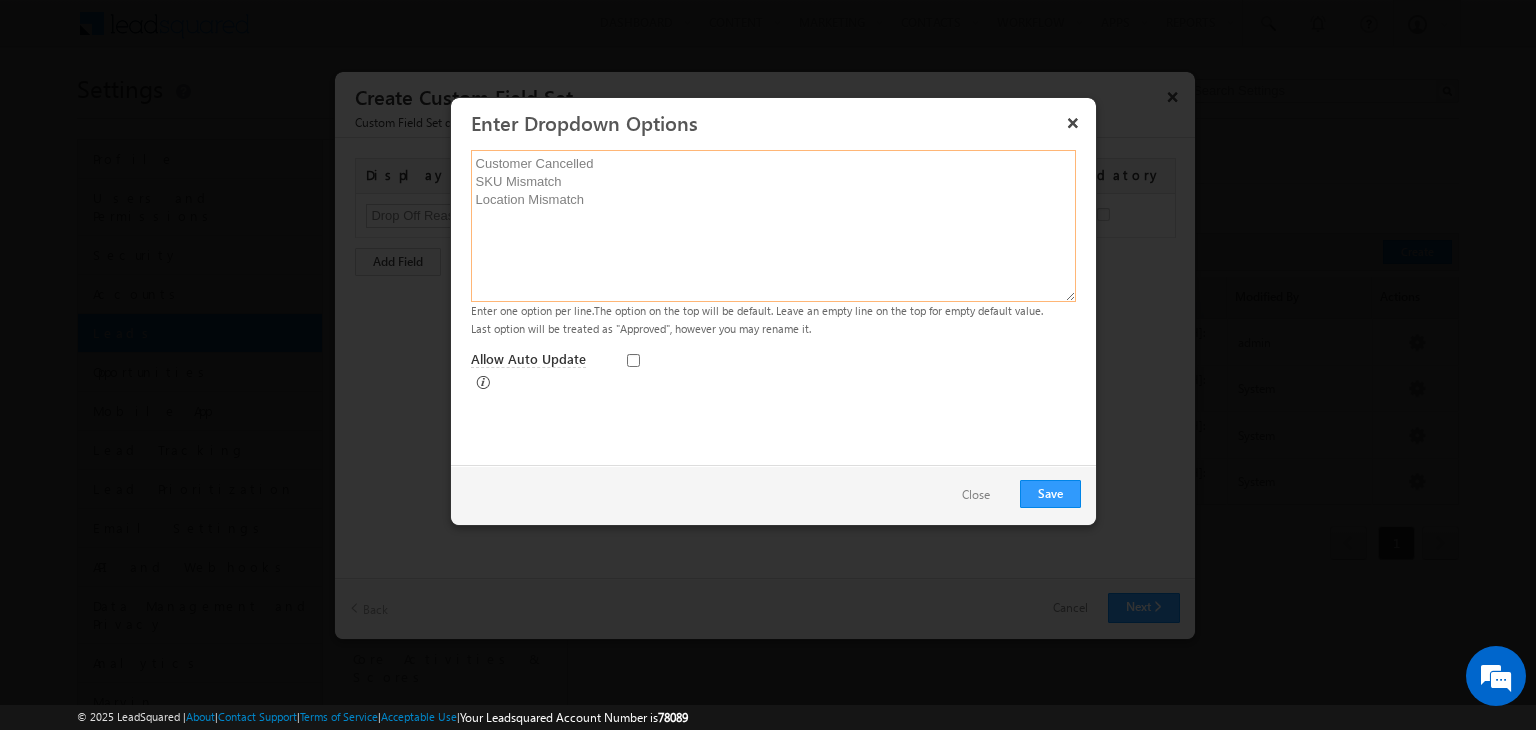 click on "Customer Cancelled
SKU Mismatch
Location Mismatch" at bounding box center [773, 226] 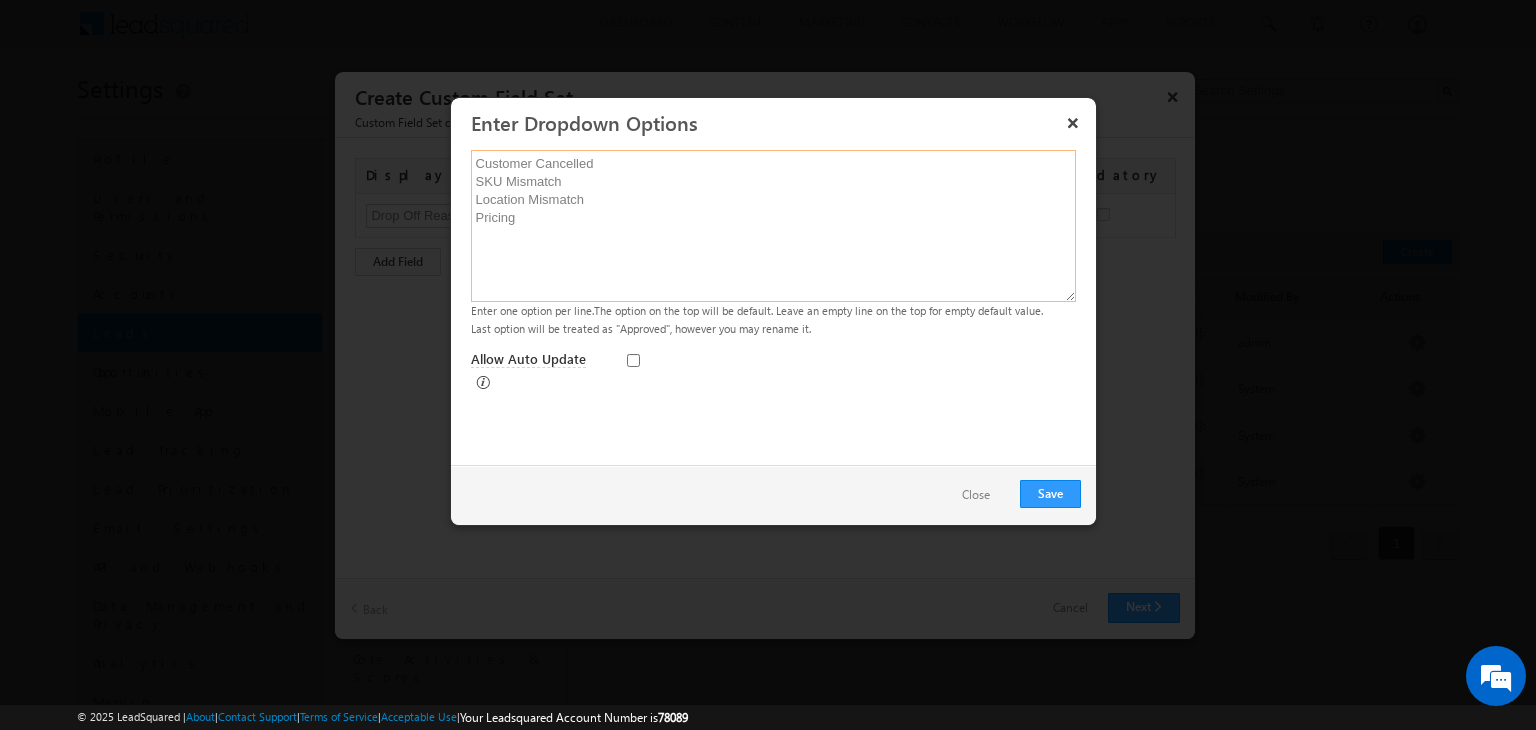 paste on "Trust" 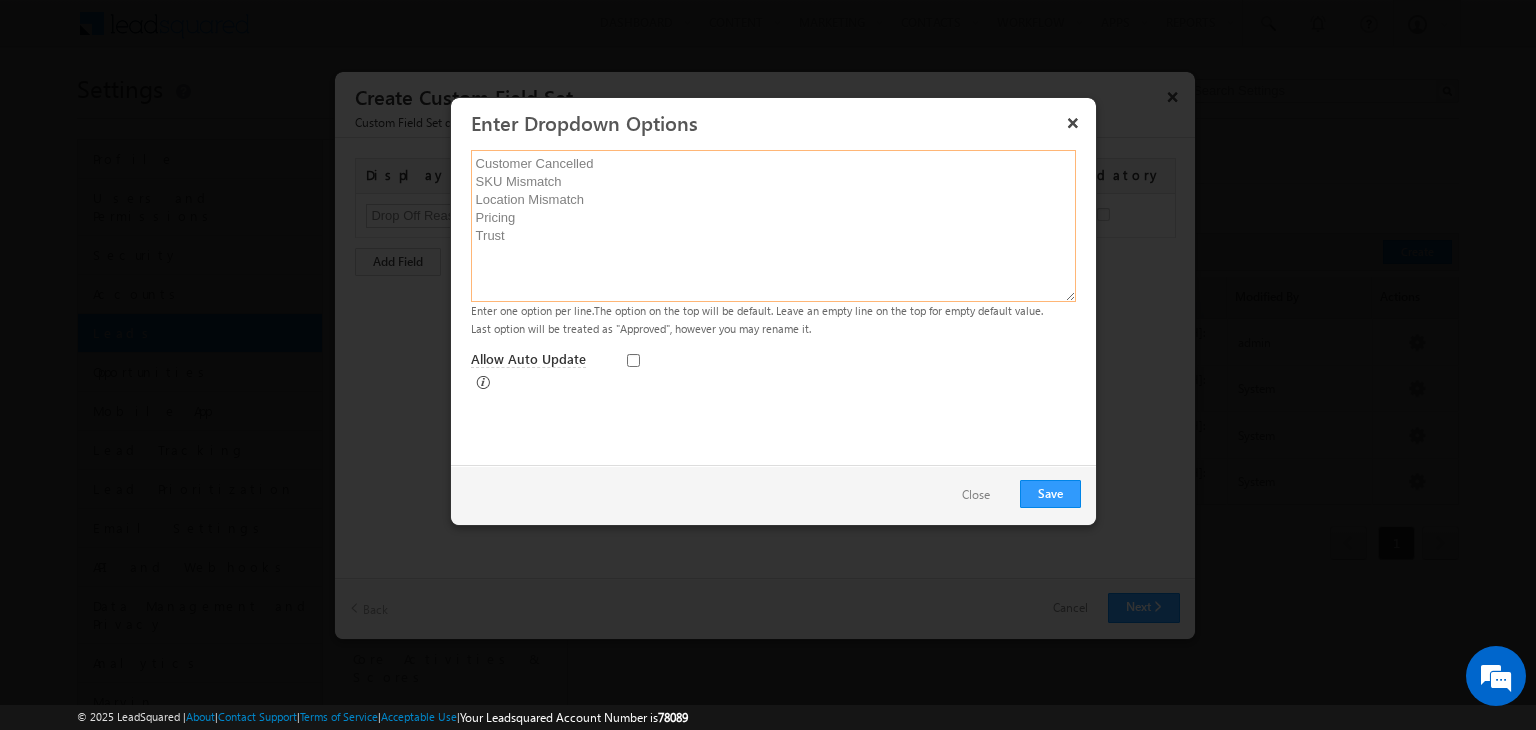 paste on "Health Issue" 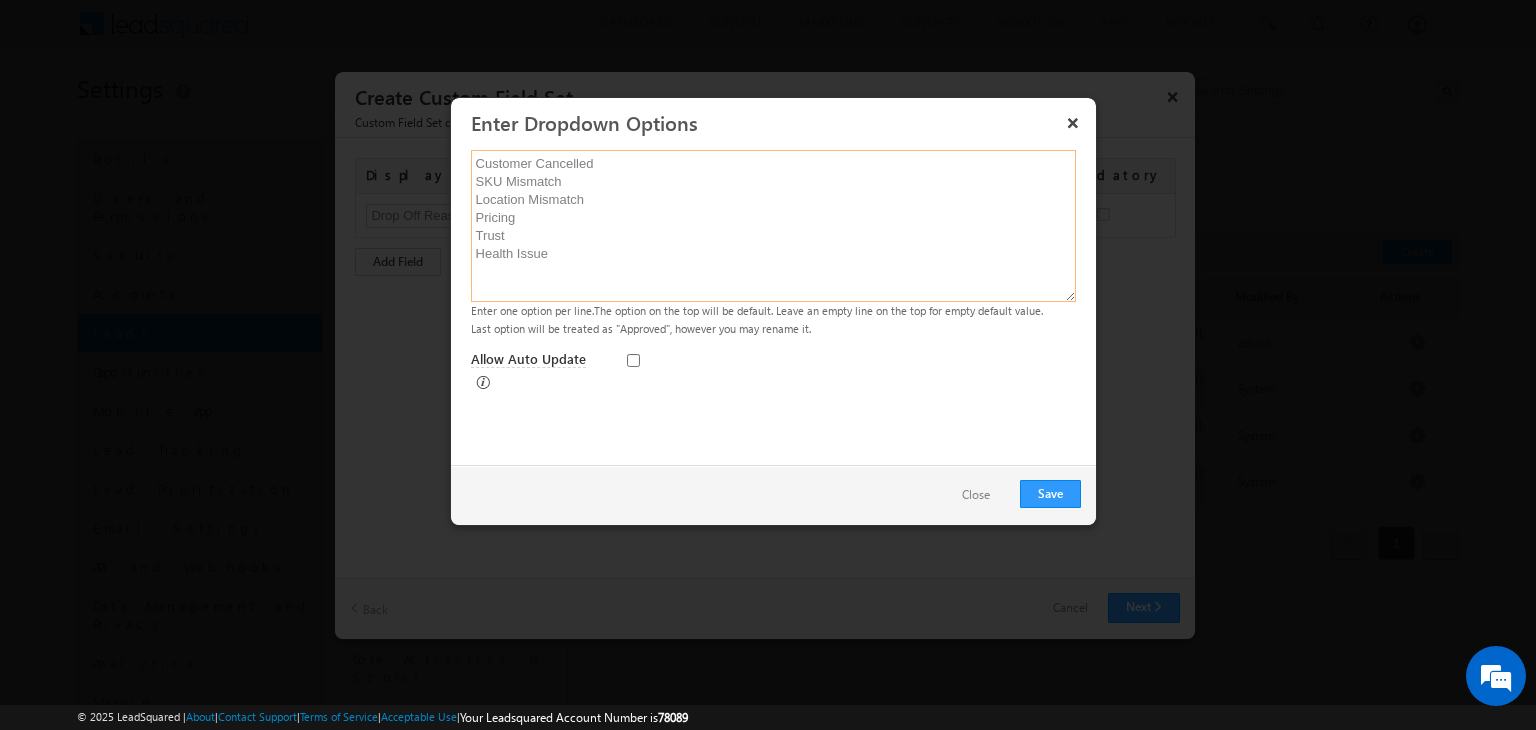 paste on "Only Enquiry" 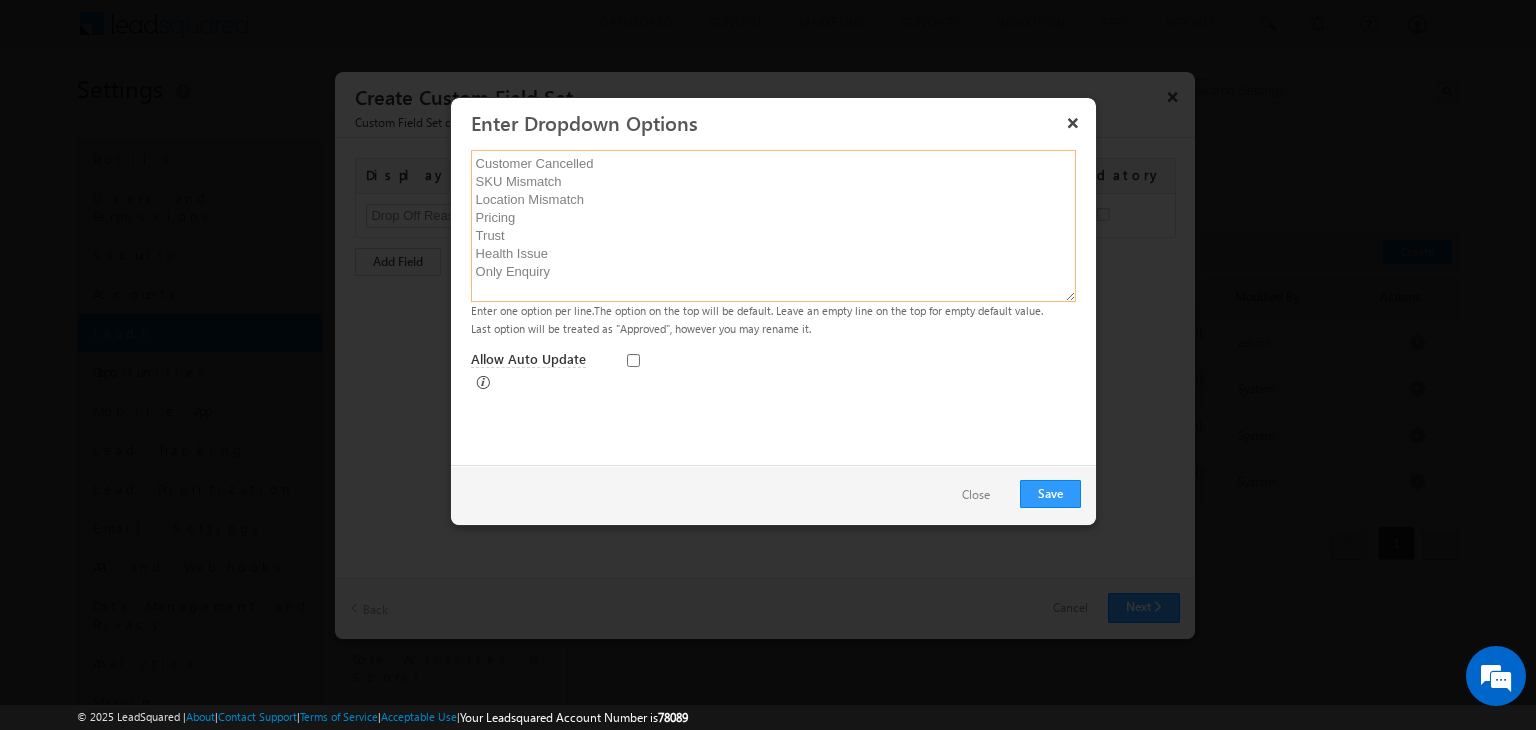 paste on "Slots Not Available" 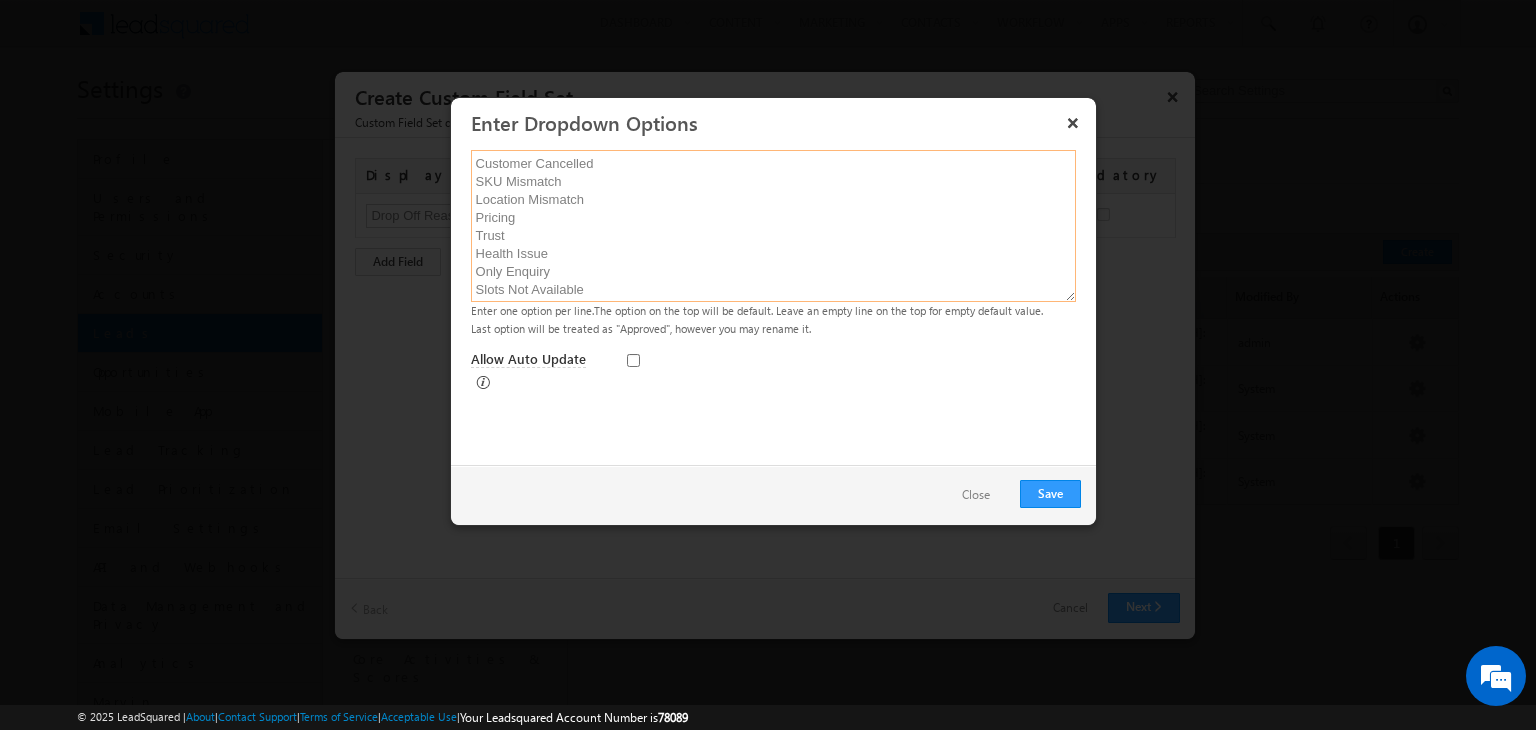 scroll, scrollTop: 14, scrollLeft: 0, axis: vertical 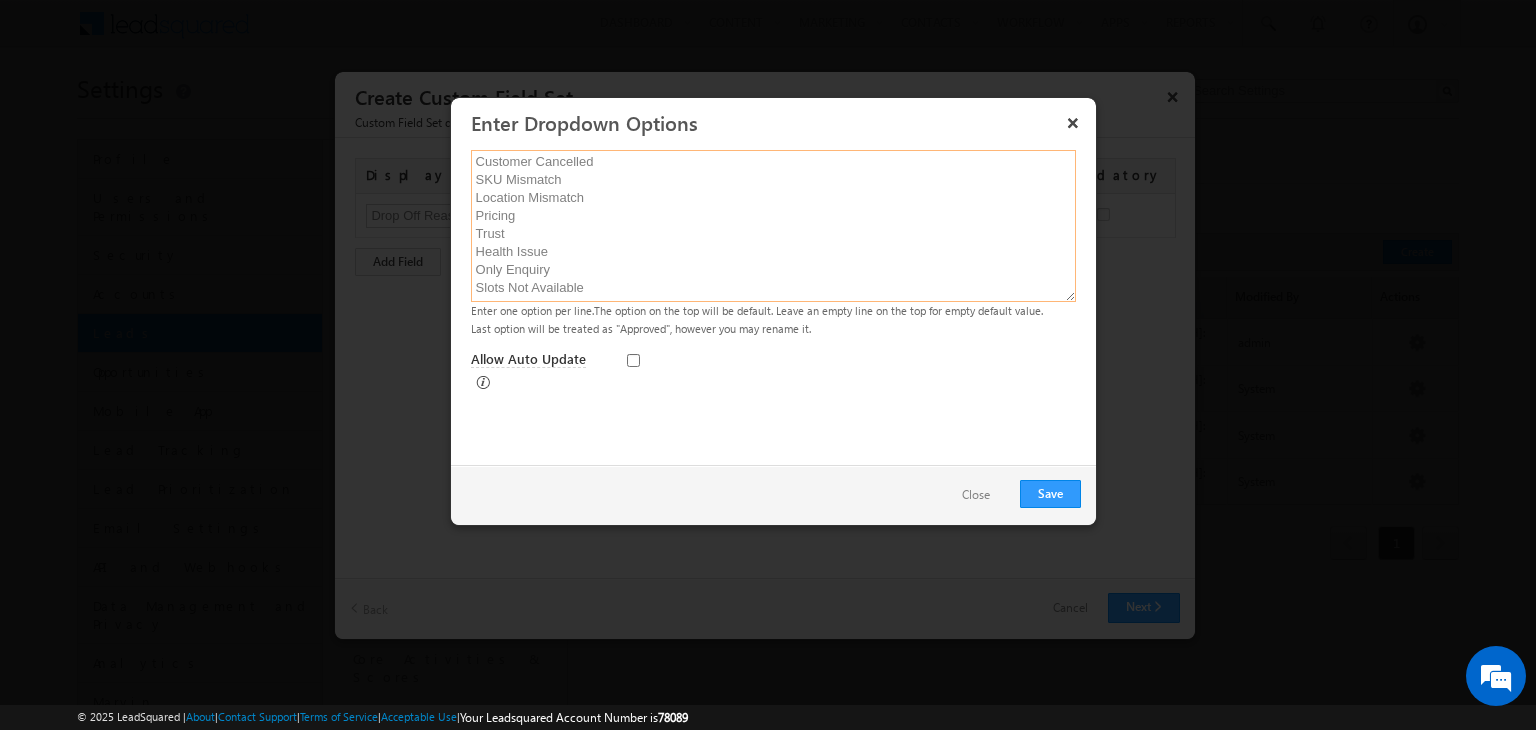 paste on "Connected Late" 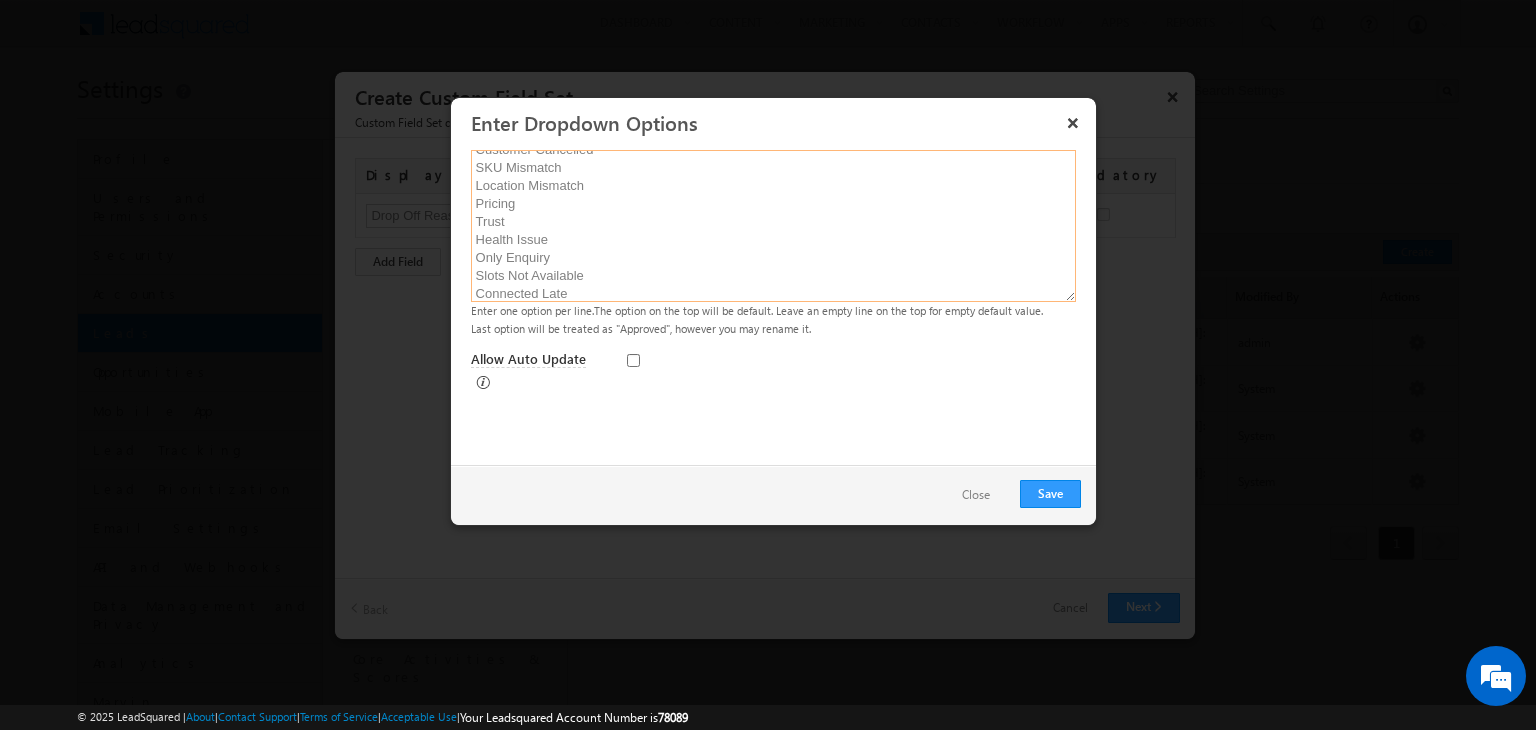scroll, scrollTop: 32, scrollLeft: 0, axis: vertical 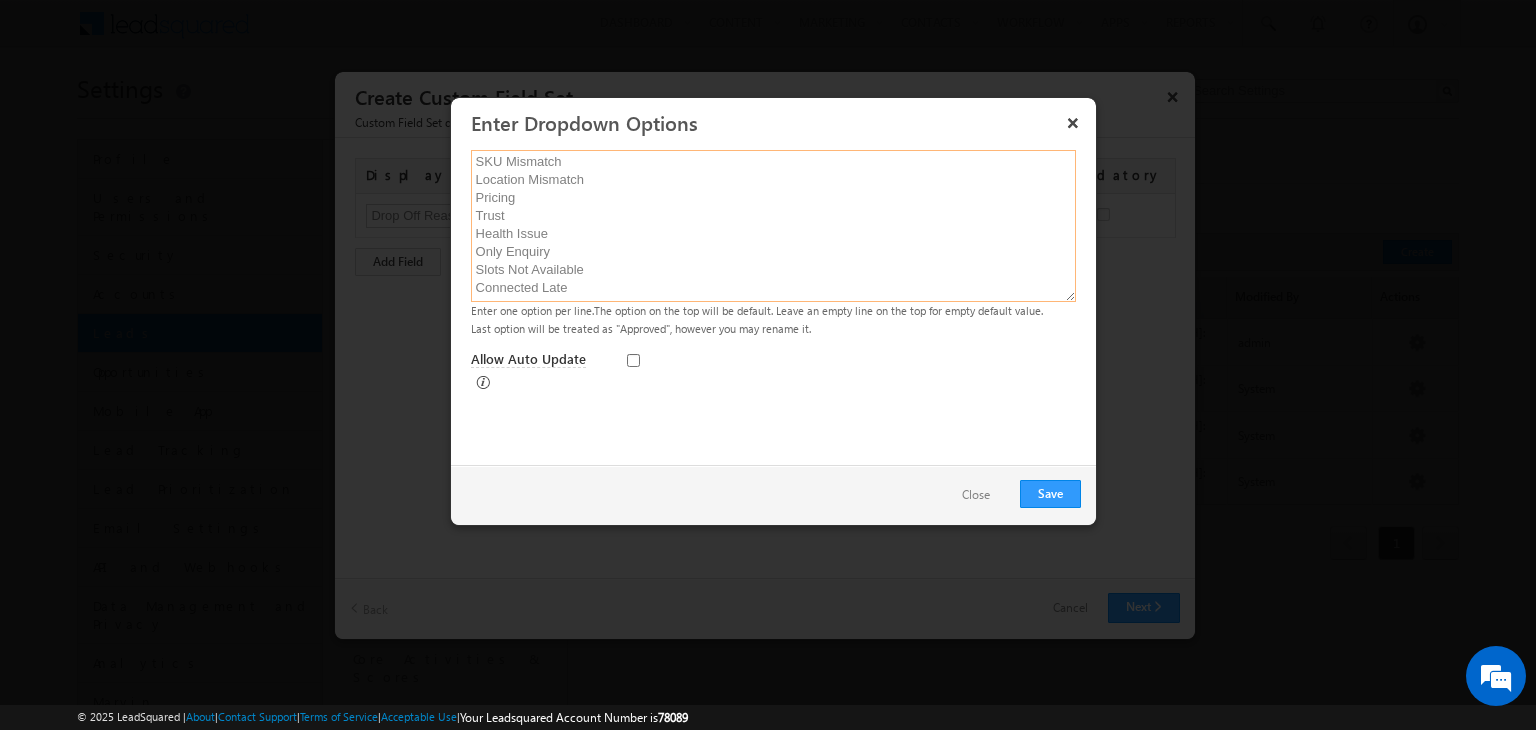 paste on "Trip Cancelled" 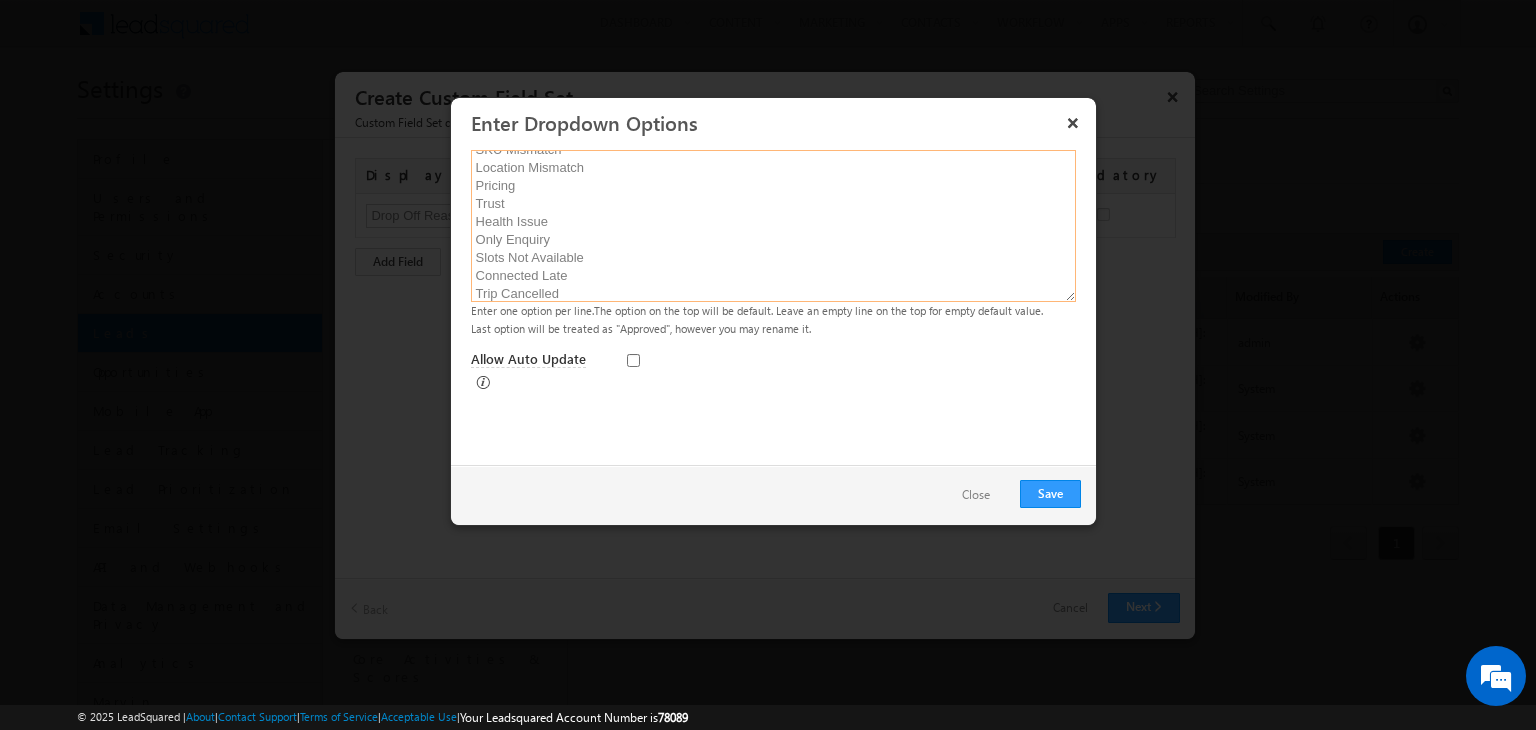scroll, scrollTop: 50, scrollLeft: 0, axis: vertical 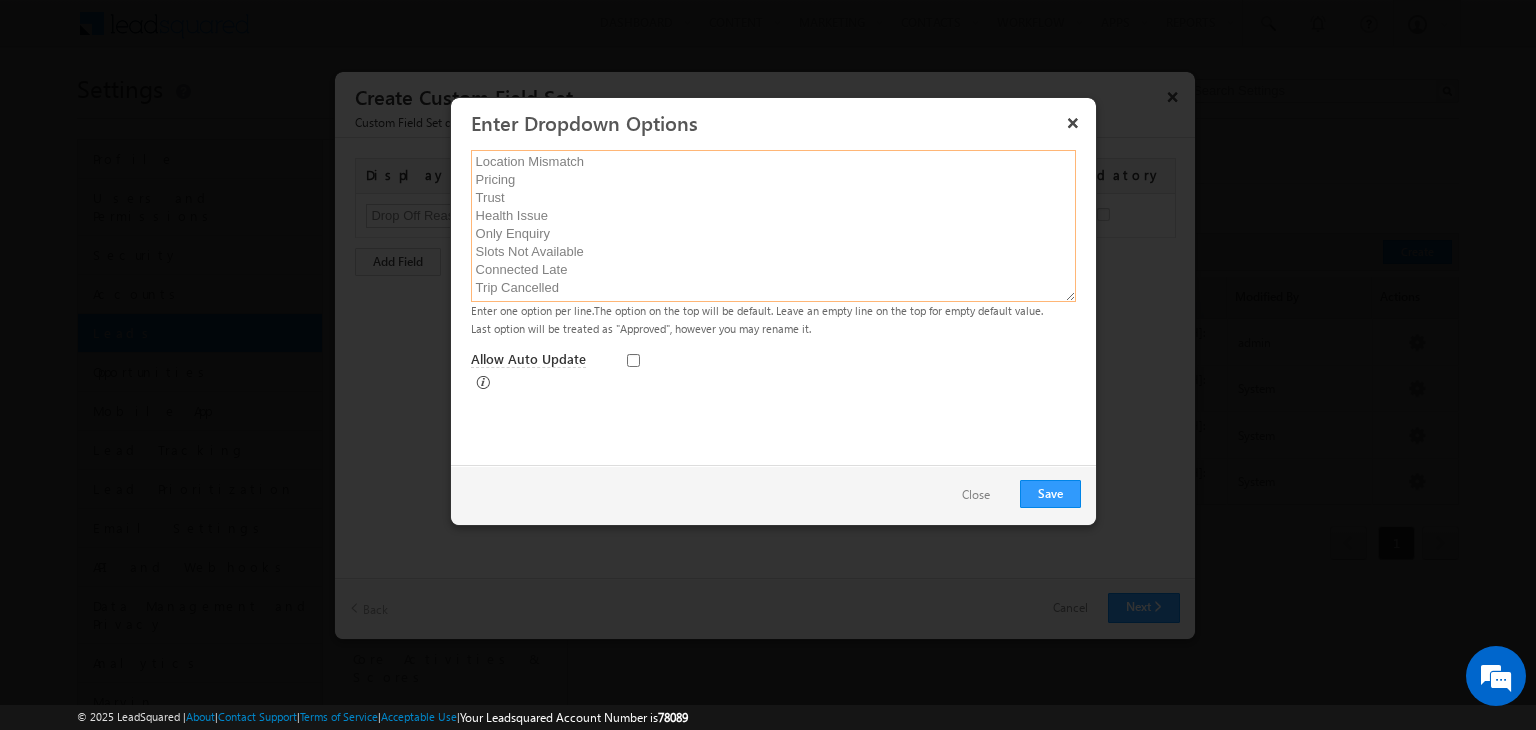 paste on "Weather Issue" 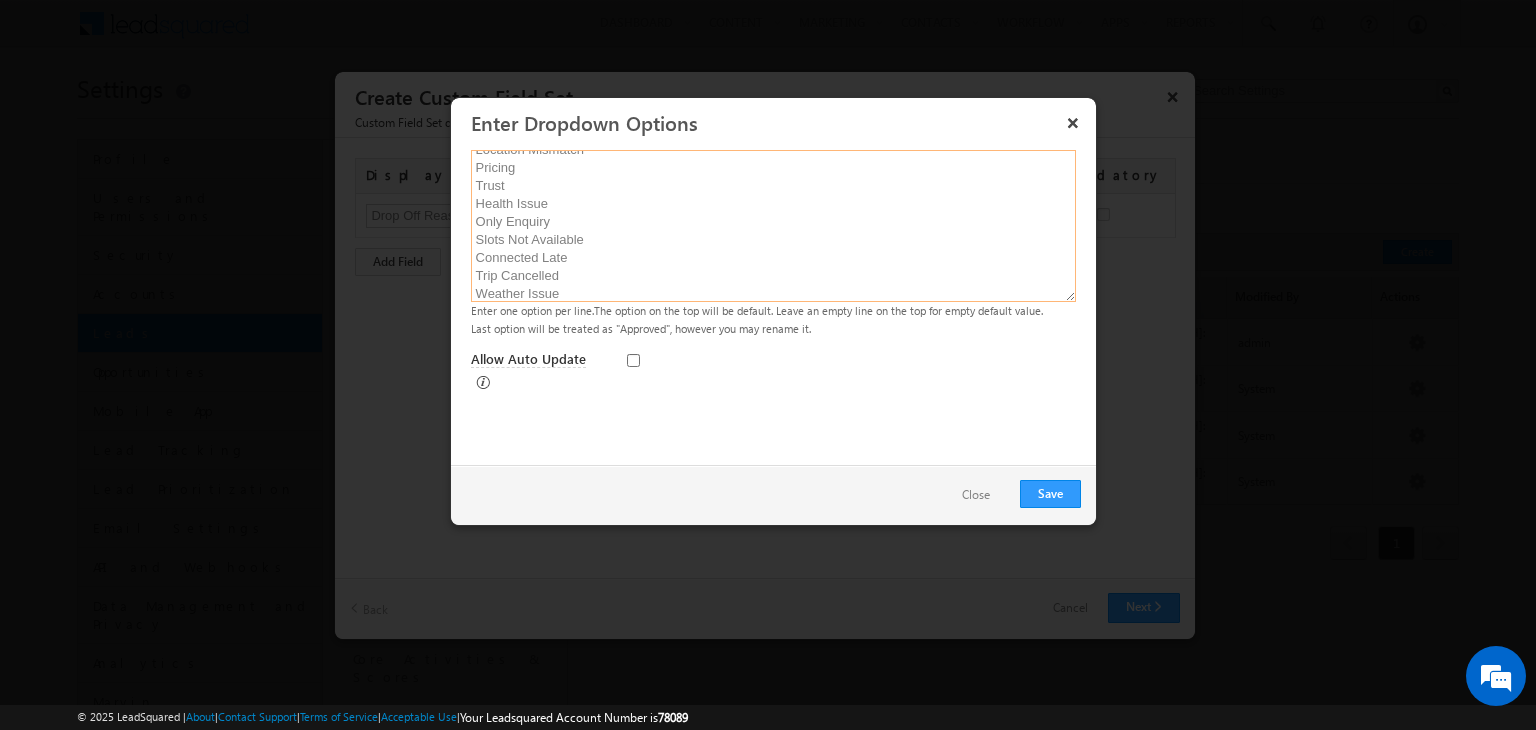 scroll, scrollTop: 68, scrollLeft: 0, axis: vertical 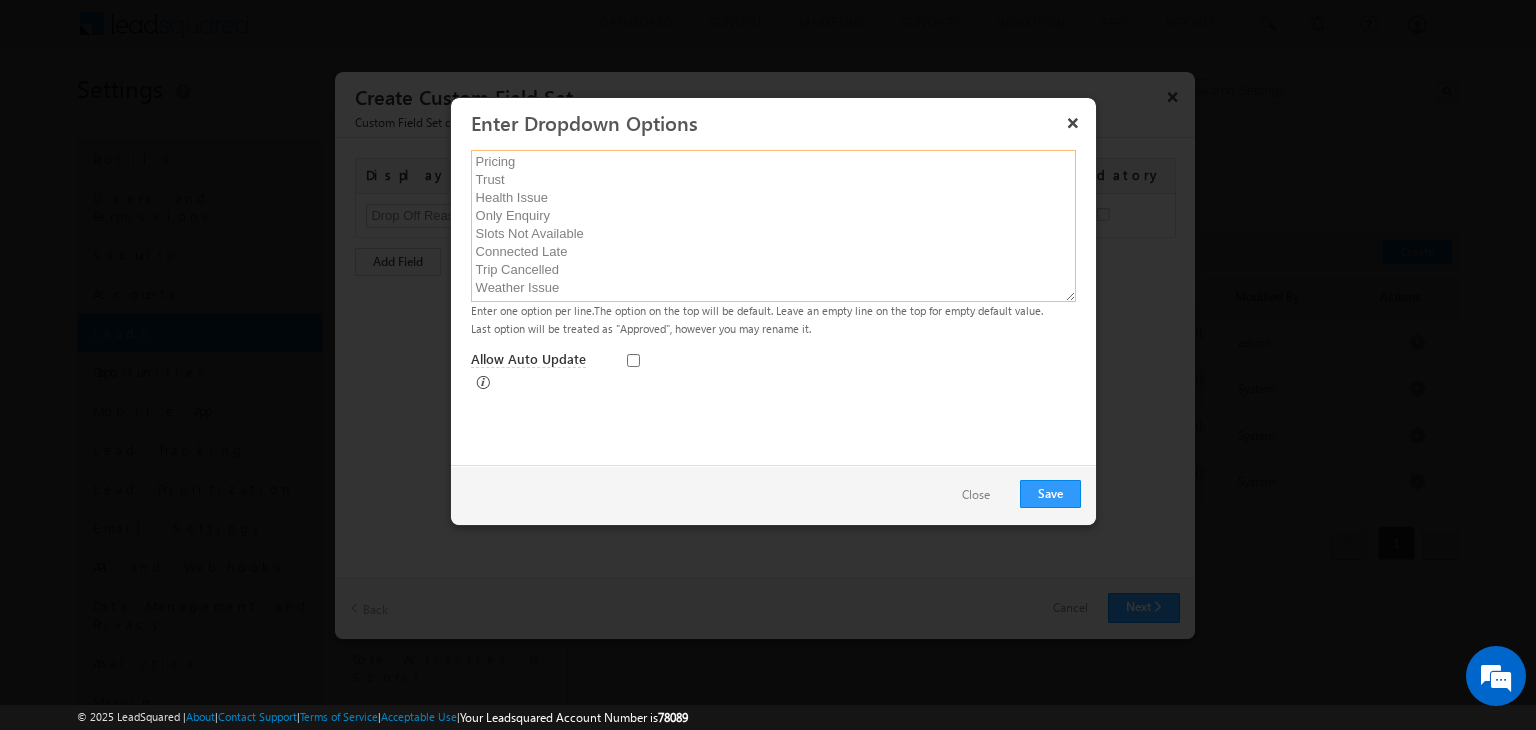 paste on "External Issue" 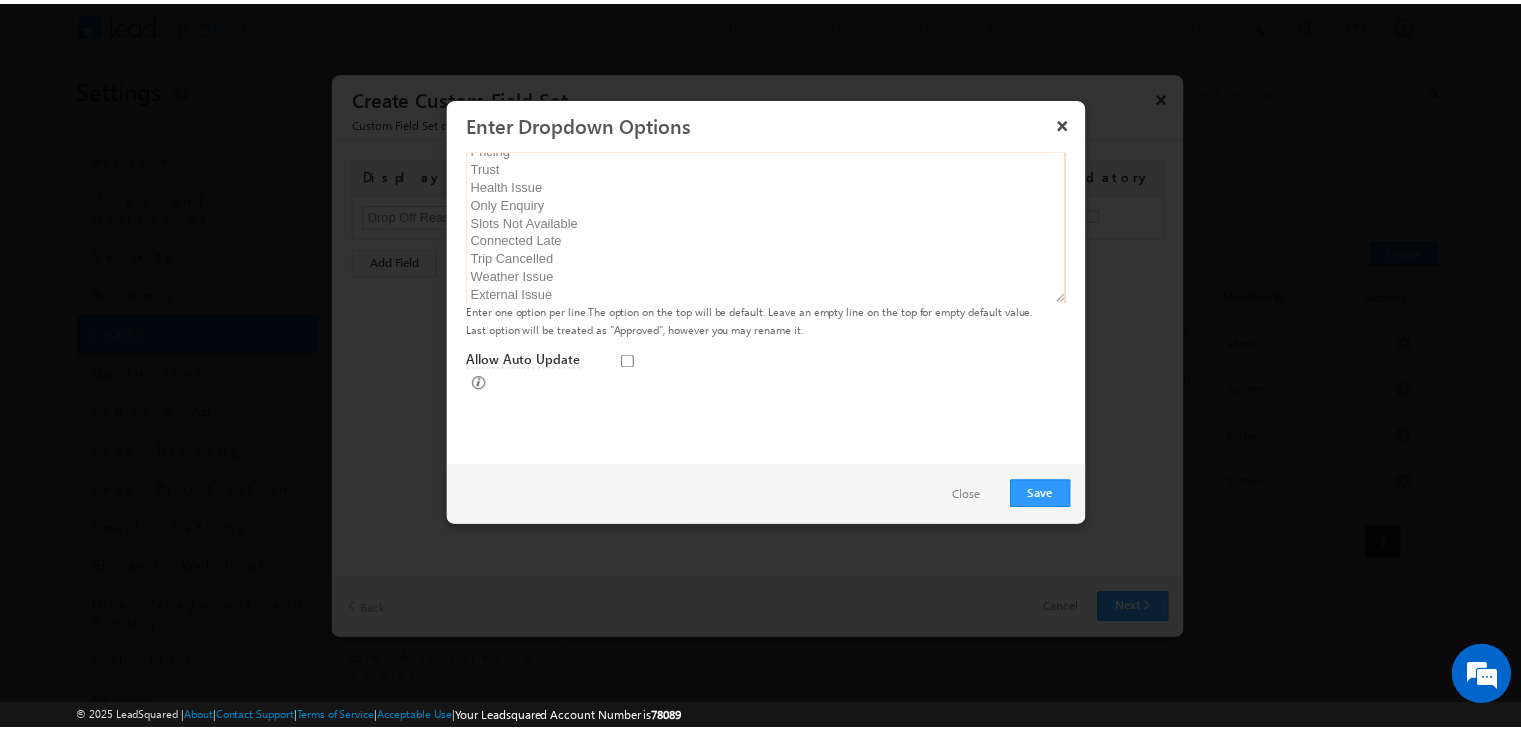 scroll, scrollTop: 86, scrollLeft: 0, axis: vertical 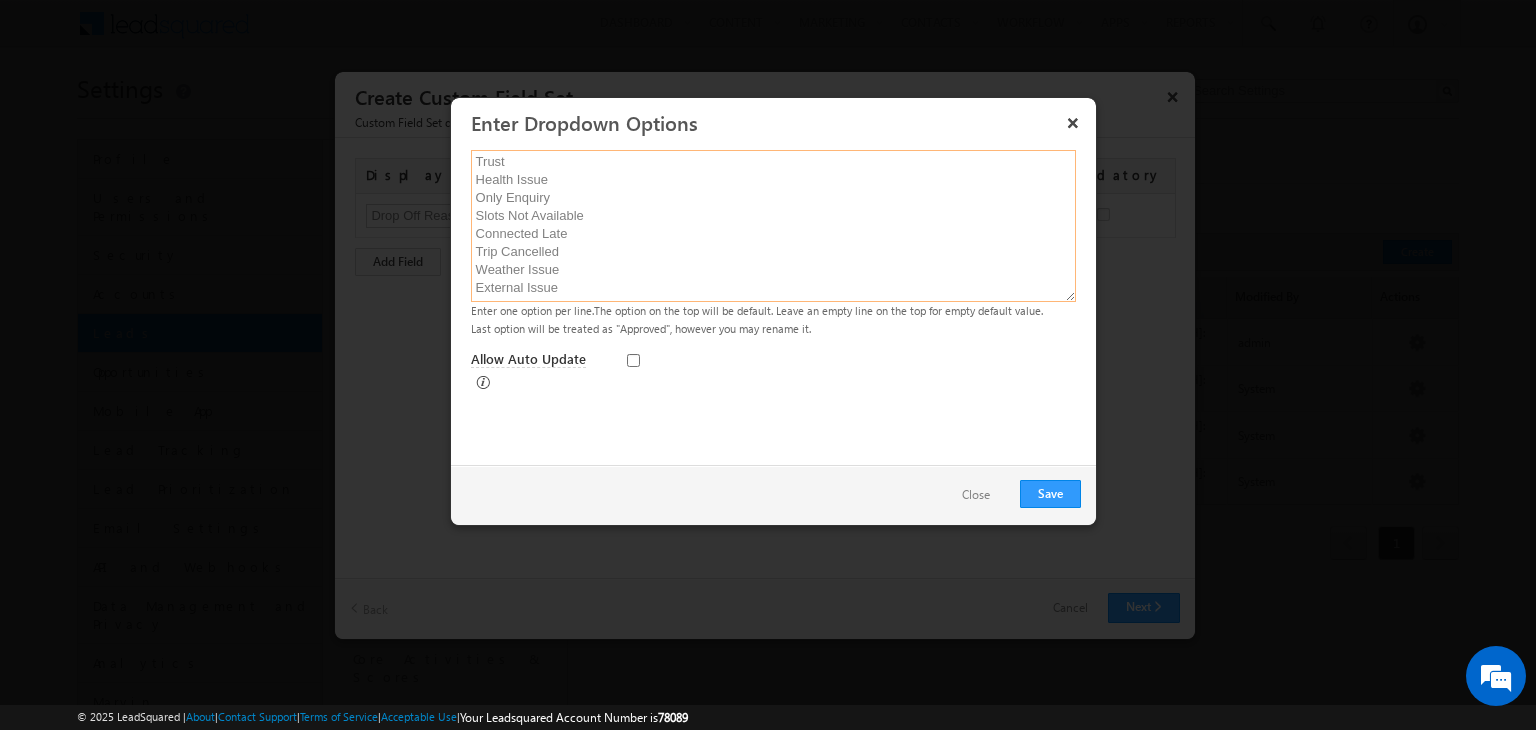 paste on "Didn't Reply" 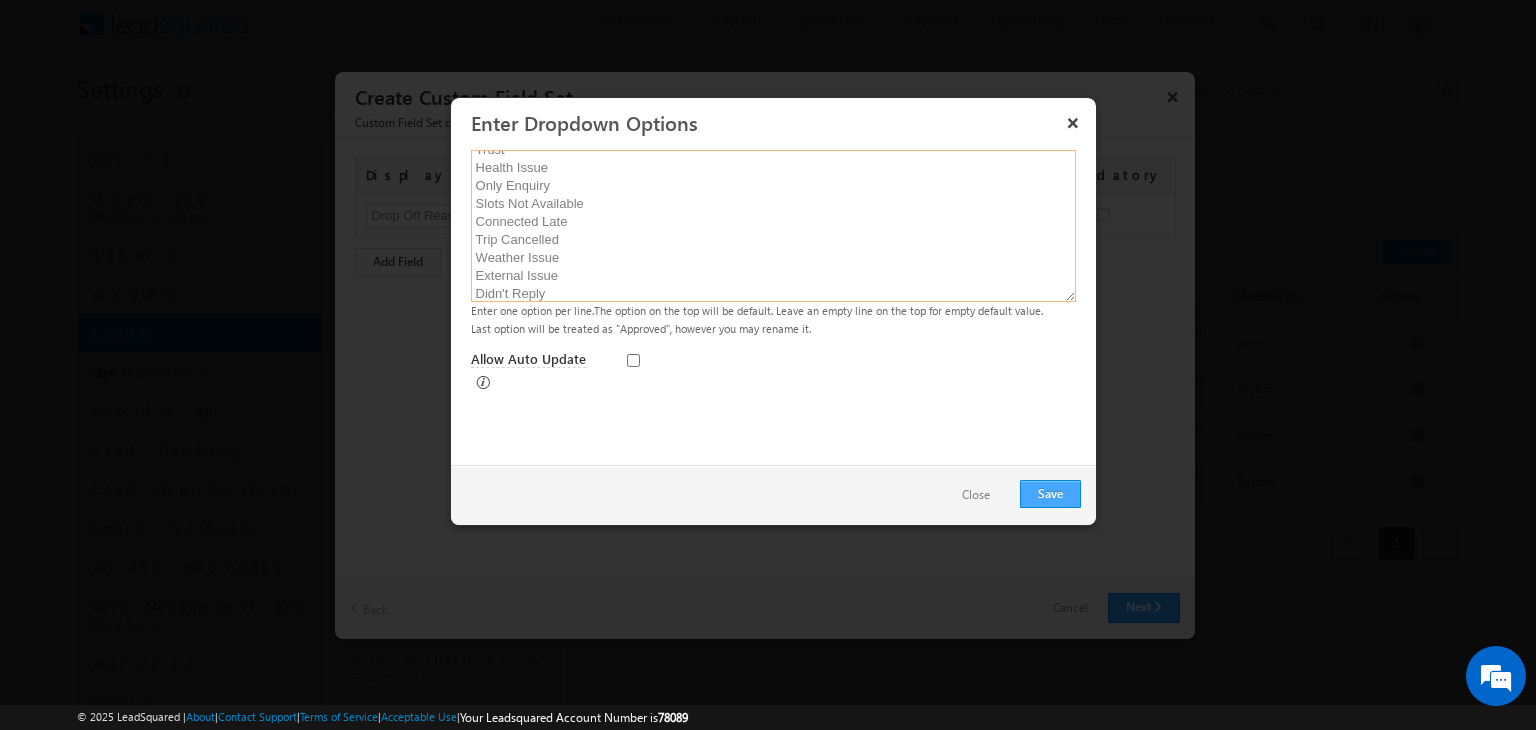type on "Customer Cancelled
SKU Mismatch
Location Mismatch
Pricing
Trust
Health Issue
Only Enquiry
Slots Not Available
Connected Late
Trip Cancelled
Weather Issue
External Issue
Didn't Reply" 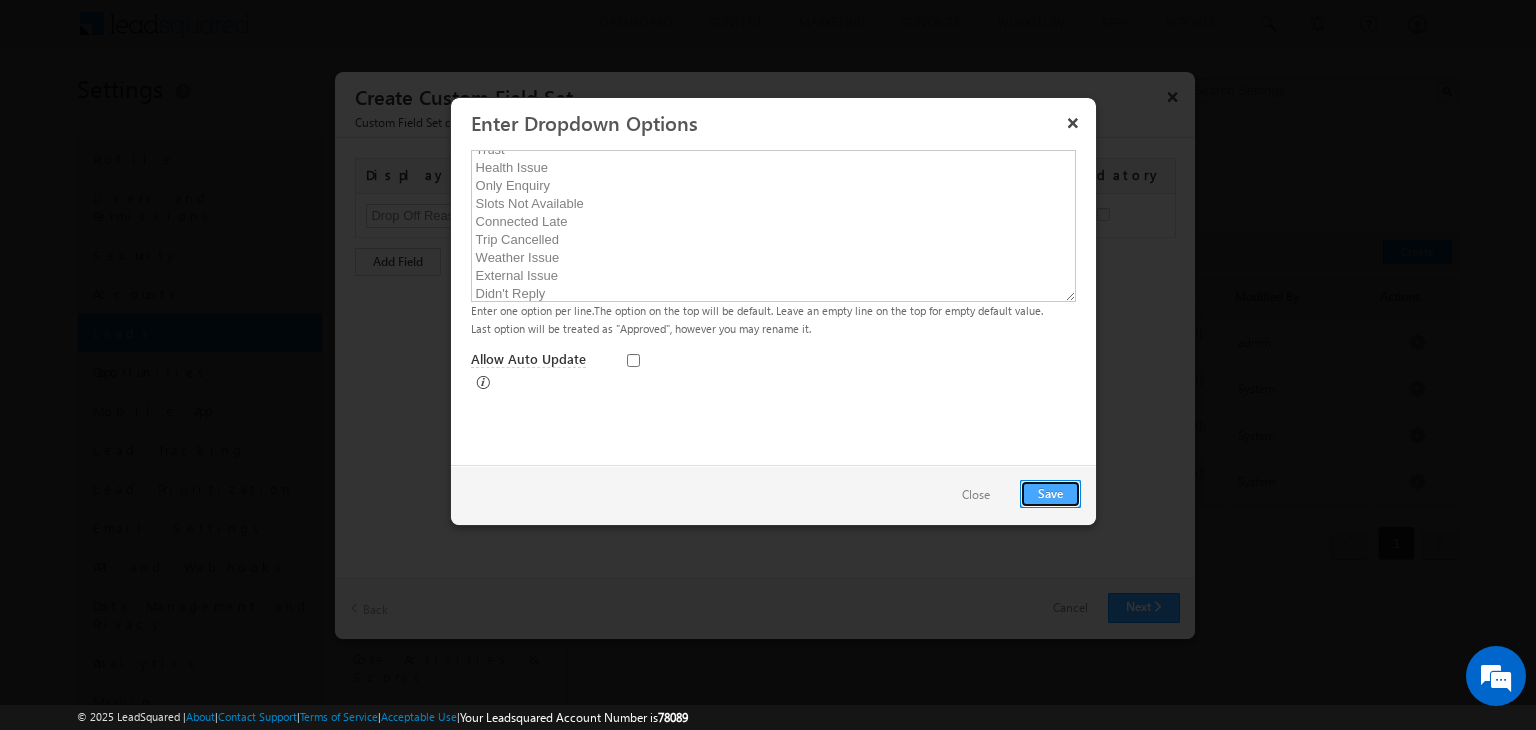 click on "Save" at bounding box center (1050, 494) 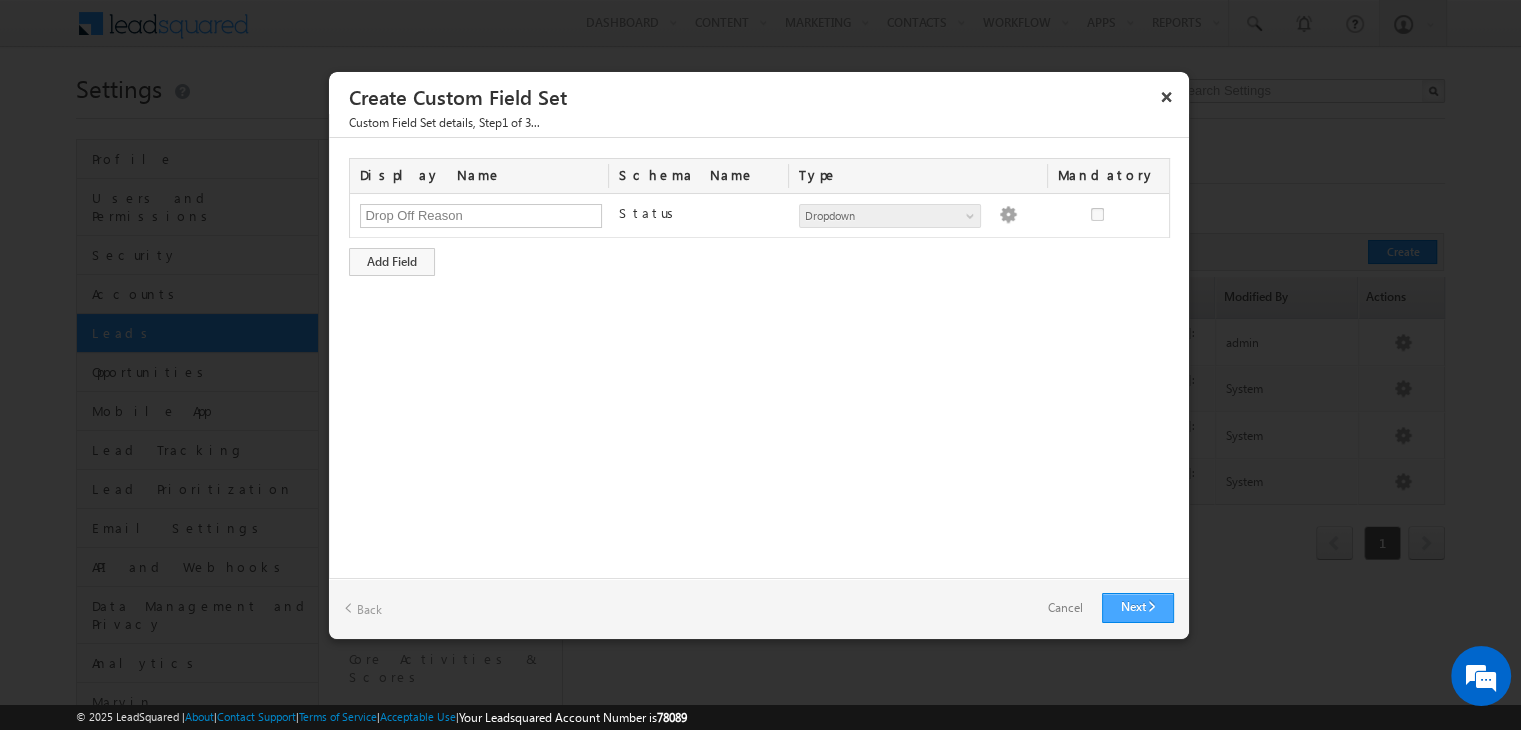 click on "Next" at bounding box center (1138, 608) 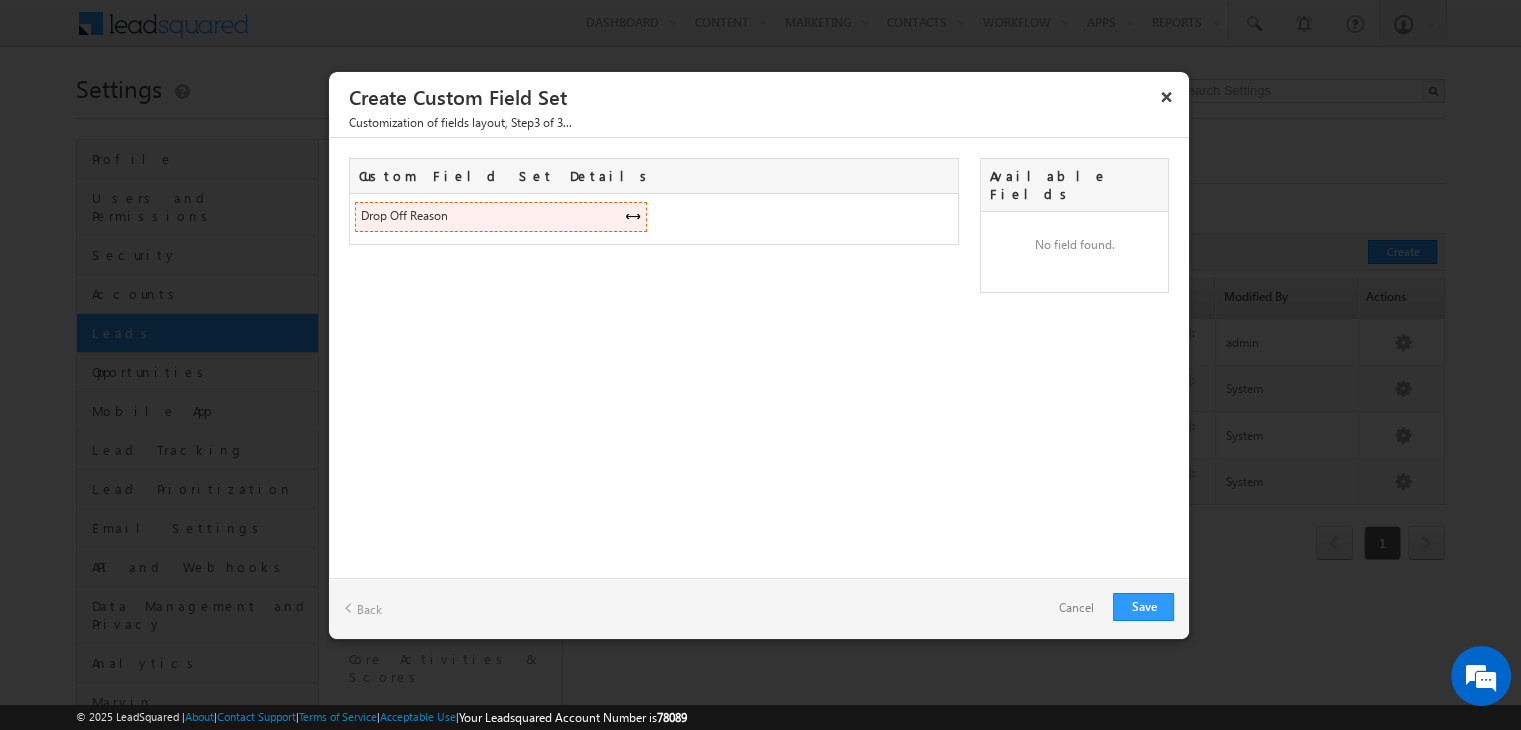 click on "Drop Off Reason                    Status    SearchableDropdown    false" at bounding box center (501, 217) 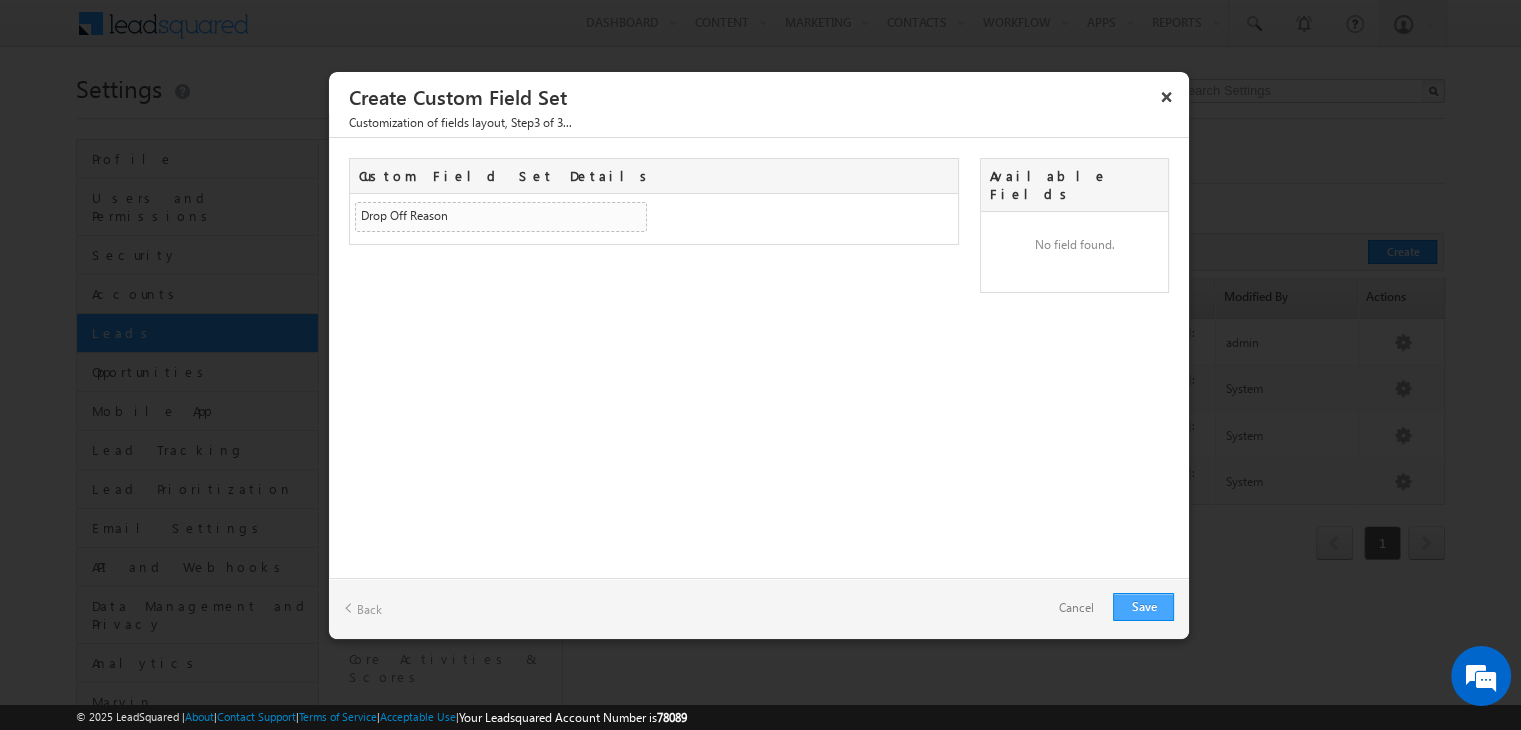 click on "Save" at bounding box center [1143, 607] 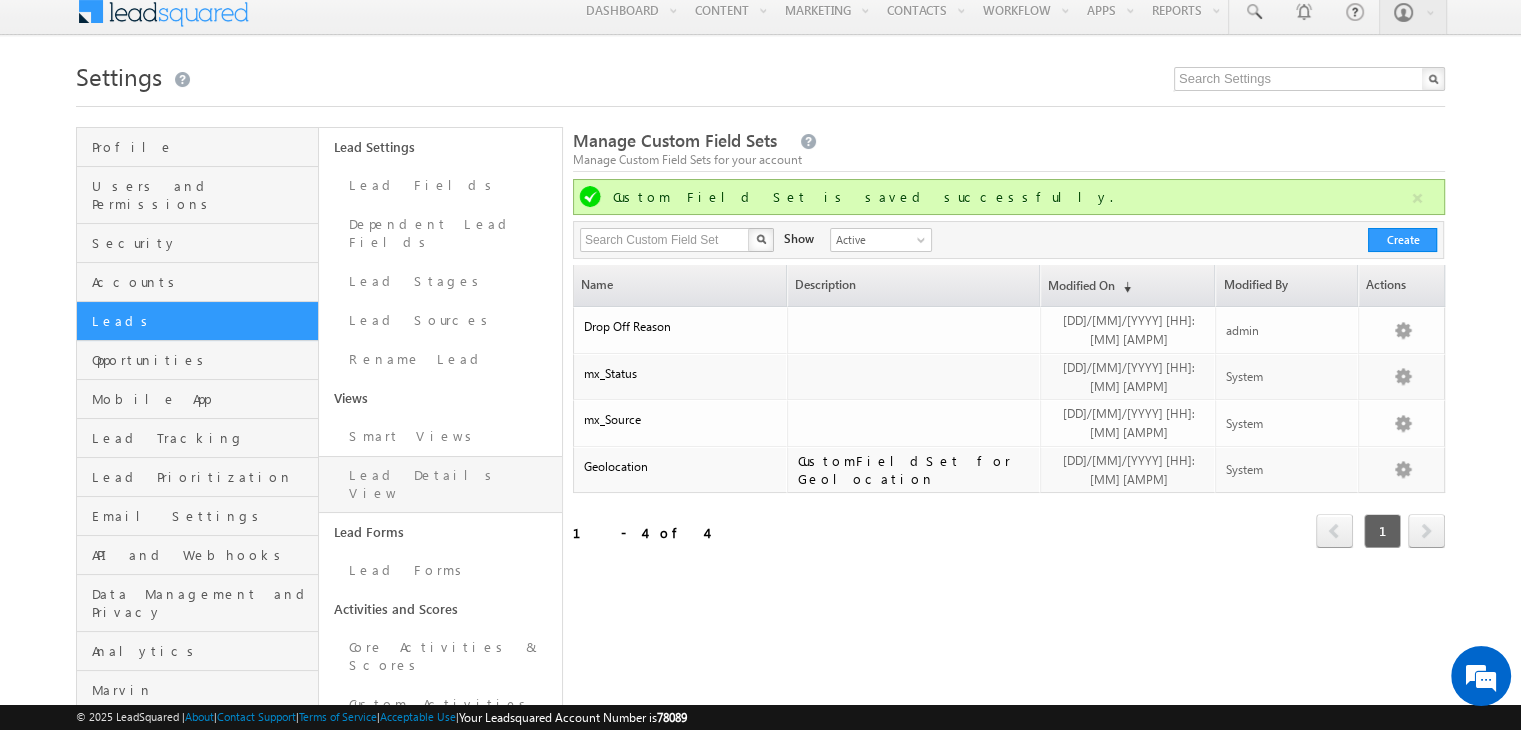 scroll, scrollTop: 0, scrollLeft: 0, axis: both 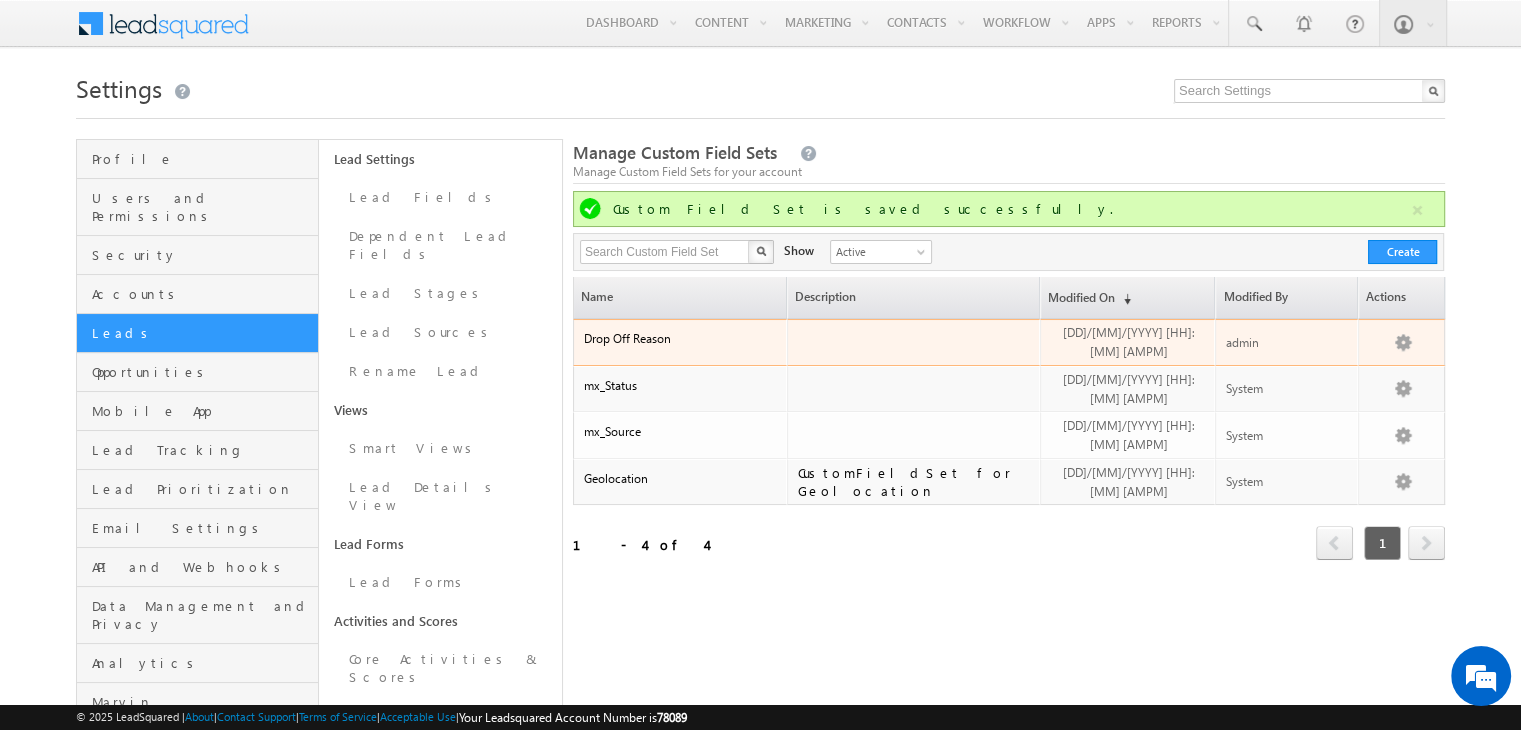 click on "Drop Off Reason" at bounding box center (627, 338) 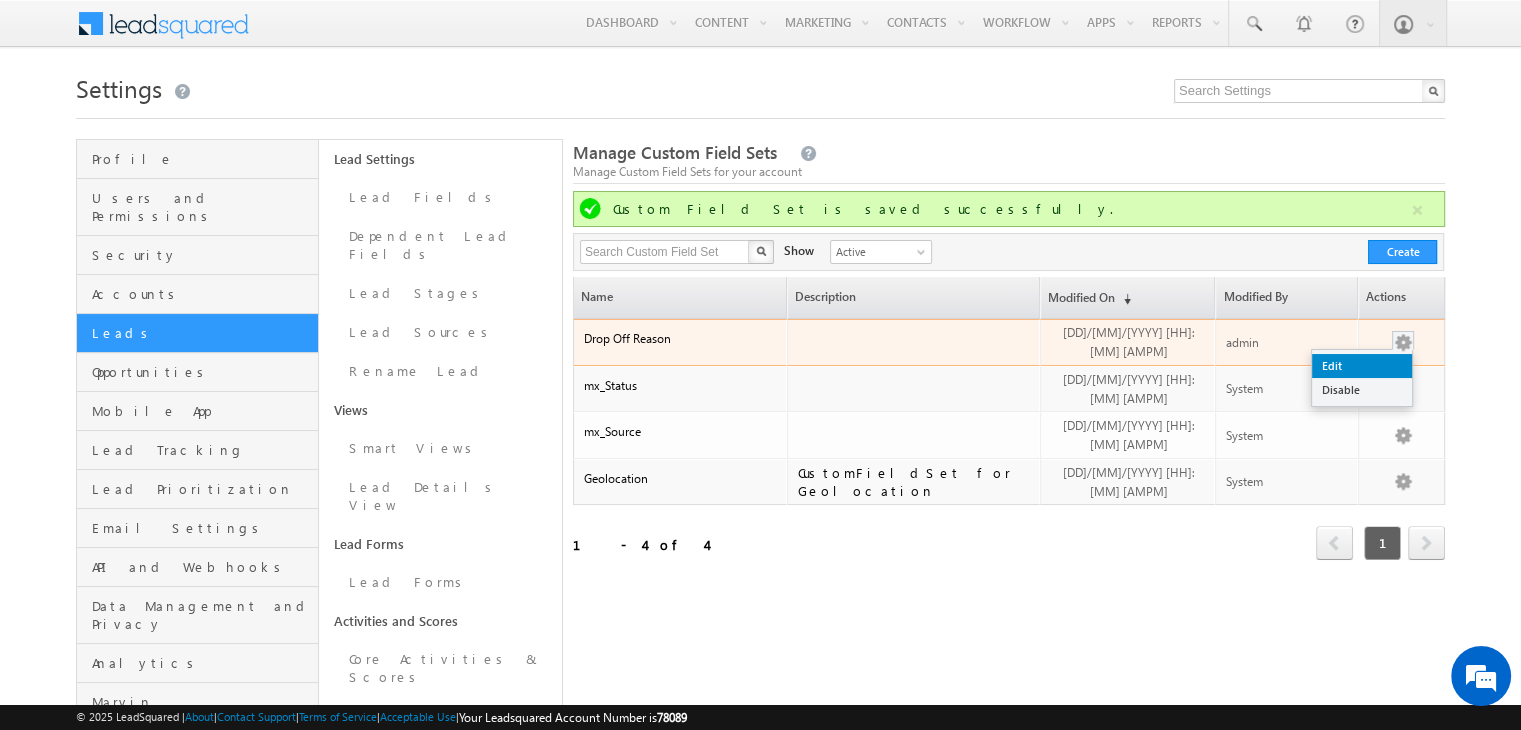 click on "Edit" at bounding box center [1362, 366] 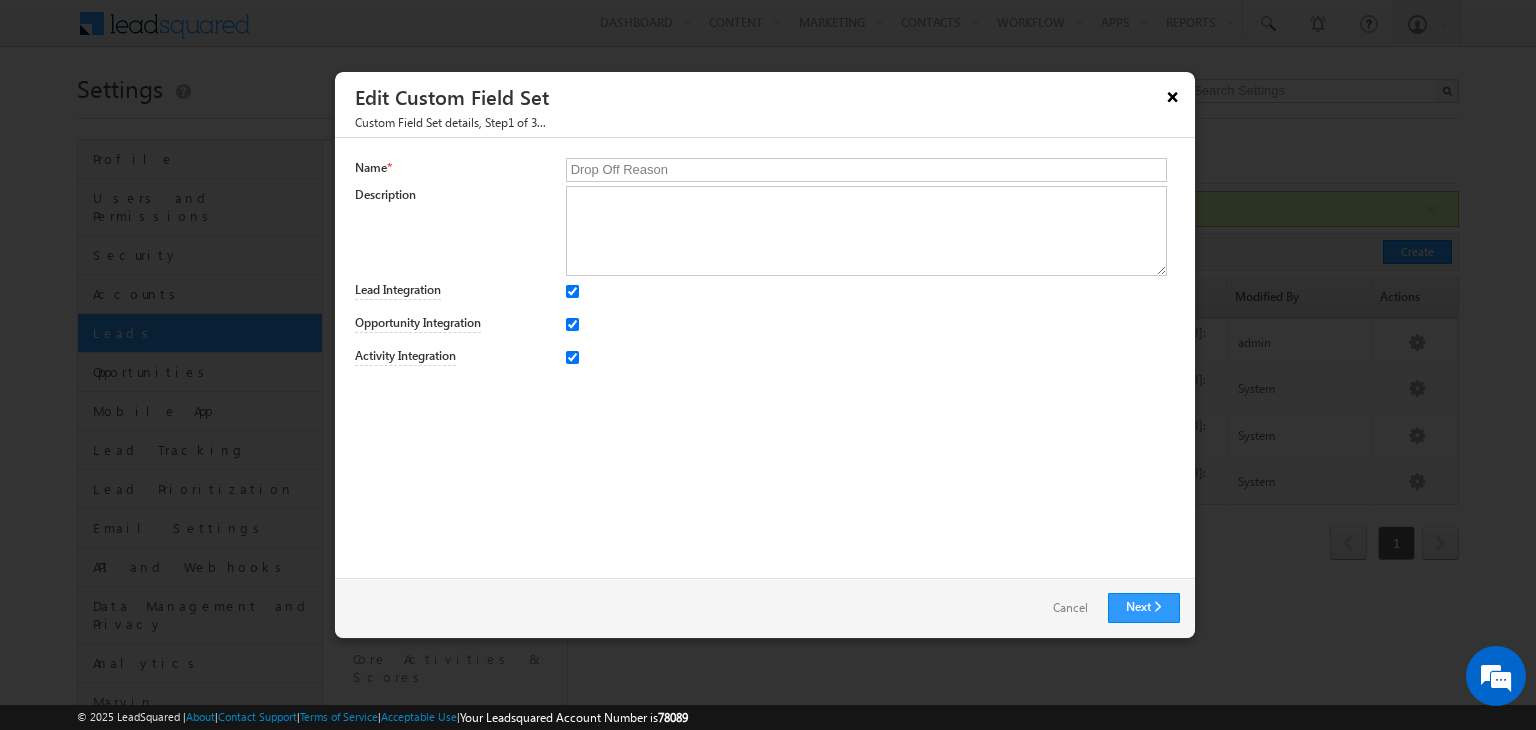 click on "×" at bounding box center [1173, 96] 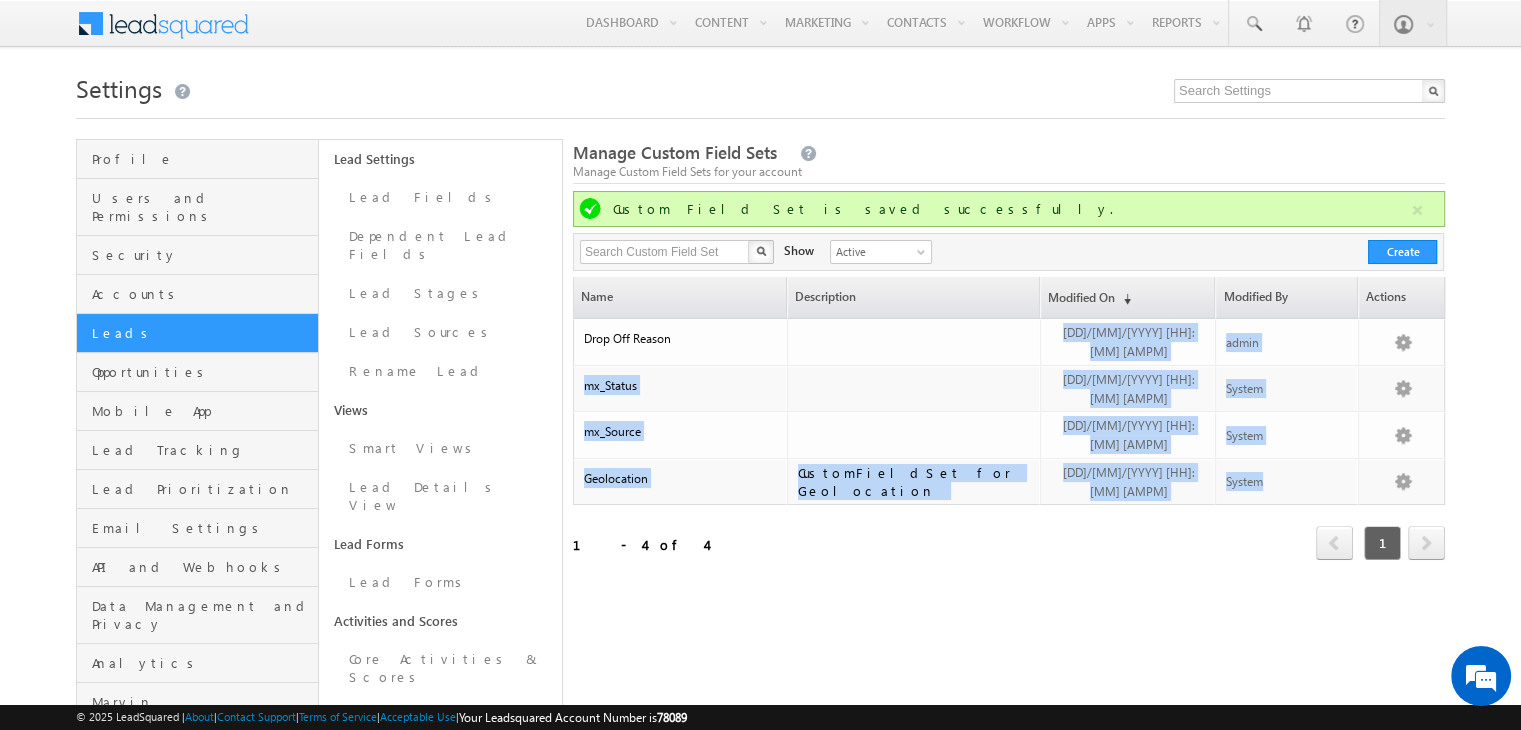 drag, startPoint x: 682, startPoint y: 345, endPoint x: 749, endPoint y: 477, distance: 148.0304 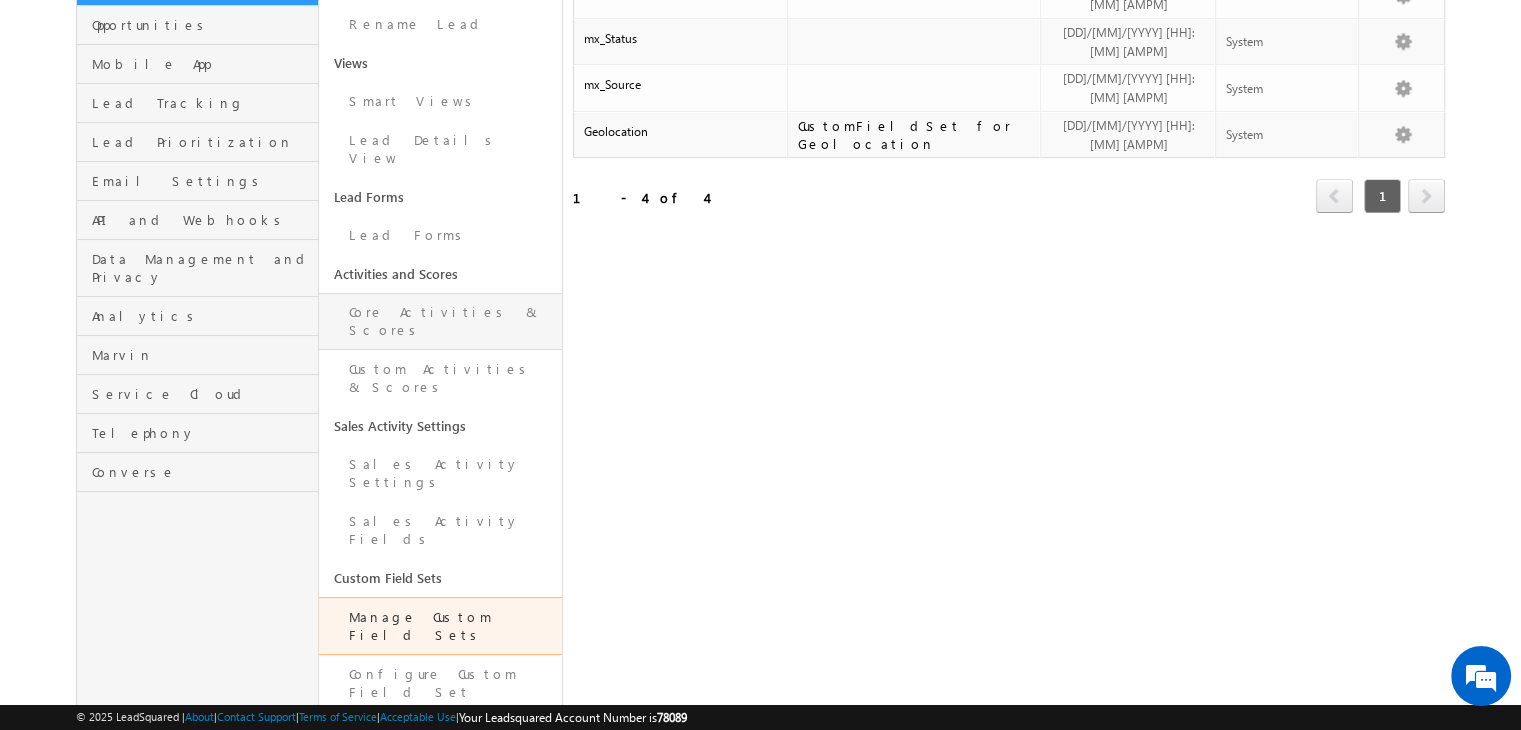 scroll, scrollTop: 344, scrollLeft: 0, axis: vertical 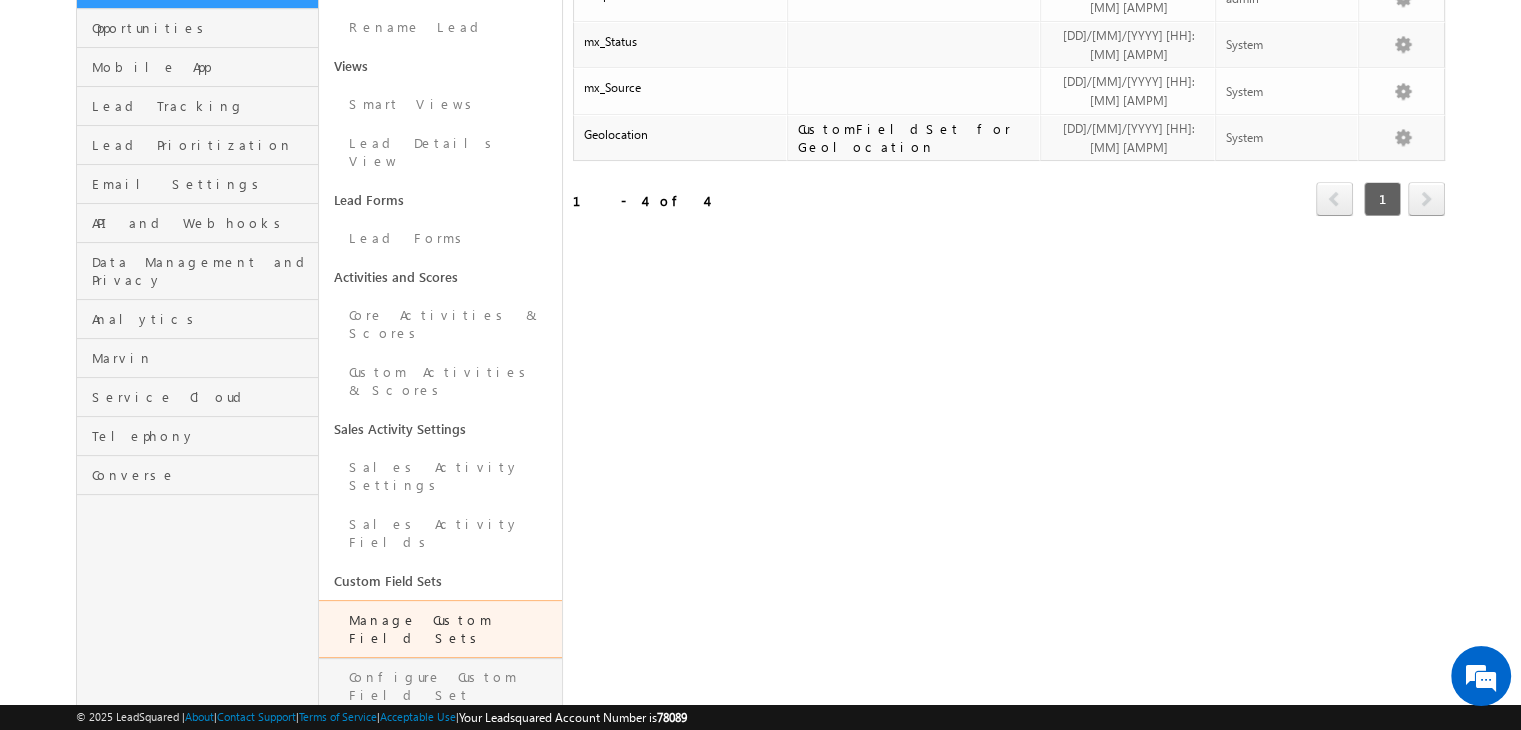 click on "Configure Custom Field Set" at bounding box center [440, 686] 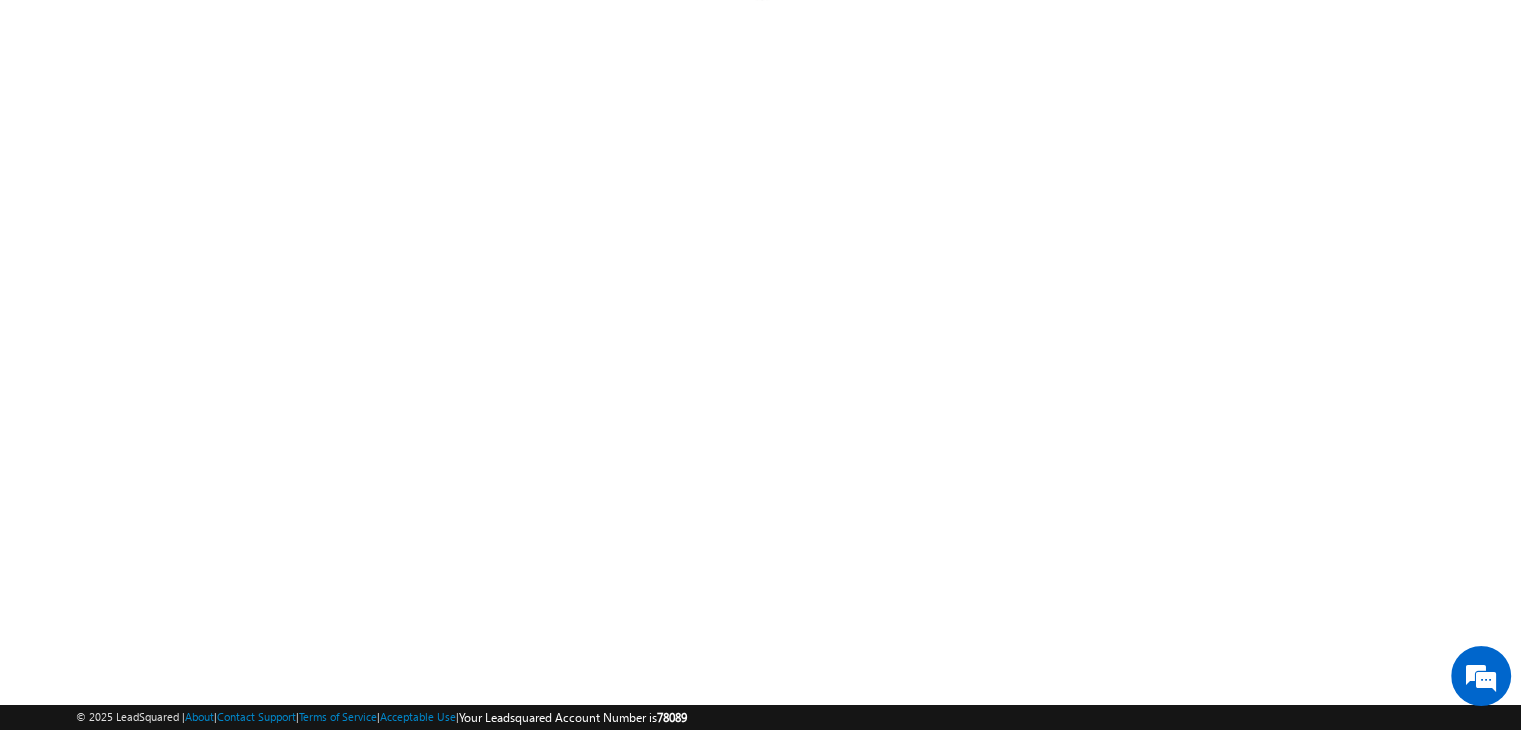 scroll, scrollTop: 267, scrollLeft: 0, axis: vertical 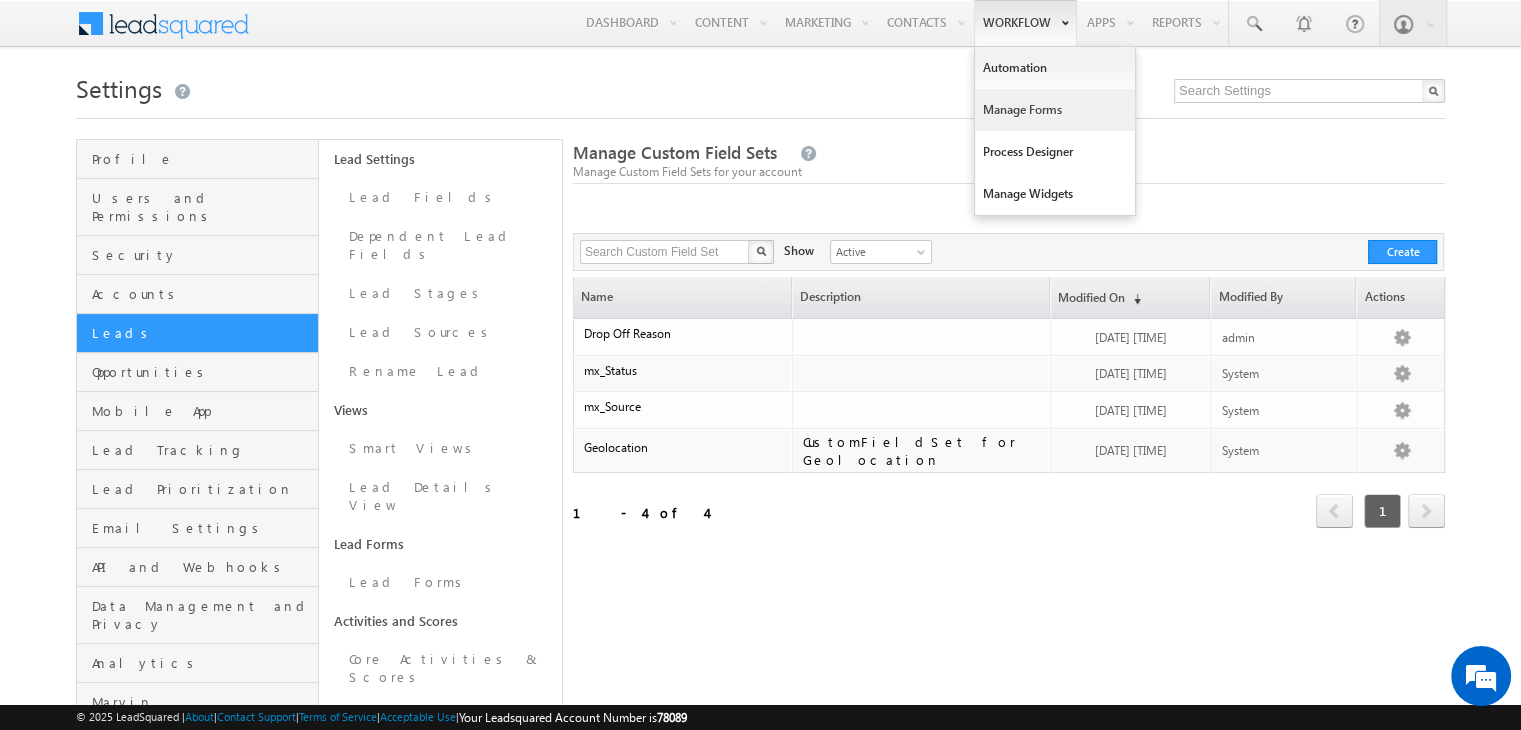 click on "Manage Forms" at bounding box center (1055, 110) 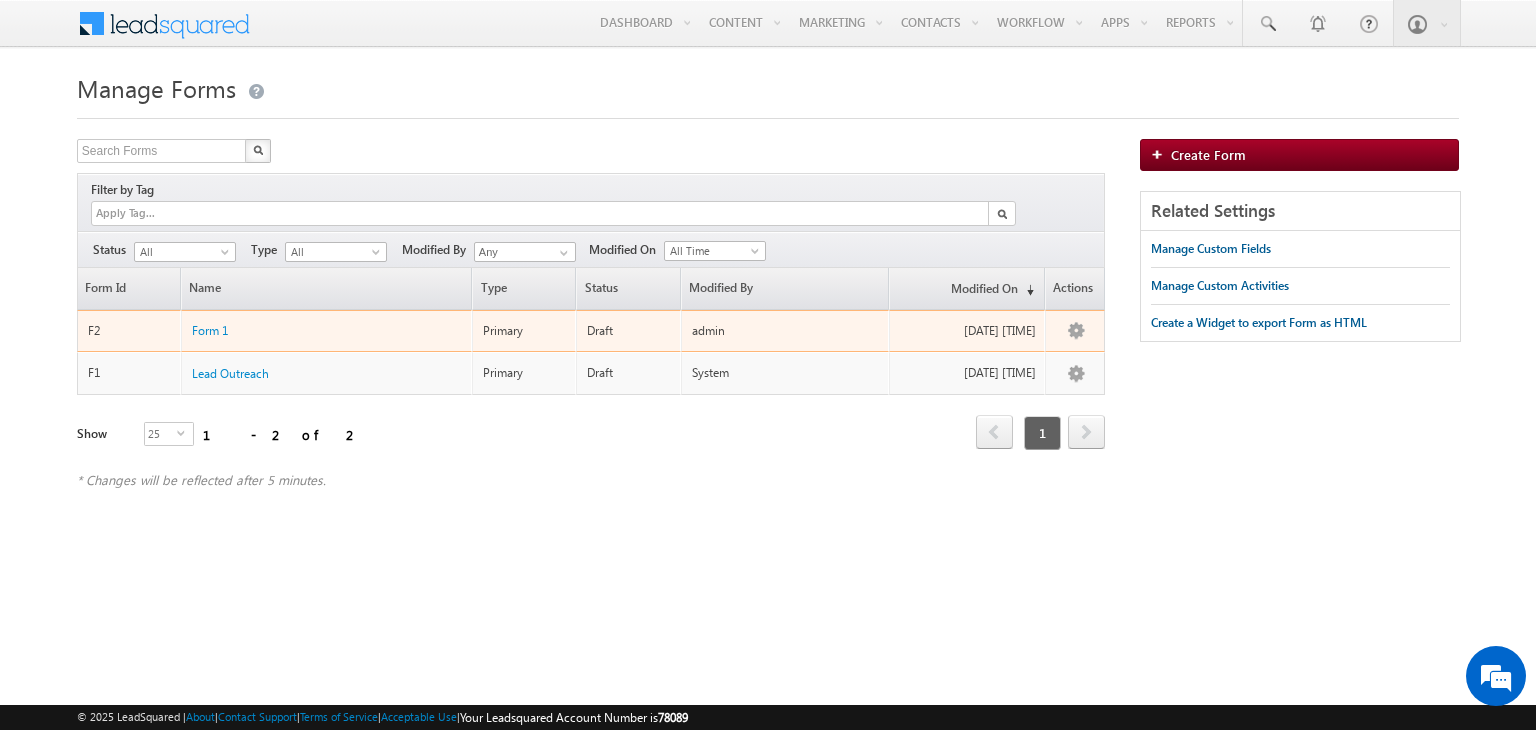 scroll, scrollTop: 0, scrollLeft: 0, axis: both 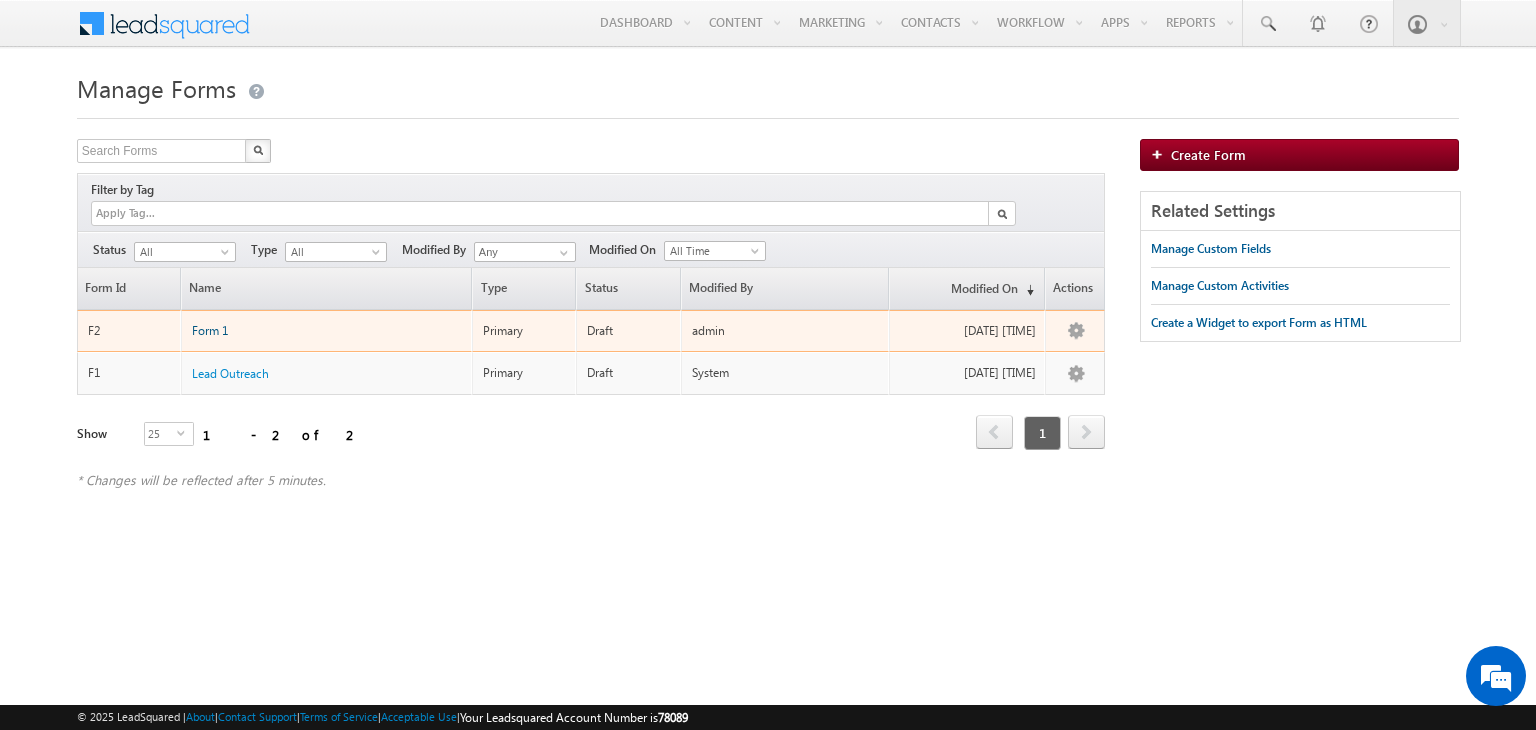 click on "Form 1" at bounding box center (210, 330) 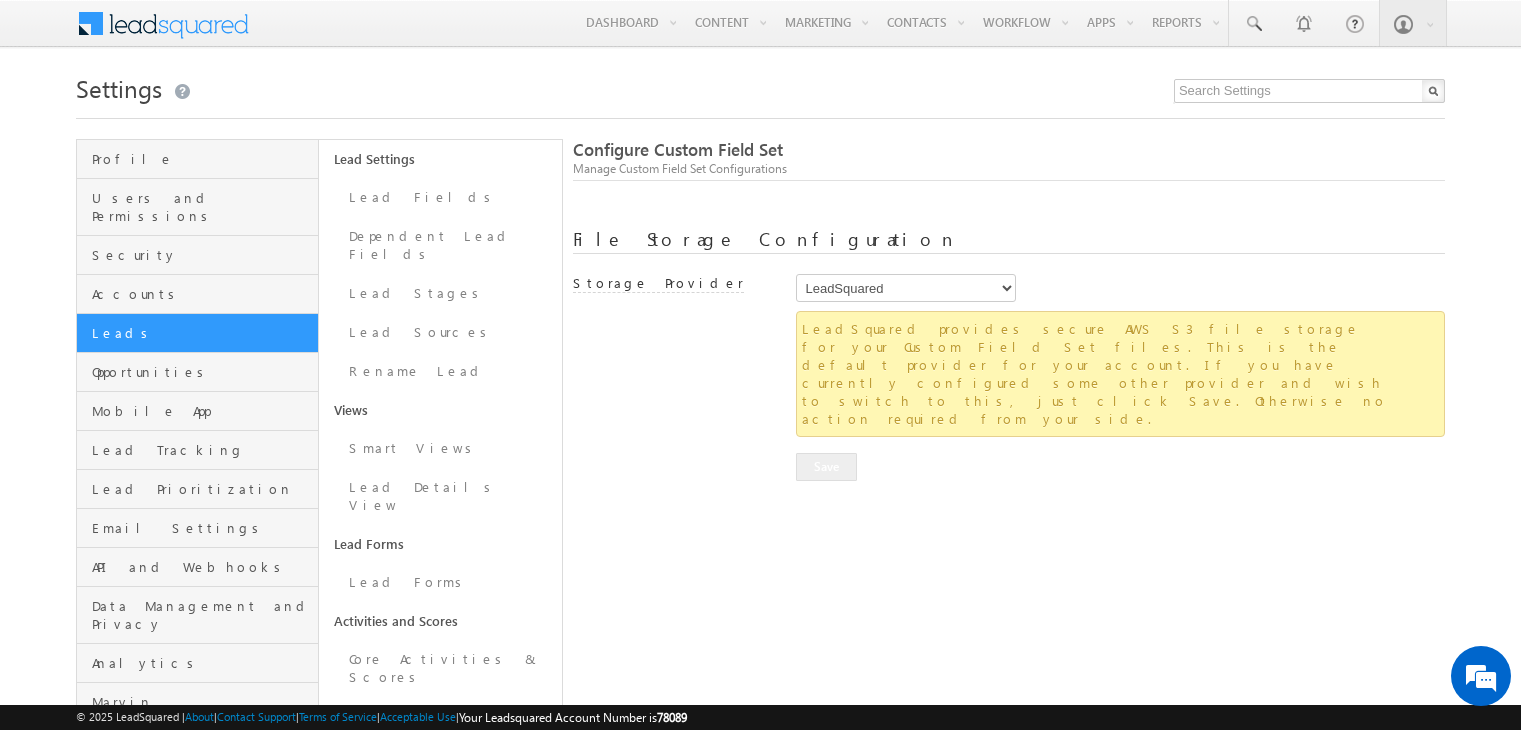 scroll, scrollTop: 0, scrollLeft: 0, axis: both 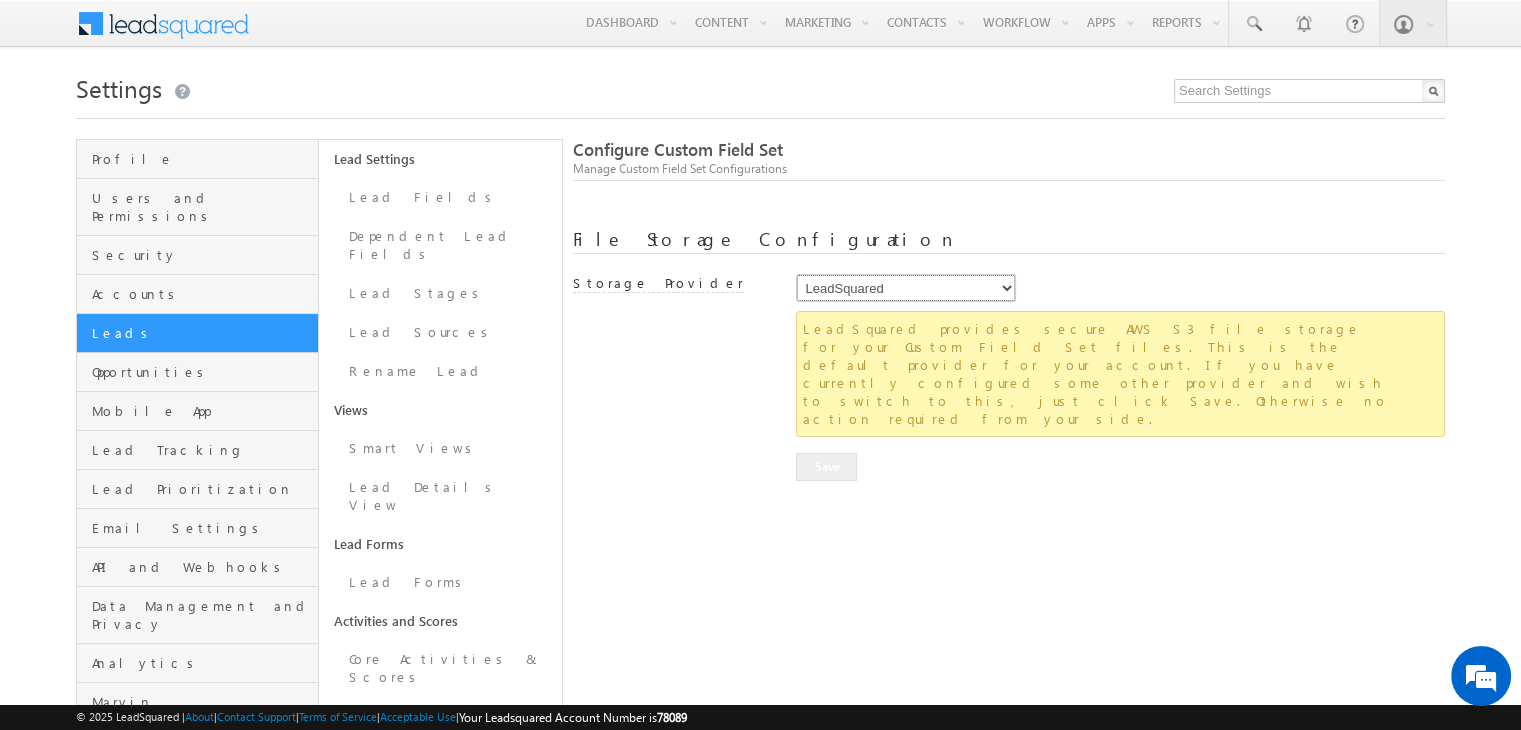 click on "LeadSquared
AmazonS3
AlibabaCloudOSS" at bounding box center (906, 288) 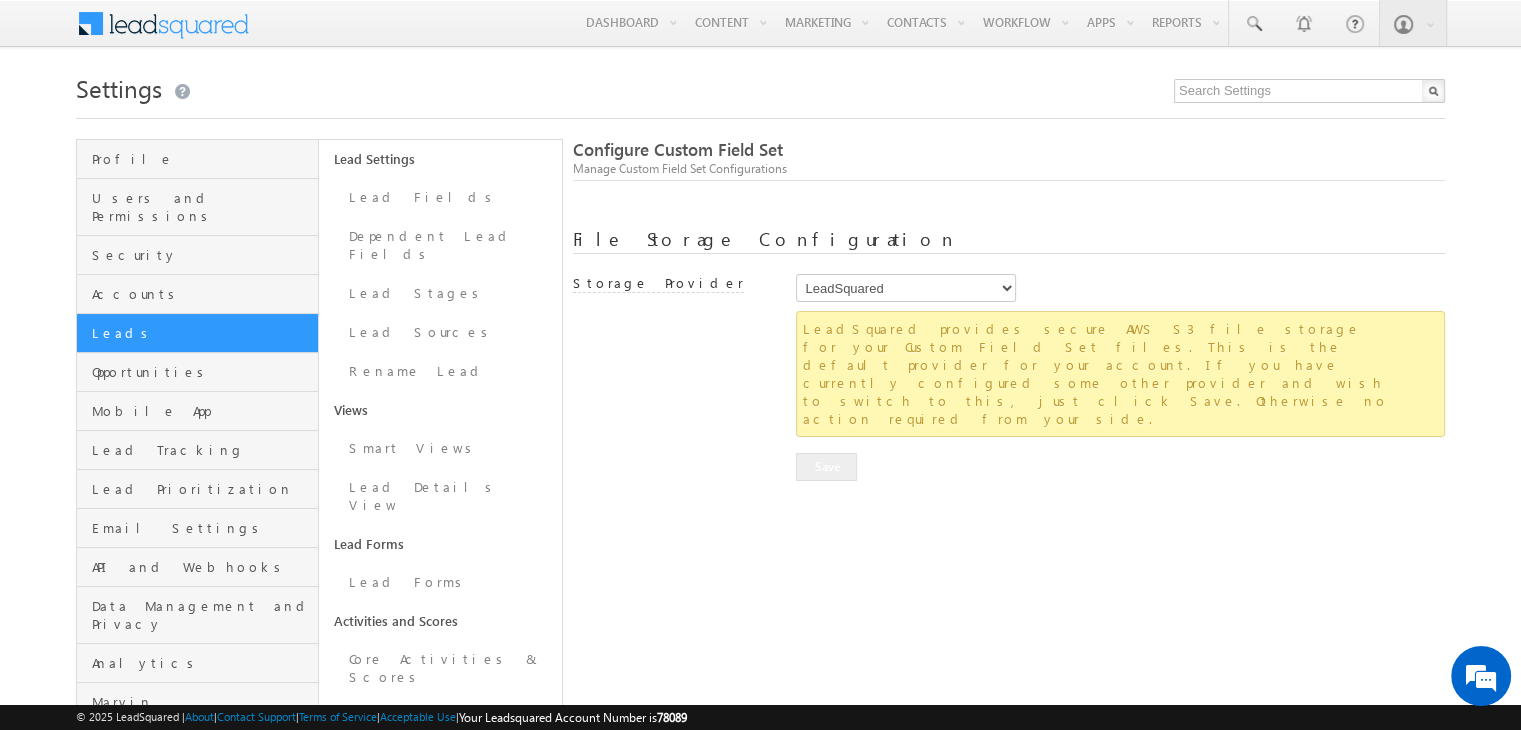 click on "LeadSquared provides secure AWS S3 file storage for your Custom Field Set files. This is the default provider for your account. If you have currently configured some other provider and wish to switch to this, just click Save. Otherwise no action required from your side." at bounding box center (1009, 377) 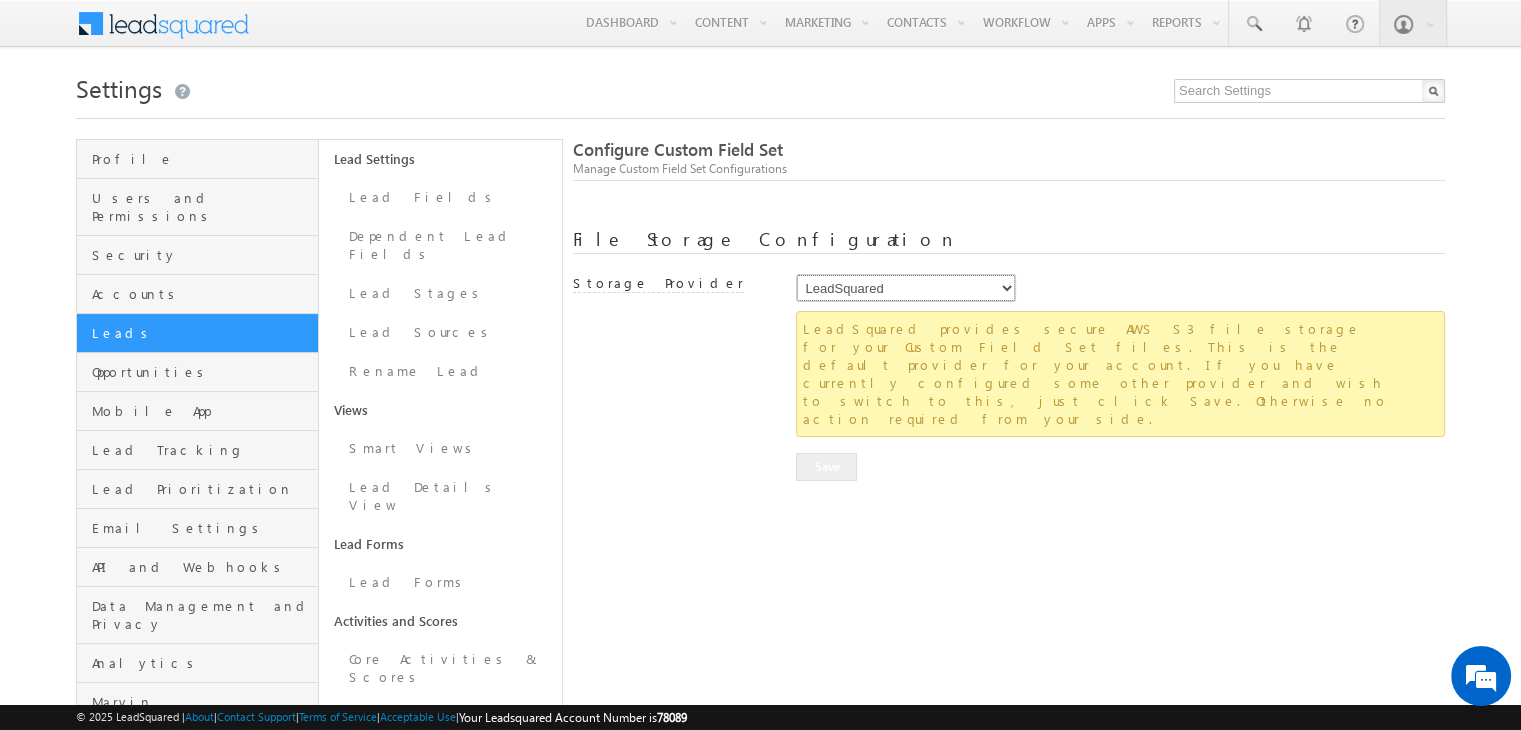 click on "LeadSquared
AmazonS3
AlibabaCloudOSS" at bounding box center [906, 288] 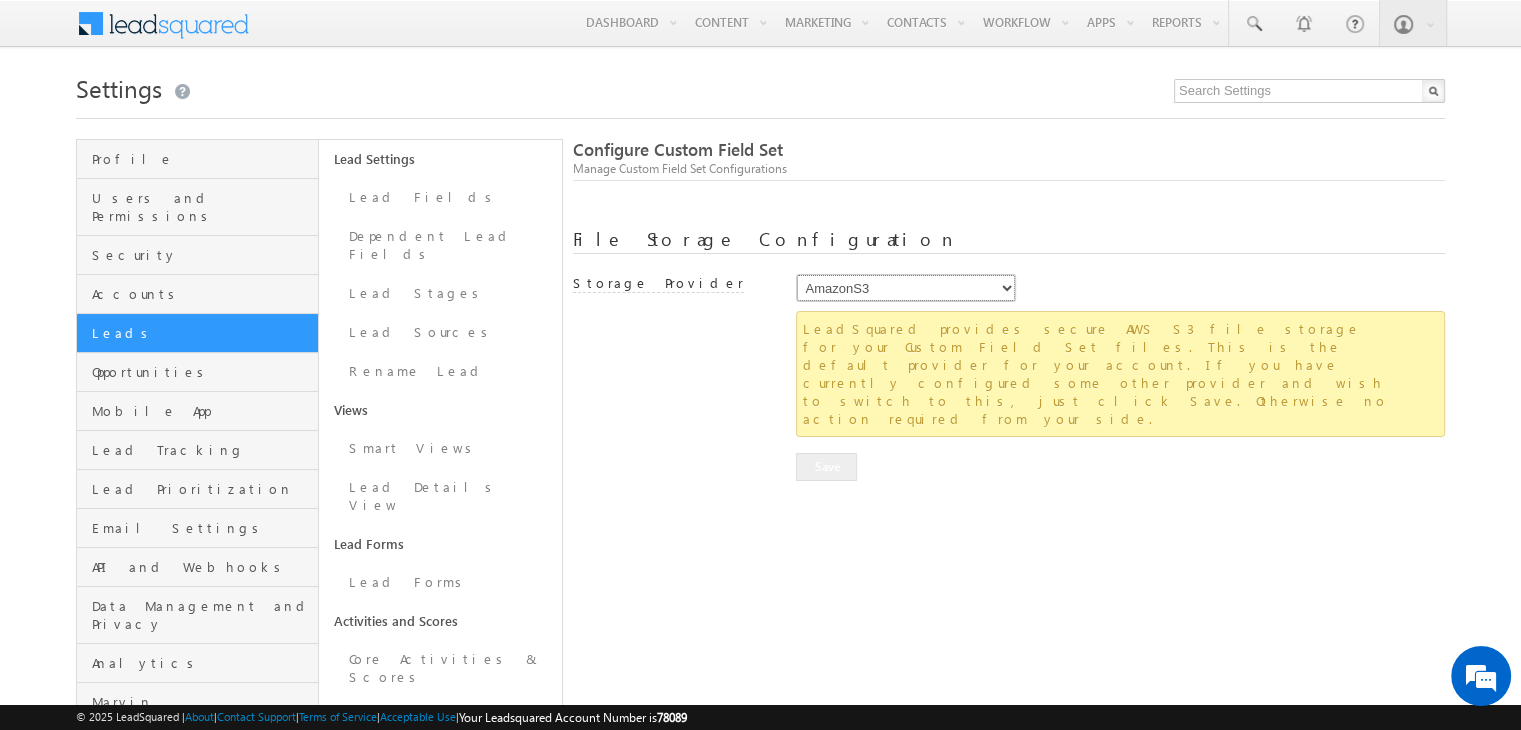click on "LeadSquared
AmazonS3
AlibabaCloudOSS" at bounding box center (906, 288) 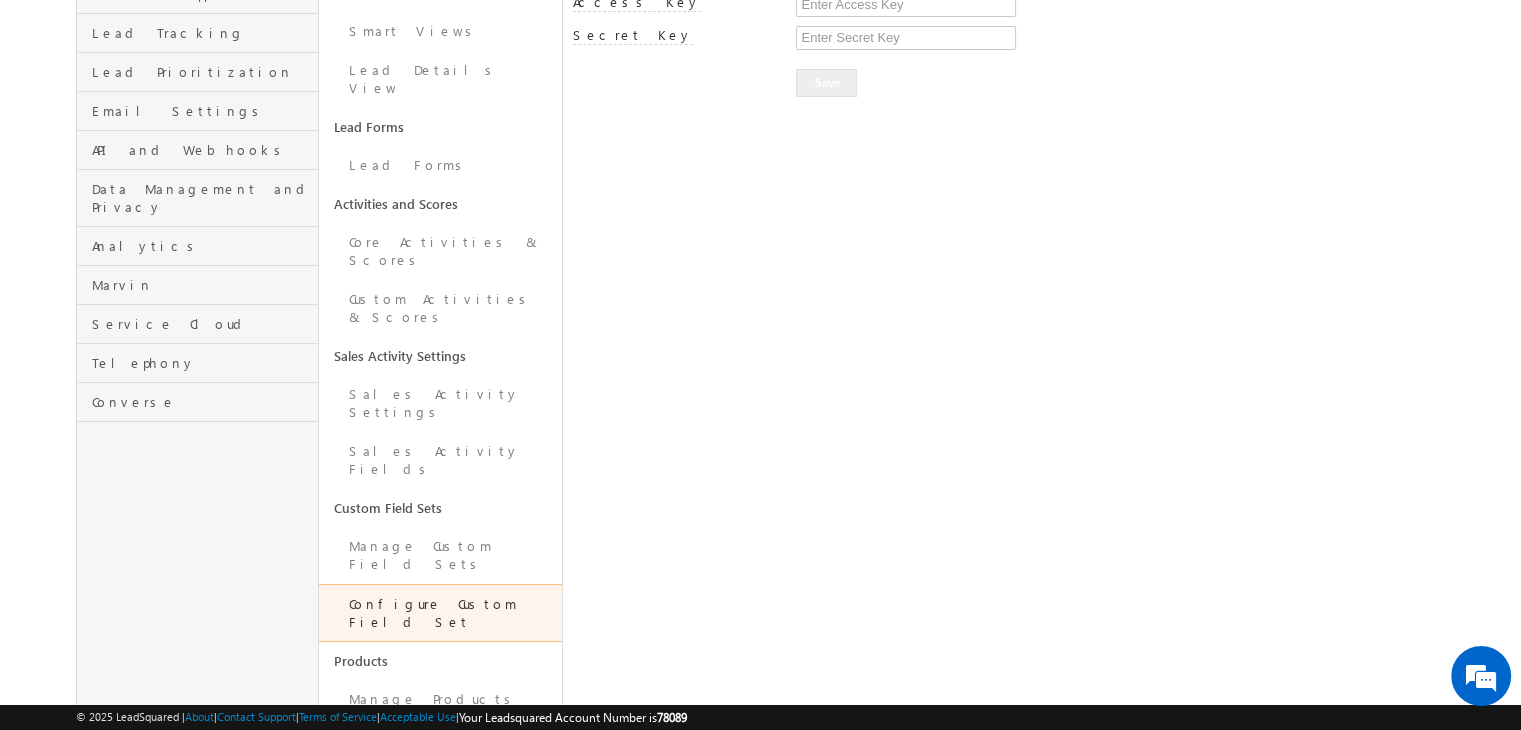 scroll, scrollTop: 412, scrollLeft: 0, axis: vertical 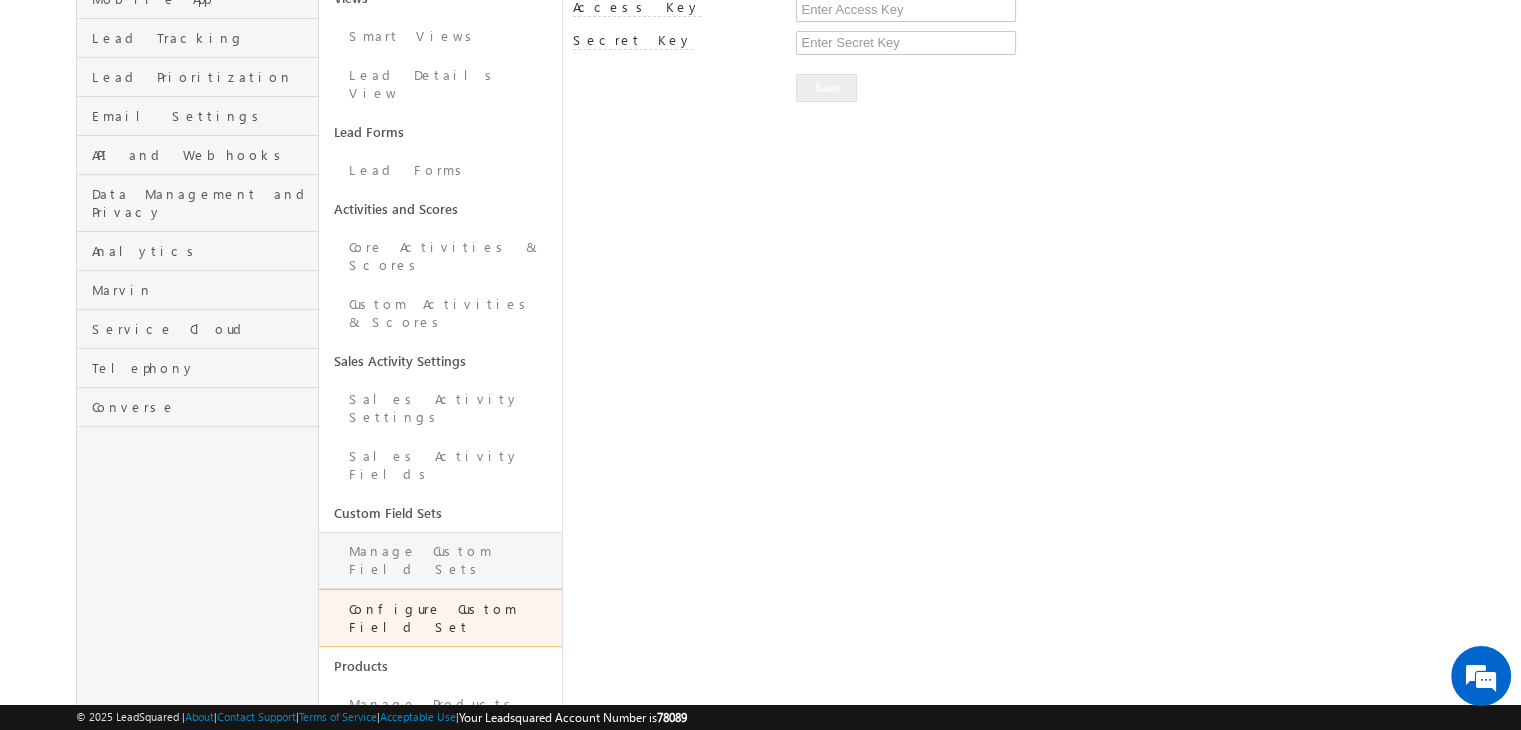 click on "Manage Custom Field Sets" at bounding box center (440, 560) 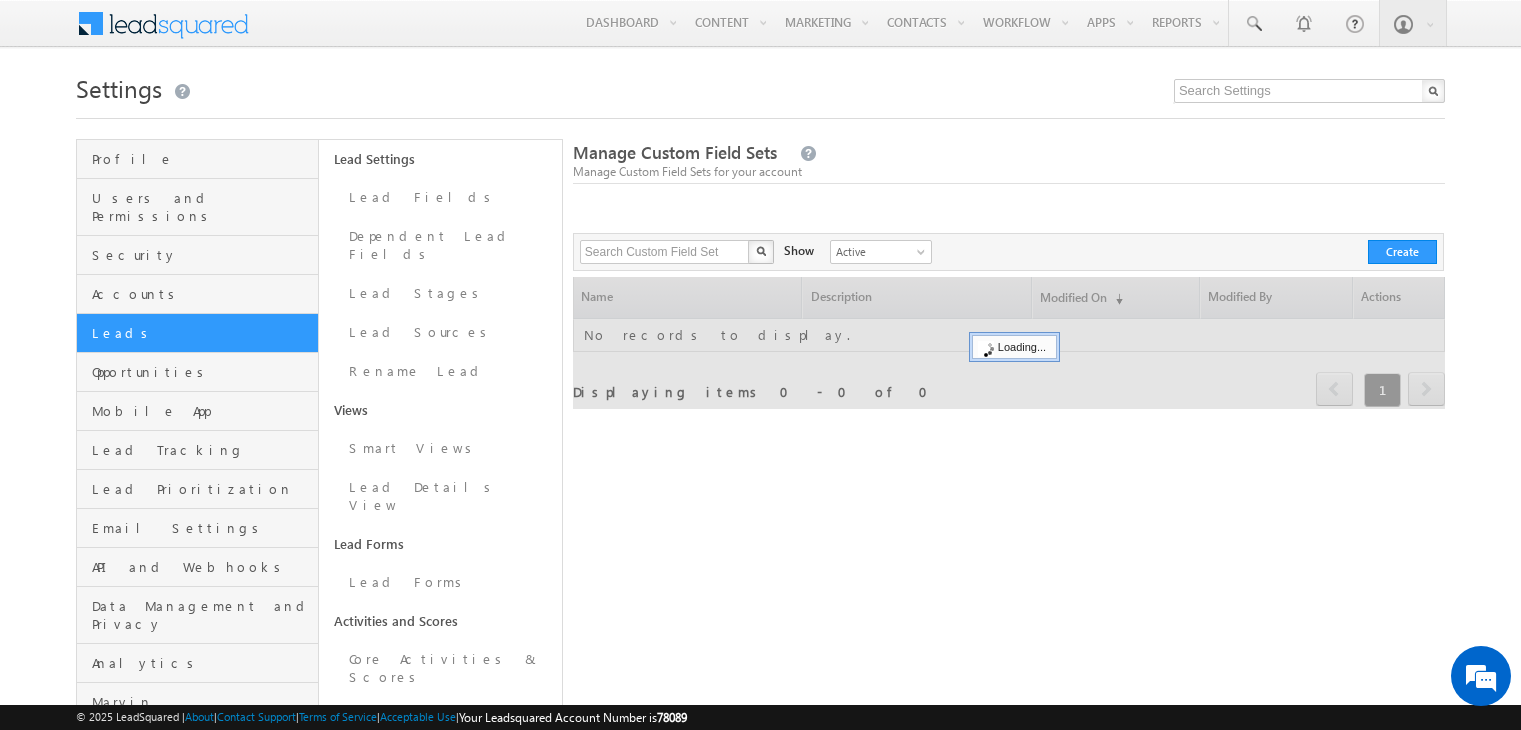 scroll, scrollTop: 0, scrollLeft: 0, axis: both 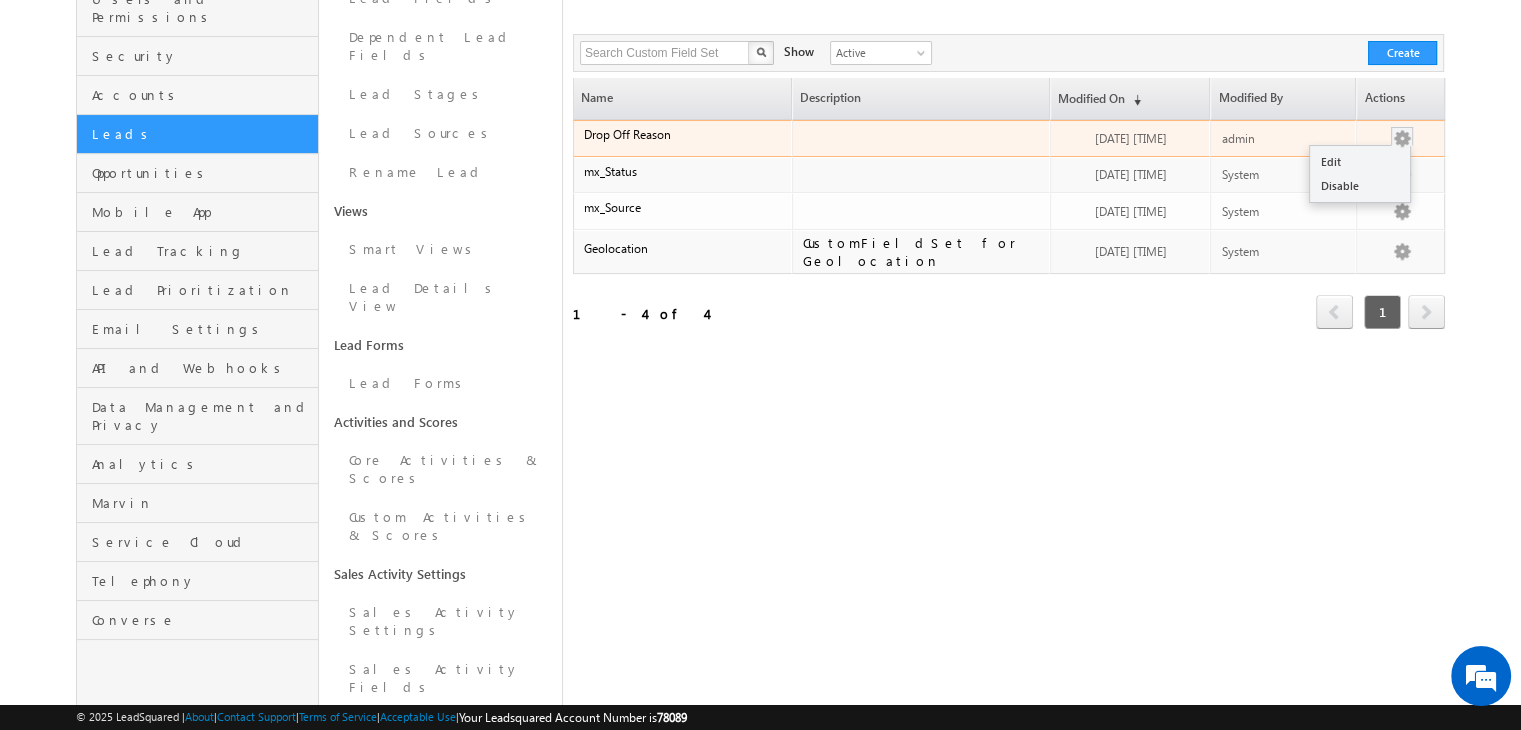 click at bounding box center (1402, 139) 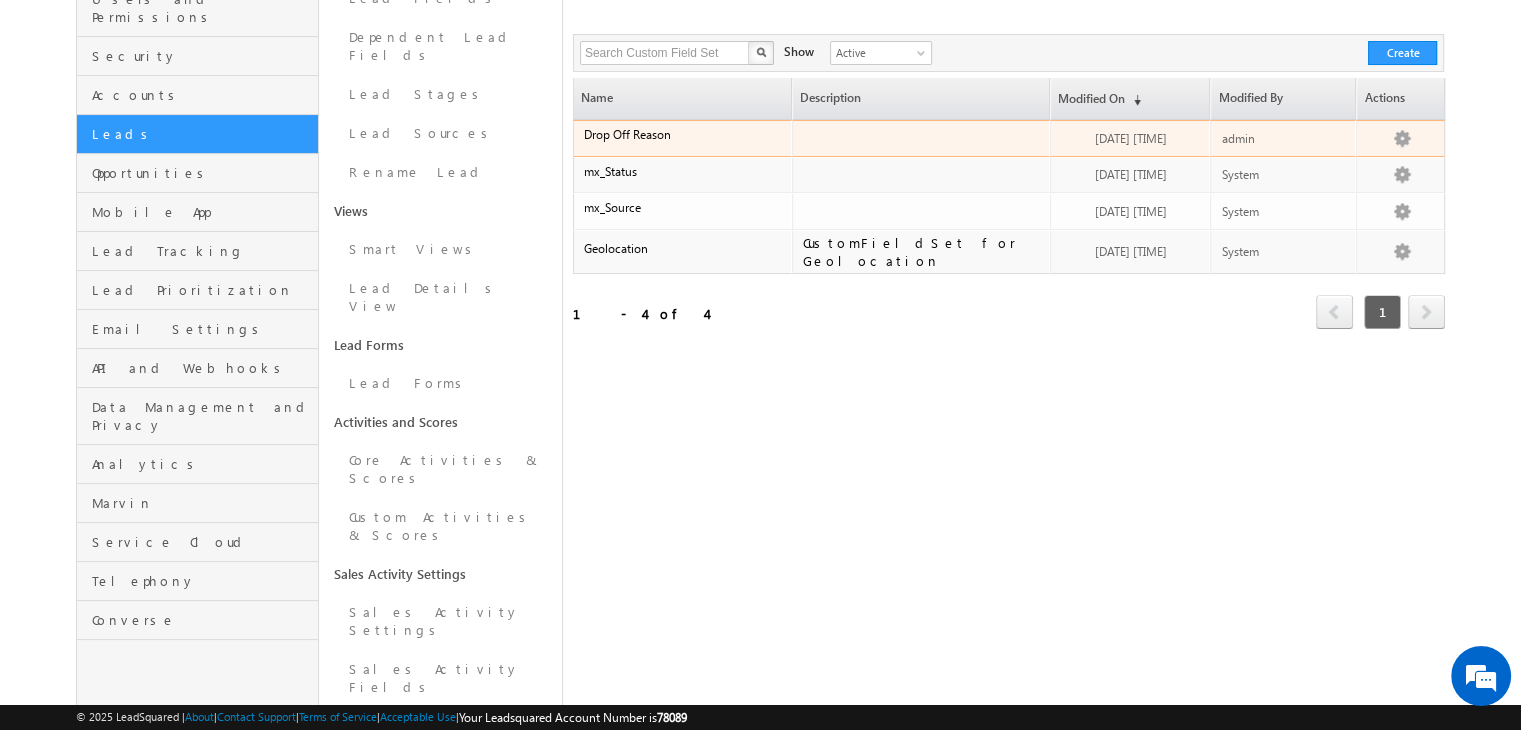 click on "admin" at bounding box center (1284, 138) 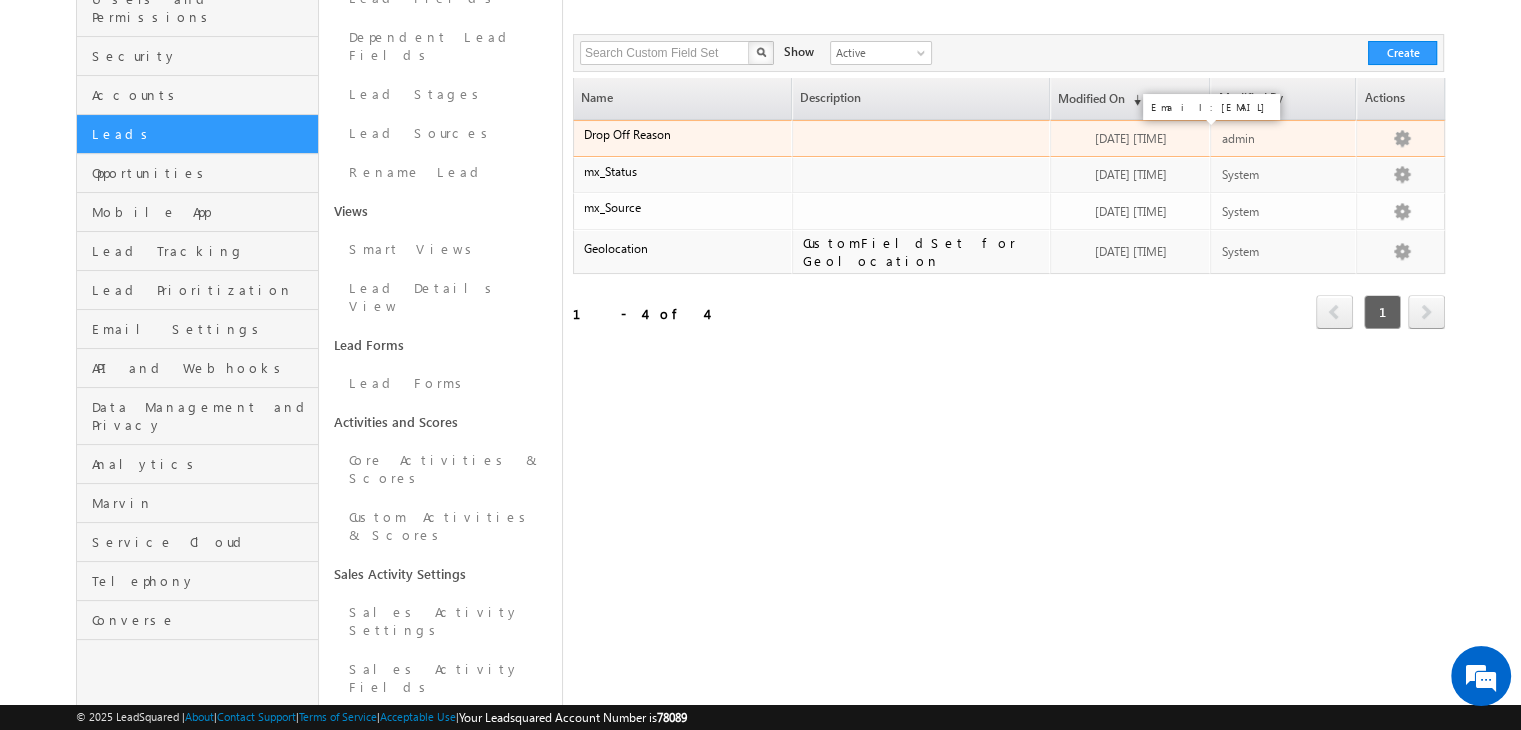 click on "admin" at bounding box center [1237, 138] 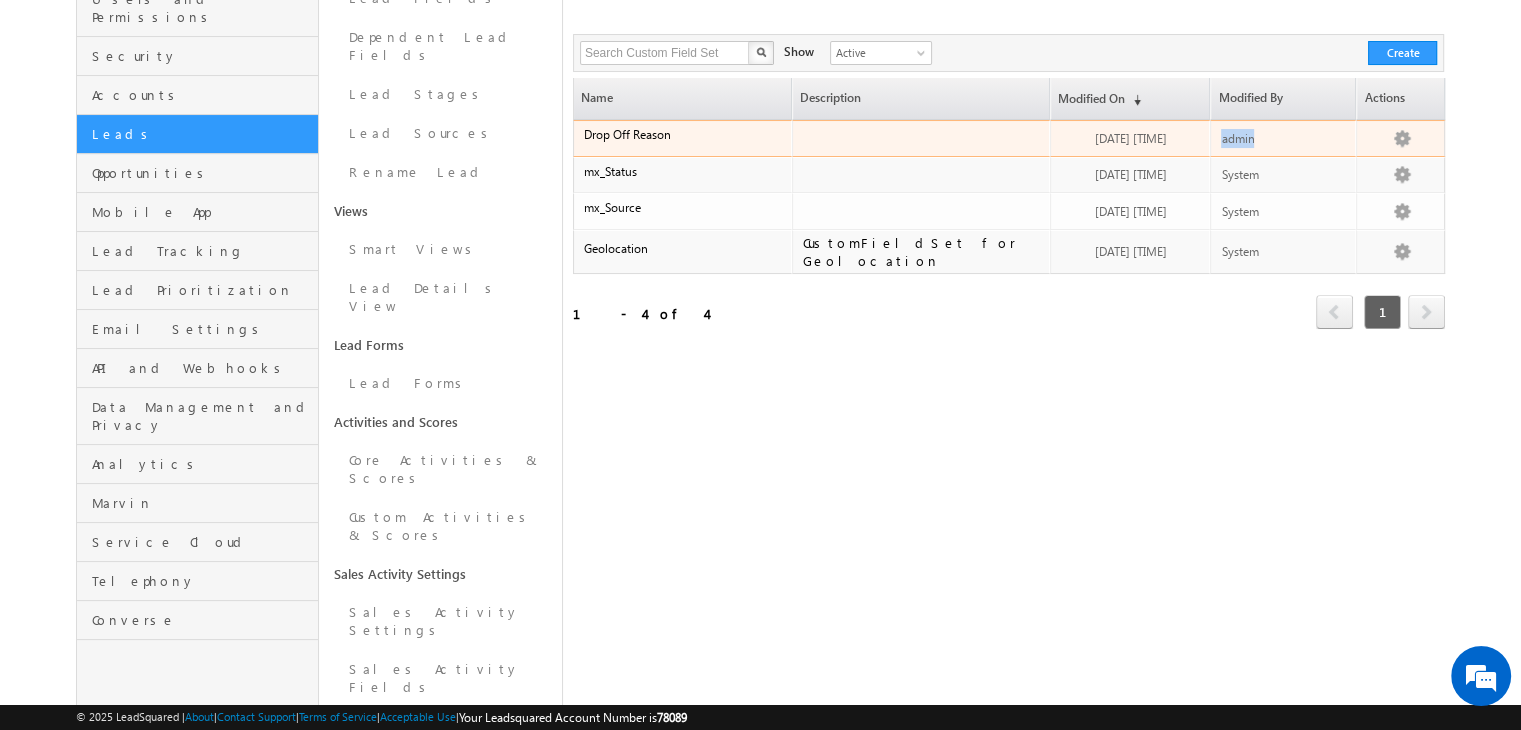click on "admin" at bounding box center [1237, 138] 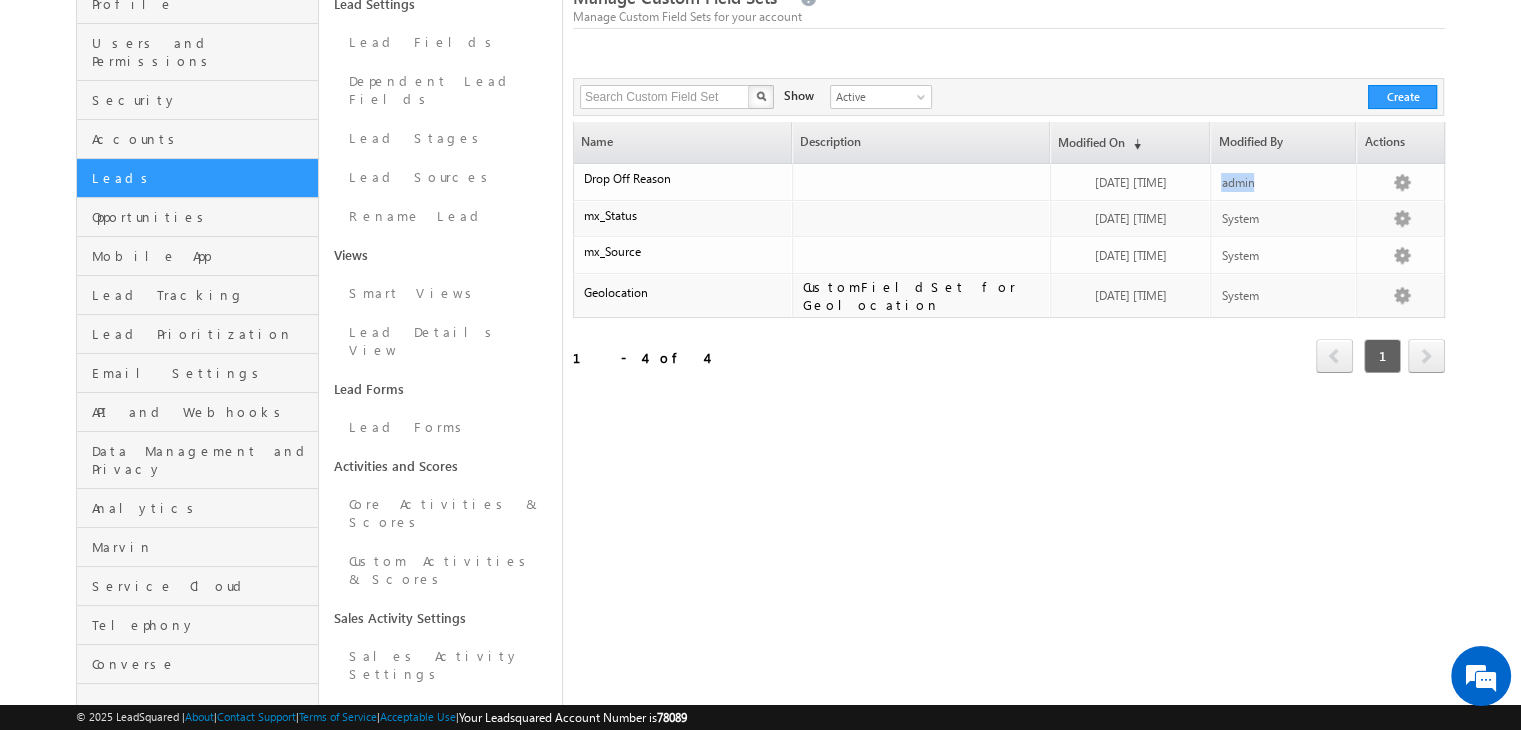 scroll, scrollTop: 151, scrollLeft: 0, axis: vertical 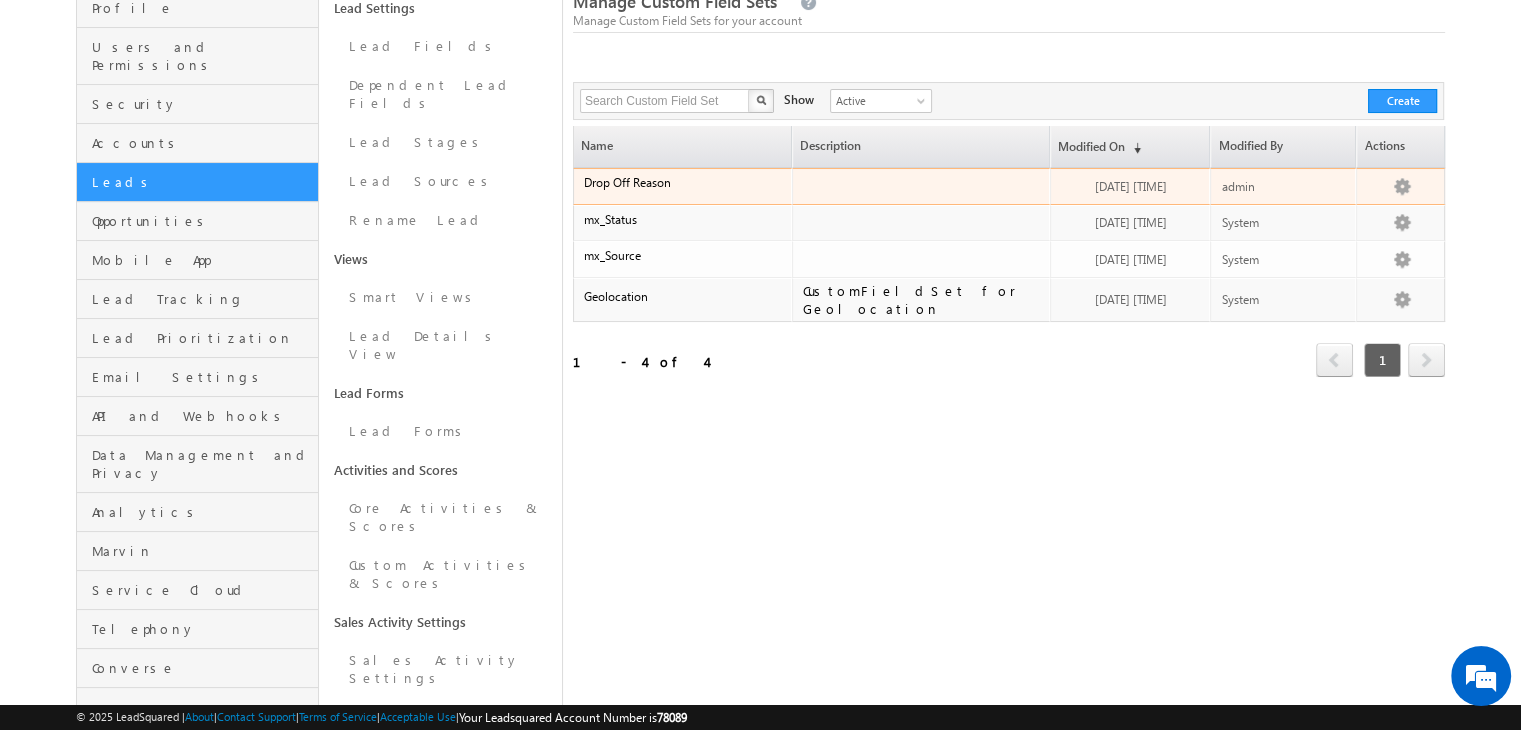 click on "Drop Off Reason" at bounding box center [682, 186] 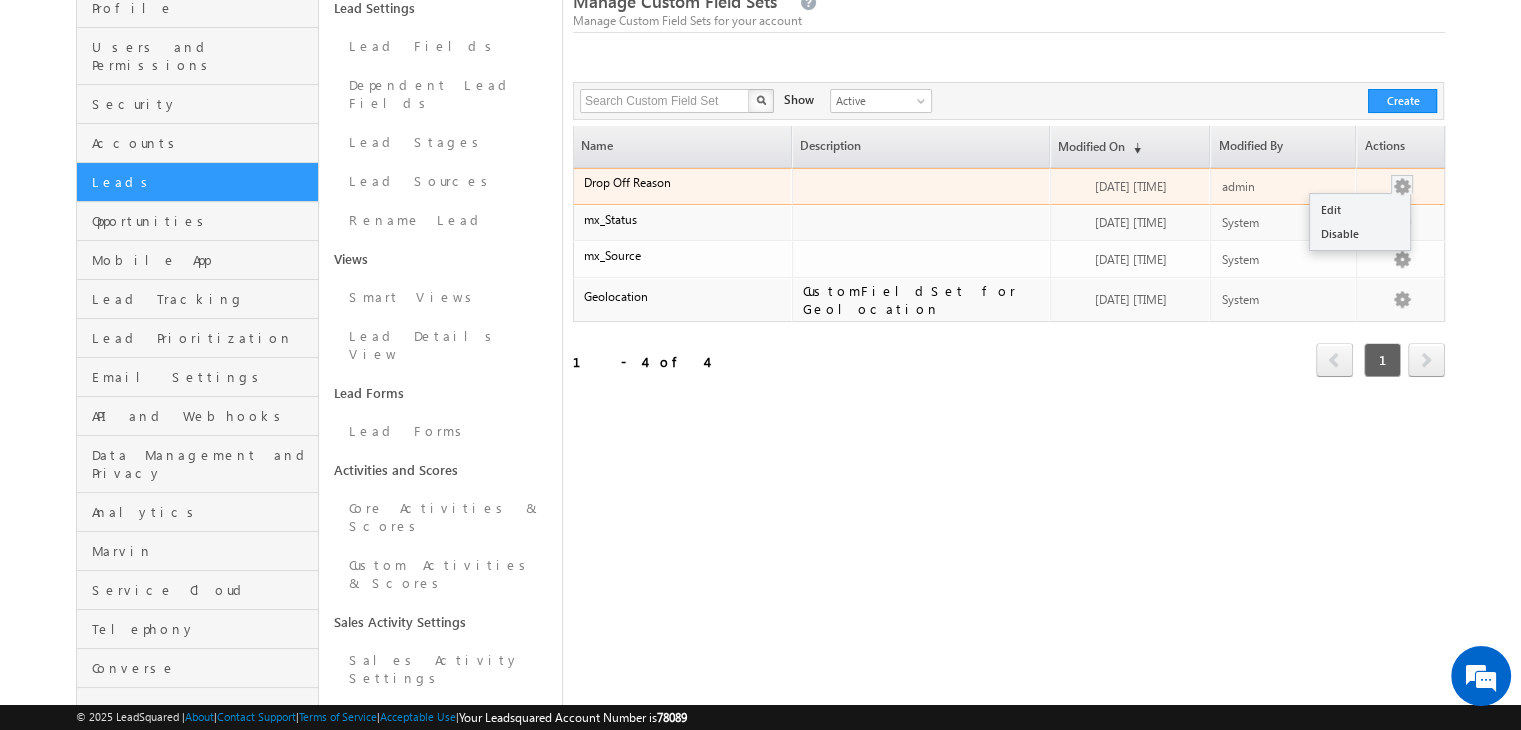 click at bounding box center (1402, 187) 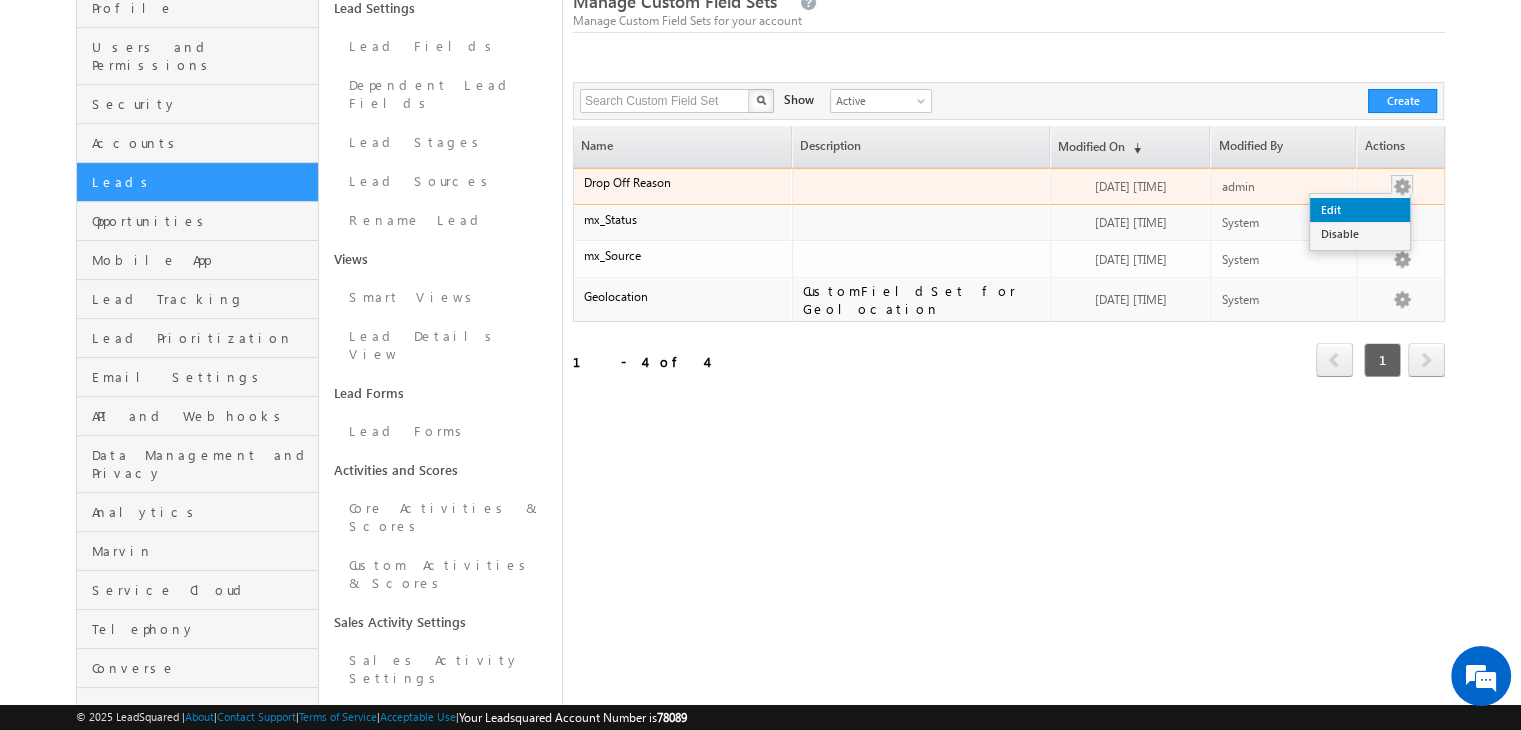 click on "Edit" at bounding box center (1360, 210) 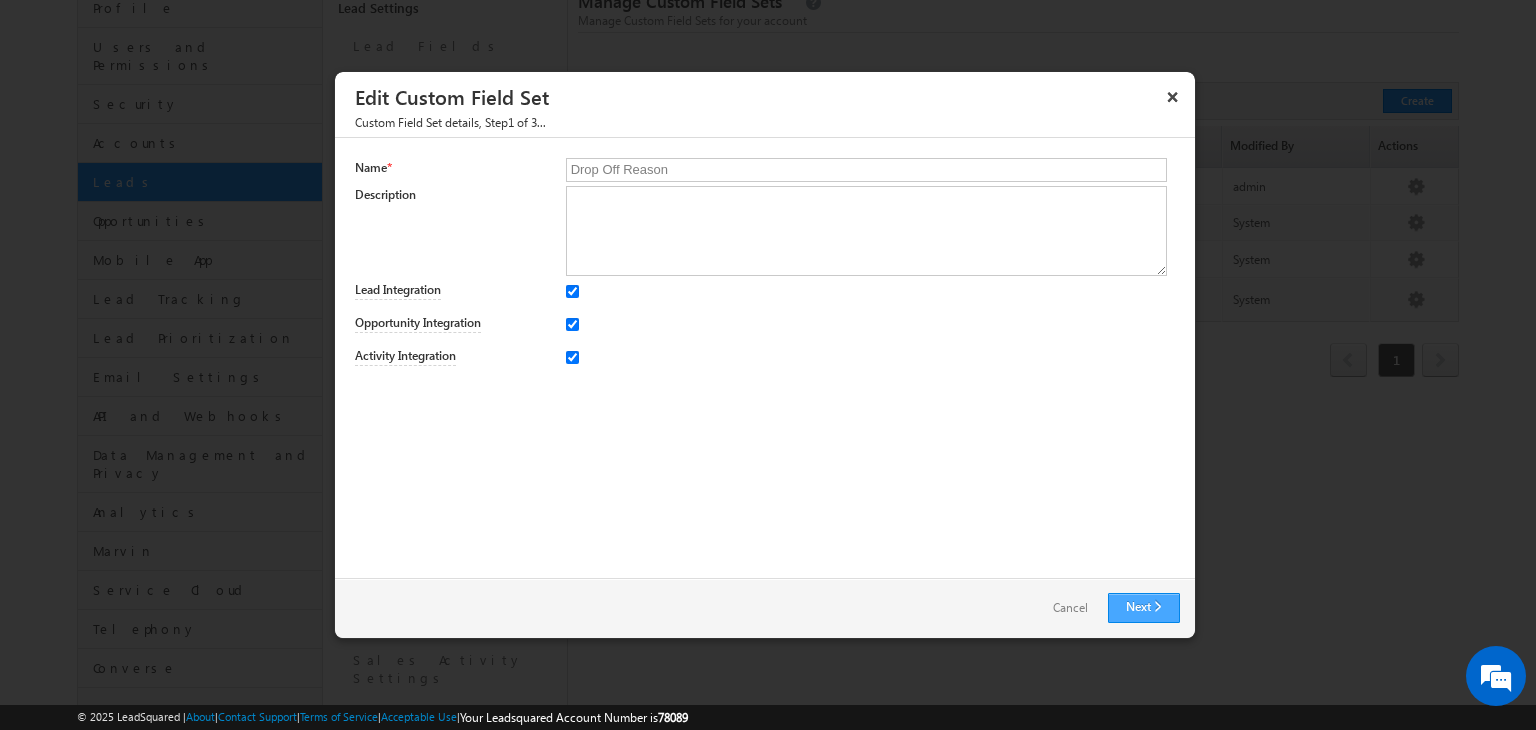 click on "Next" at bounding box center [1144, 608] 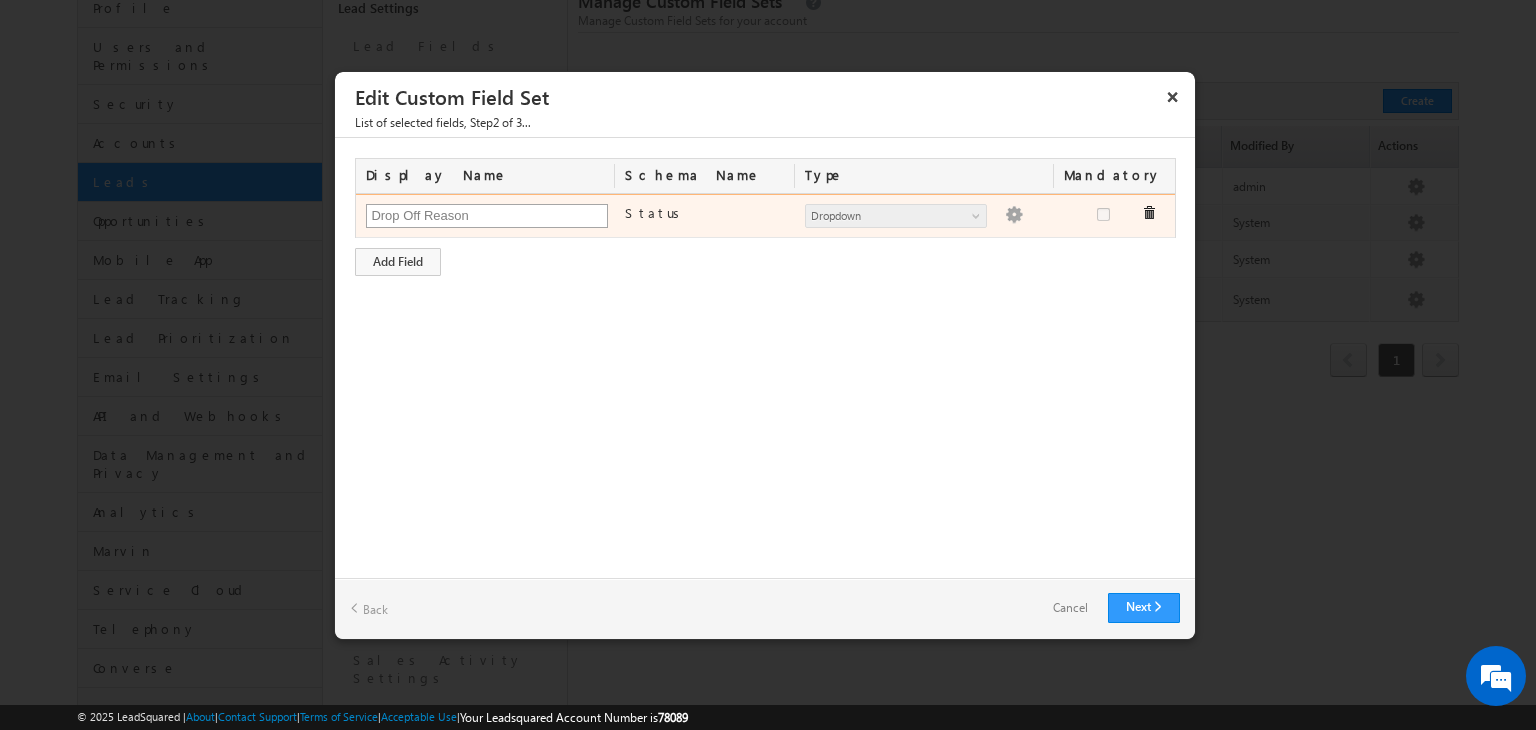 click on "Drop Off Reason" at bounding box center [487, 216] 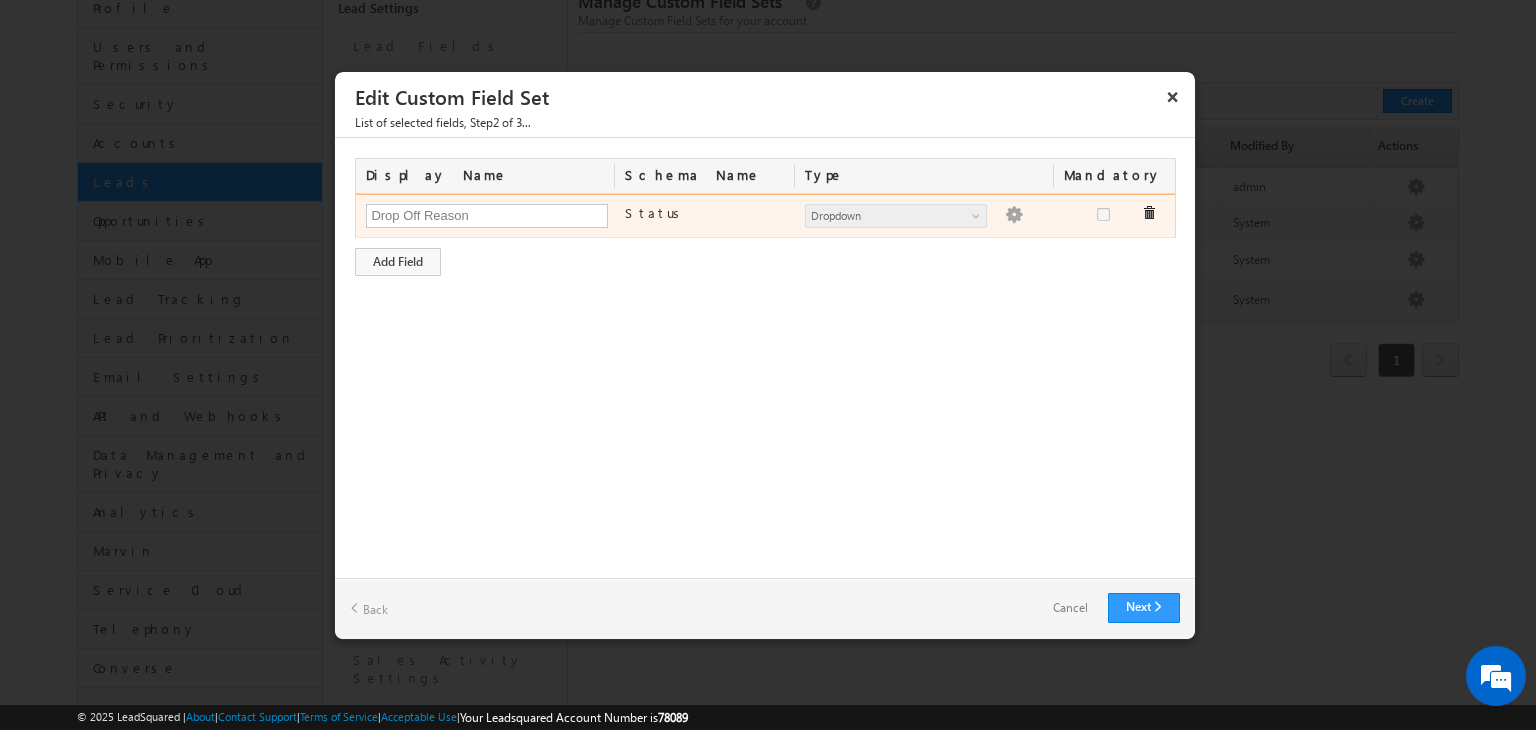 click on "Dropdown" at bounding box center (887, 216) 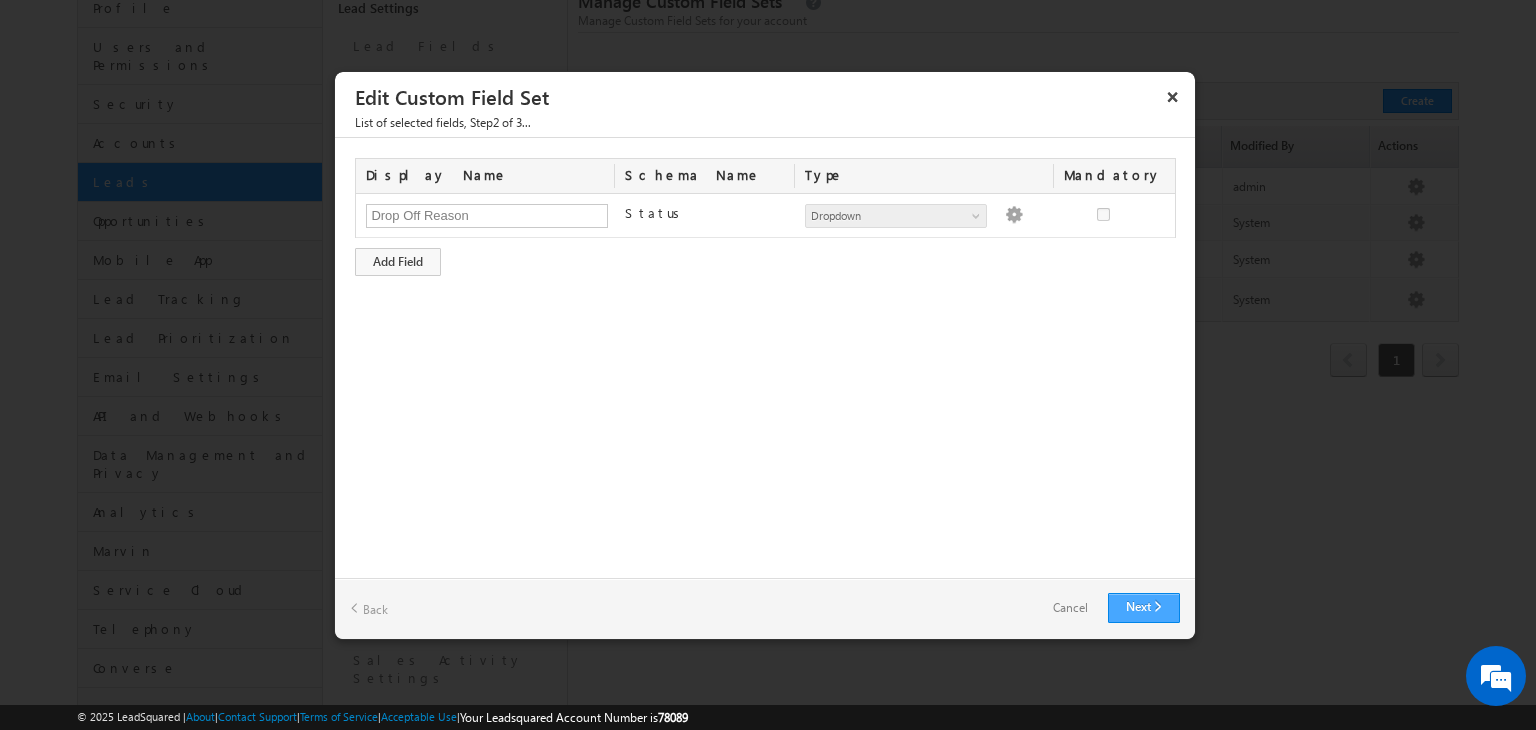 click on "Next" at bounding box center [1144, 608] 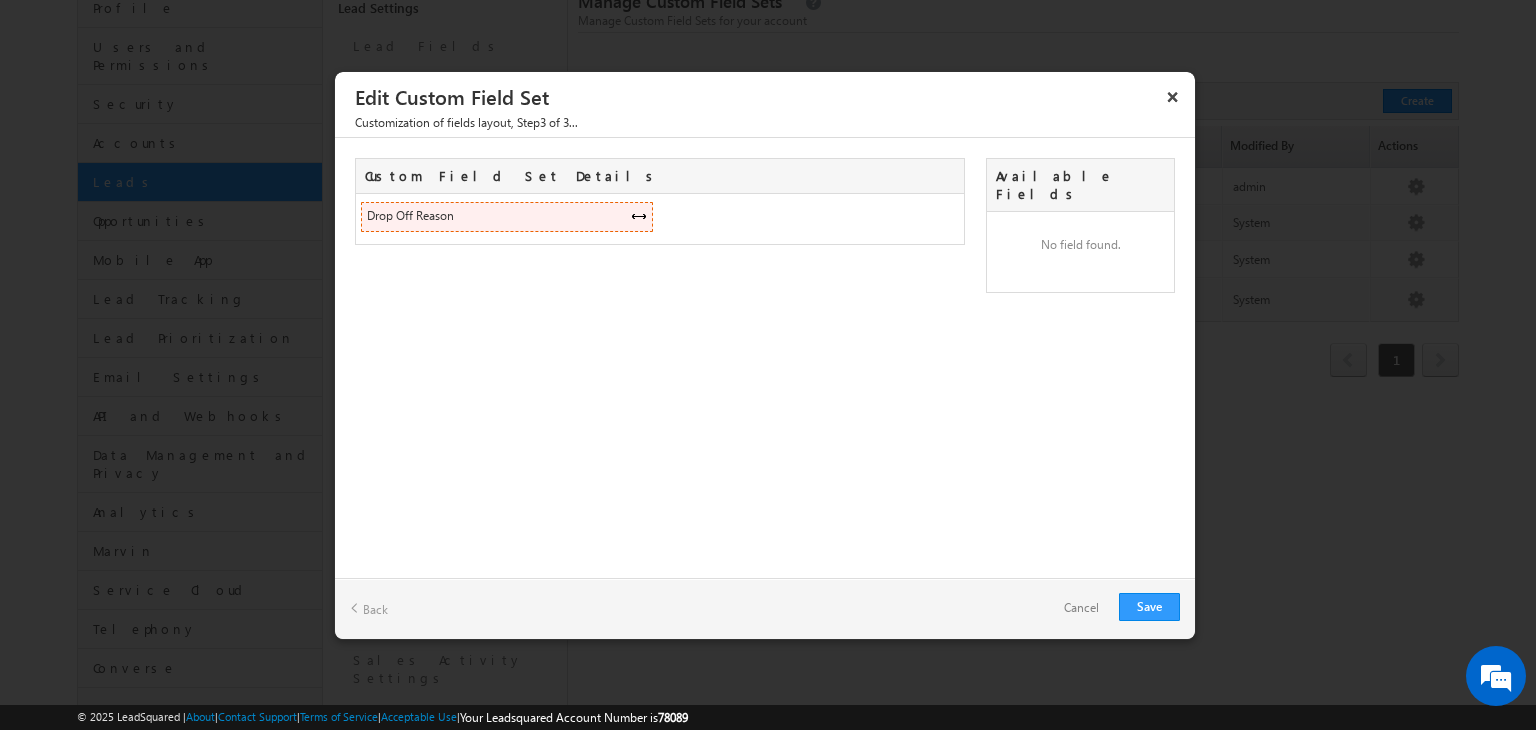 click on "Drop Off Reason                    Status    SearchableDropdown    false" at bounding box center [507, 217] 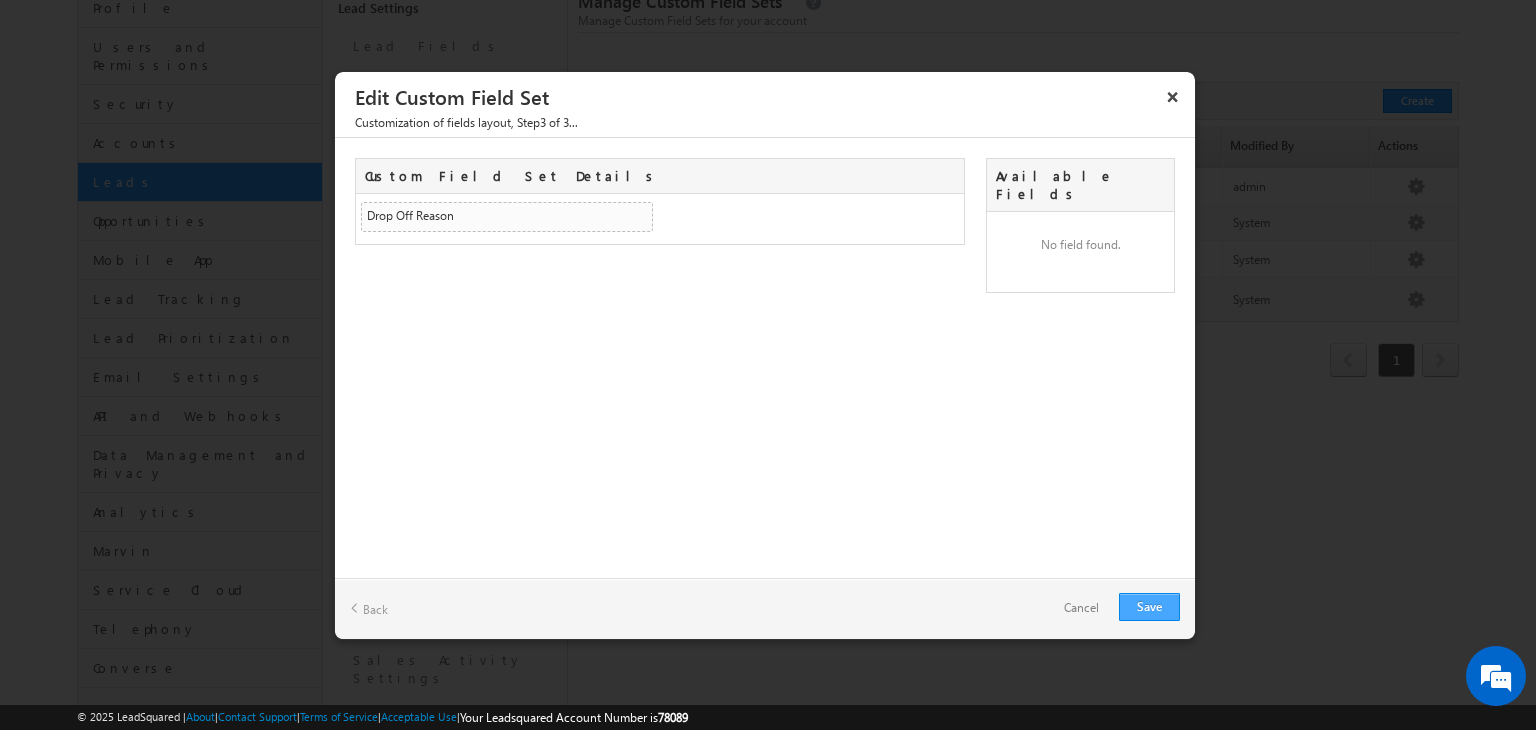 click on "Save" at bounding box center (1149, 607) 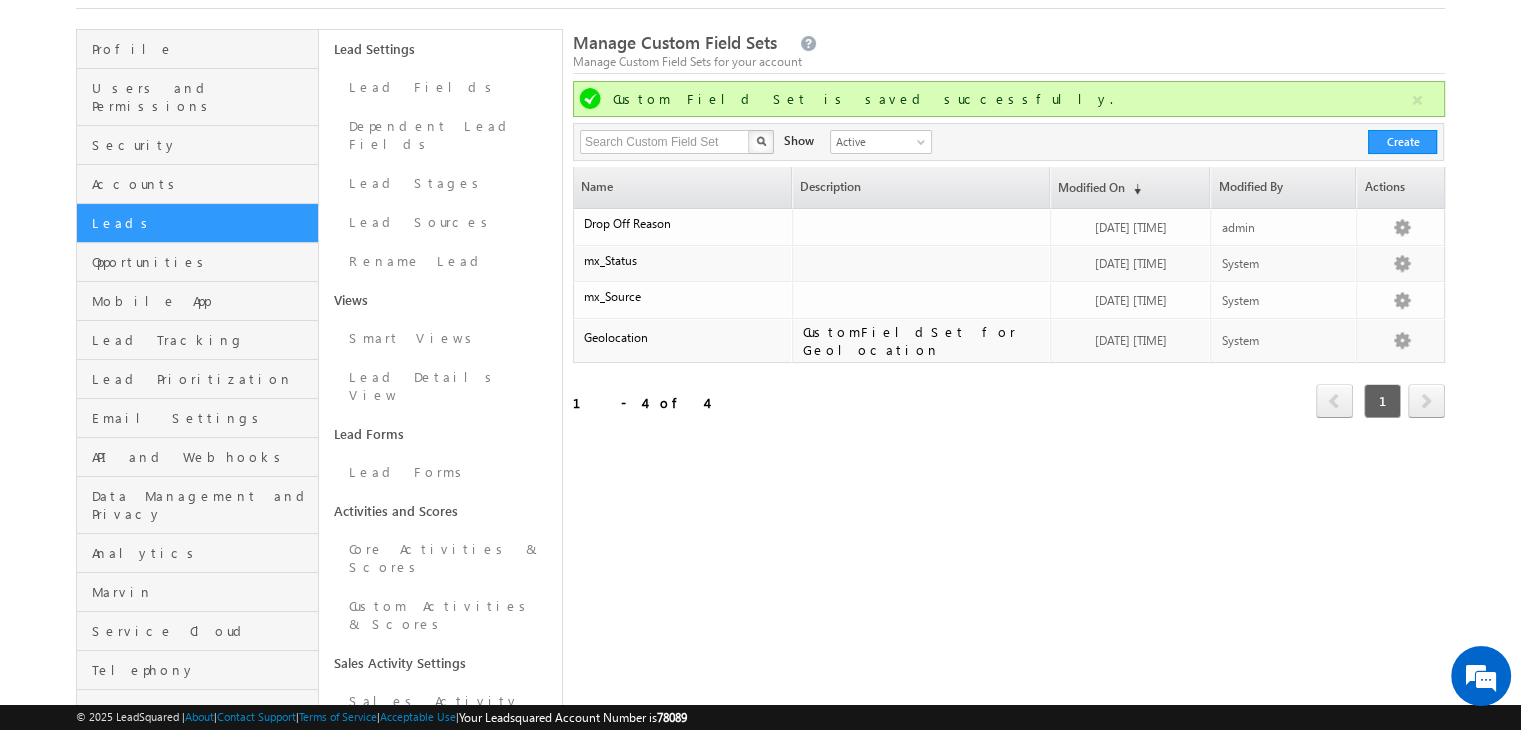 scroll, scrollTop: 100, scrollLeft: 0, axis: vertical 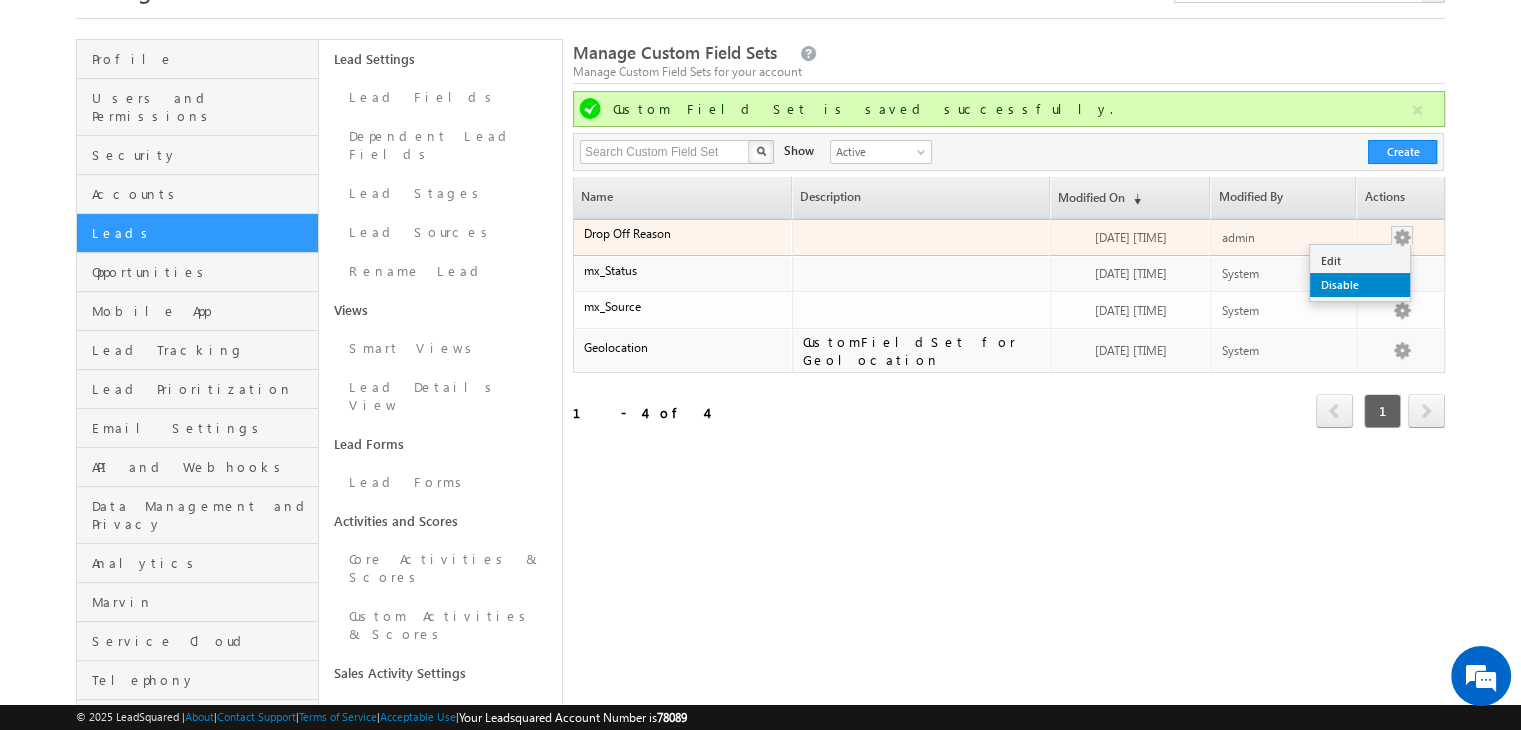click on "Disable" at bounding box center (1360, 285) 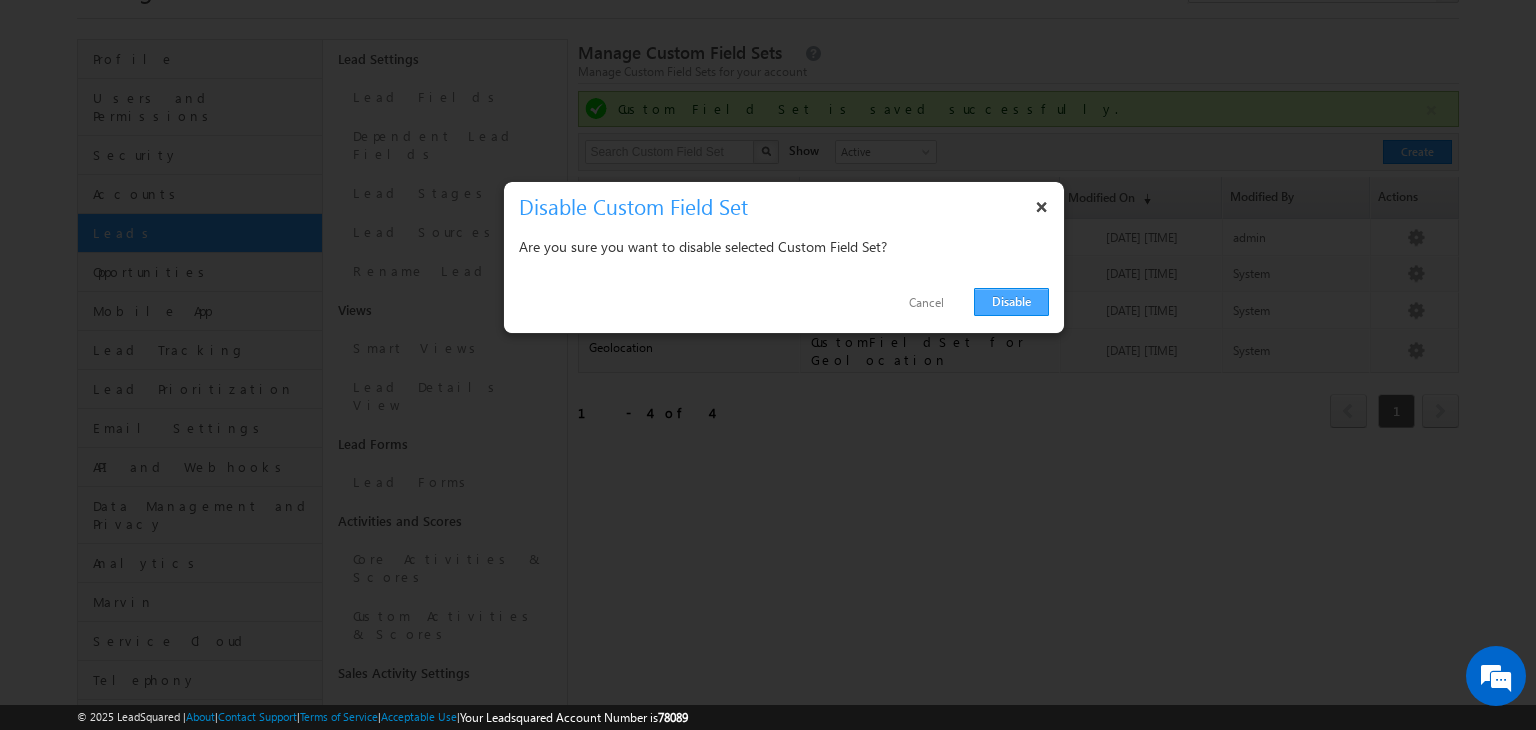 click on "Disable" at bounding box center (1011, 302) 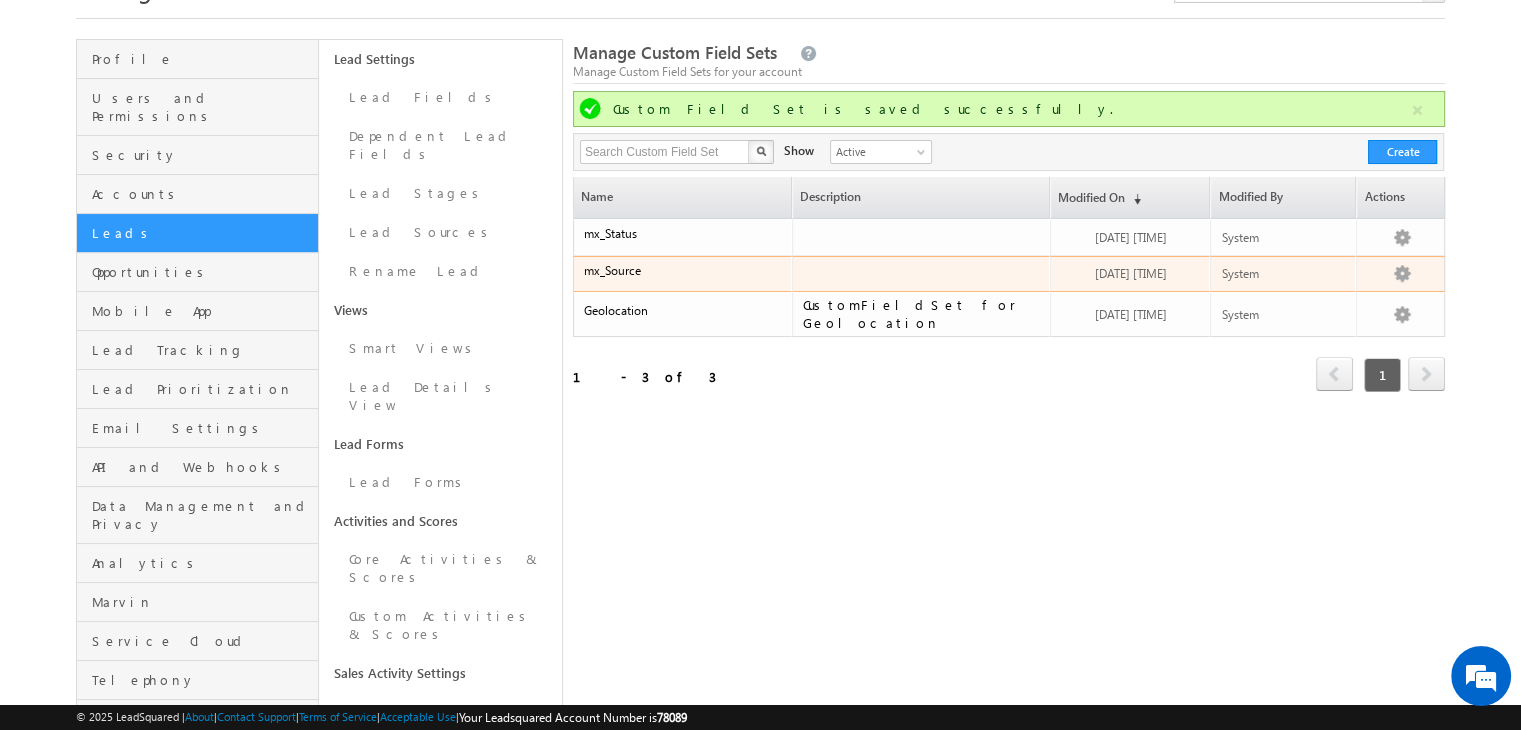 scroll, scrollTop: 0, scrollLeft: 0, axis: both 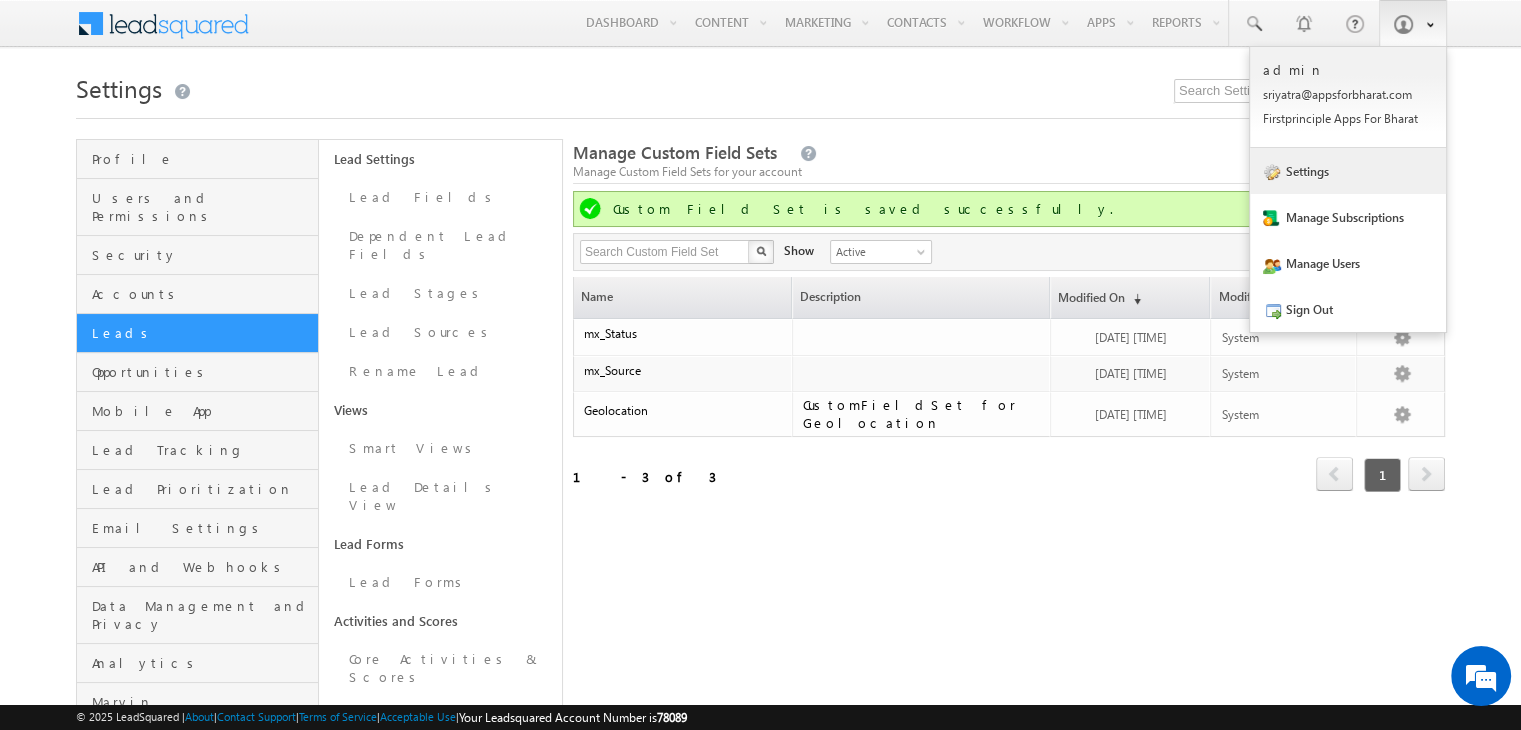 click on "Settings" at bounding box center [1348, 171] 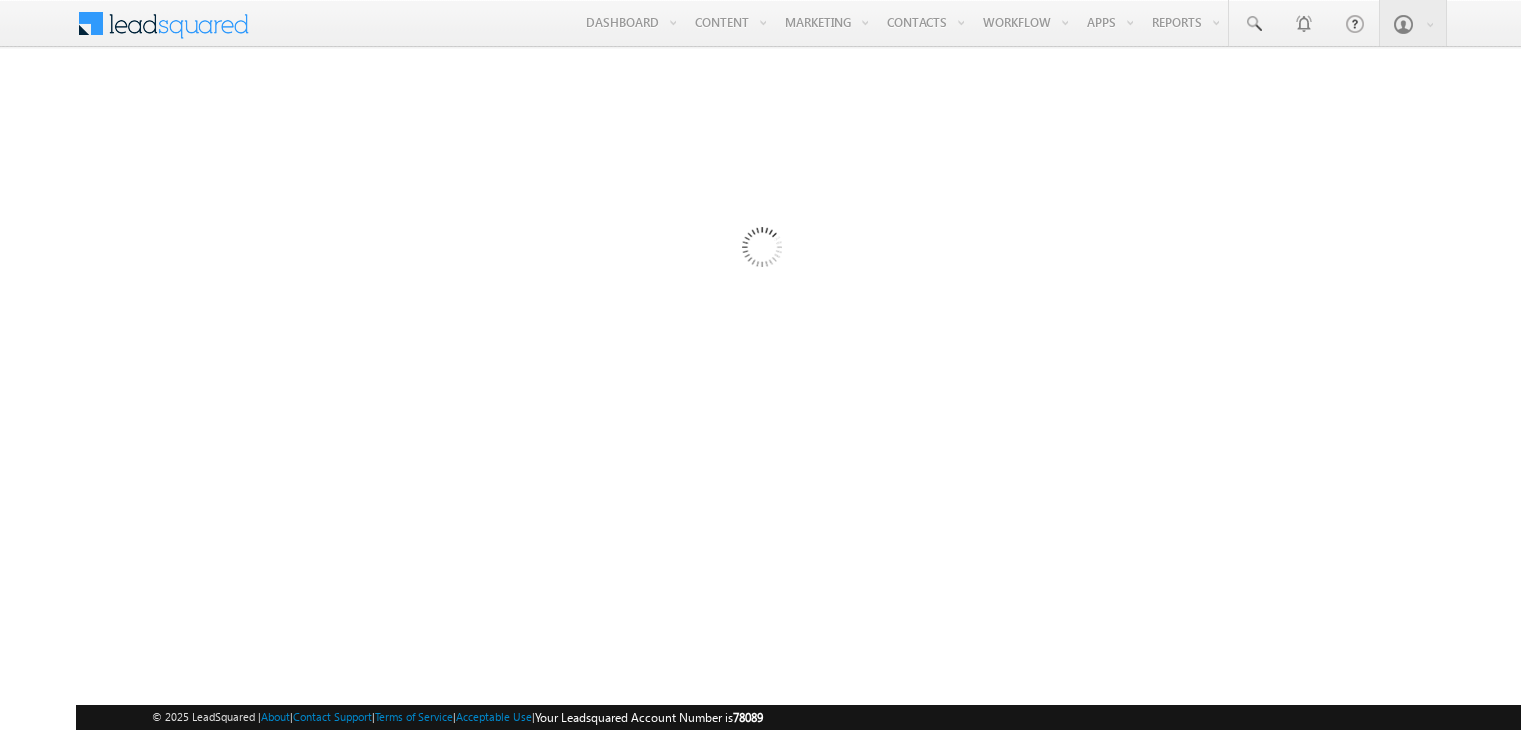 scroll, scrollTop: 0, scrollLeft: 0, axis: both 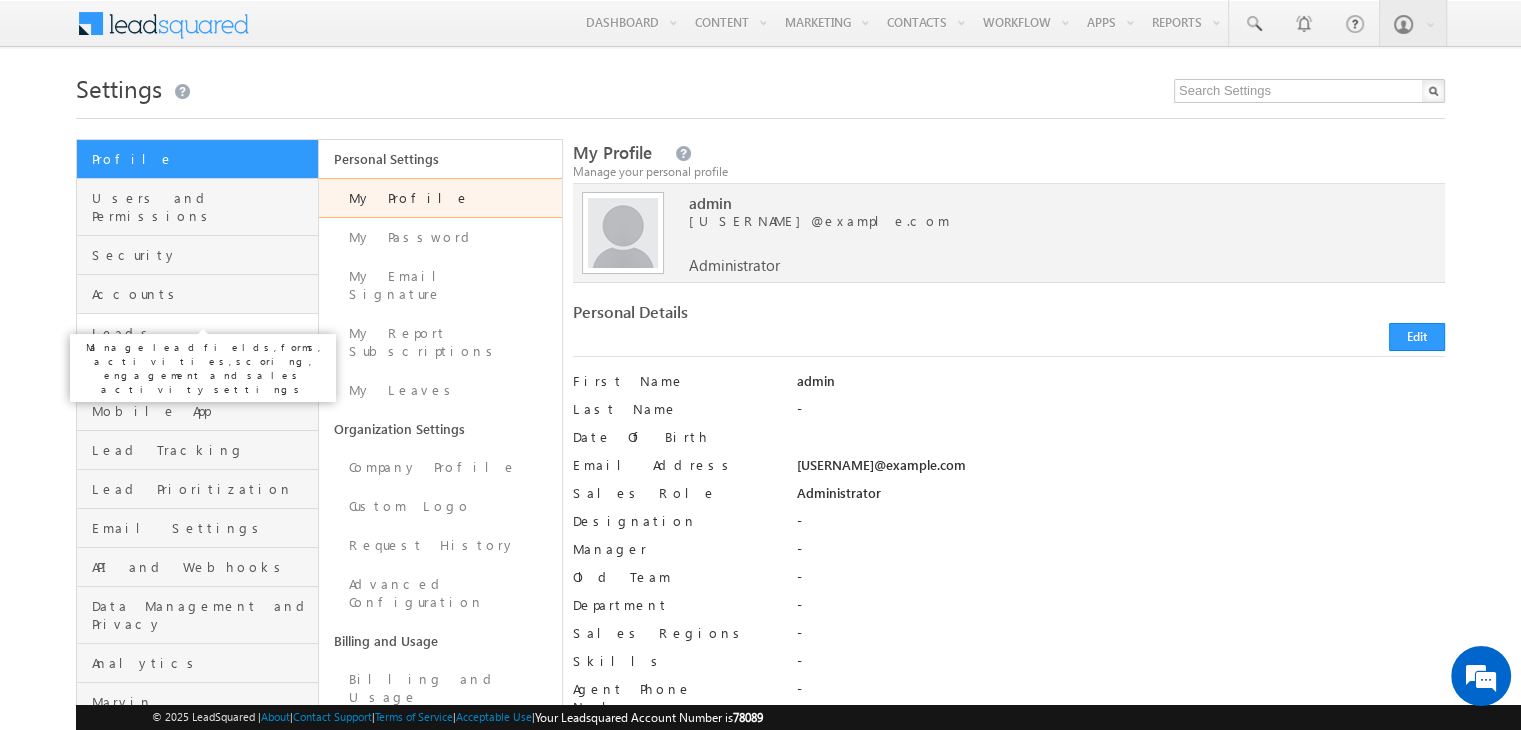 click on "Leads" at bounding box center (202, 333) 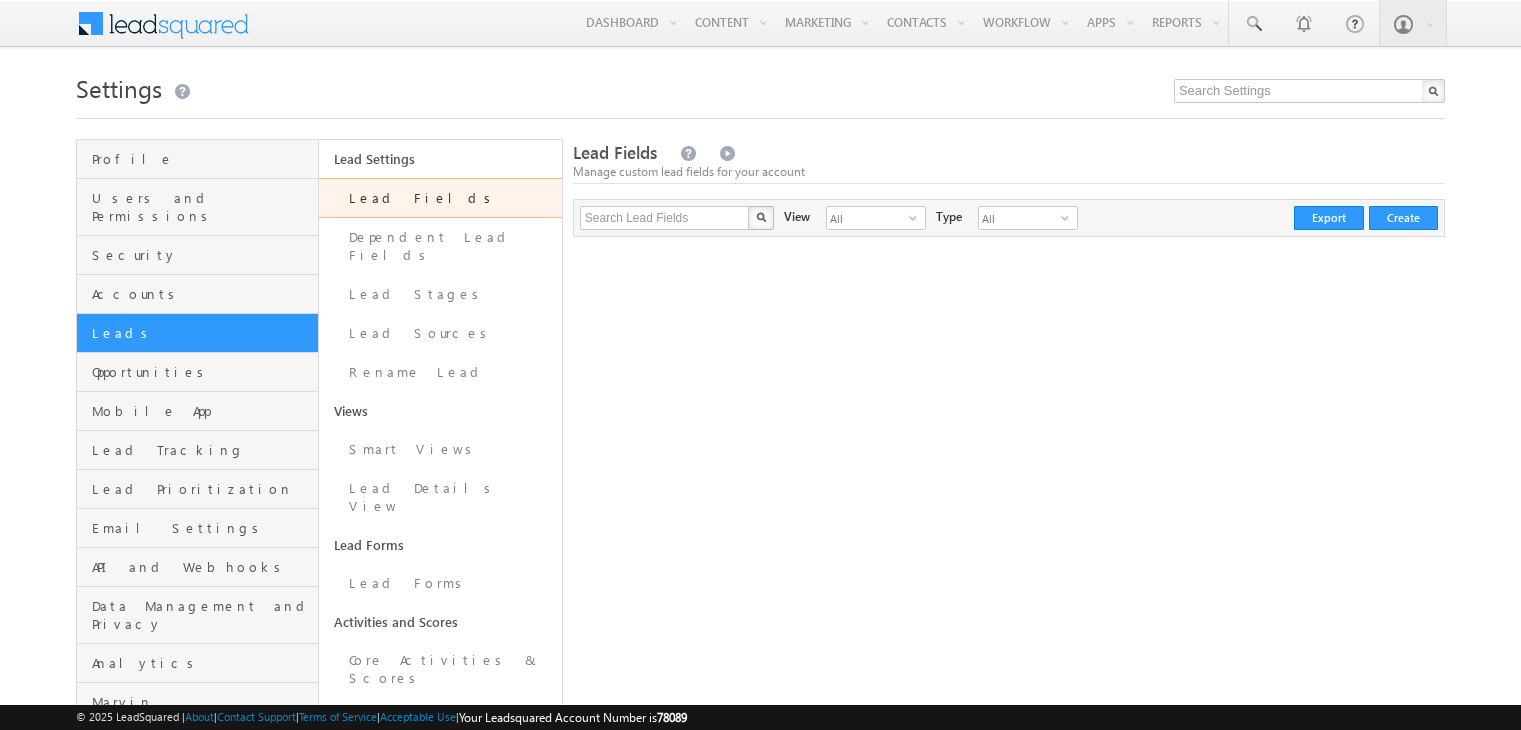 scroll, scrollTop: 0, scrollLeft: 0, axis: both 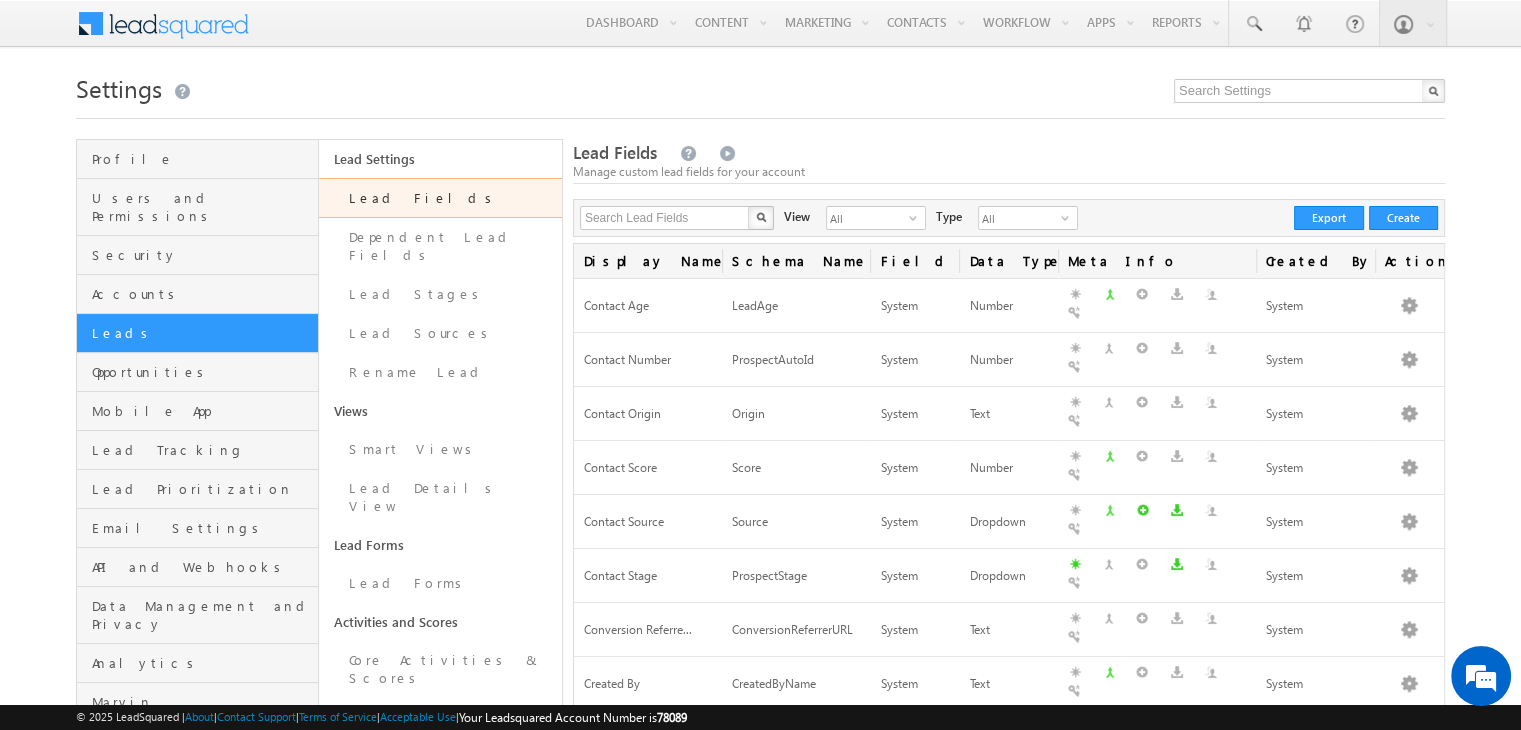 click on "Lead Fields" at bounding box center [440, 198] 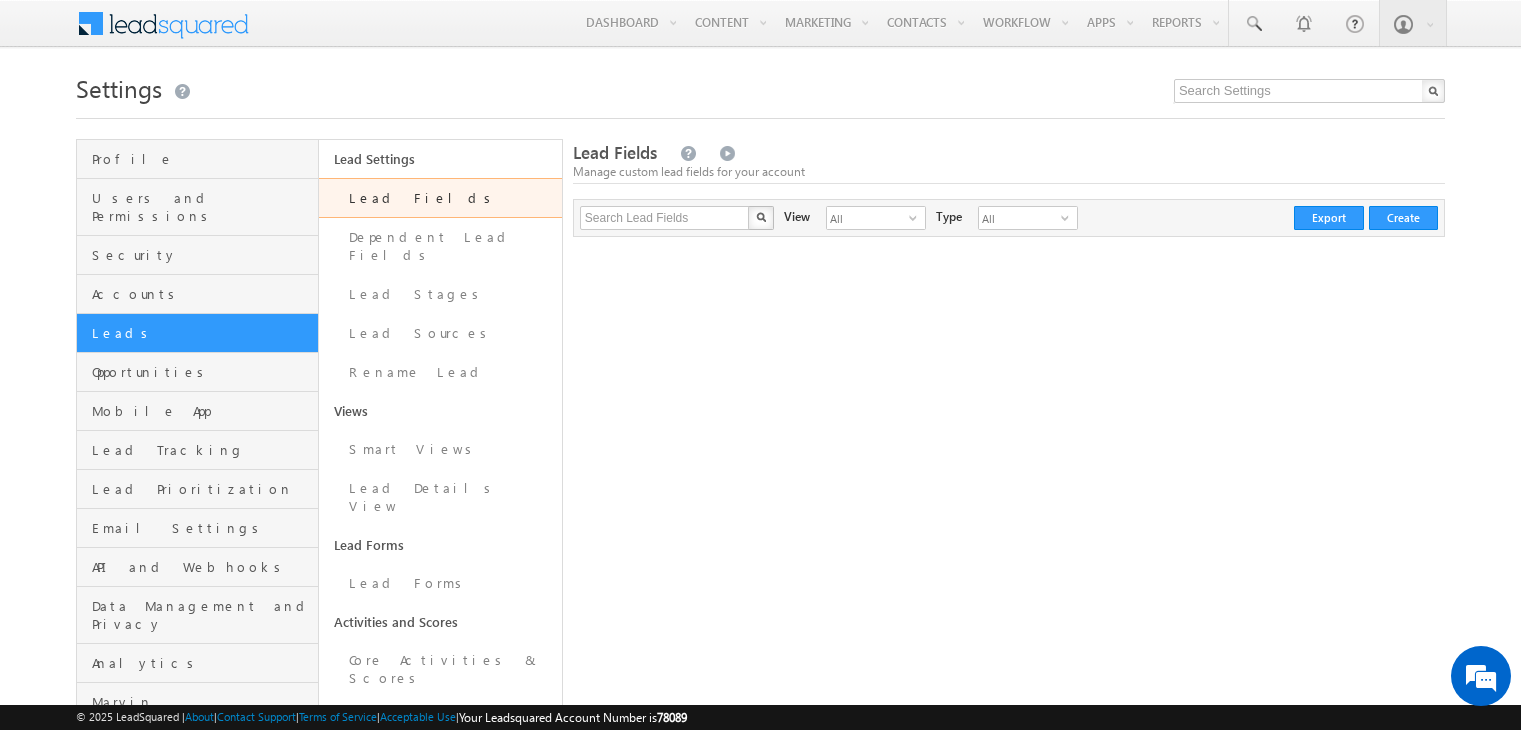 scroll, scrollTop: 0, scrollLeft: 0, axis: both 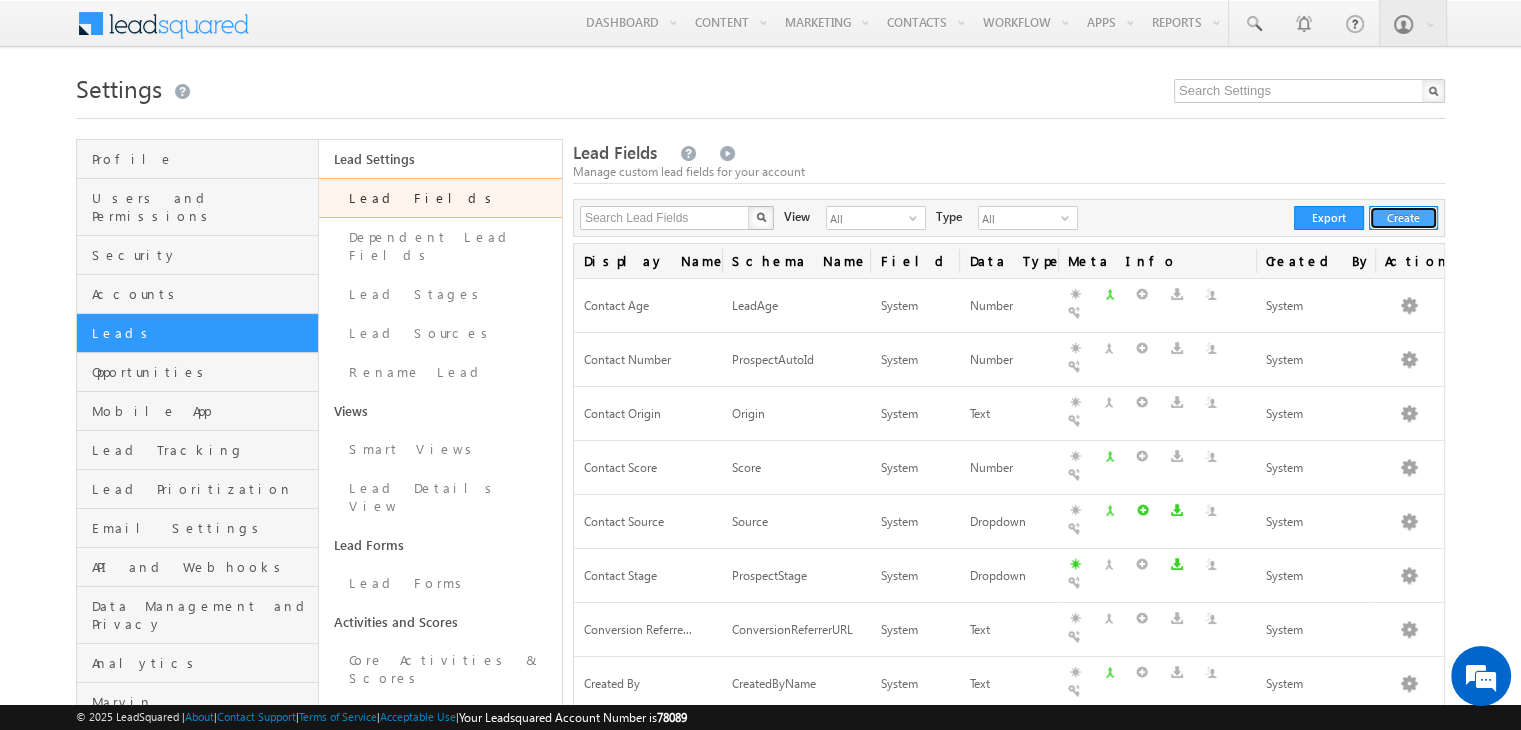 click on "Create" at bounding box center (1403, 218) 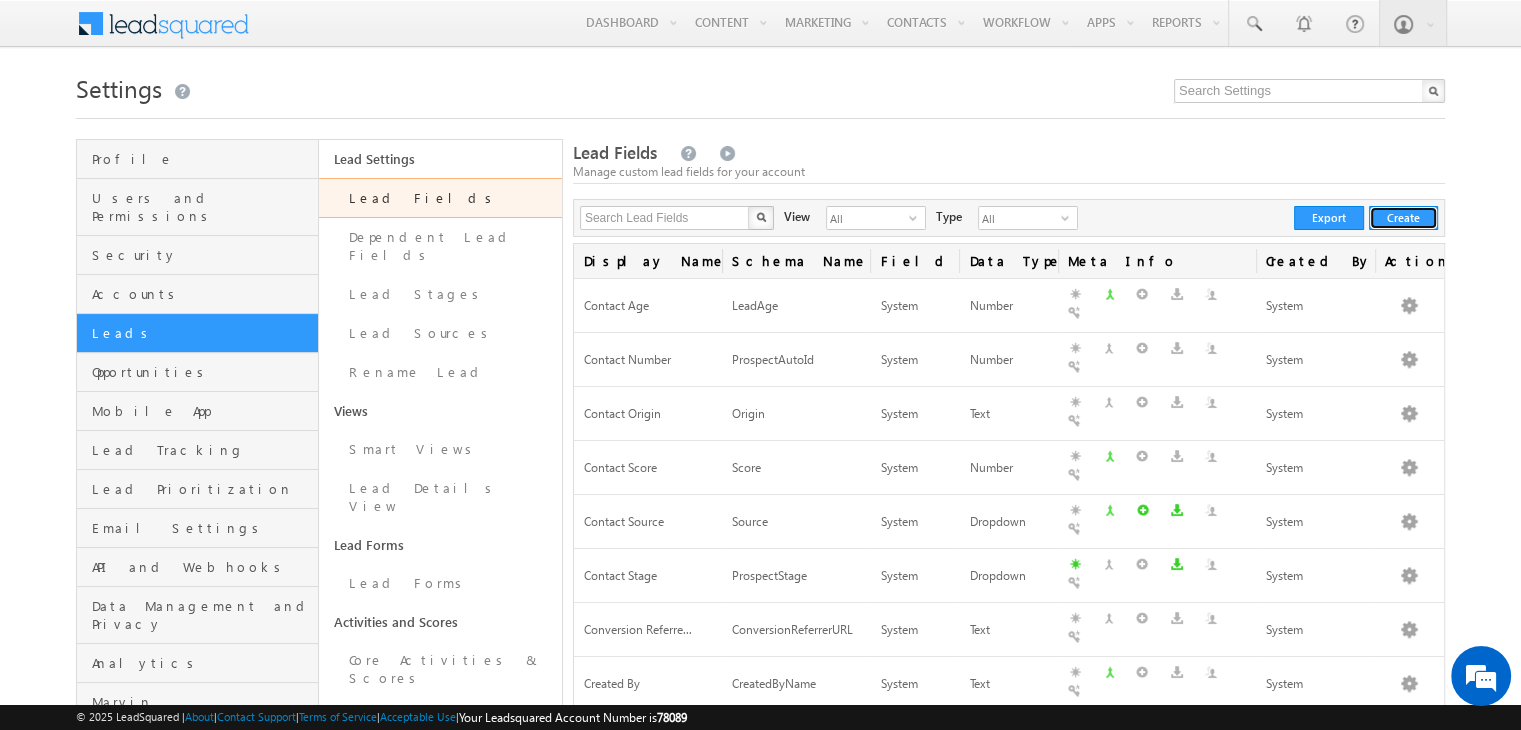 scroll, scrollTop: 0, scrollLeft: 0, axis: both 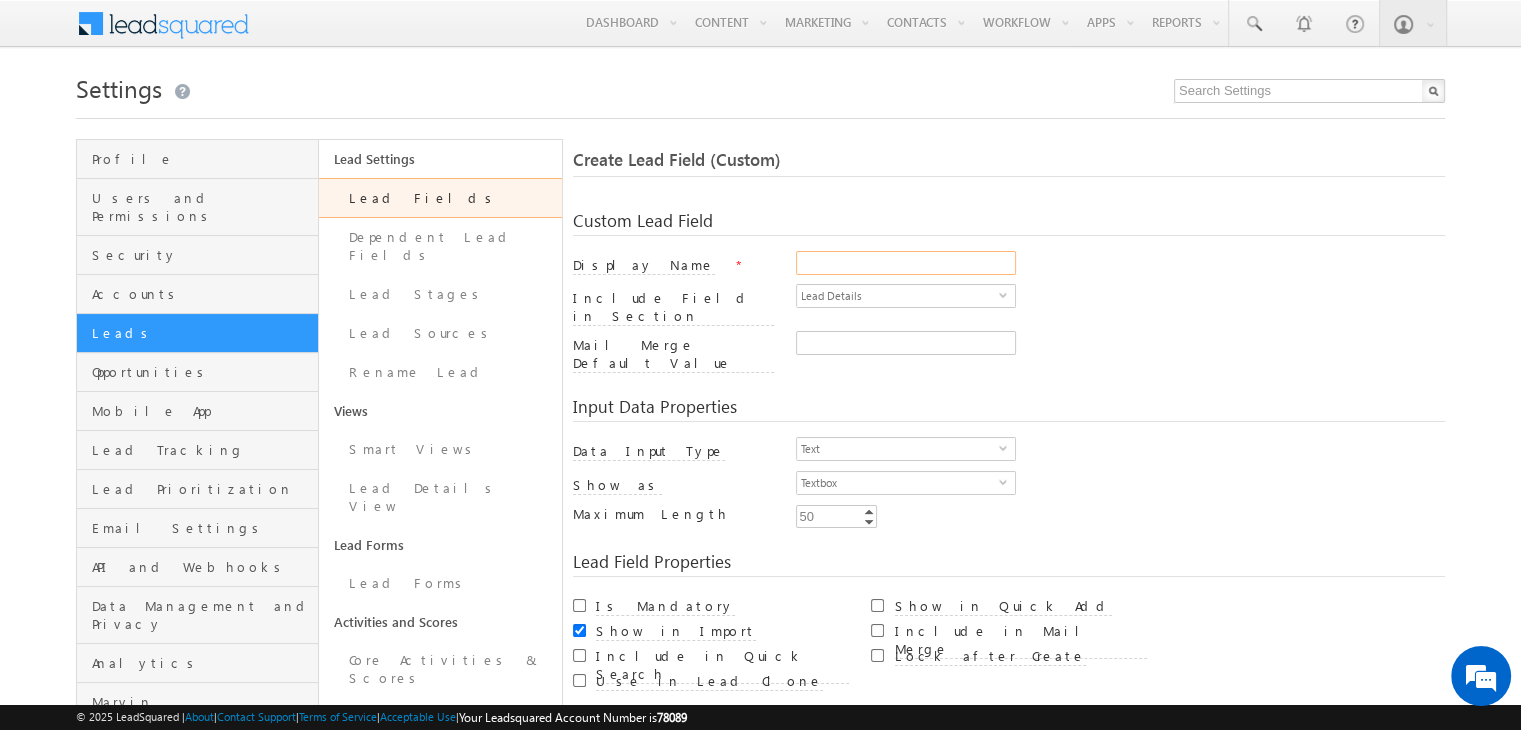click on "Display Name" at bounding box center (906, 263) 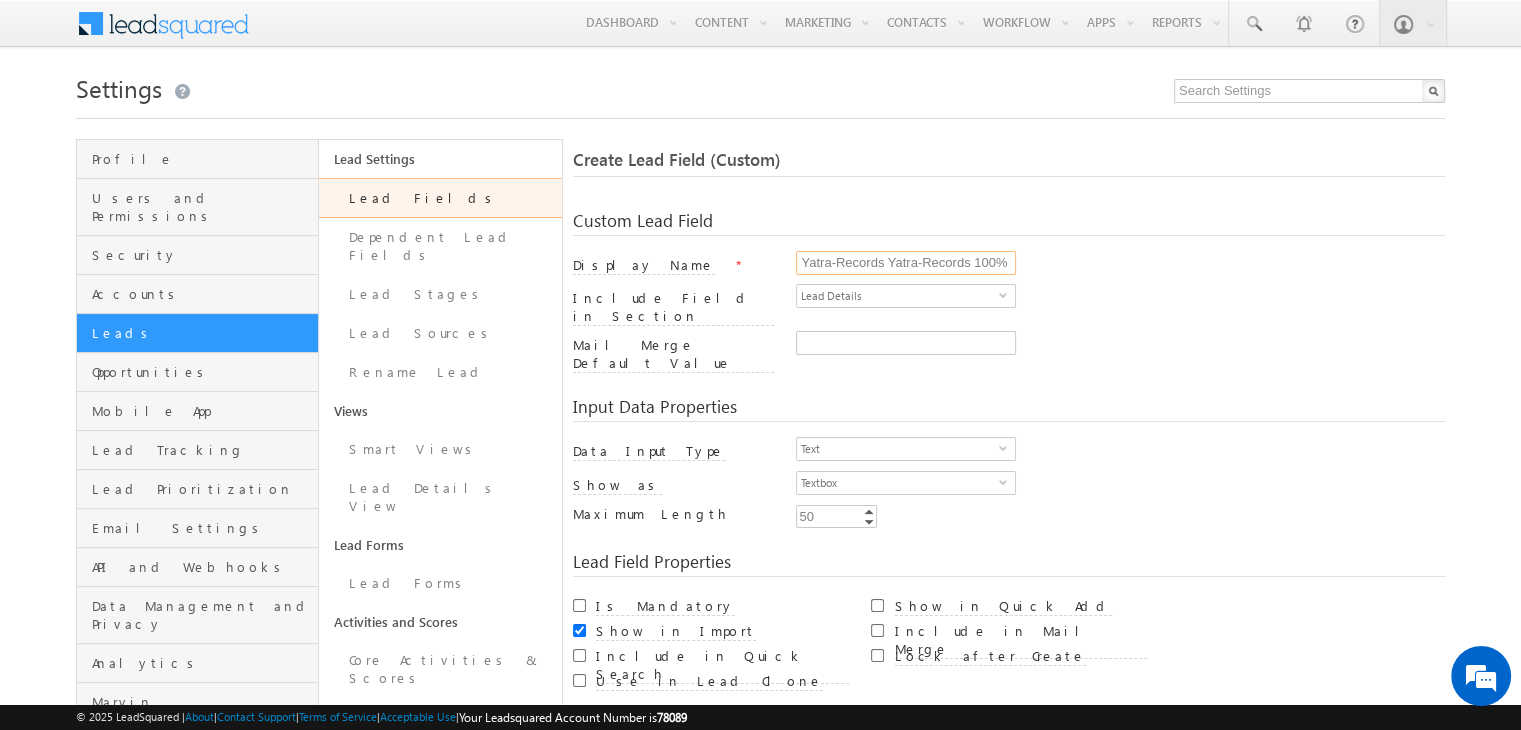scroll, scrollTop: 0, scrollLeft: 94, axis: horizontal 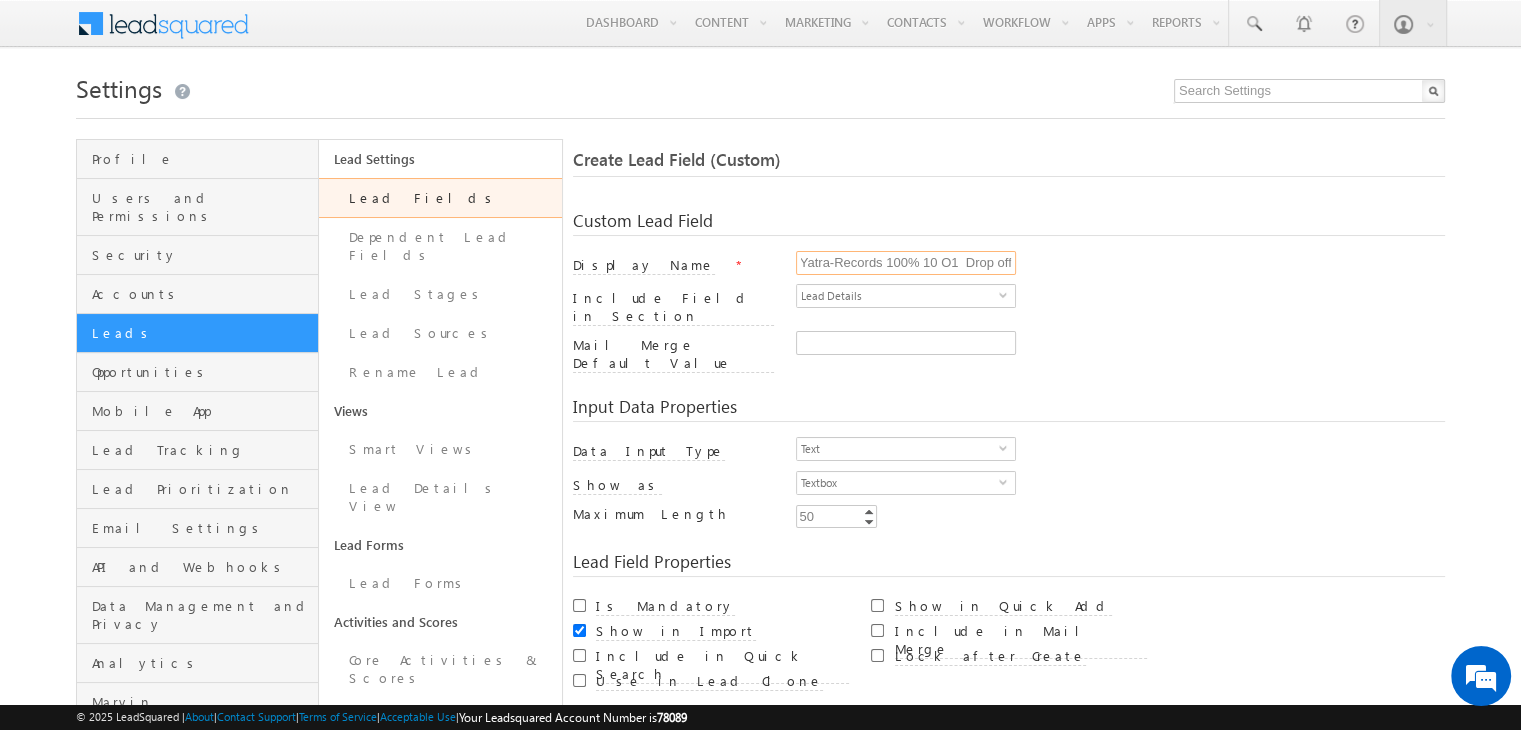 click on "Yatra-Records Yatra-Records 100% 10 O1  Drop off" at bounding box center [906, 263] 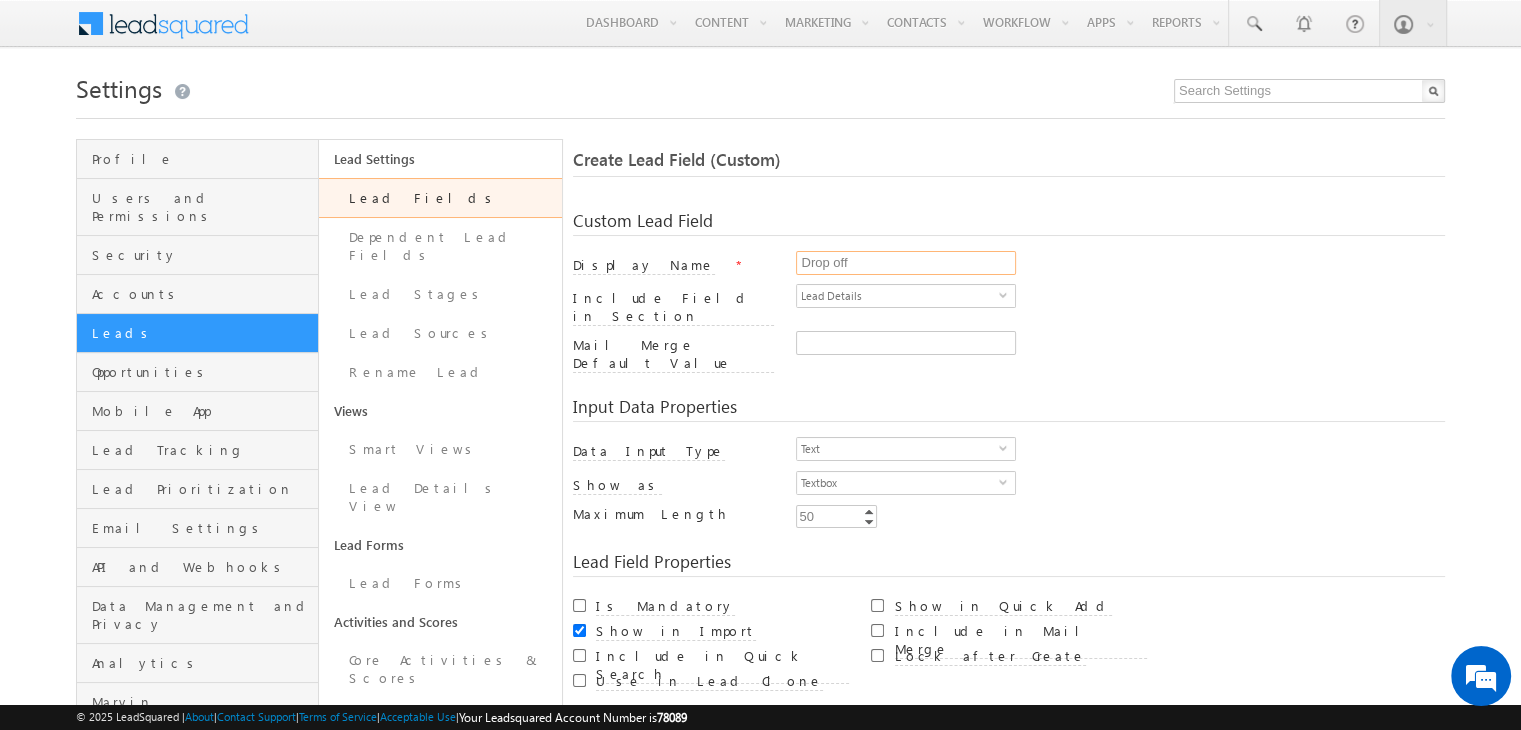 click on "Drop off" at bounding box center (906, 263) 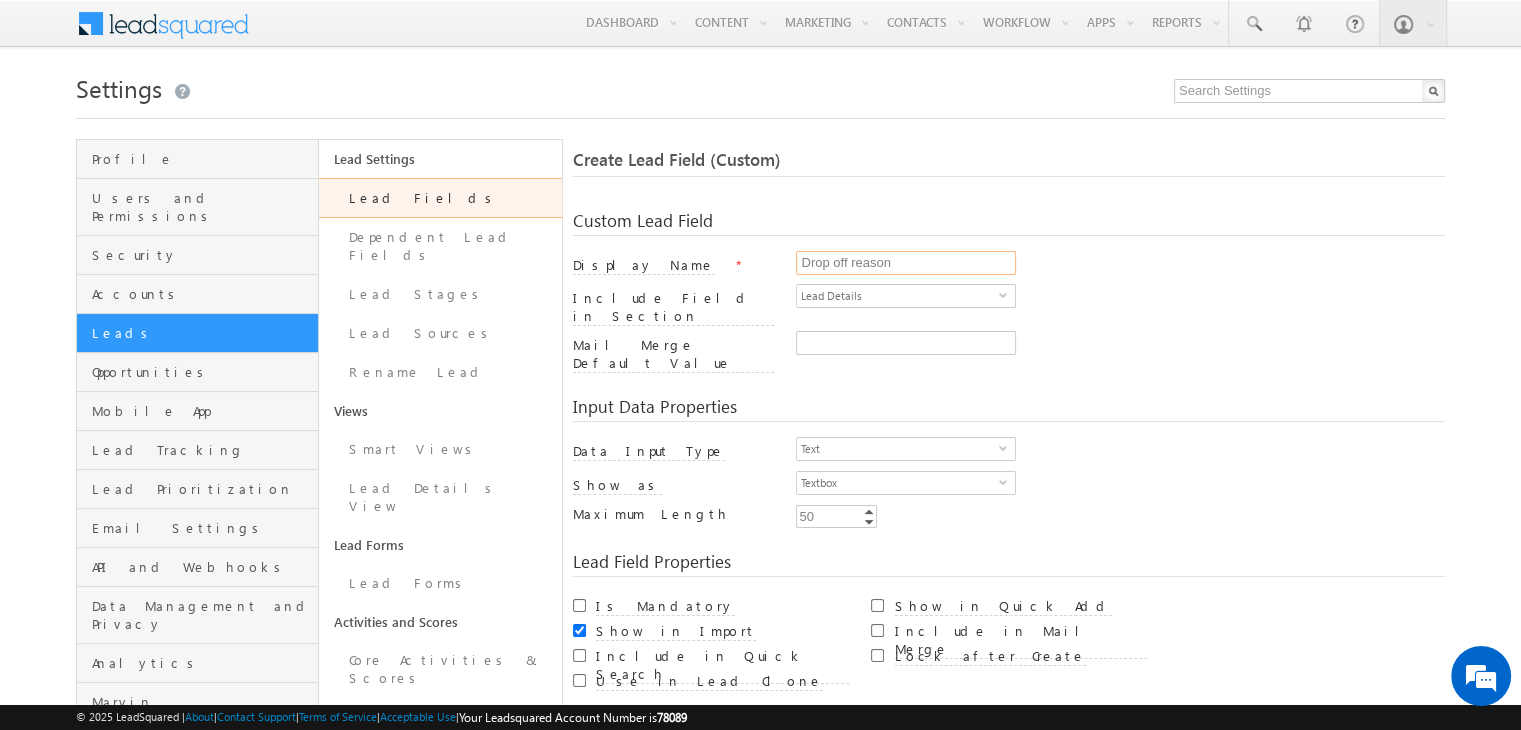 click on "Drop off reason" at bounding box center (906, 263) 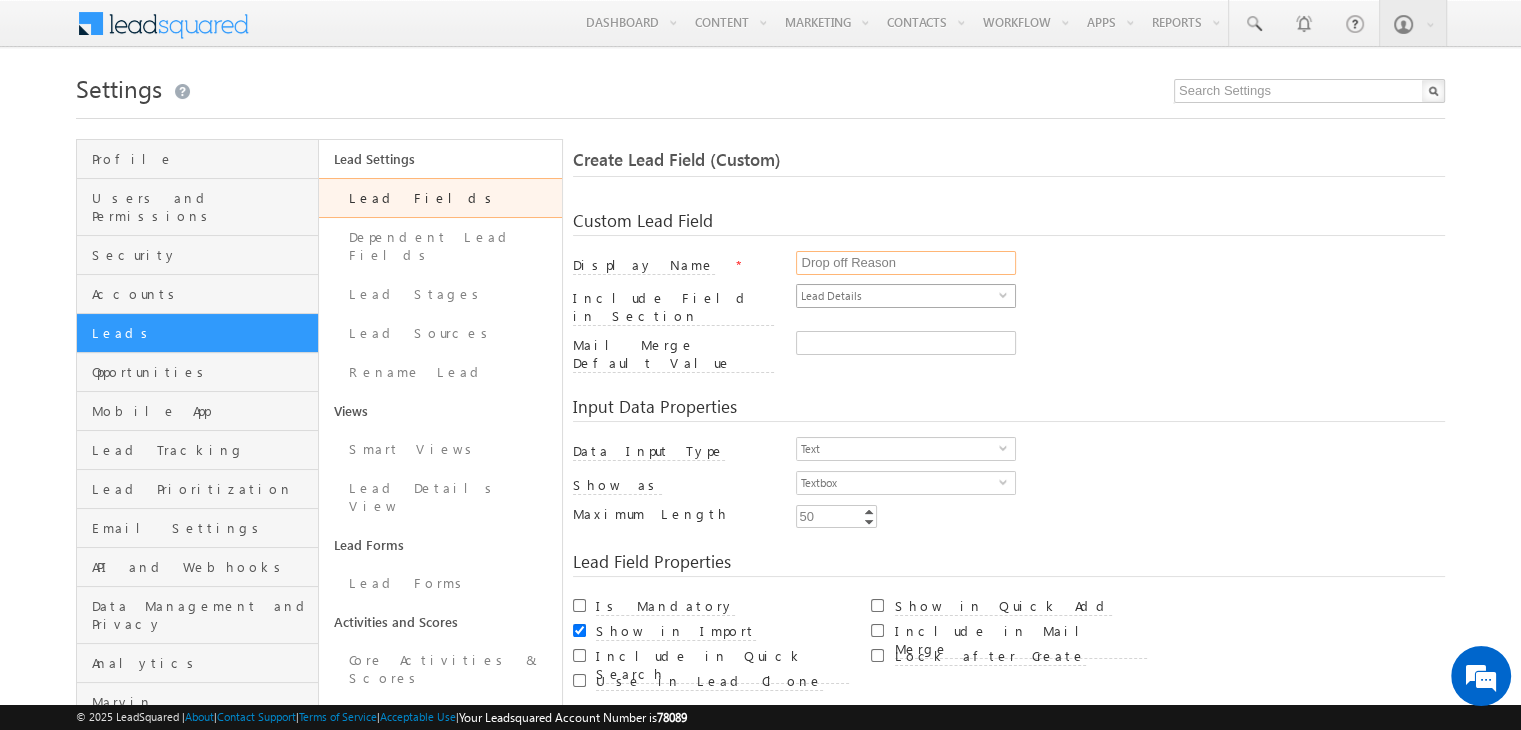 type on "Drop off Reason" 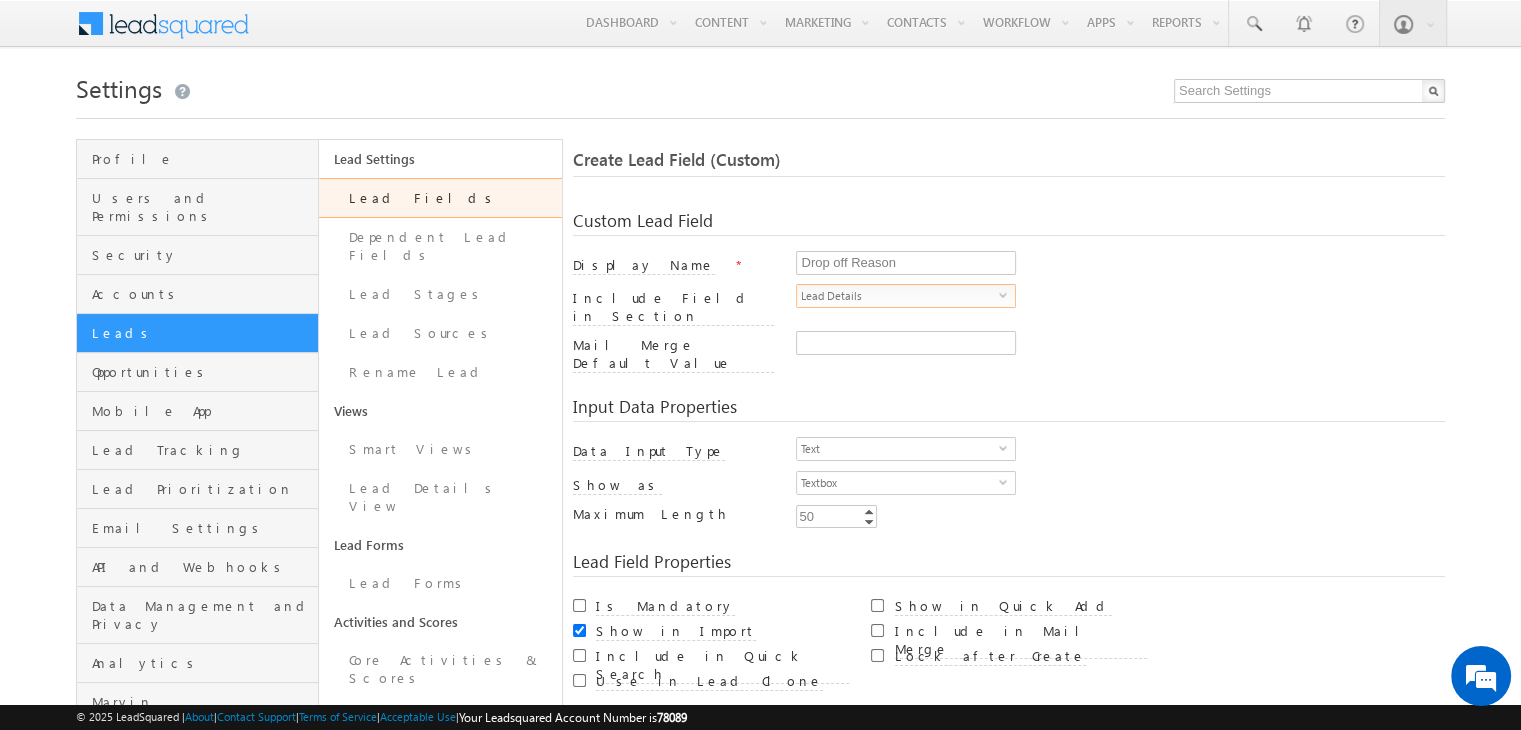 click on "Lead Details" at bounding box center (898, 296) 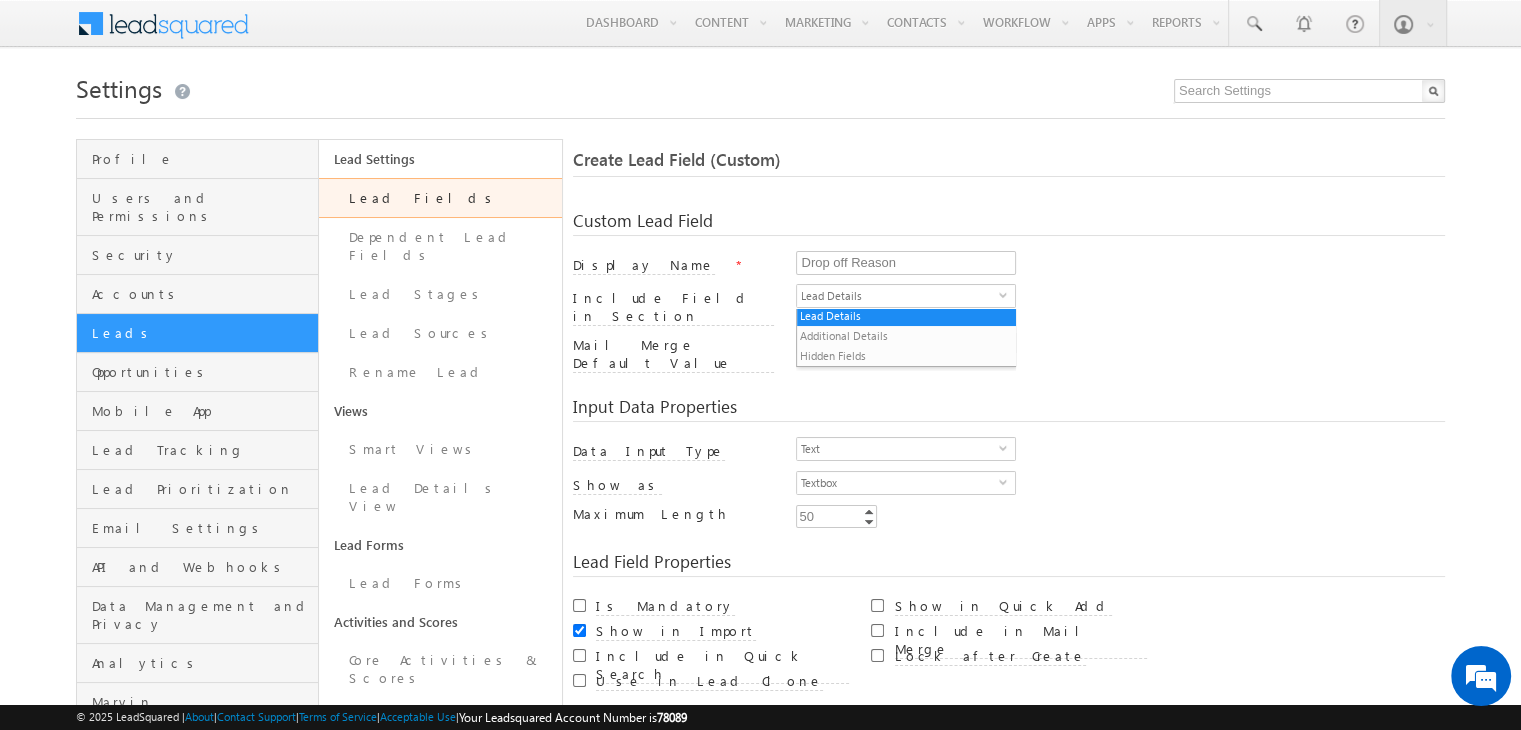 click on "Include Field in Section
Lead Details select LeadDetails" at bounding box center [1009, 307] 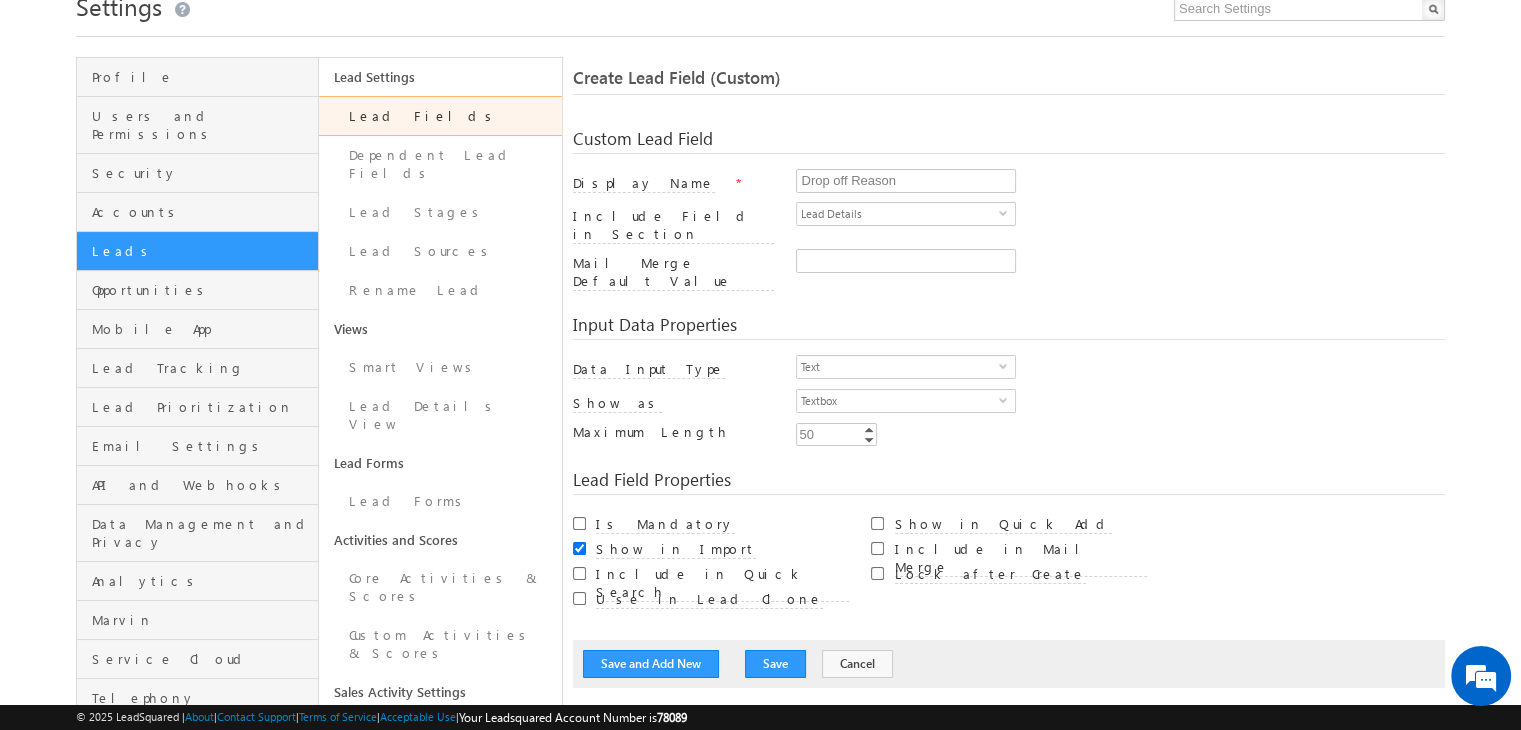scroll, scrollTop: 84, scrollLeft: 0, axis: vertical 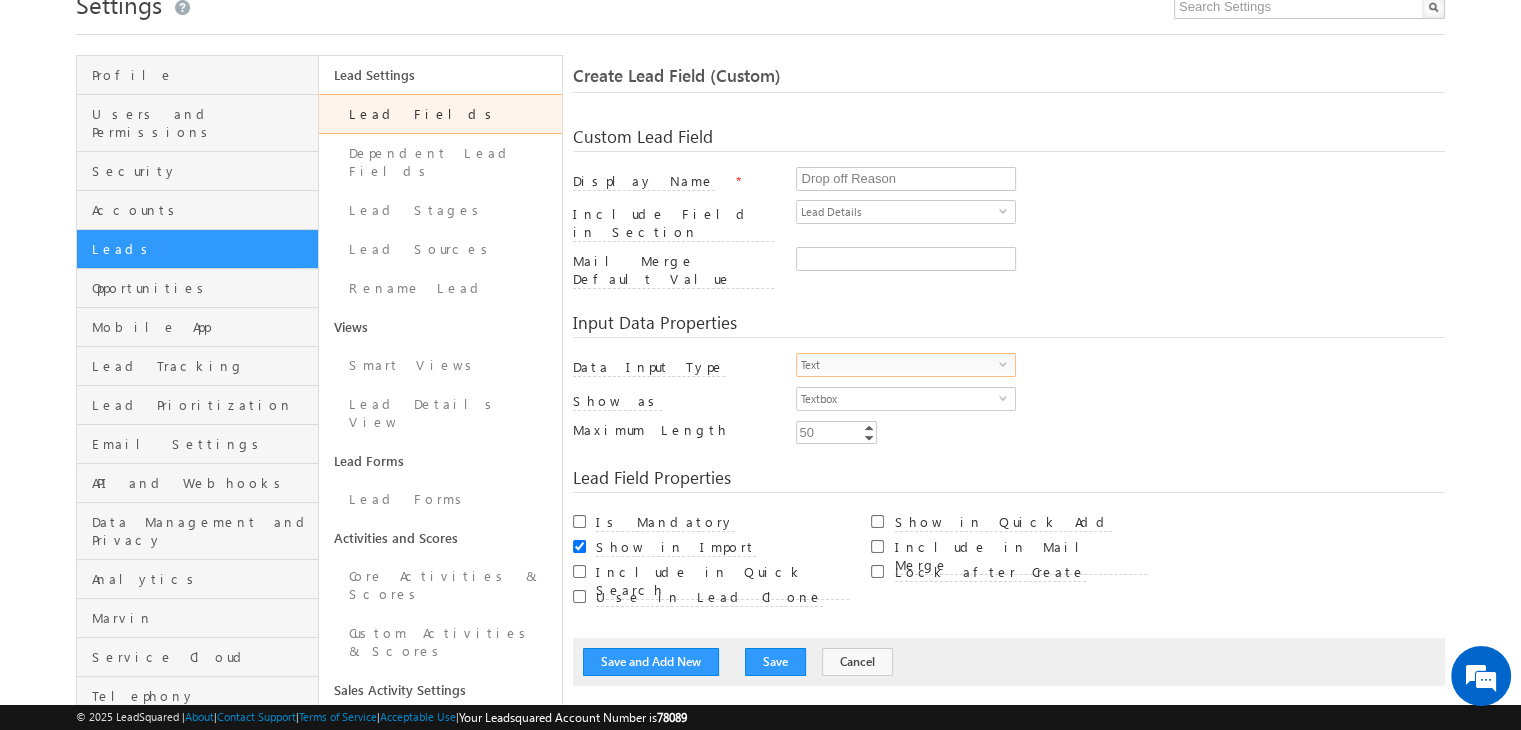 click on "Text" at bounding box center (898, 365) 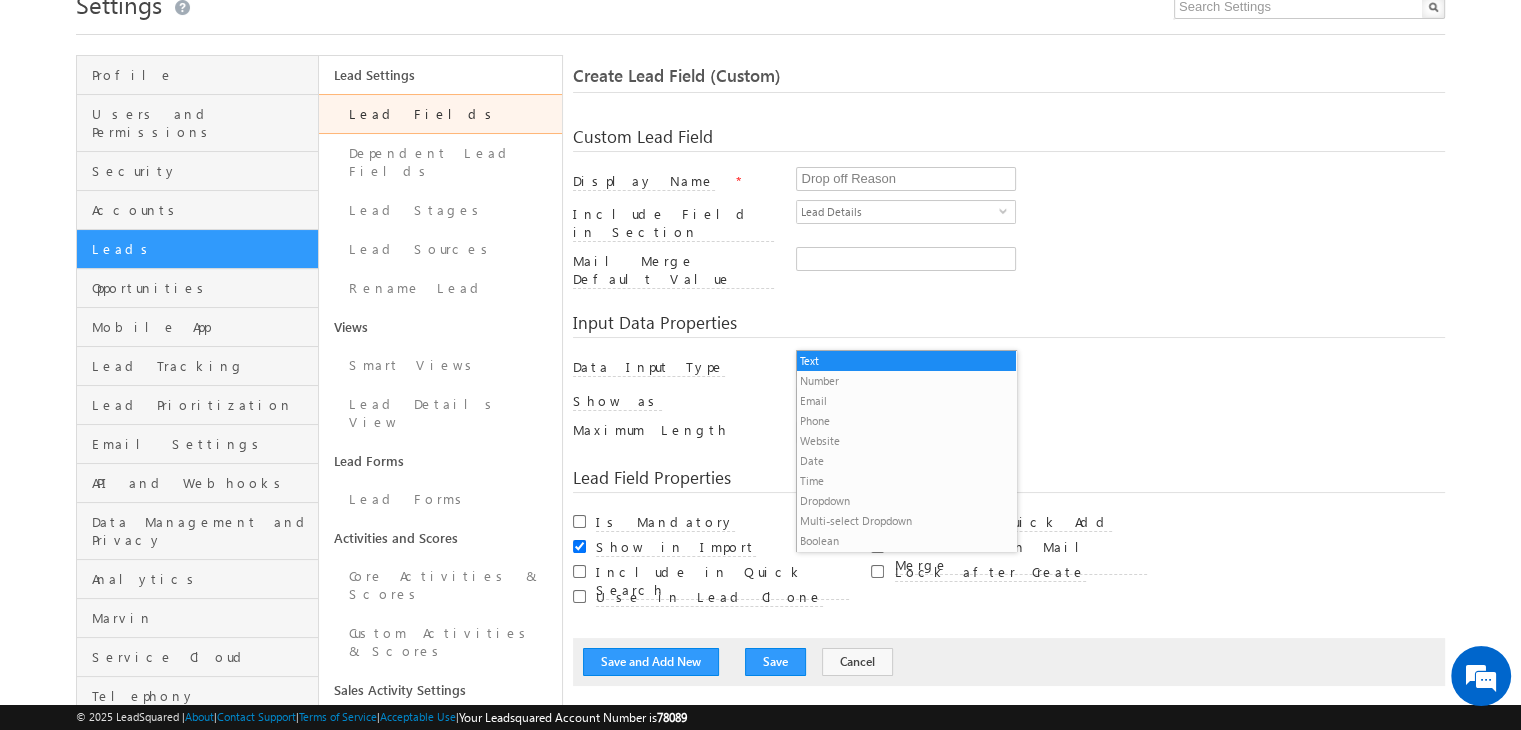 click on "Text" at bounding box center [898, 365] 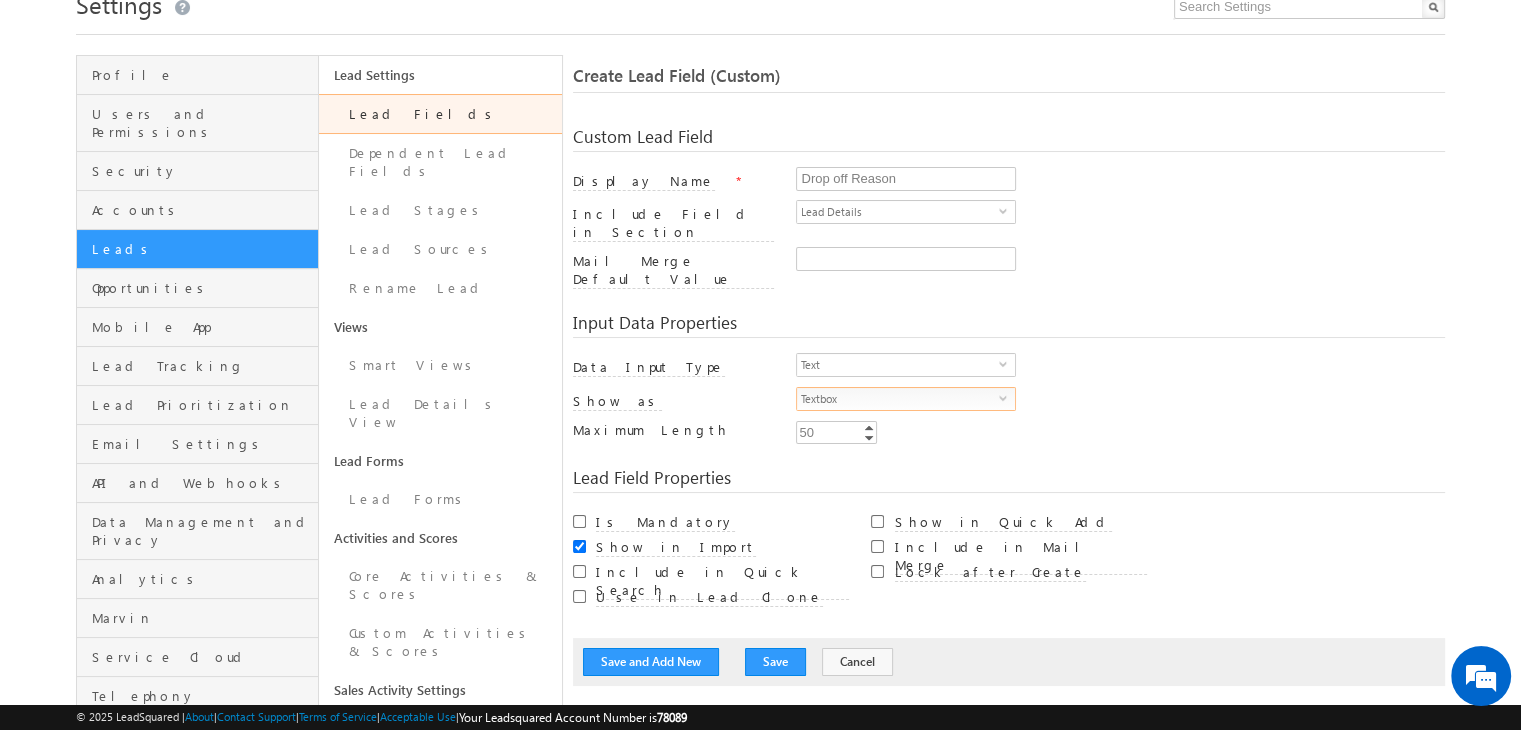 click on "Textbox" at bounding box center [898, 399] 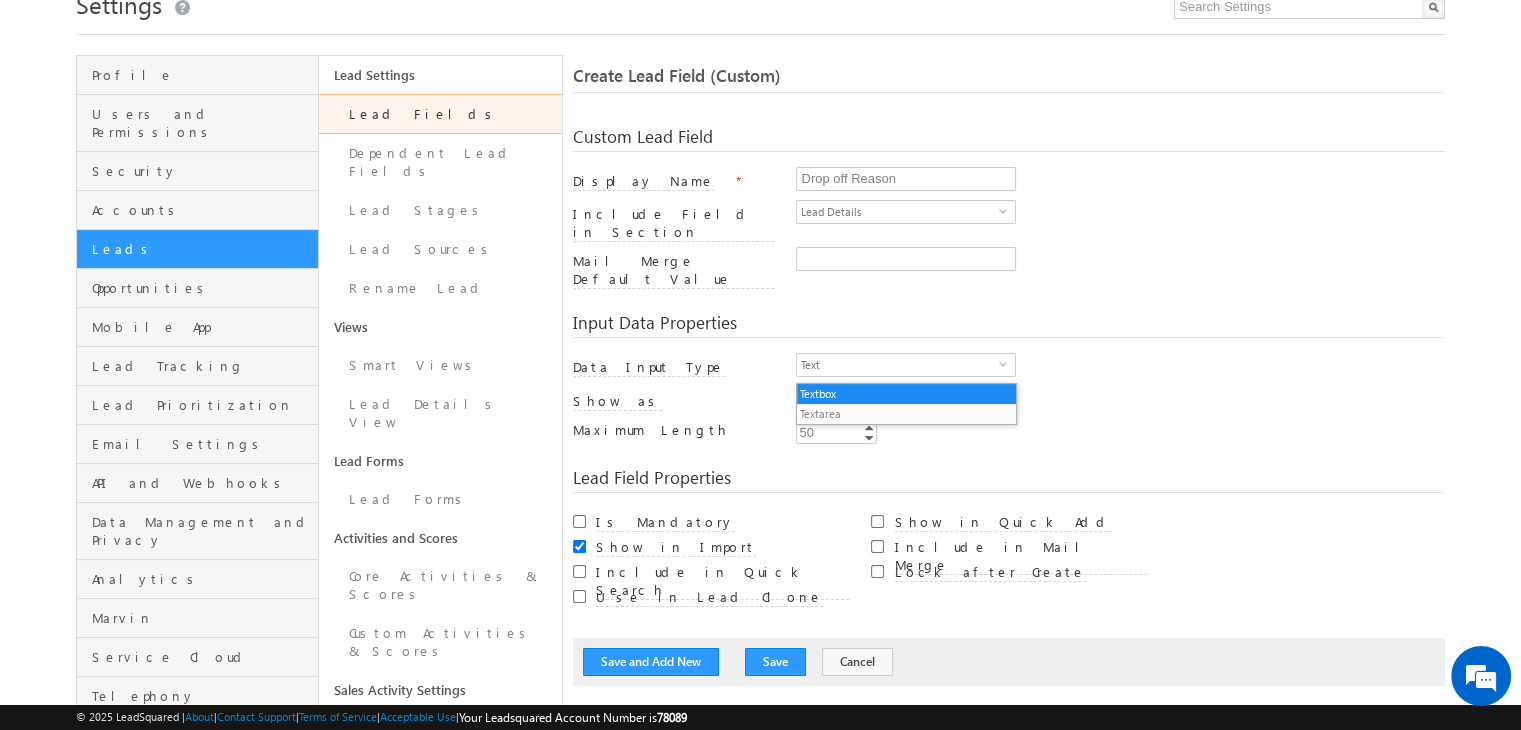 click on "Textbox" at bounding box center (898, 399) 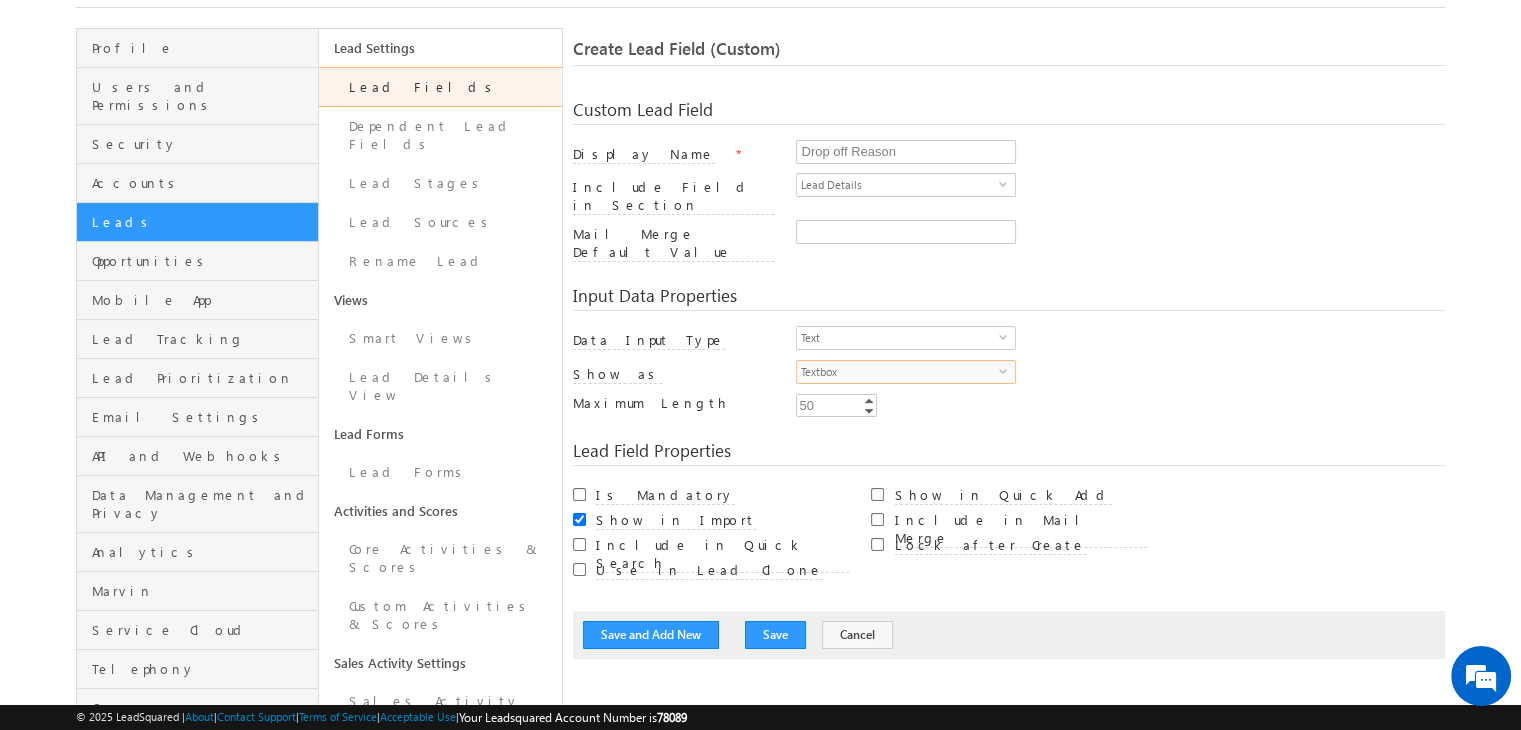 scroll, scrollTop: 110, scrollLeft: 0, axis: vertical 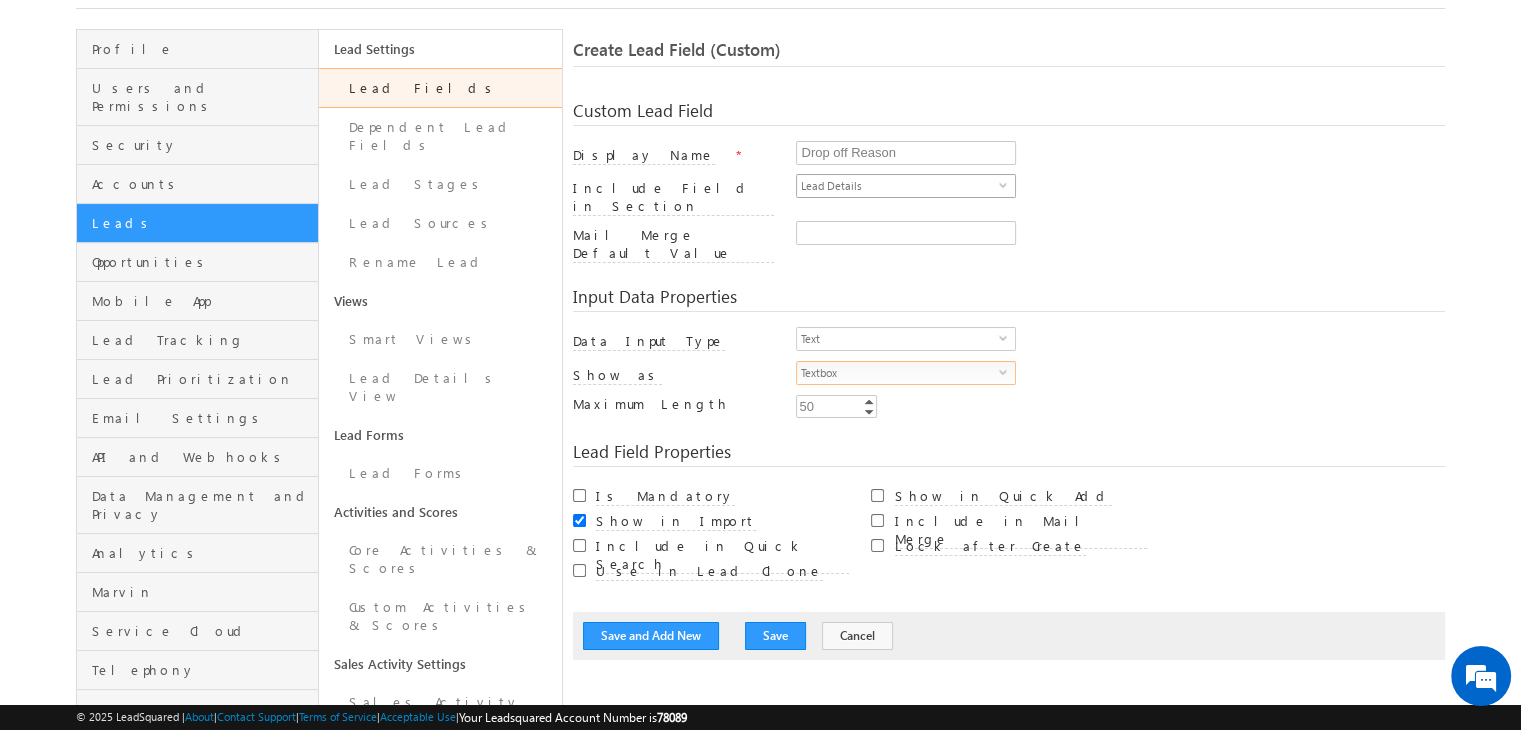 click on "Lead Details" at bounding box center (898, 186) 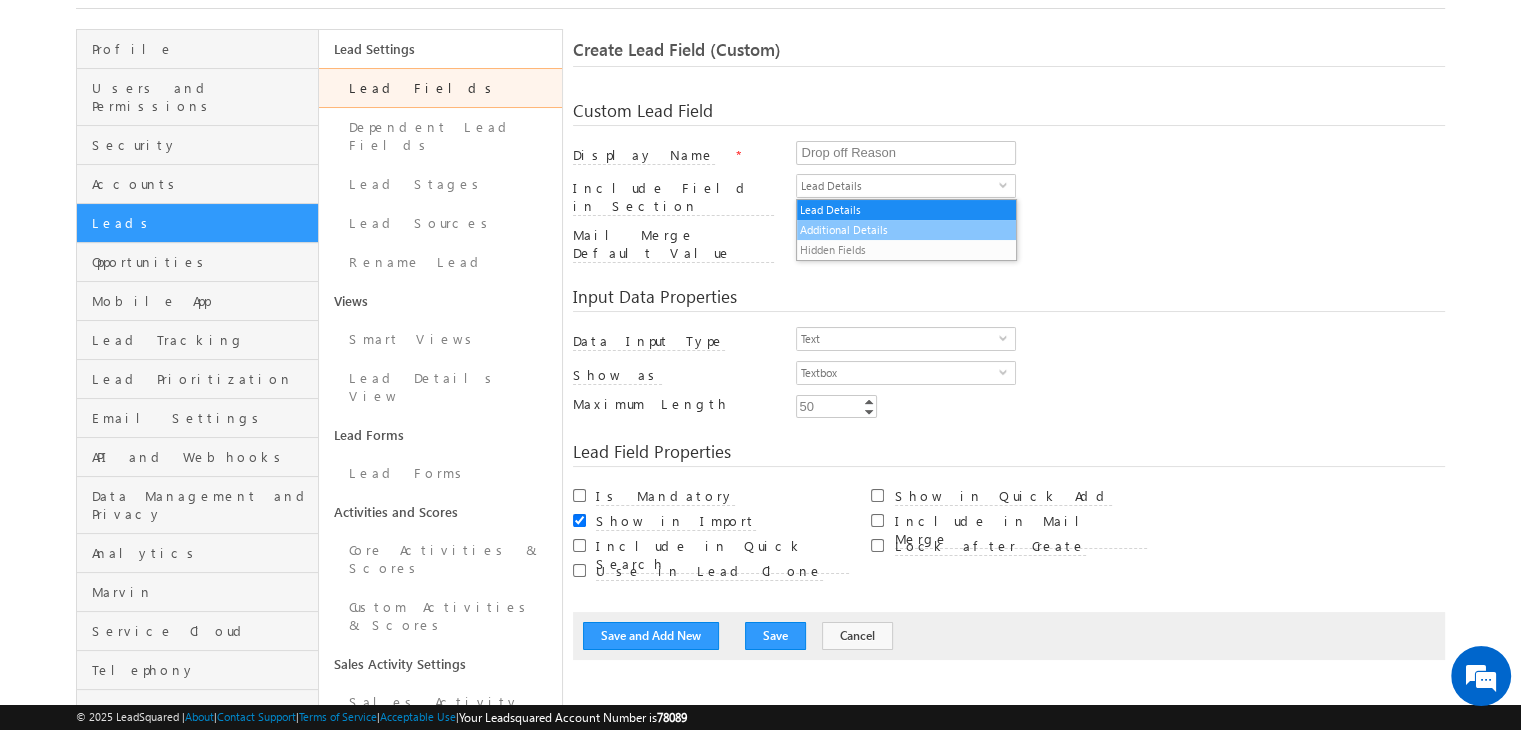 click on "Additional Details" at bounding box center (906, 230) 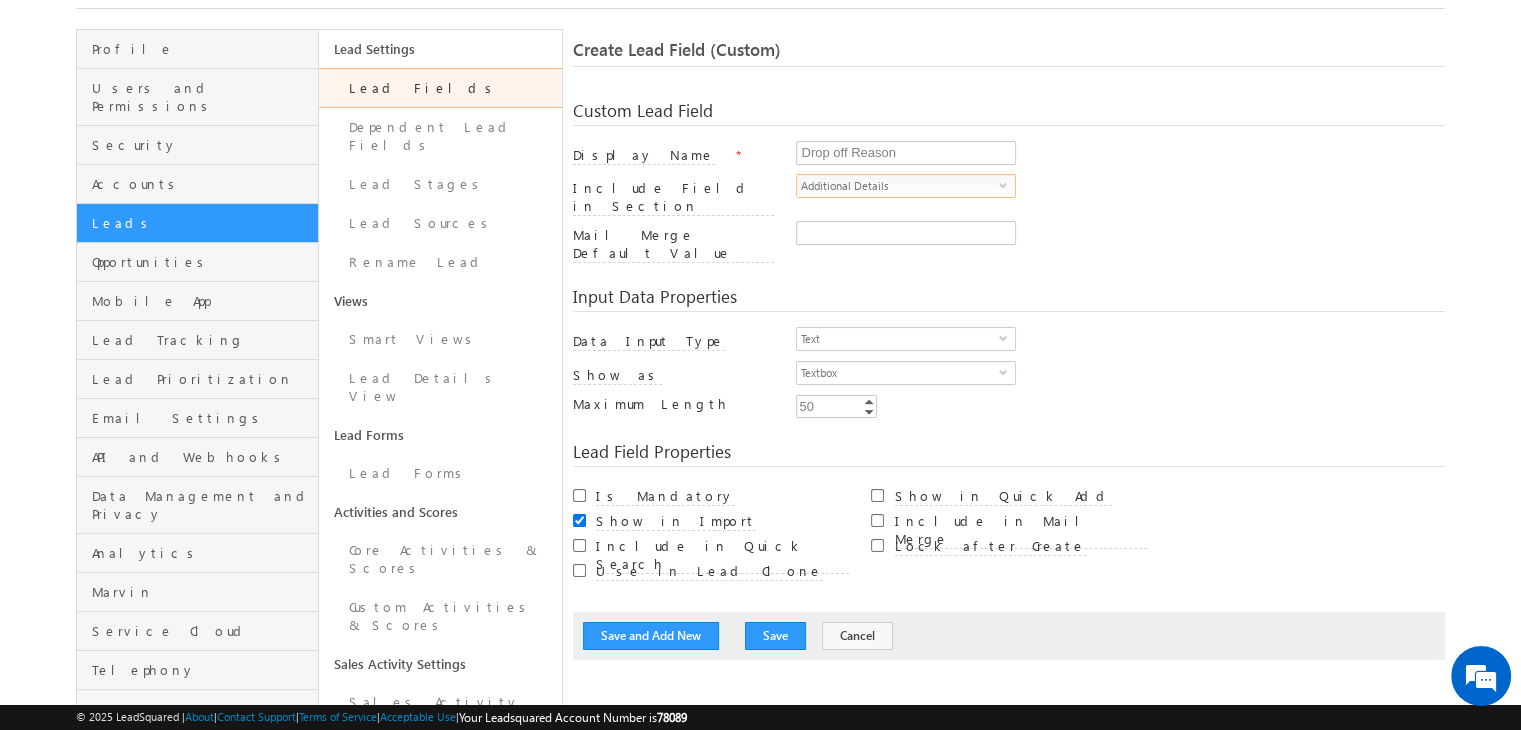 click on "Additional Details" at bounding box center (898, 186) 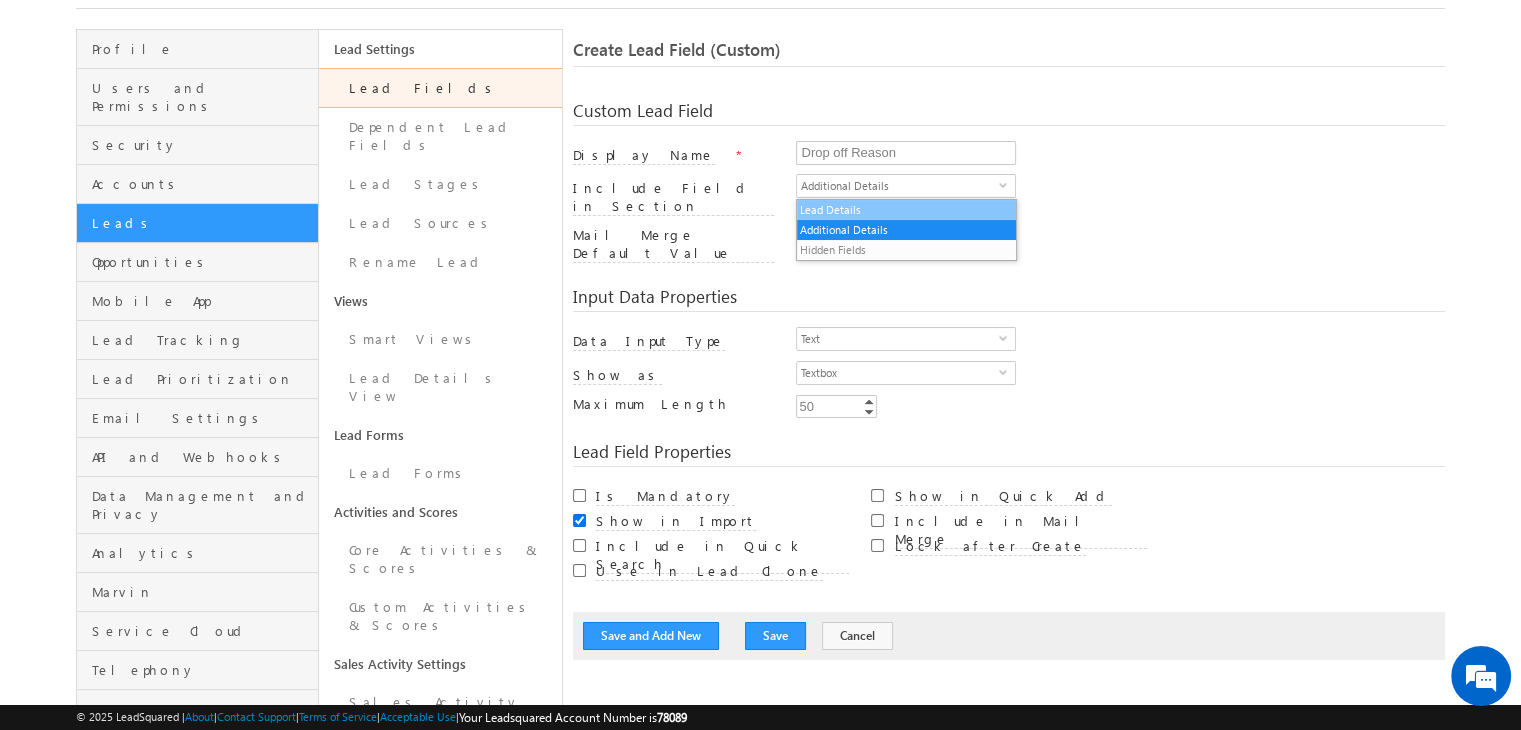 click on "Lead Details" at bounding box center [906, 210] 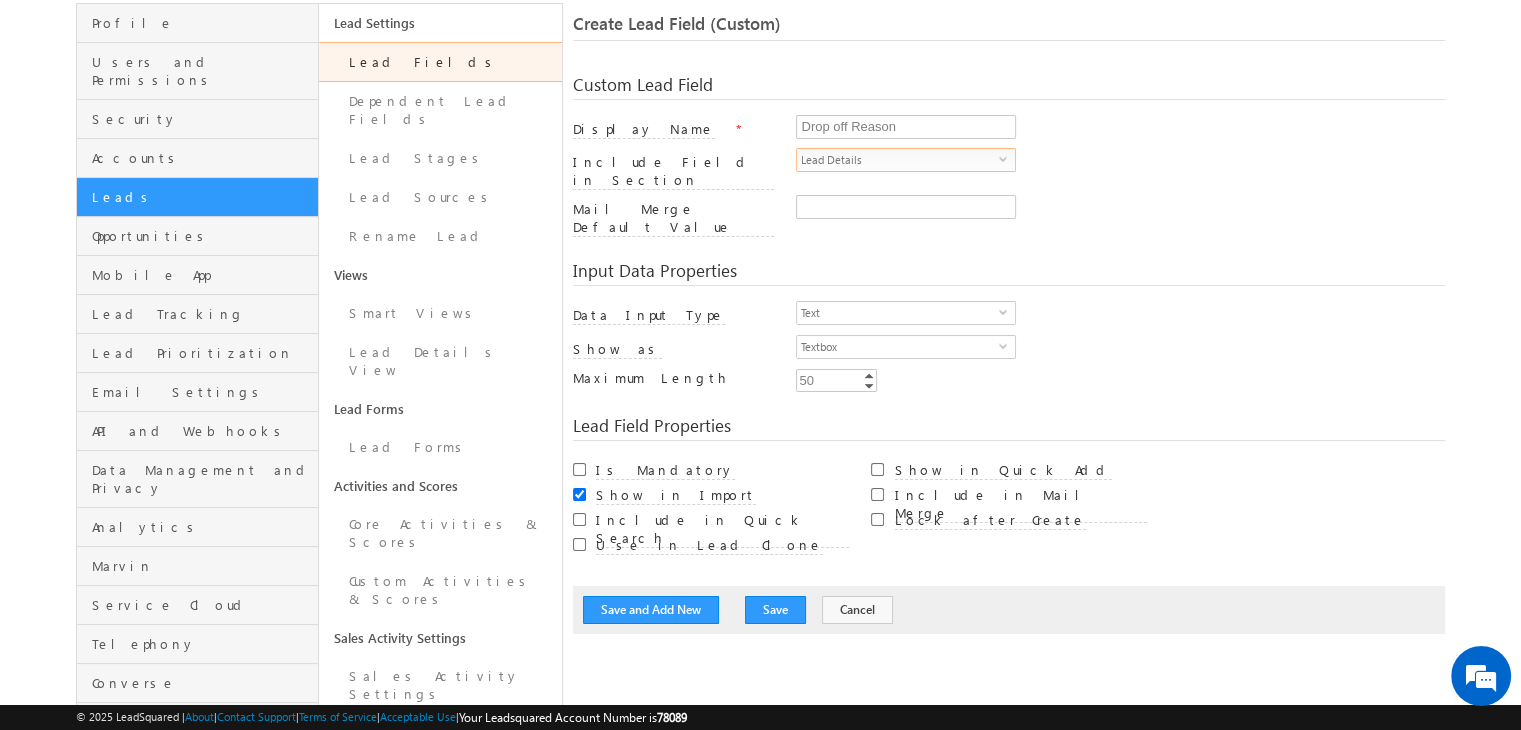 scroll, scrollTop: 138, scrollLeft: 0, axis: vertical 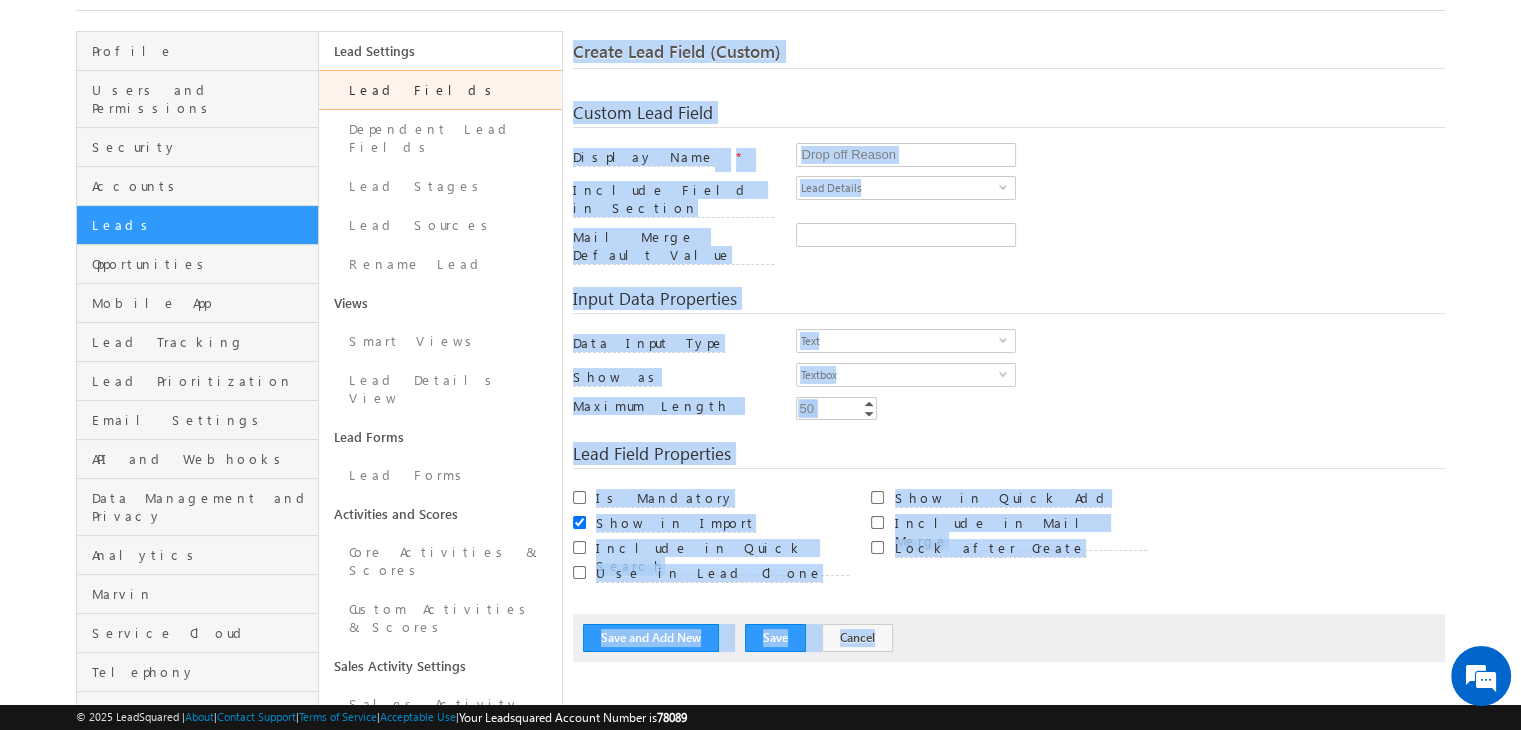 drag, startPoint x: 575, startPoint y: 50, endPoint x: 1004, endPoint y: 624, distance: 716.601 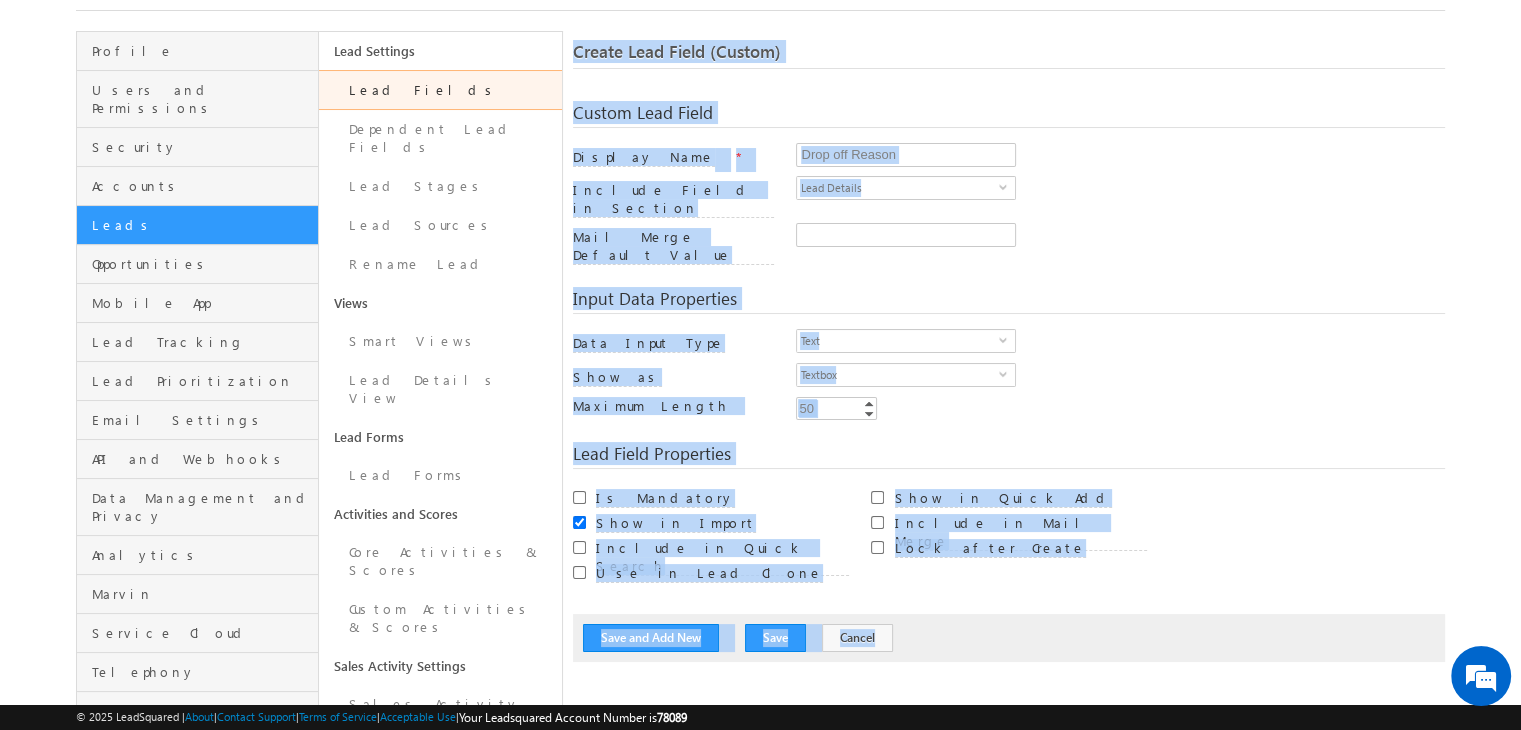 click on "Create Lead Field (Custom)
Custom
Lead Field
Display Name
*
Drop off Reason
Include Field in Section
Lead Details select LeadDetails
Entity * 1 0 2" at bounding box center (1009, 635) 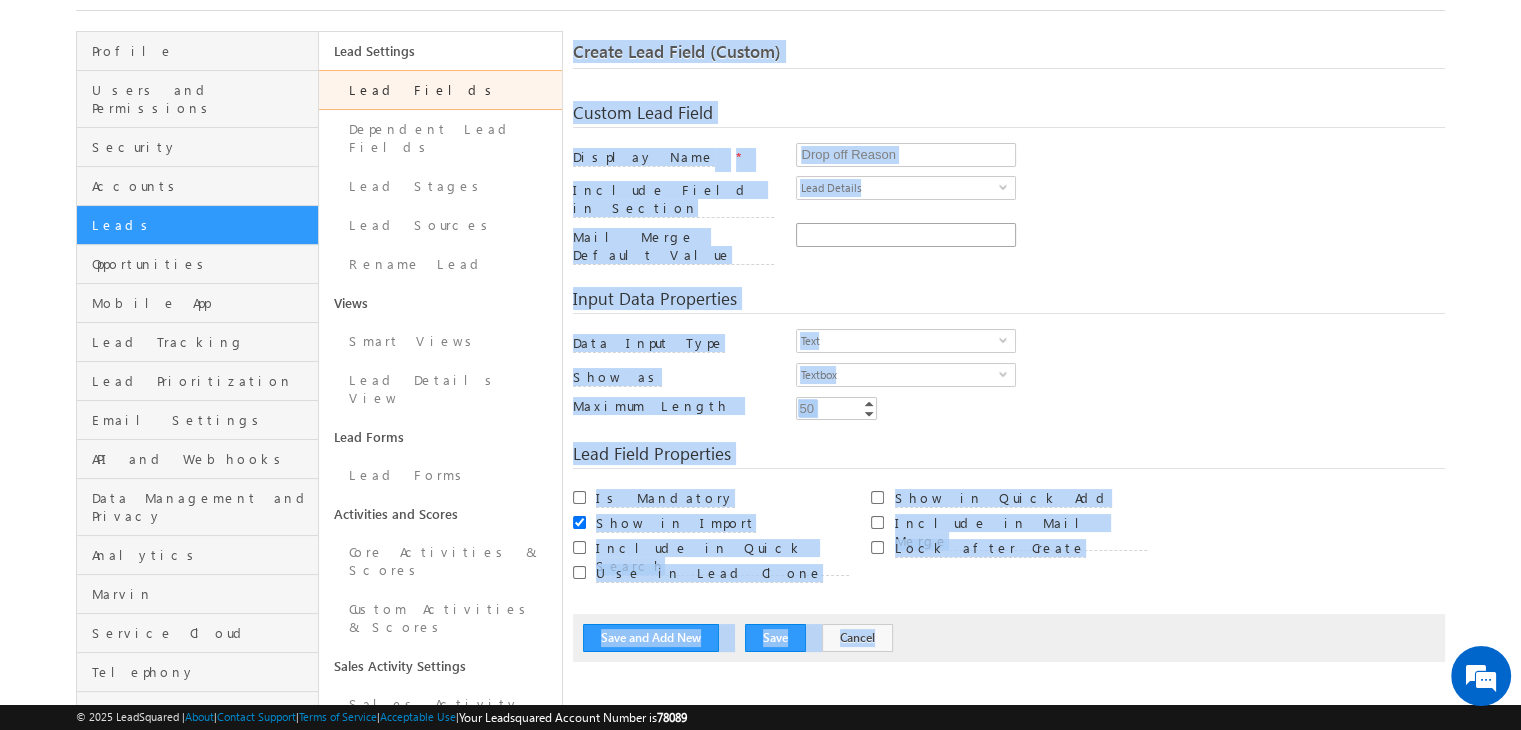 click at bounding box center (1120, 239) 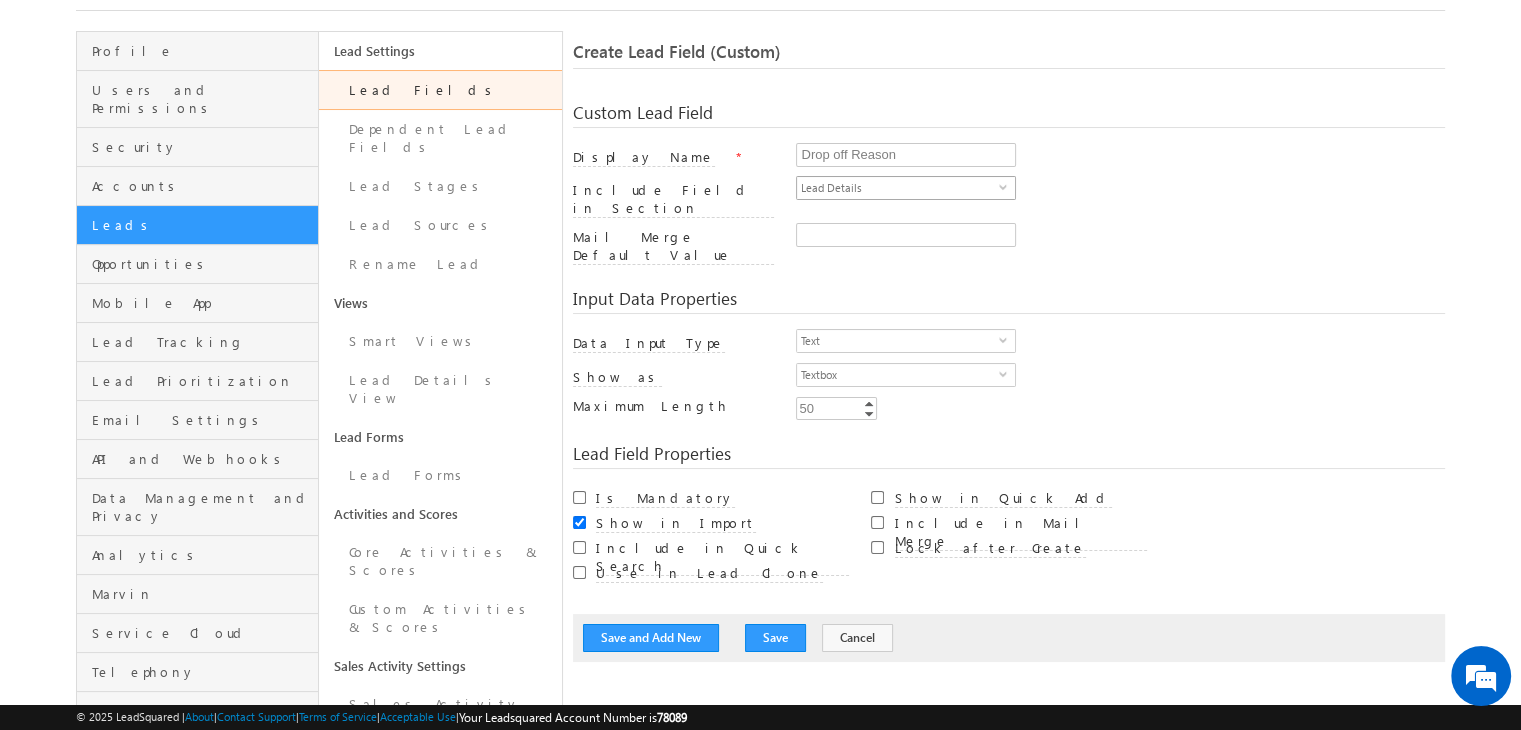 click on "Lead Details" at bounding box center (898, 188) 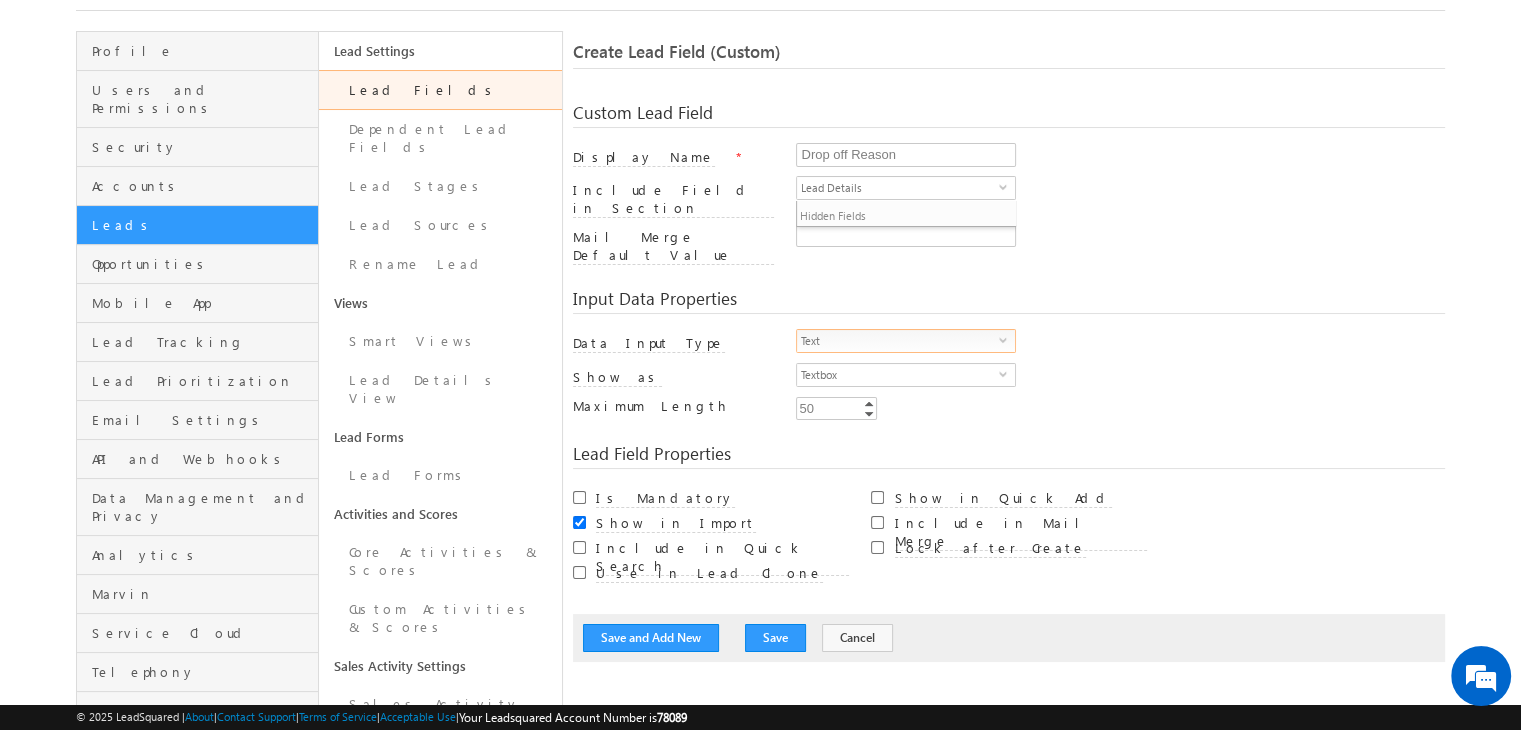 click on "Text" at bounding box center [898, 341] 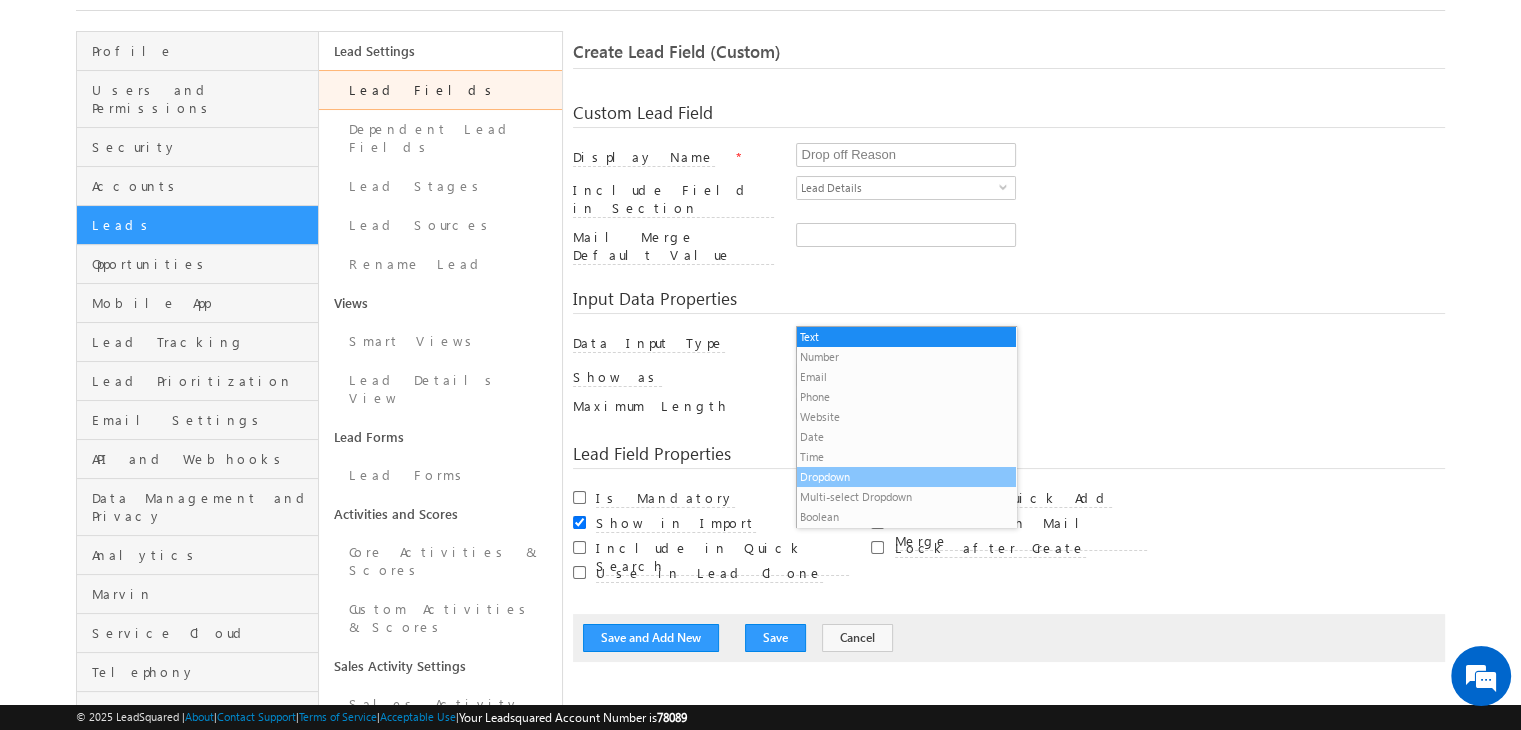 click on "Dropdown" at bounding box center (906, 477) 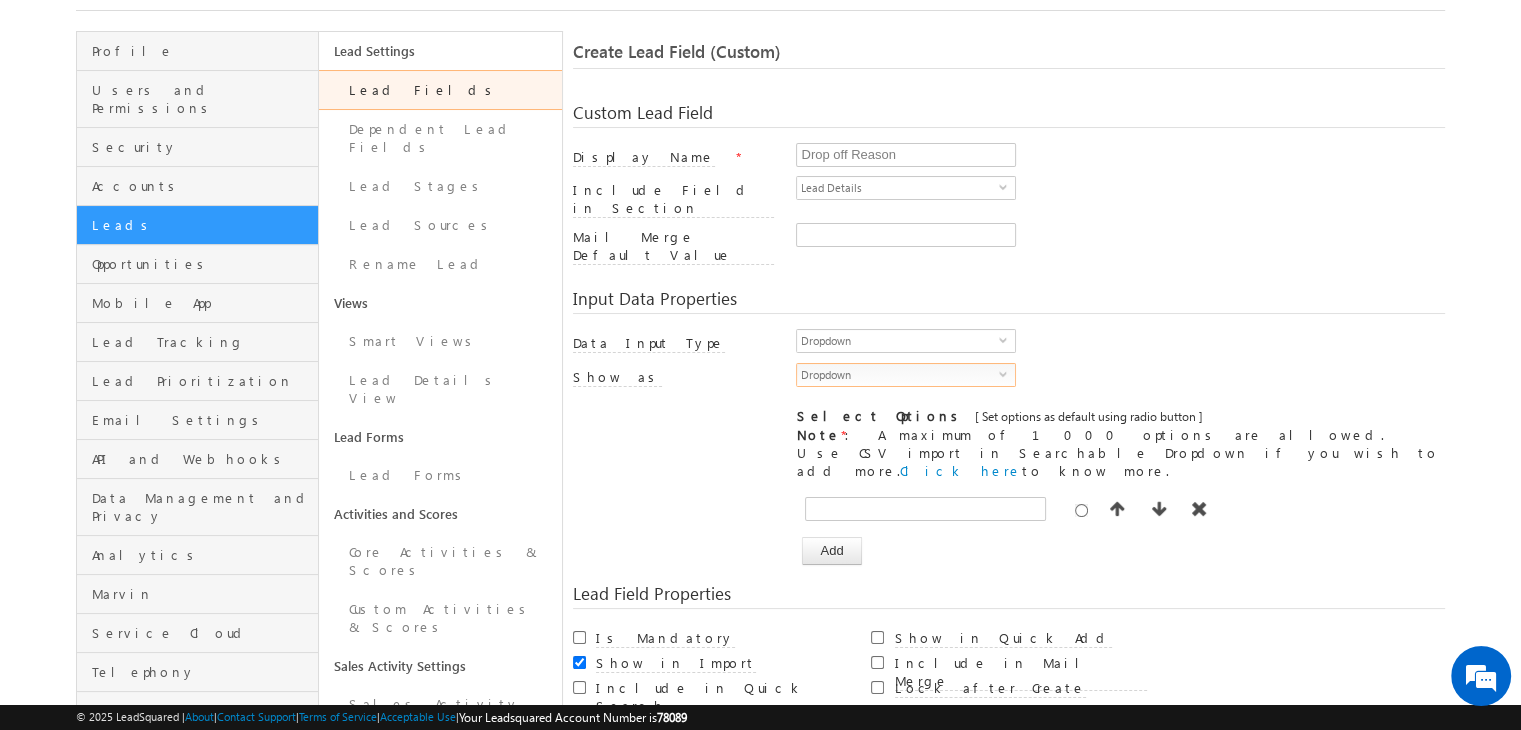 click on "Dropdown" at bounding box center (898, 375) 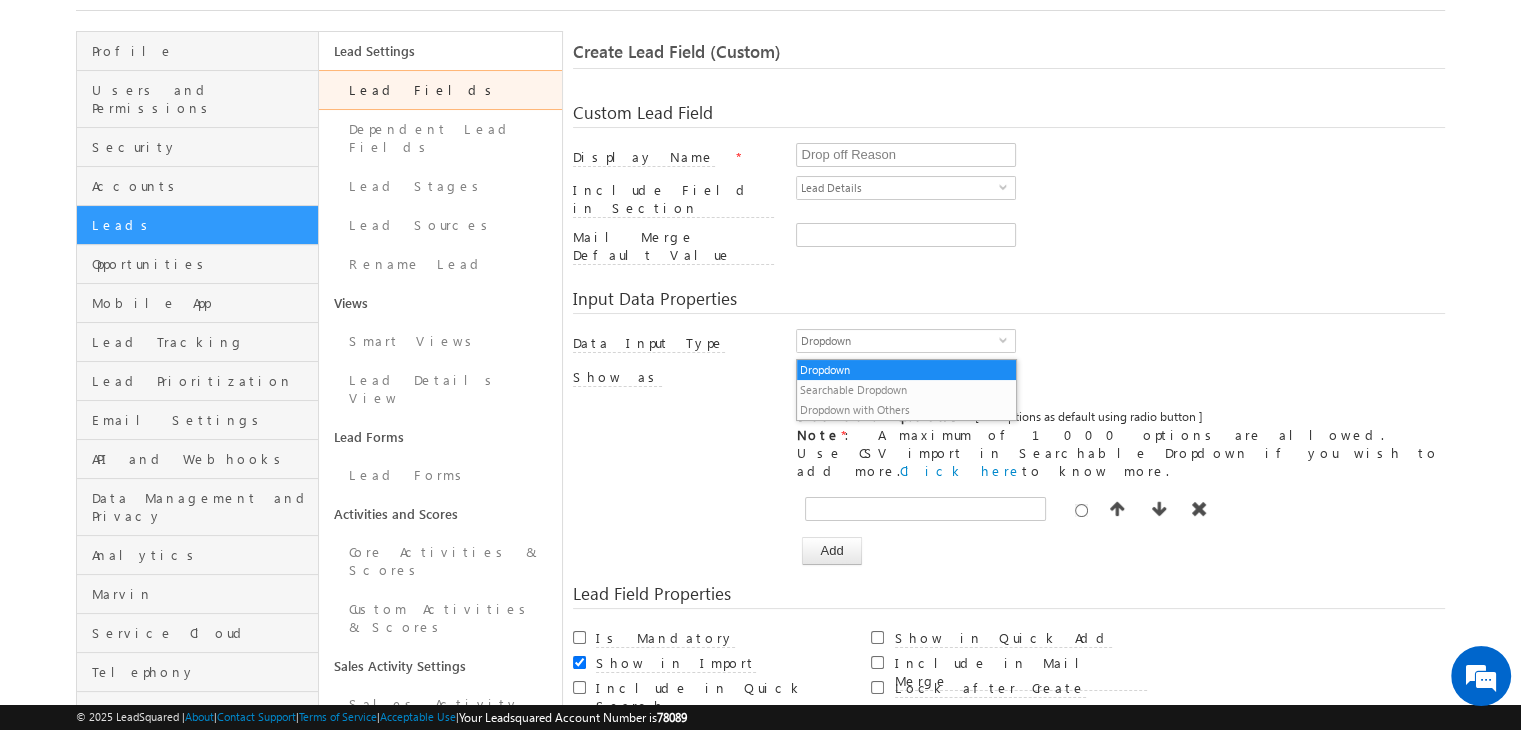 click on "Set Options in comma-separated format [ First option will be considered default ]
Select Options  [
Set options as default using radio button ]
Note * : A maximum of 1000 options are allowed.
Use CSV import in Searchable Dropdown if you wish to add more.  Click here  to know more.
Use CSV import if you wish to add more.  Click here  to know more.
Set each option in new line" at bounding box center (1009, 443) 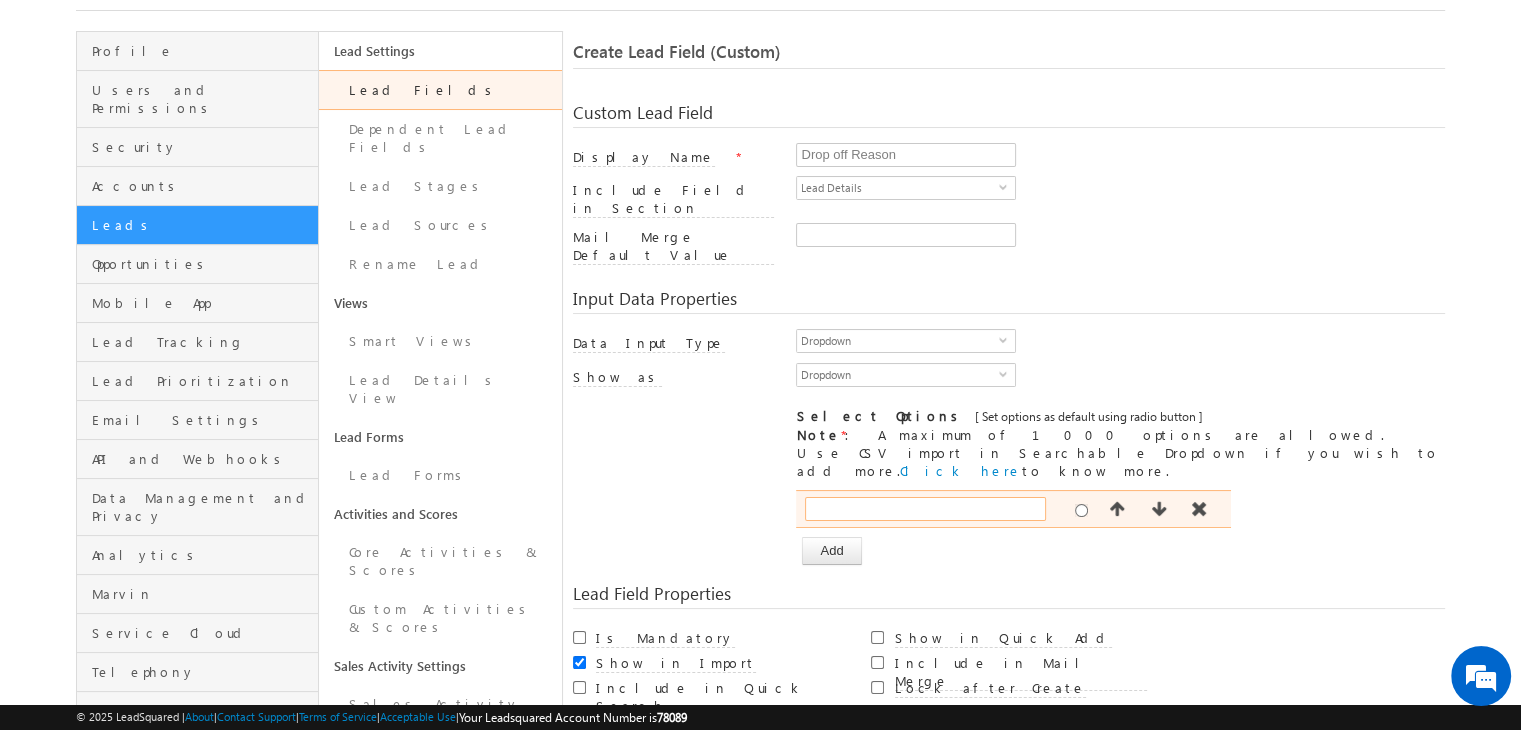 click at bounding box center (925, 509) 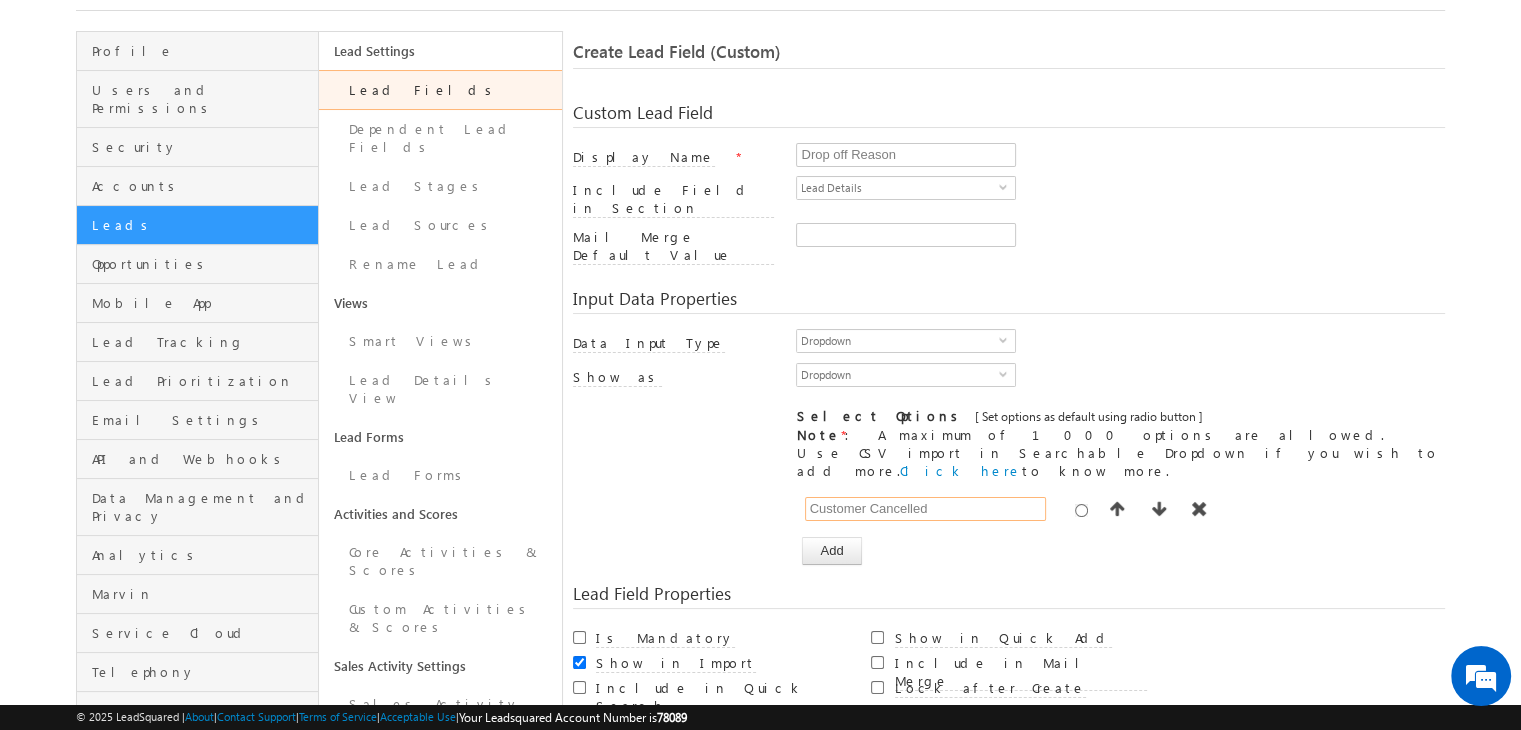type on "Customer Cancelled" 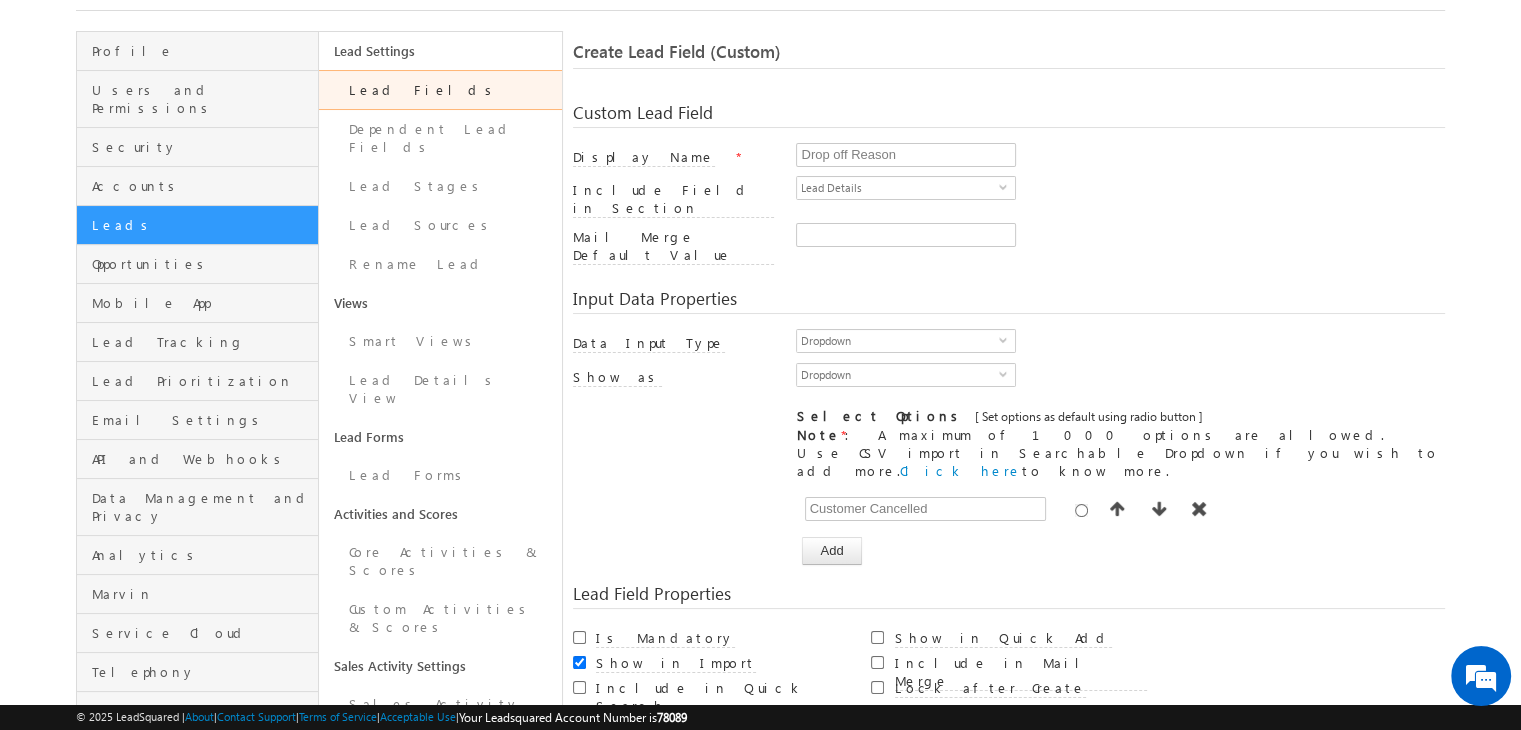 click on "Customer Cancelled" at bounding box center [1120, 513] 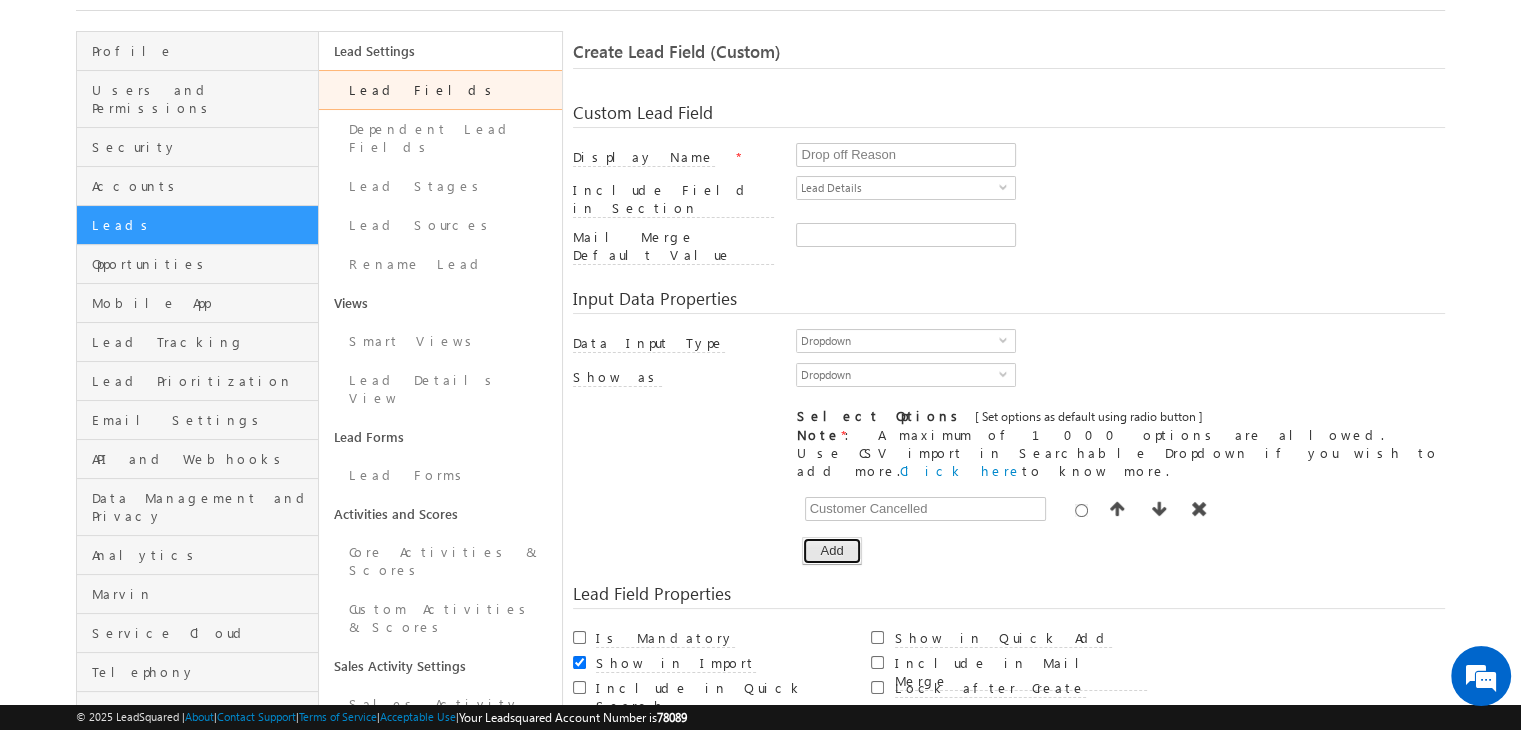 click on "Add" at bounding box center (831, 551) 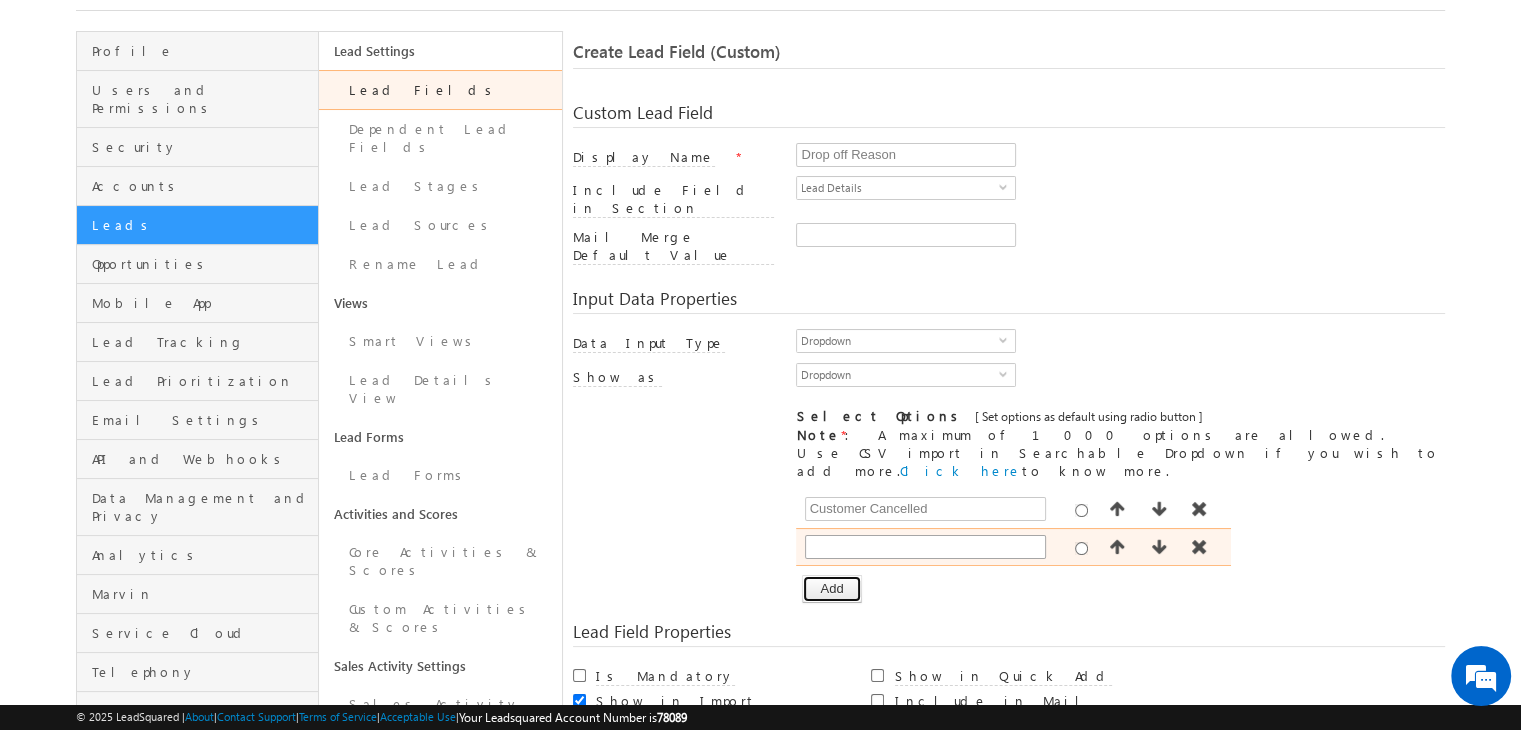 type 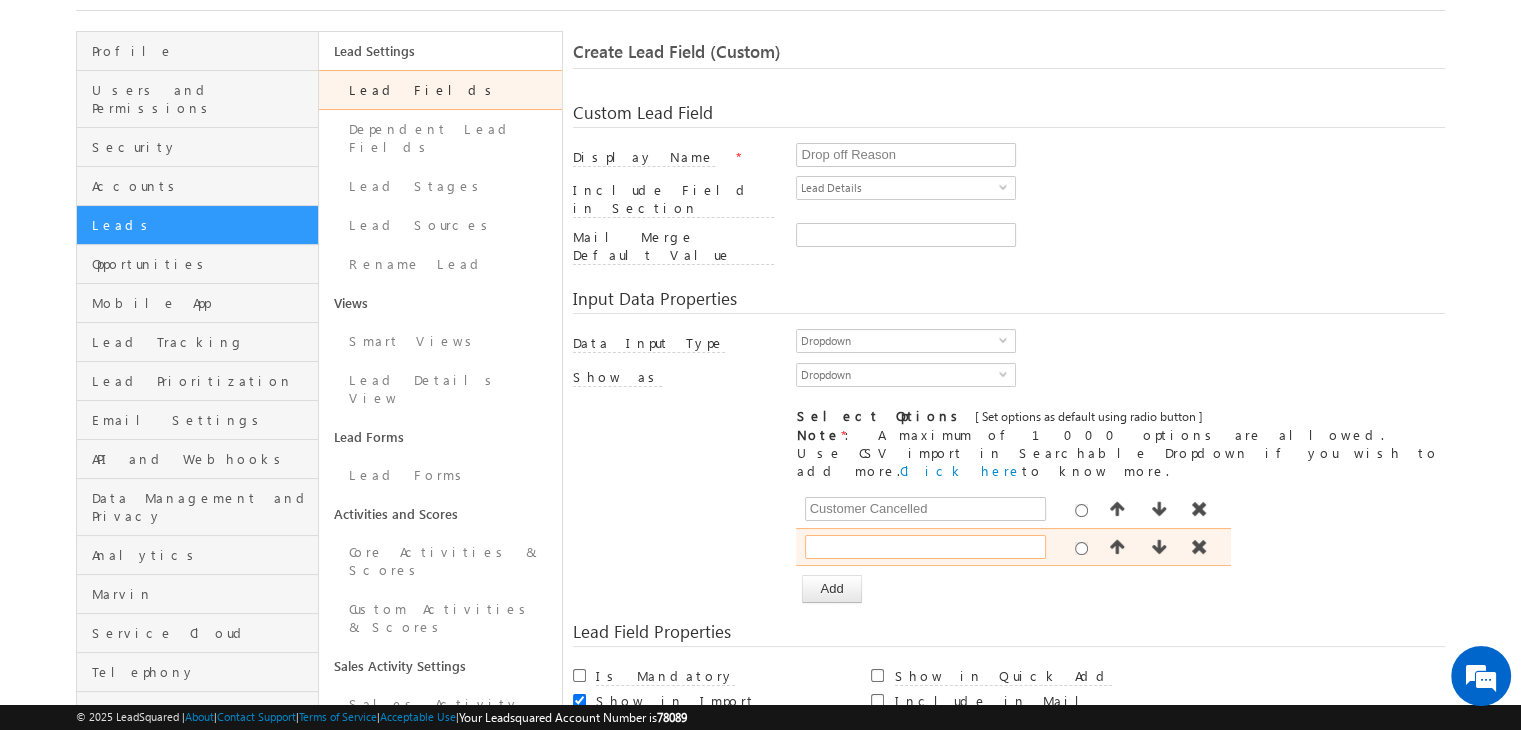 click at bounding box center (925, 547) 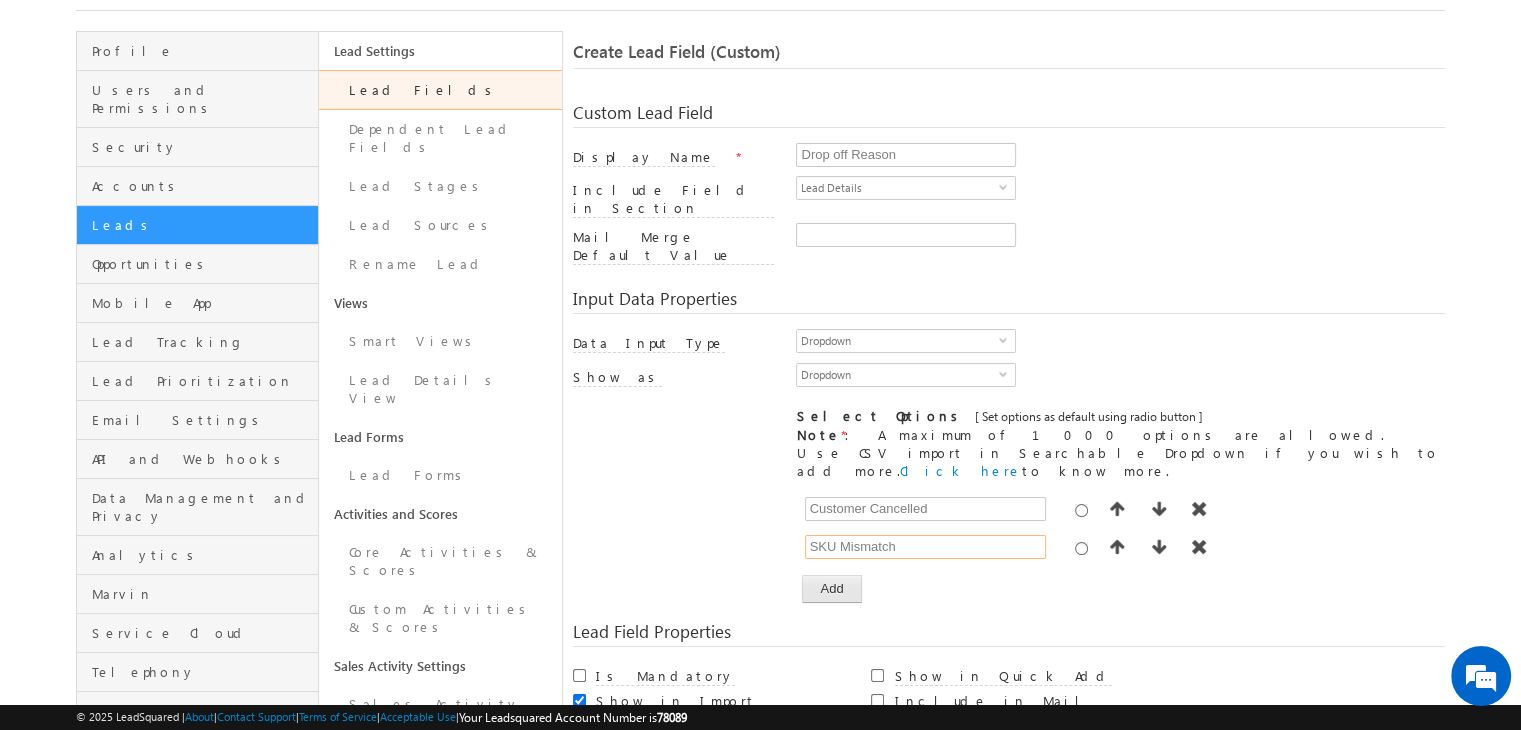 type on "SKU Mismatch" 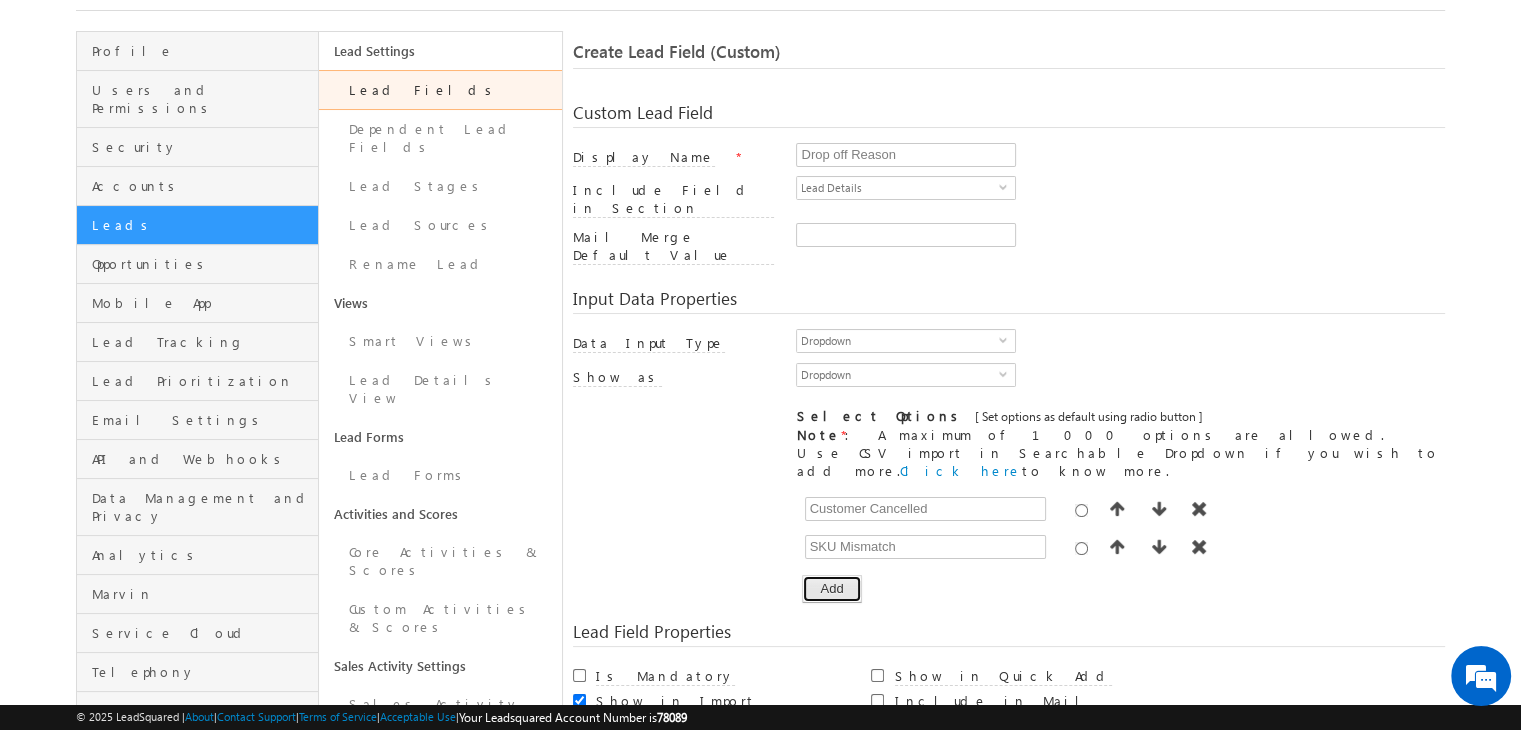 click on "Add" at bounding box center [831, 589] 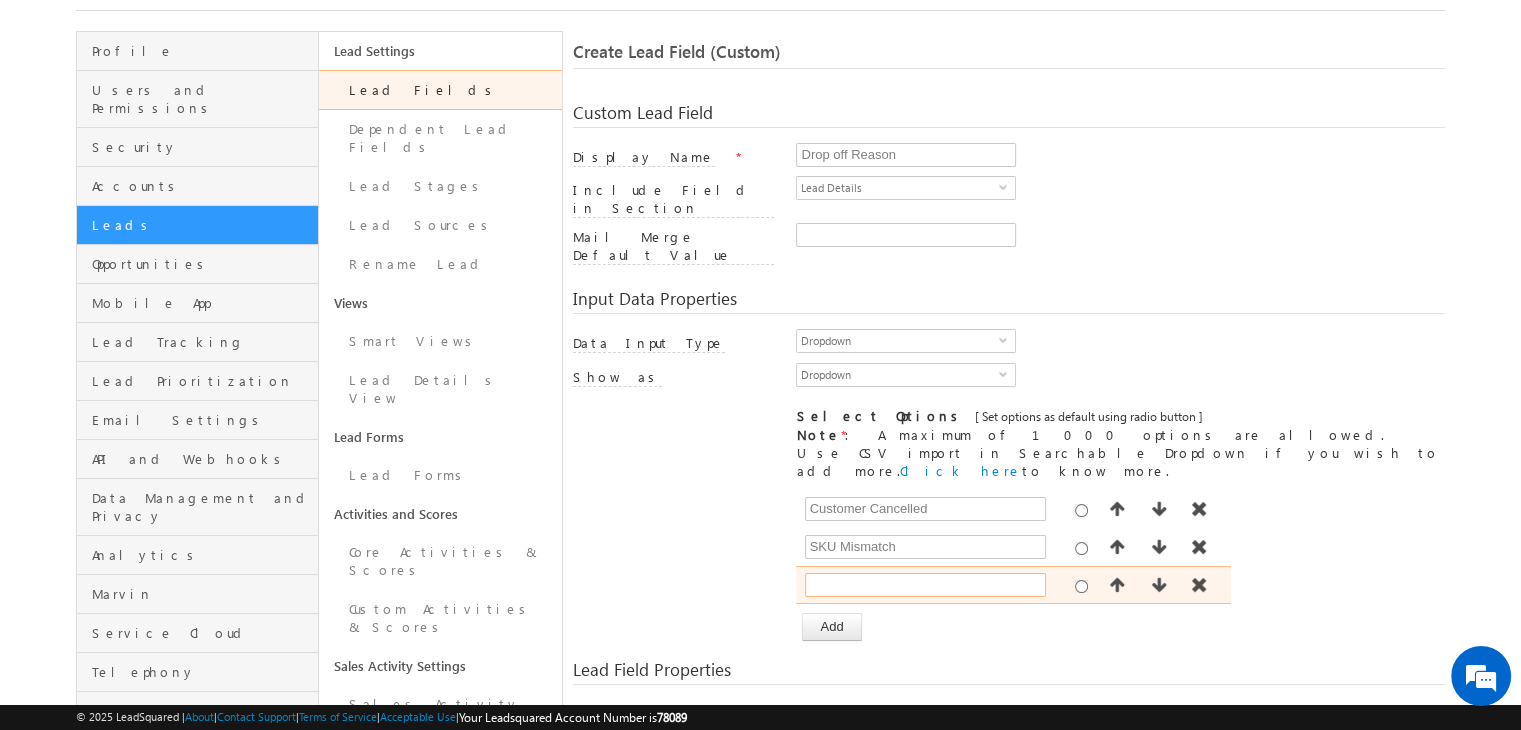 click at bounding box center [925, 585] 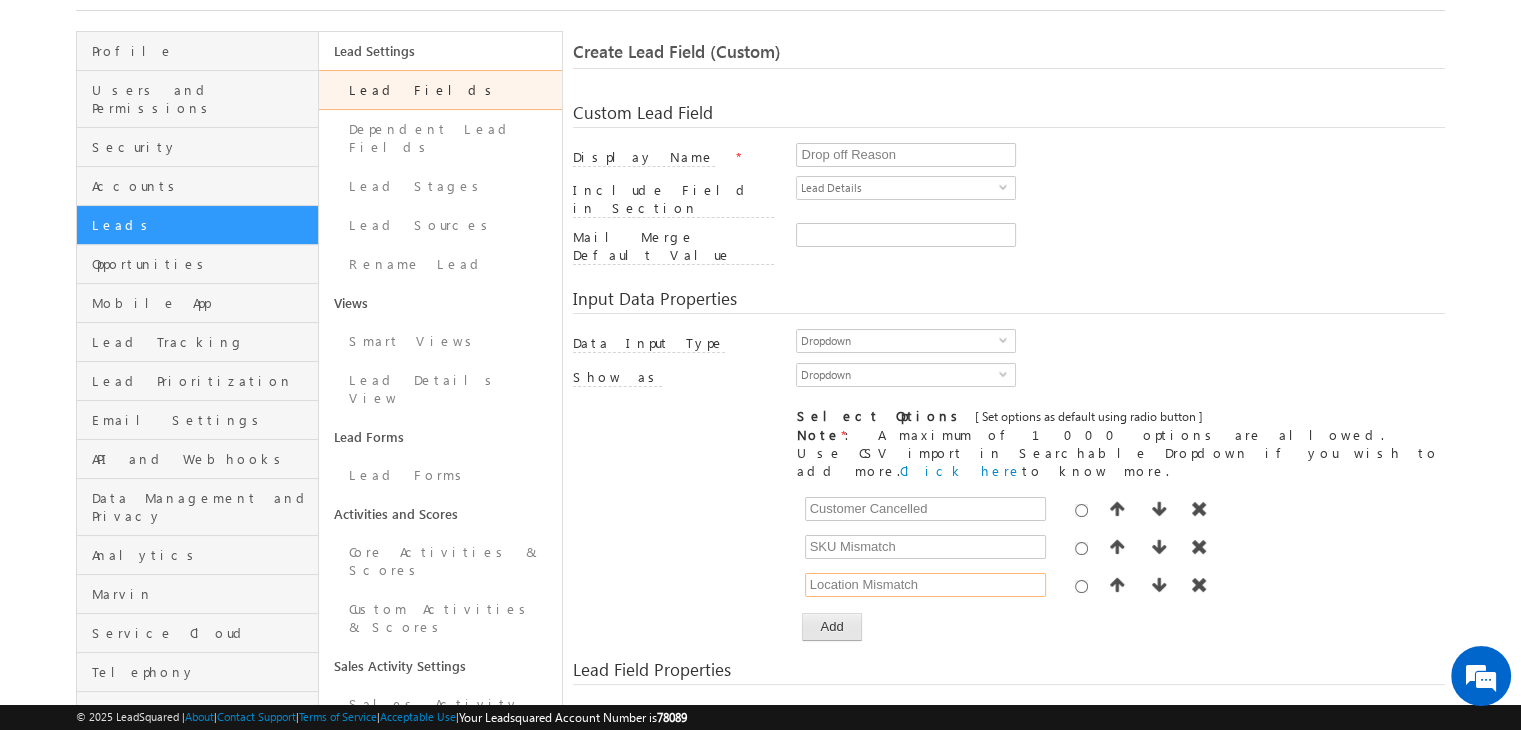 type on "Location Mismatch" 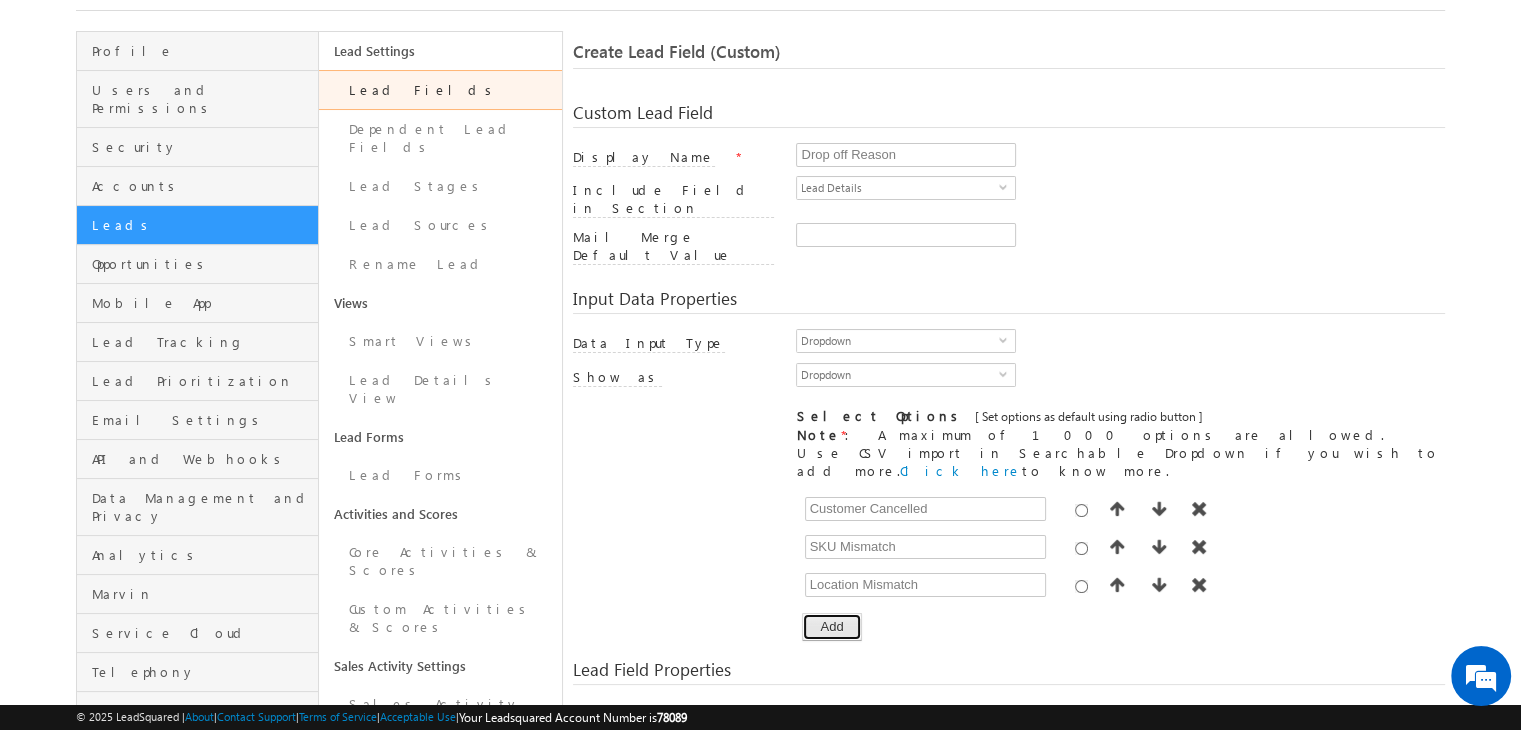 click on "Add" at bounding box center (831, 627) 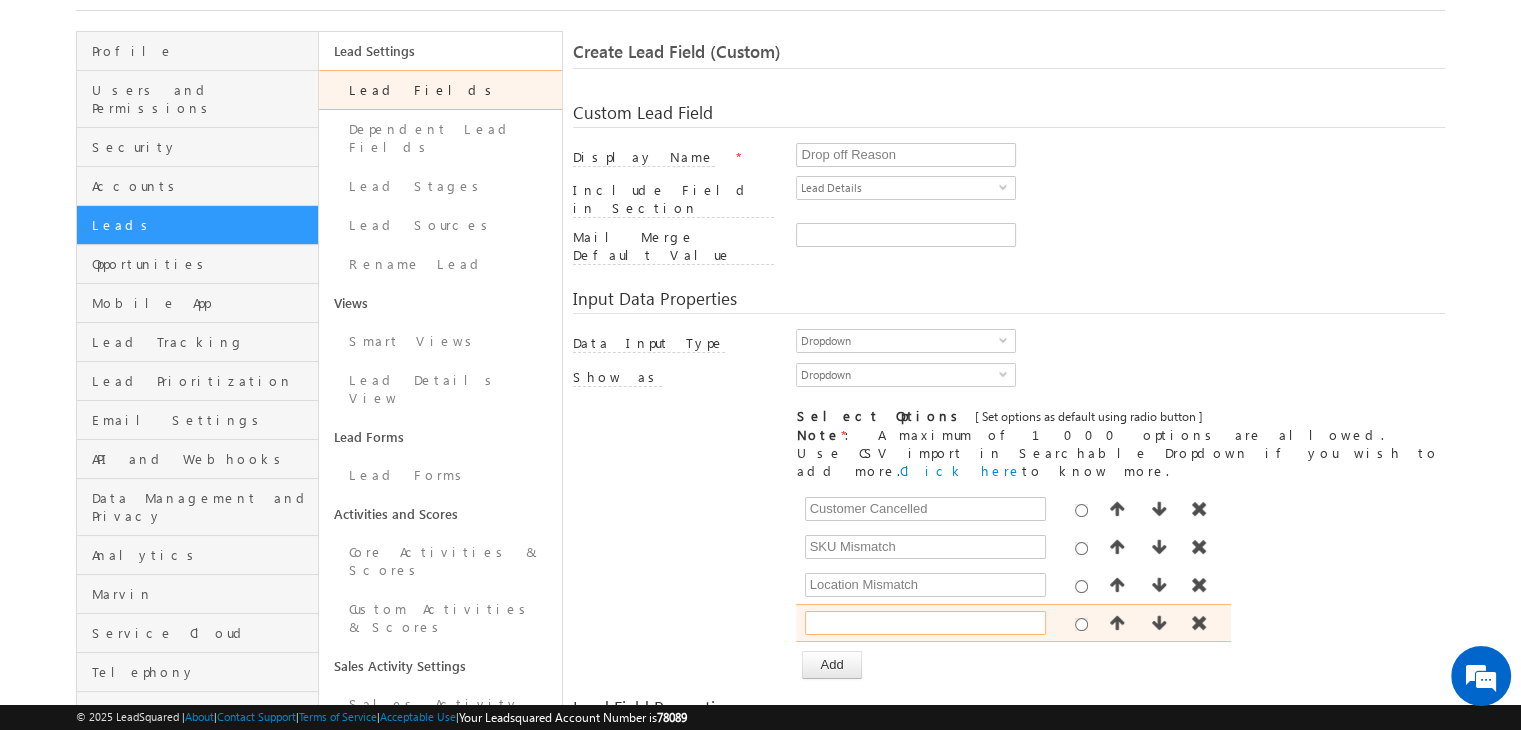 click at bounding box center (925, 623) 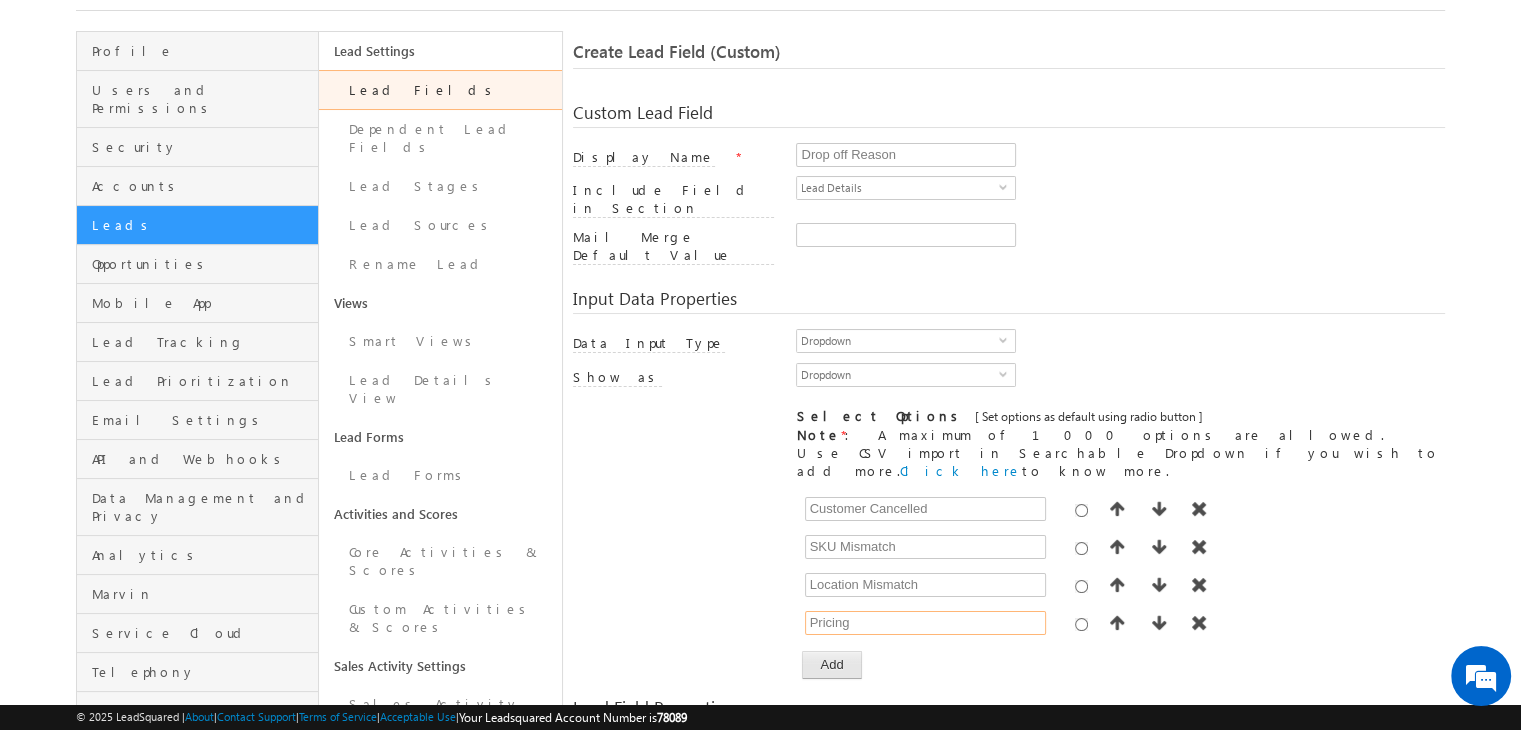 type on "Pricing" 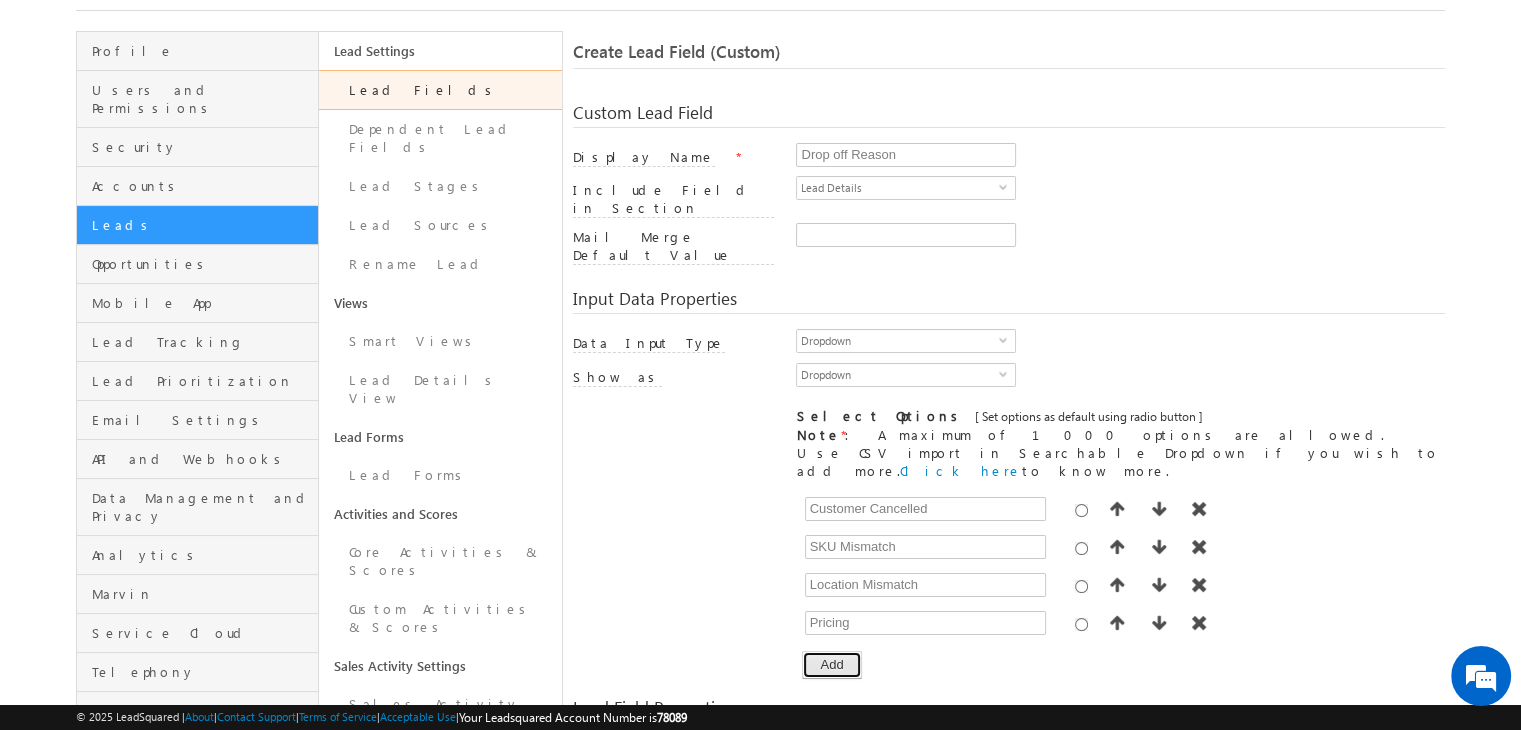 click on "Add" at bounding box center (831, 665) 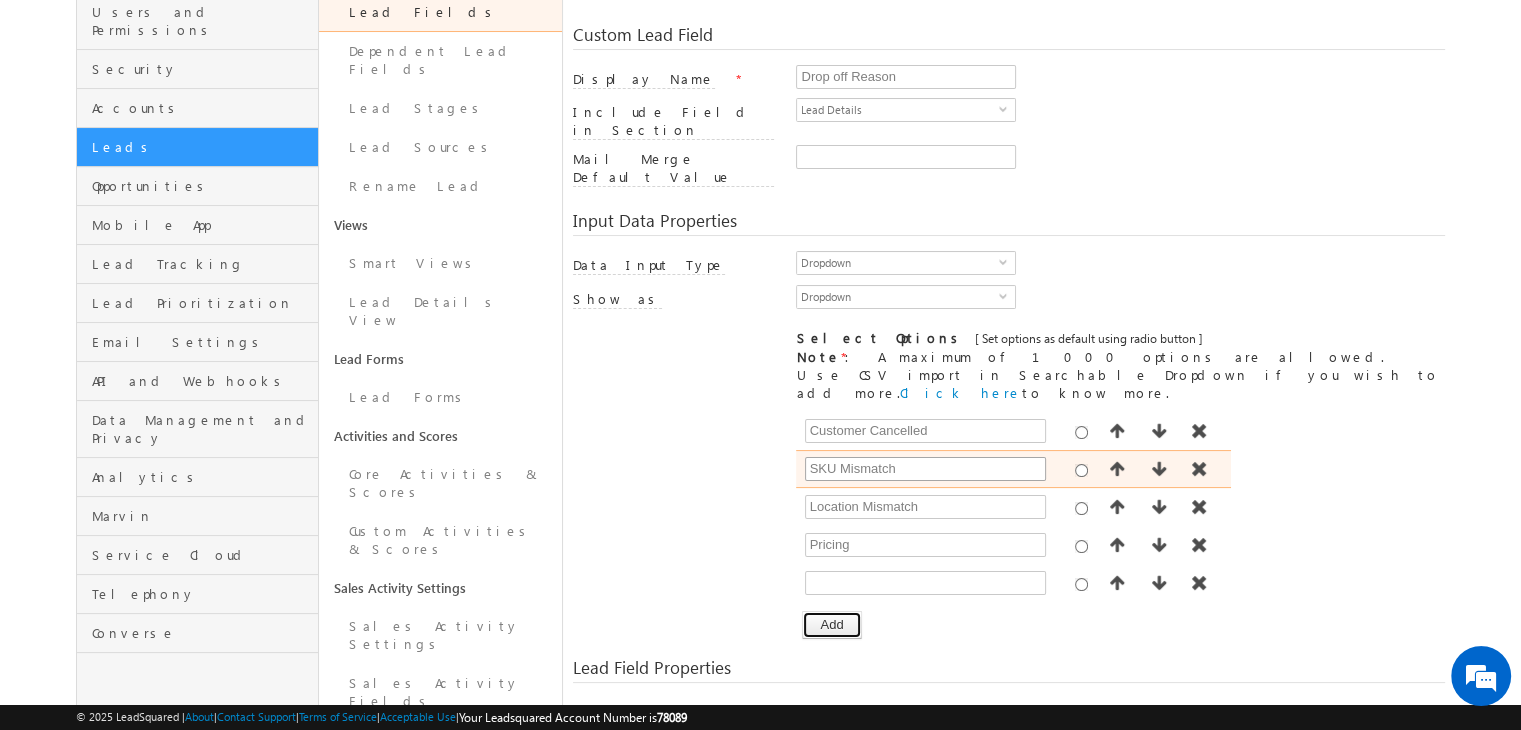 scroll, scrollTop: 191, scrollLeft: 0, axis: vertical 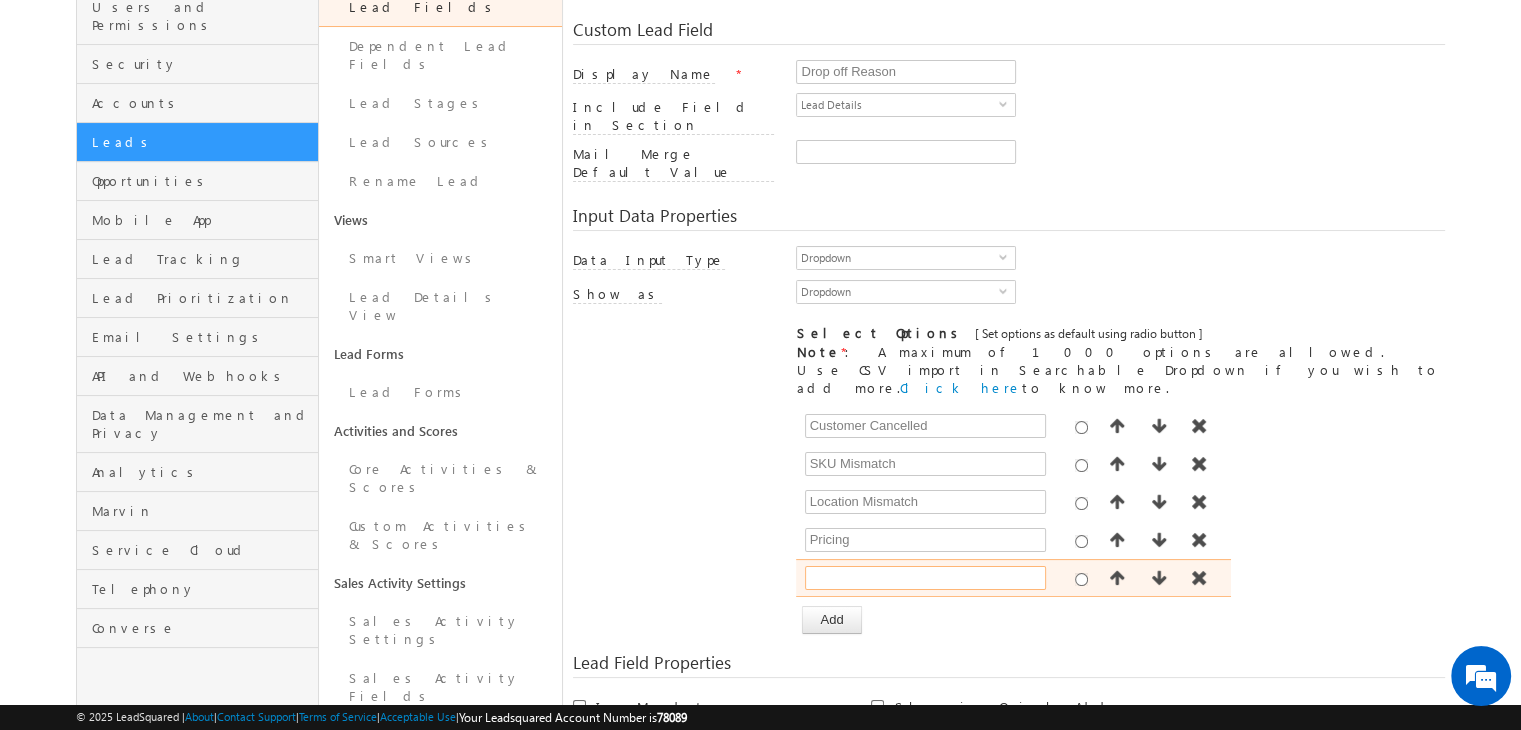 click at bounding box center (925, 578) 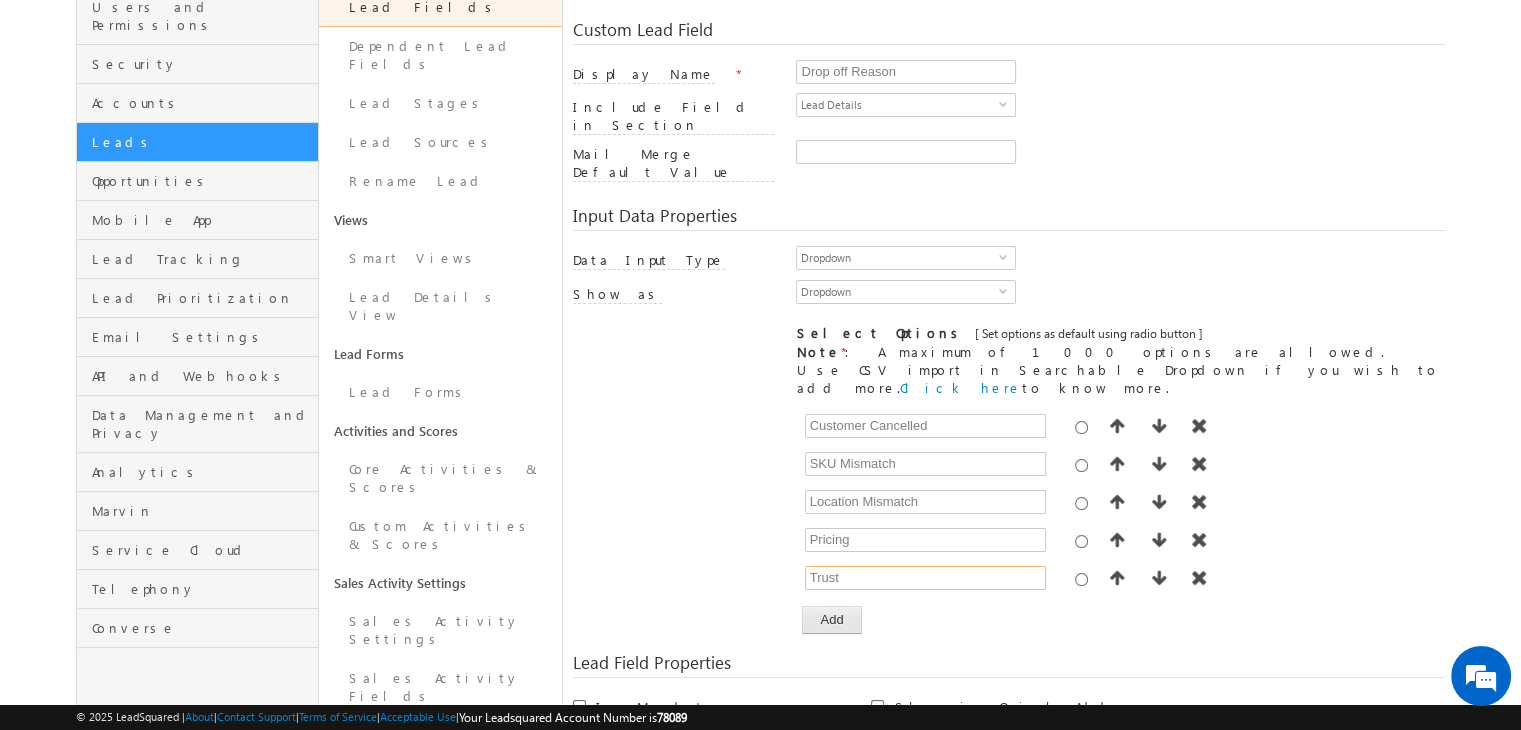 type on "Trust" 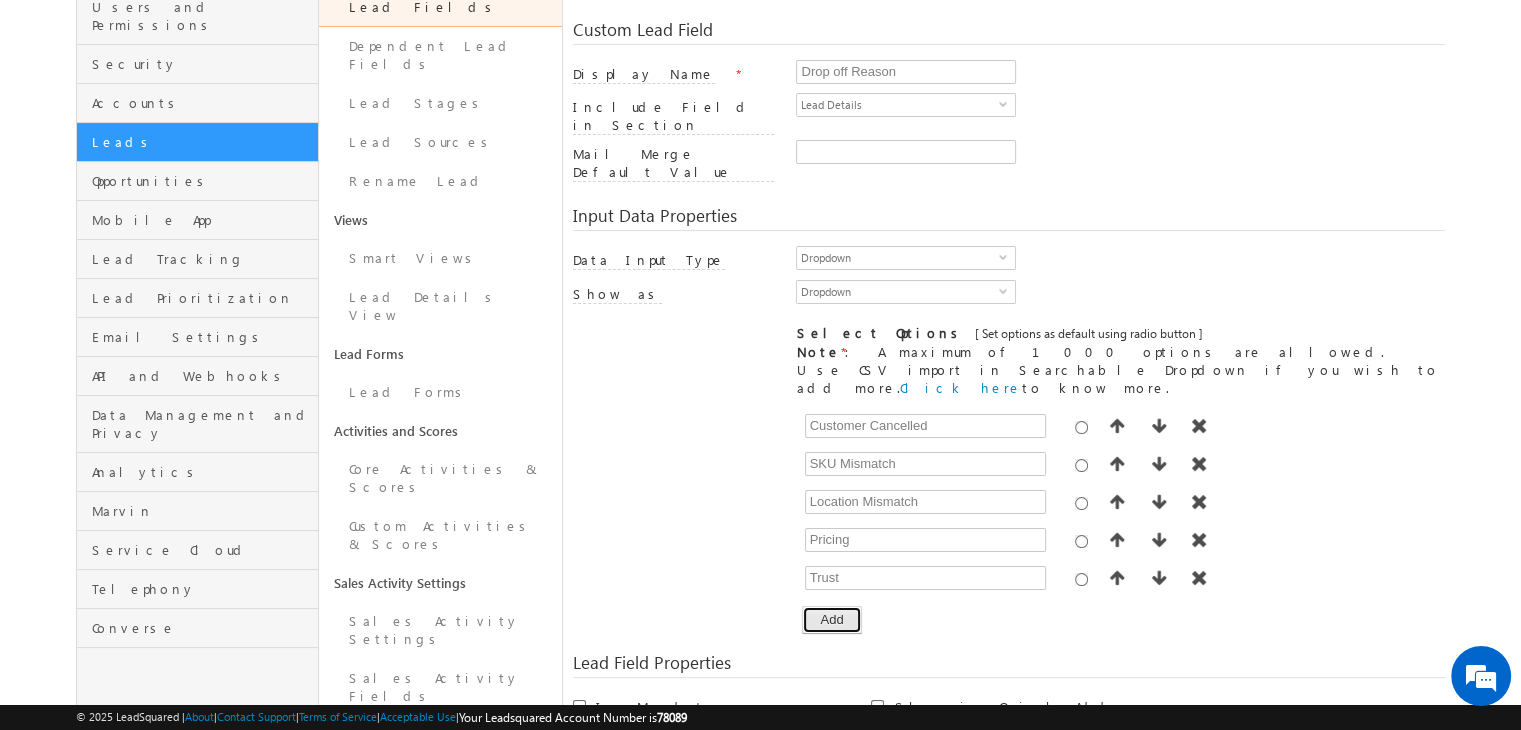 click on "Add" at bounding box center (831, 620) 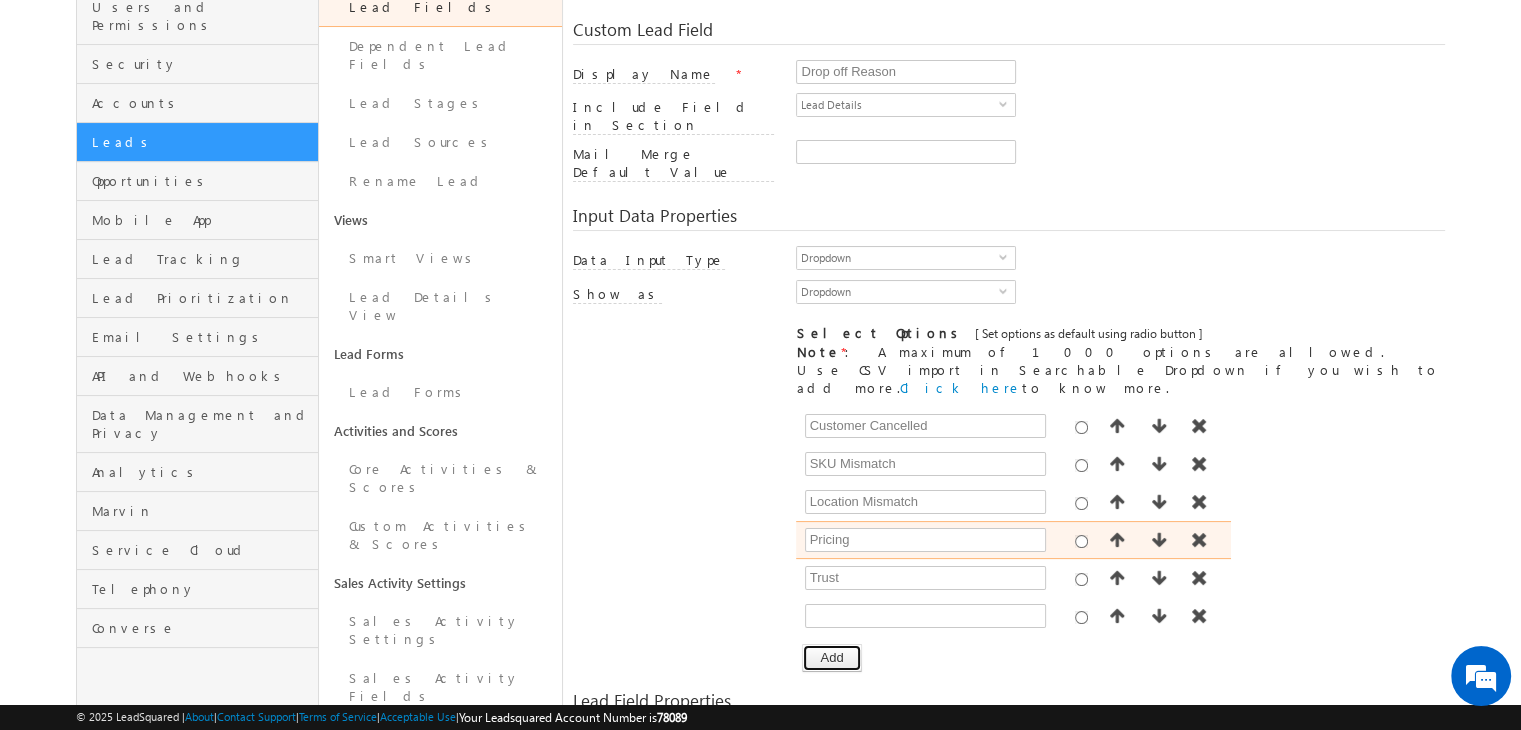scroll, scrollTop: 306, scrollLeft: 0, axis: vertical 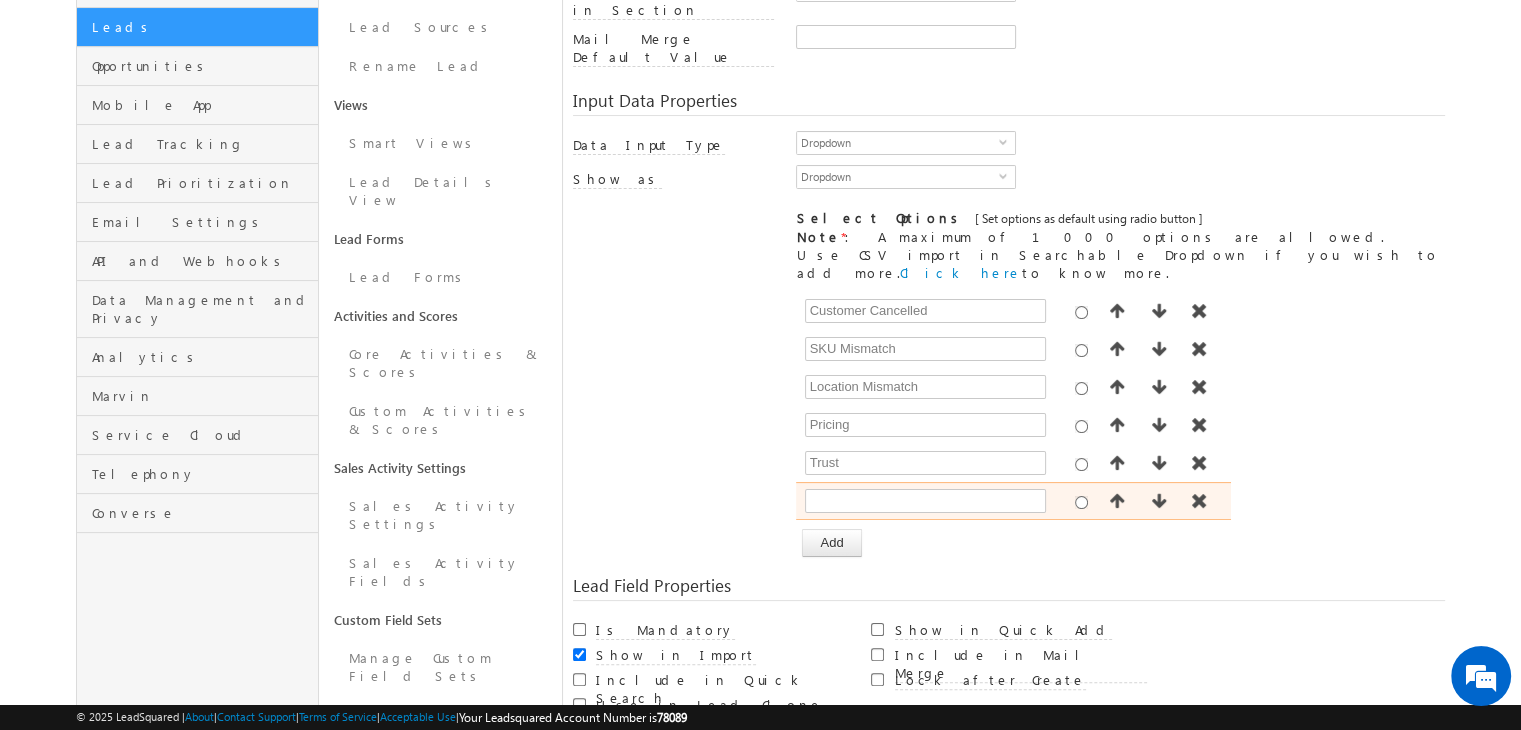 click at bounding box center (933, 504) 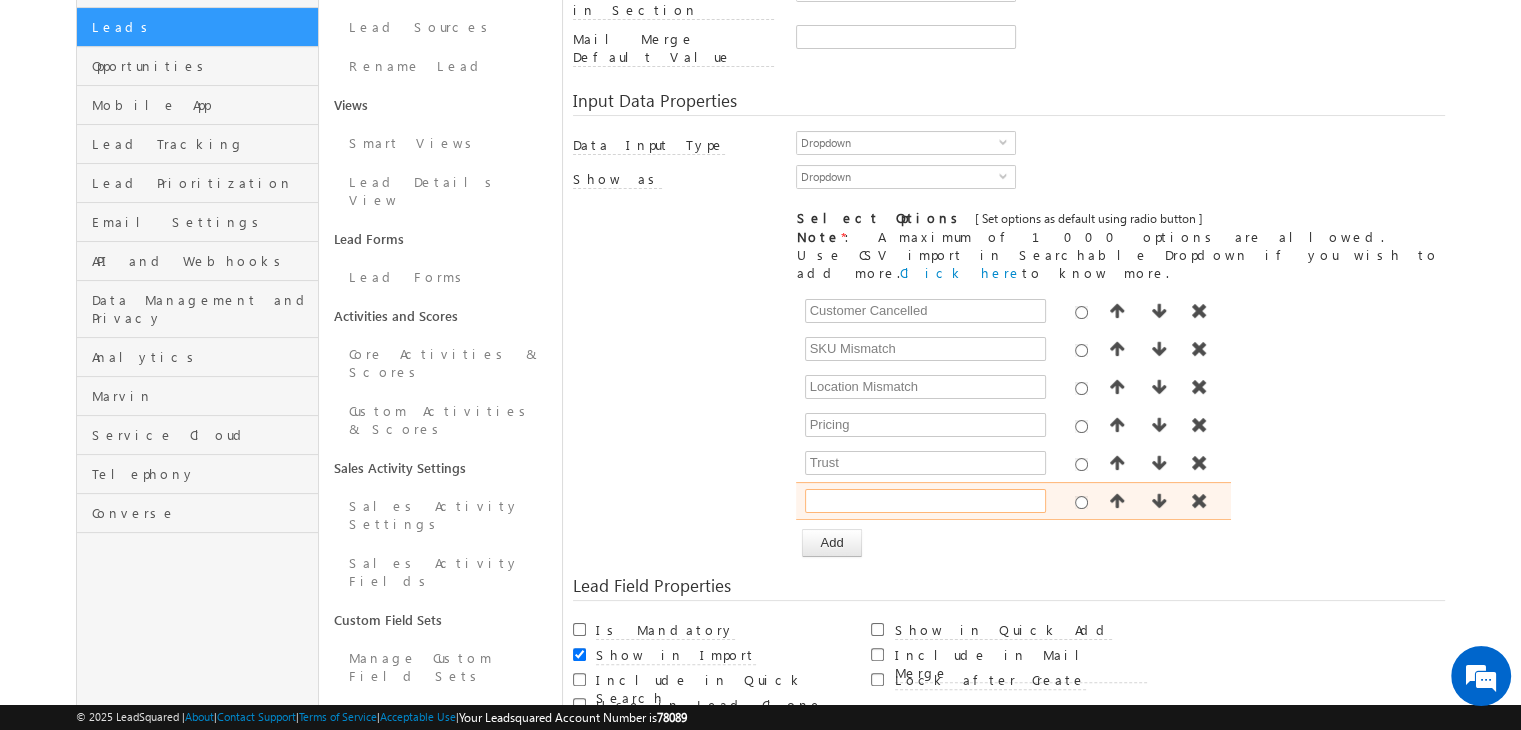 click at bounding box center [925, 501] 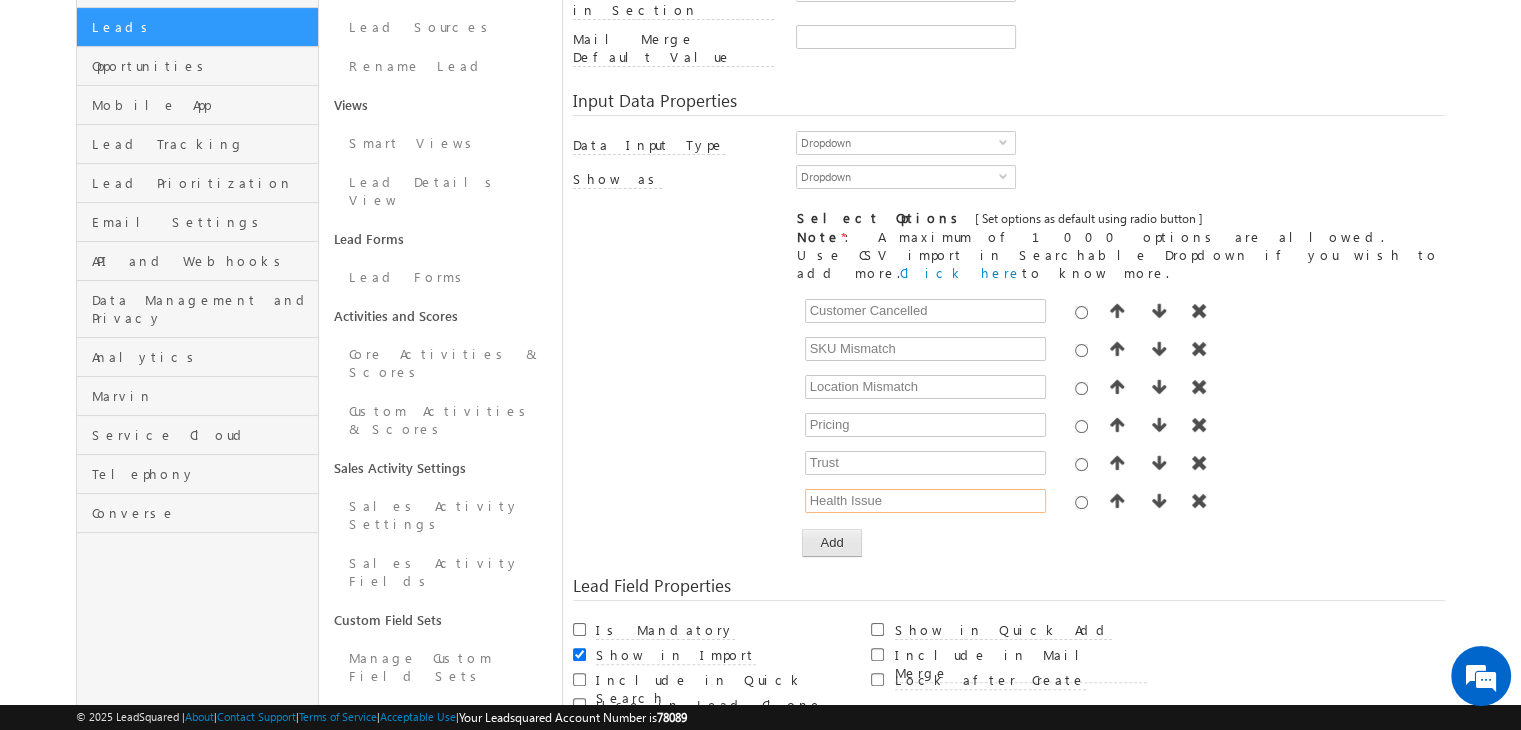 type on "Health Issue" 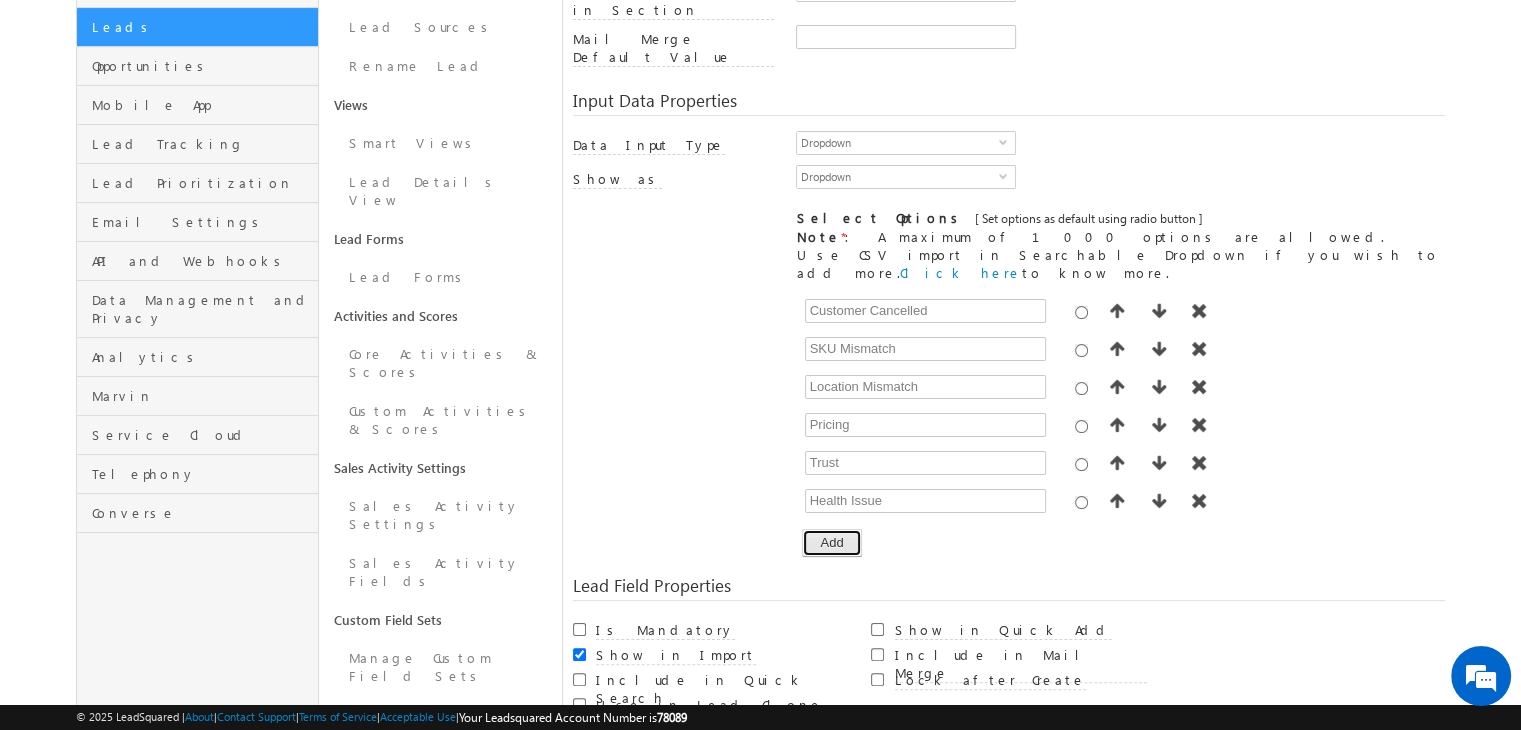 click on "Add" at bounding box center (831, 543) 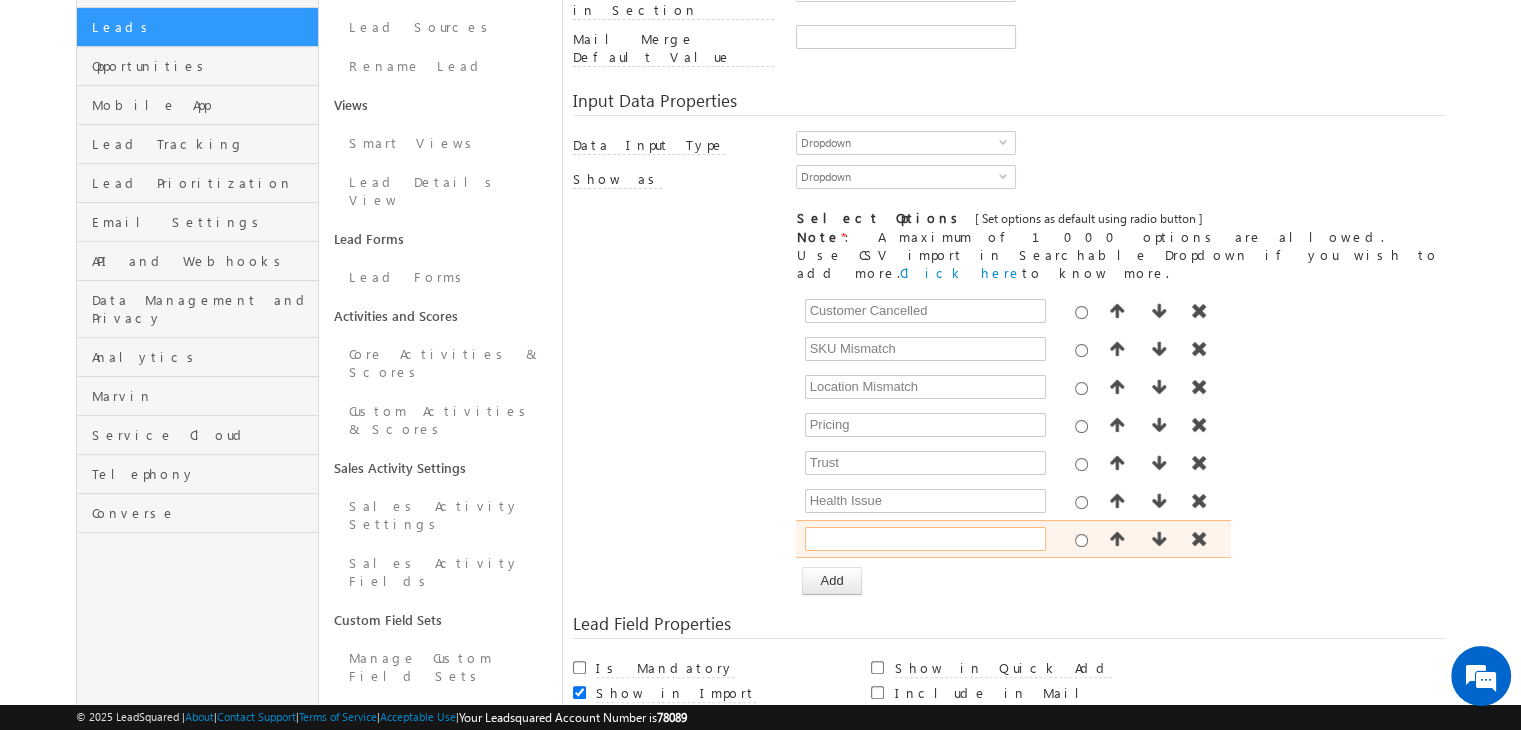 click at bounding box center [925, 539] 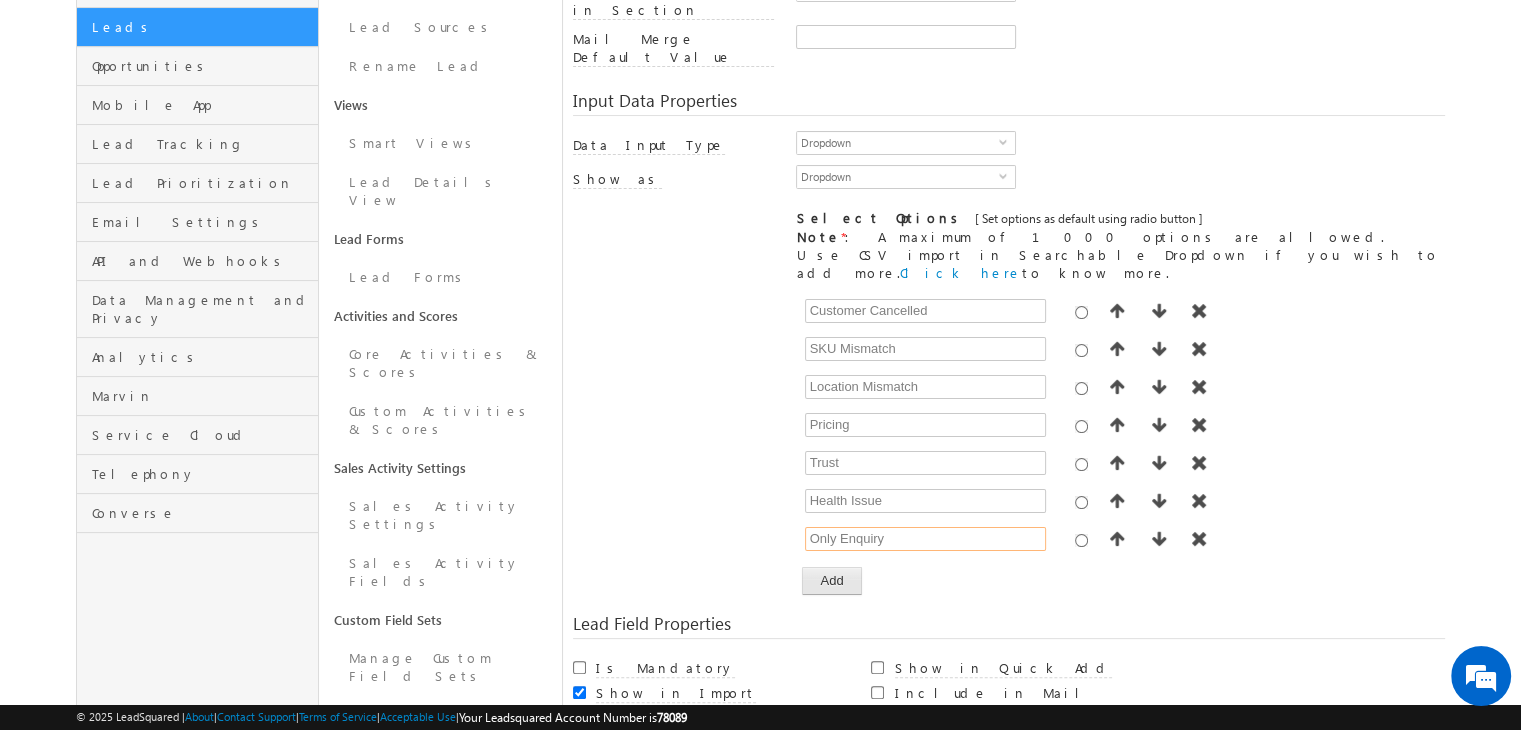 type on "Only Enquiry" 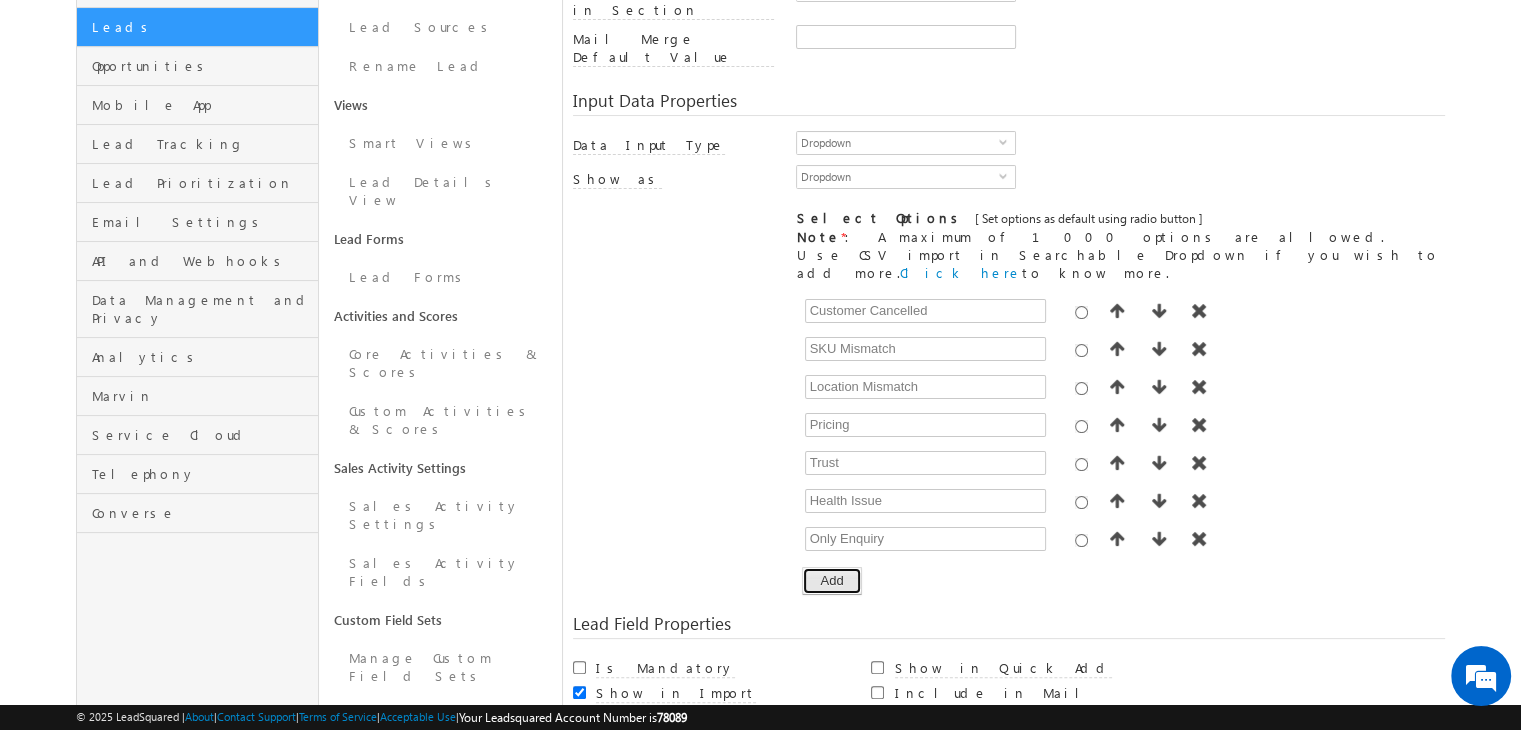 click on "Add" at bounding box center (831, 581) 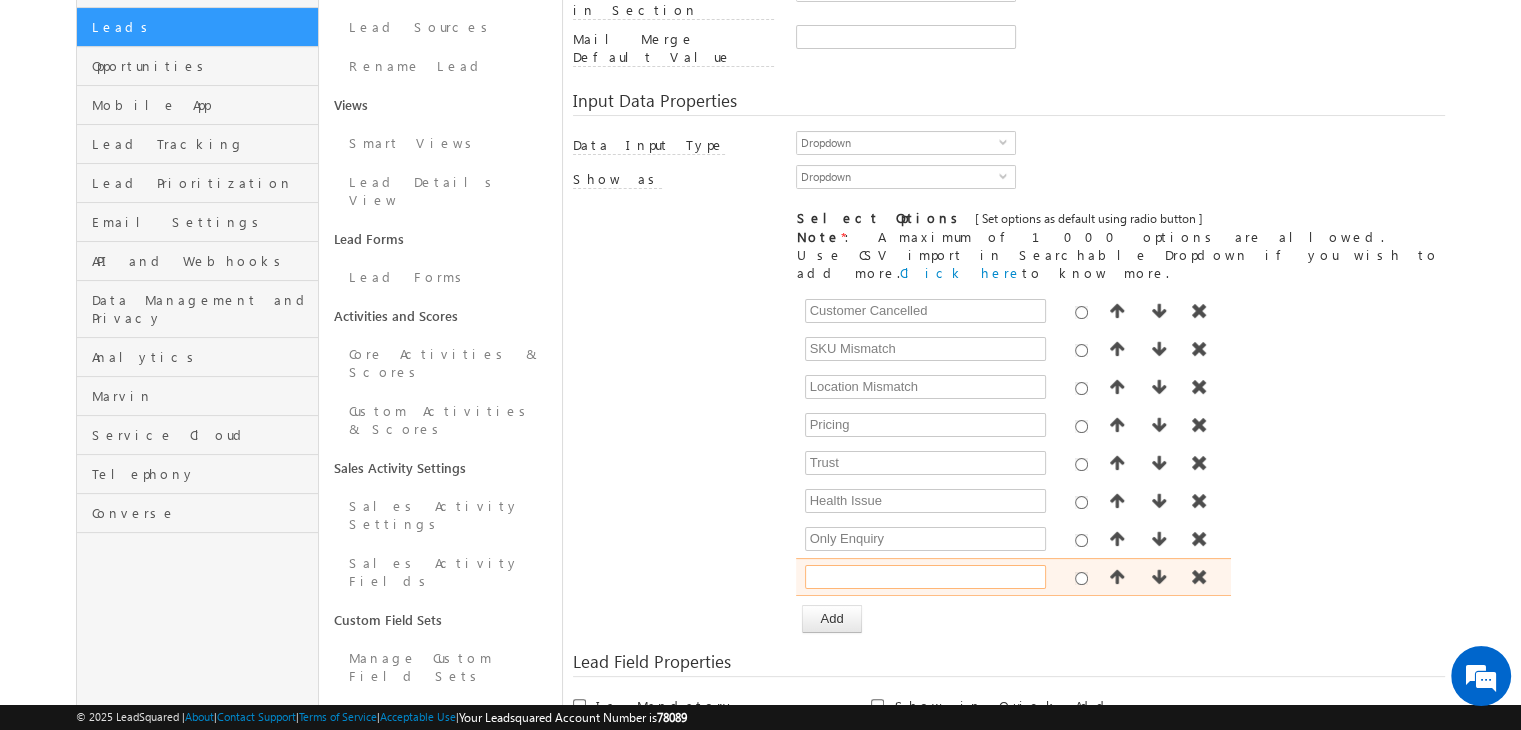 click at bounding box center [925, 577] 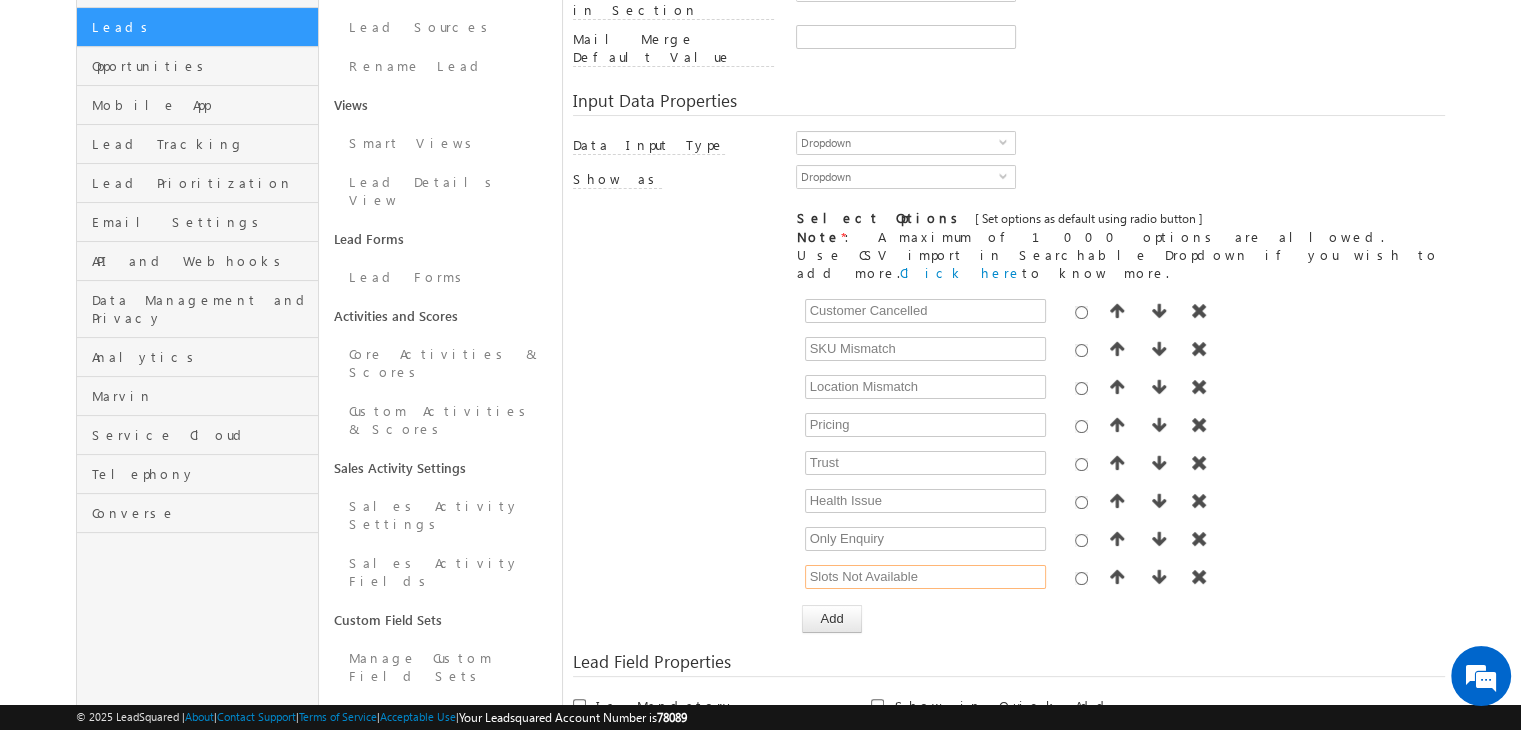 type on "Slots Not Available" 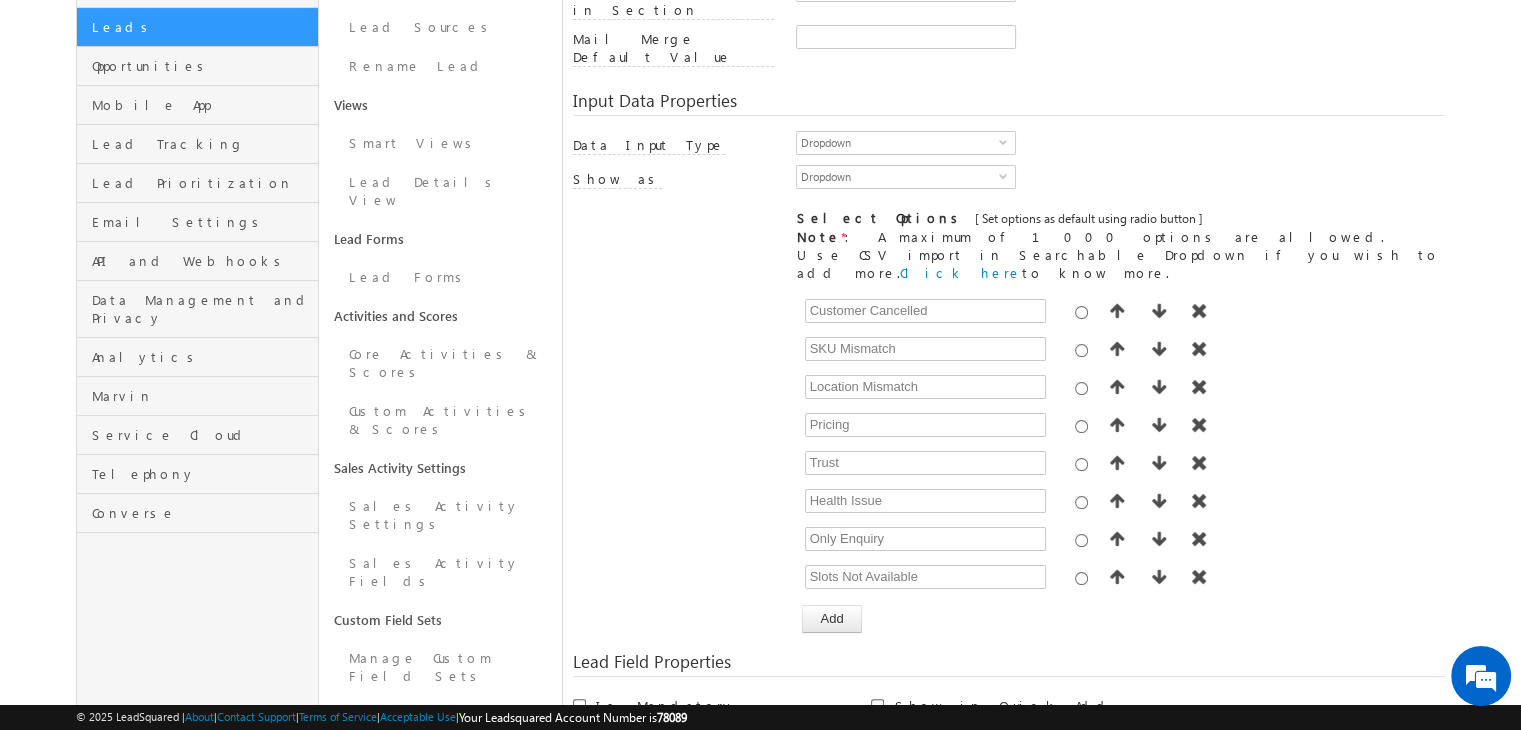click on "Custom
Lead Field
Display Name
*
Drop off Reason
Include Field in Section
Lead Details select LeadDetails
Mail Merge Default Value" at bounding box center [1009, 390] 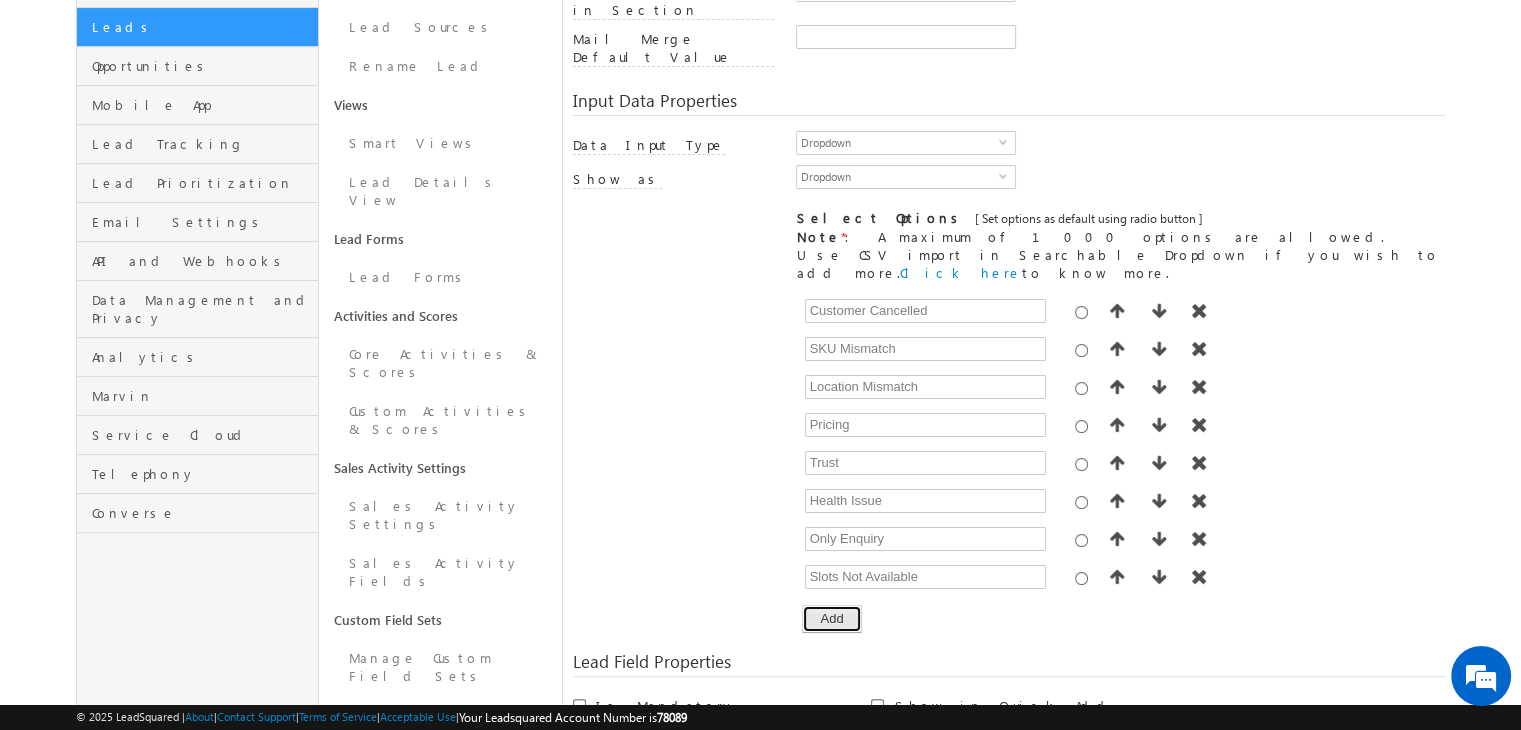 click on "Add" at bounding box center (831, 619) 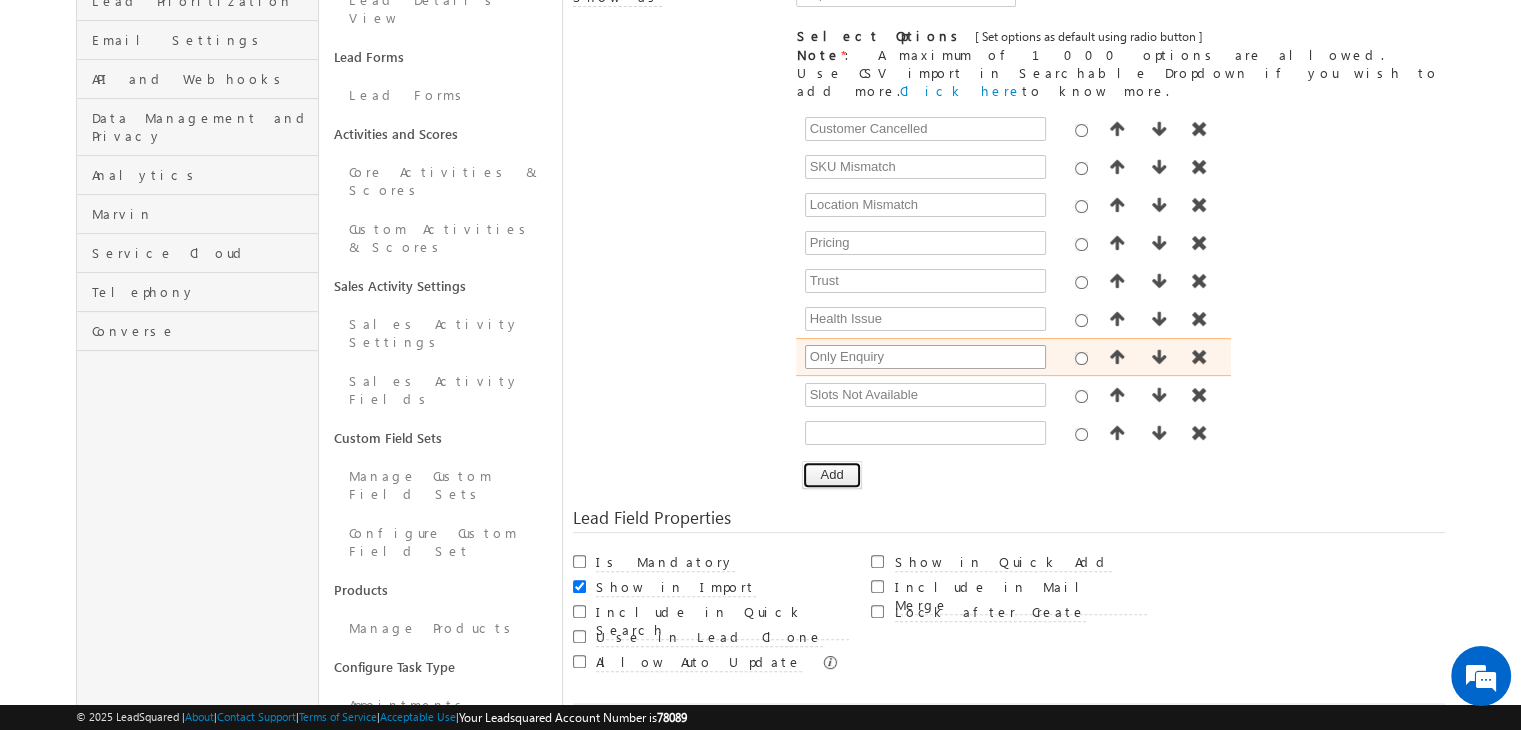 scroll, scrollTop: 492, scrollLeft: 0, axis: vertical 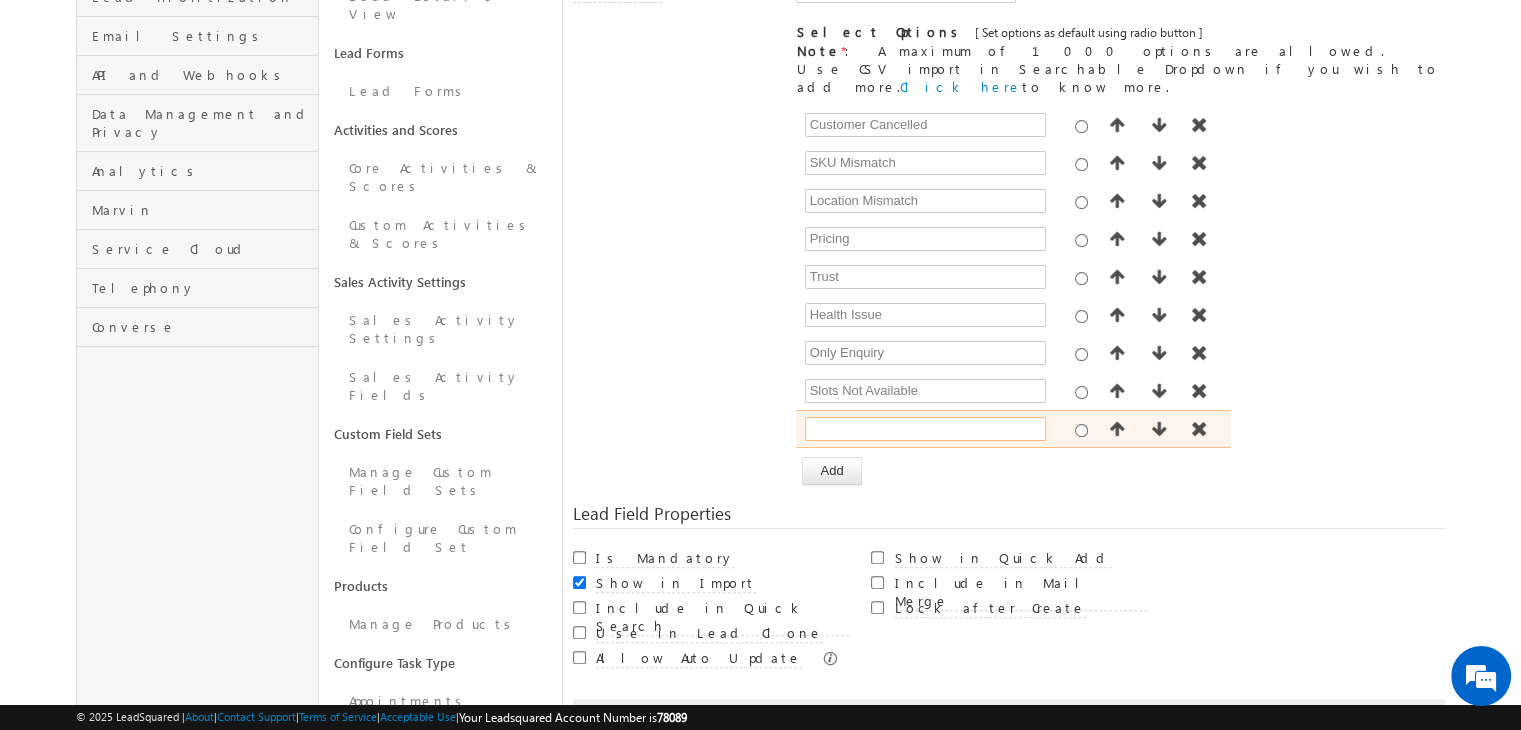 click at bounding box center [925, 429] 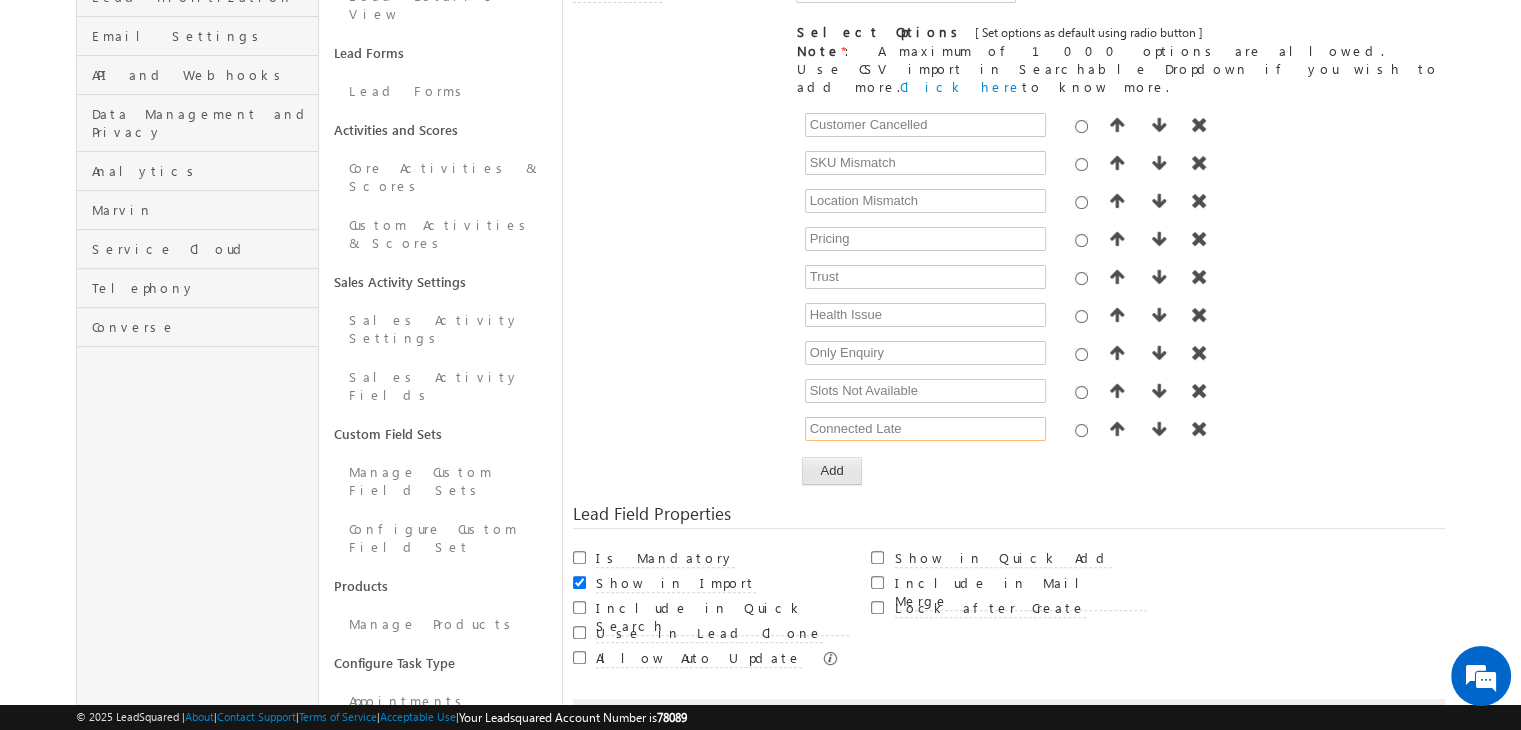 type on "Connected Late" 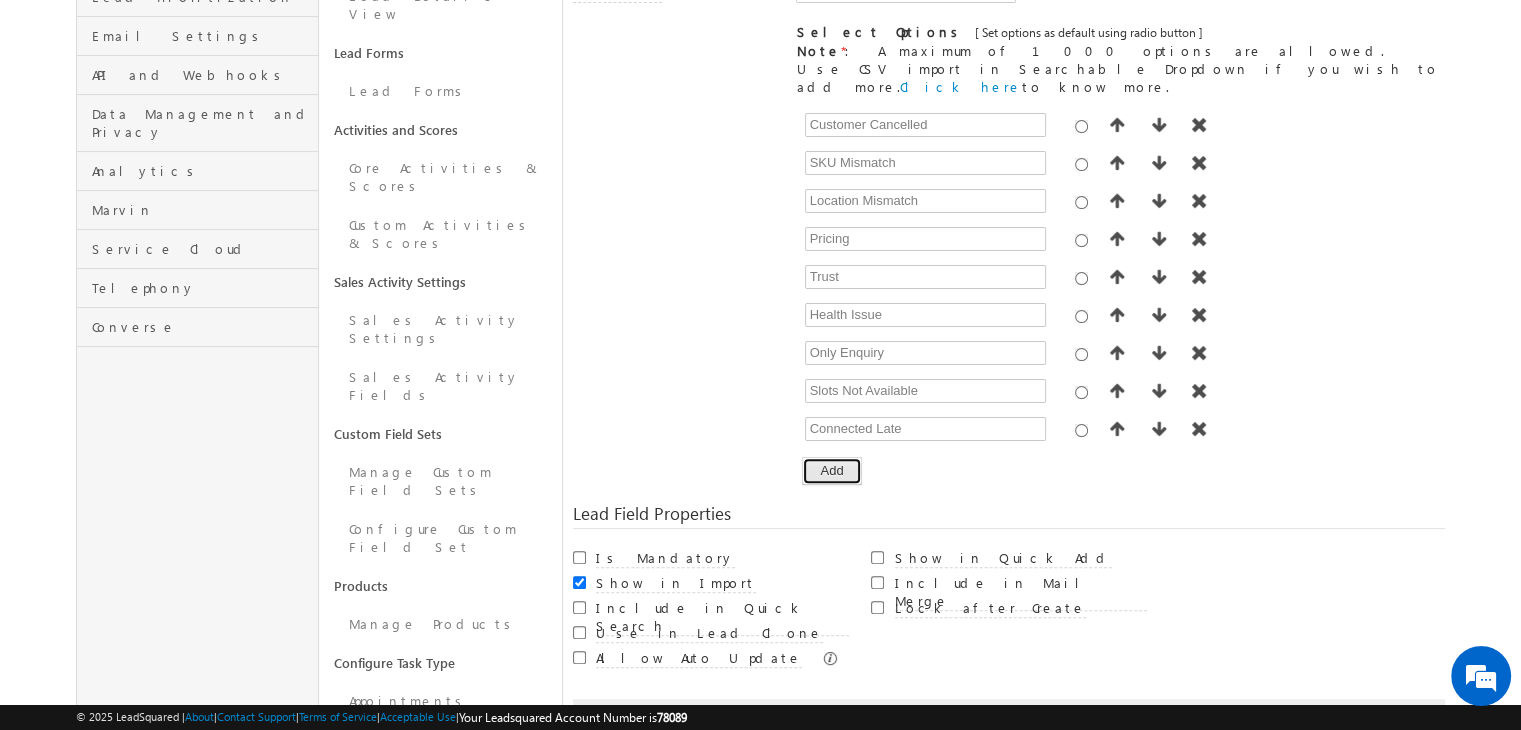 click on "Add" at bounding box center [831, 471] 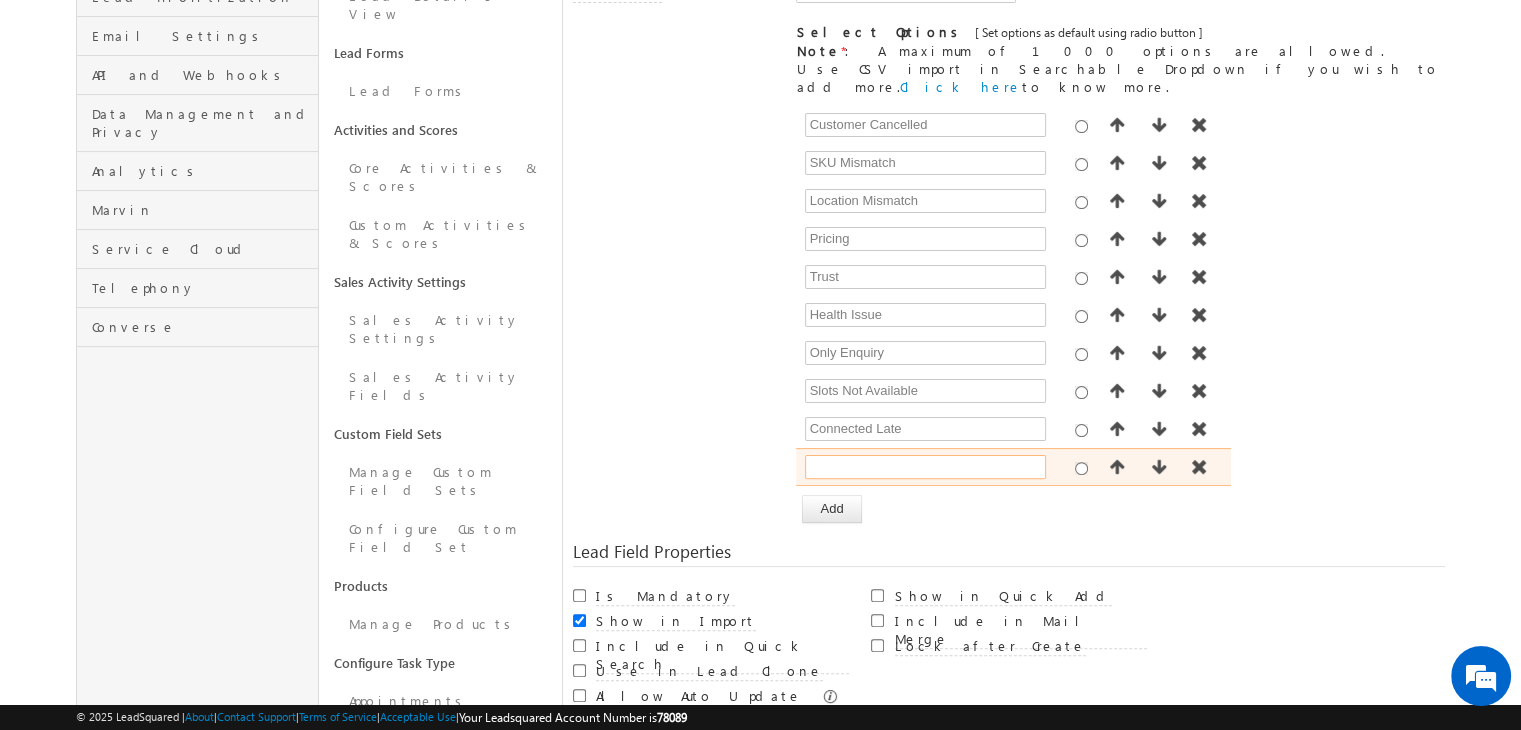 click at bounding box center (925, 467) 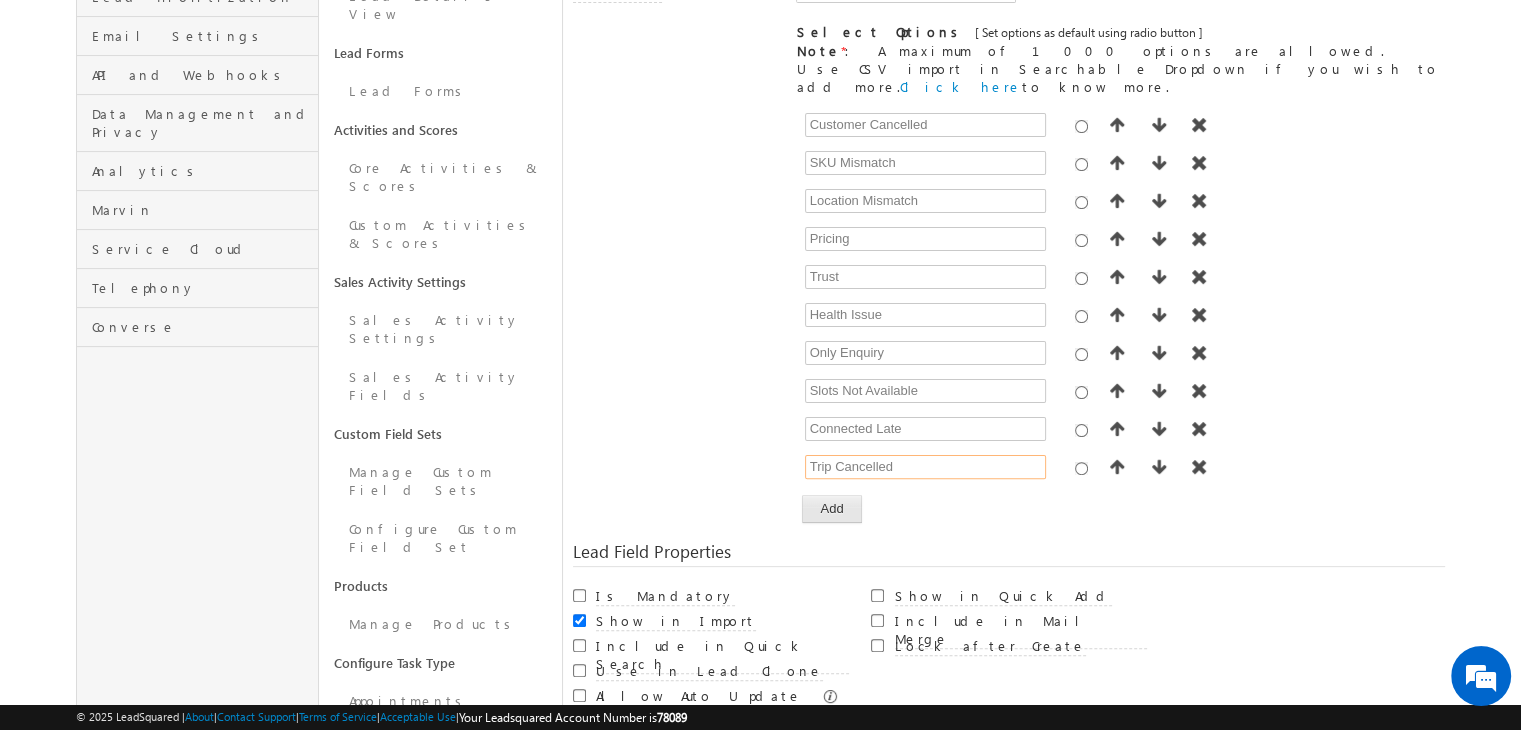 type on "Trip Cancelled" 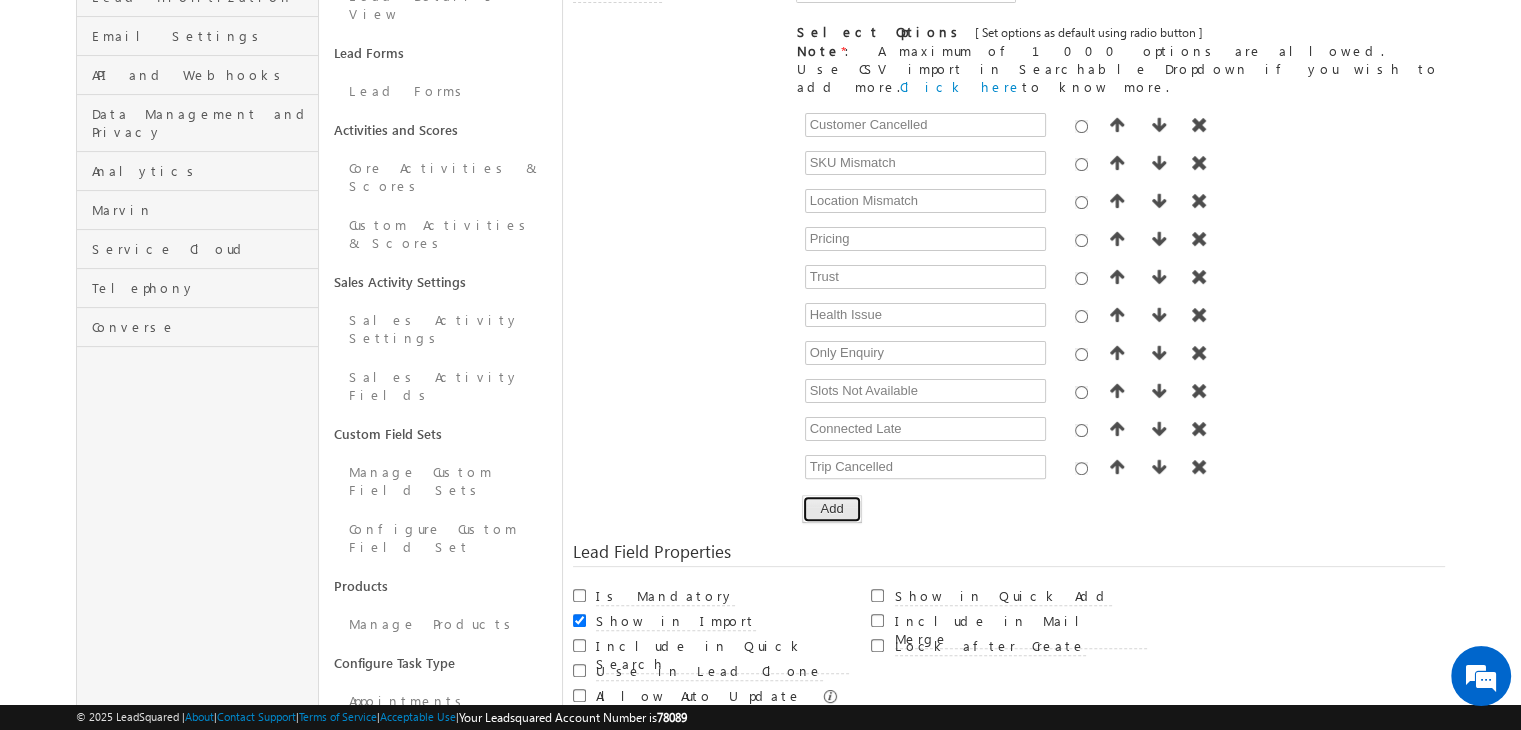 click on "Add" at bounding box center (831, 509) 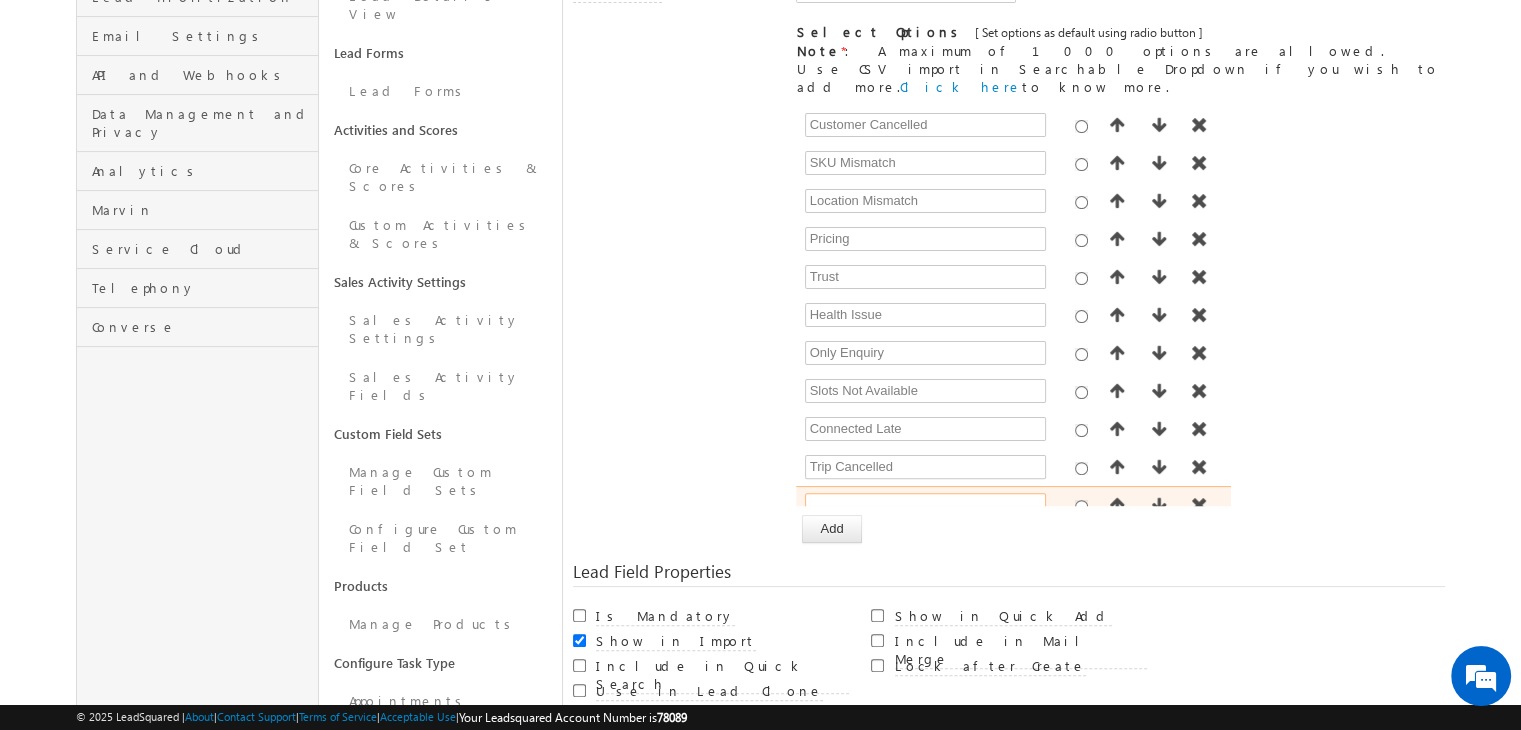 click at bounding box center (925, 505) 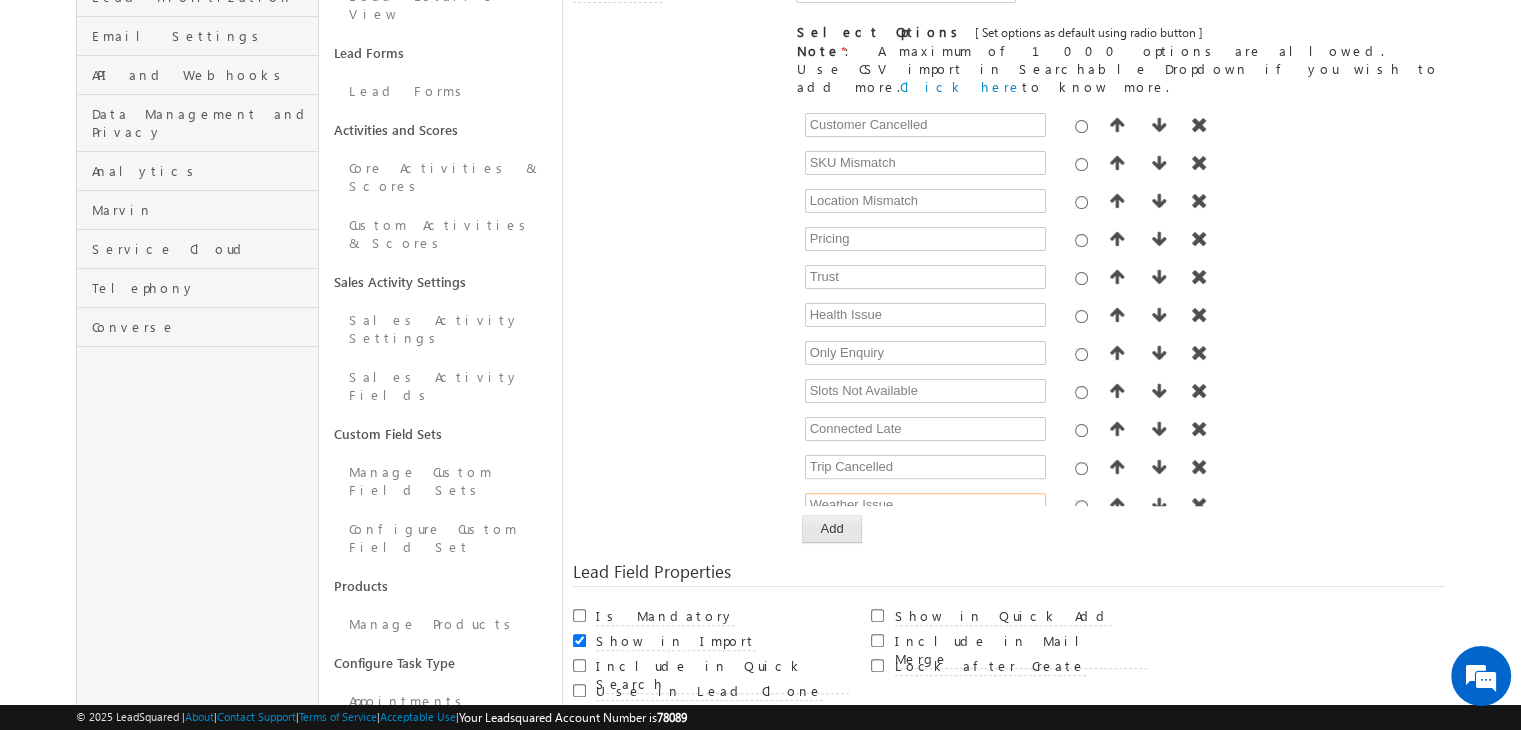 type on "Weather Issue" 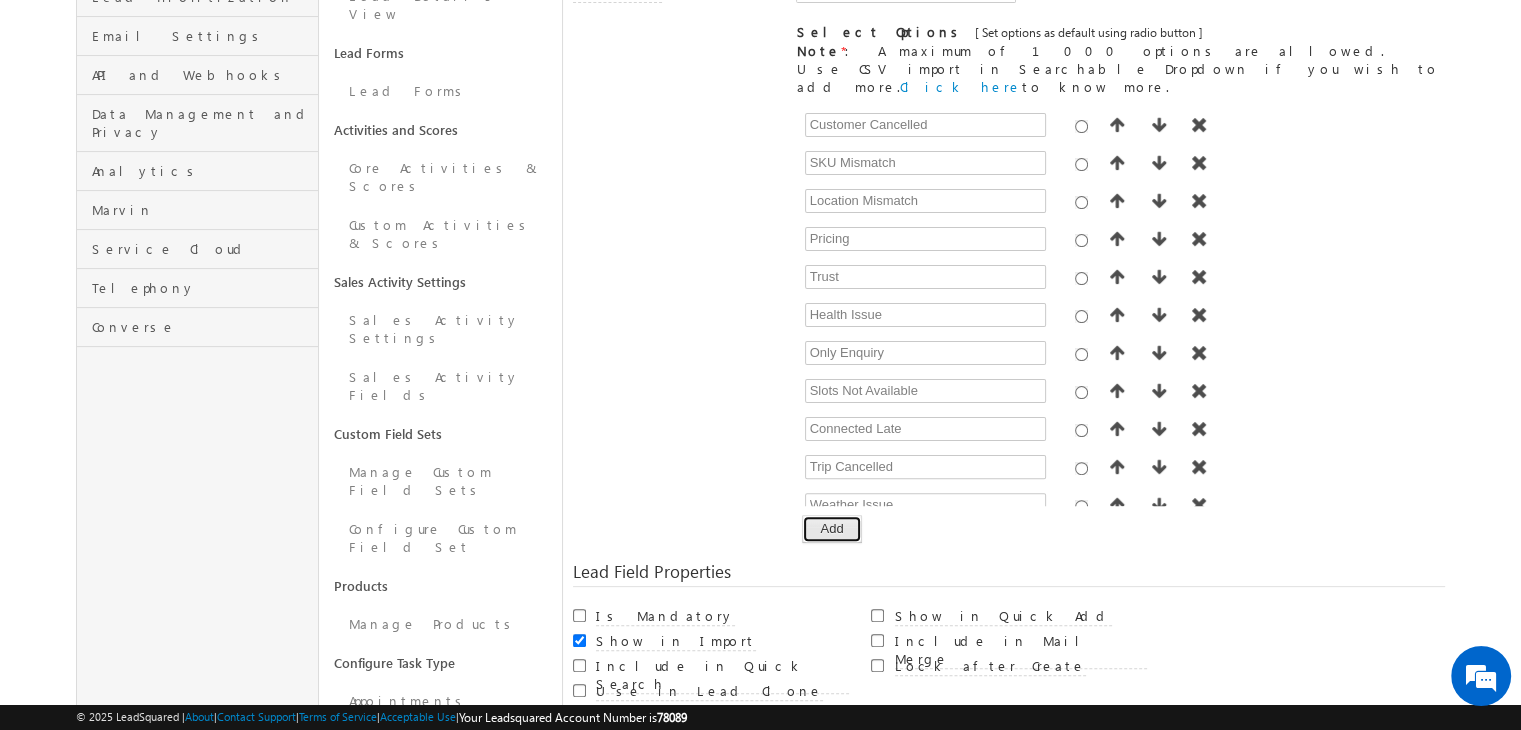 click on "Add" at bounding box center (831, 529) 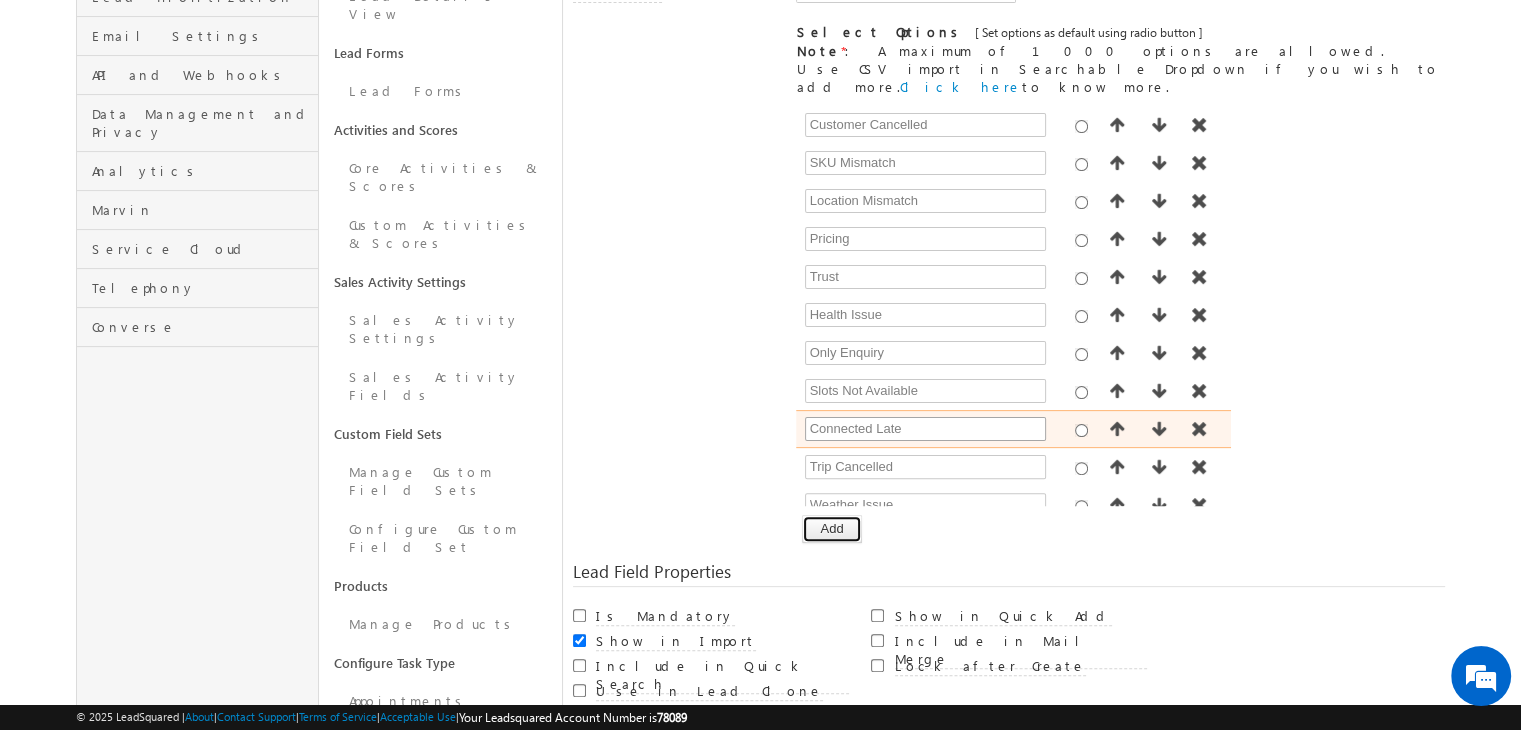 scroll, scrollTop: 46, scrollLeft: 0, axis: vertical 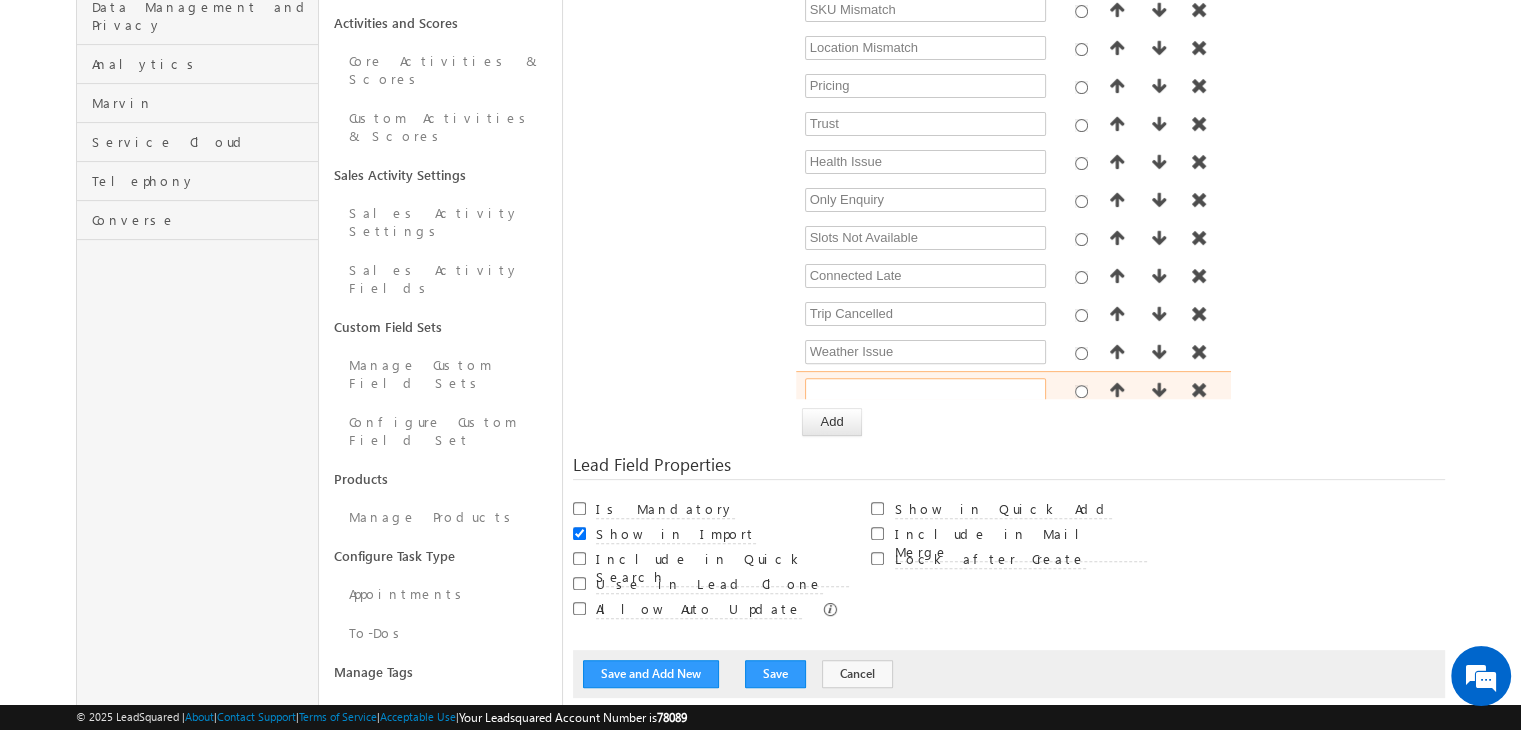 click at bounding box center [925, 390] 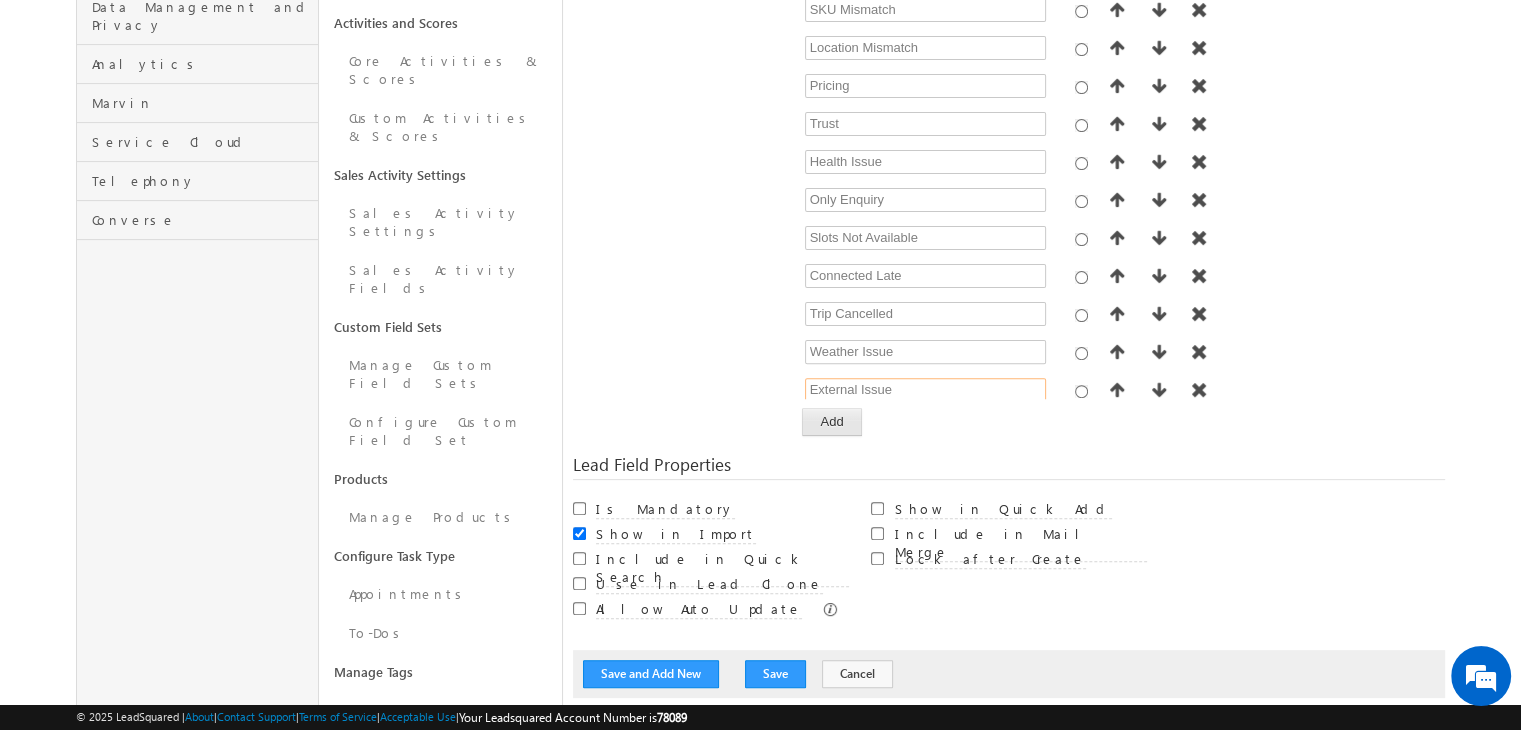 type on "External Issue" 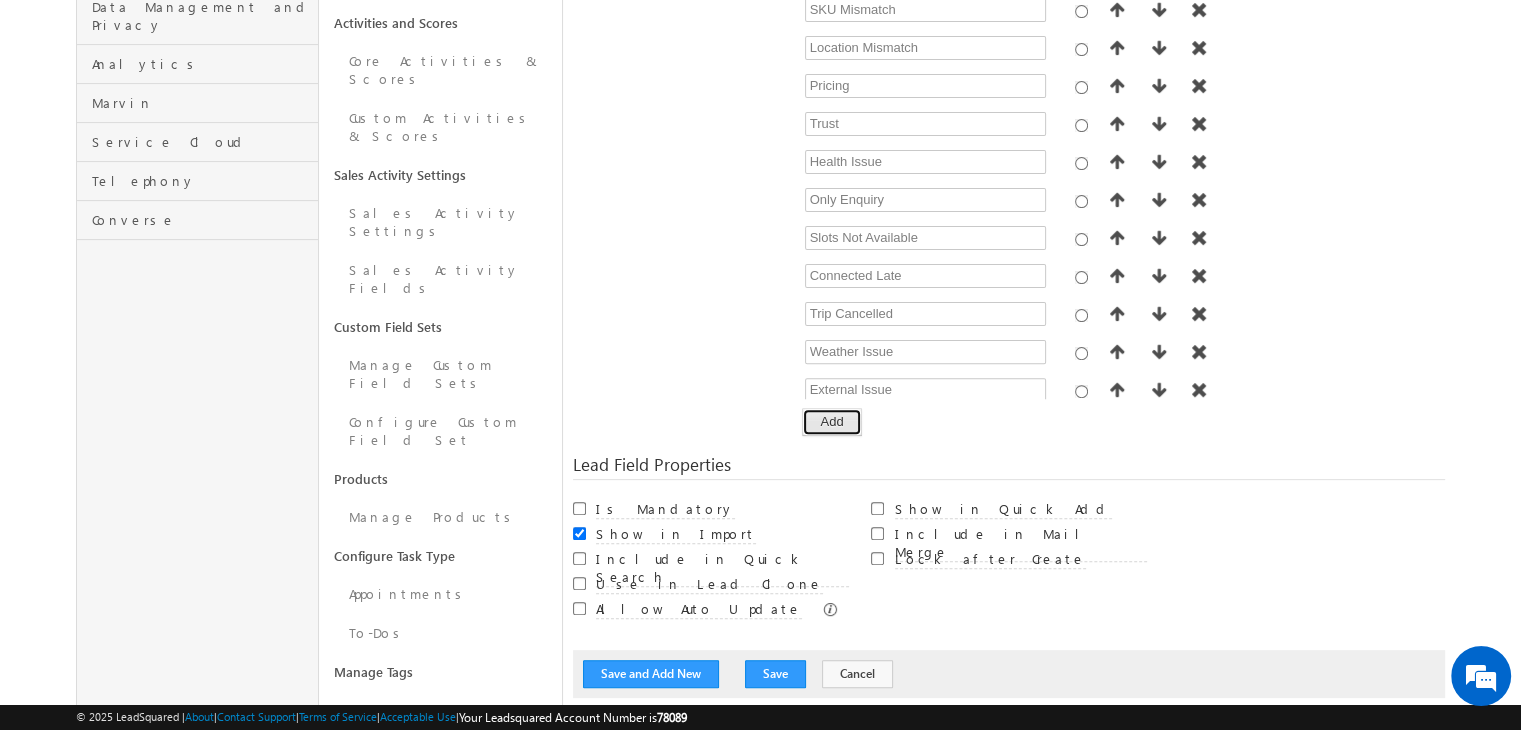 click on "Add" at bounding box center [831, 422] 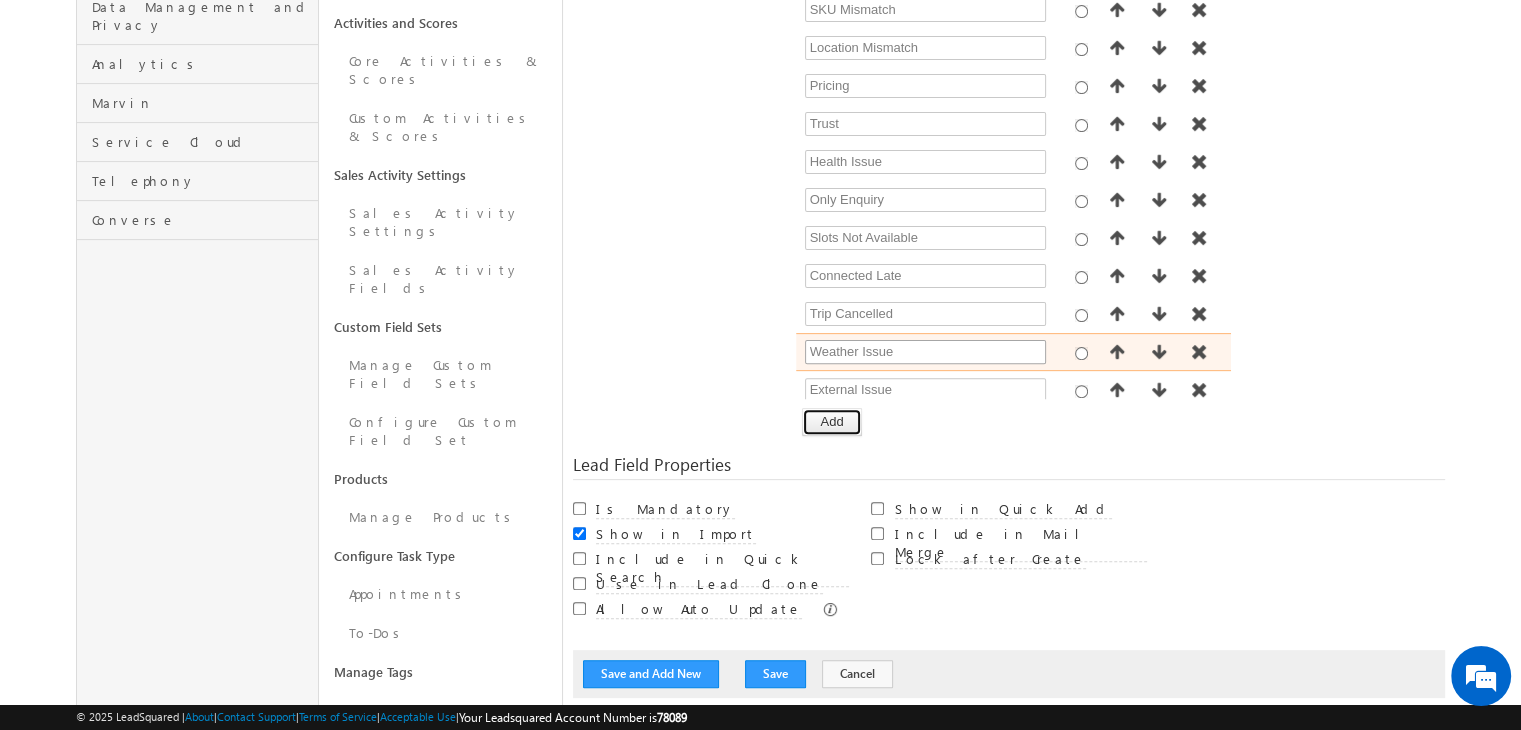 scroll, scrollTop: 83, scrollLeft: 0, axis: vertical 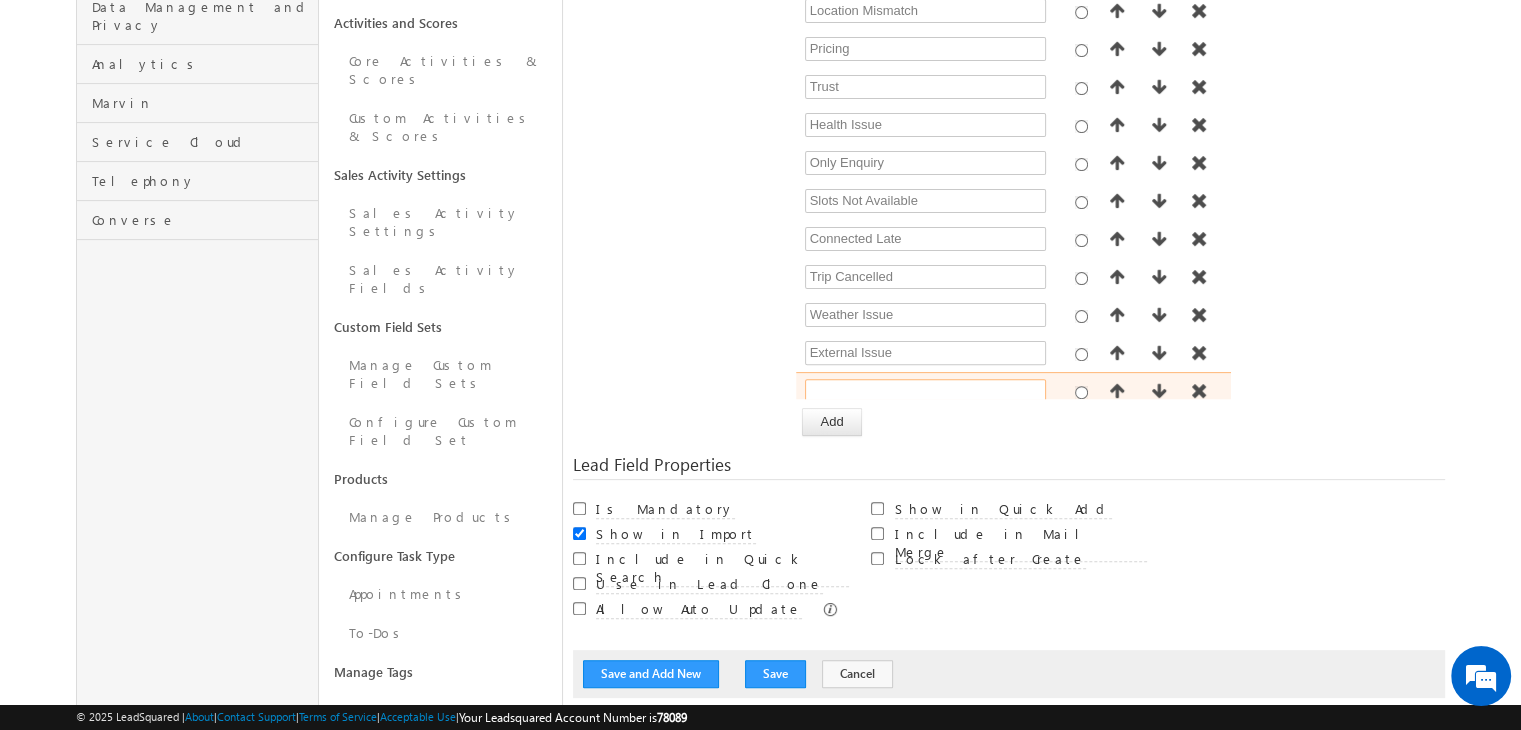 click at bounding box center [925, 391] 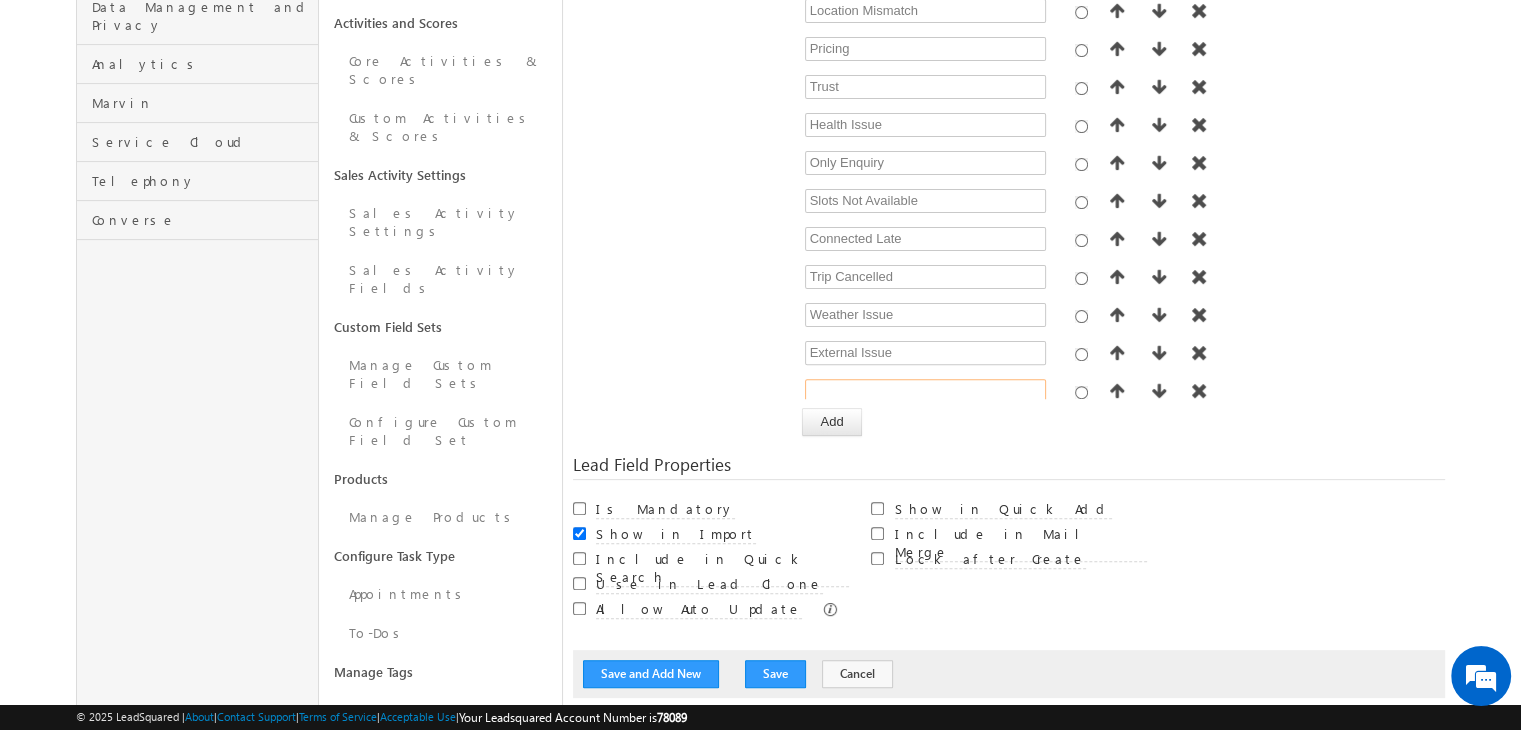 paste on "Didn't Reply" 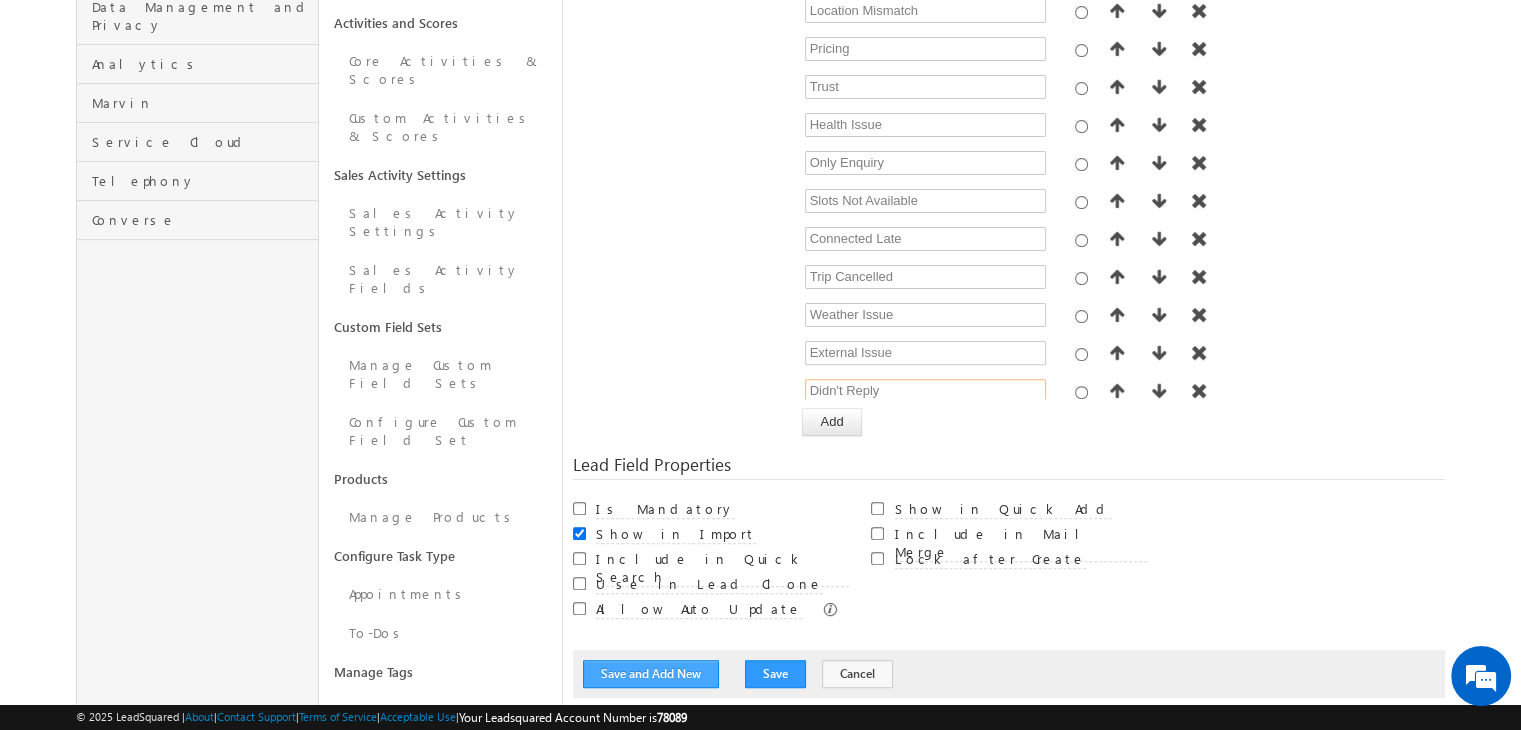 type on "Didn't Reply" 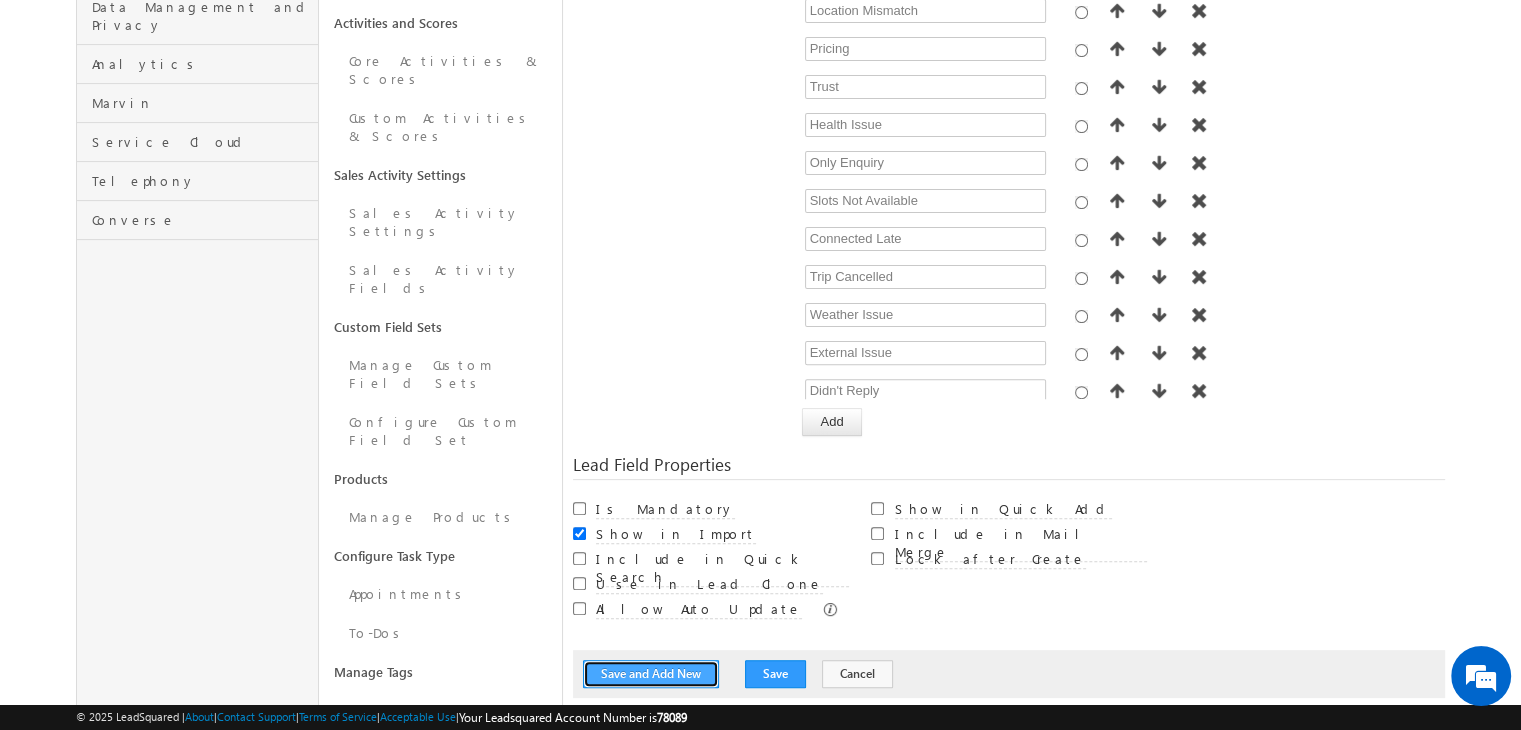 click on "Save and Add New" at bounding box center [651, 674] 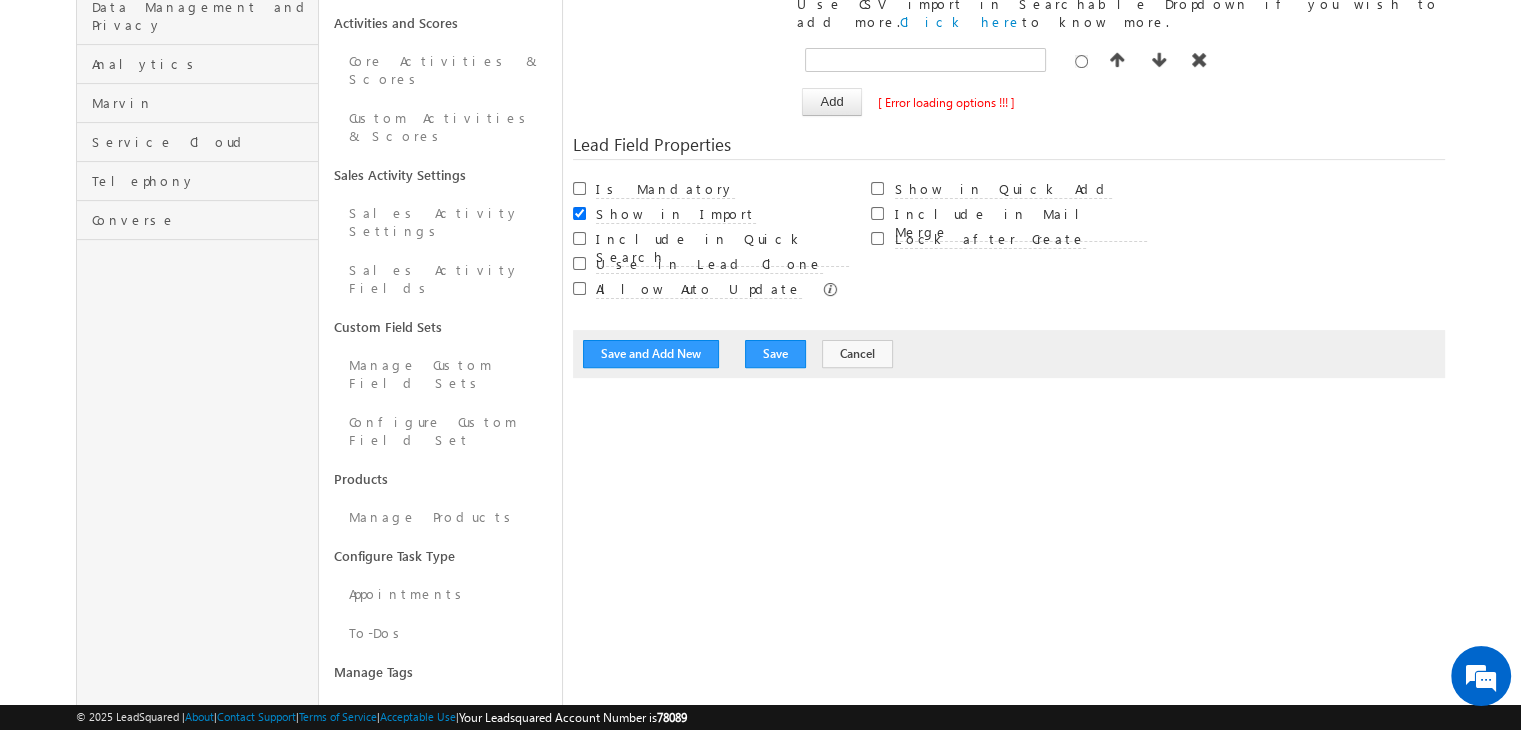scroll, scrollTop: 149, scrollLeft: 0, axis: vertical 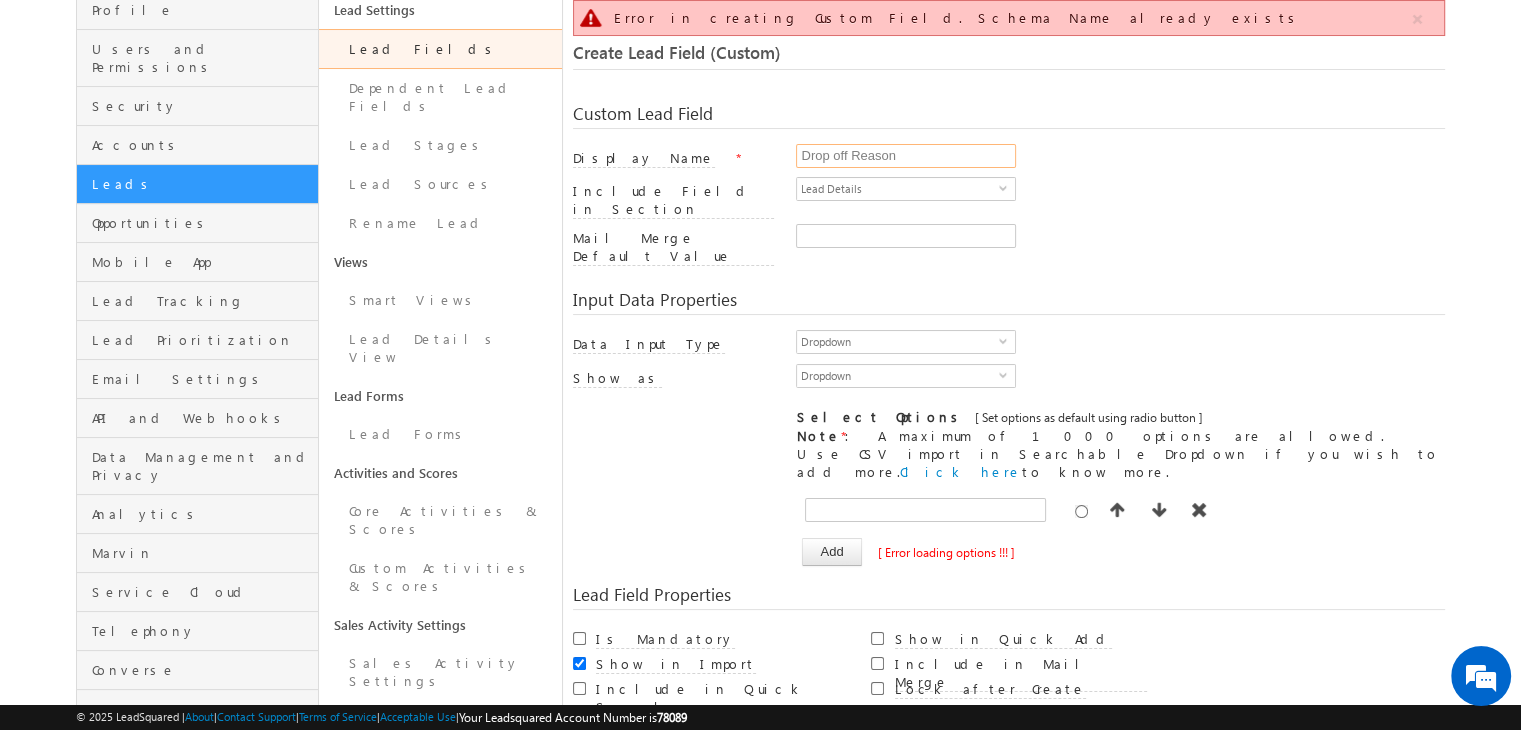 click on "Drop off Reason" at bounding box center [906, 156] 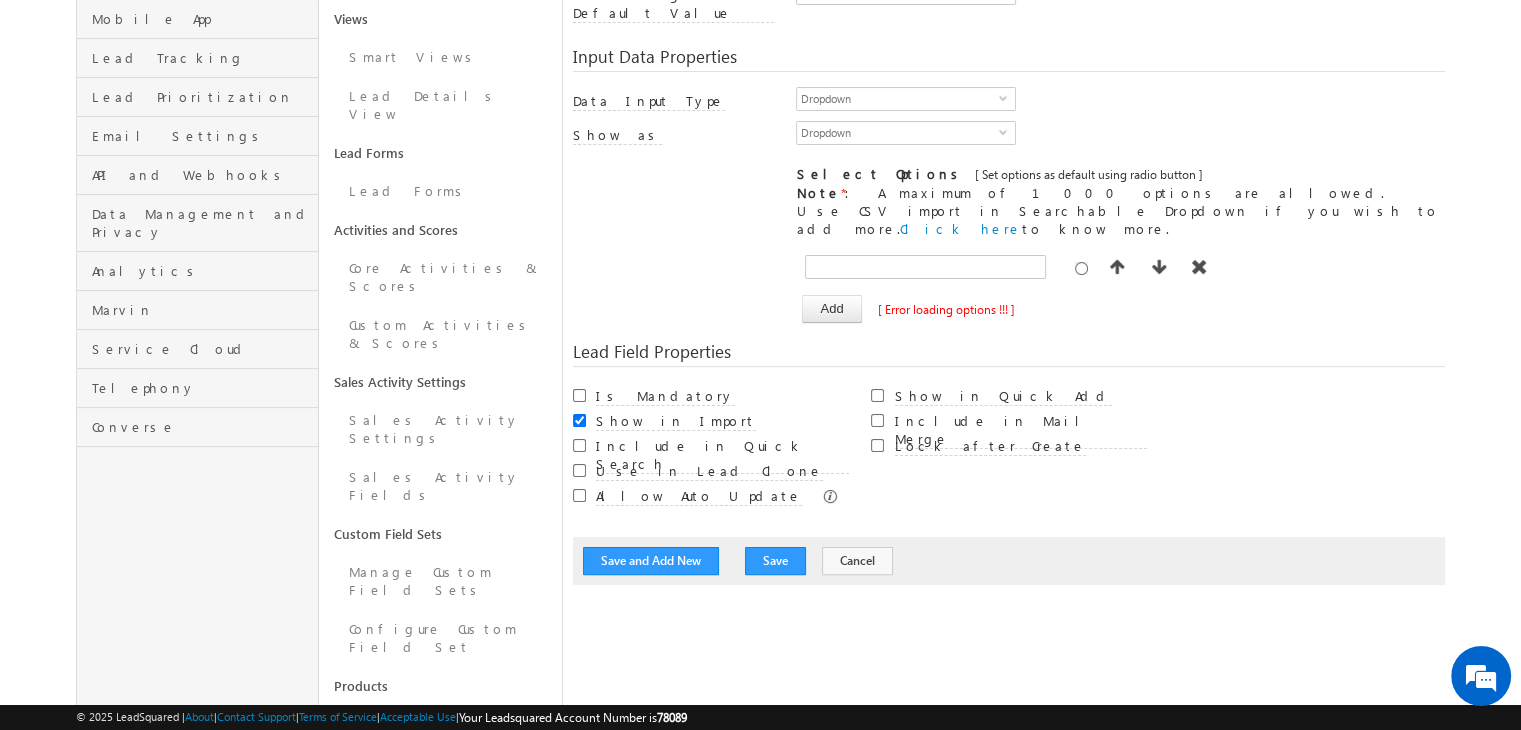 scroll, scrollTop: 393, scrollLeft: 0, axis: vertical 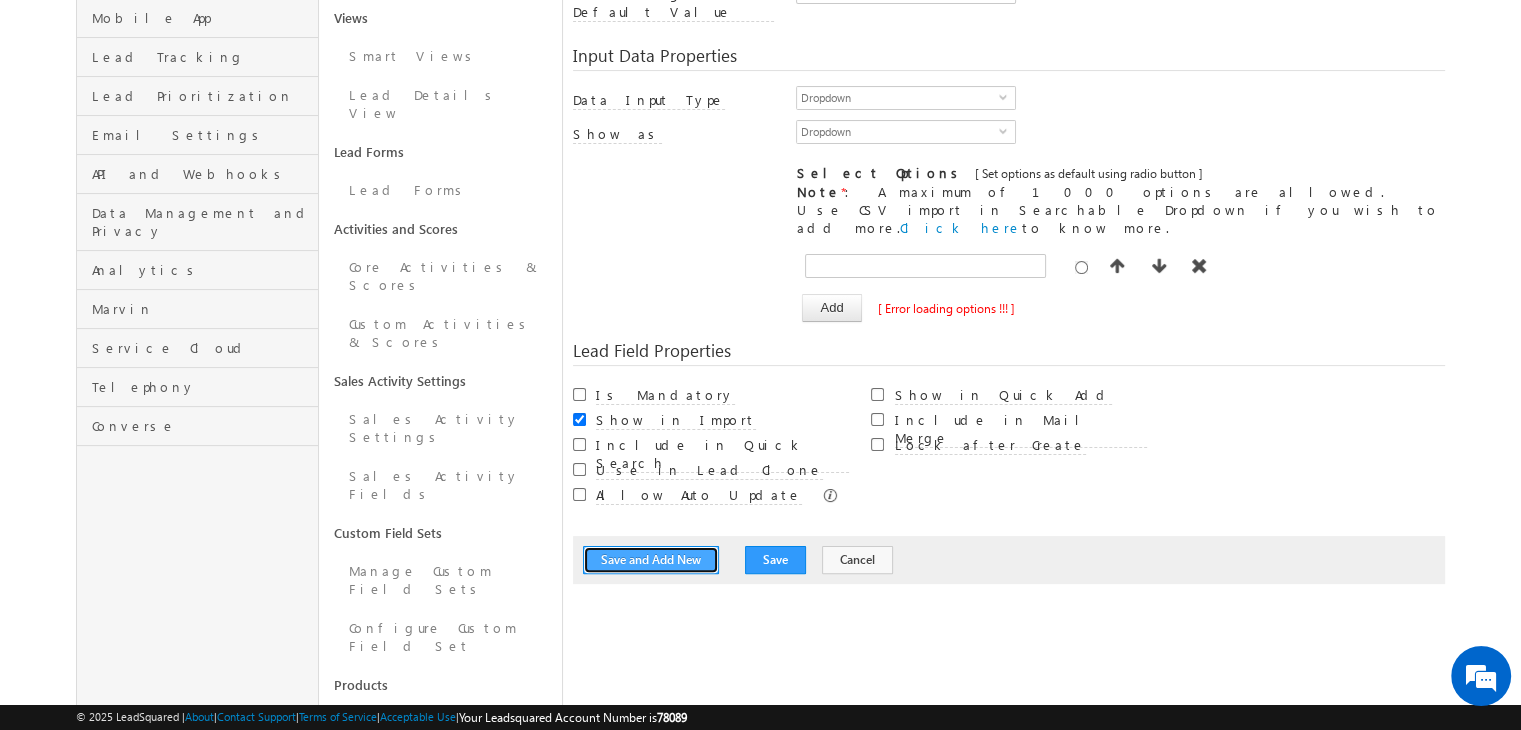click on "Save and Add New" at bounding box center (651, 560) 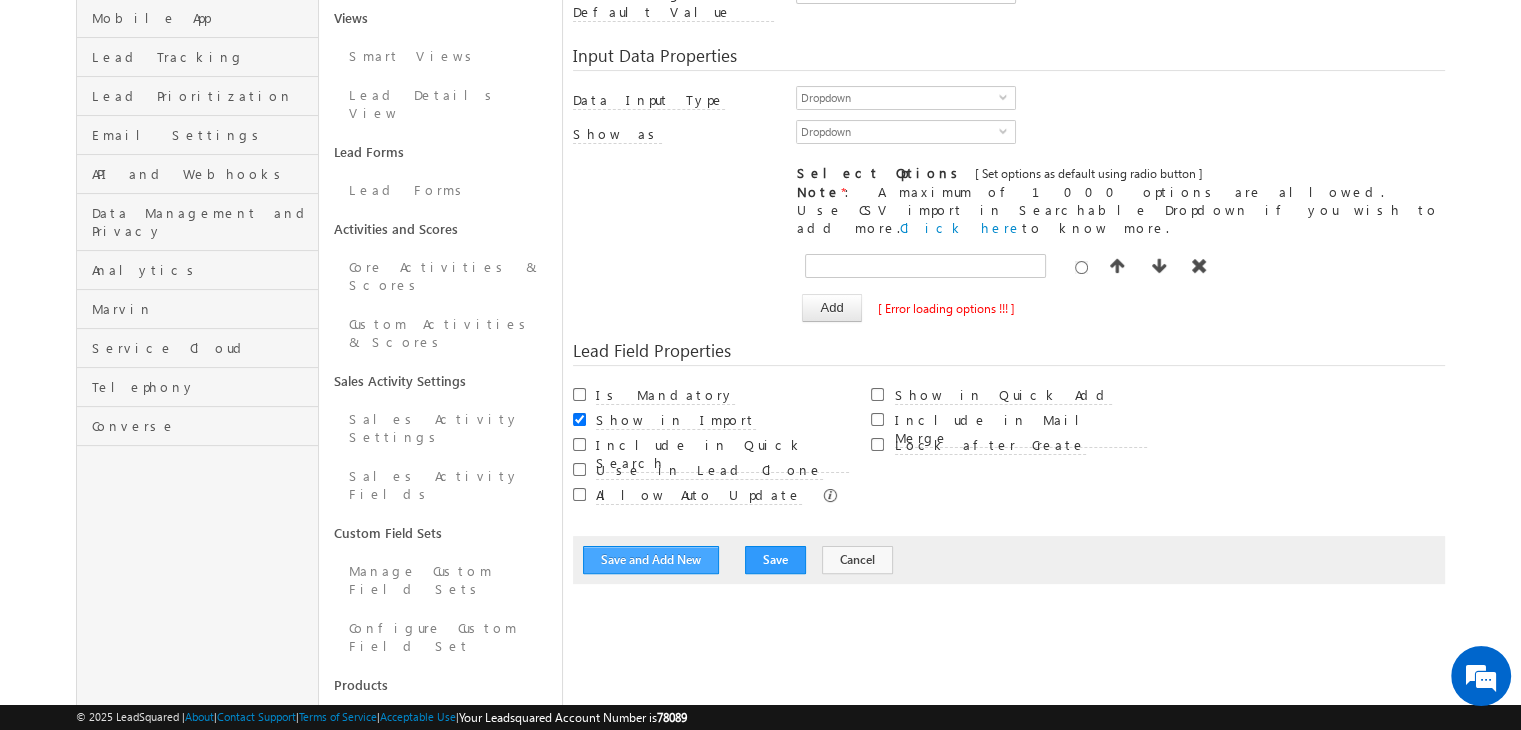 scroll, scrollTop: 0, scrollLeft: 0, axis: both 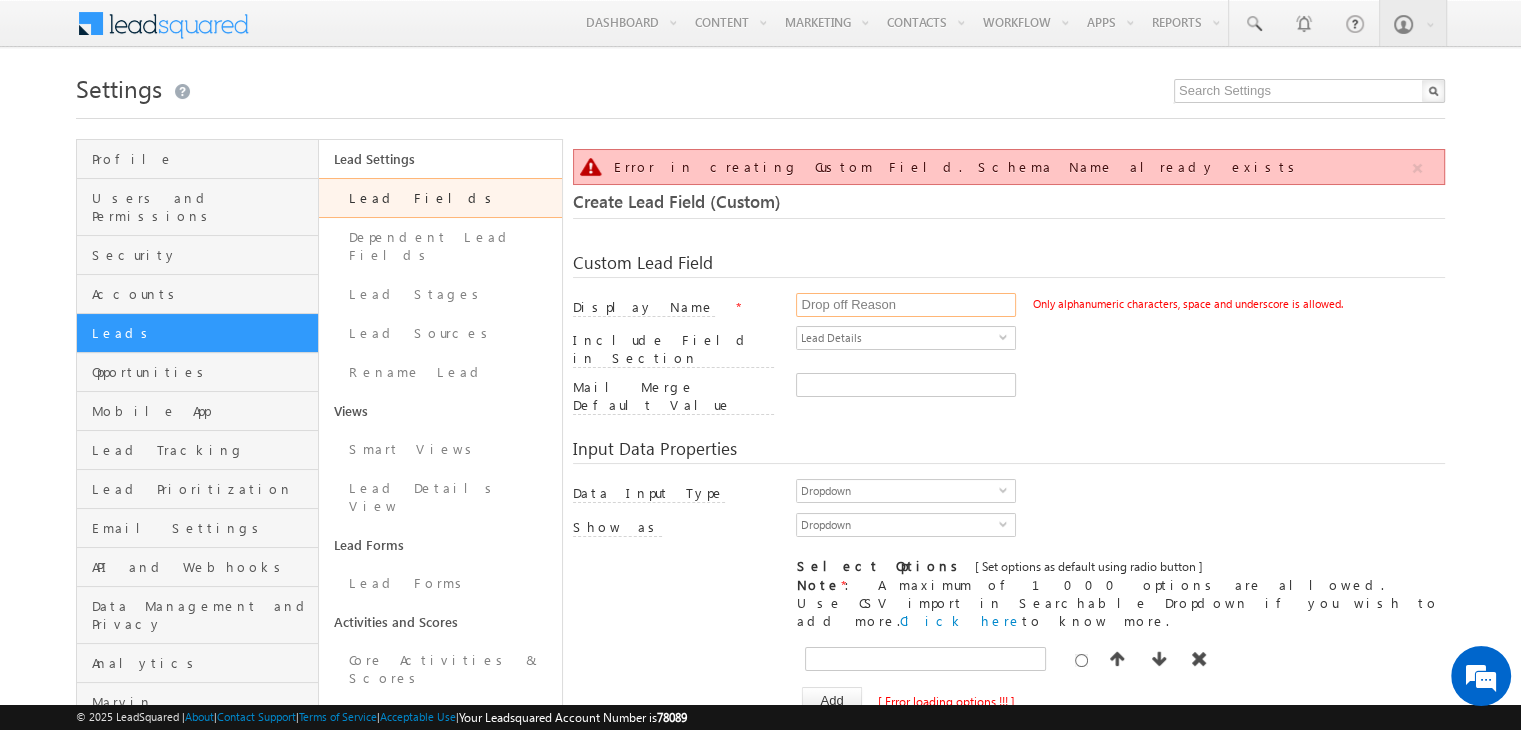 click on "Drop off Reason" at bounding box center [906, 305] 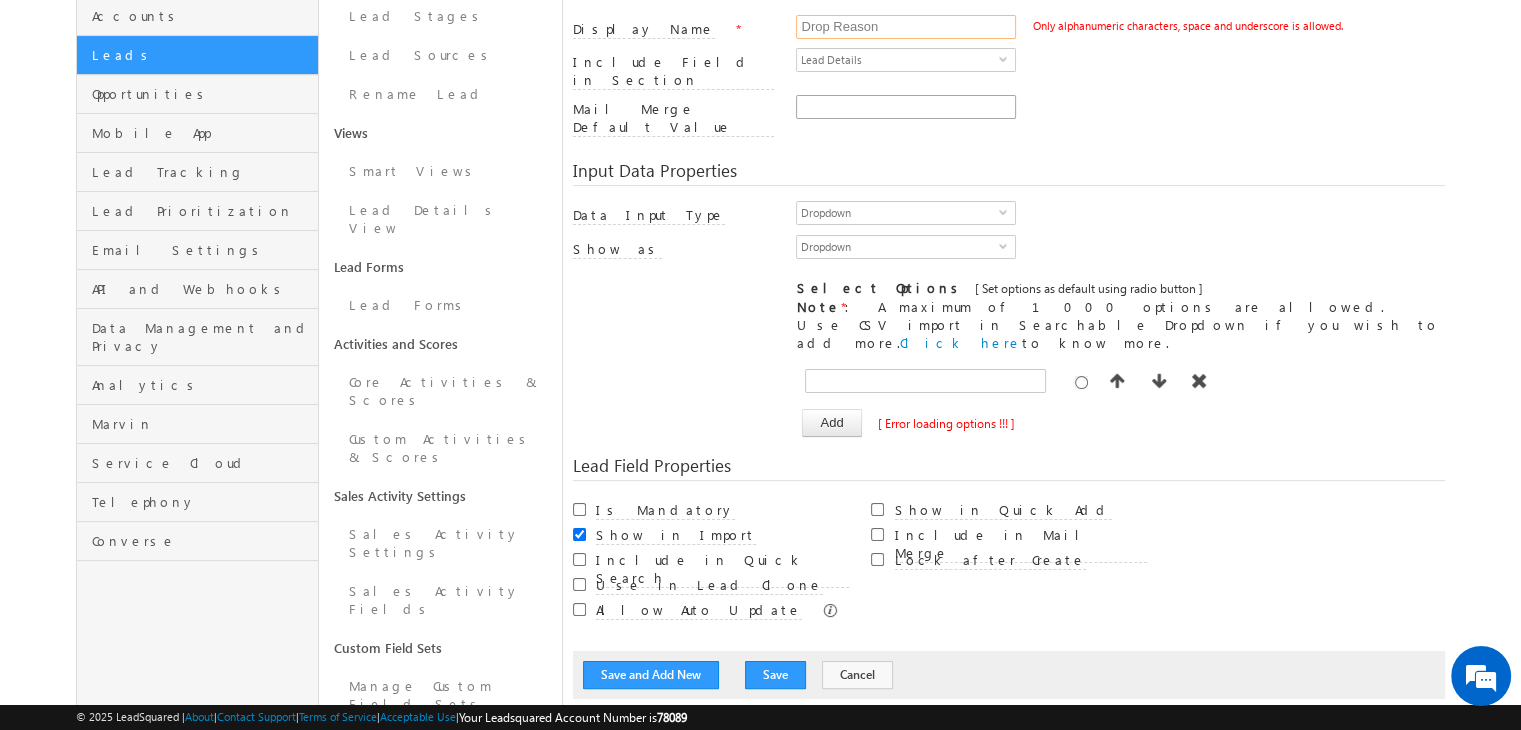 scroll, scrollTop: 316, scrollLeft: 0, axis: vertical 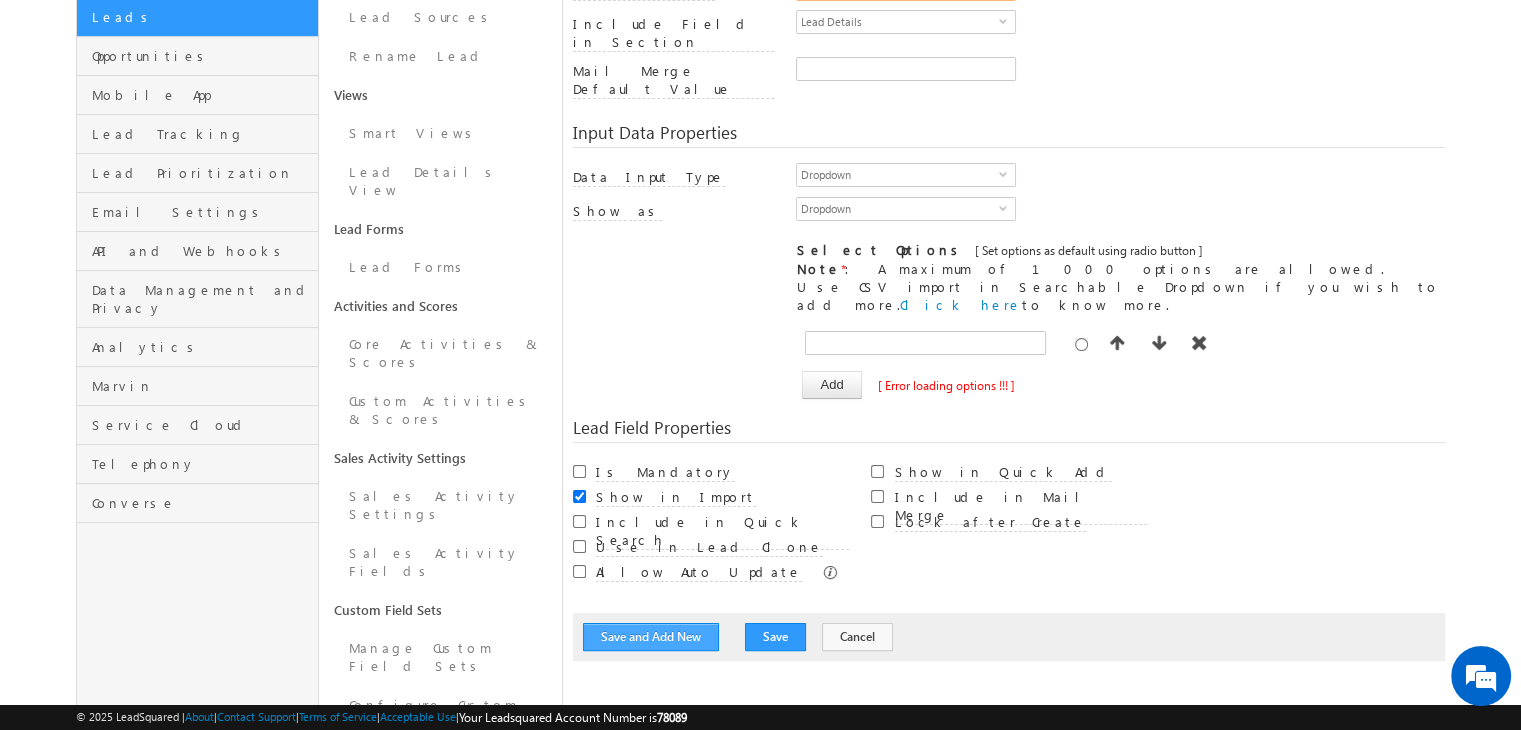 type on "Drop Reason" 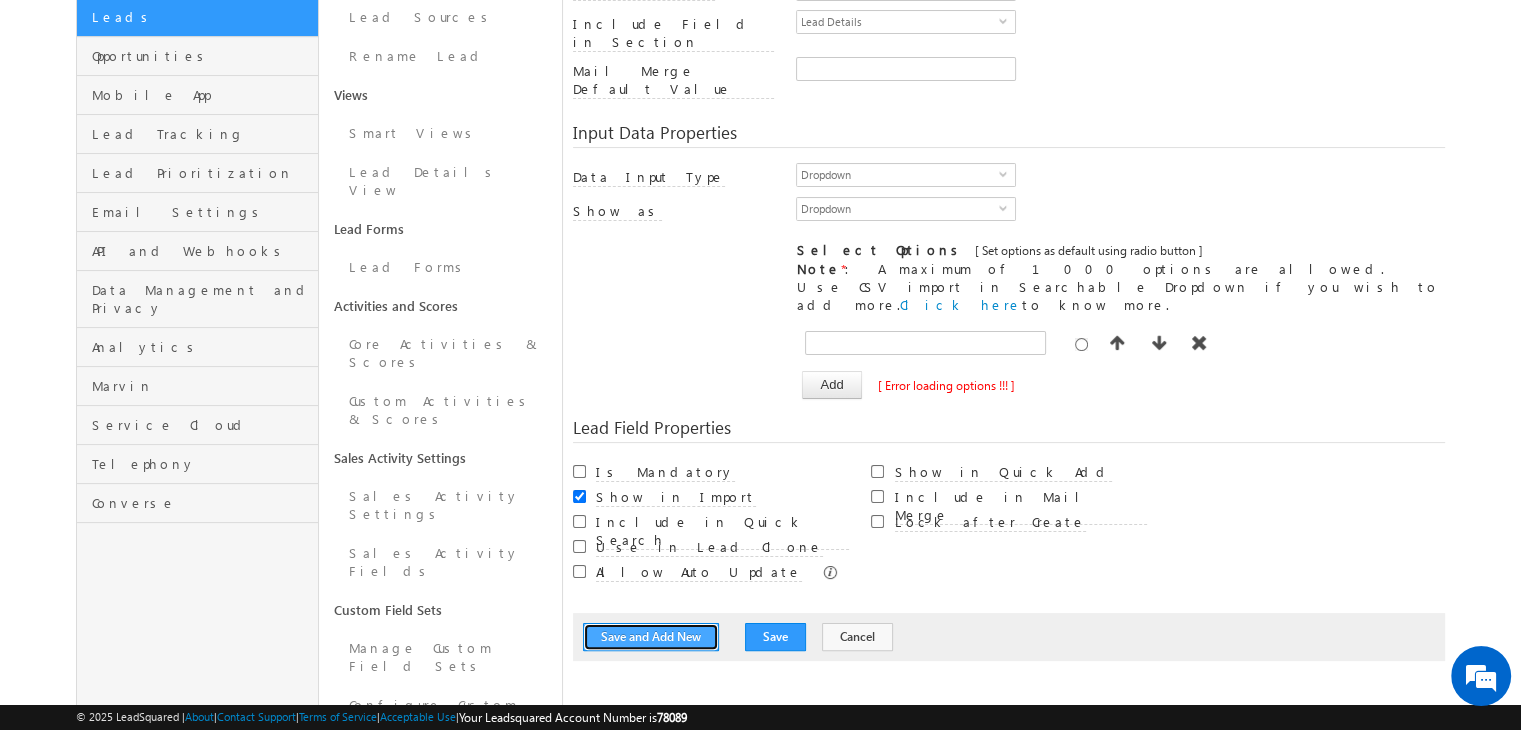 click on "Save and Add New" at bounding box center [651, 637] 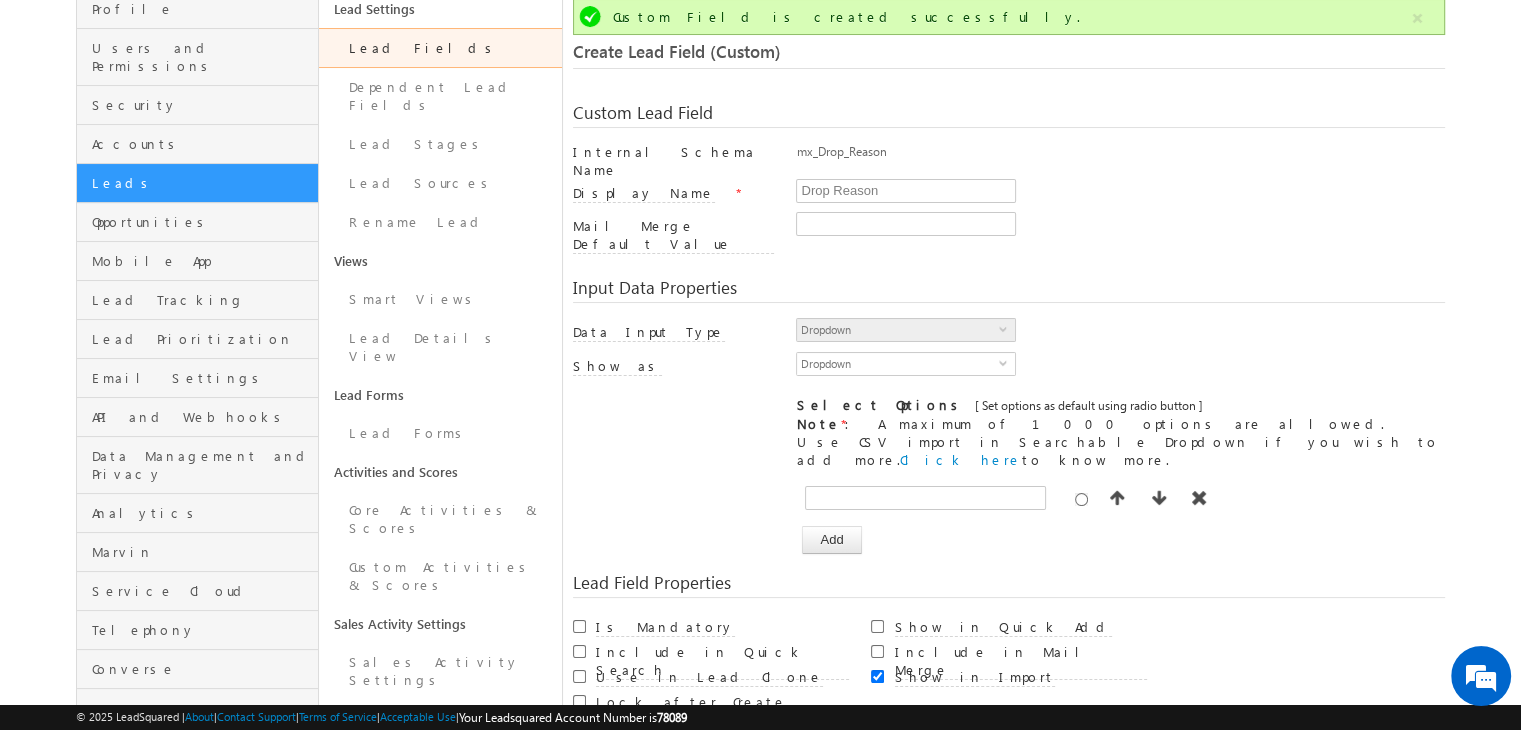 scroll, scrollTop: 178, scrollLeft: 0, axis: vertical 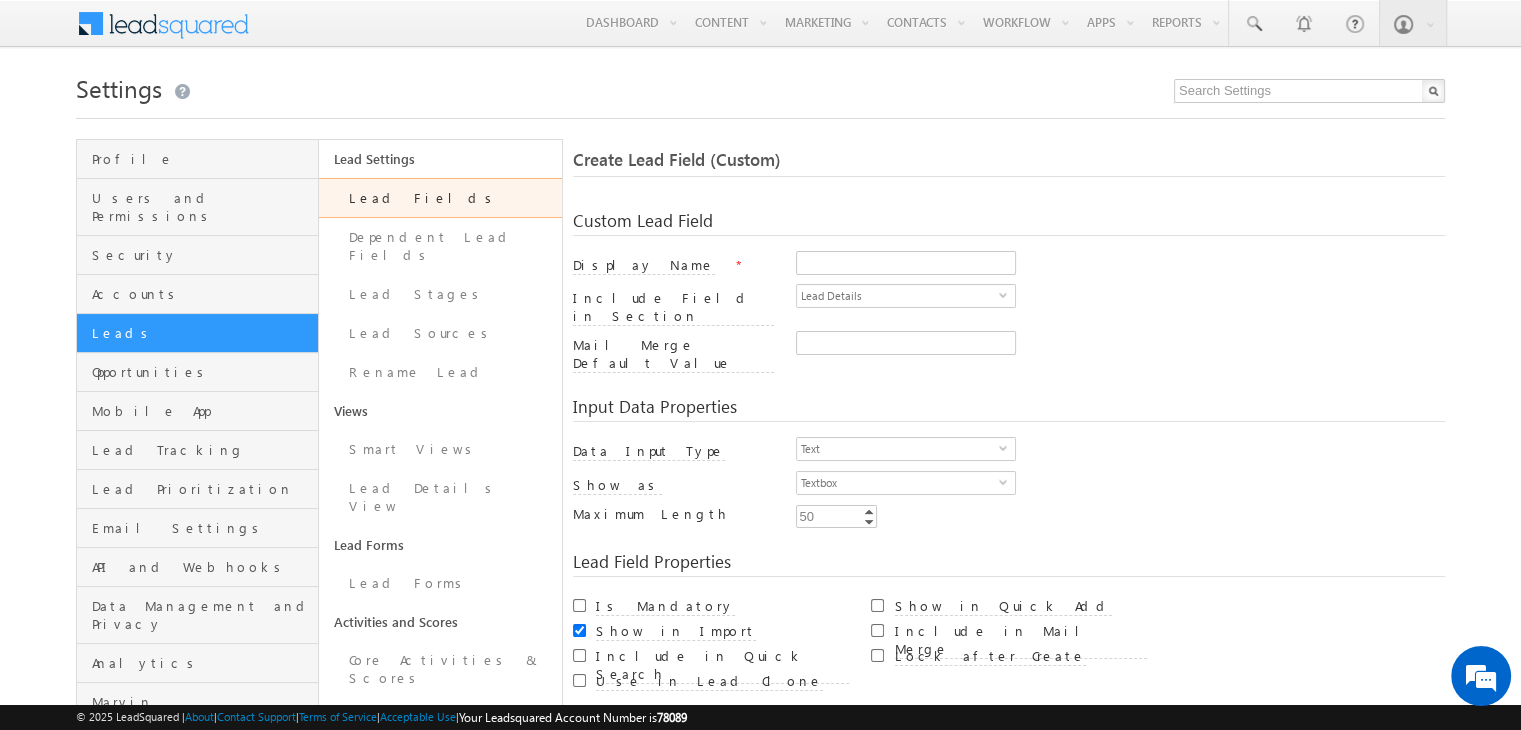 click on "Lead Fields" at bounding box center (440, 198) 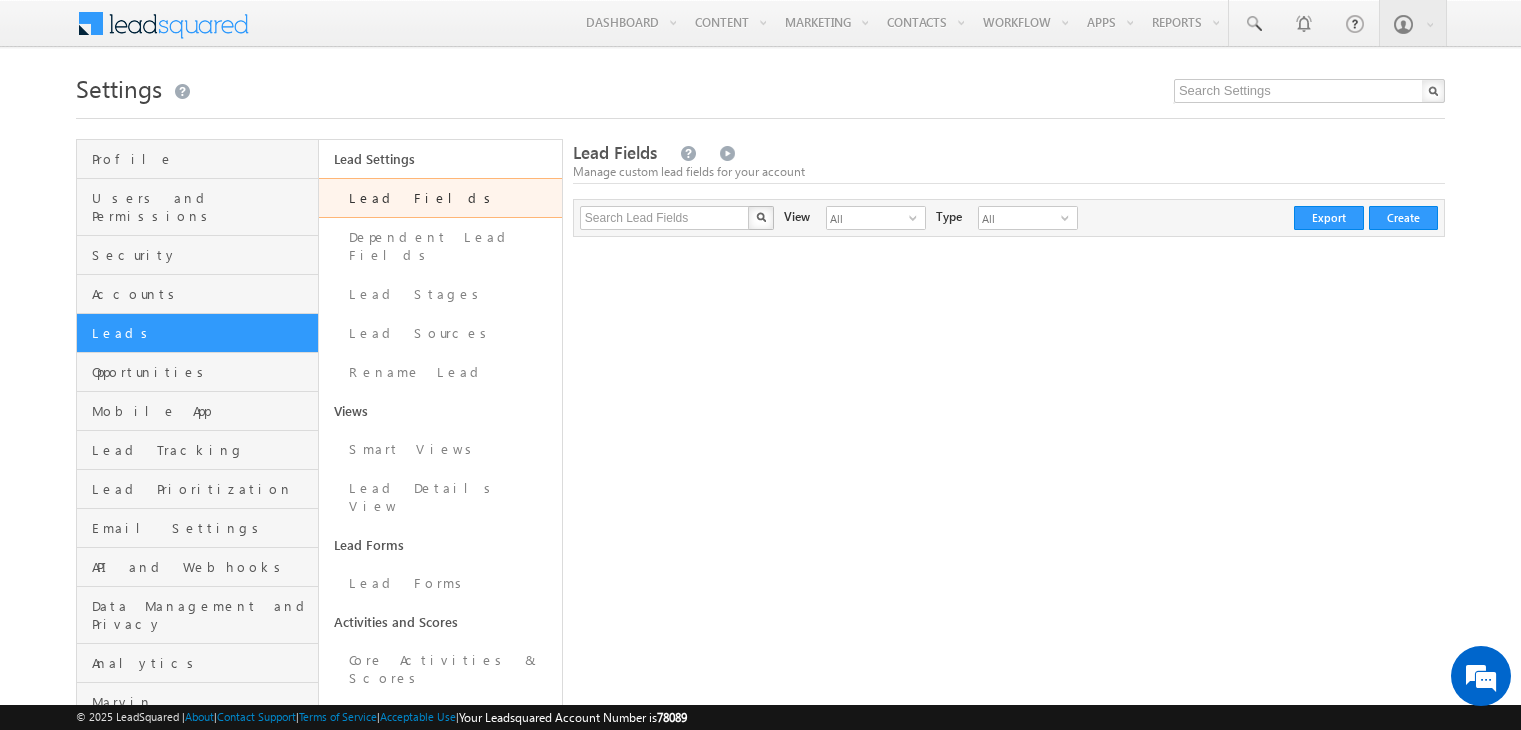 scroll, scrollTop: 0, scrollLeft: 0, axis: both 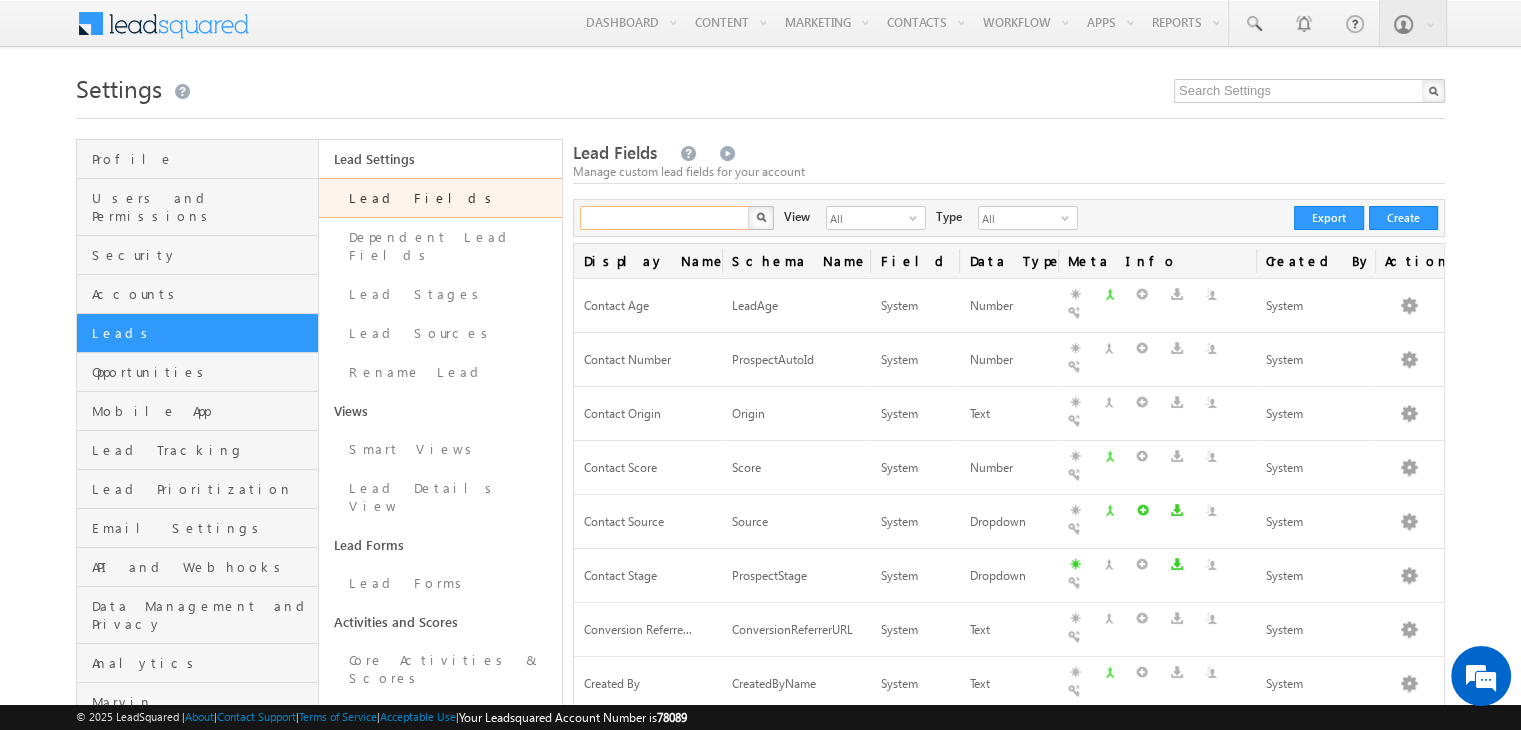 click at bounding box center (665, 218) 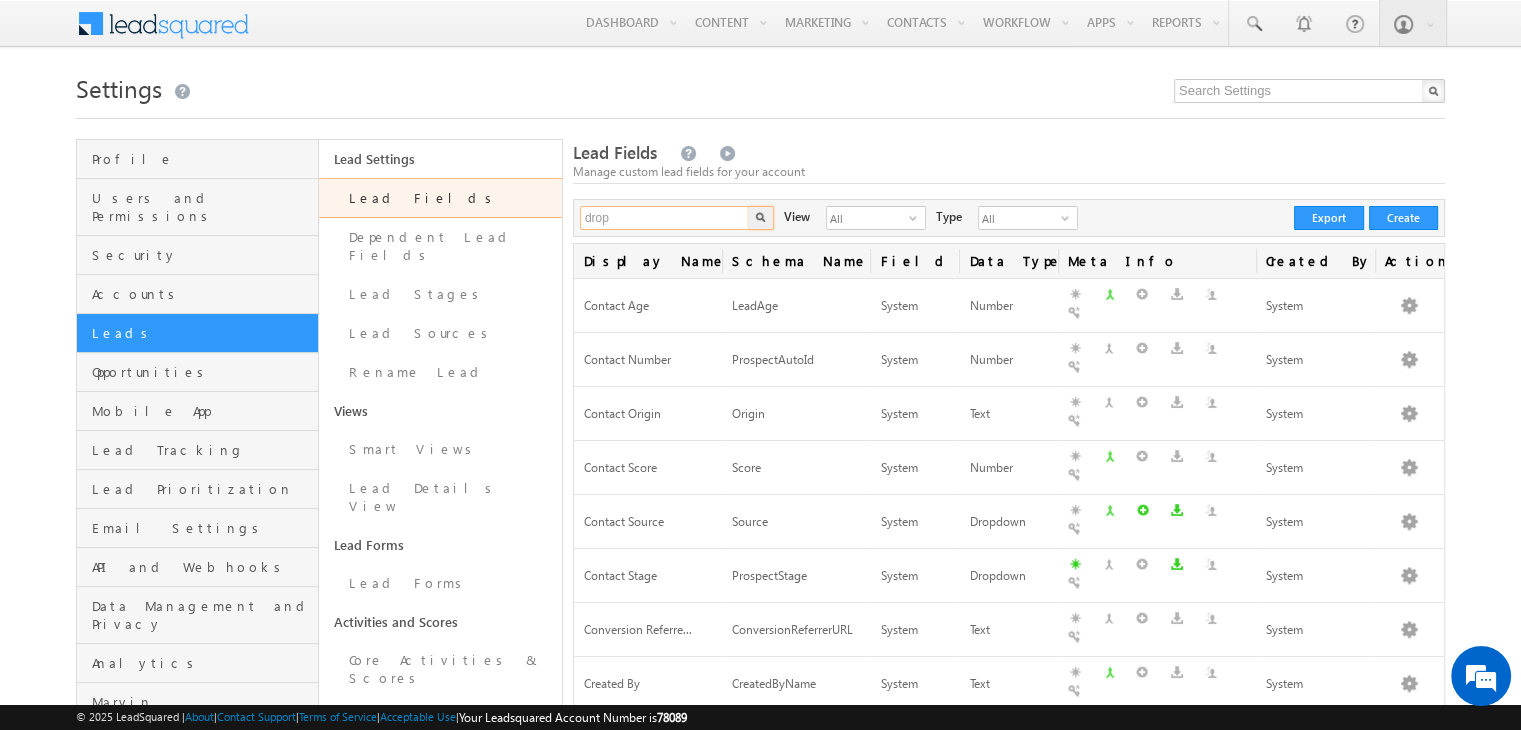 type on "drop" 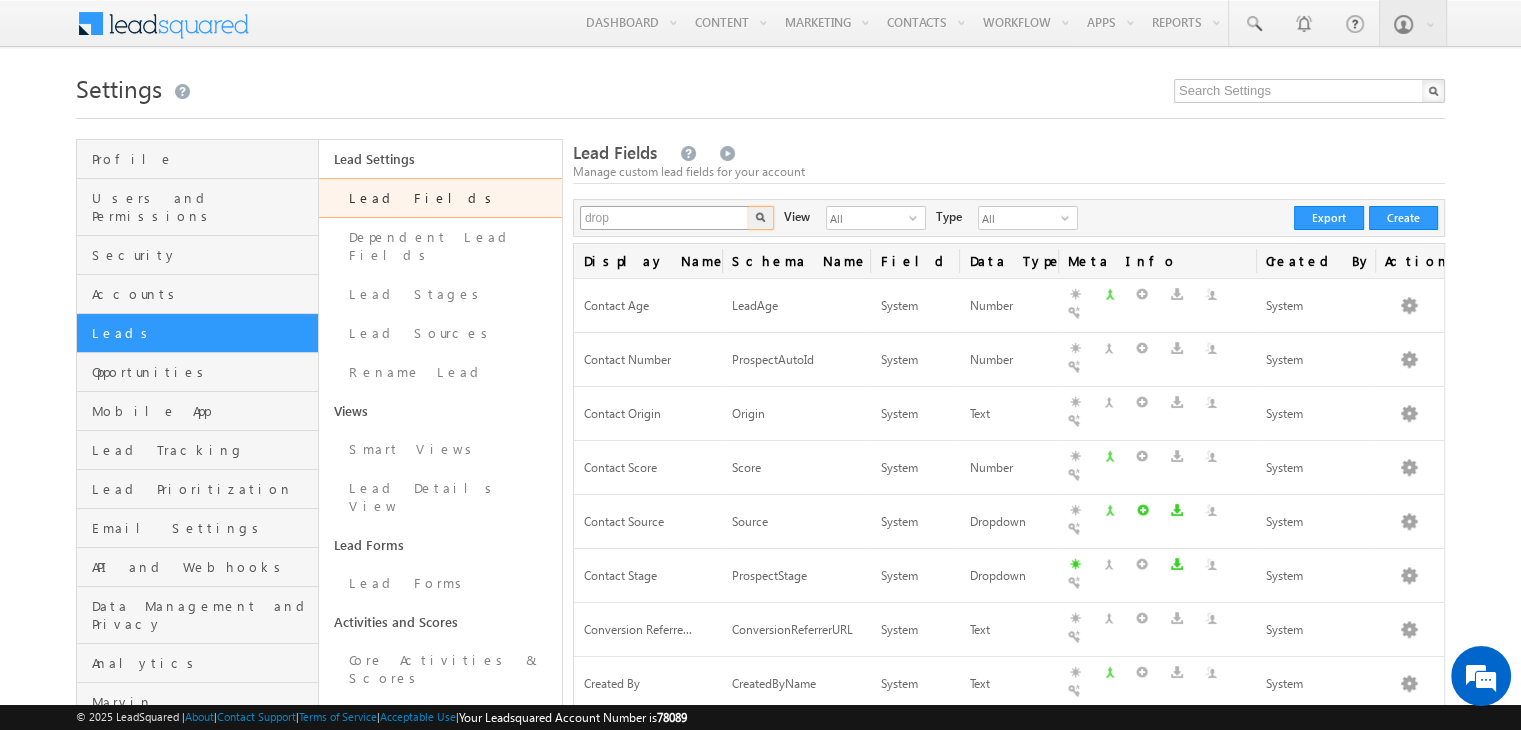click at bounding box center [761, 218] 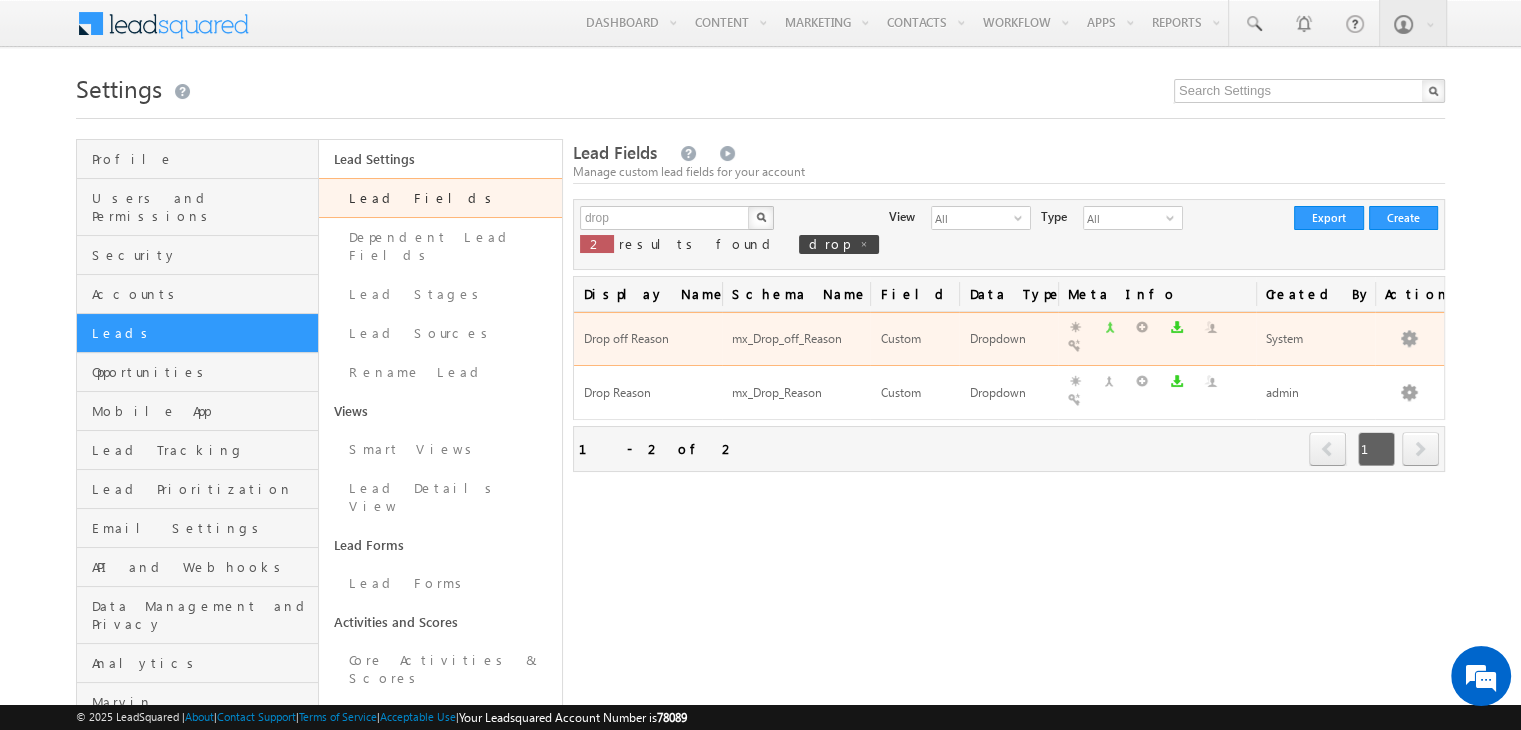 click on "Drop off Reason" at bounding box center [626, 338] 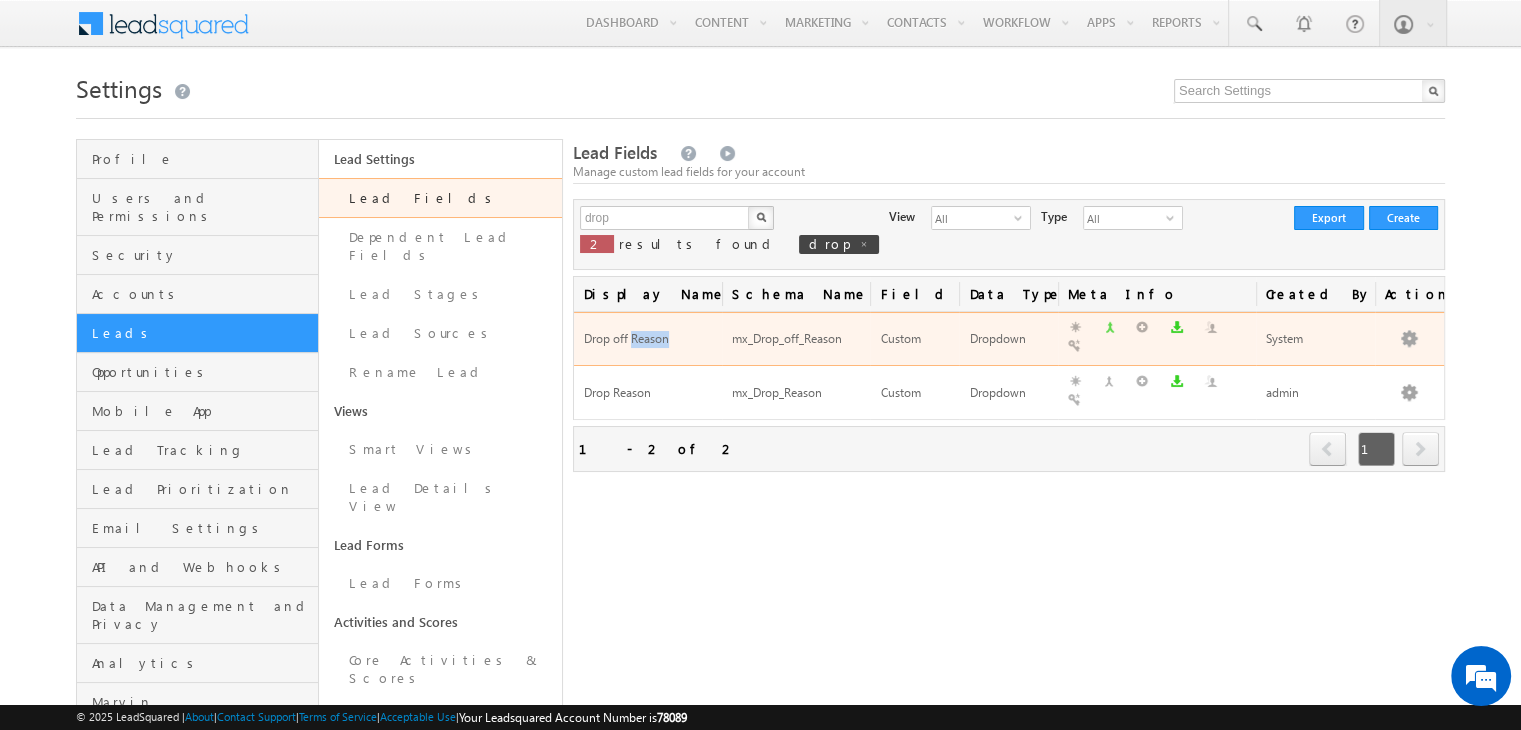 click on "Drop off Reason" at bounding box center (626, 338) 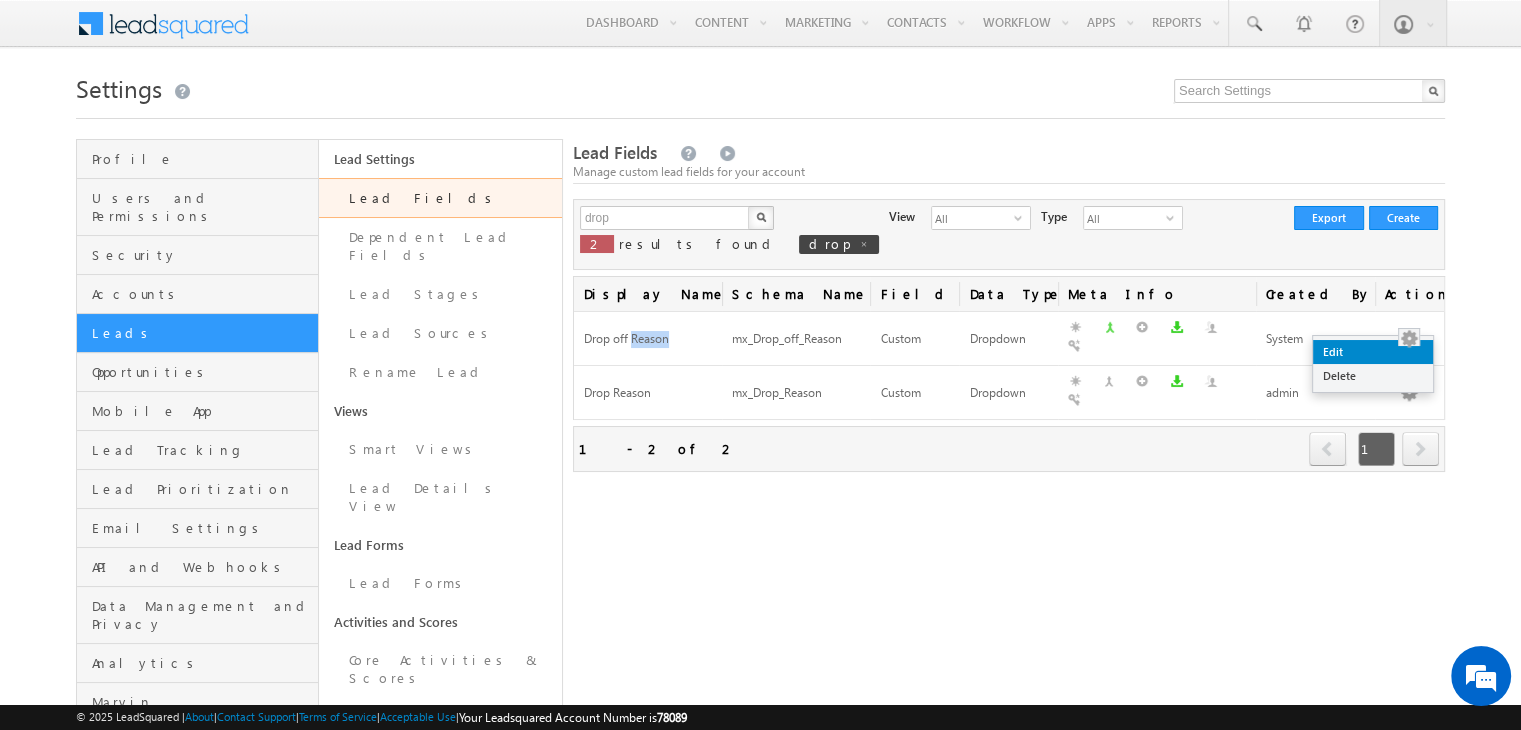 scroll, scrollTop: 0, scrollLeft: 0, axis: both 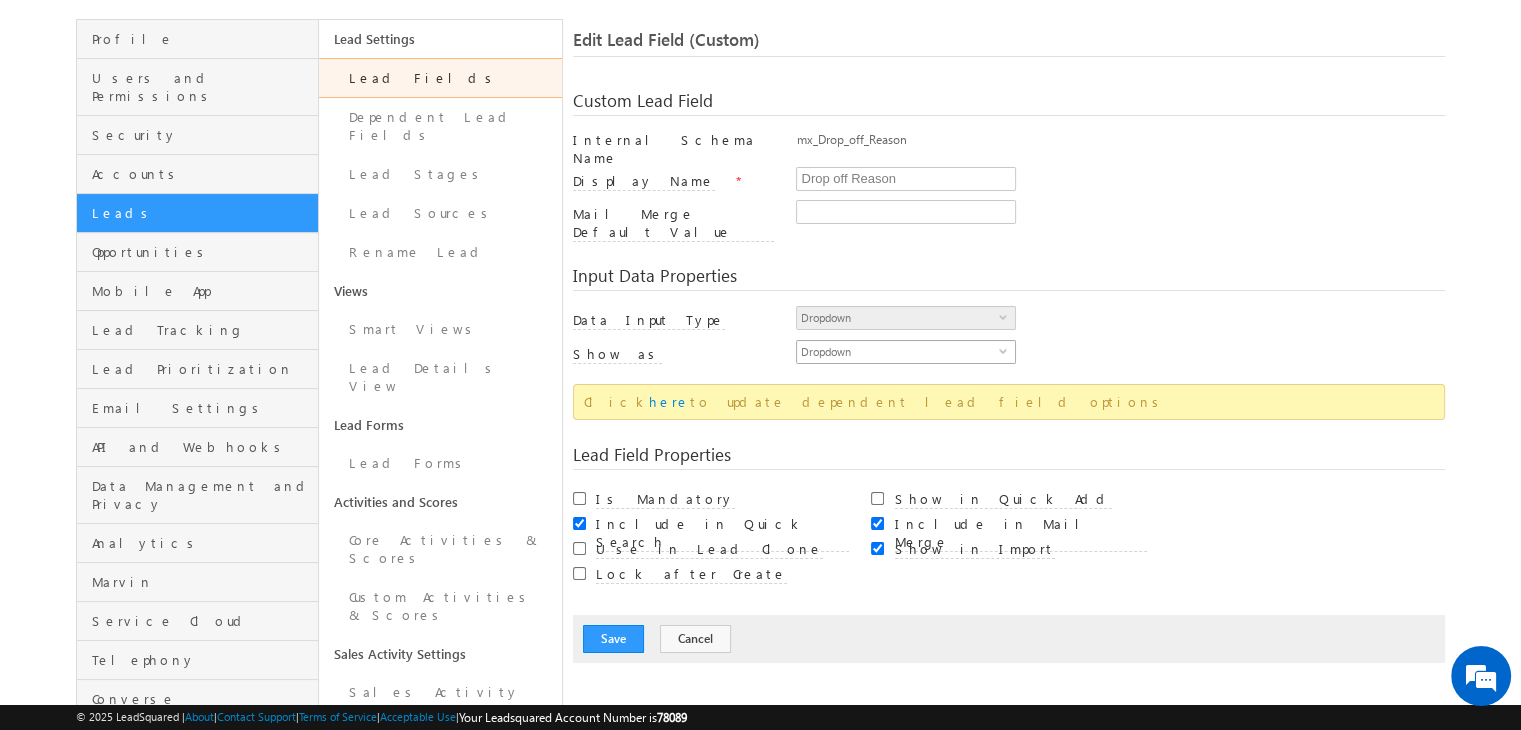 click on "Dropdown" at bounding box center [898, 352] 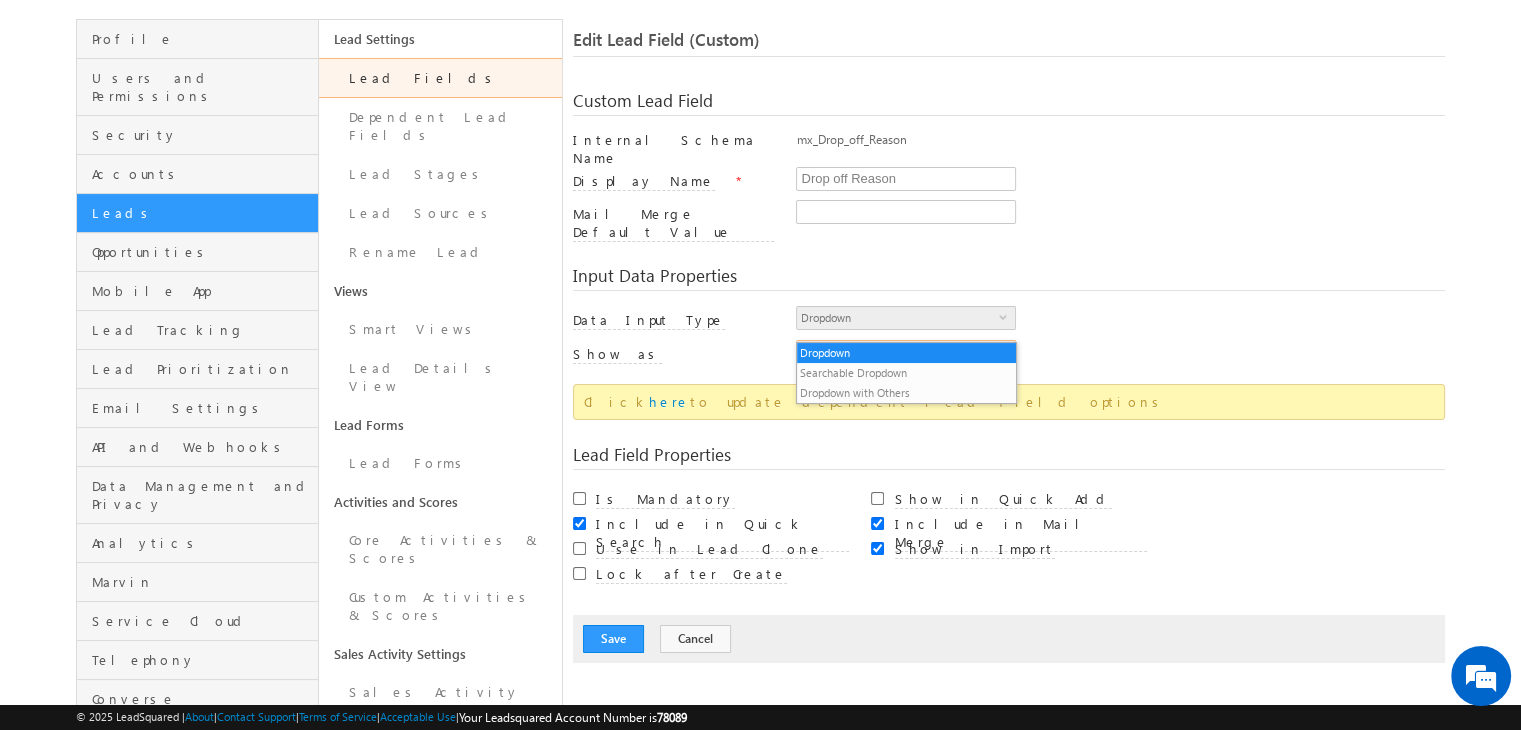 click on "Dropdown select 8" at bounding box center (1120, 323) 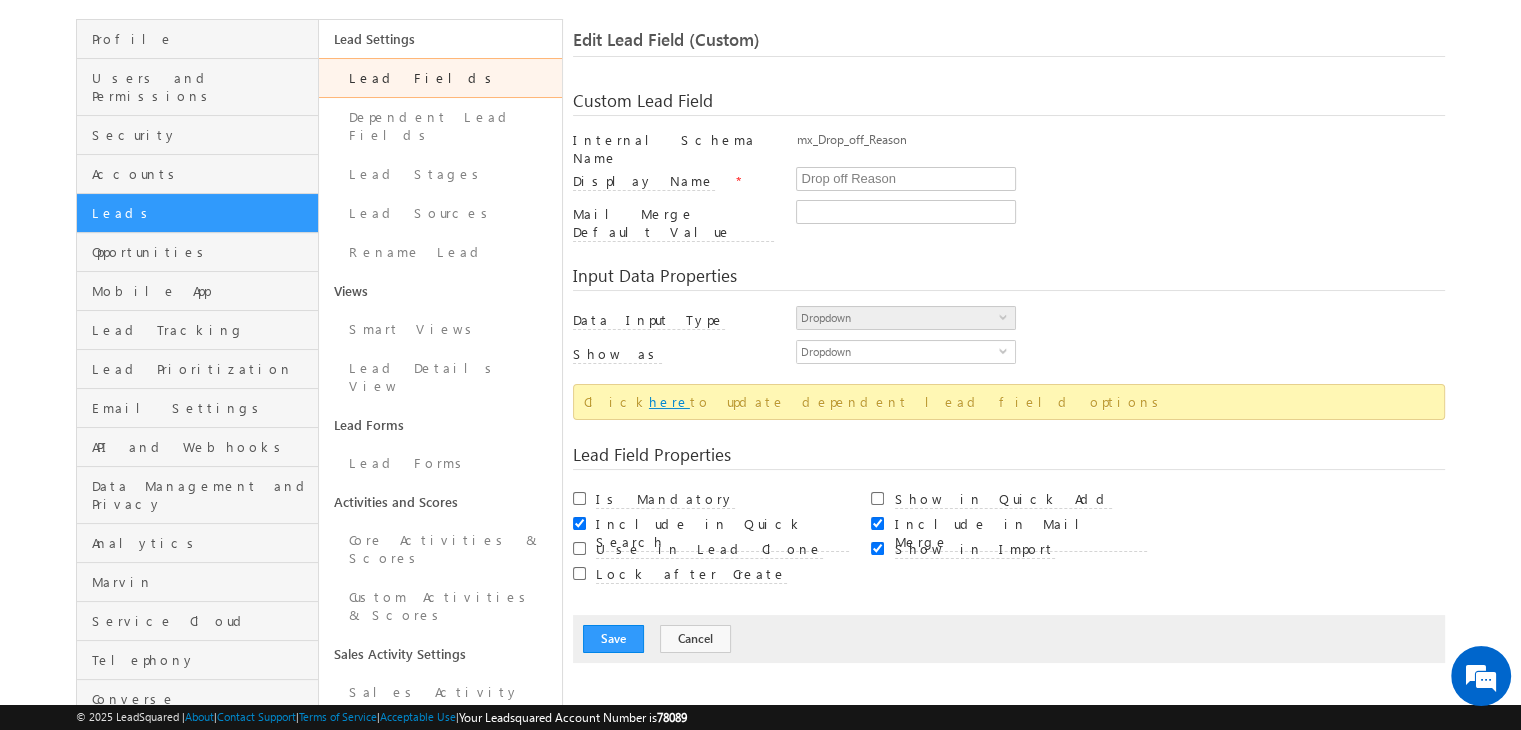 click on "here" at bounding box center (669, 401) 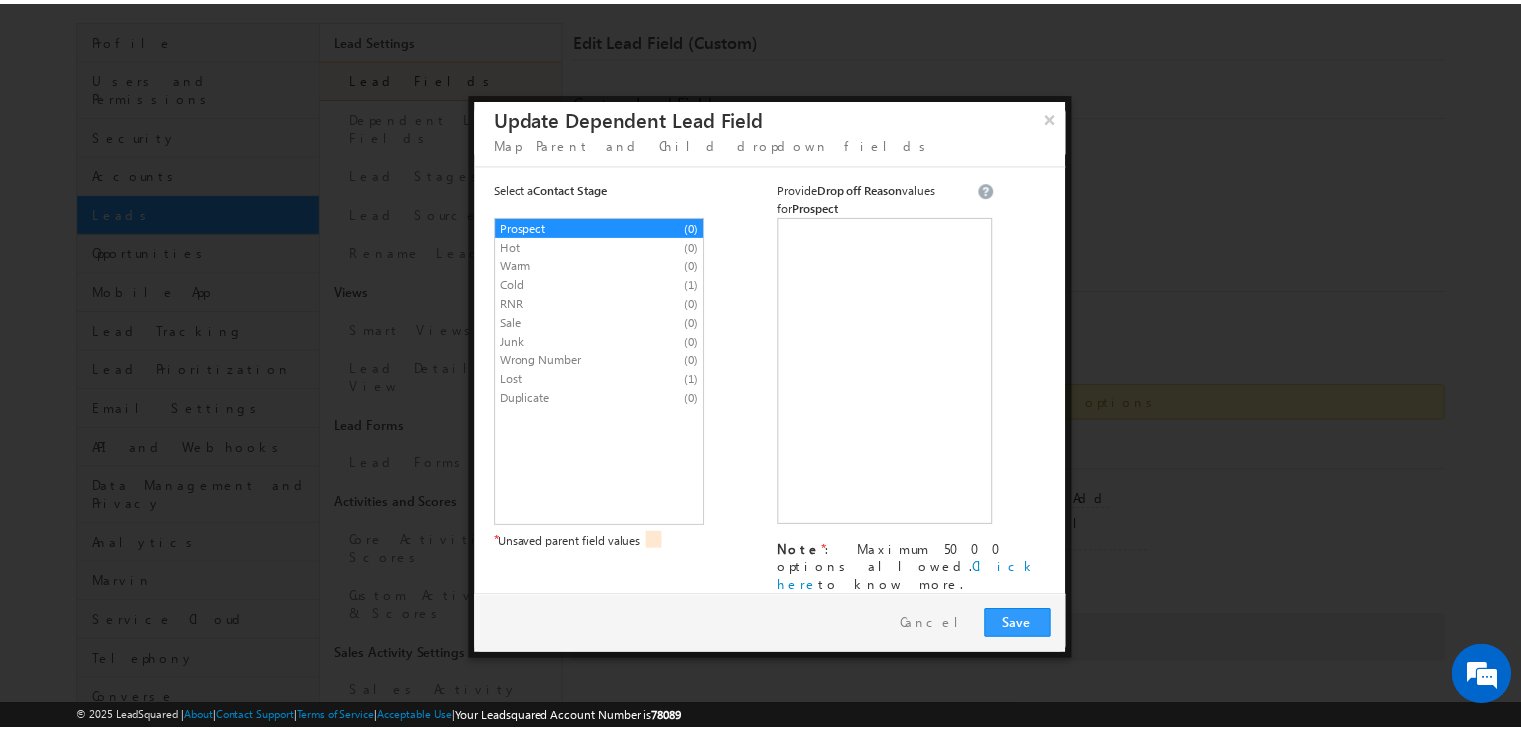 scroll, scrollTop: 0, scrollLeft: 0, axis: both 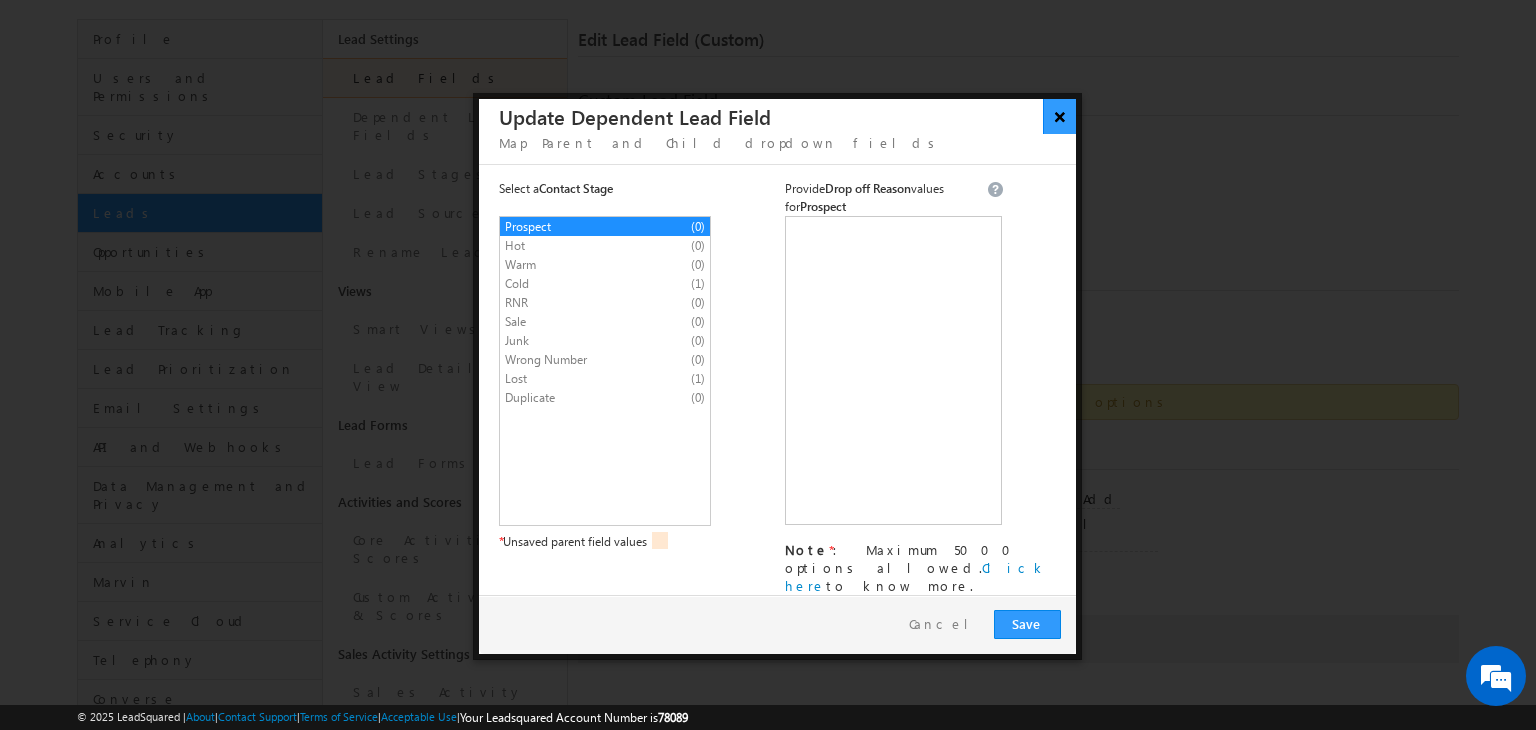 click on "×" at bounding box center [1059, 116] 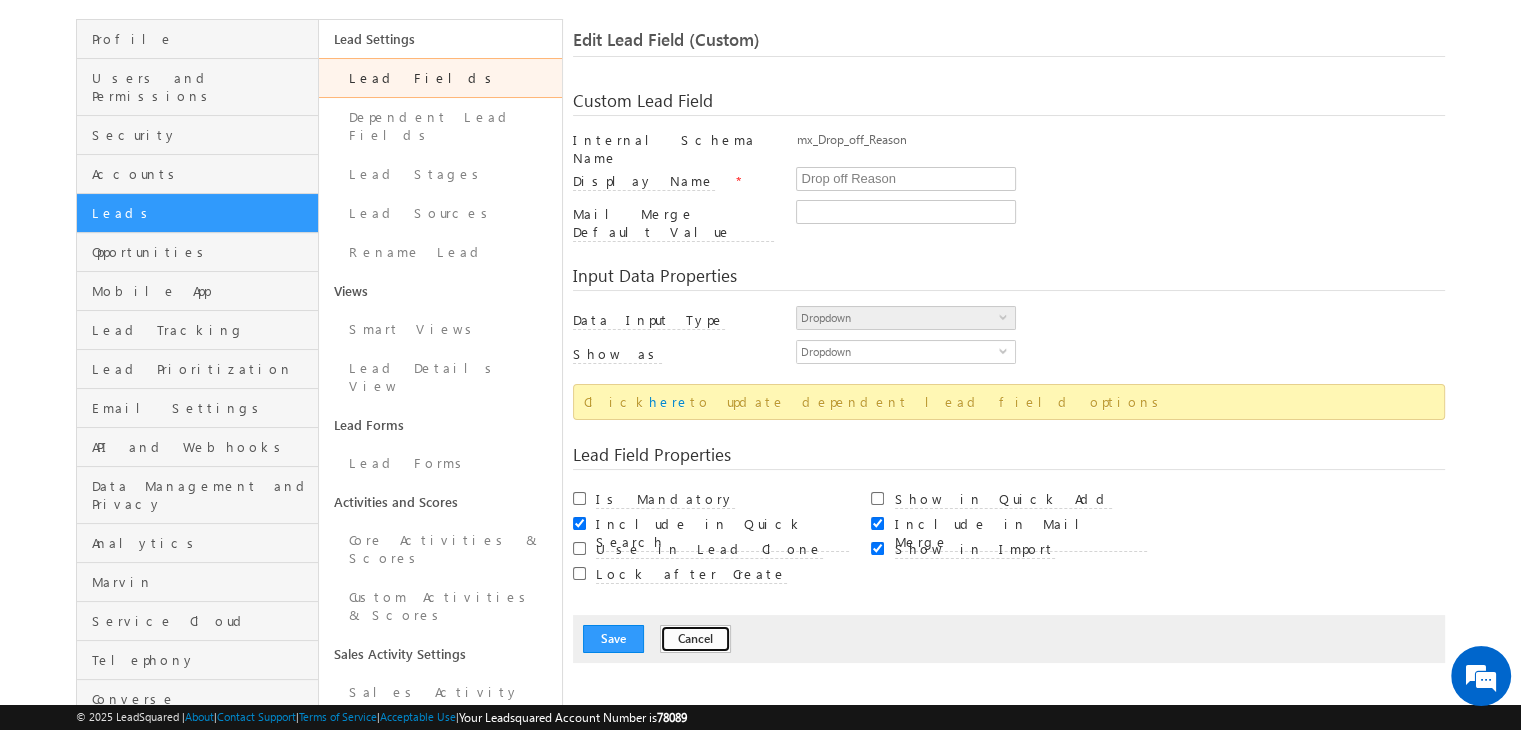 click on "Cancel" at bounding box center (695, 639) 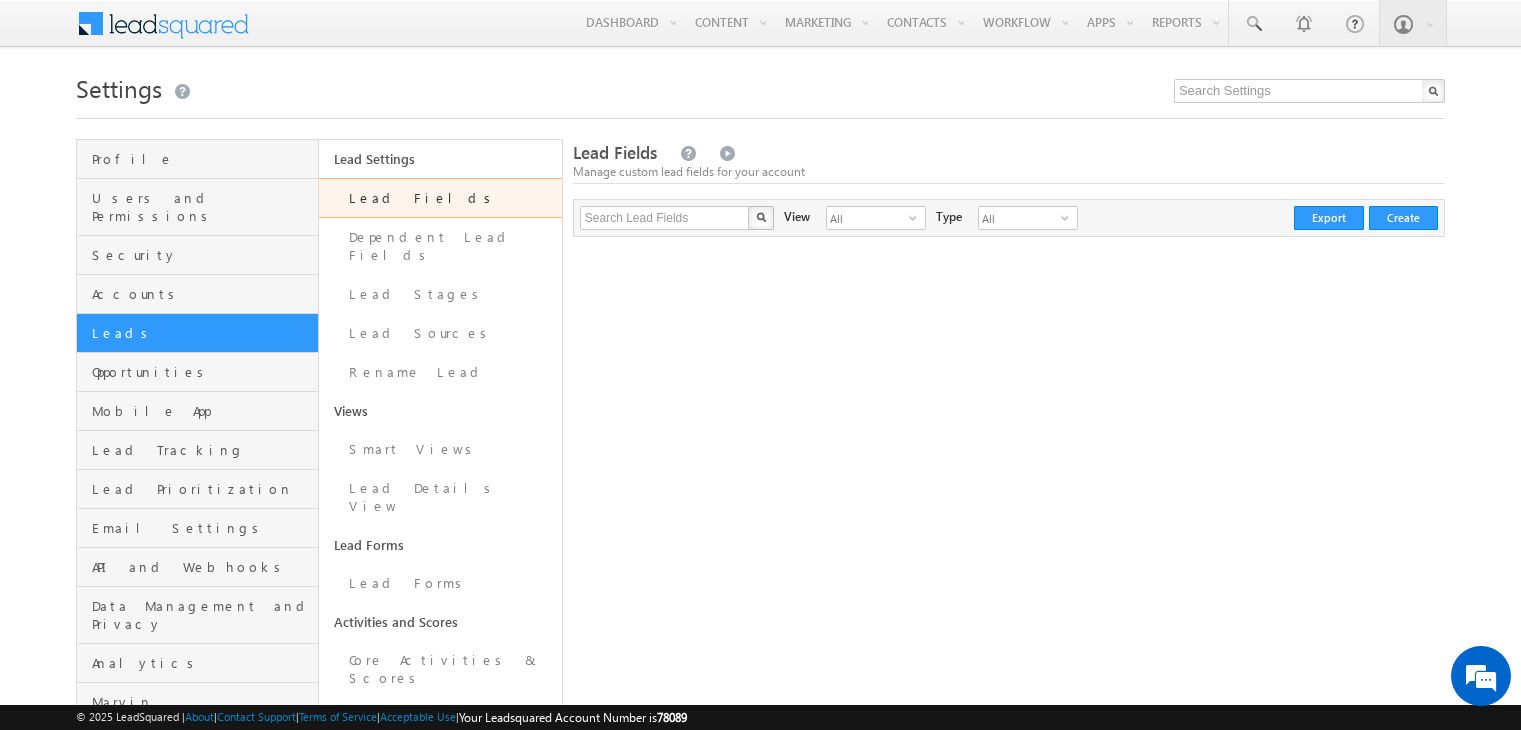 scroll, scrollTop: 0, scrollLeft: 0, axis: both 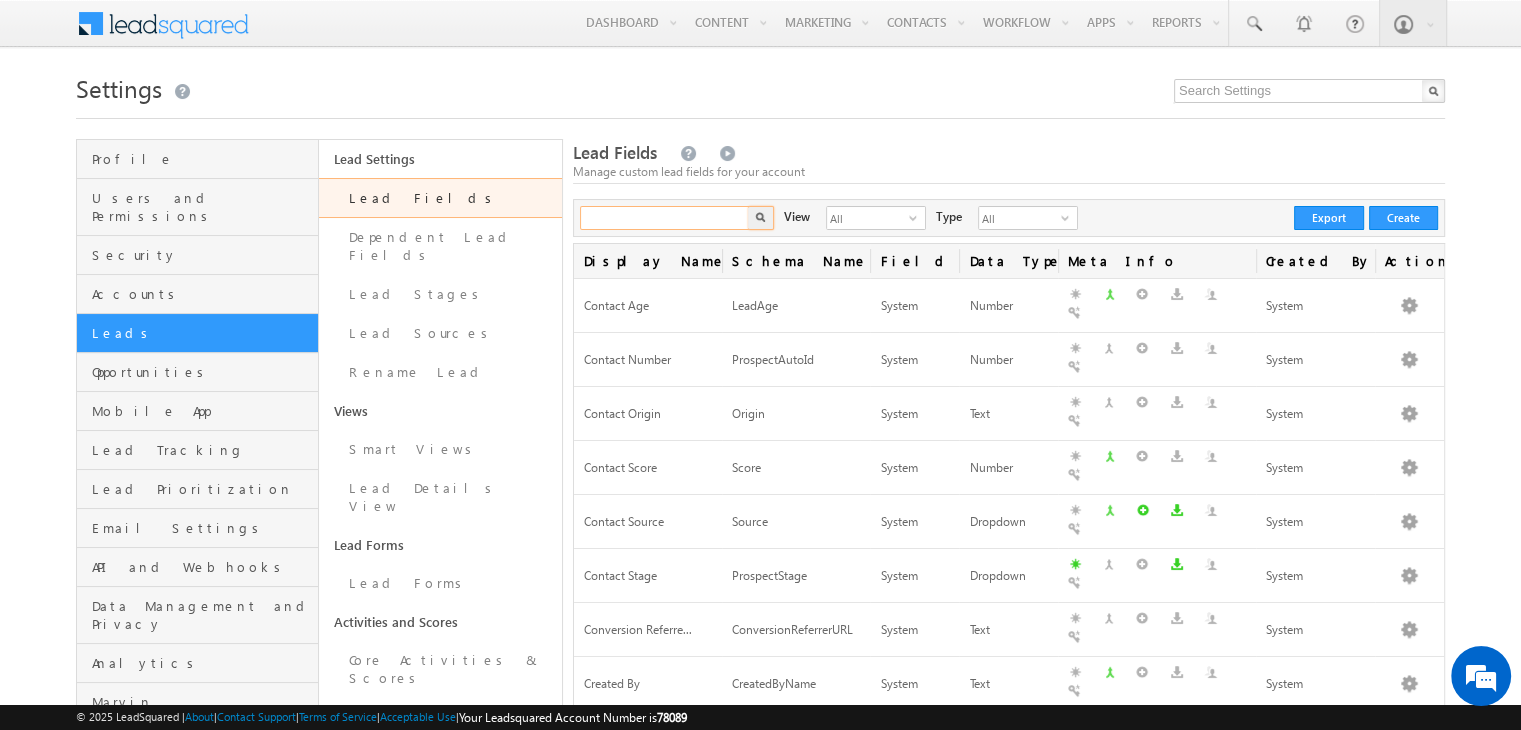 click at bounding box center (665, 218) 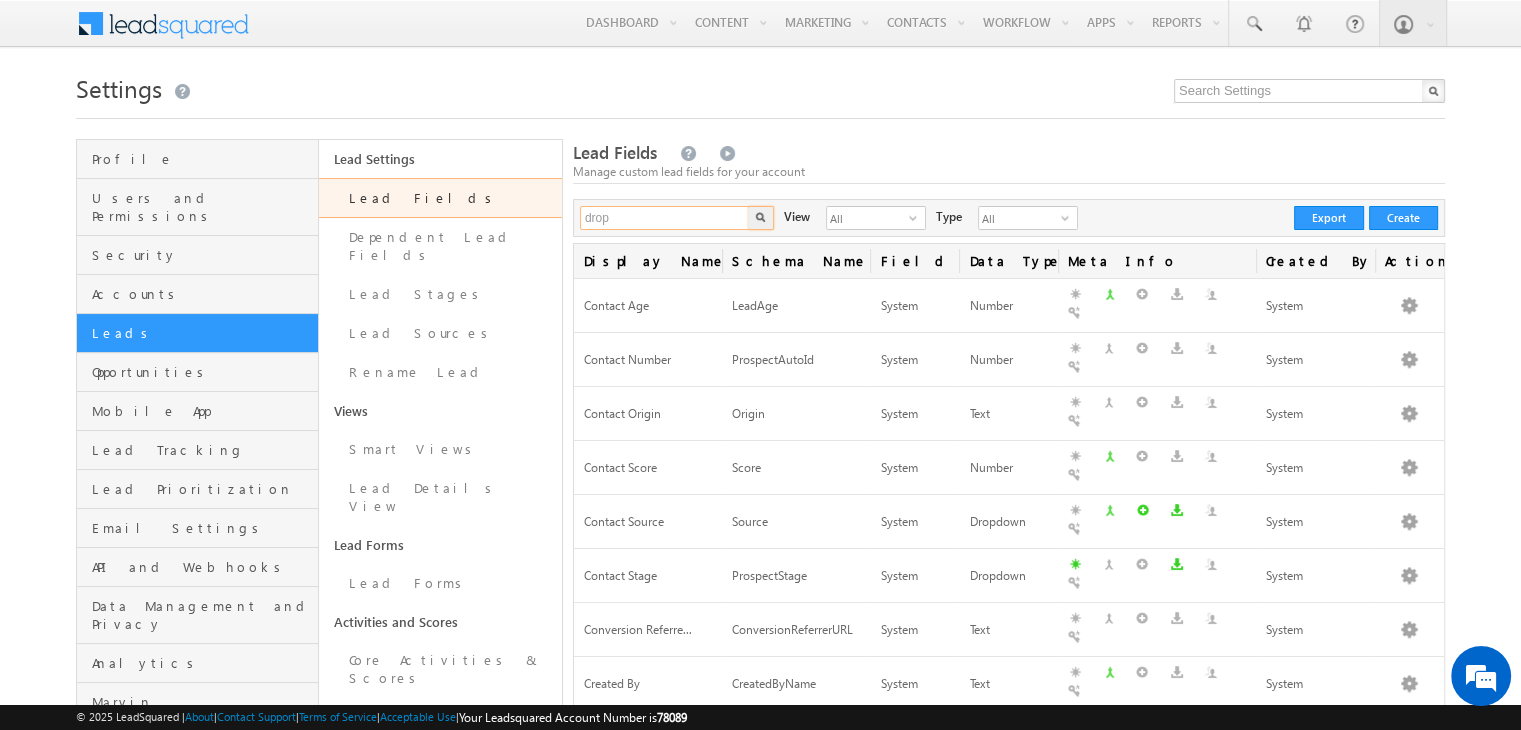 type on "drop" 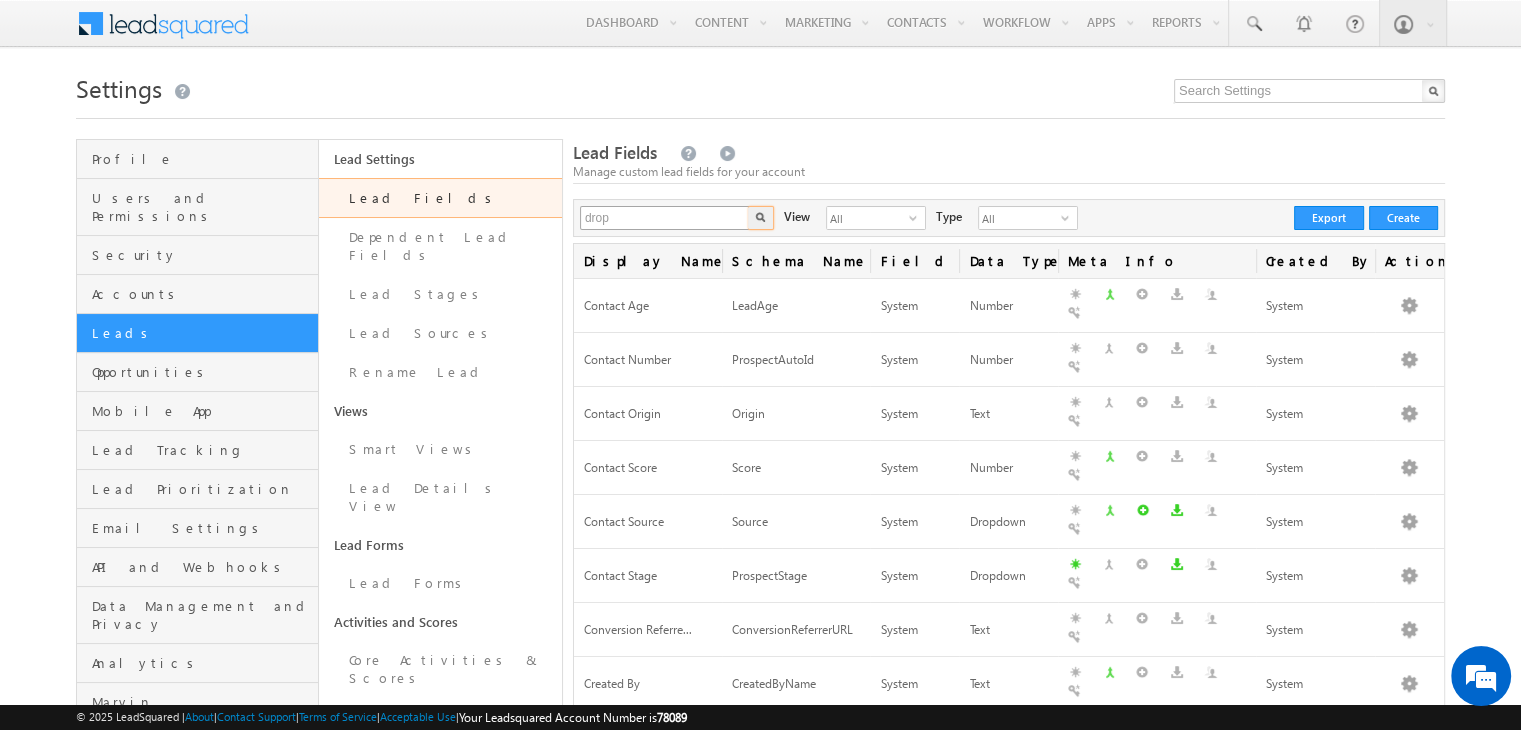 click at bounding box center (761, 218) 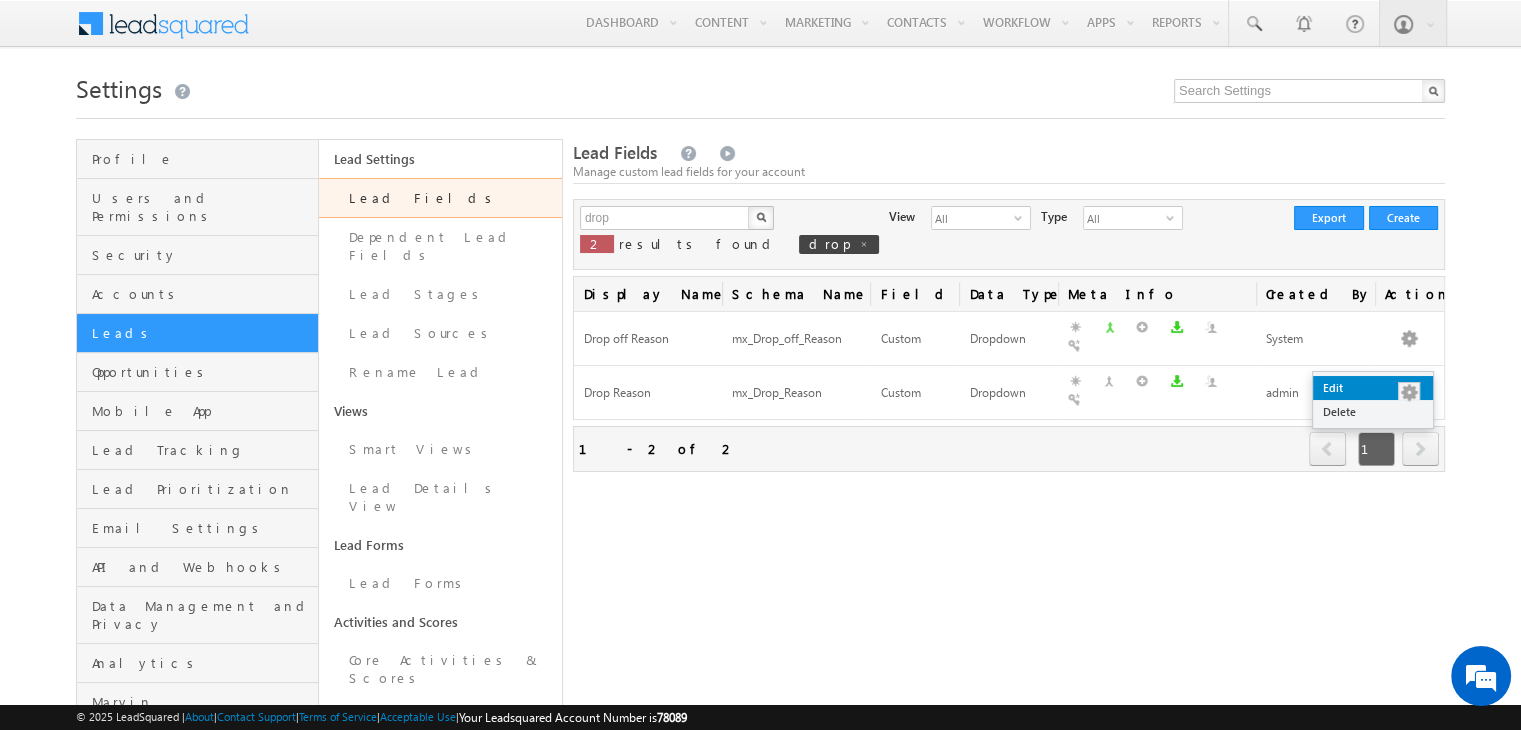 click on "Edit" at bounding box center [1373, 388] 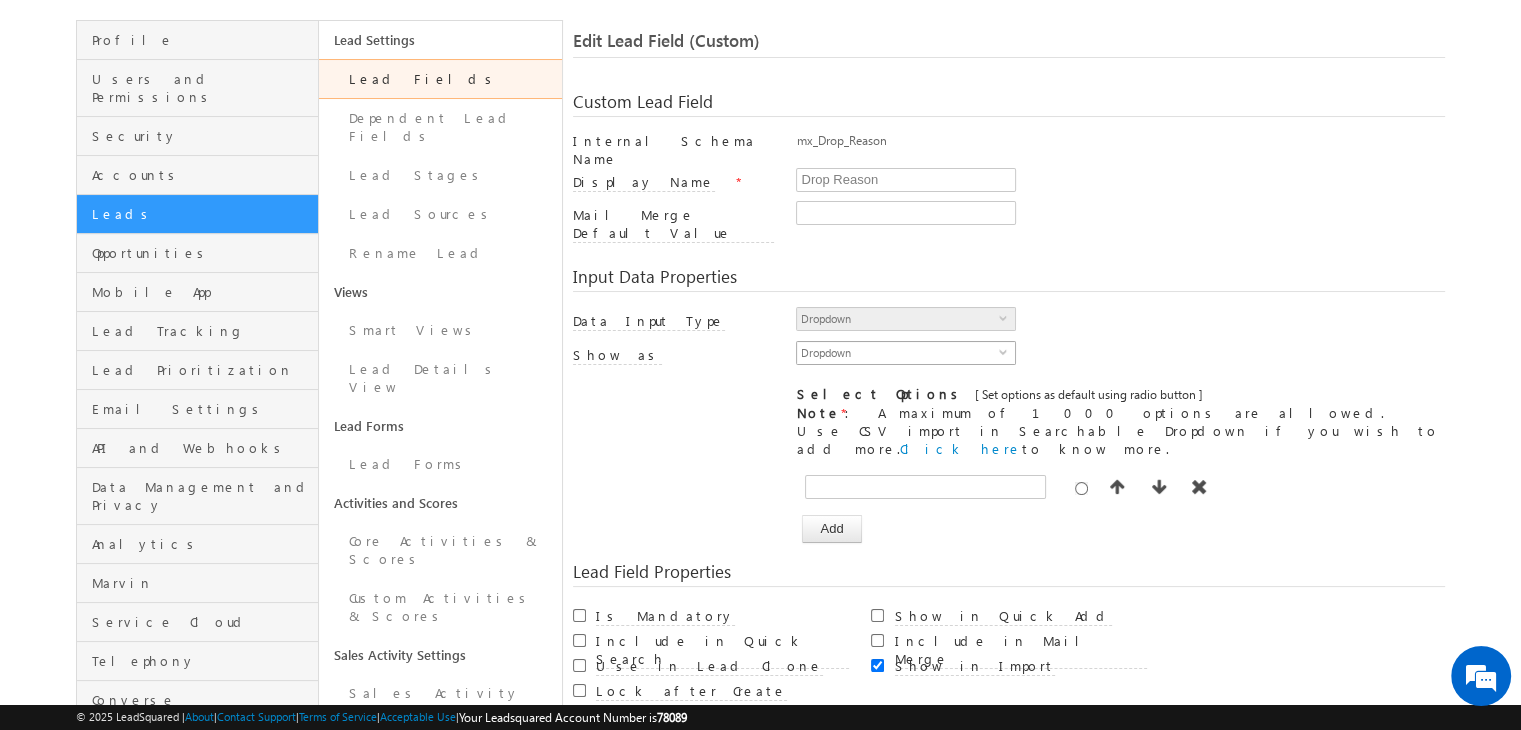scroll, scrollTop: 128, scrollLeft: 0, axis: vertical 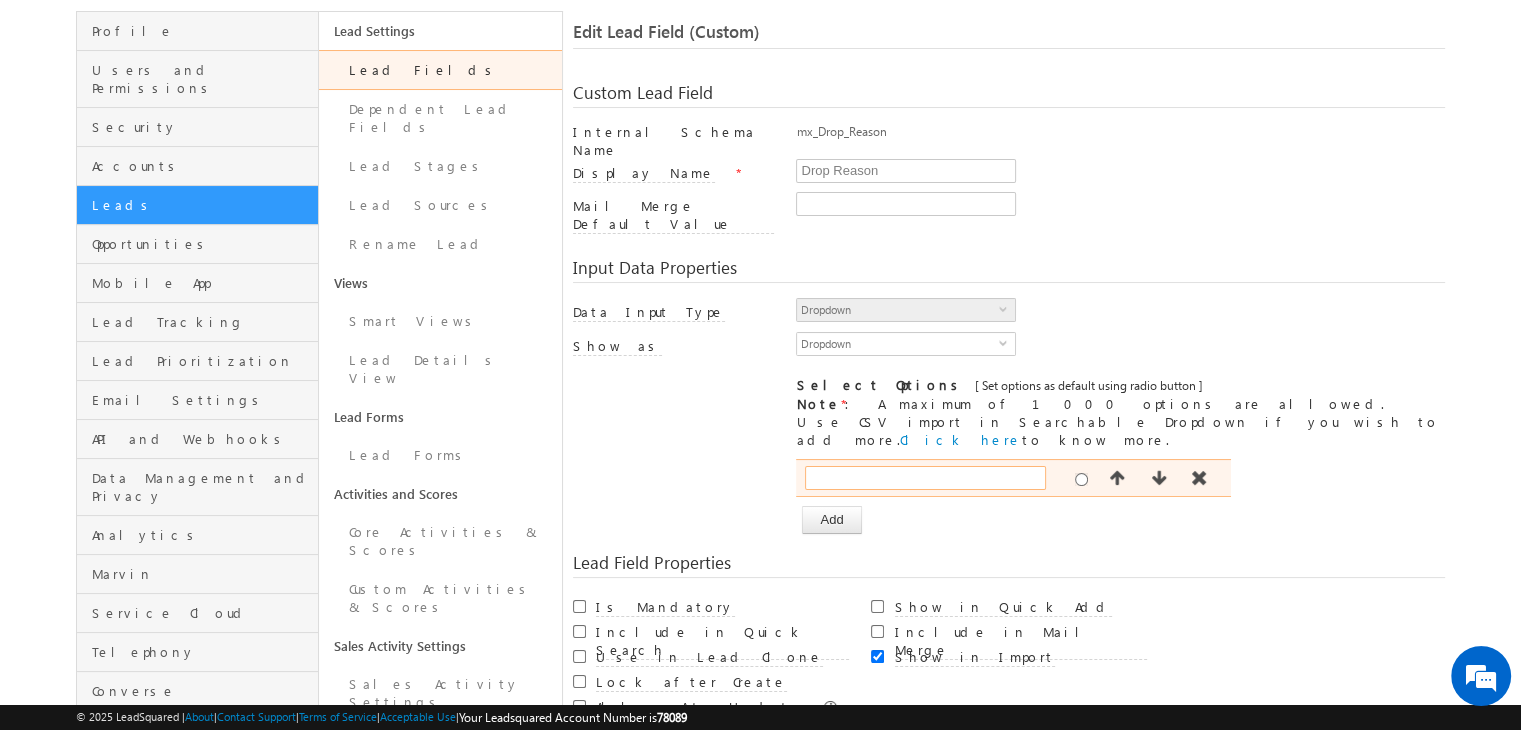 click at bounding box center [925, 478] 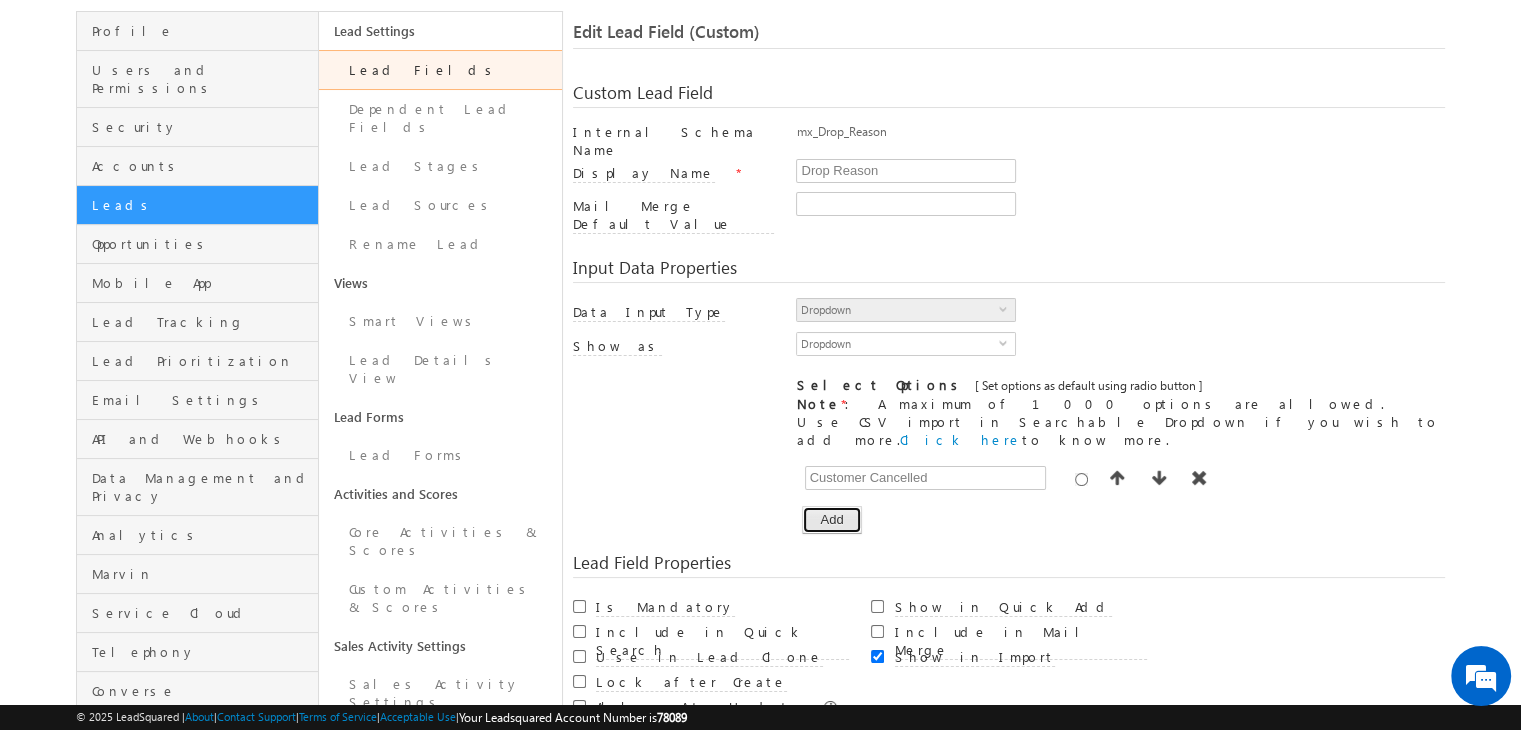 click on "Add" at bounding box center (831, 520) 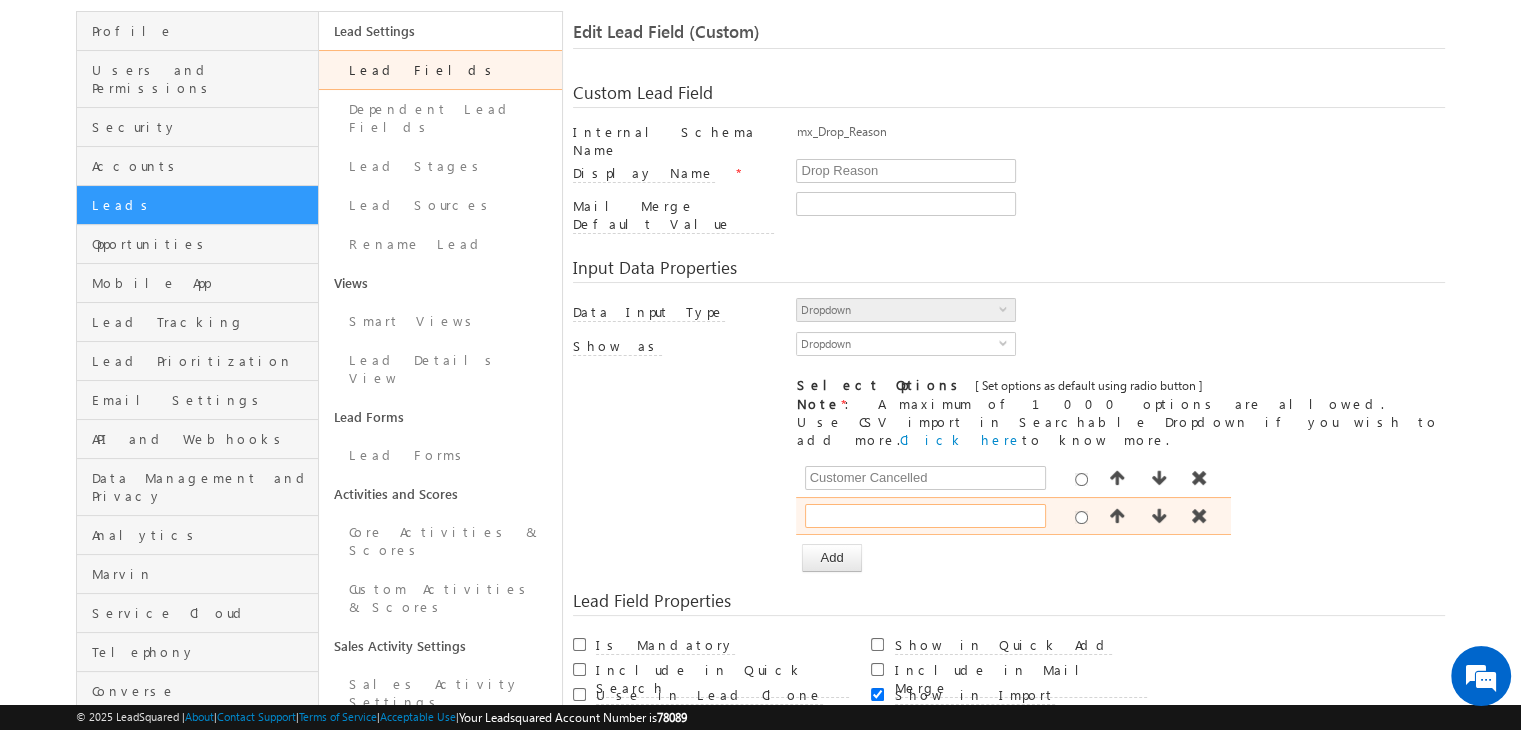 click at bounding box center [925, 516] 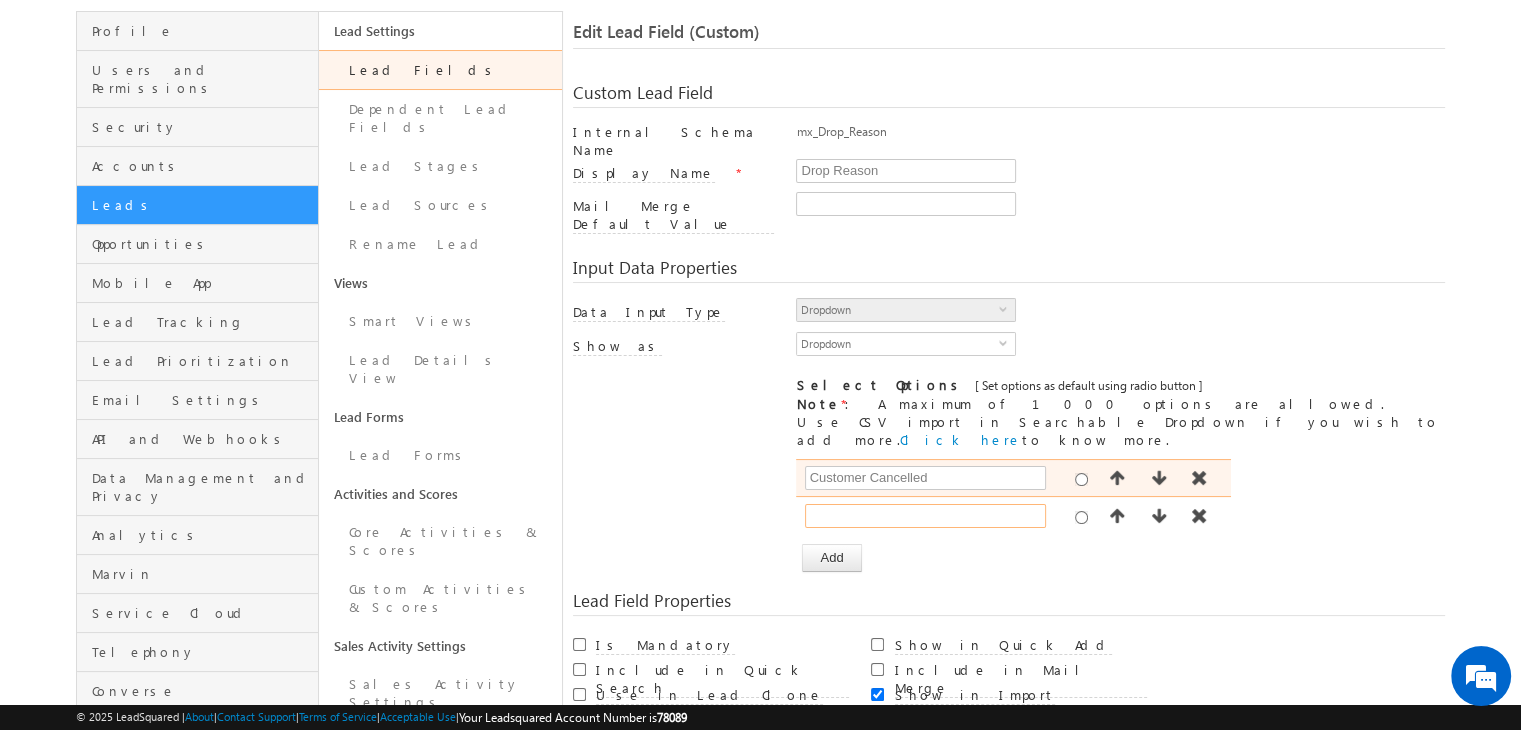 paste on "Didn't Reply" 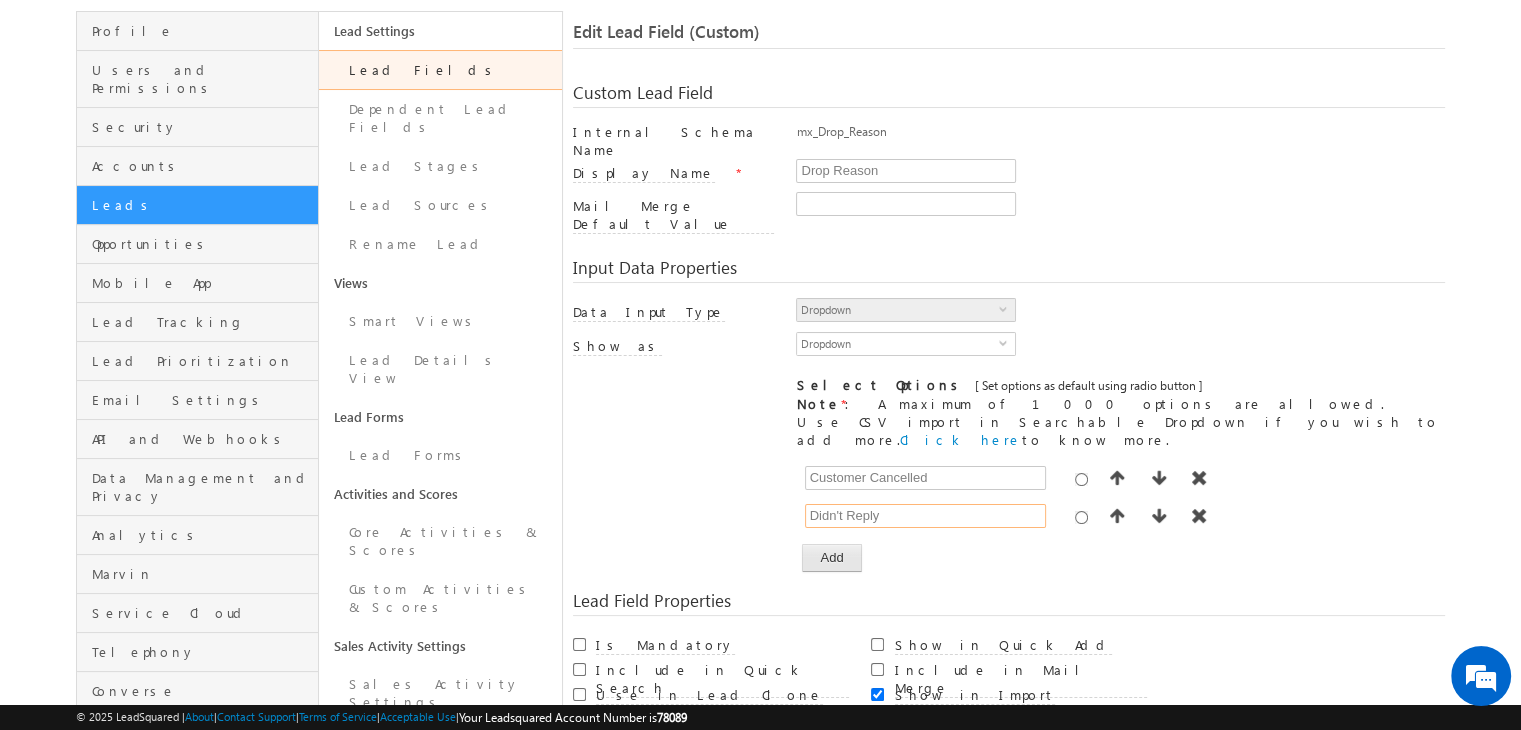 type on "Didn't Reply" 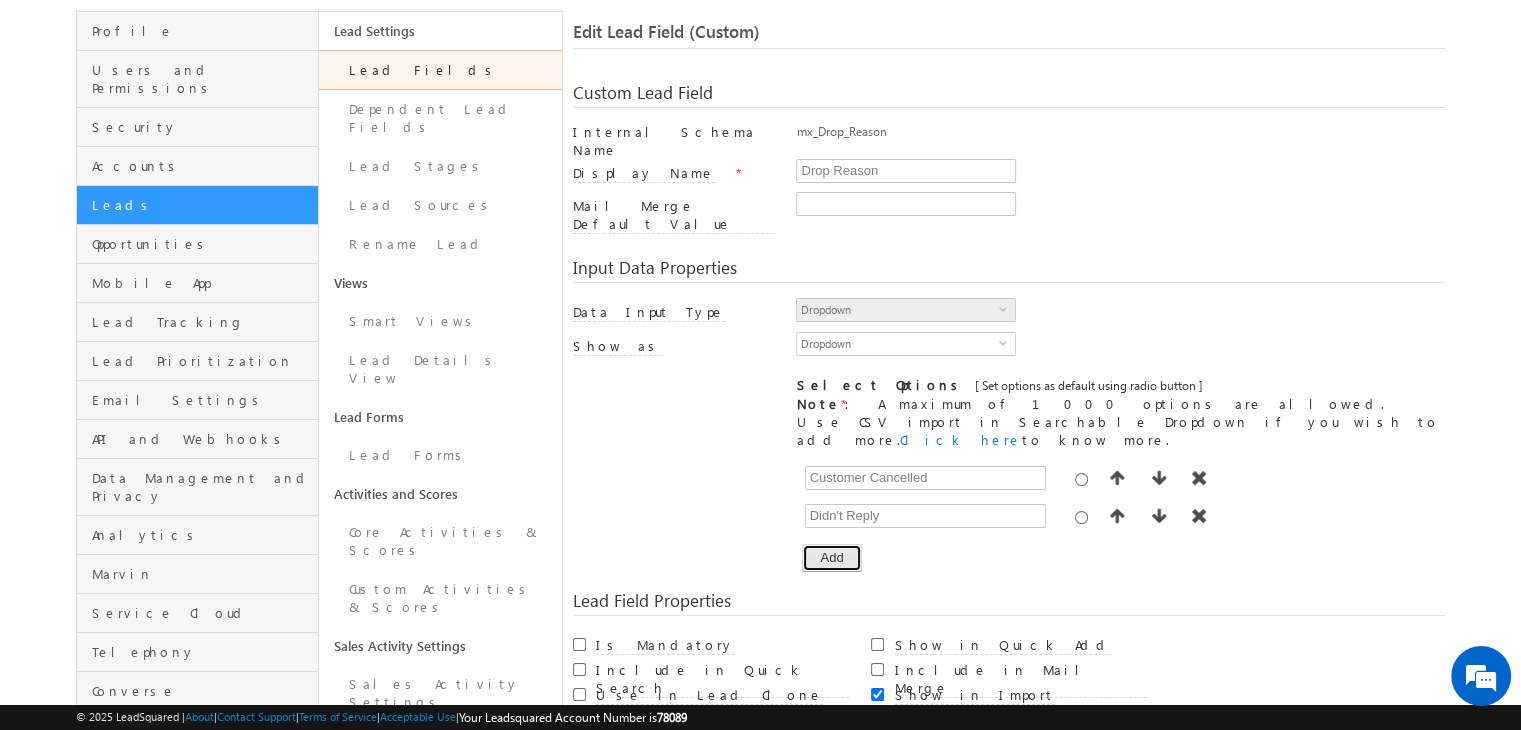 click on "Add" at bounding box center (831, 558) 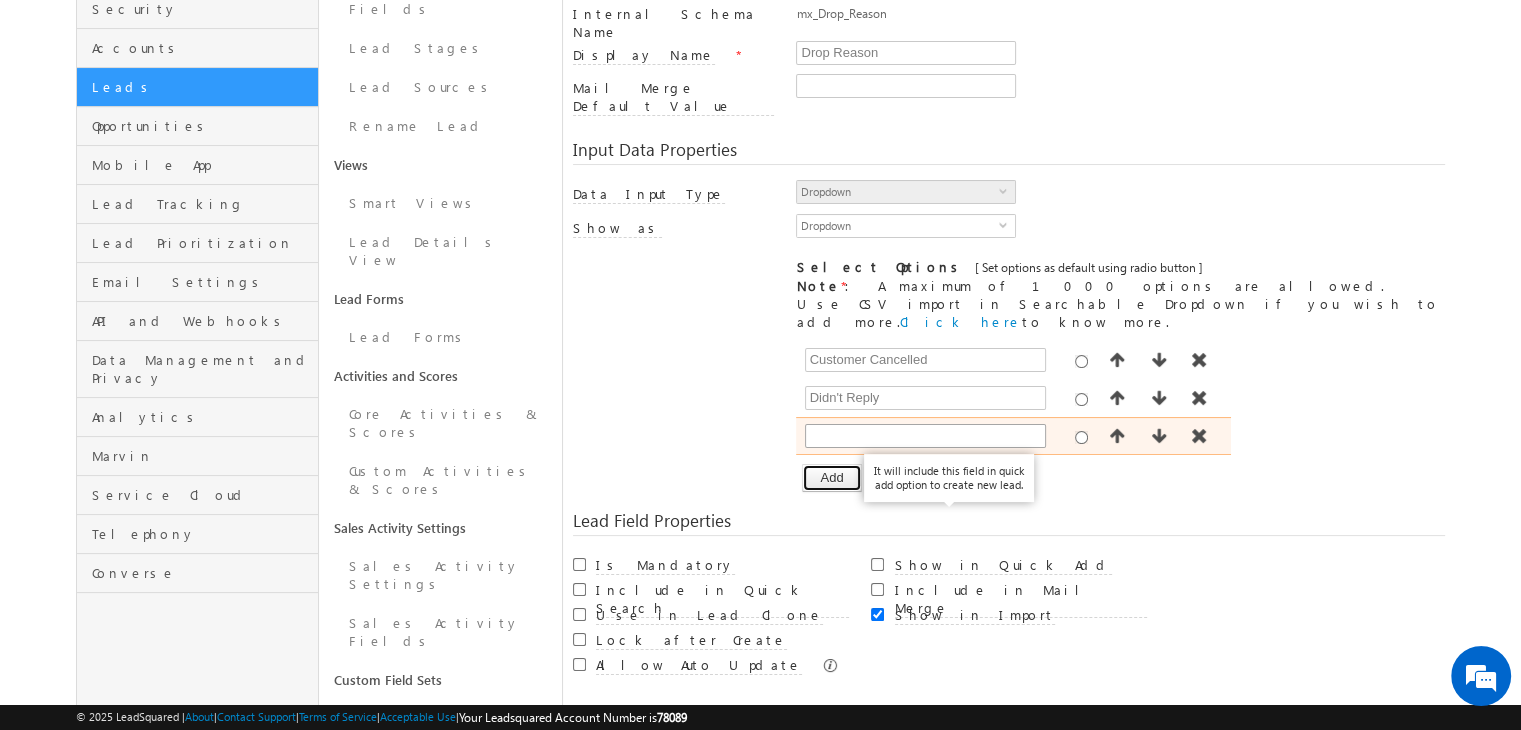 type 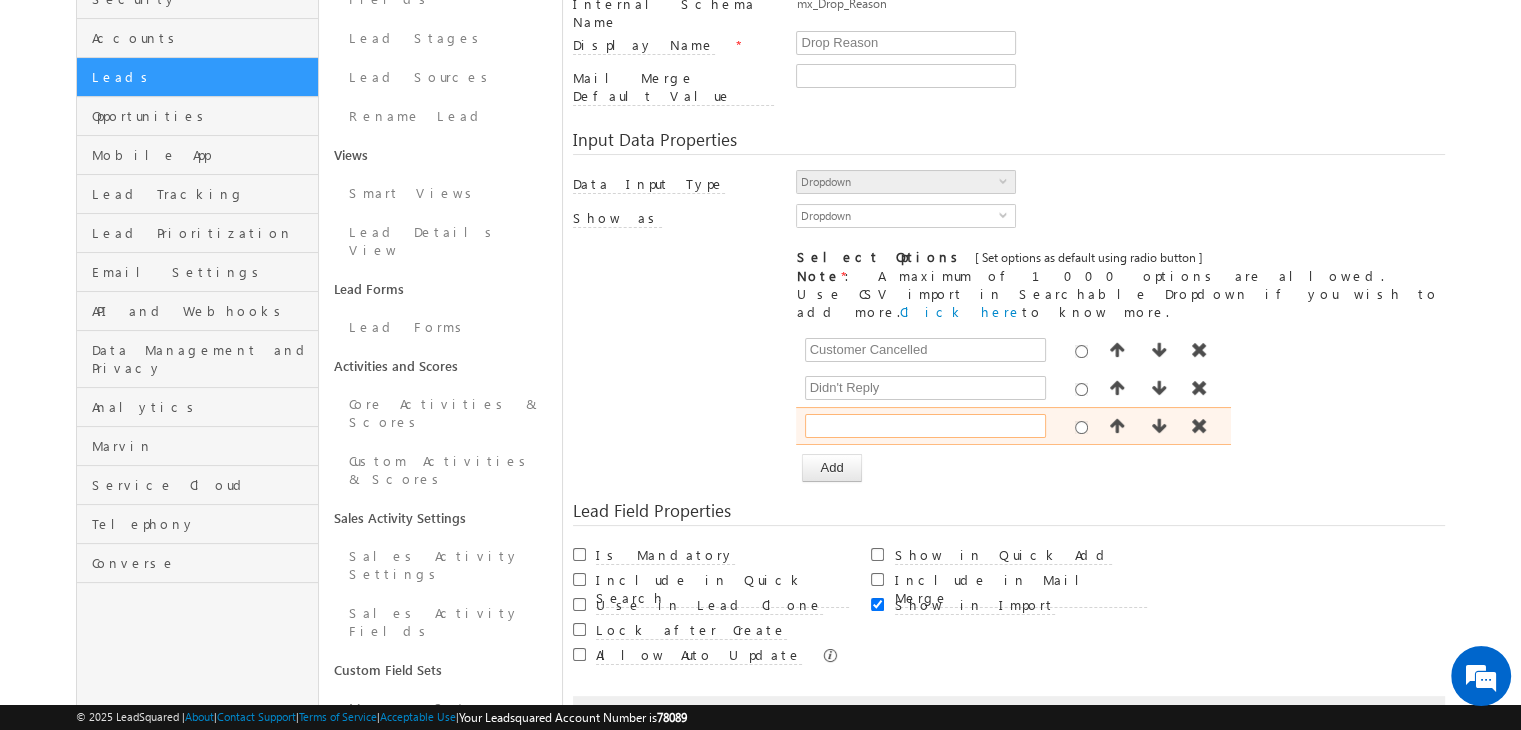 click at bounding box center [925, 426] 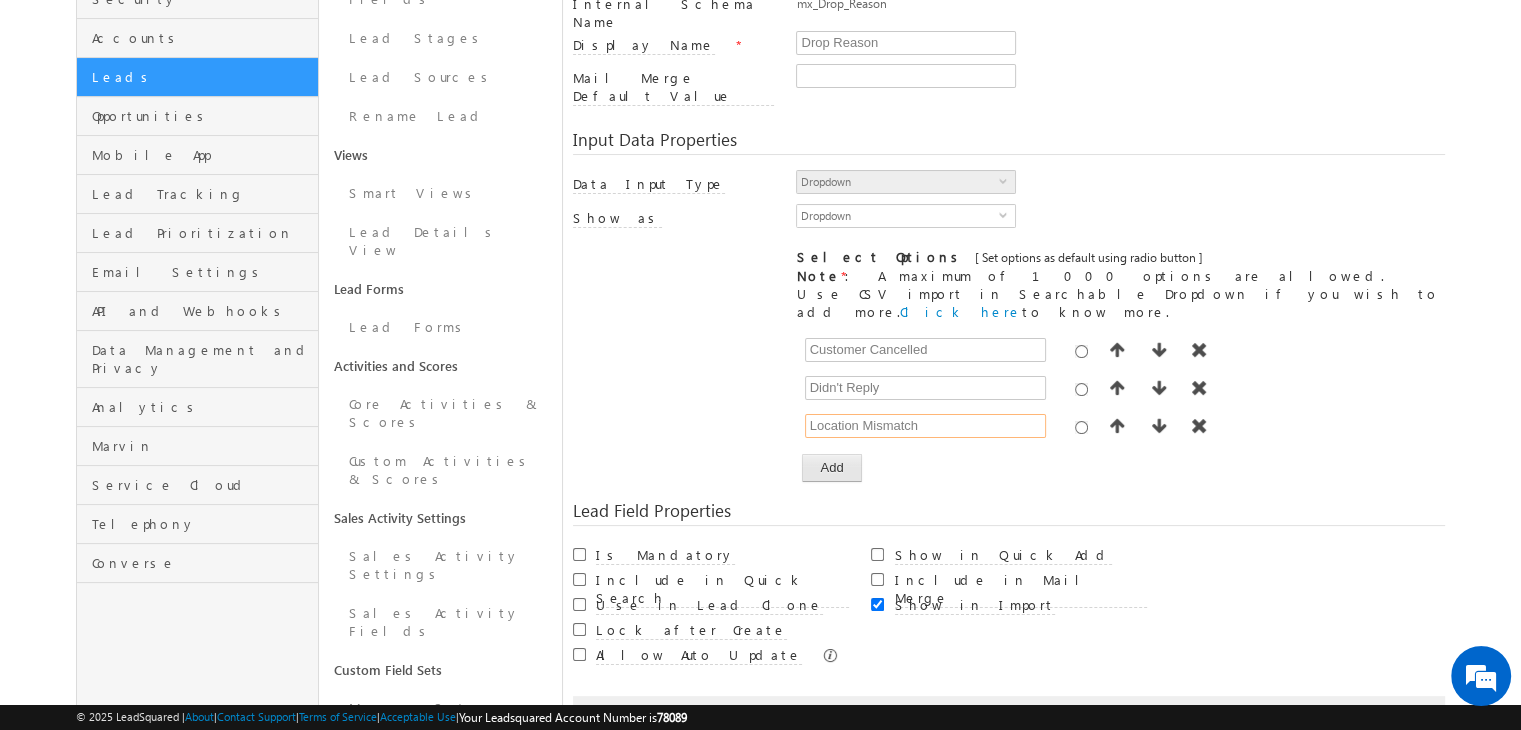 type on "Location Mismatch" 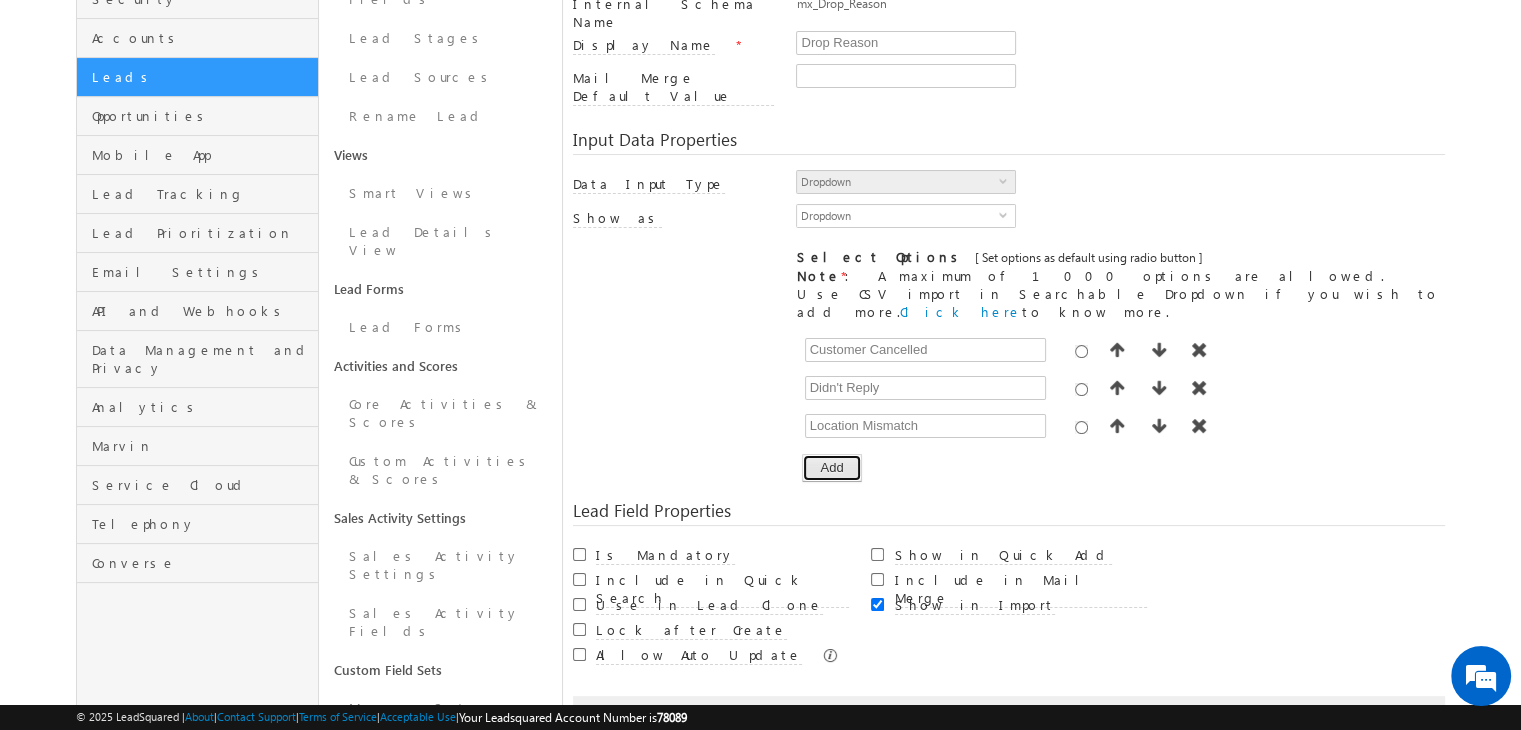 click on "Add" at bounding box center (831, 468) 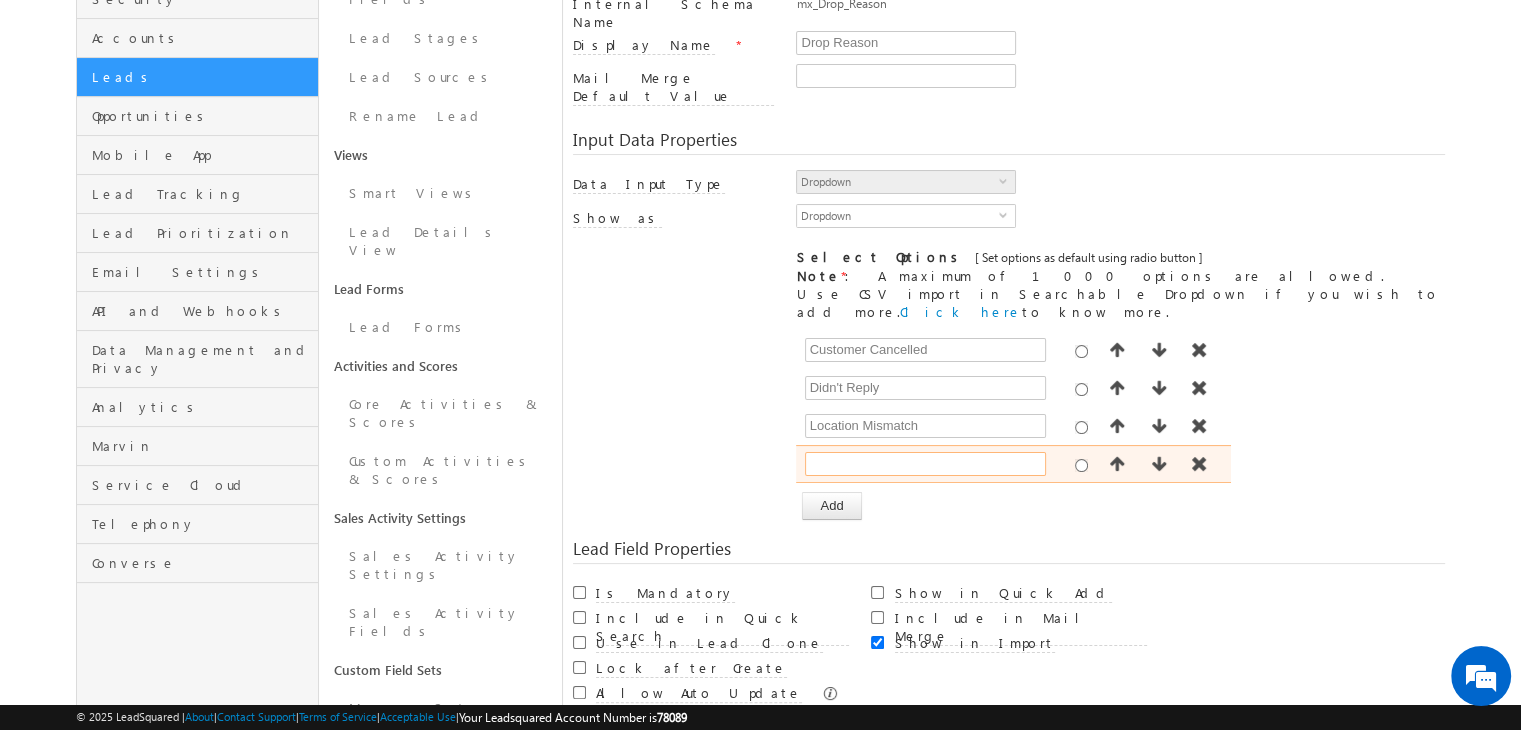 click at bounding box center [925, 464] 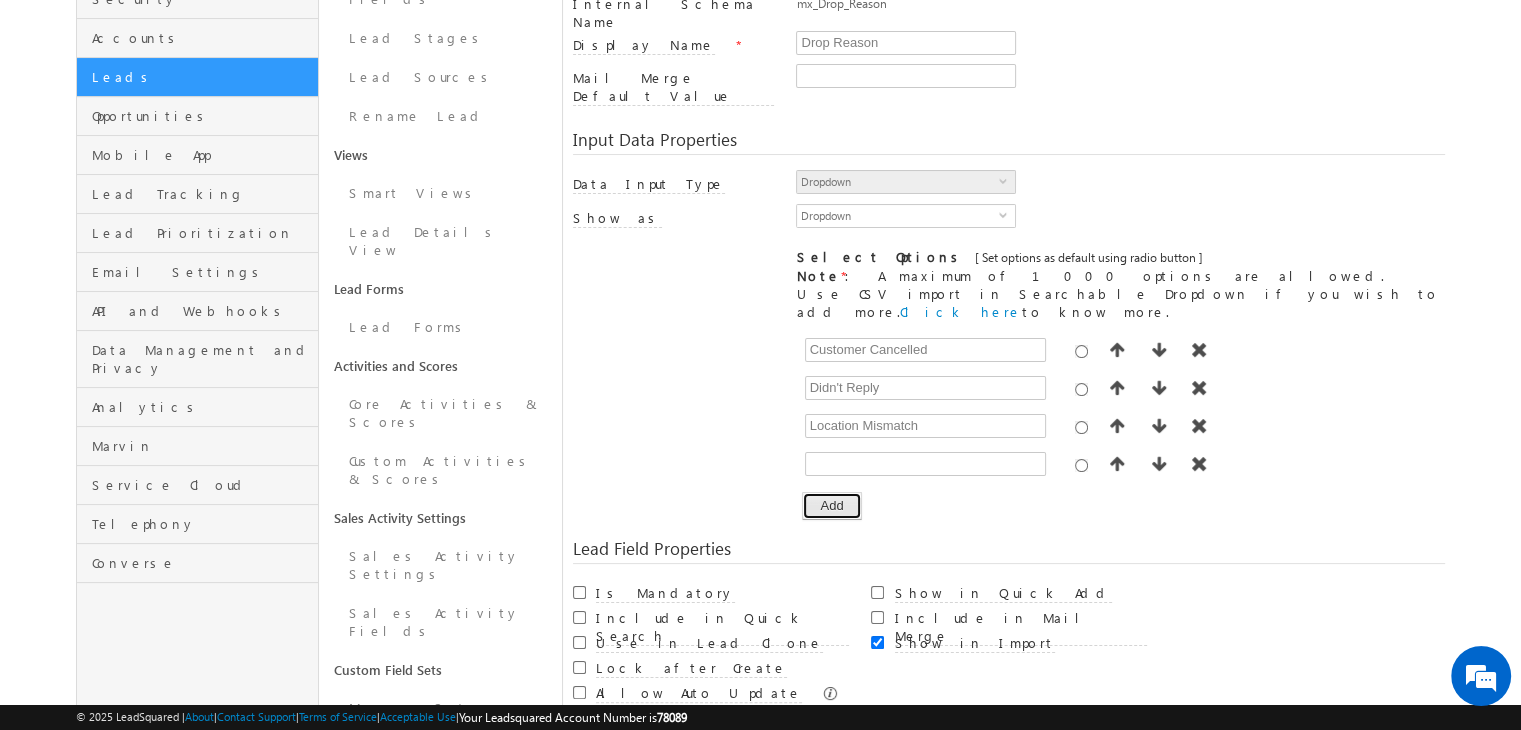 click on "Add" at bounding box center (831, 506) 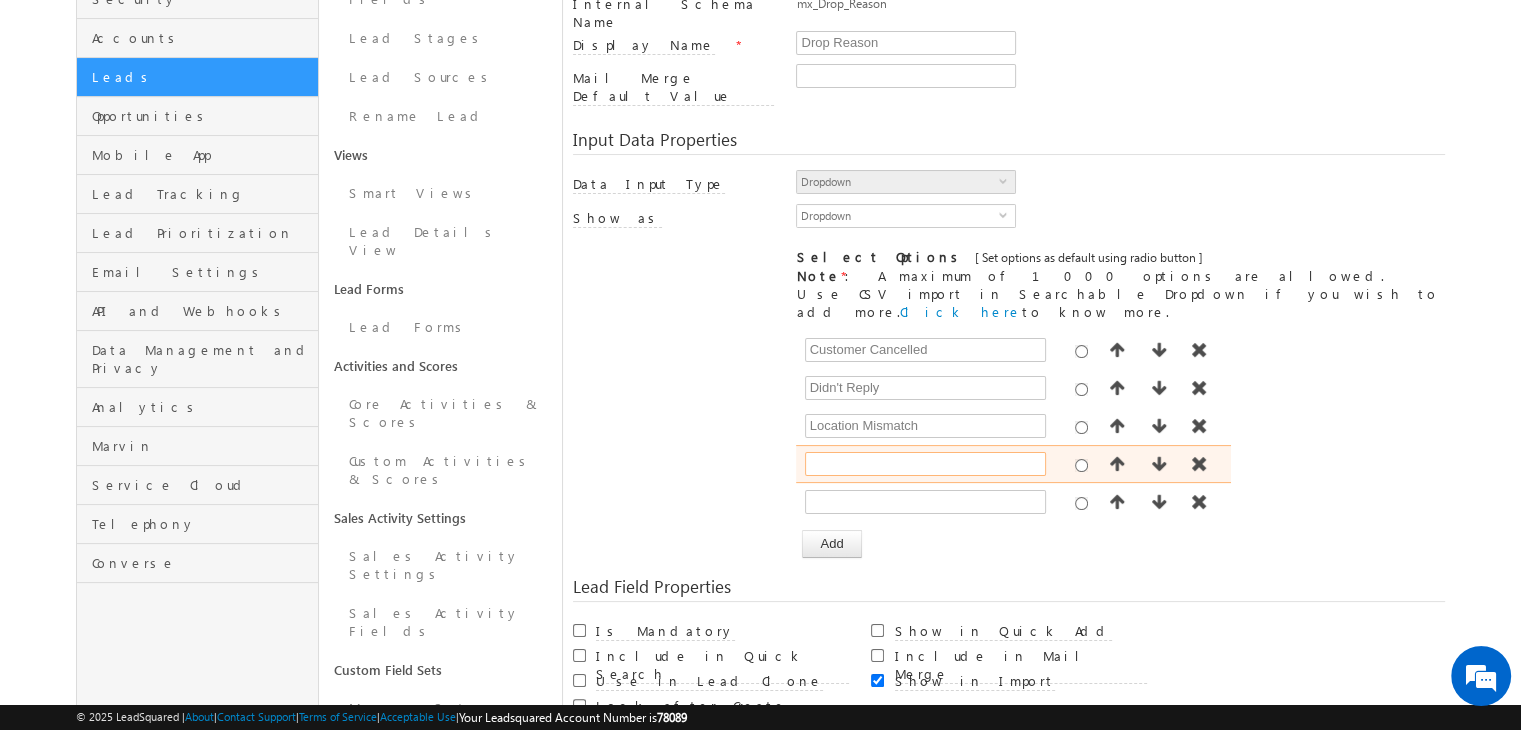 click at bounding box center [925, 464] 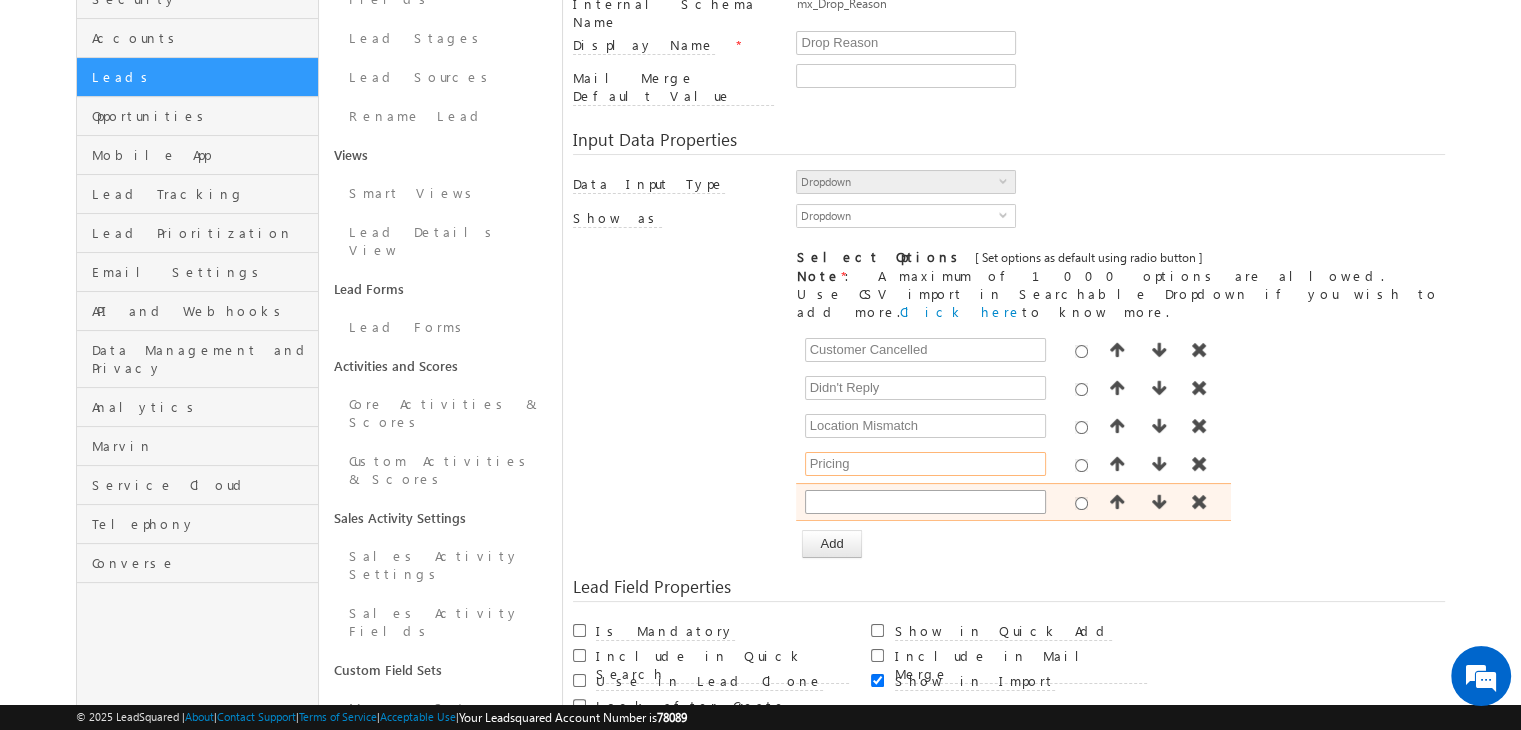 type on "Pricing" 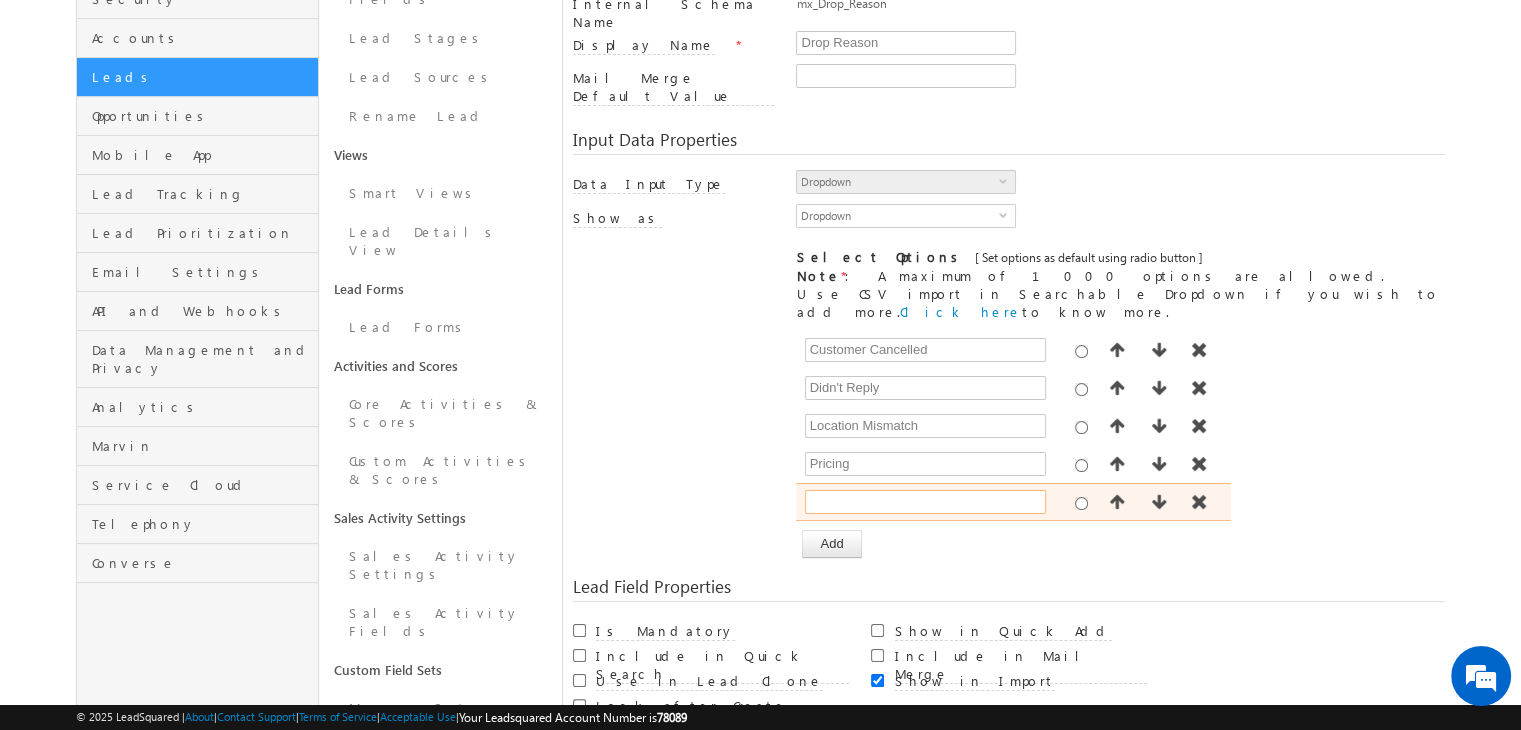 click at bounding box center (925, 502) 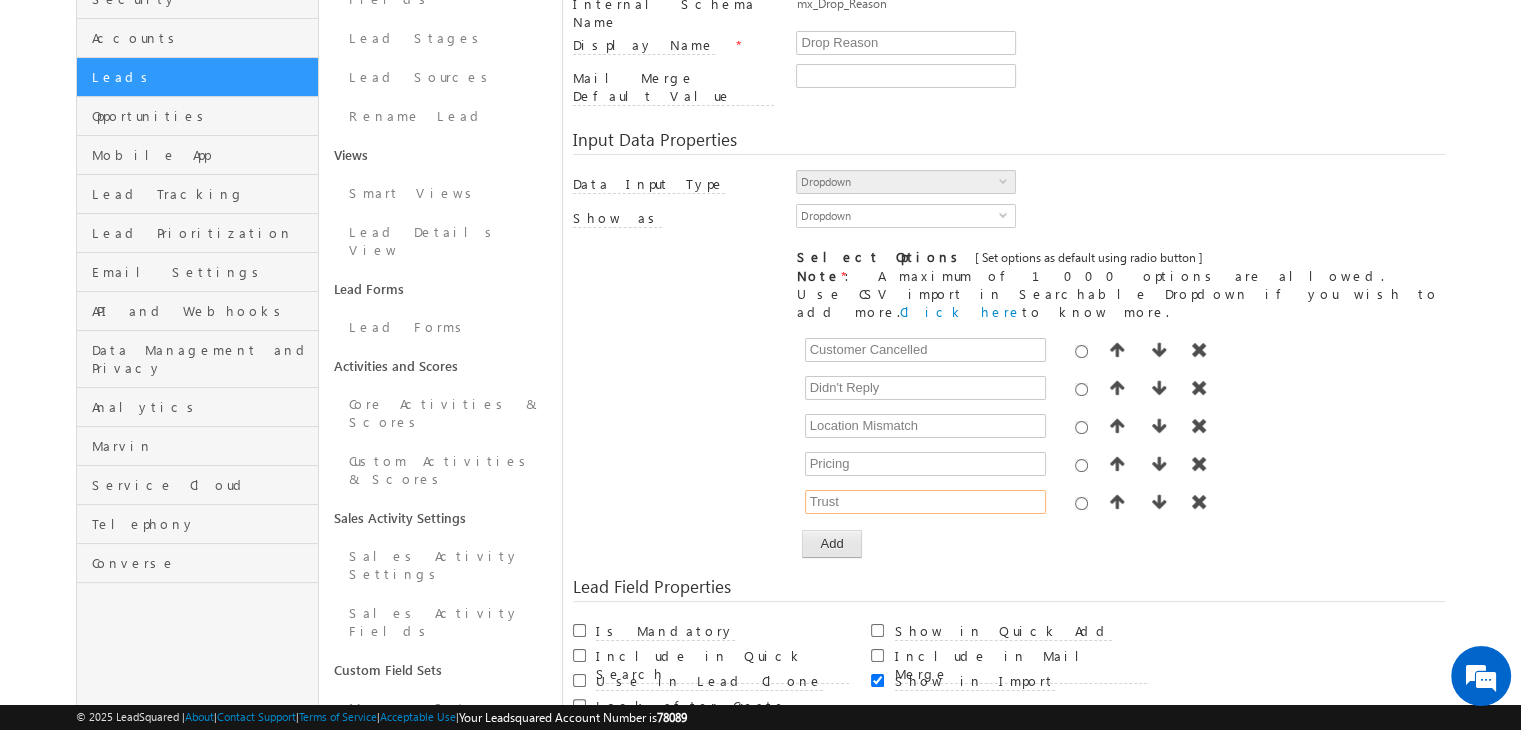 type on "Trust" 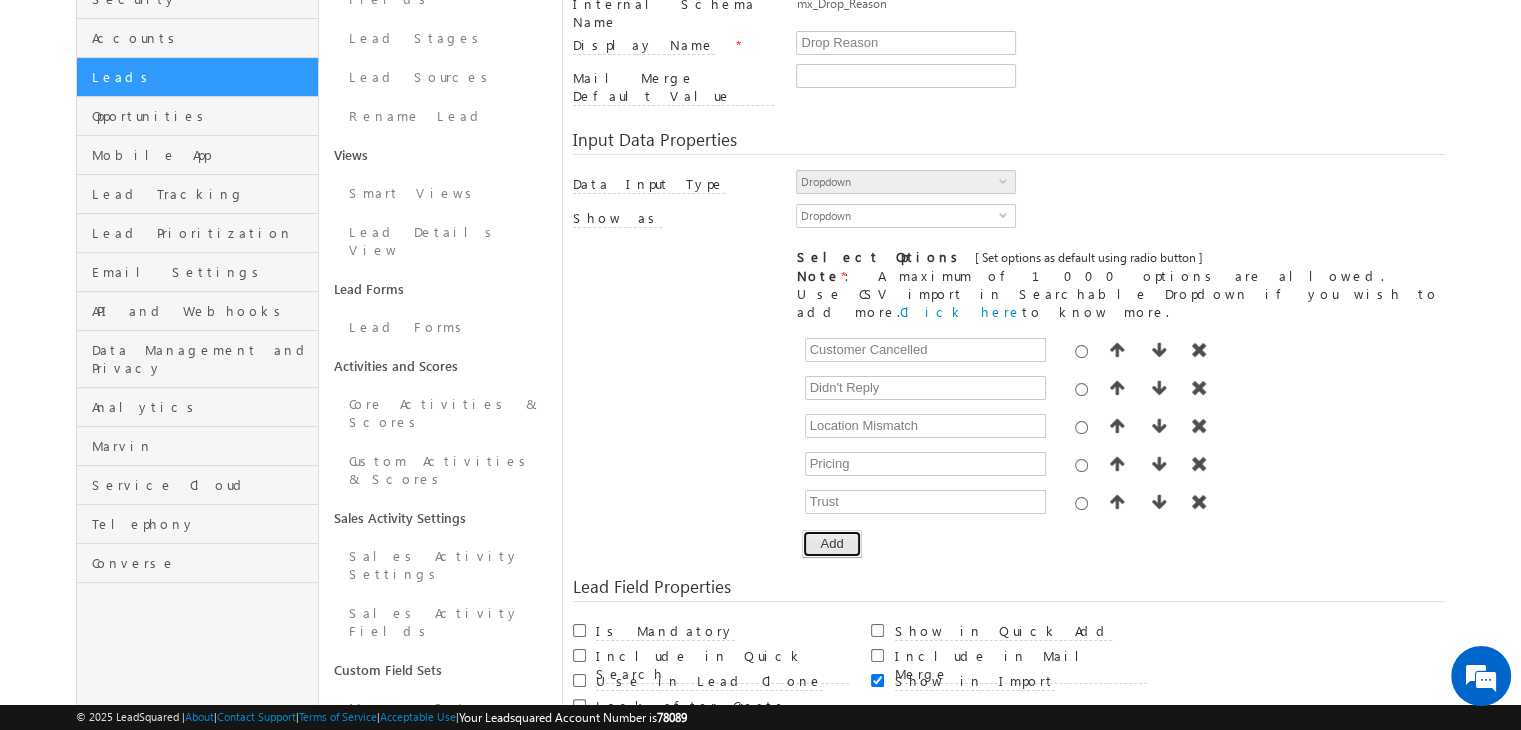click on "Add" at bounding box center [831, 544] 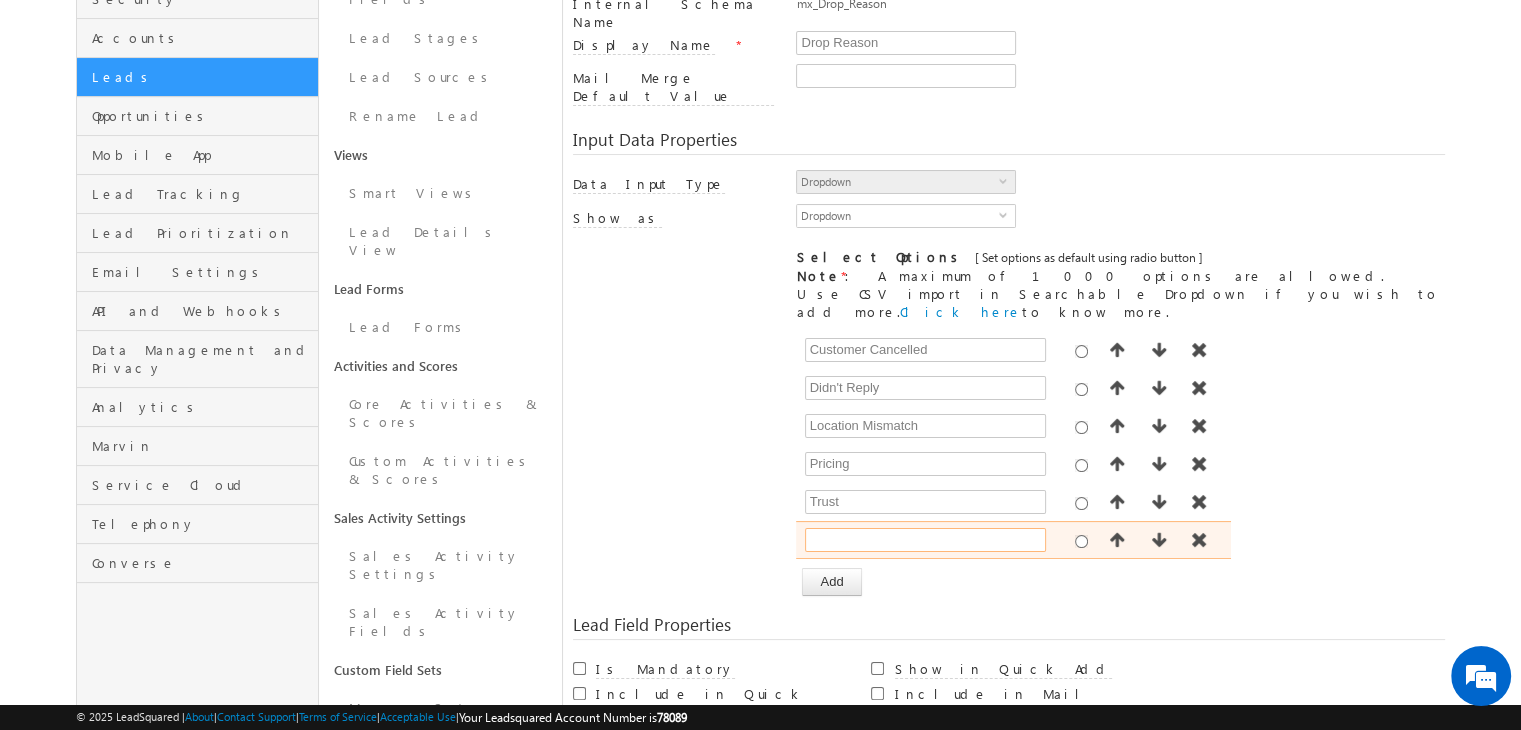 click at bounding box center [925, 540] 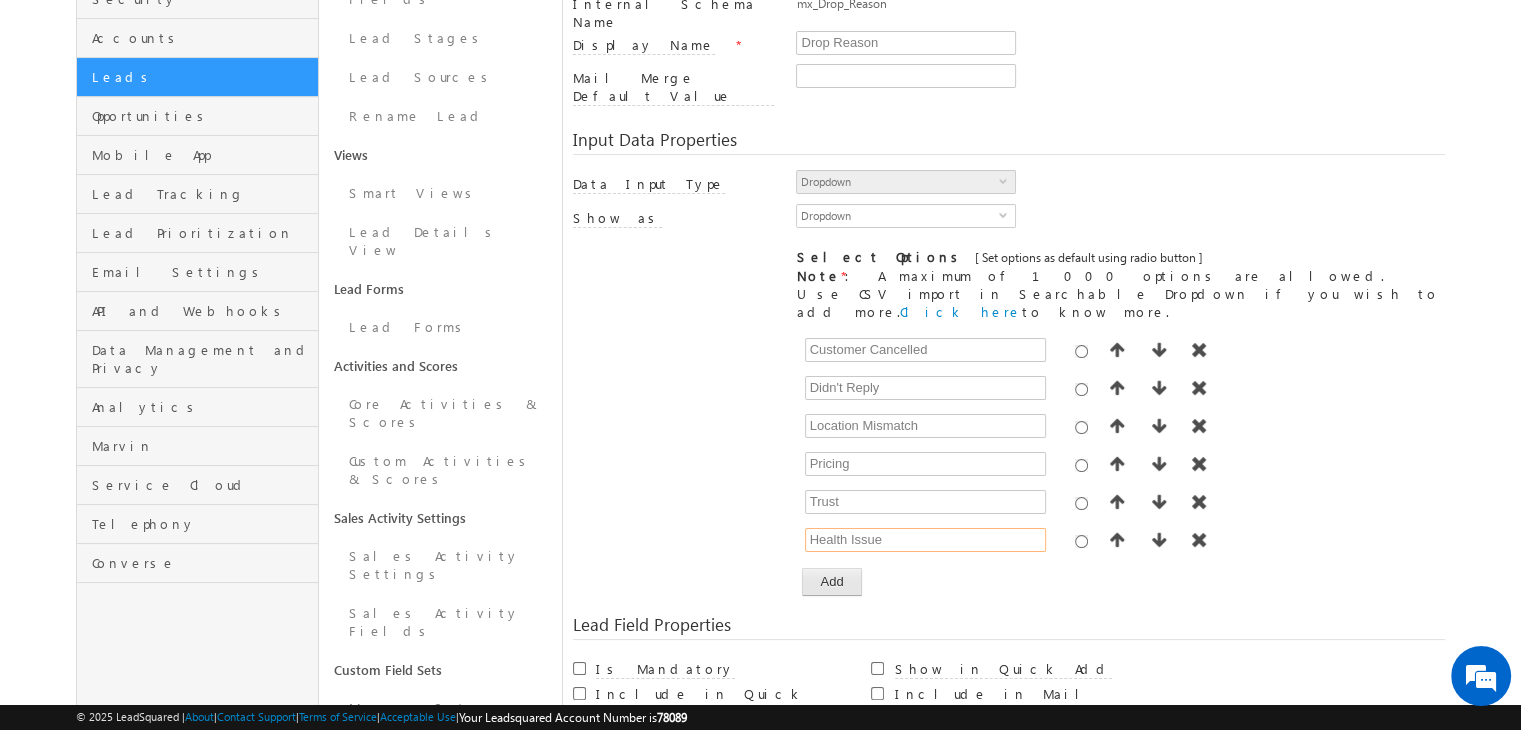 type on "Health Issue" 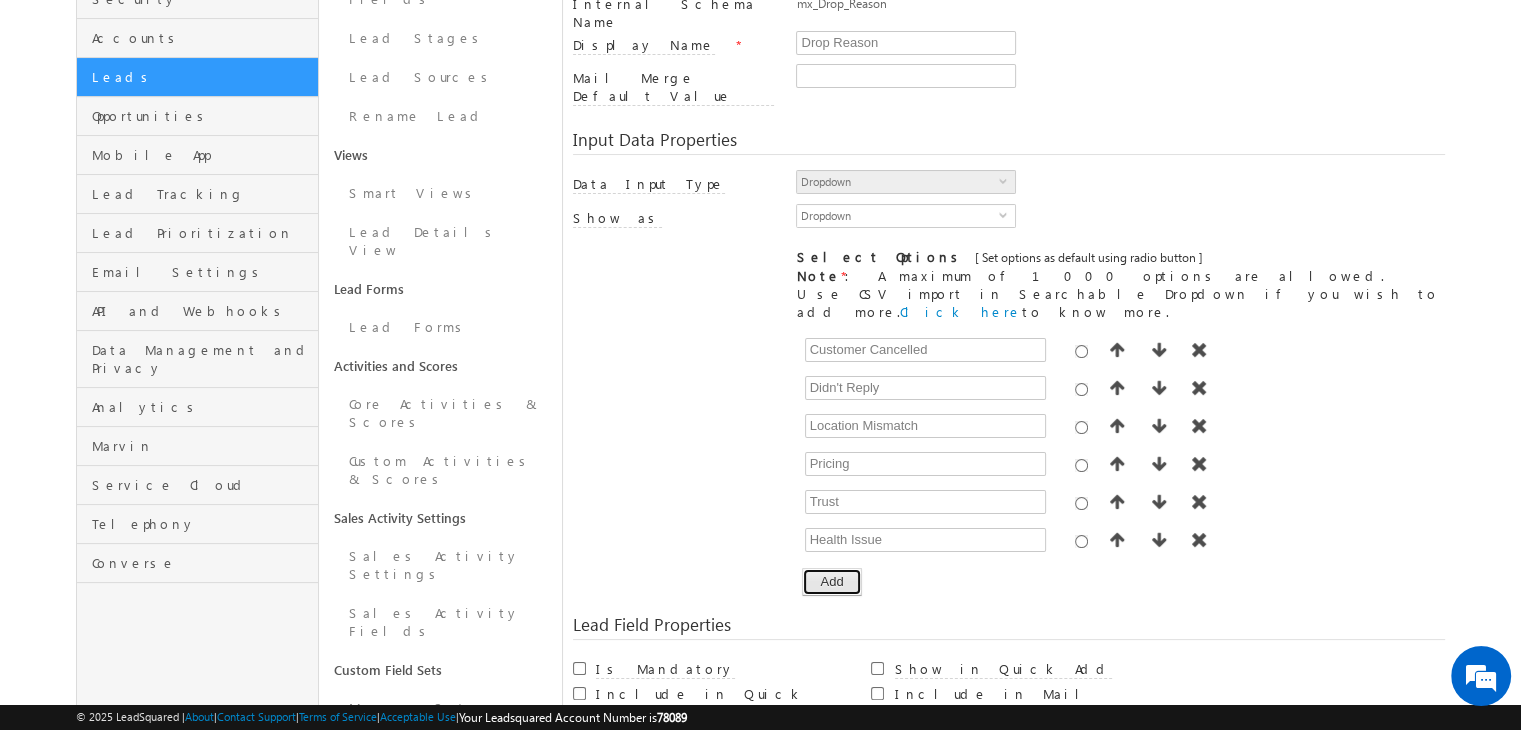 click on "Add" at bounding box center (831, 582) 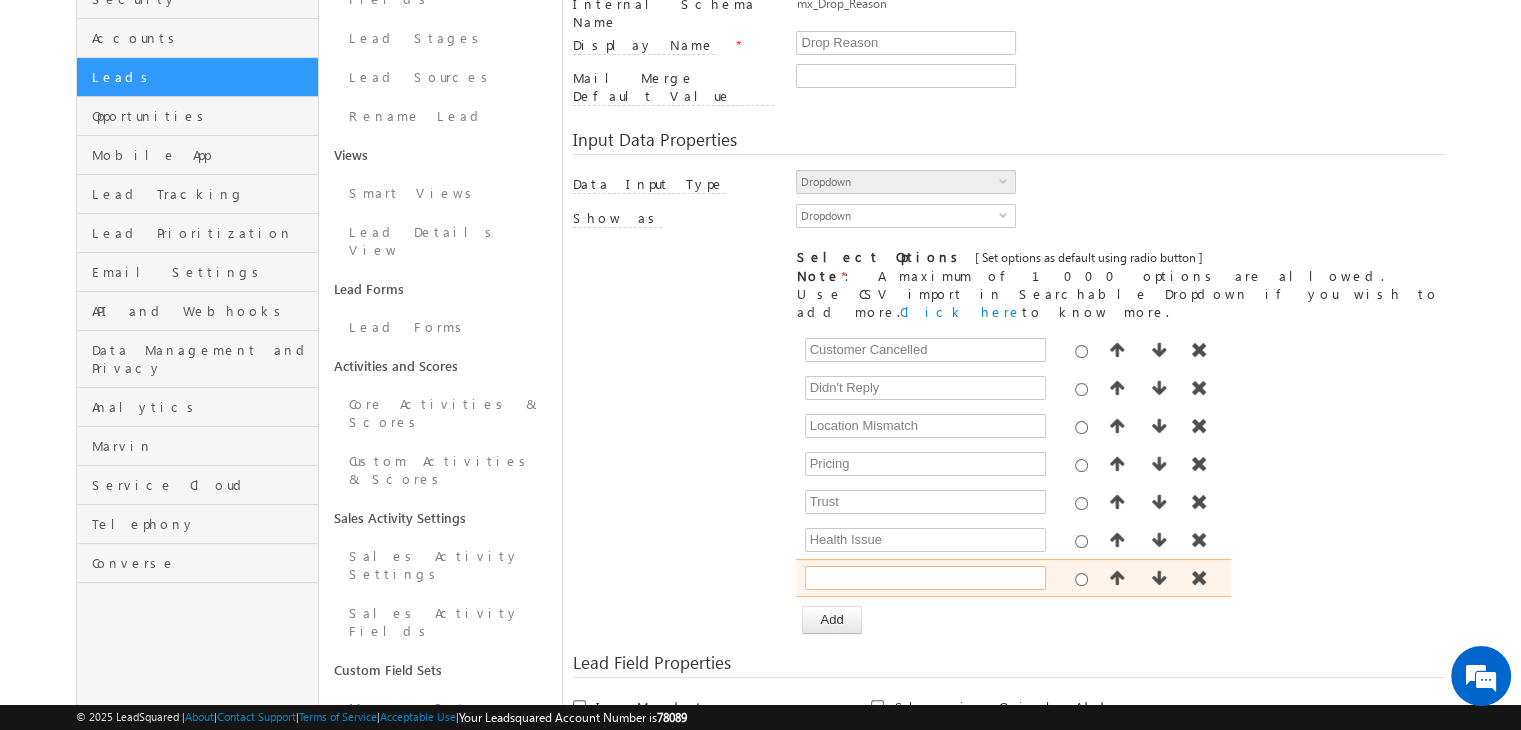click at bounding box center [925, 578] 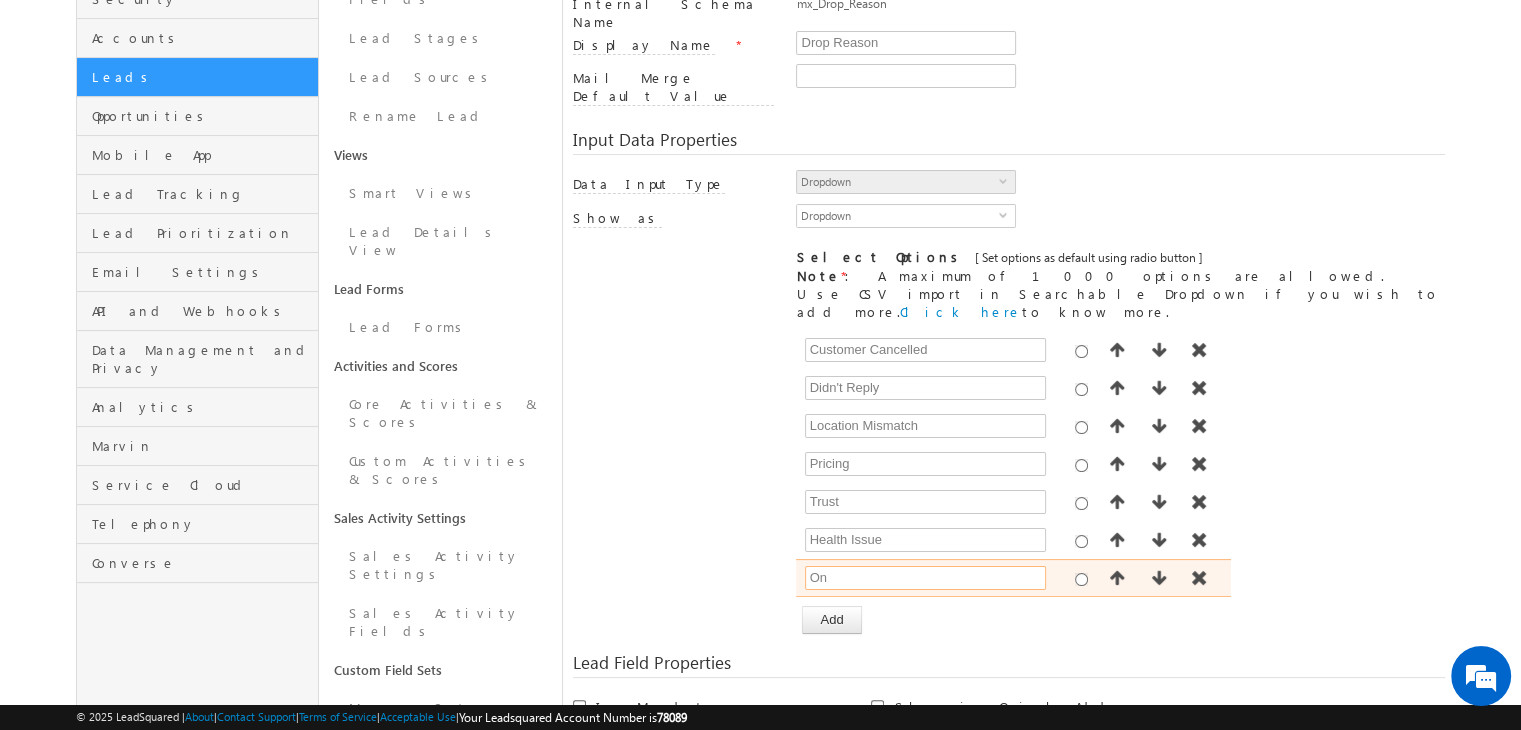 type on "Ony" 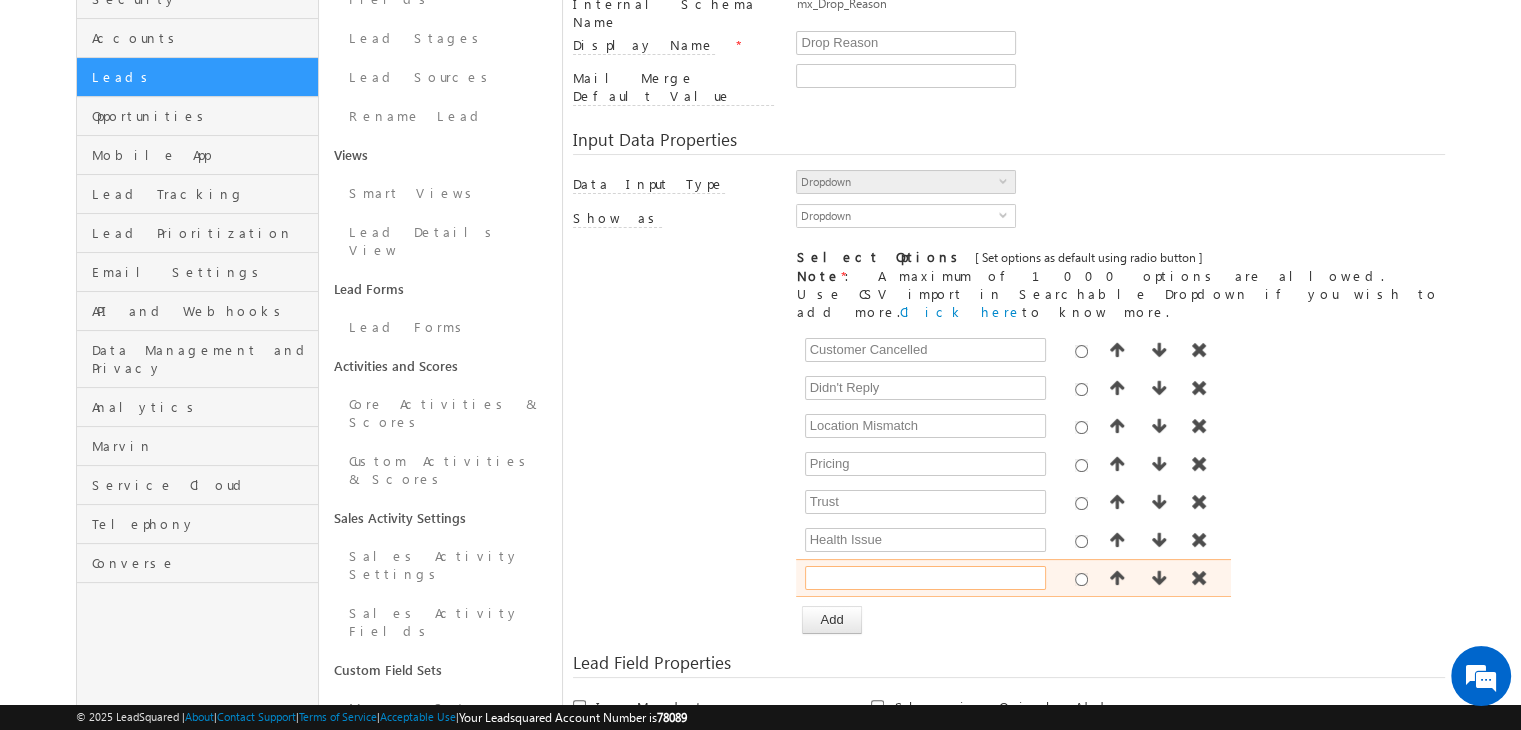 paste on "Only Enquiry" 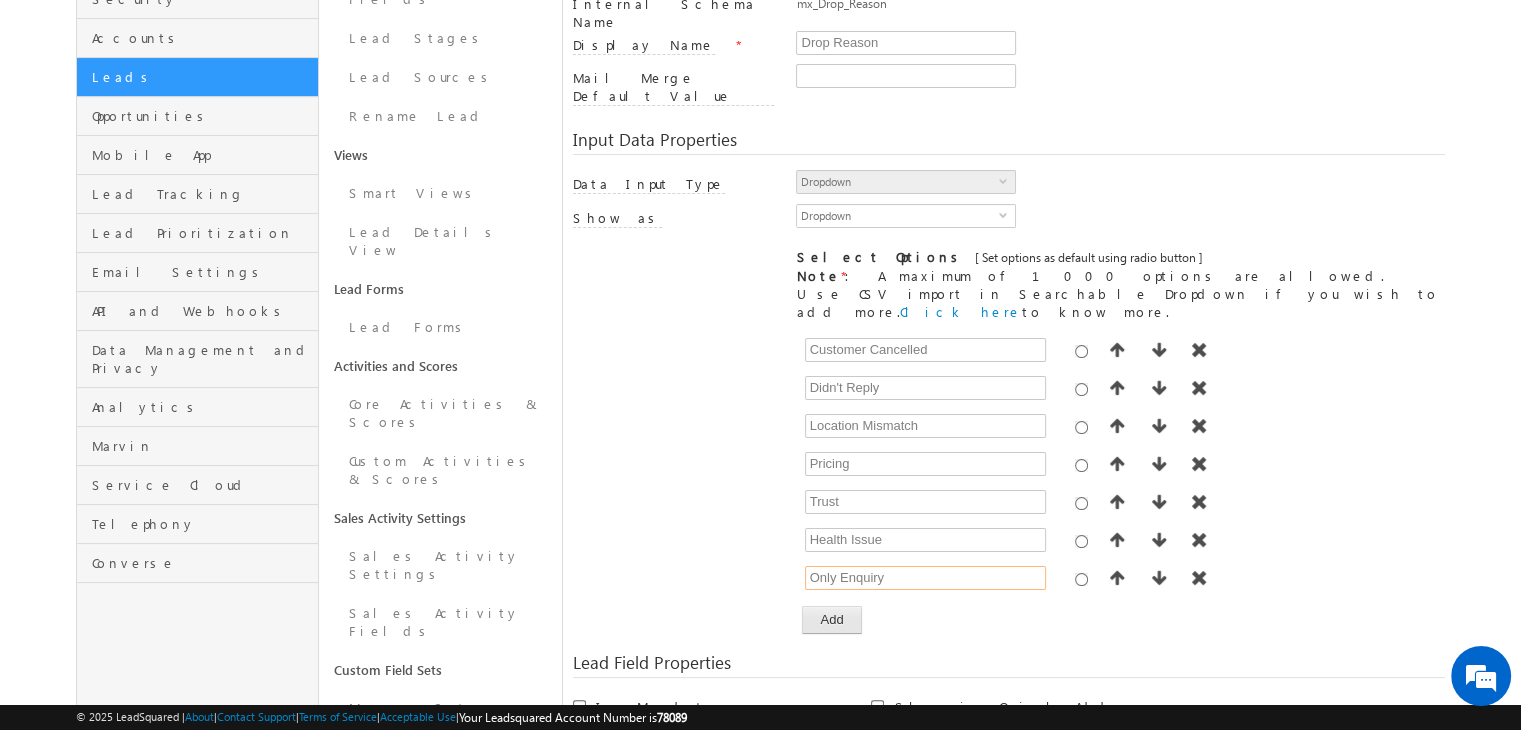 type on "Only Enquiry" 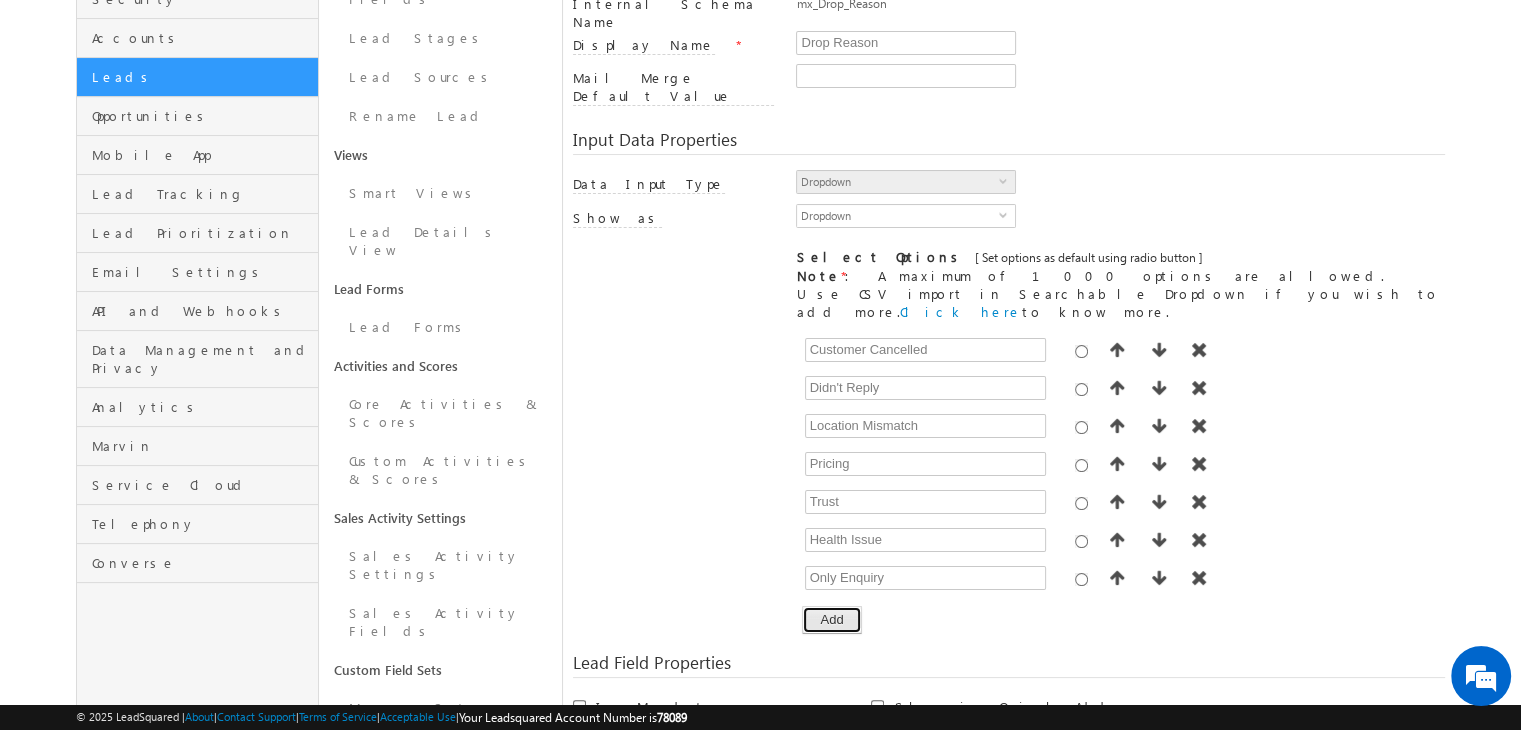 click on "Add" at bounding box center (831, 620) 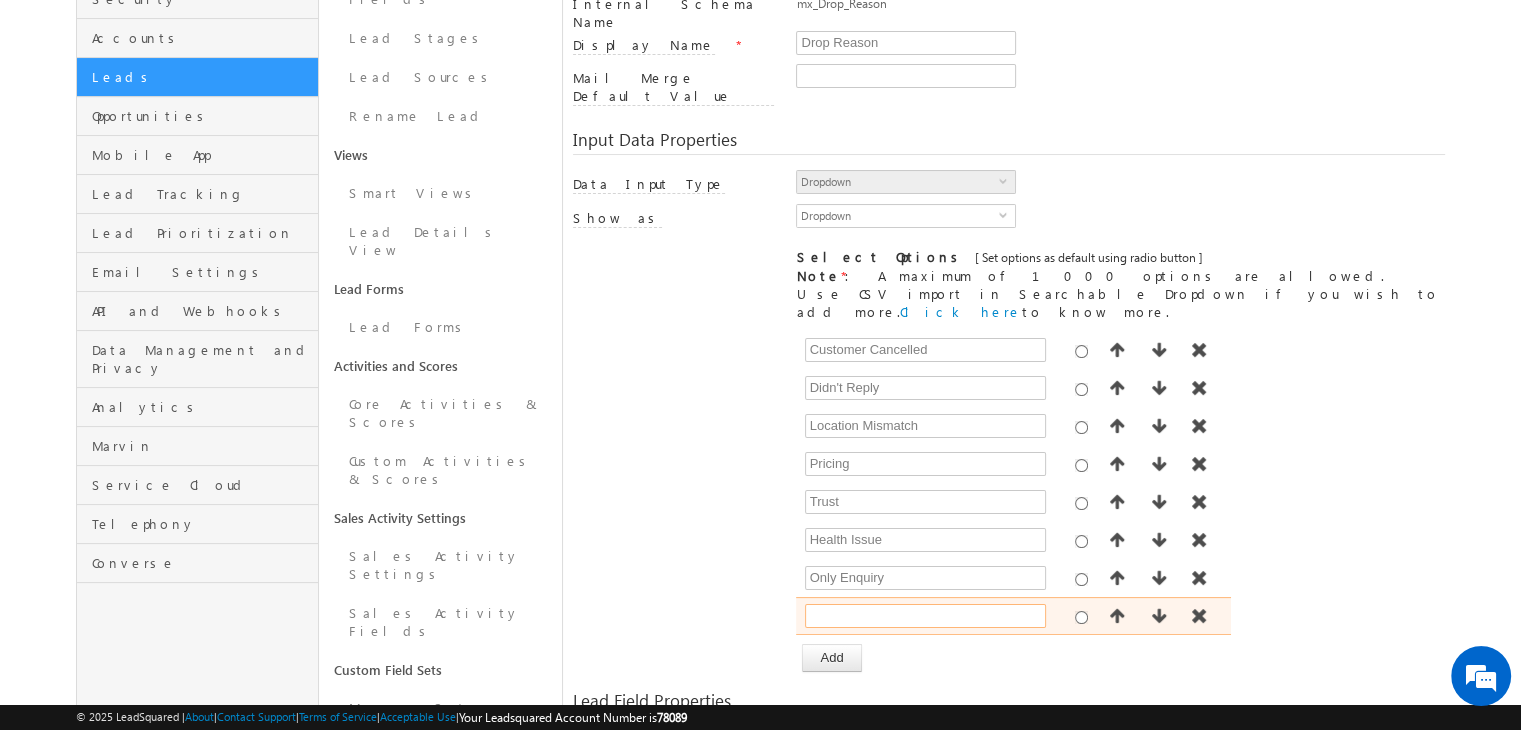 click at bounding box center [925, 616] 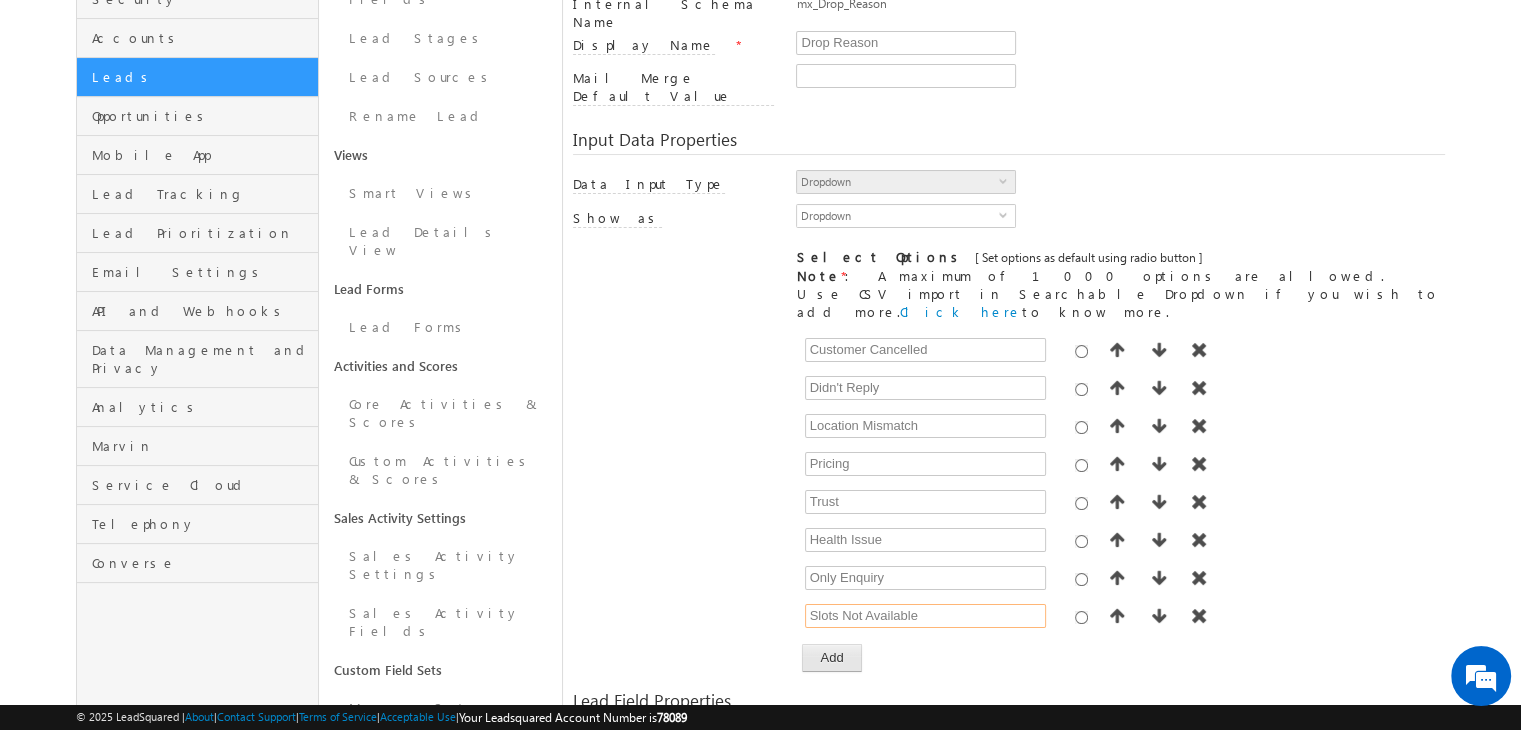 type on "Slots Not Available" 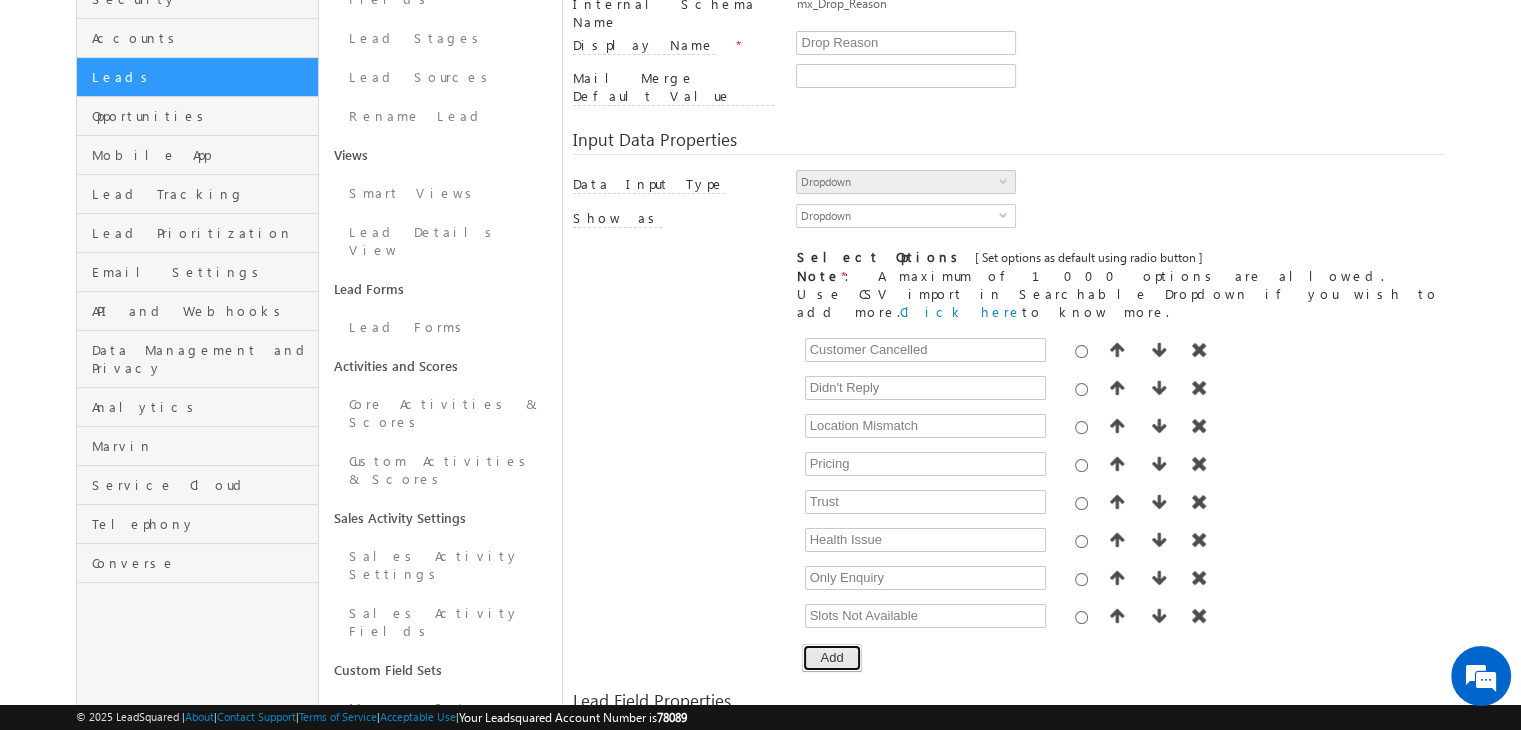 click on "Add" at bounding box center [831, 658] 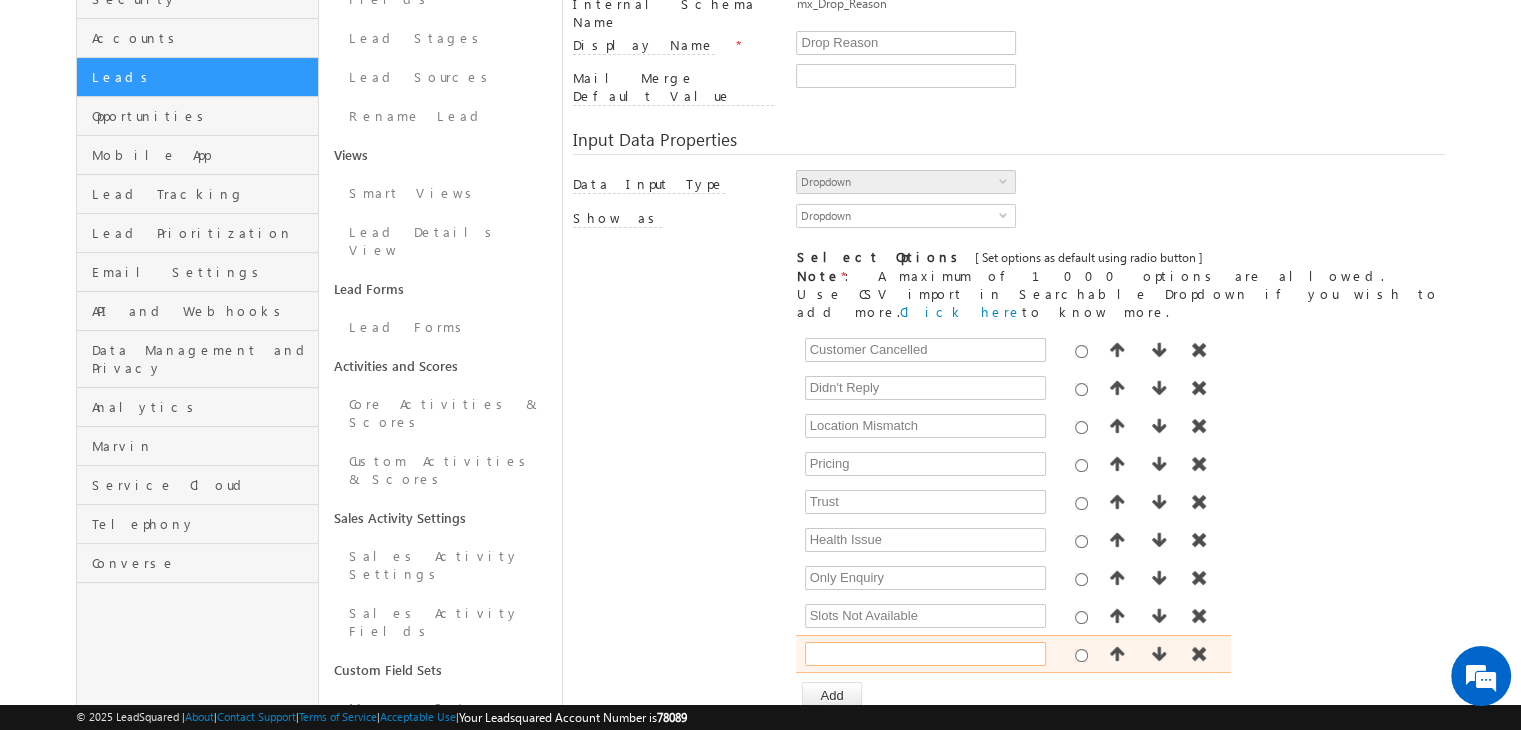 click at bounding box center (925, 654) 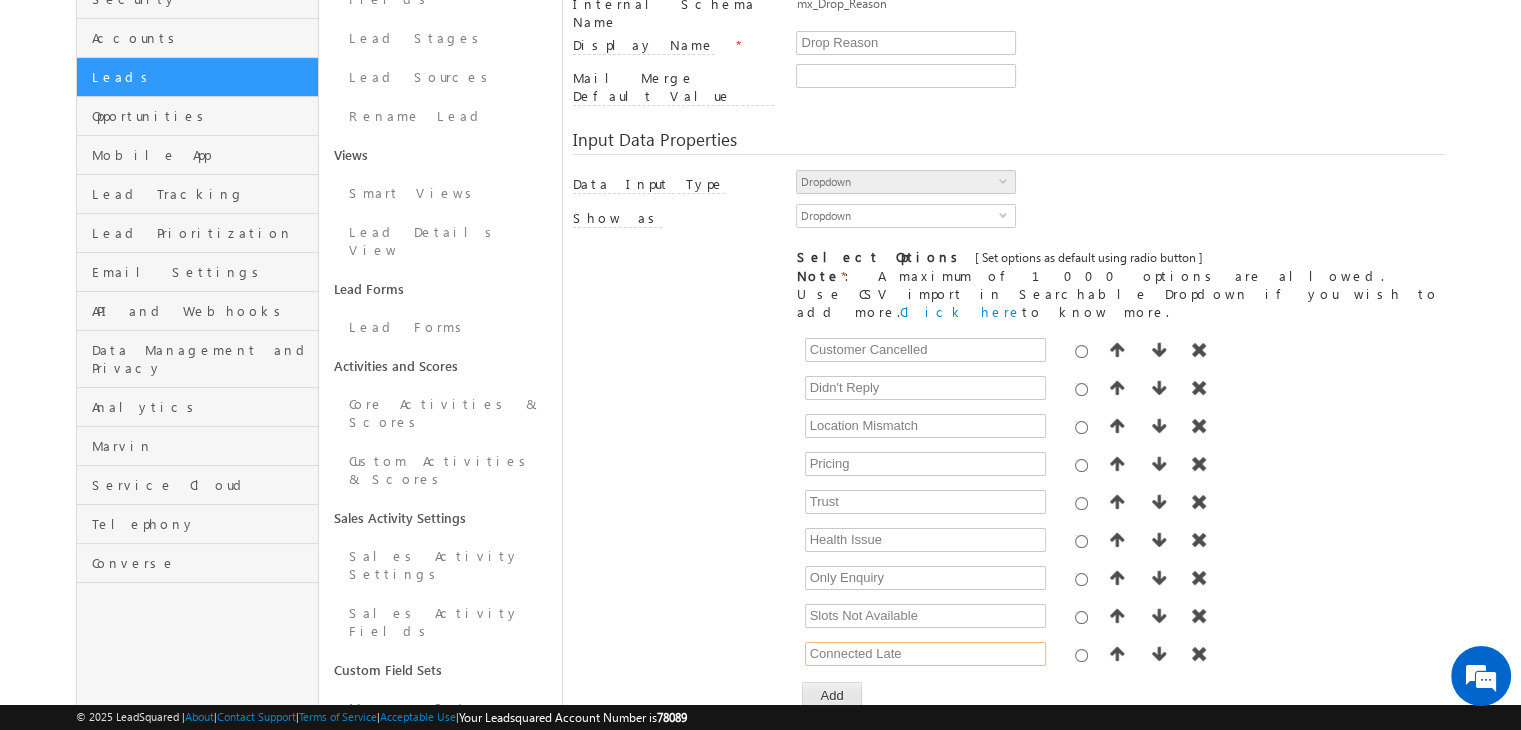 type on "Connected Late" 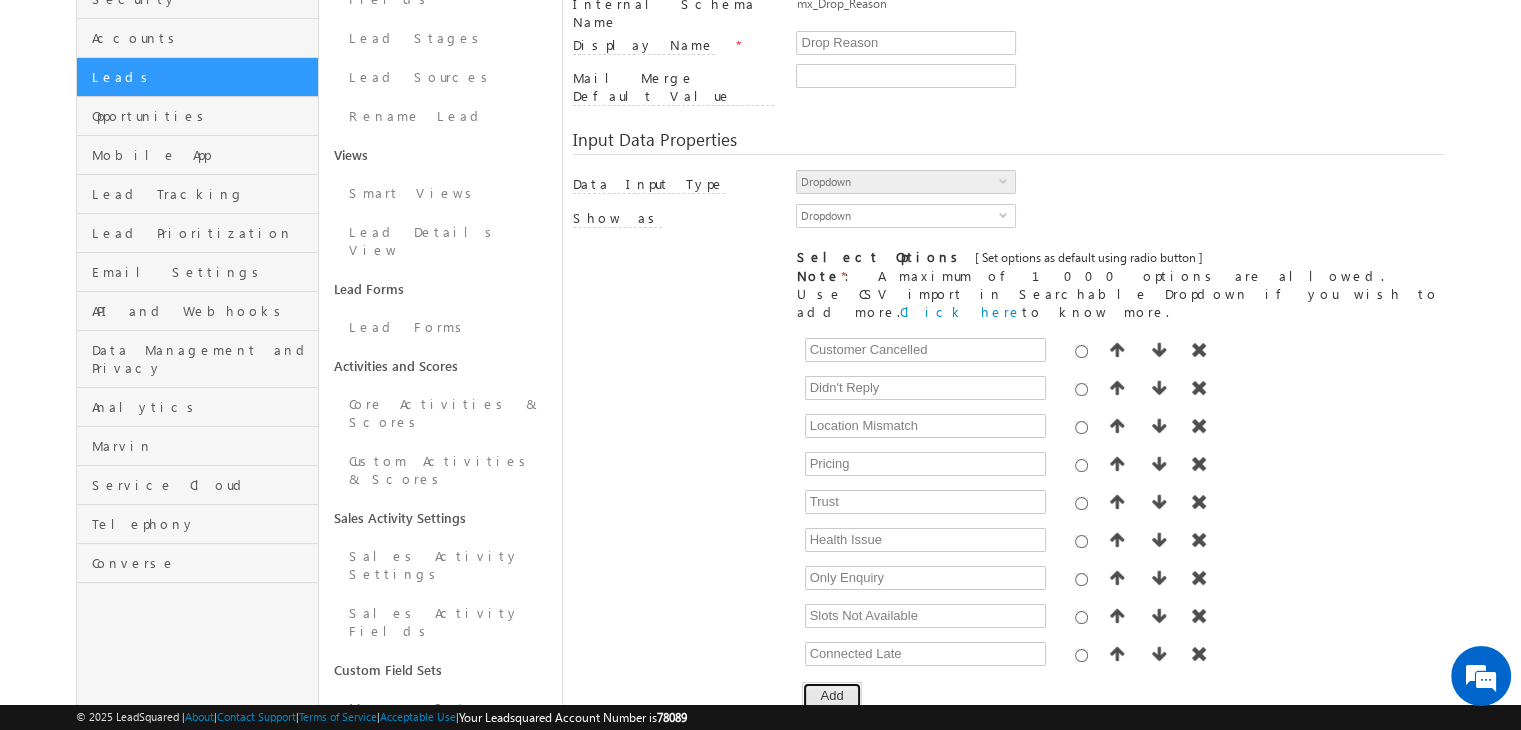 click on "Add" at bounding box center [831, 696] 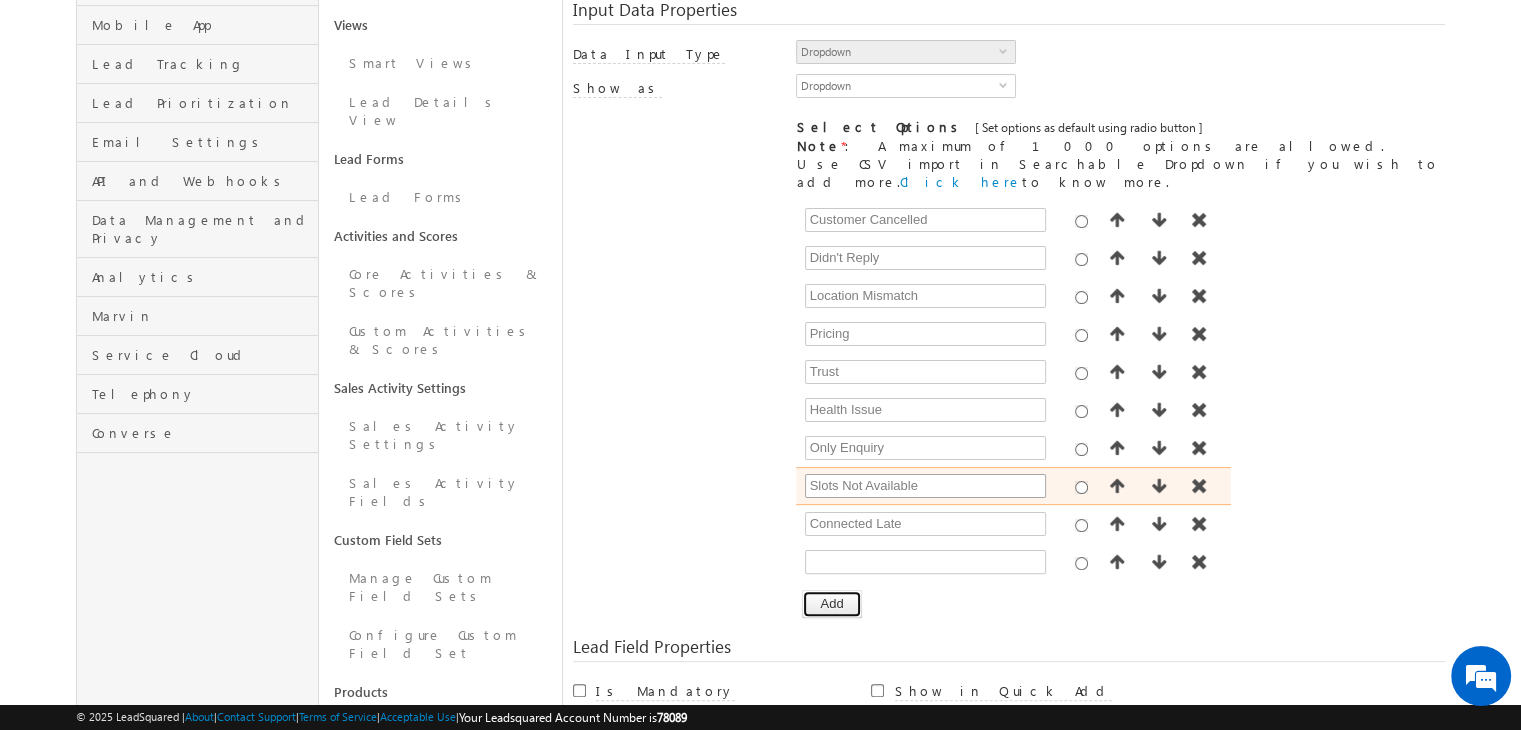 scroll, scrollTop: 407, scrollLeft: 0, axis: vertical 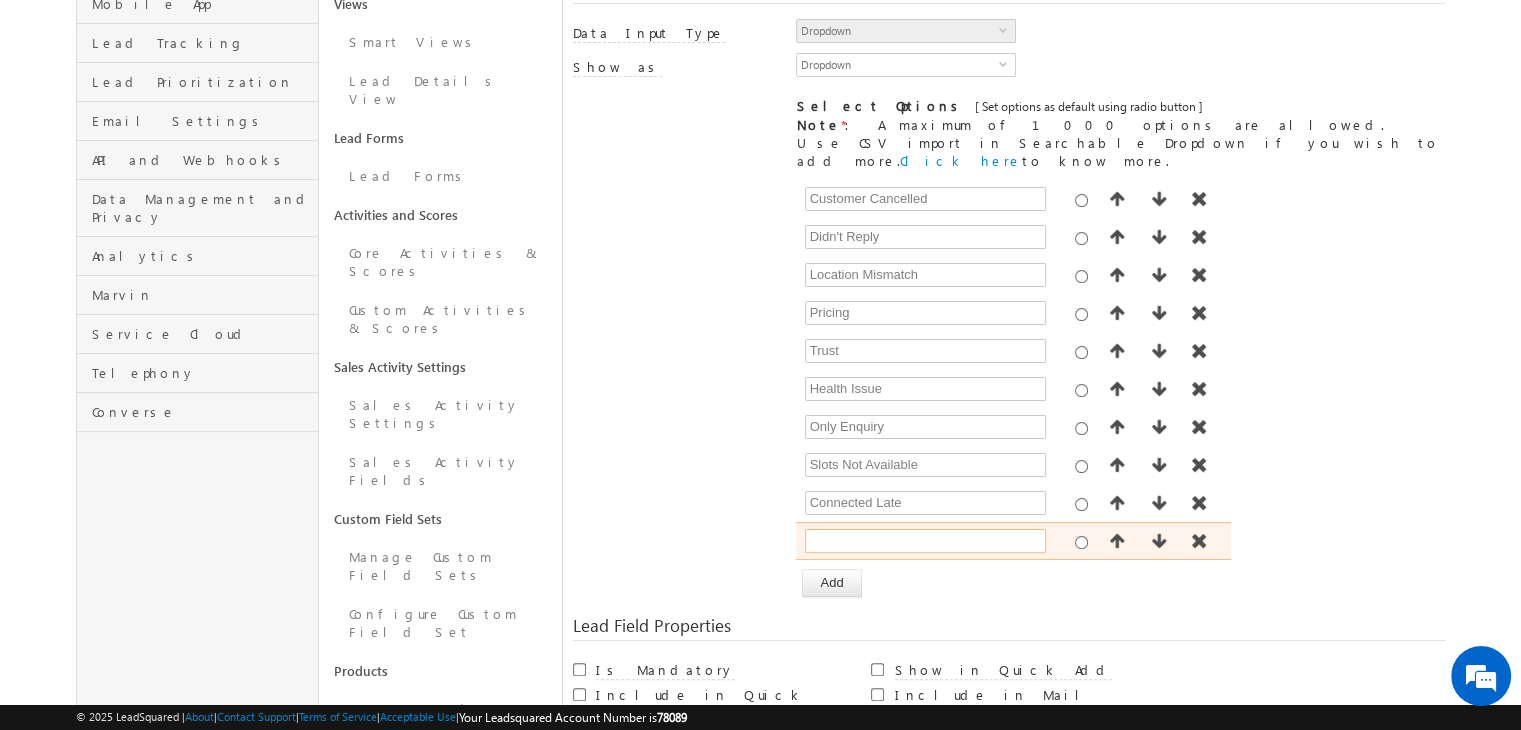 click at bounding box center [925, 541] 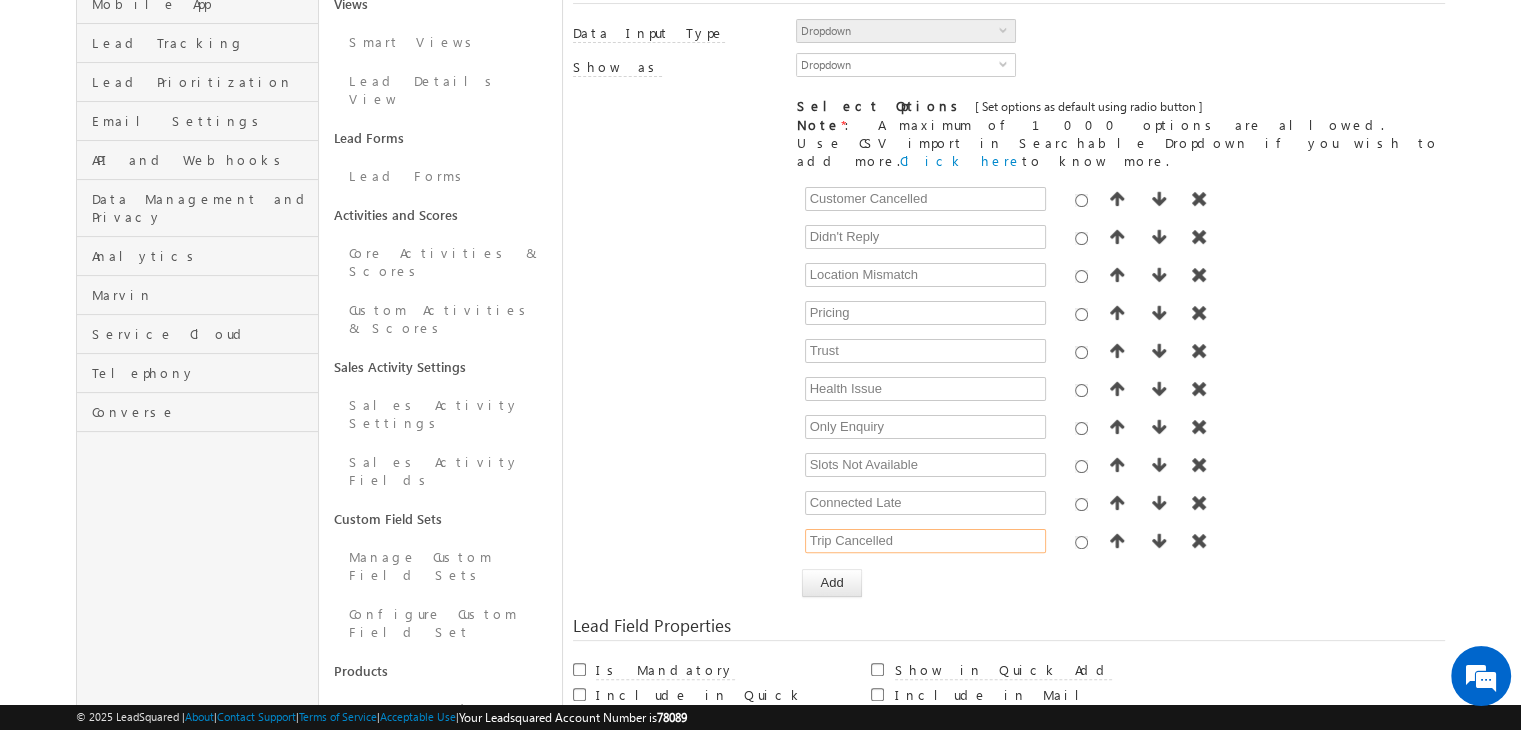 type on "Trip Cancelled" 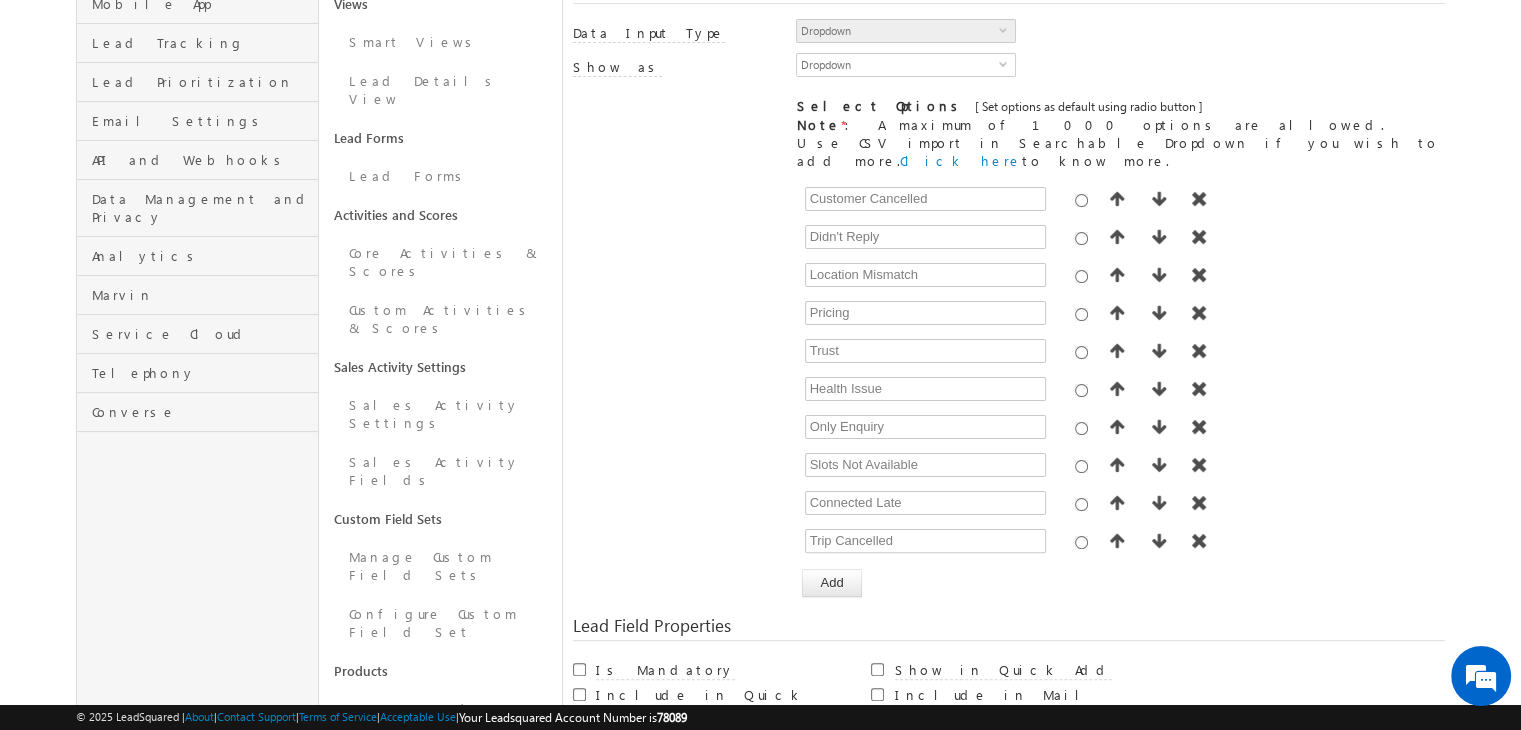 click on "Customer Cancelled                         Didn't Reply                         Location Mismatch                         Pricing                         Trust                         Health Issue                         Only Enquiry                         Slots Not Available                         Connected Late                         Trip Cancelled" at bounding box center (1120, 374) 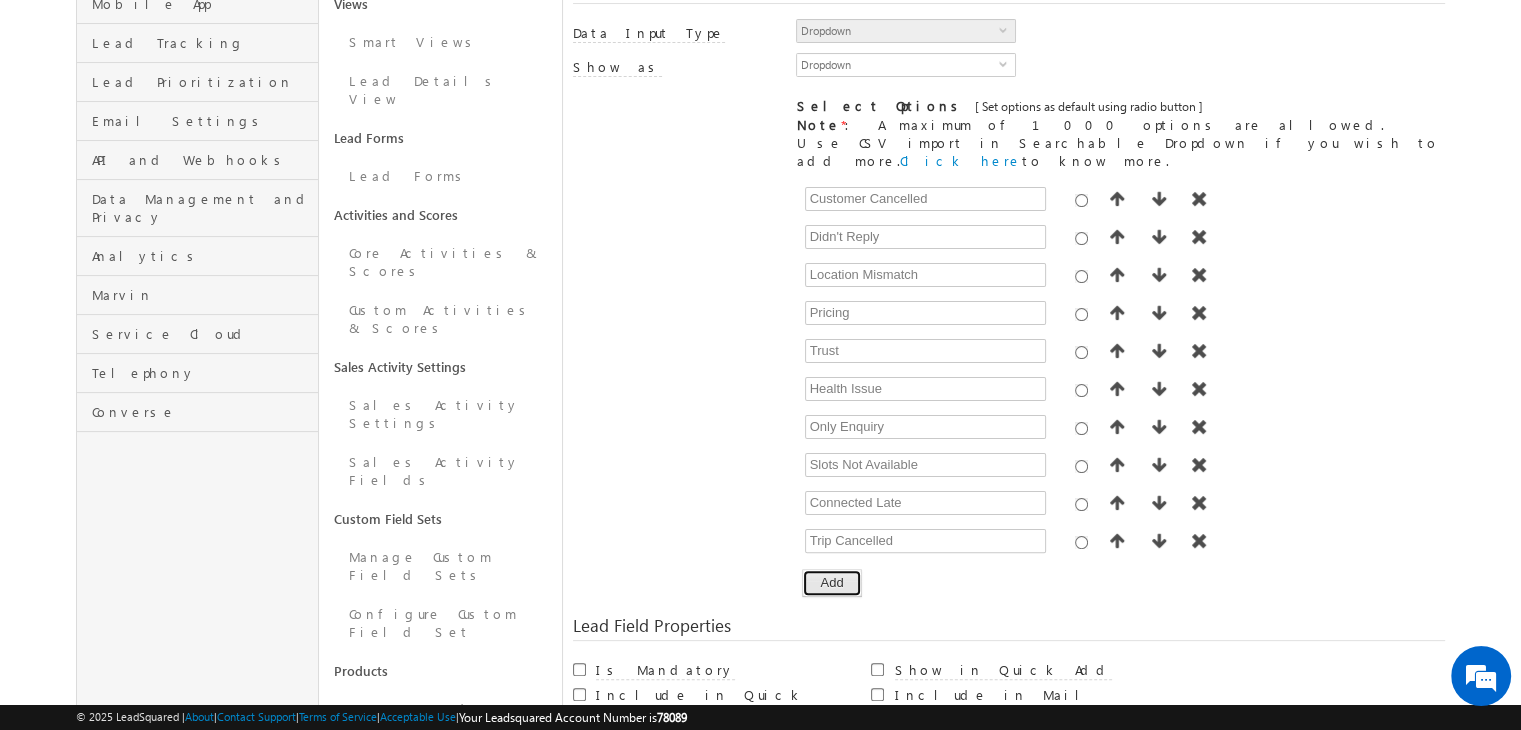 click on "Add" at bounding box center [831, 583] 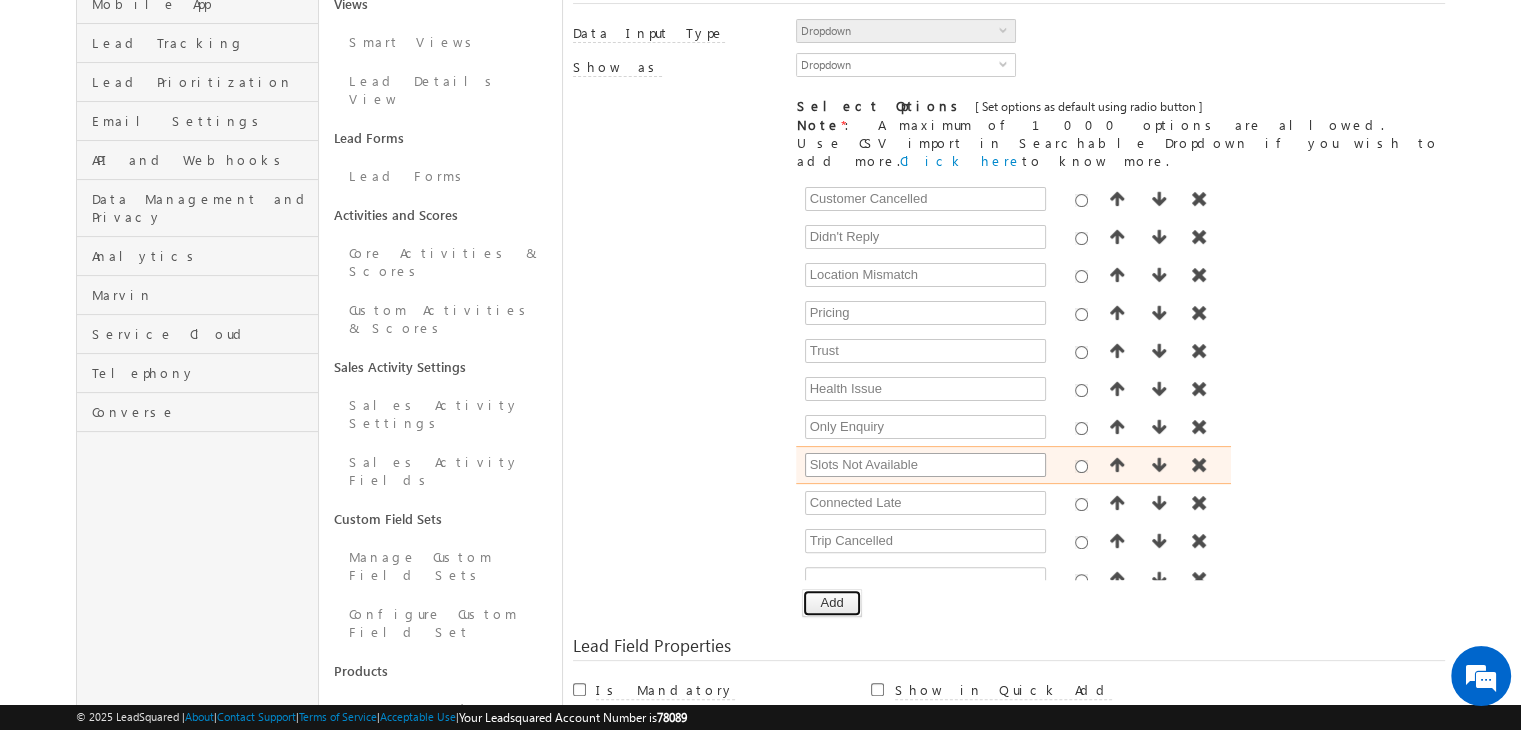 scroll, scrollTop: 8, scrollLeft: 0, axis: vertical 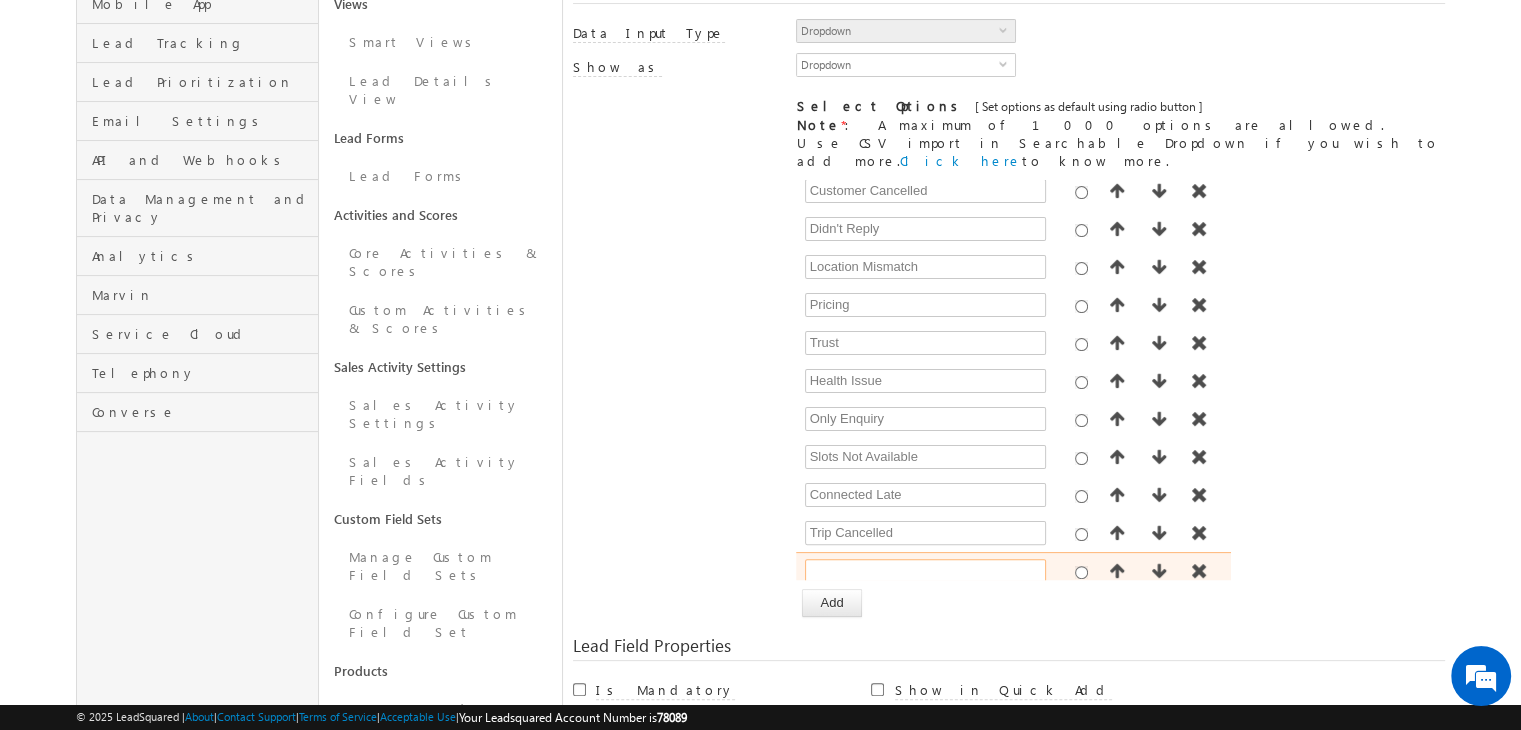 click at bounding box center (925, 571) 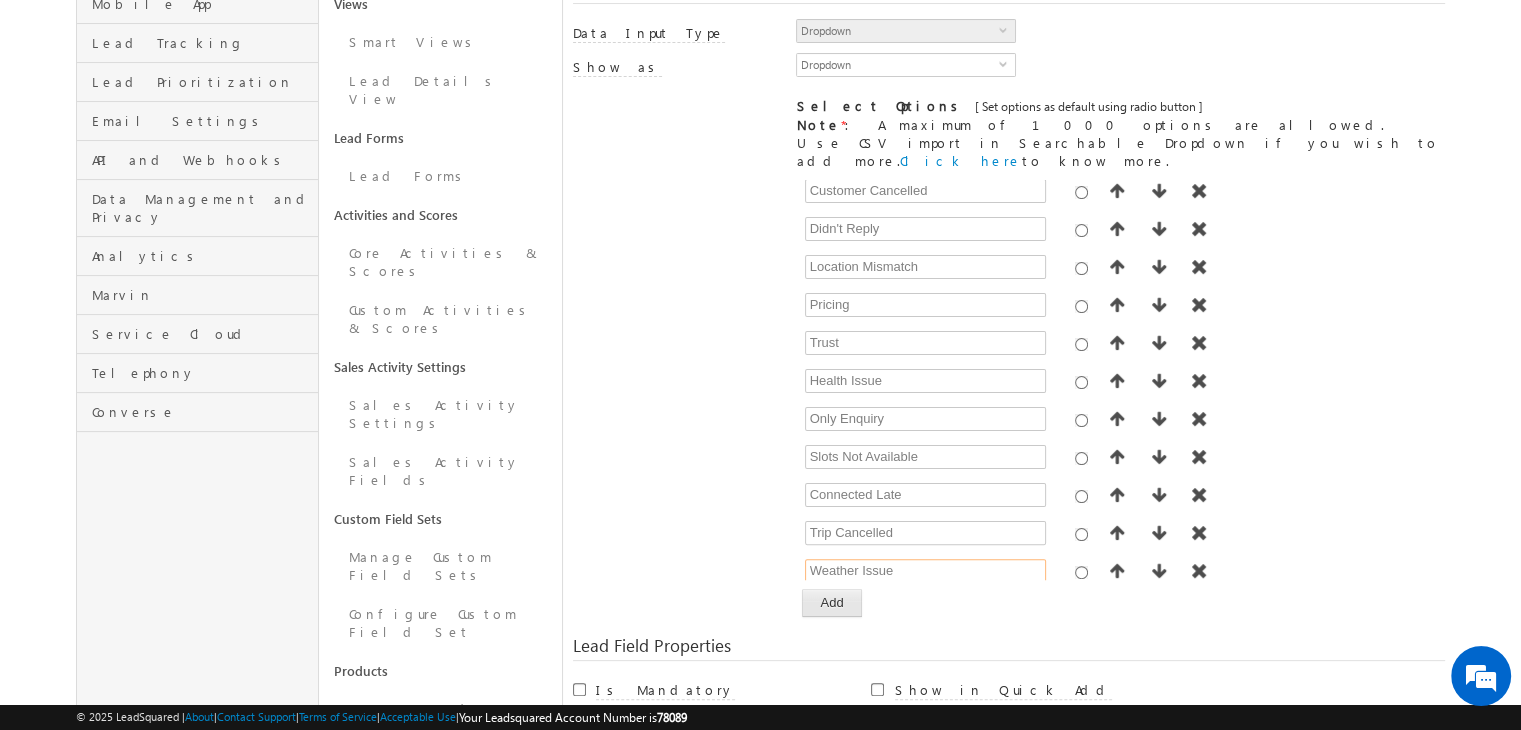 type on "Weather Issue" 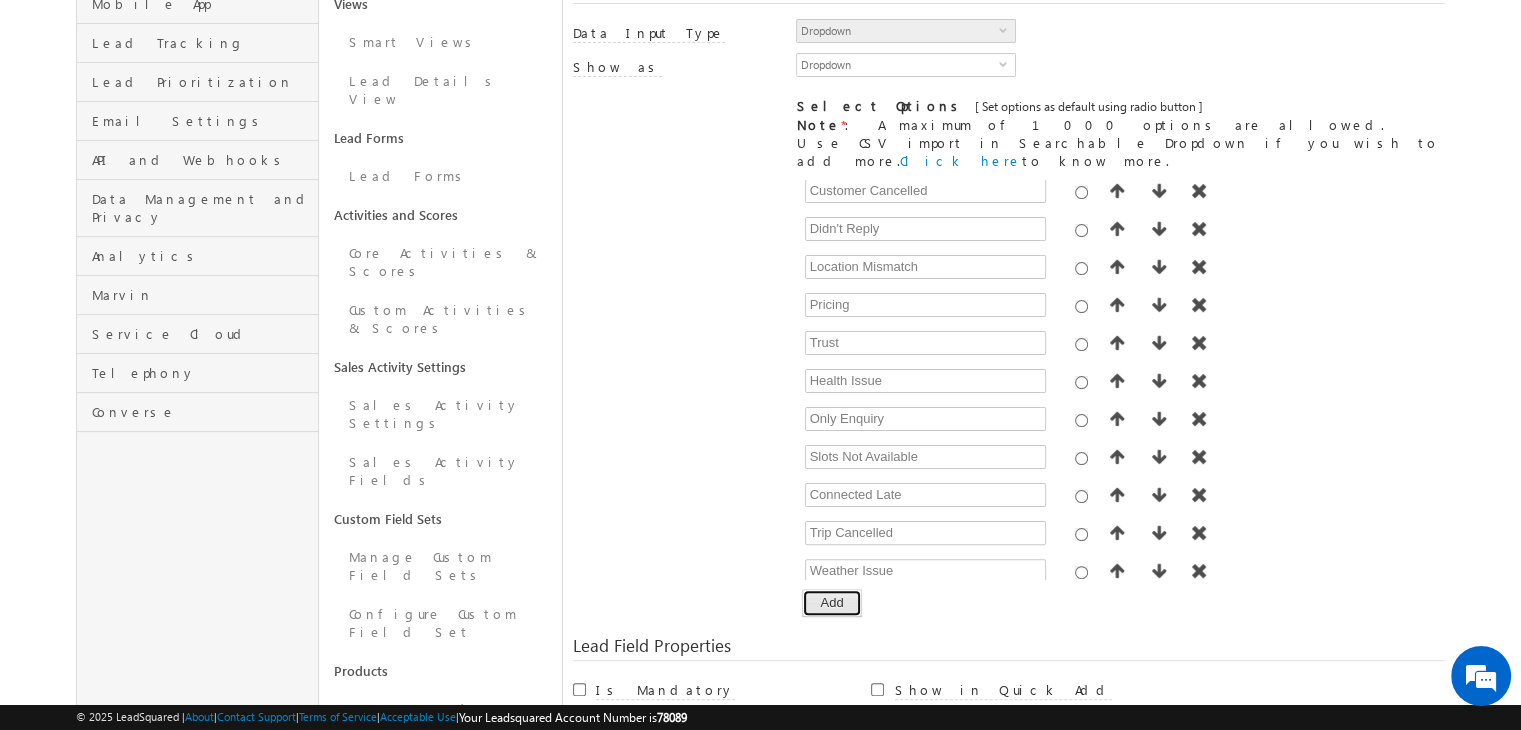 click on "Add" at bounding box center [831, 603] 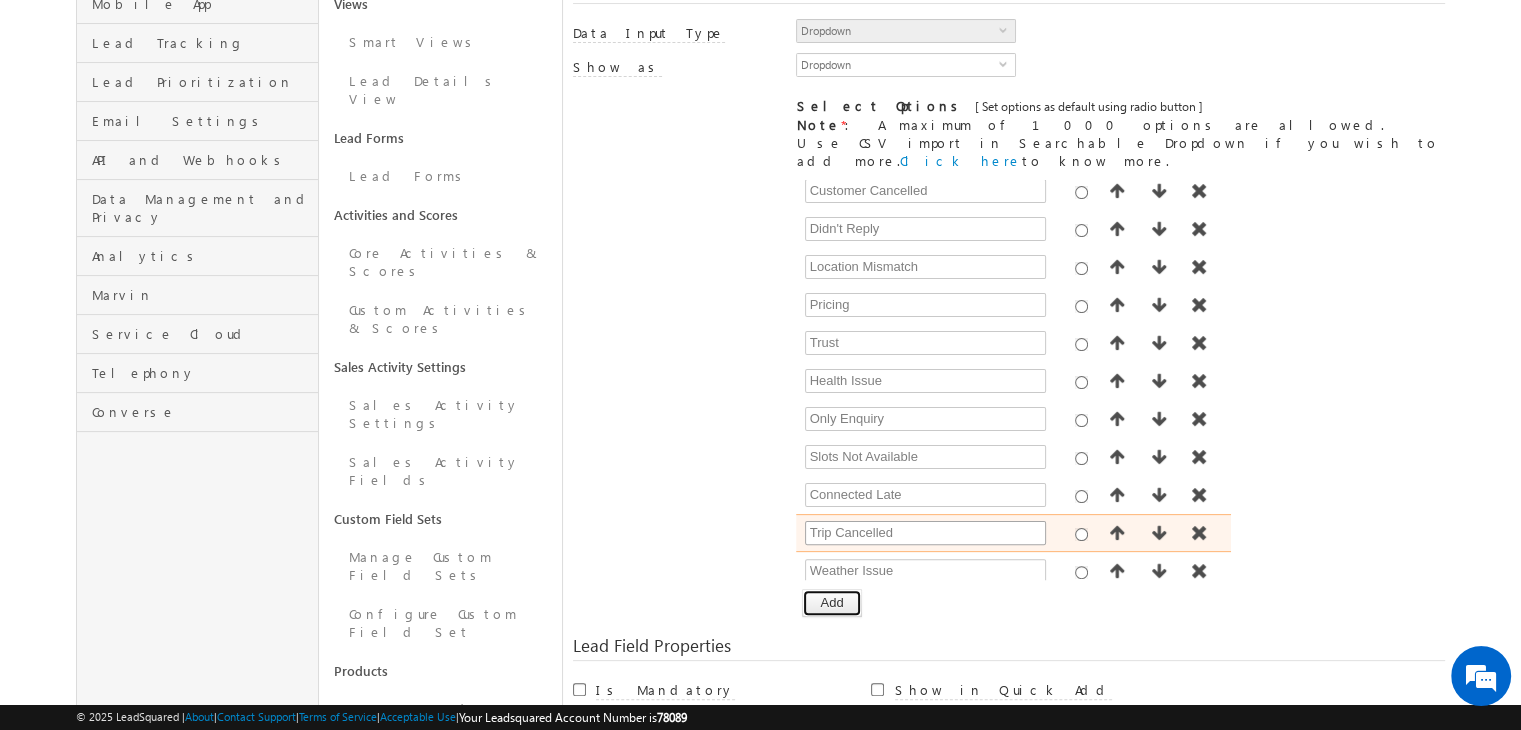 scroll, scrollTop: 46, scrollLeft: 0, axis: vertical 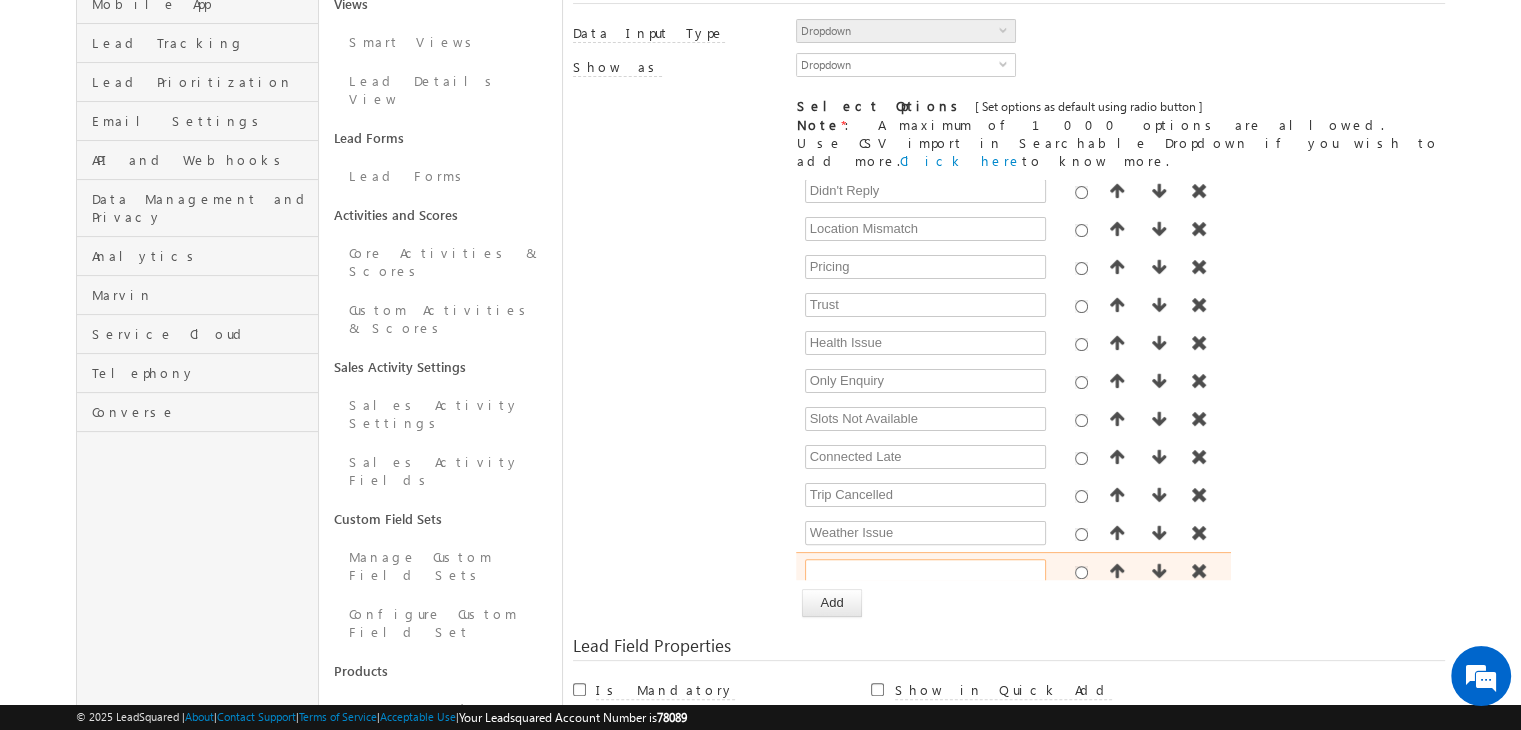 click at bounding box center [925, 571] 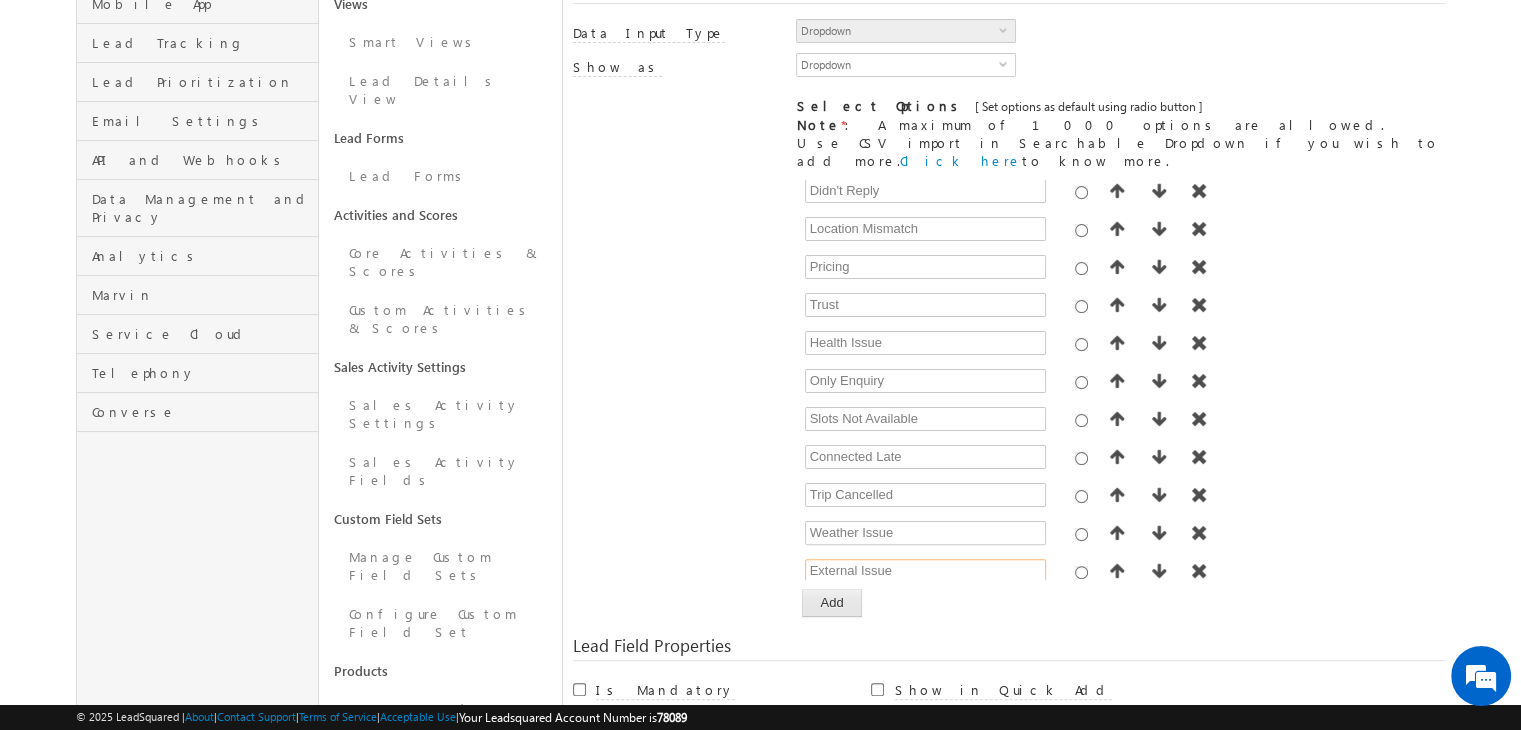 type on "External Issue" 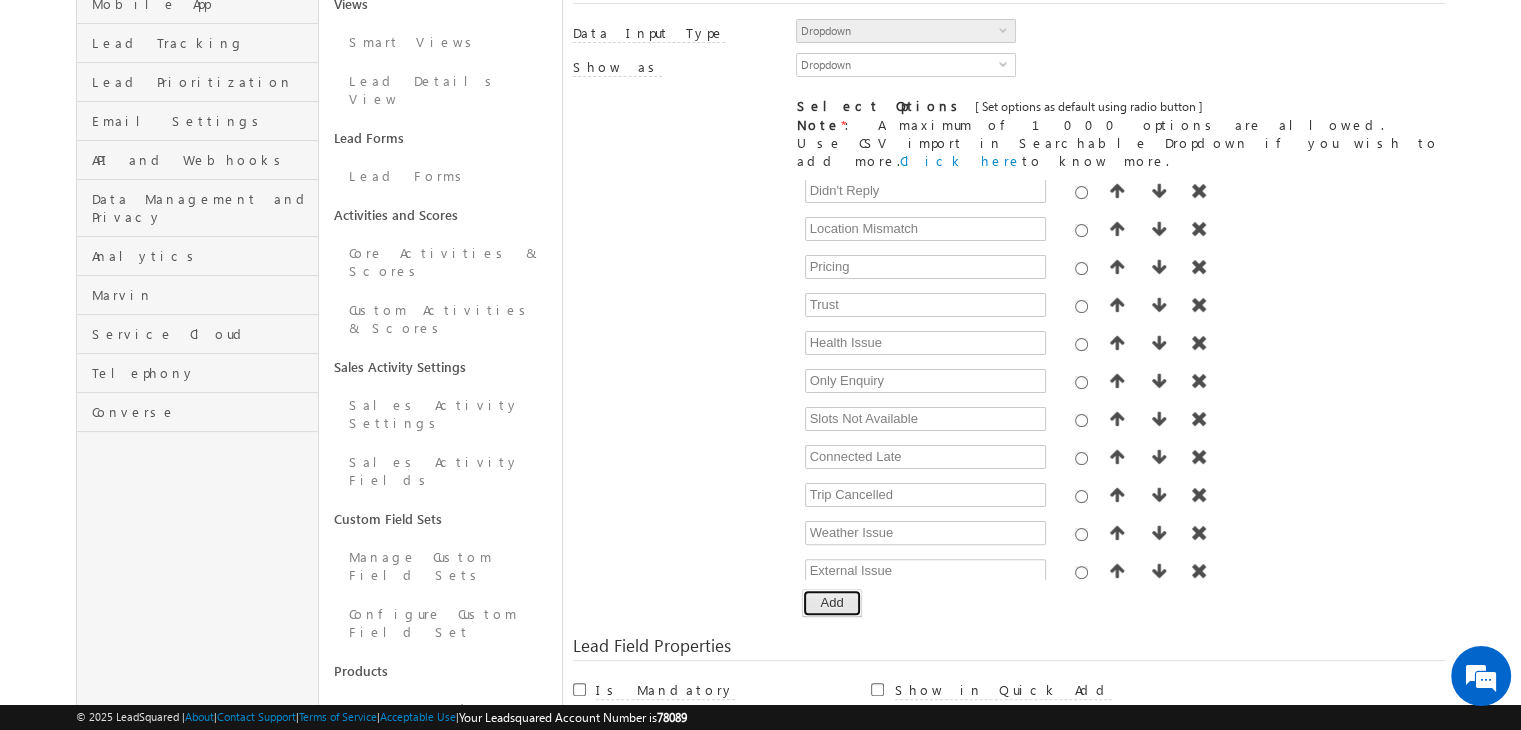 click on "Add" at bounding box center (831, 603) 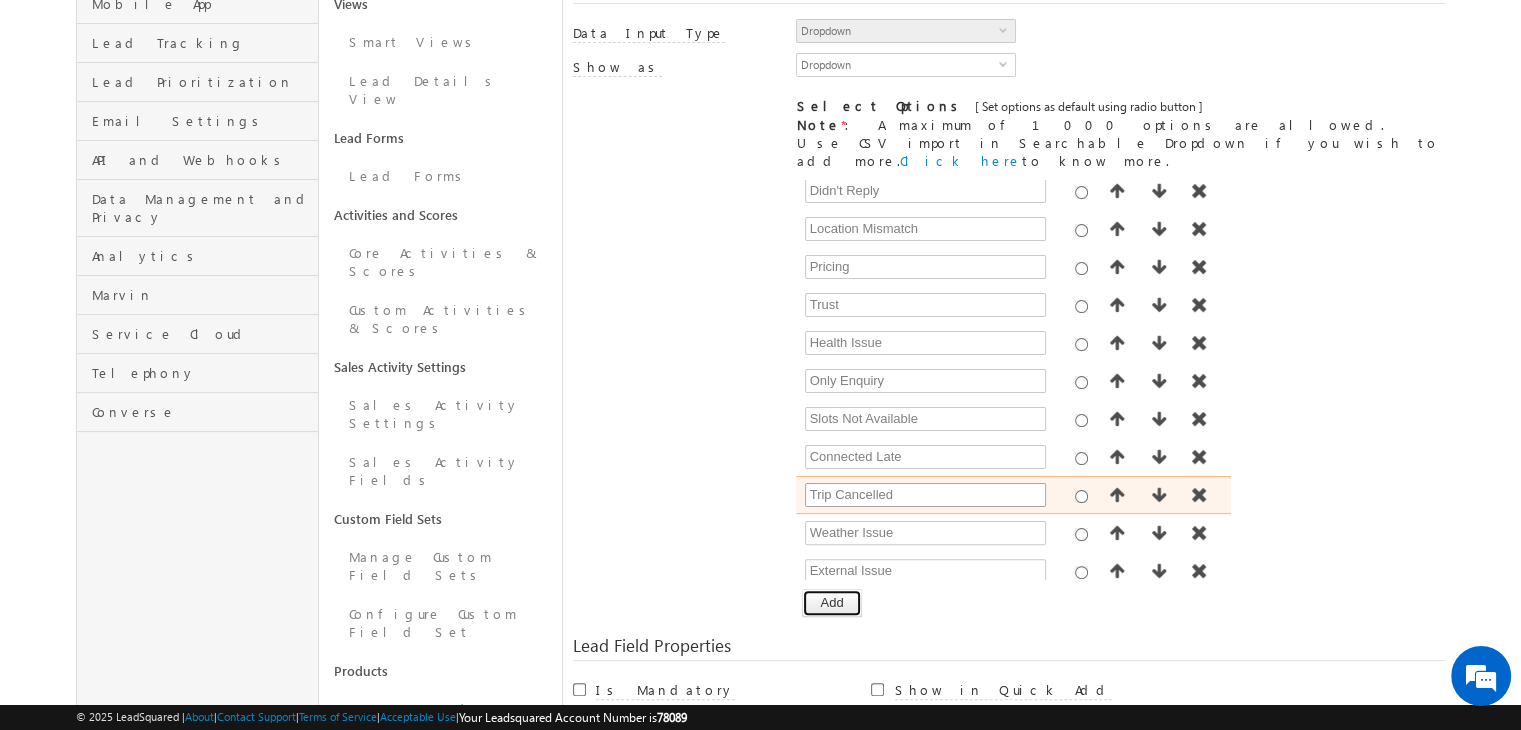 scroll, scrollTop: 83, scrollLeft: 0, axis: vertical 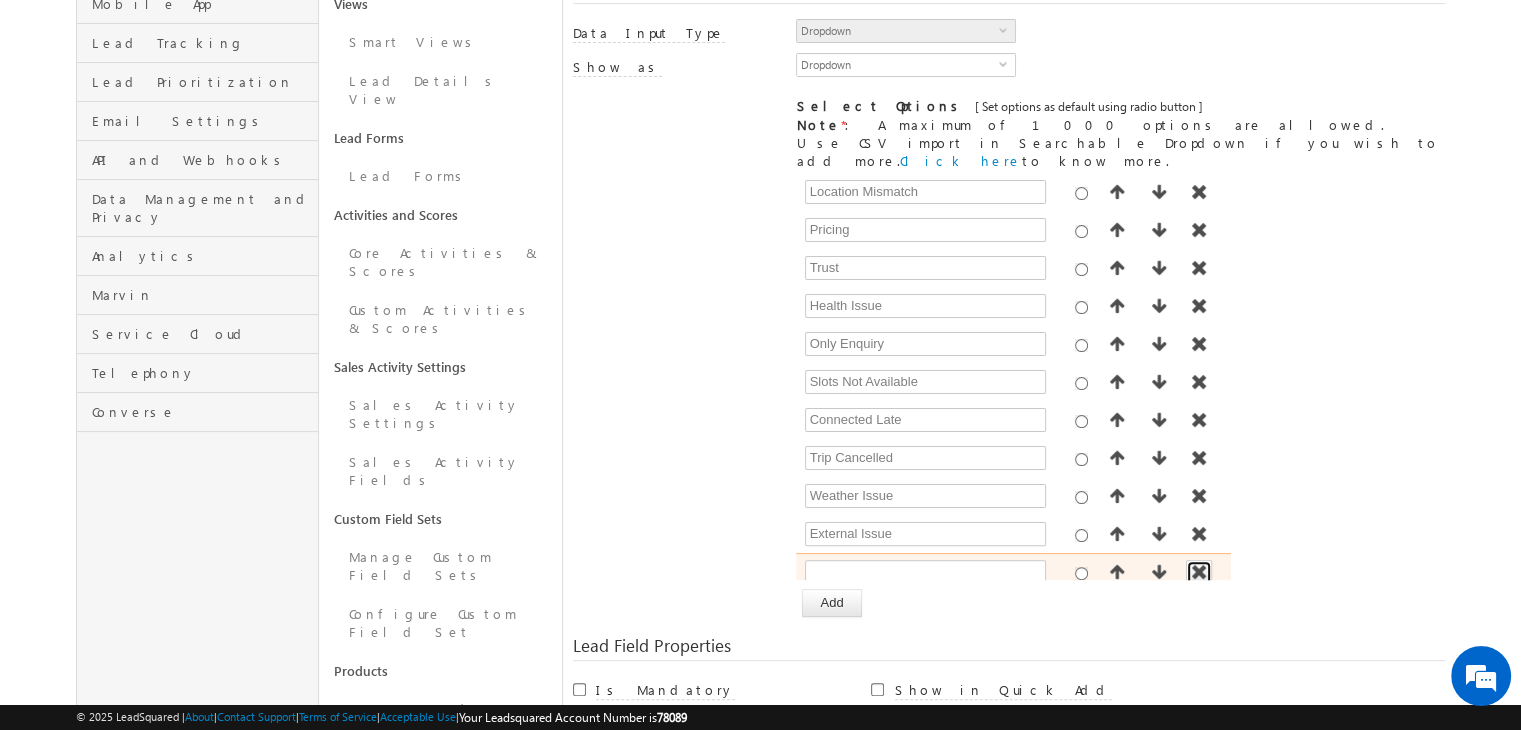 click at bounding box center (1199, 572) 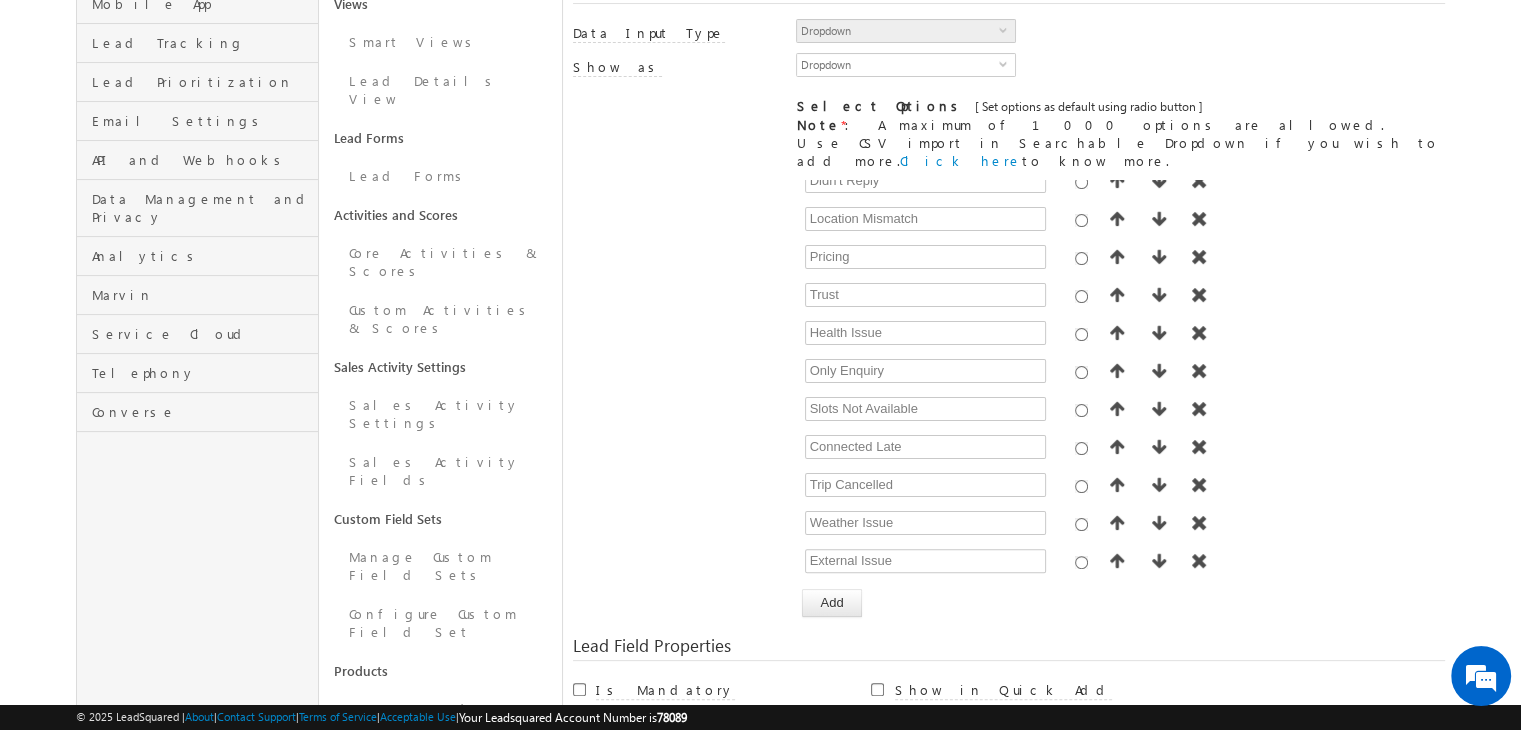 scroll, scrollTop: 46, scrollLeft: 0, axis: vertical 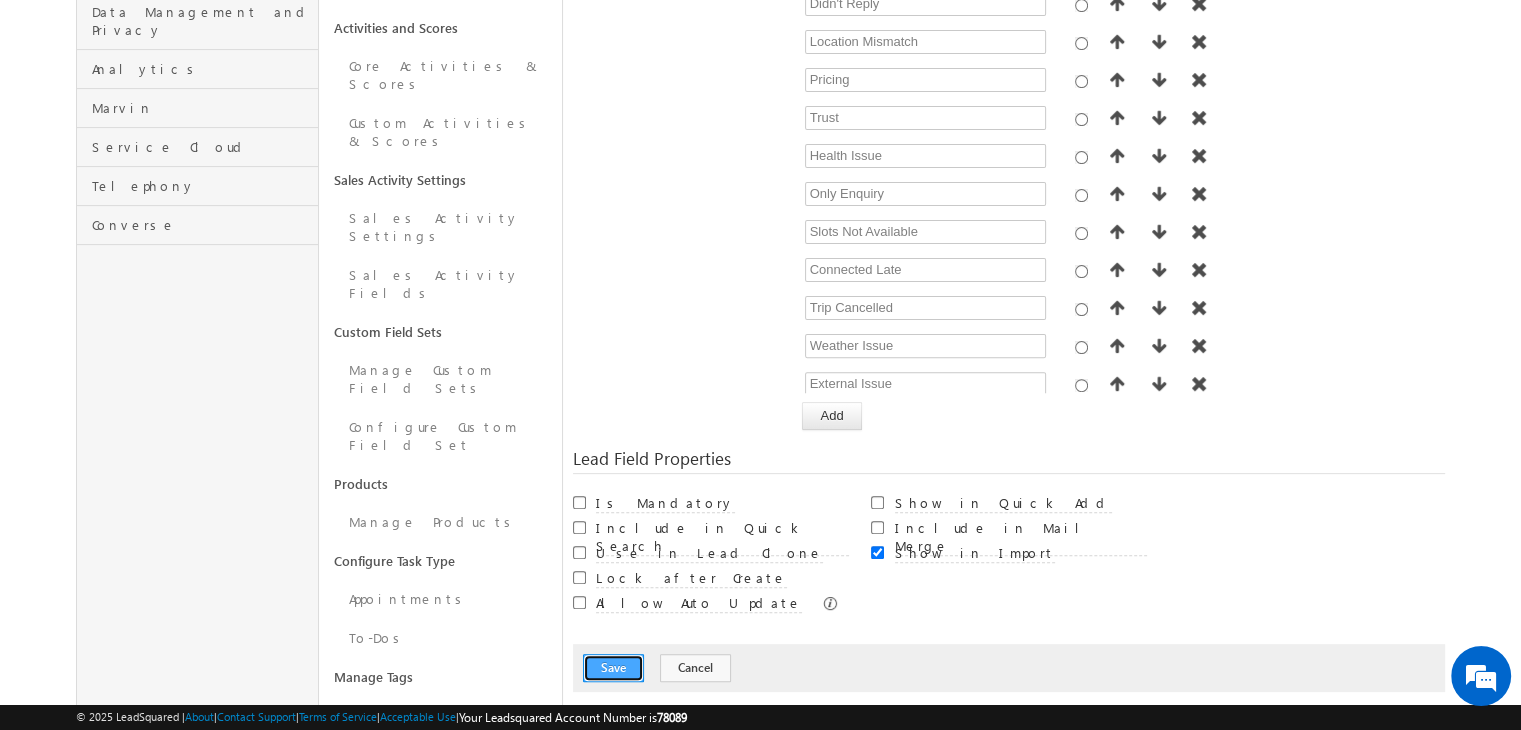 click on "Save" at bounding box center [613, 668] 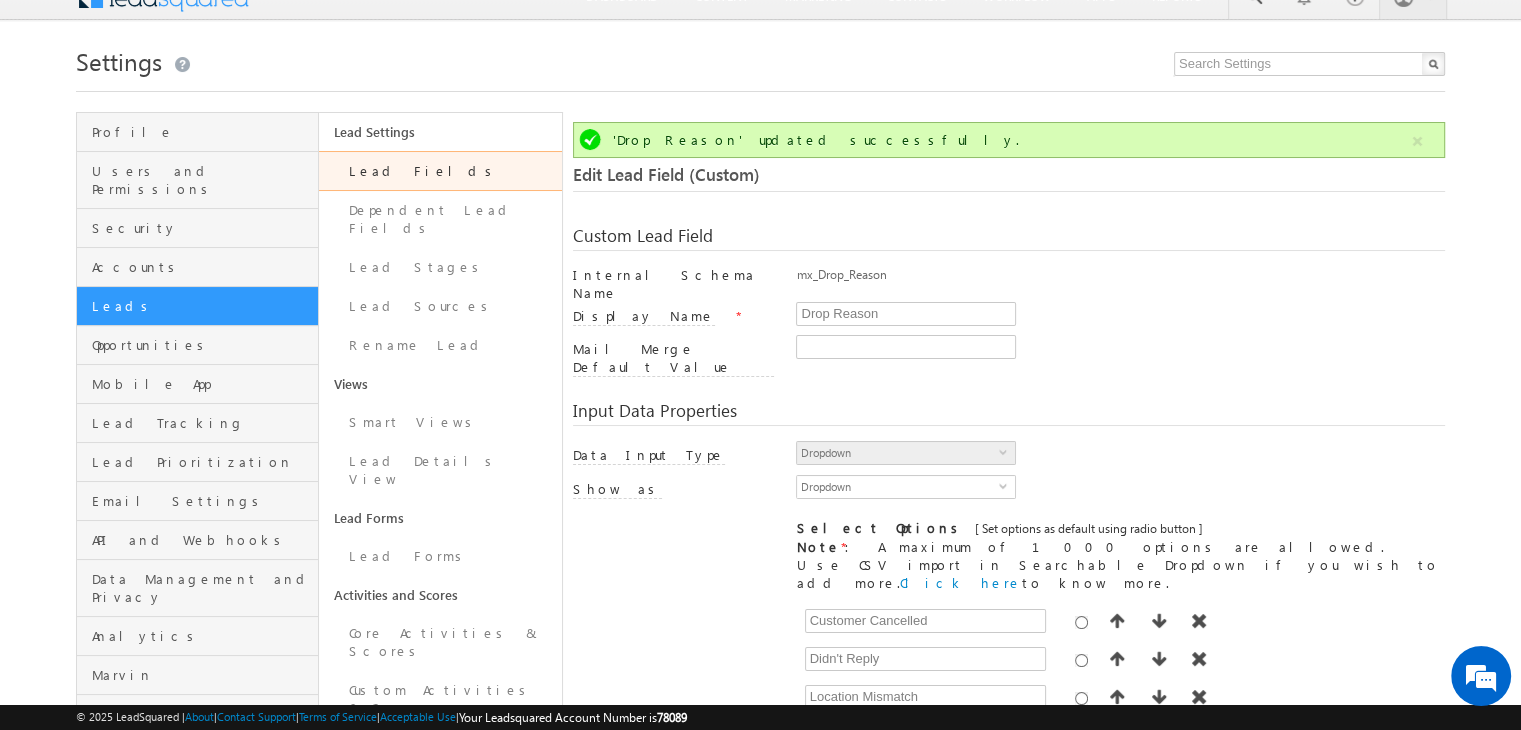 scroll, scrollTop: 0, scrollLeft: 0, axis: both 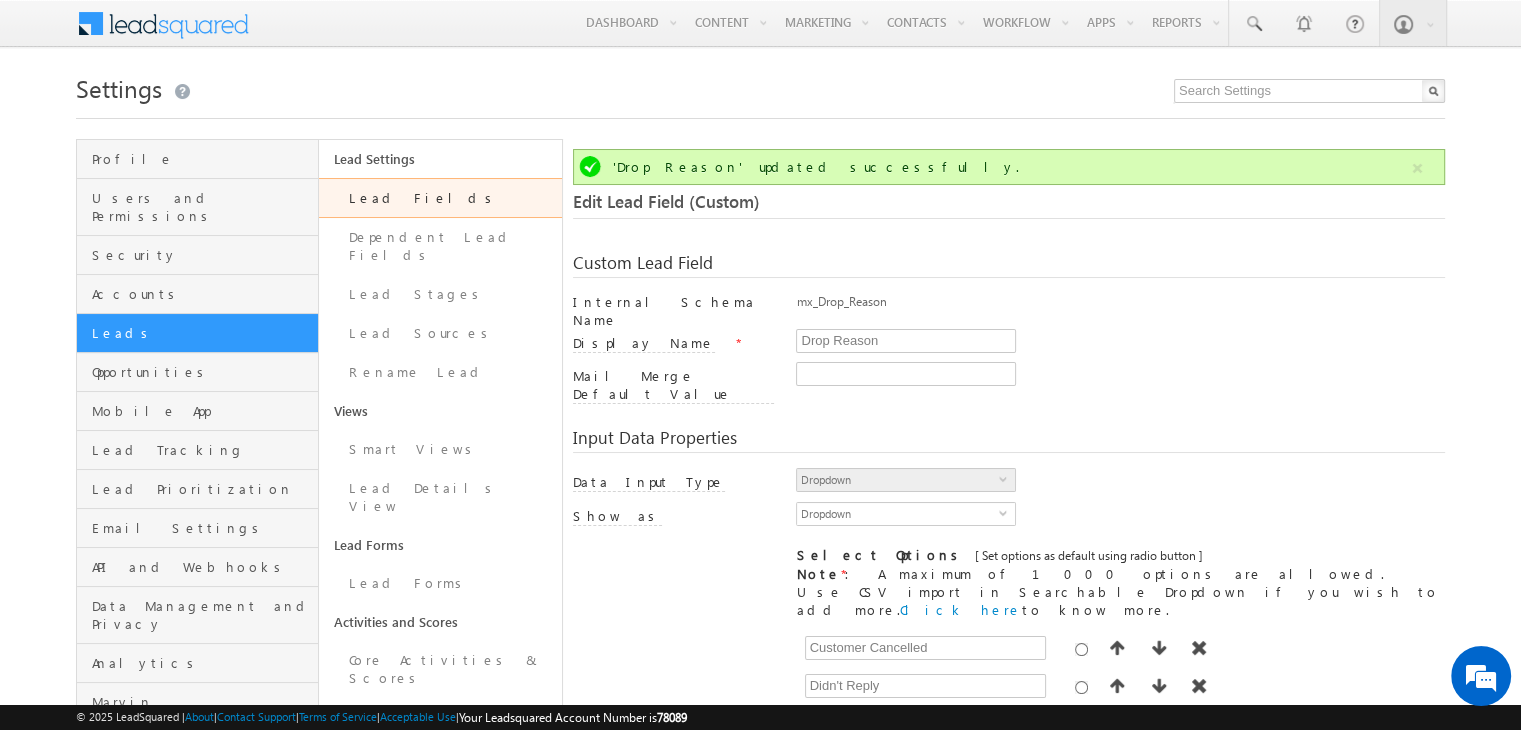 click on "Lead Fields" at bounding box center [440, 198] 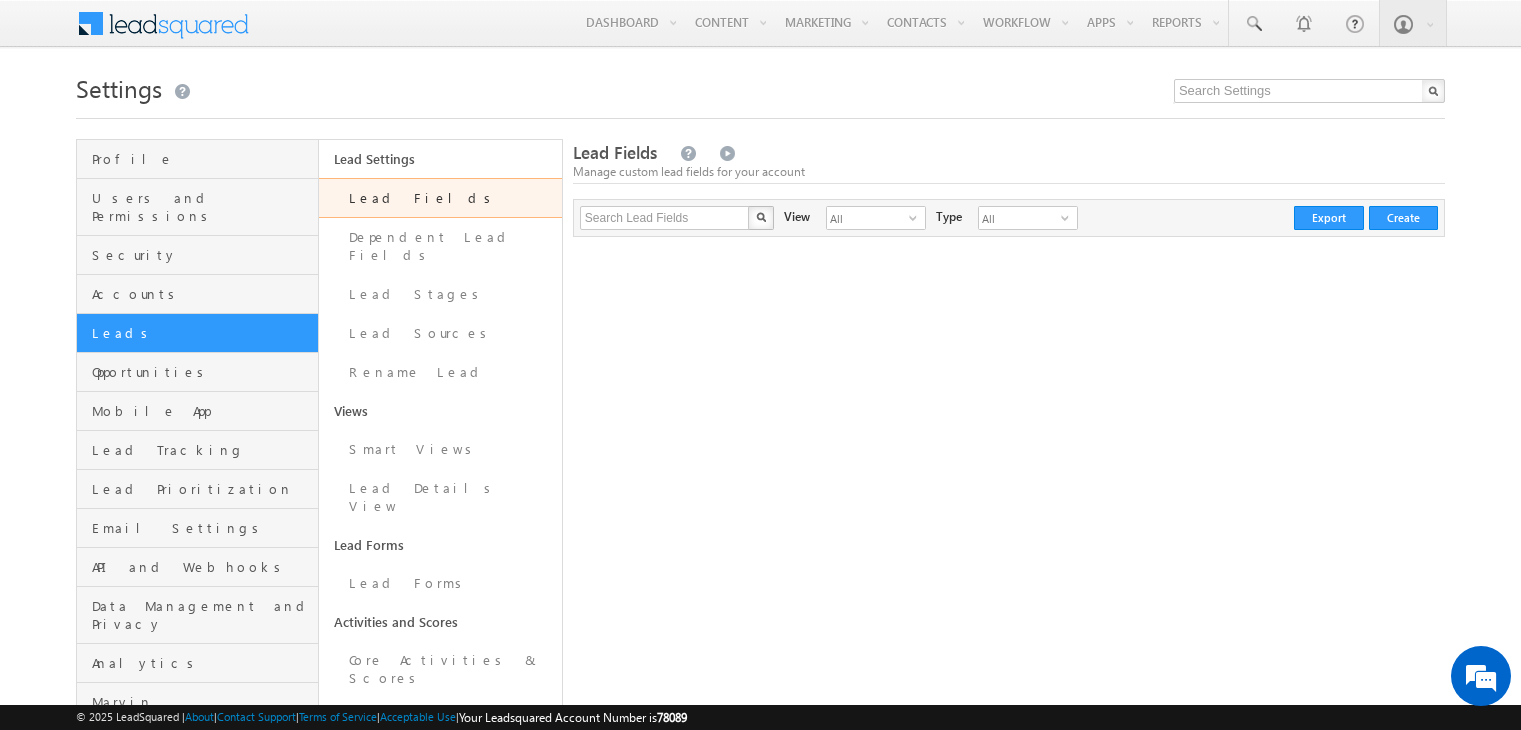 scroll, scrollTop: 0, scrollLeft: 0, axis: both 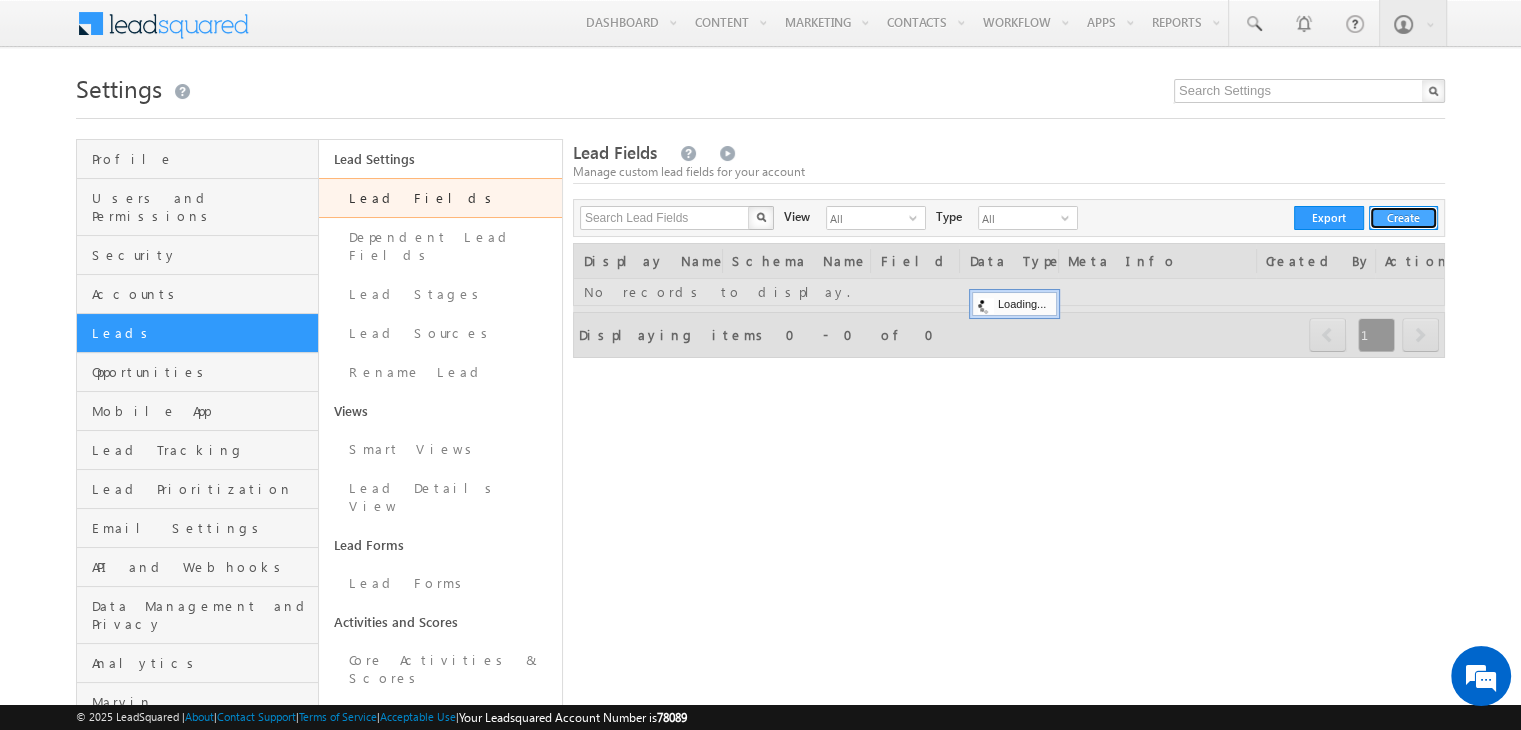 click on "Create" at bounding box center (1403, 218) 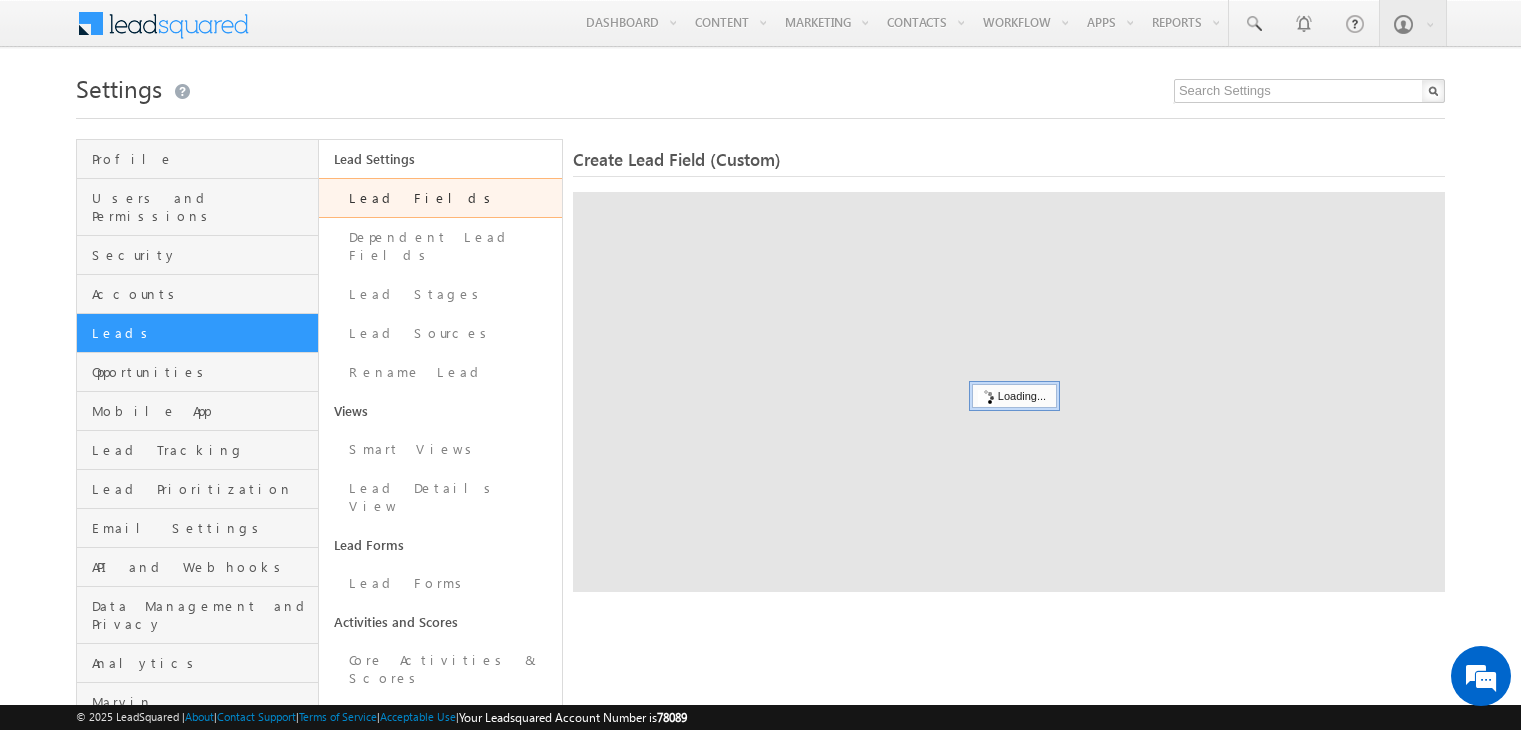 scroll, scrollTop: 0, scrollLeft: 0, axis: both 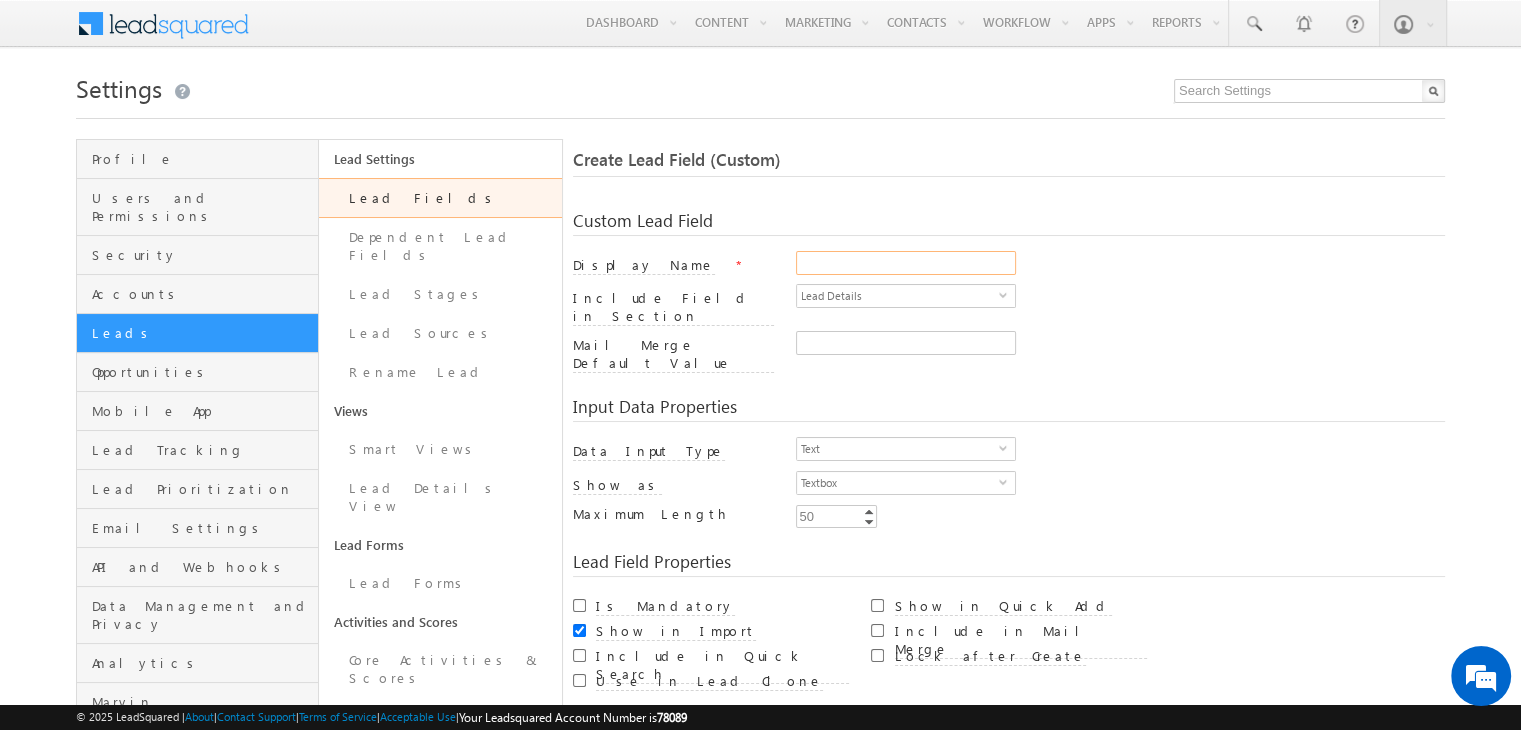click on "Display Name" at bounding box center [906, 263] 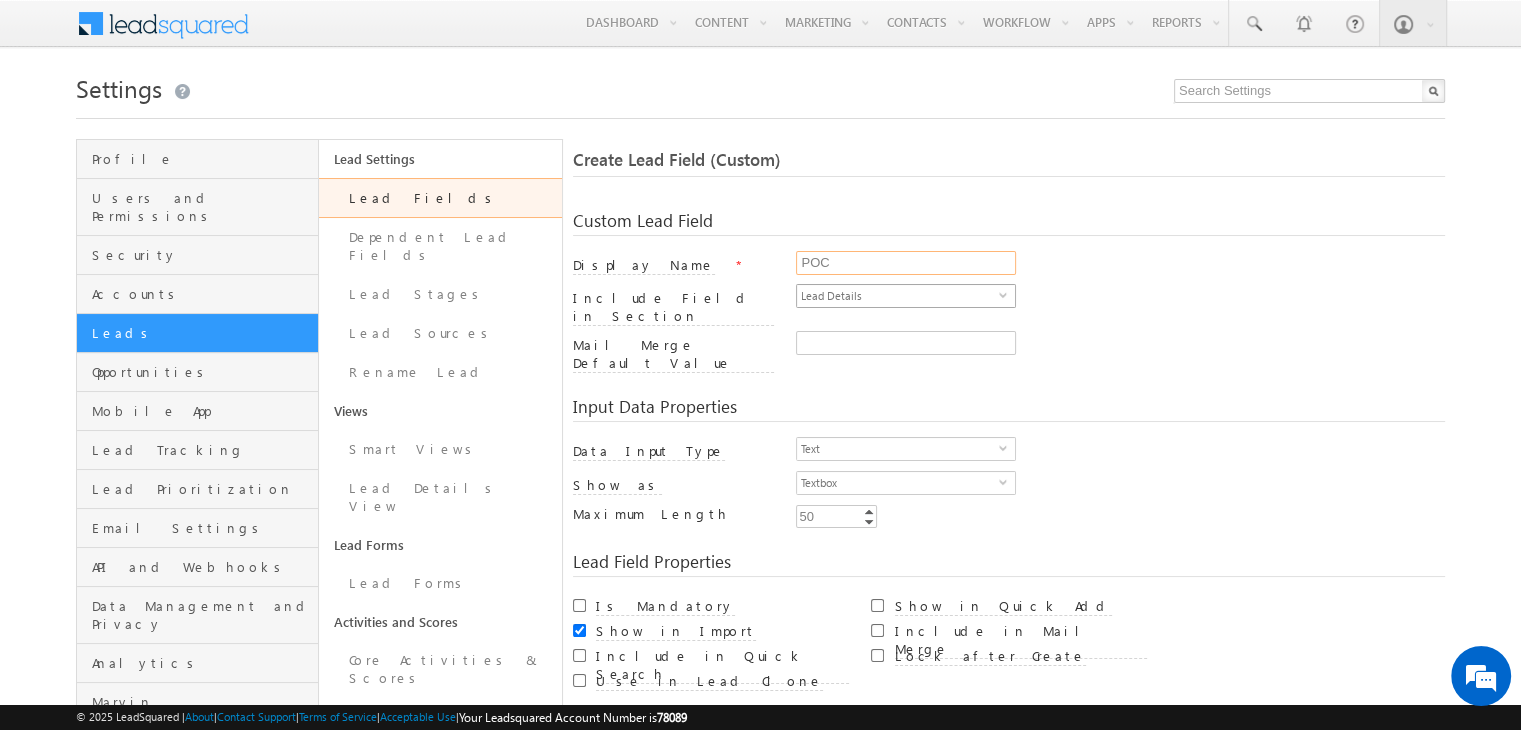 type on "POC" 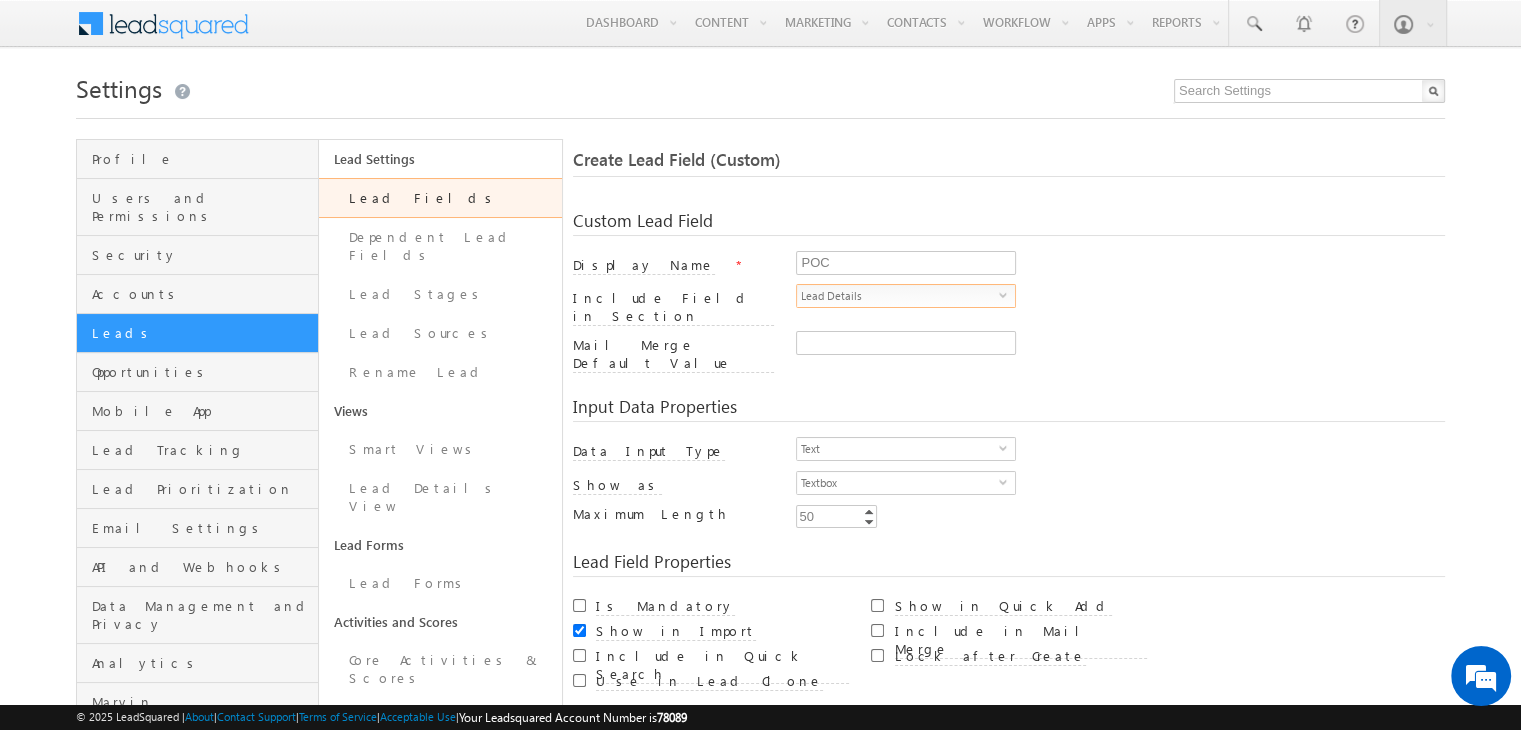 click on "Lead Details" at bounding box center (898, 296) 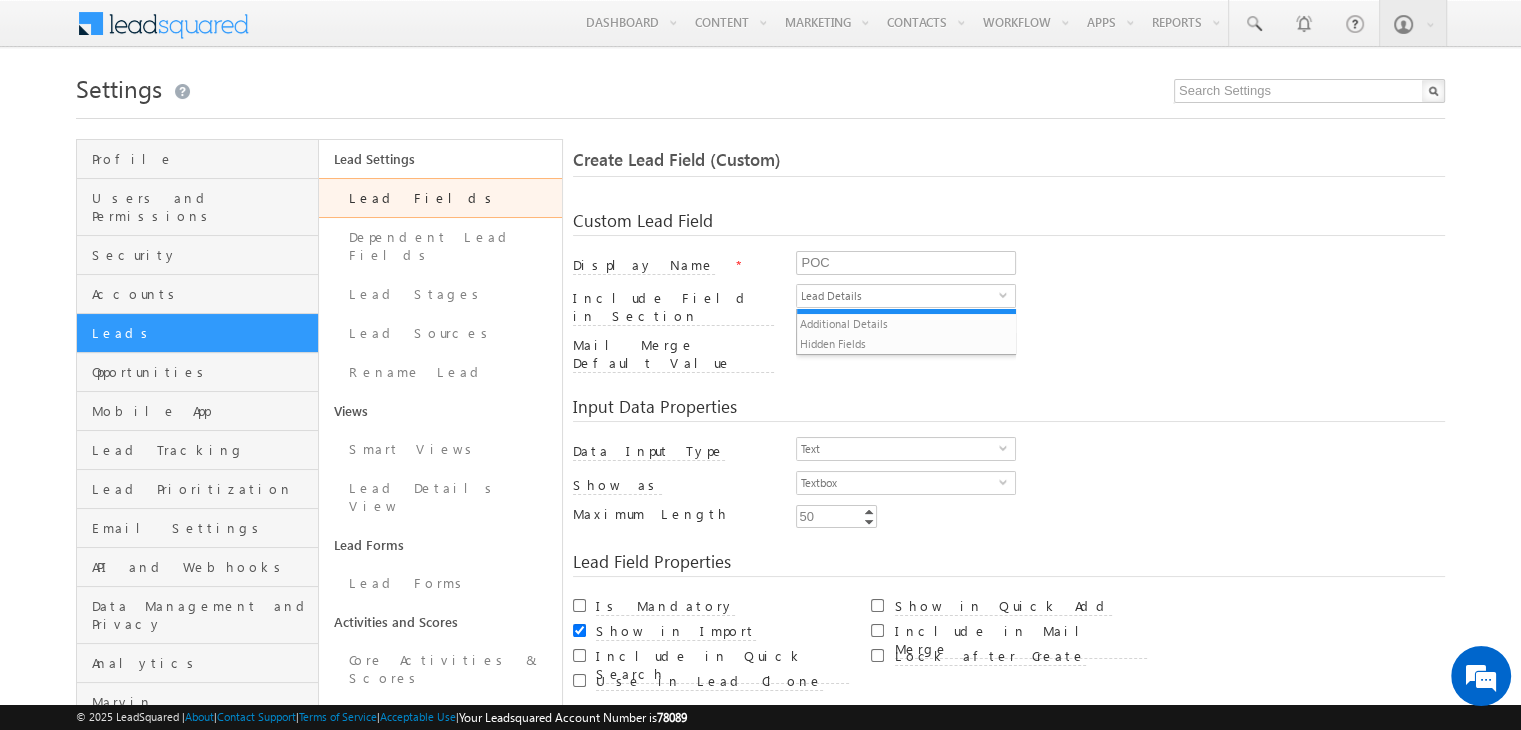 click at bounding box center (1120, 347) 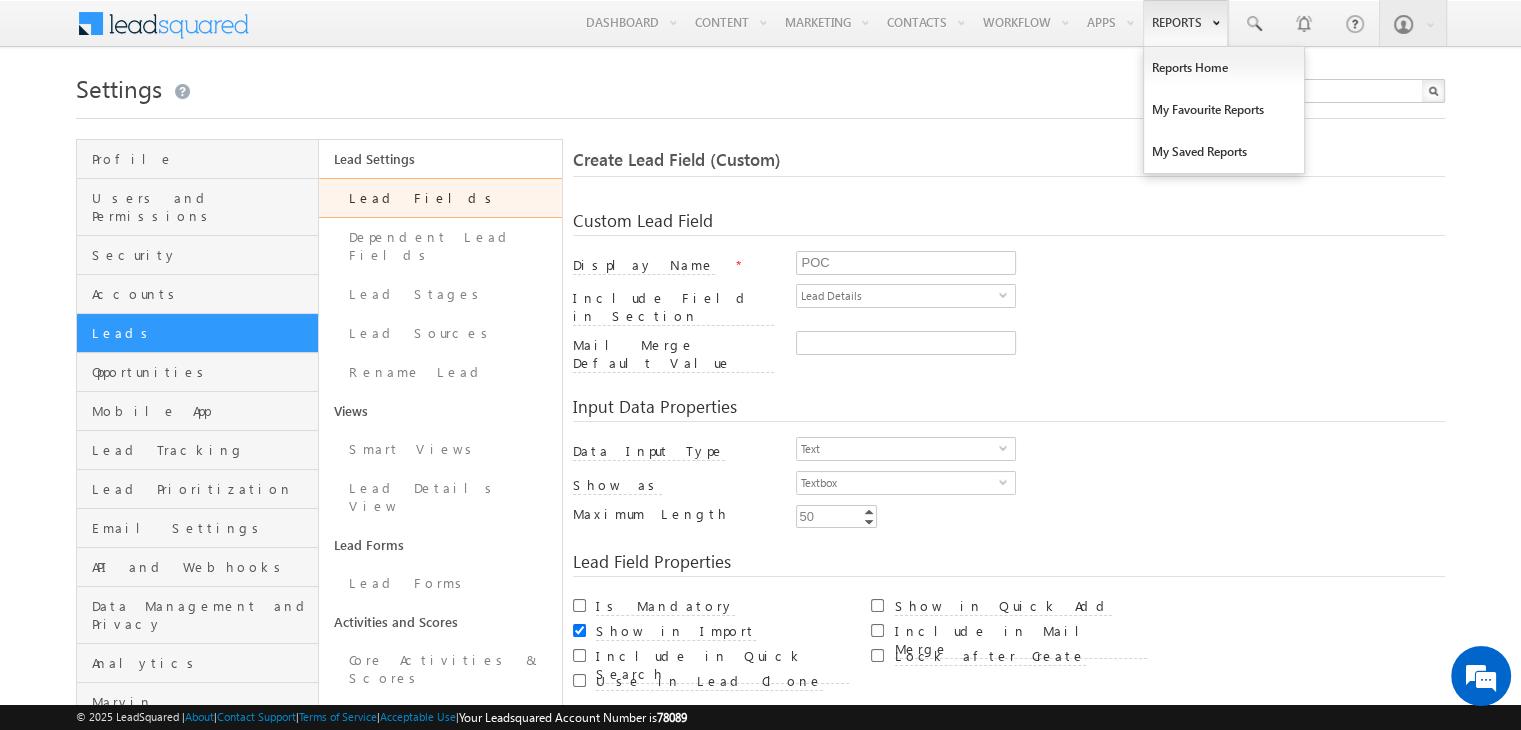 scroll, scrollTop: 0, scrollLeft: 0, axis: both 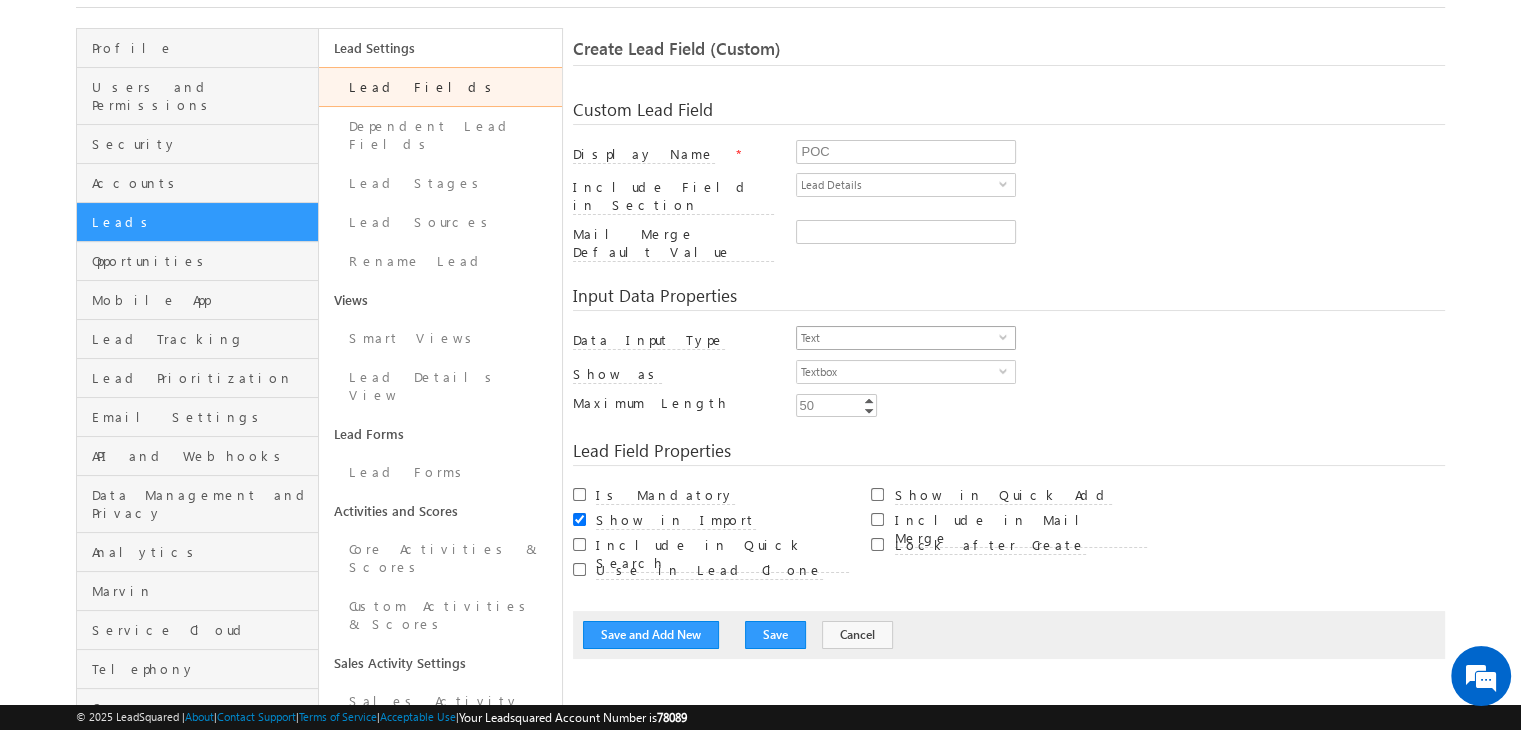 click on "Text" at bounding box center [898, 338] 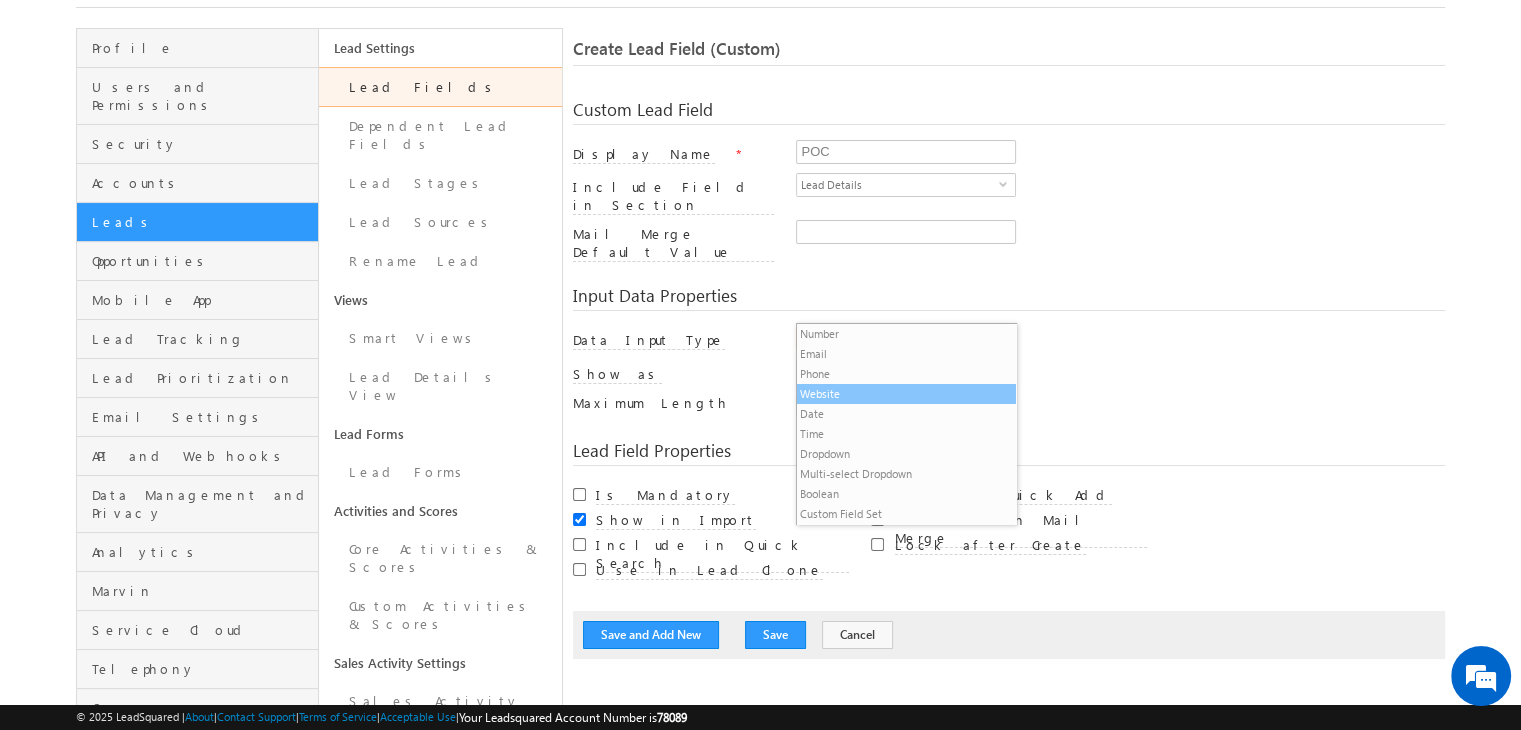 scroll, scrollTop: 19, scrollLeft: 0, axis: vertical 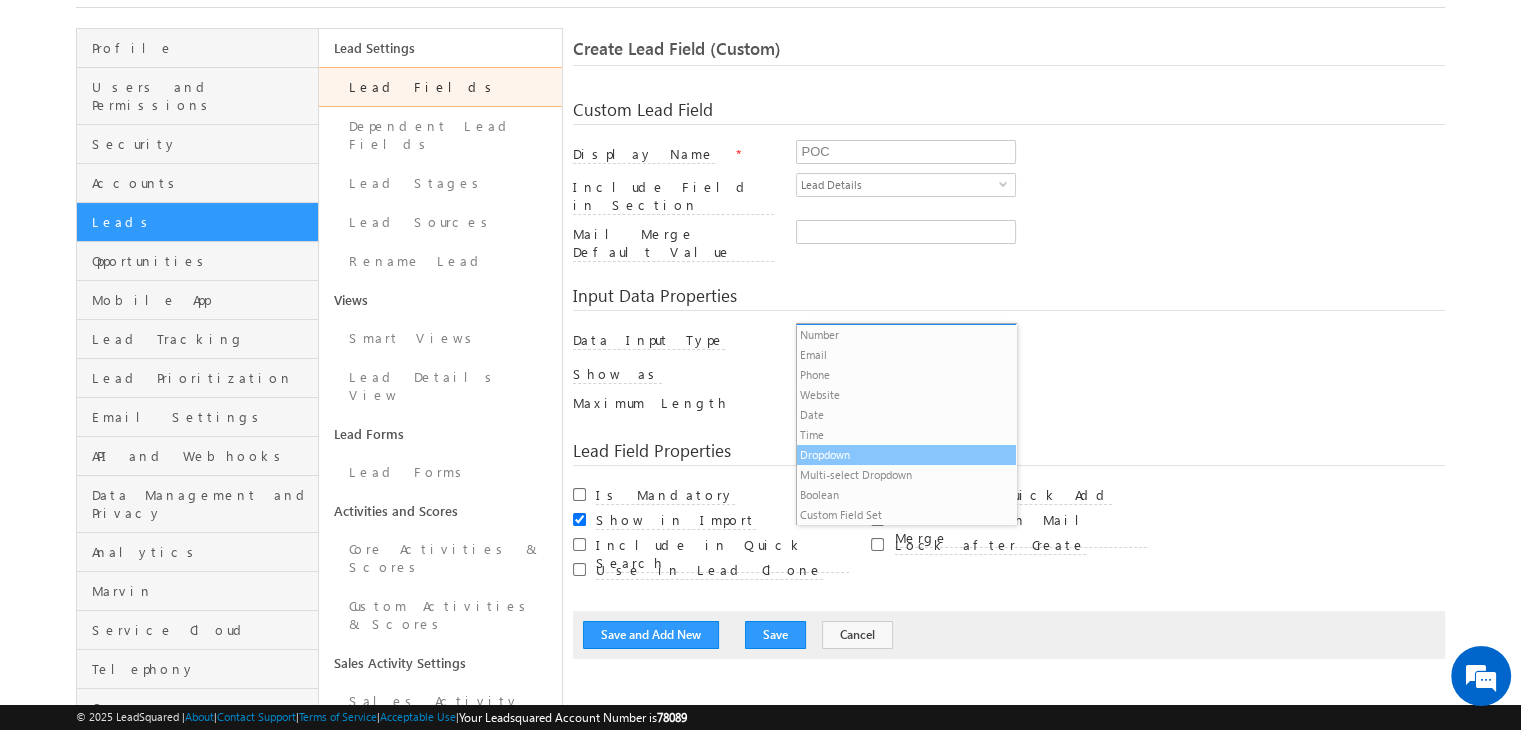 click on "Dropdown" at bounding box center [906, 455] 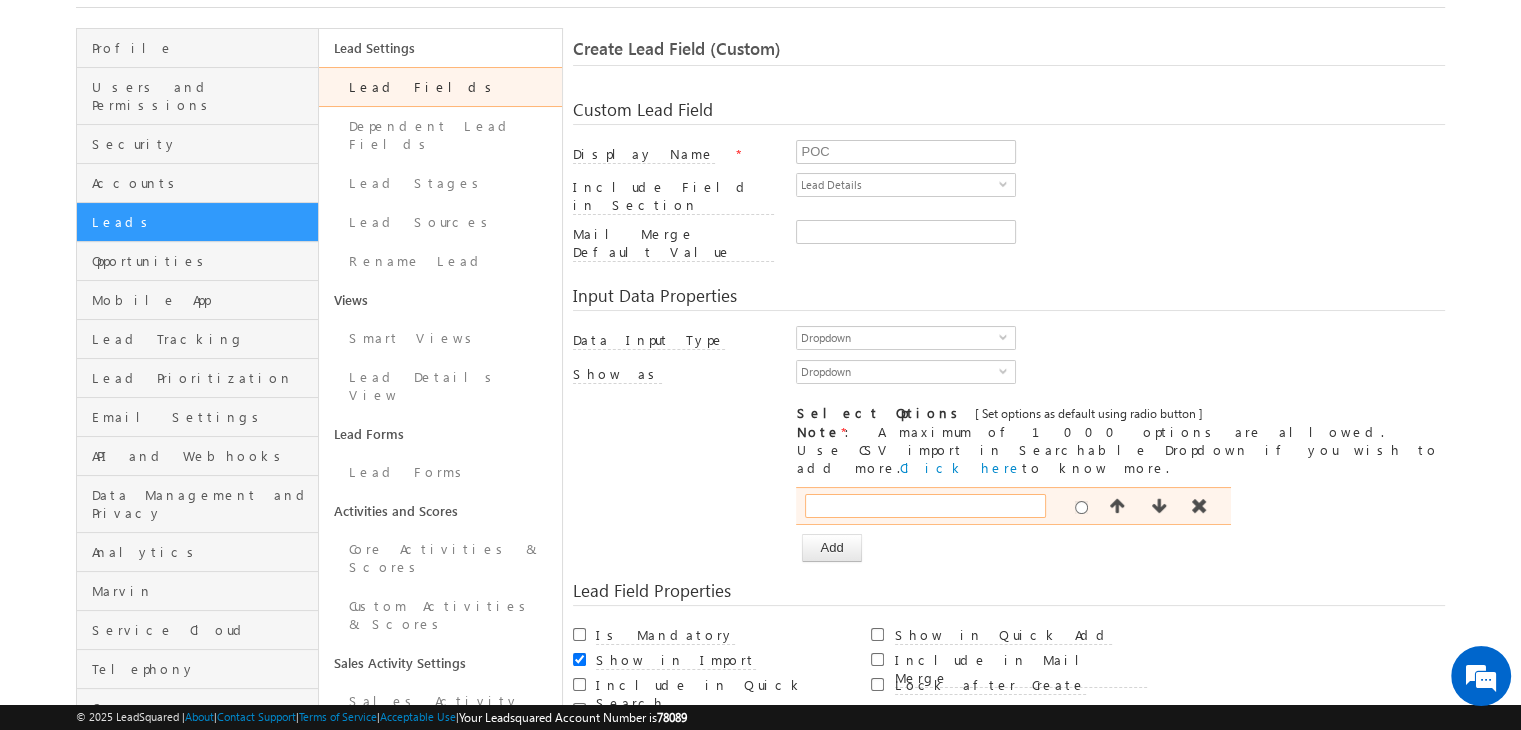 click at bounding box center (925, 506) 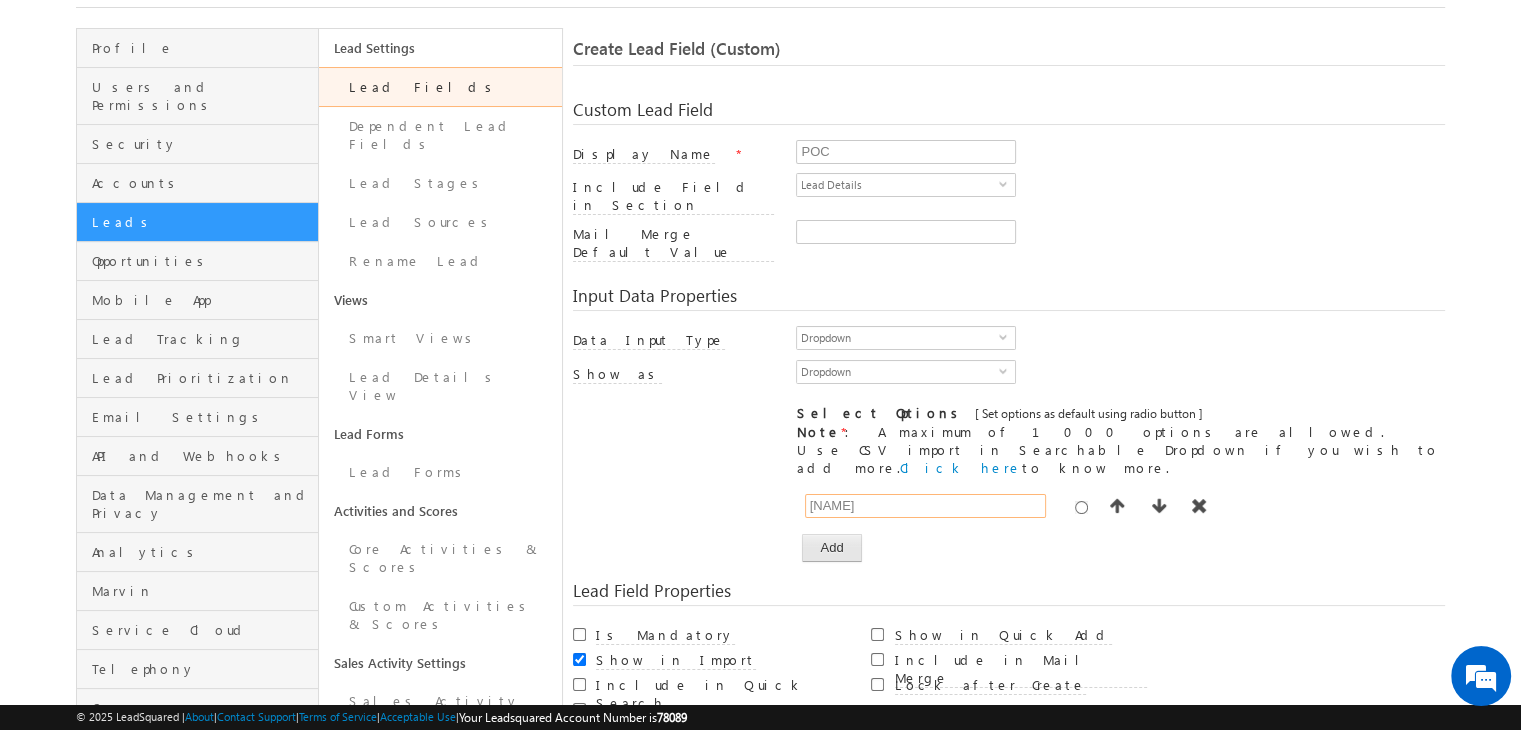 type on "Naman" 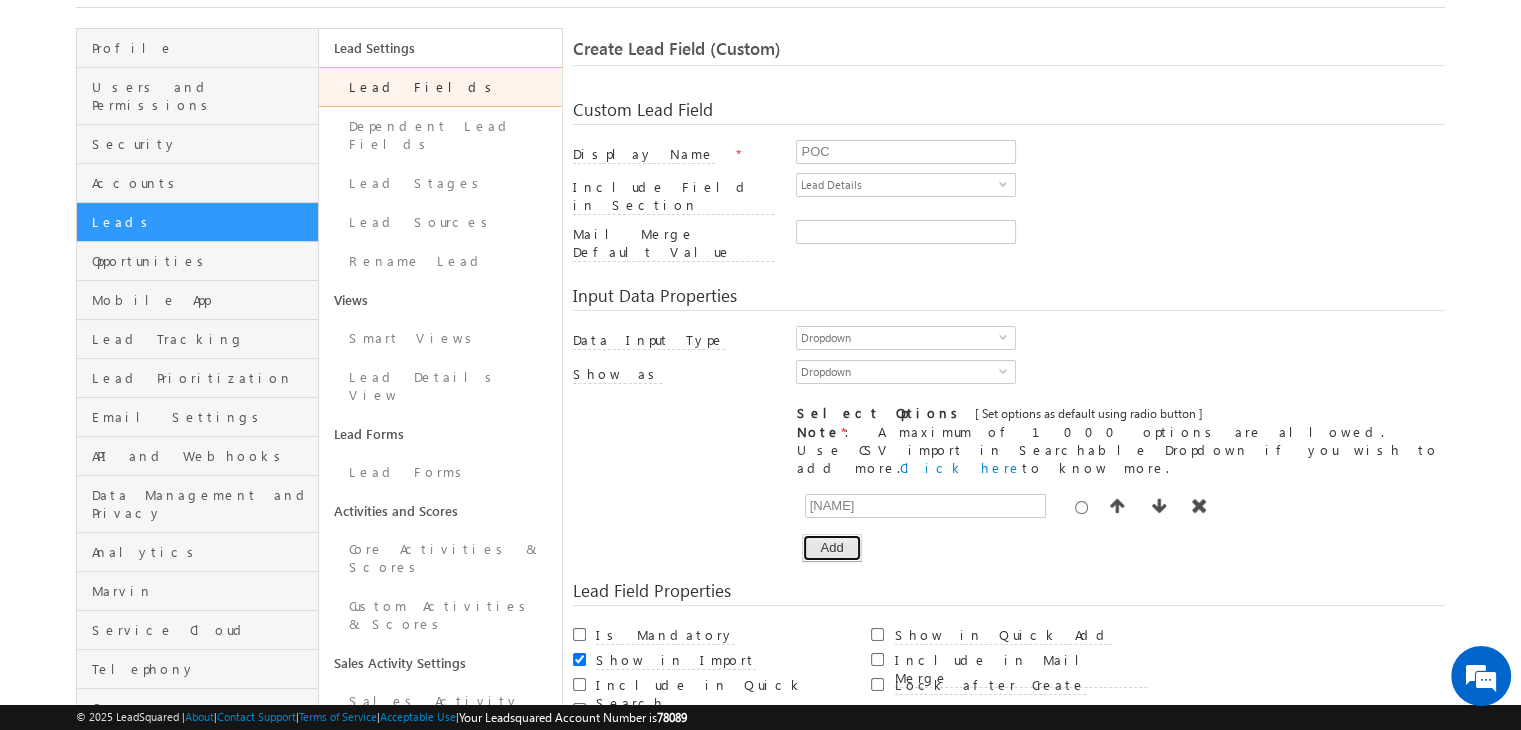 click on "Add" at bounding box center (831, 548) 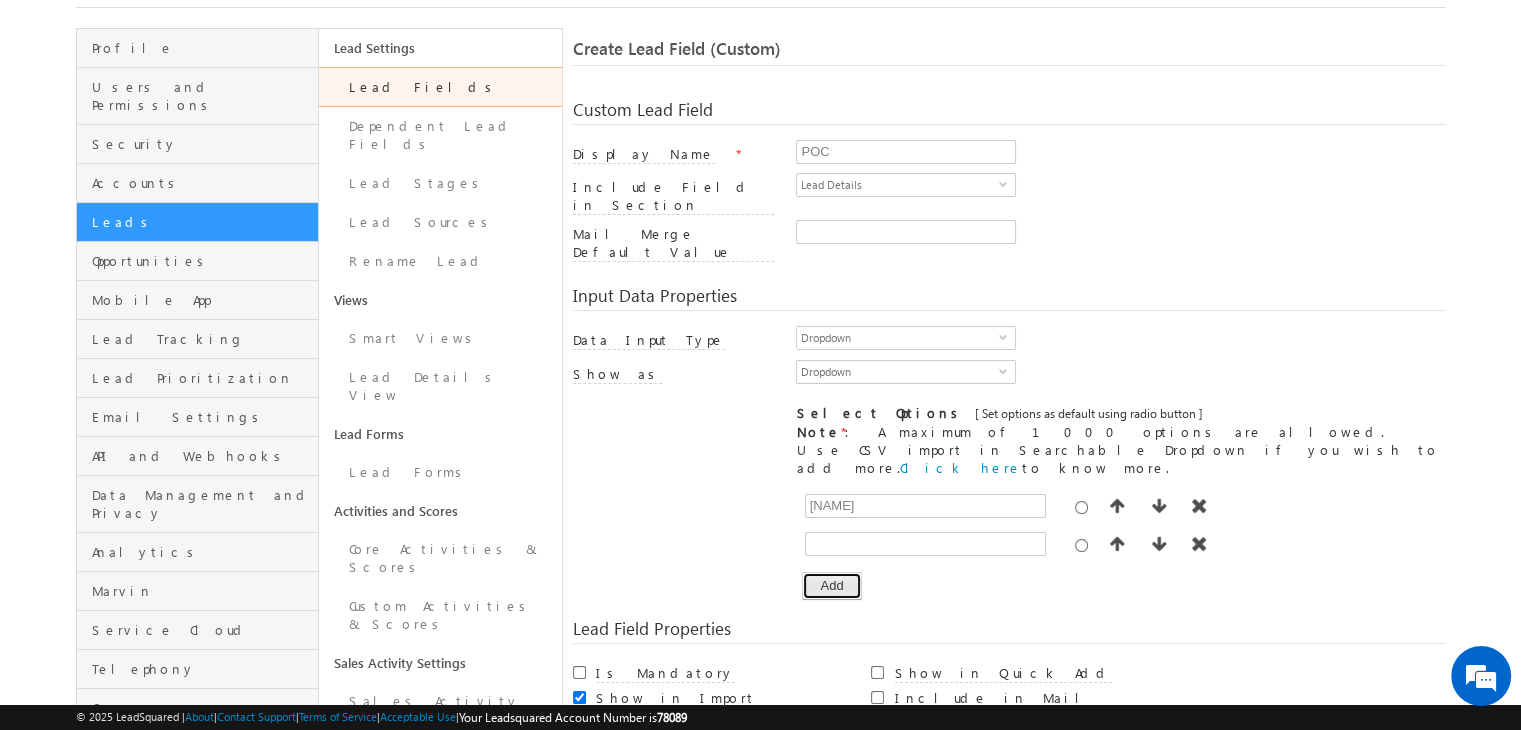 type 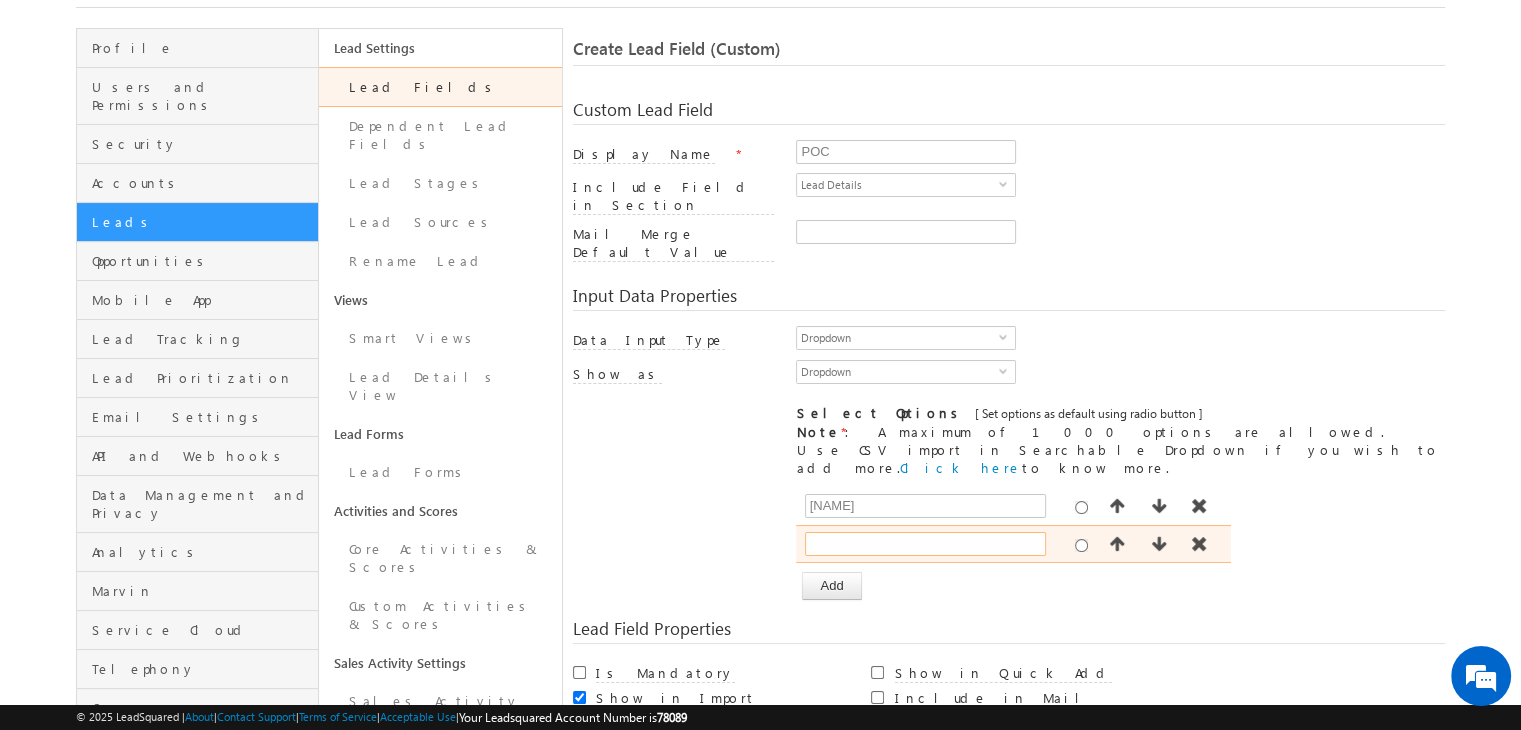 click at bounding box center (925, 544) 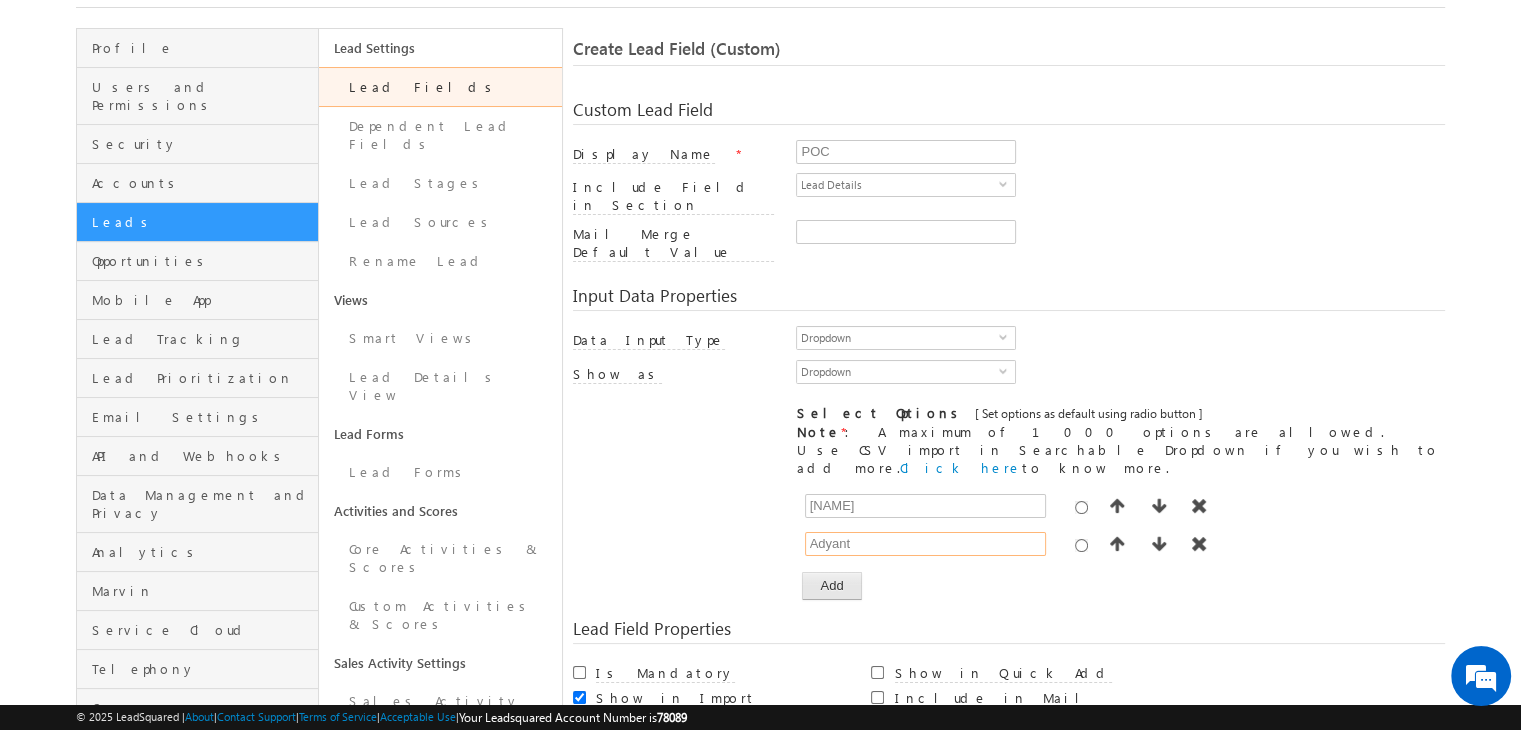 type on "Adyant" 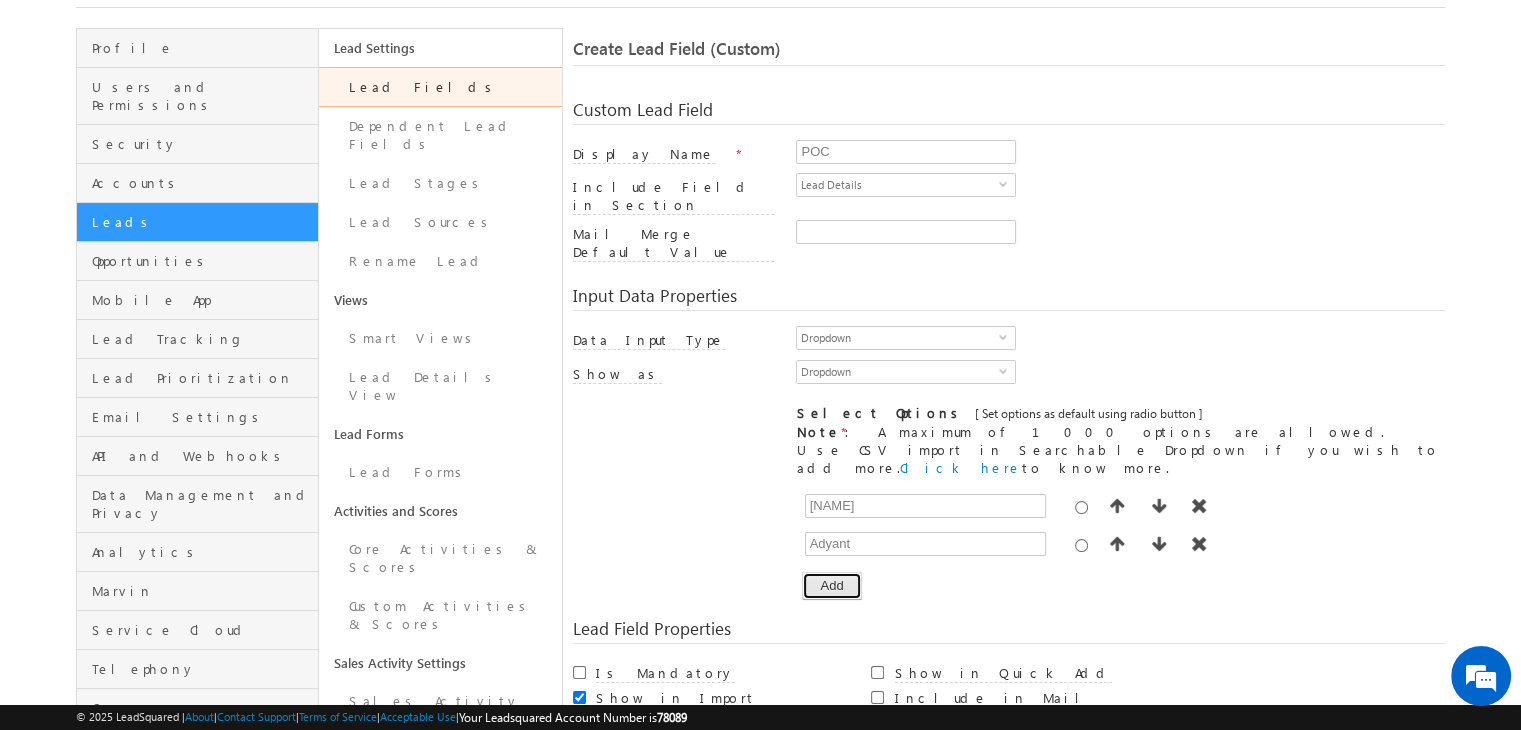 click on "Add" at bounding box center [831, 586] 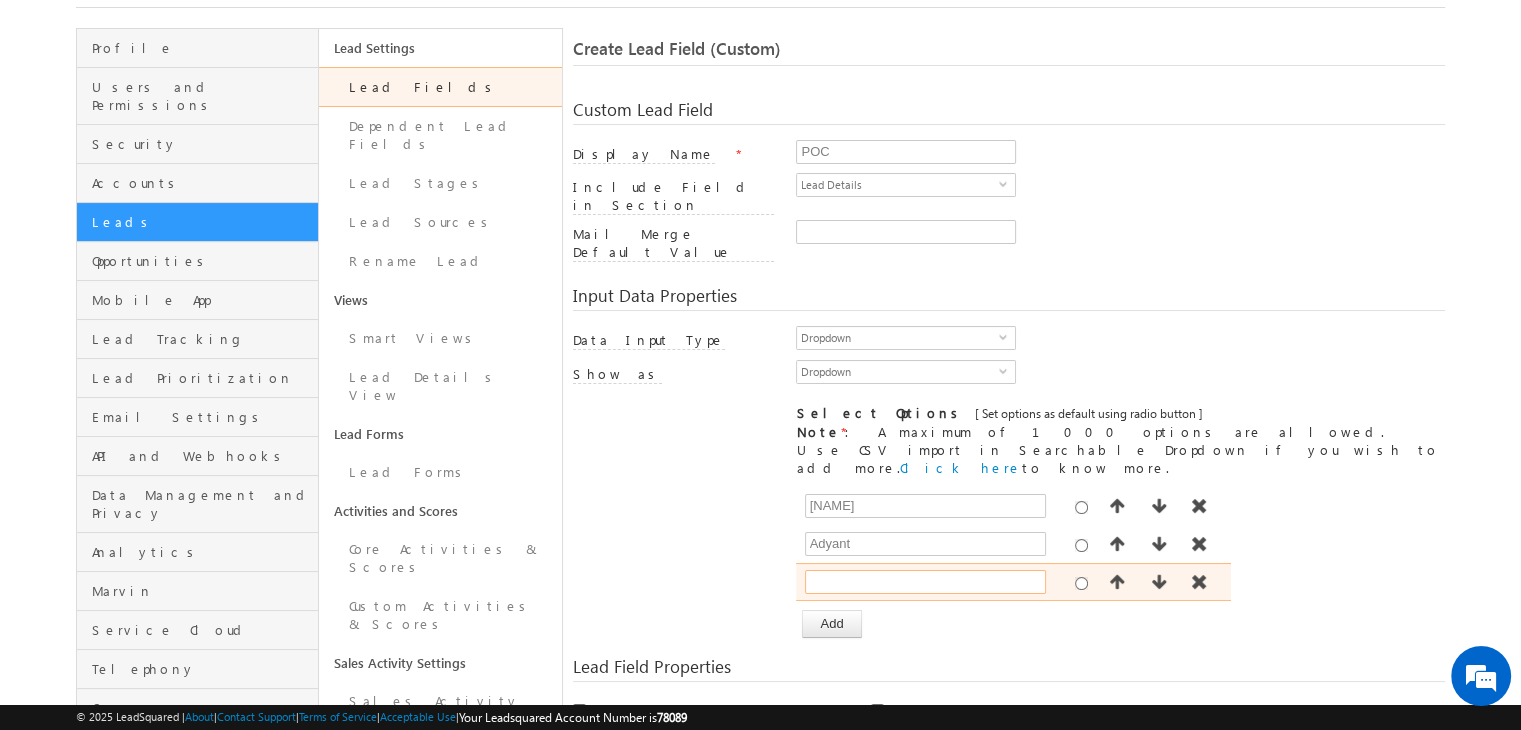 click at bounding box center (925, 582) 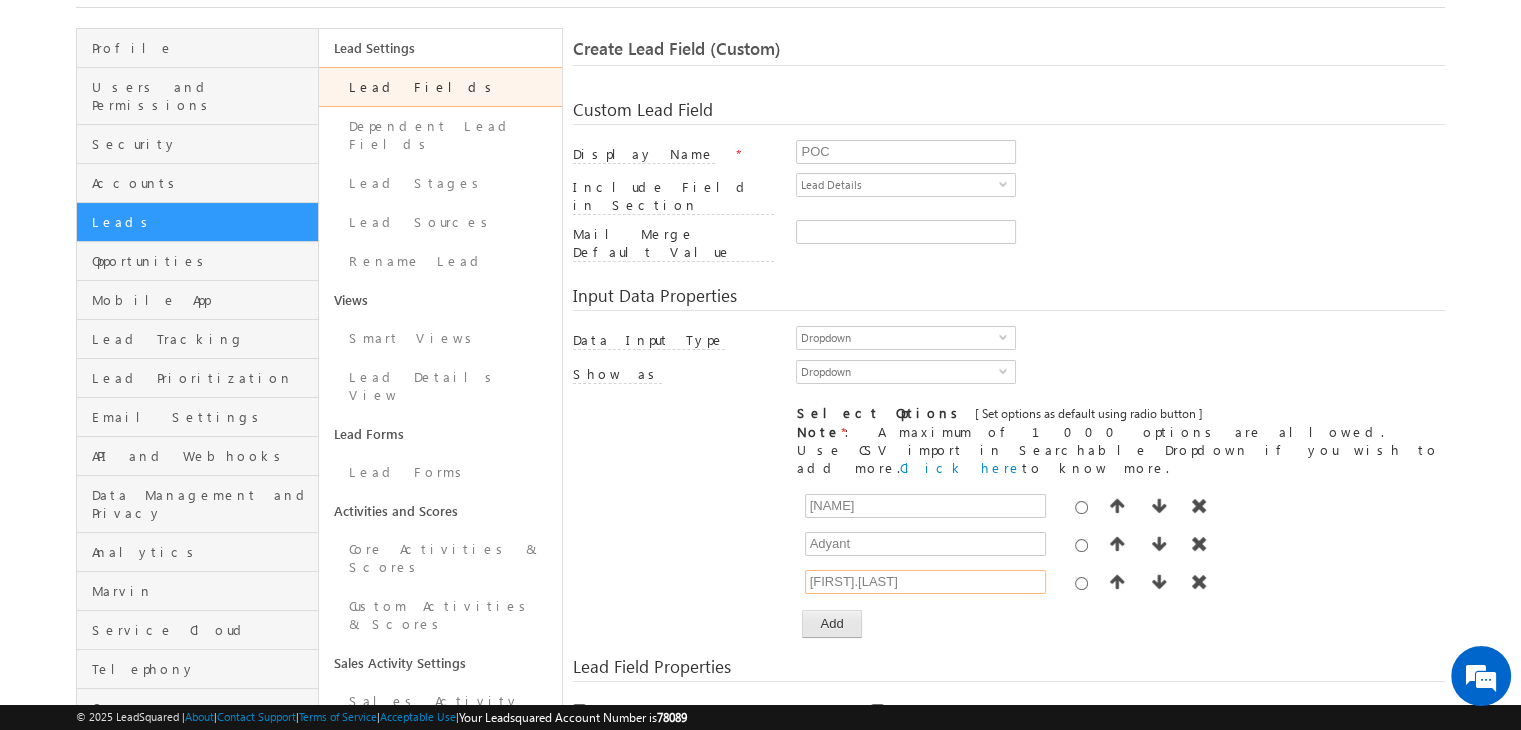 type on "Rahul.P" 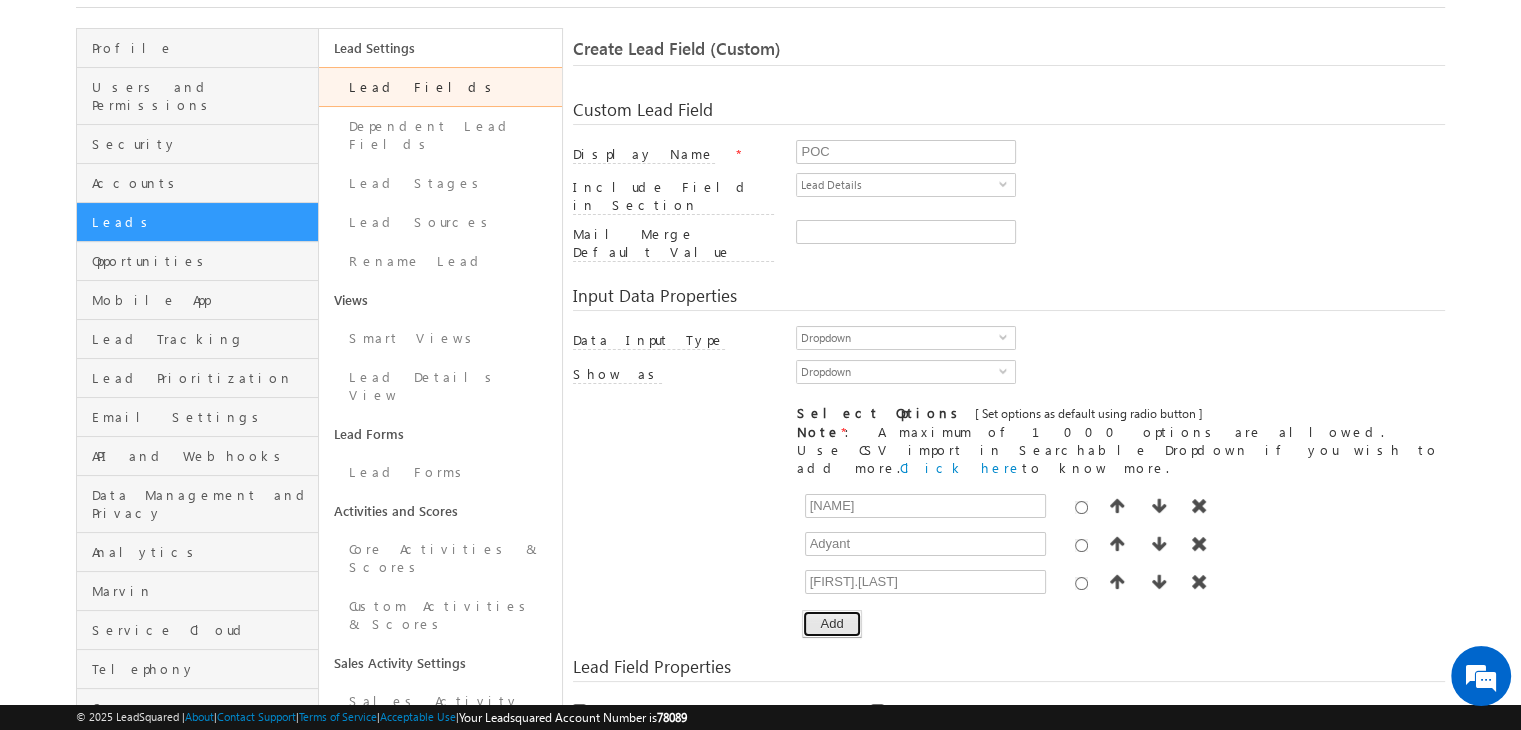 click on "Add" at bounding box center [831, 624] 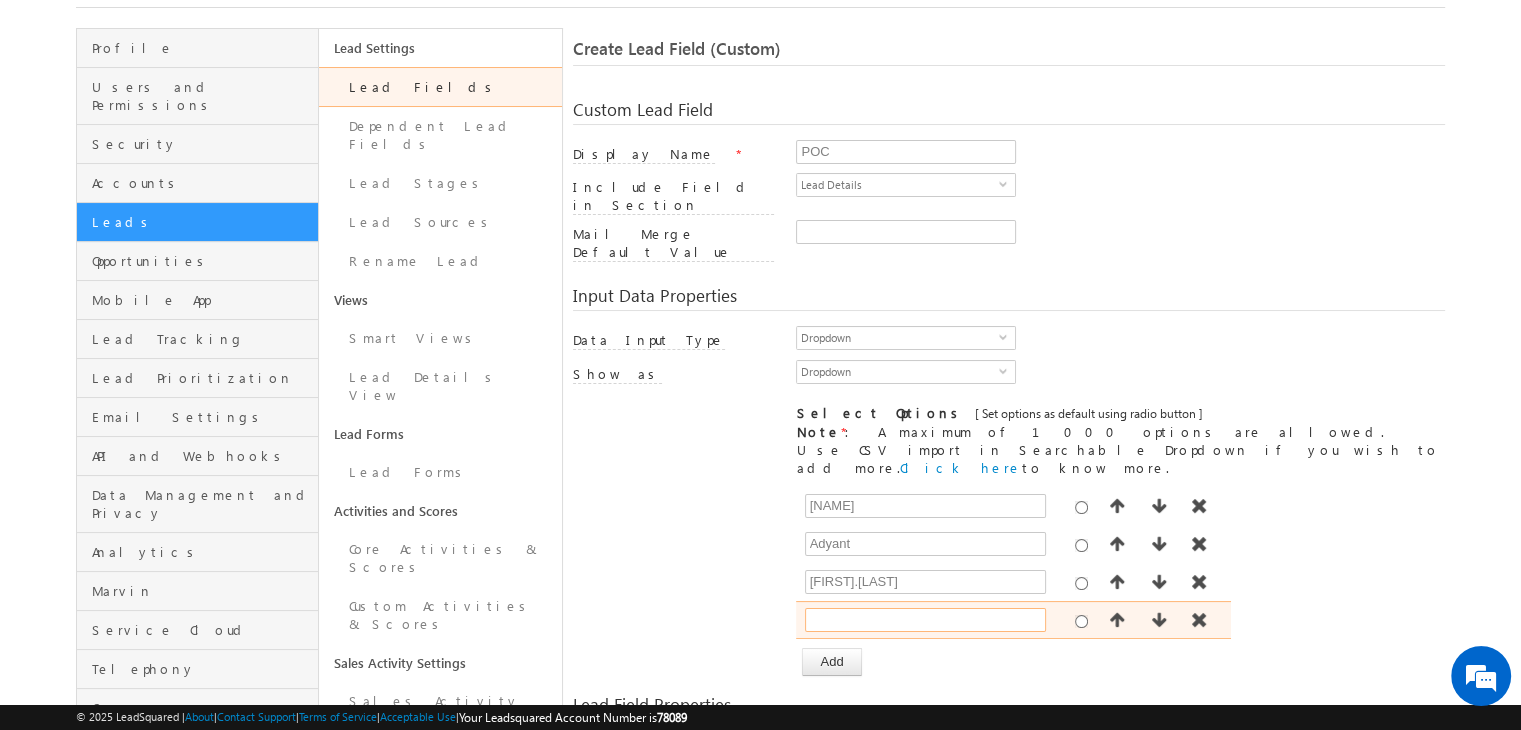 click at bounding box center (925, 620) 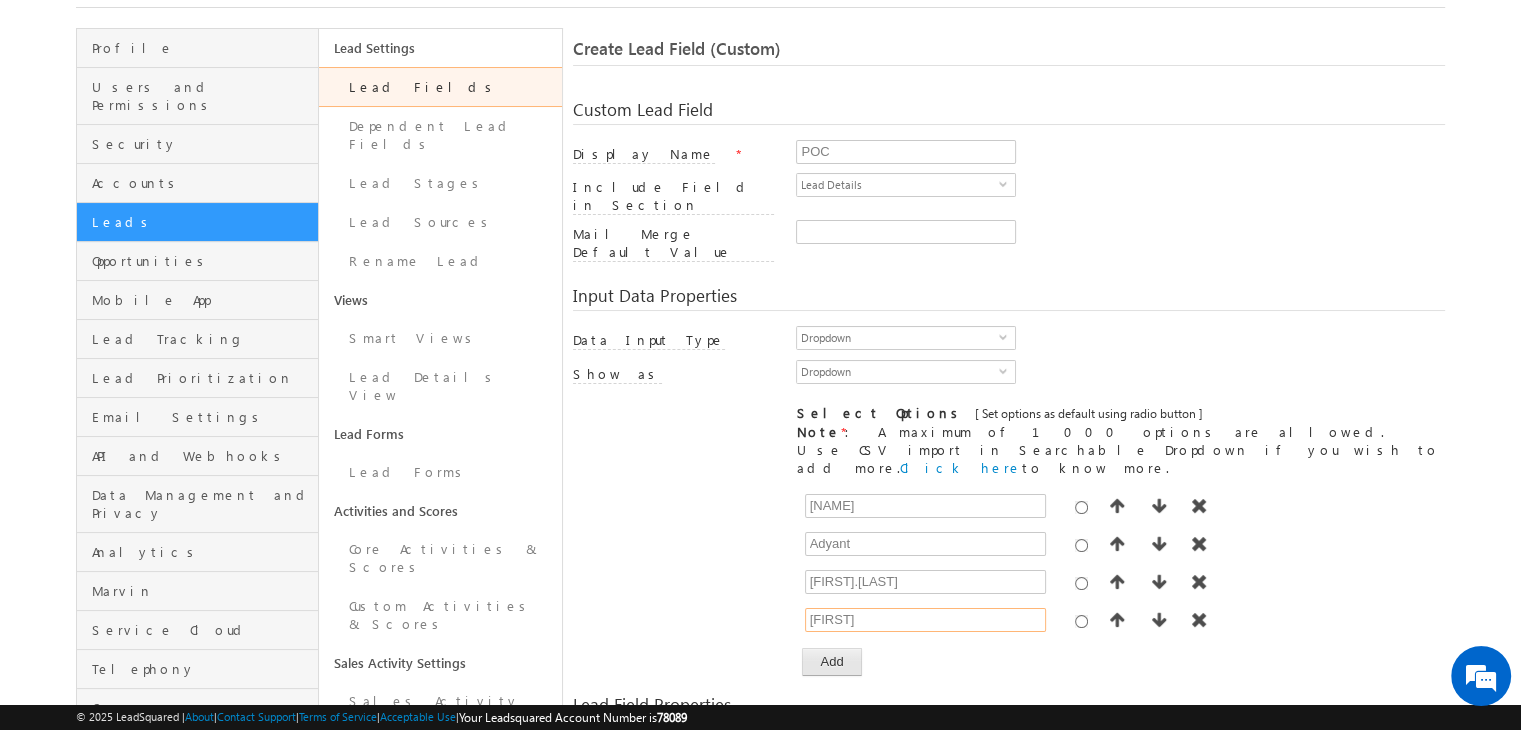 type on "Ayush" 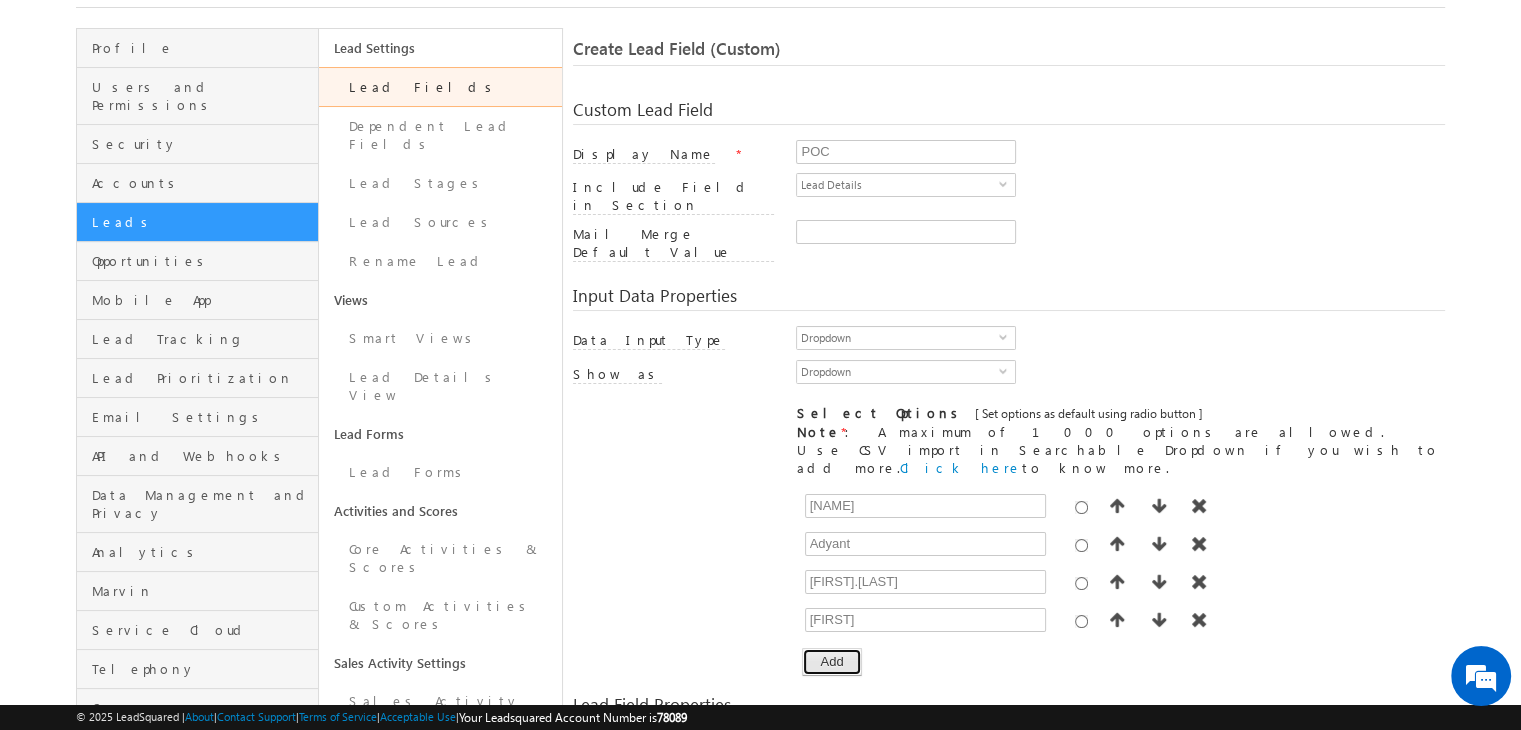 click on "Add" at bounding box center (831, 662) 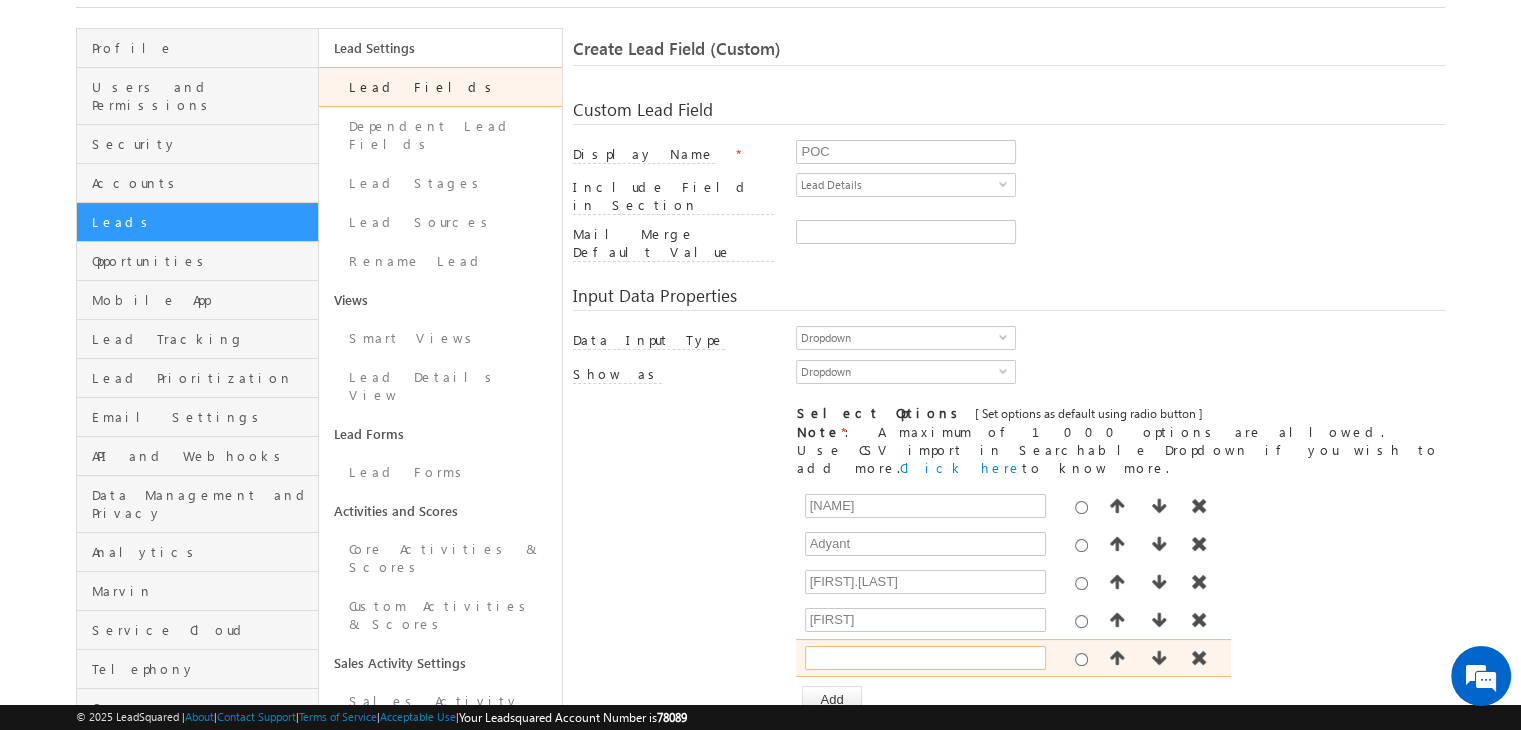 click at bounding box center [925, 658] 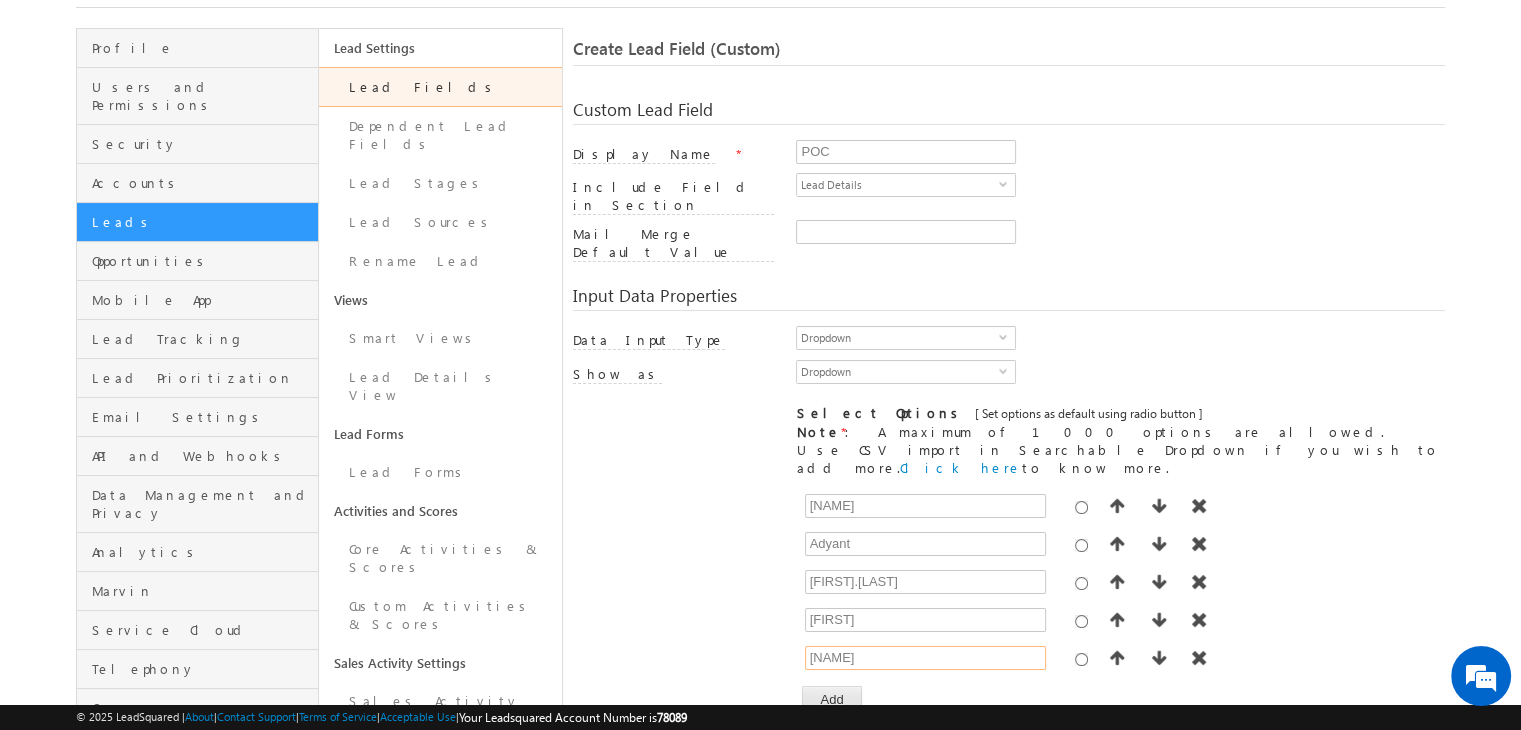 type on "Devesh" 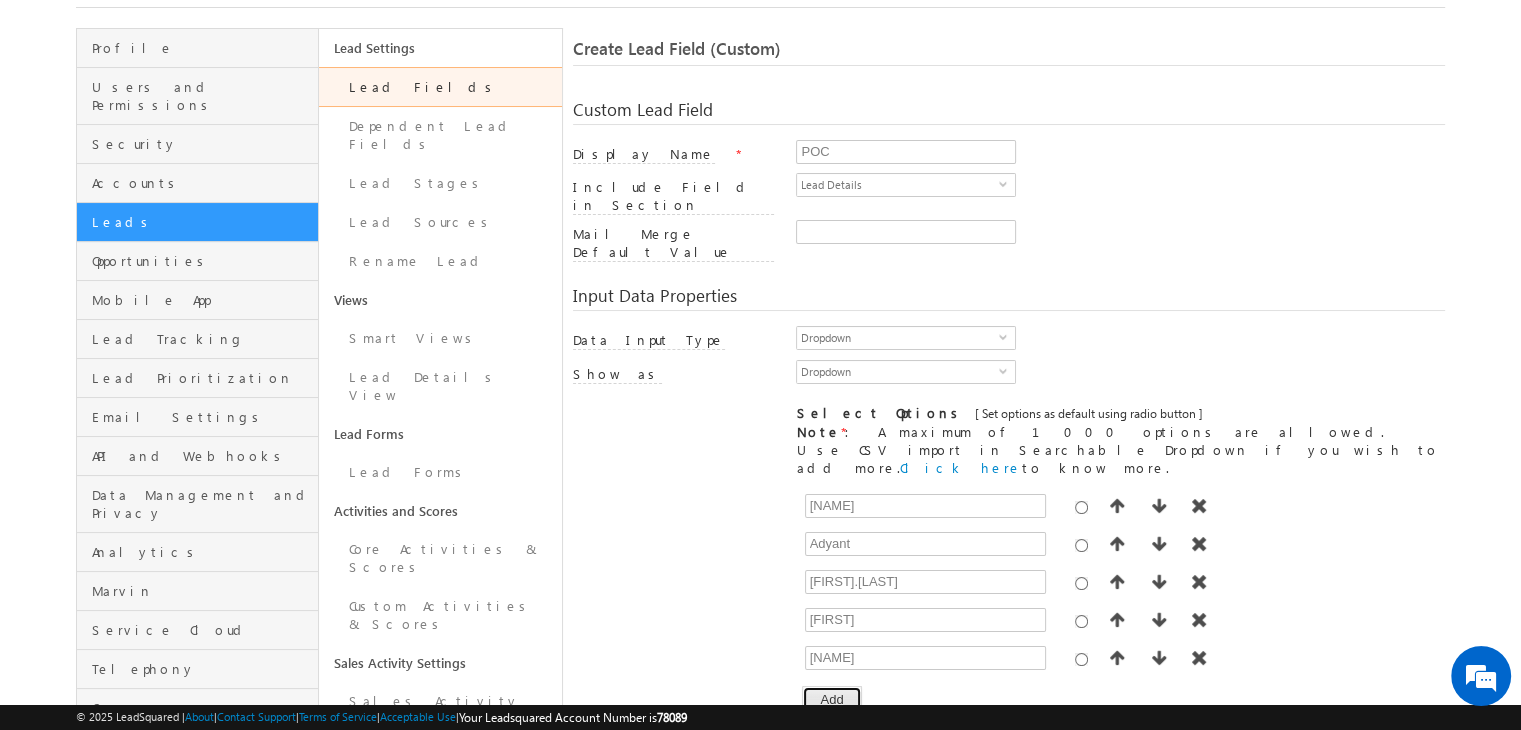click on "Add" at bounding box center (831, 700) 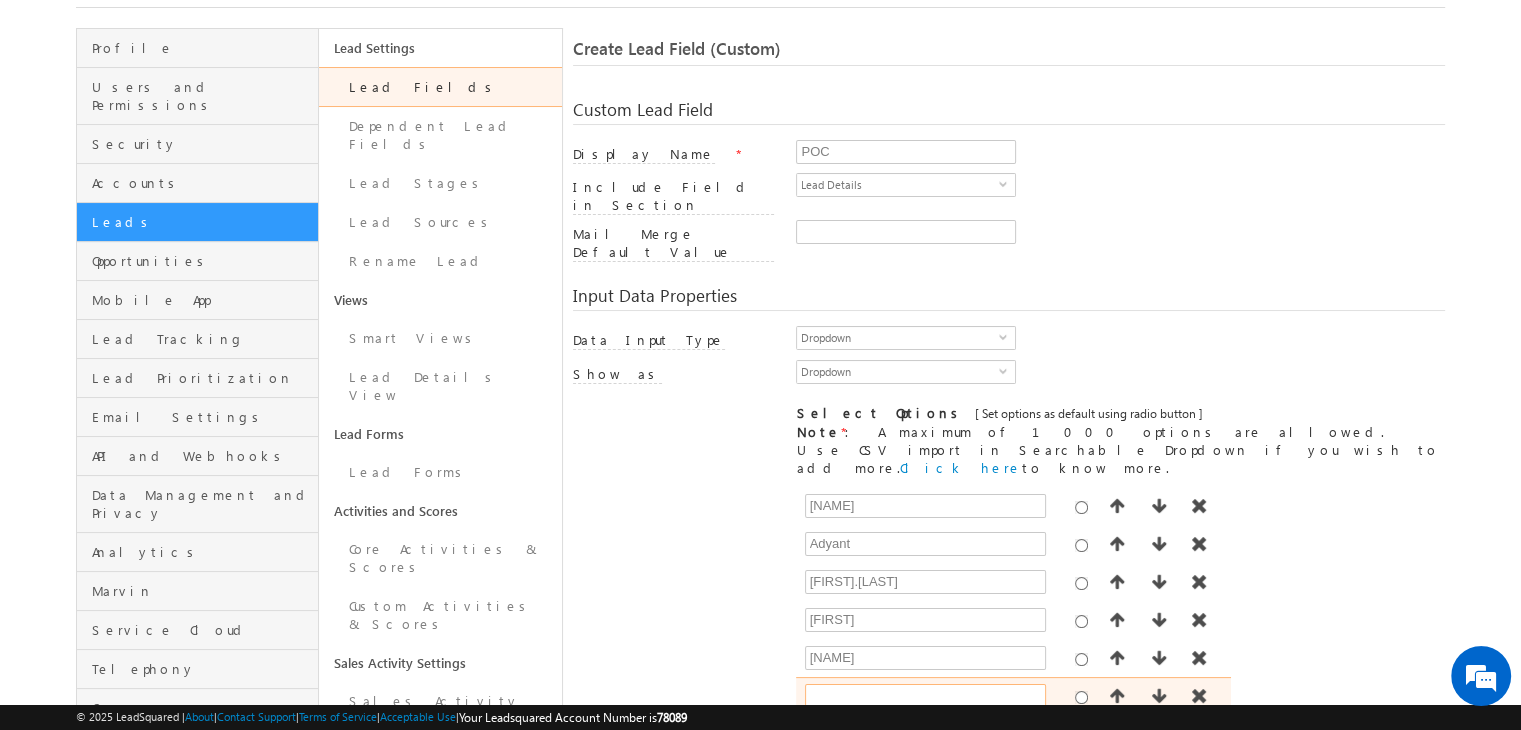 click at bounding box center [925, 696] 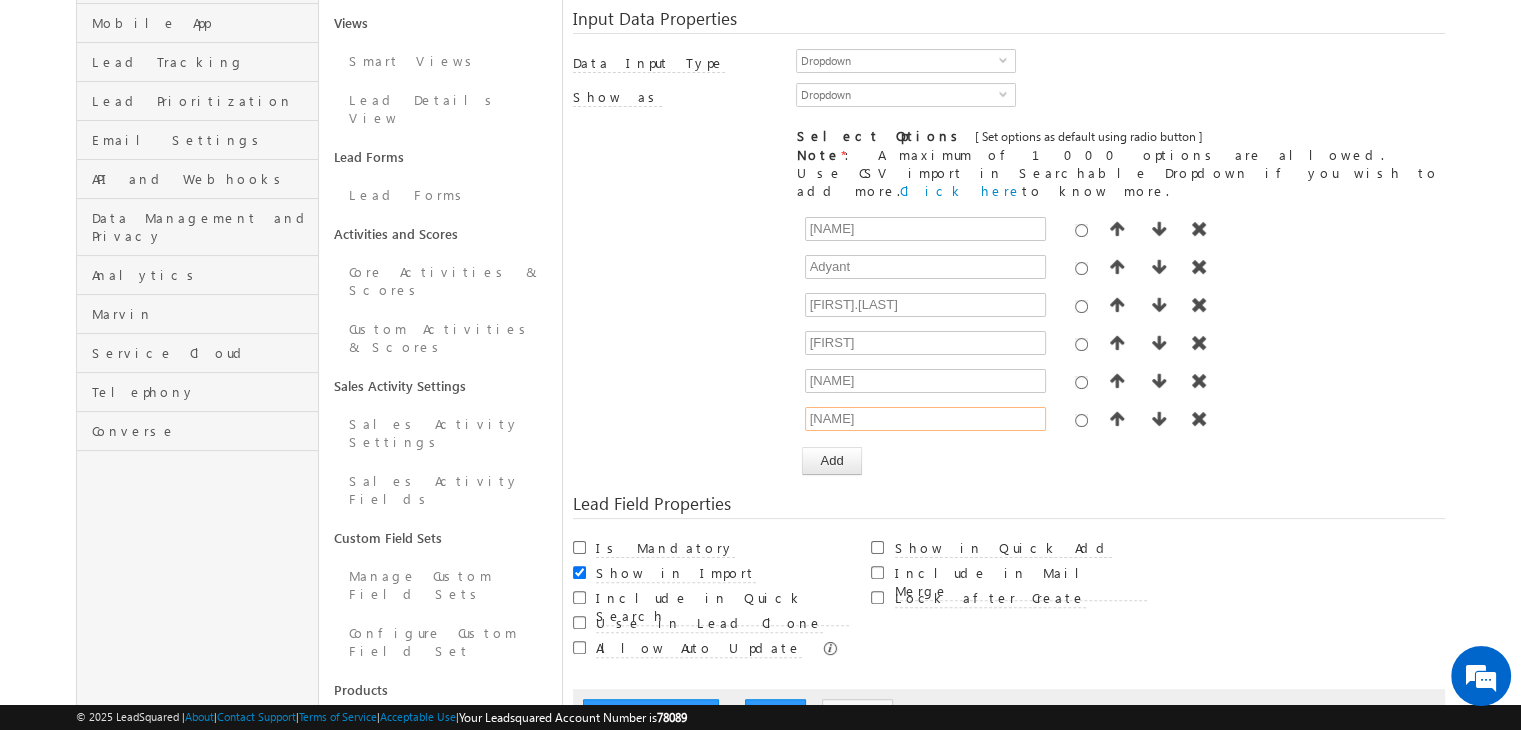 scroll, scrollTop: 422, scrollLeft: 0, axis: vertical 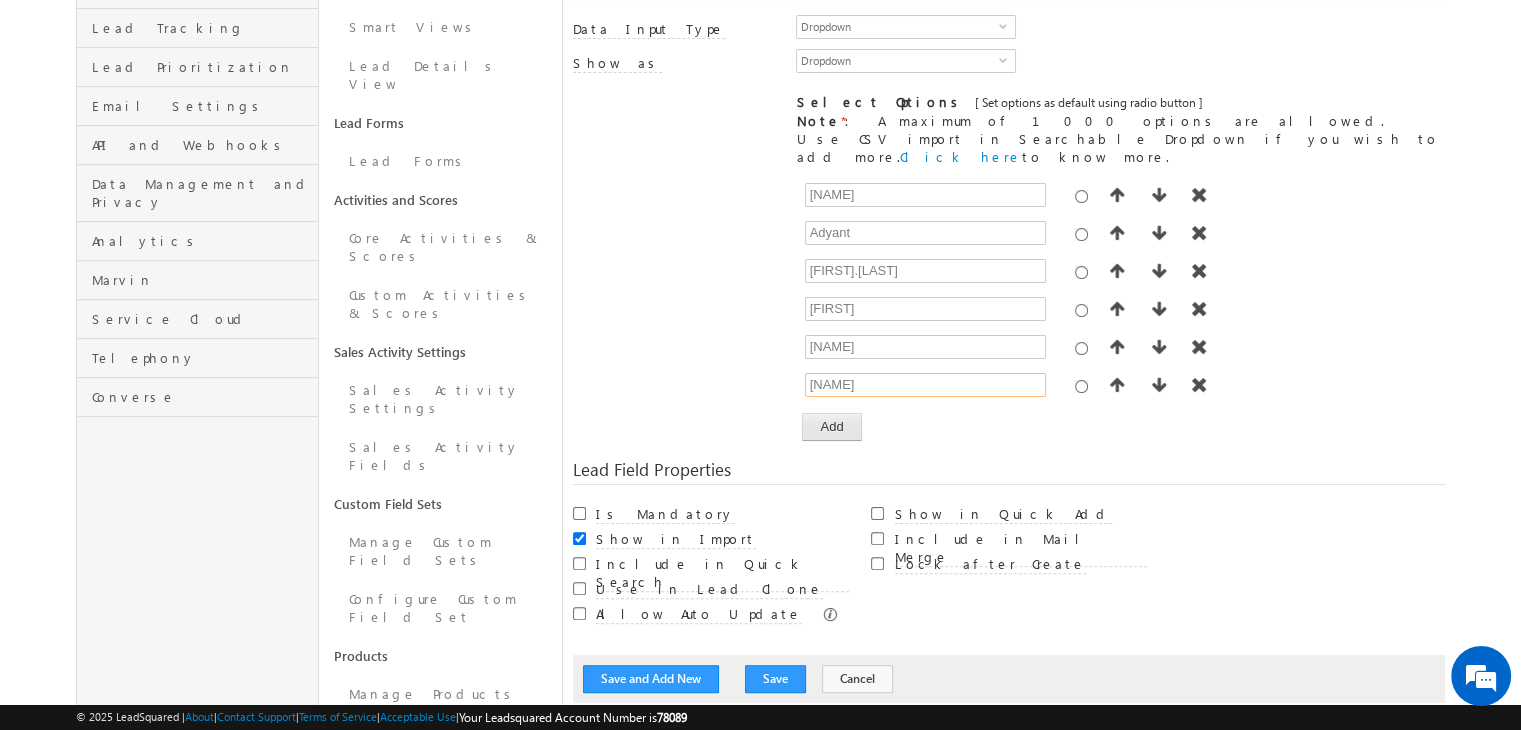 type on "Swapnil" 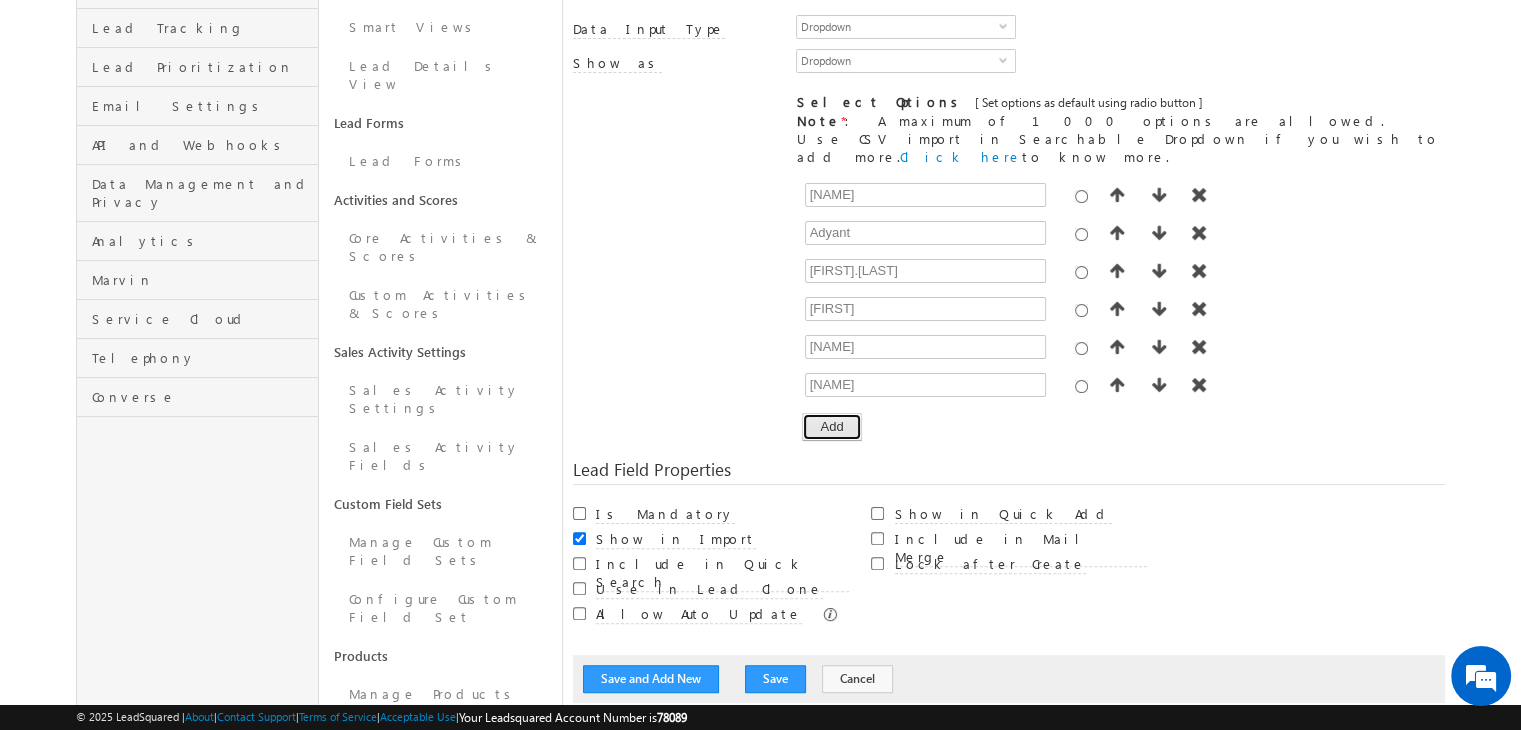 click on "Add" at bounding box center (831, 427) 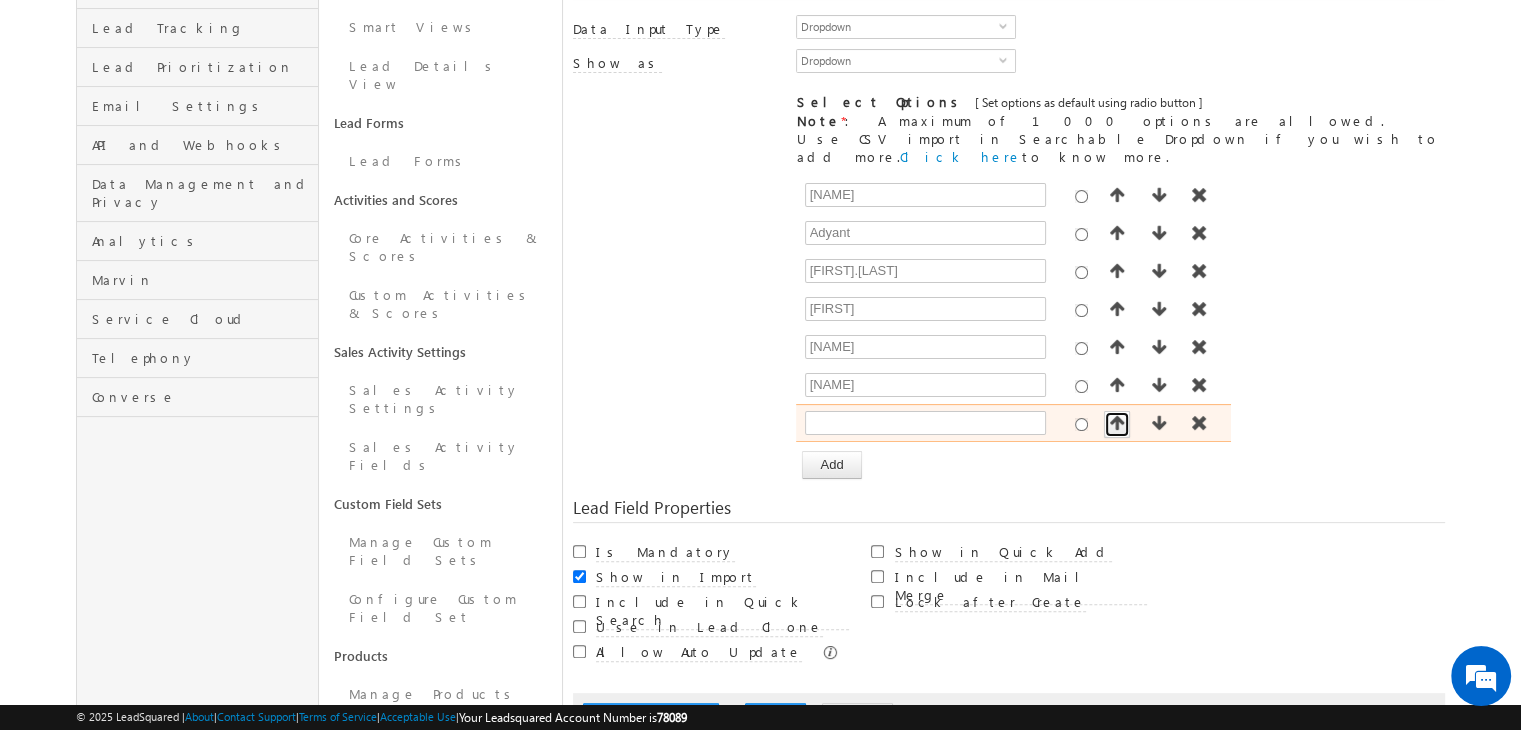 click at bounding box center [1117, 423] 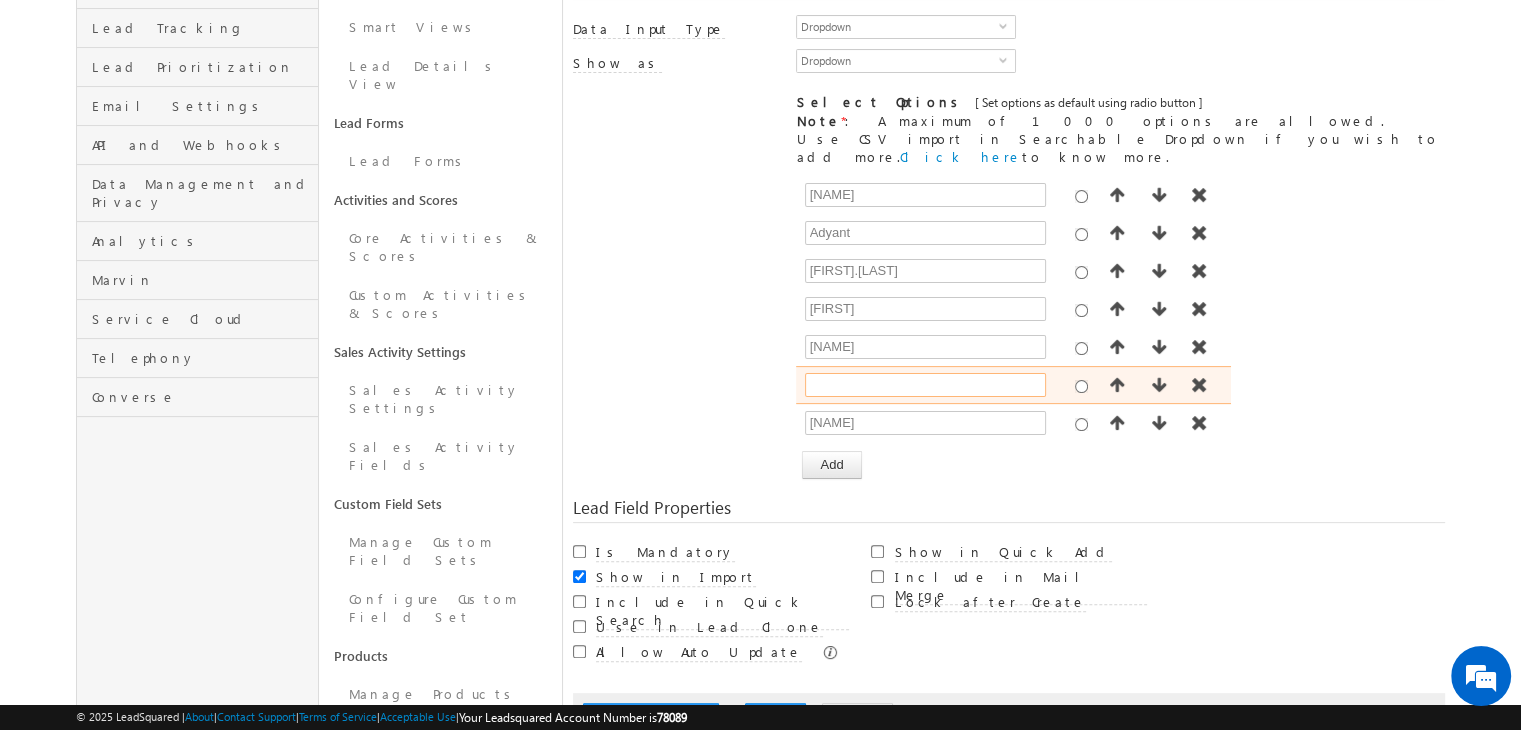 click at bounding box center [925, 385] 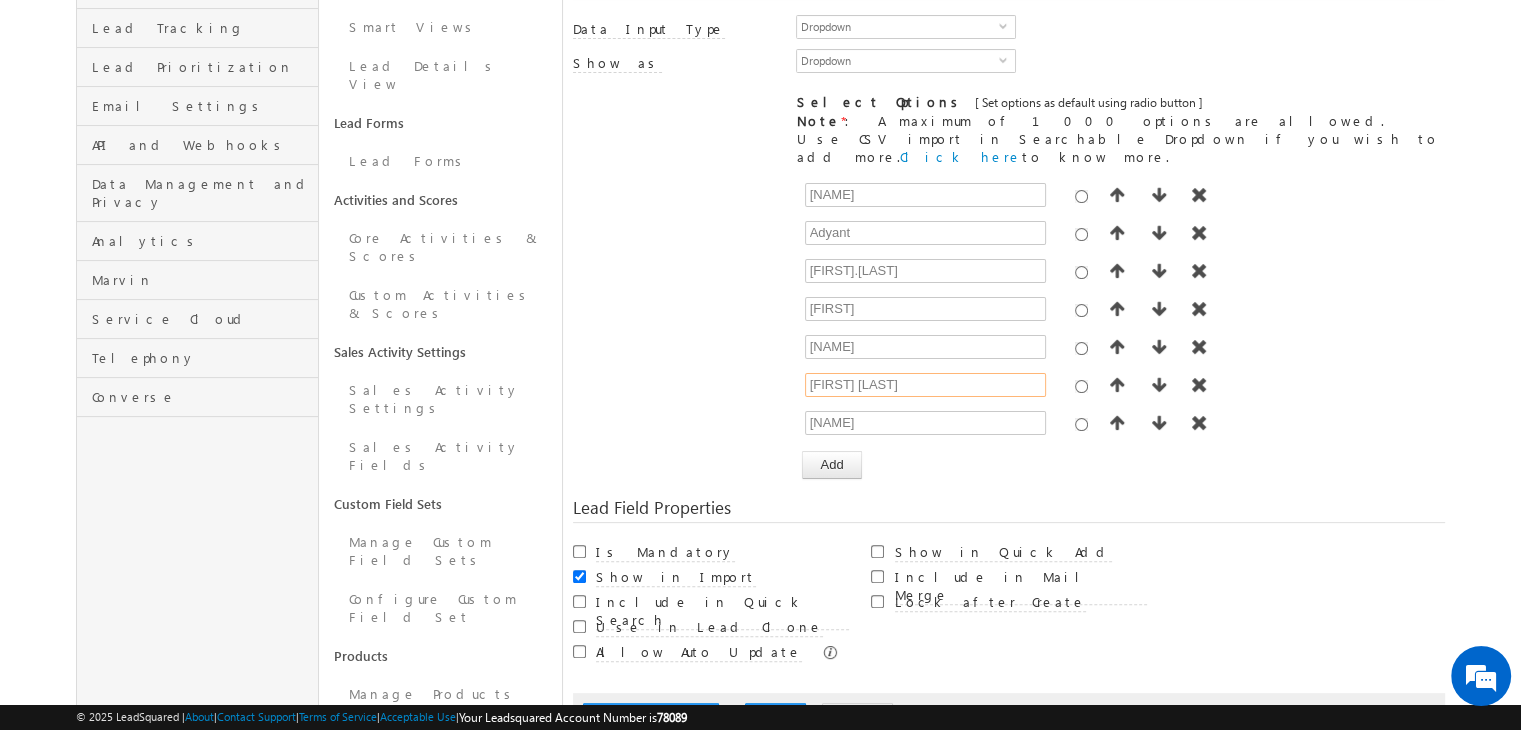 type on "Rahul Anand" 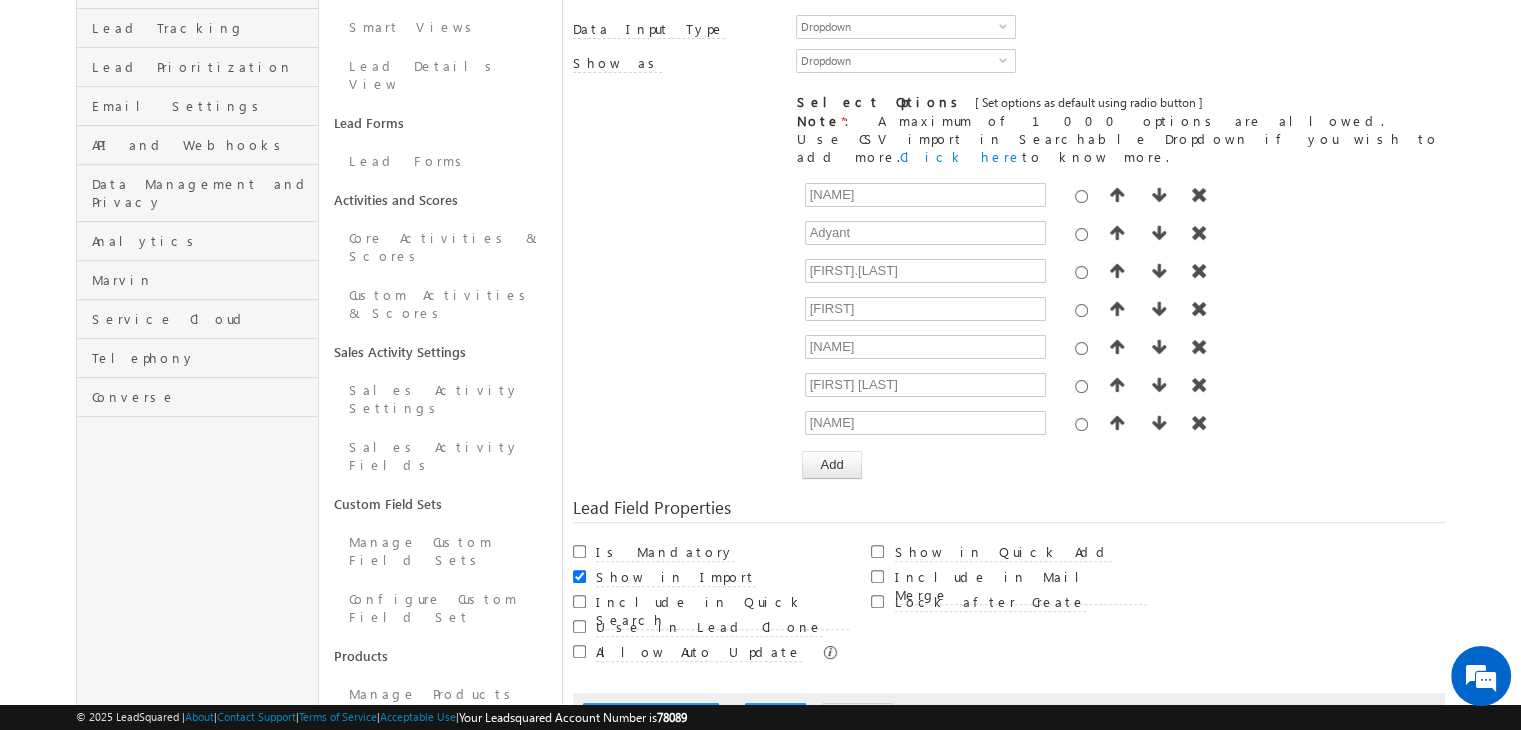 click on "[ Provide atleast one option to proceed further.
]
Show Value as Text         Get Options     Set Options         Naman                         Adyant                         Rahul.P                         Ayush                         Devesh                         Rahul Anand                         Swapnil                         Add
Timezone options are not configurable" at bounding box center [1009, 327] 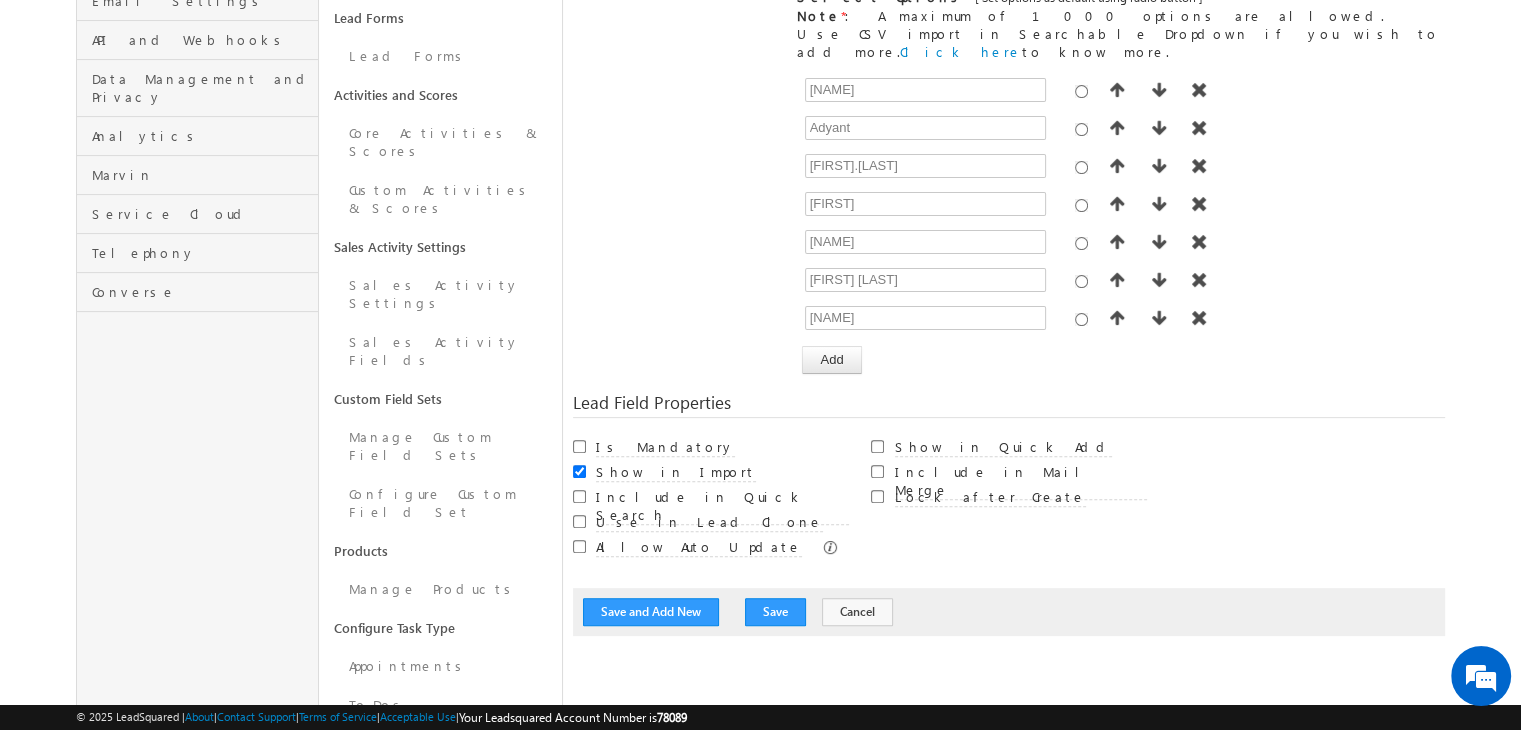 scroll, scrollTop: 528, scrollLeft: 0, axis: vertical 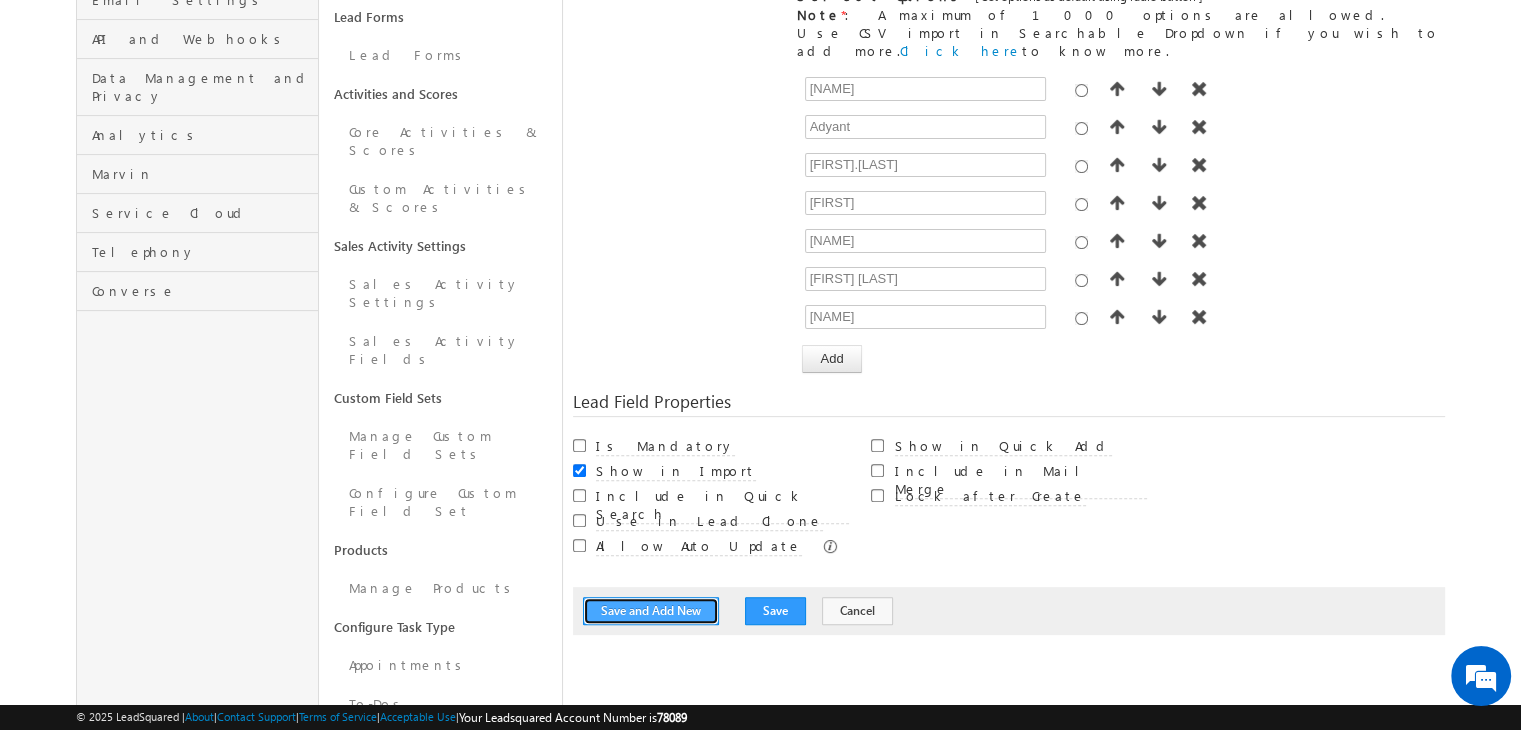 click on "Save and Add New" at bounding box center [651, 611] 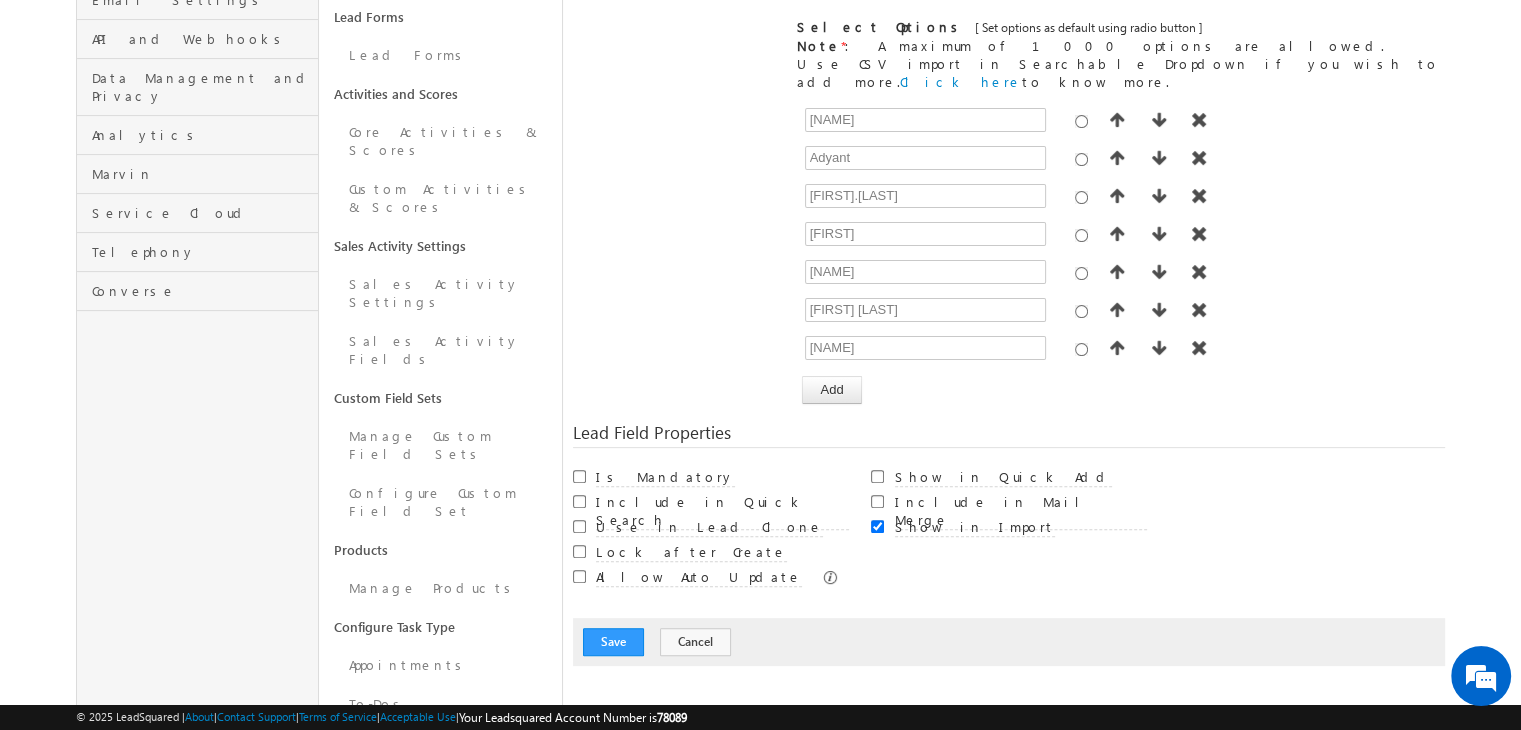 scroll, scrollTop: 149, scrollLeft: 0, axis: vertical 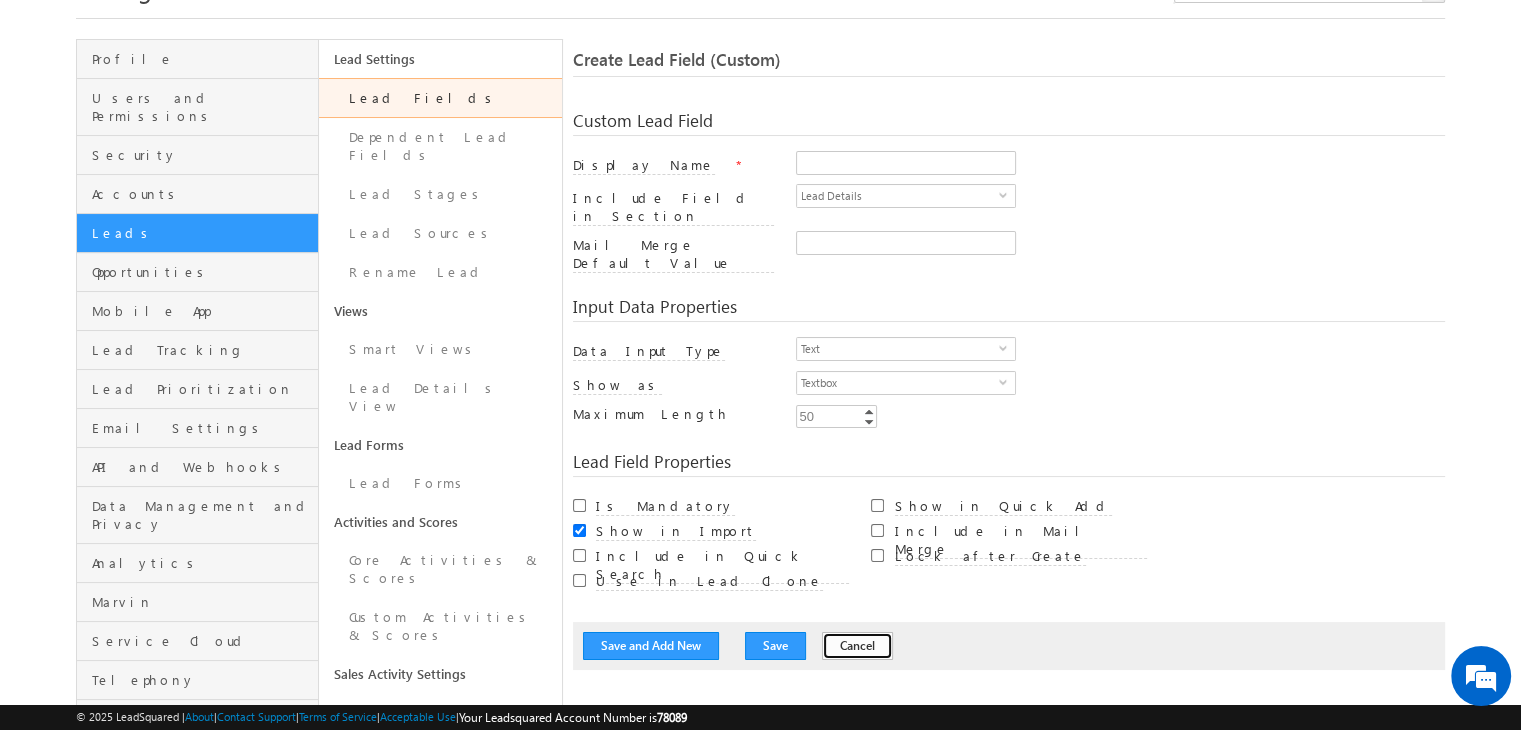 click on "Cancel" at bounding box center (857, 646) 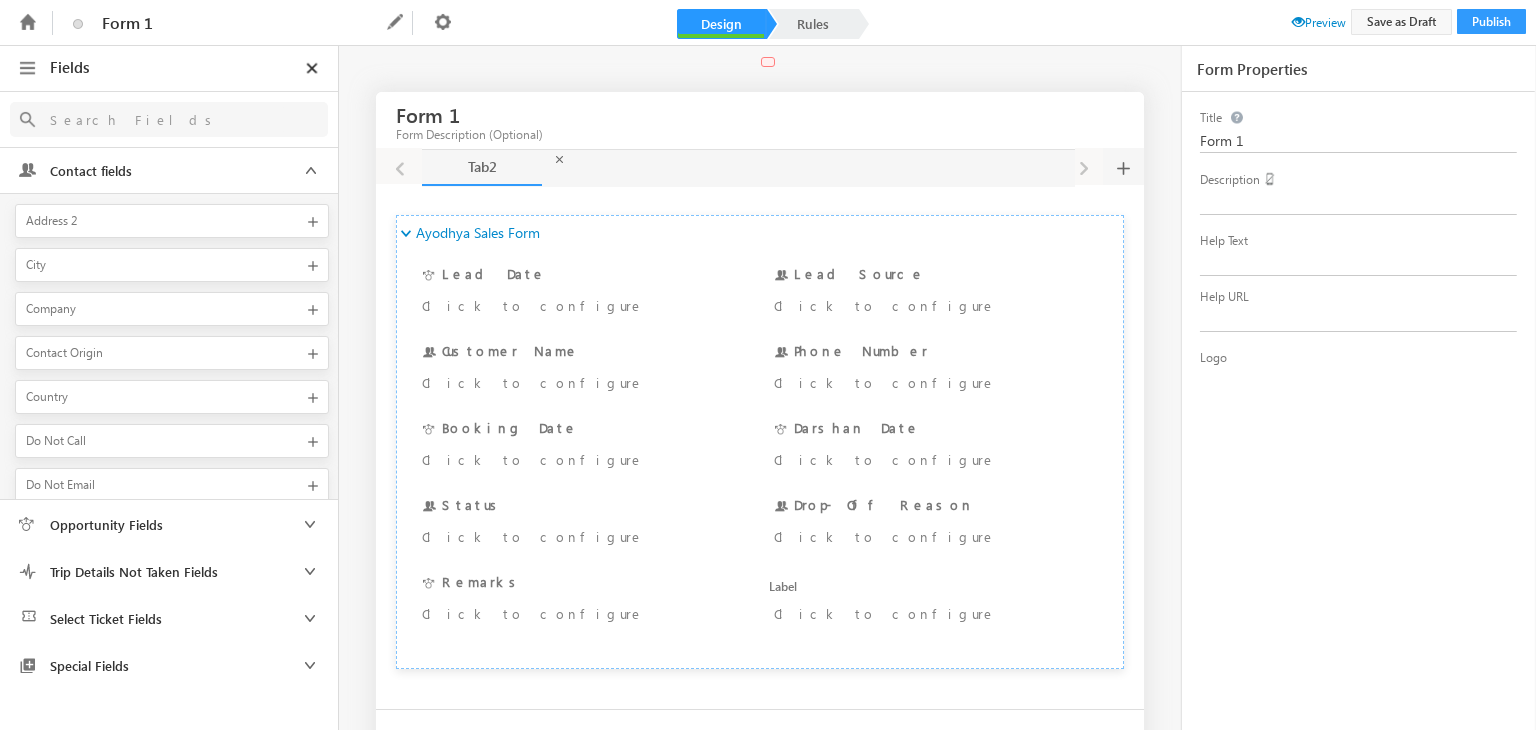 scroll, scrollTop: 0, scrollLeft: 0, axis: both 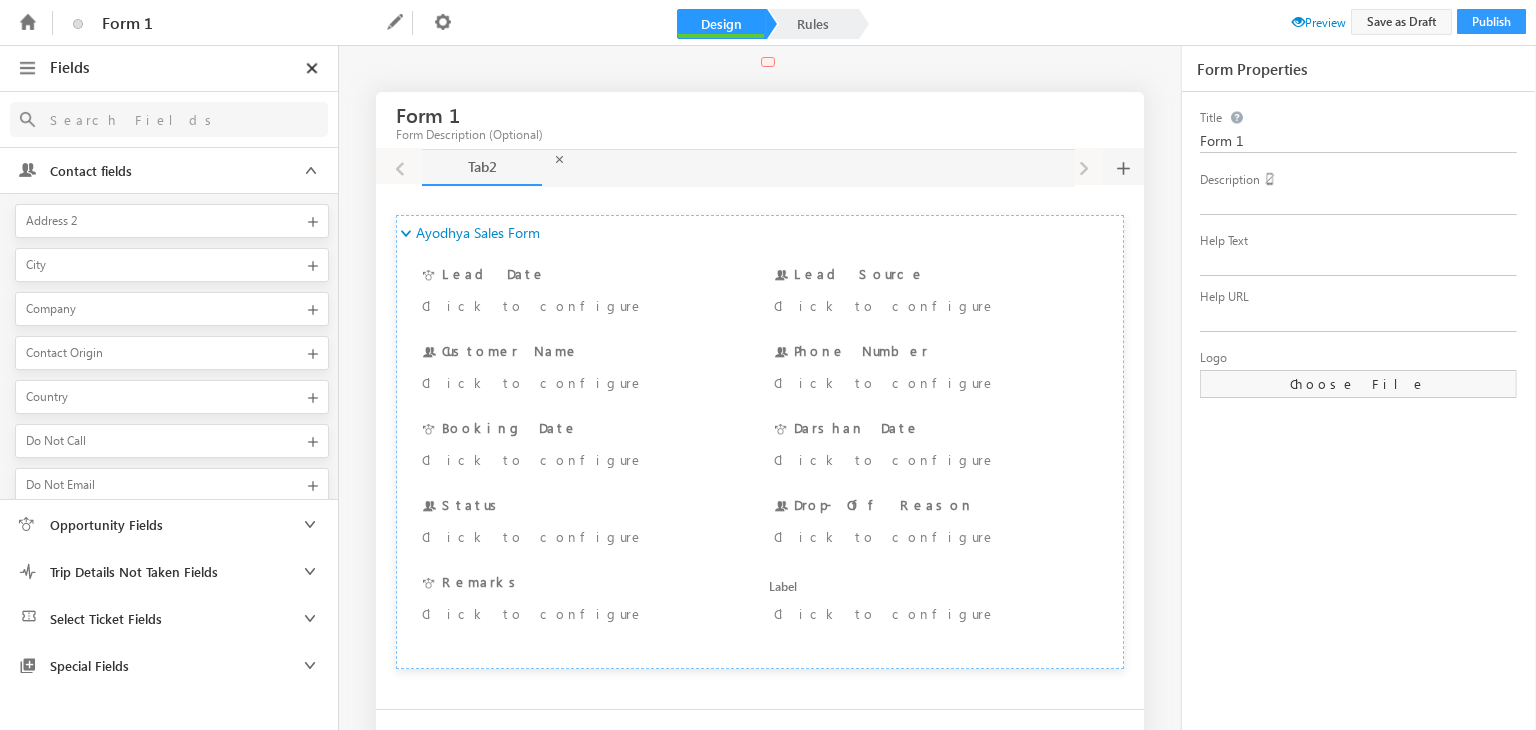 click at bounding box center [162, 119] 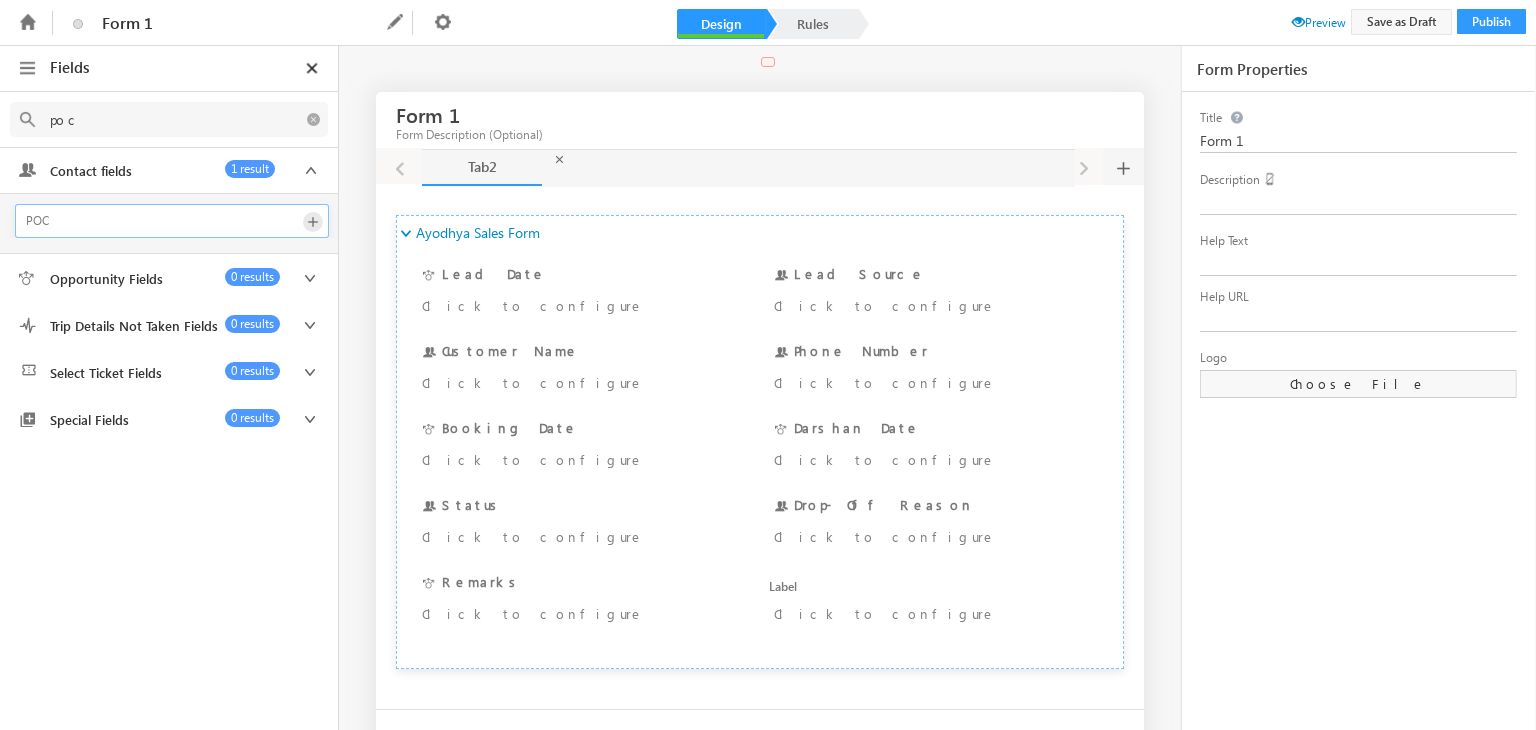 click at bounding box center [313, 222] 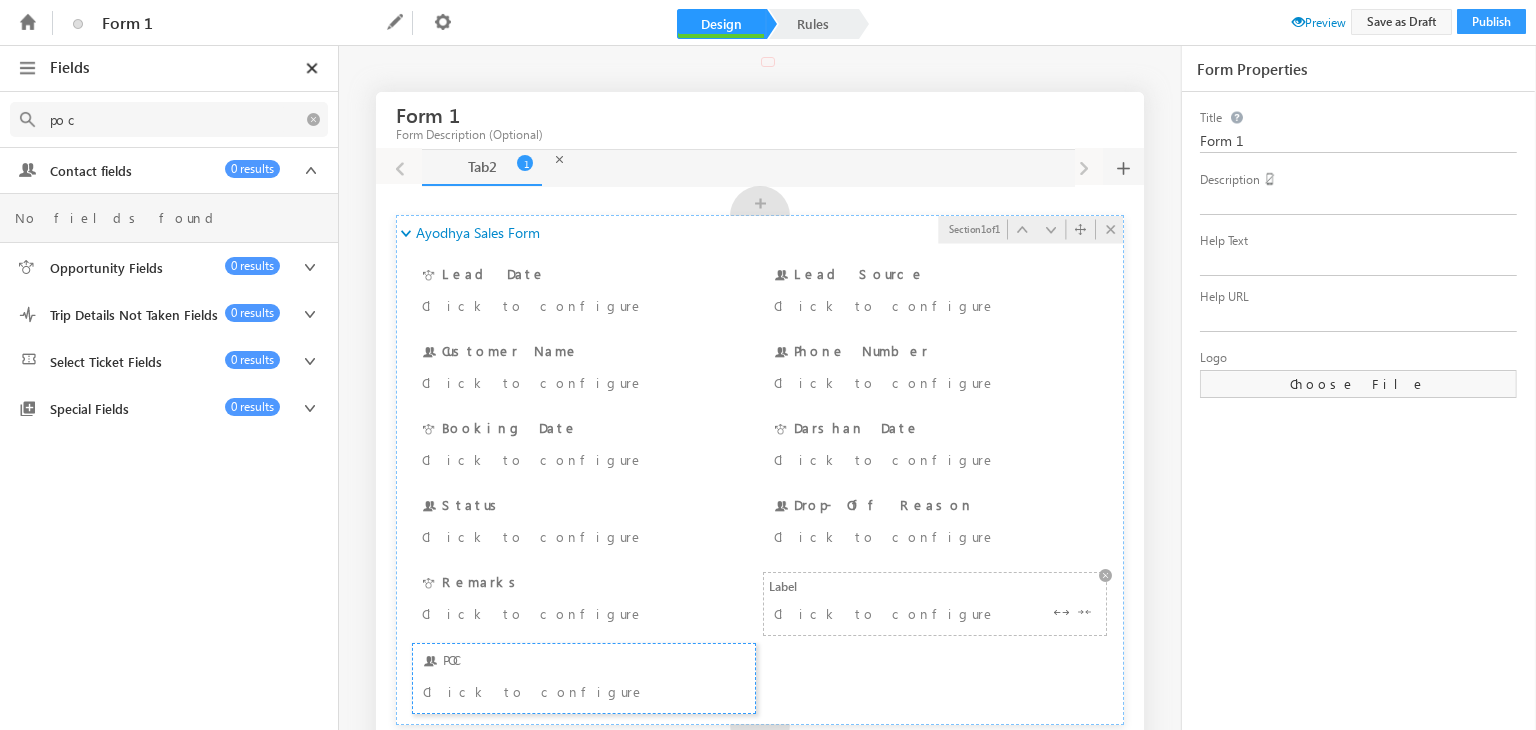 click on "Click to configure" at bounding box center [887, 613] 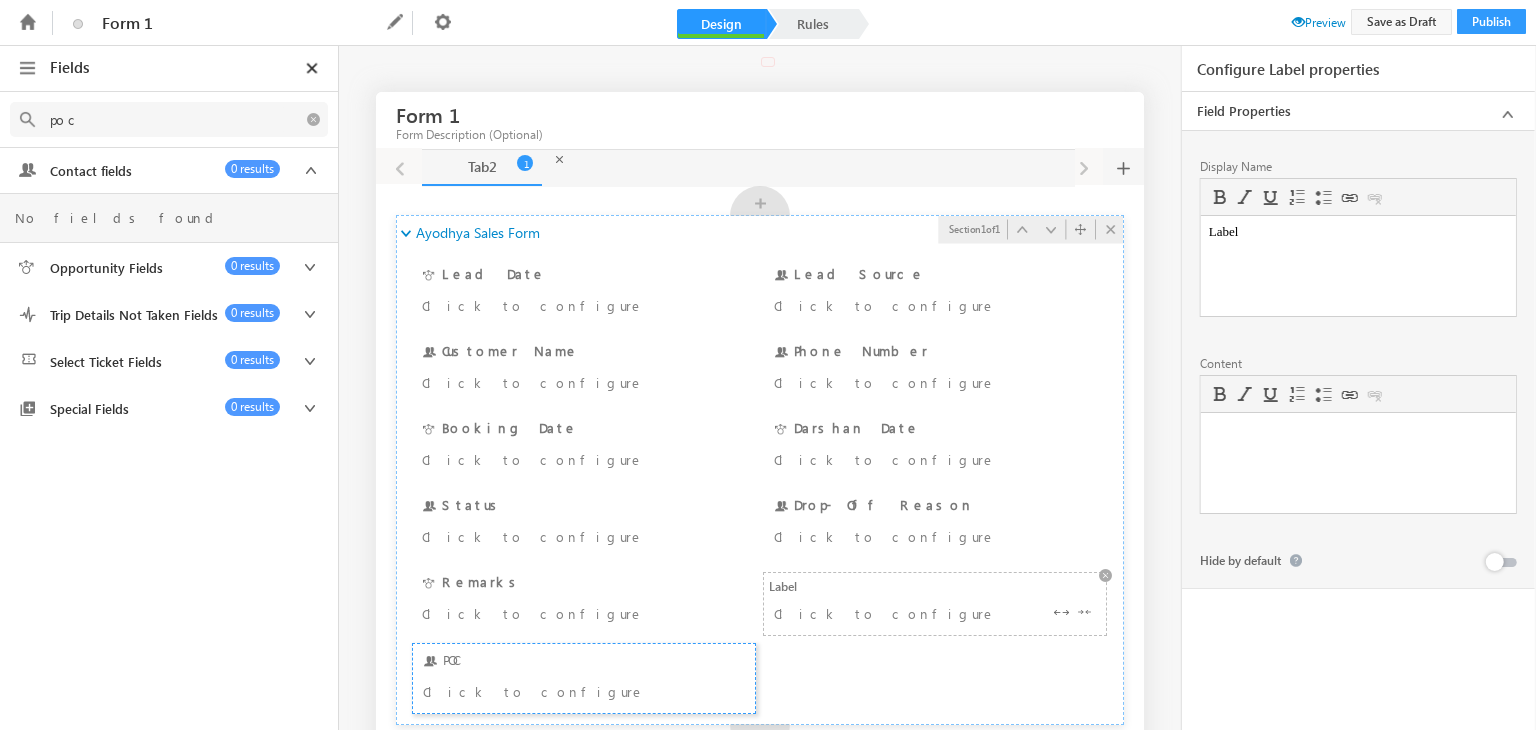 scroll, scrollTop: 0, scrollLeft: 0, axis: both 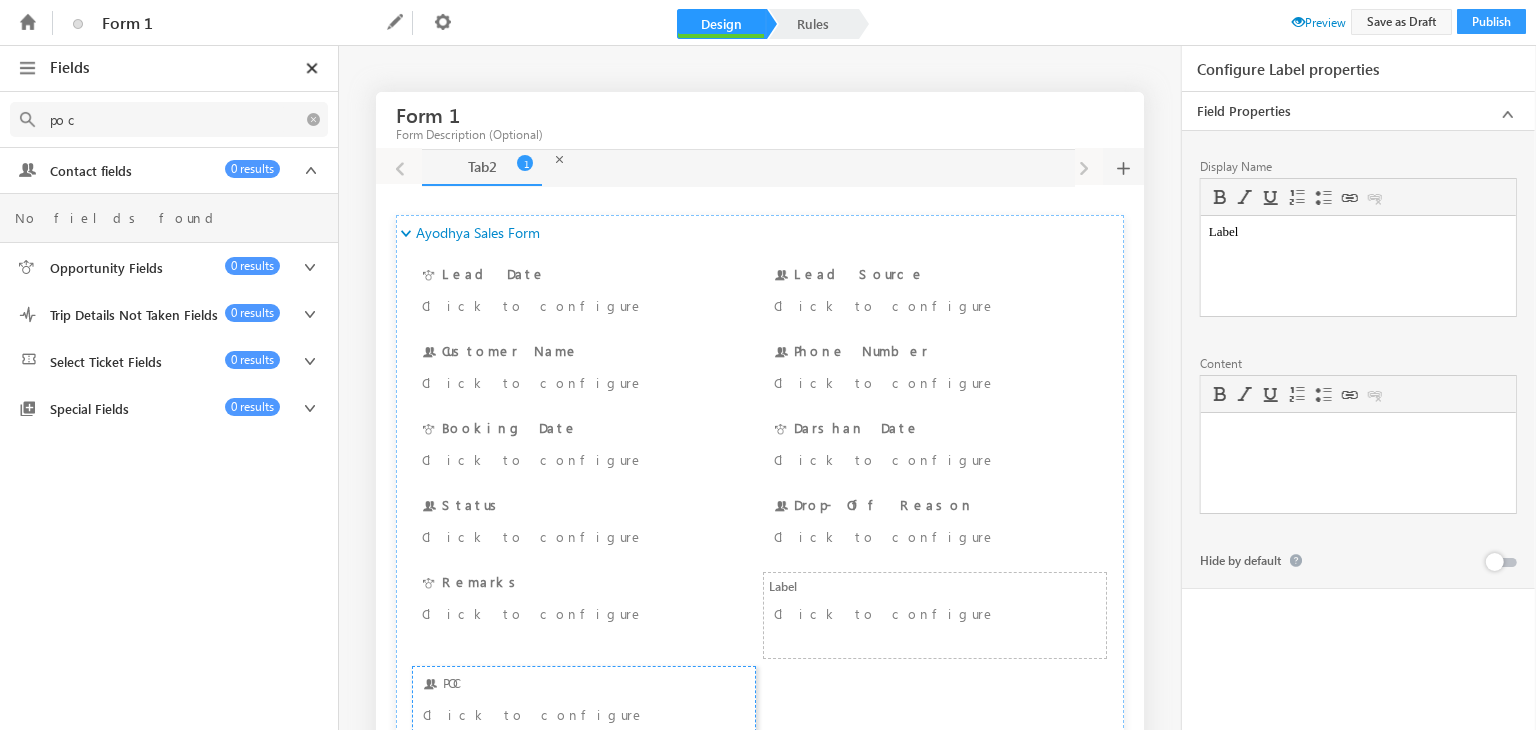 type on "poc" 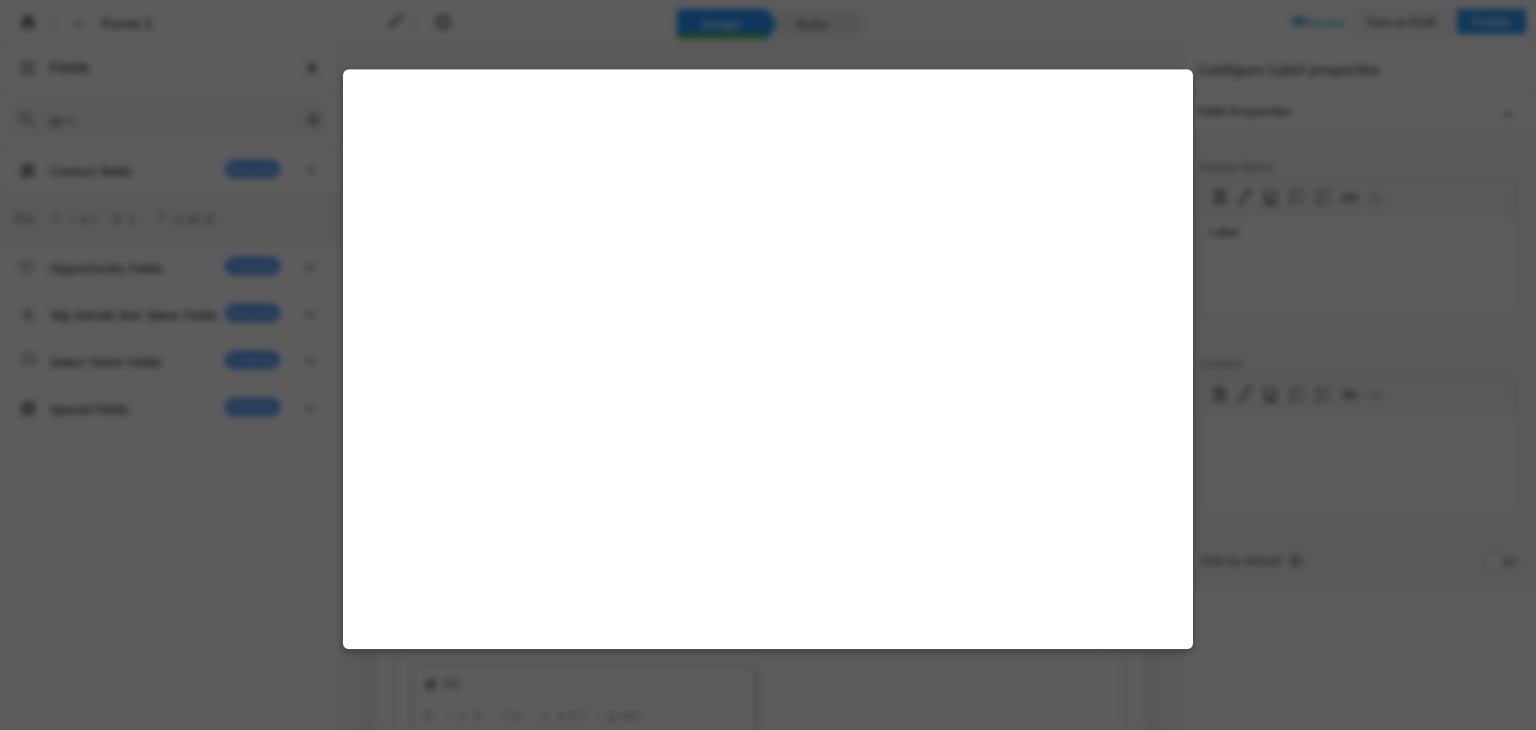 select on "Organic Search" 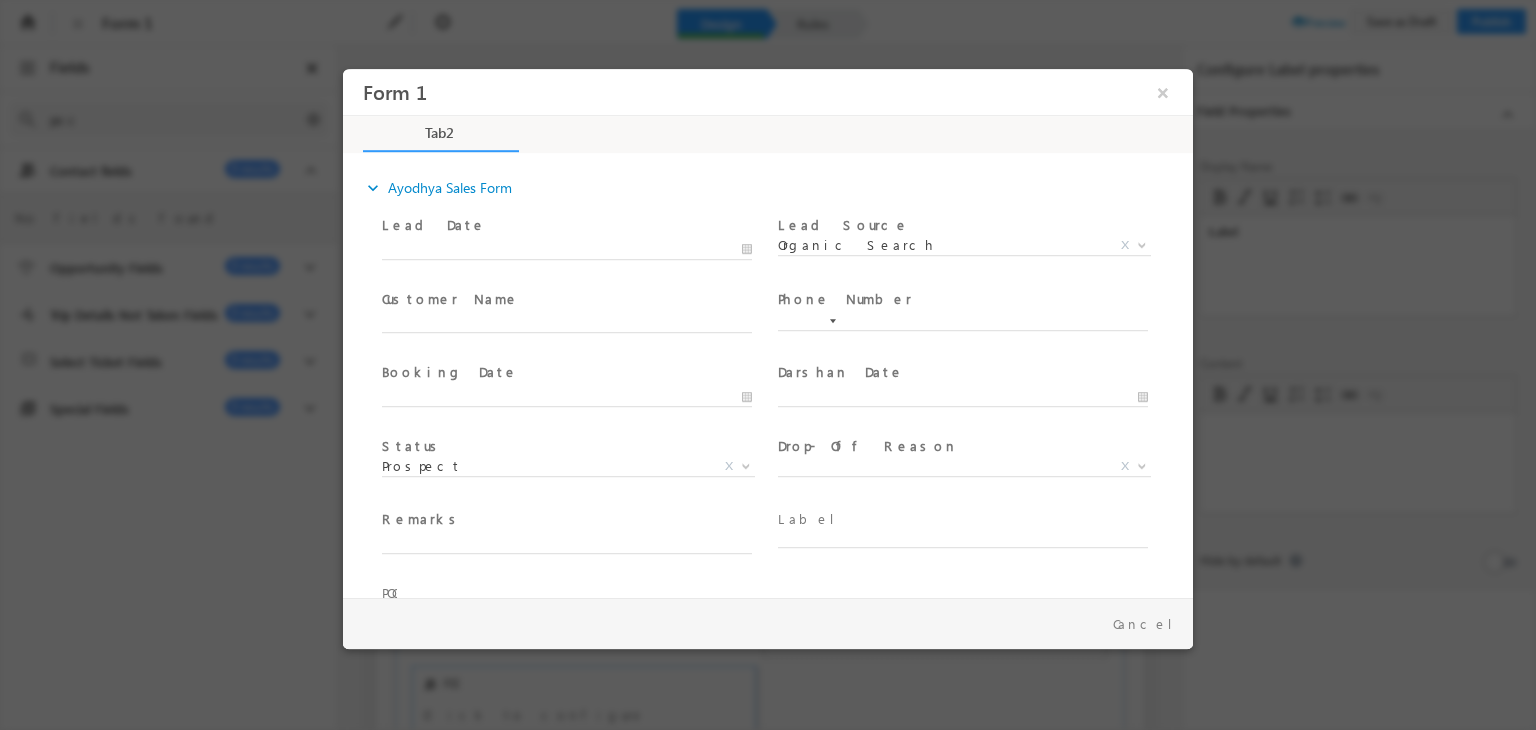 scroll, scrollTop: 0, scrollLeft: 0, axis: both 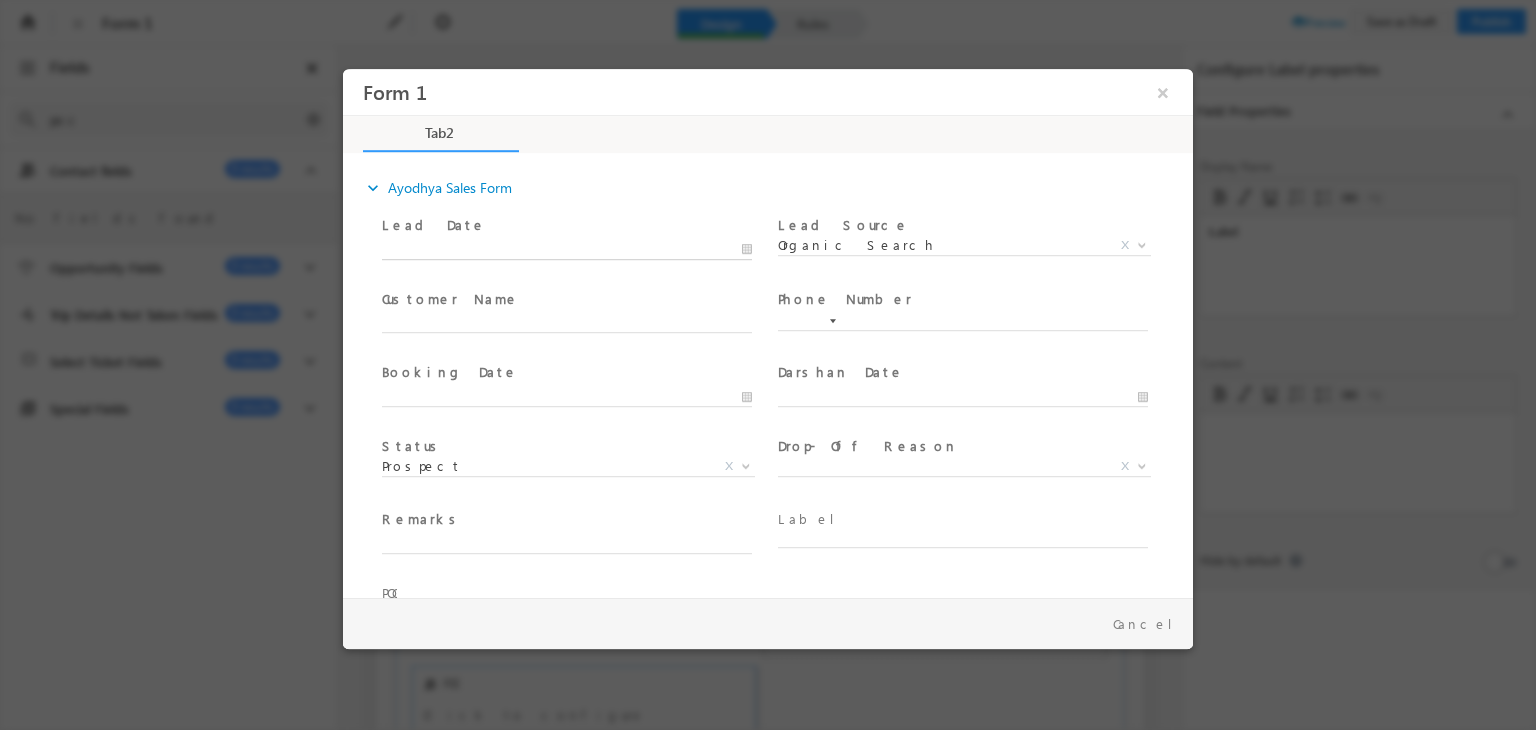 type on "18/07/2025 8:35 PM" 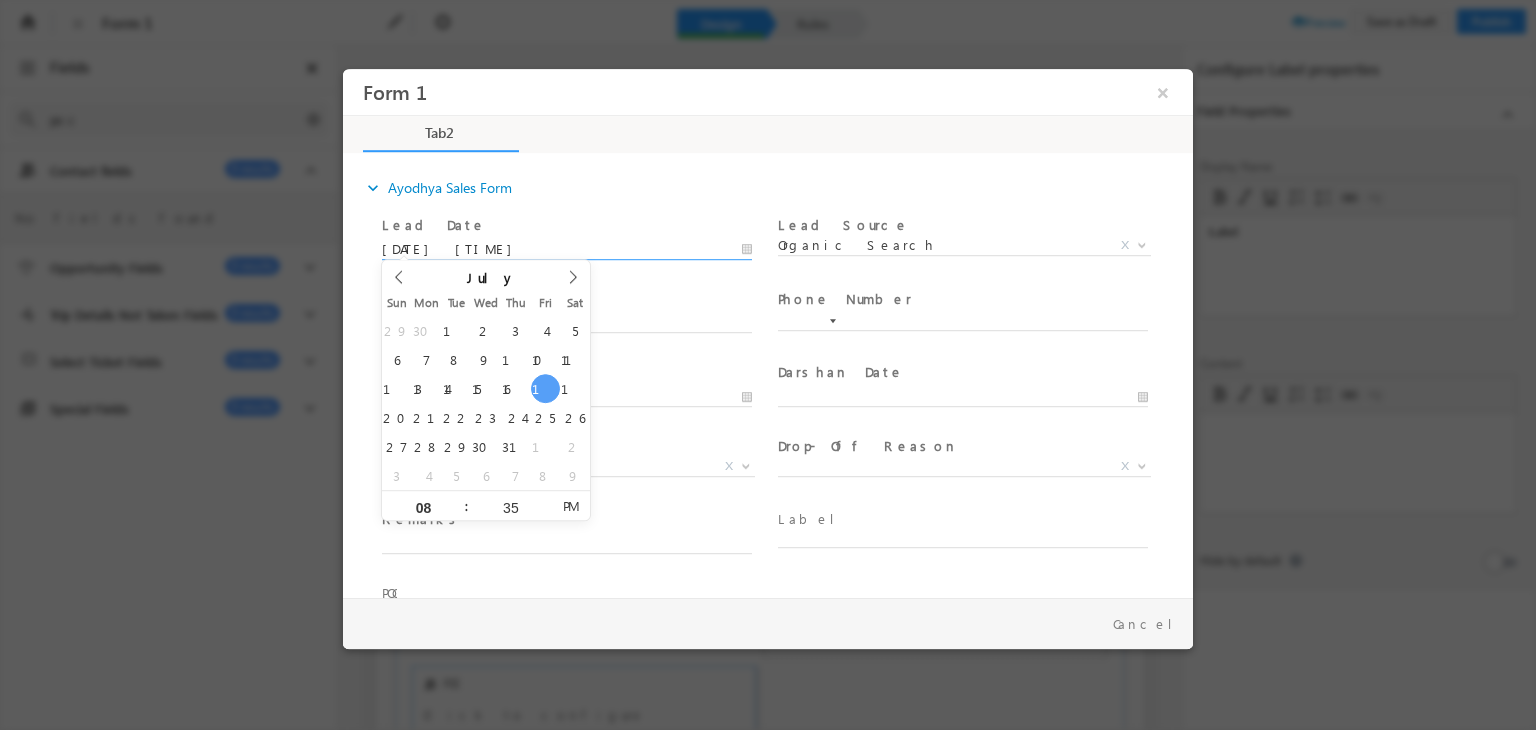 click on "18/07/2025 8:35 PM" at bounding box center [567, 250] 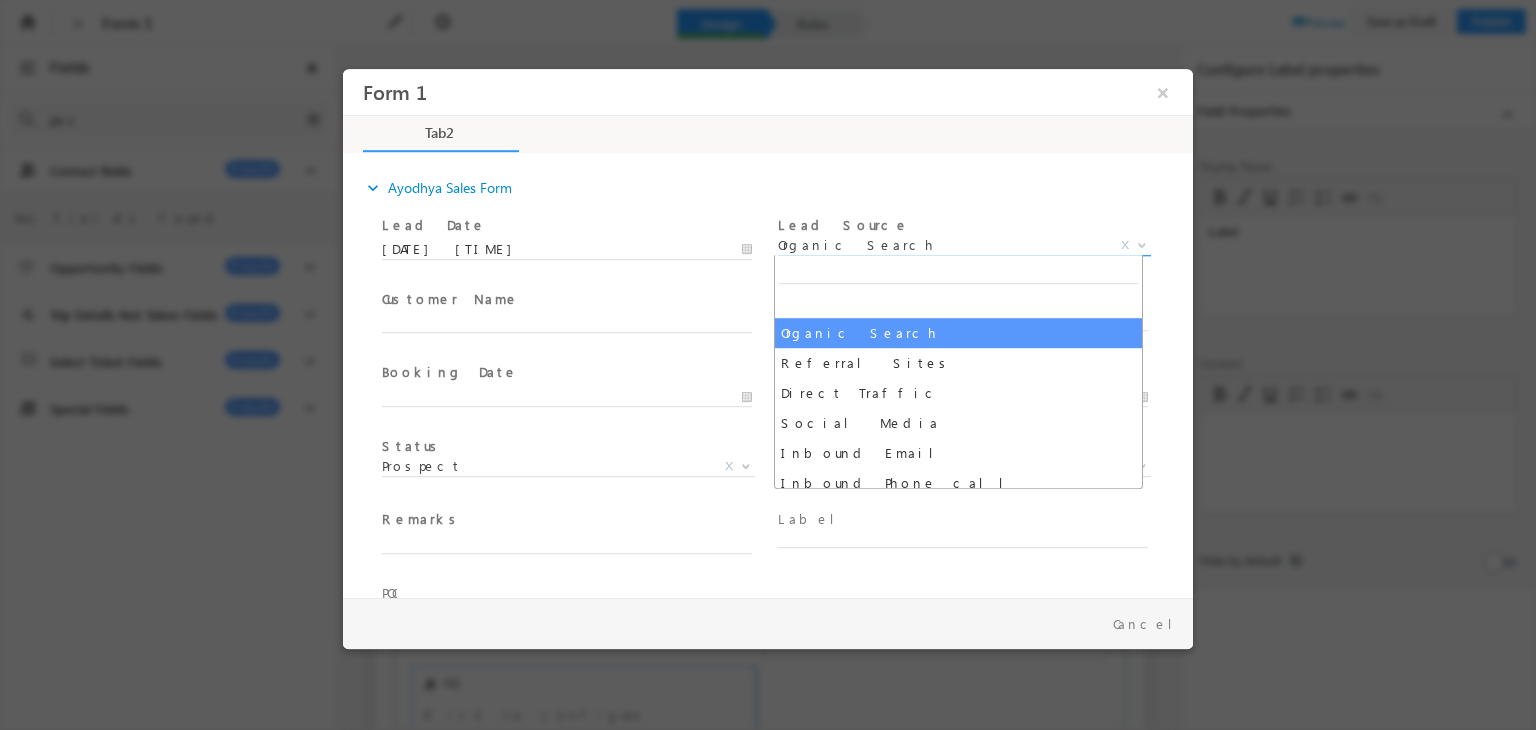 click on "Organic Search" at bounding box center [940, 245] 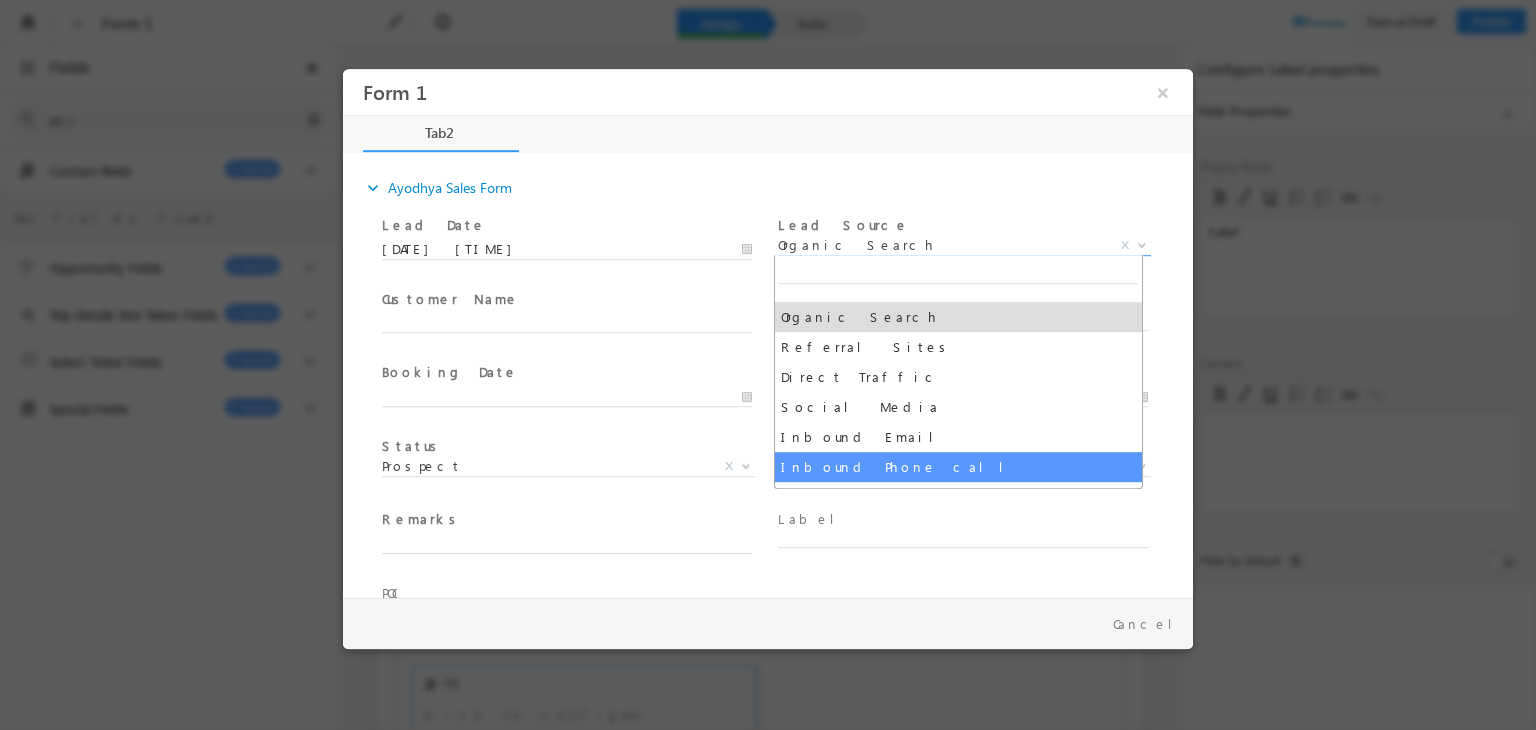 scroll, scrollTop: 0, scrollLeft: 0, axis: both 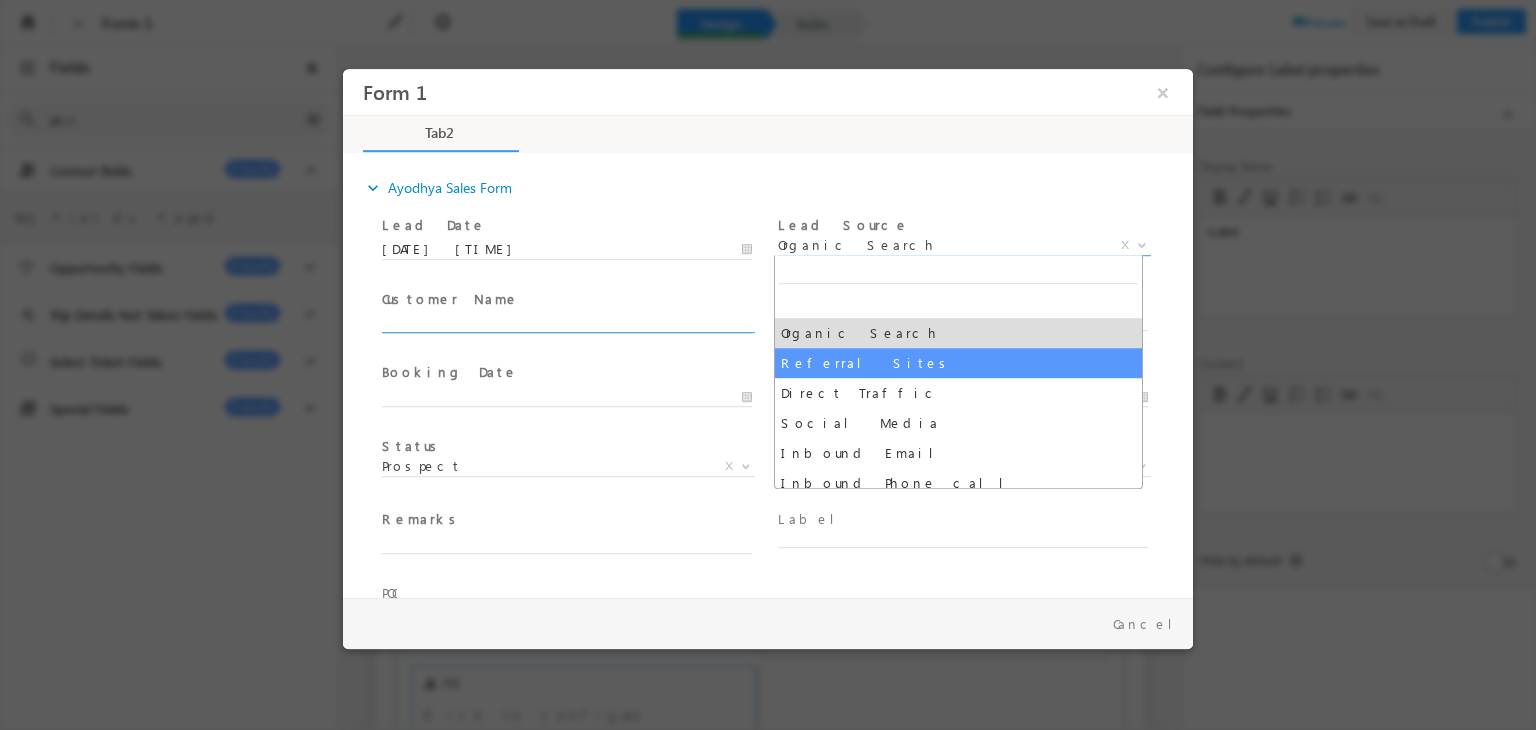 click at bounding box center (567, 324) 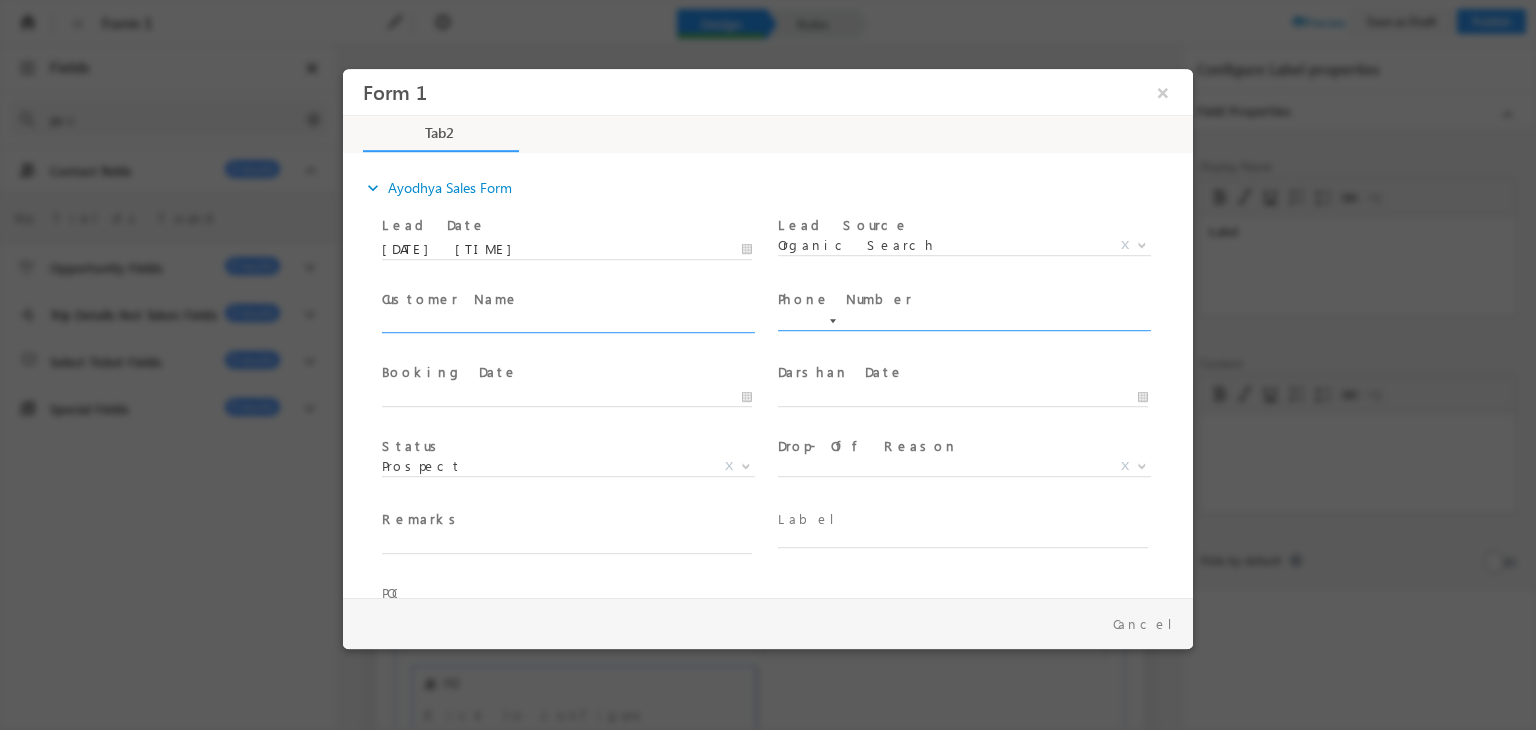 click at bounding box center [963, 322] 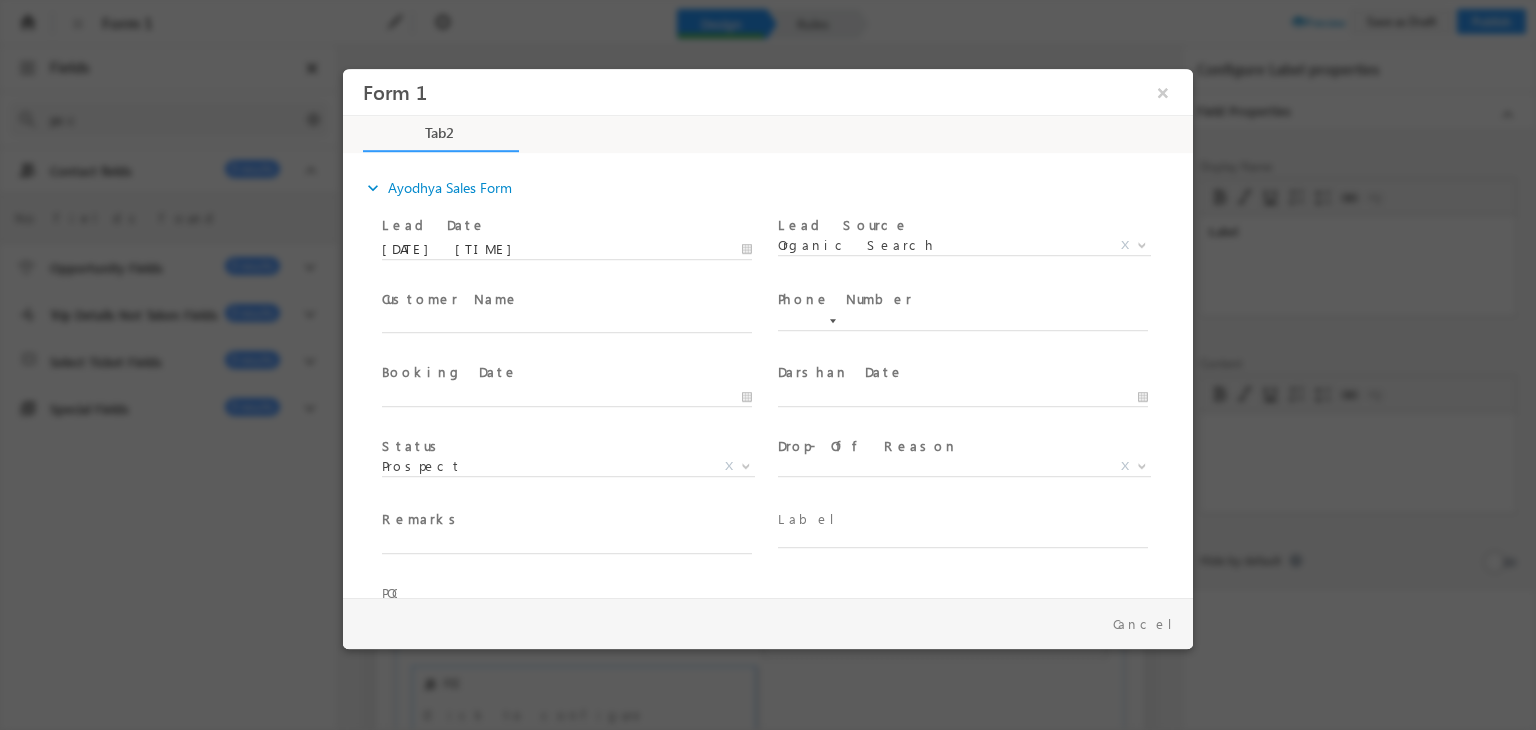 click at bounding box center [566, 417] 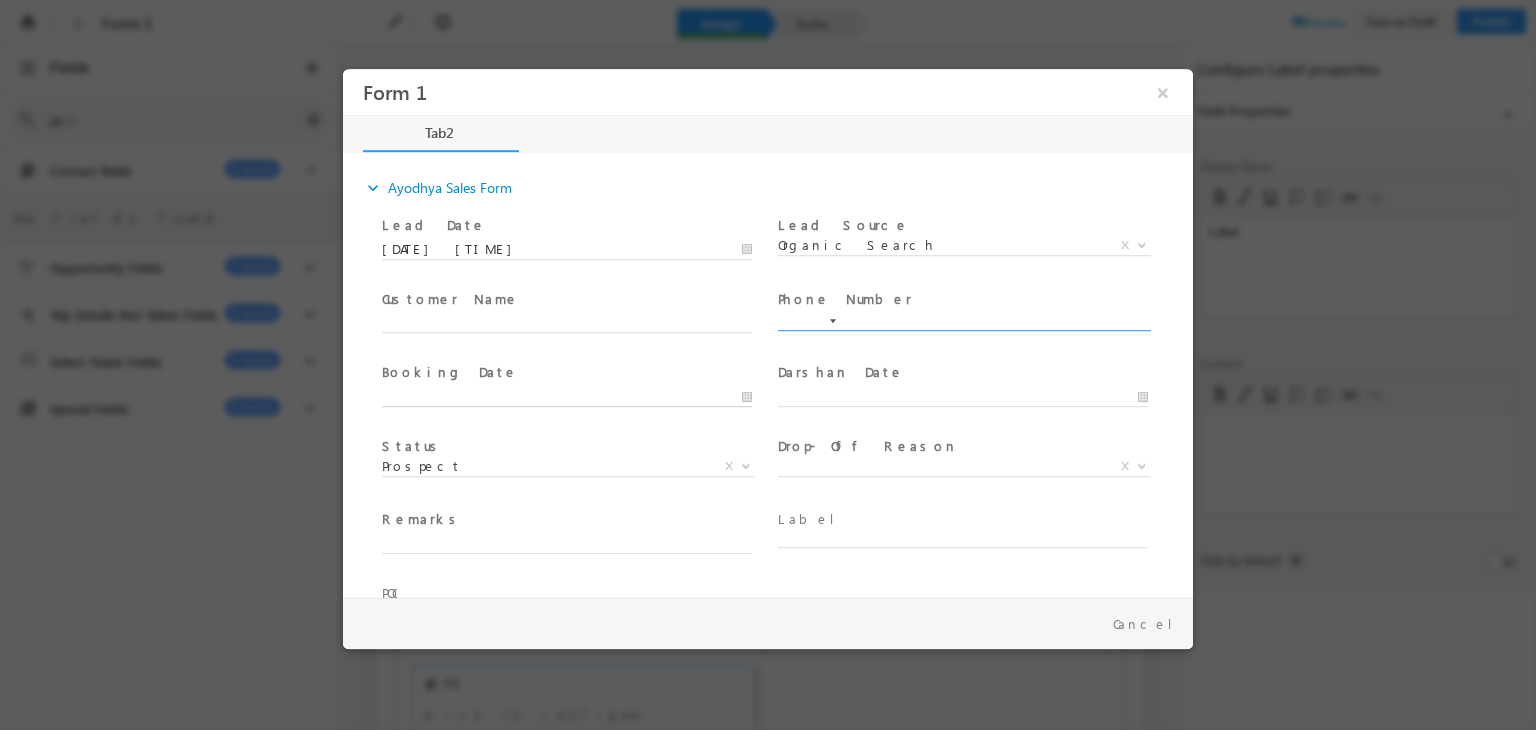 type on "18/07/2025 8:35 PM" 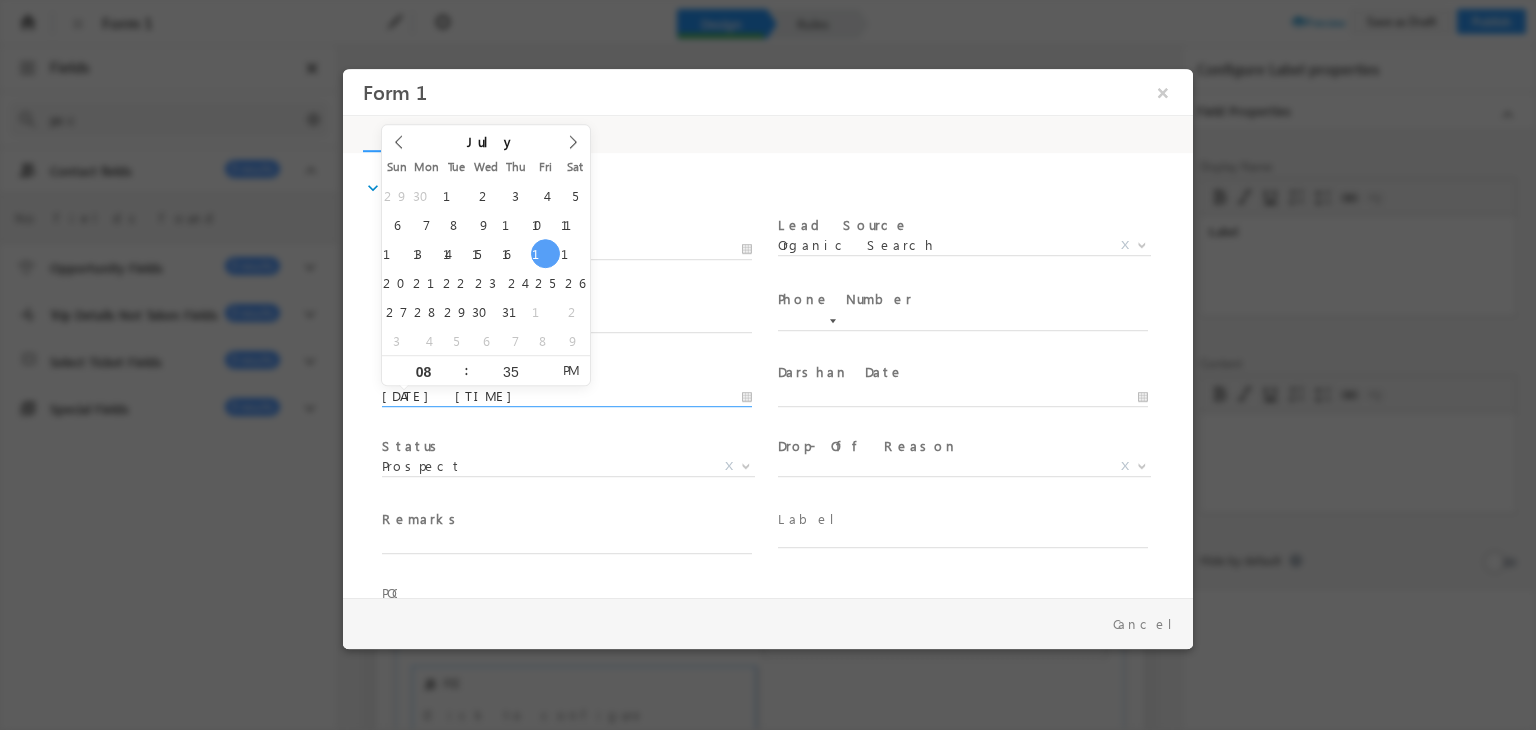 click on "18/07/2025 8:35 PM" at bounding box center (567, 397) 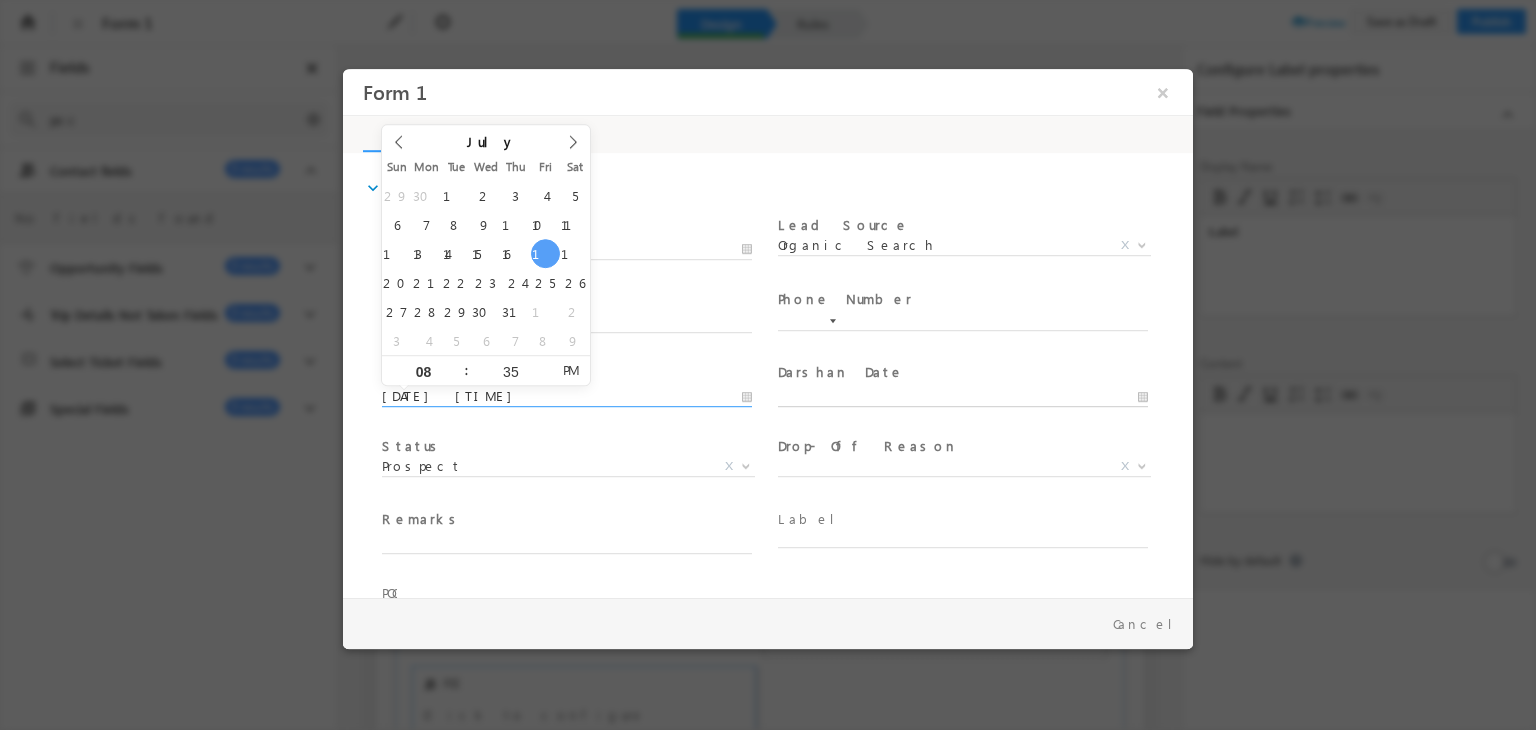 type on "18/07/2025 8:35 PM" 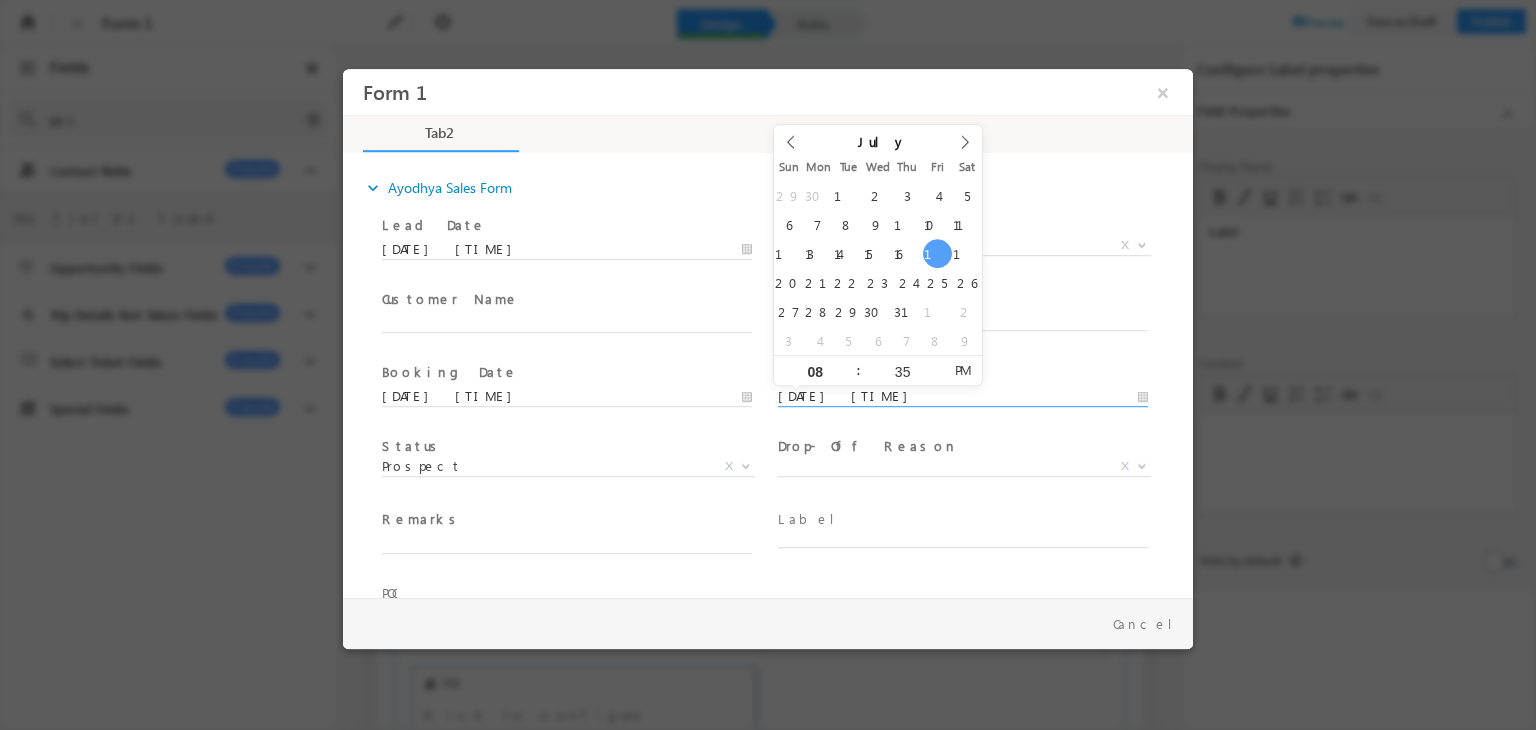 click on "18/07/2025 8:35 PM" at bounding box center (963, 397) 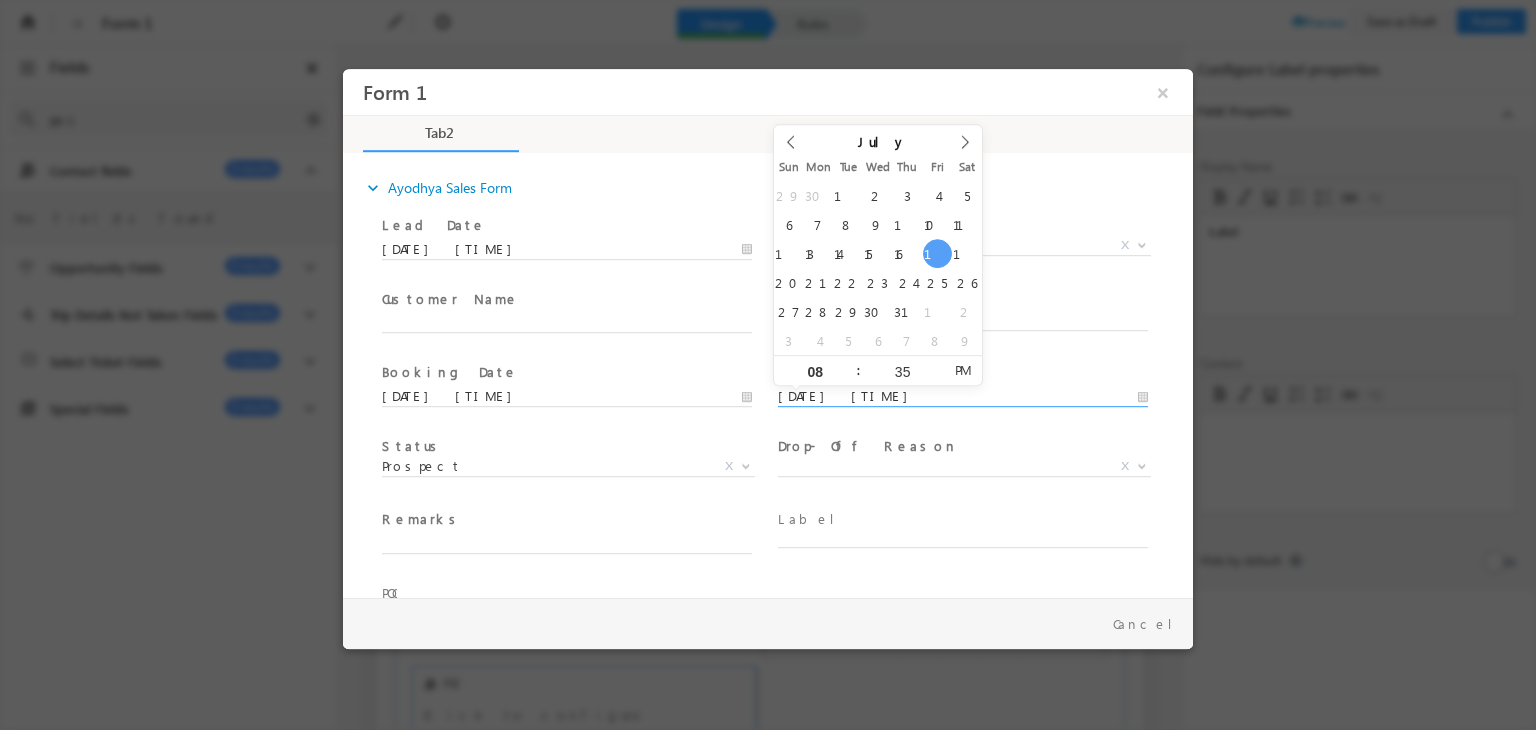 click at bounding box center [566, 491] 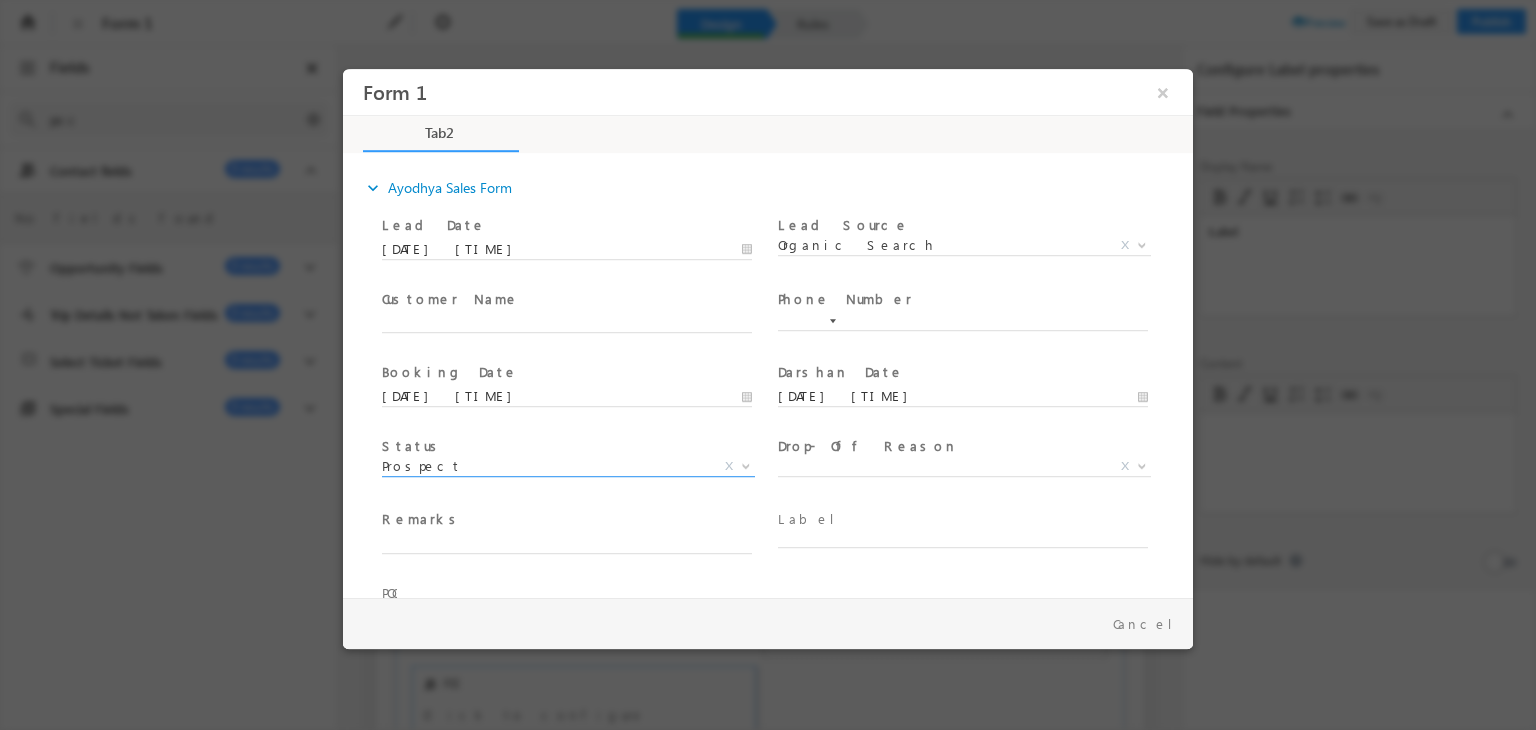 click on "Prospect" at bounding box center [544, 466] 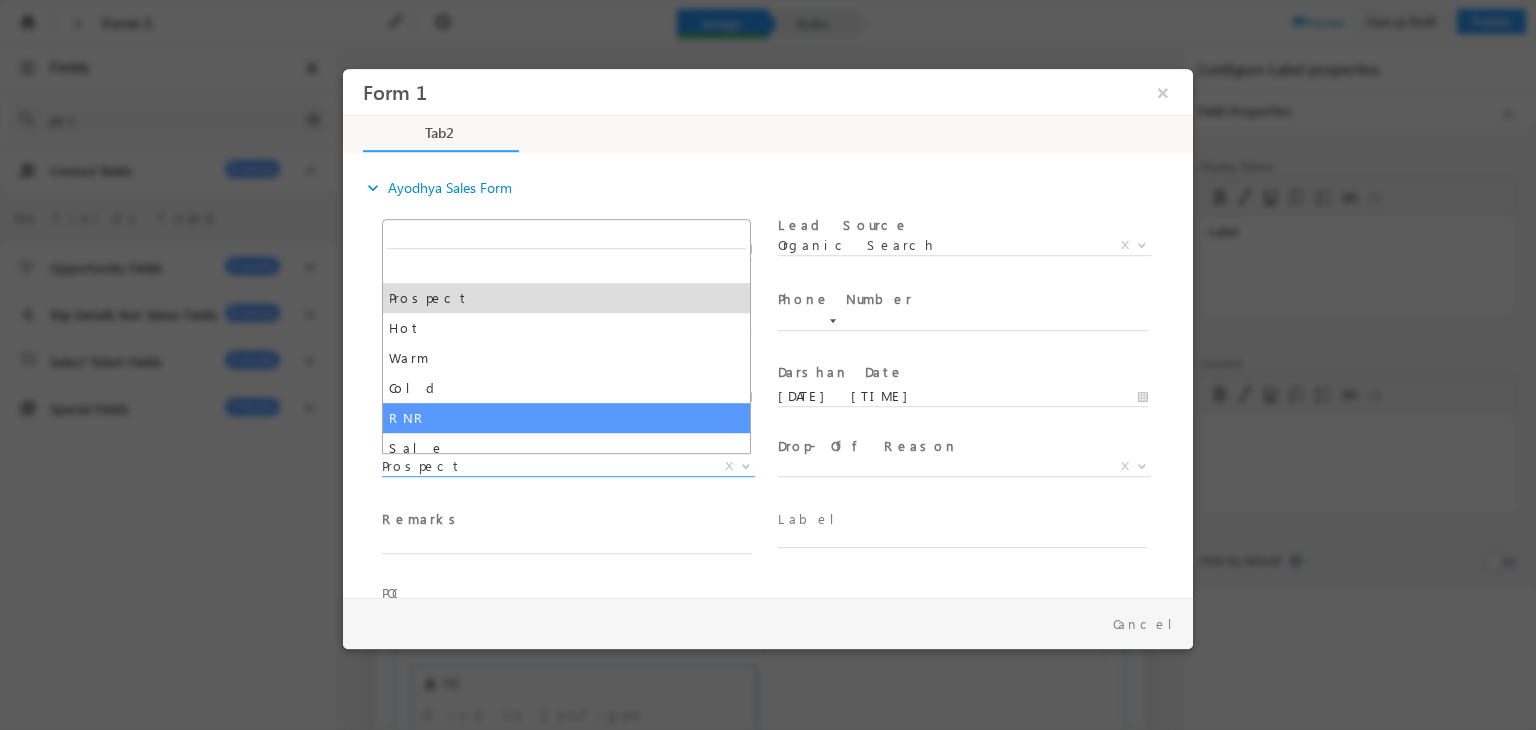 scroll, scrollTop: 130, scrollLeft: 0, axis: vertical 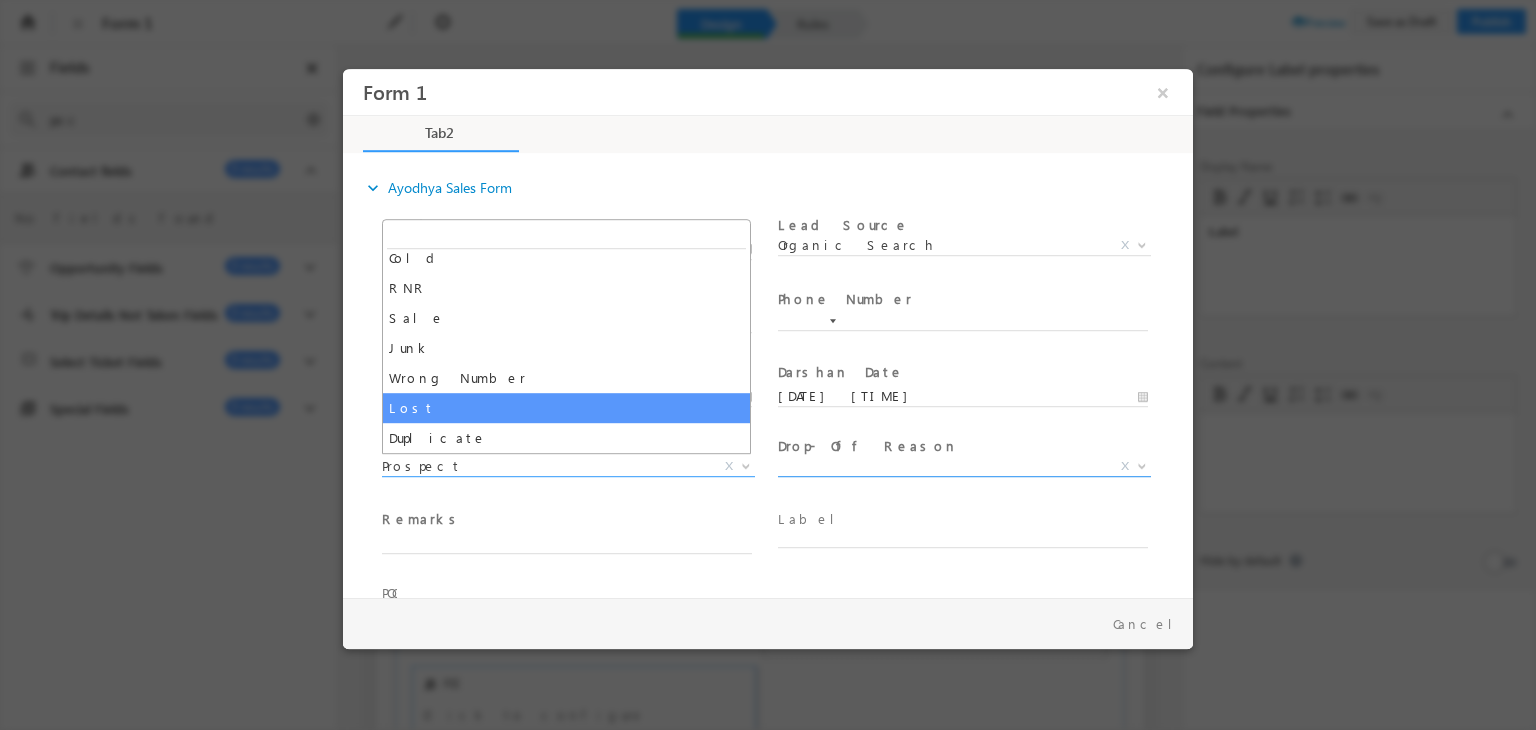 click on "X" at bounding box center [964, 467] 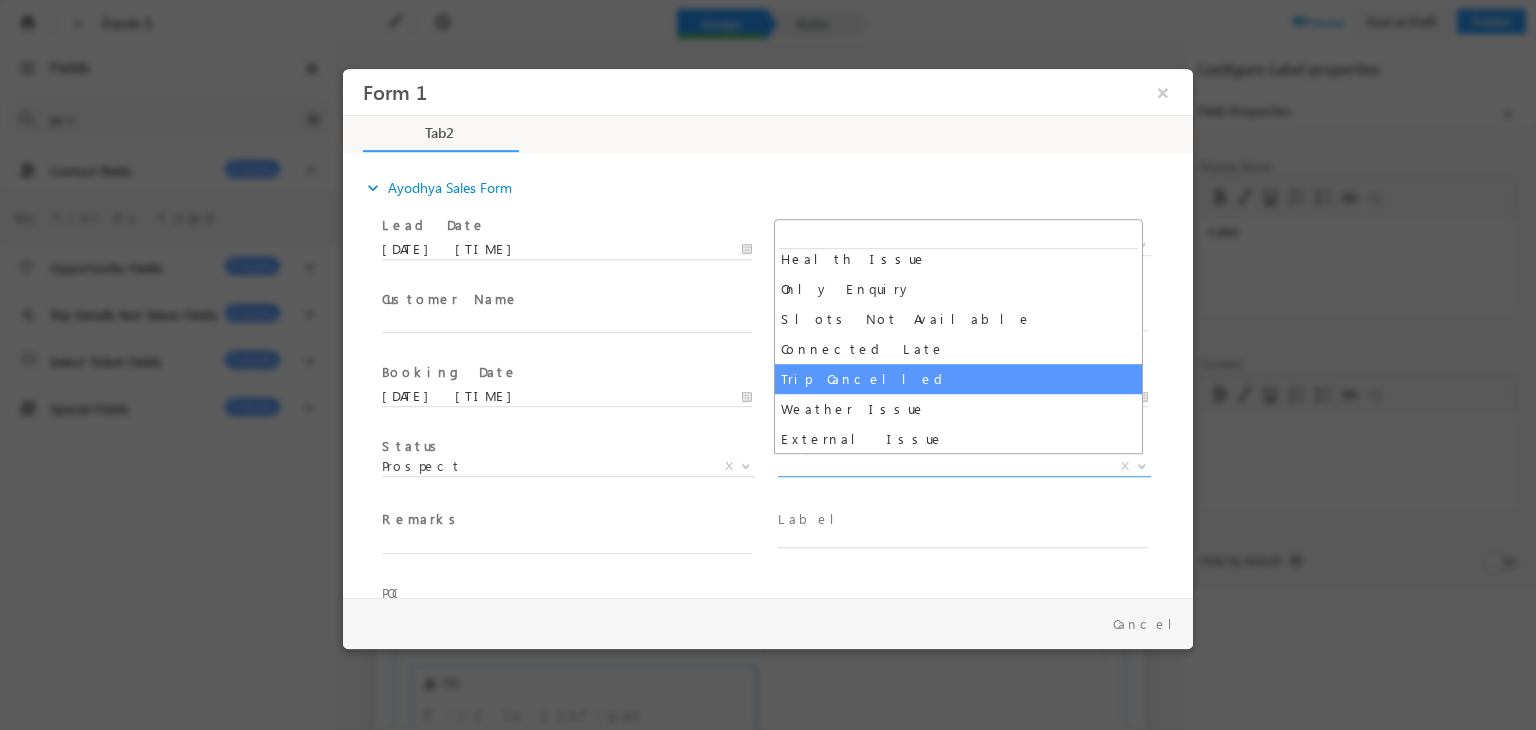 scroll, scrollTop: 190, scrollLeft: 0, axis: vertical 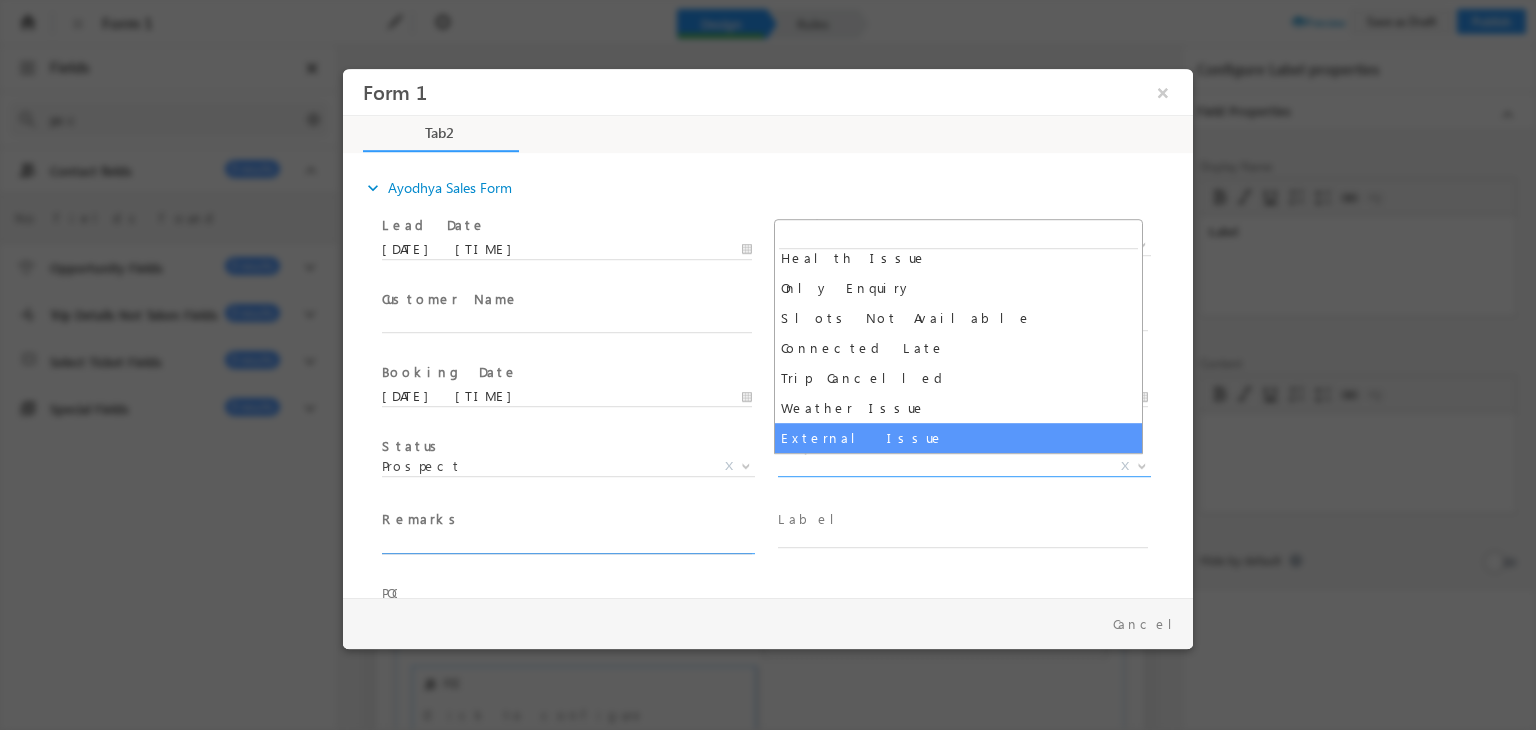 click at bounding box center (567, 545) 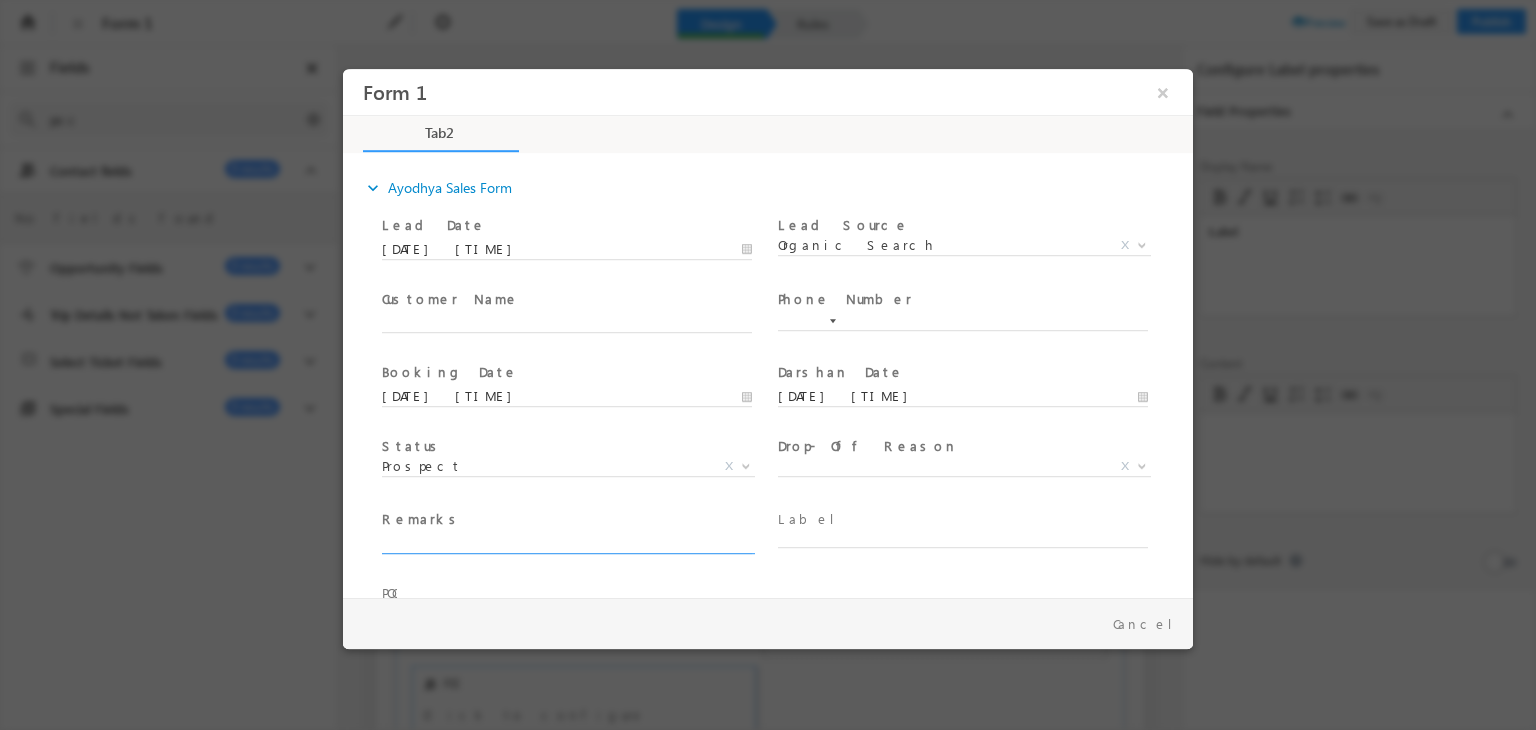 scroll, scrollTop: 60, scrollLeft: 0, axis: vertical 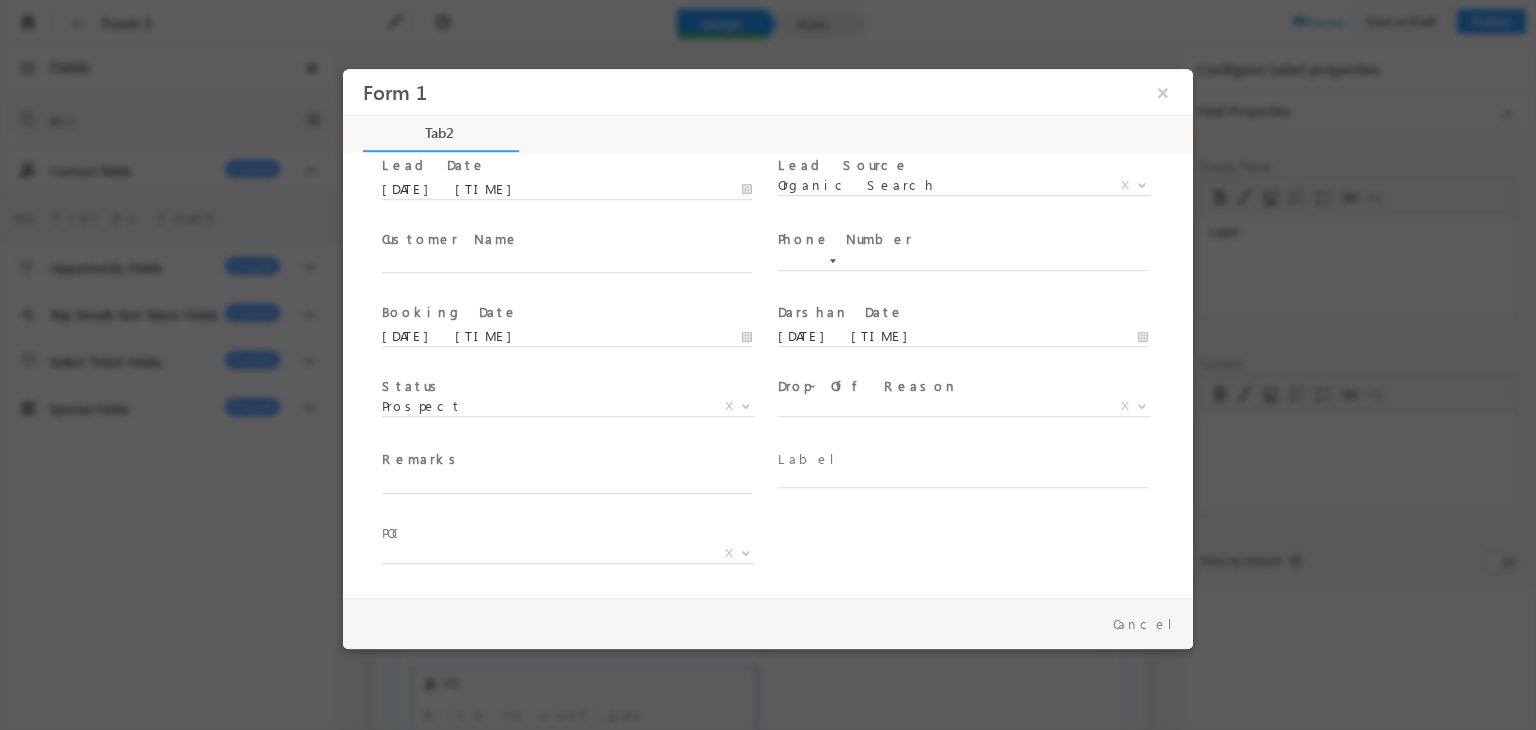click at bounding box center (972, 483) 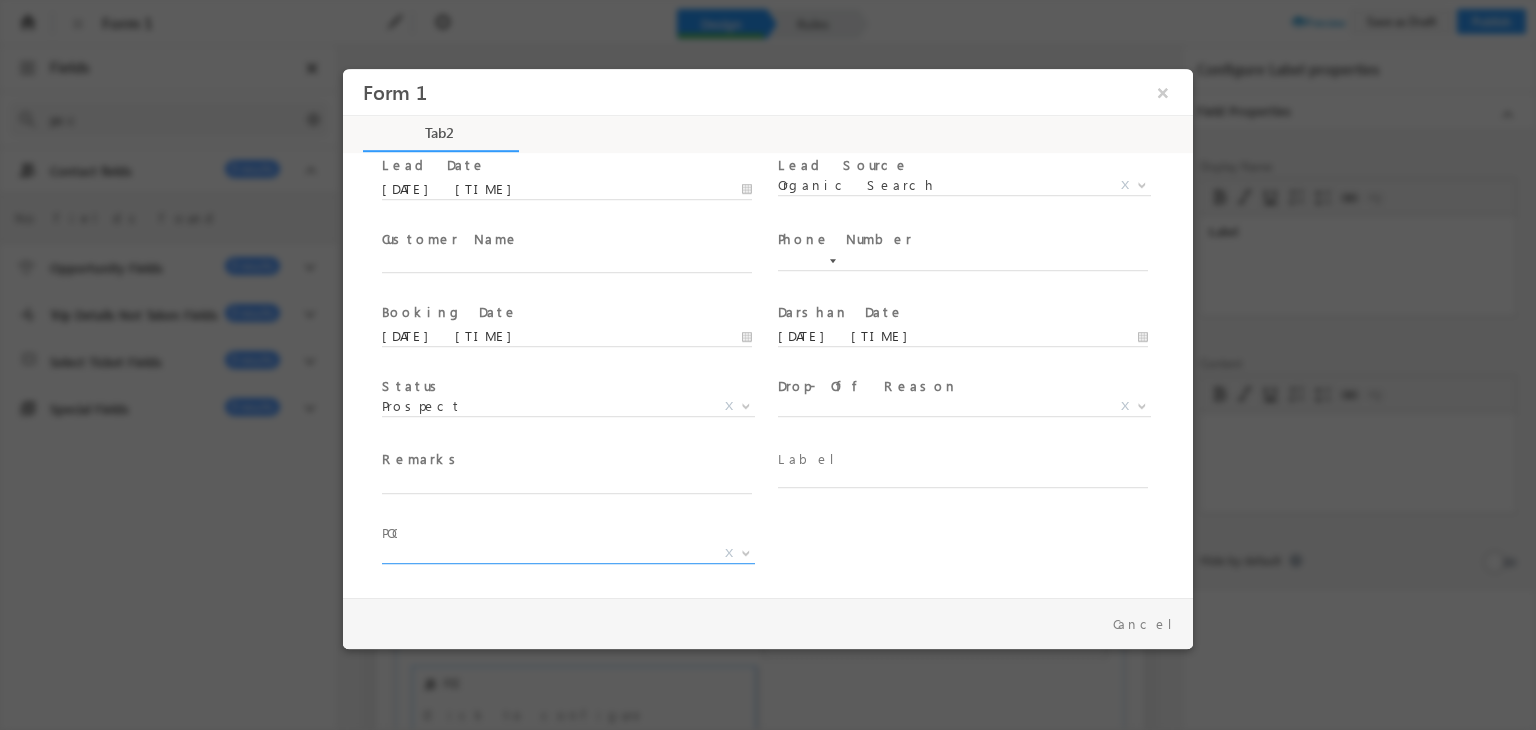 click on "X" at bounding box center [568, 554] 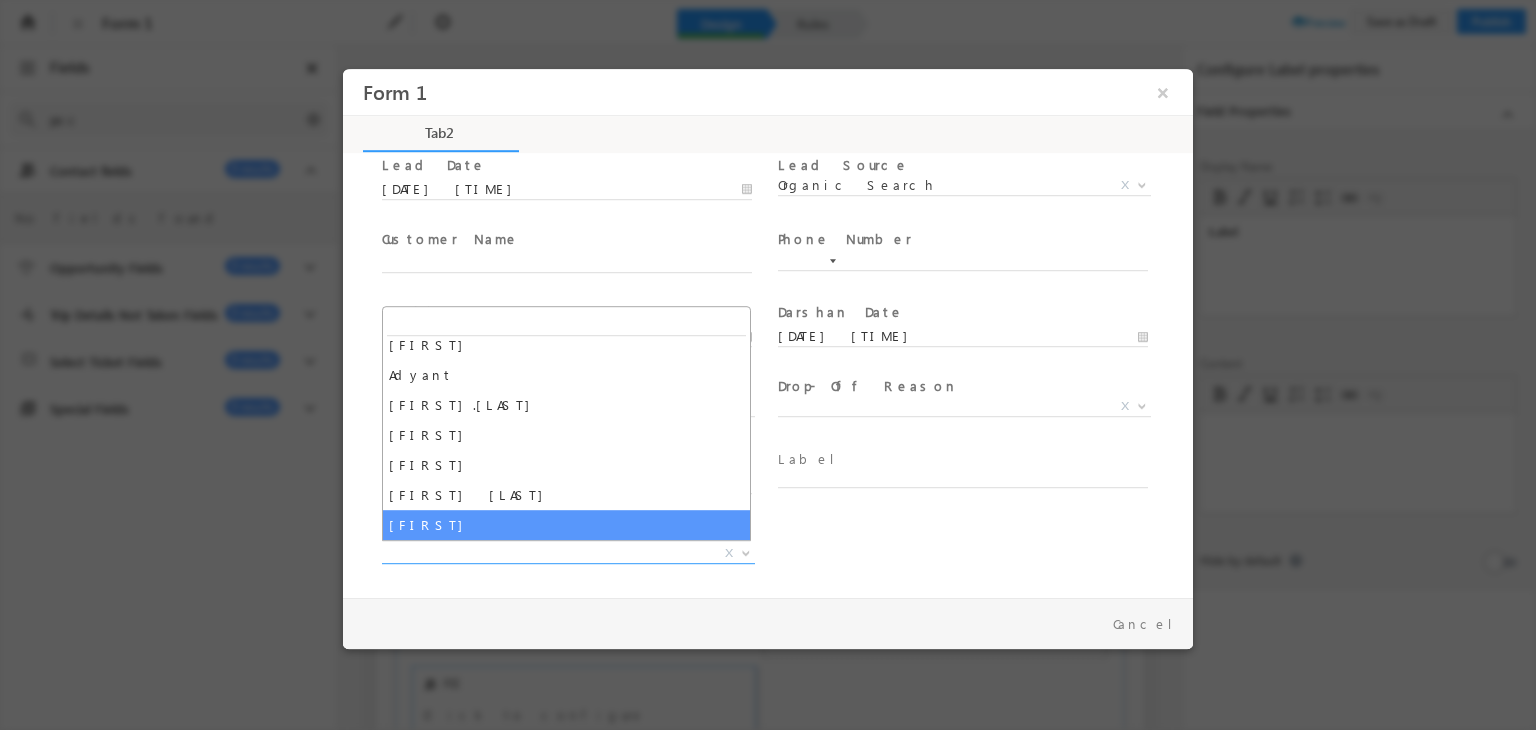 scroll, scrollTop: 0, scrollLeft: 0, axis: both 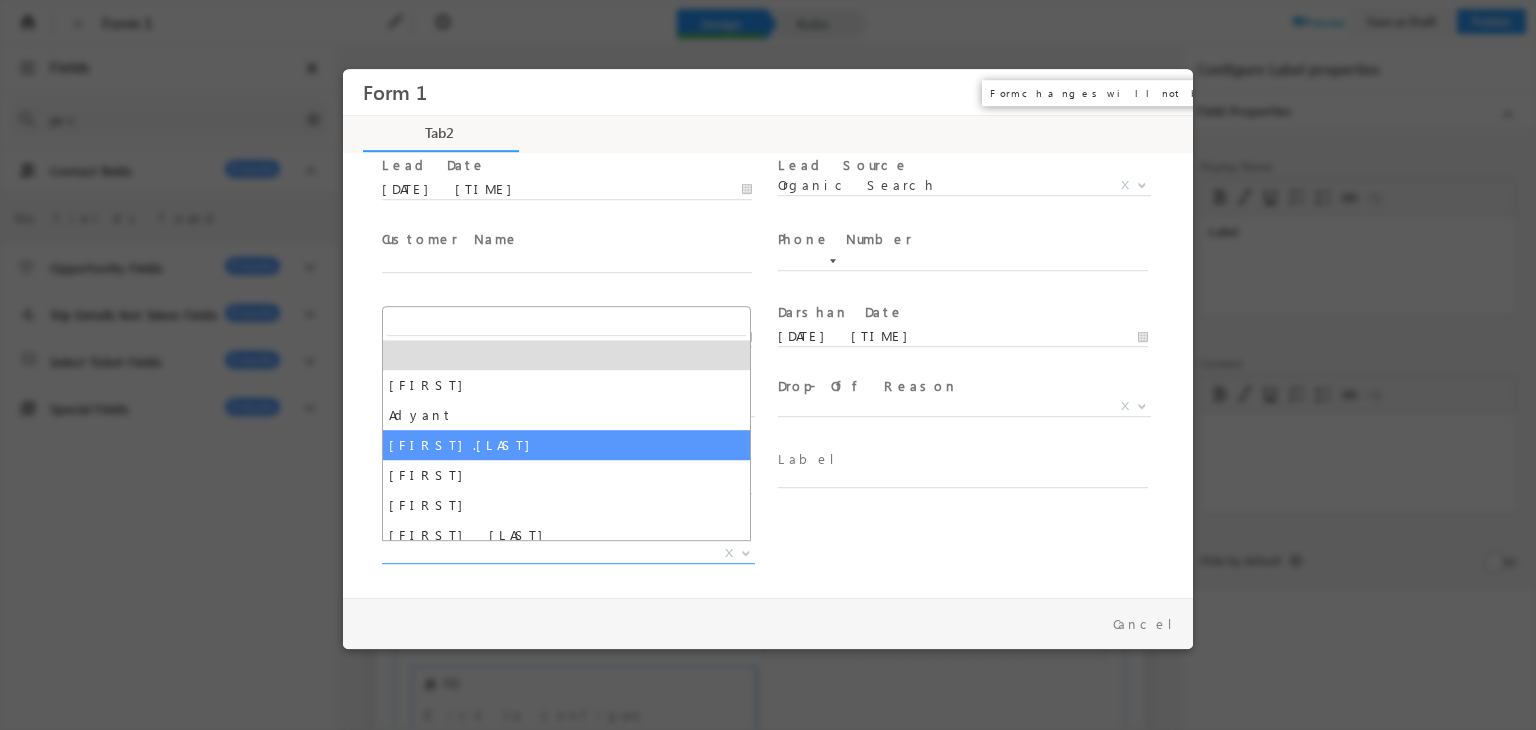 click on "×" at bounding box center (1163, 92) 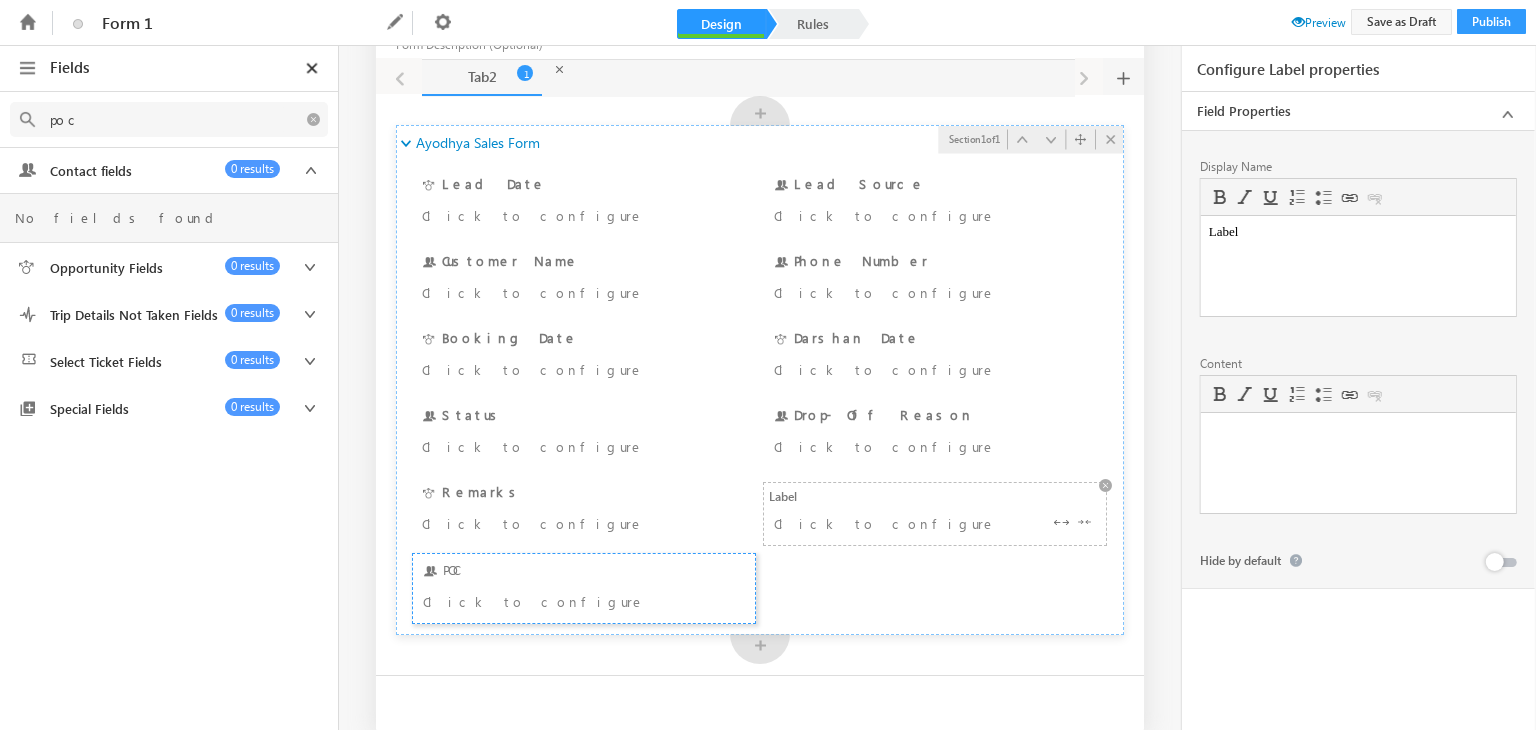 scroll, scrollTop: 92, scrollLeft: 0, axis: vertical 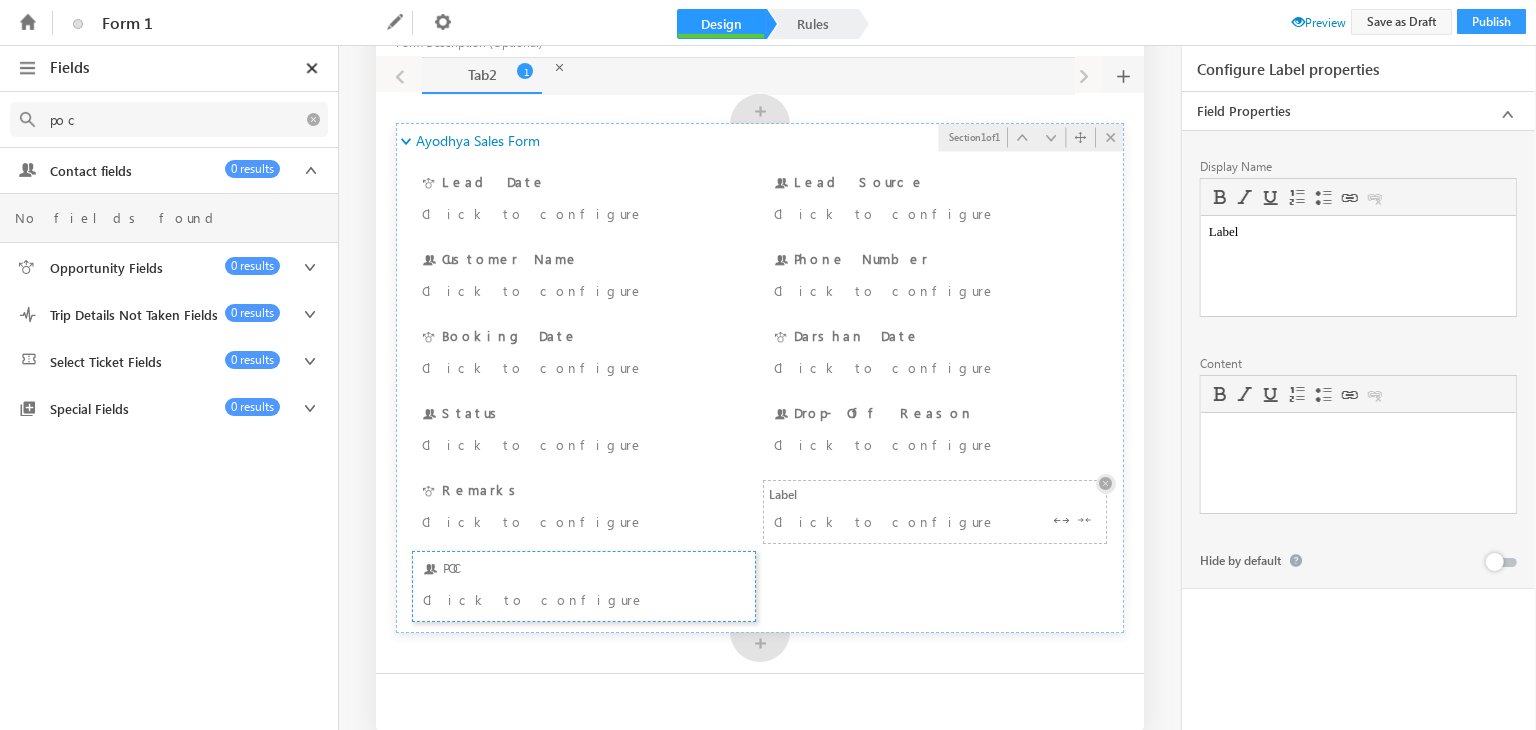 click at bounding box center (1106, 484) 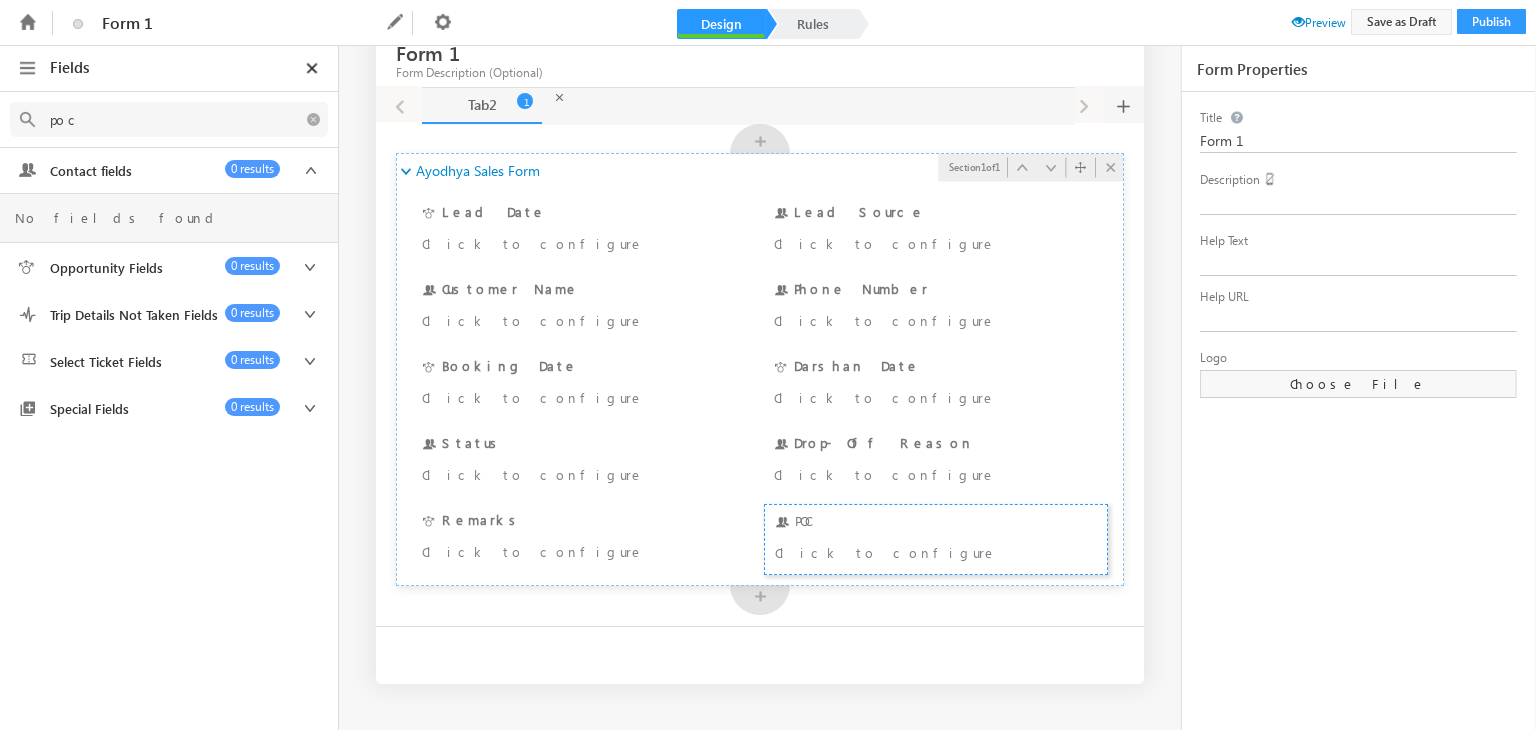 scroll, scrollTop: 60, scrollLeft: 0, axis: vertical 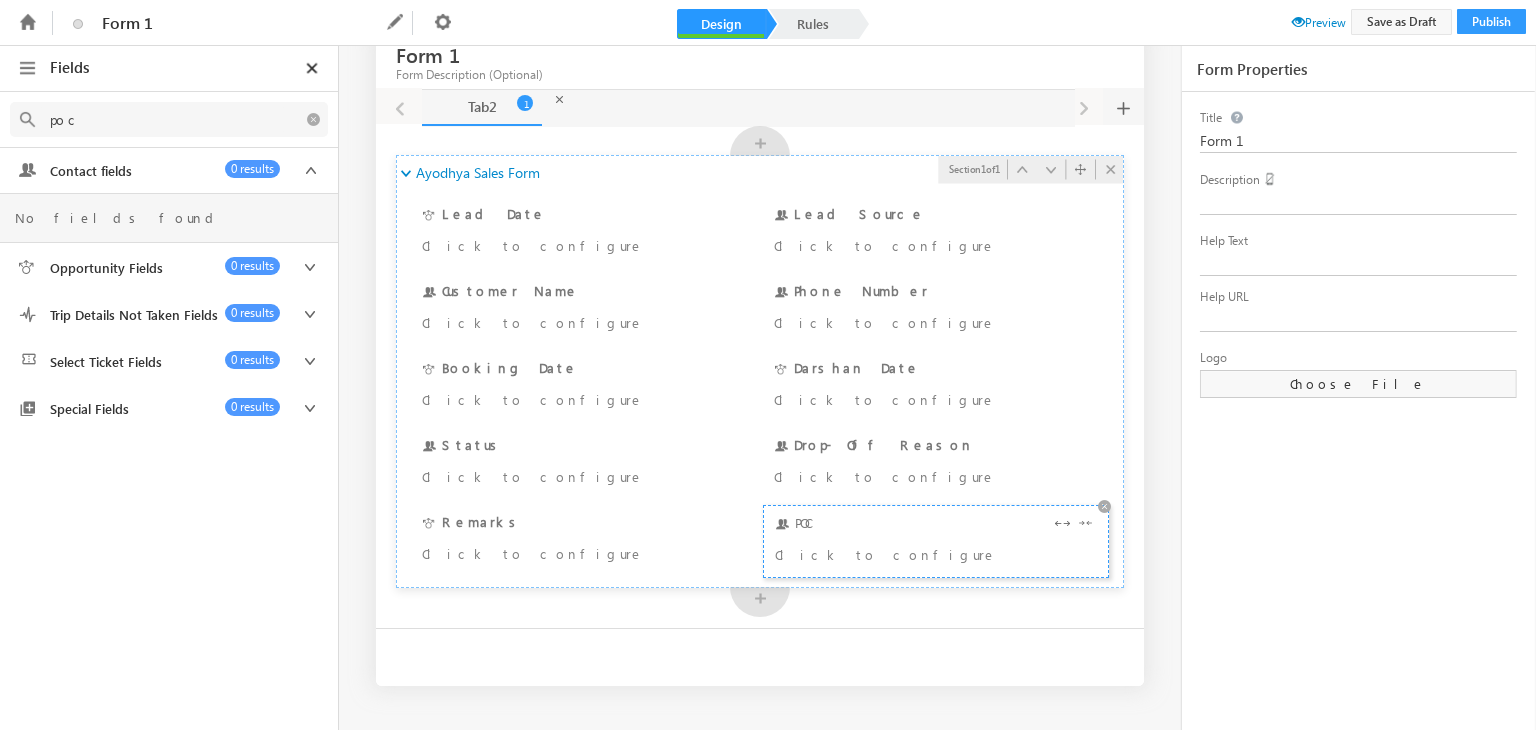 click on "POC Click to configure" at bounding box center (936, 541) 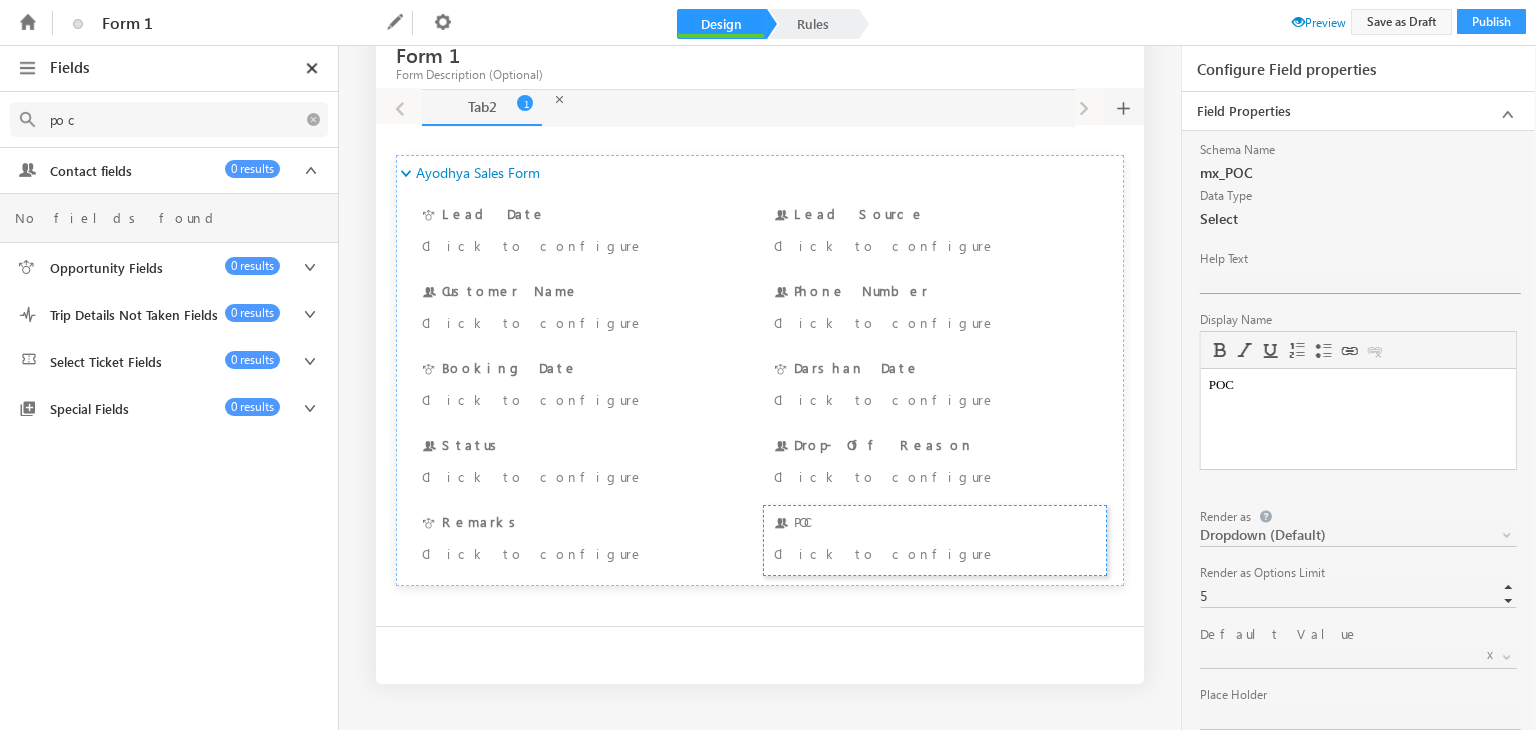 scroll, scrollTop: 58, scrollLeft: 0, axis: vertical 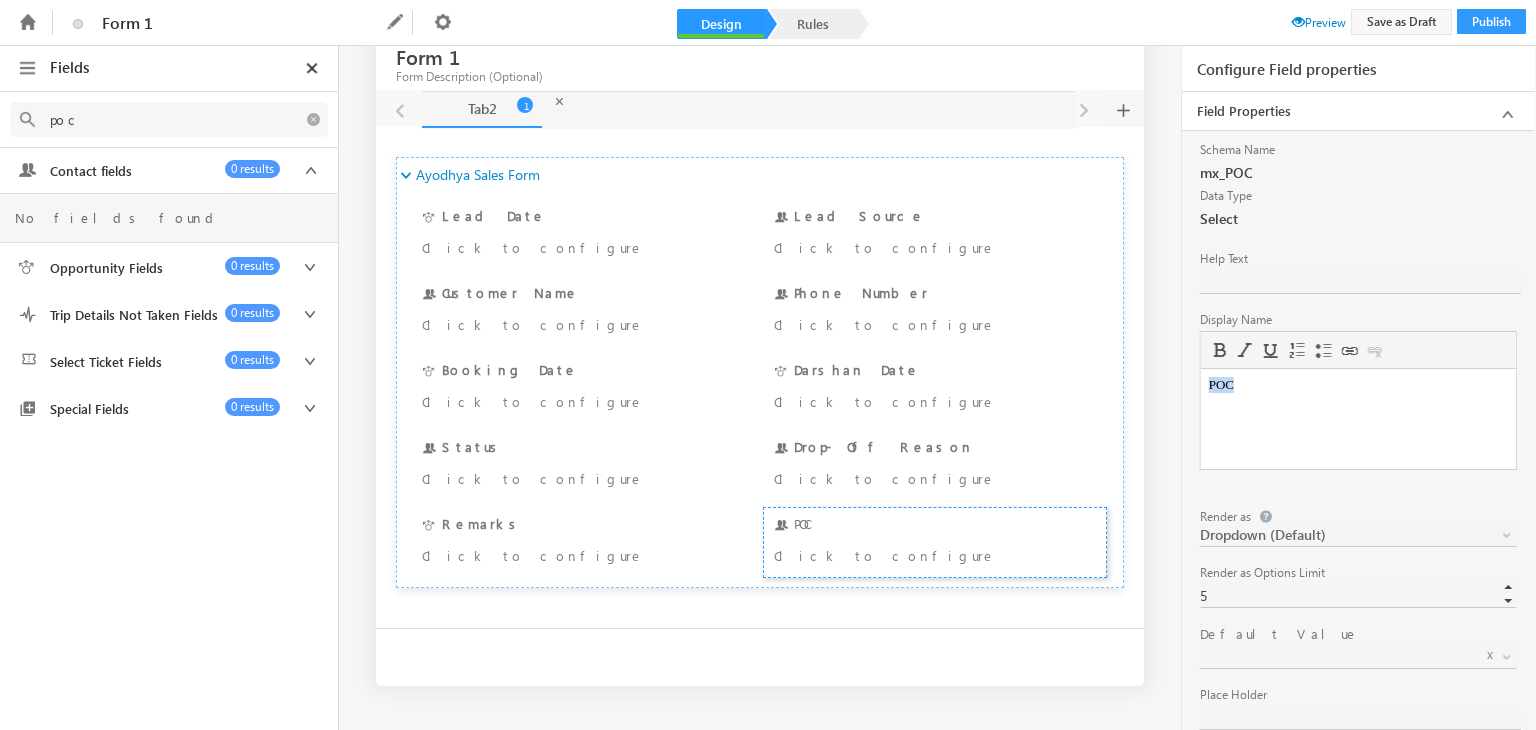 drag, startPoint x: 1249, startPoint y: 380, endPoint x: 1087, endPoint y: 422, distance: 167.35591 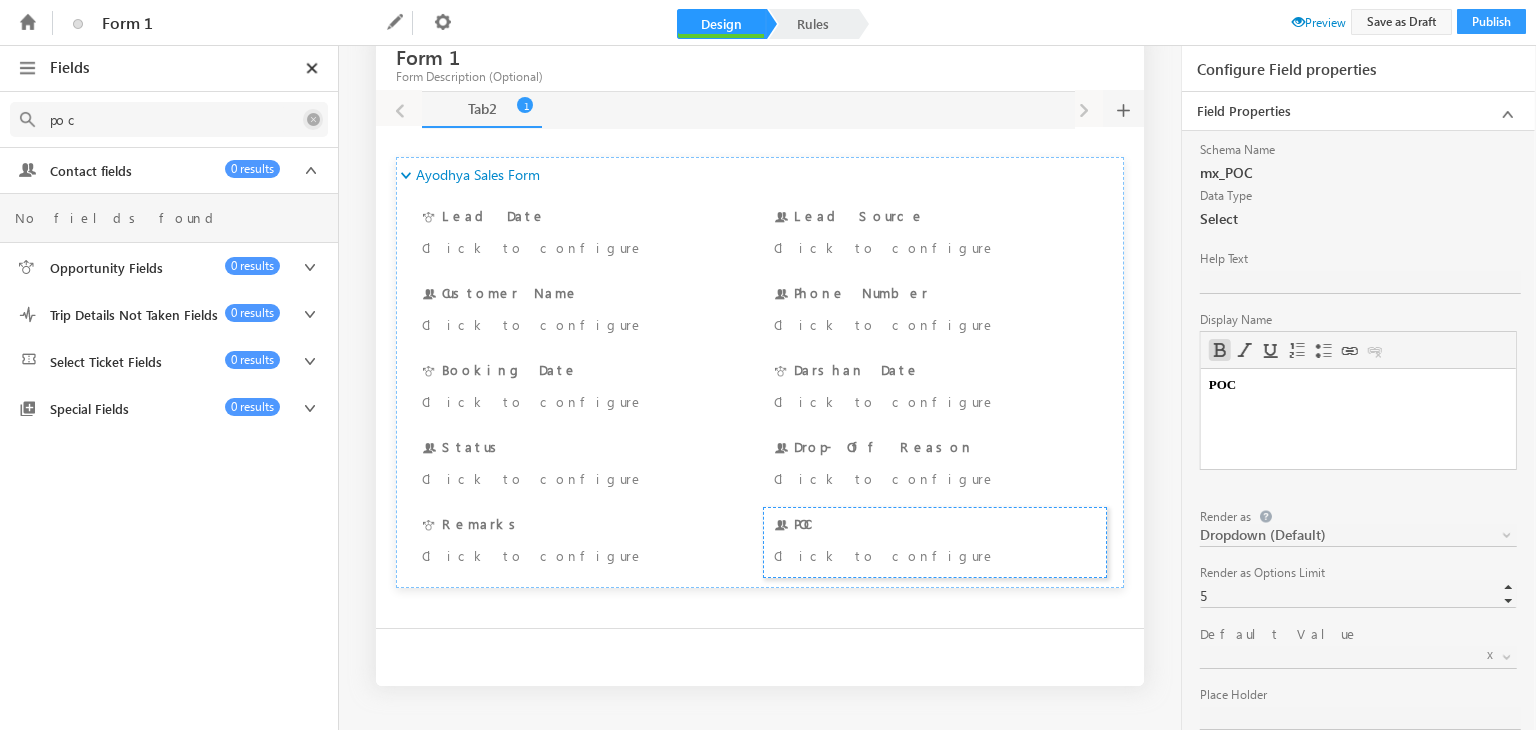 click at bounding box center (313, 119) 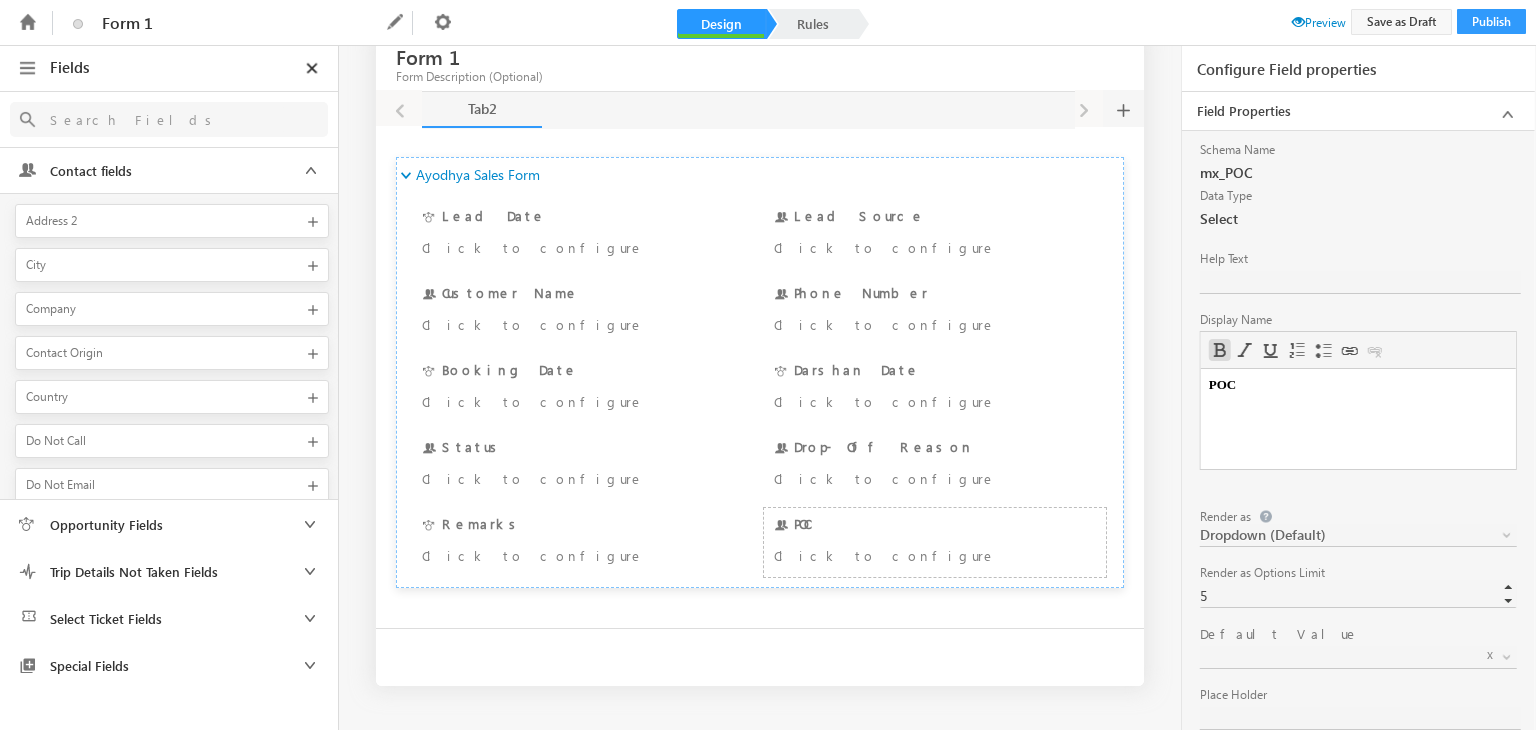 click at bounding box center (162, 119) 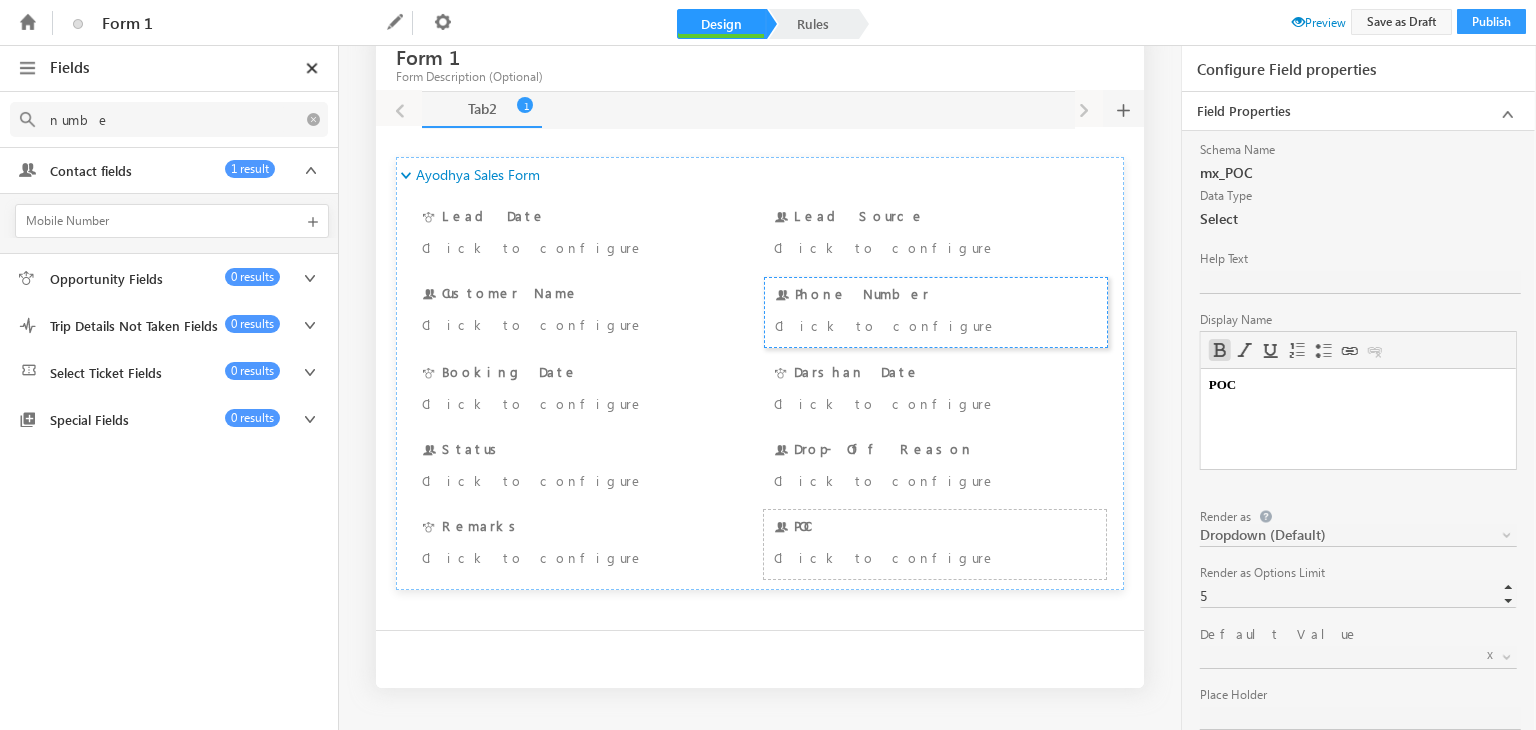 type on "number" 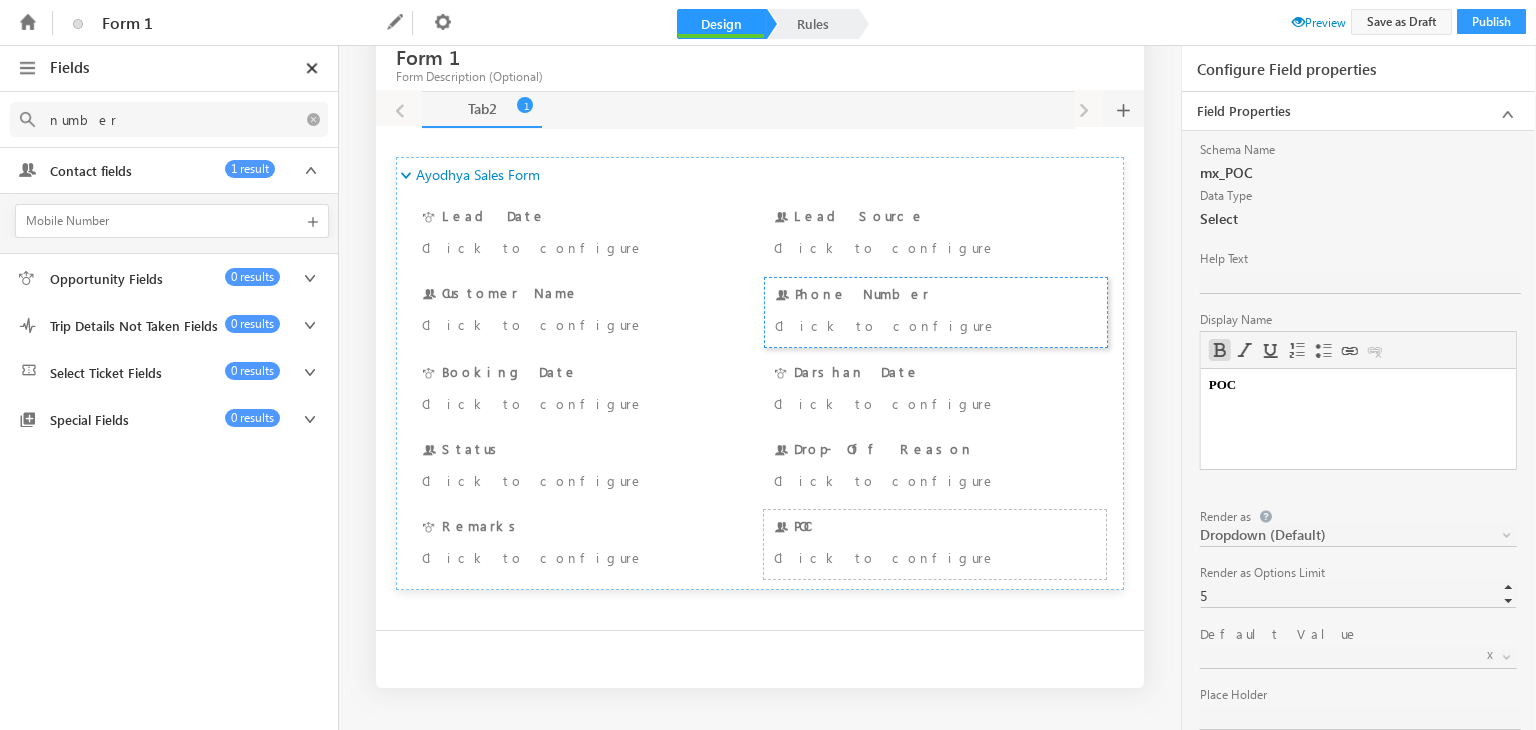 drag, startPoint x: 241, startPoint y: 118, endPoint x: 0, endPoint y: 149, distance: 242.9856 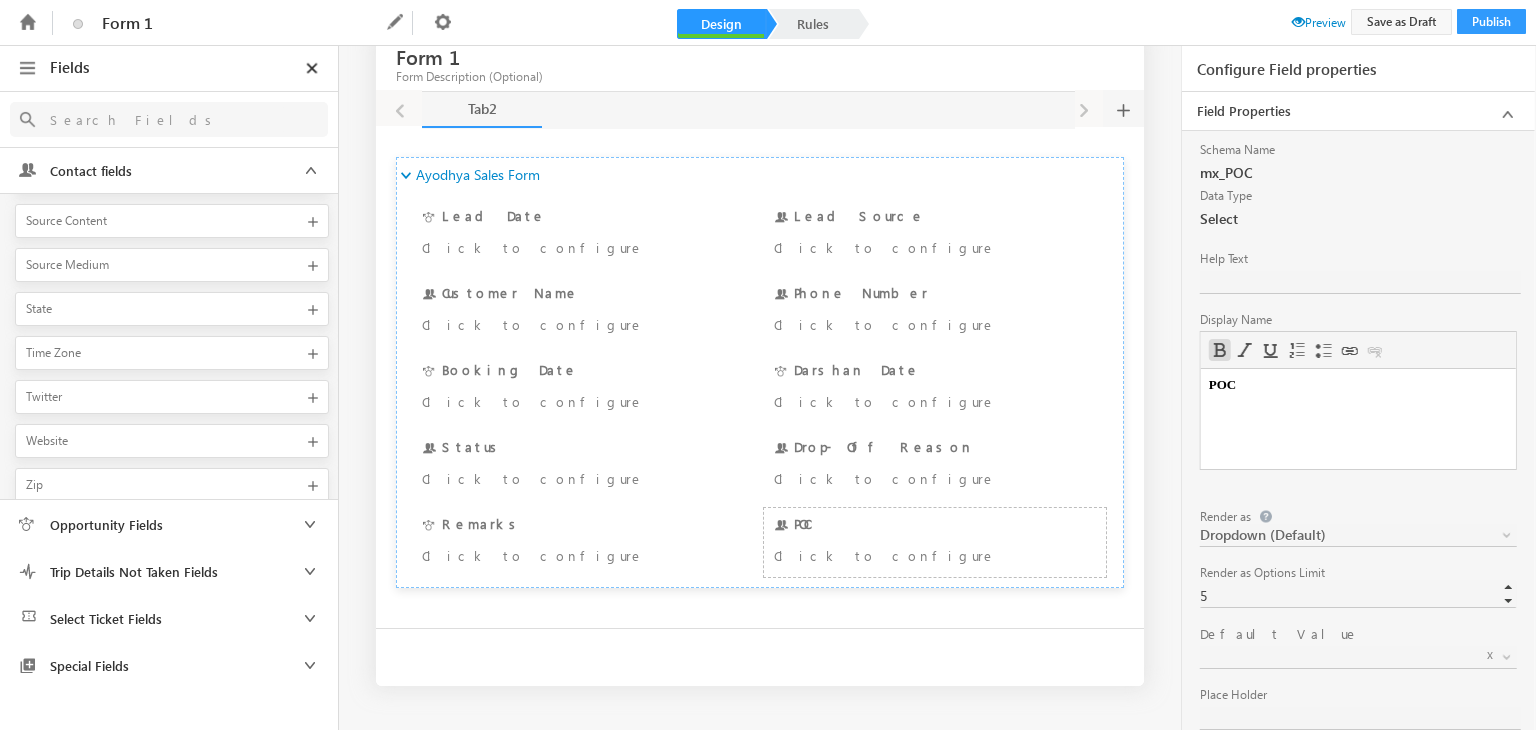 scroll, scrollTop: 1410, scrollLeft: 0, axis: vertical 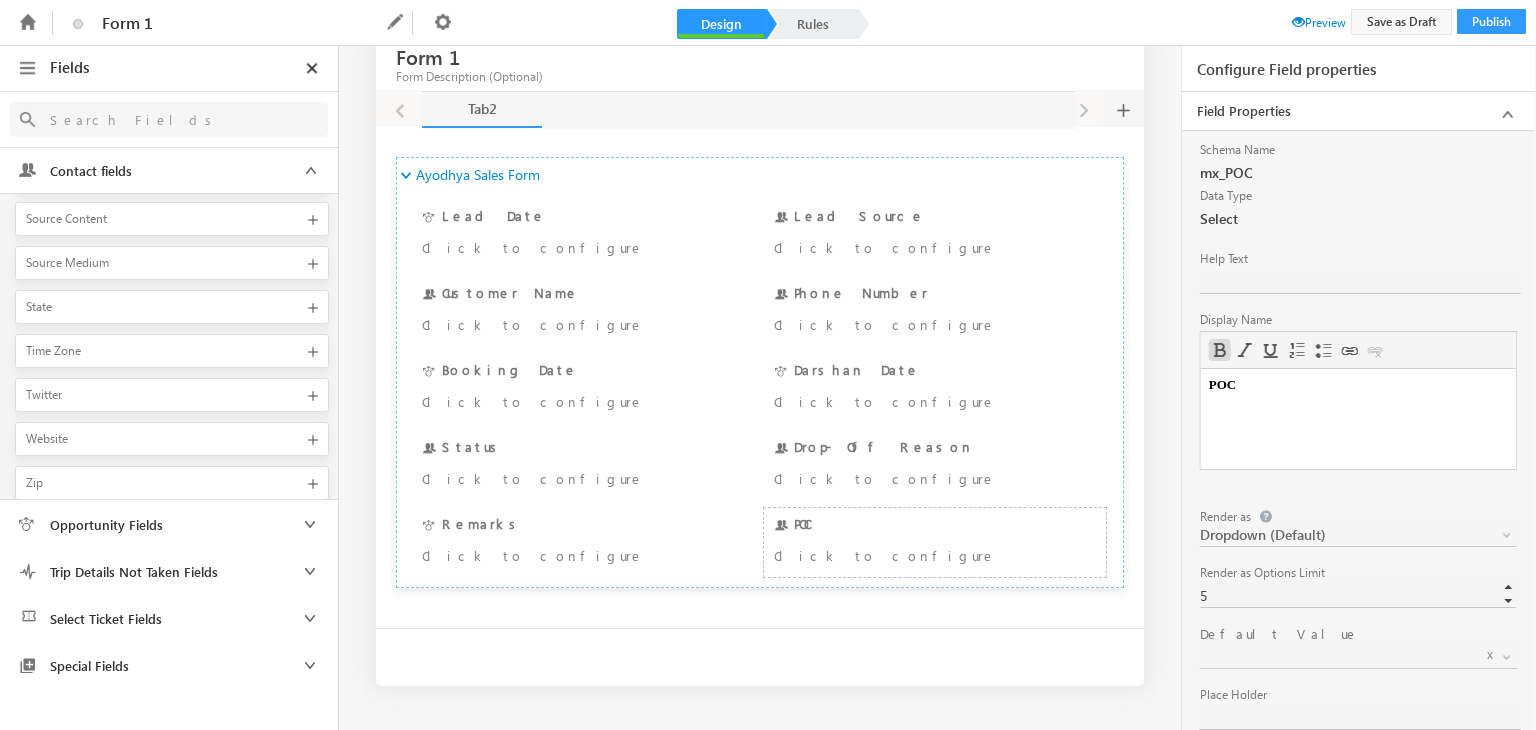 click on "Opportunity Fields    0 results" at bounding box center [169, 524] 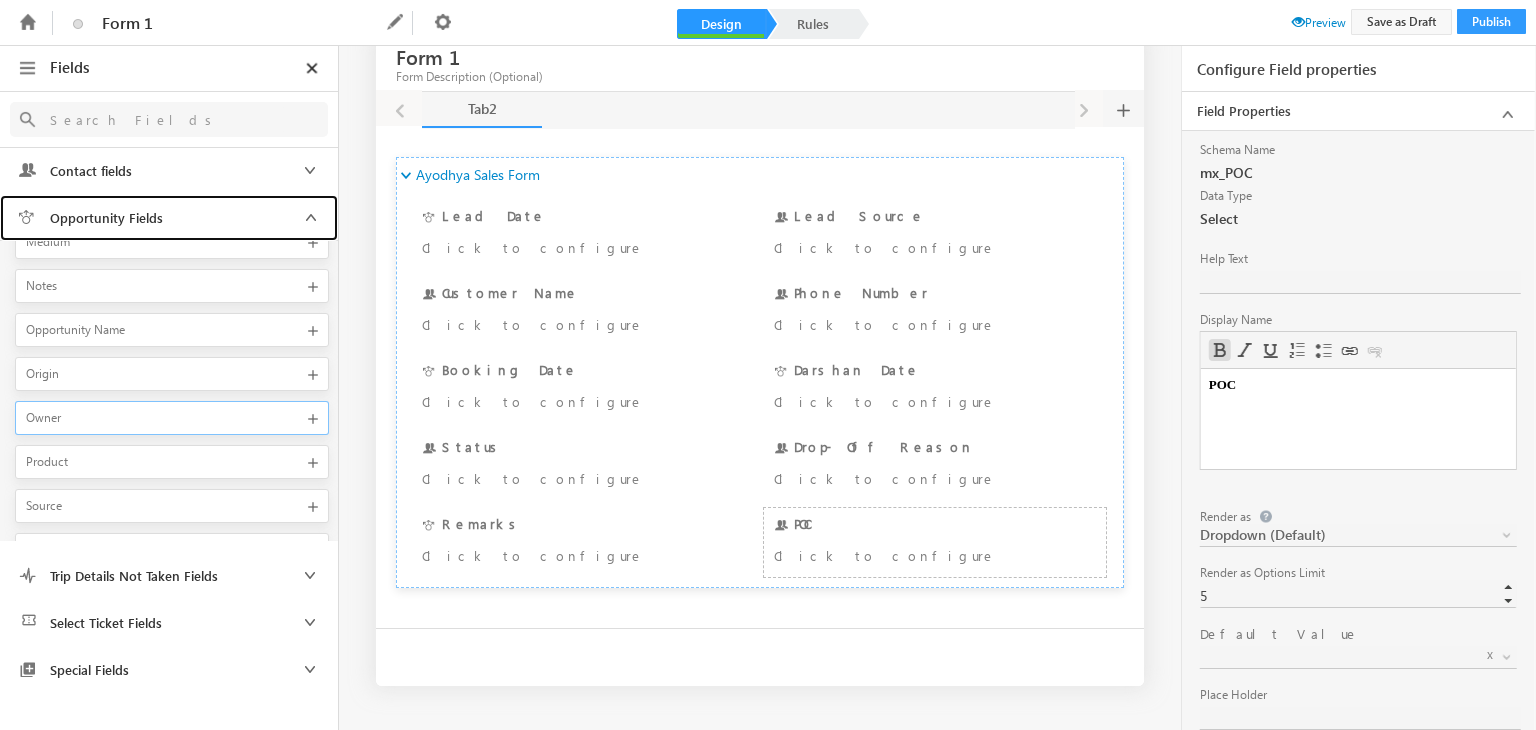 scroll, scrollTop: 252, scrollLeft: 0, axis: vertical 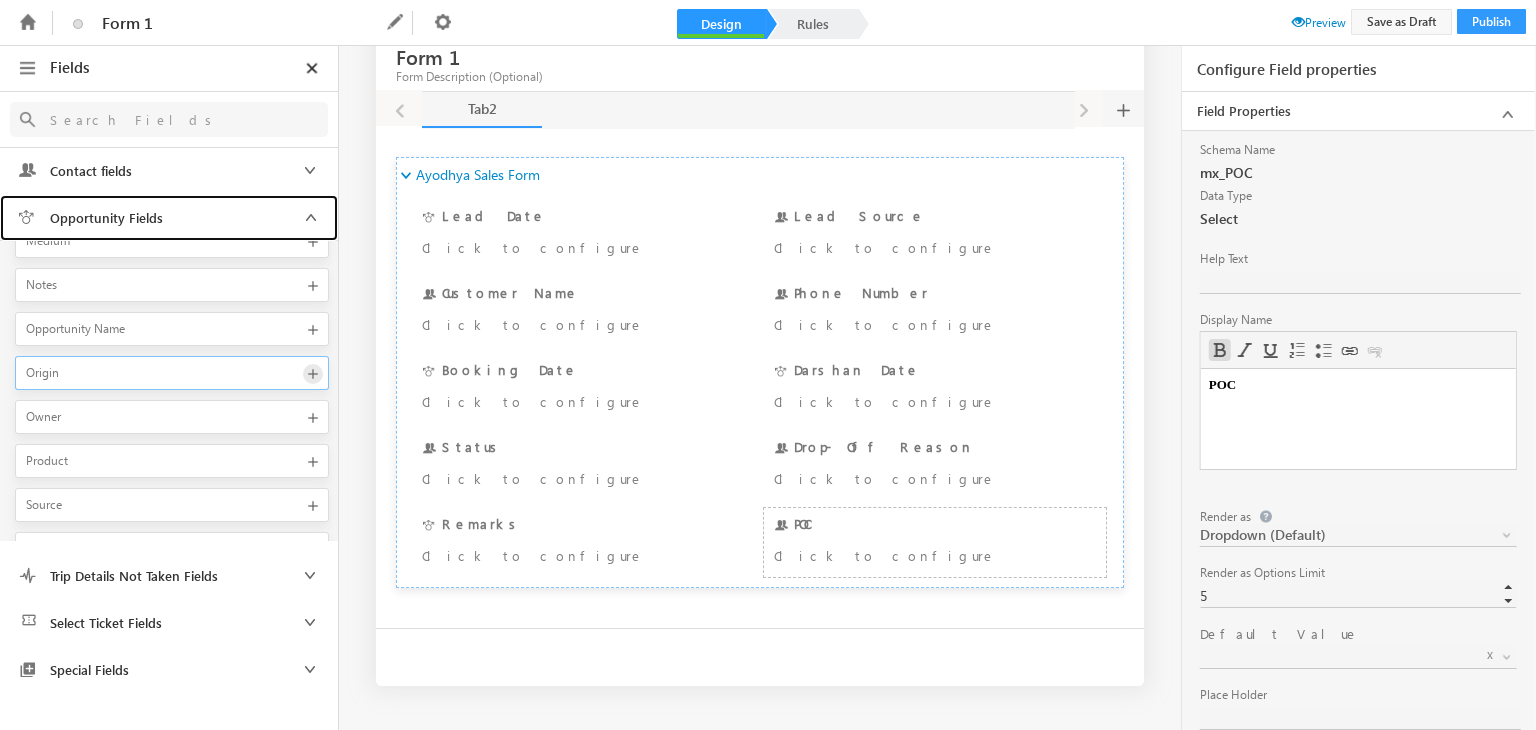 click at bounding box center [313, 374] 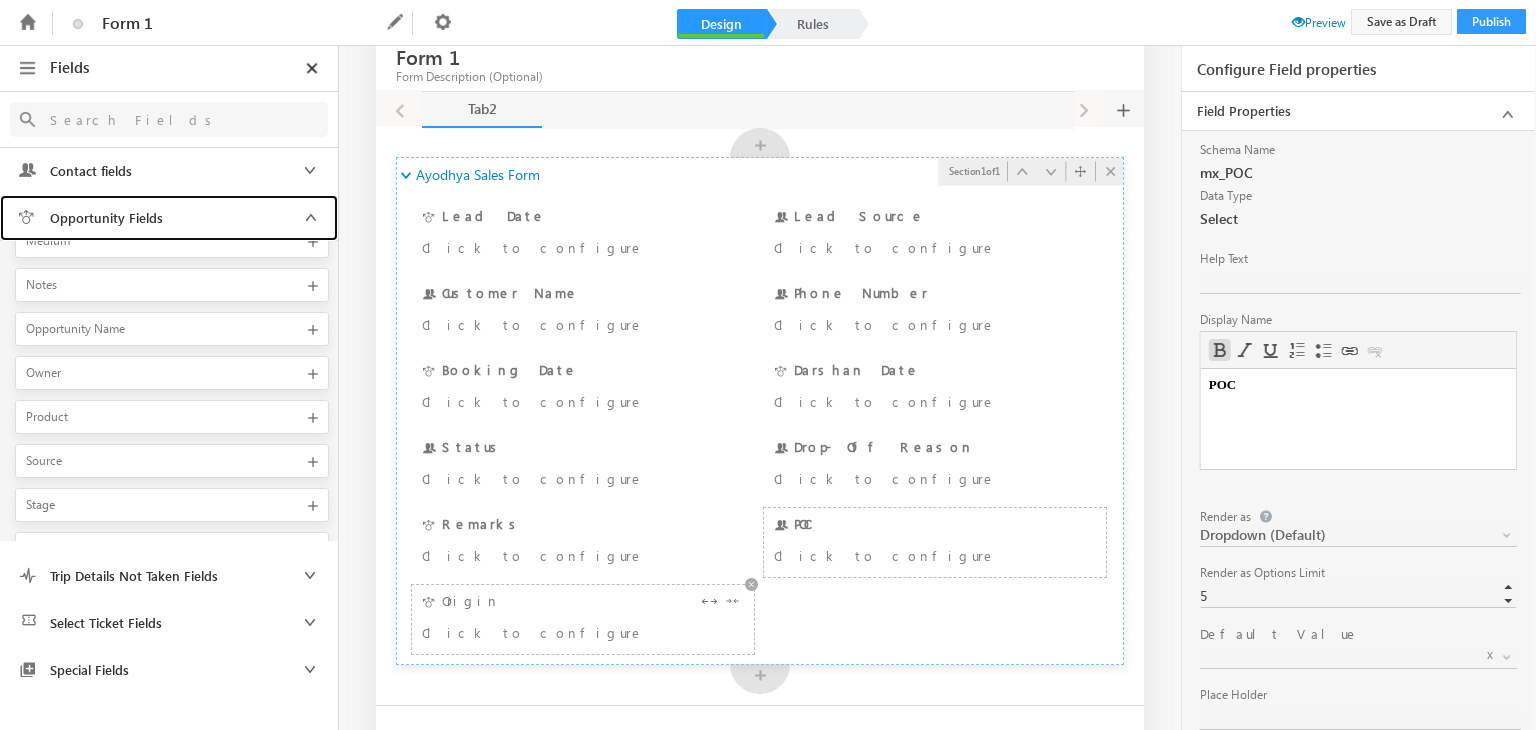 click on "Click to configure" at bounding box center (555, 632) 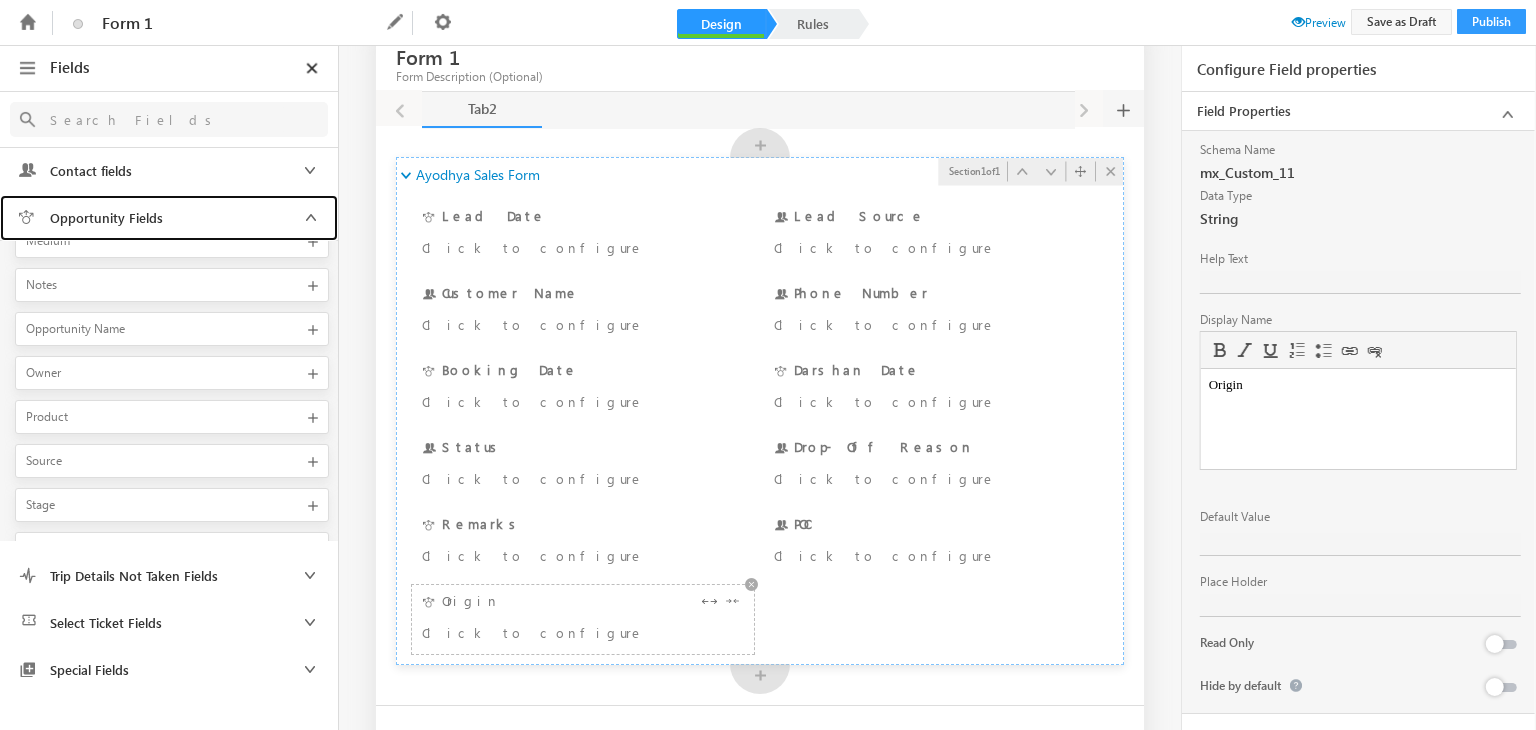 scroll, scrollTop: 0, scrollLeft: 0, axis: both 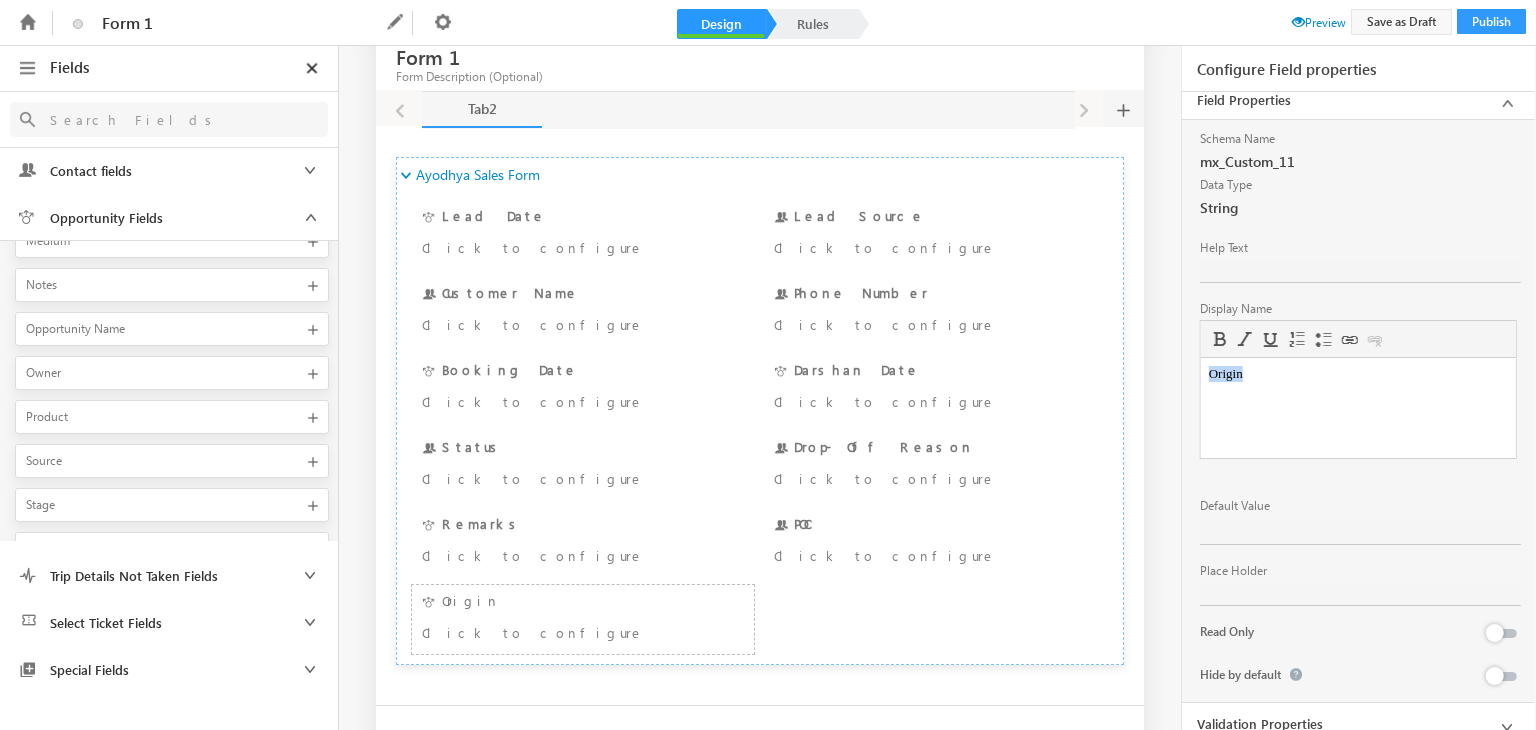 drag, startPoint x: 1280, startPoint y: 374, endPoint x: 1024, endPoint y: 421, distance: 260.2787 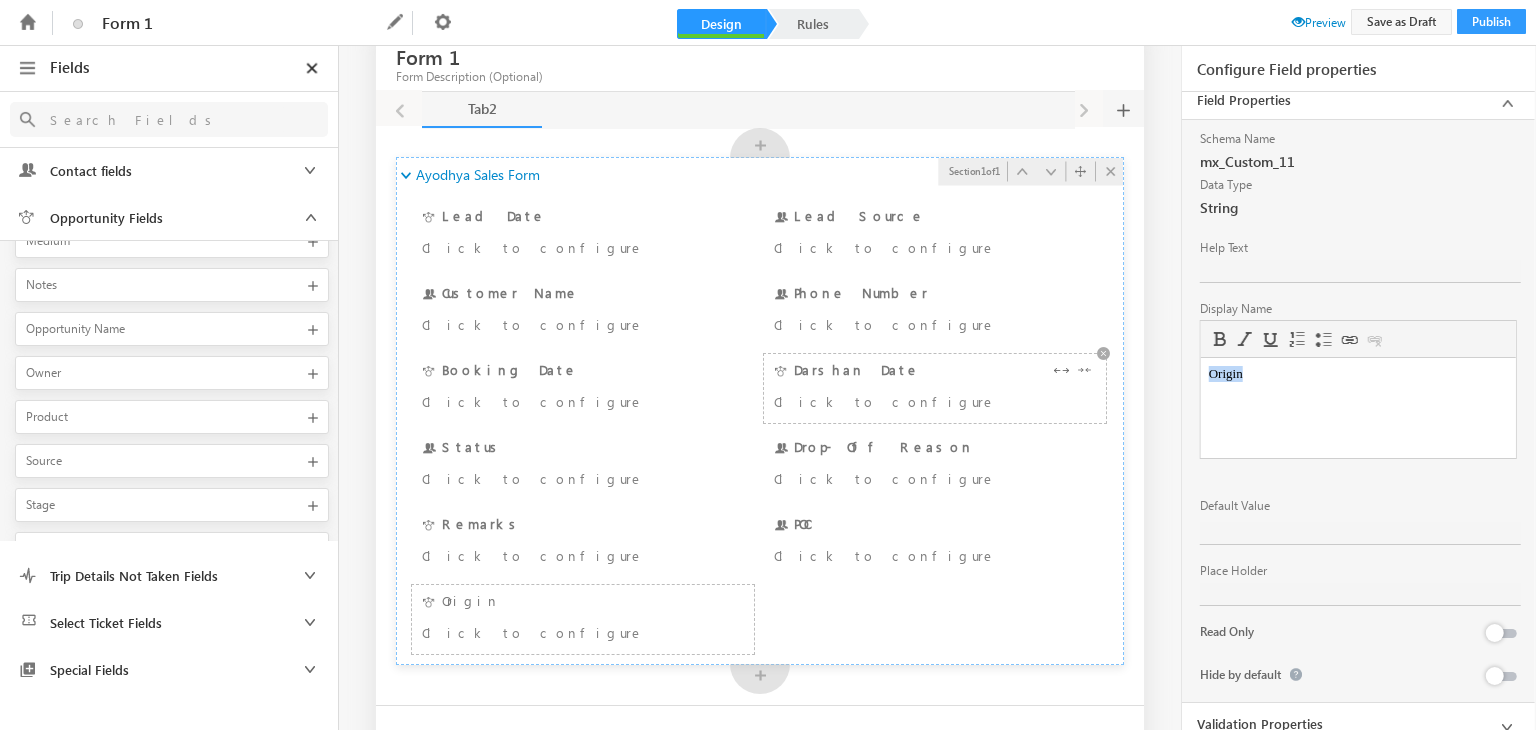 type 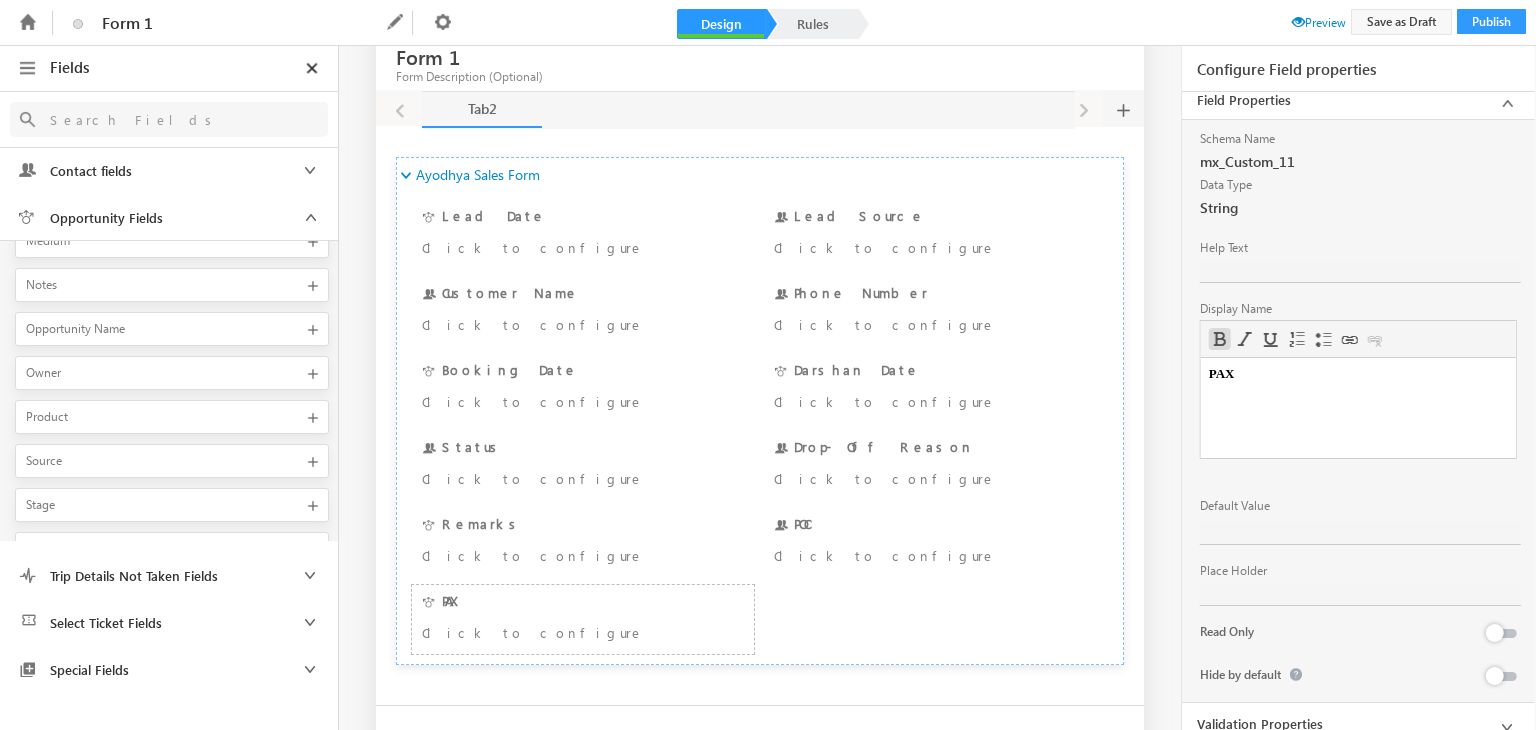 click on "Preview" at bounding box center [1319, 22] 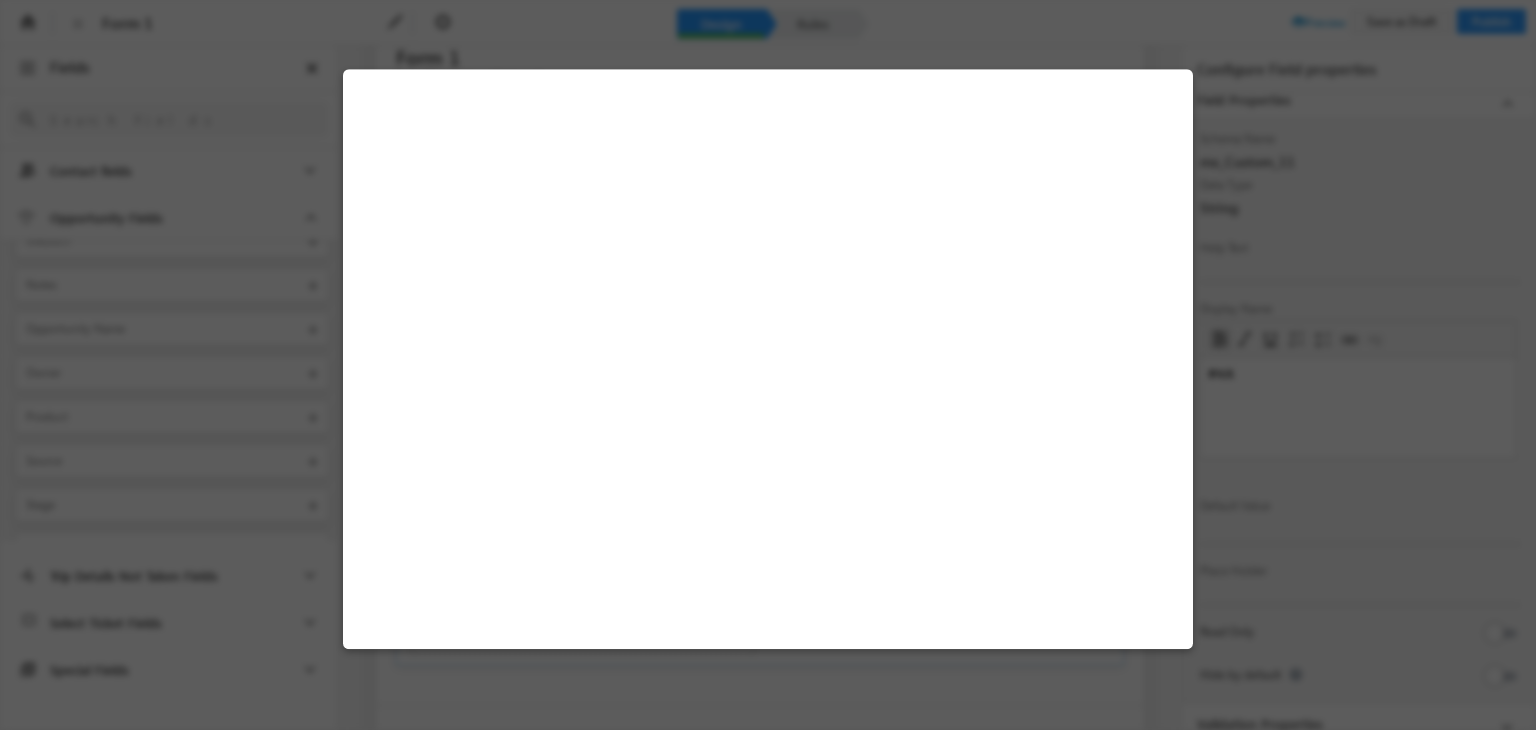 select on "Organic Search" 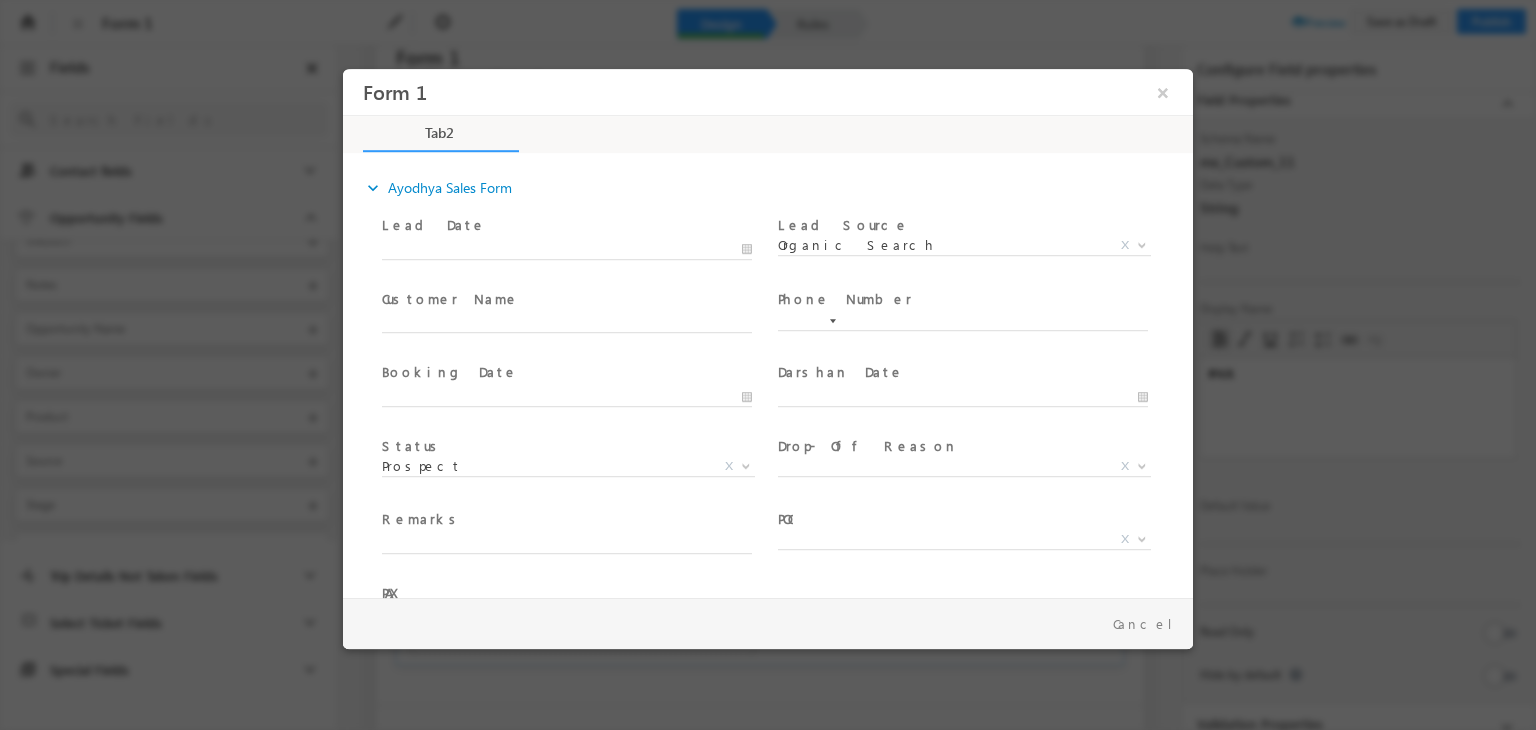 scroll, scrollTop: 0, scrollLeft: 0, axis: both 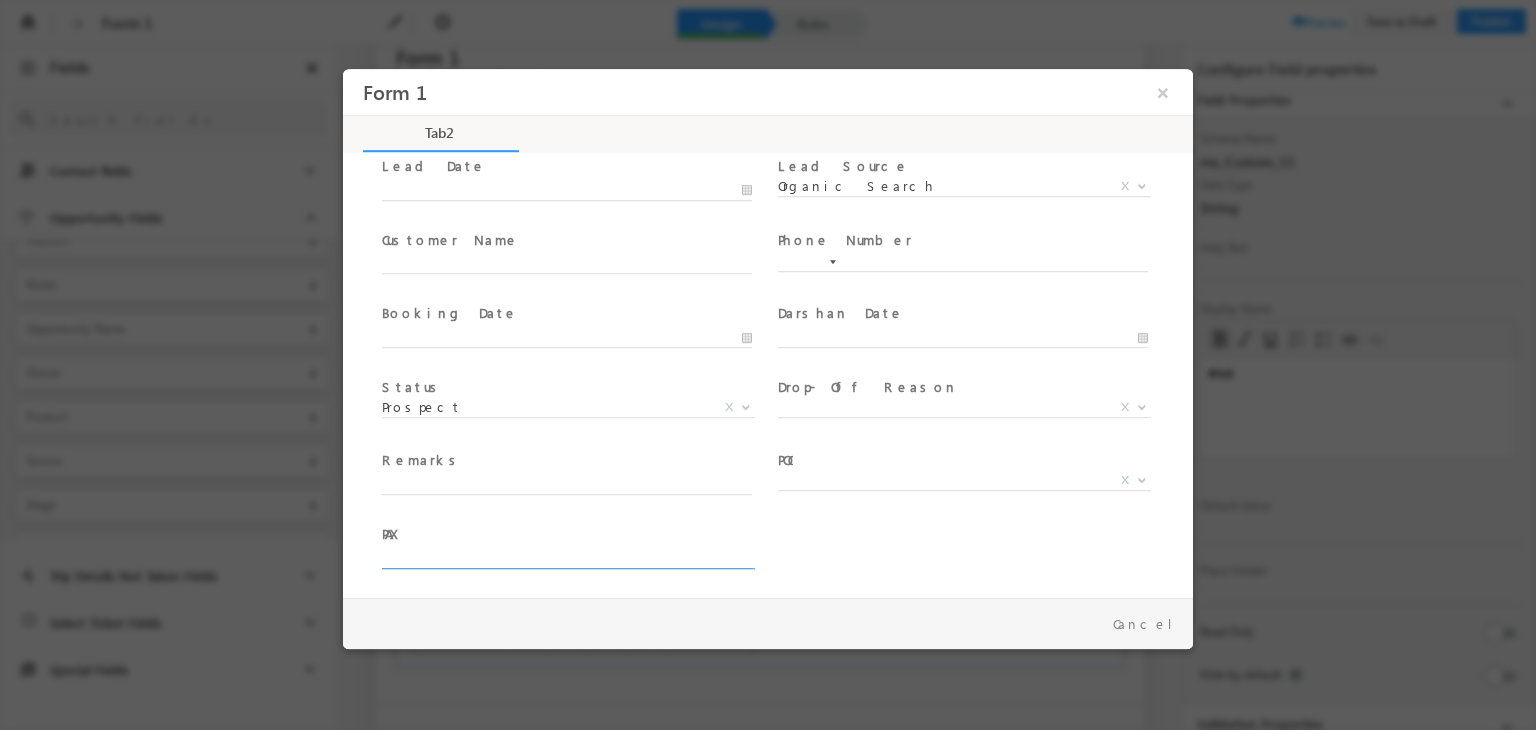 click at bounding box center (567, 559) 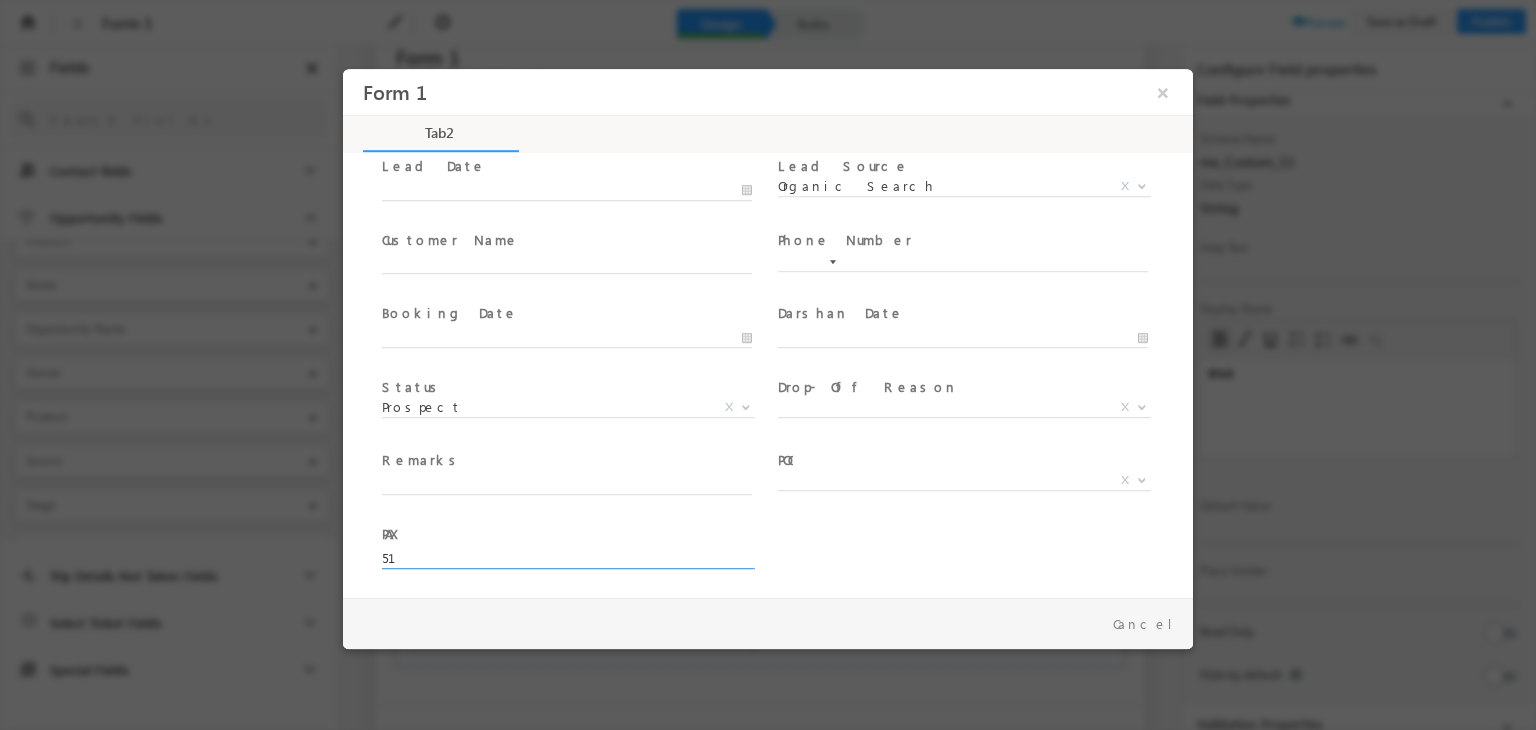 type on "5" 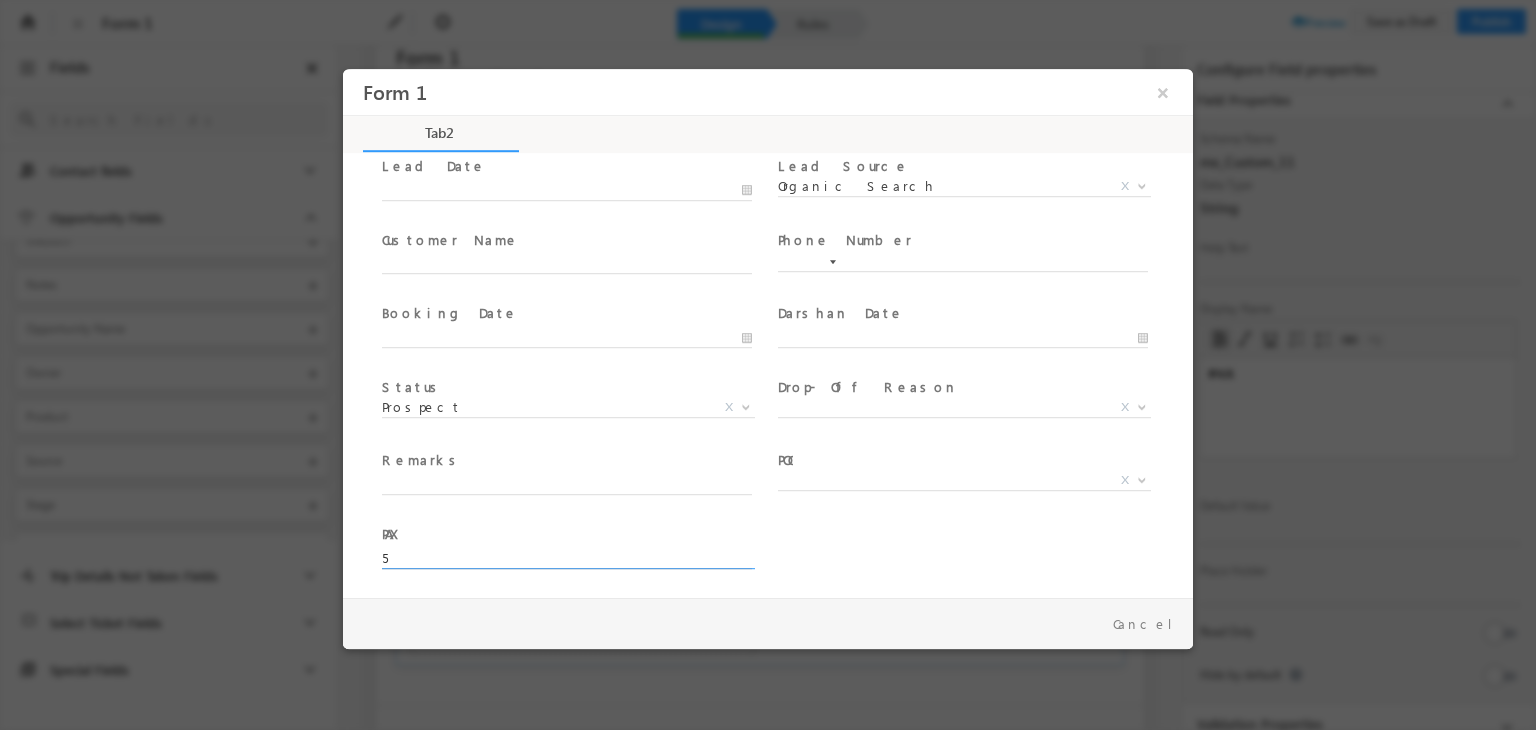 type 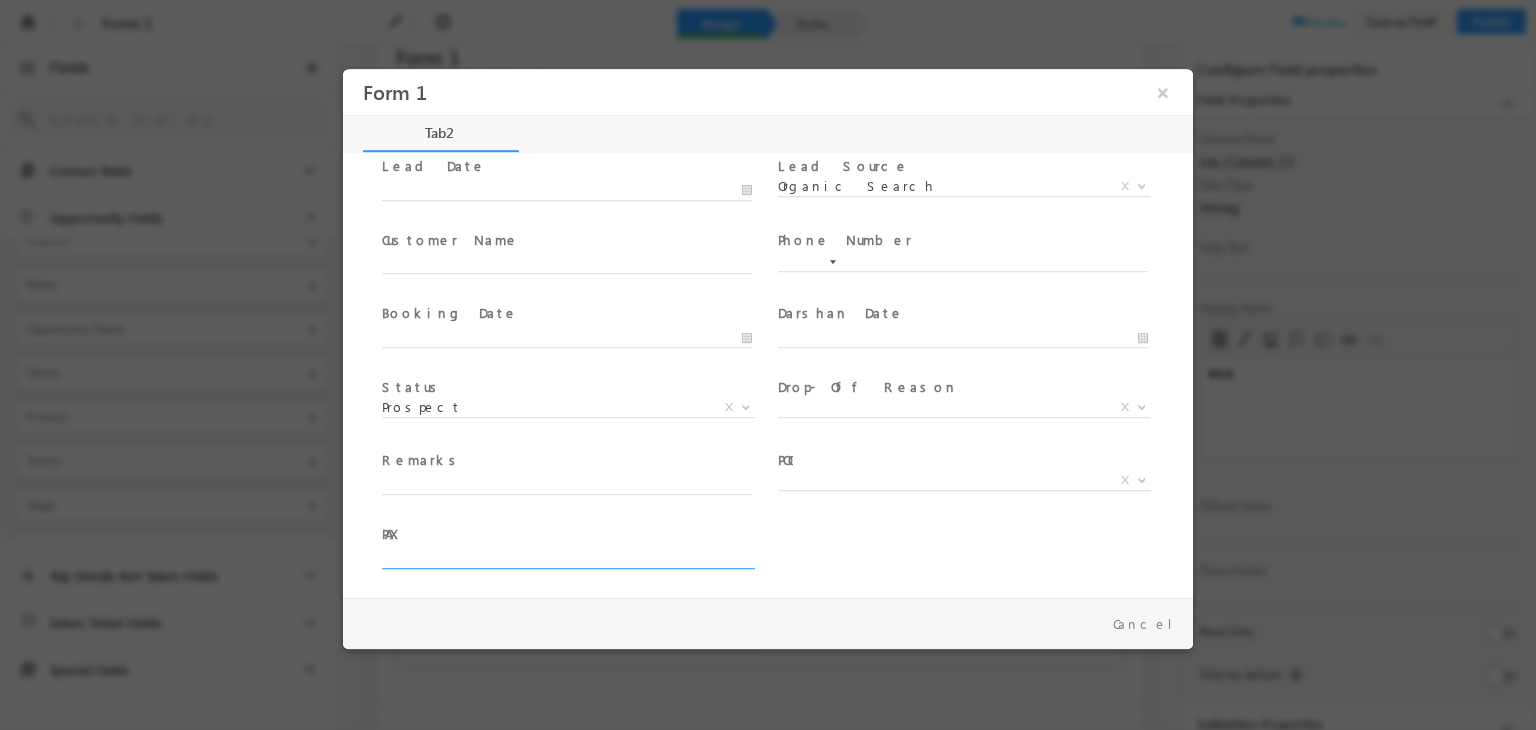 scroll, scrollTop: 0, scrollLeft: 0, axis: both 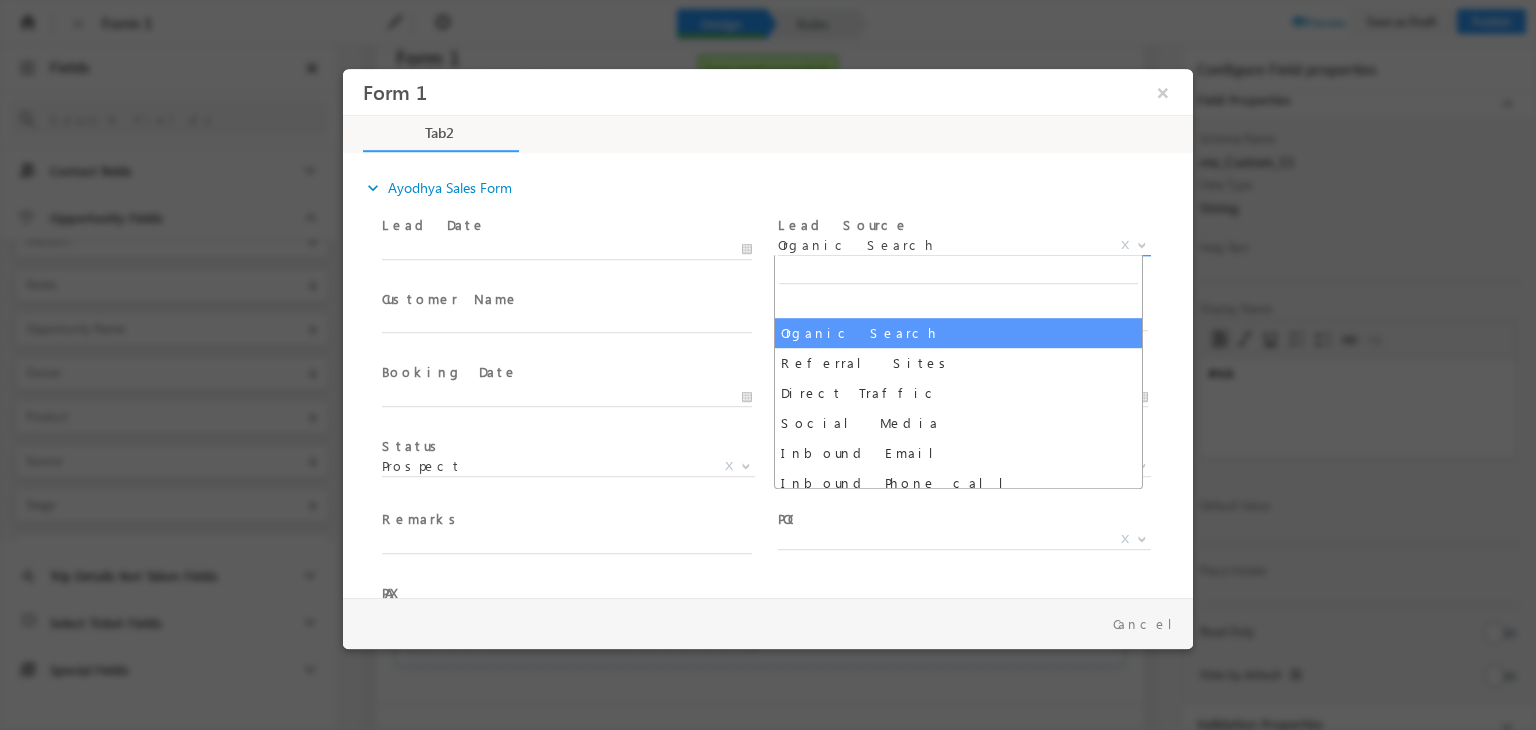 click on "Organic Search" at bounding box center (940, 245) 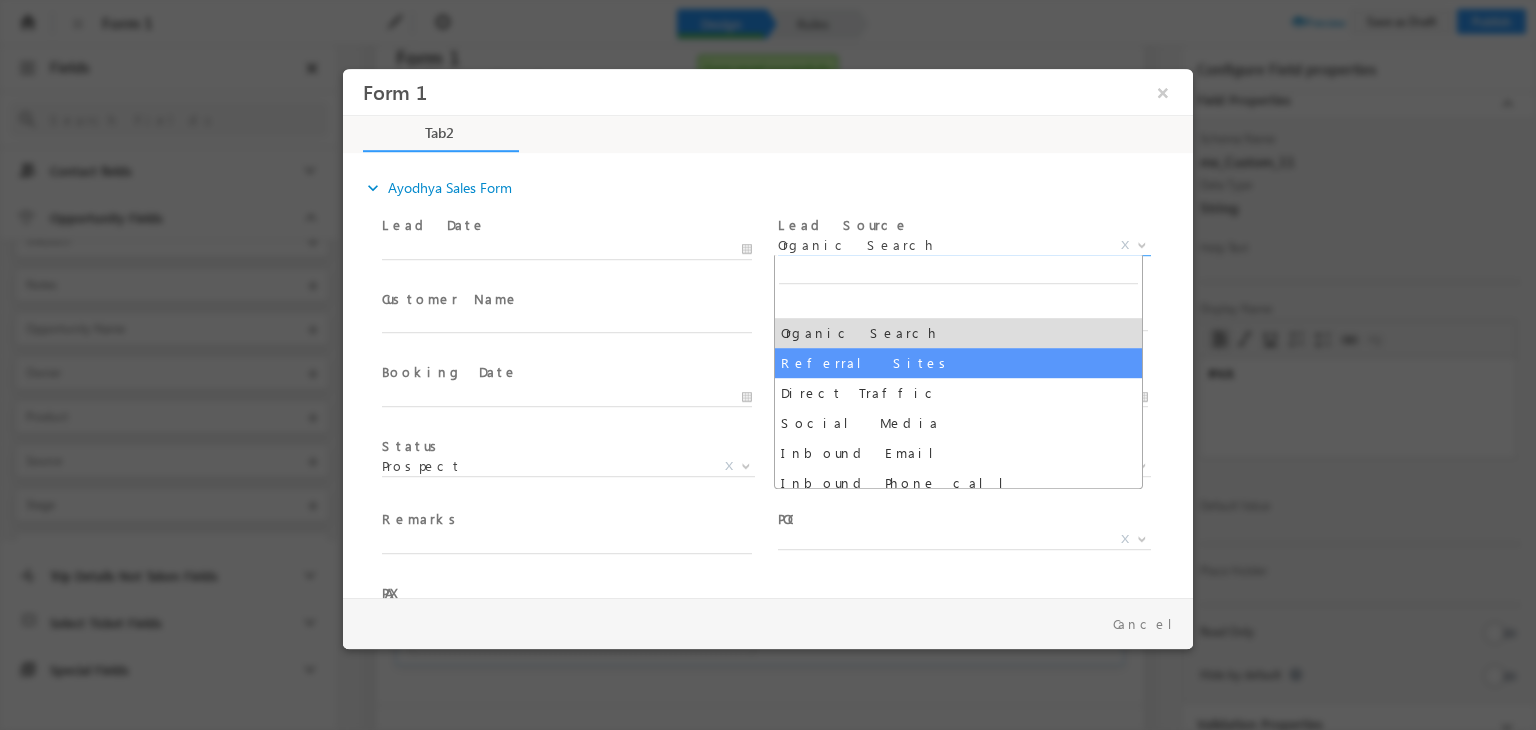 select on "Referral Sites" 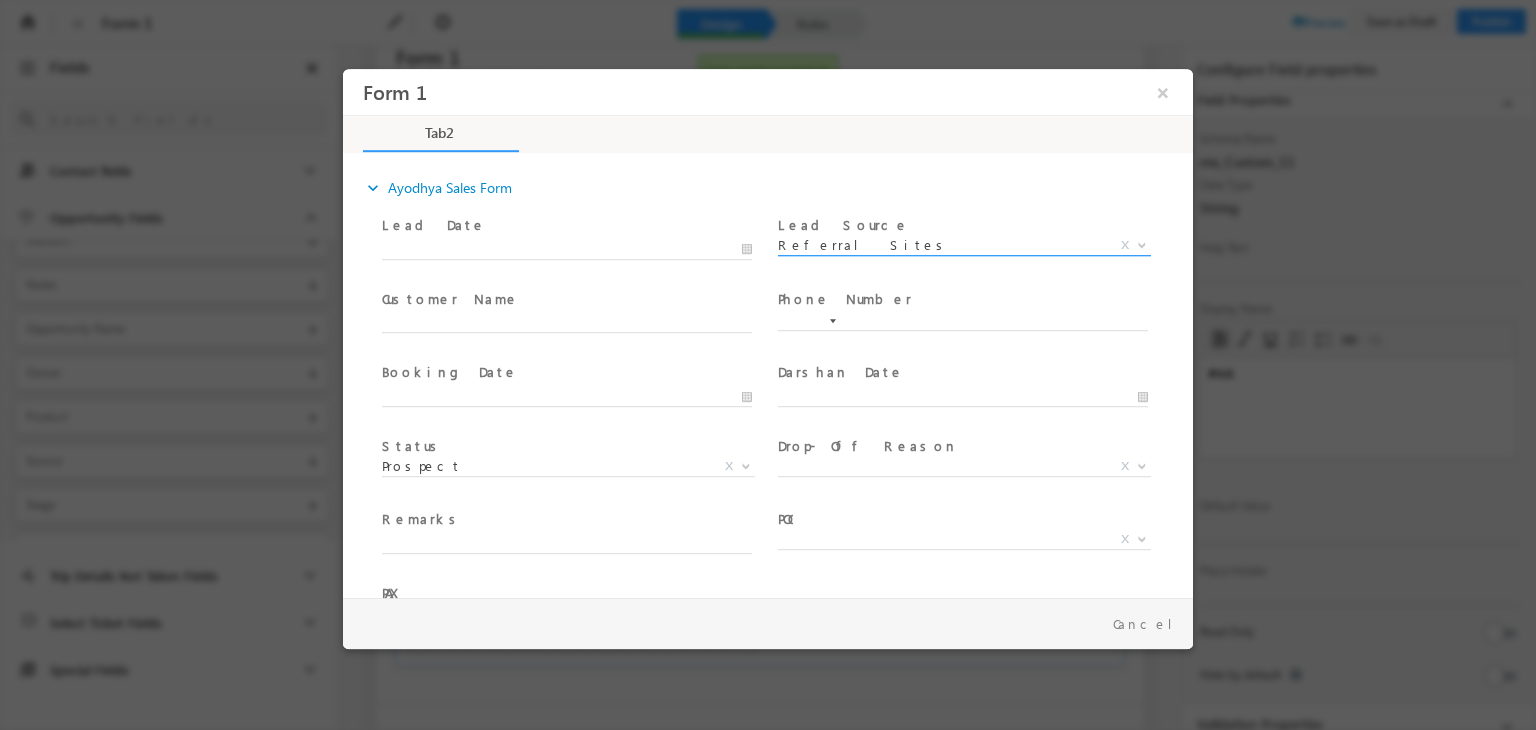 click on "Referral Sites" at bounding box center (940, 245) 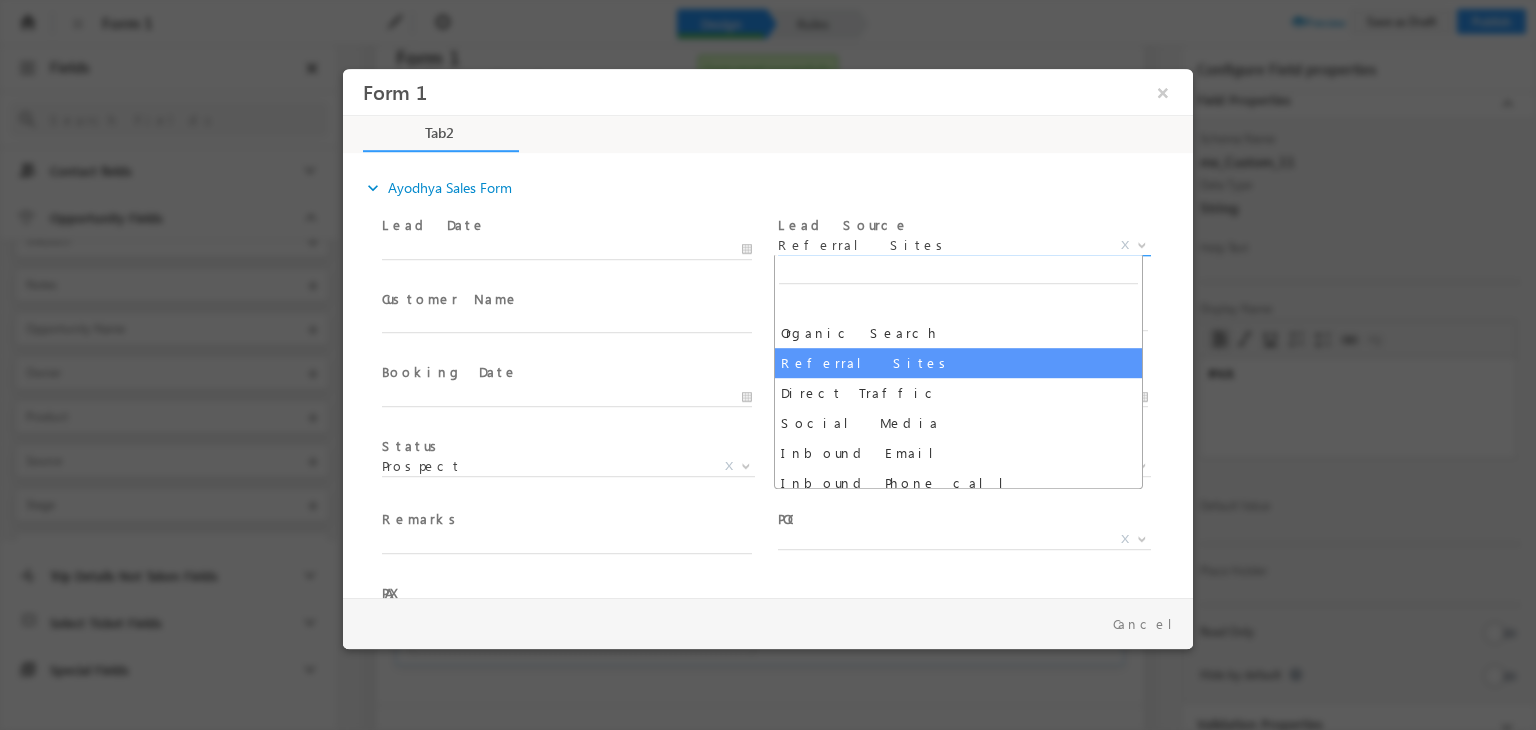 click on "Referral Sites" at bounding box center (940, 245) 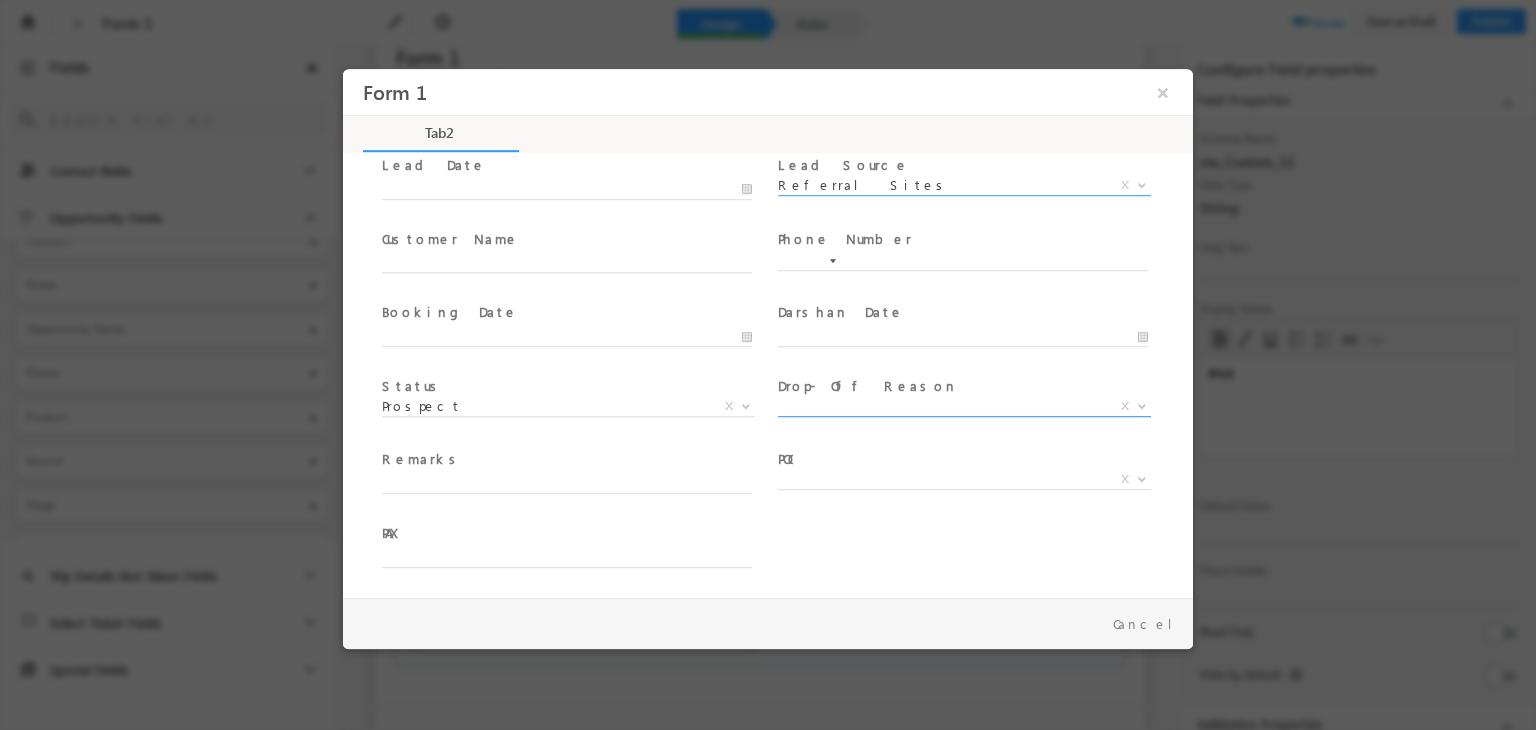 scroll, scrollTop: 59, scrollLeft: 0, axis: vertical 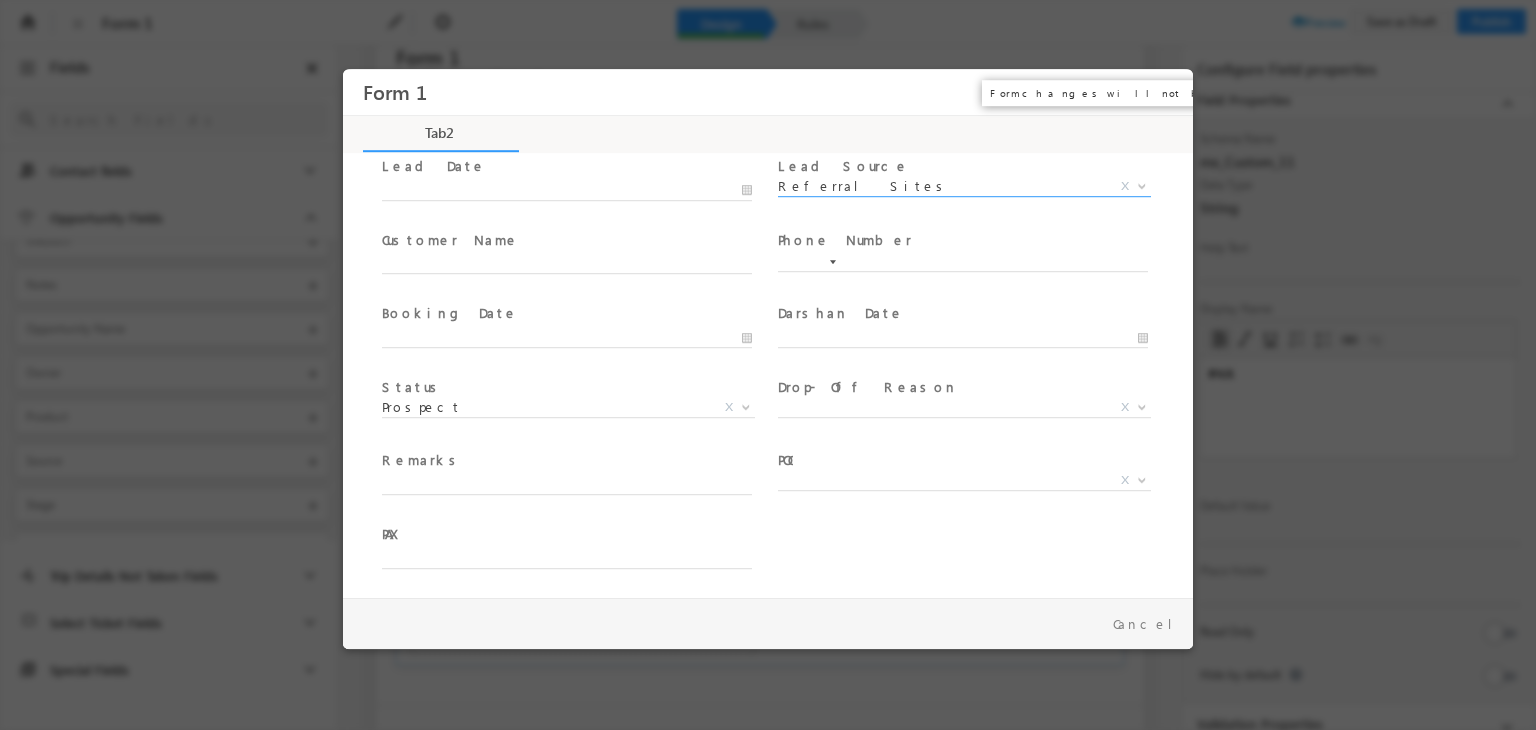 click on "×" at bounding box center [1163, 92] 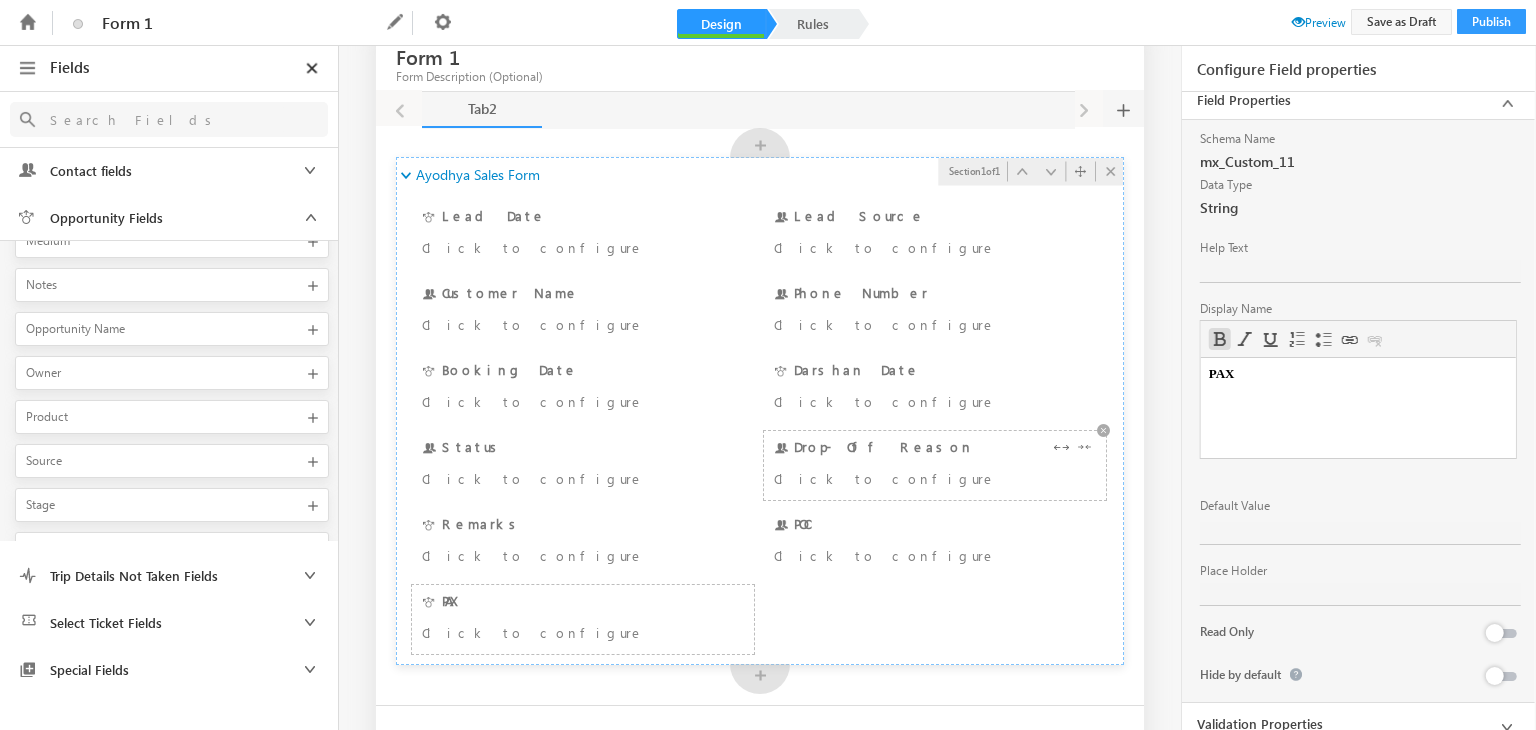 scroll, scrollTop: 135, scrollLeft: 0, axis: vertical 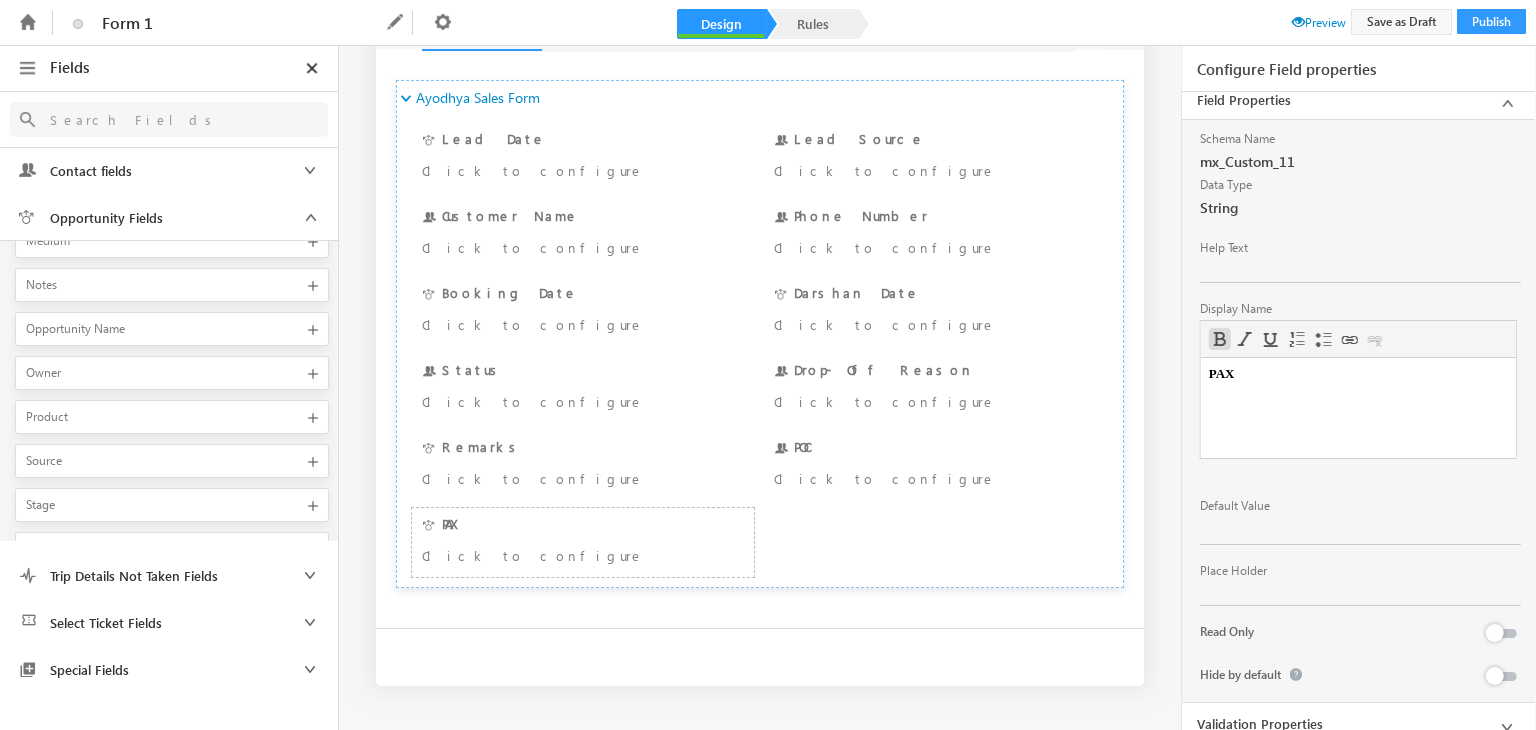 click at bounding box center (162, 119) 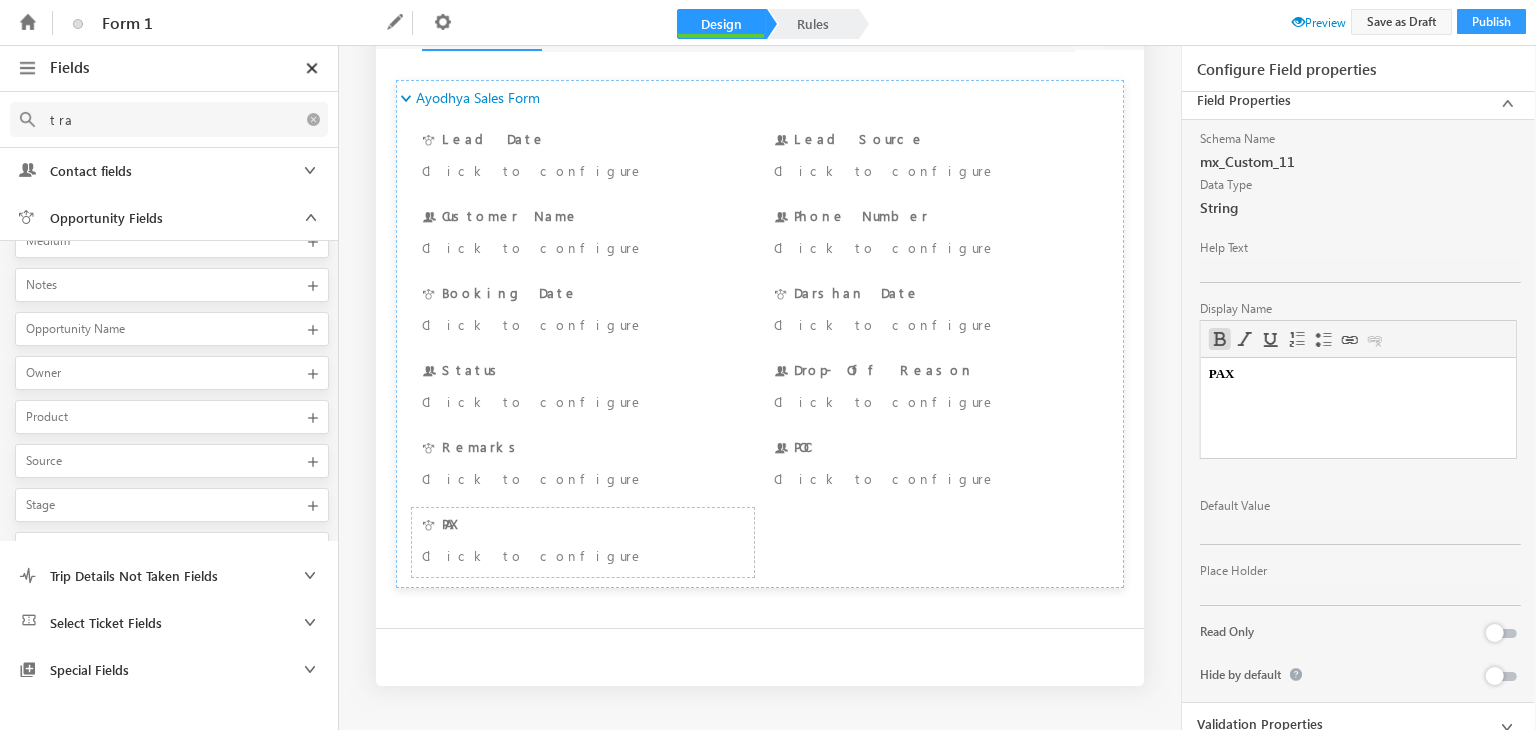 scroll, scrollTop: 0, scrollLeft: 0, axis: both 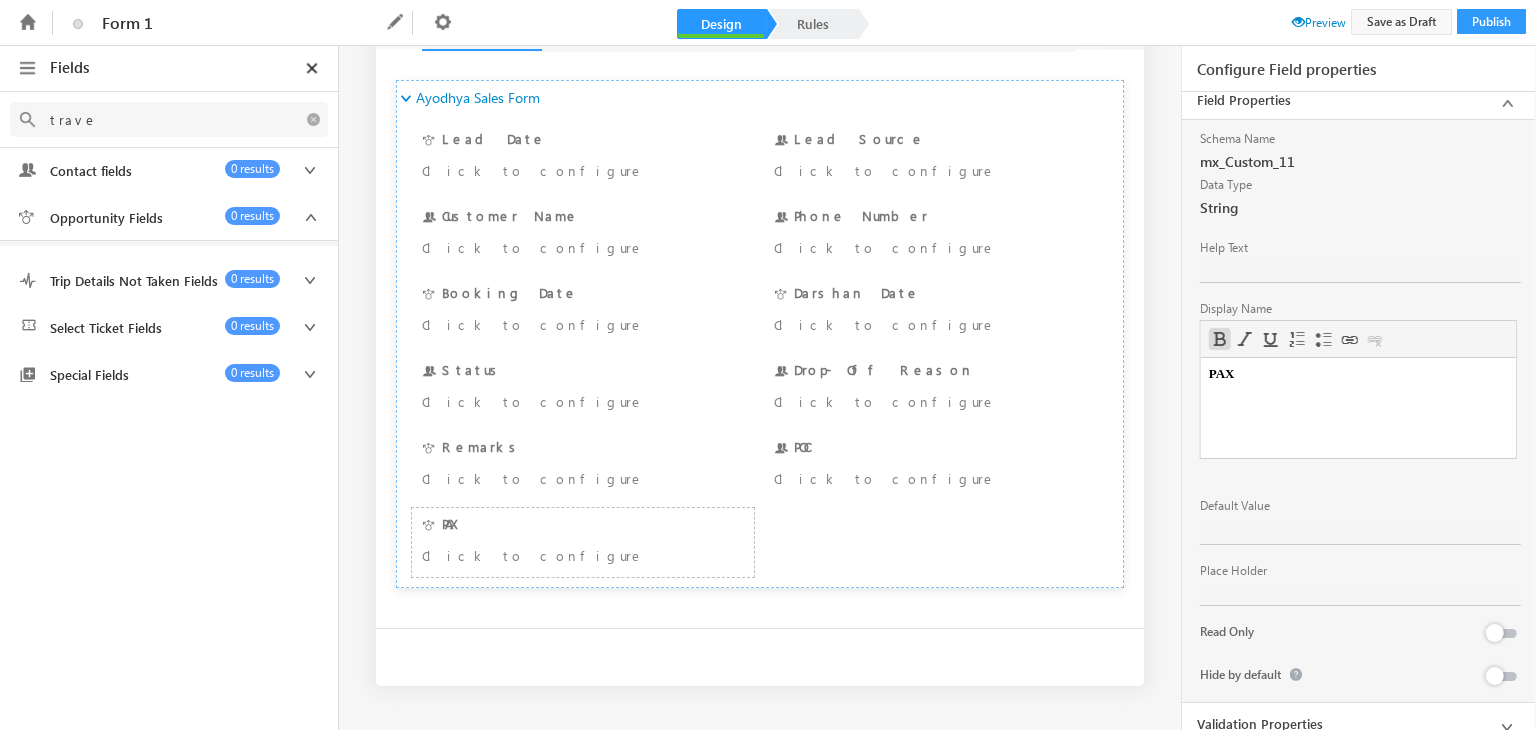 type on "travel" 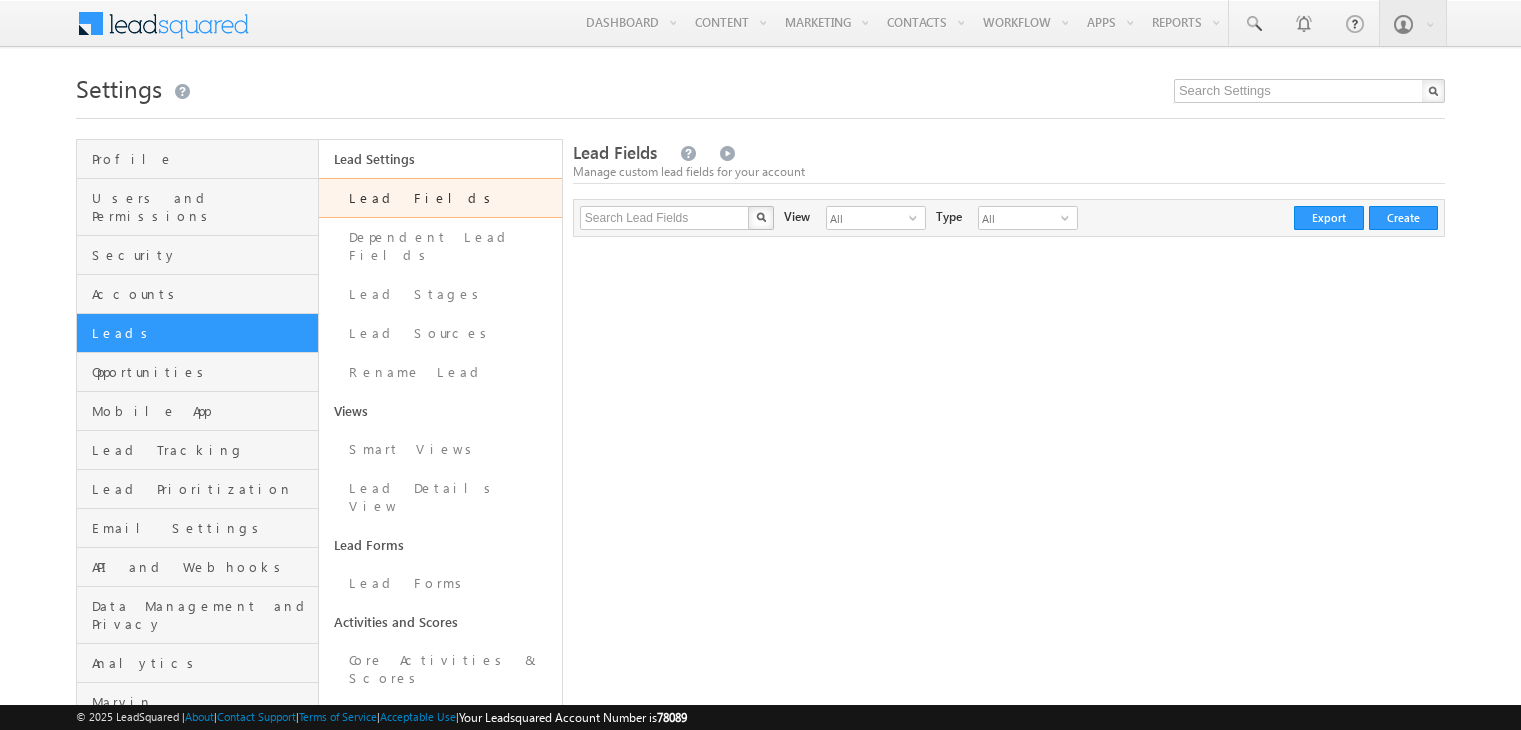 scroll, scrollTop: 0, scrollLeft: 0, axis: both 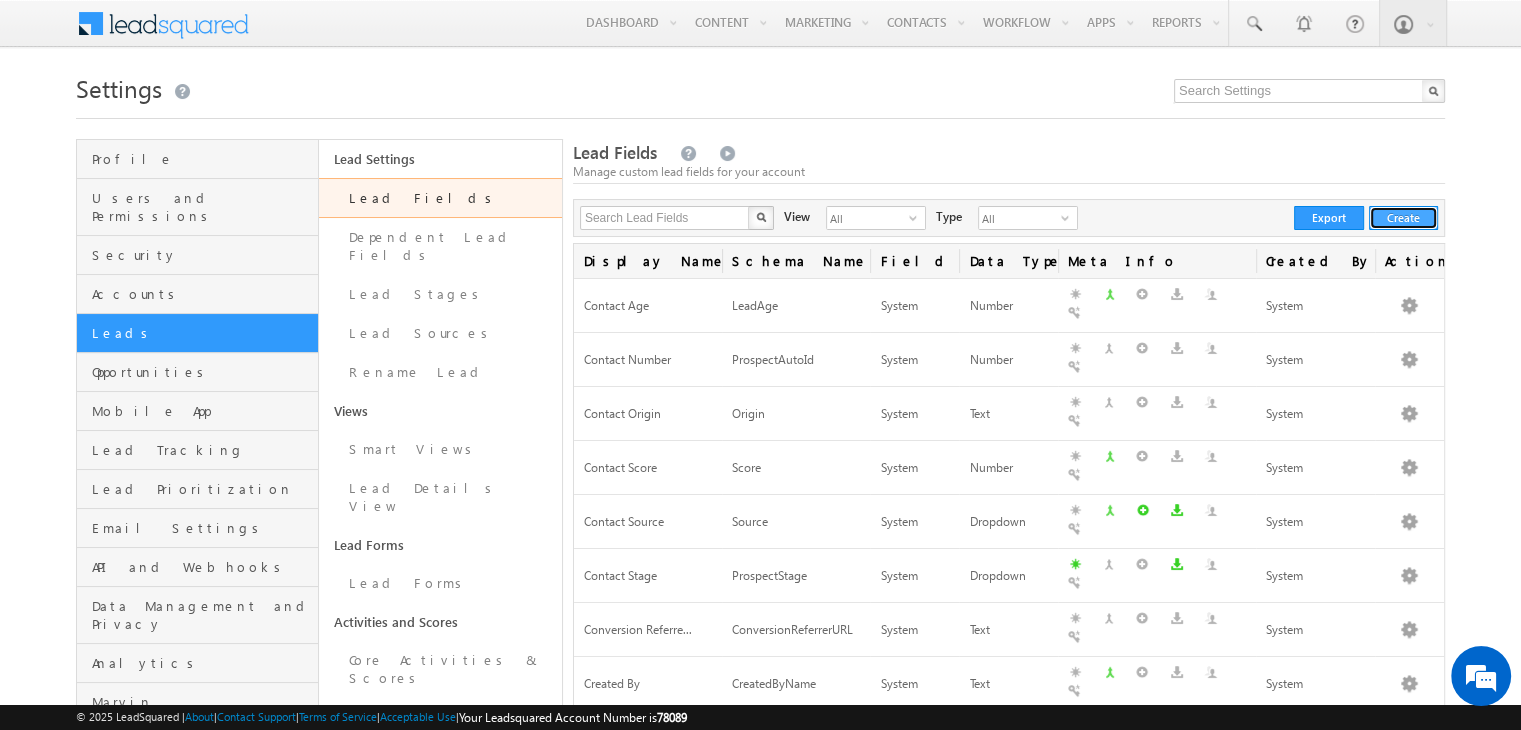 click on "Create" at bounding box center [1403, 218] 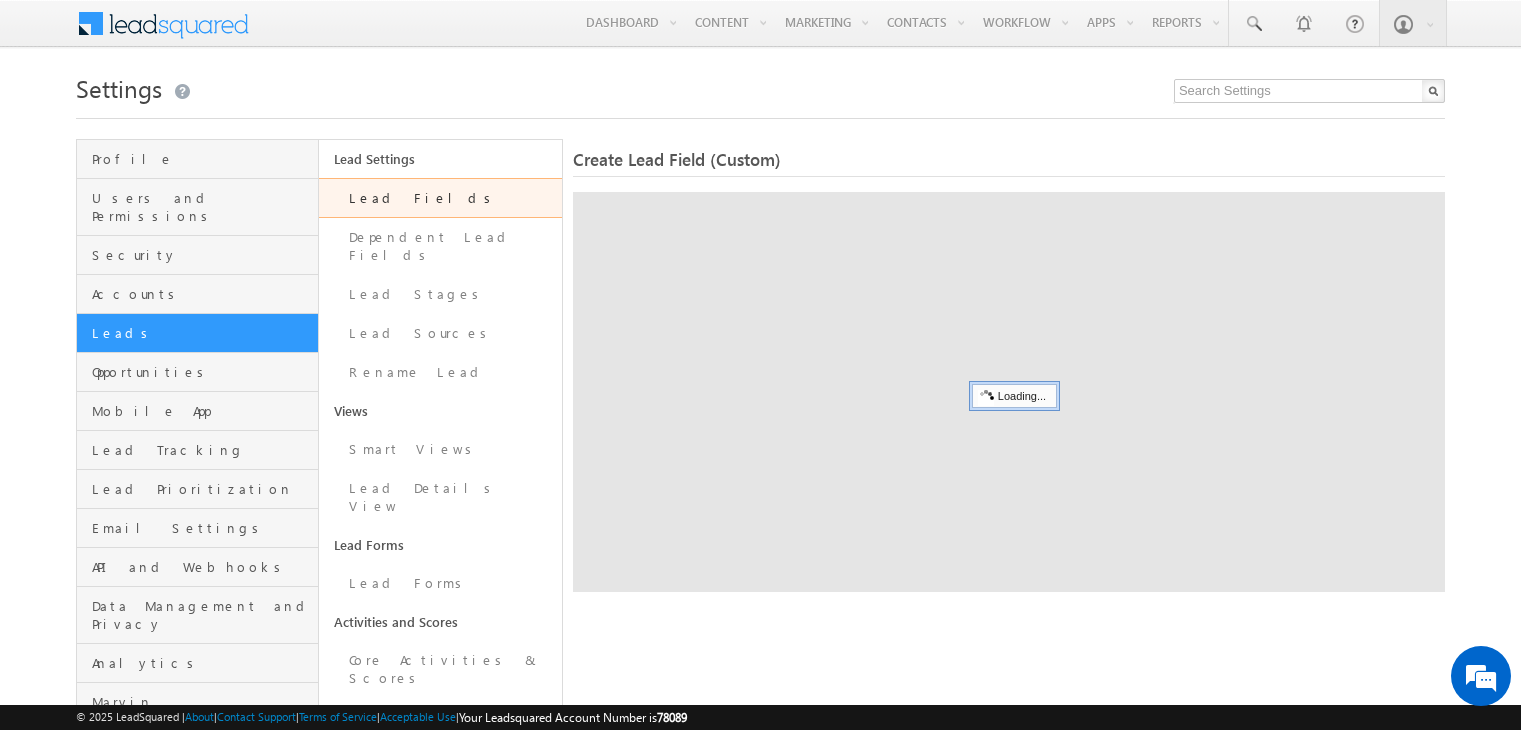 scroll, scrollTop: 0, scrollLeft: 0, axis: both 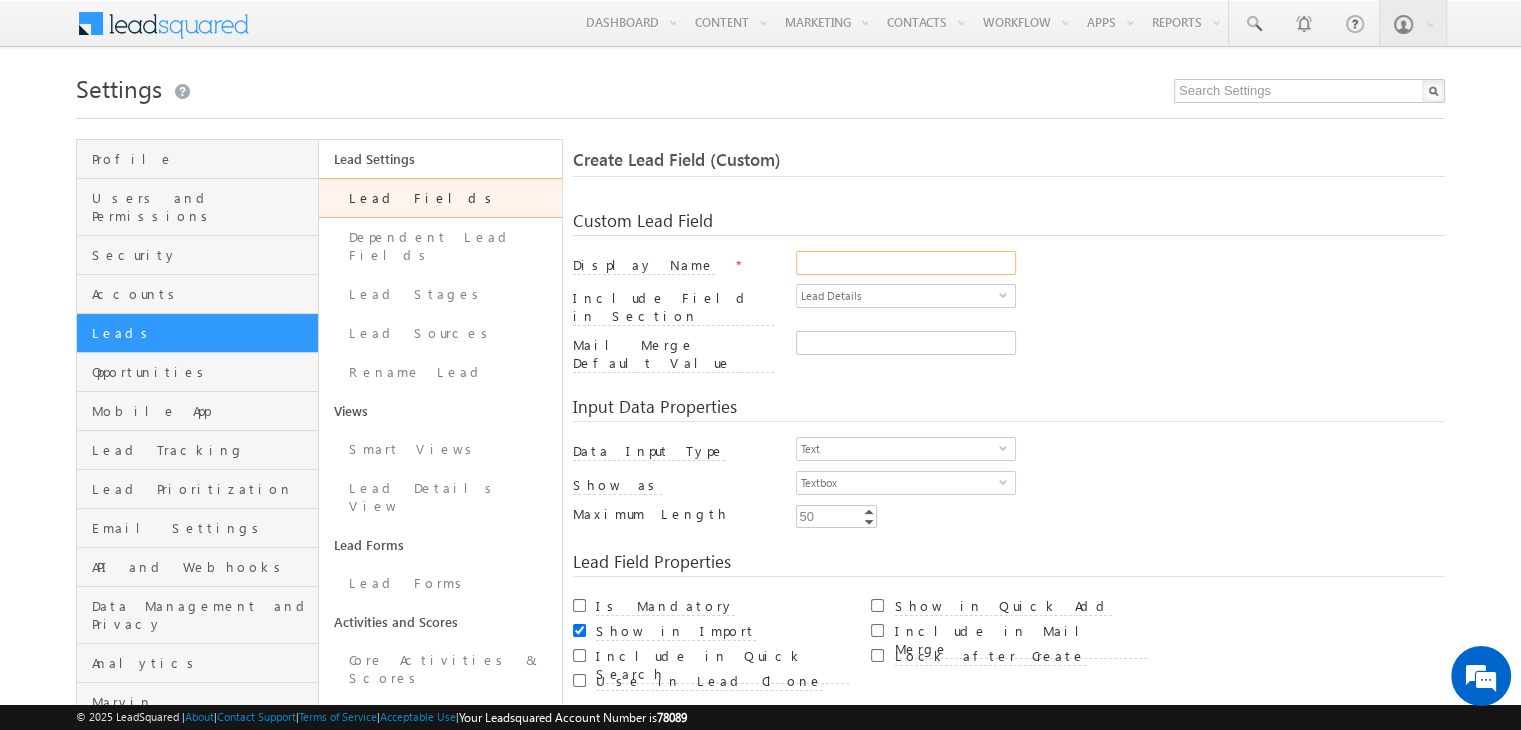 click on "Display Name" at bounding box center (906, 263) 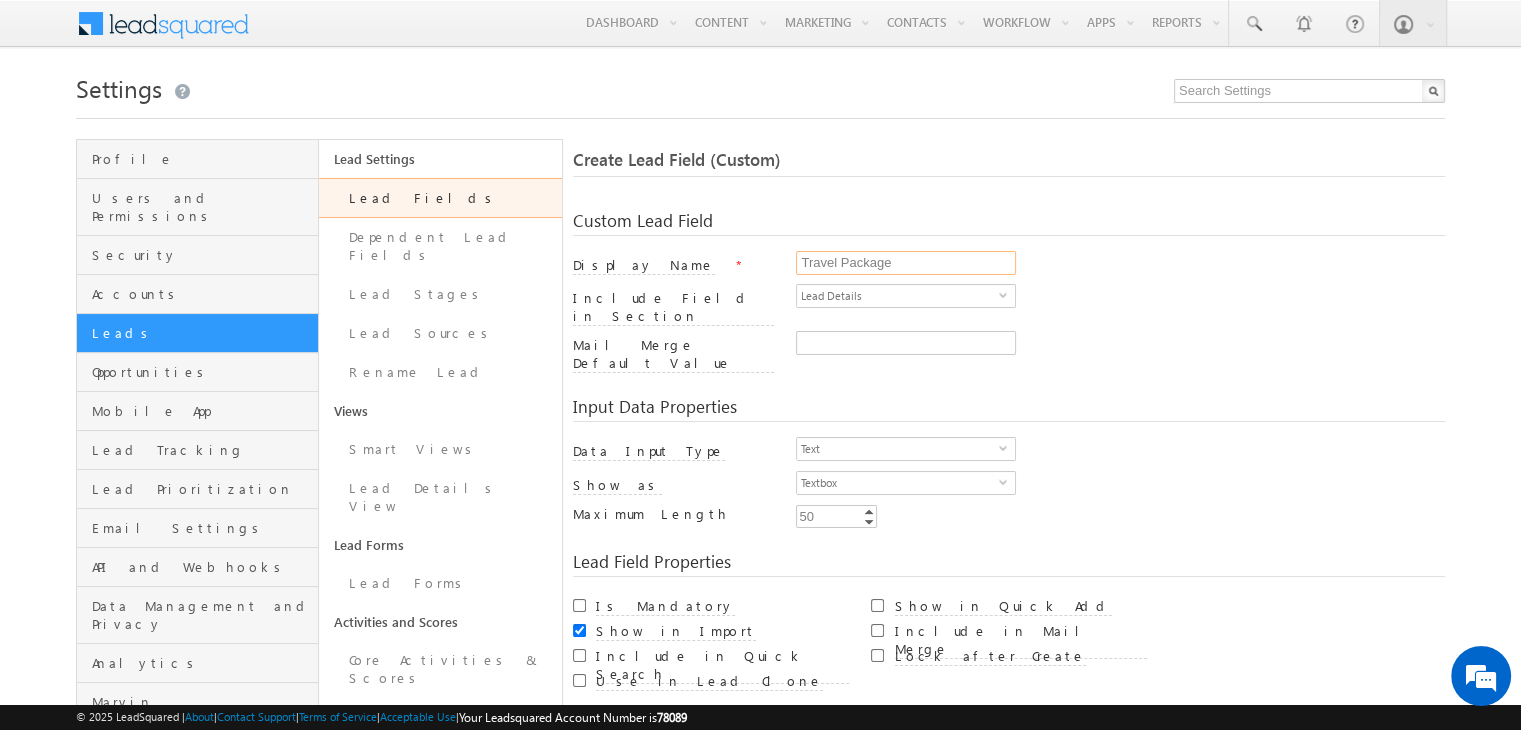 scroll, scrollTop: 116, scrollLeft: 0, axis: vertical 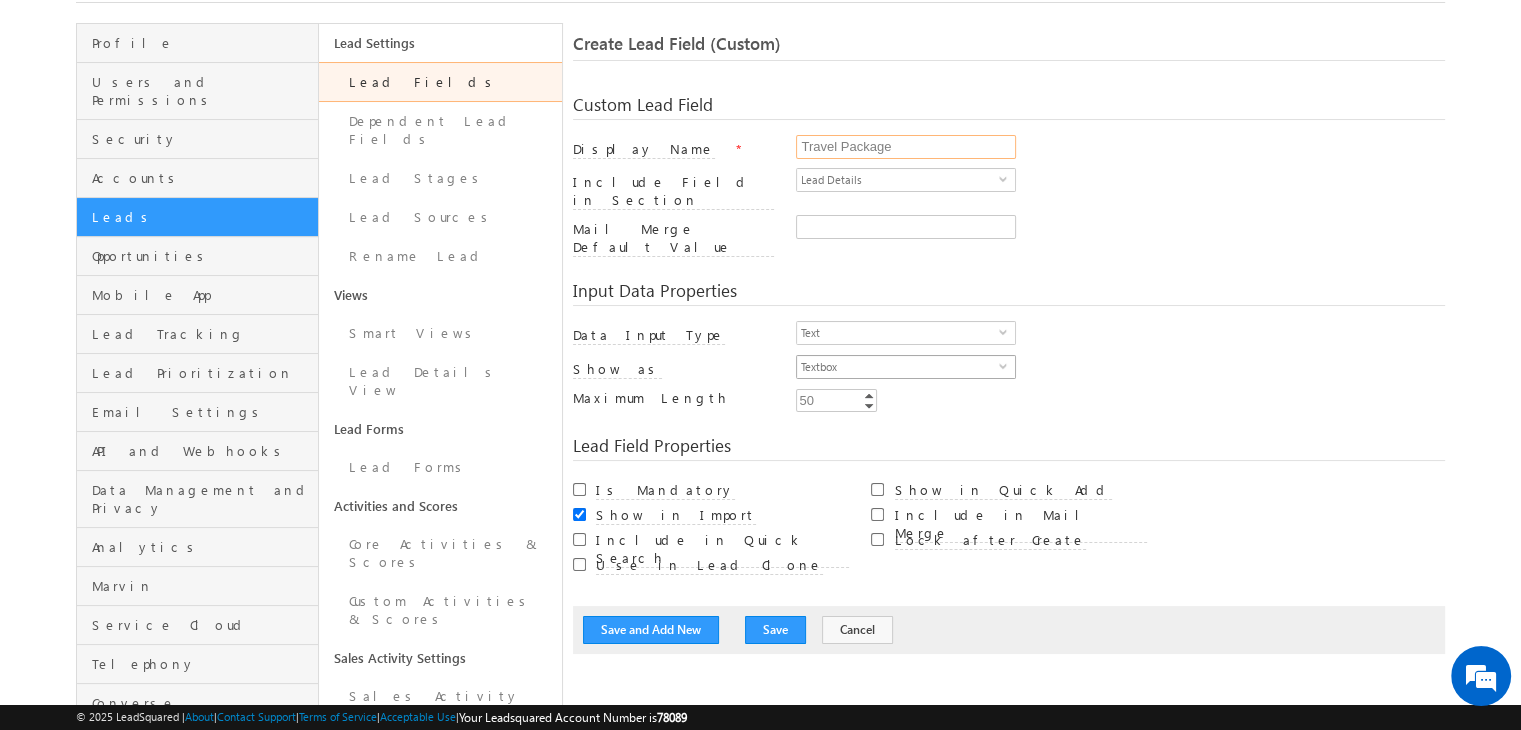 type on "Travel Package" 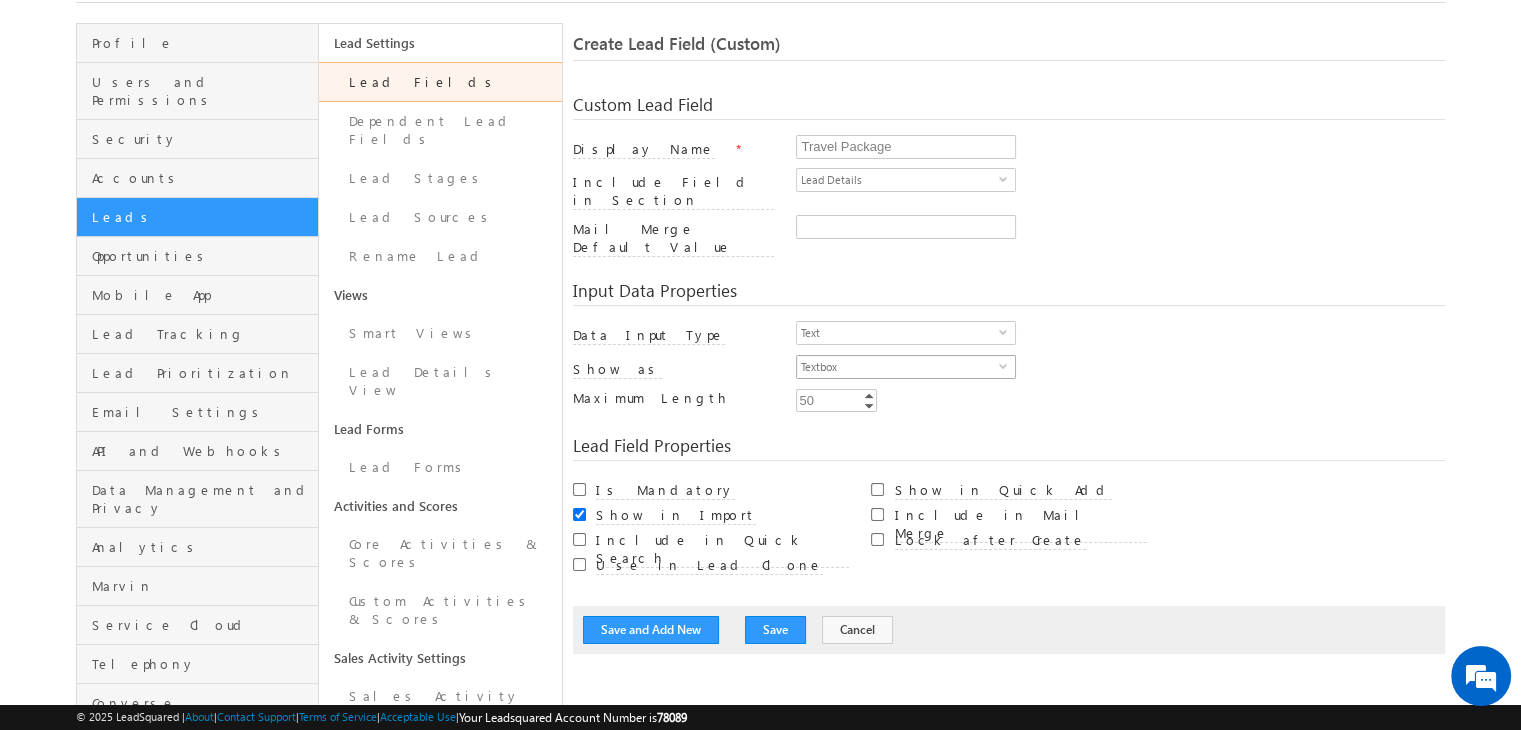 click on "Textbox" at bounding box center [898, 367] 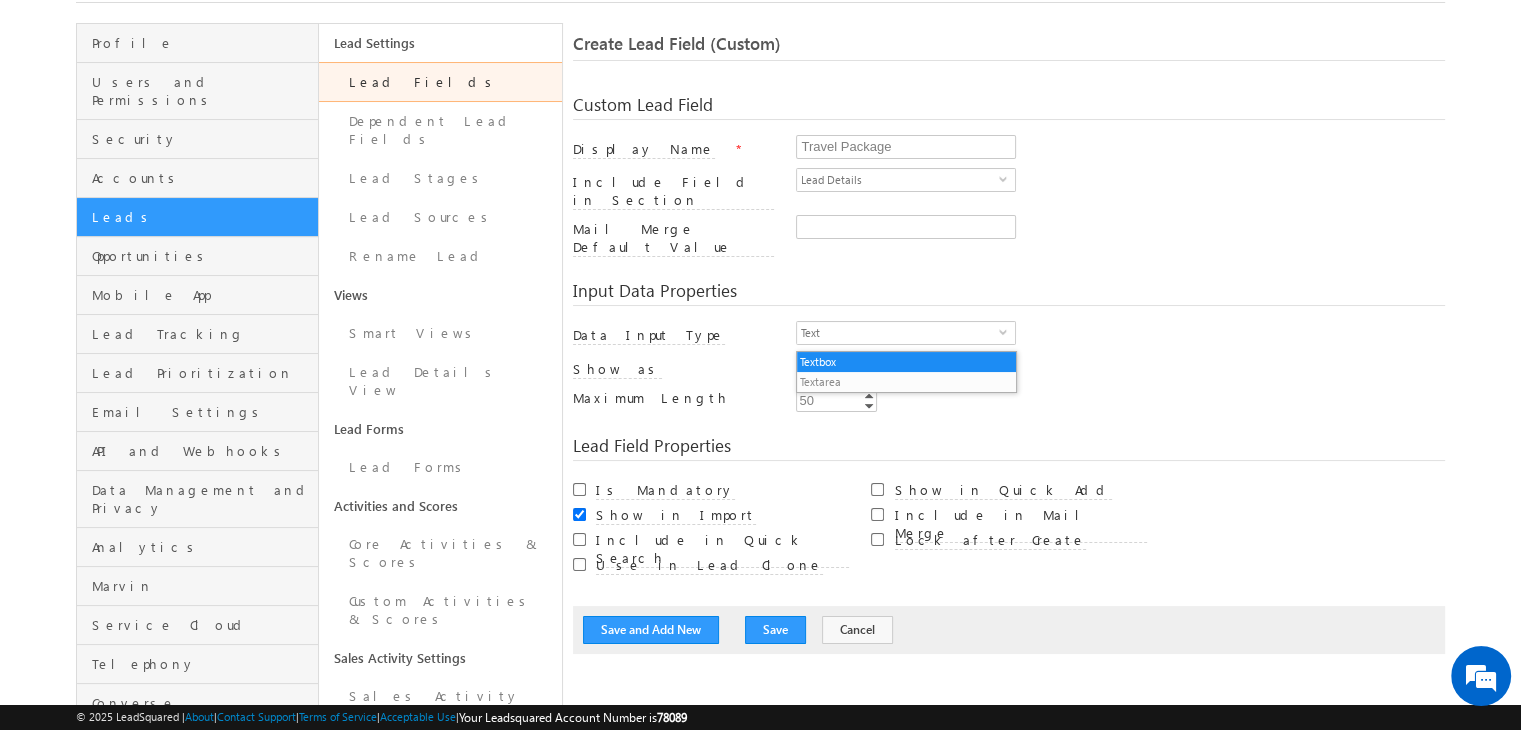 scroll, scrollTop: 0, scrollLeft: 0, axis: both 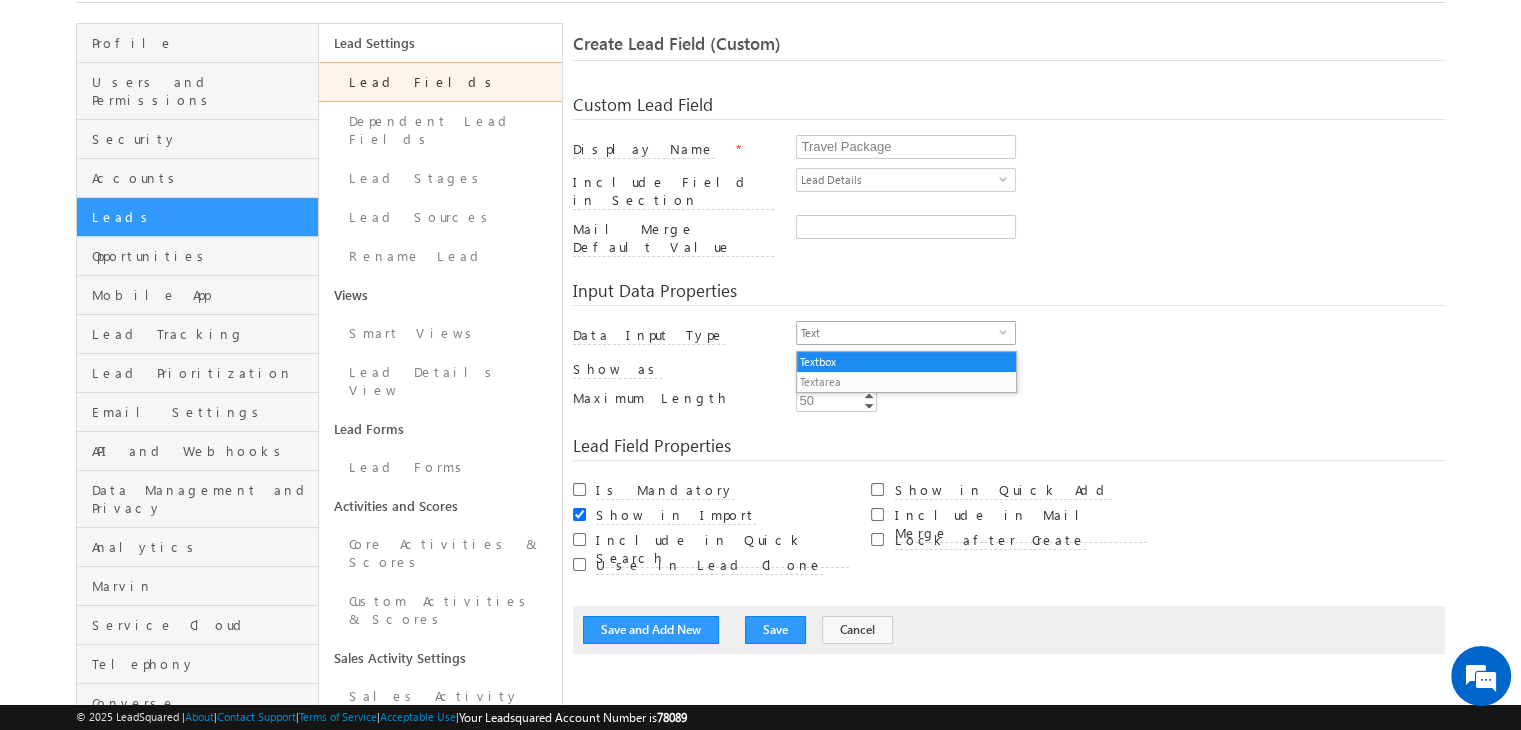 click on "Text" at bounding box center (898, 333) 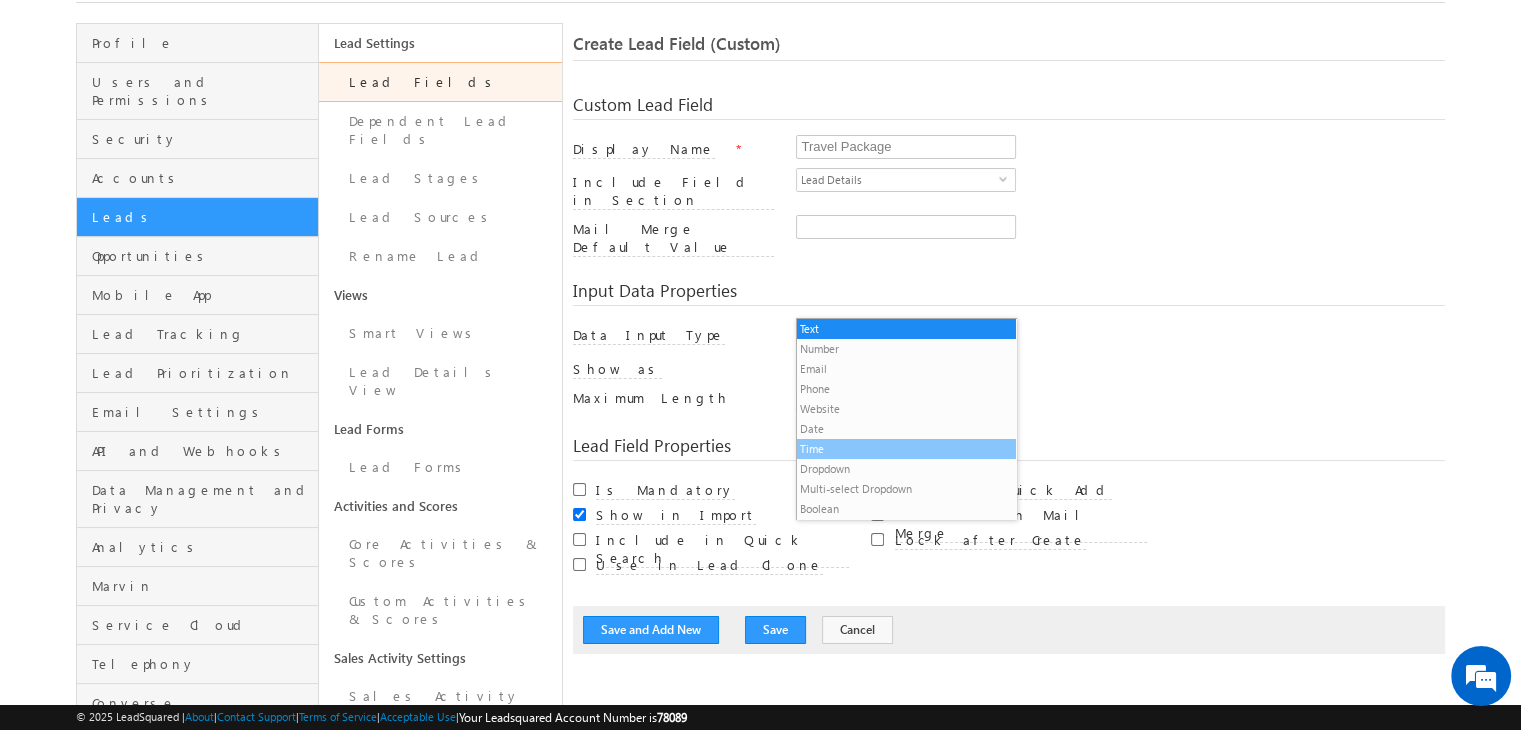 scroll, scrollTop: 20, scrollLeft: 0, axis: vertical 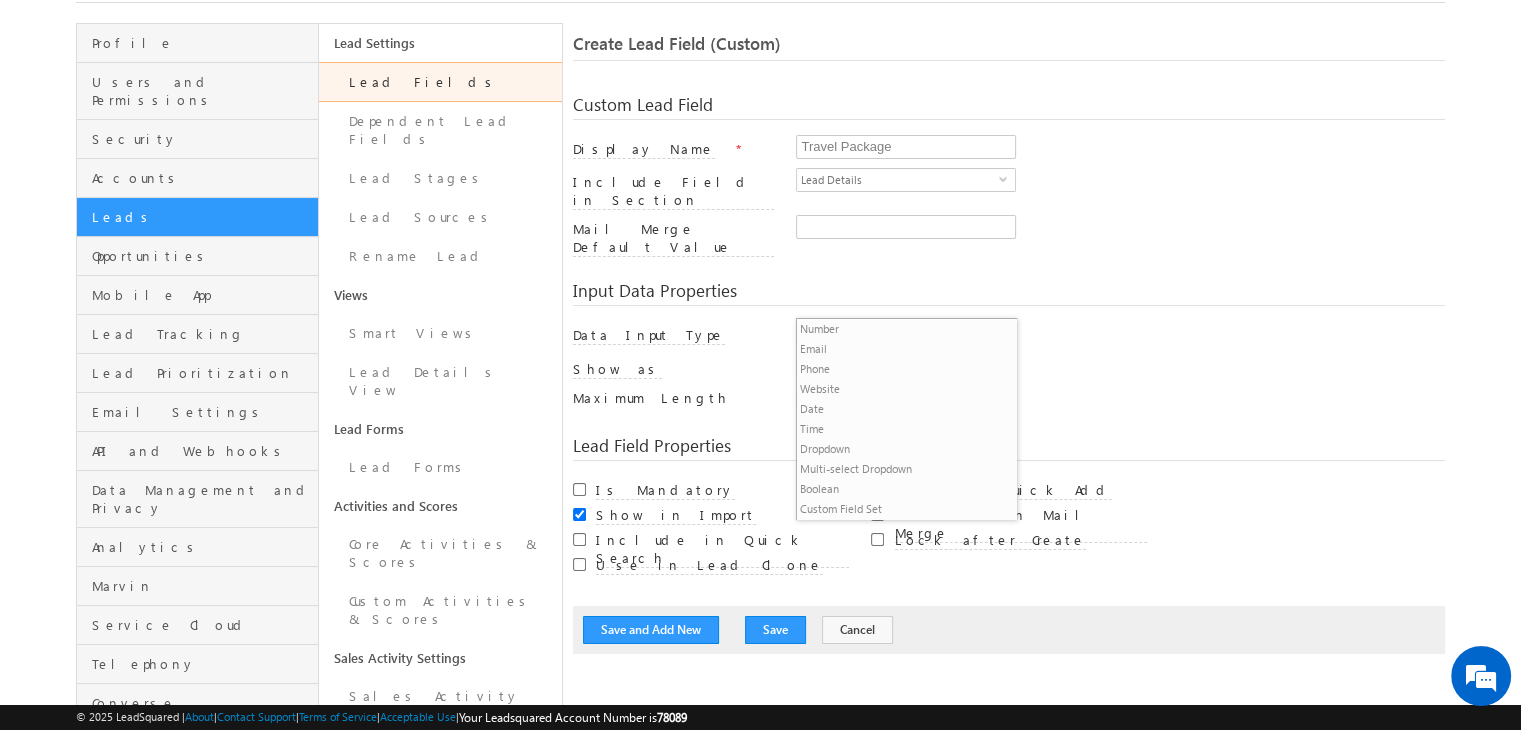 click on "Dropdown" at bounding box center (906, 449) 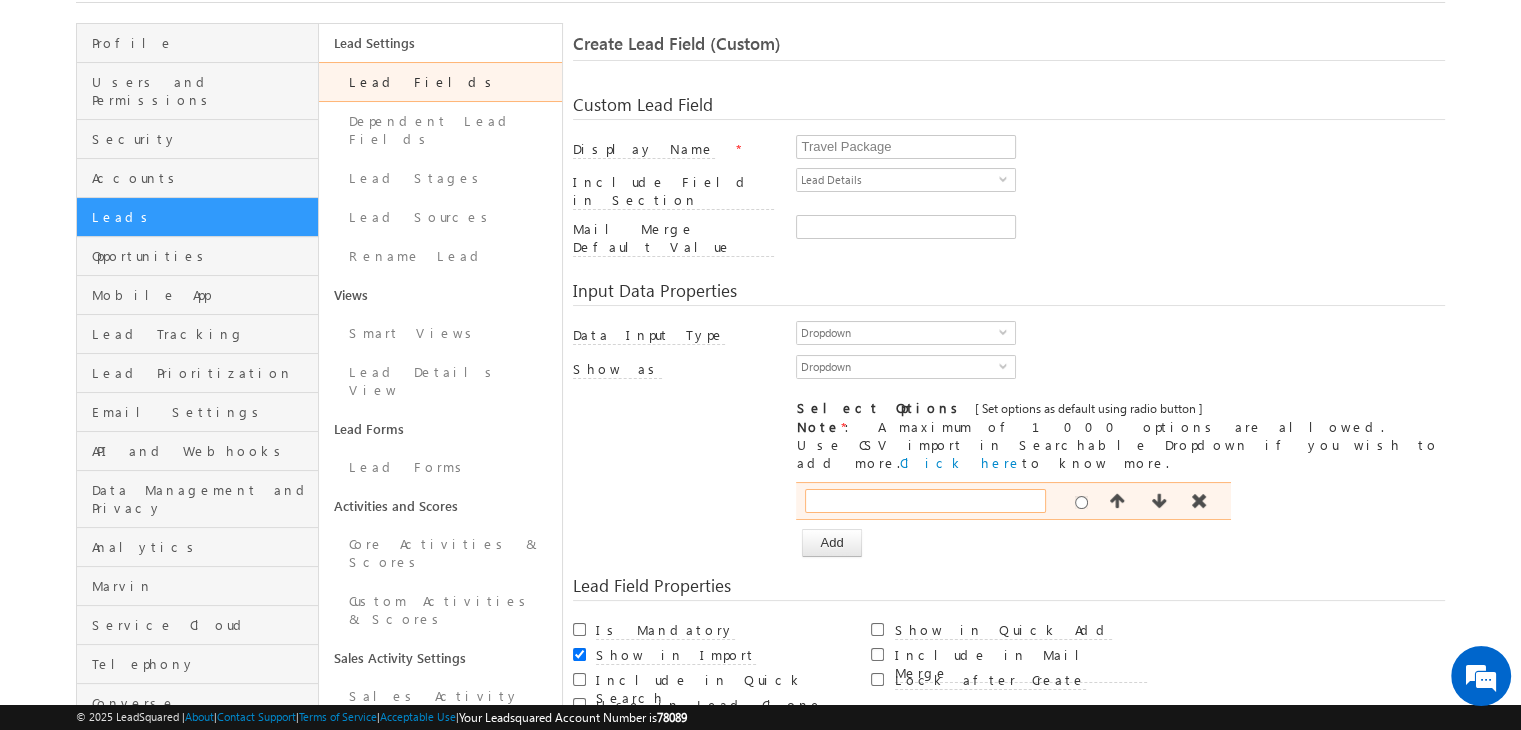 click at bounding box center [925, 501] 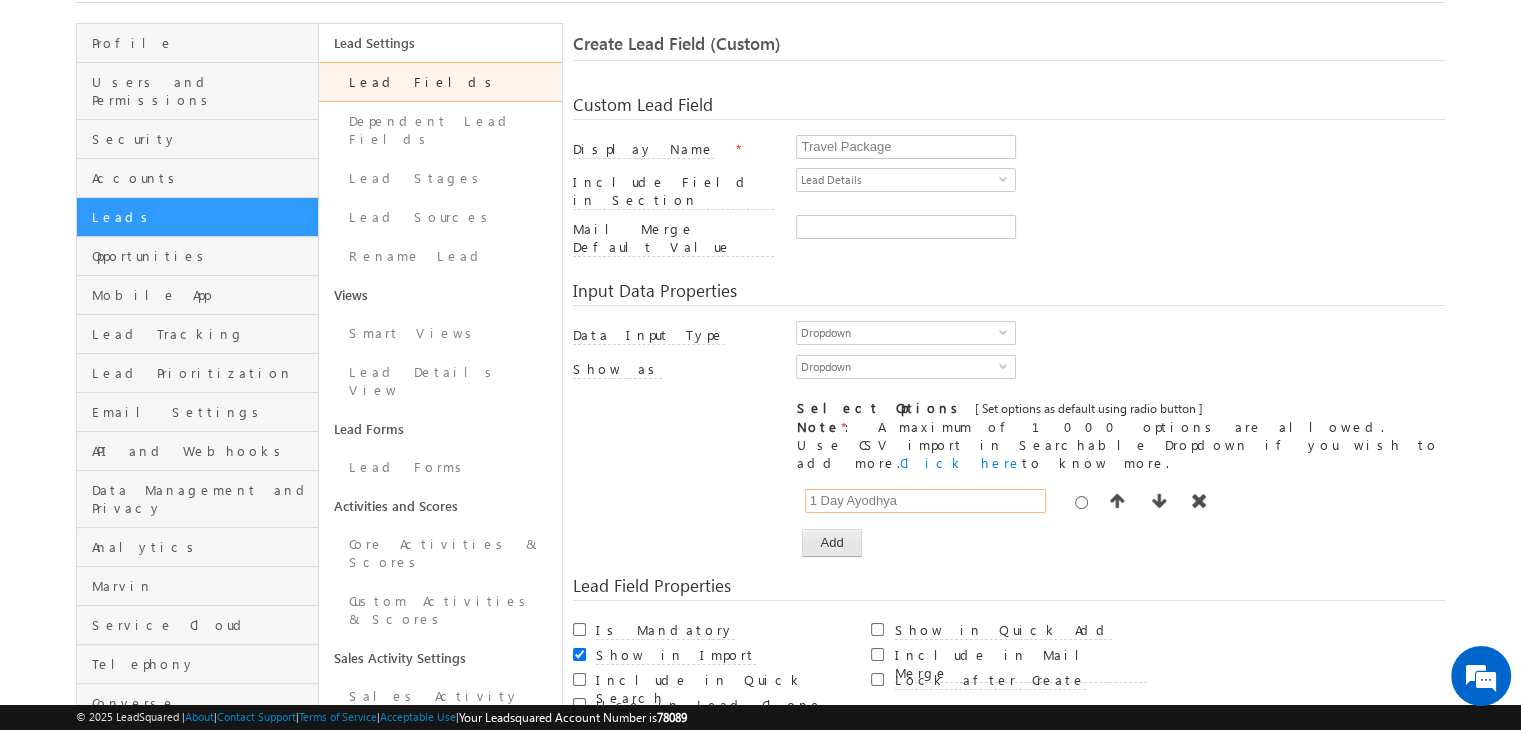 type on "1 Day Ayodhya" 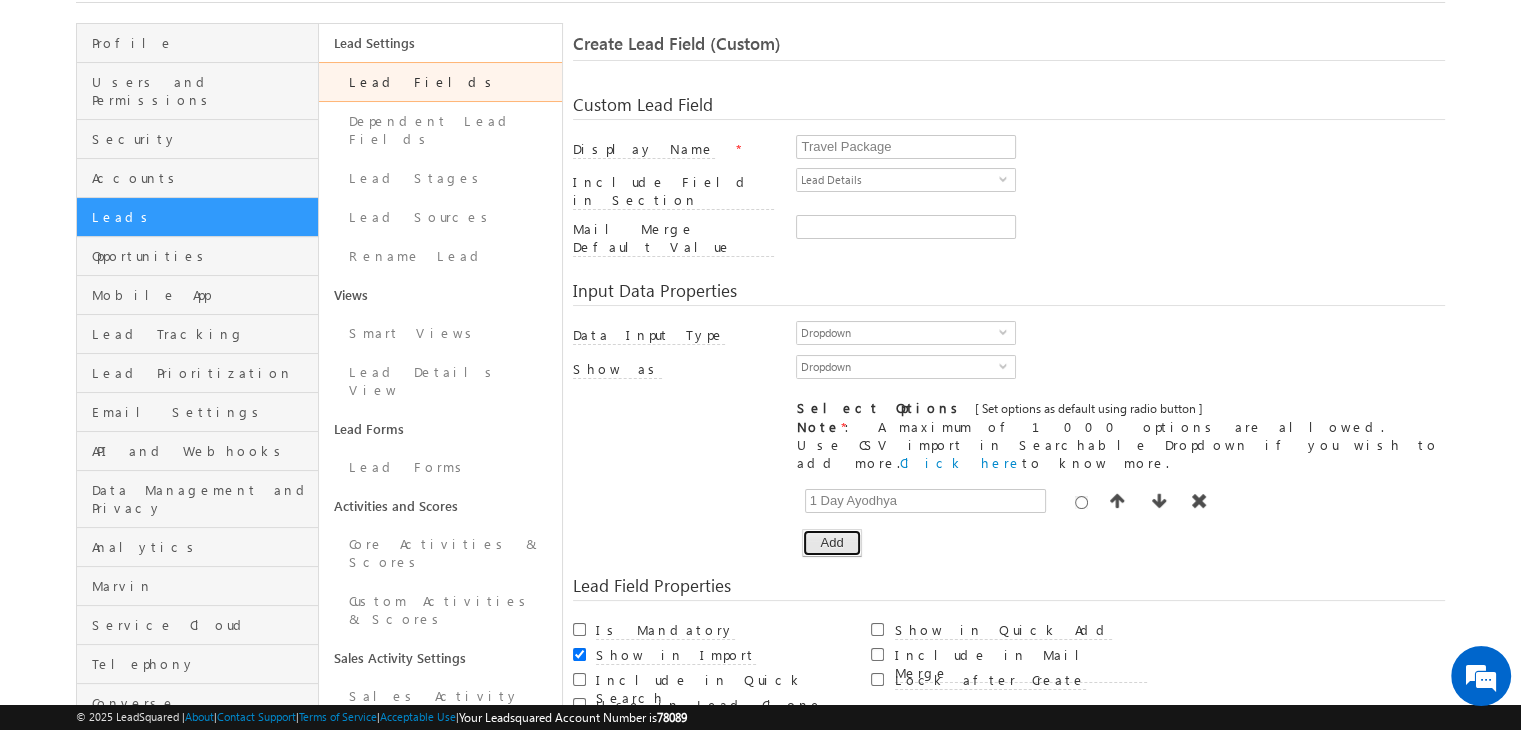 click on "Add" at bounding box center (831, 543) 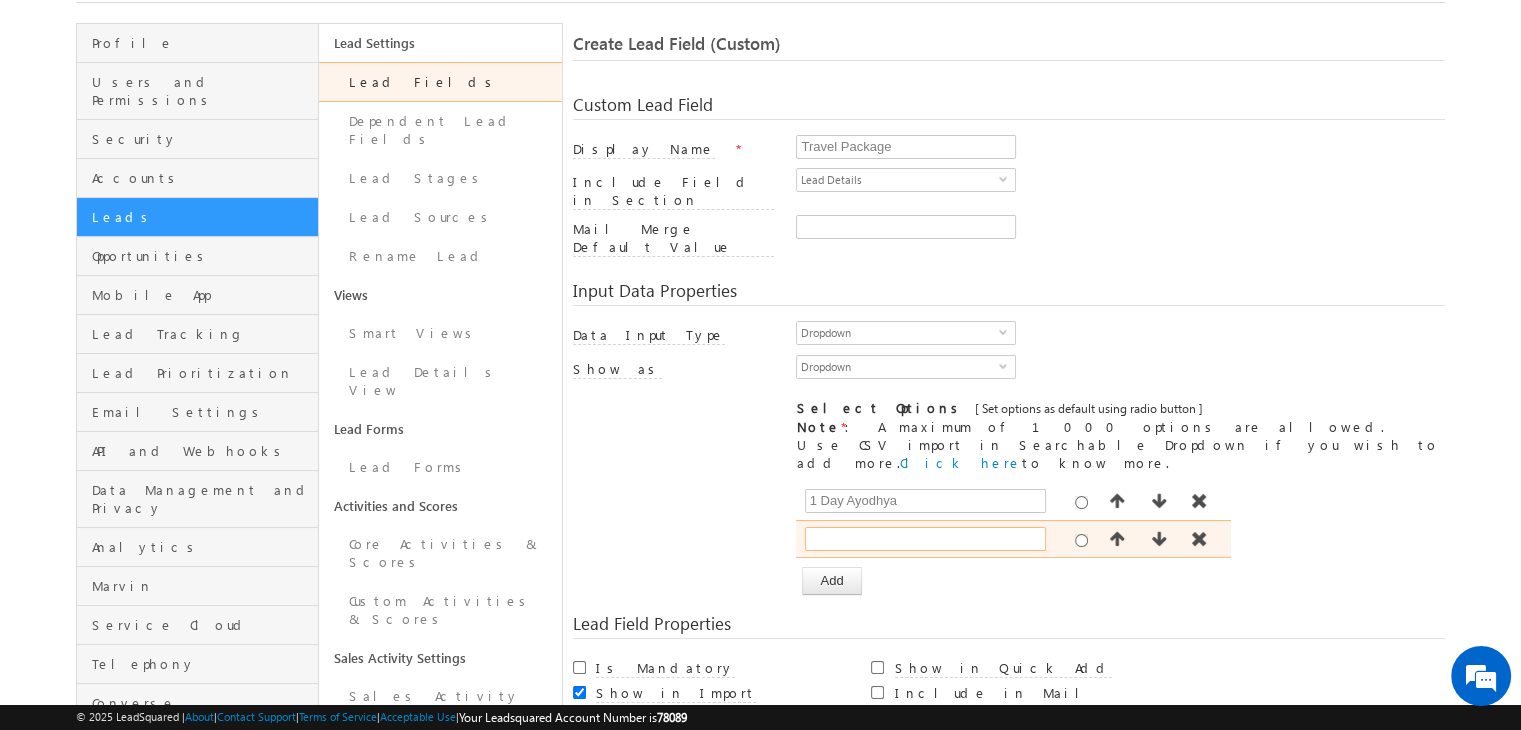 click at bounding box center (925, 539) 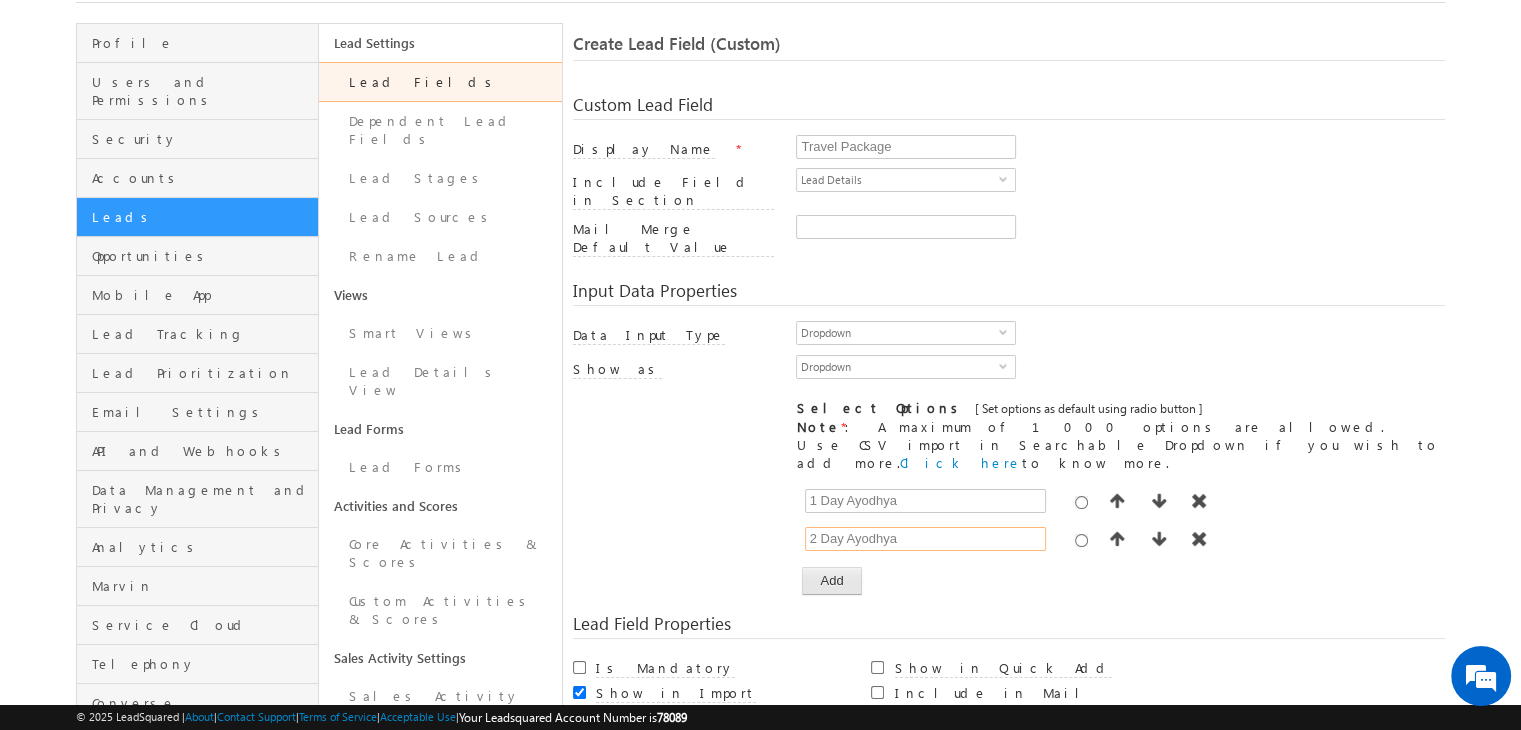 type on "2 Day Ayodhya" 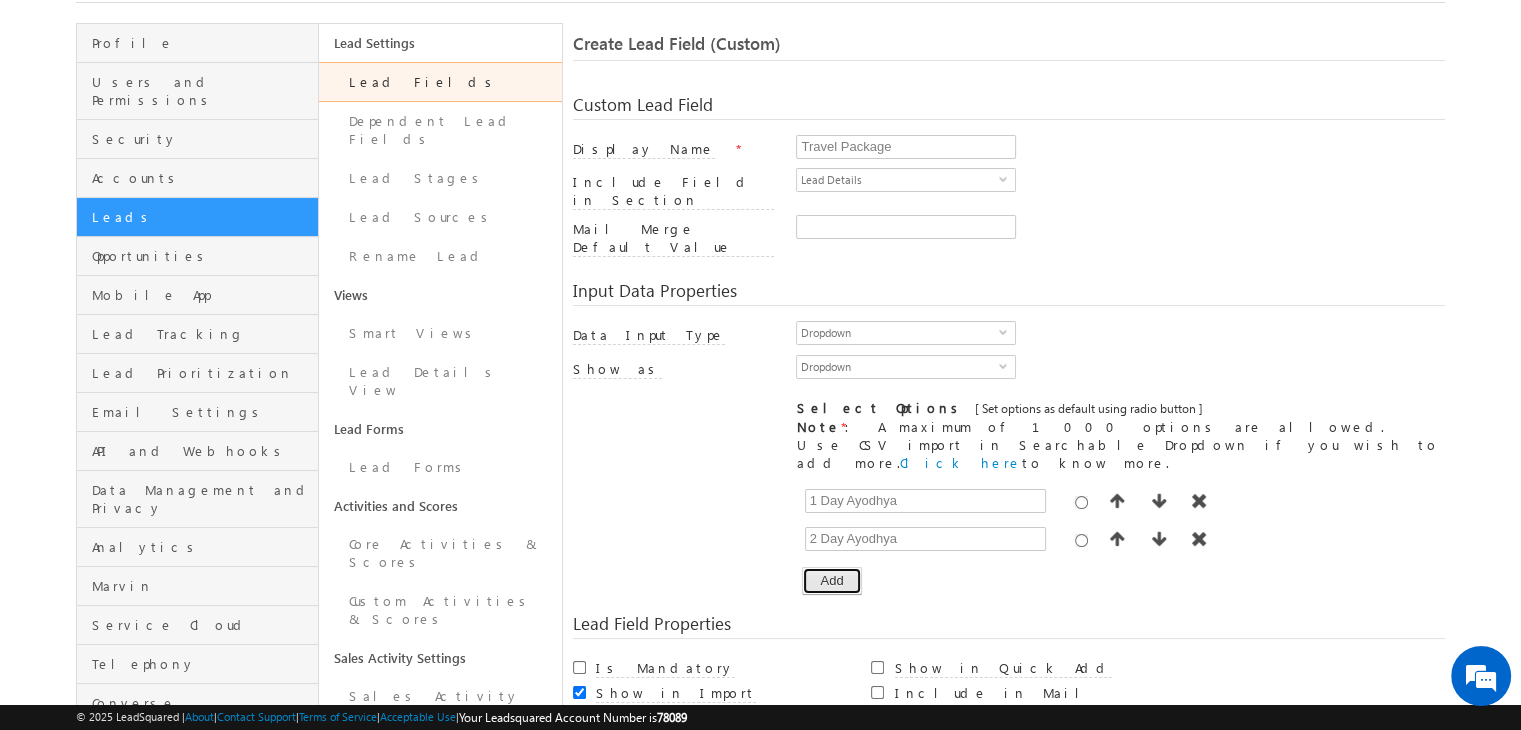 click on "Add" at bounding box center [831, 581] 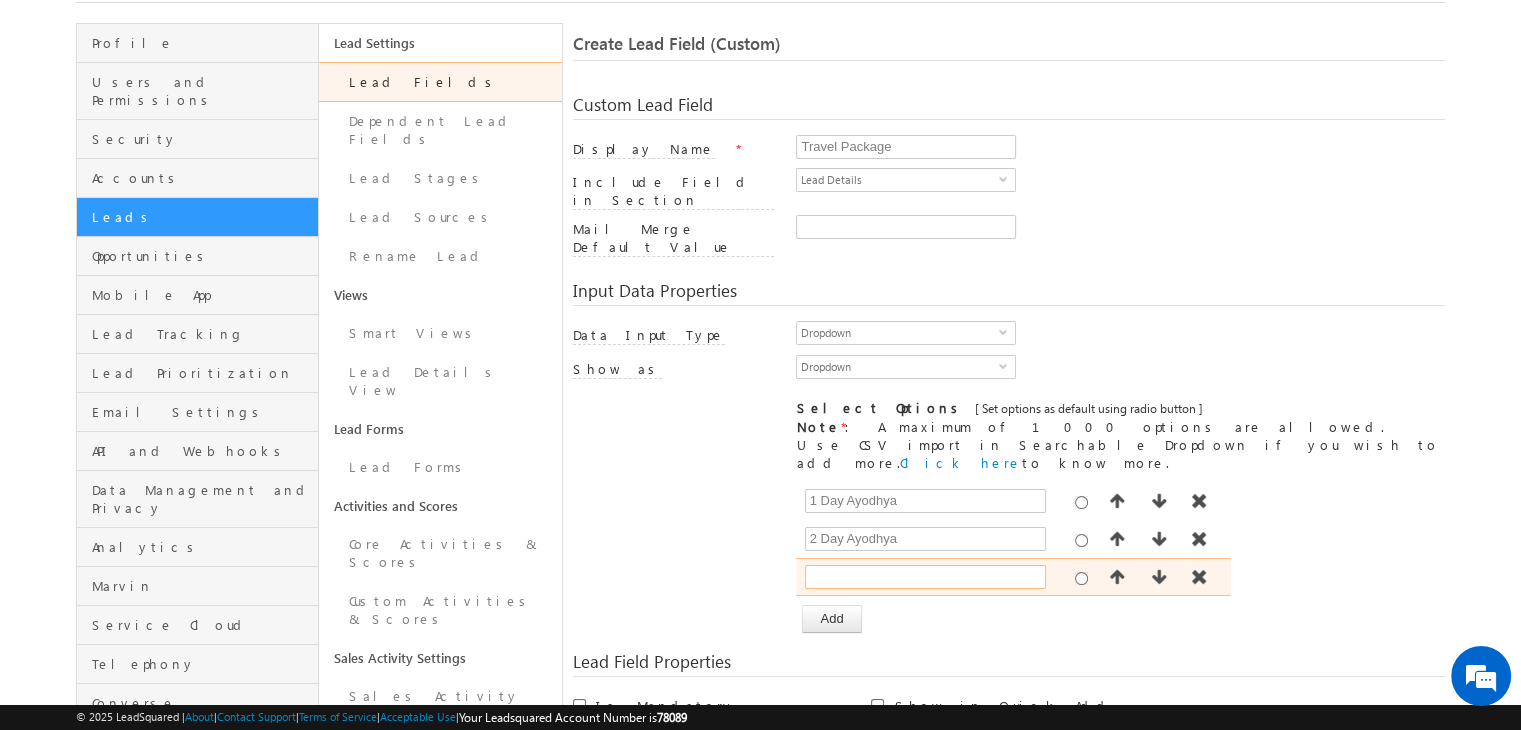 click at bounding box center [925, 577] 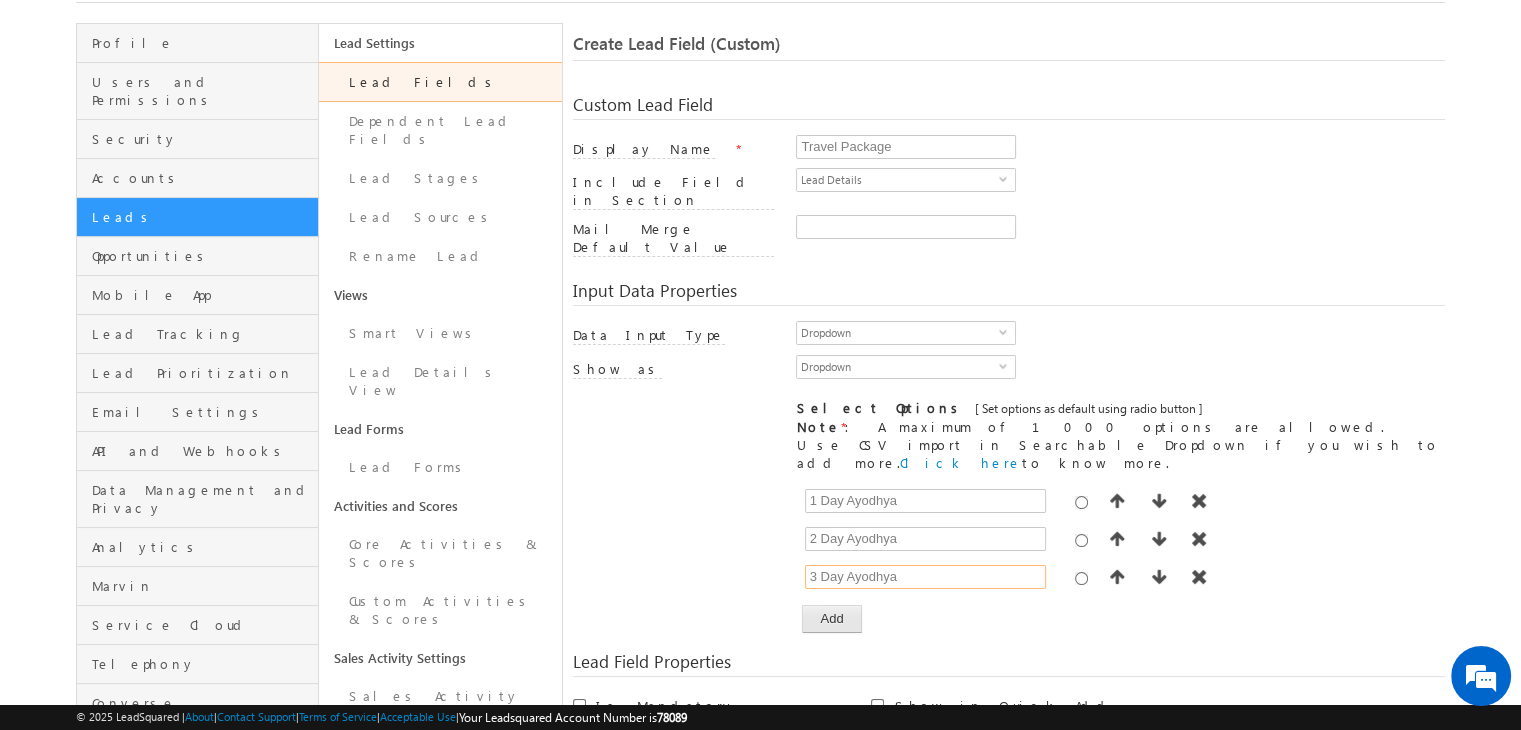 type on "3 Day Ayodhya" 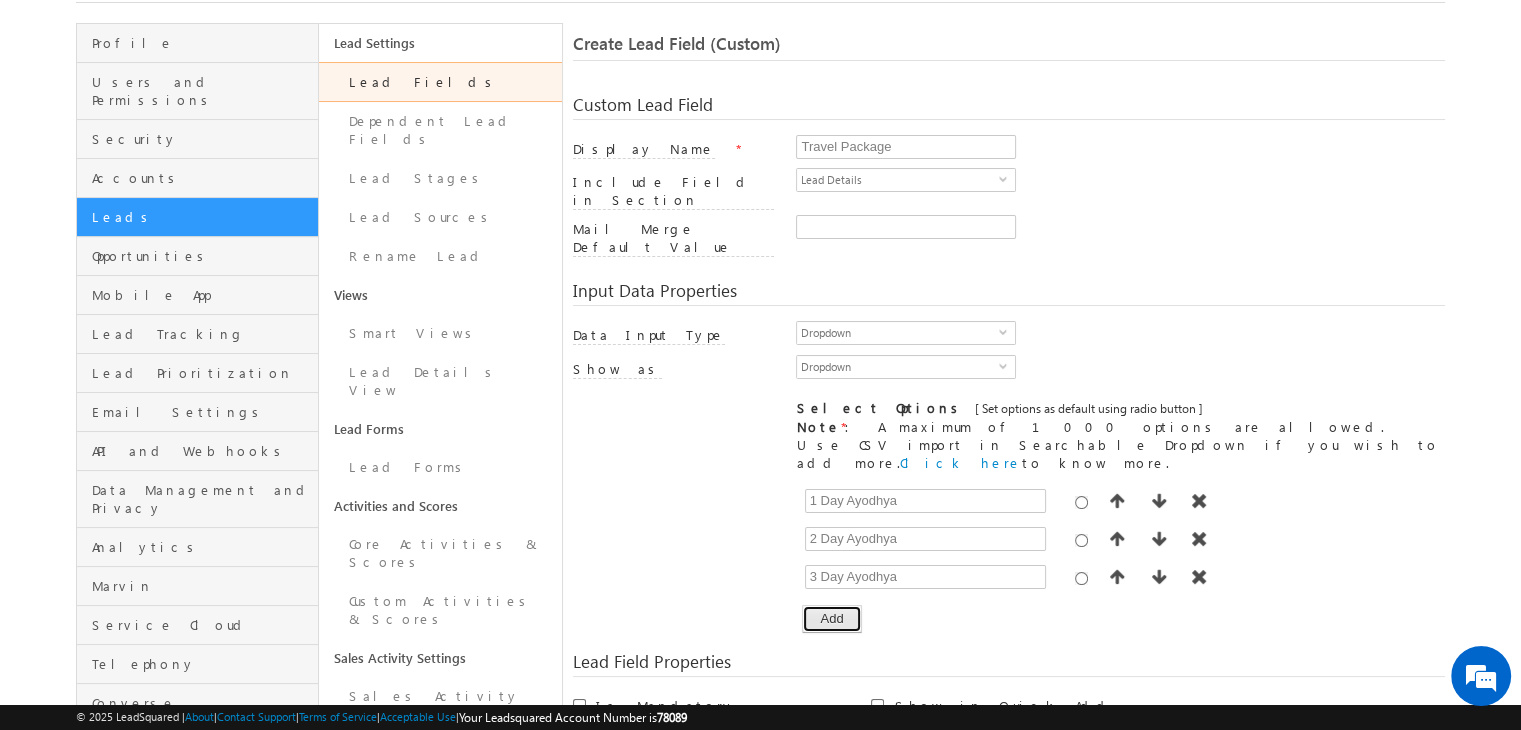 click on "Add" at bounding box center (831, 619) 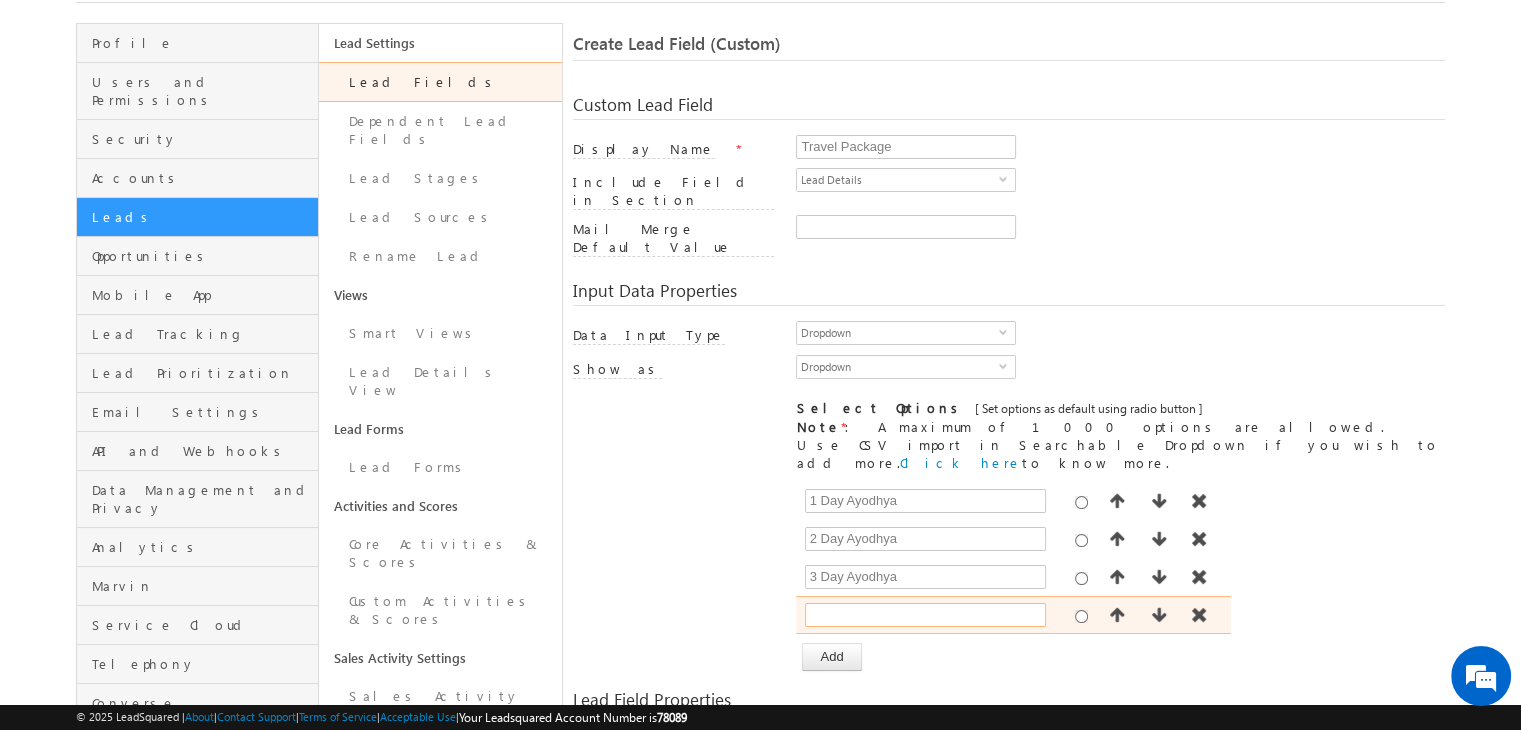 click at bounding box center [925, 615] 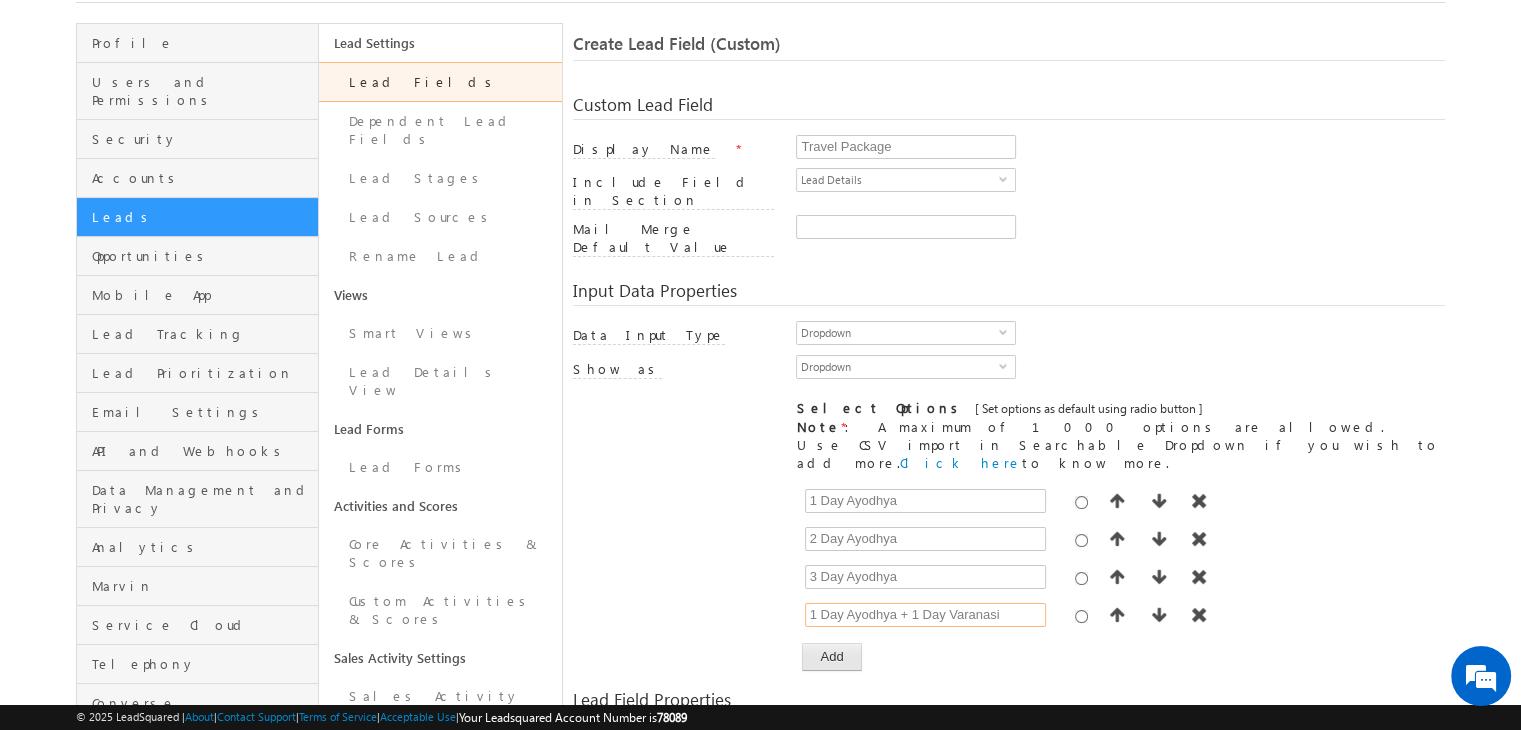 type on "1 Day Ayodhya + 1 Day Varanasi" 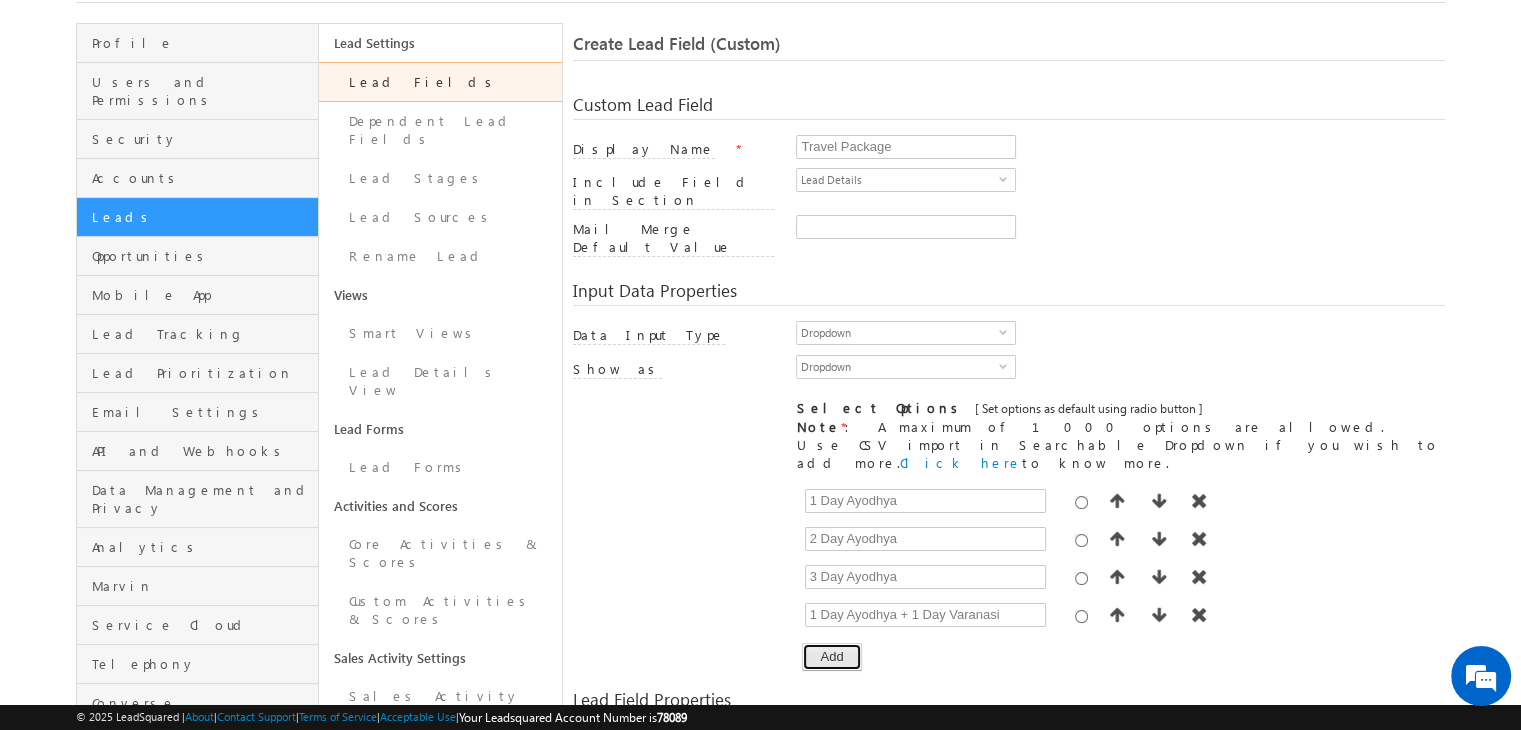 click on "Add" at bounding box center [831, 657] 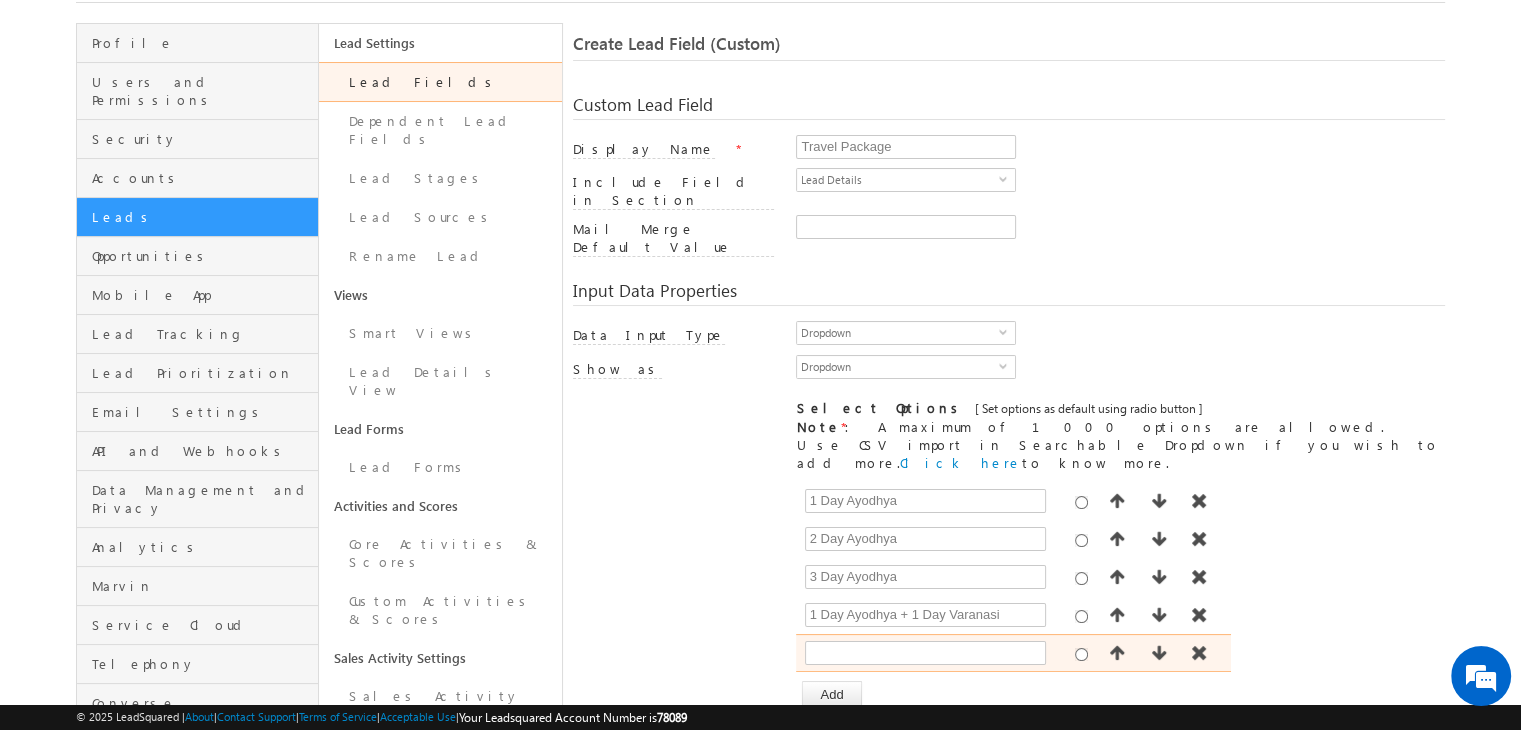 click at bounding box center [1013, 653] 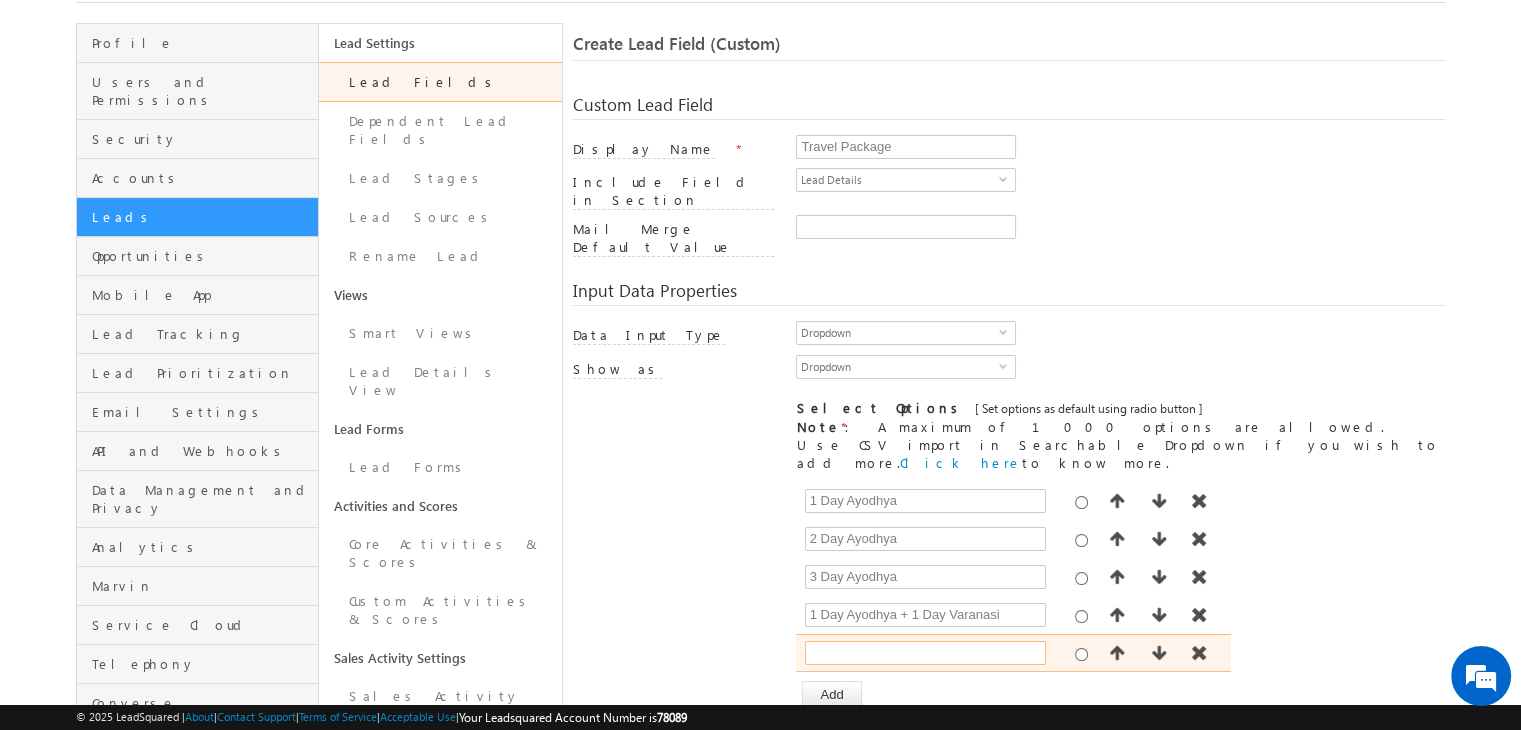 click at bounding box center (925, 653) 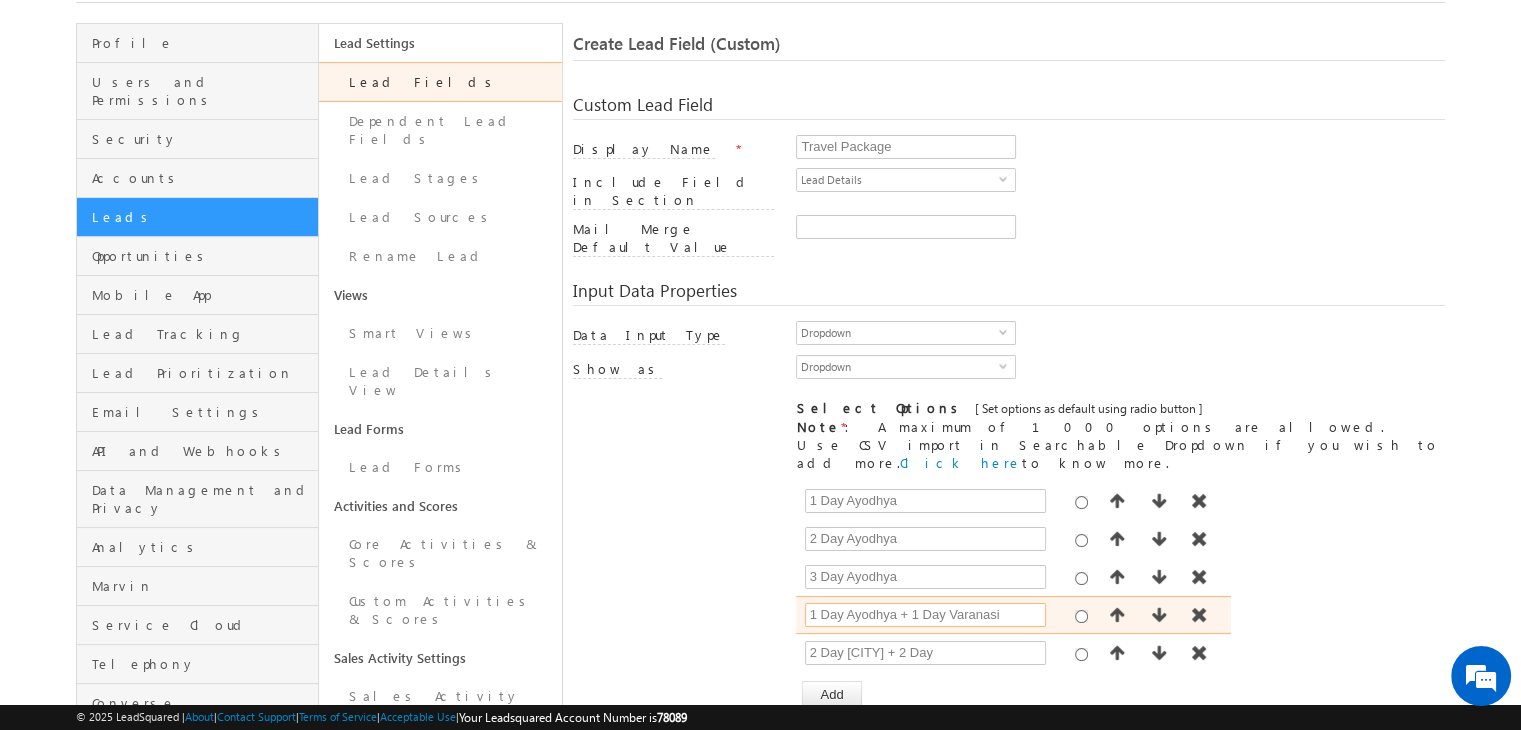 click on "1 Day Ayodhya + 1 Day Varanasi" at bounding box center (925, 615) 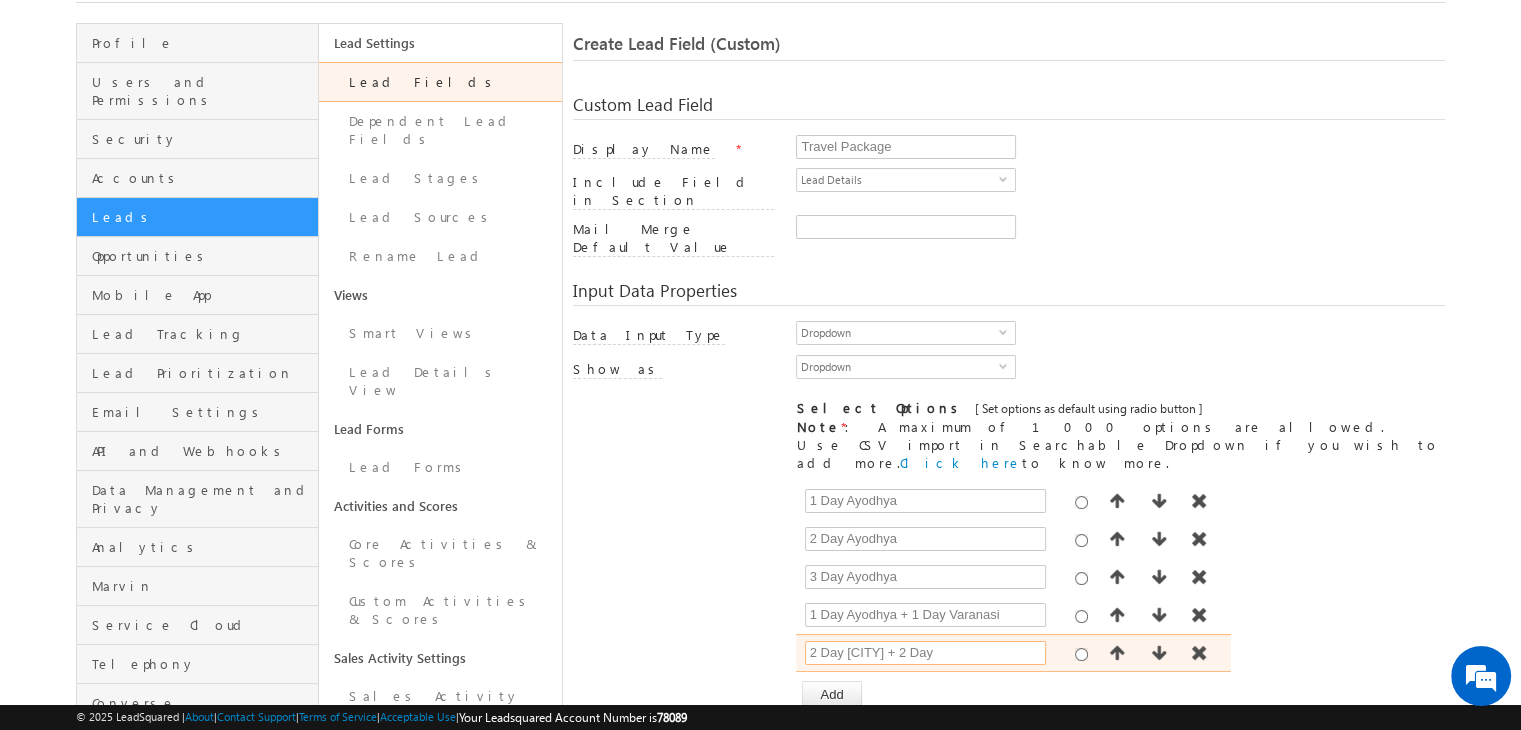 click on "2 Day [CITY] + 2 Day" at bounding box center [925, 653] 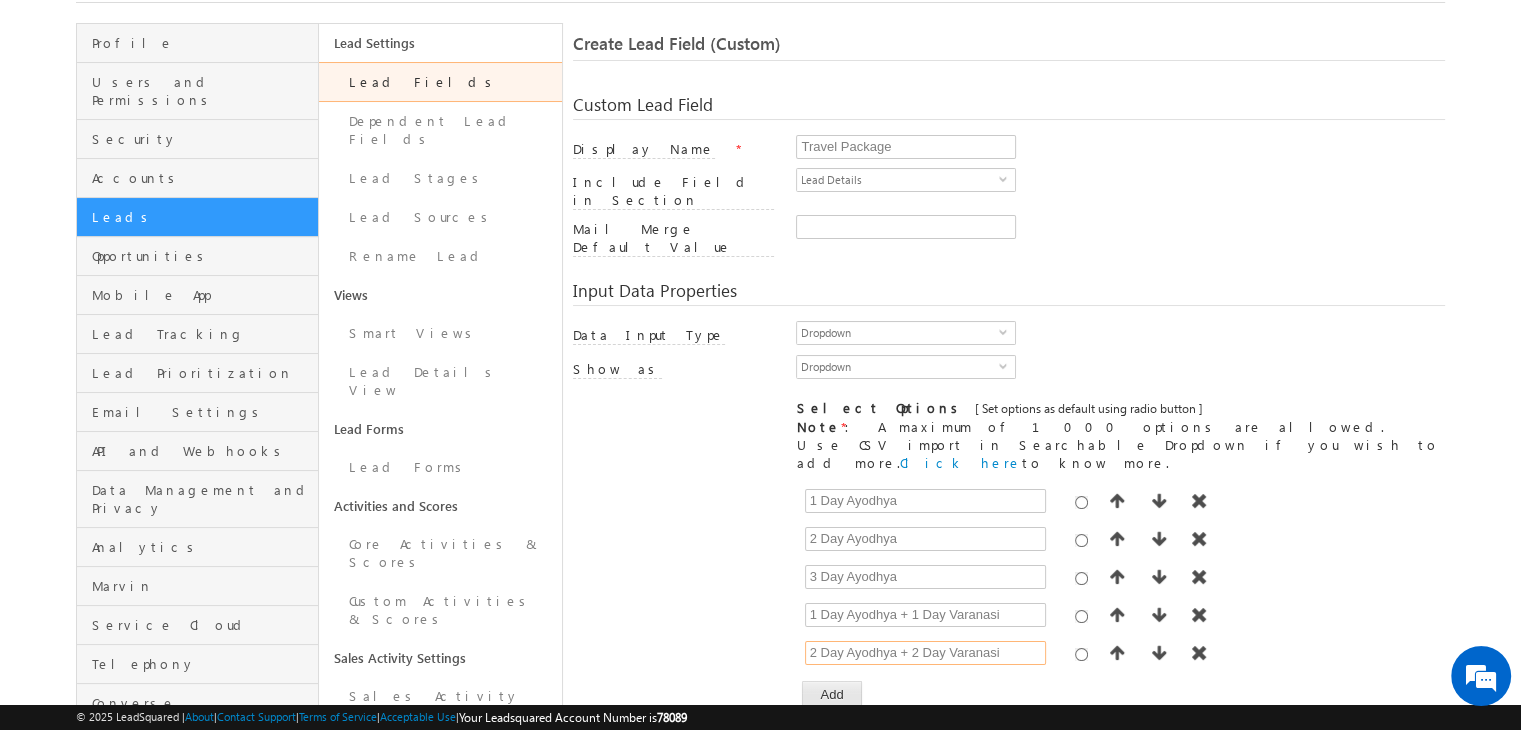 type on "2 Day Ayodhya + 2 Day Varanasi" 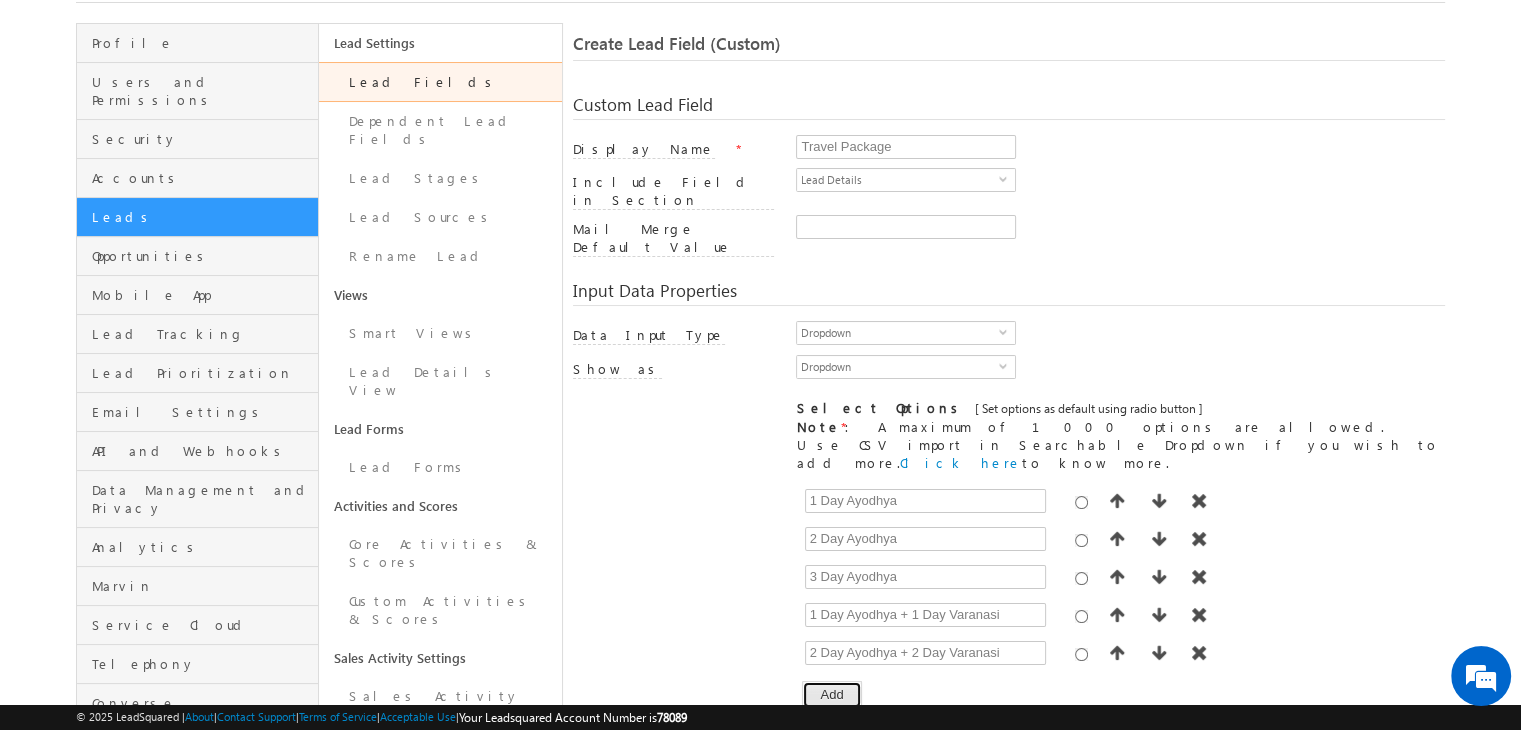 click on "Add" at bounding box center [831, 695] 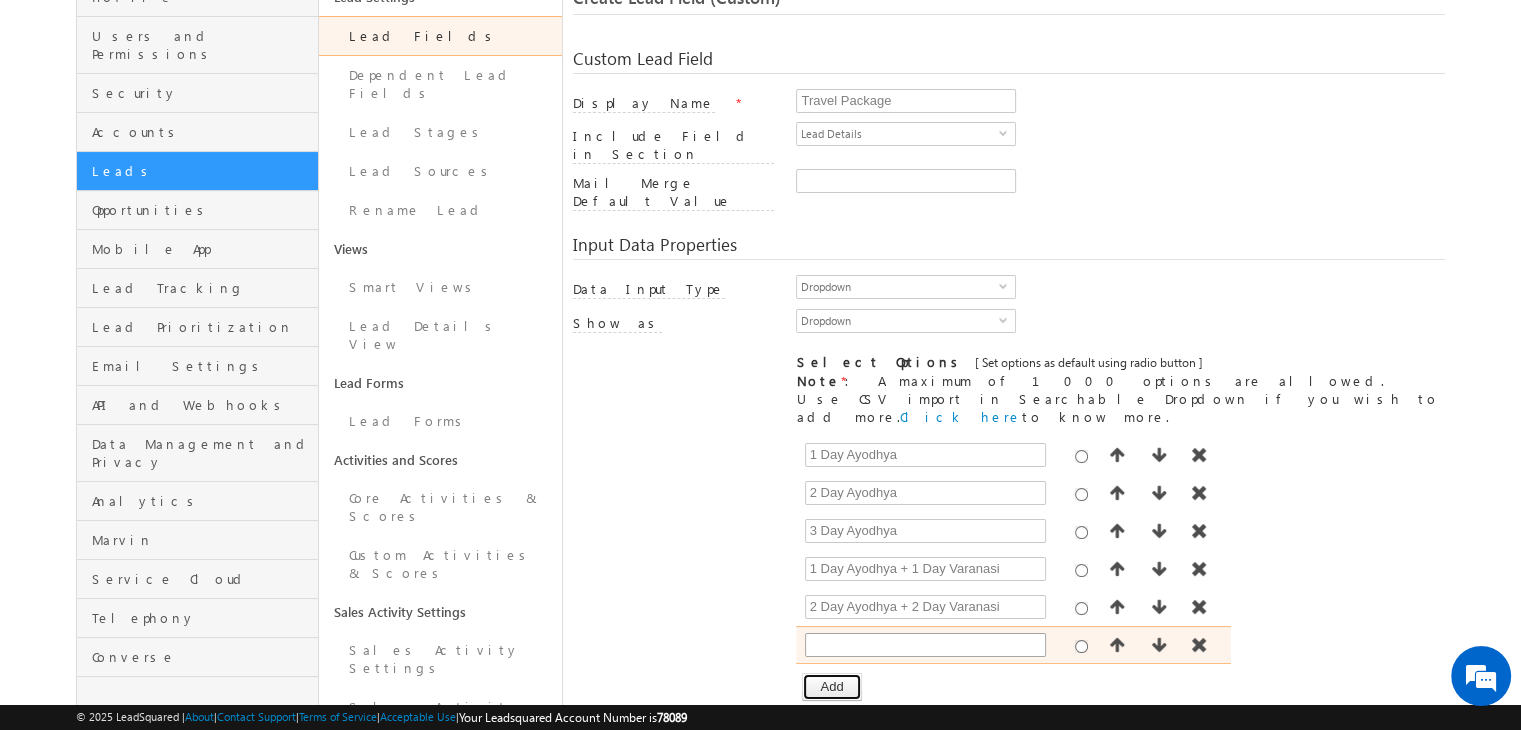 scroll, scrollTop: 168, scrollLeft: 0, axis: vertical 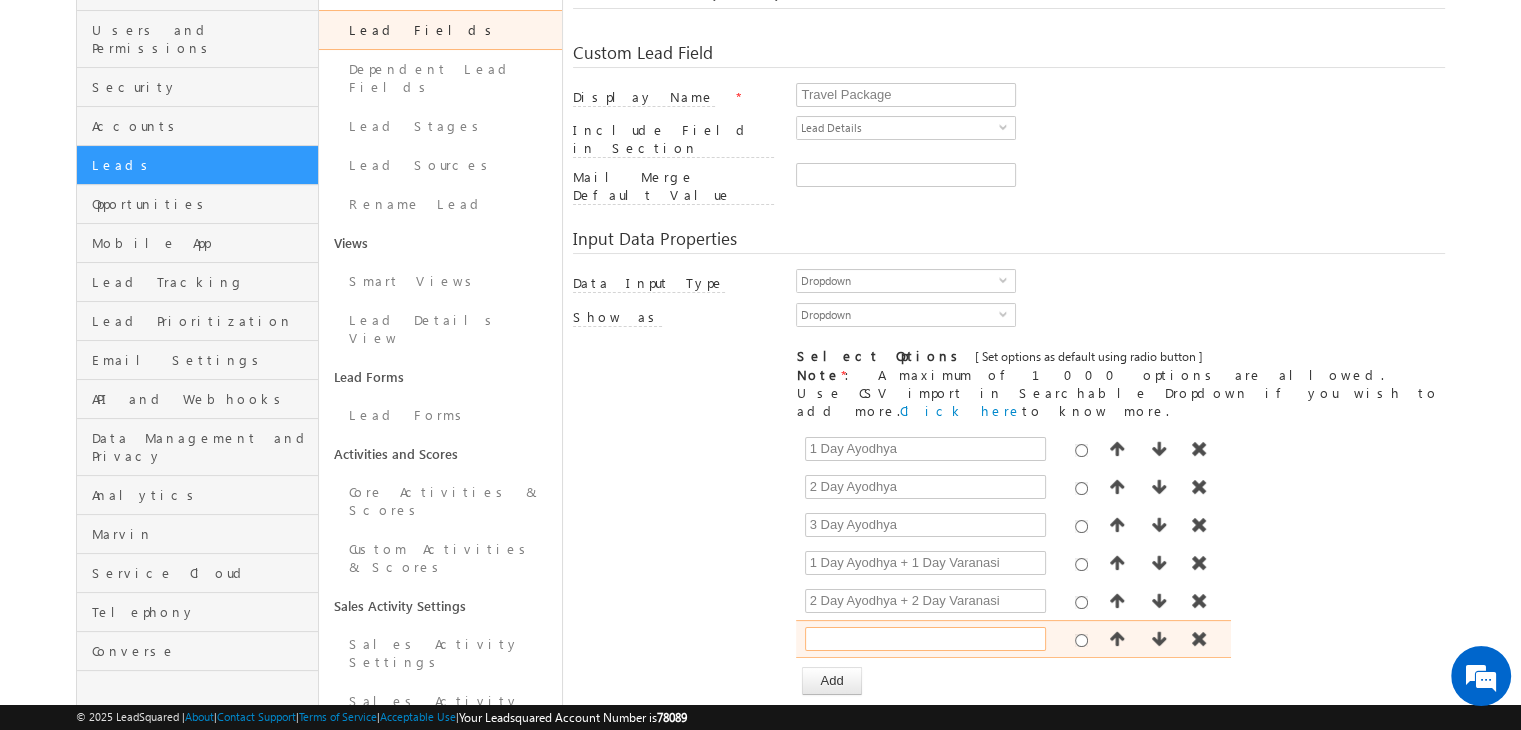 click at bounding box center [925, 639] 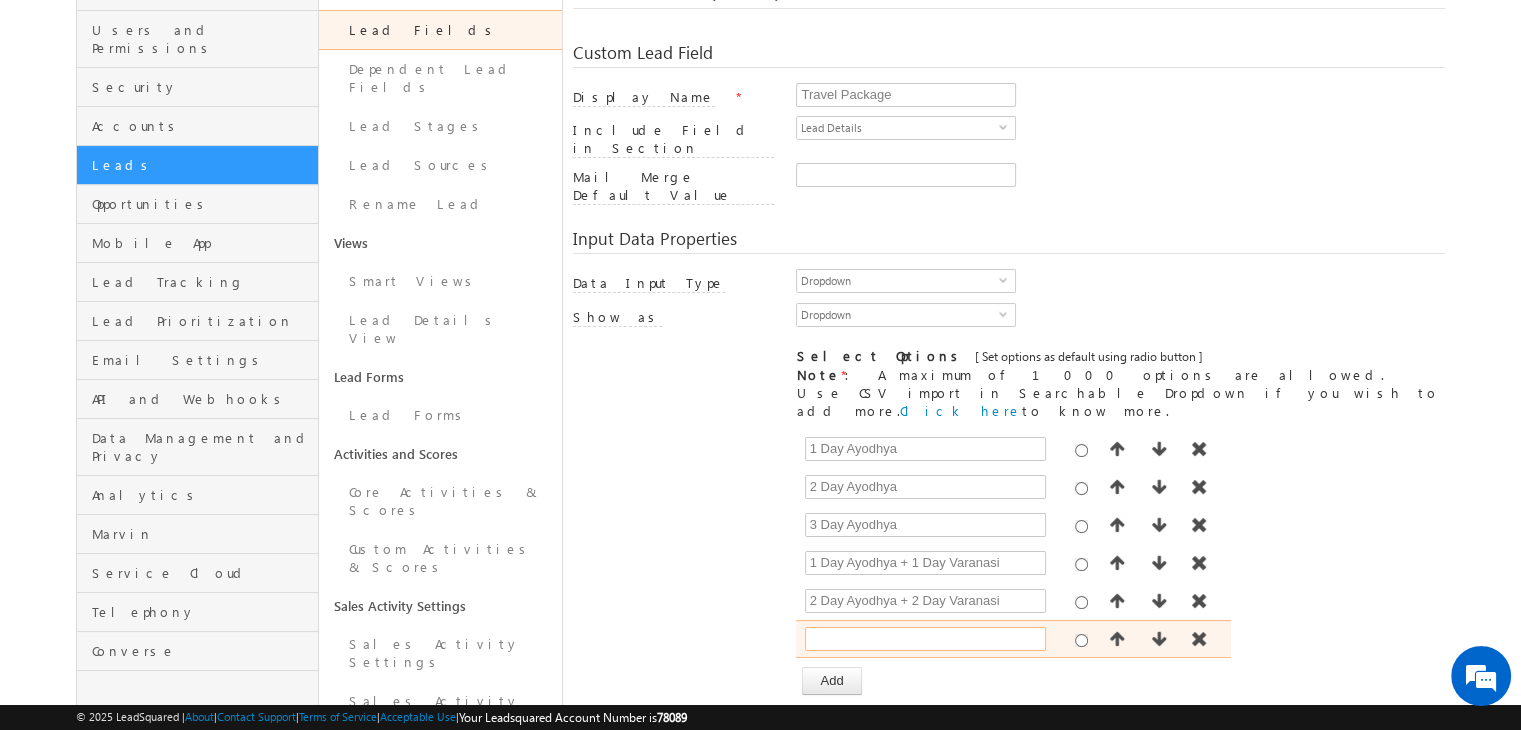 click at bounding box center (925, 639) 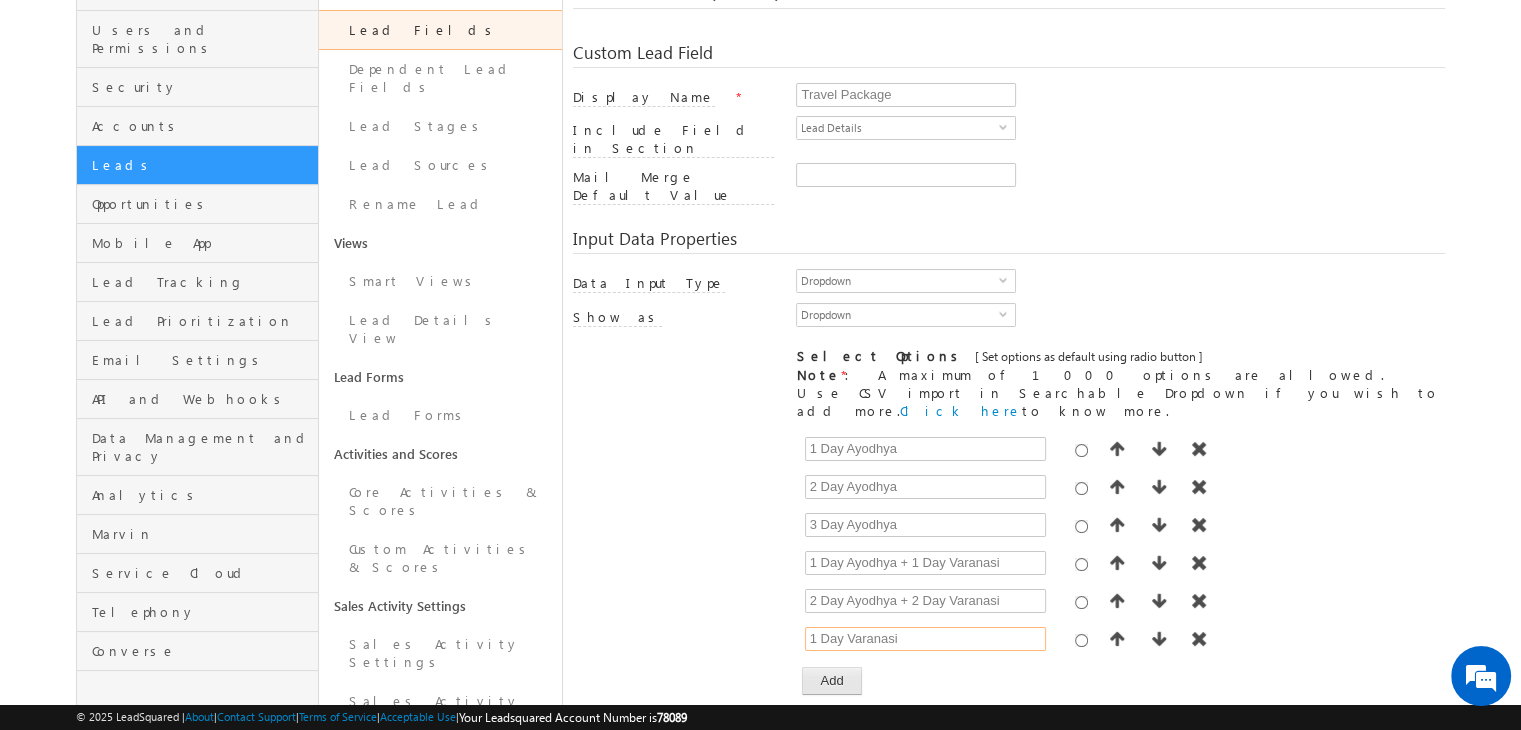 type on "1 Day Varanasi" 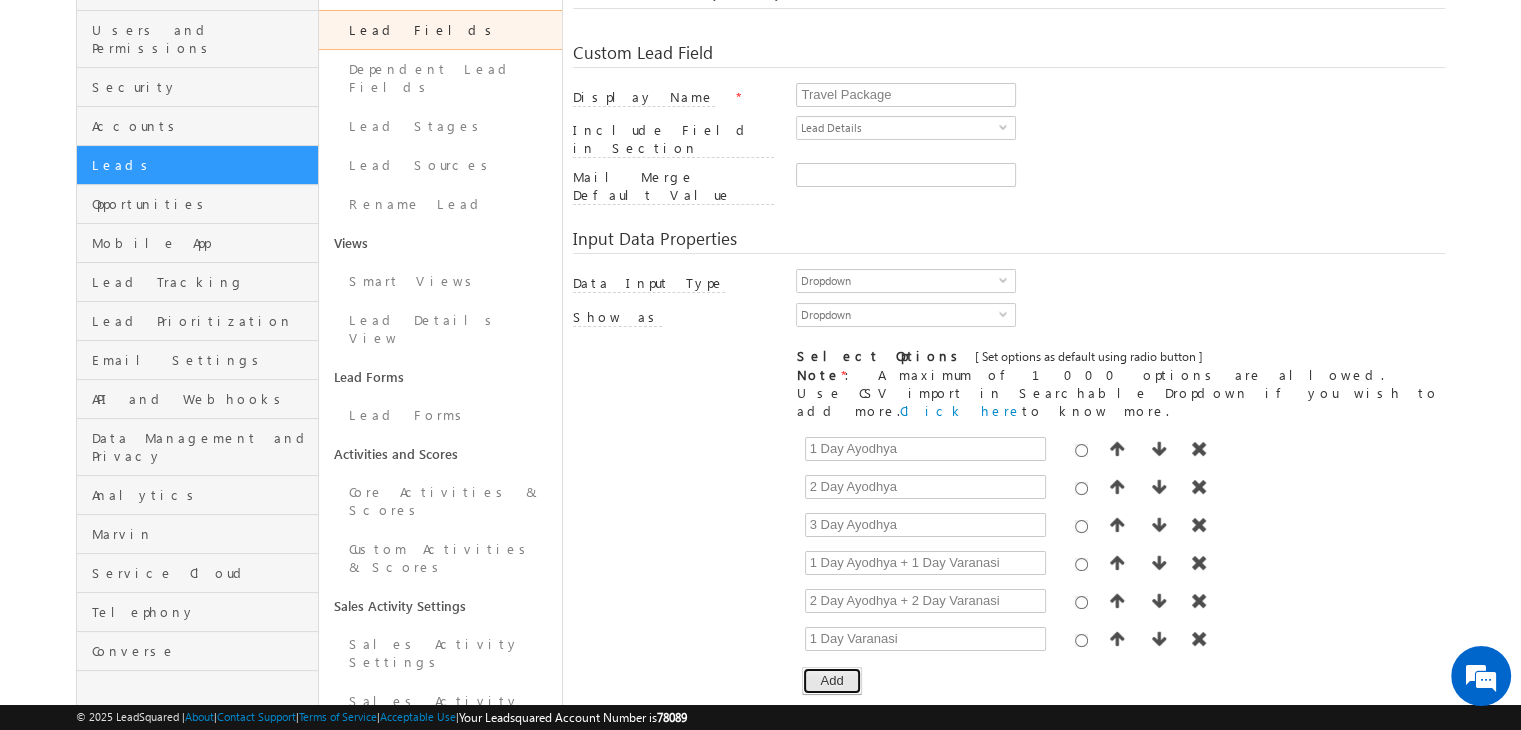 click on "Add" at bounding box center [831, 681] 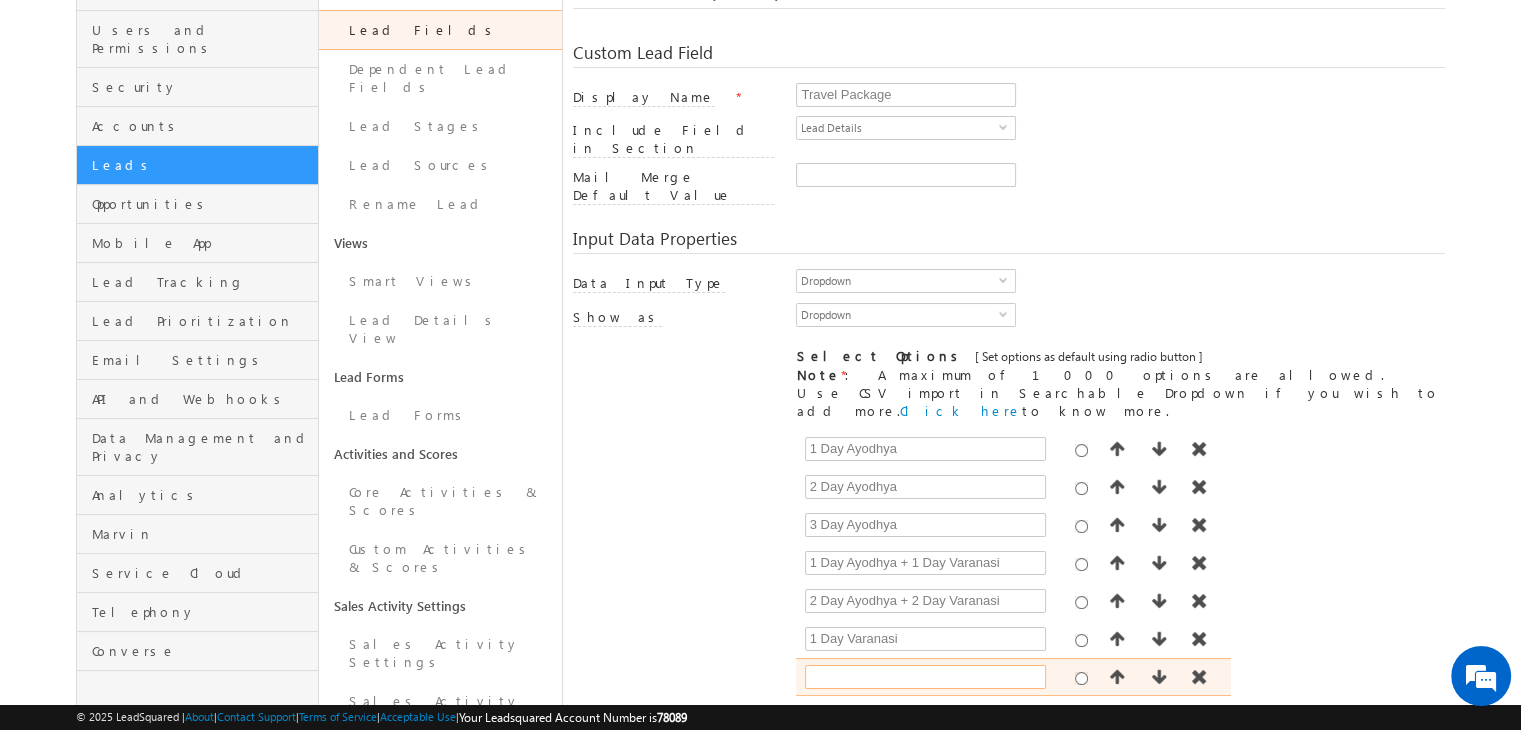 click at bounding box center (925, 677) 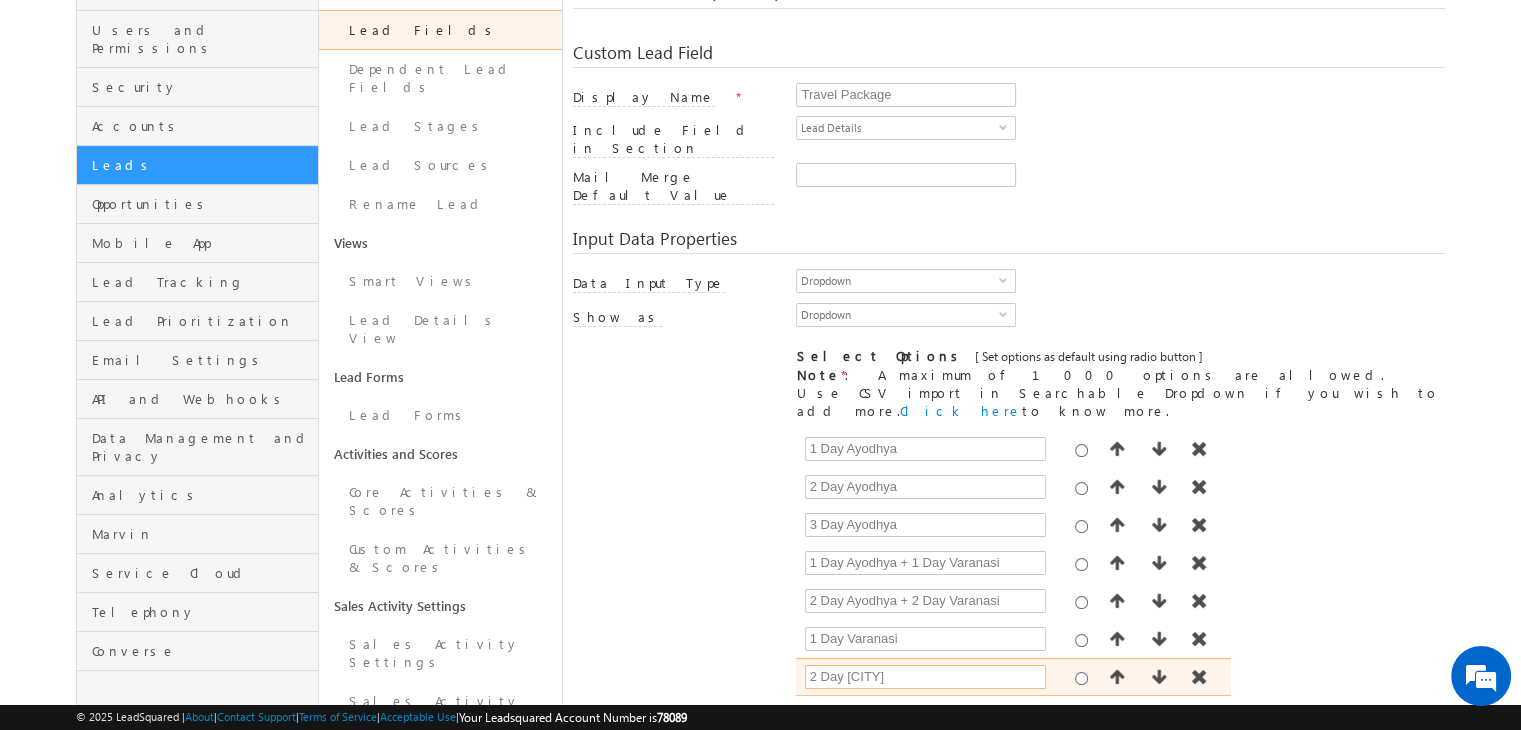 click on "2 Day [CITY]" at bounding box center [925, 677] 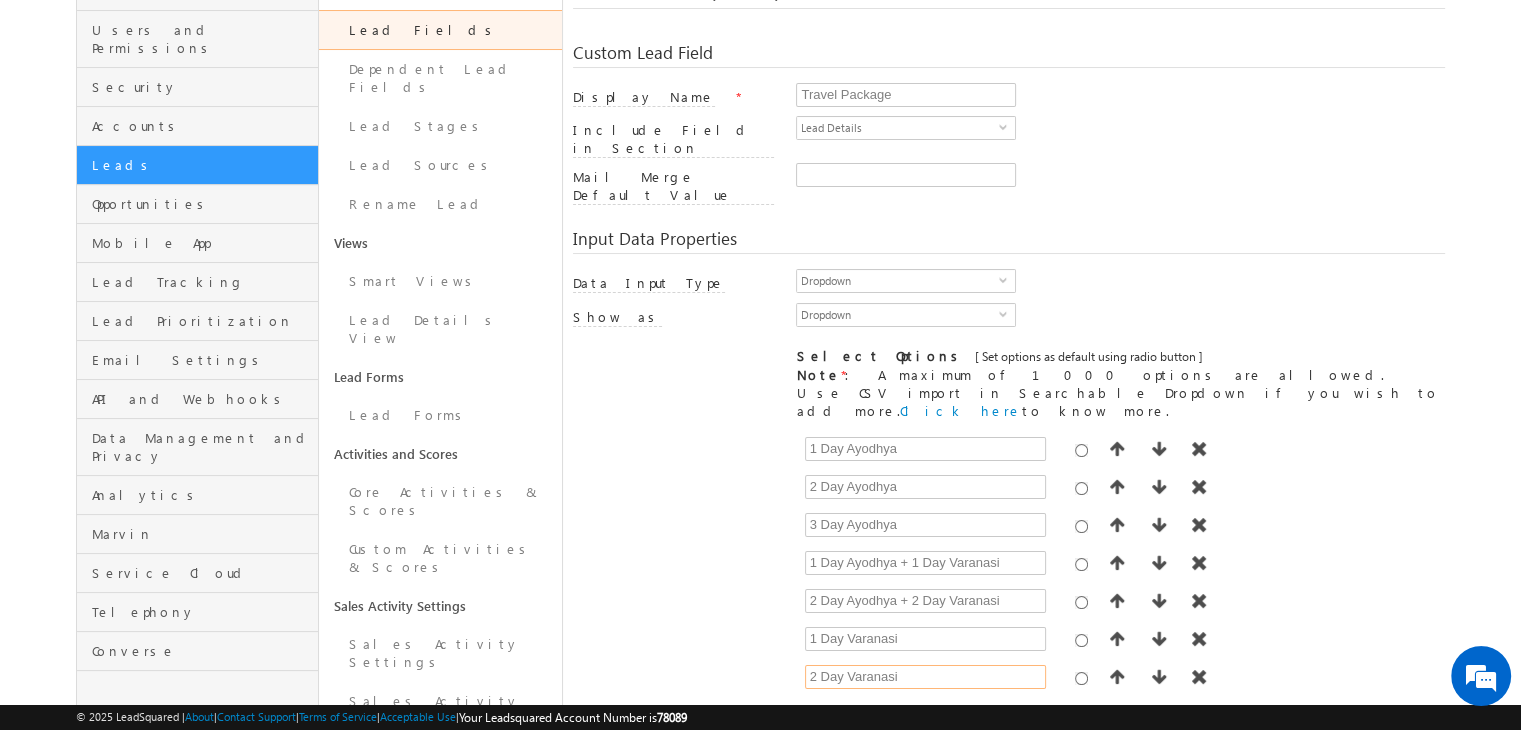type on "2 Day Varanasi" 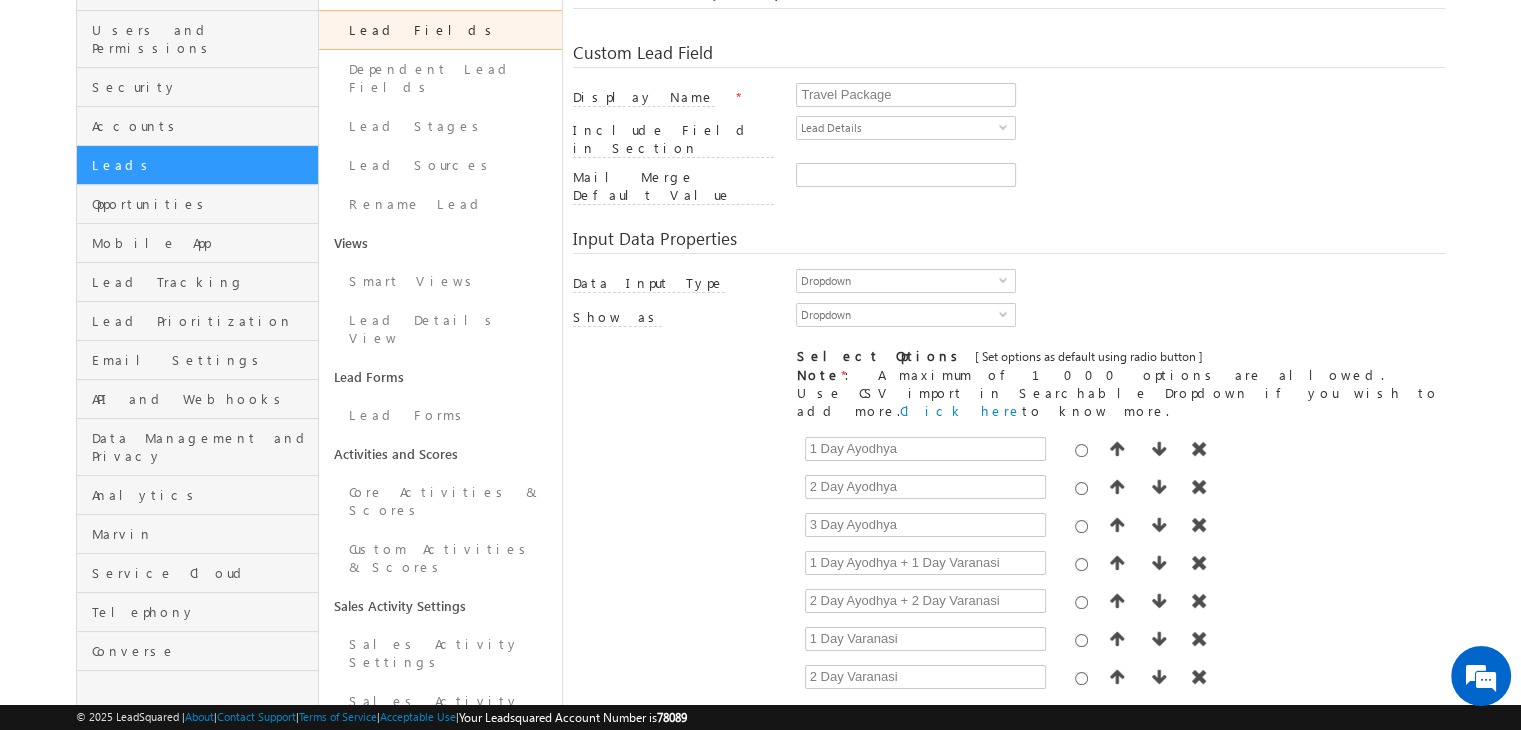 click on "Add" at bounding box center [831, 719] 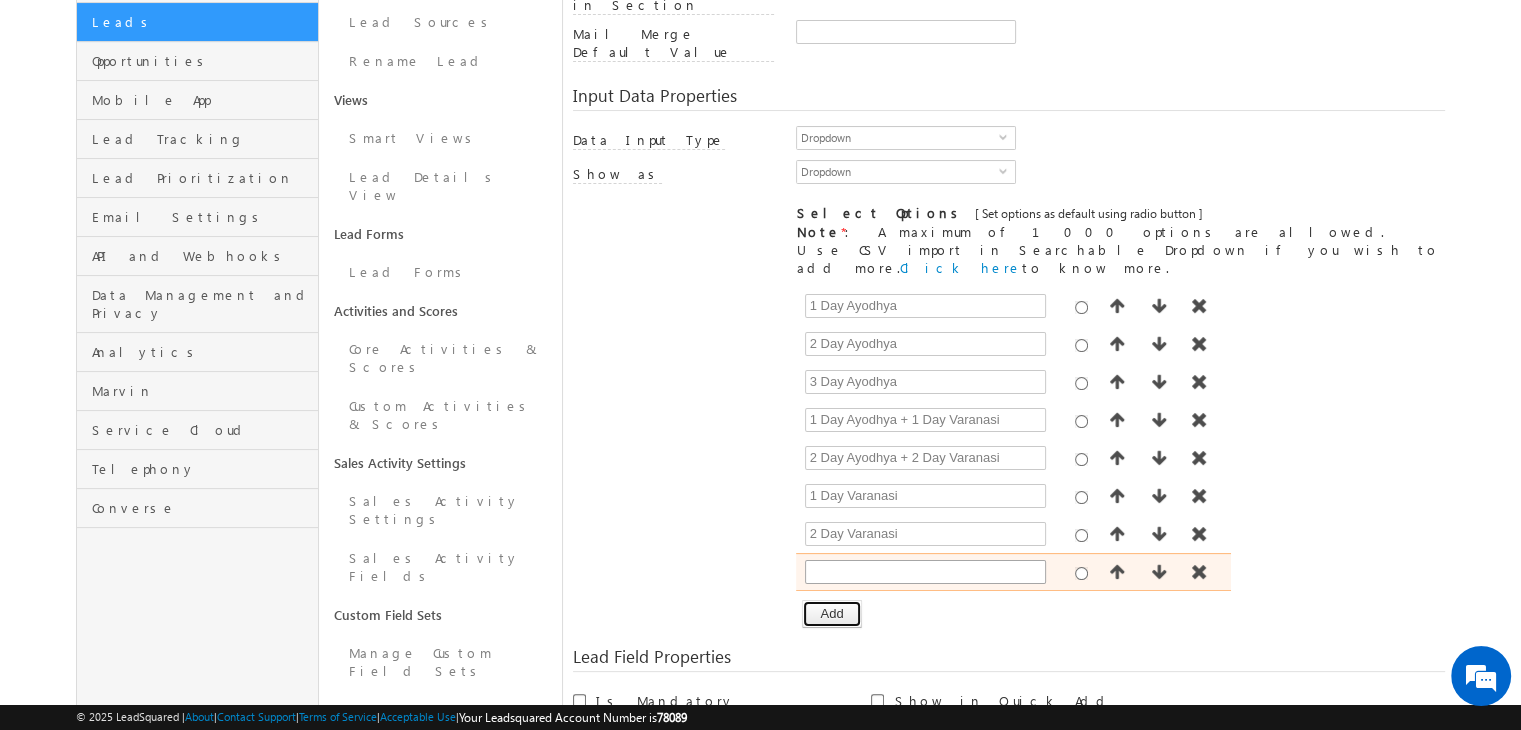 scroll, scrollTop: 316, scrollLeft: 0, axis: vertical 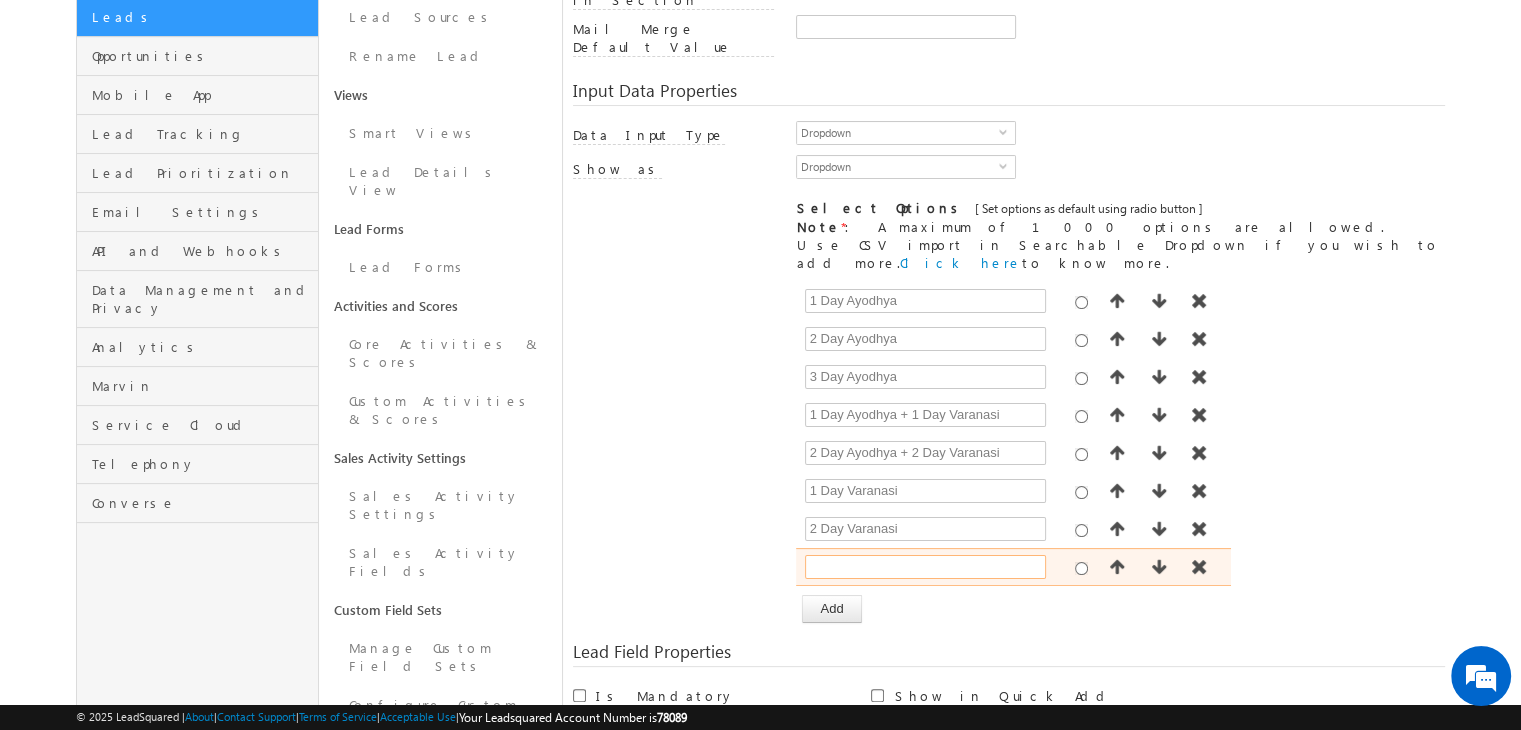 click at bounding box center (925, 567) 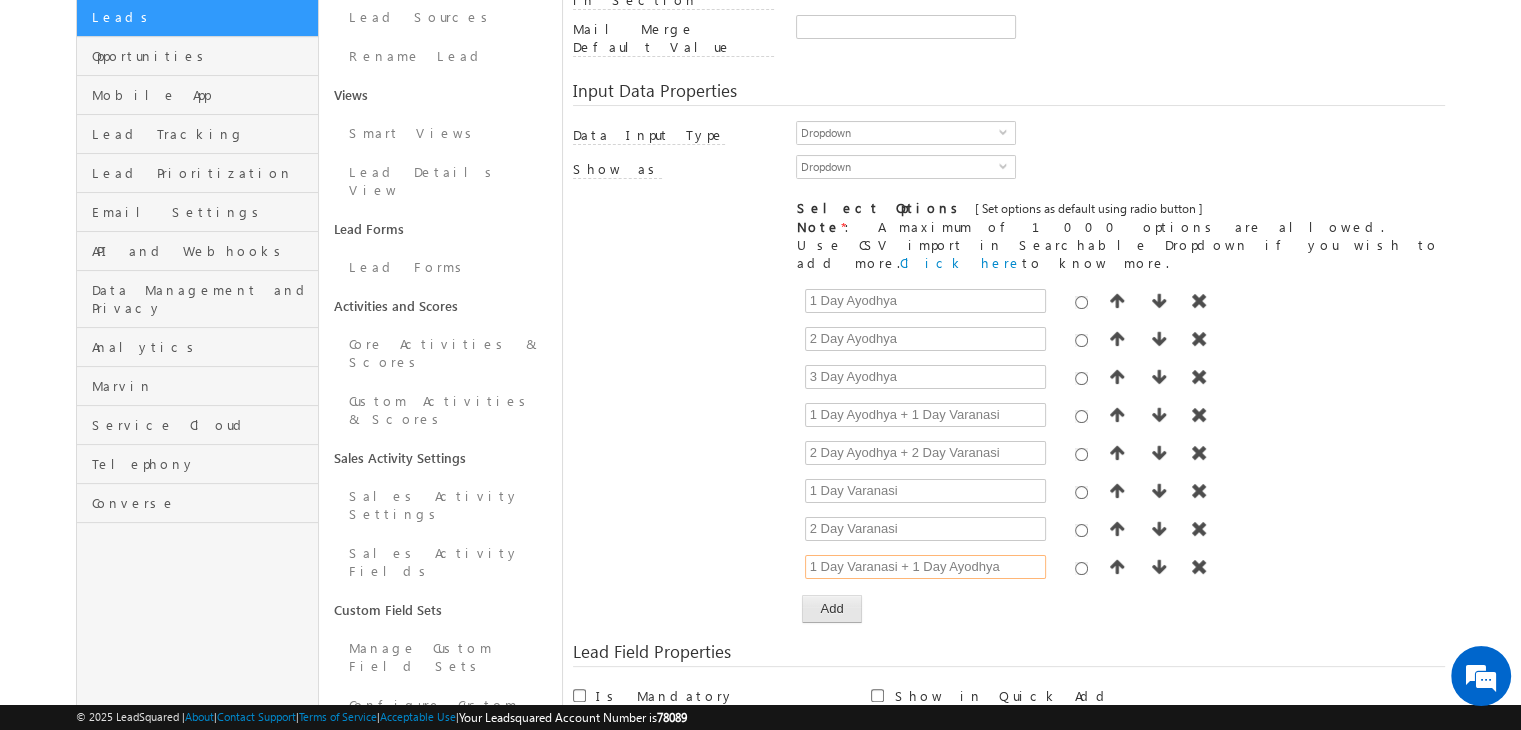 type on "1 Day Varanasi + 1 Day Ayodhya" 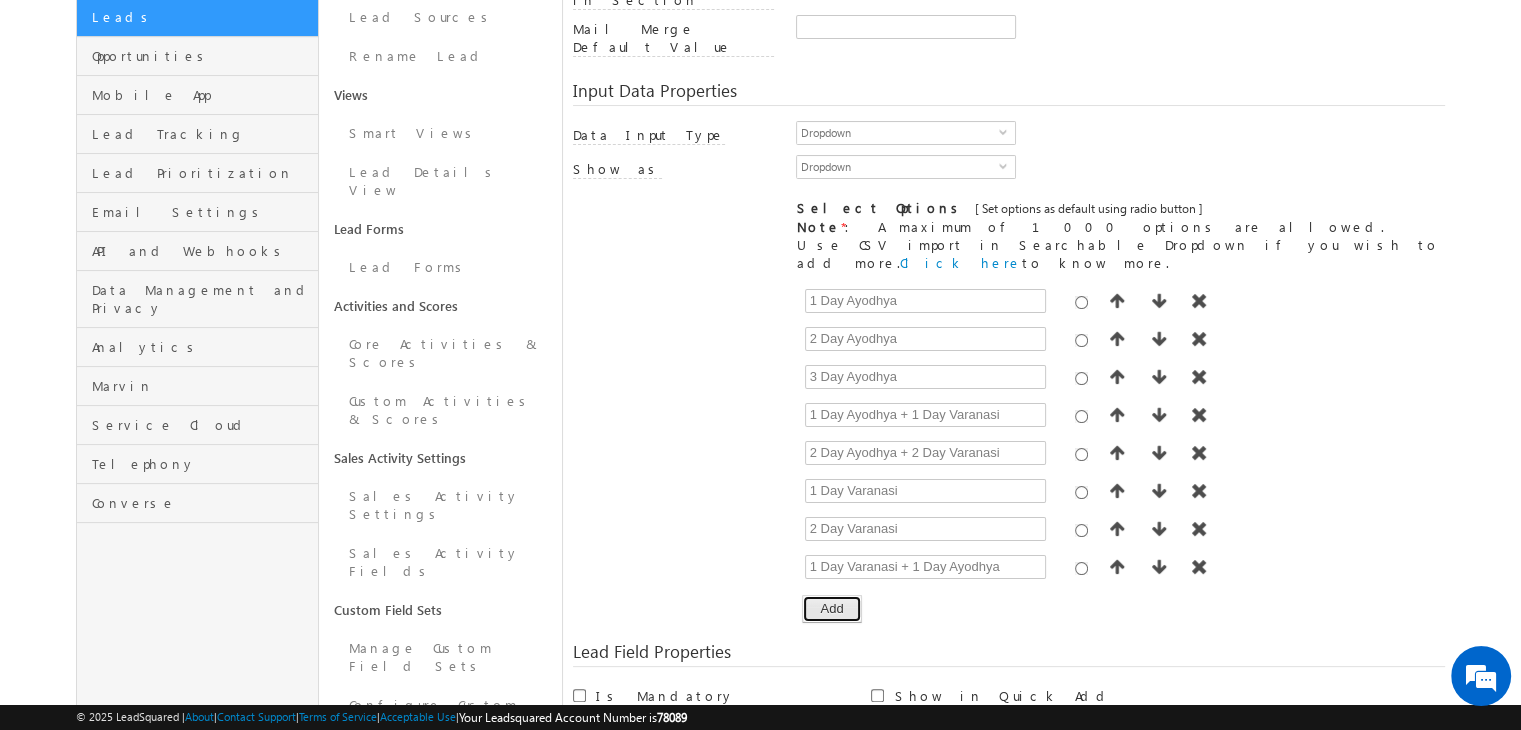 click on "Add" at bounding box center (831, 609) 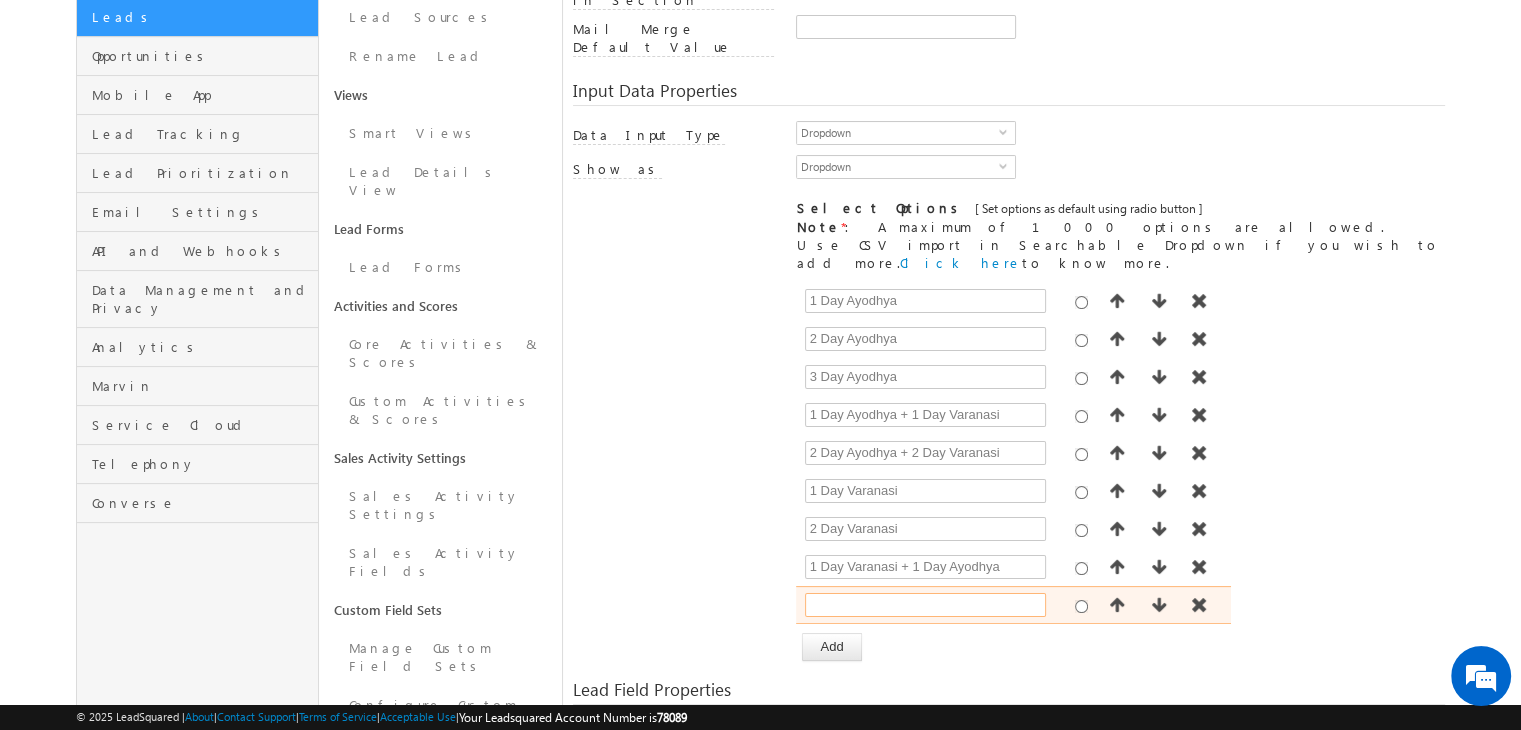 click at bounding box center (925, 605) 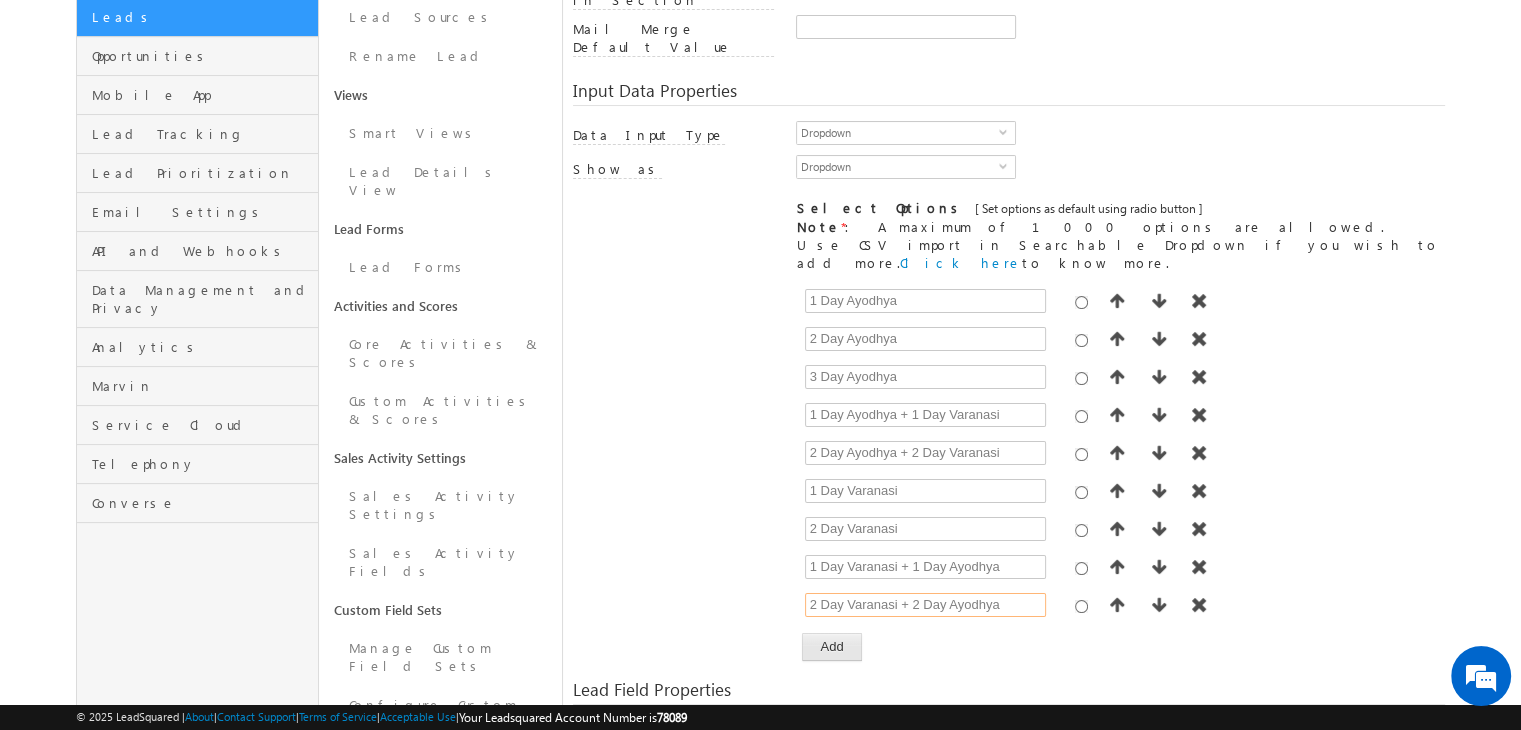 type on "2 Day Varanasi + 2 Day Ayodhya" 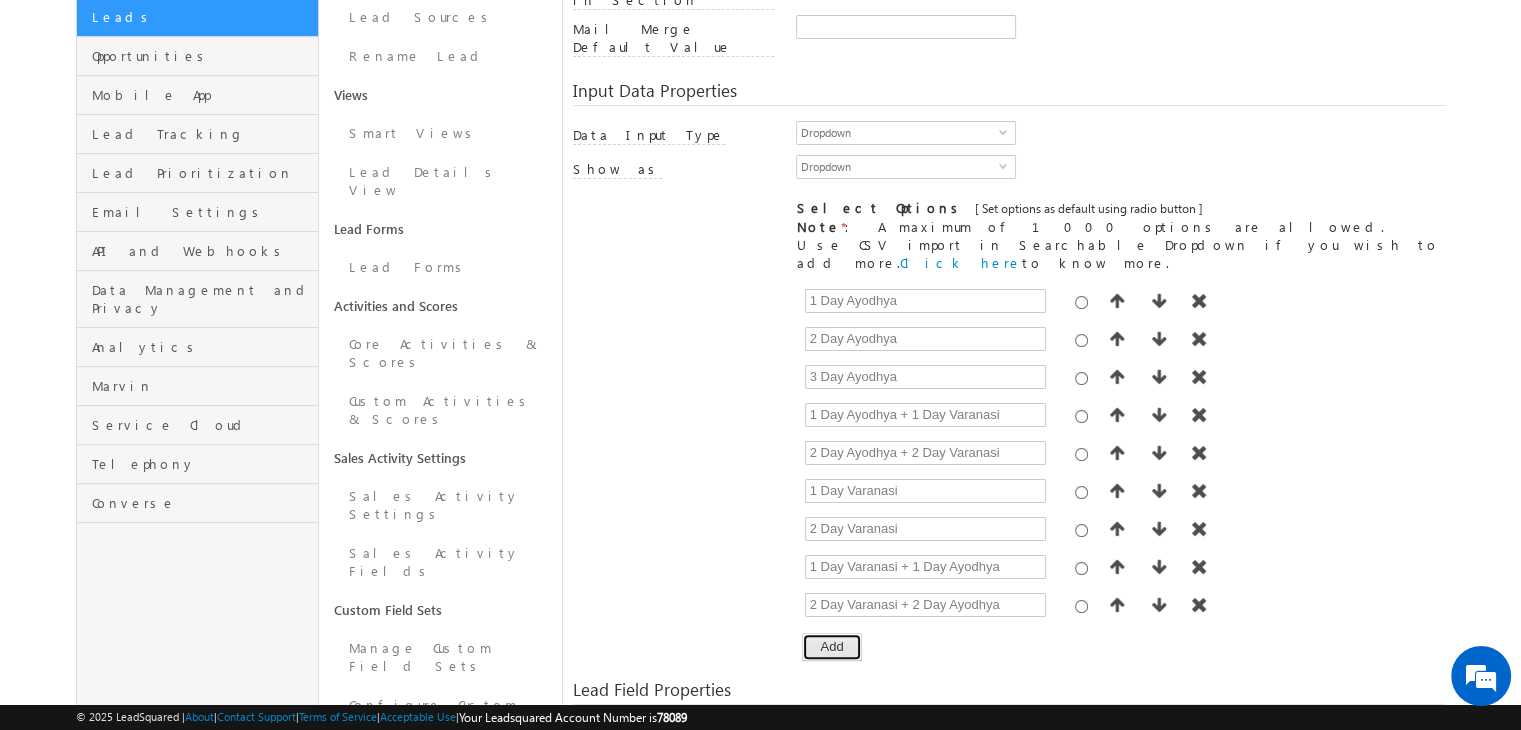 click on "Add" at bounding box center (831, 647) 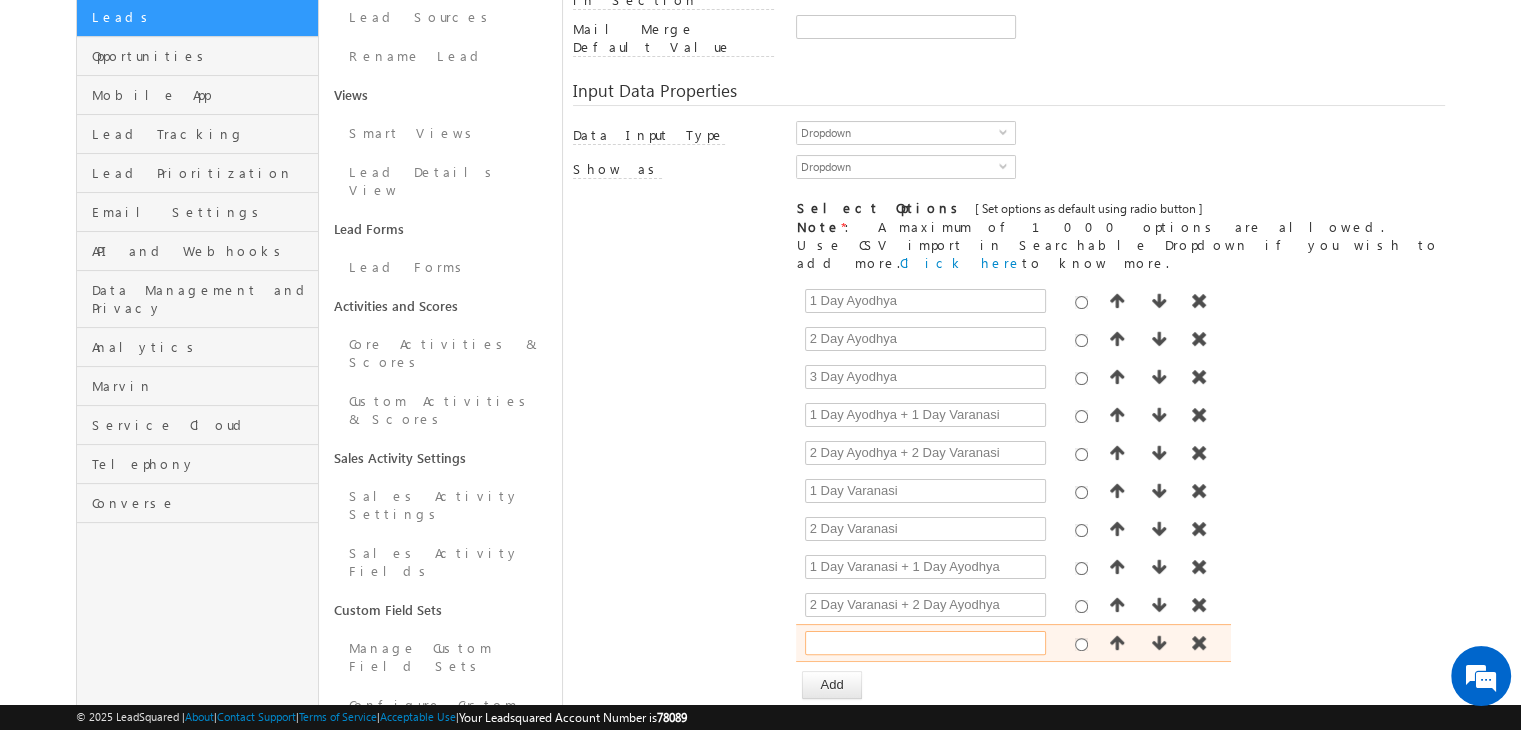 click at bounding box center (925, 643) 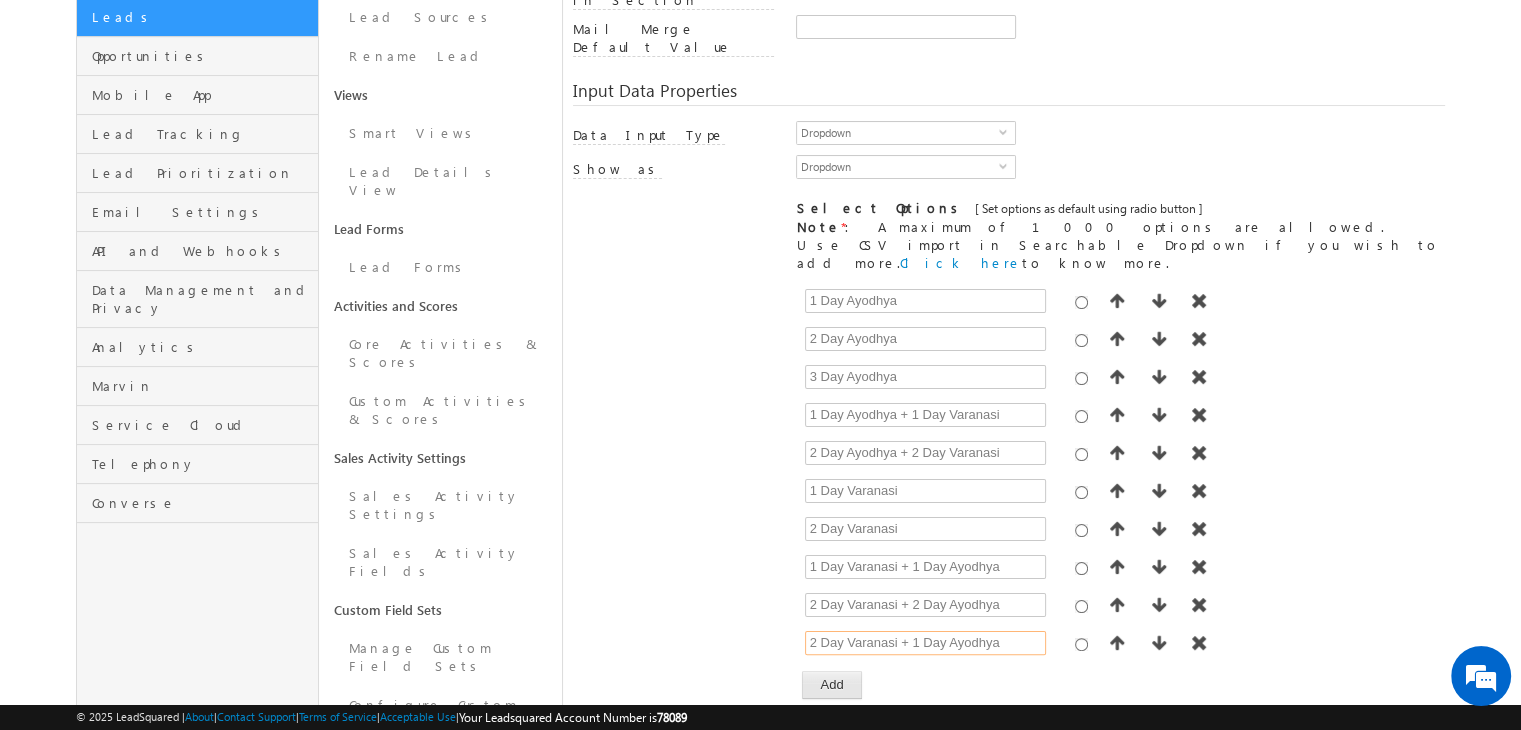 type on "2 Day Varanasi + 1 Day Ayodhya" 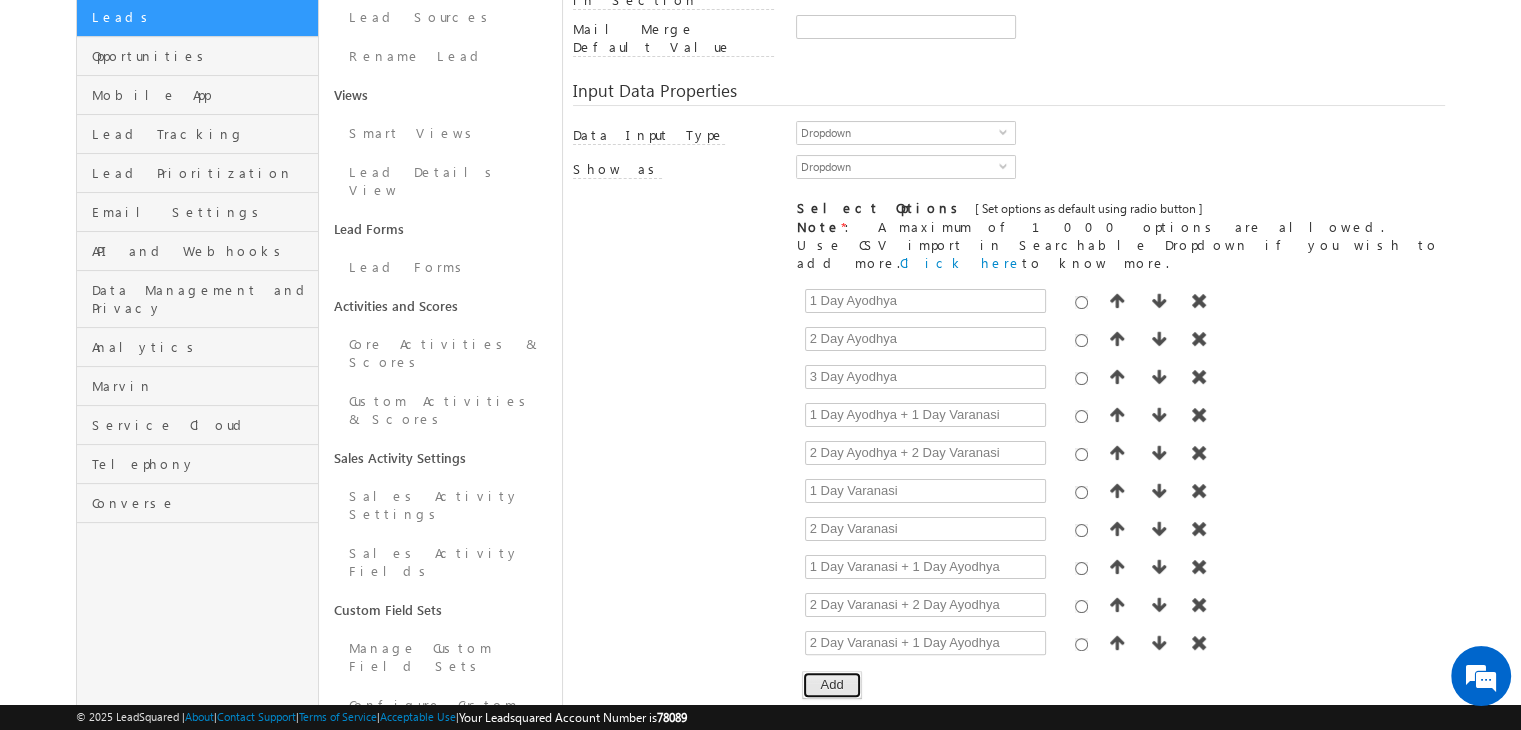 click on "Add" at bounding box center (831, 685) 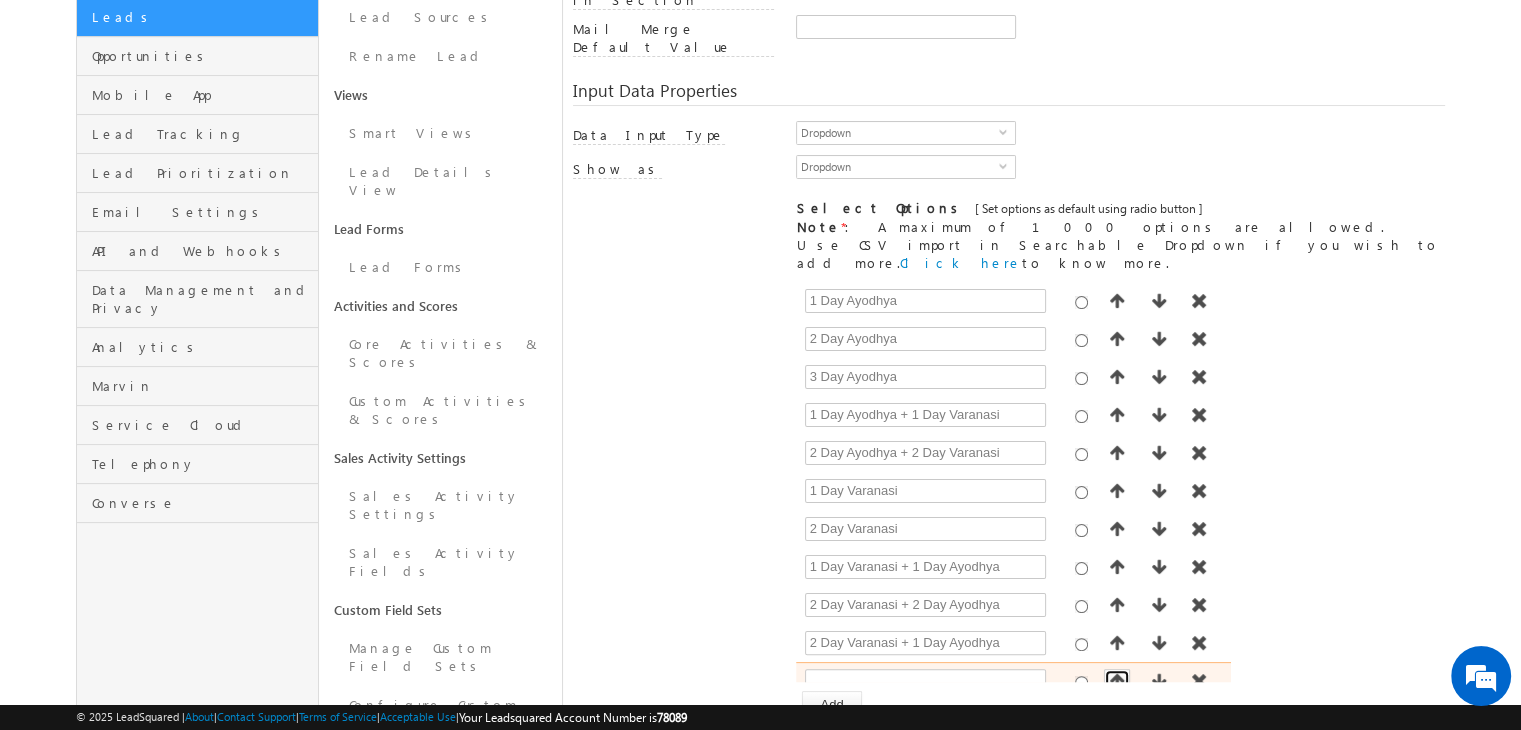 click at bounding box center [1117, 681] 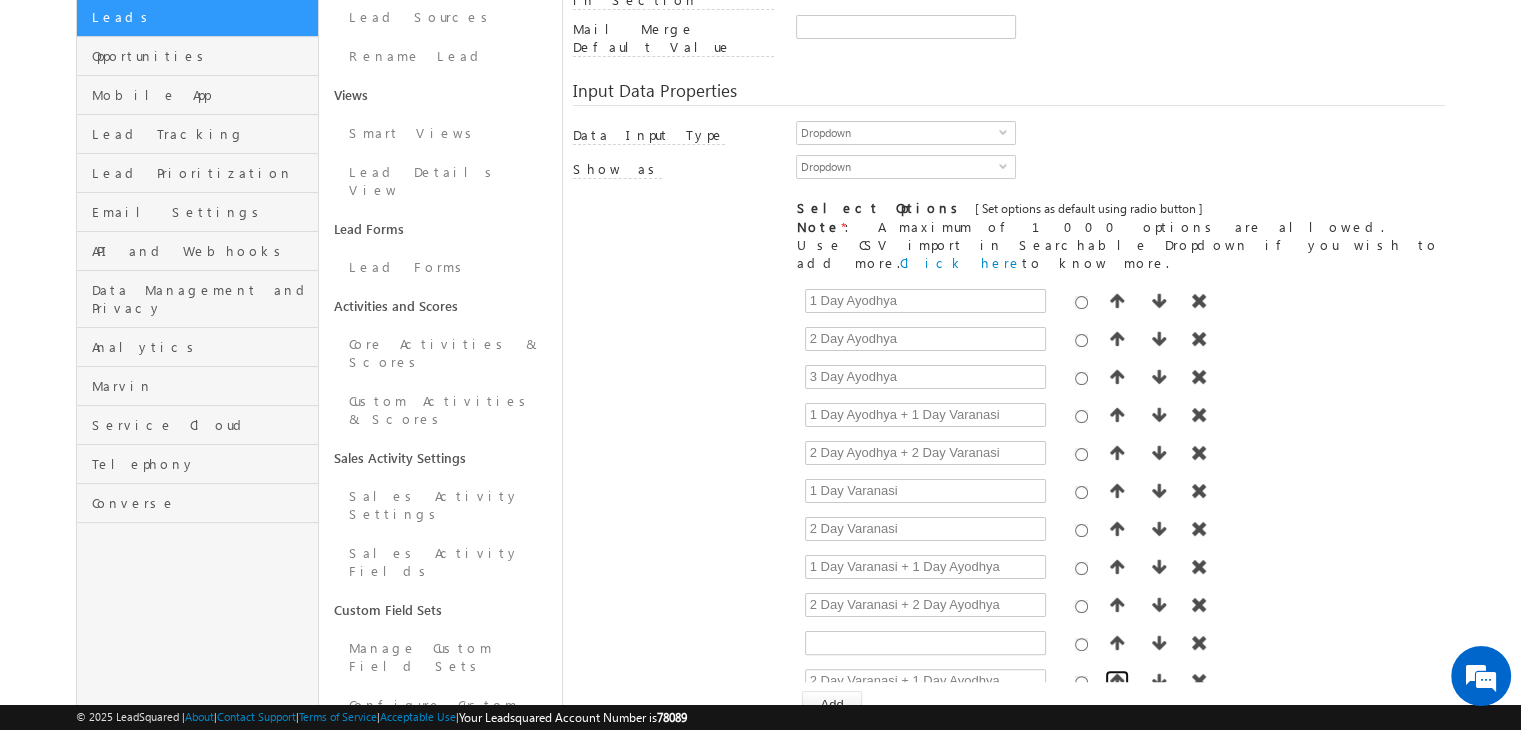 click at bounding box center [1117, 681] 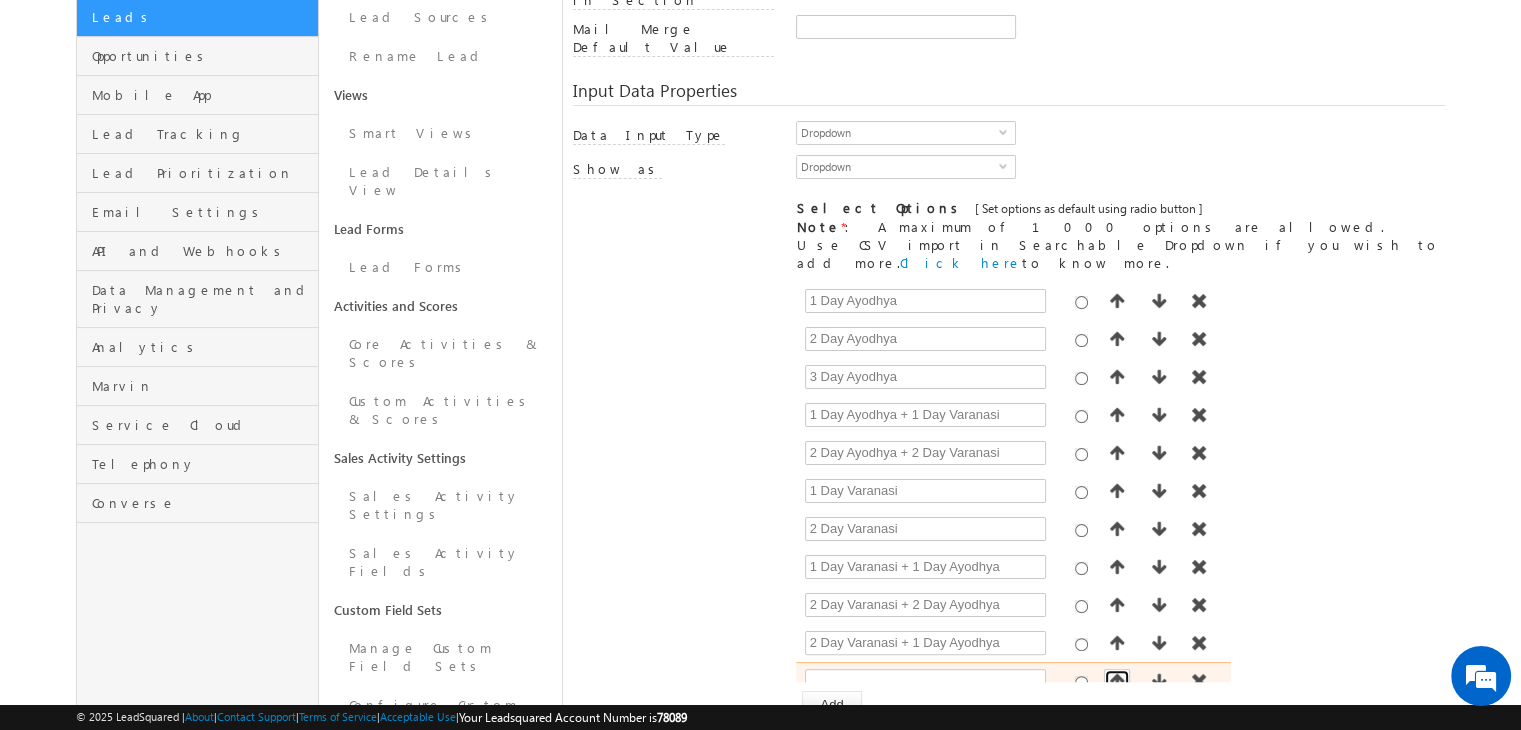click at bounding box center [1117, 681] 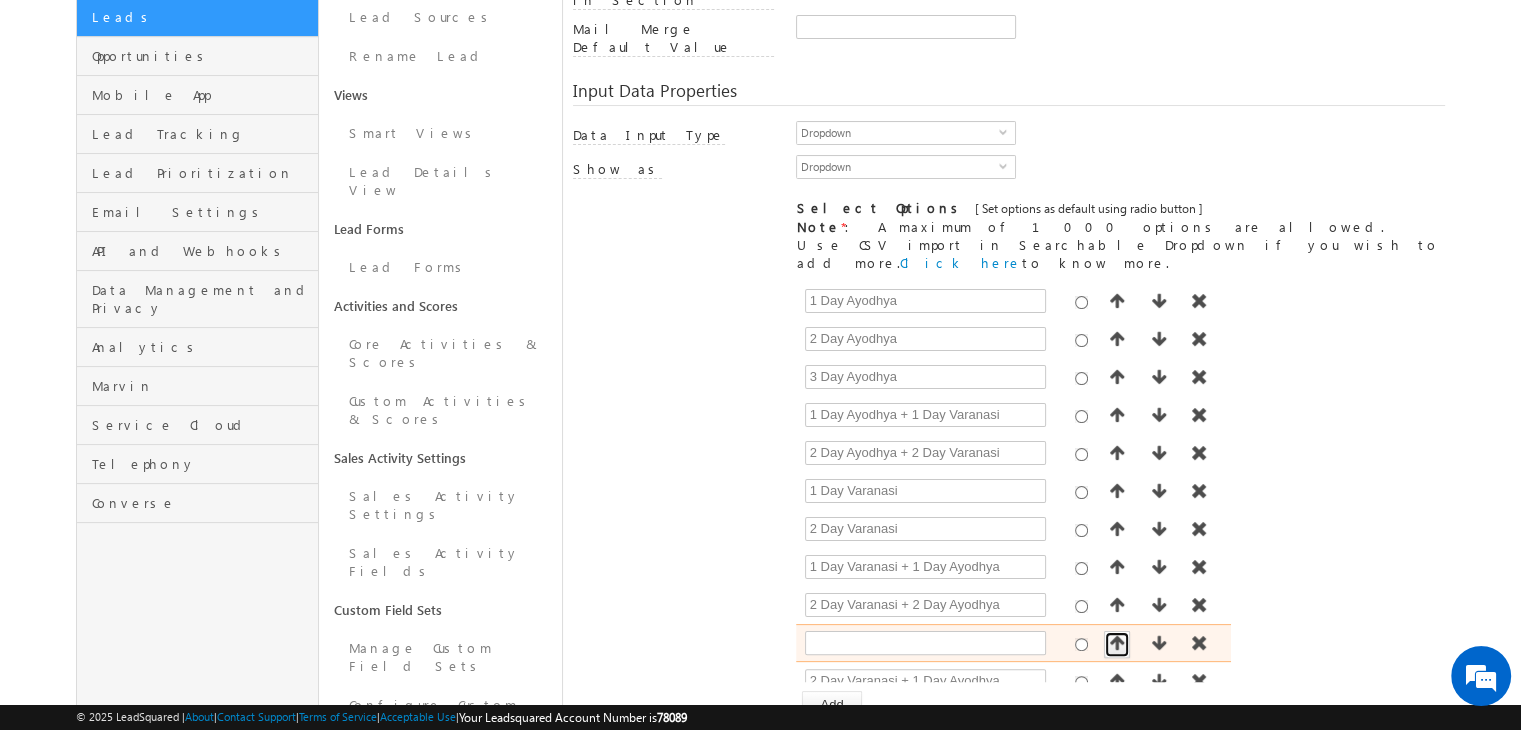click at bounding box center [1117, 643] 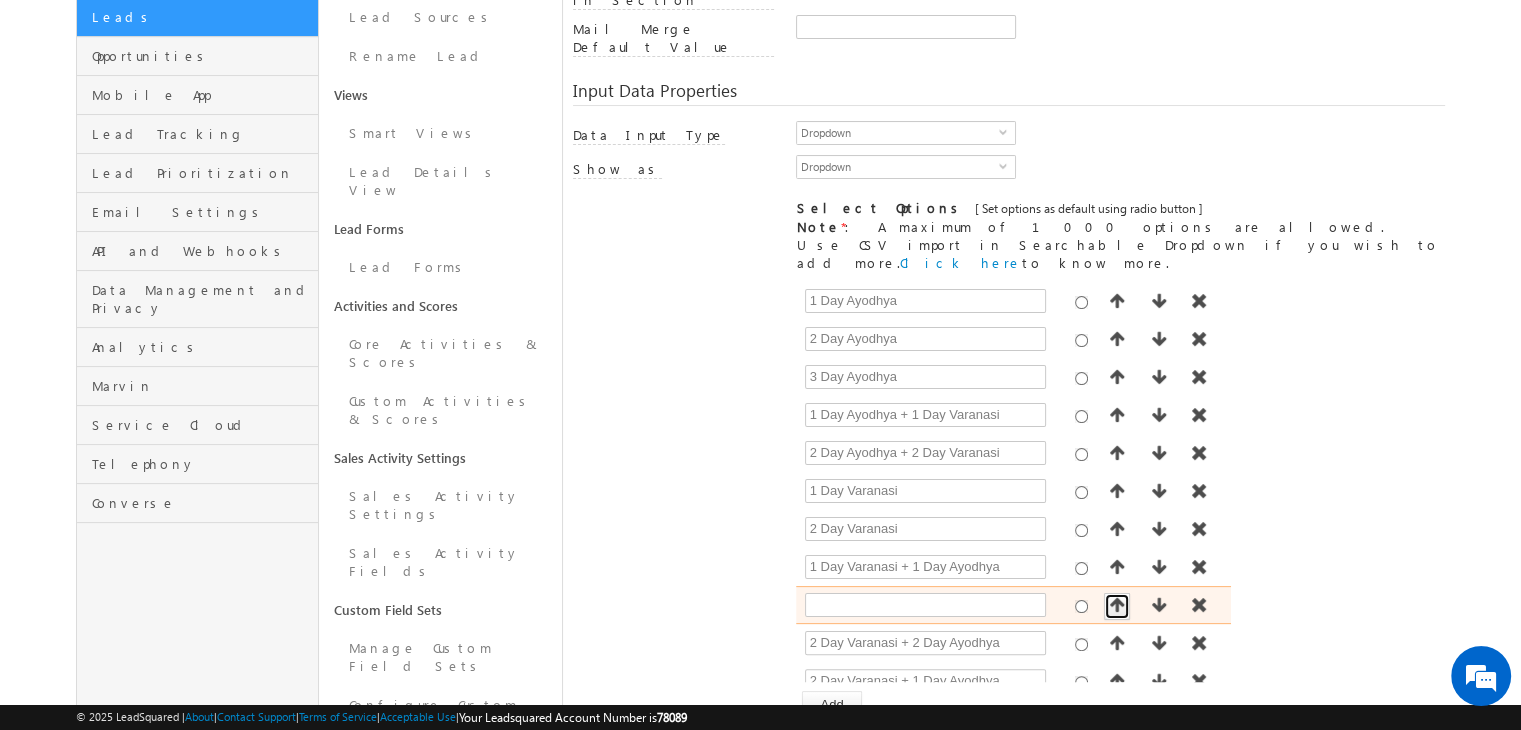 click at bounding box center (1117, 605) 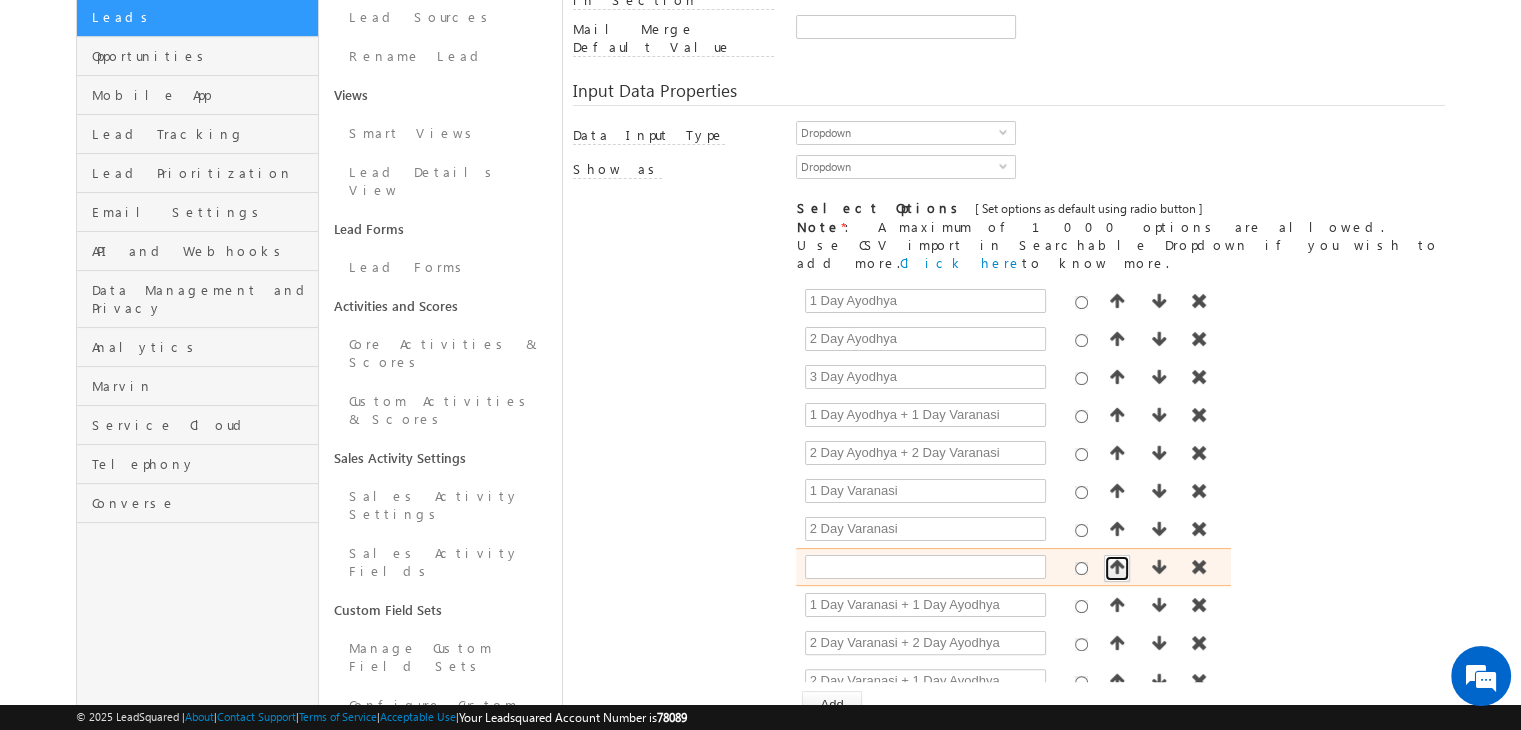 click at bounding box center (1117, 567) 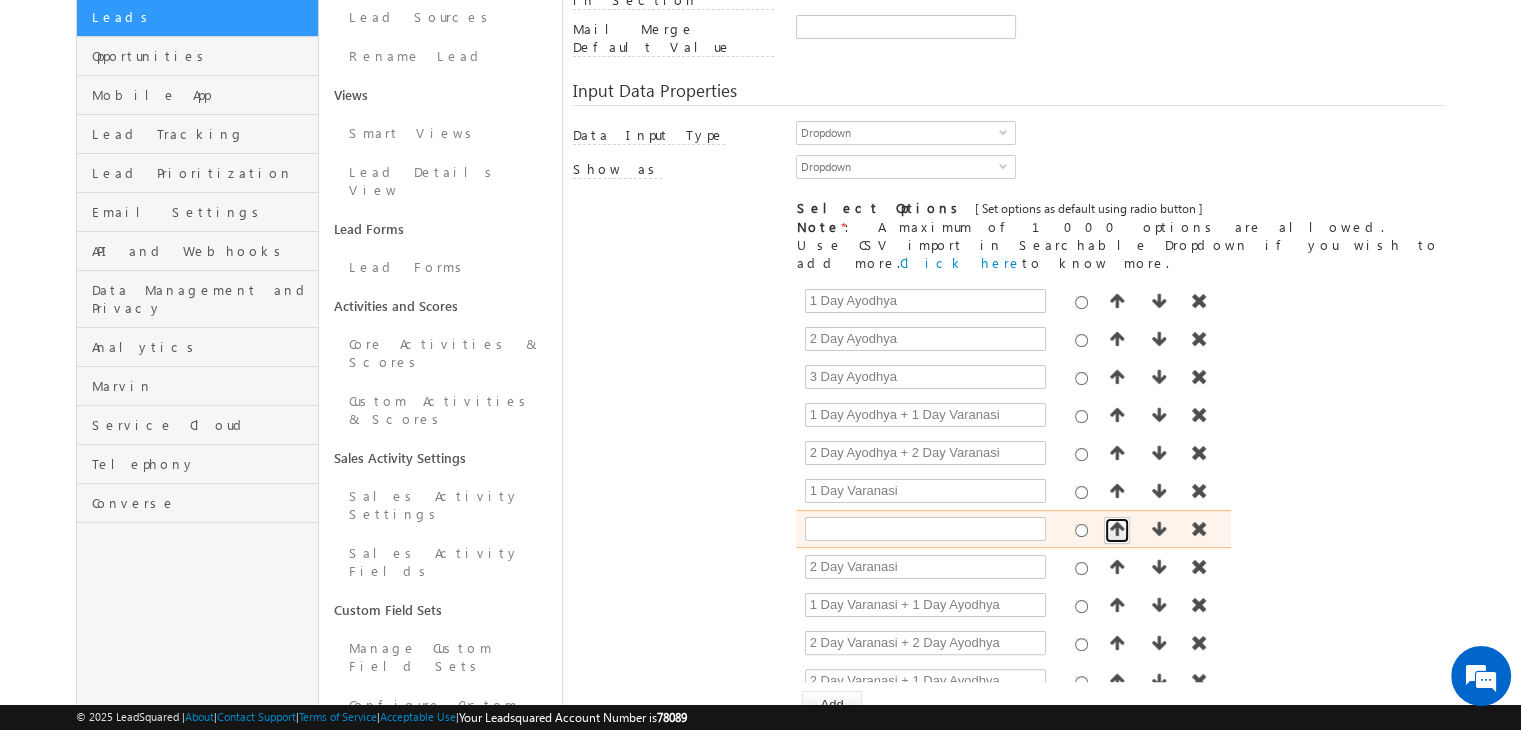 click at bounding box center [1117, 530] 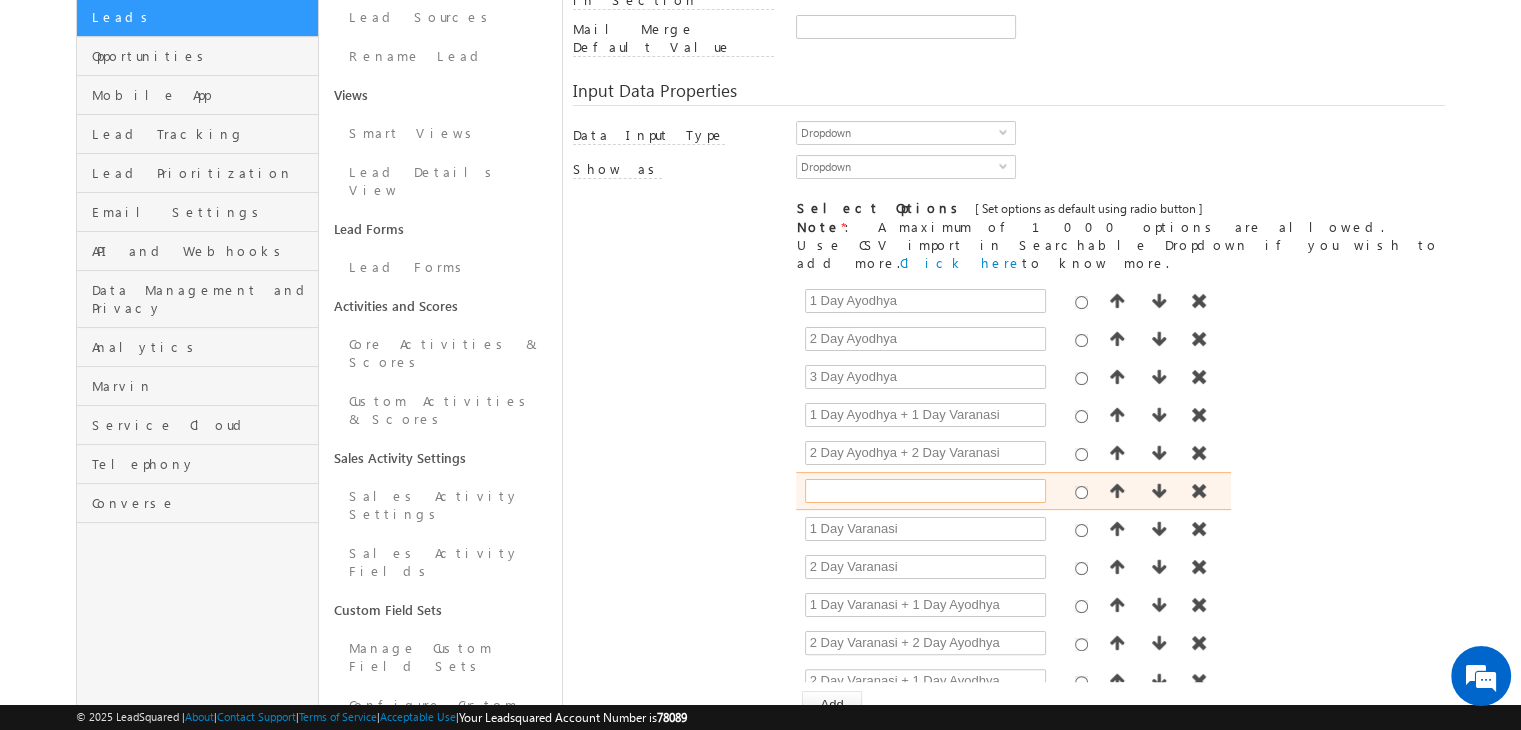 click at bounding box center (925, 491) 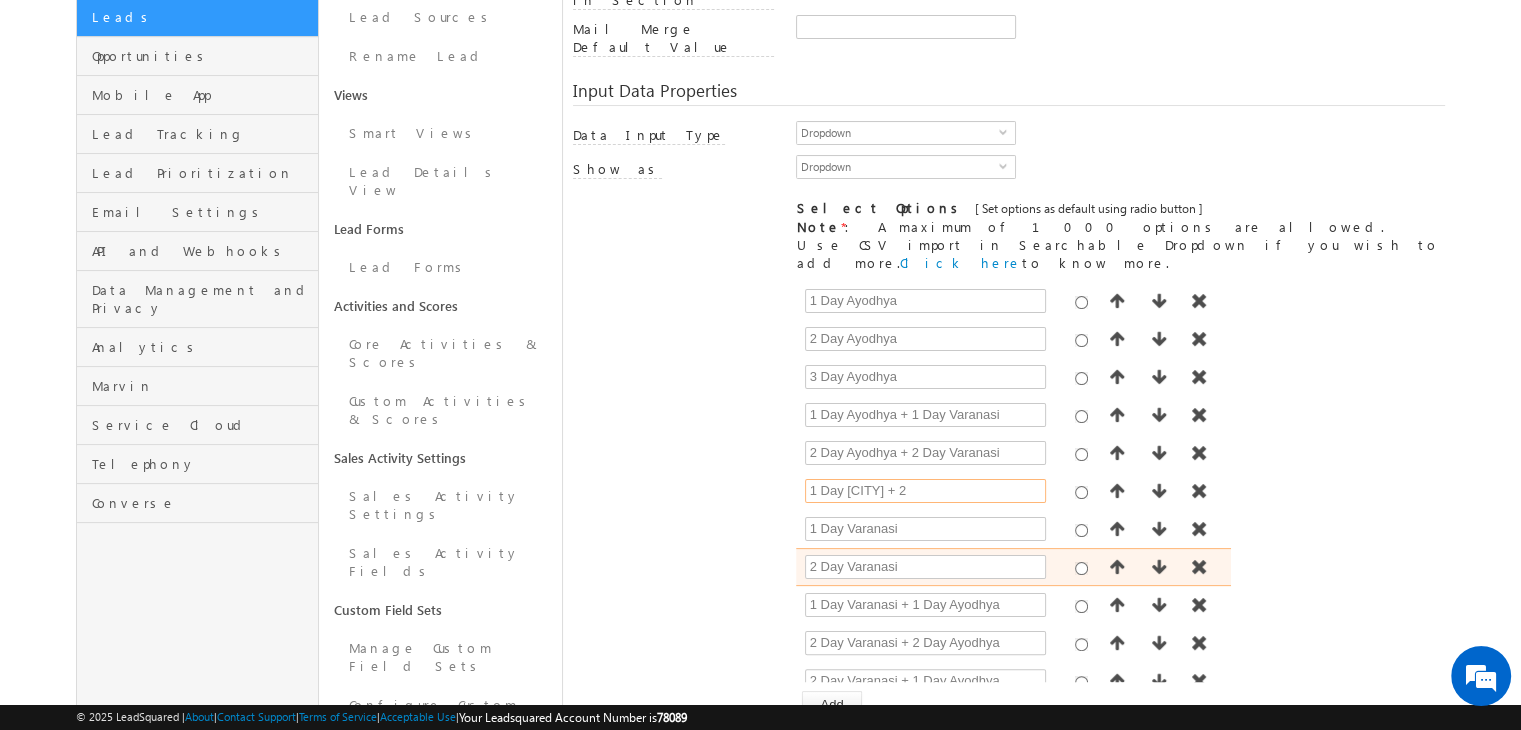 scroll, scrollTop: 8, scrollLeft: 0, axis: vertical 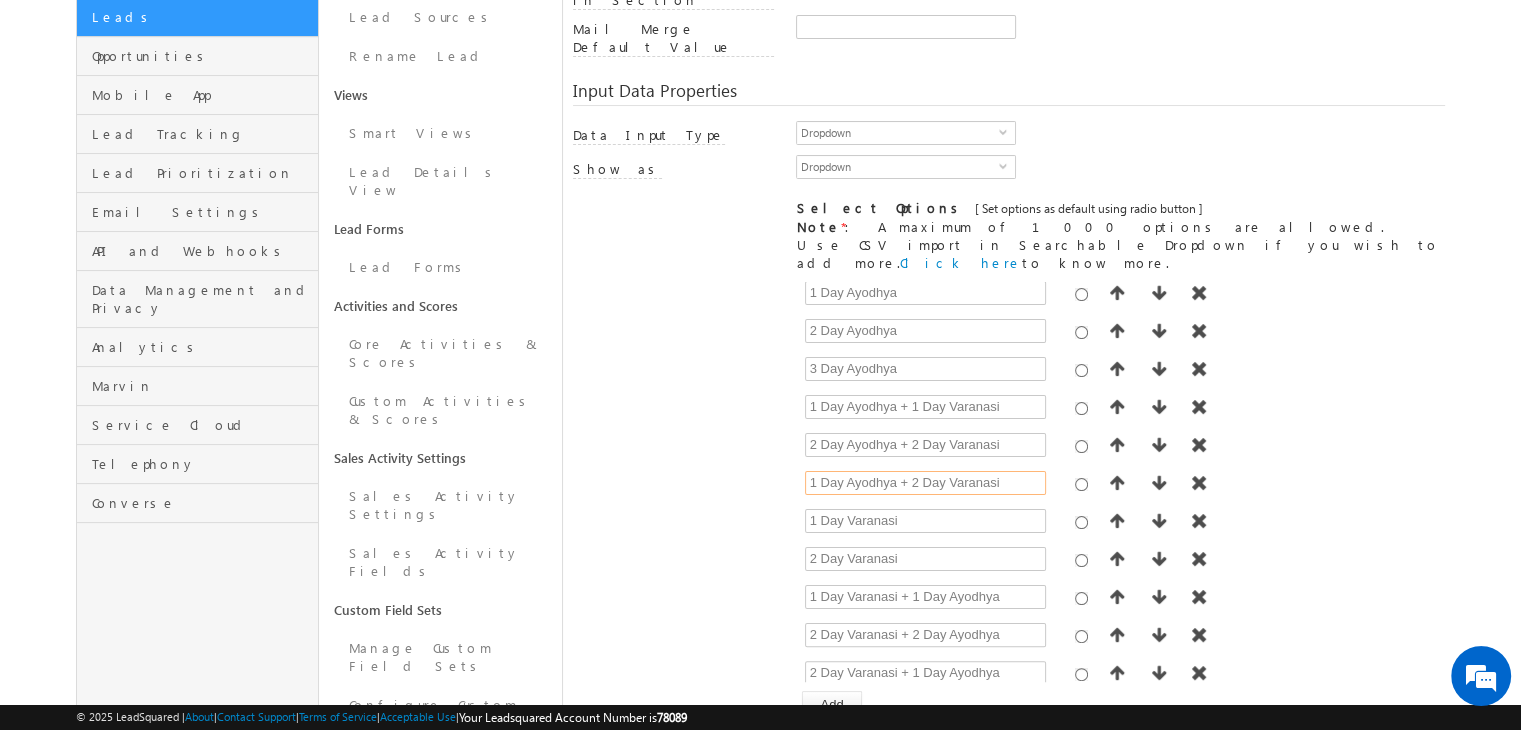 type on "1 Day Ayodhya + 2 Day Varanasi" 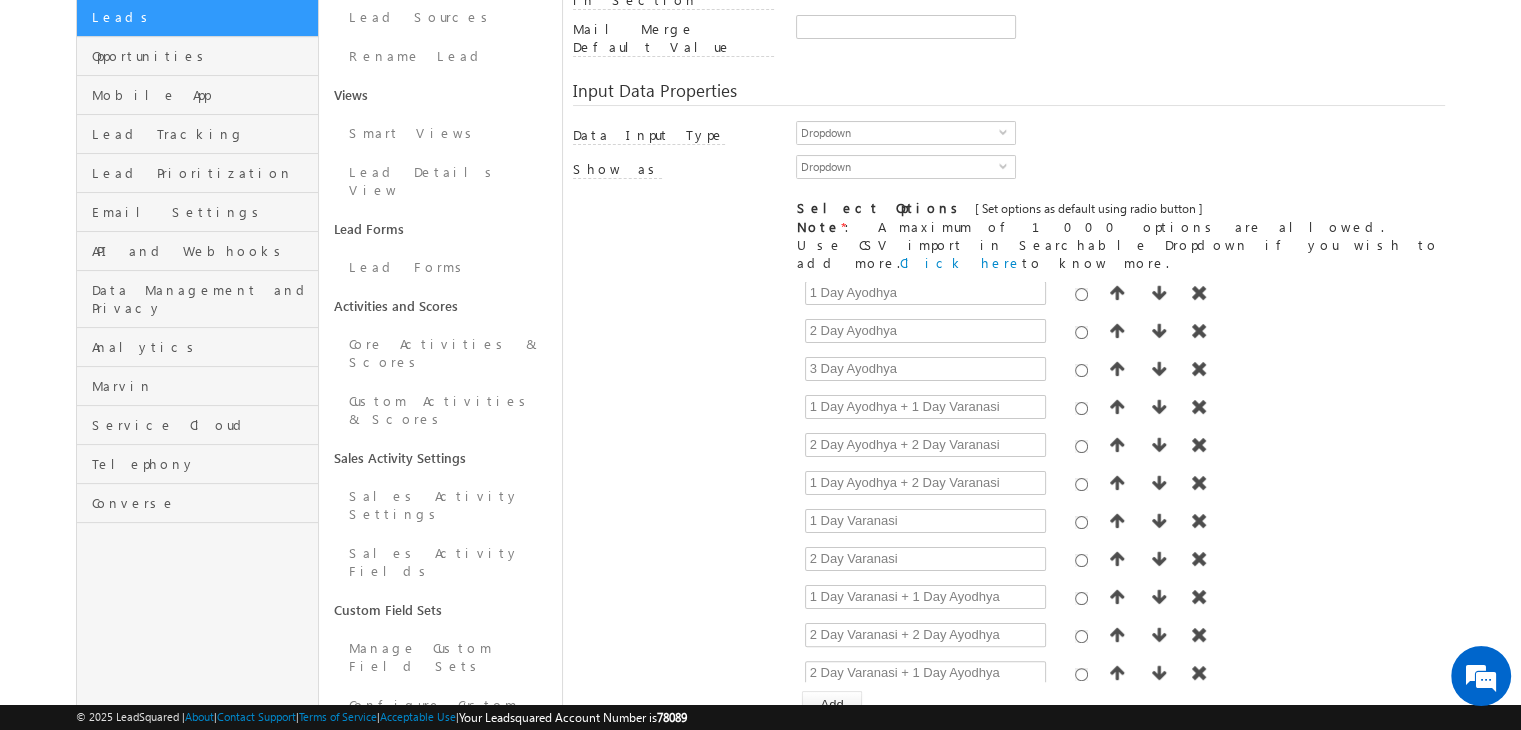 click on "[ Provide atleast one option to proceed further.
]
Show Value as Text         Get Options     Set Options         1 Day Ayodhya                         2 Day Ayodhya                         3 Day Ayodhya                         1 Day Ayodhya + 1 Day Varanasi                         2 Day Ayodhya + 2 Day Varanasi                         1 Day Ayodhya + 2 Day Varanasi                         1 Day Varanasi                         2 Day Varanasi                         1 Day Varanasi + 1 Day Ayodhya                         2 Day Varanasi + 2 Day Ayodhya                         2 Day Varanasi + 1 Day Ayodhya                         Add" at bounding box center (1009, 500) 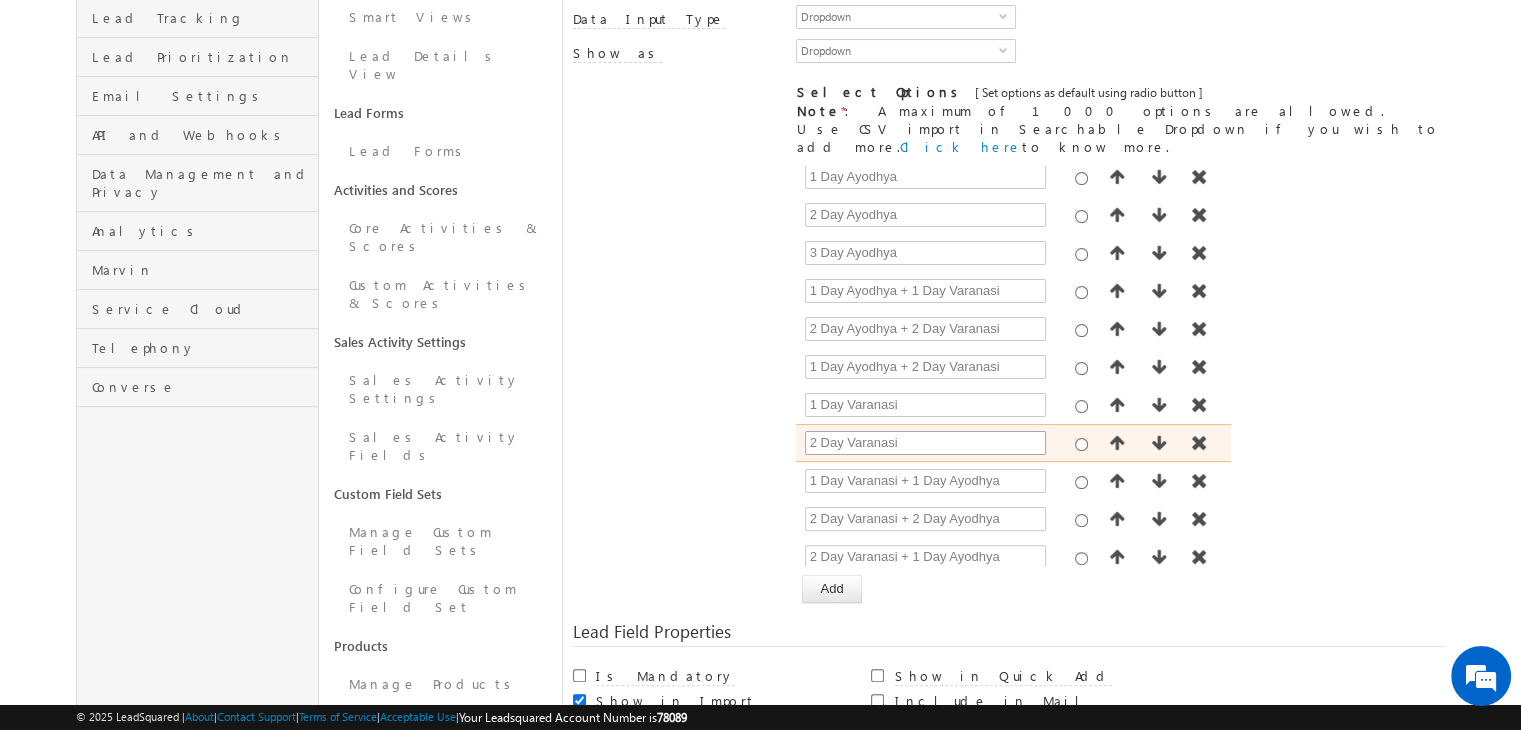 scroll, scrollTop: 452, scrollLeft: 0, axis: vertical 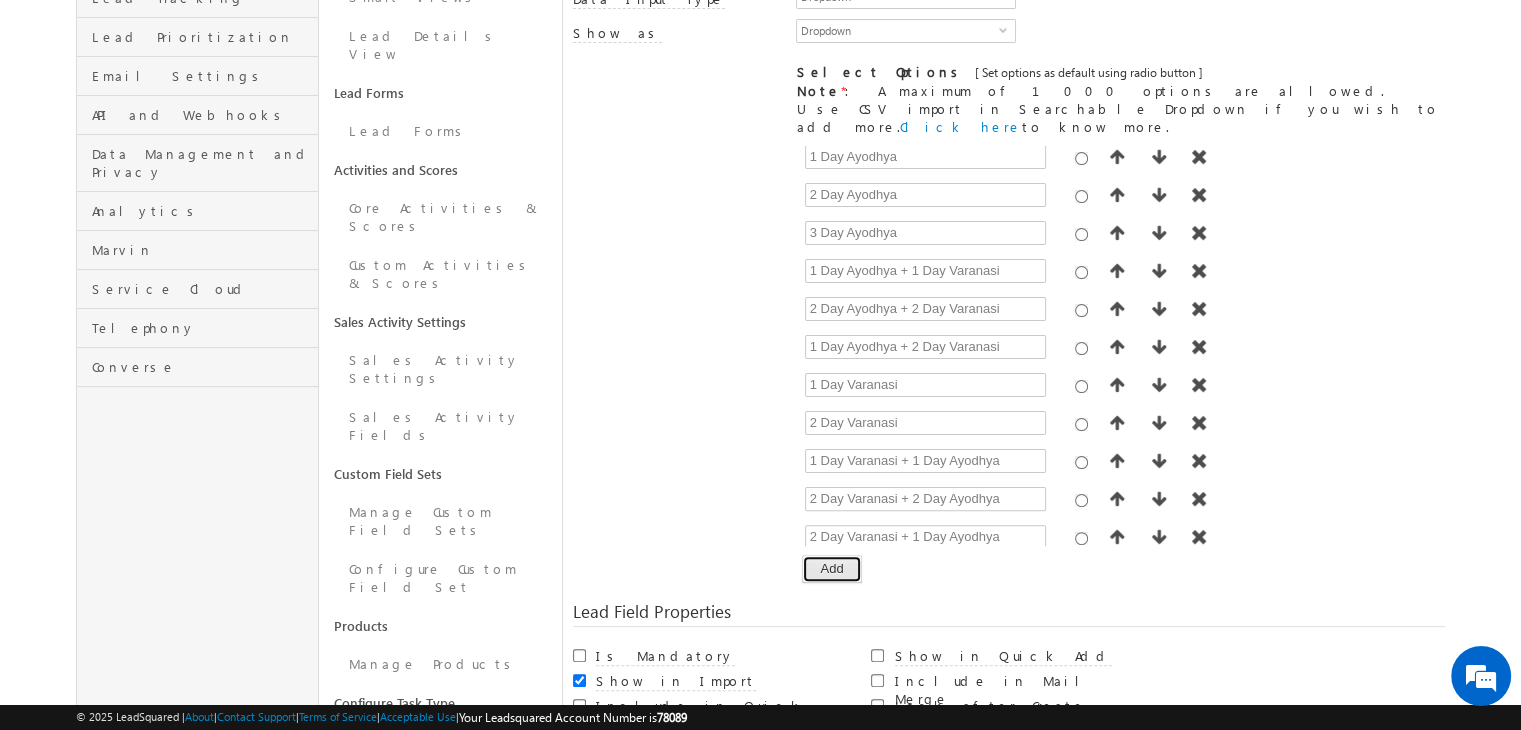 click on "Add" at bounding box center [831, 569] 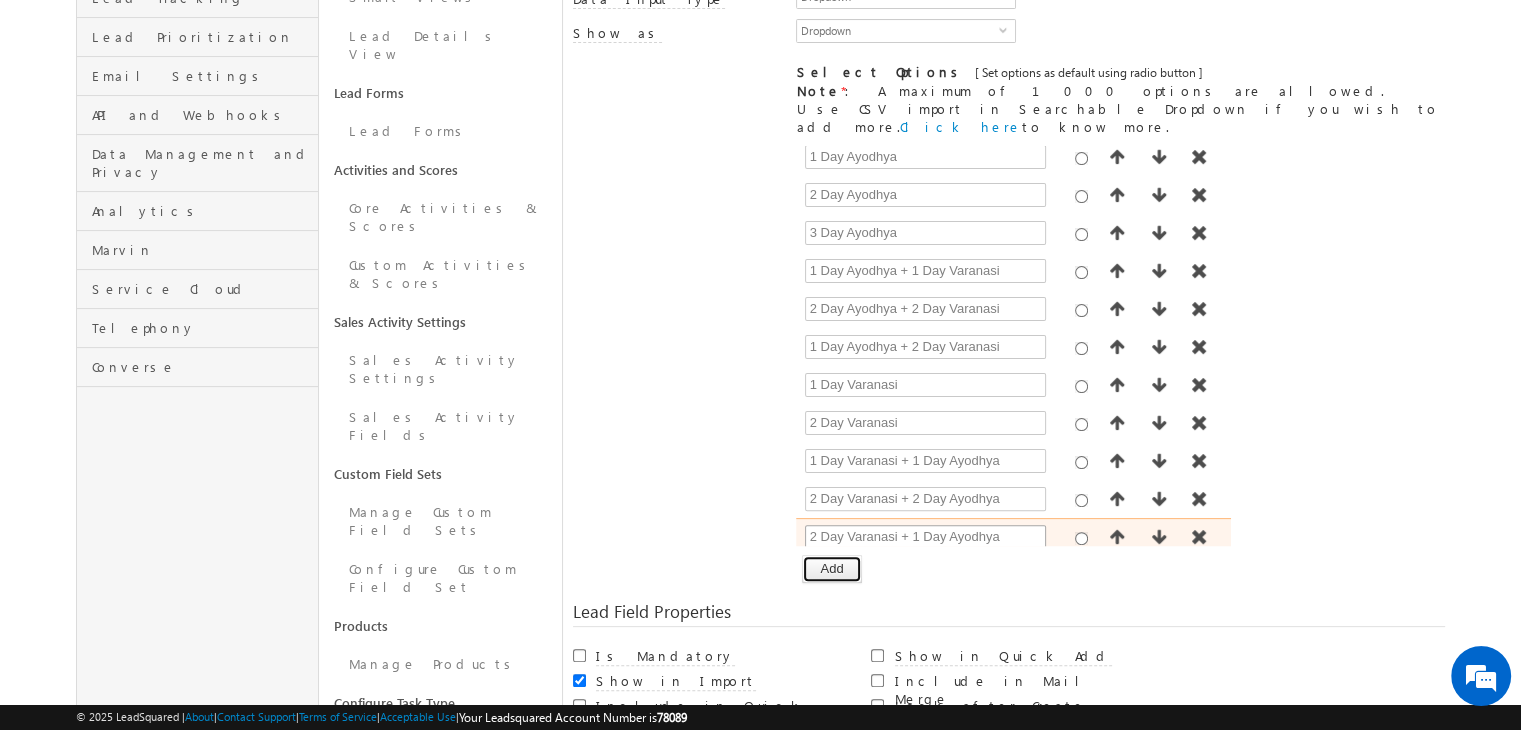 scroll, scrollTop: 46, scrollLeft: 0, axis: vertical 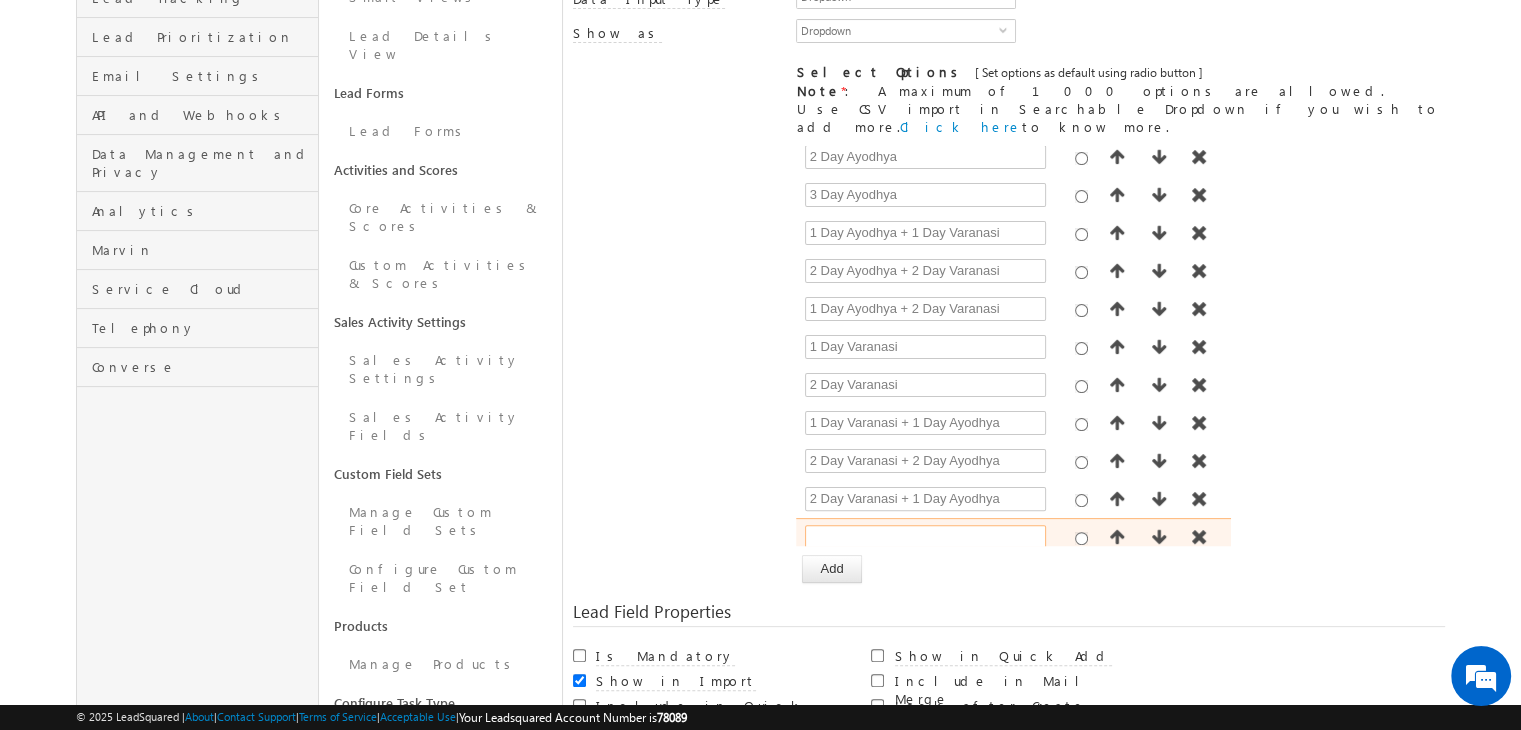 click at bounding box center (925, 537) 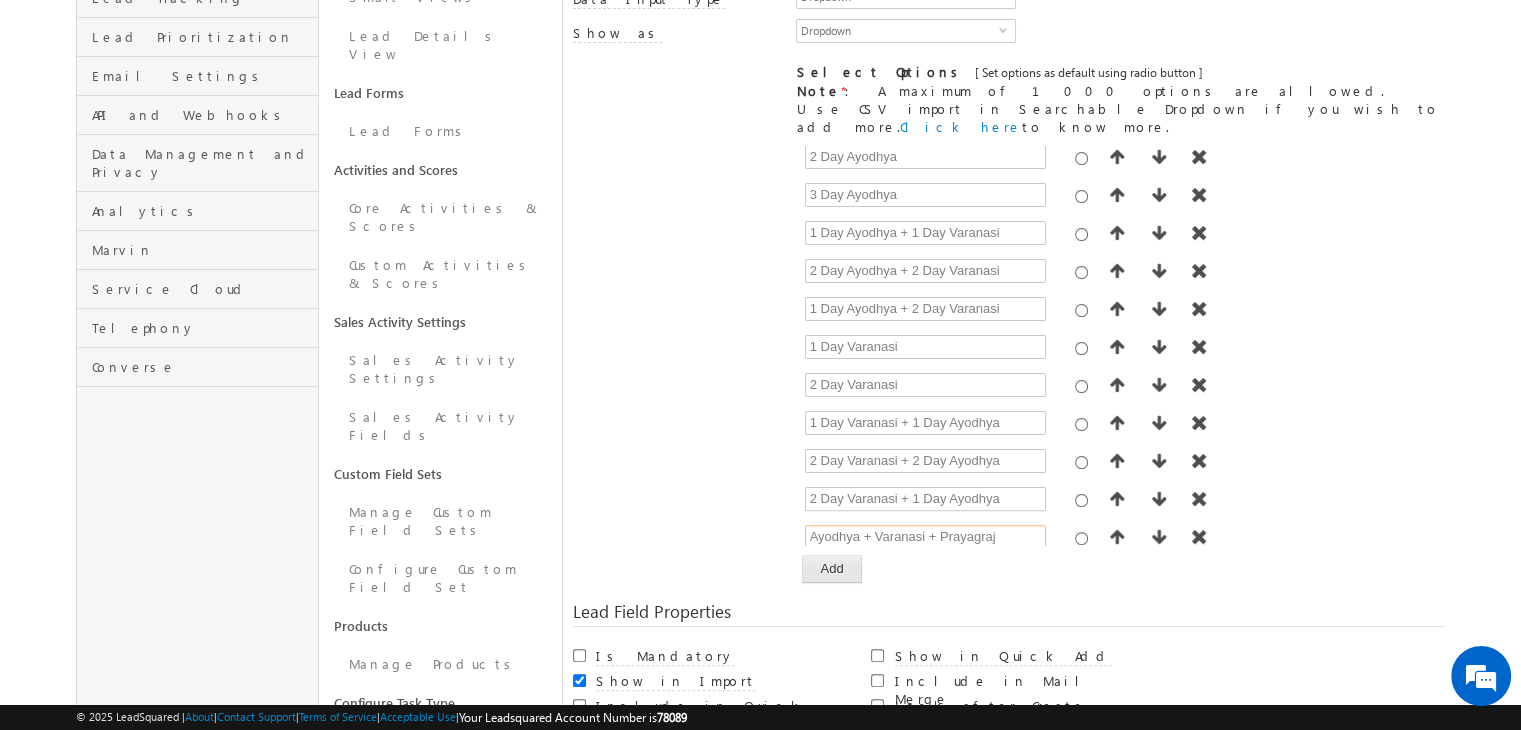 type on "Ayodhya + Varanasi + Prayagraj" 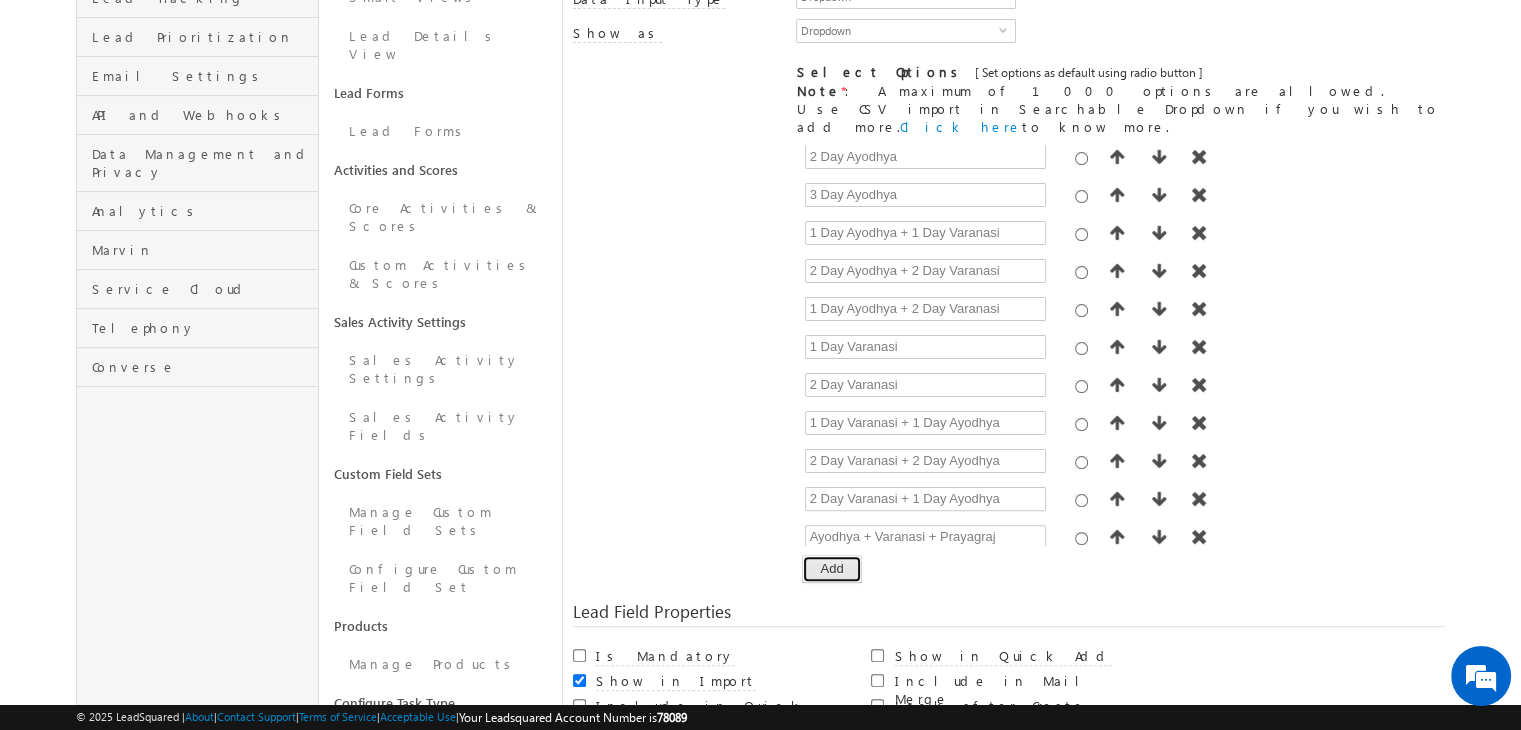 click on "Add" at bounding box center [831, 569] 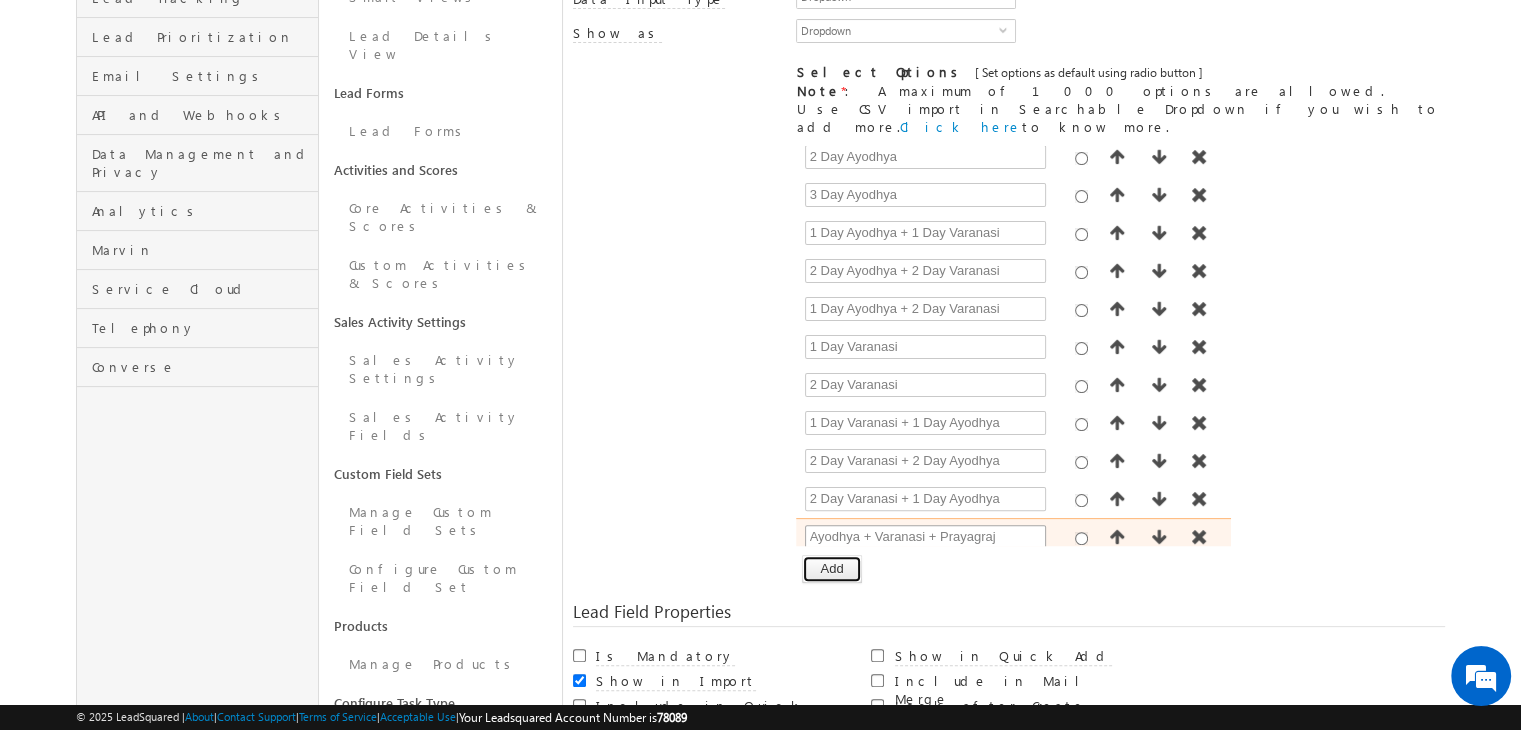 scroll, scrollTop: 83, scrollLeft: 0, axis: vertical 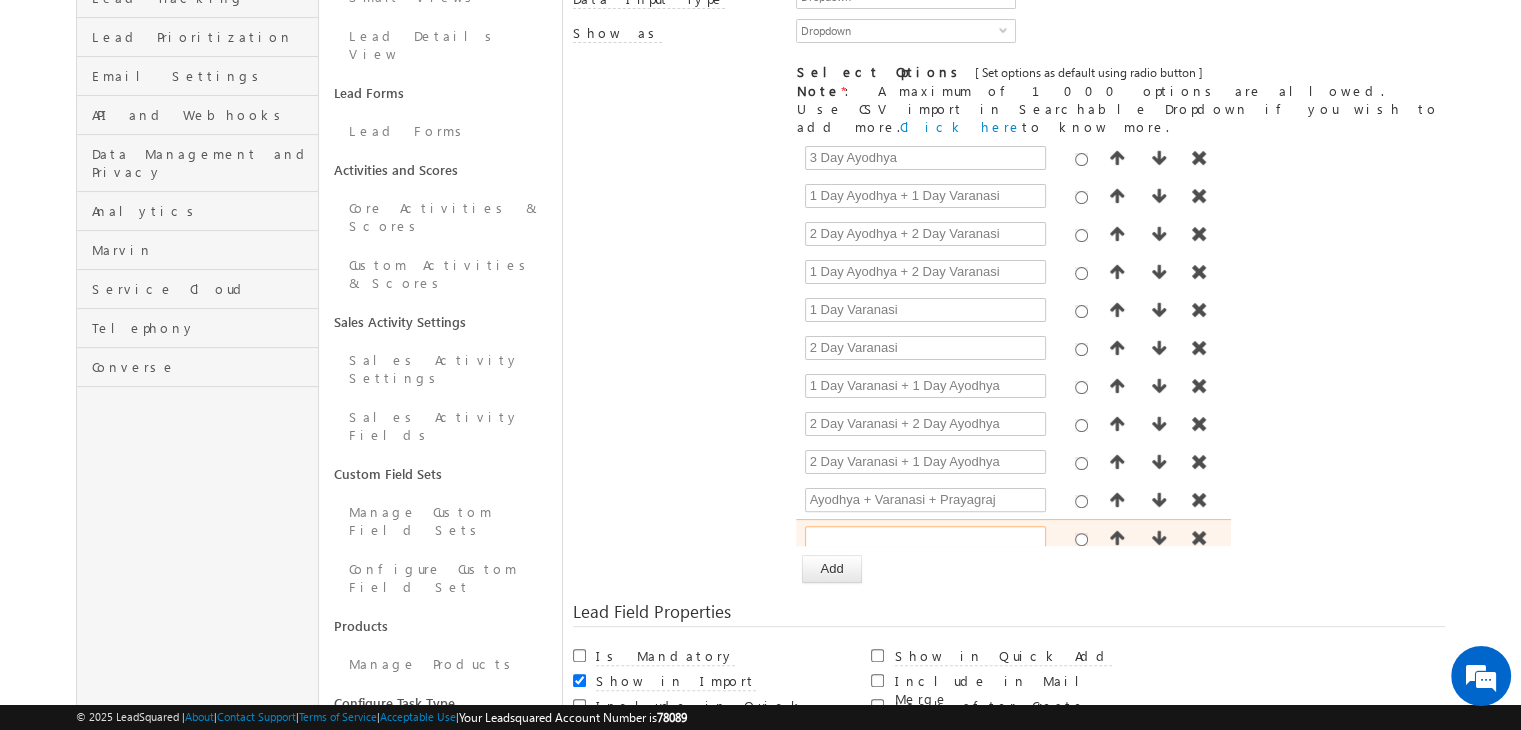 click at bounding box center [925, 538] 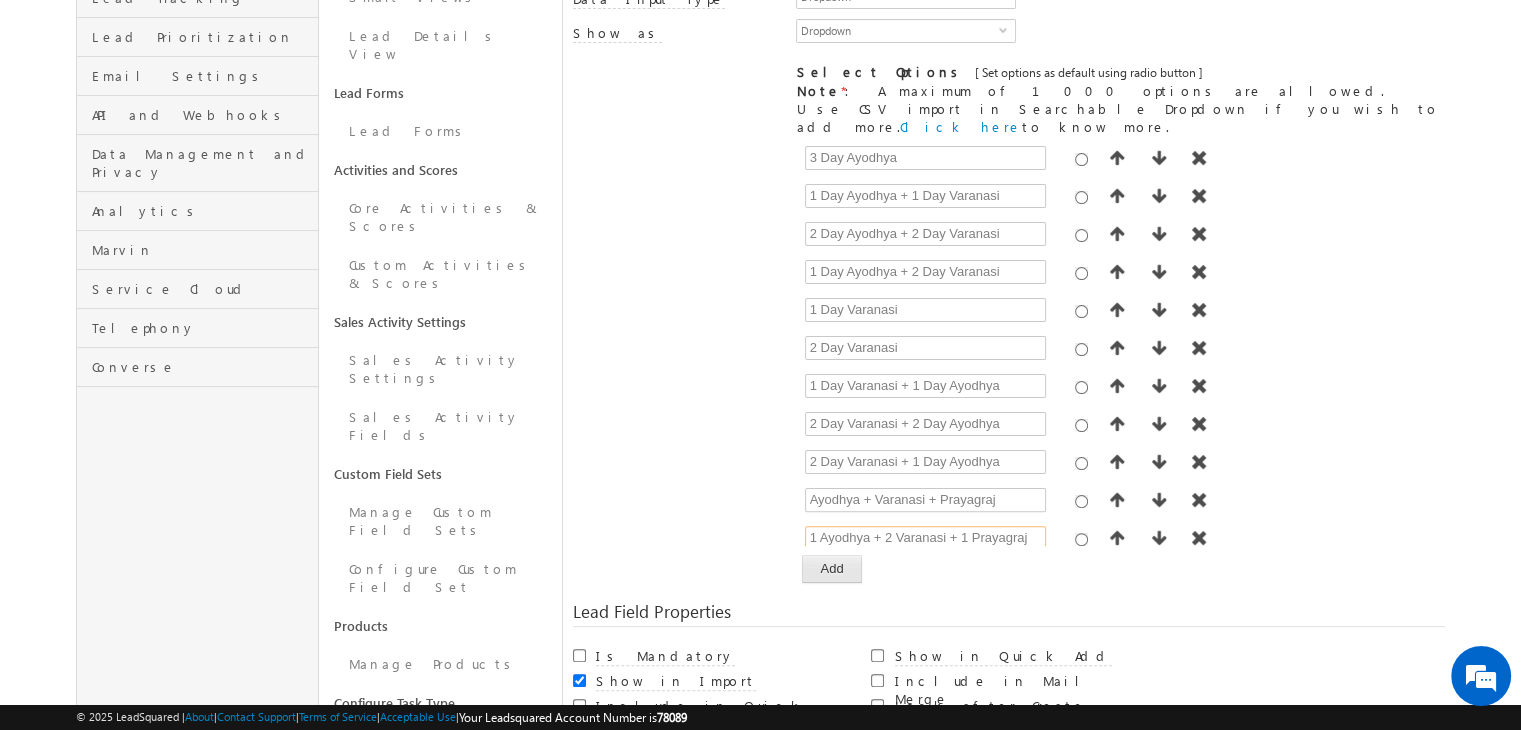 type on "1 Ayodhya + 2 Varanasi + 1 Prayagraj" 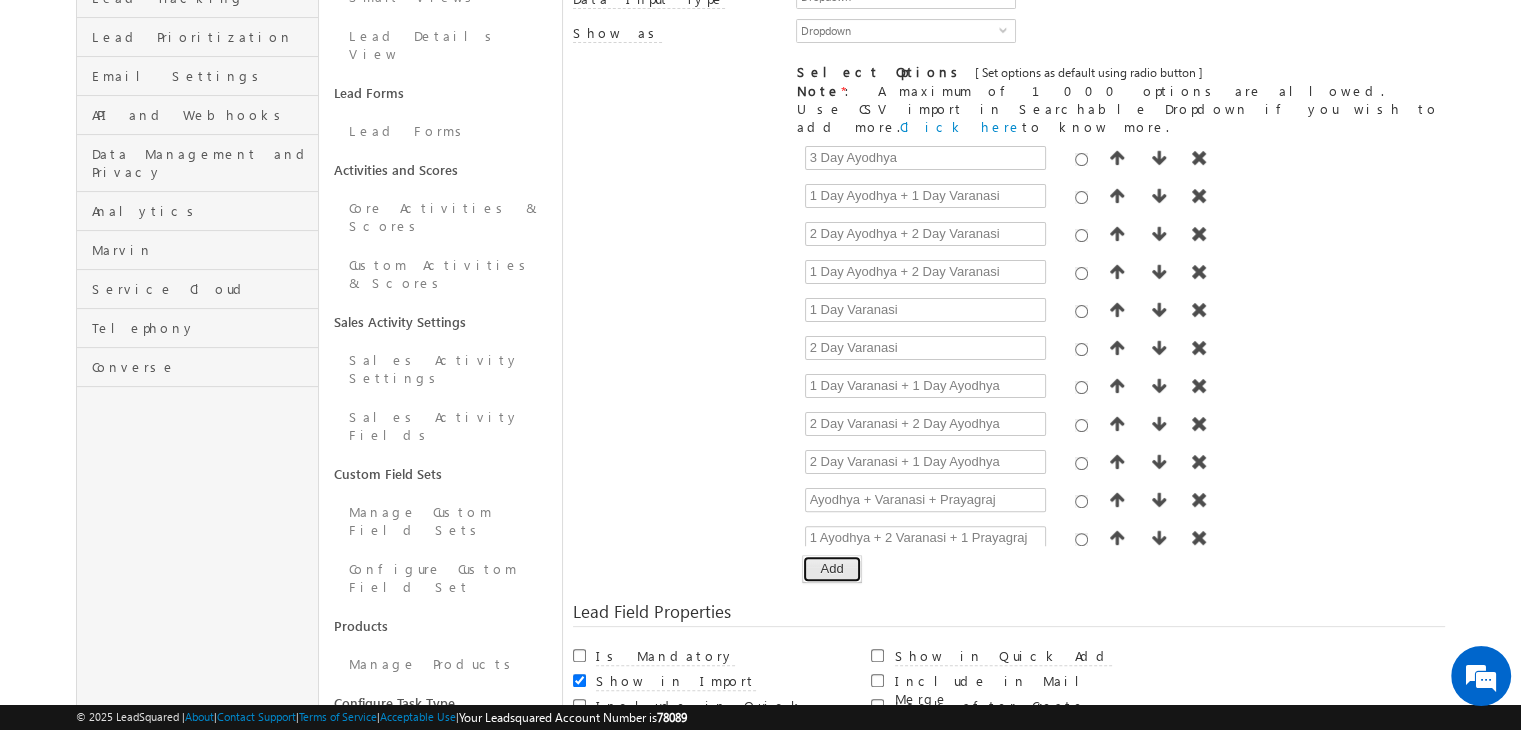click on "Add" at bounding box center (831, 569) 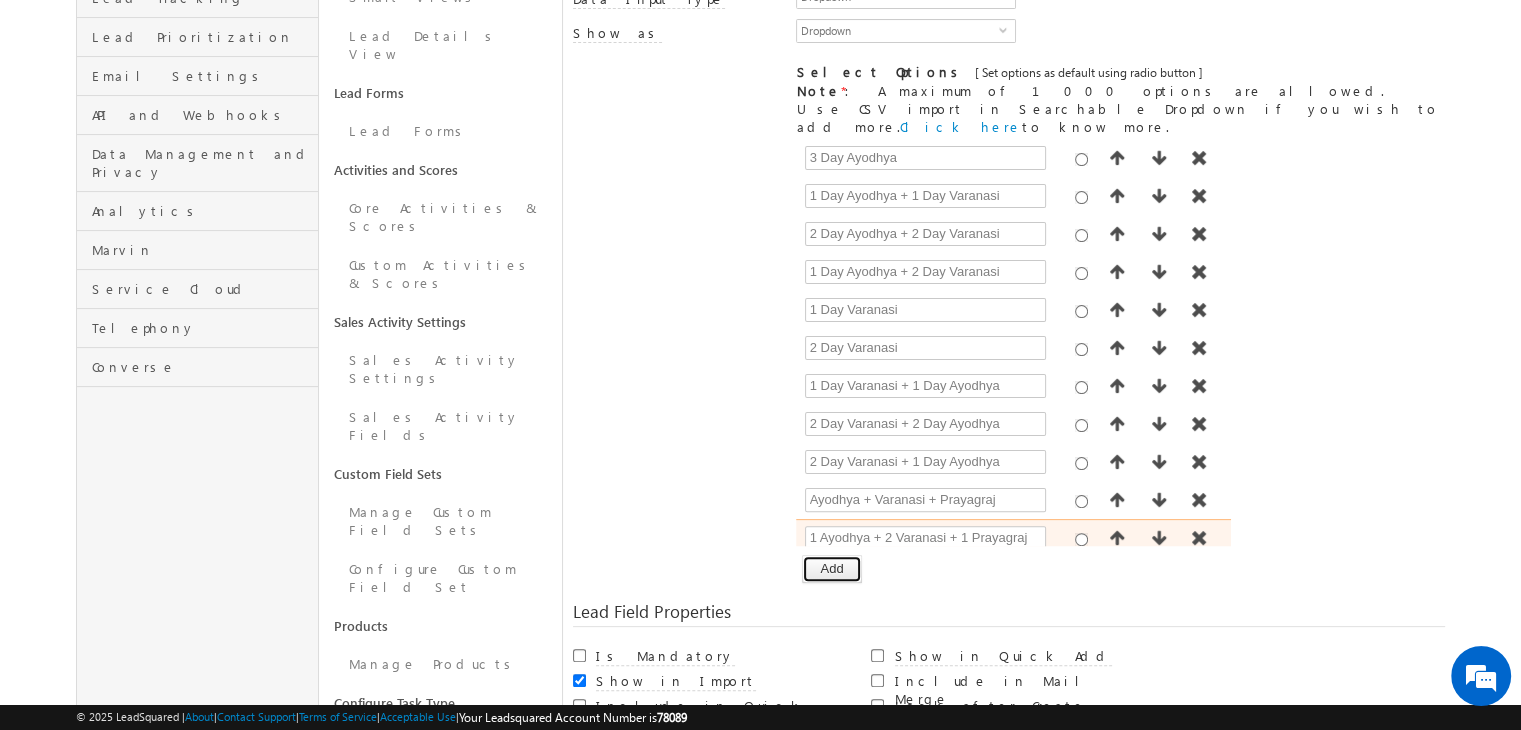 scroll, scrollTop: 120, scrollLeft: 0, axis: vertical 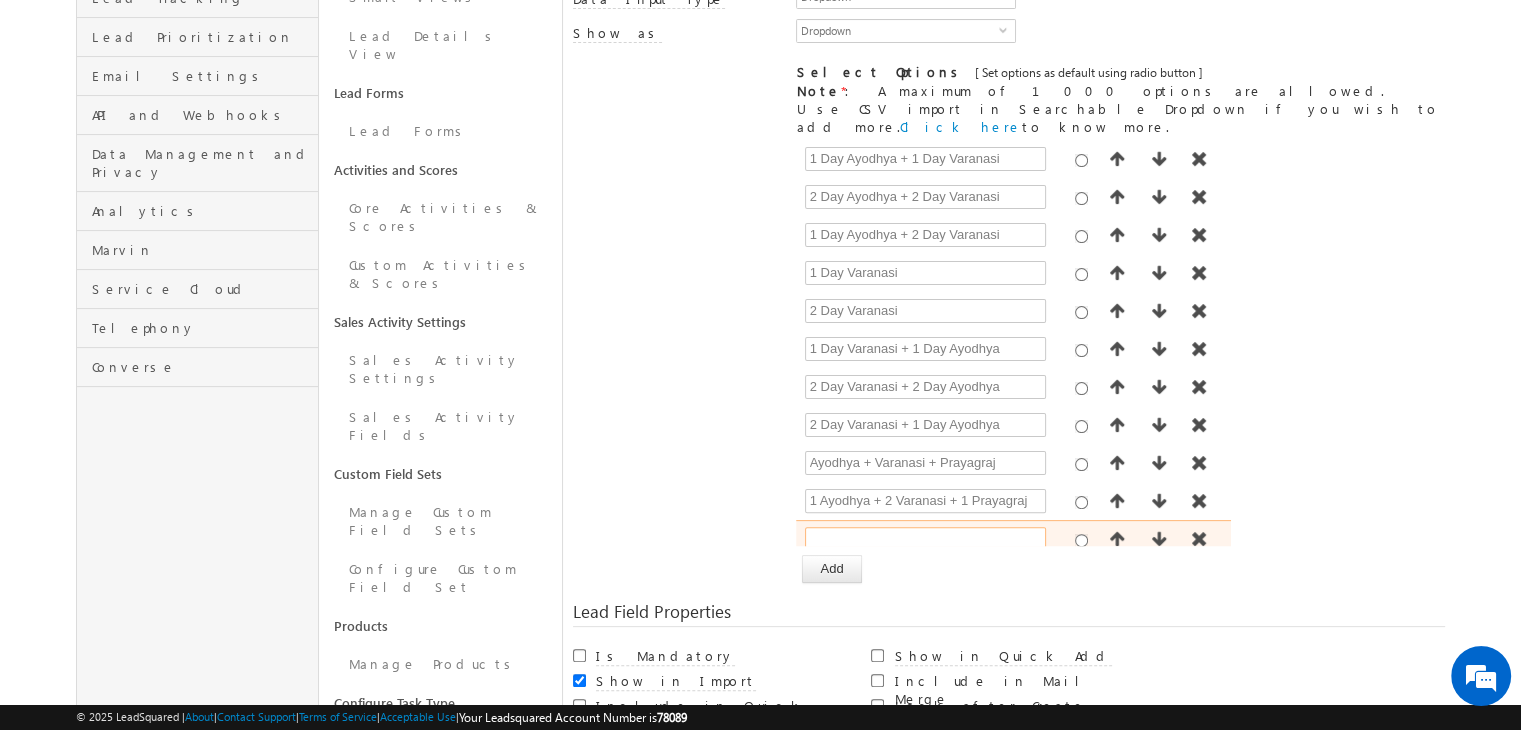 click at bounding box center (925, 539) 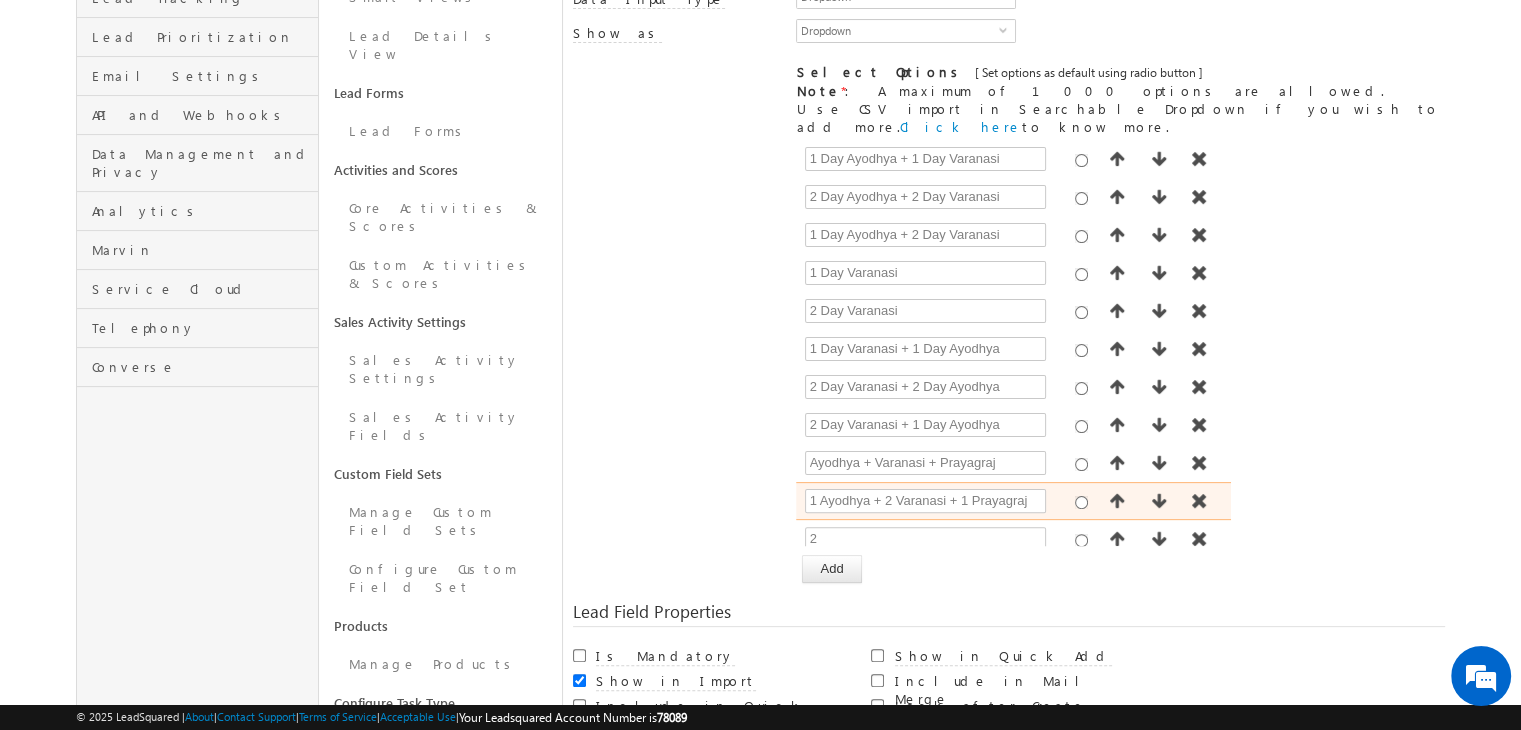 click on "1 Ayodhya + 2 Varanasi + 1 Prayagraj" at bounding box center [933, 504] 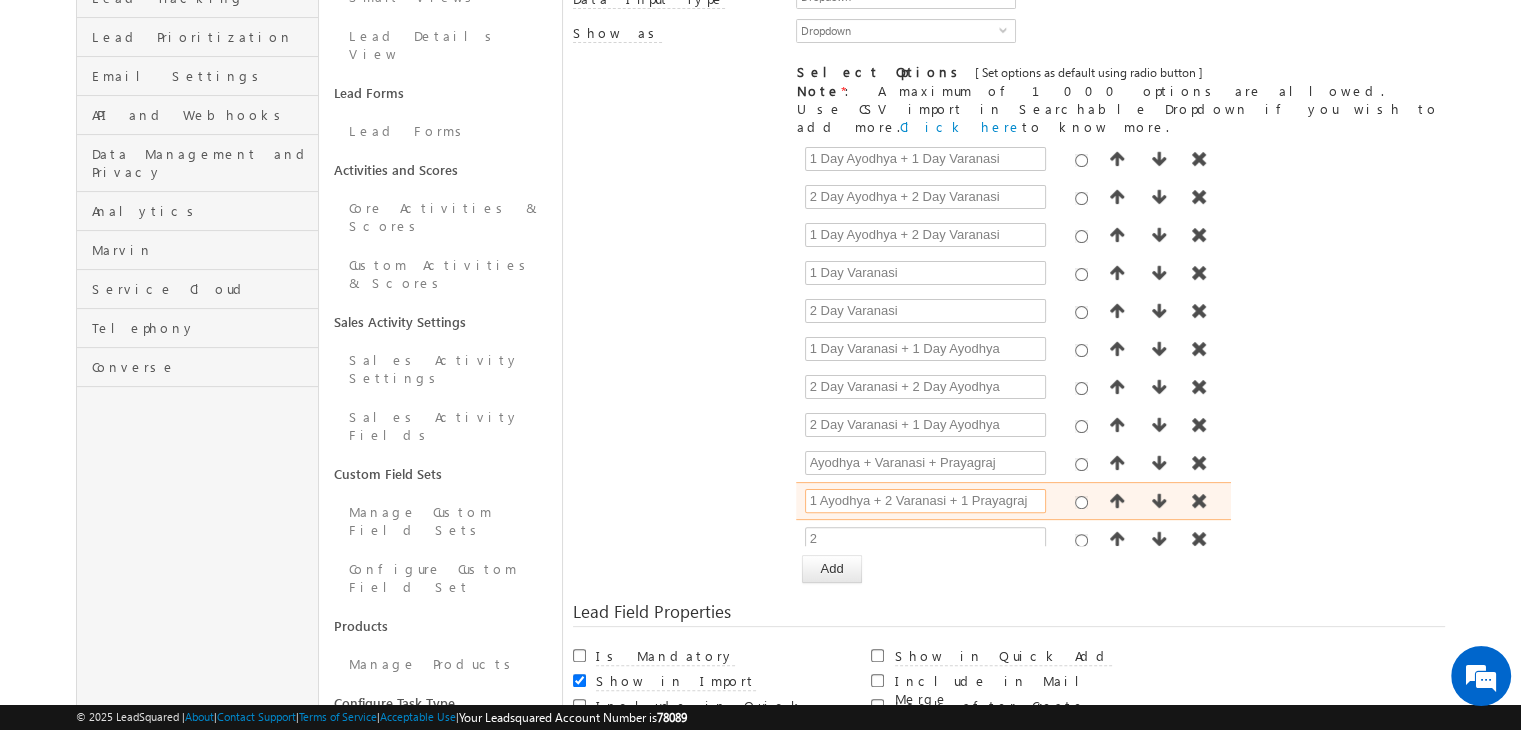 drag, startPoint x: 819, startPoint y: 445, endPoint x: 1065, endPoint y: 453, distance: 246.13005 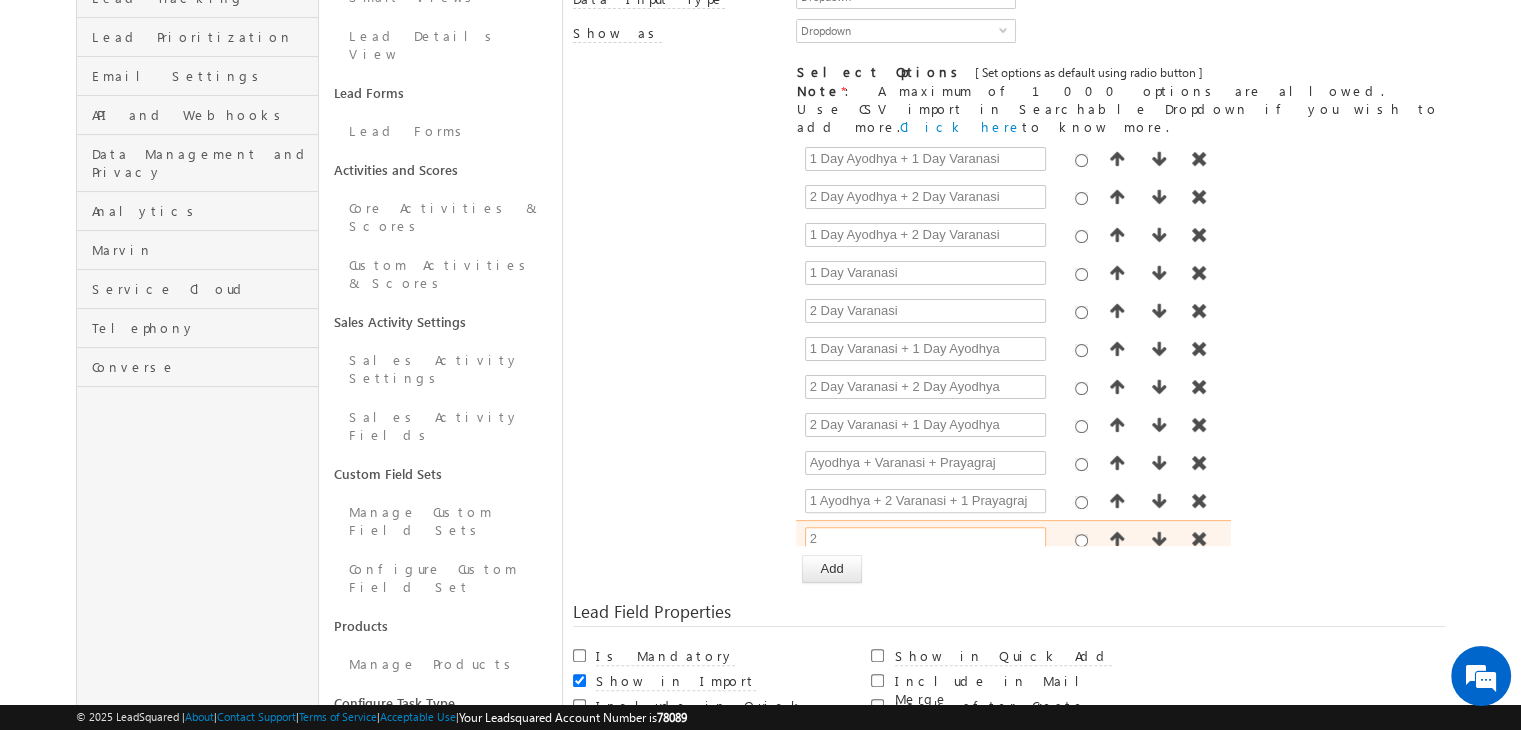 click on "2" at bounding box center (925, 539) 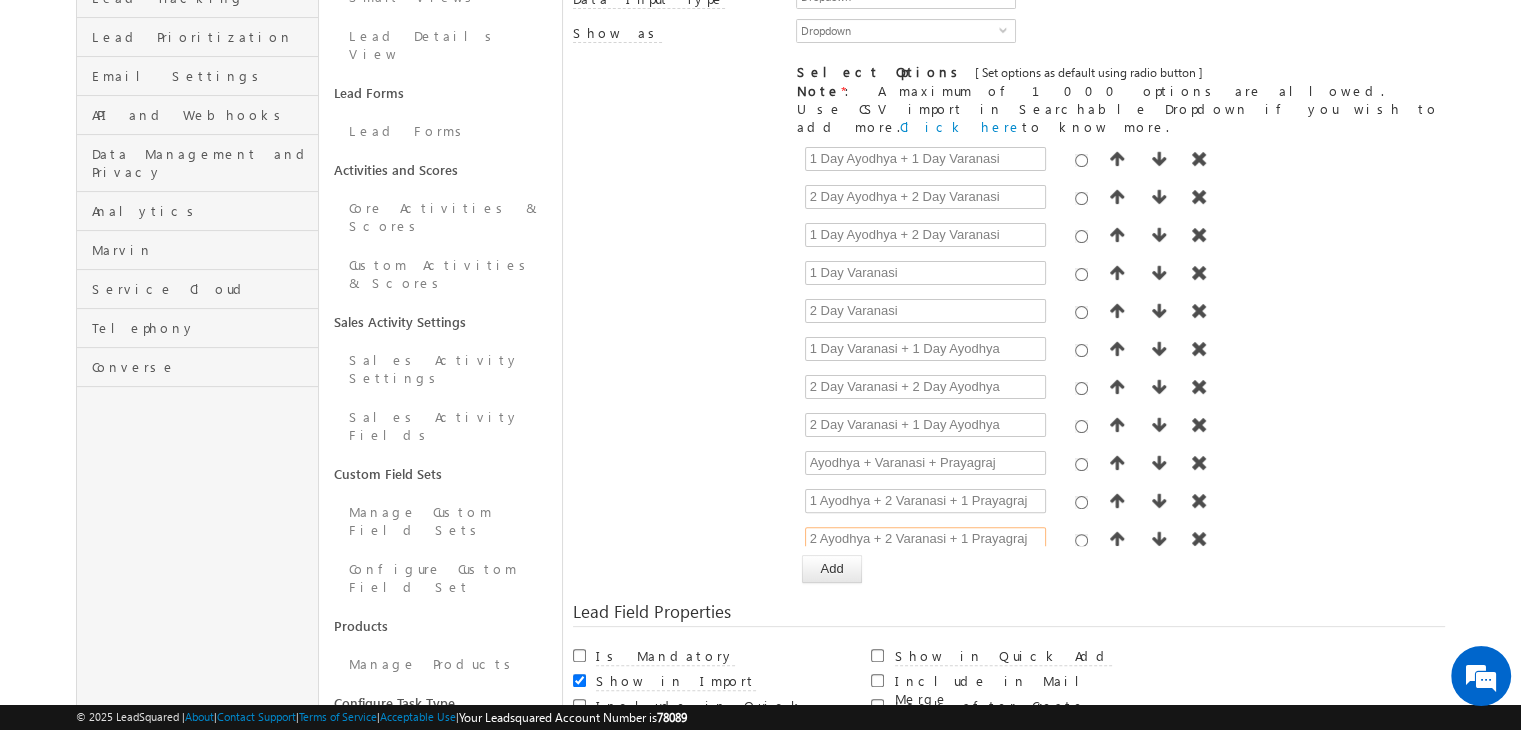 scroll, scrollTop: 599, scrollLeft: 0, axis: vertical 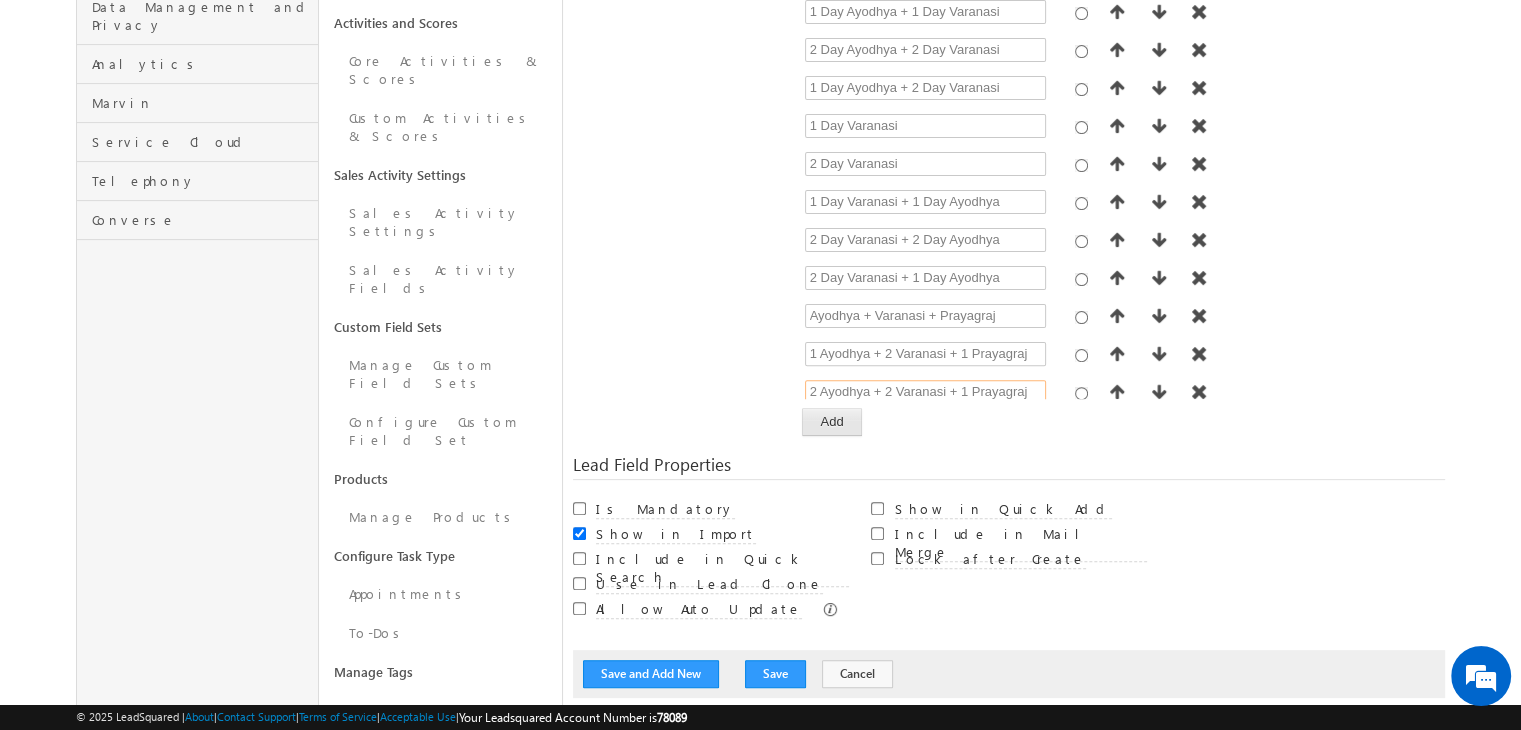 type on "2 Ayodhya + 2 Varanasi + 1 Prayagraj" 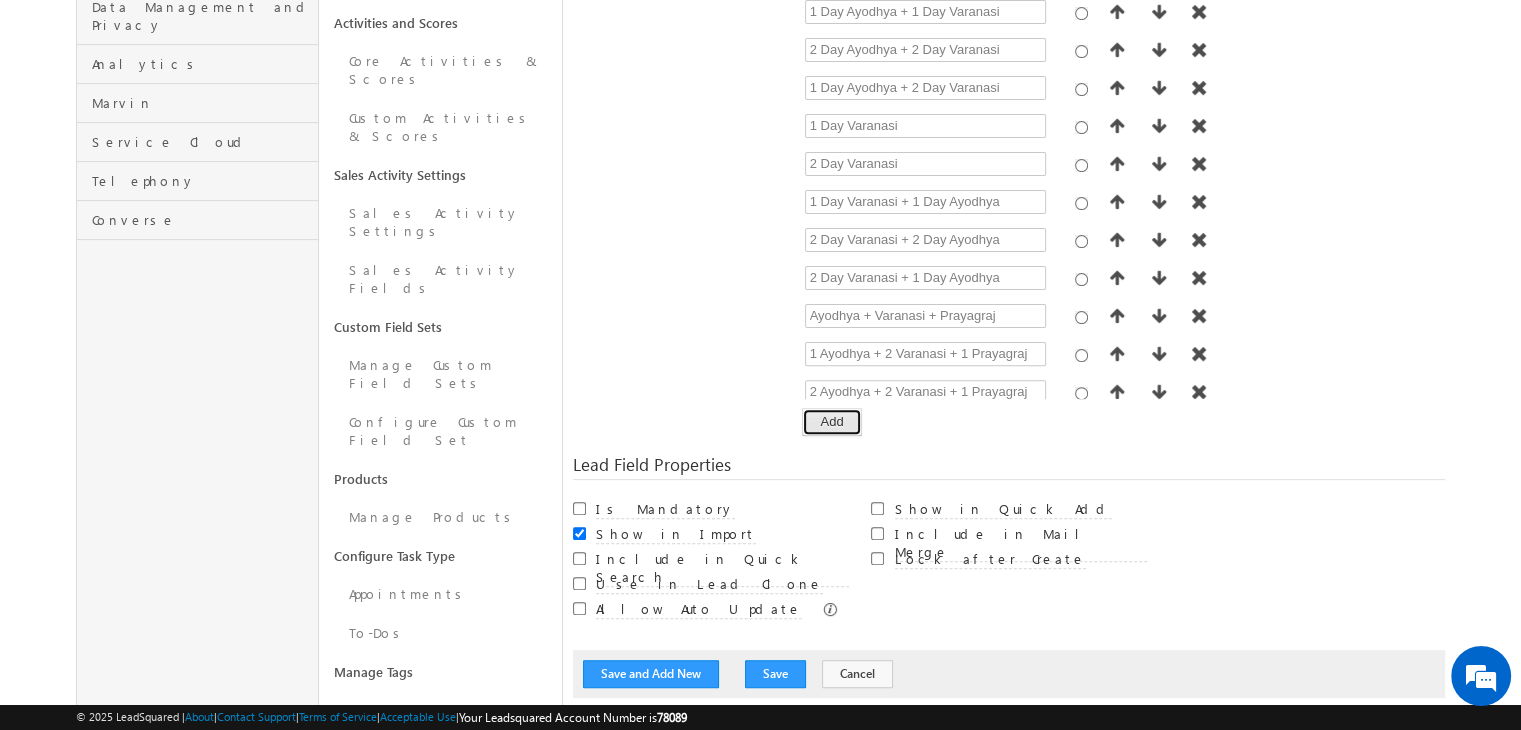 click on "Add" at bounding box center (831, 422) 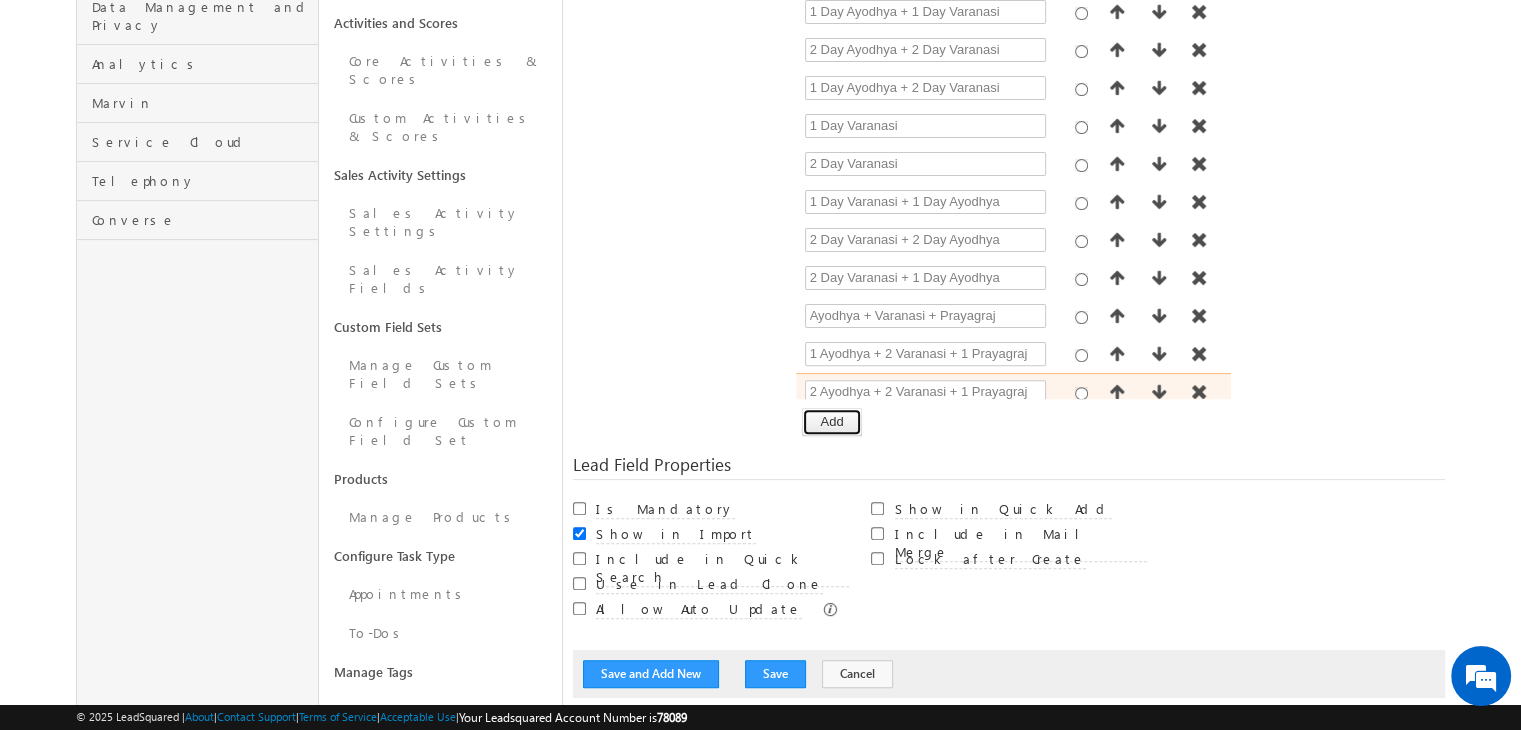 scroll, scrollTop: 157, scrollLeft: 0, axis: vertical 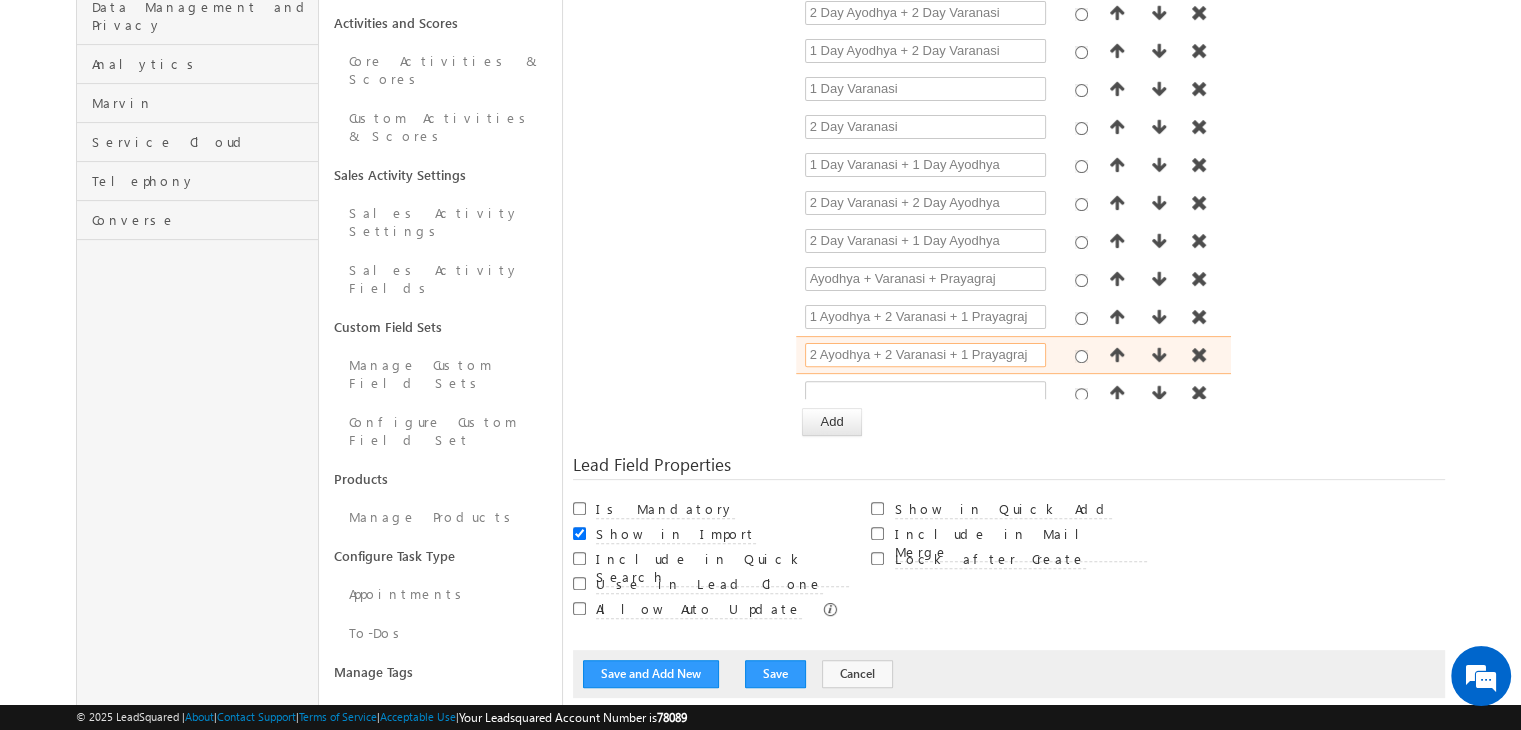 click on "2 Ayodhya + 2 Varanasi + 1 Prayagraj" at bounding box center [925, 355] 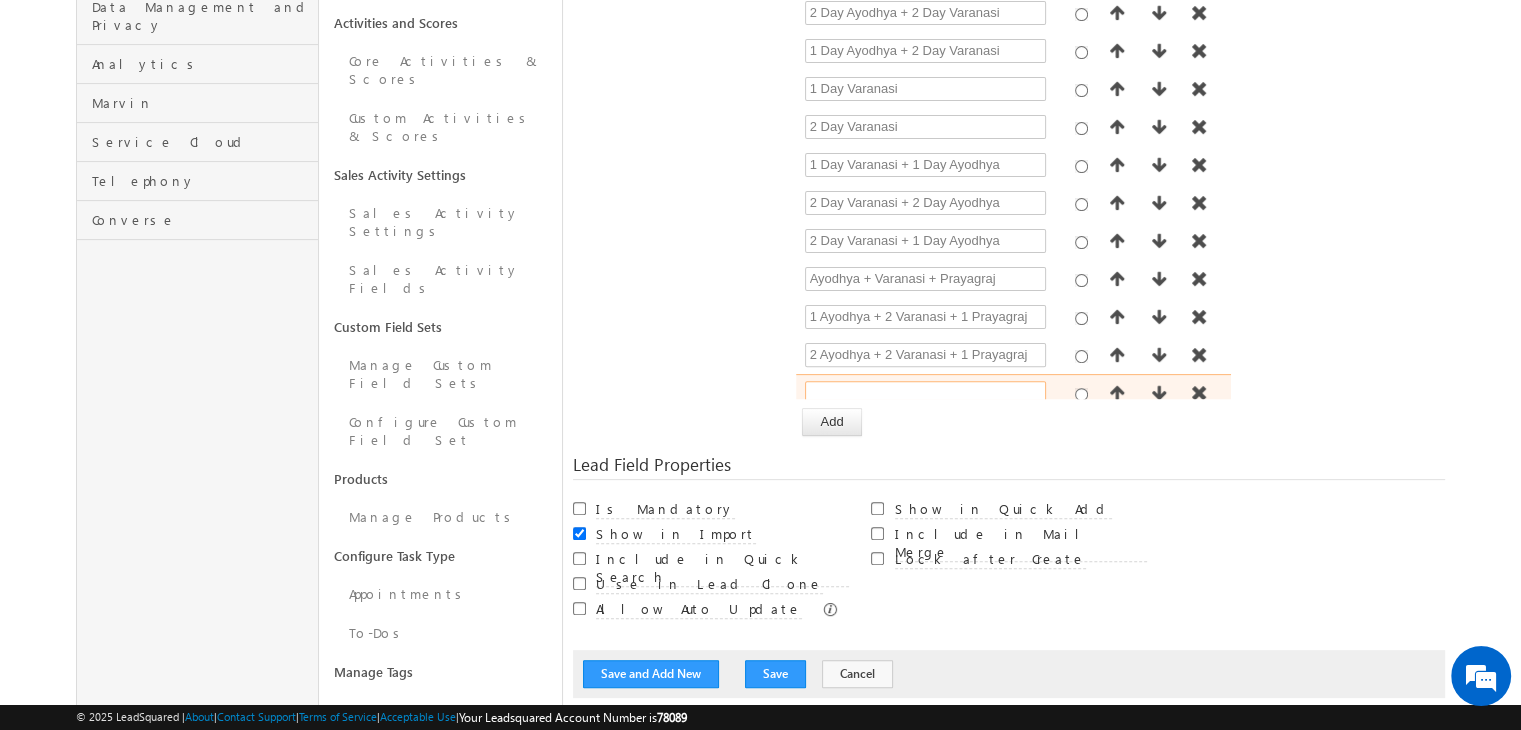 click at bounding box center [925, 393] 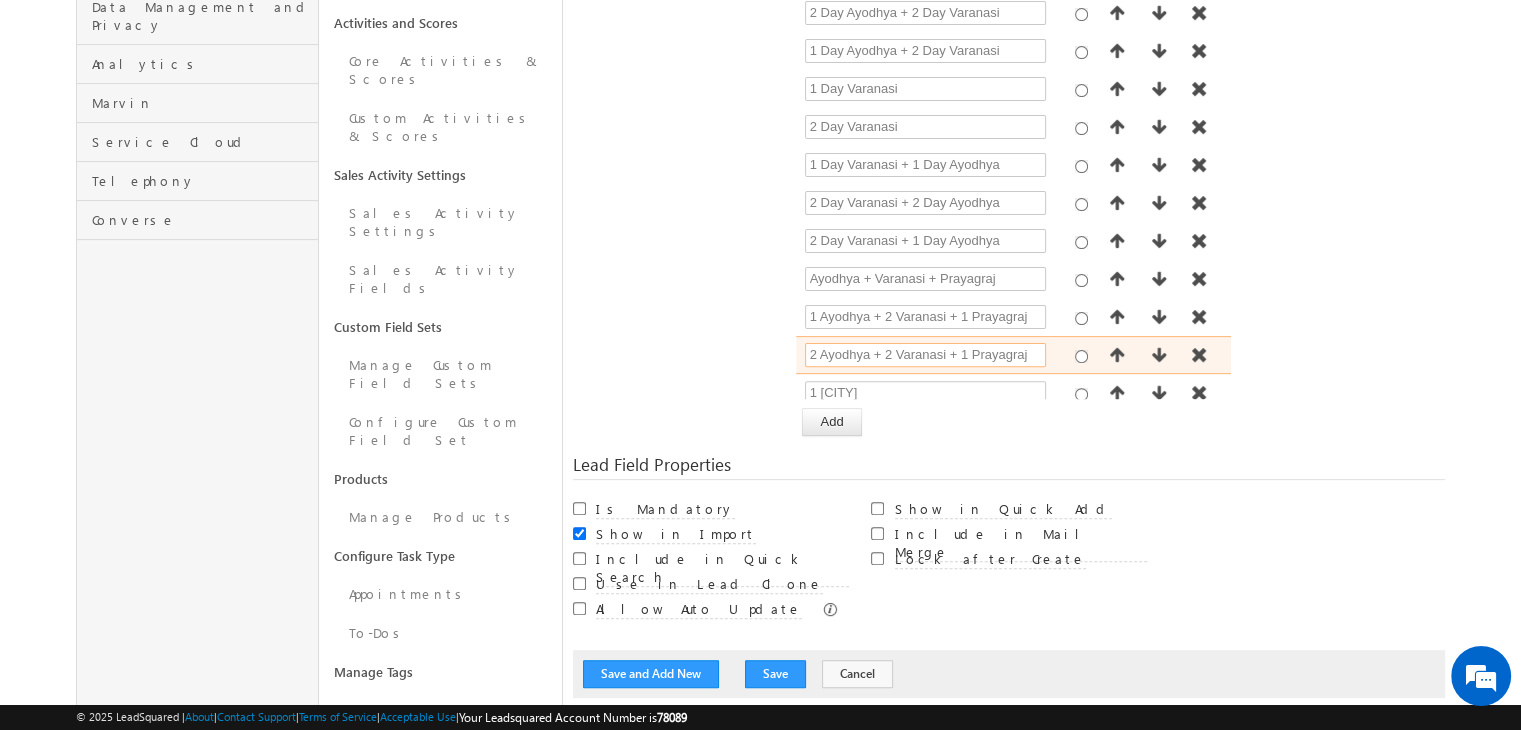 drag, startPoint x: 876, startPoint y: 299, endPoint x: 945, endPoint y: 297, distance: 69.02898 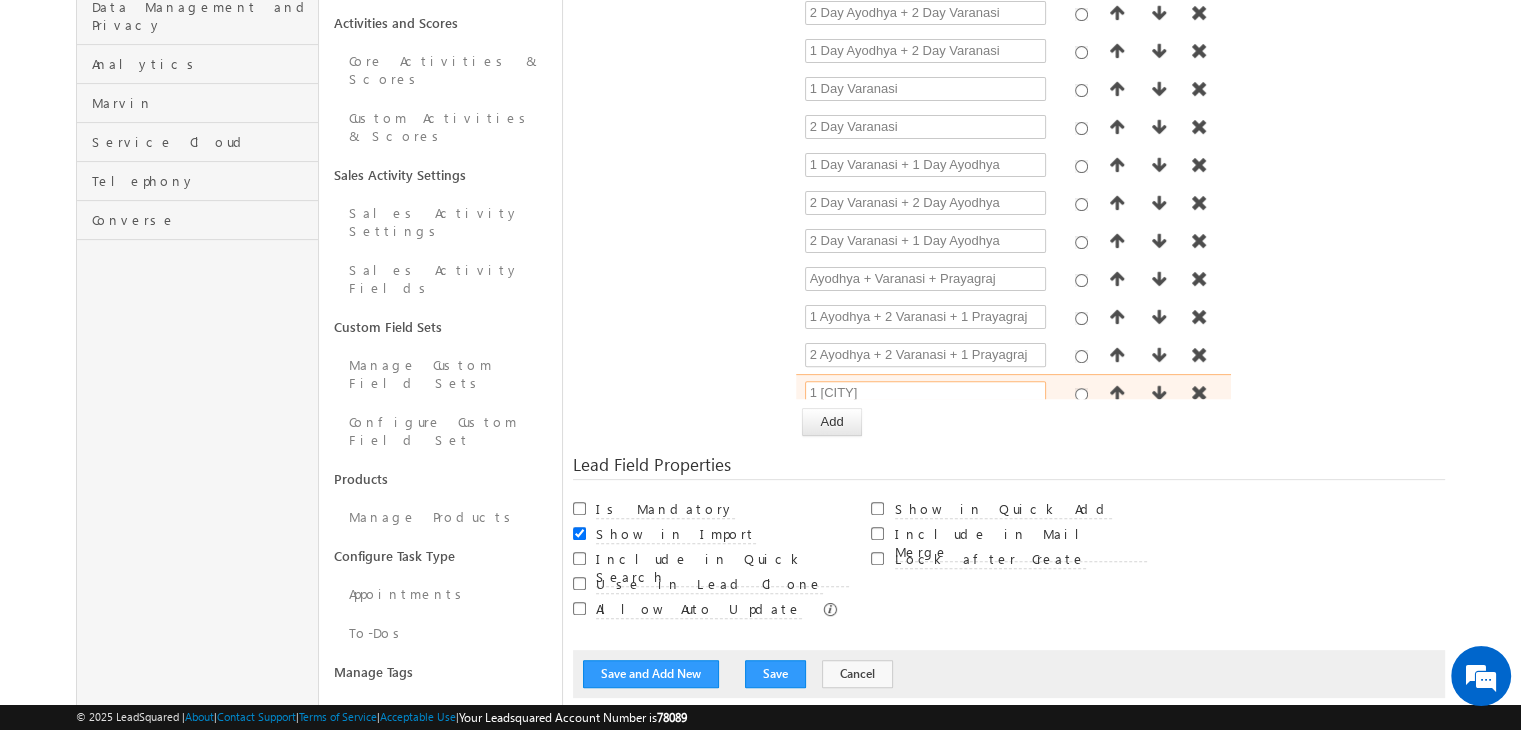 click on "1 Prayagraj" at bounding box center [925, 393] 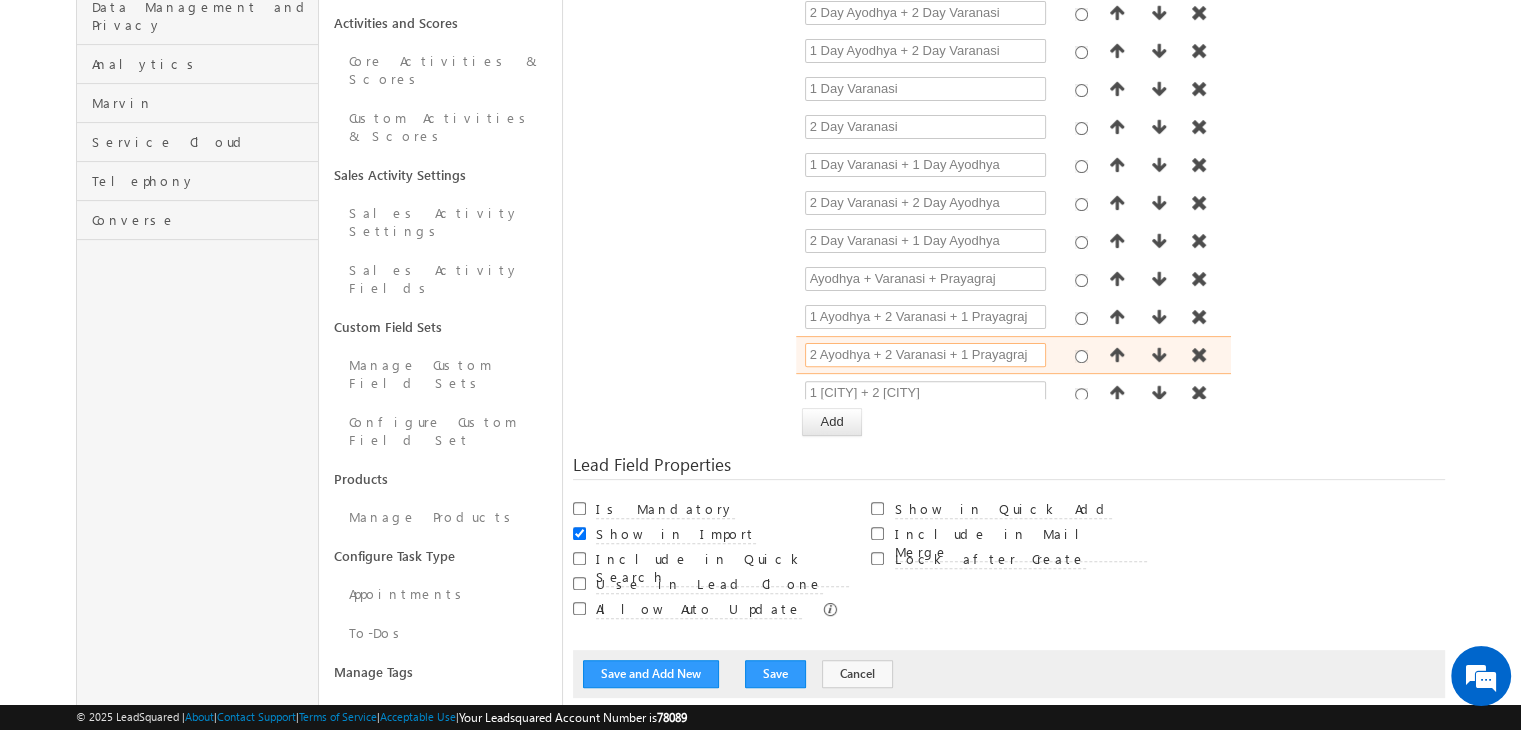 drag, startPoint x: 808, startPoint y: 301, endPoint x: 867, endPoint y: 302, distance: 59.008472 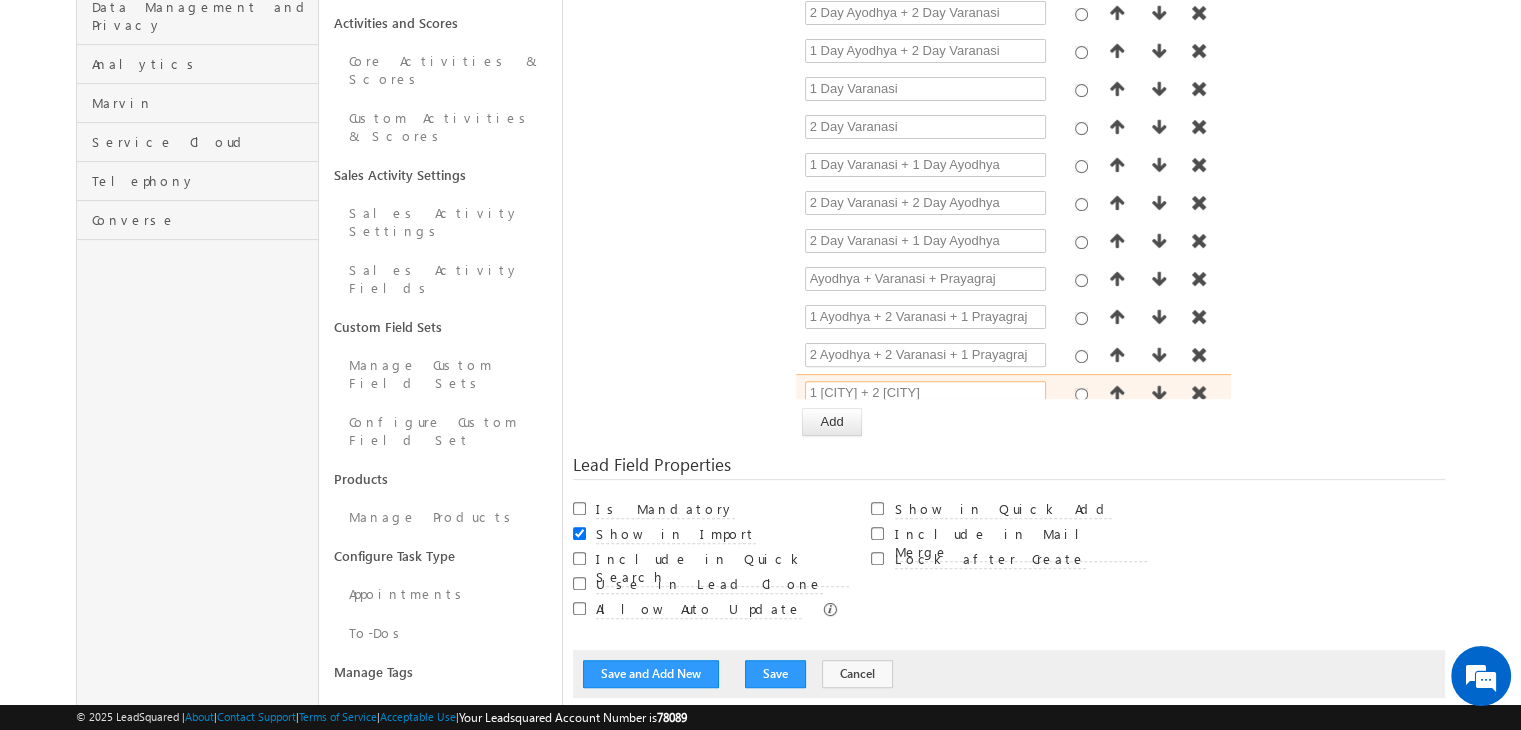 click on "1 Prayagraj + 2 Varanasi" at bounding box center (925, 393) 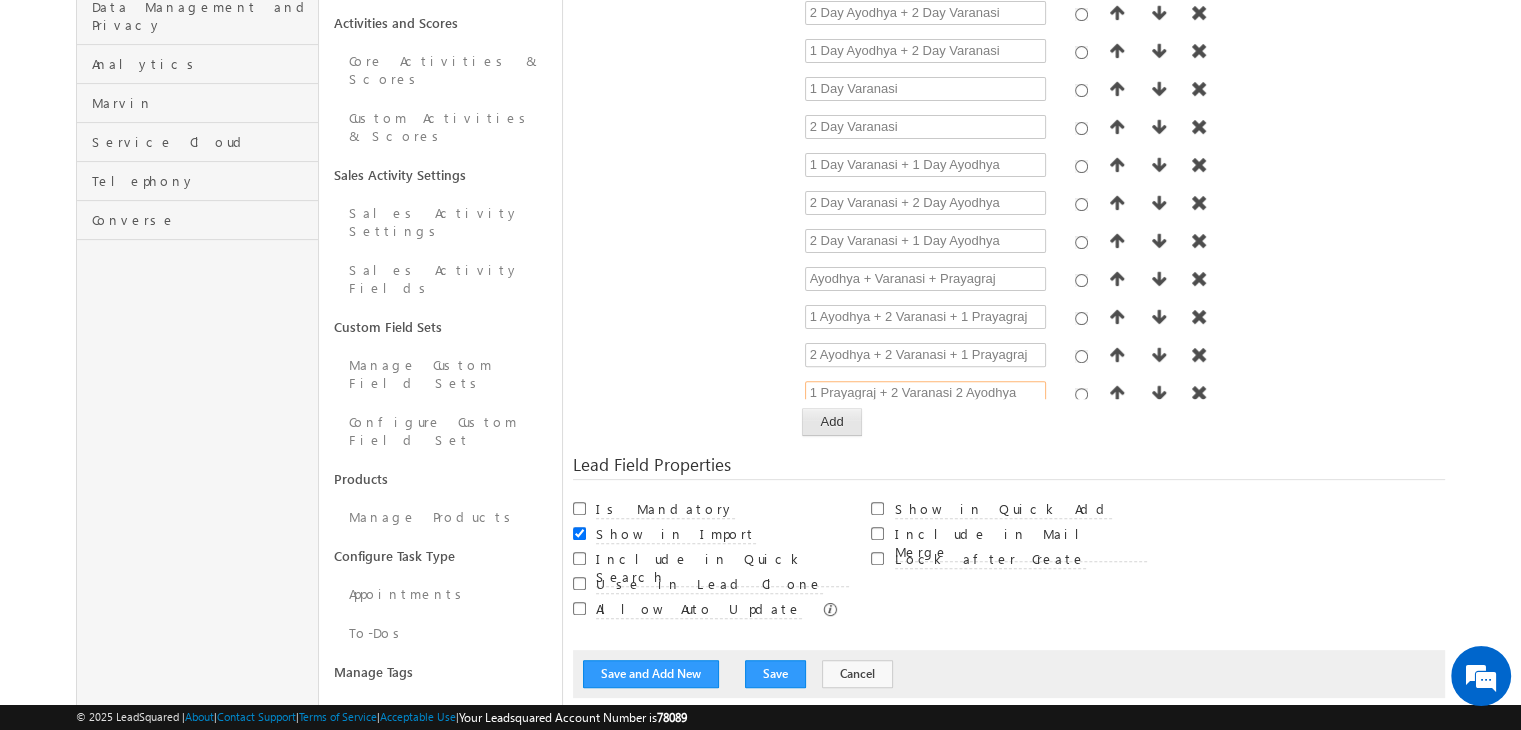 type on "1 Prayagraj + 2 Varanasi 2 Ayodhya" 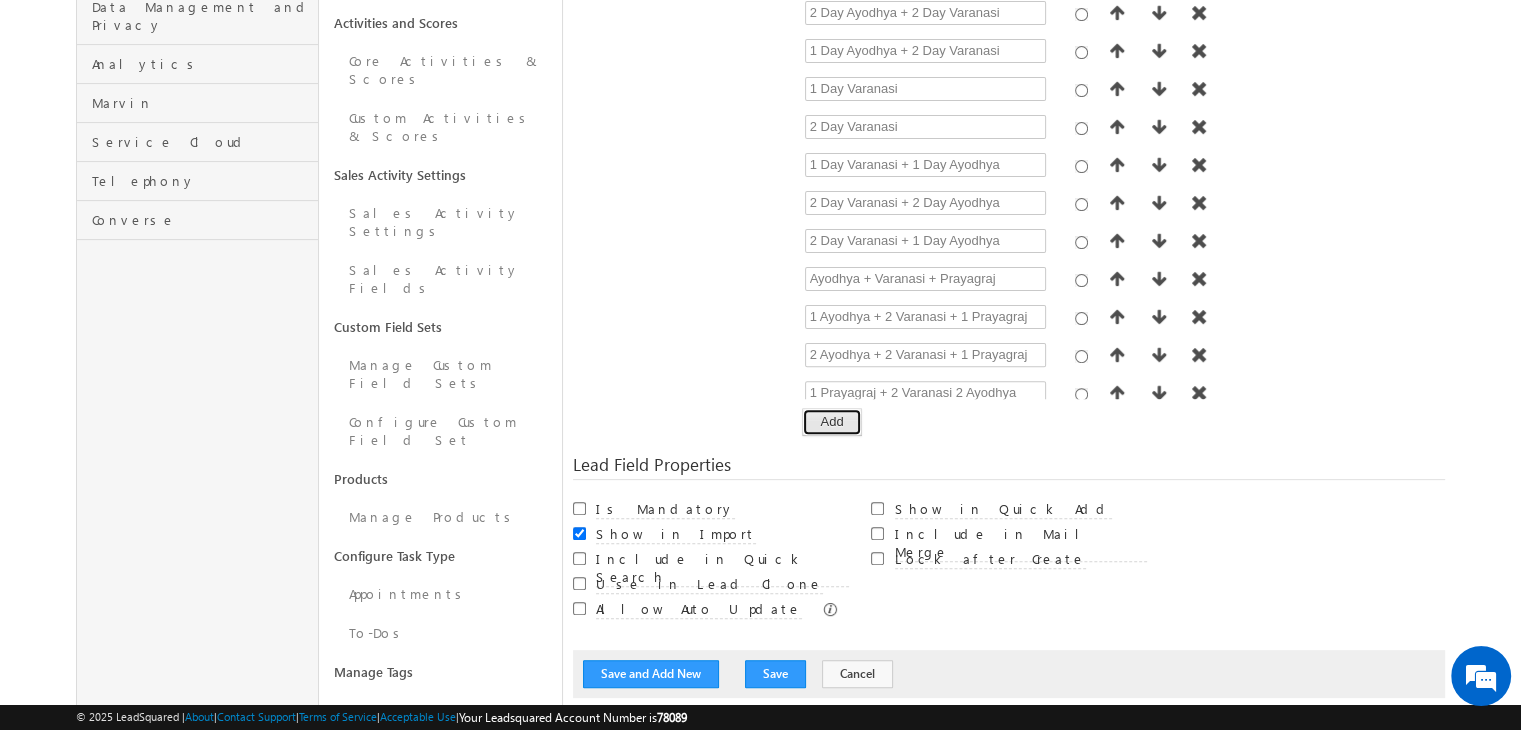 click on "Add" at bounding box center (831, 422) 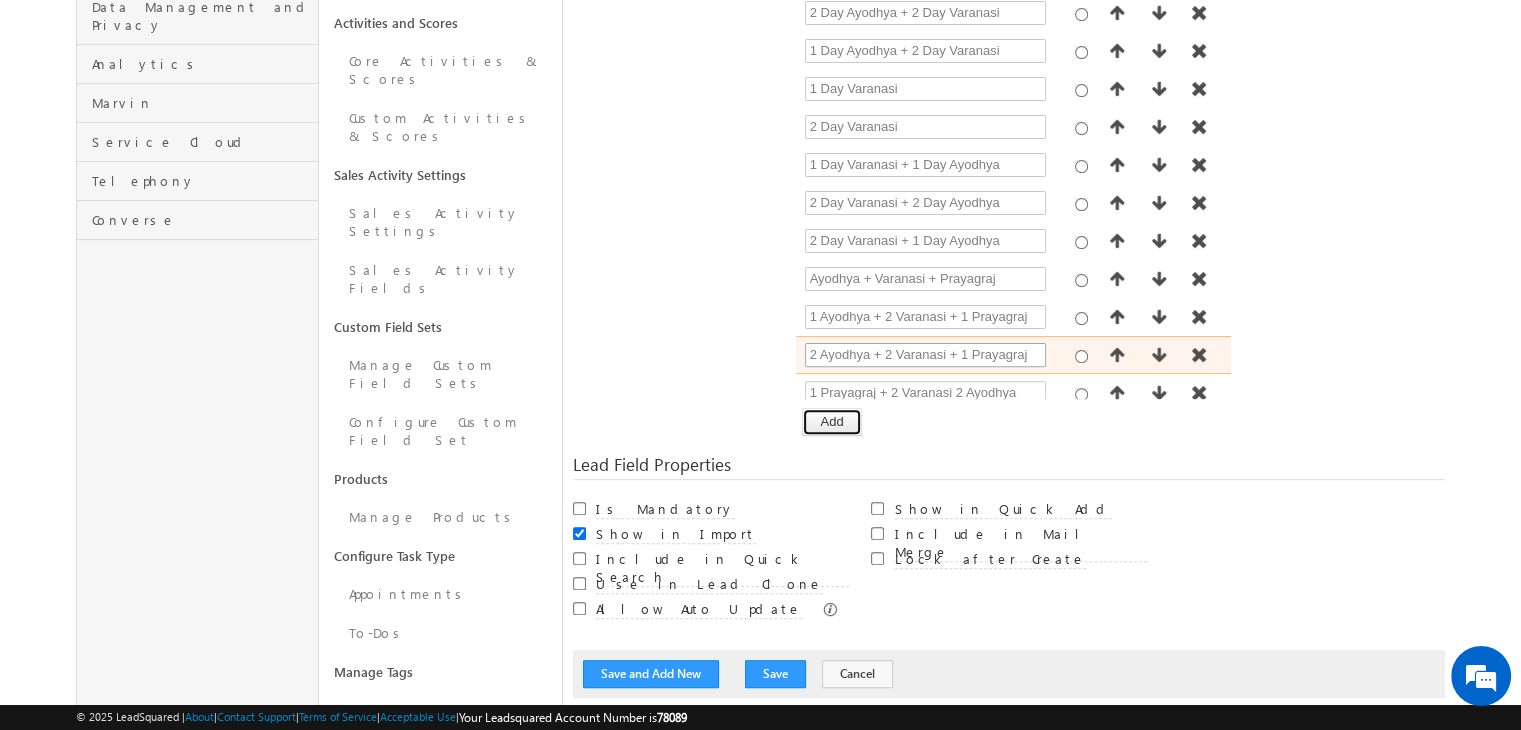 scroll, scrollTop: 195, scrollLeft: 0, axis: vertical 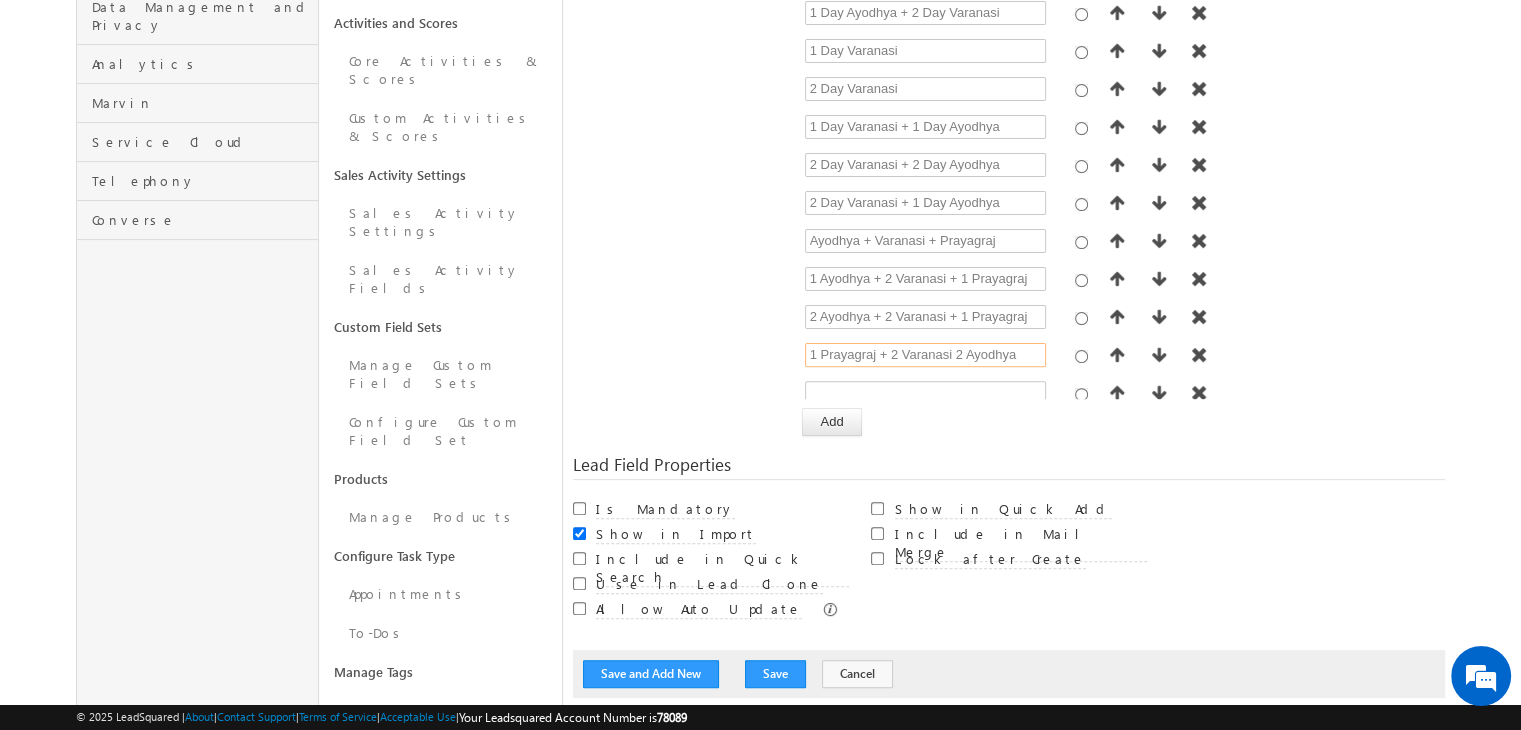 drag, startPoint x: 1020, startPoint y: 297, endPoint x: 610, endPoint y: 312, distance: 410.2743 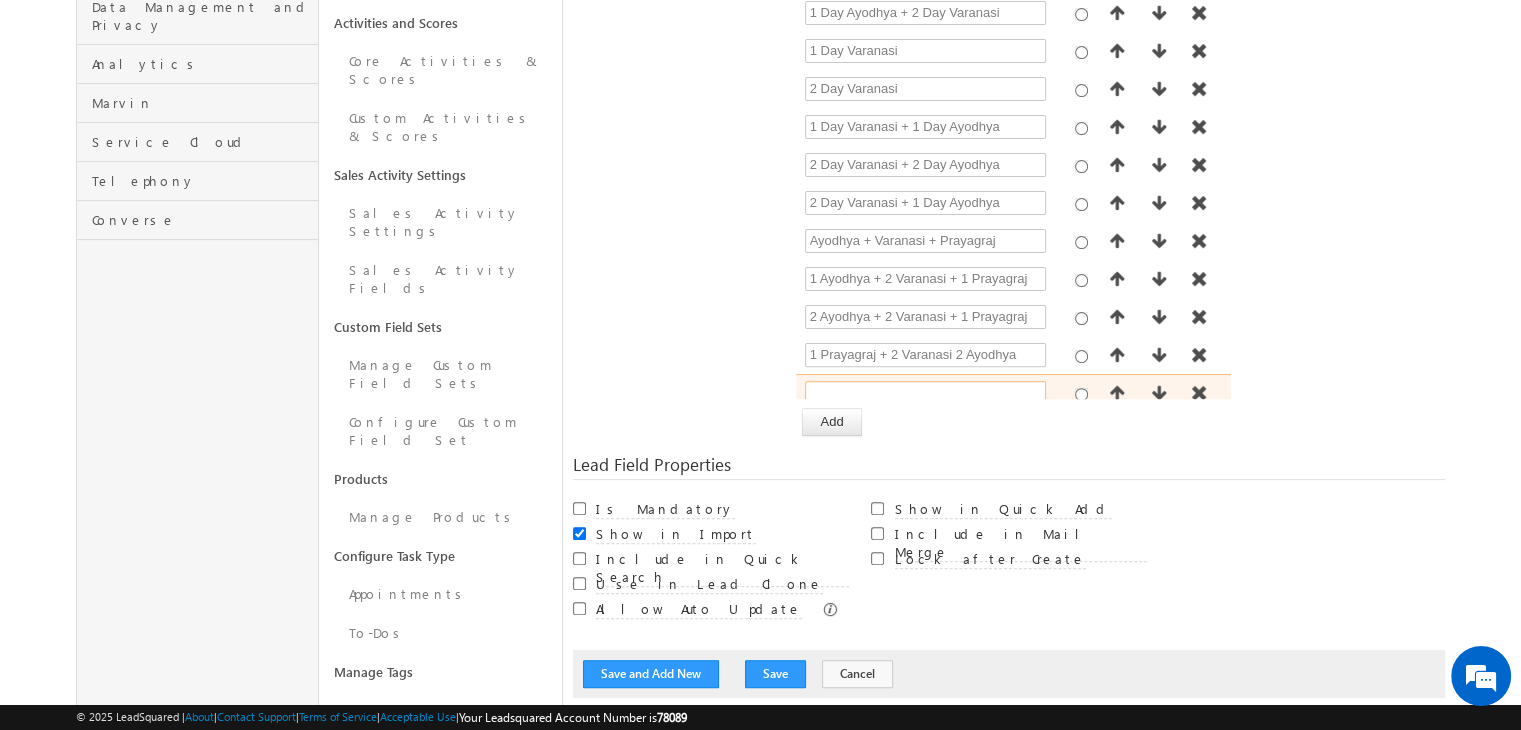 click at bounding box center (925, 393) 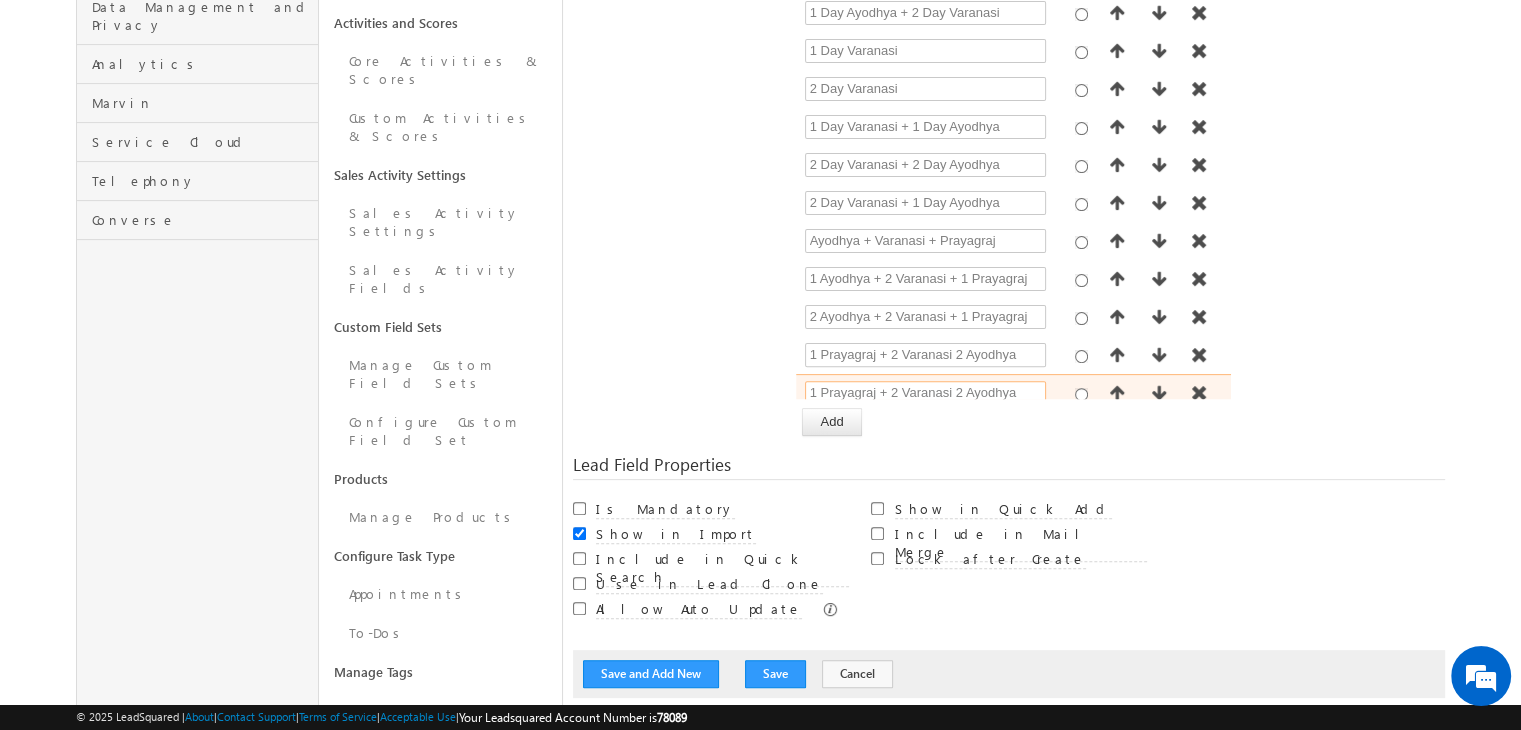 click on "1 Prayagraj + 2 Varanasi 2 Ayodhya" at bounding box center (925, 393) 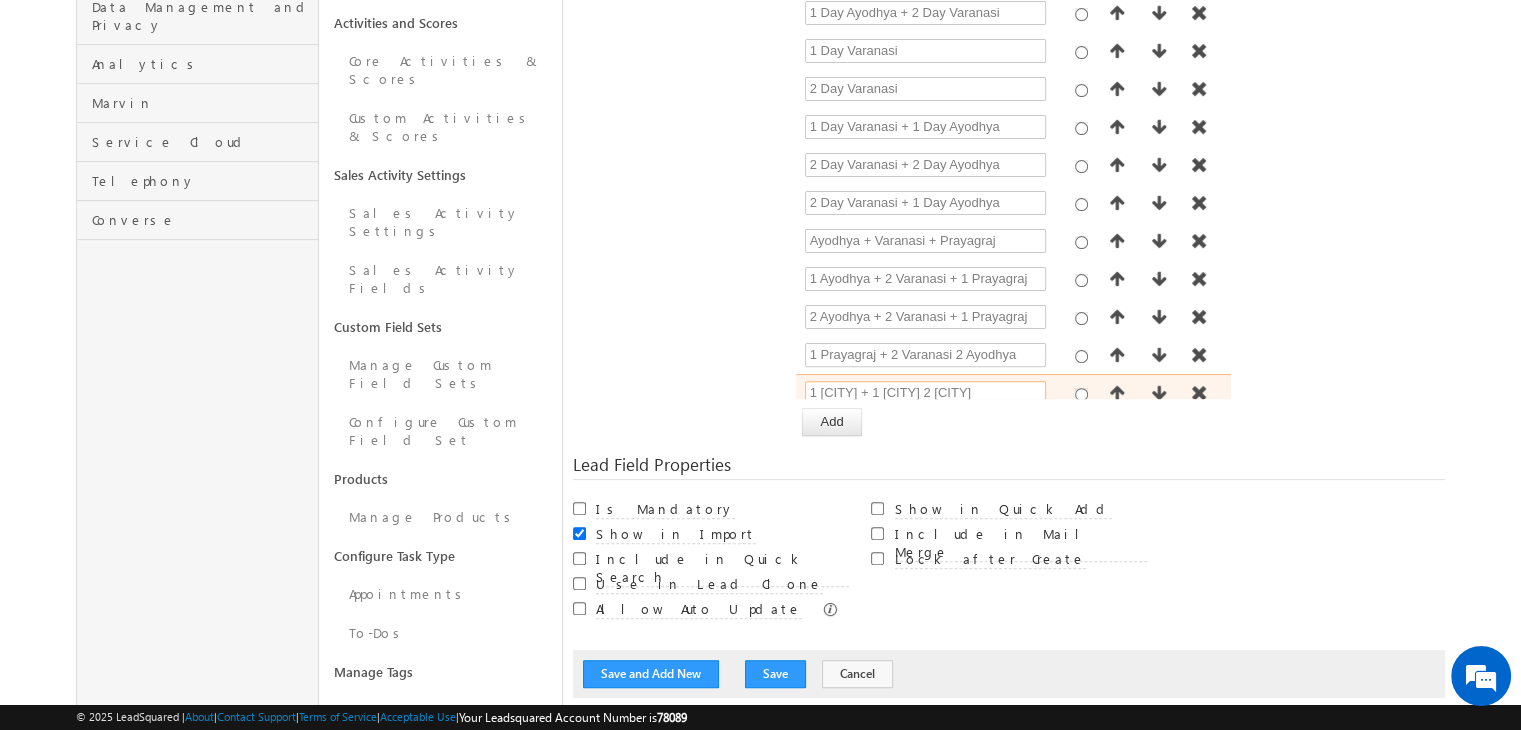 click on "1 Prayagraj + 1 Varanasi 2 Ayodhya" at bounding box center [925, 393] 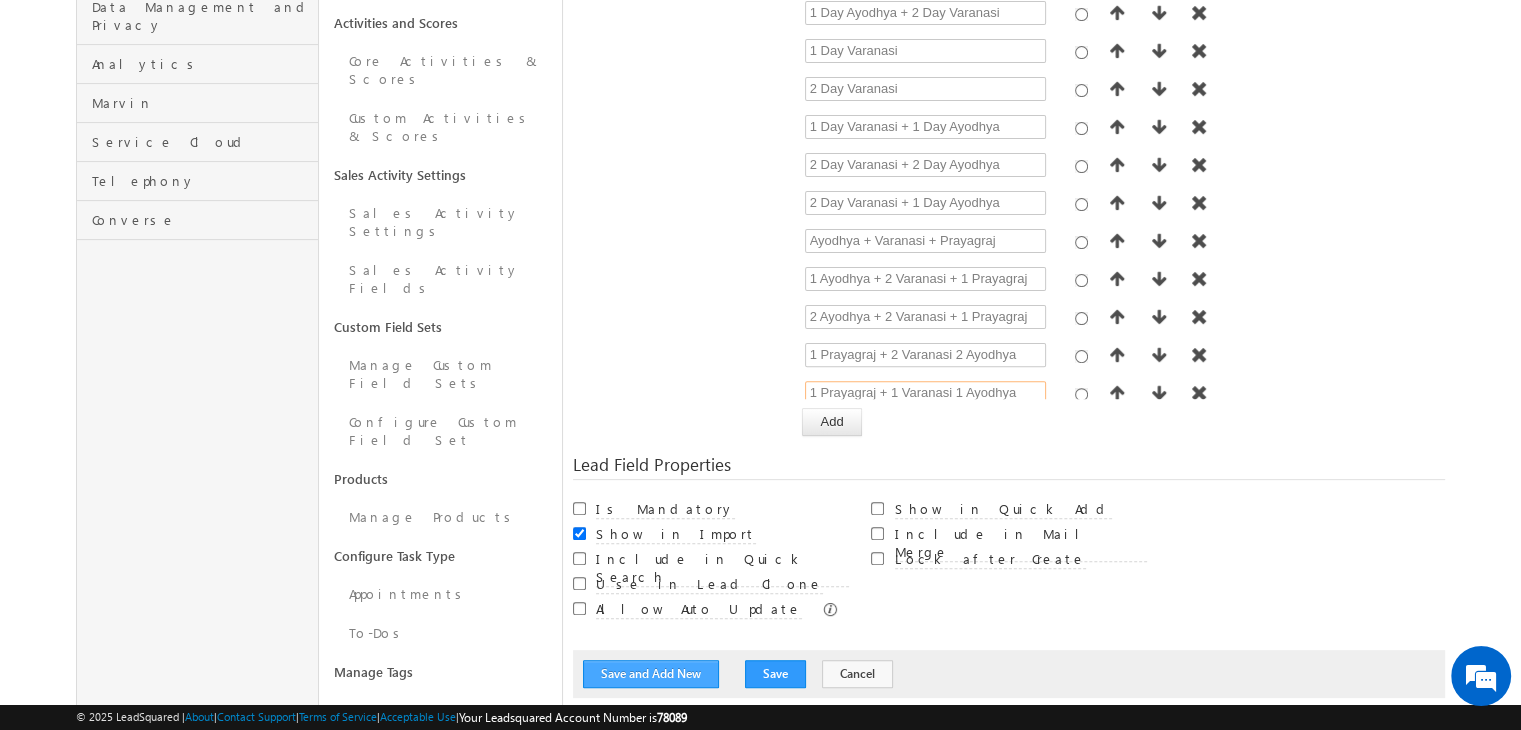 type on "1 Prayagraj + 1 Varanasi 1 Ayodhya" 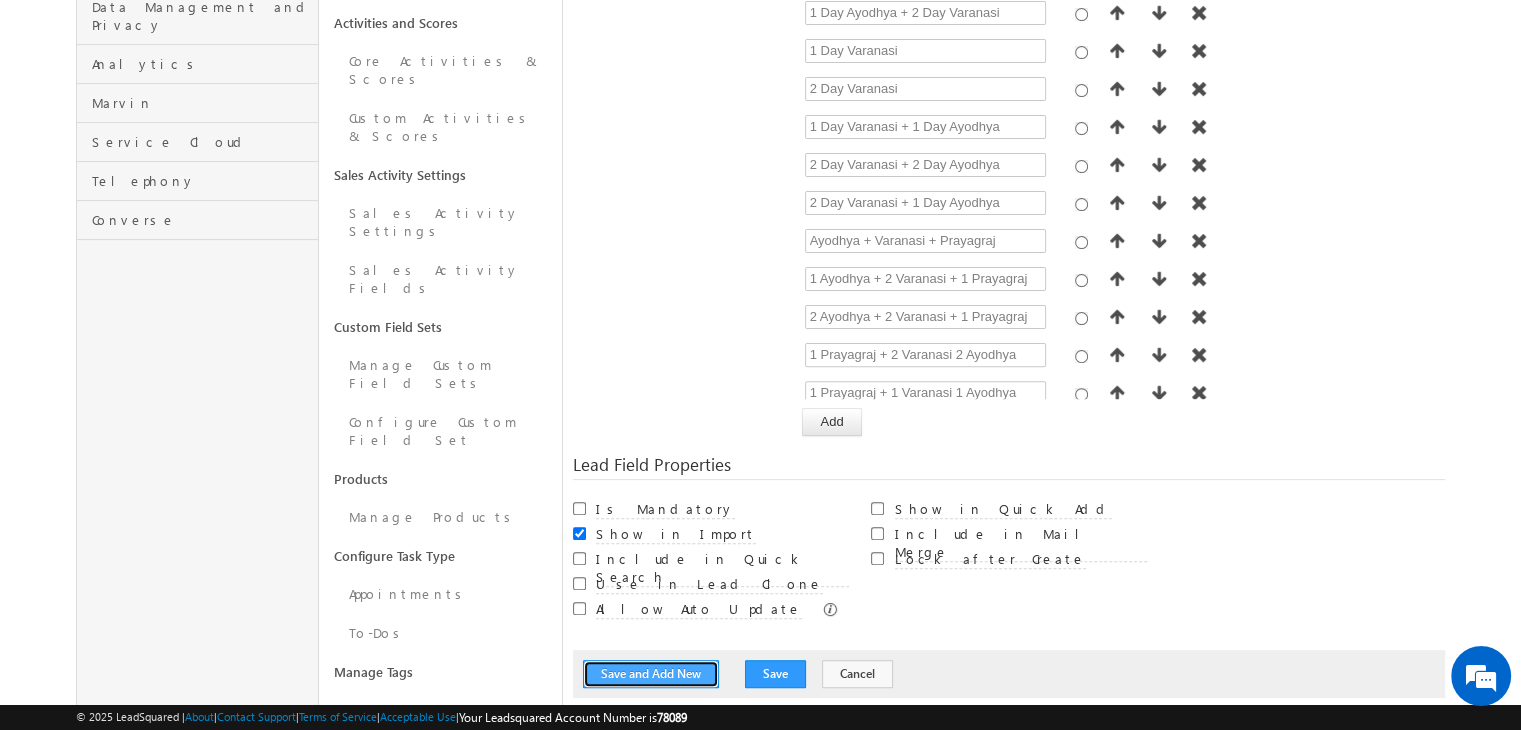 click on "Save and Add New" at bounding box center (651, 674) 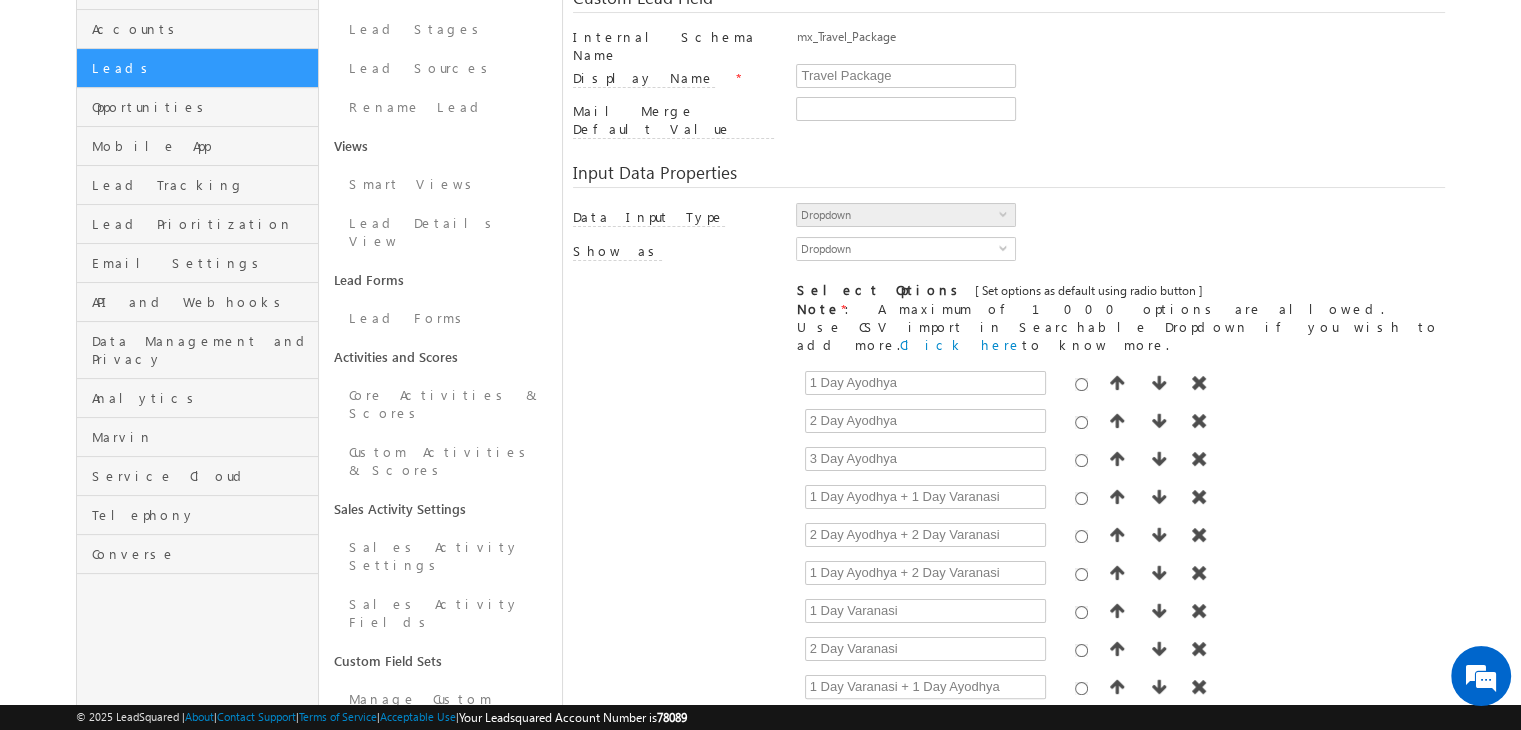 scroll, scrollTop: 0, scrollLeft: 0, axis: both 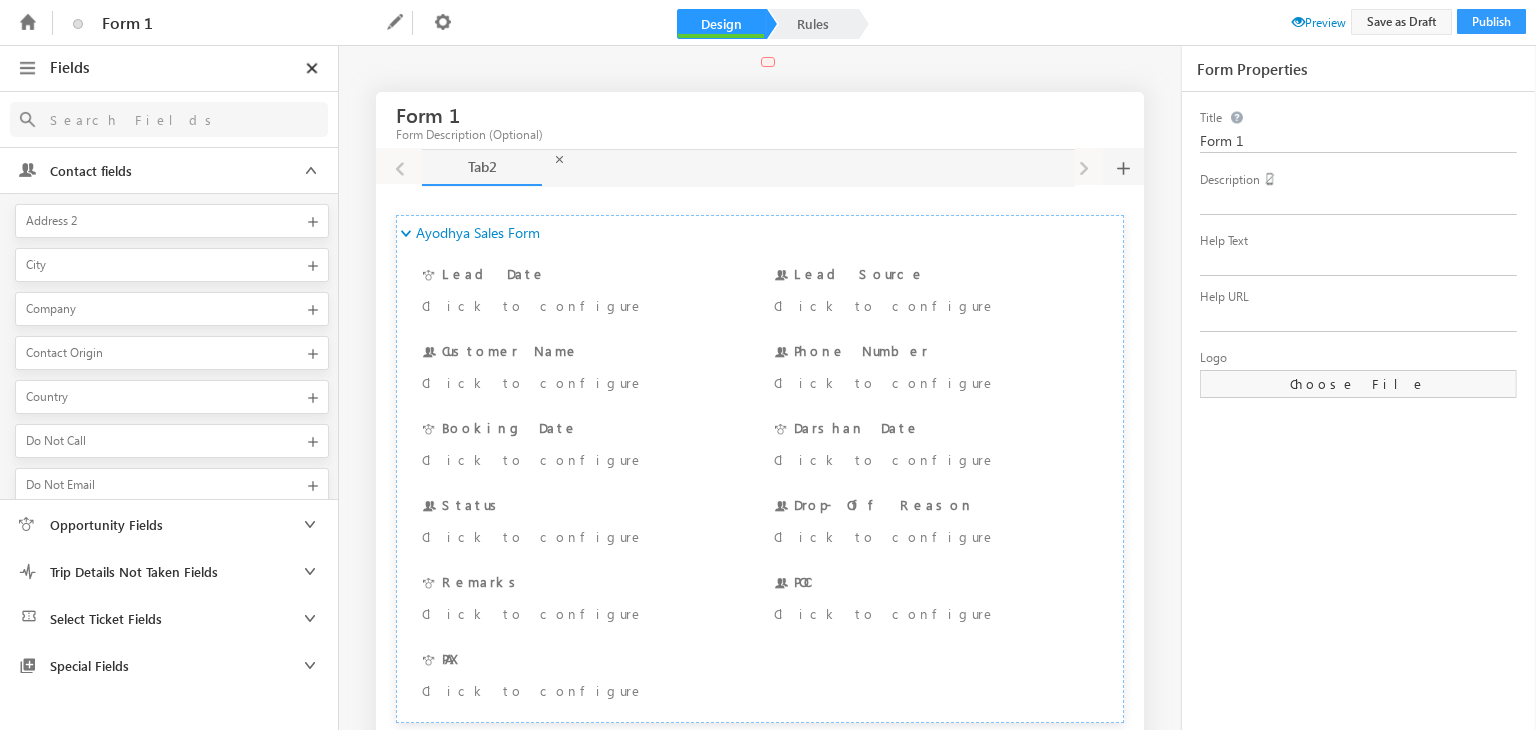 click at bounding box center (162, 119) 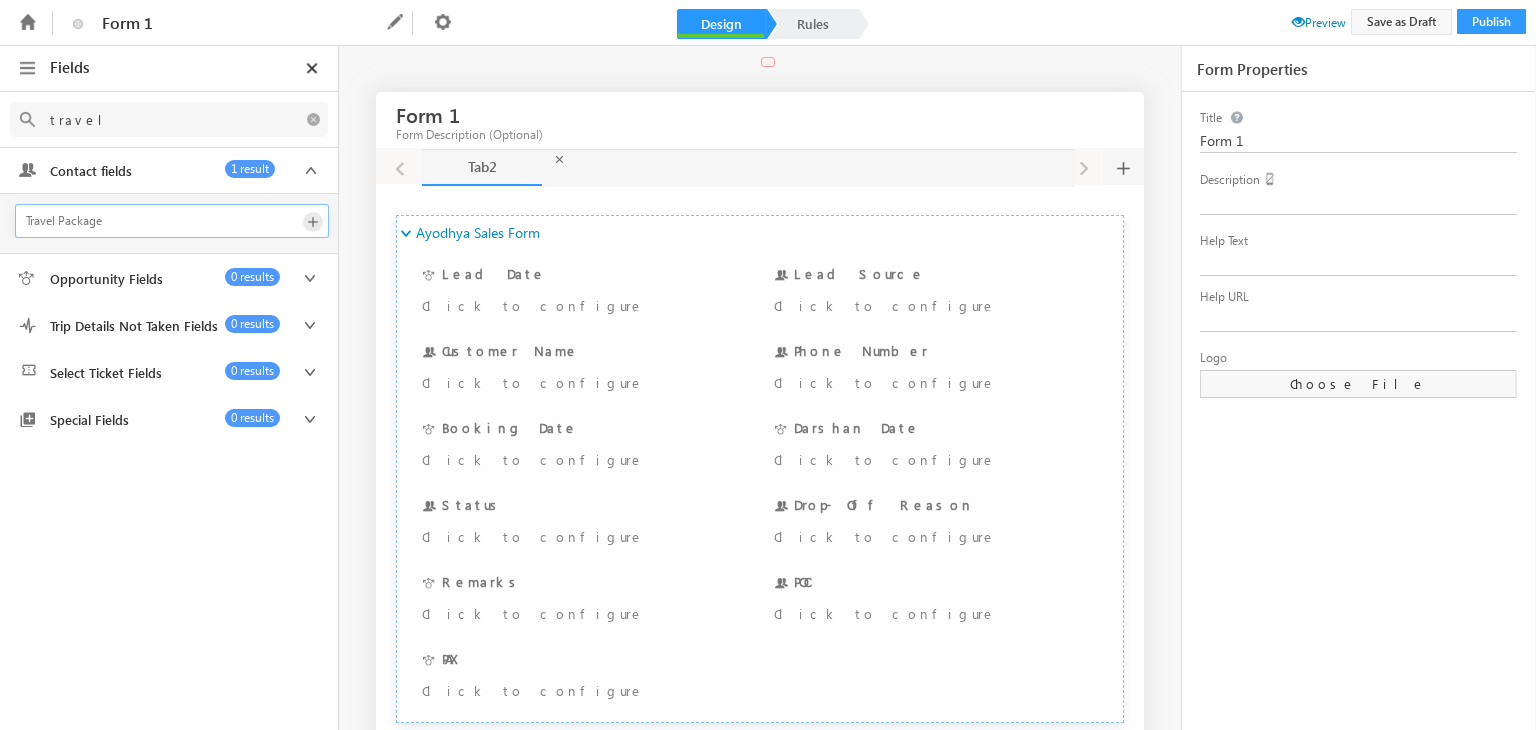 click at bounding box center [313, 222] 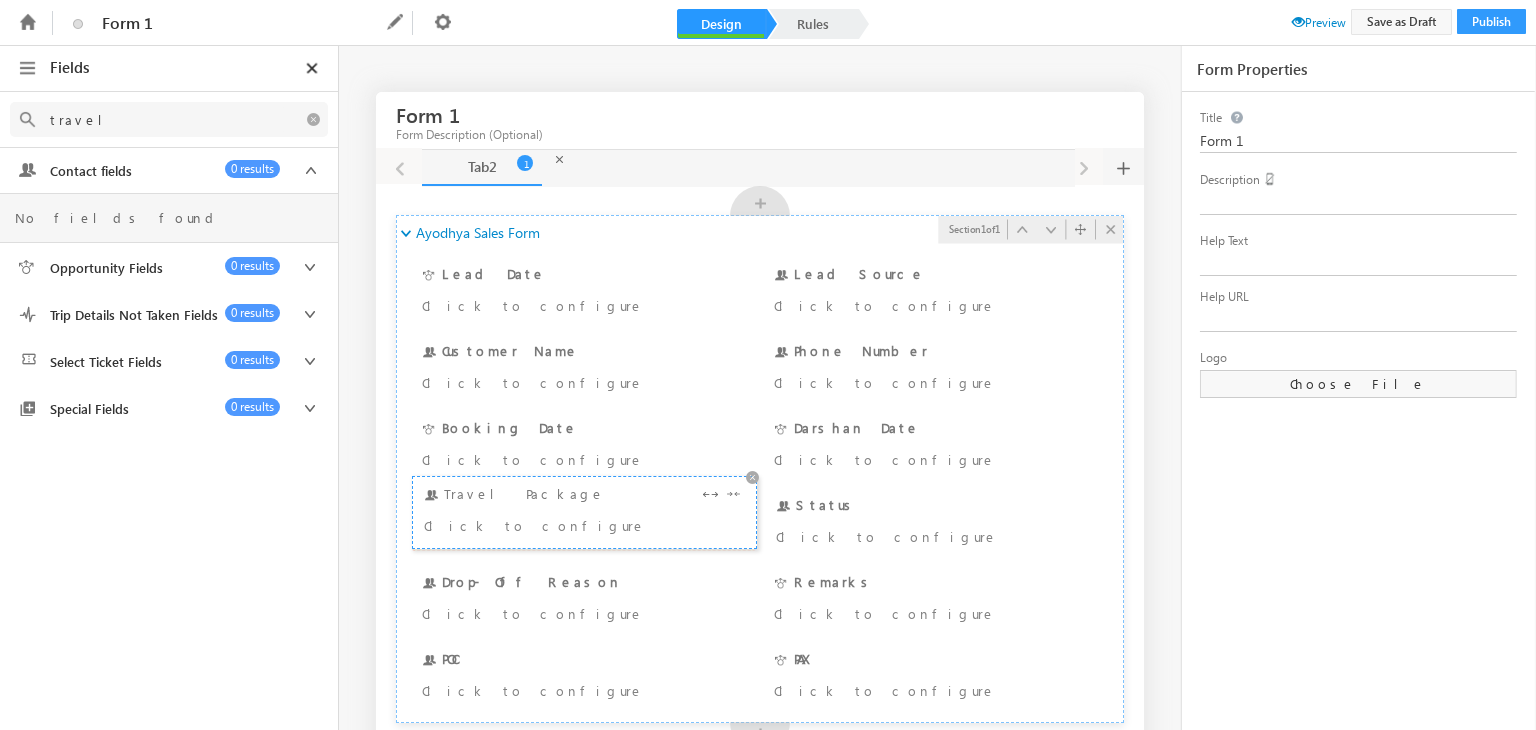drag, startPoint x: 826, startPoint y: 670, endPoint x: 427, endPoint y: 504, distance: 432.1539 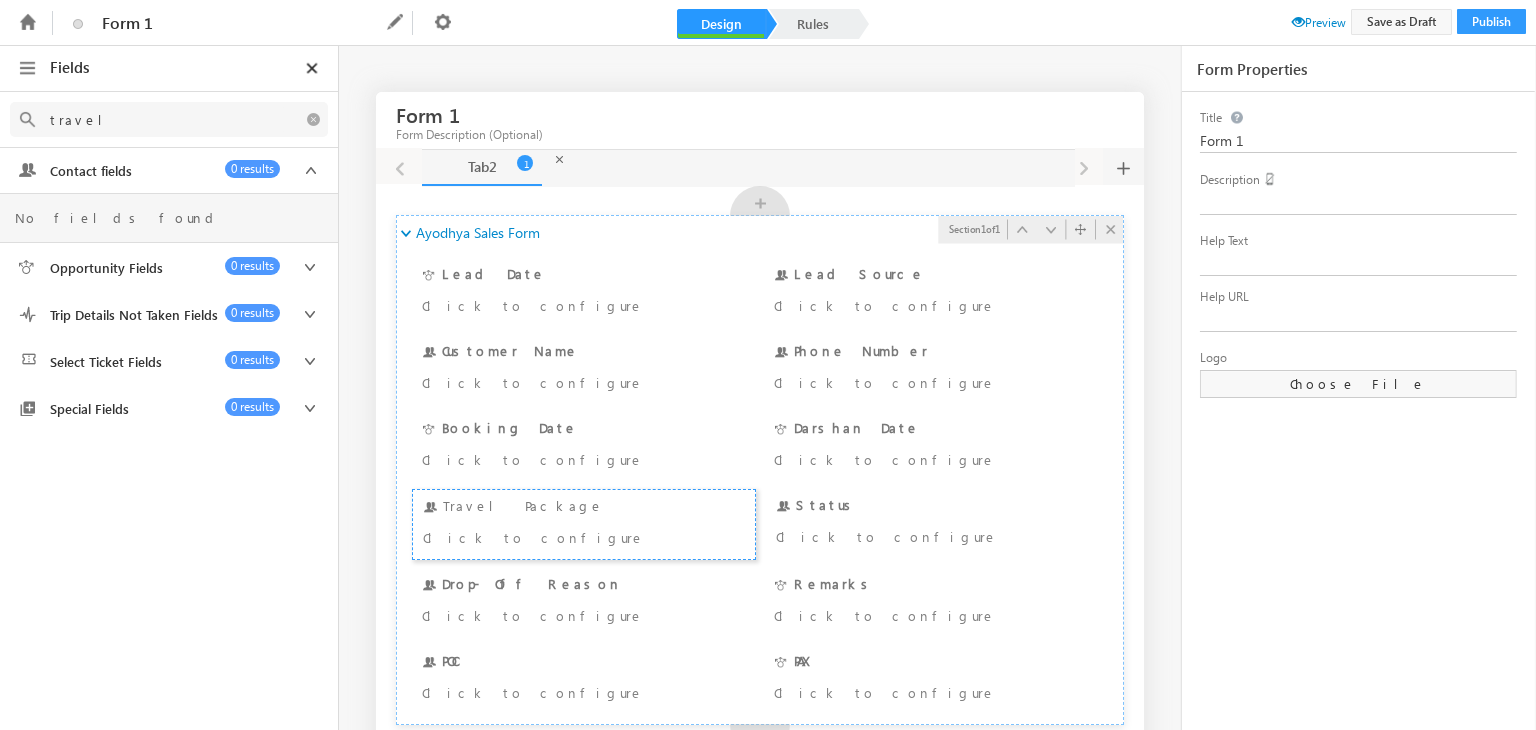 type on "travel" 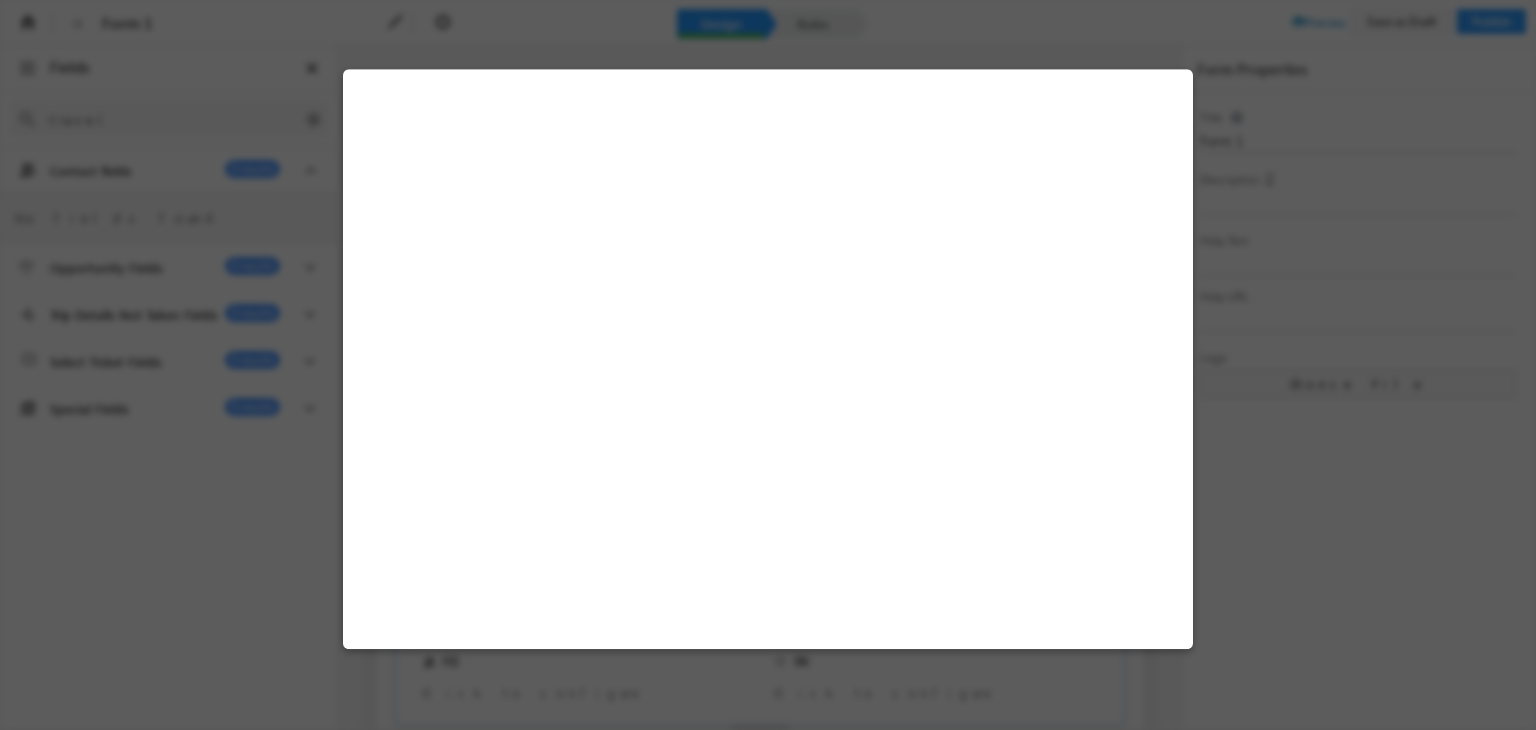 select on "Organic Search" 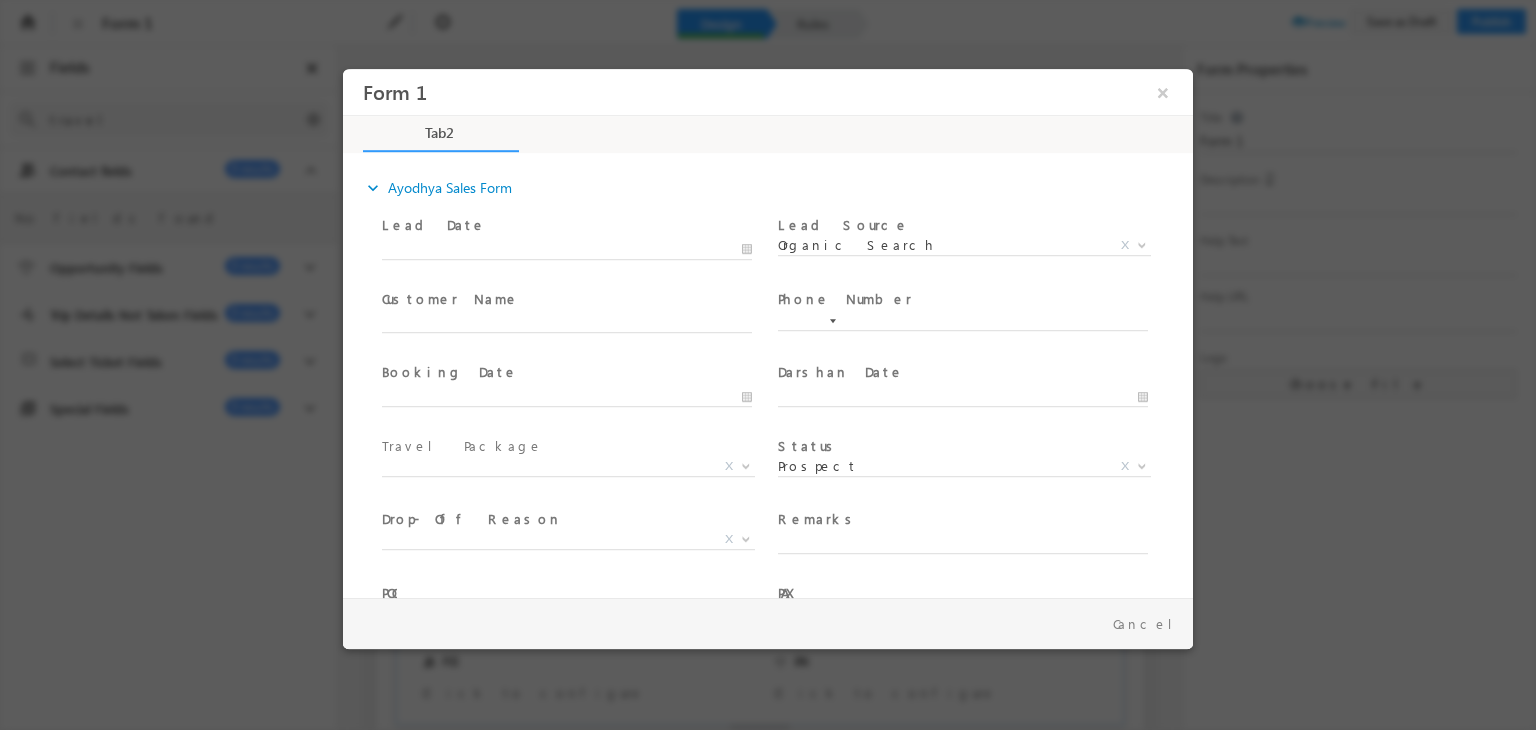 scroll, scrollTop: 0, scrollLeft: 0, axis: both 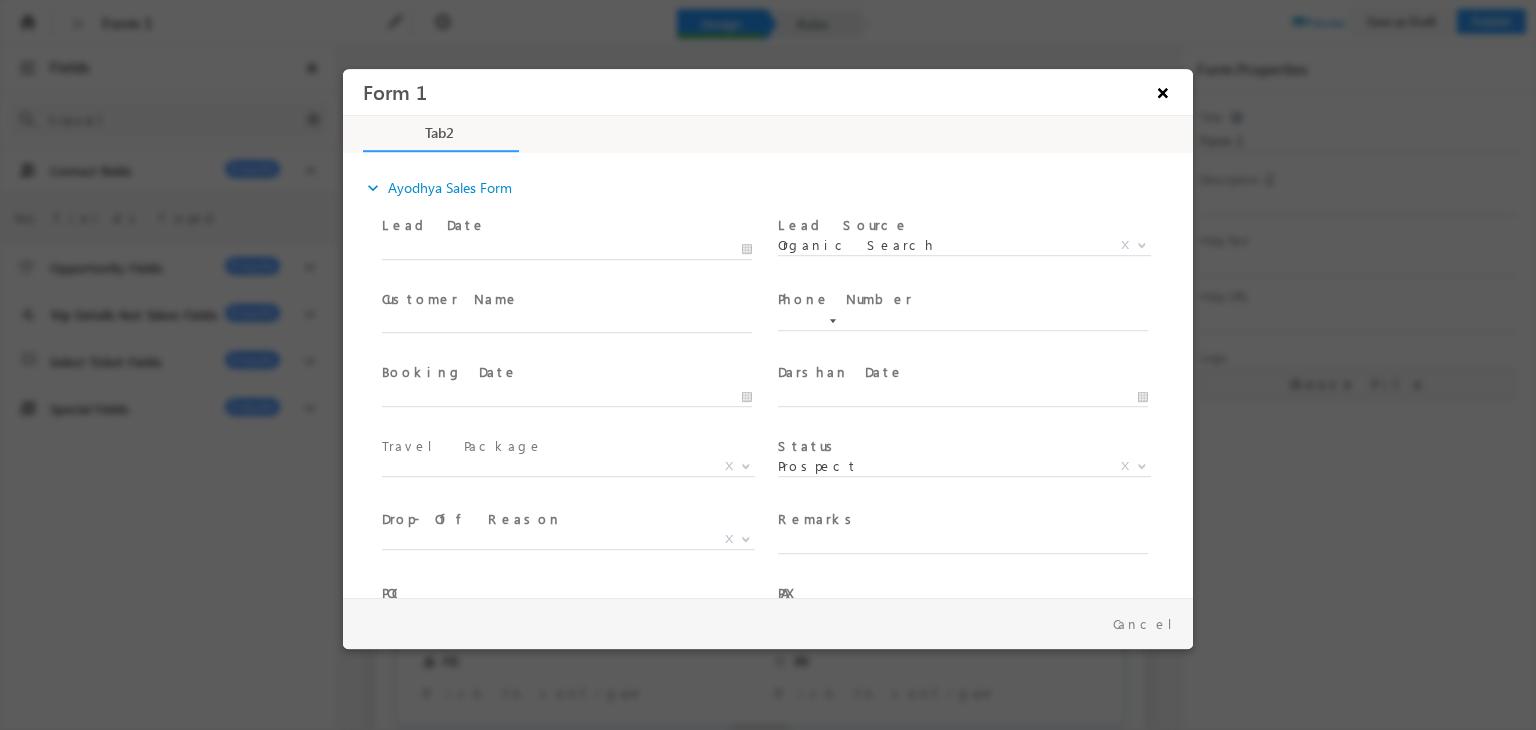 click on "×" at bounding box center [1163, 92] 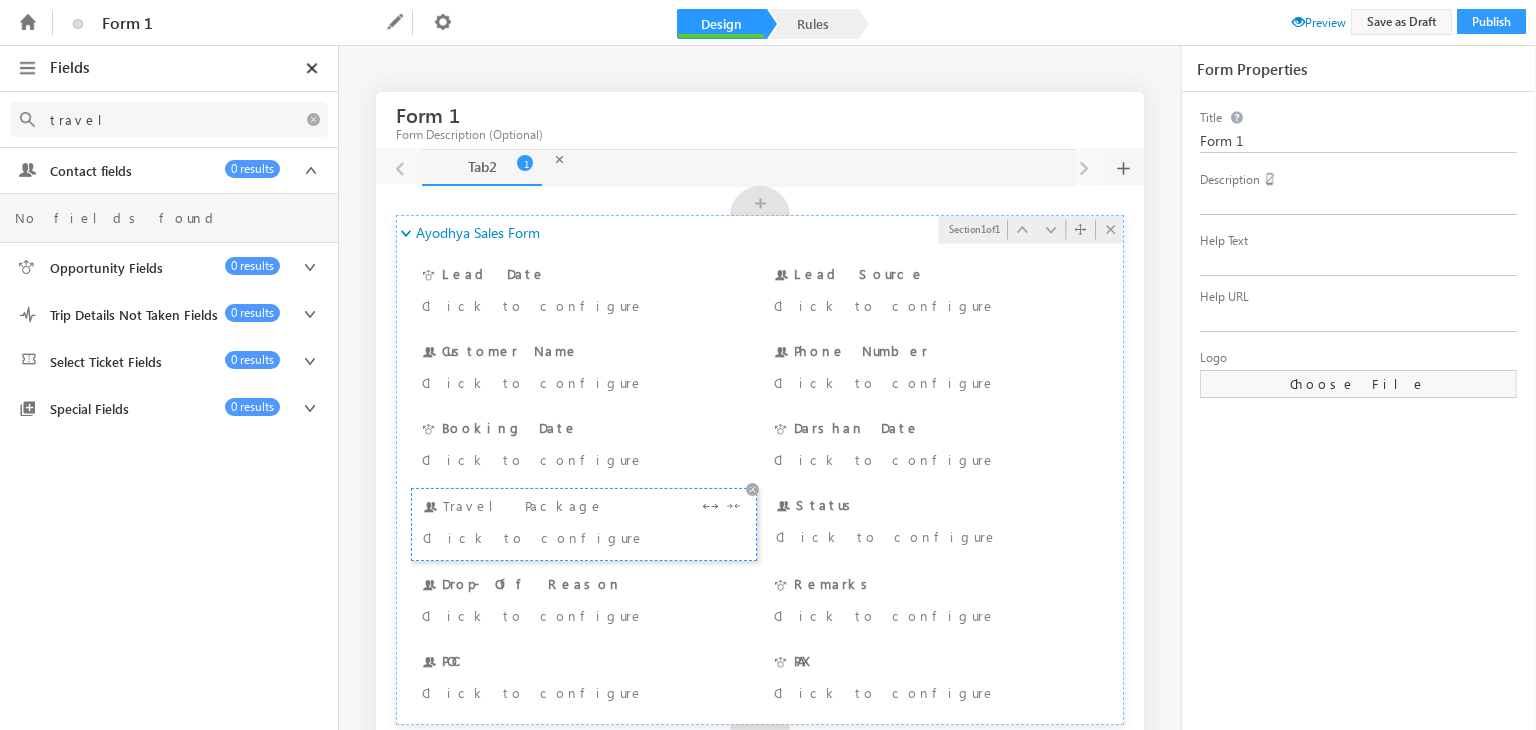 click on "Travel Package Click to configure" at bounding box center [584, 524] 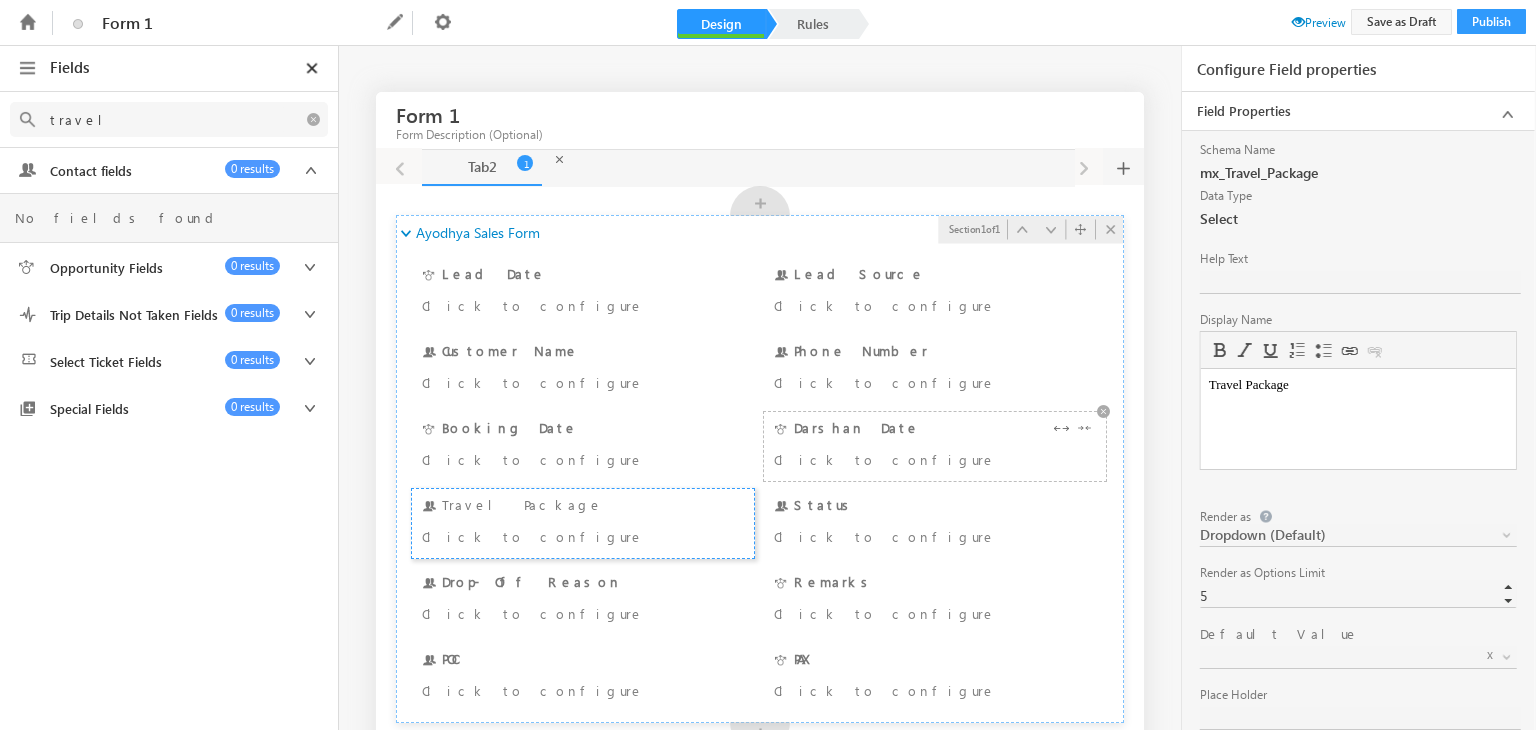 scroll, scrollTop: 0, scrollLeft: 0, axis: both 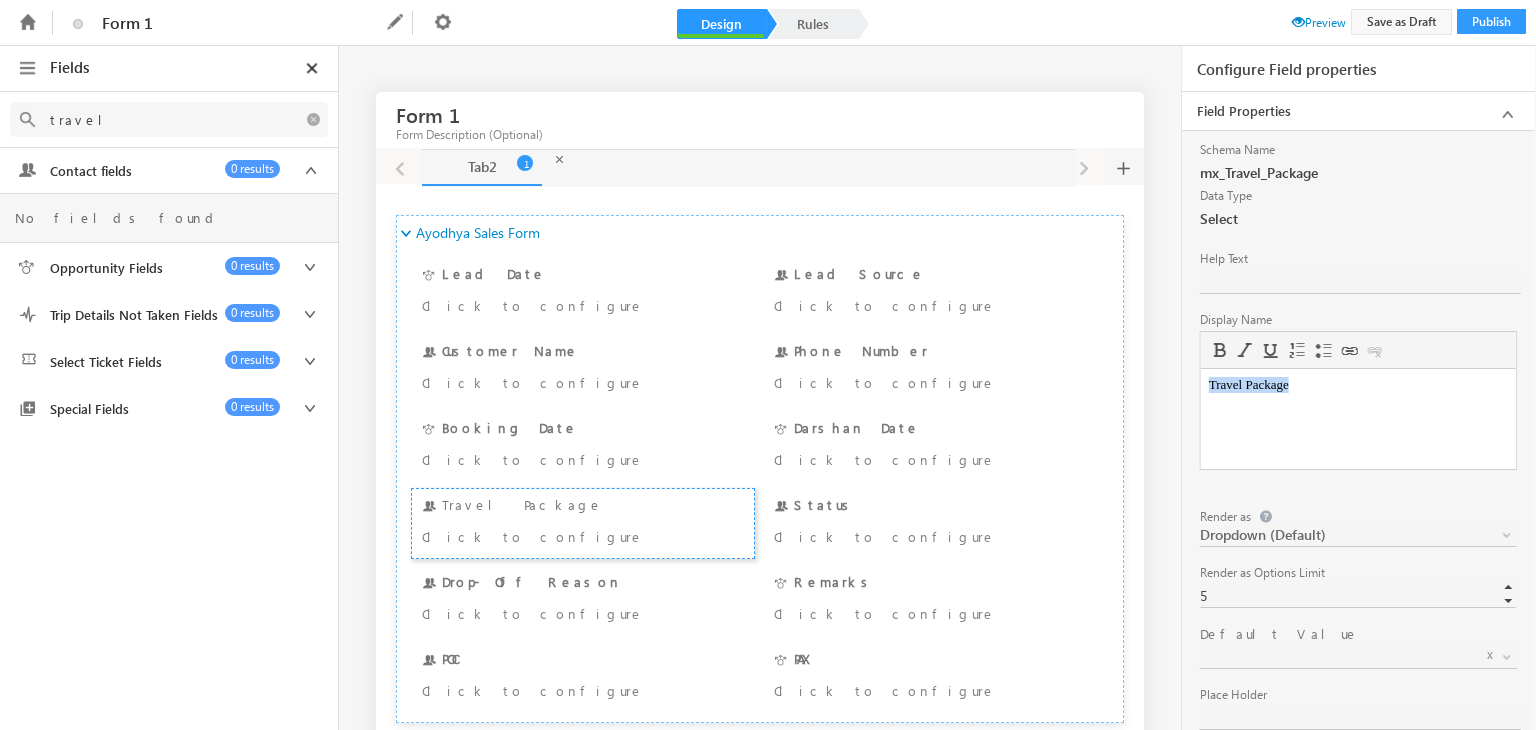 drag, startPoint x: 1296, startPoint y: 393, endPoint x: 1025, endPoint y: 414, distance: 271.81244 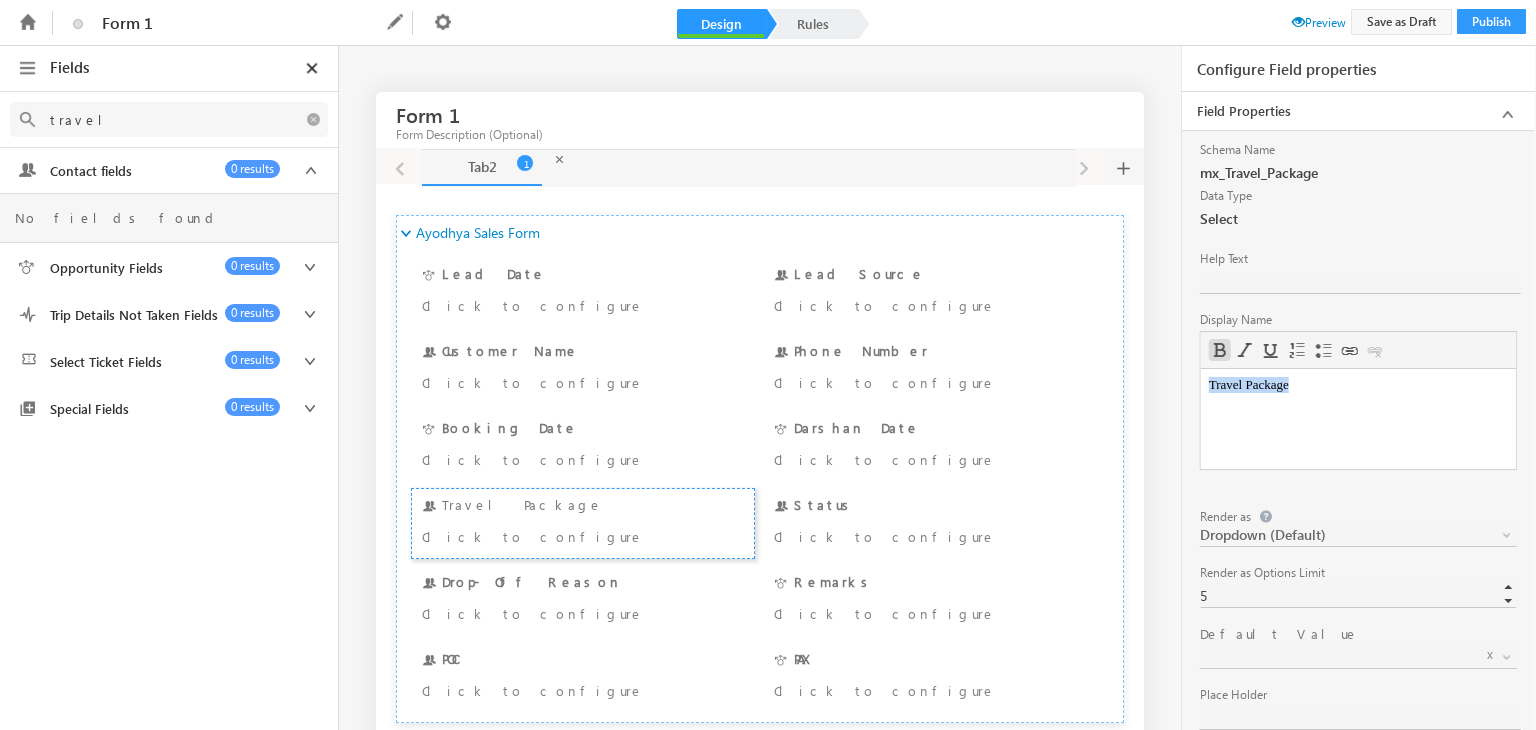 click at bounding box center (1220, 350) 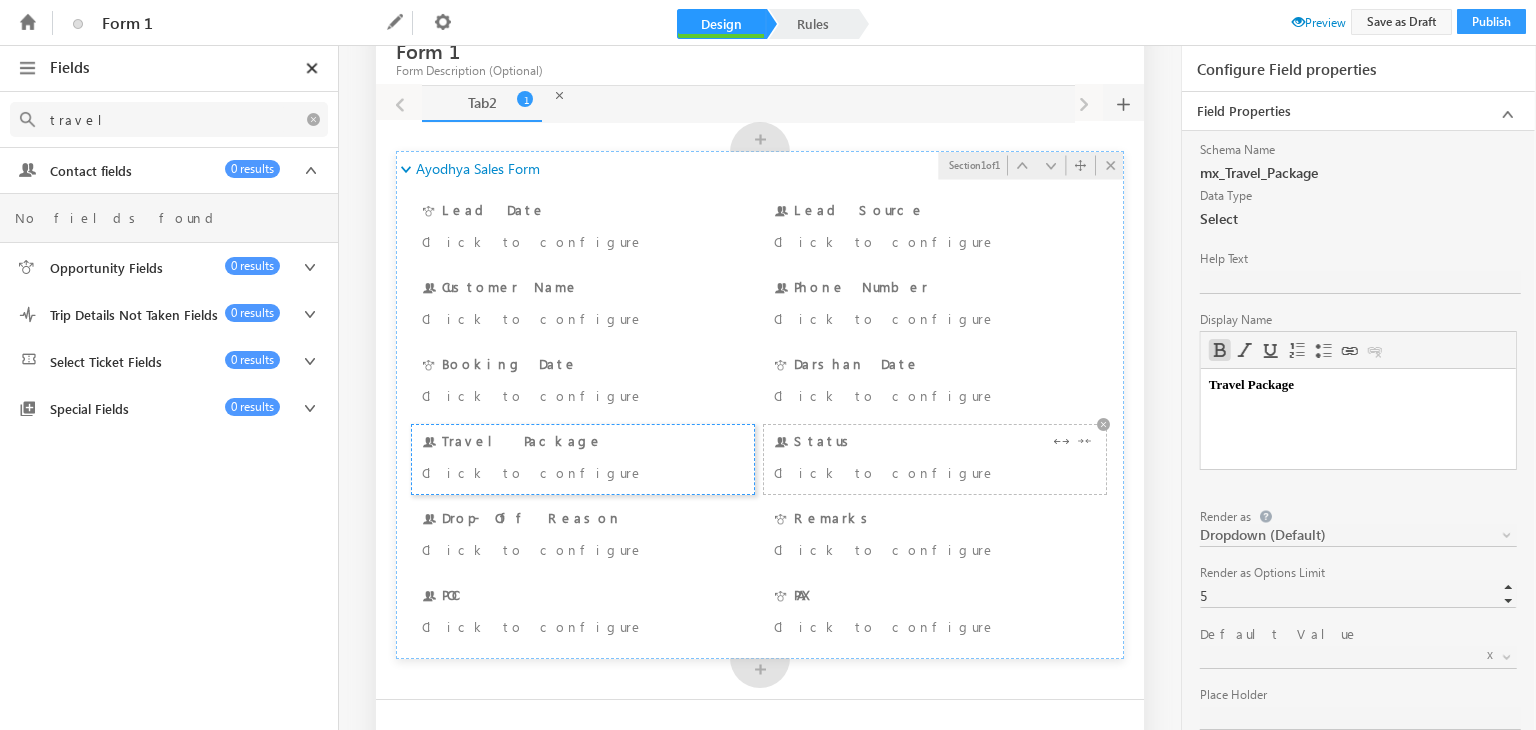 scroll, scrollTop: 64, scrollLeft: 0, axis: vertical 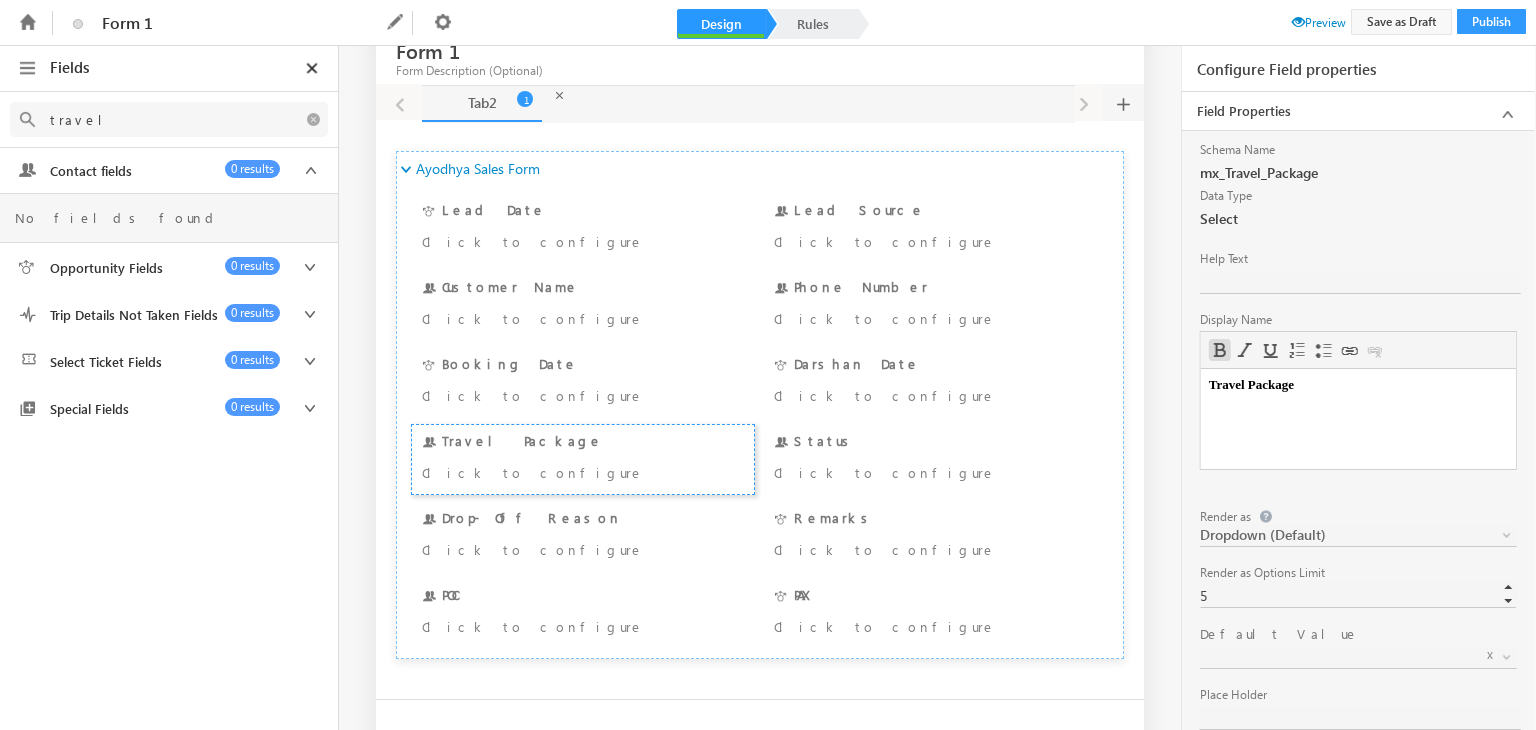 click on "Preview" at bounding box center (1319, 22) 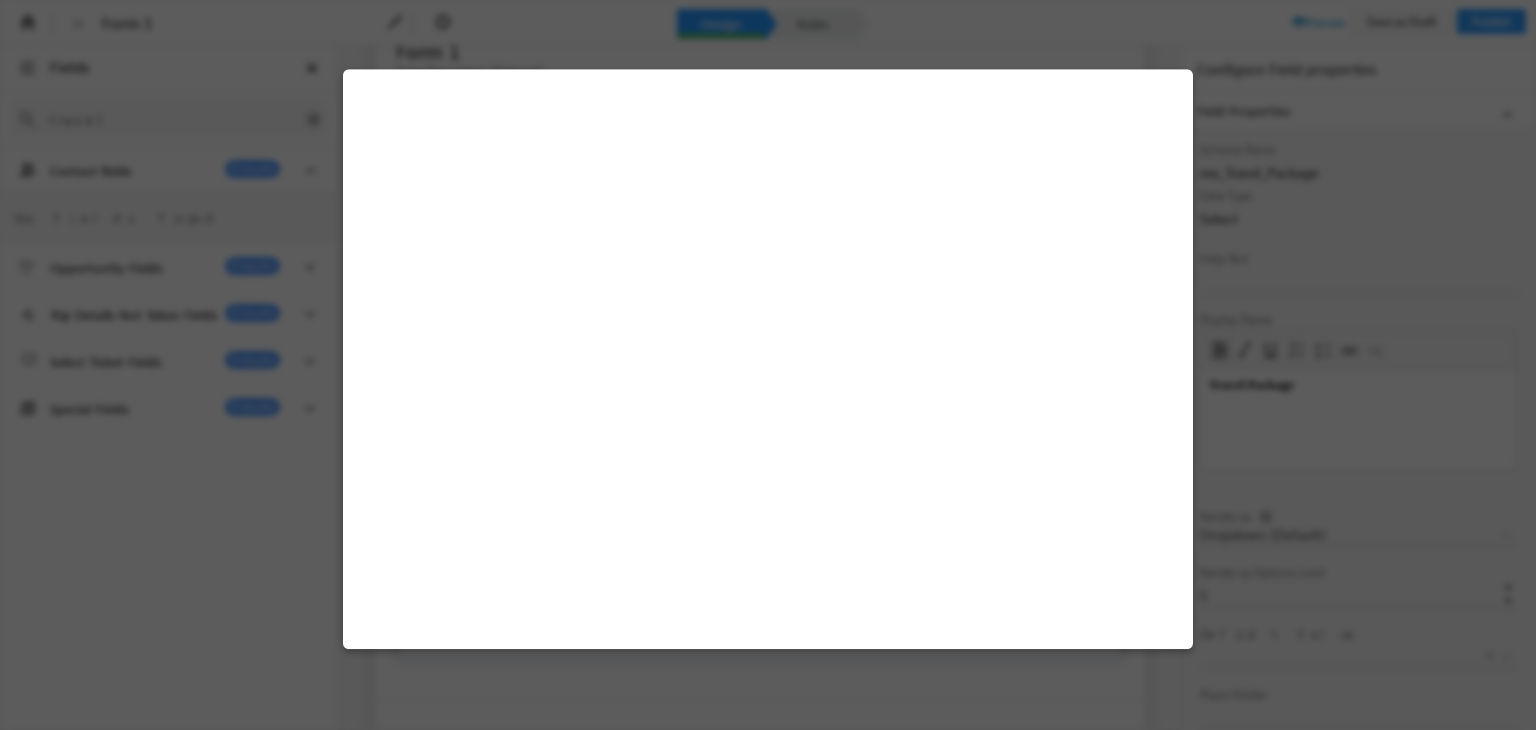 select on "Organic Search" 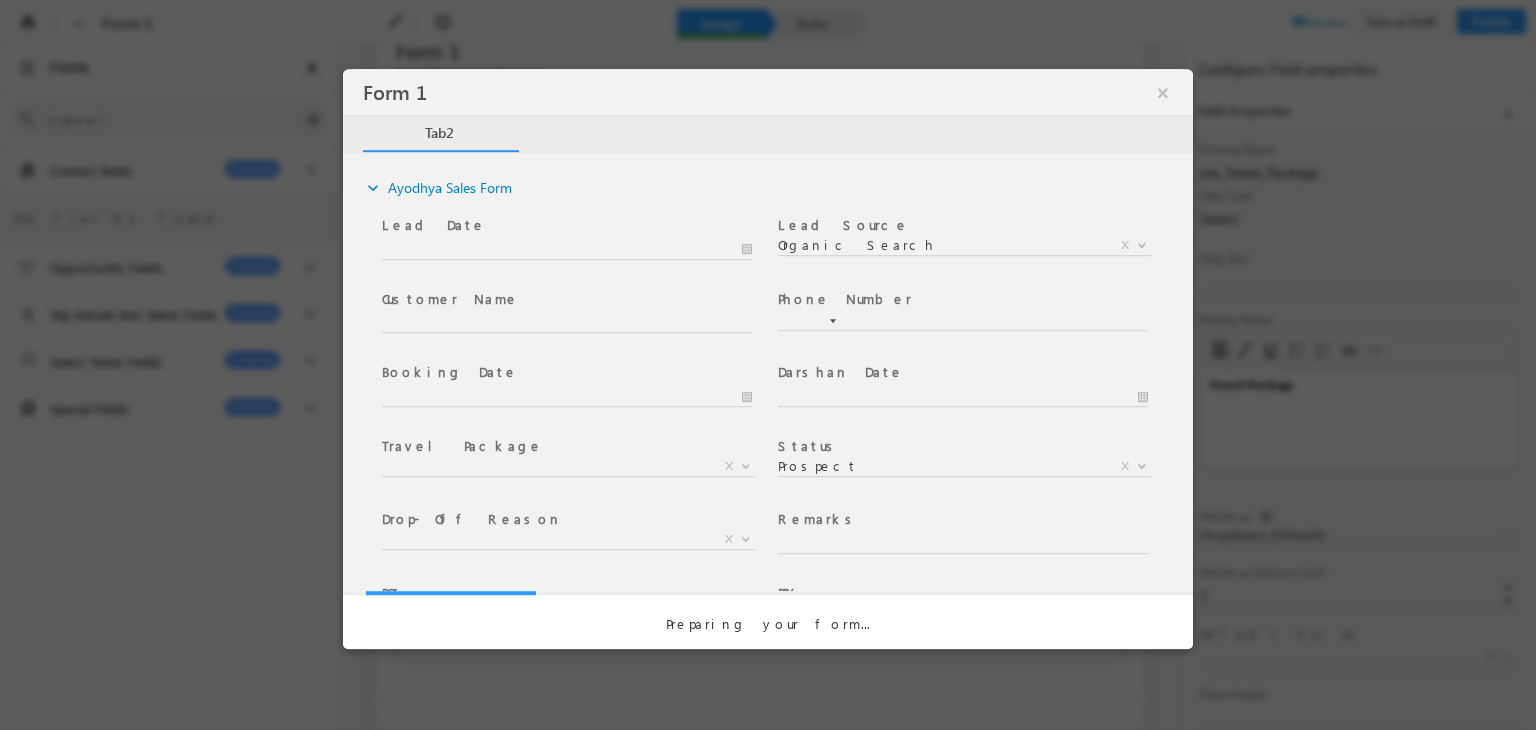 scroll, scrollTop: 0, scrollLeft: 0, axis: both 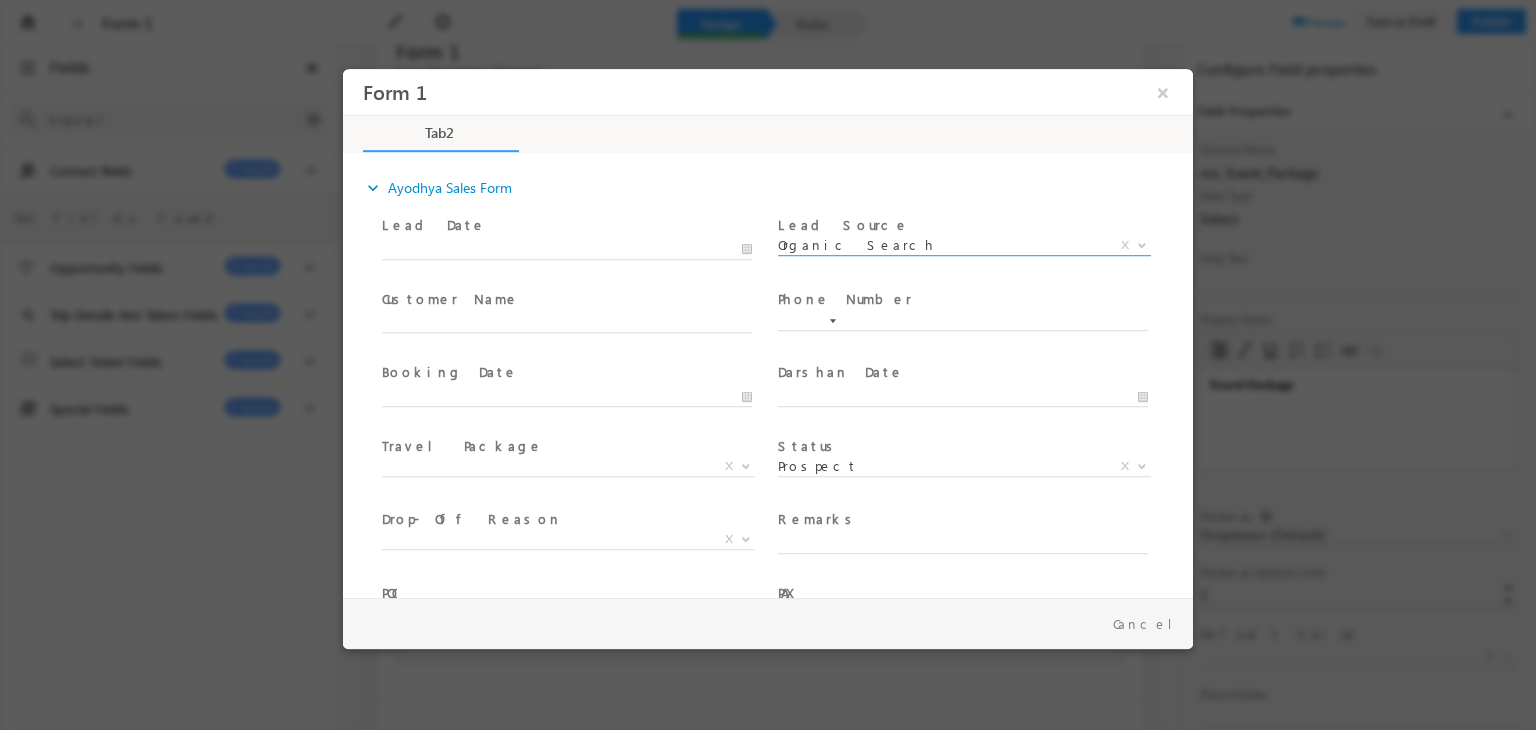 click on "Organic Search" at bounding box center [940, 245] 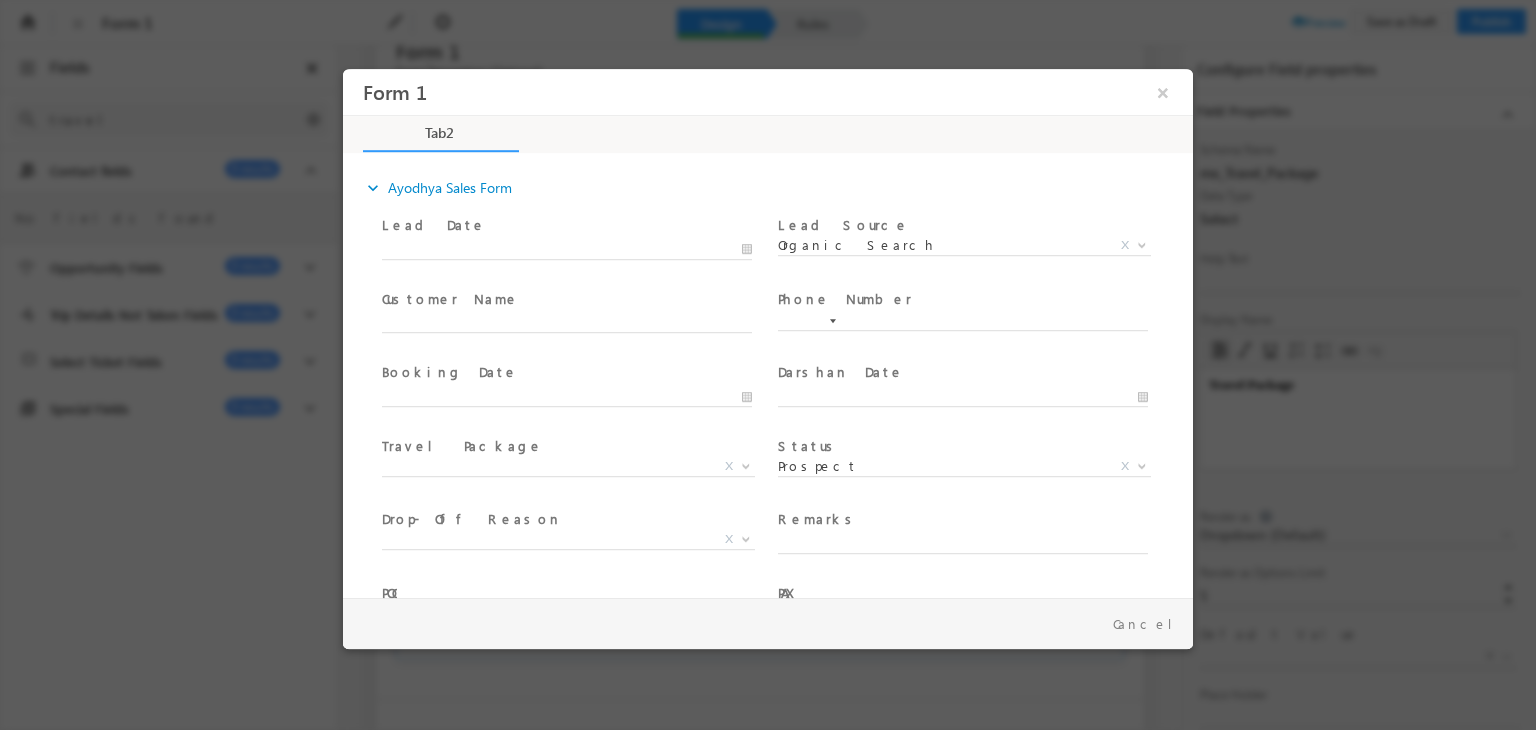click on "Customer Name
*" at bounding box center [566, 300] 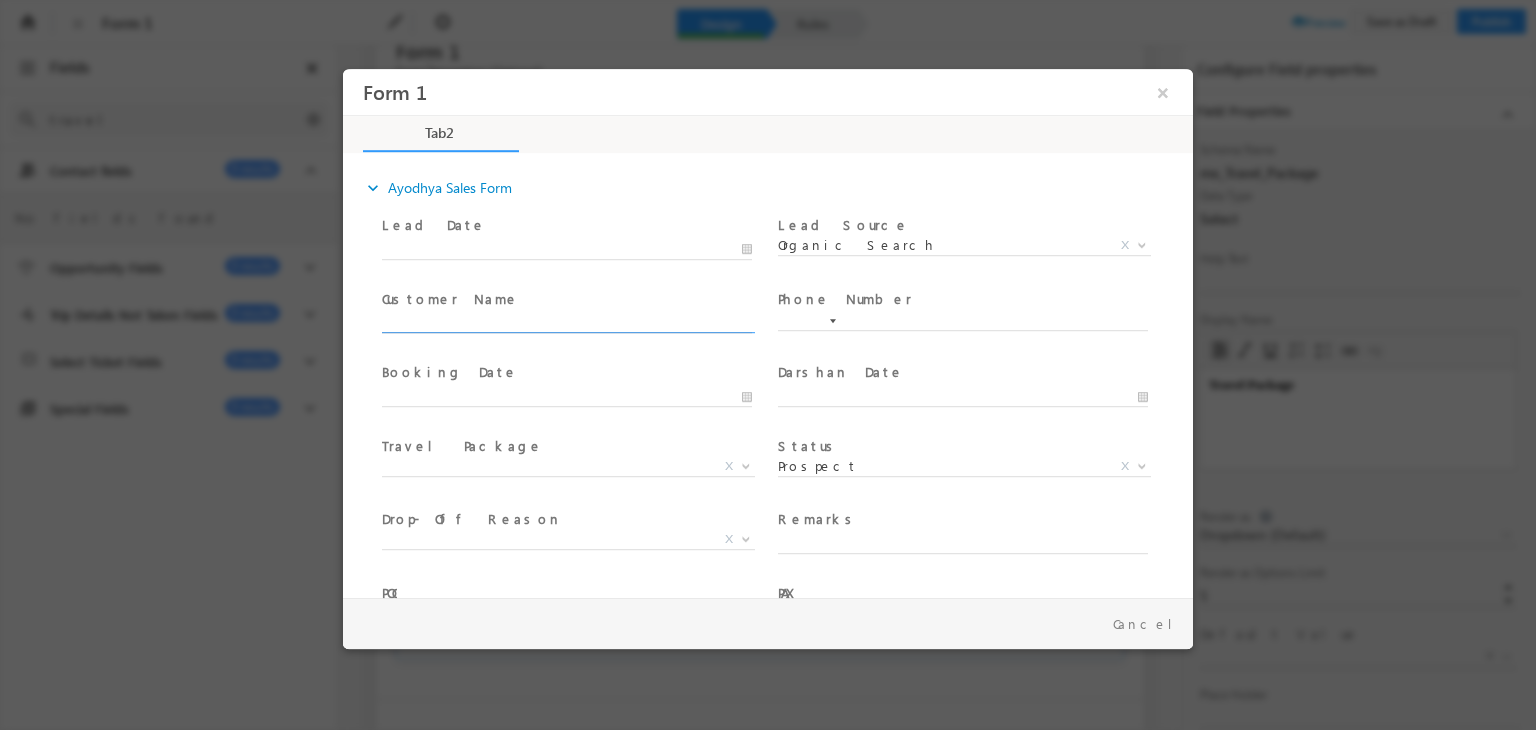 click at bounding box center (567, 324) 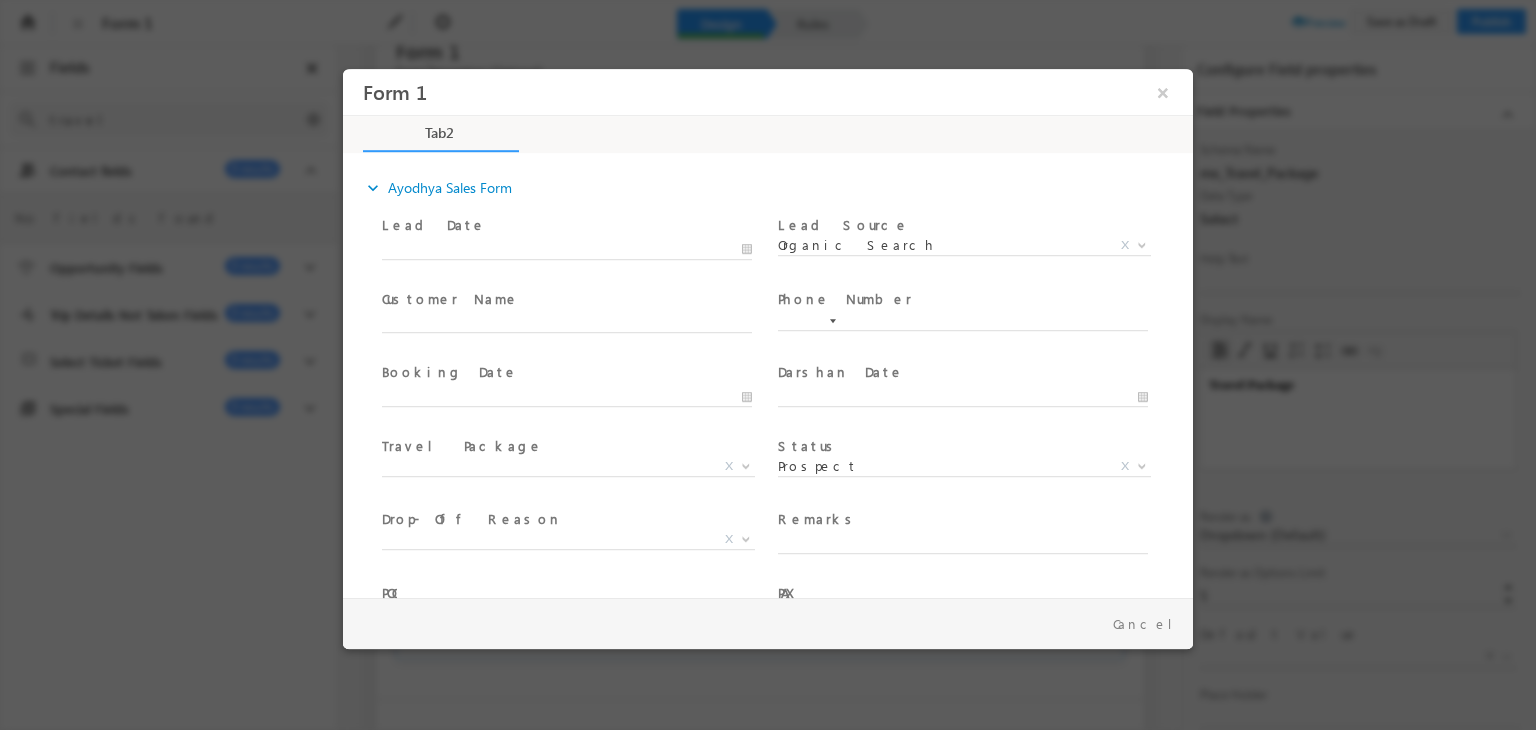 click at bounding box center [833, 321] 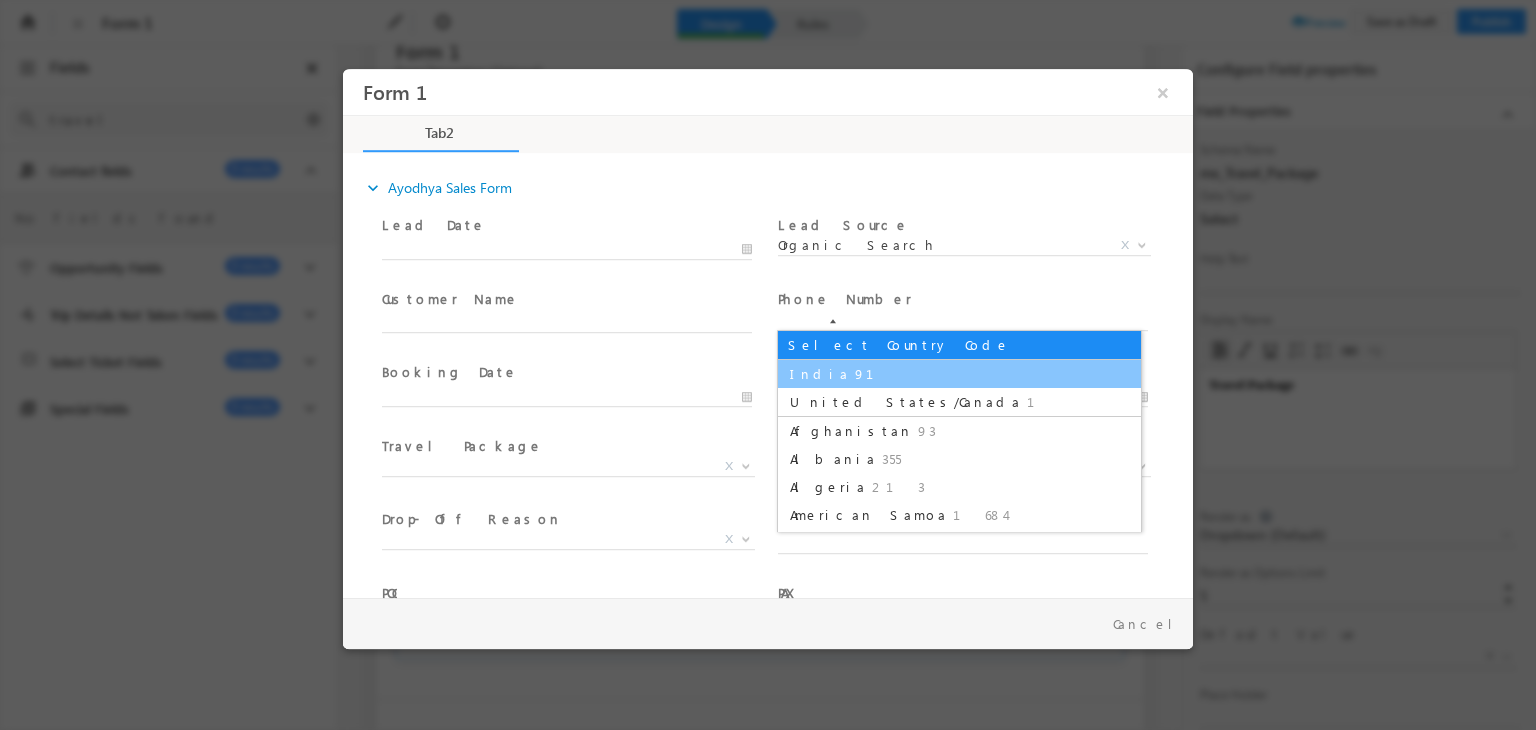 click on "91" at bounding box center [876, 373] 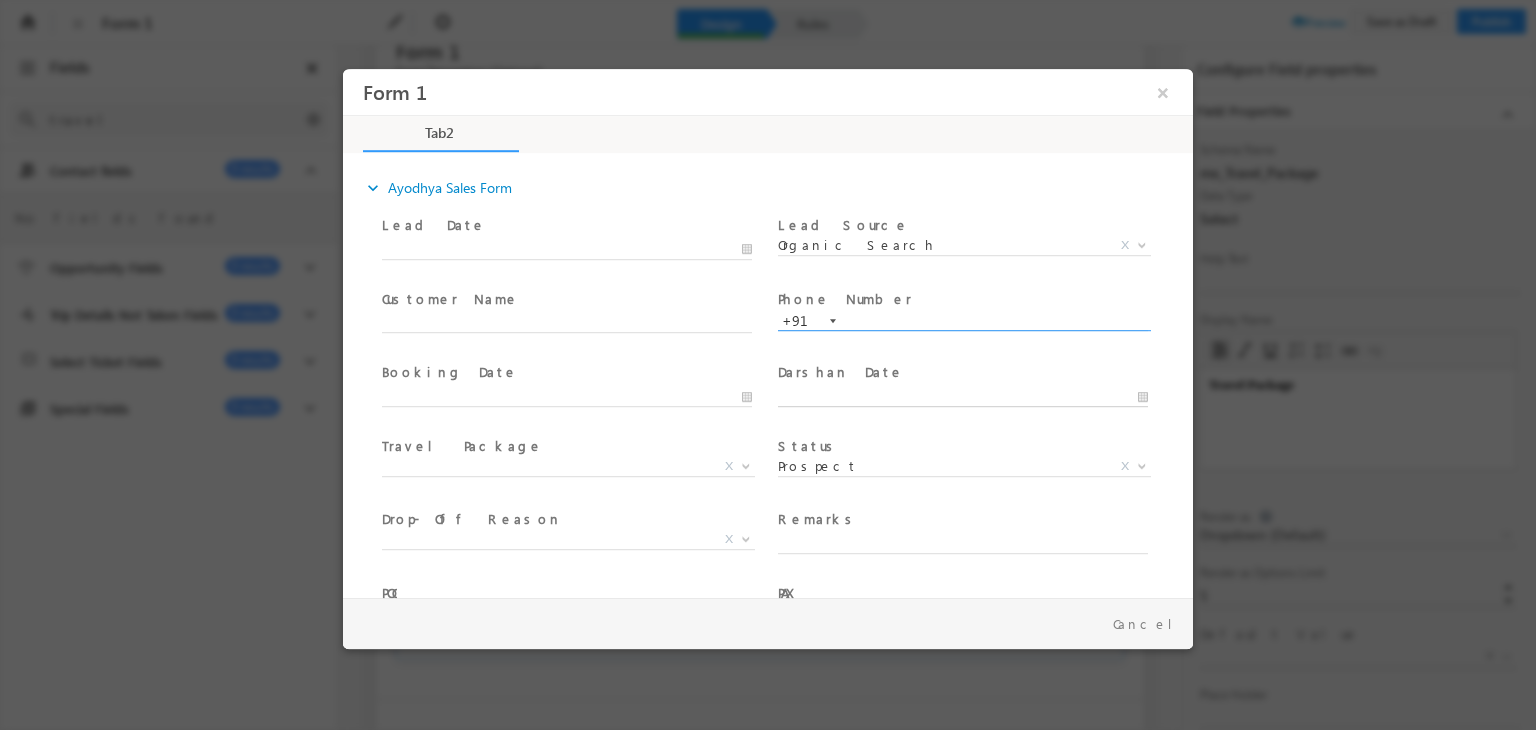 type on "18/07/2025 8:46 PM" 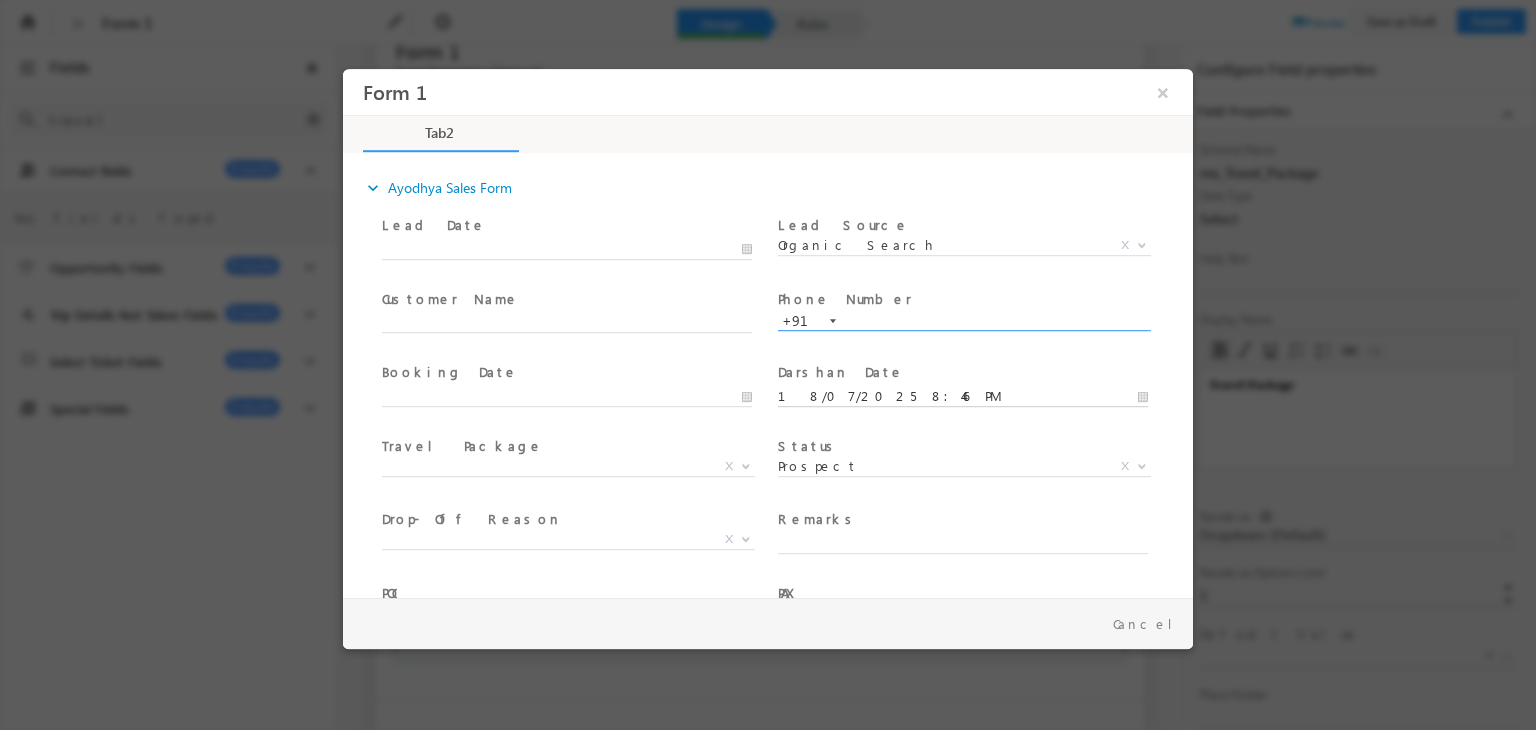 click on "18/07/2025 8:46 PM" at bounding box center (963, 397) 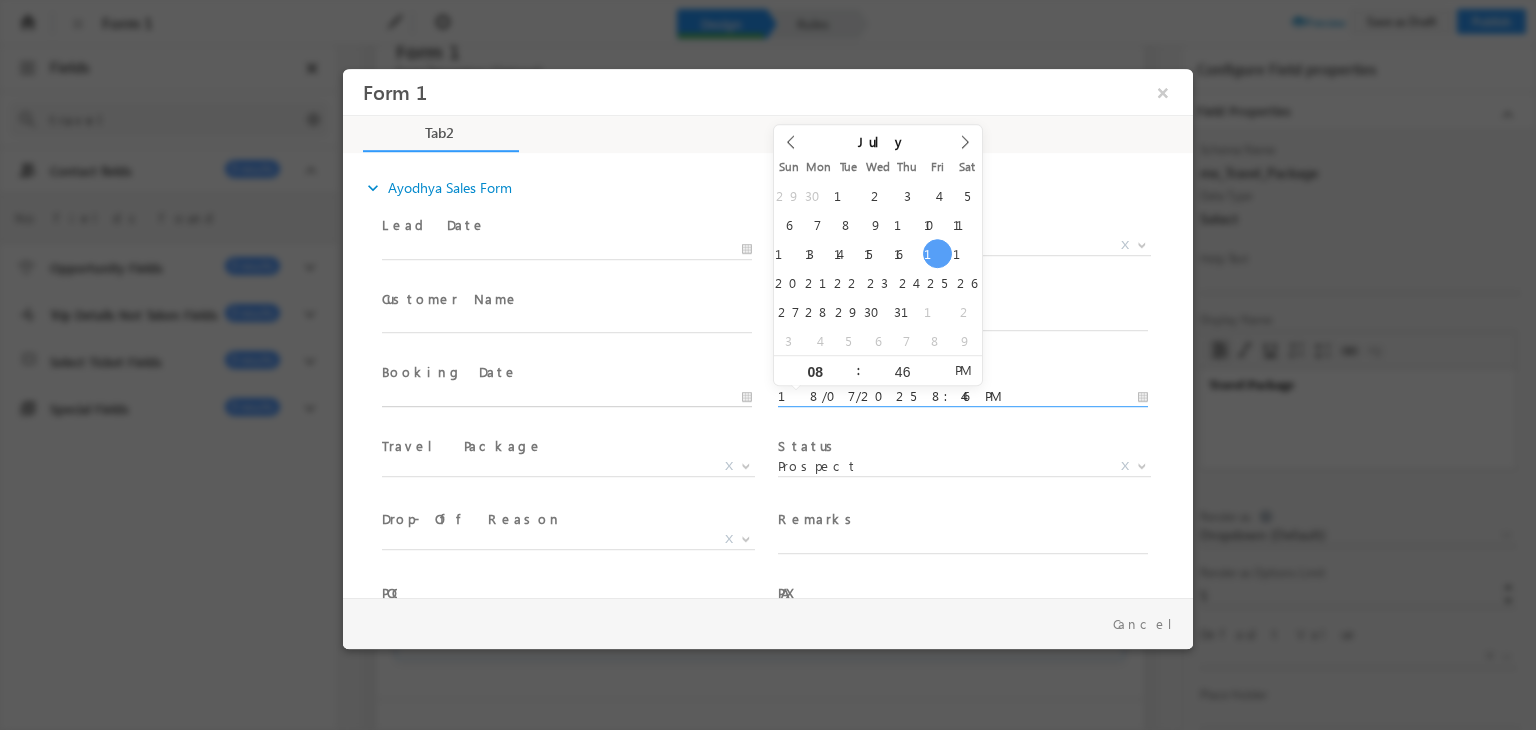 type on "18/07/2025 8:46 PM" 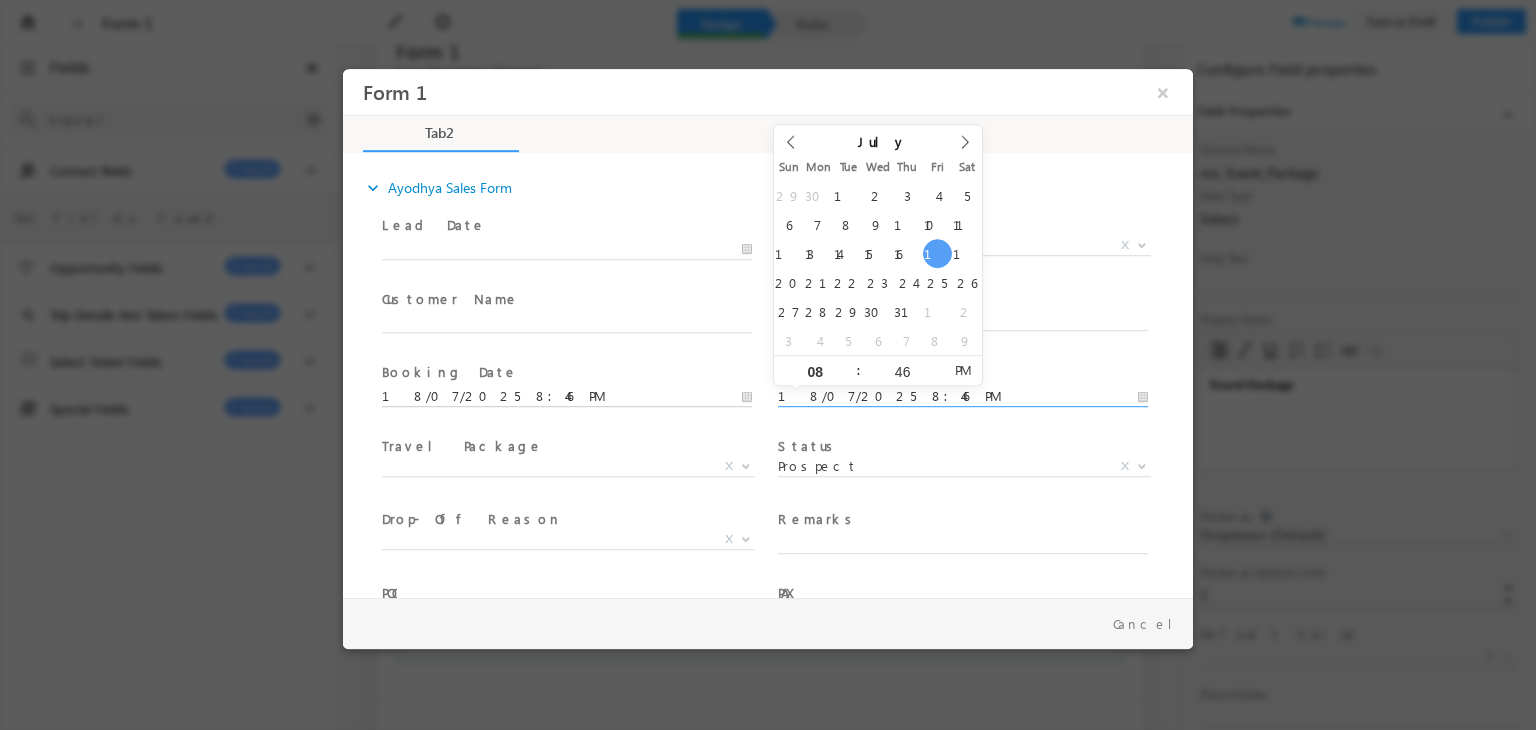click on "18/07/2025 8:46 PM" at bounding box center (567, 397) 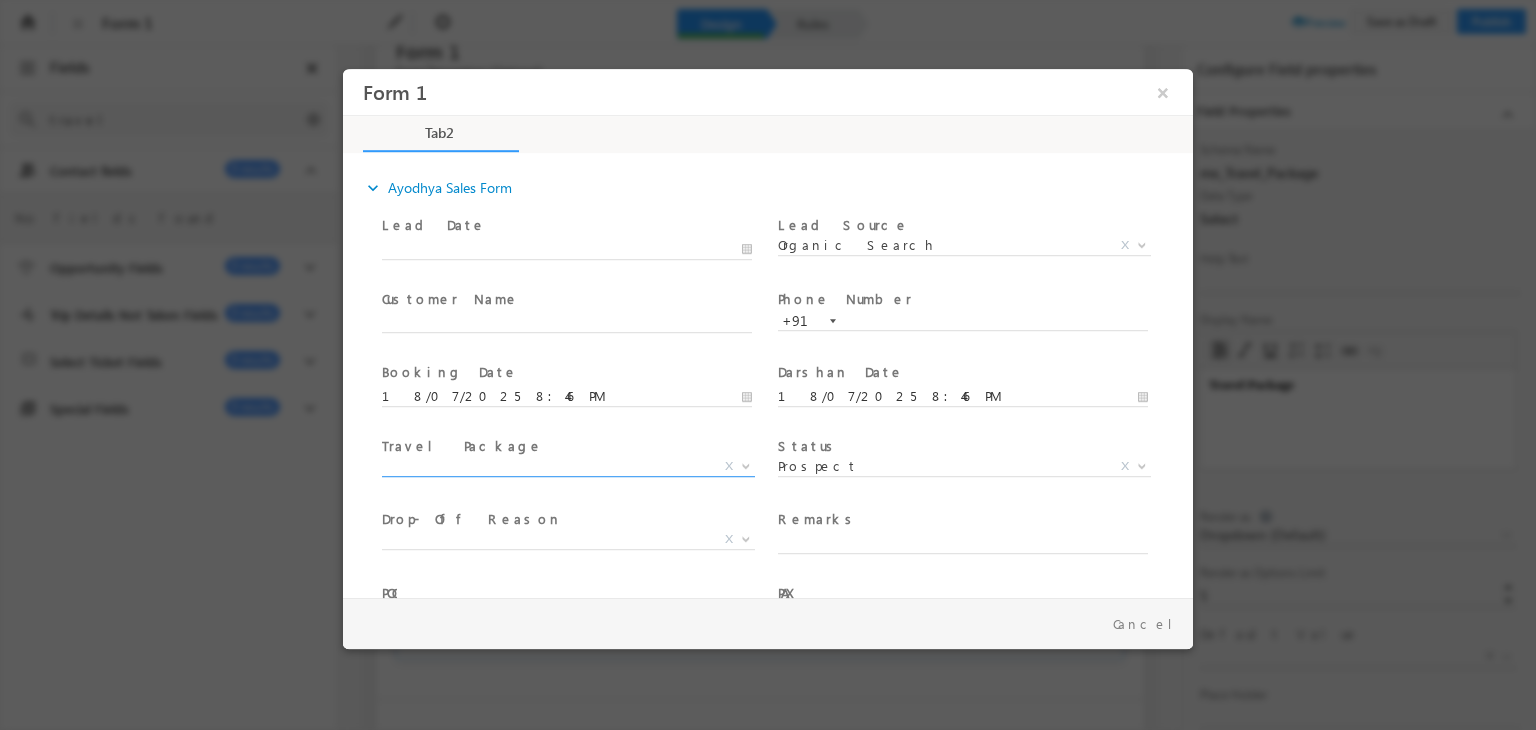 click on "X" at bounding box center [568, 471] 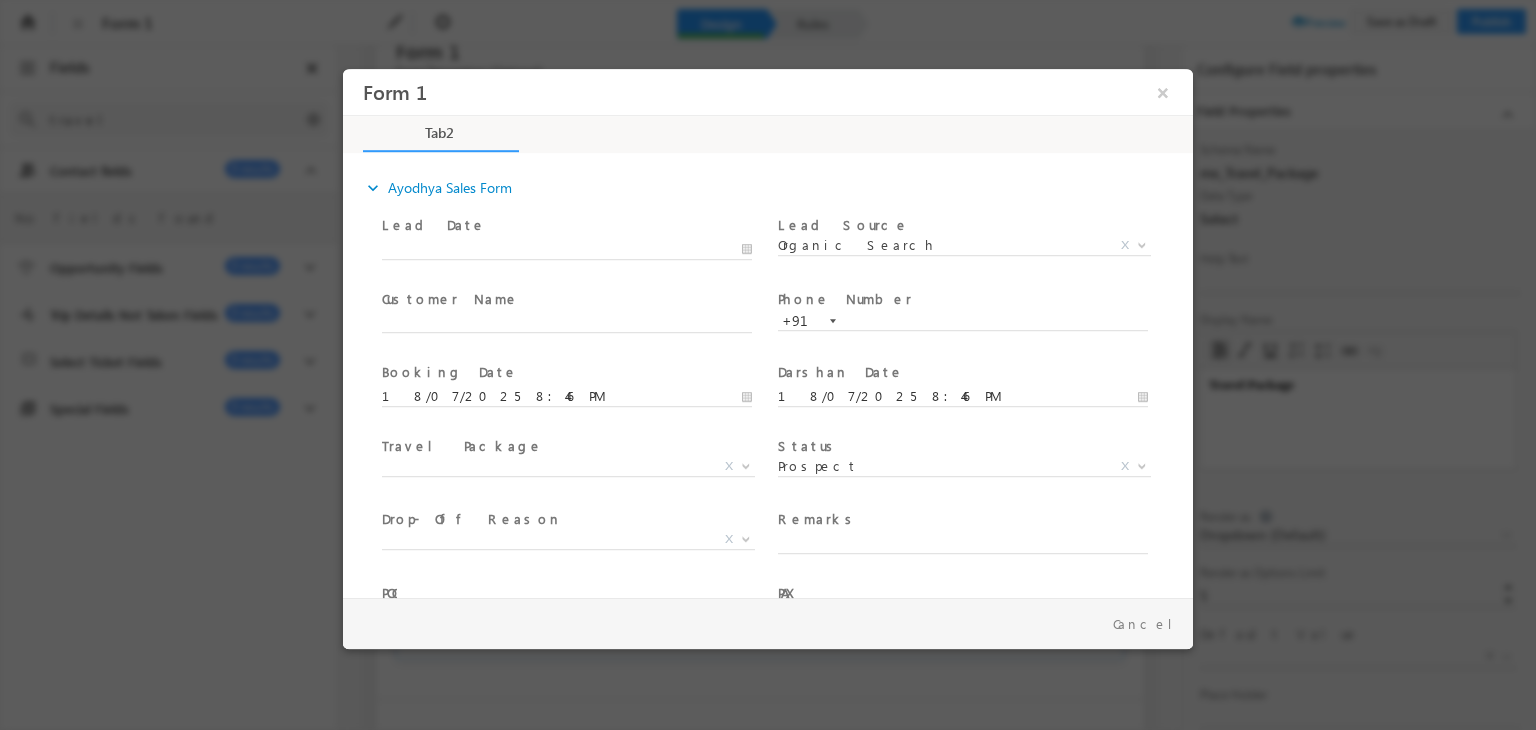 click on "X" at bounding box center (568, 467) 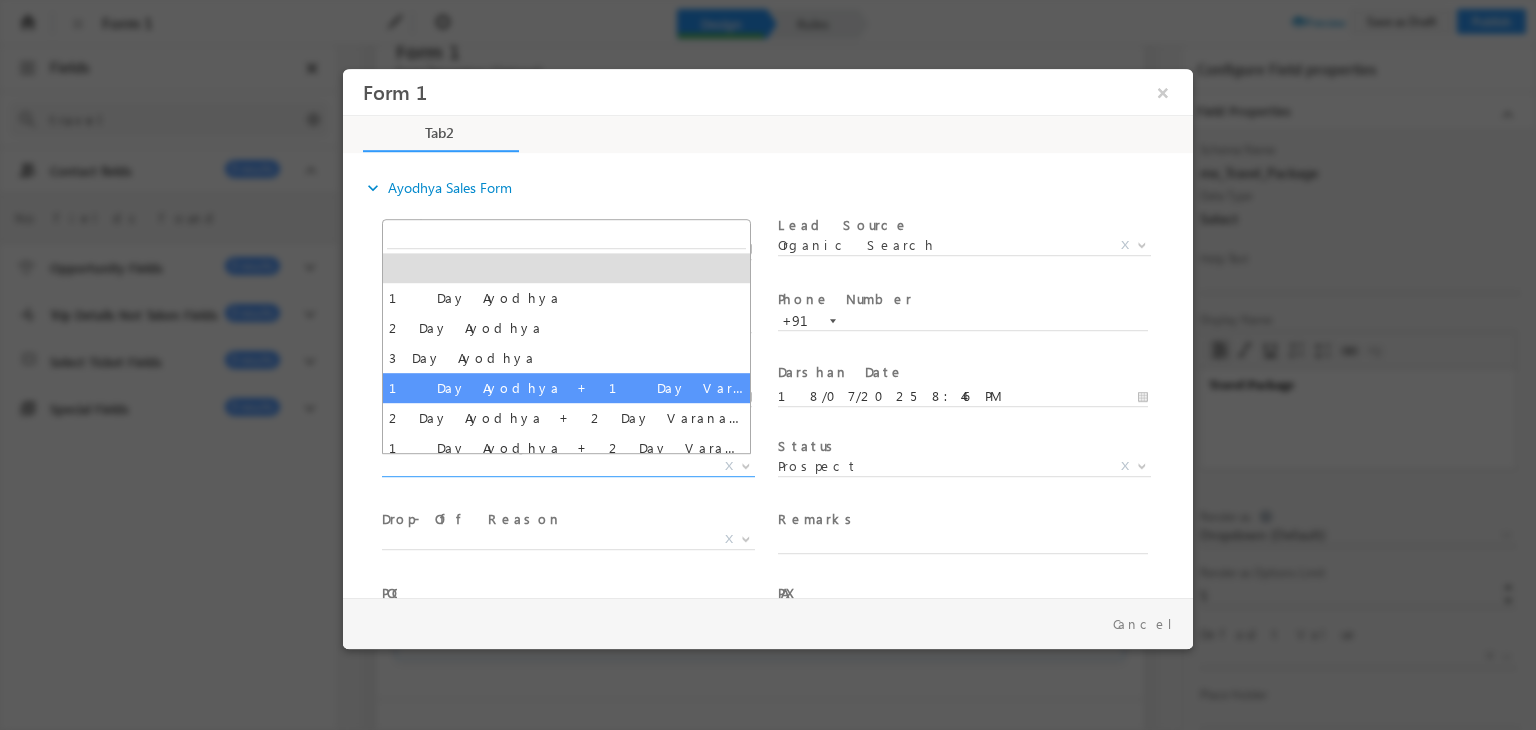 scroll, scrollTop: 310, scrollLeft: 0, axis: vertical 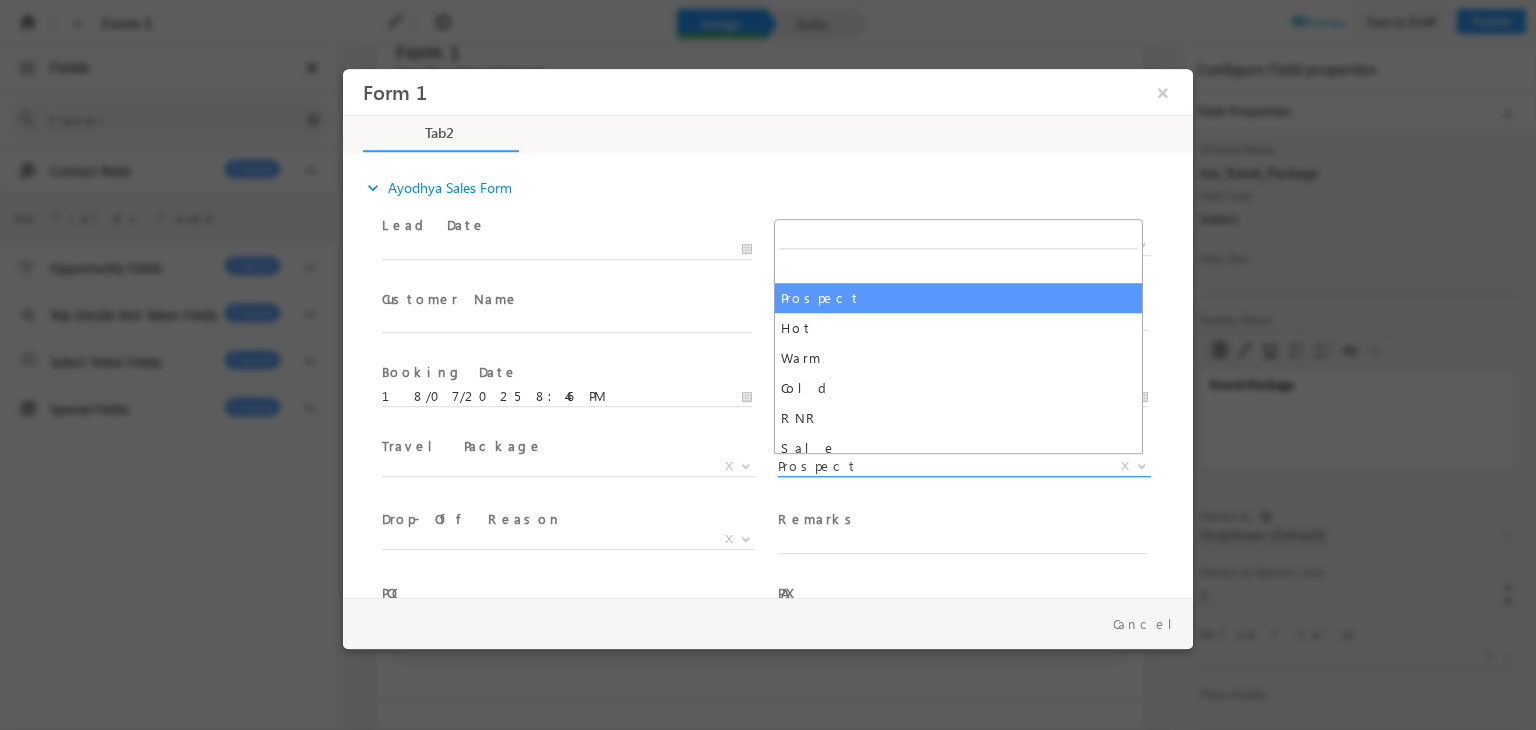 click on "Prospect" at bounding box center (940, 466) 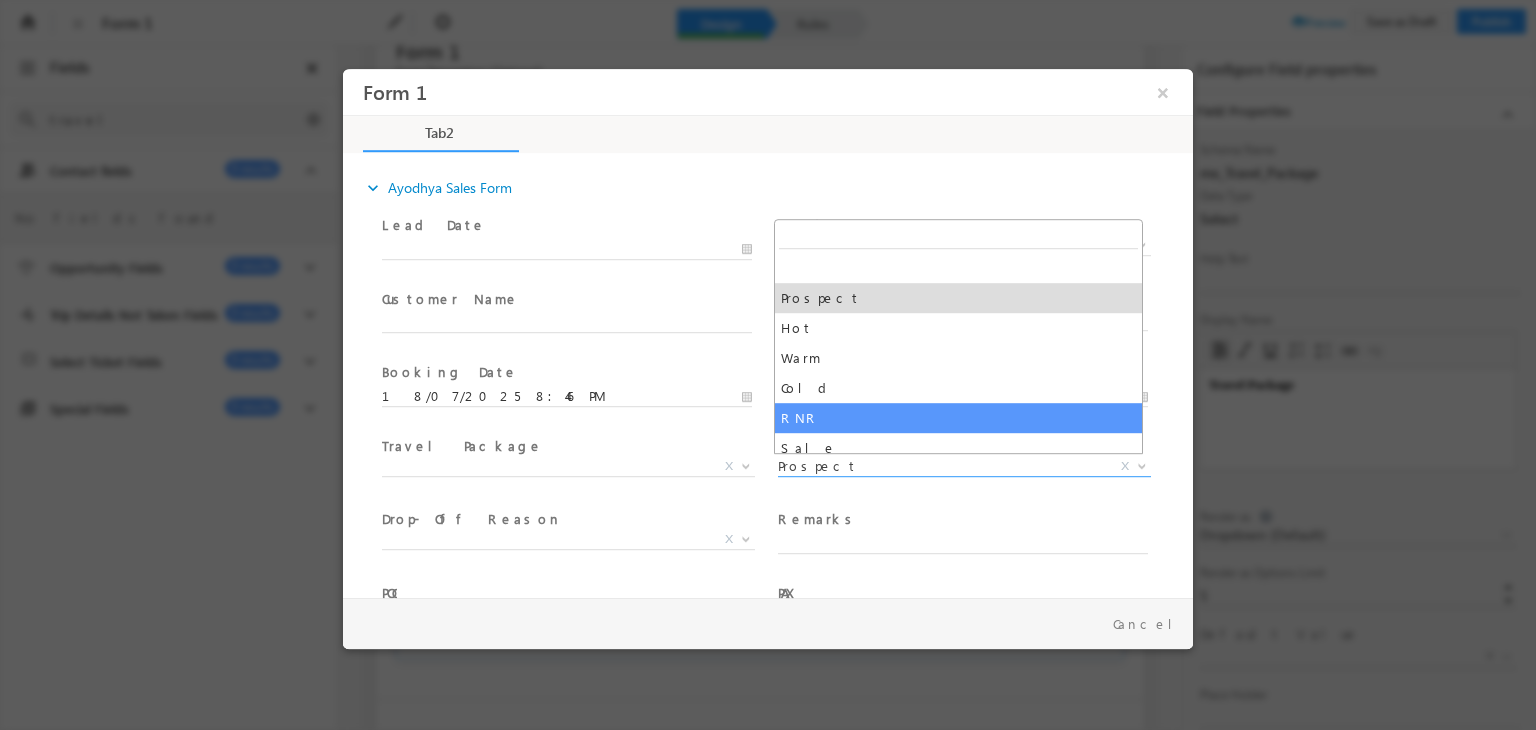 scroll, scrollTop: 130, scrollLeft: 0, axis: vertical 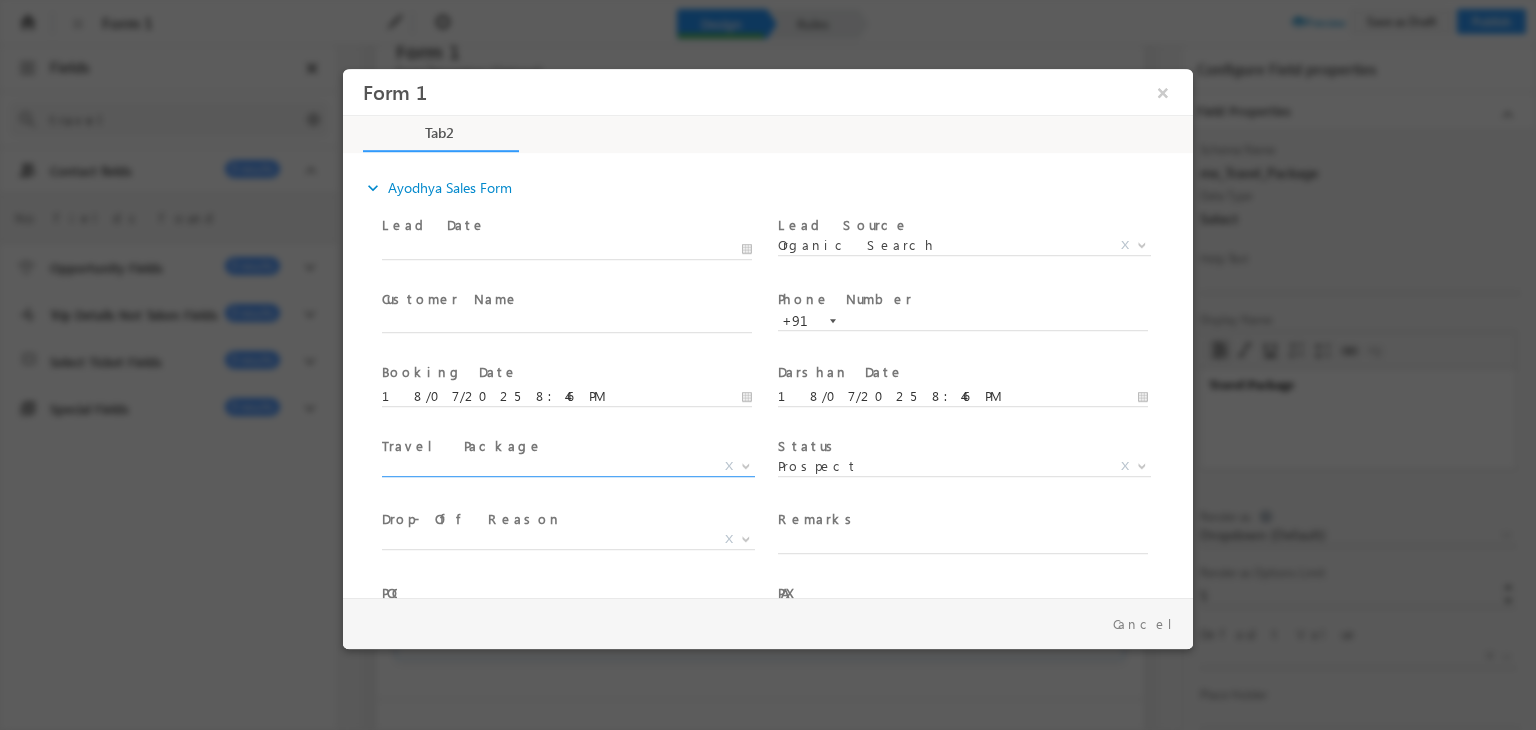 click on "X" at bounding box center (568, 471) 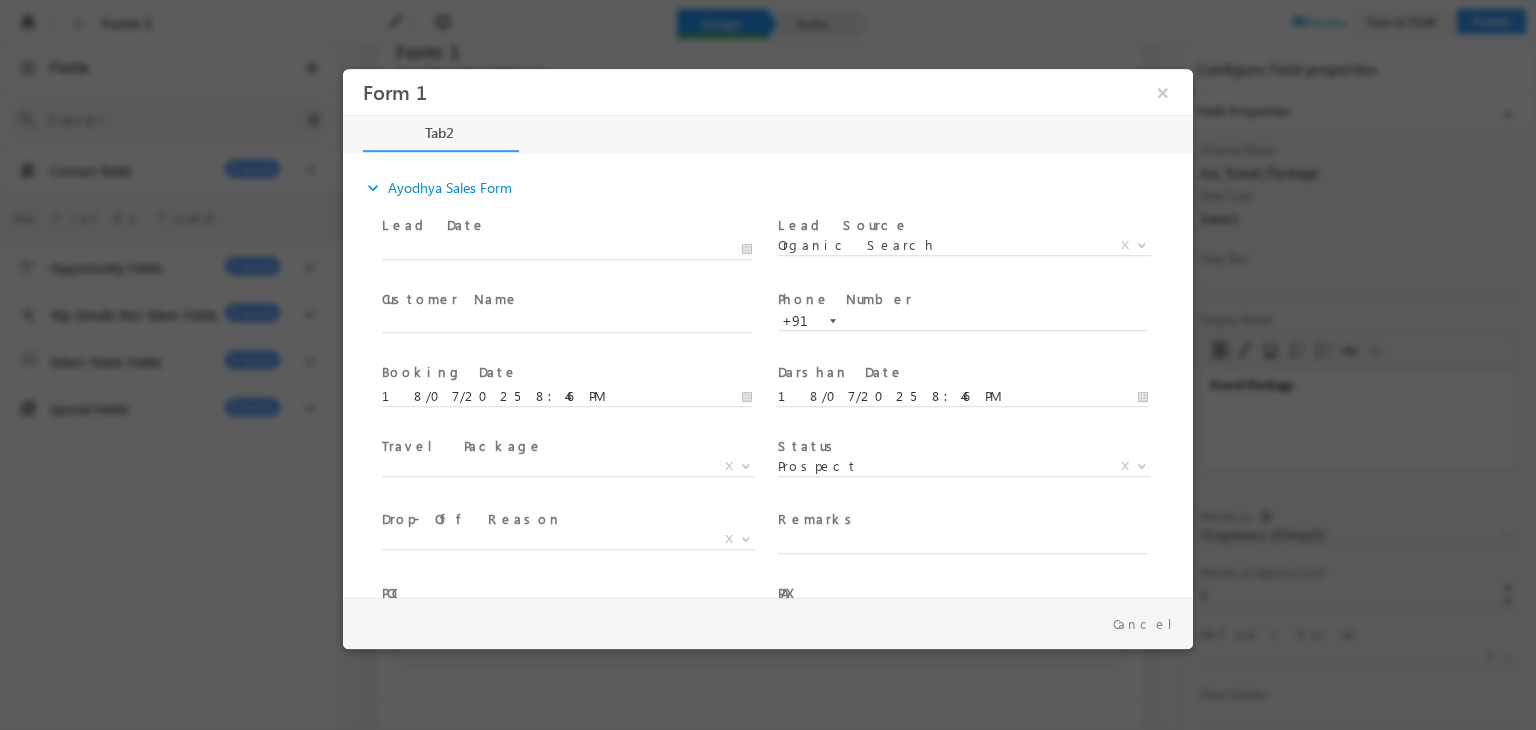 scroll, scrollTop: 60, scrollLeft: 0, axis: vertical 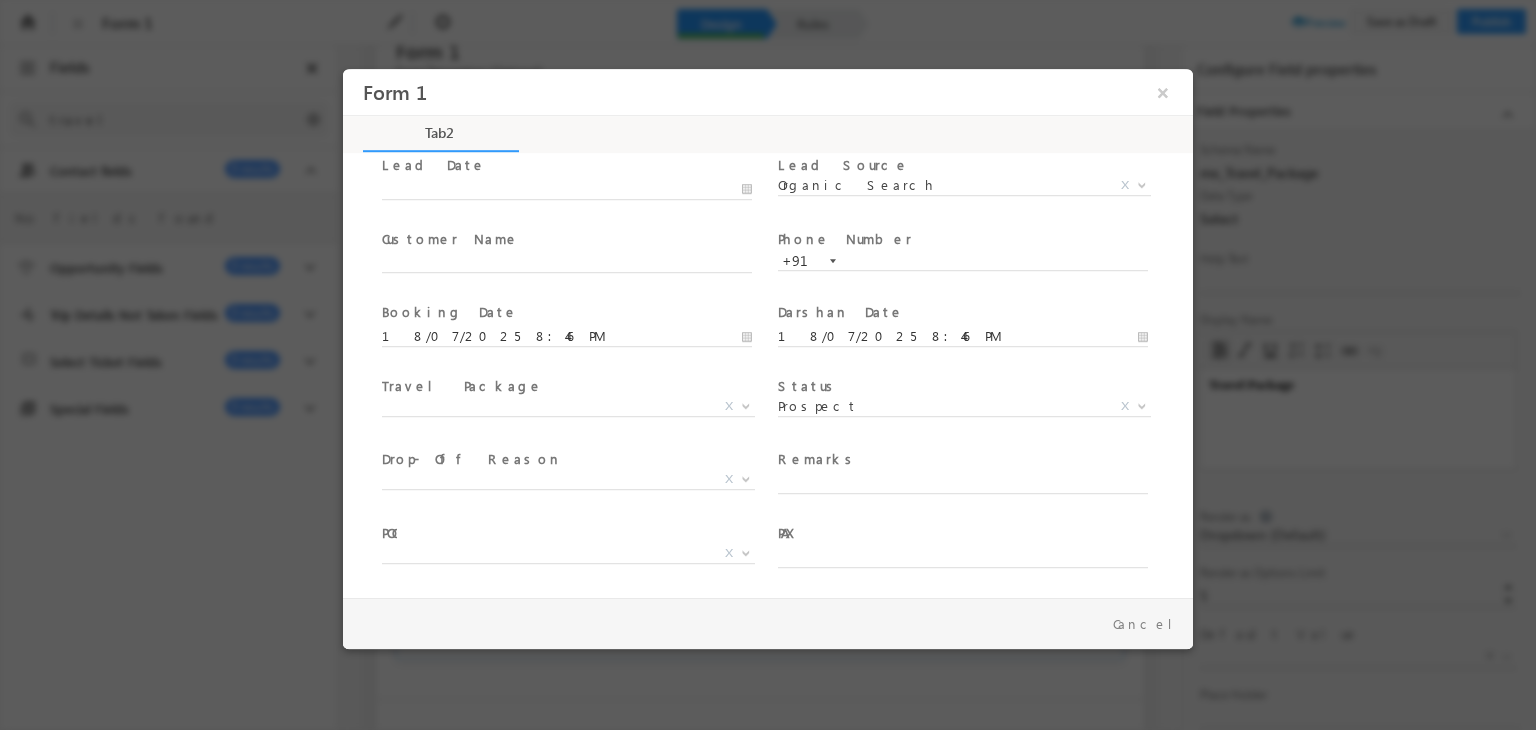 click at bounding box center (972, 485) 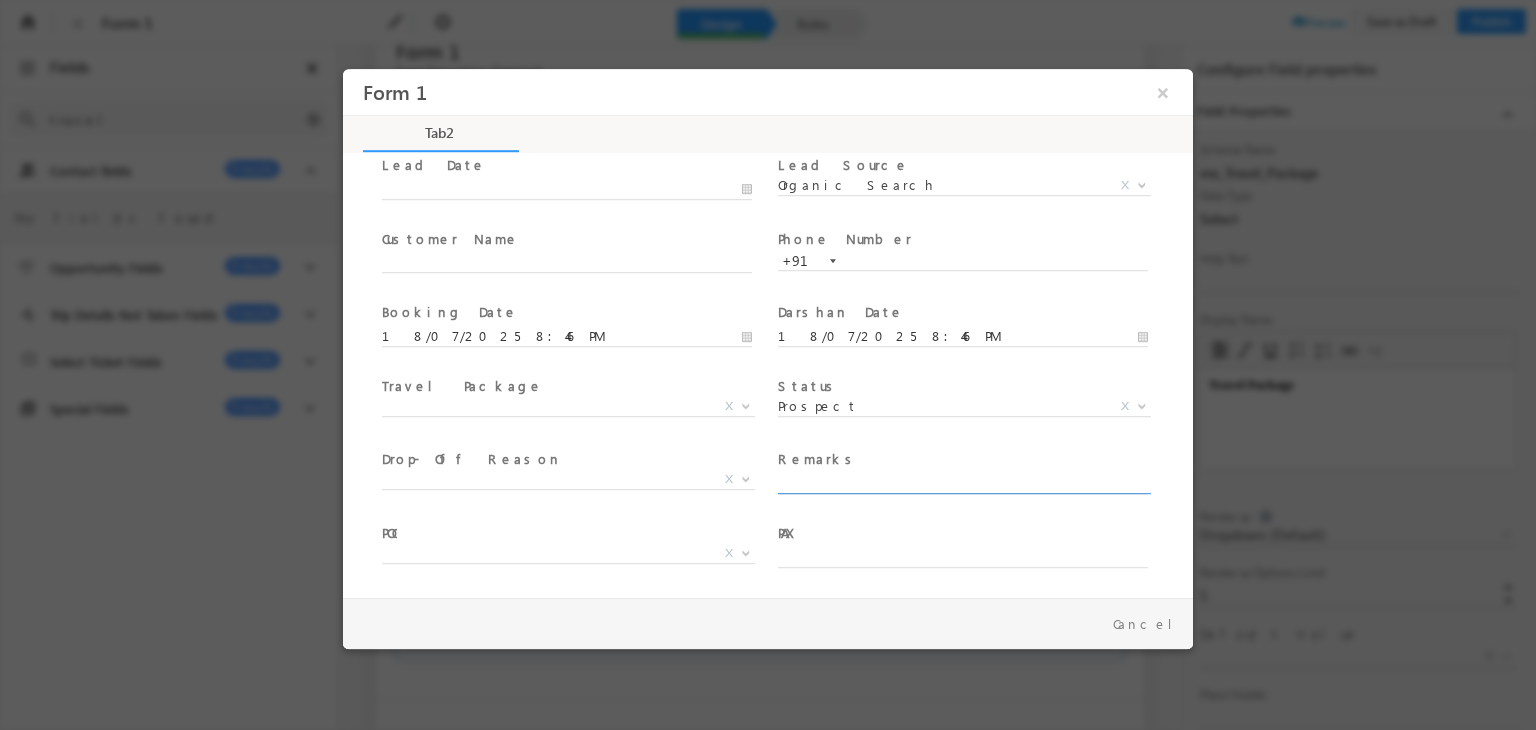 click at bounding box center [963, 485] 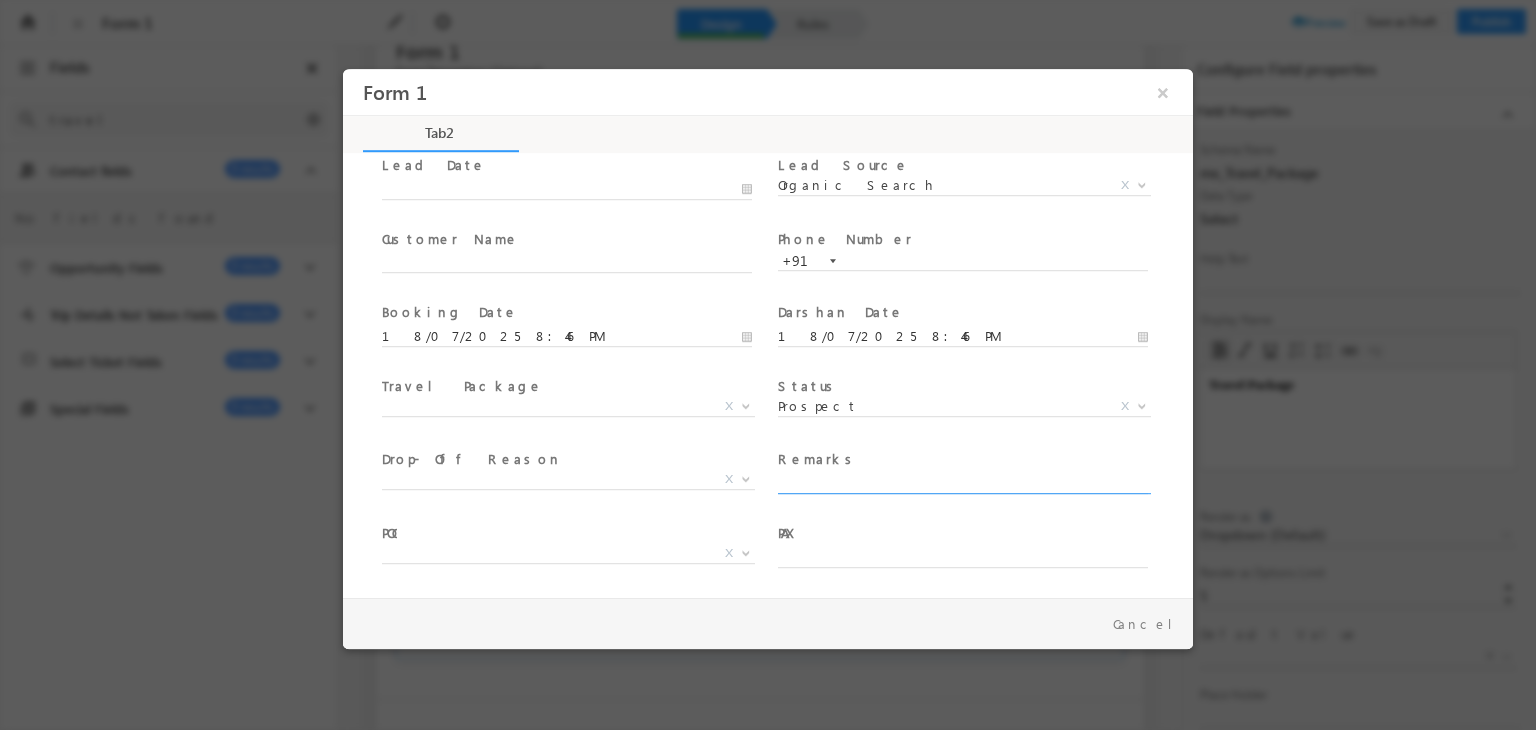 click on "PAX
*" at bounding box center (962, 534) 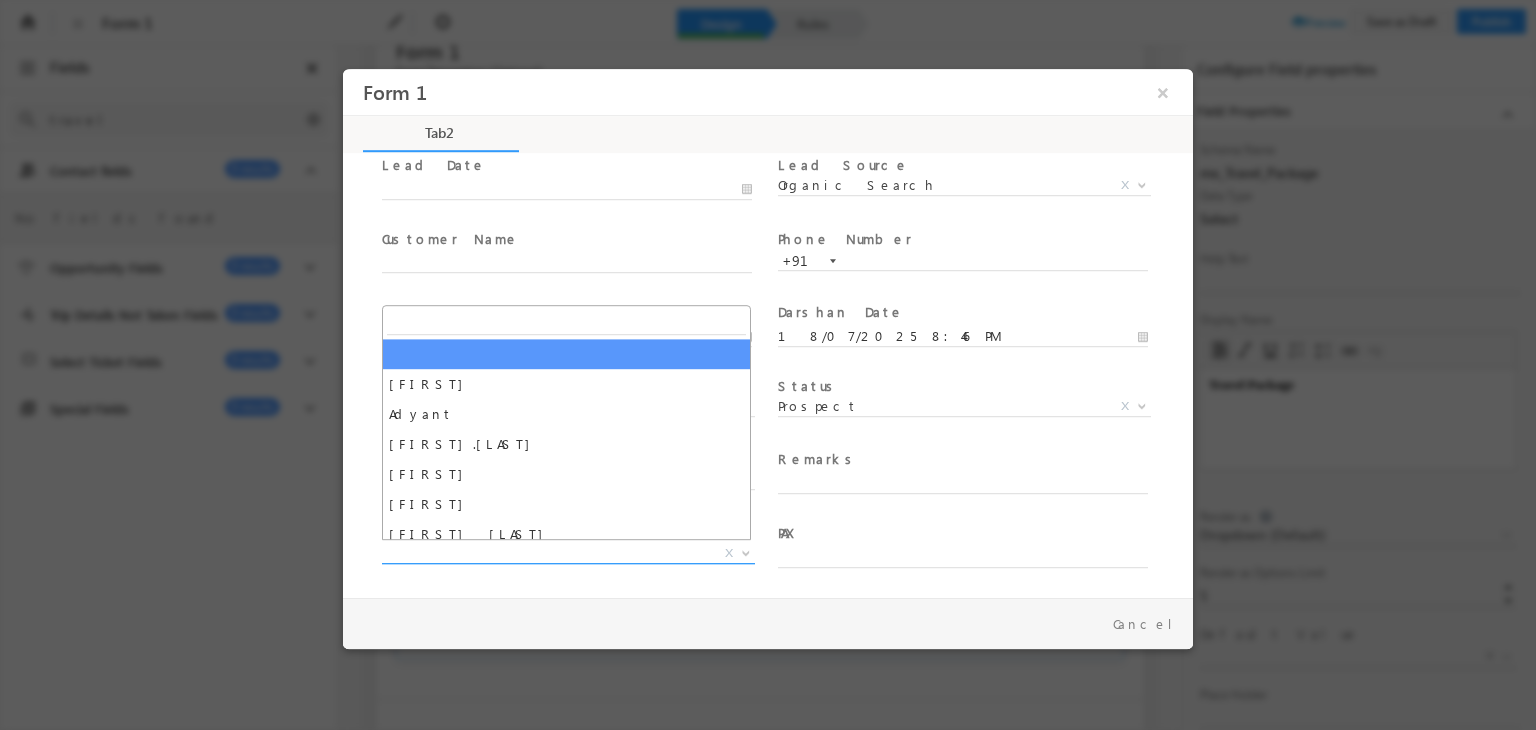 click on "X" at bounding box center [568, 554] 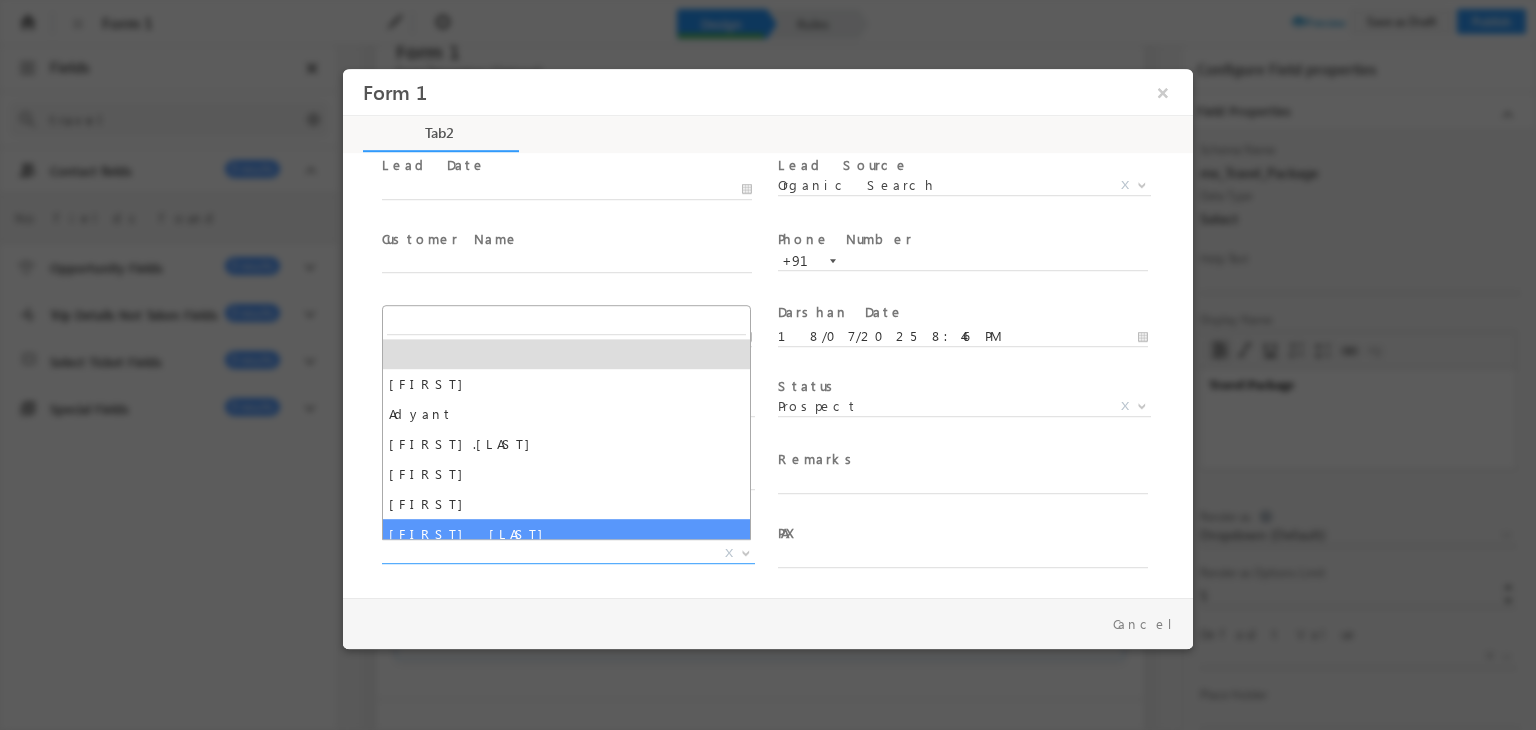 click on "POC
*
[FIRST]
[FIRST]
[FIRST].[LAST]
[FIRST]
[FIRST]
[FIRST] [LAST]
[FIRST]
X" at bounding box center [576, 556] 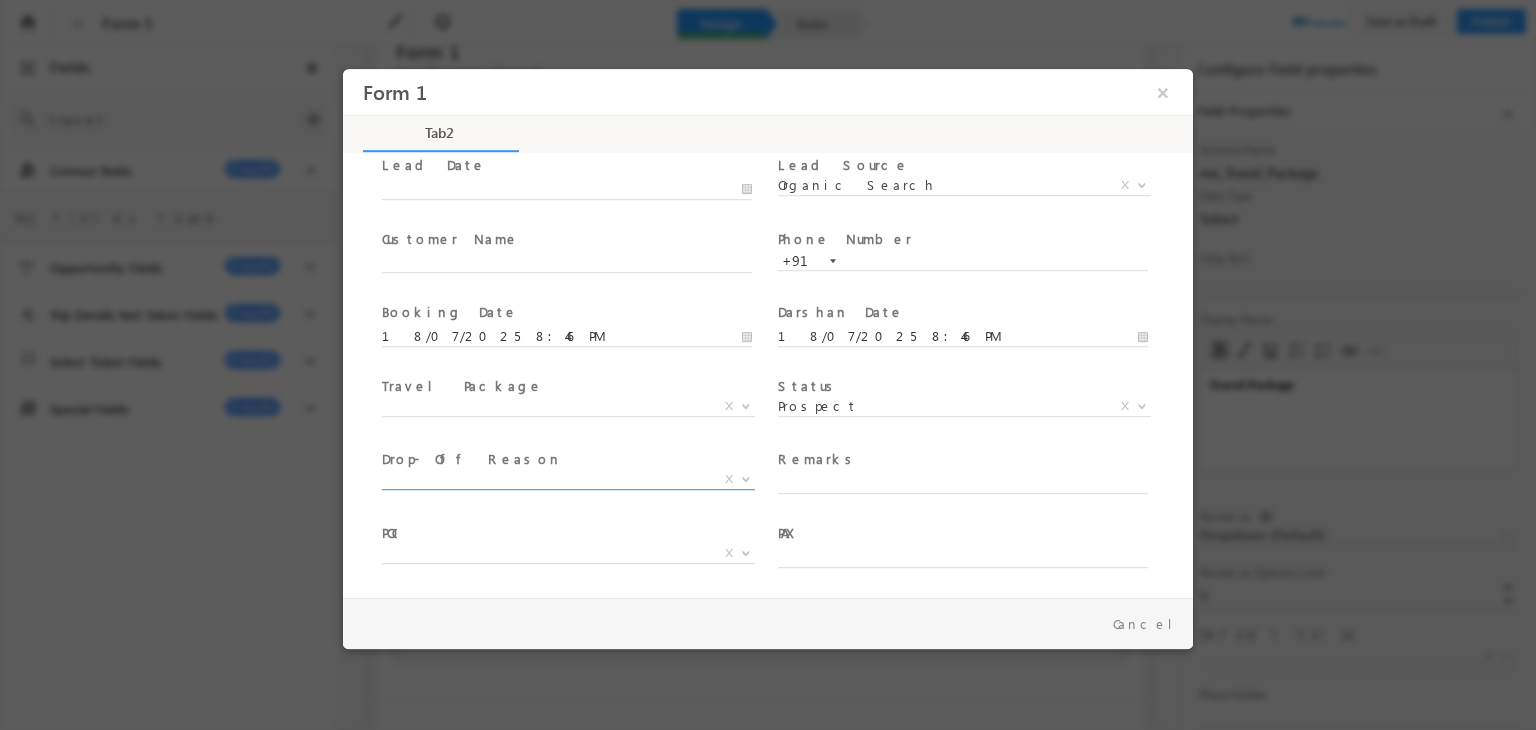 click on "X" at bounding box center (568, 480) 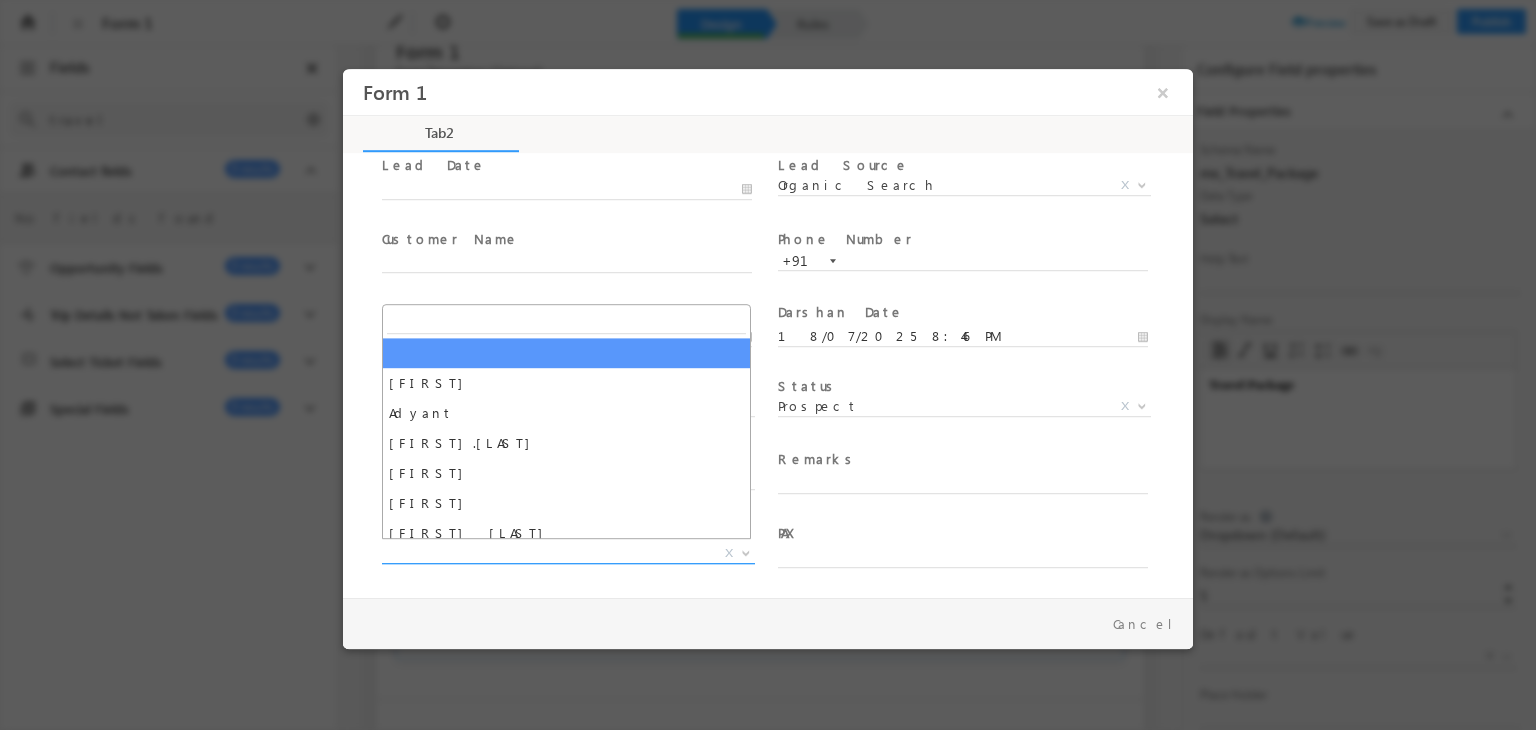 click on "X" at bounding box center (568, 554) 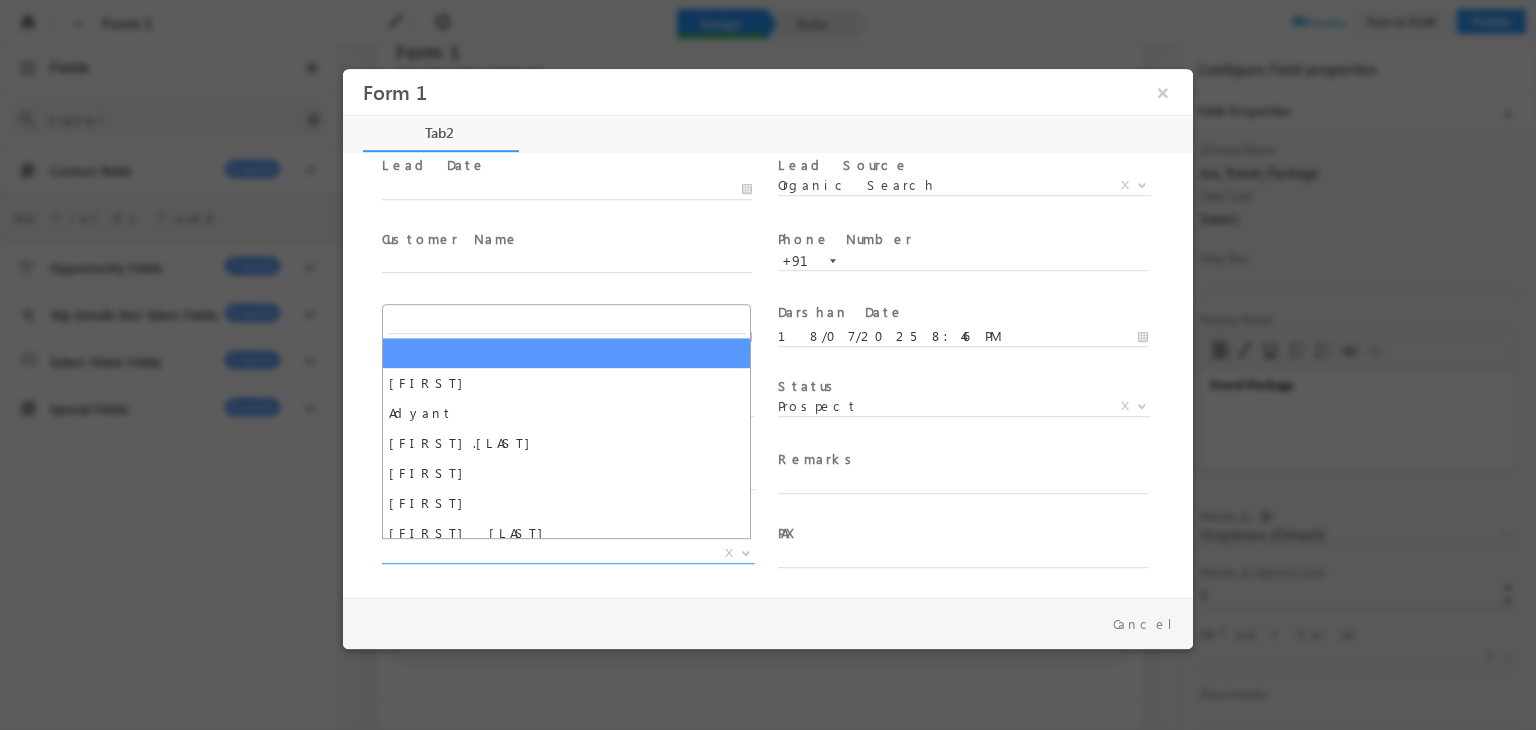 click at bounding box center (566, 578) 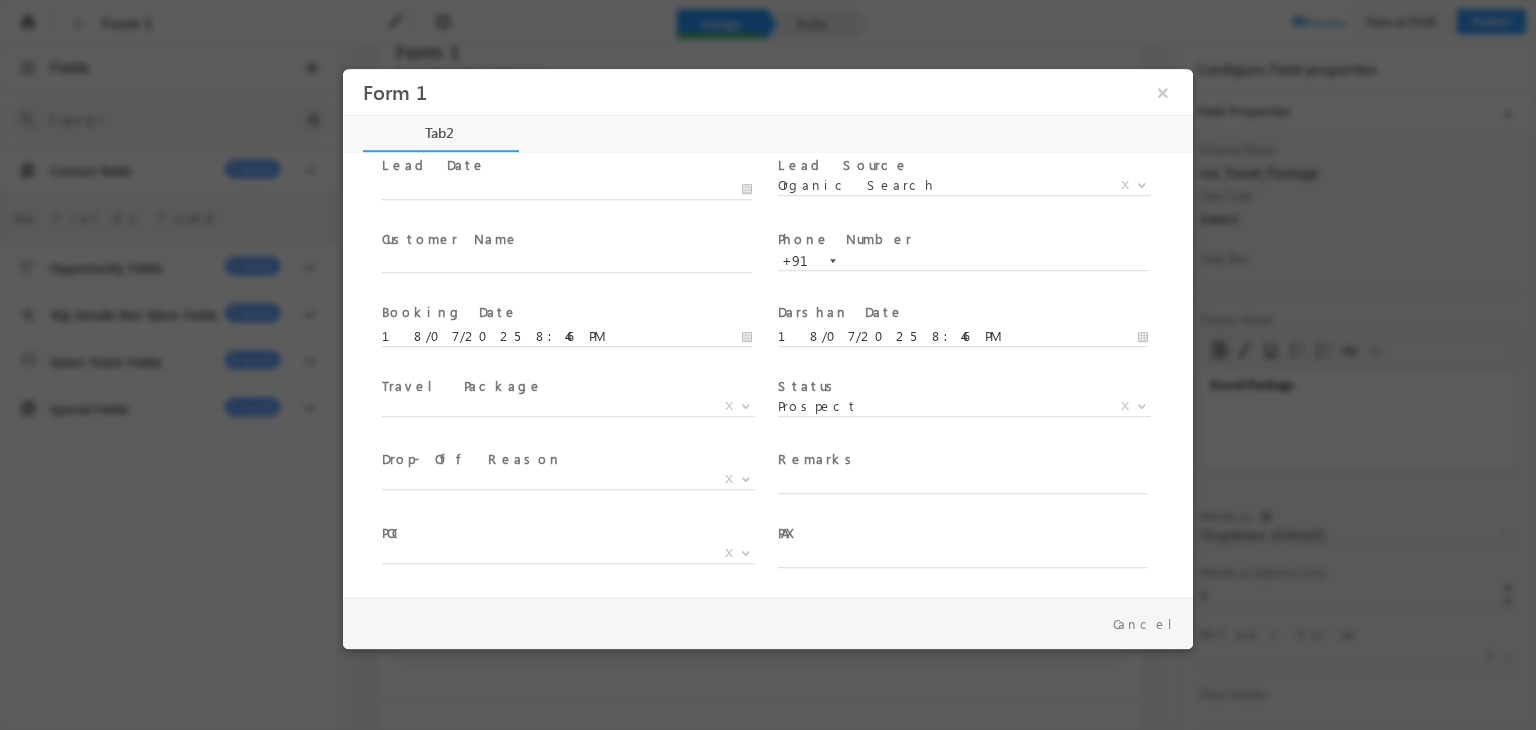 scroll, scrollTop: 0, scrollLeft: 0, axis: both 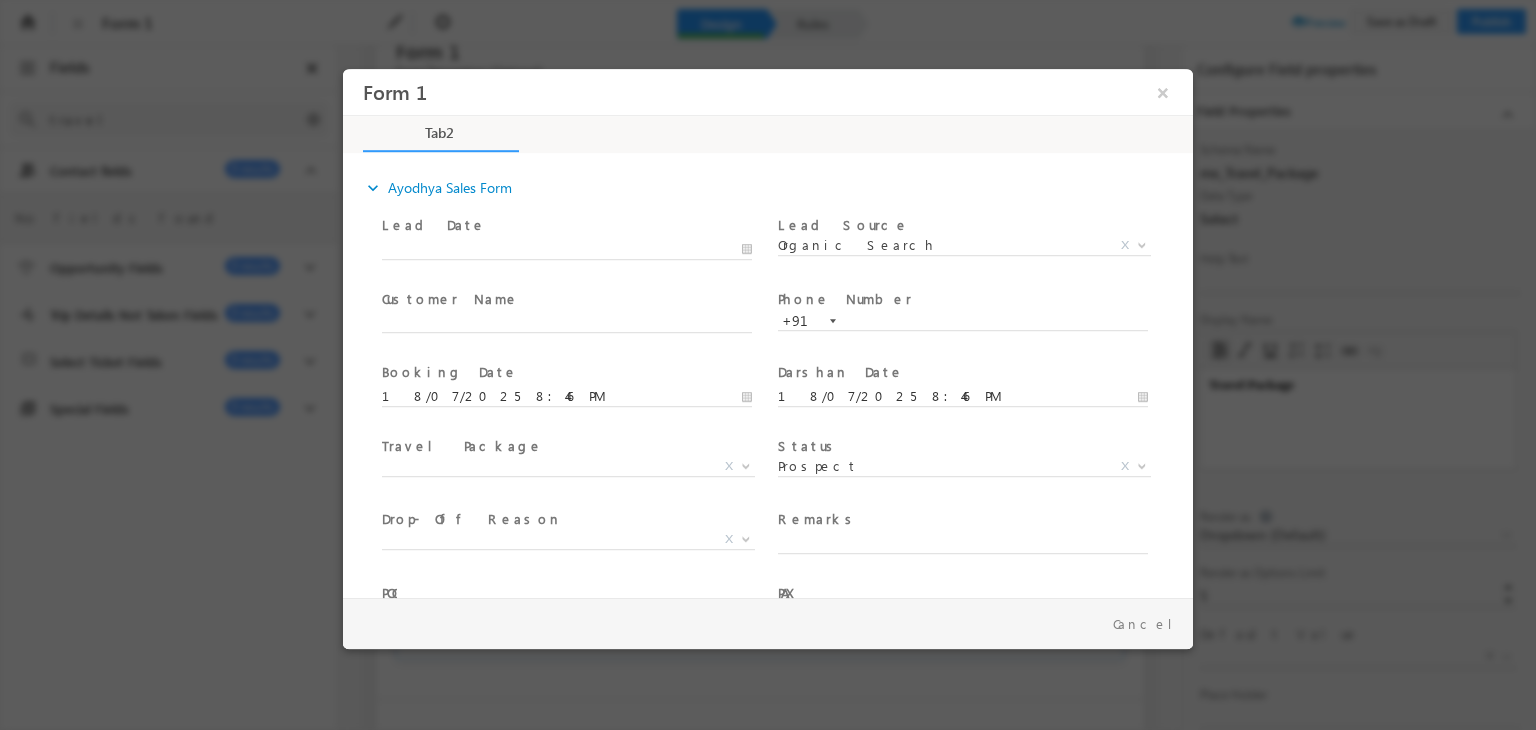 click on "expand_more Ayodhya Sales Form" at bounding box center (437, 188) 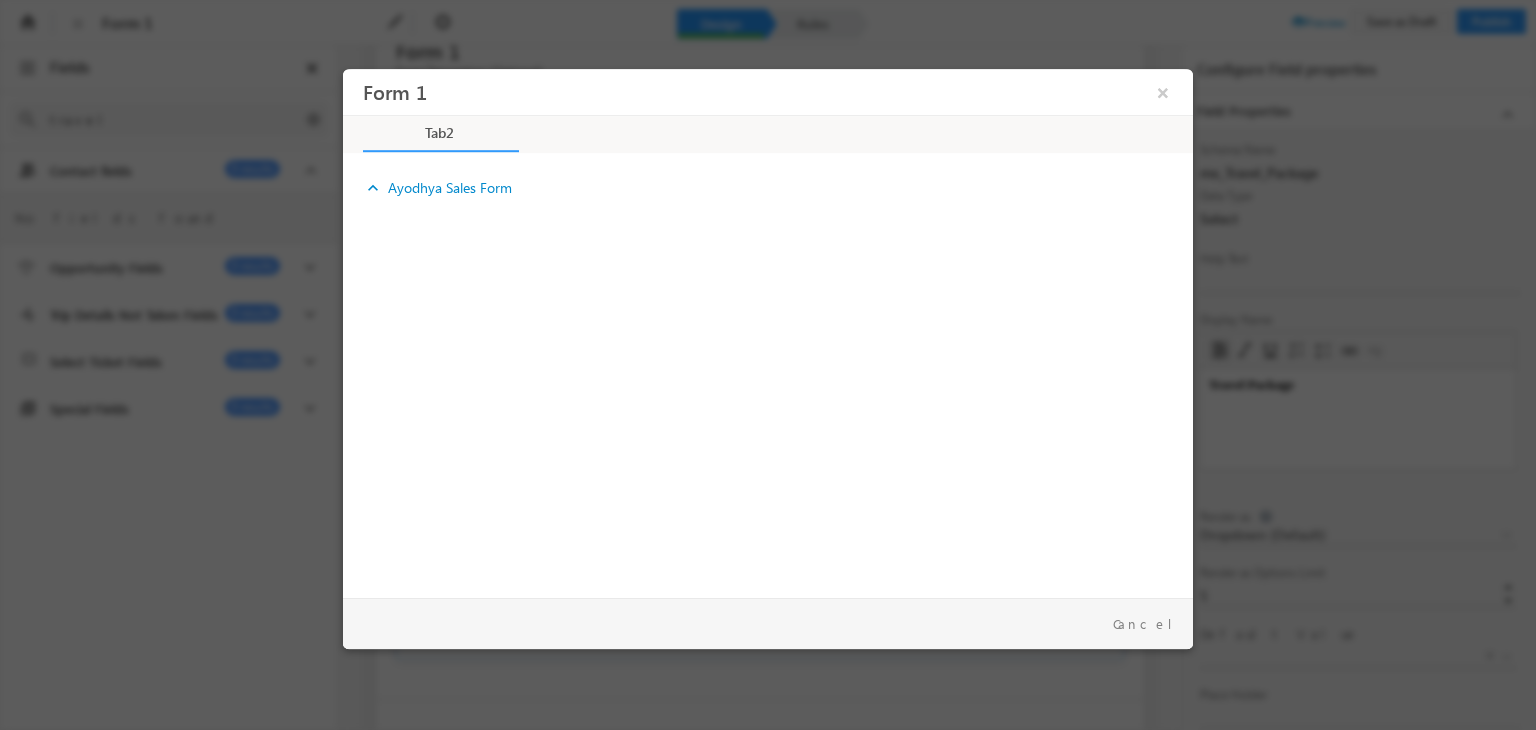 click on "expand_more" at bounding box center [373, 188] 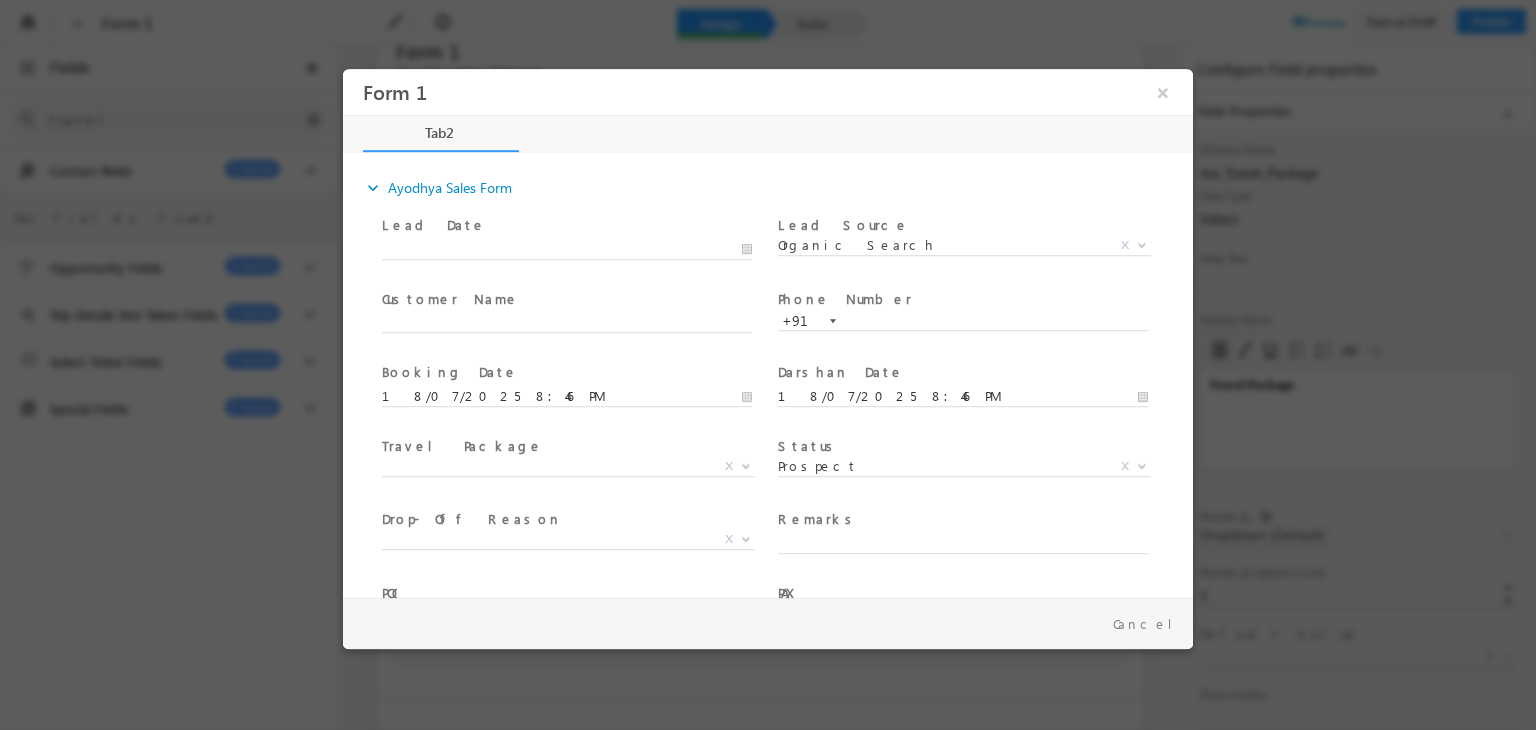 click on "expand_more" at bounding box center [373, 188] 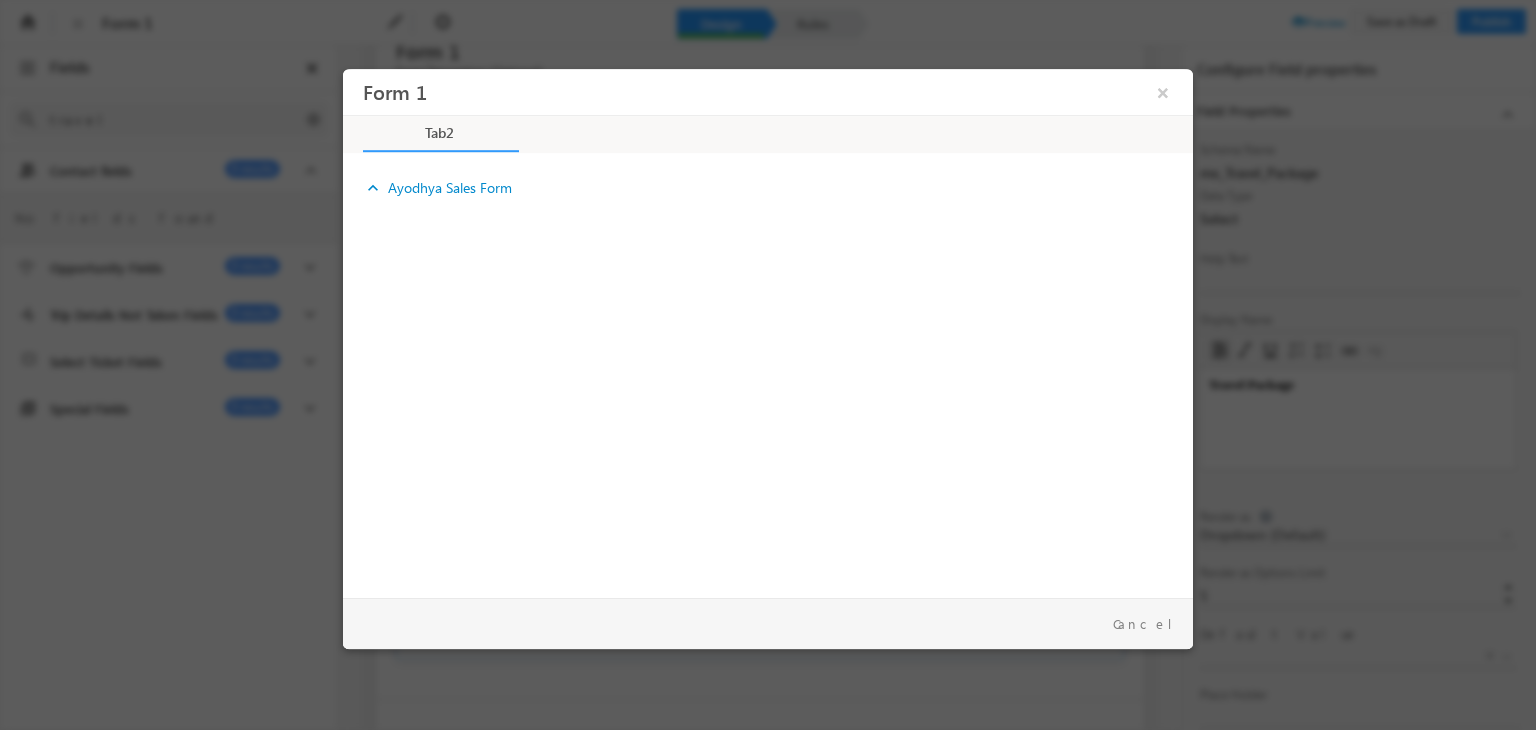 click on "expand_more" at bounding box center (373, 188) 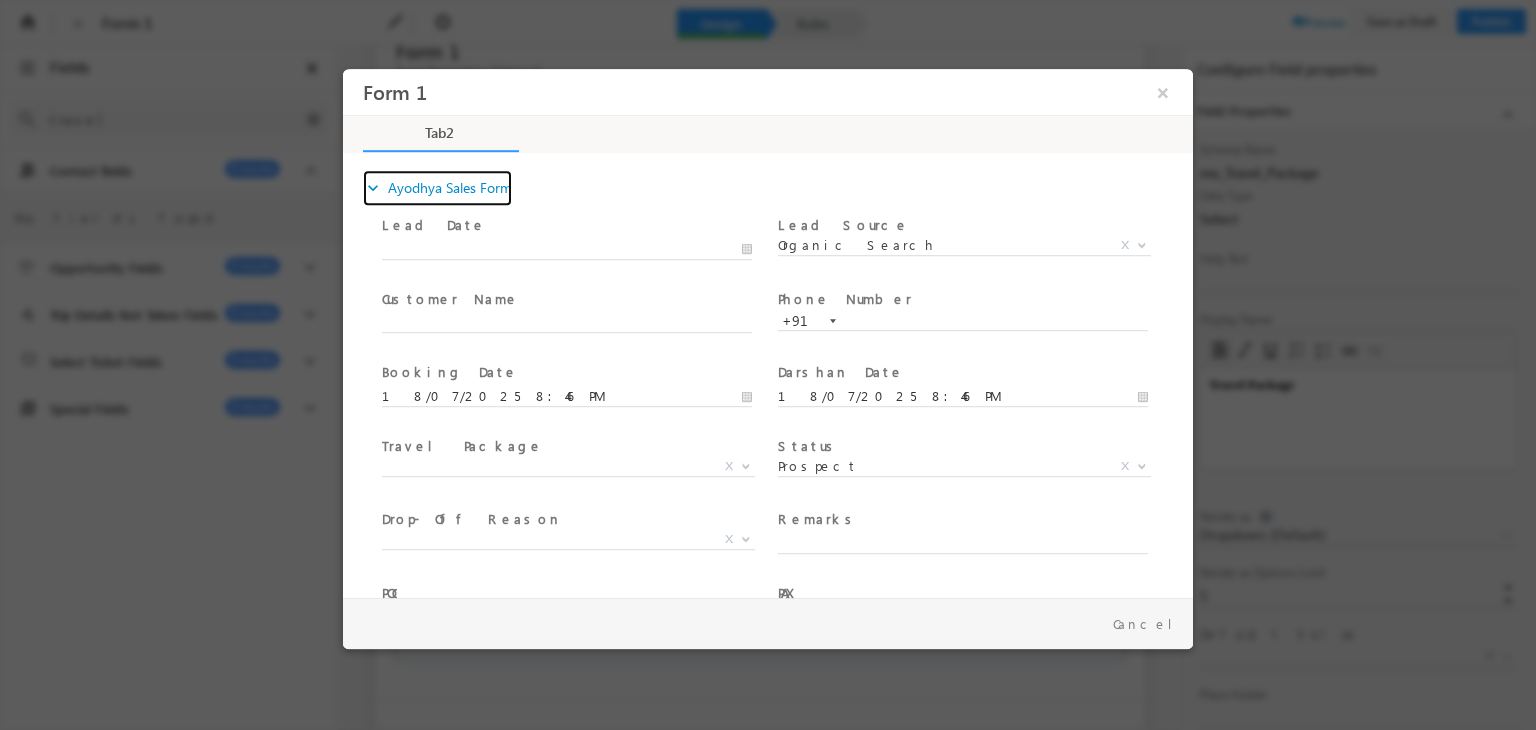 scroll, scrollTop: 60, scrollLeft: 0, axis: vertical 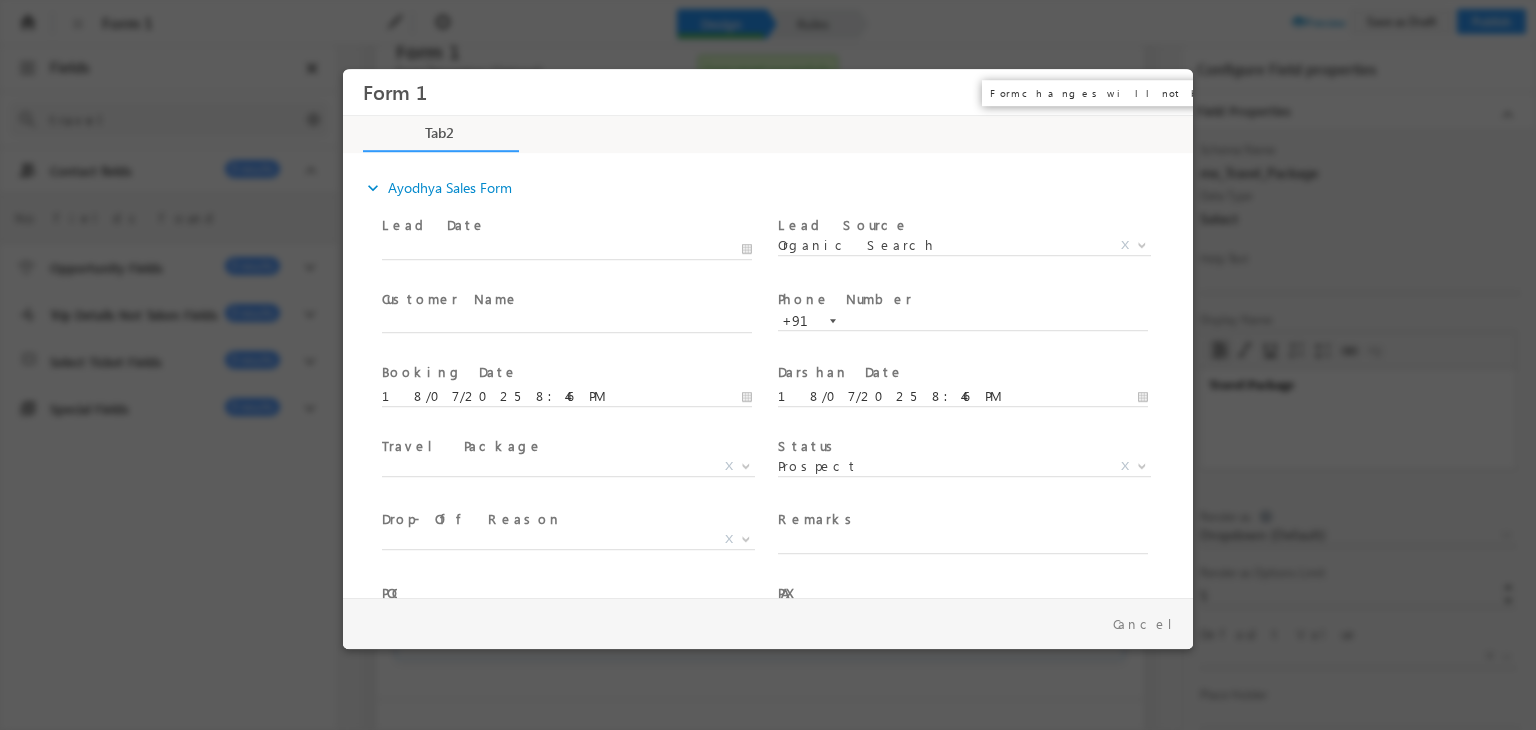 click on "×" at bounding box center (1163, 92) 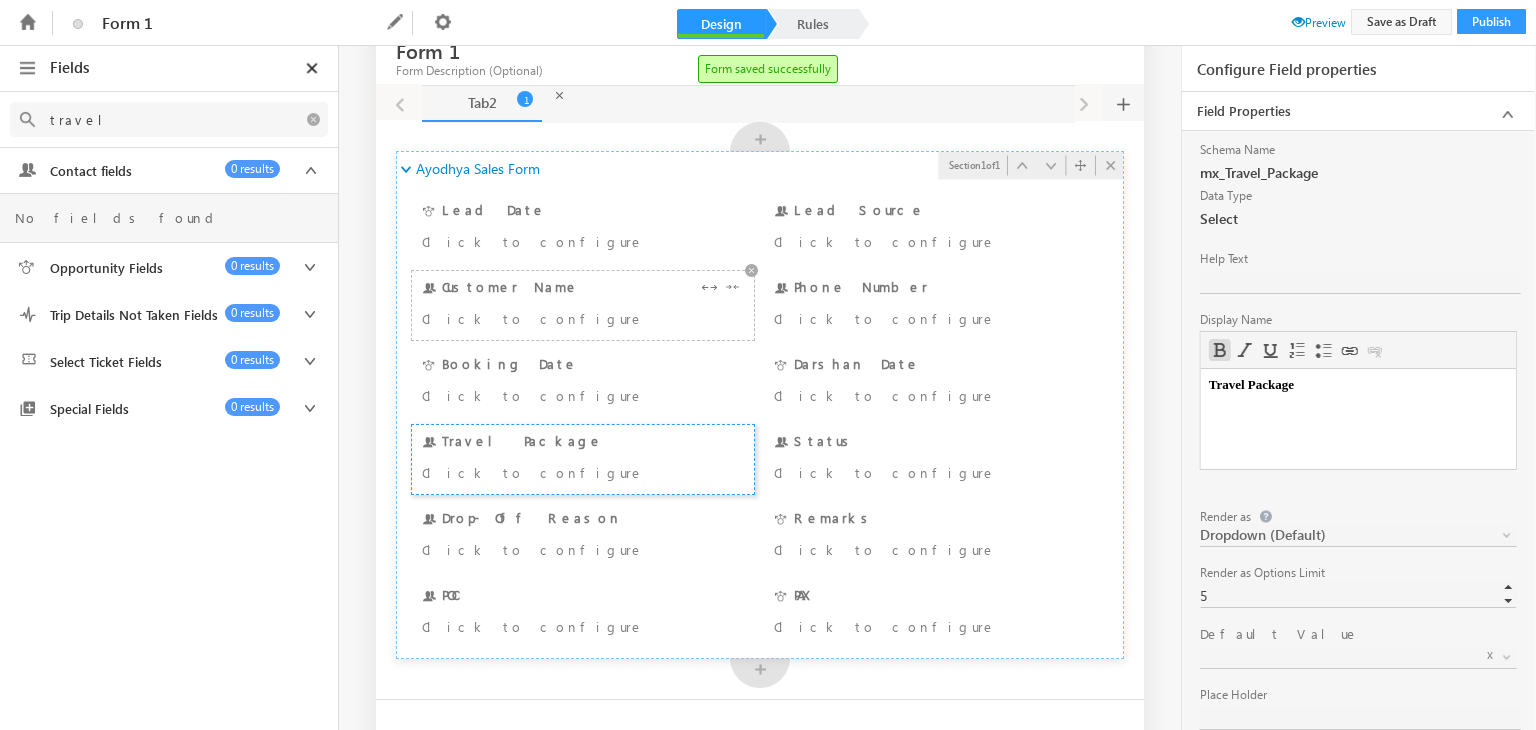 scroll, scrollTop: 0, scrollLeft: 0, axis: both 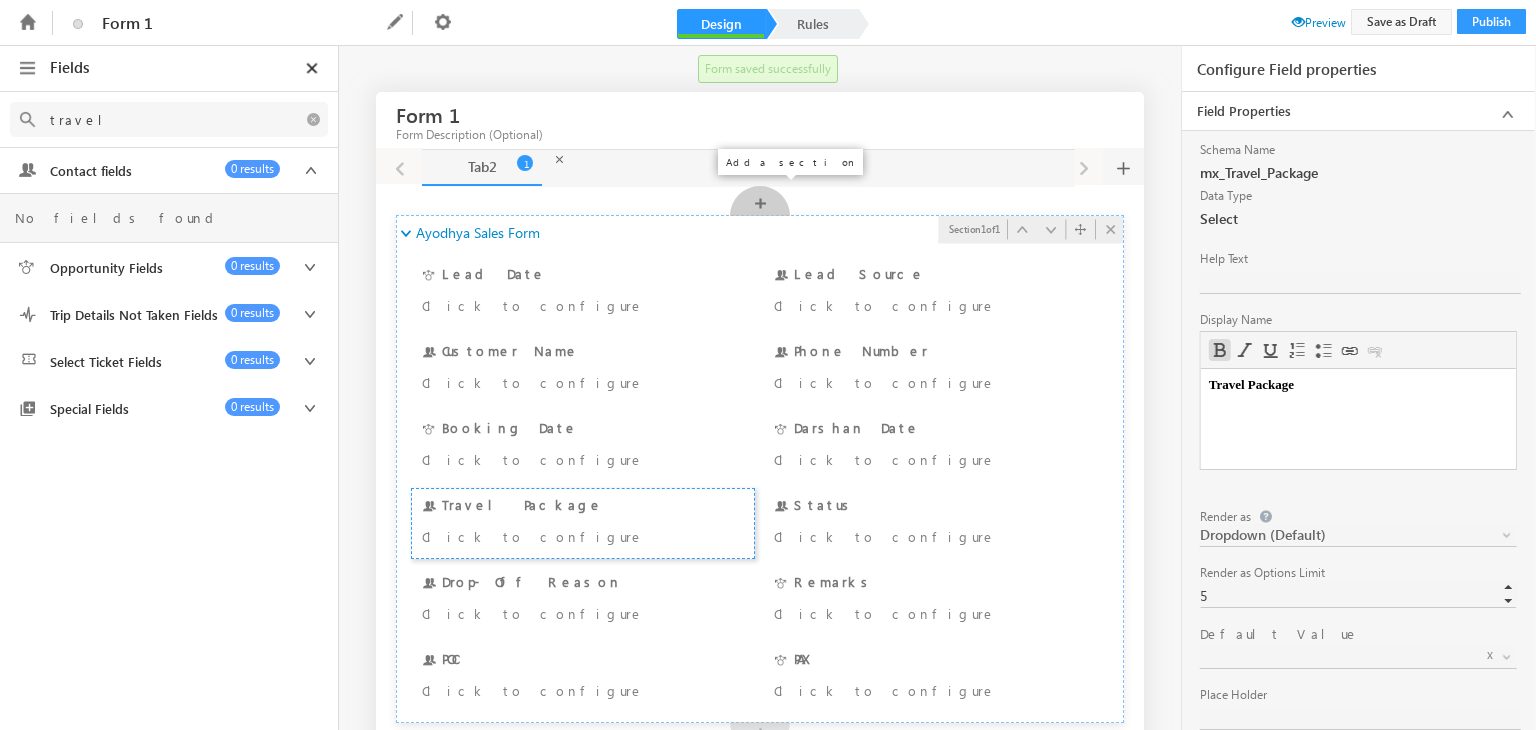 click on "+" at bounding box center [760, 207] 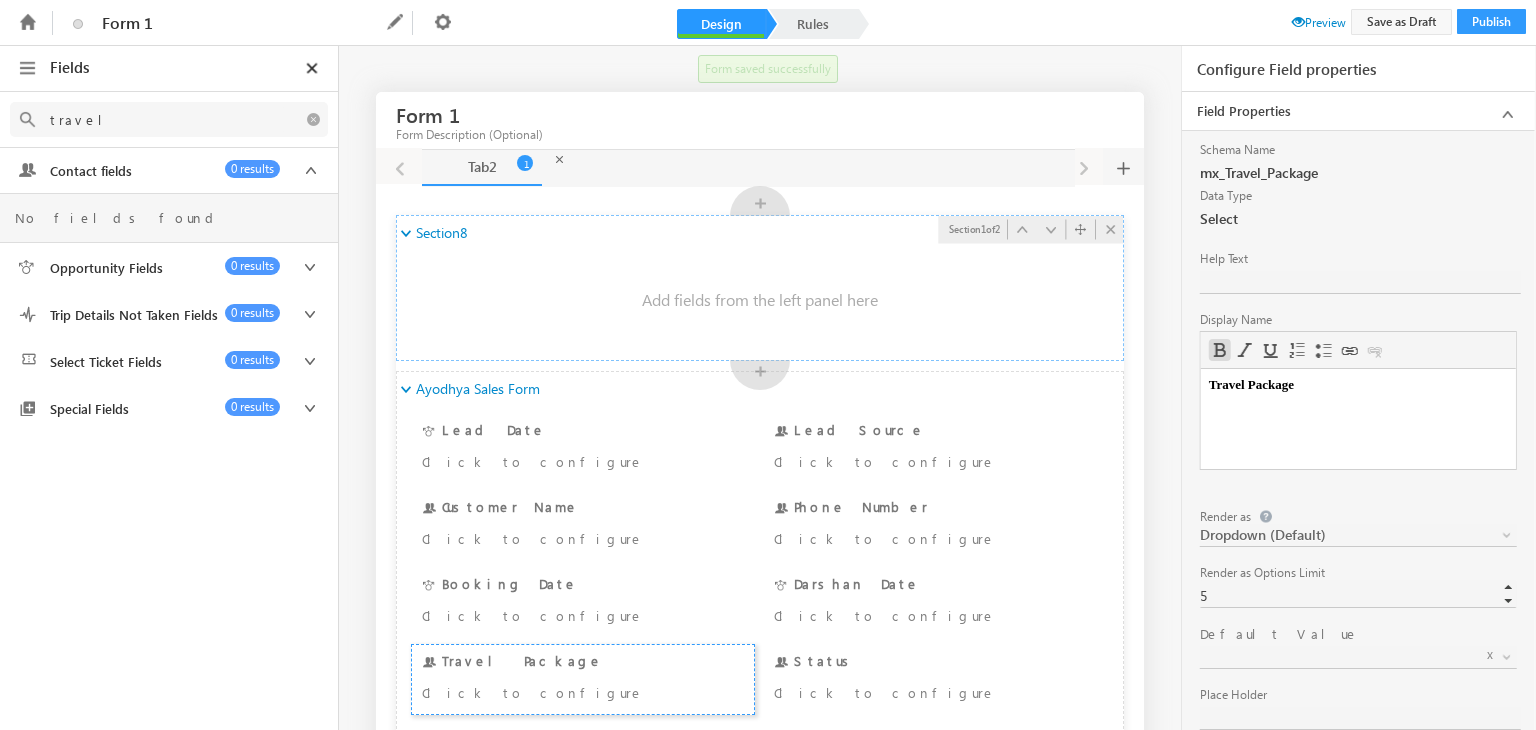 click at bounding box center (760, 300) 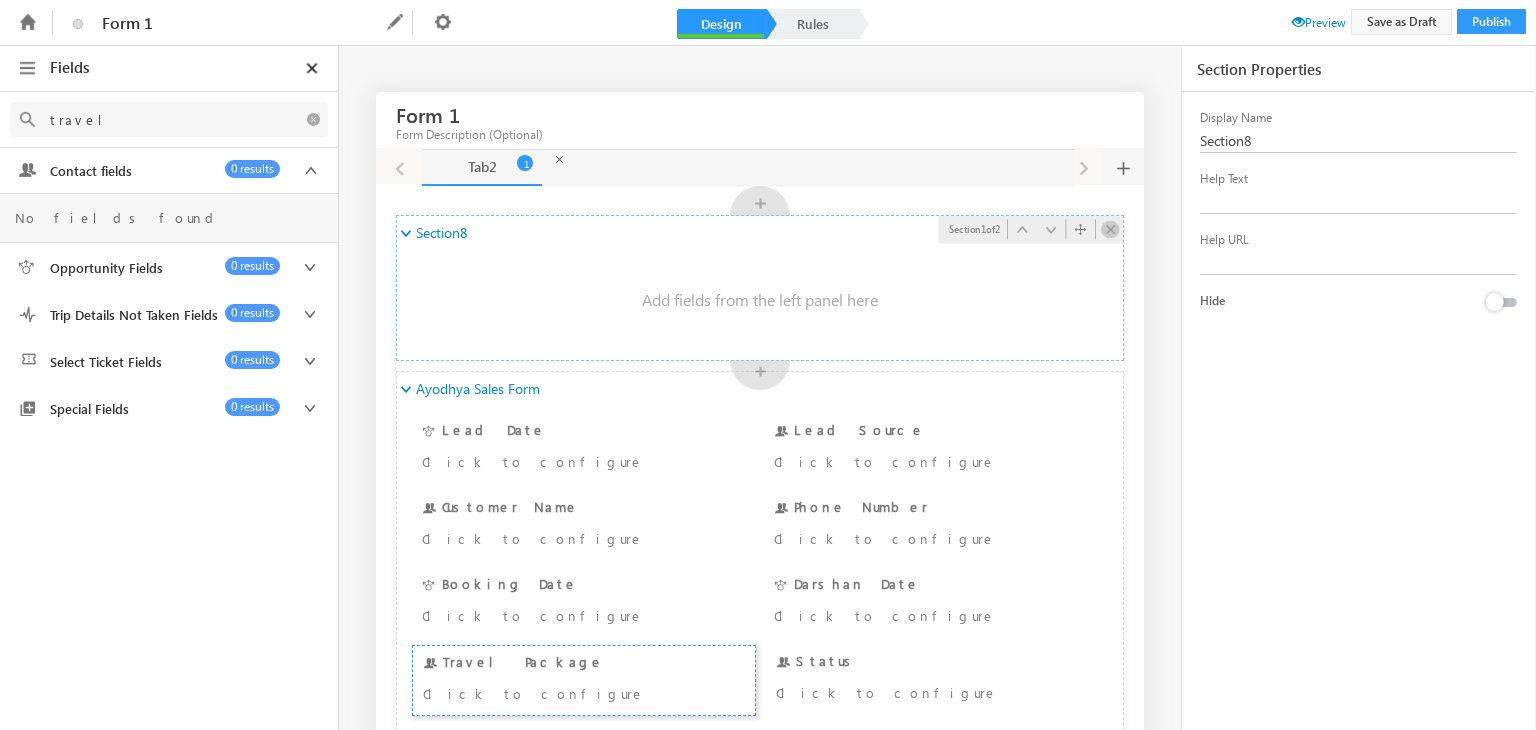 click at bounding box center (1110, 230) 